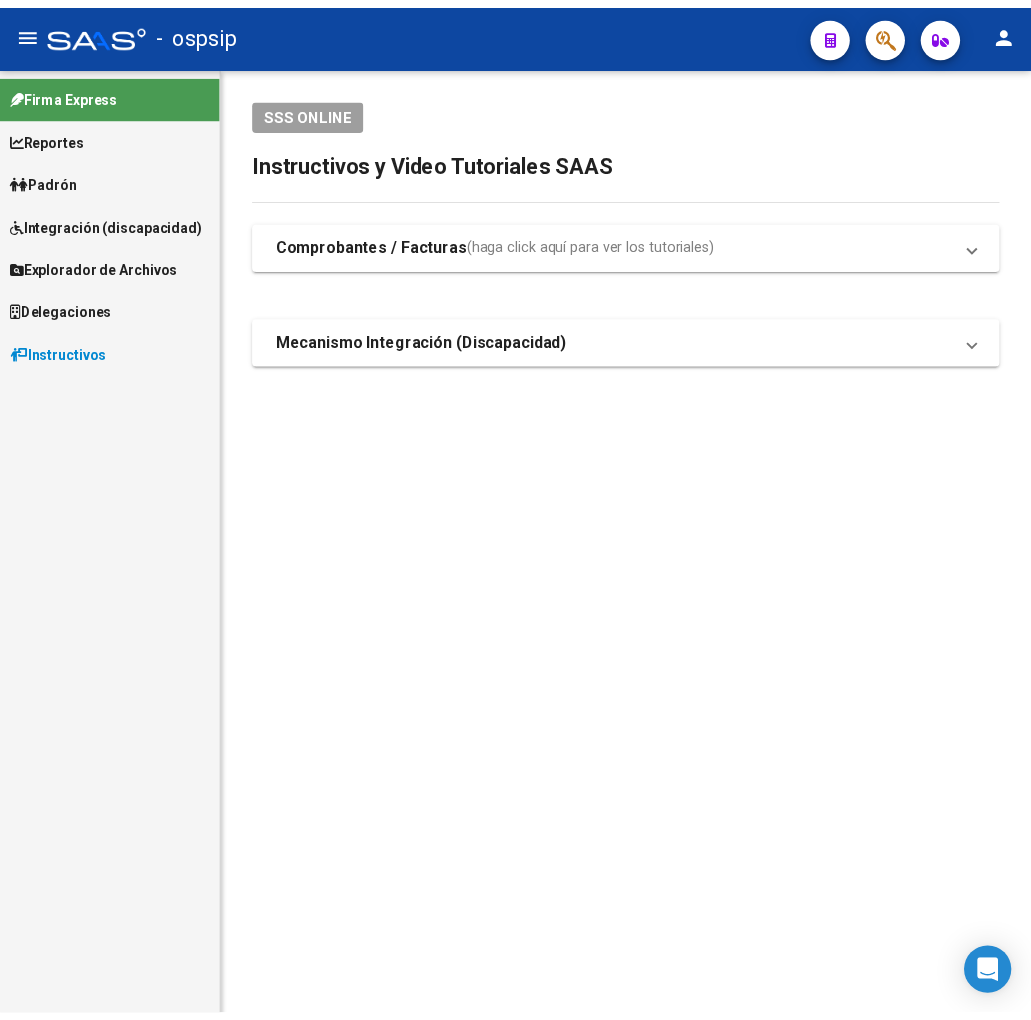 scroll, scrollTop: 0, scrollLeft: 0, axis: both 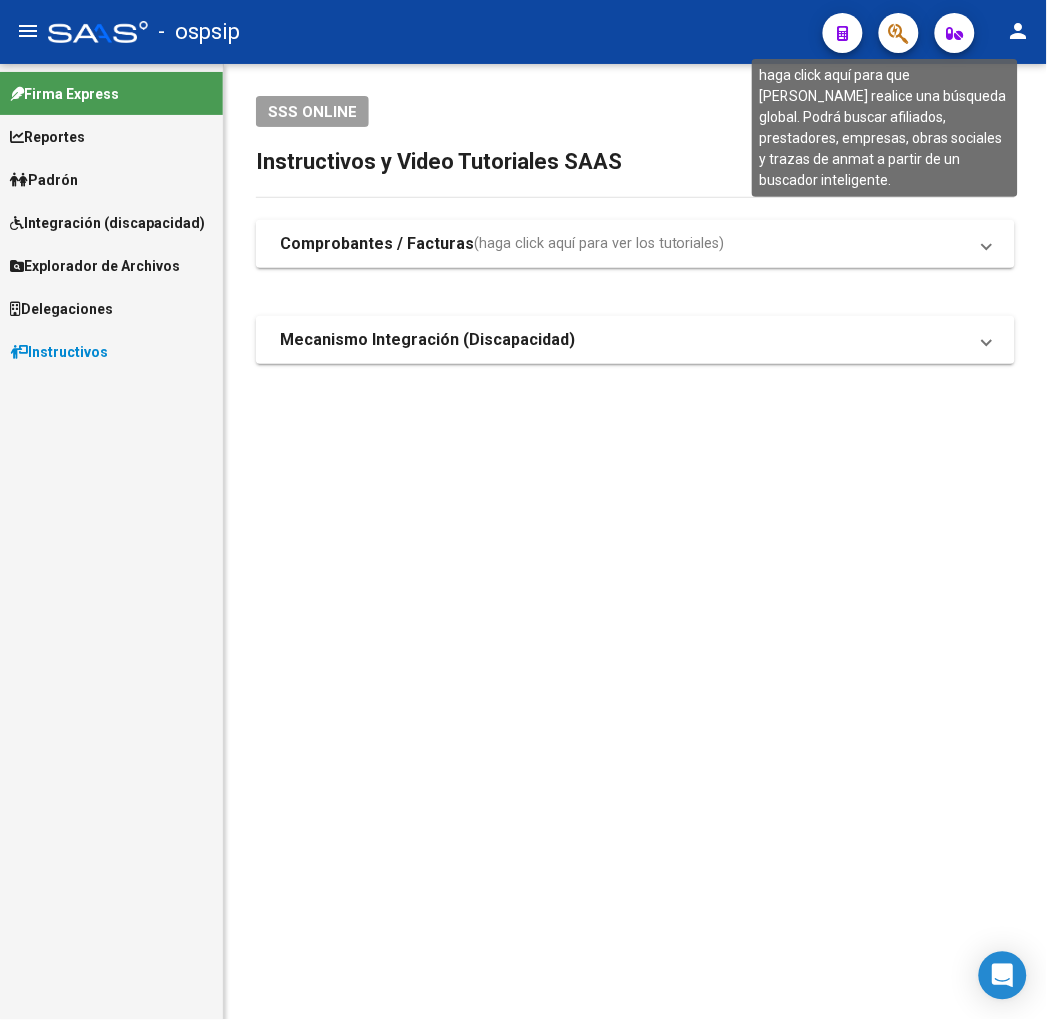 click 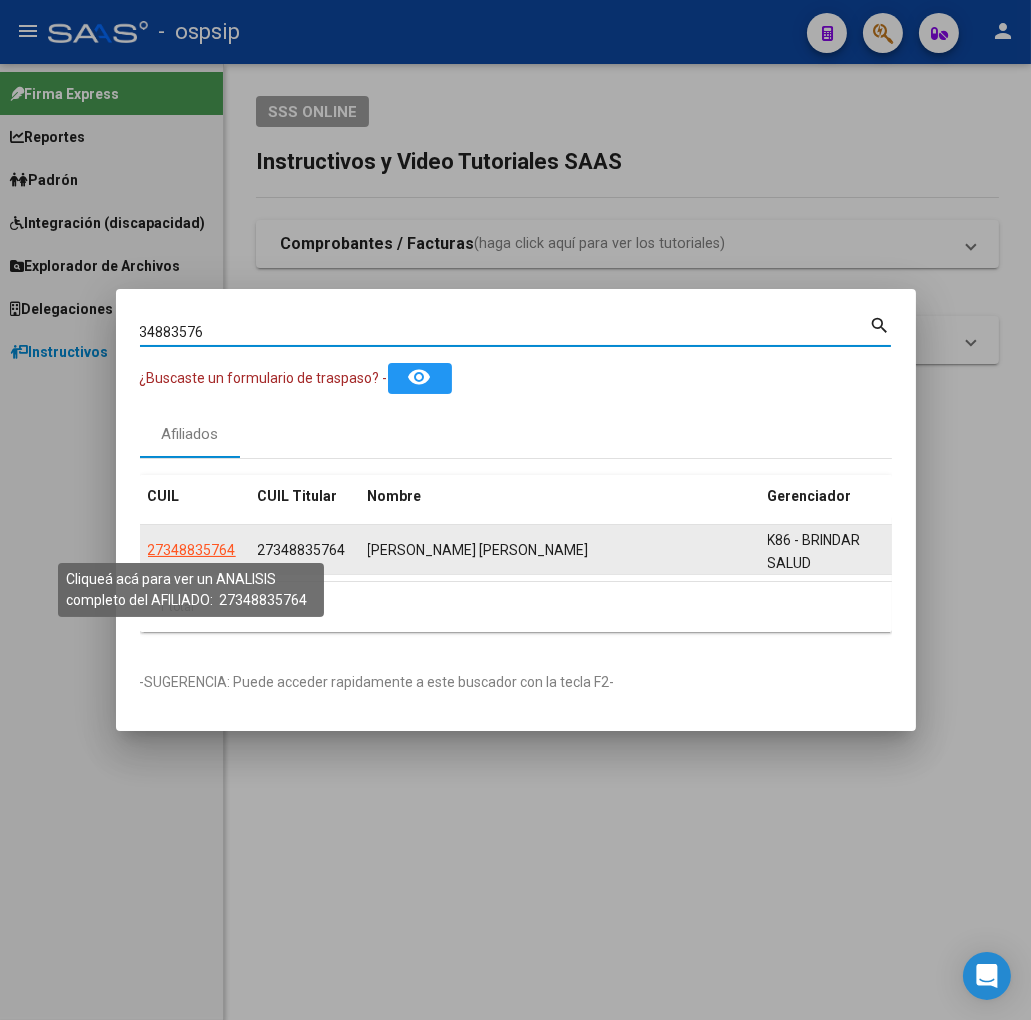 click on "27348835764" 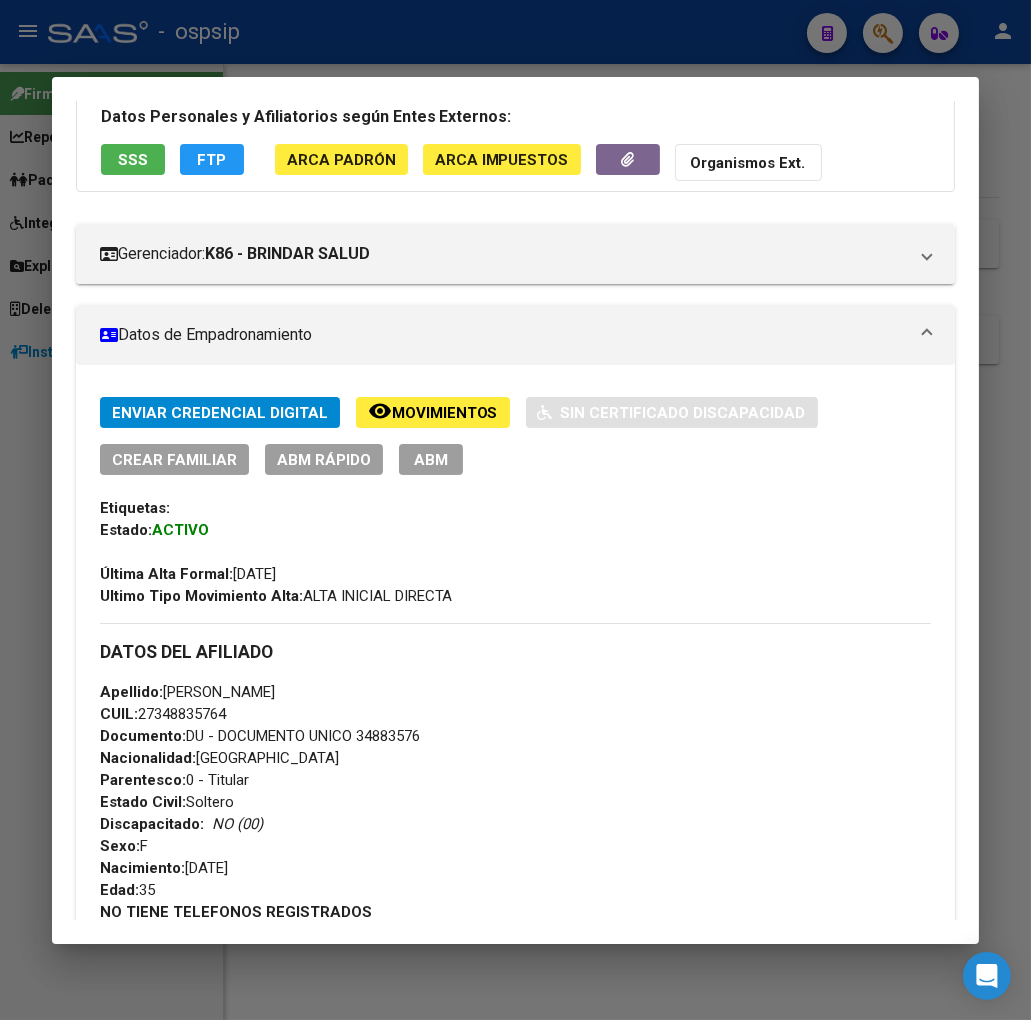 scroll, scrollTop: 0, scrollLeft: 0, axis: both 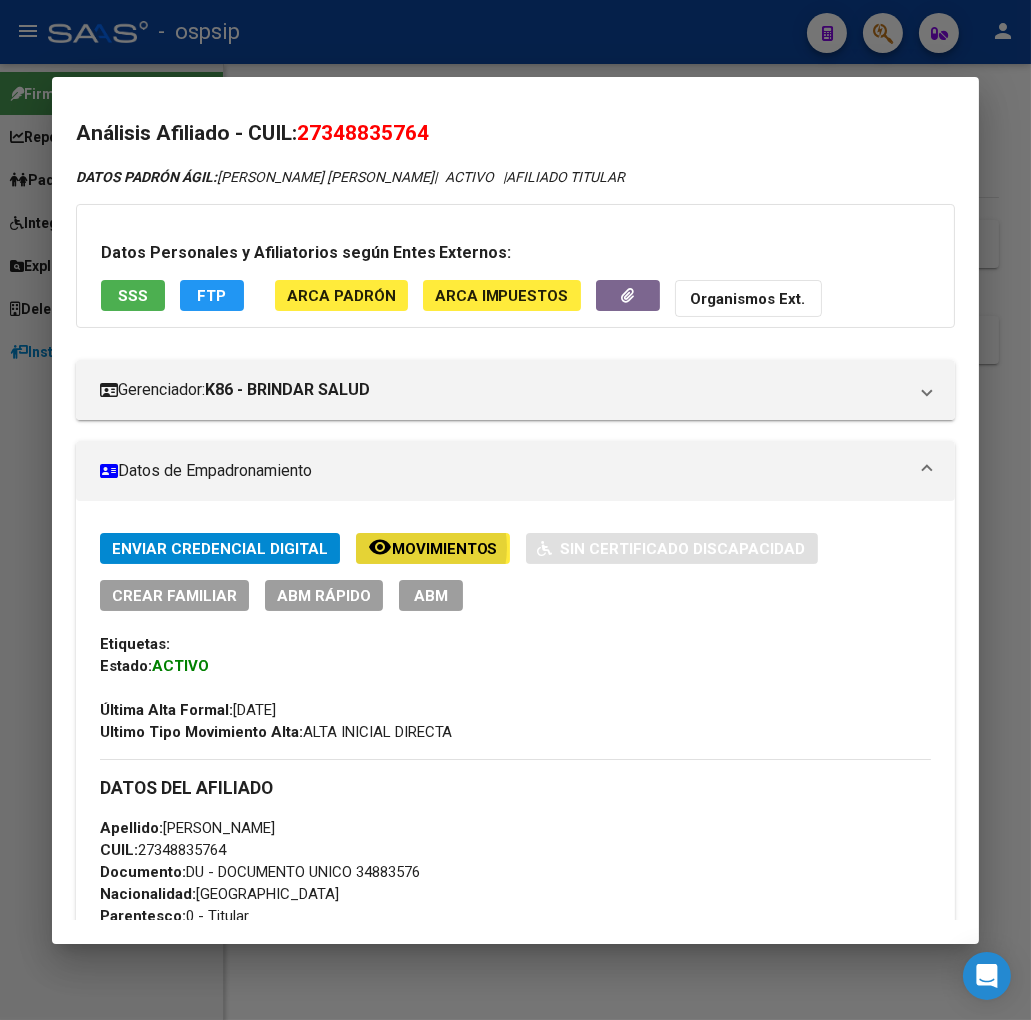 click on "Movimientos" 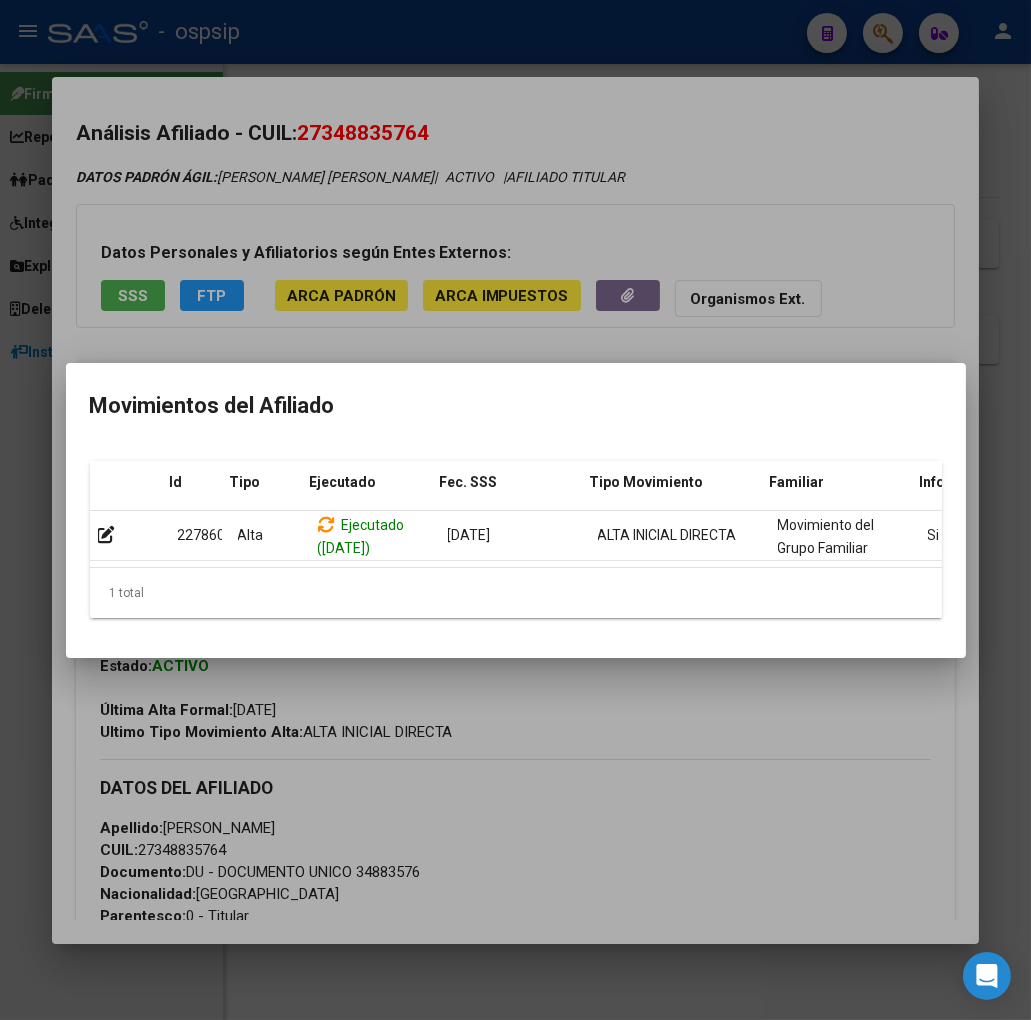 scroll, scrollTop: 0, scrollLeft: 427, axis: horizontal 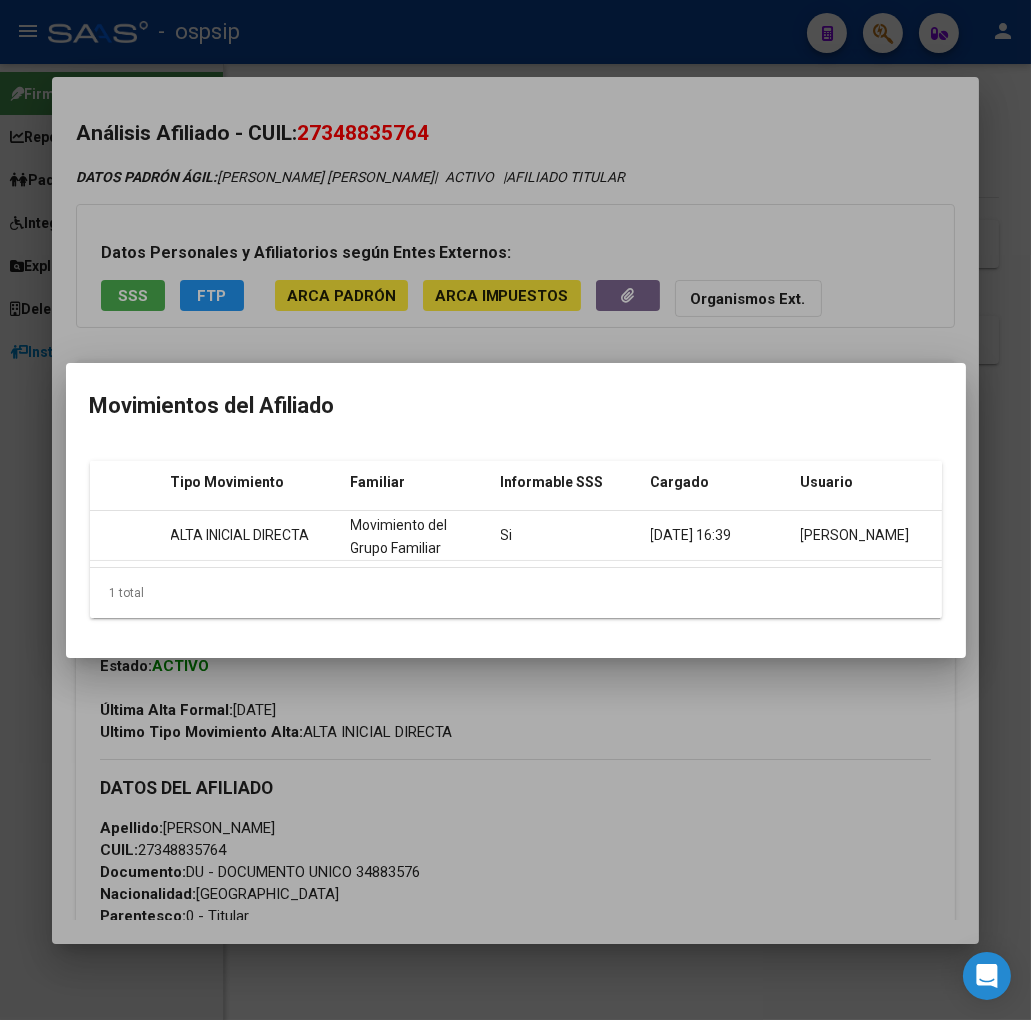 click at bounding box center [515, 510] 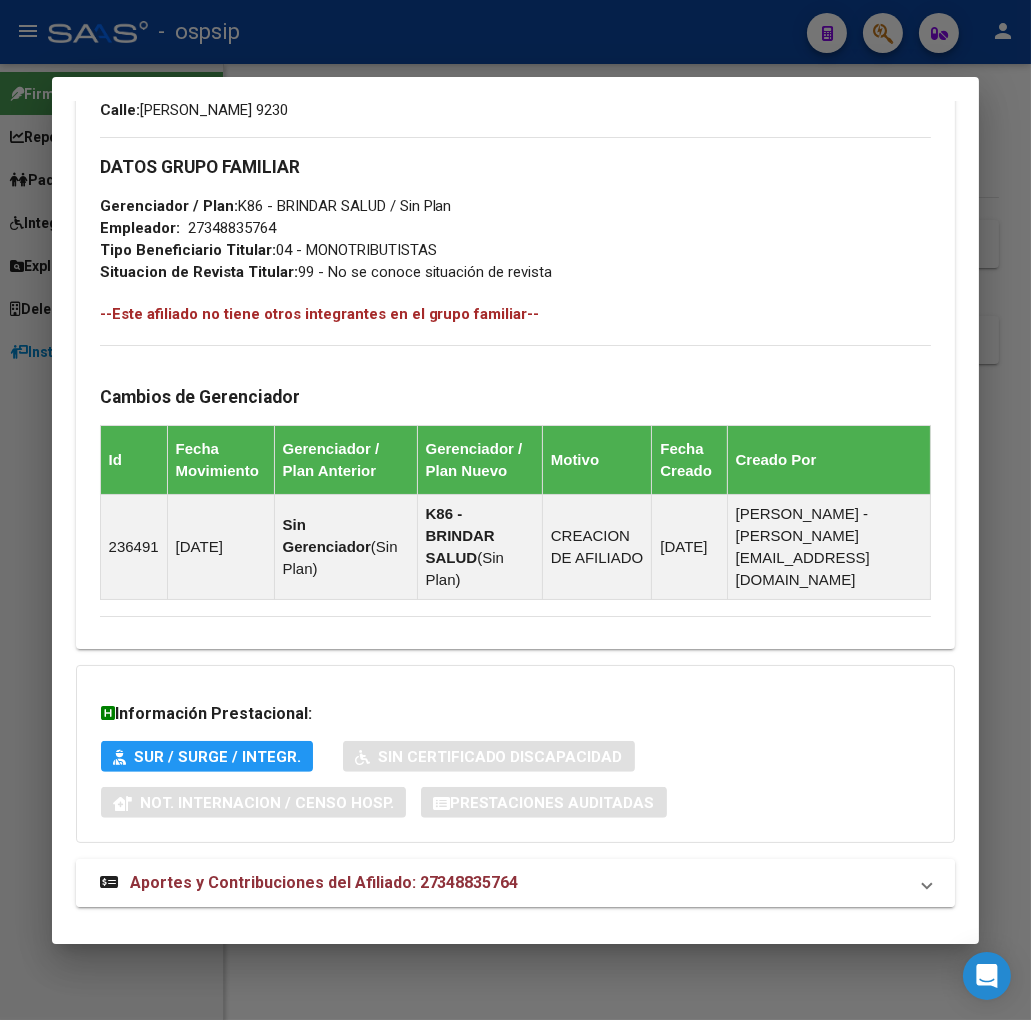 scroll, scrollTop: 1034, scrollLeft: 0, axis: vertical 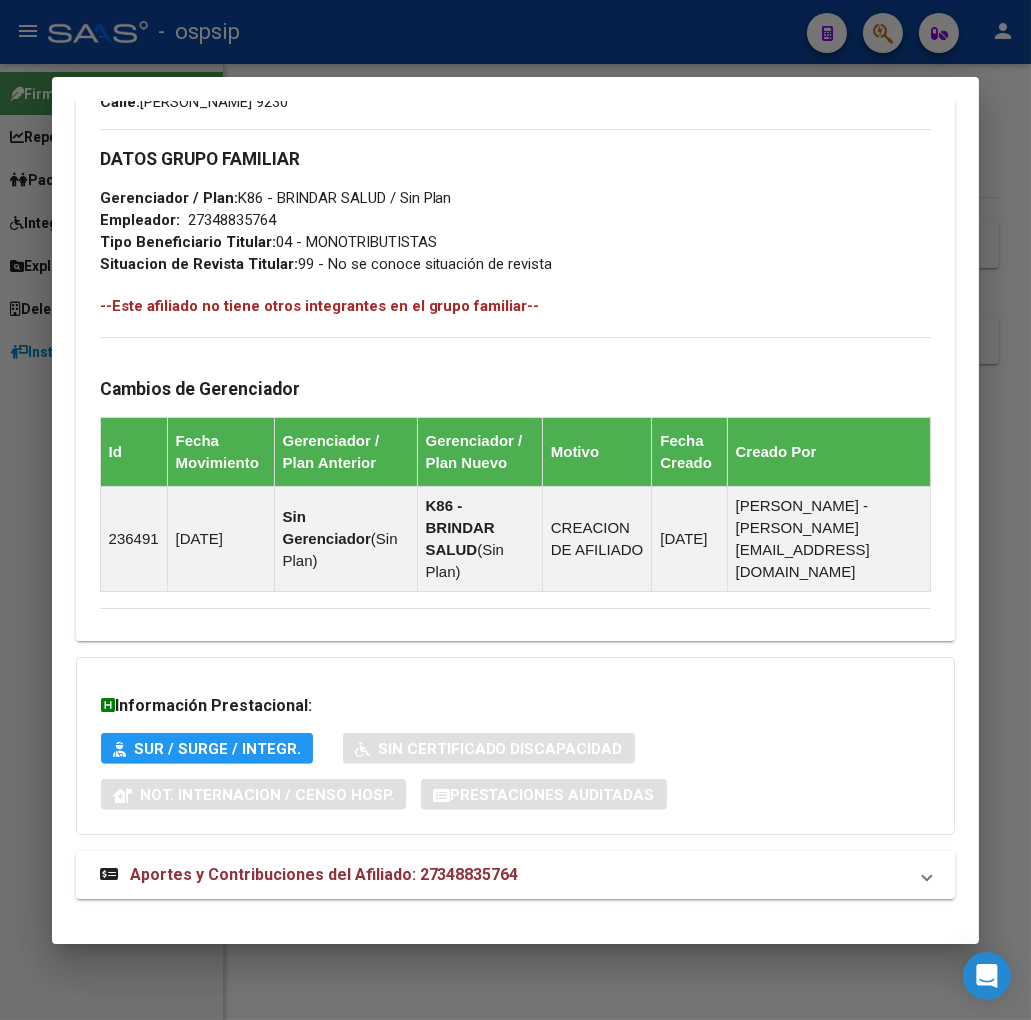 click on "Aportes y Contribuciones del Afiliado: 27348835764" at bounding box center (324, 874) 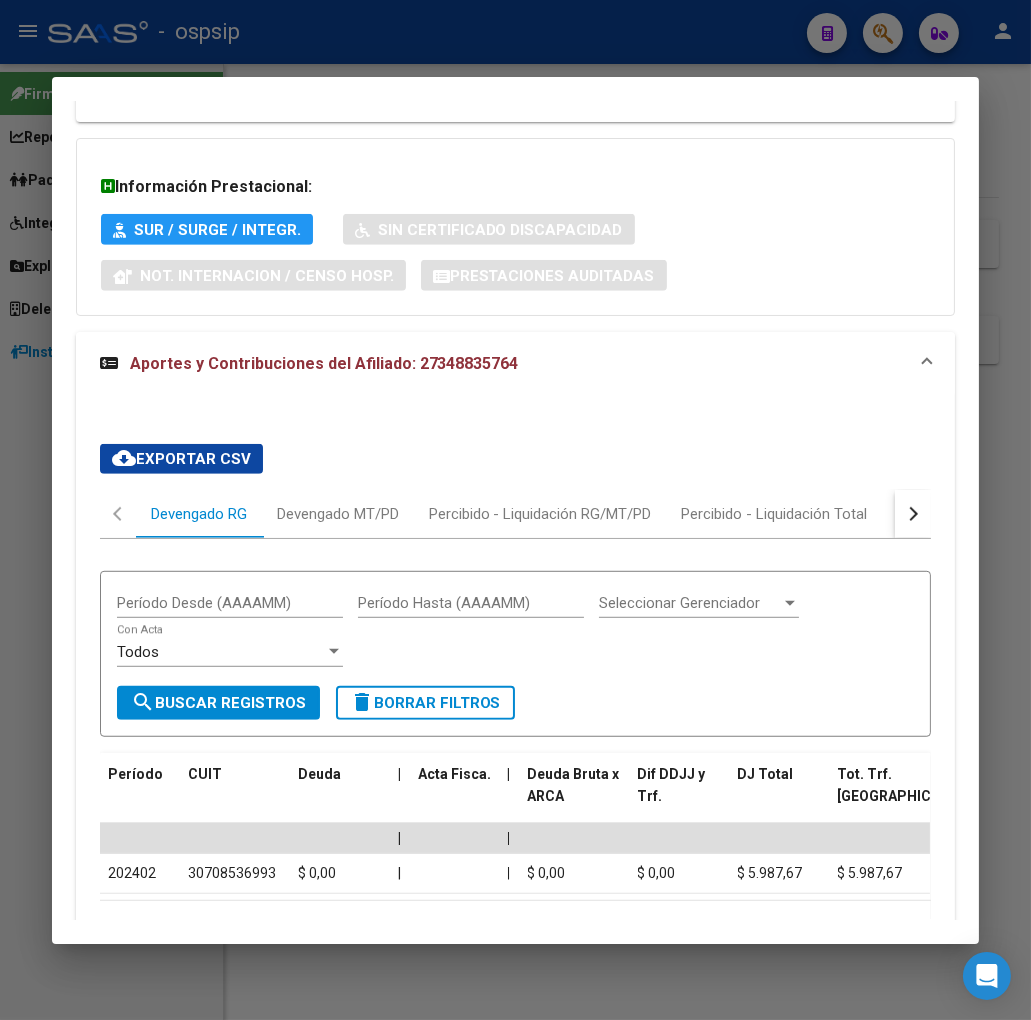 scroll, scrollTop: 1664, scrollLeft: 0, axis: vertical 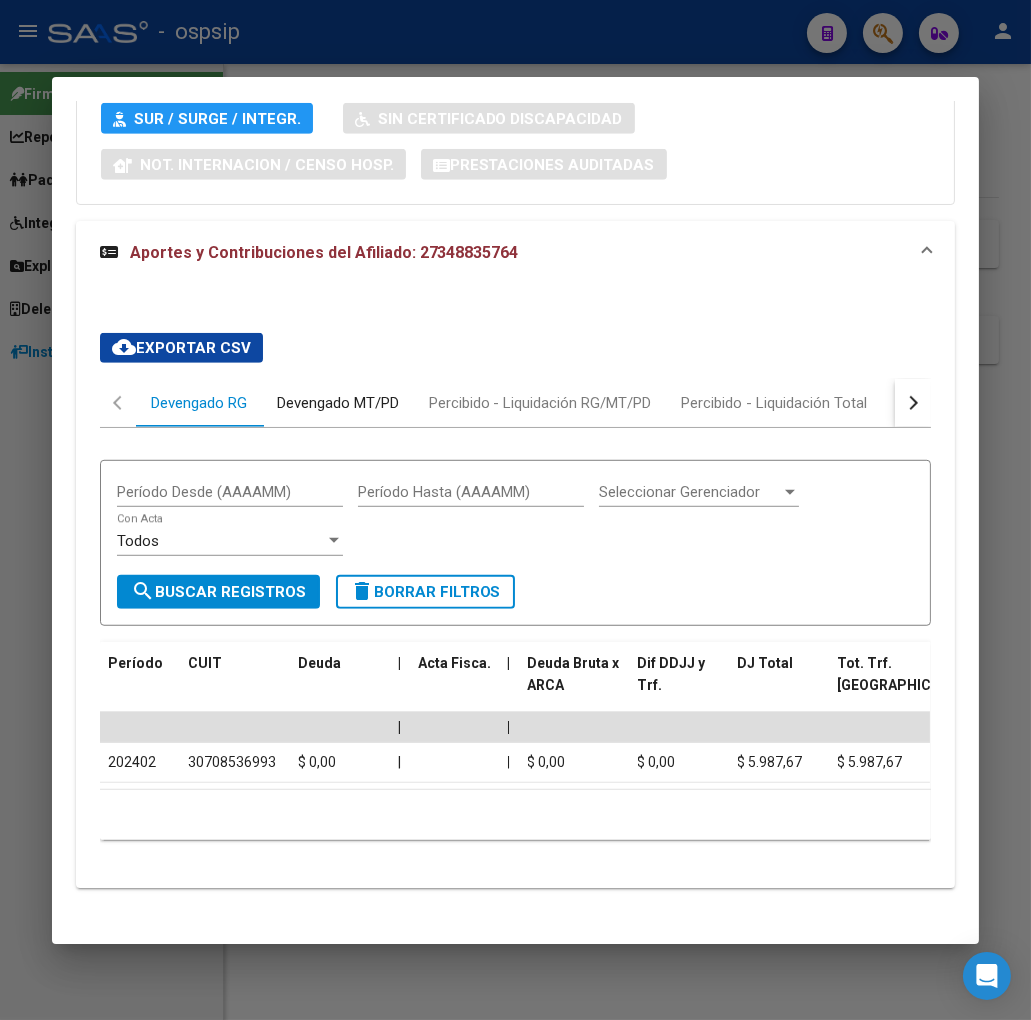 click on "Devengado MT/PD" at bounding box center (338, 403) 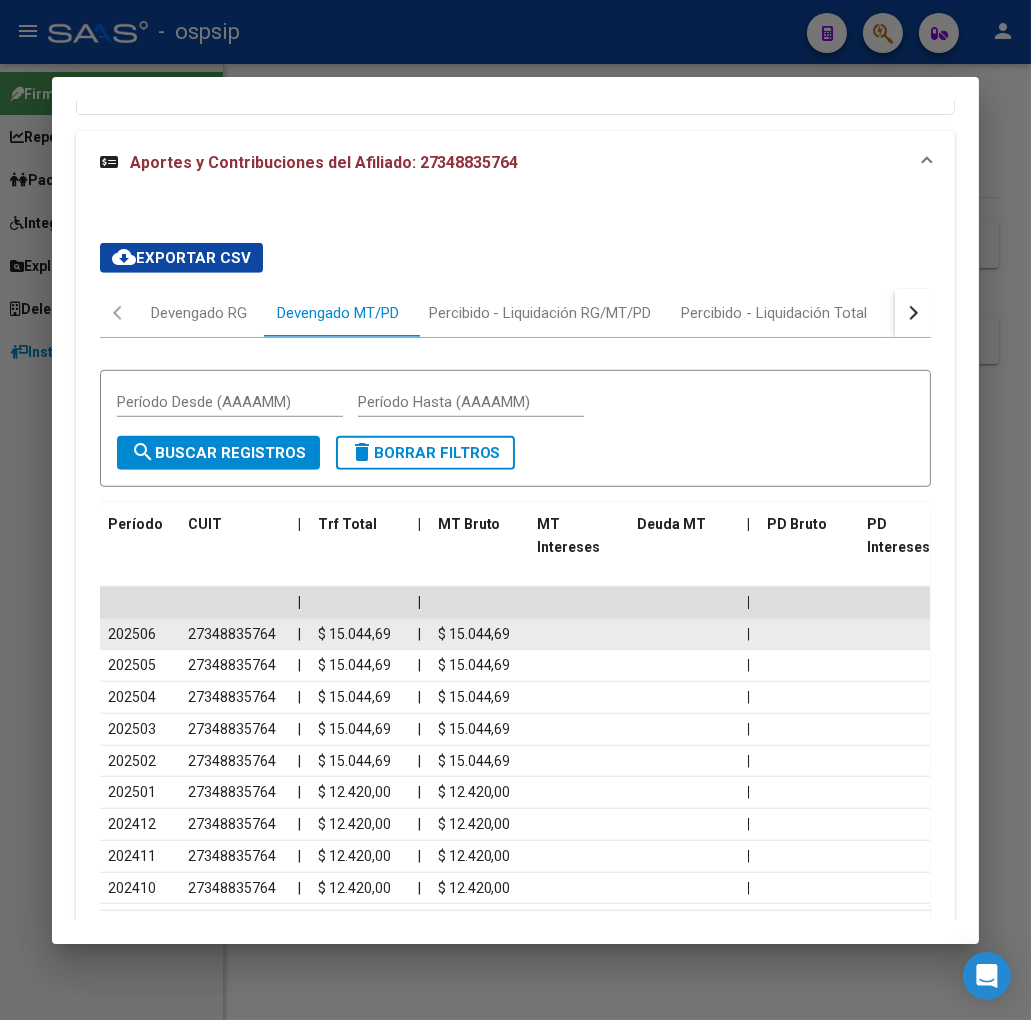 scroll, scrollTop: 1870, scrollLeft: 0, axis: vertical 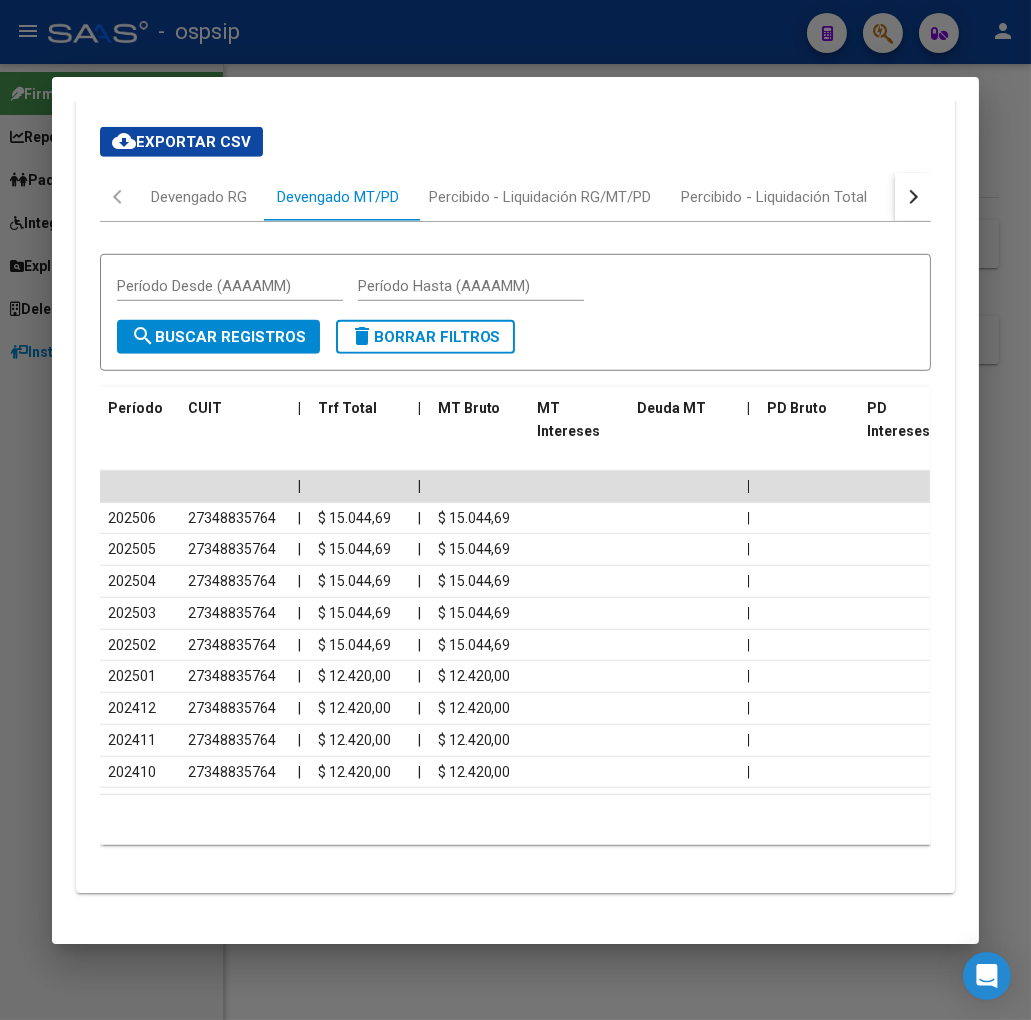 click at bounding box center [515, 510] 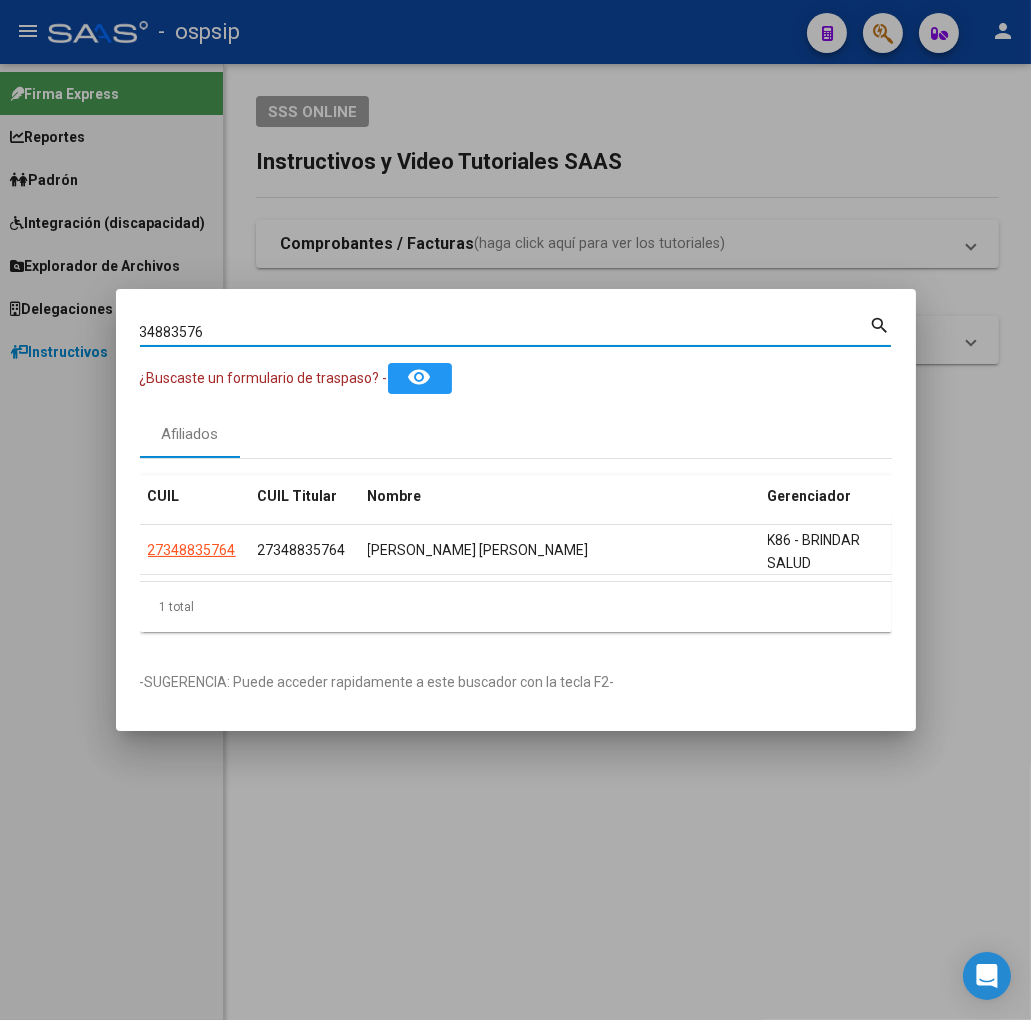 click on "34883576" at bounding box center (505, 332) 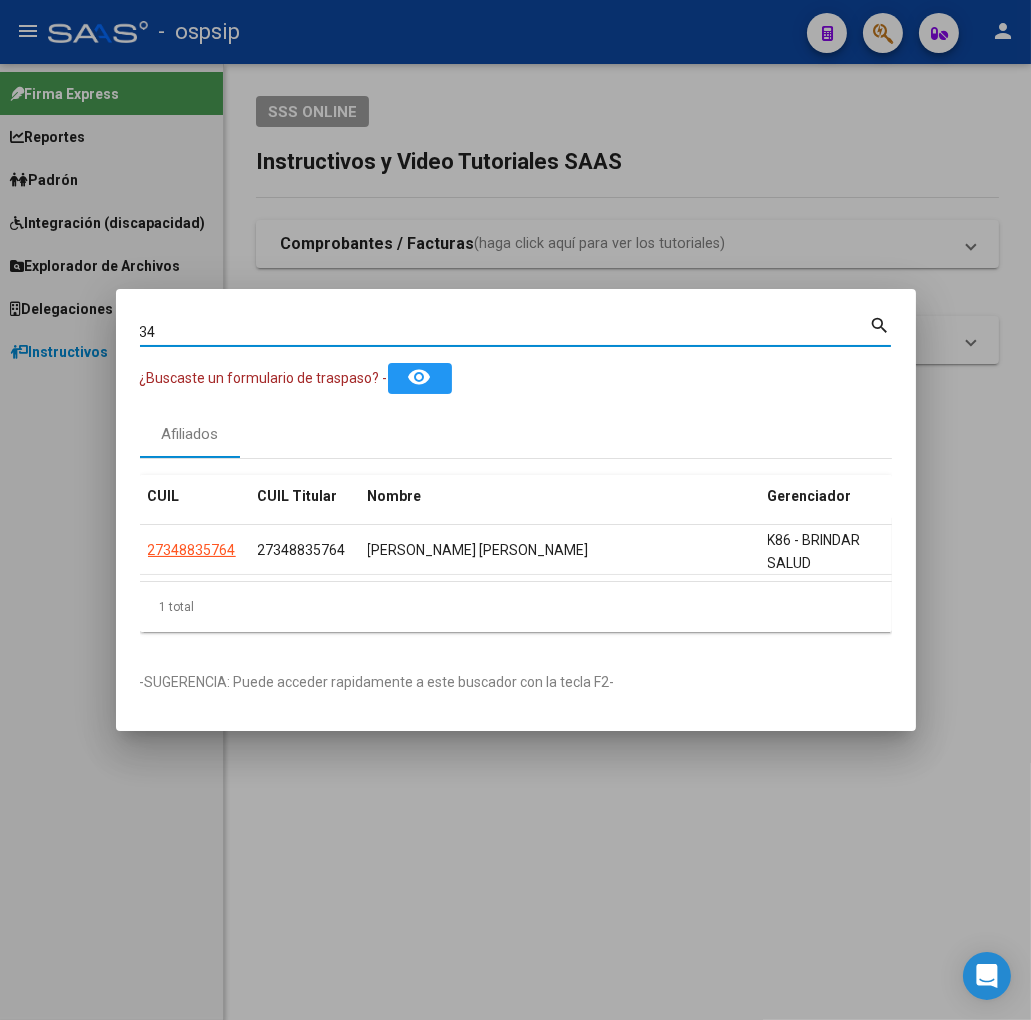 type on "3" 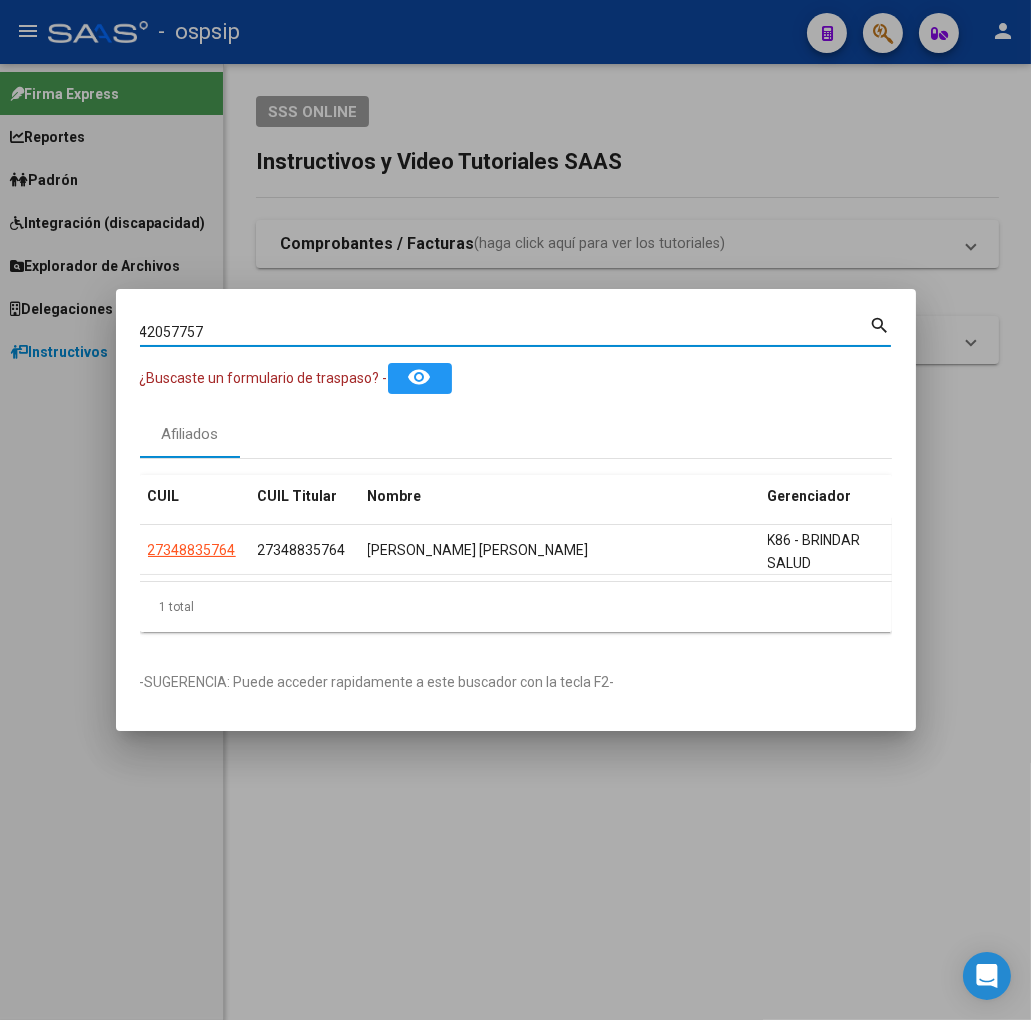 type on "42057757" 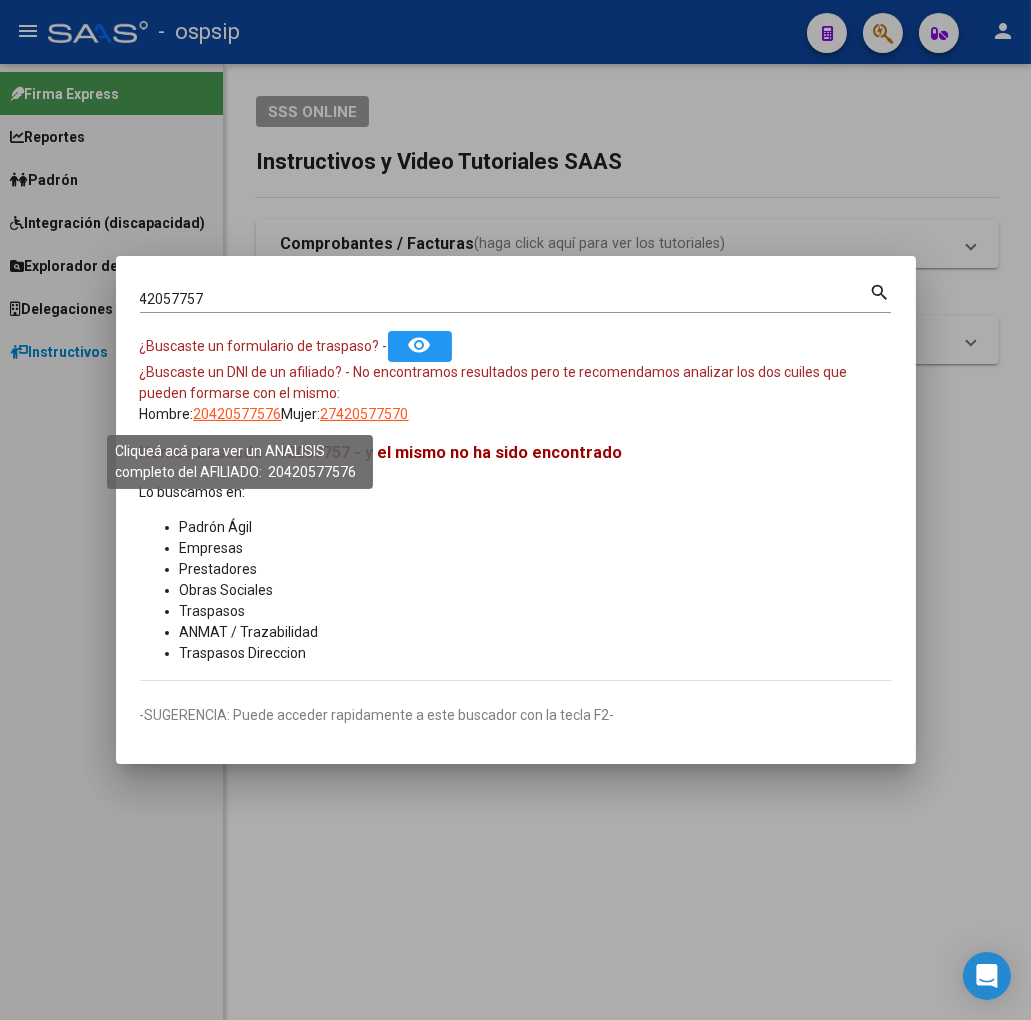 click on "20420577576" at bounding box center [238, 414] 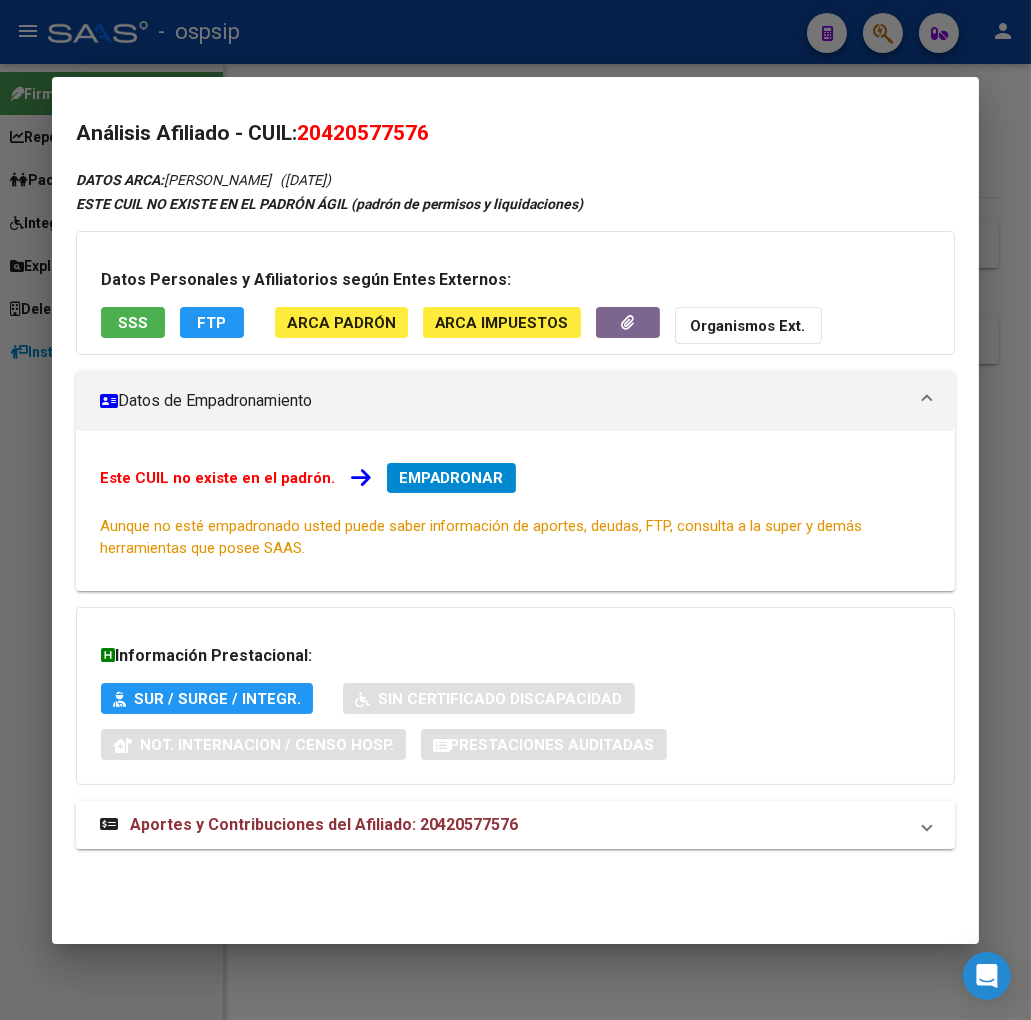 click on "Aportes y Contribuciones del Afiliado: 20420577576" at bounding box center [324, 824] 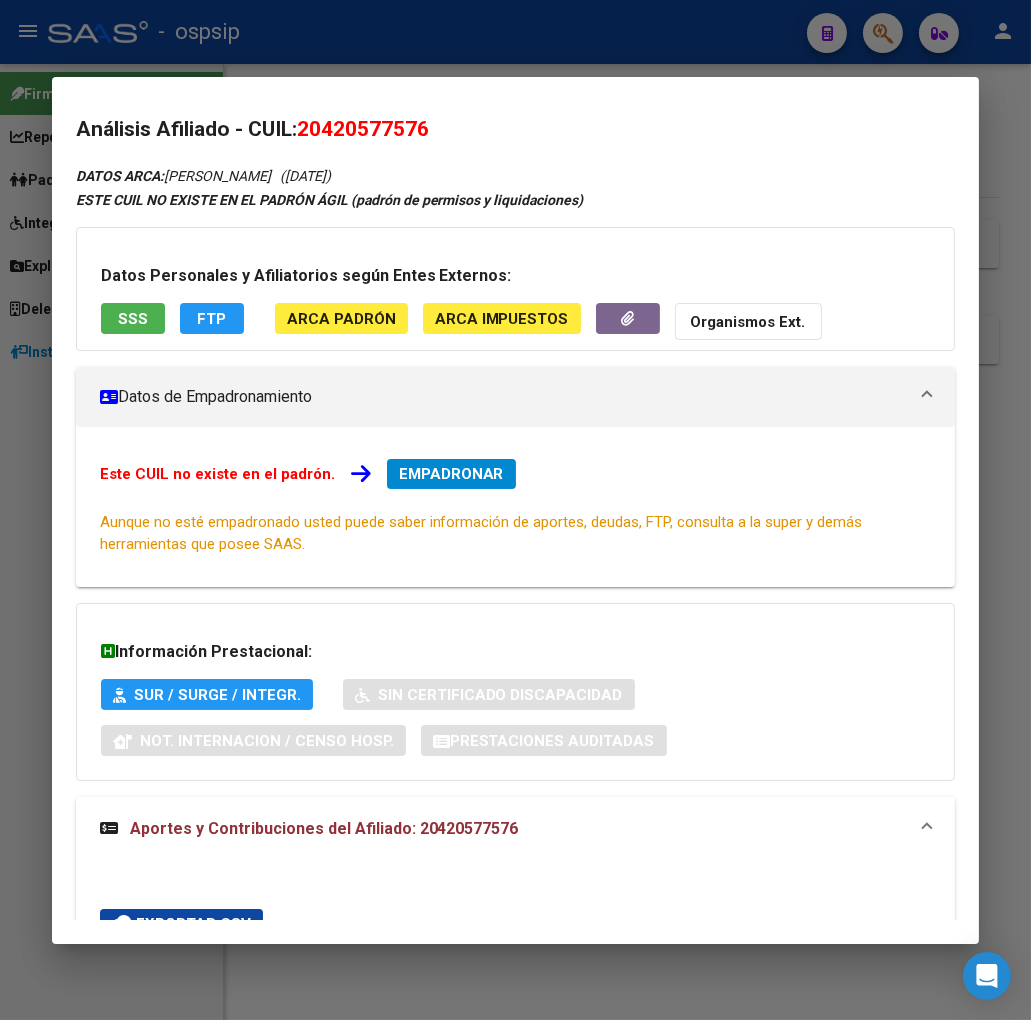 scroll, scrollTop: 0, scrollLeft: 0, axis: both 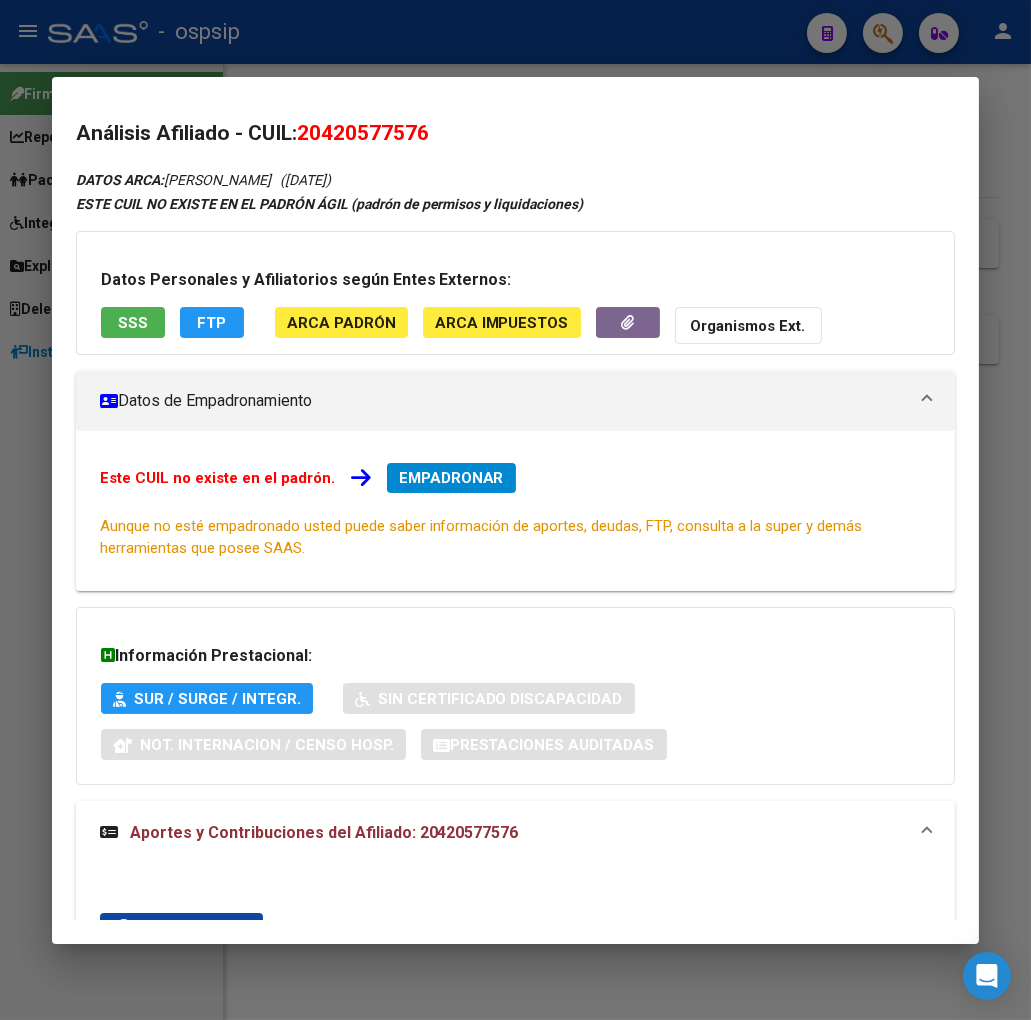 drag, startPoint x: 323, startPoint y: 133, endPoint x: 412, endPoint y: 145, distance: 89.80534 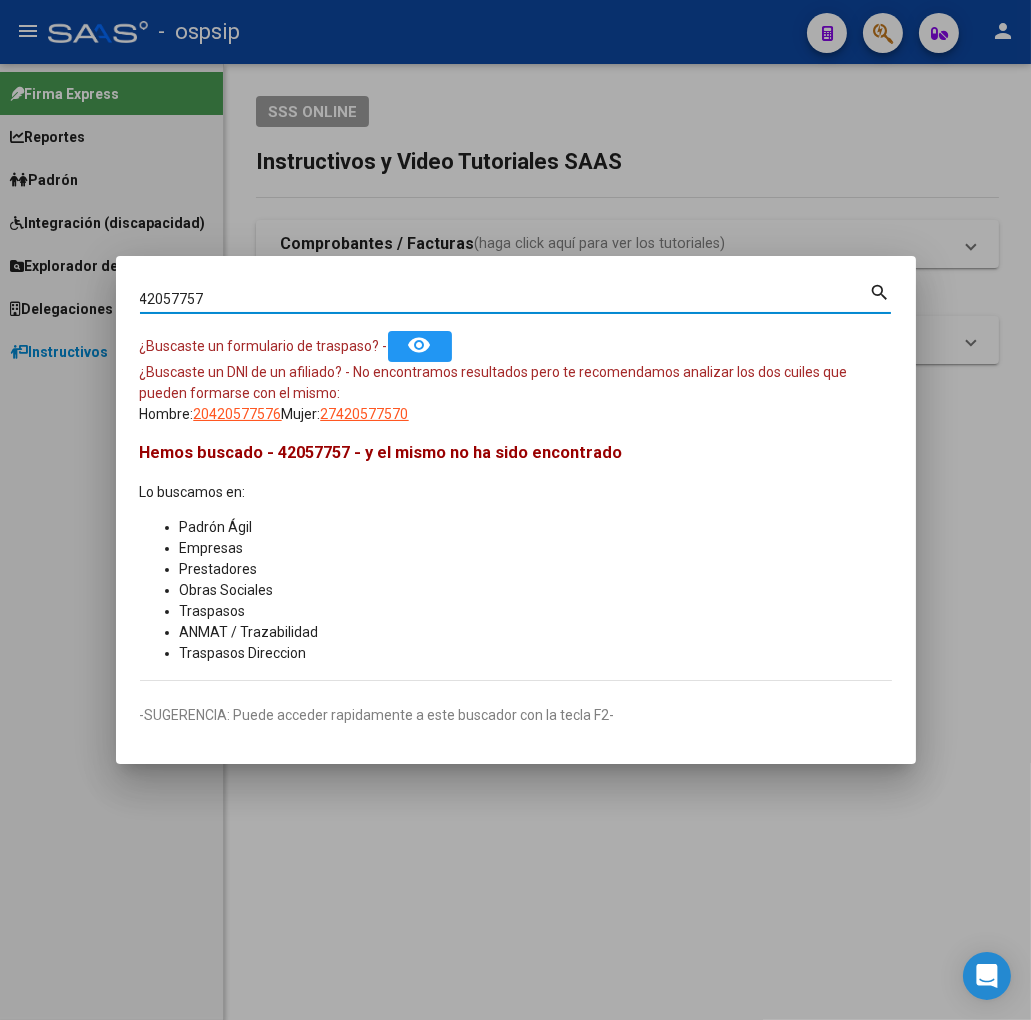 click on "42057757" at bounding box center [505, 299] 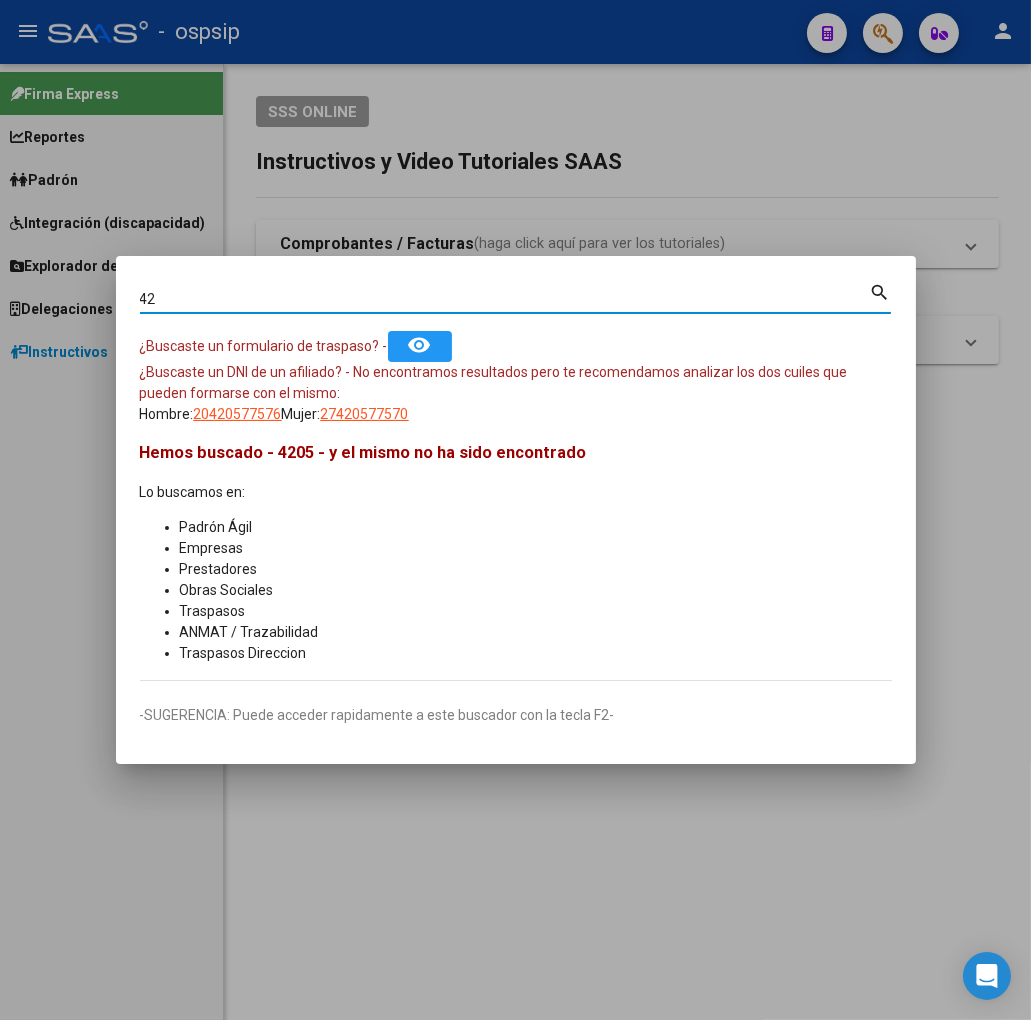 type on "4" 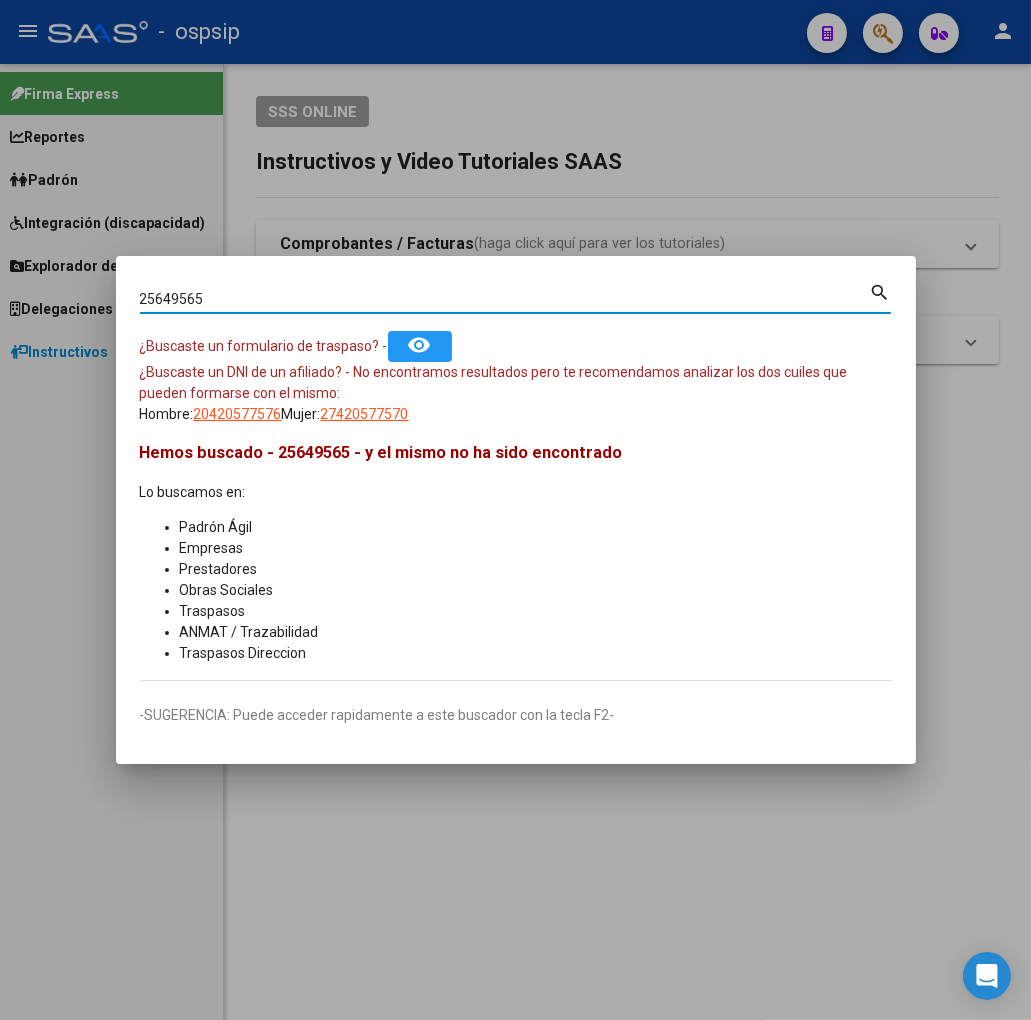type on "25649565" 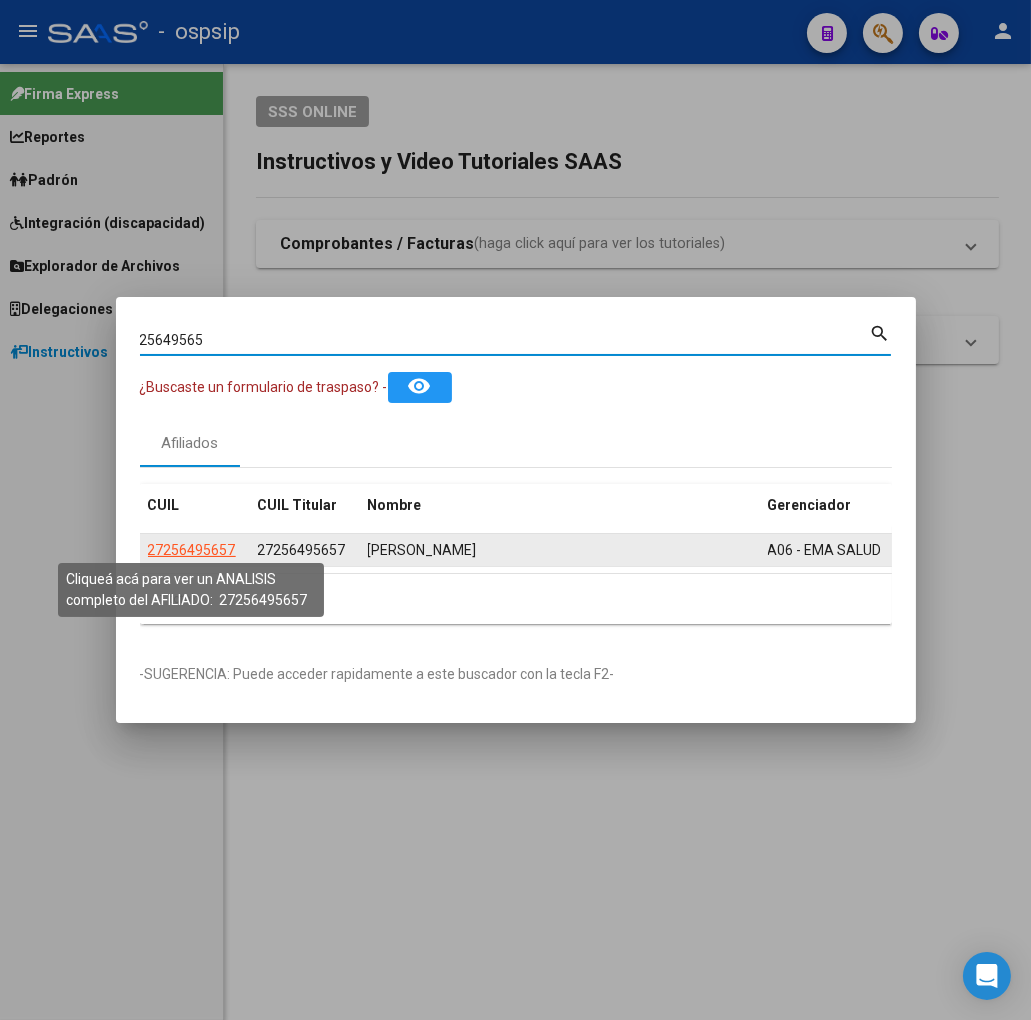 click on "27256495657" 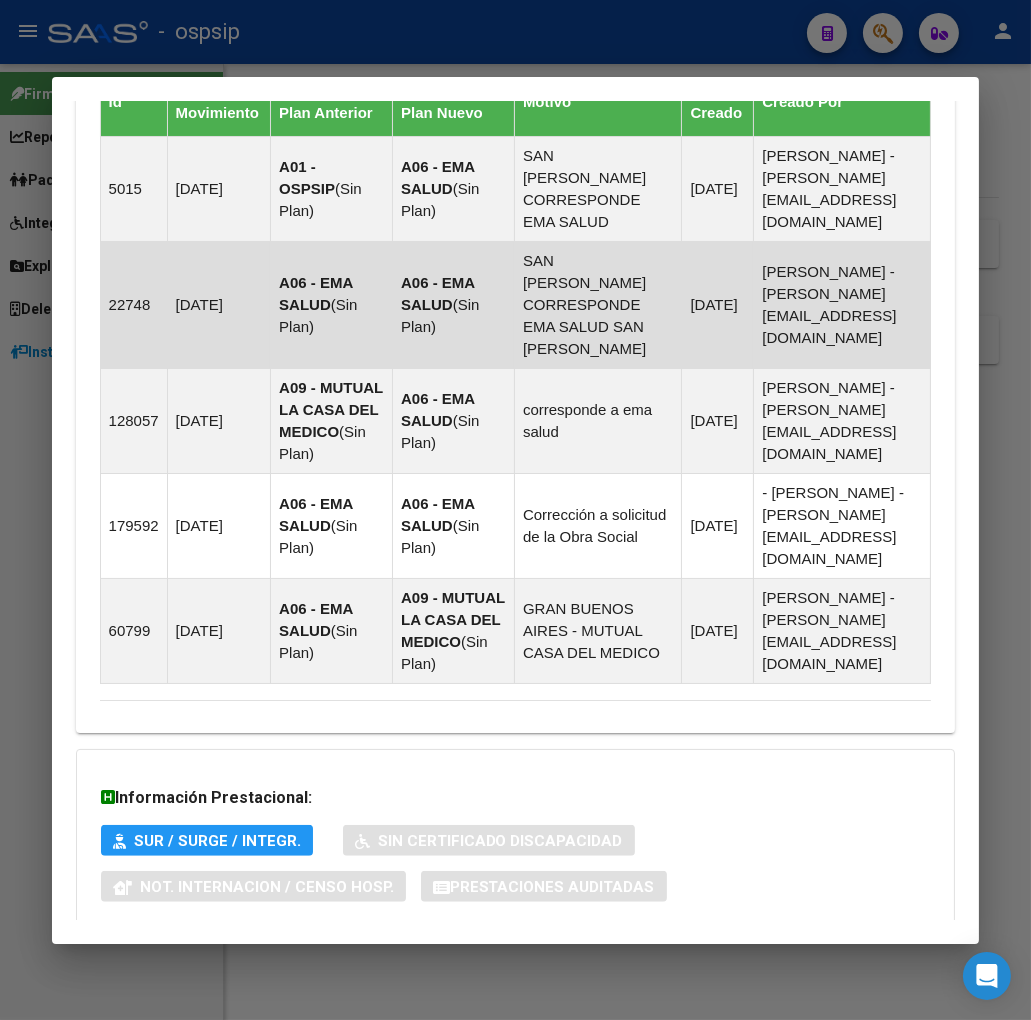 scroll, scrollTop: 1492, scrollLeft: 0, axis: vertical 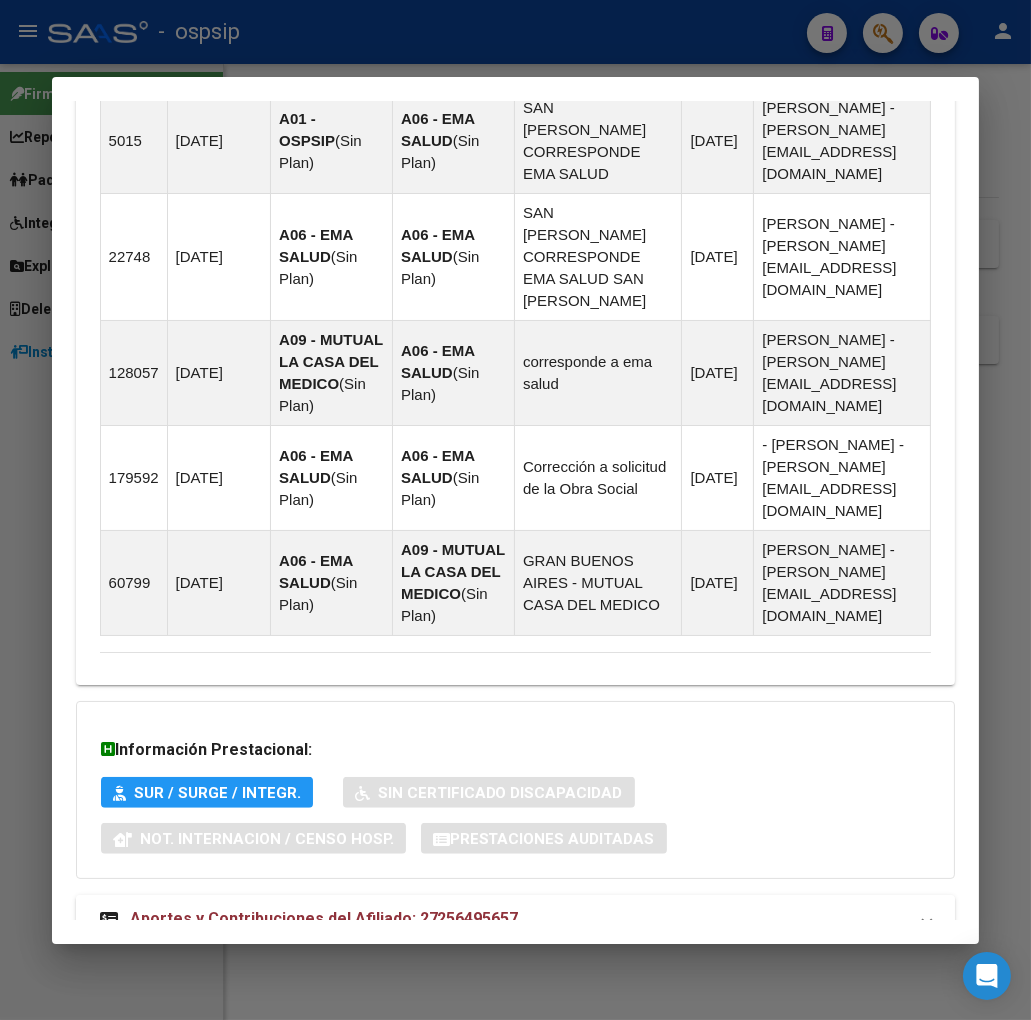 click on "Aportes y Contribuciones del Afiliado: 27256495657" at bounding box center (309, 919) 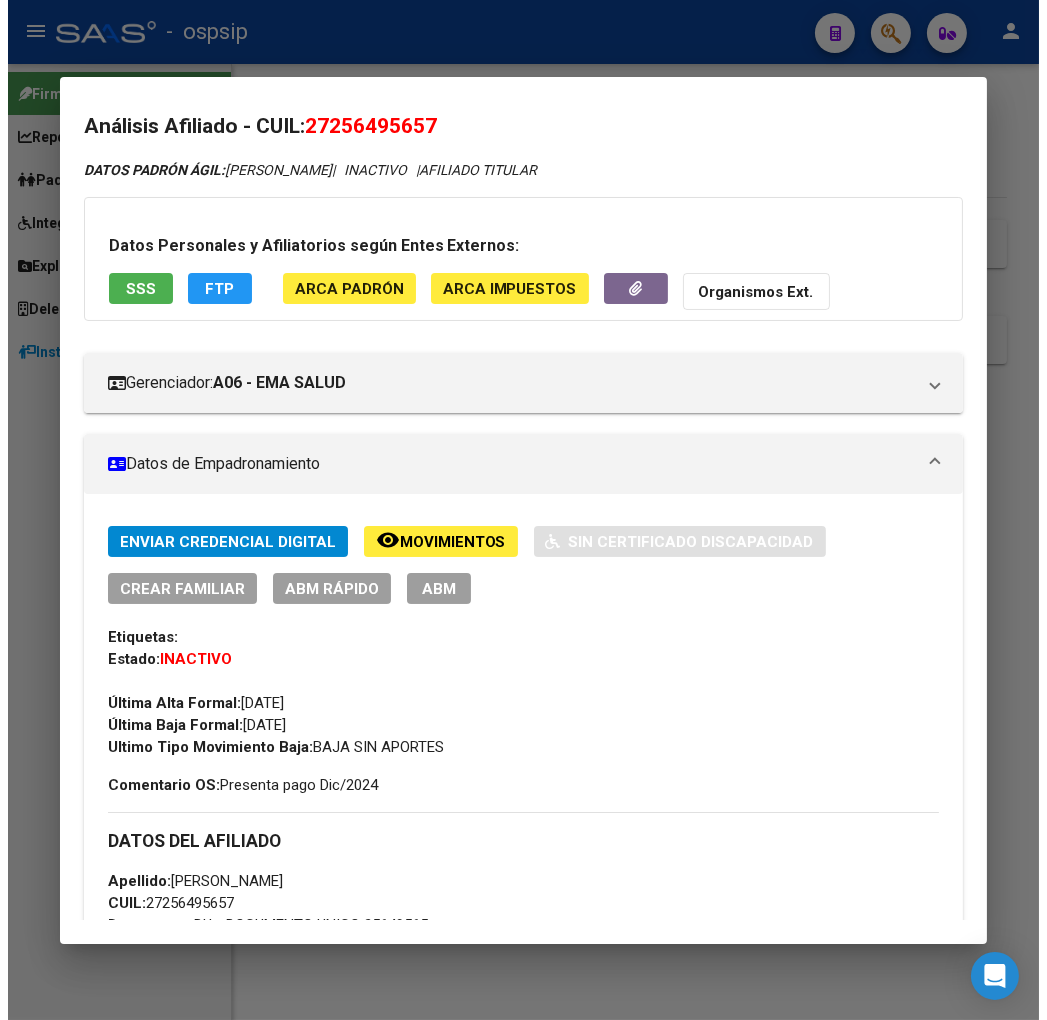 scroll, scrollTop: 0, scrollLeft: 0, axis: both 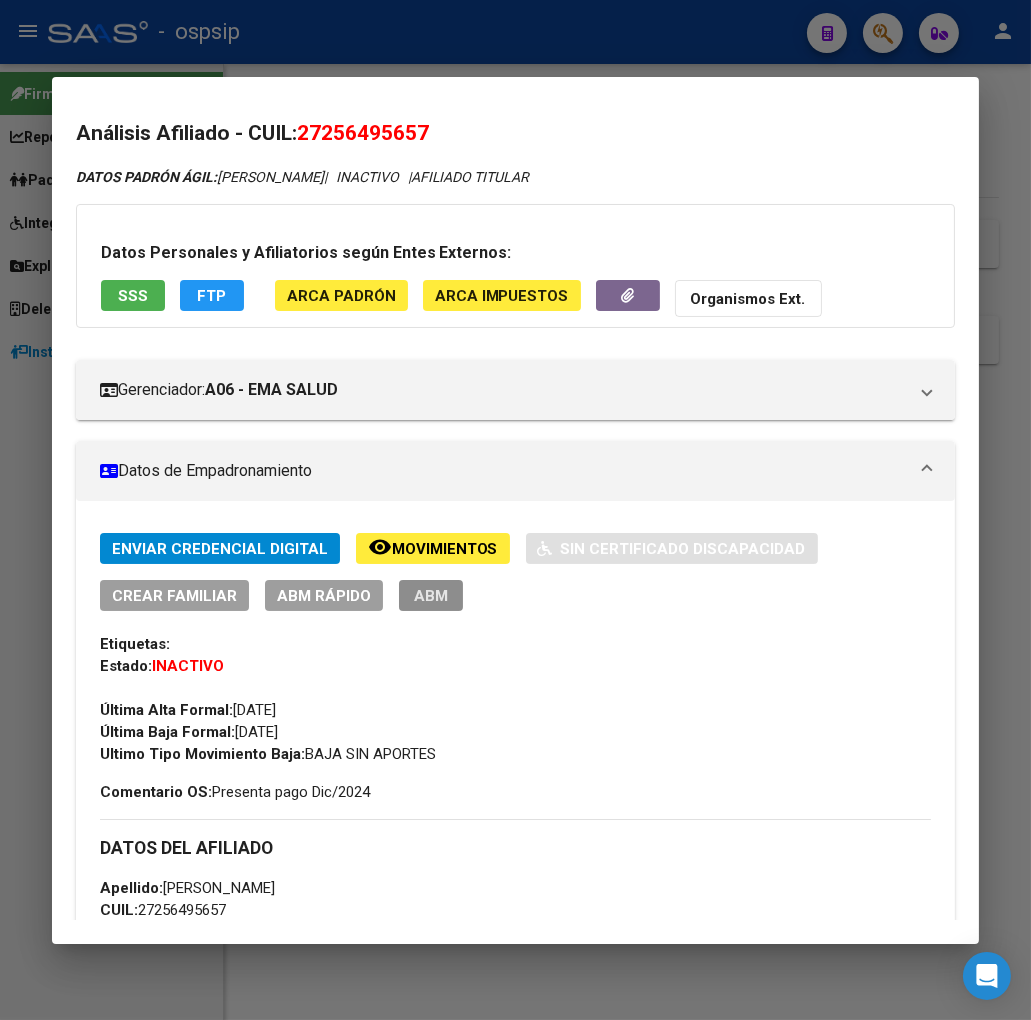 click on "ABM" at bounding box center (431, 596) 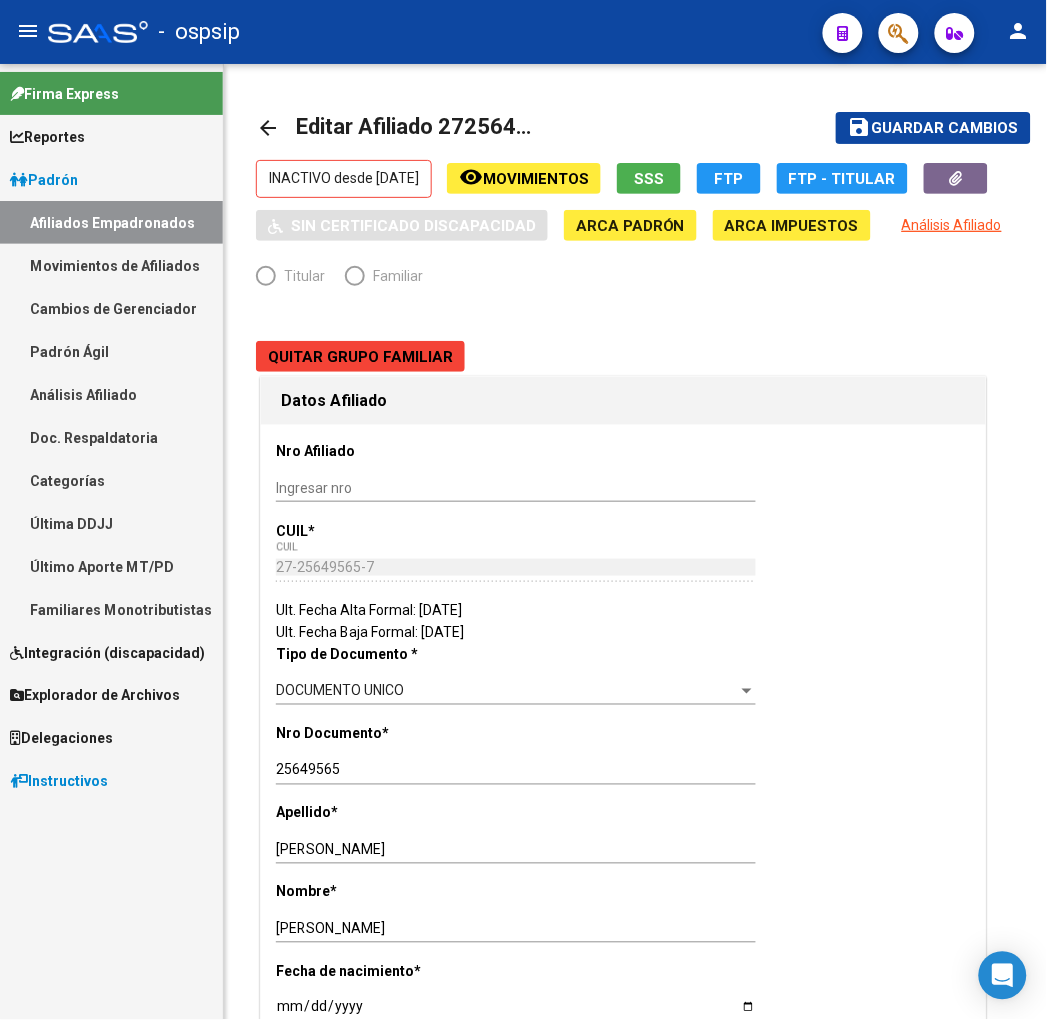 radio on "true" 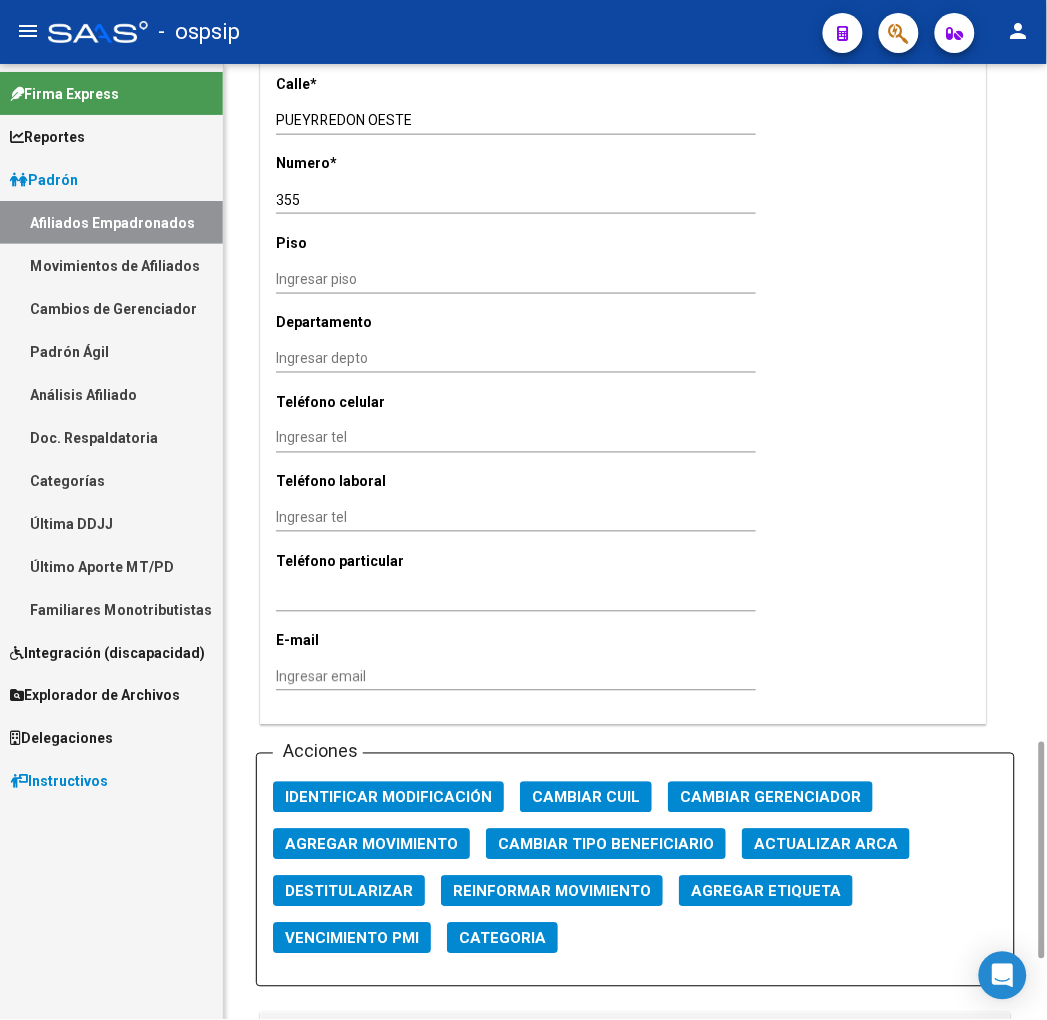 scroll, scrollTop: 2000, scrollLeft: 0, axis: vertical 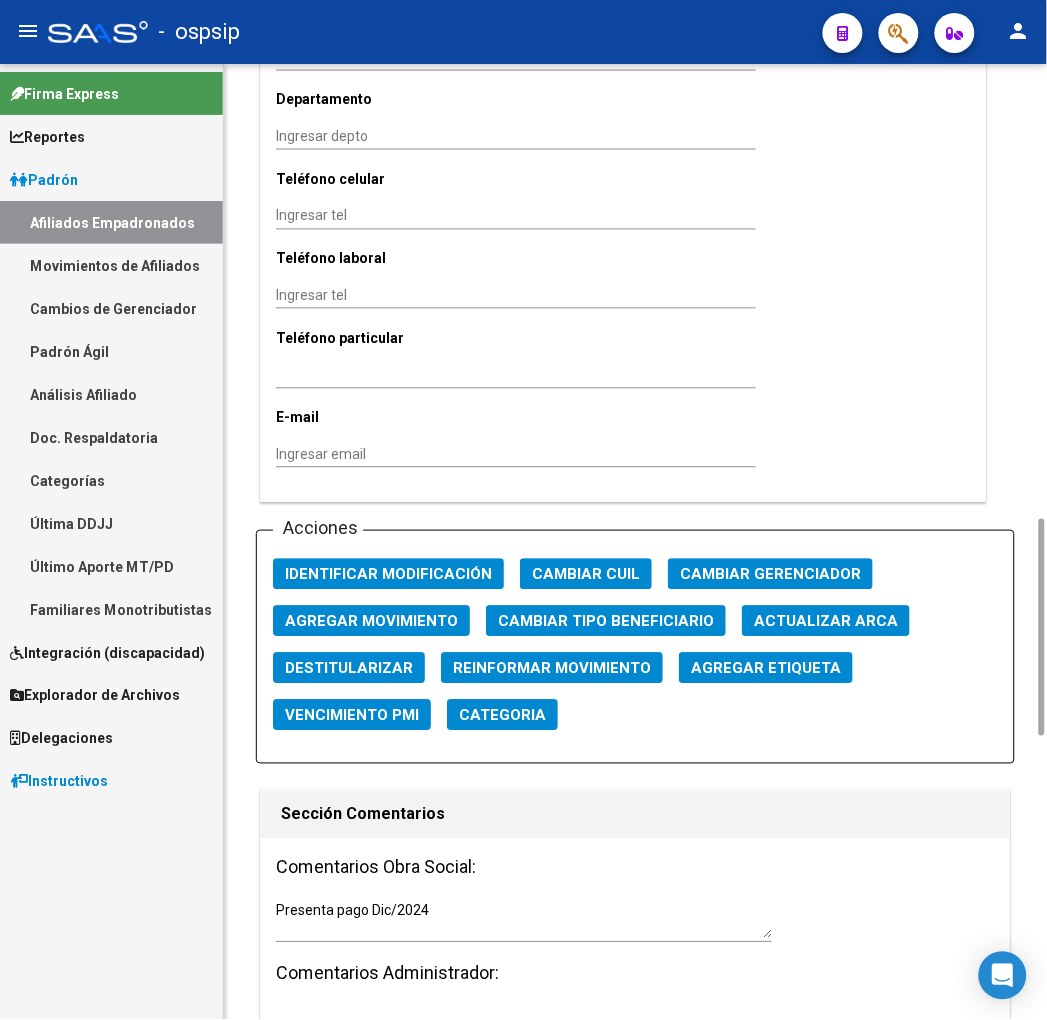 click on "Agregar Movimiento" 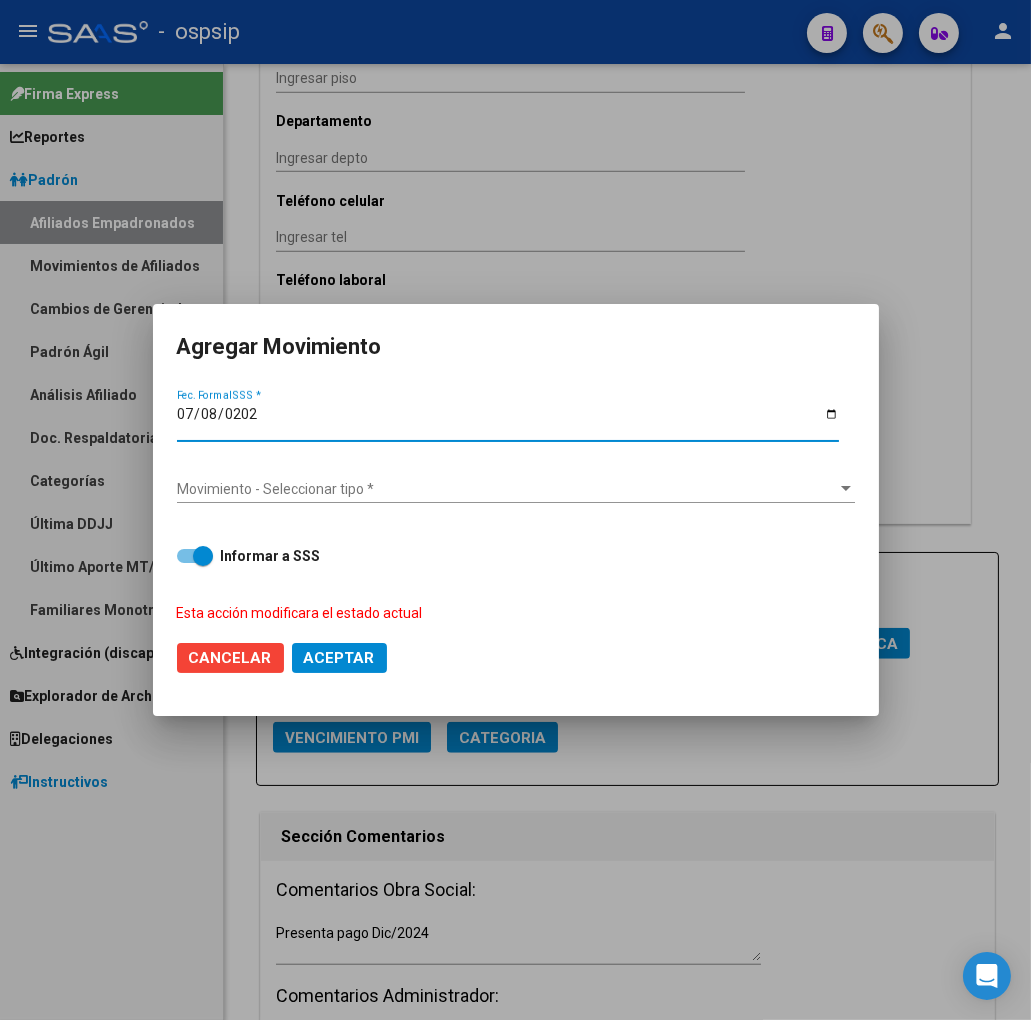 type on "[DATE]" 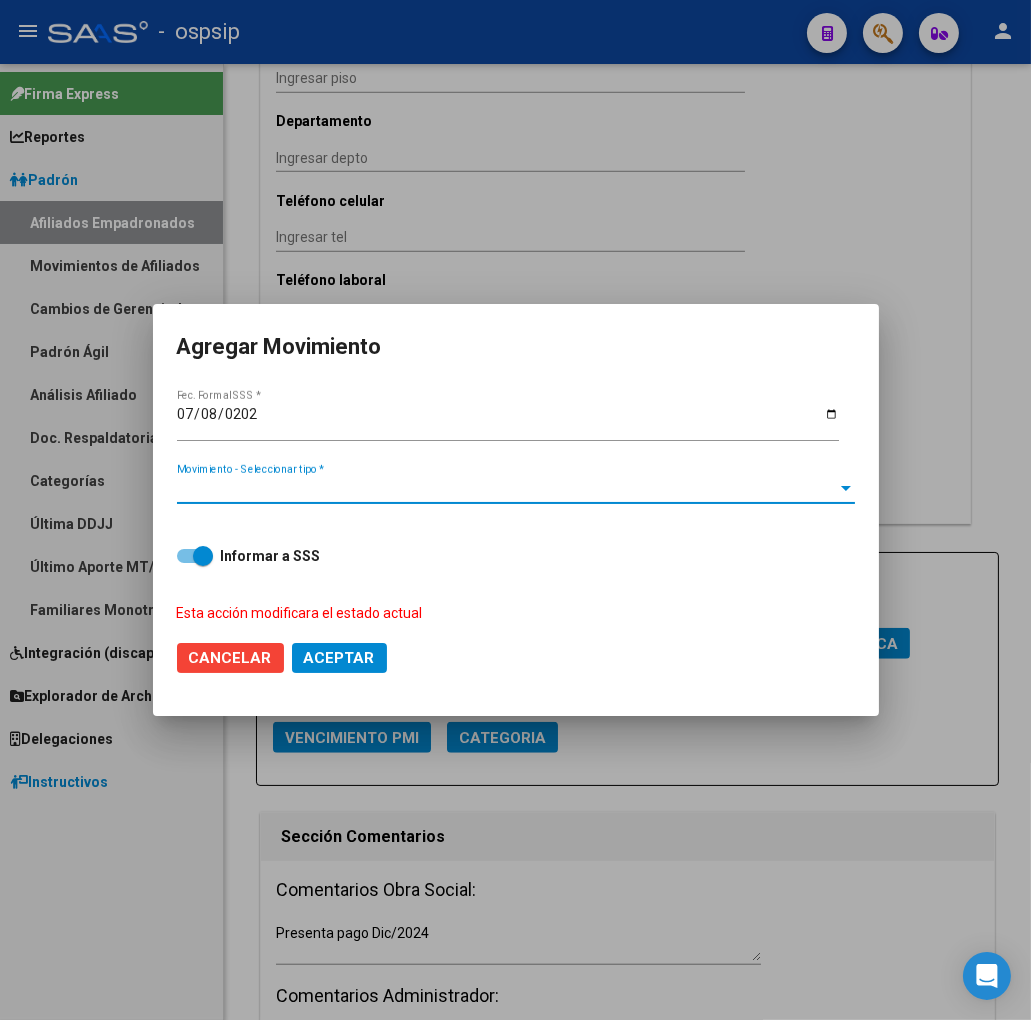 click on "Movimiento - Seleccionar tipo *" at bounding box center [507, 489] 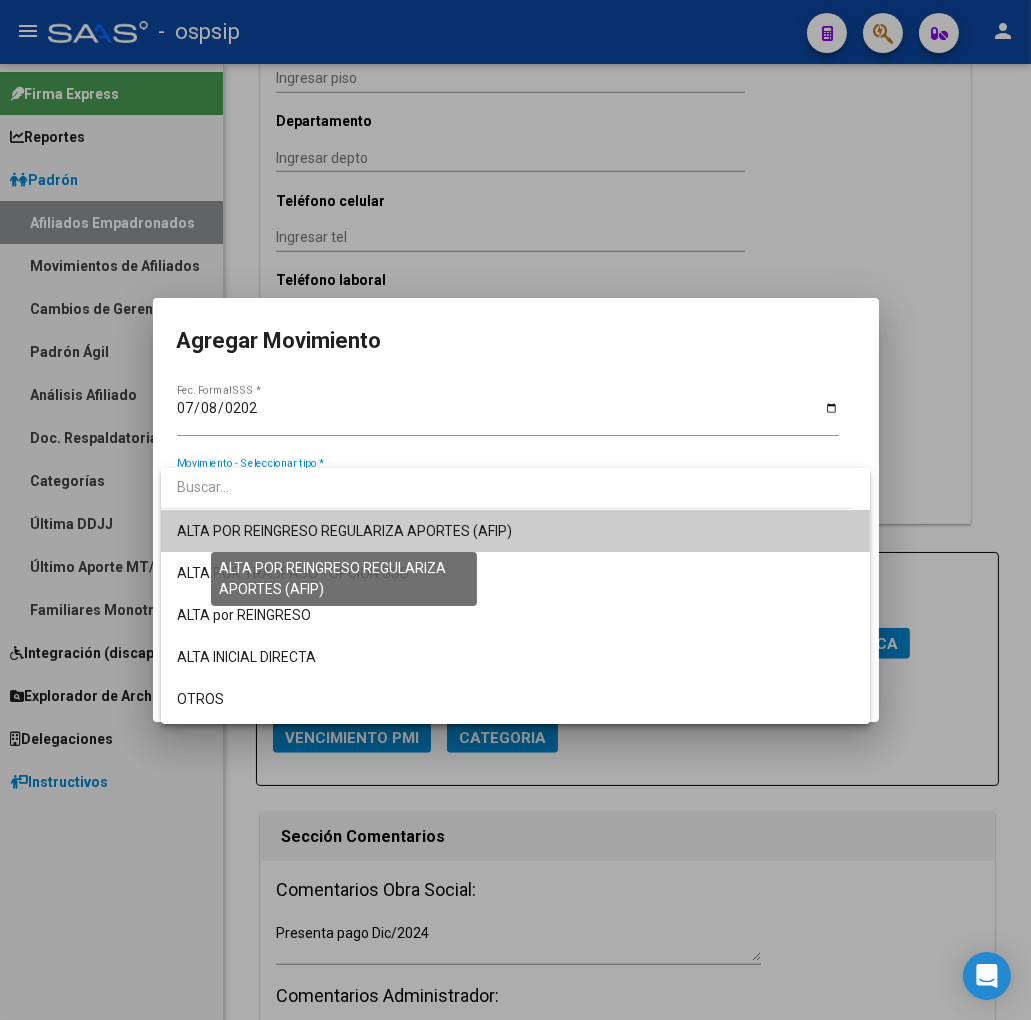 click on "ALTA POR REINGRESO REGULARIZA APORTES (AFIP)" at bounding box center (344, 531) 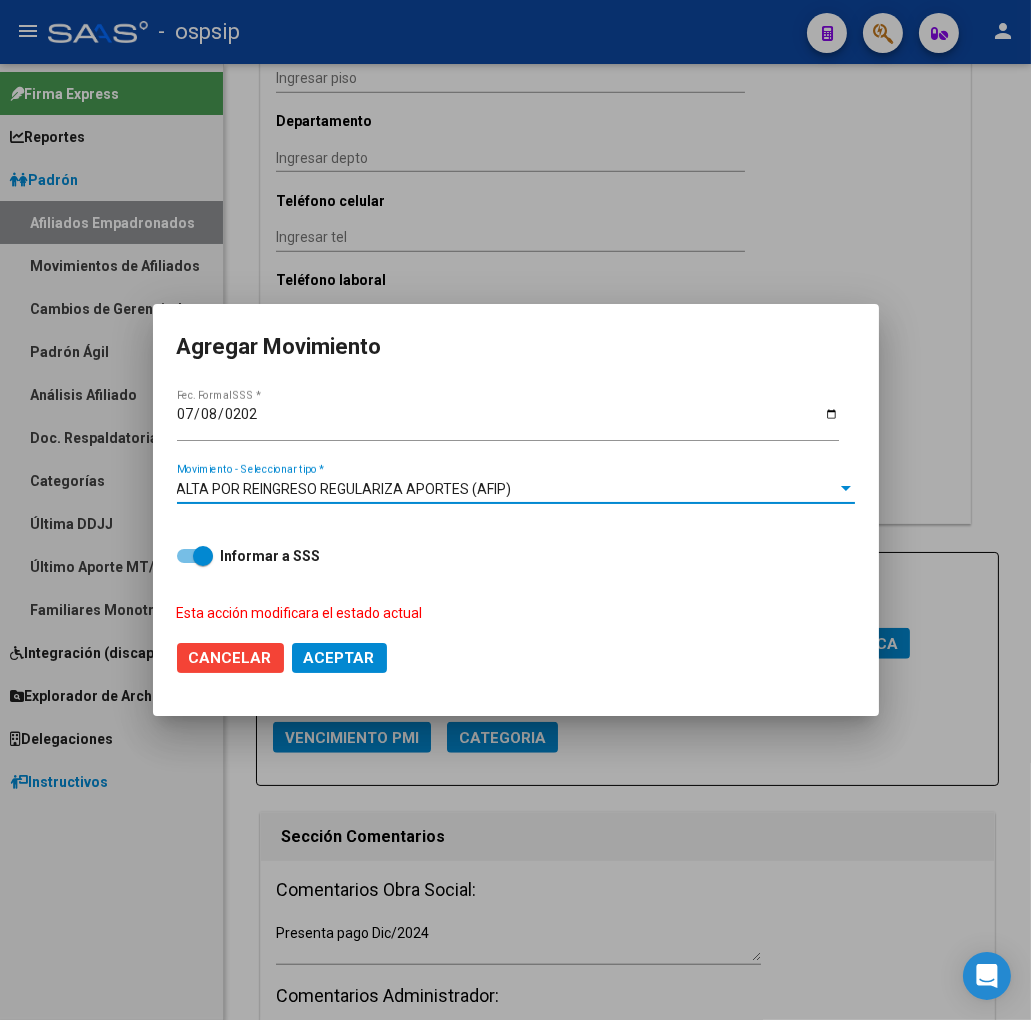 click on "Aceptar" 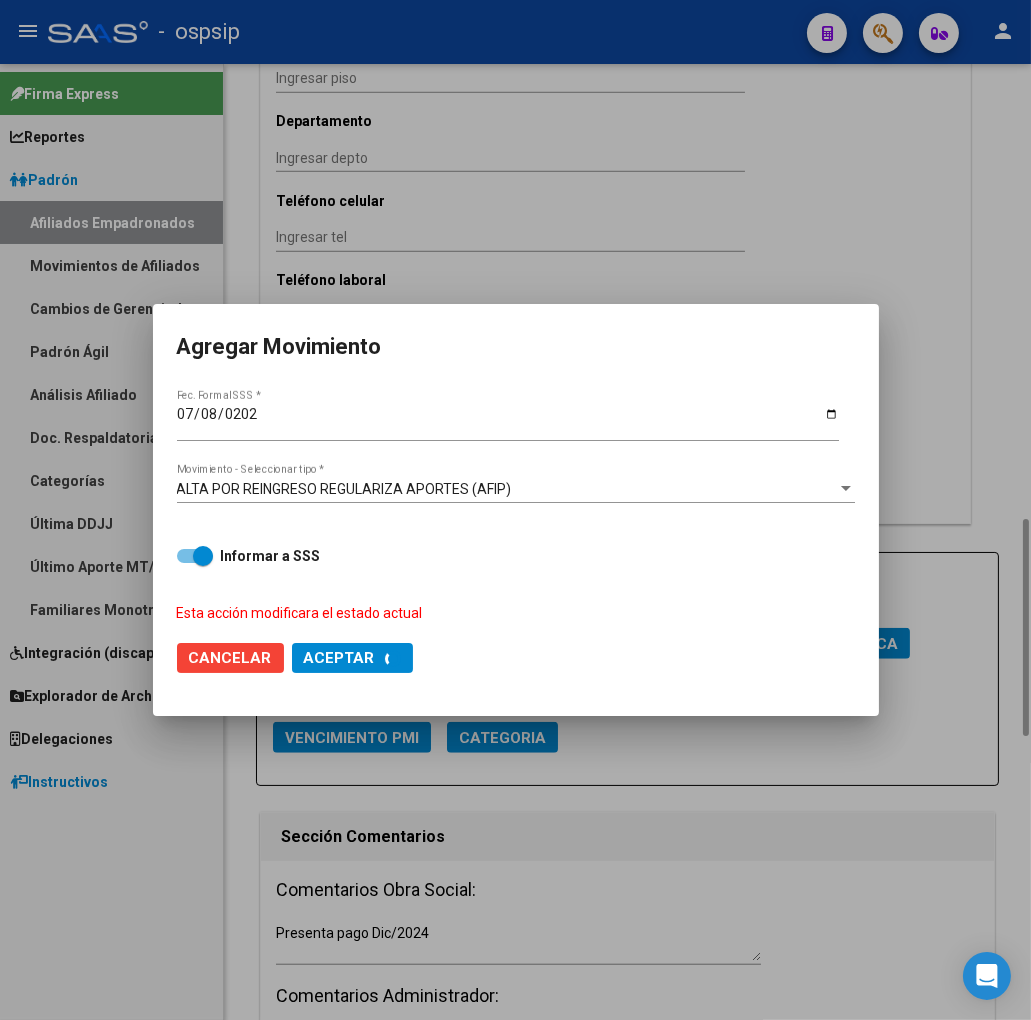 checkbox on "false" 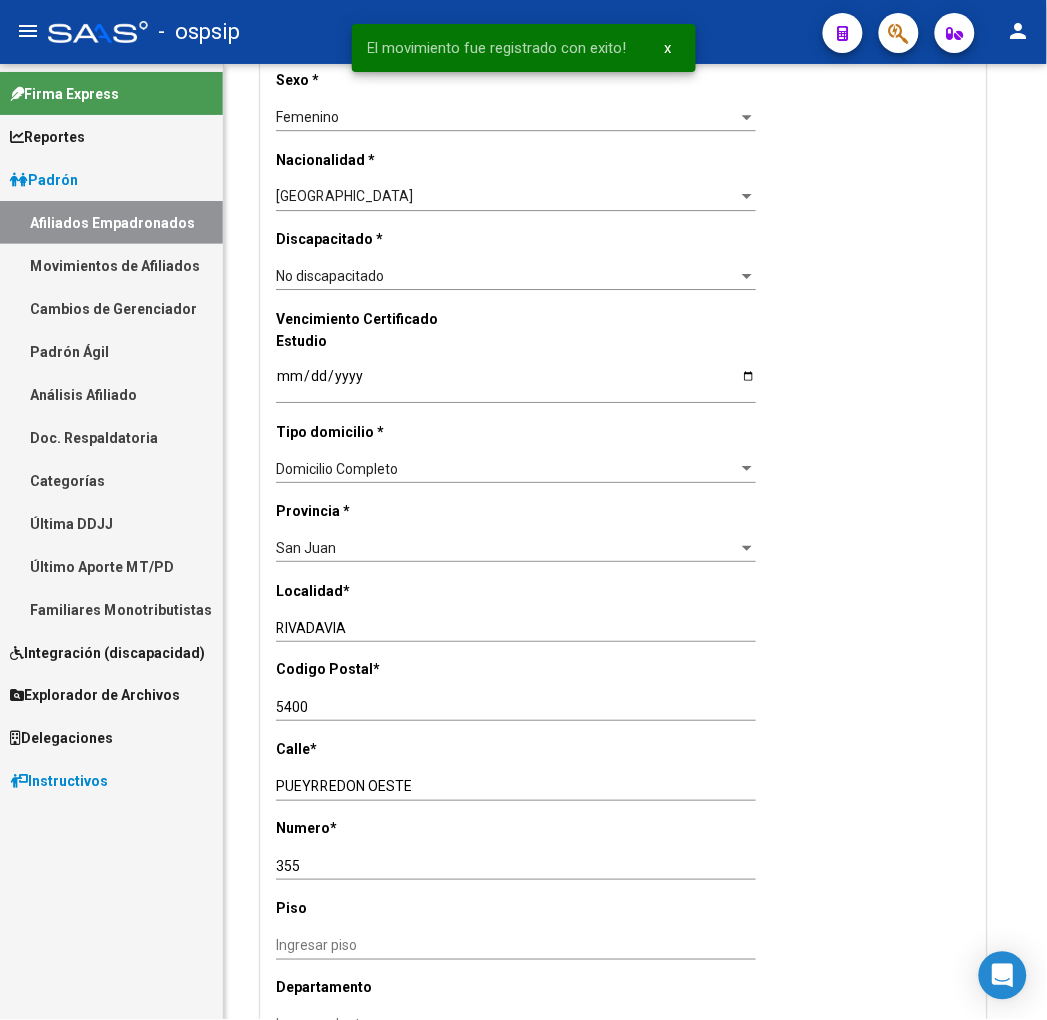 scroll, scrollTop: 0, scrollLeft: 0, axis: both 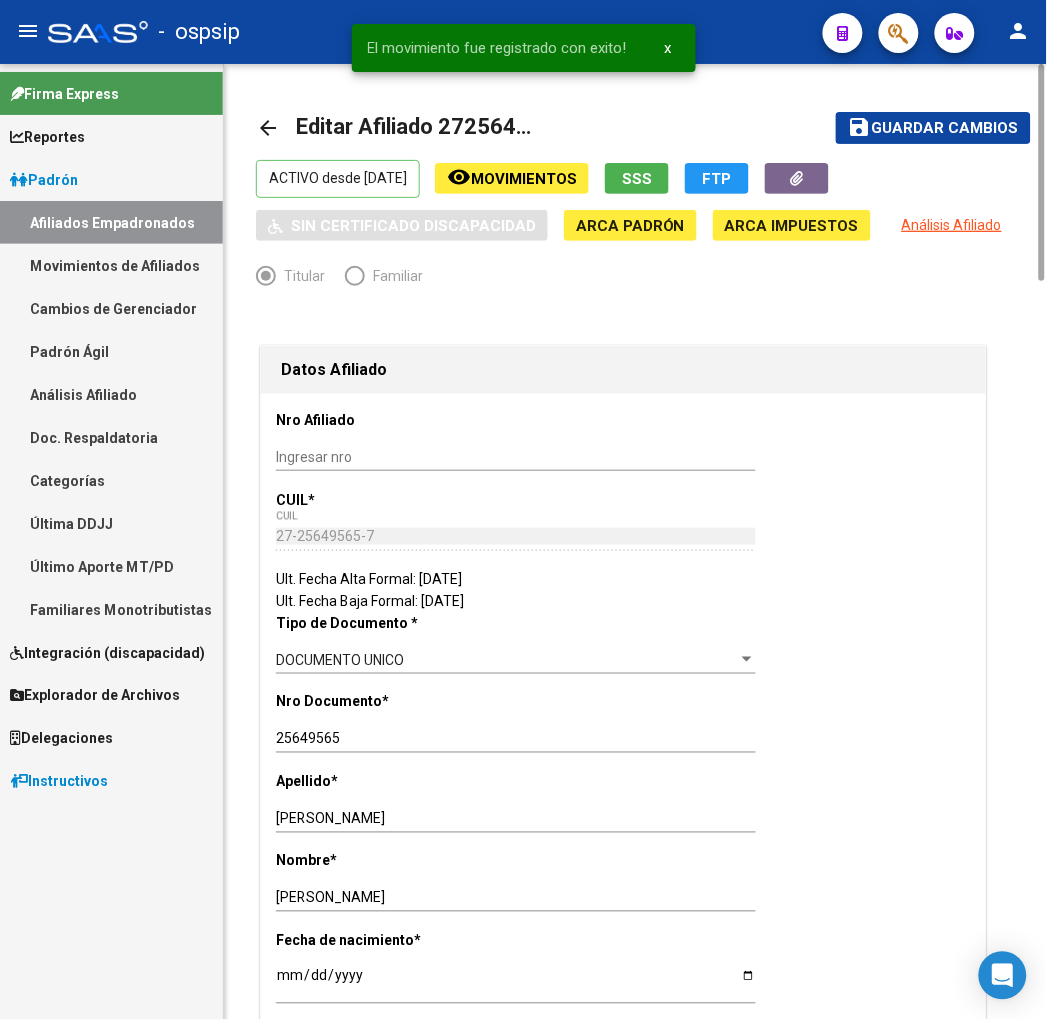 click on "Guardar cambios" 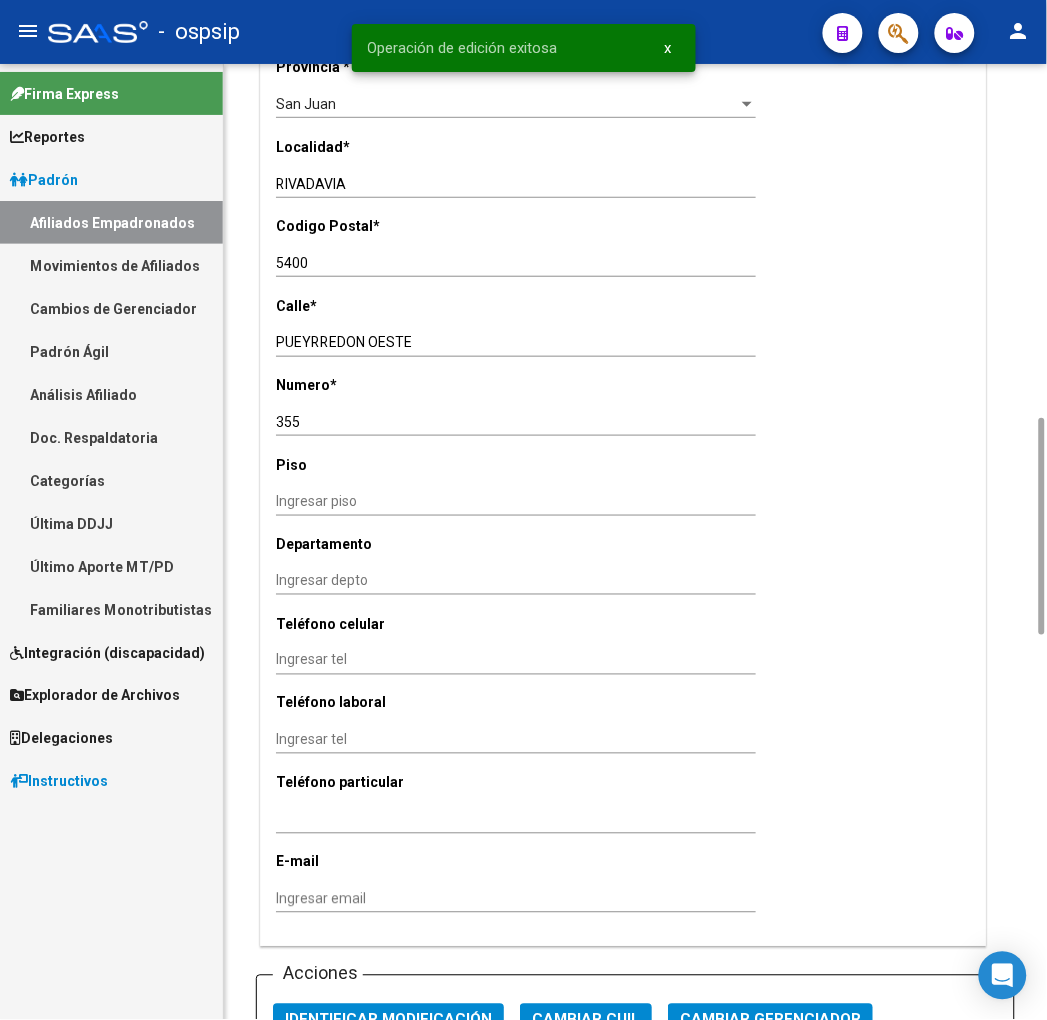 scroll, scrollTop: 2000, scrollLeft: 0, axis: vertical 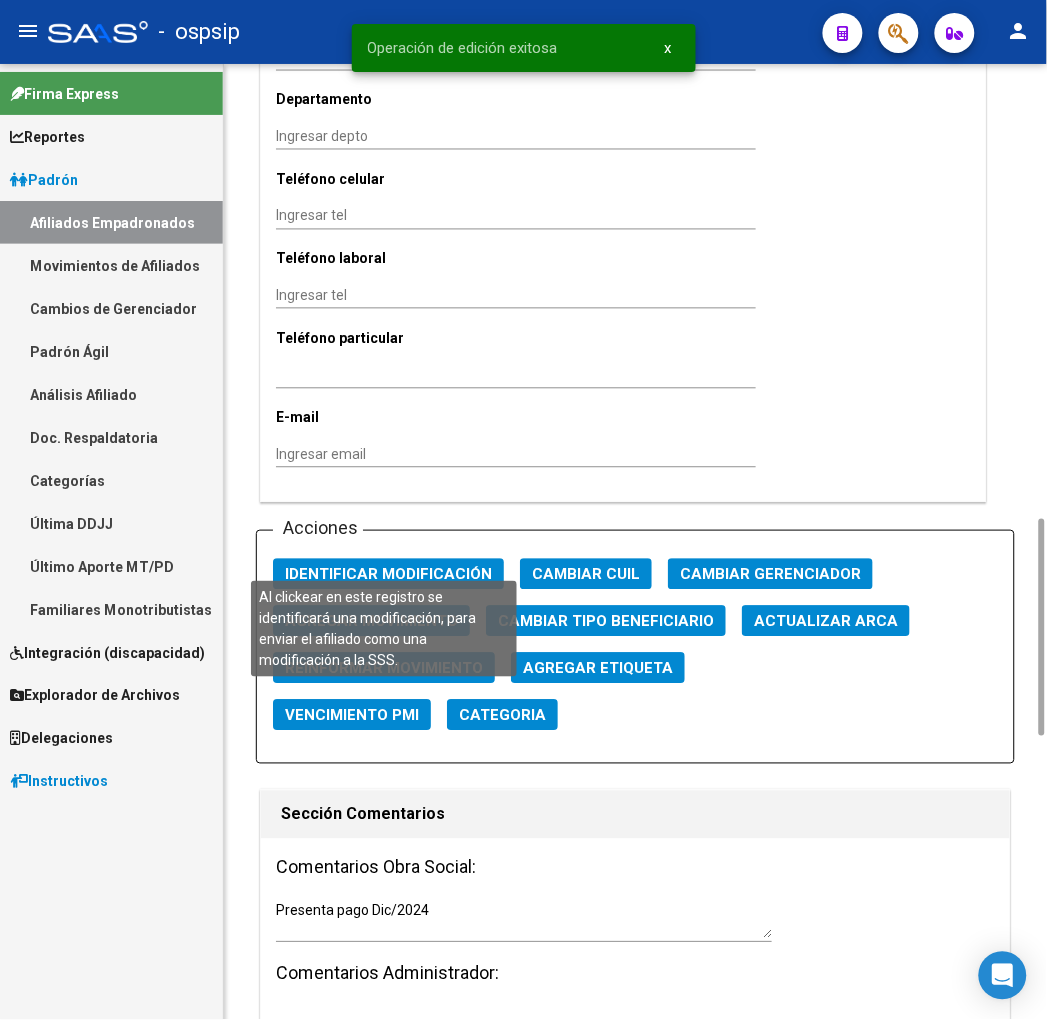 click on "Identificar Modificación" 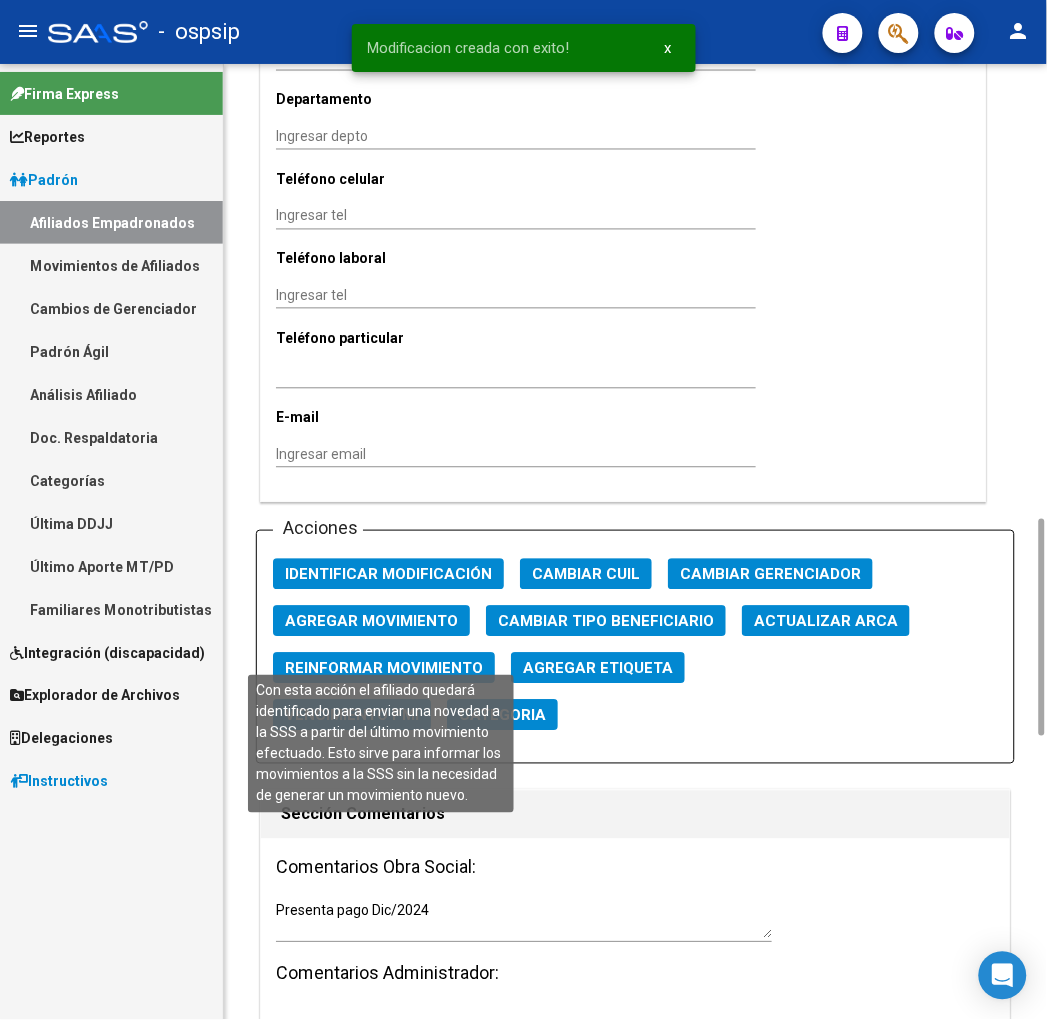 click on "Reinformar Movimiento" 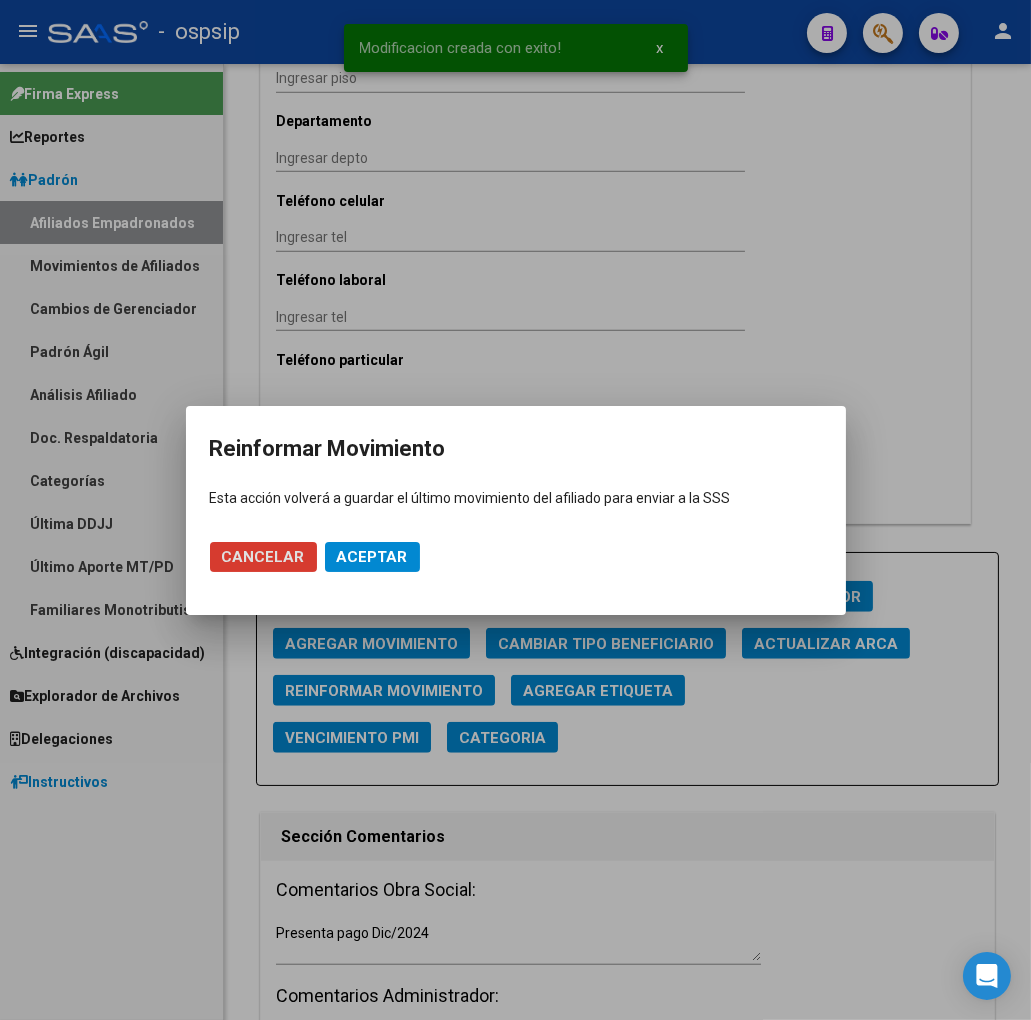 click on "Aceptar" at bounding box center [372, 557] 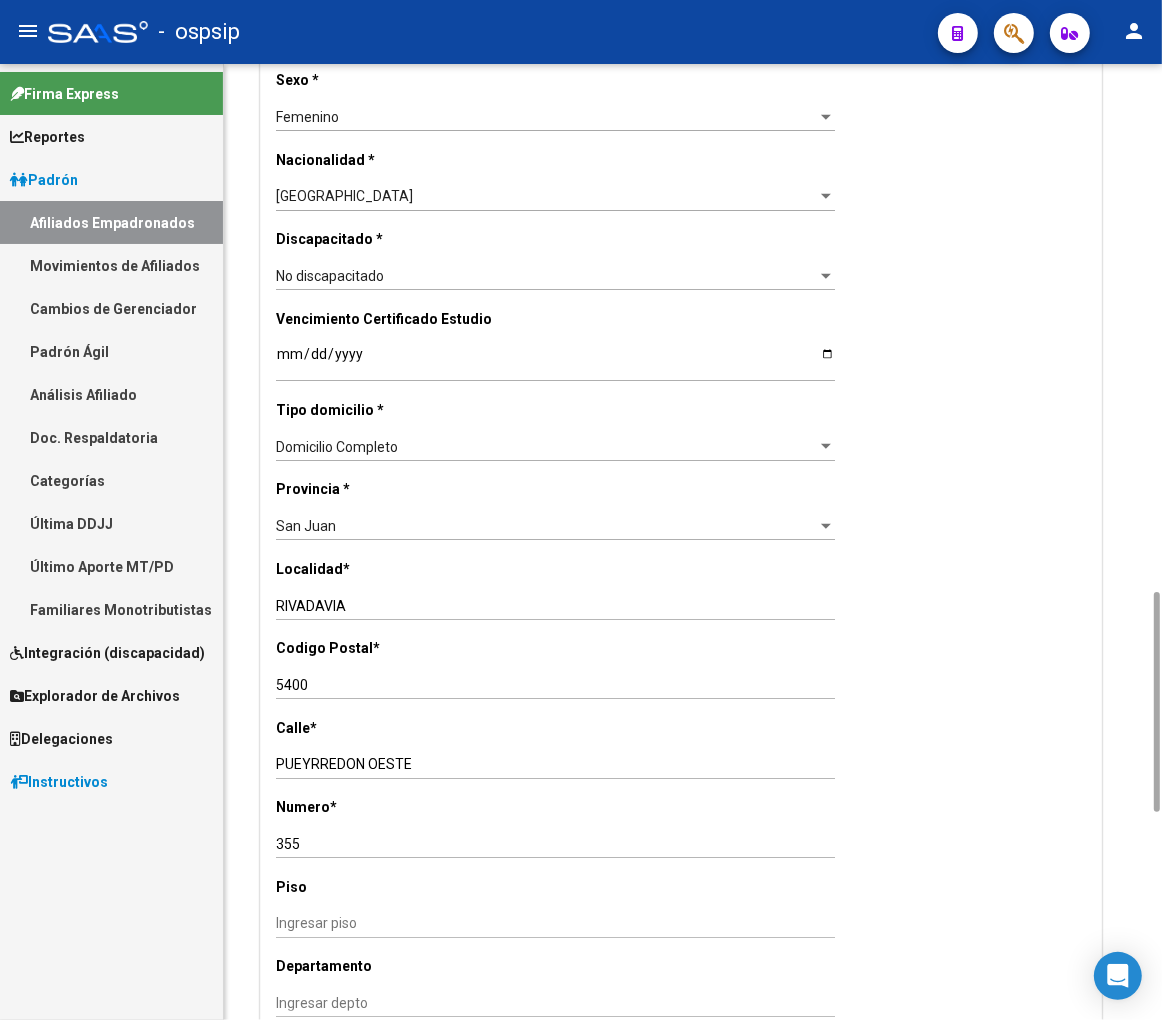 scroll, scrollTop: 1333, scrollLeft: 0, axis: vertical 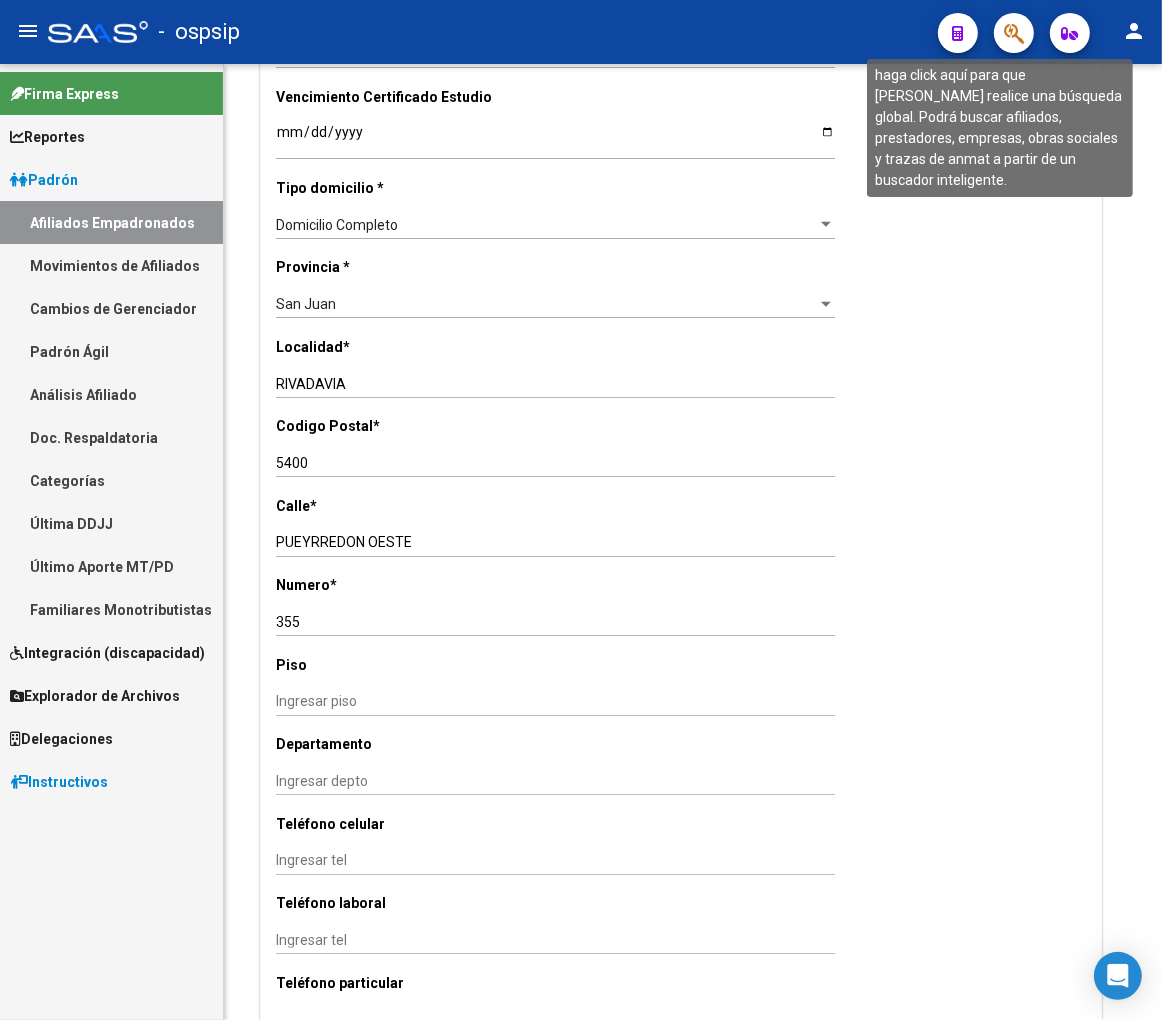 click 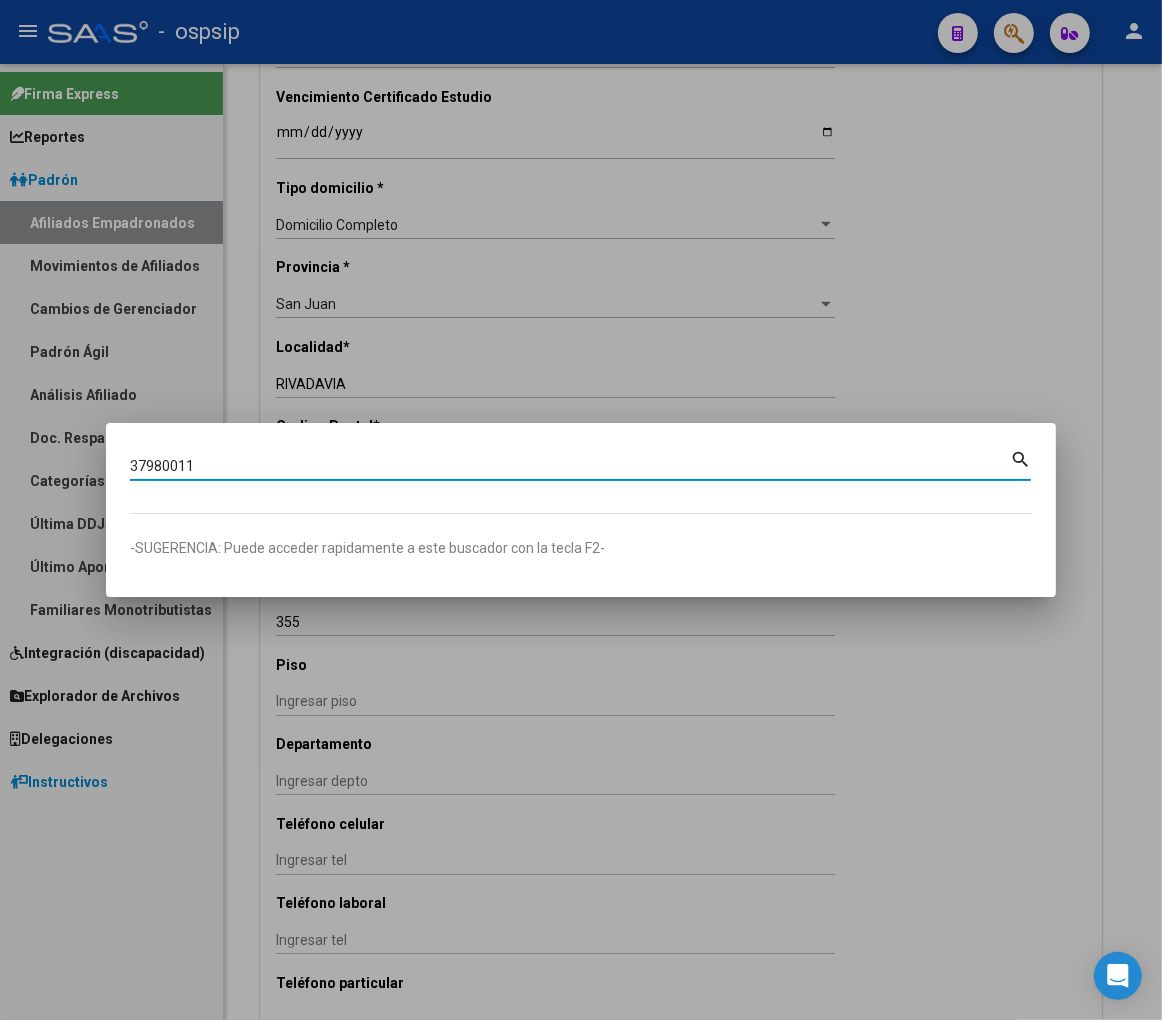type on "37980011" 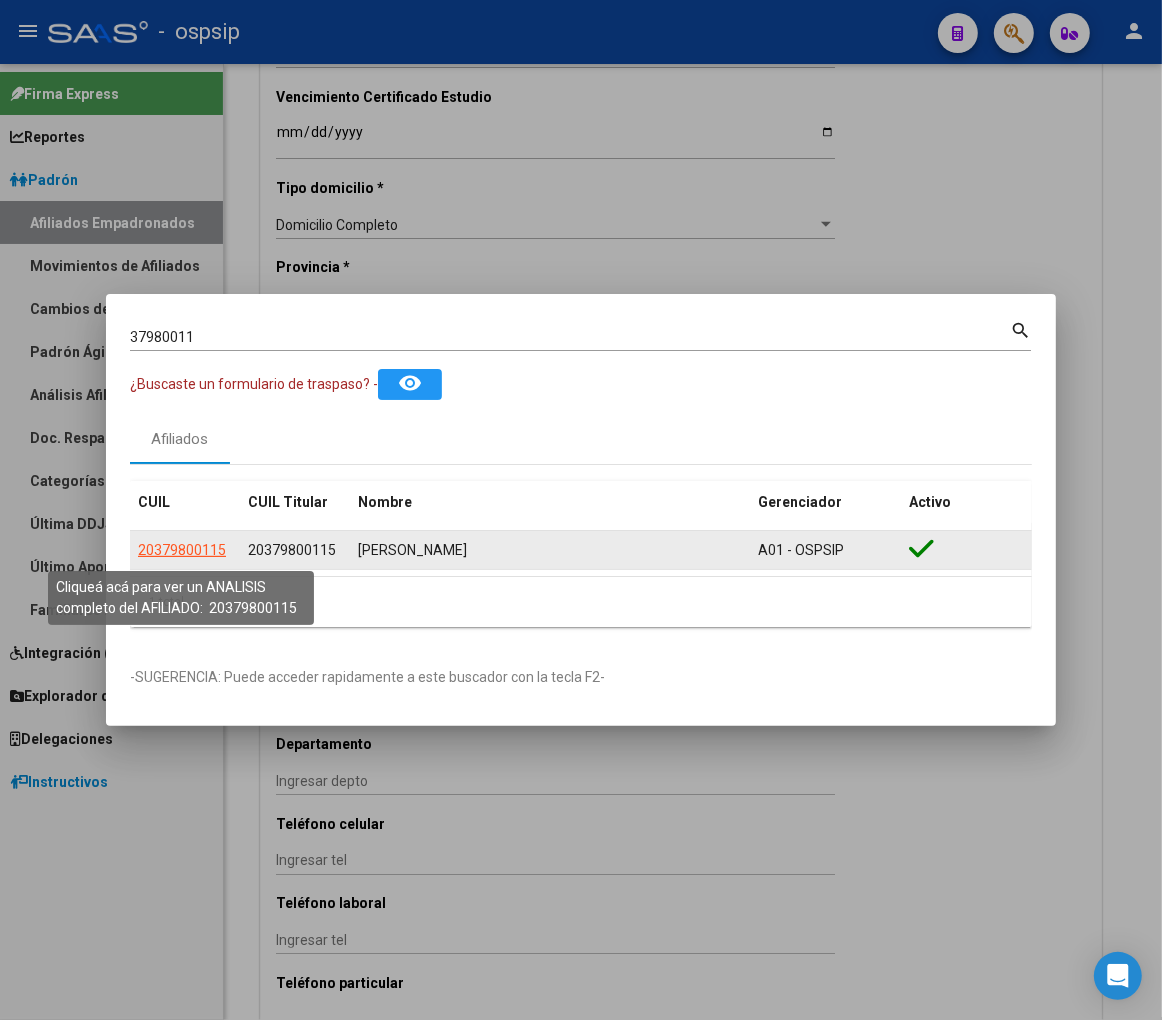 click on "20379800115" 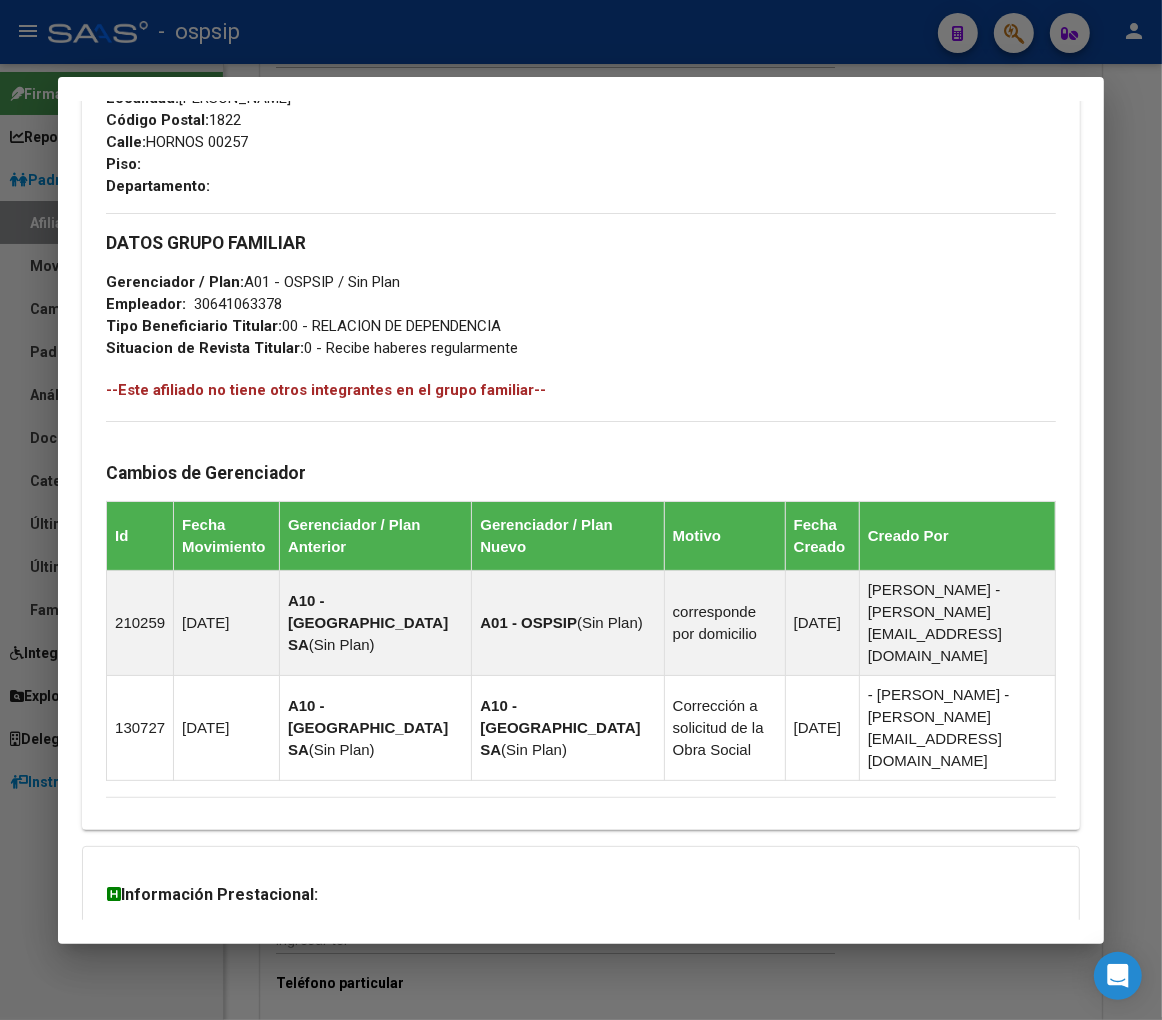 scroll, scrollTop: 1161, scrollLeft: 0, axis: vertical 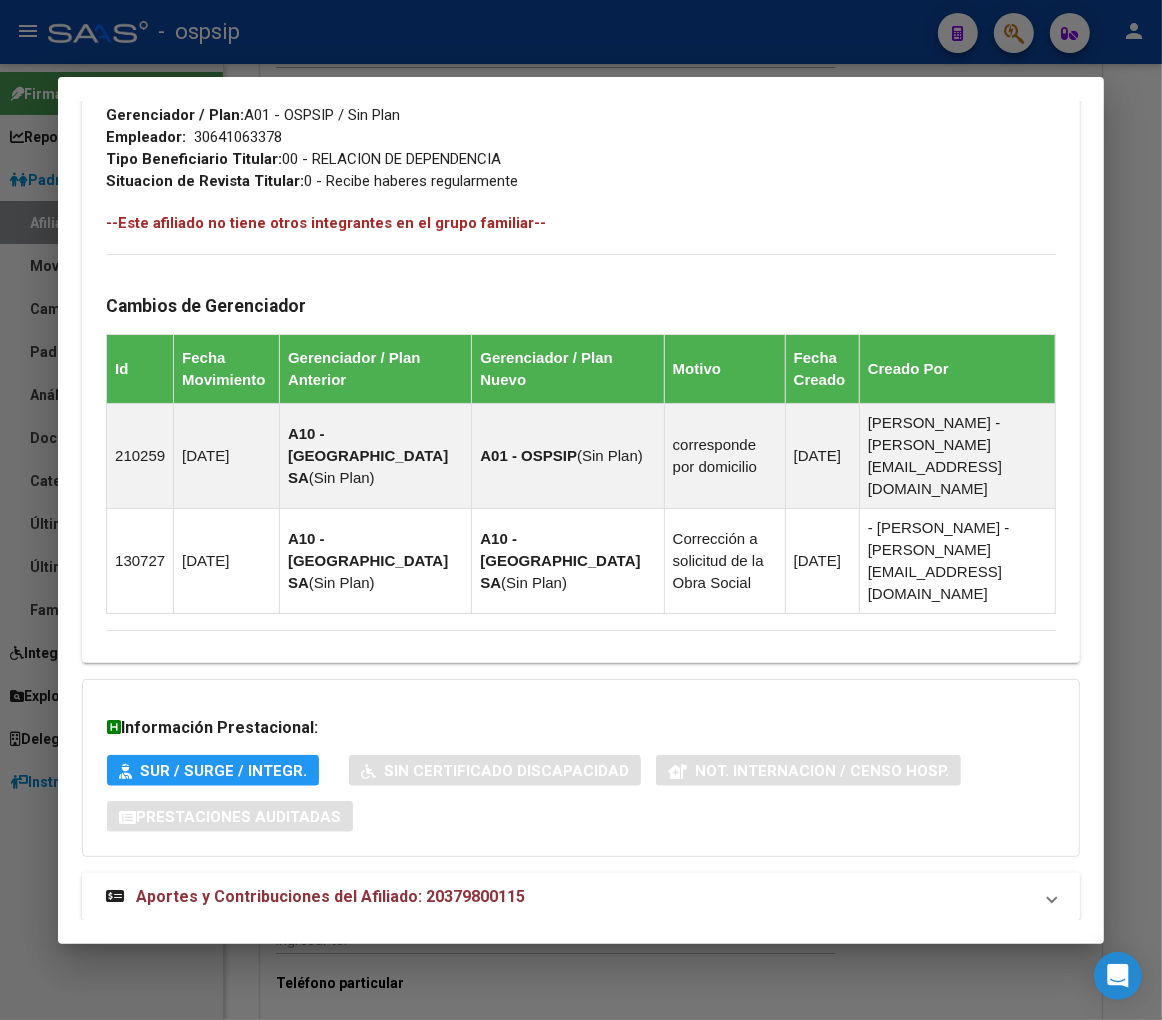 click on "Aportes y Contribuciones del Afiliado: 20379800115" at bounding box center (330, 896) 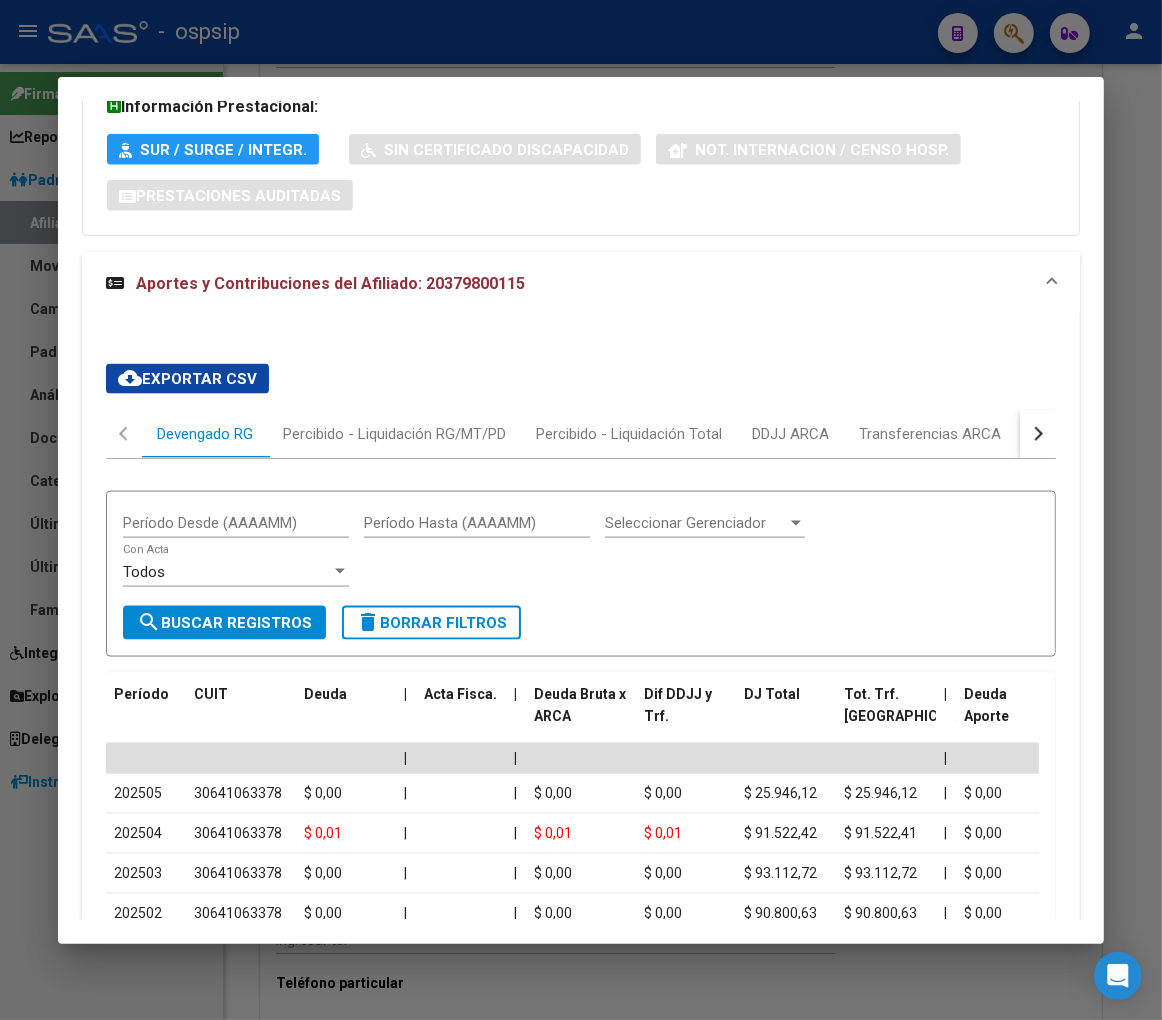 scroll, scrollTop: 1902, scrollLeft: 0, axis: vertical 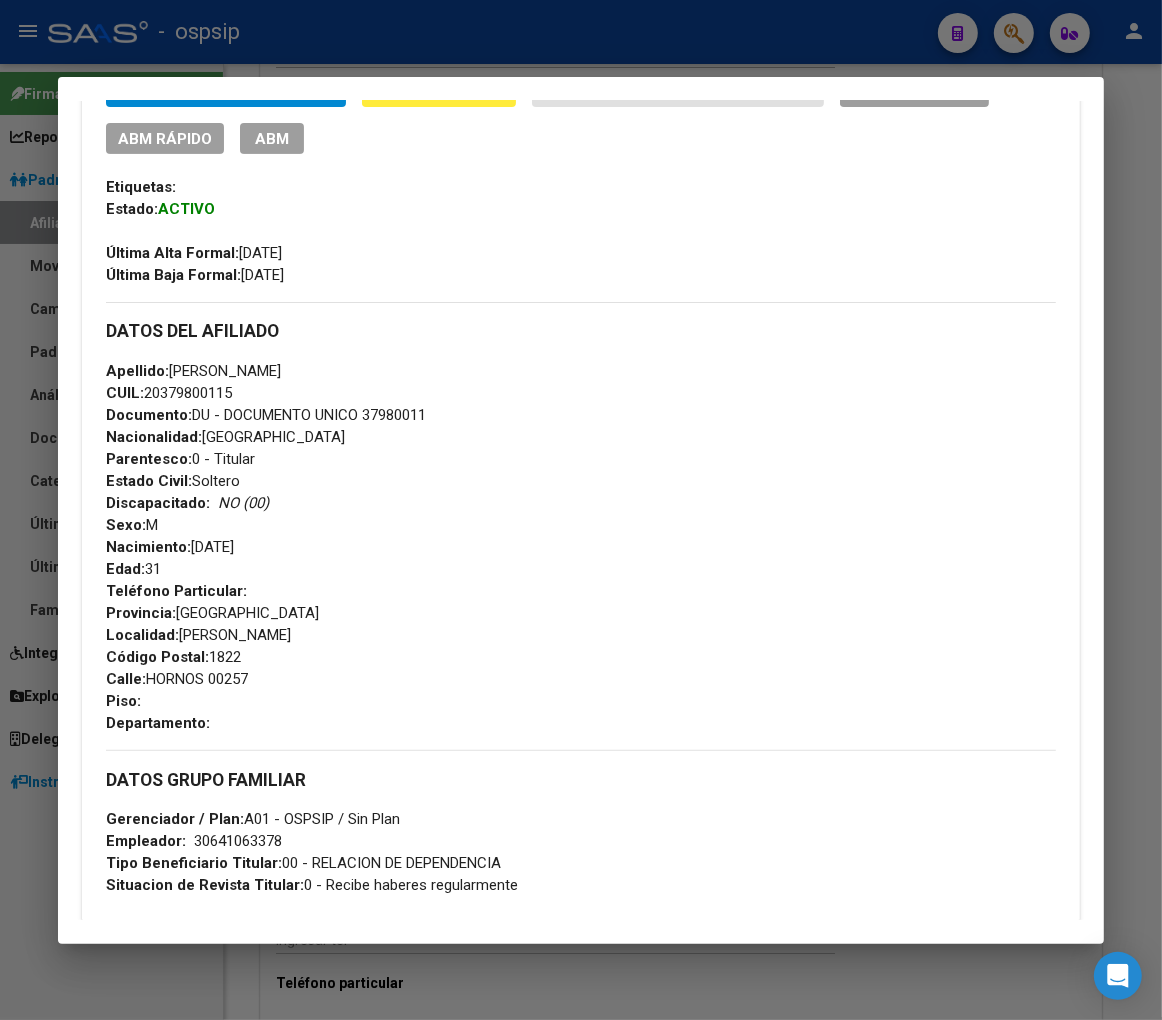 click on "ABM" at bounding box center [272, 139] 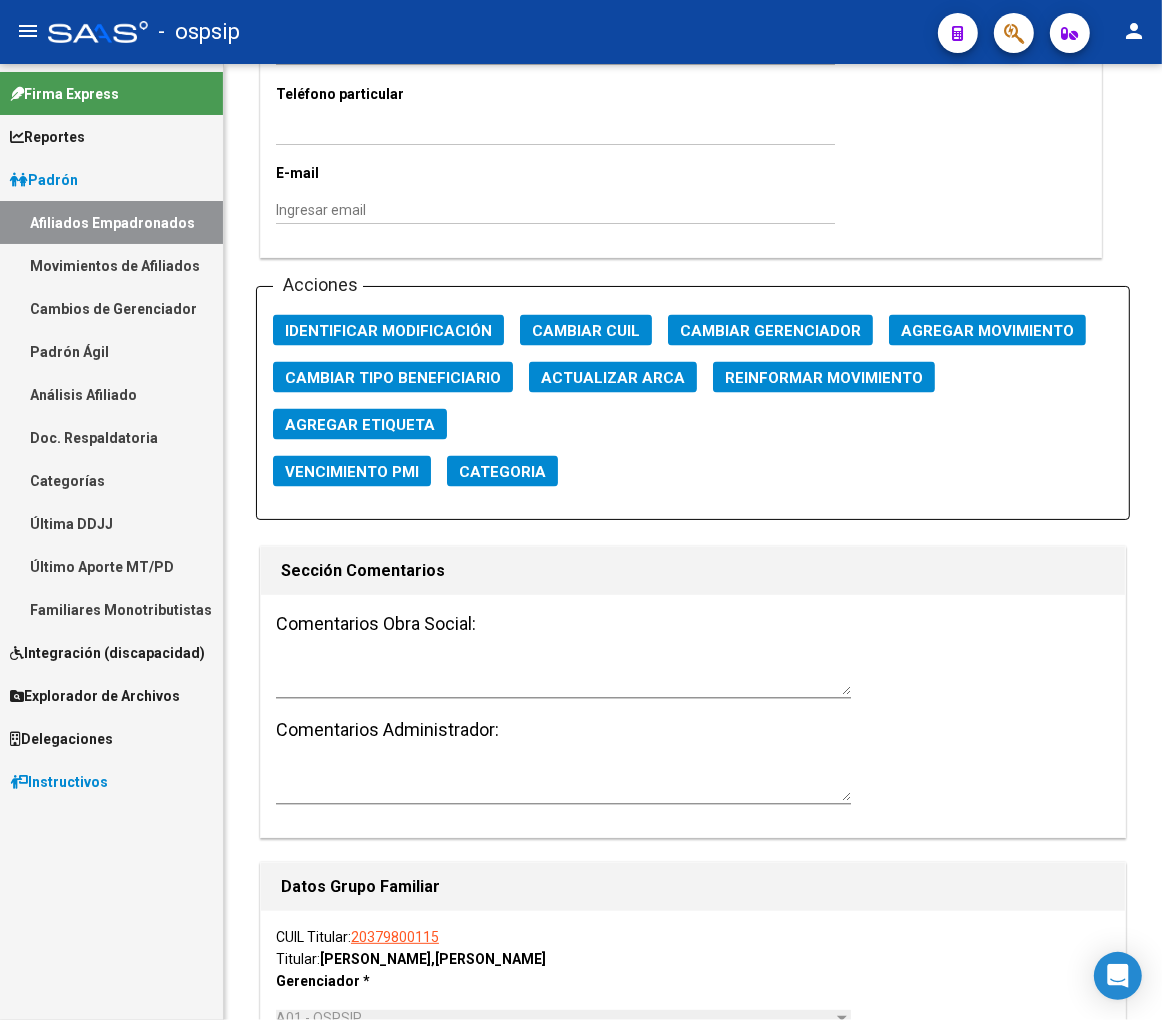 scroll, scrollTop: 2888, scrollLeft: 0, axis: vertical 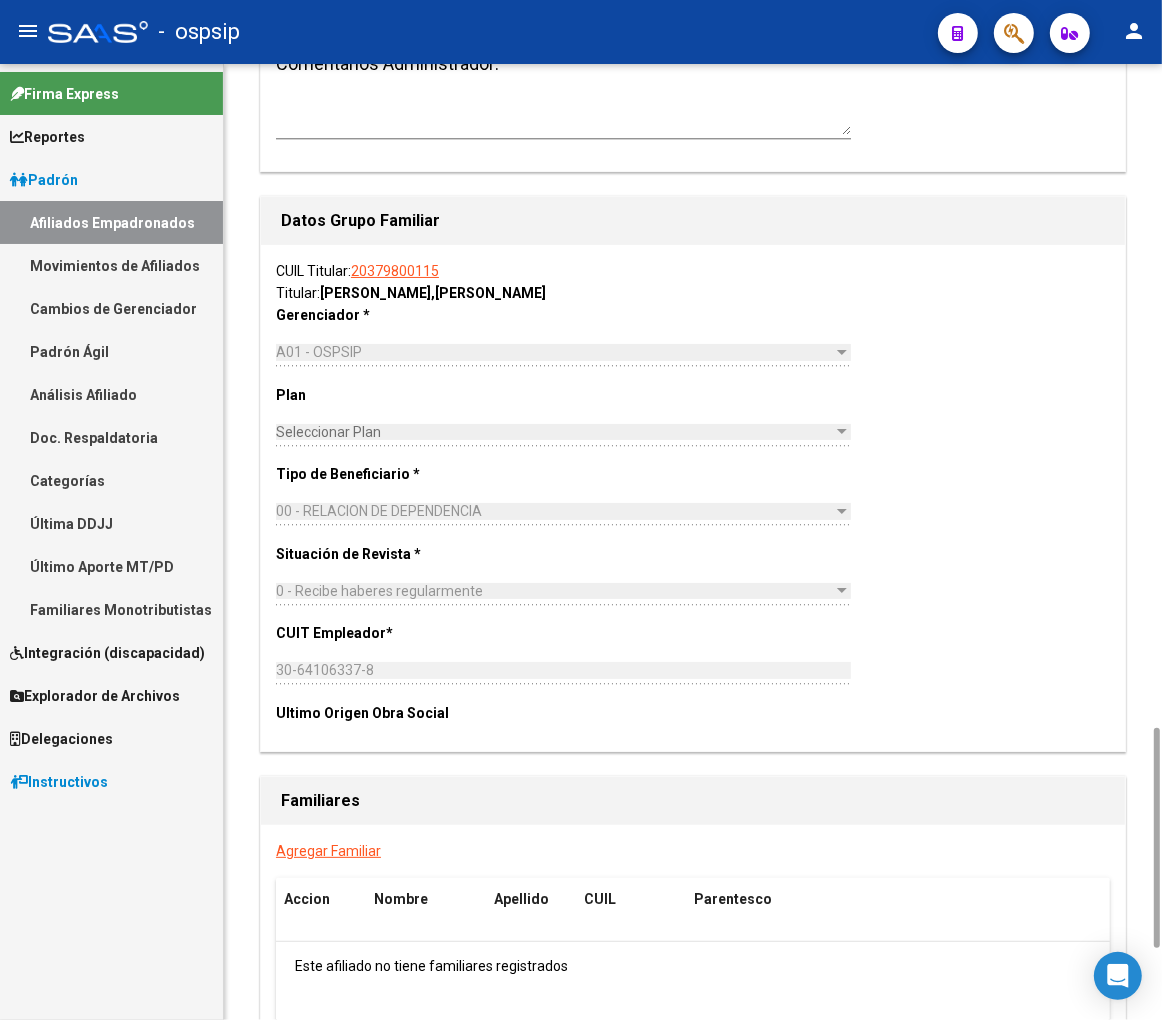 click on "Agregar Familiar" 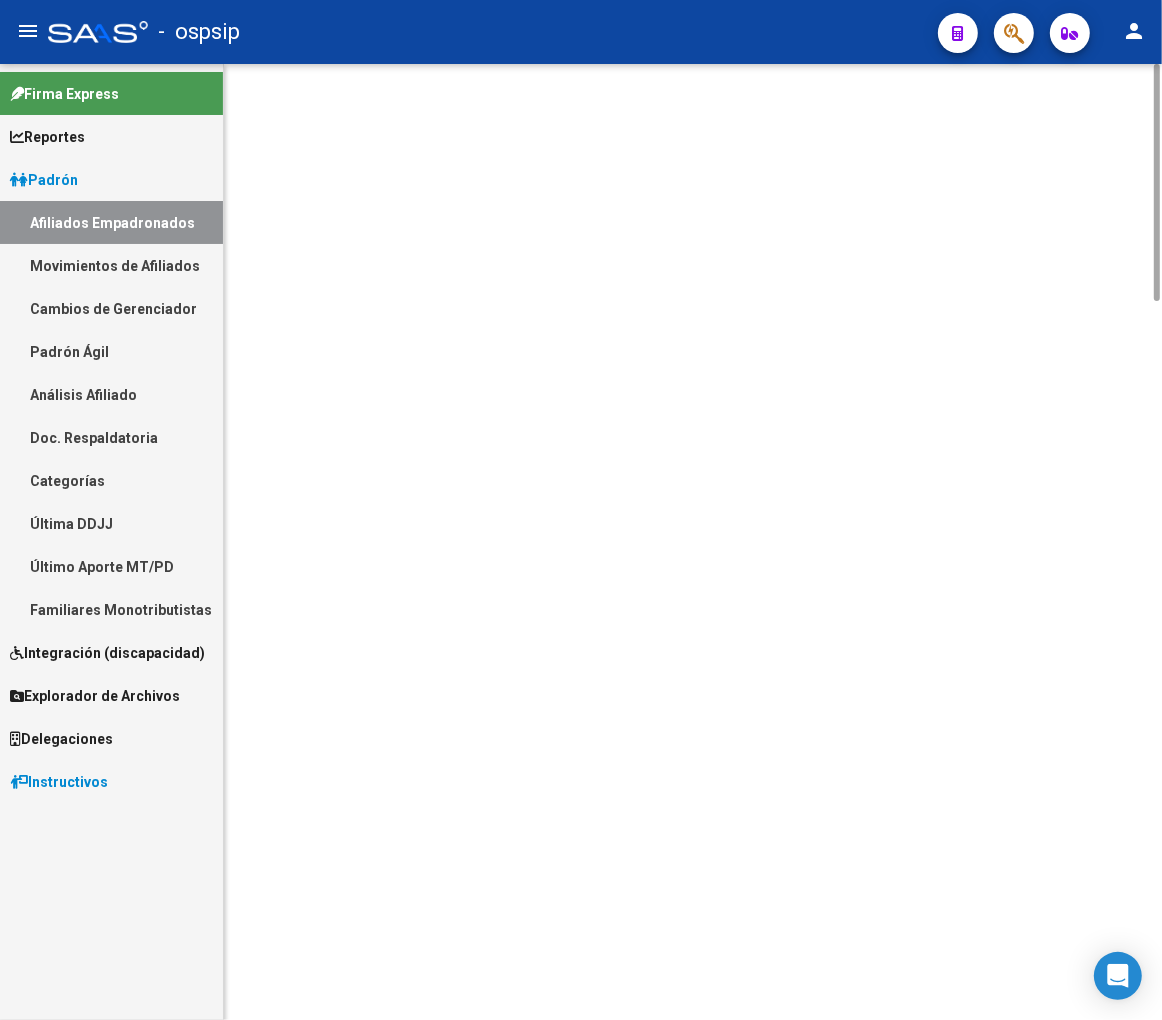 scroll, scrollTop: 0, scrollLeft: 0, axis: both 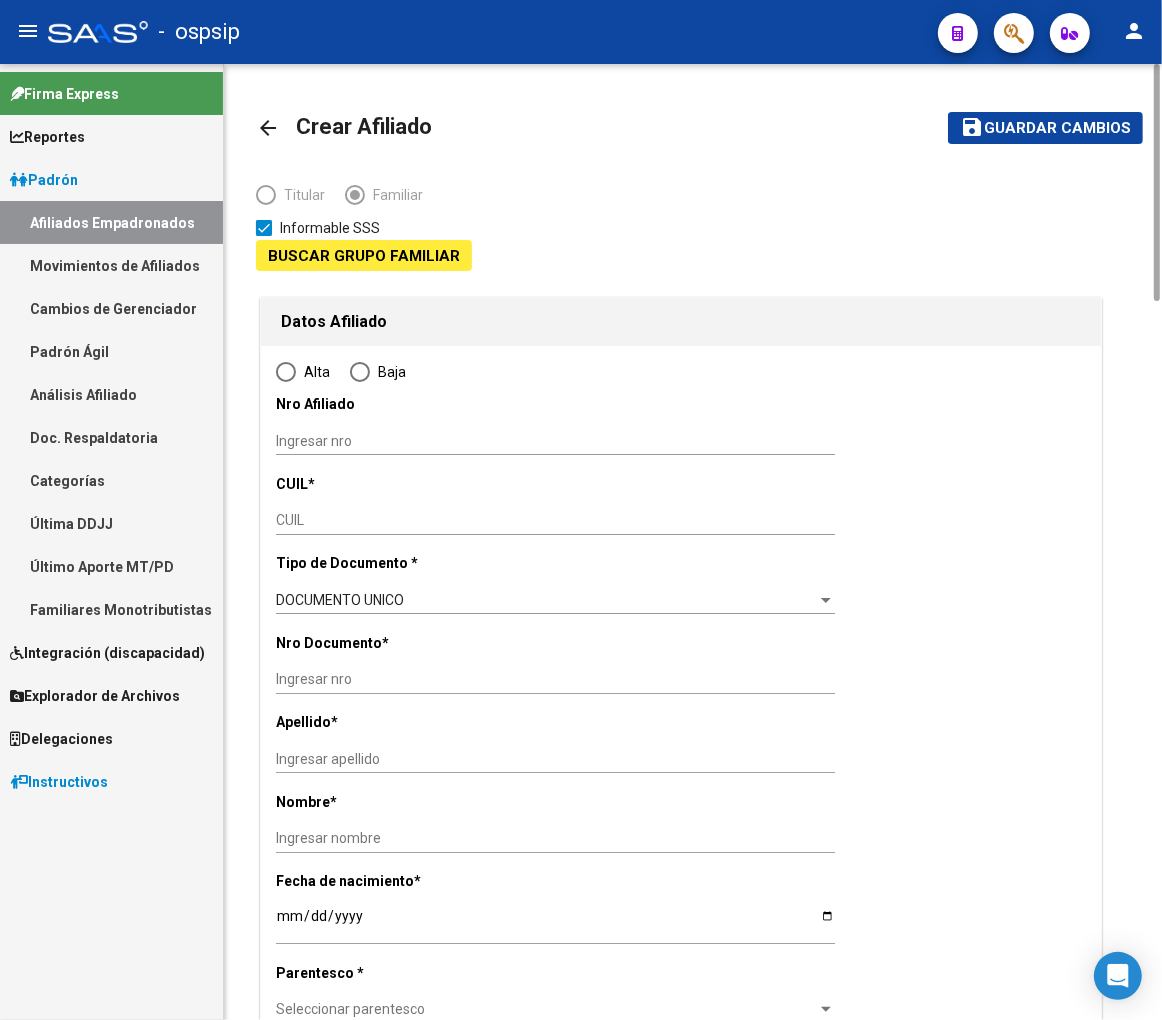 type on "30-64106337-8" 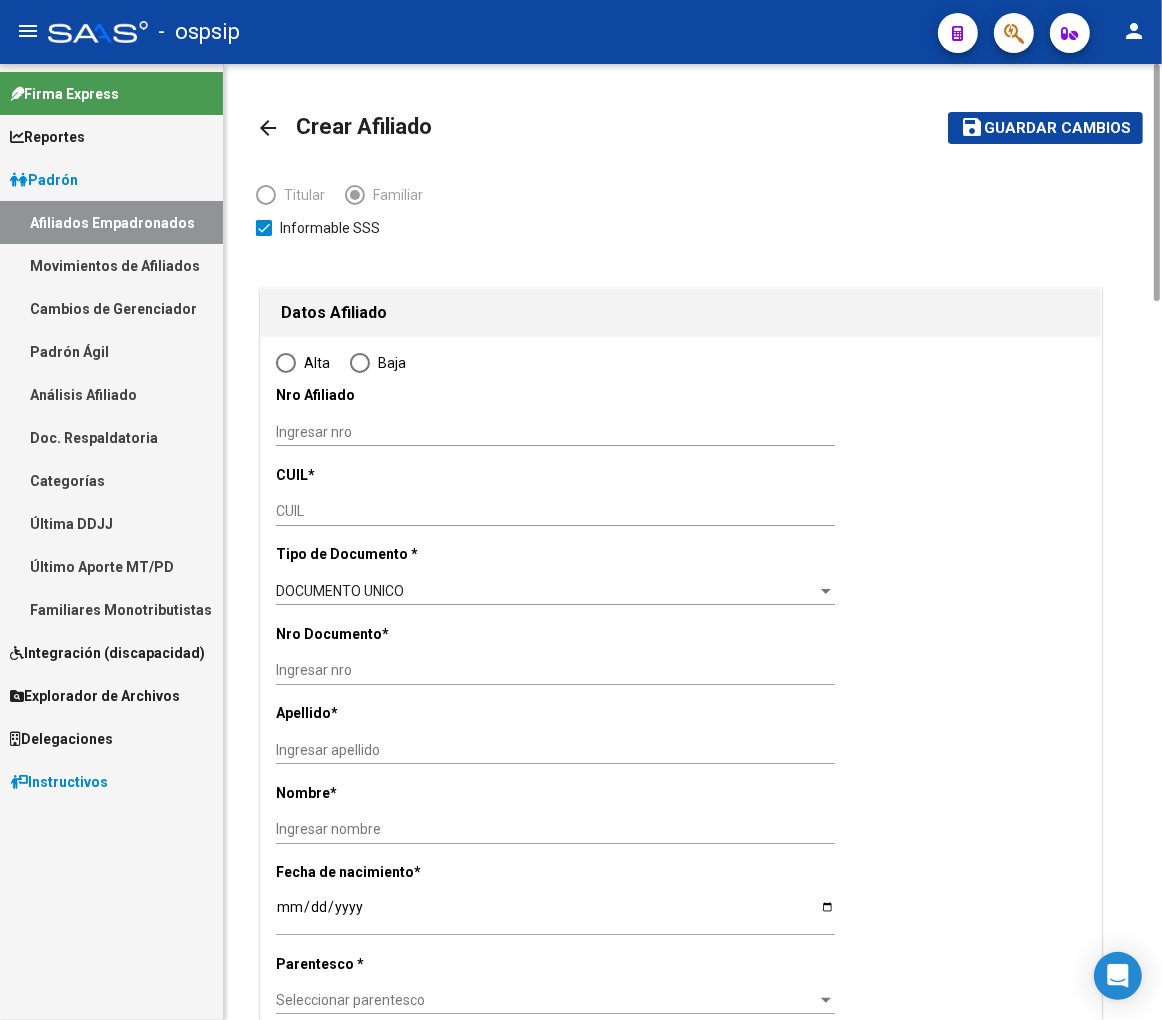 type on "FIORITO" 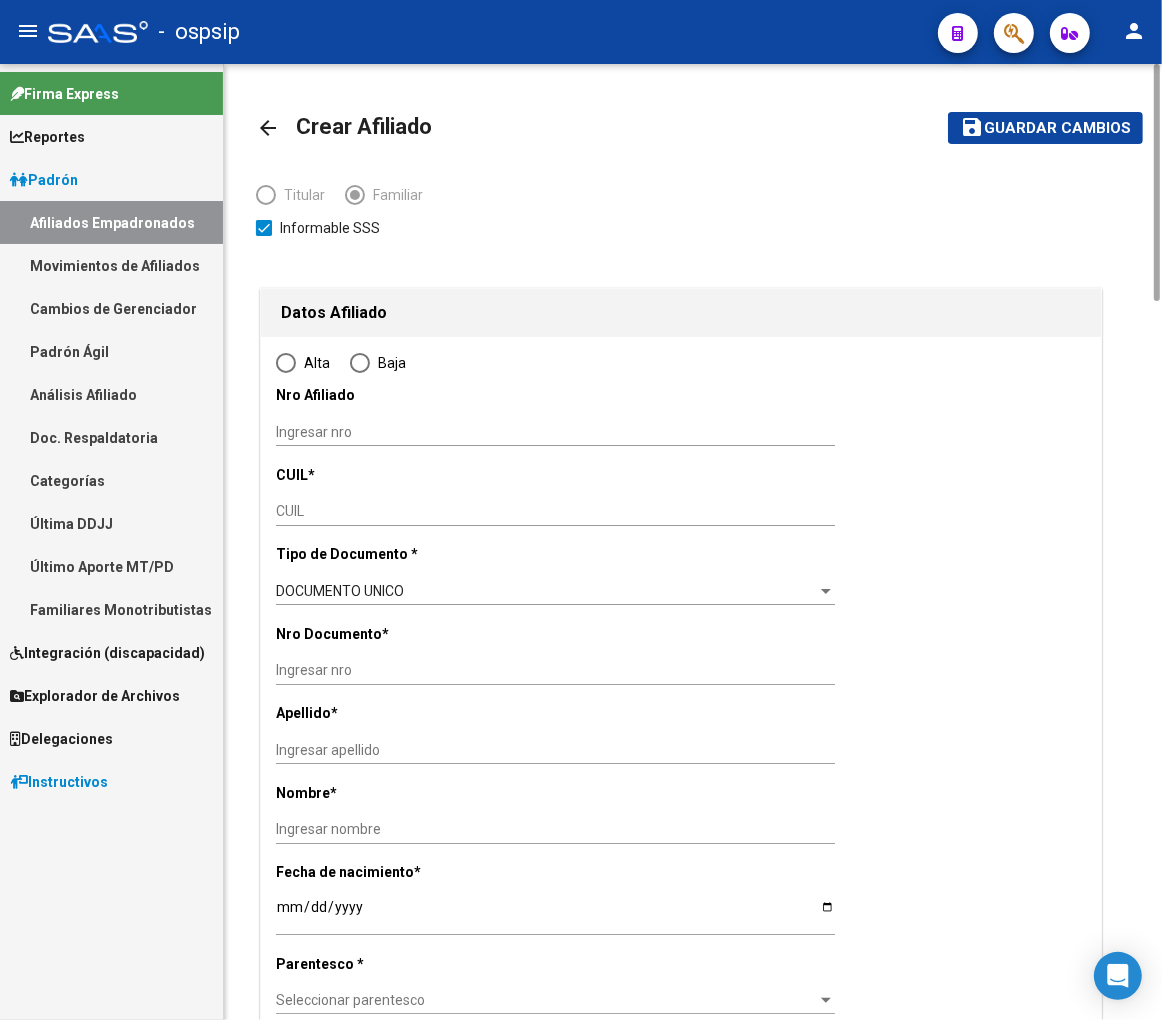 radio on "true" 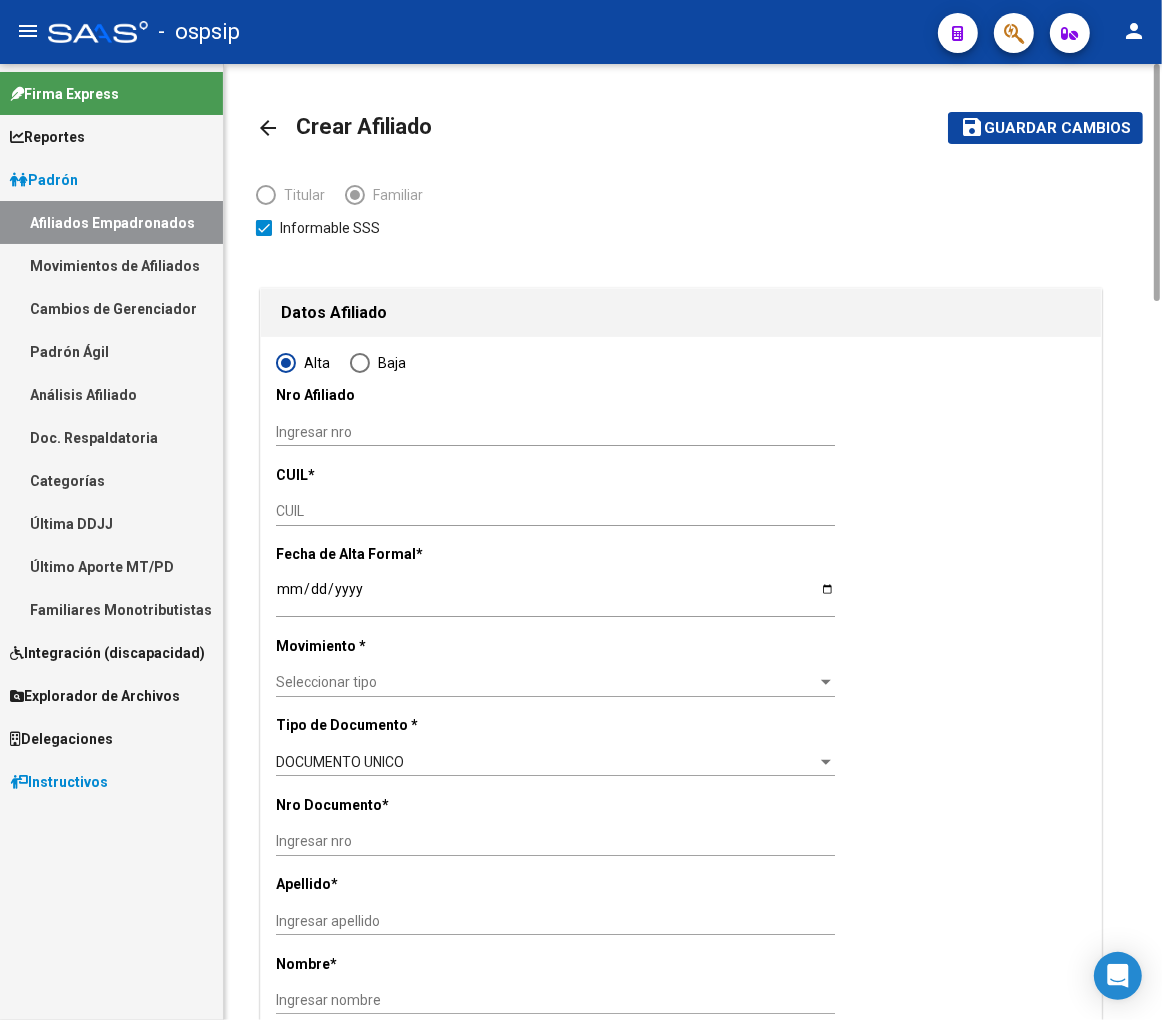 type on "30-64106337-8" 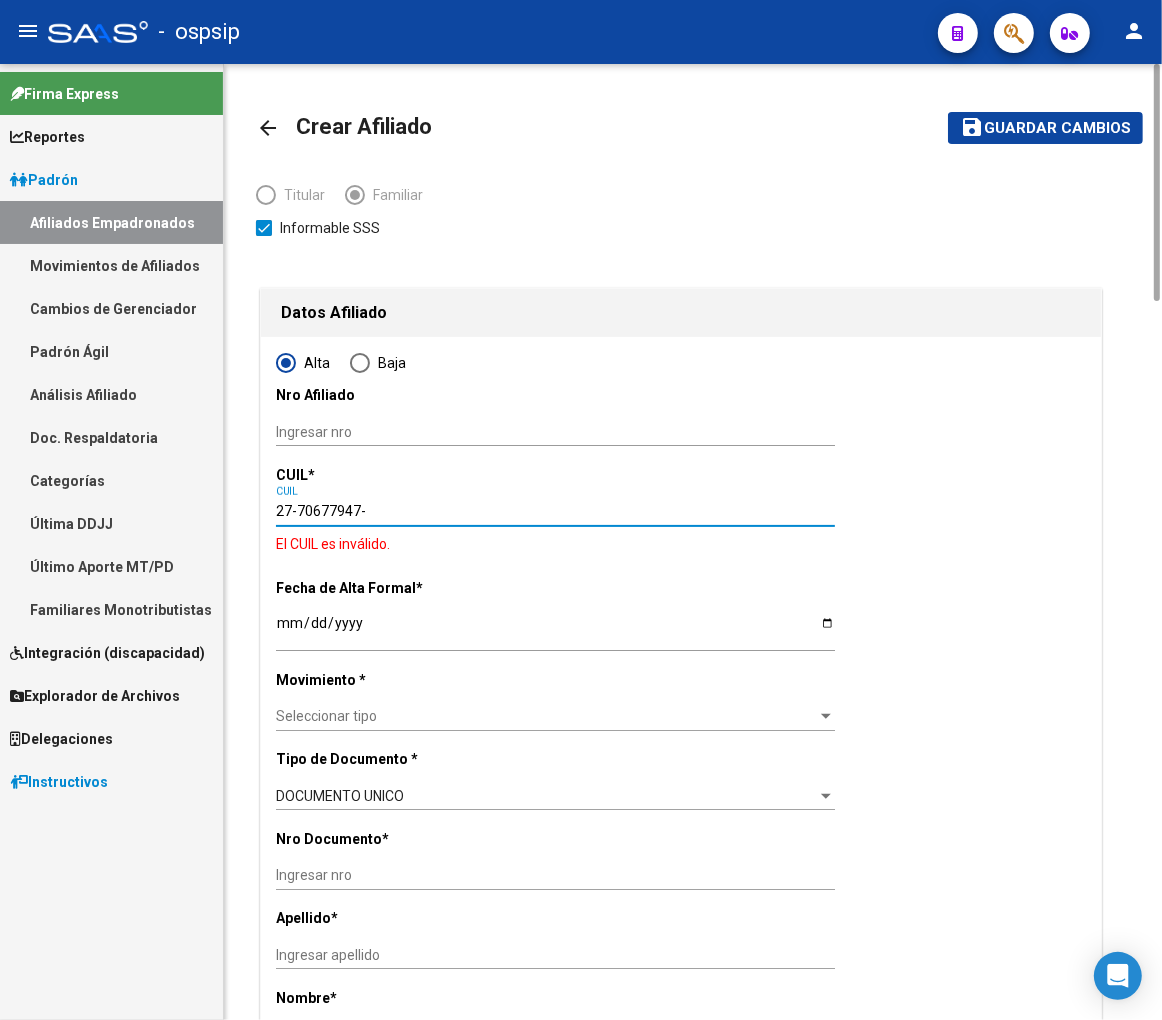 type on "27-70677947-2" 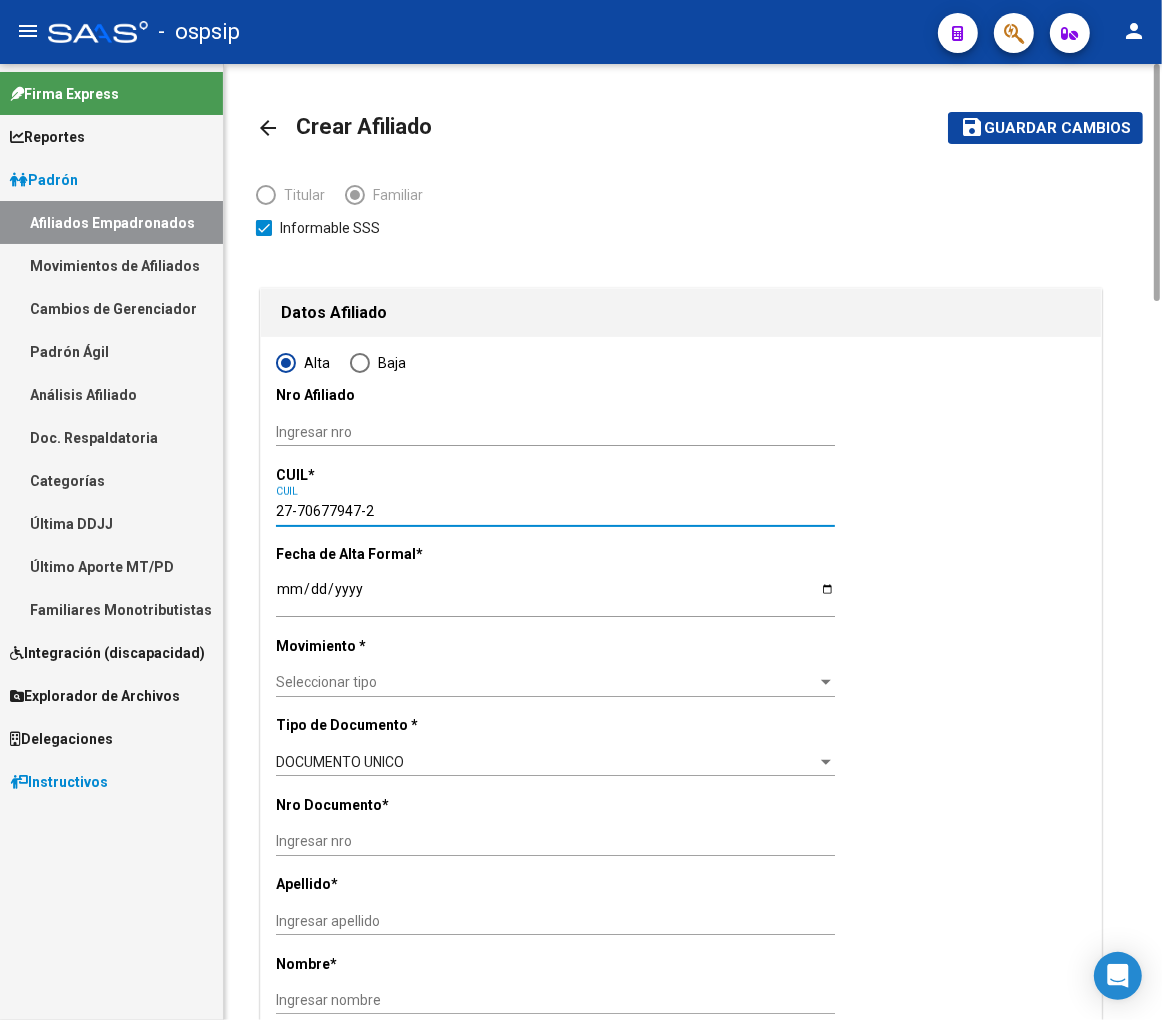 type on "70677947" 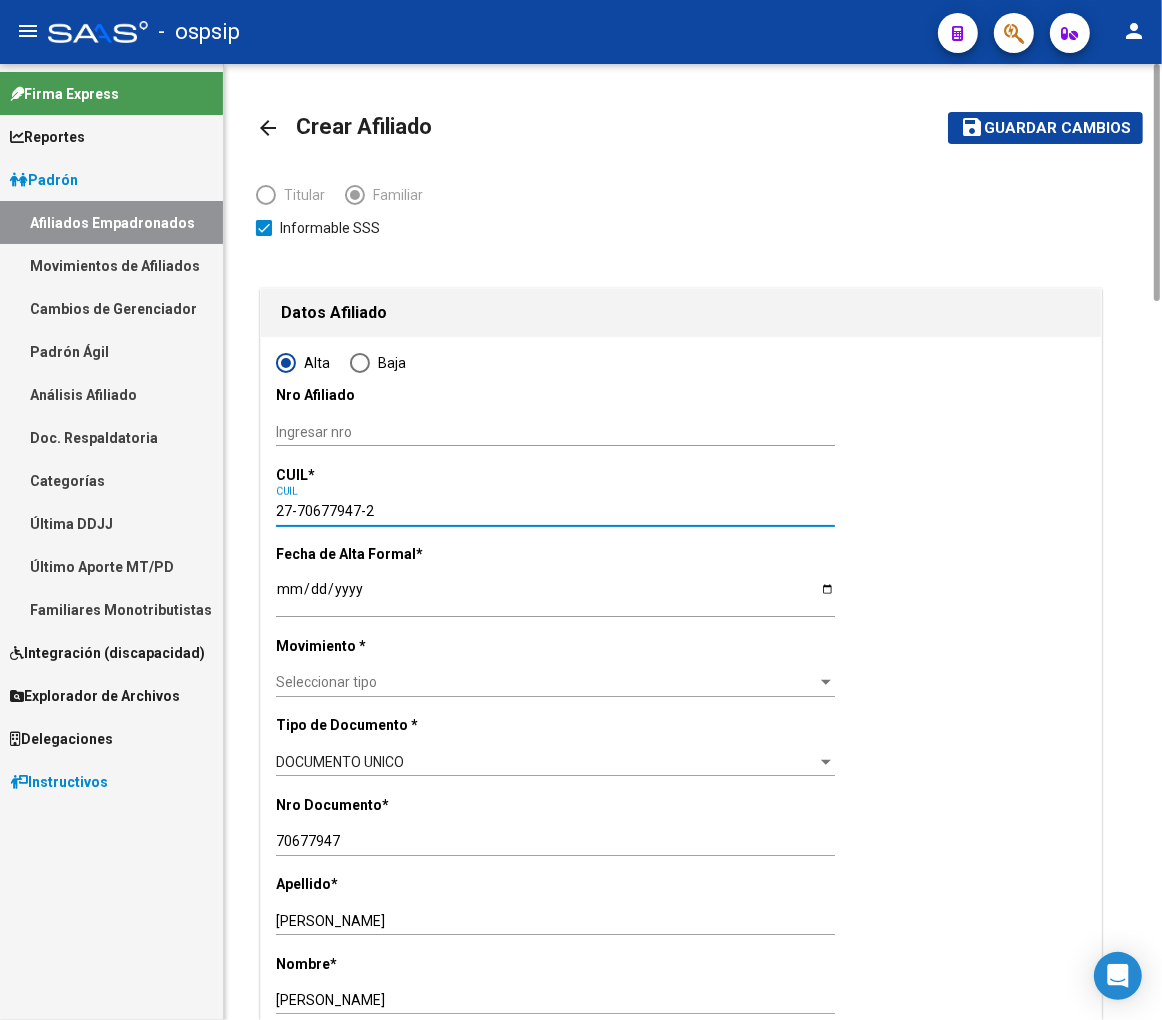 type on "27-70677947-2" 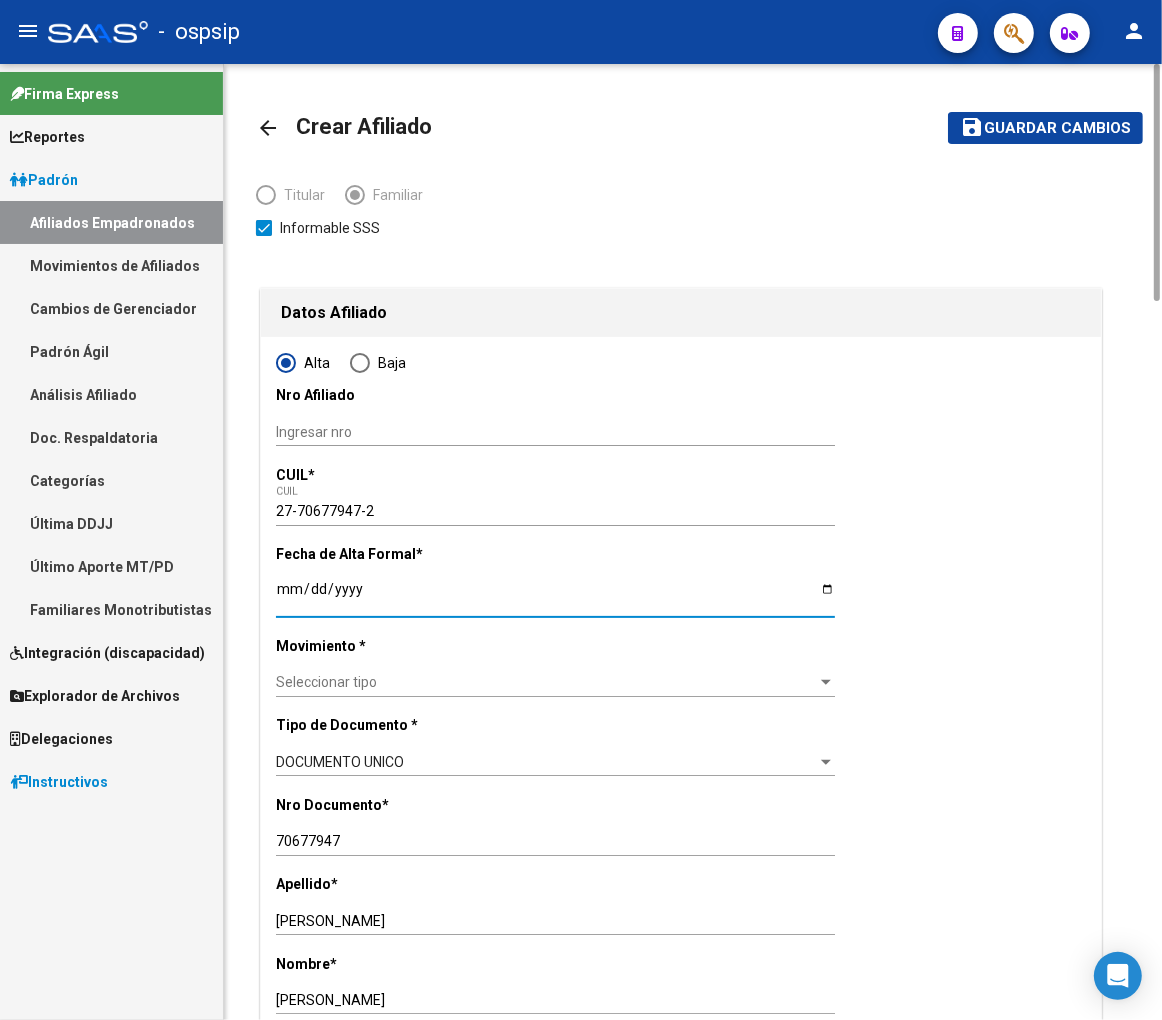 click on "Ingresar fecha" at bounding box center [555, 596] 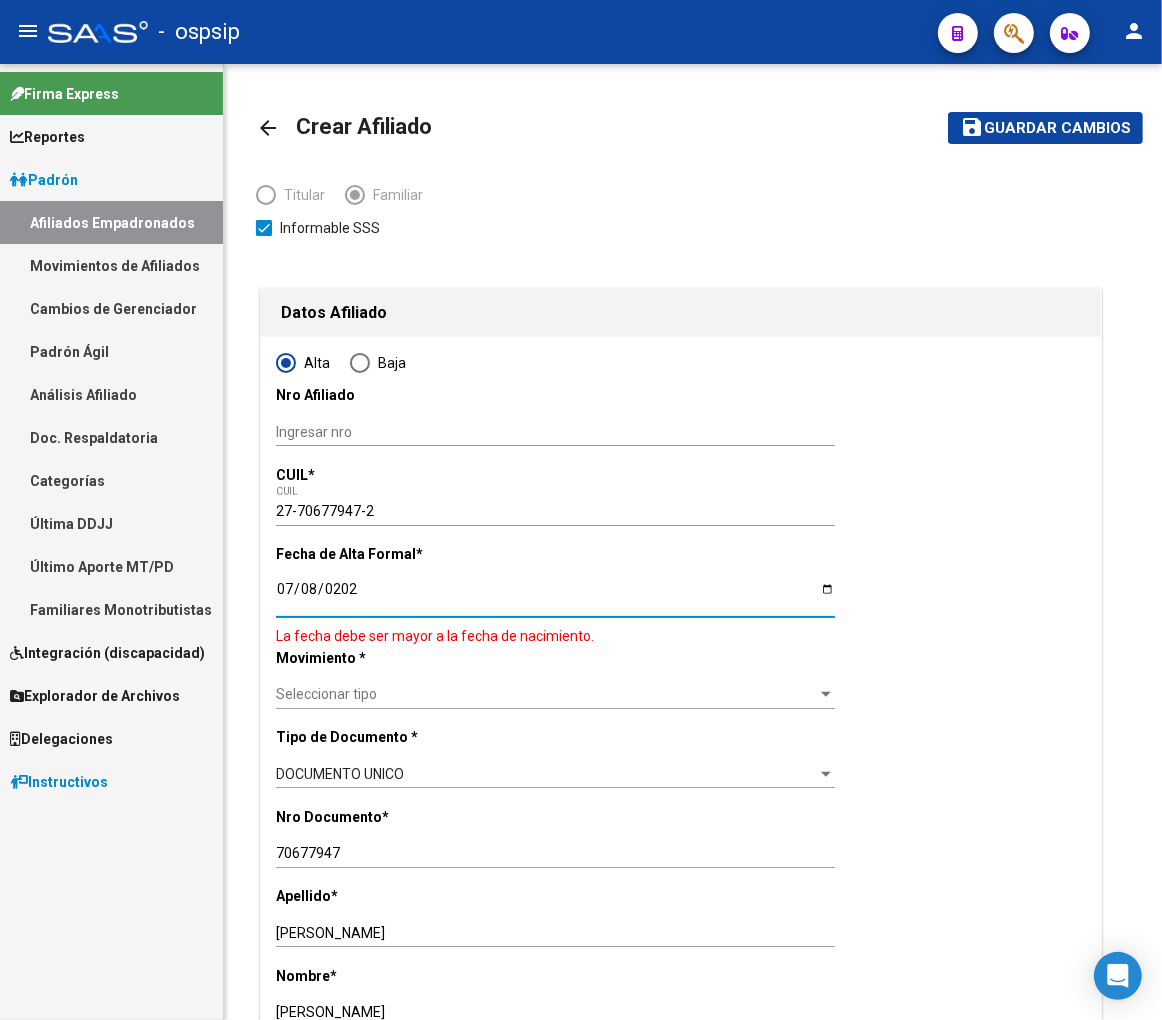 type on "[DATE]" 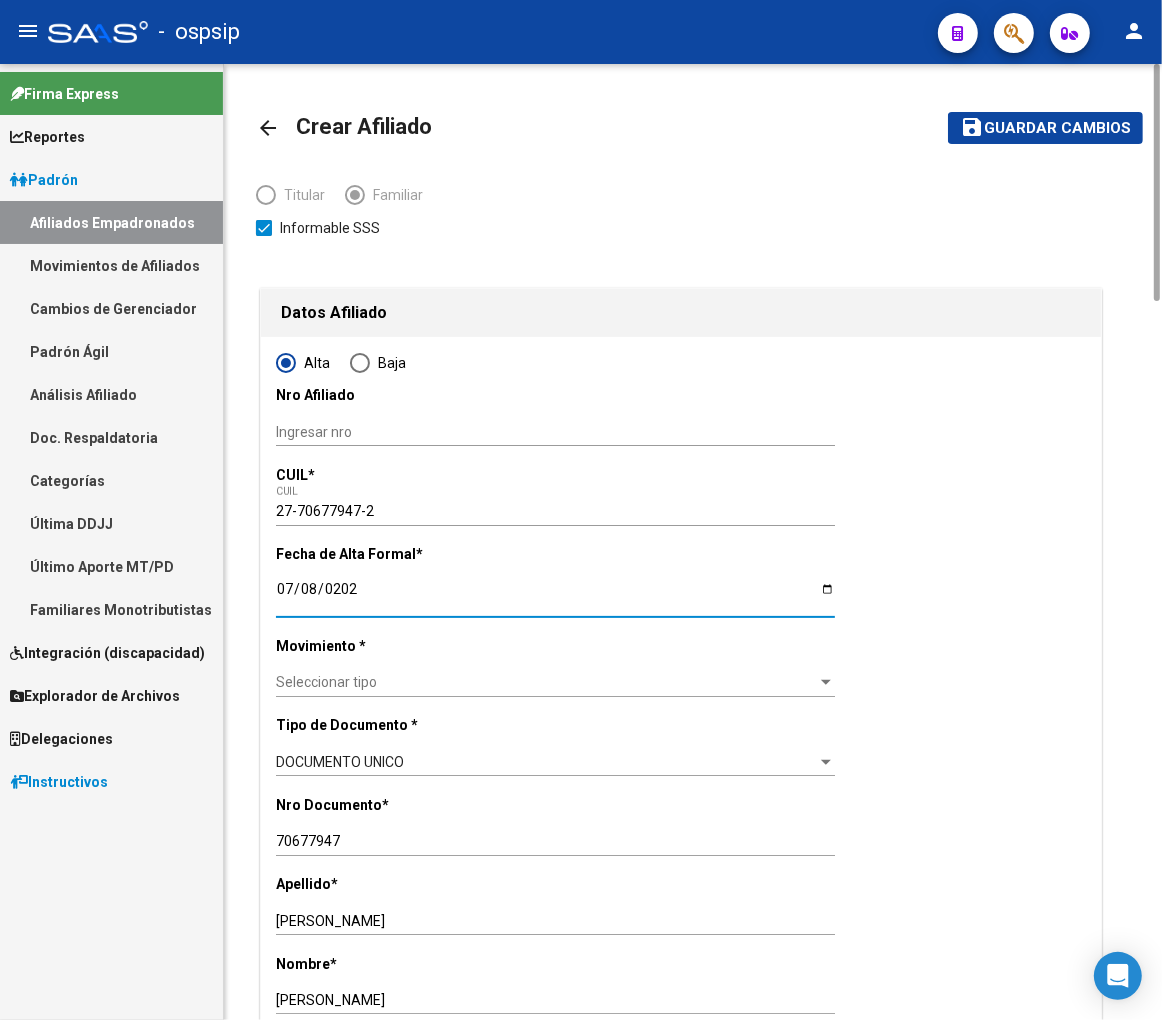 click on "Seleccionar tipo" at bounding box center [546, 682] 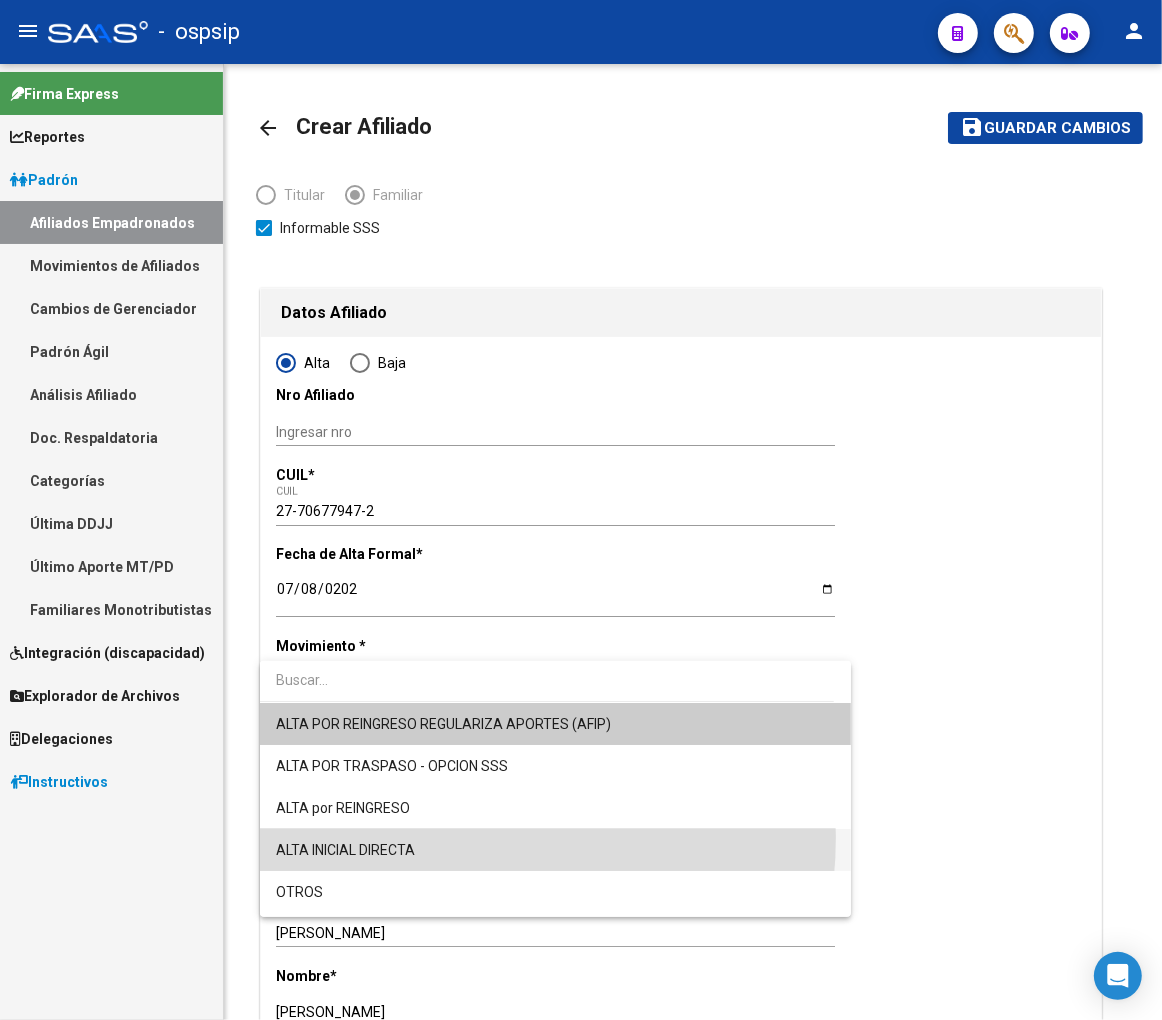 click on "ALTA INICIAL DIRECTA" at bounding box center (555, 850) 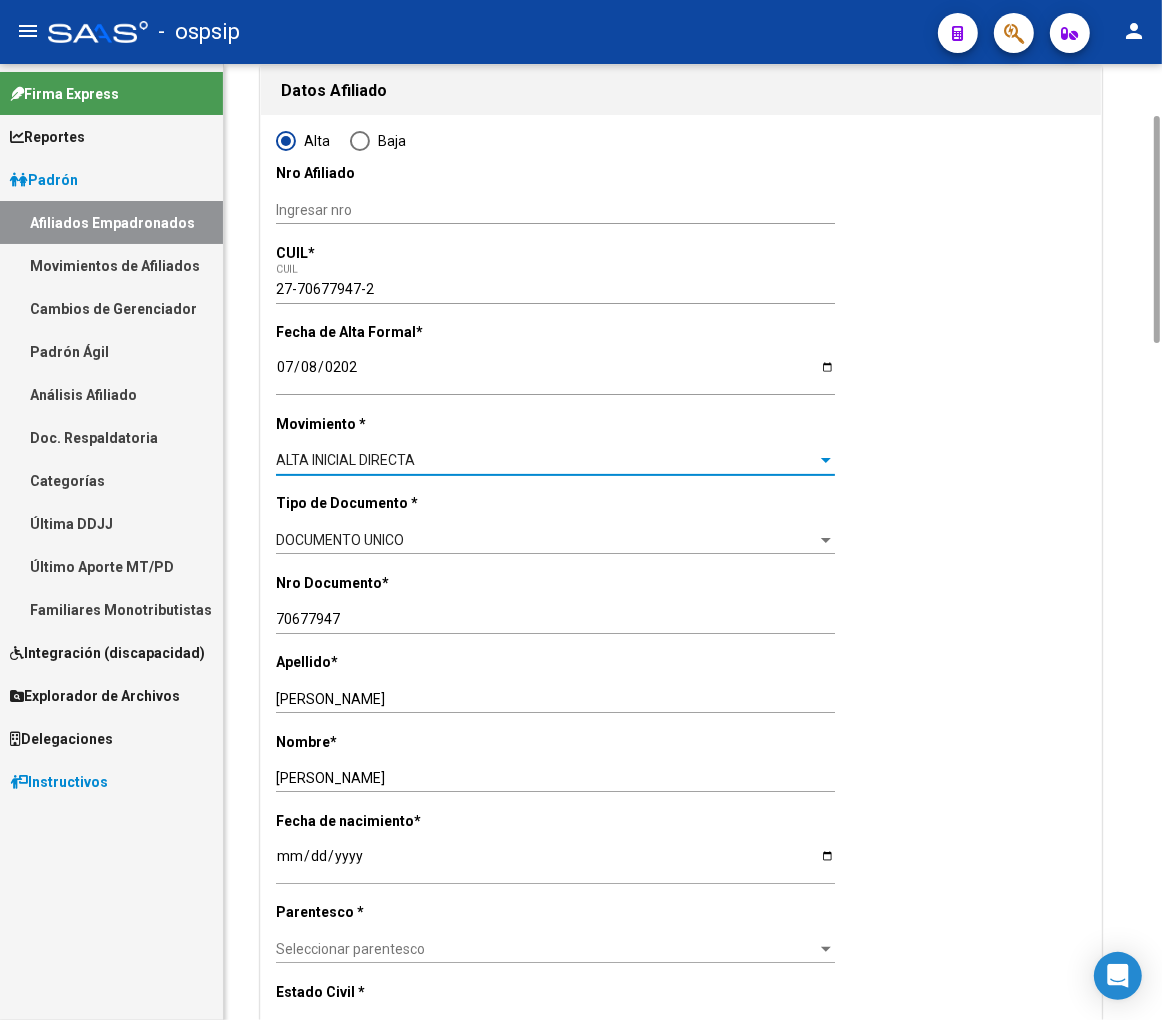 scroll, scrollTop: 444, scrollLeft: 0, axis: vertical 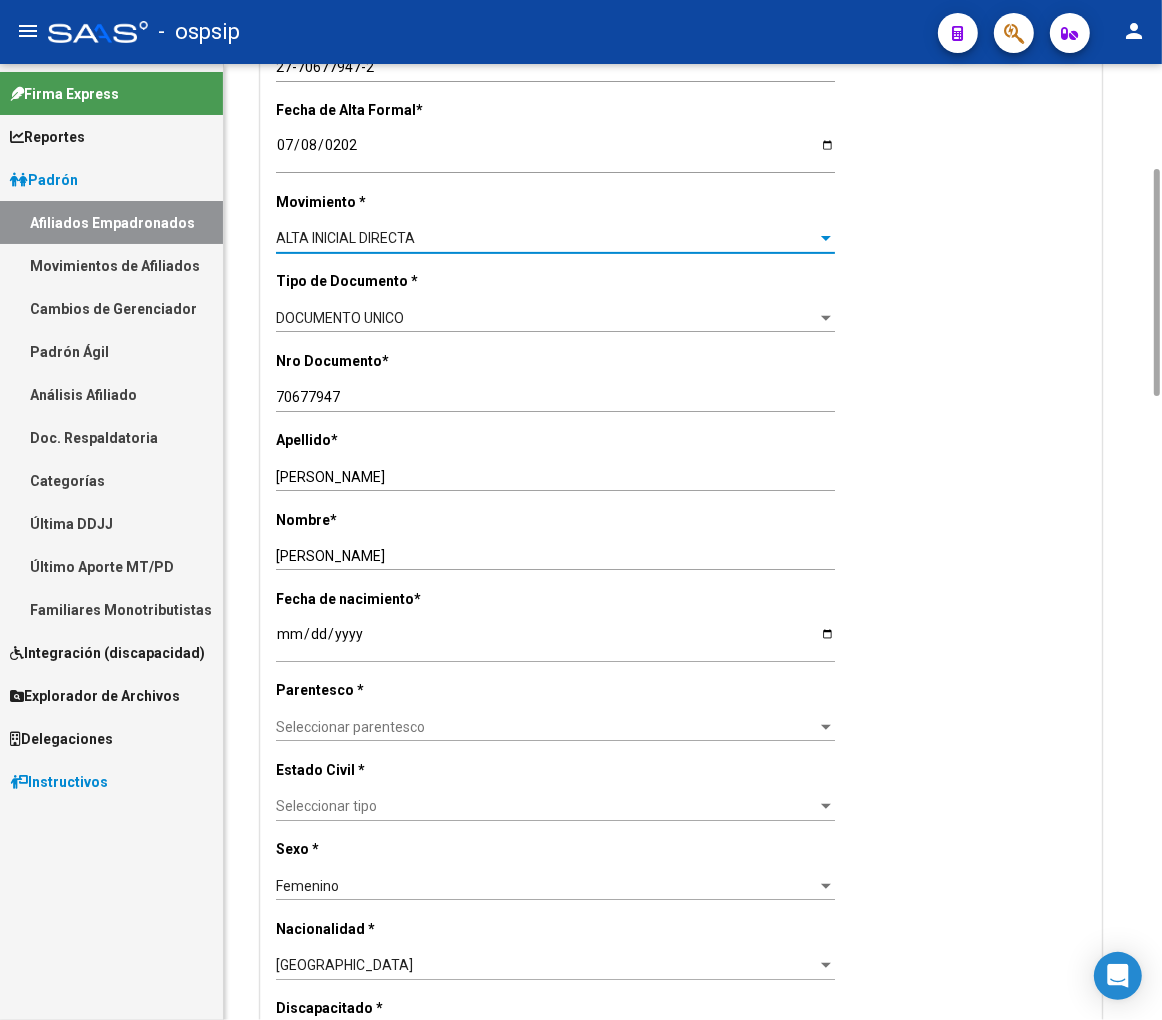click on "Seleccionar parentesco" at bounding box center (546, 727) 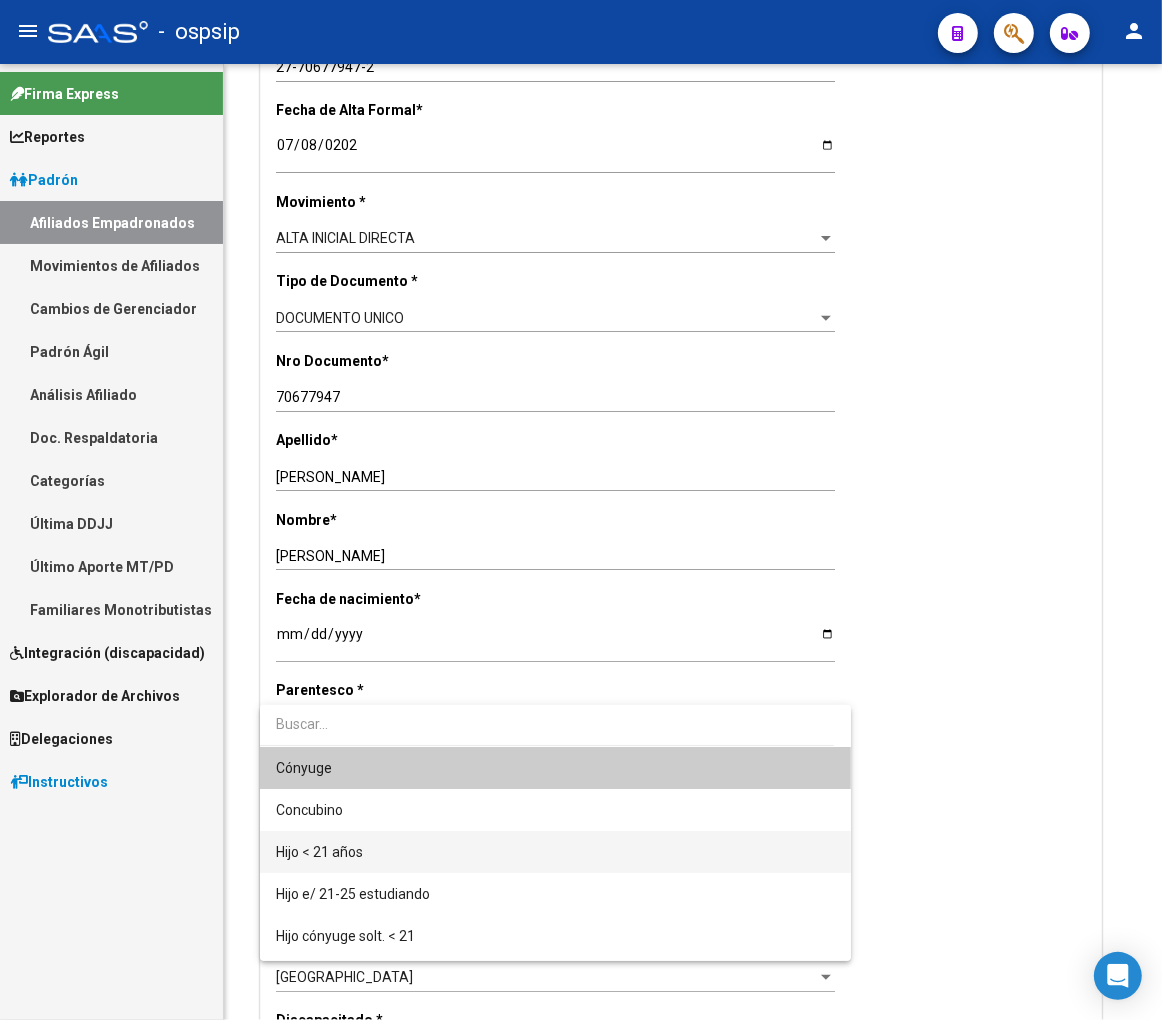 click on "Hijo < 21 años" at bounding box center (555, 852) 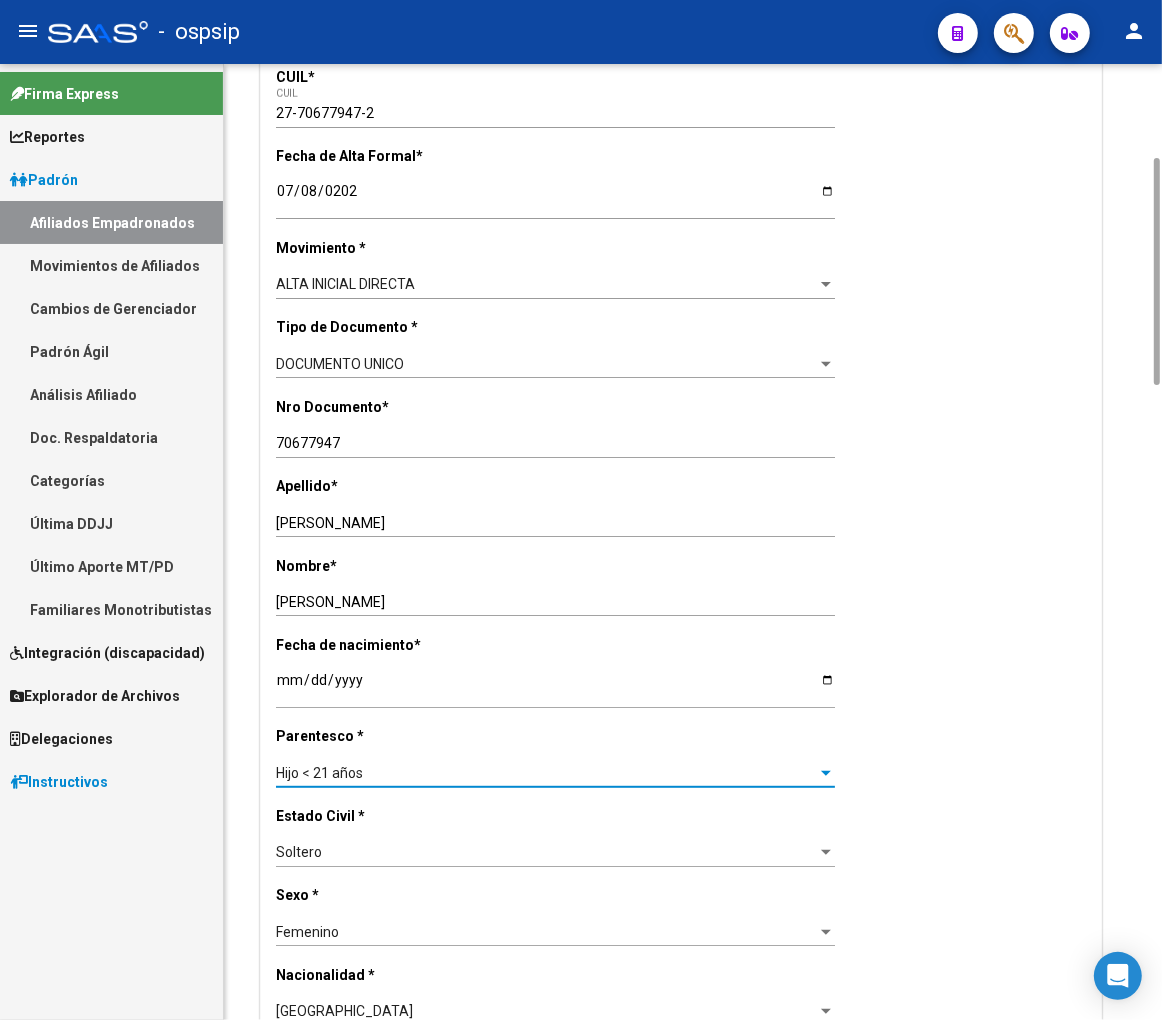 scroll, scrollTop: 0, scrollLeft: 0, axis: both 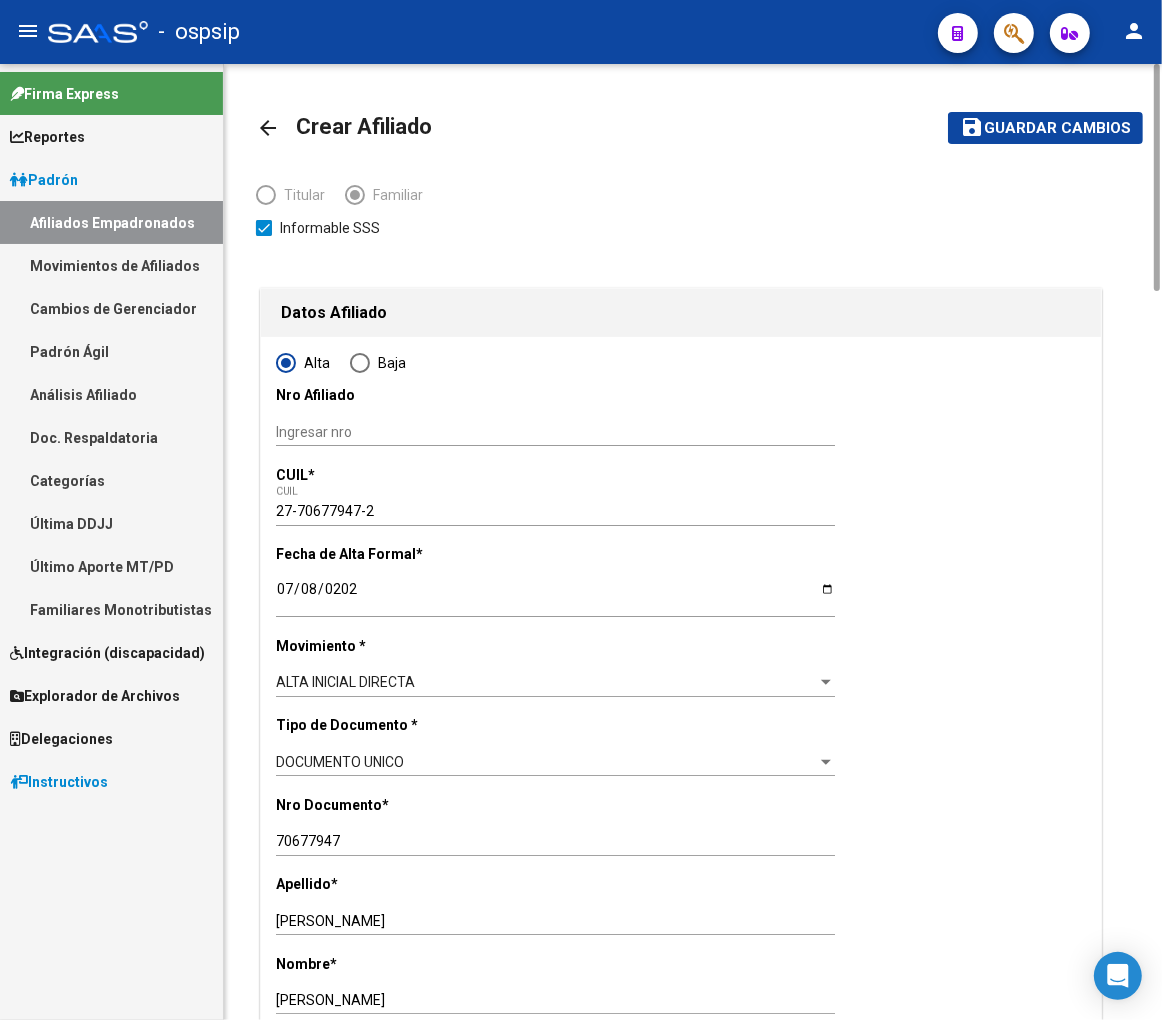 click on "Guardar cambios" 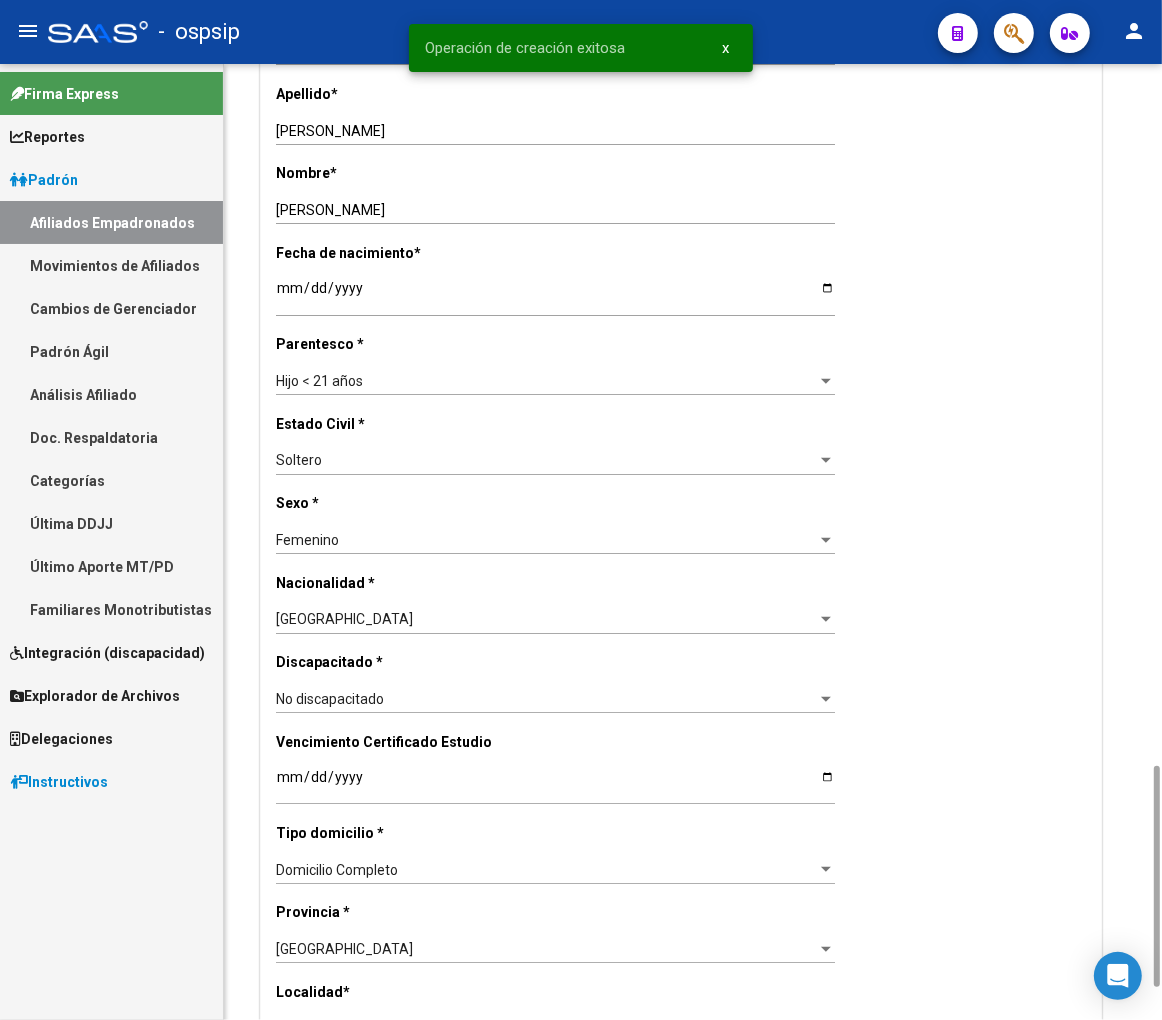 radio on "true" 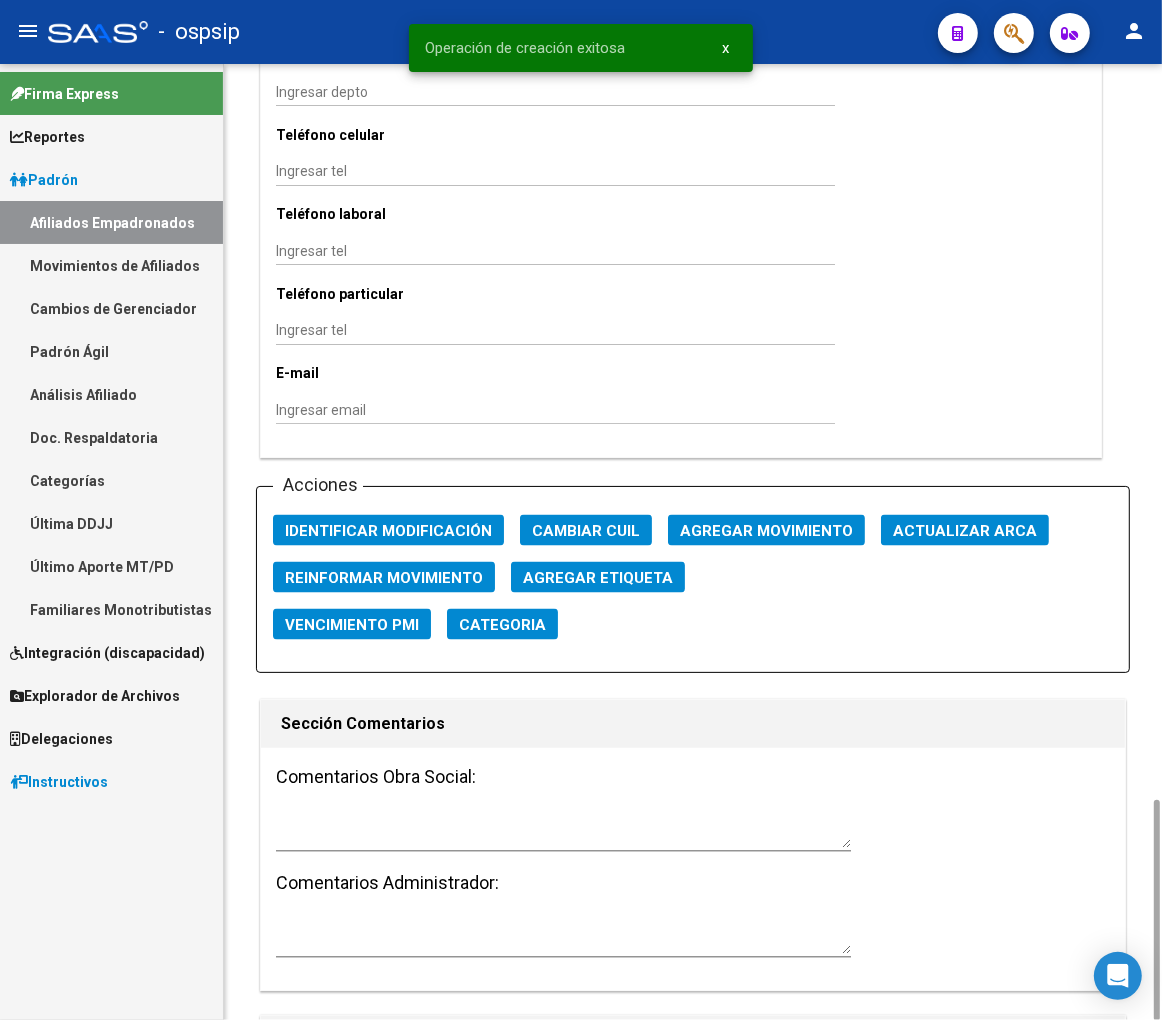 scroll, scrollTop: 2222, scrollLeft: 0, axis: vertical 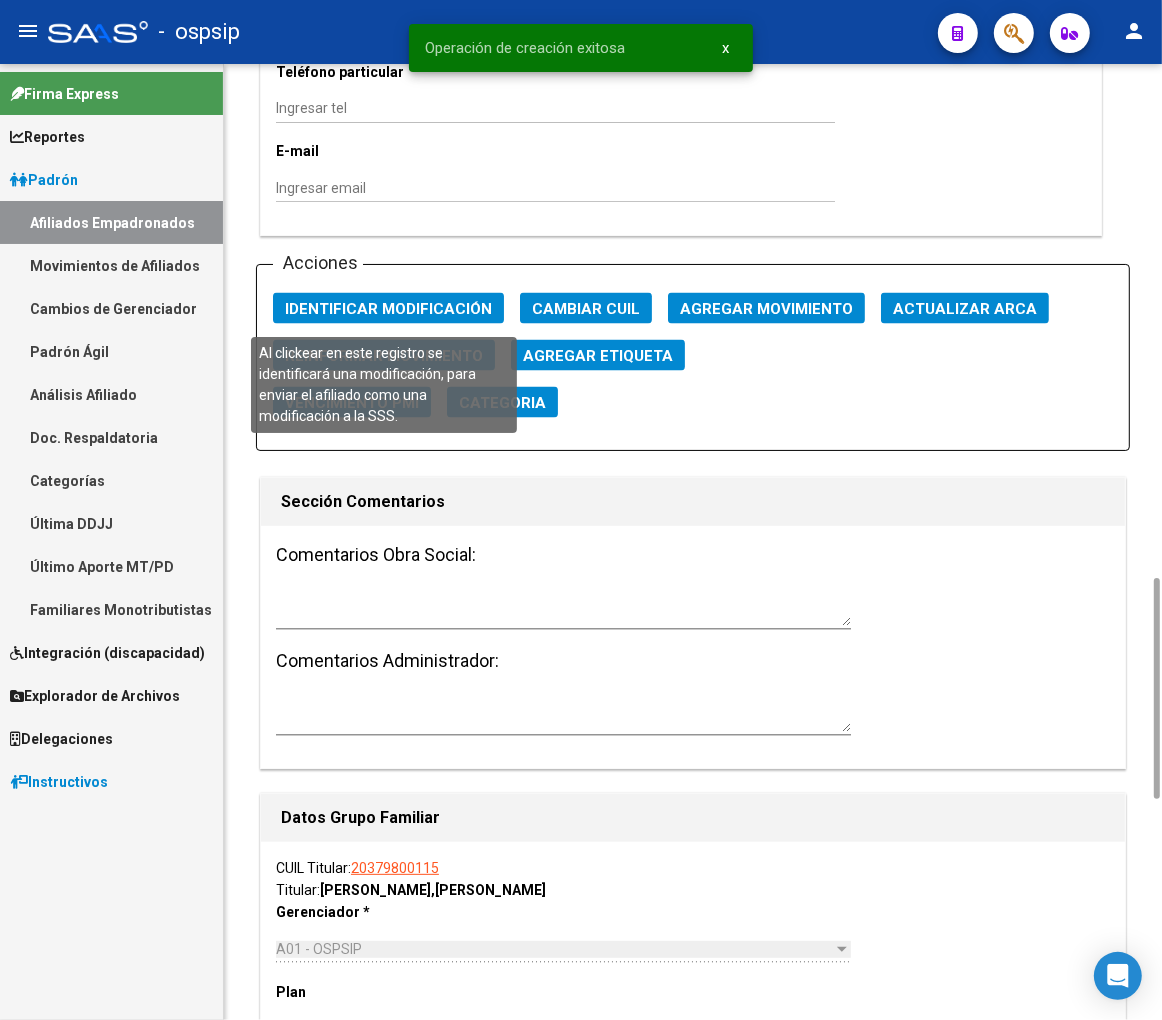 click on "Identificar Modificación" 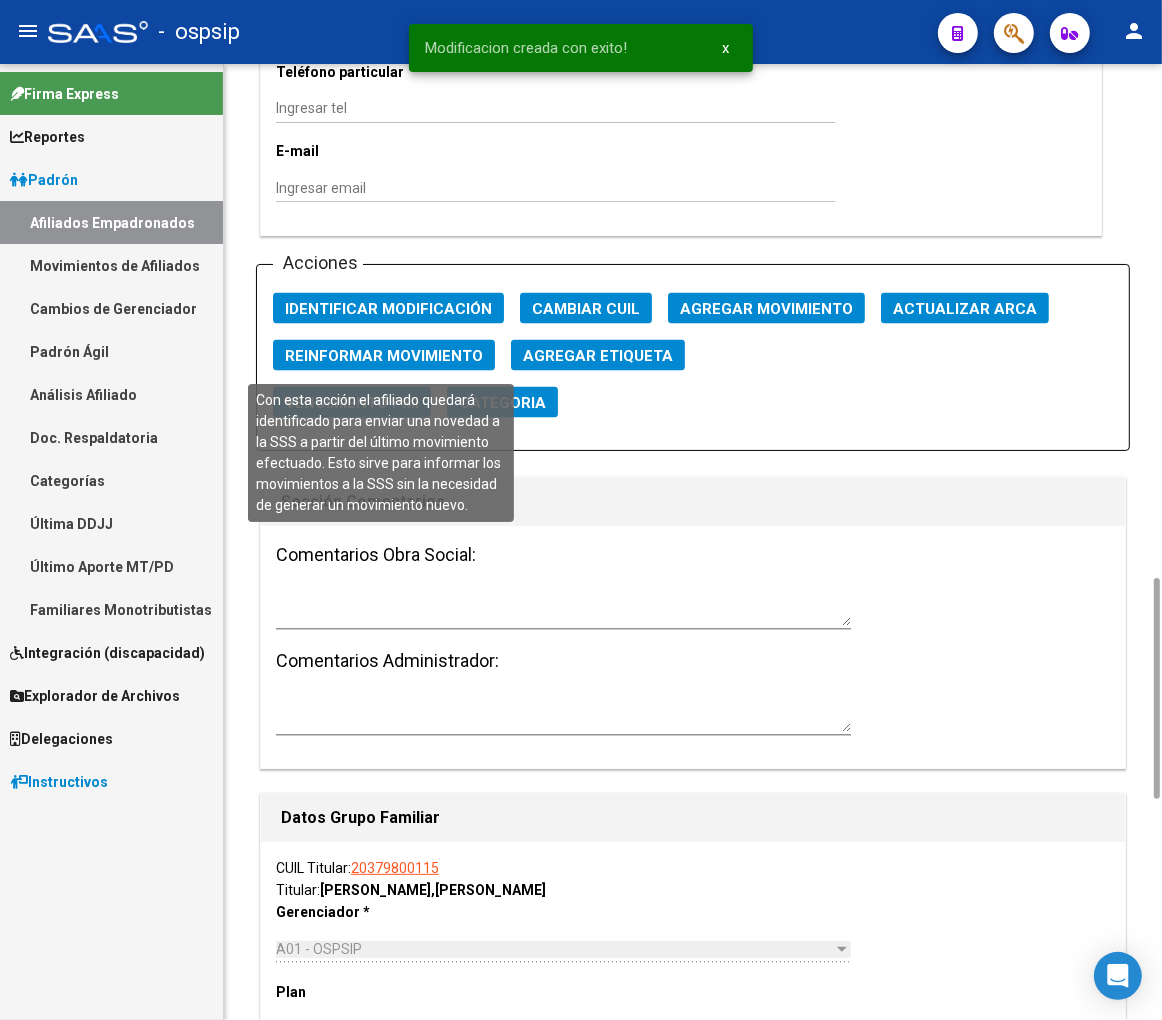 click on "Reinformar Movimiento" 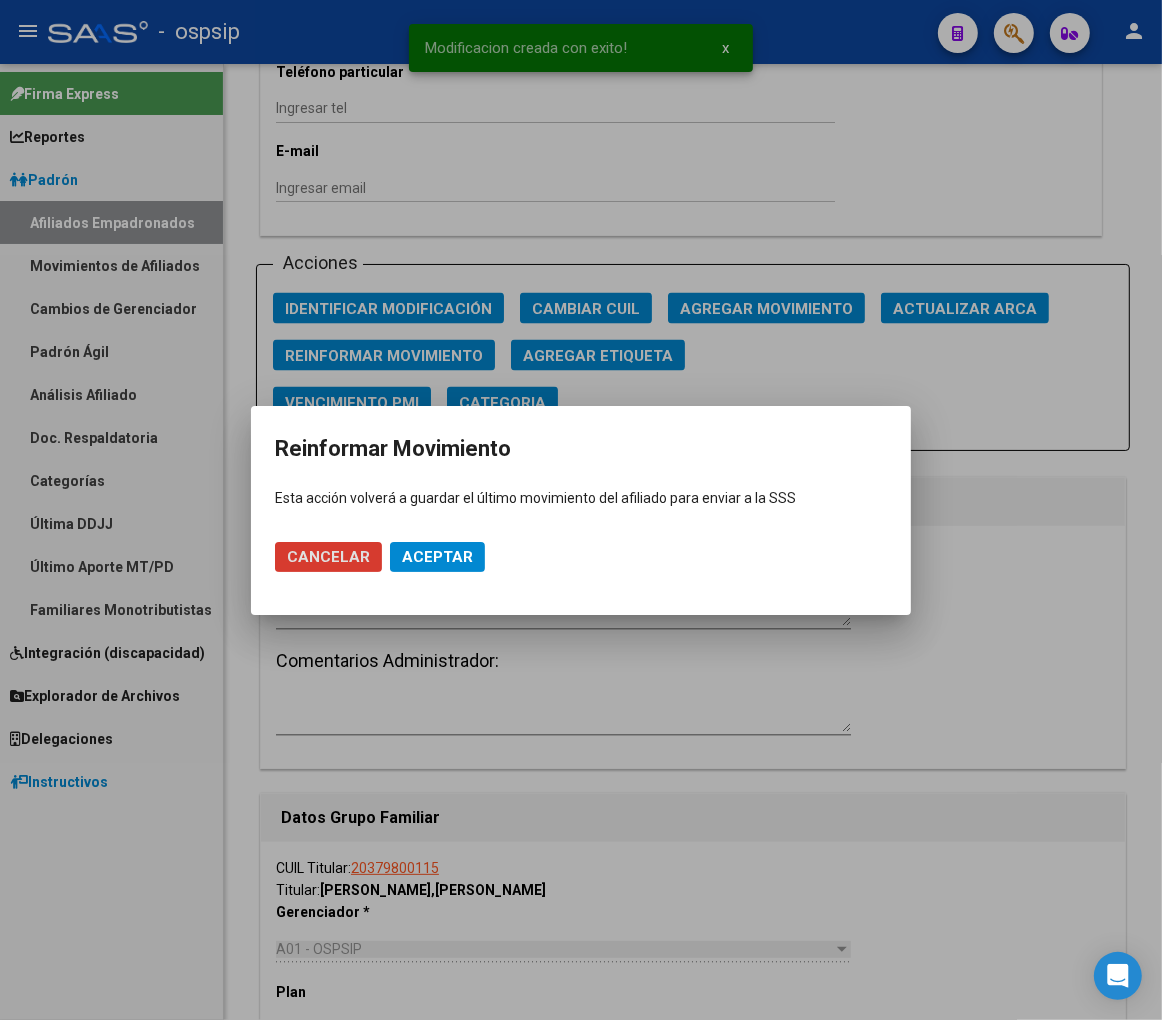 click on "Aceptar" at bounding box center (437, 557) 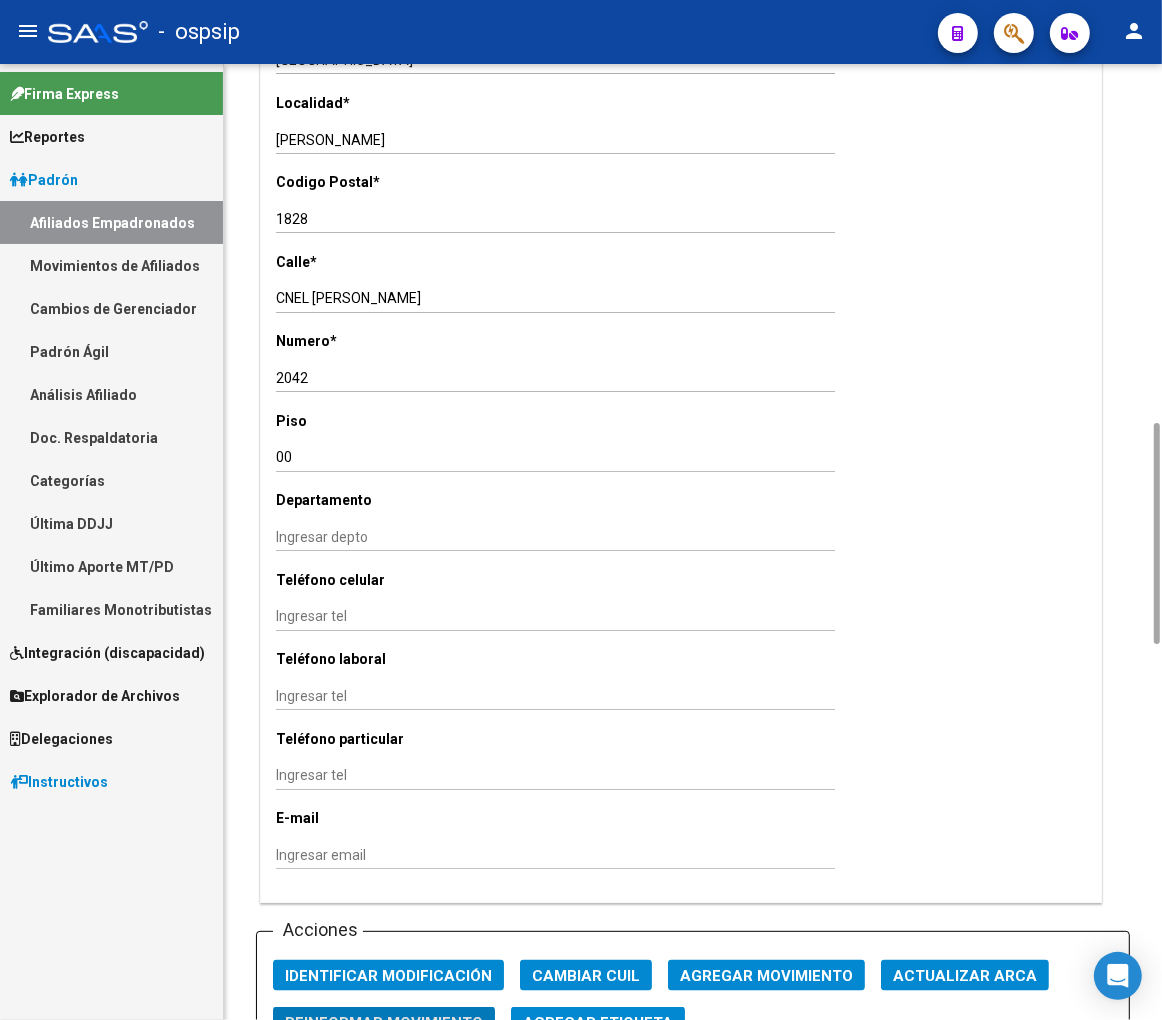scroll, scrollTop: 2444, scrollLeft: 0, axis: vertical 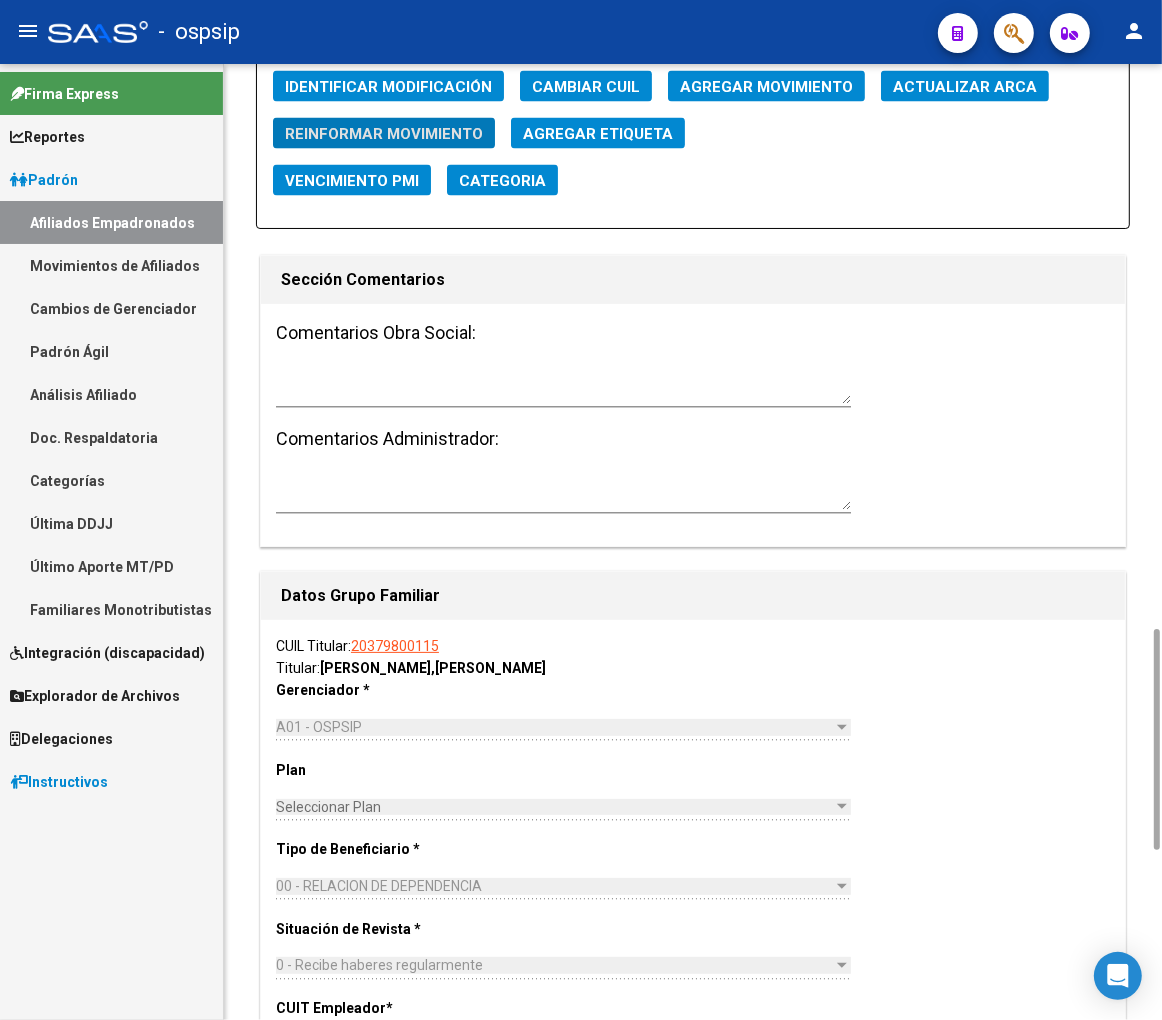 click on "20379800115" 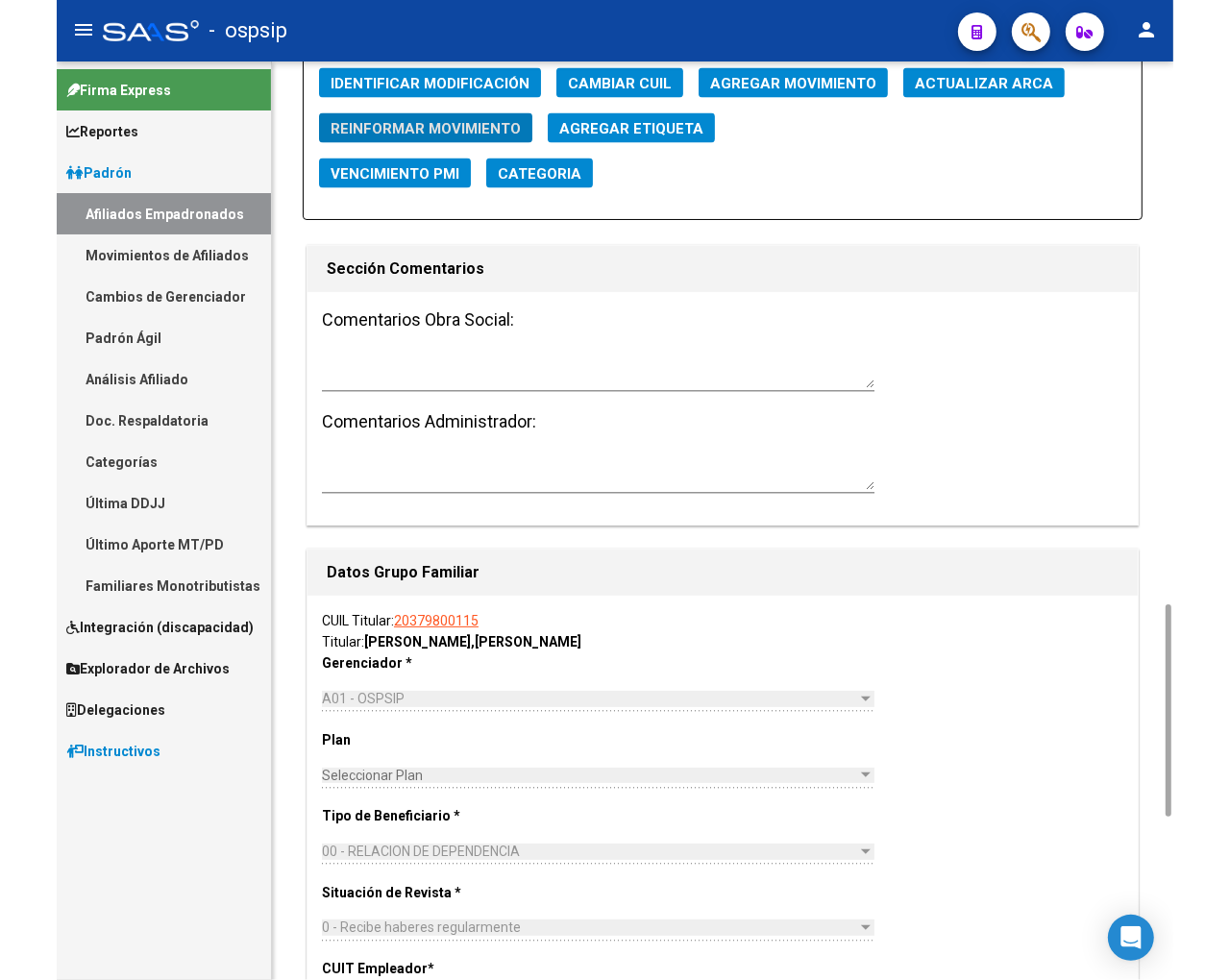 scroll, scrollTop: 0, scrollLeft: 0, axis: both 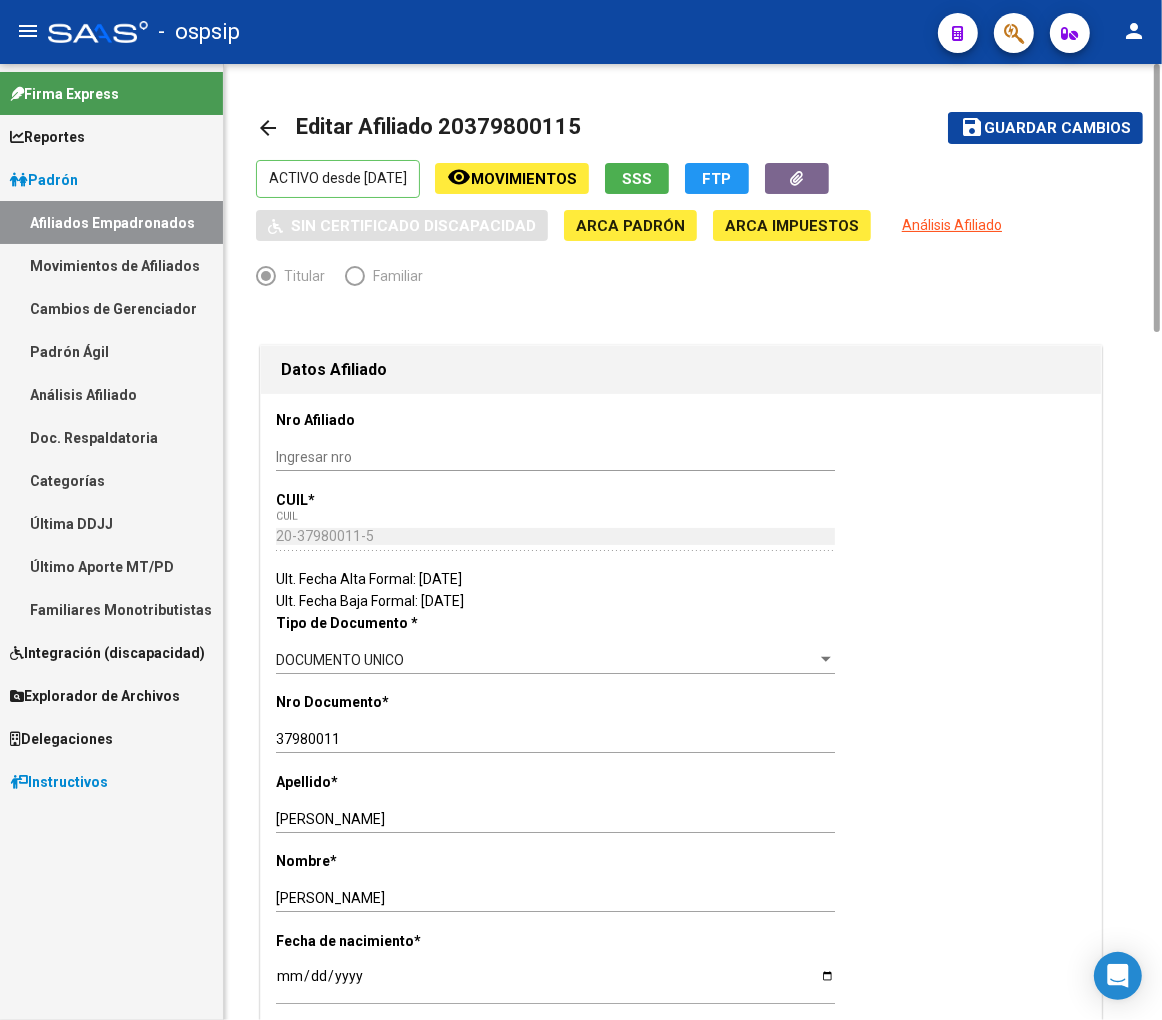 drag, startPoint x: 467, startPoint y: 122, endPoint x: 566, endPoint y: 120, distance: 99.0202 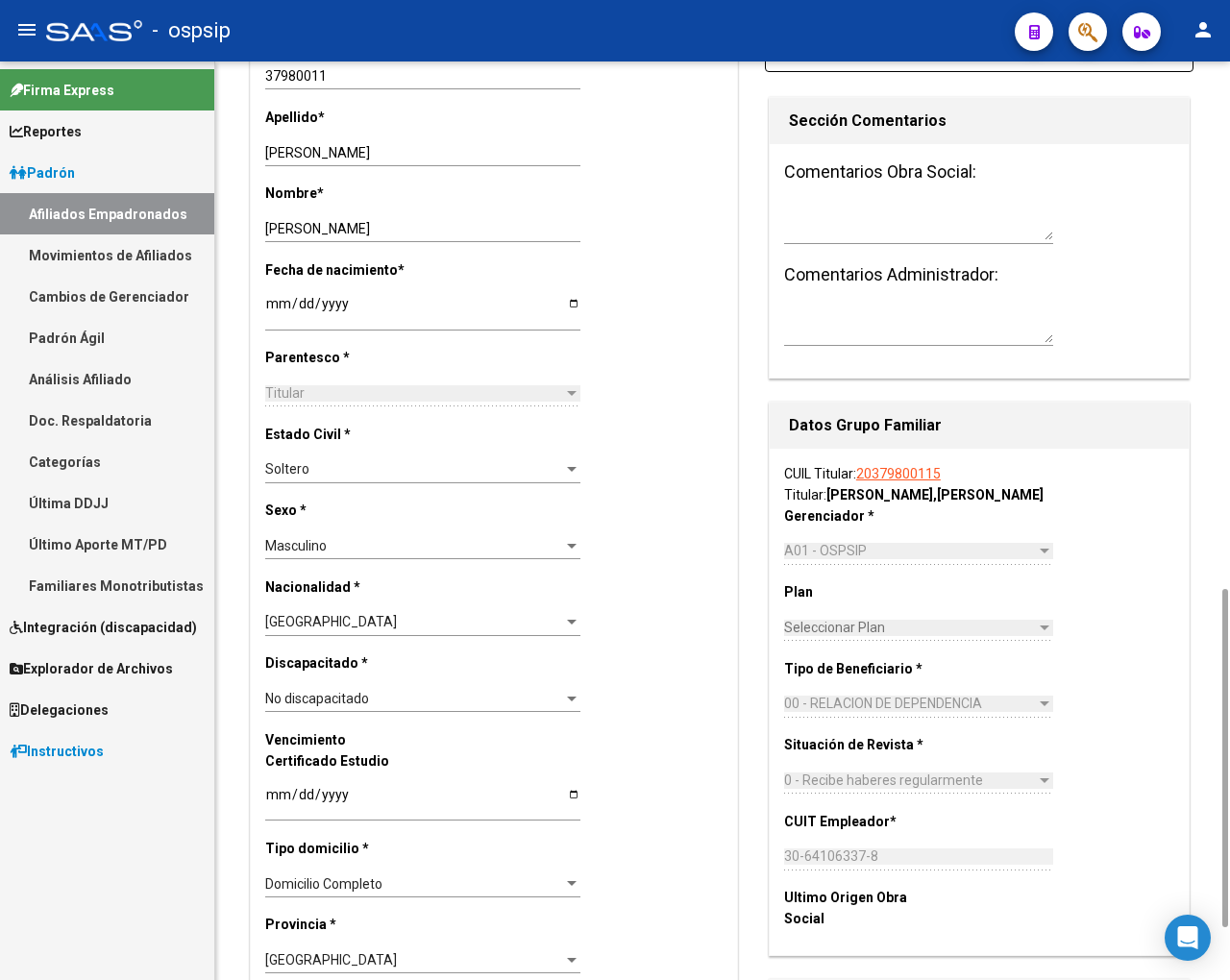 scroll, scrollTop: 1067, scrollLeft: 0, axis: vertical 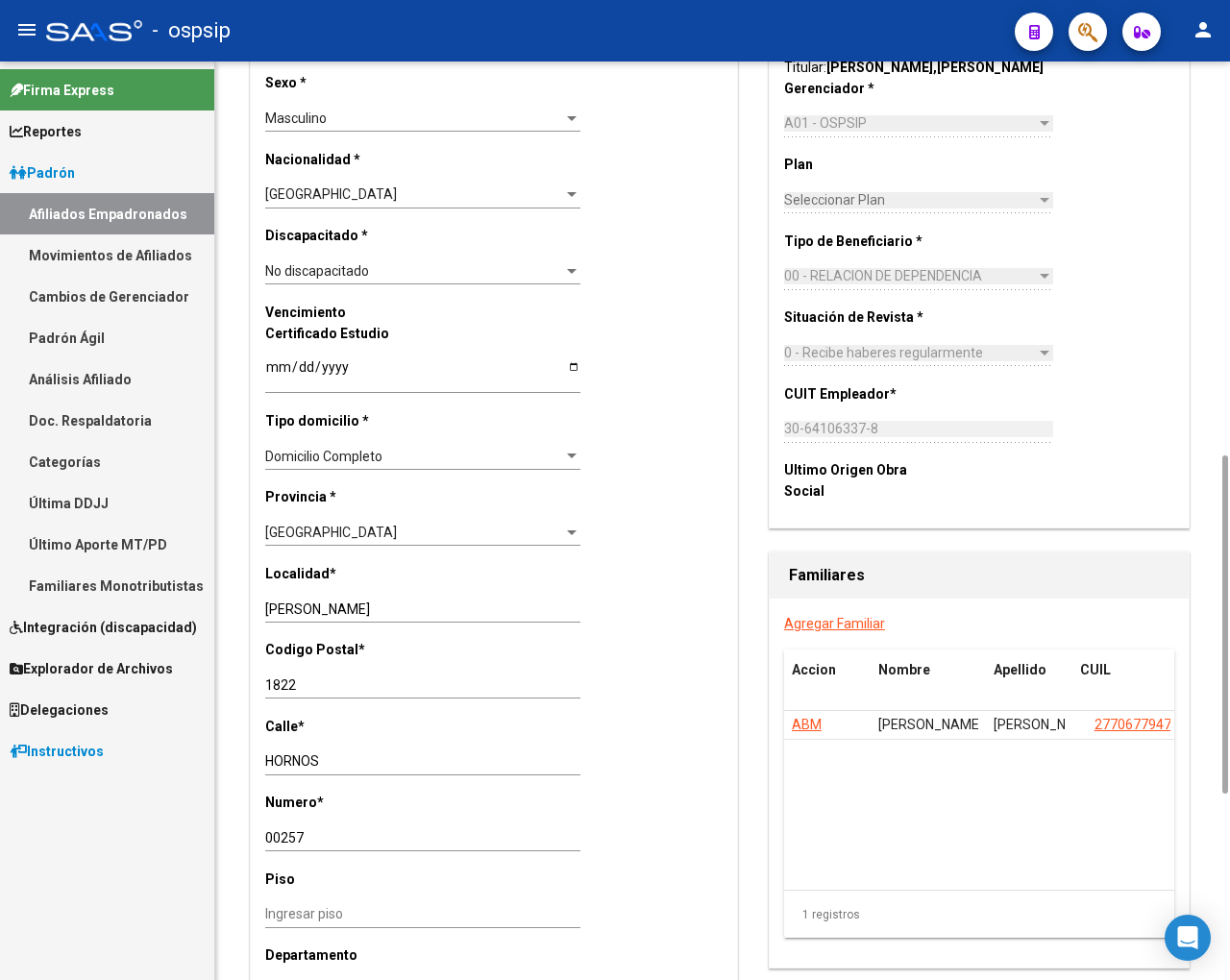 click on "Agregar Familiar" 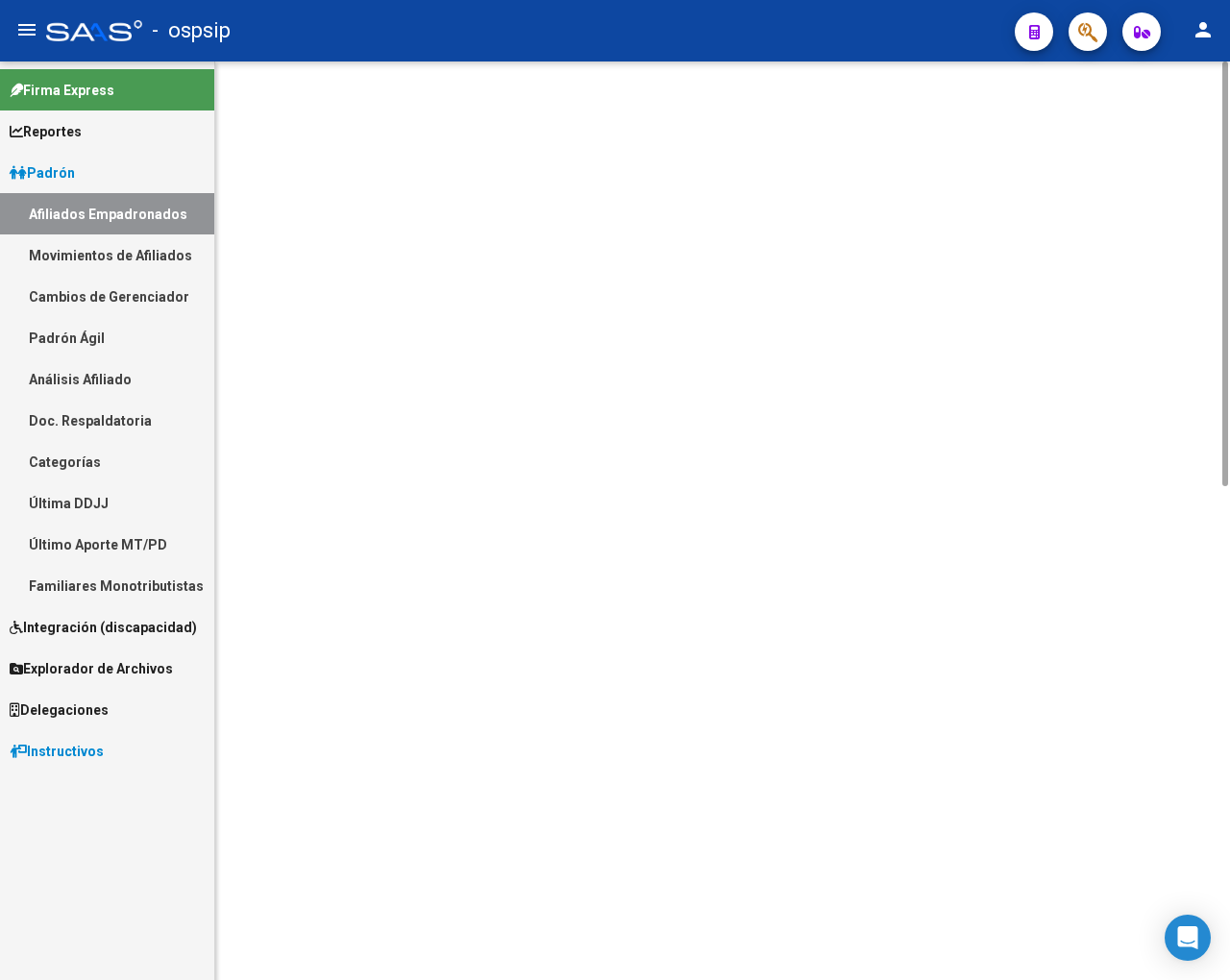 scroll, scrollTop: 0, scrollLeft: 0, axis: both 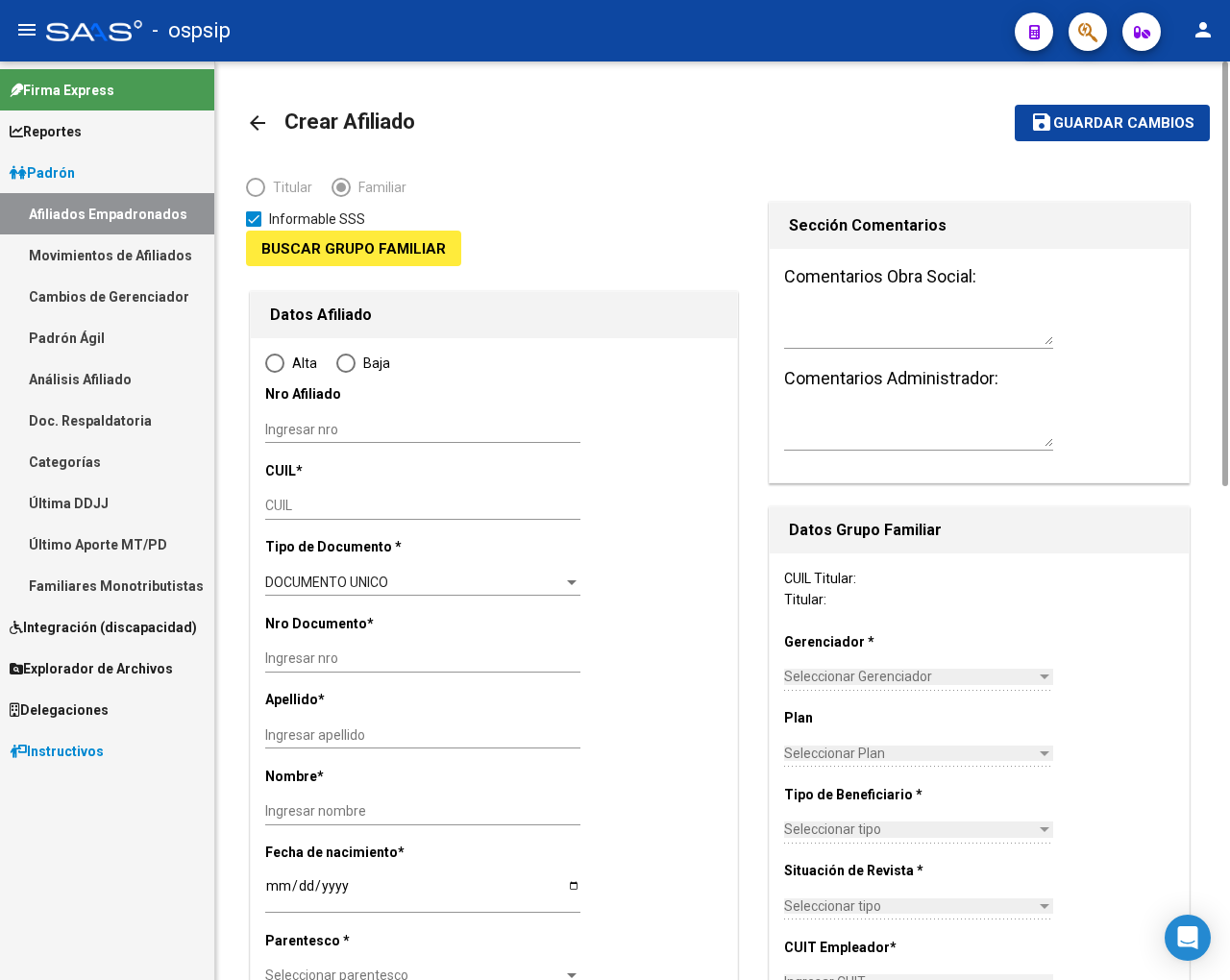 type on "30-64106337-8" 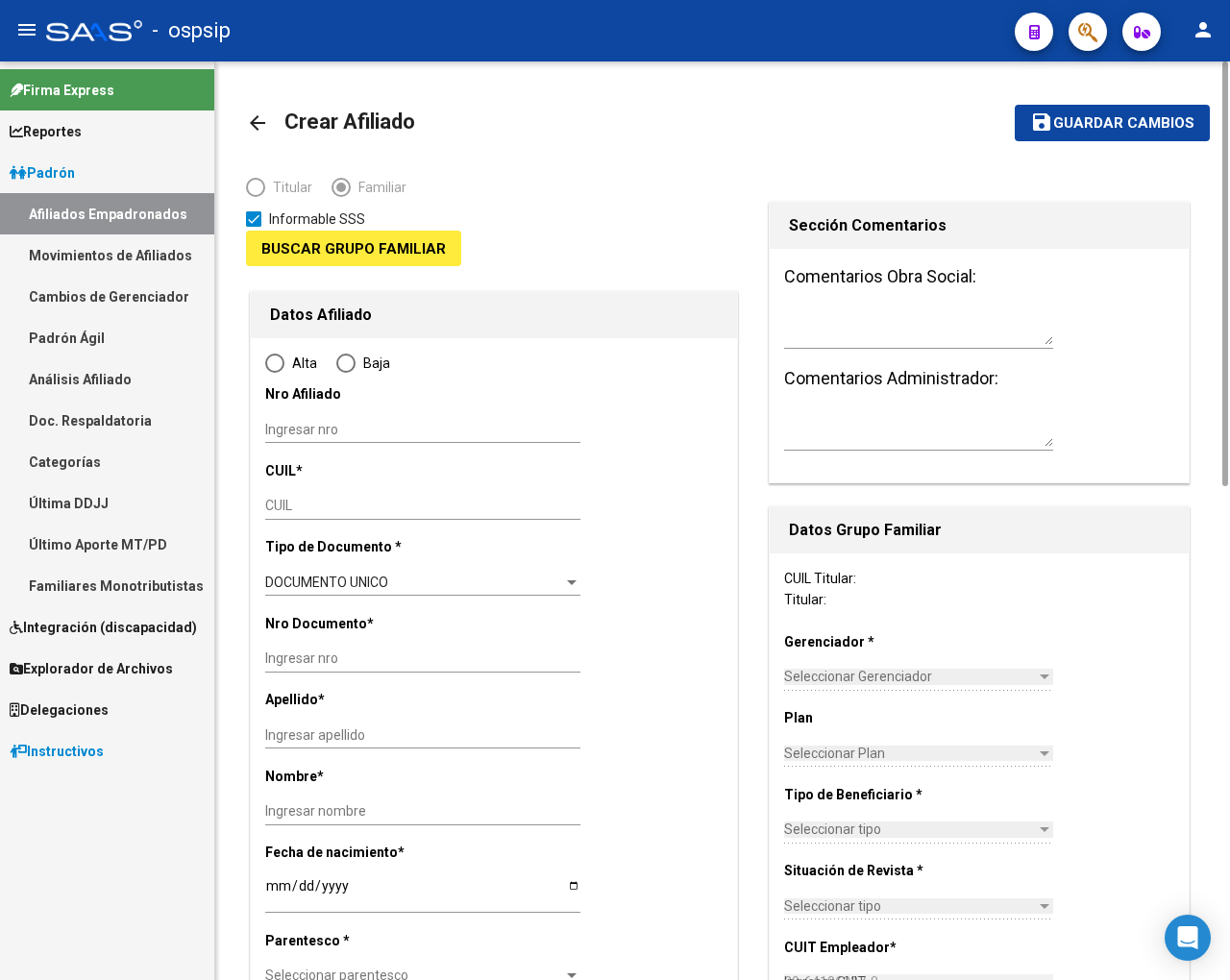 type on "FIORITO" 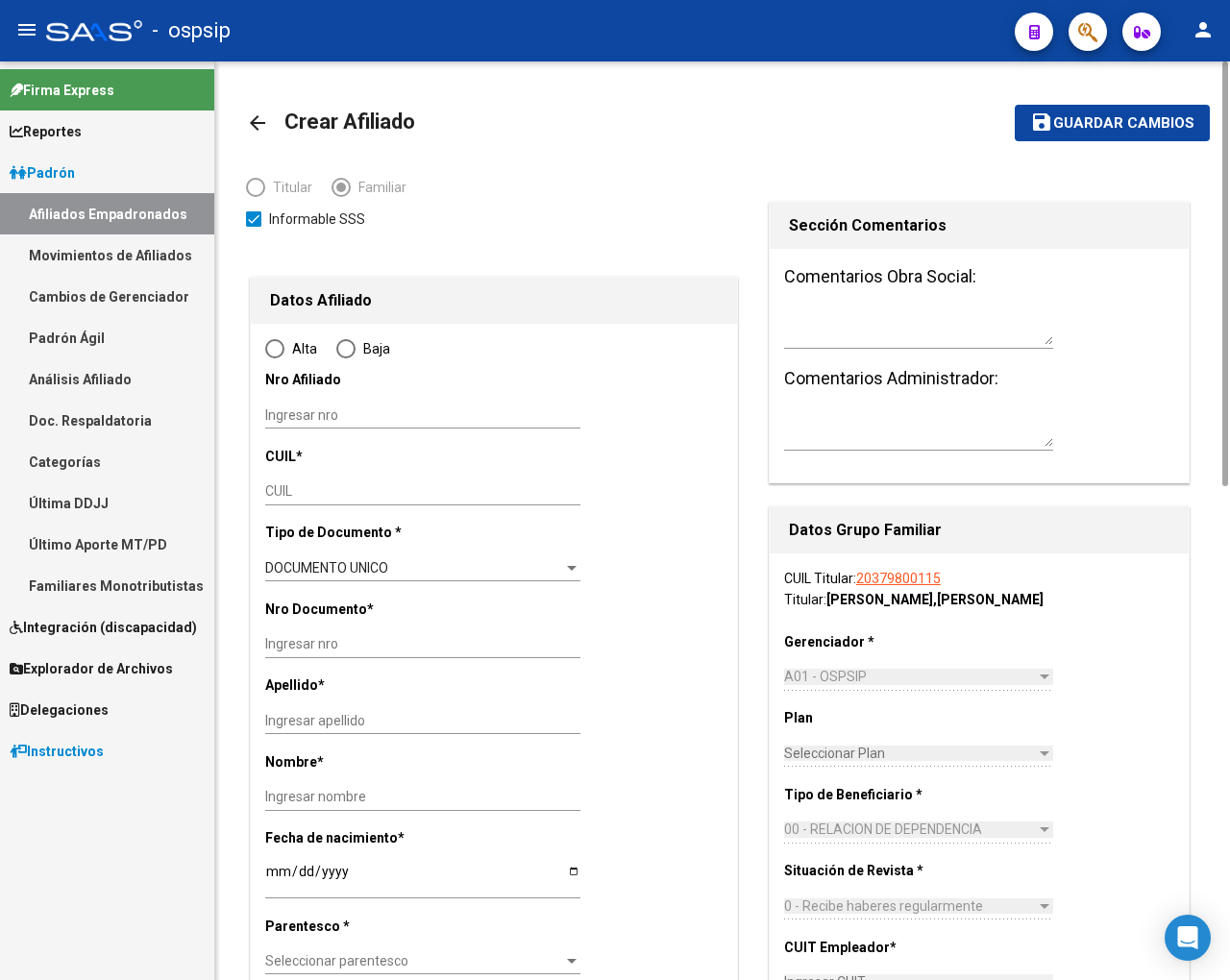 radio on "true" 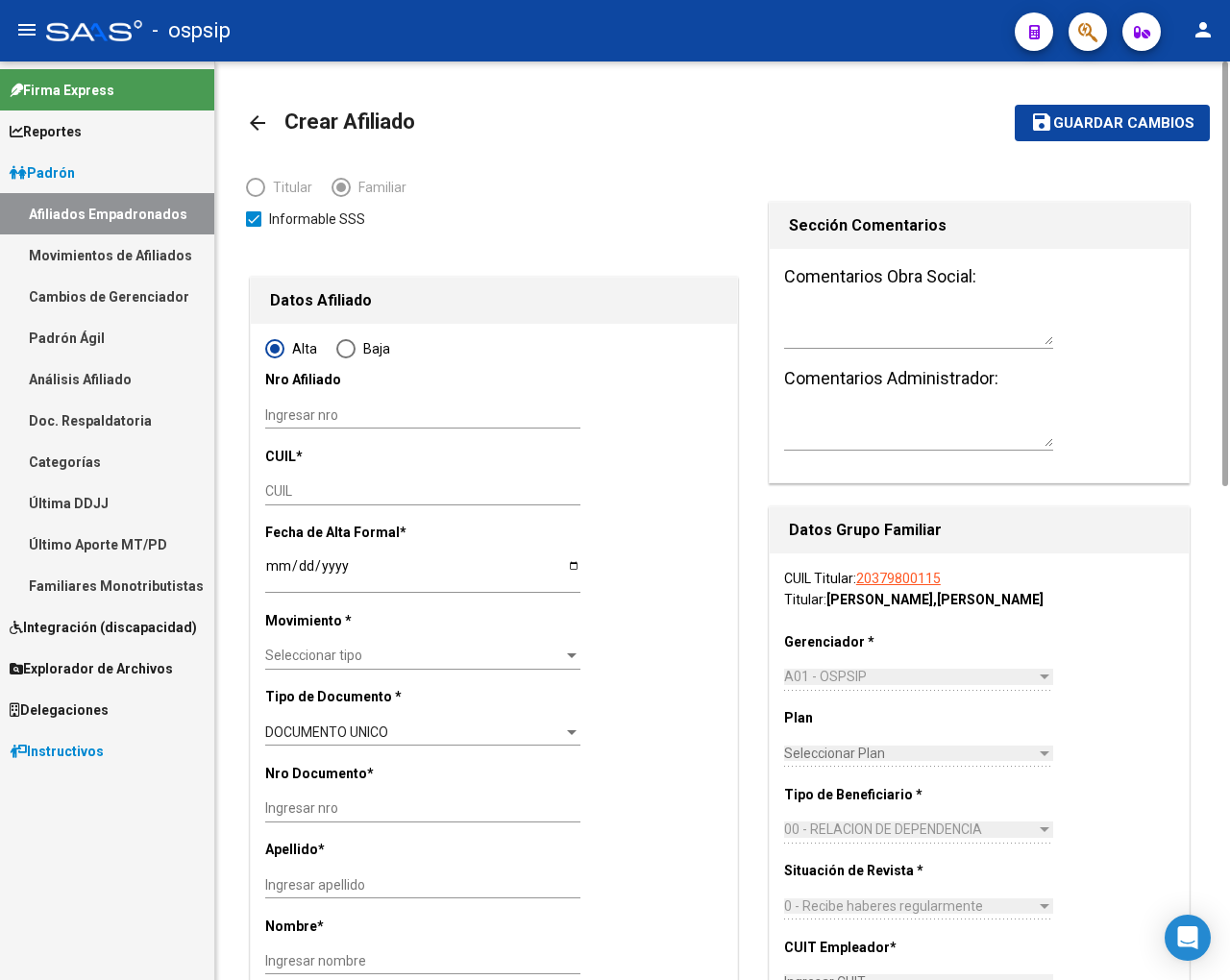 type on "30-64106337-8" 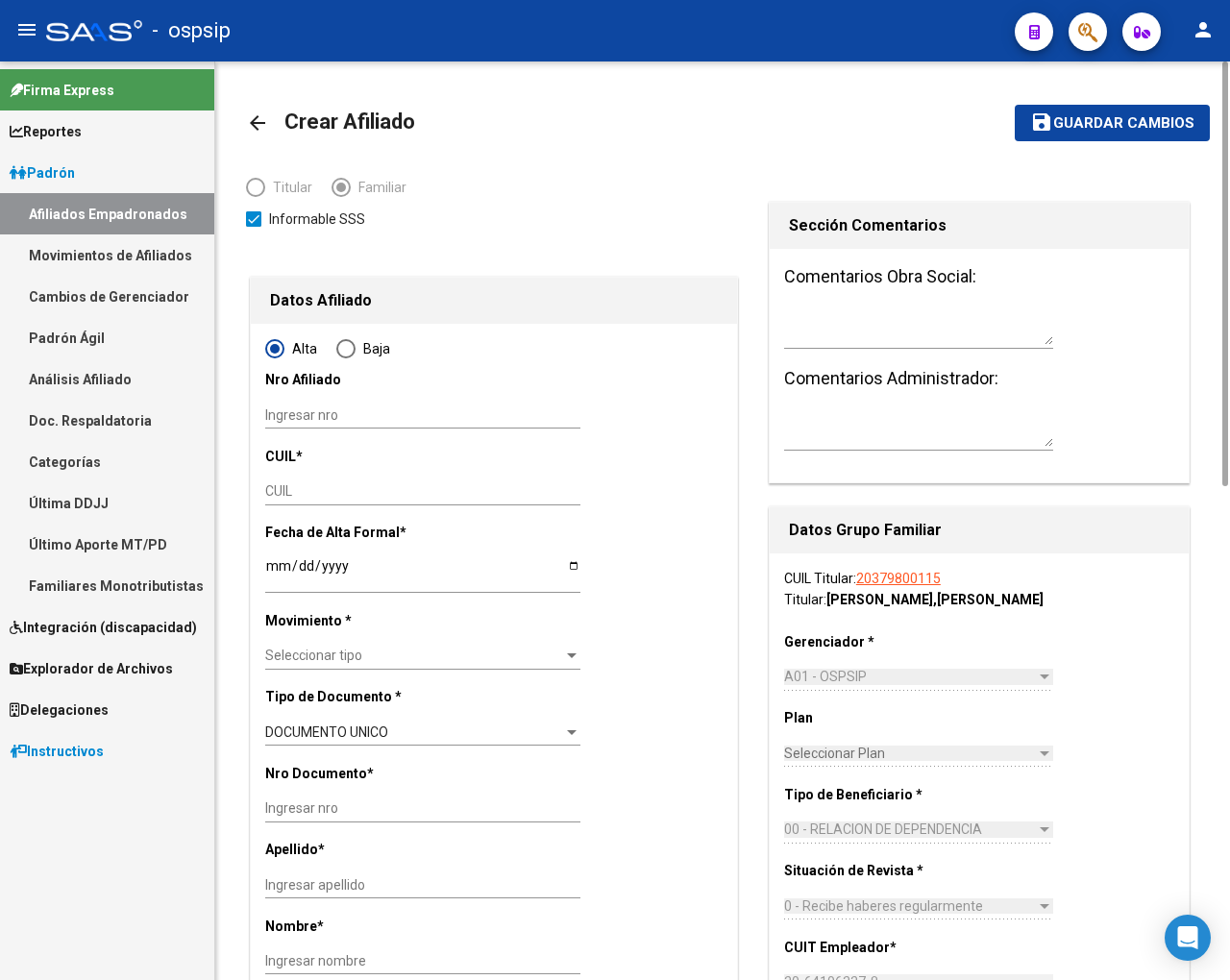 scroll, scrollTop: 853, scrollLeft: 0, axis: vertical 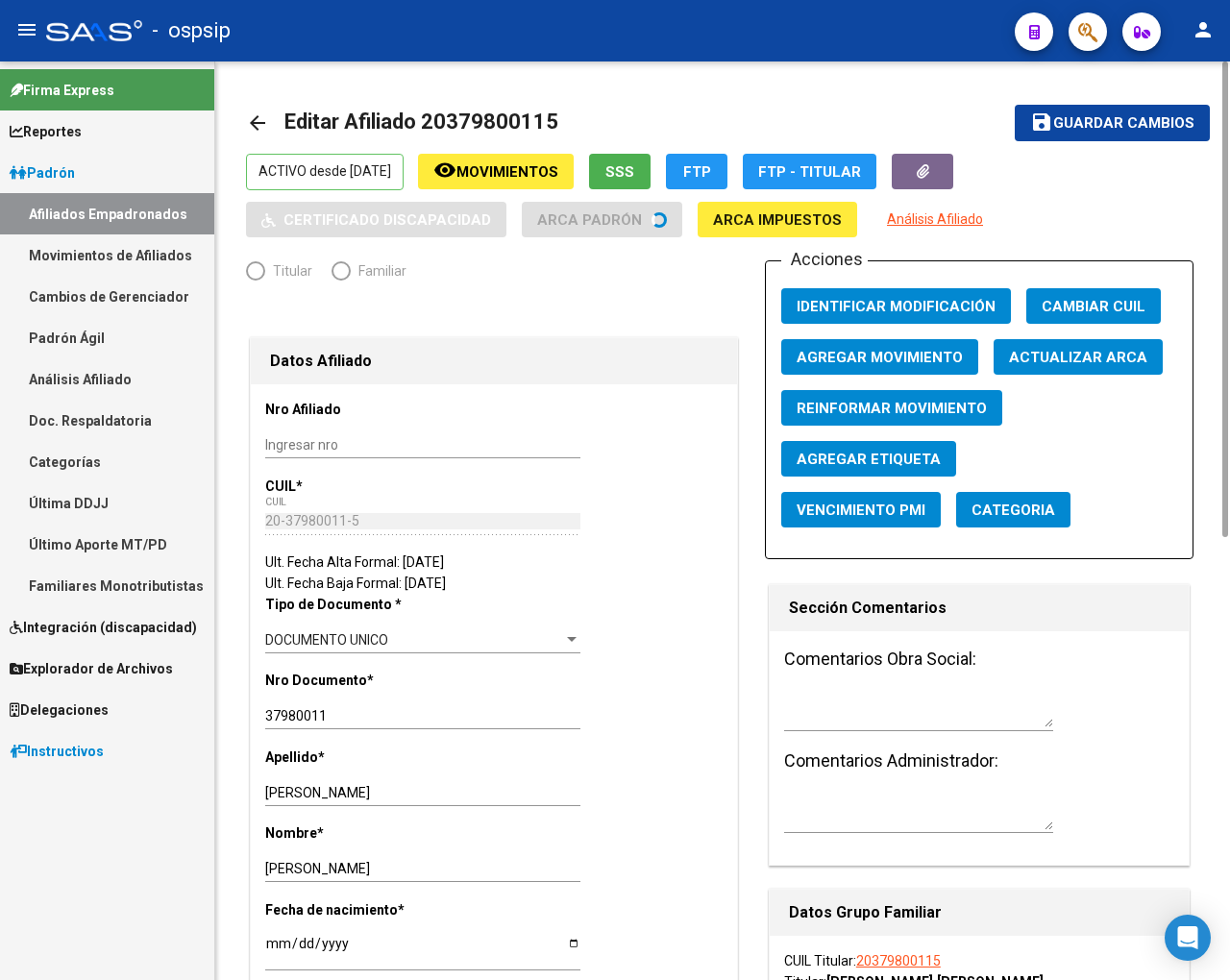 radio on "true" 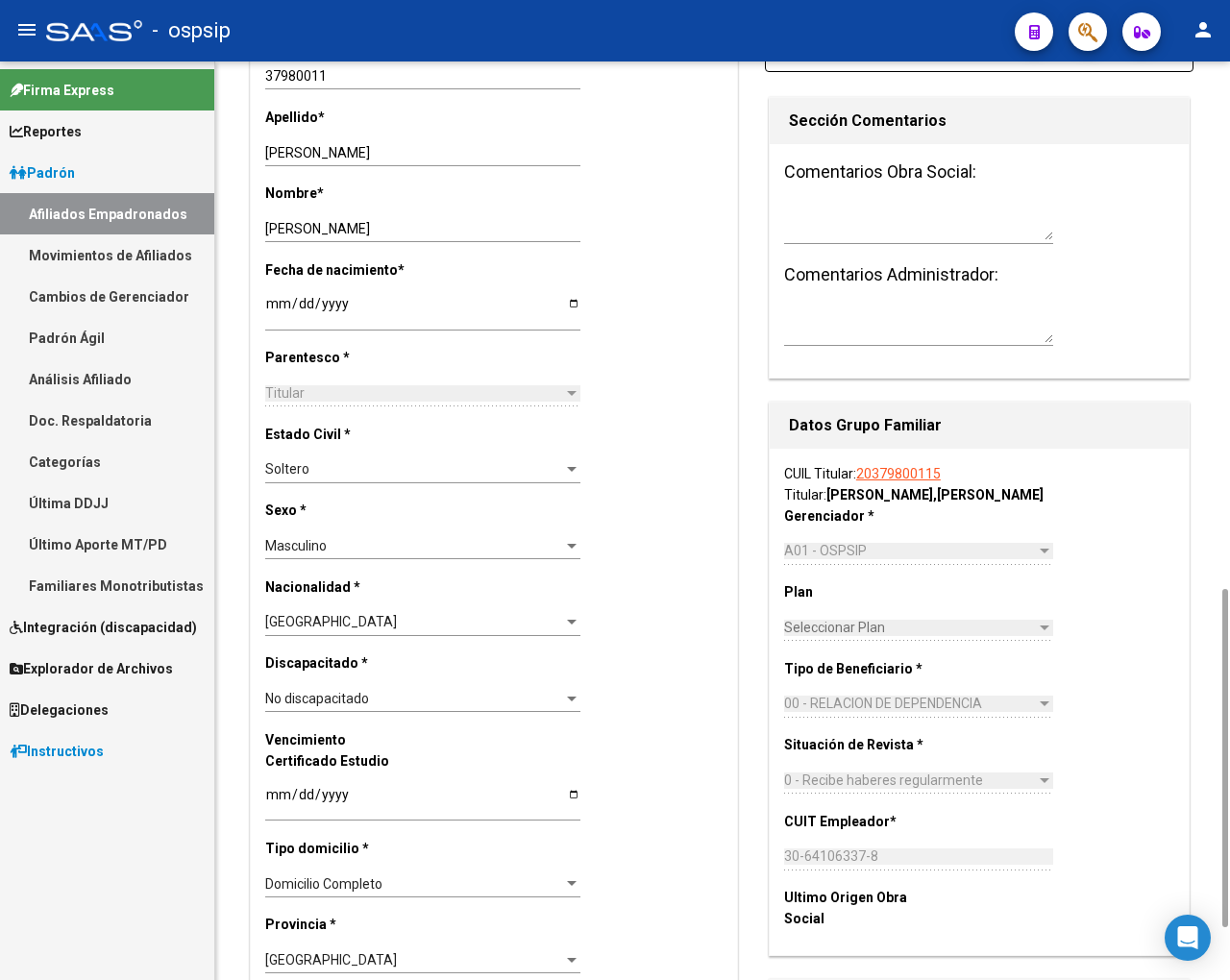 scroll, scrollTop: 1281, scrollLeft: 0, axis: vertical 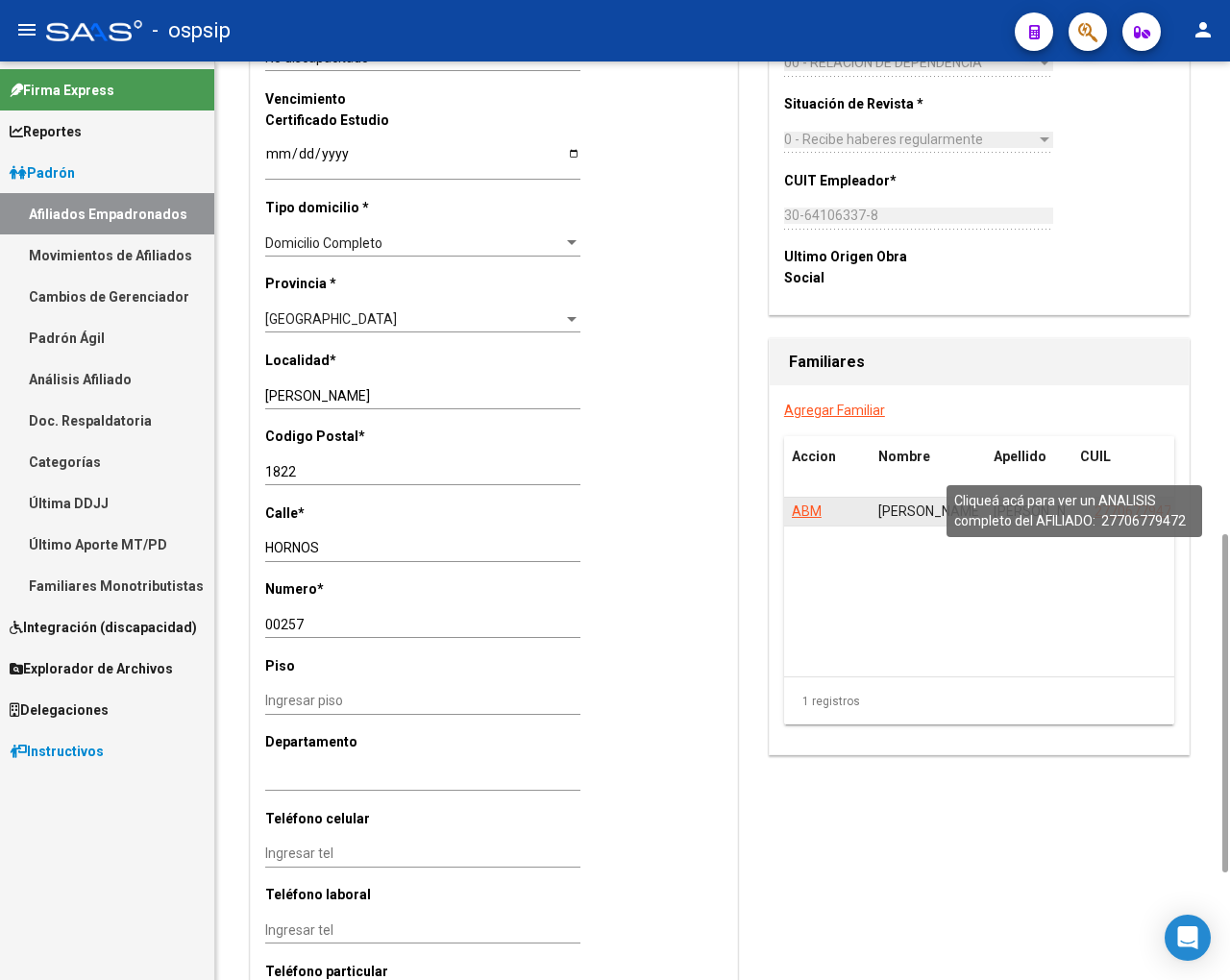 click on "27706779472" 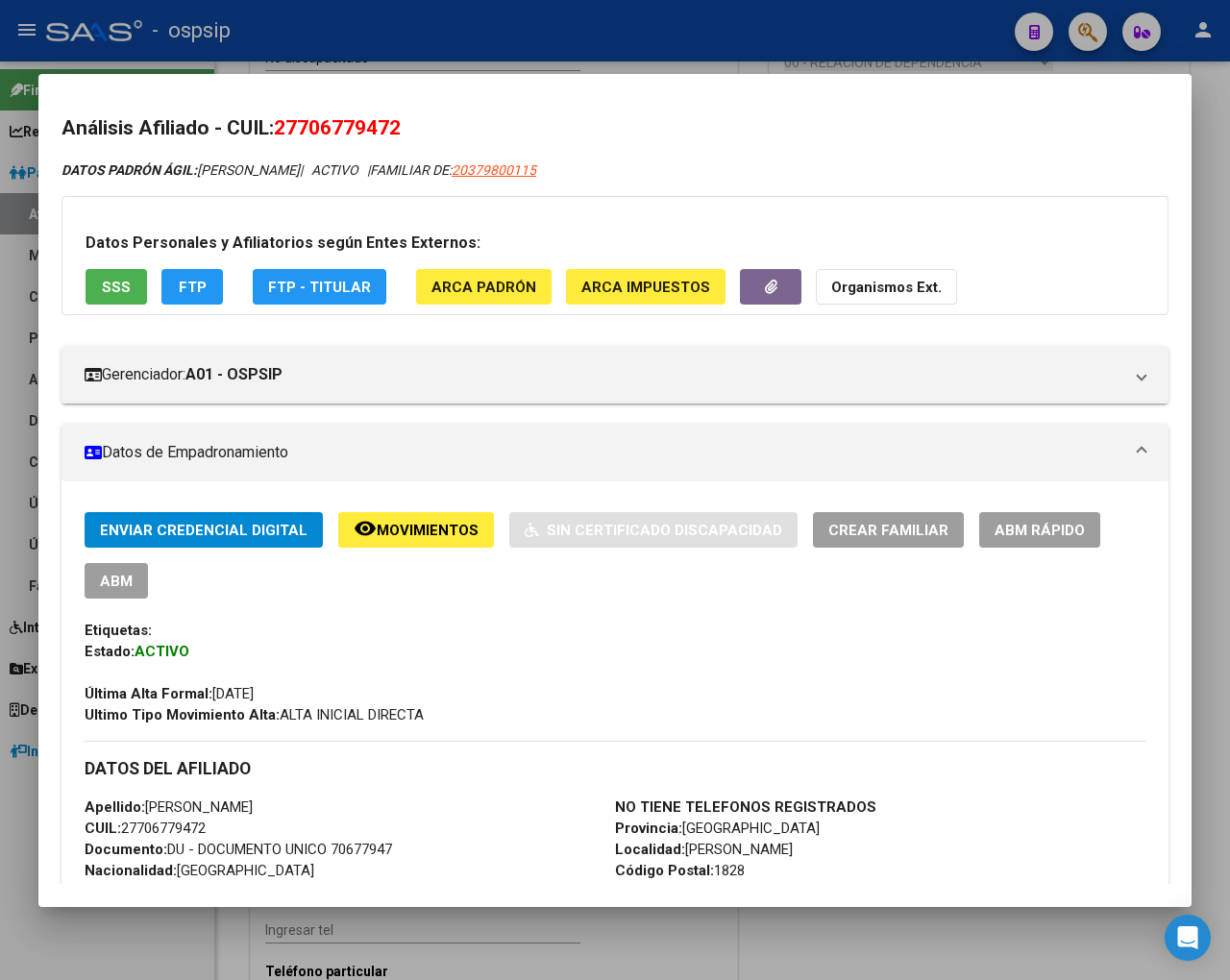 click at bounding box center [615, 490] 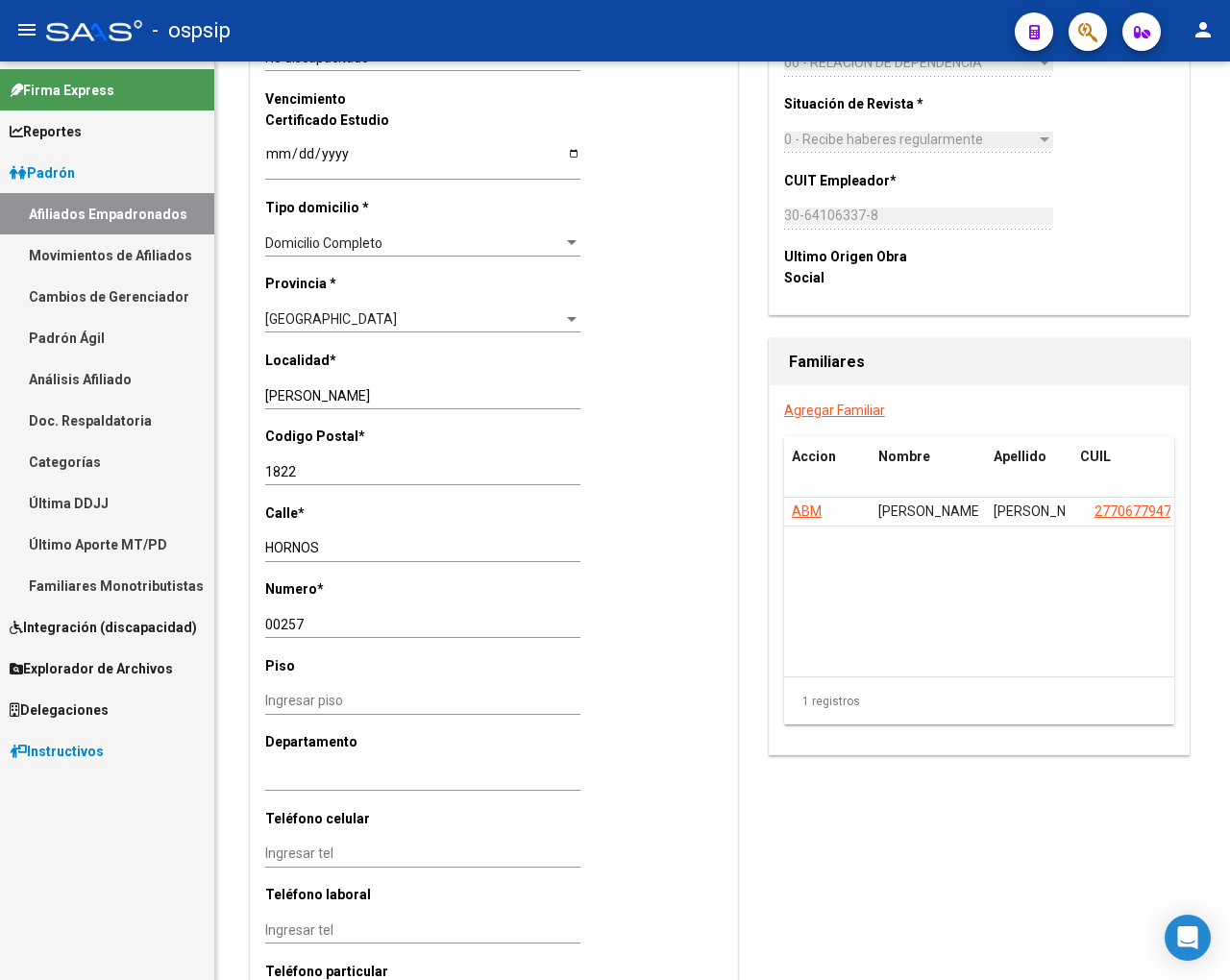 click 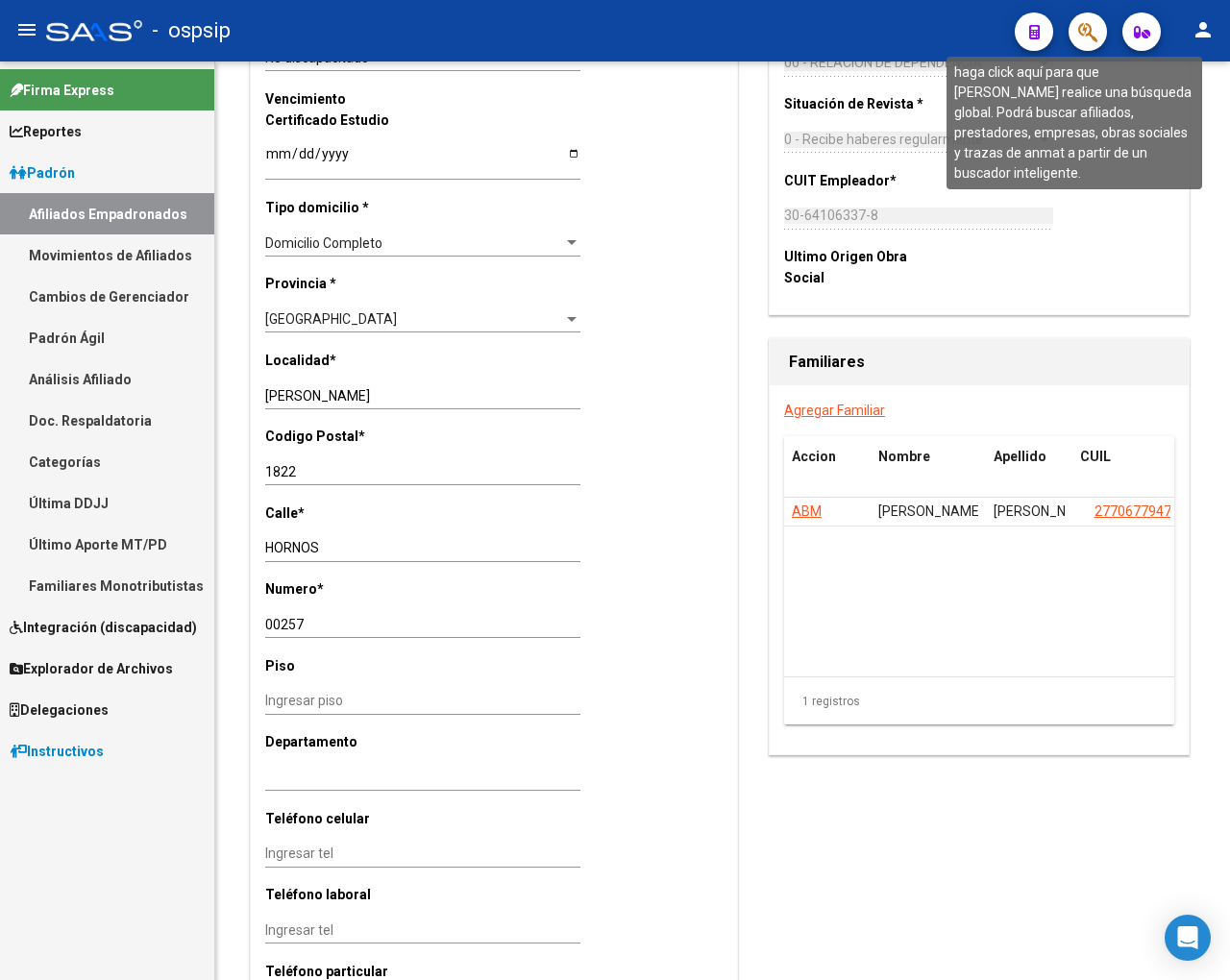 click 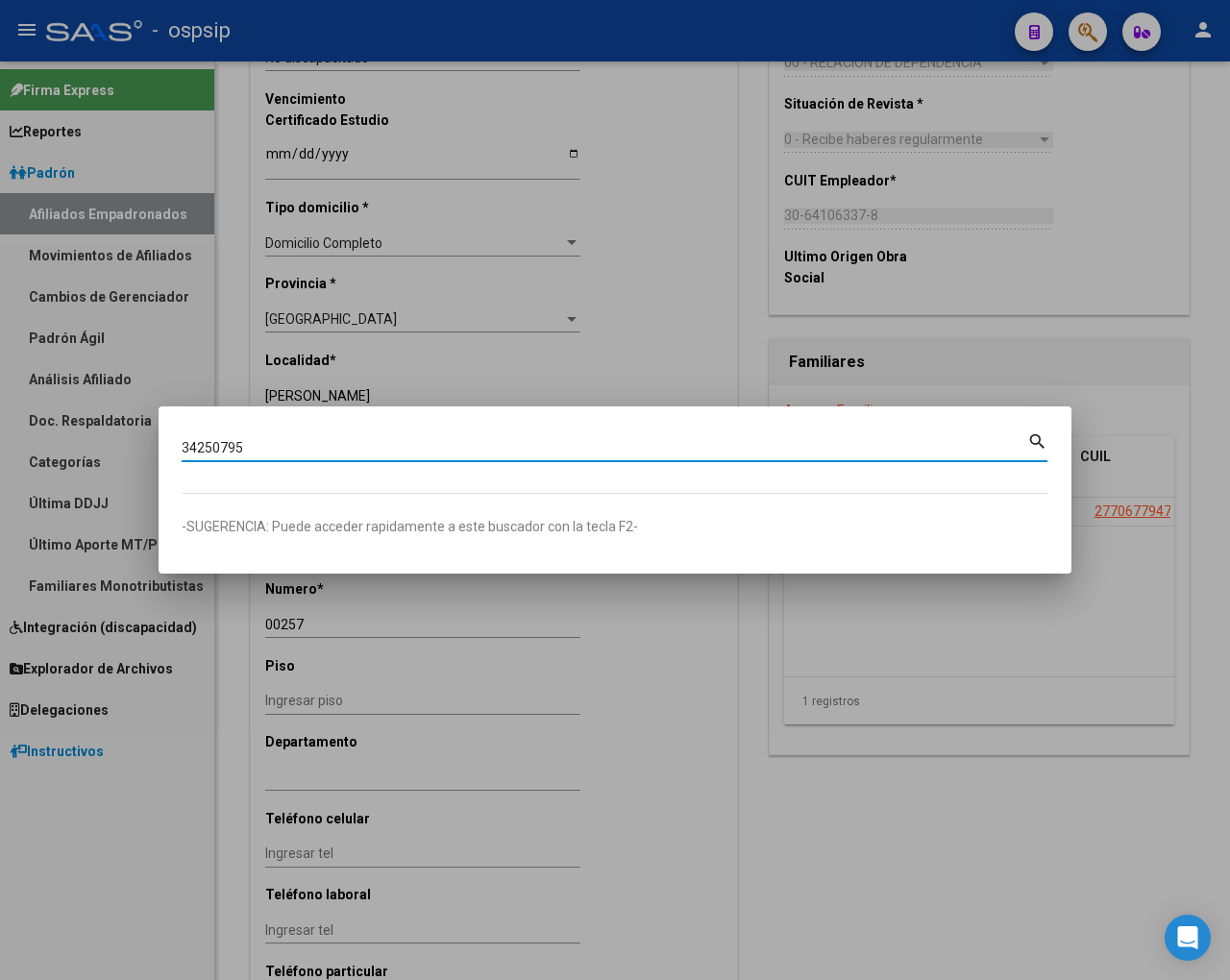 type on "34250795" 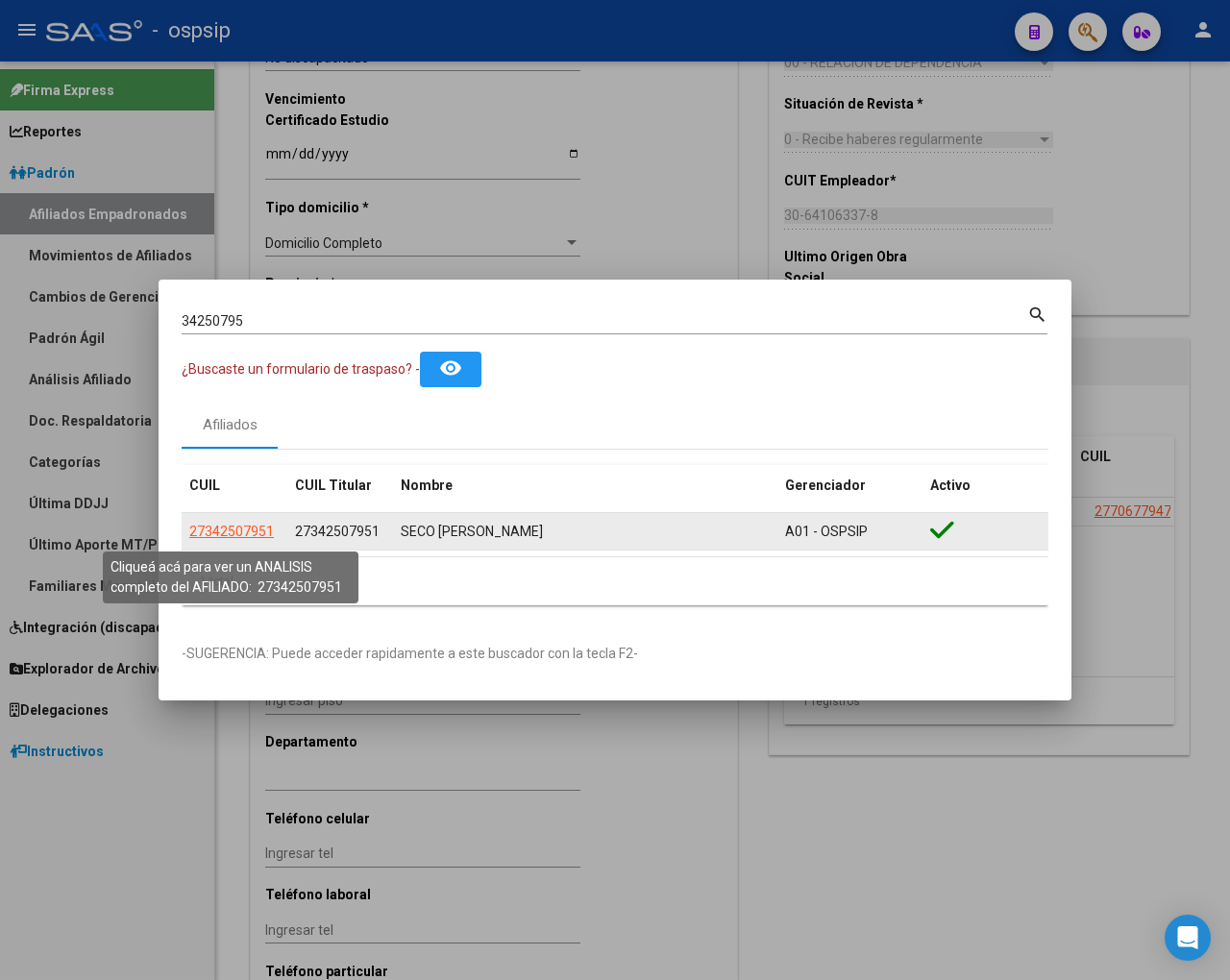 click on "27342507951" 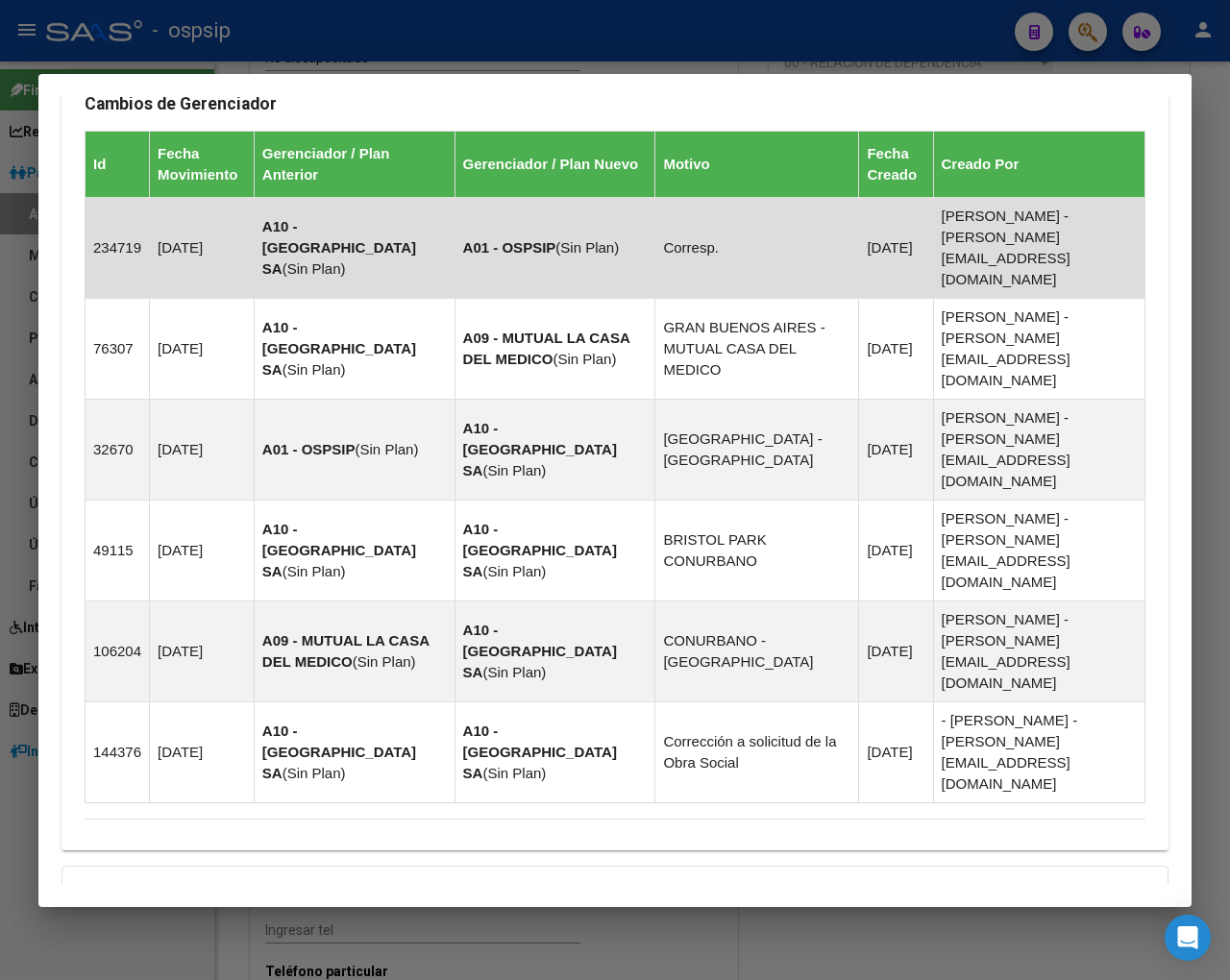 scroll, scrollTop: 1250, scrollLeft: 0, axis: vertical 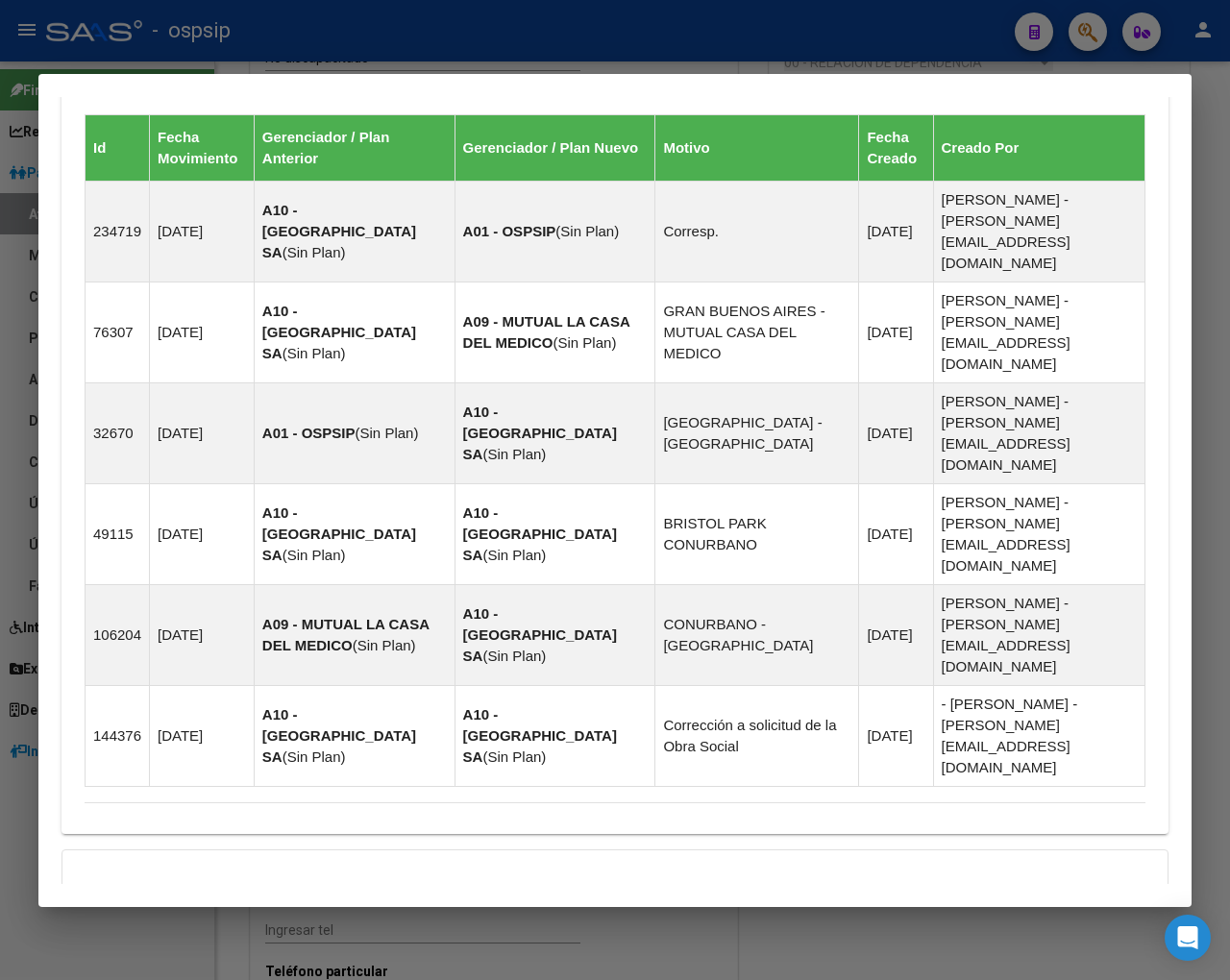 click on "Aportes y Contribuciones del Afiliado: 27342507951" at bounding box center [300, 1069] 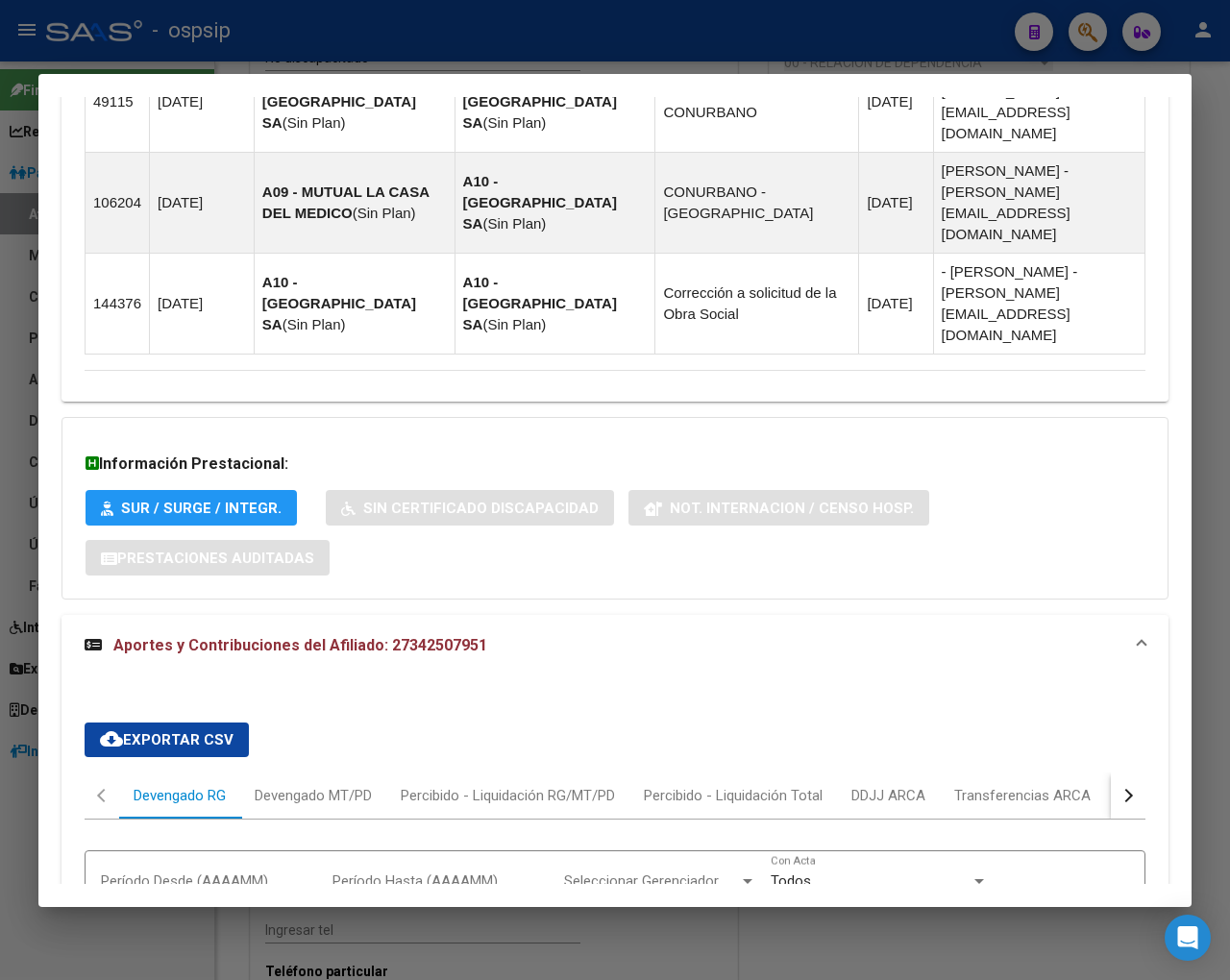 scroll, scrollTop: 1896, scrollLeft: 0, axis: vertical 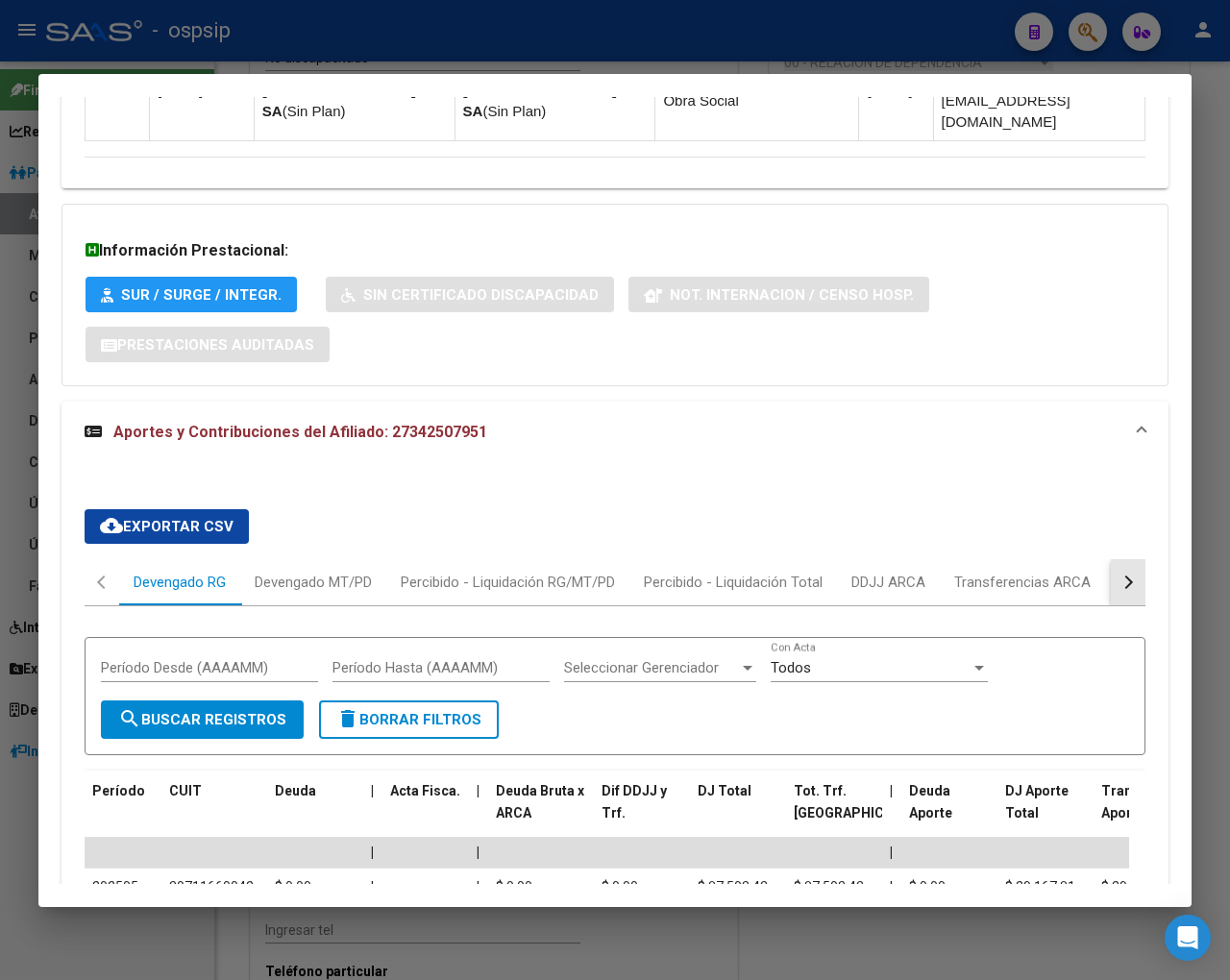 click at bounding box center [1128, 582] 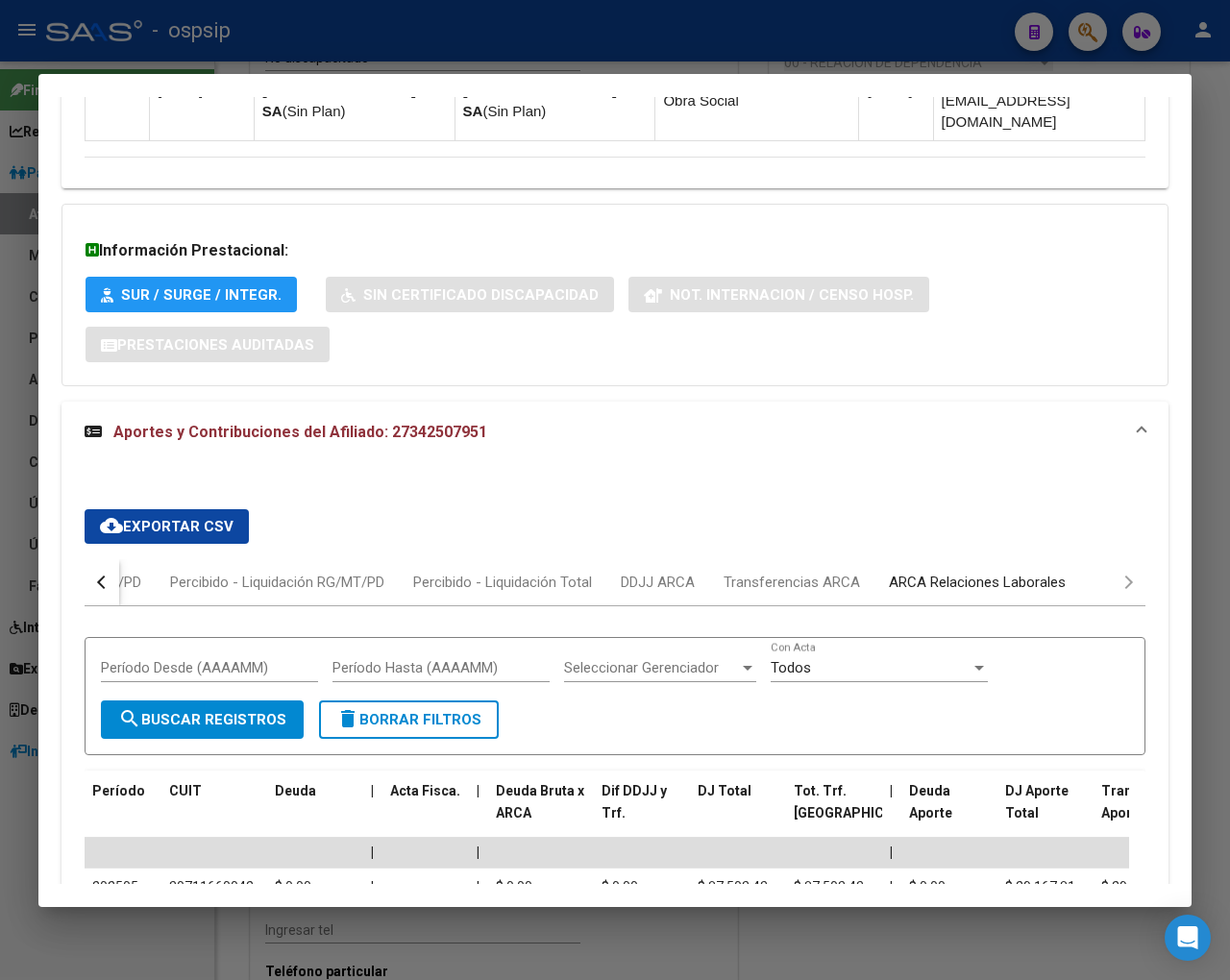 click on "ARCA Relaciones Laborales" at bounding box center [977, 582] 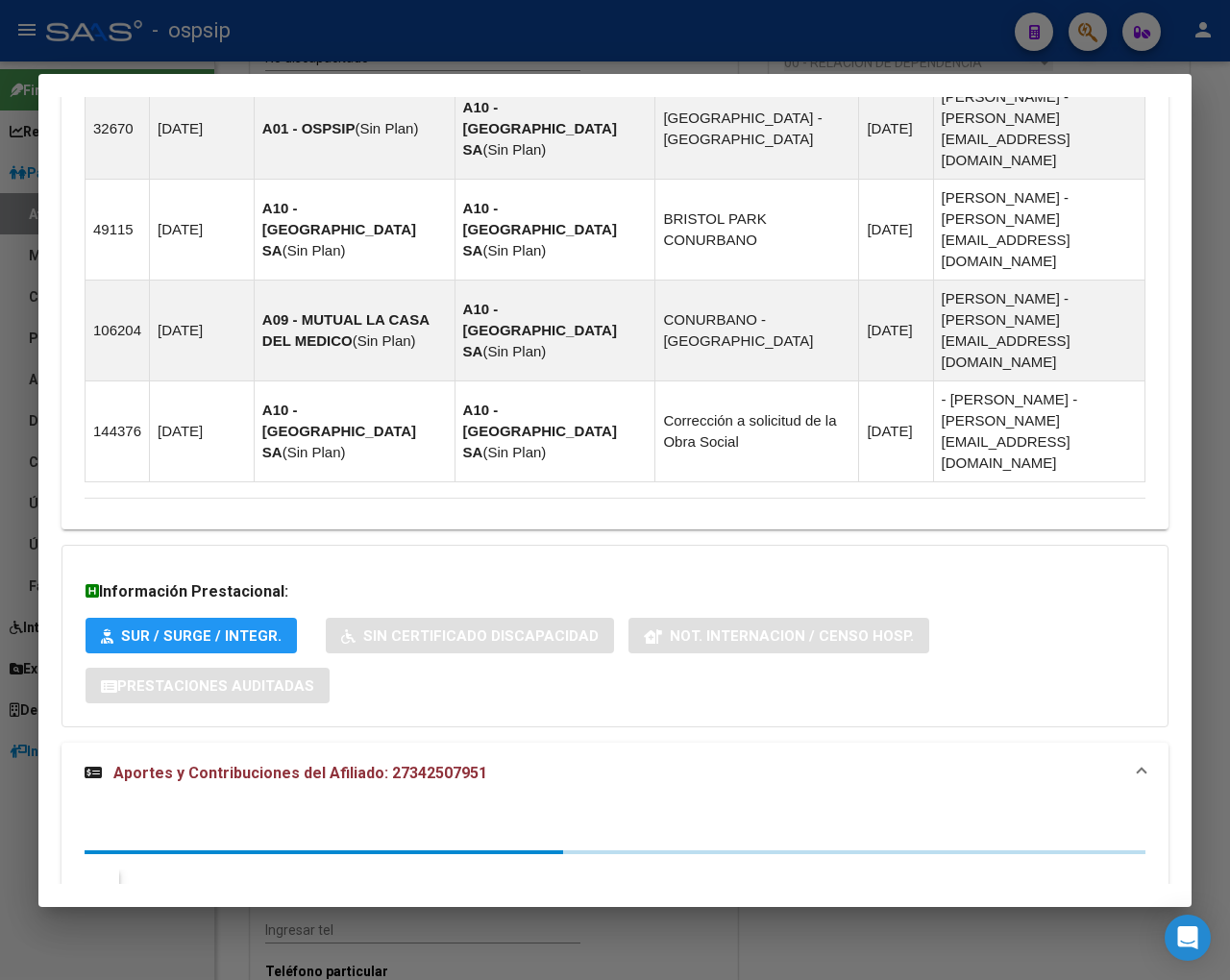 scroll, scrollTop: 1684, scrollLeft: 0, axis: vertical 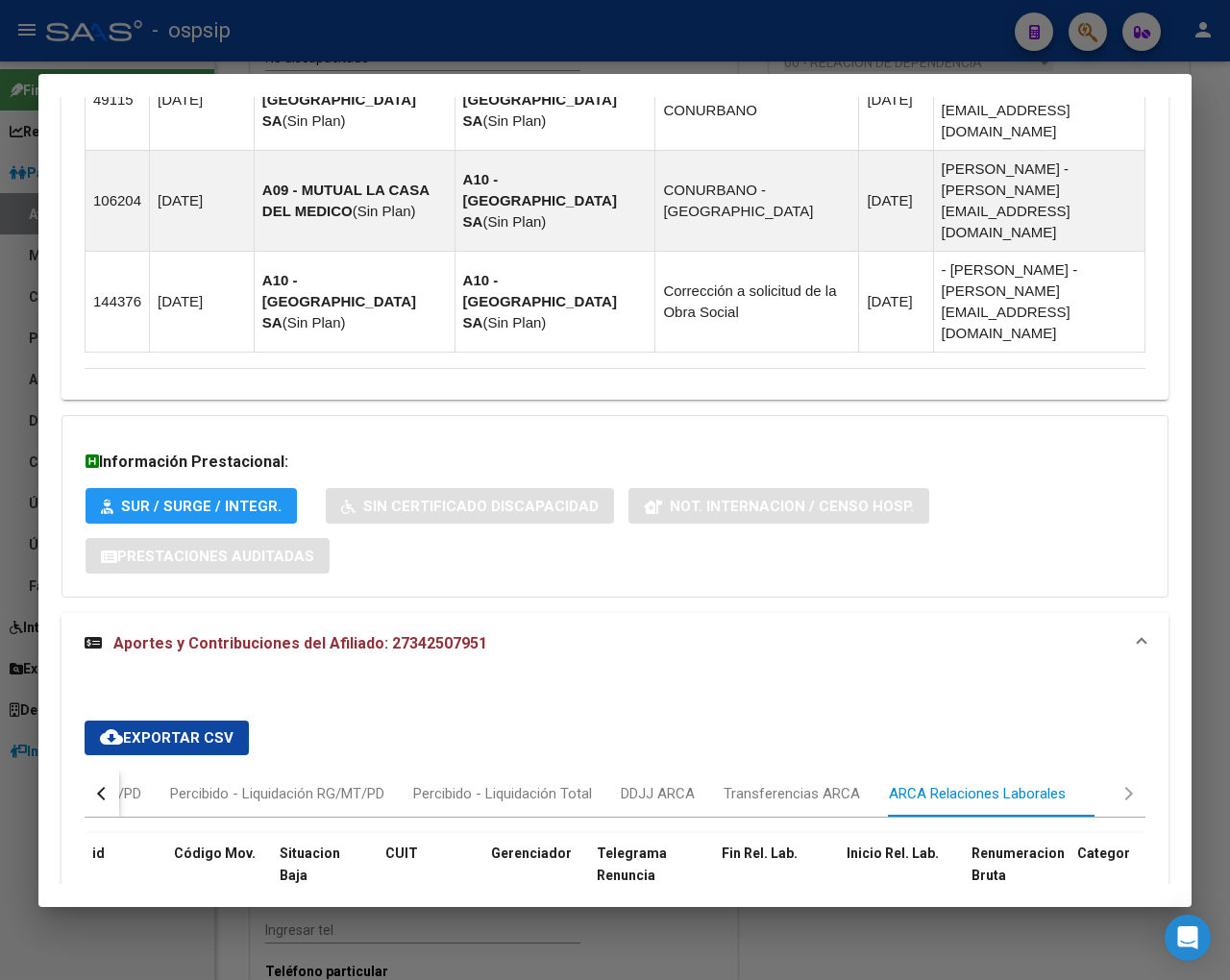 click at bounding box center (102, 794) 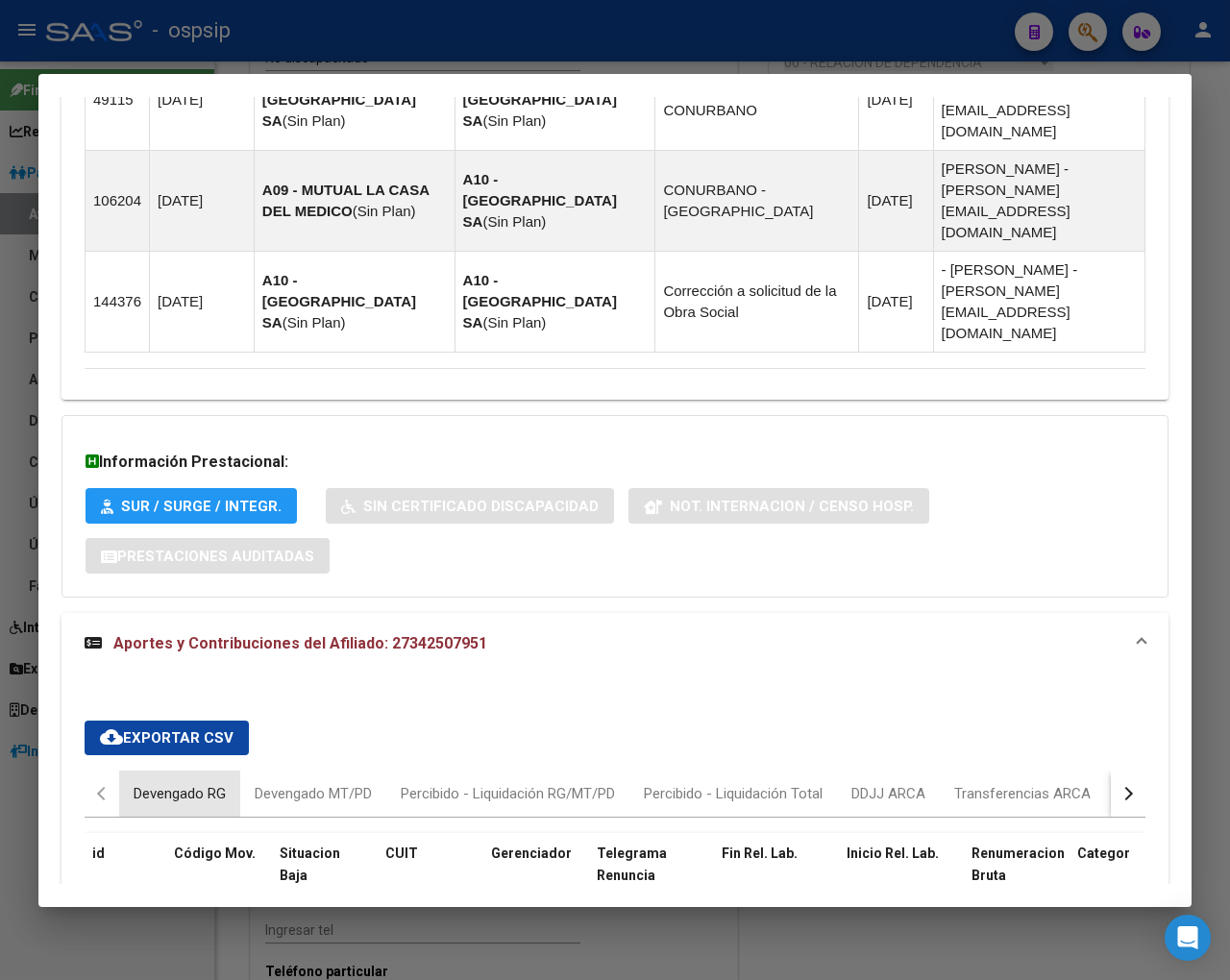 click on "Devengado RG" at bounding box center (180, 794) 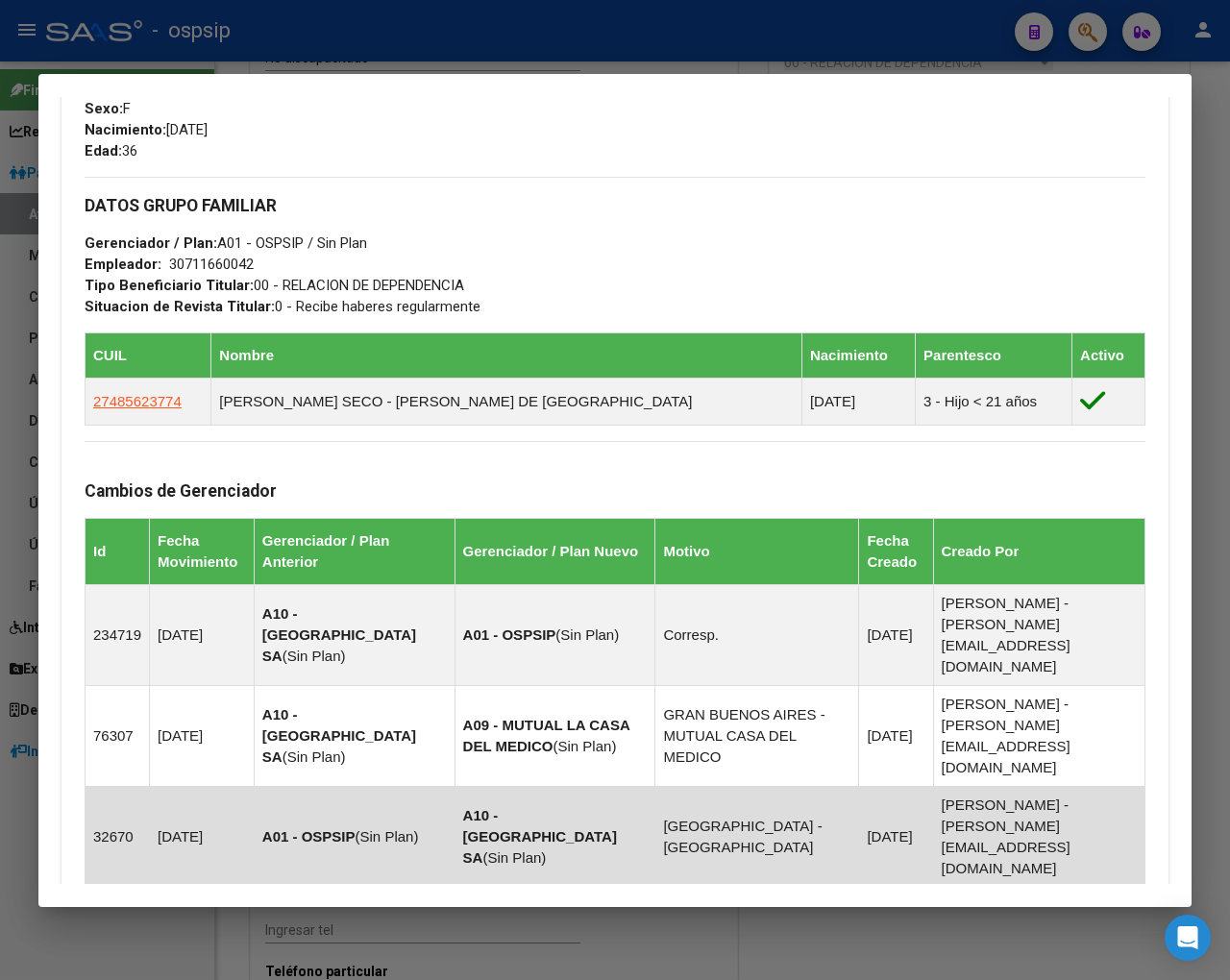 scroll, scrollTop: 830, scrollLeft: 0, axis: vertical 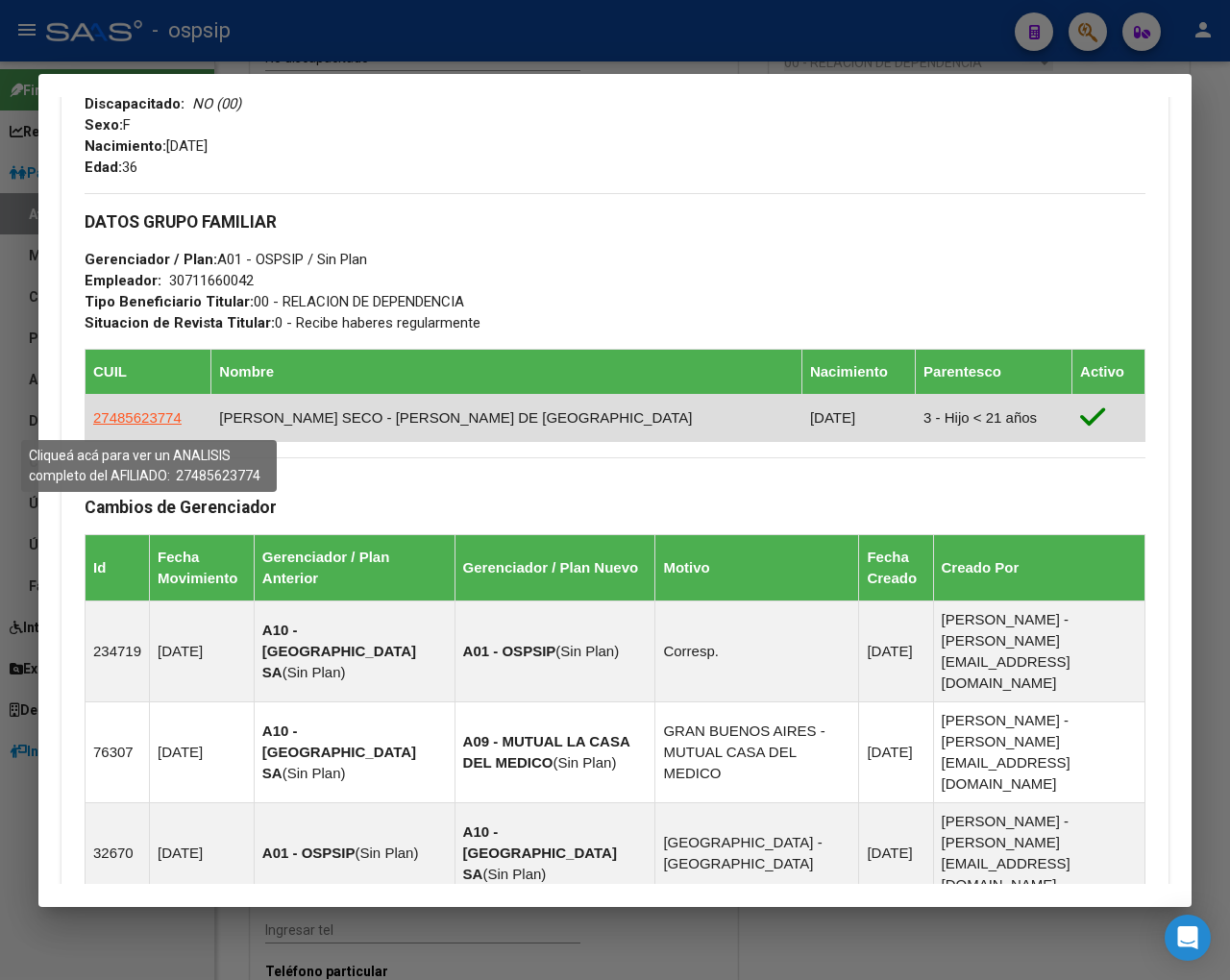 click on "27485623774" at bounding box center (137, 417) 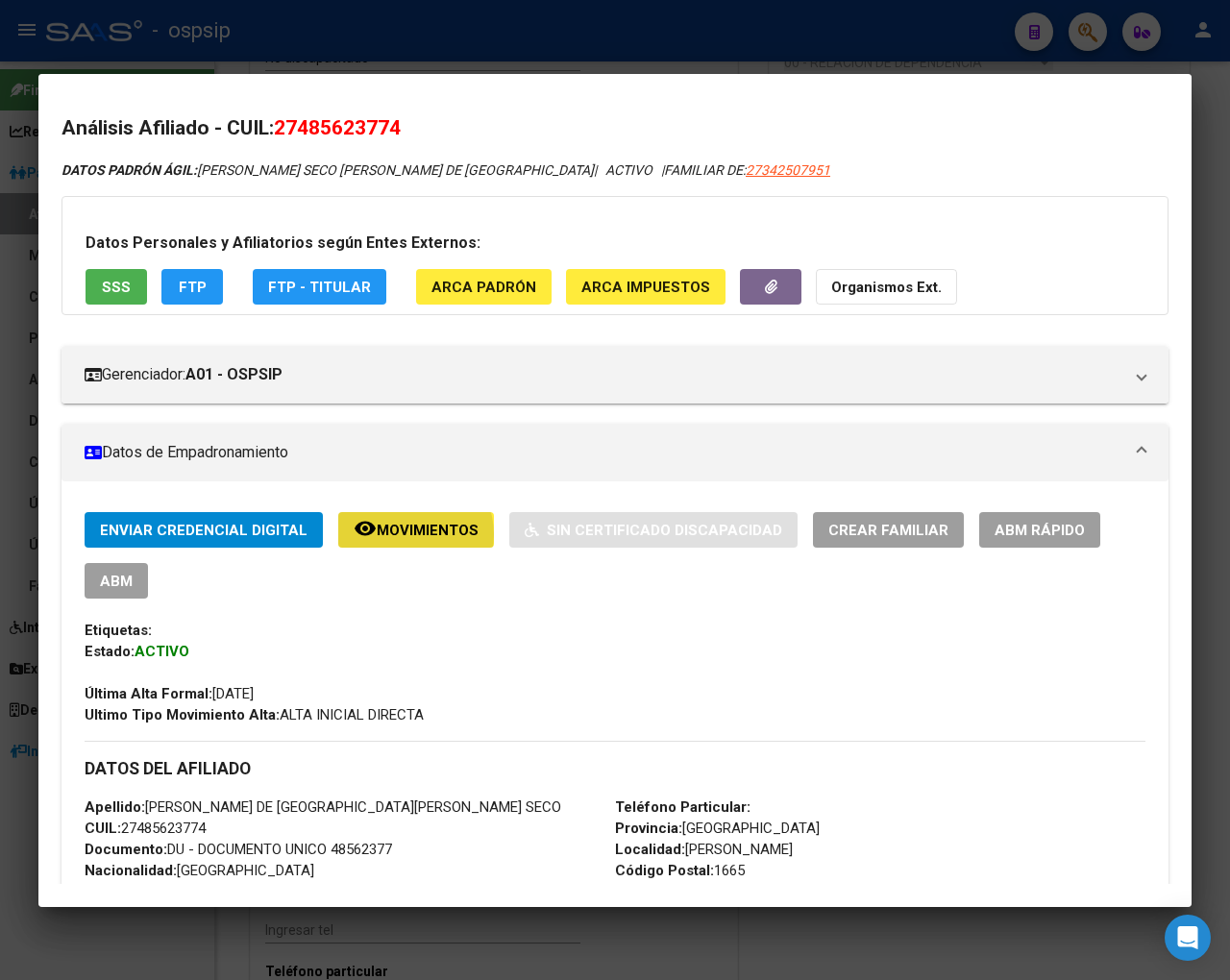 click on "Movimientos" 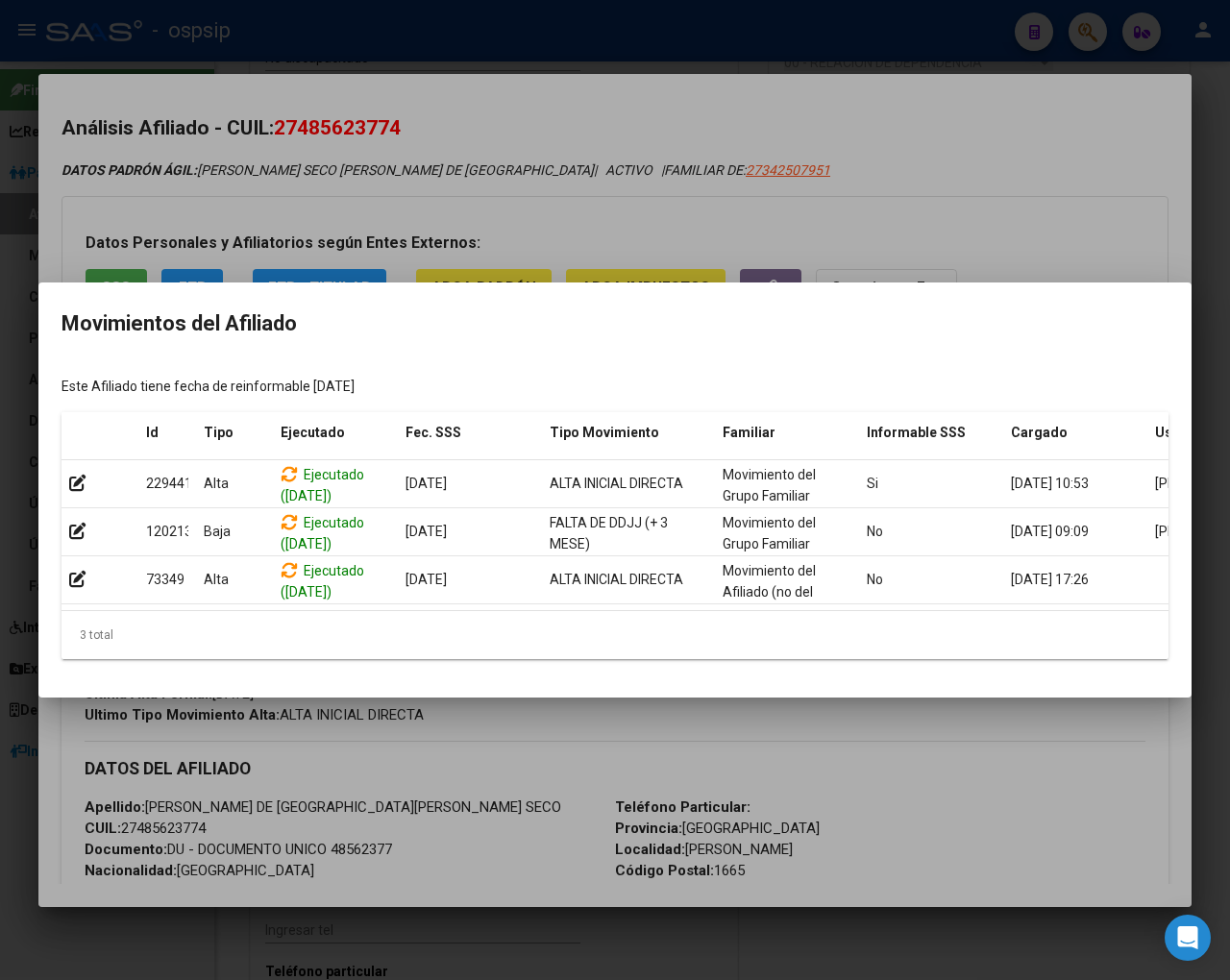 scroll, scrollTop: 0, scrollLeft: 122, axis: horizontal 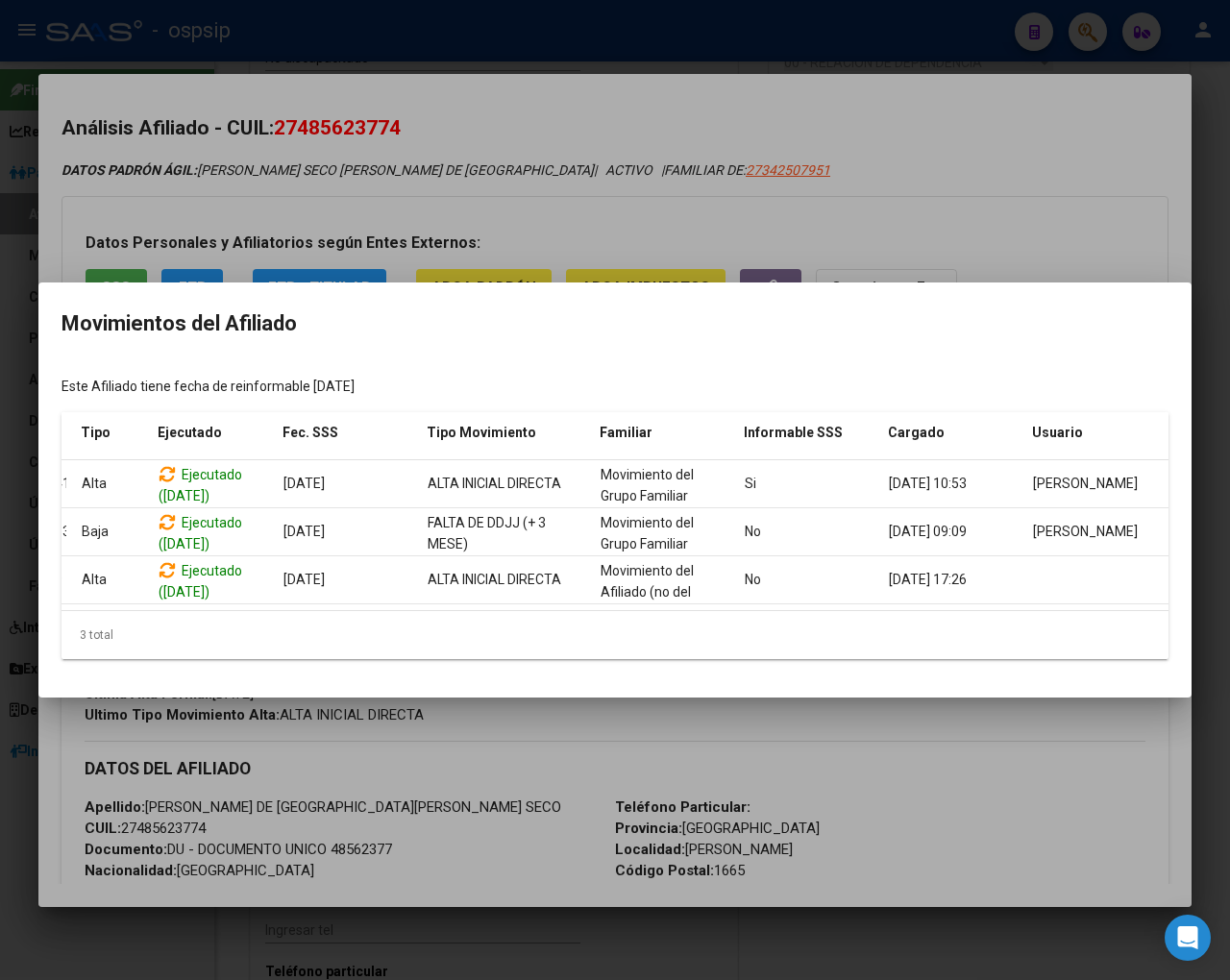 click at bounding box center [615, 490] 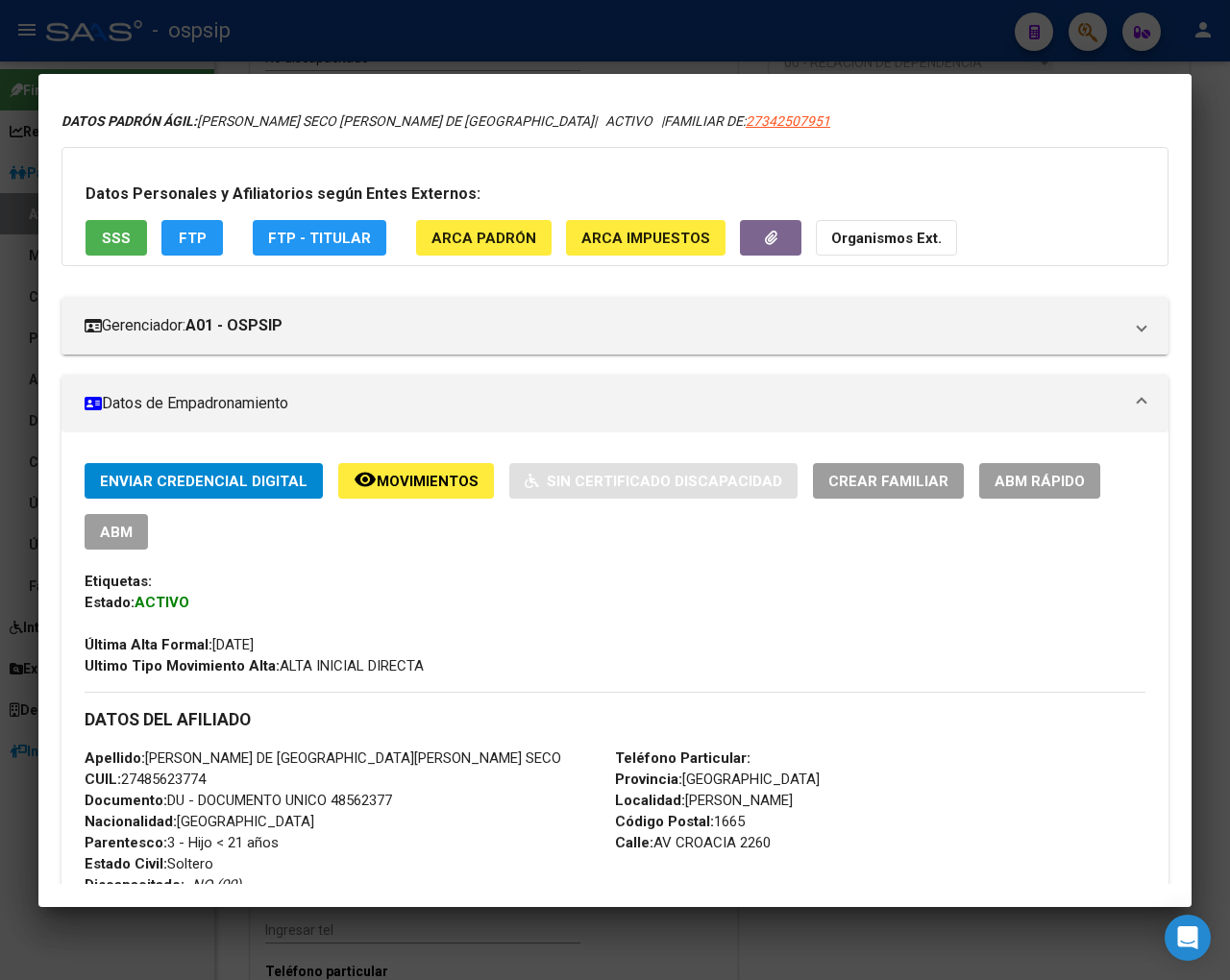 scroll, scrollTop: 0, scrollLeft: 0, axis: both 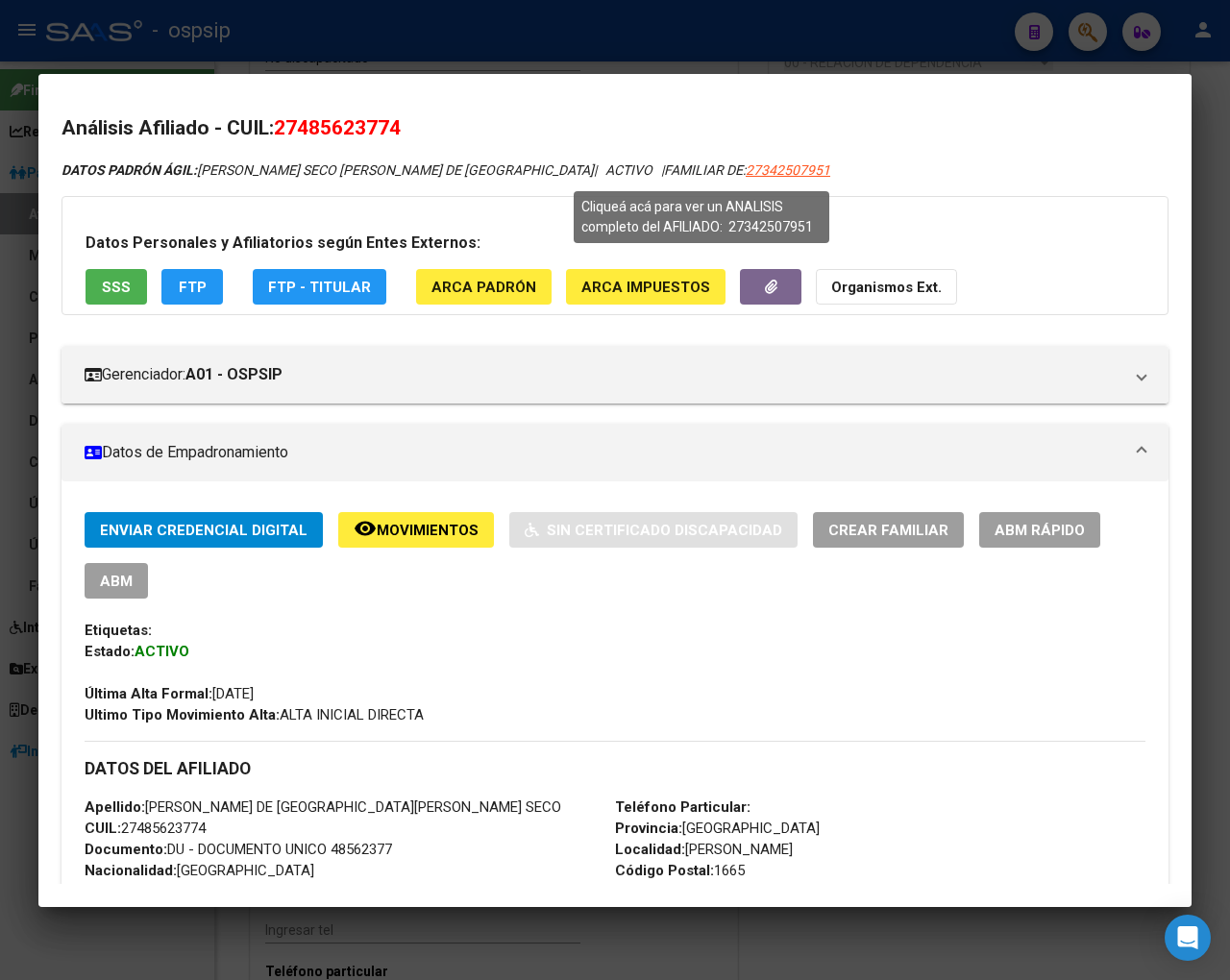 click on "27342507951" at bounding box center [788, 170] 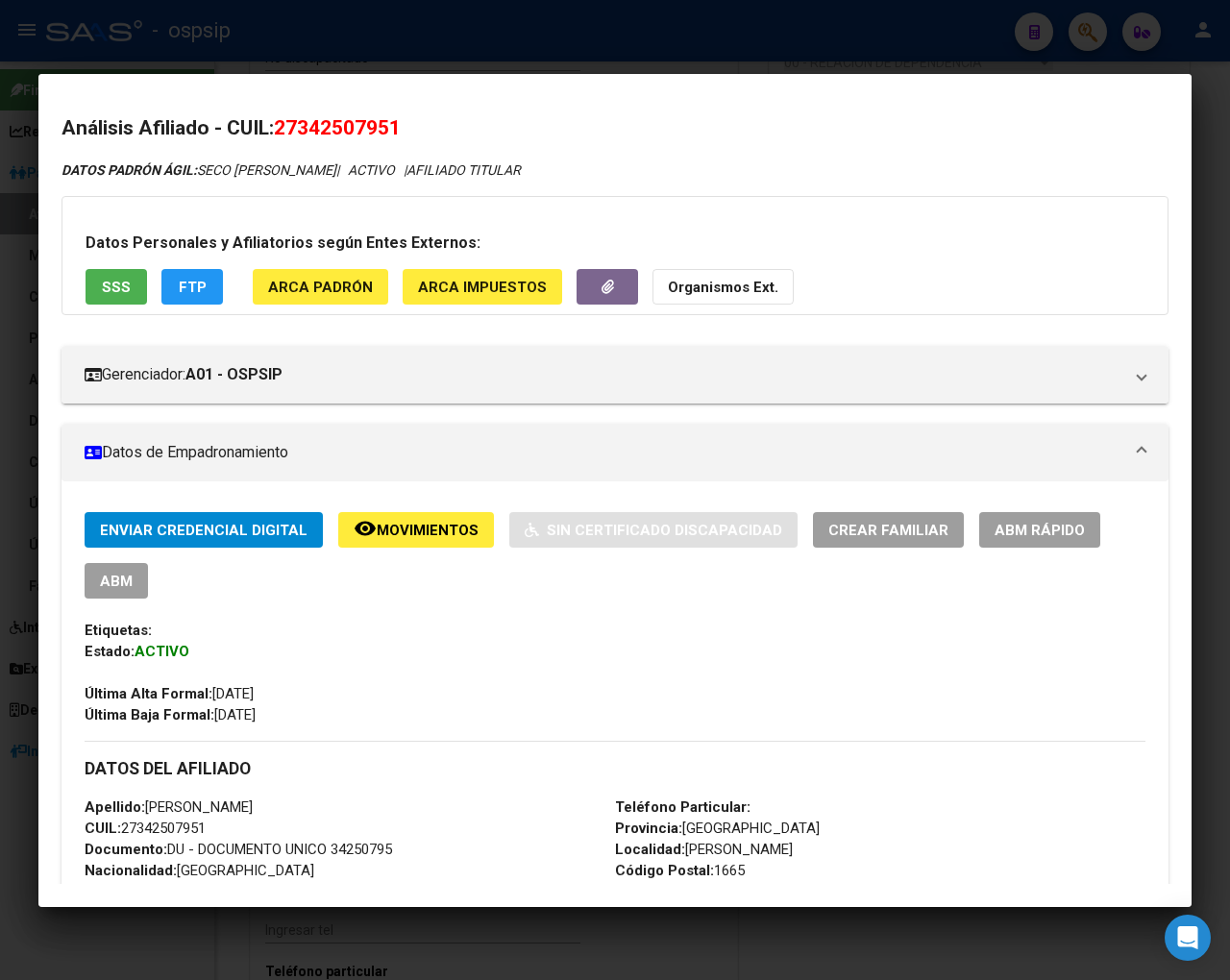 scroll, scrollTop: 320, scrollLeft: 0, axis: vertical 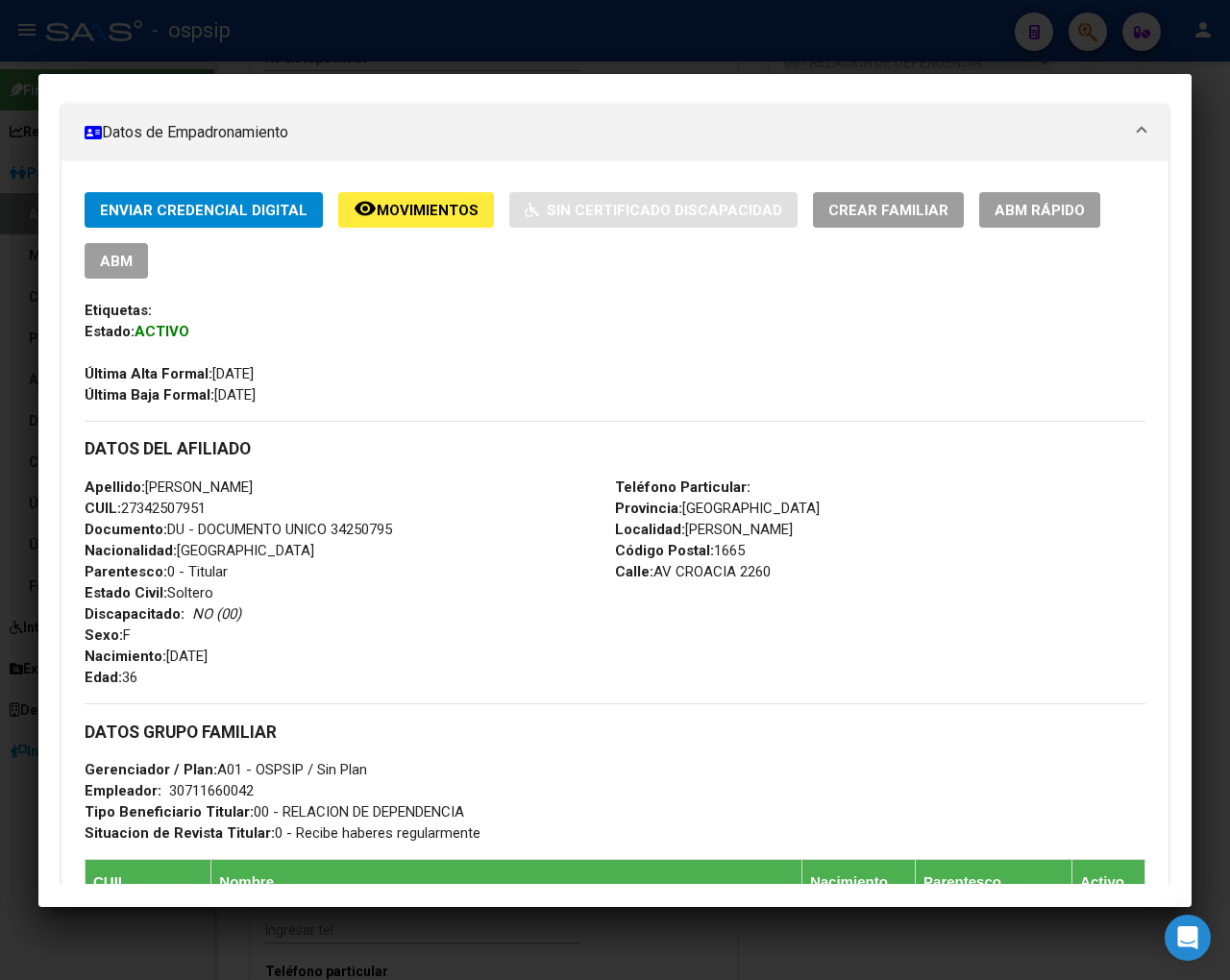 click at bounding box center (615, 490) 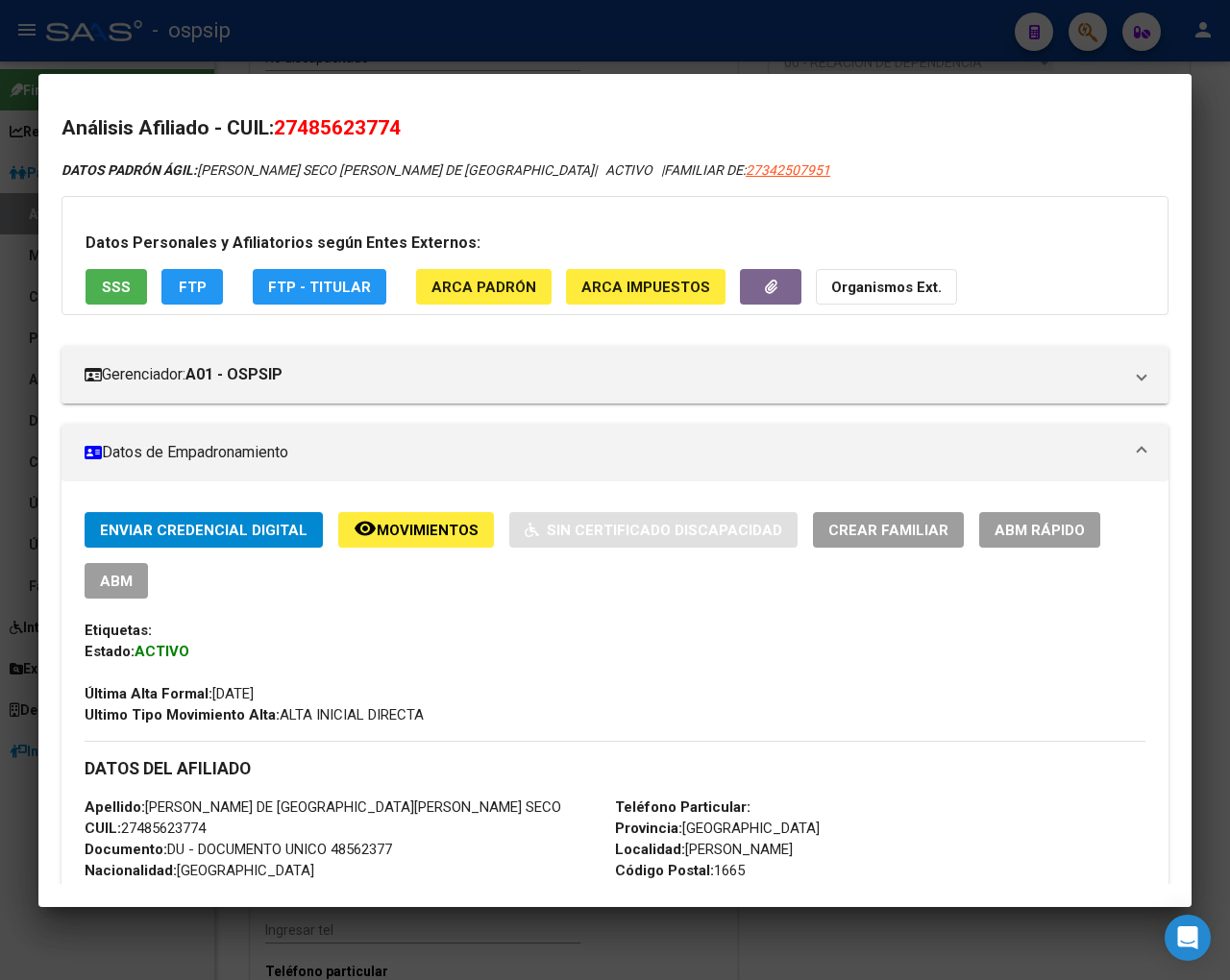 click at bounding box center (615, 490) 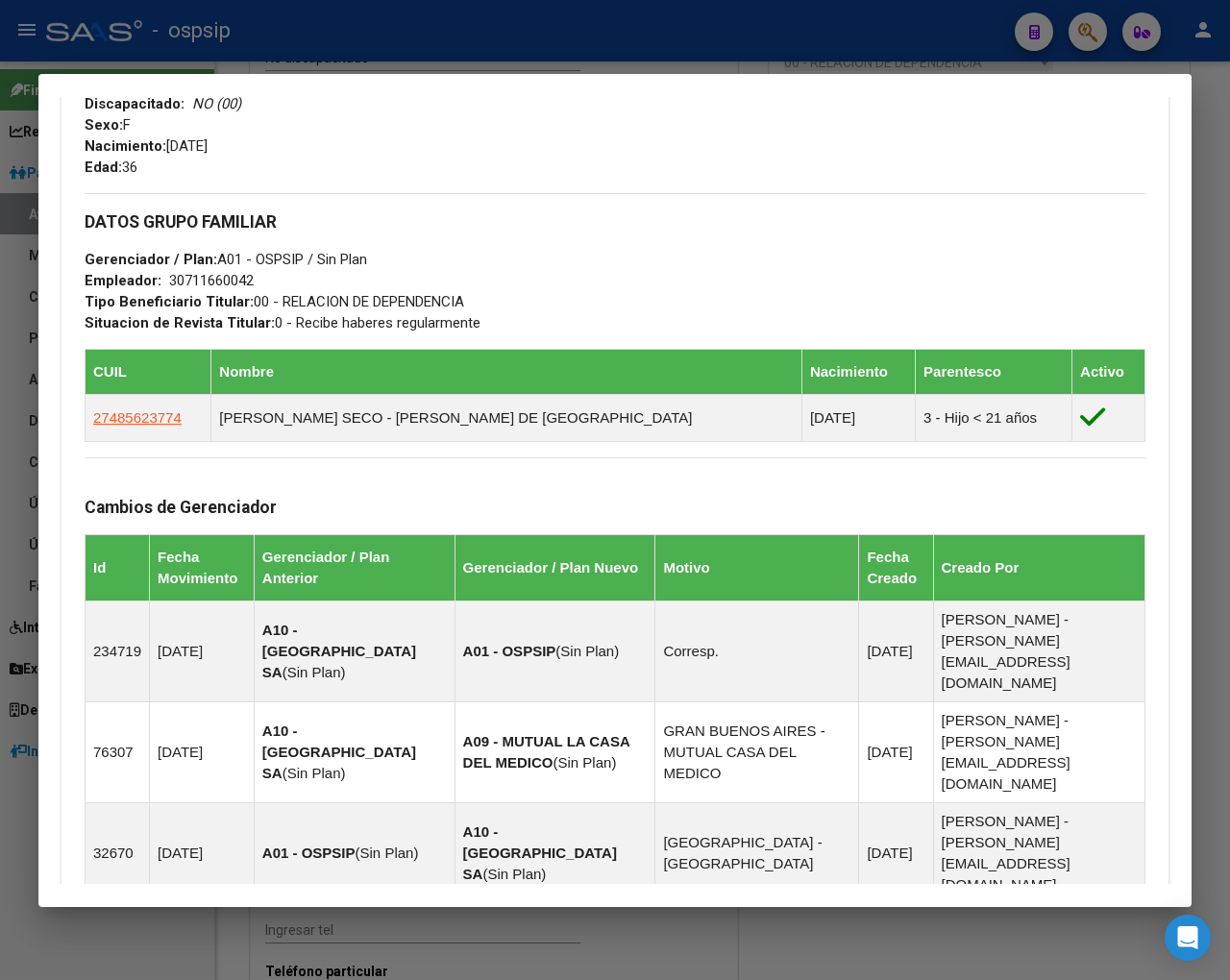 click at bounding box center [615, 490] 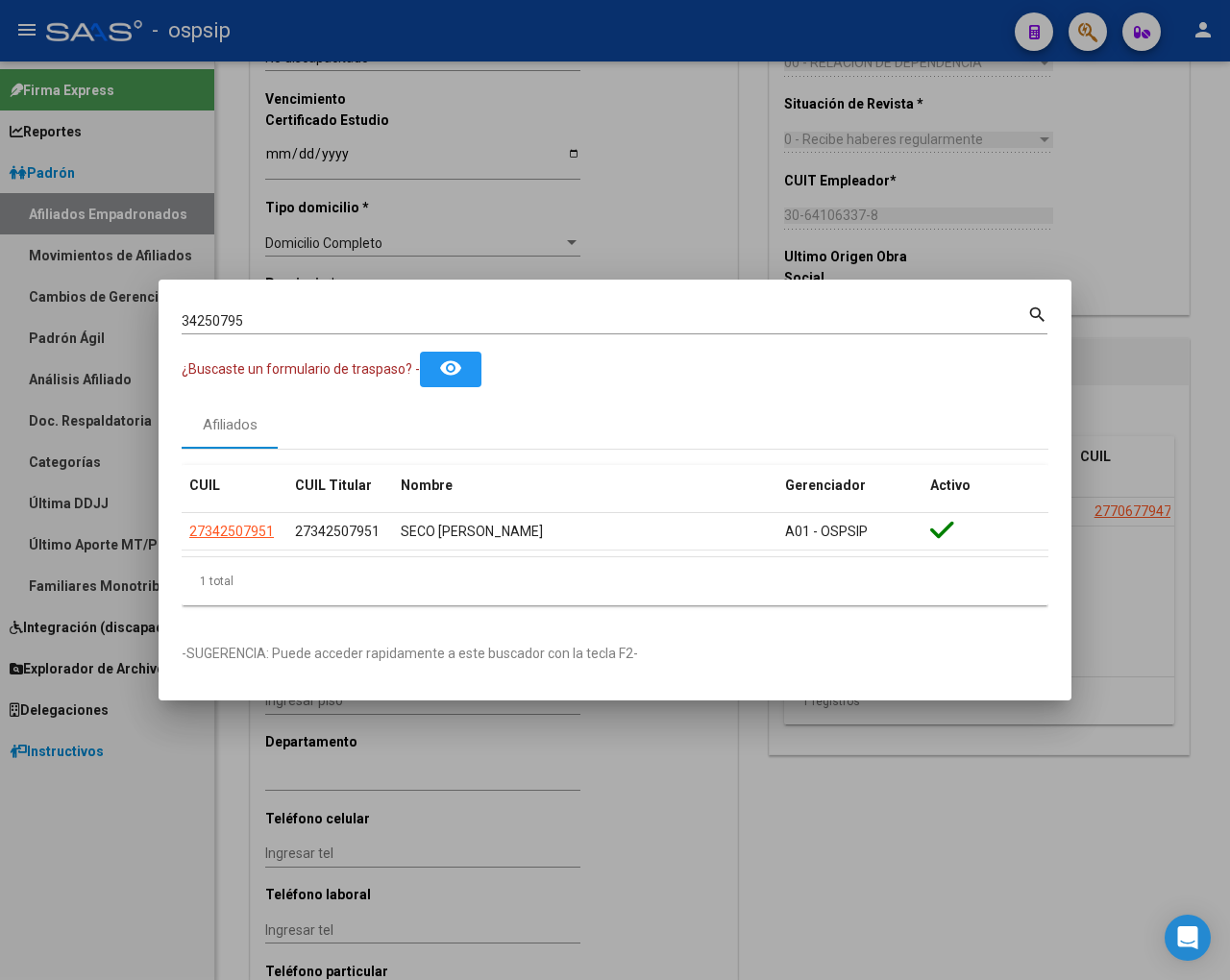 drag, startPoint x: 272, startPoint y: 320, endPoint x: 395, endPoint y: 328, distance: 123.25989 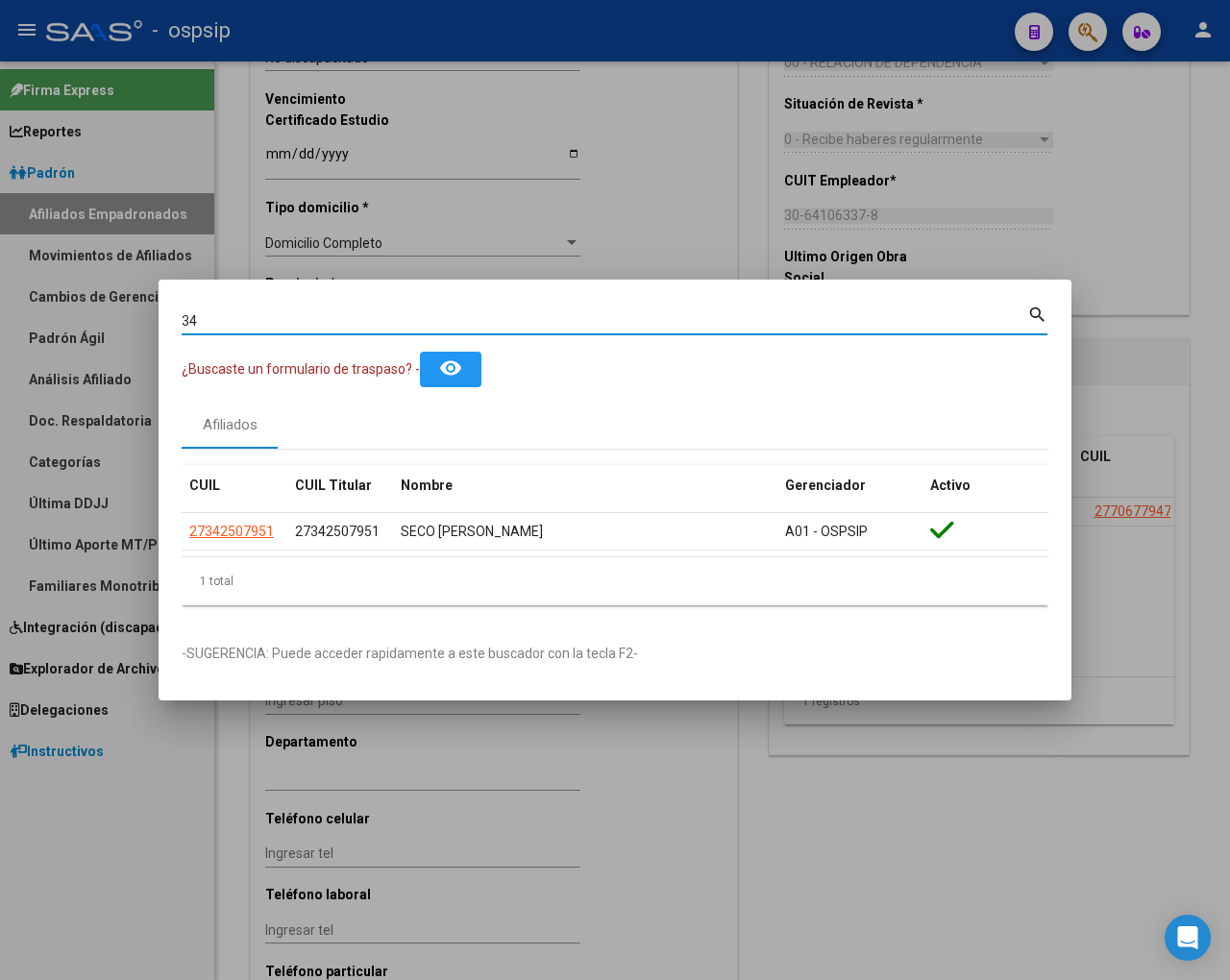 type on "3" 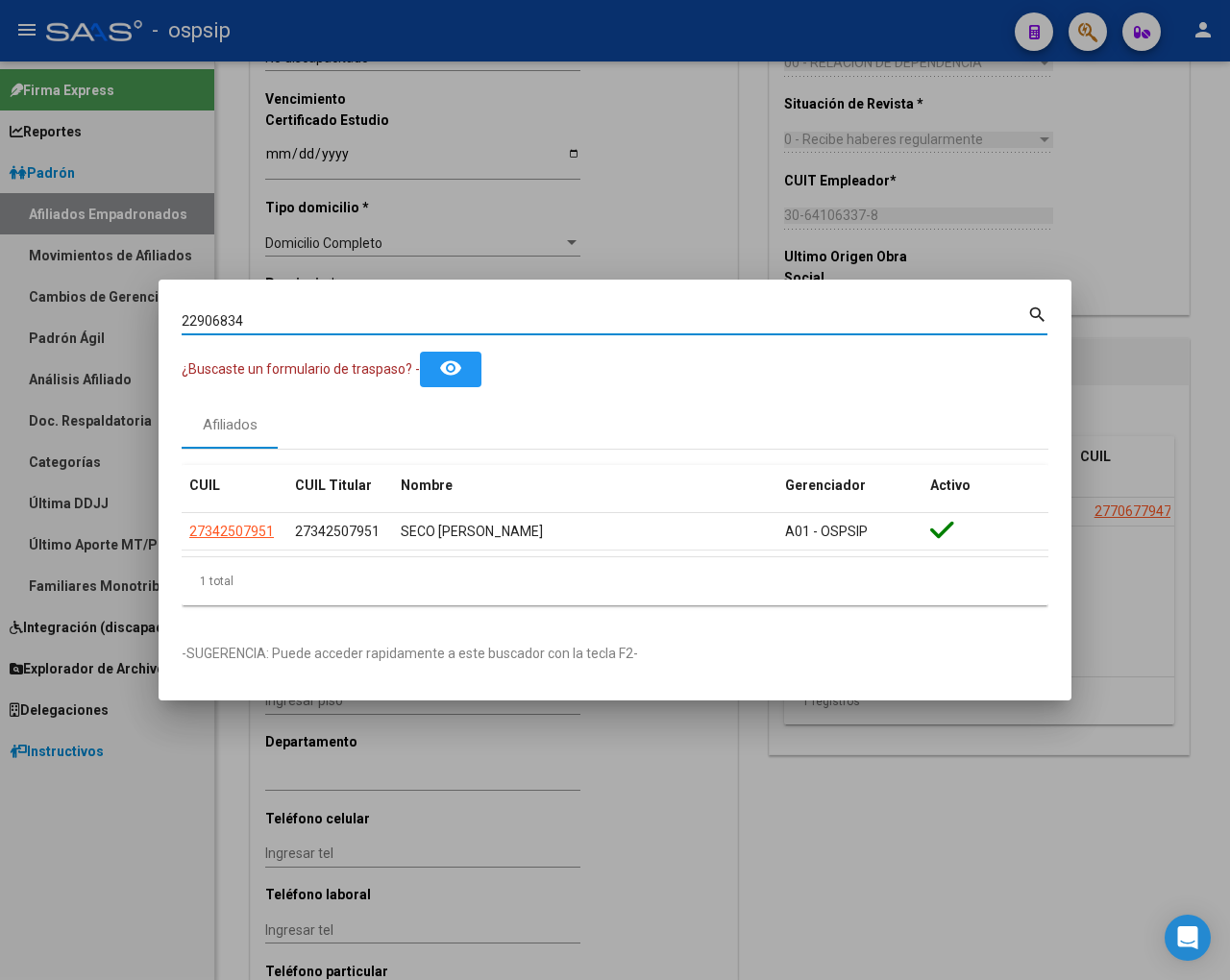 type on "22906834" 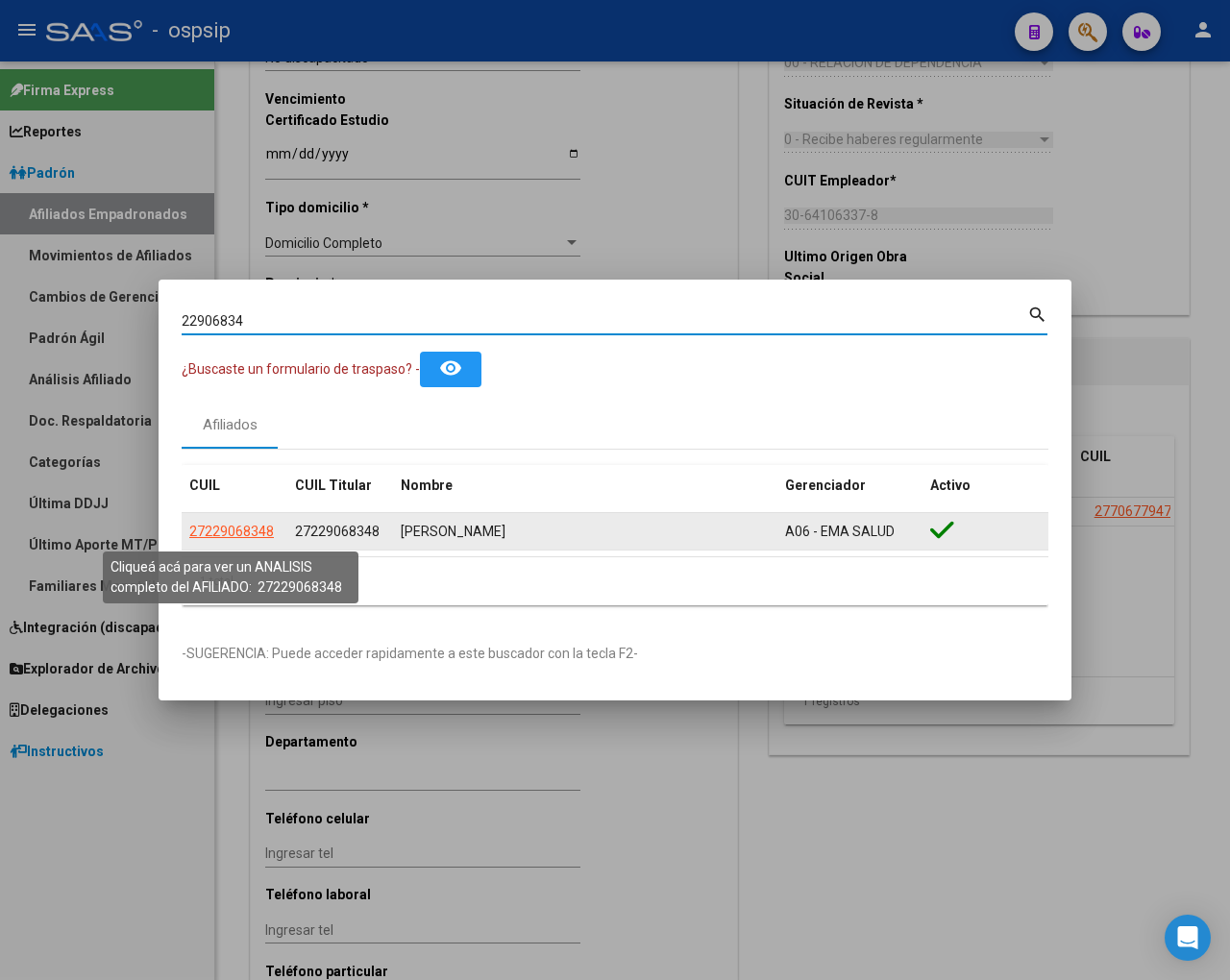 click on "27229068348" 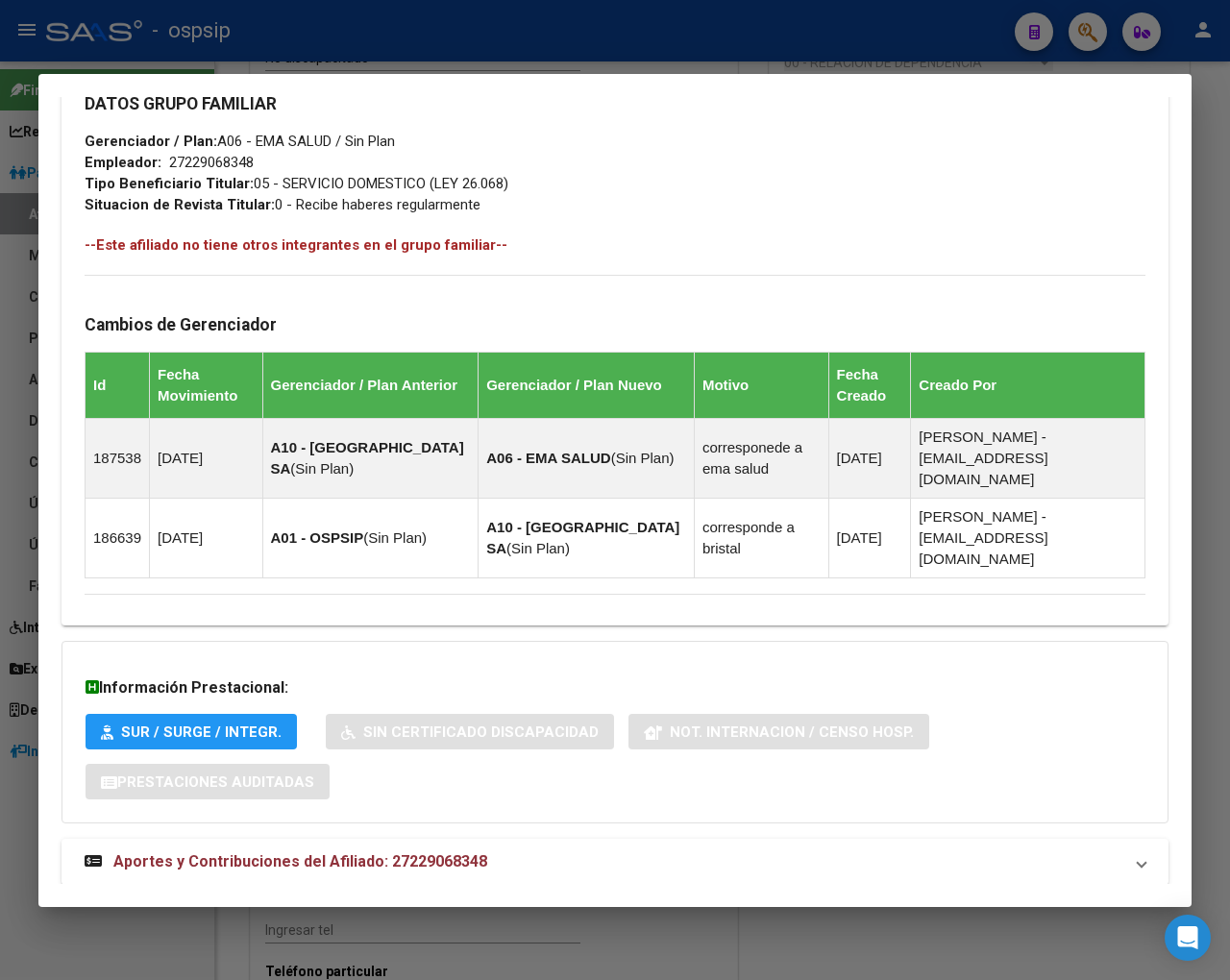 scroll, scrollTop: 965, scrollLeft: 0, axis: vertical 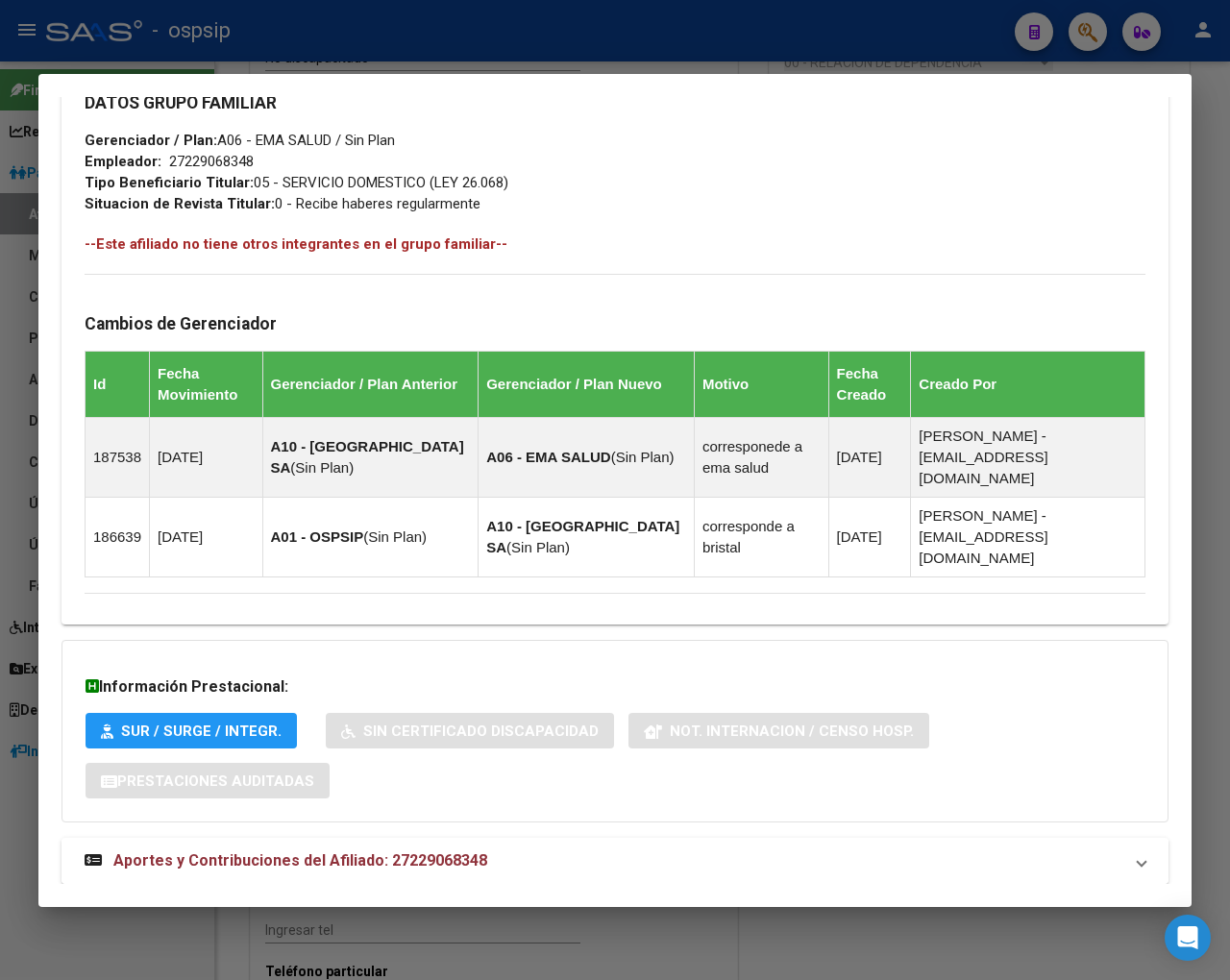 click on "Aportes y Contribuciones del Afiliado: 27229068348" at bounding box center [300, 860] 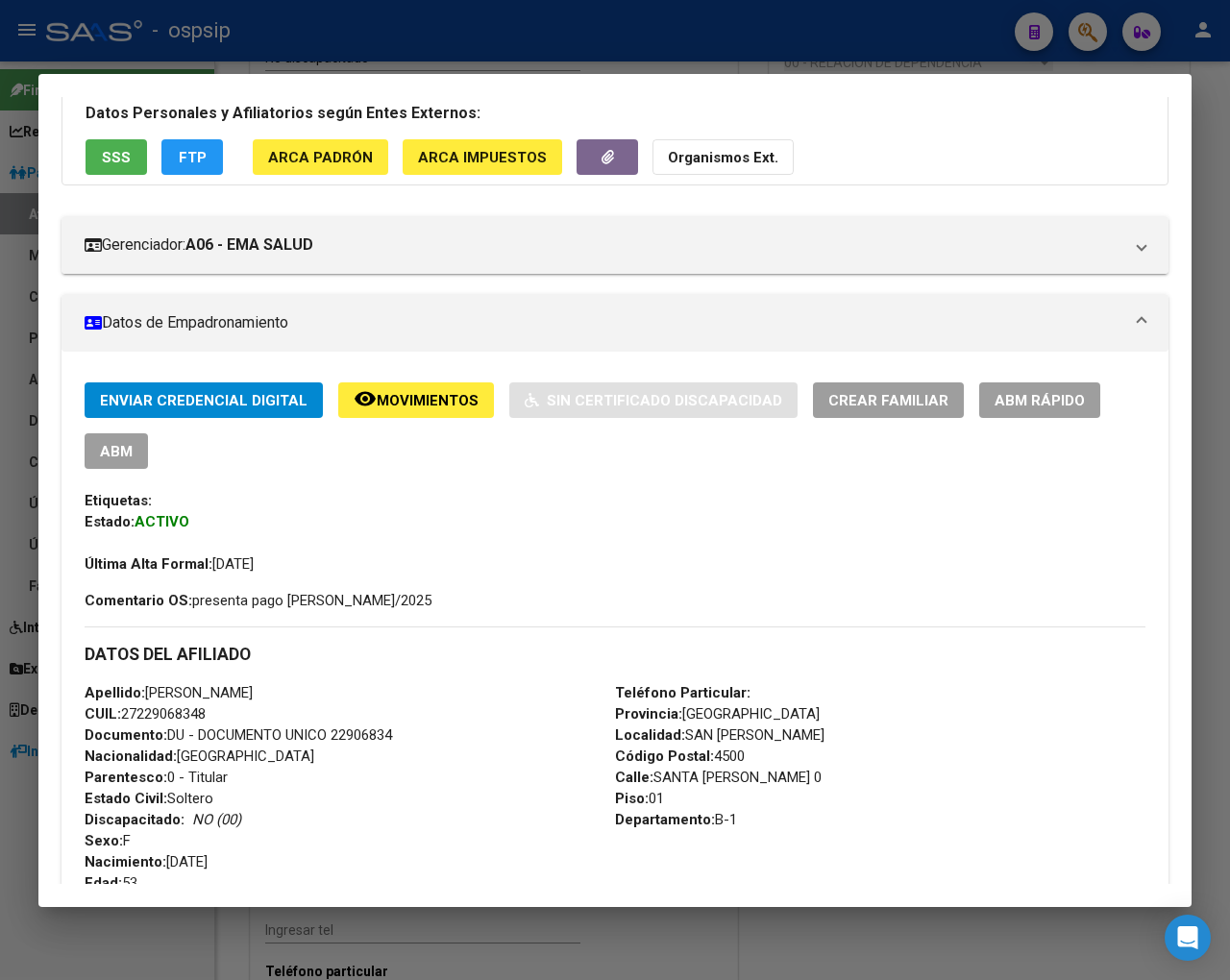 scroll, scrollTop: 107, scrollLeft: 0, axis: vertical 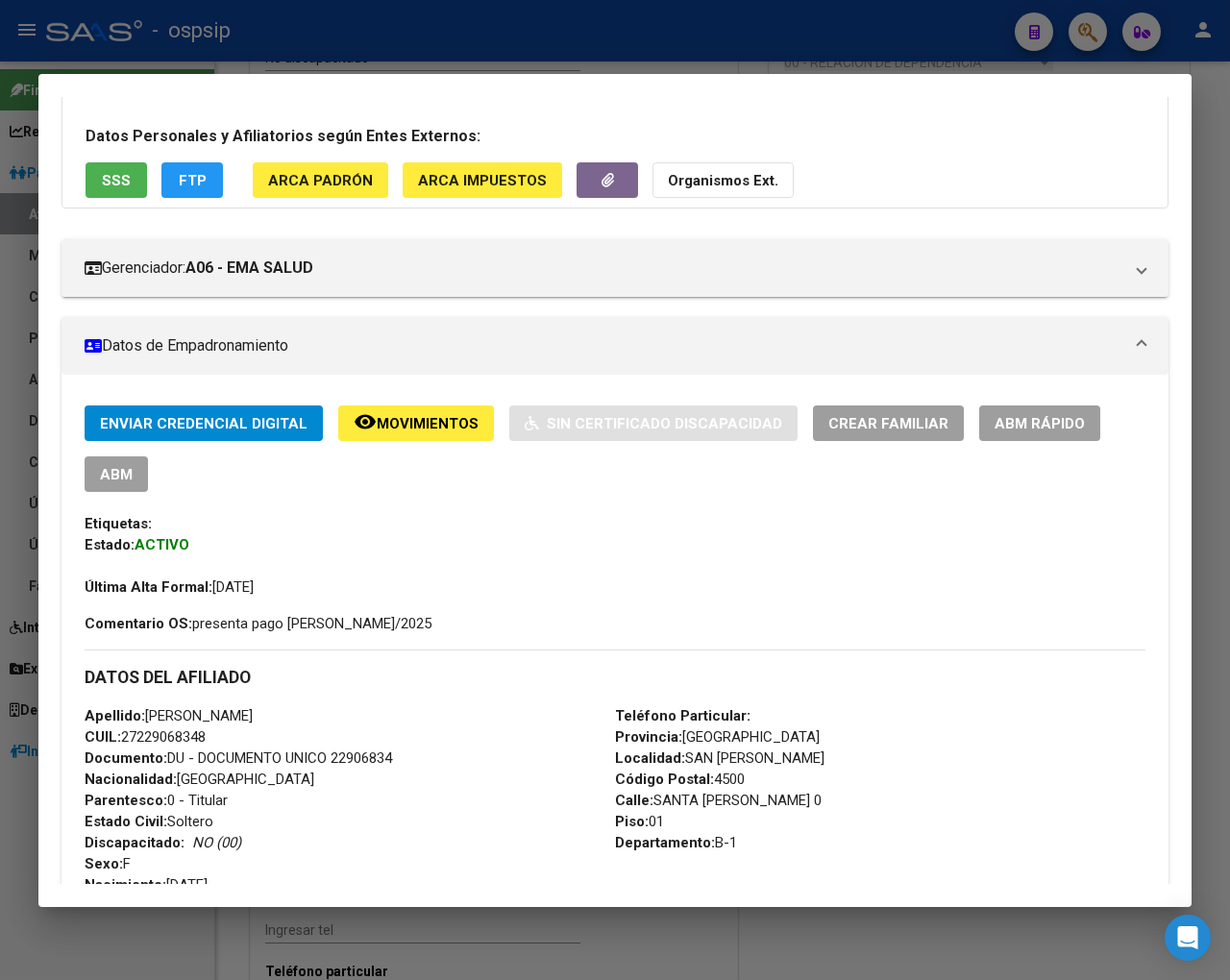 click at bounding box center [615, 490] 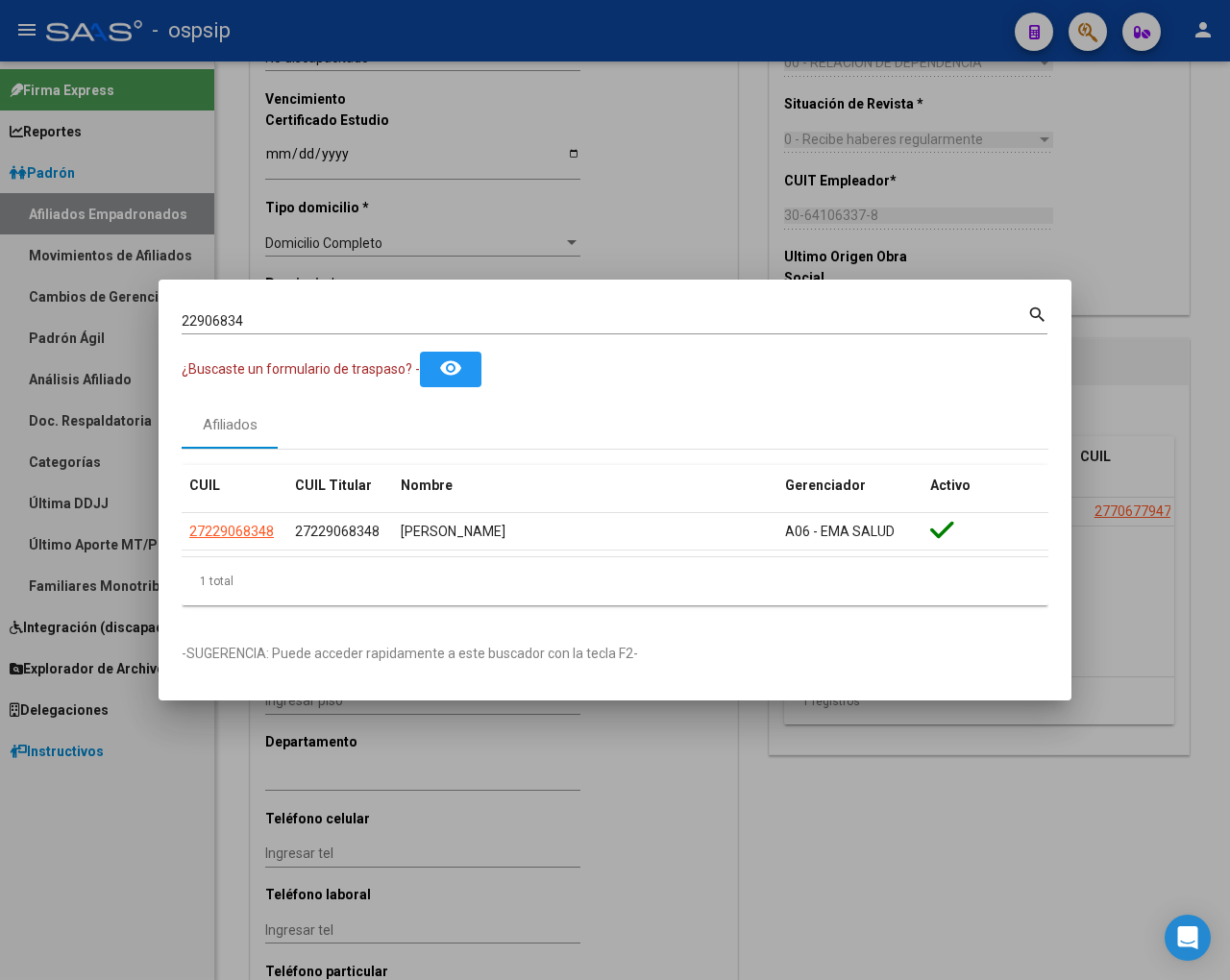click on "22906834" at bounding box center (604, 321) 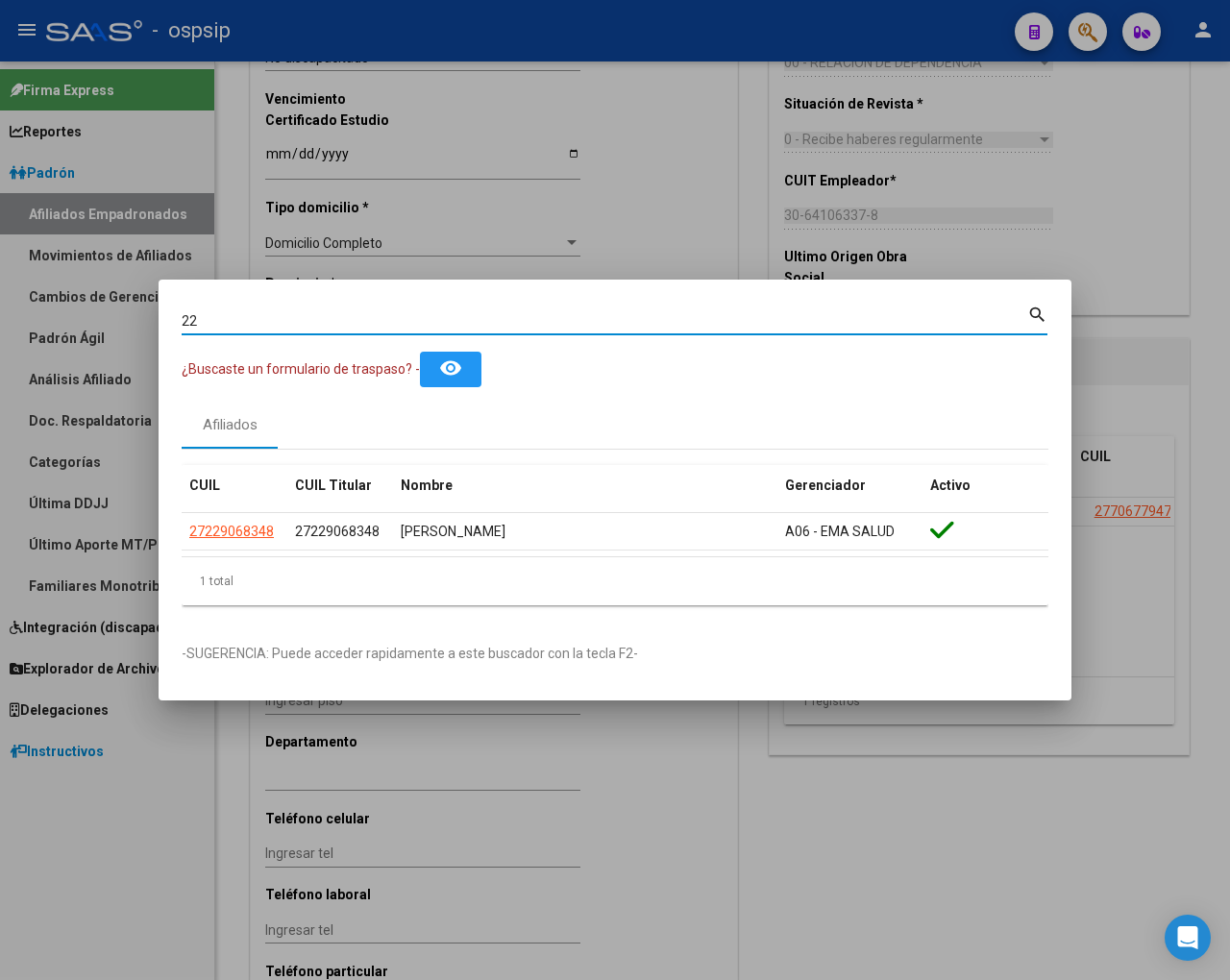 type on "2" 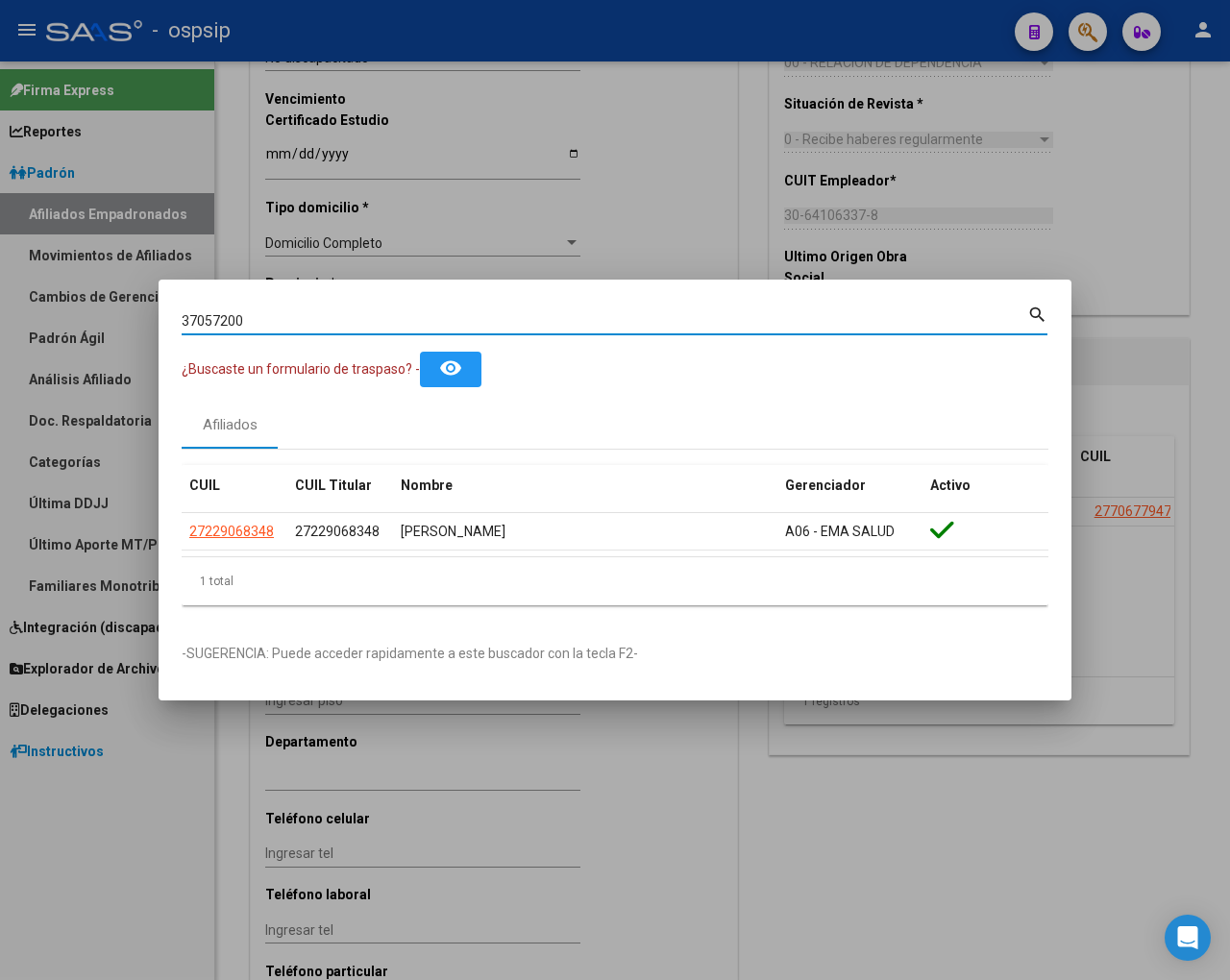 type on "37057200" 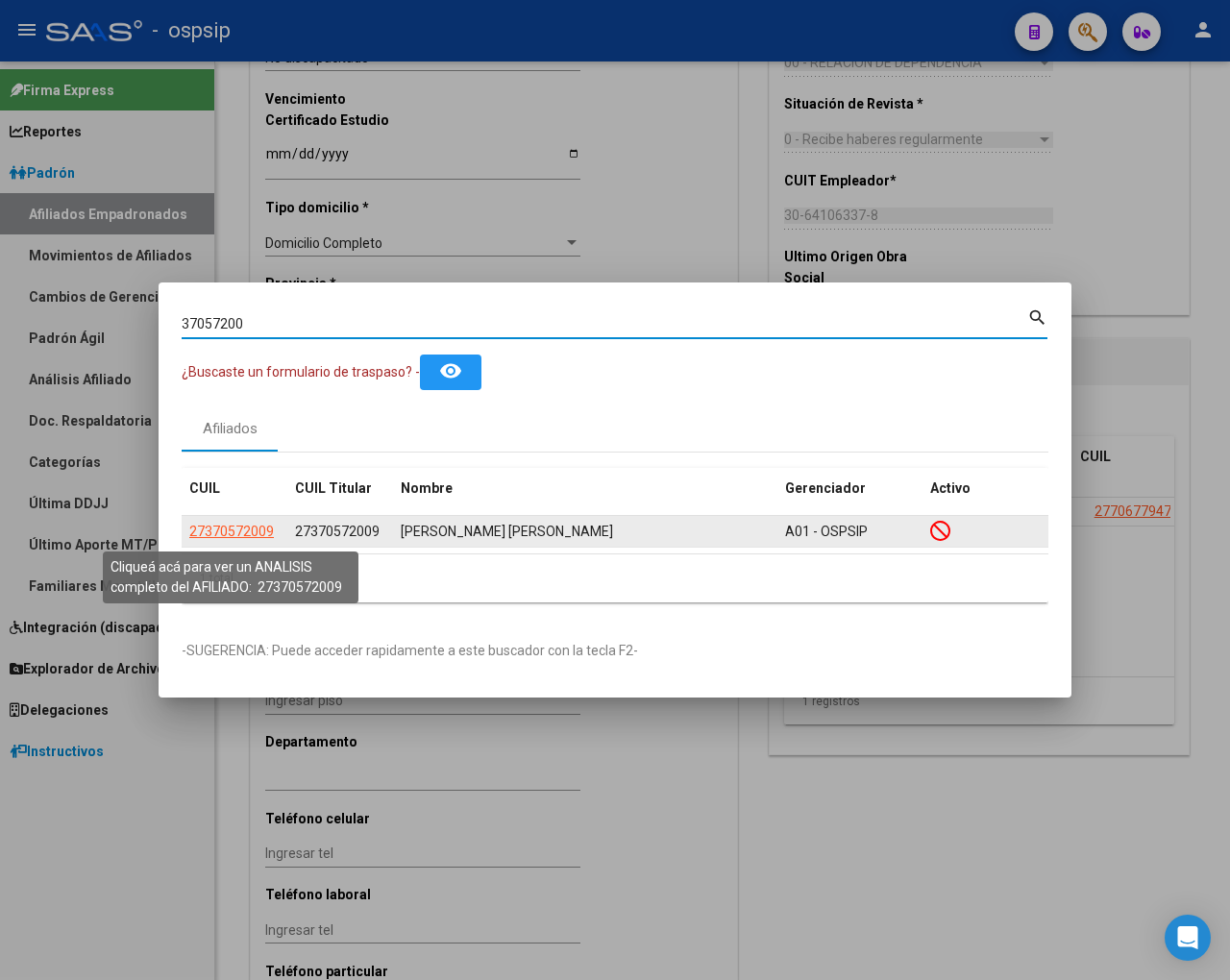 click on "27370572009" 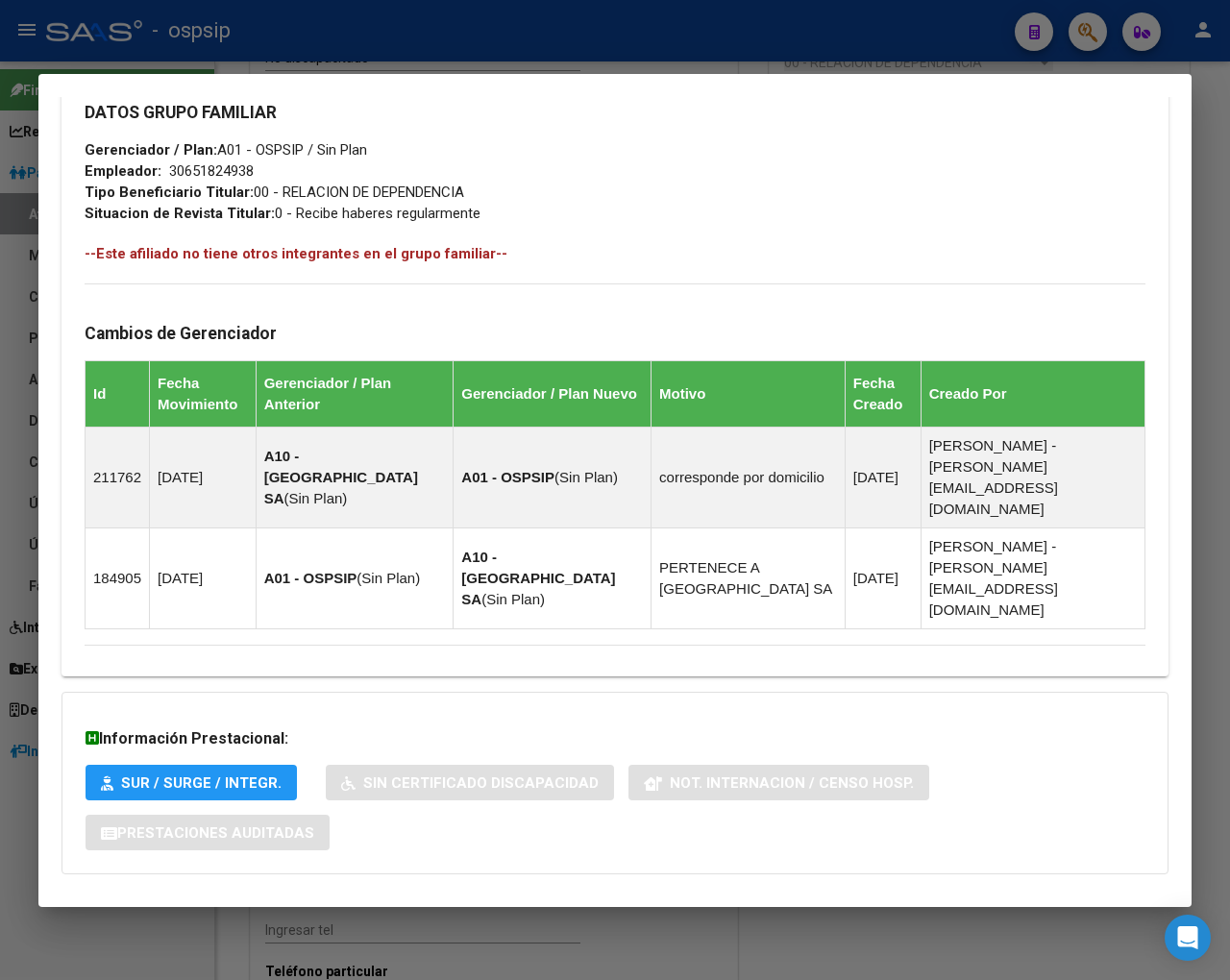 scroll, scrollTop: 971, scrollLeft: 0, axis: vertical 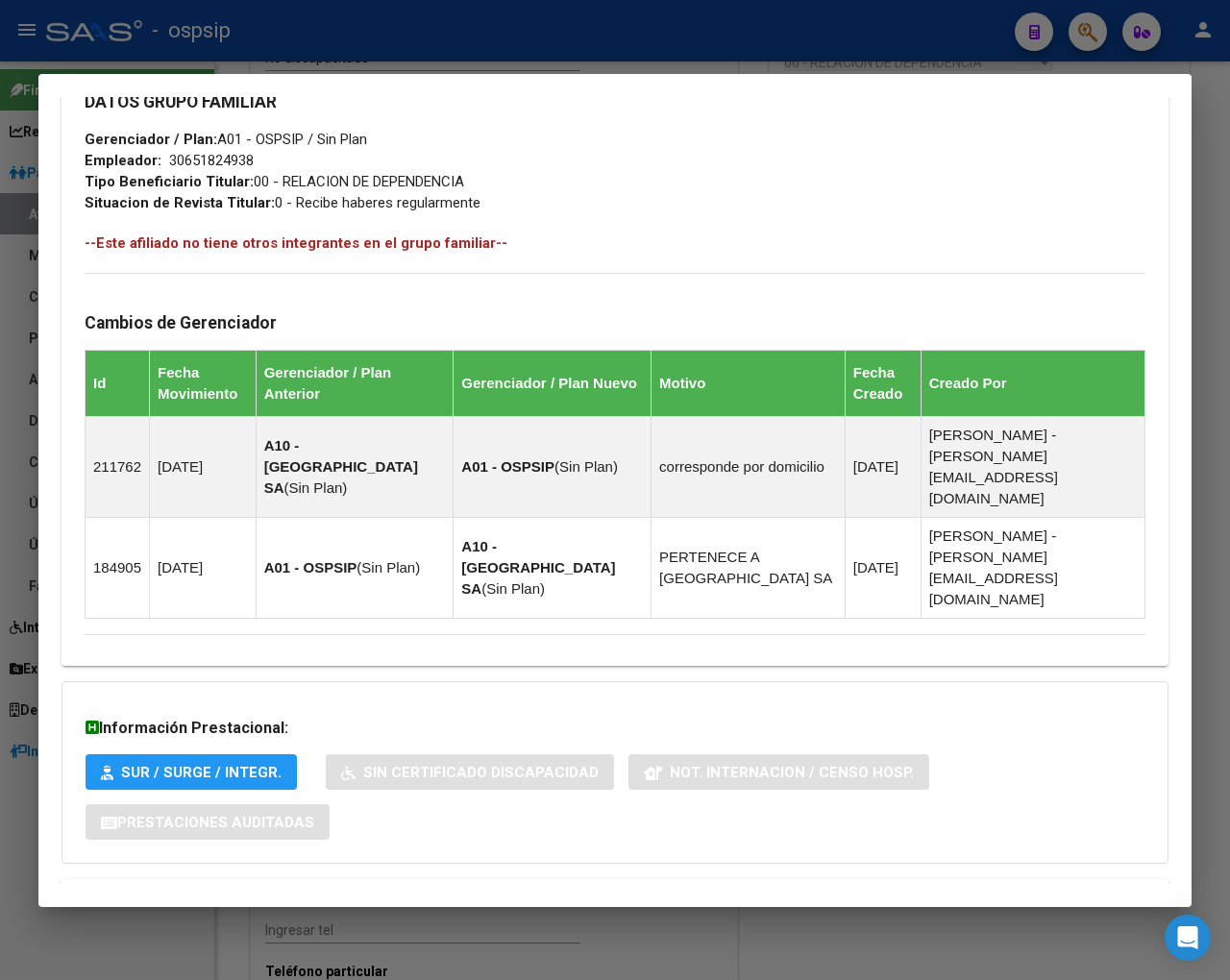 click on "Aportes y Contribuciones del Afiliado: 27370572009" at bounding box center [300, 901] 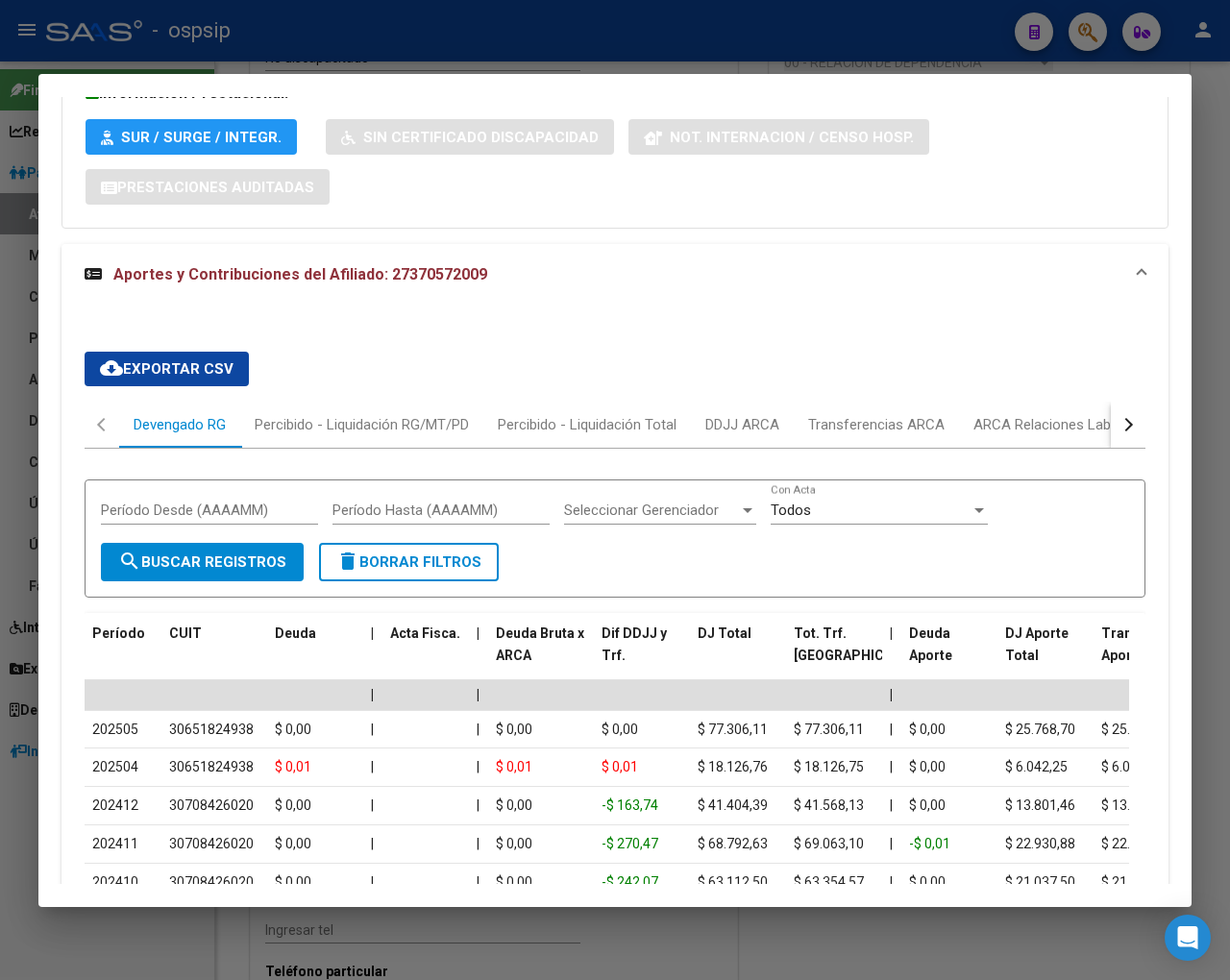scroll, scrollTop: 1641, scrollLeft: 0, axis: vertical 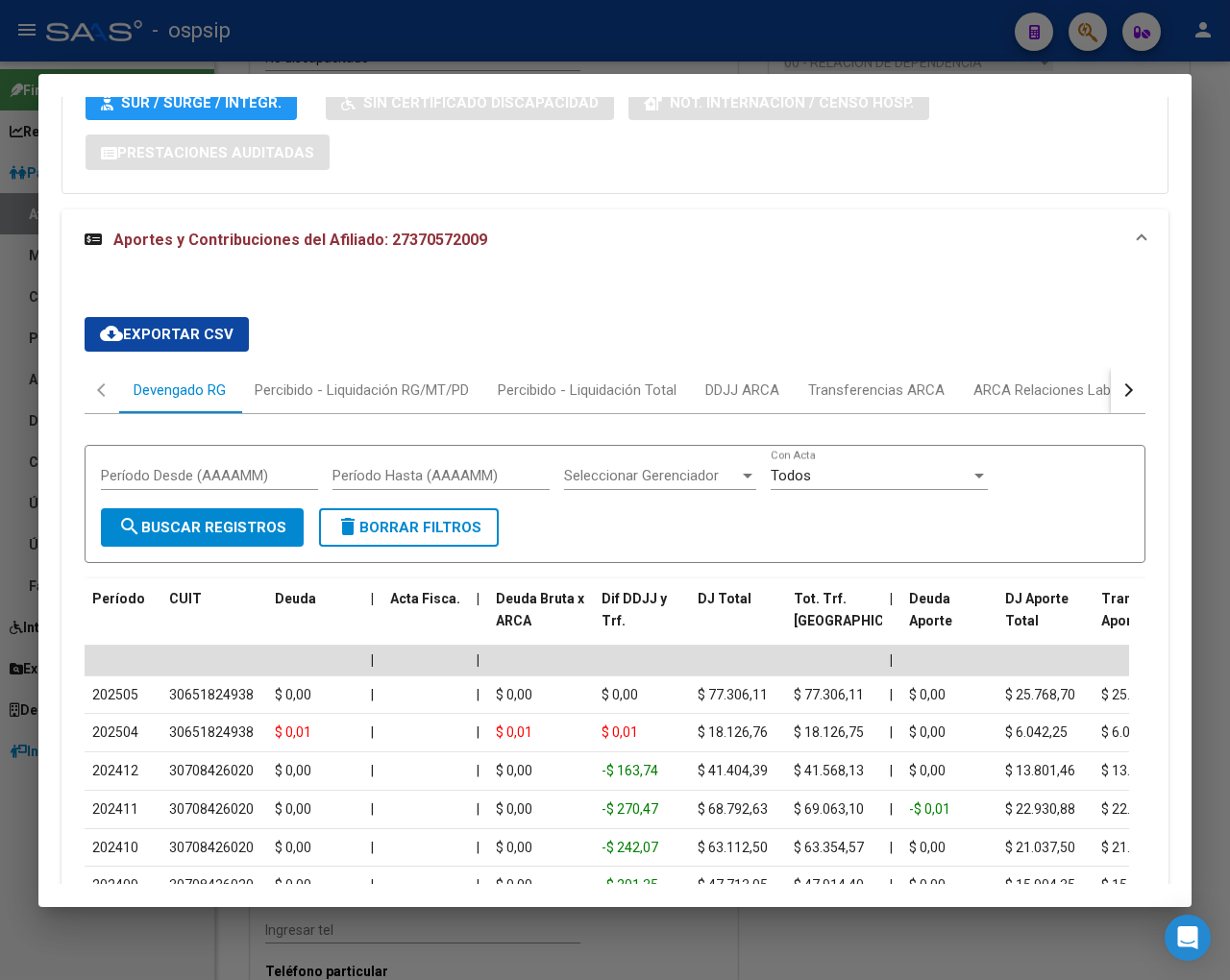 click at bounding box center (1128, 390) 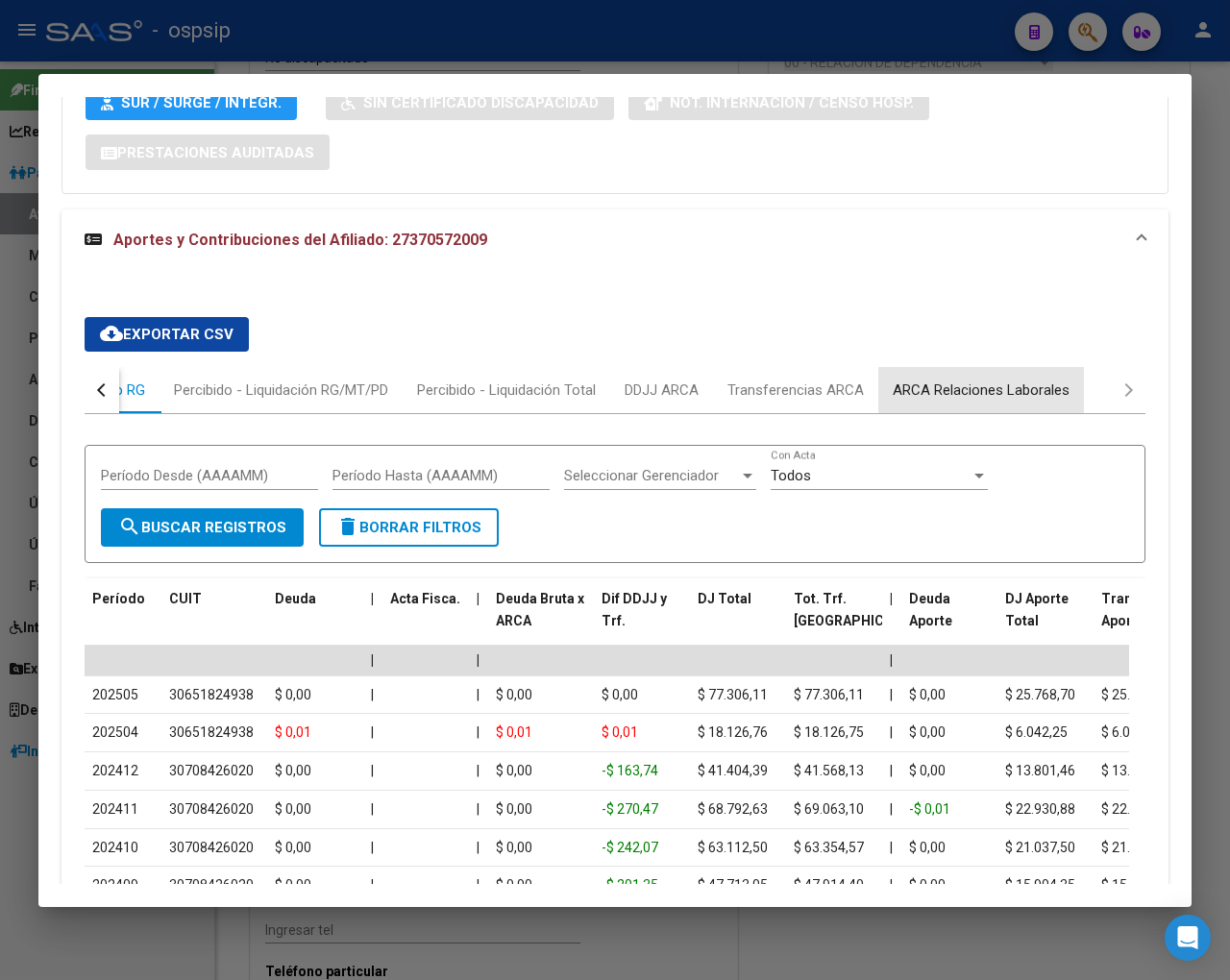 click on "ARCA Relaciones Laborales" at bounding box center (981, 390) 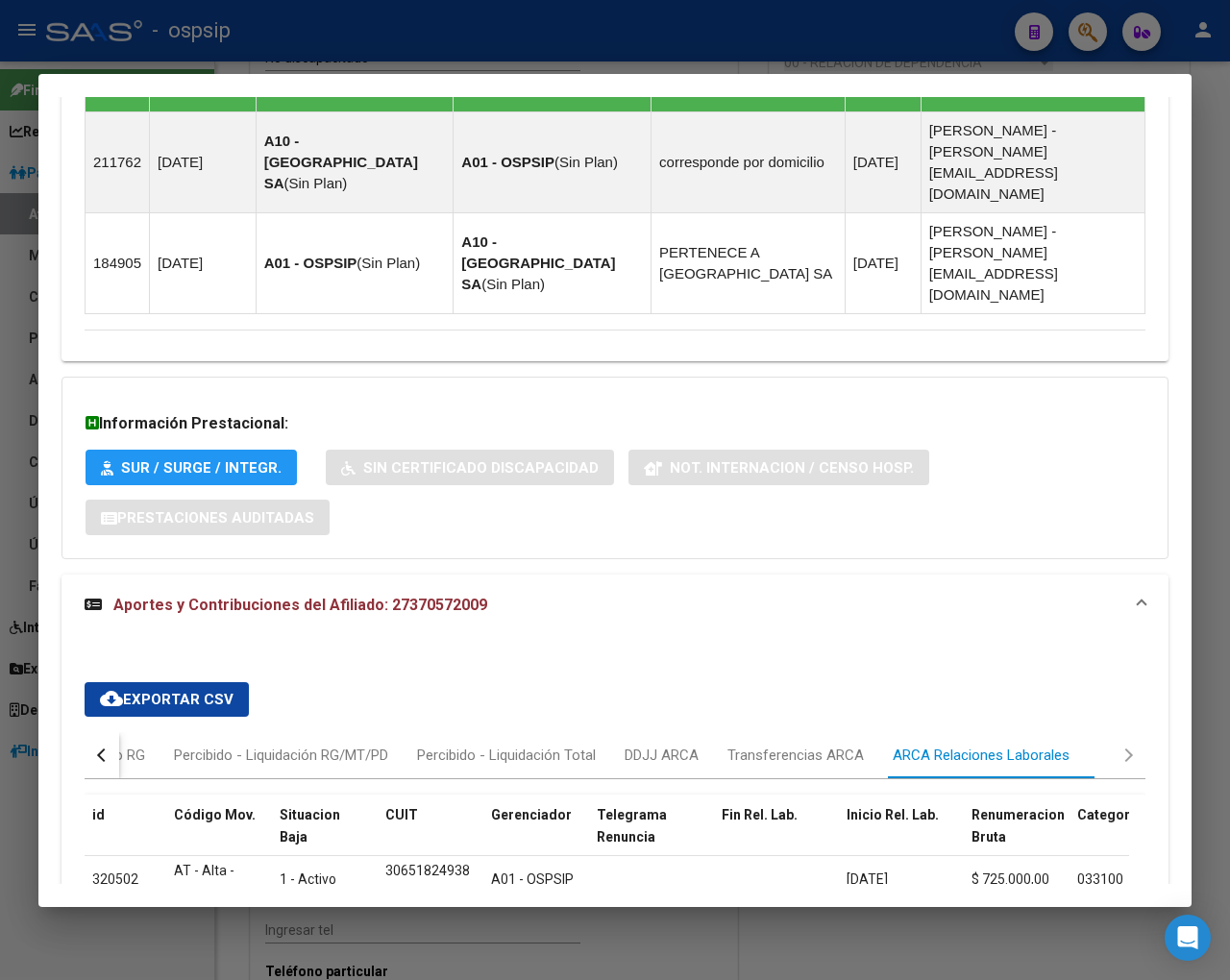 scroll, scrollTop: 1406, scrollLeft: 0, axis: vertical 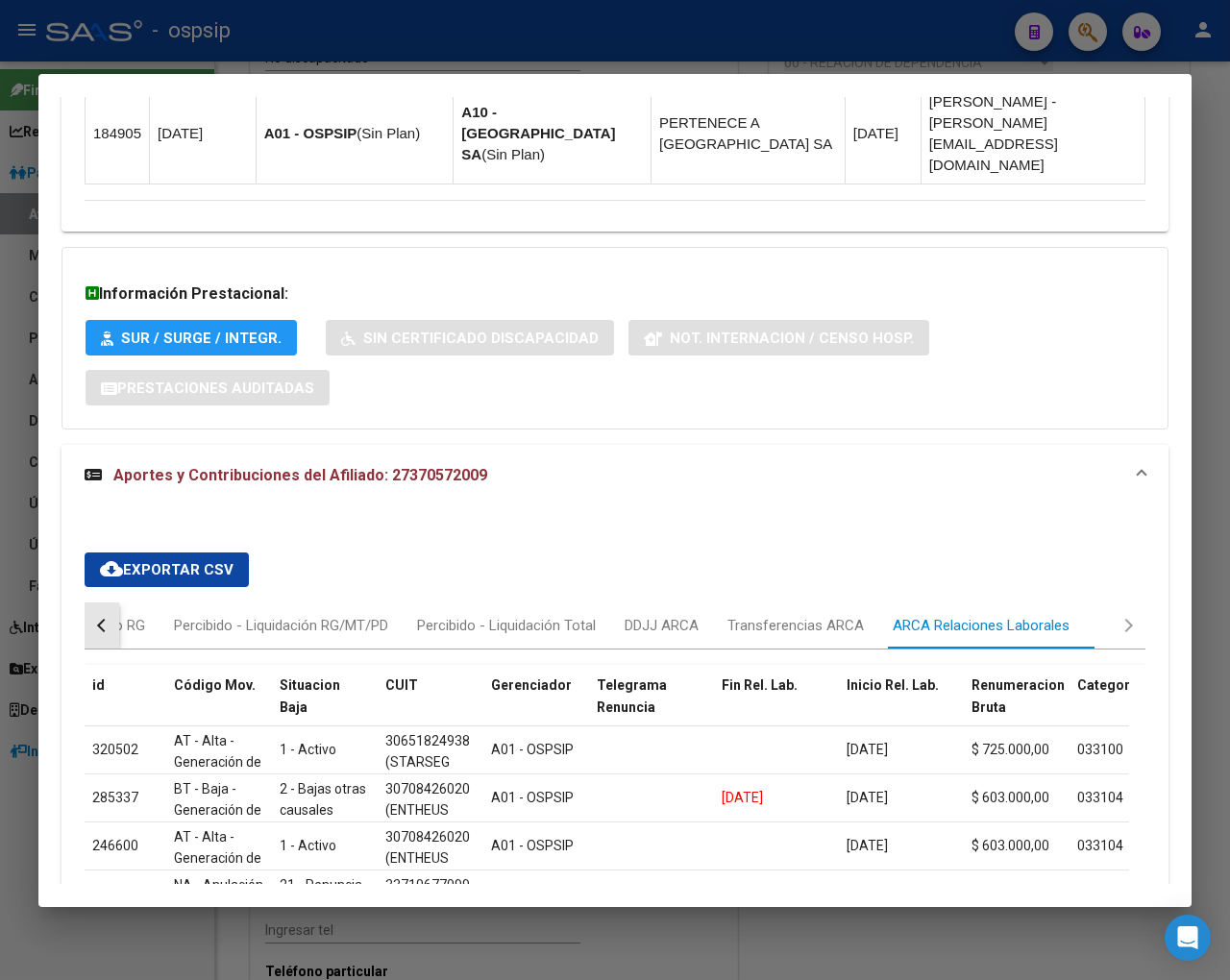click at bounding box center (102, 625) 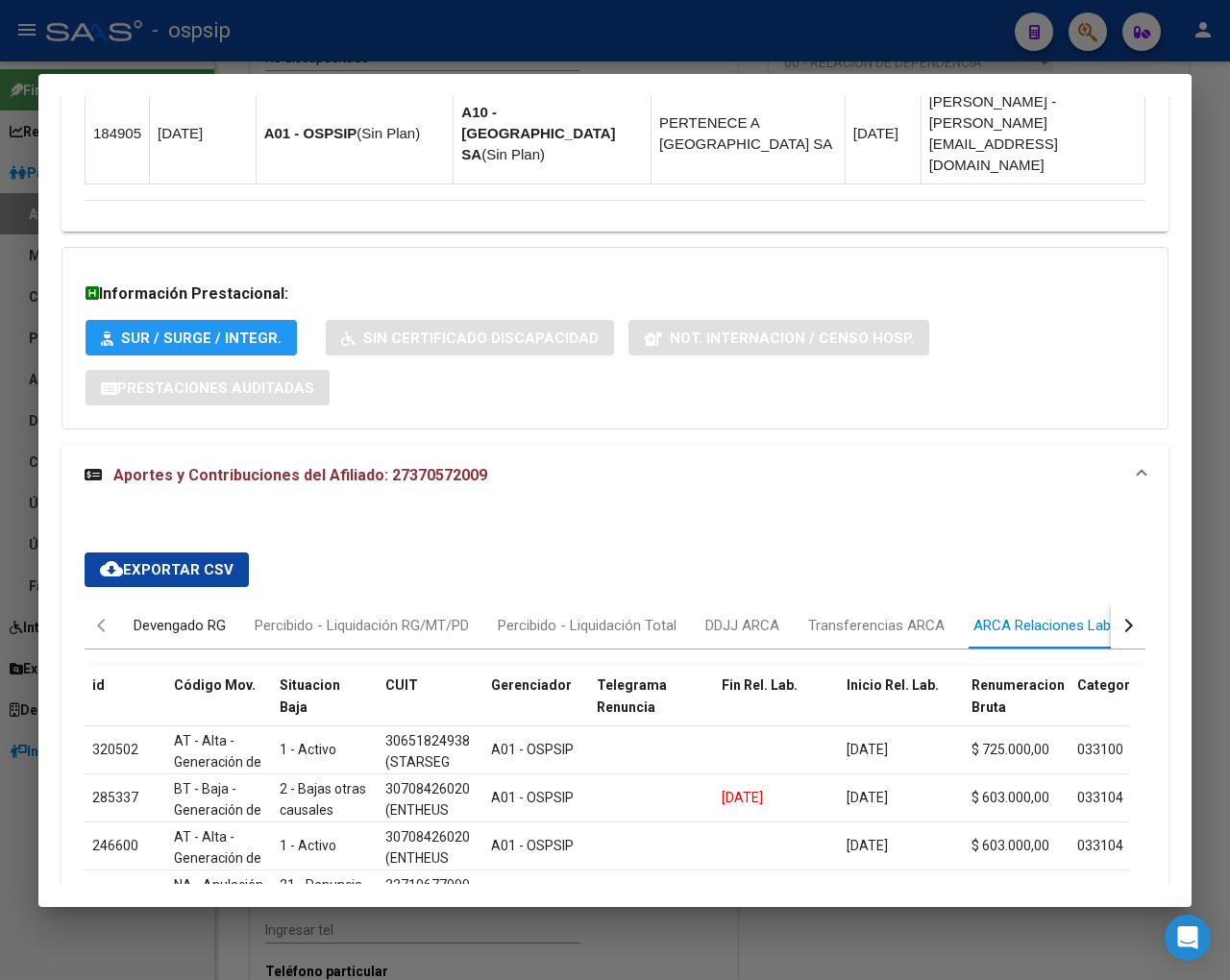 click on "Devengado RG" at bounding box center (180, 625) 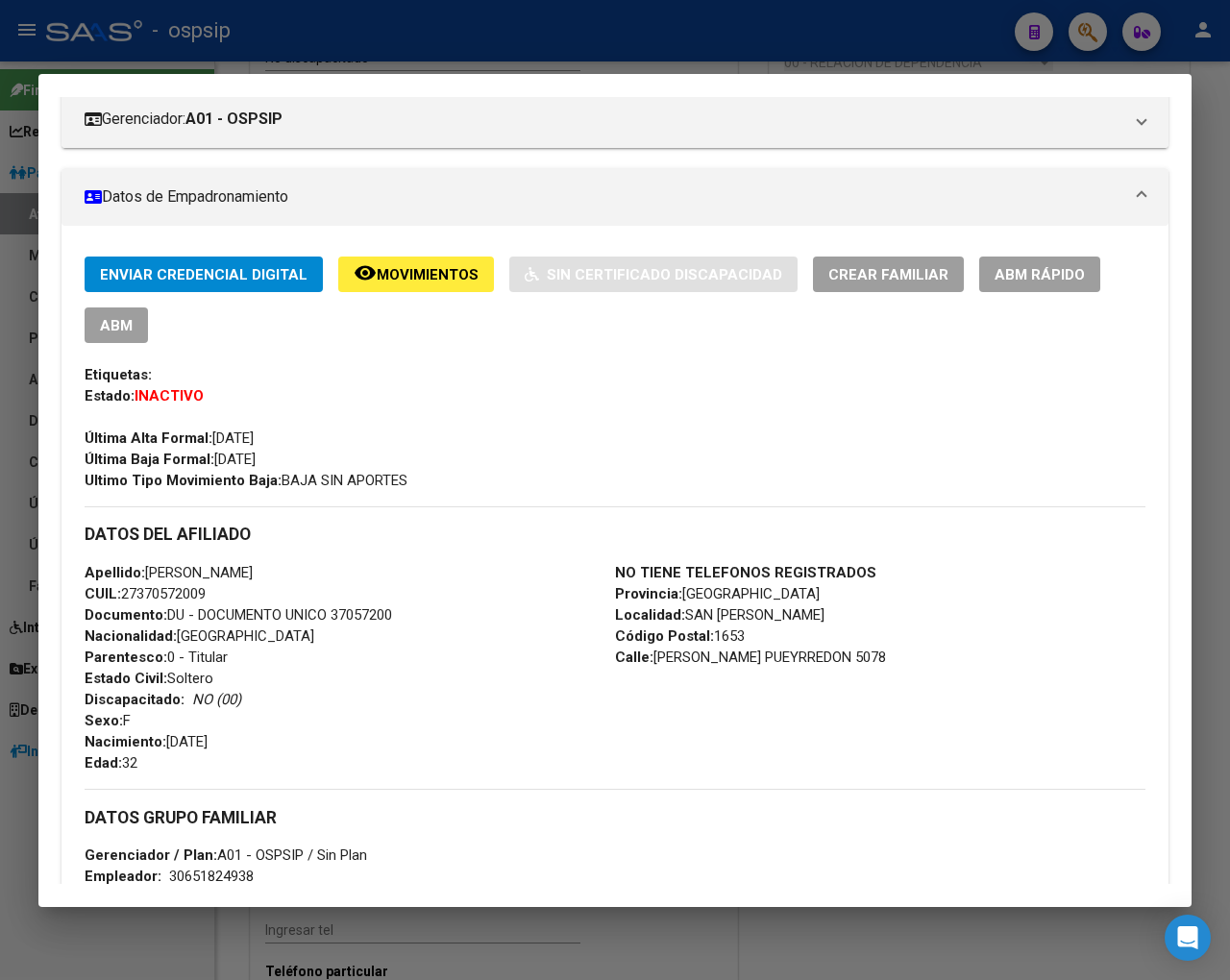scroll, scrollTop: 0, scrollLeft: 0, axis: both 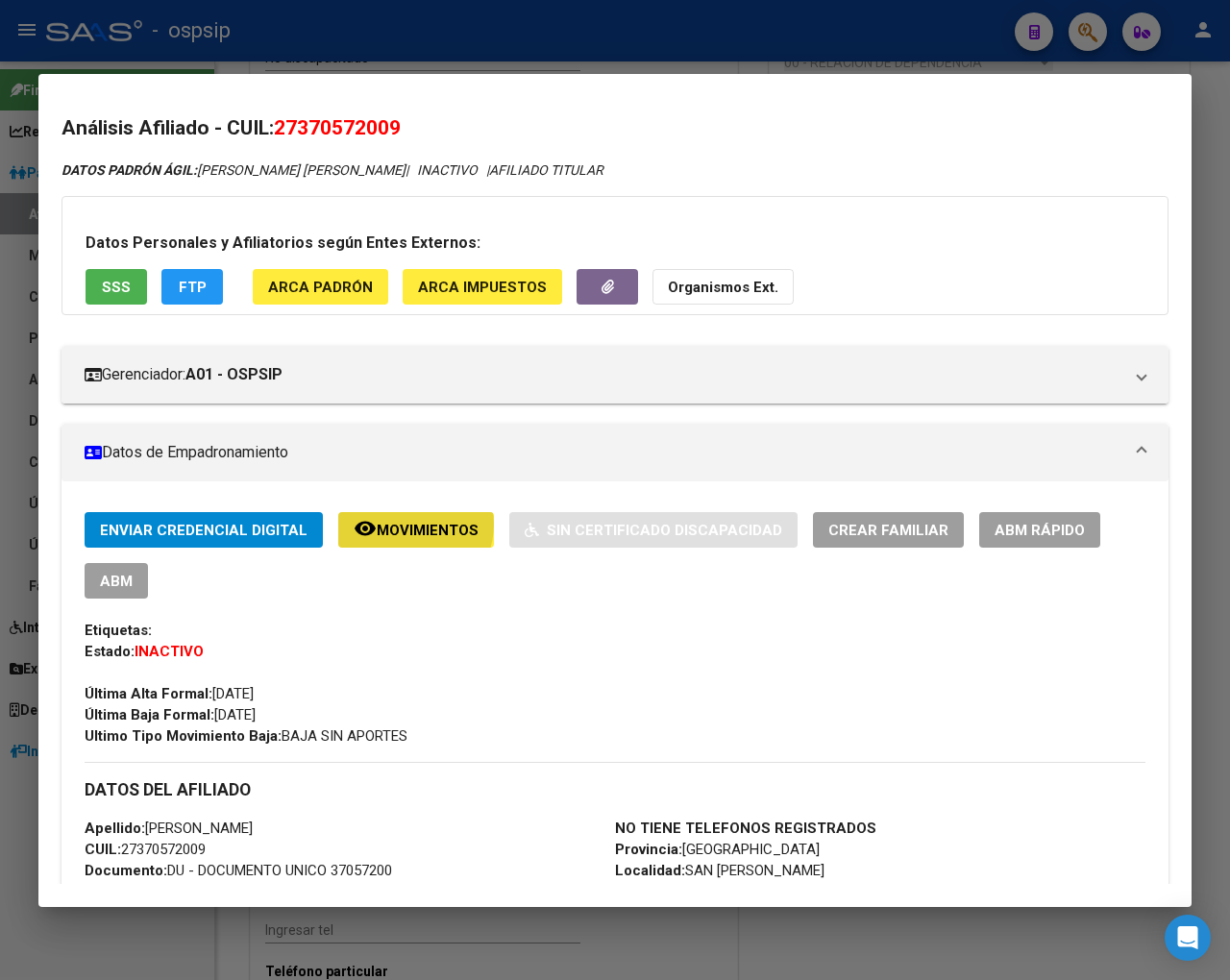 click on "Movimientos" 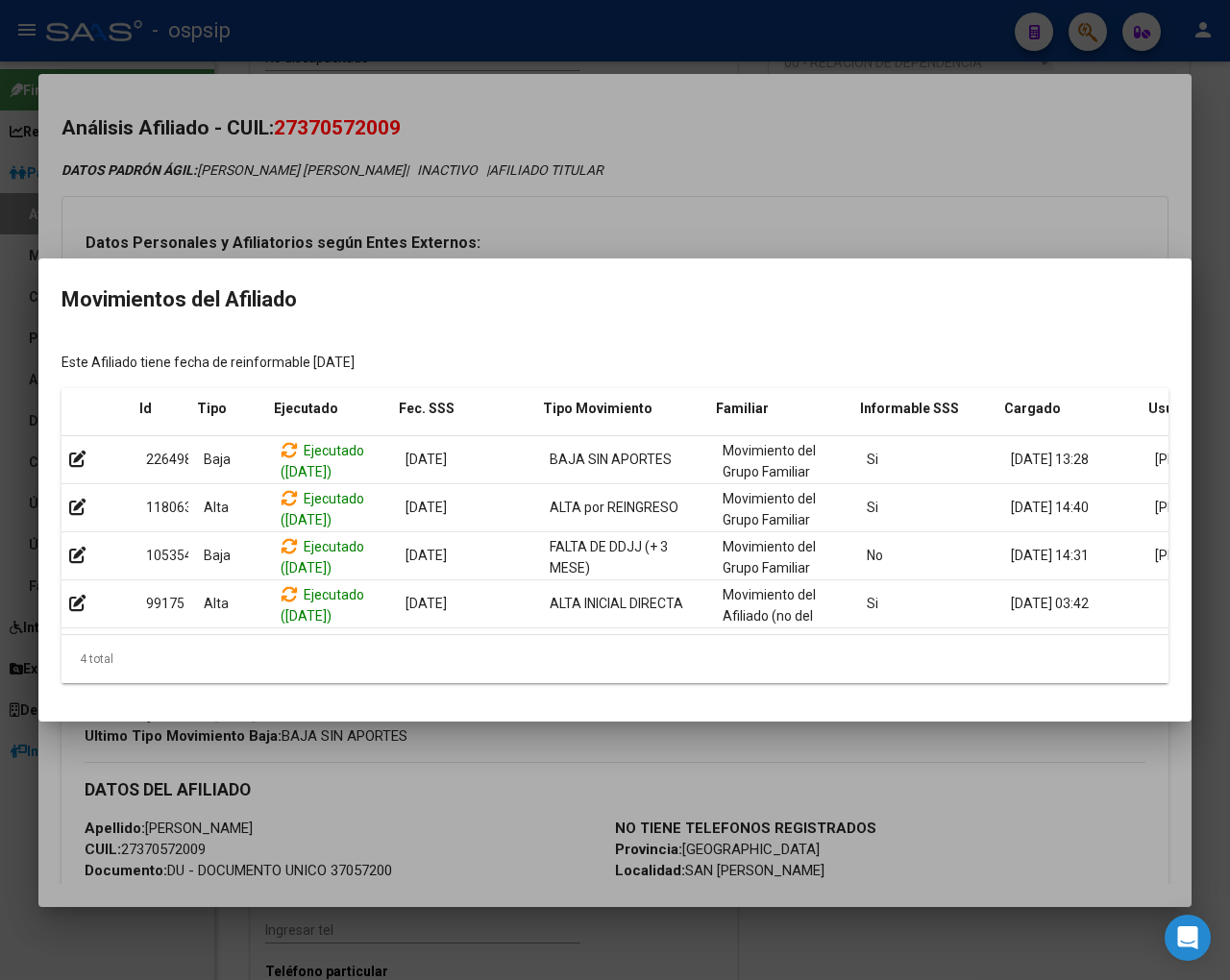 scroll, scrollTop: 0, scrollLeft: 122, axis: horizontal 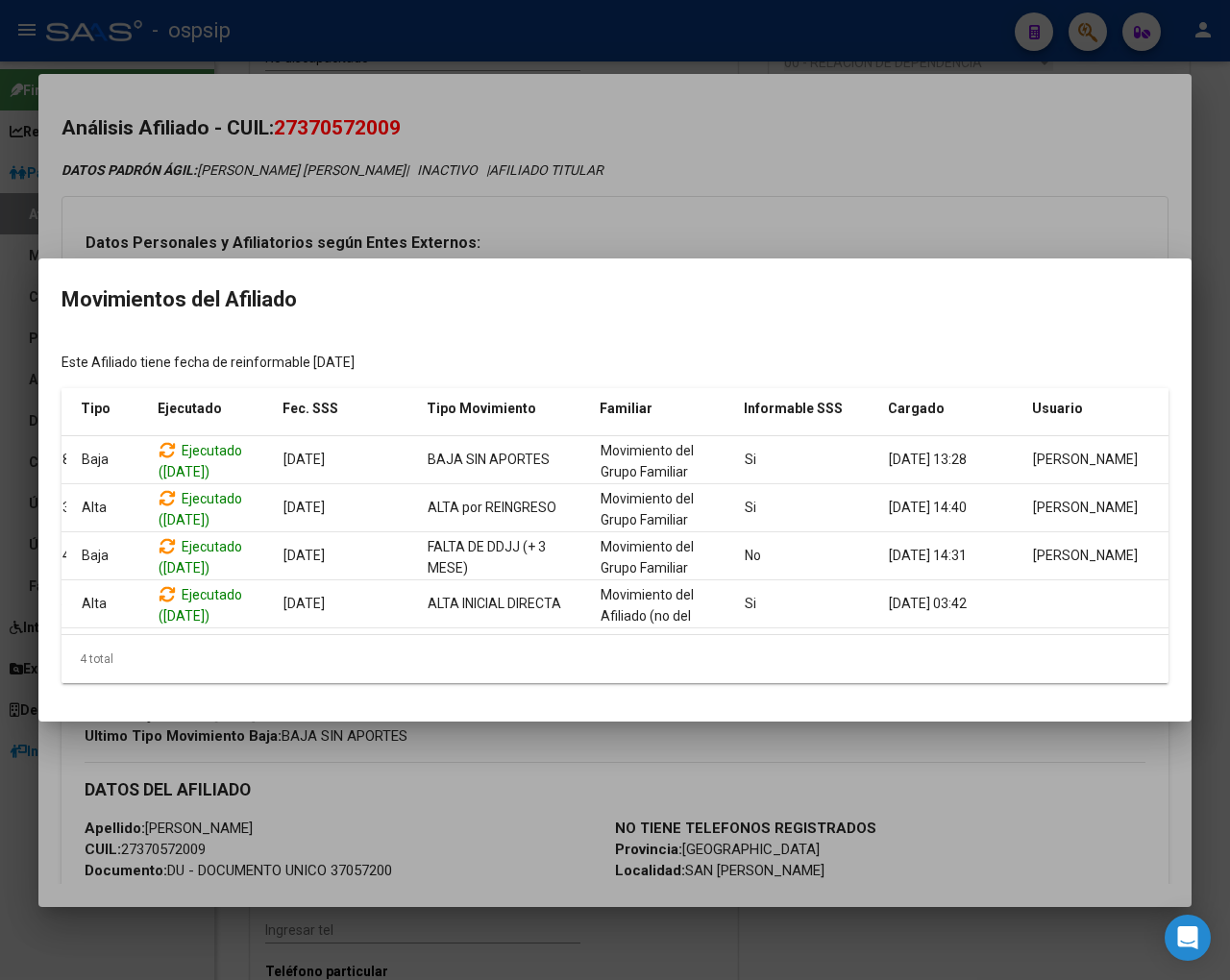 click at bounding box center [615, 490] 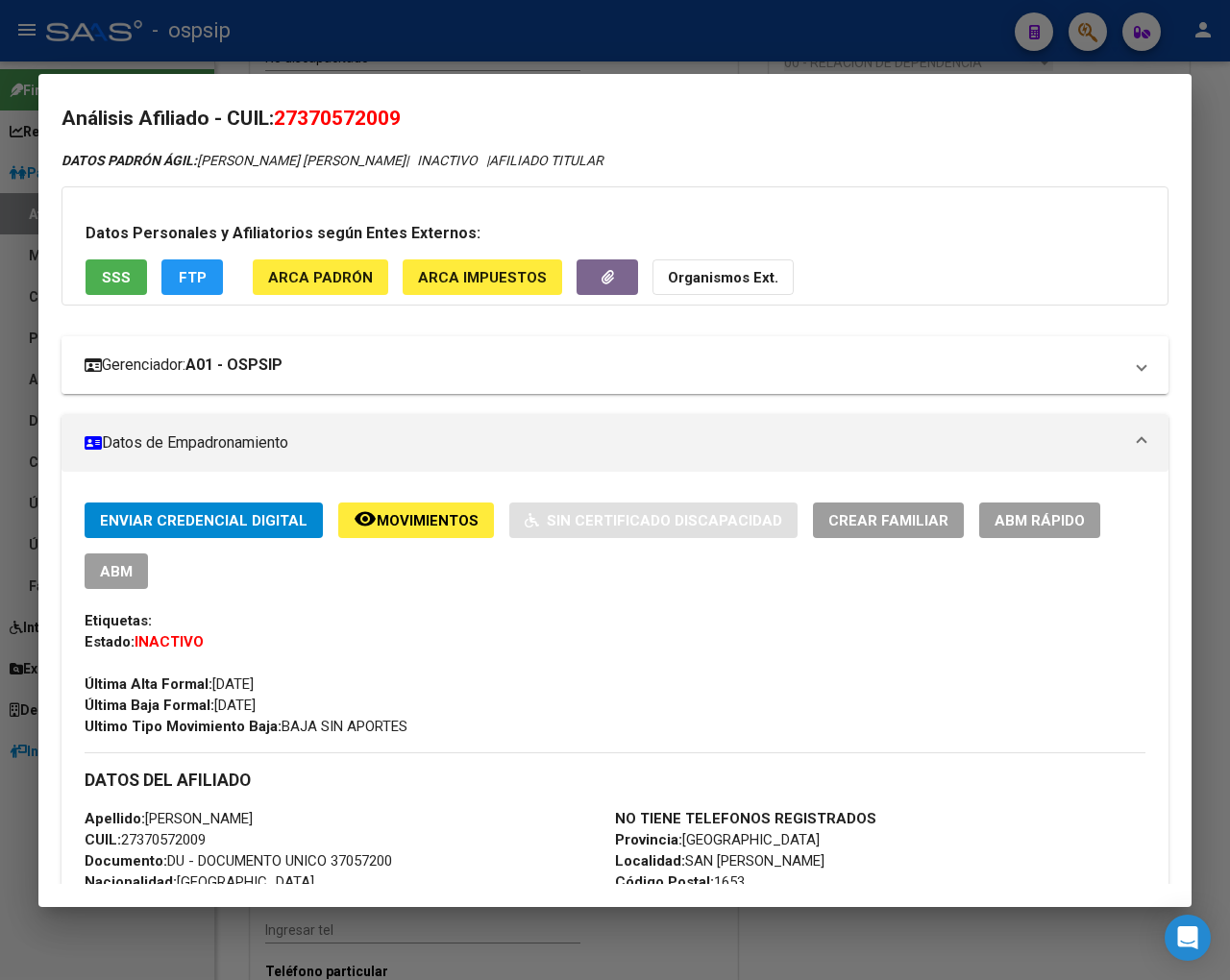 scroll, scrollTop: 0, scrollLeft: 0, axis: both 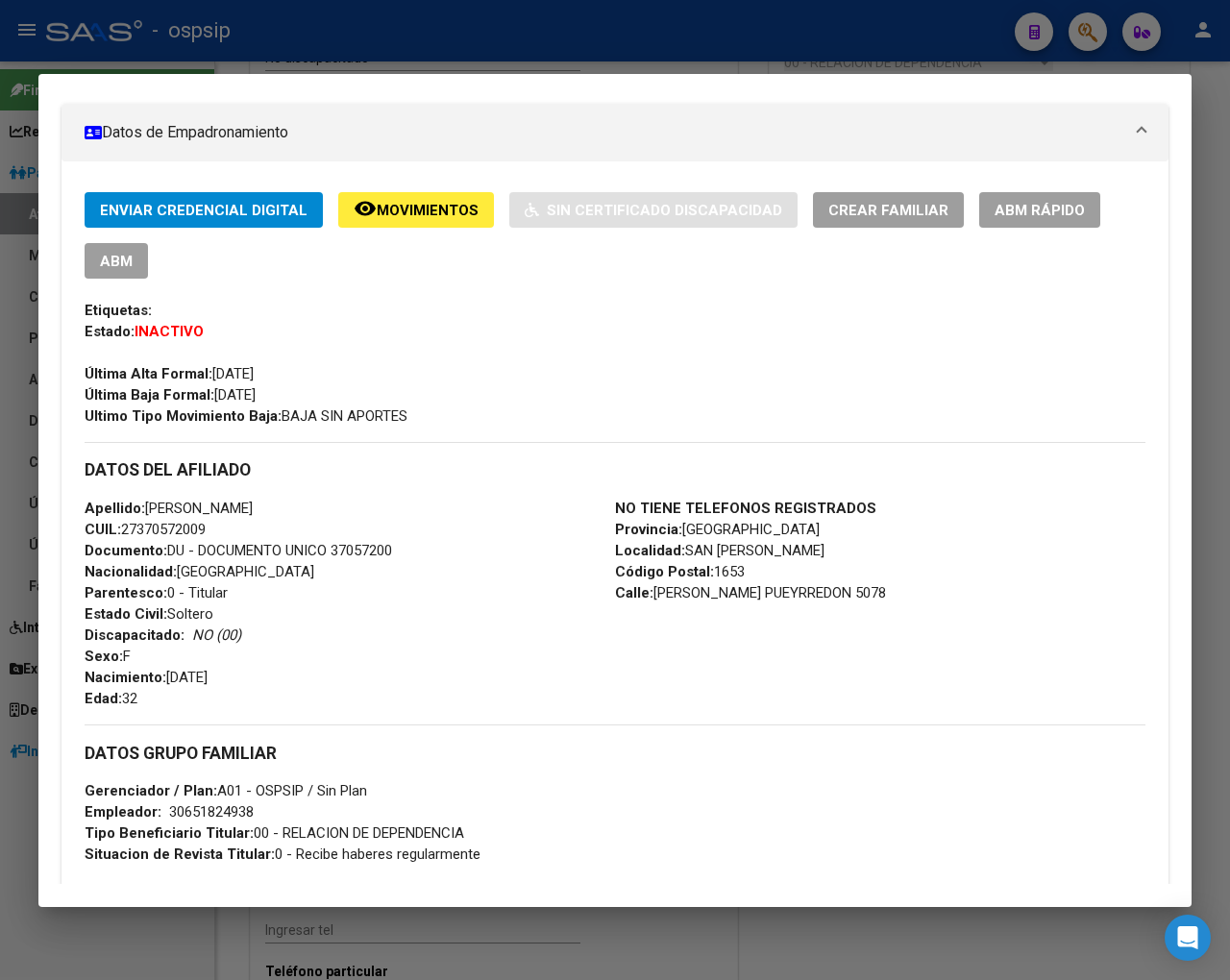 click at bounding box center [615, 490] 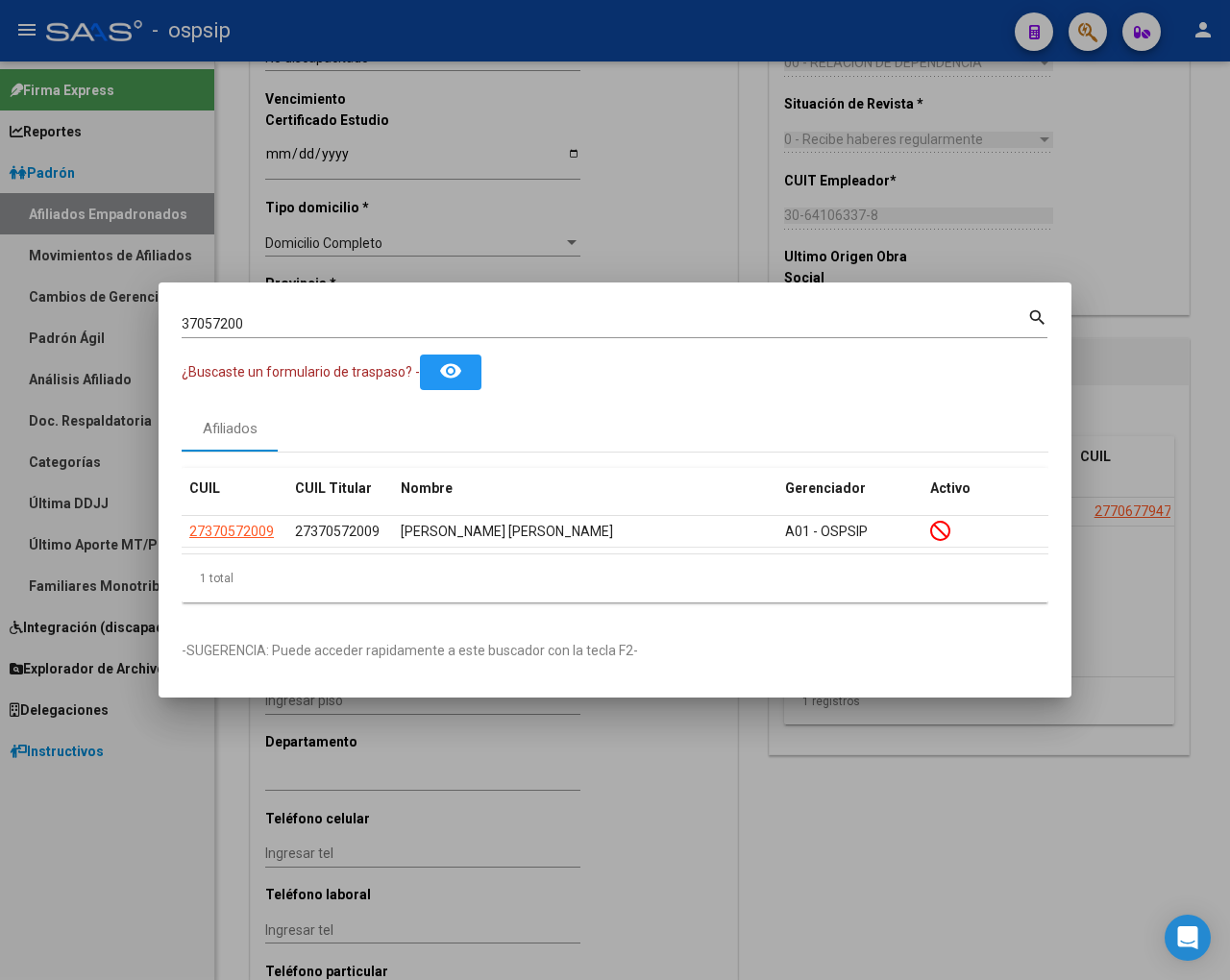 drag, startPoint x: 254, startPoint y: 310, endPoint x: 254, endPoint y: 321, distance: 11 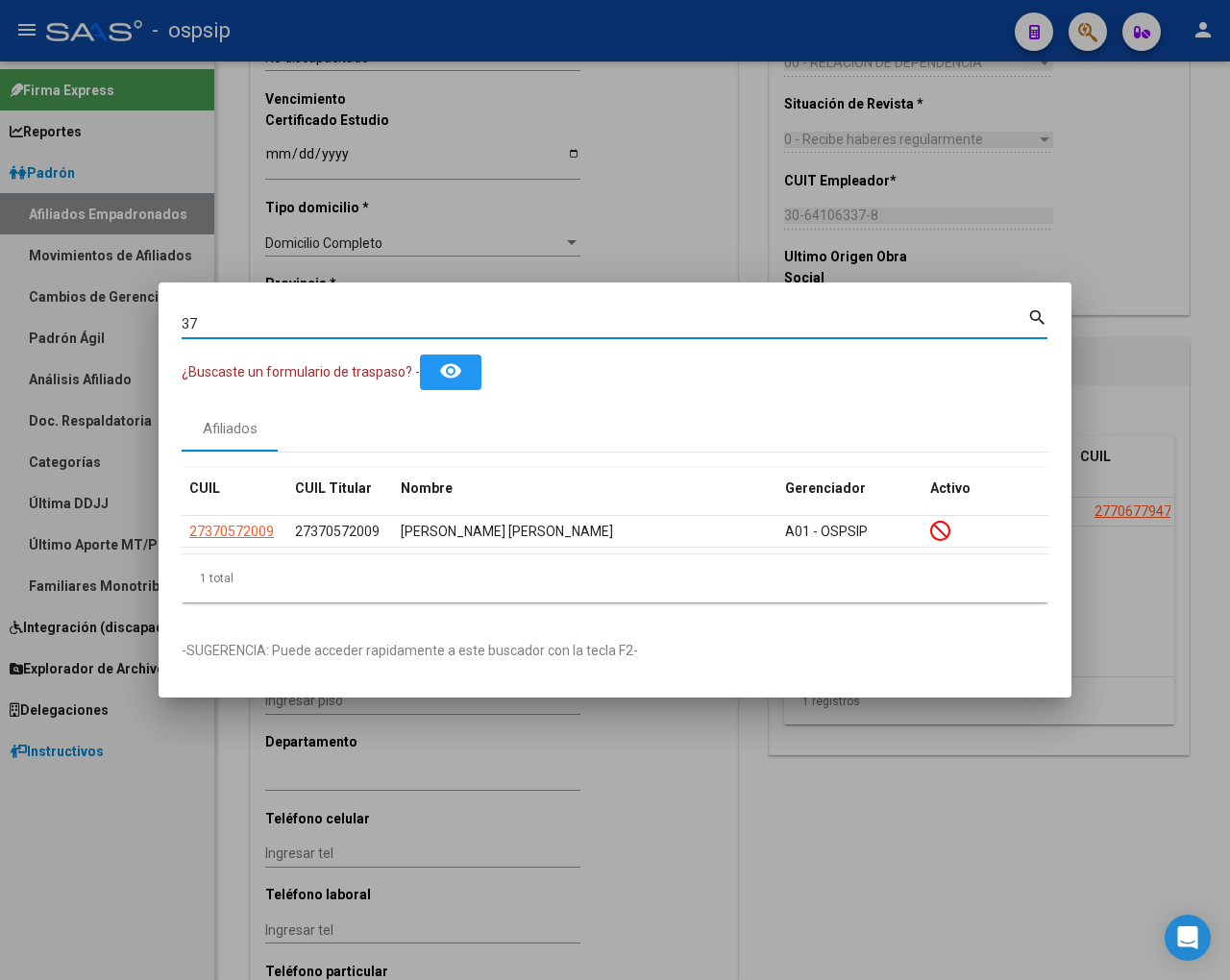 type on "3" 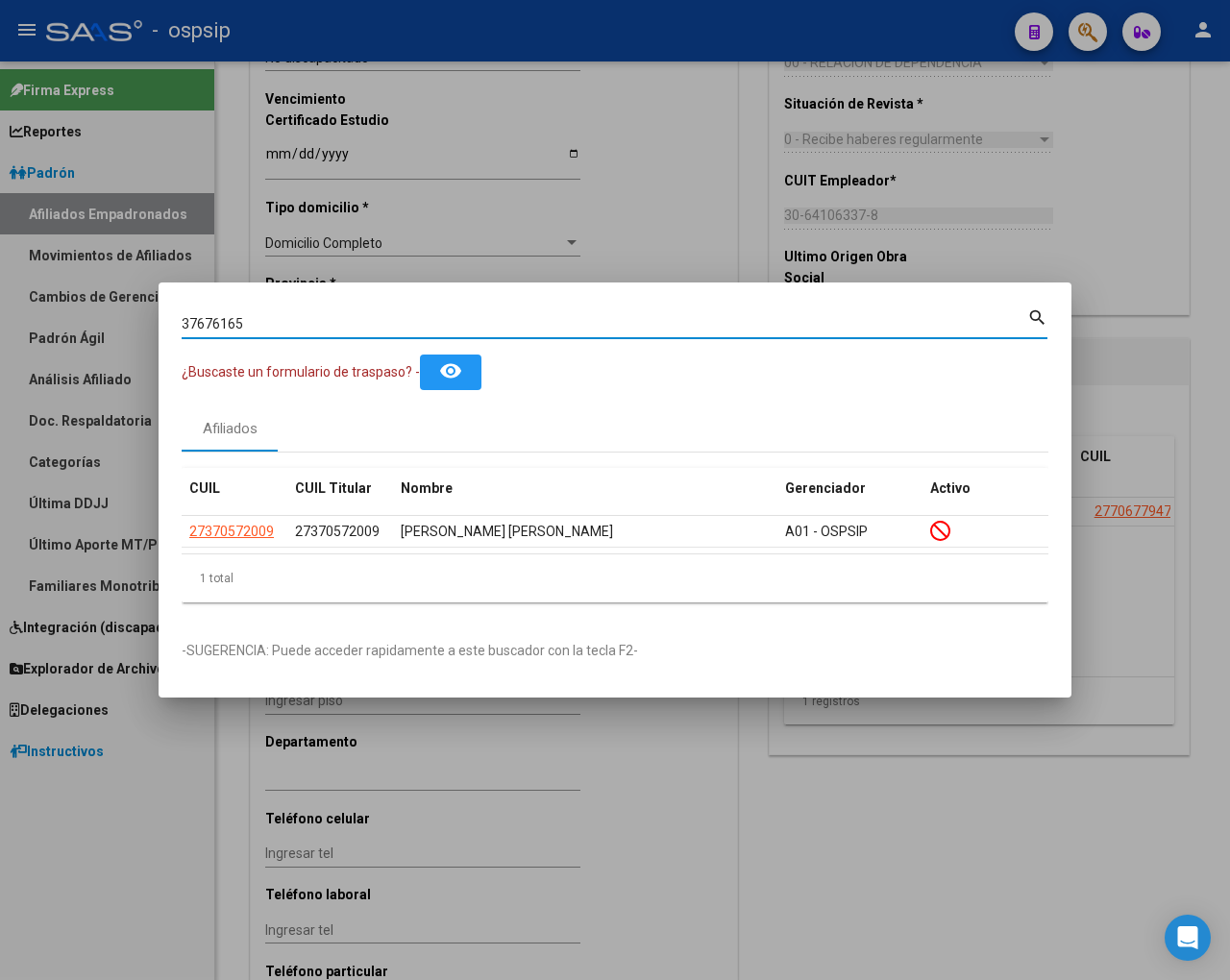 type on "37676165" 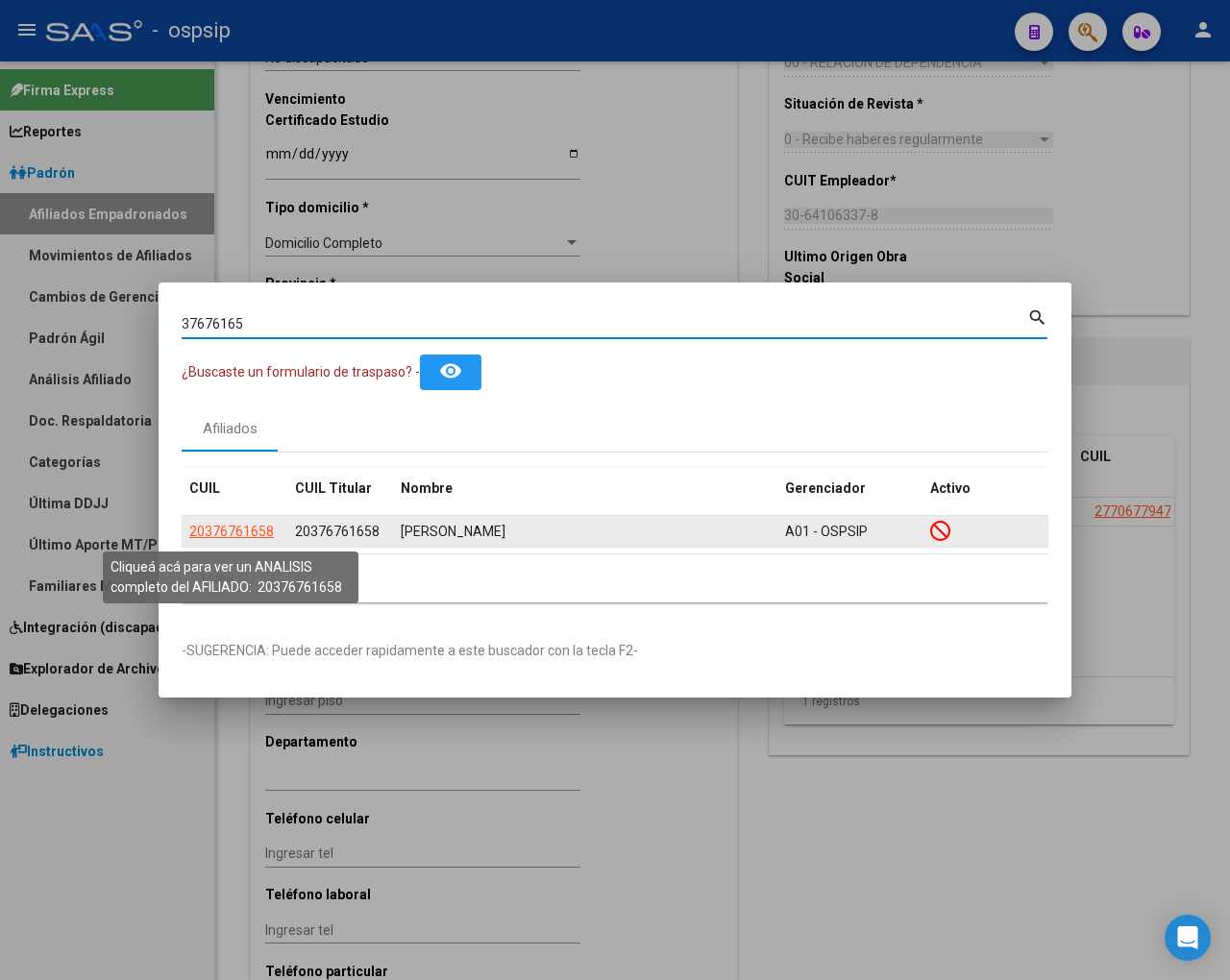 click on "20376761658" 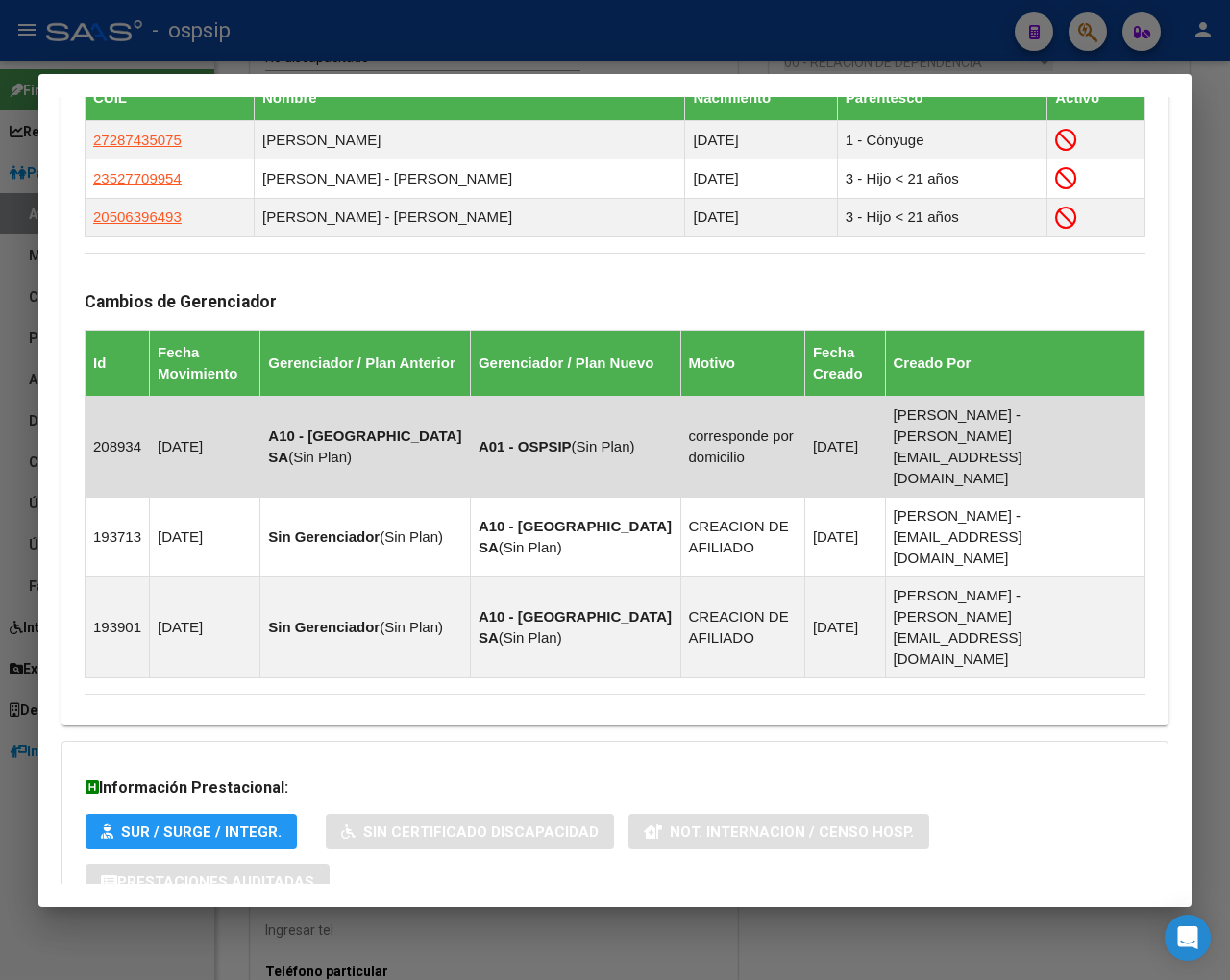 scroll, scrollTop: 1180, scrollLeft: 0, axis: vertical 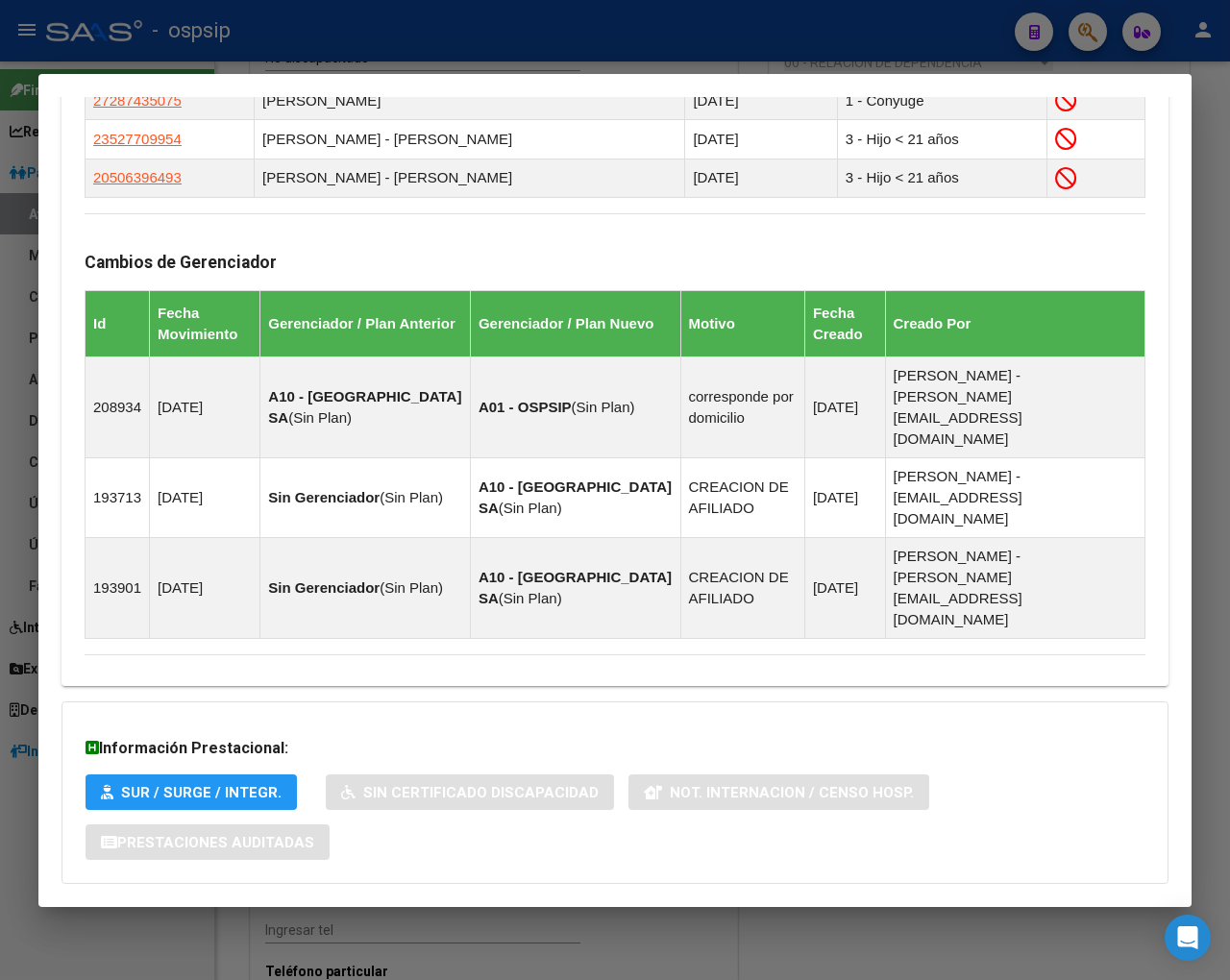 click on "Aportes y Contribuciones del Afiliado: 20376761658" at bounding box center [285, 922] 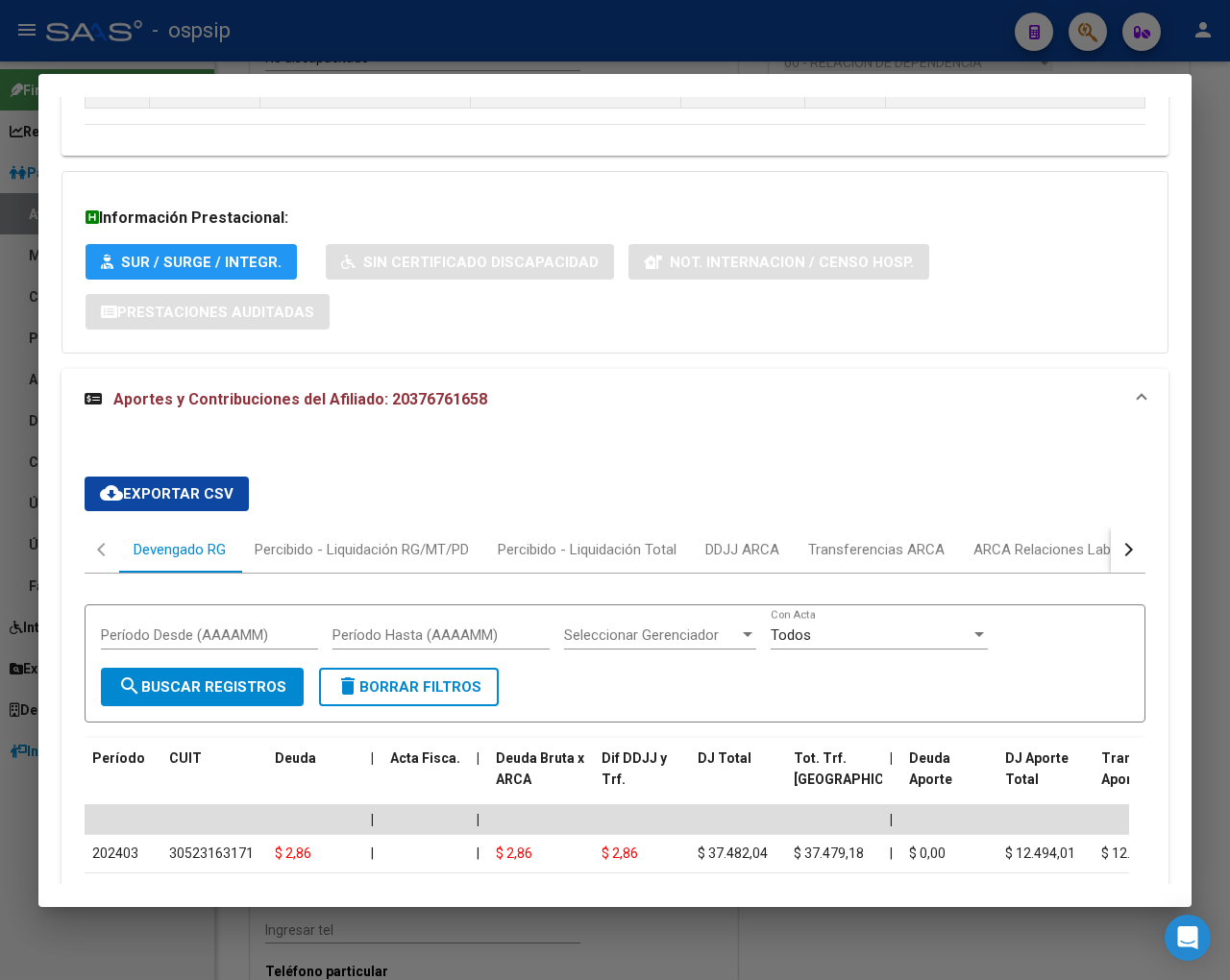 scroll, scrollTop: 1714, scrollLeft: 0, axis: vertical 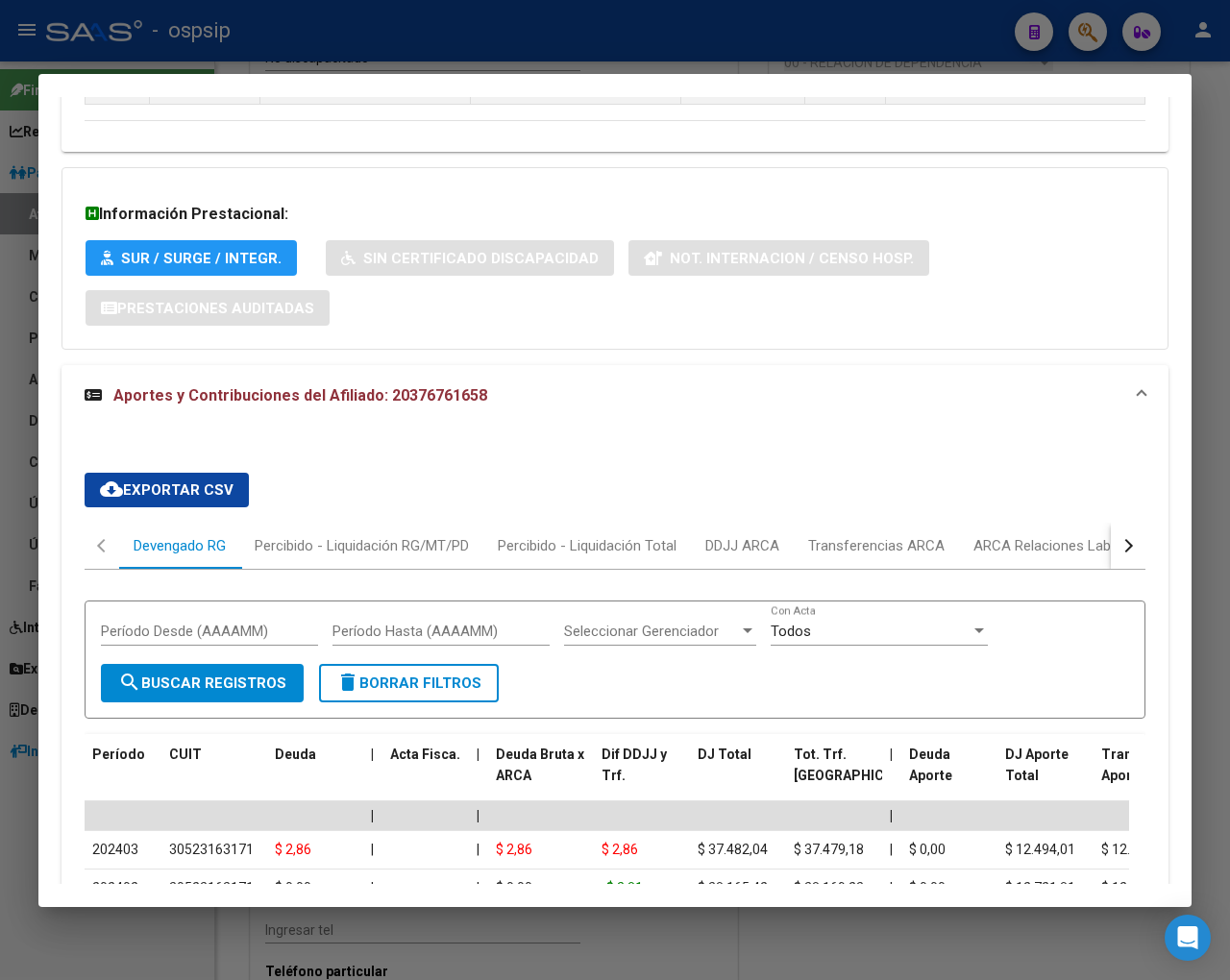click at bounding box center [1126, 546] 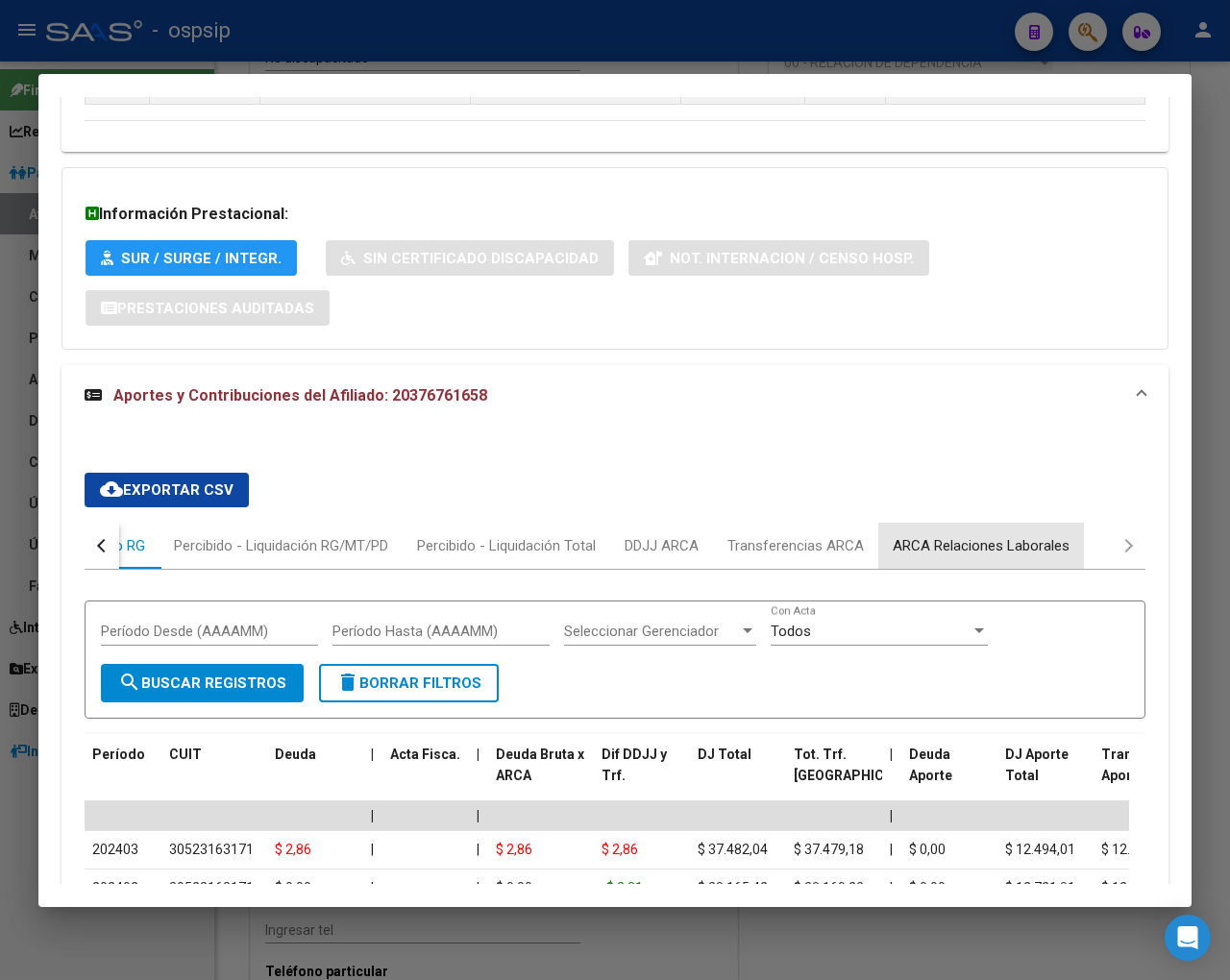 click on "ARCA Relaciones Laborales" at bounding box center [981, 546] 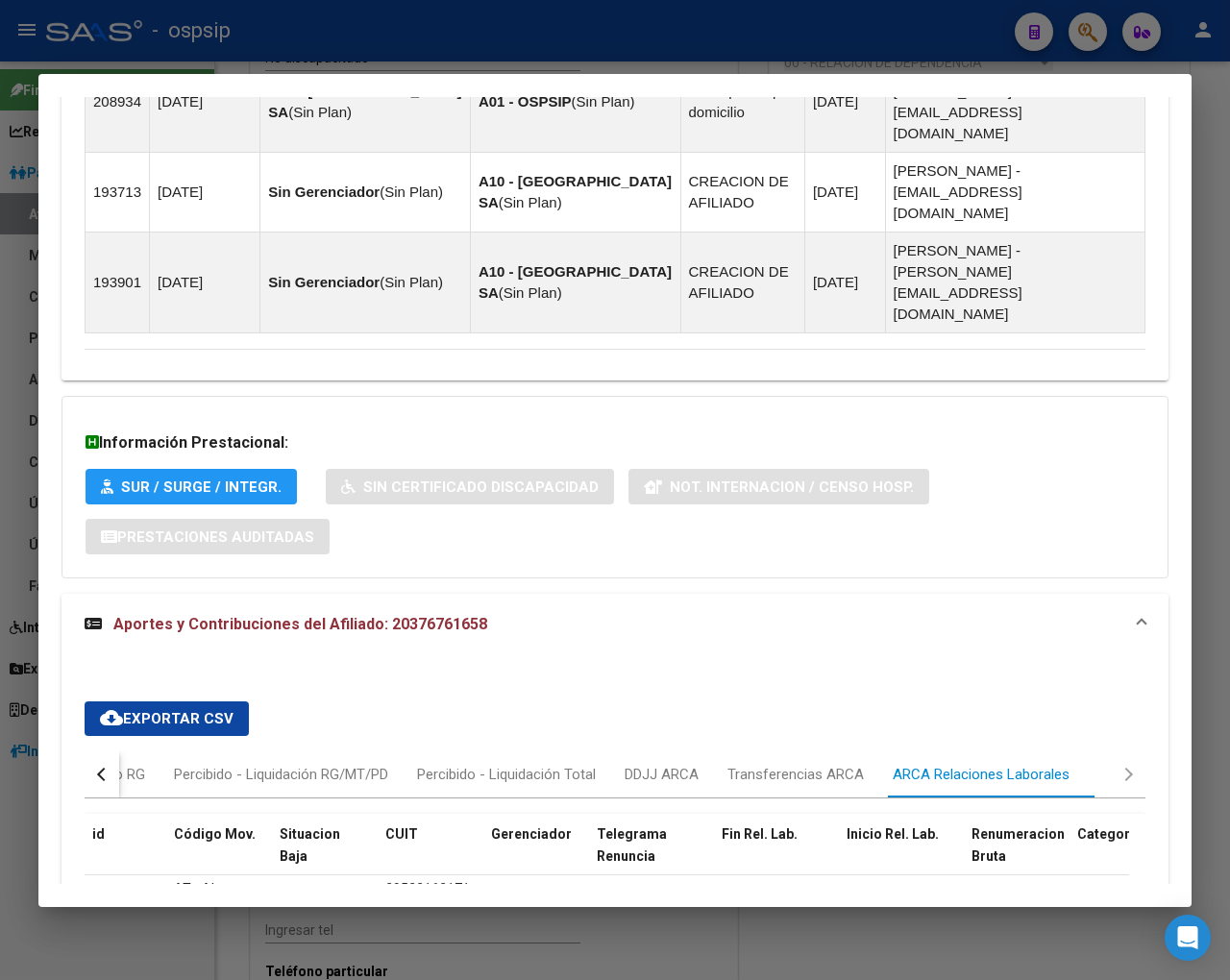 scroll, scrollTop: 1581, scrollLeft: 0, axis: vertical 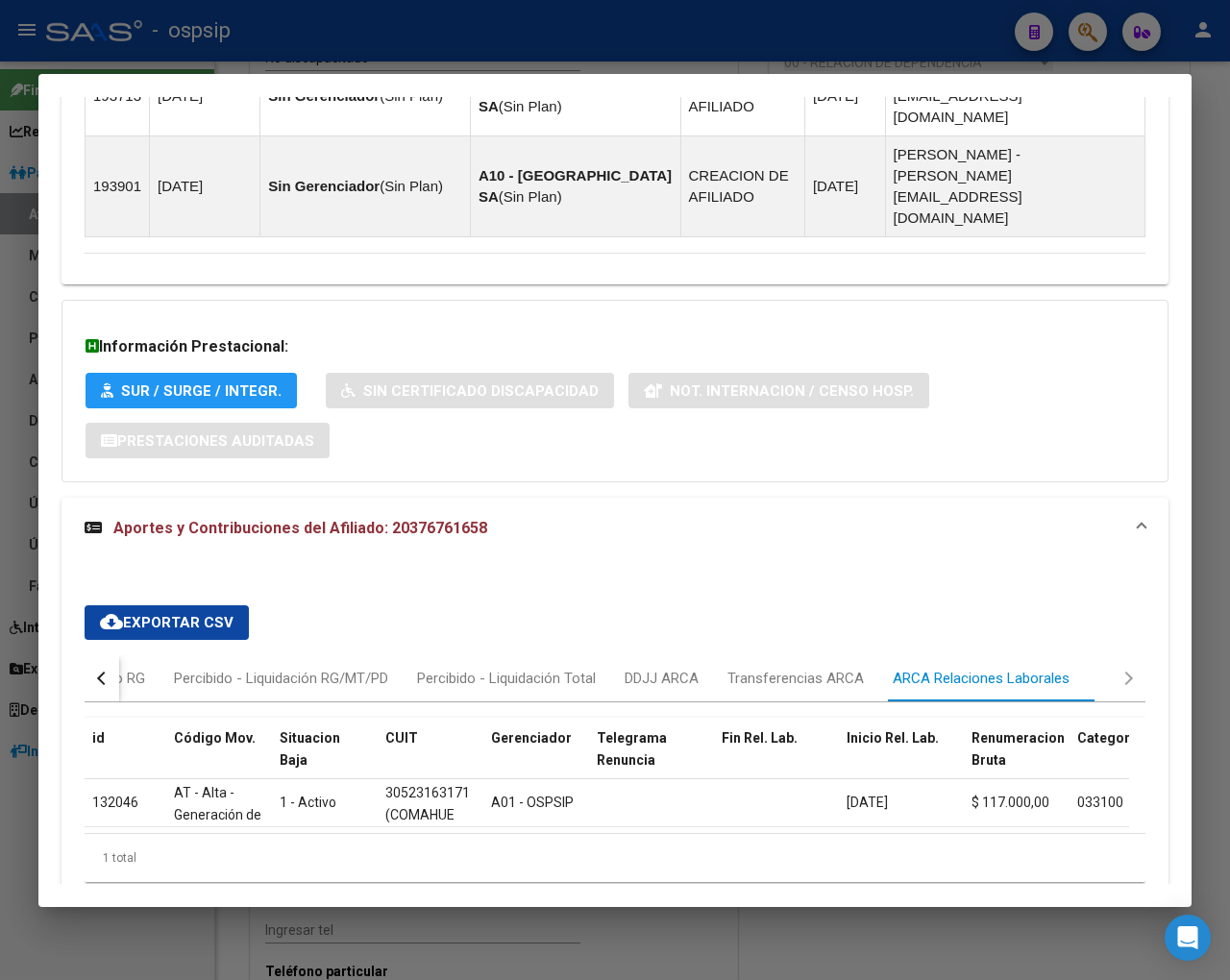 click at bounding box center [102, 678] 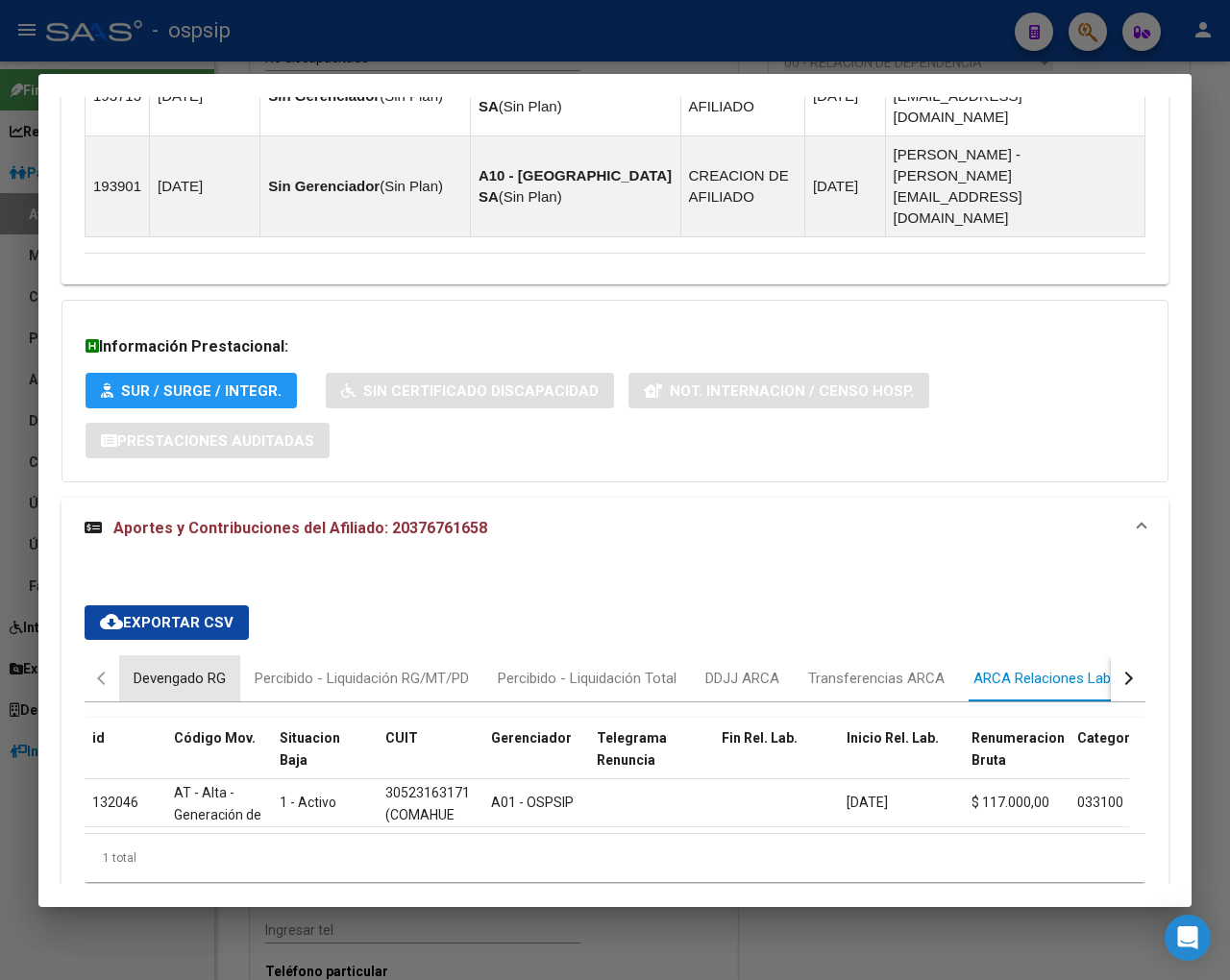 click on "Devengado RG" at bounding box center [180, 678] 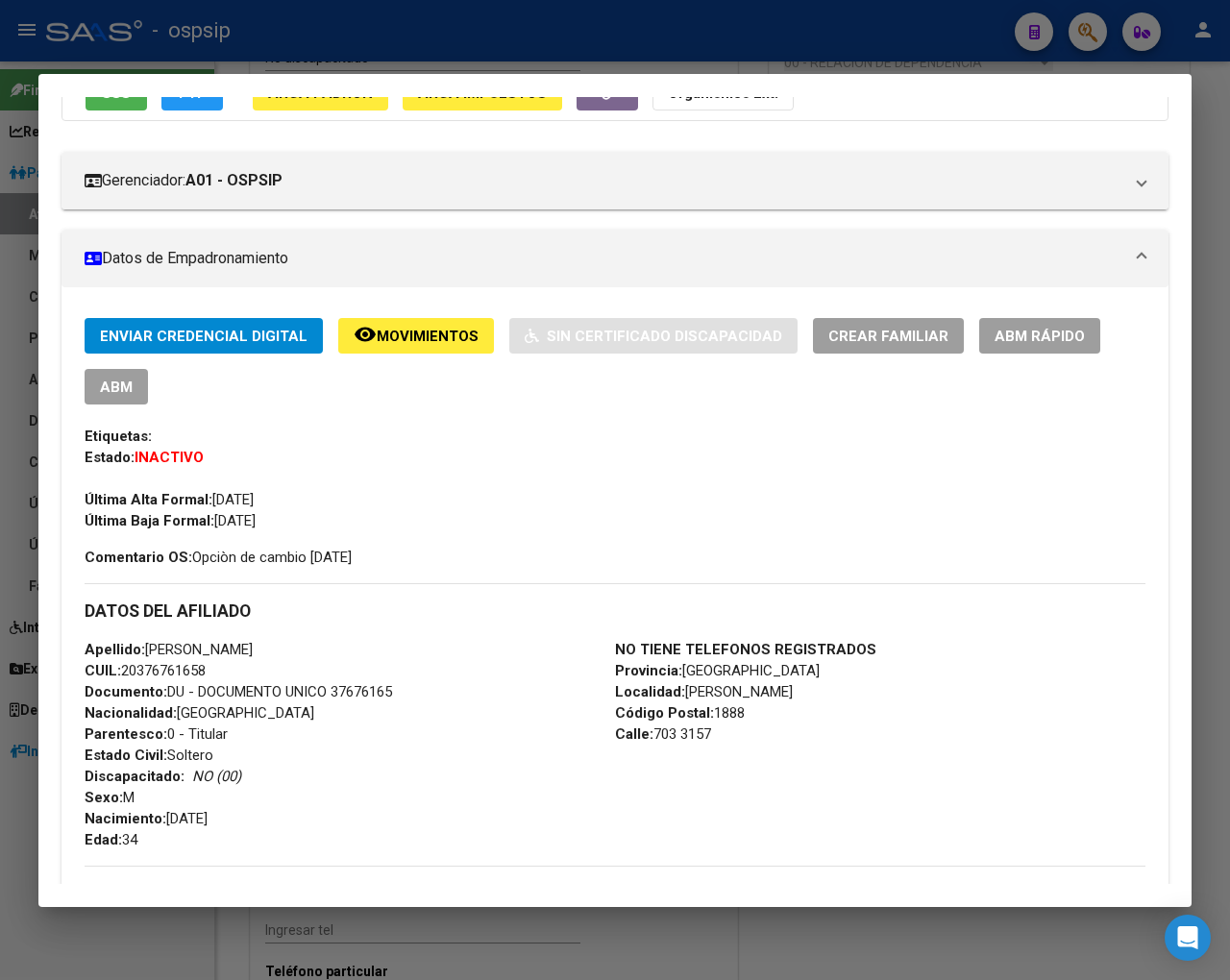 scroll, scrollTop: 0, scrollLeft: 0, axis: both 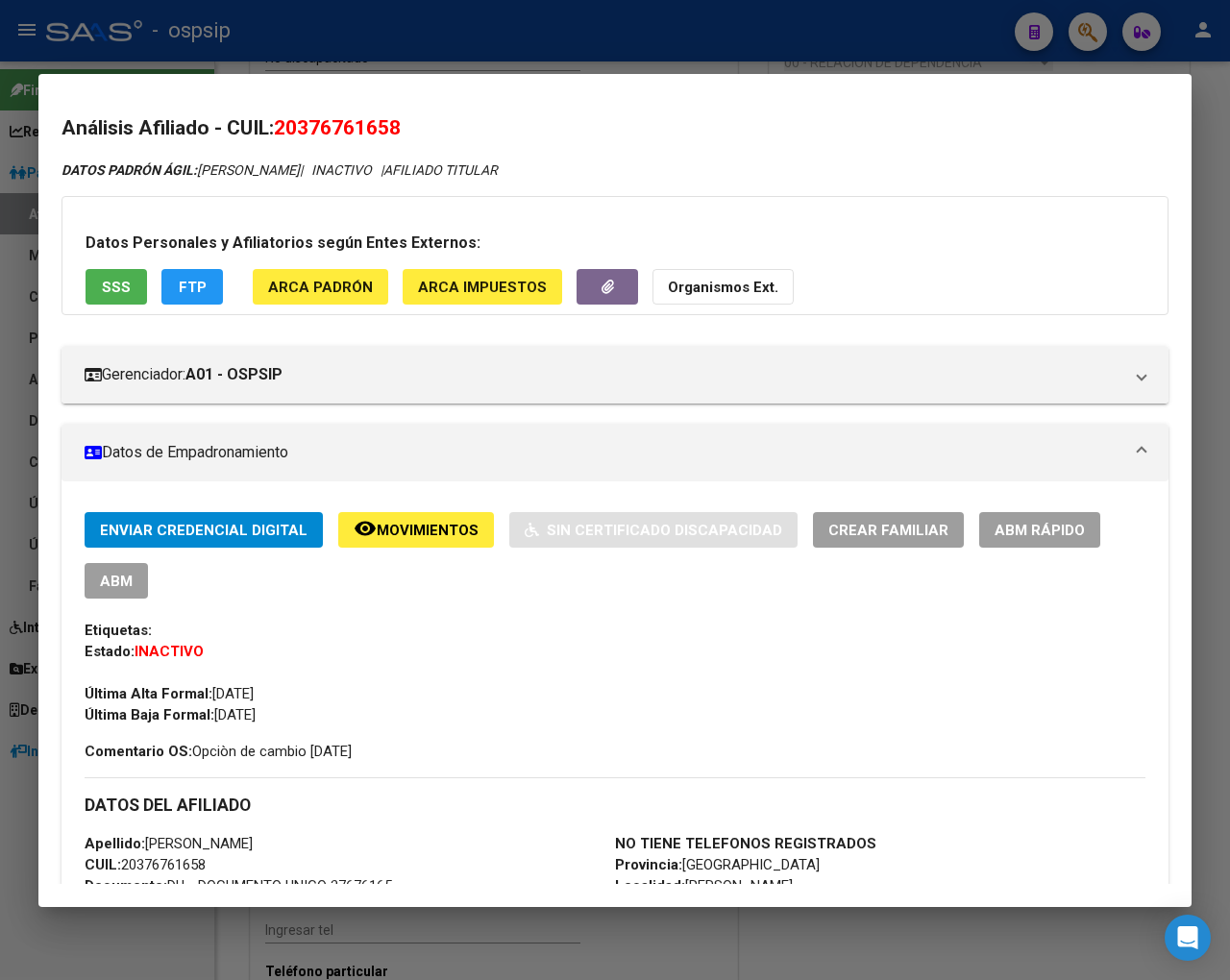 drag, startPoint x: 301, startPoint y: 120, endPoint x: 397, endPoint y: 119, distance: 96.005 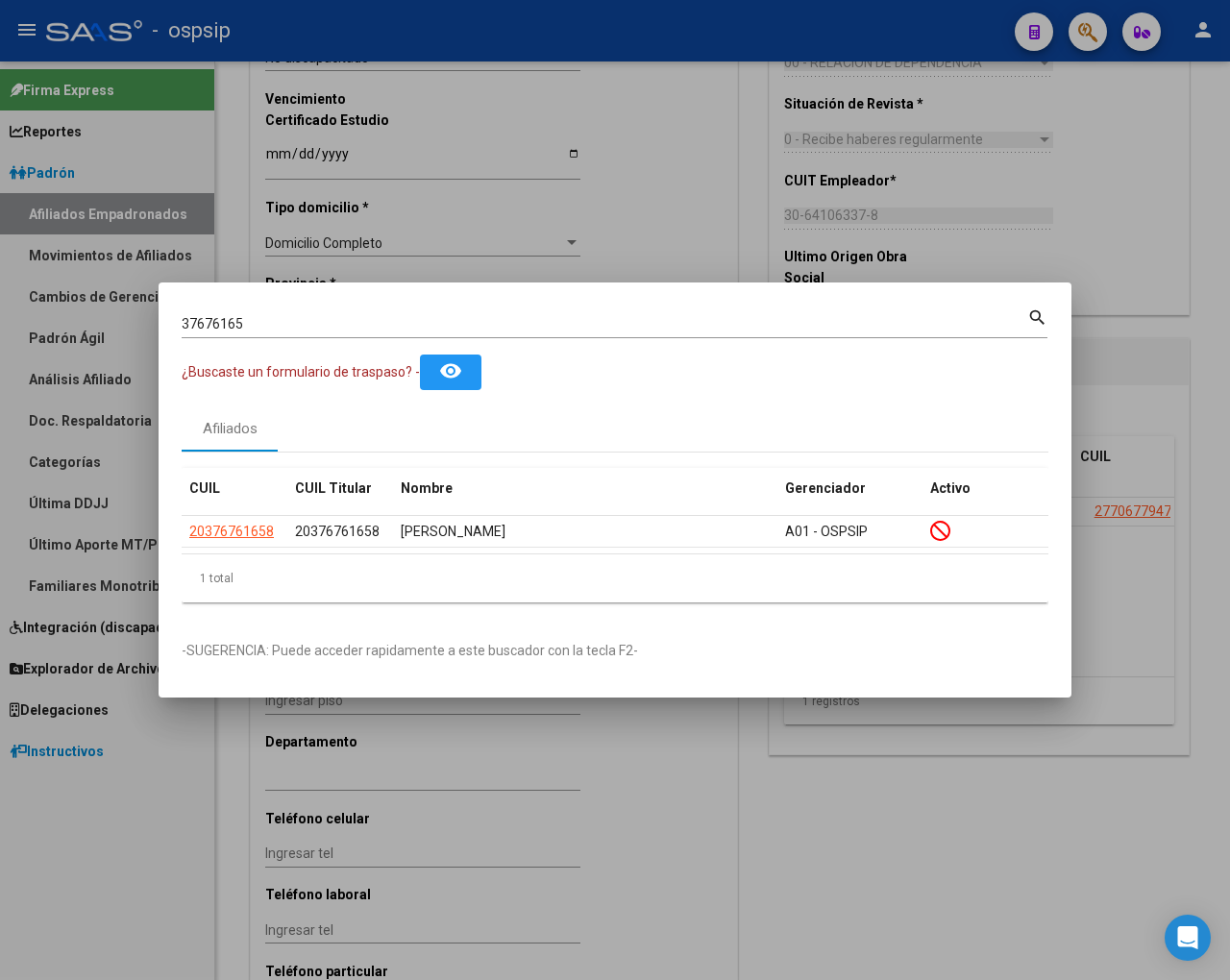 click on "37676165" at bounding box center [604, 324] 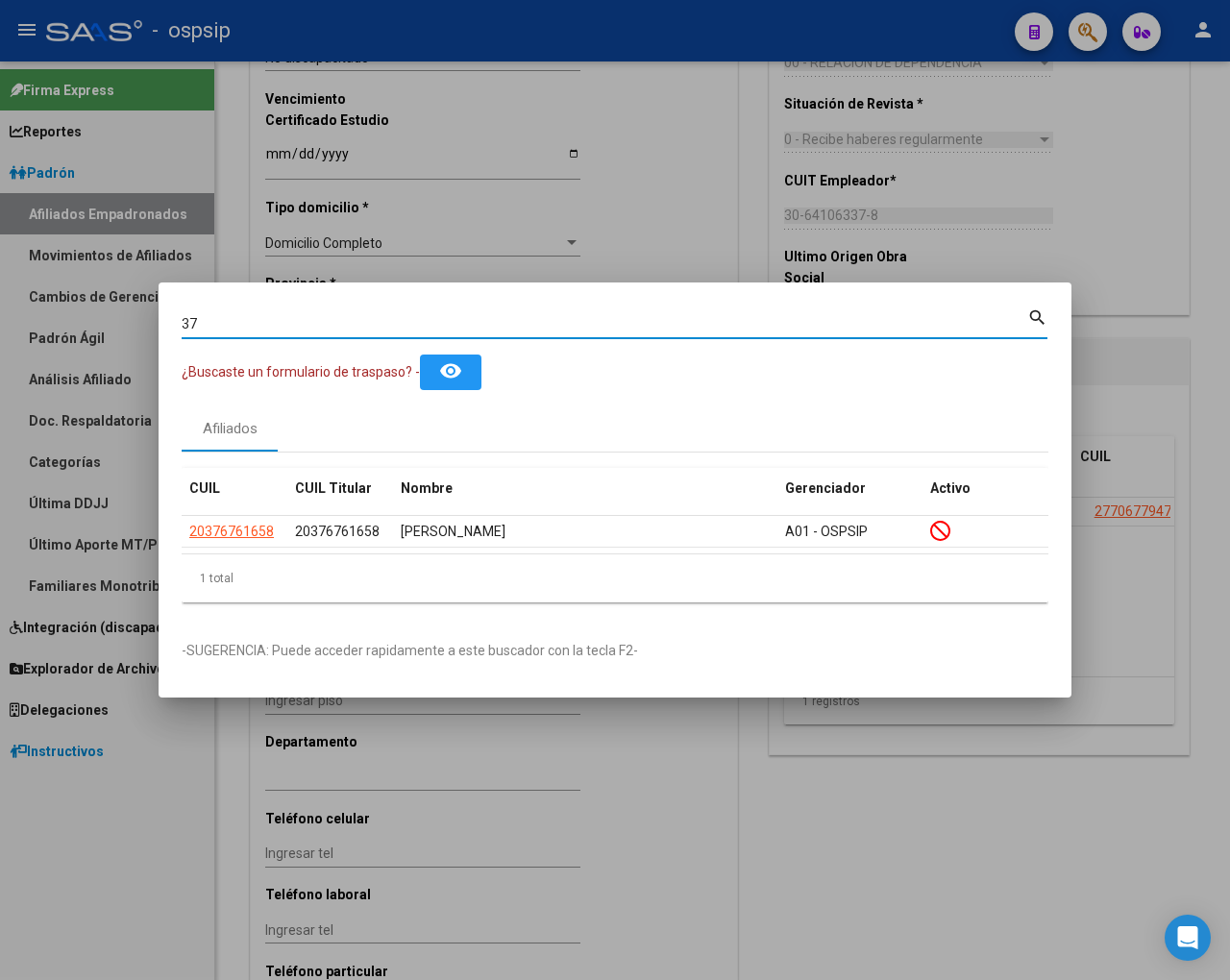type on "3" 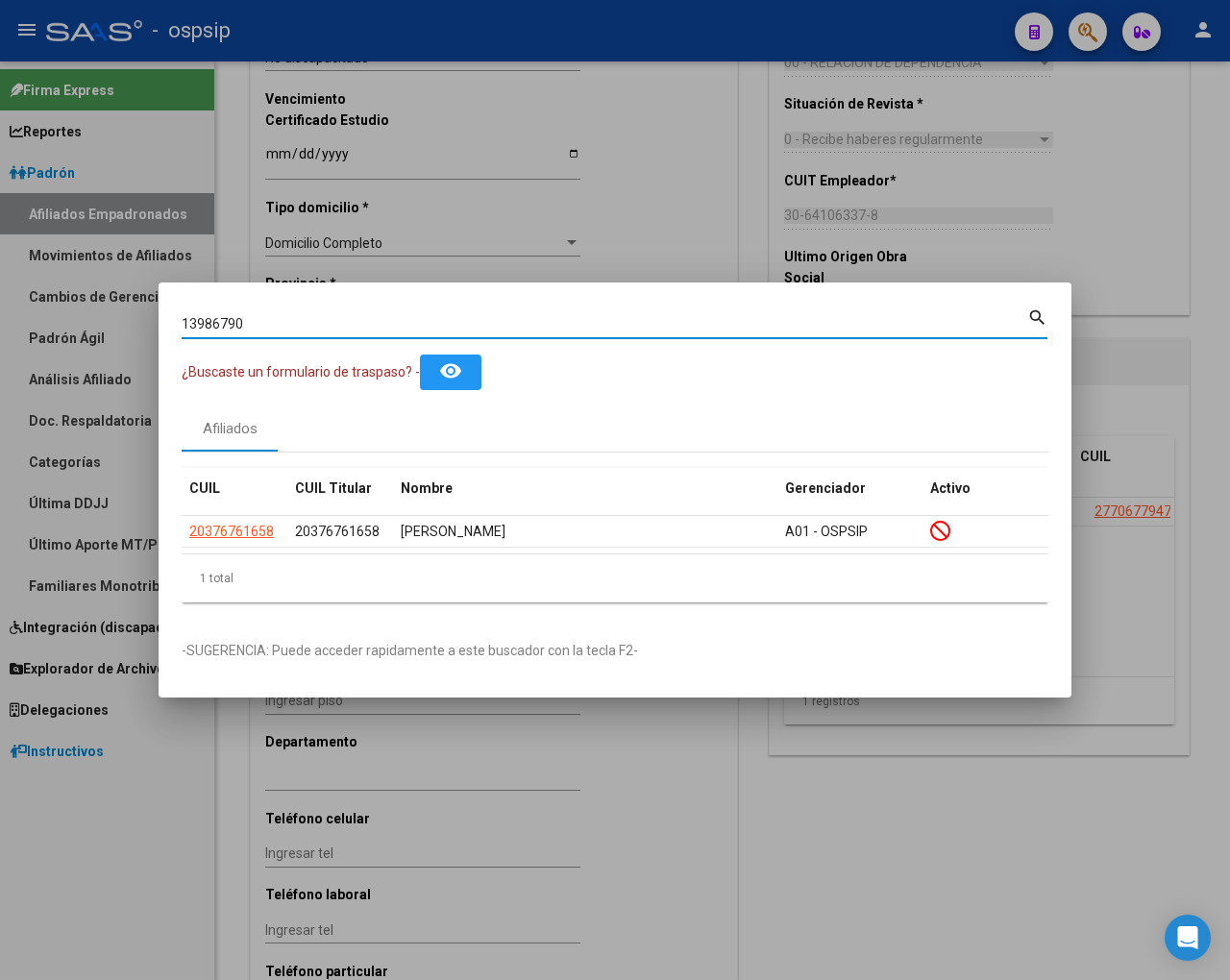 type on "13986790" 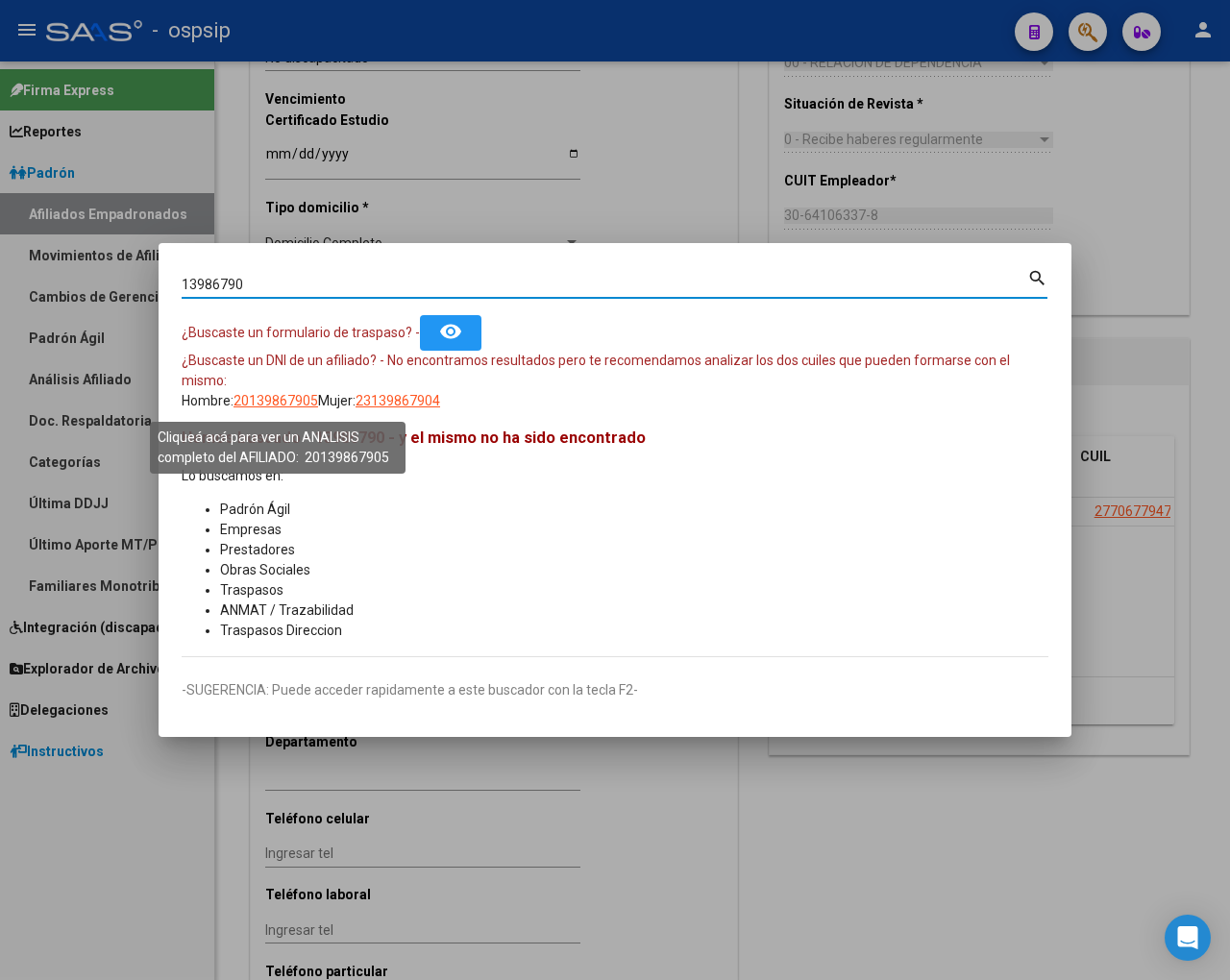click on "20139867905" at bounding box center [276, 401] 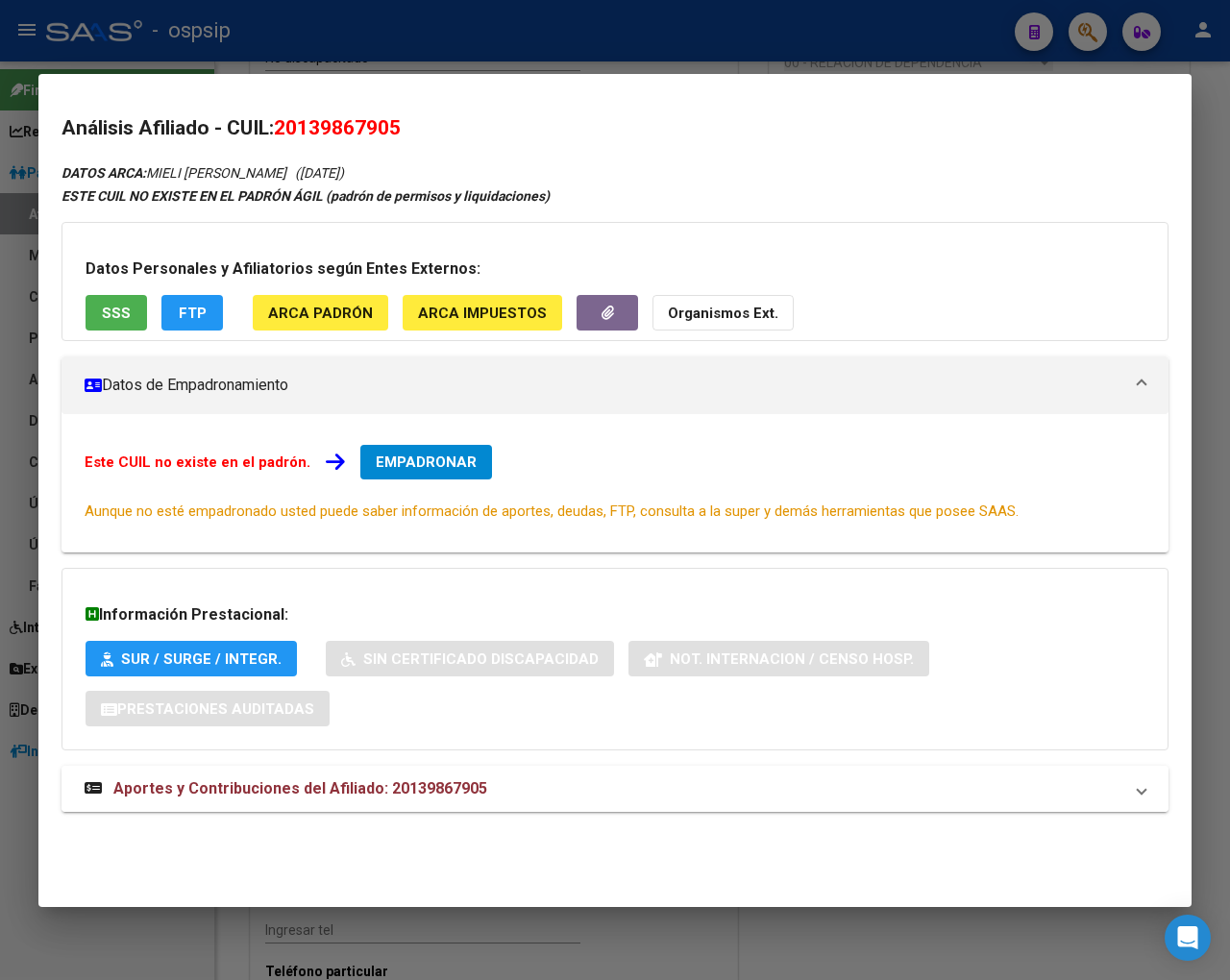 click on "Aportes y Contribuciones del Afiliado: 20139867905" at bounding box center [300, 788] 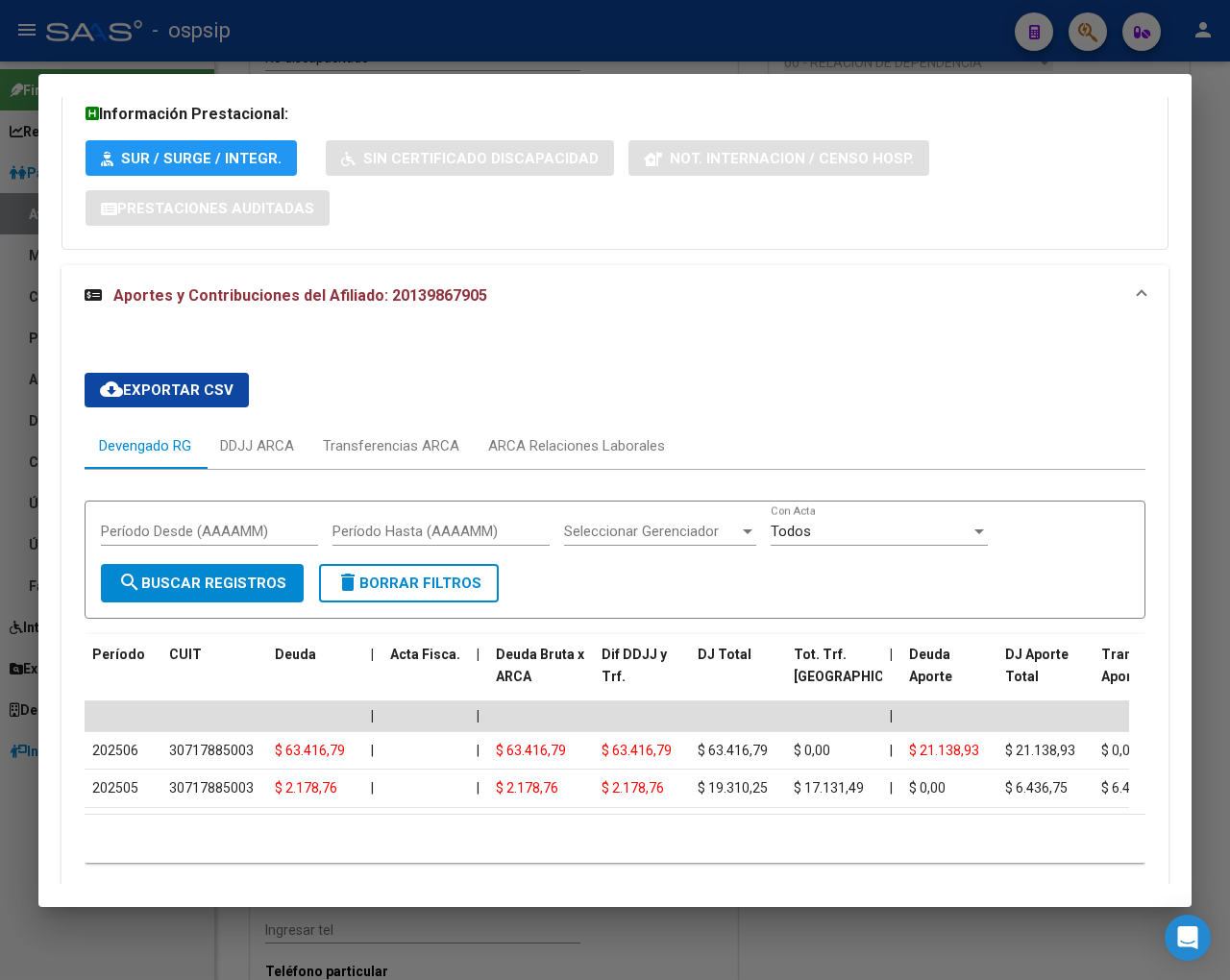 scroll, scrollTop: 533, scrollLeft: 0, axis: vertical 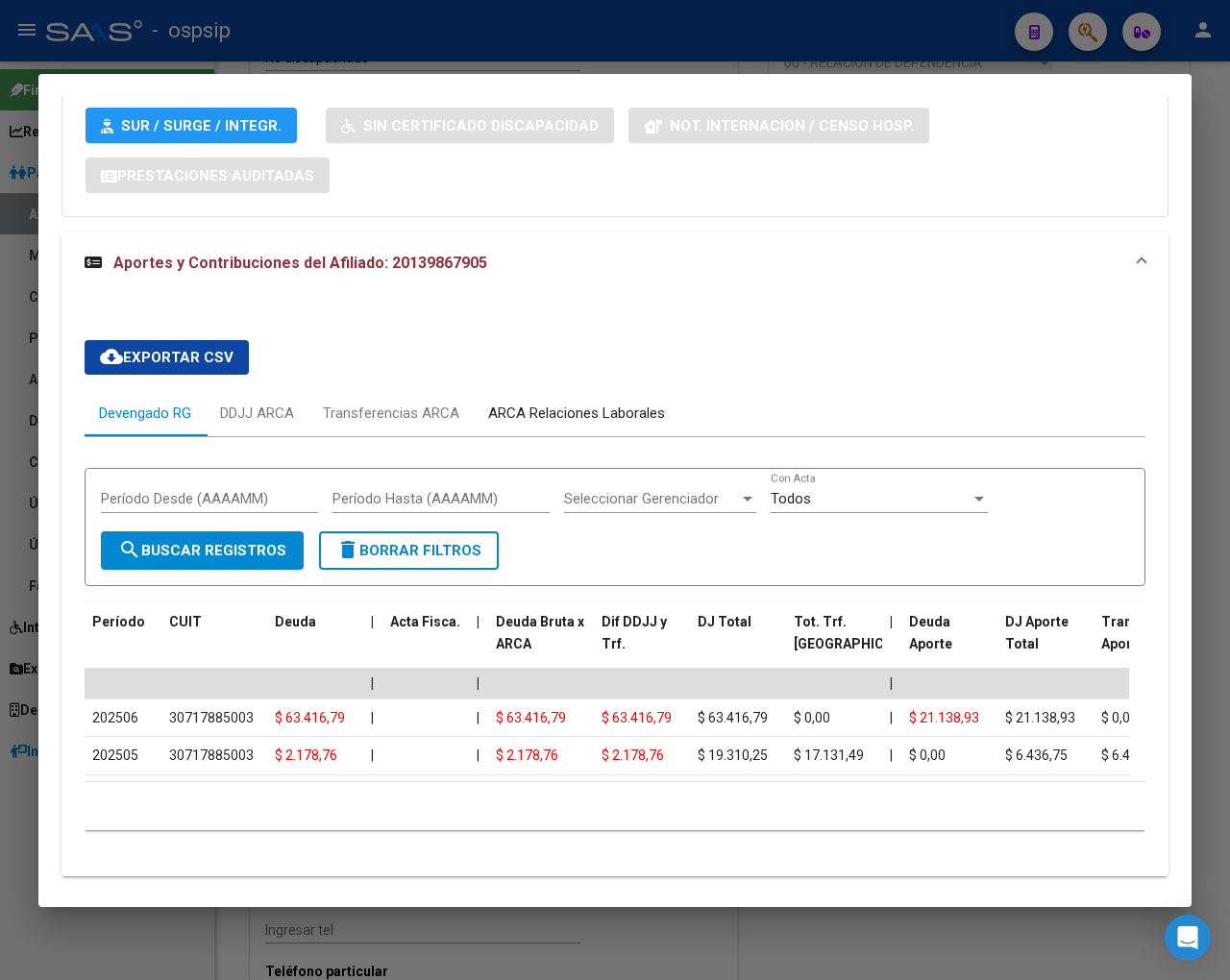 click on "ARCA Relaciones Laborales" at bounding box center [577, 413] 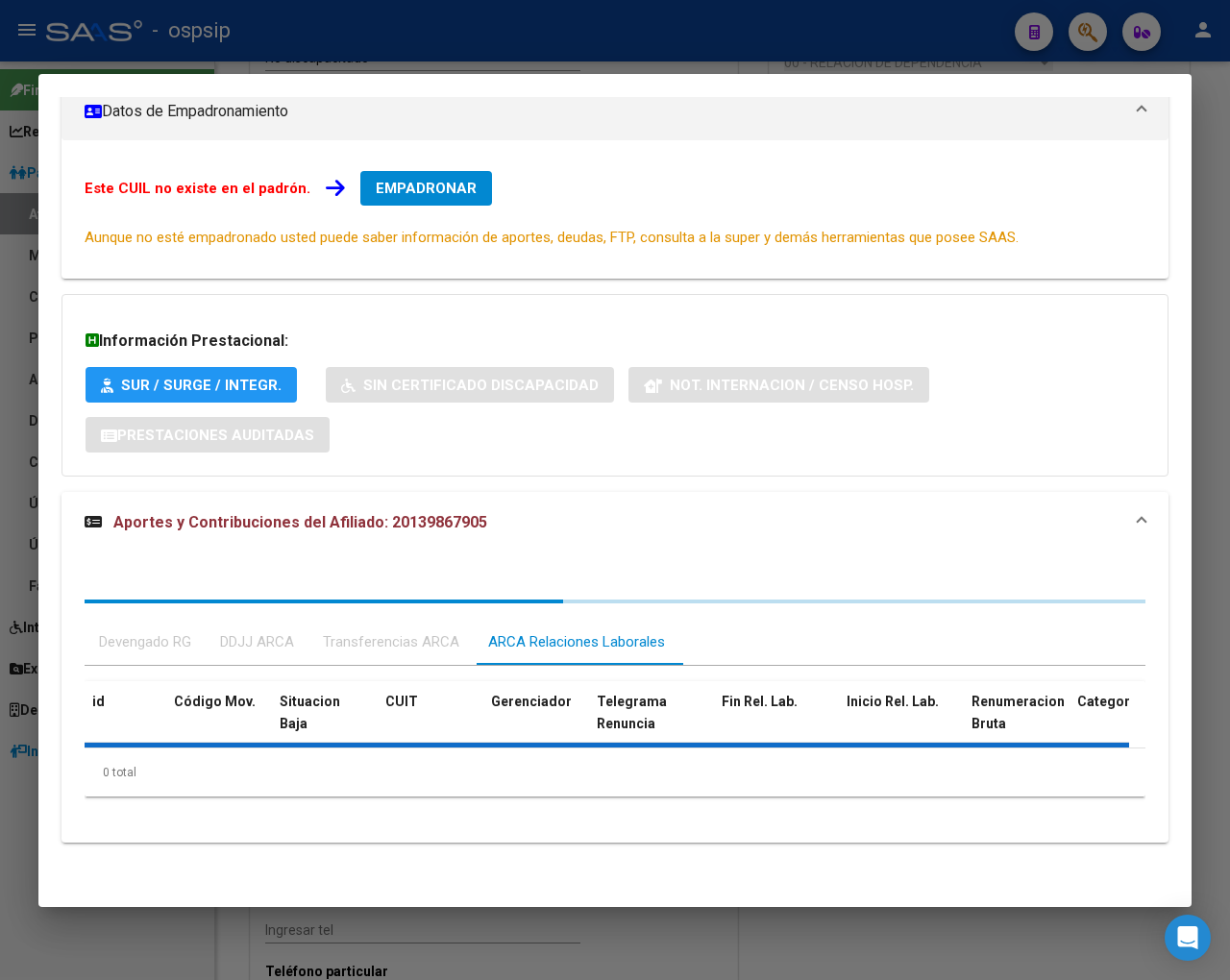 scroll, scrollTop: 371, scrollLeft: 0, axis: vertical 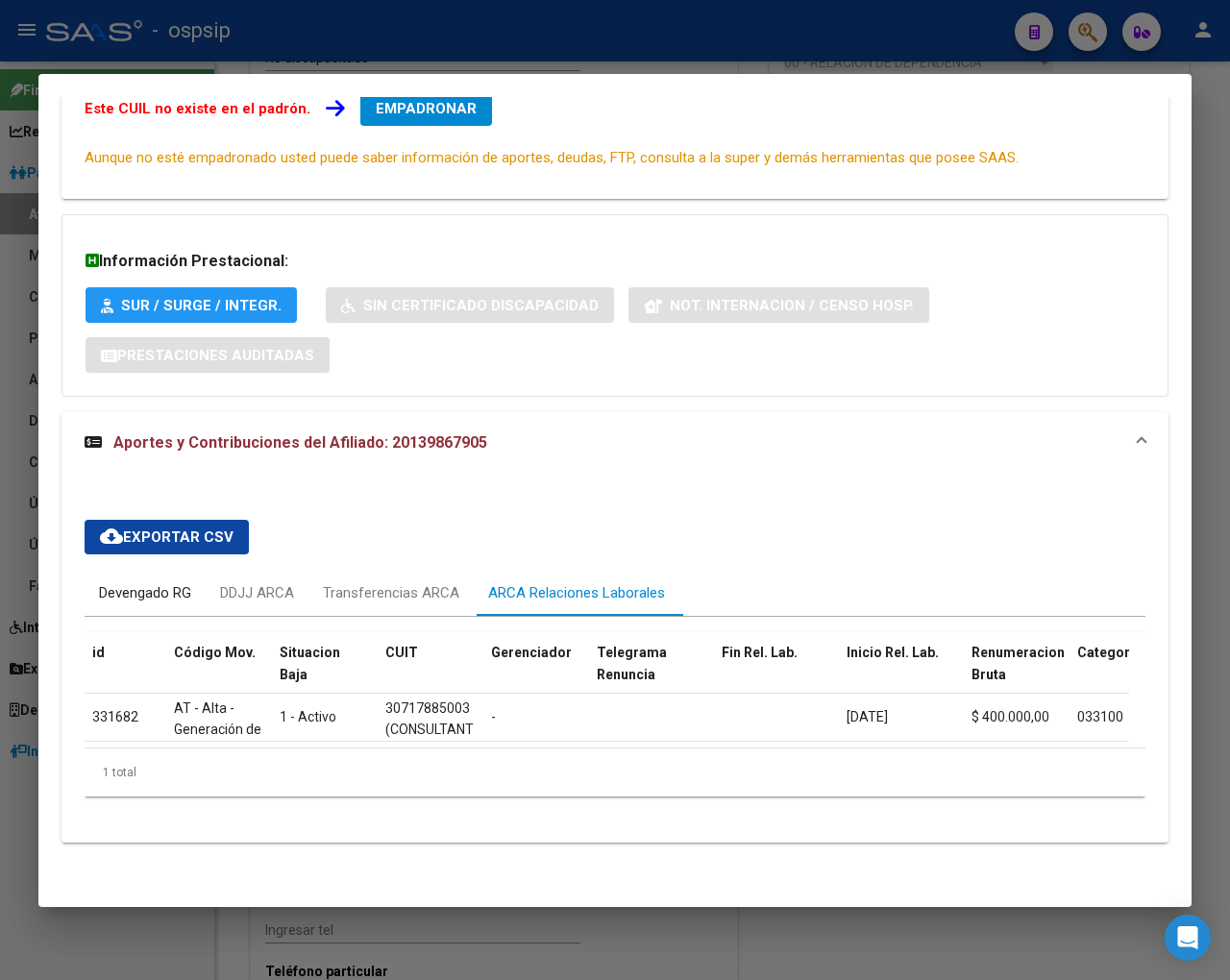 click on "Devengado RG" at bounding box center [145, 593] 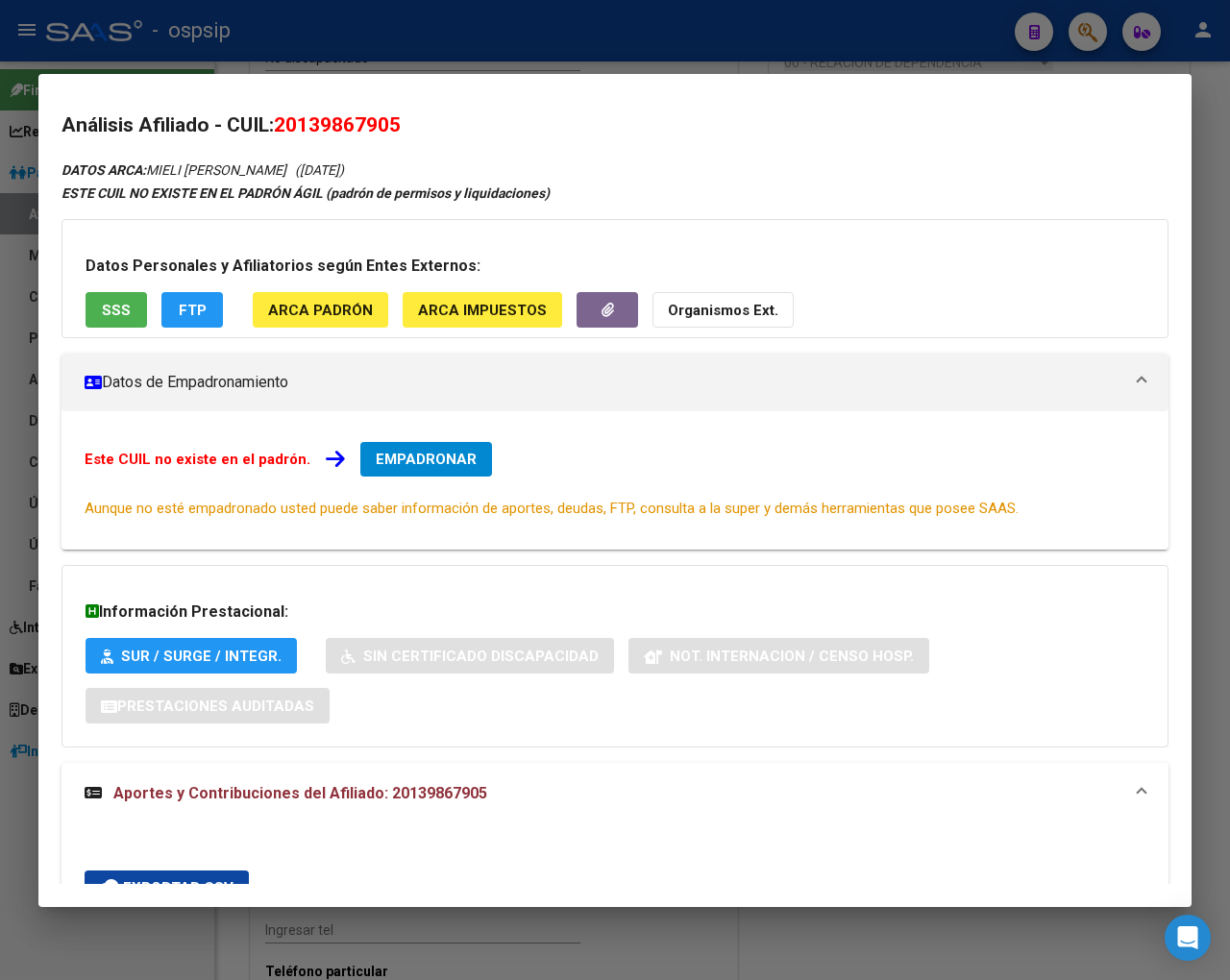 scroll, scrollTop: 0, scrollLeft: 0, axis: both 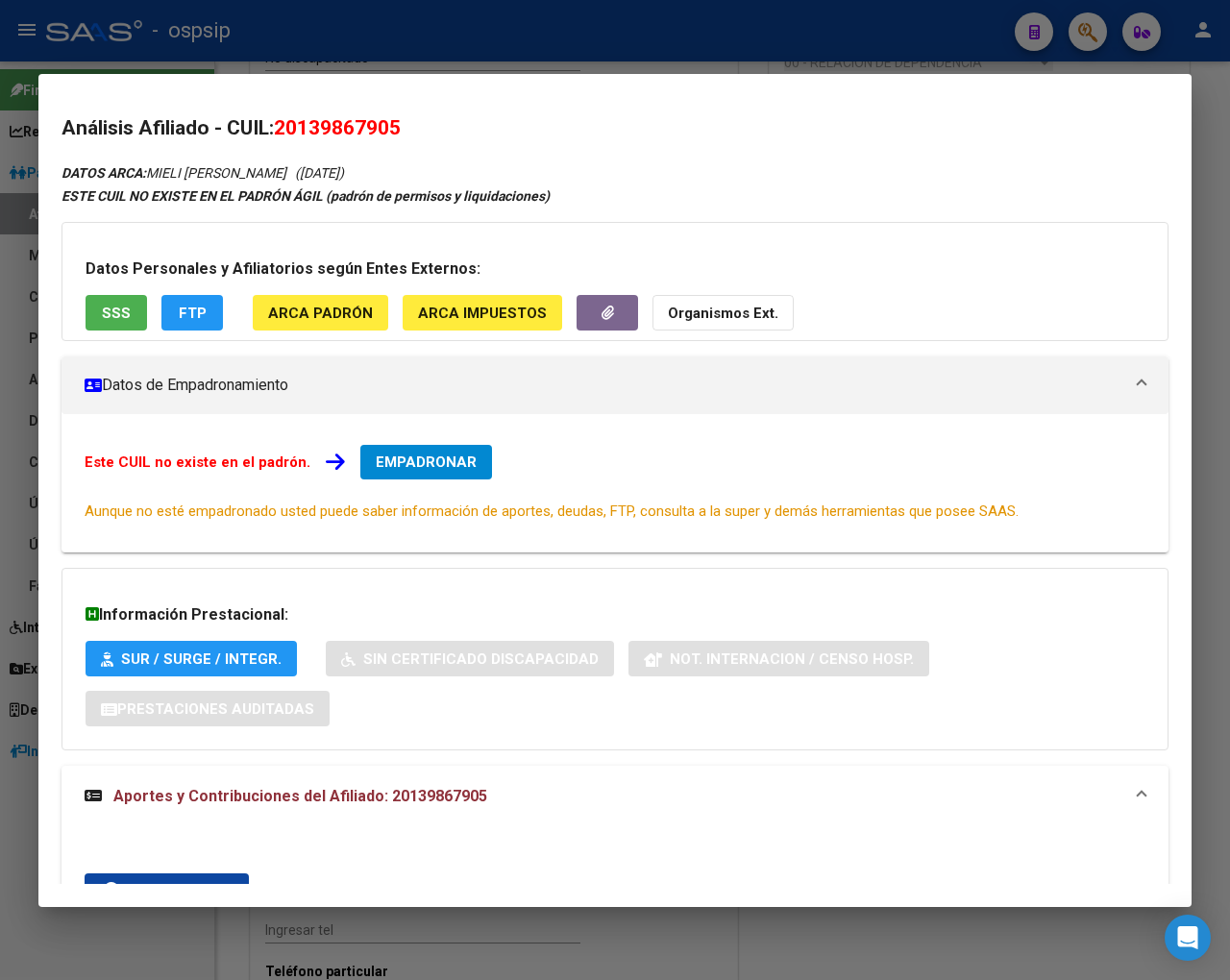 drag, startPoint x: 304, startPoint y: 120, endPoint x: 399, endPoint y: 129, distance: 95.42536 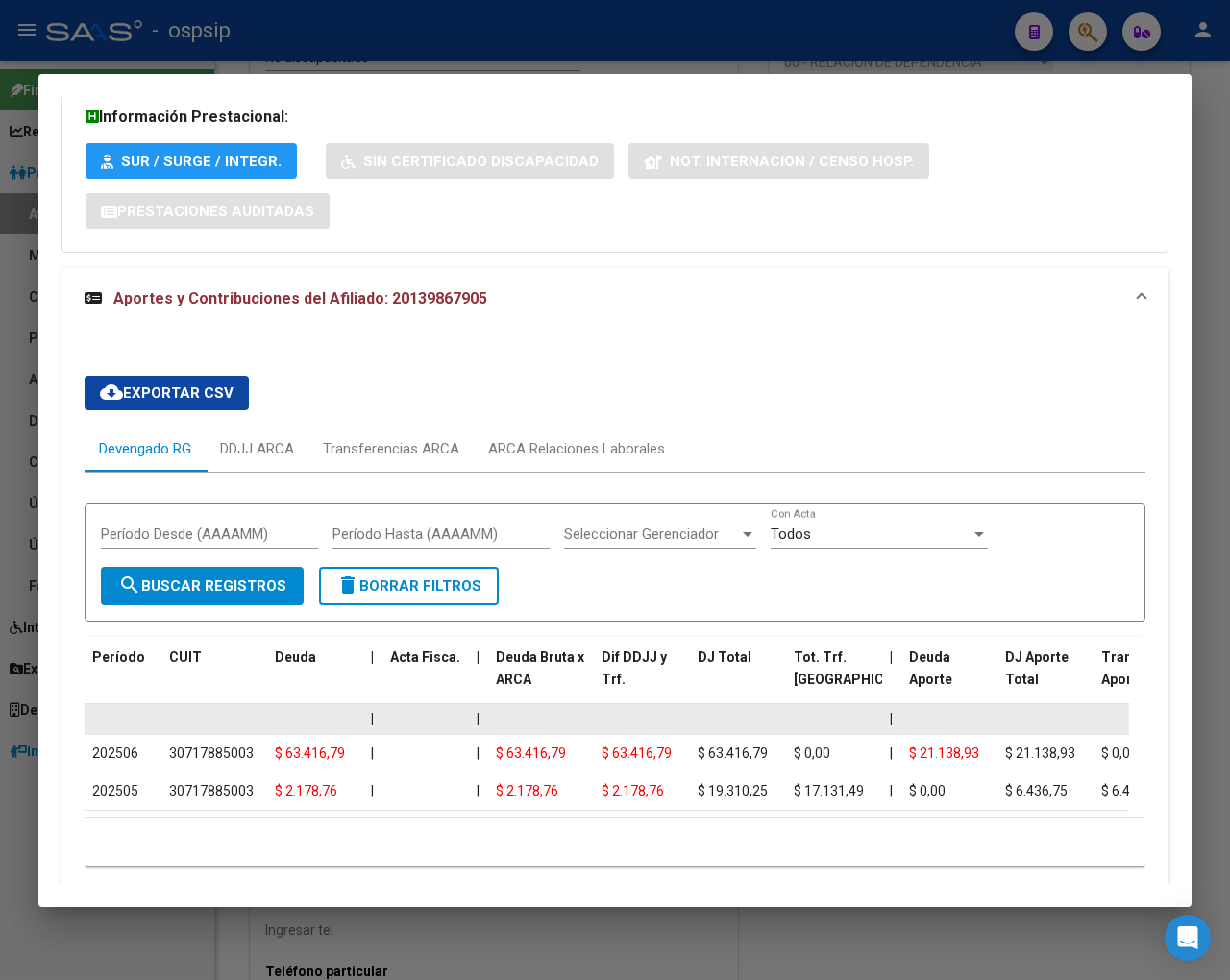 scroll, scrollTop: 583, scrollLeft: 0, axis: vertical 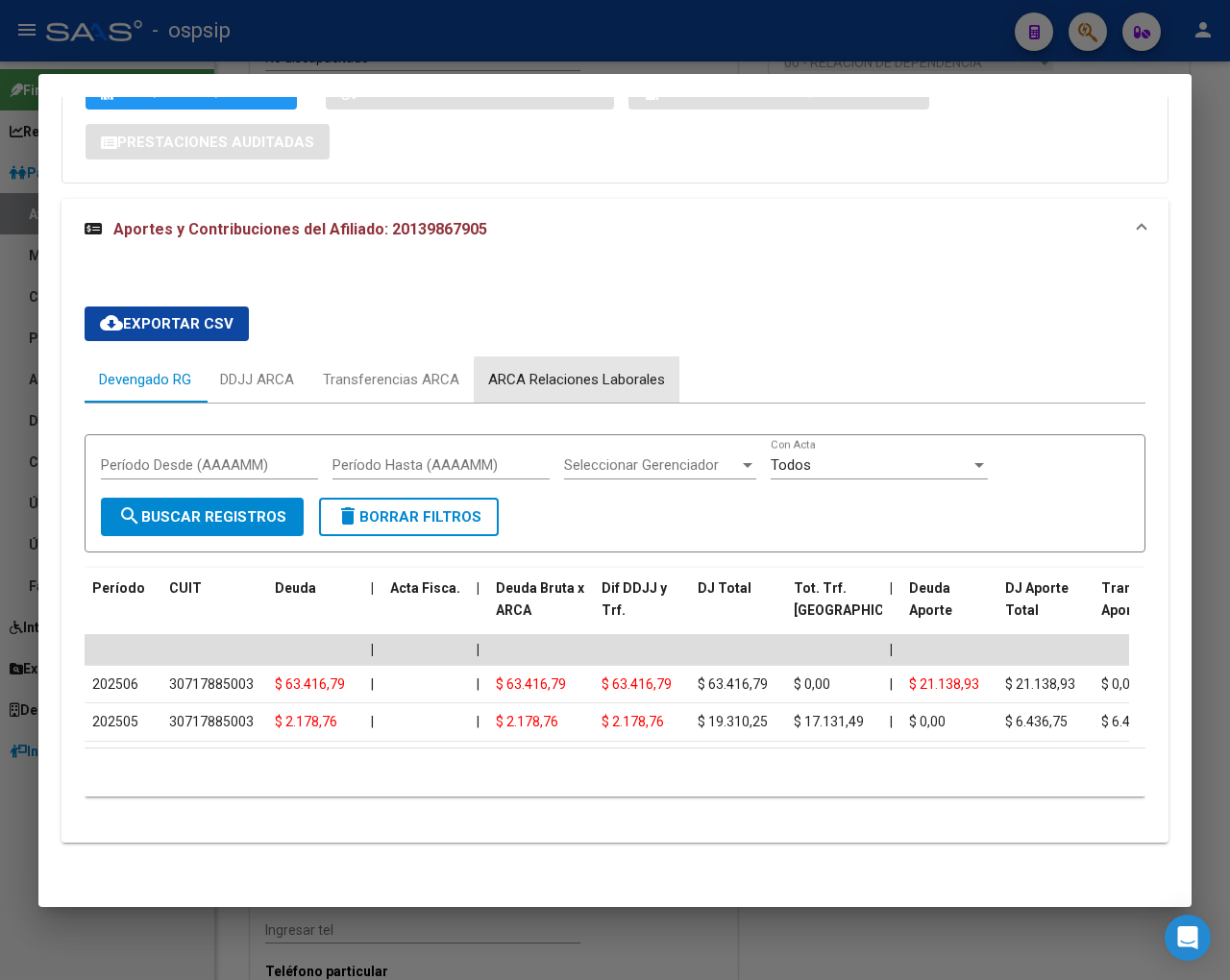 click on "ARCA Relaciones Laborales" at bounding box center (577, 380) 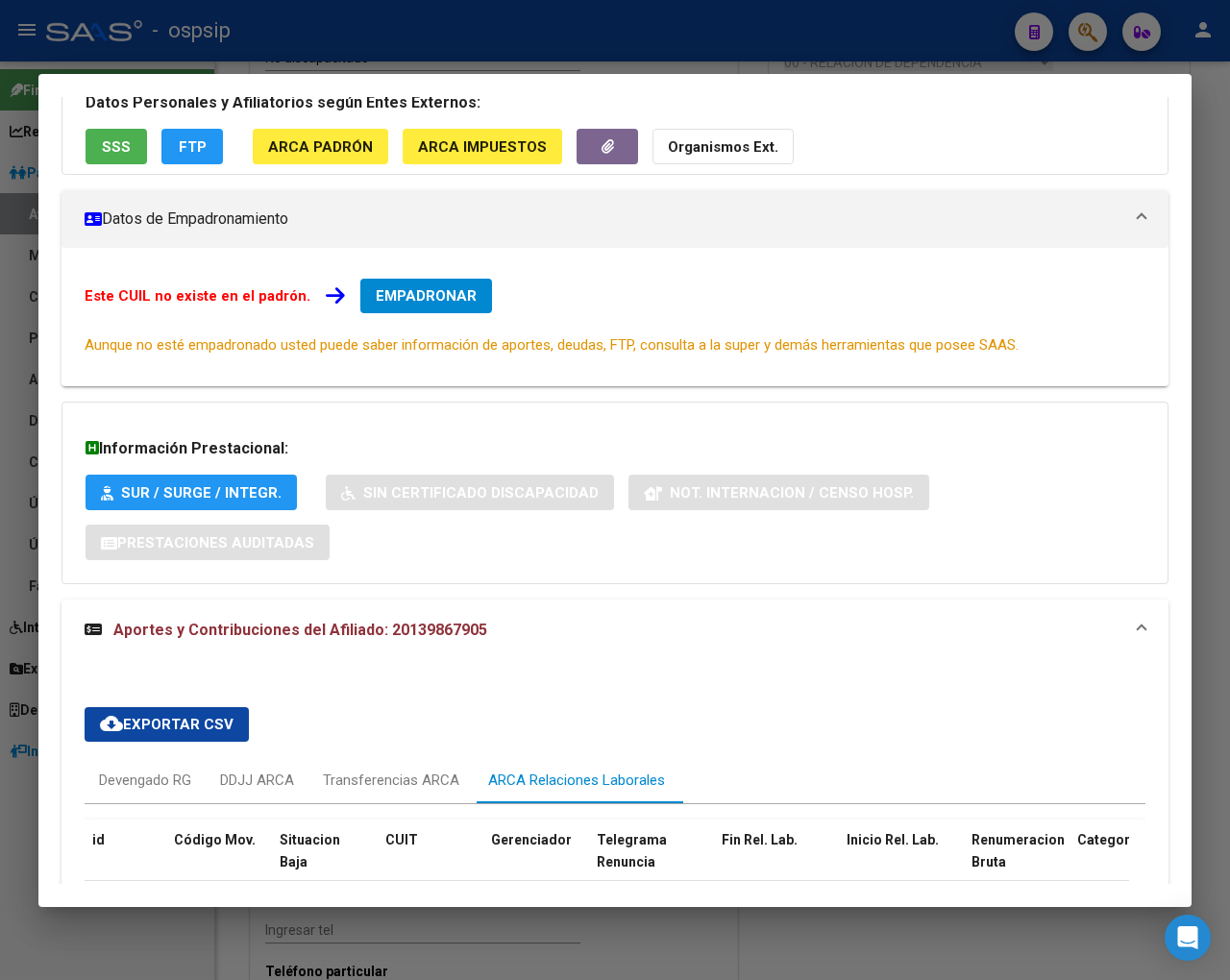 scroll, scrollTop: 370, scrollLeft: 0, axis: vertical 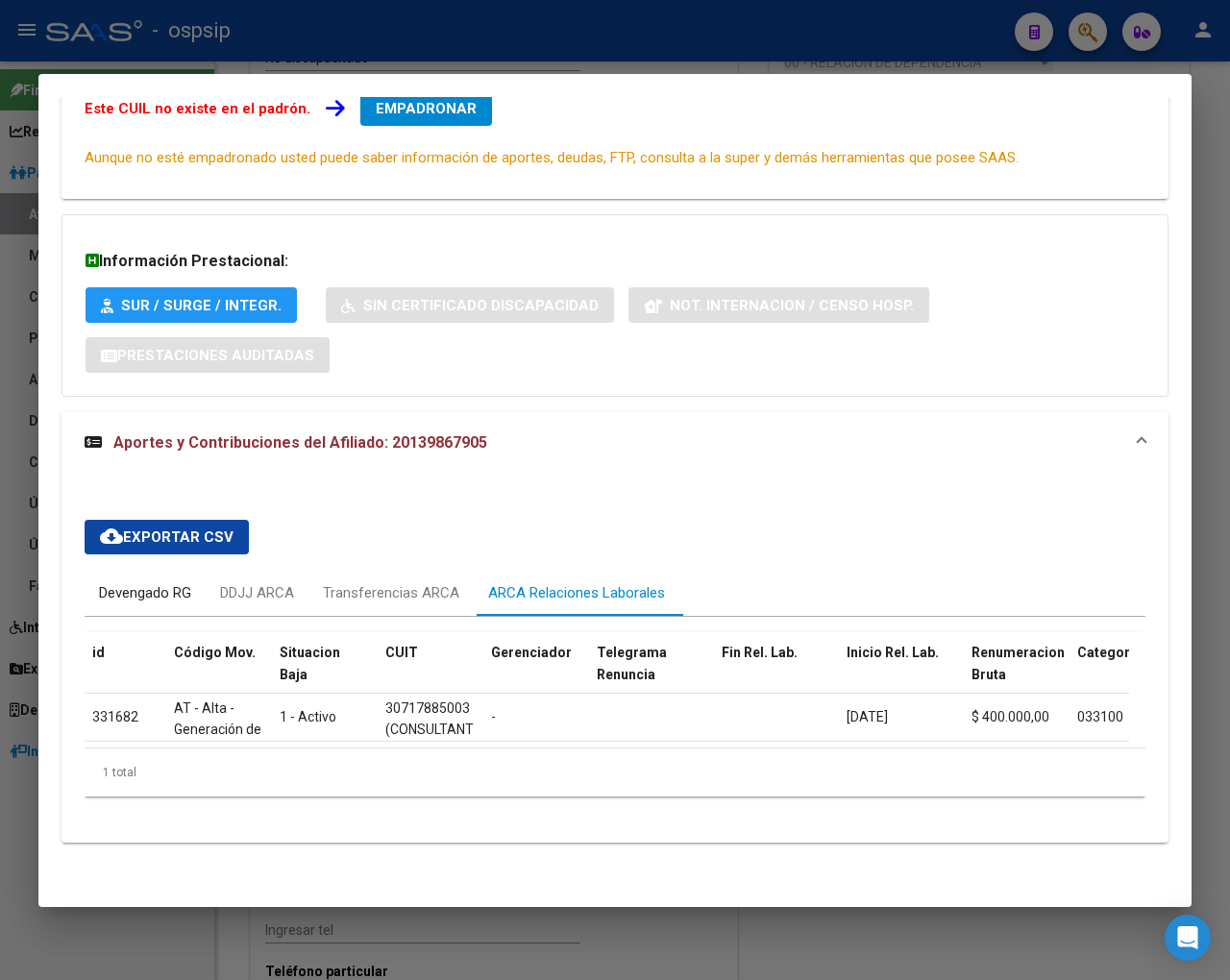 click on "Devengado RG" at bounding box center (145, 593) 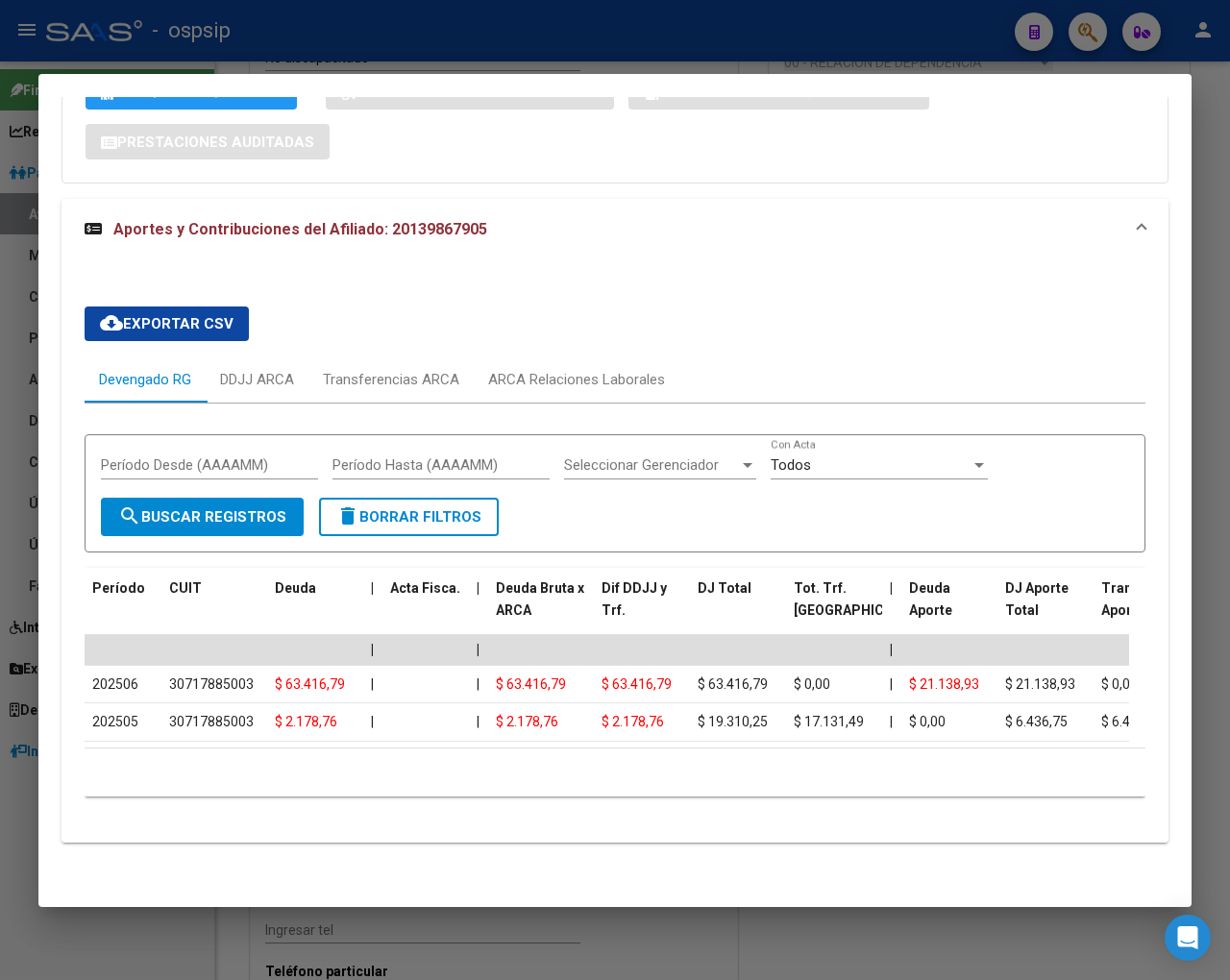 scroll, scrollTop: 583, scrollLeft: 0, axis: vertical 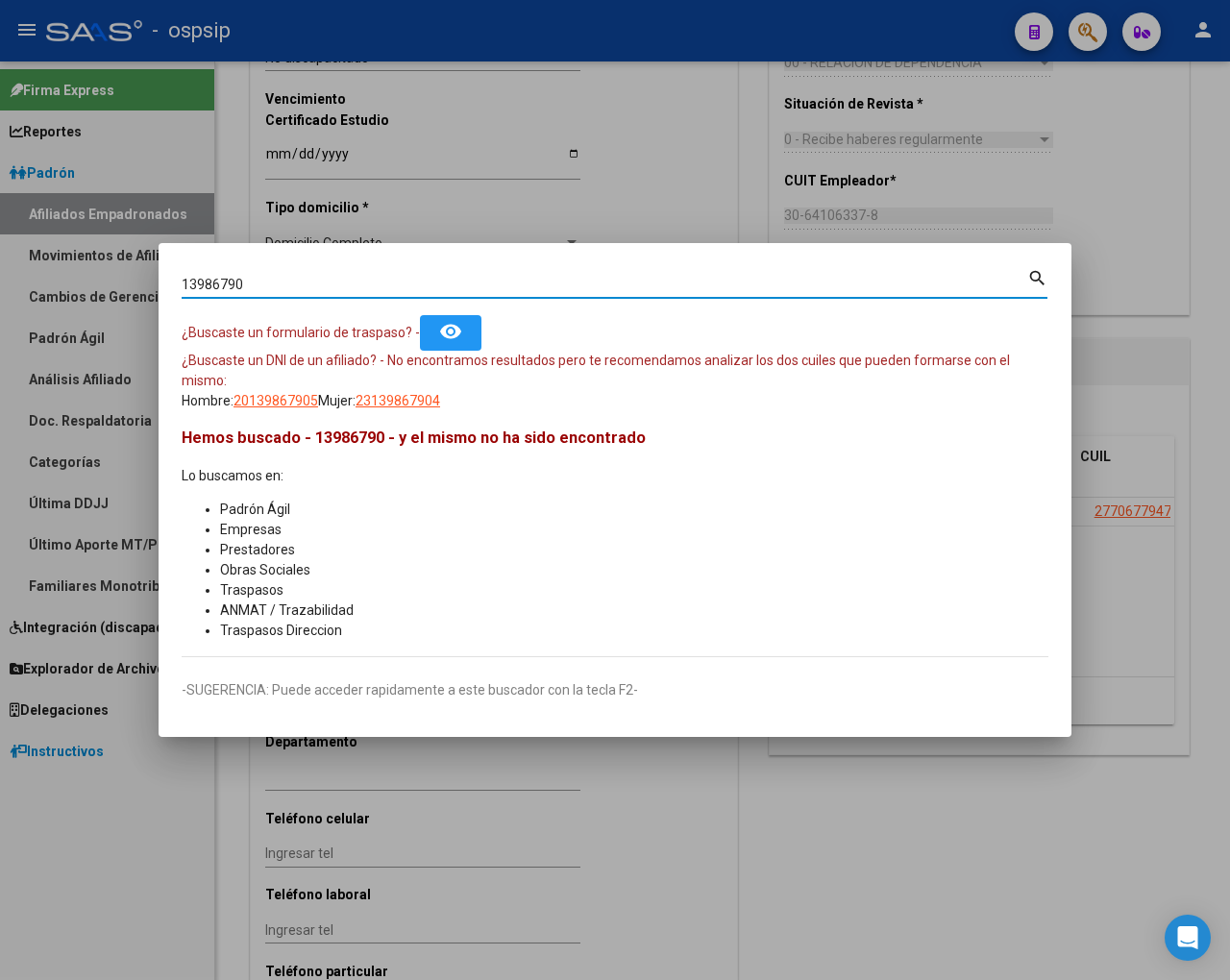 click on "13986790" at bounding box center [604, 284] 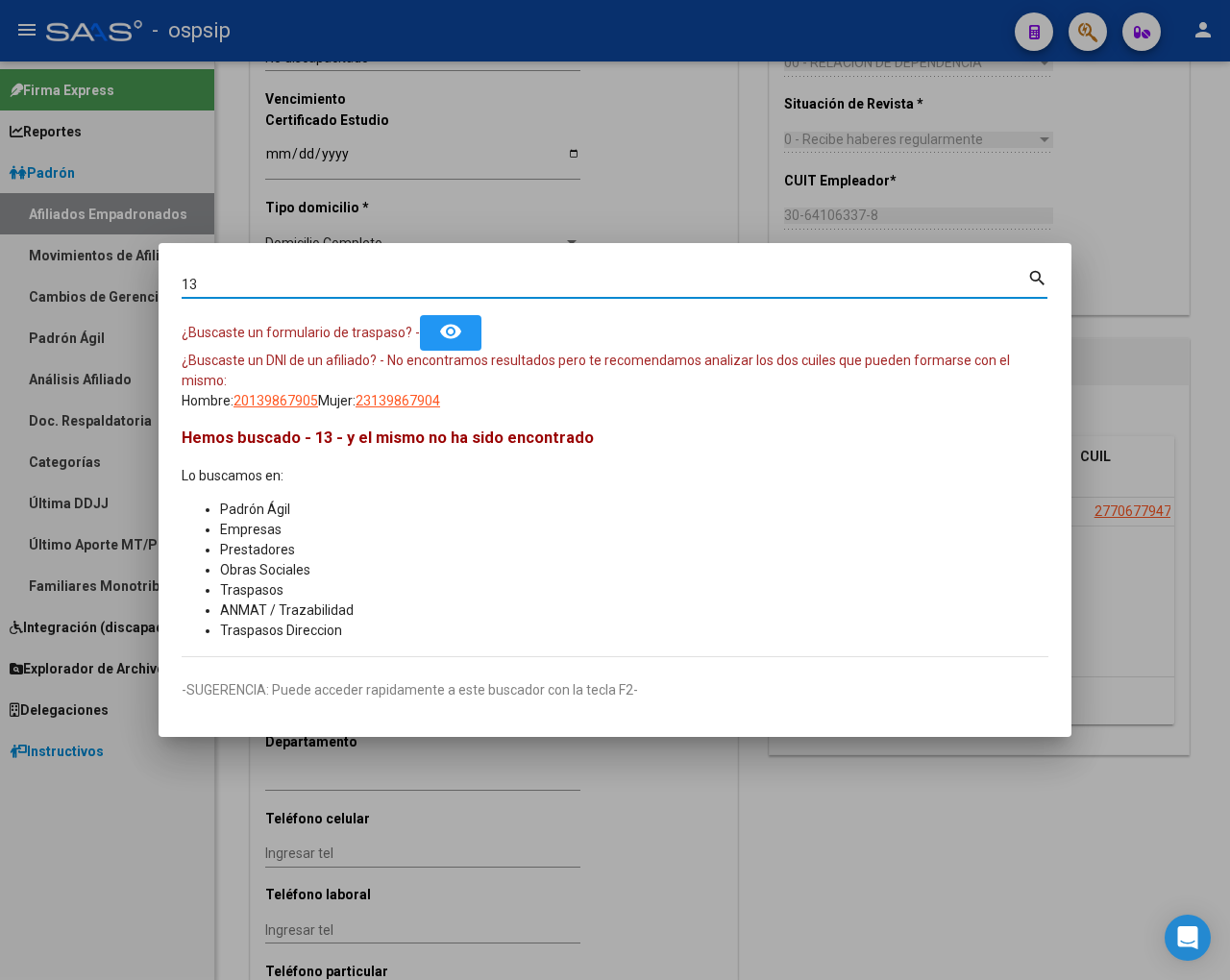 type on "1" 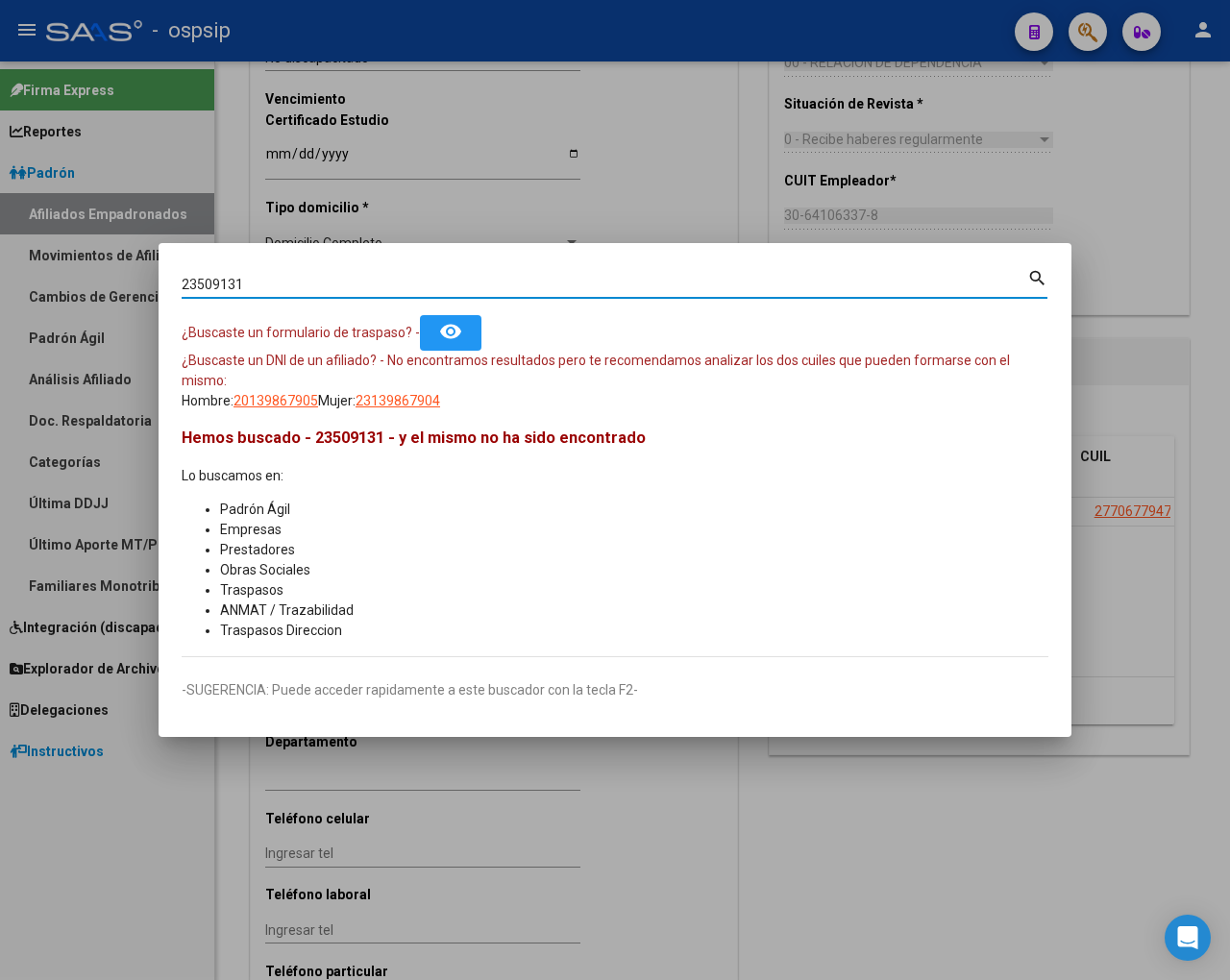 type on "23509131" 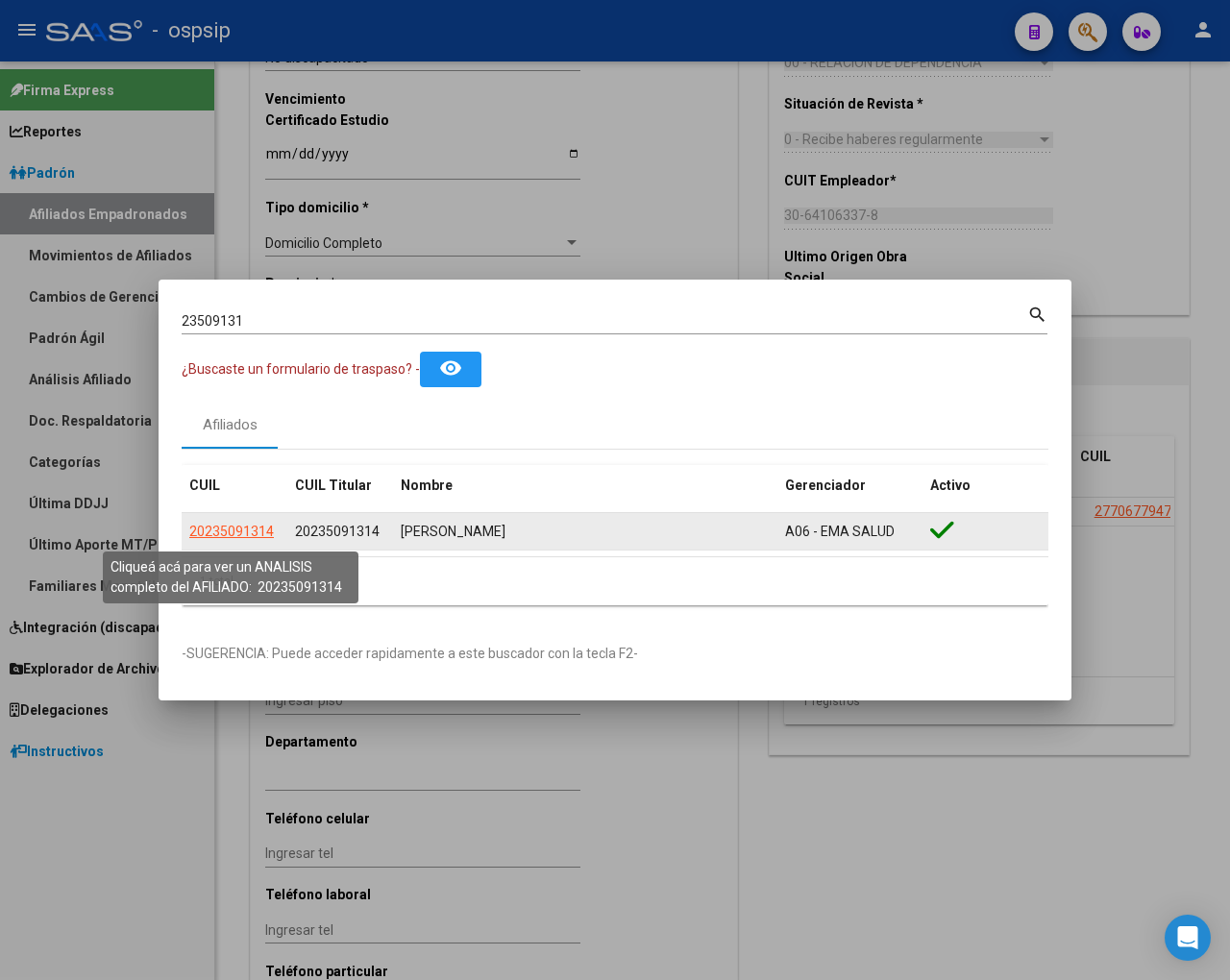 click on "20235091314" 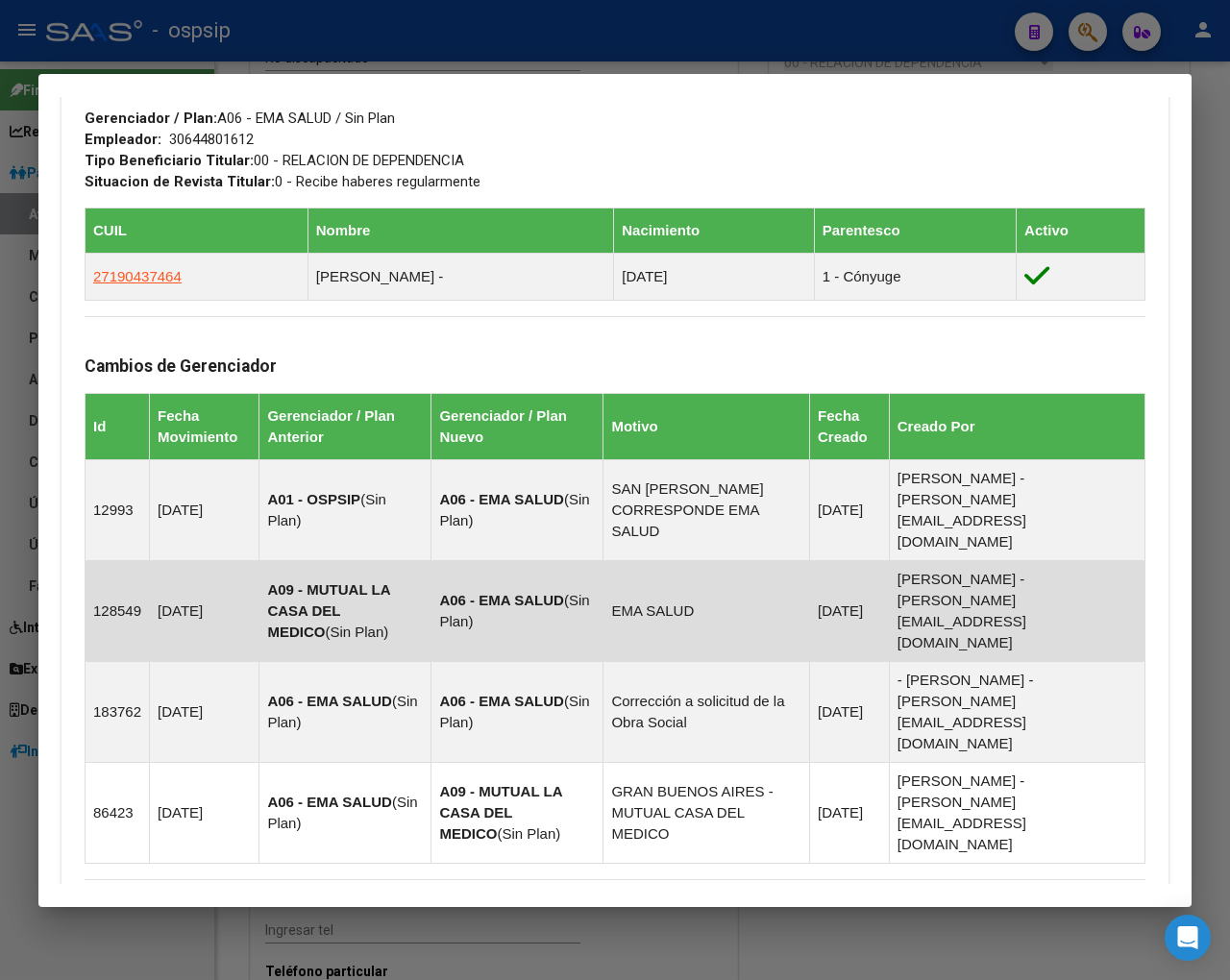 scroll, scrollTop: 1153, scrollLeft: 0, axis: vertical 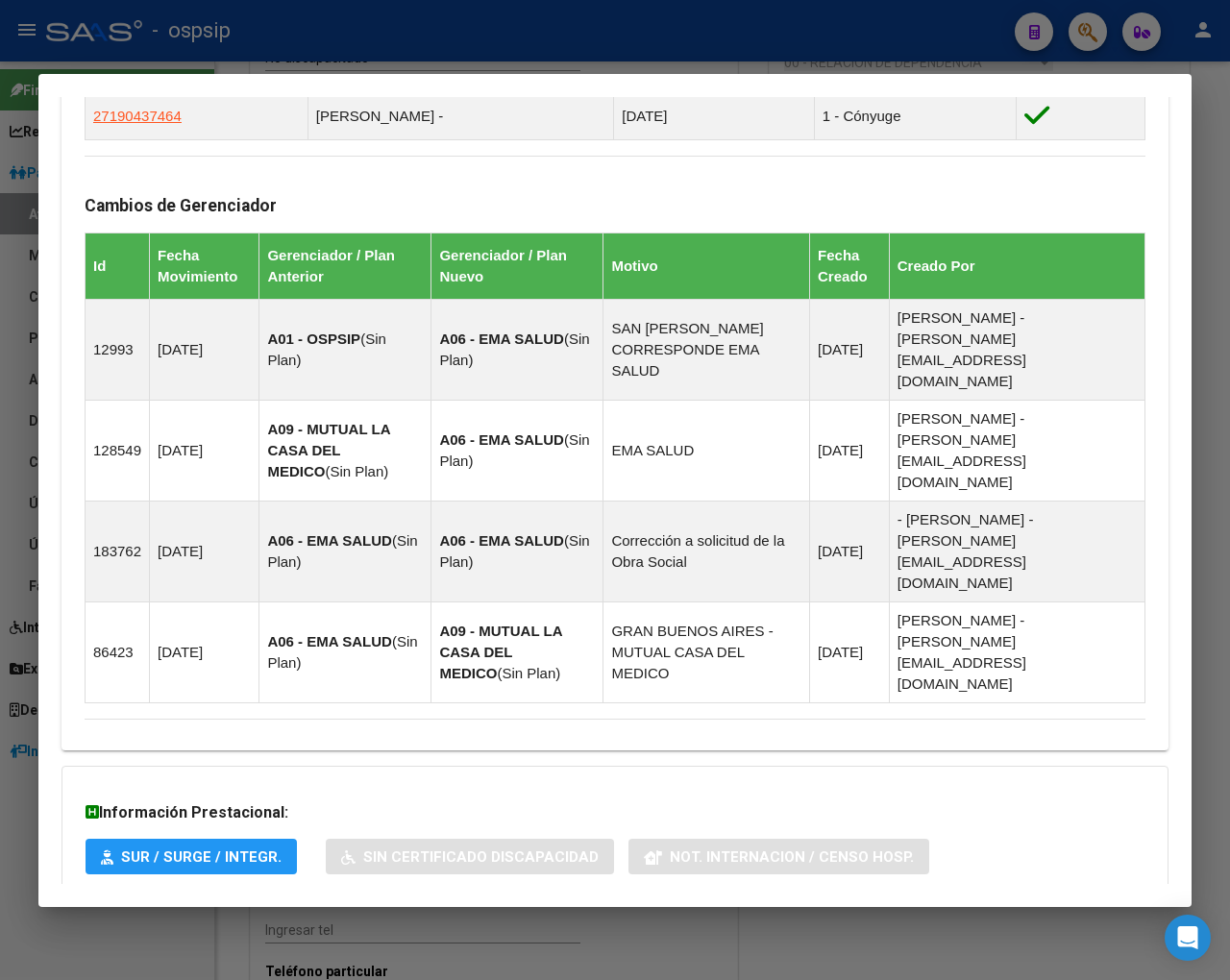 click on "Aportes y Contribuciones del Afiliado: 20235091314" at bounding box center [300, 986] 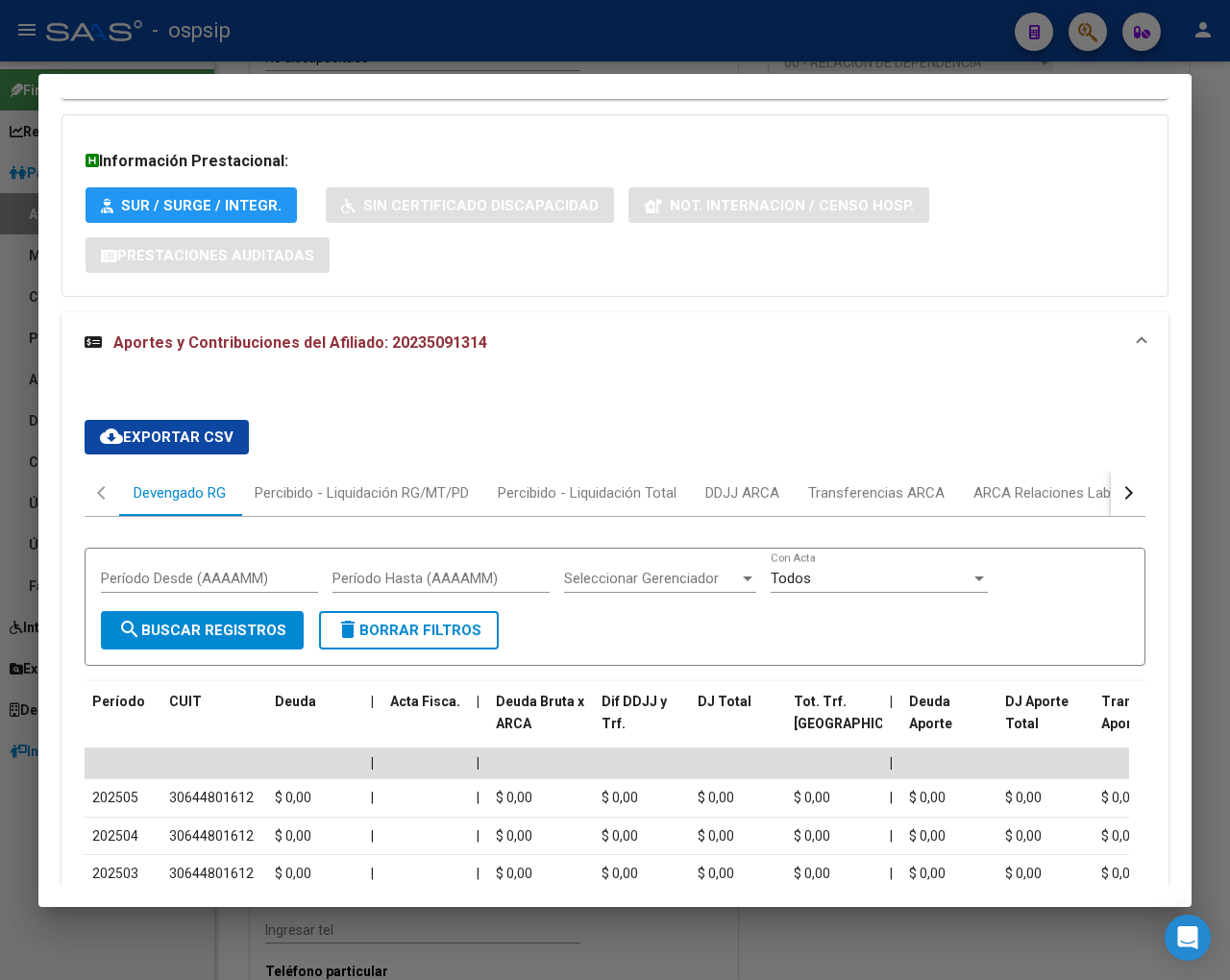 scroll, scrollTop: 1824, scrollLeft: 0, axis: vertical 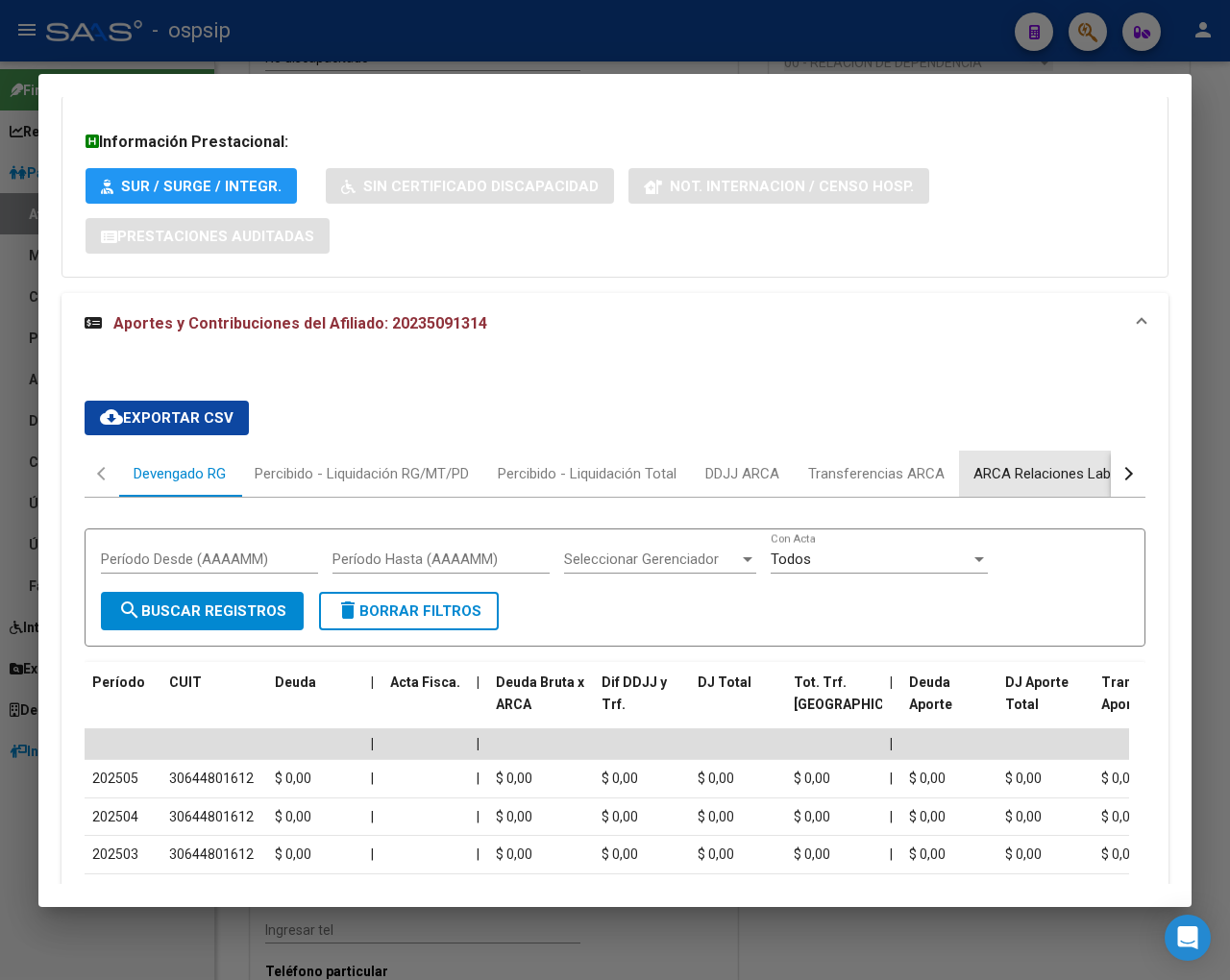 click on "ARCA Relaciones Laborales" at bounding box center [1062, 474] 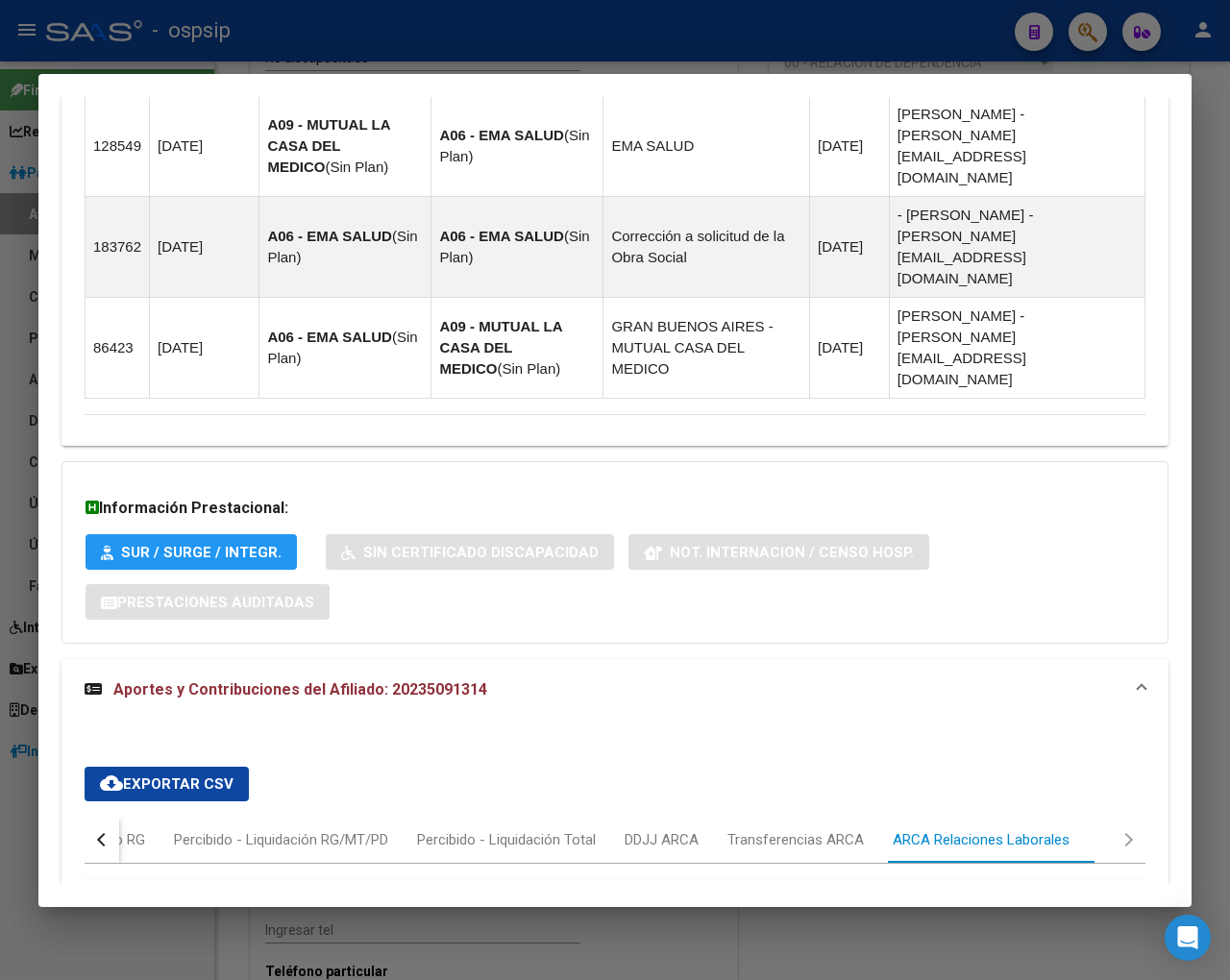 scroll, scrollTop: 1588, scrollLeft: 0, axis: vertical 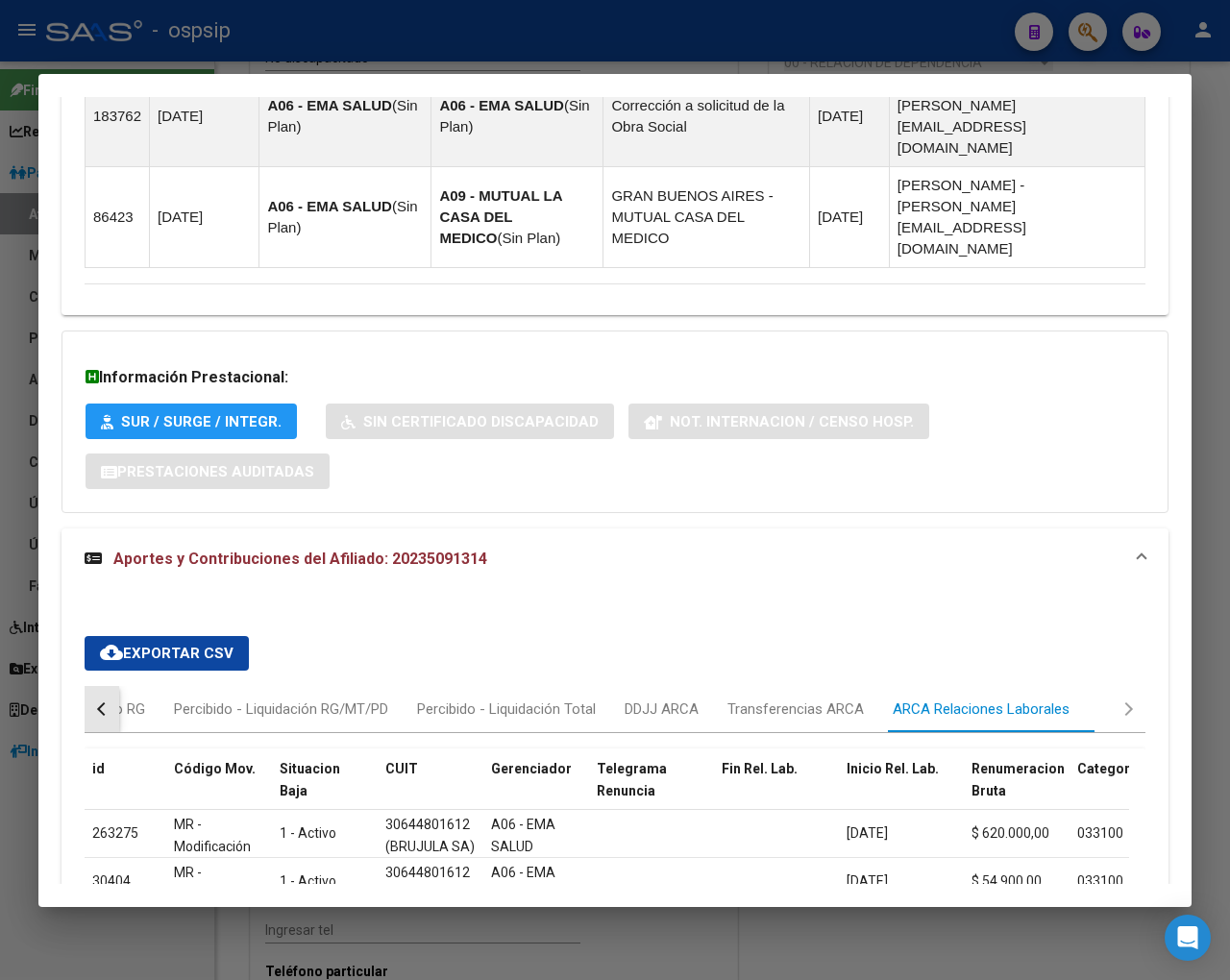 click at bounding box center (102, 709) 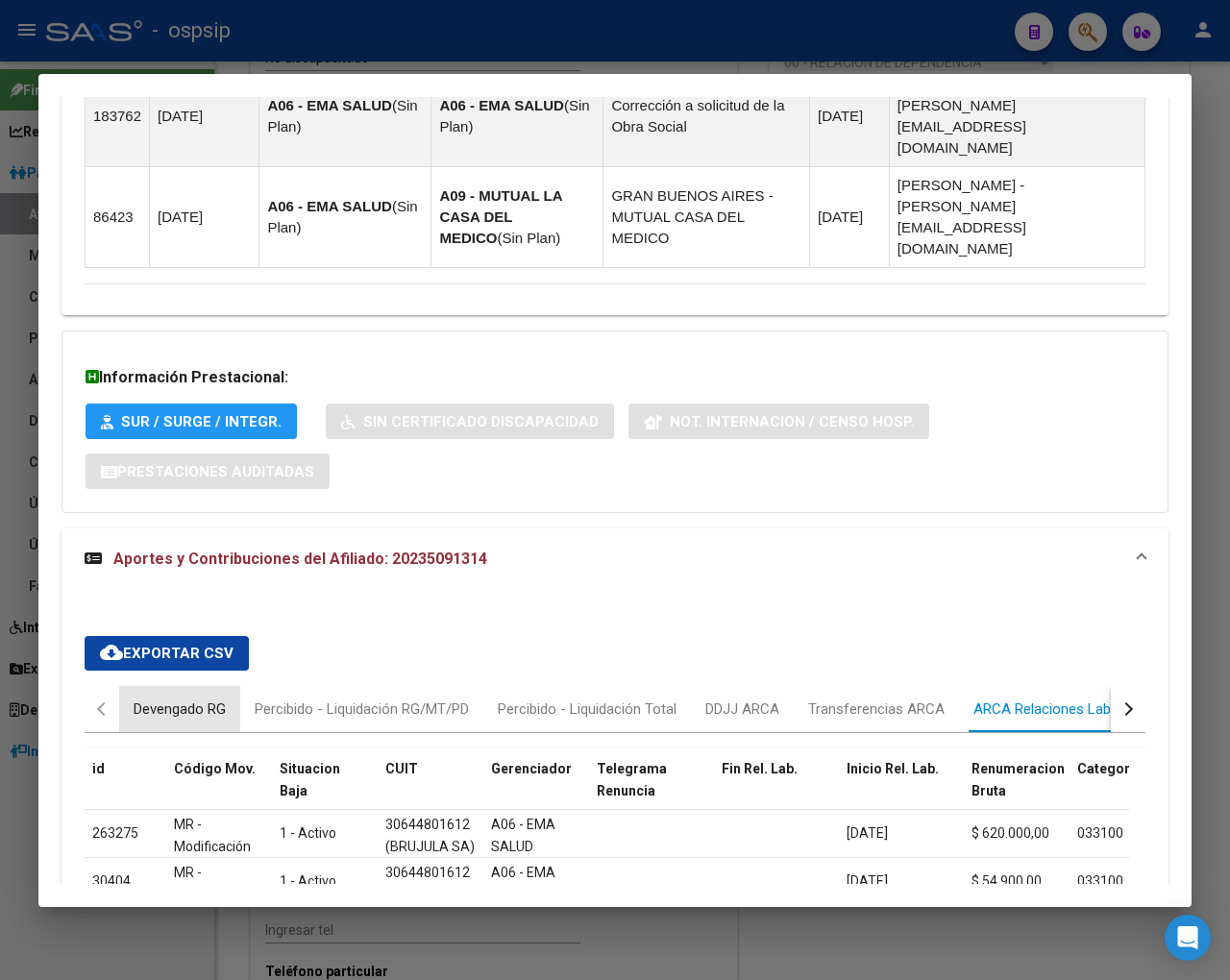 click on "Devengado RG" at bounding box center (180, 709) 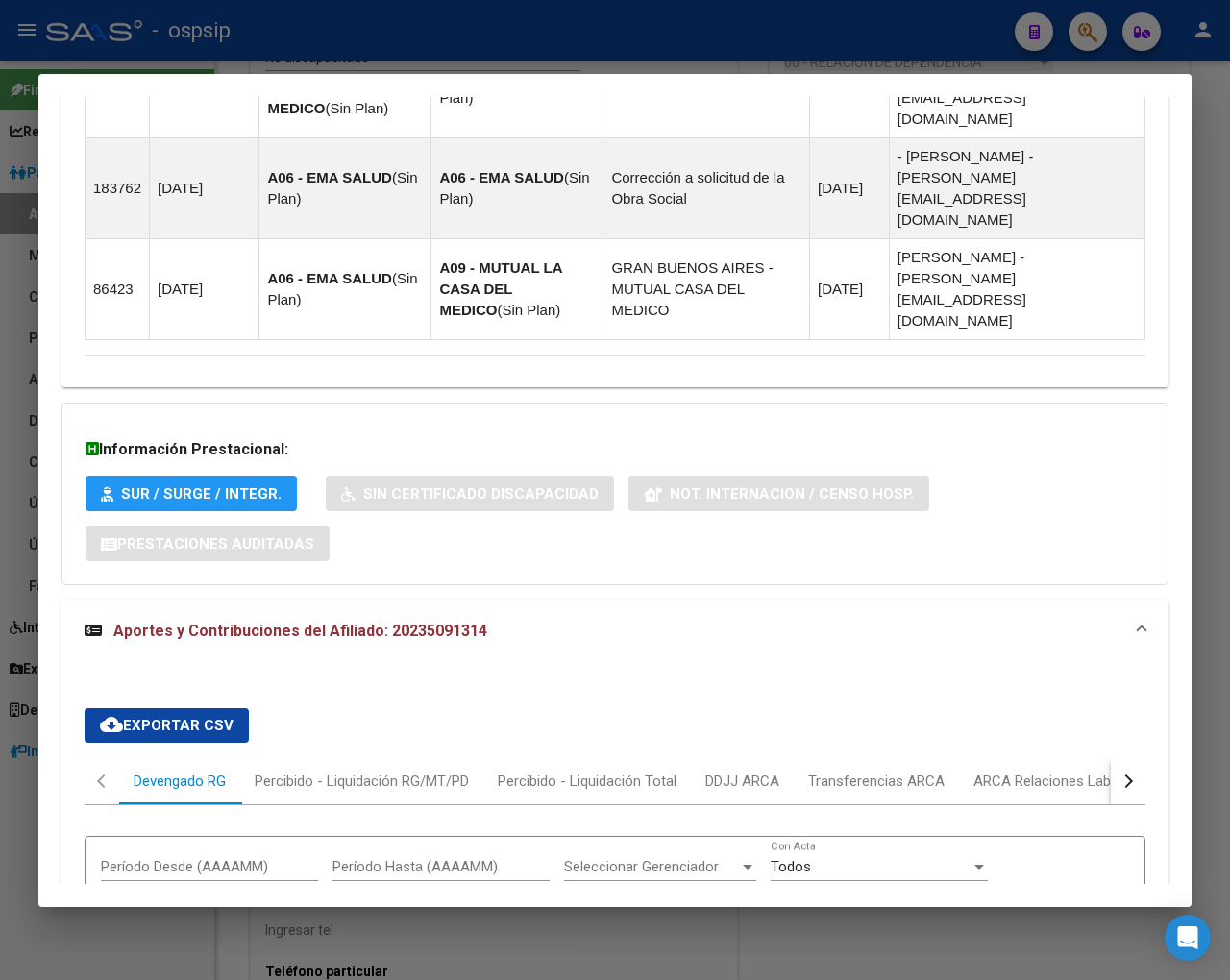 scroll, scrollTop: 1482, scrollLeft: 0, axis: vertical 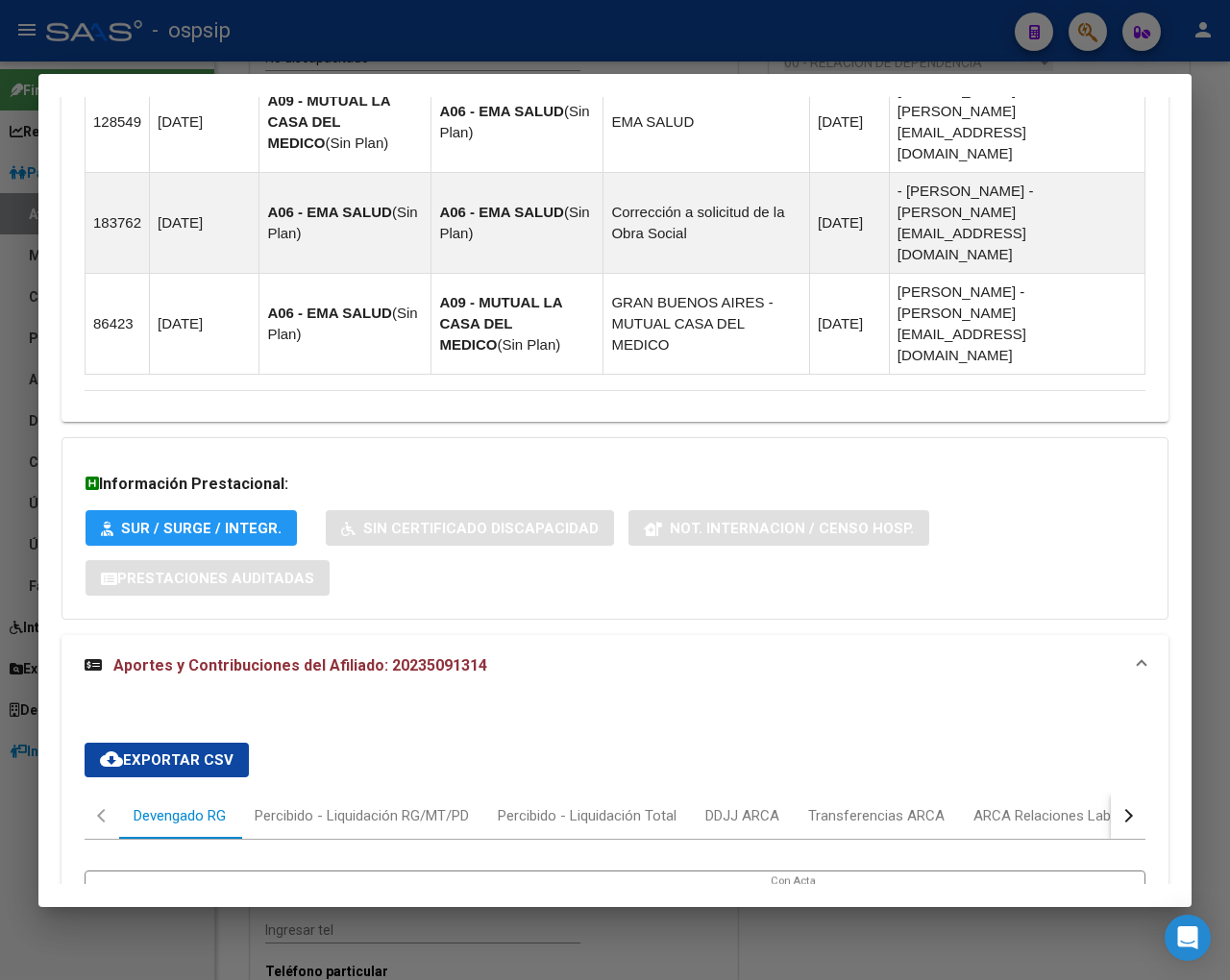 click at bounding box center [615, 490] 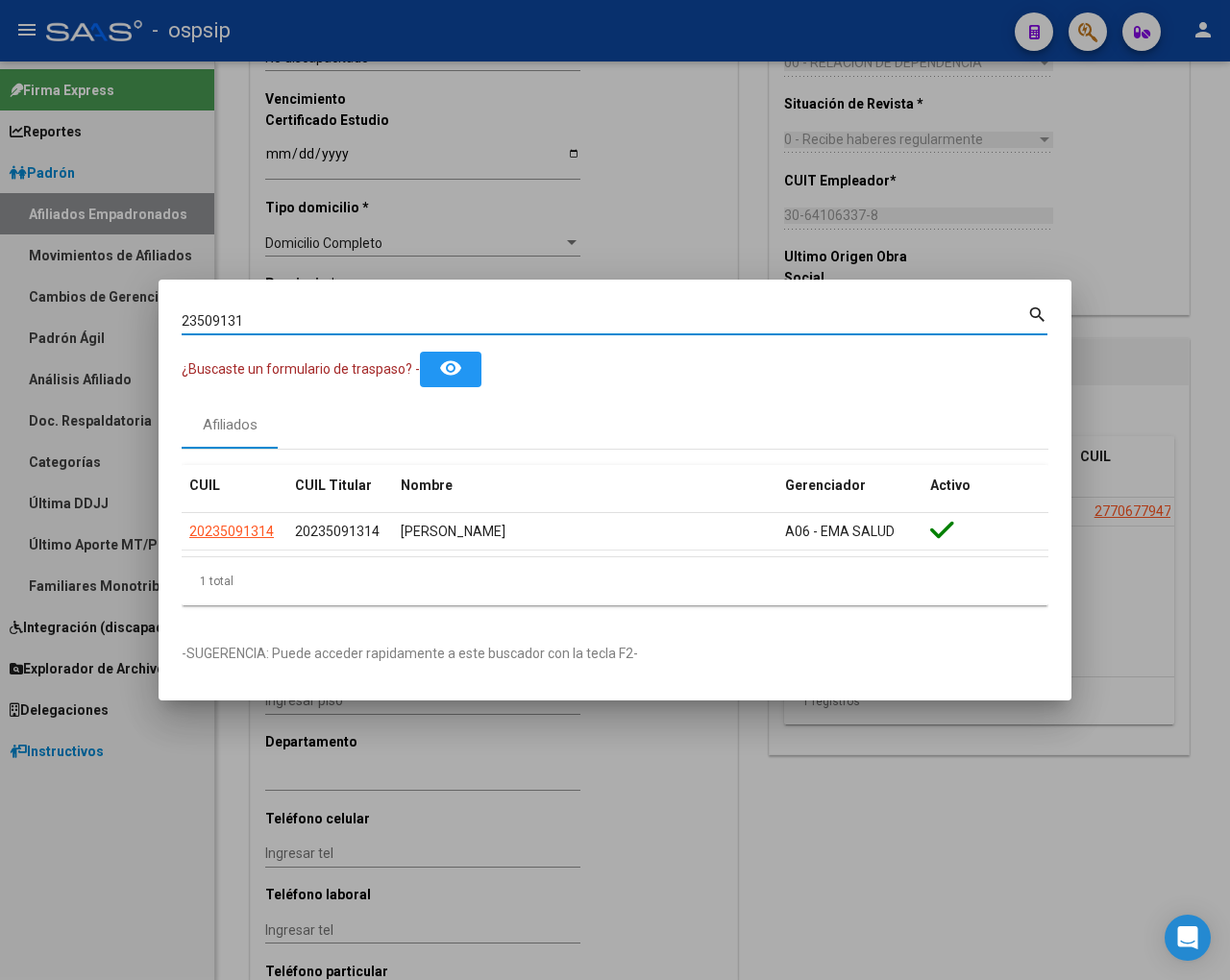 click on "23509131" at bounding box center (604, 321) 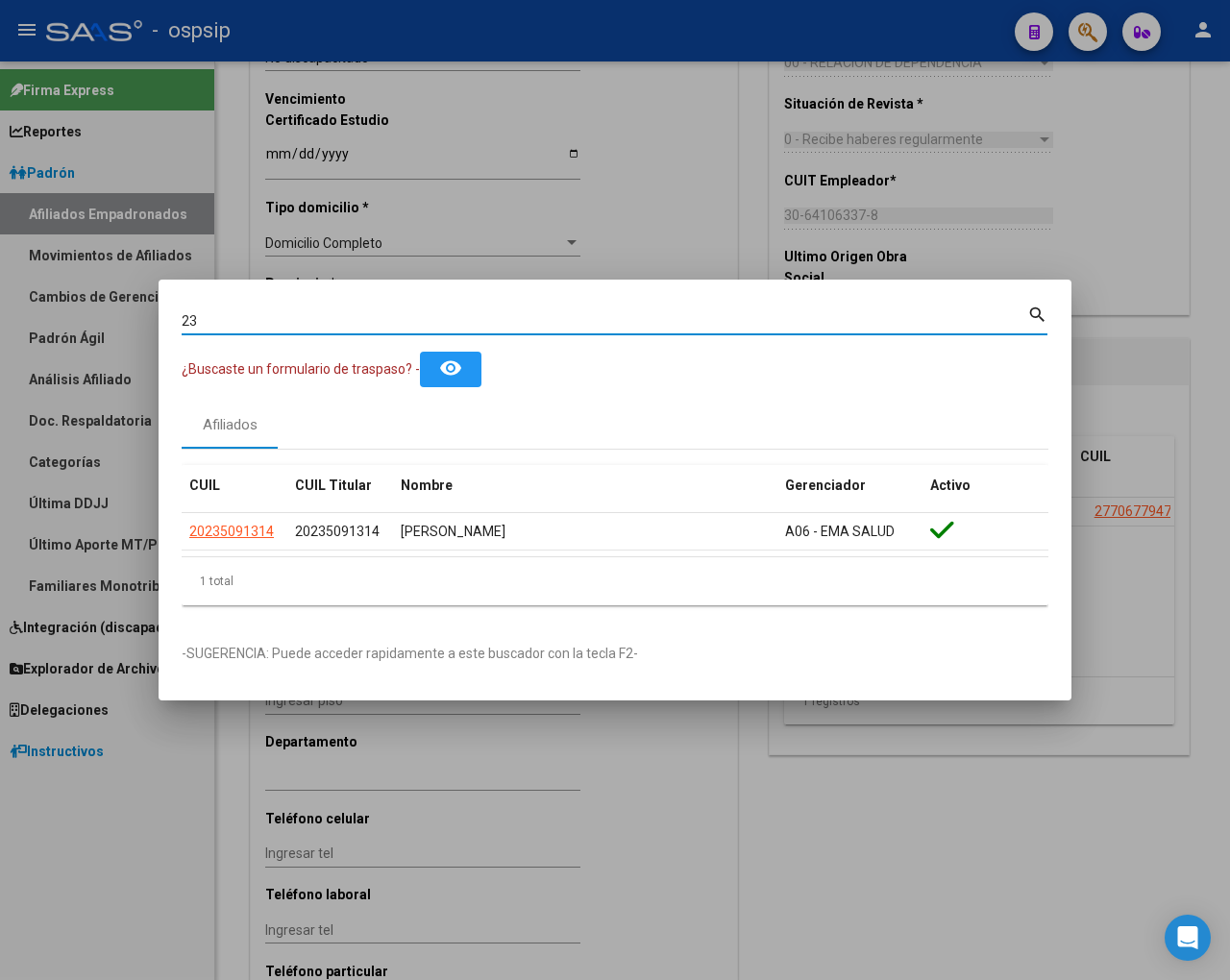 type on "2" 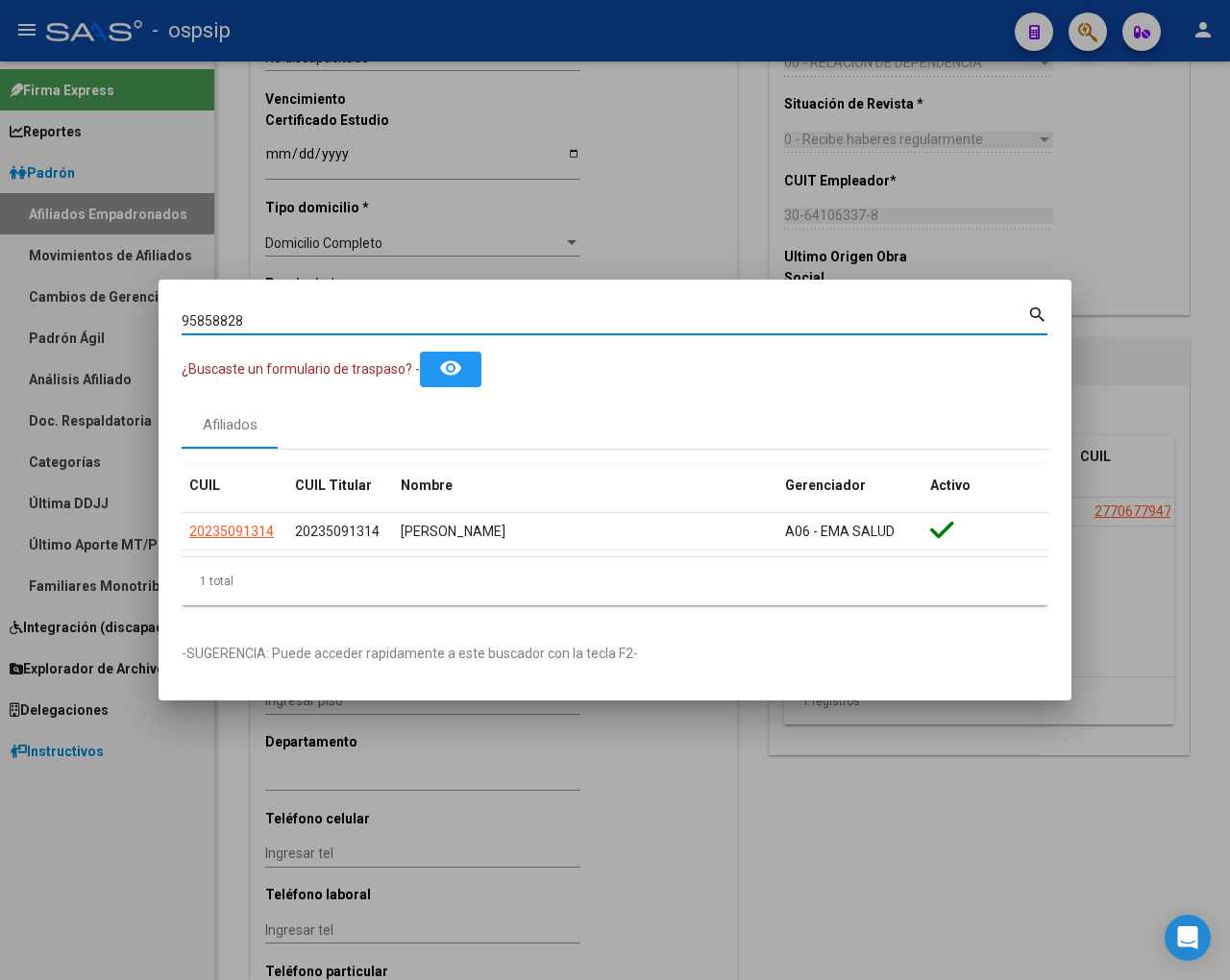 type on "95858828" 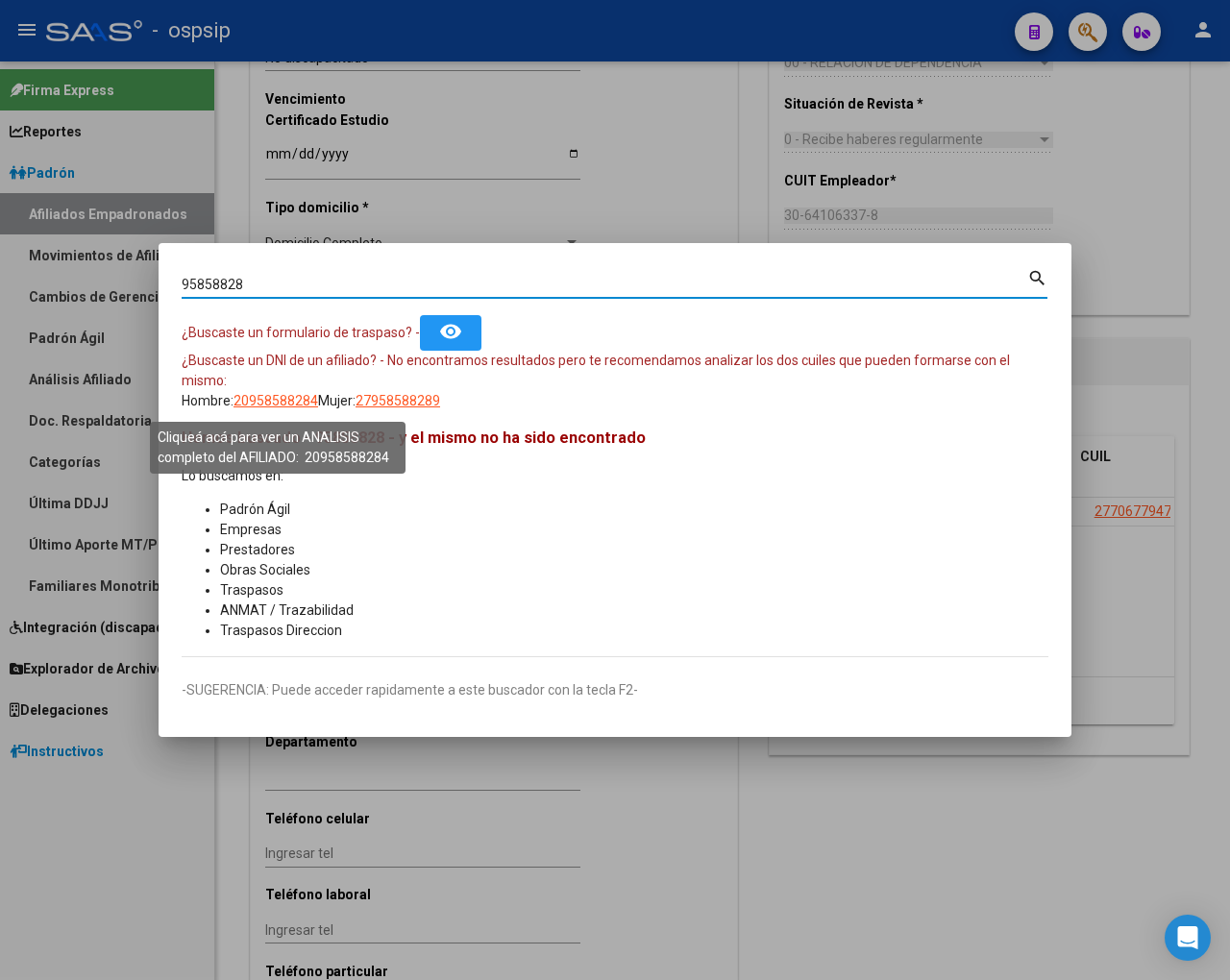 click on "20958588284" at bounding box center (276, 401) 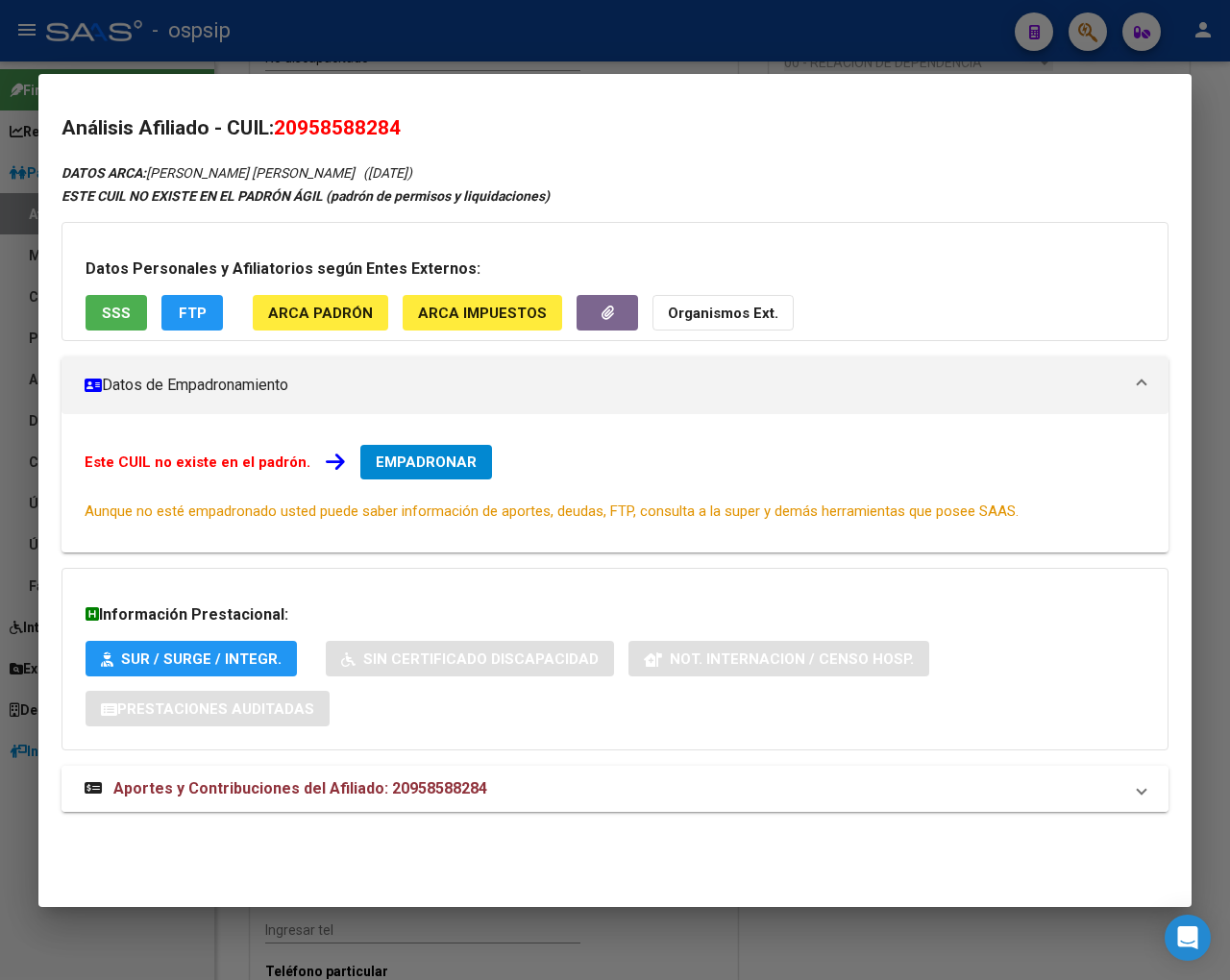click on "Aportes y Contribuciones del Afiliado: 20958588284" at bounding box center (300, 788) 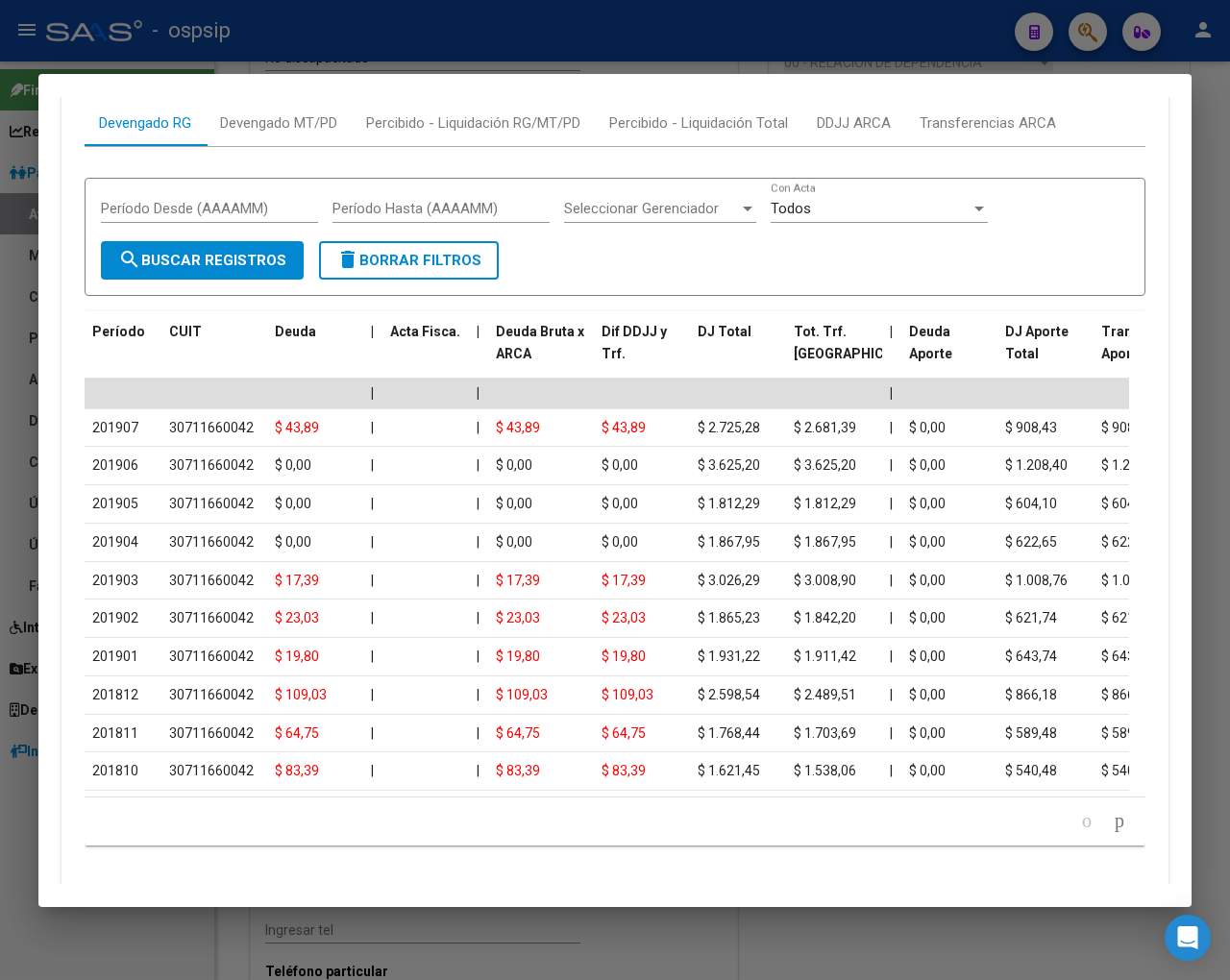 scroll, scrollTop: 829, scrollLeft: 0, axis: vertical 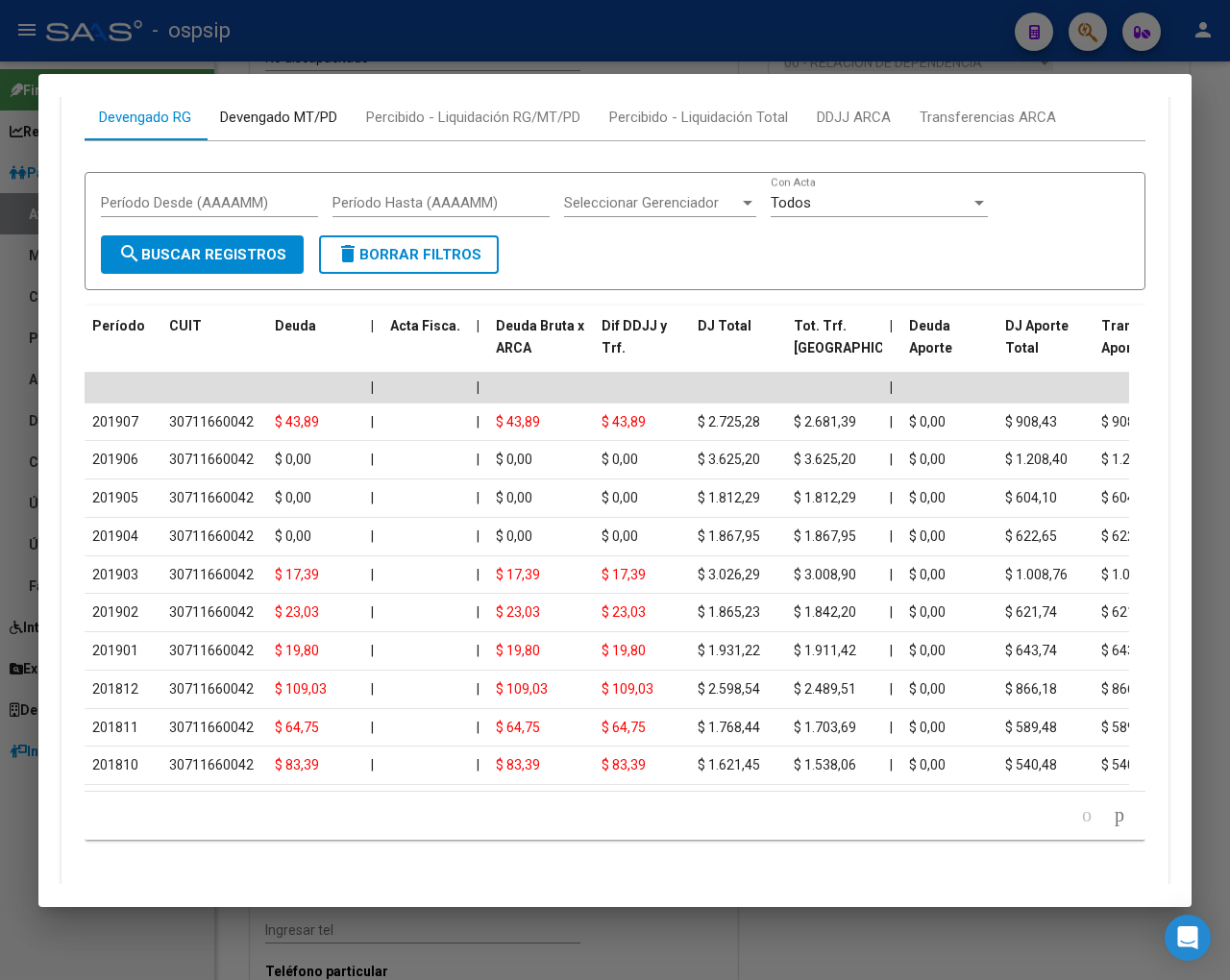 click on "Devengado MT/PD" at bounding box center (279, 117) 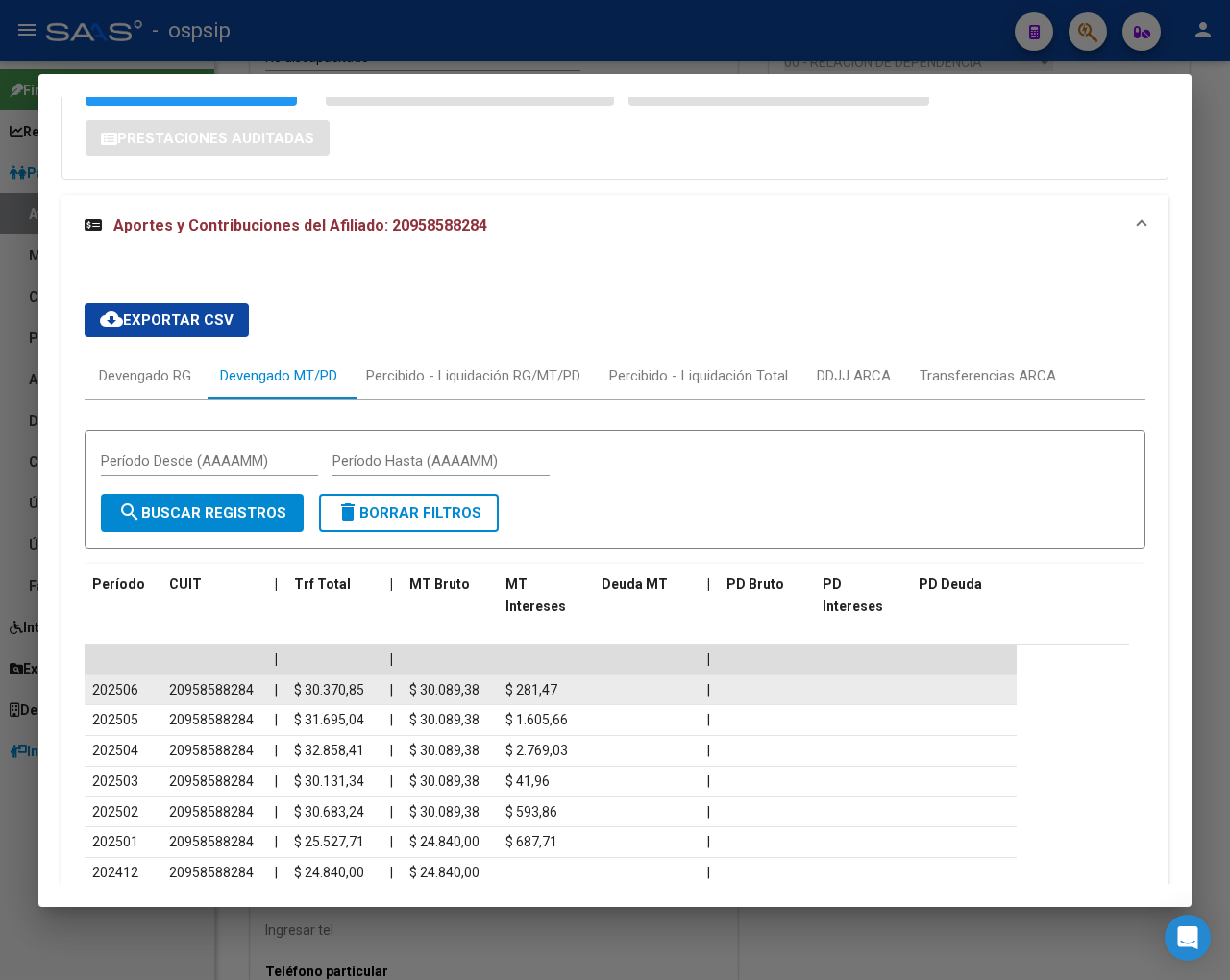 scroll, scrollTop: 784, scrollLeft: 0, axis: vertical 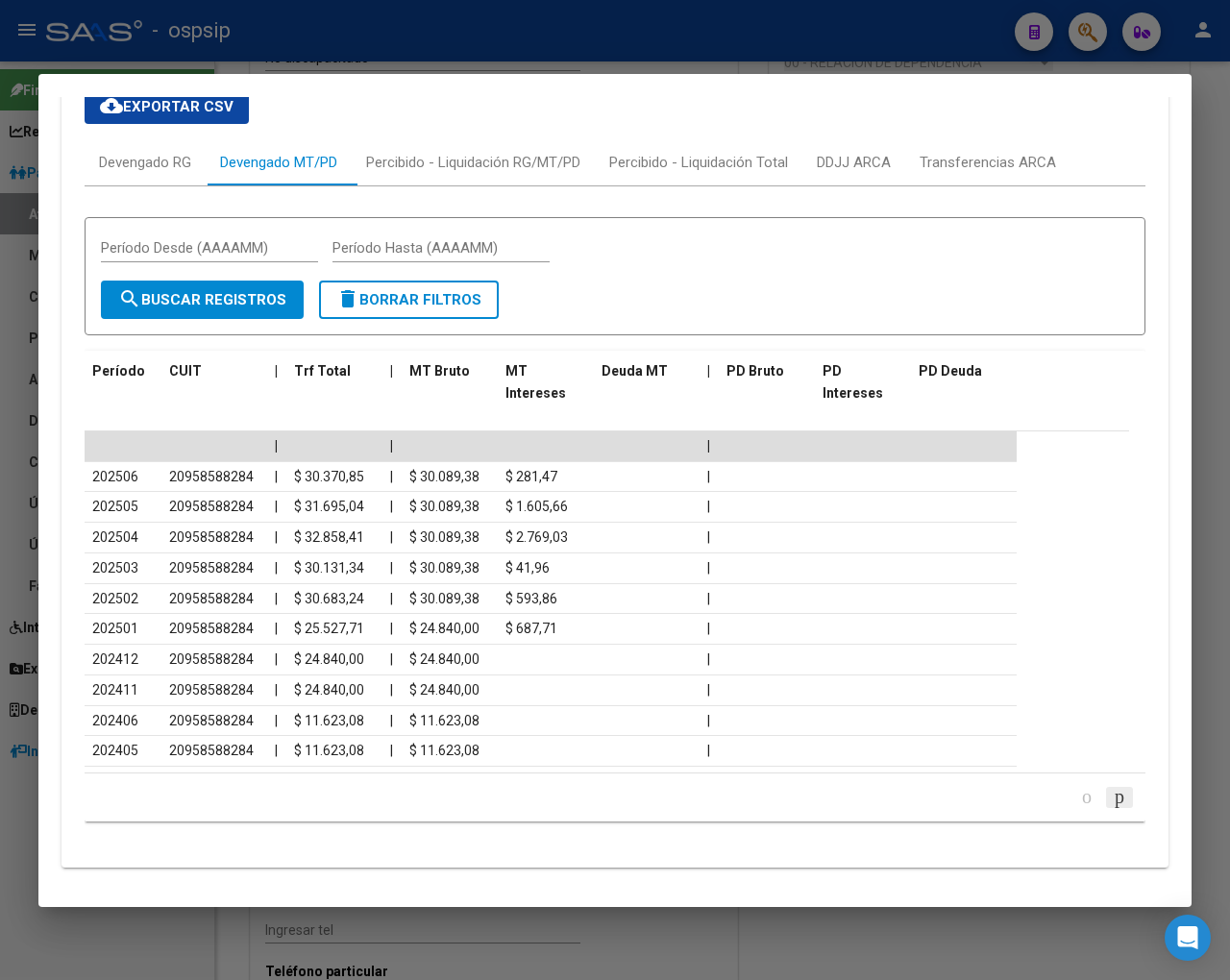 click 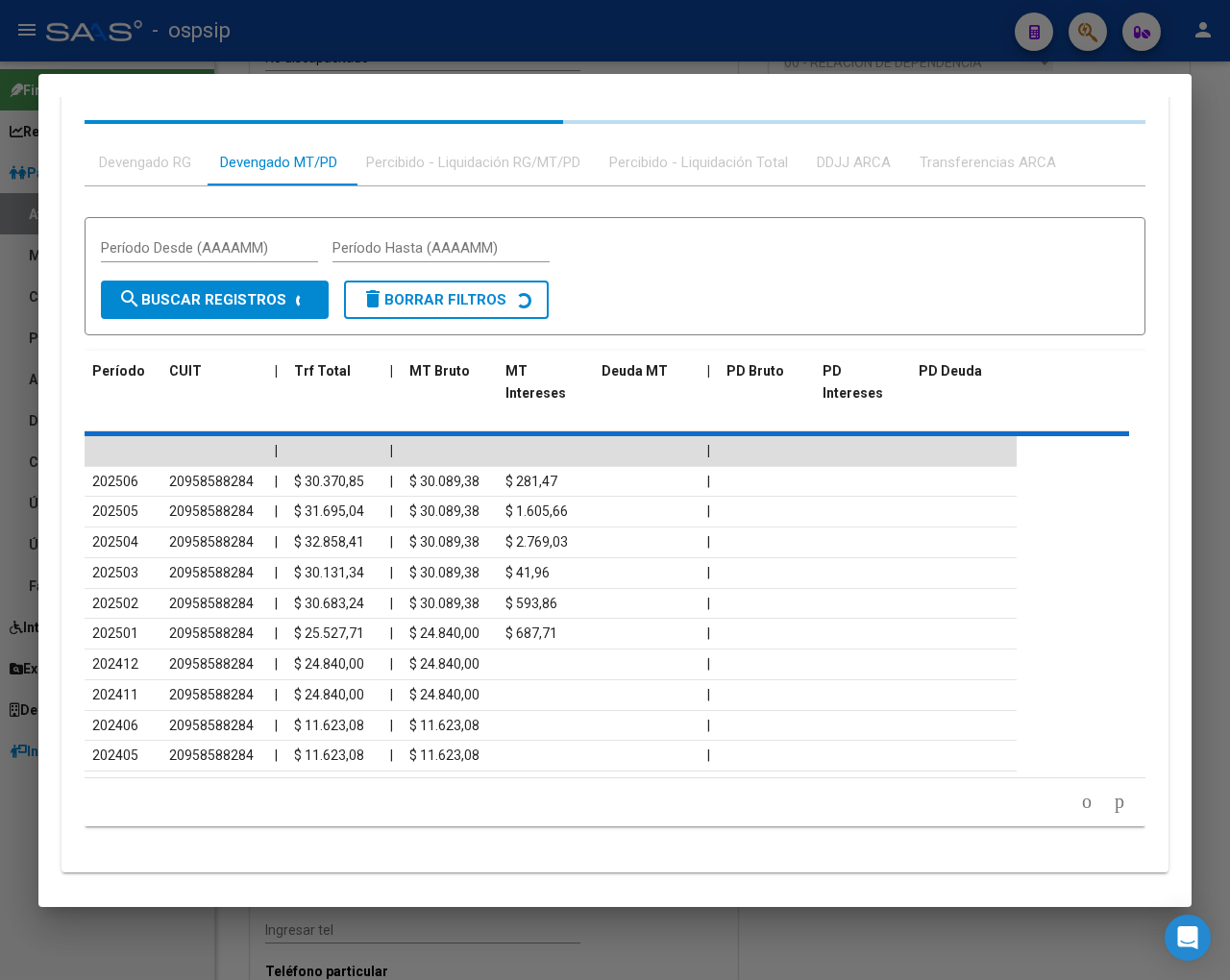 scroll, scrollTop: 784, scrollLeft: 0, axis: vertical 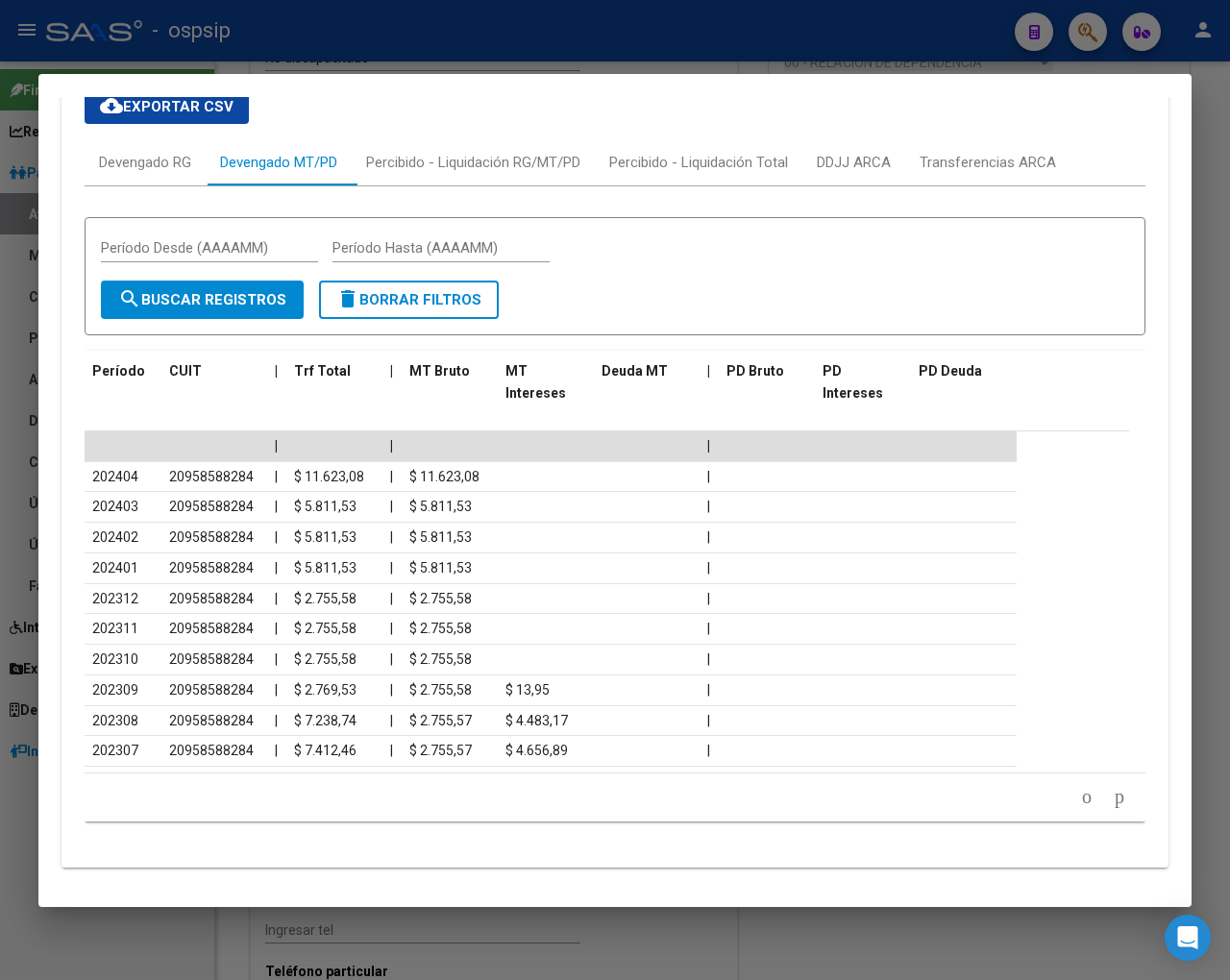 click 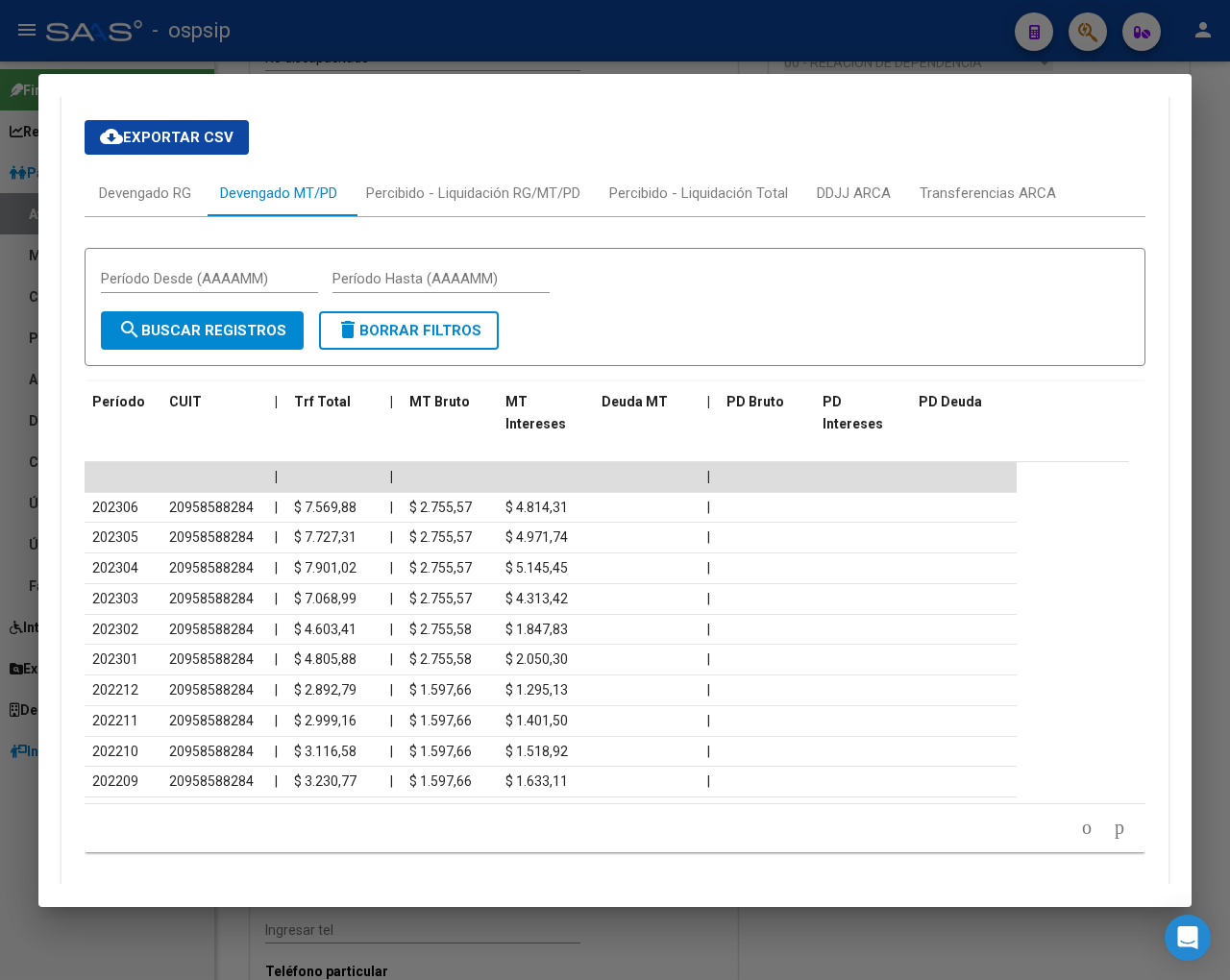 scroll, scrollTop: 784, scrollLeft: 0, axis: vertical 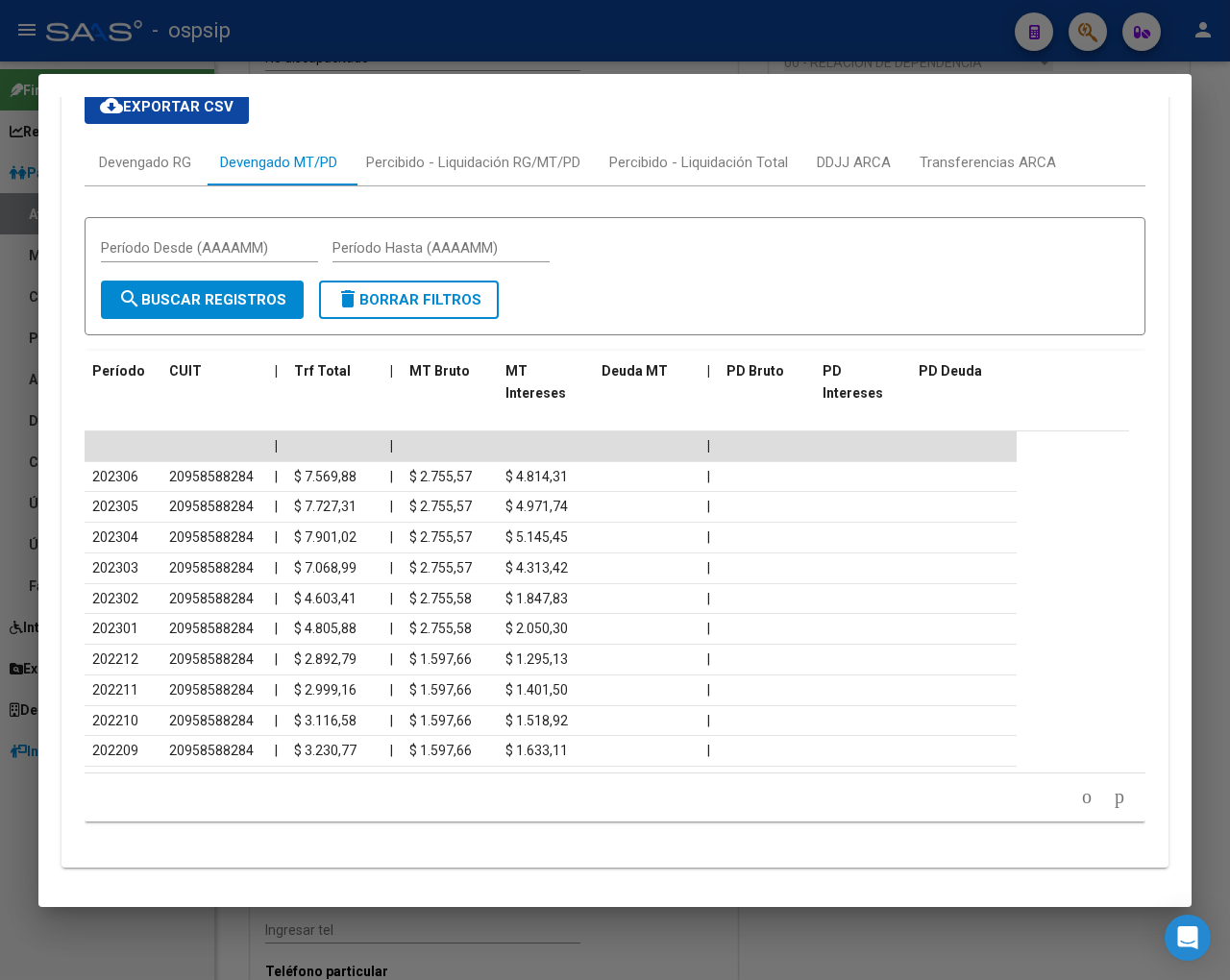 click 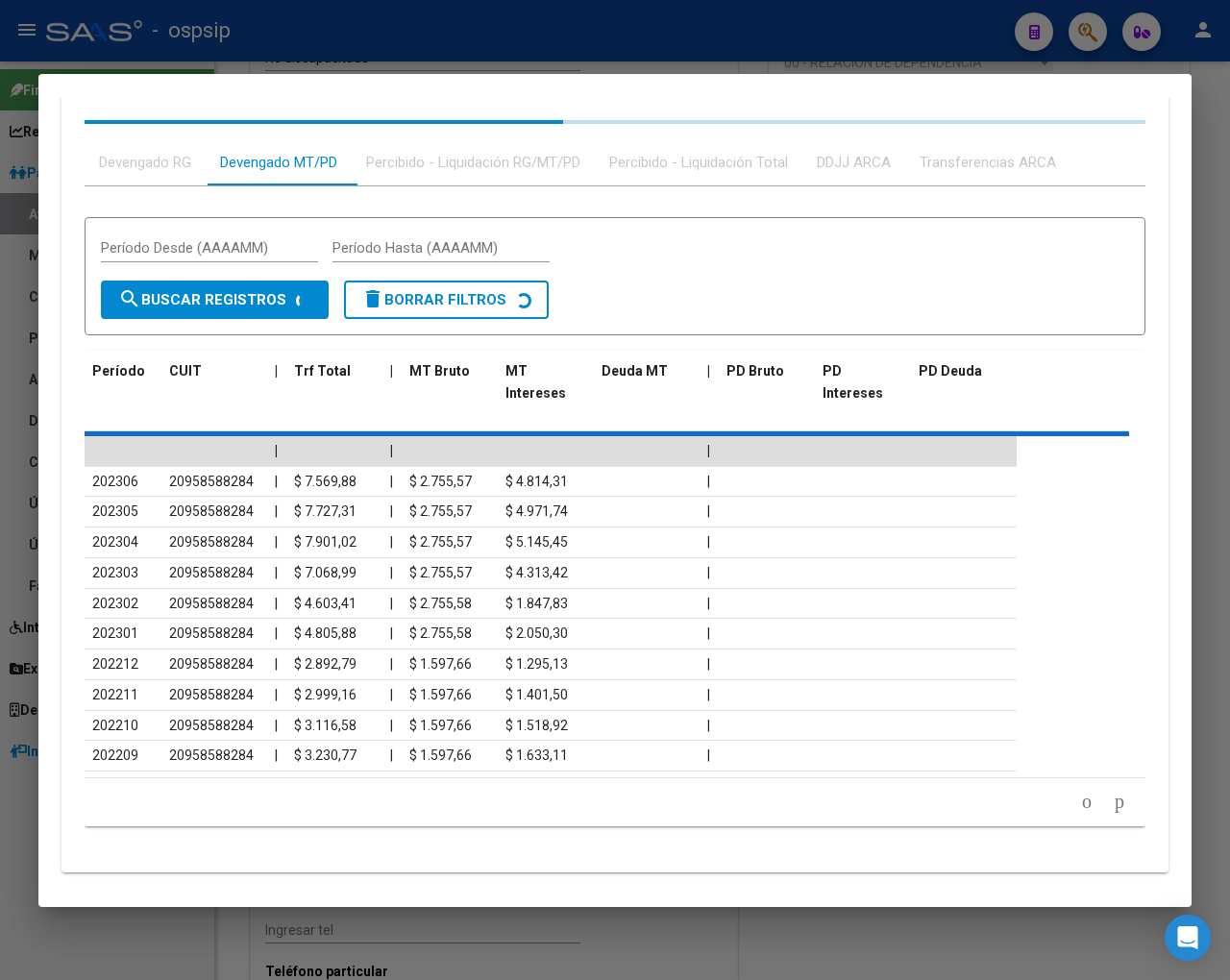 scroll, scrollTop: 784, scrollLeft: 0, axis: vertical 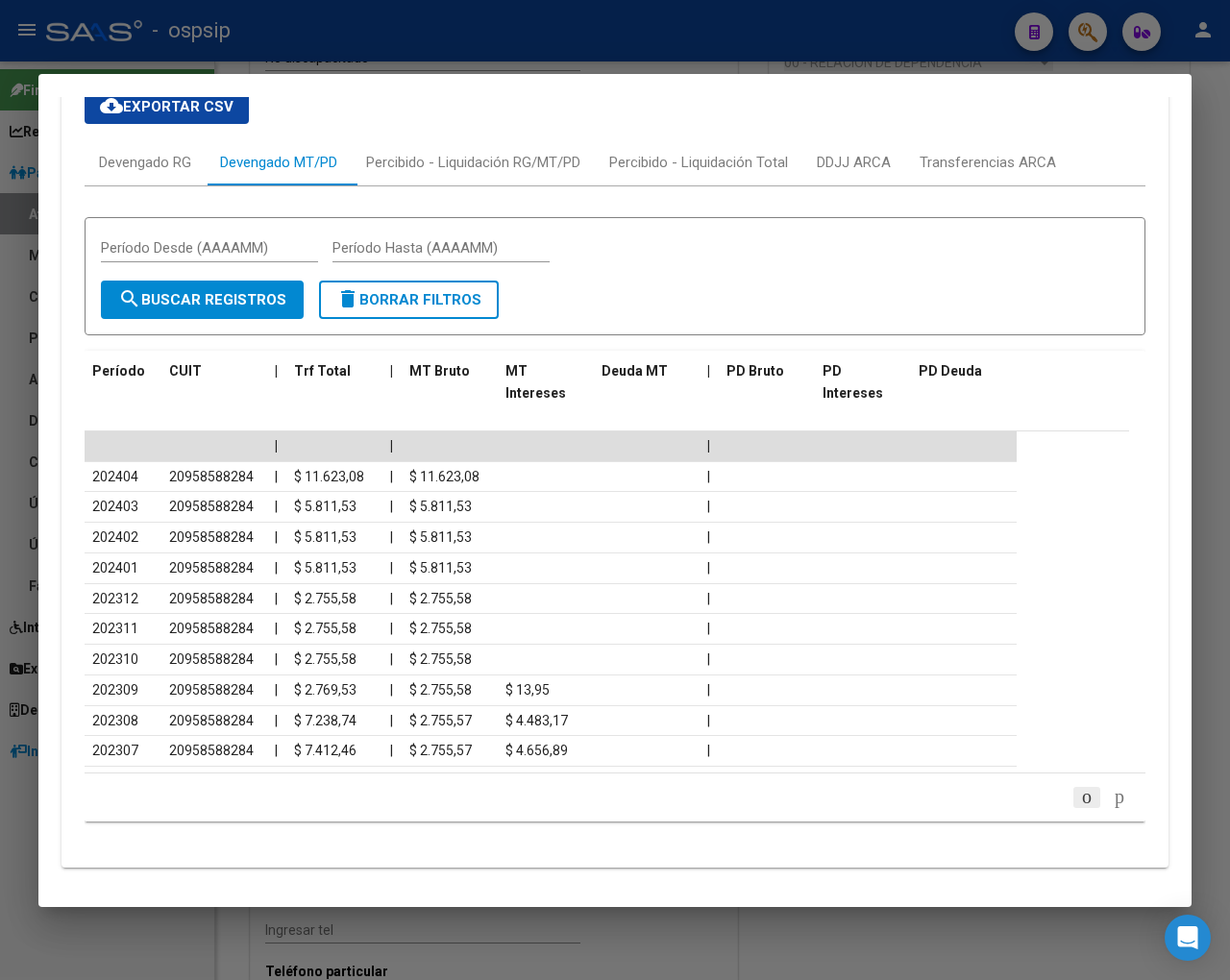 click 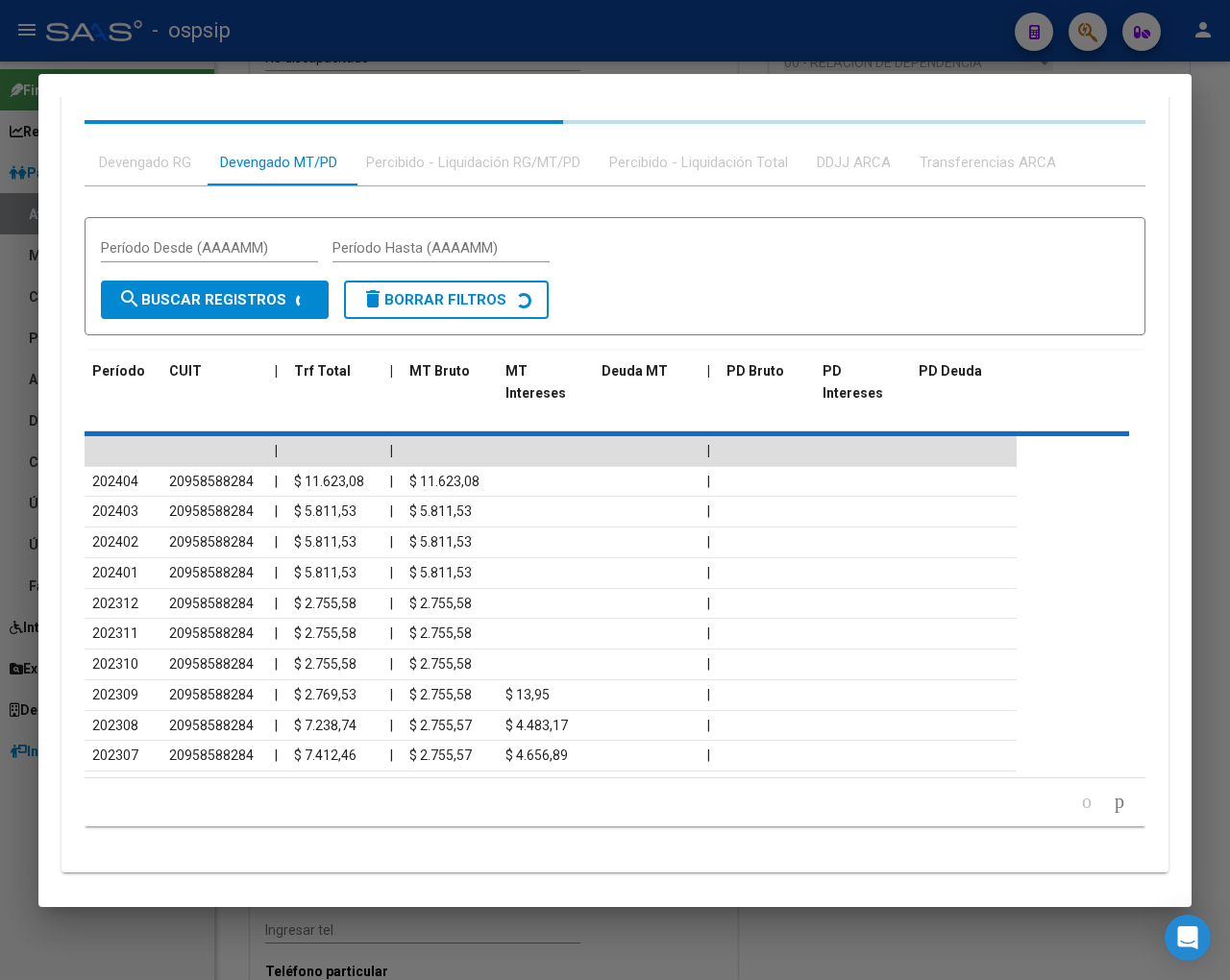 scroll, scrollTop: 784, scrollLeft: 0, axis: vertical 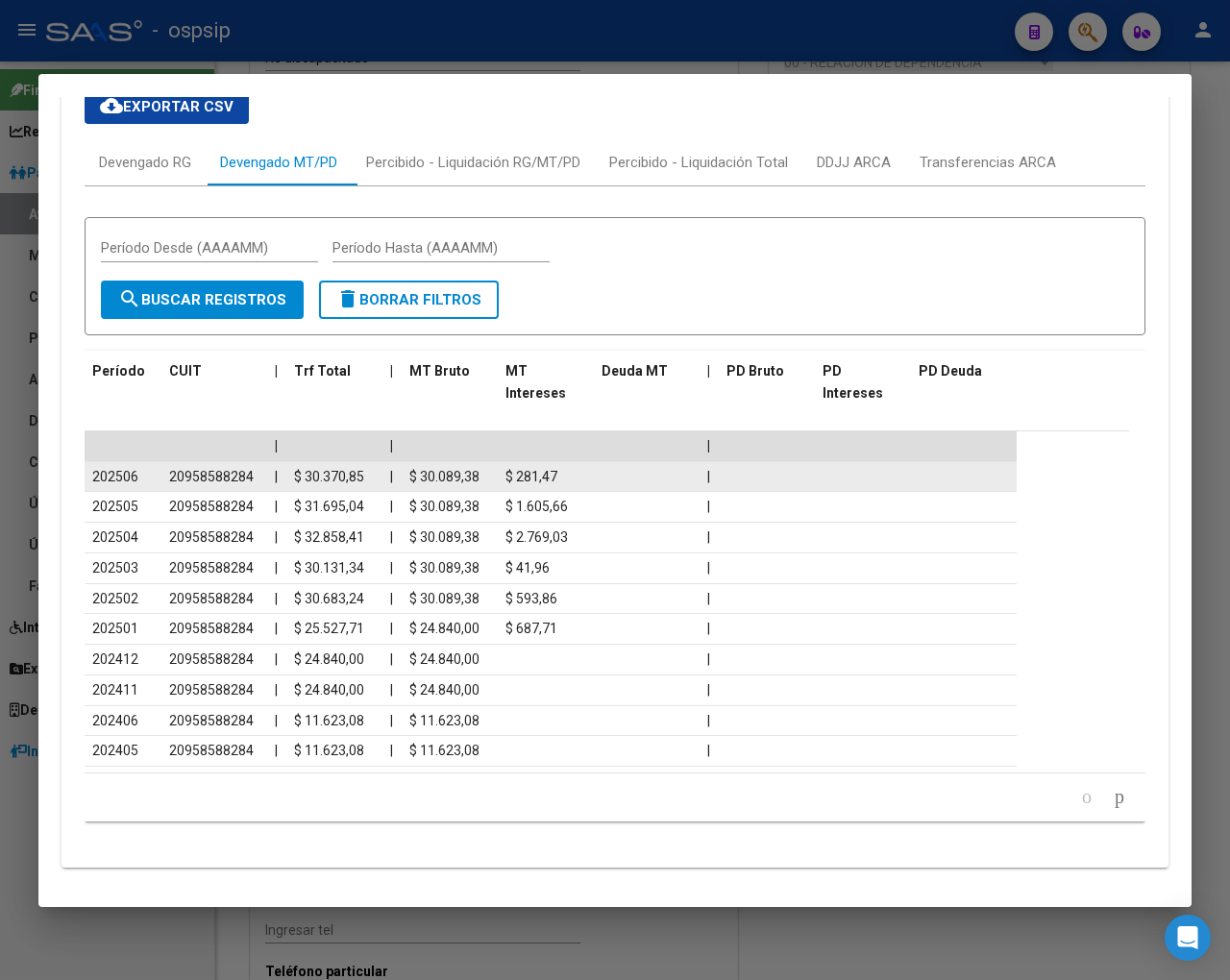 click 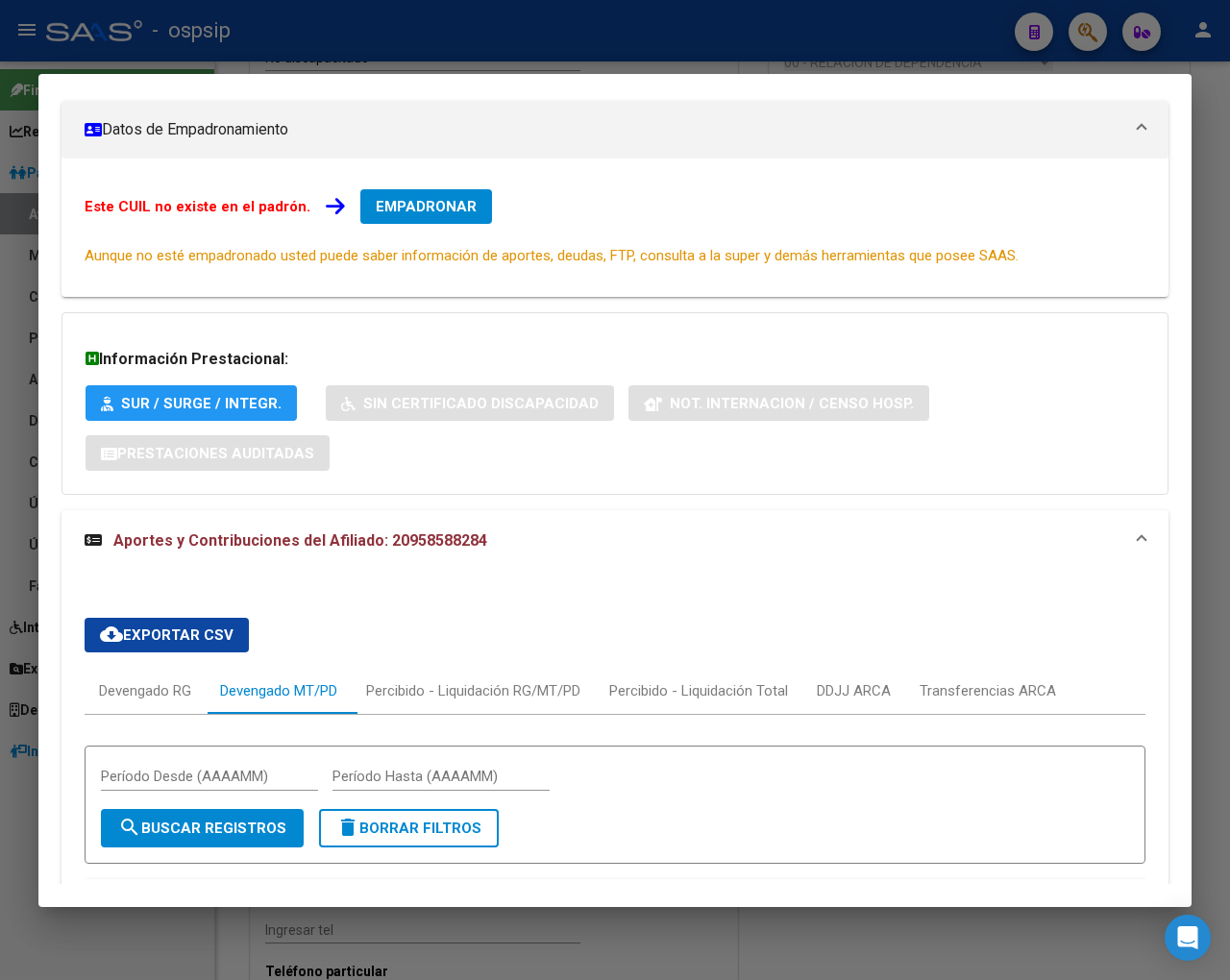 scroll, scrollTop: 0, scrollLeft: 0, axis: both 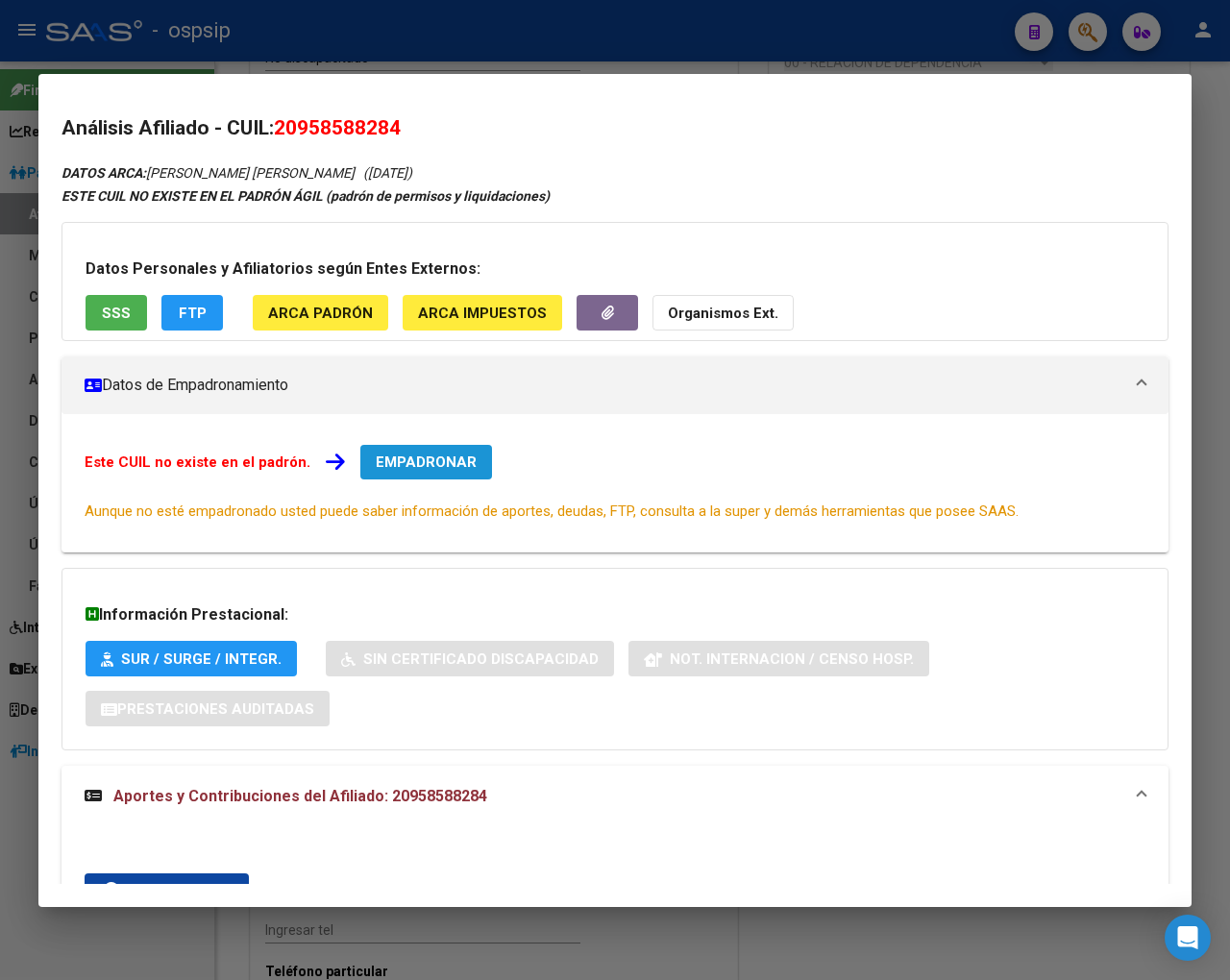 click on "EMPADRONAR" at bounding box center [426, 462] 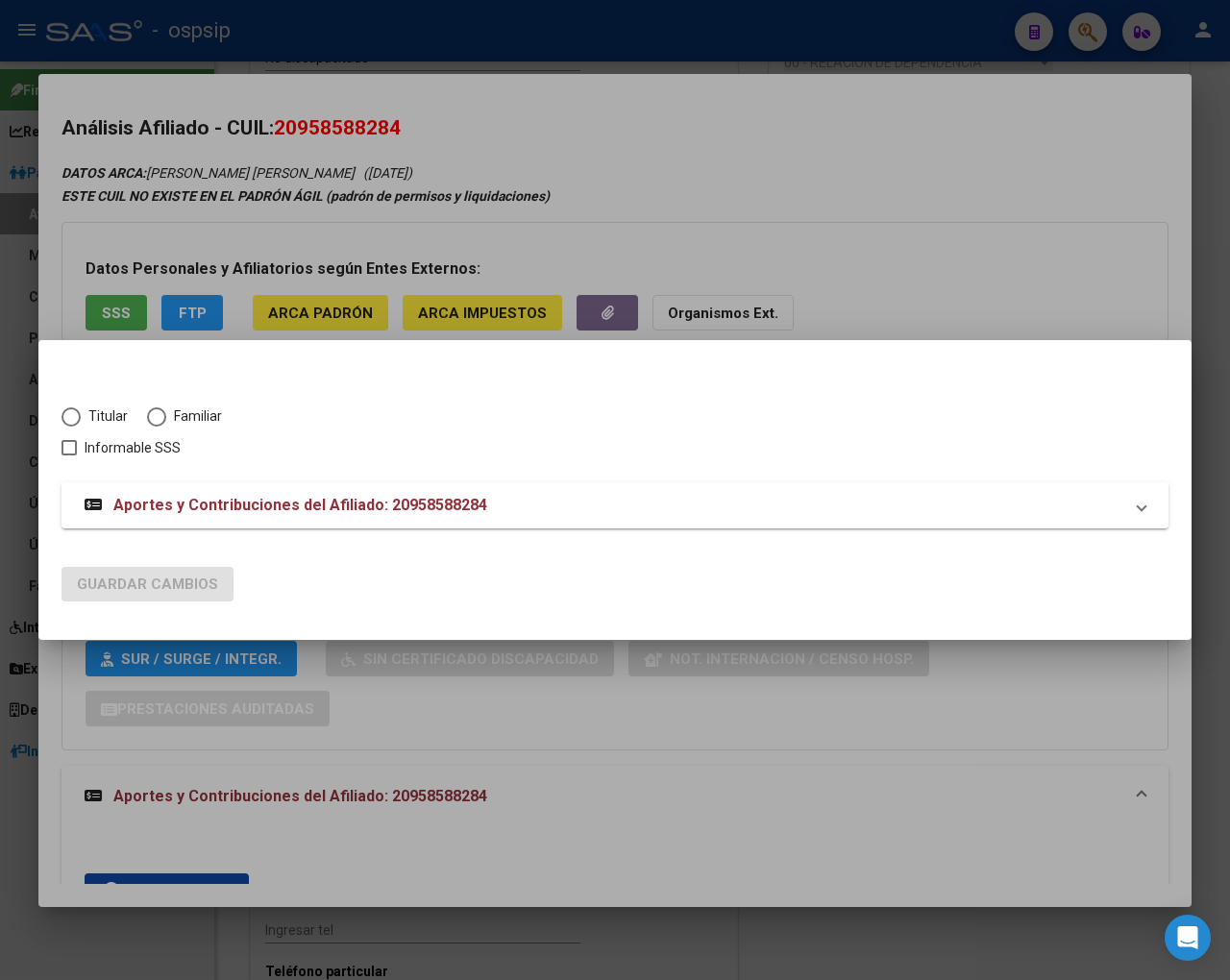 click at bounding box center [71, 417] 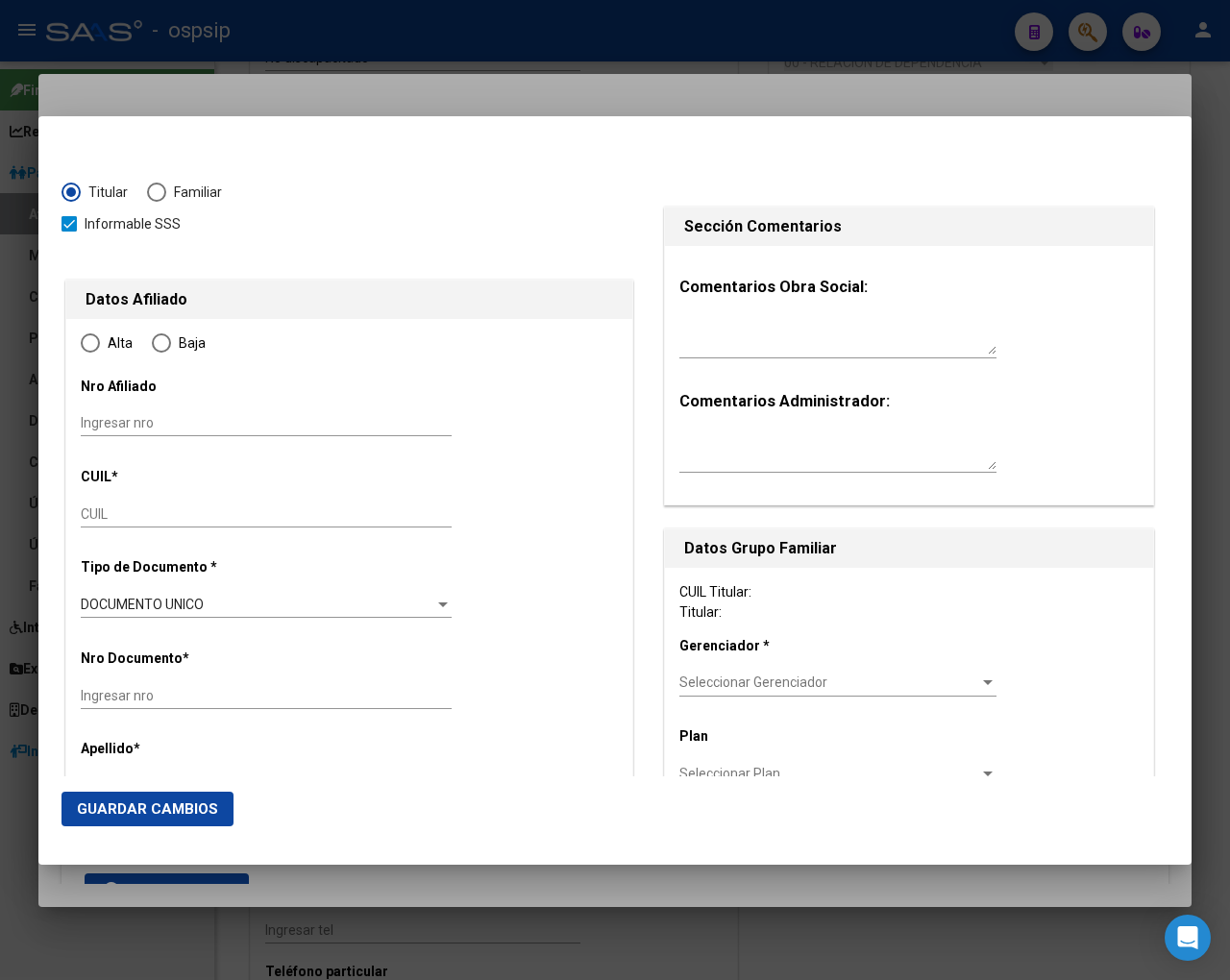 type on "20-95858828-4" 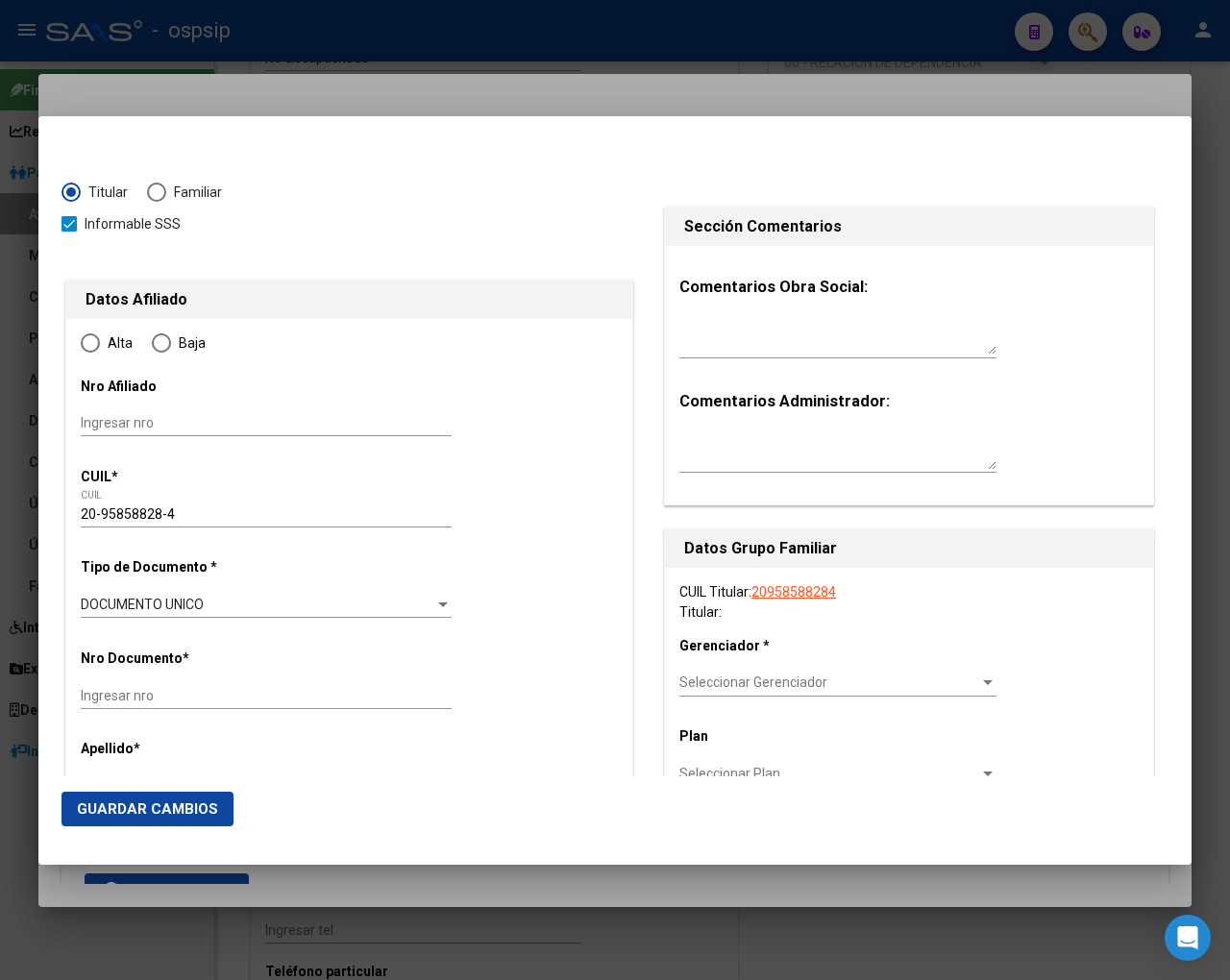 type on "95858828" 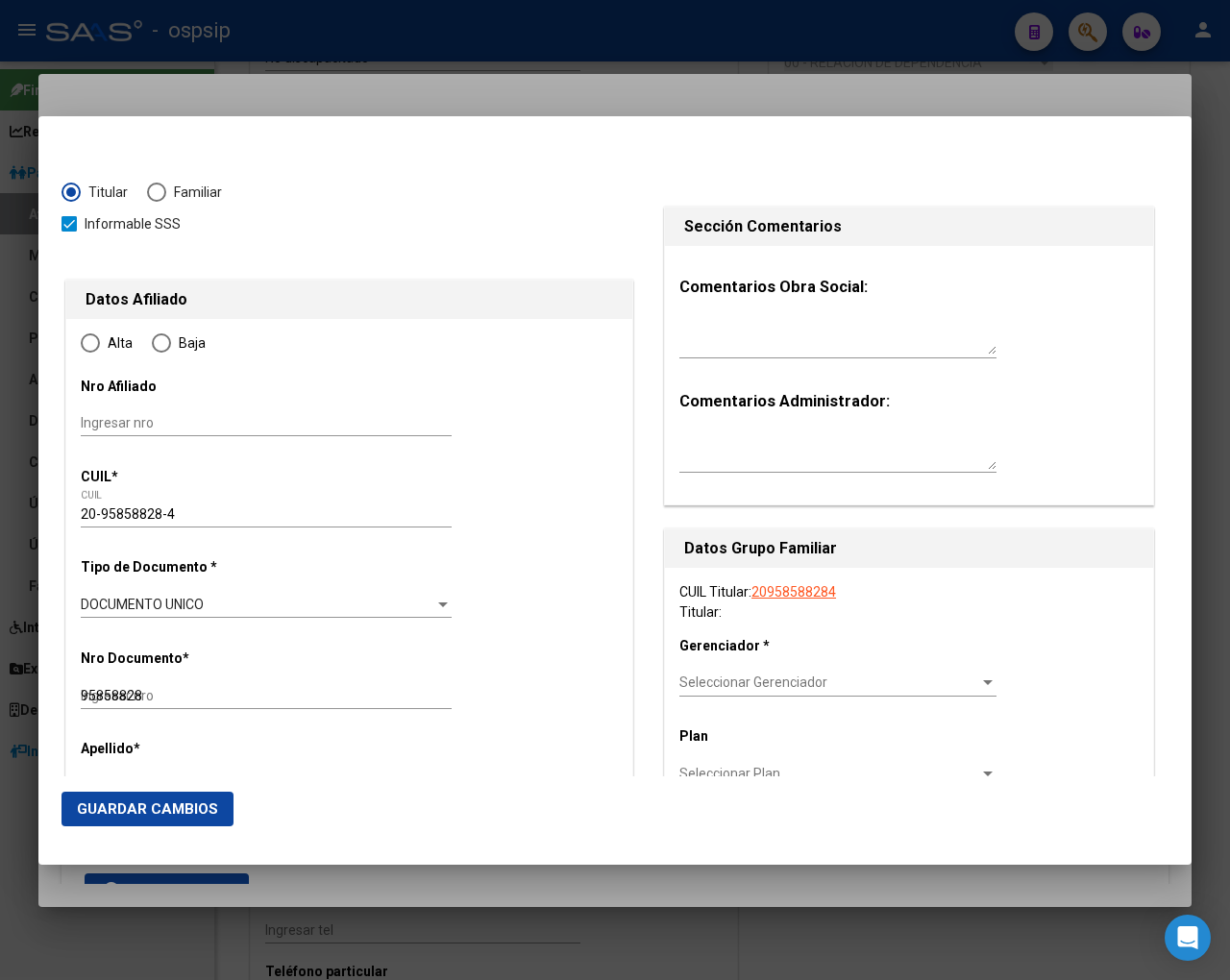 radio on "true" 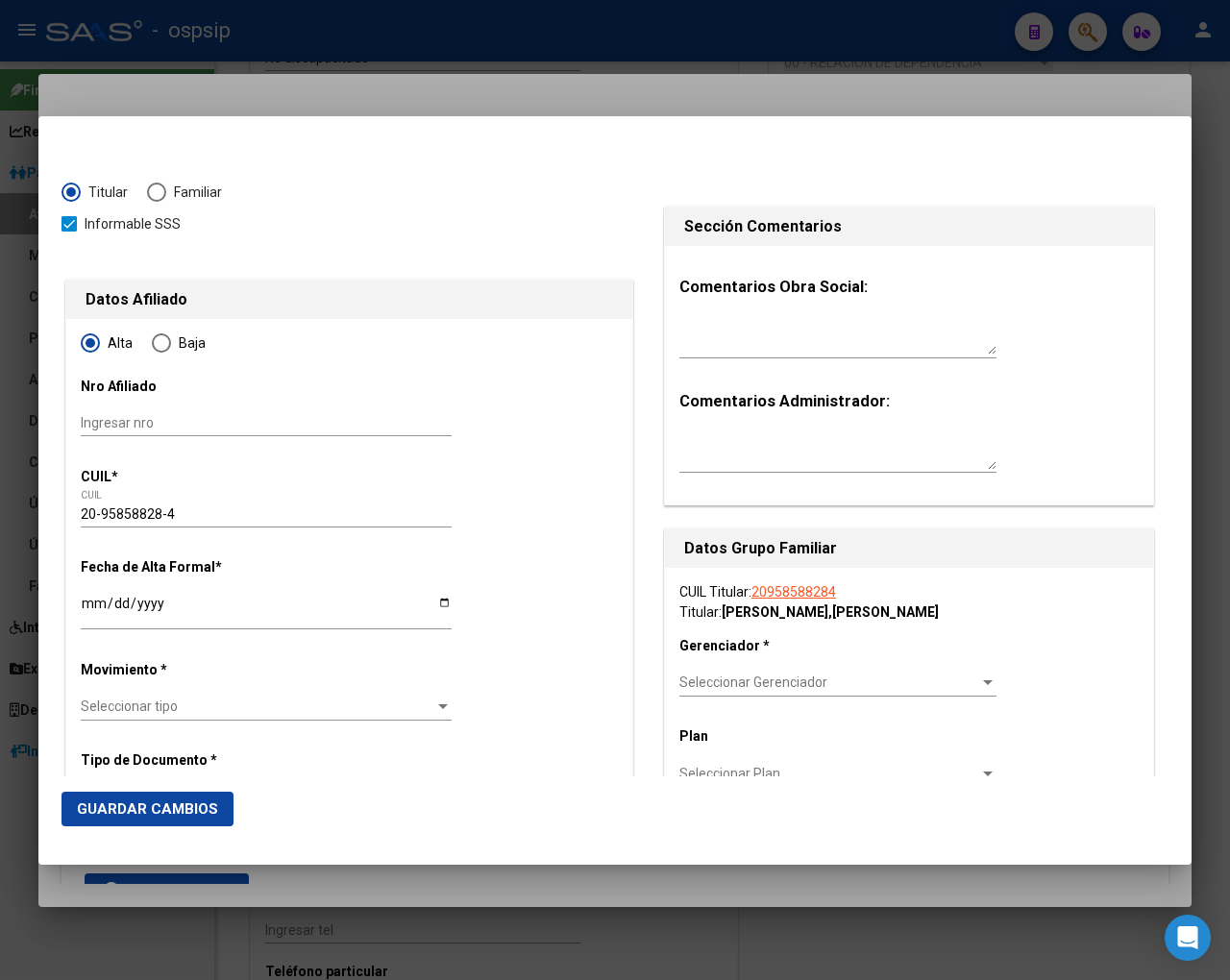 click on "Alta   Baja Nro Afiliado    Ingresar nro  CUIL  *   20-95858828-4 CUIL  ARCA Padrón Fecha de Alta Formal  *   Ingresar fecha   Movimiento * Seleccionar tipo Seleccionar tipo  Tipo de Documento * DOCUMENTO UNICO Seleccionar tipo Nro Documento  *   95858828 Ingresar nro  Apellido  *   CHIRINO VALERA Ingresar apellido  Nombre  *   JAVIER ANTONIO Ingresar nombre  Fecha de nacimiento  *   1993-08-29 Ingresar fecha   Parentesco * Titular Seleccionar parentesco  Estado Civil * Seleccionar tipo Seleccionar tipo  Sexo * Masculino Seleccionar sexo  Nacionalidad * ARGENTINA Seleccionar tipo  Discapacitado * No discapacitado Seleccionar tipo Vencimiento Certificado Estudio    Ingresar fecha   Tipo domicilio * Domicilio Completo Seleccionar tipo domicilio  Provincia * Capital Federal Seleccionar provincia Localidad  *   CABA Ingresar el nombre  Codigo Postal  *   1069 Ingresar el codigo  Calle  *   CHACABUCO Ingresar calle  Numero  *   726 Ingresar nro  Piso    Ingresar piso  Departamento    Ingresar depto" at bounding box center [349, 1601] 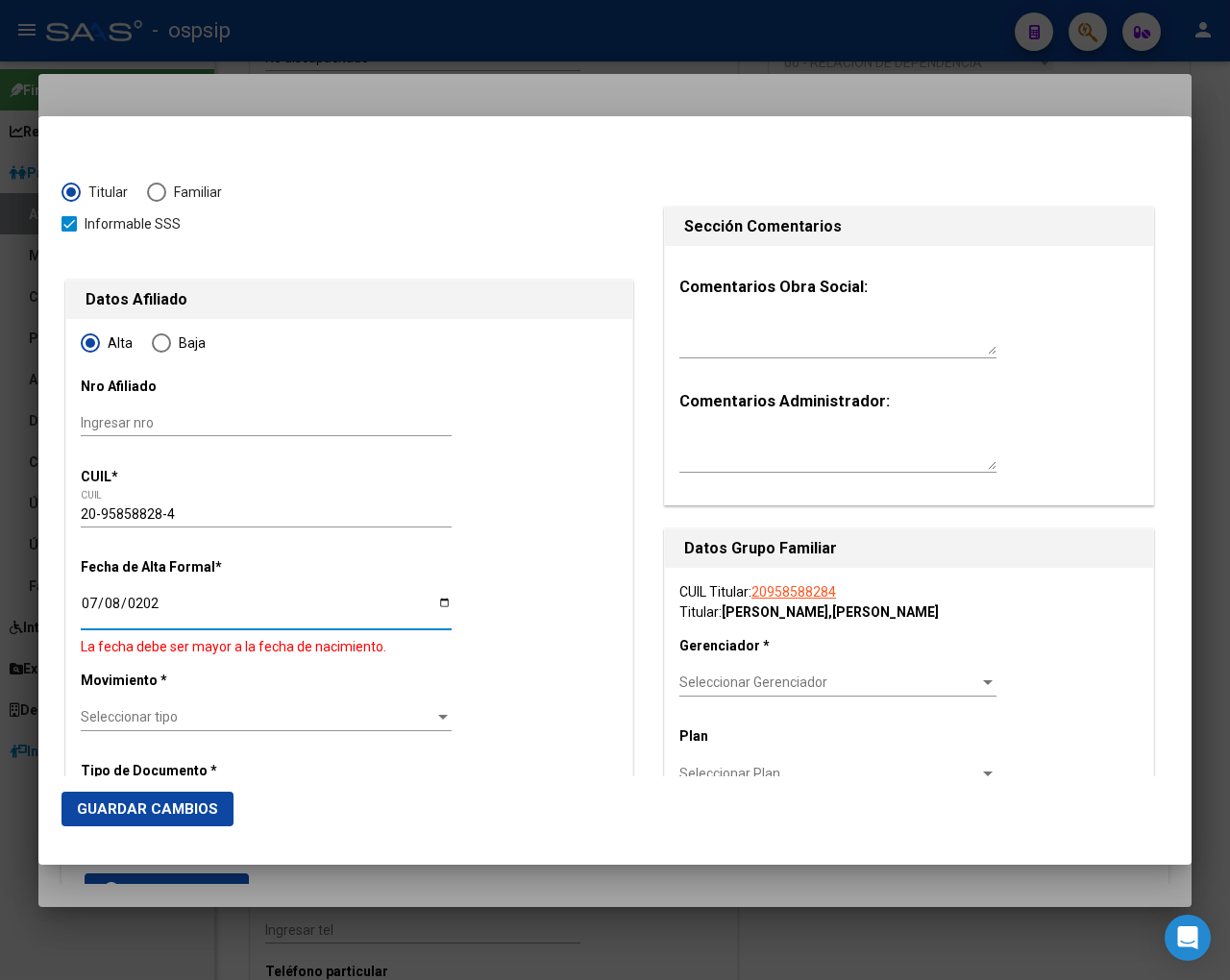 type on "[DATE]" 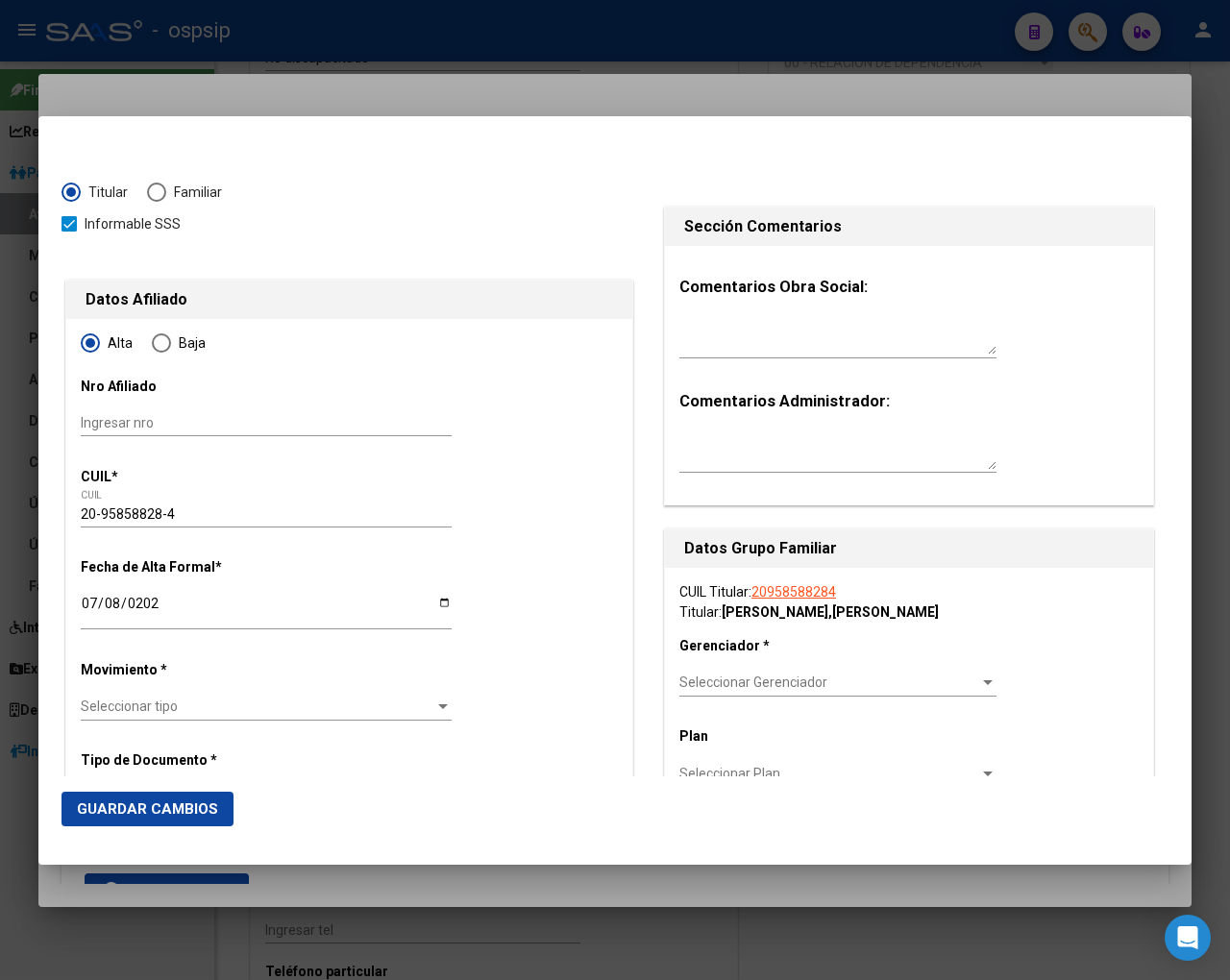 scroll, scrollTop: 107, scrollLeft: 0, axis: vertical 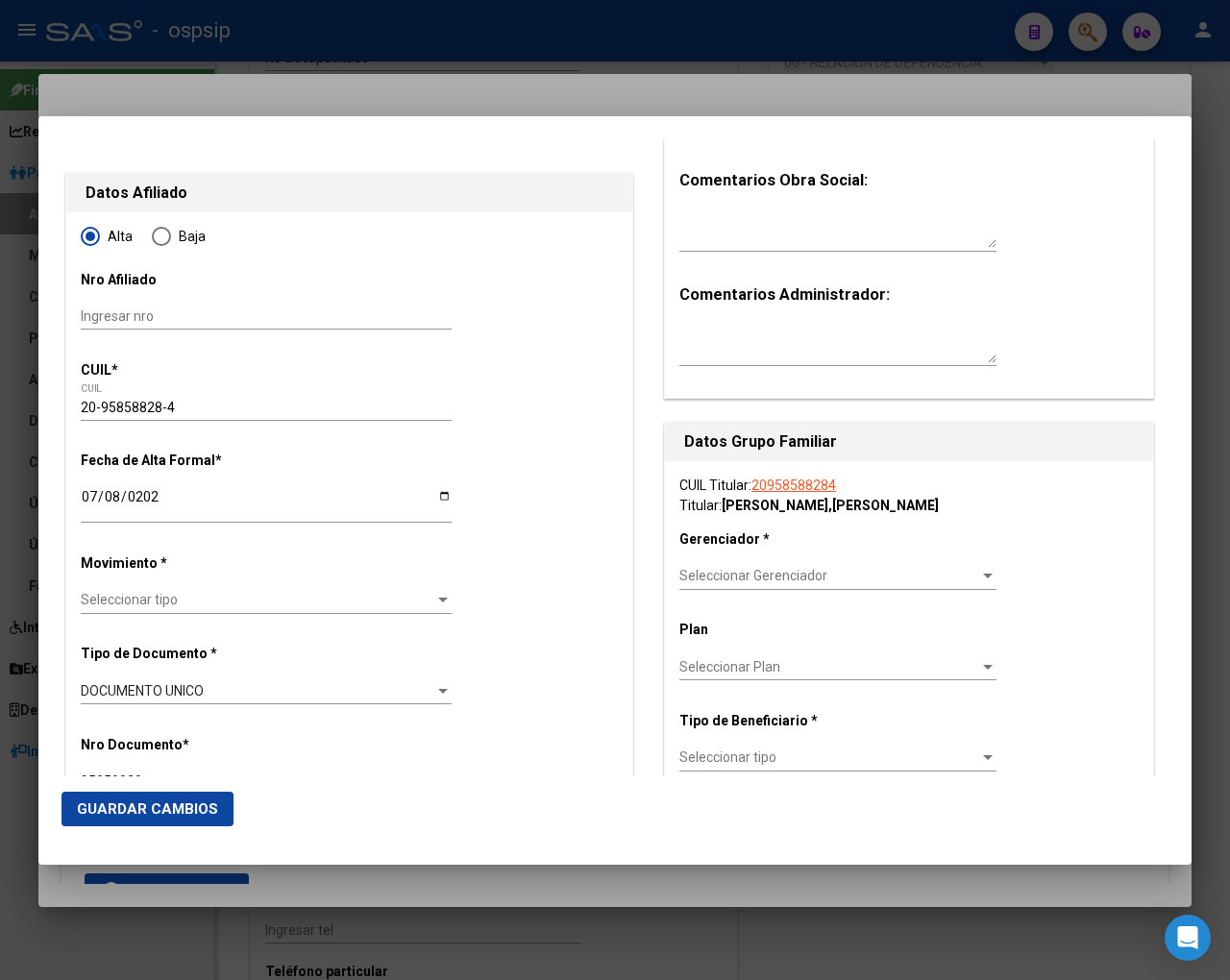 click at bounding box center [443, 600] 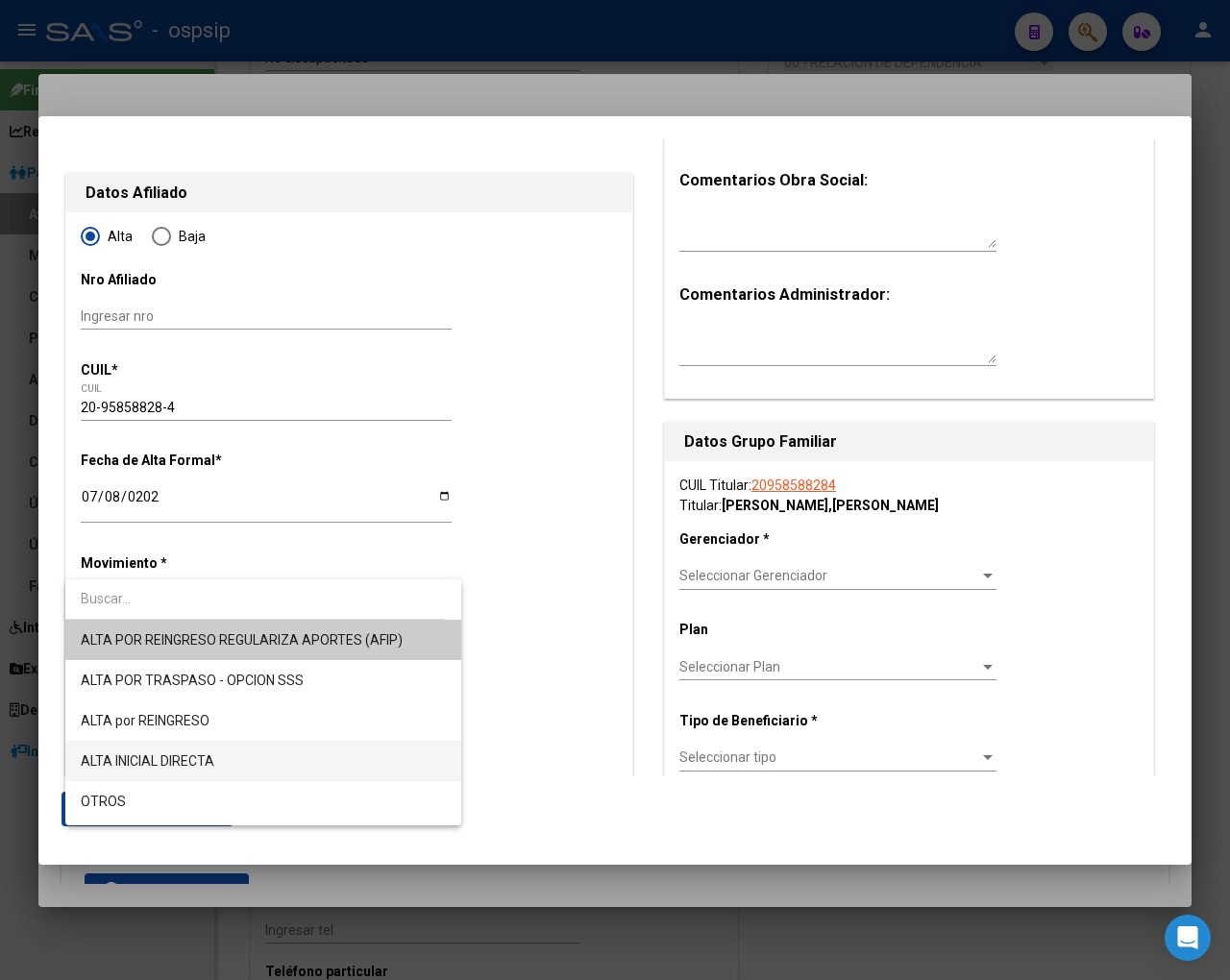 click on "ALTA INICIAL DIRECTA" at bounding box center (263, 761) 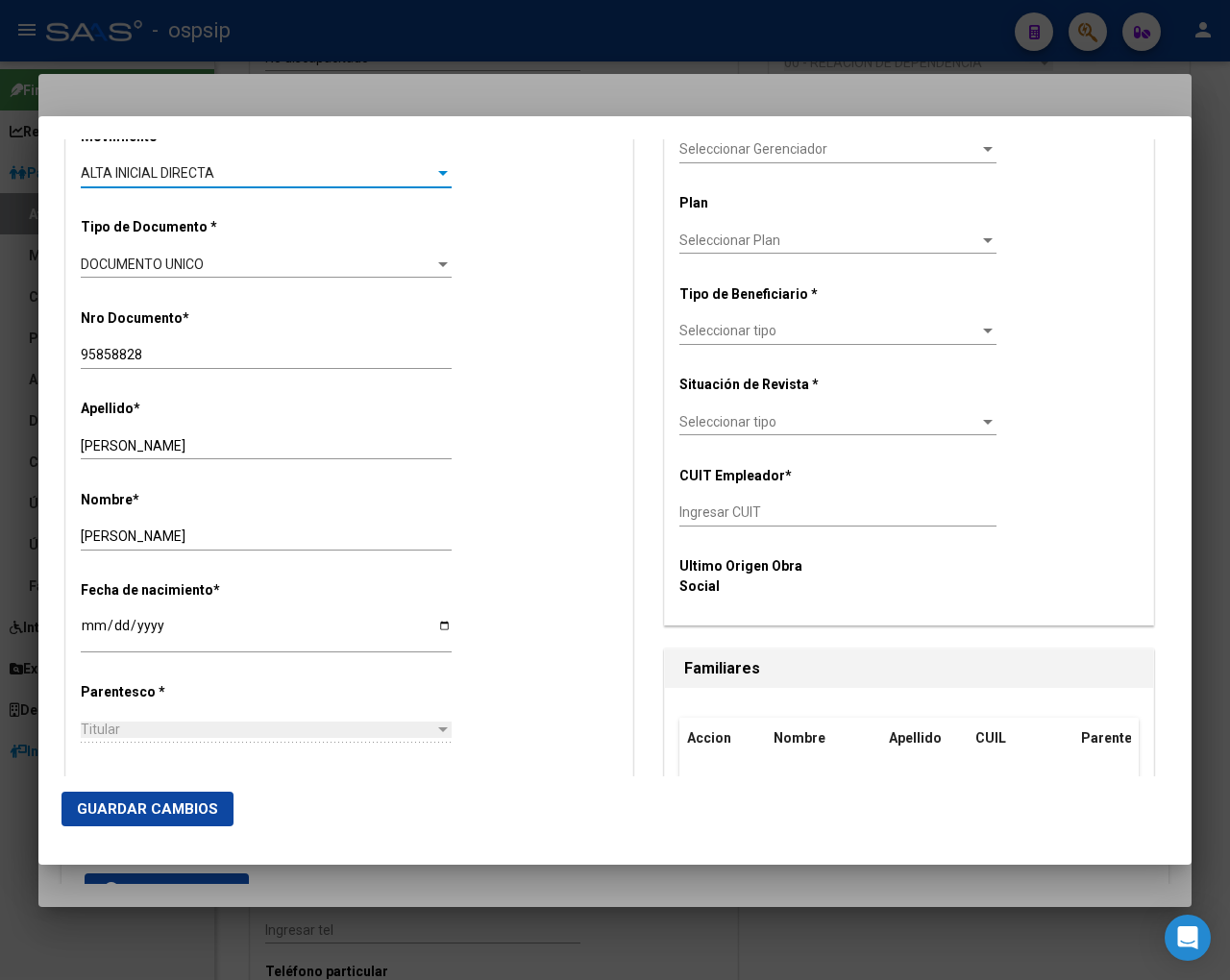 scroll, scrollTop: 747, scrollLeft: 0, axis: vertical 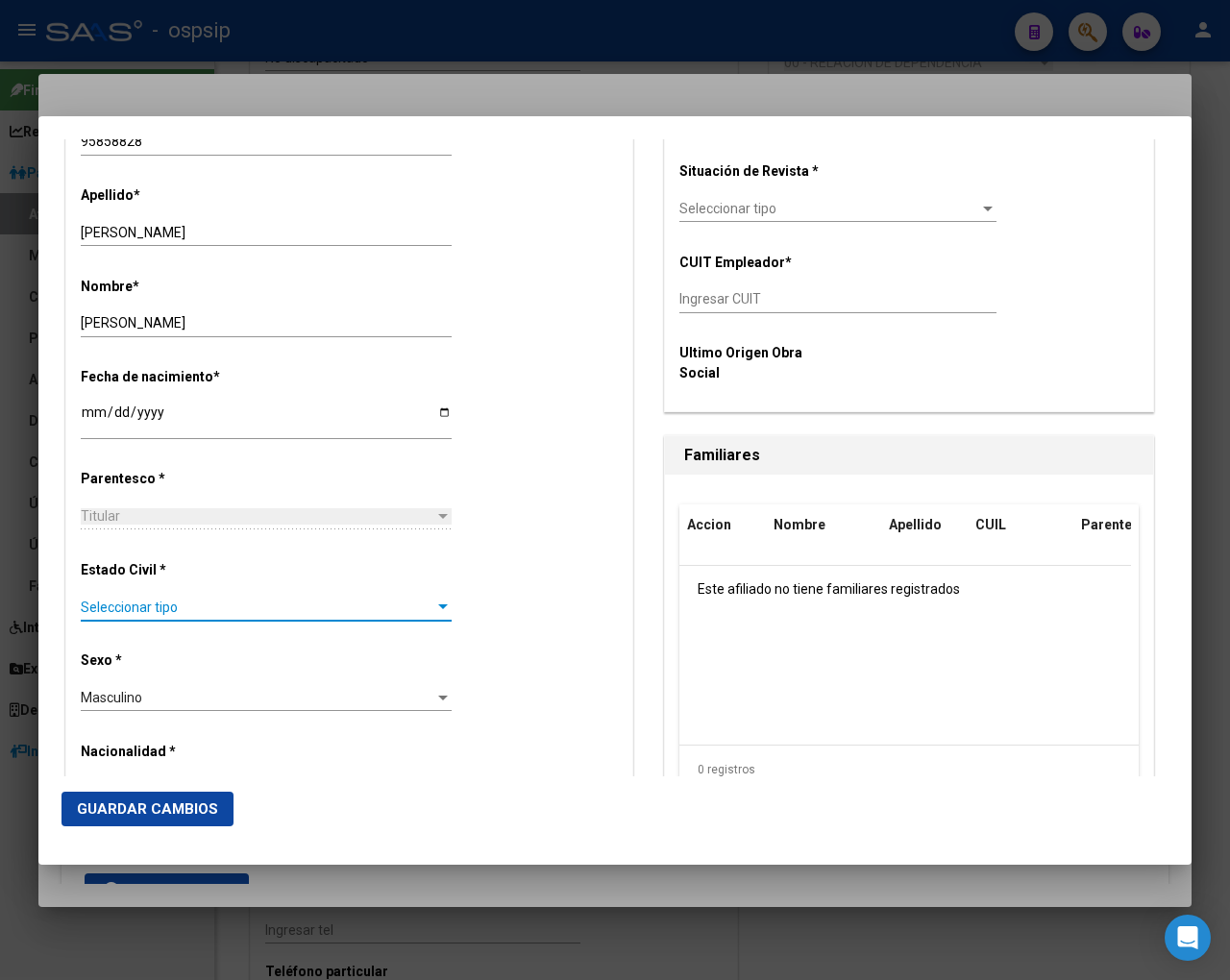 click on "Seleccionar tipo" at bounding box center [258, 607] 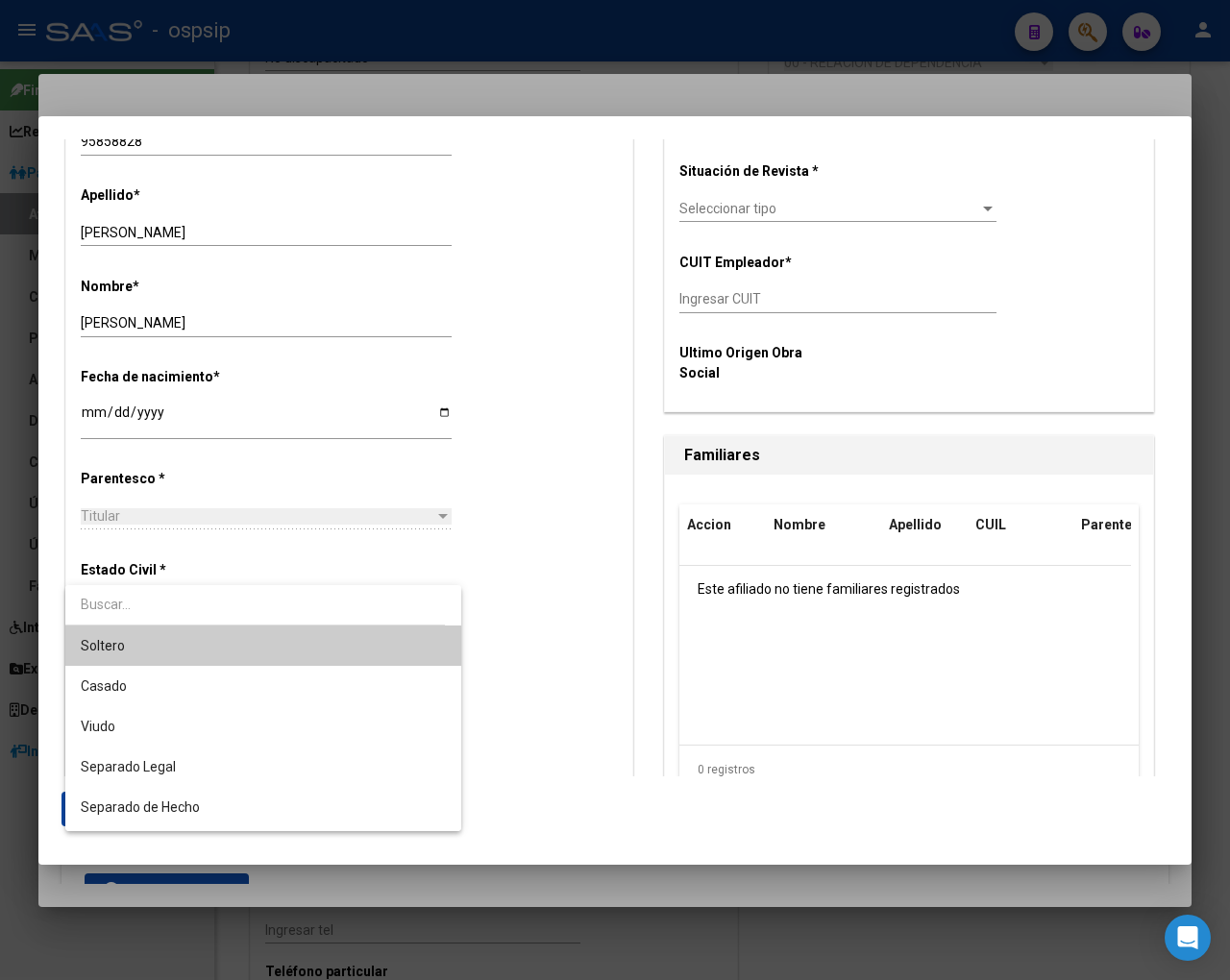 click on "Soltero" at bounding box center [263, 646] 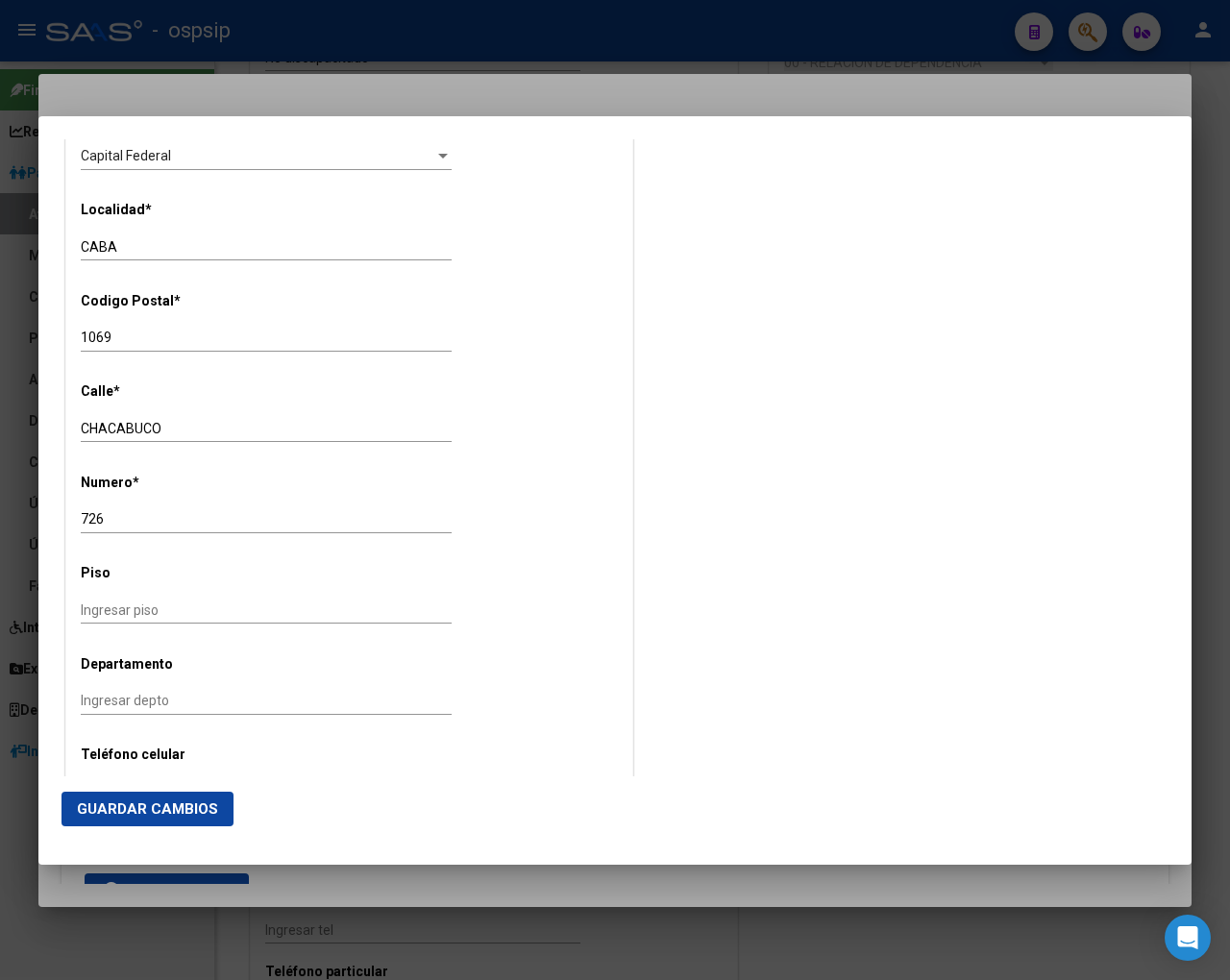 scroll, scrollTop: 1347, scrollLeft: 0, axis: vertical 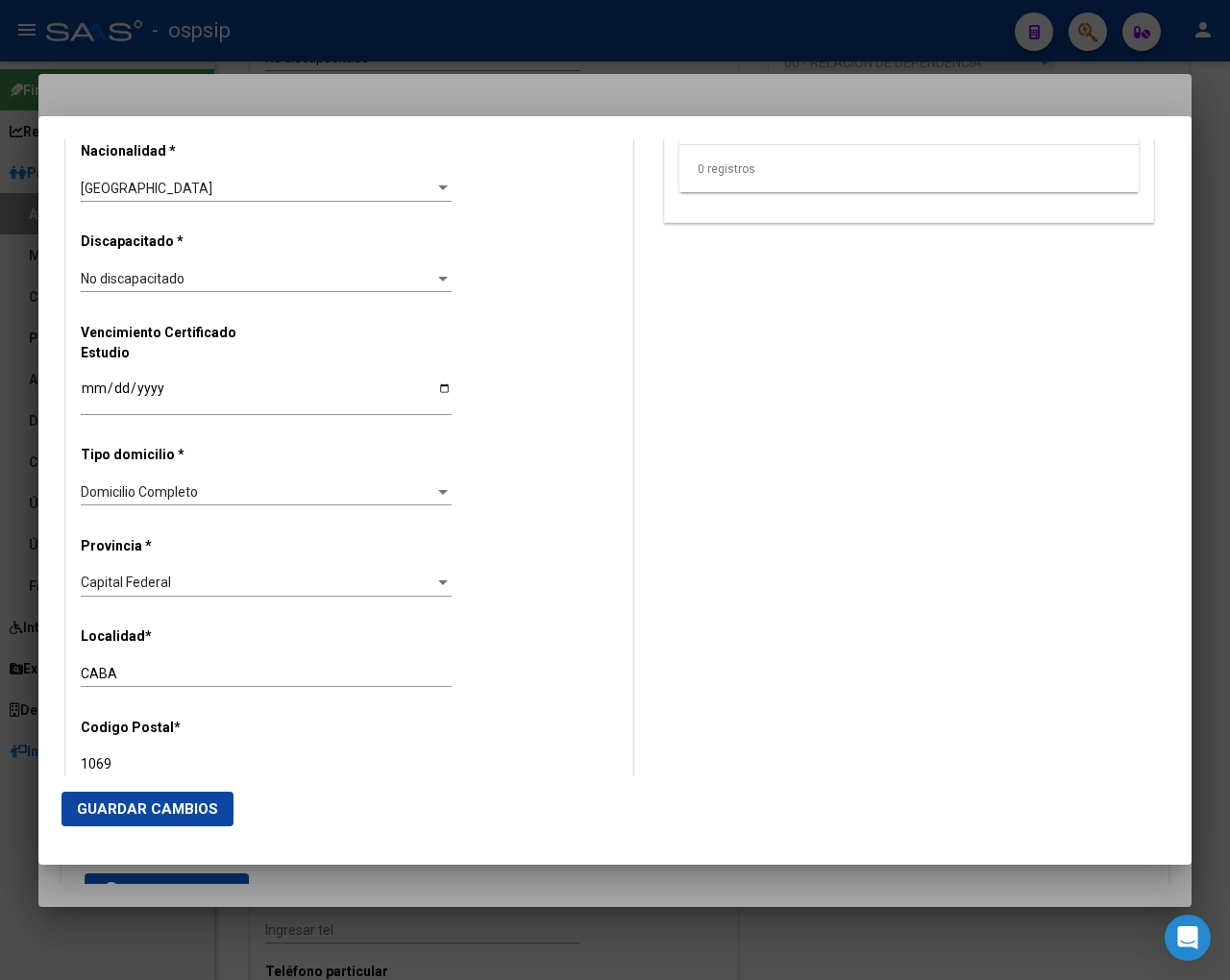click on "Alta   Baja Nro Afiliado    Ingresar nro  CUIL  *   20-95858828-4 CUIL  ARCA Padrón Fecha de Alta Formal  *   2025-07-08 Ingresar fecha   Movimiento * ALTA INICIAL DIRECTA Seleccionar tipo  Tipo de Documento * DOCUMENTO UNICO Seleccionar tipo Nro Documento  *   95858828 Ingresar nro  Apellido  *   CHIRINO VALERA Ingresar apellido  Nombre  *   JAVIER ANTONIO Ingresar nombre  Fecha de nacimiento  *   1993-08-29 Ingresar fecha   Parentesco * Titular Seleccionar parentesco  Estado Civil * Soltero Seleccionar tipo  Sexo * Masculino Seleccionar sexo  Nacionalidad * ARGENTINA Seleccionar tipo  Discapacitado * No discapacitado Seleccionar tipo Vencimiento Certificado Estudio    Ingresar fecha   Tipo domicilio * Domicilio Completo Seleccionar tipo domicilio  Provincia * Capital Federal Seleccionar provincia Localidad  *   CABA Ingresar el nombre  Codigo Postal  *   1069 Ingresar el codigo  Calle  *   CHACABUCO Ingresar calle  Numero  *   726 Ingresar nro  Piso    Ingresar piso  Departamento    Ingresar depto" at bounding box center (349, 254) 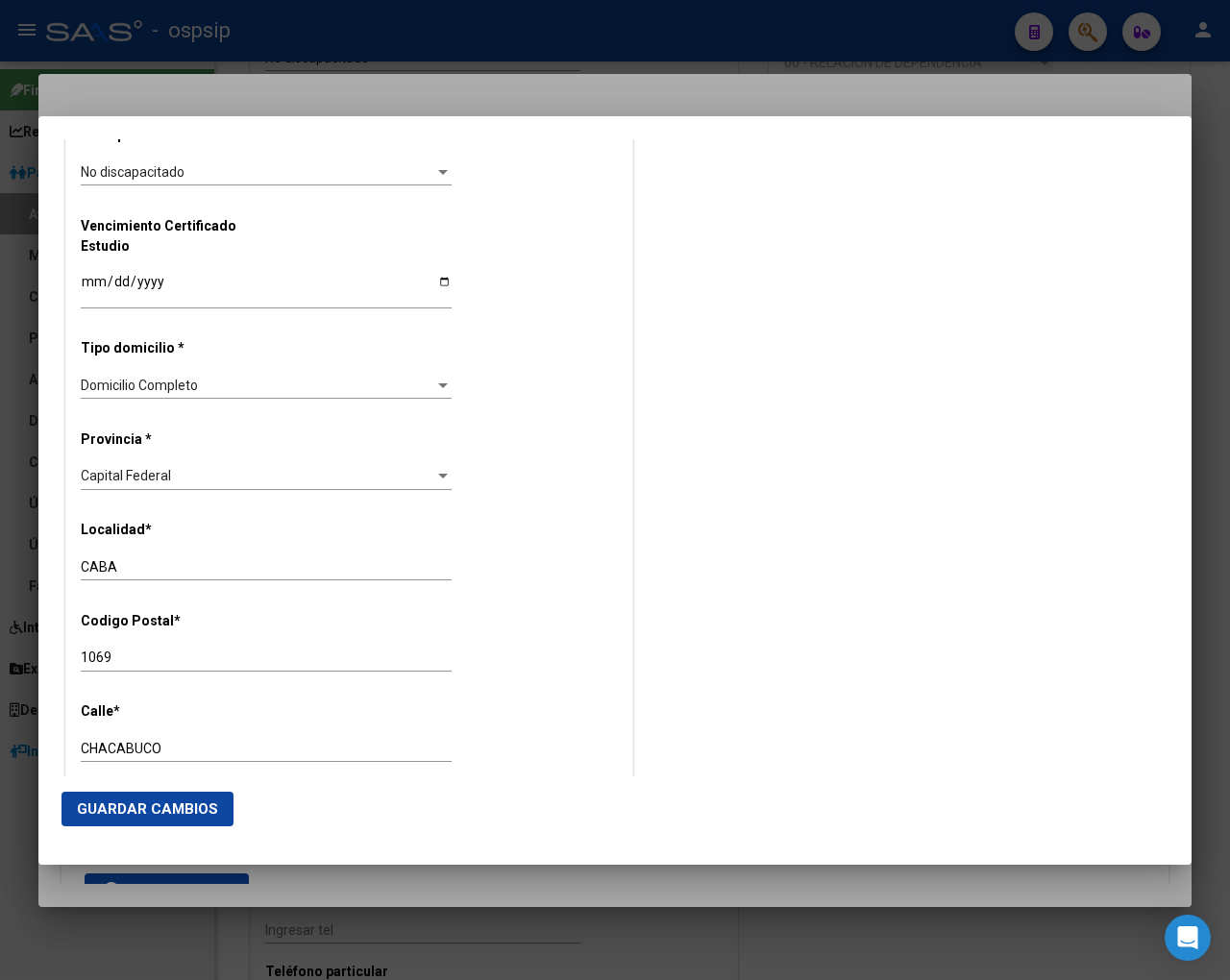 scroll, scrollTop: 1560, scrollLeft: 0, axis: vertical 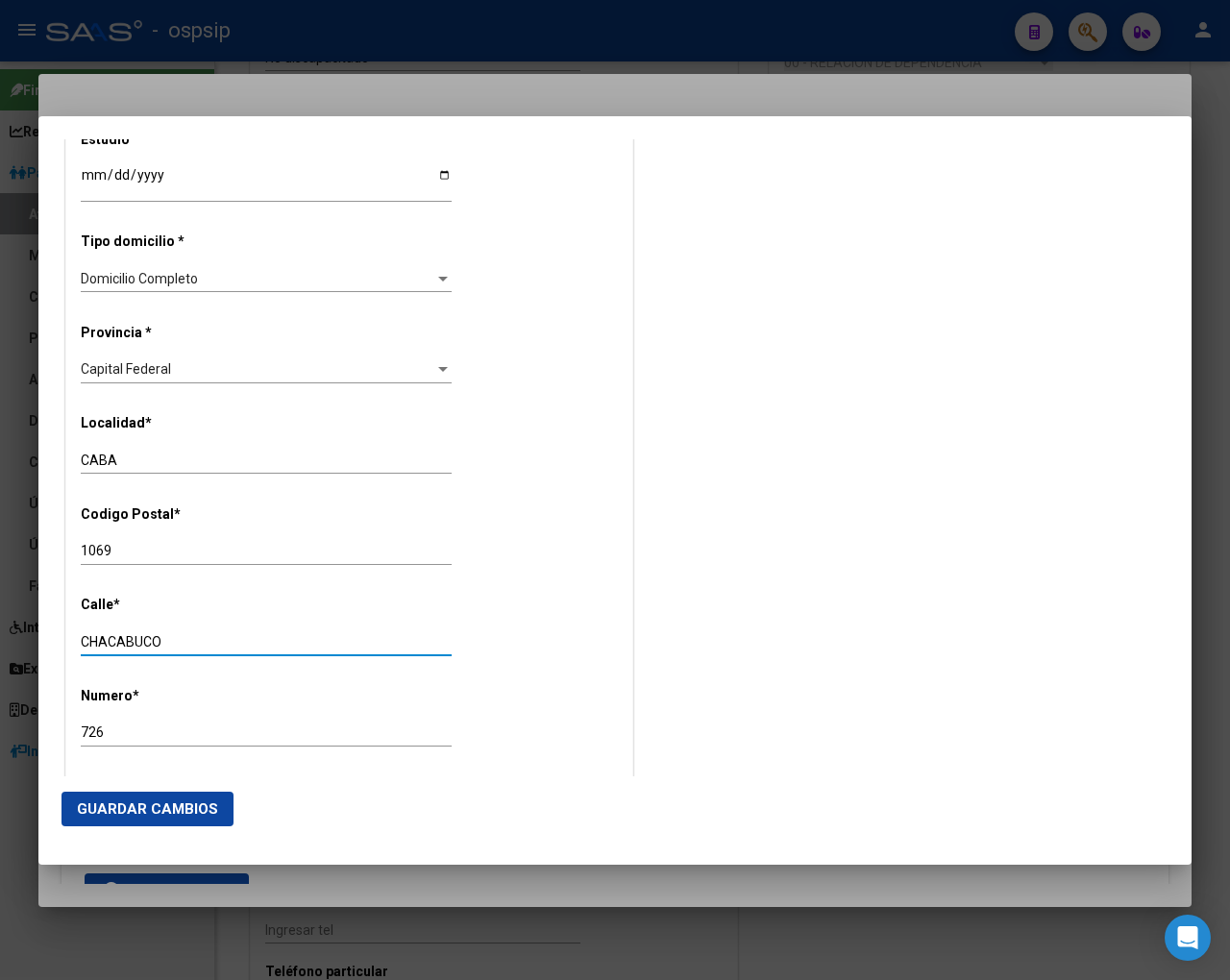 click on "CHACABUCO" at bounding box center (266, 642) 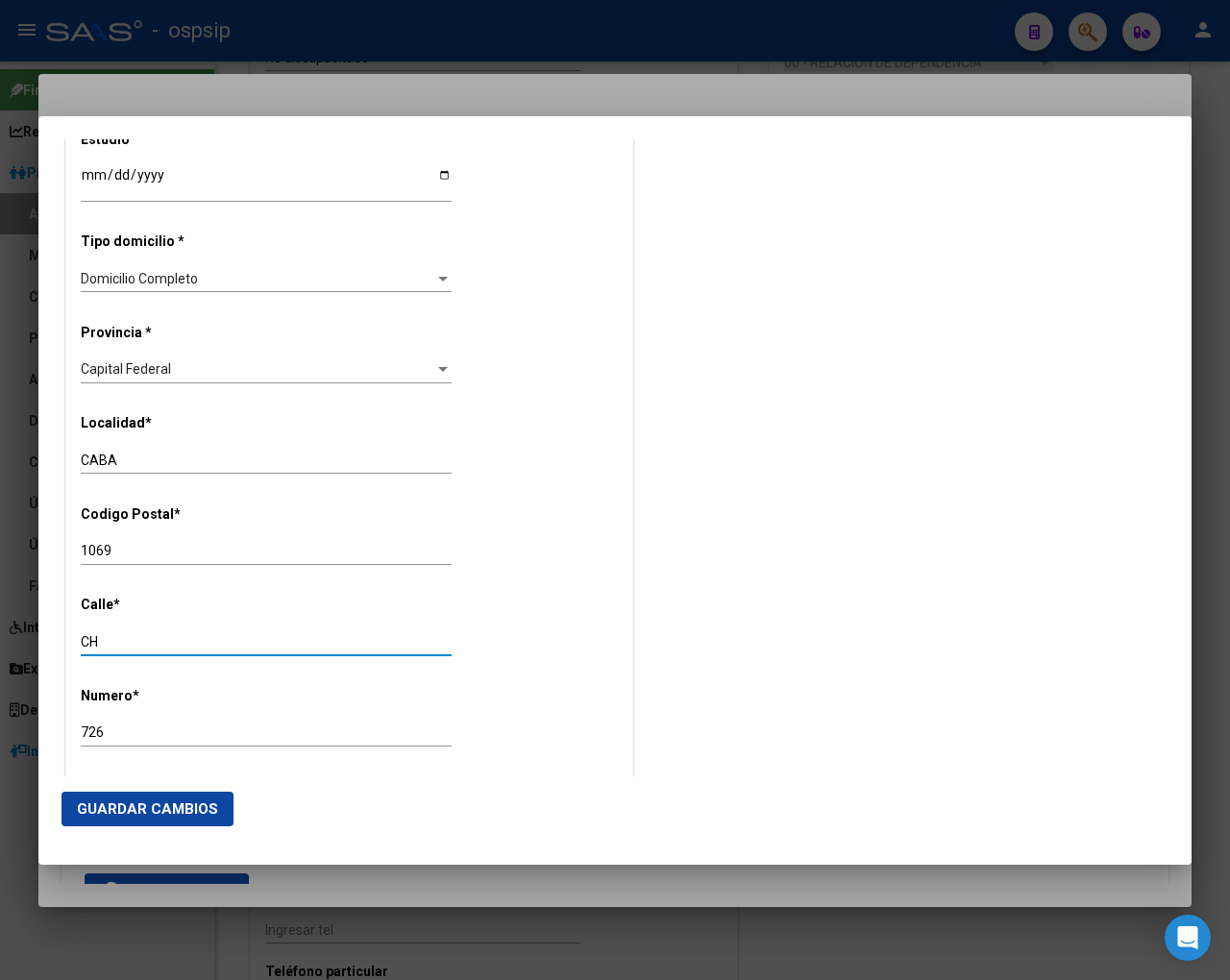 type on "C" 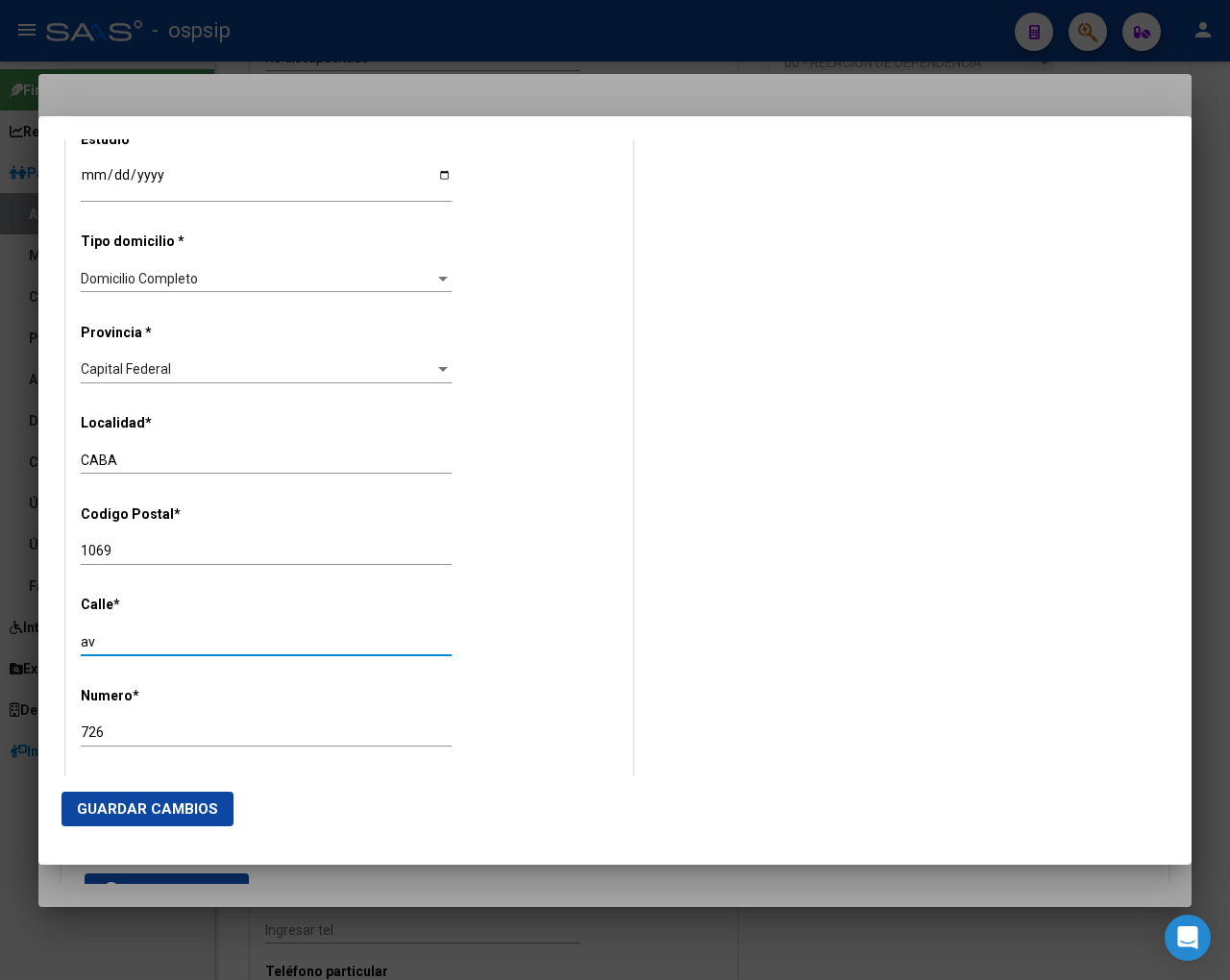 type on "a" 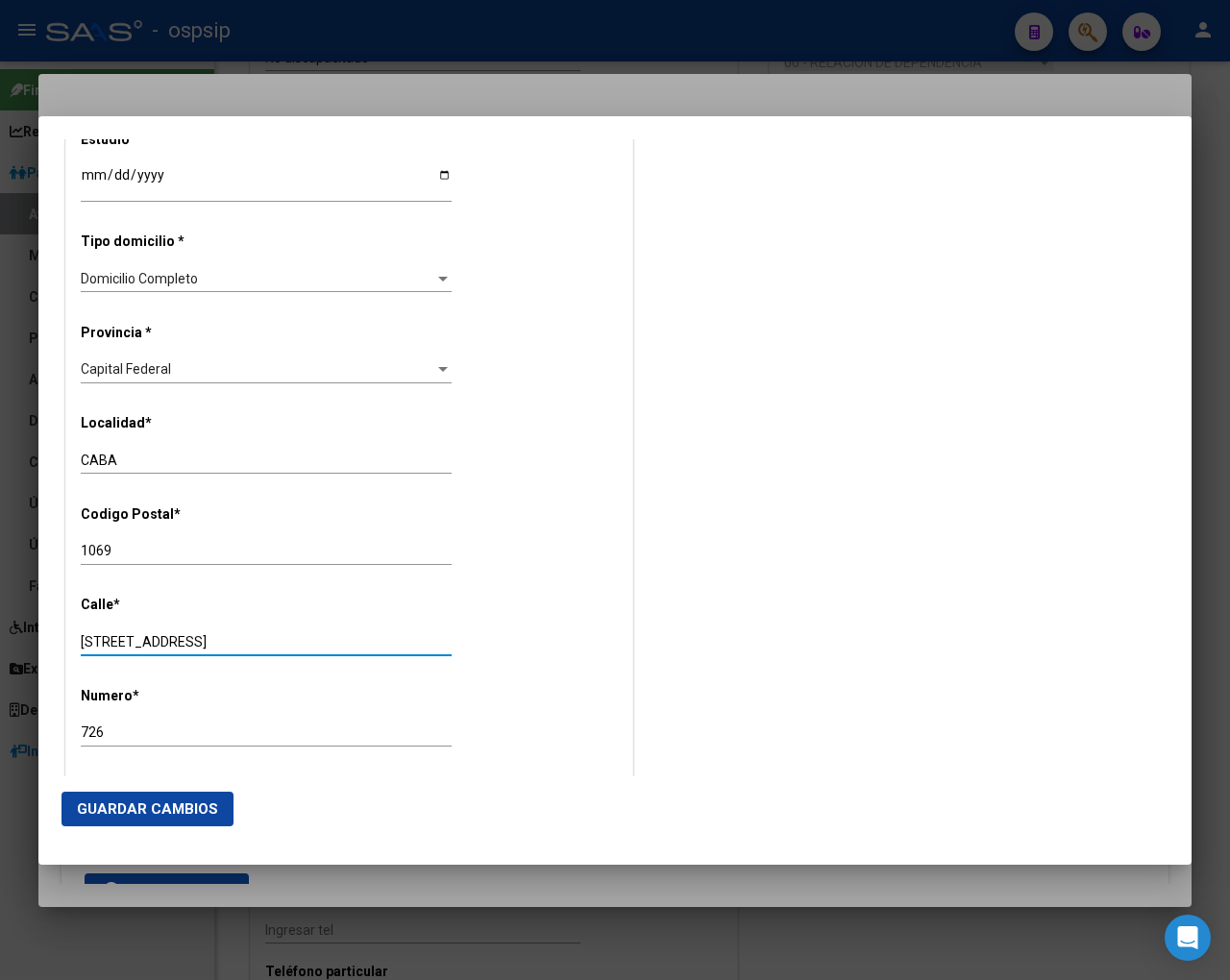 type on "AV.SANTA FE 1240" 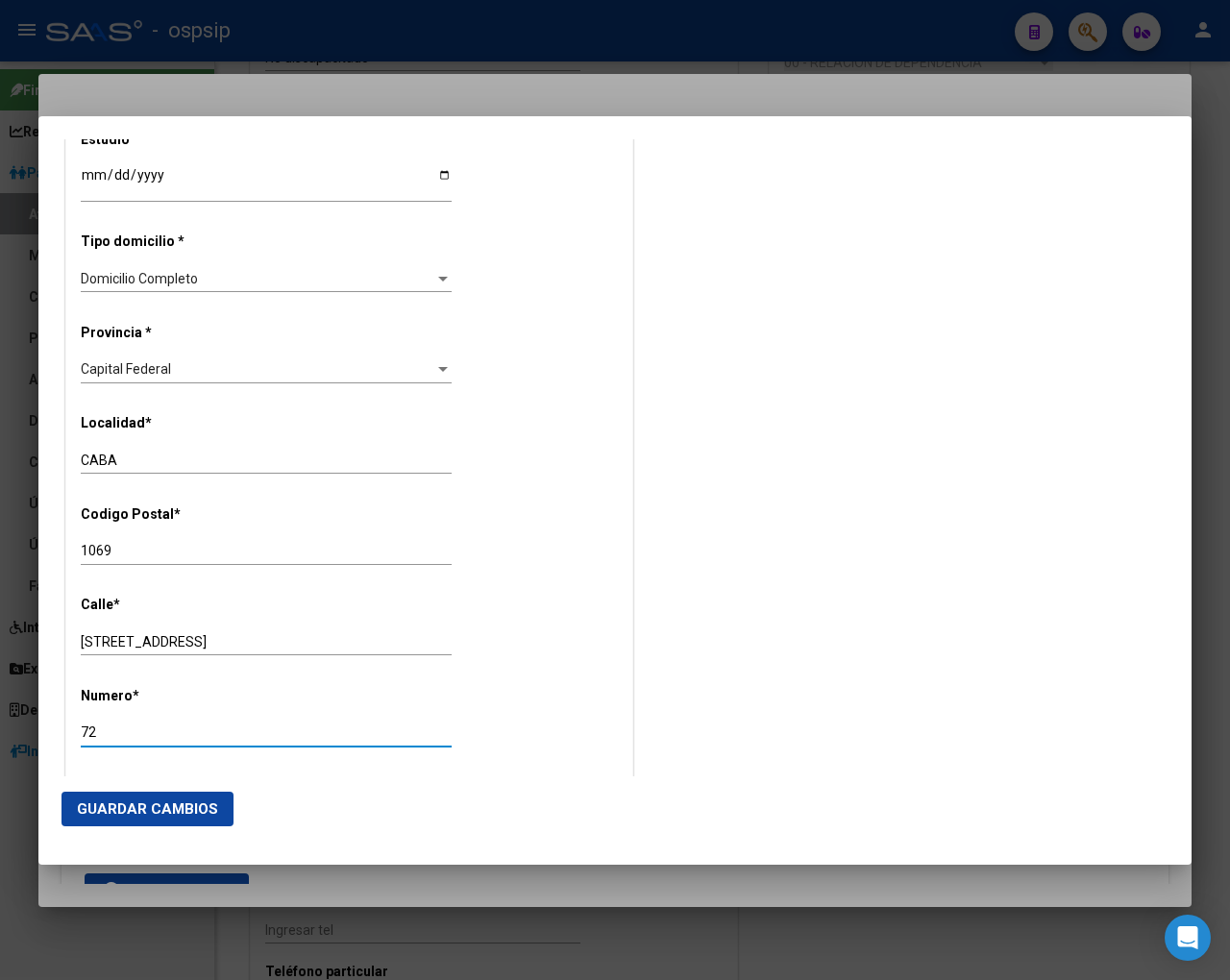 type on "7" 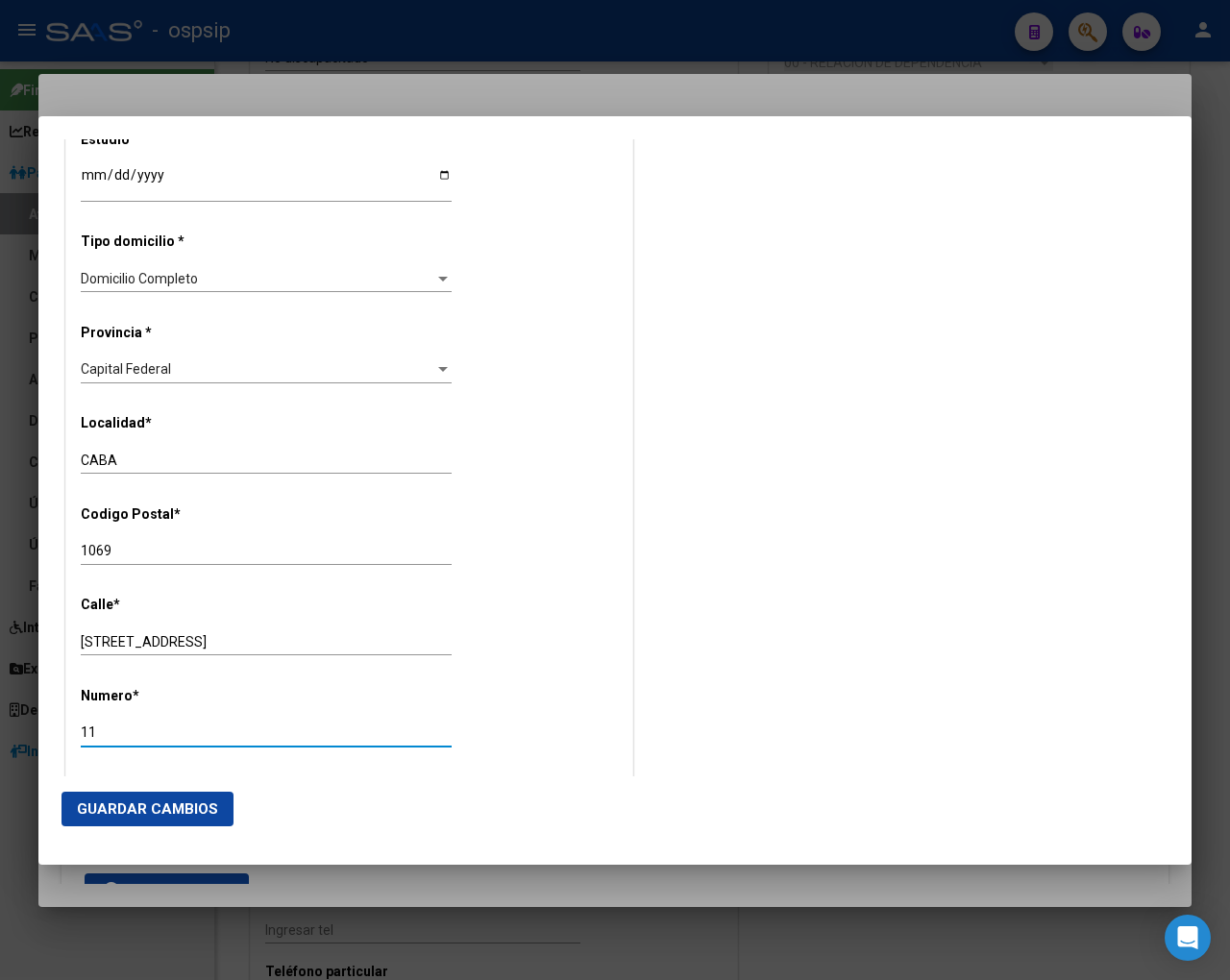 scroll, scrollTop: 1880, scrollLeft: 0, axis: vertical 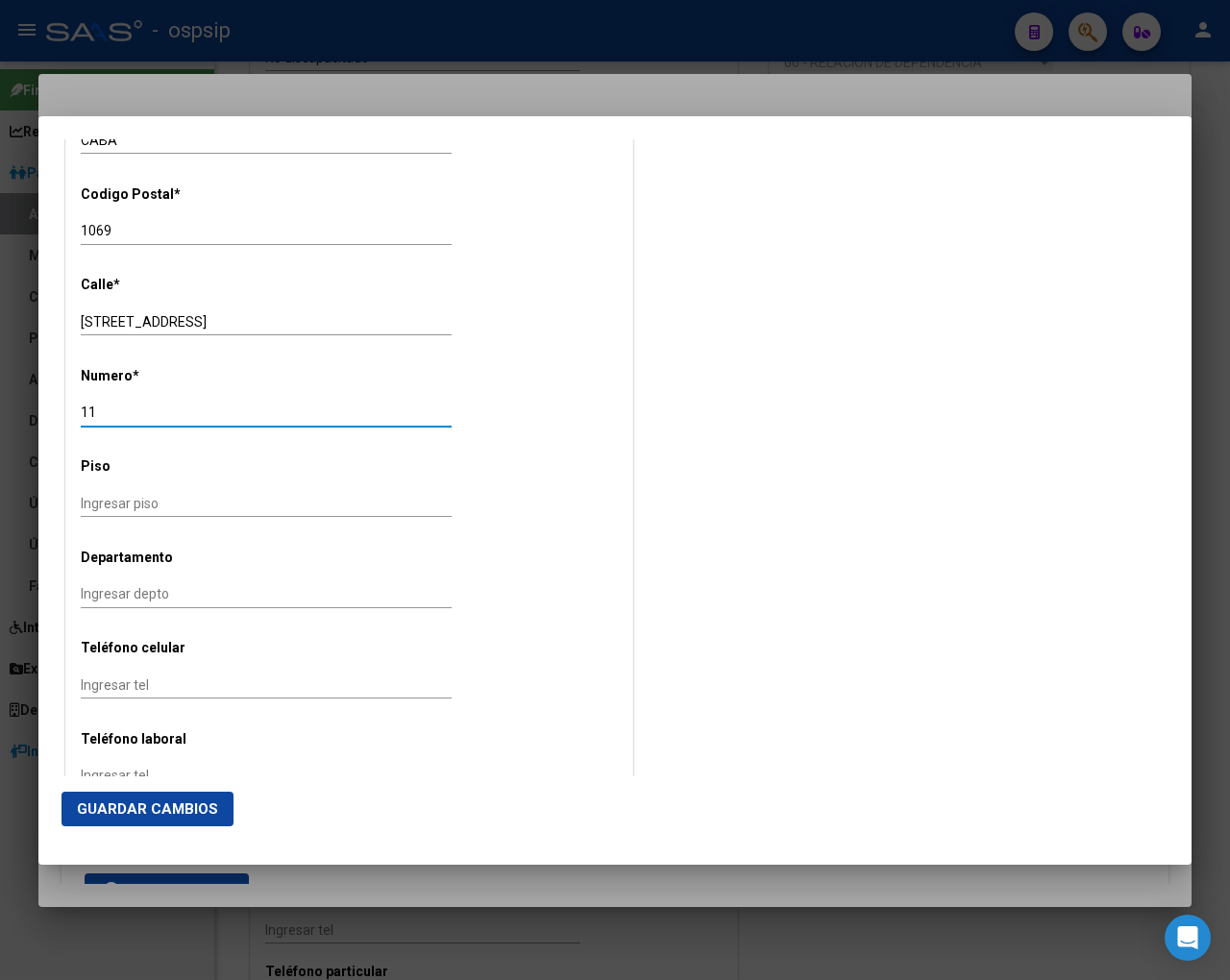 type on "11" 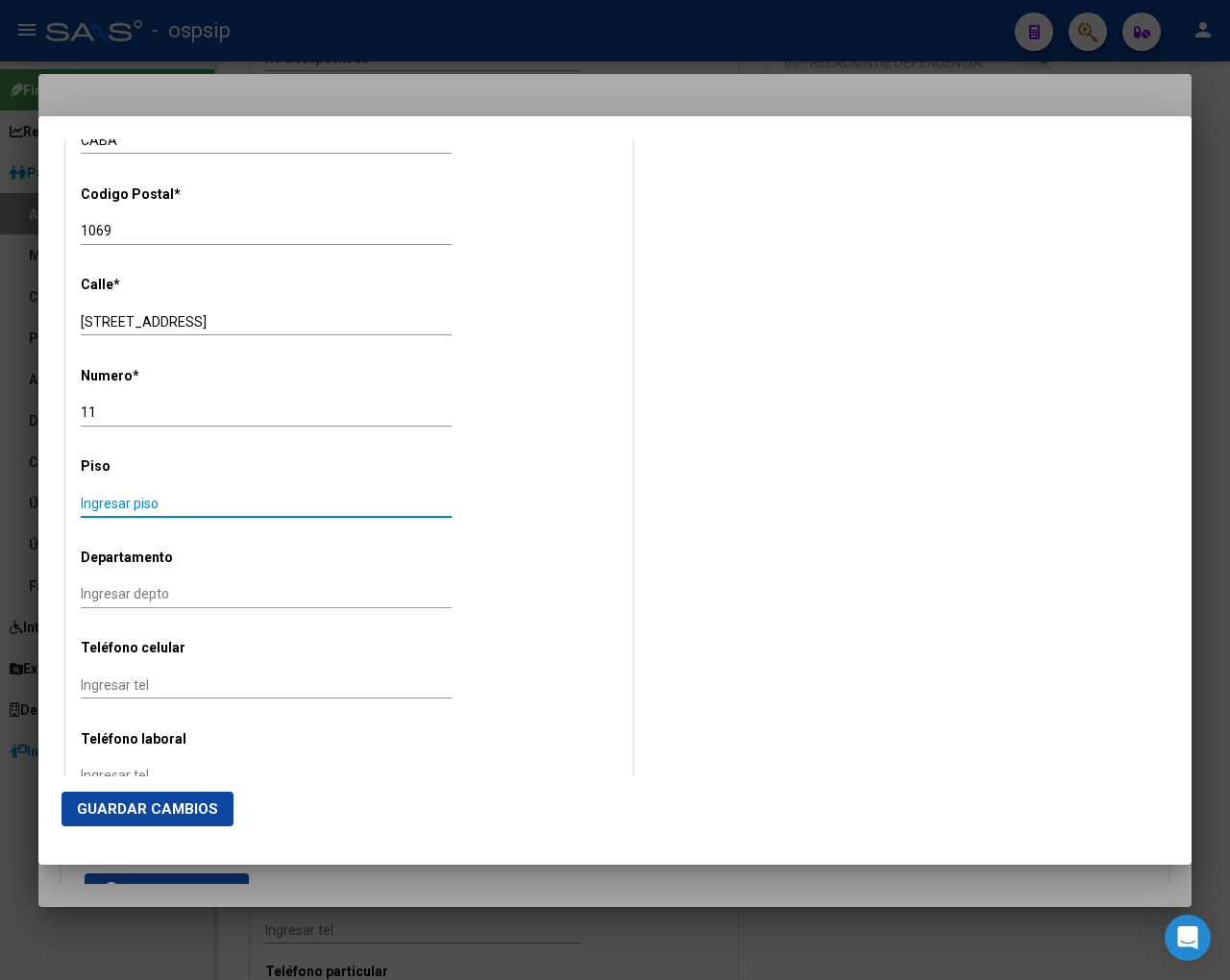 click on "Ingresar piso" at bounding box center (266, 503) 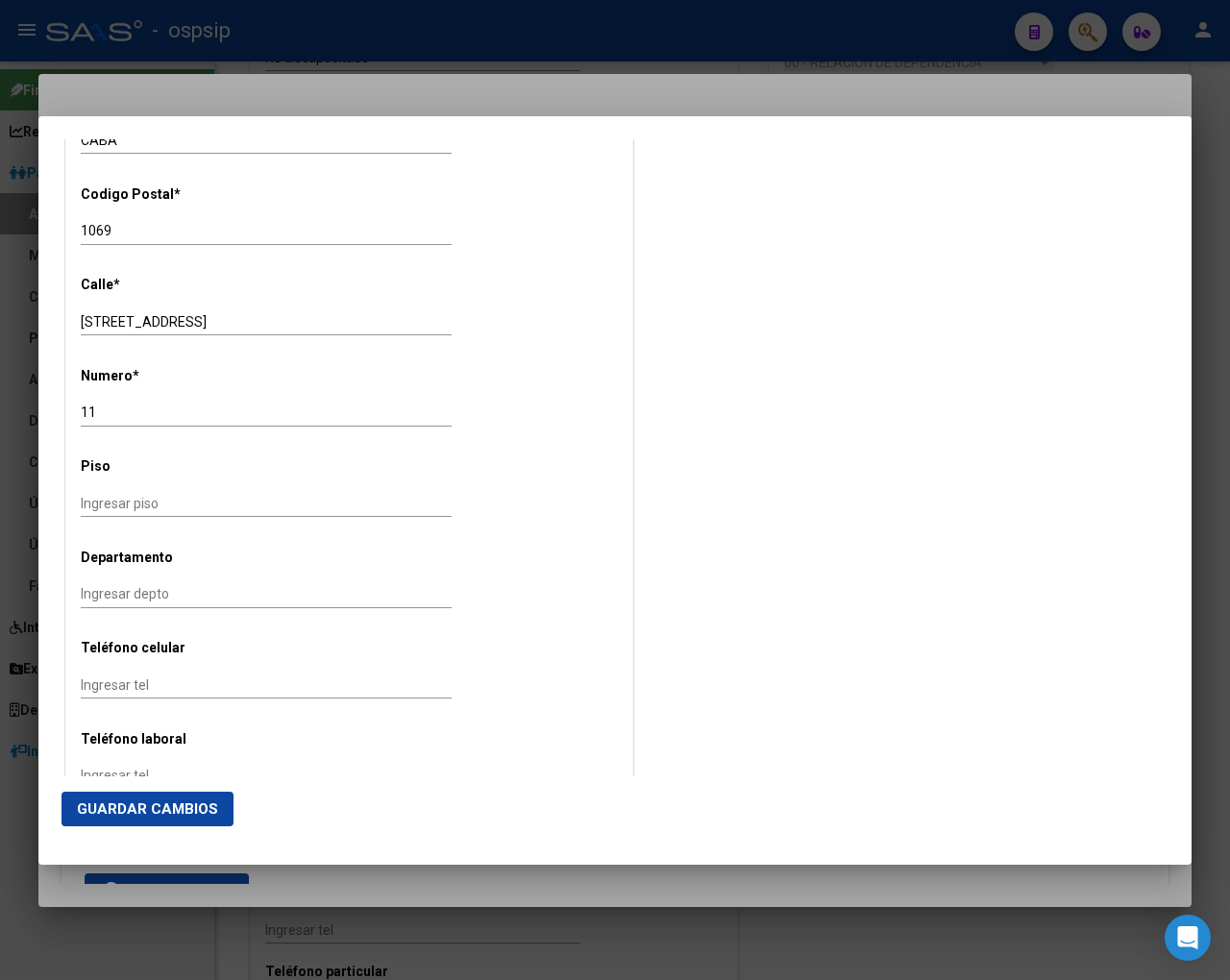 click on "Ingresar depto" 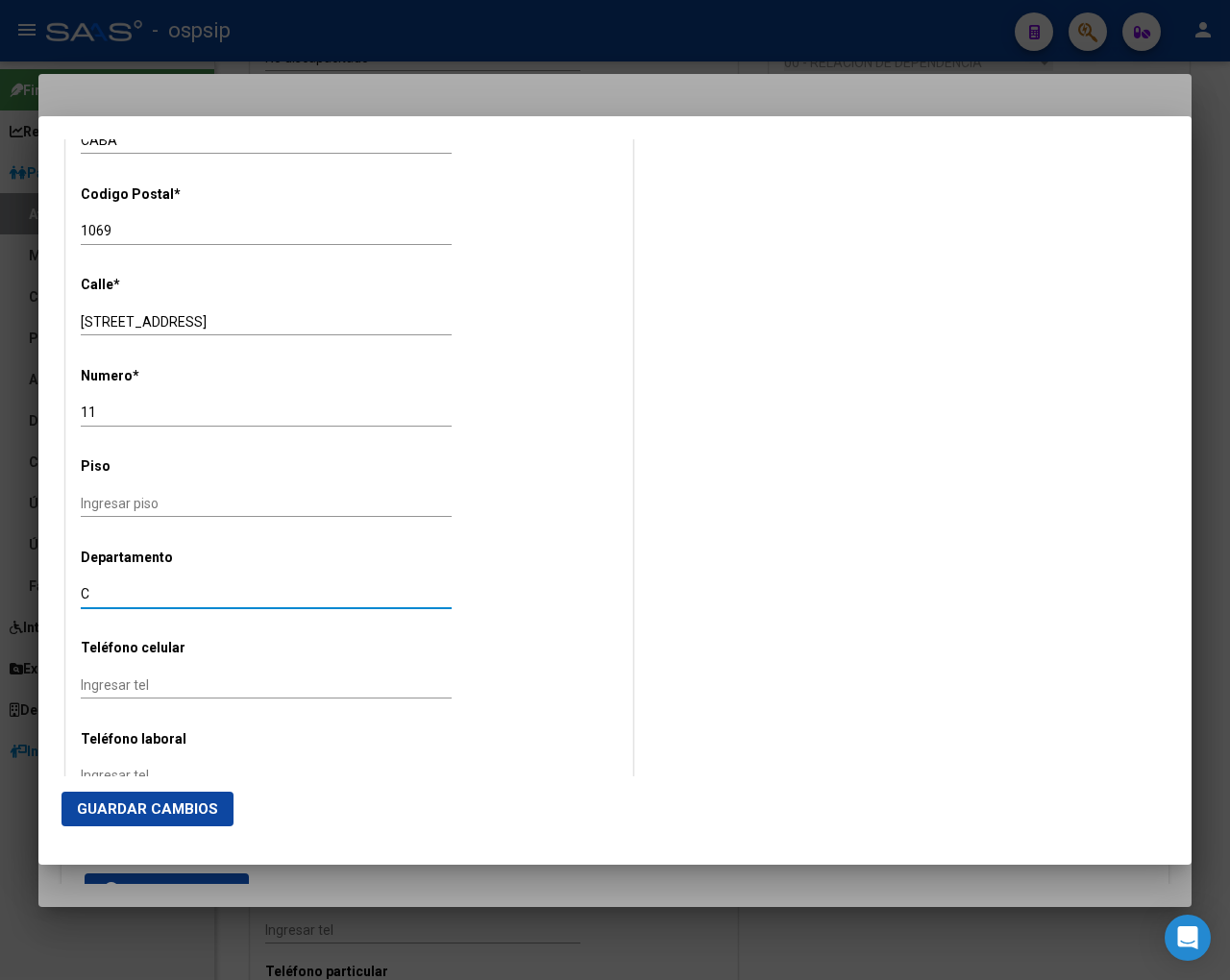 type on "C" 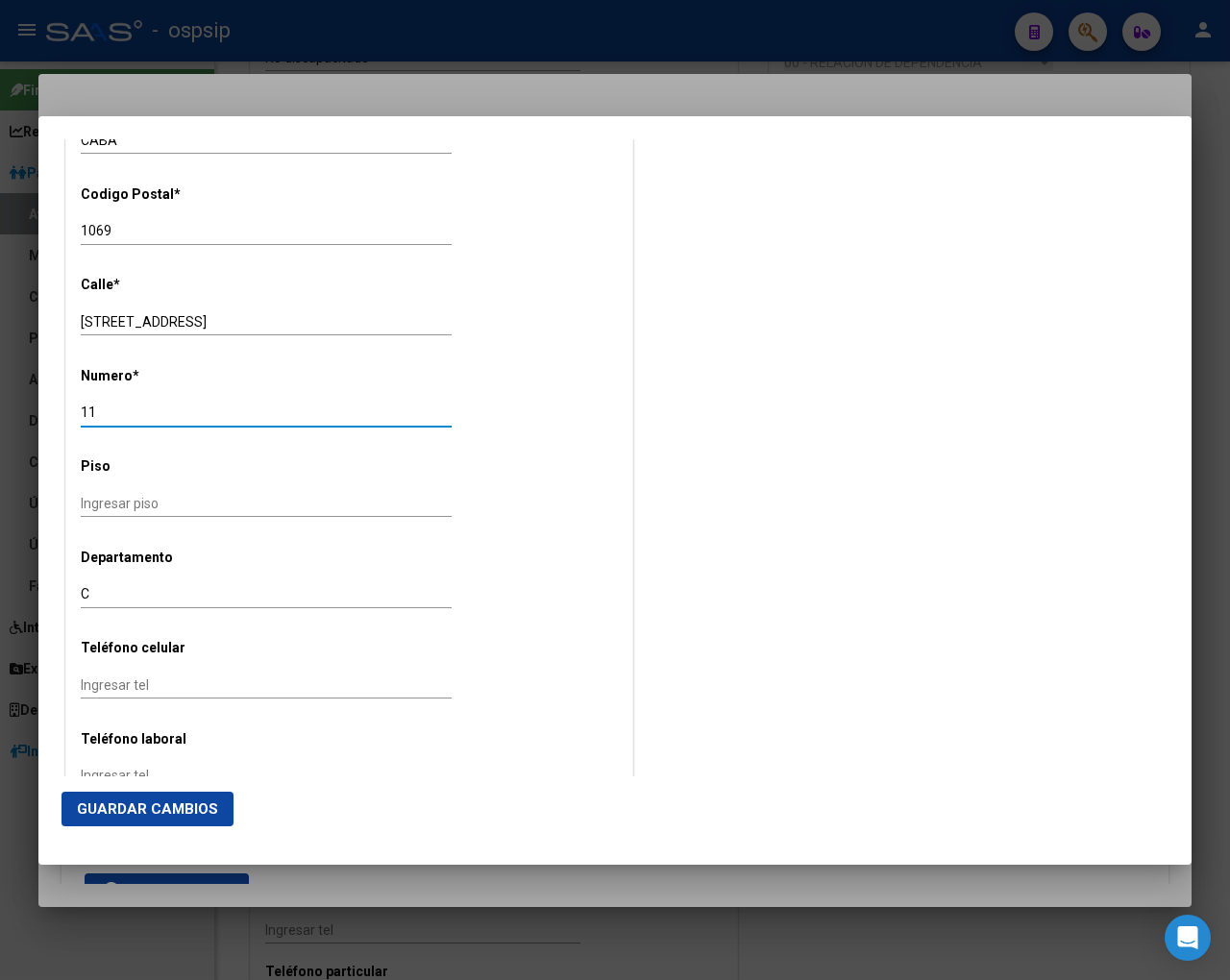 type on "1" 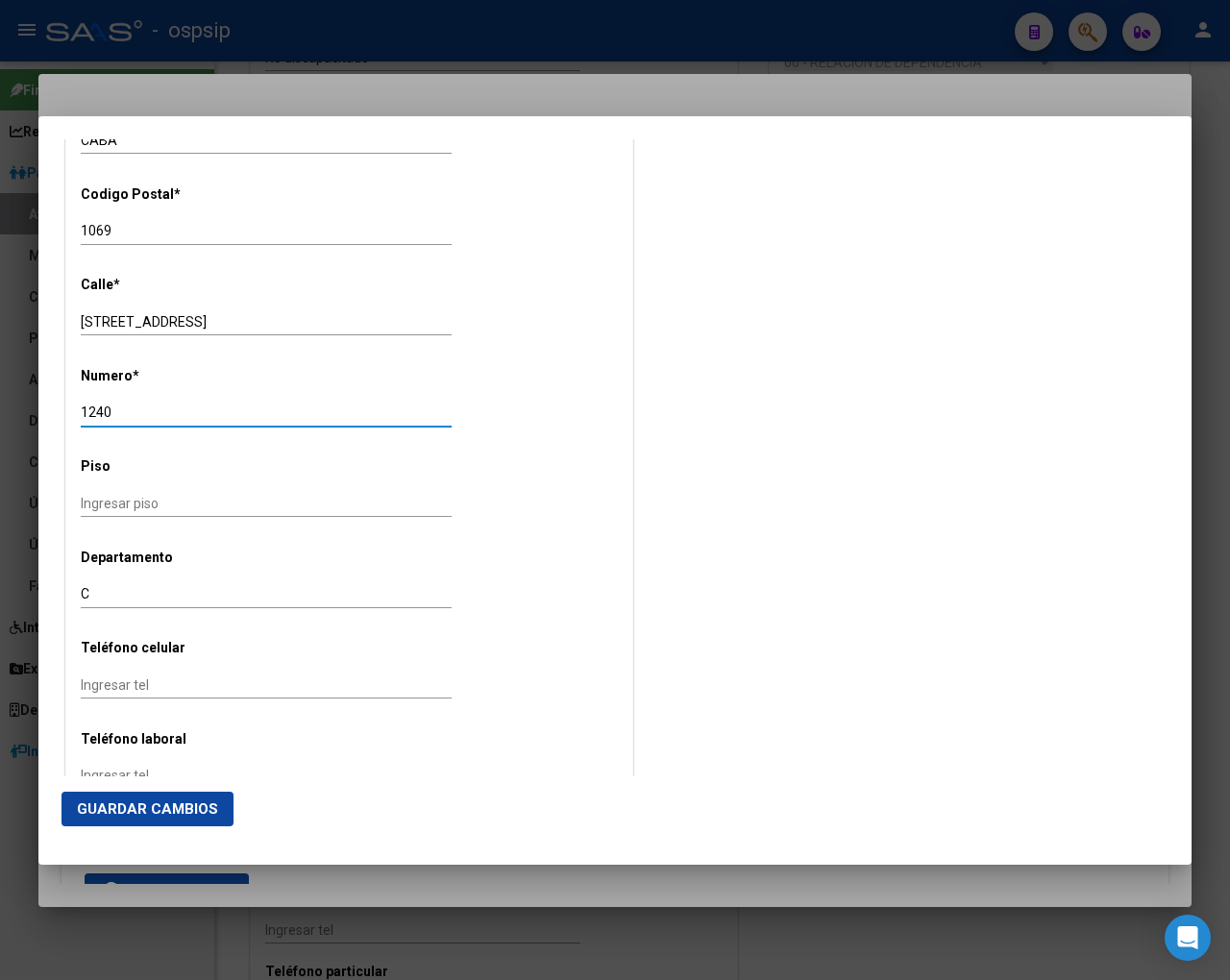 type on "1240" 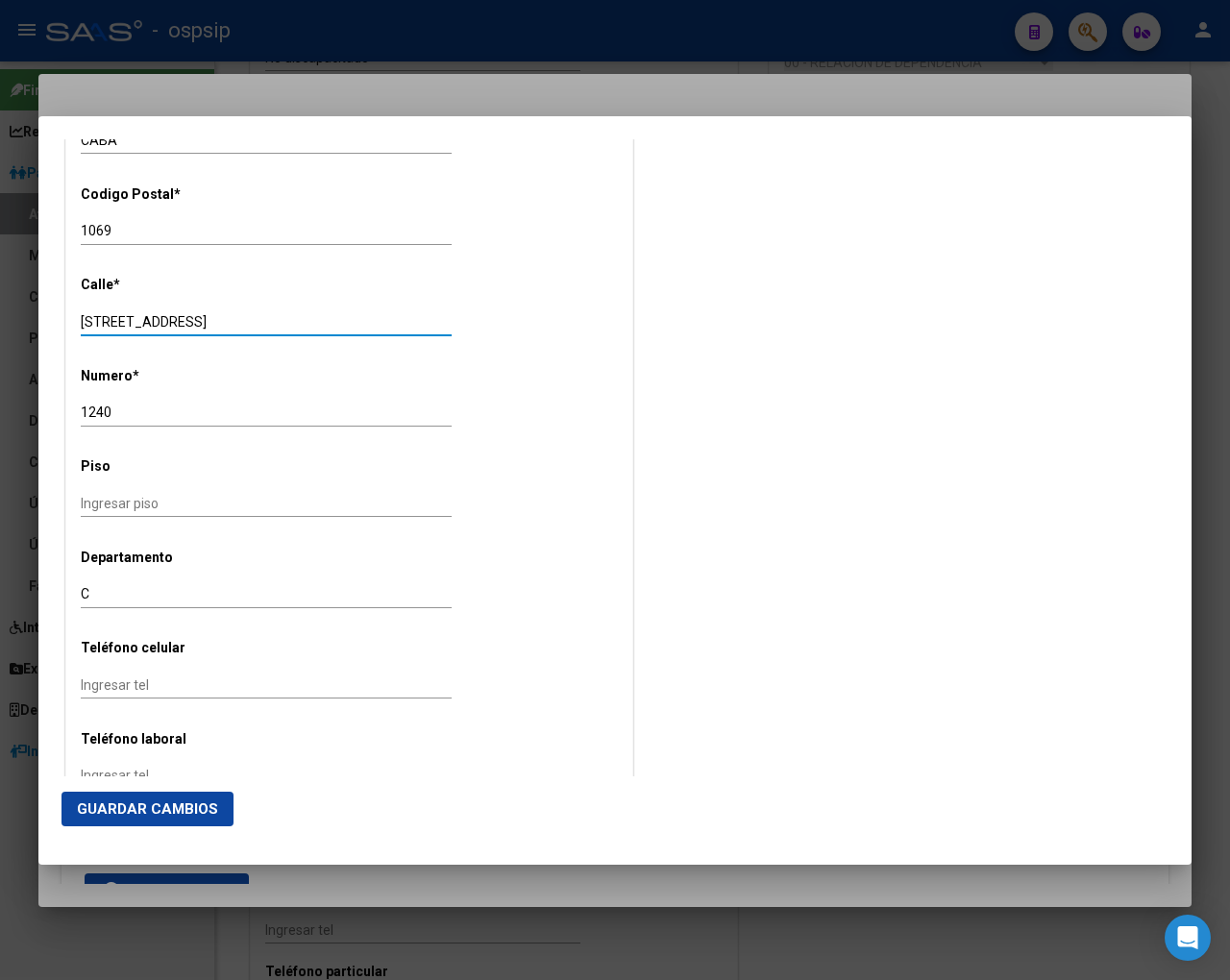 click on "AV.SANTA FE 1240" at bounding box center [266, 322] 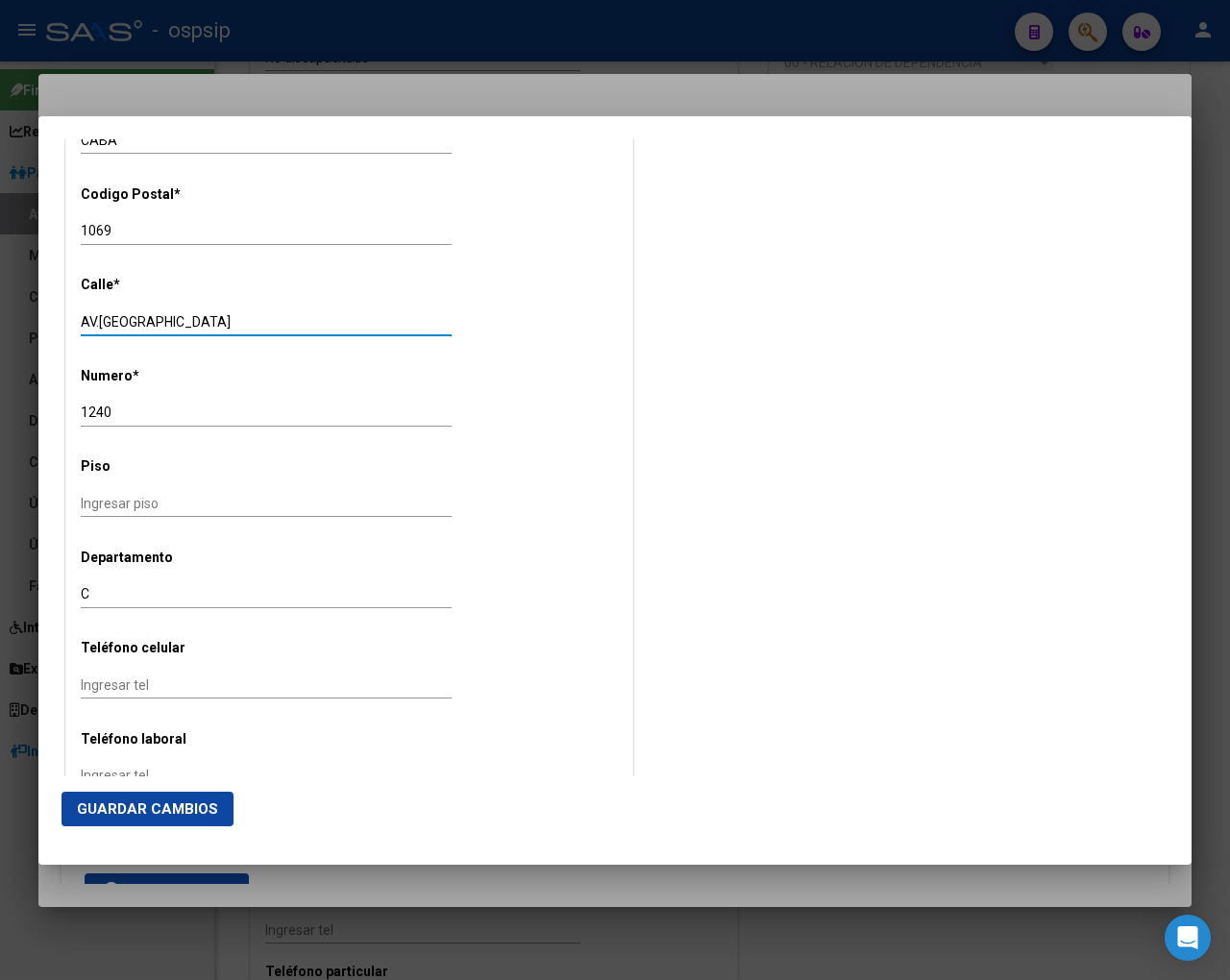 type on "AV.SANTA FE" 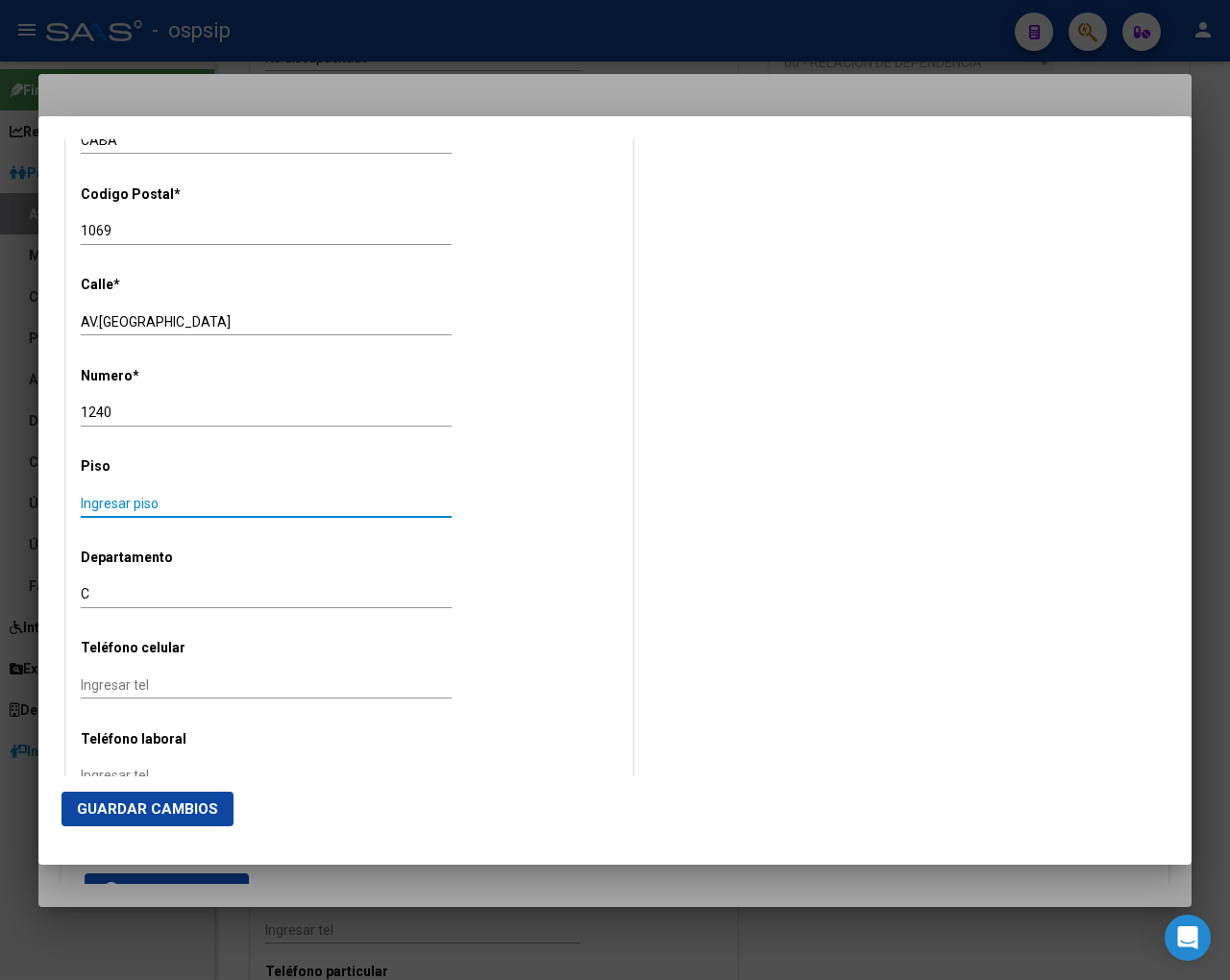 click on "Ingresar piso" at bounding box center (266, 503) 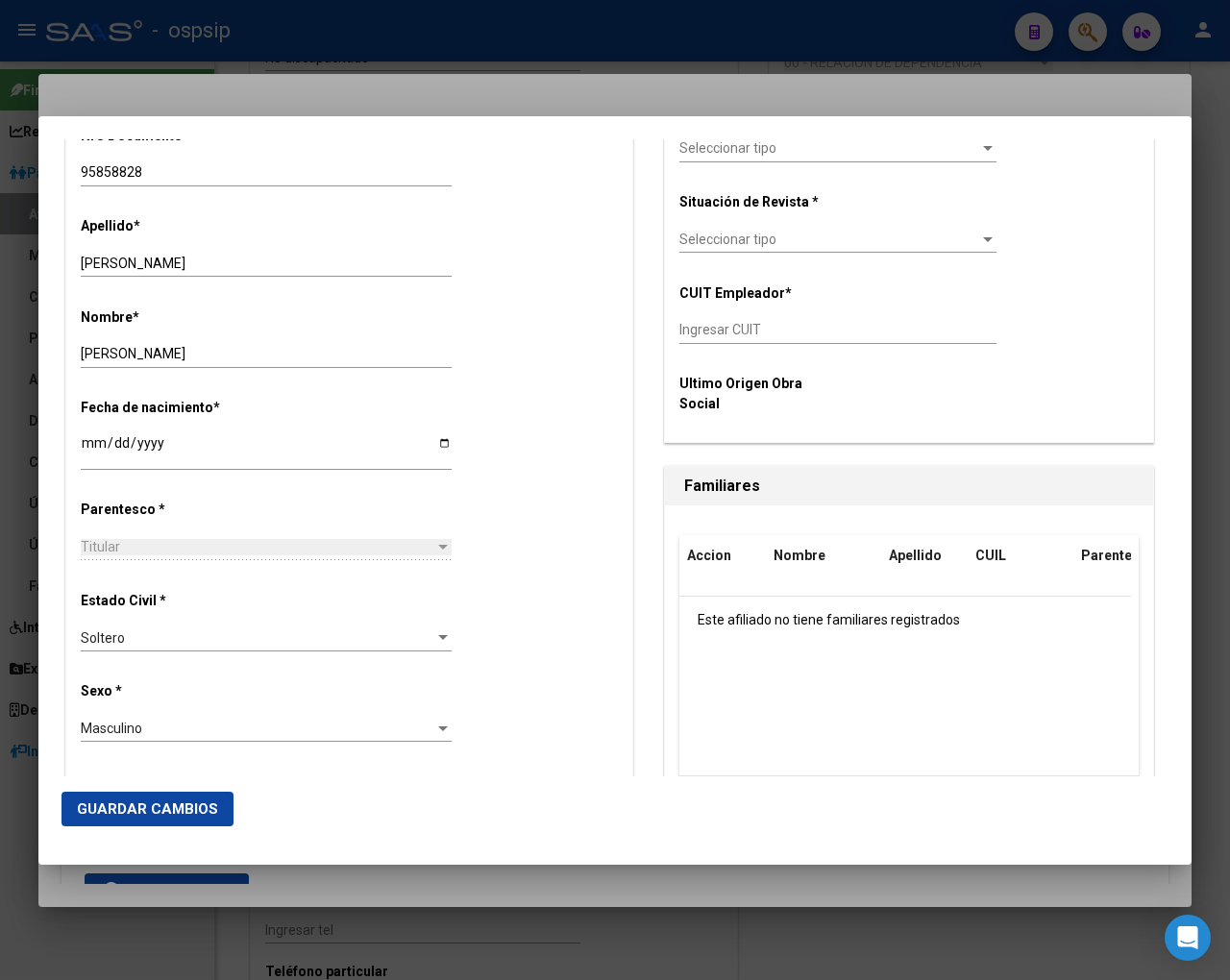 scroll, scrollTop: 386, scrollLeft: 0, axis: vertical 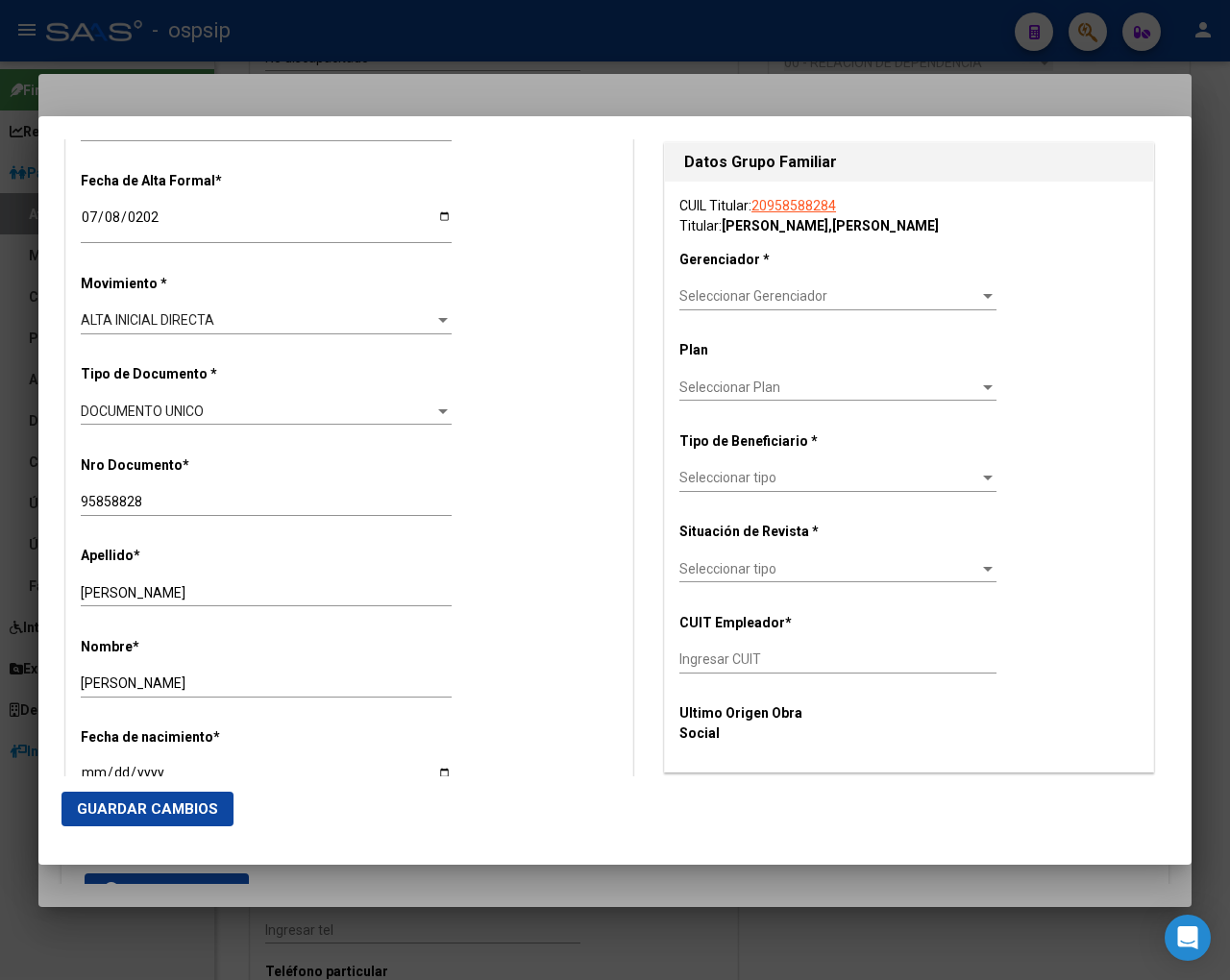 type on "11" 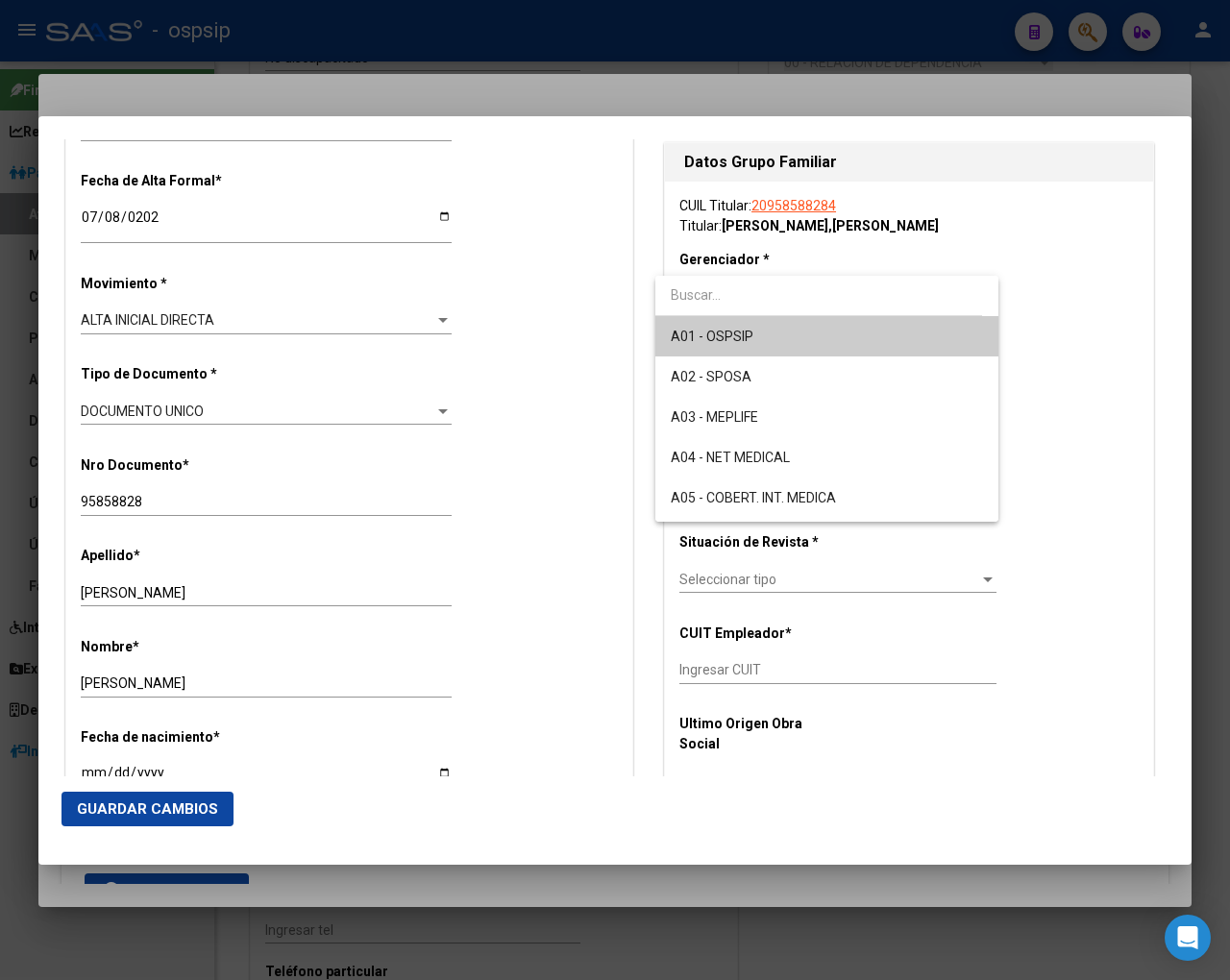 click on "A01 - OSPSIP" at bounding box center (826, 336) 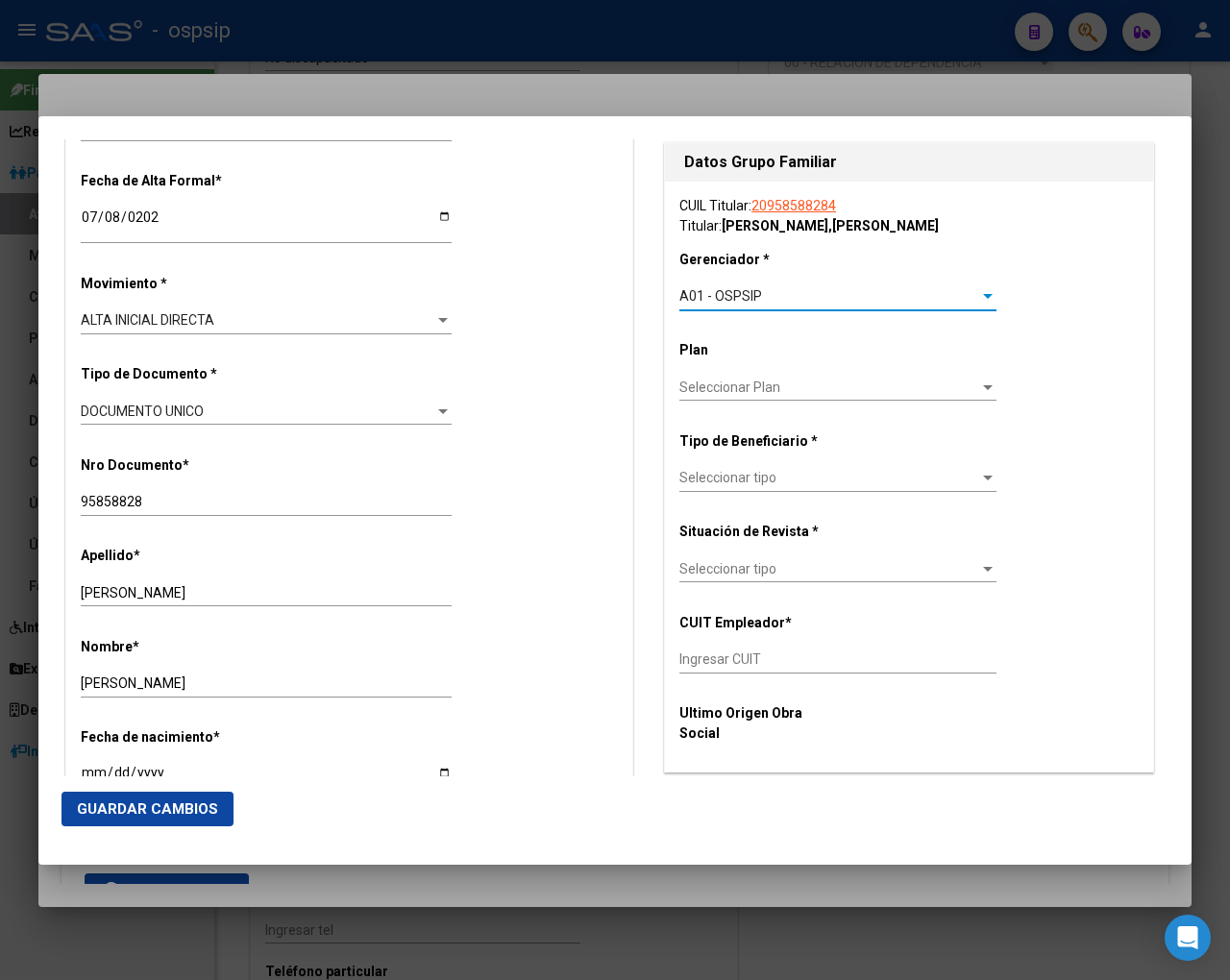 click on "Seleccionar tipo Seleccionar tipo" at bounding box center (838, 478) 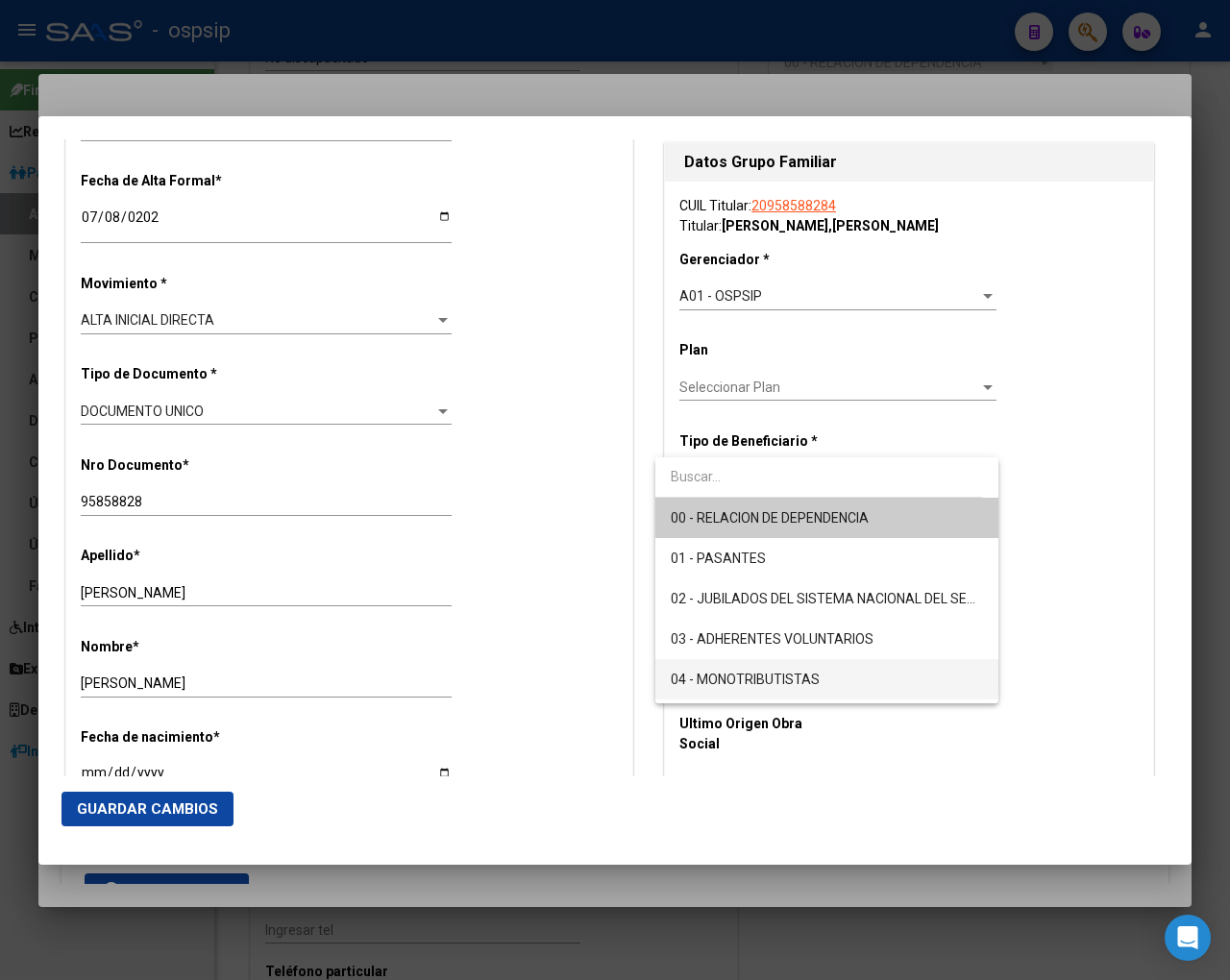 click on "04 - MONOTRIBUTISTAS" at bounding box center [826, 679] 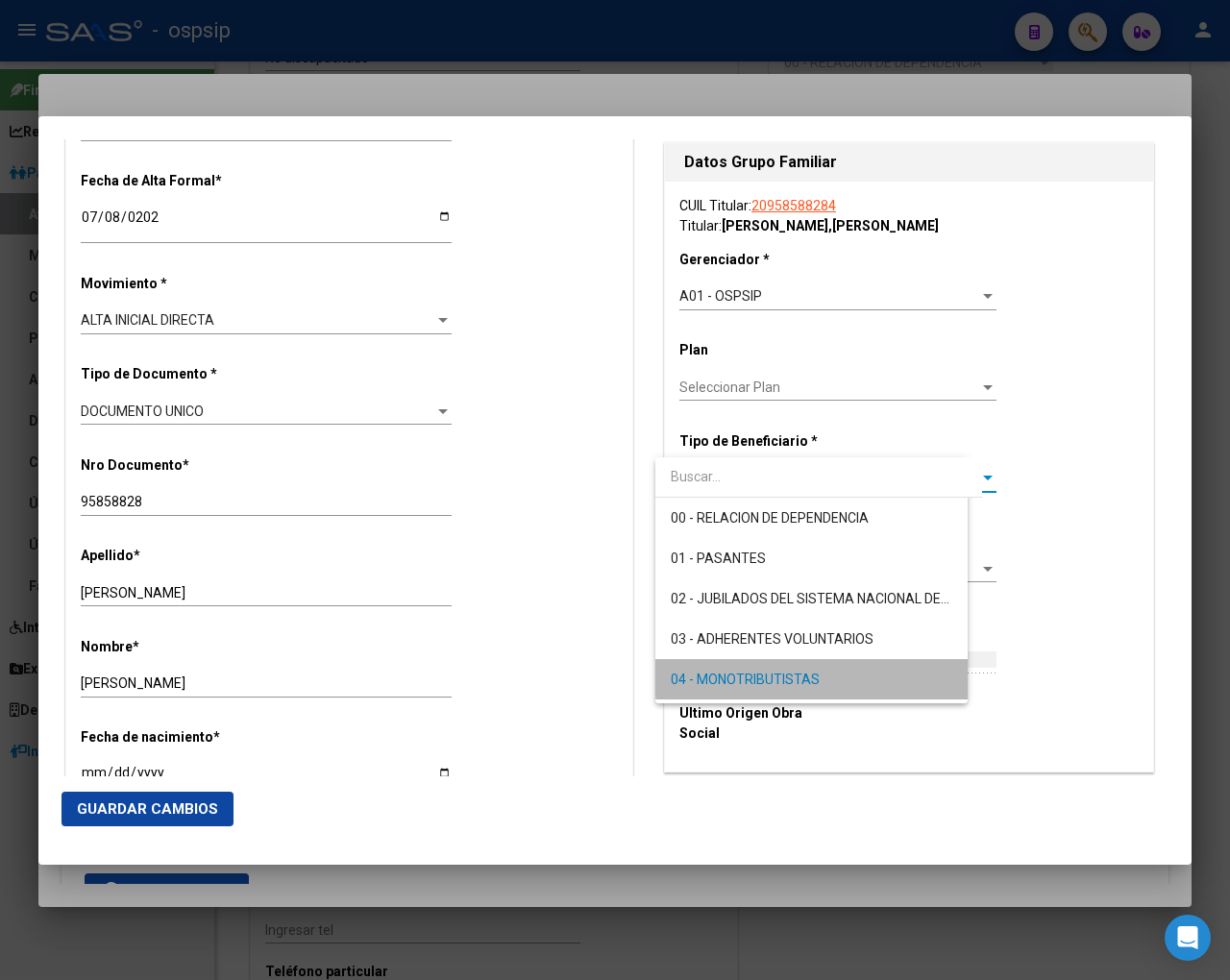 type on "20-95858828-4" 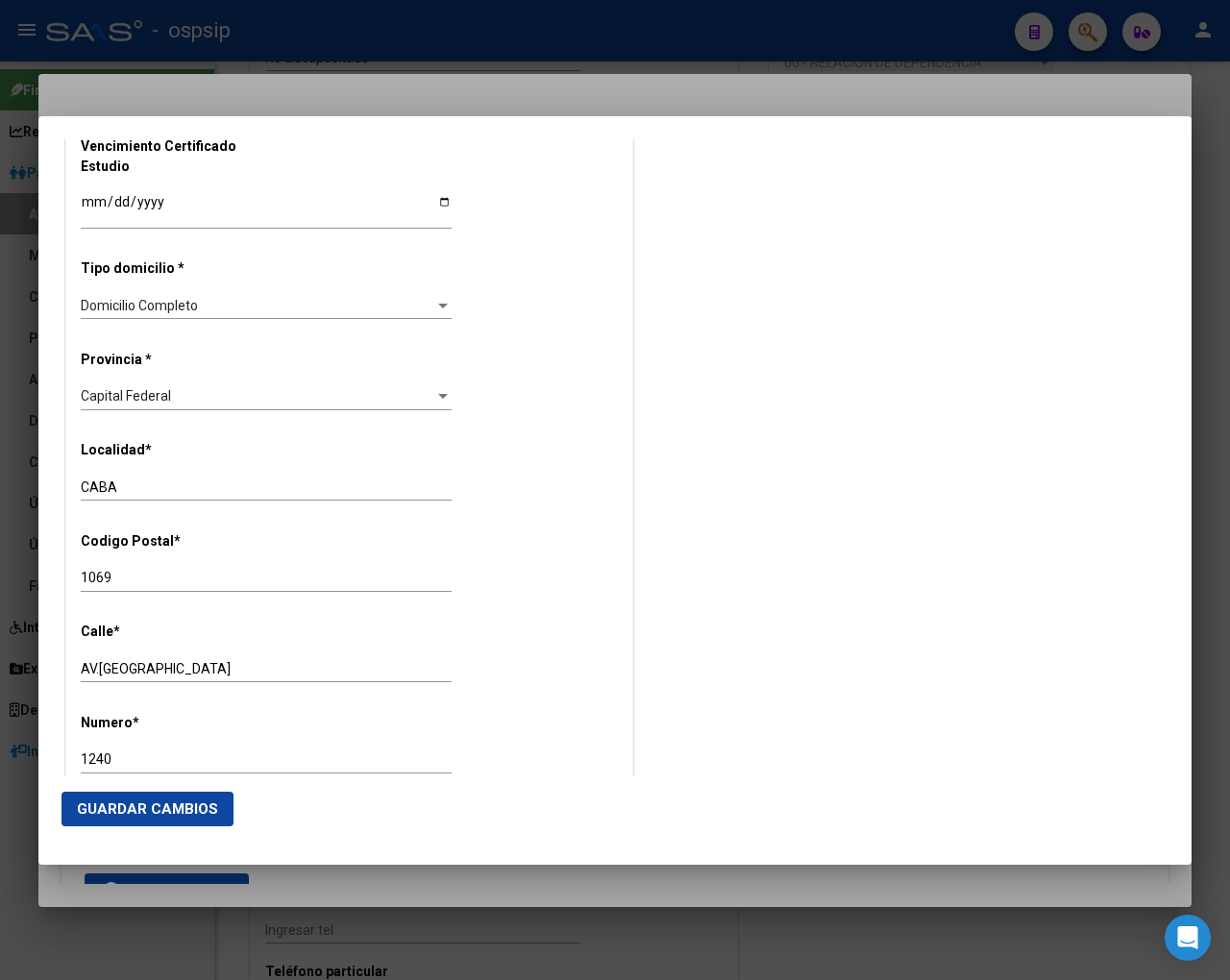 scroll, scrollTop: 1560, scrollLeft: 0, axis: vertical 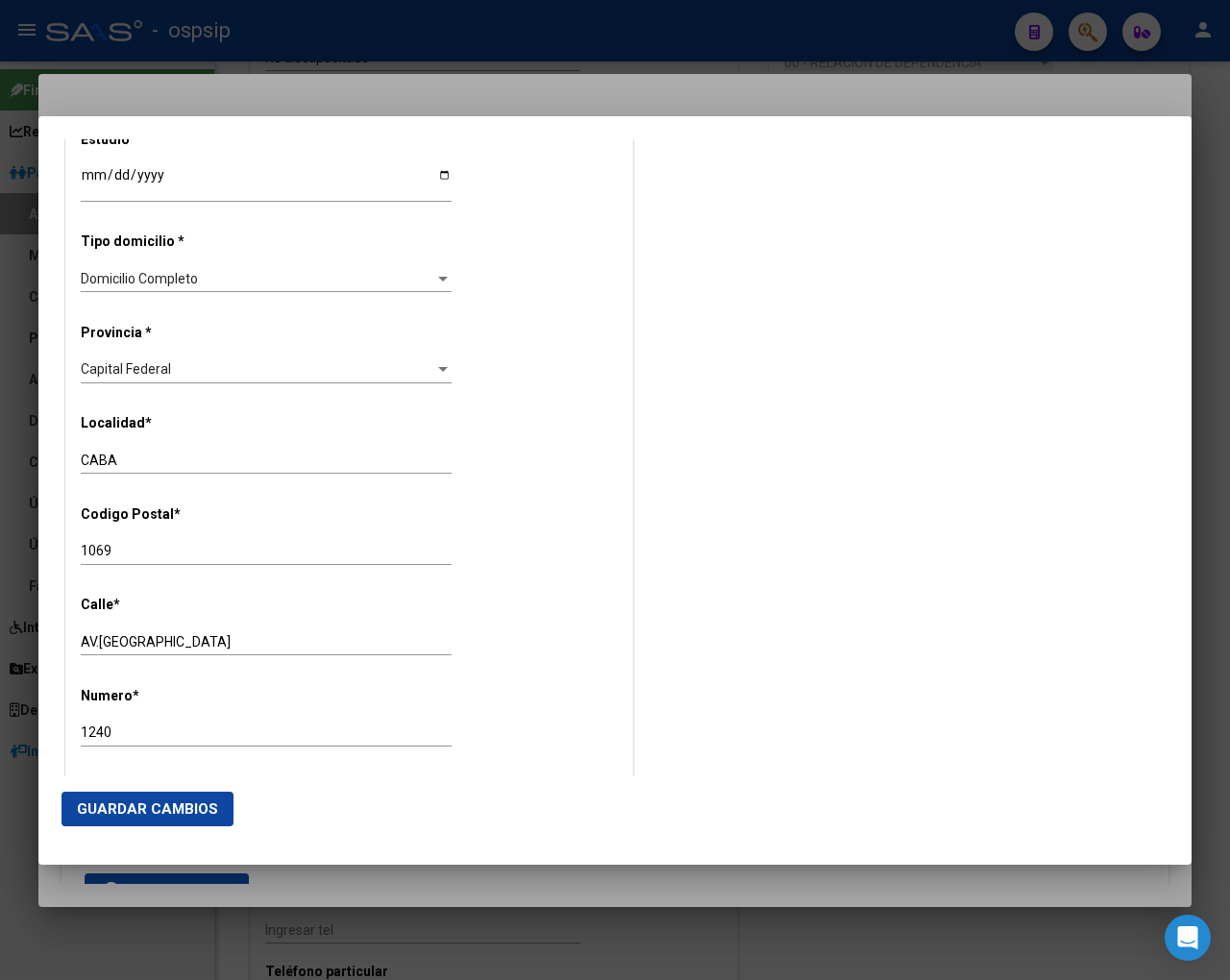 click on "1069" at bounding box center (266, 551) 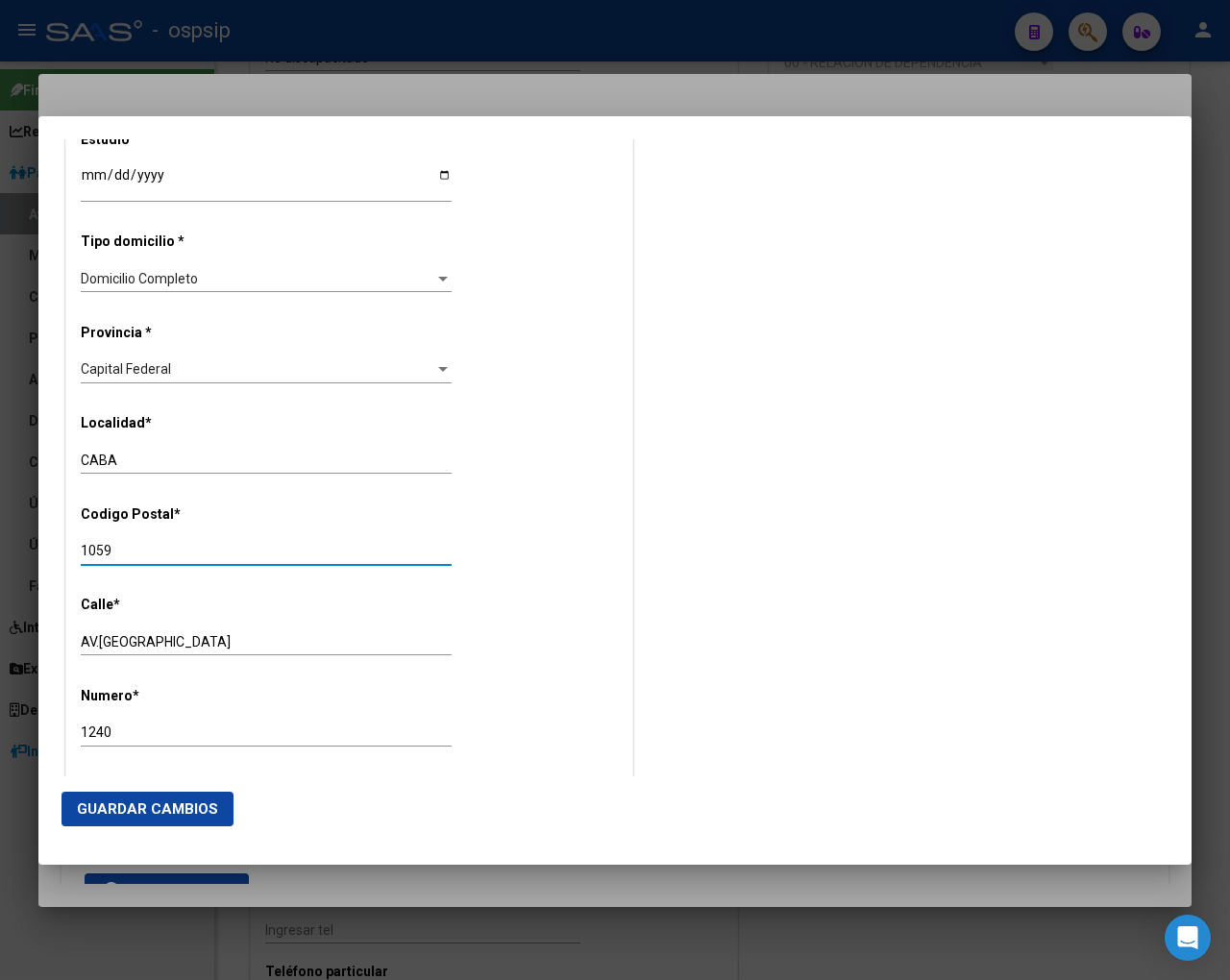 type on "1059" 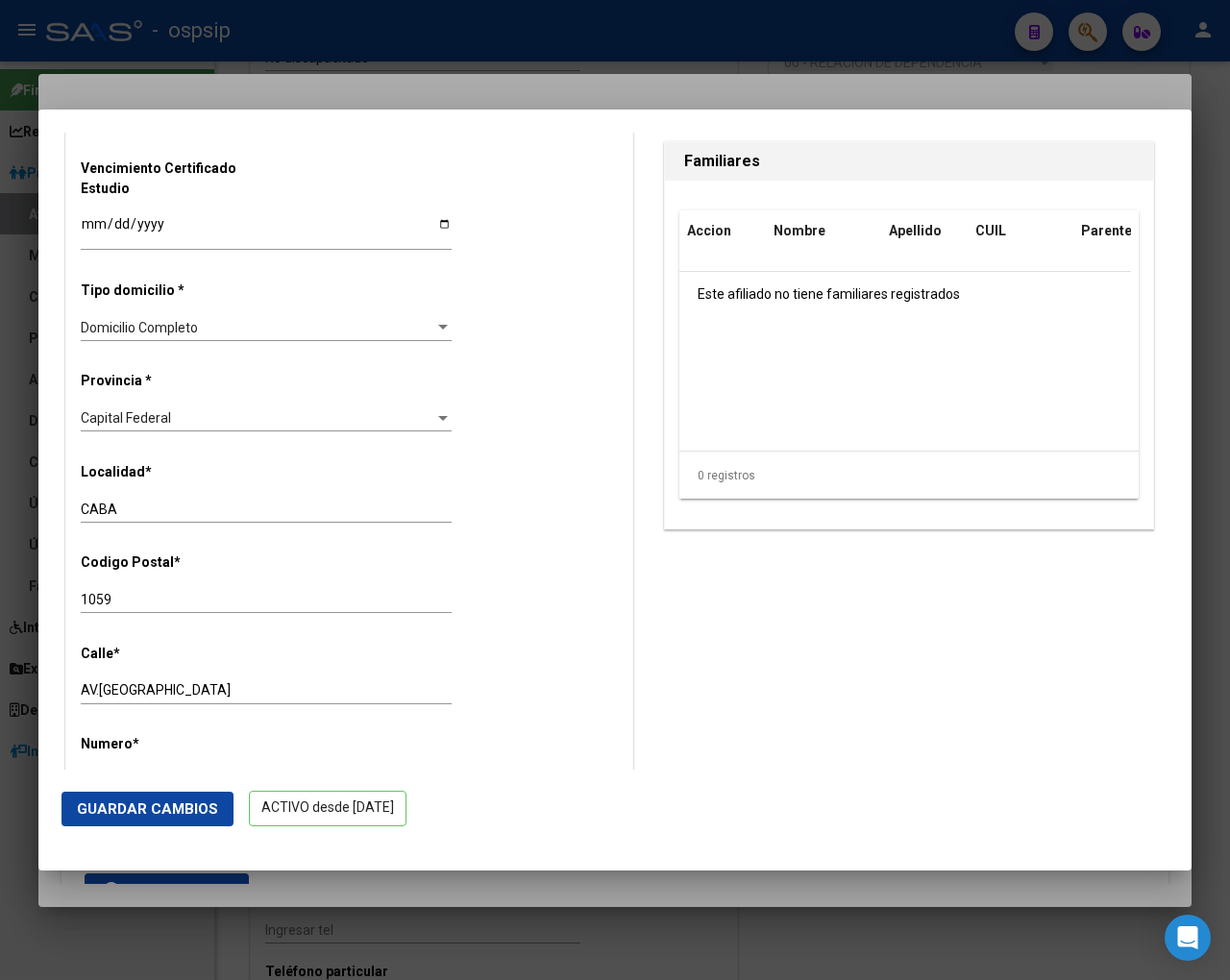 scroll, scrollTop: 1387, scrollLeft: 0, axis: vertical 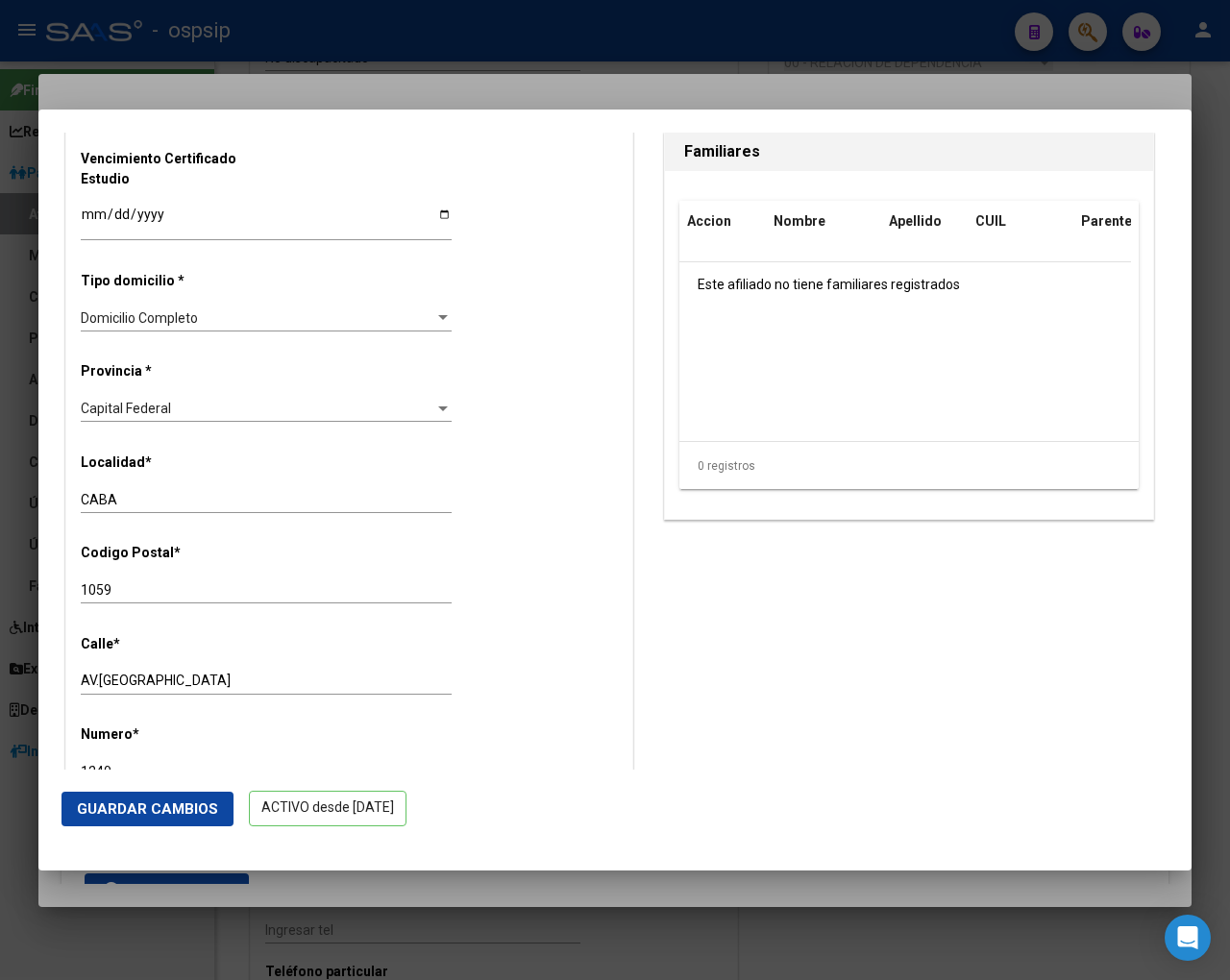 click on "Nro Afiliado    Ingresar nro  CUIL  *   20-95858828-4 CUIL  ARCA Padrón  Ult. Fecha Alta Formal: 08/07/2025  Tipo de Documento * DOCUMENTO UNICO Seleccionar tipo Nro Documento  *   95858828 Ingresar nro  Apellido  *   CHIRINO VALERA Ingresar apellido  Nombre  *   JAVIER ANTONIO Ingresar nombre  Fecha de nacimiento  *   1993-08-29 Ingresar fecha   Parentesco * Titular Seleccionar parentesco  Estado Civil * Soltero Seleccionar tipo  Sexo * Masculino Seleccionar sexo  Nacionalidad * ARGENTINA Seleccionar tipo  Discapacitado * No discapacitado Seleccionar tipo Vencimiento Certificado Estudio    Ingresar fecha   Tipo domicilio * Domicilio Completo Seleccionar tipo domicilio  Provincia * Capital Federal Seleccionar provincia Localidad  *   CABA Ingresar el nombre  Codigo Postal  *   1059 Ingresar el codigo  Calle  *   AV.SANTA FE Ingresar calle  Numero  *   1240 Ingresar nro  Piso    11 Ingresar piso  Departamento    C Ingresar depto  Teléfono celular    Ingresar tel  Teléfono laboral    Ingresar tel    E-mail" at bounding box center [349, 181] 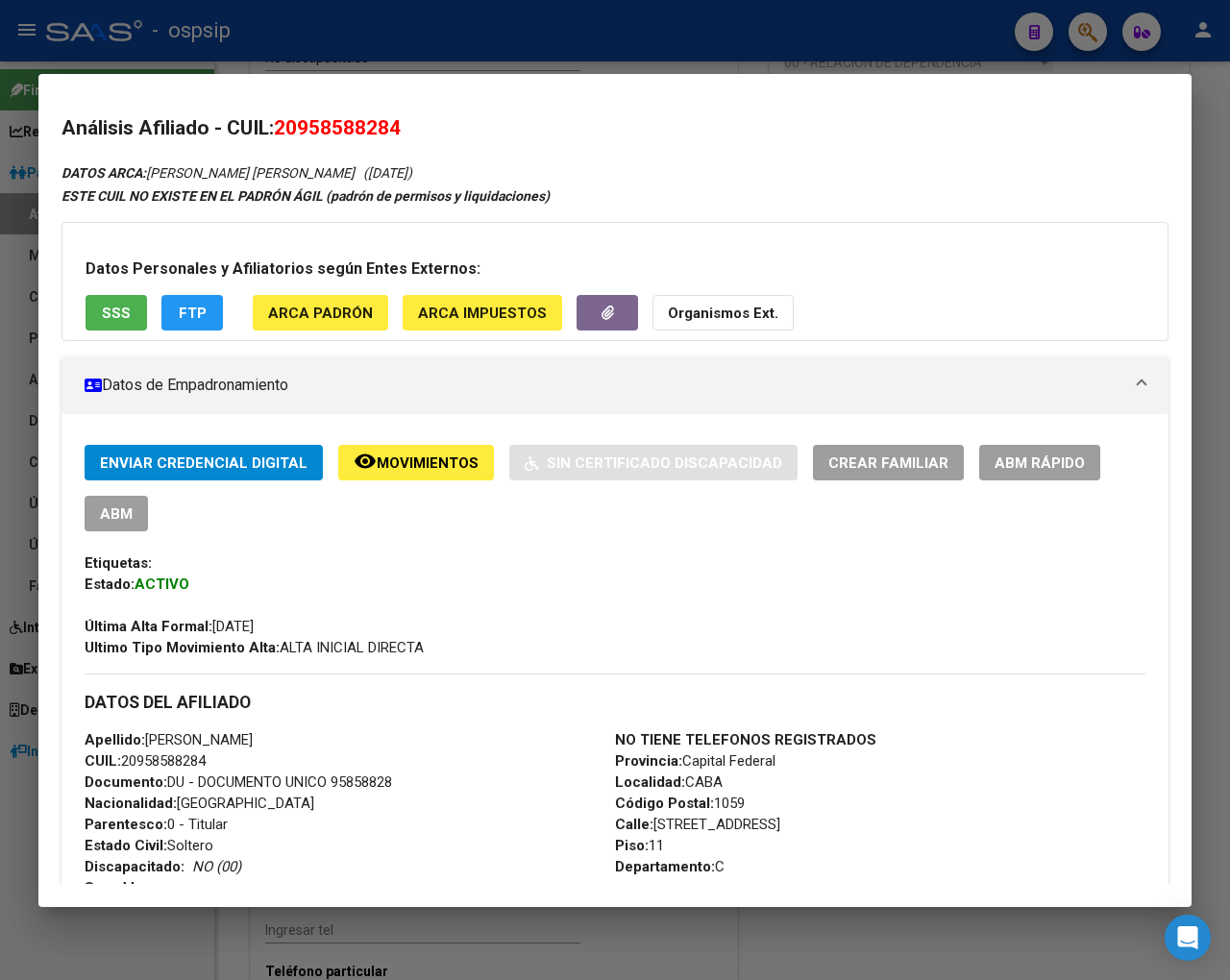 click on "ABM" at bounding box center (116, 514) 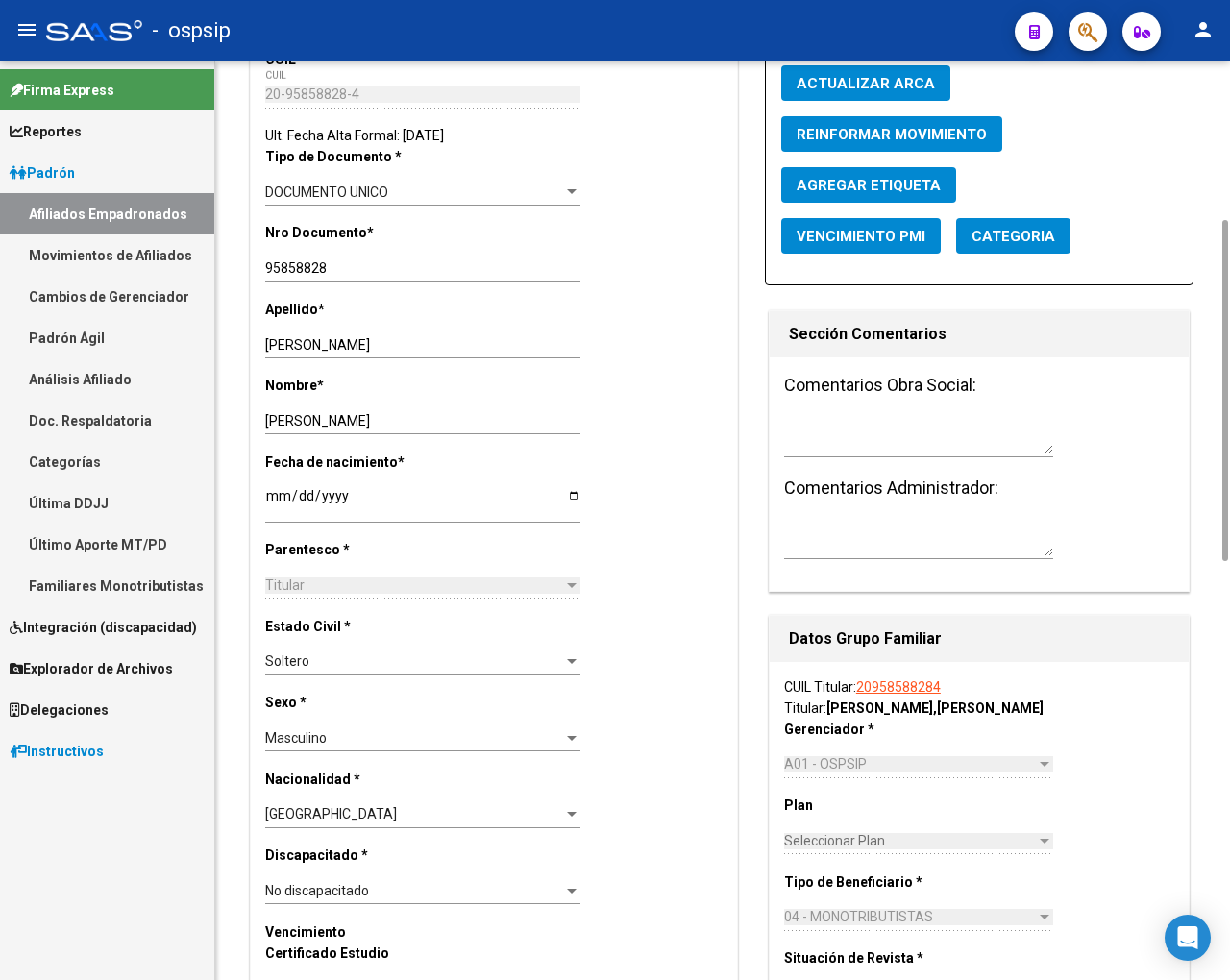 scroll, scrollTop: 853, scrollLeft: 0, axis: vertical 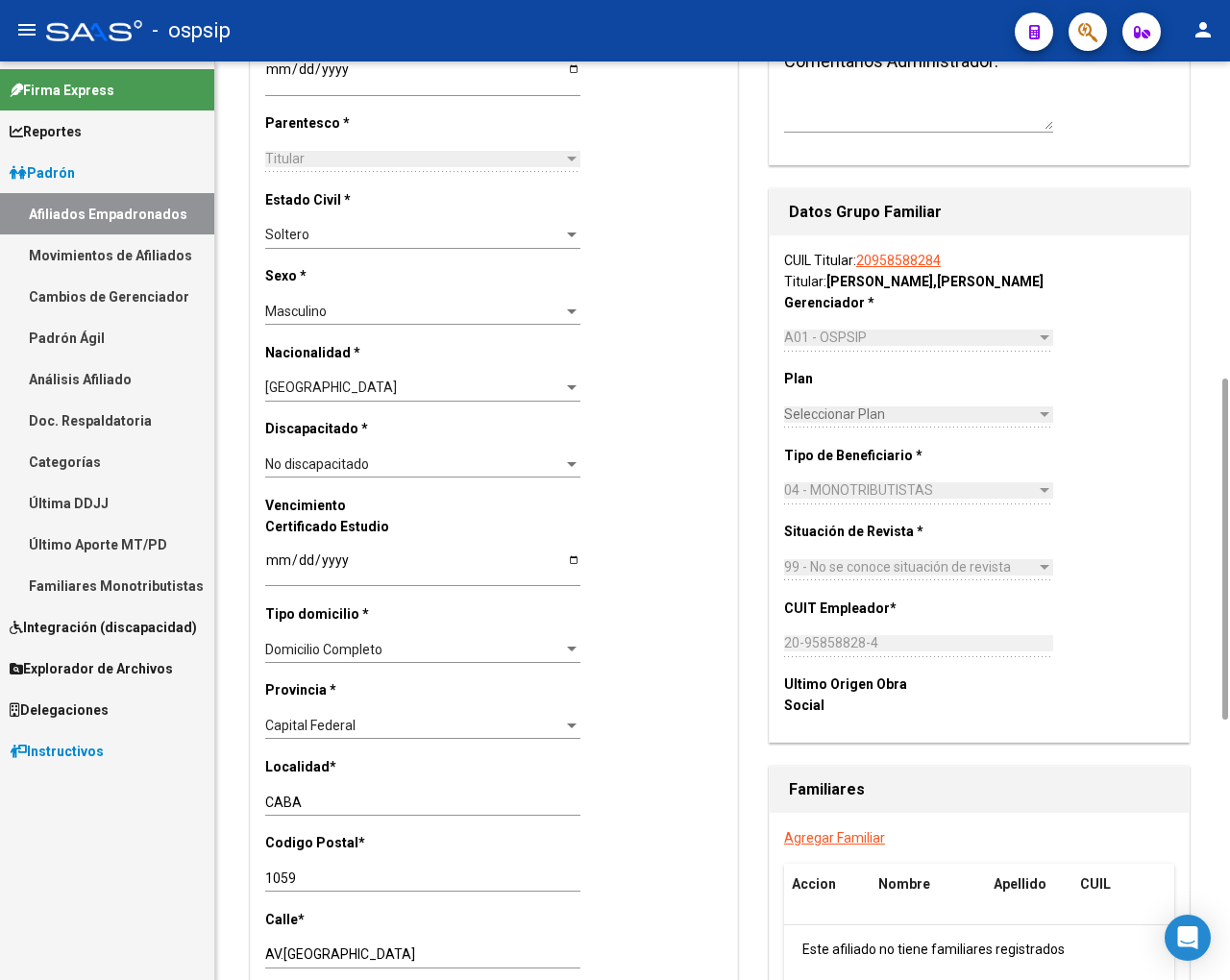 click on "Agregar Familiar" 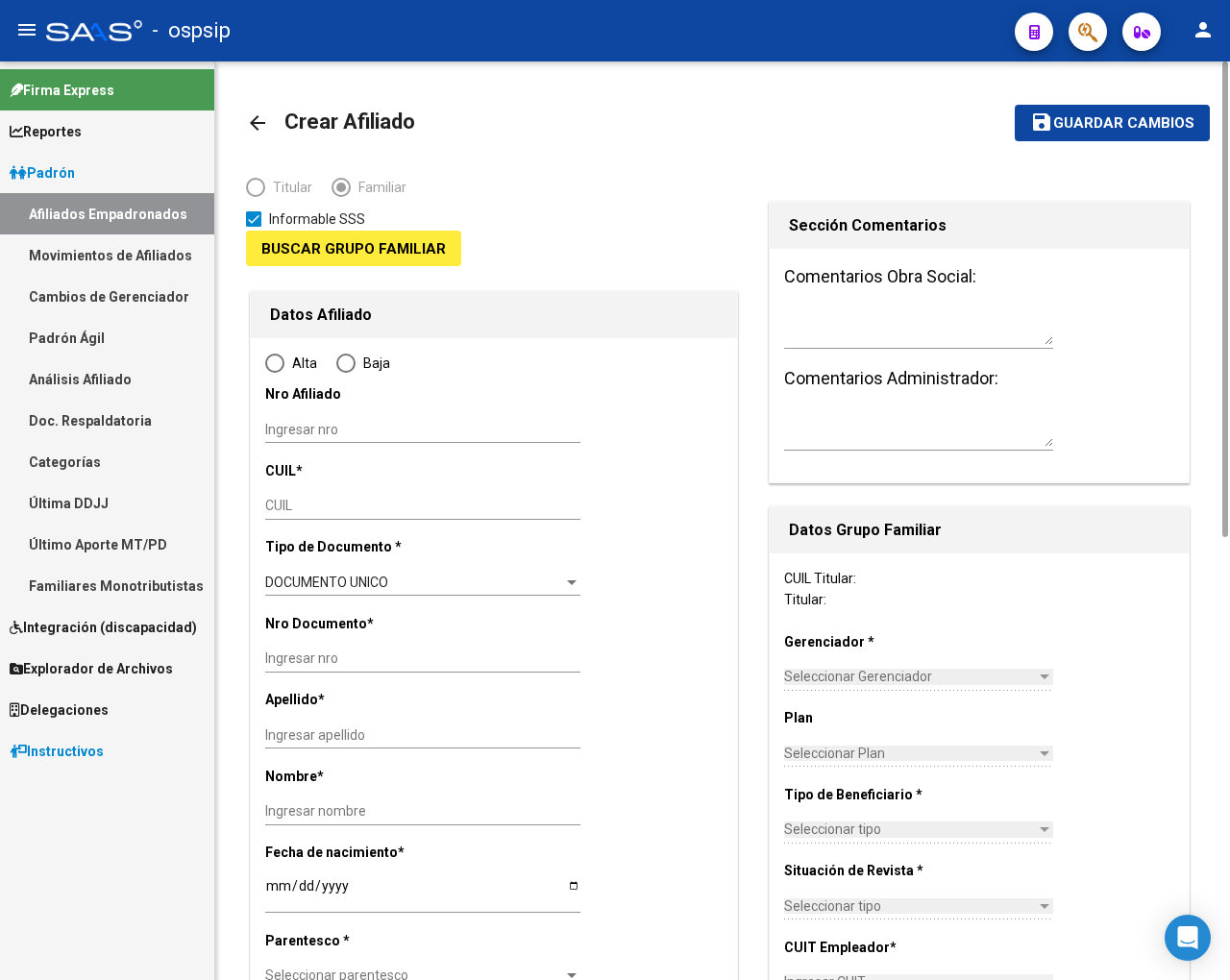 type on "20-95858828-4" 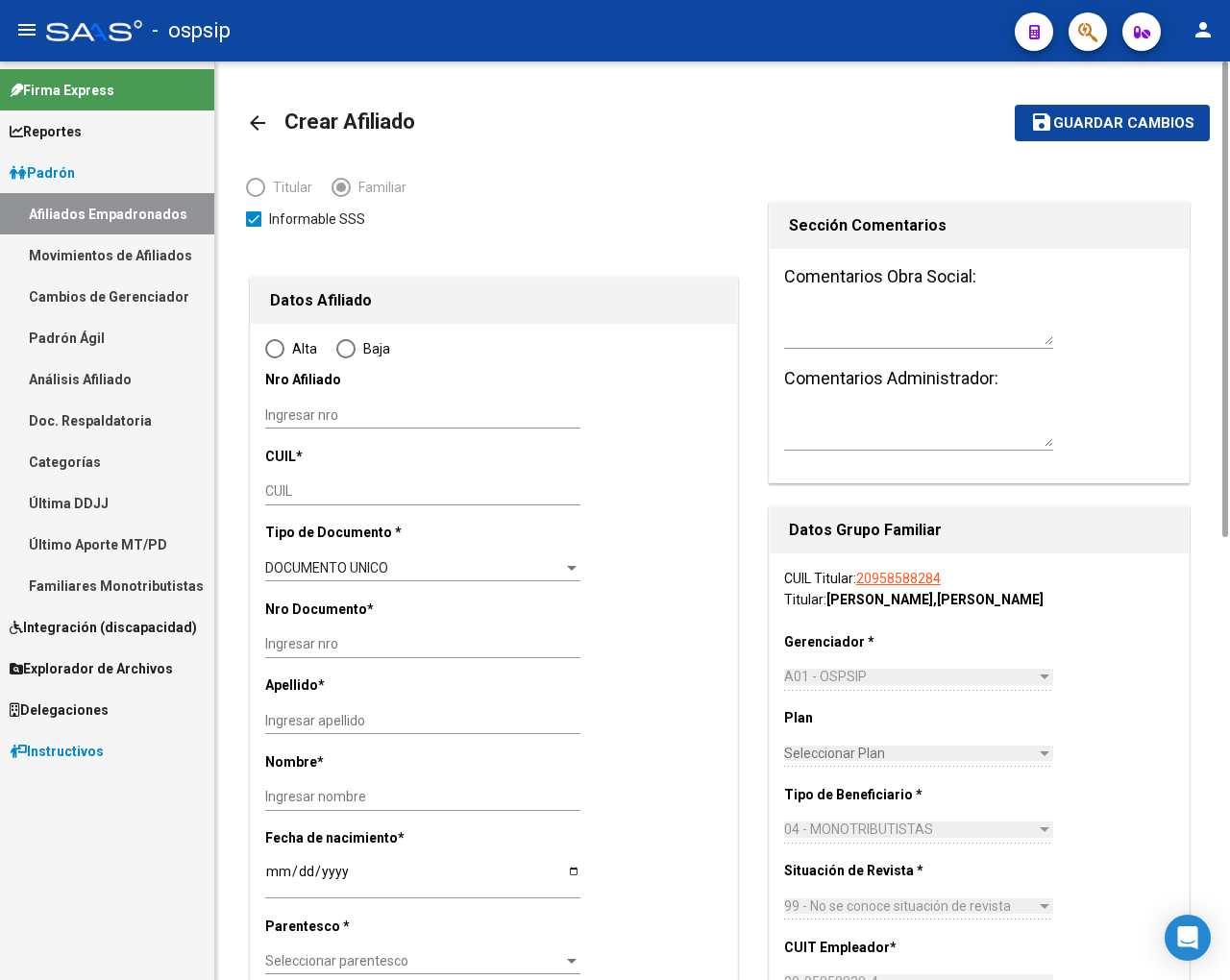 type on "CABA" 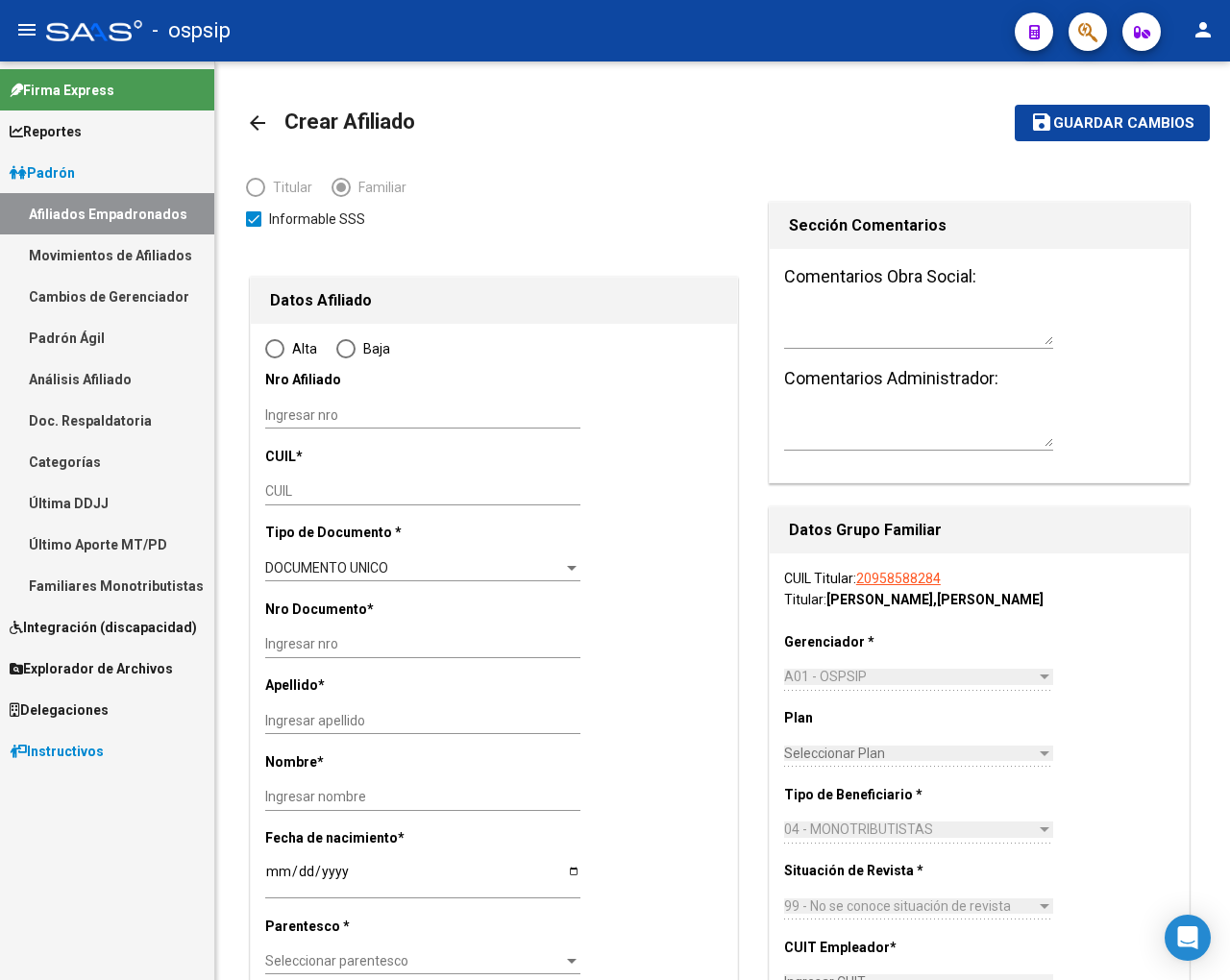 radio on "true" 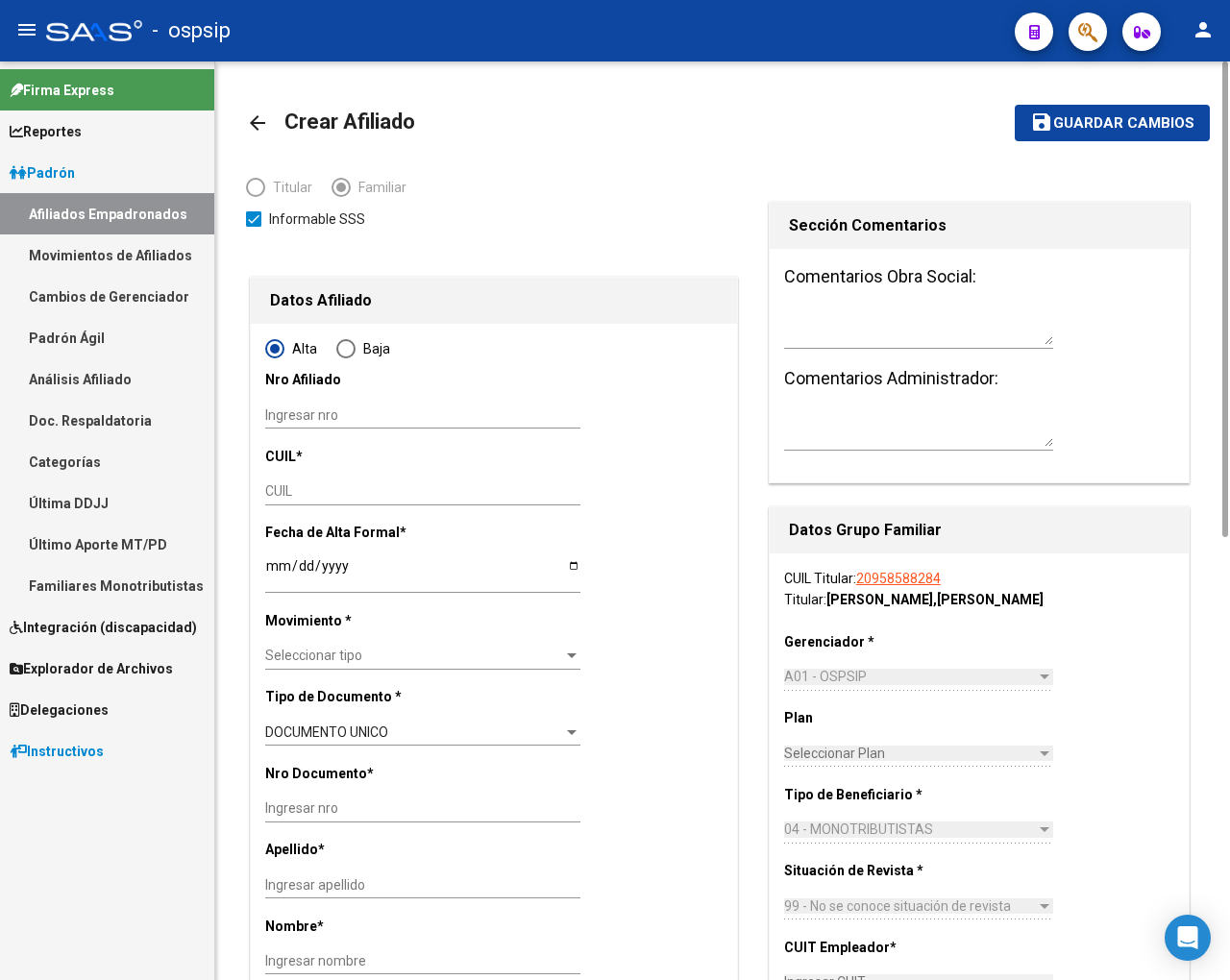type on "20-95858828-4" 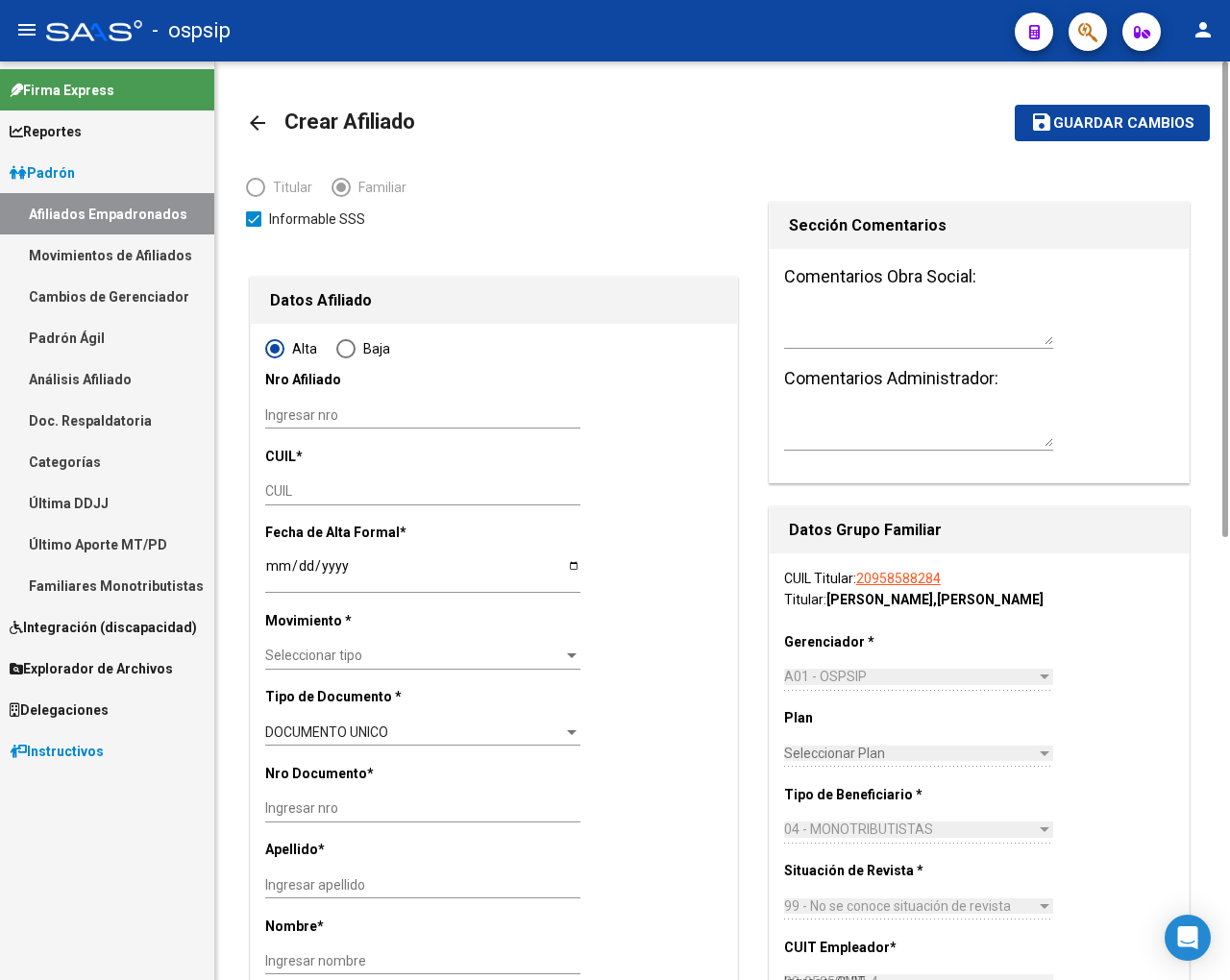 click on "CUIL" at bounding box center (423, 491) 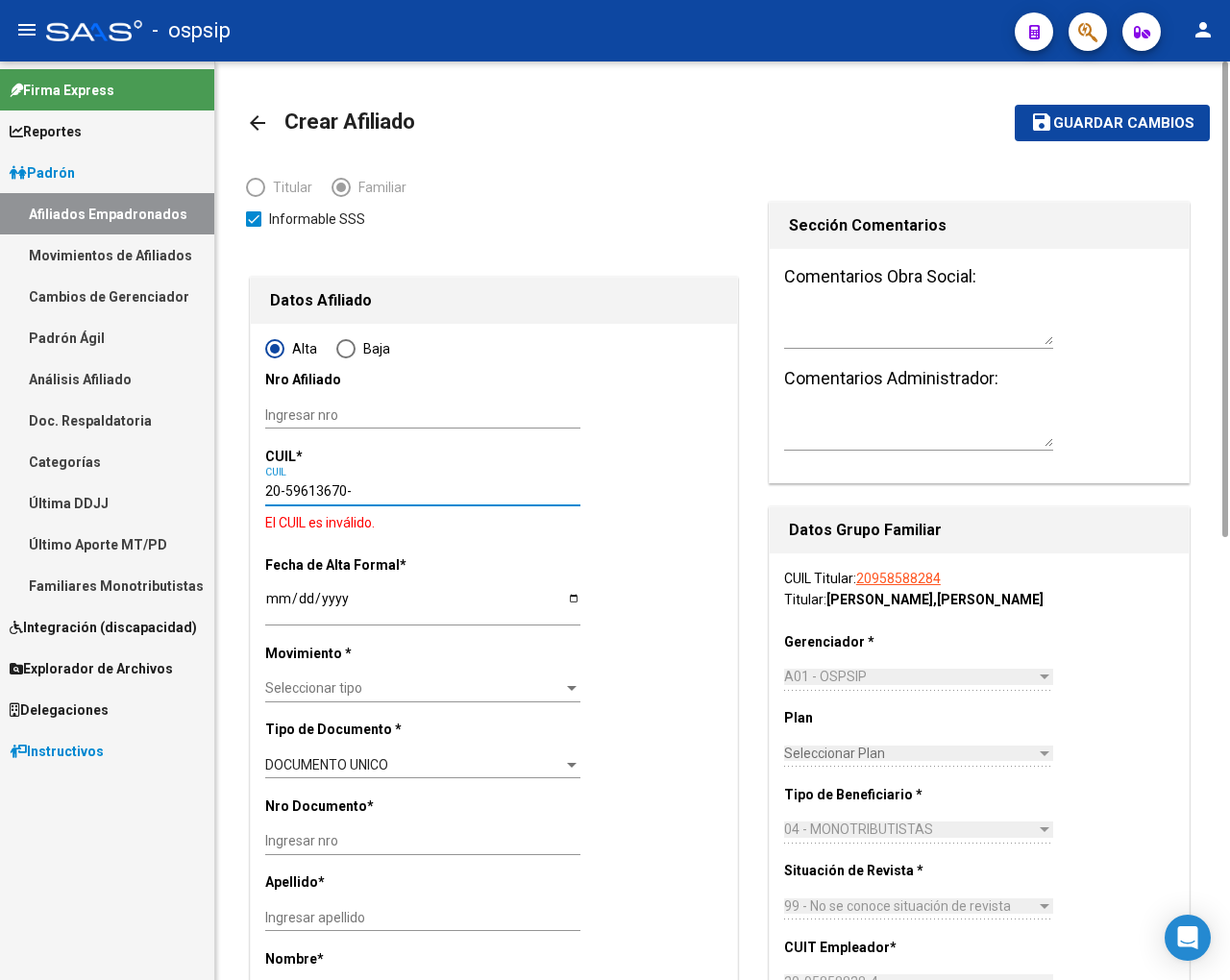 type on "20-59613670-3" 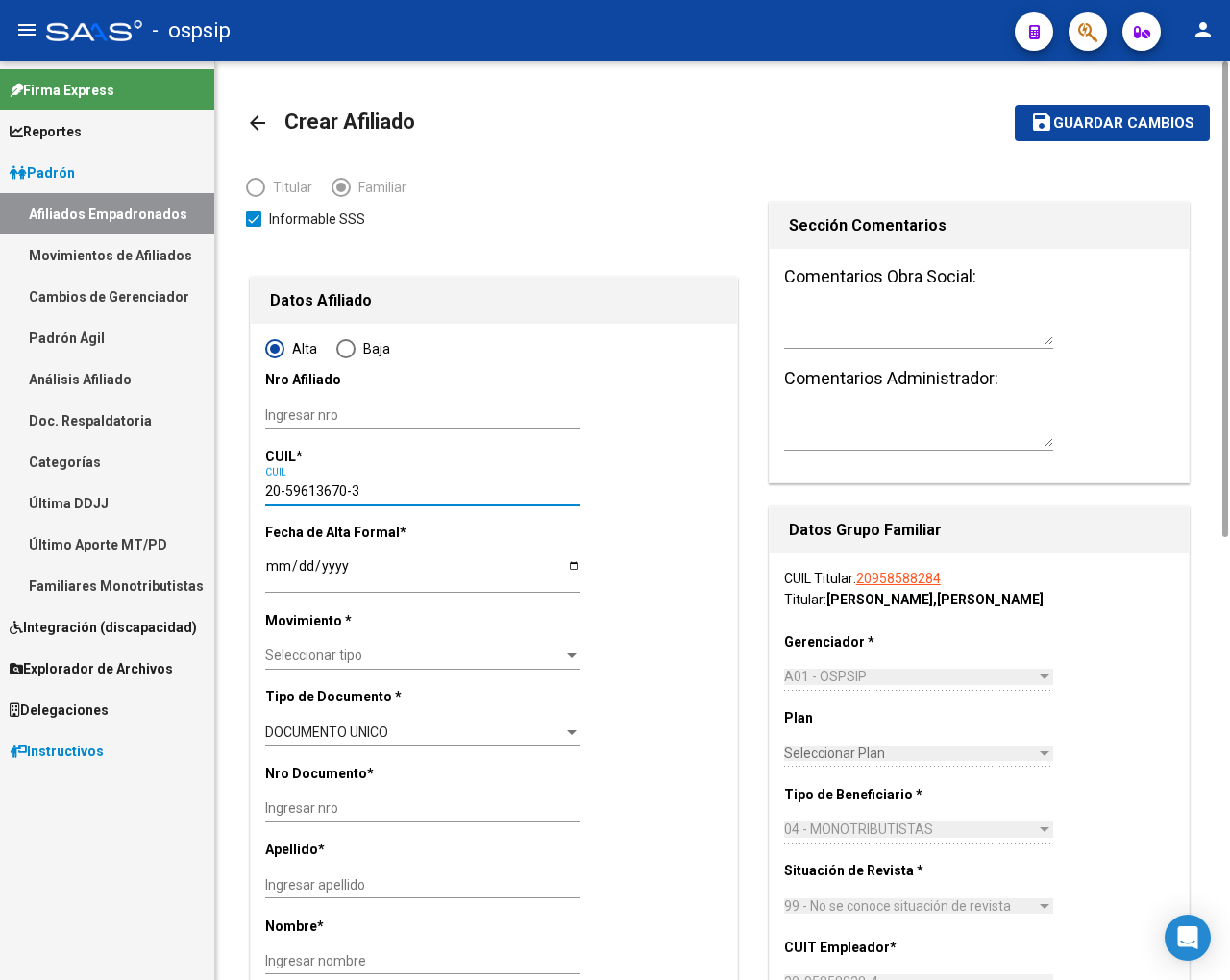 type on "59613670" 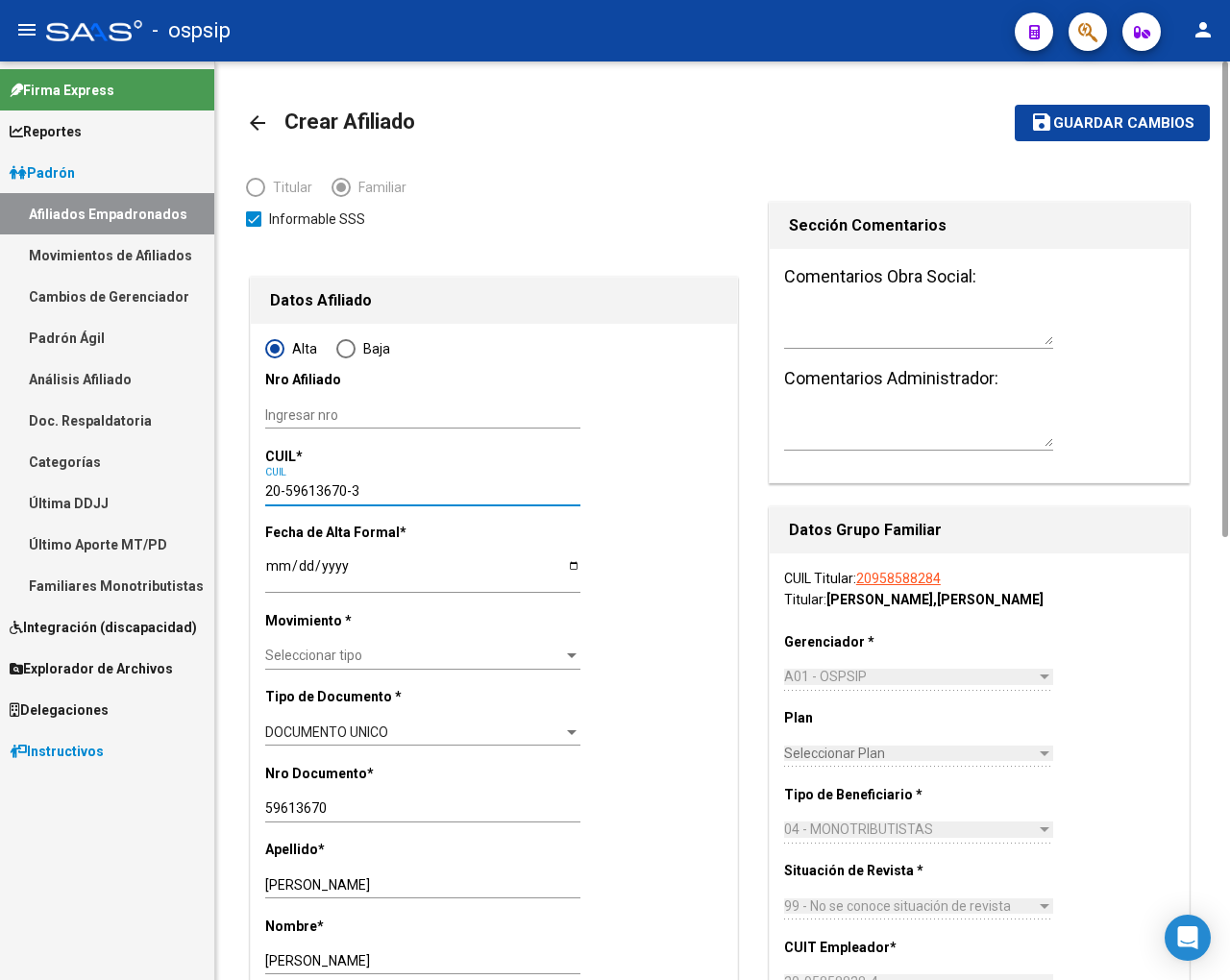type on "20-59613670-3" 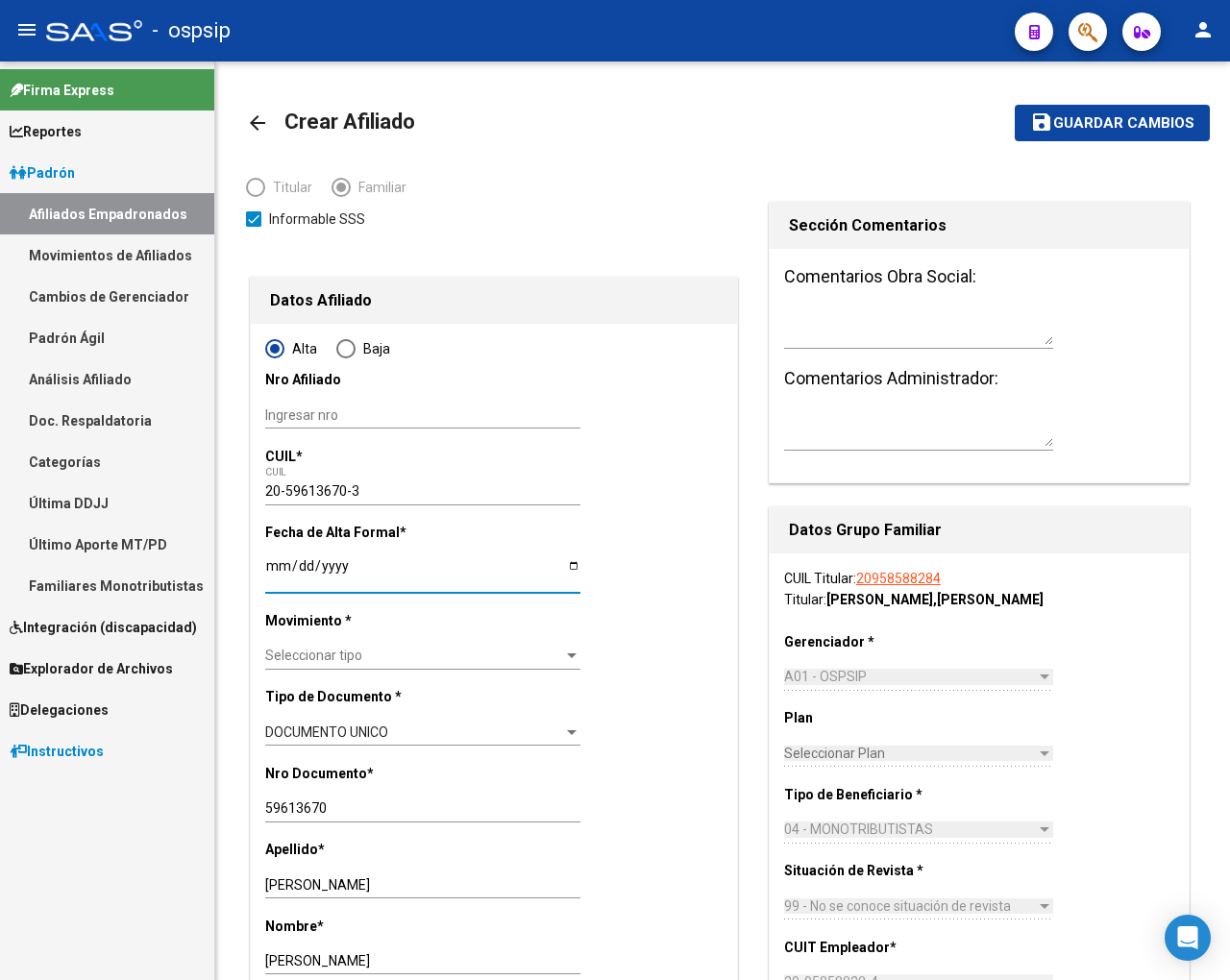 drag, startPoint x: 266, startPoint y: 562, endPoint x: 878, endPoint y: 24, distance: 814.85459 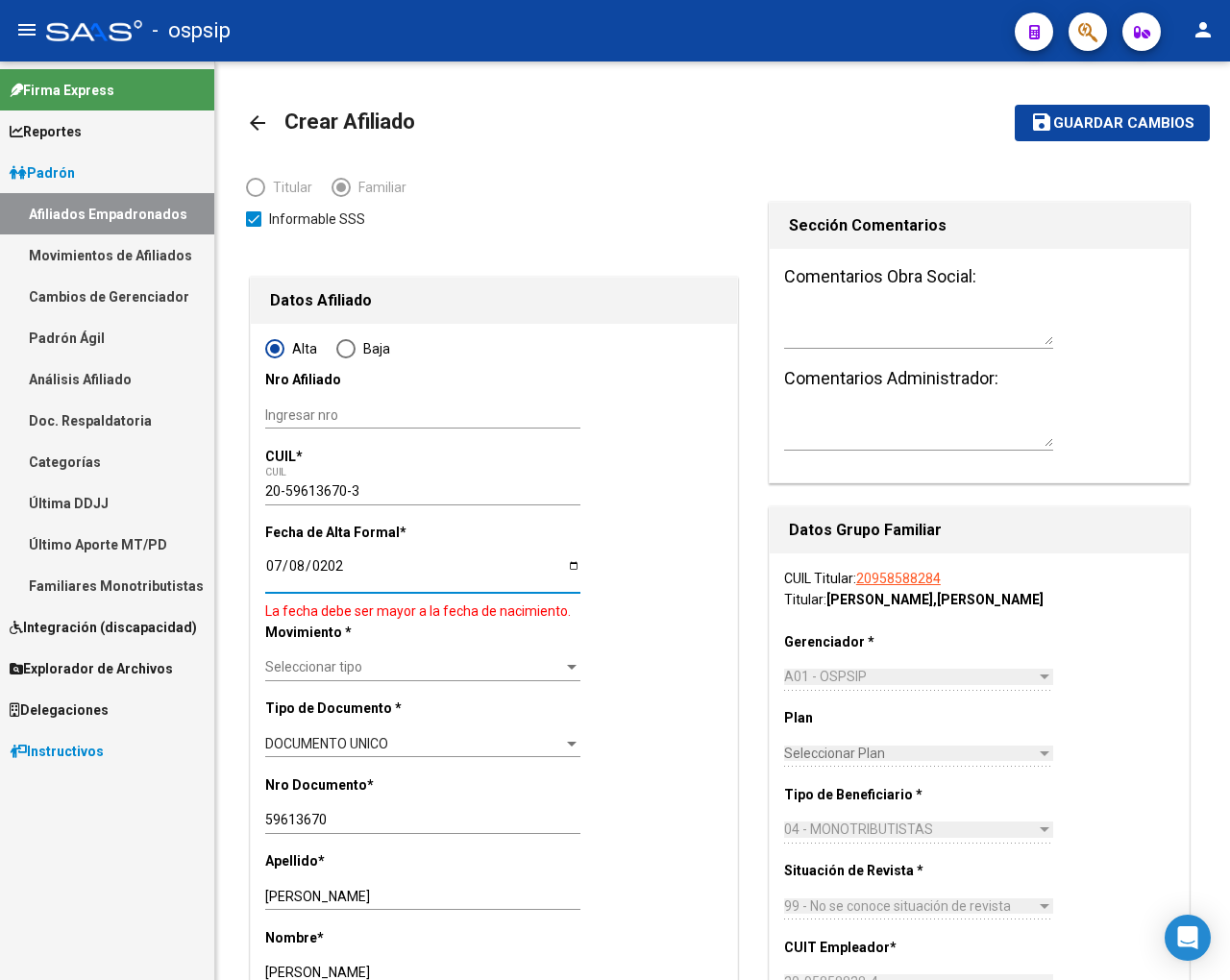 type on "[DATE]" 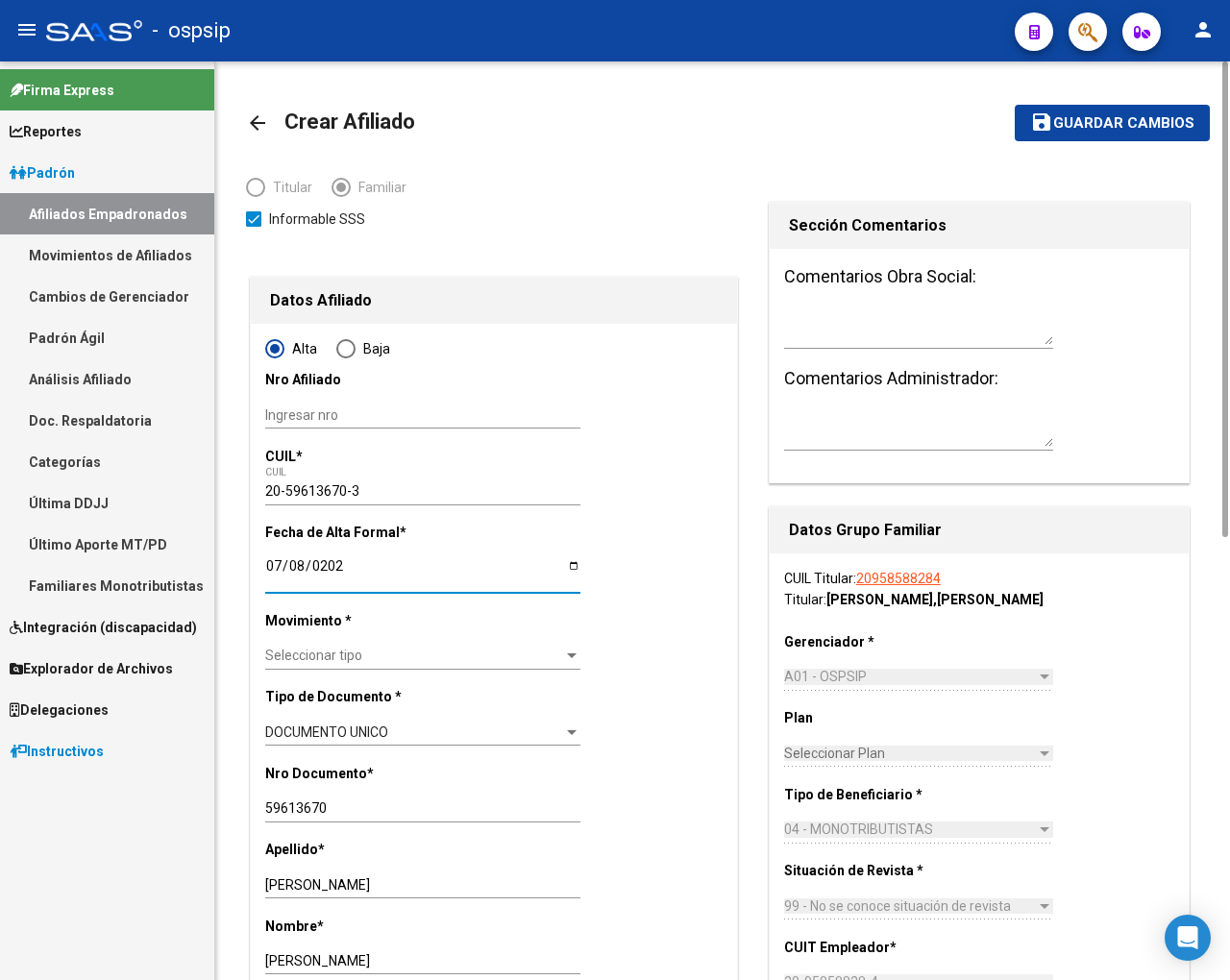 click on "Seleccionar tipo Seleccionar tipo" 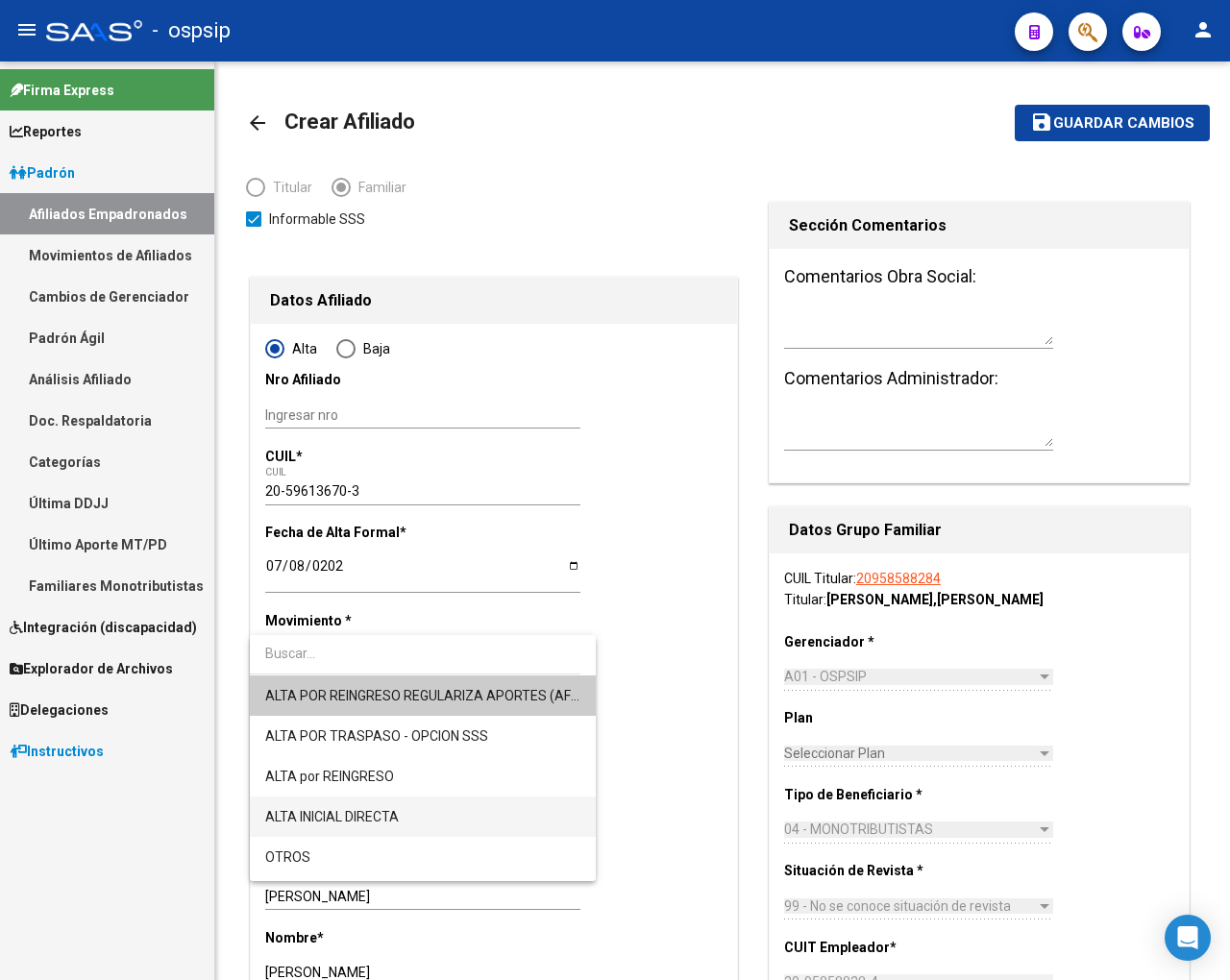 click on "ALTA INICIAL DIRECTA" at bounding box center [423, 817] 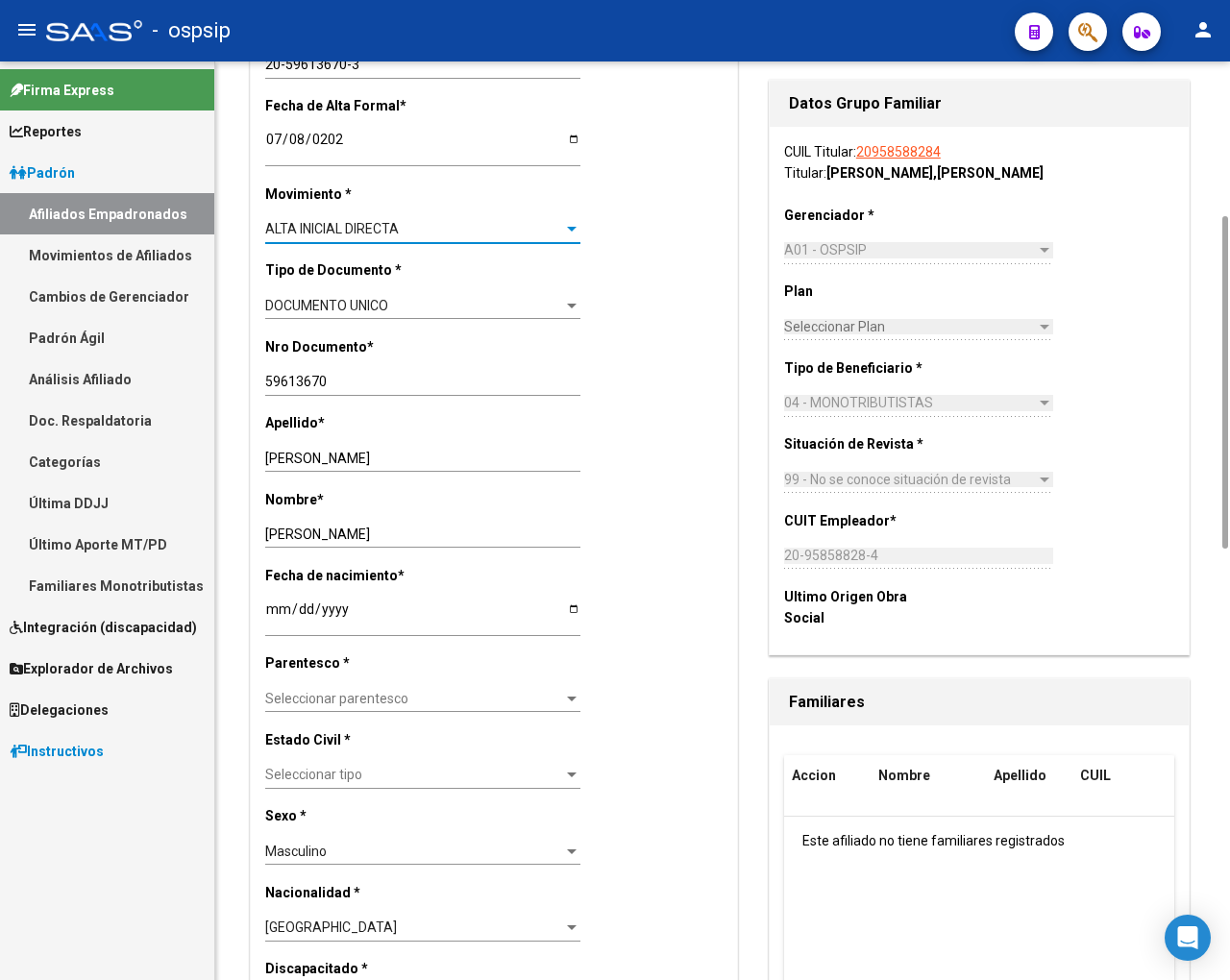scroll, scrollTop: 640, scrollLeft: 0, axis: vertical 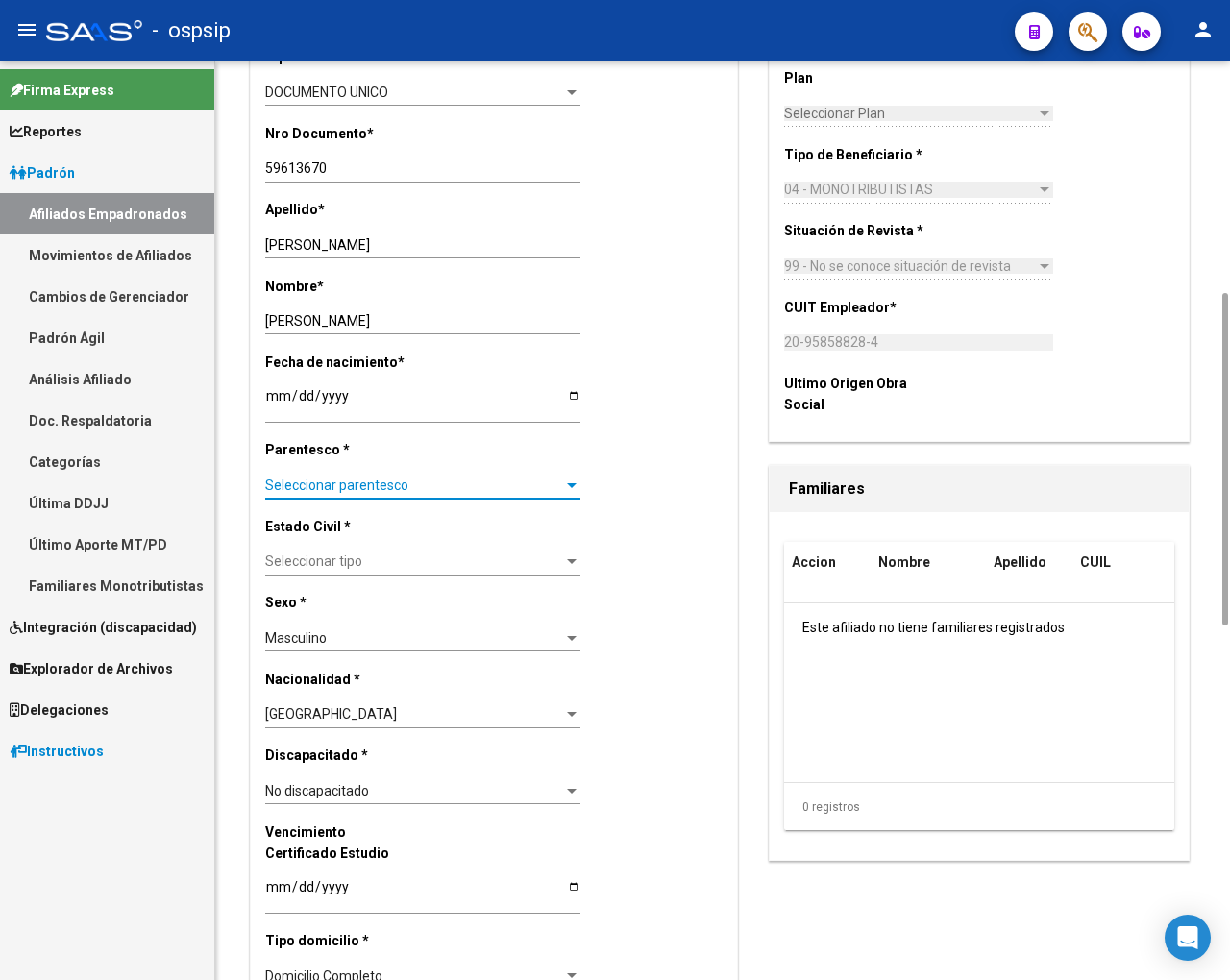 click on "Seleccionar parentesco" at bounding box center [414, 485] 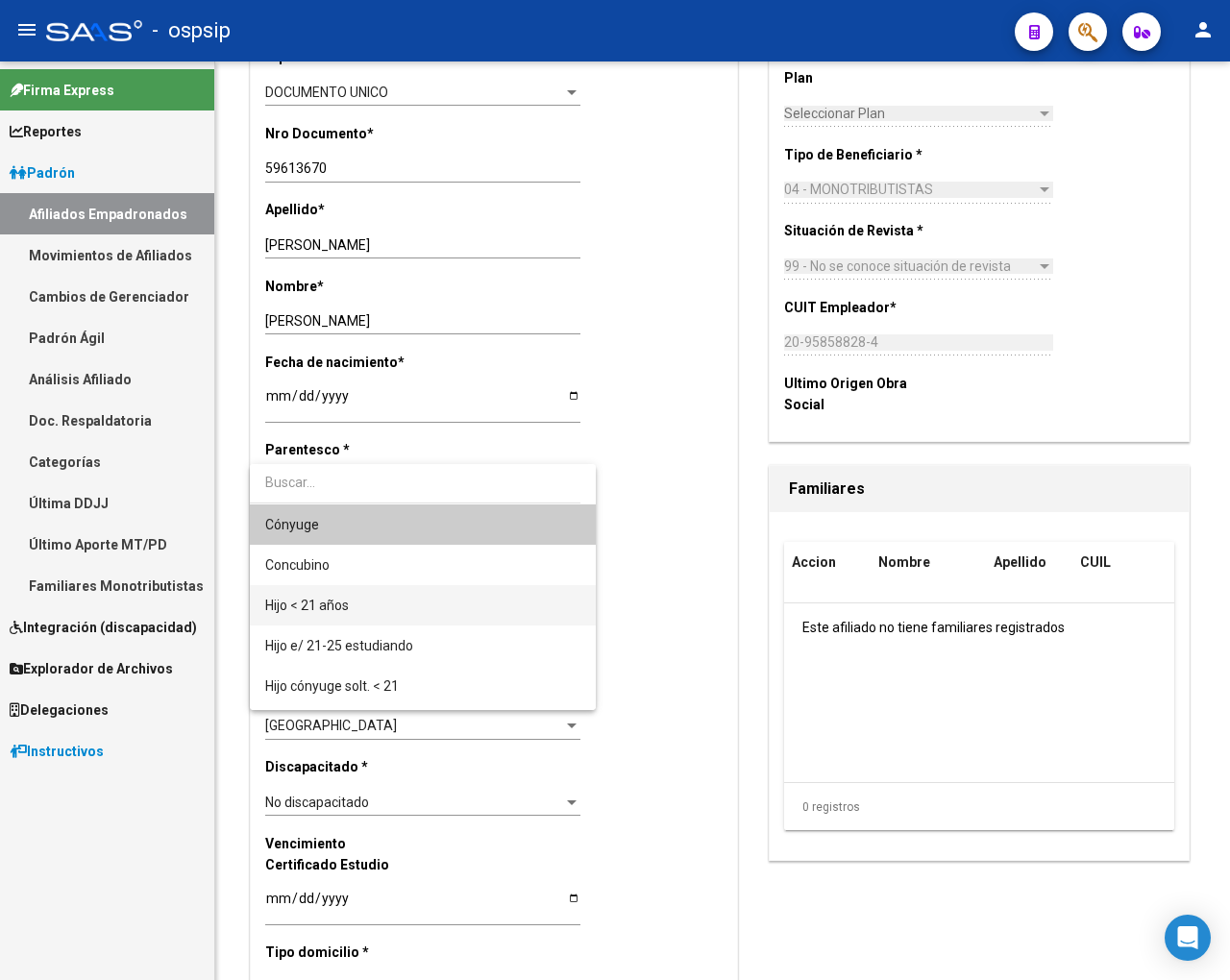 click on "Hijo < 21 años" at bounding box center [423, 605] 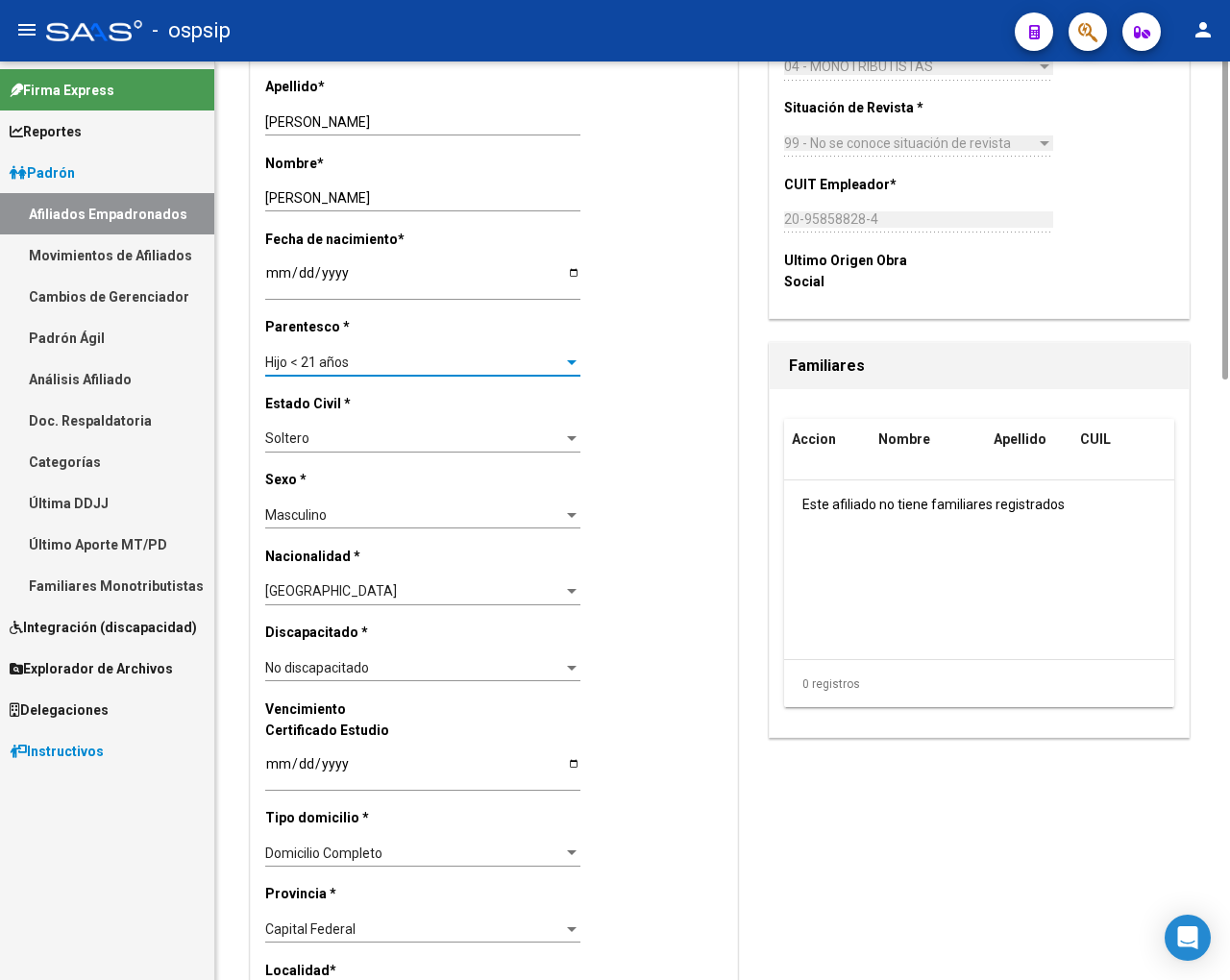 scroll, scrollTop: 0, scrollLeft: 0, axis: both 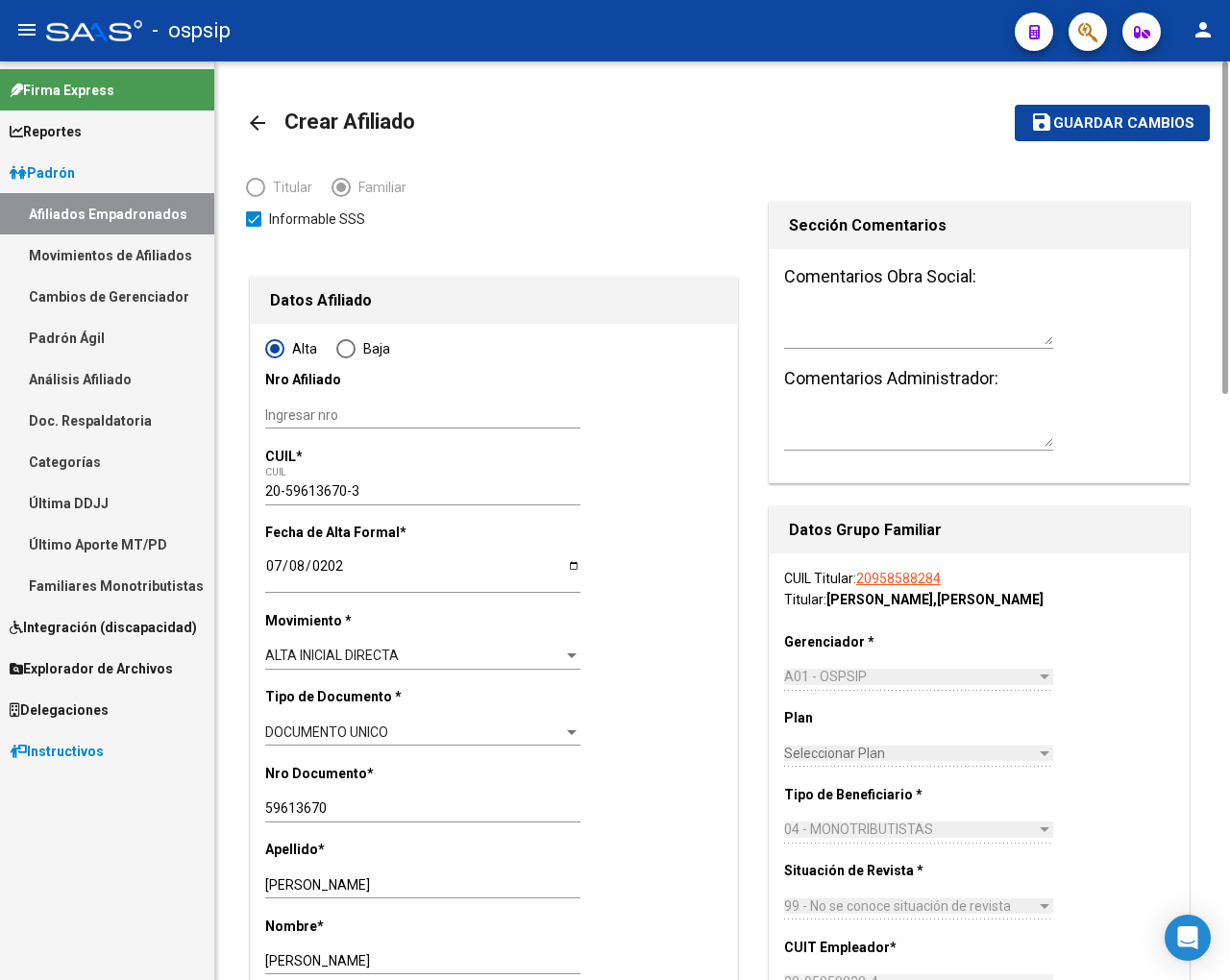 click on "Guardar cambios" 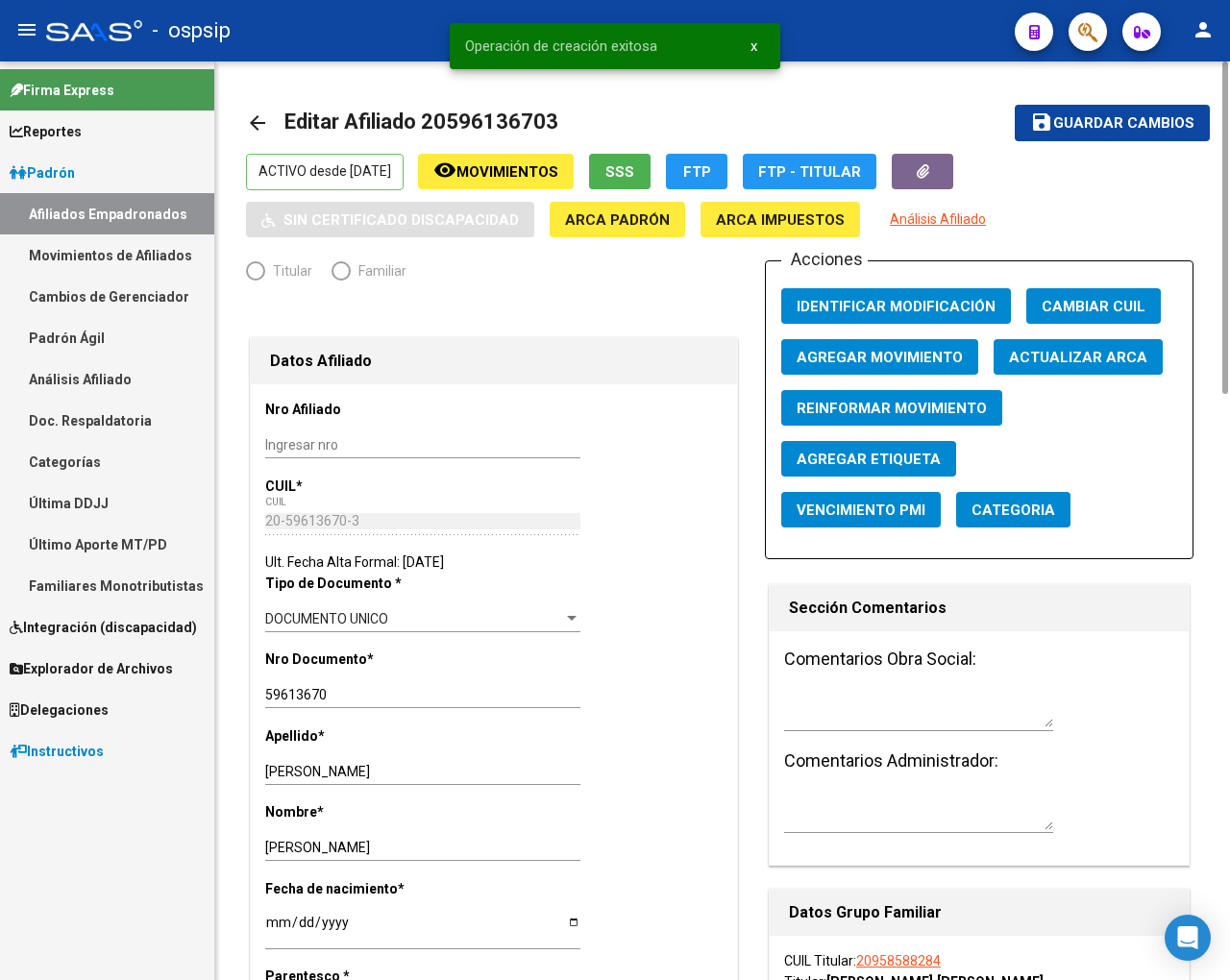 radio on "true" 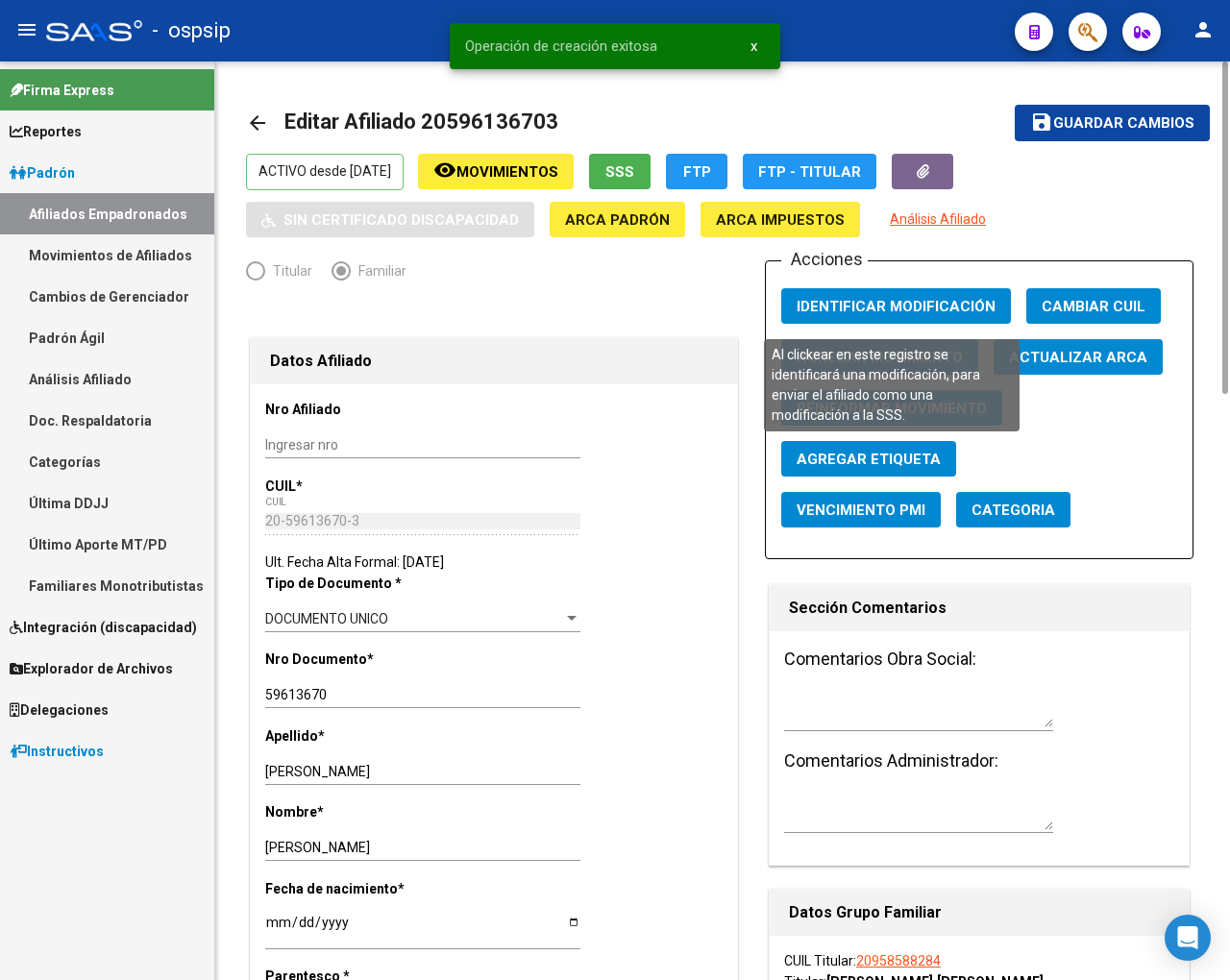 click on "Identificar Modificación" 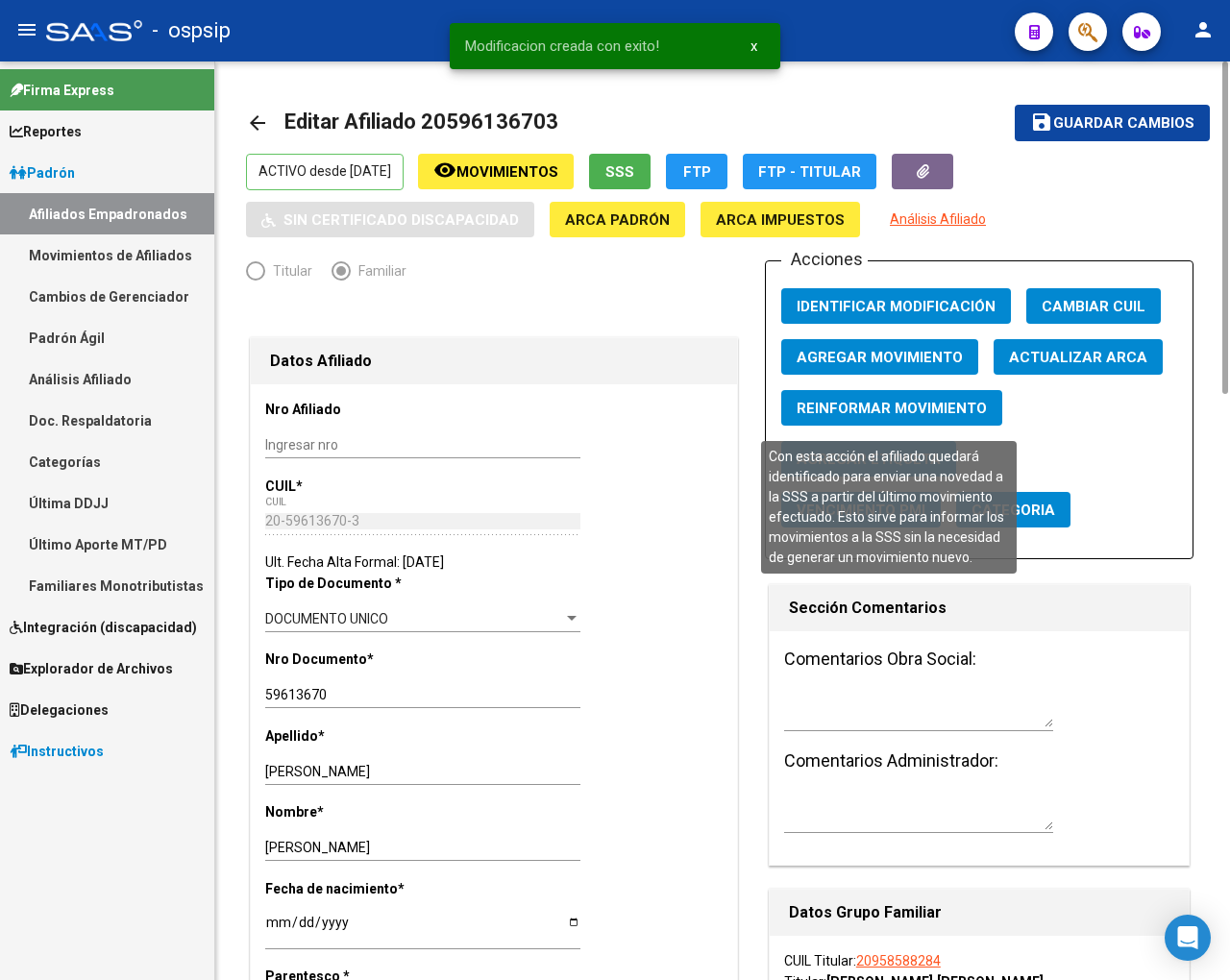 click on "Reinformar Movimiento" 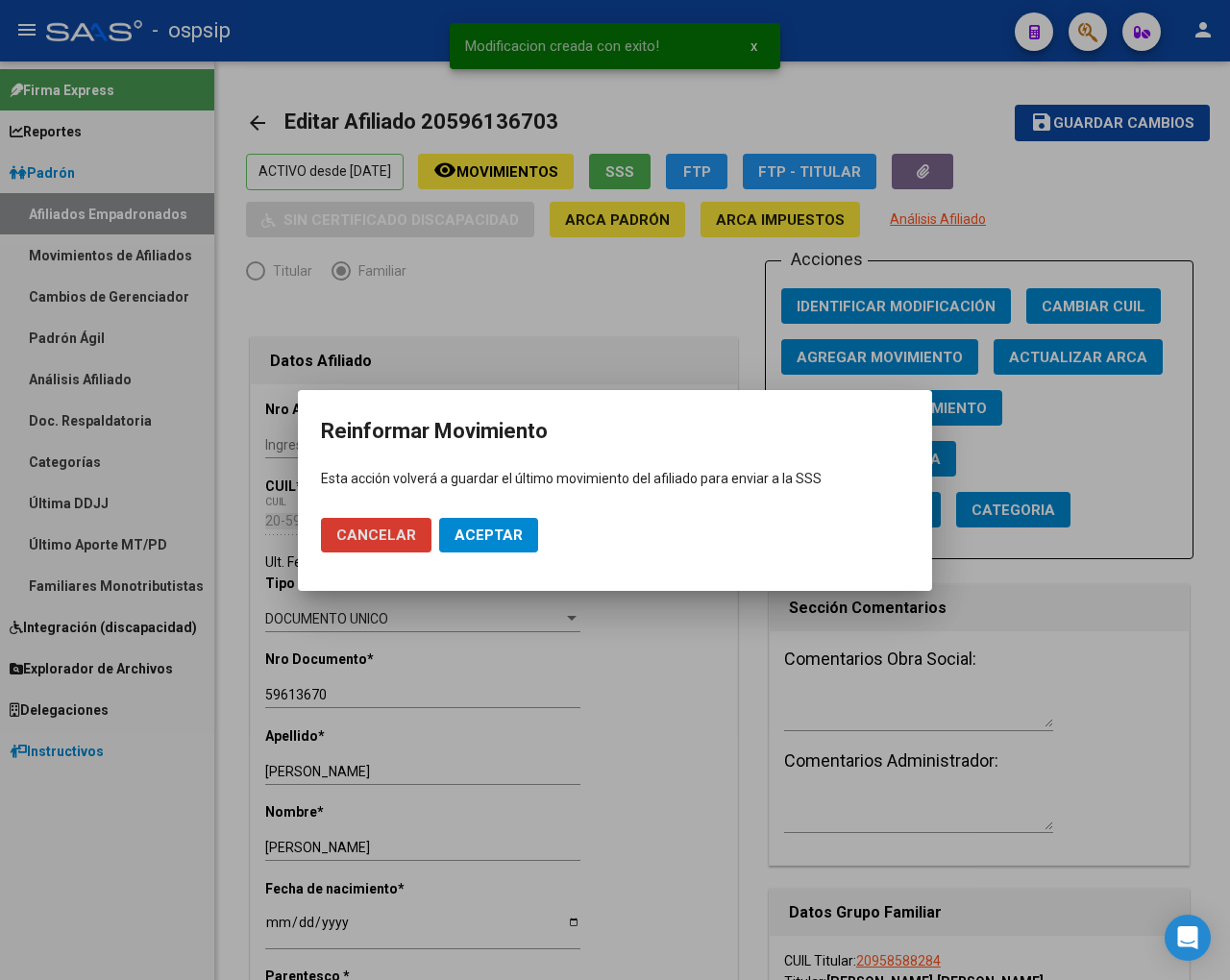 click on "Aceptar" at bounding box center [488, 535] 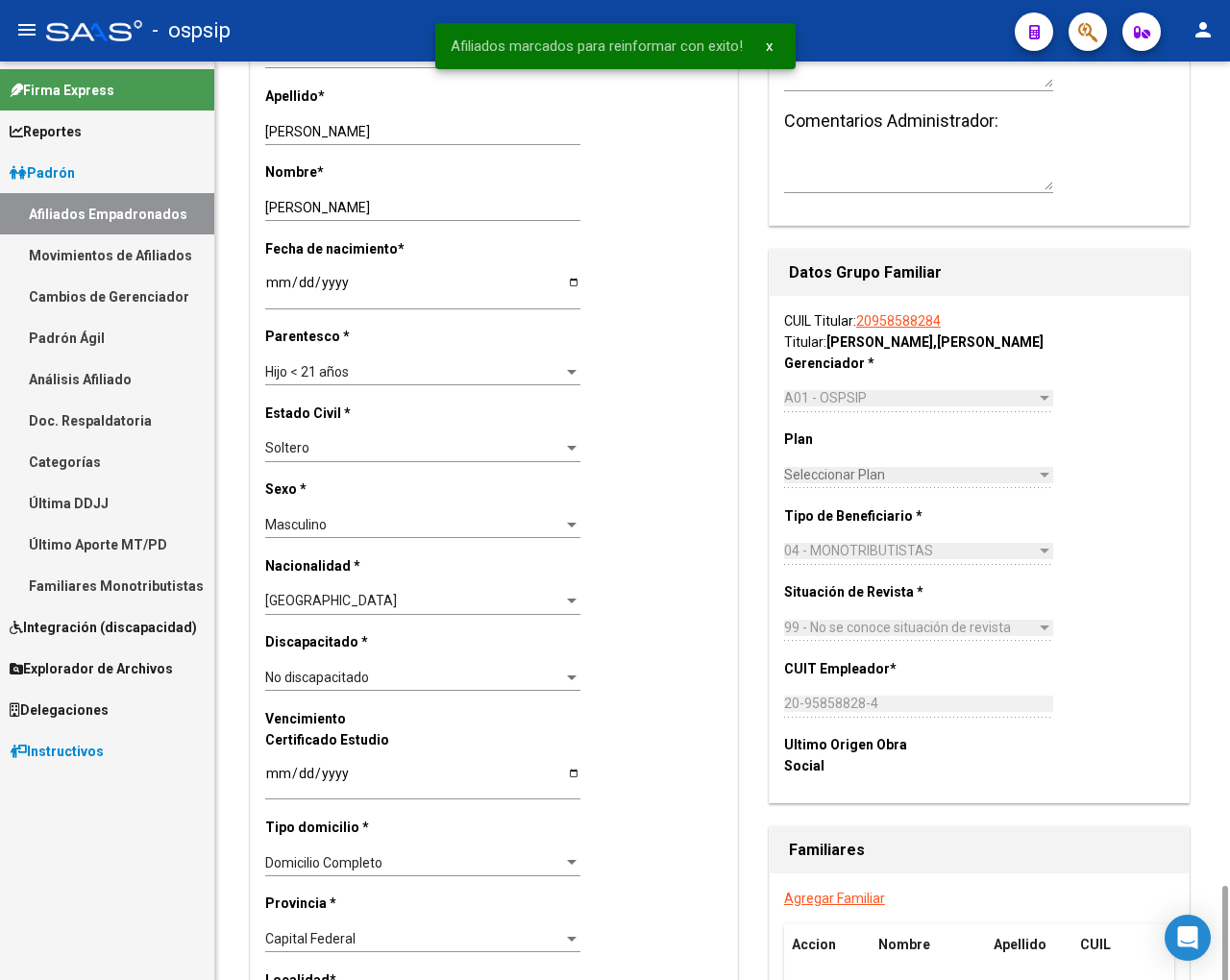 scroll, scrollTop: 1067, scrollLeft: 0, axis: vertical 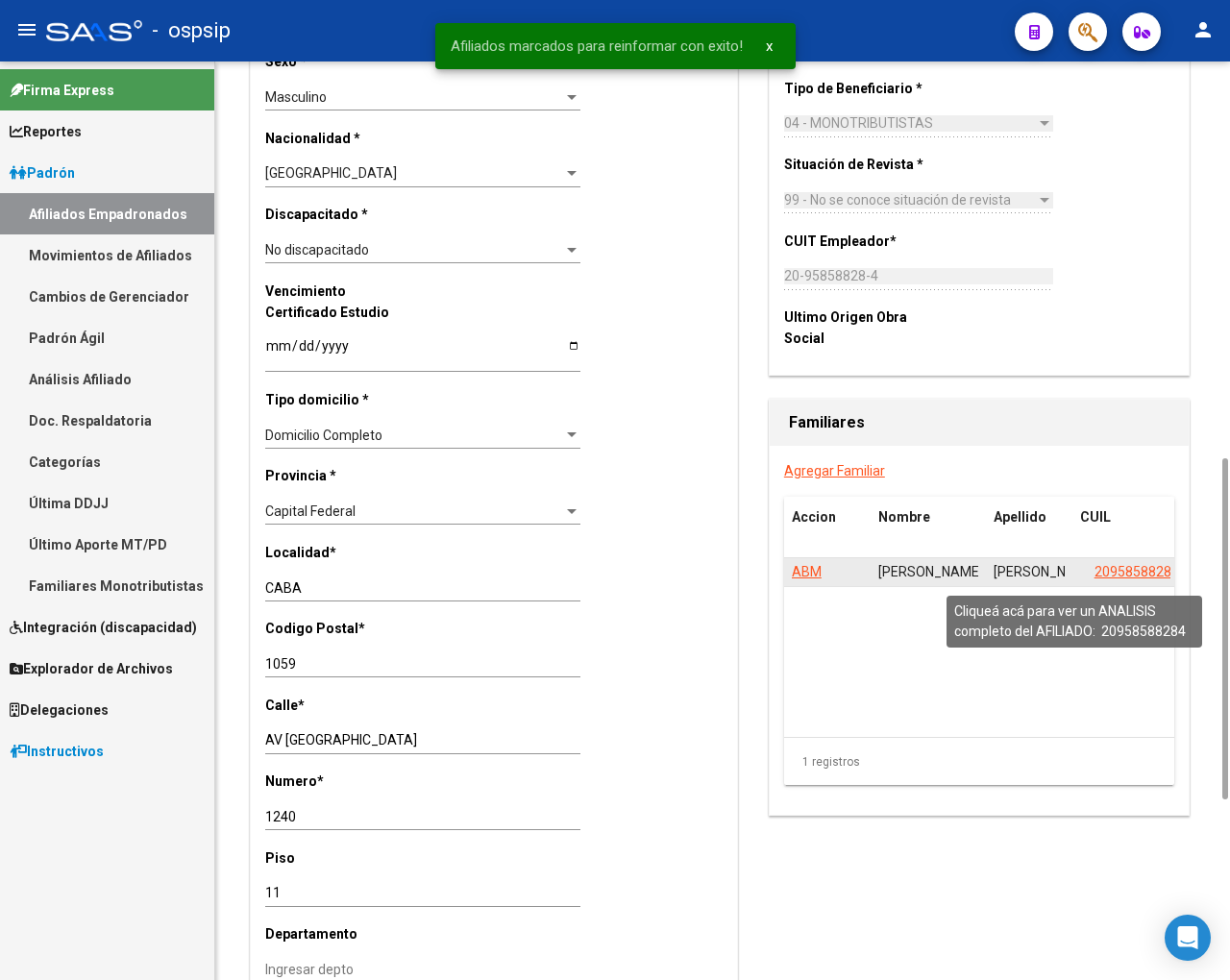 click on "20958588284" 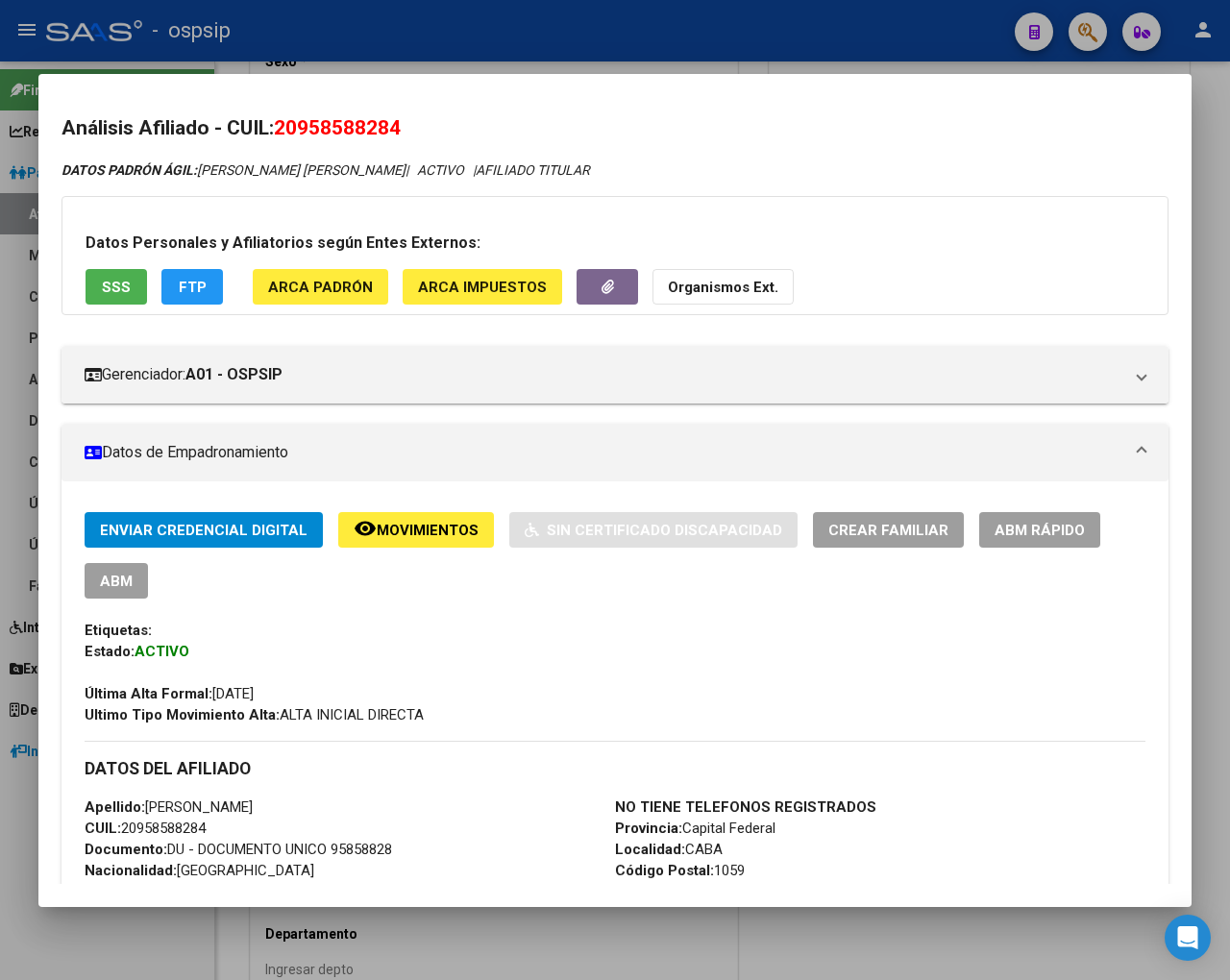 drag, startPoint x: 103, startPoint y: 581, endPoint x: 115, endPoint y: 574, distance: 13.892444 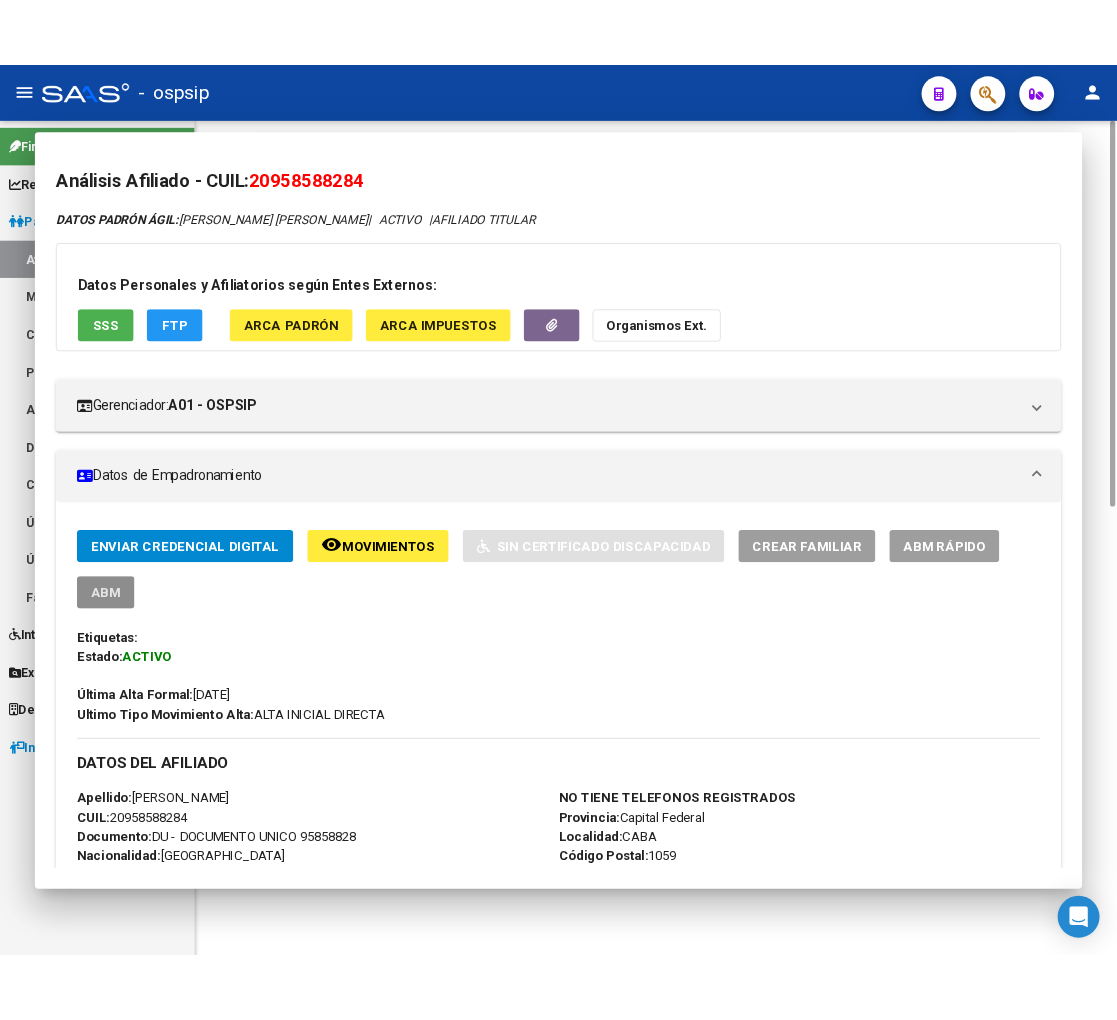 scroll, scrollTop: 0, scrollLeft: 0, axis: both 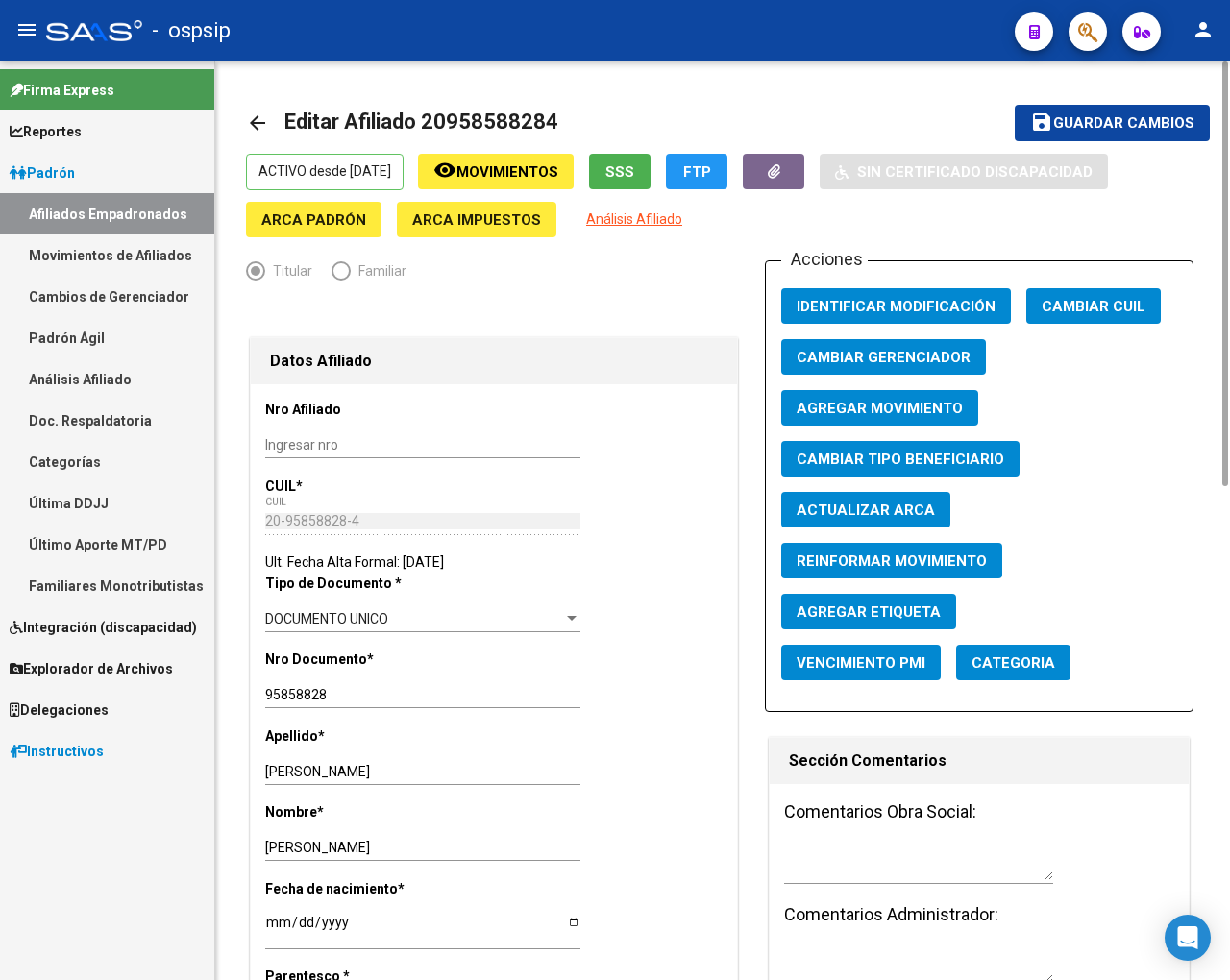 click at bounding box center (919, 863) 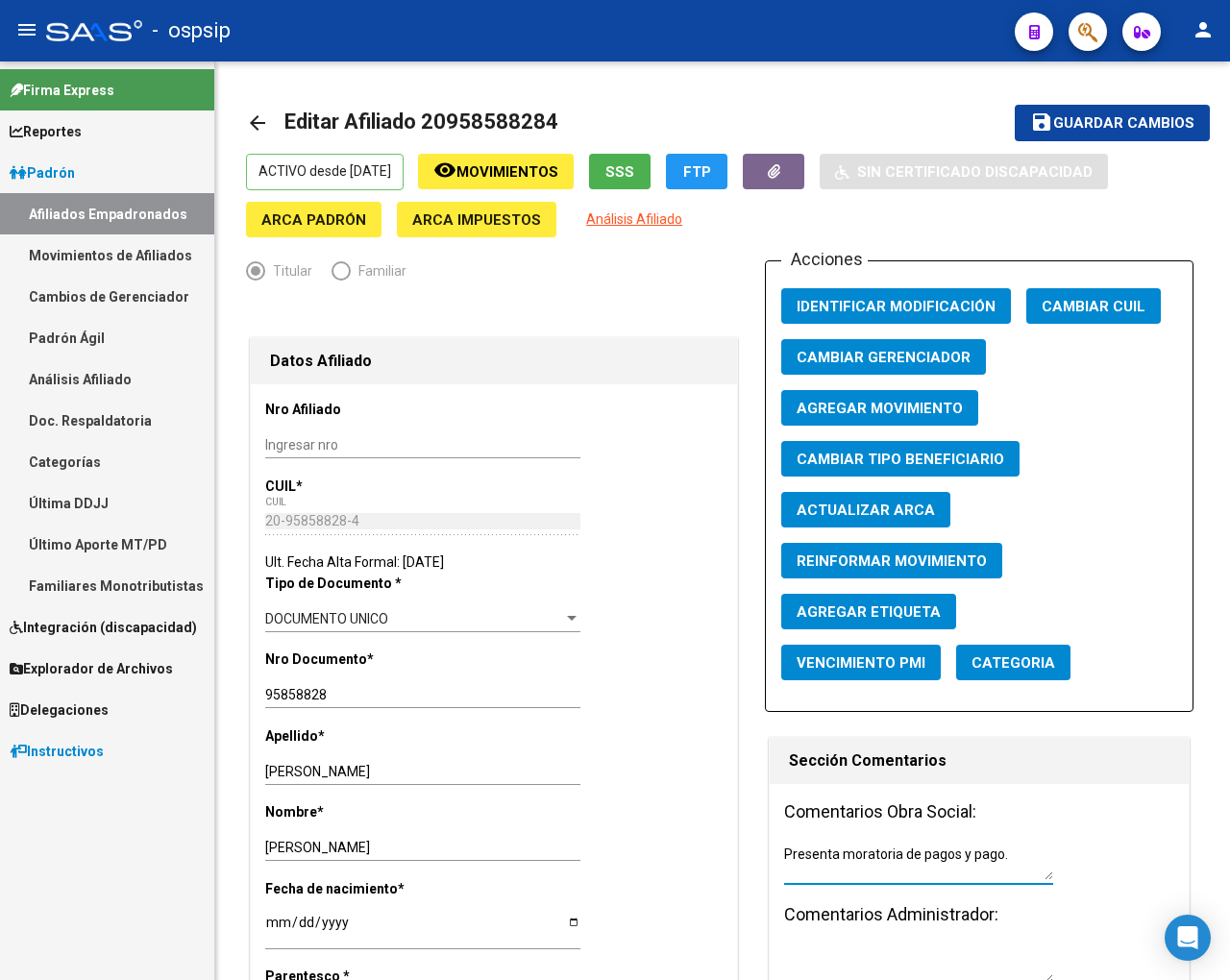 type on "Presenta moratoria de pagos y pago." 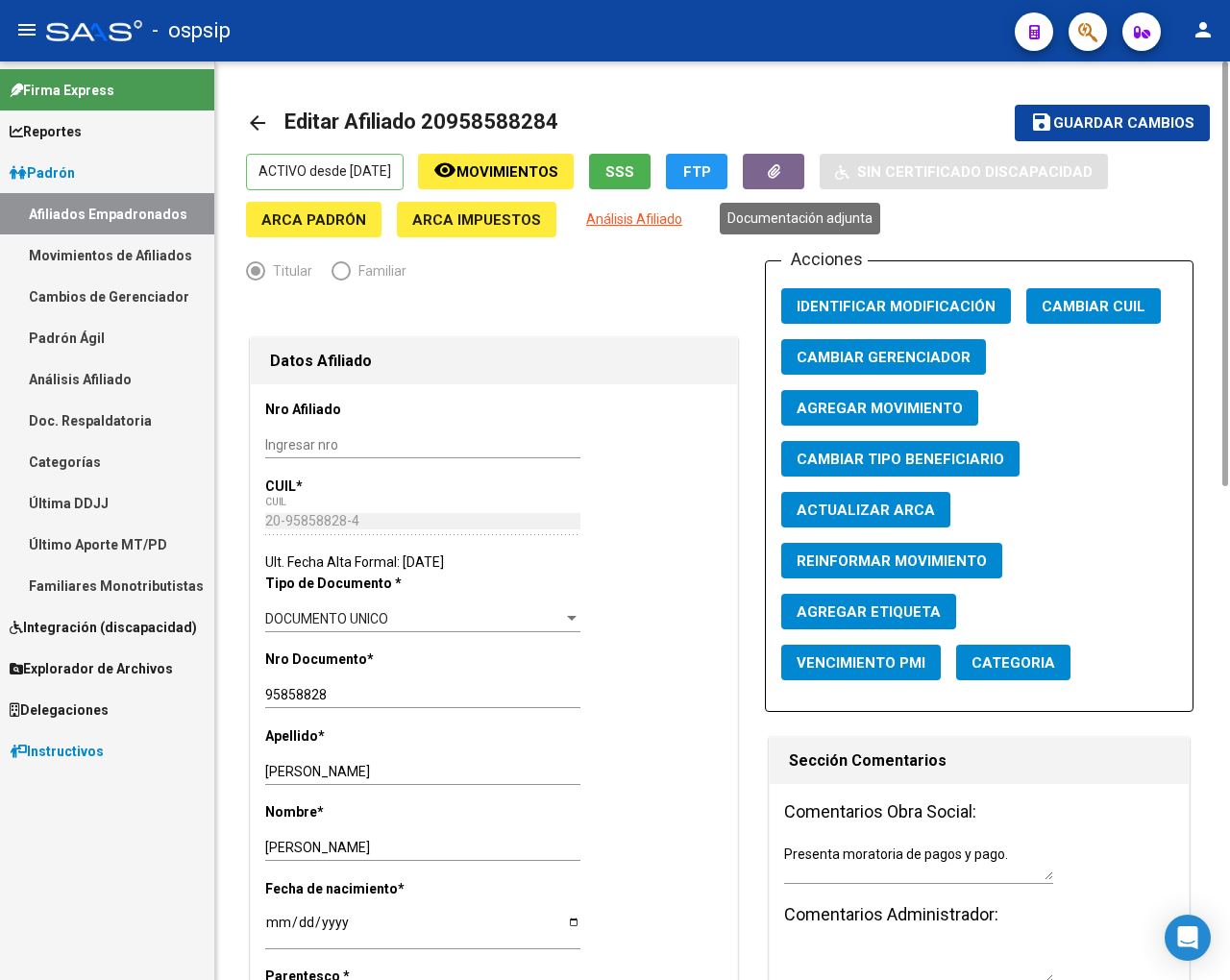 click 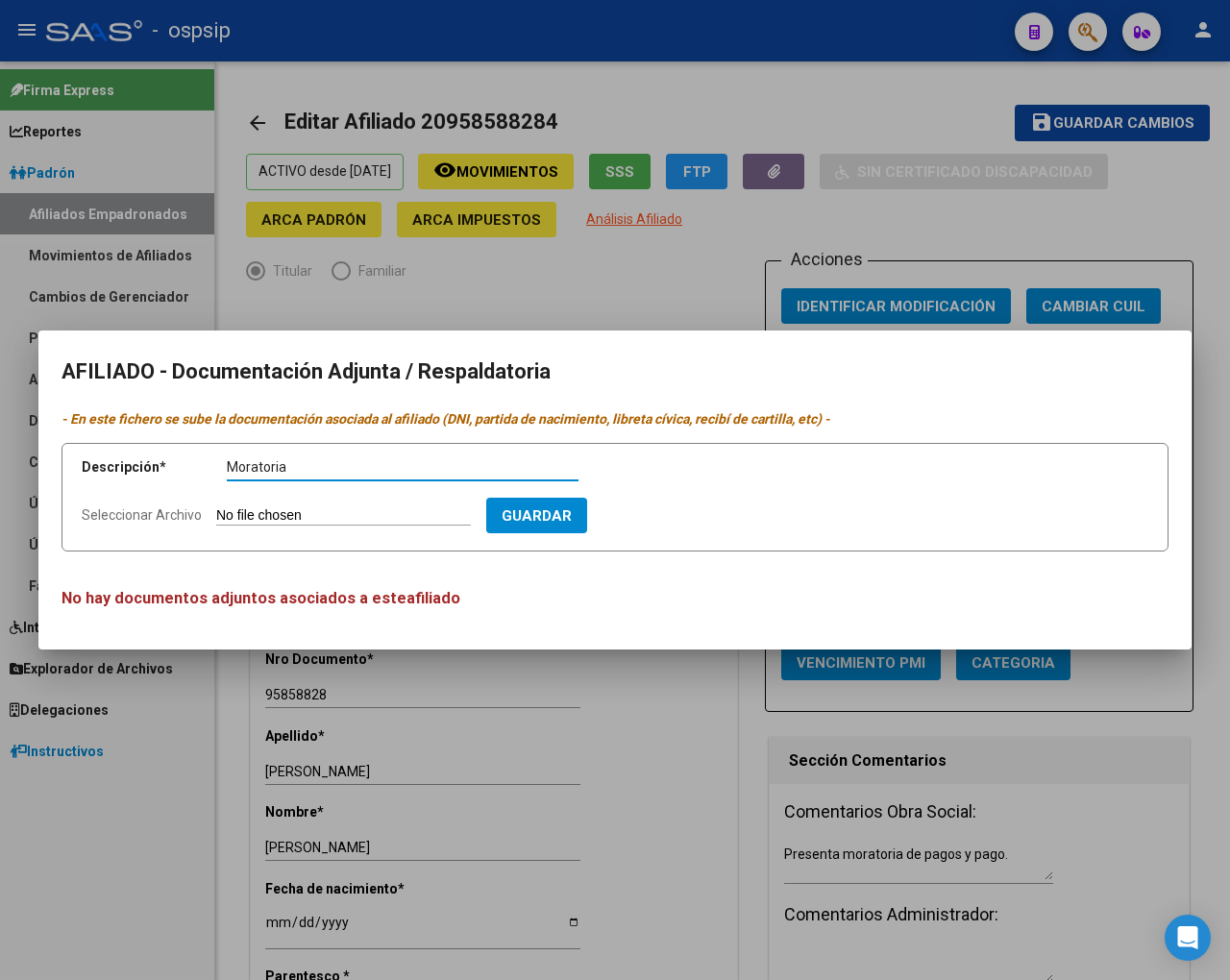 type on "Moratoria" 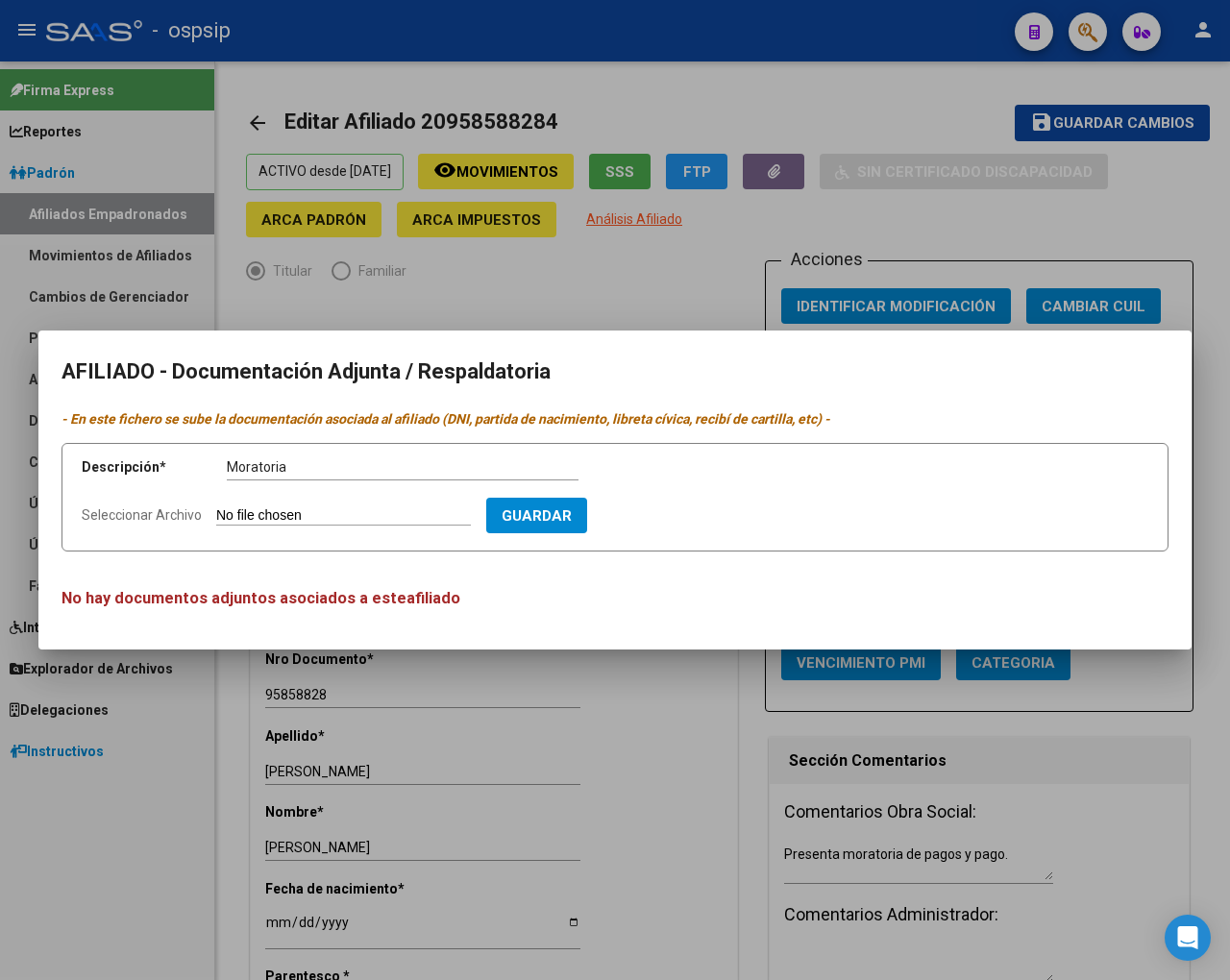 click on "Seleccionar Archivo" at bounding box center (343, 516) 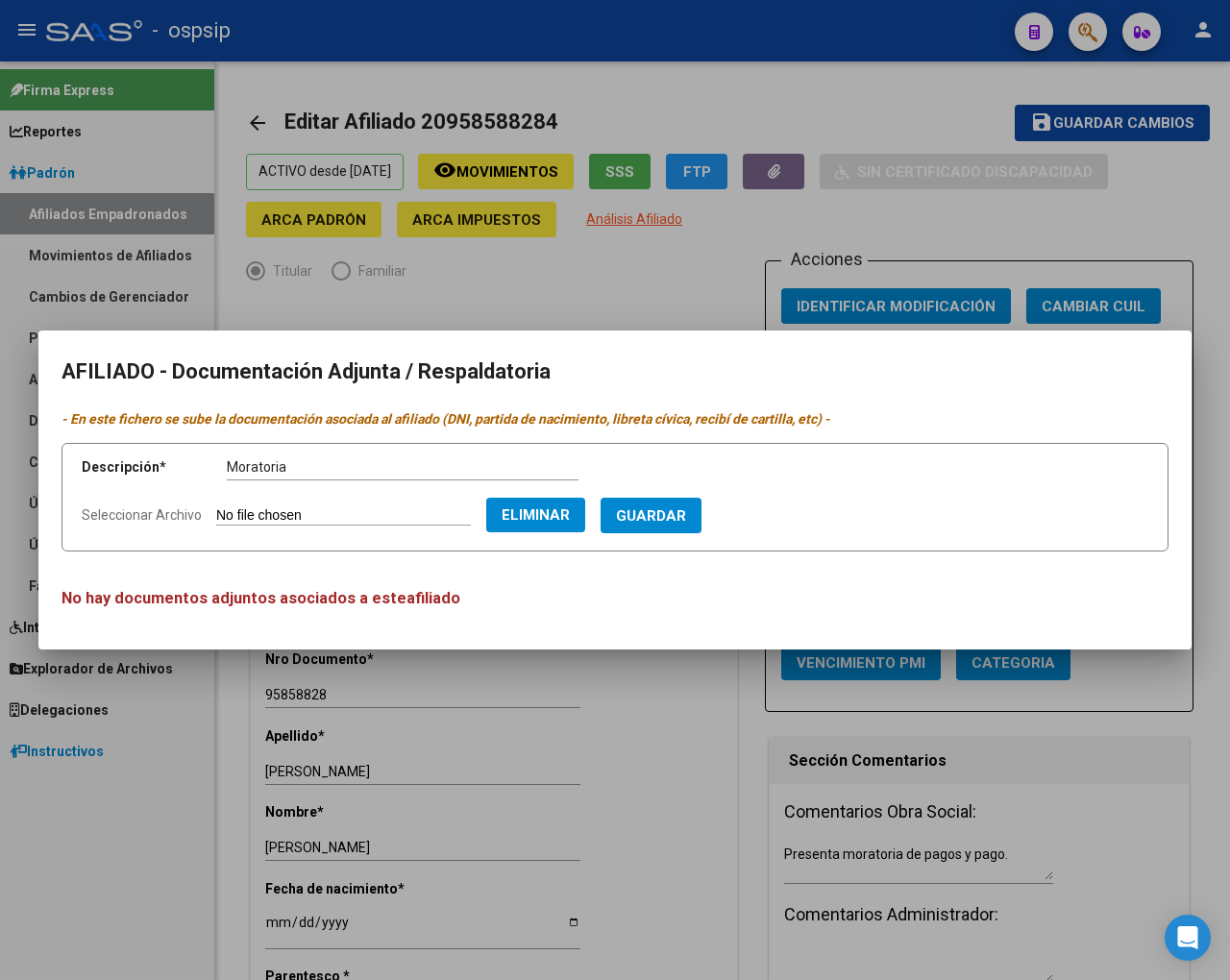 click on "Guardar" at bounding box center [651, 515] 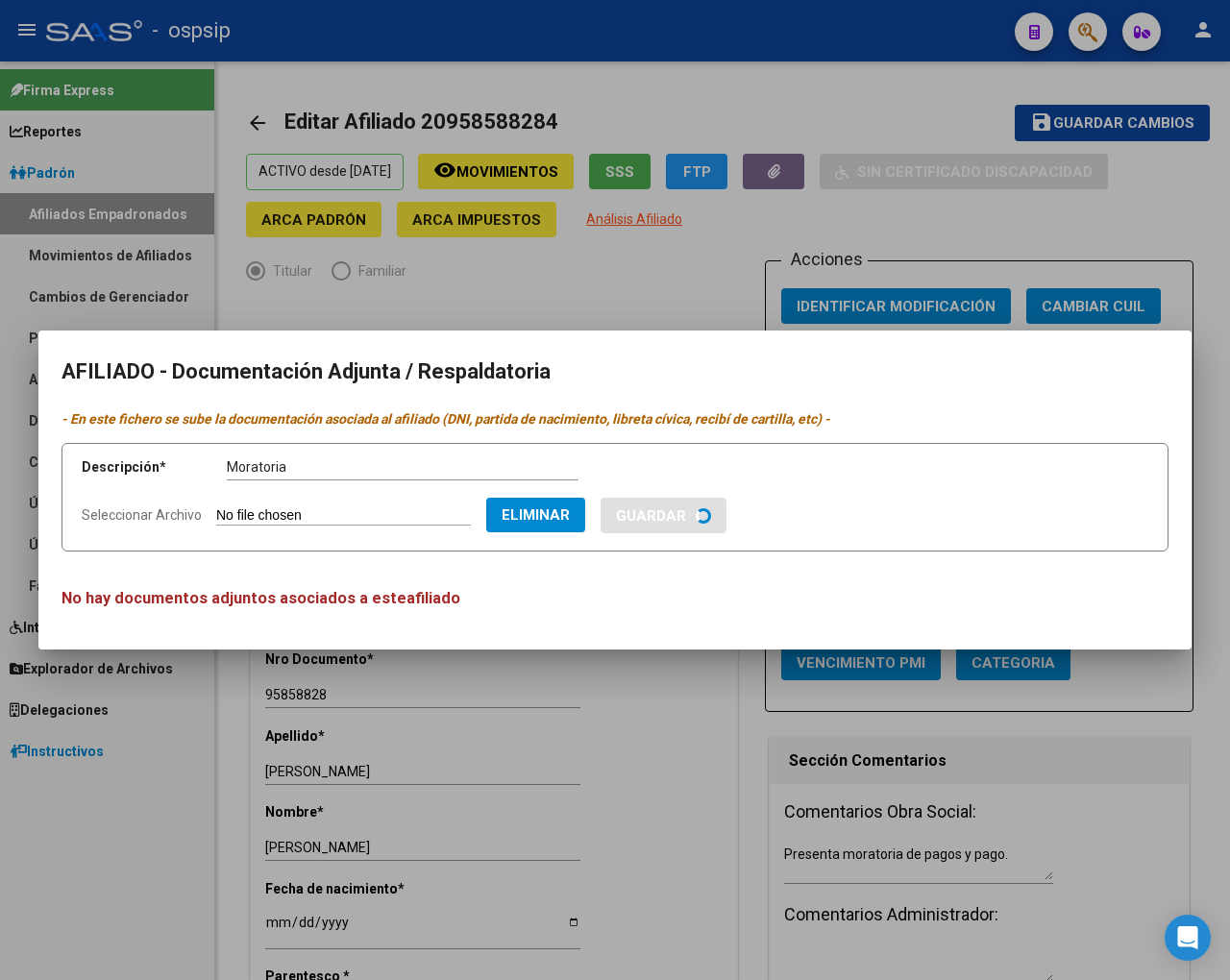 type 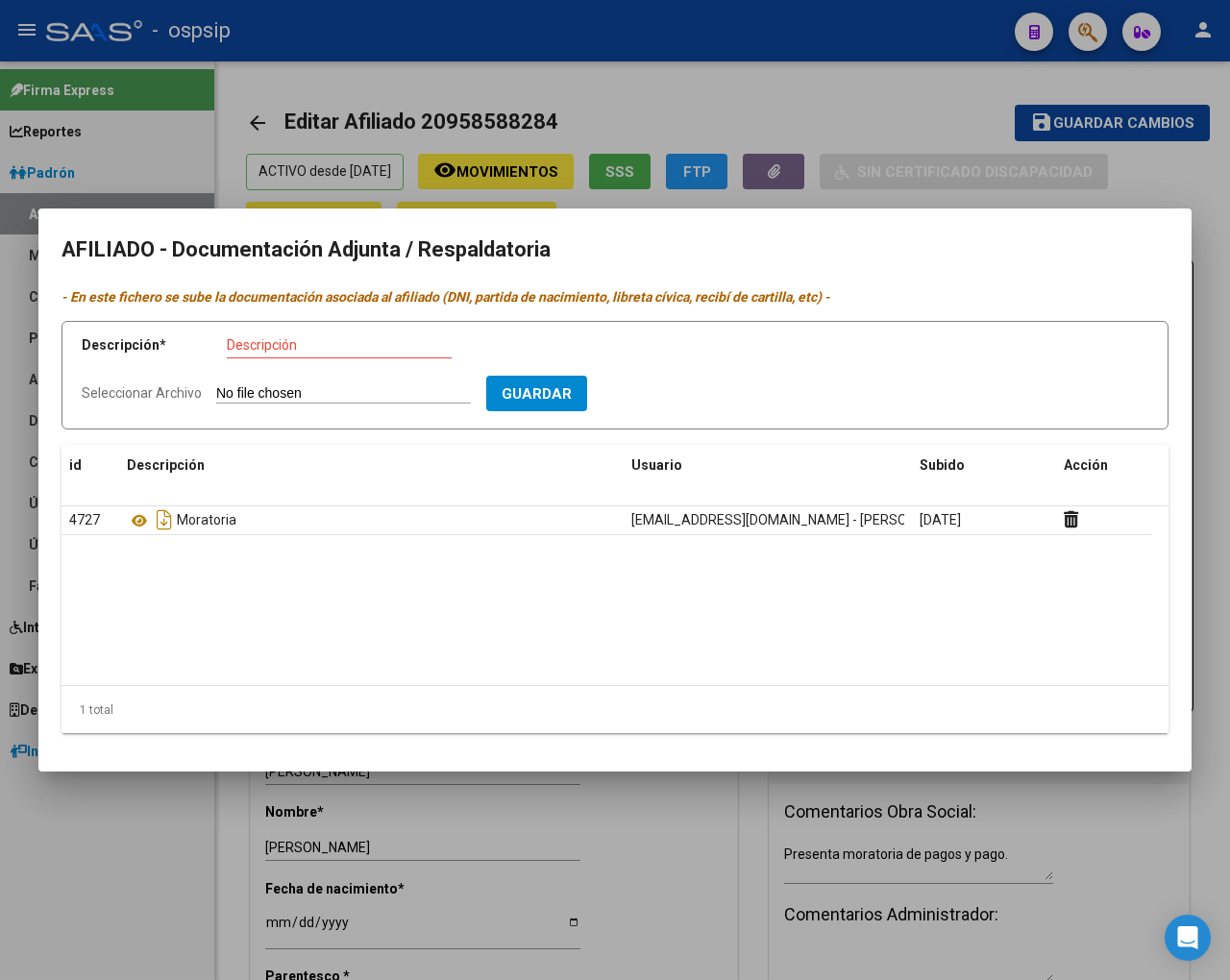 drag, startPoint x: 308, startPoint y: 328, endPoint x: 308, endPoint y: 347, distance: 19 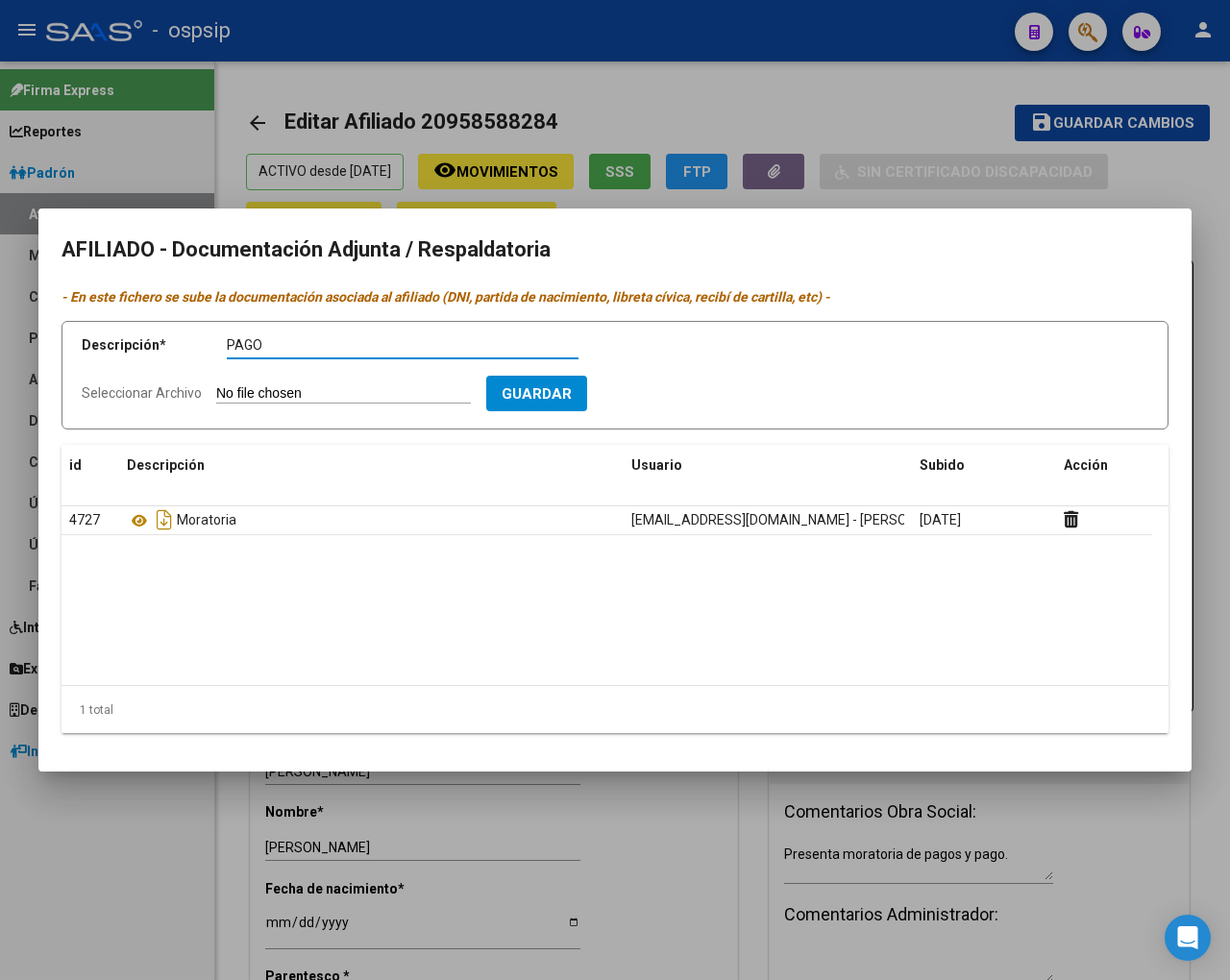 type on "PAGO" 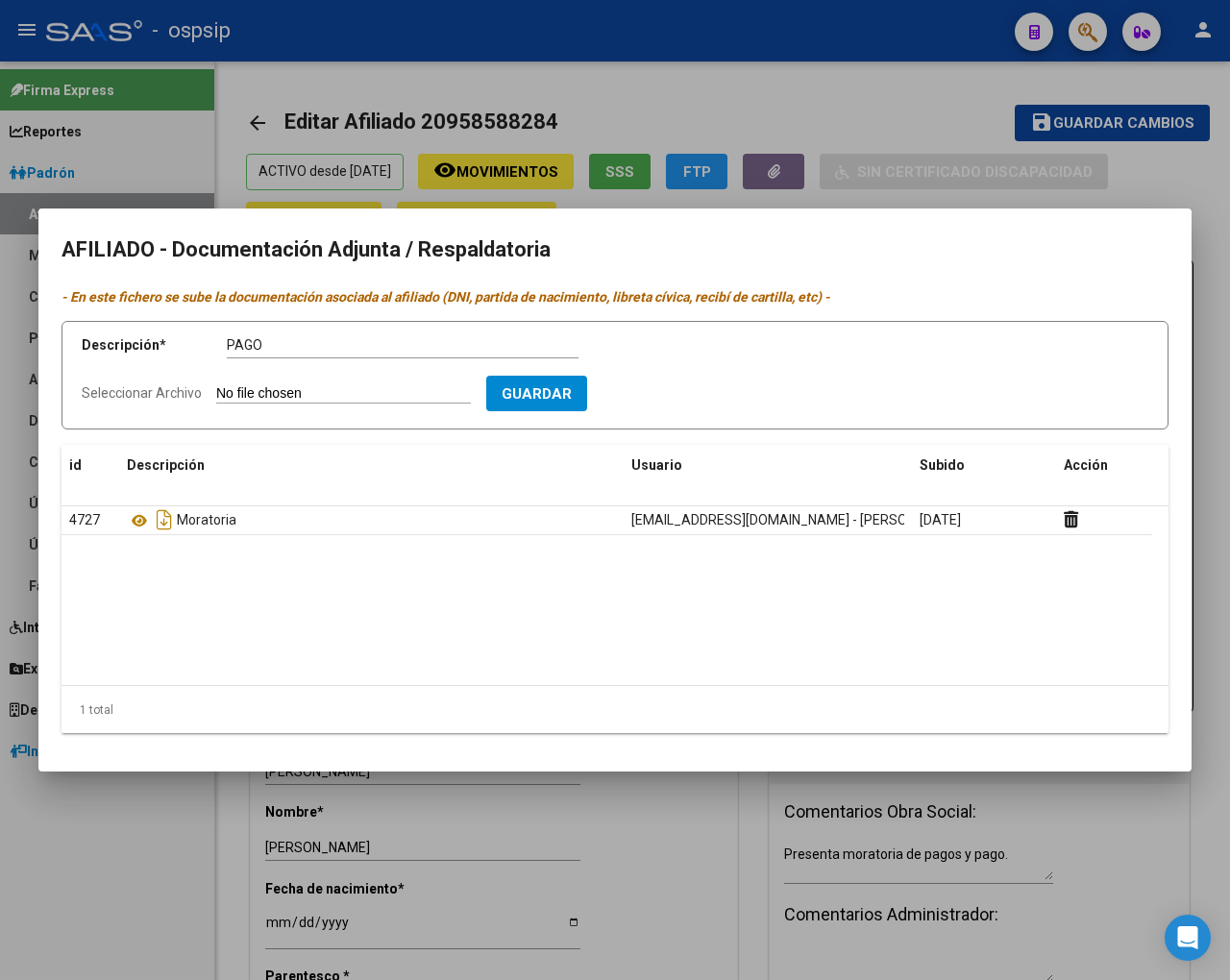 type on "C:\fakepath\afip_vep_cuit_20958588284_nrovep_1476093868_nropago_888550475614 (1).pdf" 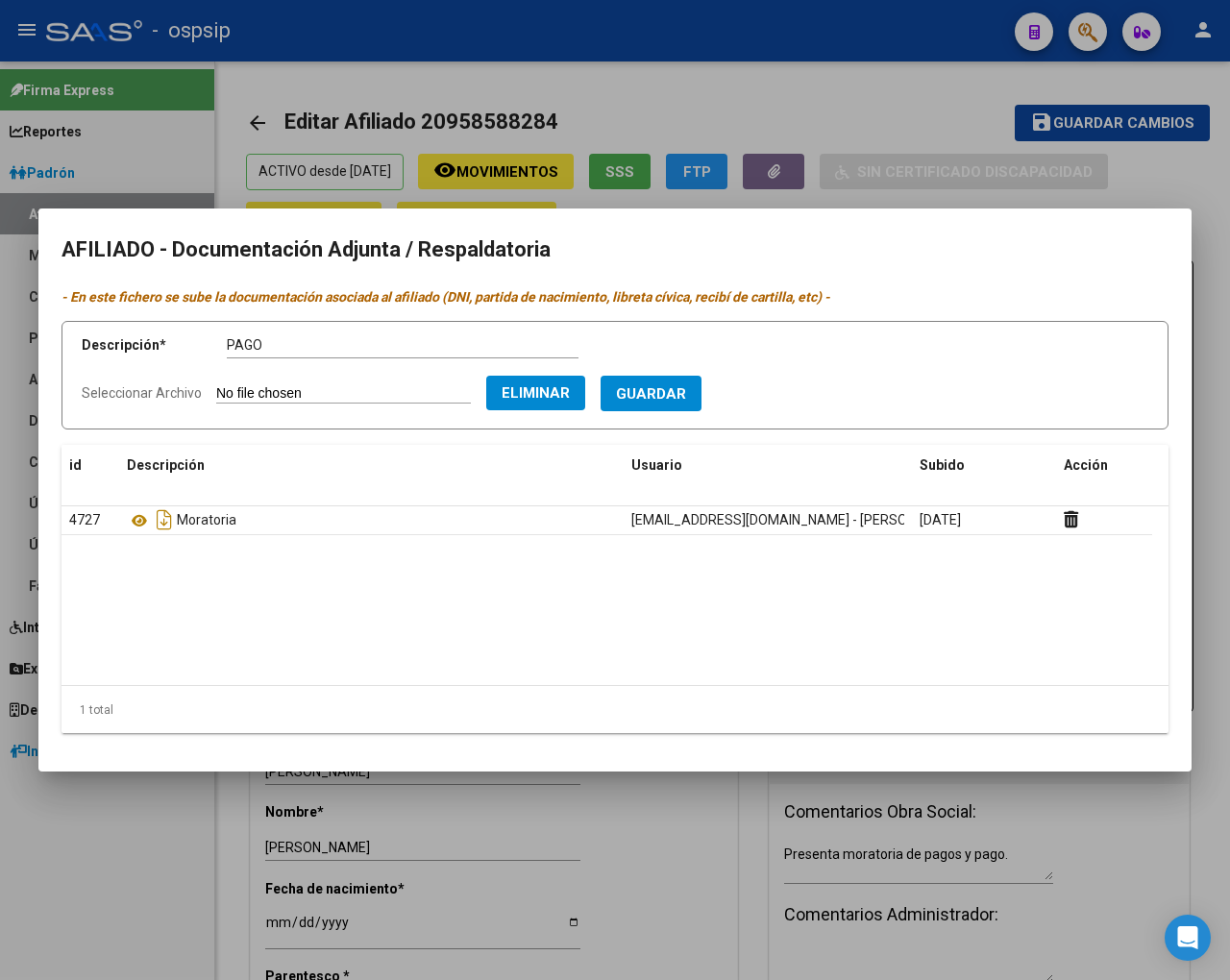 click on "Guardar" at bounding box center (651, 394) 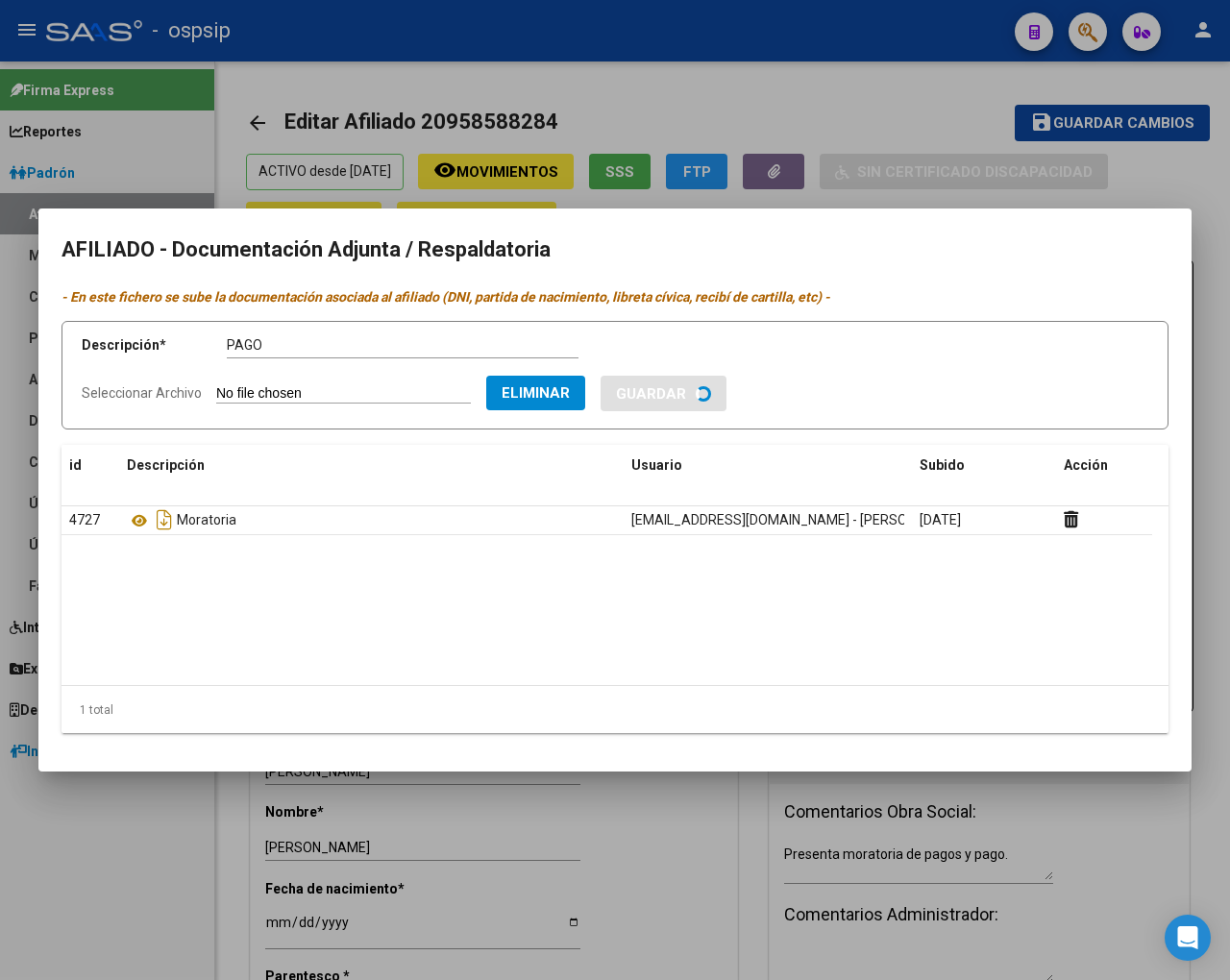 type 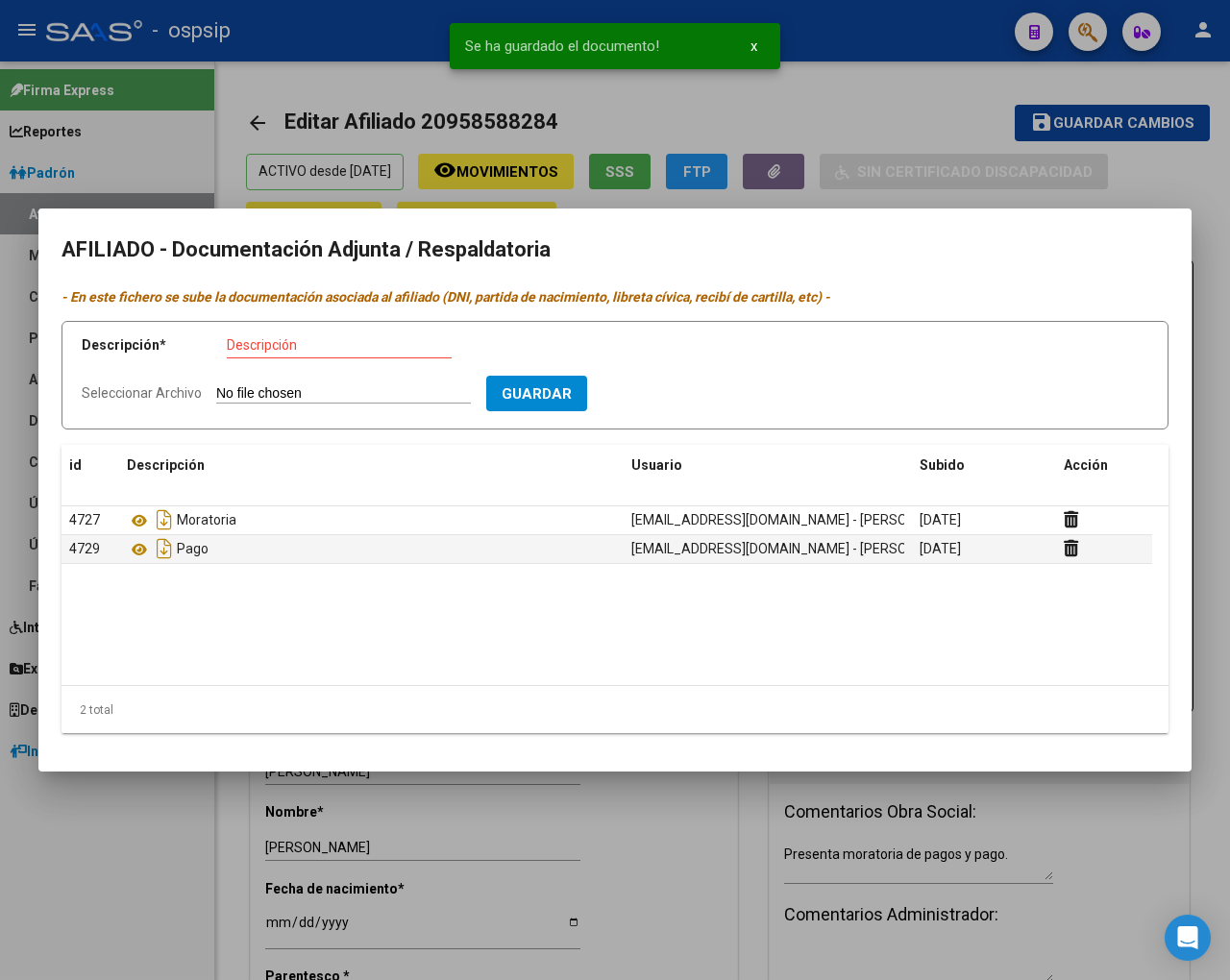 click at bounding box center (615, 490) 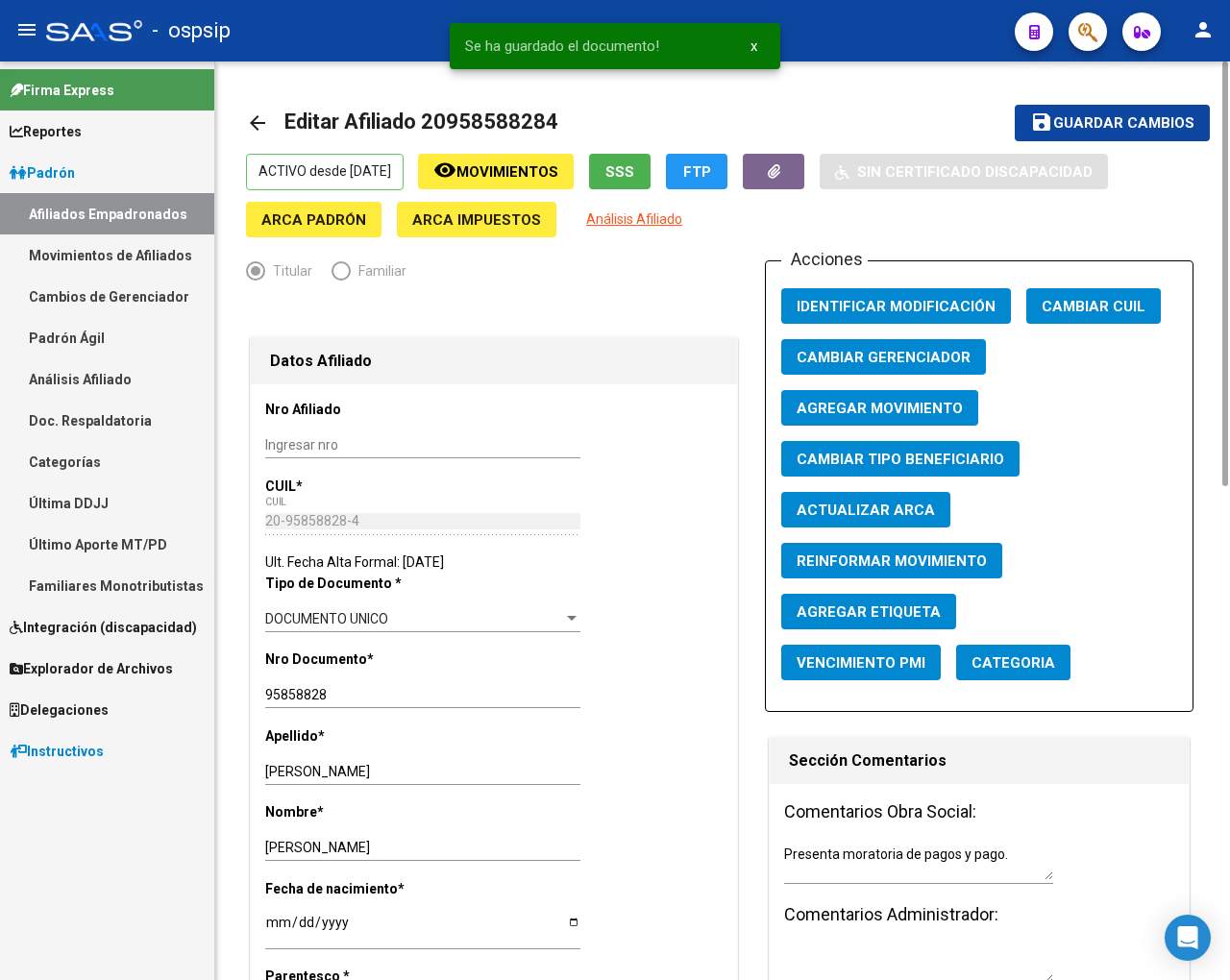 click on "Guardar cambios" 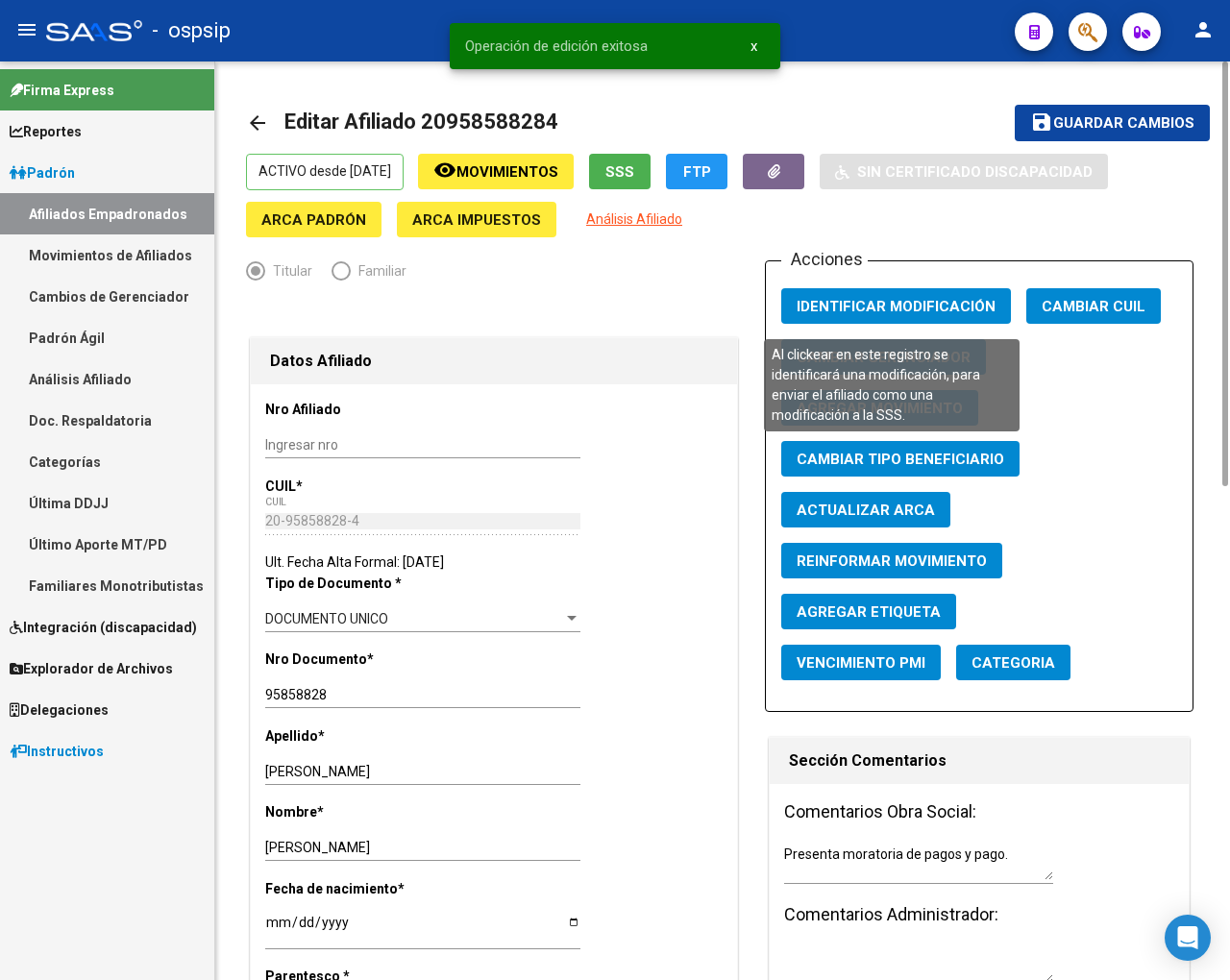 click on "Identificar Modificación" 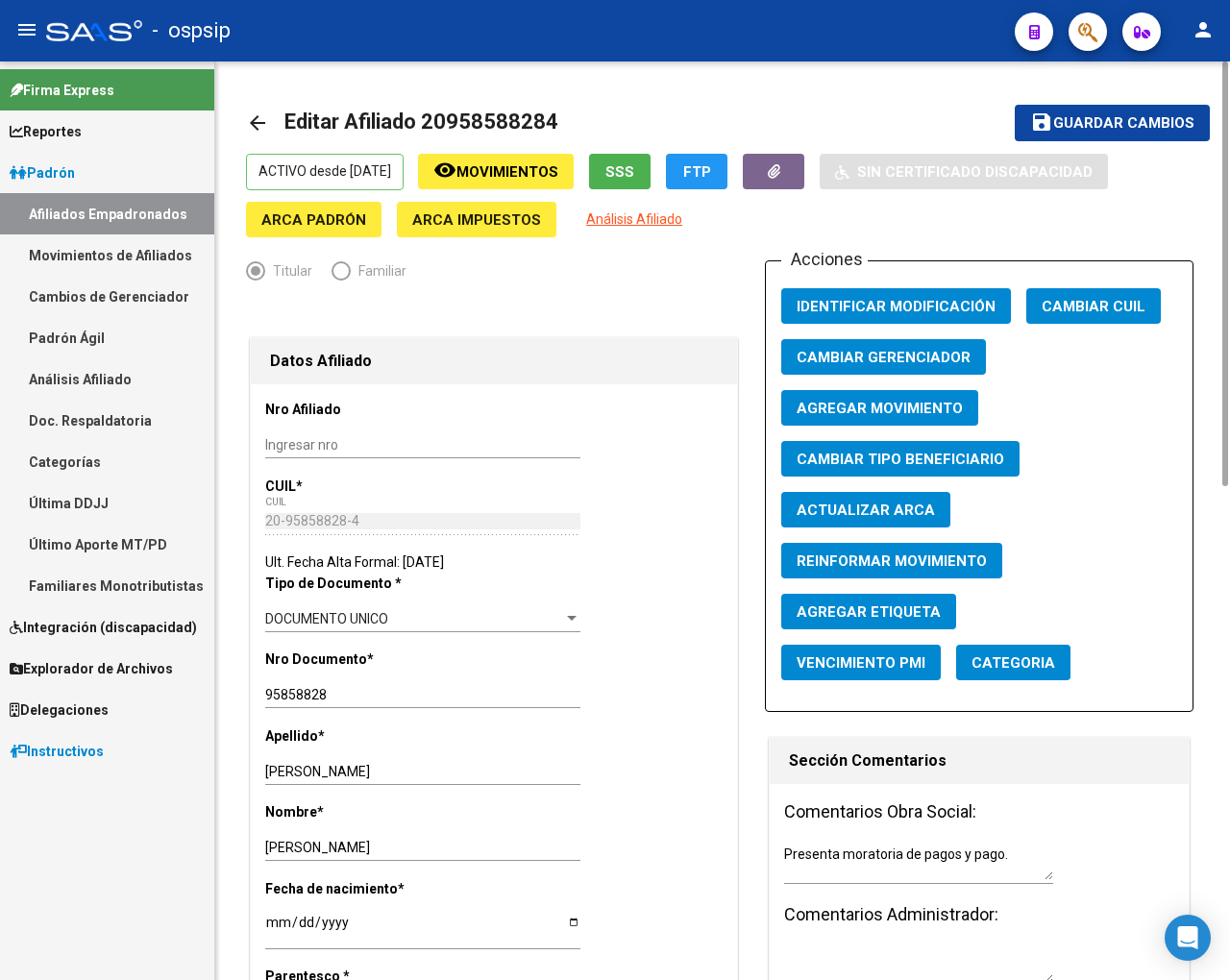drag, startPoint x: 455, startPoint y: 122, endPoint x: 549, endPoint y: 130, distance: 94.33981 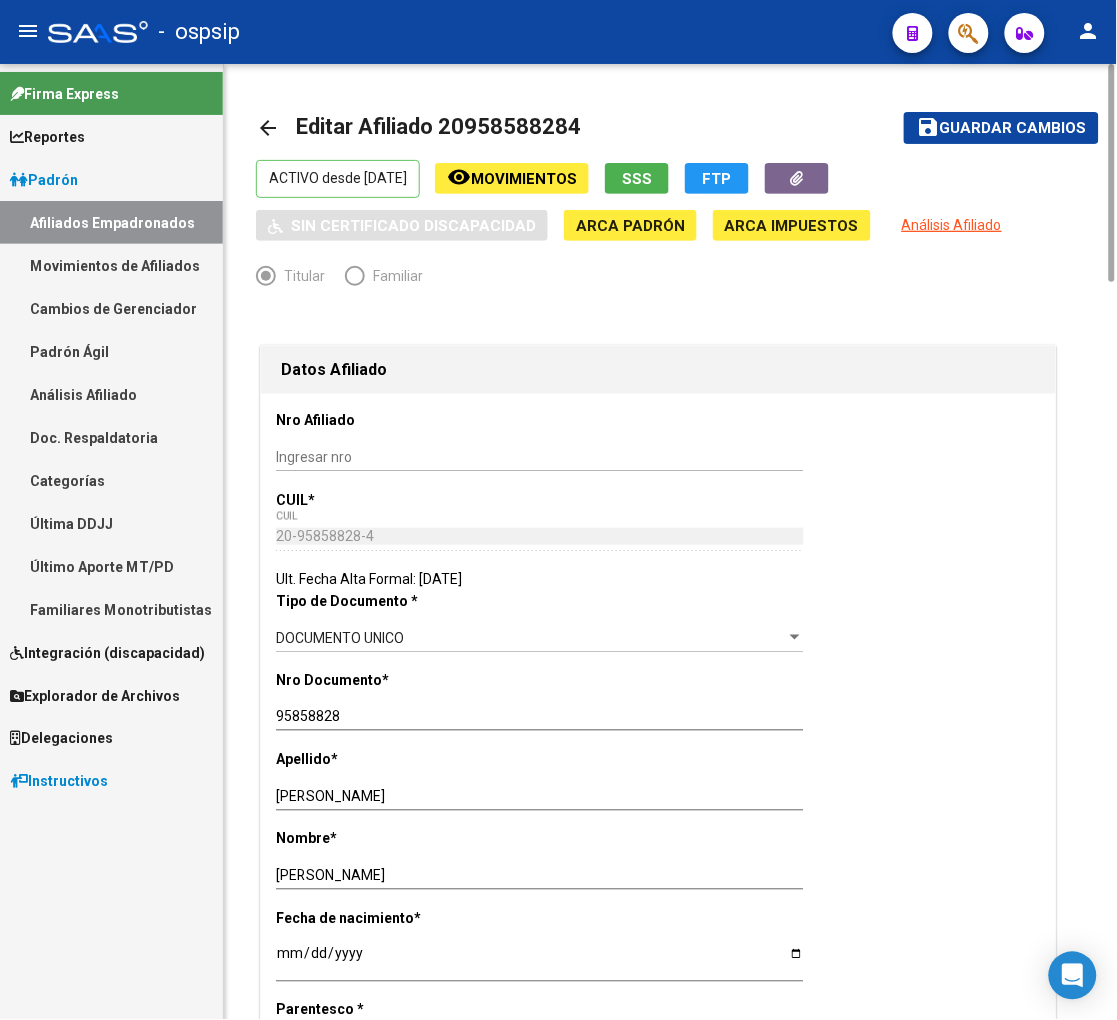 copy on "95858828" 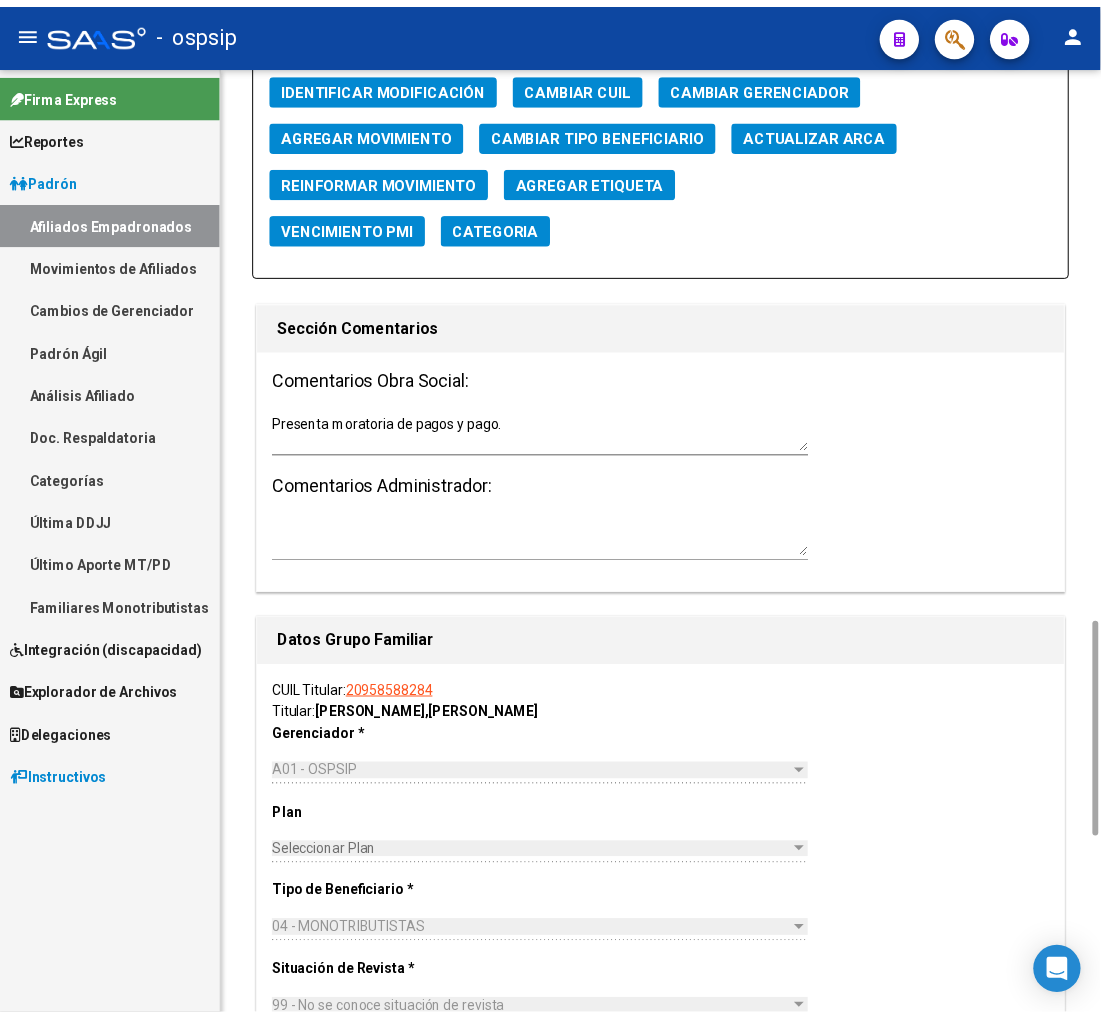 scroll, scrollTop: 3224, scrollLeft: 0, axis: vertical 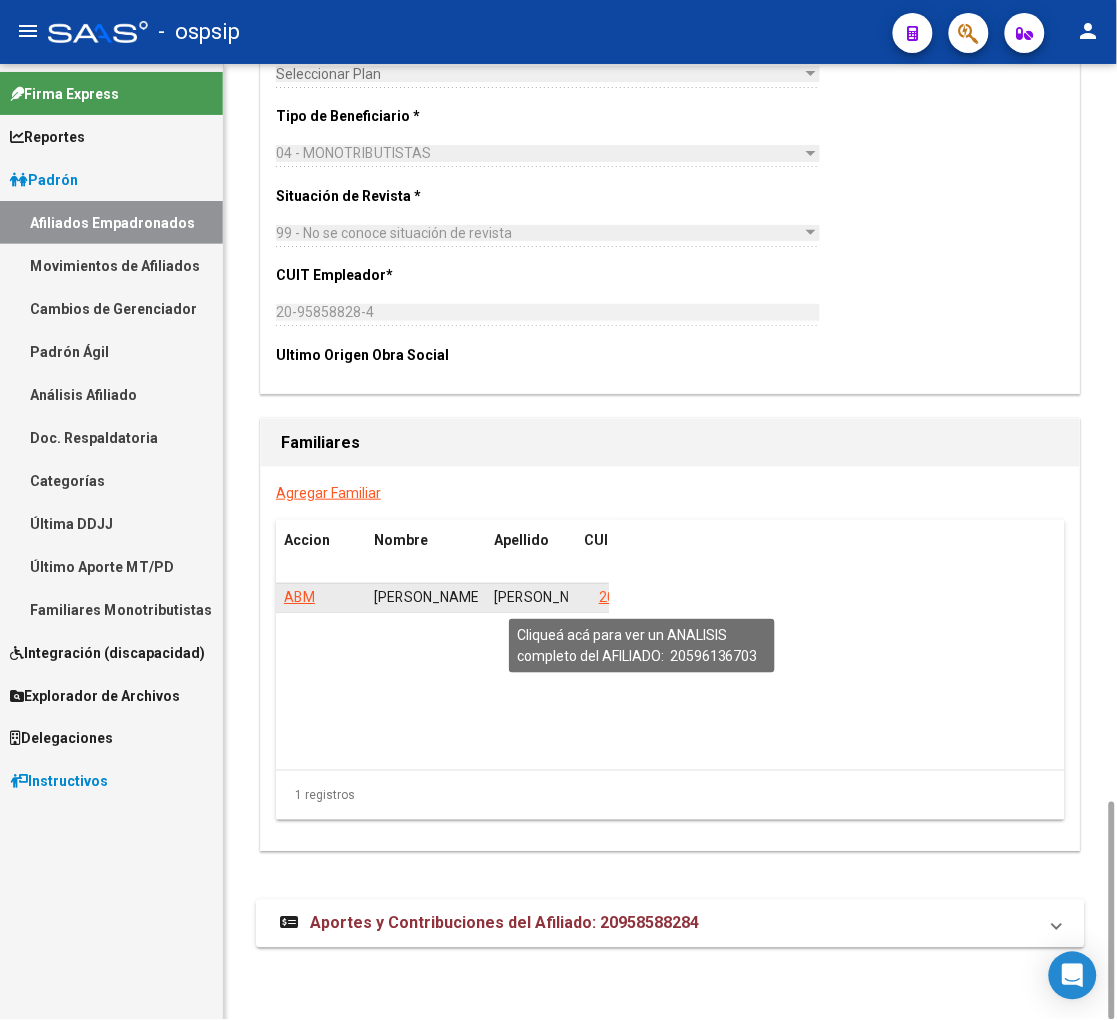 click on "20596136703" 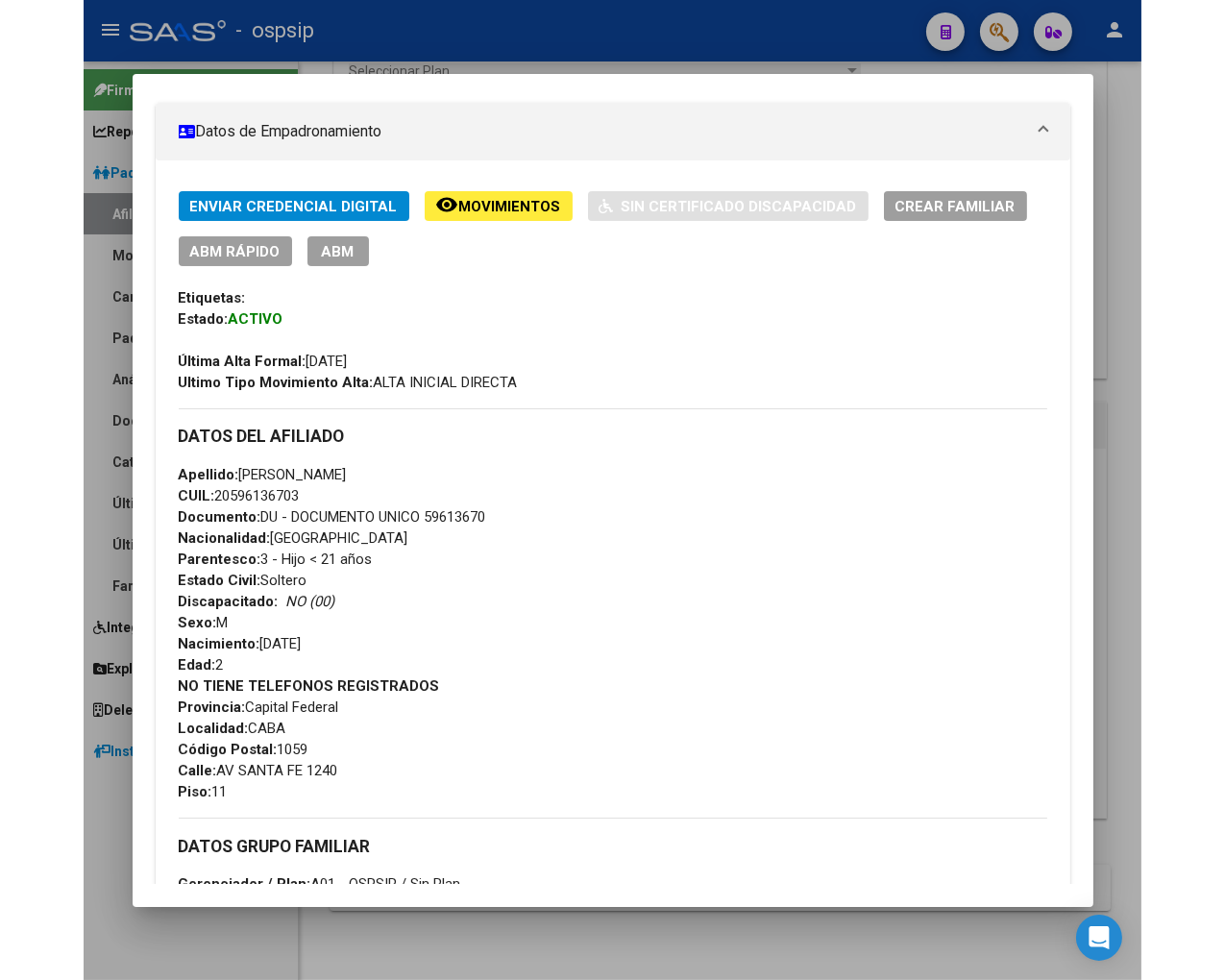 scroll, scrollTop: 320, scrollLeft: 0, axis: vertical 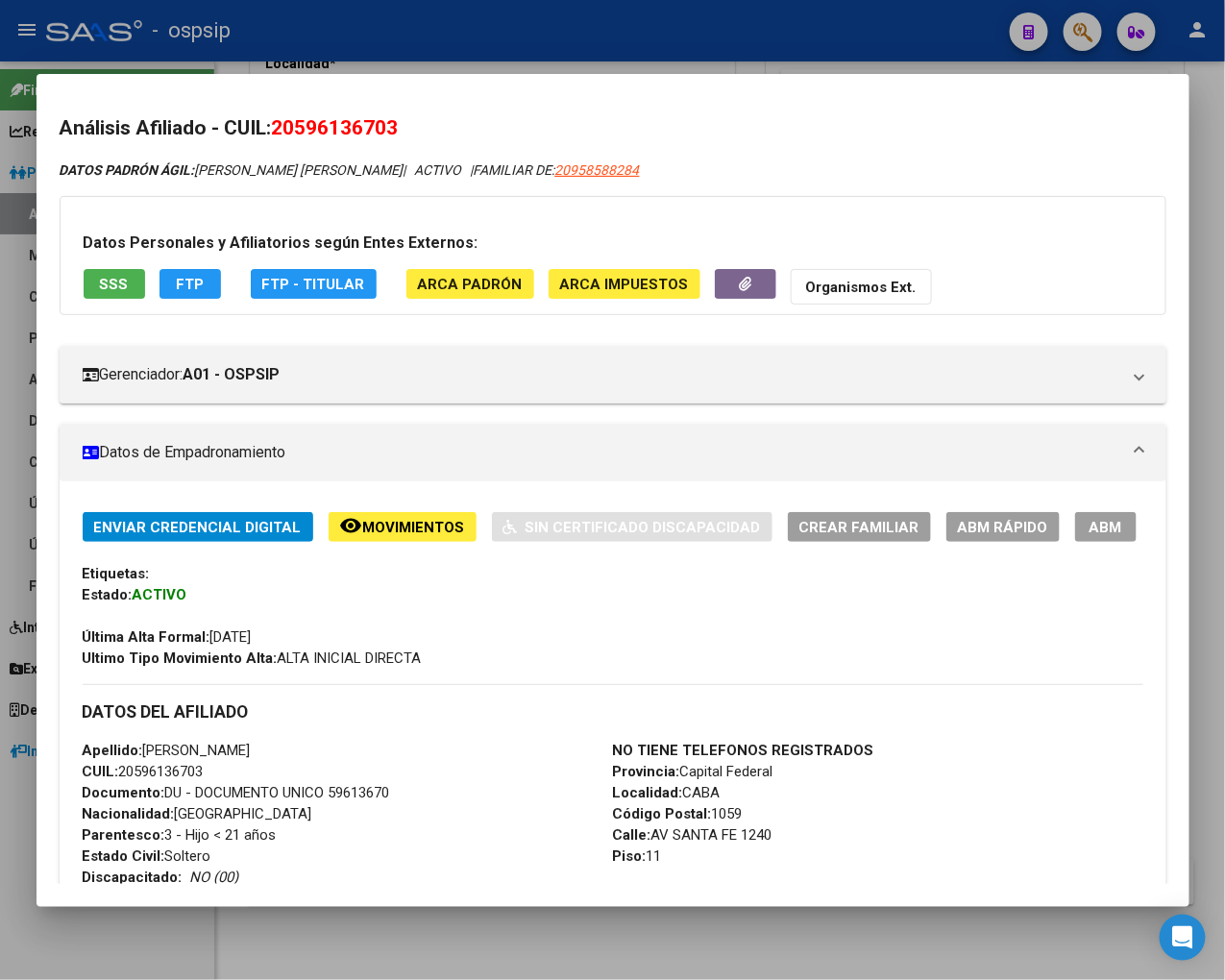 click at bounding box center [612, 490] 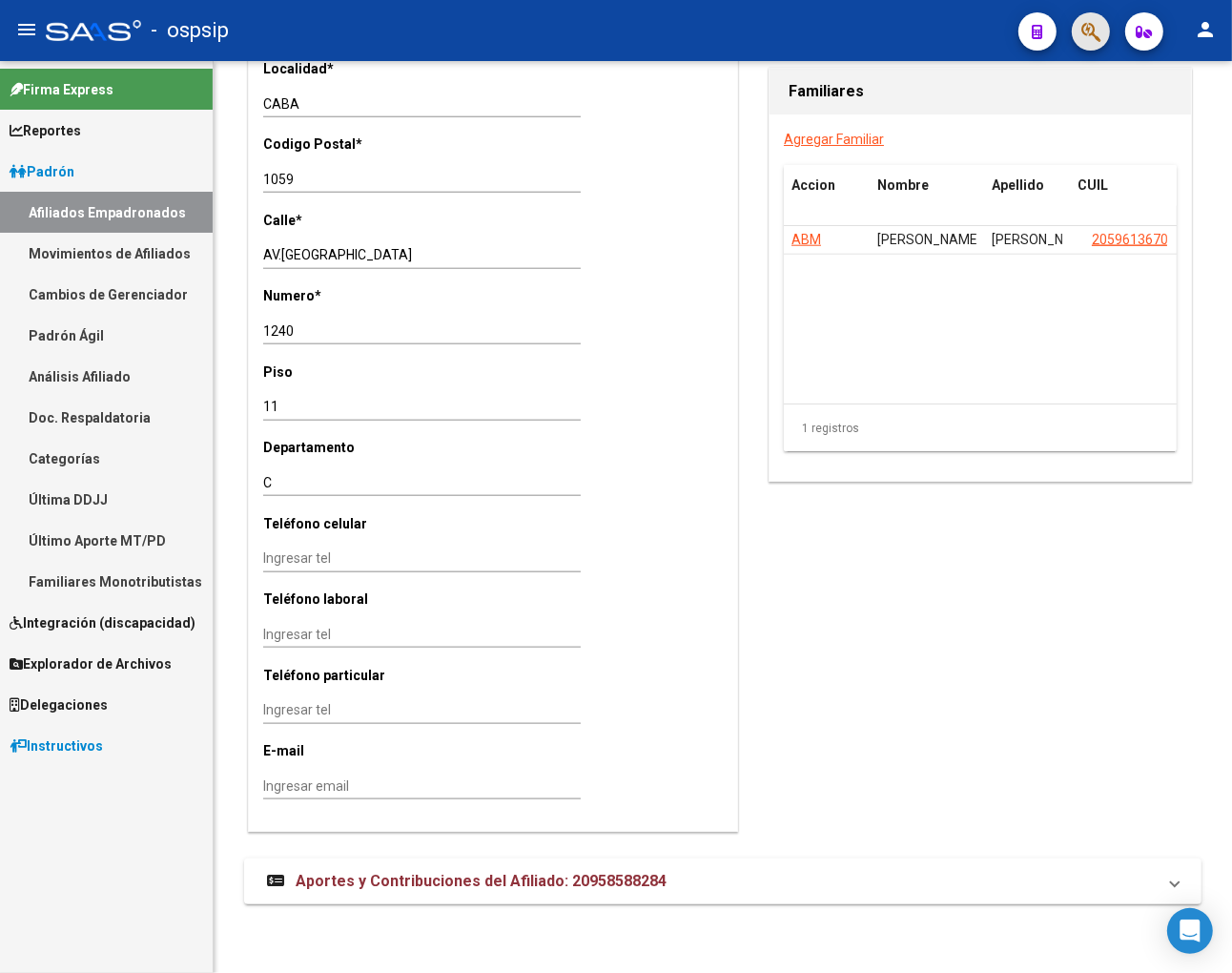 click 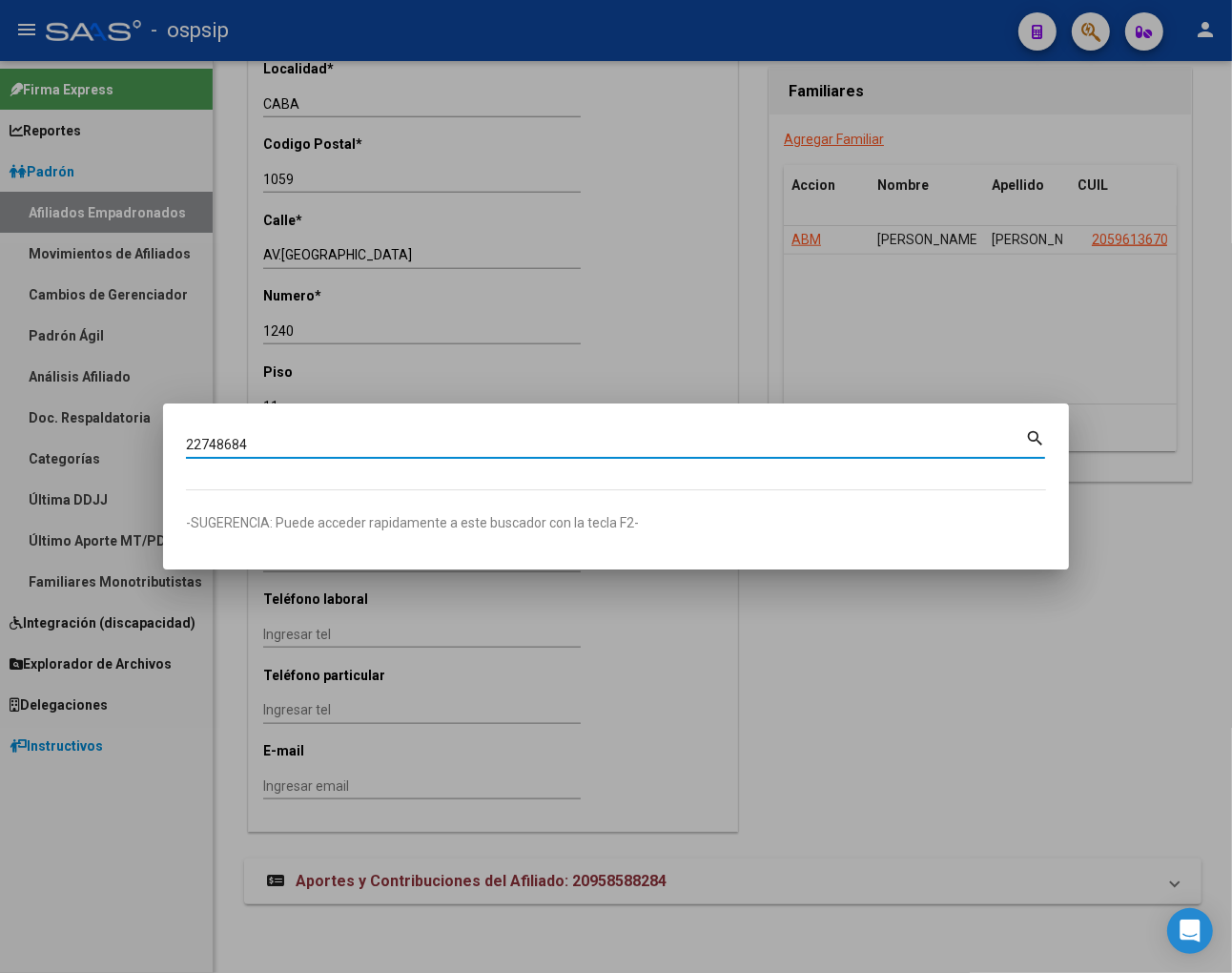type on "22748684" 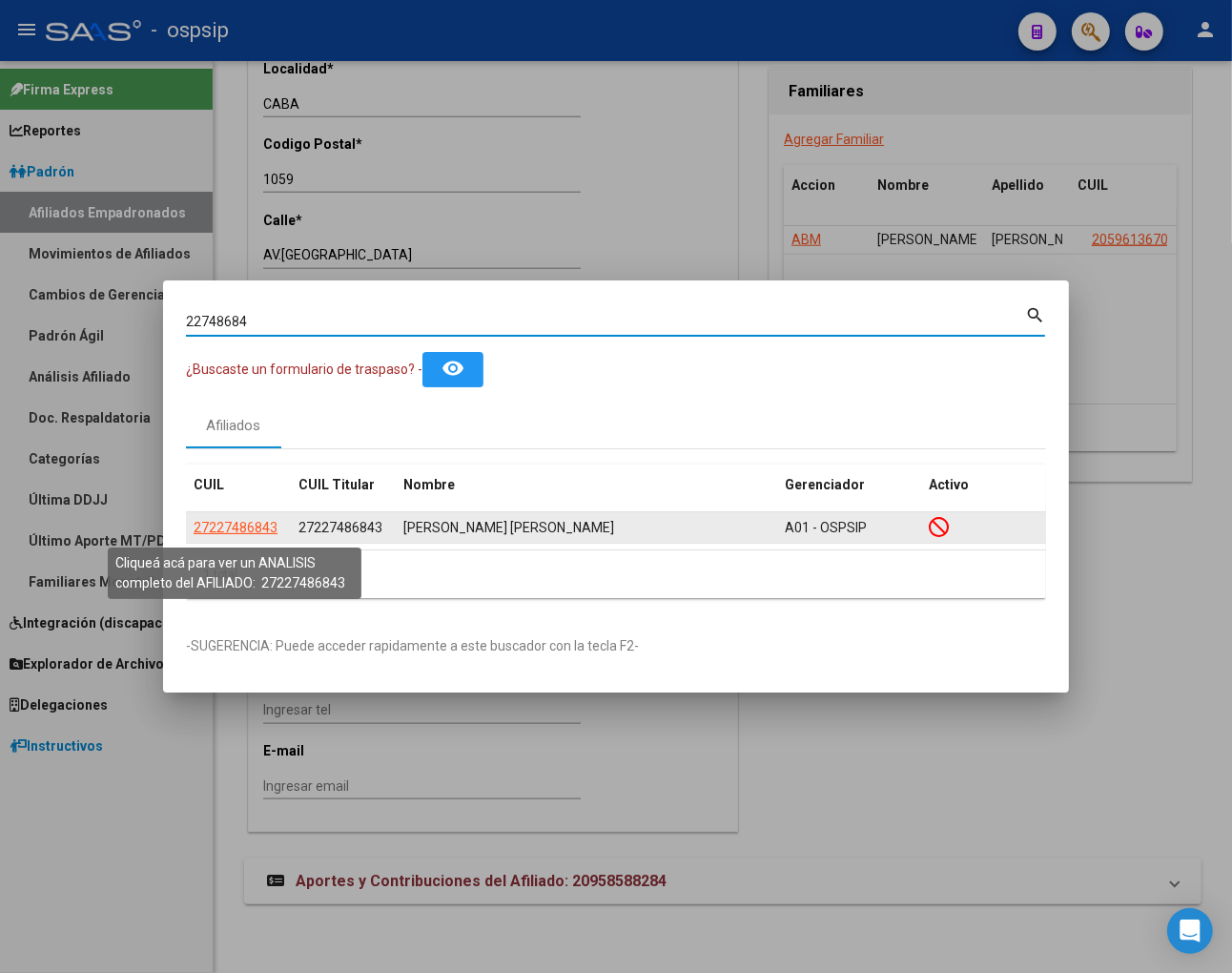 click on "27227486843" 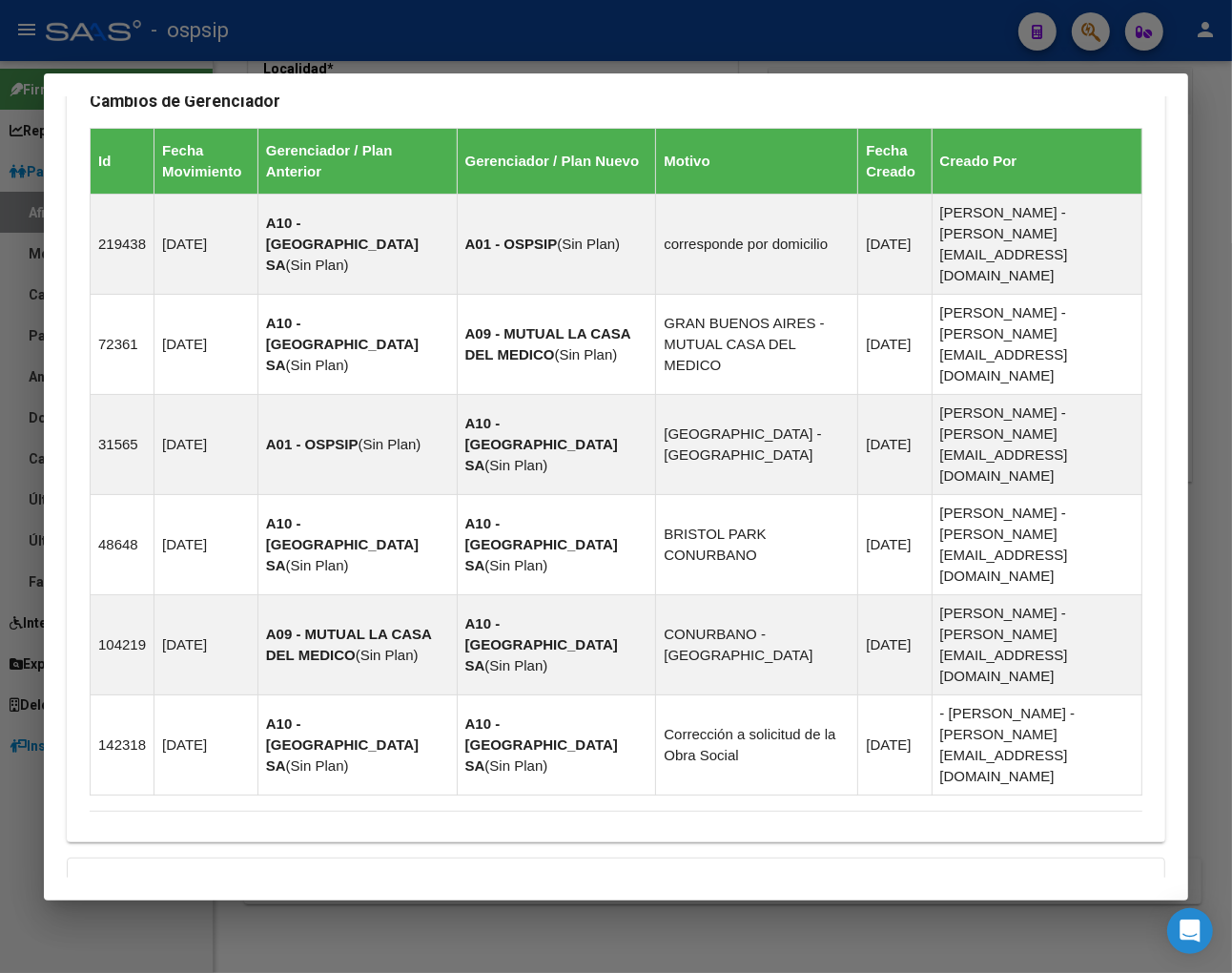 scroll, scrollTop: 1197, scrollLeft: 0, axis: vertical 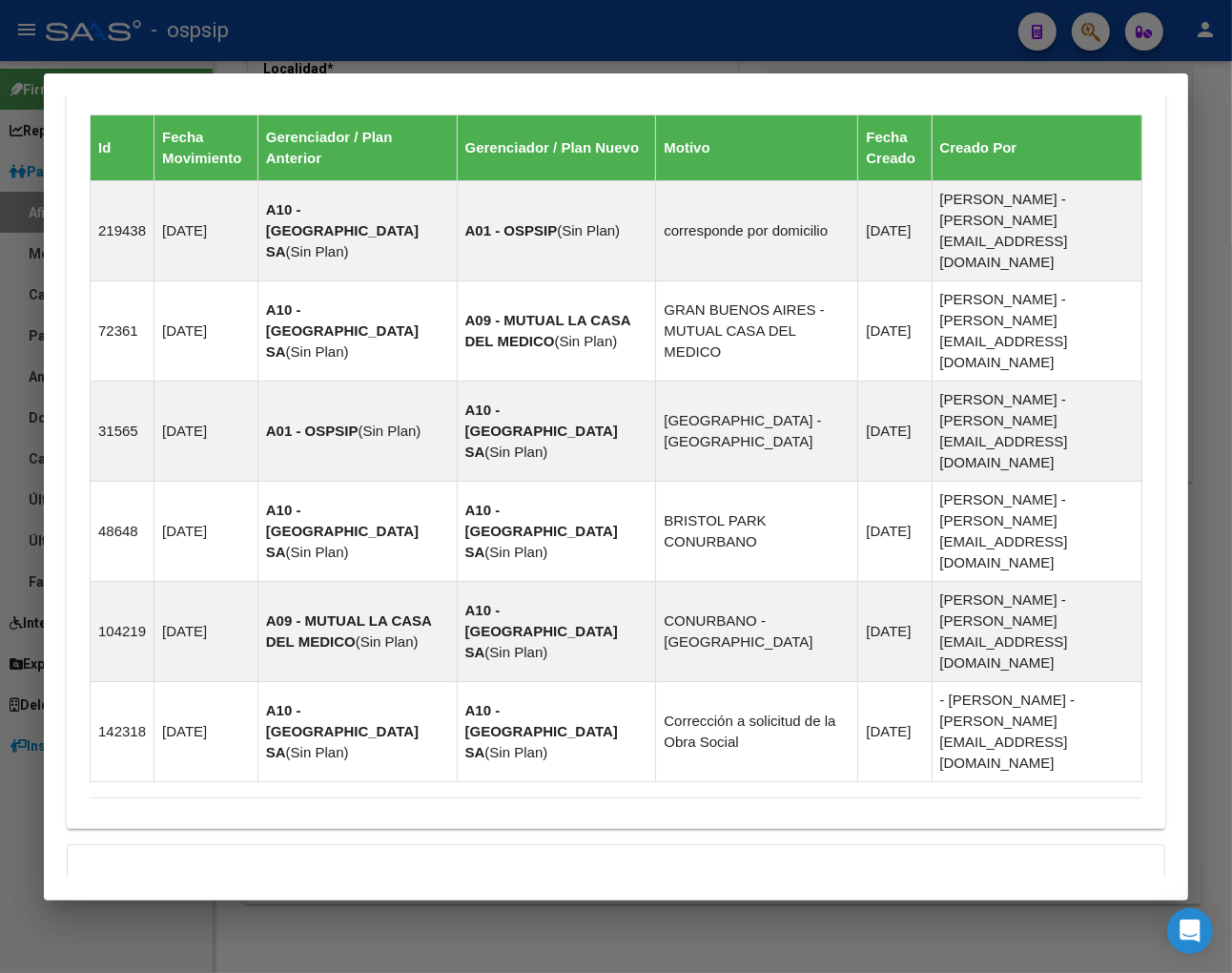 click on "Aportes y Contribuciones del Afiliado: 27227486843" at bounding box center (303, 1063) 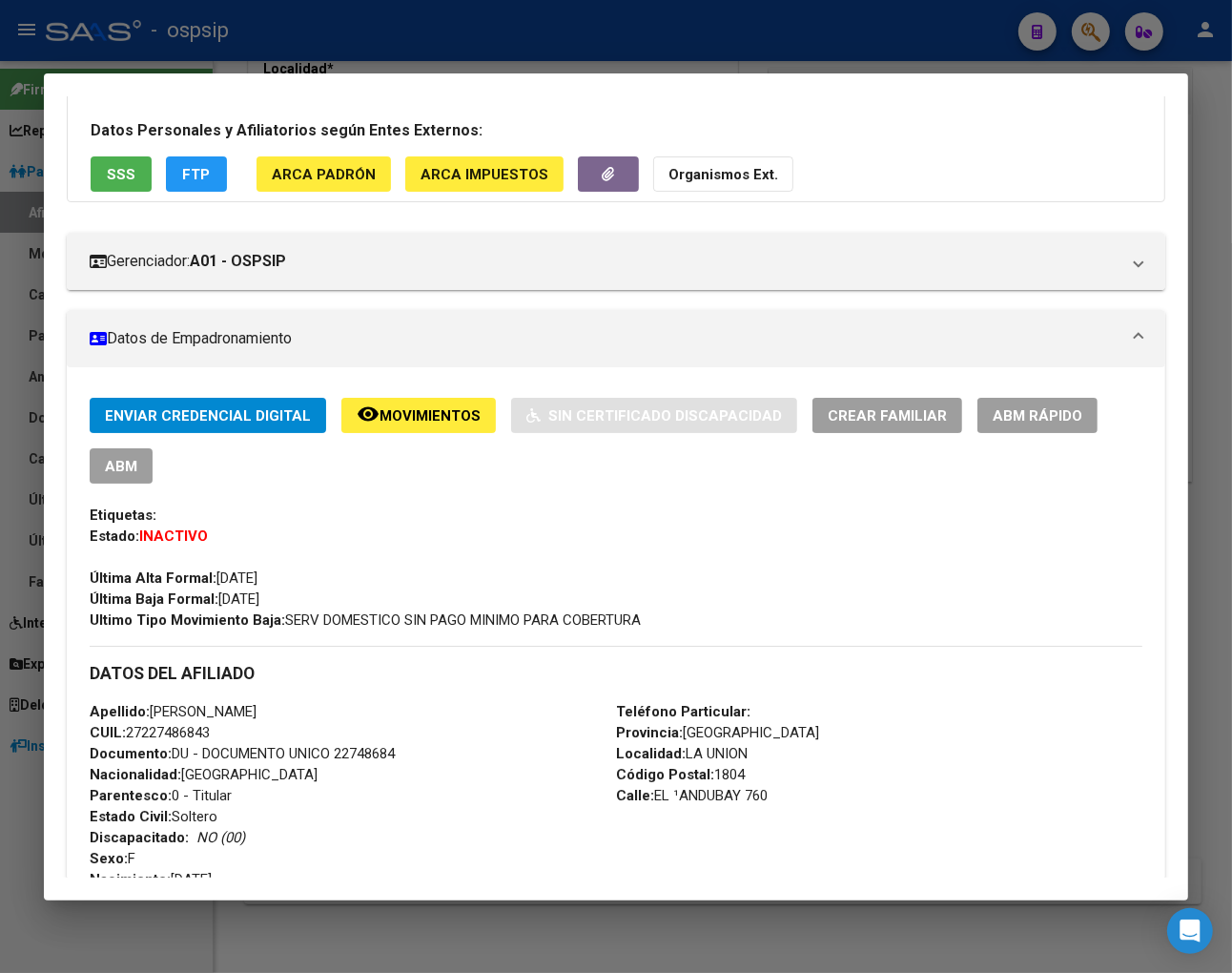 scroll, scrollTop: 0, scrollLeft: 0, axis: both 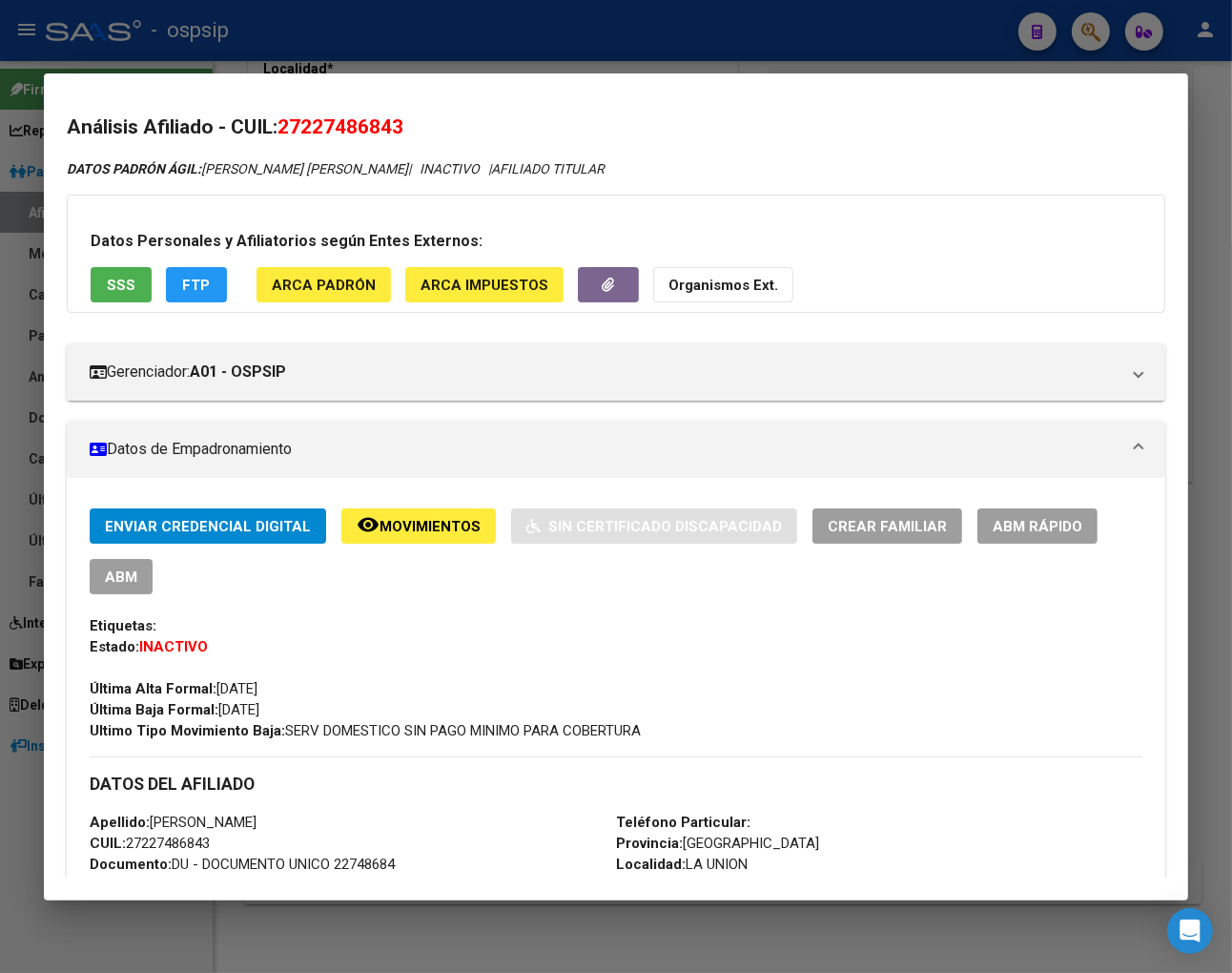 drag, startPoint x: 307, startPoint y: 121, endPoint x: 398, endPoint y: 128, distance: 91.268834 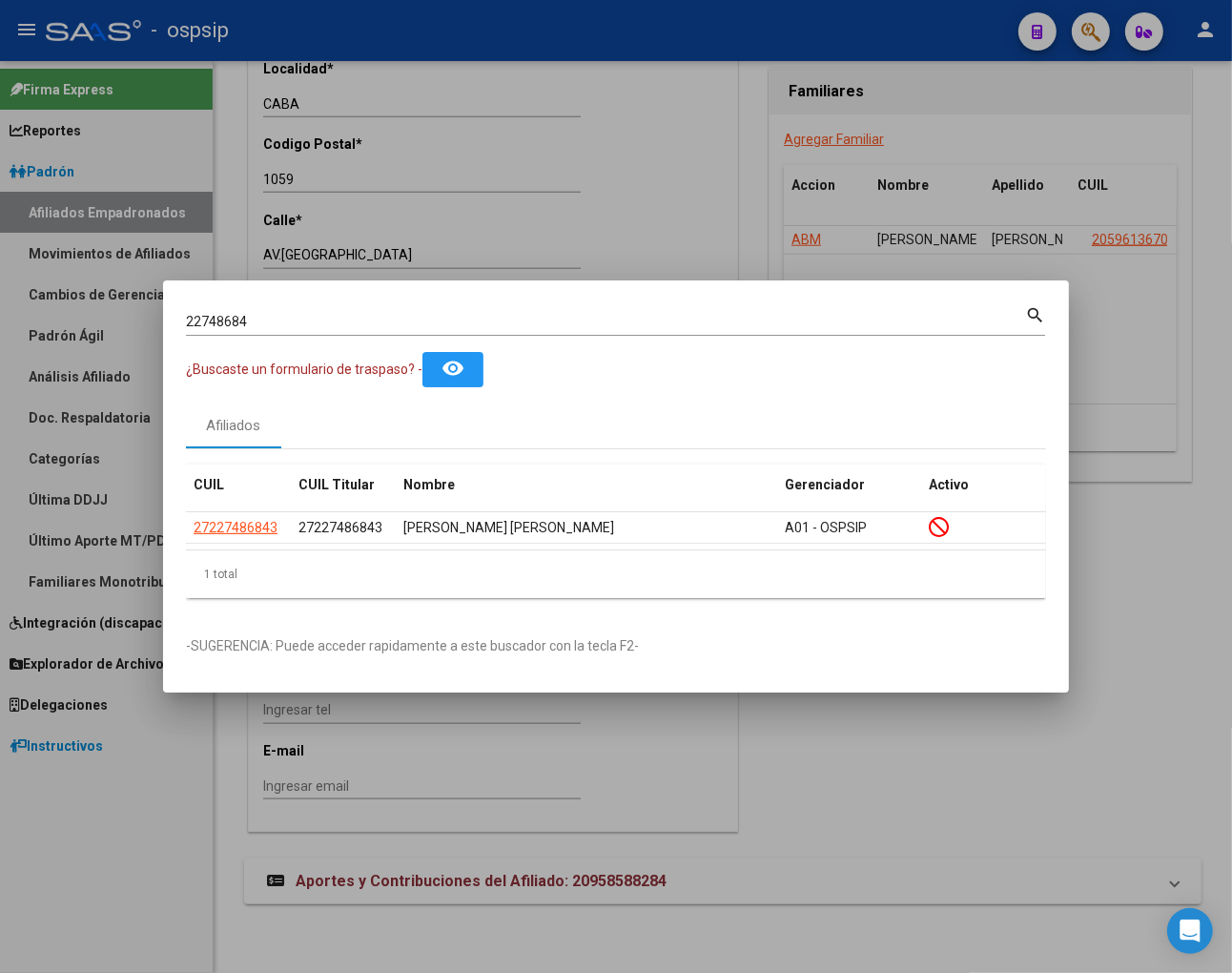 click on "22748684" at bounding box center (606, 321) 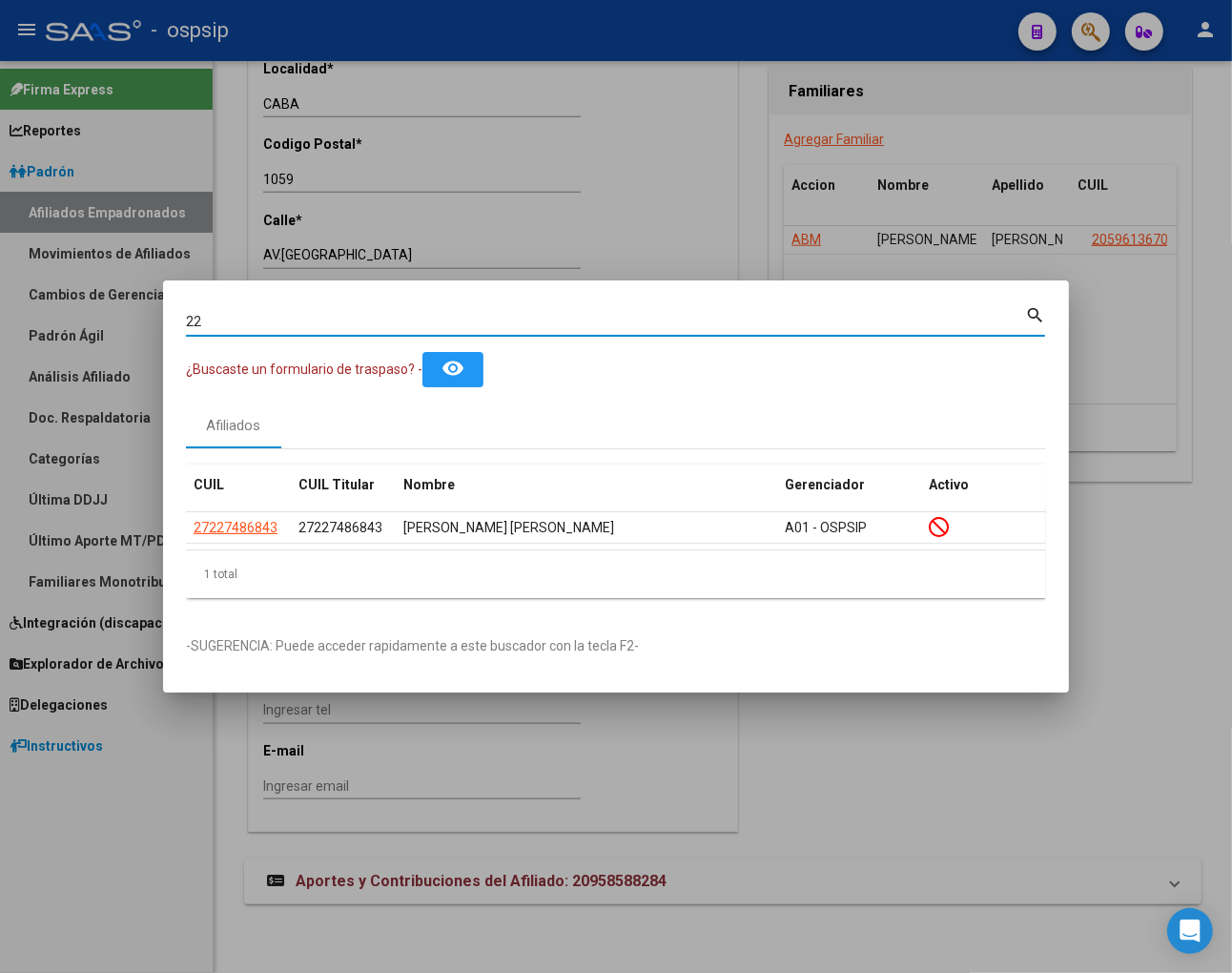 type on "2" 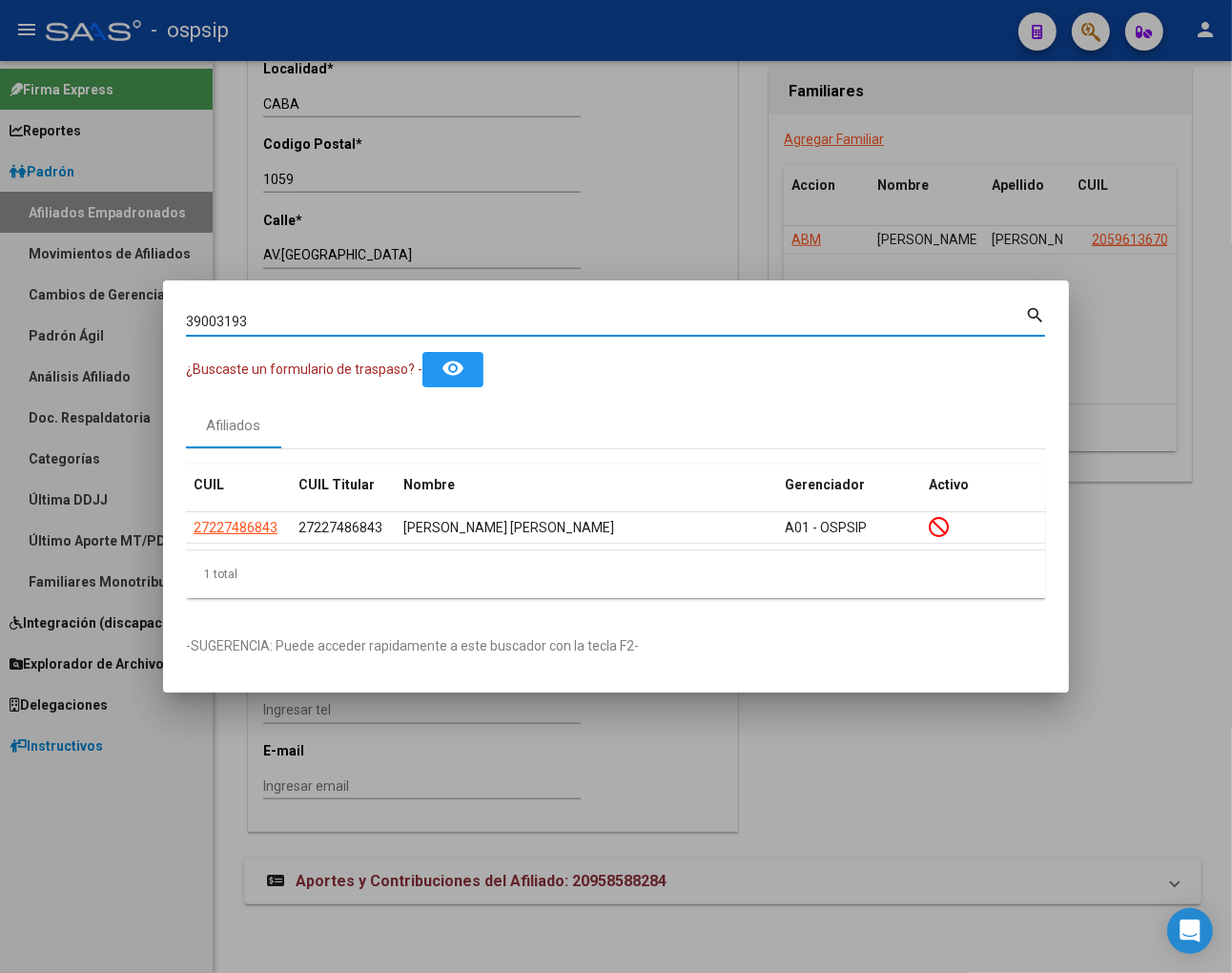 type on "39003193" 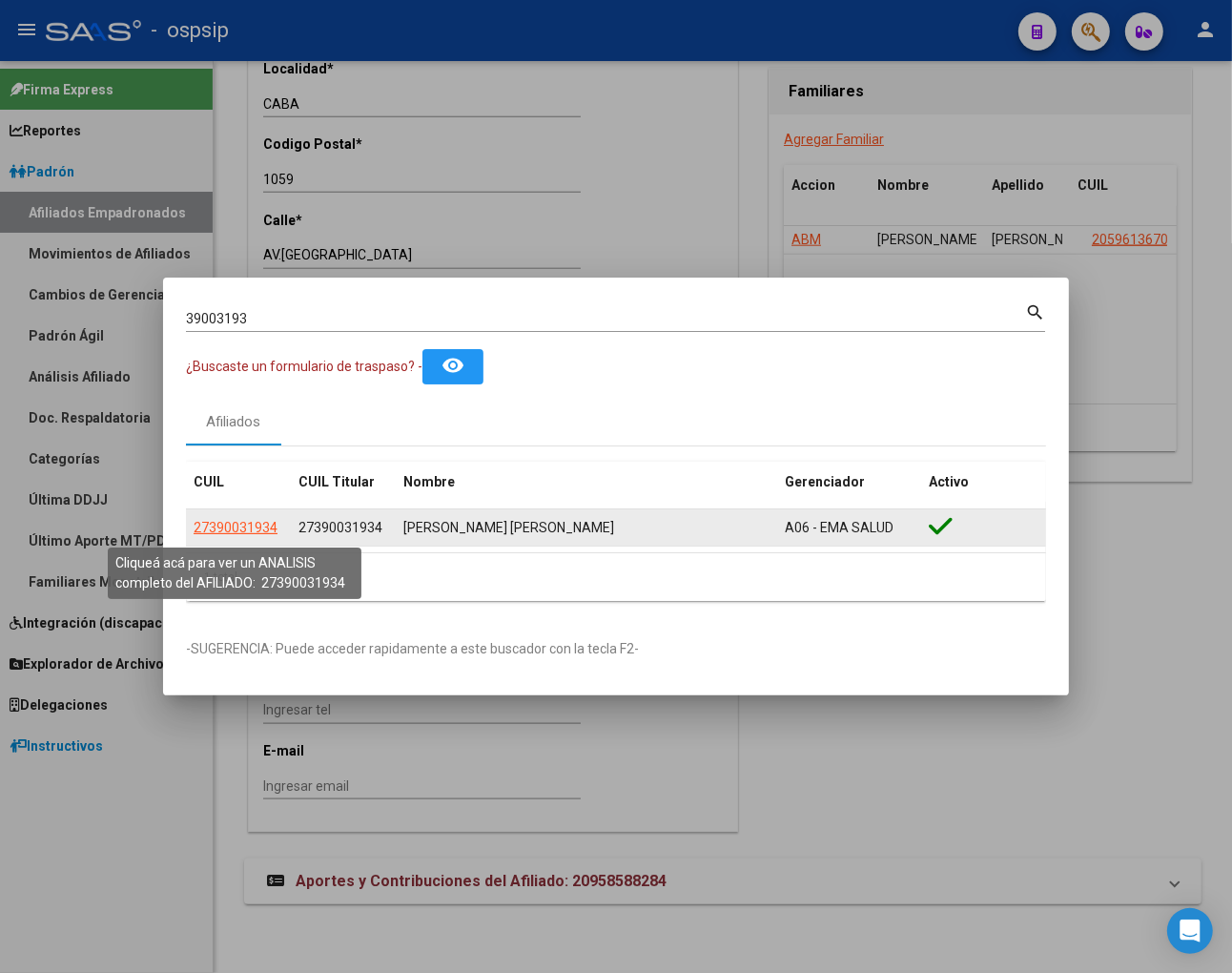 click on "27390031934" 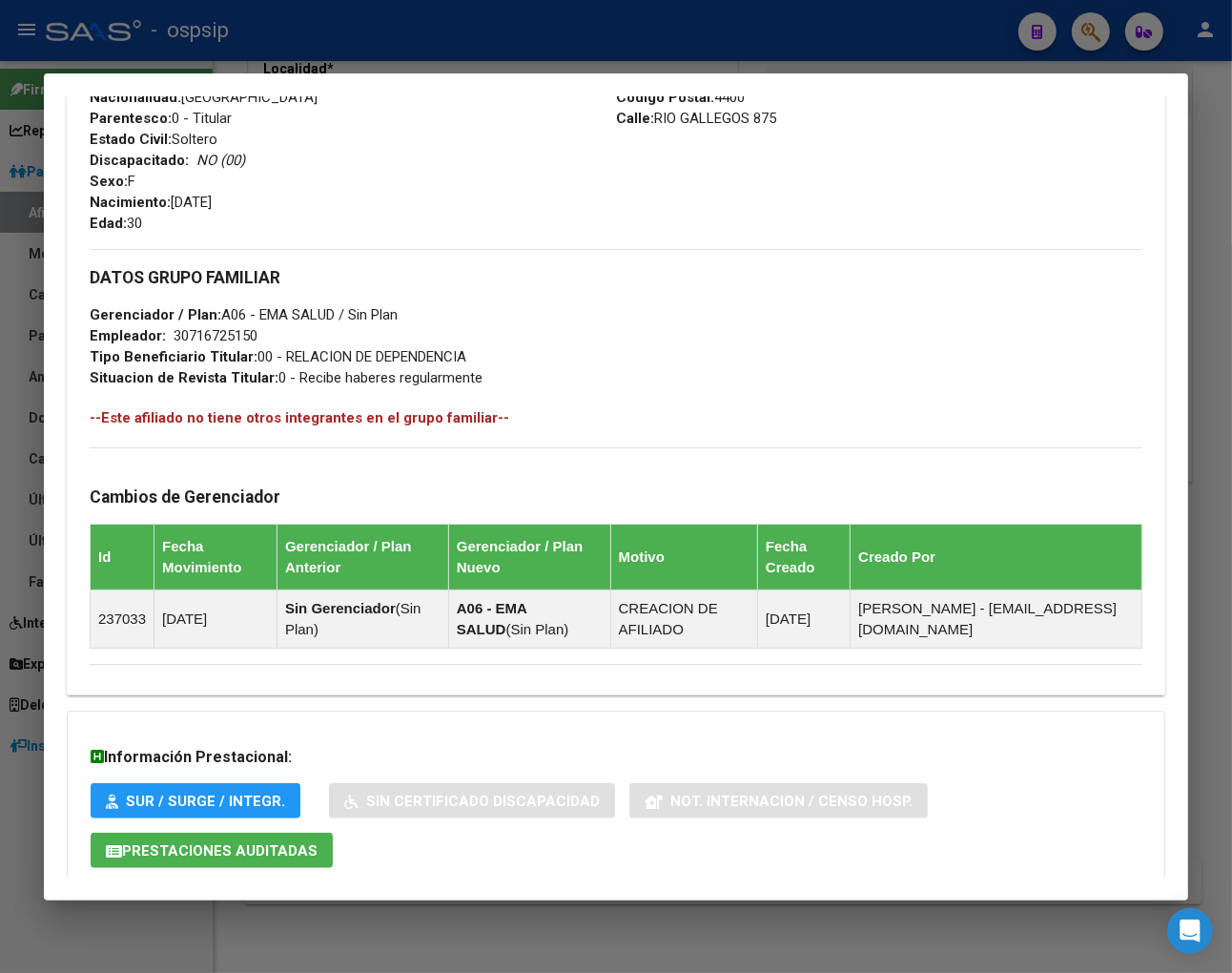 scroll, scrollTop: 847, scrollLeft: 0, axis: vertical 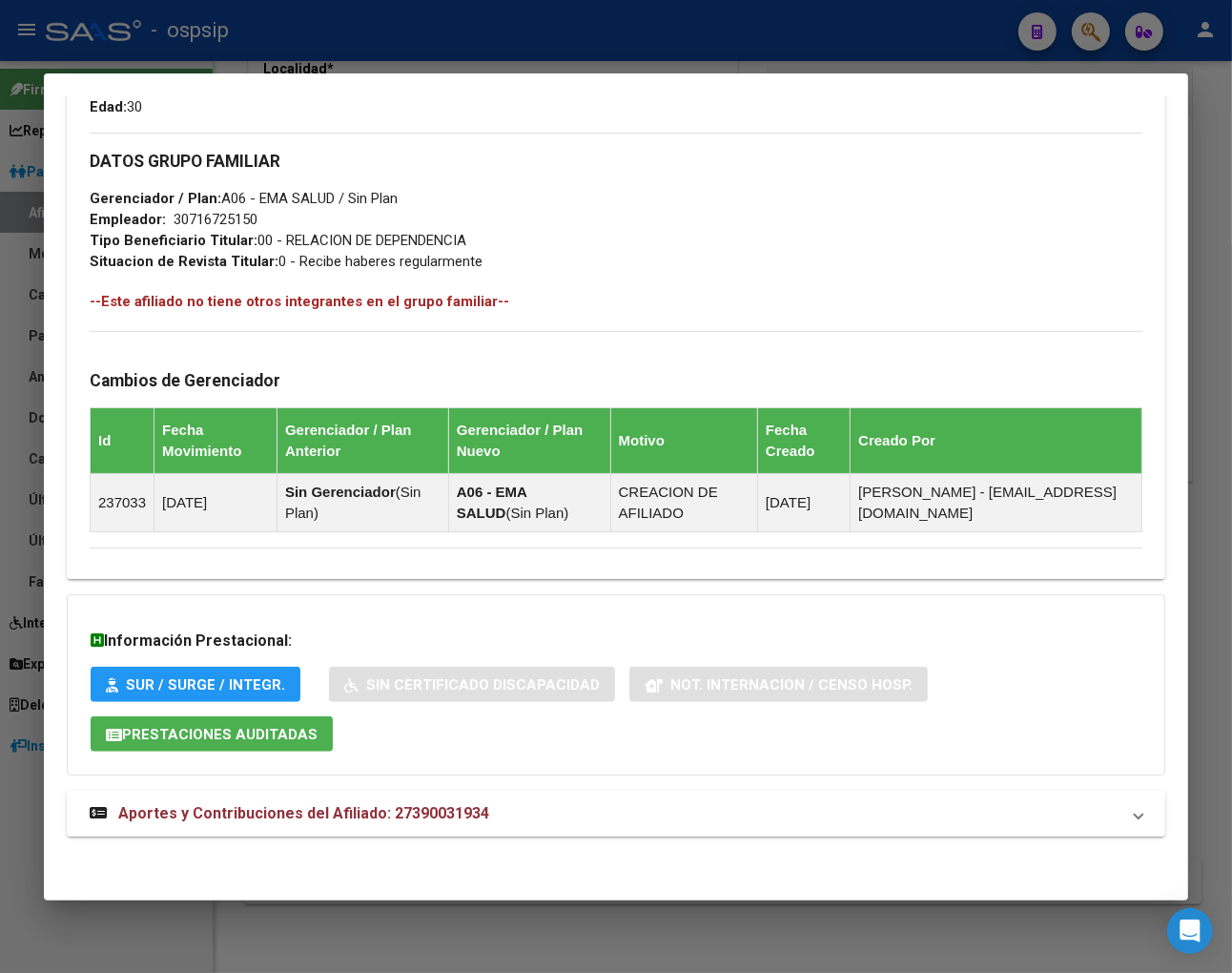 click on "Aportes y Contribuciones del Afiliado: 27390031934" at bounding box center (303, 813) 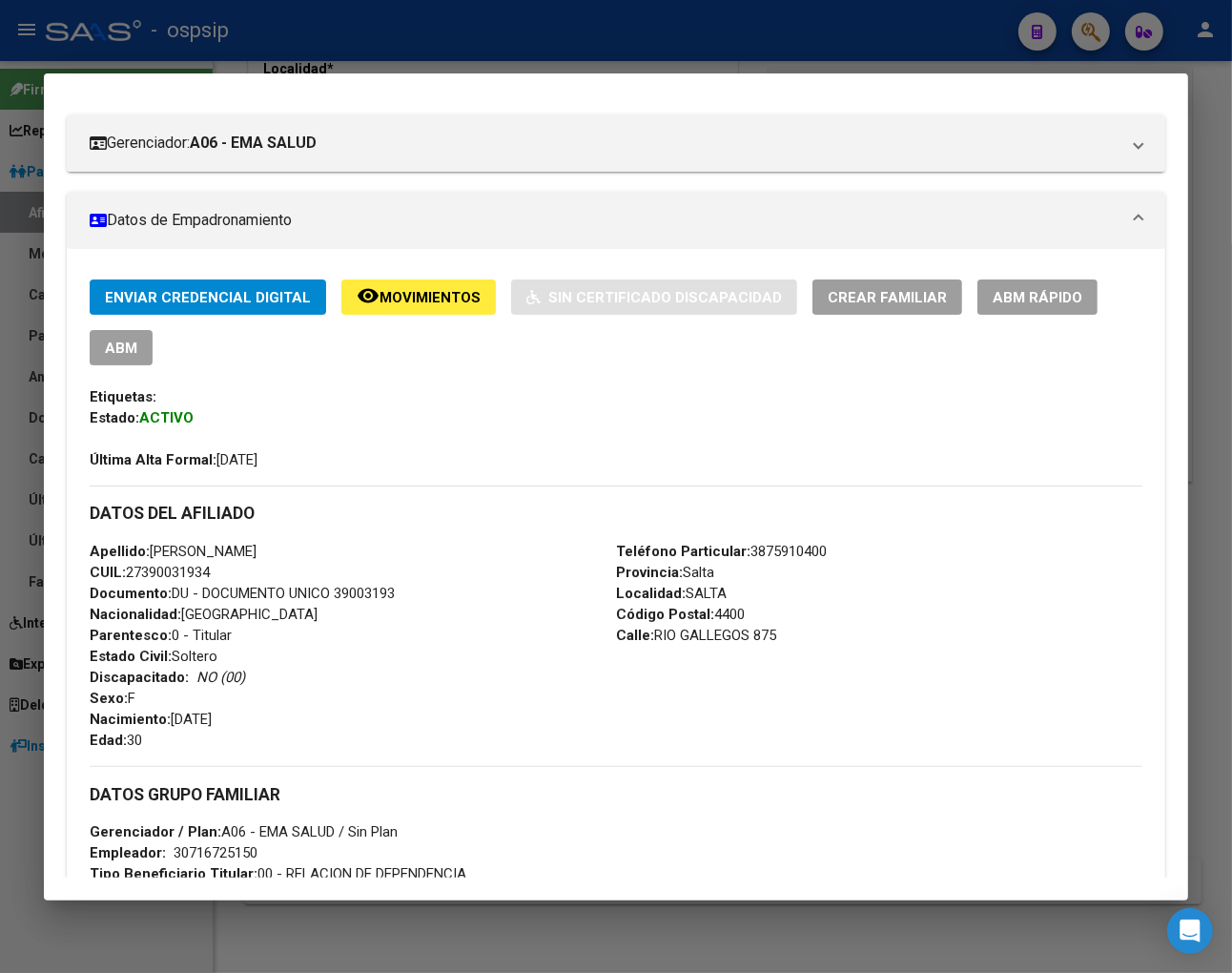 scroll, scrollTop: 46, scrollLeft: 0, axis: vertical 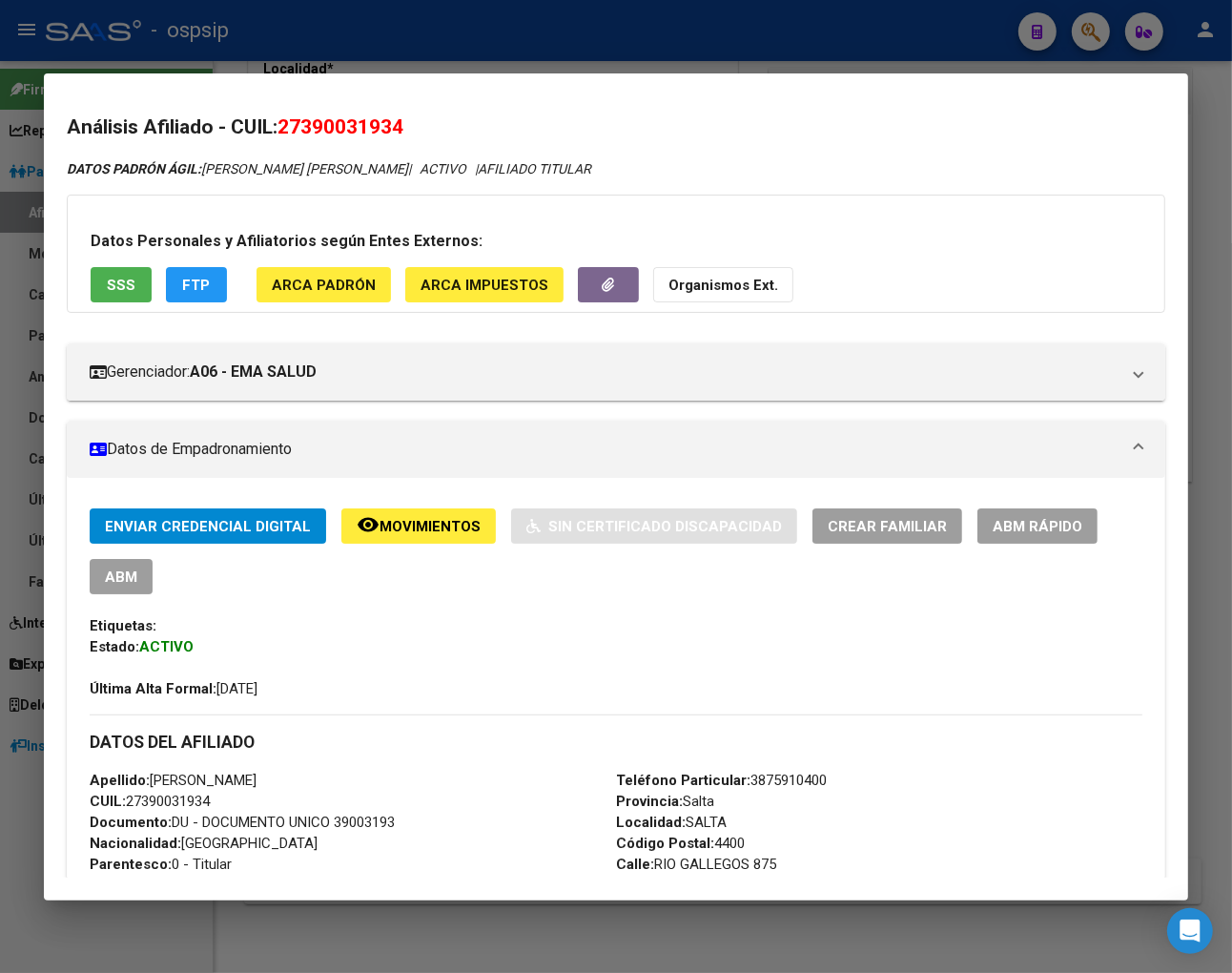 click at bounding box center [616, 486] 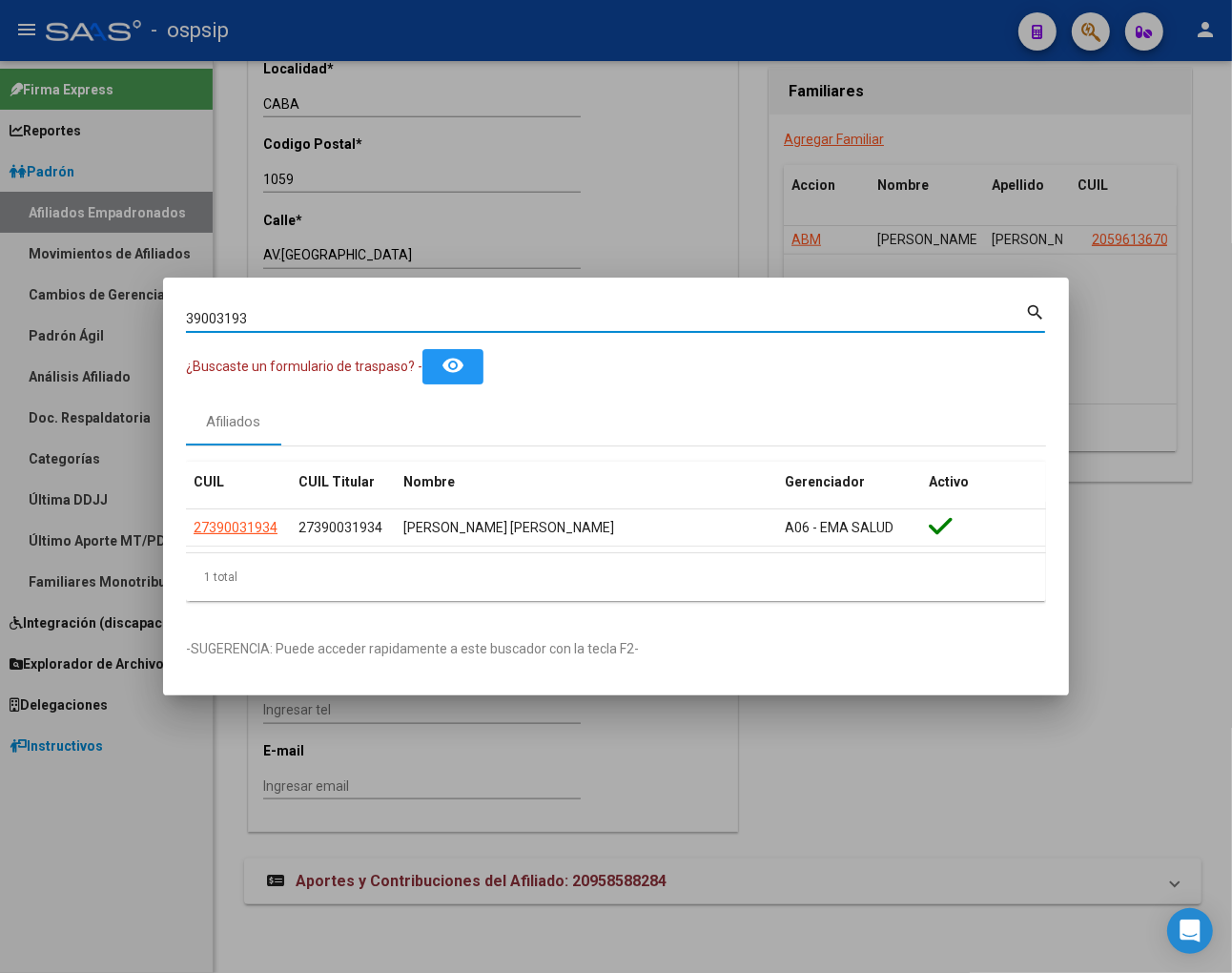 click on "39003193" at bounding box center [606, 319] 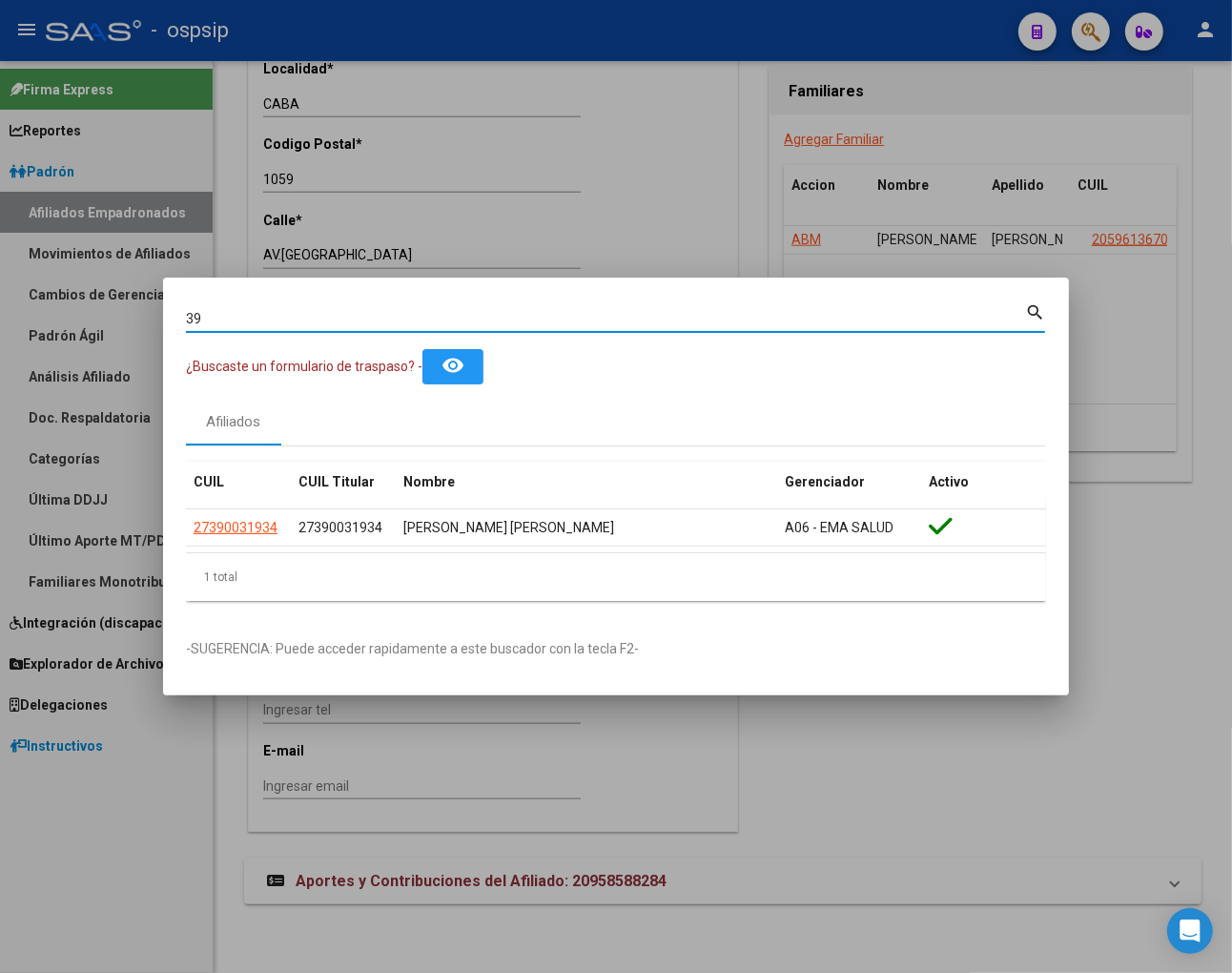 type on "3" 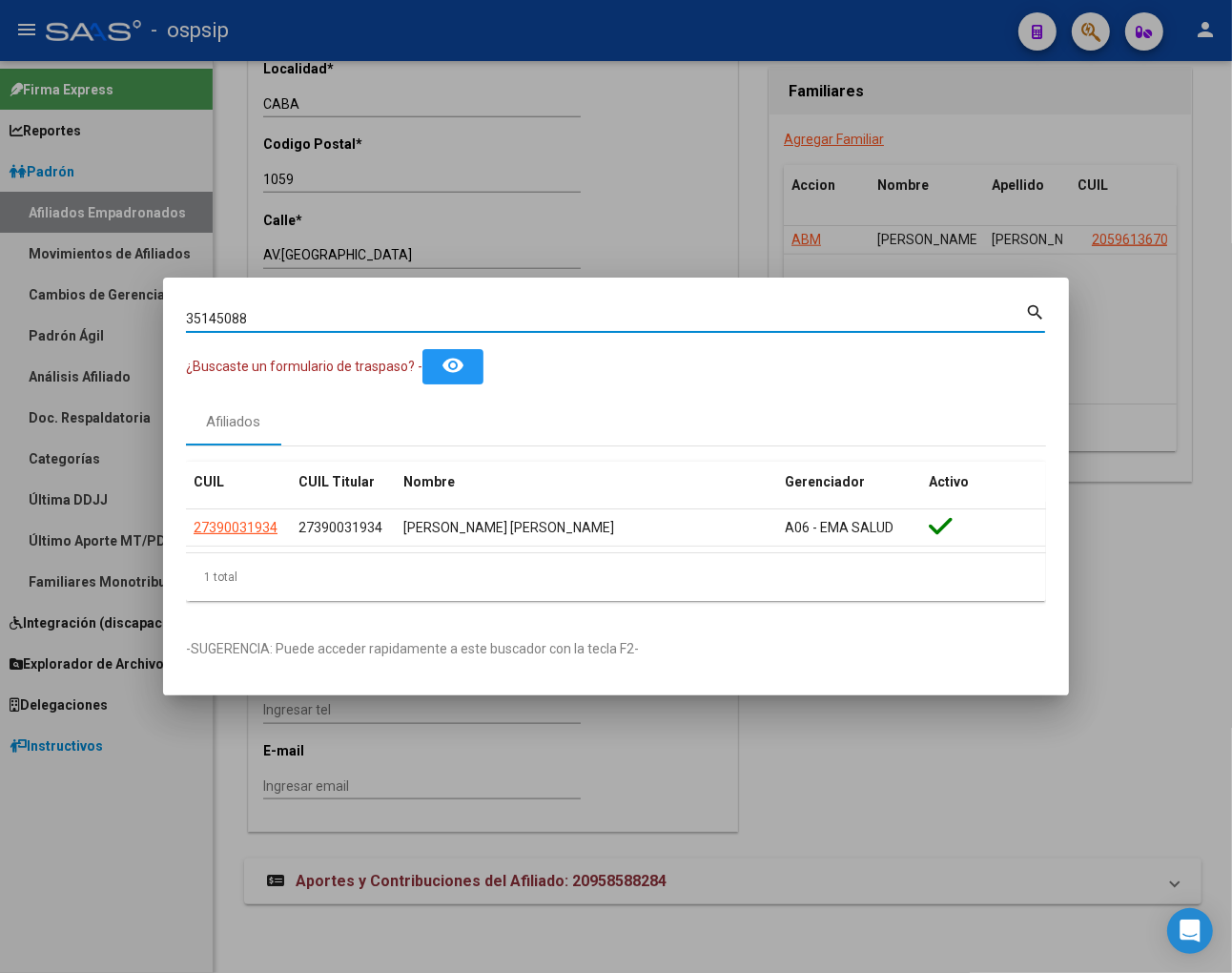 type on "35145088" 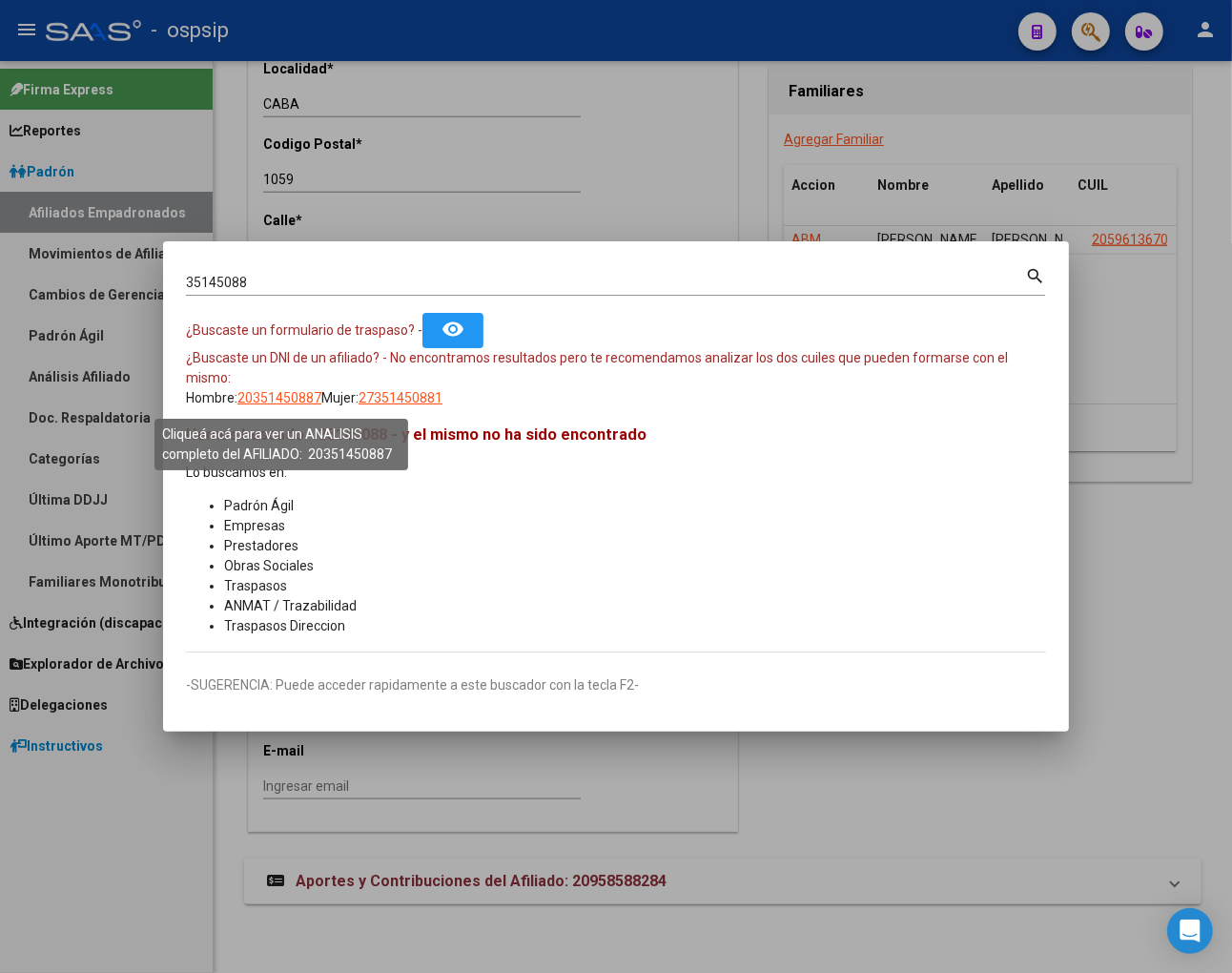 click on "20351450887" at bounding box center [279, 398] 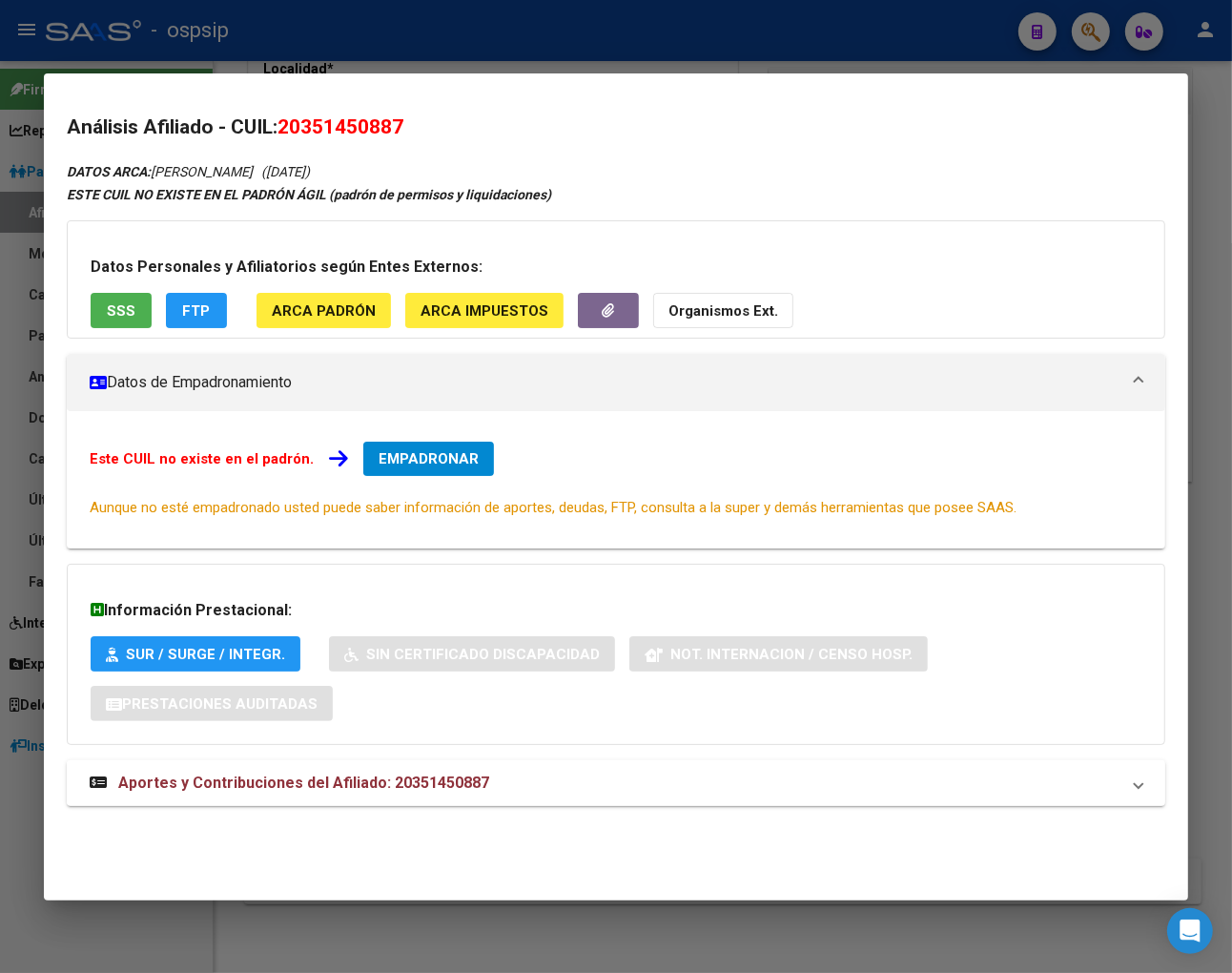 click on "Aportes y Contribuciones del Afiliado: 20351450887" at bounding box center (303, 782) 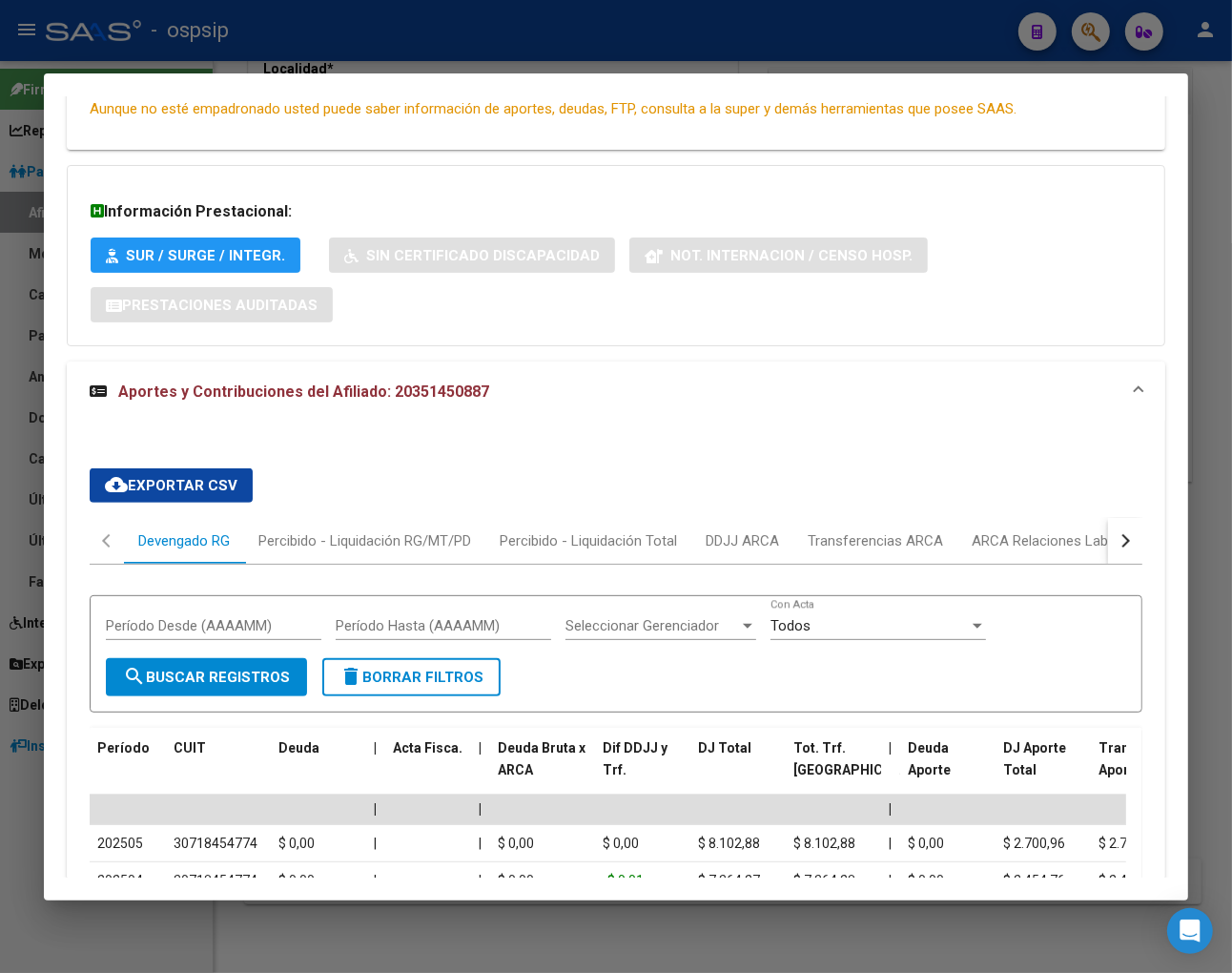 scroll, scrollTop: 611, scrollLeft: 0, axis: vertical 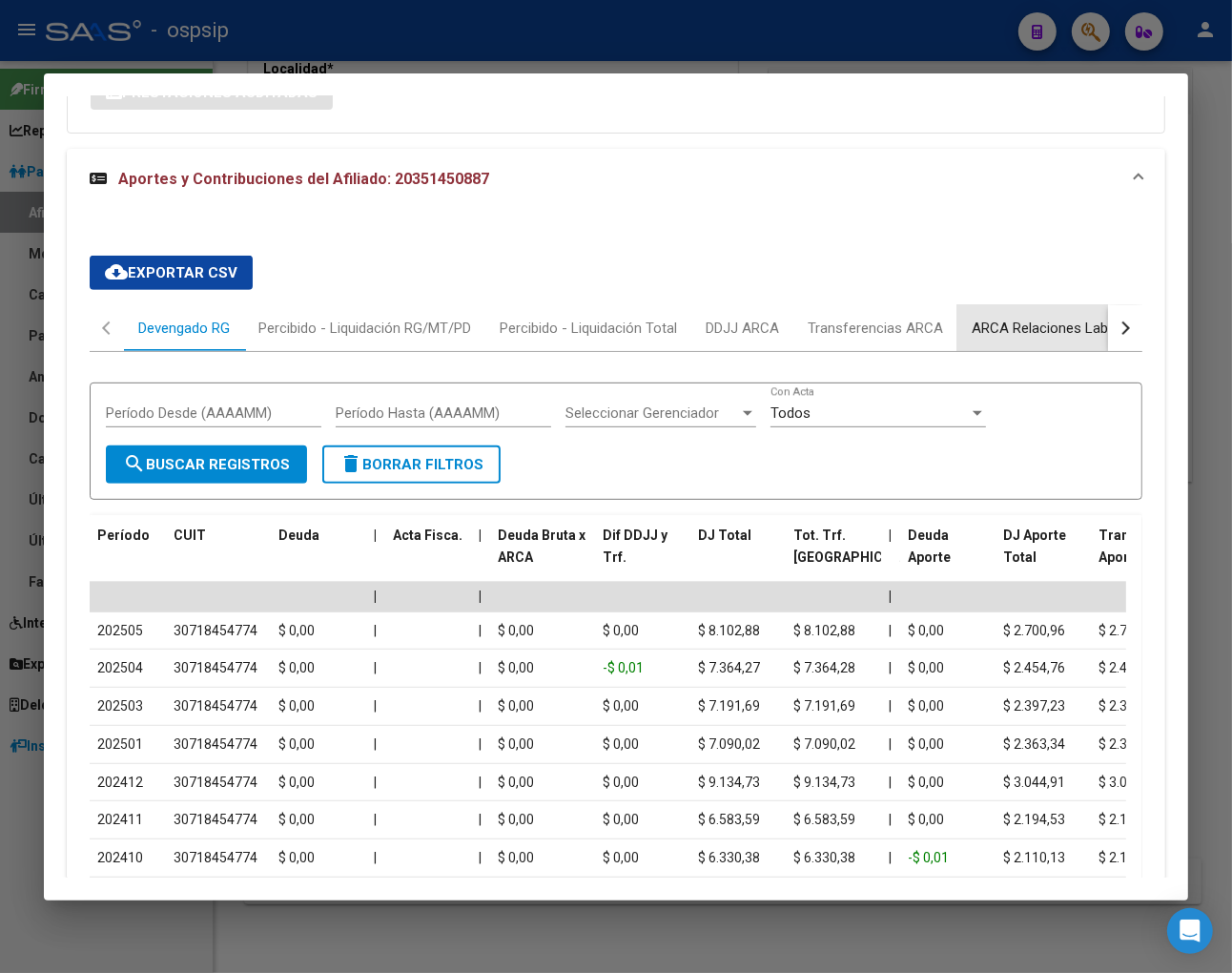 click on "ARCA Relaciones Laborales" at bounding box center [1059, 328] 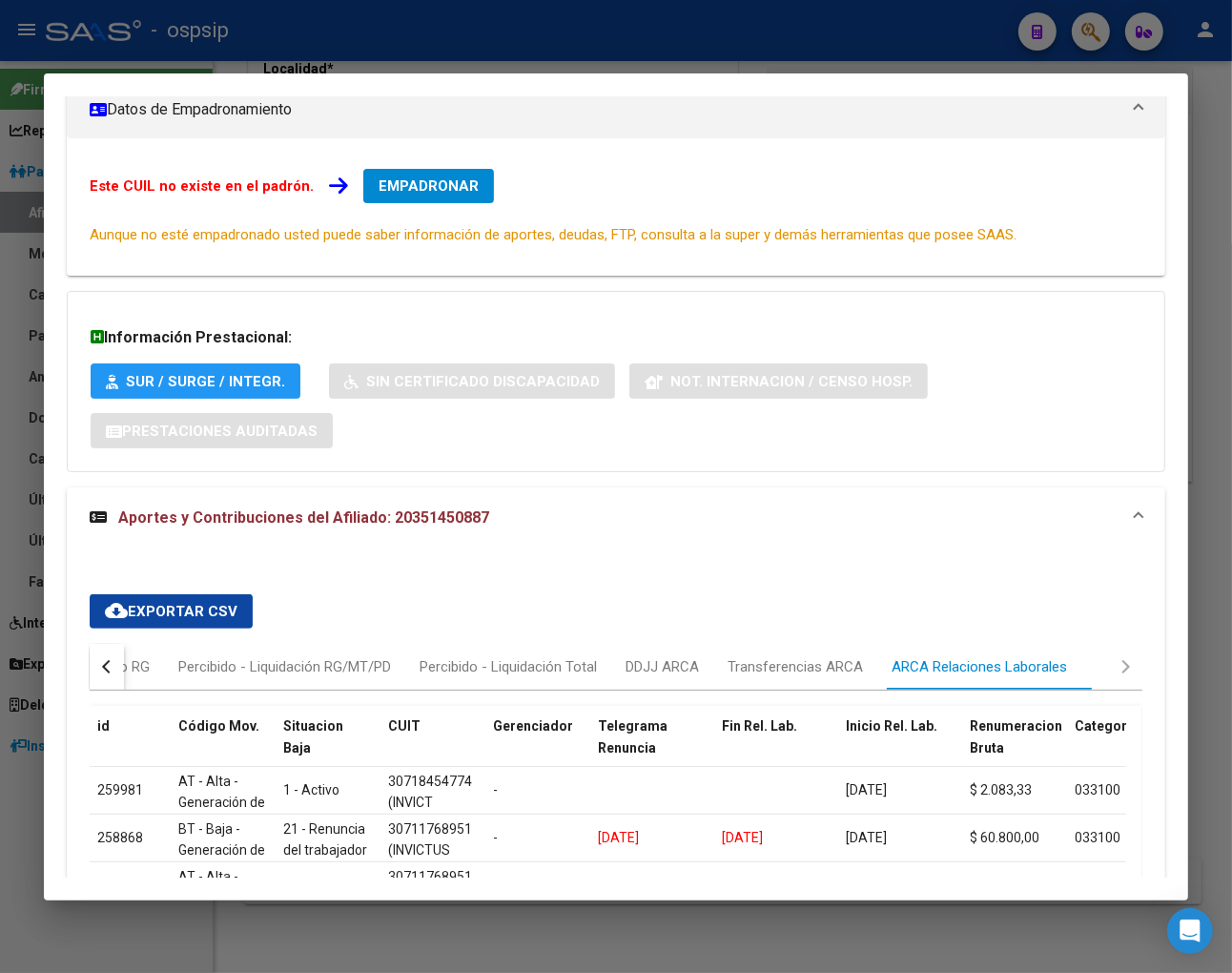 scroll, scrollTop: 402, scrollLeft: 0, axis: vertical 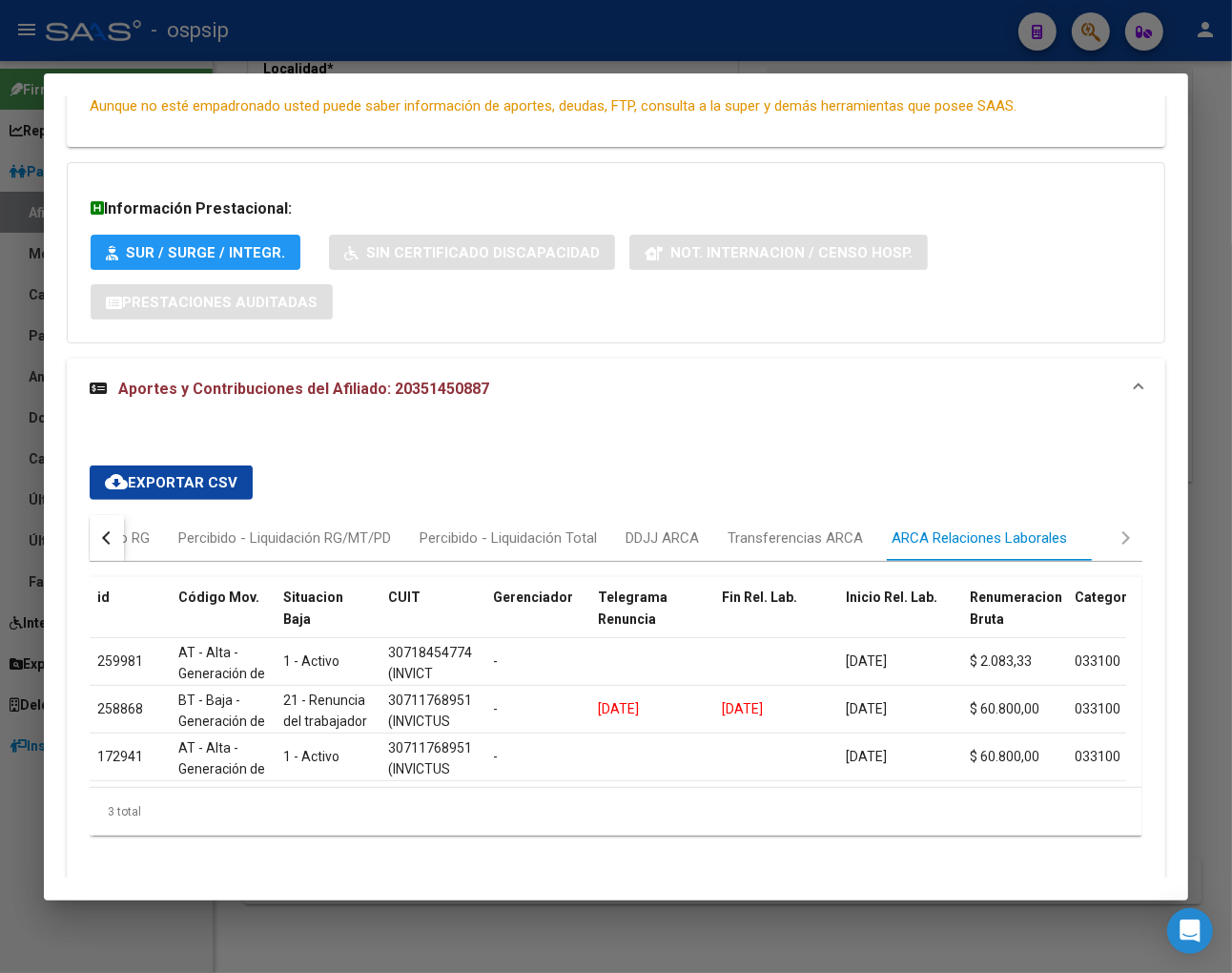click at bounding box center [107, 538] 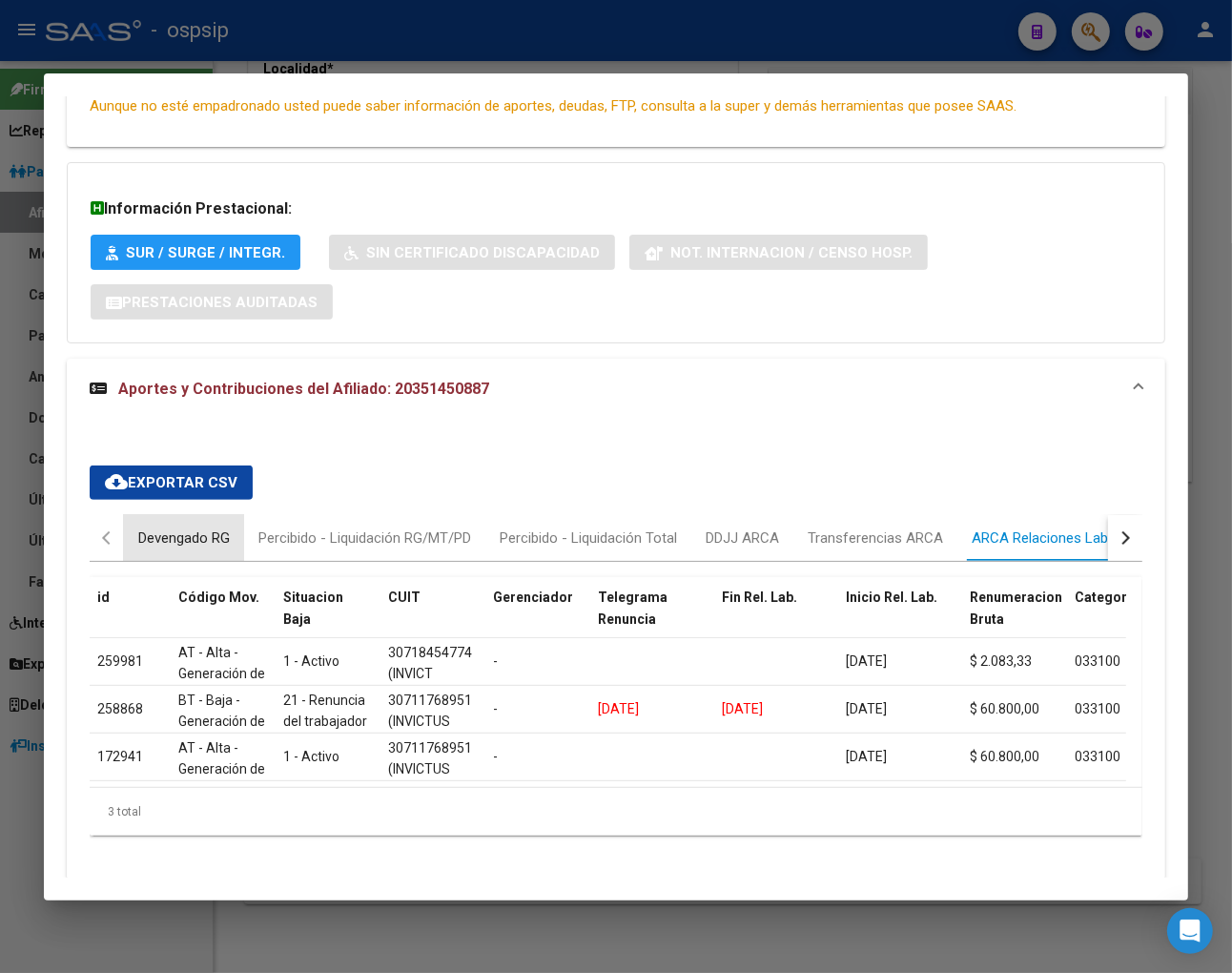 click on "Devengado RG" at bounding box center [184, 538] 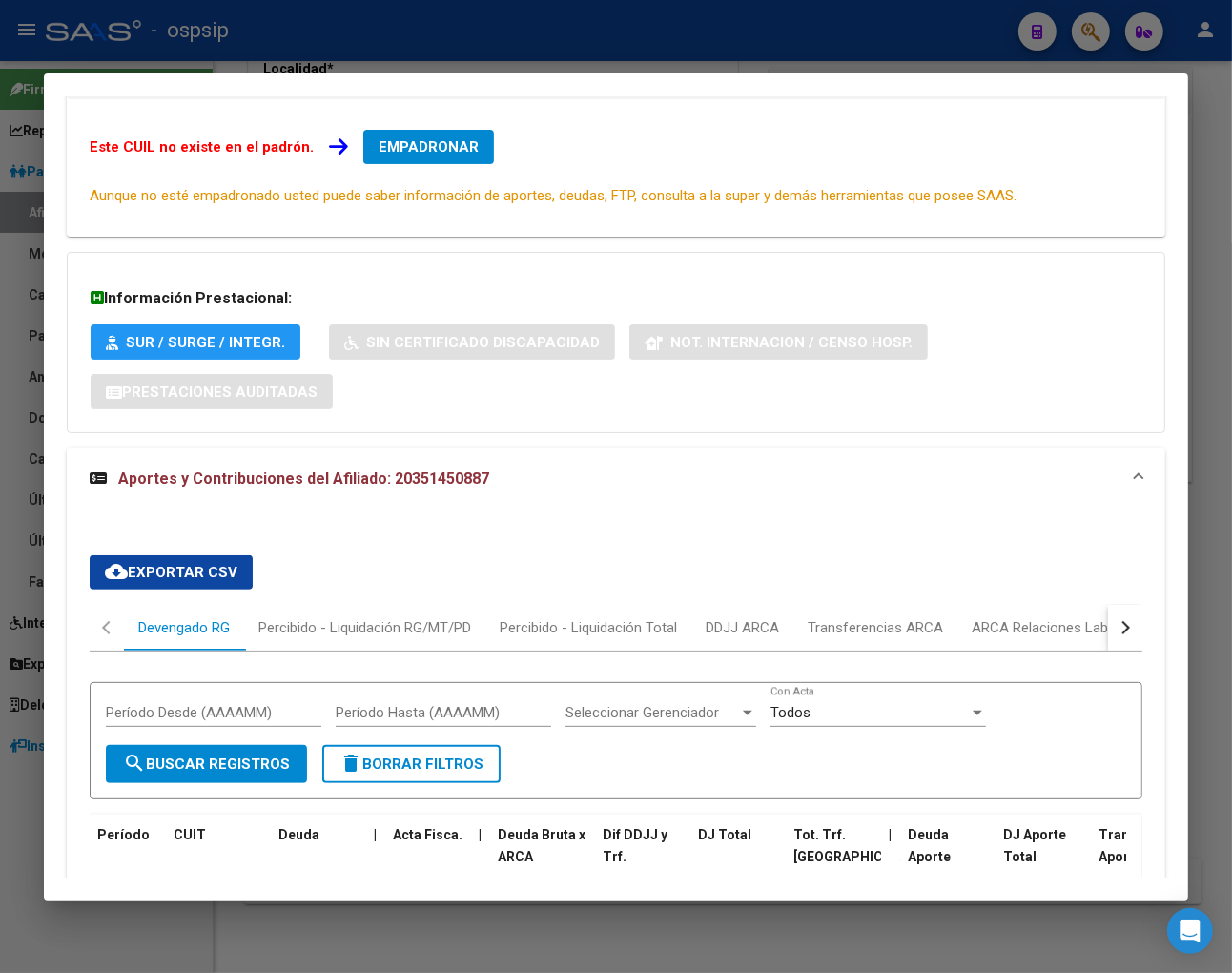 scroll, scrollTop: 318, scrollLeft: 0, axis: vertical 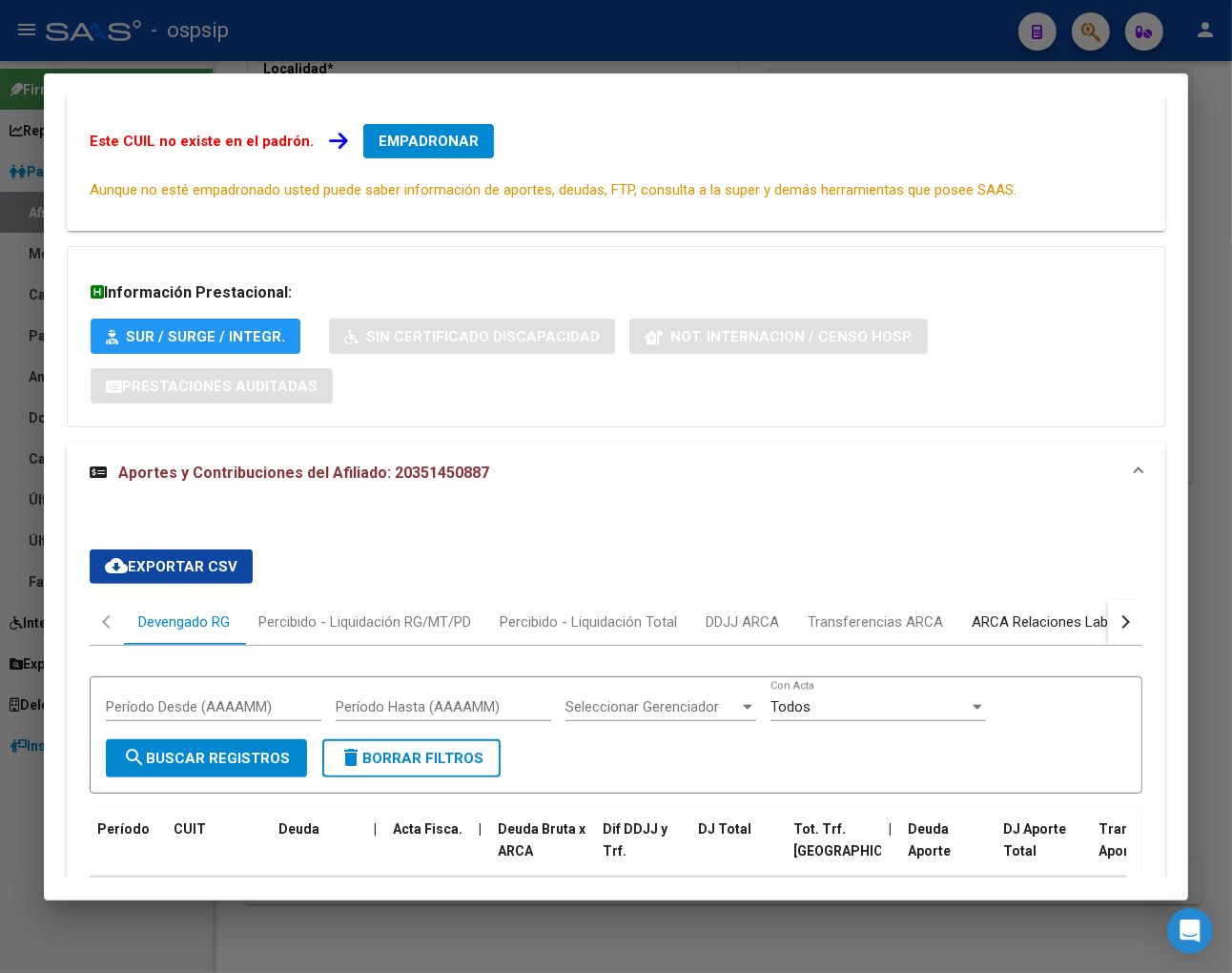 click on "ARCA Relaciones Laborales" at bounding box center [1059, 622] 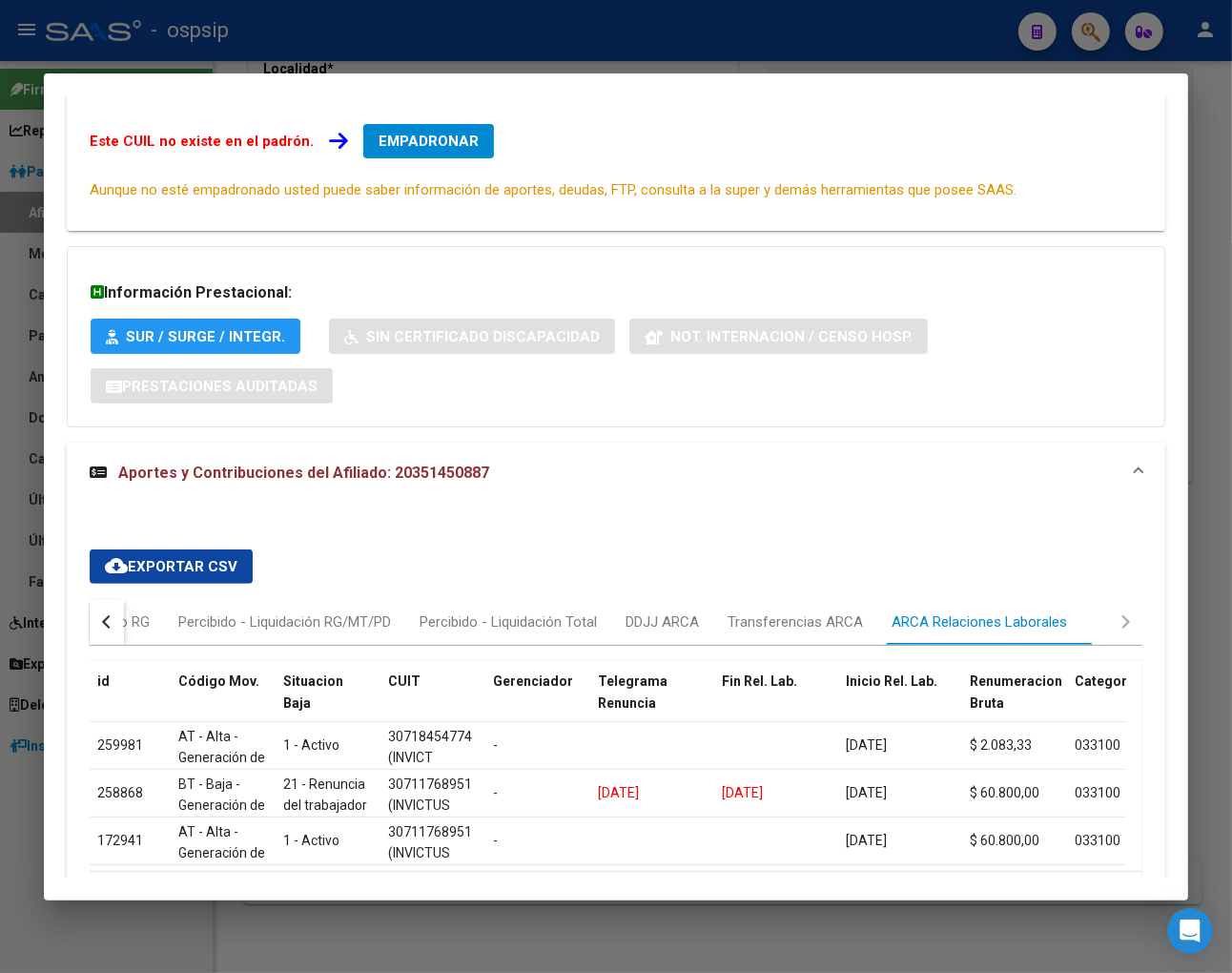 click at bounding box center [107, 622] 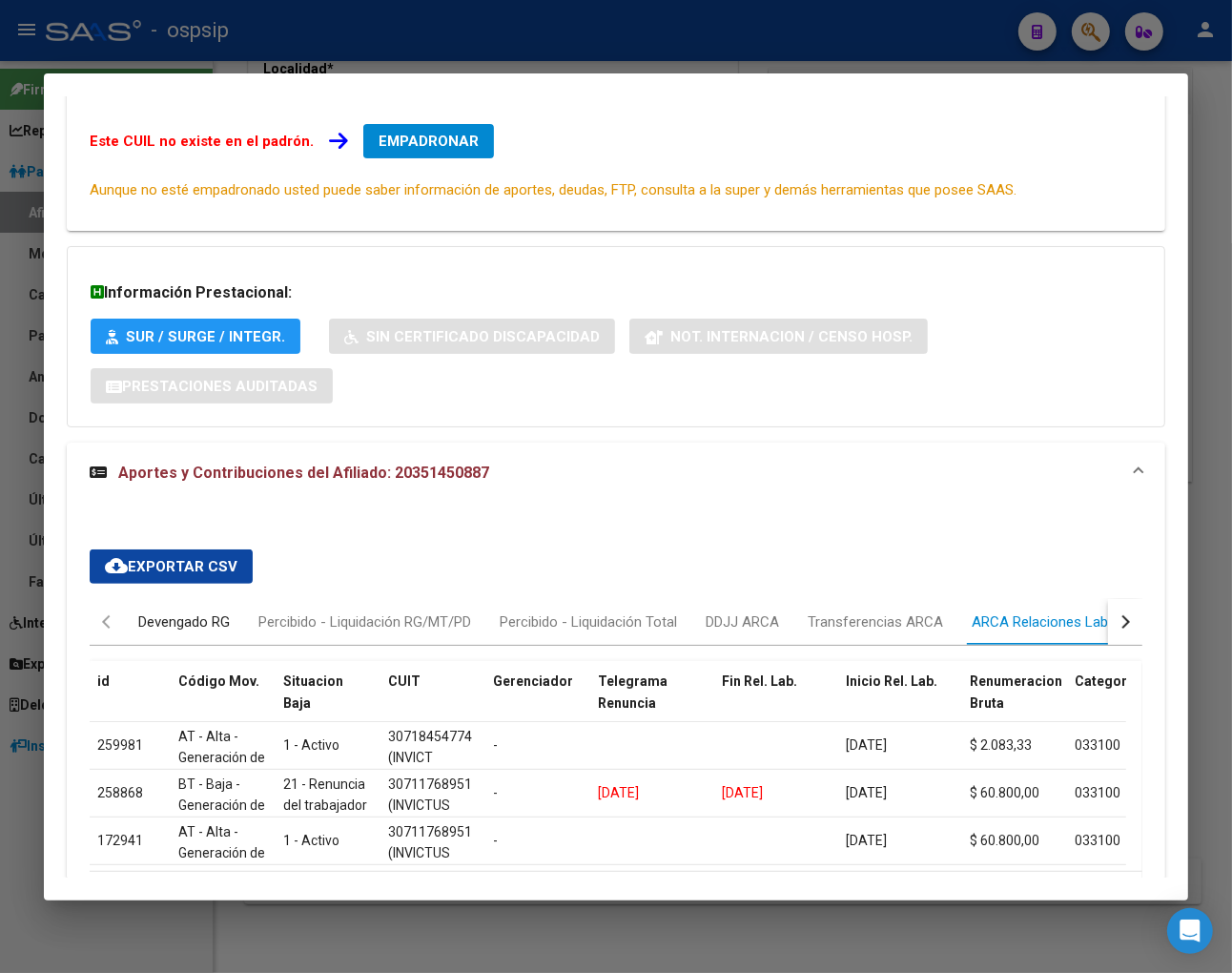 click on "Devengado RG" at bounding box center [184, 622] 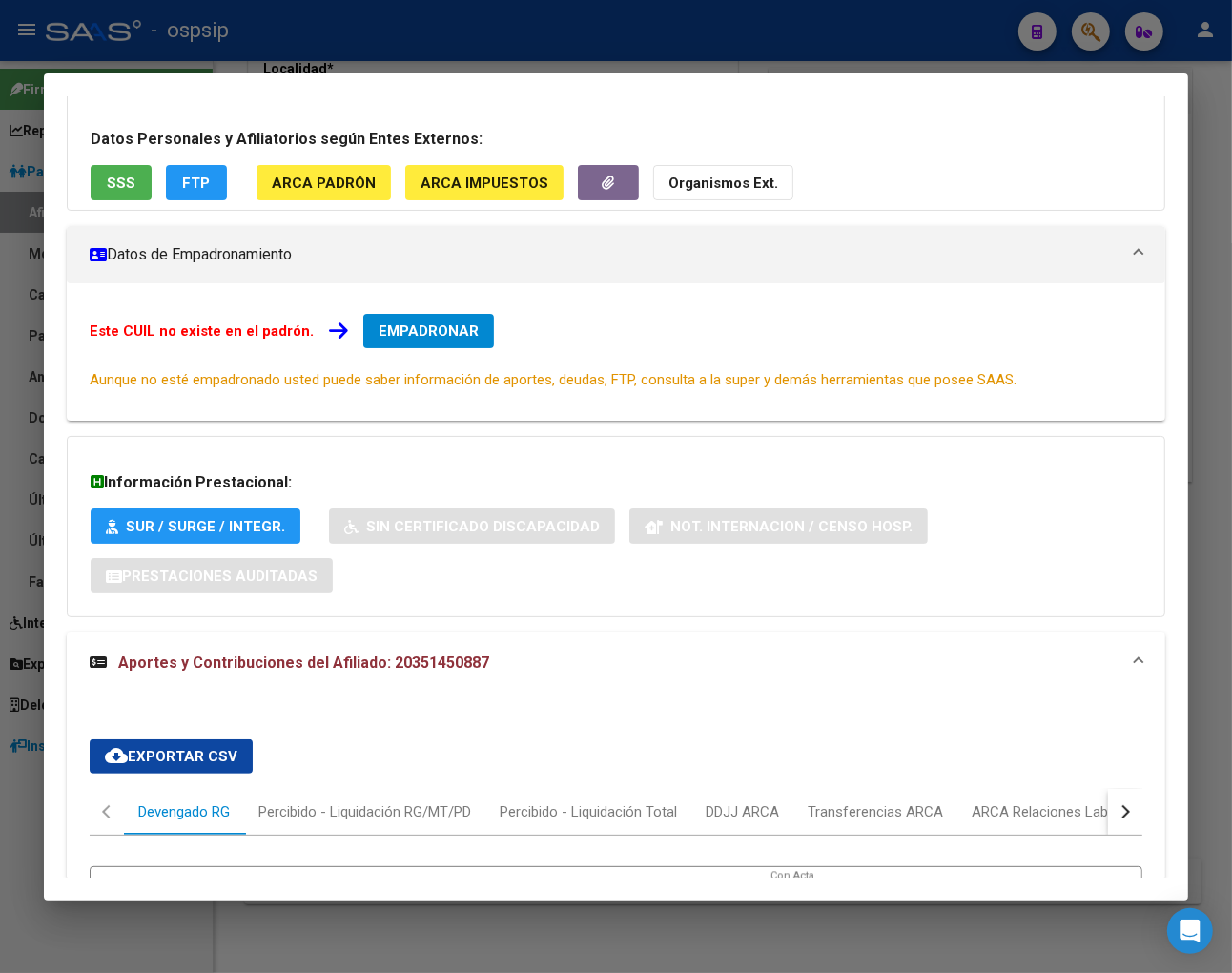 scroll, scrollTop: 0, scrollLeft: 0, axis: both 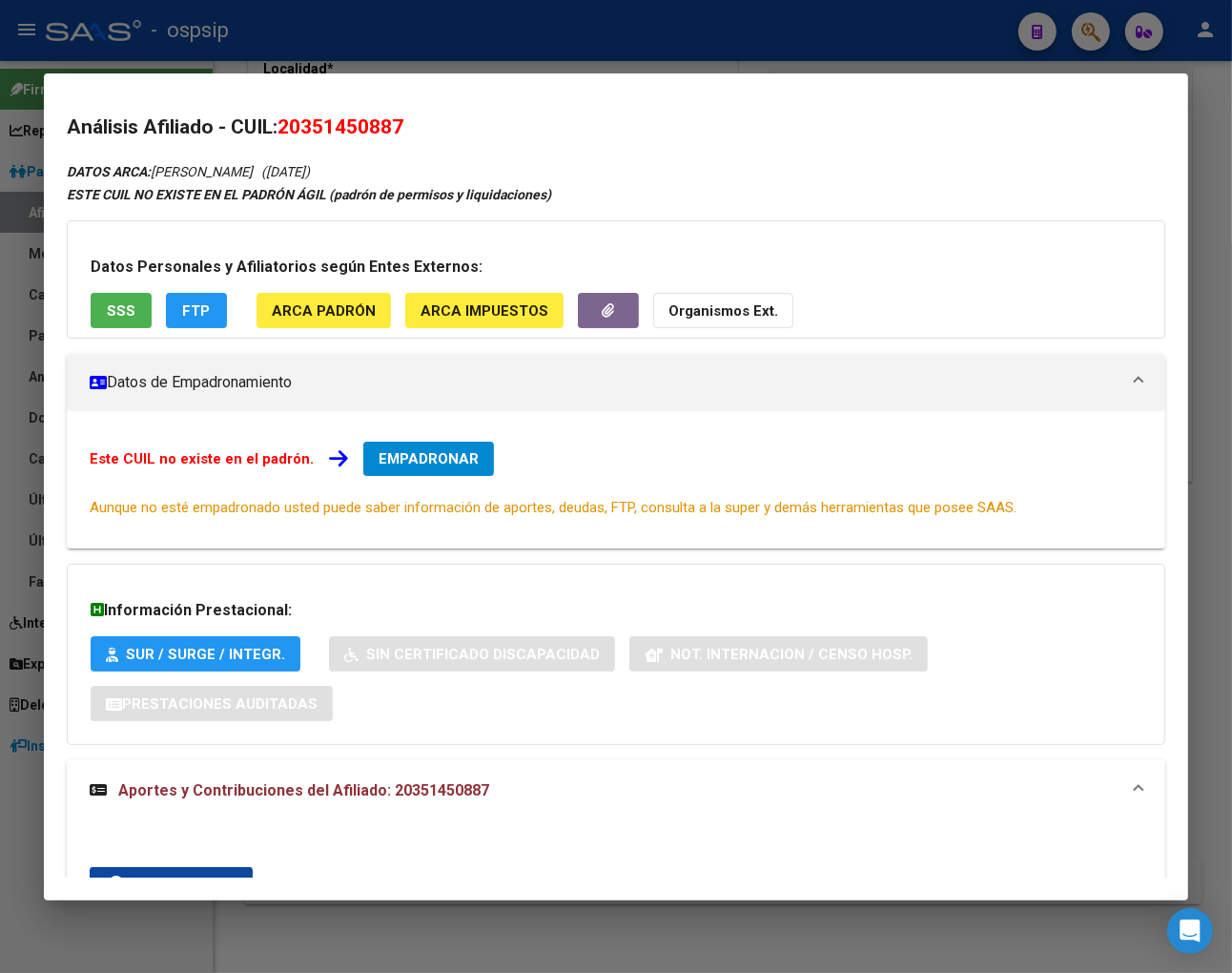 click at bounding box center [616, 486] 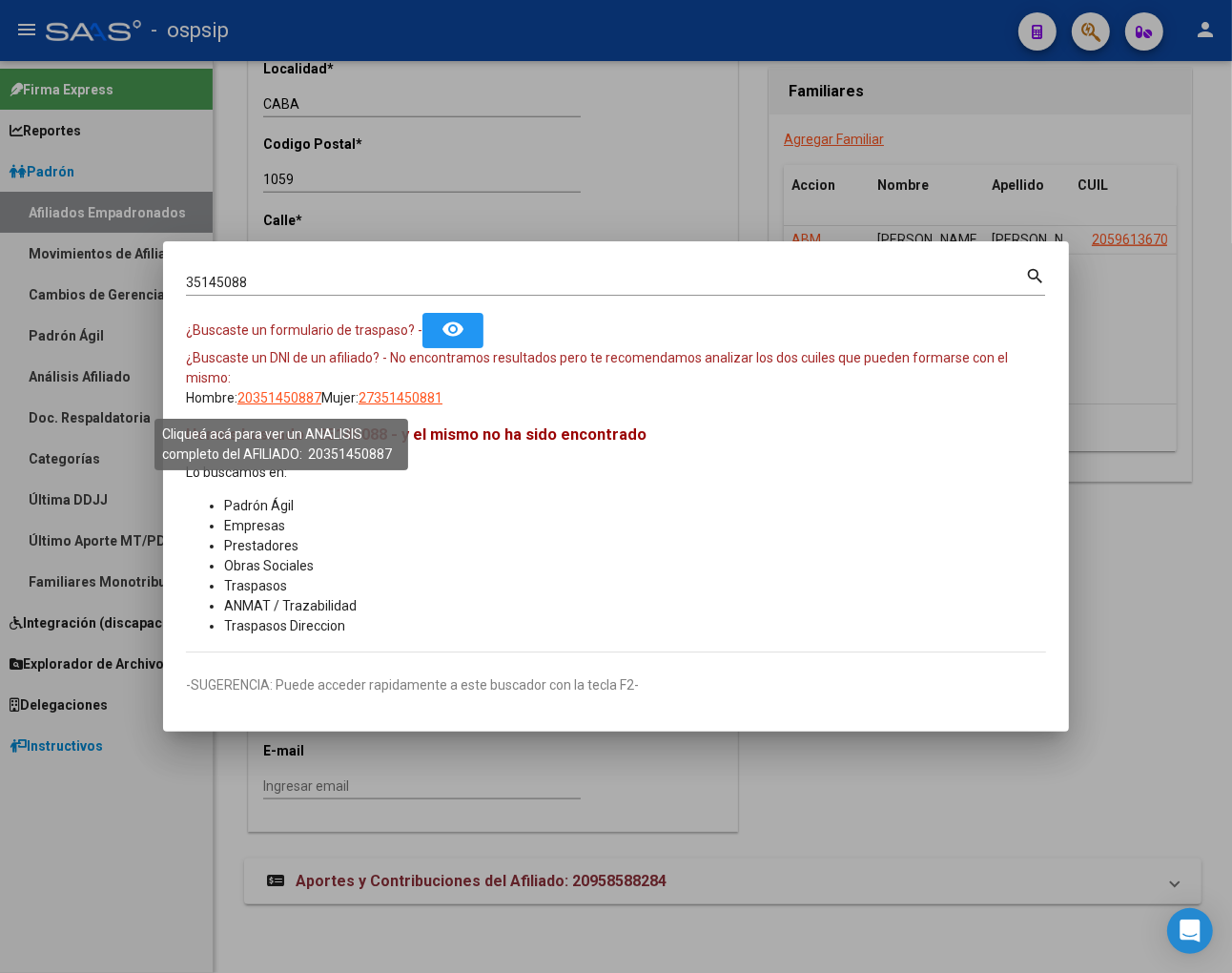 click on "20351450887" at bounding box center (279, 398) 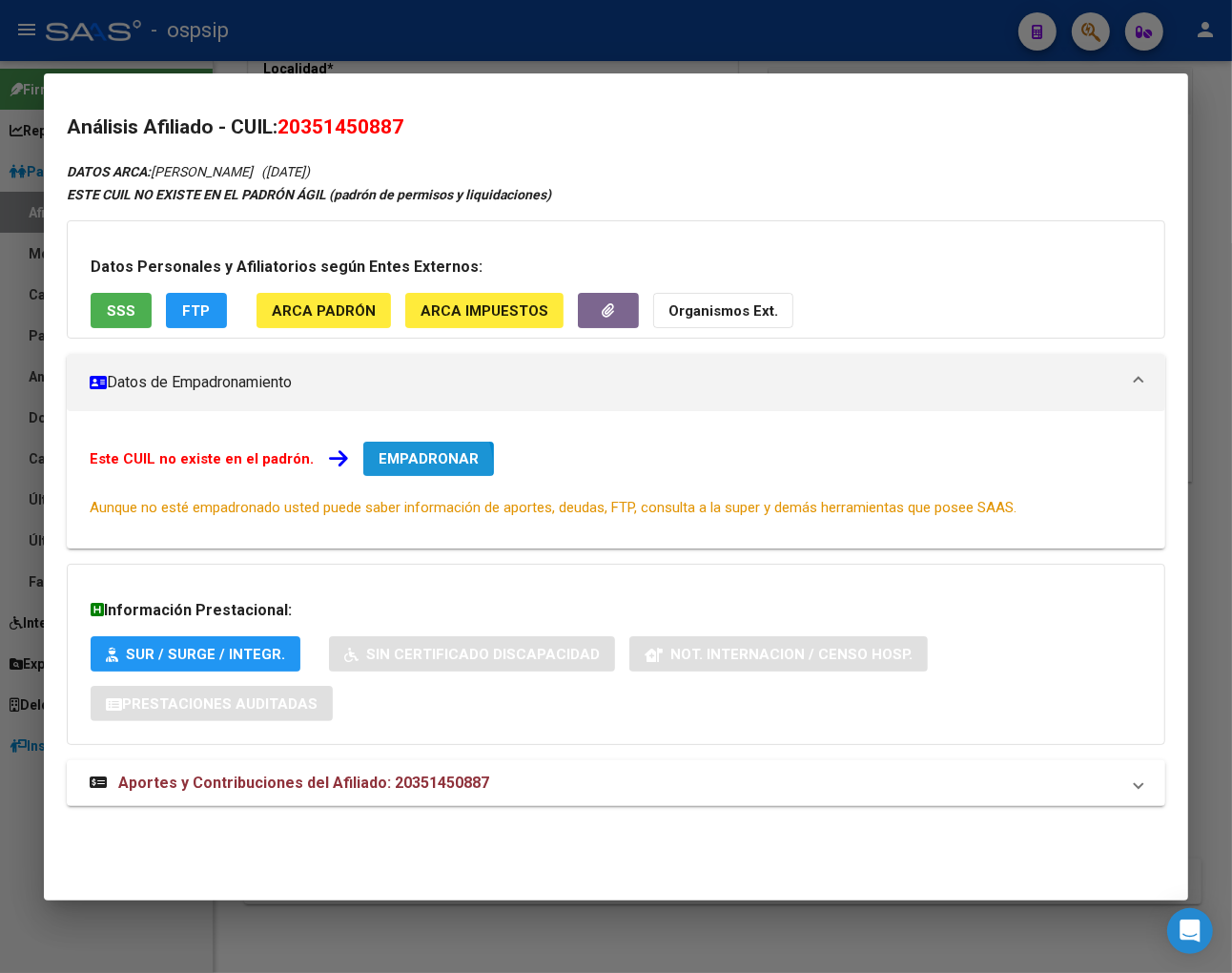 click on "EMPADRONAR" at bounding box center [428, 459] 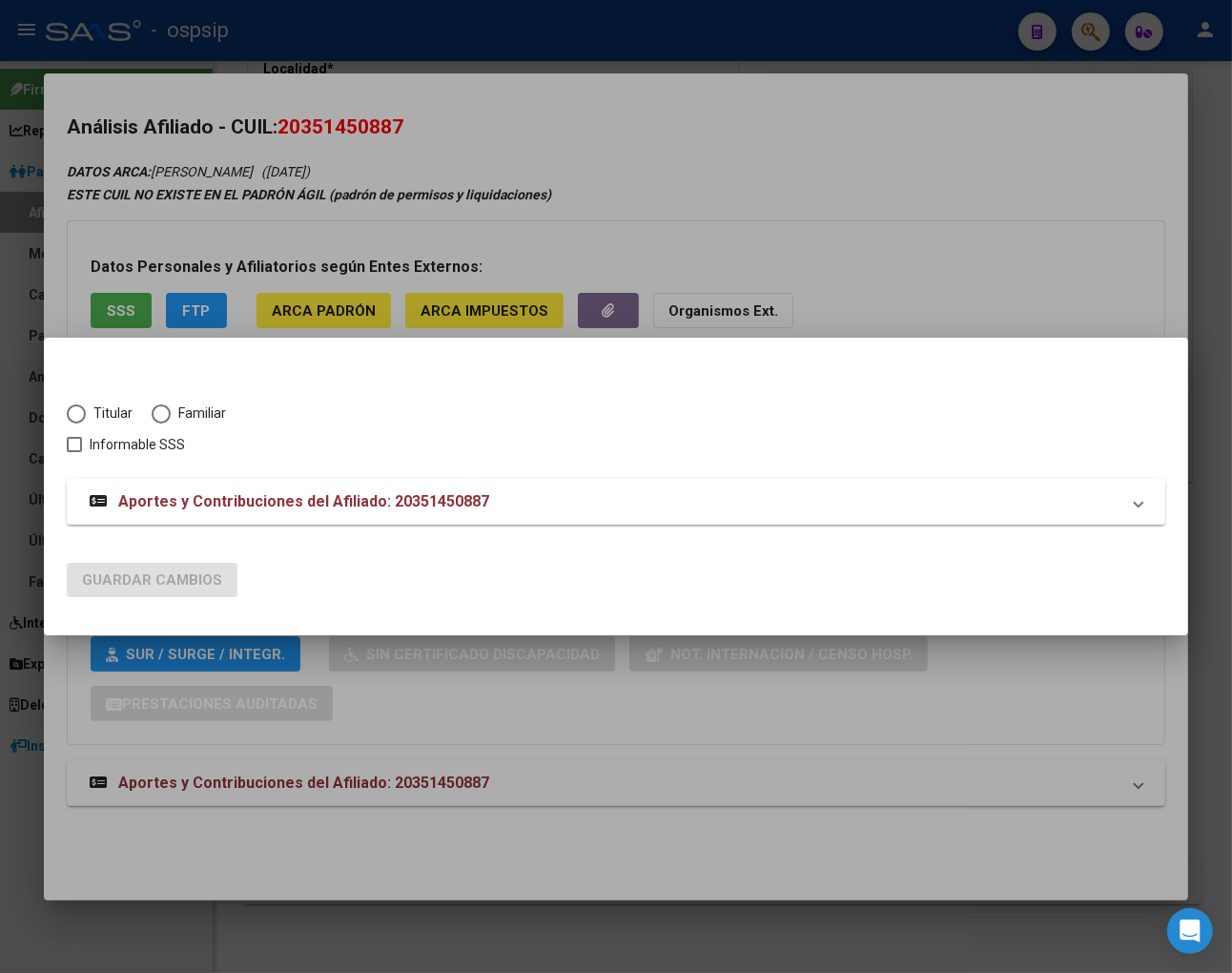 click at bounding box center (76, 414) 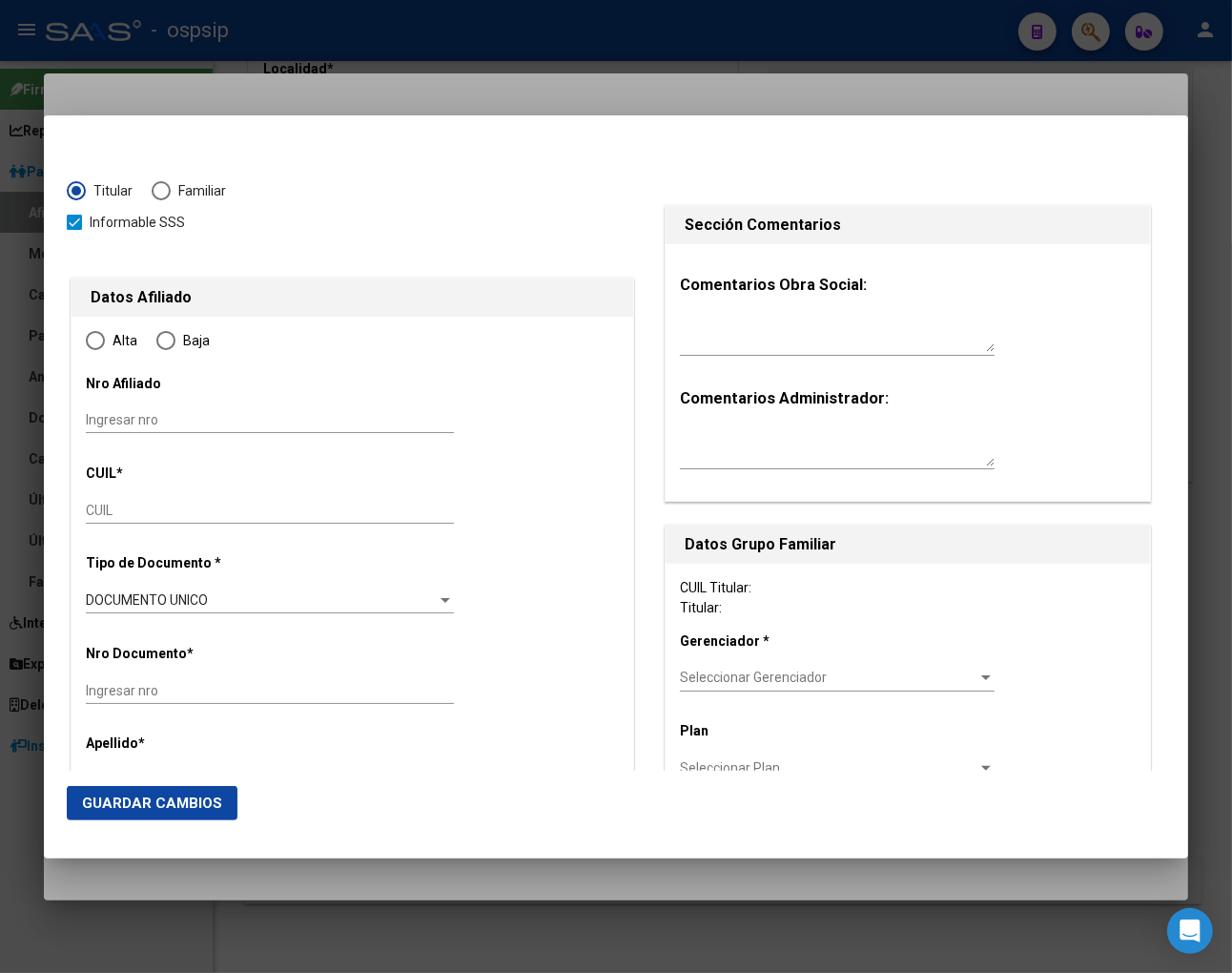type on "20-35145088-7" 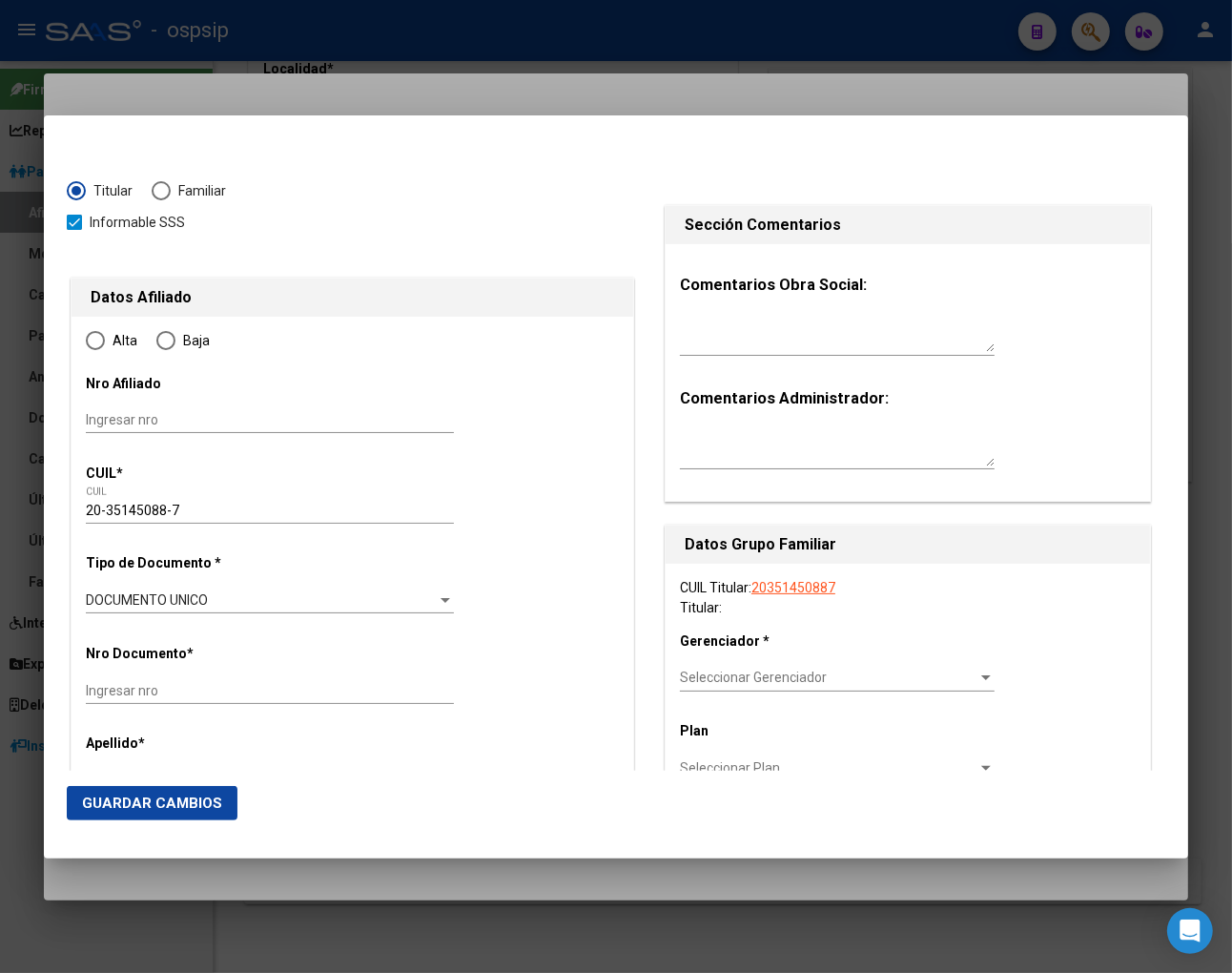 radio on "true" 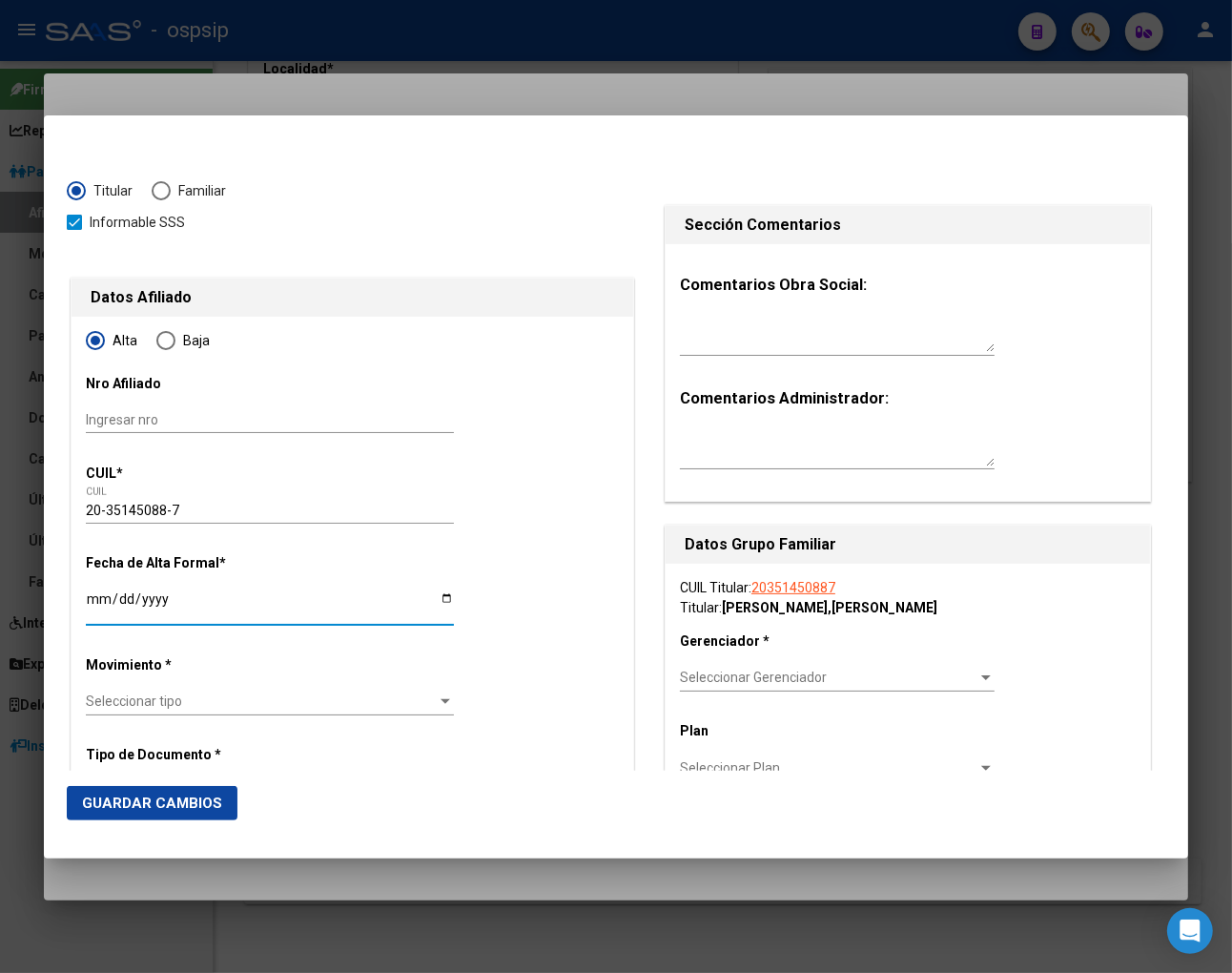 click on "Ingresar fecha" at bounding box center [270, 606] 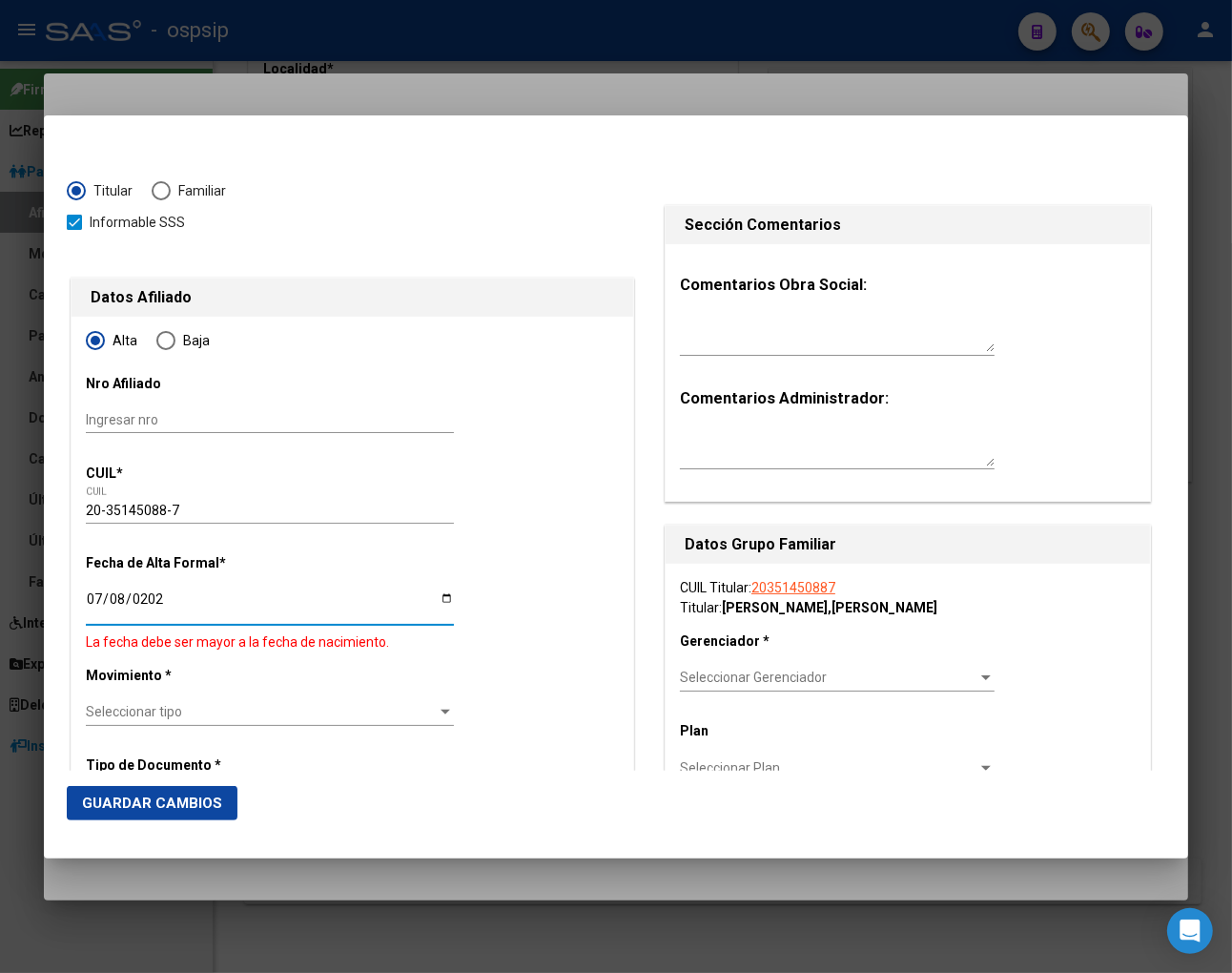 type on "[DATE]" 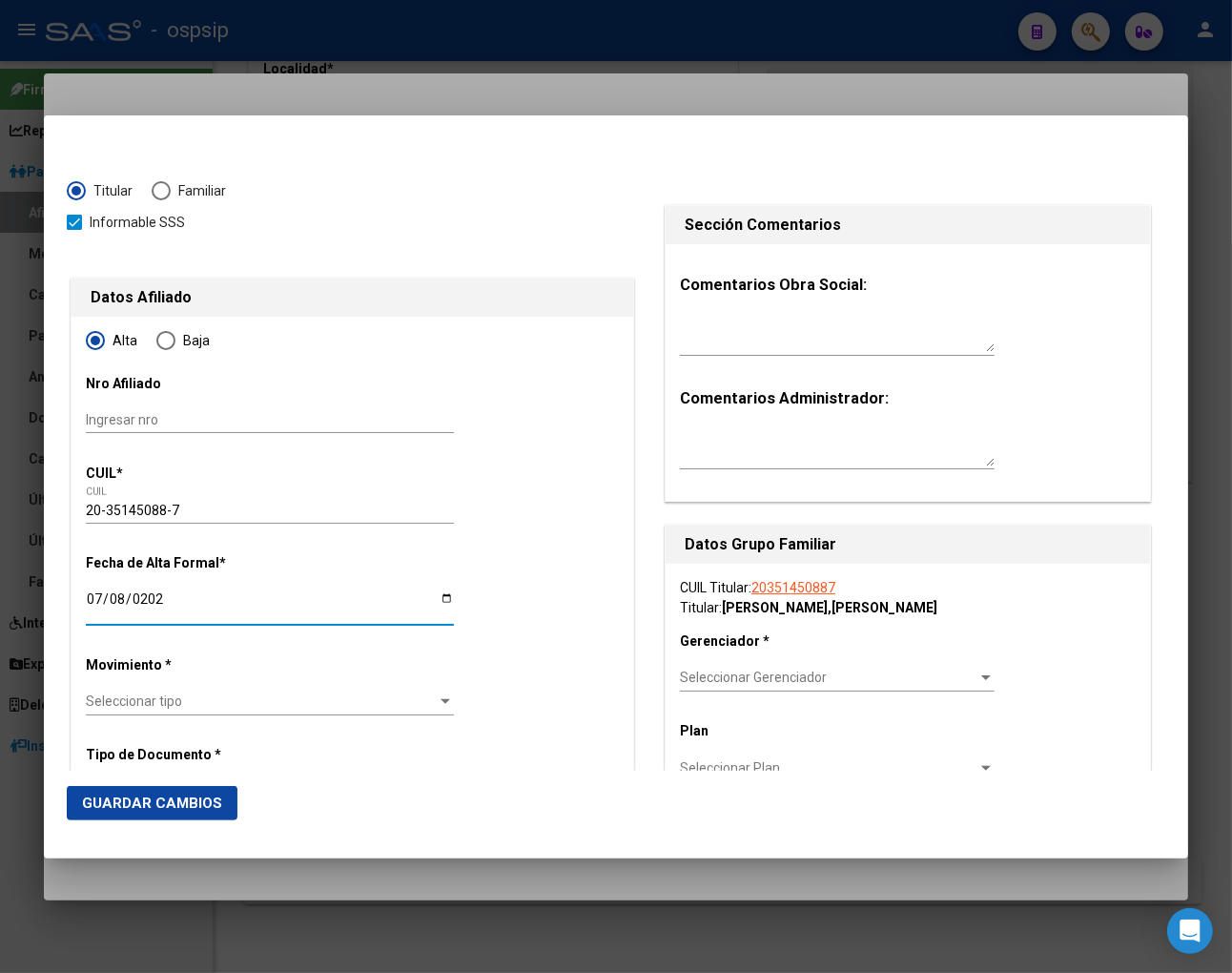 click on "Seleccionar tipo Seleccionar tipo" 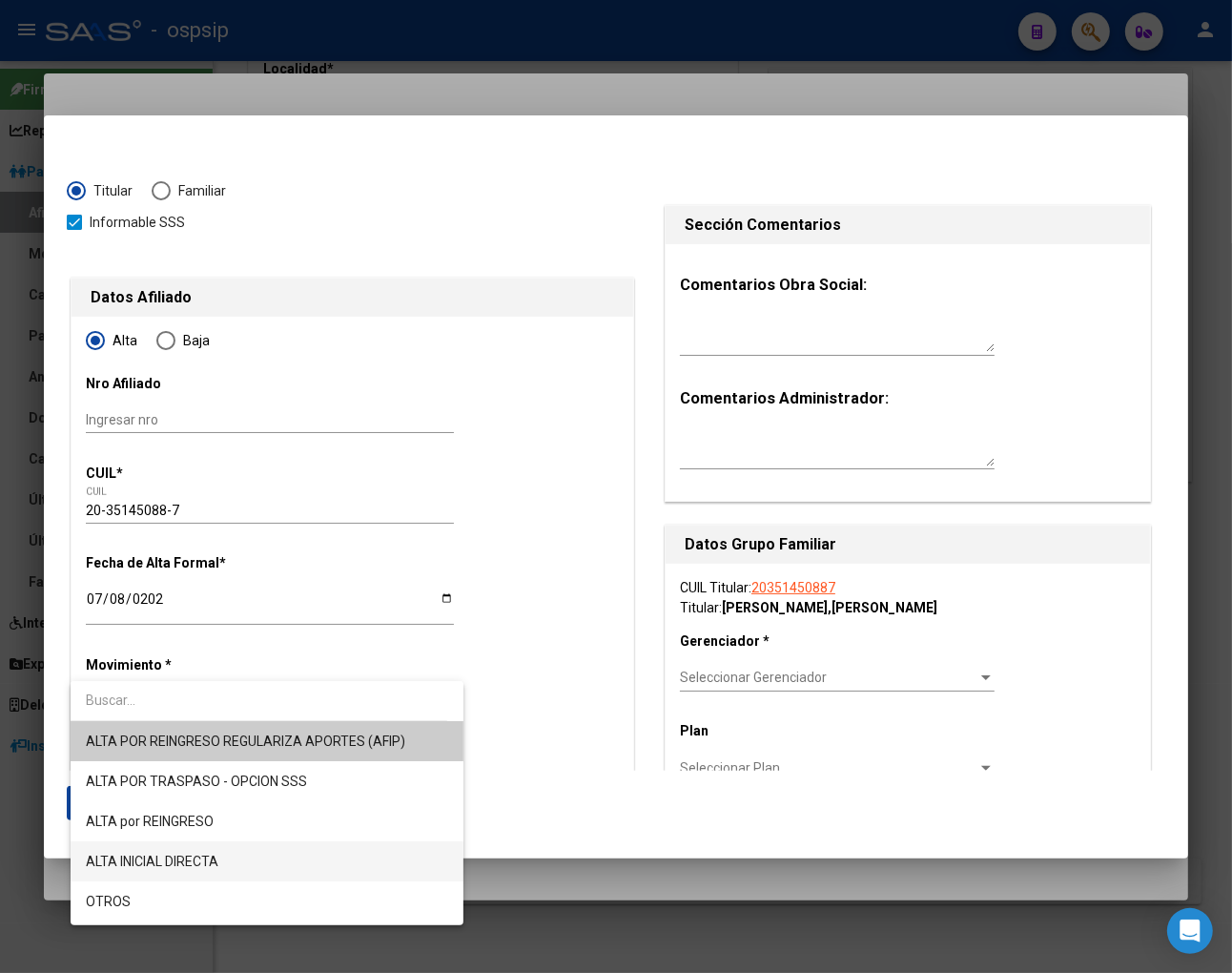 click on "ALTA INICIAL DIRECTA" at bounding box center (267, 861) 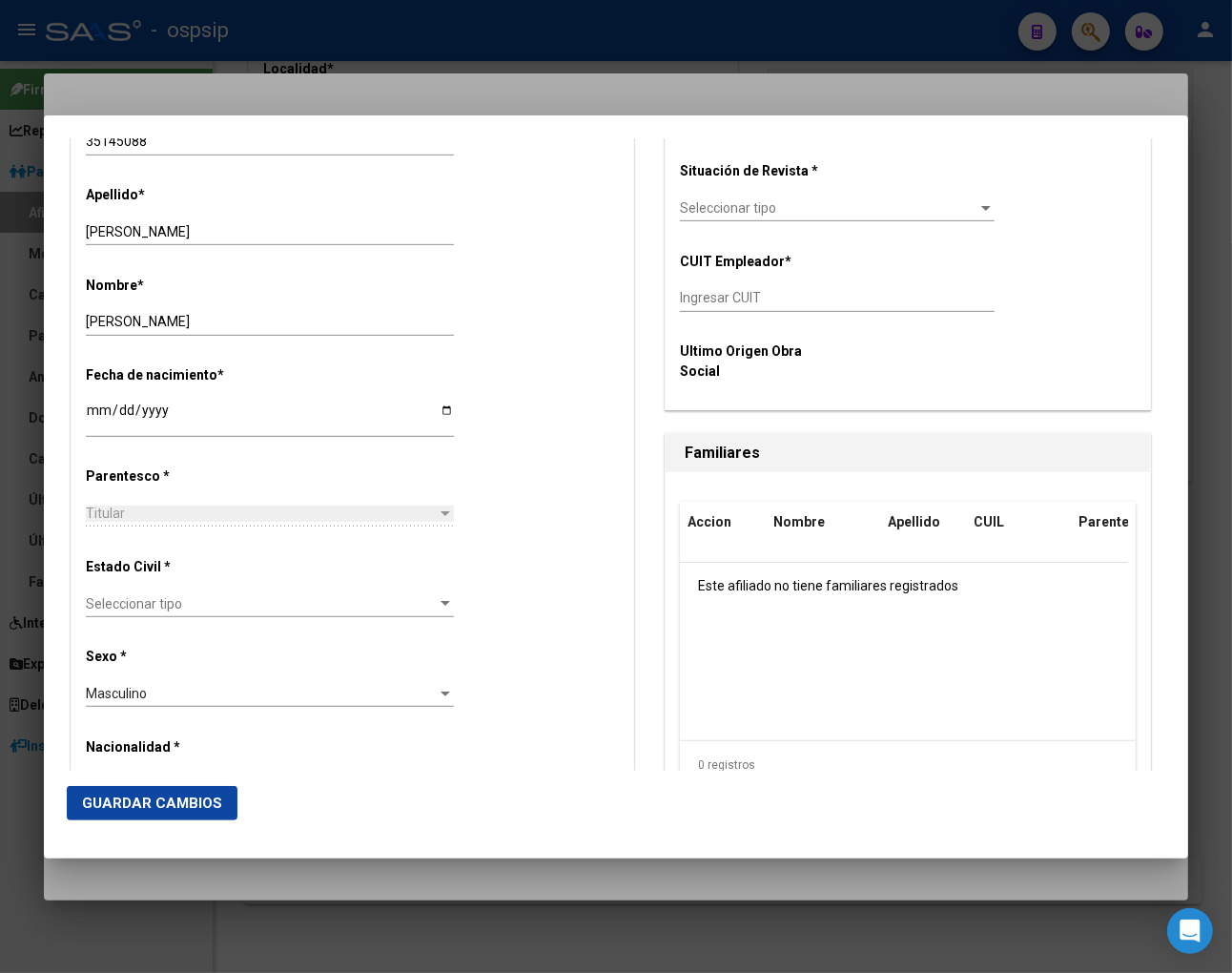 scroll, scrollTop: 741, scrollLeft: 0, axis: vertical 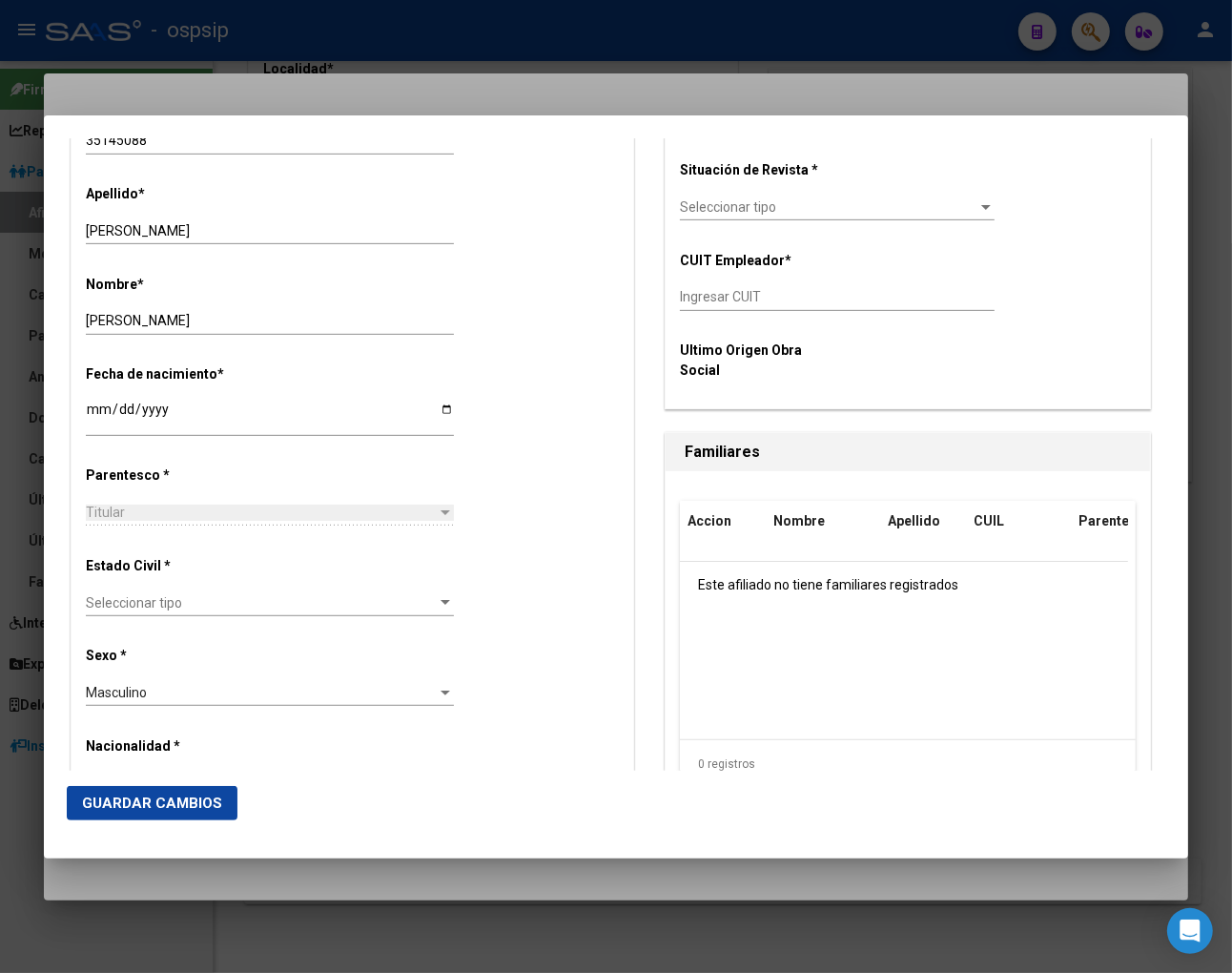 click on "Seleccionar tipo Seleccionar tipo" at bounding box center [270, 603] 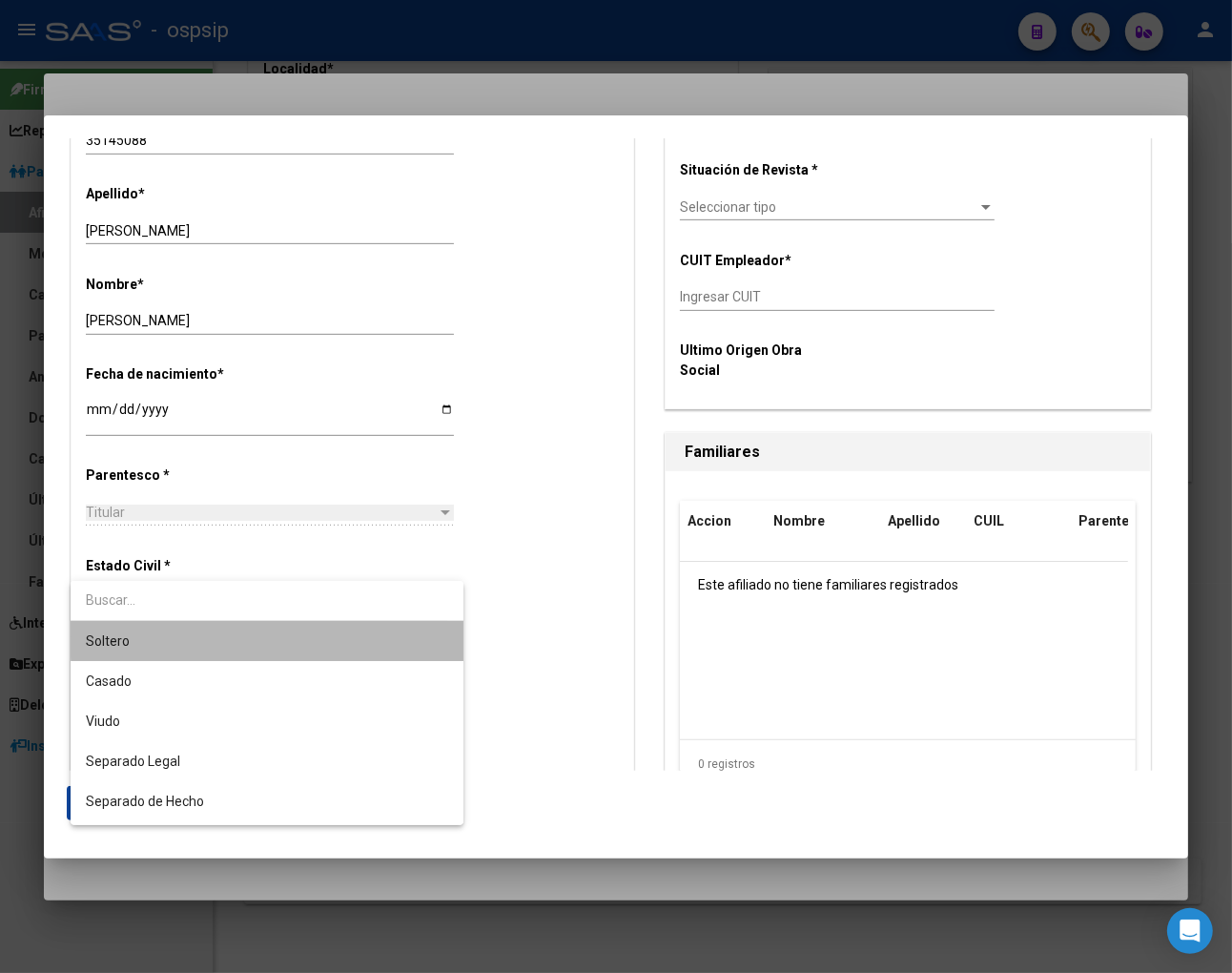 click on "Soltero" at bounding box center (267, 641) 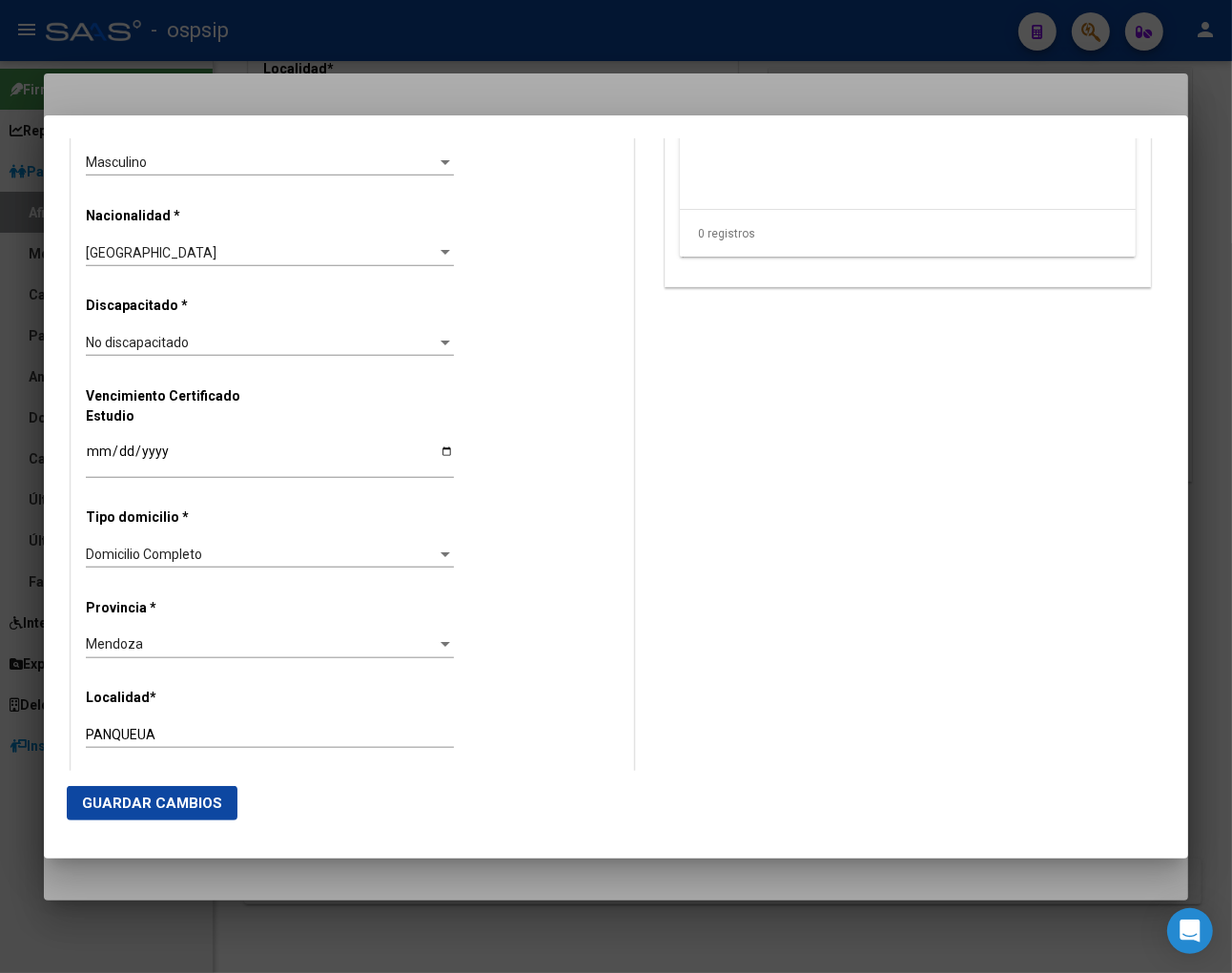 scroll, scrollTop: 1377, scrollLeft: 0, axis: vertical 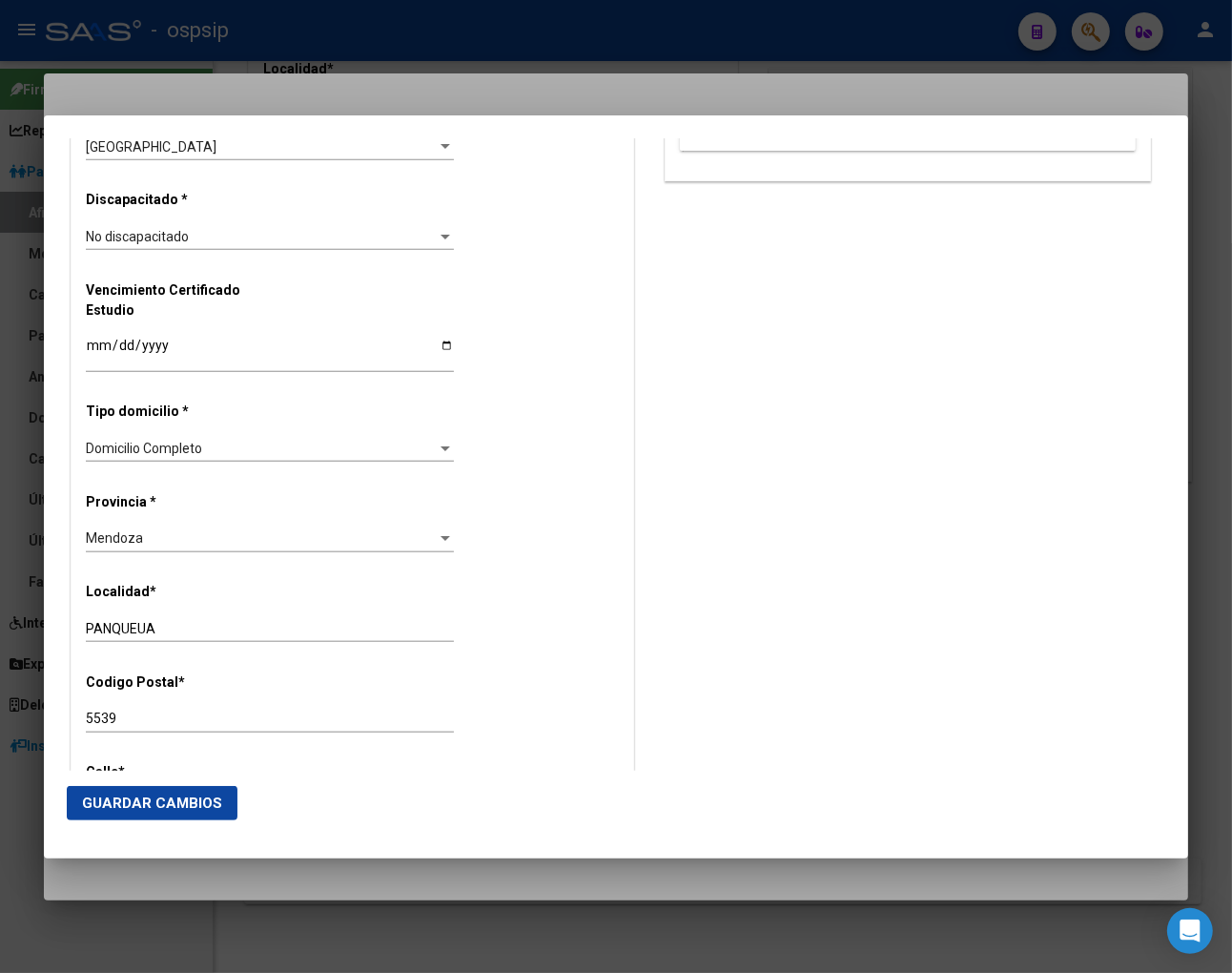 click on "PANQUEUA" at bounding box center [270, 629] 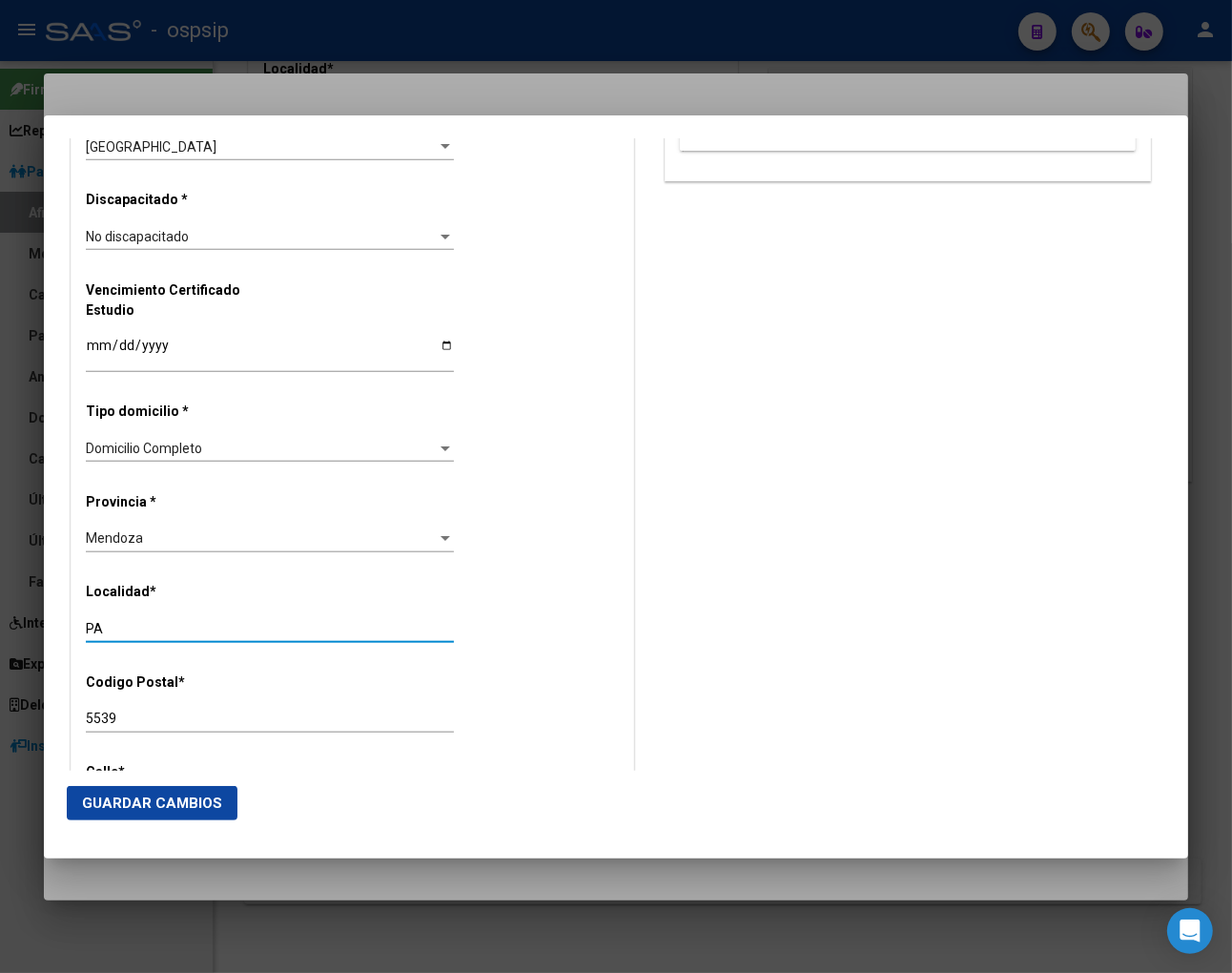 type on "P" 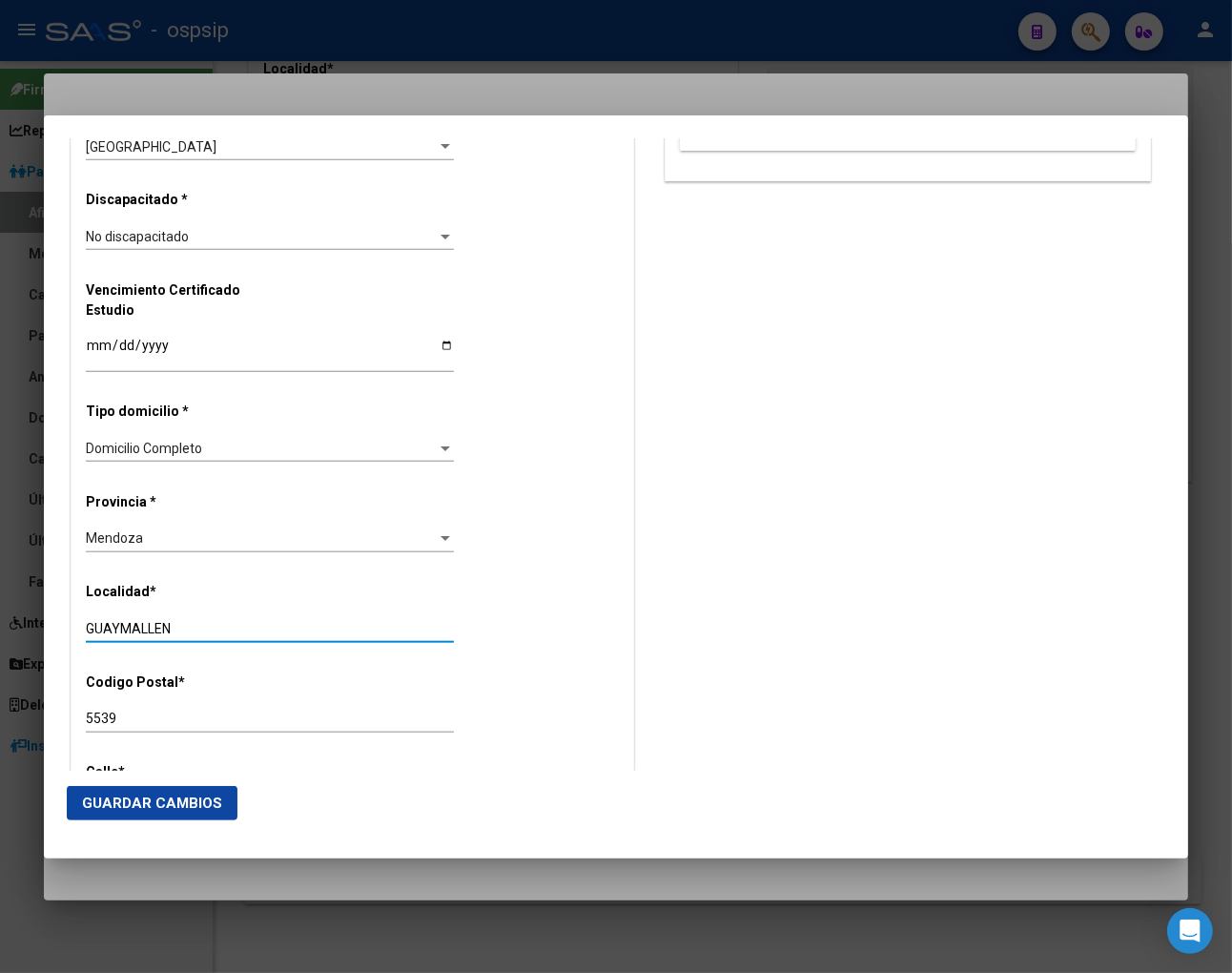 type on "GUAYMALLEN" 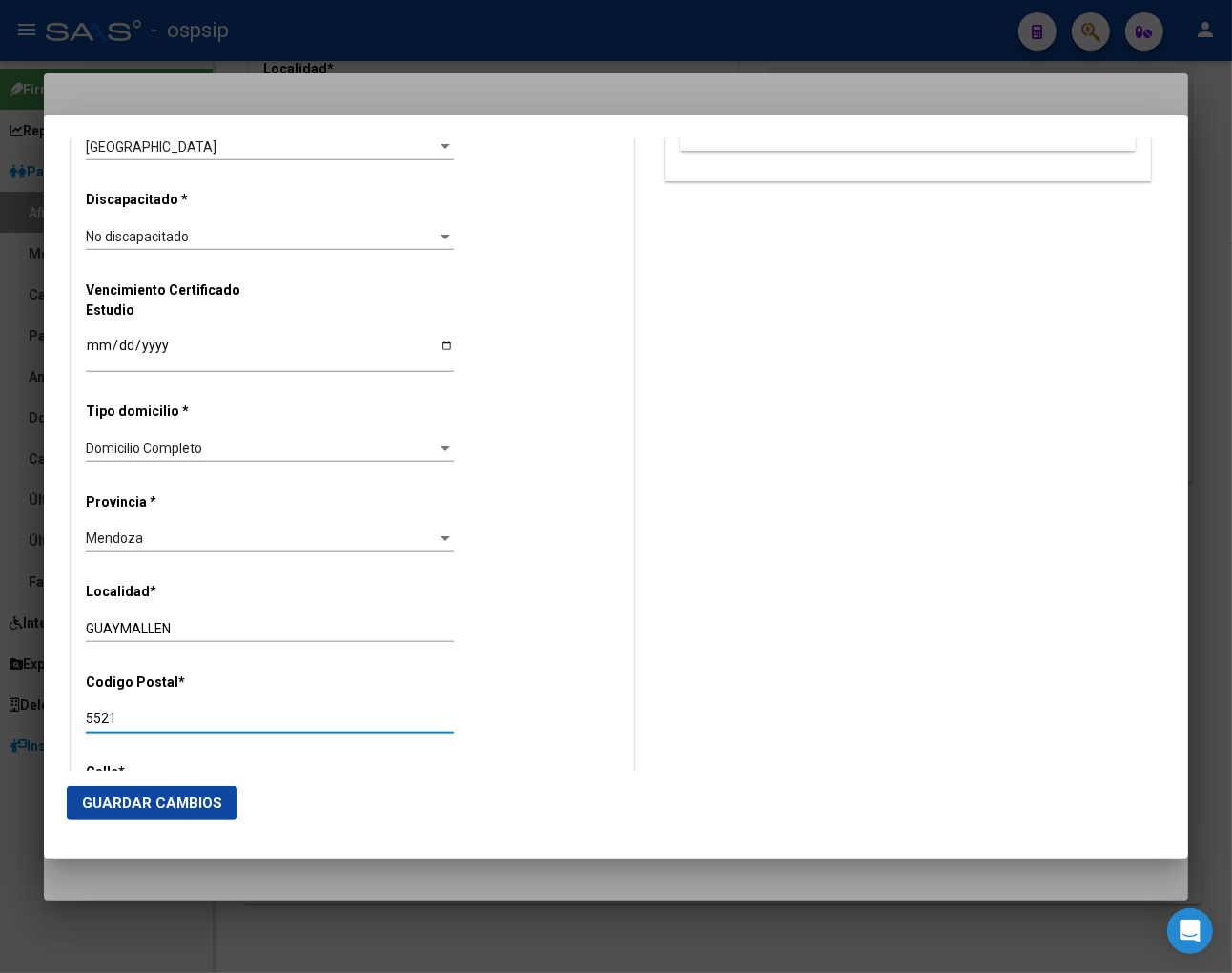 type on "5521" 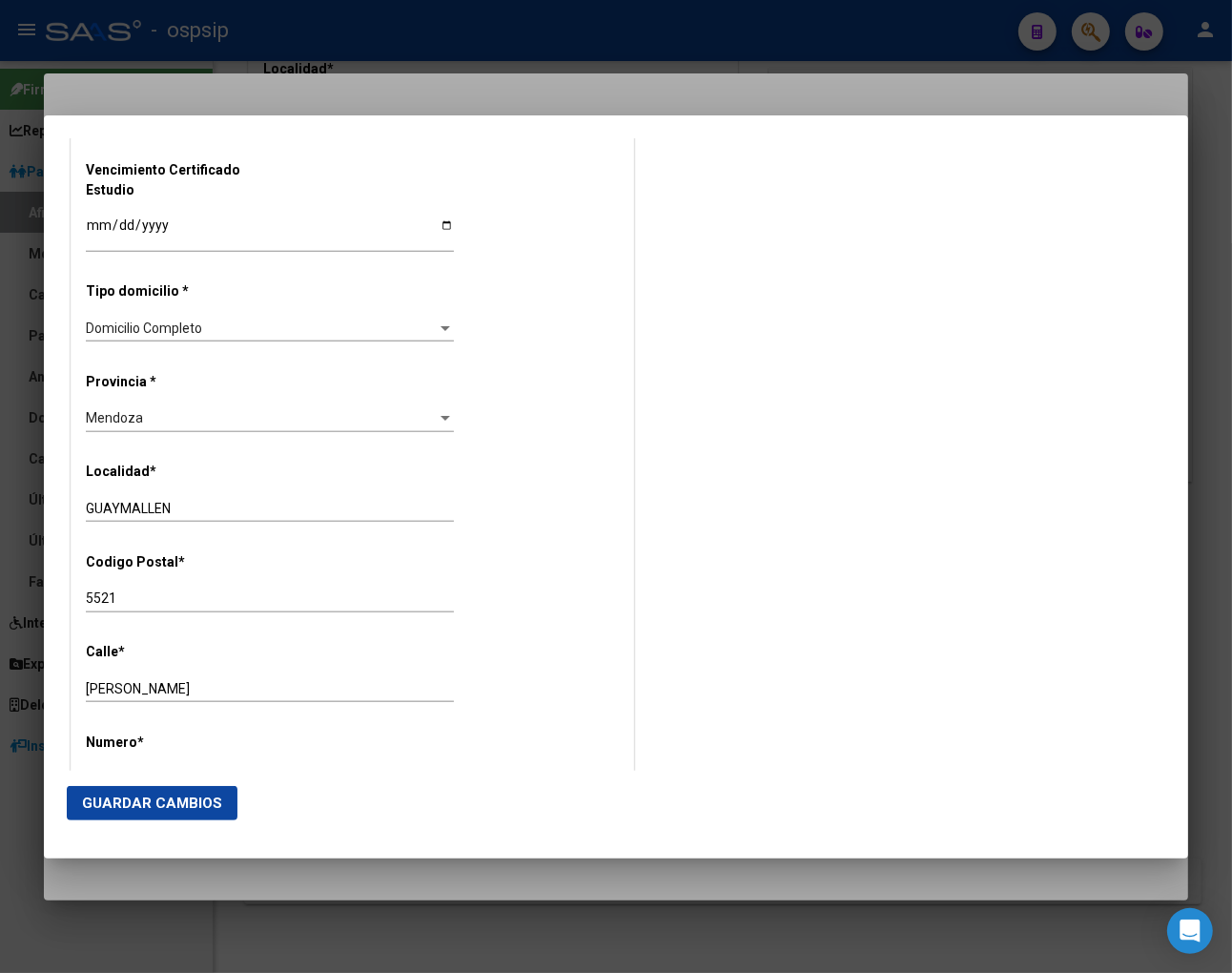 scroll, scrollTop: 1695, scrollLeft: 0, axis: vertical 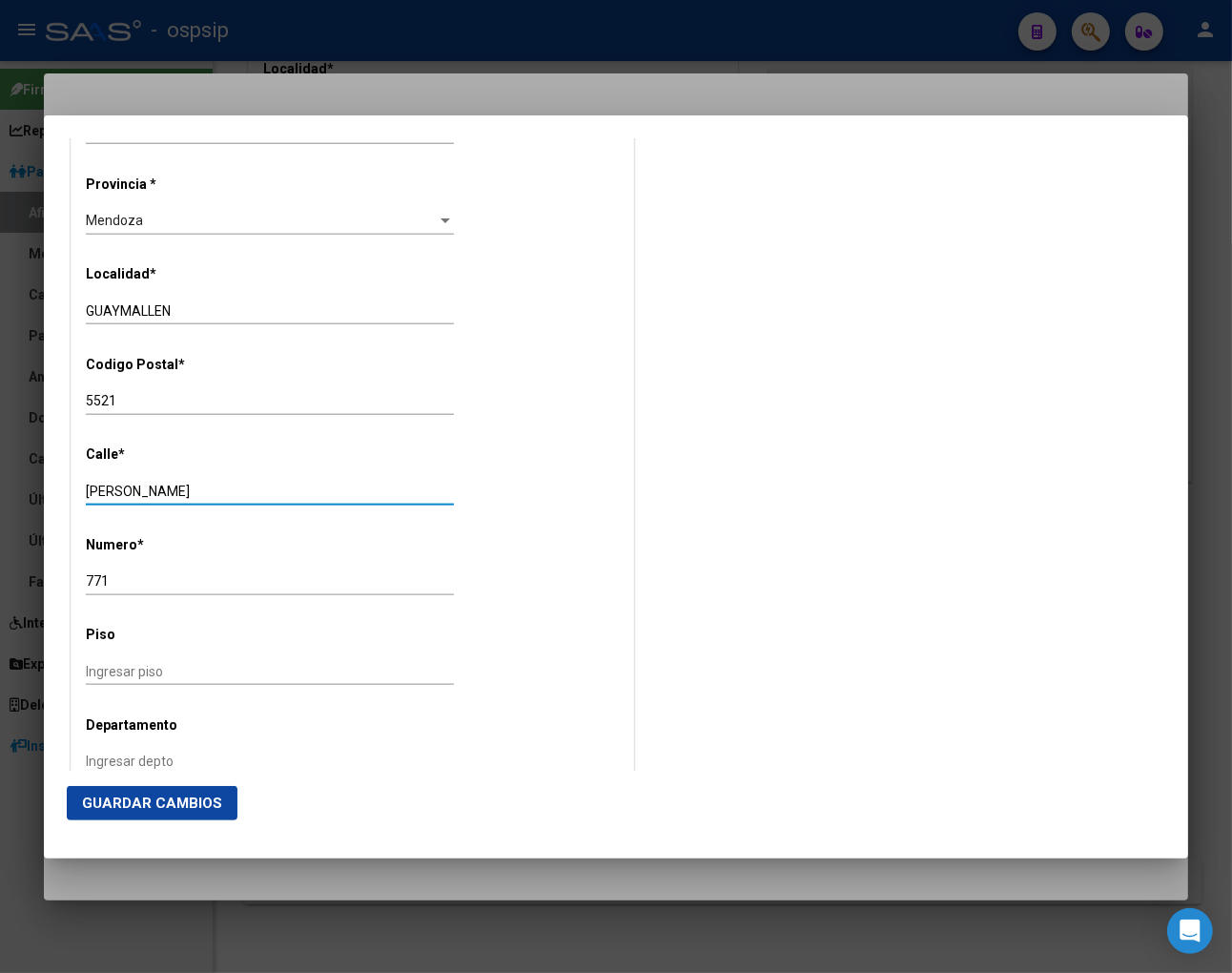 click on "PELEGRINI" at bounding box center [270, 491] 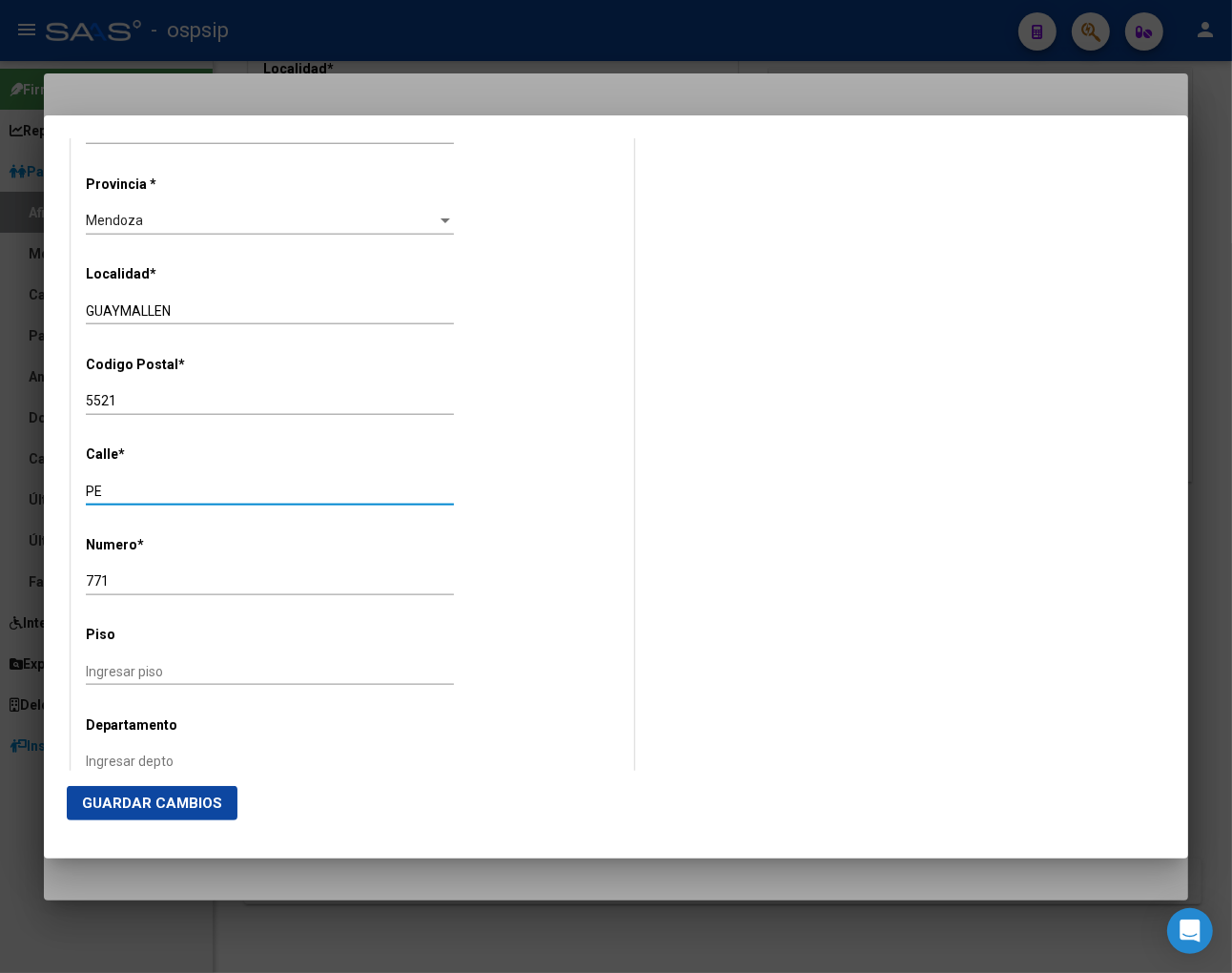 type on "P" 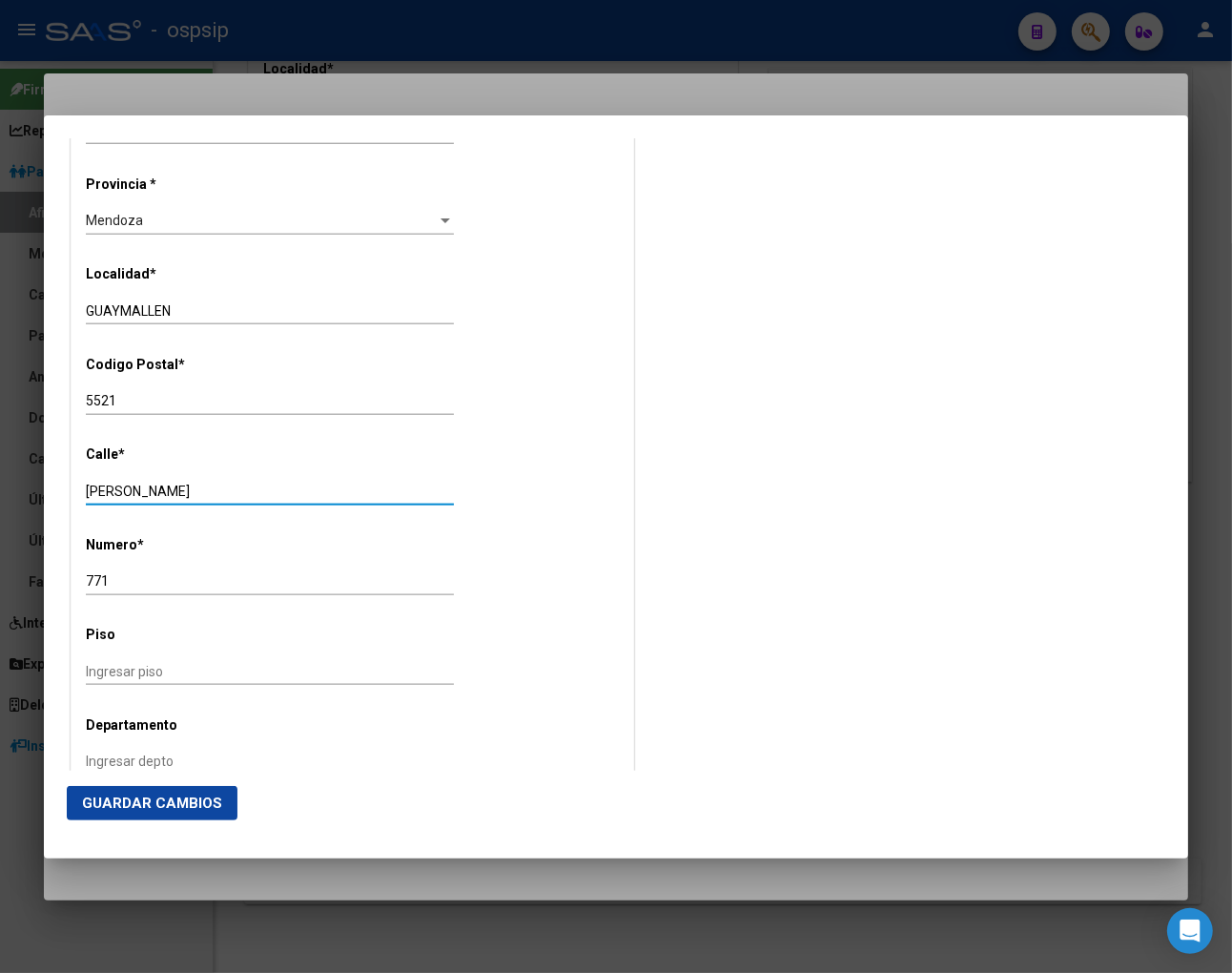 type on "CERVANTES" 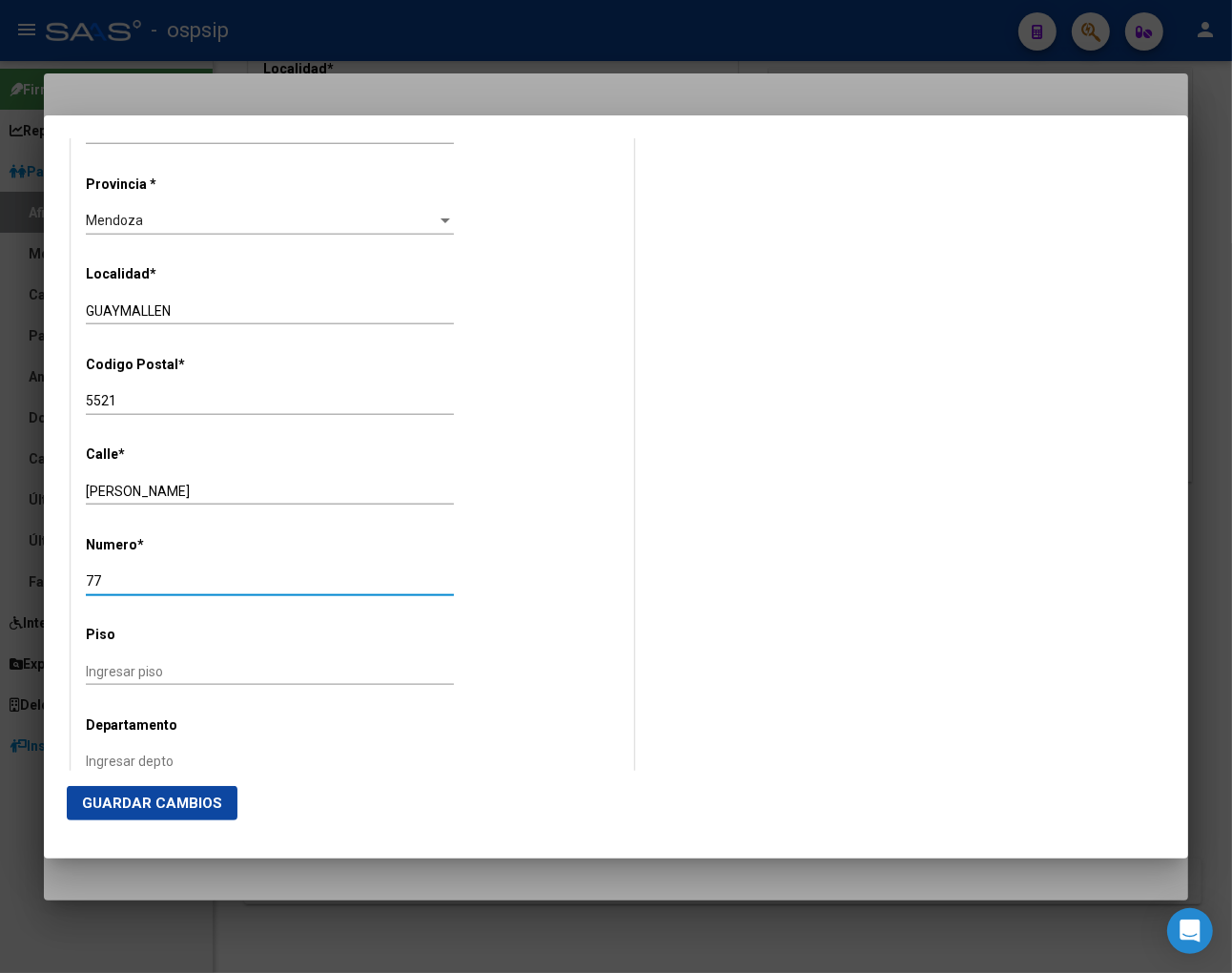 type on "7" 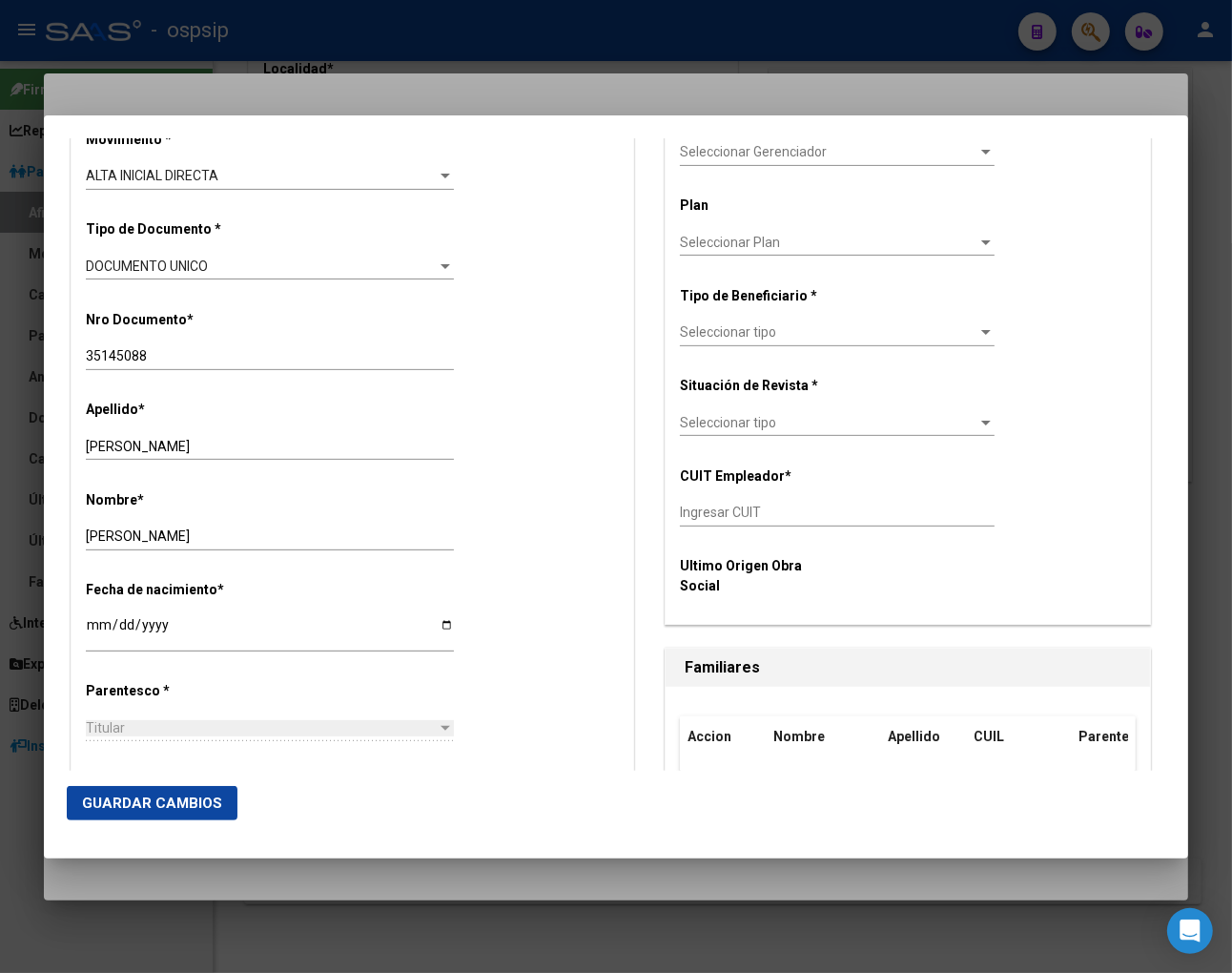 scroll, scrollTop: 278, scrollLeft: 0, axis: vertical 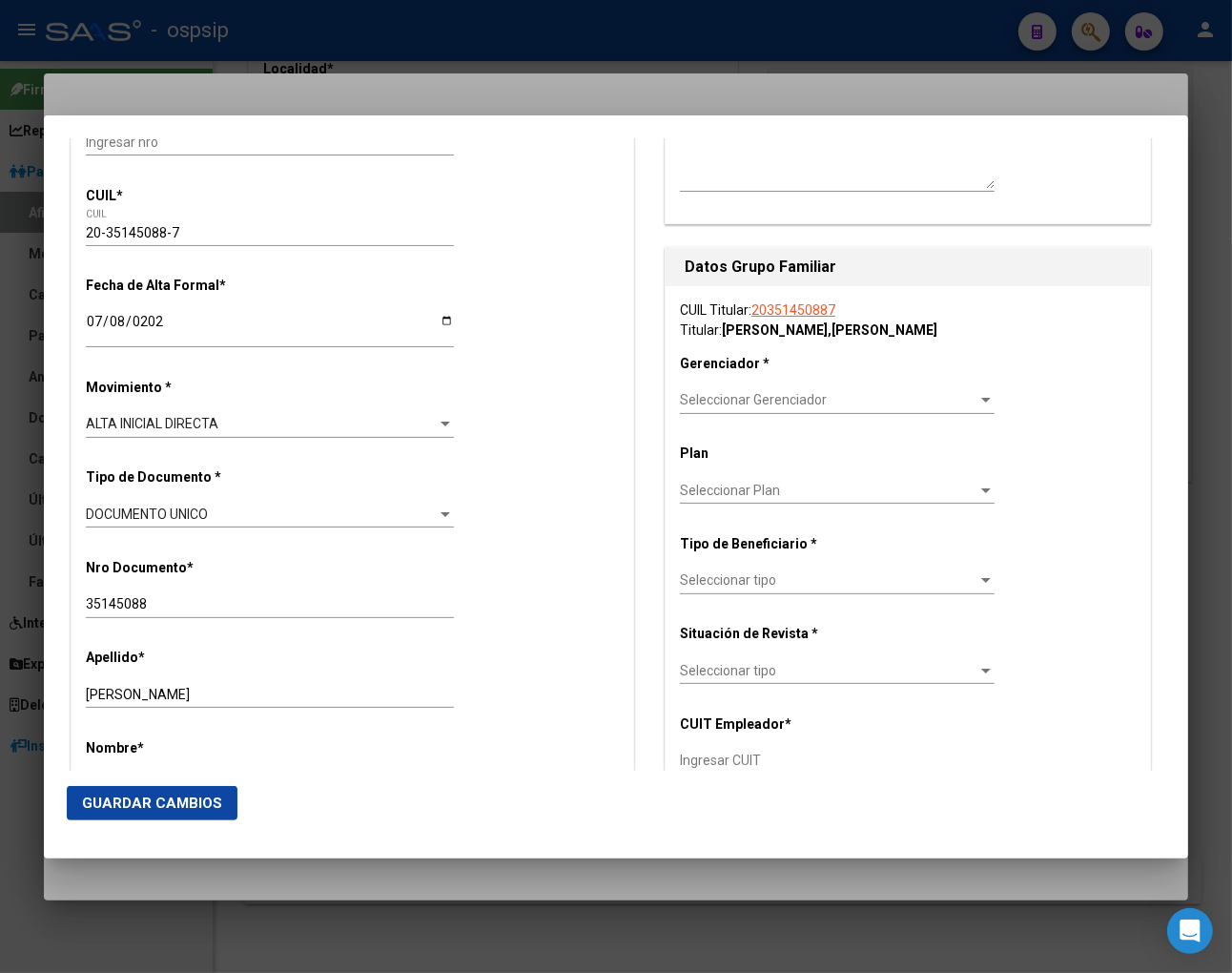 type on "3209 M19 C1" 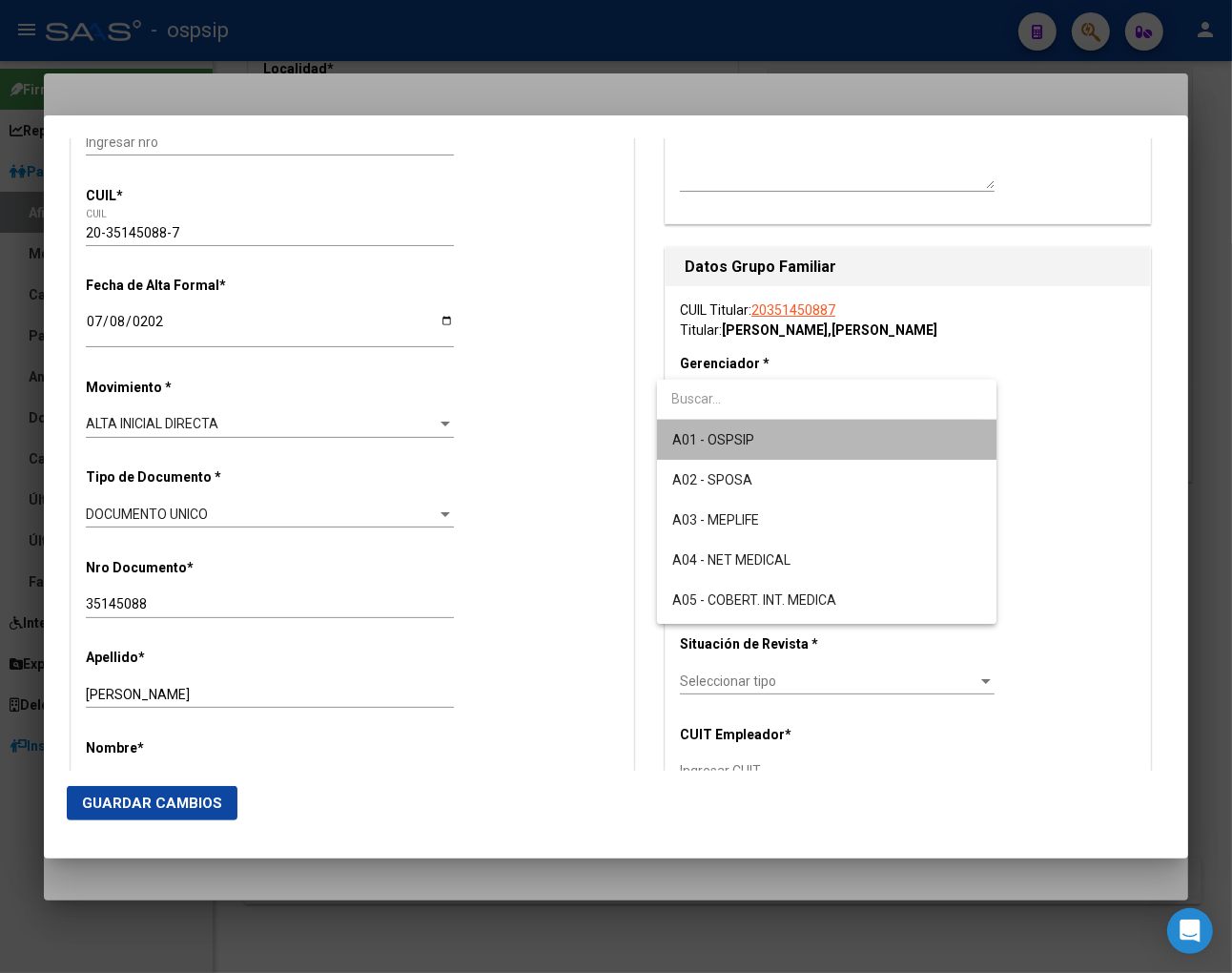 click on "A01 - OSPSIP" at bounding box center (827, 440) 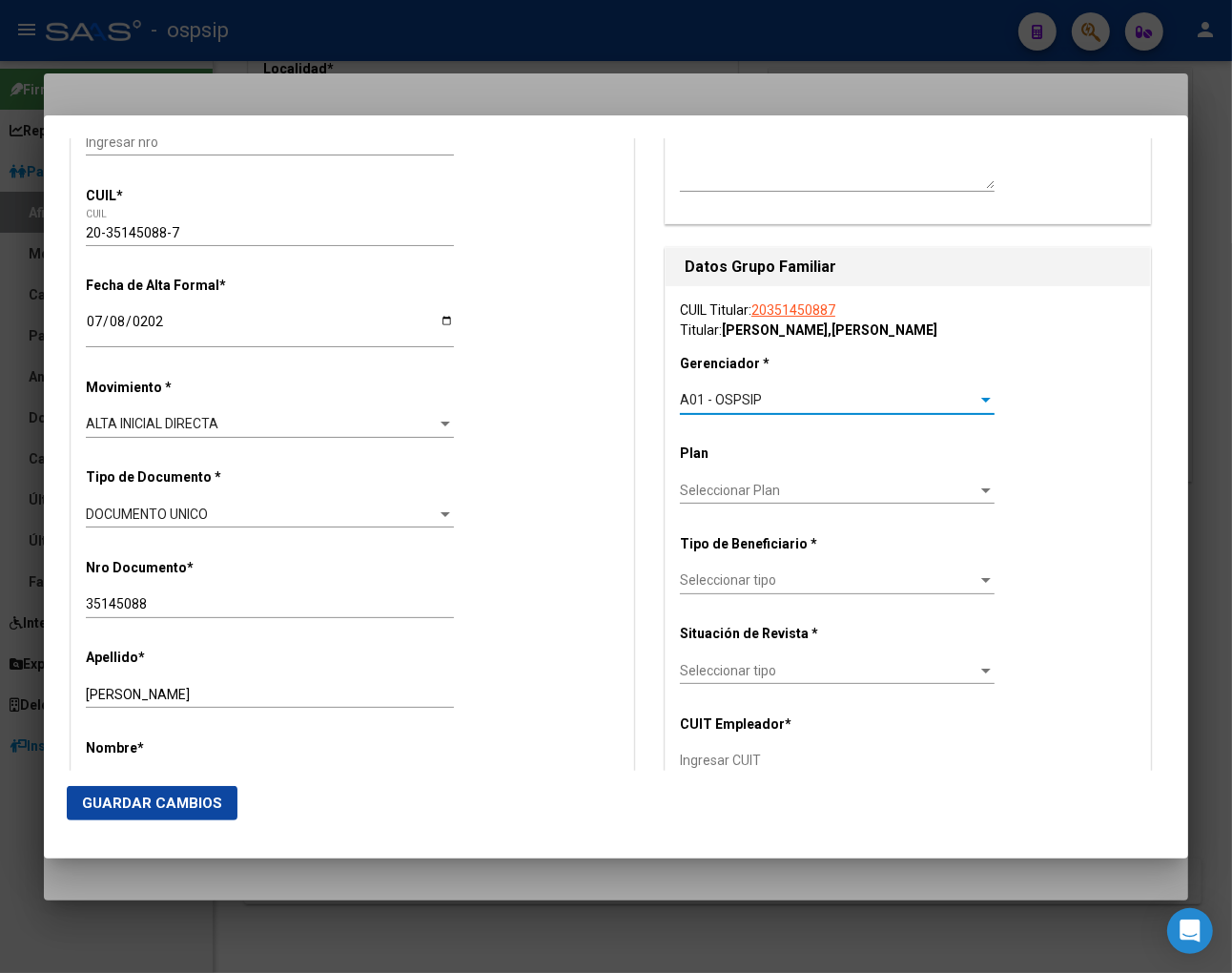 click at bounding box center [986, 401] 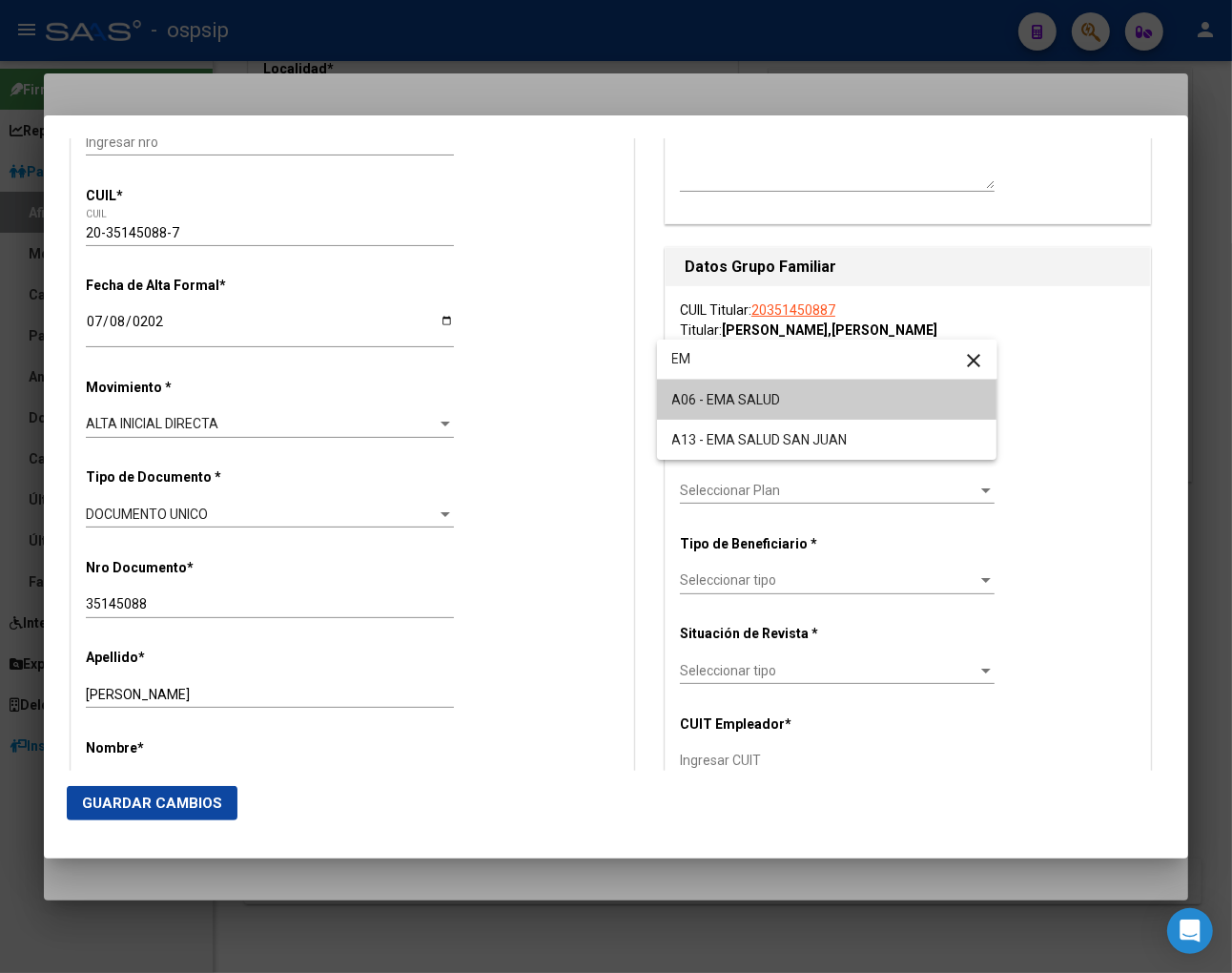 type on "EM" 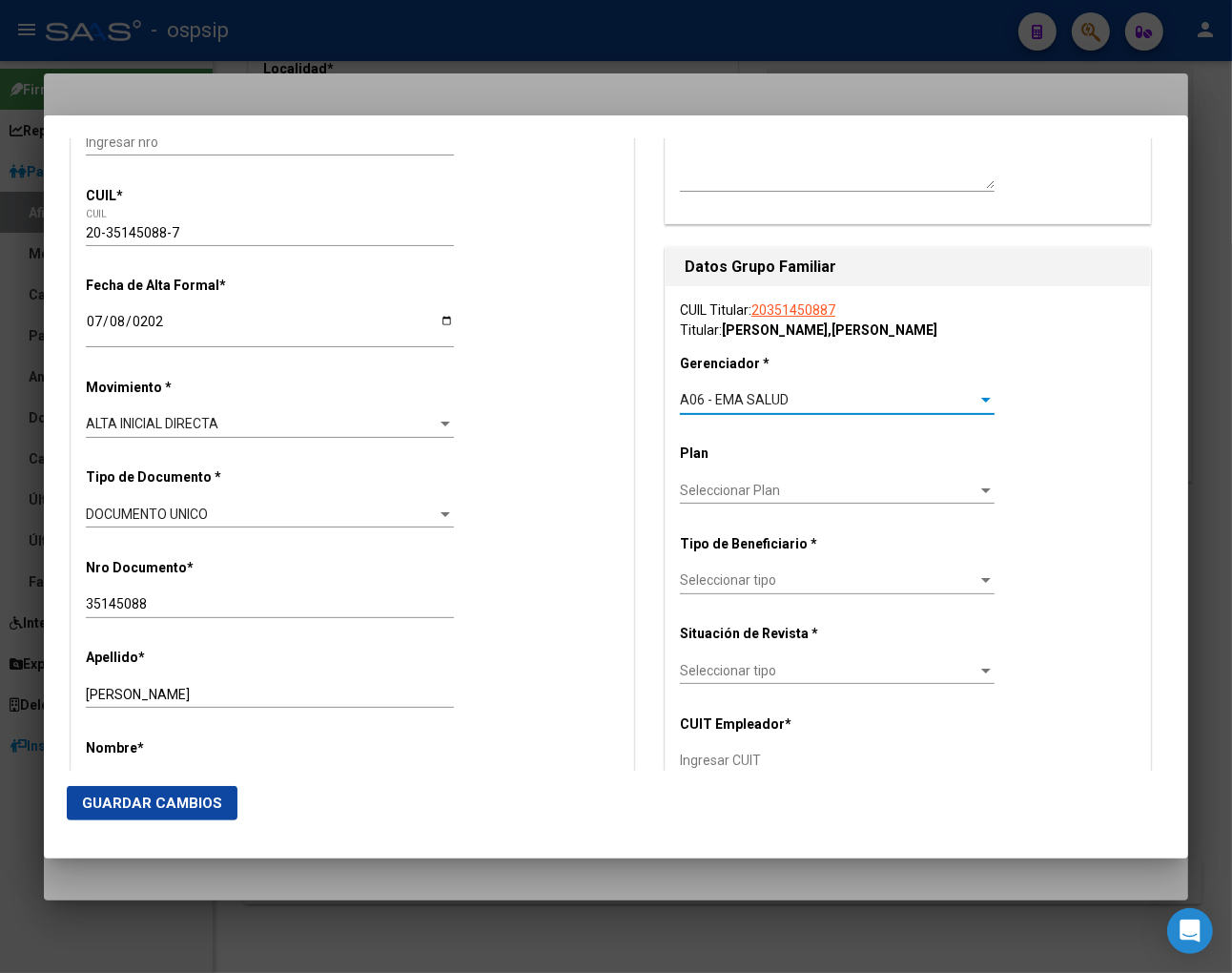click on "Seleccionar tipo" at bounding box center (829, 580) 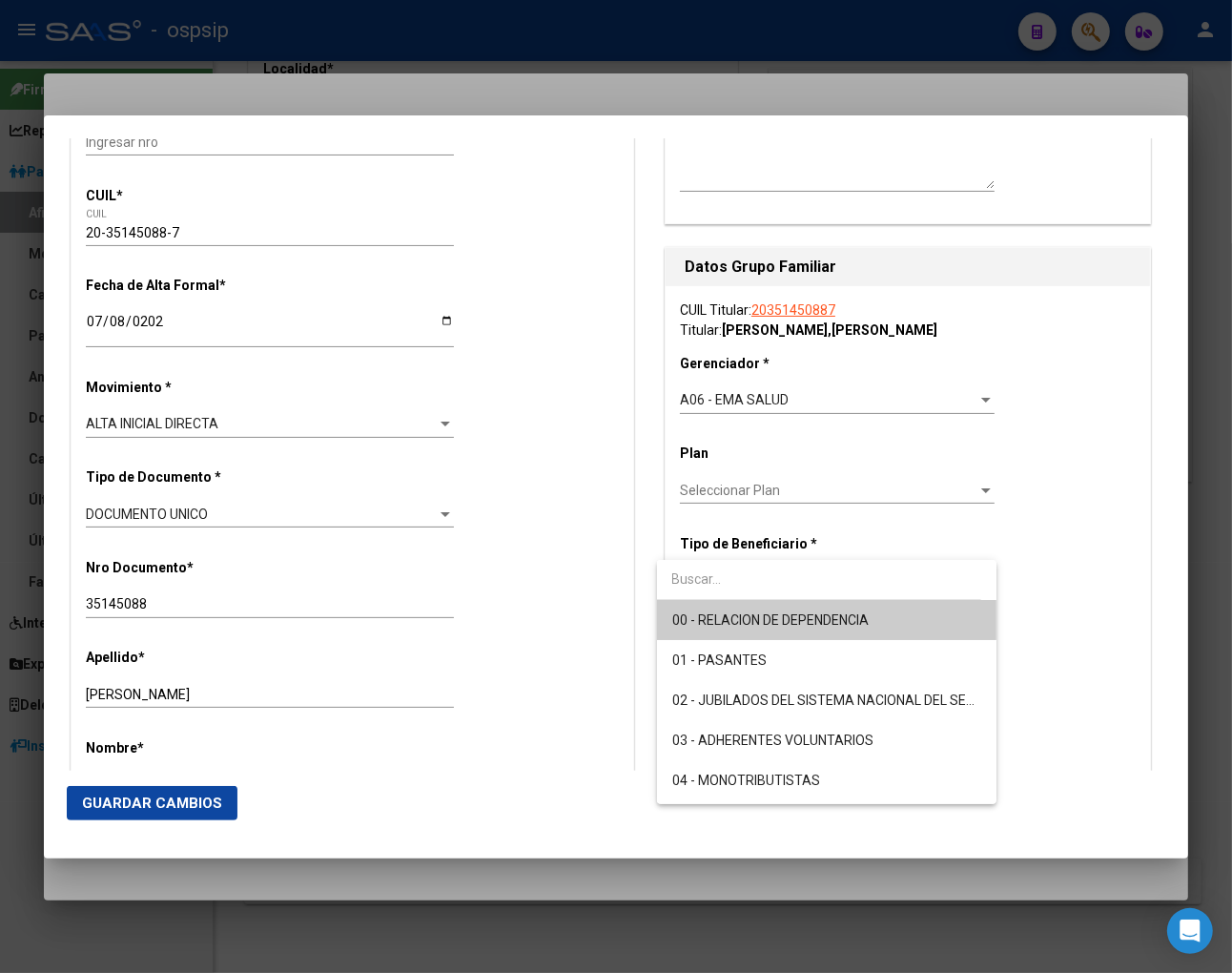 click on "00 - RELACION DE DEPENDENCIA" at bounding box center (827, 620) 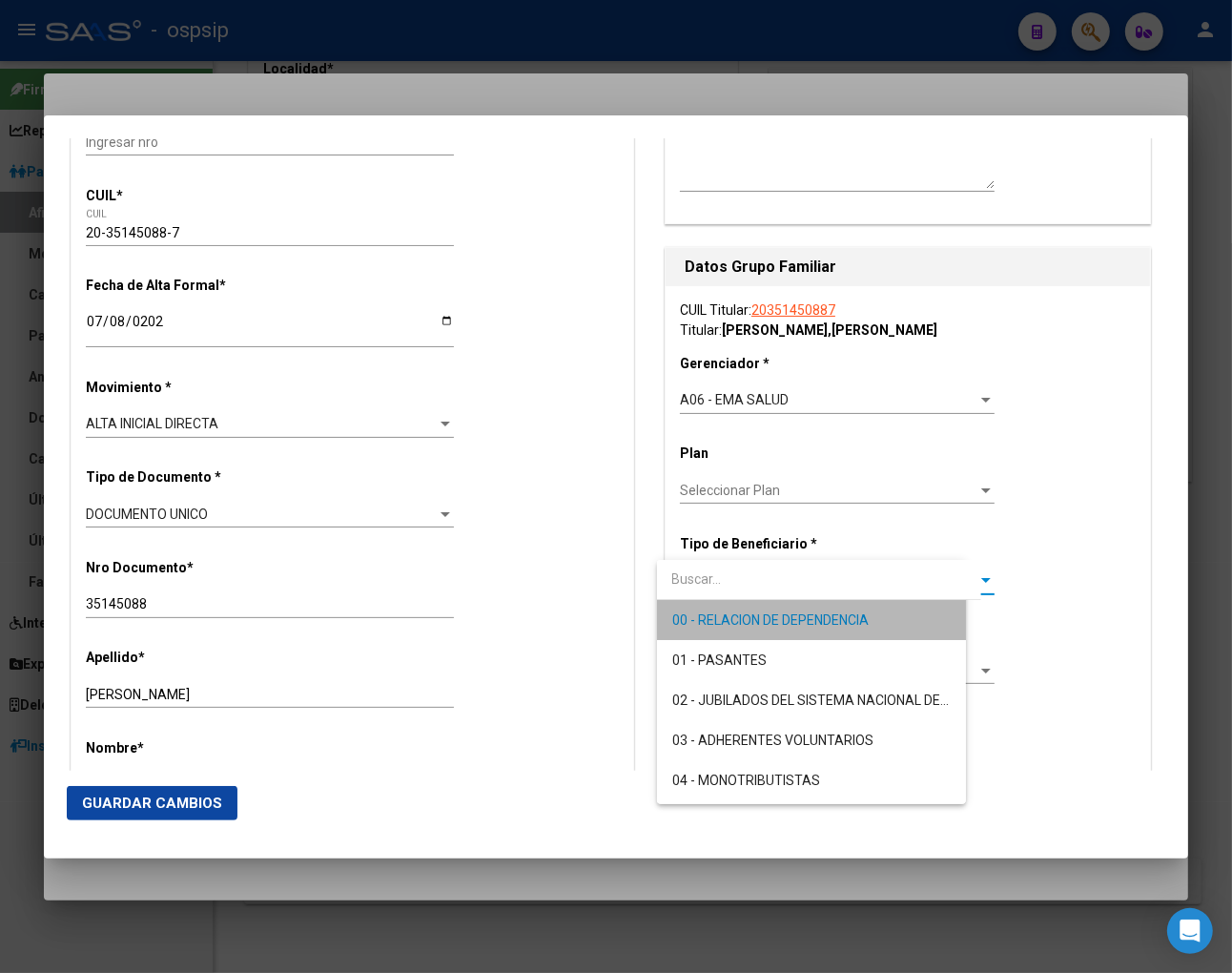 type on "30-71845477-4" 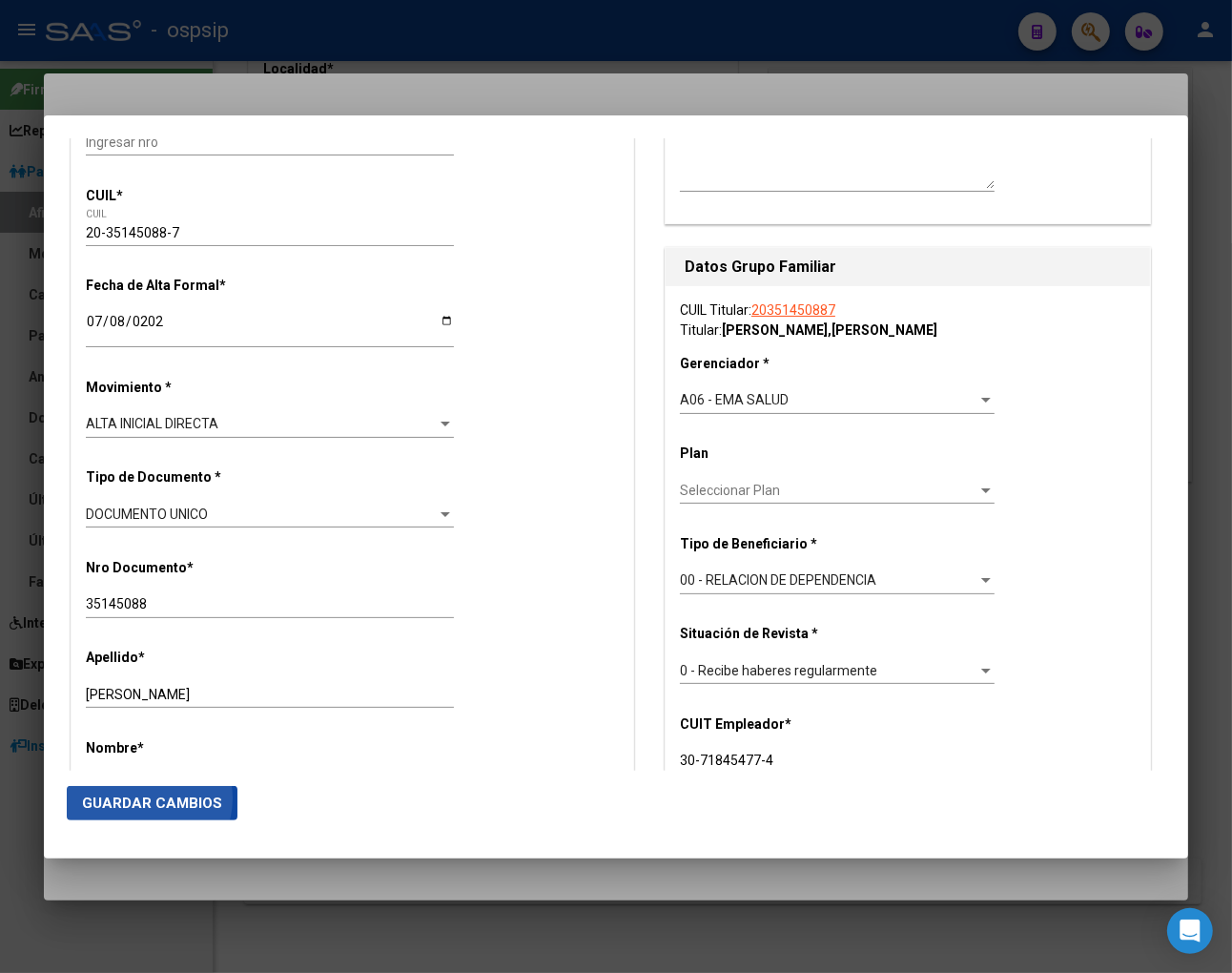 click on "Guardar Cambios" 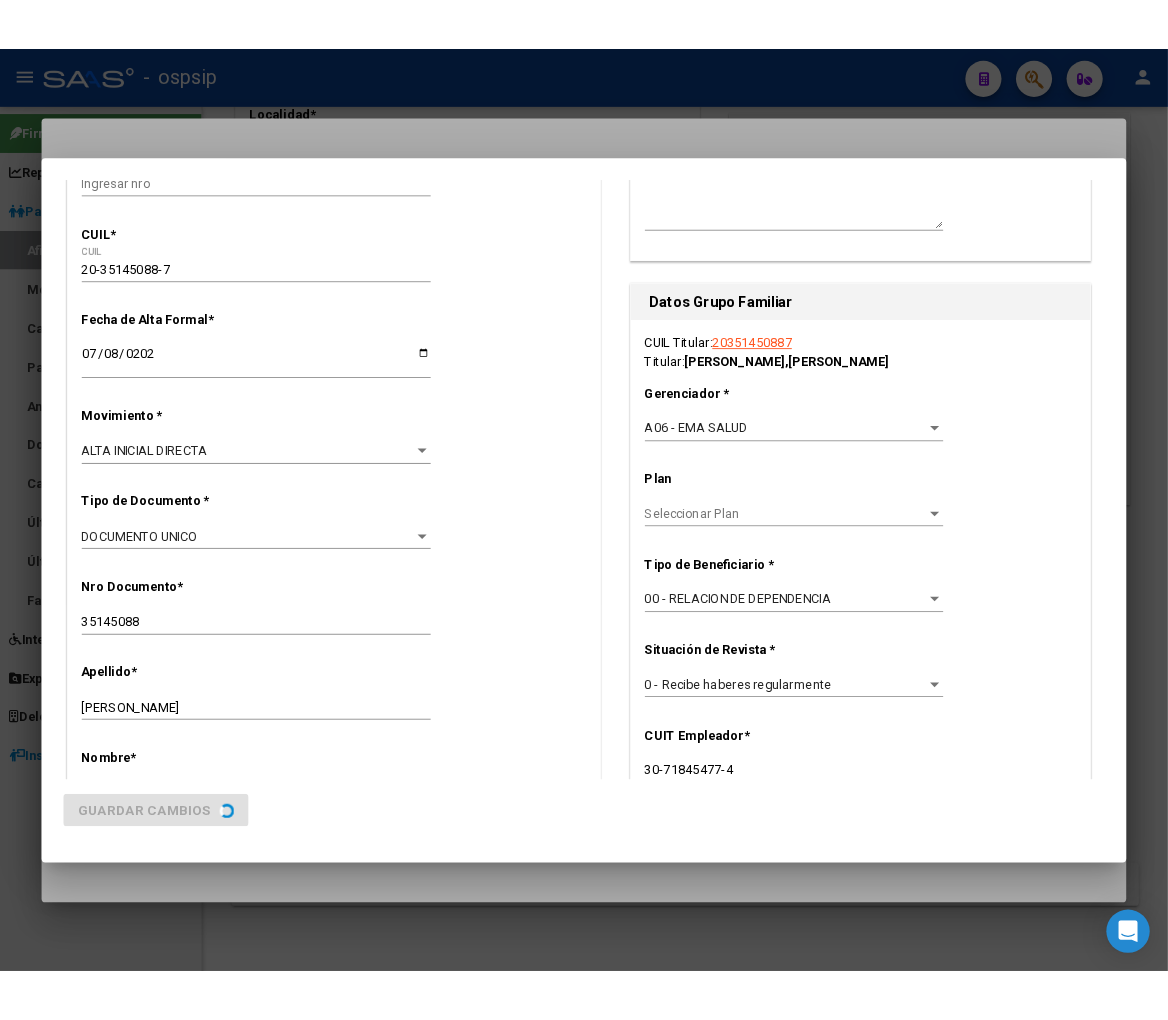 scroll, scrollTop: 0, scrollLeft: 0, axis: both 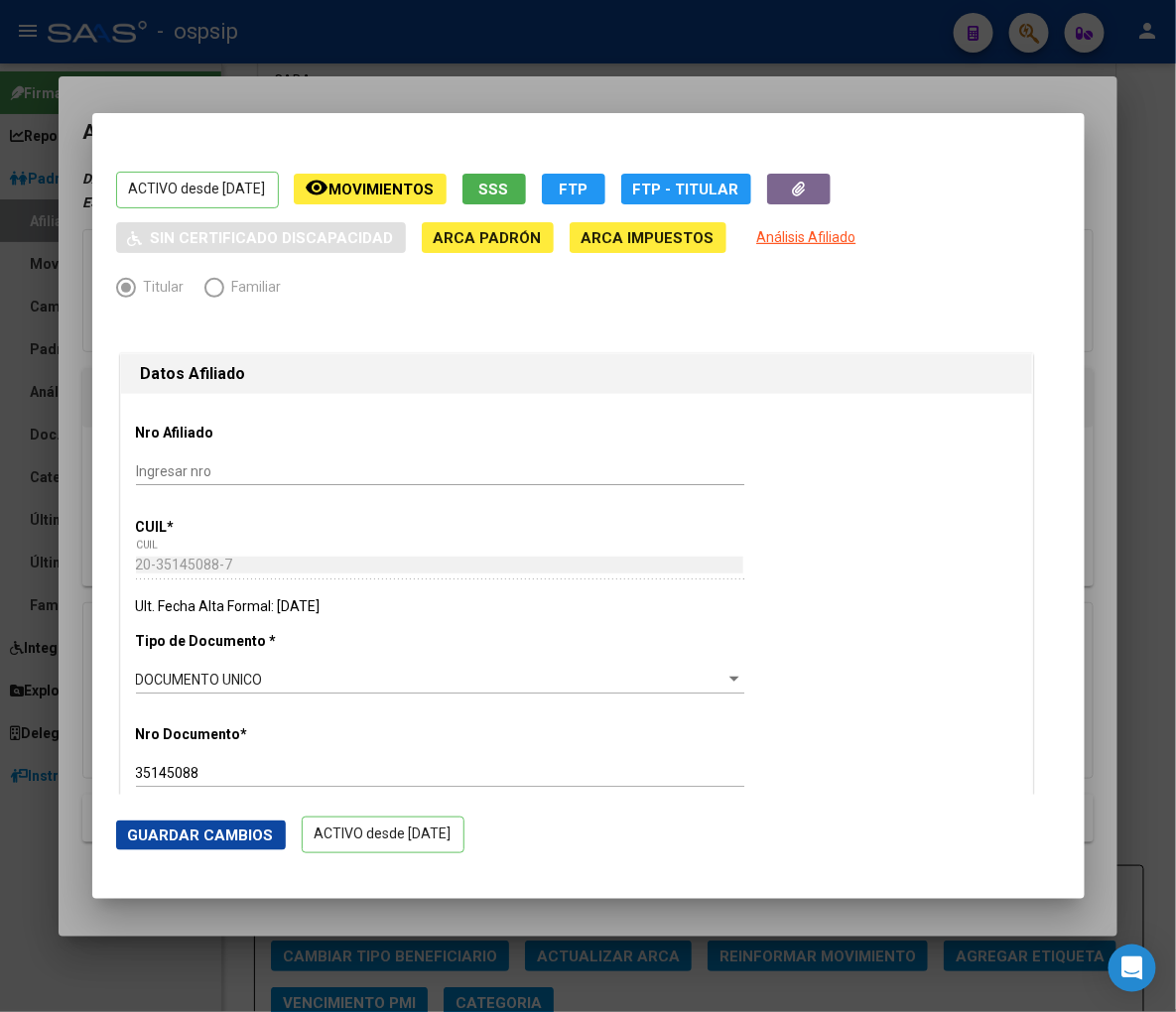 click at bounding box center (588, 506) 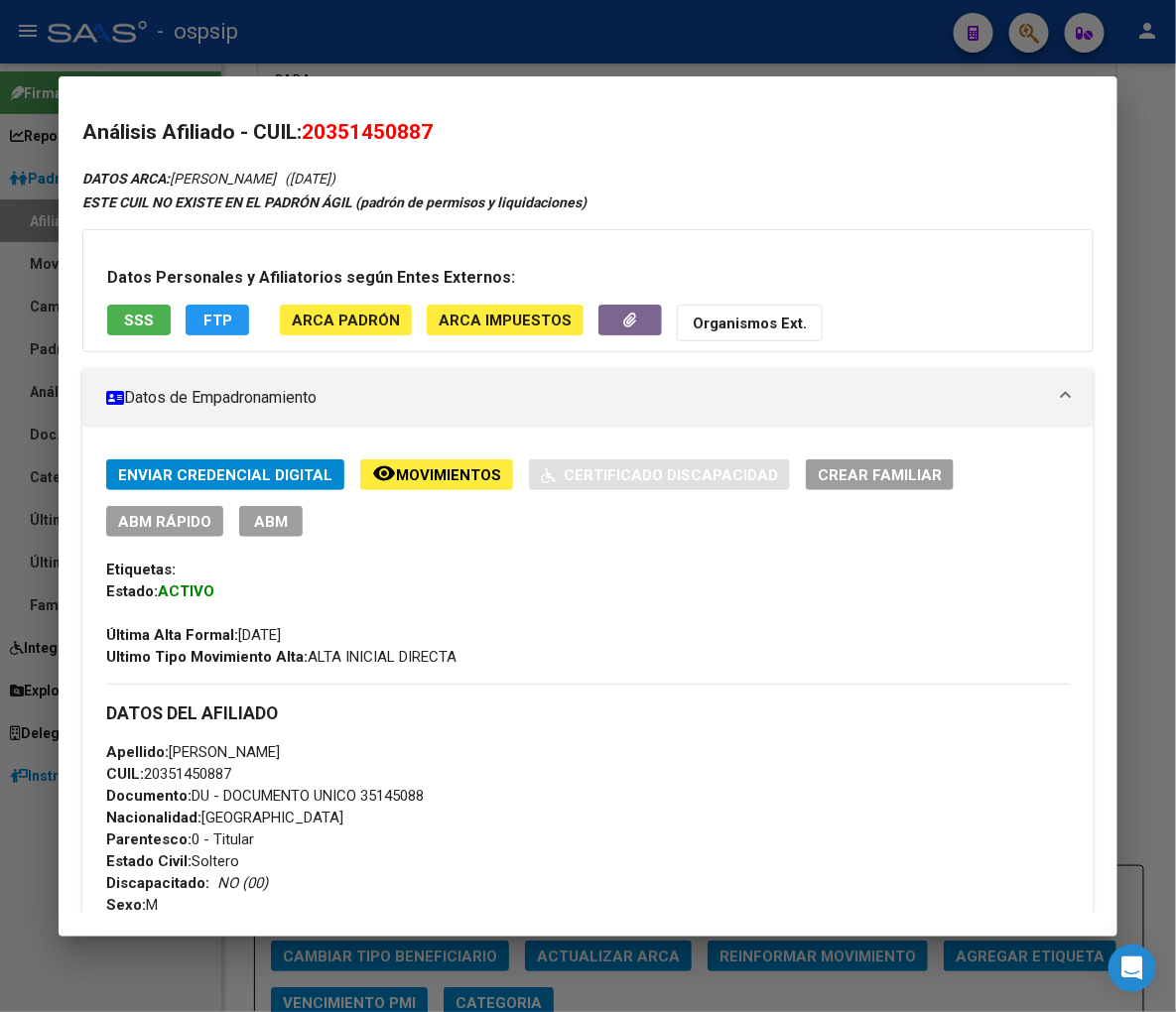 click at bounding box center (588, 506) 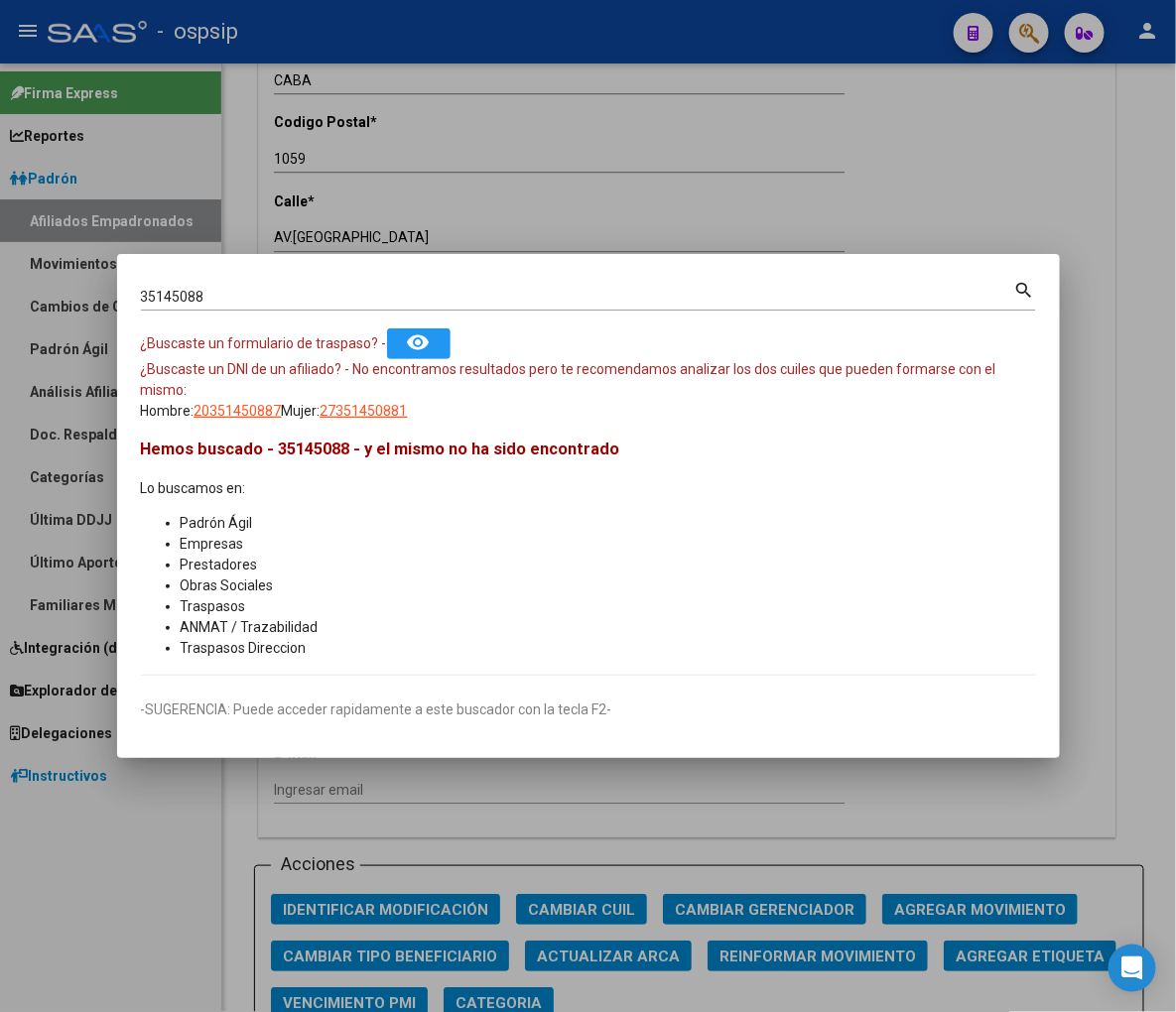 click on "35145088" at bounding box center [578, 297] 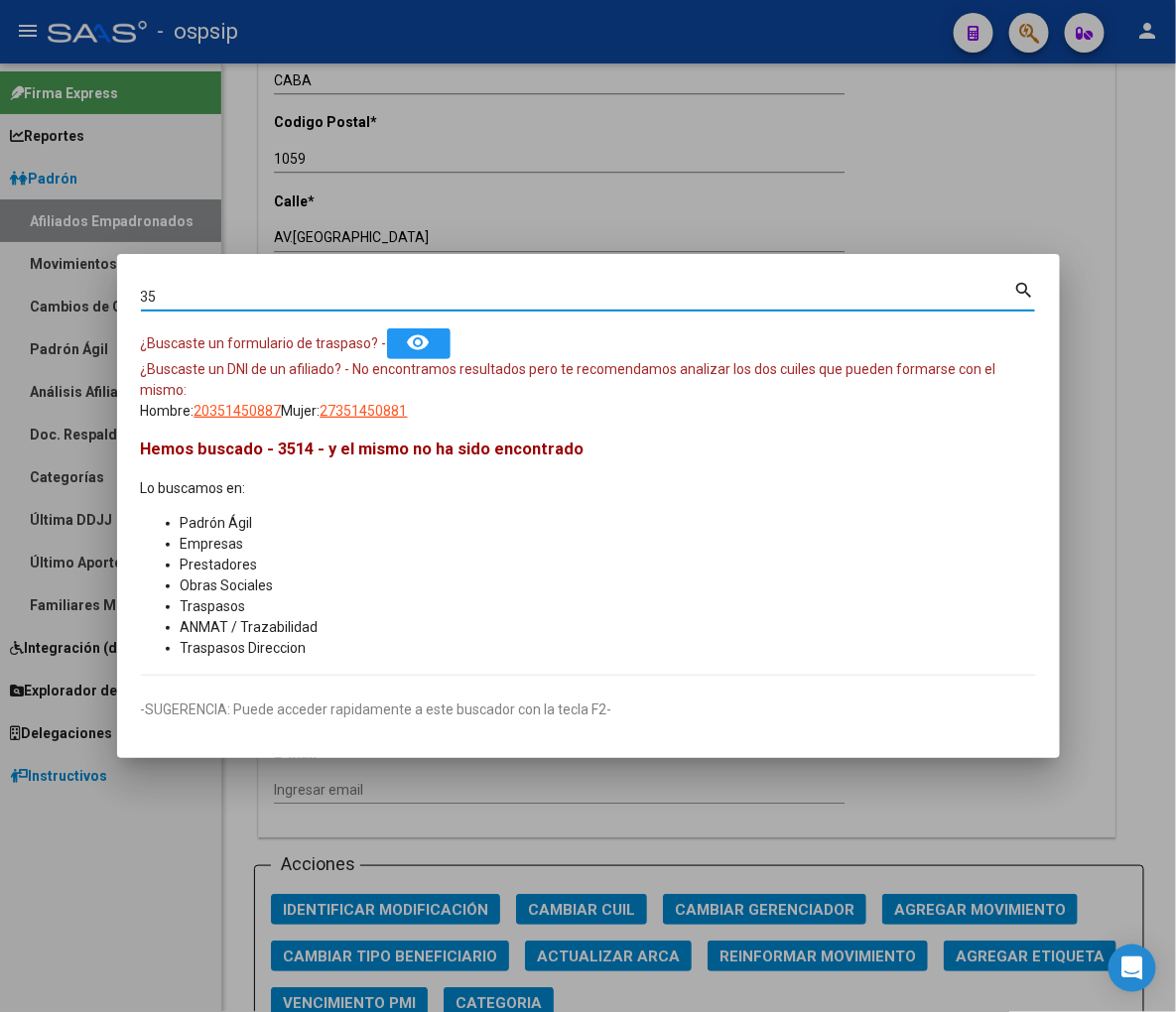 type on "3" 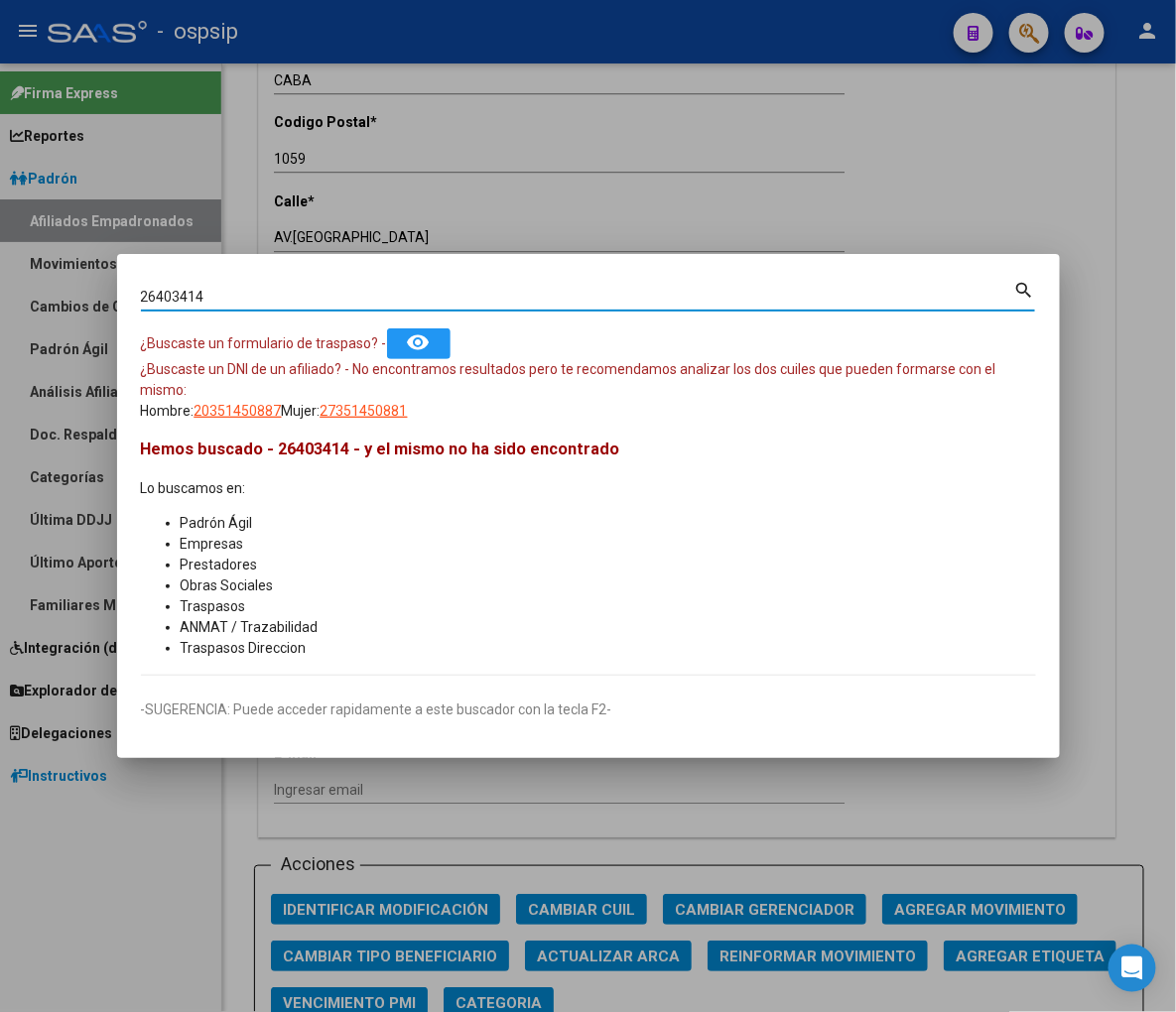 type on "26403414" 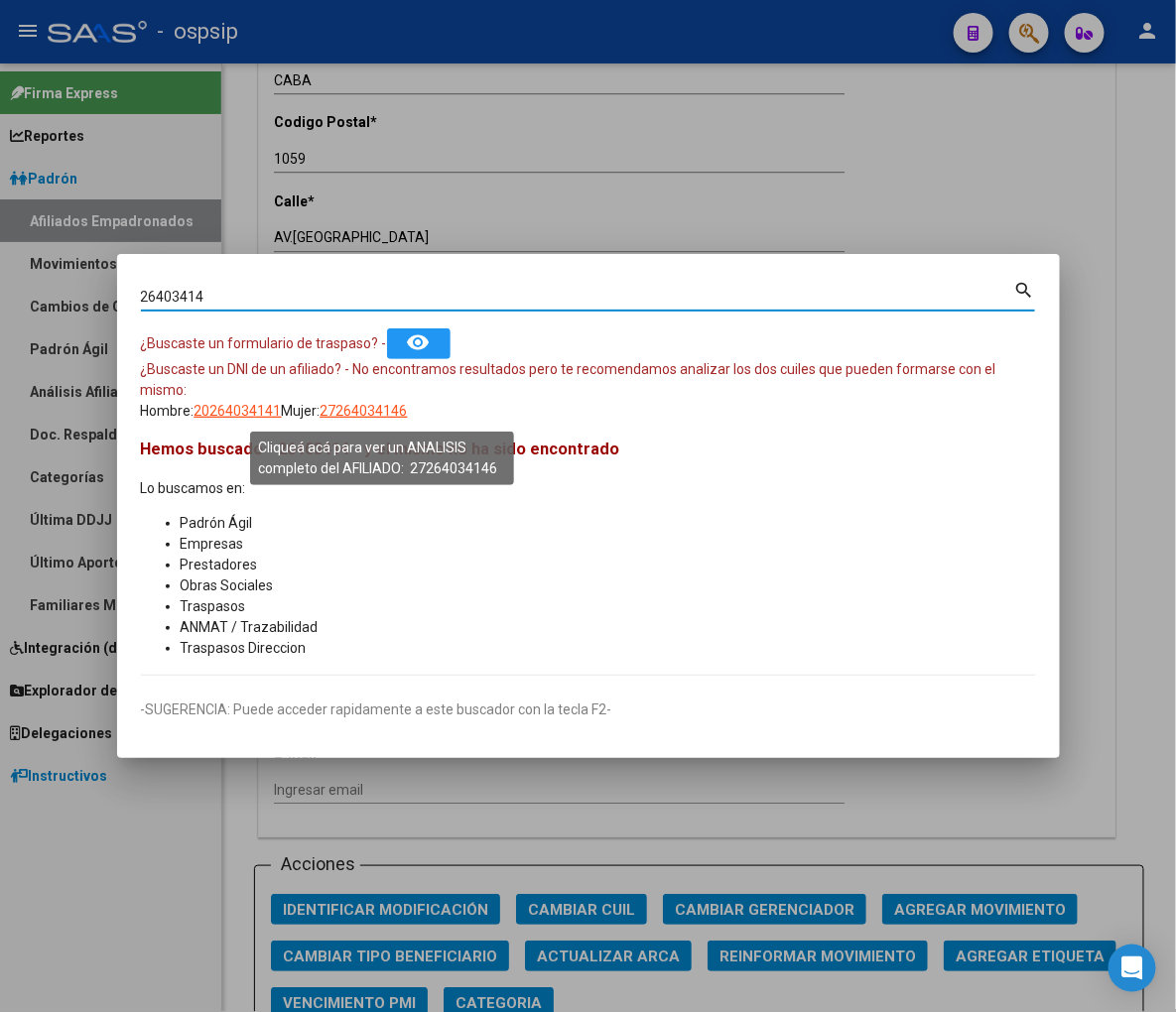 click on "27264034146" at bounding box center [364, 411] 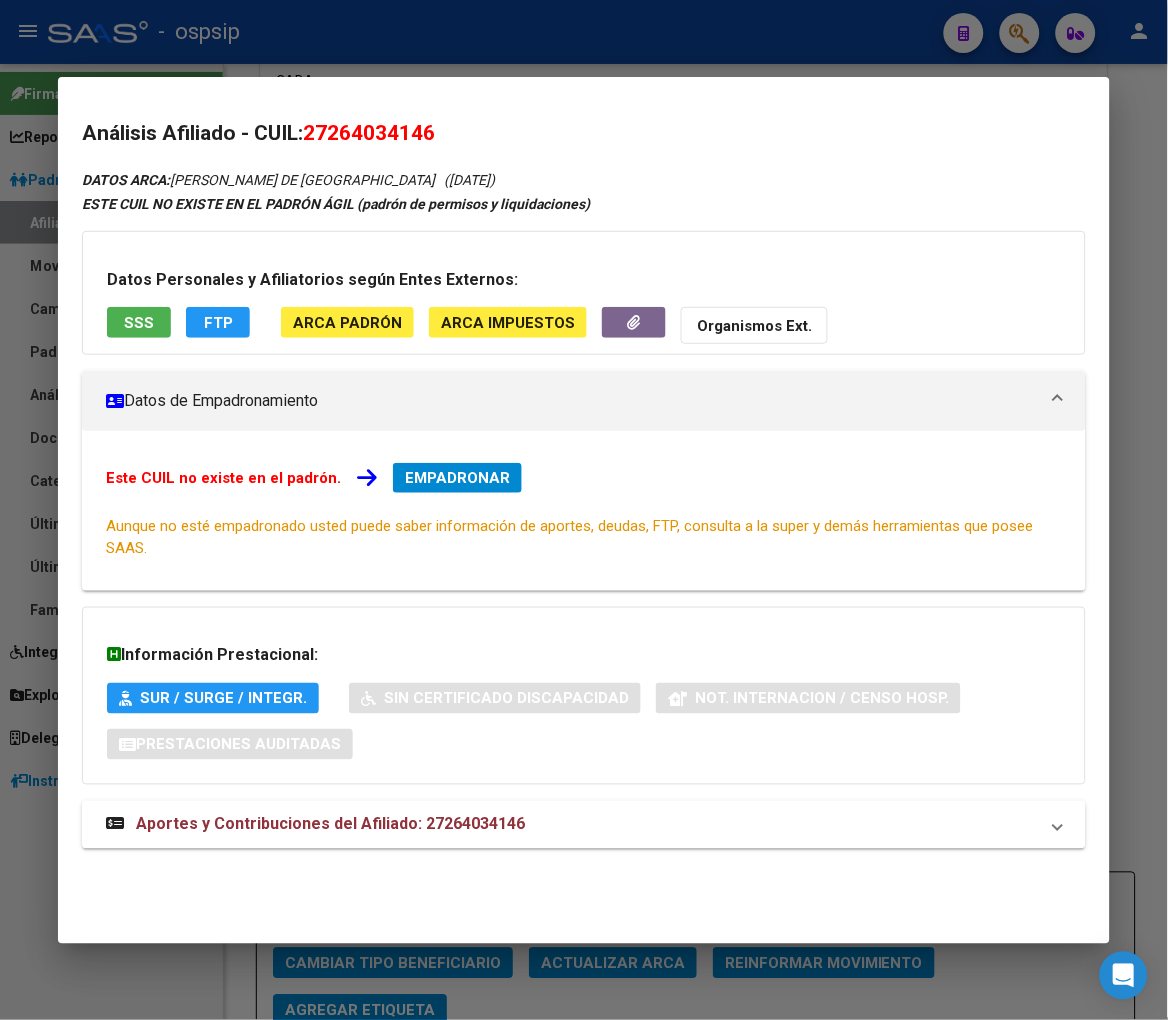 drag, startPoint x: 325, startPoint y: 131, endPoint x: 417, endPoint y: 115, distance: 93.38094 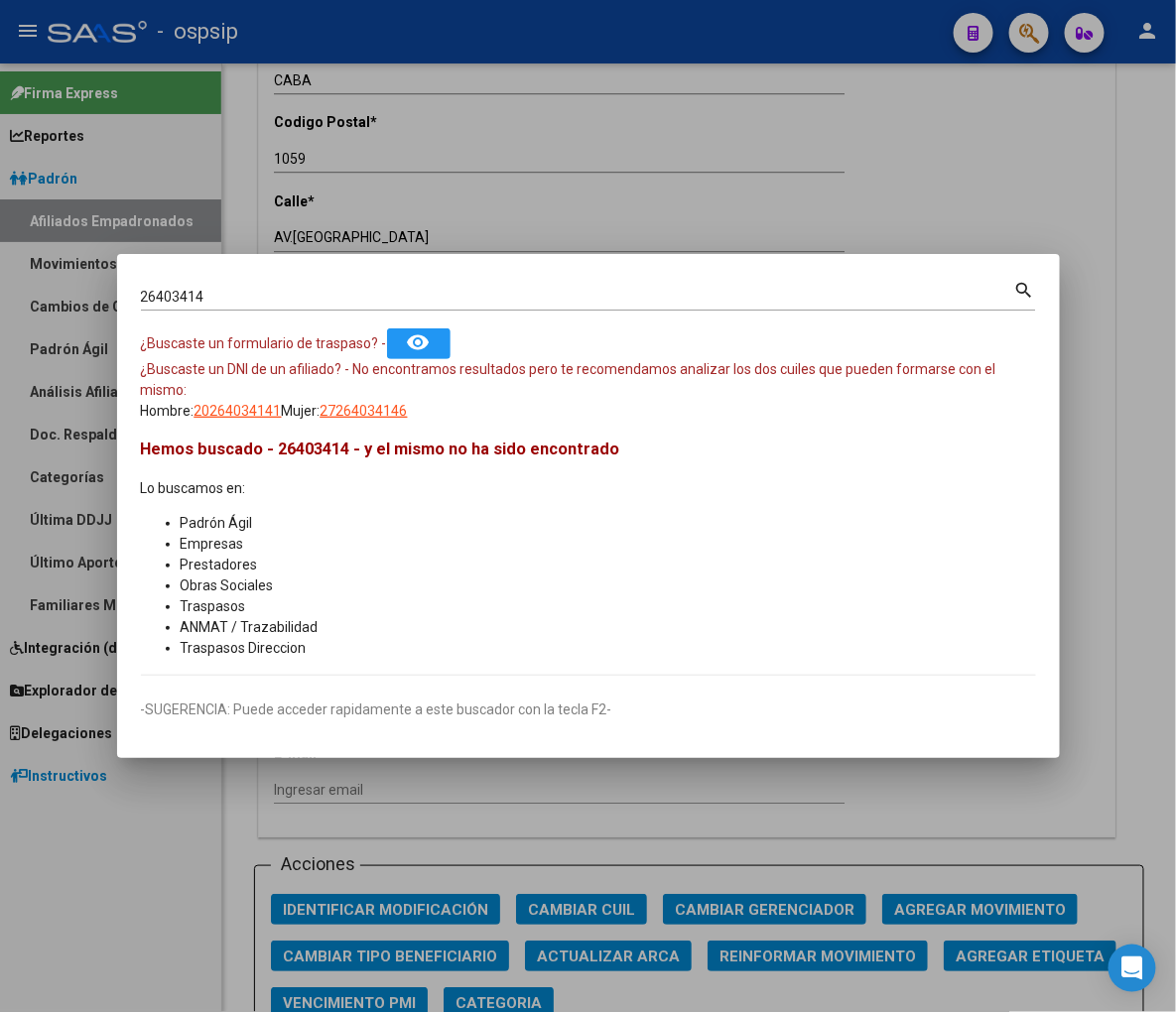 drag, startPoint x: 215, startPoint y: 302, endPoint x: 250, endPoint y: 292, distance: 36.40055 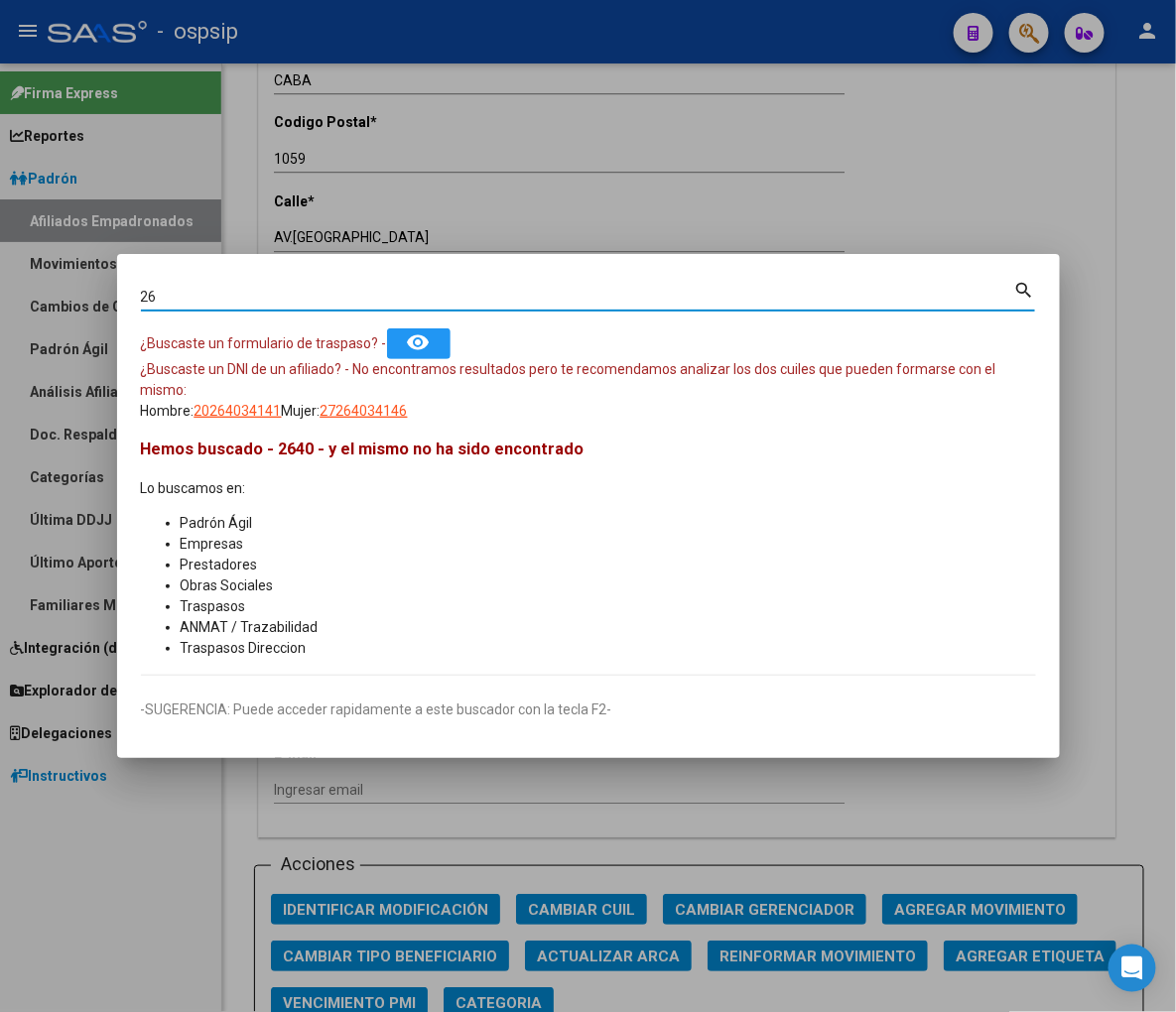 type on "2" 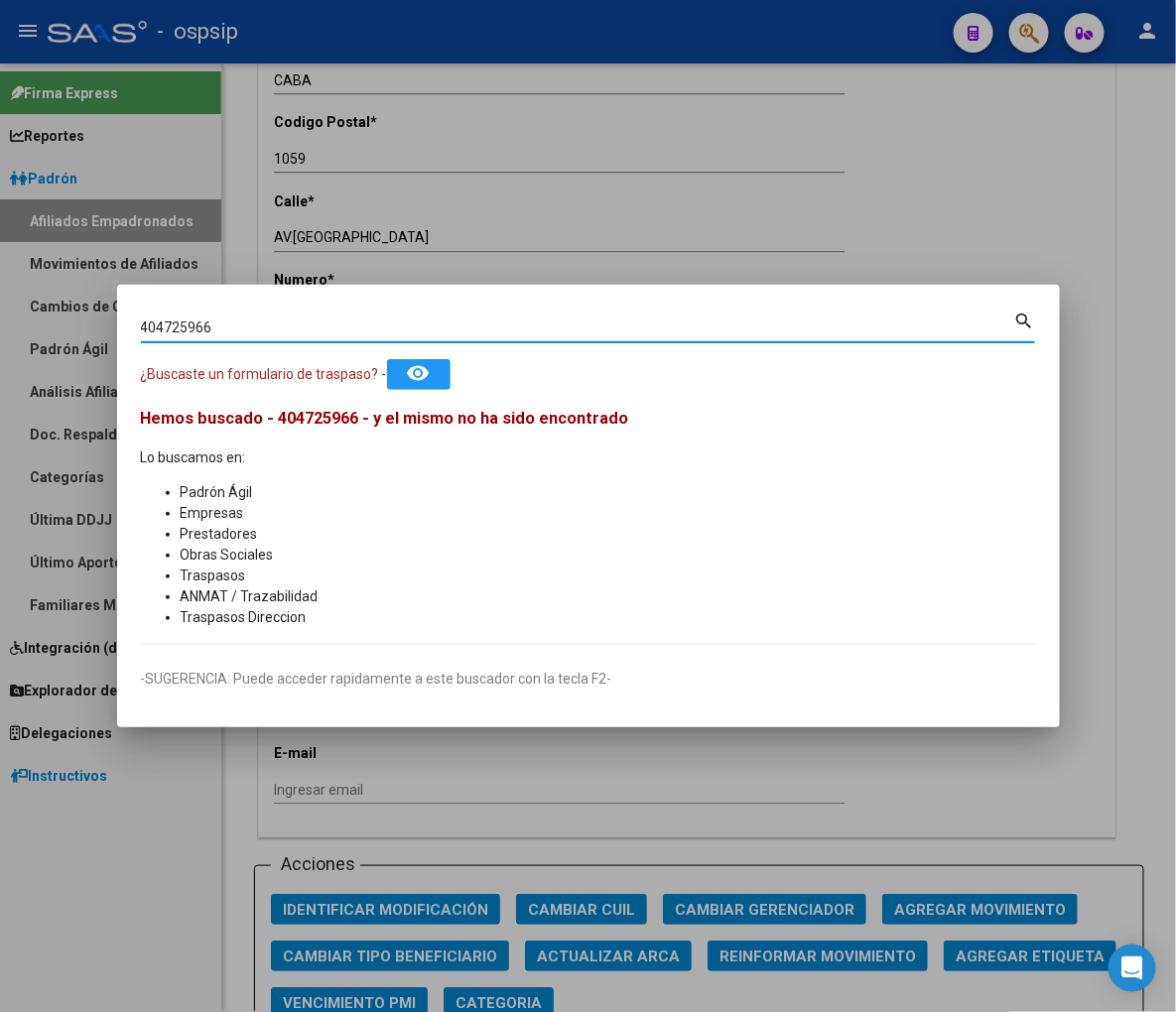 click on "404725966" at bounding box center [578, 327] 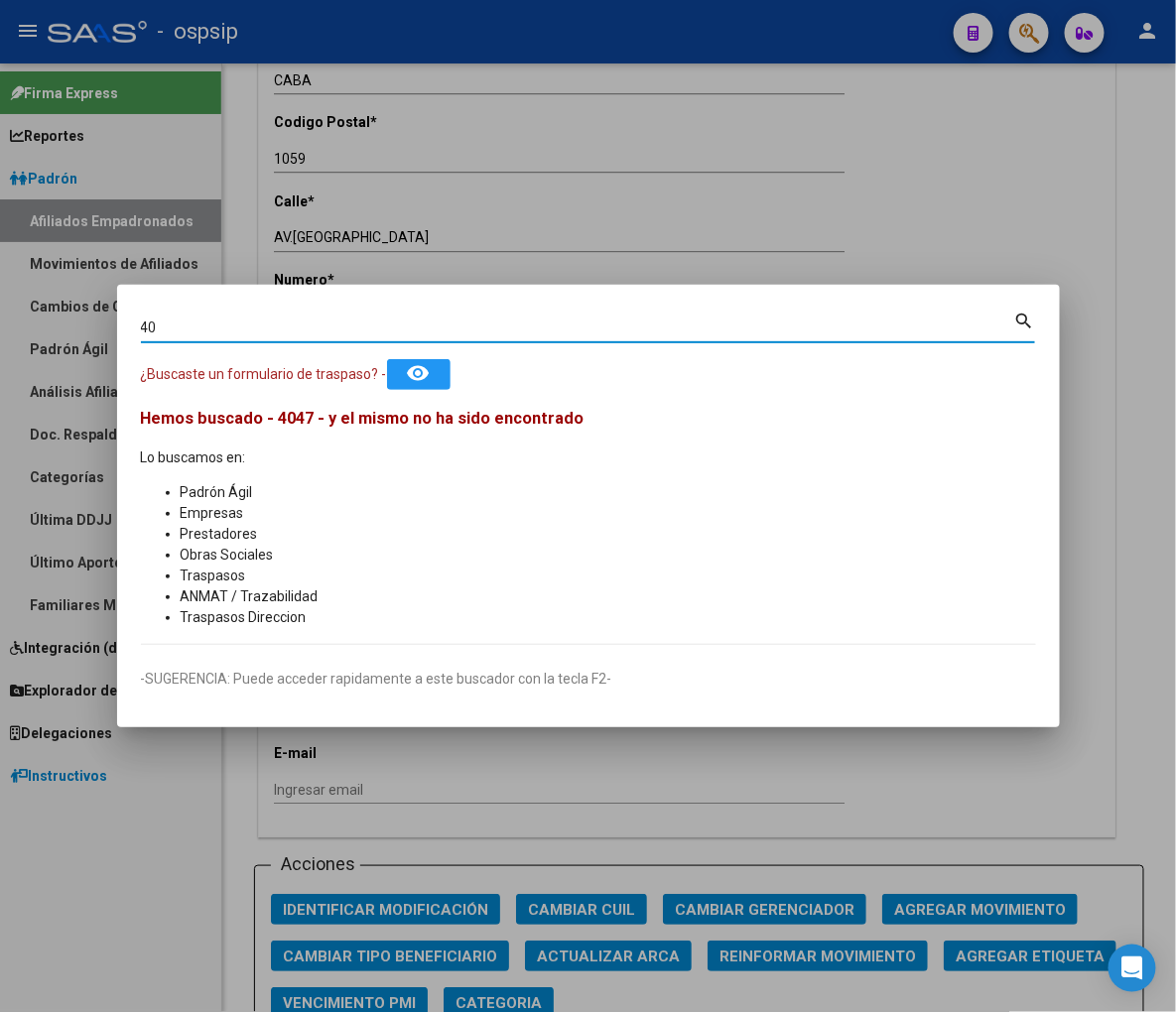 type on "4" 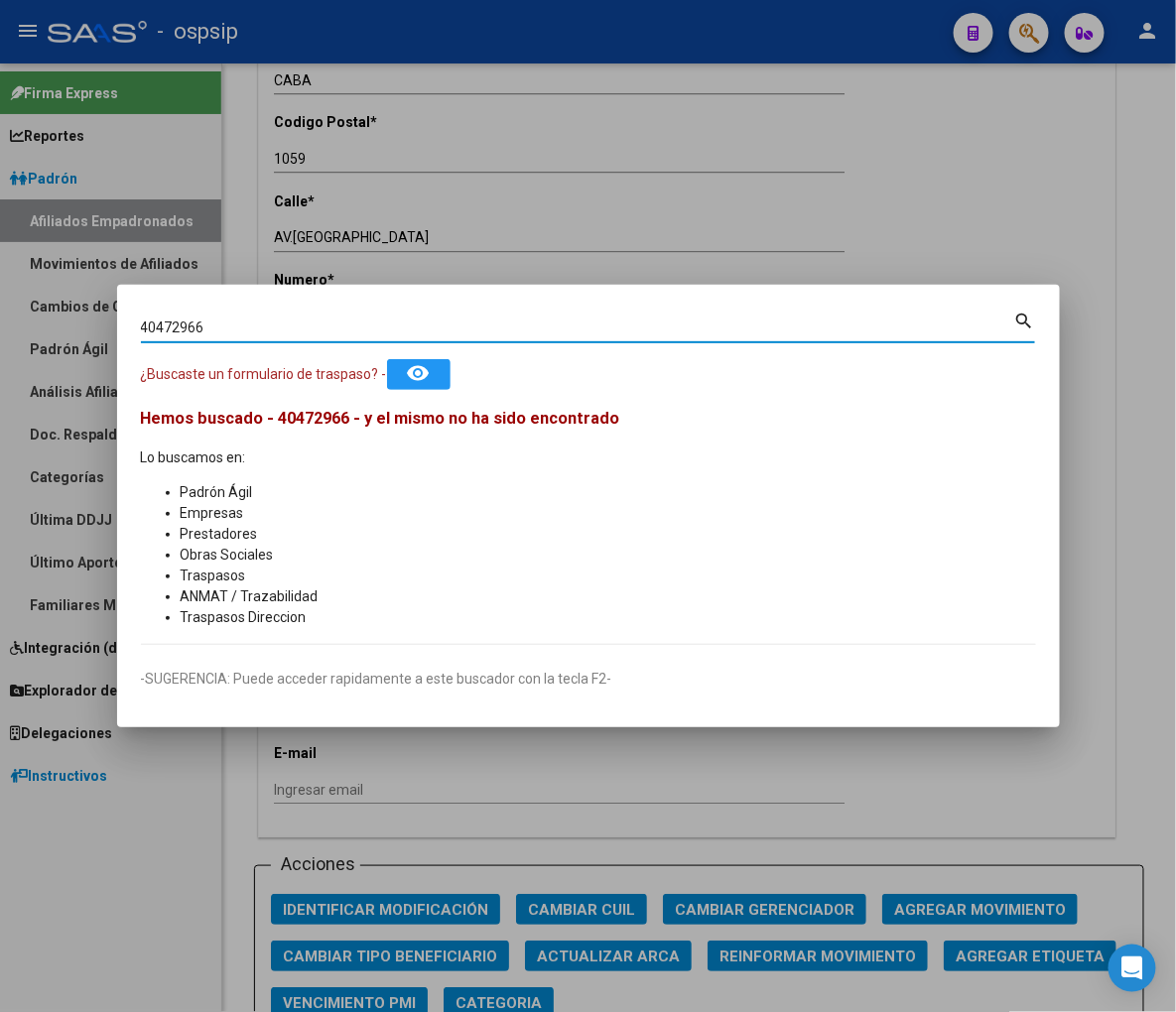 type on "40472966" 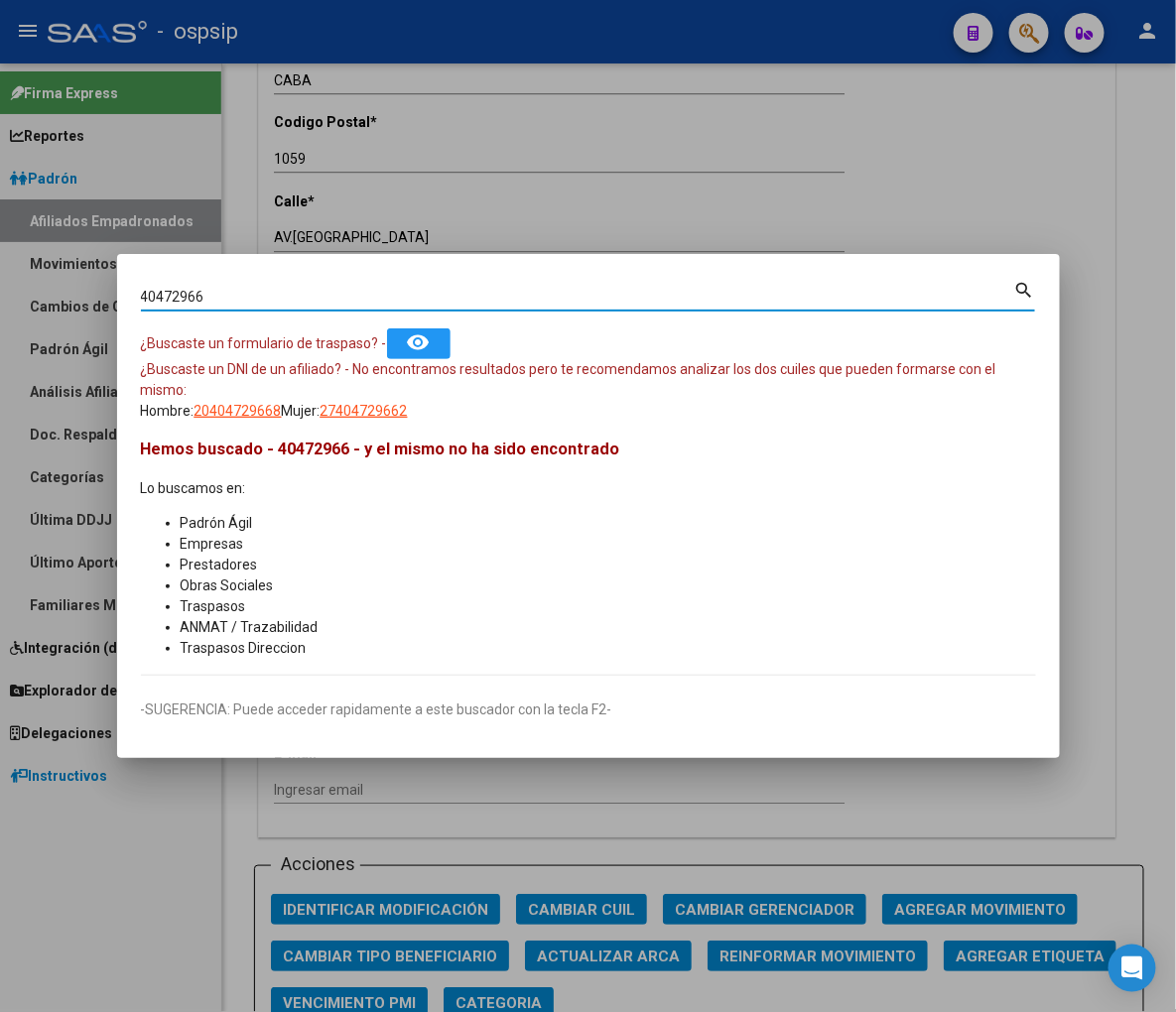 click on "20404729668" at bounding box center [238, 411] 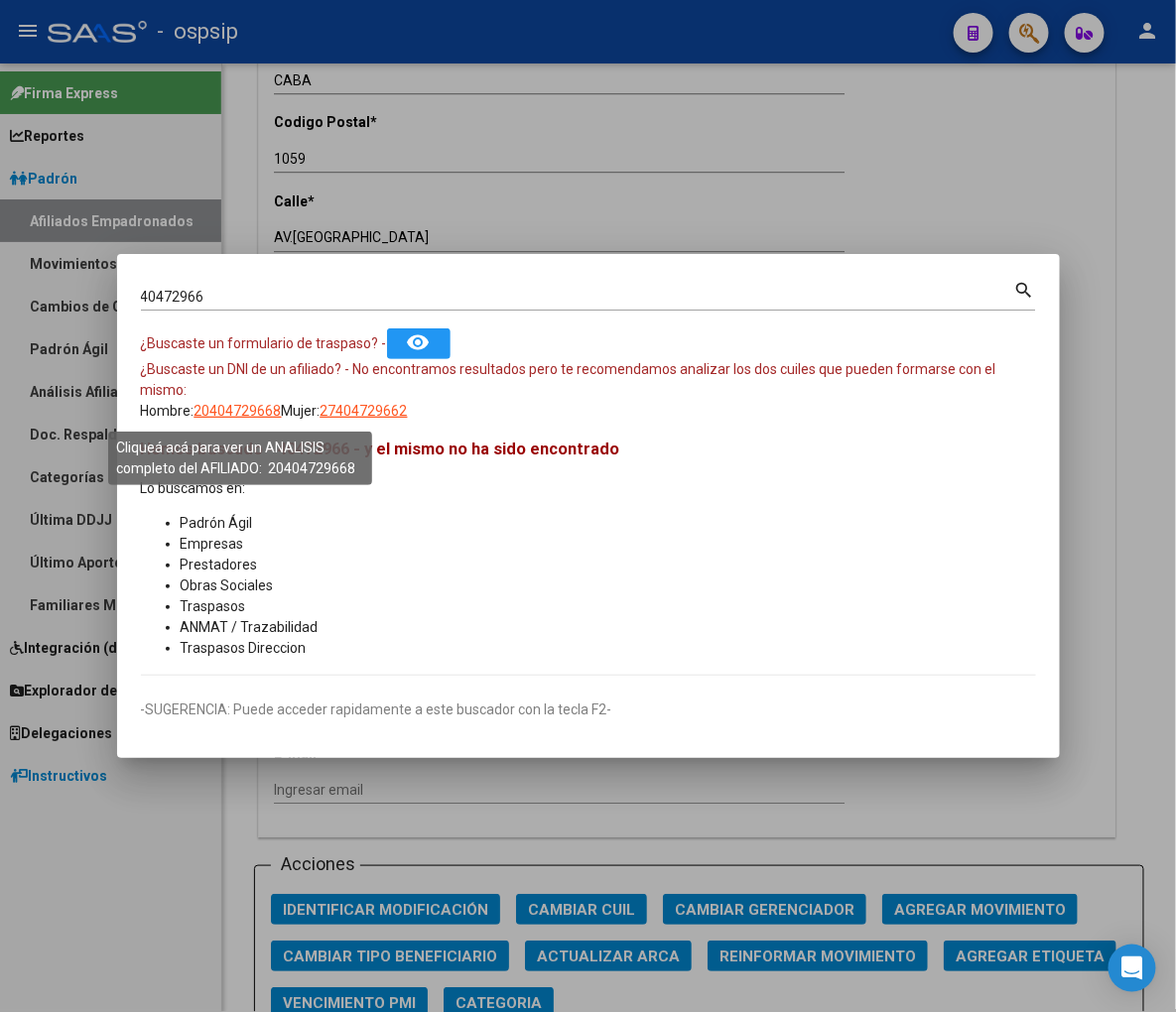 click on "20404729668" at bounding box center (238, 411) 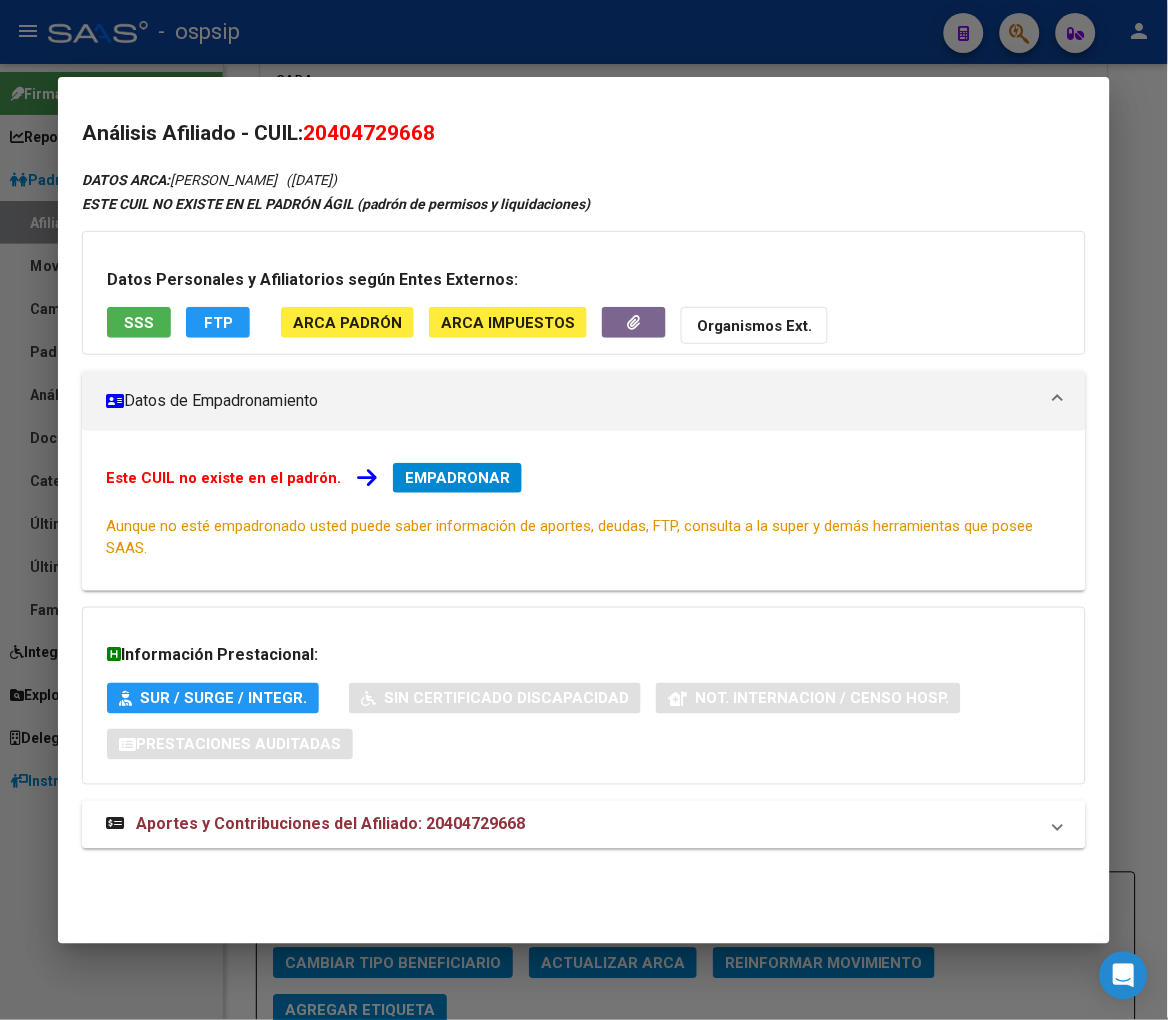 click on "EMPADRONAR" at bounding box center [457, 478] 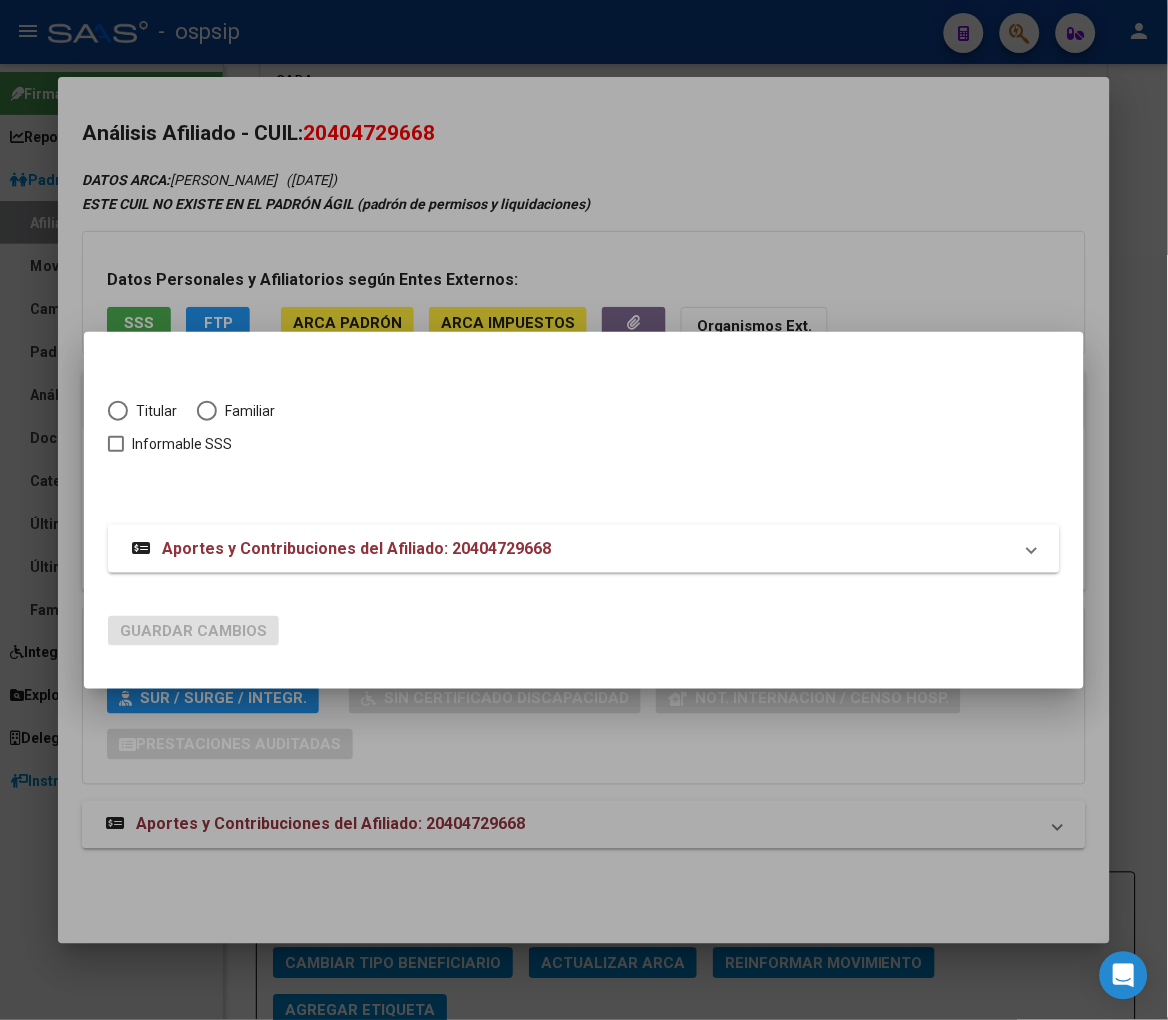 click at bounding box center (118, 411) 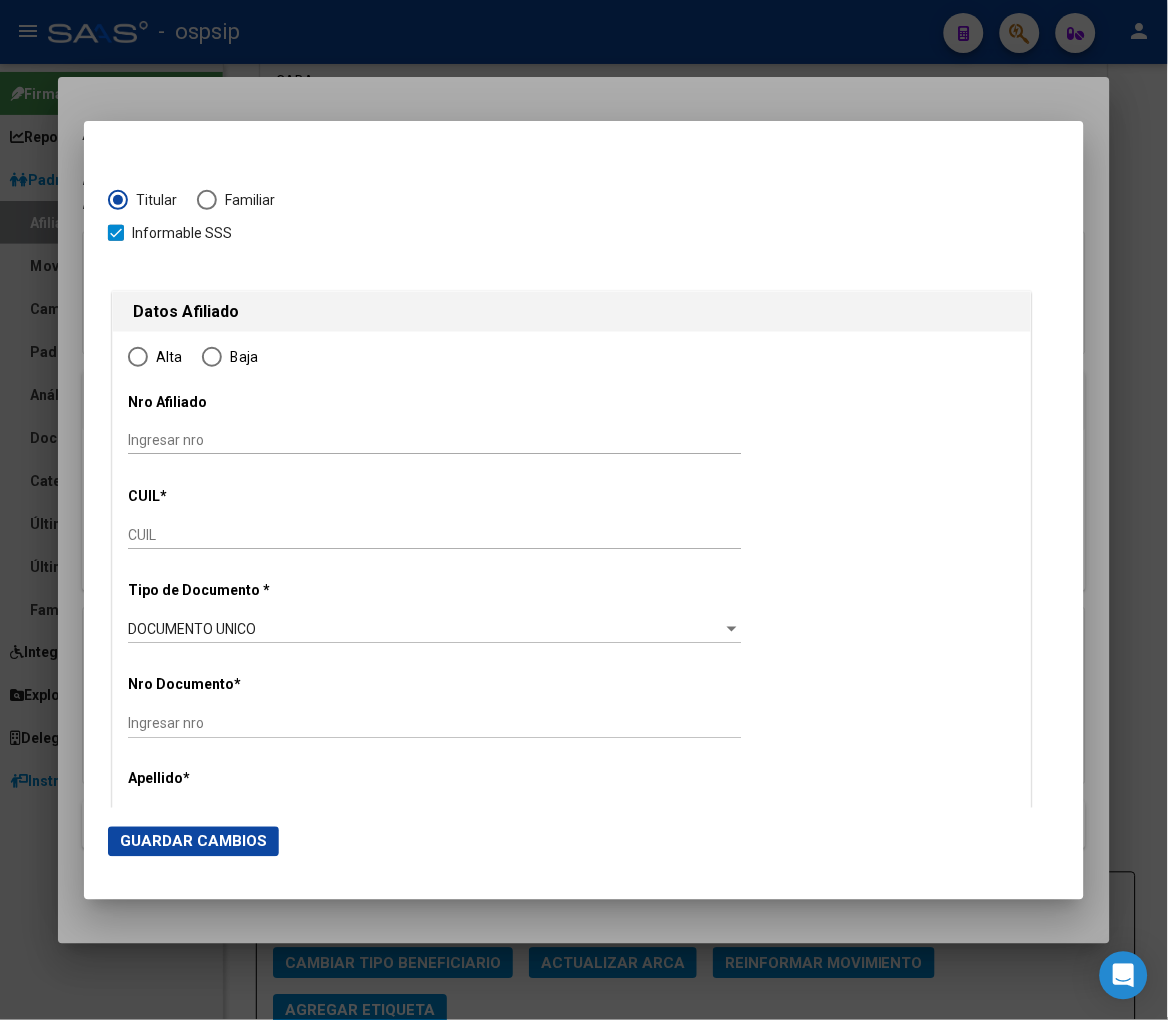 type on "20-40472966-8" 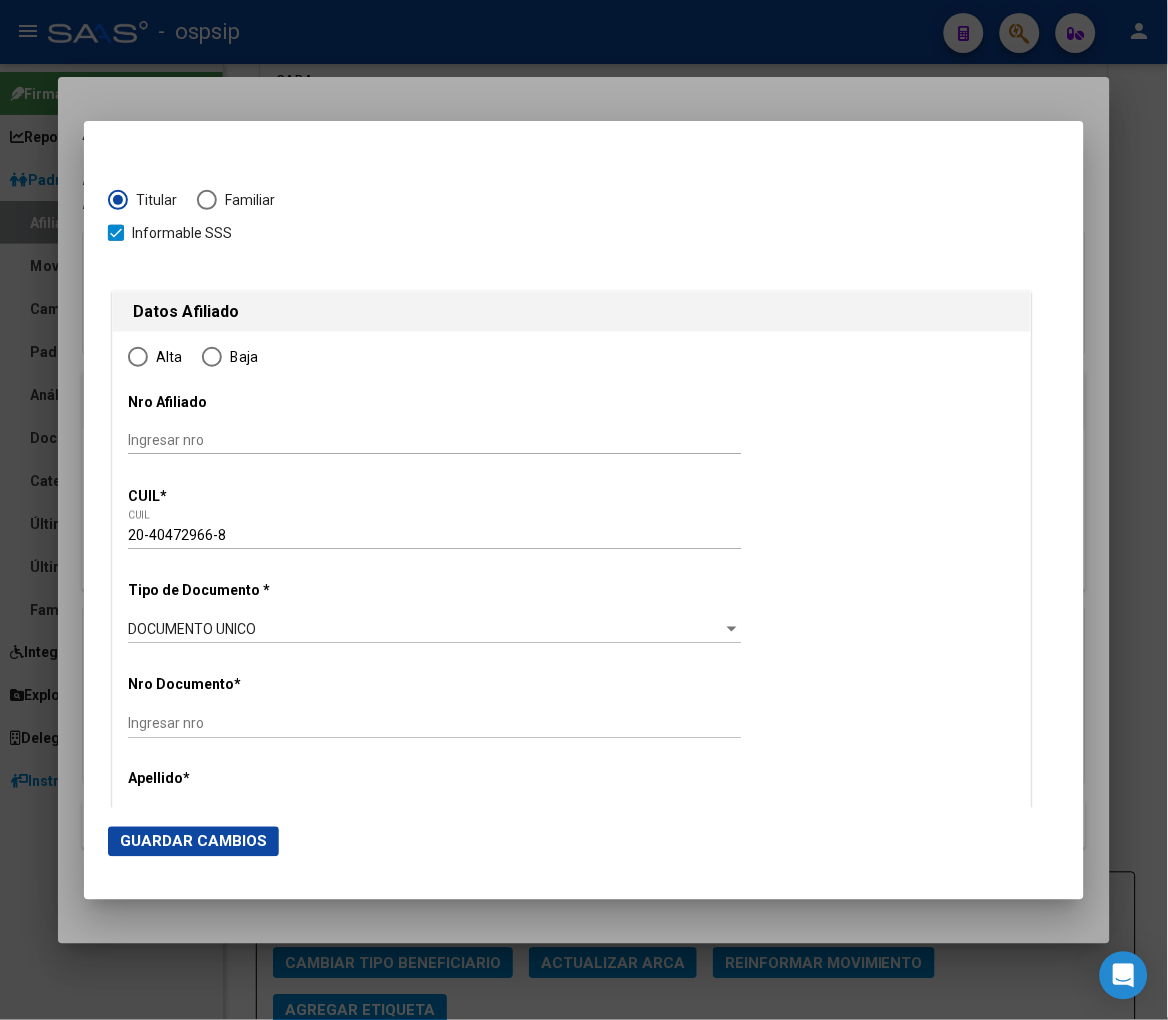 radio on "true" 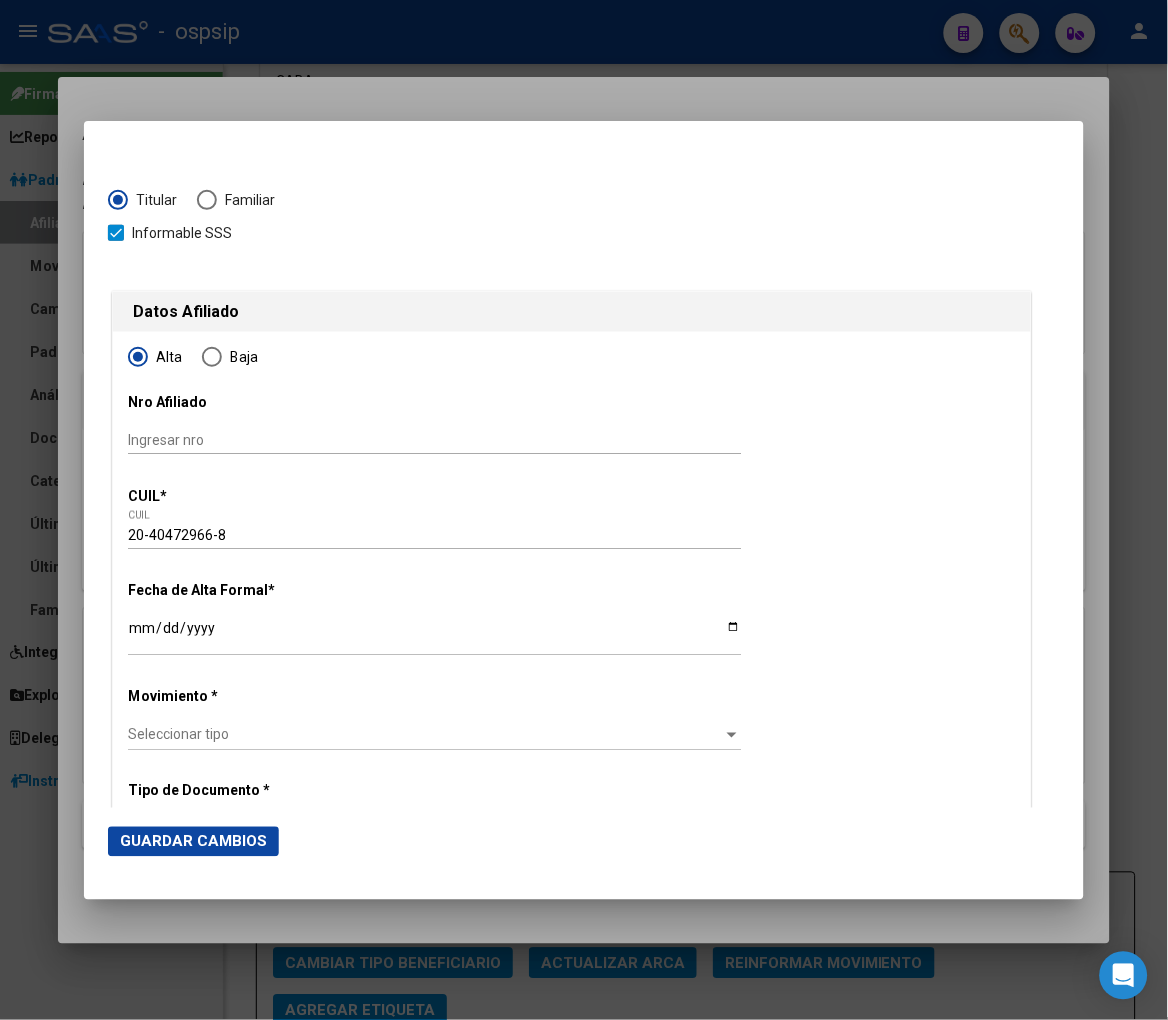 scroll, scrollTop: 222, scrollLeft: 0, axis: vertical 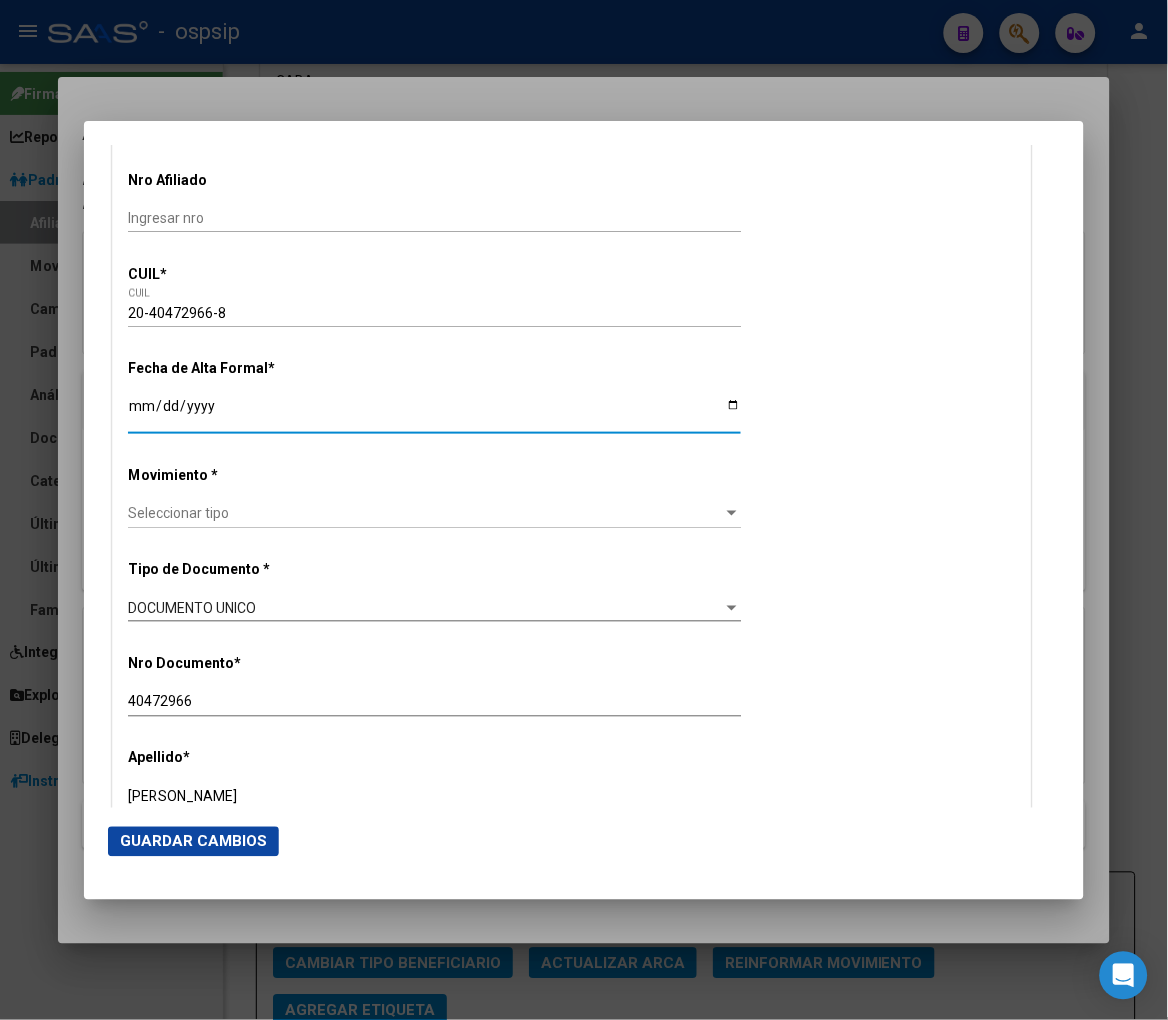 click on "Ingresar fecha" at bounding box center [434, 413] 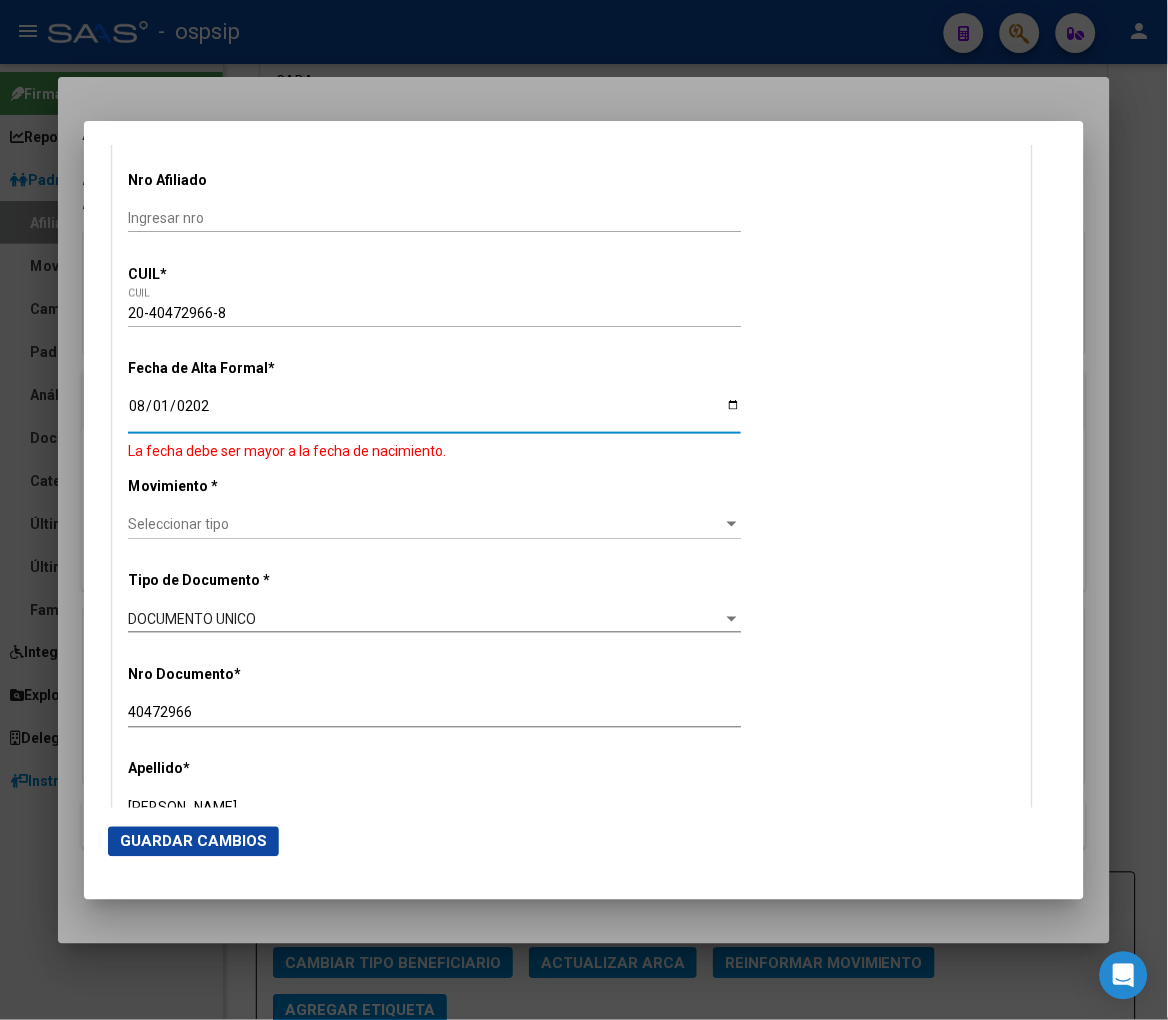 type on "2025-08-01" 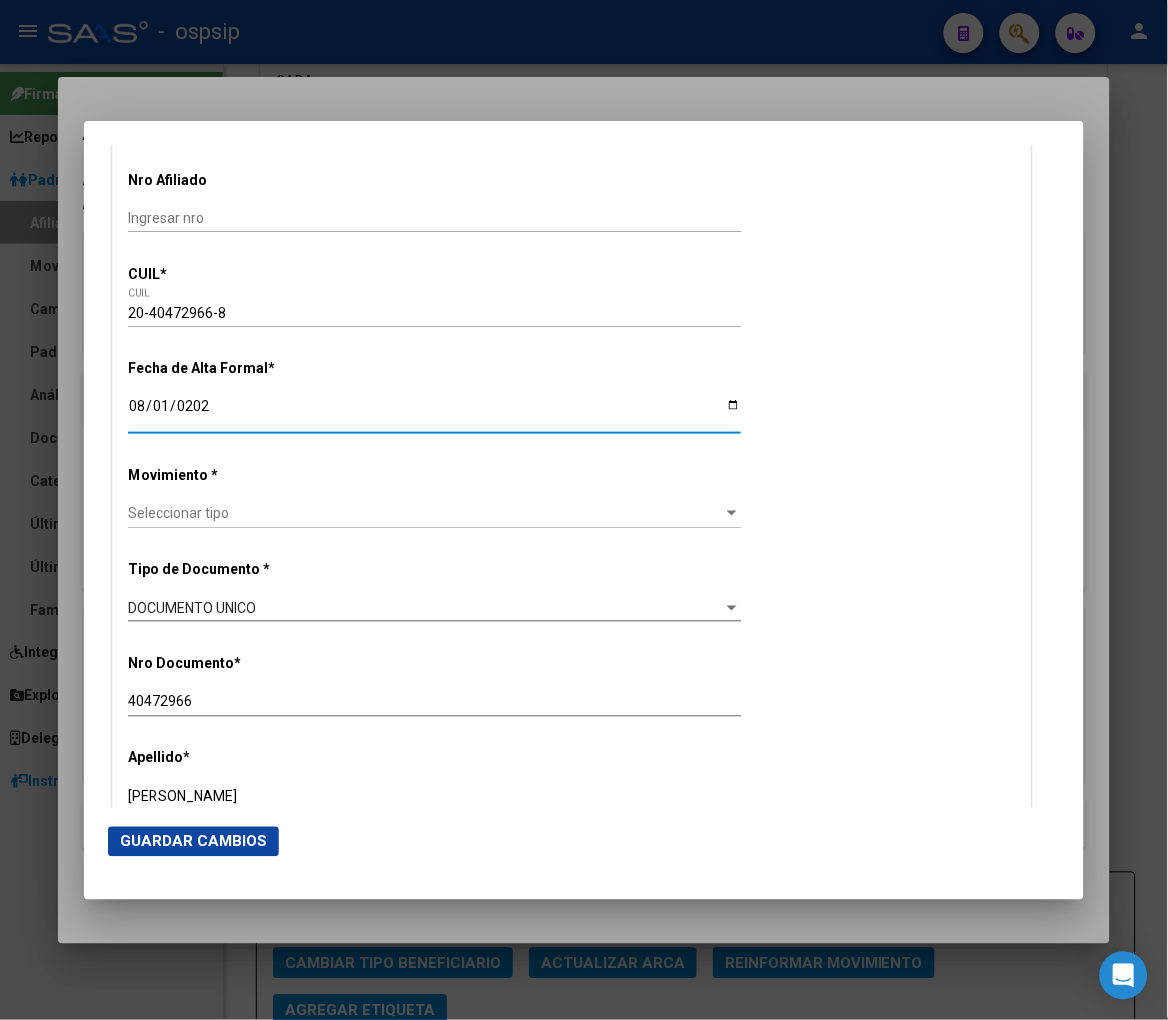 click on "Seleccionar tipo" at bounding box center [425, 513] 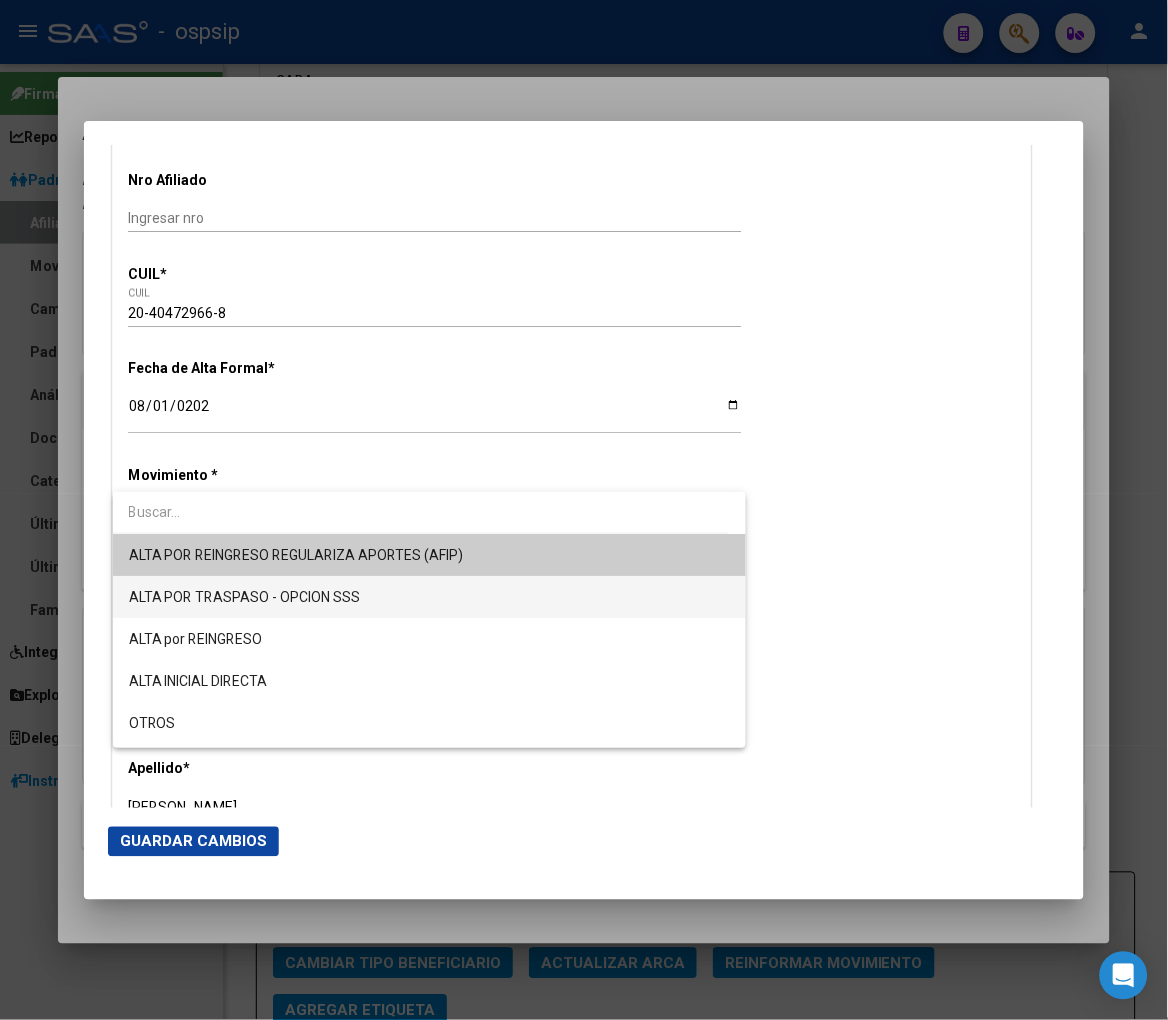 click on "ALTA POR TRASPASO - OPCION SSS" at bounding box center (429, 597) 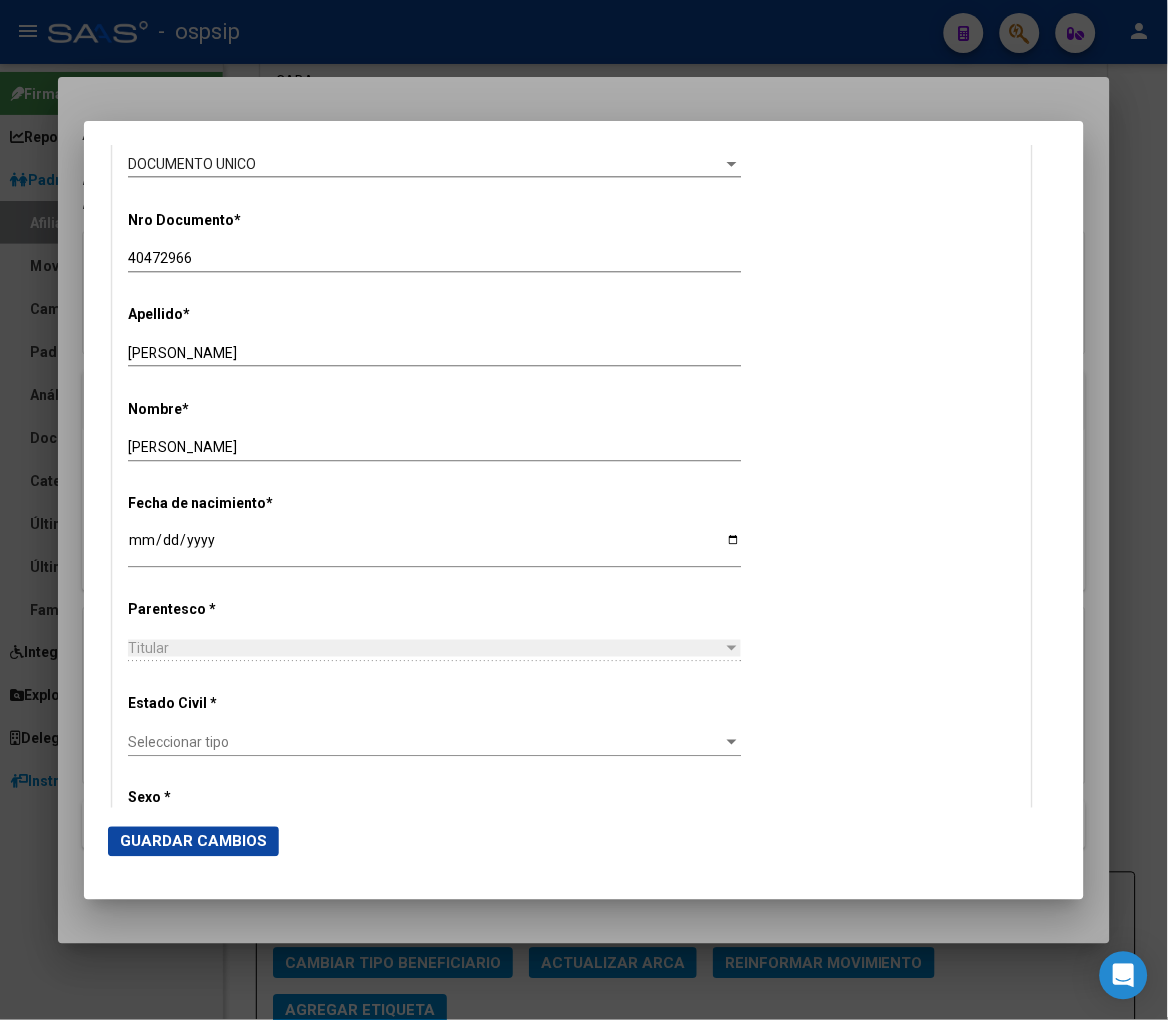scroll, scrollTop: 777, scrollLeft: 0, axis: vertical 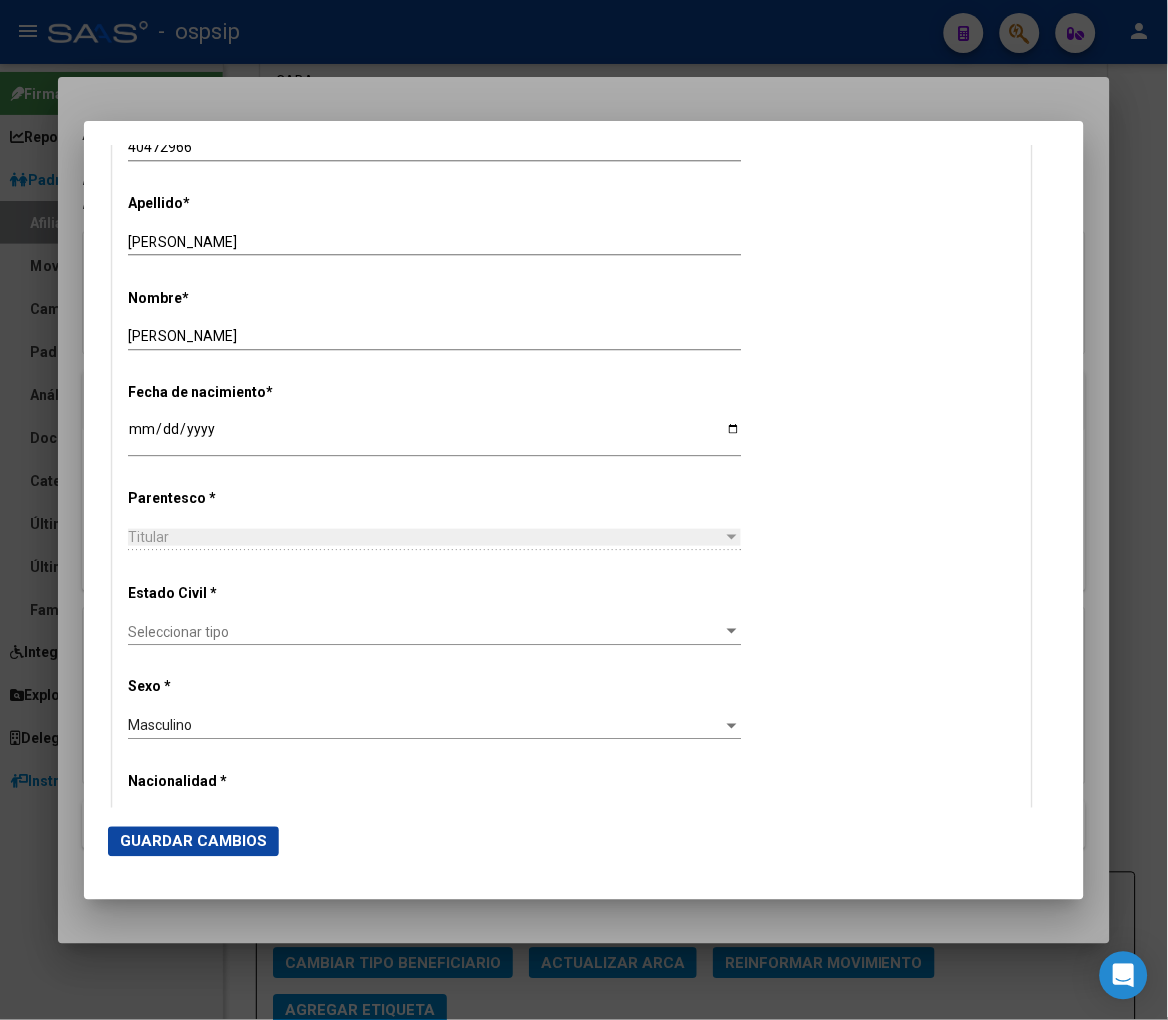 click on "Seleccionar tipo" at bounding box center [425, 632] 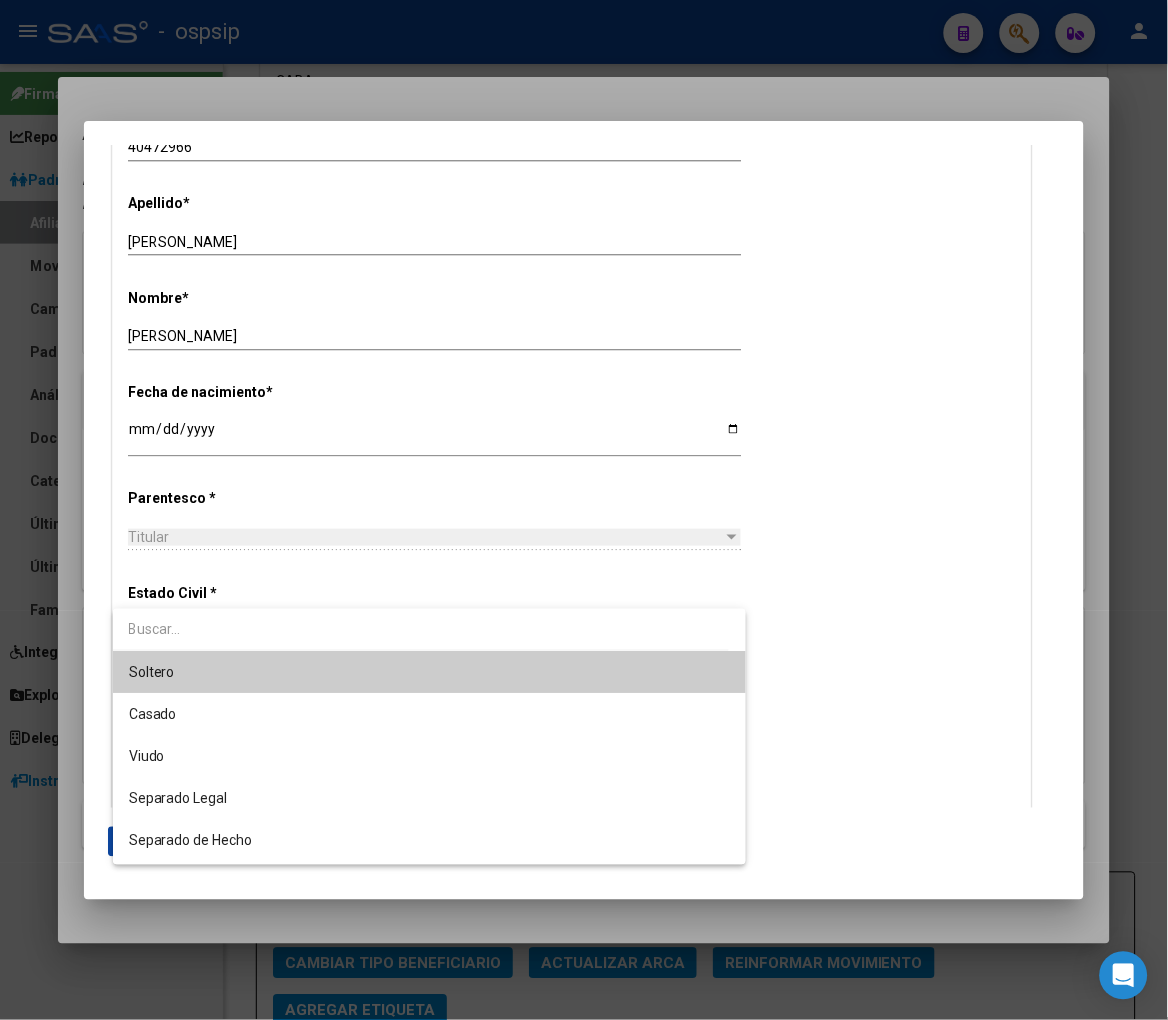 click on "Soltero" at bounding box center [429, 672] 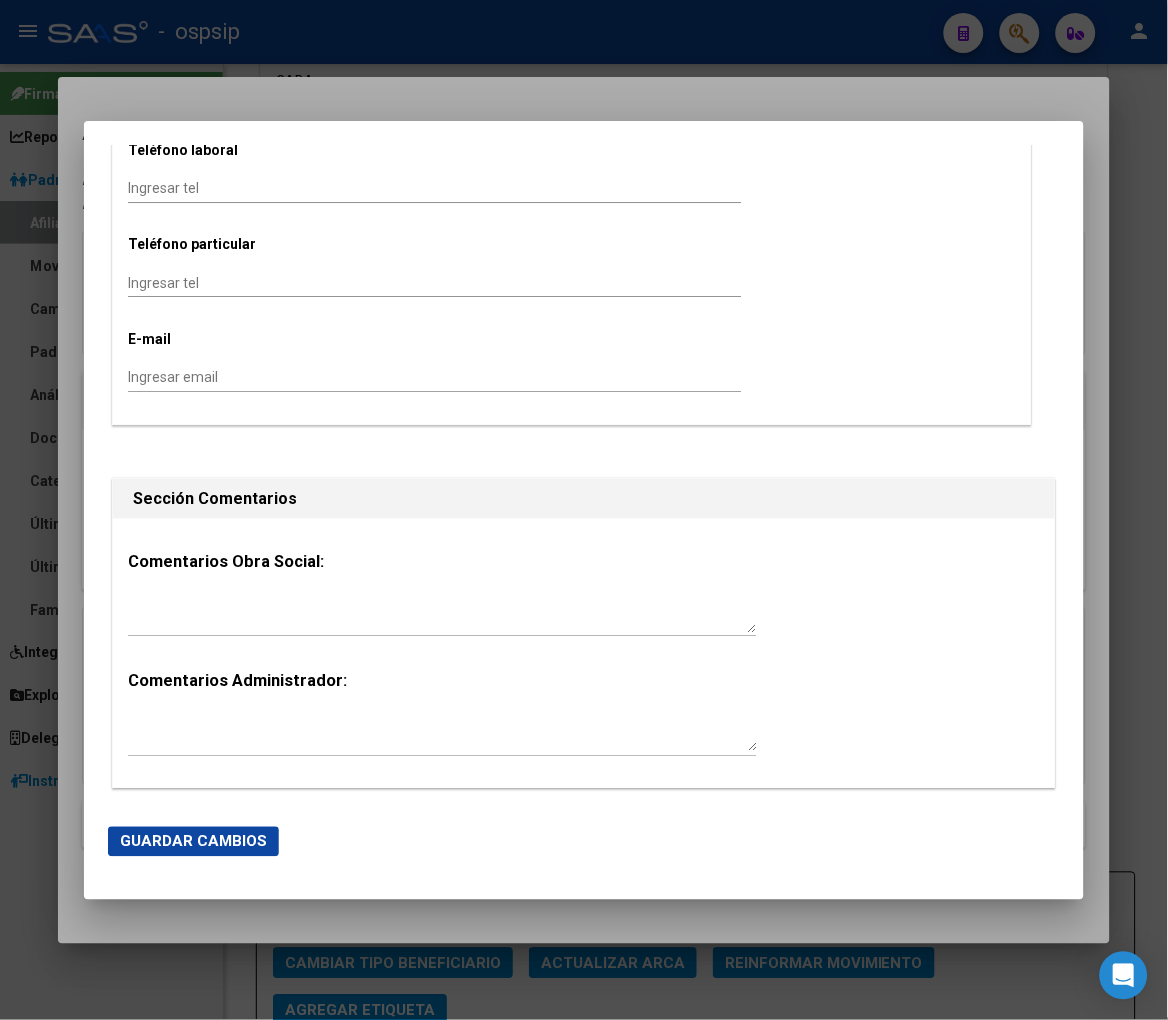 scroll, scrollTop: 2777, scrollLeft: 0, axis: vertical 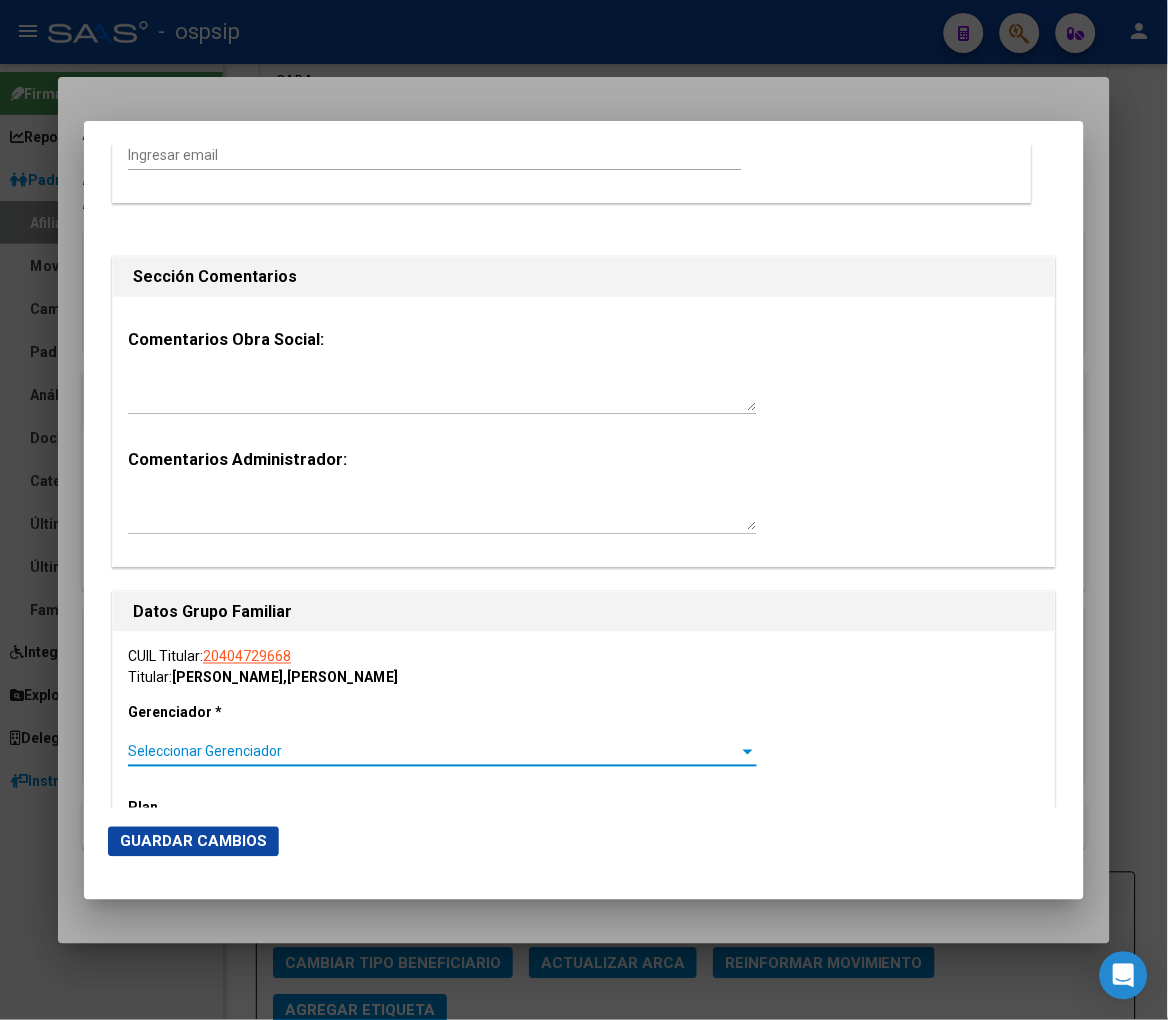 click on "Seleccionar Gerenciador" at bounding box center [433, 752] 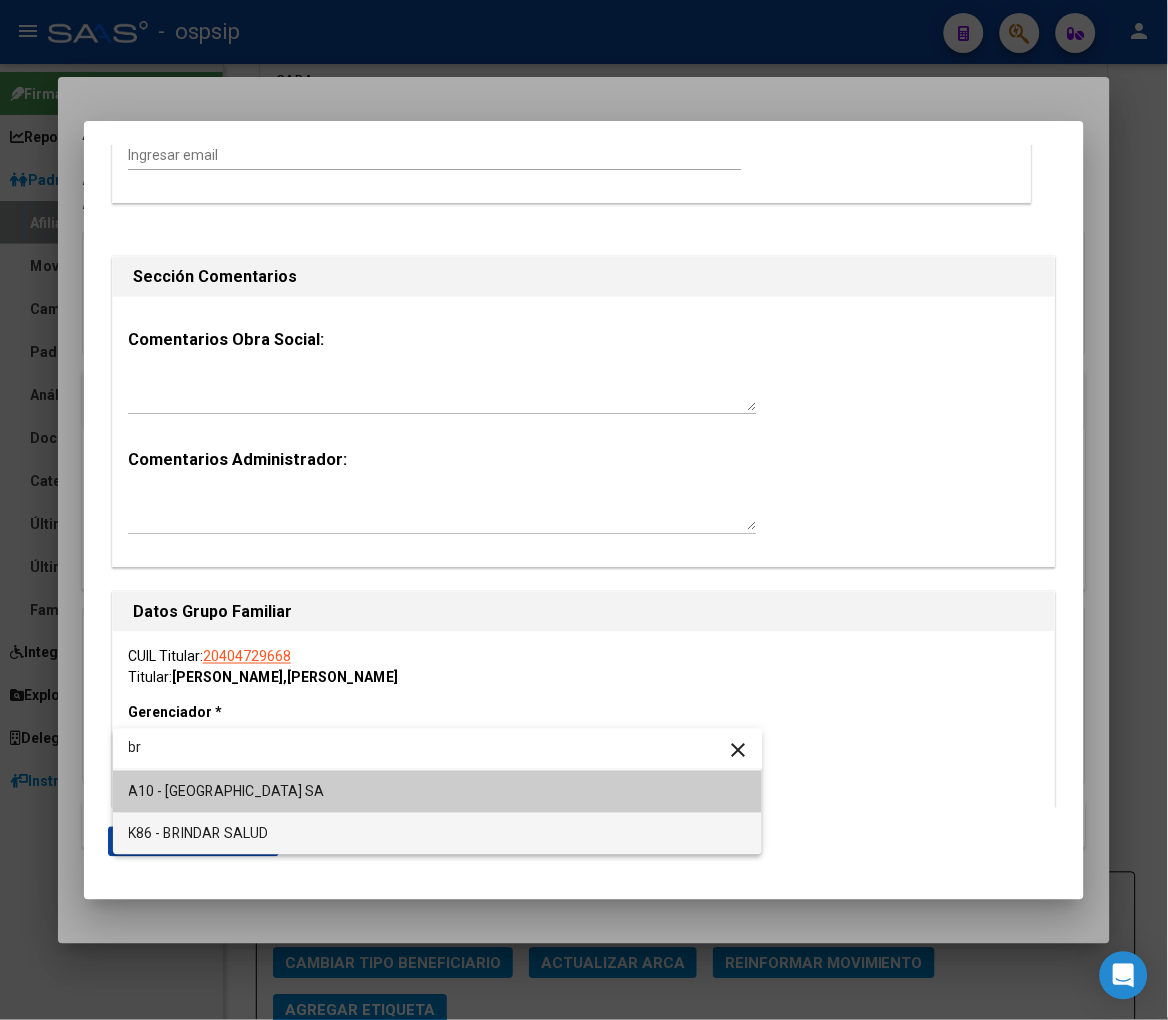type on "br" 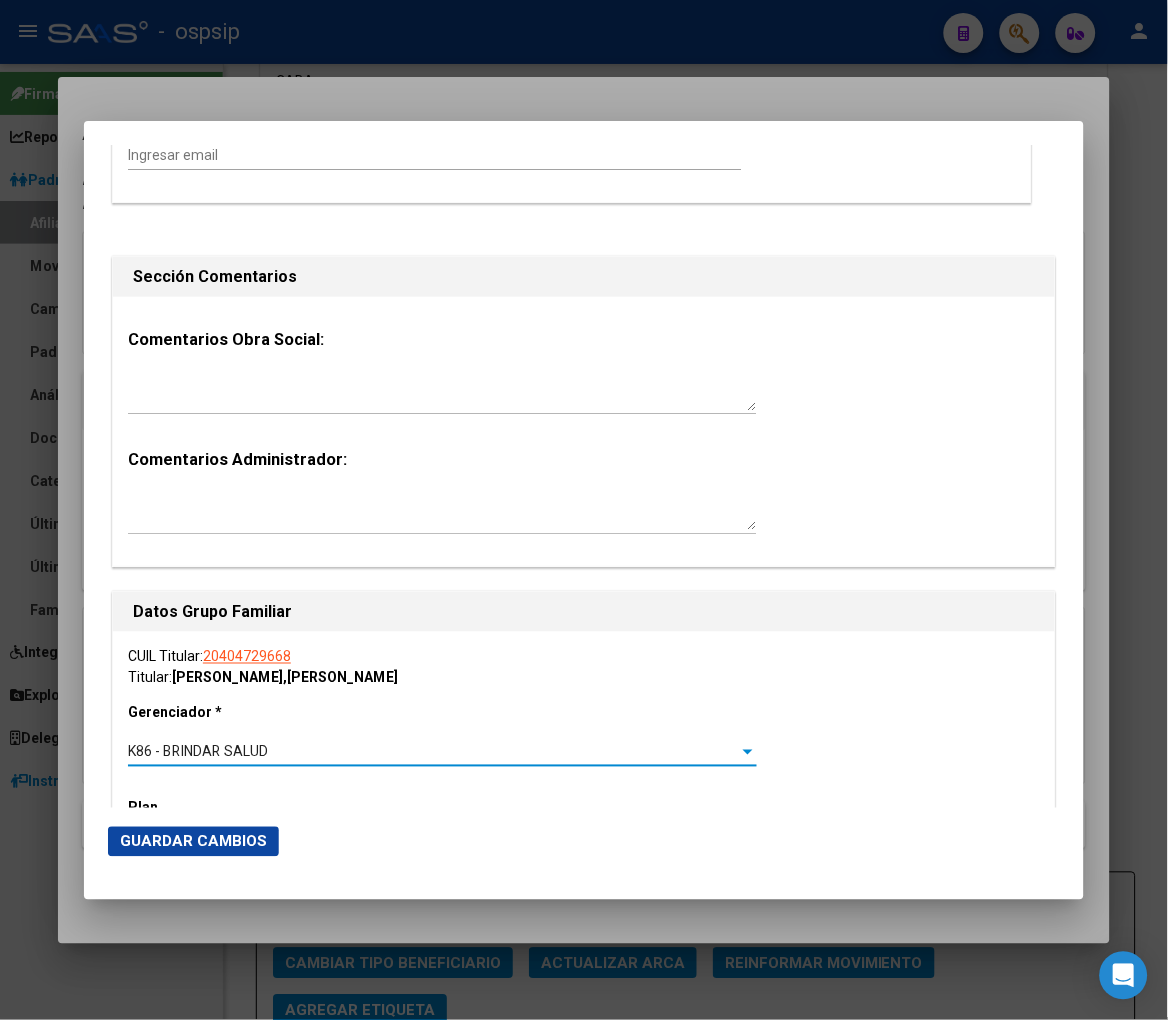 scroll, scrollTop: 3111, scrollLeft: 0, axis: vertical 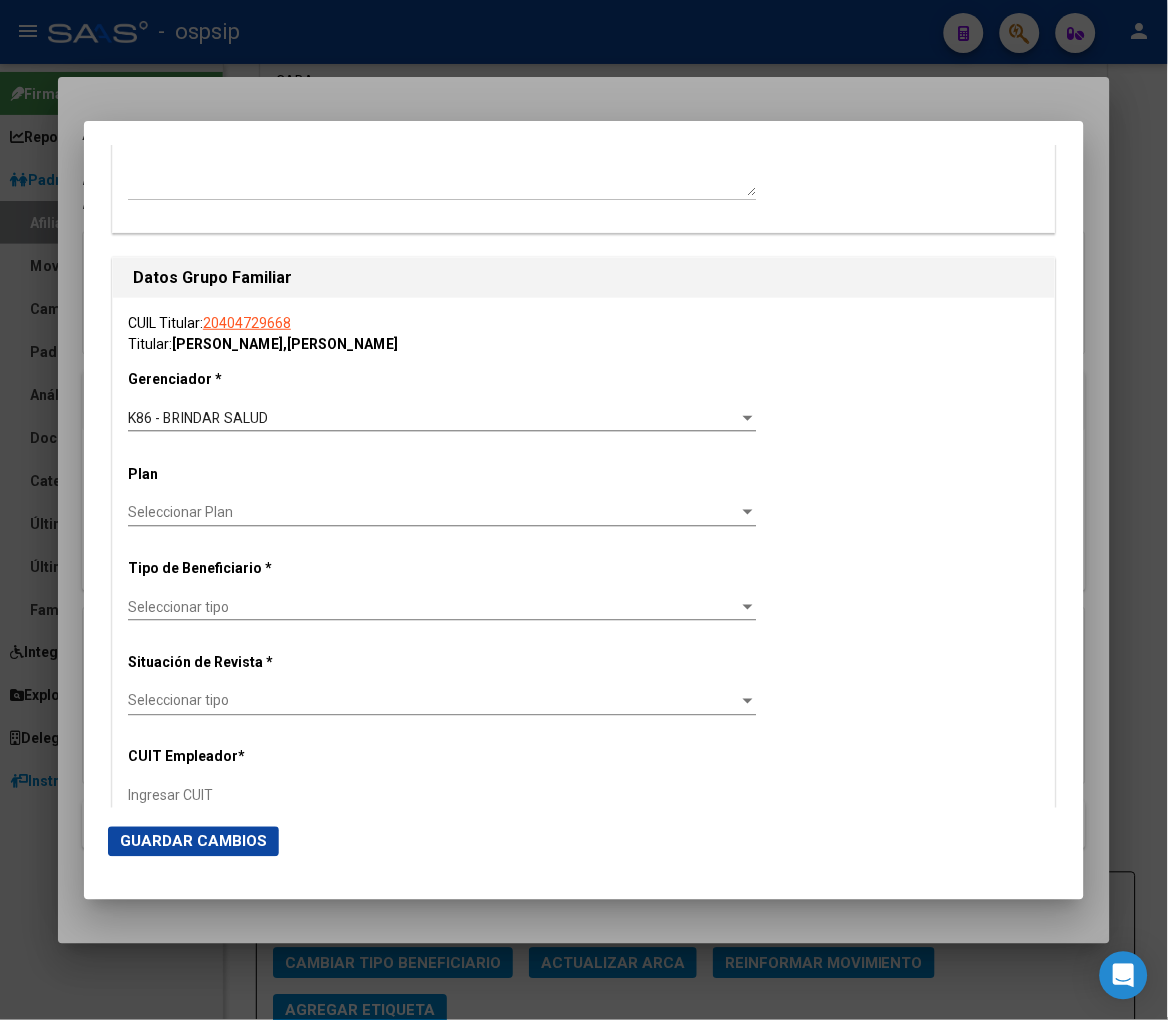 click on "Seleccionar tipo Seleccionar tipo" at bounding box center [442, 607] 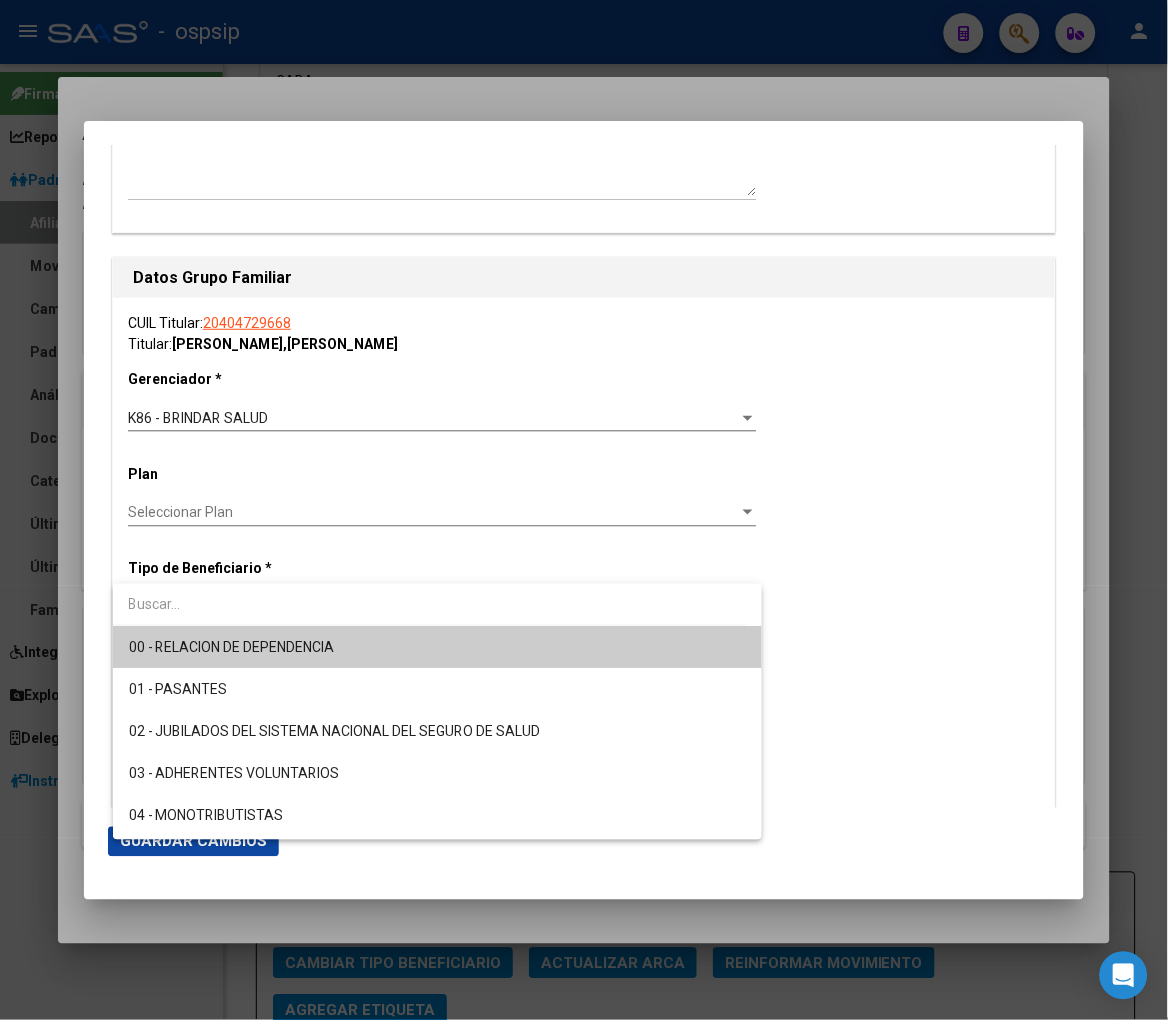 click on "00 - RELACION DE DEPENDENCIA" at bounding box center [438, 647] 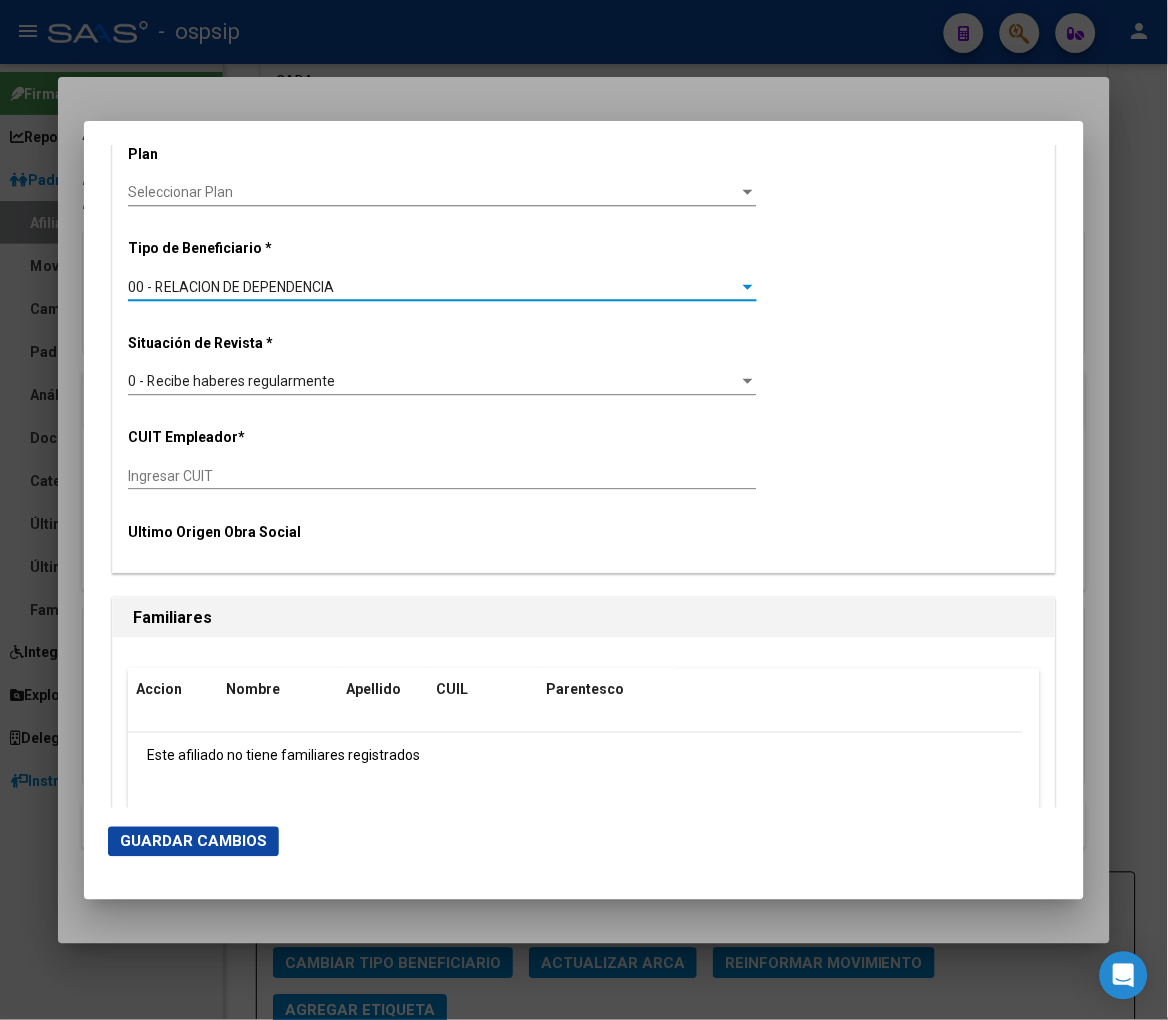scroll, scrollTop: 3444, scrollLeft: 0, axis: vertical 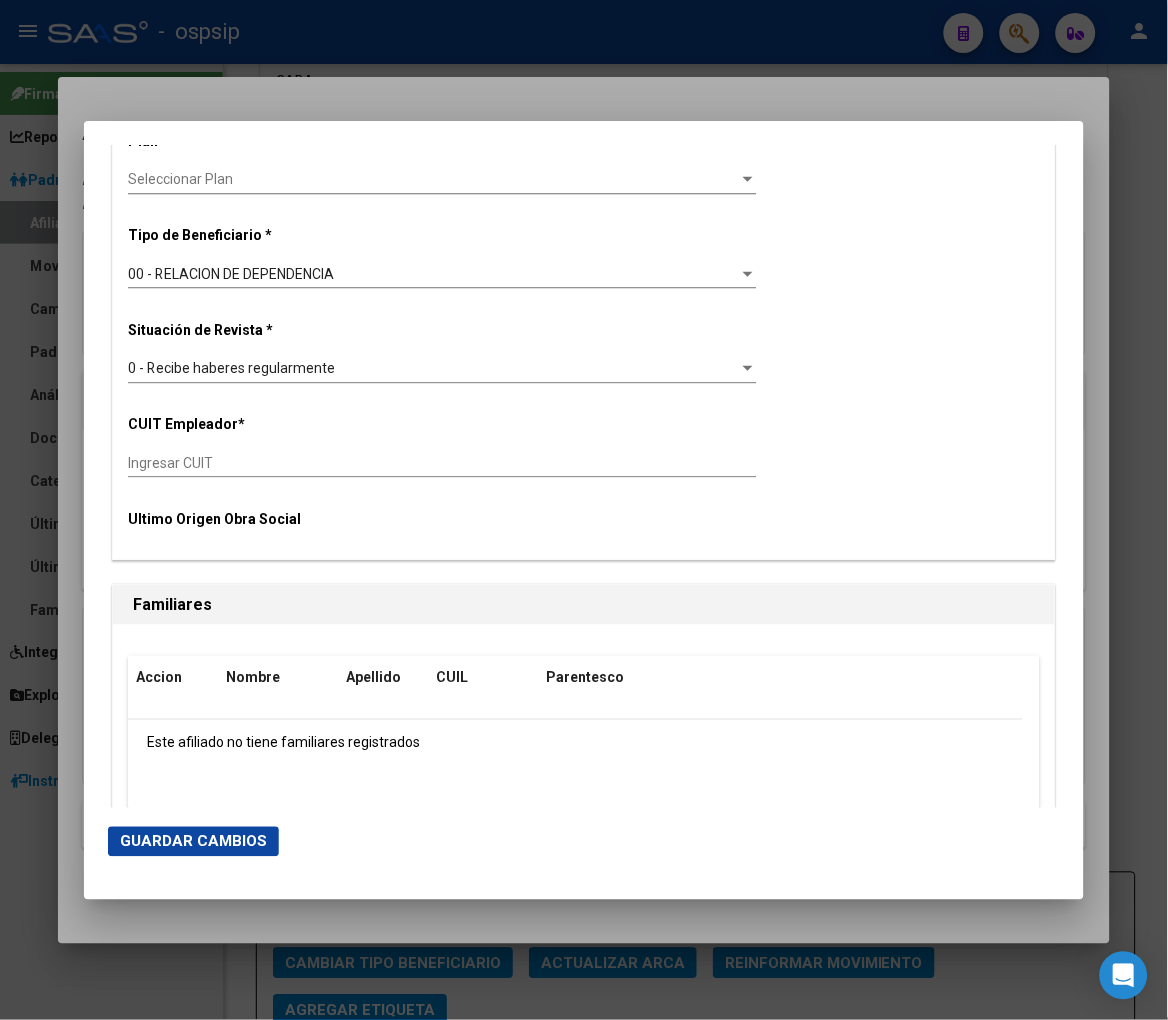 click on "Ingresar CUIT" at bounding box center (442, 463) 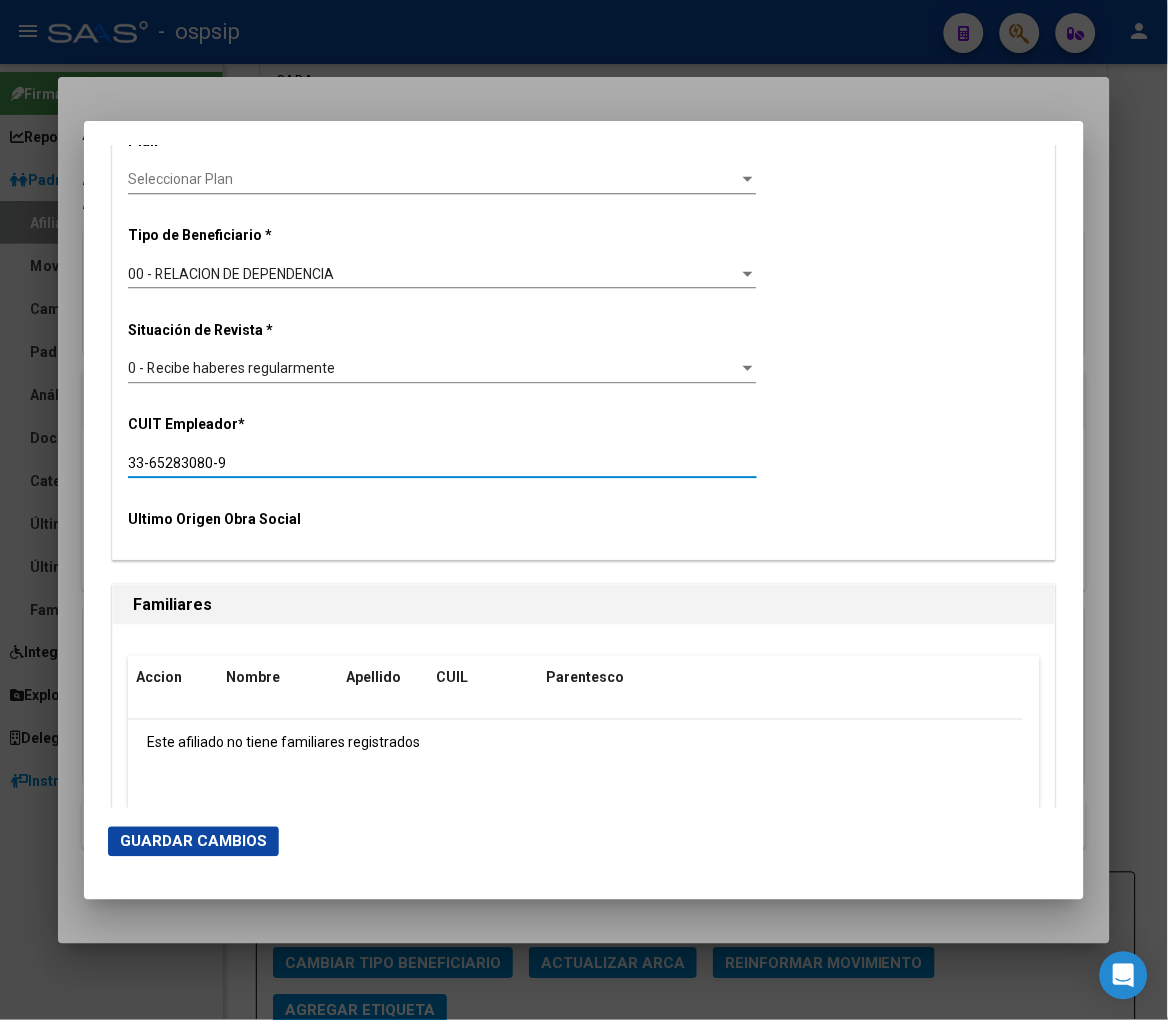 type on "33-65283080-9" 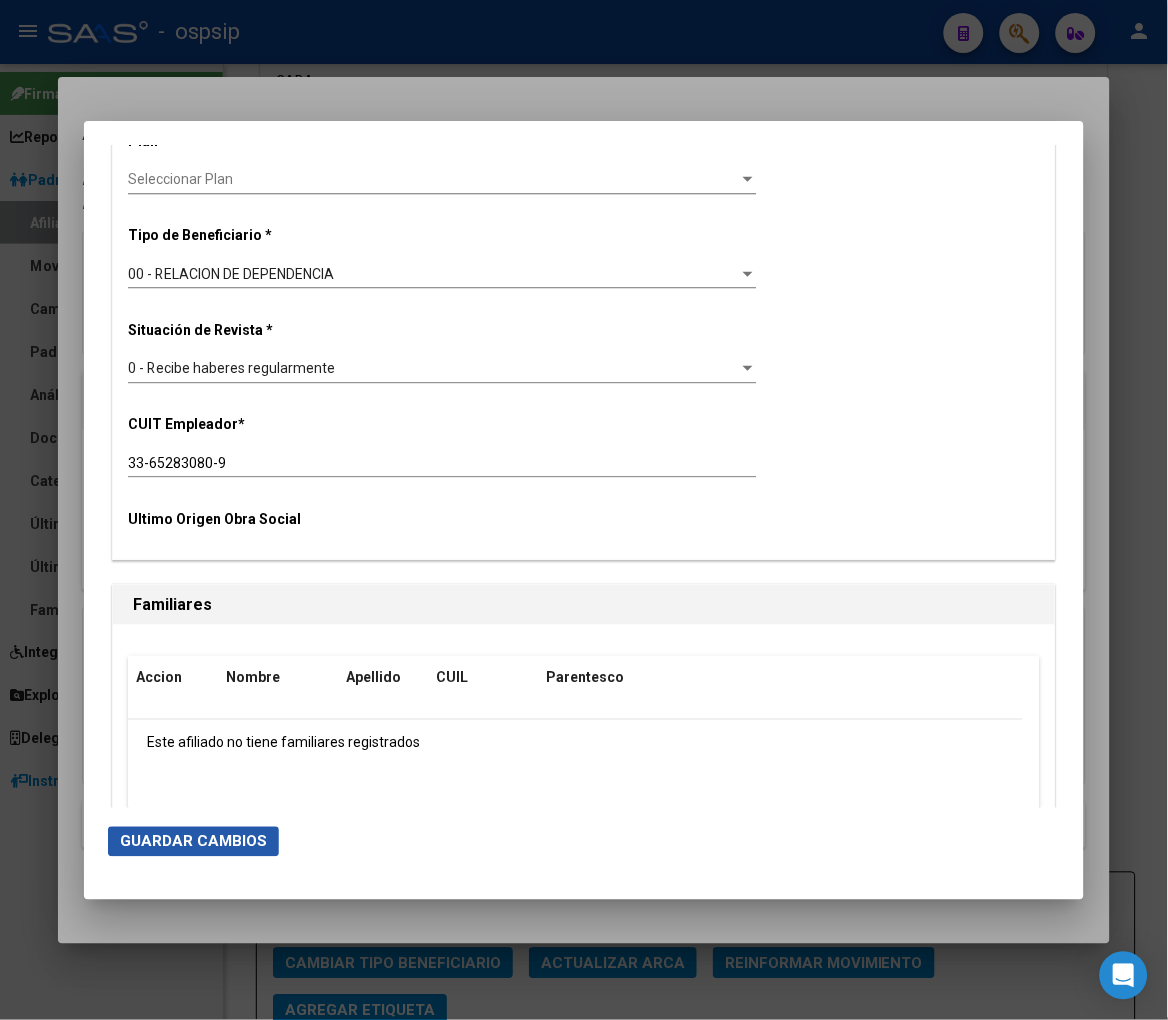 click on "Guardar Cambios" 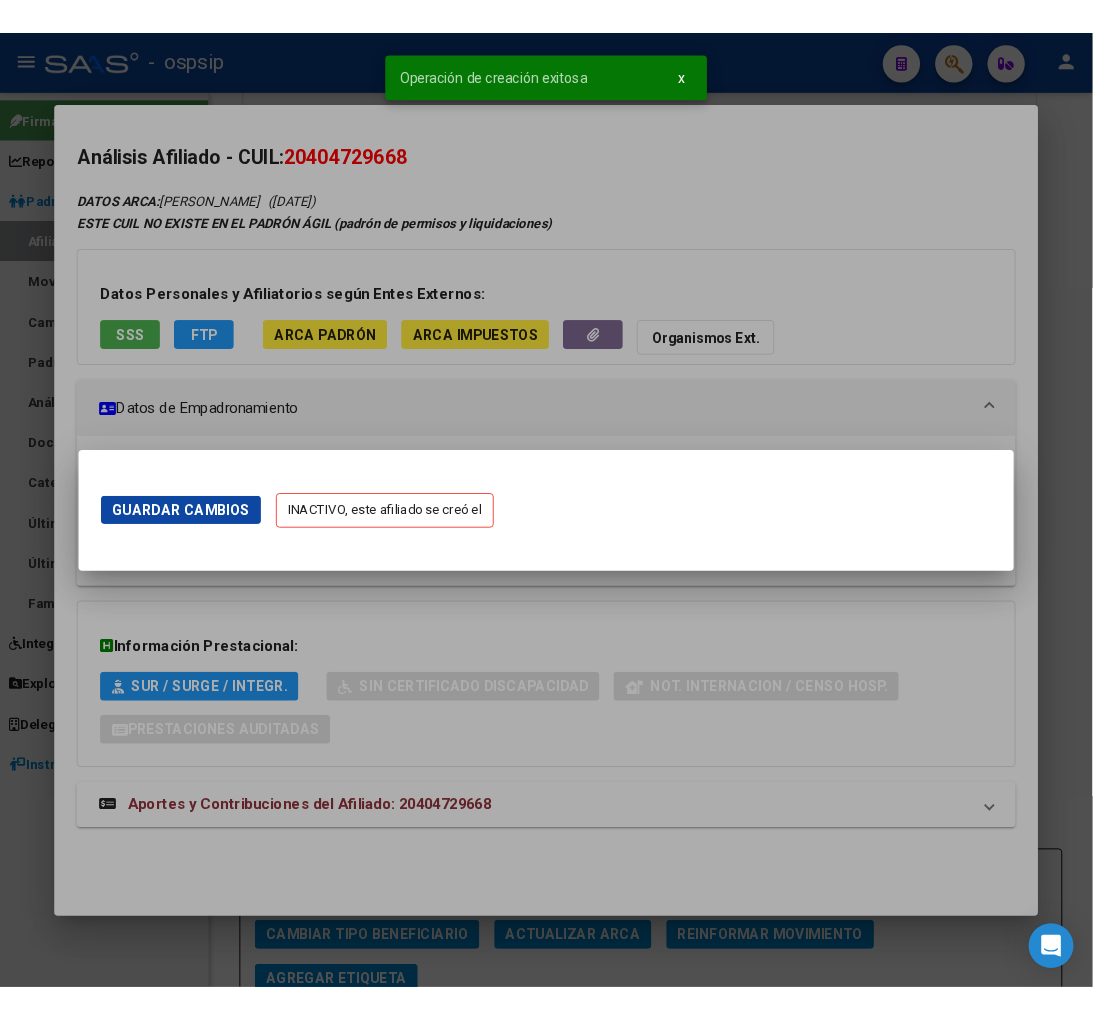 scroll, scrollTop: 0, scrollLeft: 0, axis: both 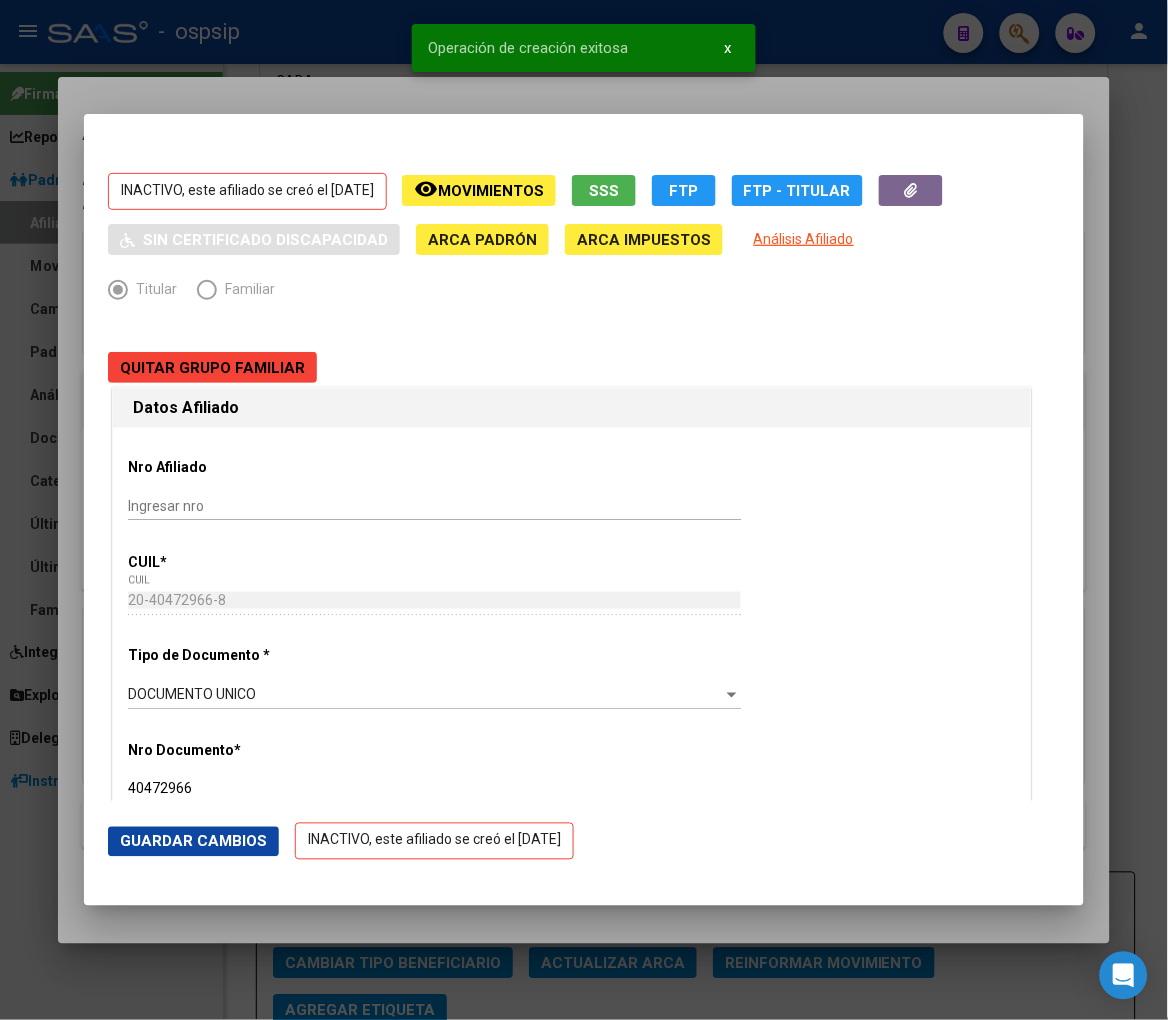 click on "Guardar Cambios" 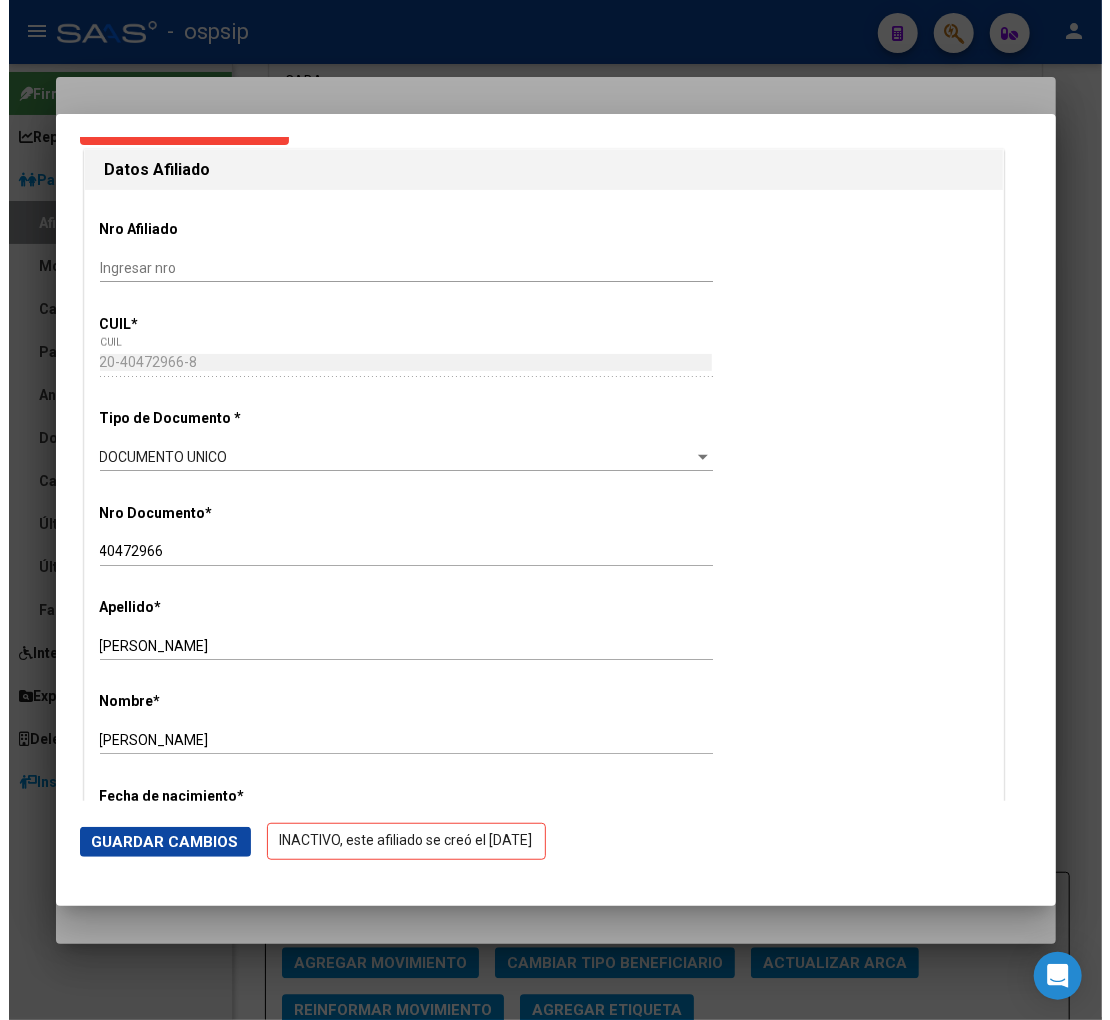 scroll, scrollTop: 0, scrollLeft: 0, axis: both 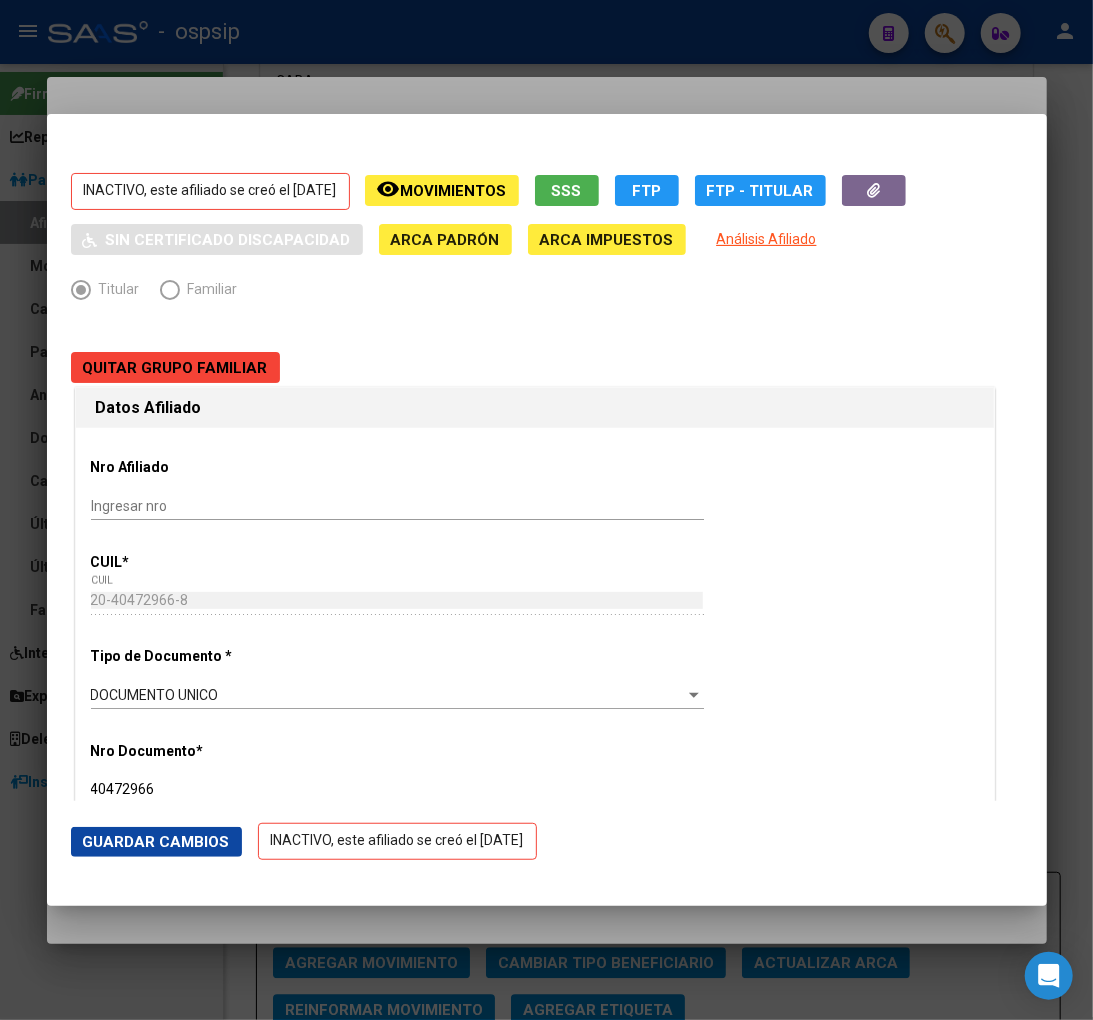 click at bounding box center [546, 510] 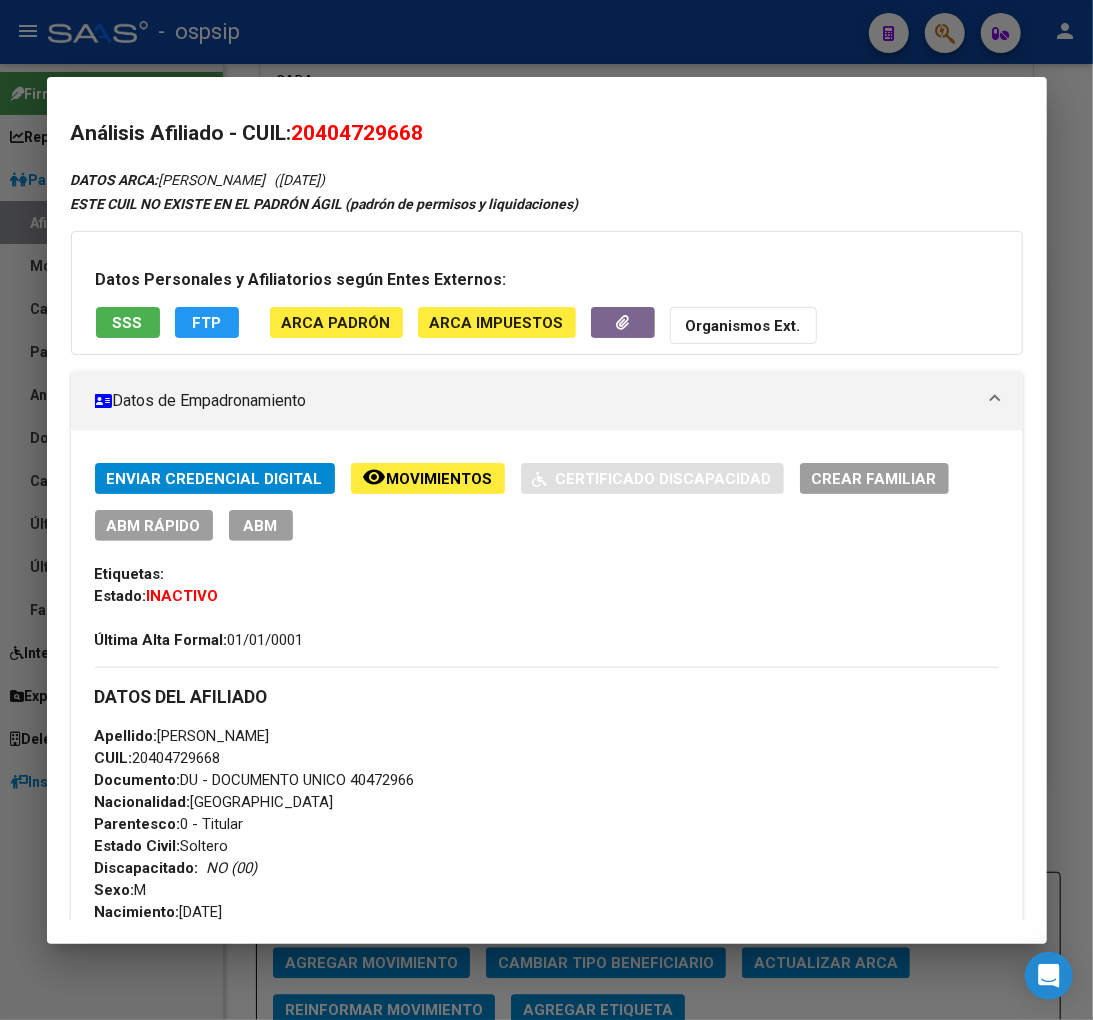 click at bounding box center (546, 510) 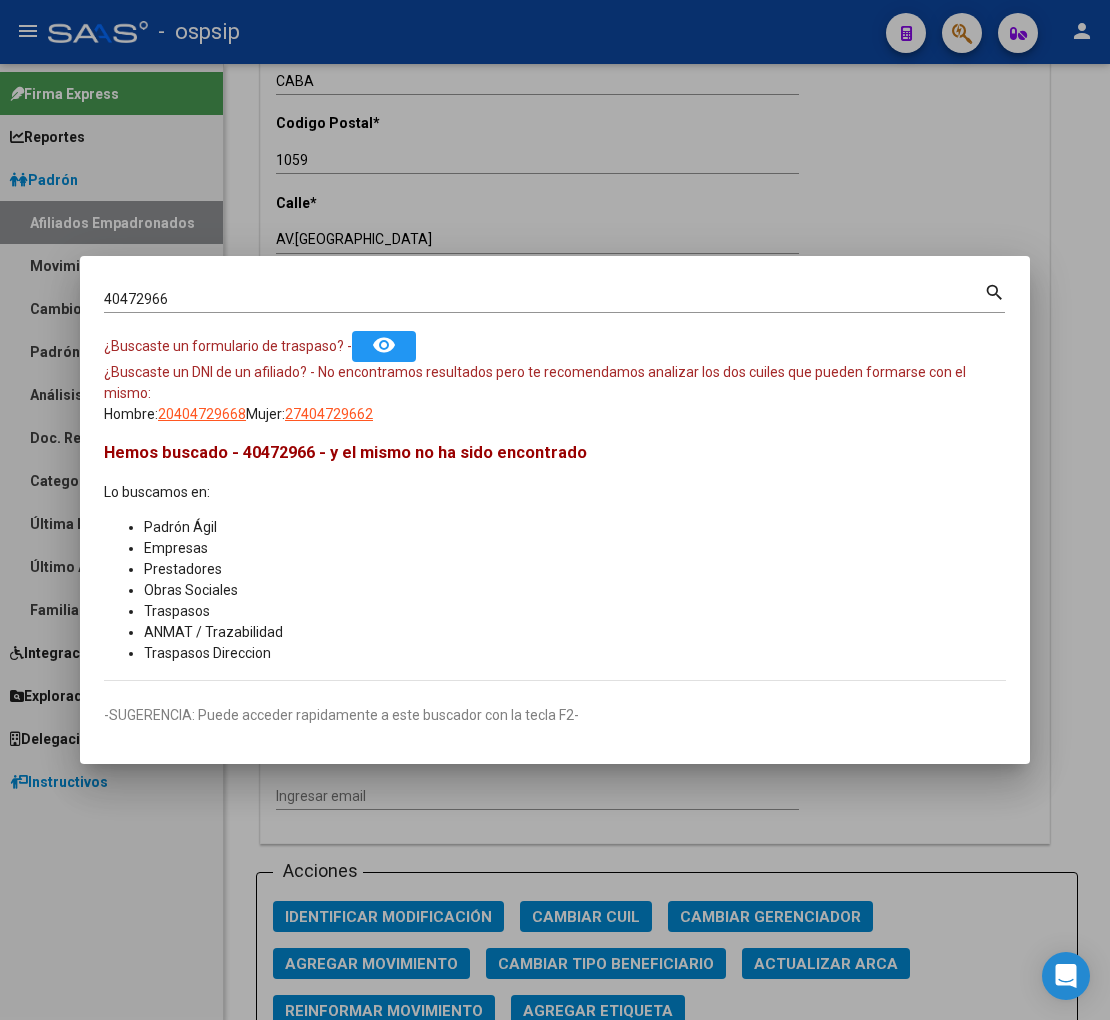 click on "40472966 Buscar (apellido, dni, cuil, nro traspaso, cuit, obra social)" at bounding box center [544, 299] 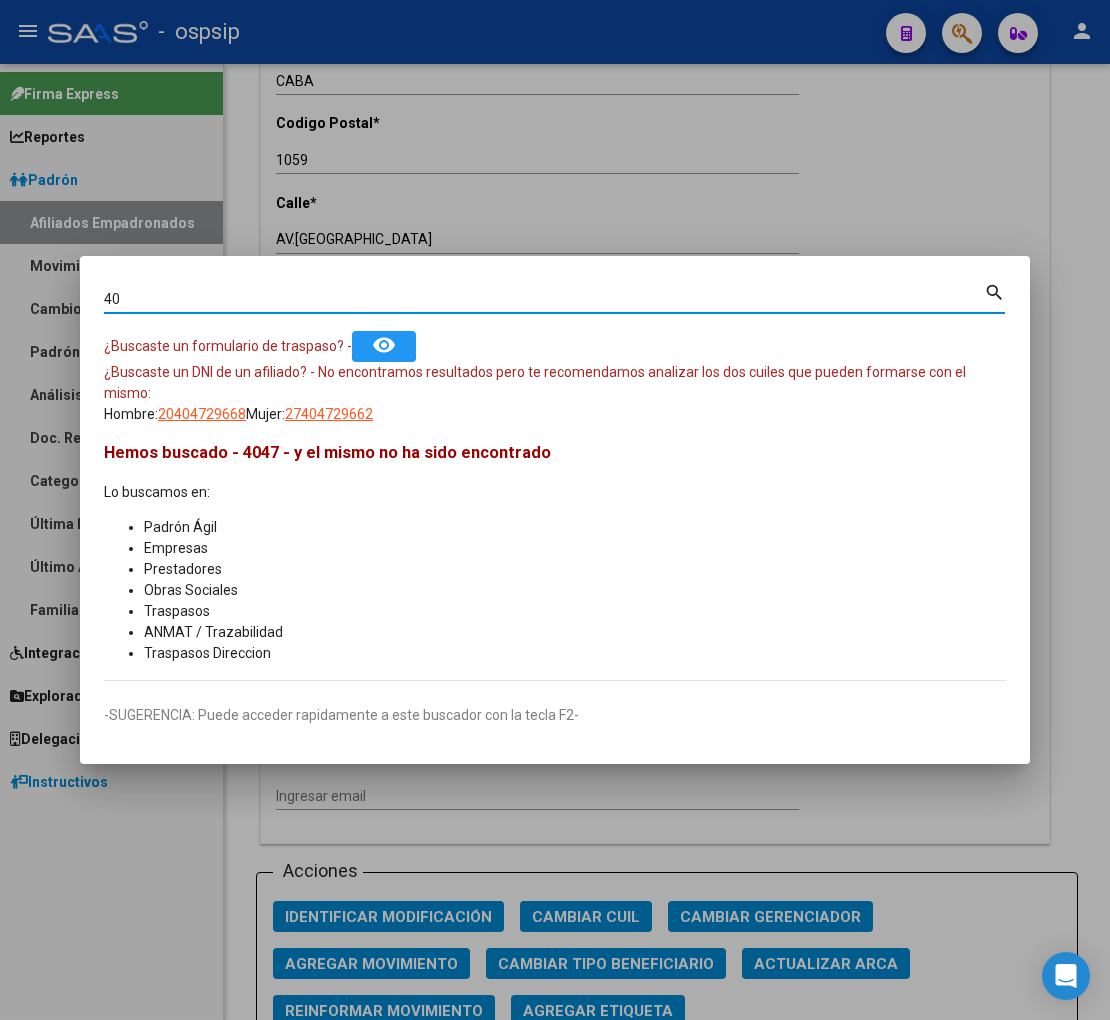 type on "4" 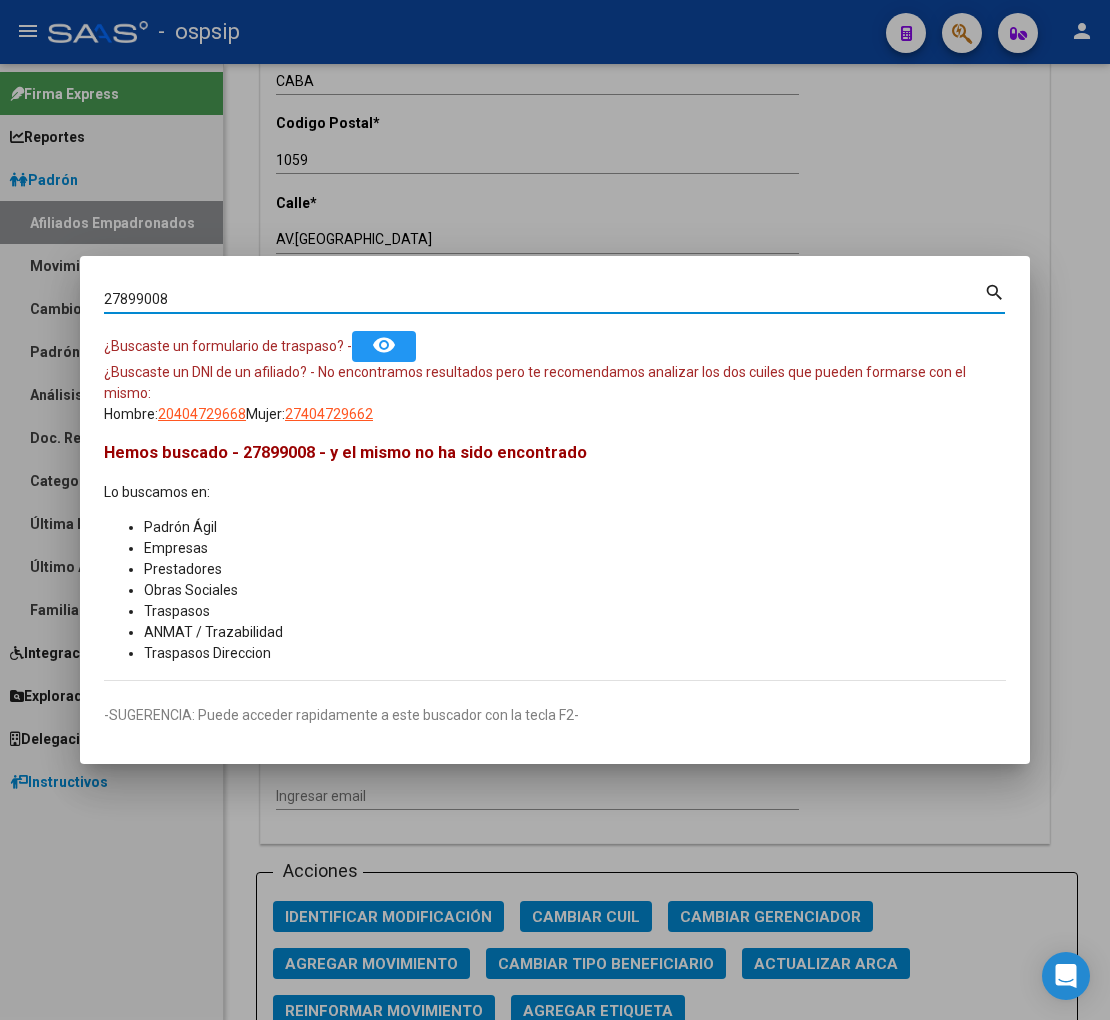 type on "27899008" 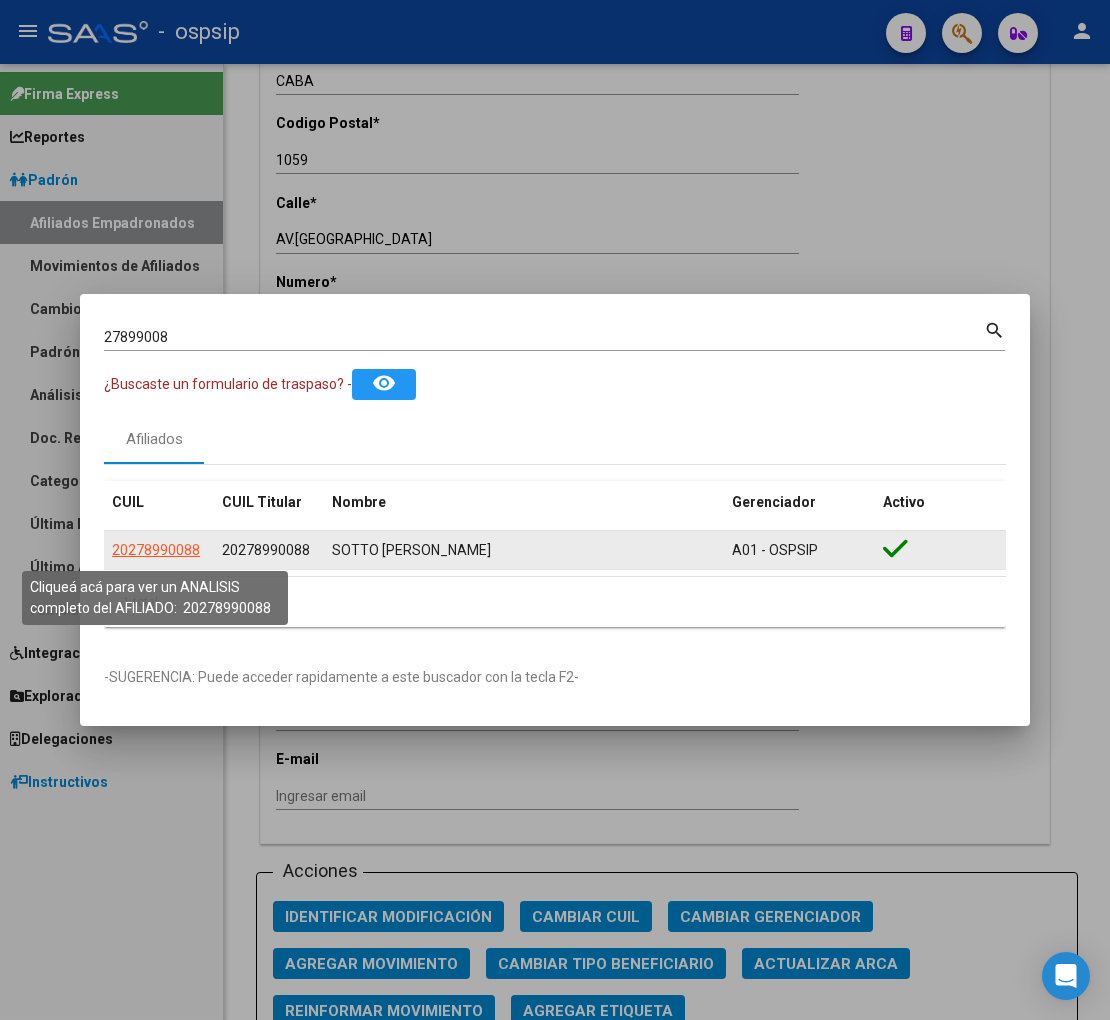 click on "20278990088" 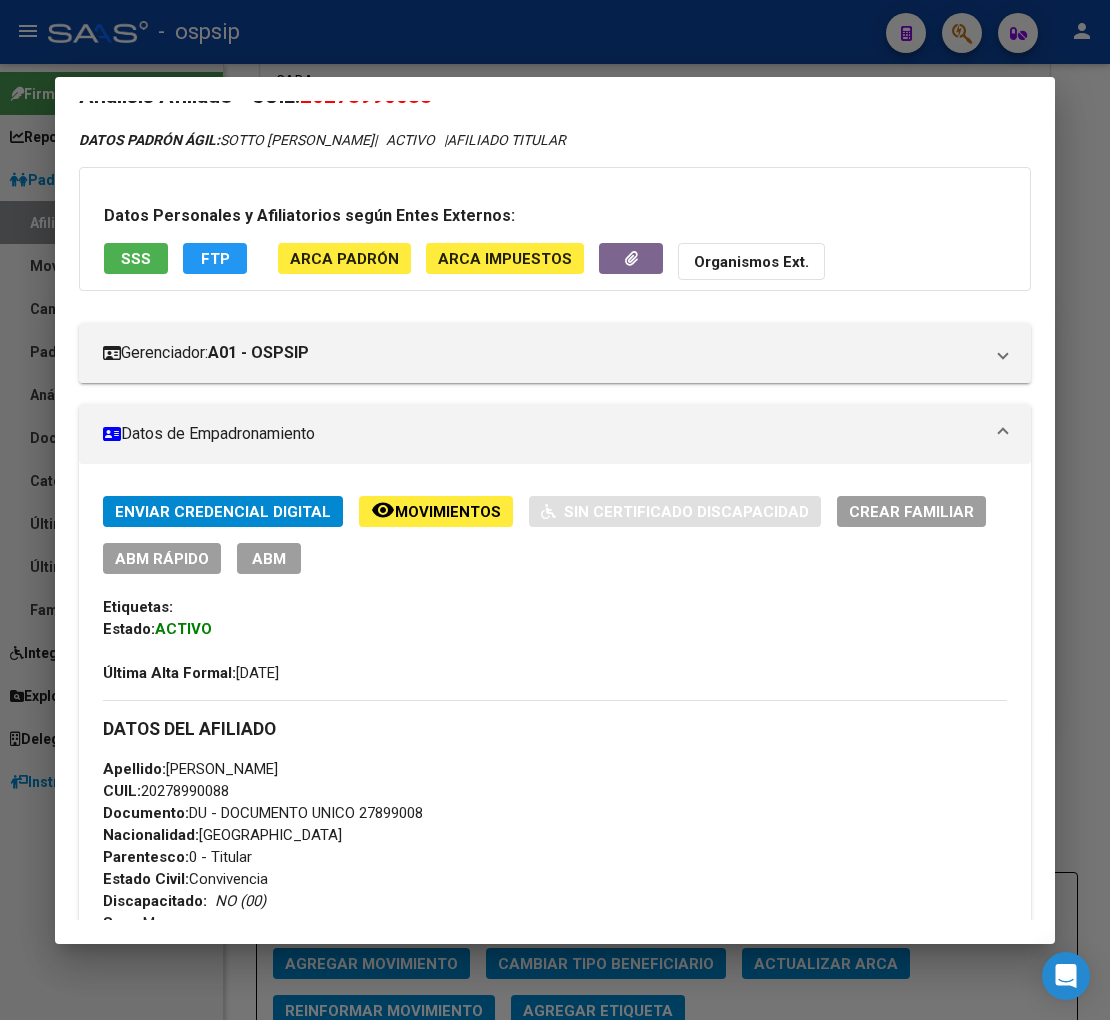 scroll, scrollTop: 0, scrollLeft: 0, axis: both 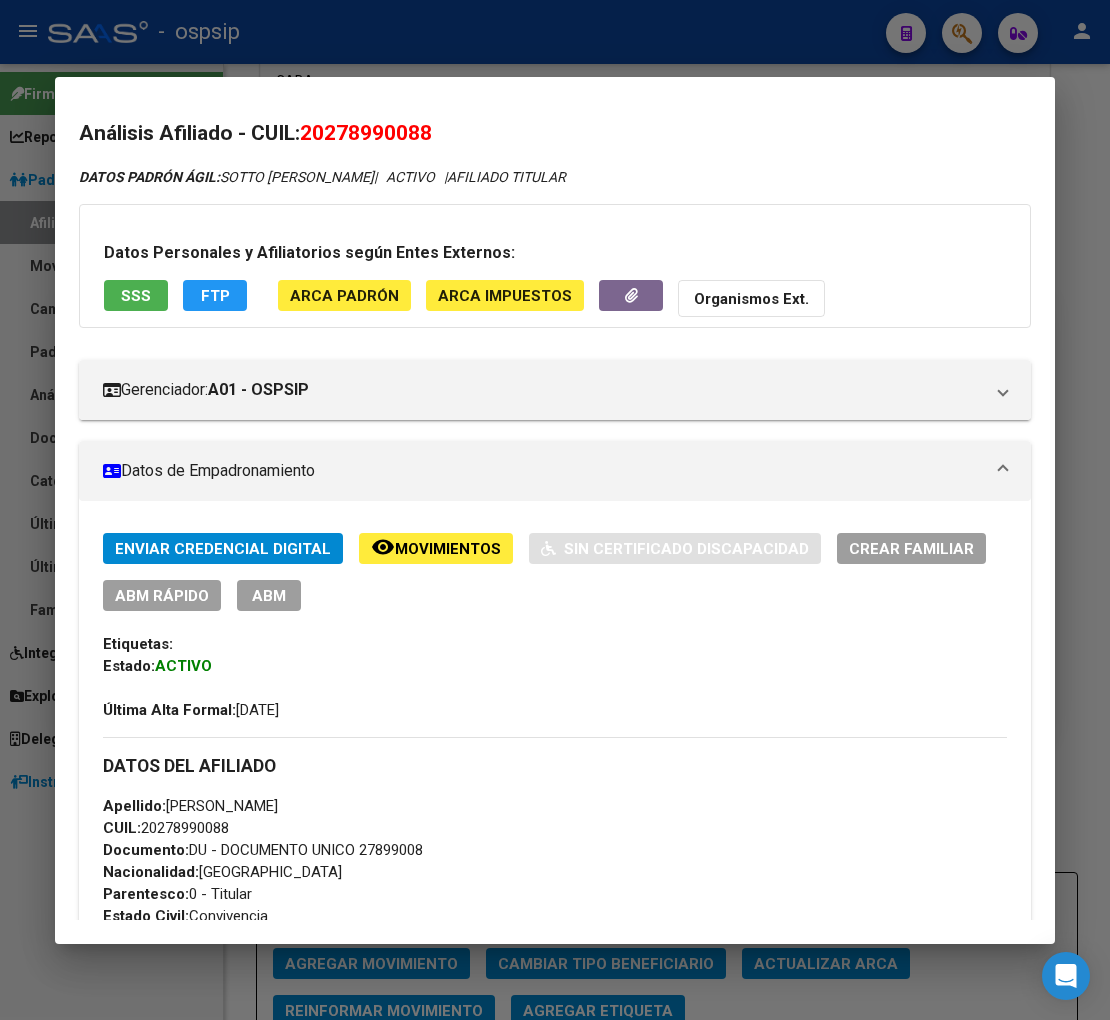 click on "Movimientos" 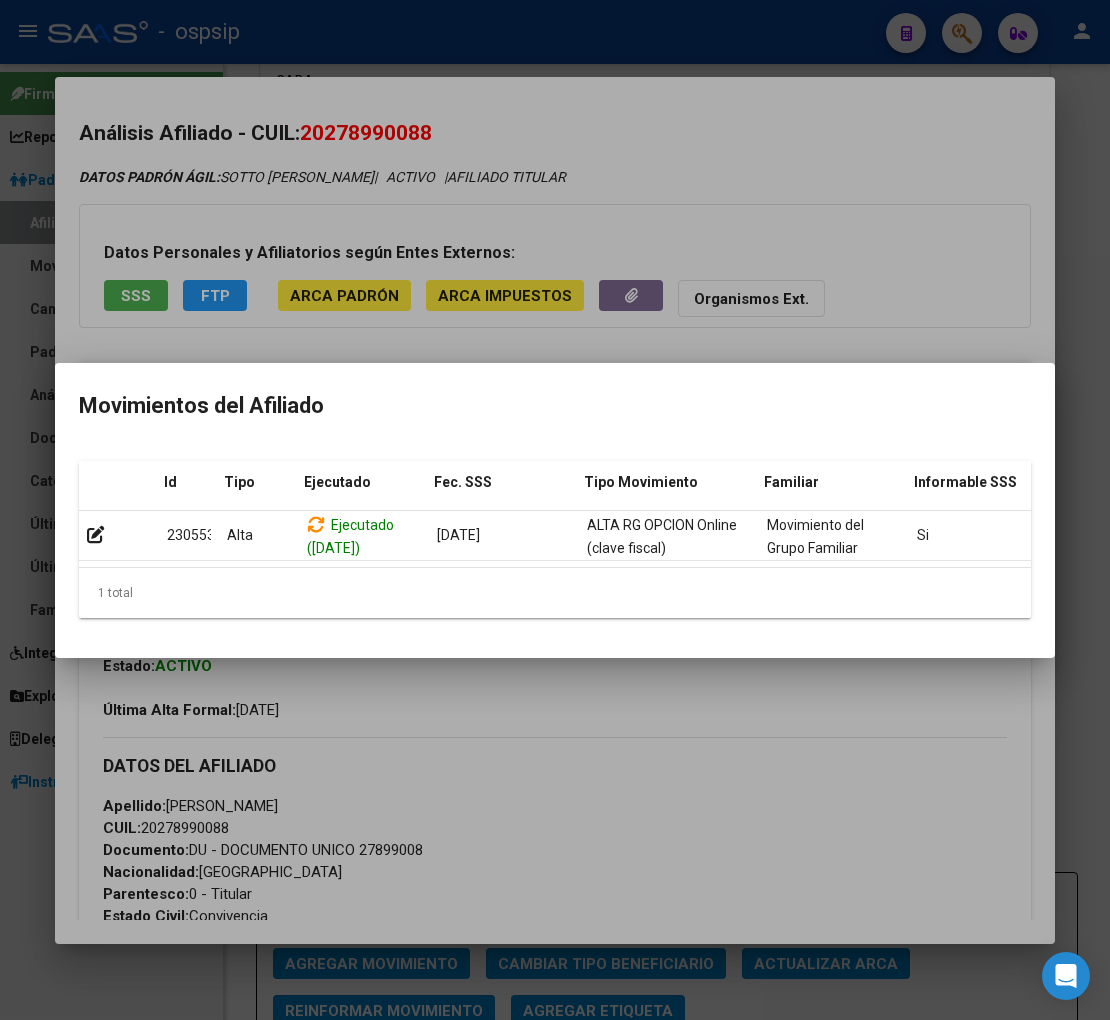 scroll, scrollTop: 0, scrollLeft: 327, axis: horizontal 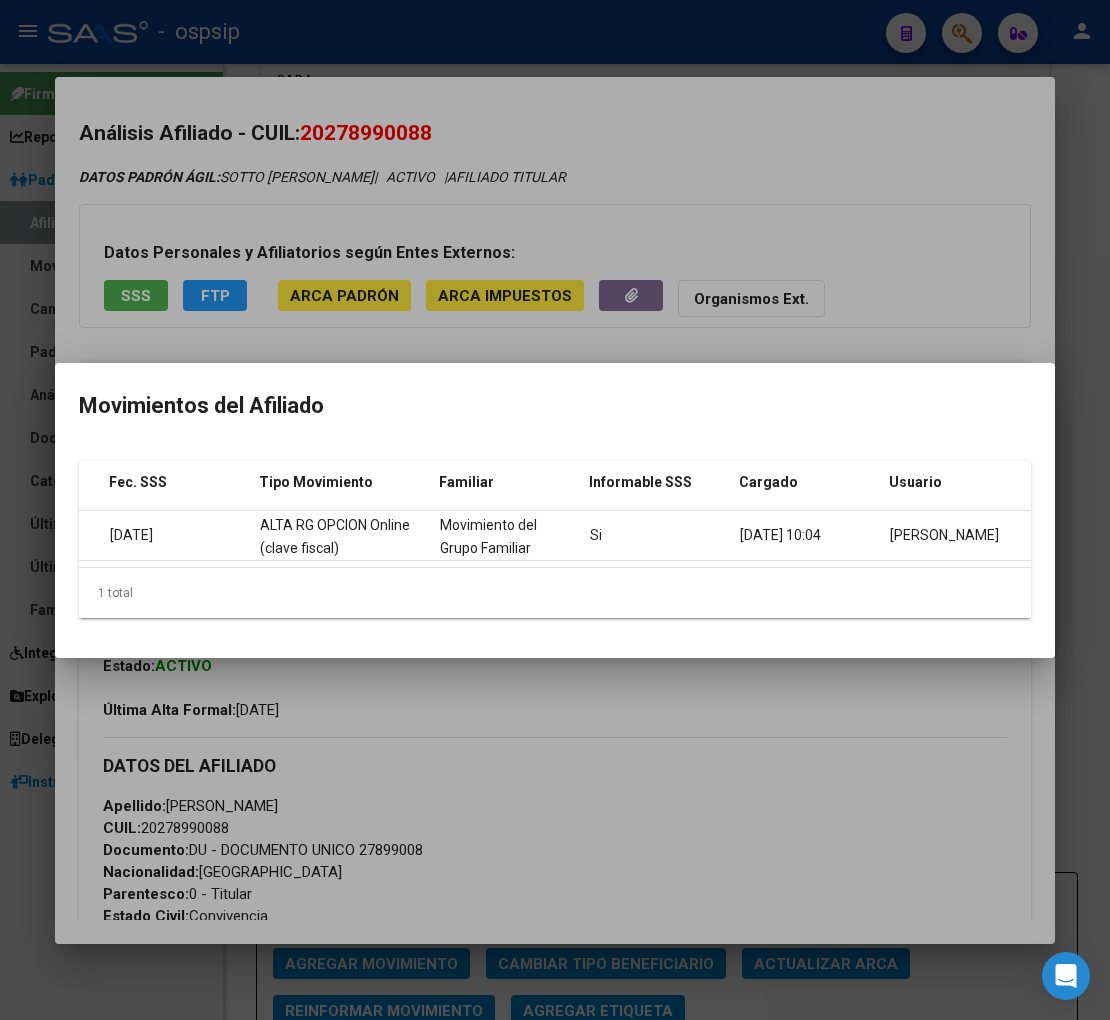 click at bounding box center (555, 510) 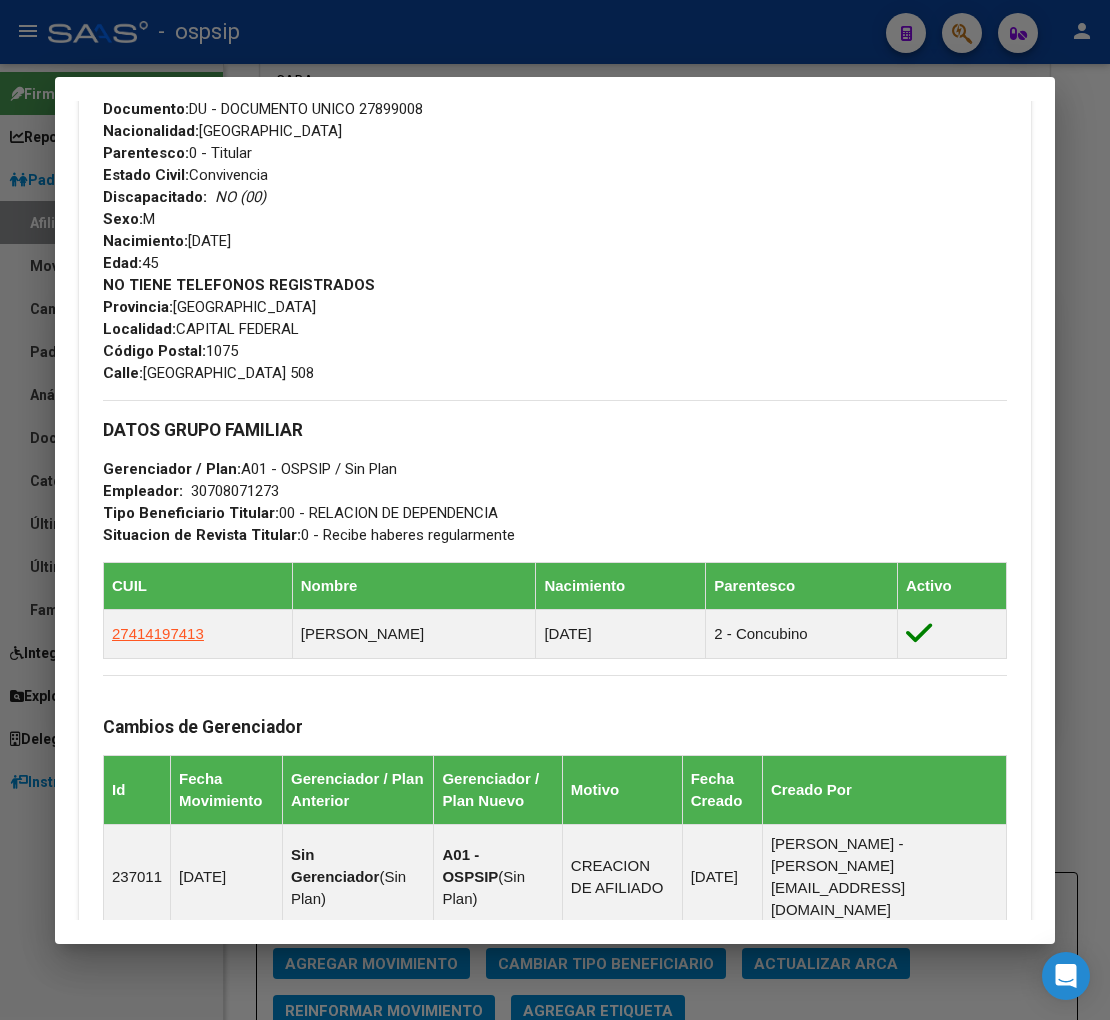 scroll, scrollTop: 777, scrollLeft: 0, axis: vertical 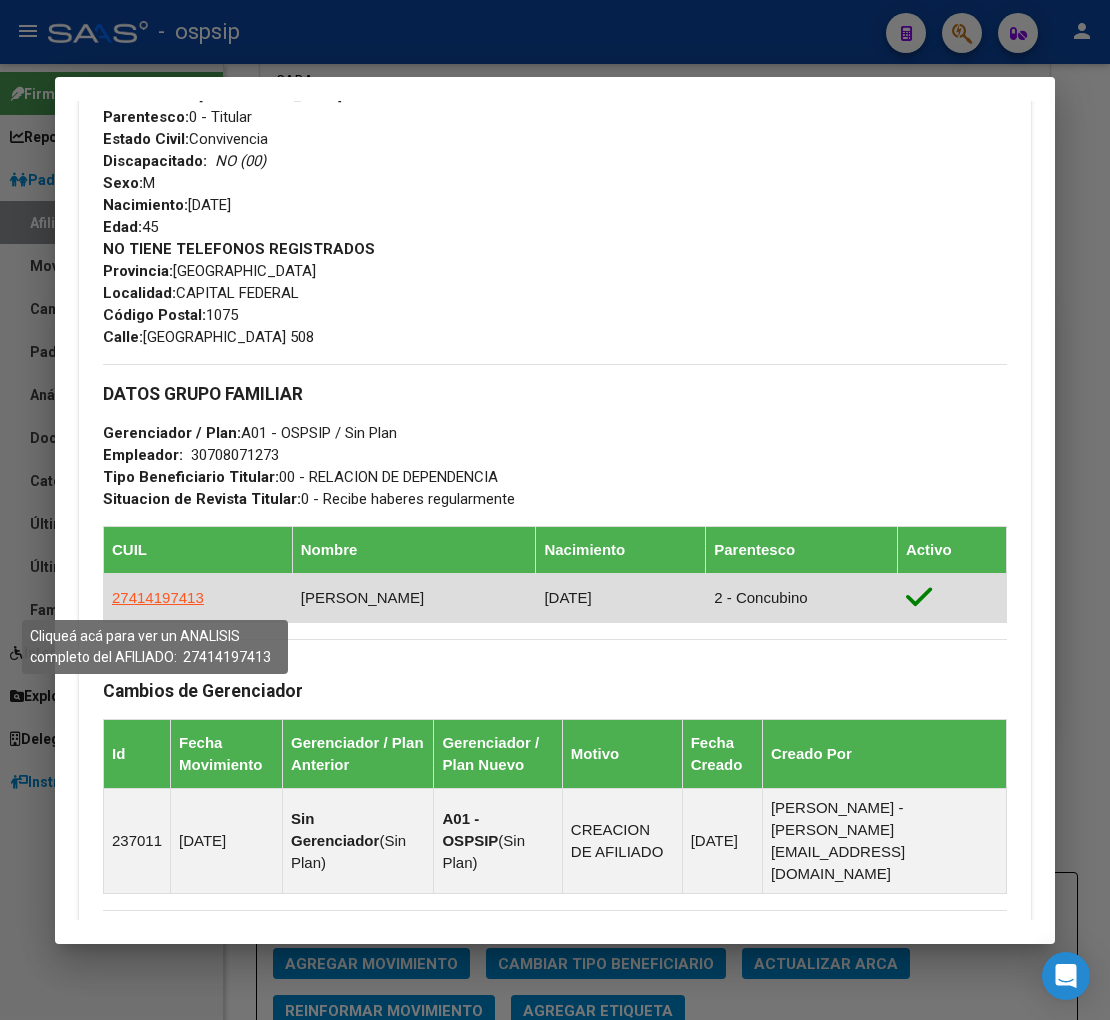 click on "27414197413" at bounding box center (158, 597) 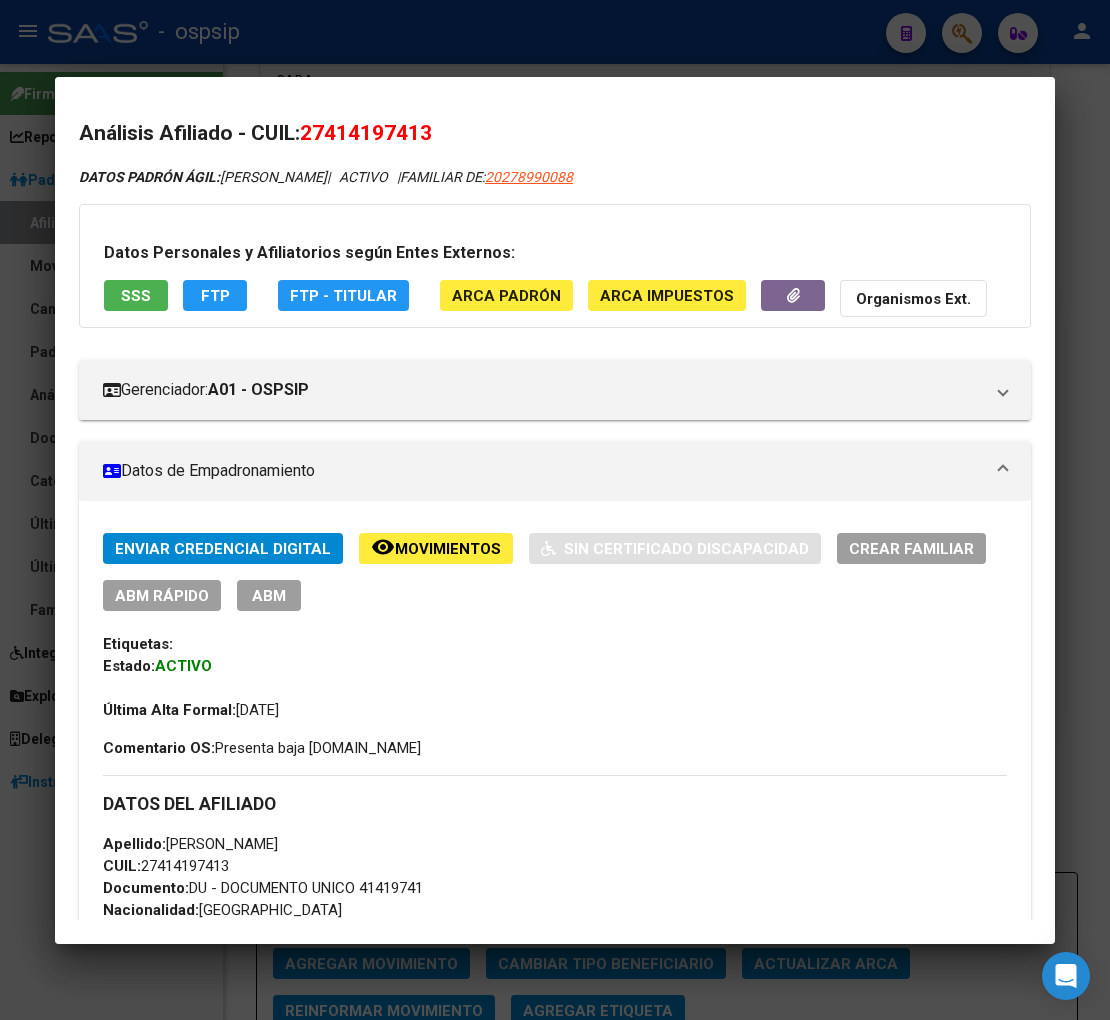 click on "Movimientos" 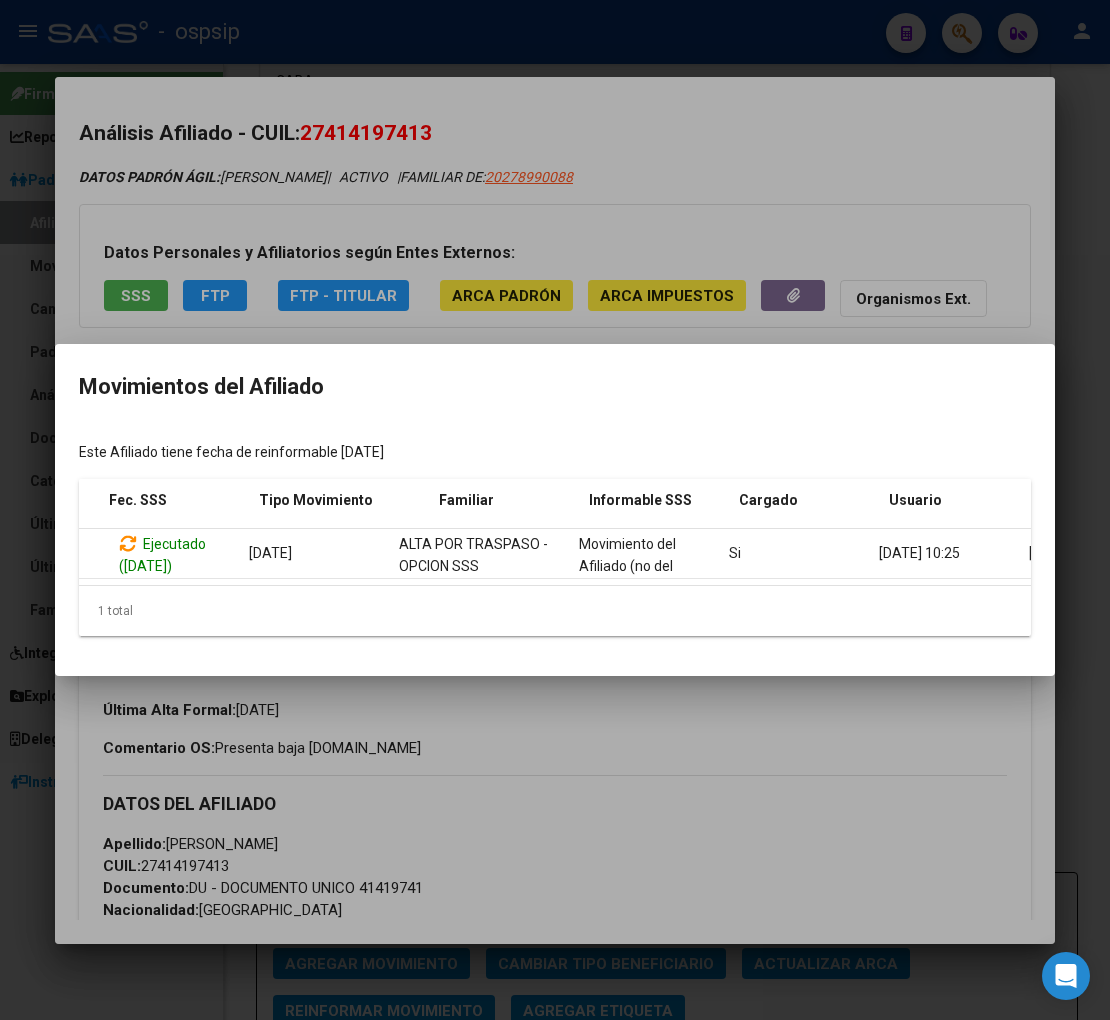 scroll, scrollTop: 0, scrollLeft: 327, axis: horizontal 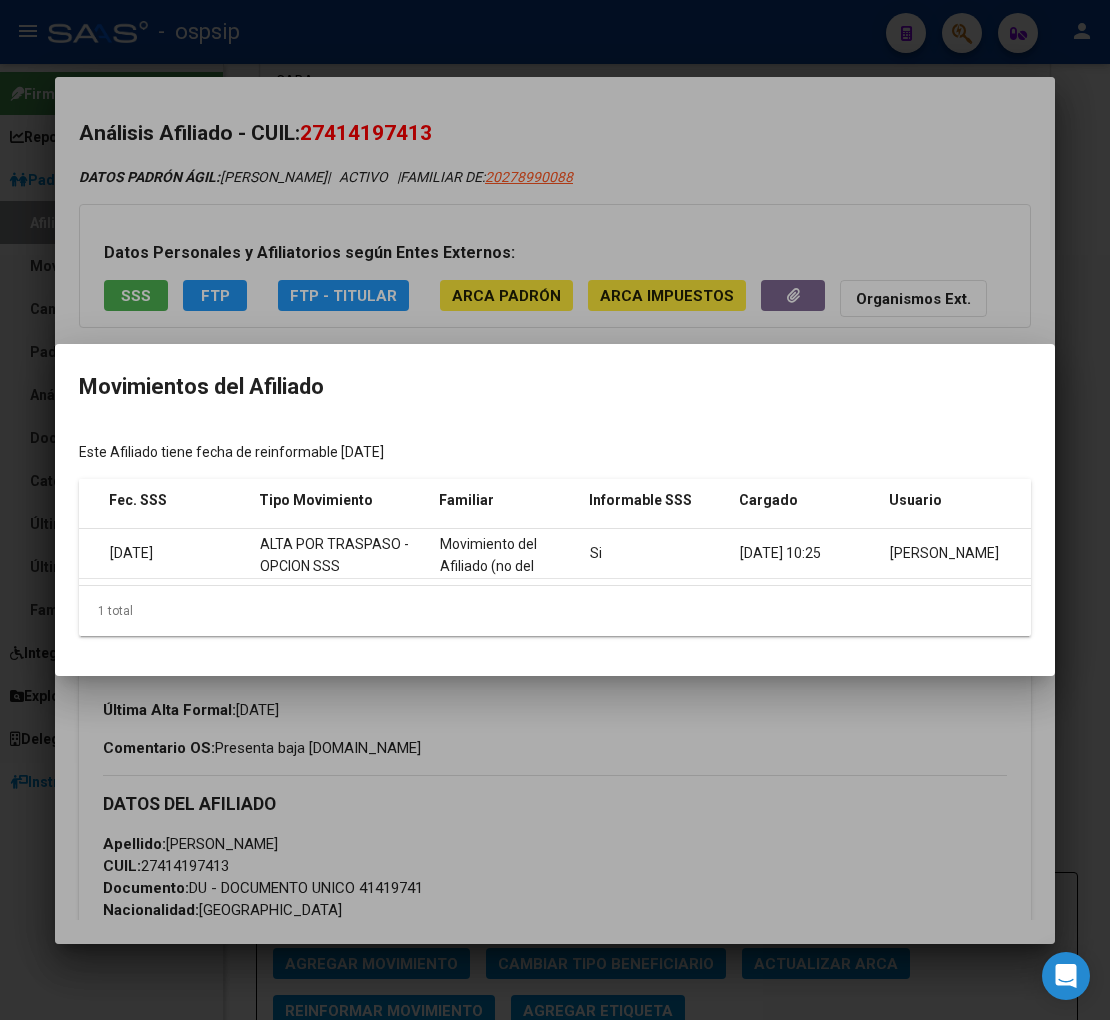 click at bounding box center [555, 510] 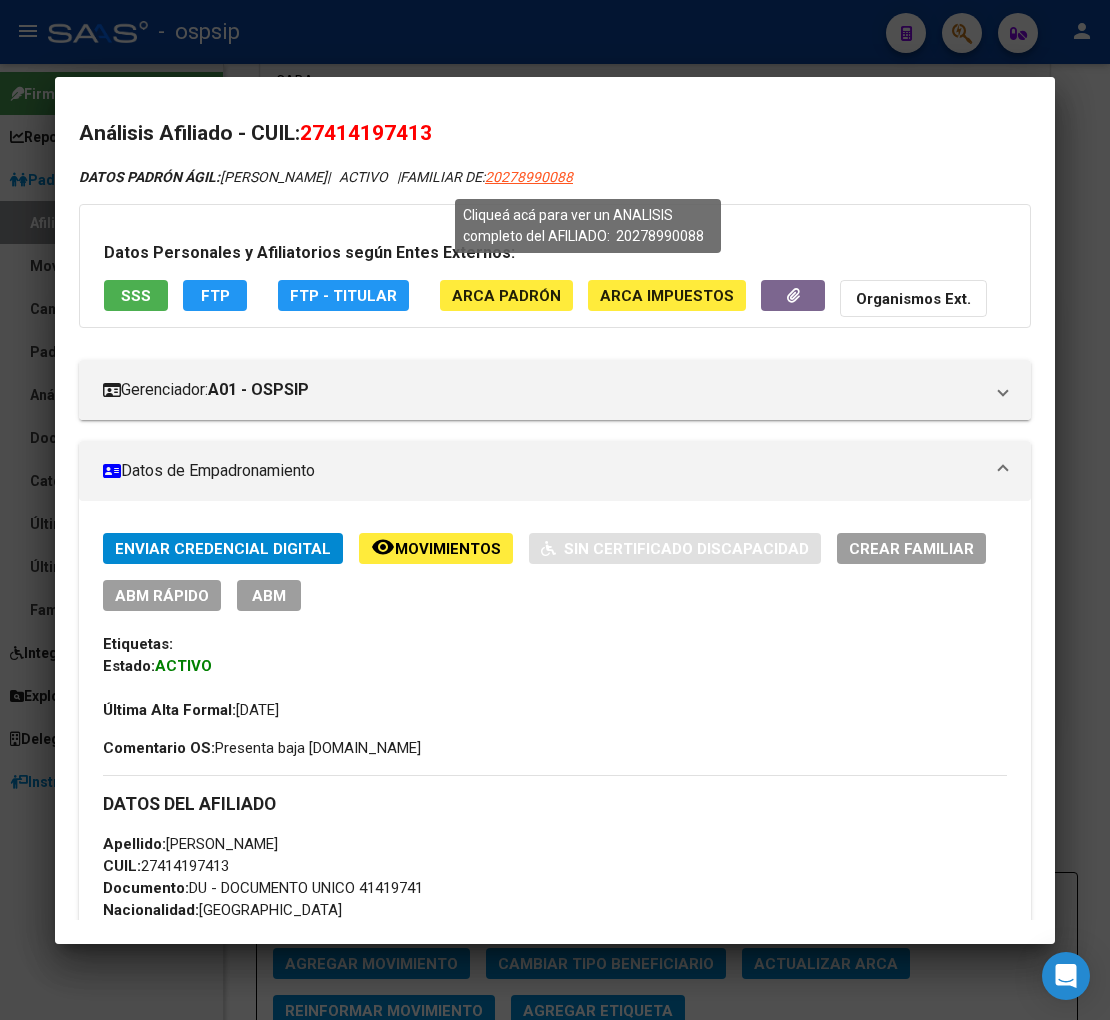 click on "20278990088" at bounding box center (529, 177) 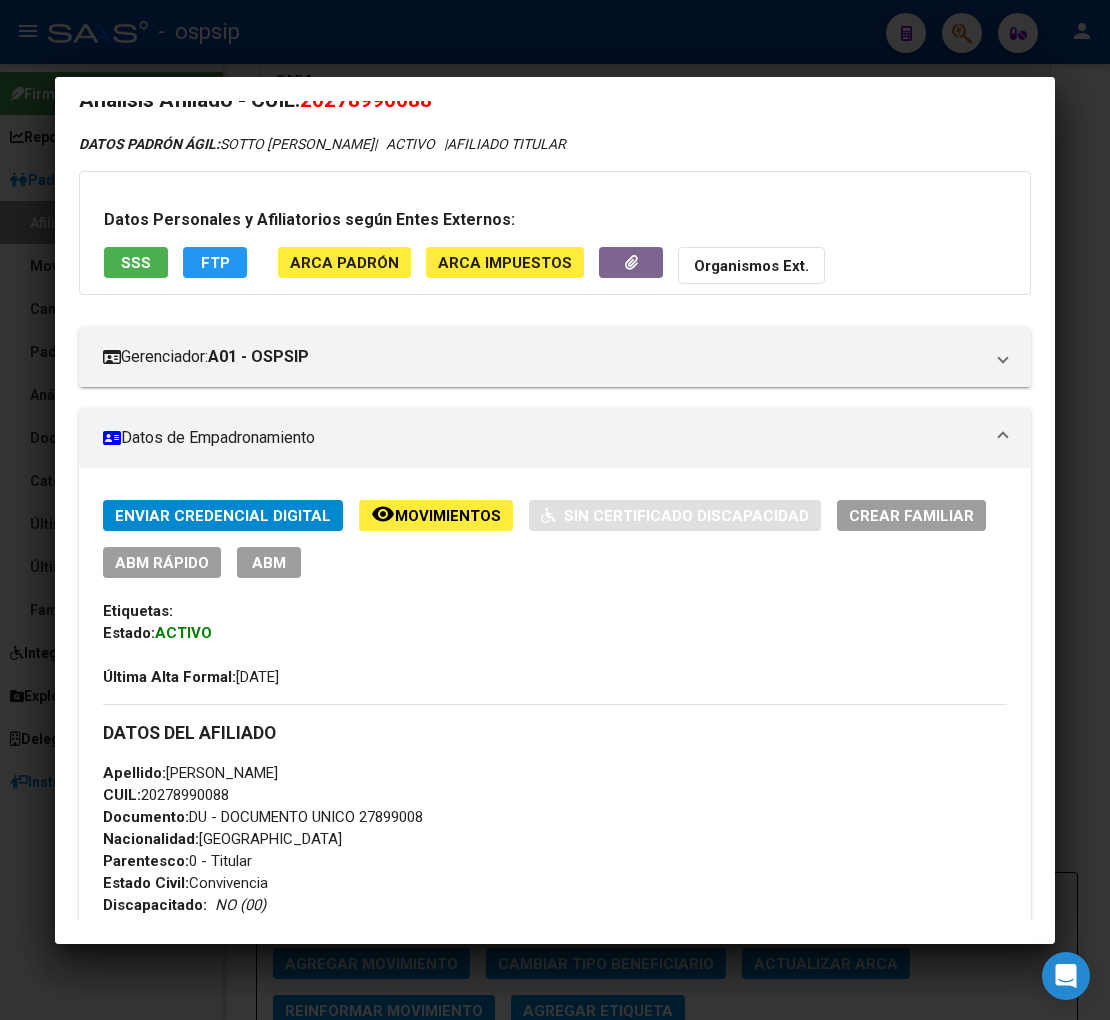 scroll, scrollTop: 0, scrollLeft: 0, axis: both 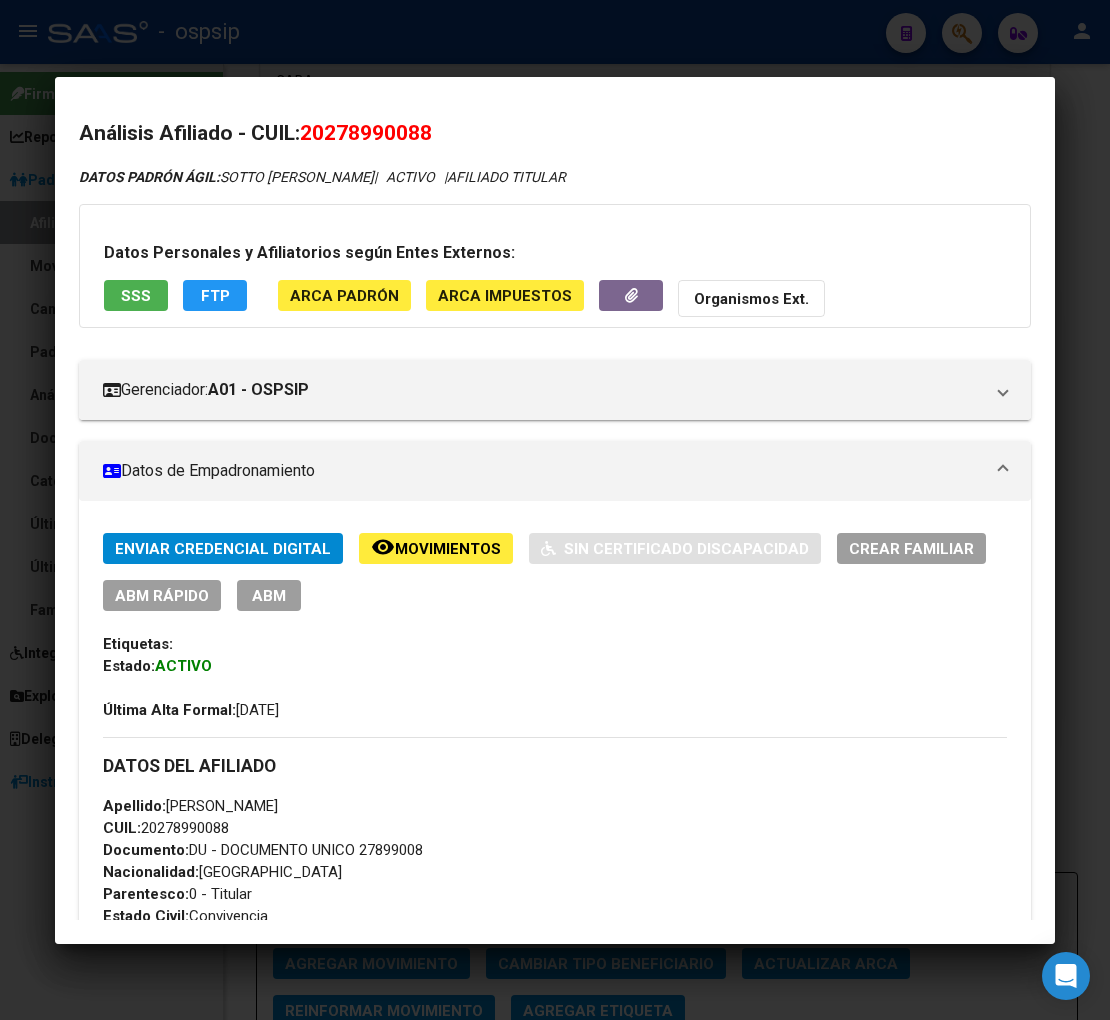 click on "Análisis Afiliado - CUIL:  20278990088 DATOS PADRÓN ÁGIL:  SOTTO MARTIN MIGUEL     |   ACTIVO   |     AFILIADO TITULAR  Datos Personales y Afiliatorios según Entes Externos: SSS FTP ARCA Padrón ARCA Impuestos Organismos Ext.    Gerenciador:      A01 - OSPSIP Atención telefónica: Atención emergencias: Otros Datos Útiles:    Datos de Empadronamiento  Enviar Credencial Digital remove_red_eye Movimientos    Sin Certificado Discapacidad Crear Familiar ABM Rápido ABM Etiquetas: Estado: ACTIVO Última Alta Formal:  04/07/2025 DATOS DEL AFILIADO Apellido:  MARTIN MIGUEL SOTTO CUIL:  20278990088 Documento:  DU - DOCUMENTO UNICO 27899008  Nacionalidad:  ARGENTINA Parentesco:  0 - Titular Estado Civil:  Convivencia Discapacitado:    NO (00) Sexo:  M Nacimiento:  29/01/1980 Edad:  45  NO TIENE TELEFONOS REGISTRADOS Provincia:  Buenos Aires Localidad:  CAPITAL FEDERAL Código Postal:  1075 Calle:  SANTIAGO DEL ESTERO 508 DATOS GRUPO FAMILIAR Gerenciador / Plan:  A01 - OSPSIP / Sin Plan Empleador:" at bounding box center (555, 510) 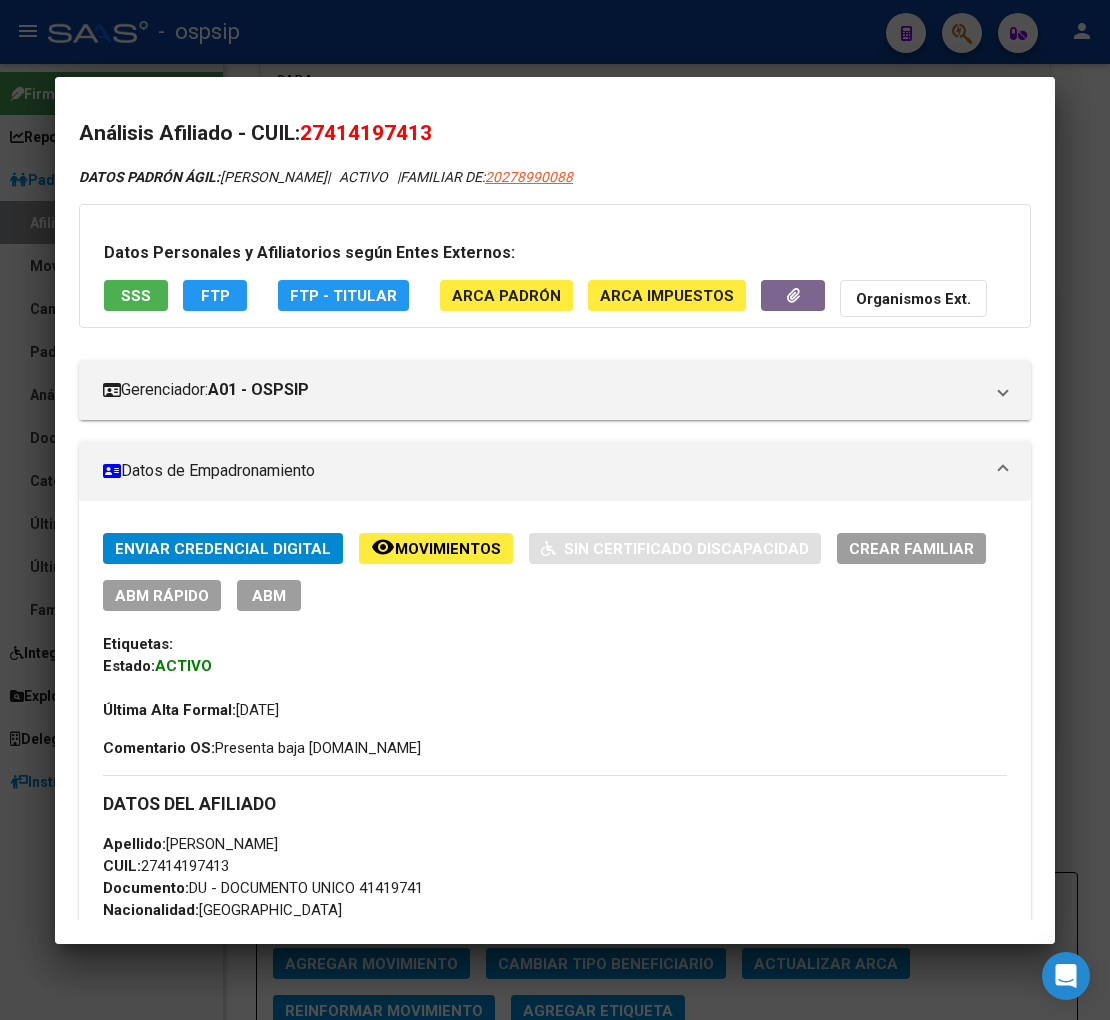 click at bounding box center [555, 510] 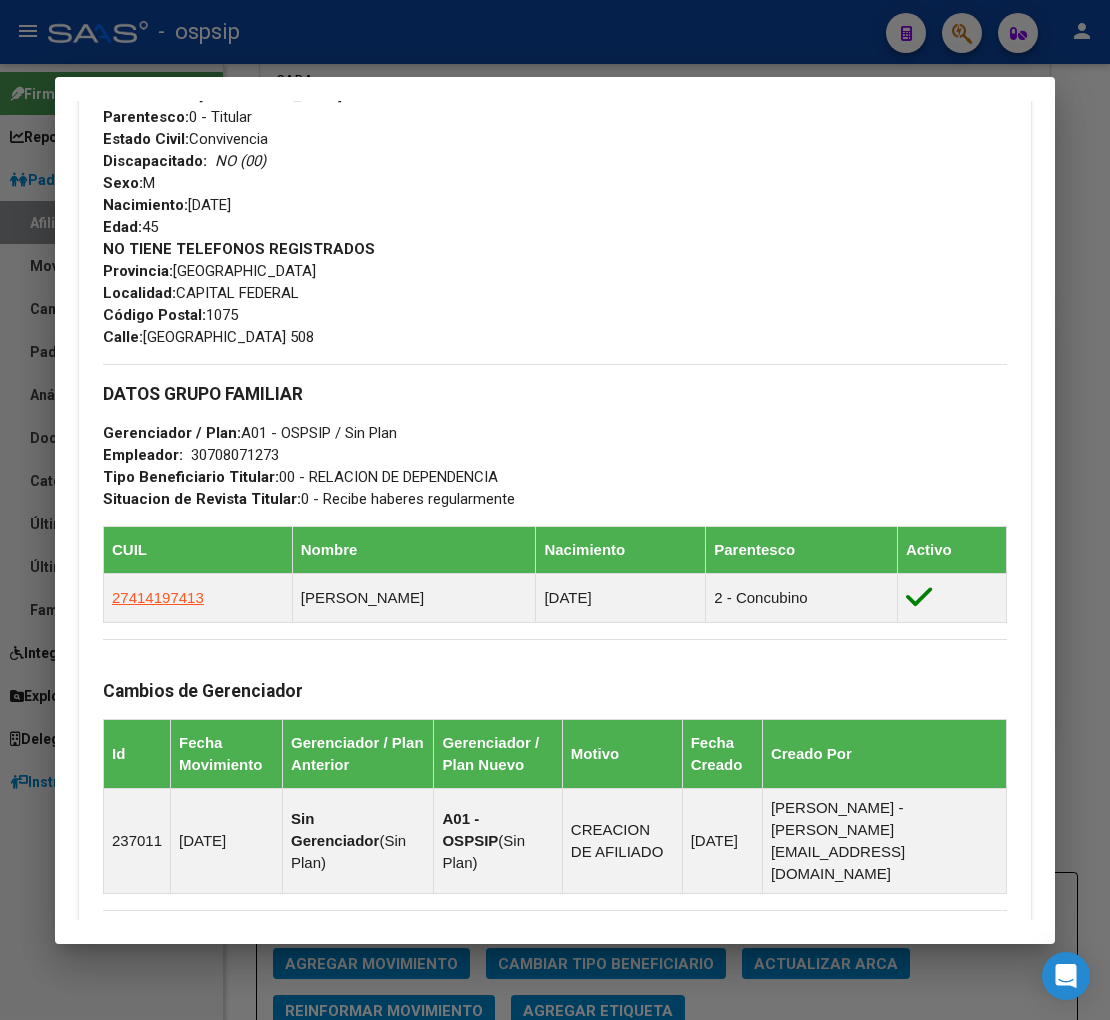 click at bounding box center [555, 510] 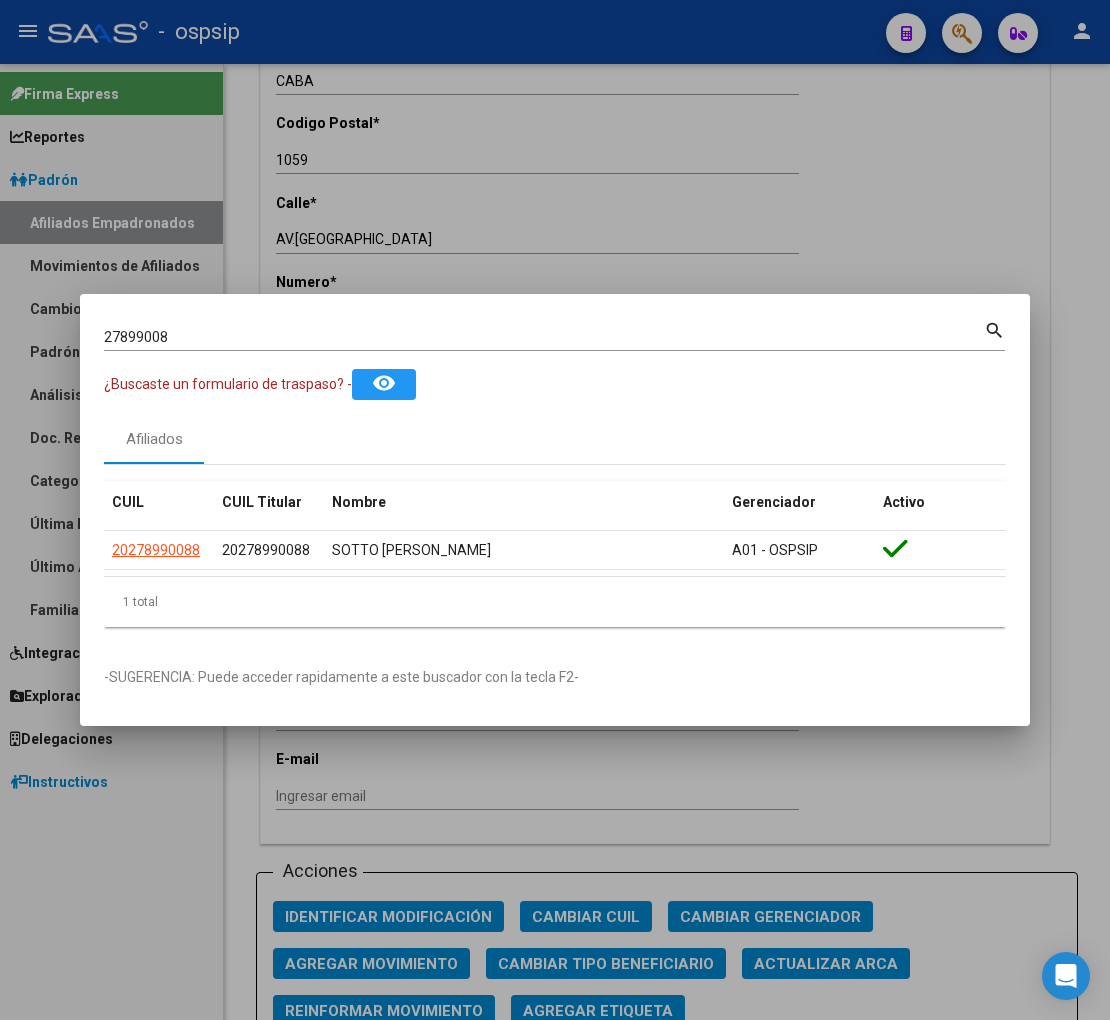 click on "27899008 Buscar (apellido, dni, cuil, nro traspaso, cuit, obra social)" at bounding box center (544, 337) 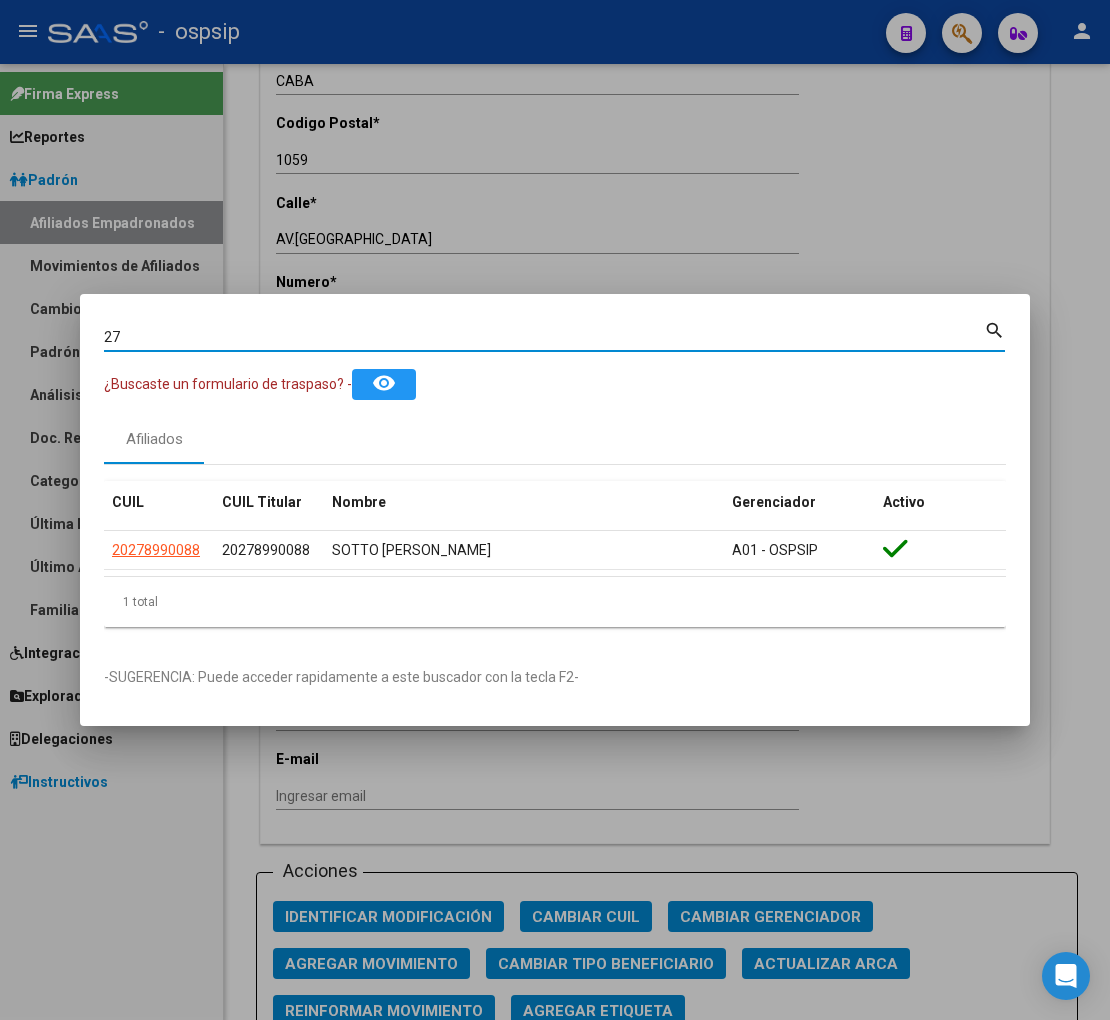 type on "2" 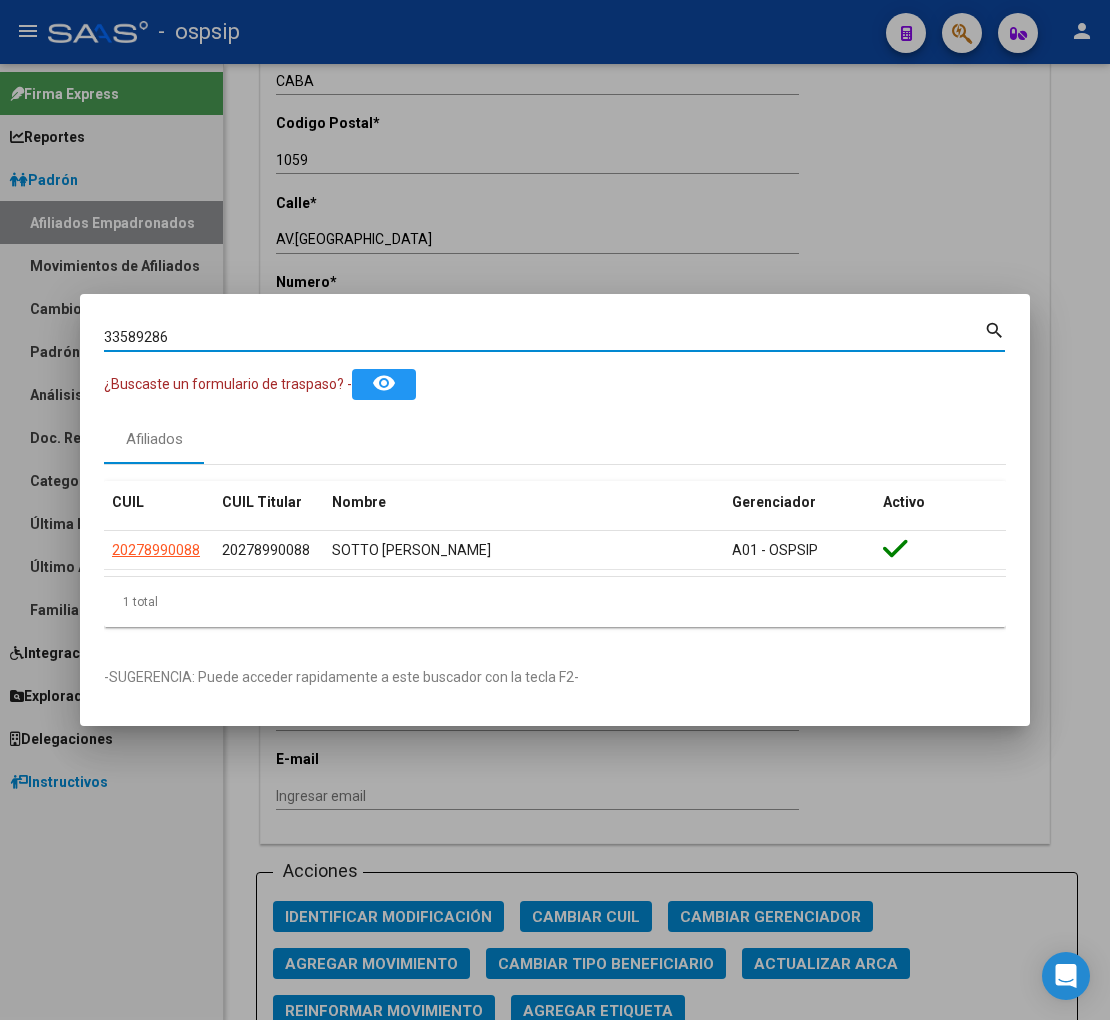 type on "33589286" 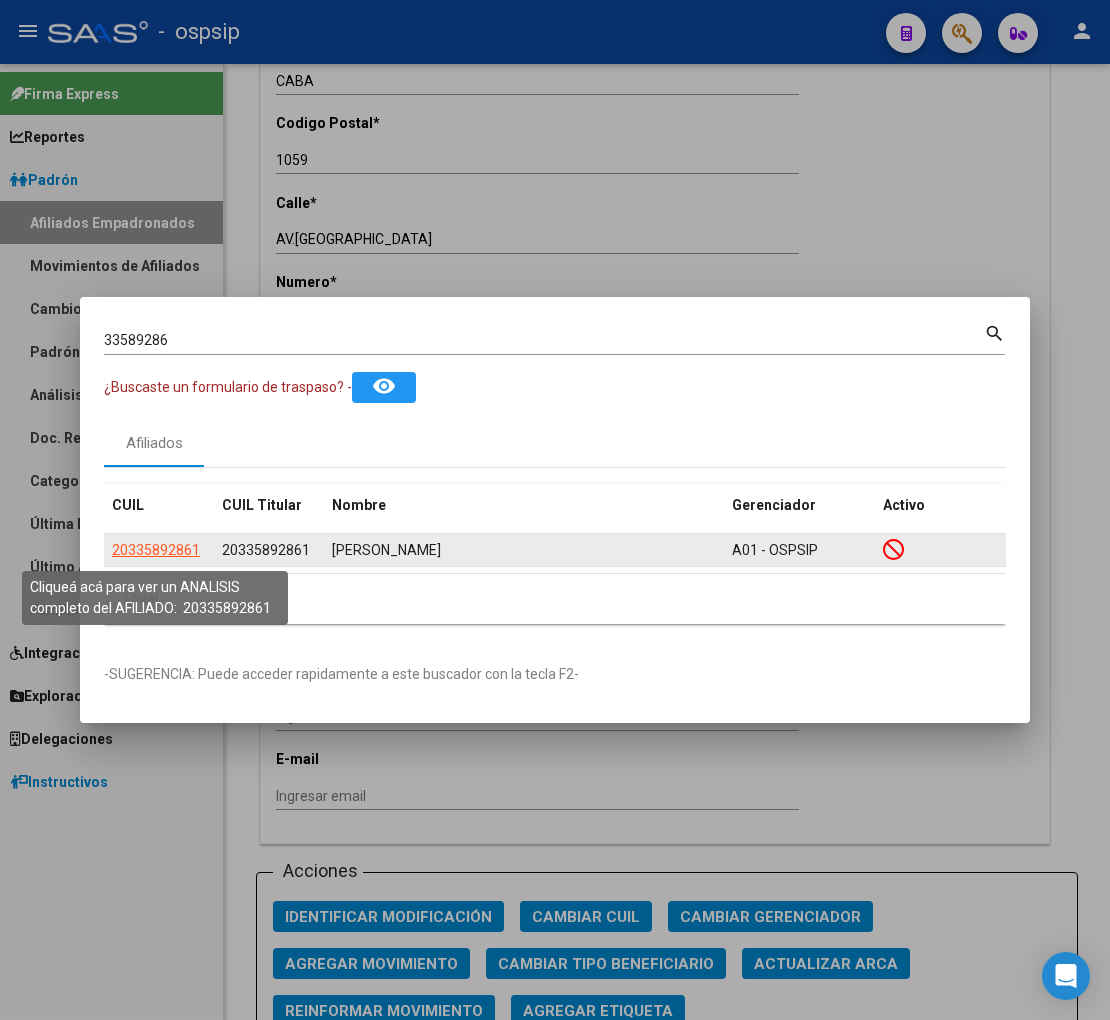 click on "20335892861" 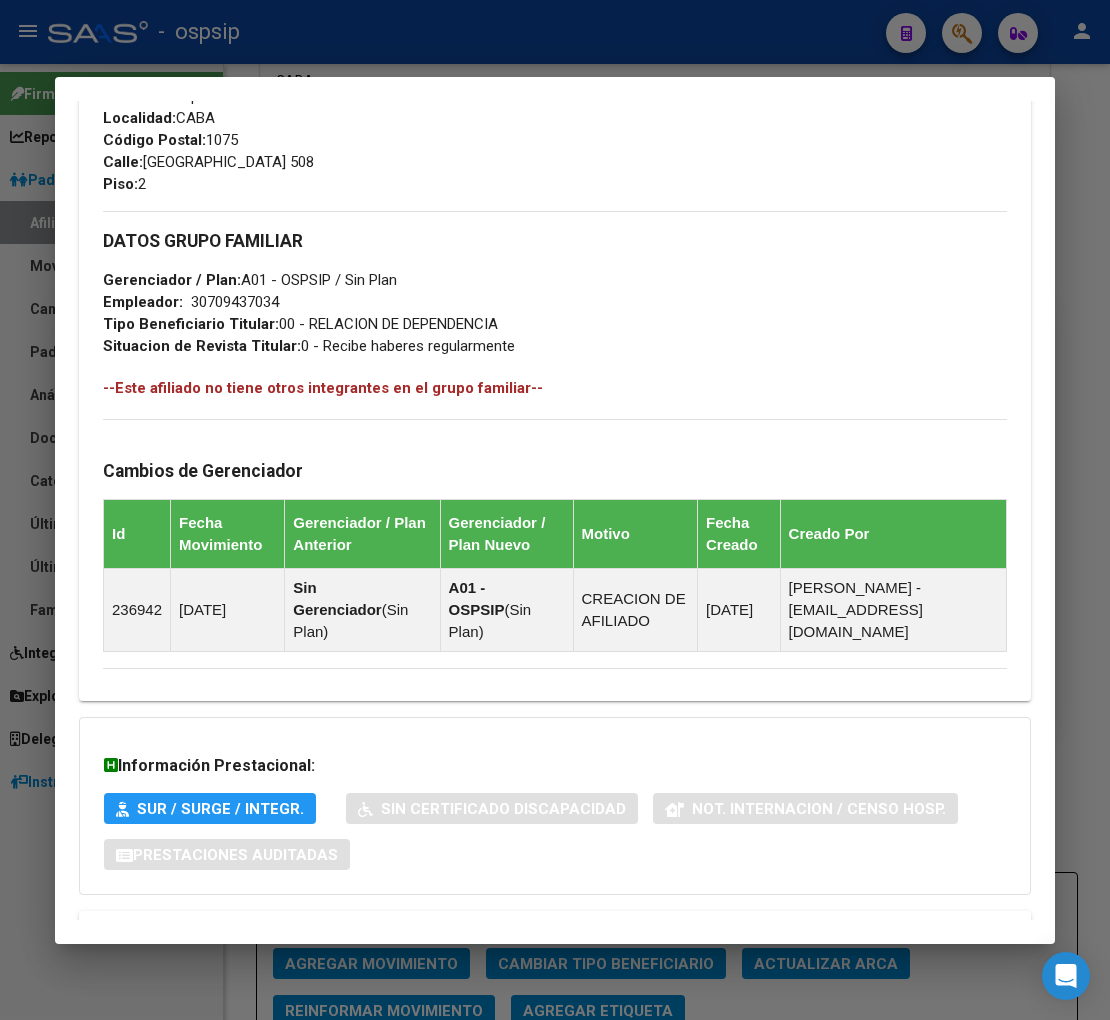 scroll, scrollTop: 968, scrollLeft: 0, axis: vertical 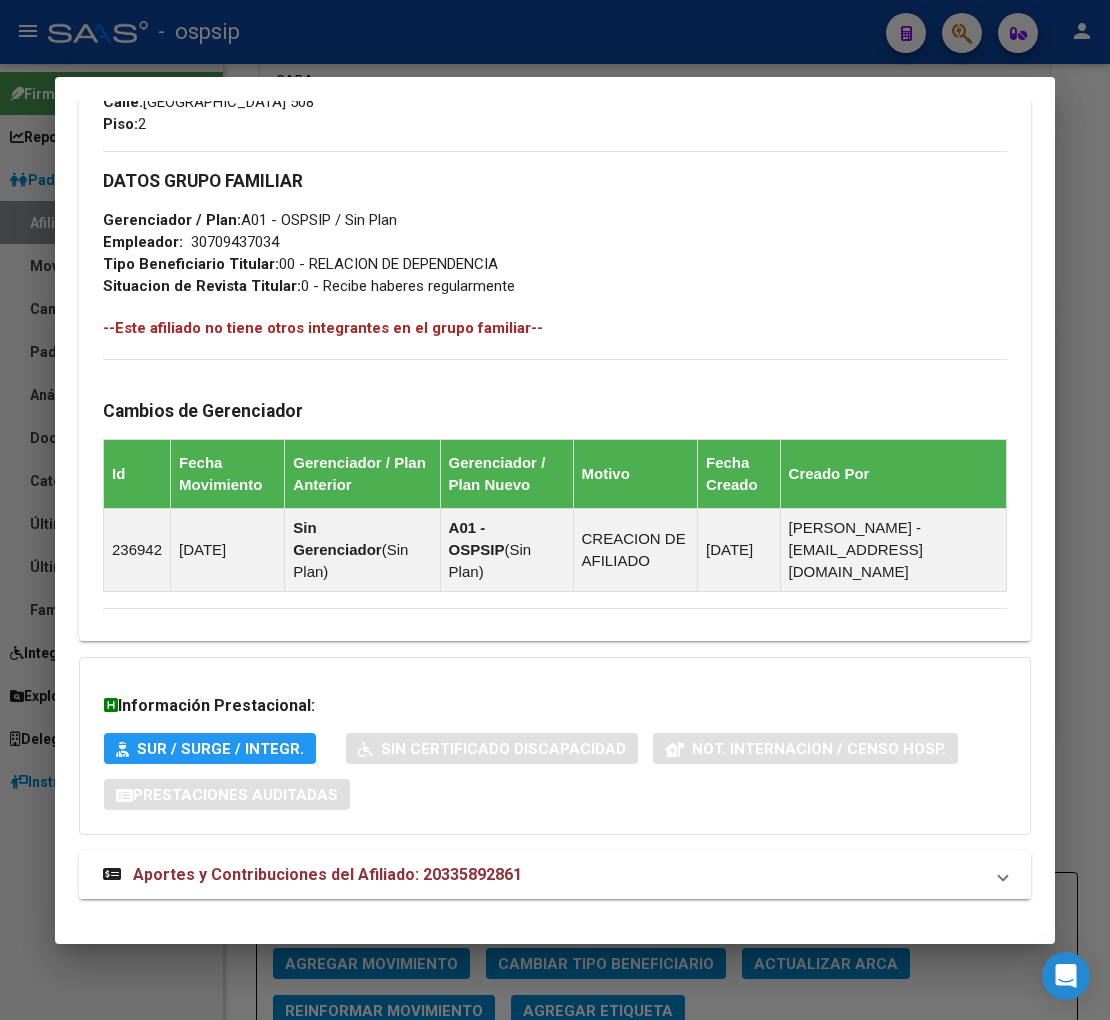 click on "Aportes y Contribuciones del Afiliado: 20335892861" at bounding box center [327, 874] 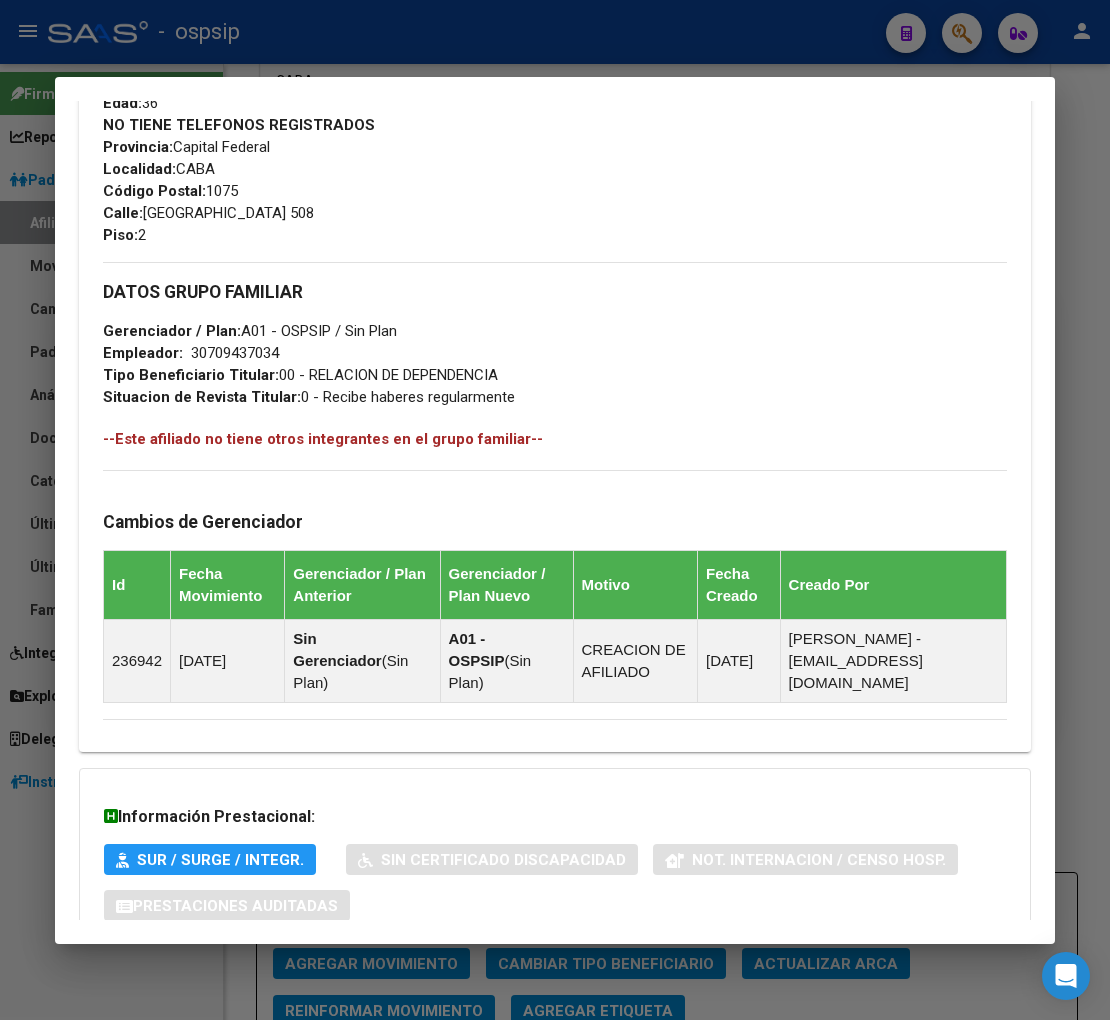 scroll, scrollTop: 302, scrollLeft: 0, axis: vertical 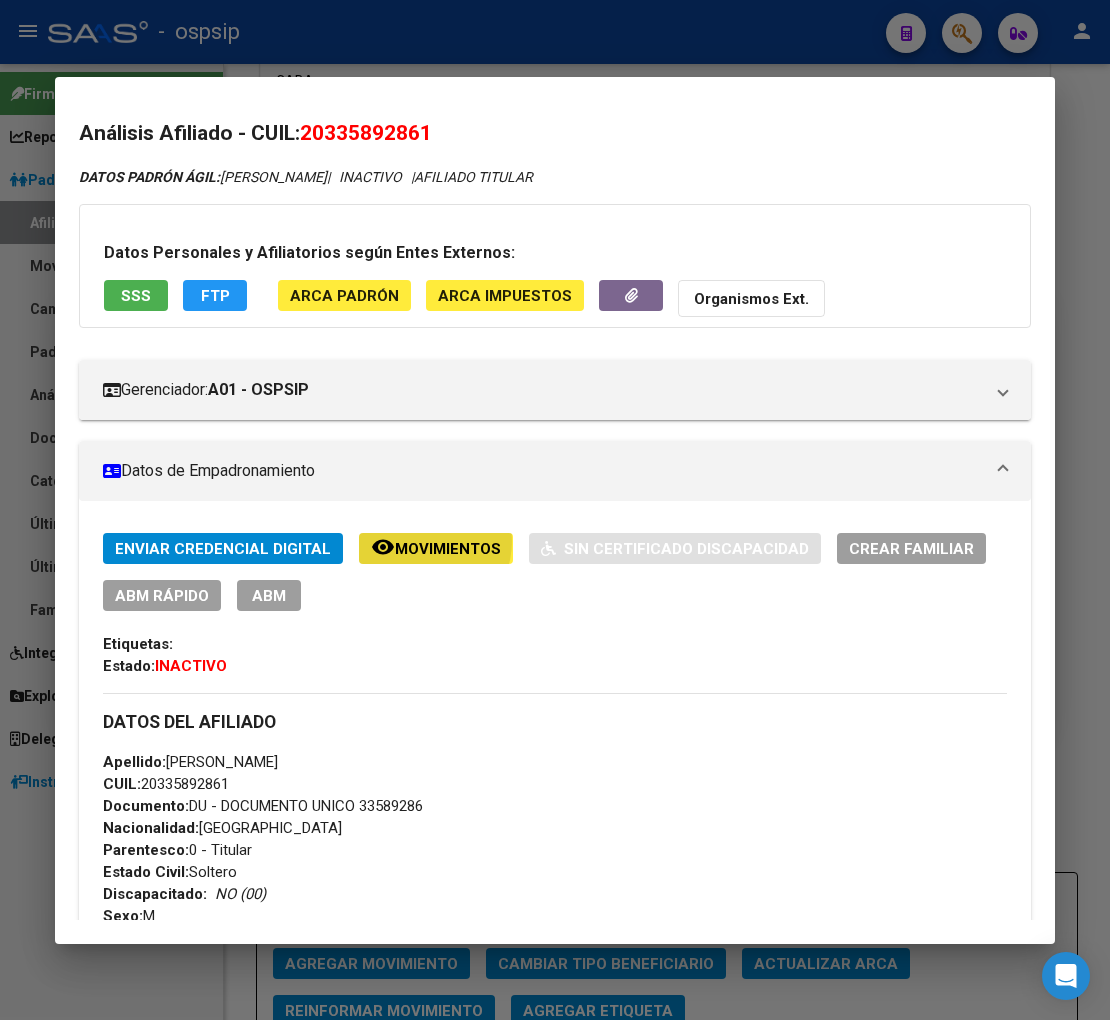 click on "Movimientos" 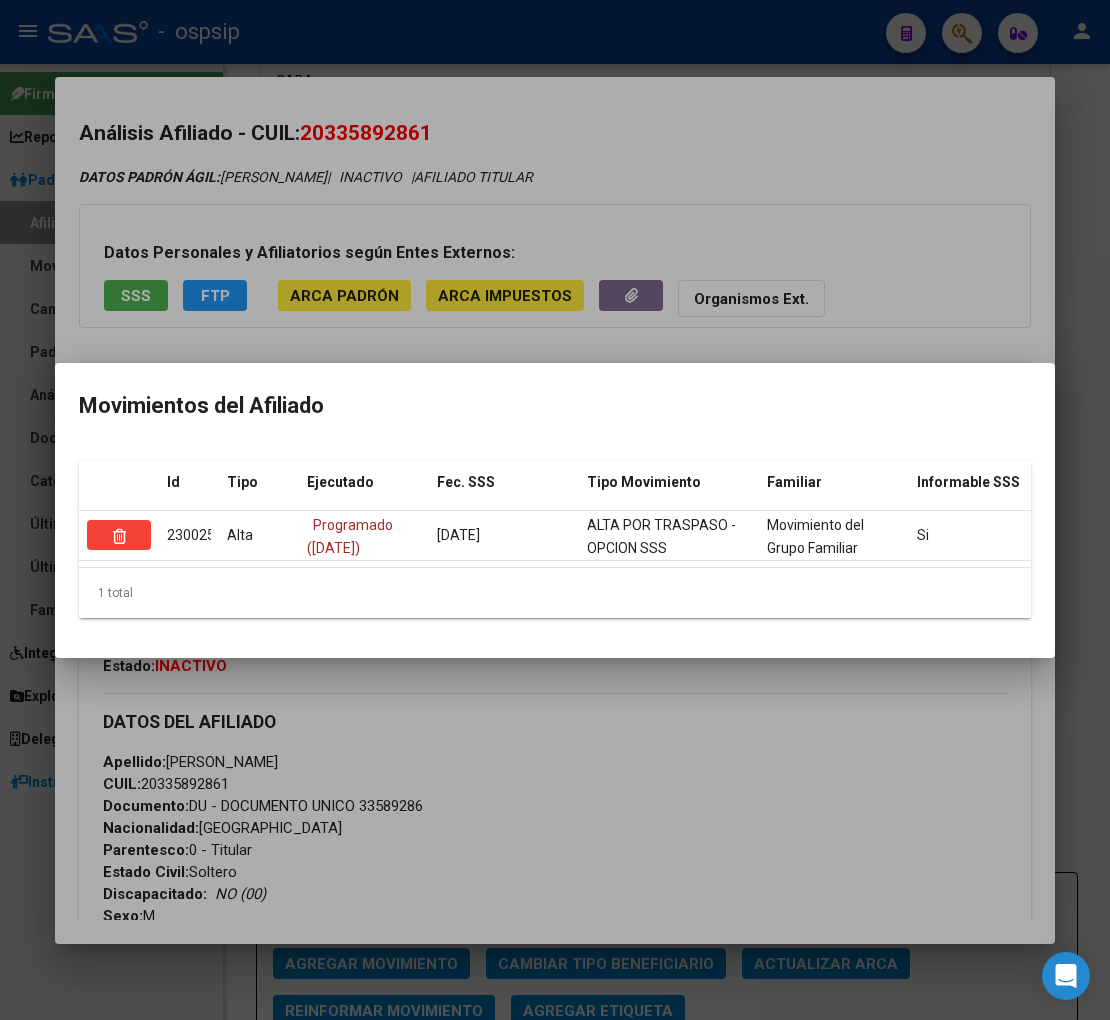 click at bounding box center (555, 510) 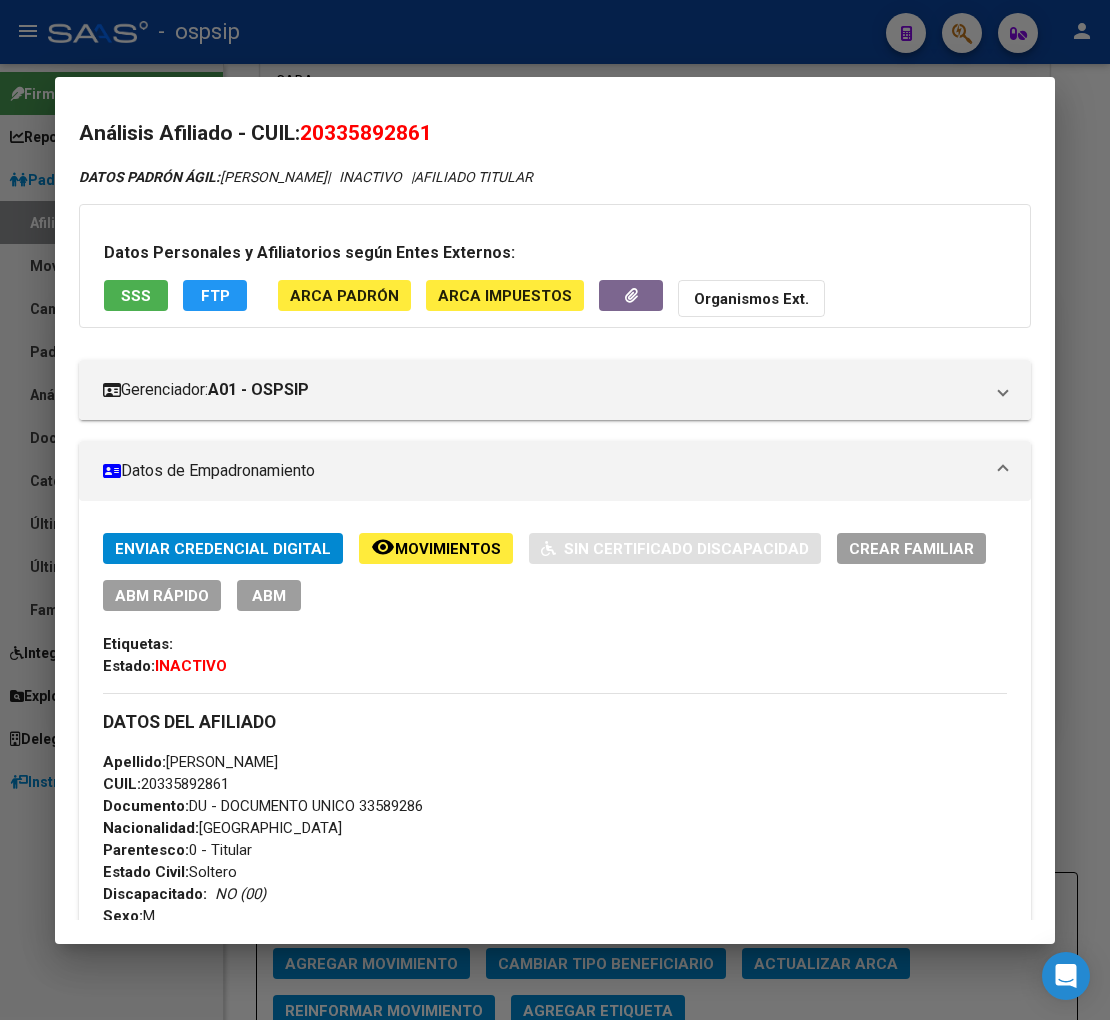 drag, startPoint x: 332, startPoint y: 126, endPoint x: 426, endPoint y: 111, distance: 95.189285 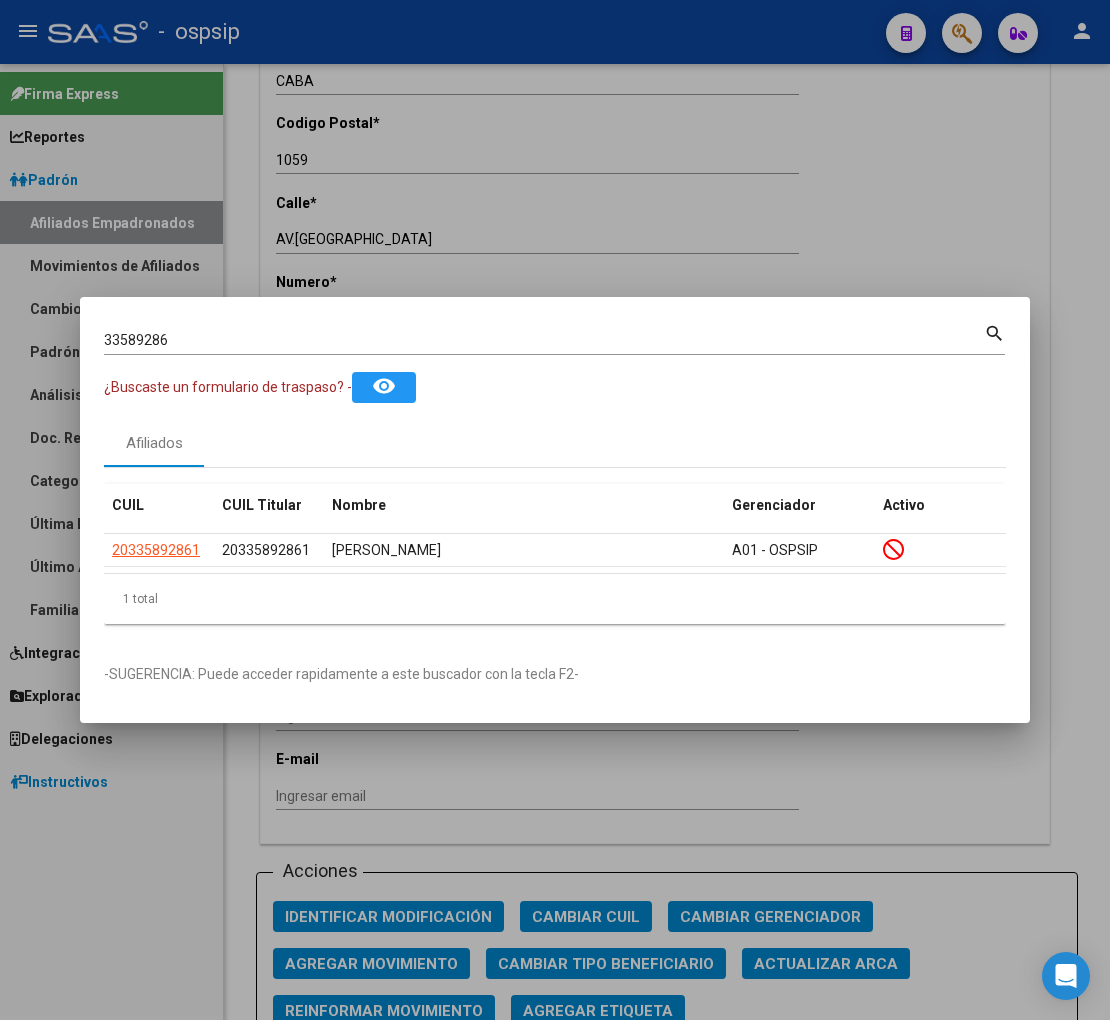 click on "33589286" at bounding box center [544, 340] 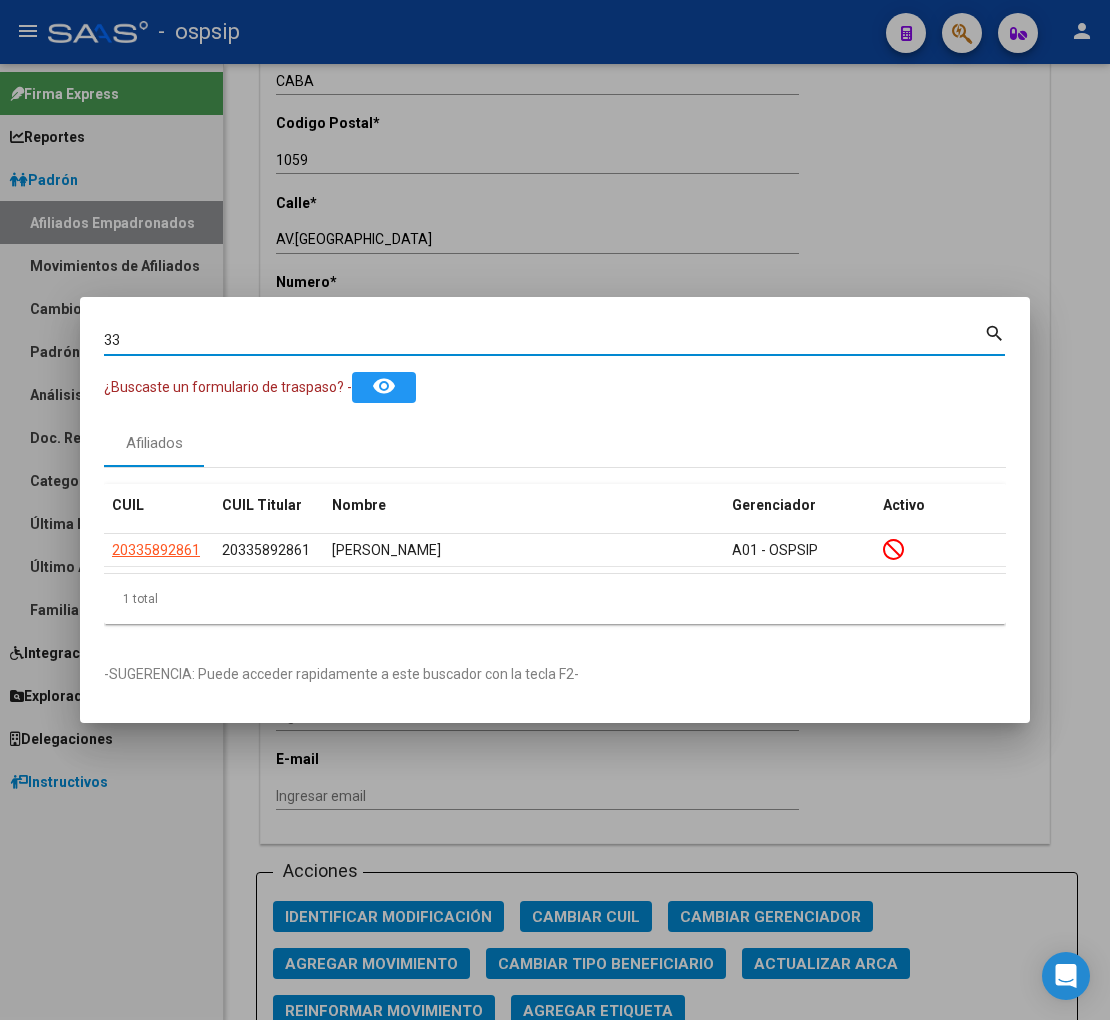 type on "3" 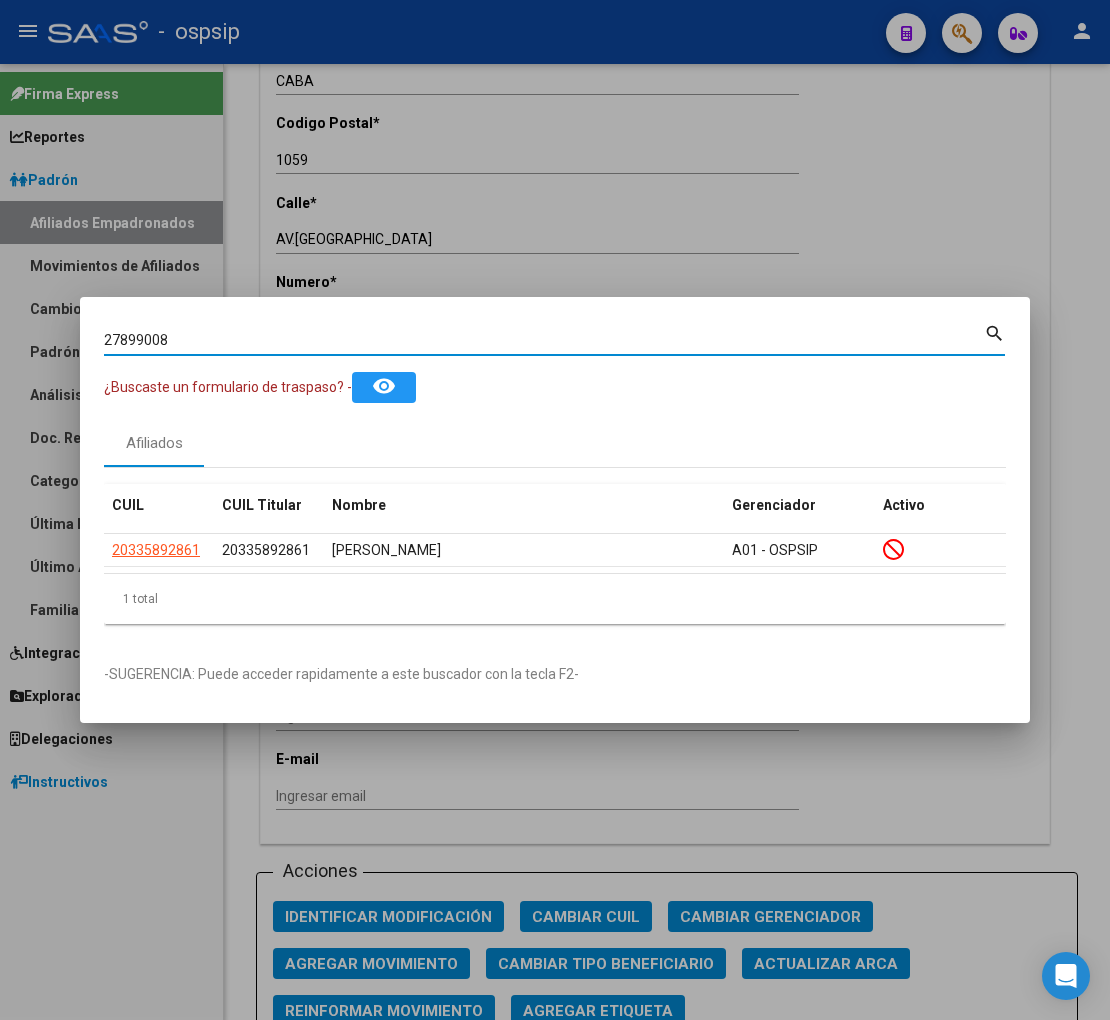 type on "27899008" 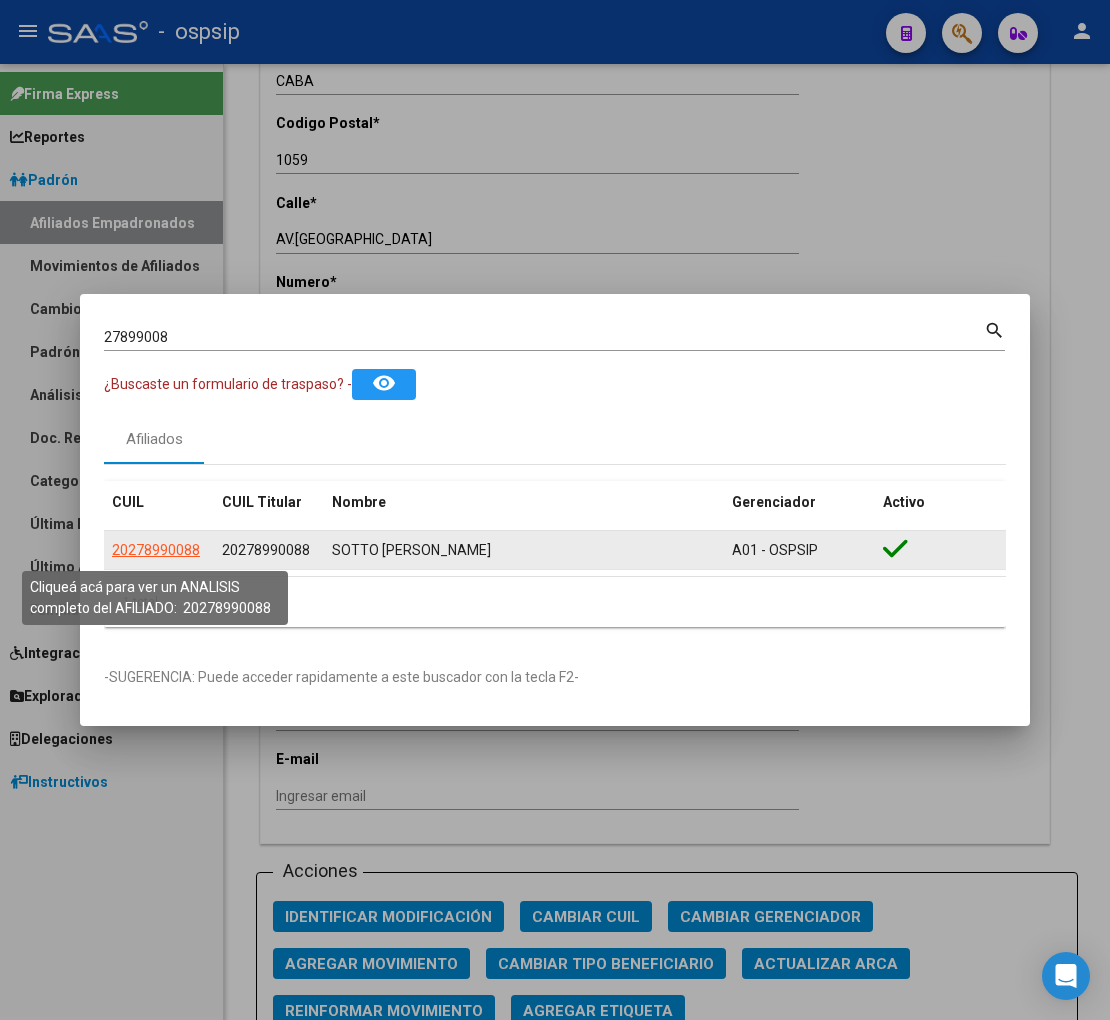 click on "20278990088" 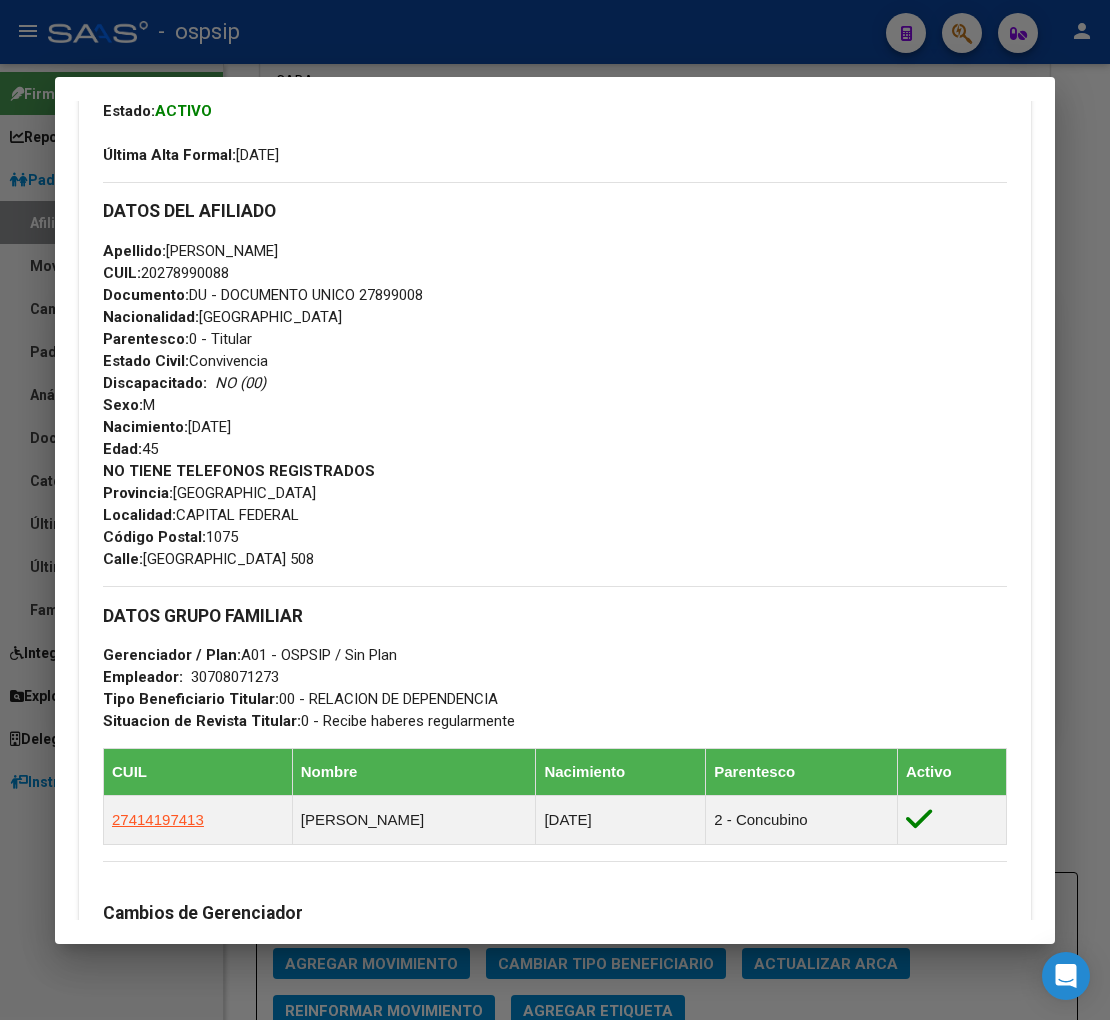 scroll, scrollTop: 1000, scrollLeft: 0, axis: vertical 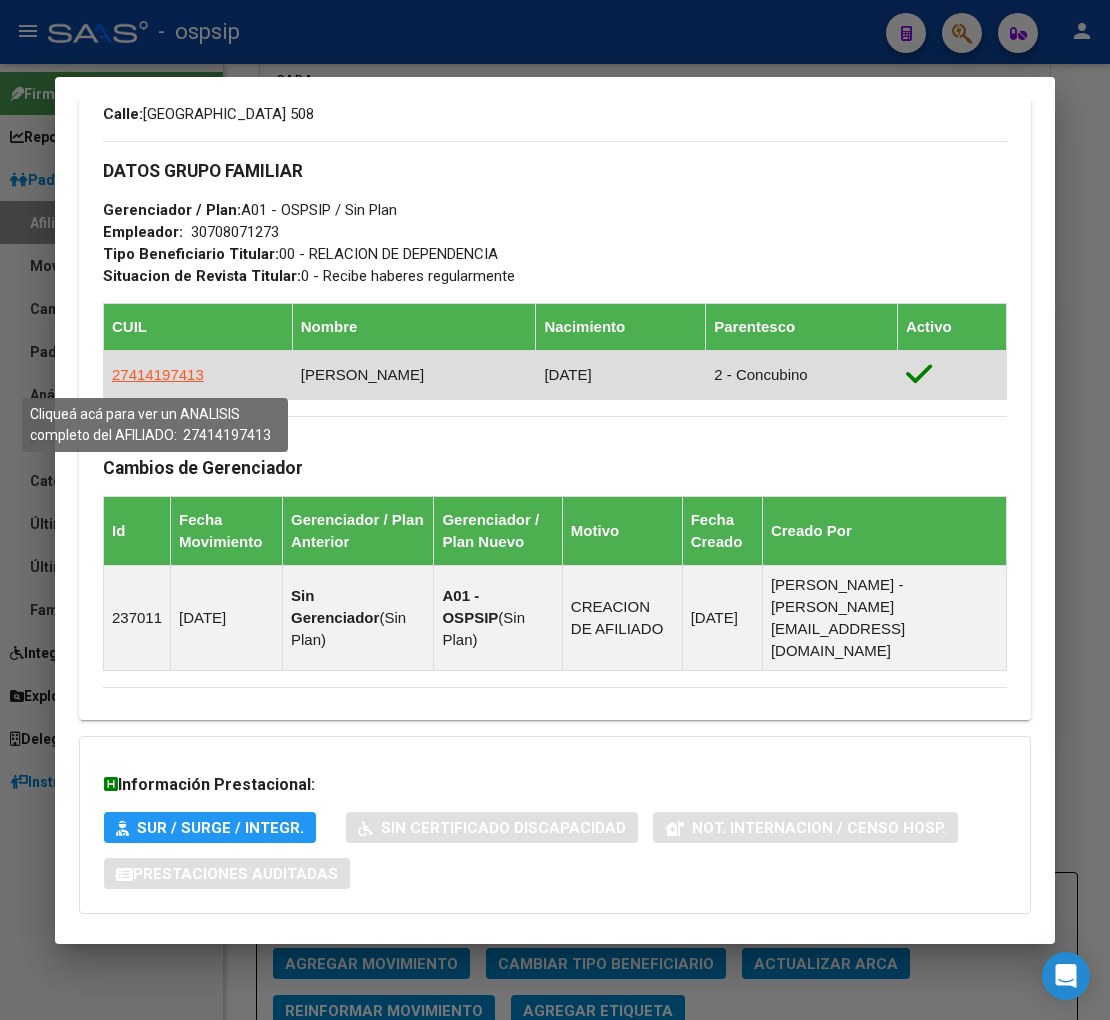 click on "27414197413" at bounding box center (158, 374) 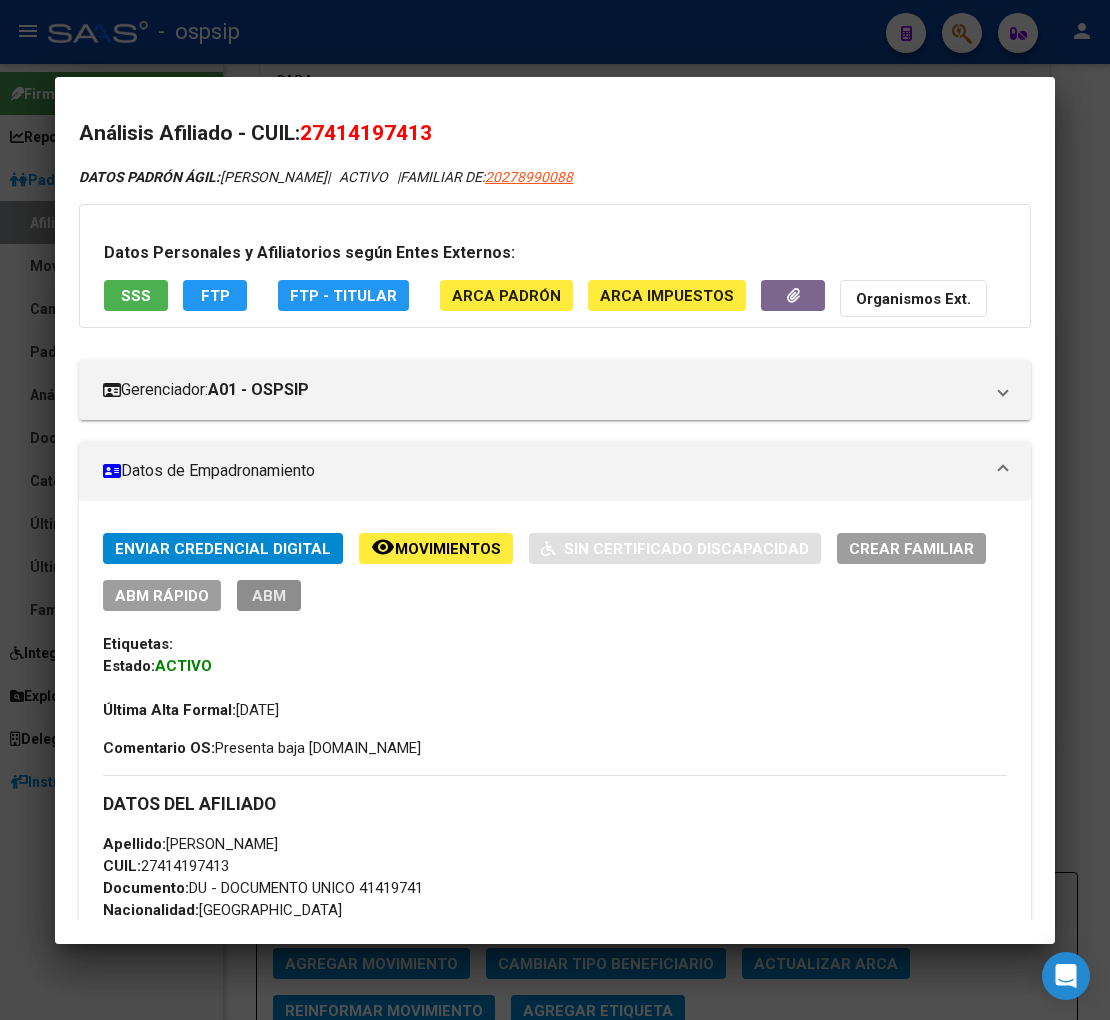 click on "ABM" at bounding box center (269, 596) 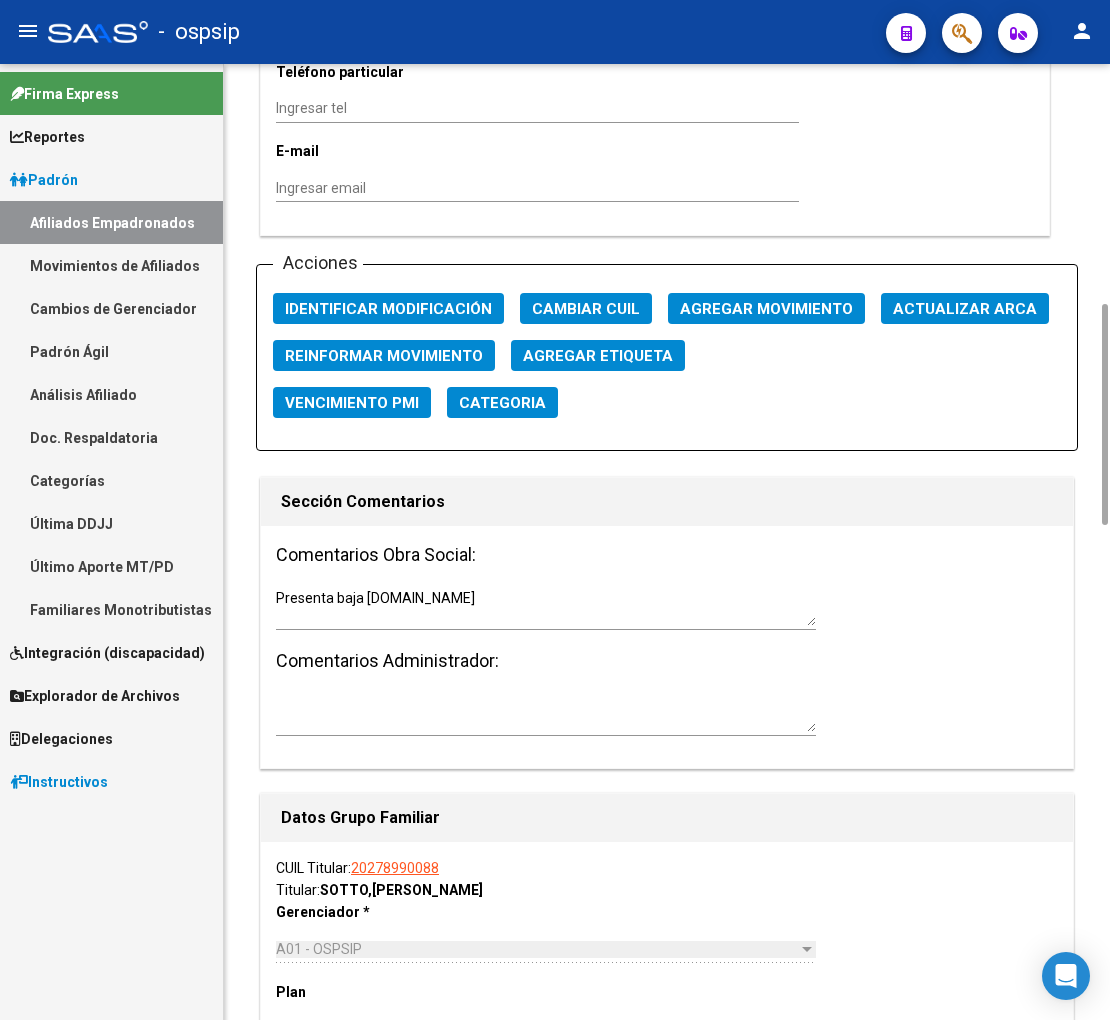 scroll, scrollTop: 2000, scrollLeft: 0, axis: vertical 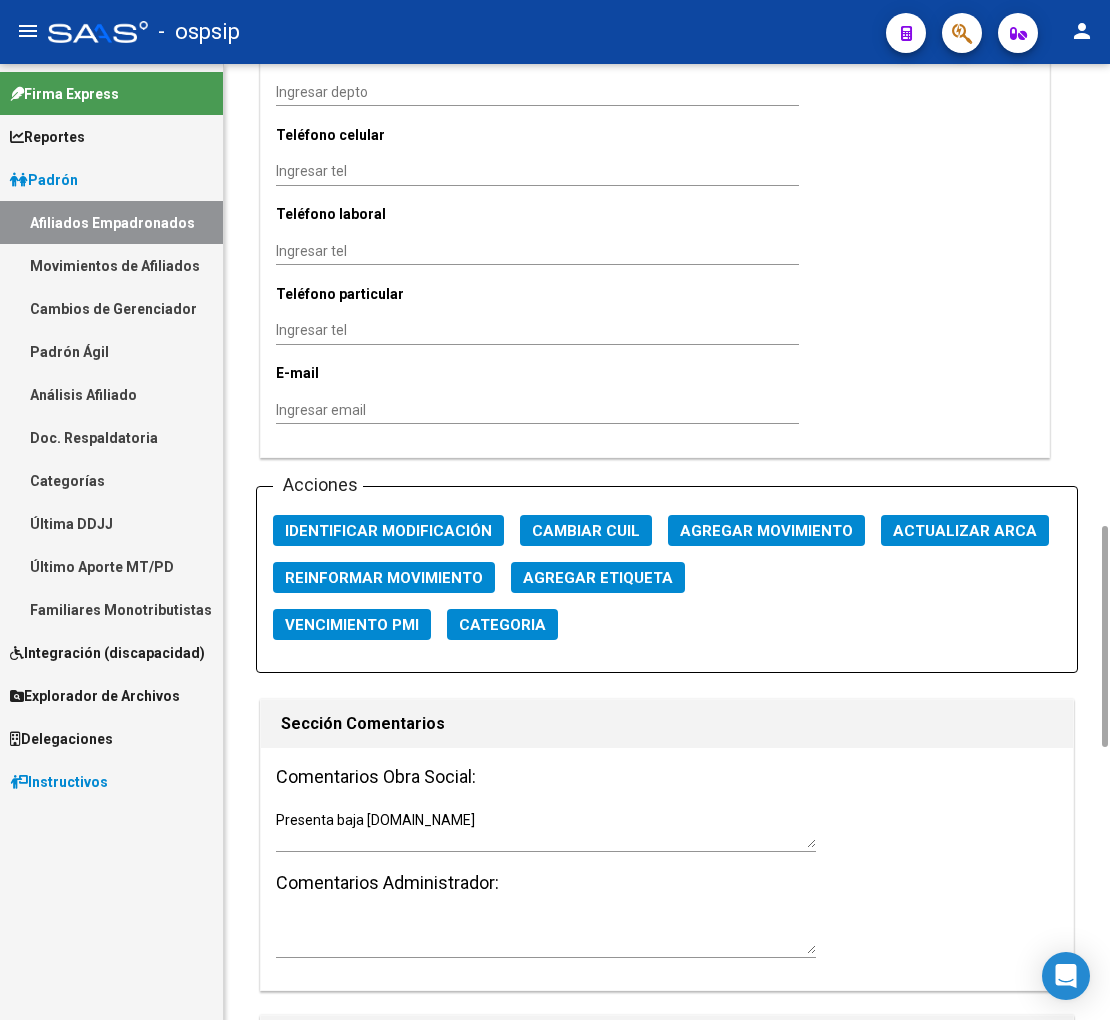 click on "Agregar Movimiento" 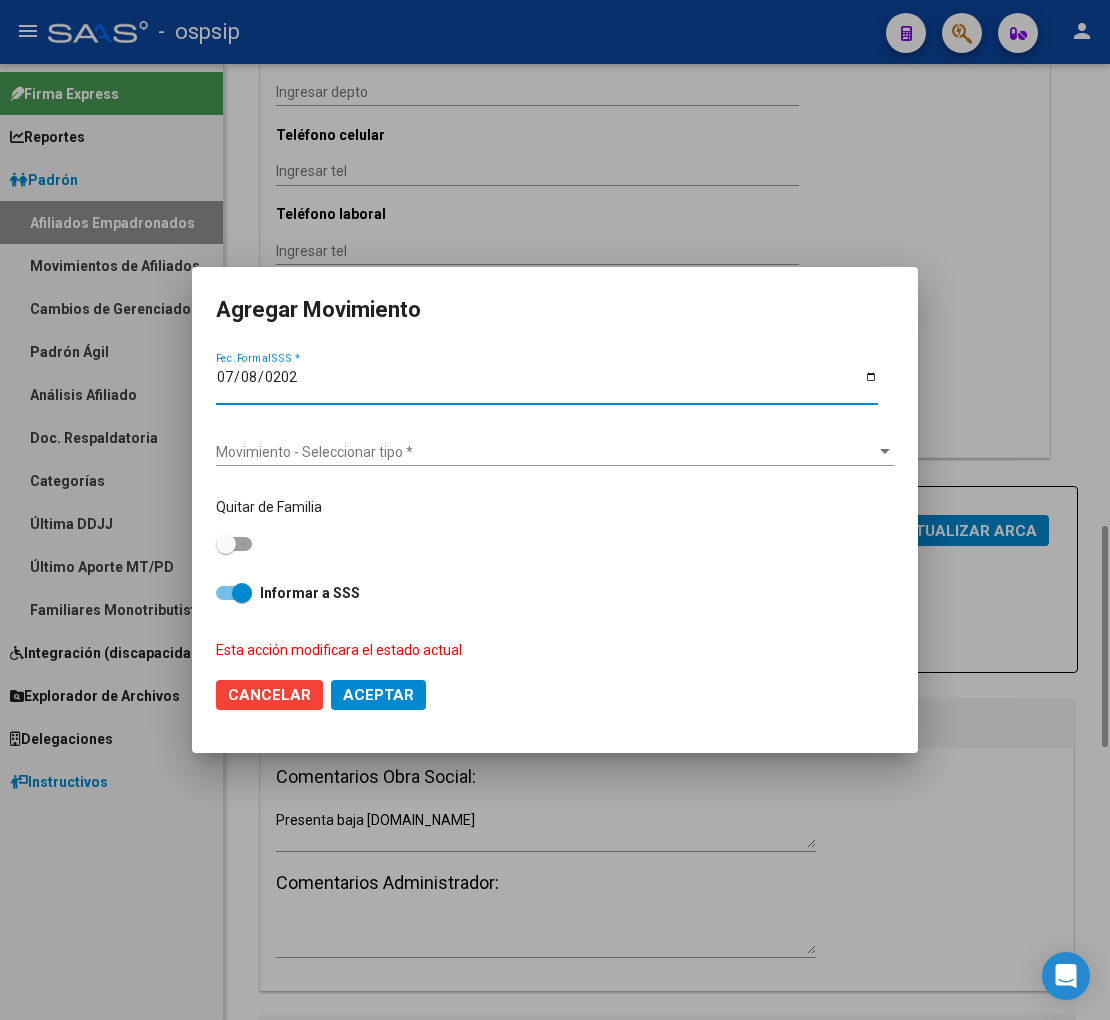 type on "[DATE]" 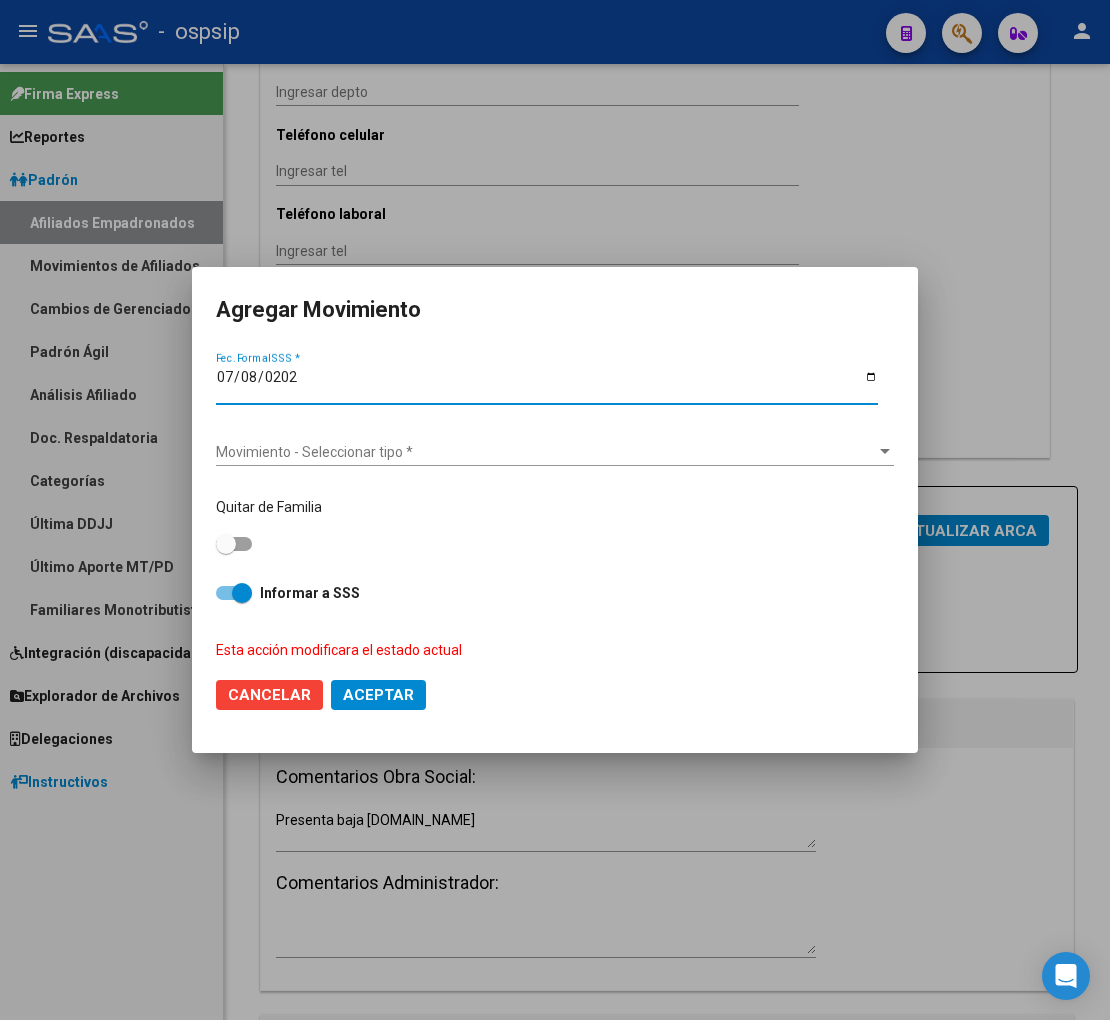 click on "Movimiento - Seleccionar tipo *" at bounding box center [546, 452] 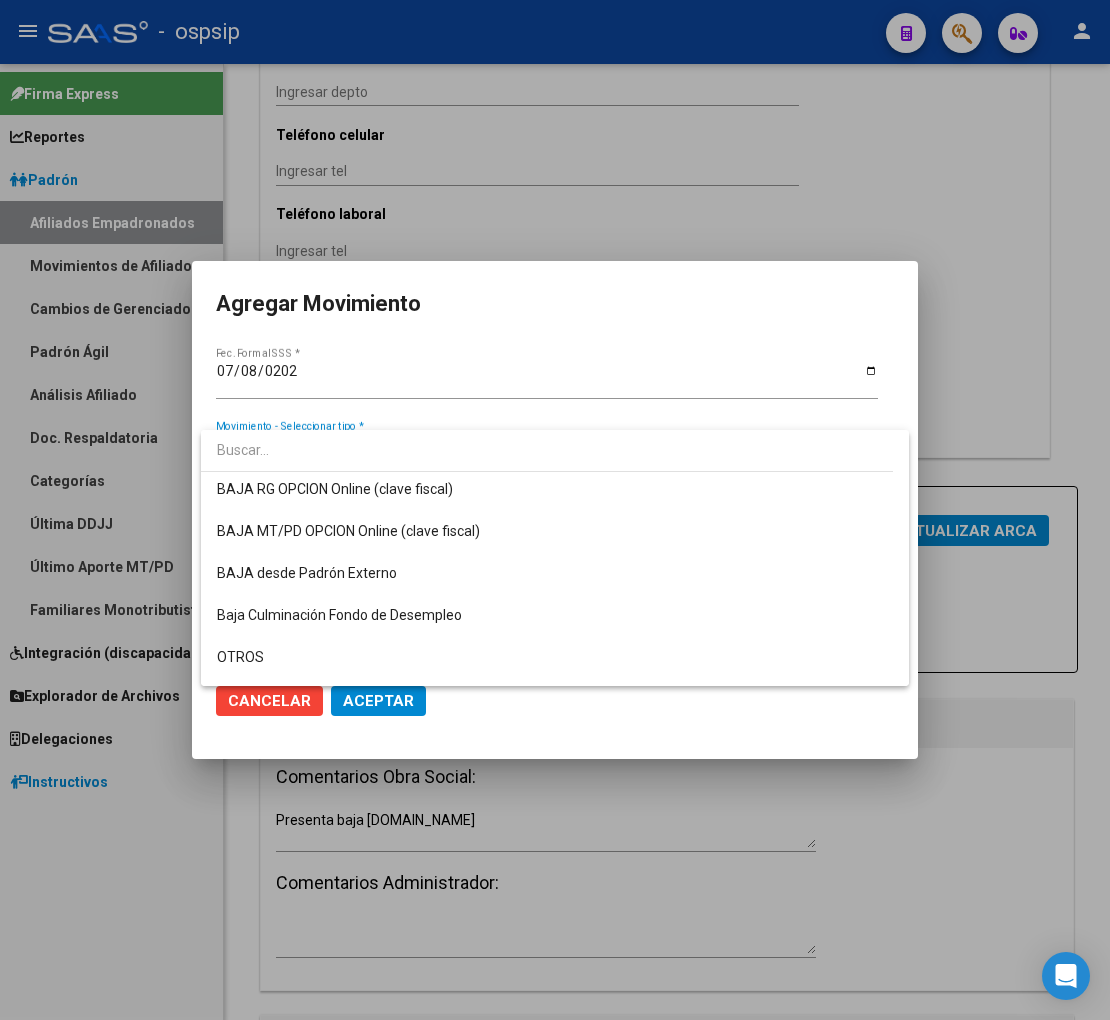 scroll, scrollTop: 1333, scrollLeft: 0, axis: vertical 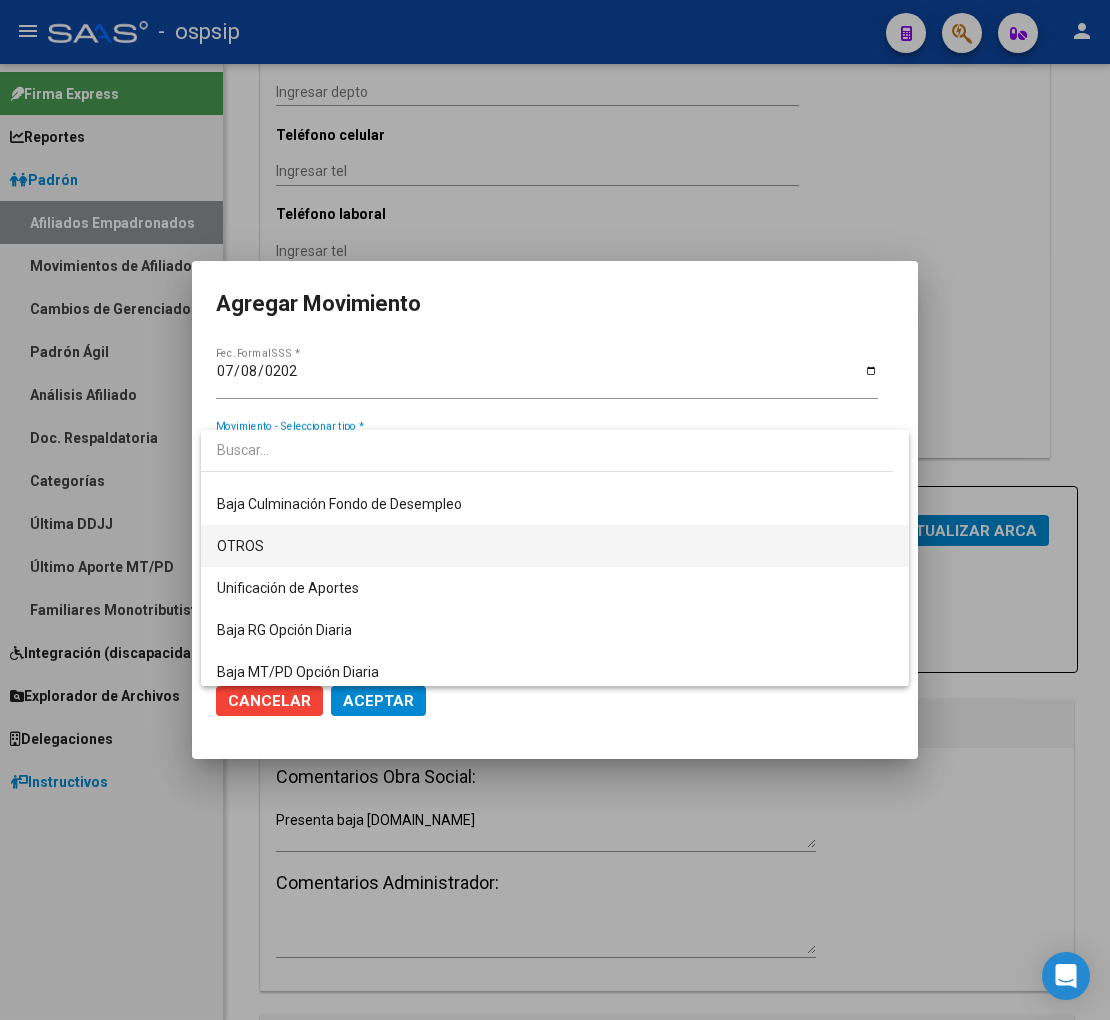 click on "OTROS" at bounding box center [555, 546] 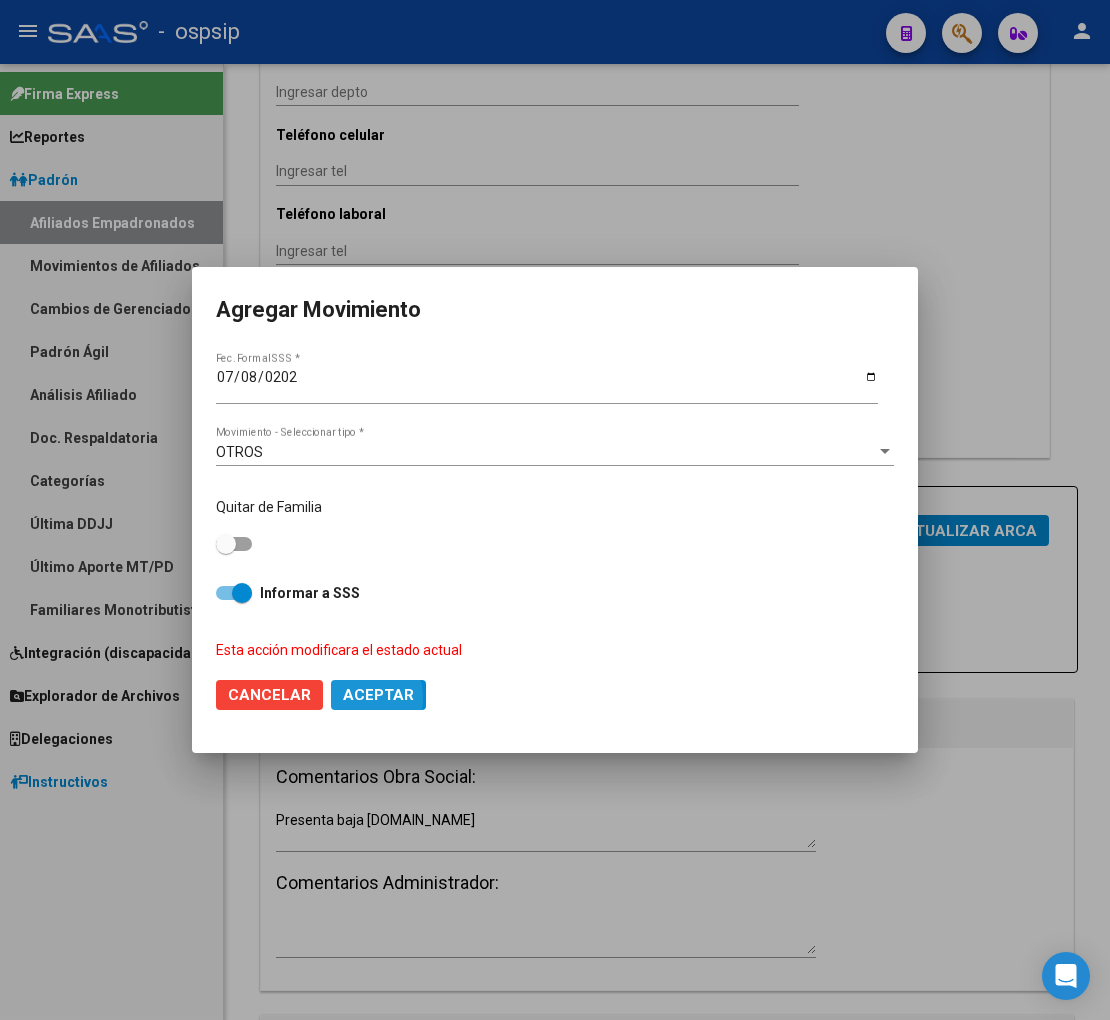 click on "Aceptar" 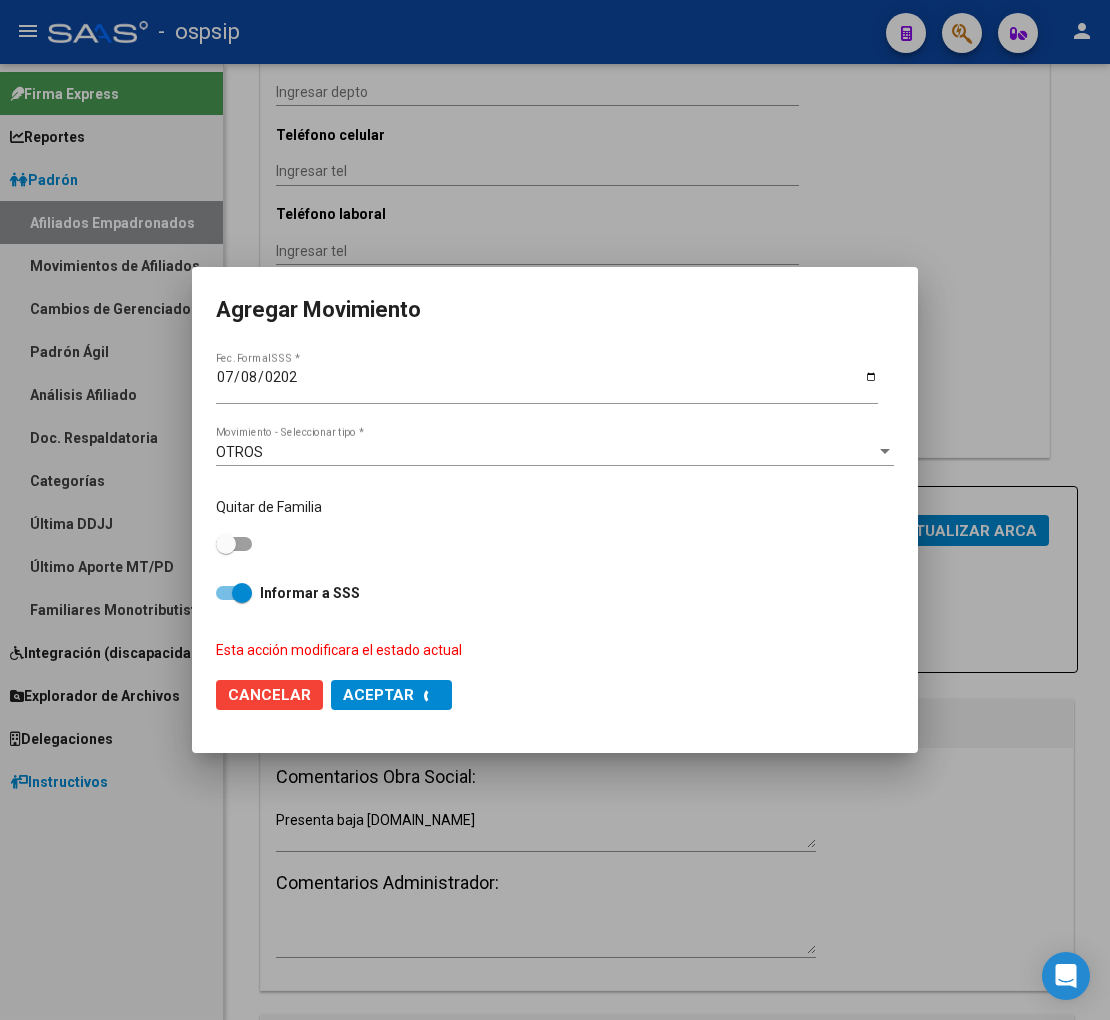 checkbox on "false" 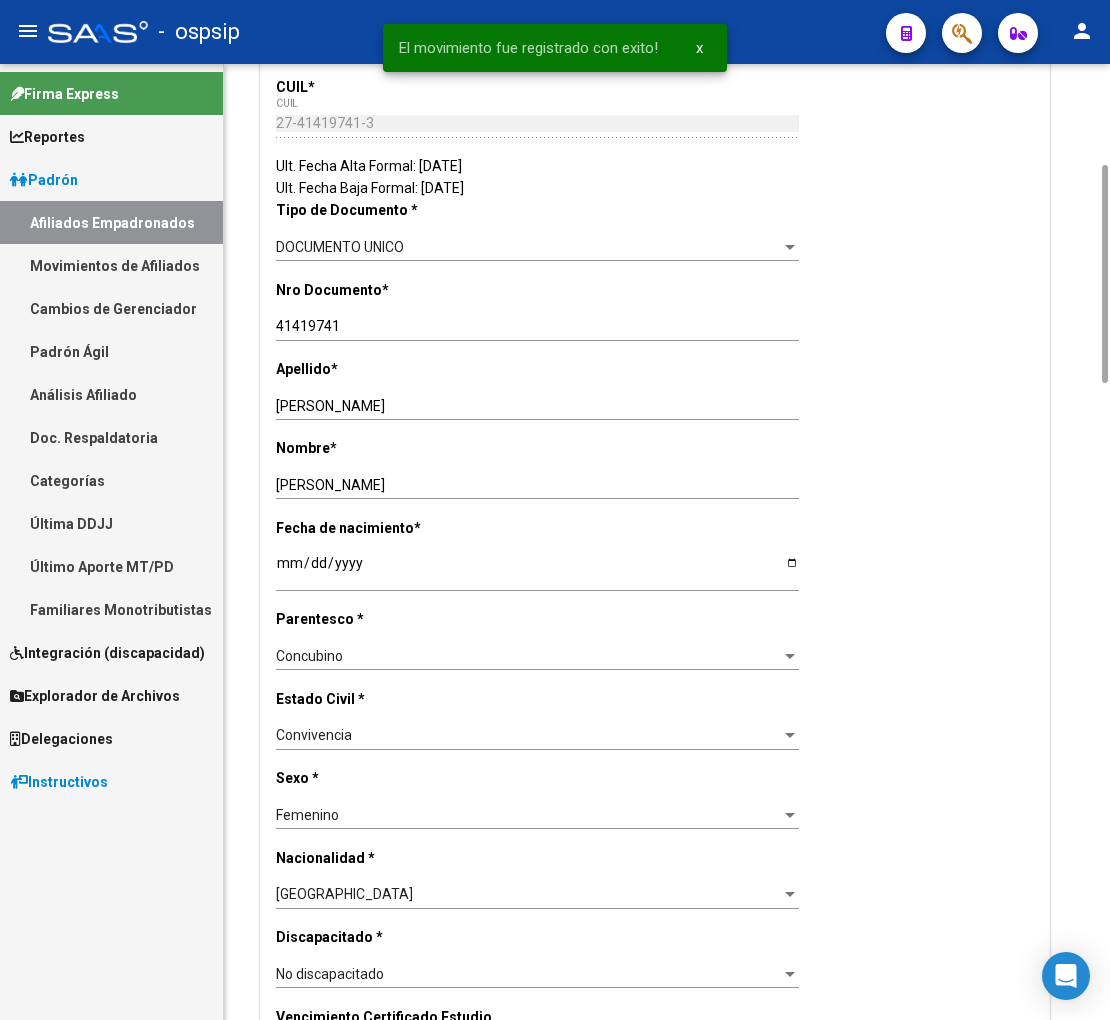 scroll, scrollTop: 0, scrollLeft: 0, axis: both 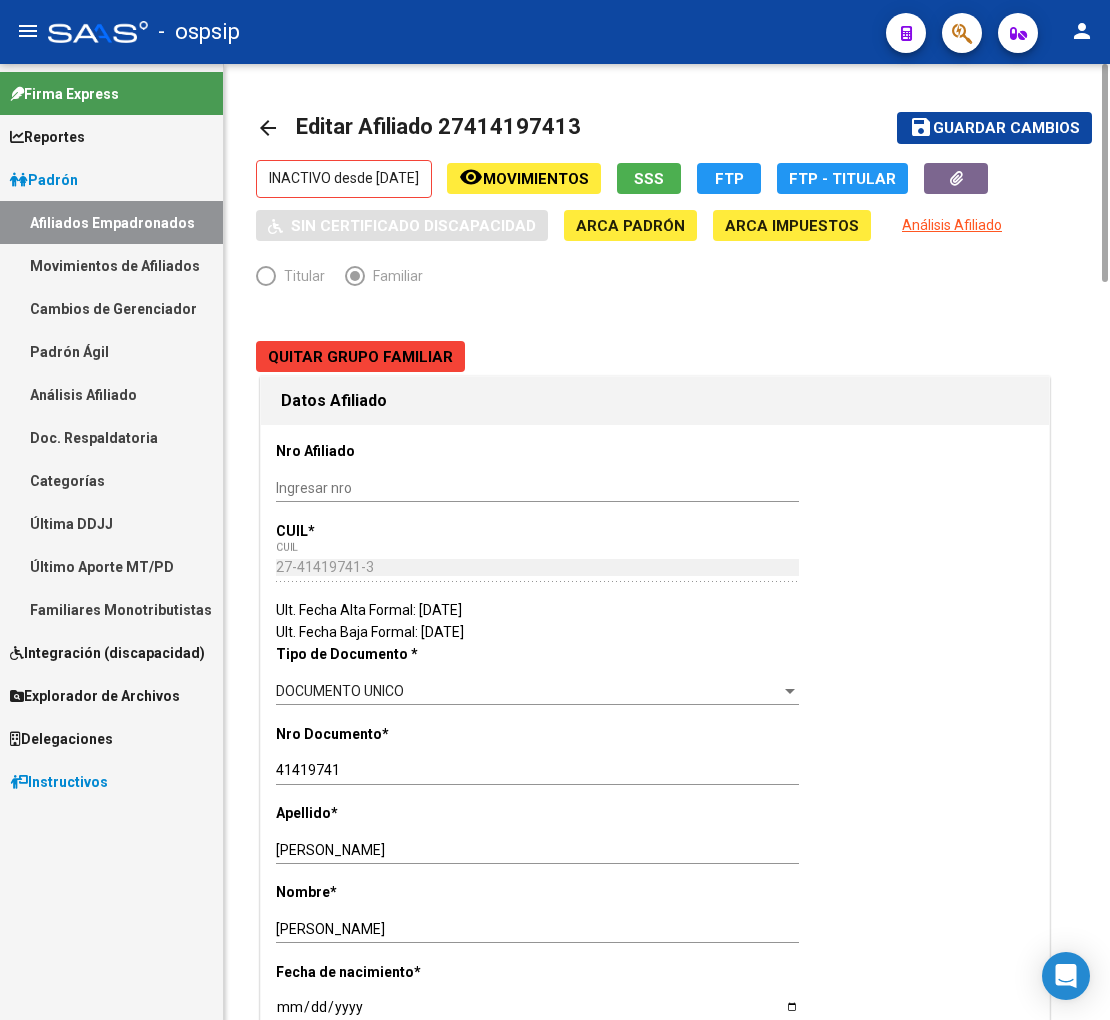 click on "Guardar cambios" 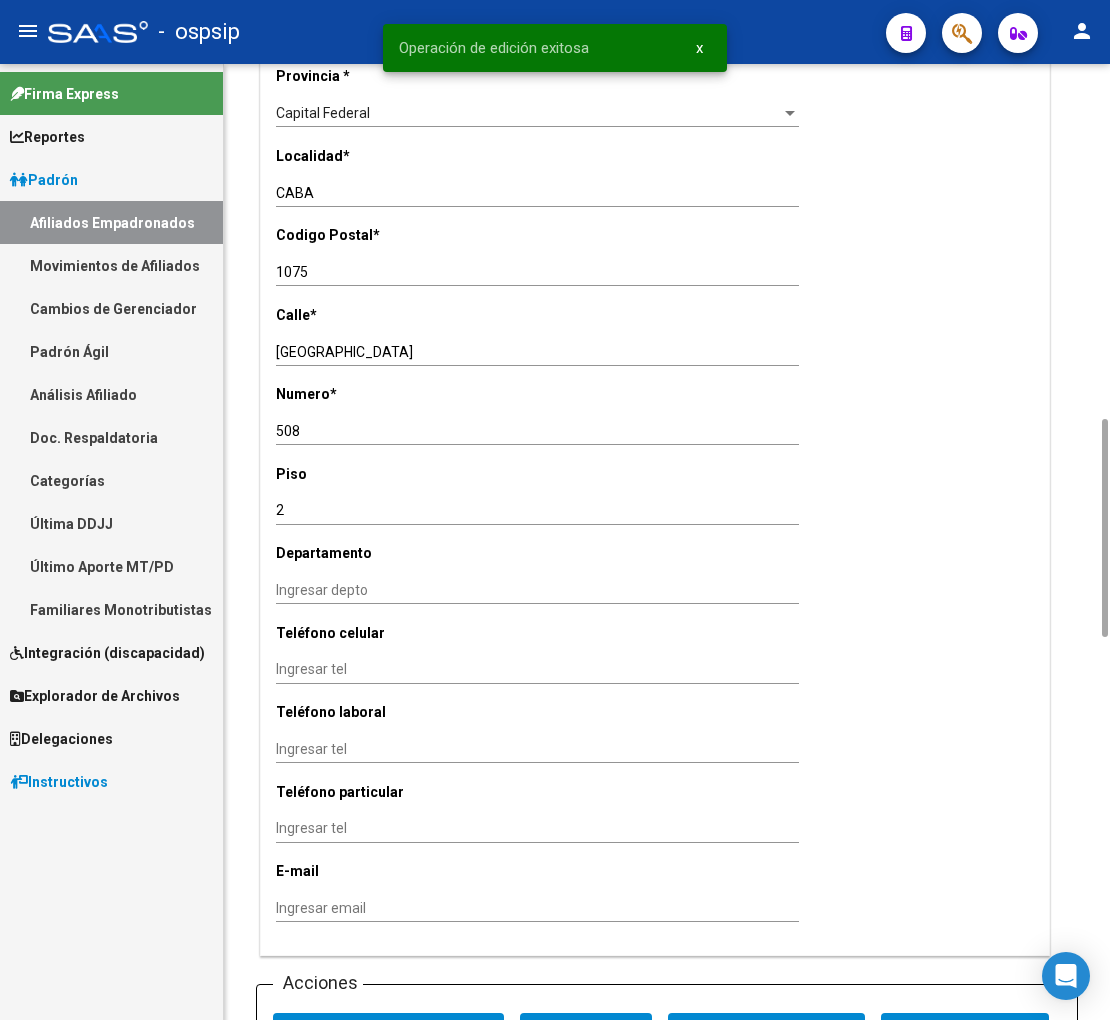 scroll, scrollTop: 2444, scrollLeft: 0, axis: vertical 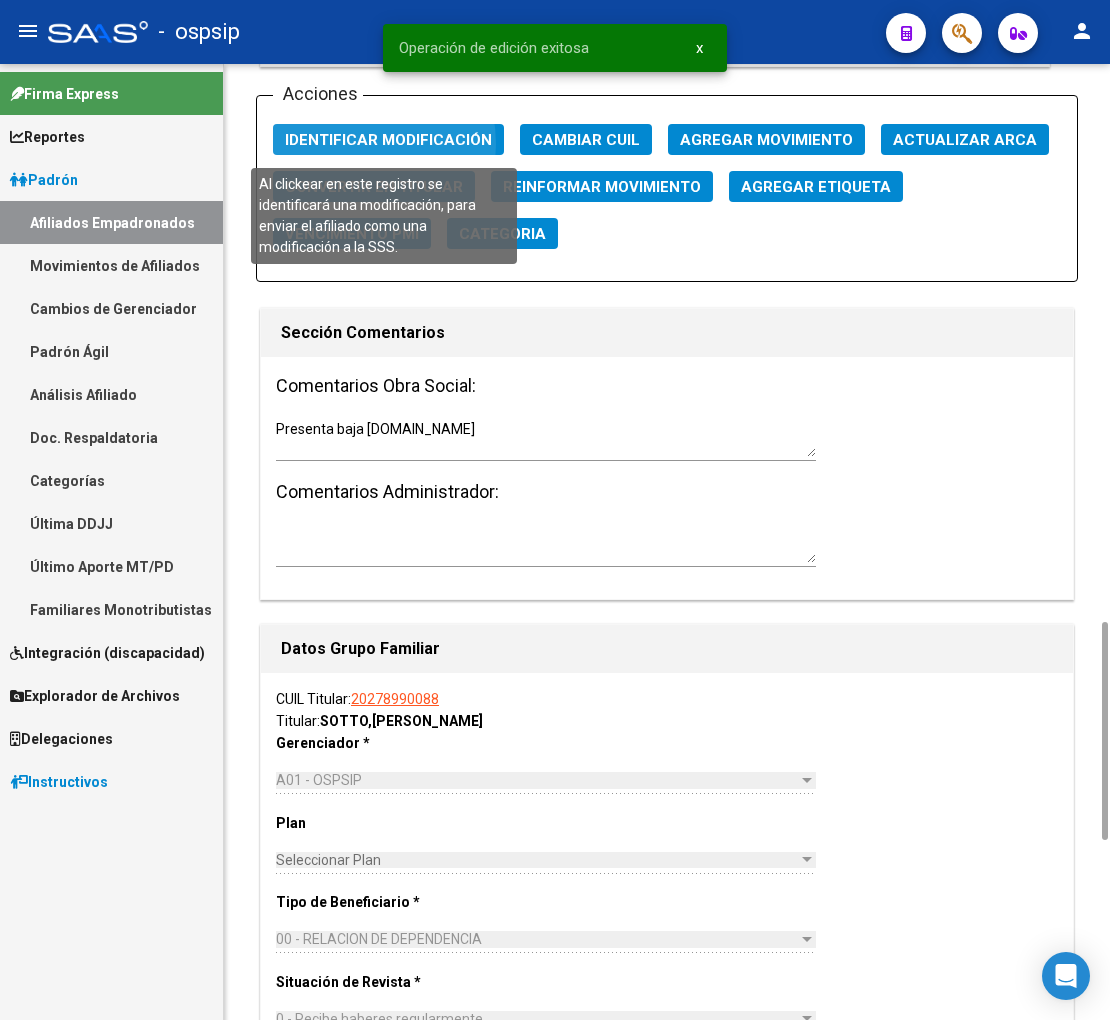 click on "Identificar Modificación" 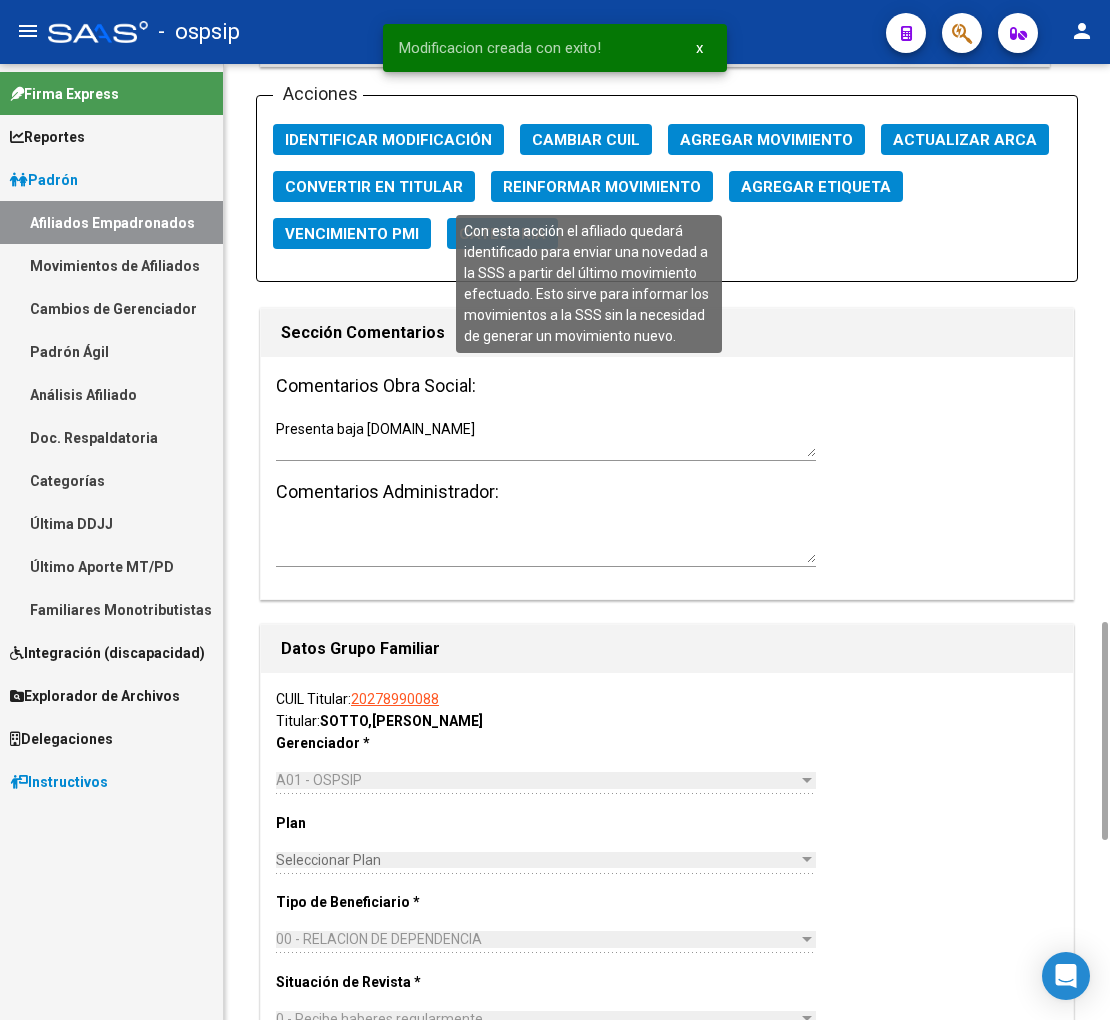 click on "Reinformar Movimiento" 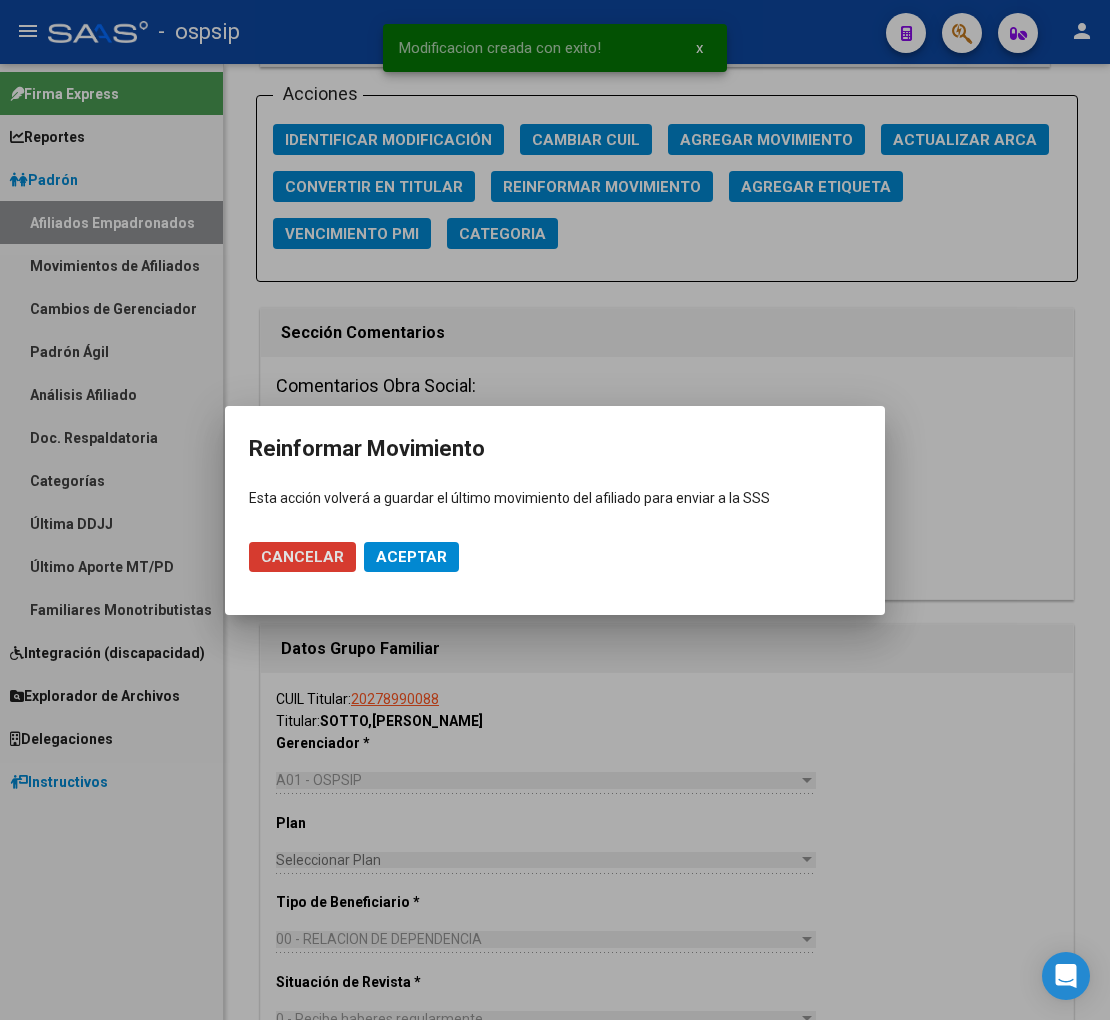 click on "Aceptar" at bounding box center [411, 557] 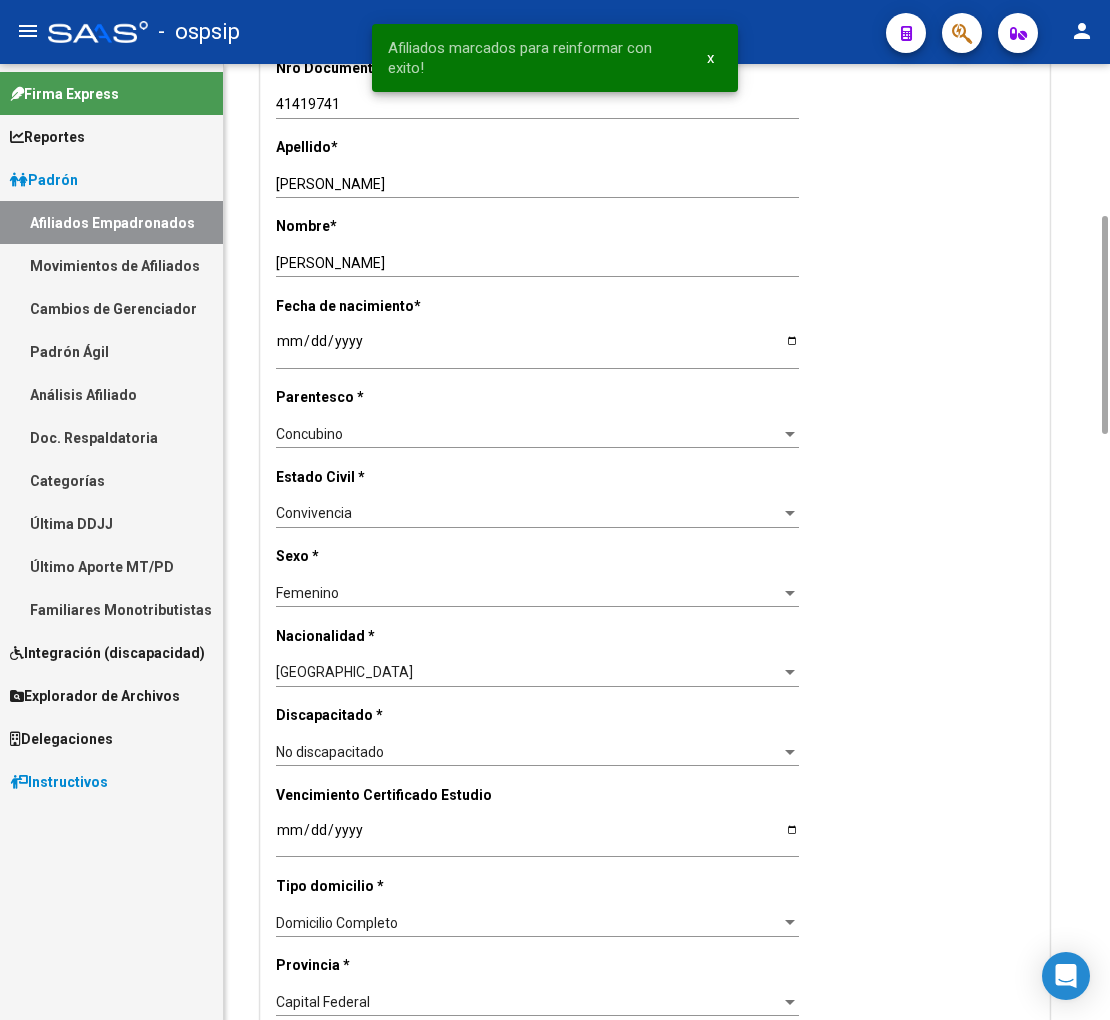 scroll, scrollTop: 0, scrollLeft: 0, axis: both 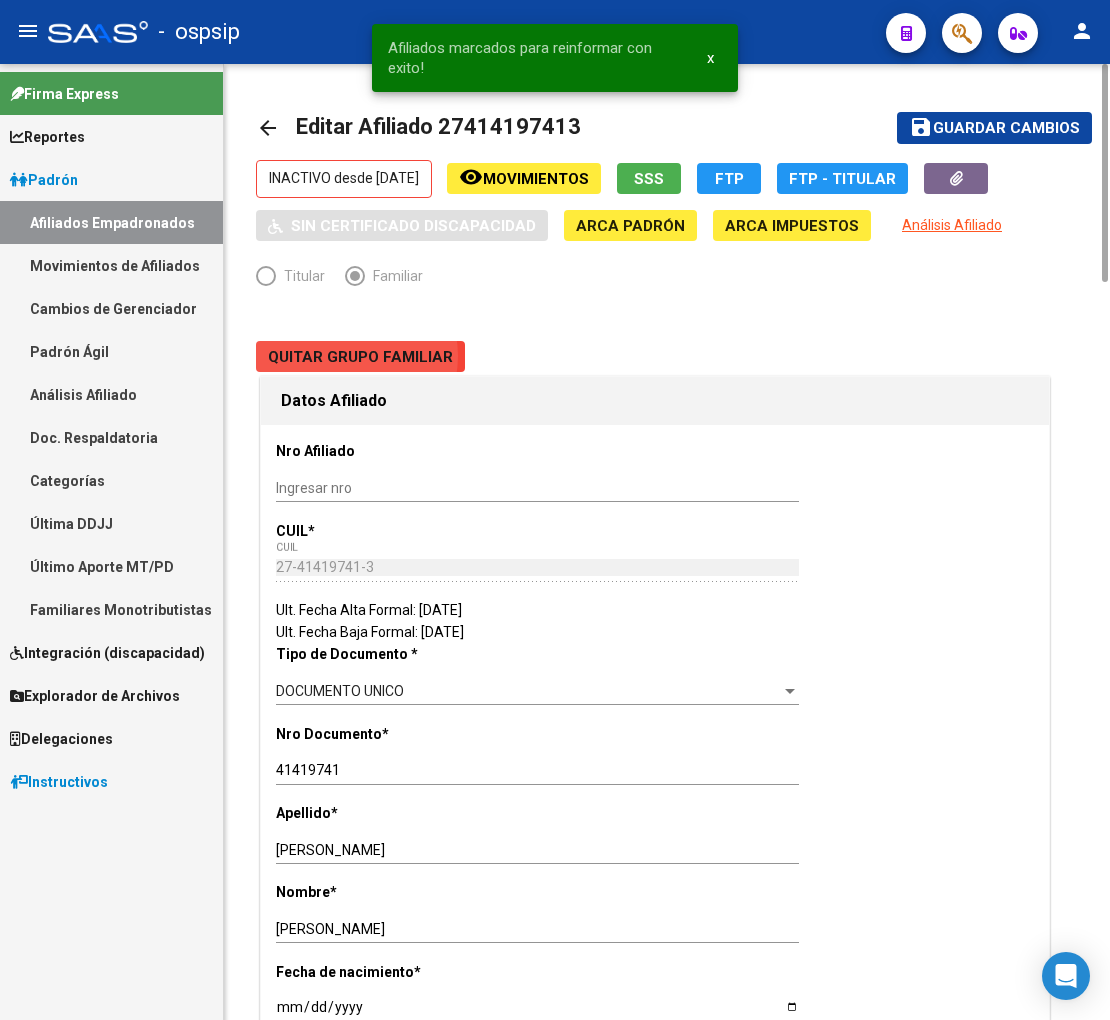 click on "Quitar Grupo Familiar" 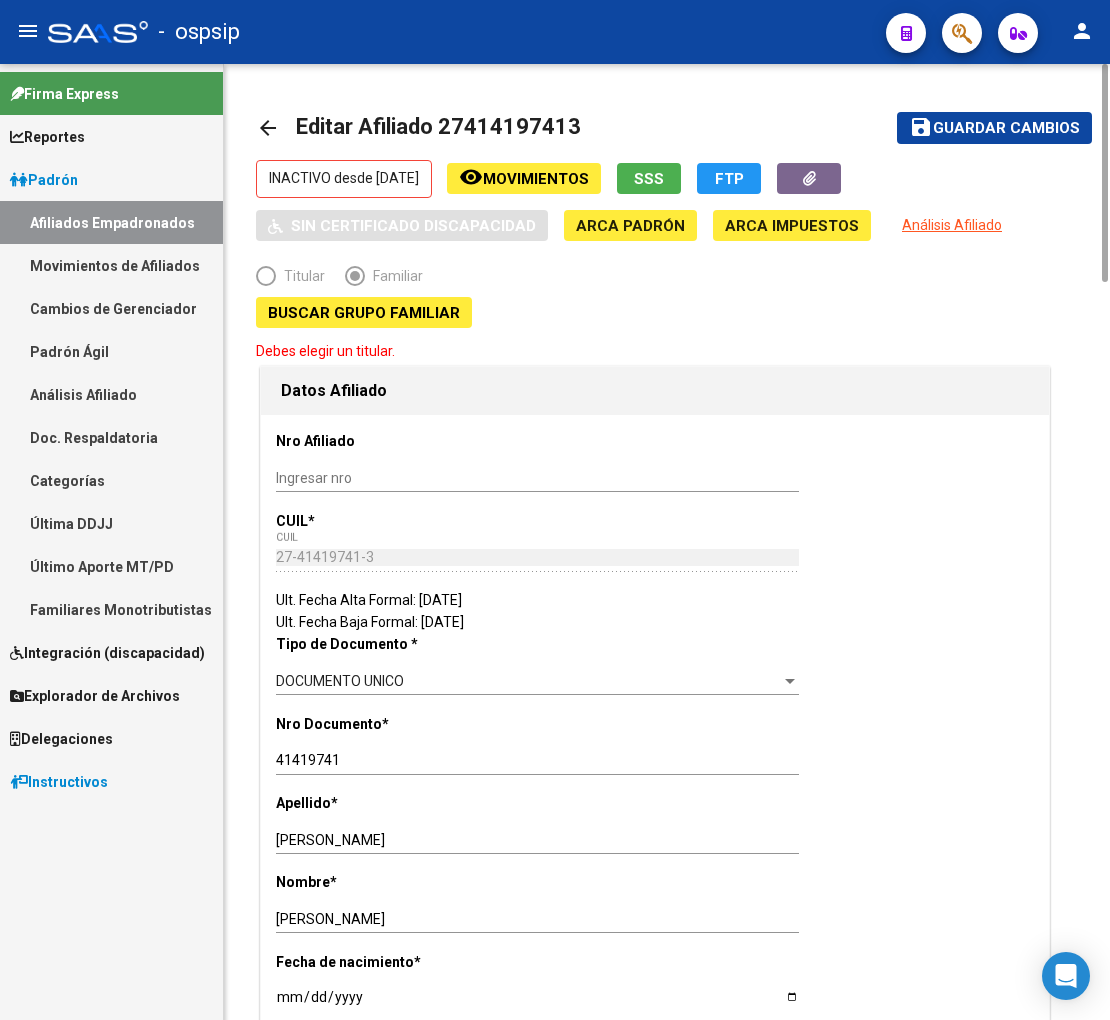 click on "Buscar Grupo Familiar" 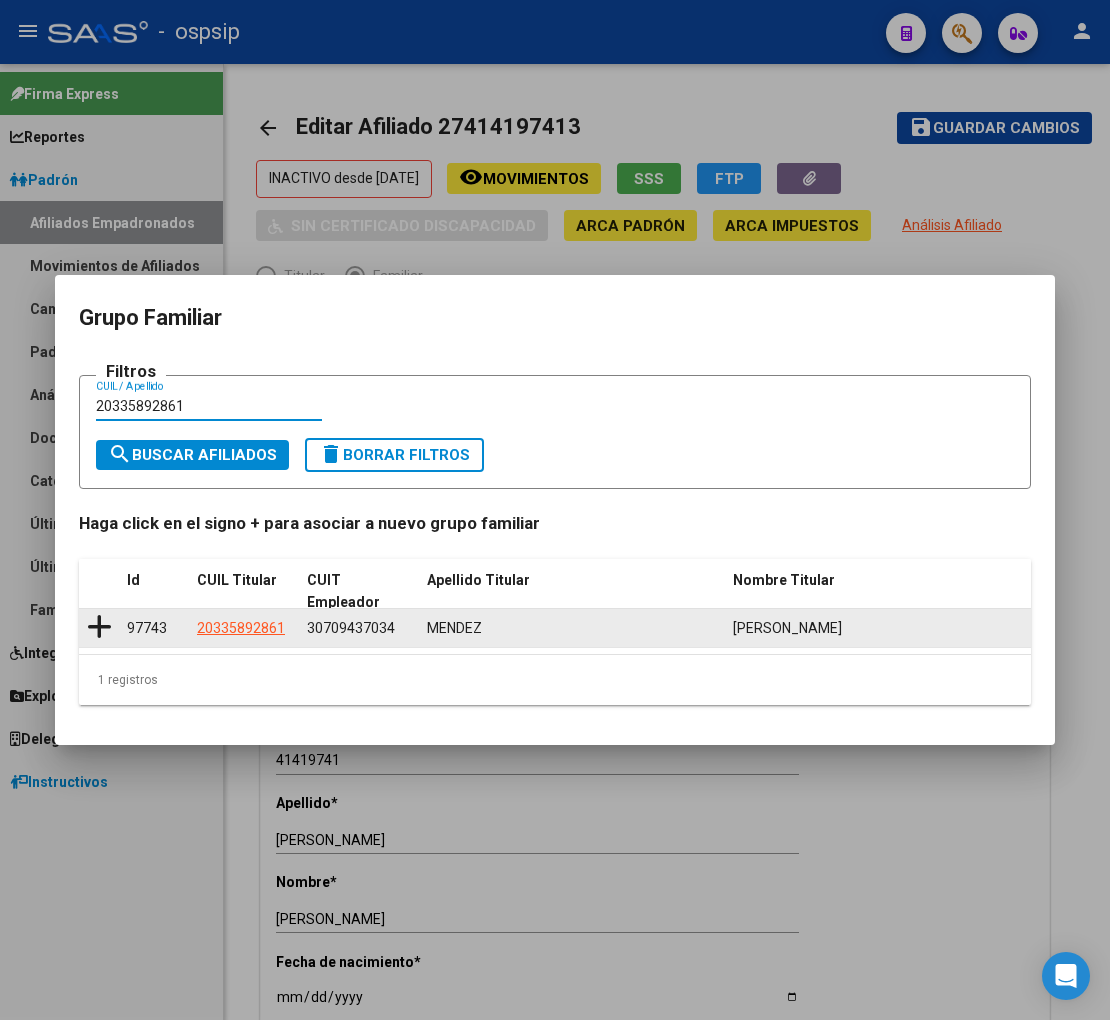type on "20335892861" 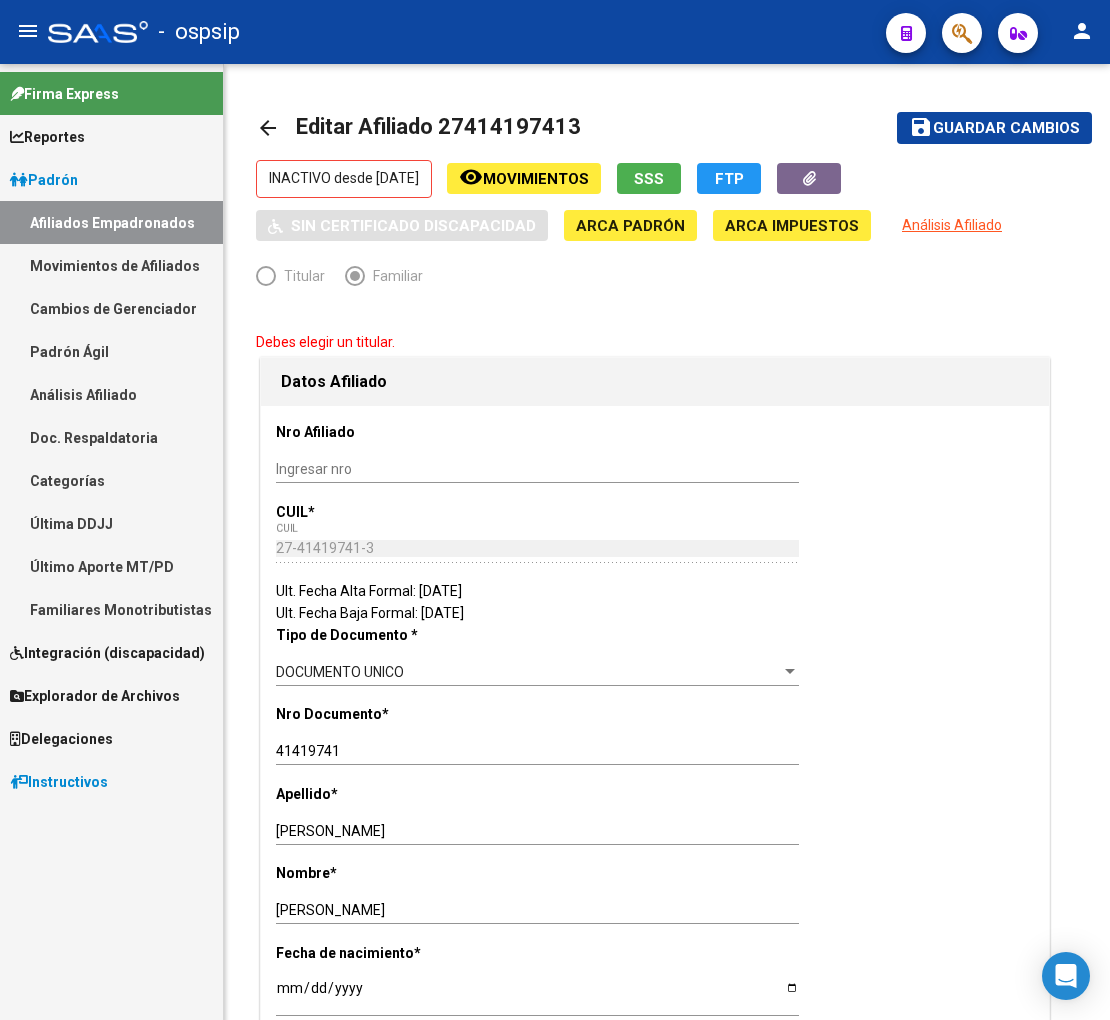 type on "30-70943703-4" 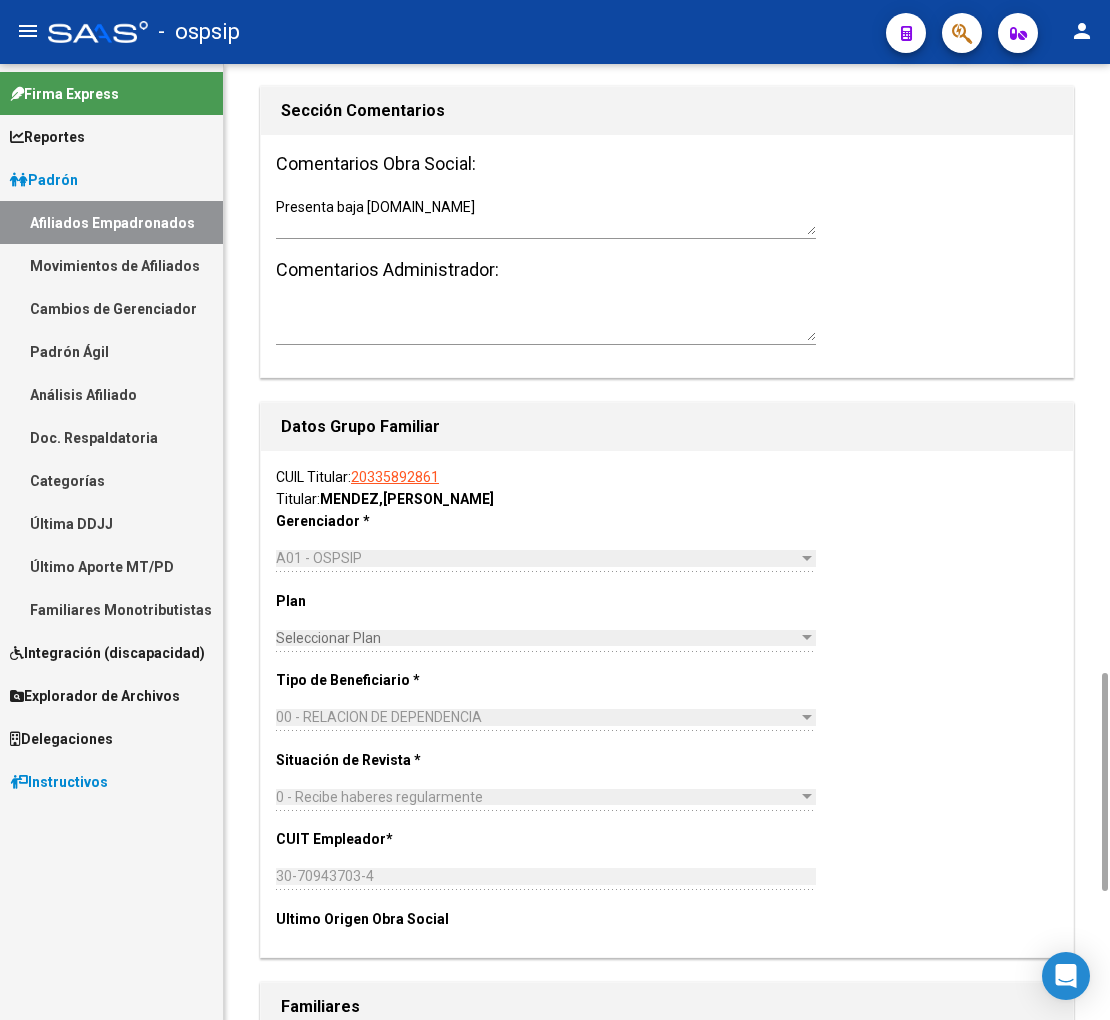 scroll, scrollTop: 3230, scrollLeft: 0, axis: vertical 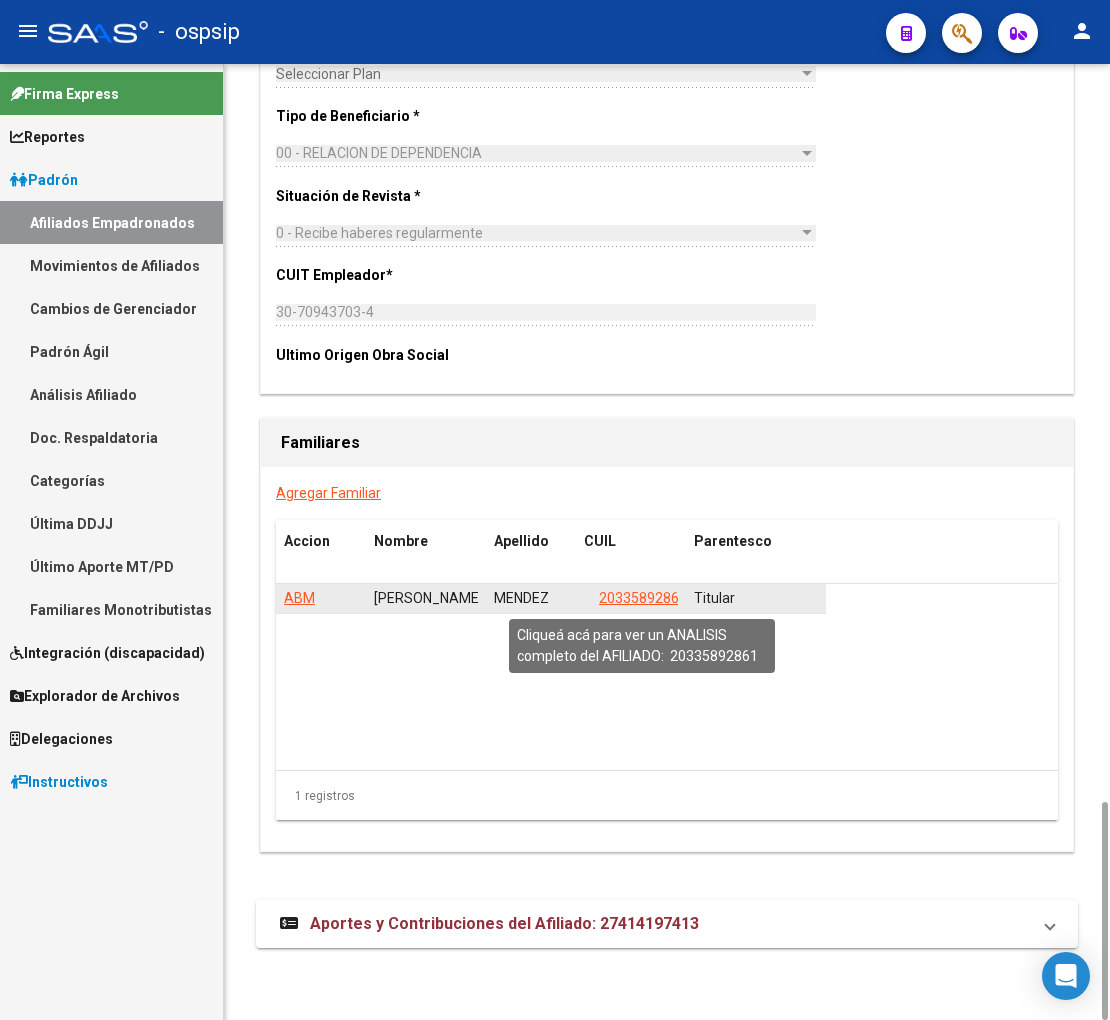 click on "20335892861" 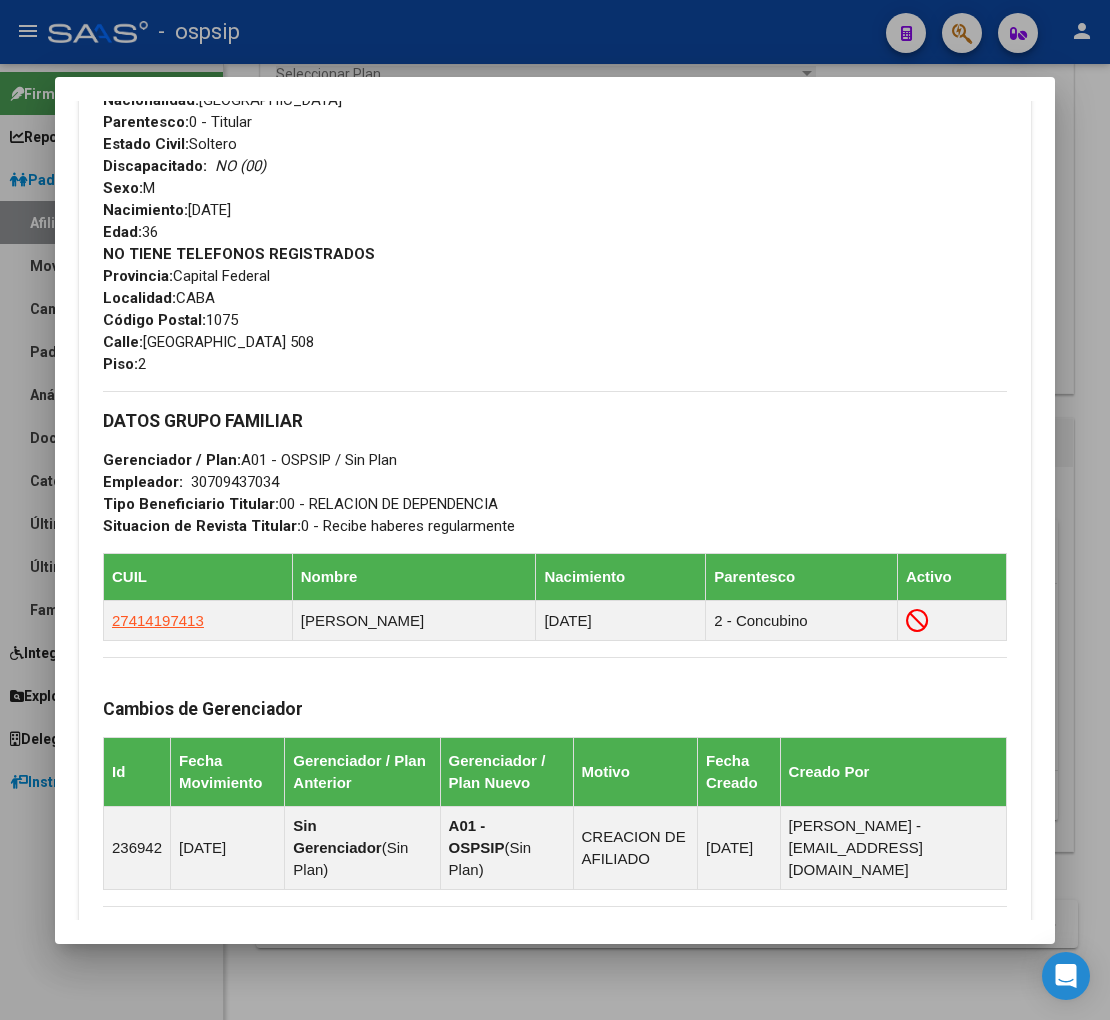 scroll, scrollTop: 1000, scrollLeft: 0, axis: vertical 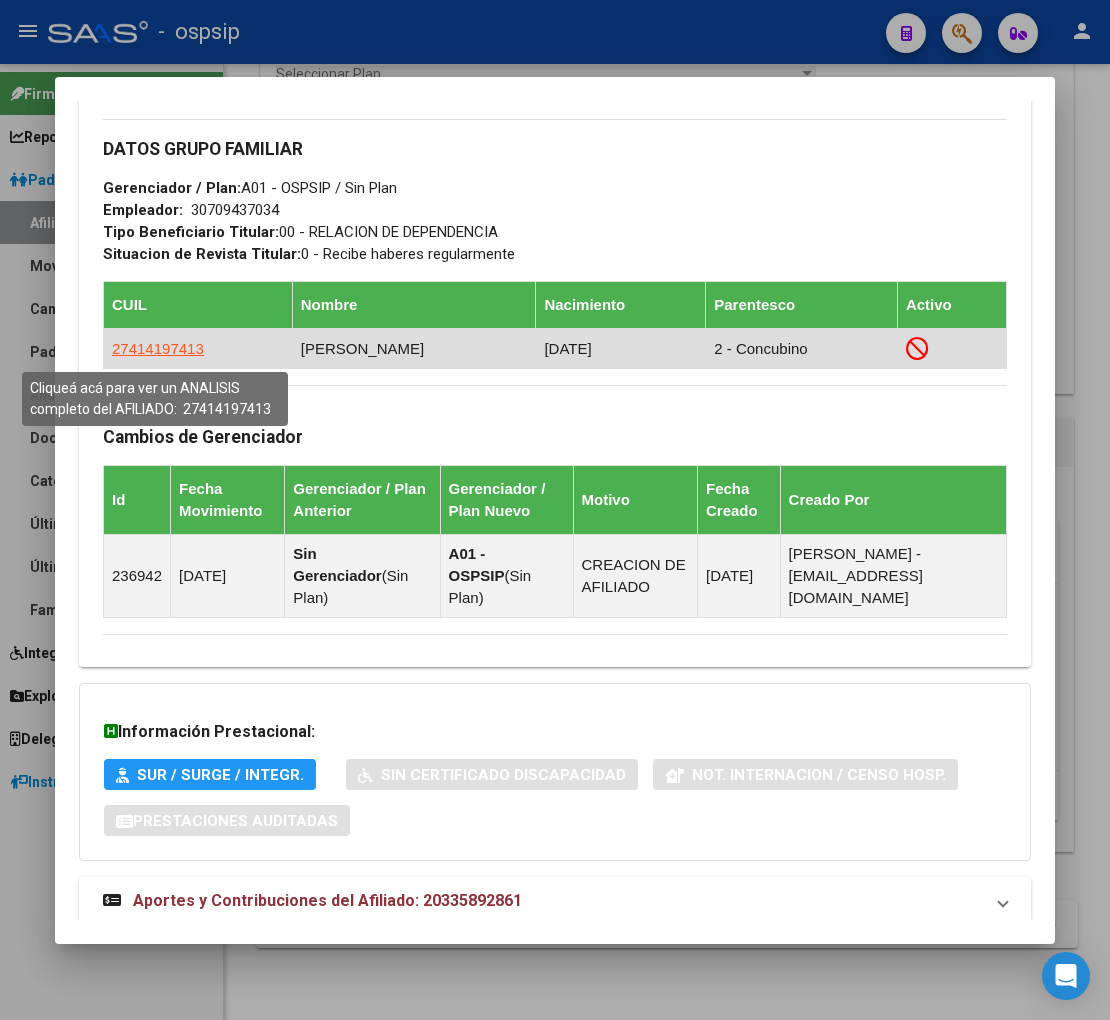 click on "27414197413" at bounding box center (158, 348) 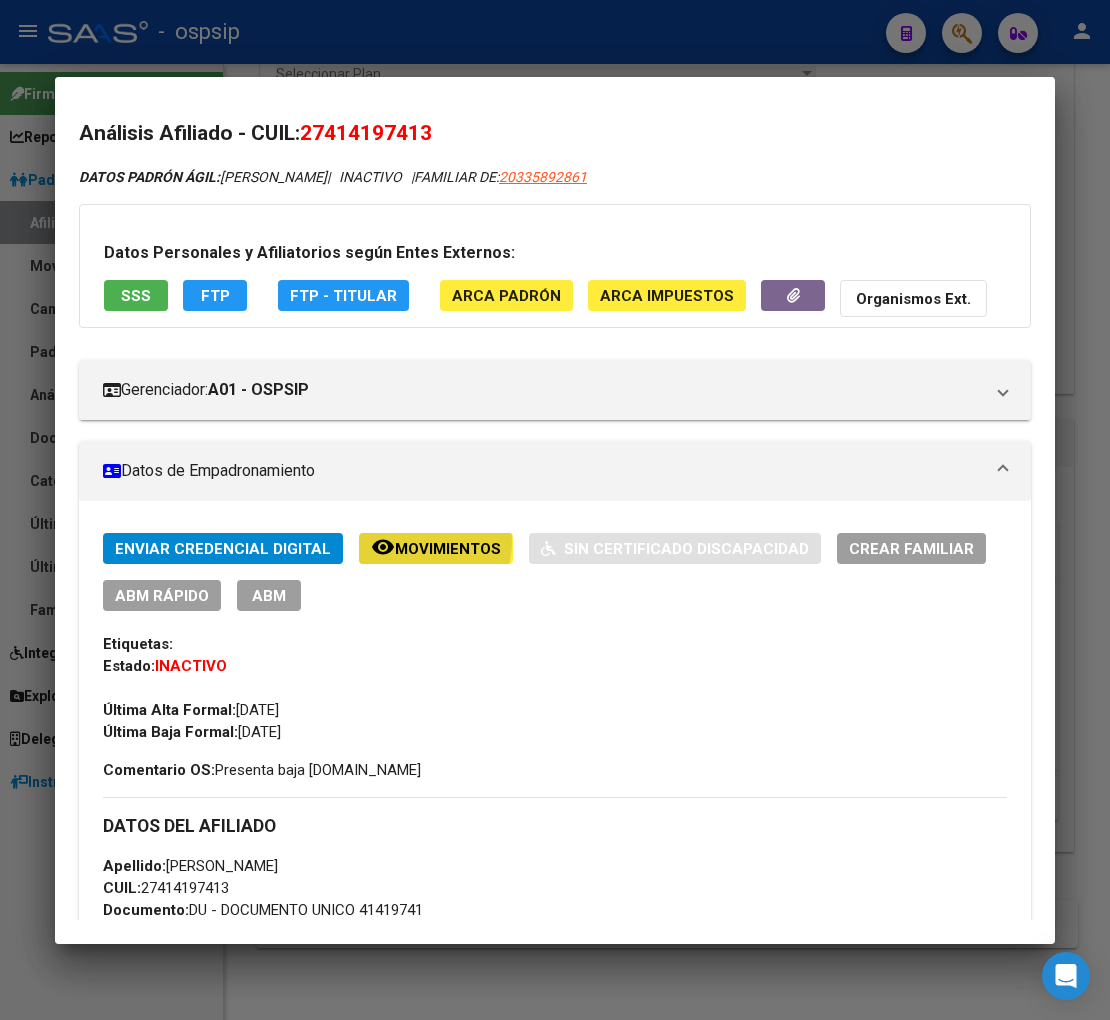 click on "Movimientos" 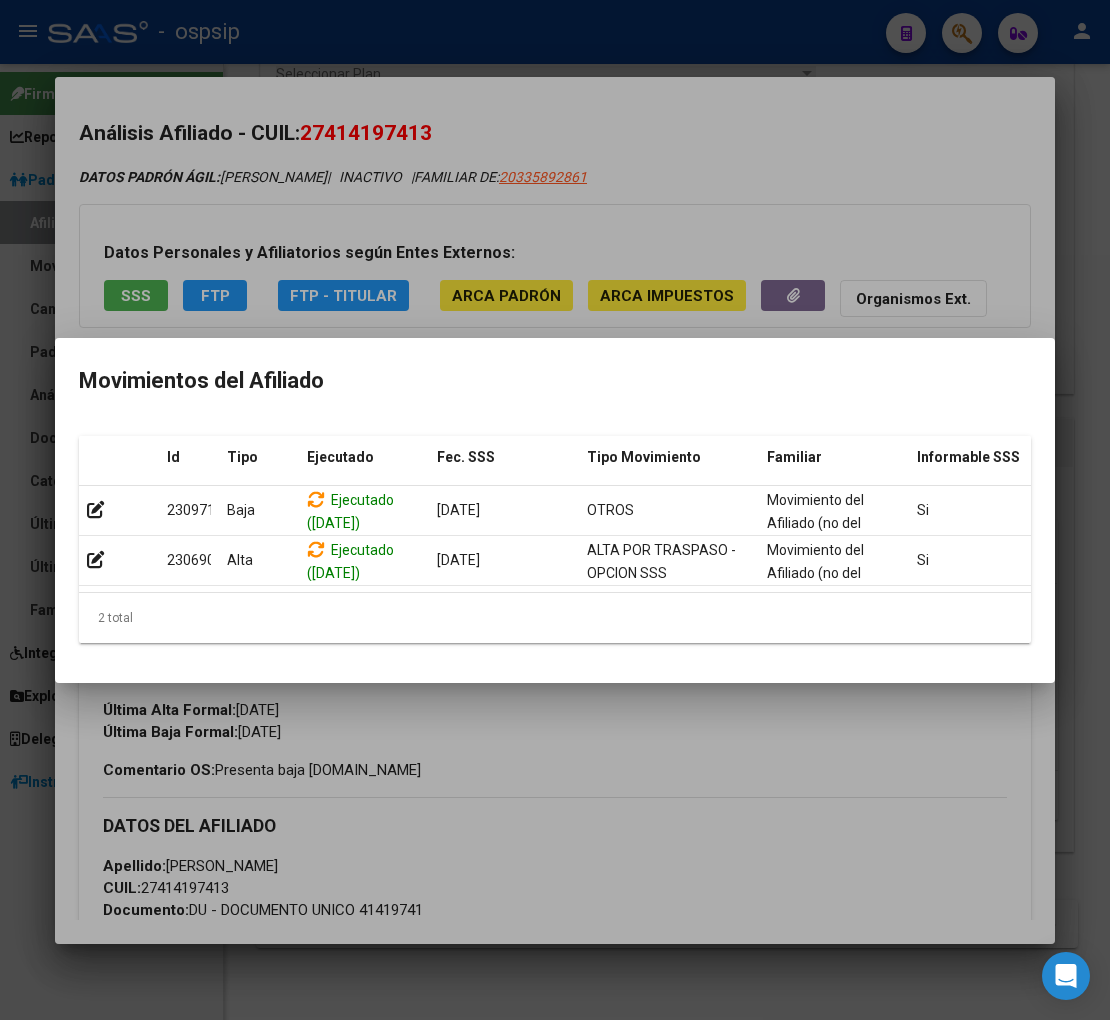 click at bounding box center [555, 510] 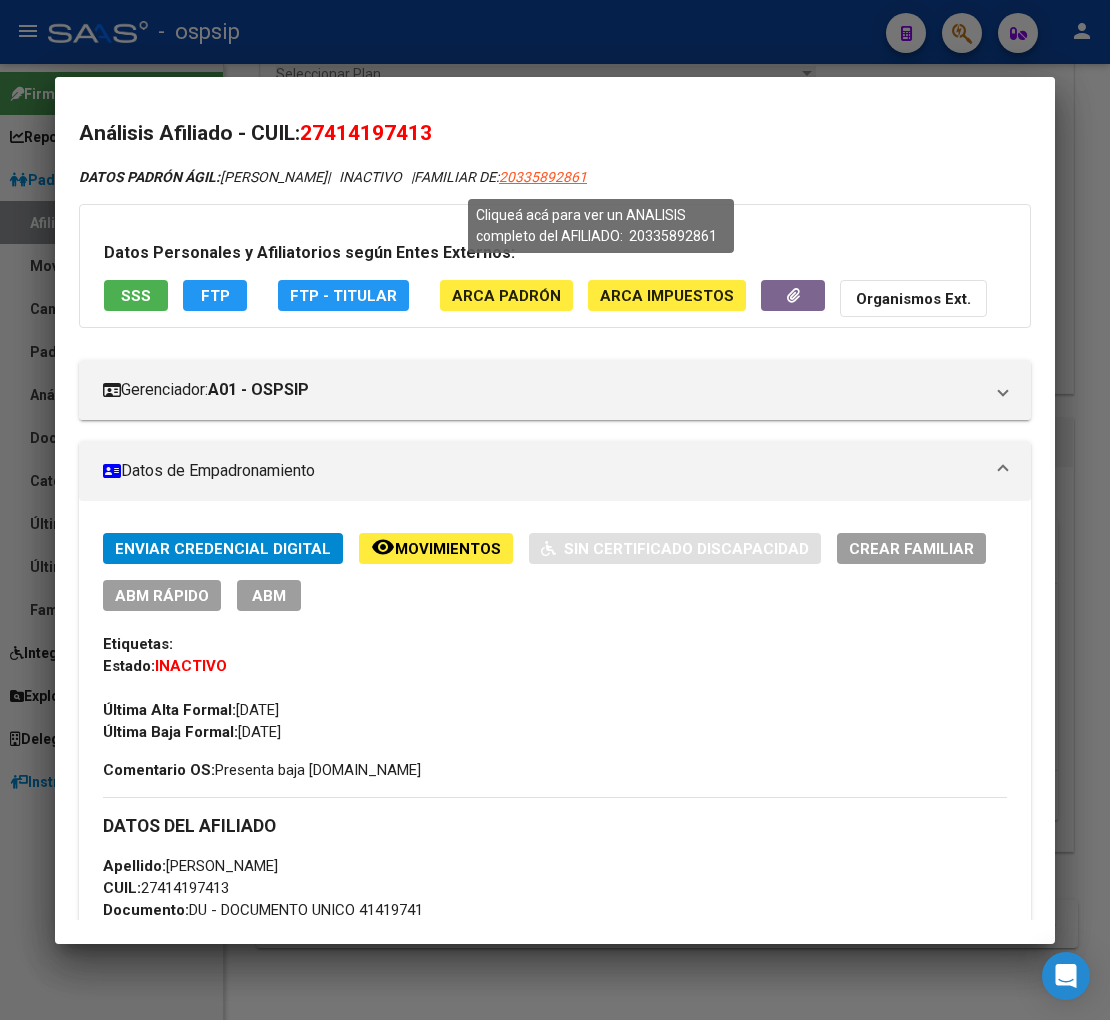 click on "20335892861" at bounding box center (543, 177) 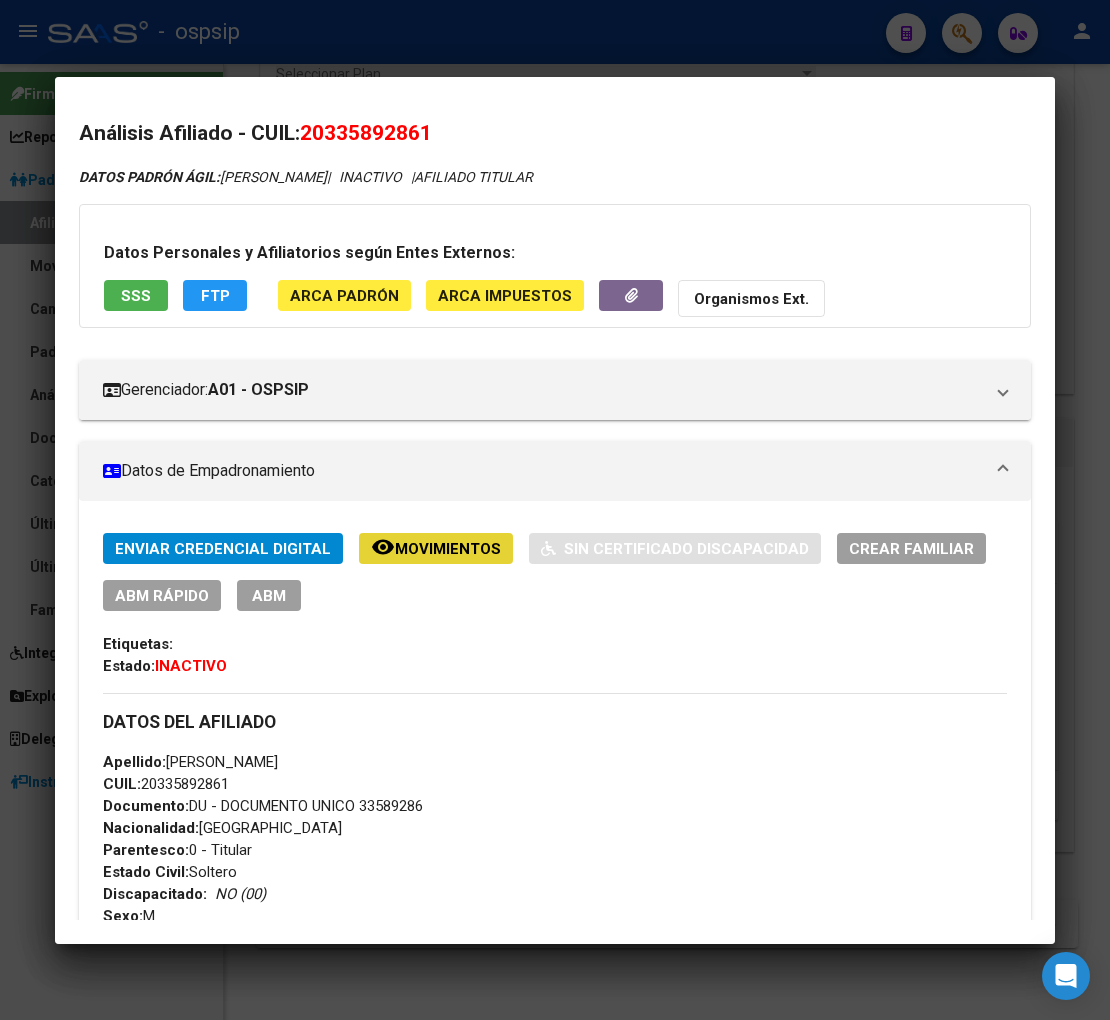 click on "Movimientos" 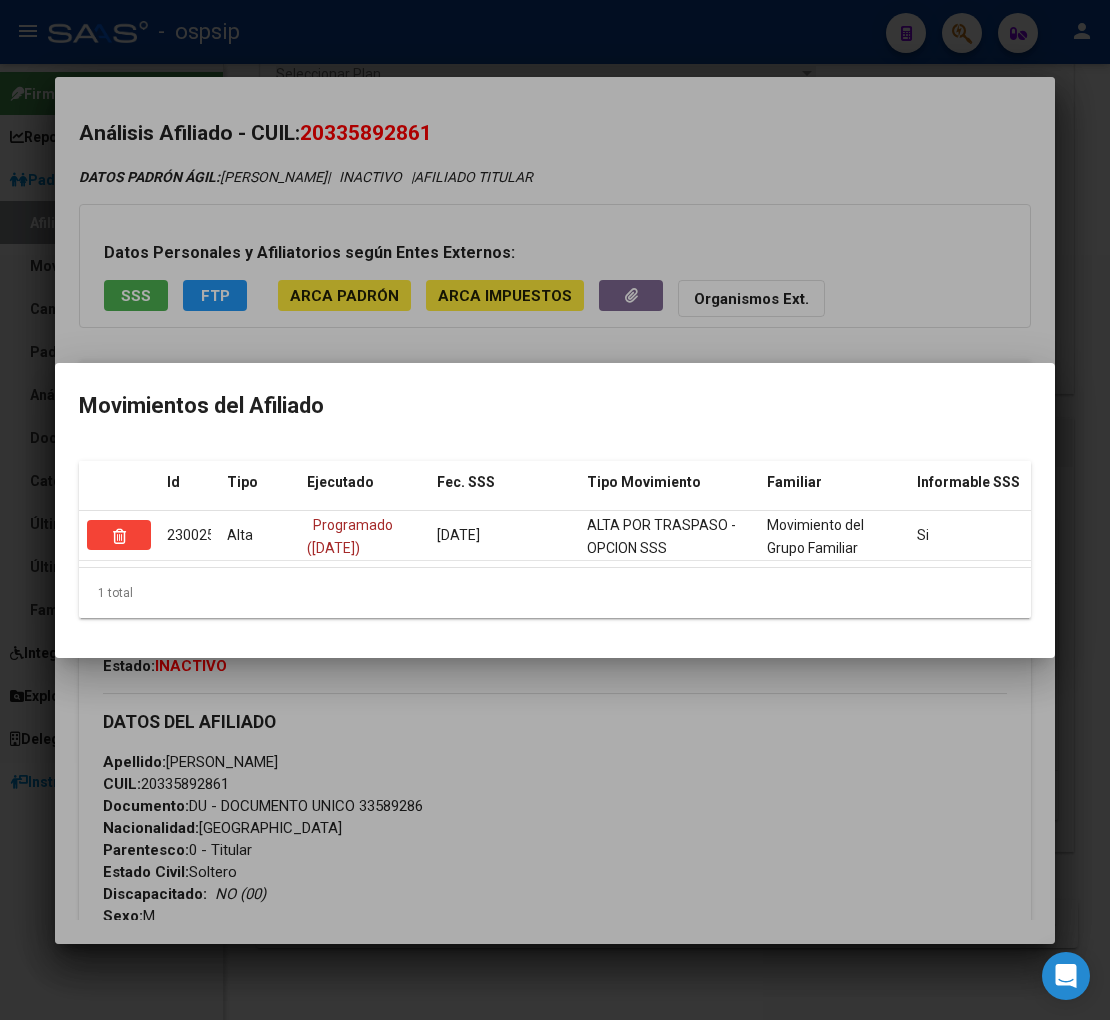 click at bounding box center (555, 510) 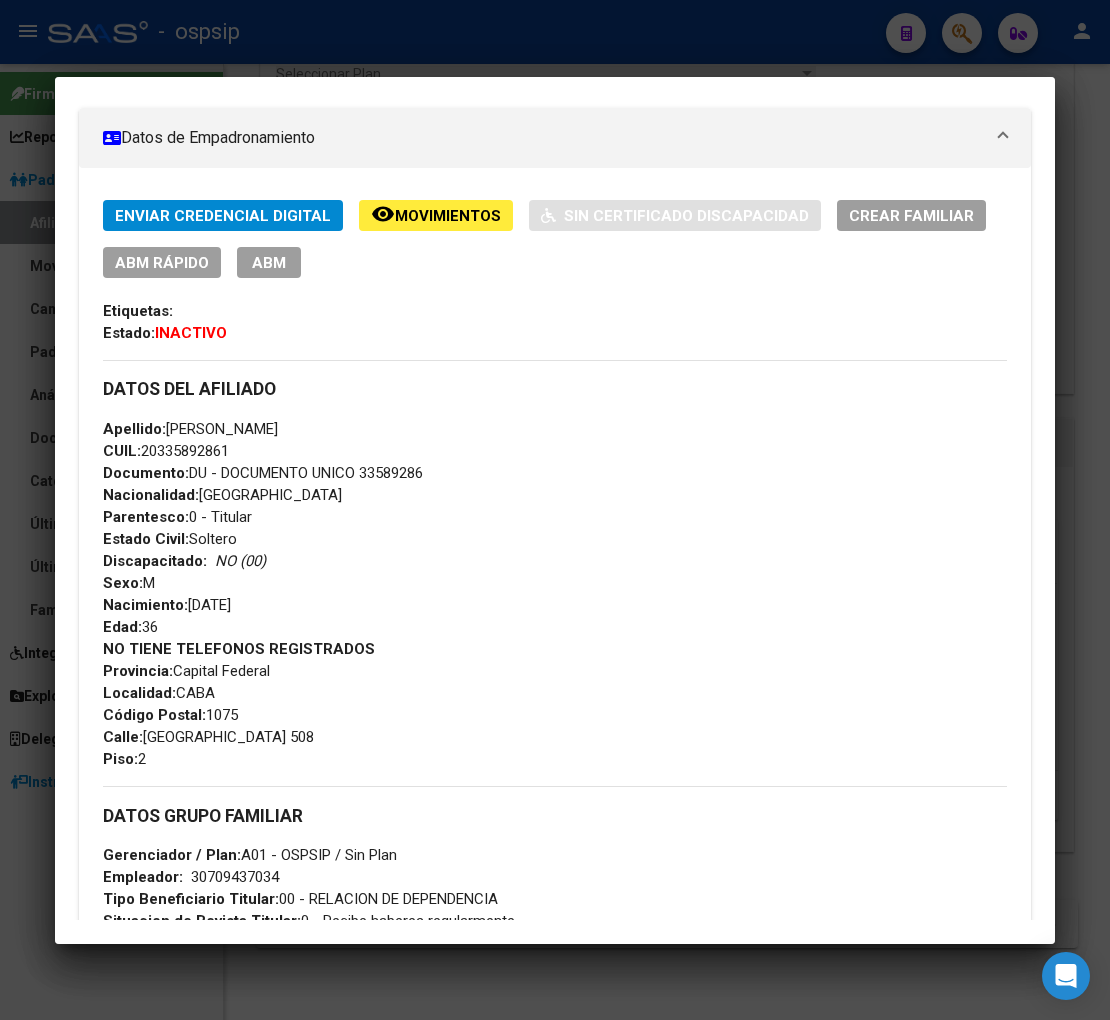 scroll, scrollTop: 666, scrollLeft: 0, axis: vertical 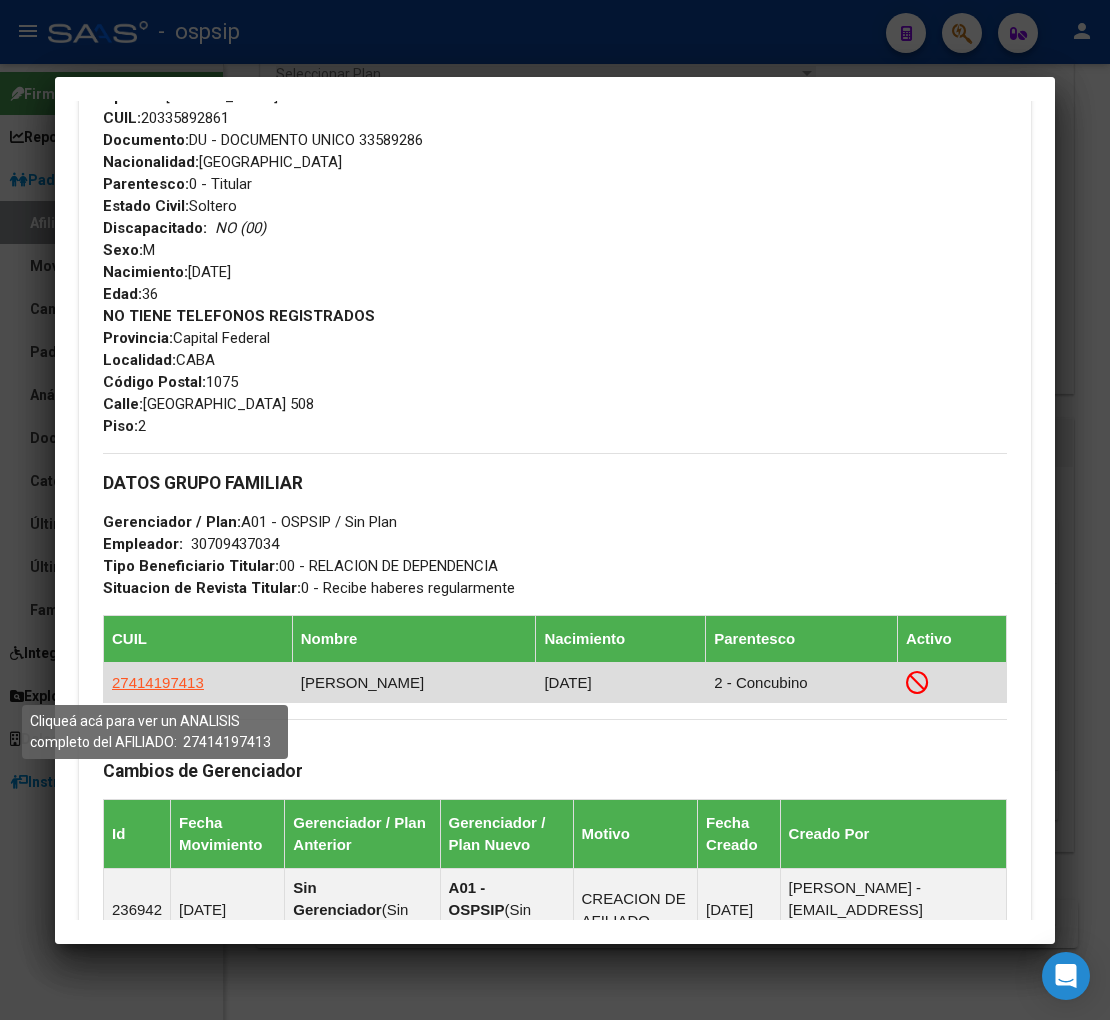 click on "27414197413" at bounding box center [158, 682] 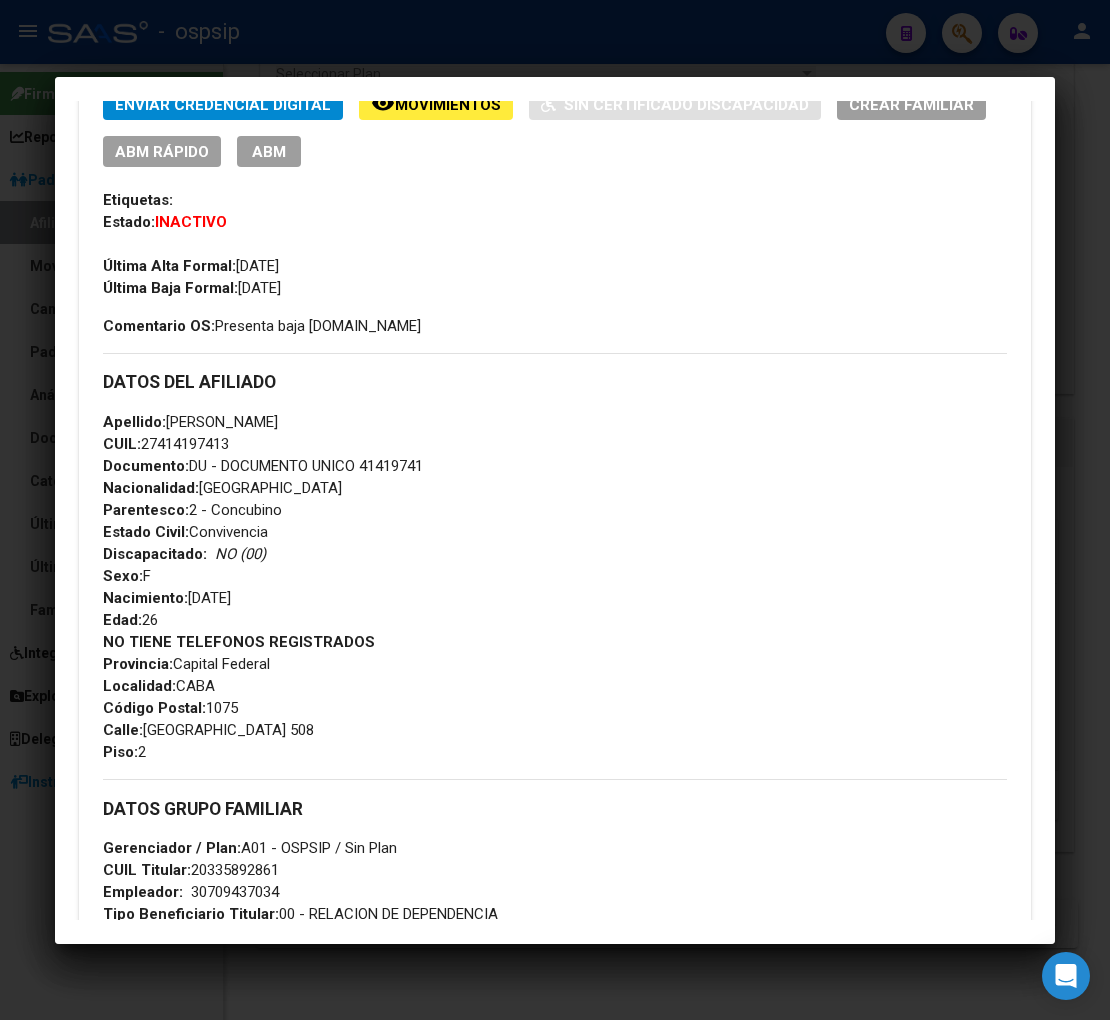 scroll, scrollTop: 222, scrollLeft: 0, axis: vertical 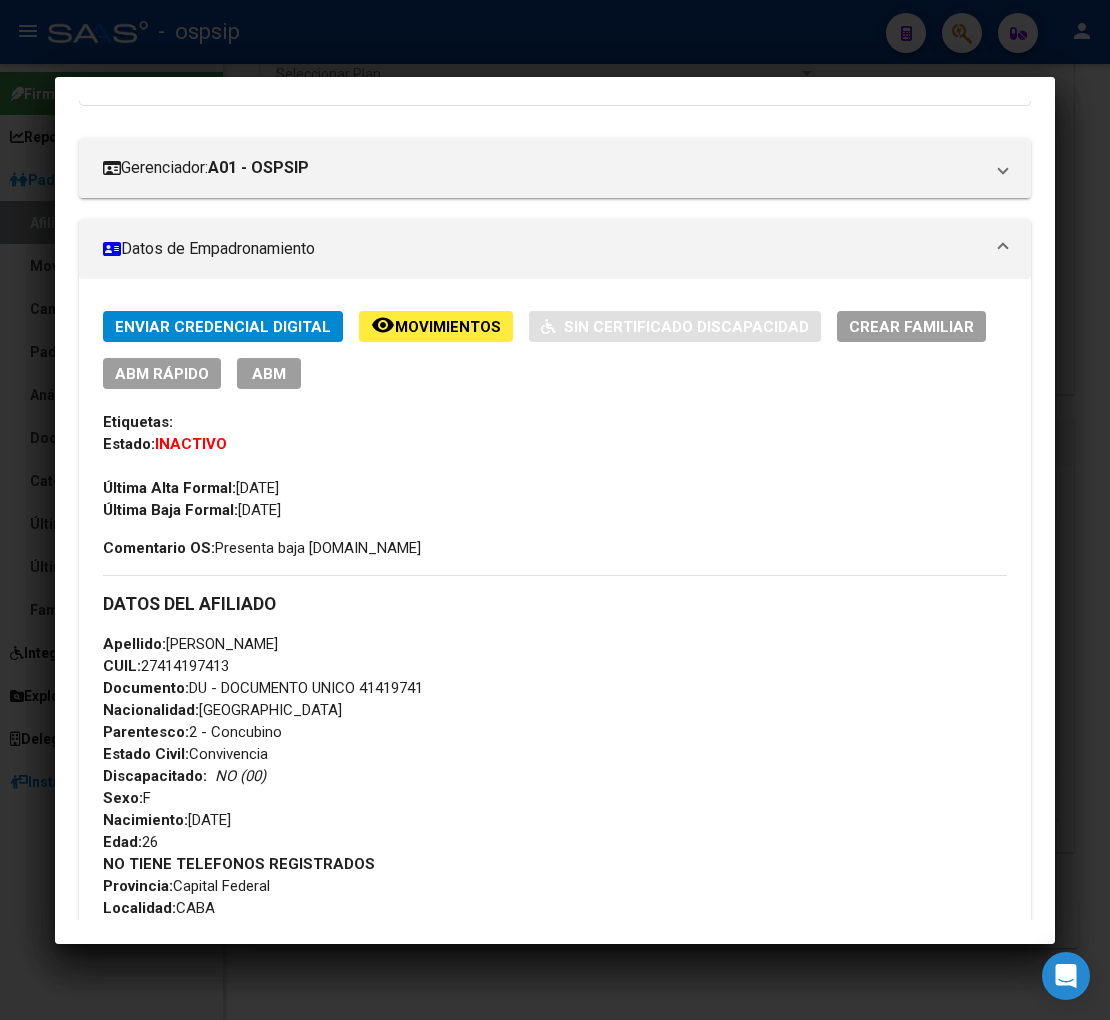 click on "Movimientos" 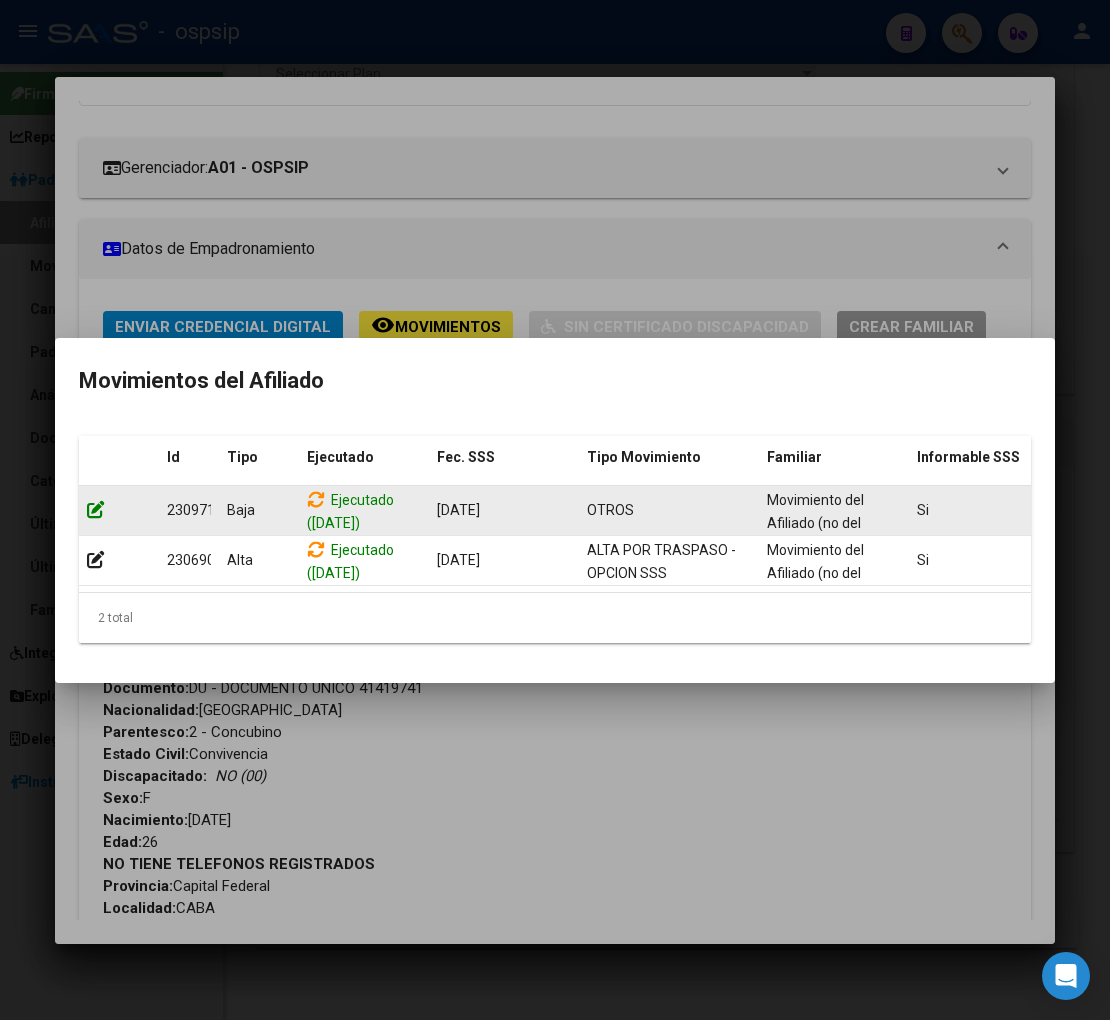 click 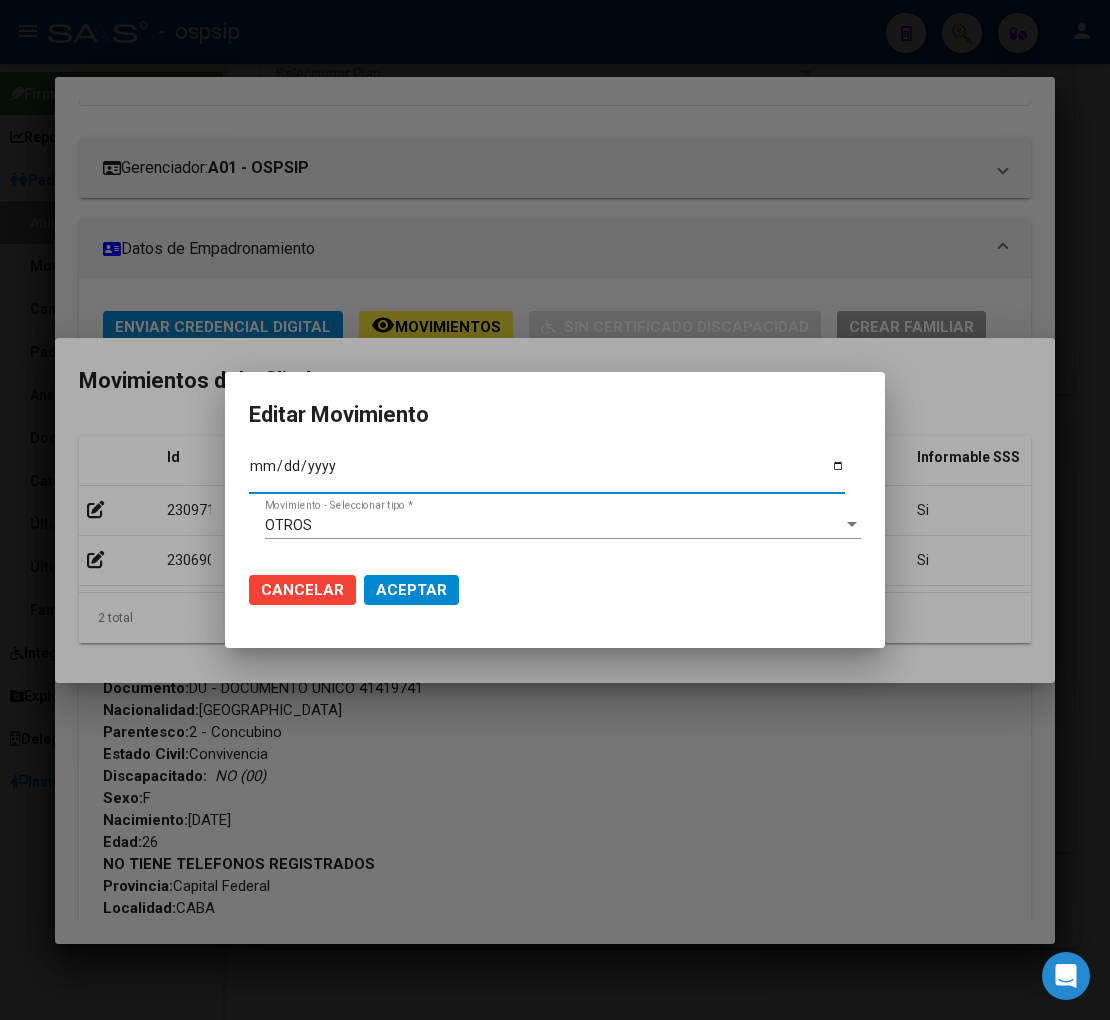 type on "2025-07-01" 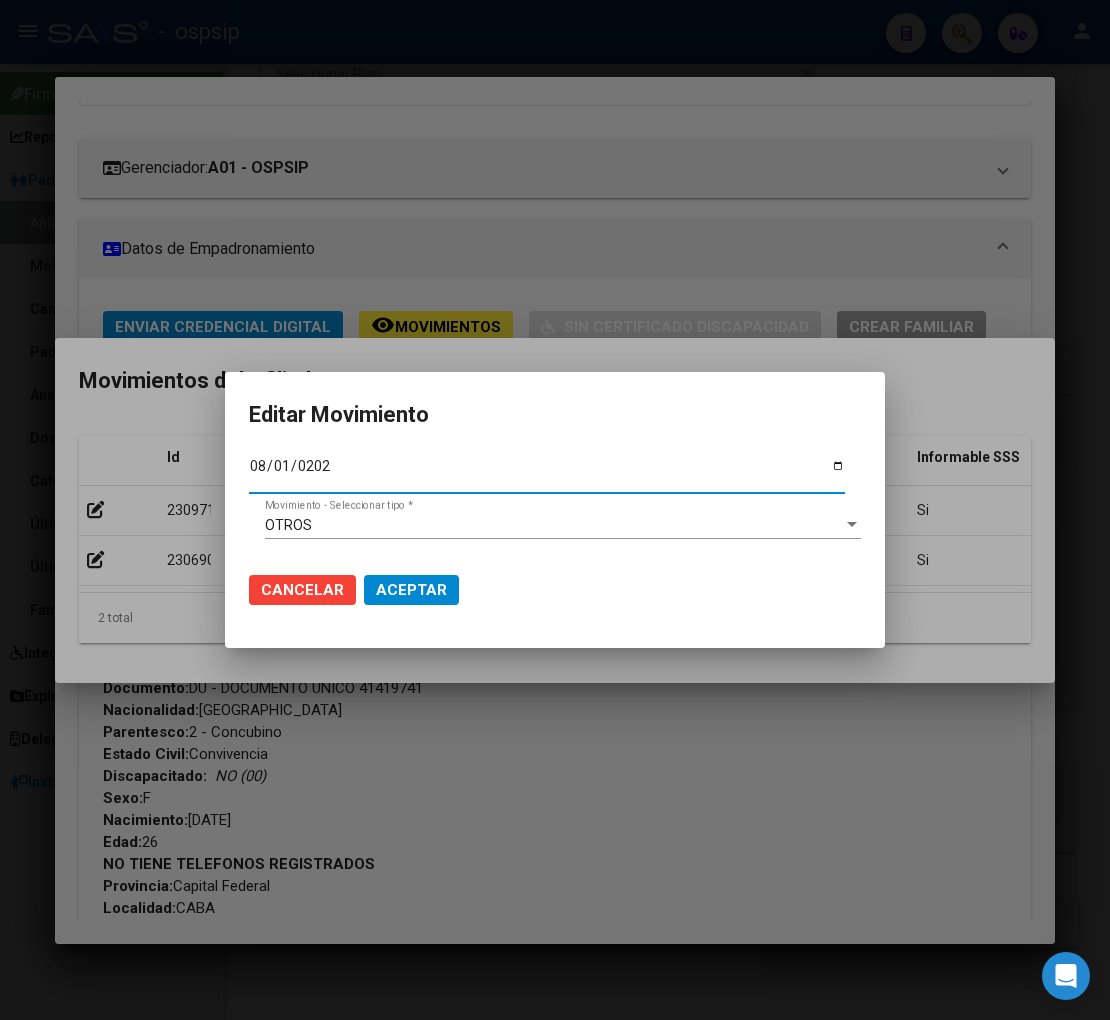 type on "2025-08-01" 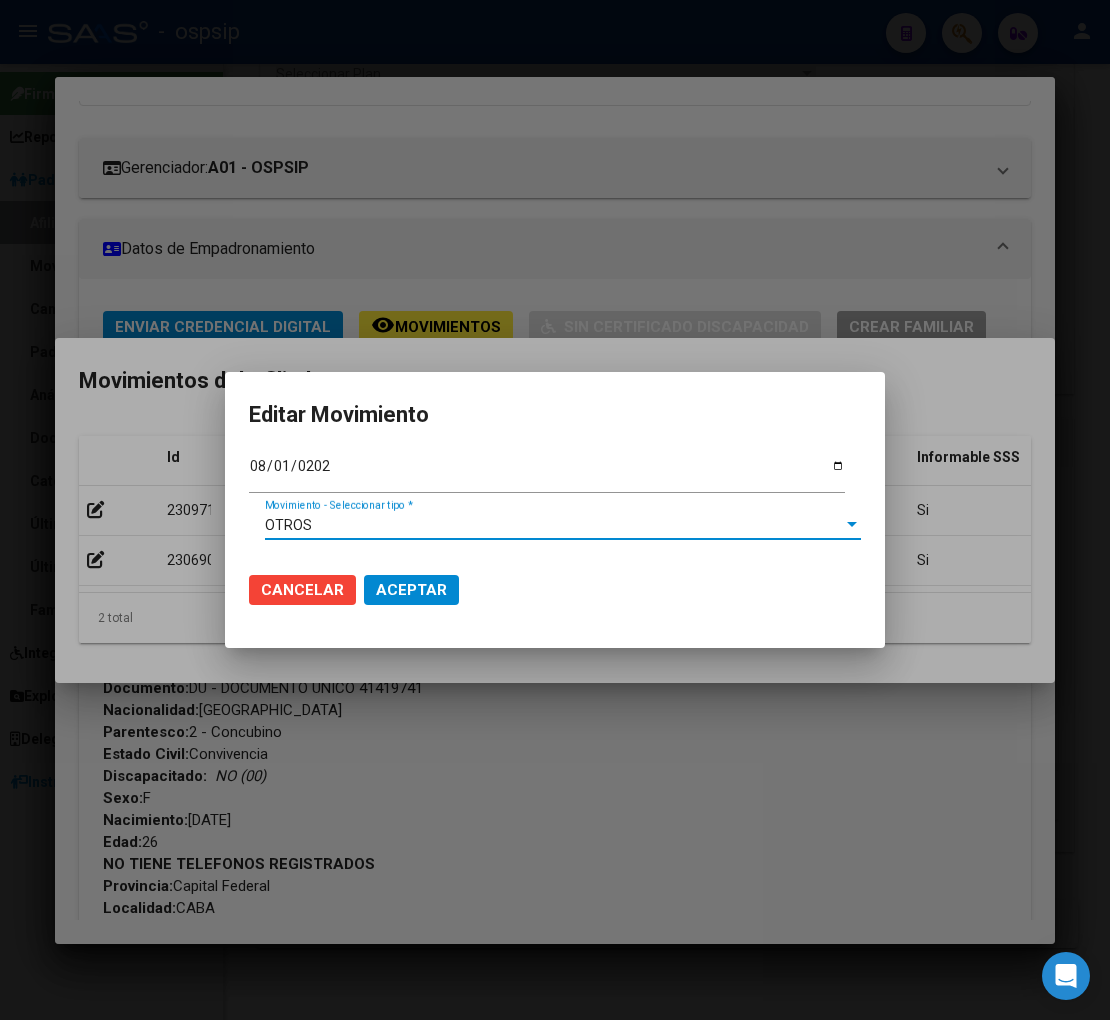 click on "OTROS" at bounding box center (554, 525) 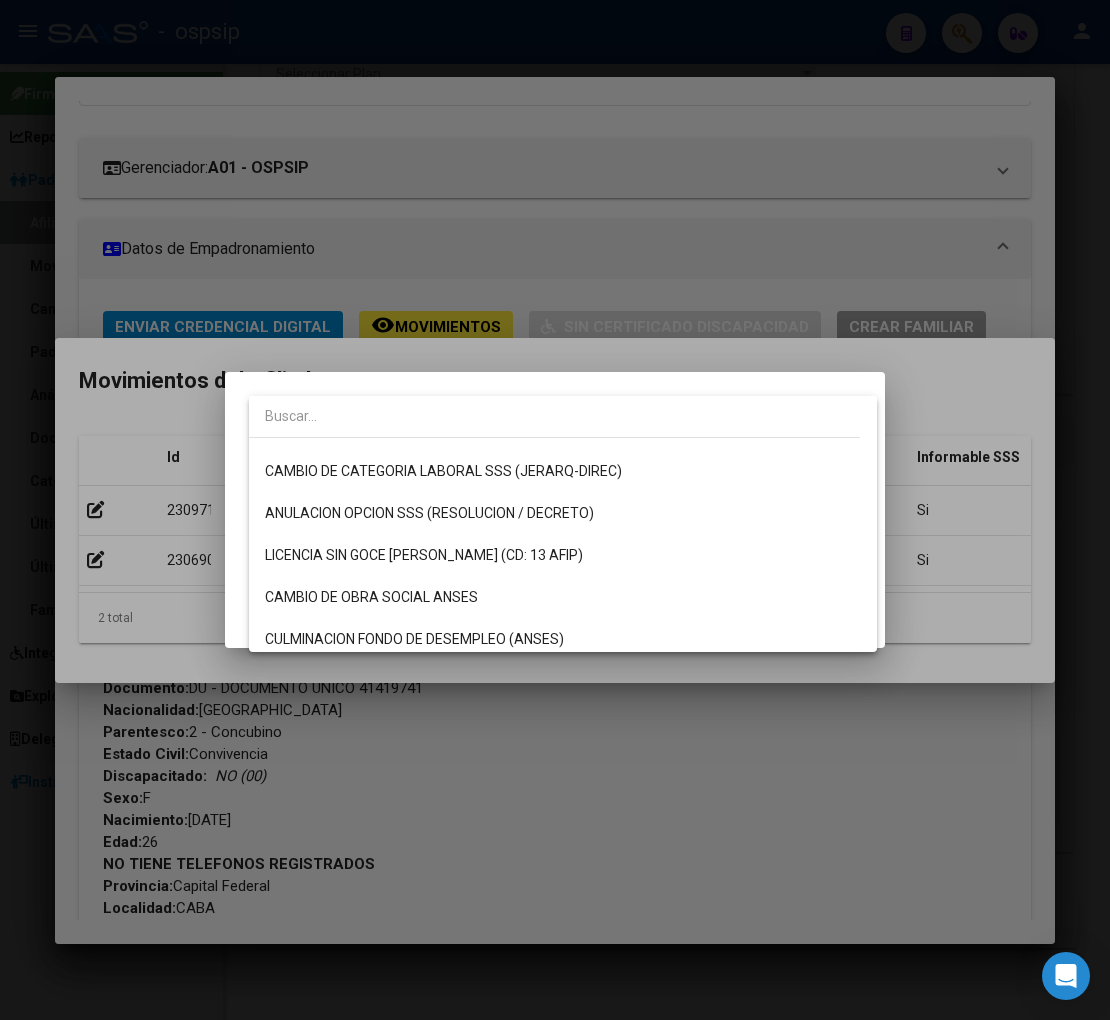 scroll, scrollTop: 210, scrollLeft: 0, axis: vertical 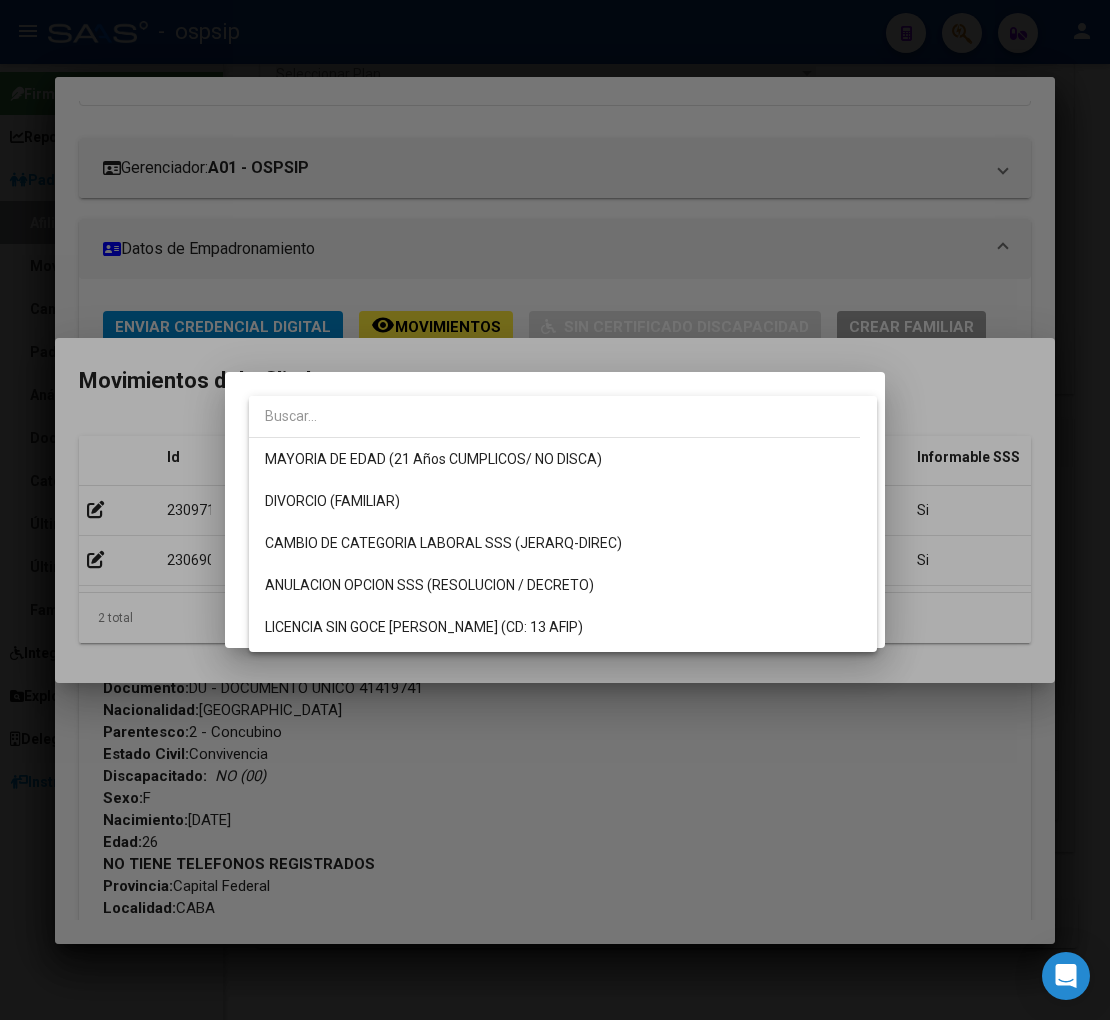 click at bounding box center [555, 510] 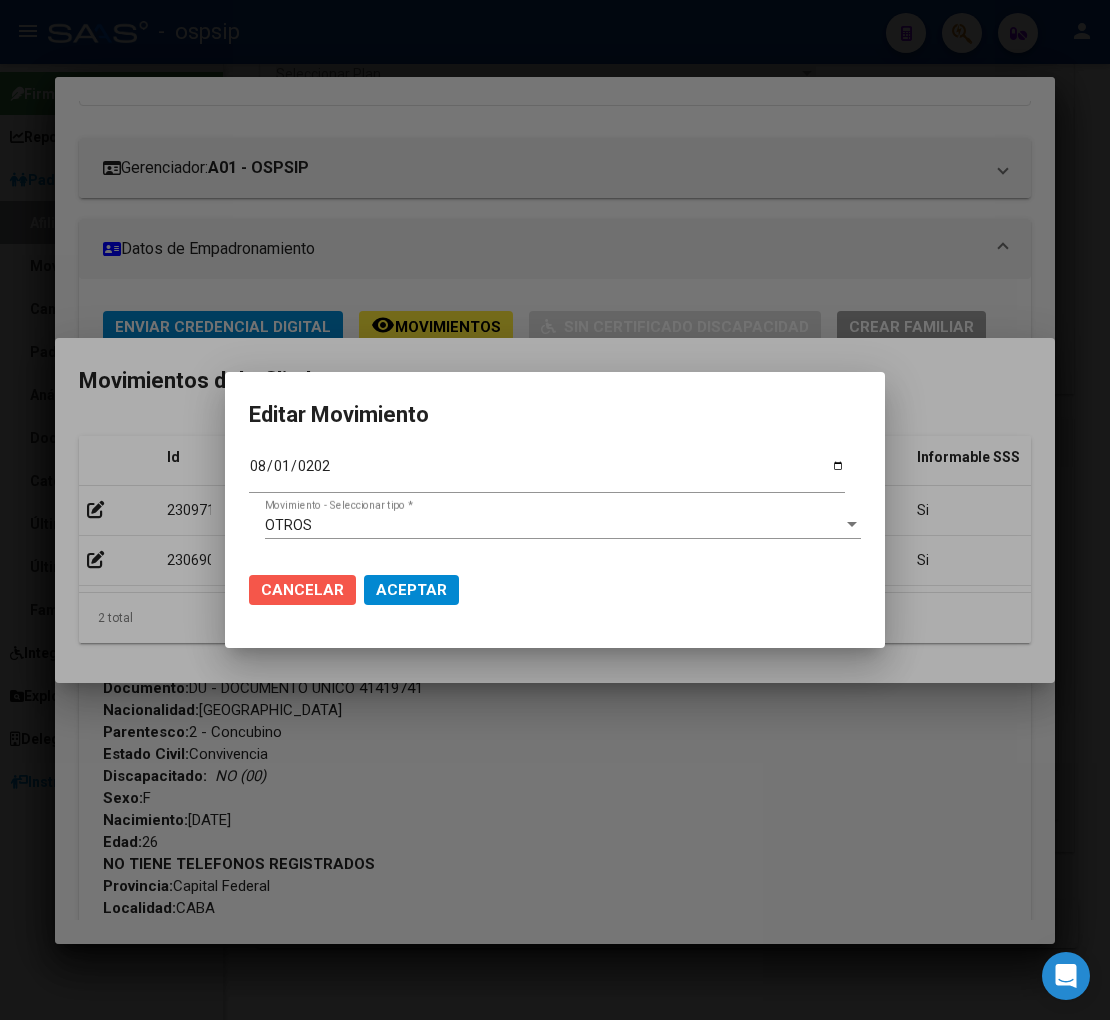 click on "Cancelar" 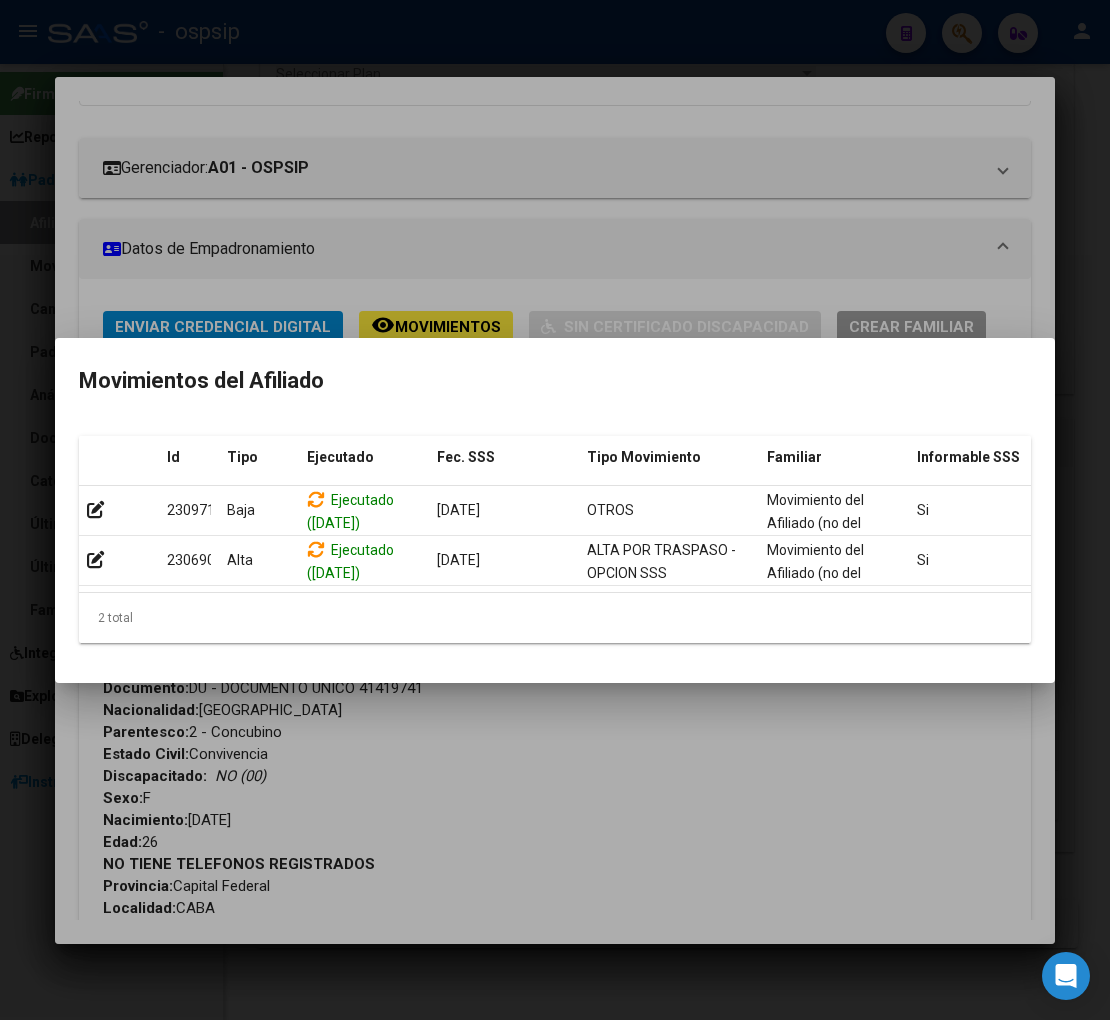 click at bounding box center (555, 510) 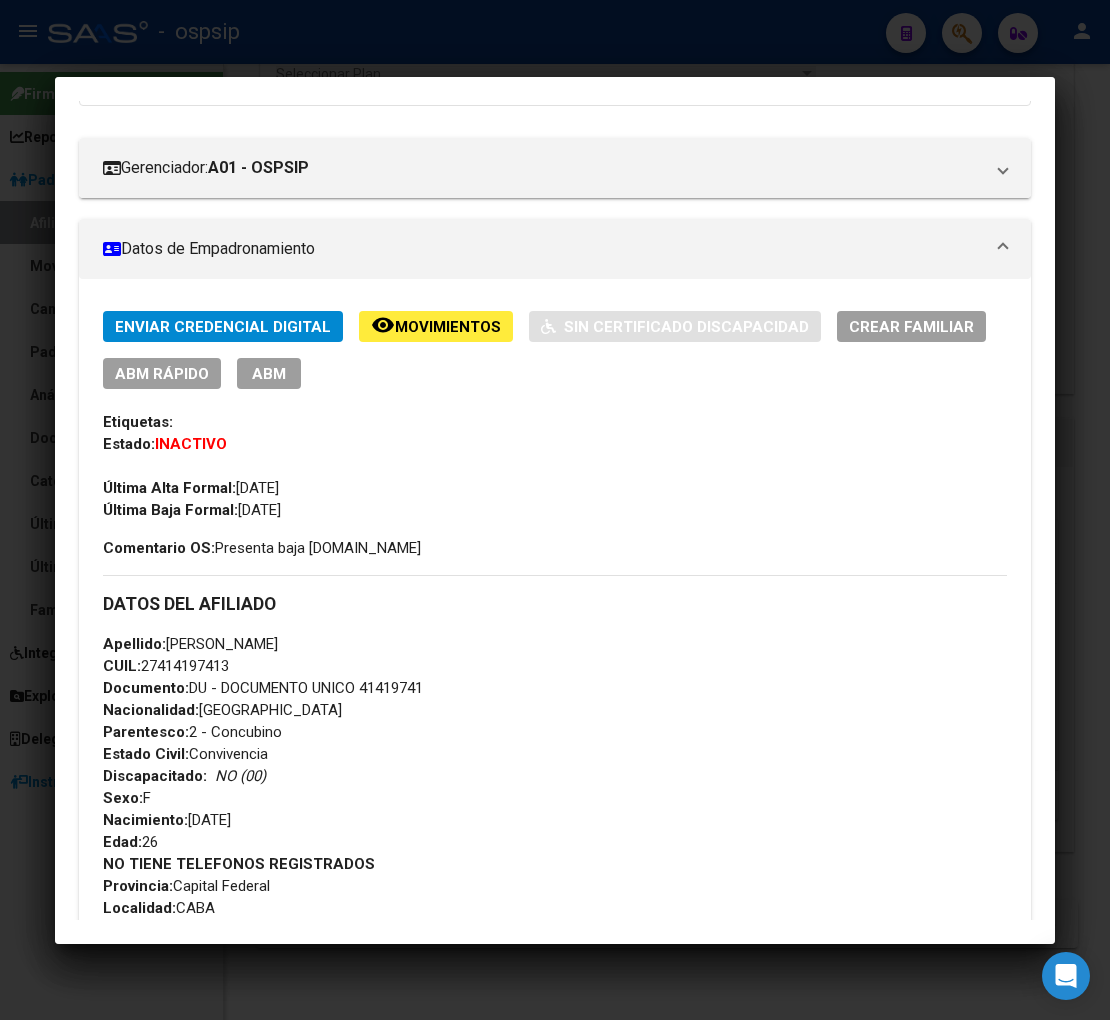 click on "ABM" at bounding box center [269, 374] 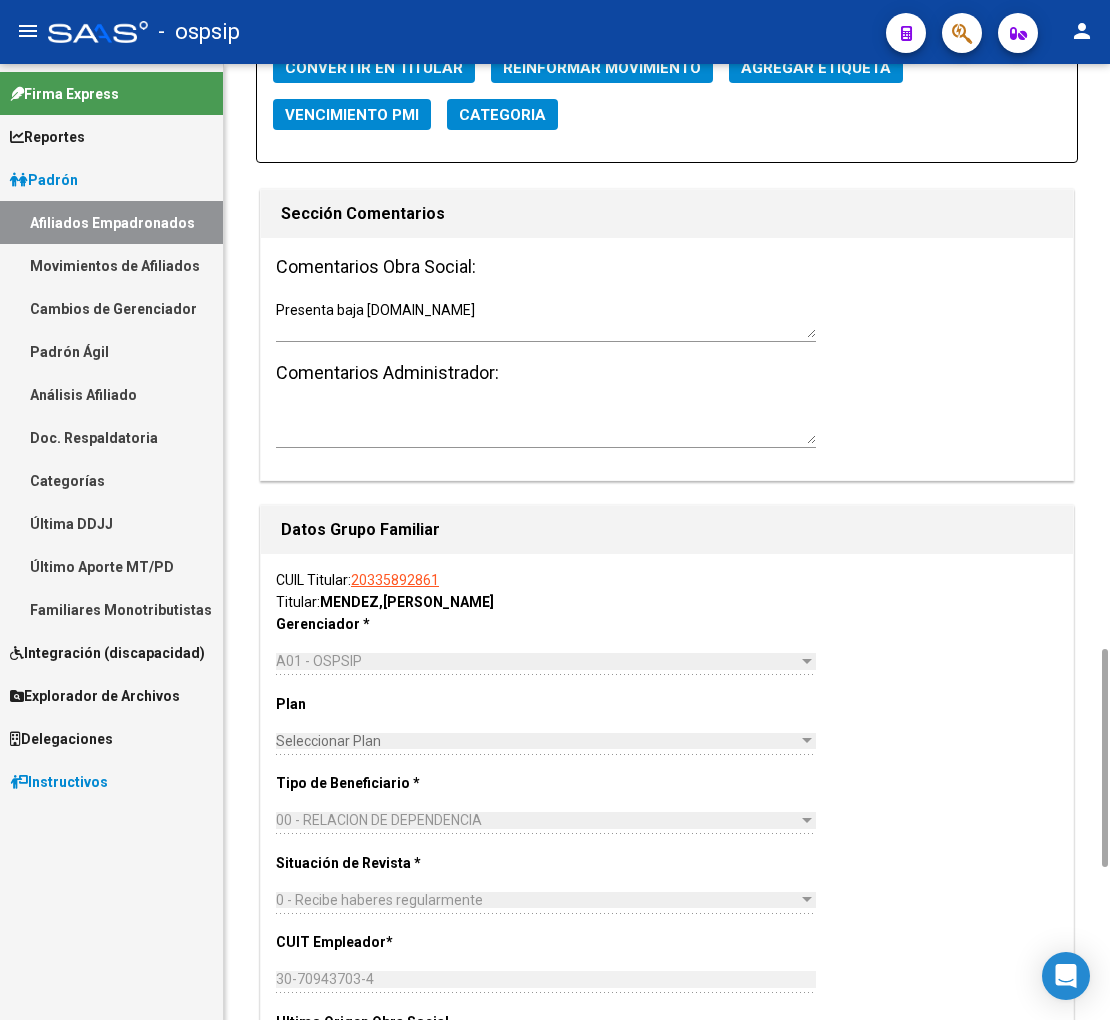 scroll, scrollTop: 1896, scrollLeft: 0, axis: vertical 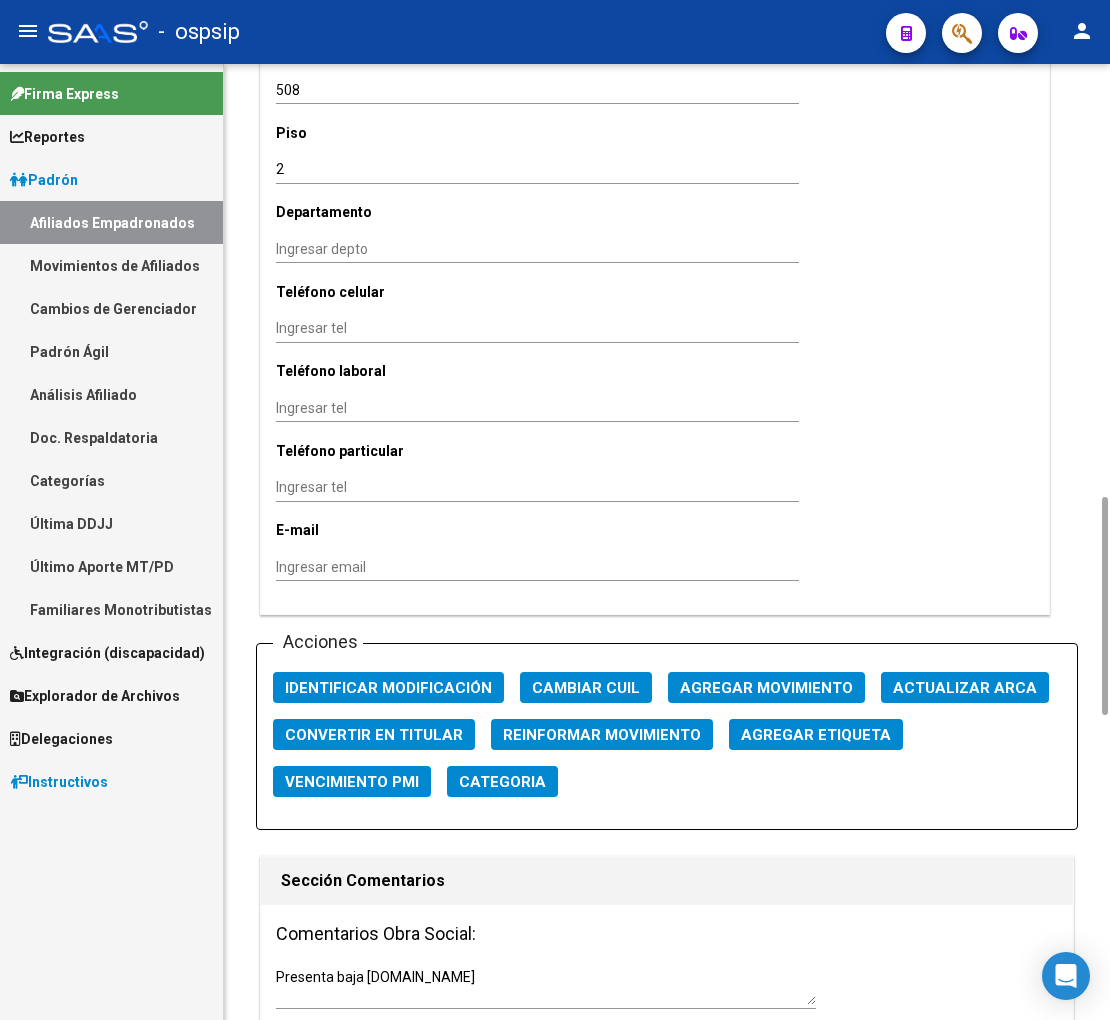 click on "Agregar Movimiento" 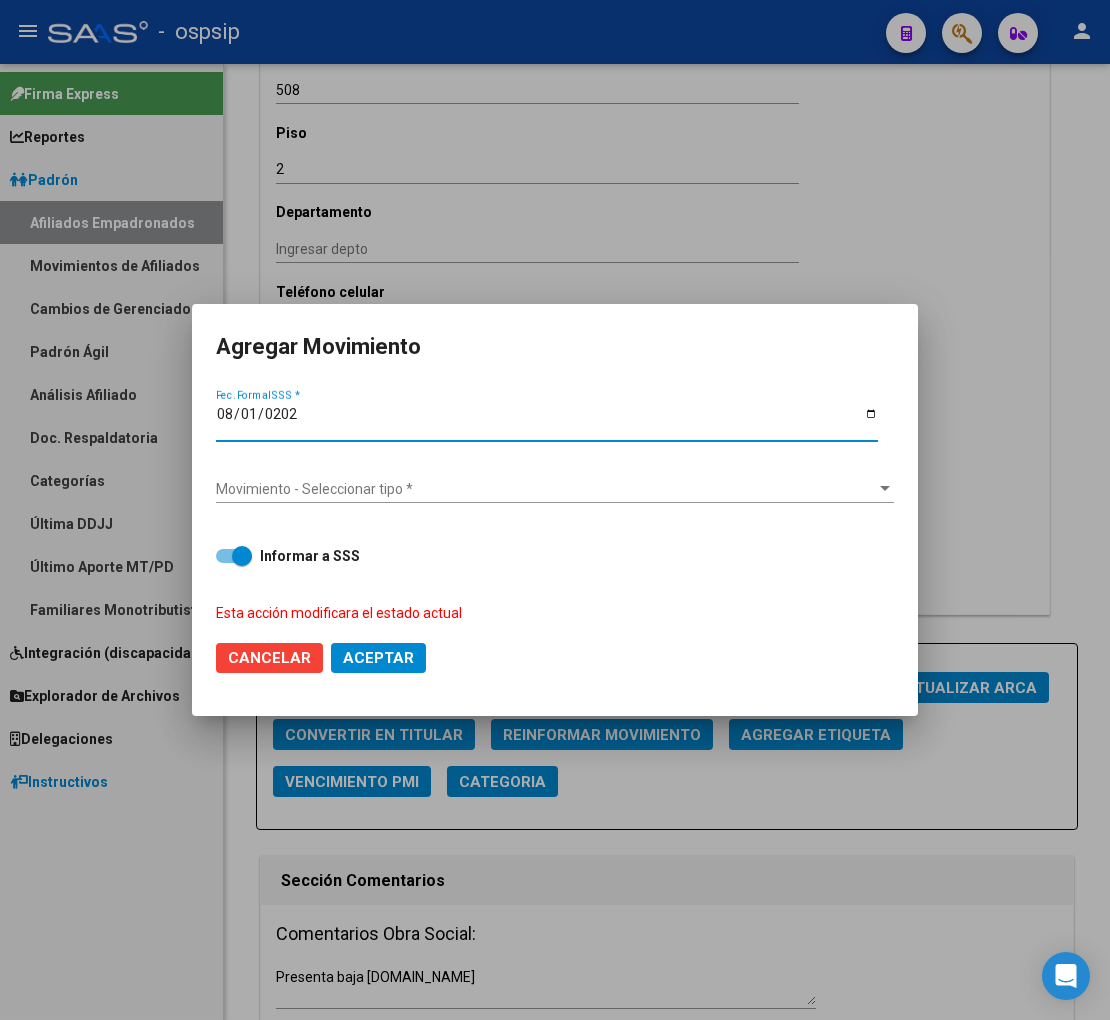 type on "2025-08-01" 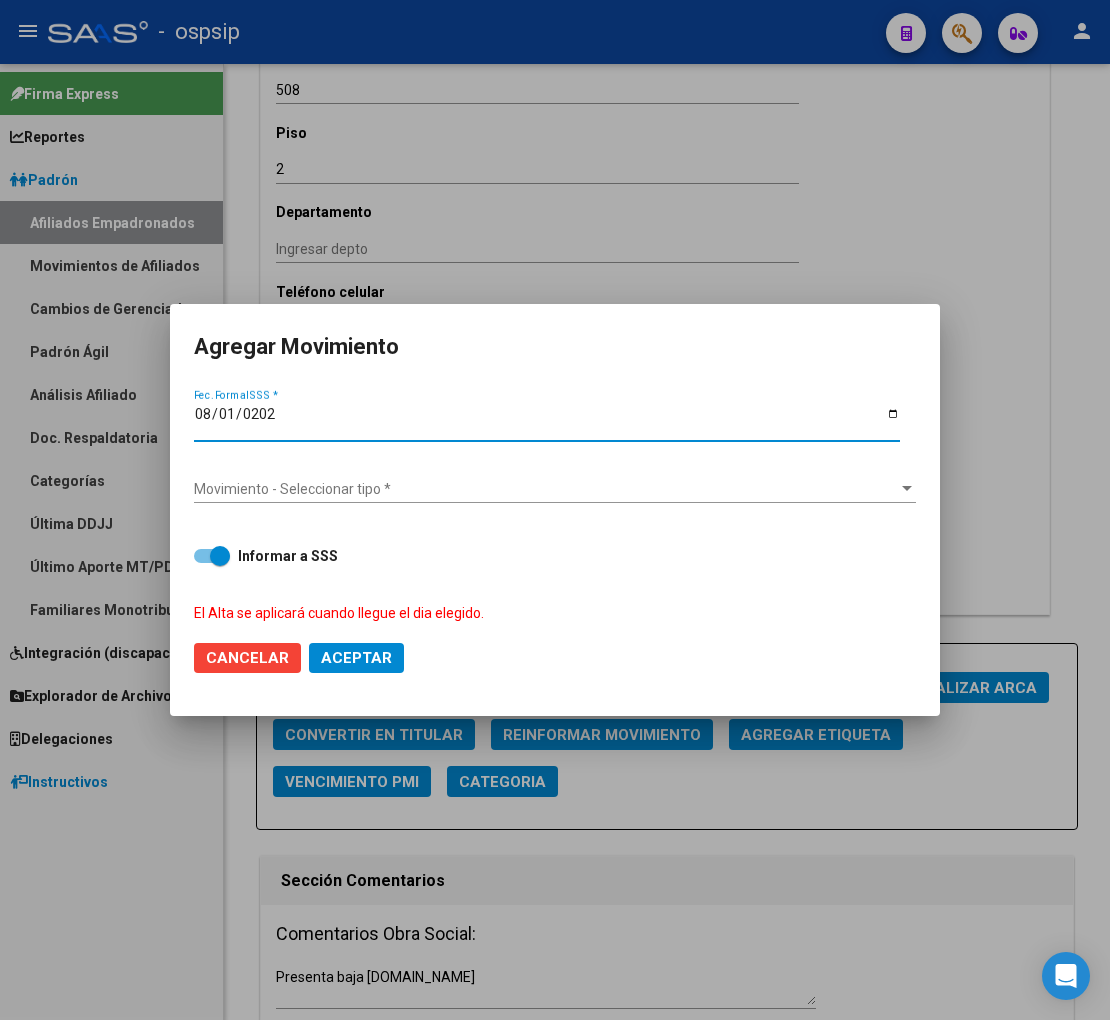 click on "Movimiento - Seleccionar tipo *" at bounding box center (546, 489) 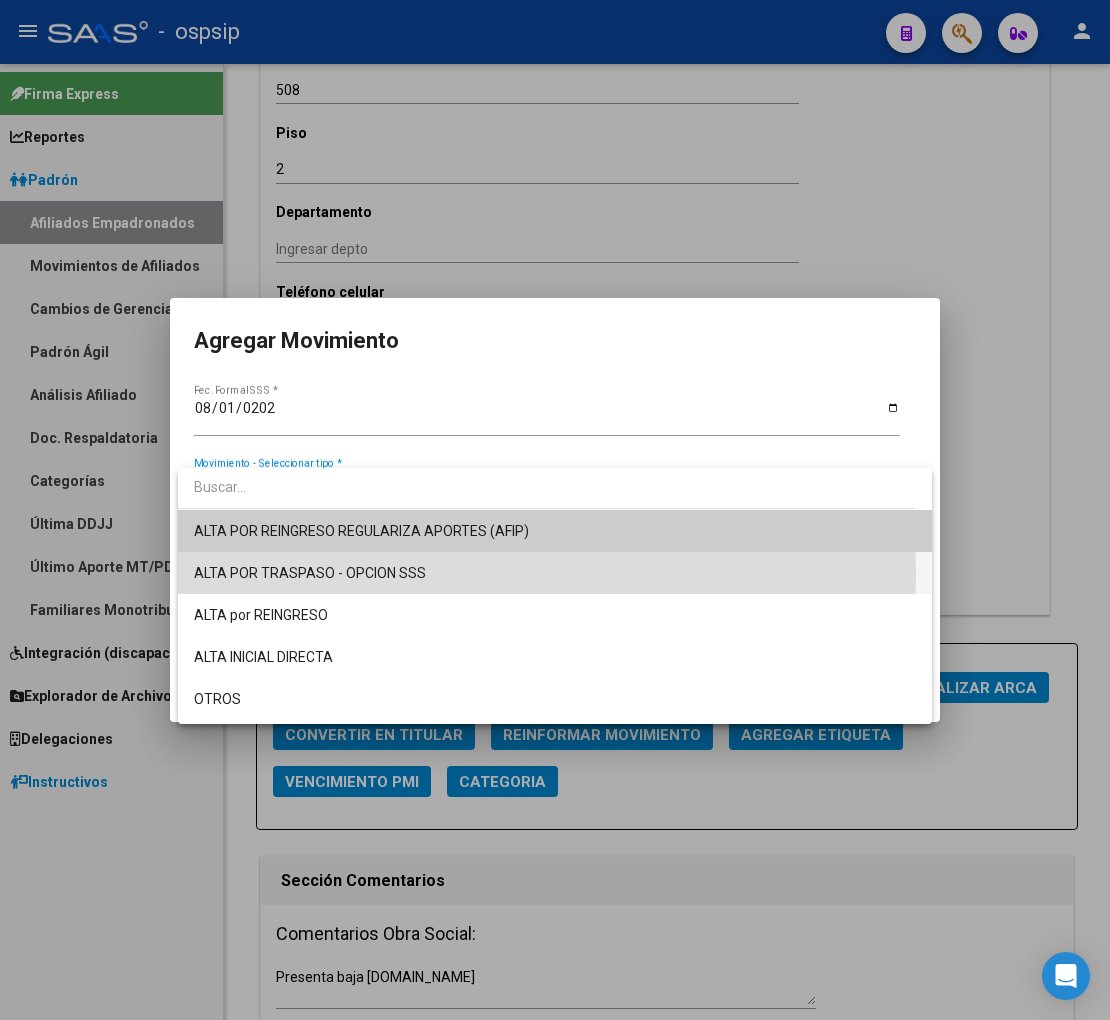click on "ALTA POR TRASPASO - OPCION SSS" at bounding box center (555, 573) 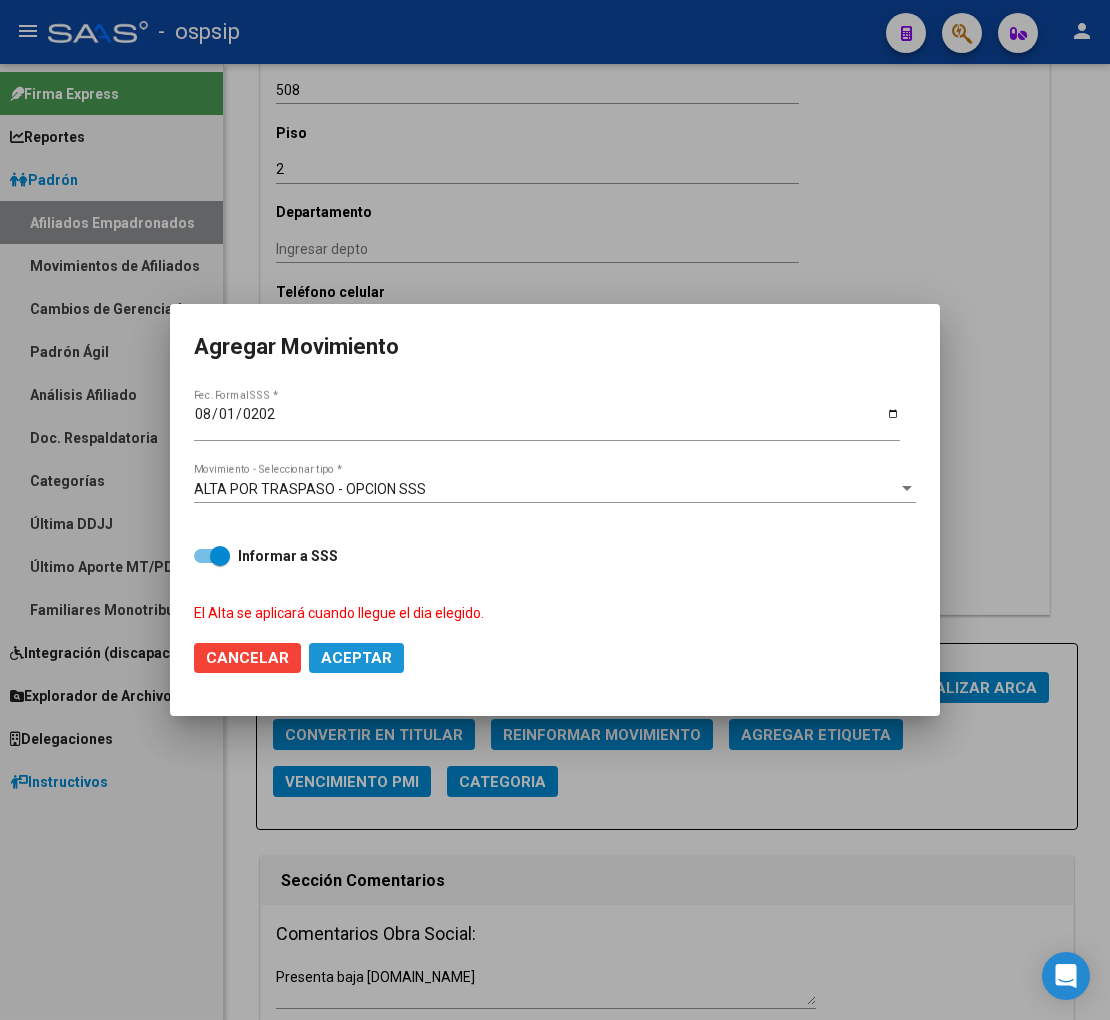 click on "Aceptar" 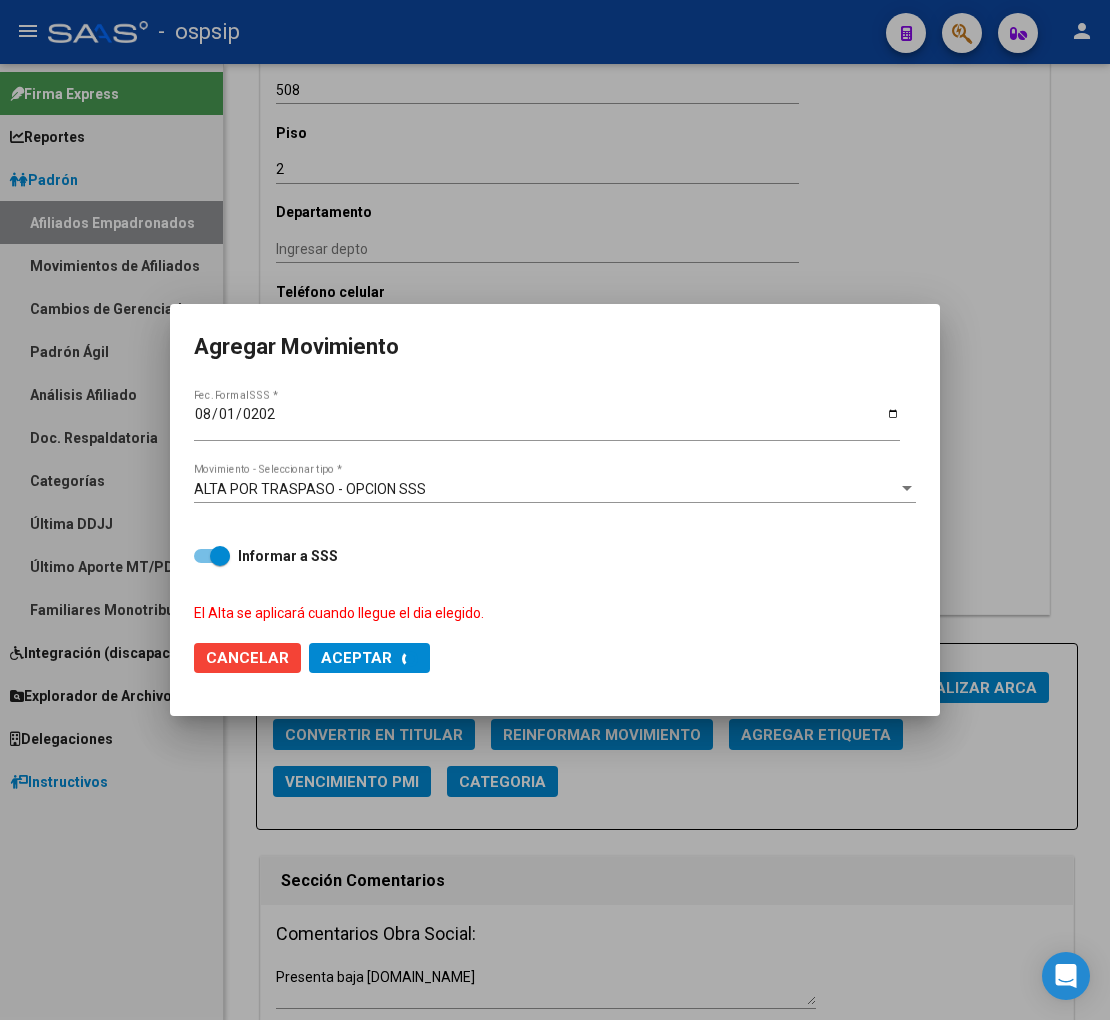 checkbox on "false" 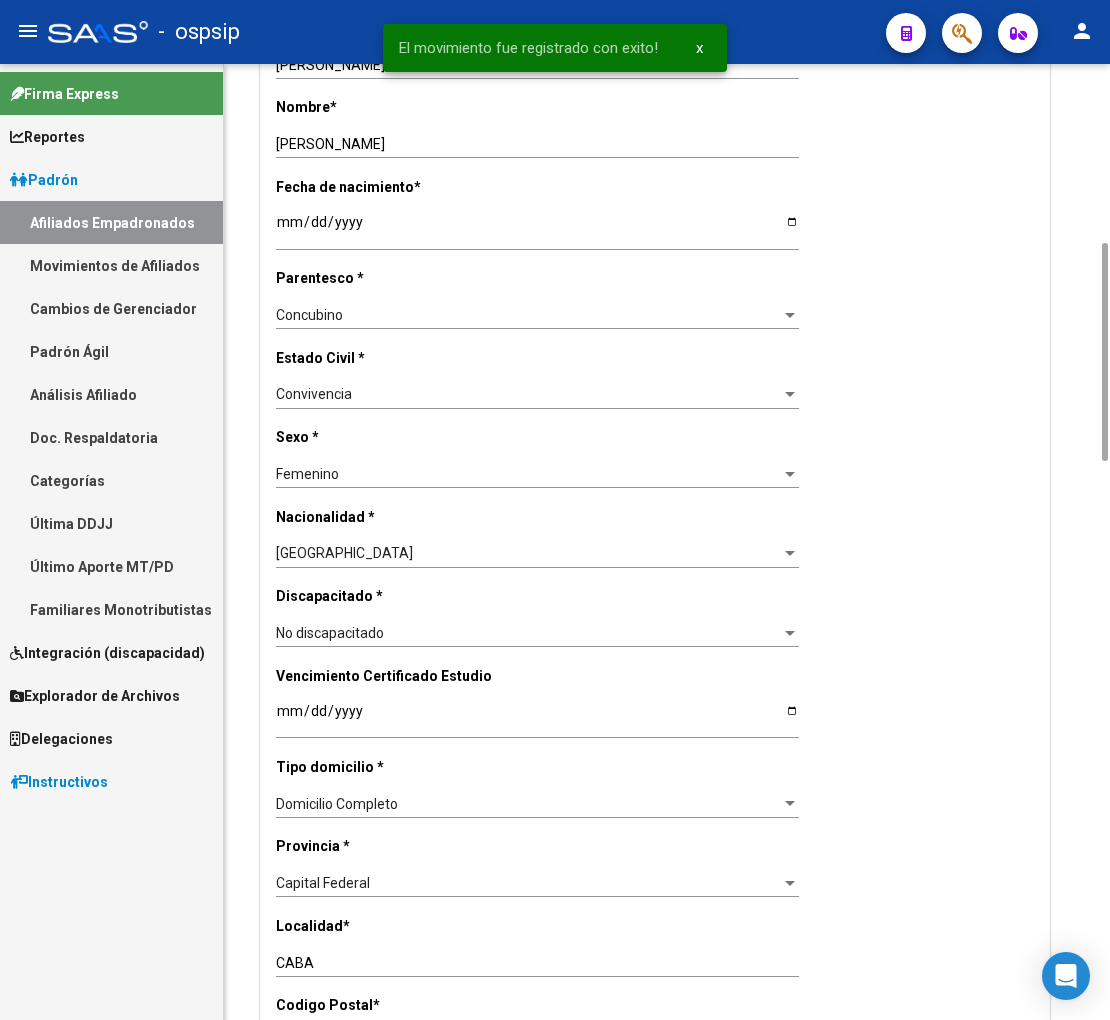 scroll, scrollTop: 0, scrollLeft: 0, axis: both 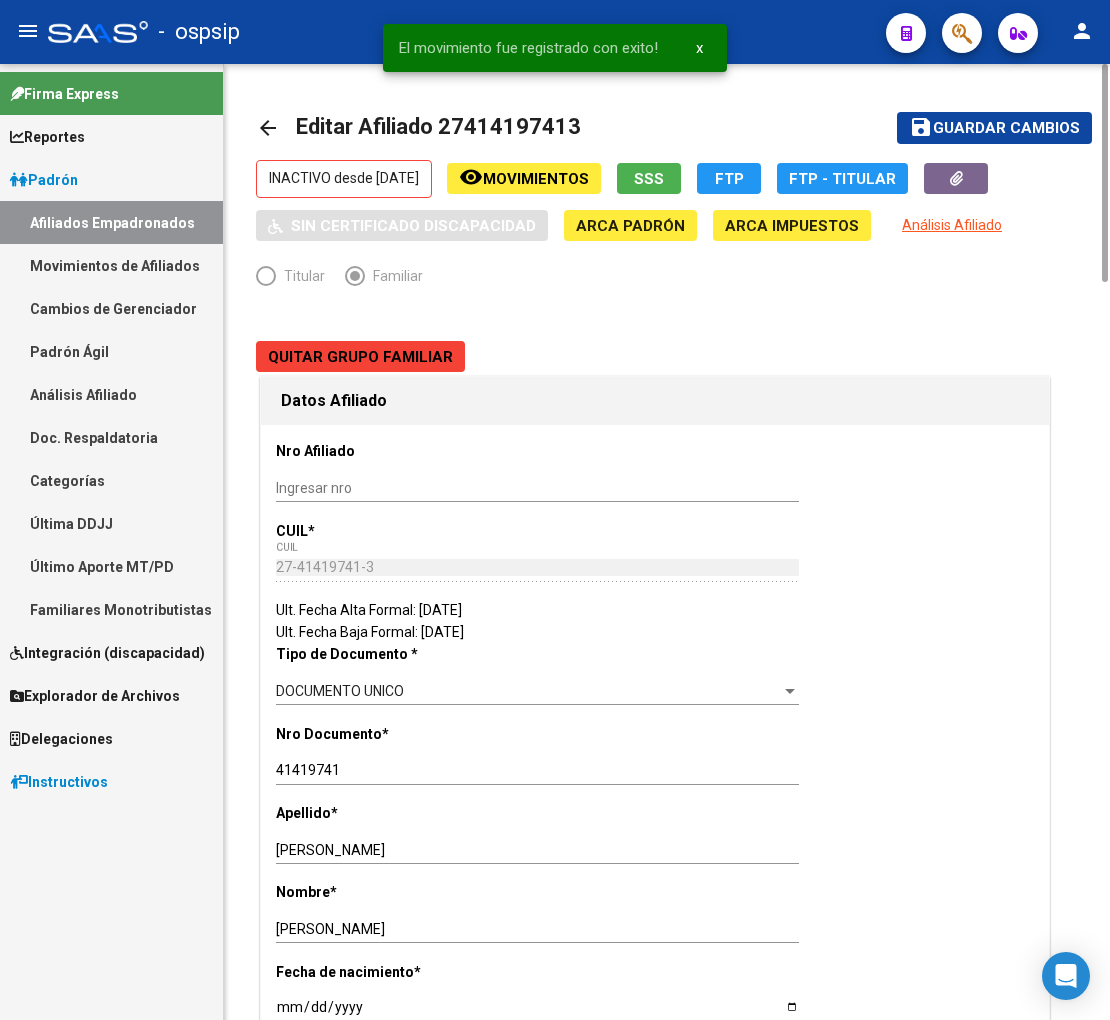 click on "Guardar cambios" 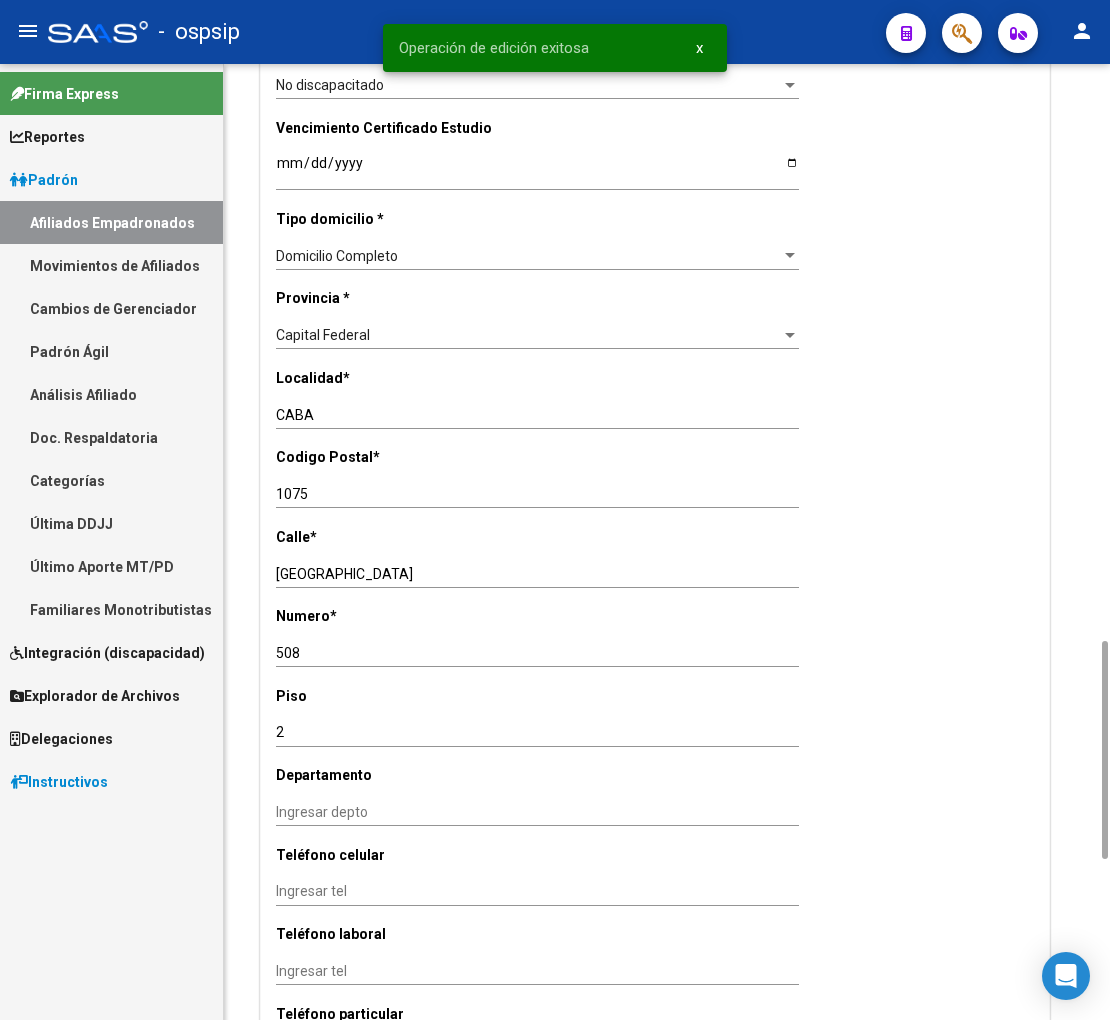 scroll, scrollTop: 1777, scrollLeft: 0, axis: vertical 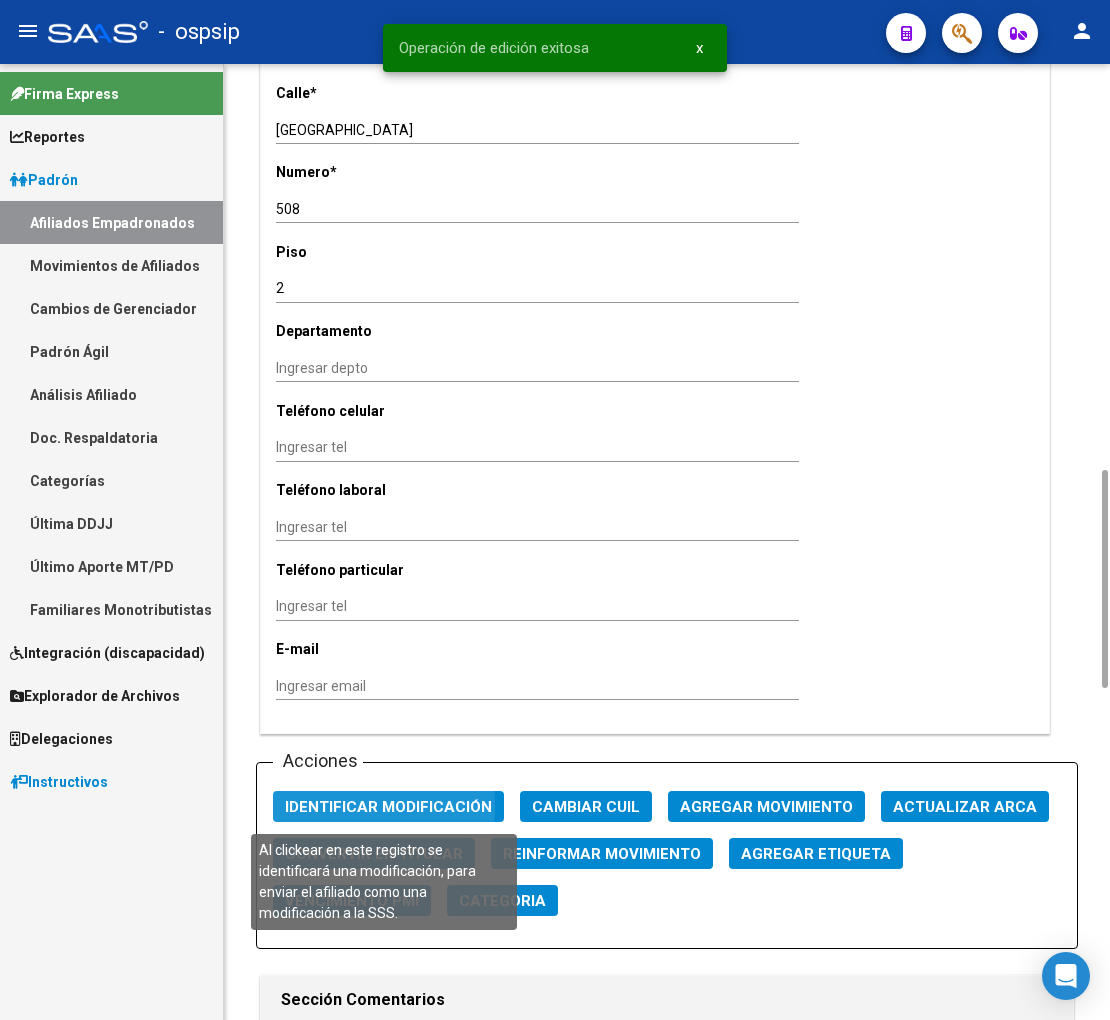 click on "Identificar Modificación" 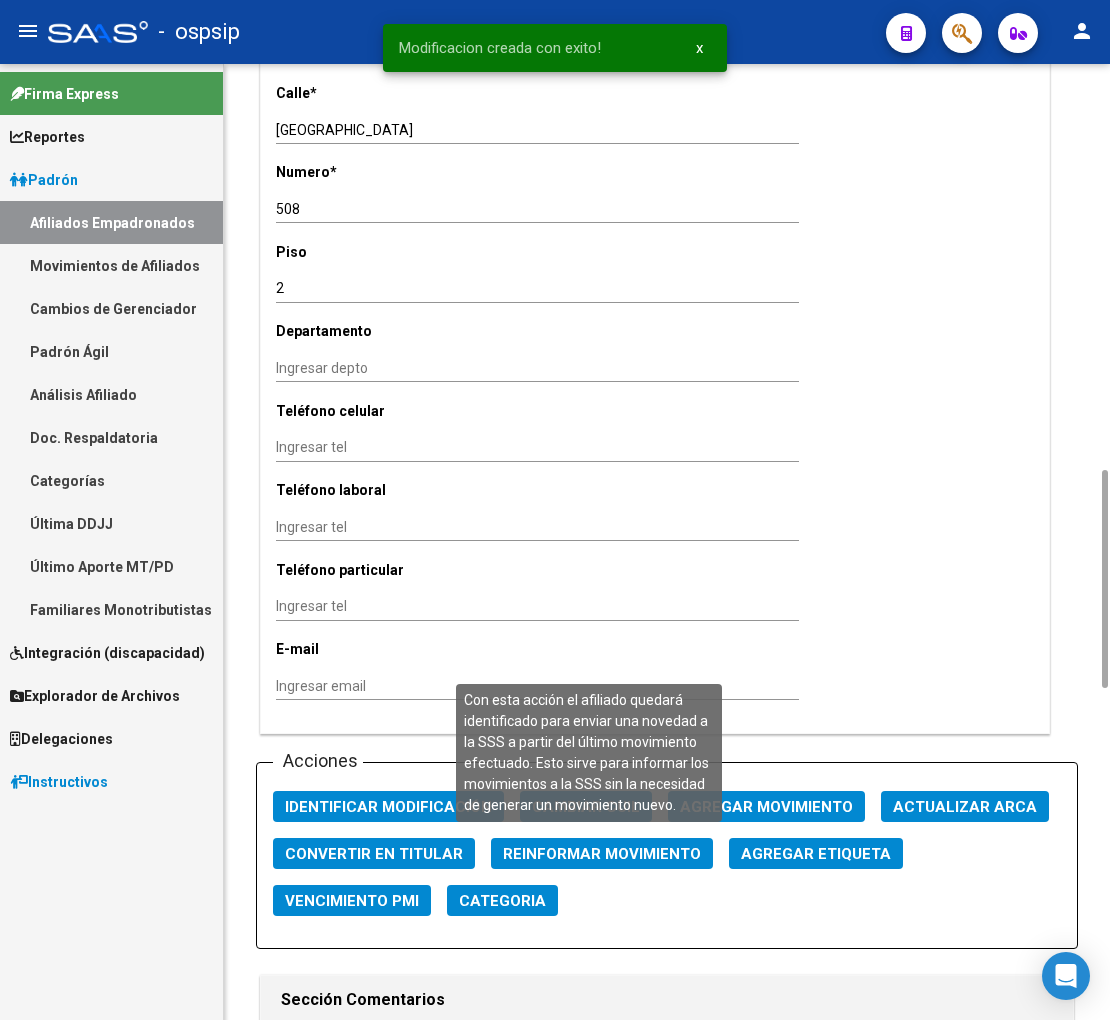 click on "Reinformar Movimiento" 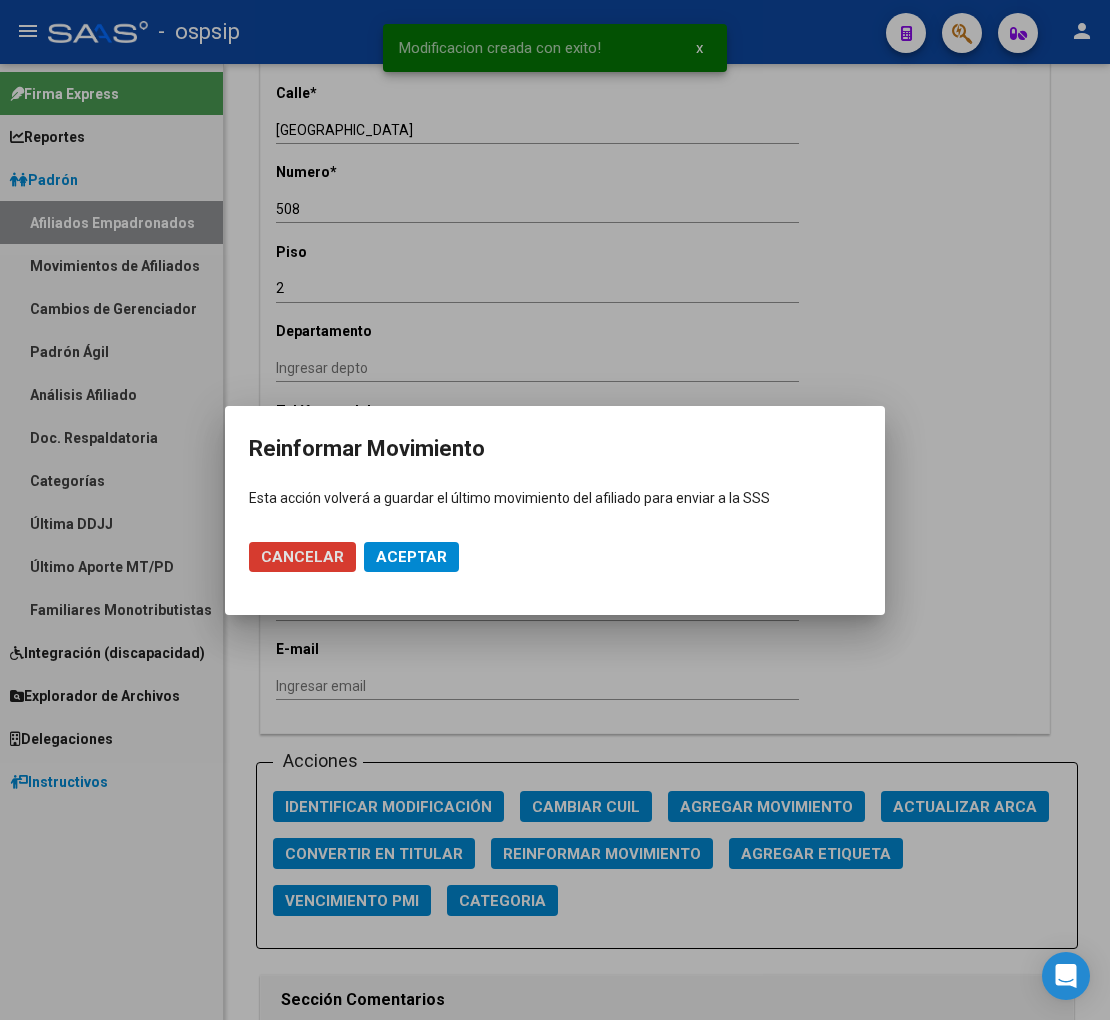 click on "Aceptar" at bounding box center (411, 557) 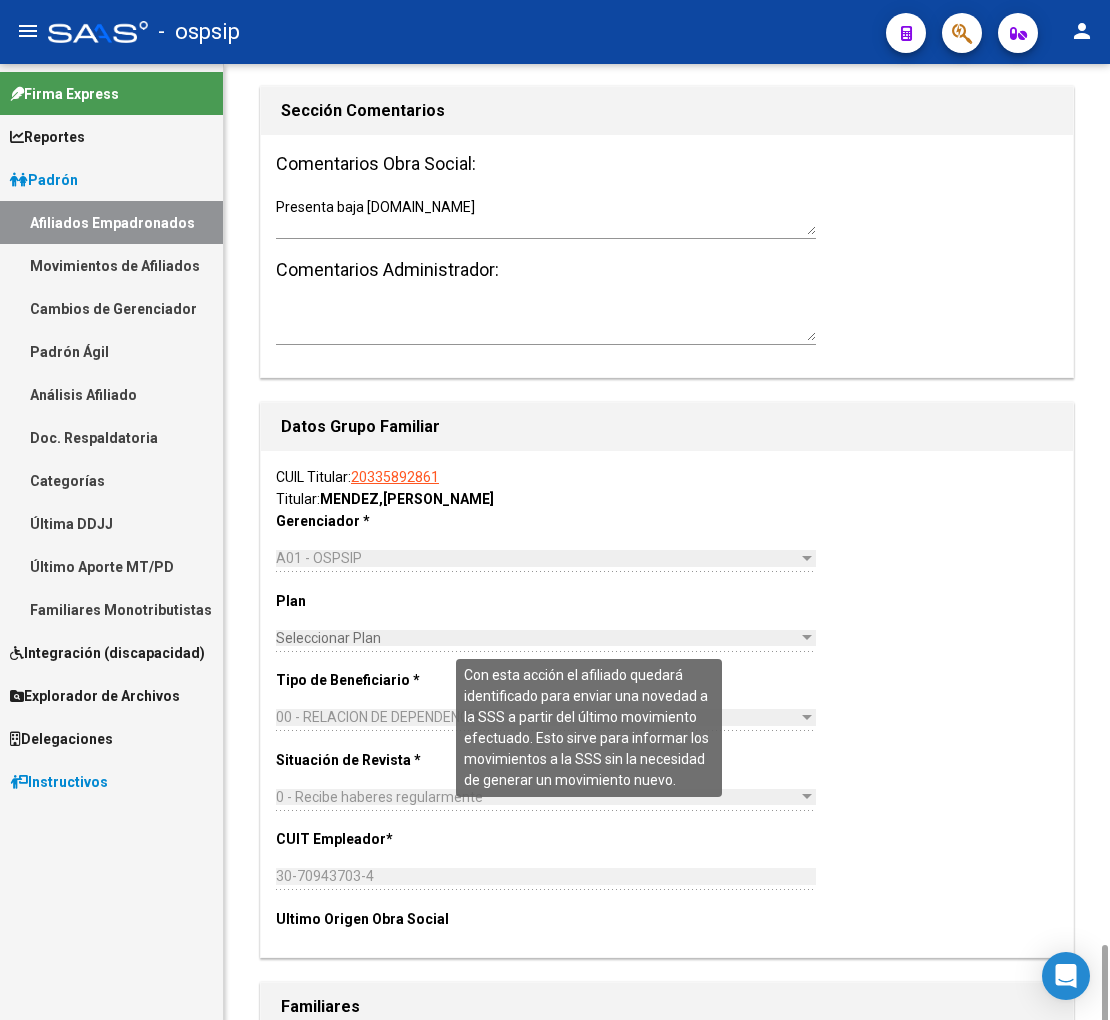 scroll, scrollTop: 2888, scrollLeft: 0, axis: vertical 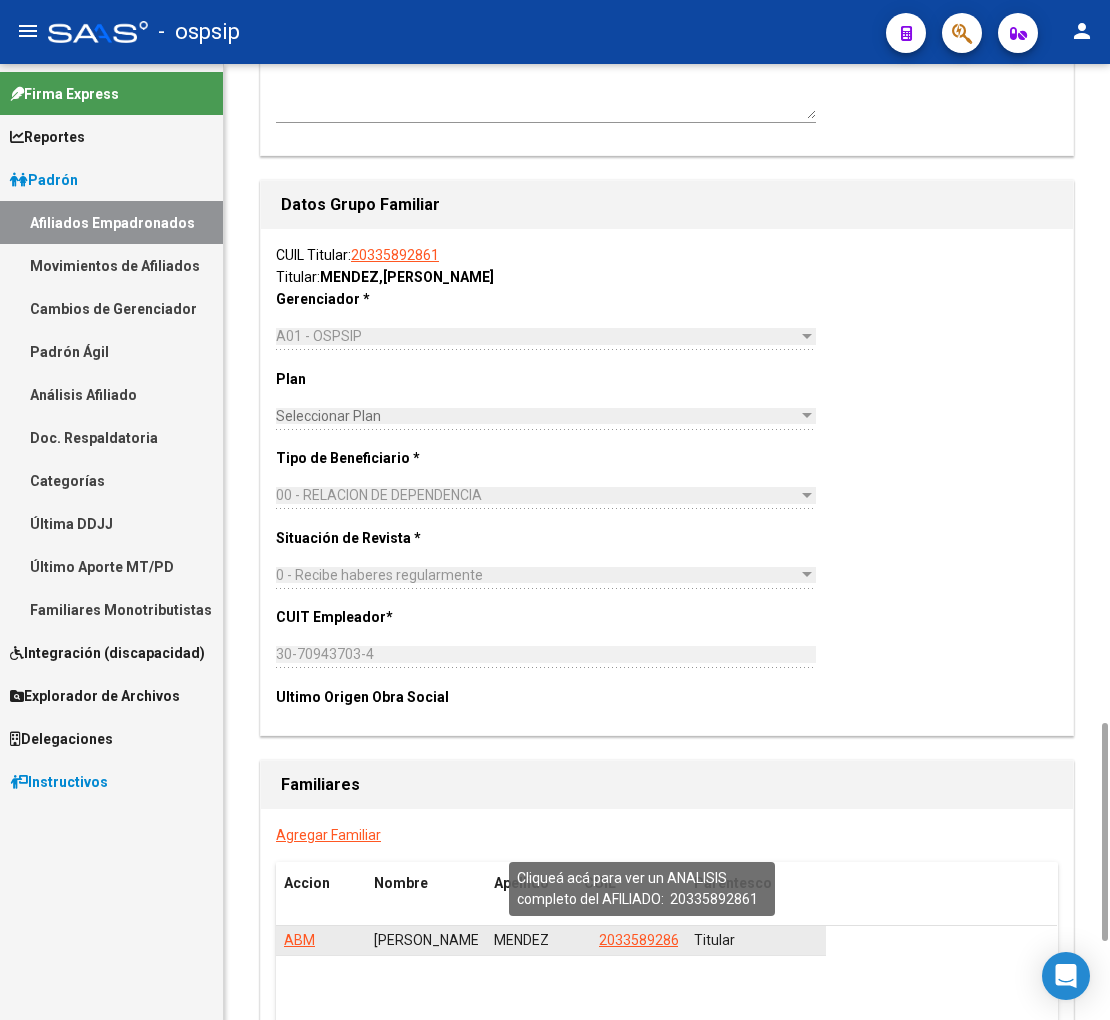 click on "20335892861" 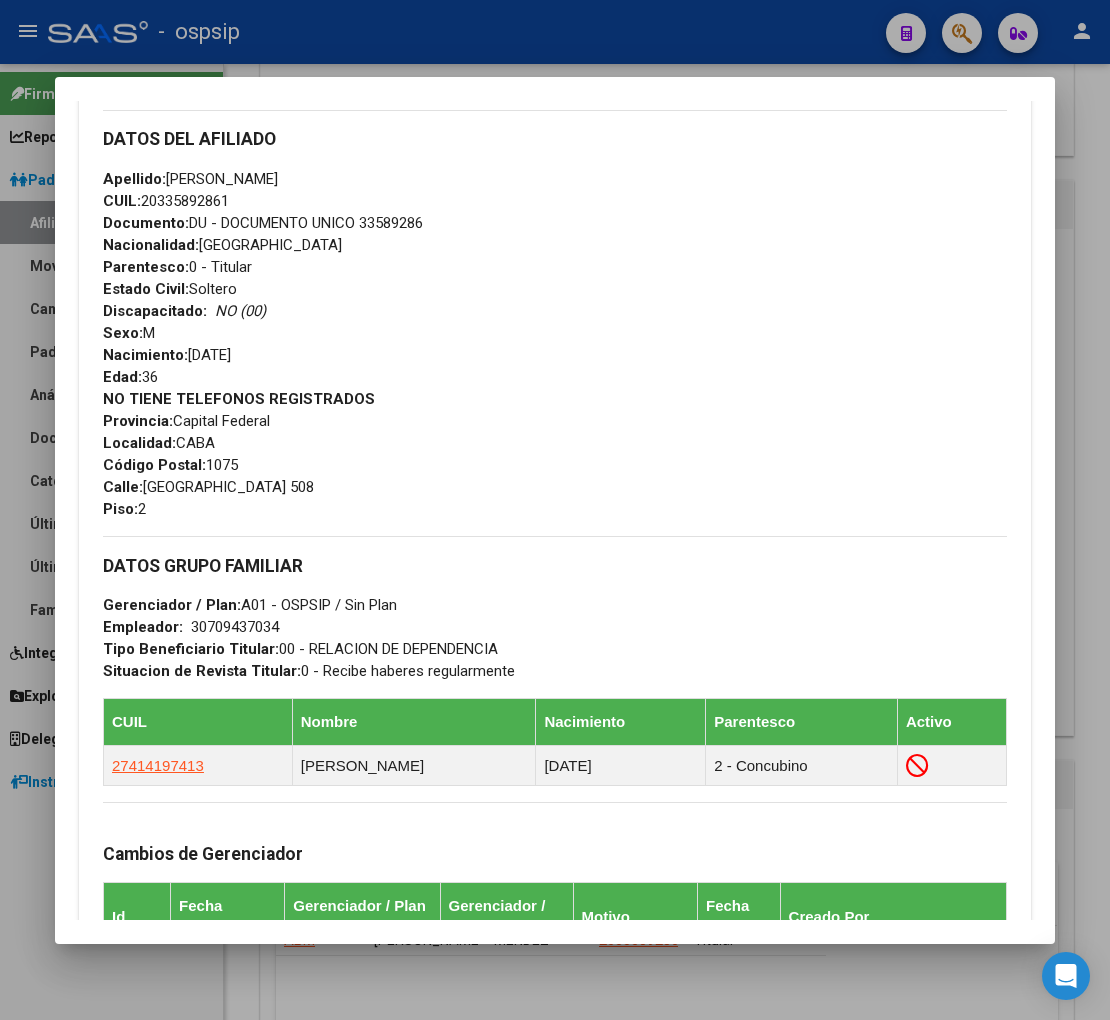 scroll, scrollTop: 250, scrollLeft: 0, axis: vertical 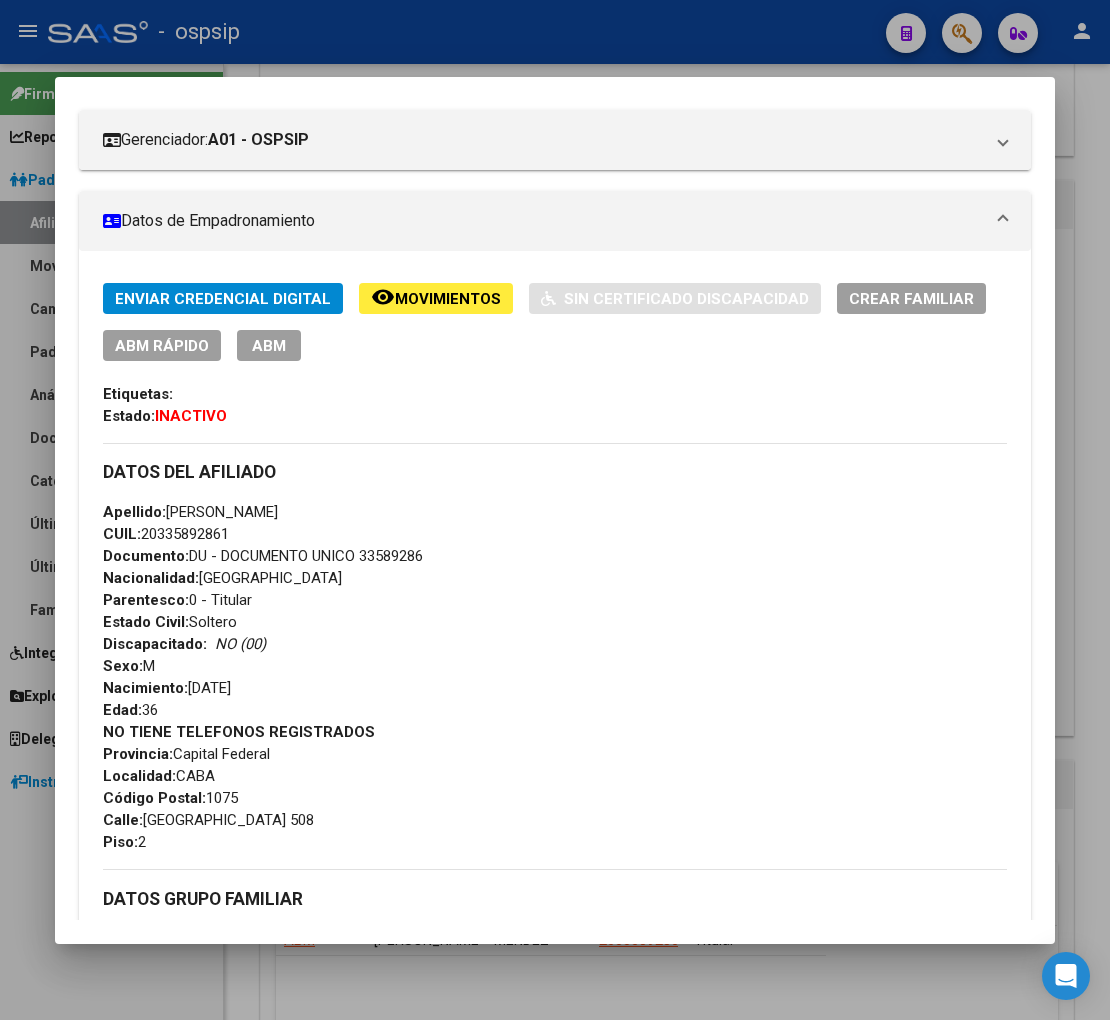click on "ABM" at bounding box center (269, 346) 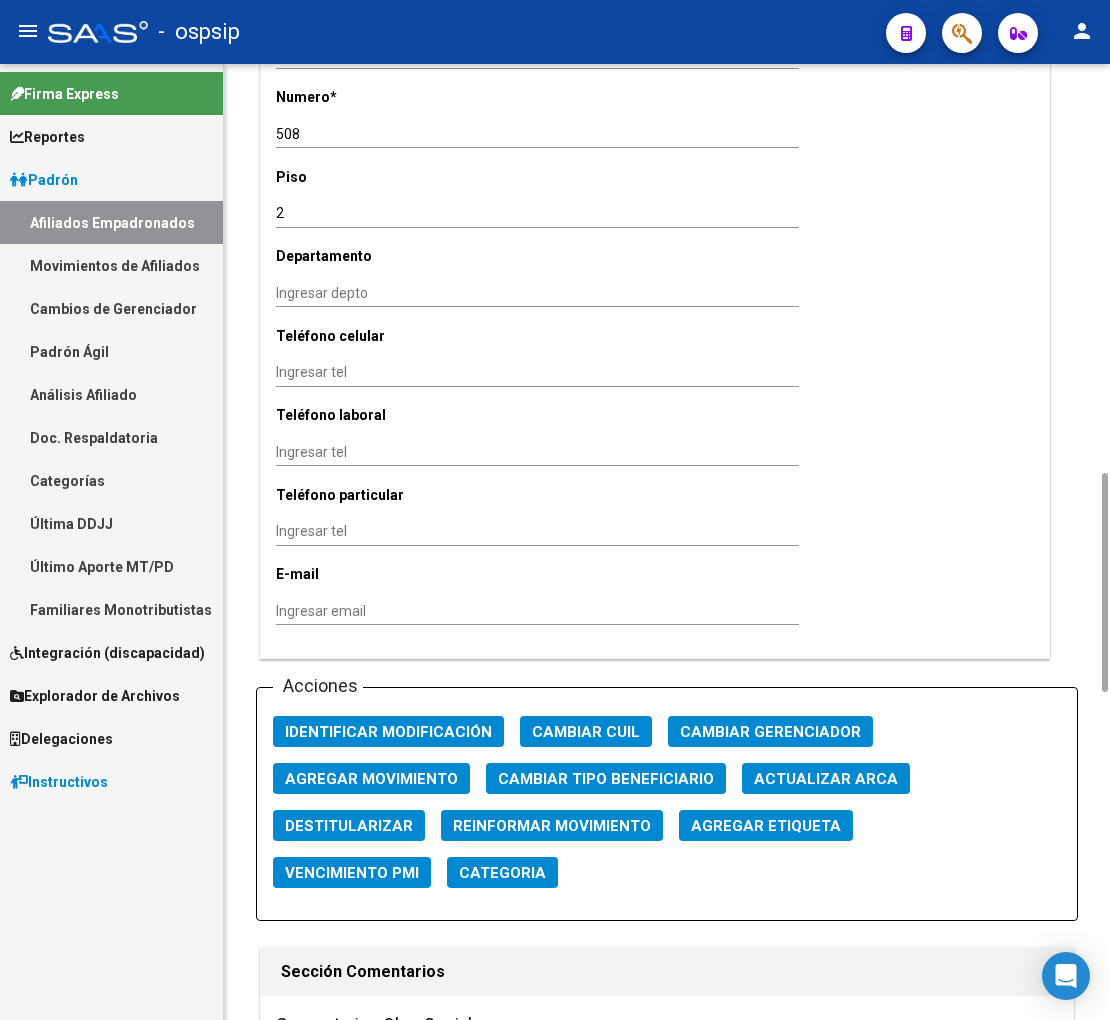 scroll, scrollTop: 1333, scrollLeft: 0, axis: vertical 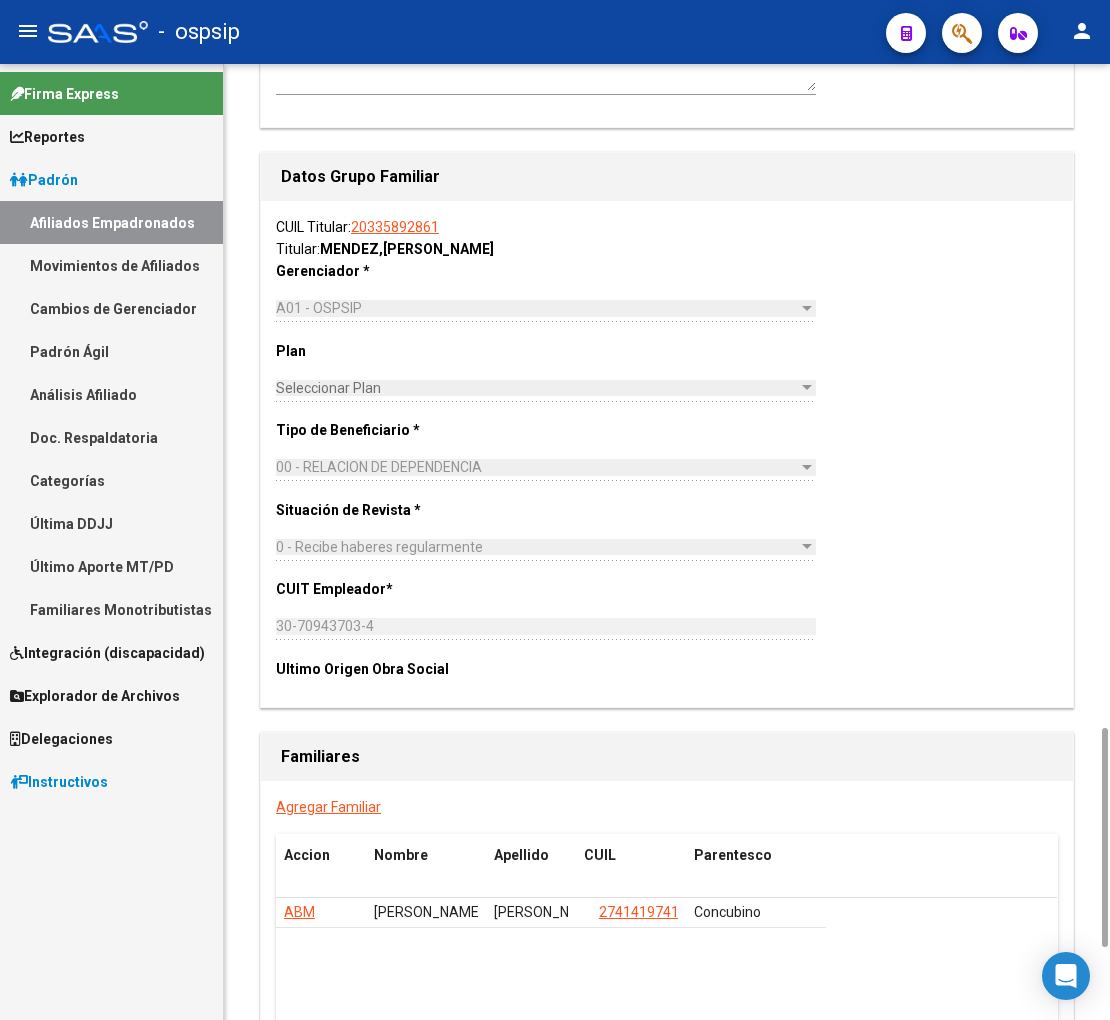 click on "Agregar Familiar" 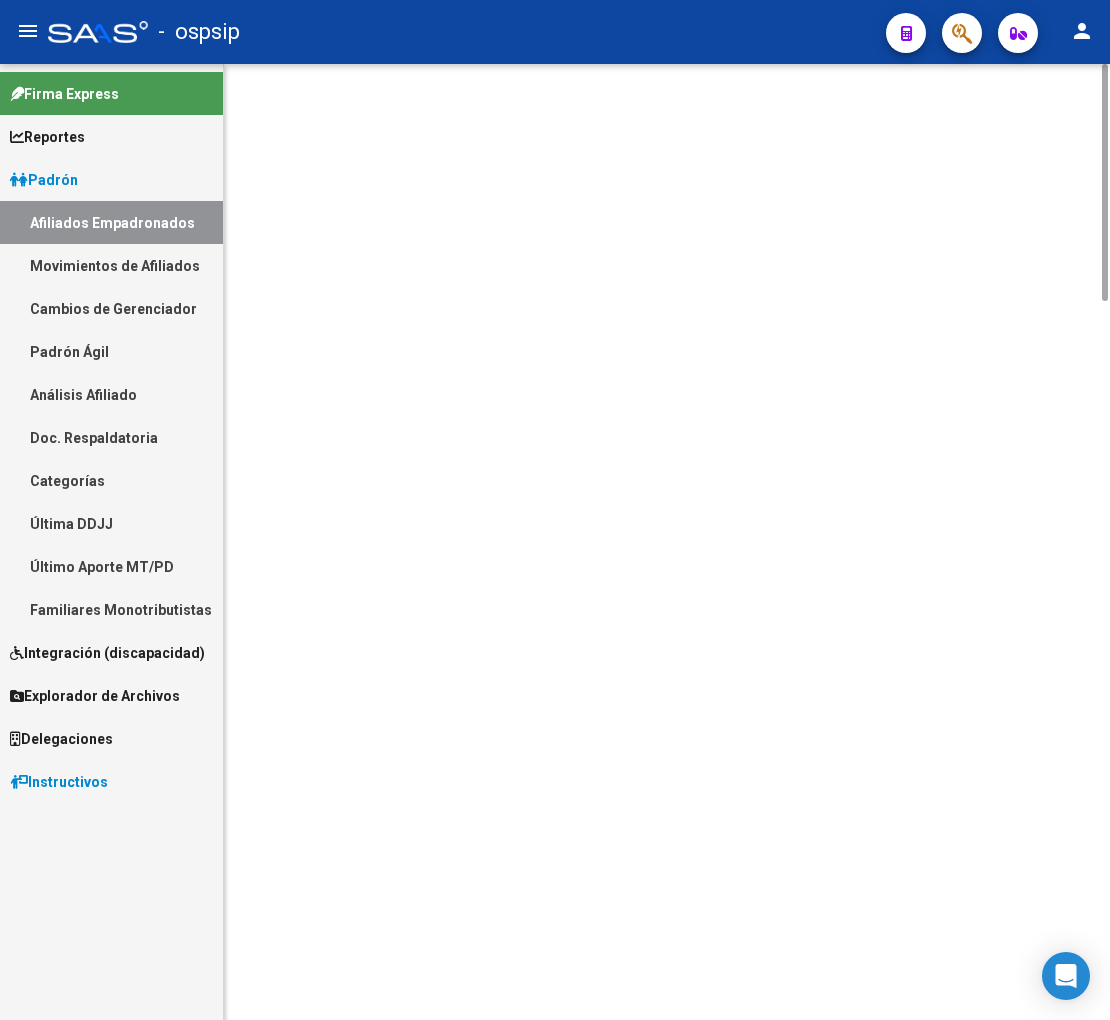 scroll, scrollTop: 0, scrollLeft: 0, axis: both 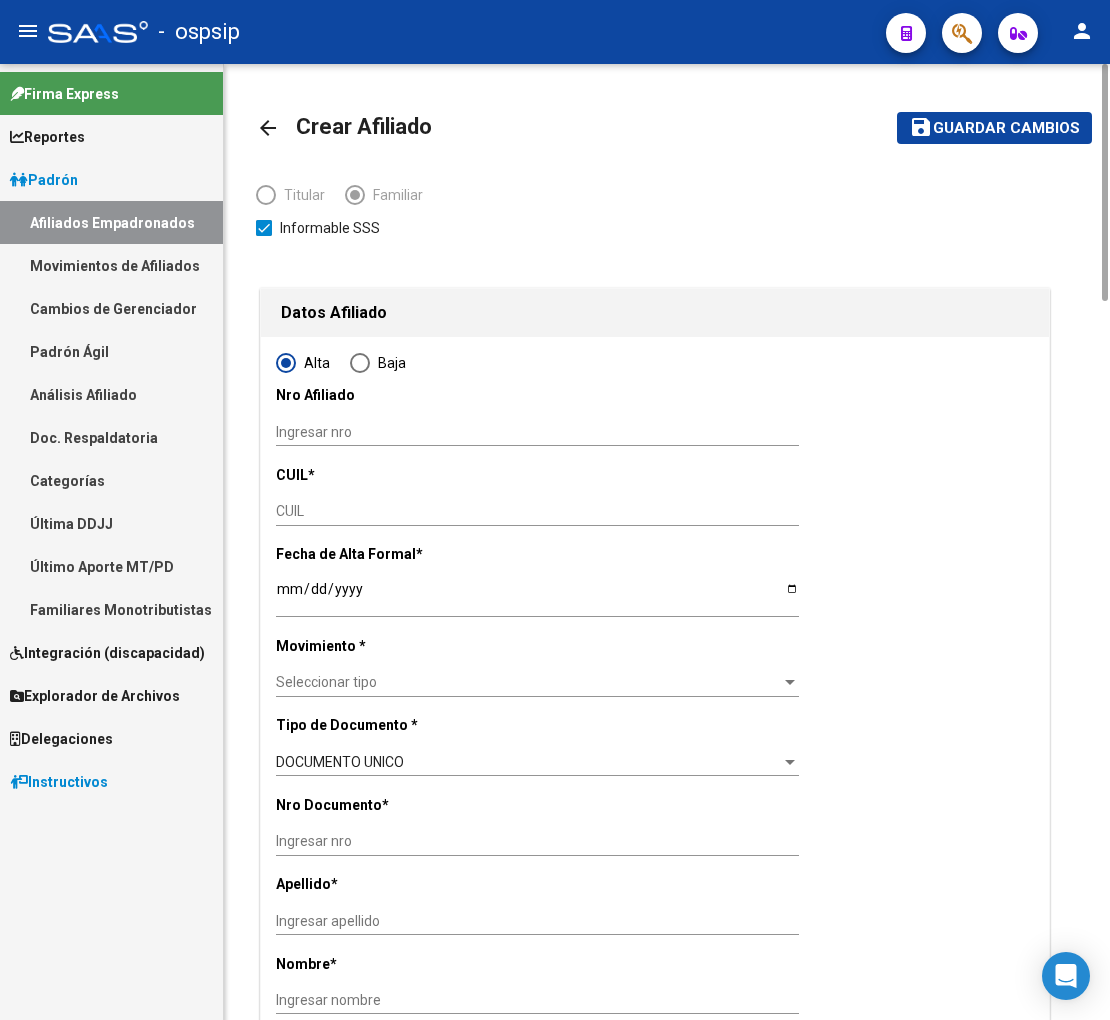 drag, startPoint x: 358, startPoint y: 505, endPoint x: 377, endPoint y: 498, distance: 20.248457 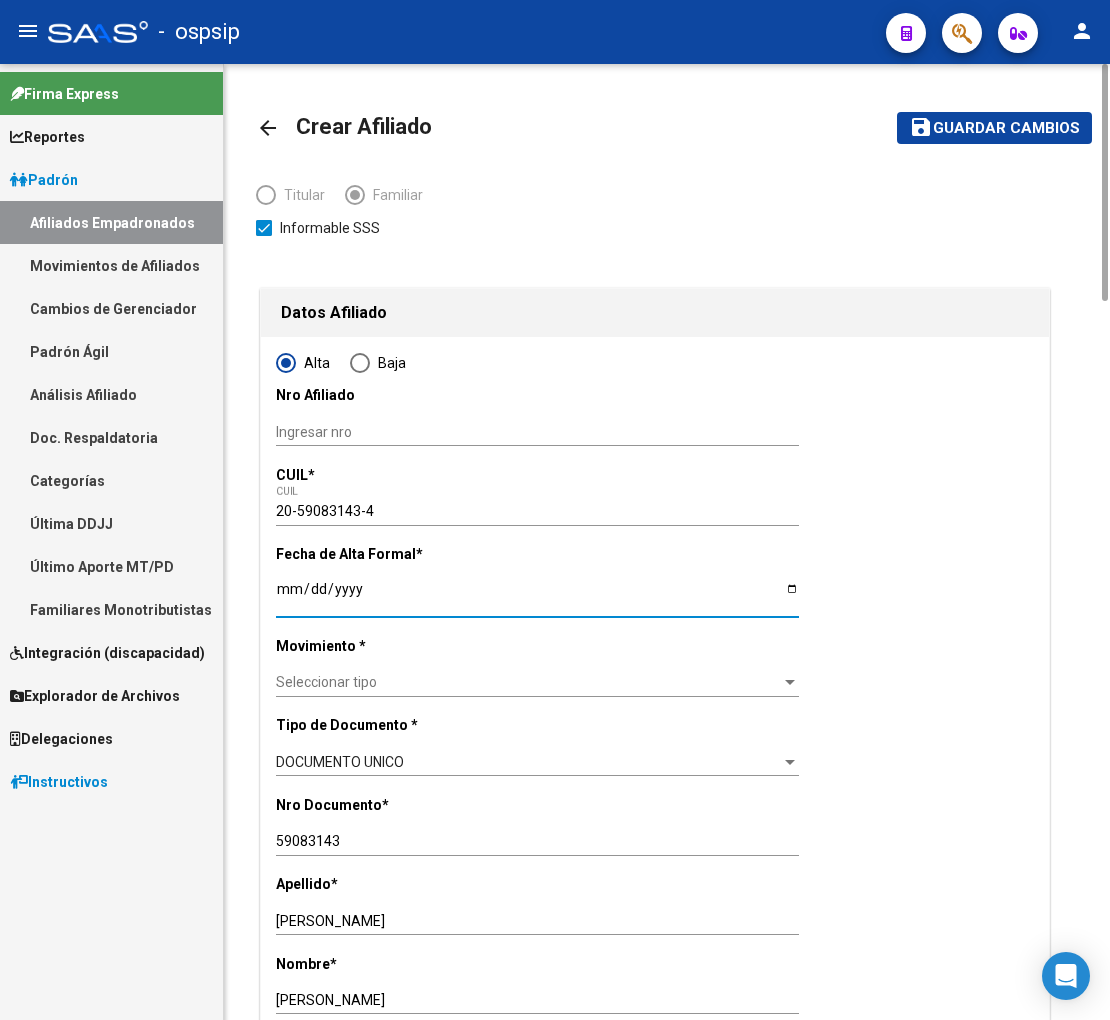 click on "Ingresar fecha" at bounding box center [537, 596] 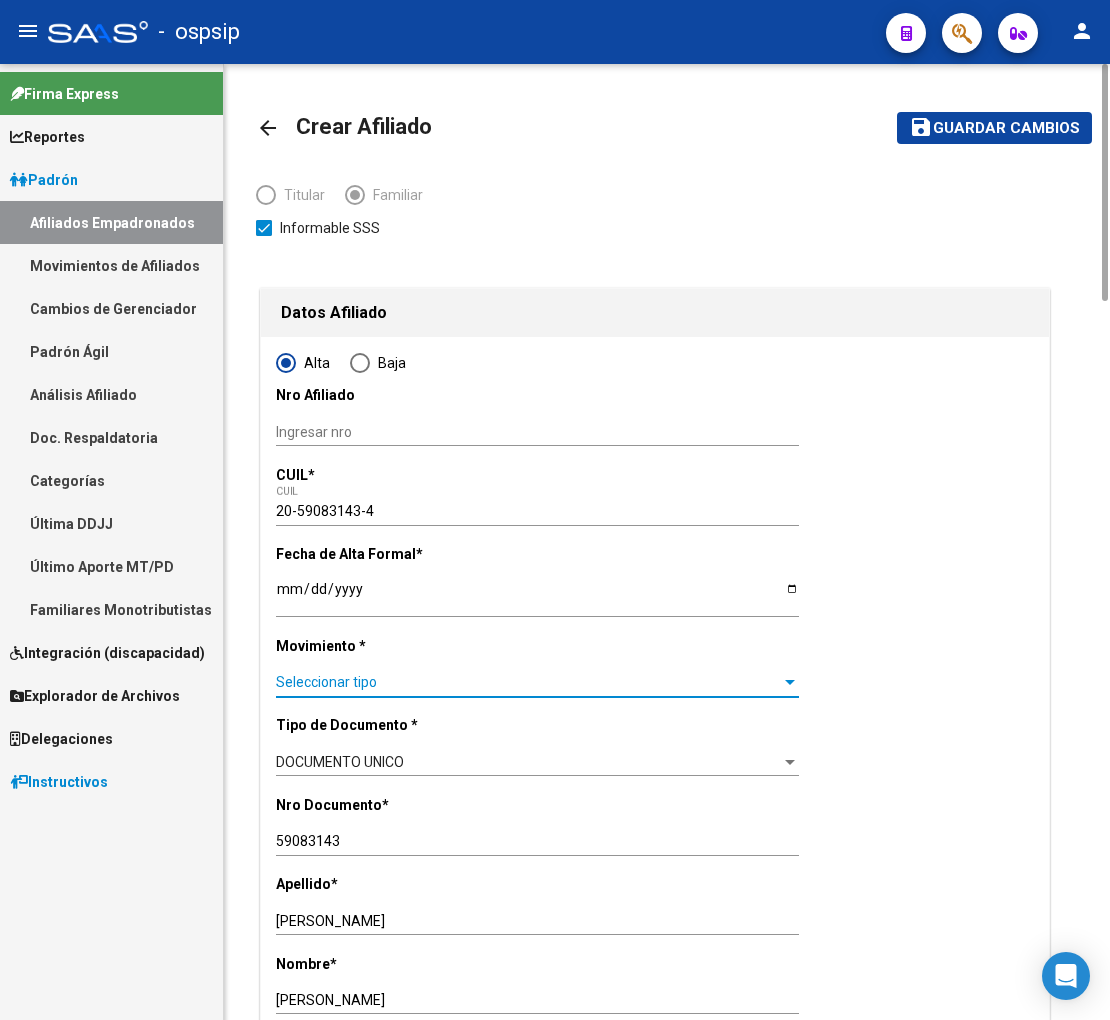 click on "Seleccionar tipo" at bounding box center [528, 682] 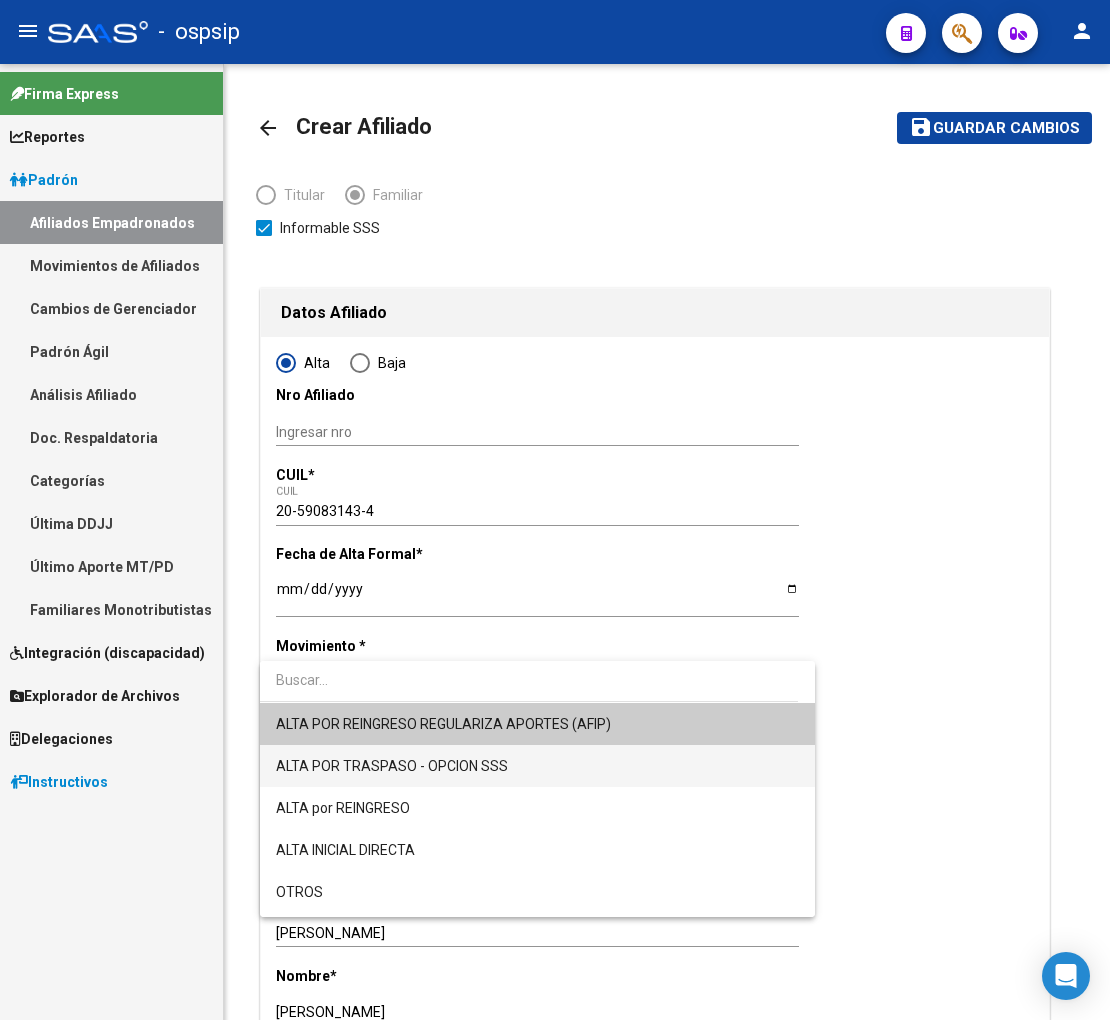 click on "ALTA POR TRASPASO - OPCION SSS" at bounding box center [537, 766] 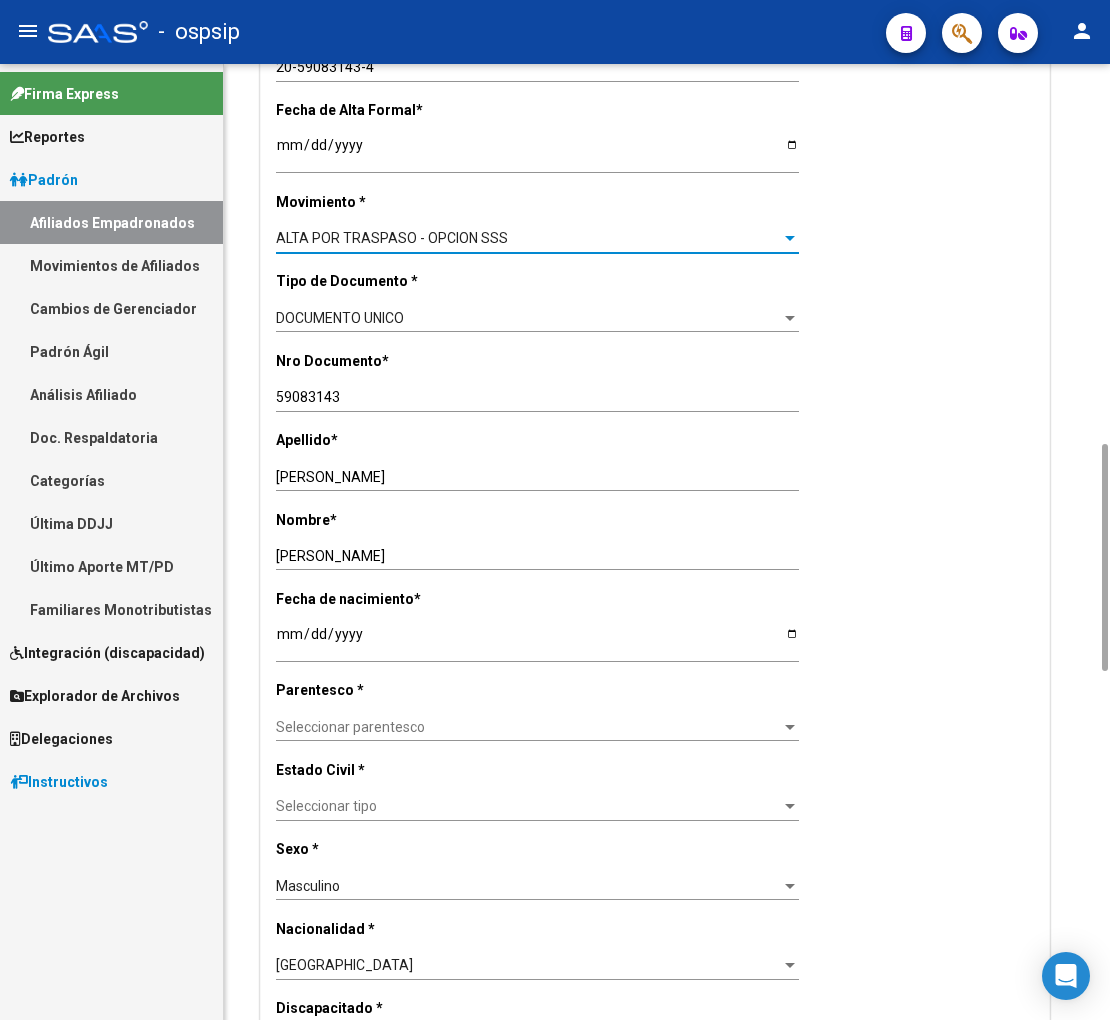 scroll, scrollTop: 666, scrollLeft: 0, axis: vertical 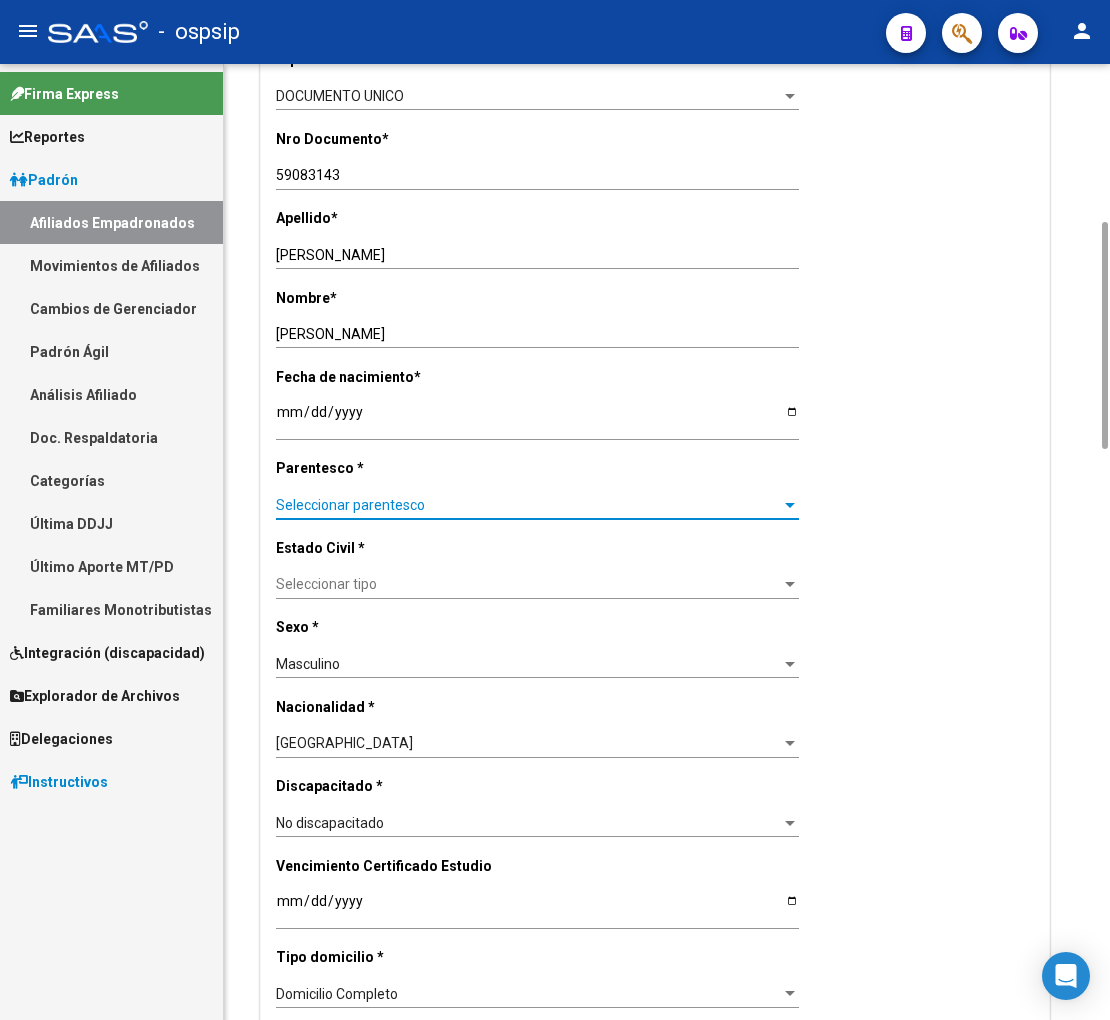 click on "Seleccionar parentesco" at bounding box center [528, 505] 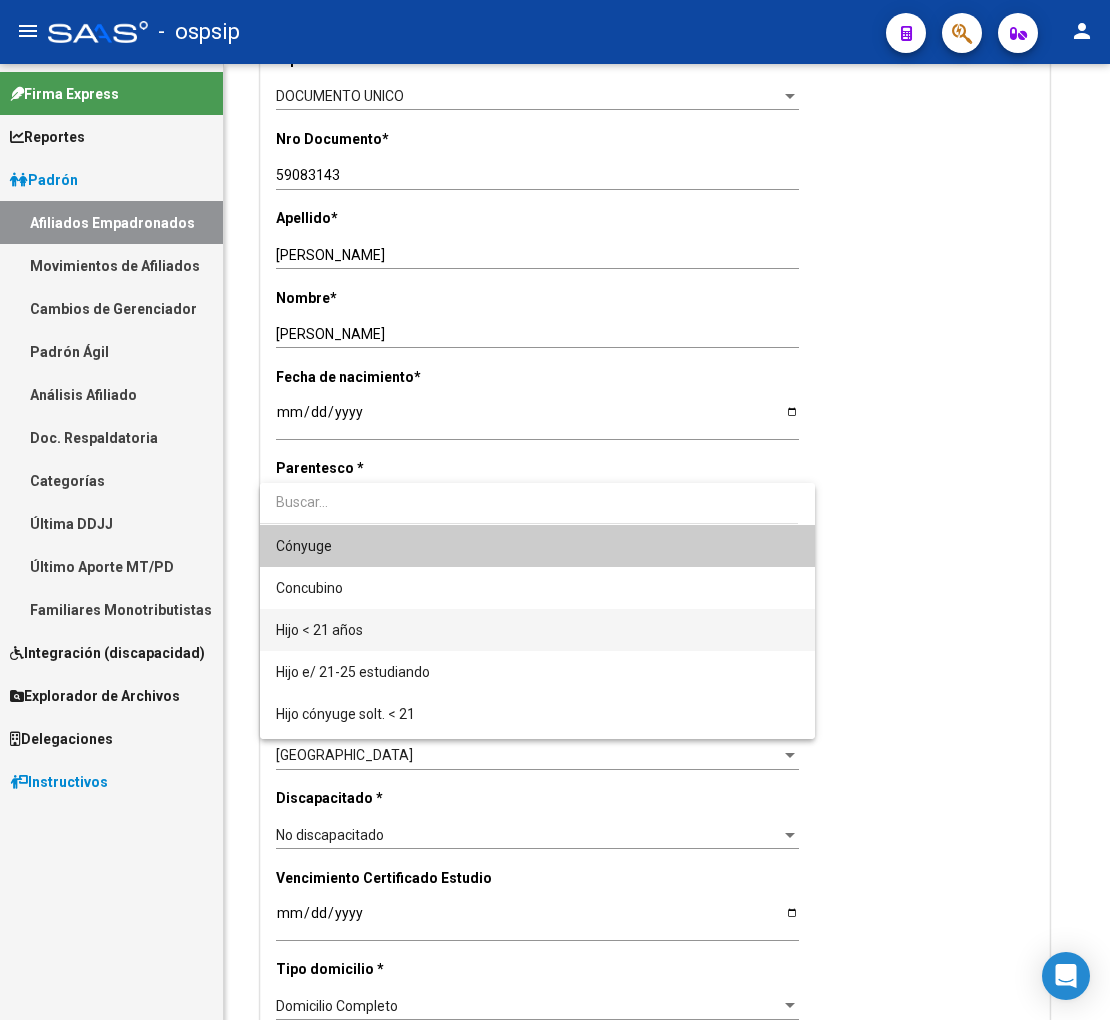 click on "Hijo < 21 años" at bounding box center [537, 630] 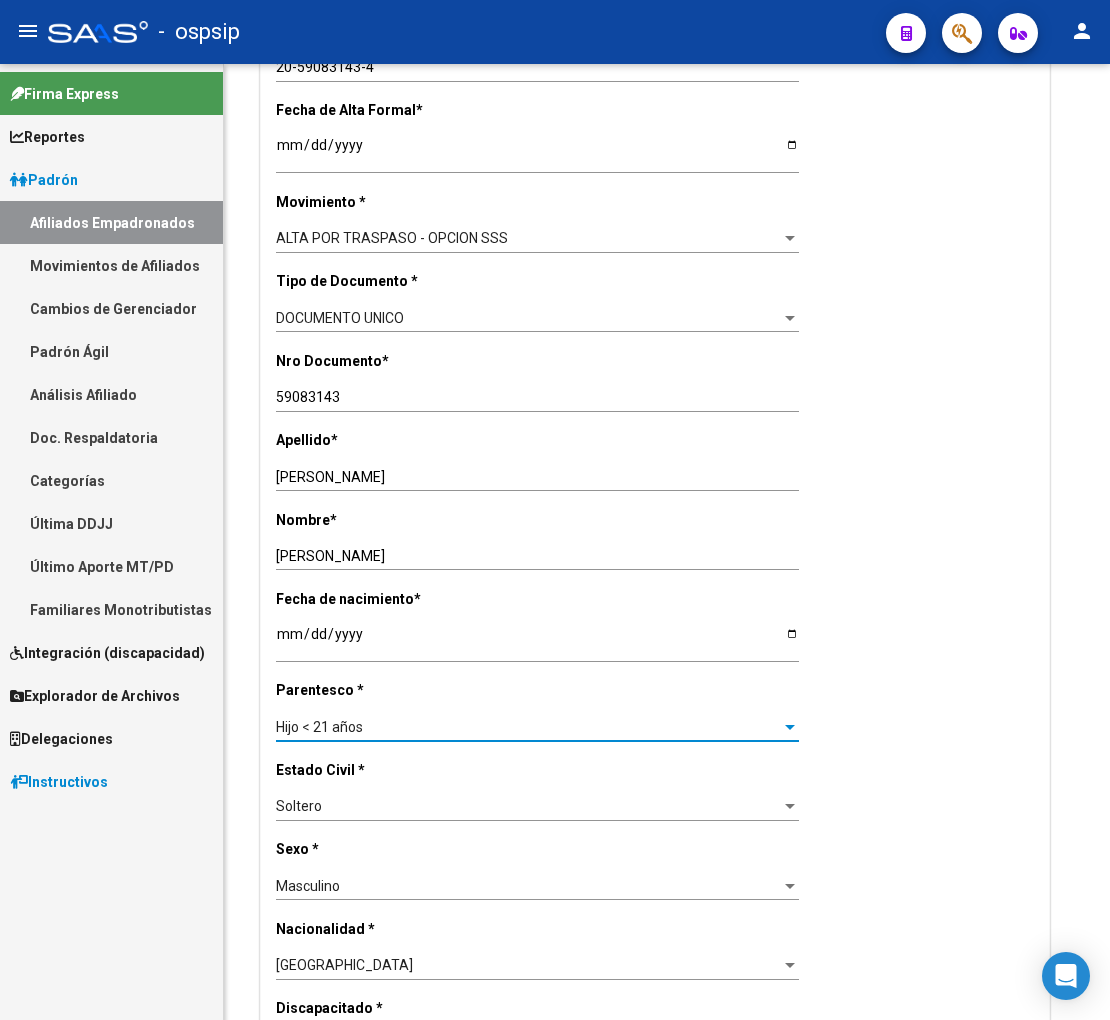 scroll, scrollTop: 0, scrollLeft: 0, axis: both 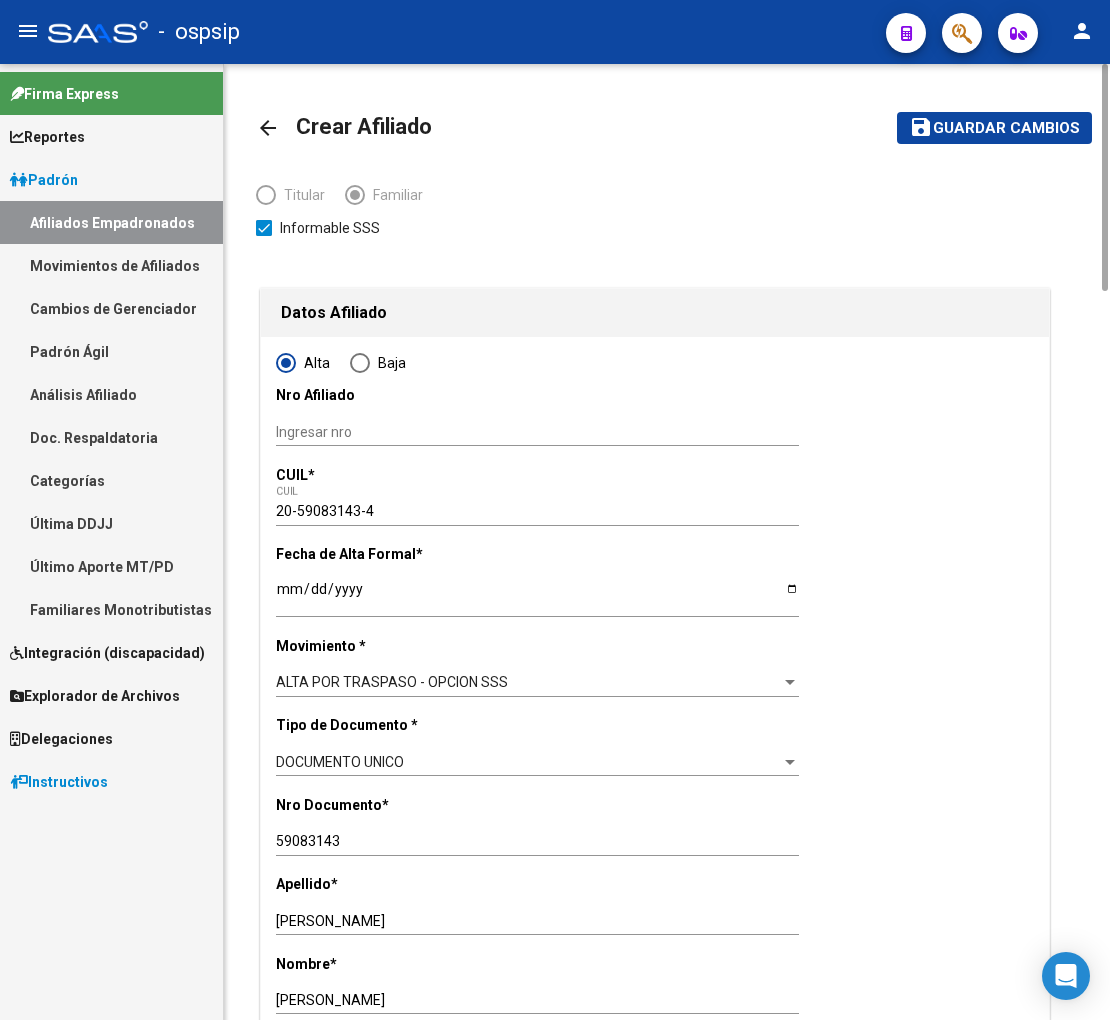 click on "Guardar cambios" 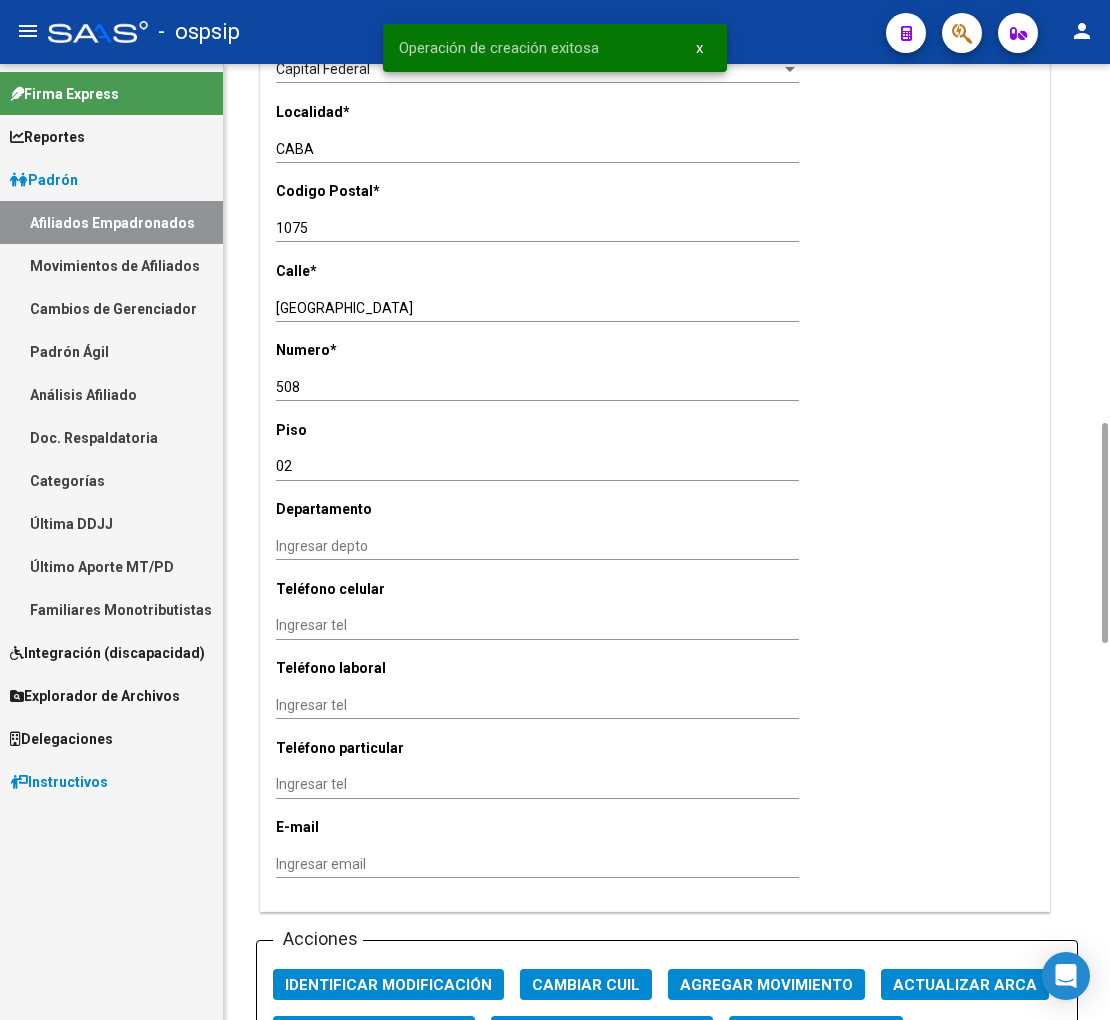 scroll, scrollTop: 2222, scrollLeft: 0, axis: vertical 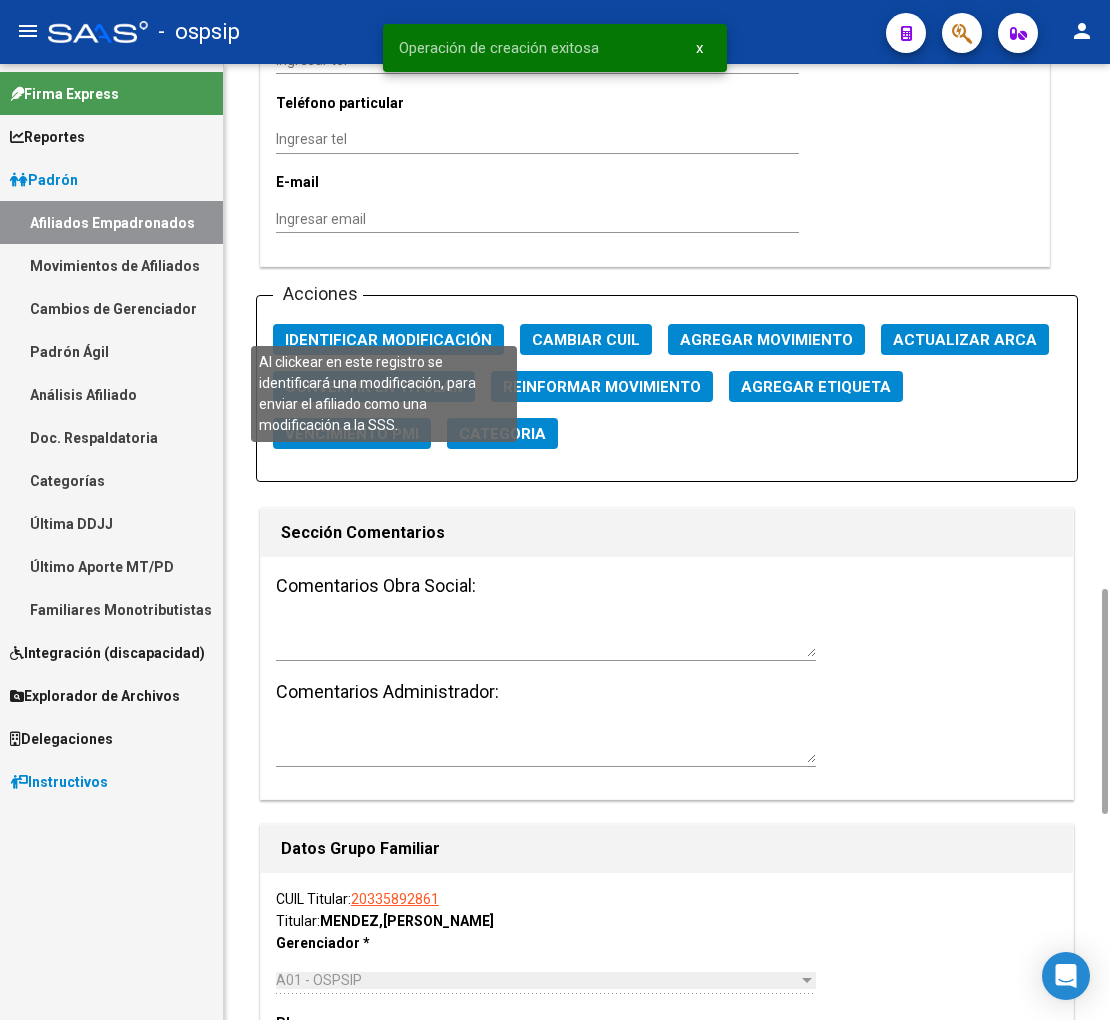 click on "Identificar Modificación" 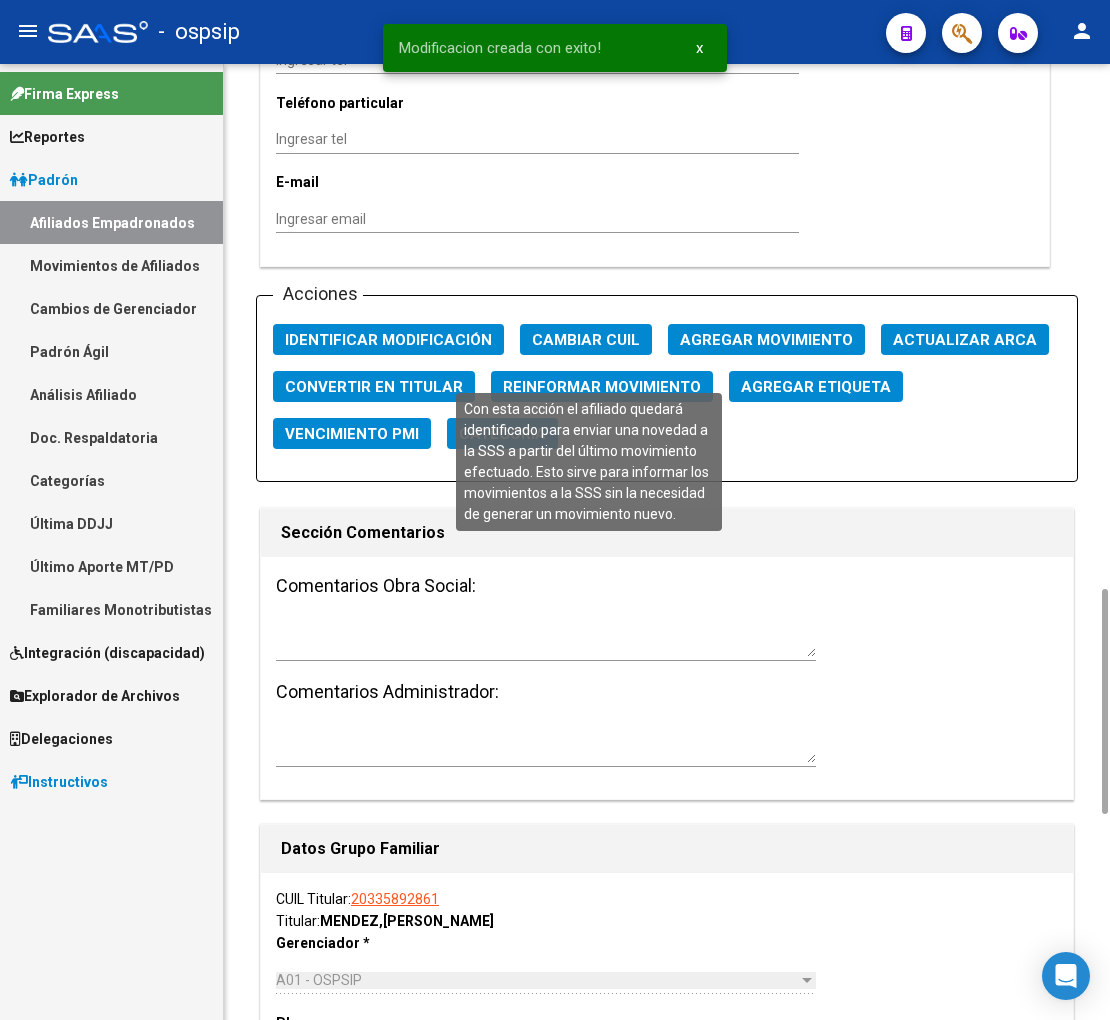 click on "Reinformar Movimiento" 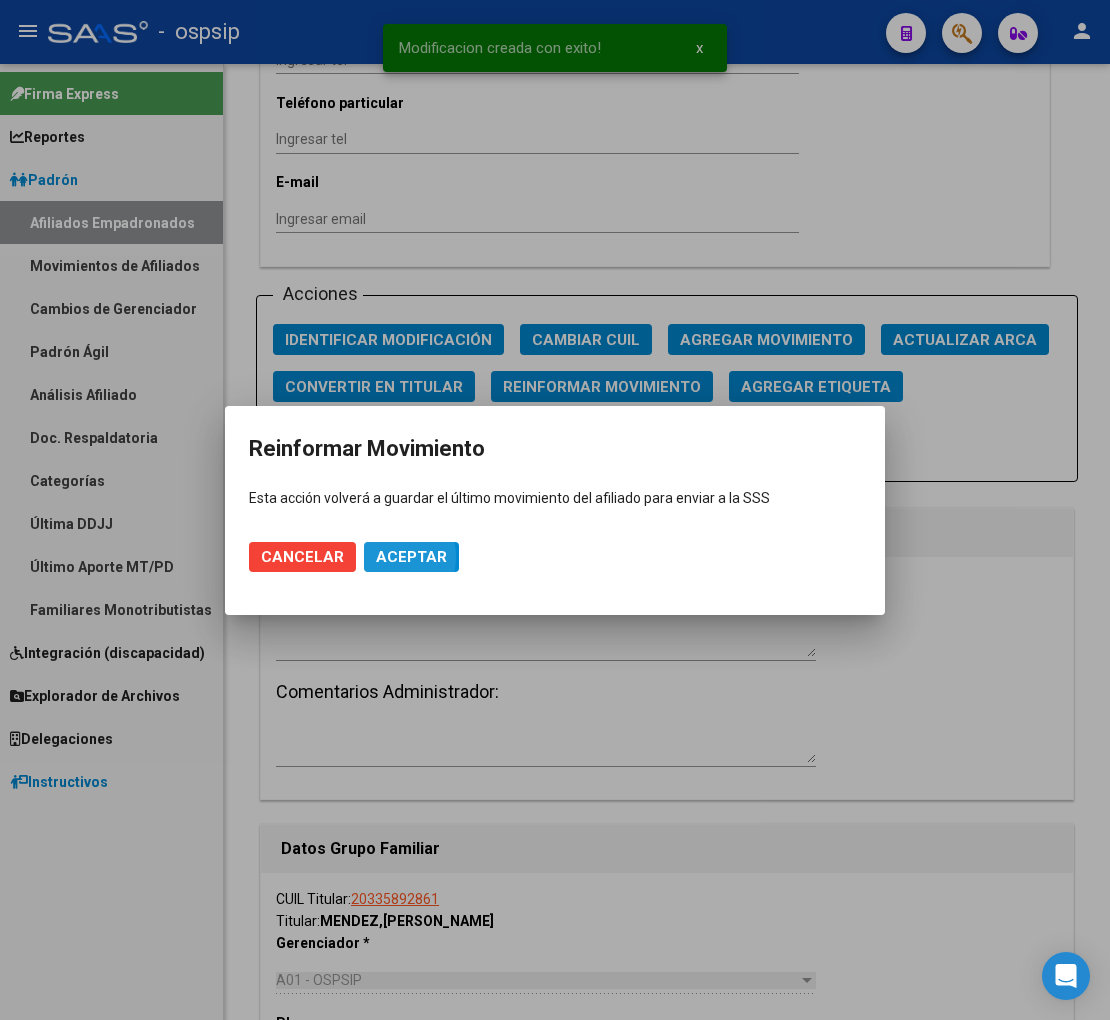 click on "Aceptar" at bounding box center [411, 557] 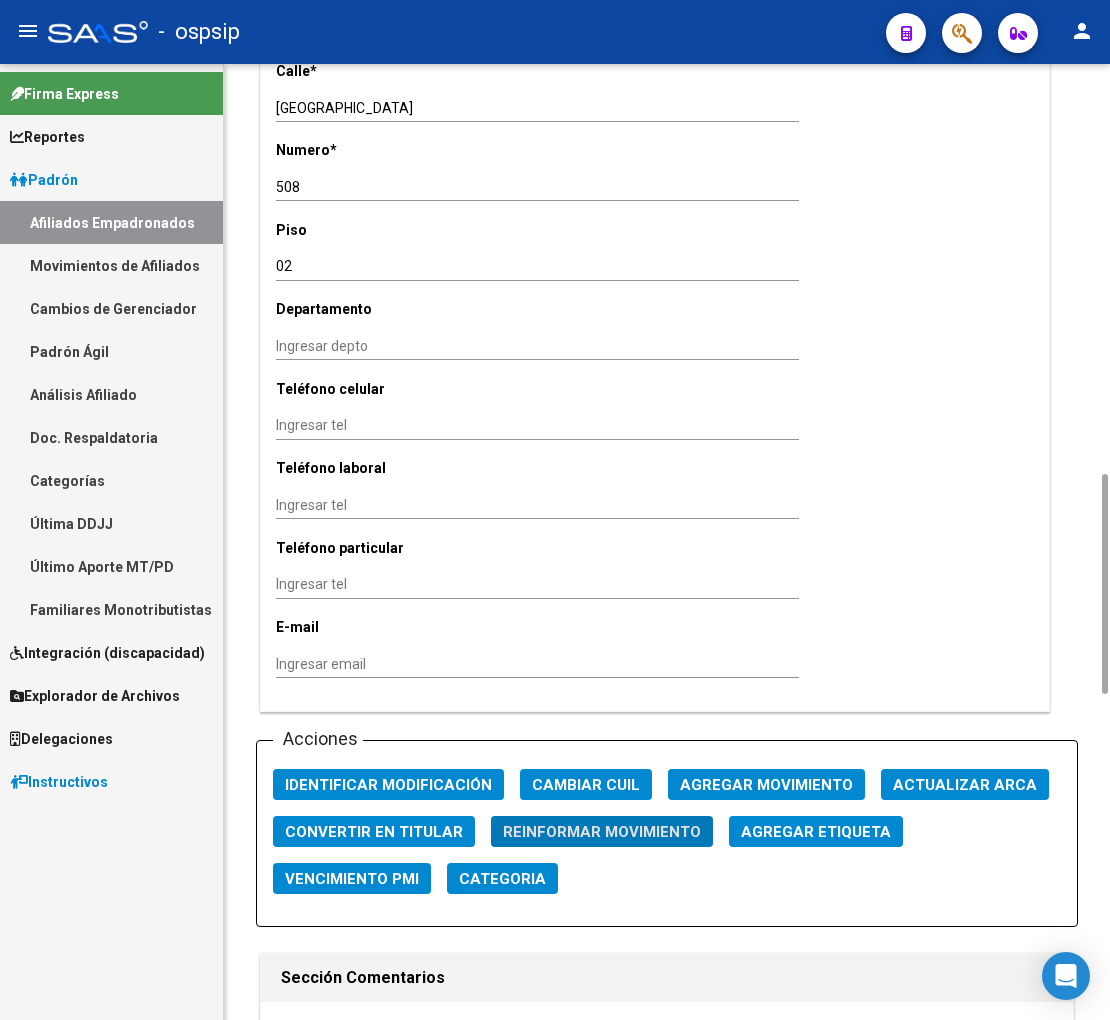 scroll, scrollTop: 2222, scrollLeft: 0, axis: vertical 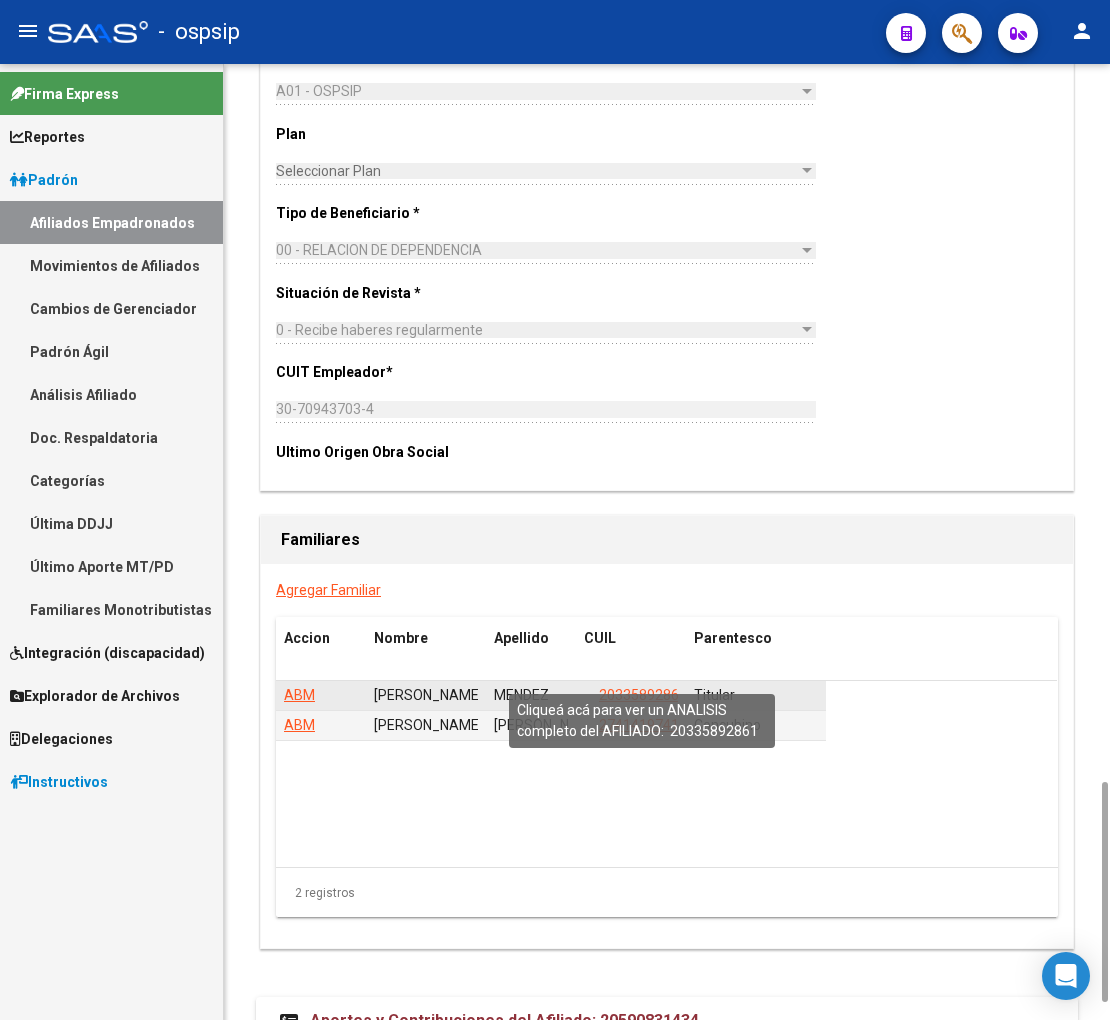 click on "20335892861" 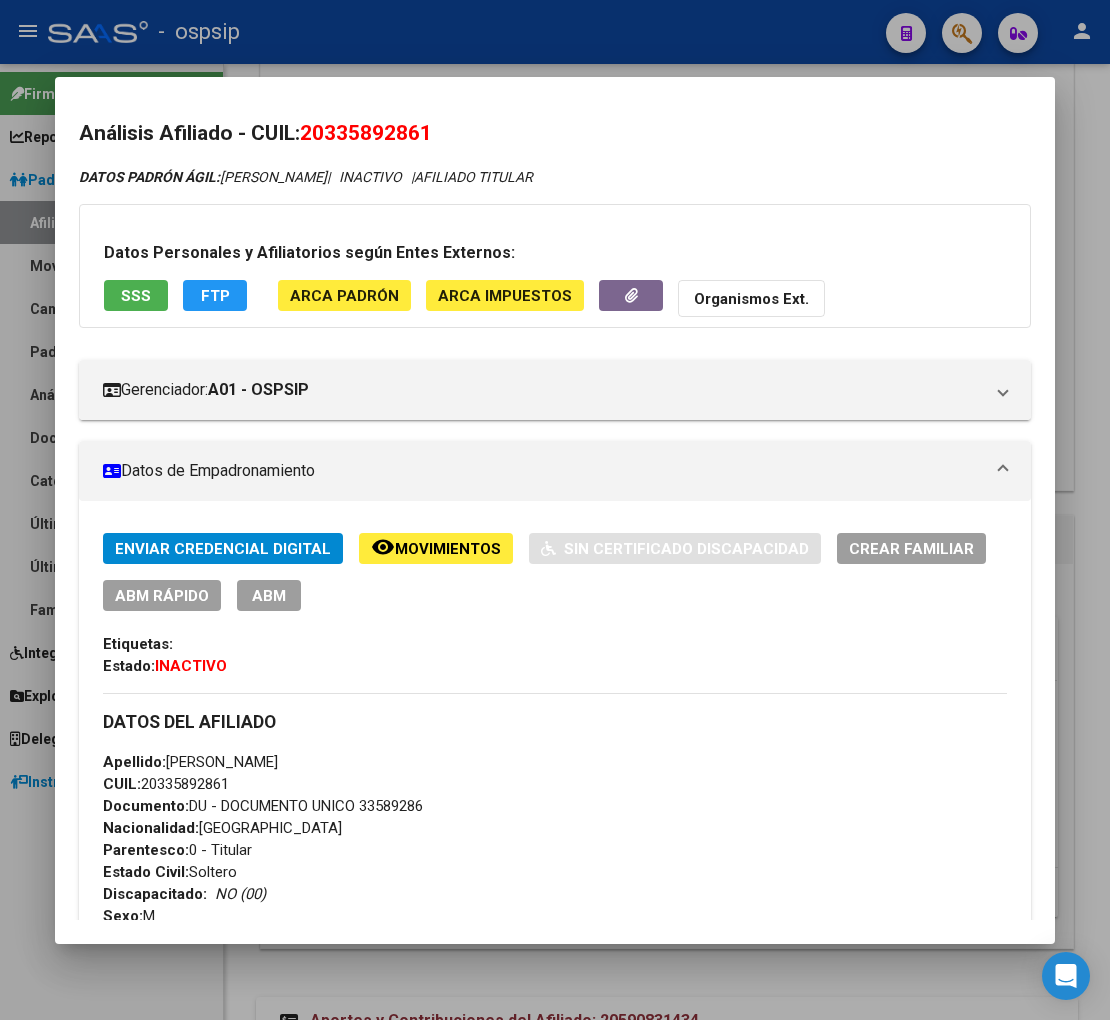 drag, startPoint x: 333, startPoint y: 132, endPoint x: 433, endPoint y: 136, distance: 100.07997 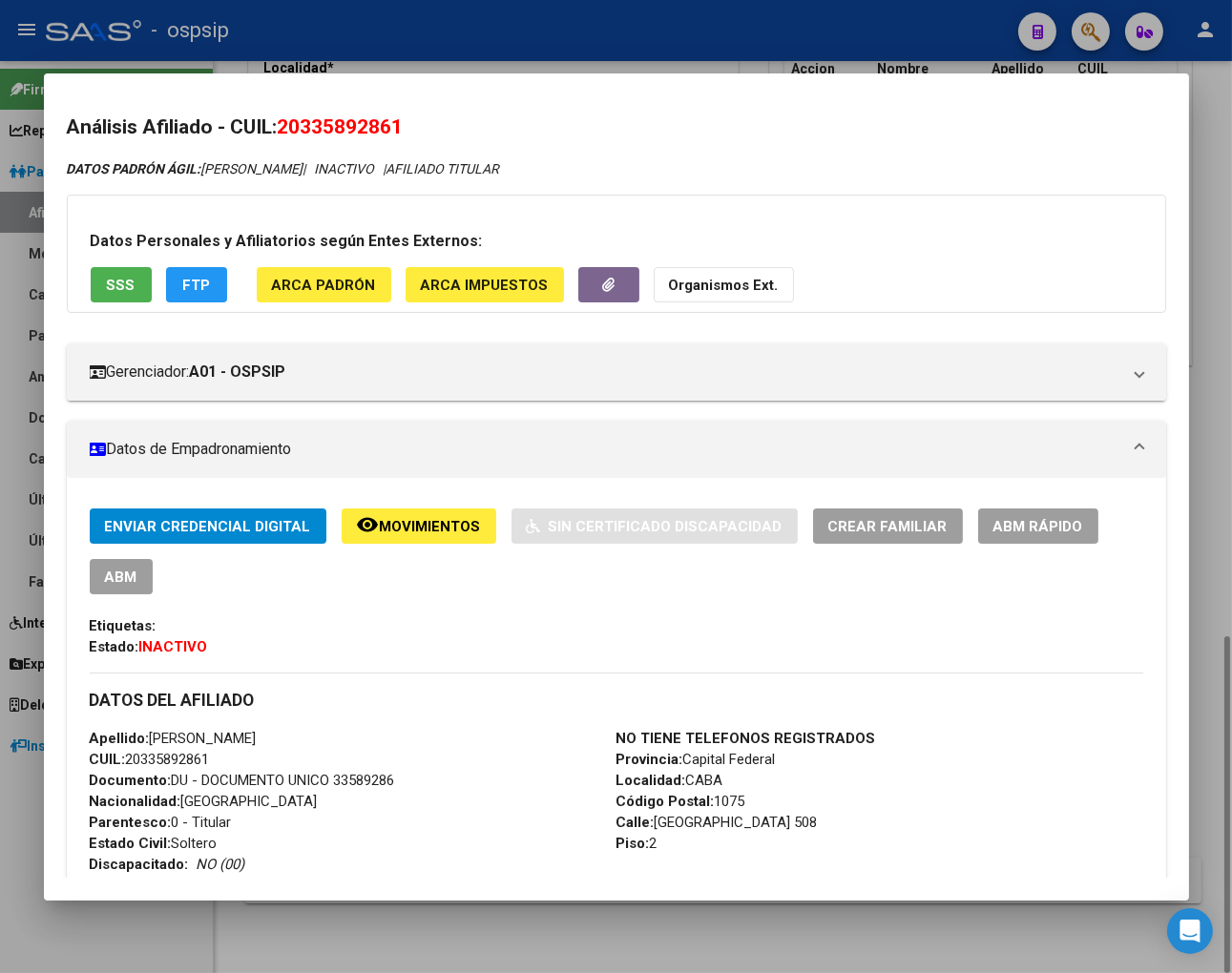 scroll, scrollTop: 1555, scrollLeft: 0, axis: vertical 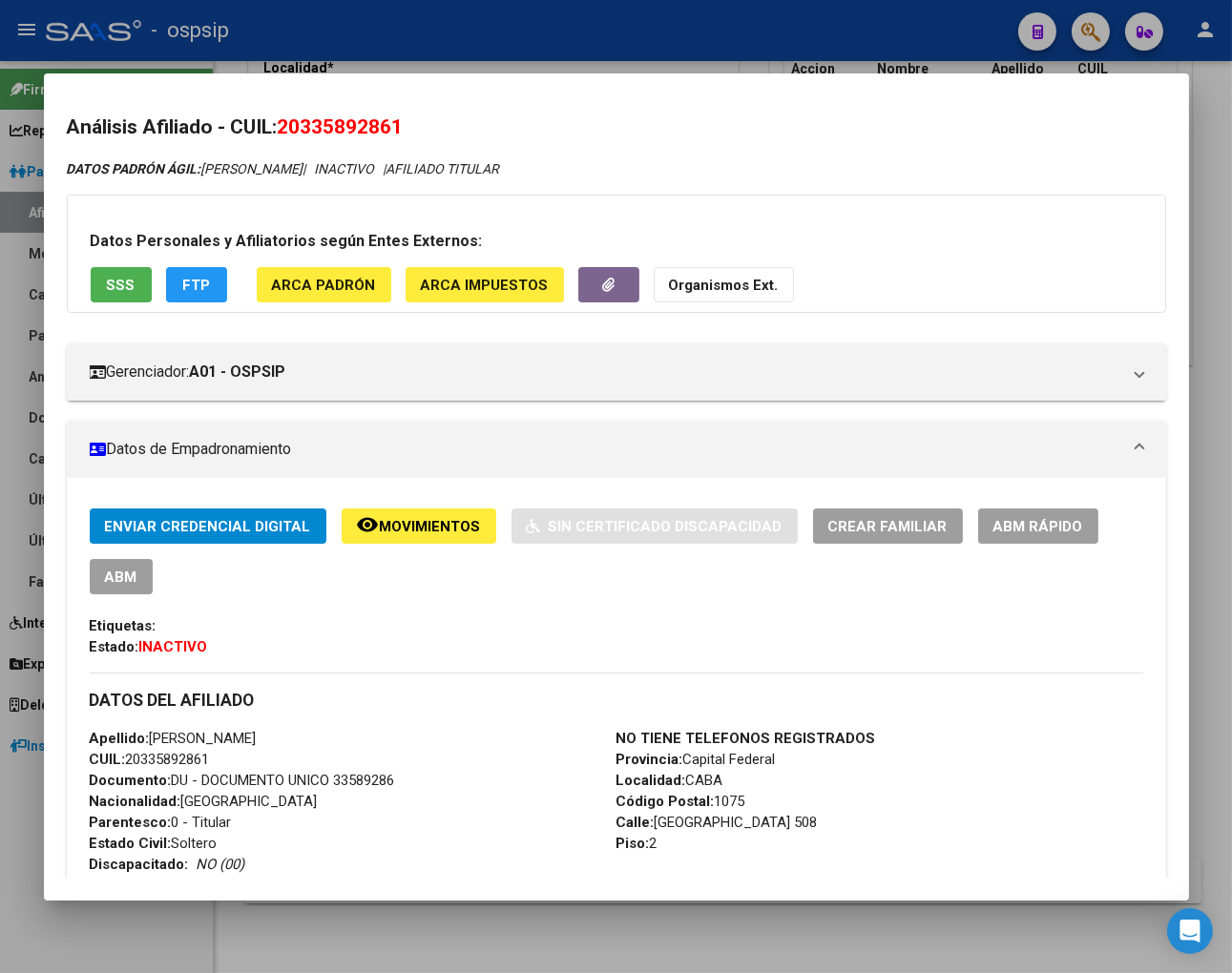 click on "DATOS PADRÓN ÁGIL:  MENDEZ CARLOS ANTONIO     |   INACTIVO   |     AFILIADO TITULAR  Datos Personales y Afiliatorios según Entes Externos: SSS FTP ARCA Padrón ARCA Impuestos Organismos Ext.    Gerenciador:      A01 - OSPSIP Atención telefónica: Atención emergencias: Otros Datos Útiles:    Datos de Empadronamiento  Enviar Credencial Digital remove_red_eye Movimientos    Sin Certificado Discapacidad Crear Familiar ABM Rápido ABM Etiquetas: Estado: INACTIVO DATOS DEL AFILIADO Apellido:  CARLOS ANTONIO MENDEZ CUIL:  20335892861 Documento:  DU - DOCUMENTO UNICO 33589286  Nacionalidad:  ARGENTINA Parentesco:  0 - Titular Estado Civil:  Soltero Discapacitado:    NO (00) Sexo:  M Nacimiento:  11/08/1988 Edad:  36  NO TIENE TELEFONOS REGISTRADOS Provincia:  Capital Federal Localidad:  CABA Código Postal:  1075 Calle:  SANTIAGO DEL ESTERO 508 Piso:  2  DATOS GRUPO FAMILIAR Gerenciador / Plan:  A01 - OSPSIP / Sin Plan Empleador:    30709437034 Tipo Beneficiario Titular: Situacion de Revista Titular:" at bounding box center (616, 965) 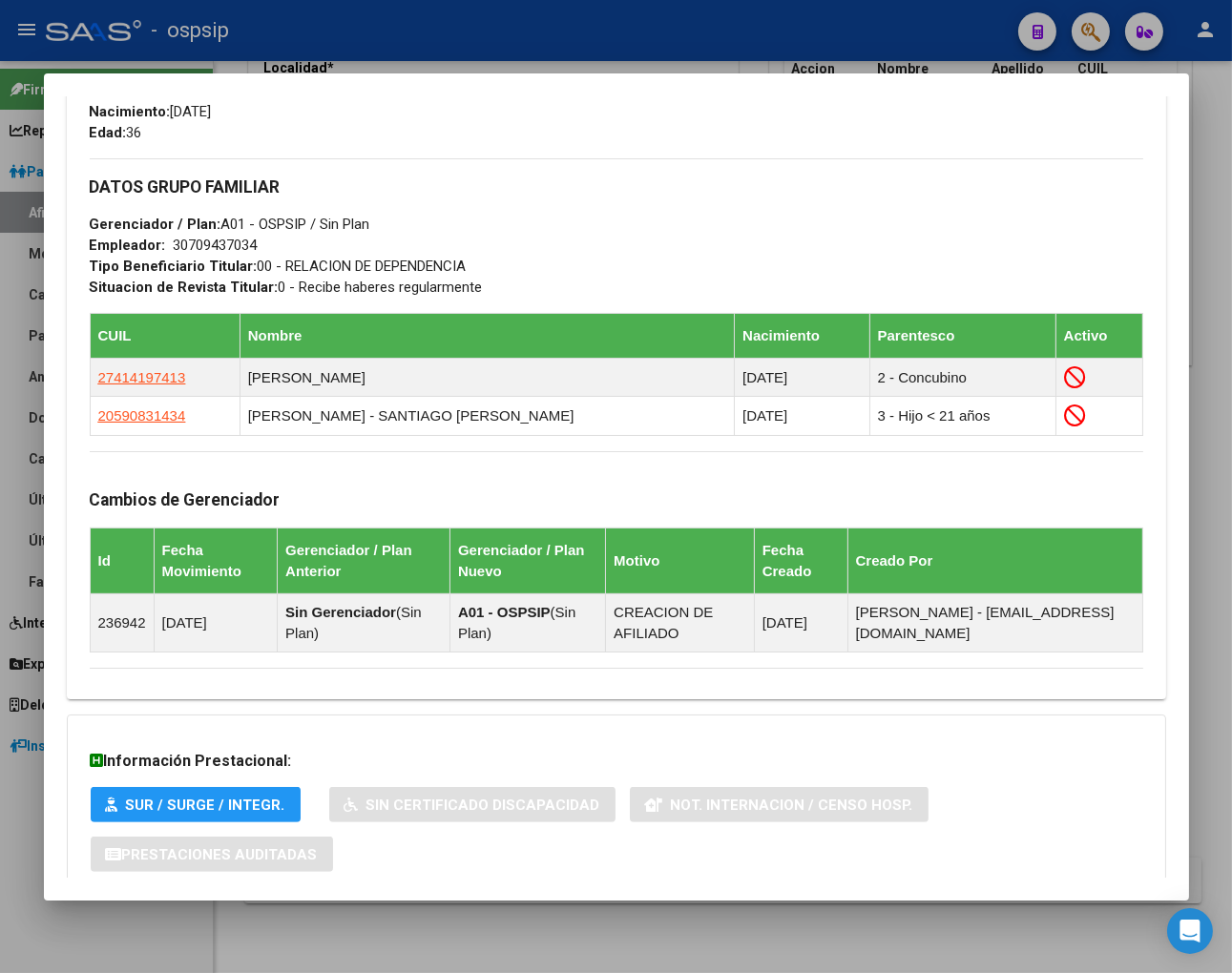 scroll, scrollTop: 917, scrollLeft: 0, axis: vertical 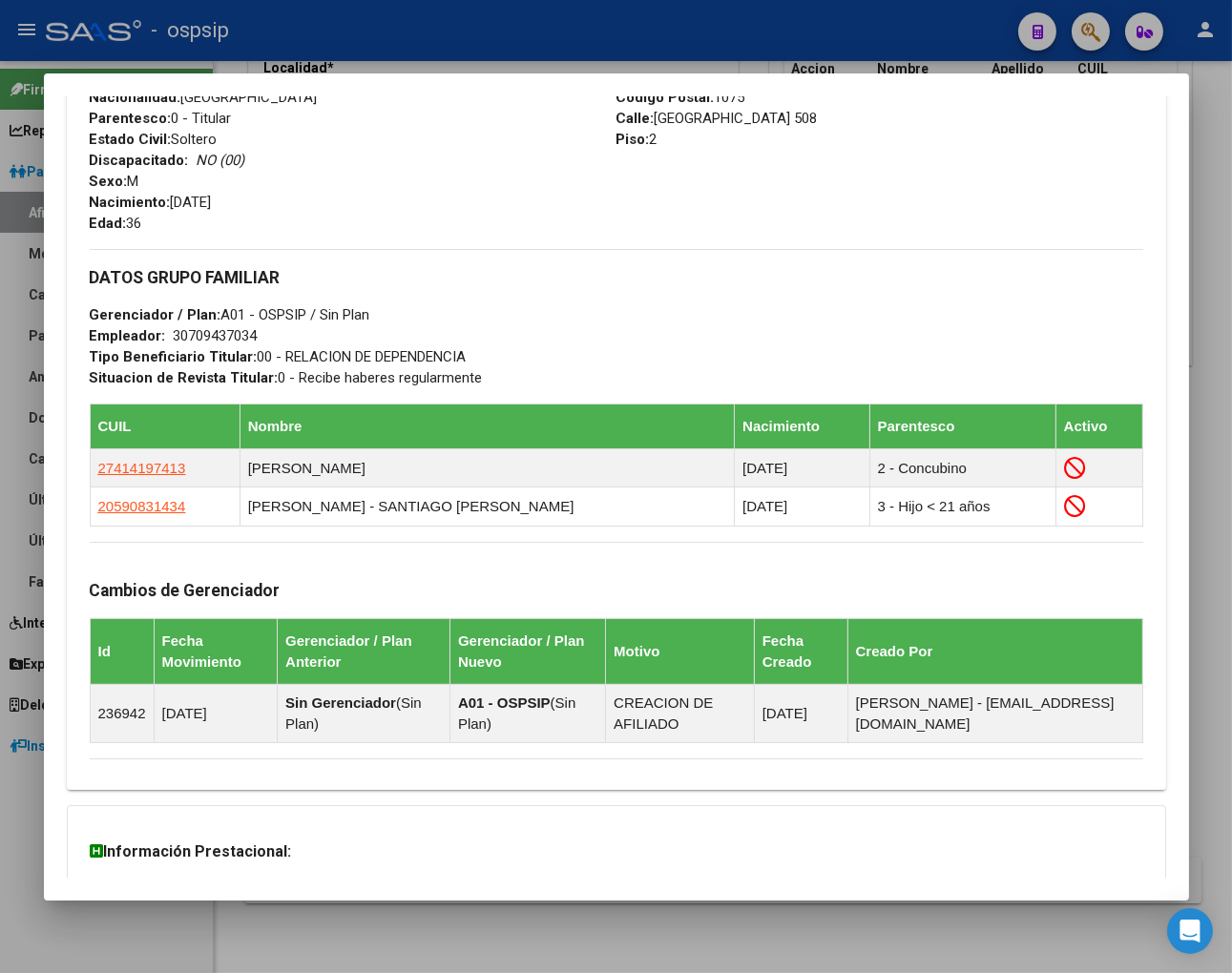 click at bounding box center [616, 486] 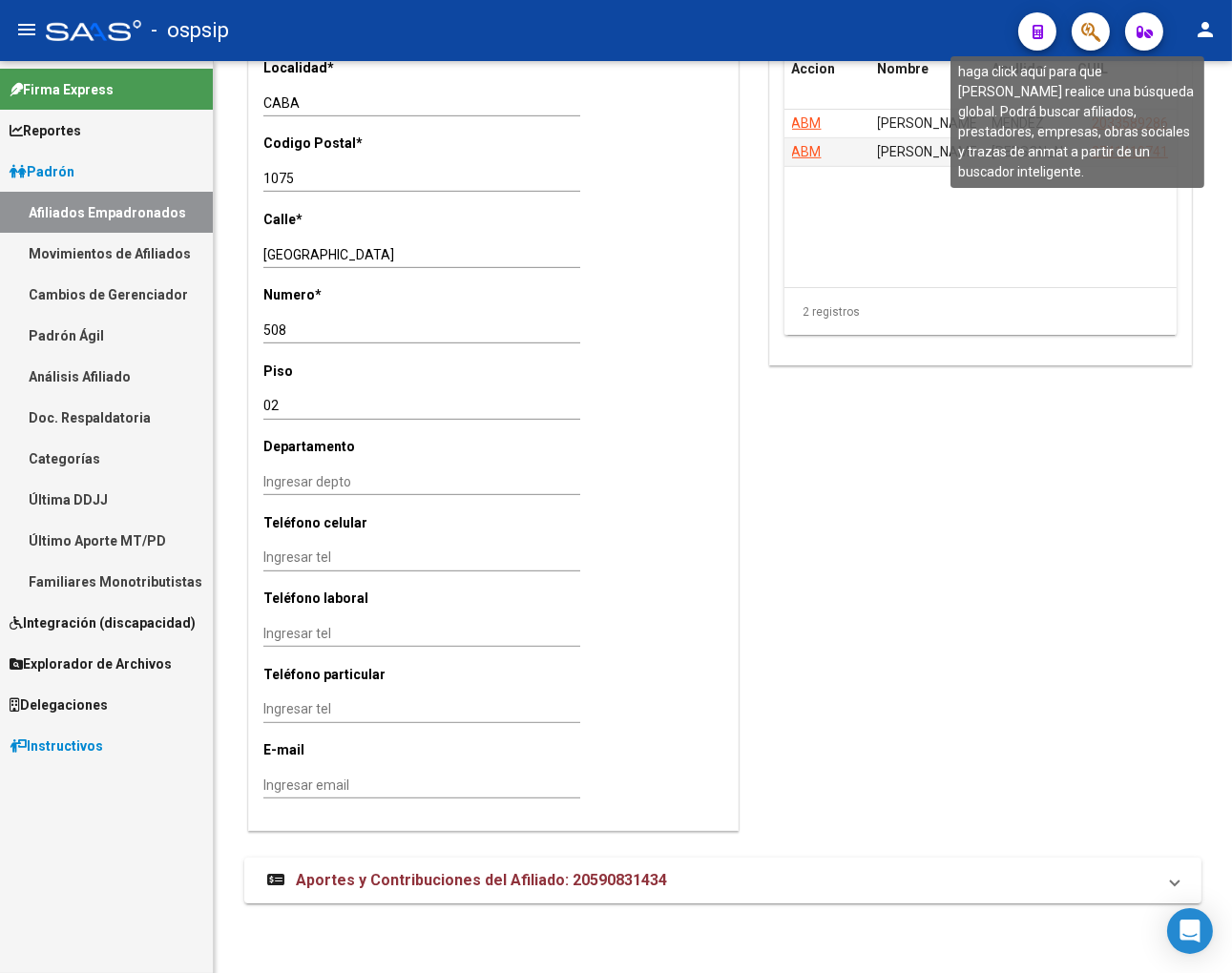 click 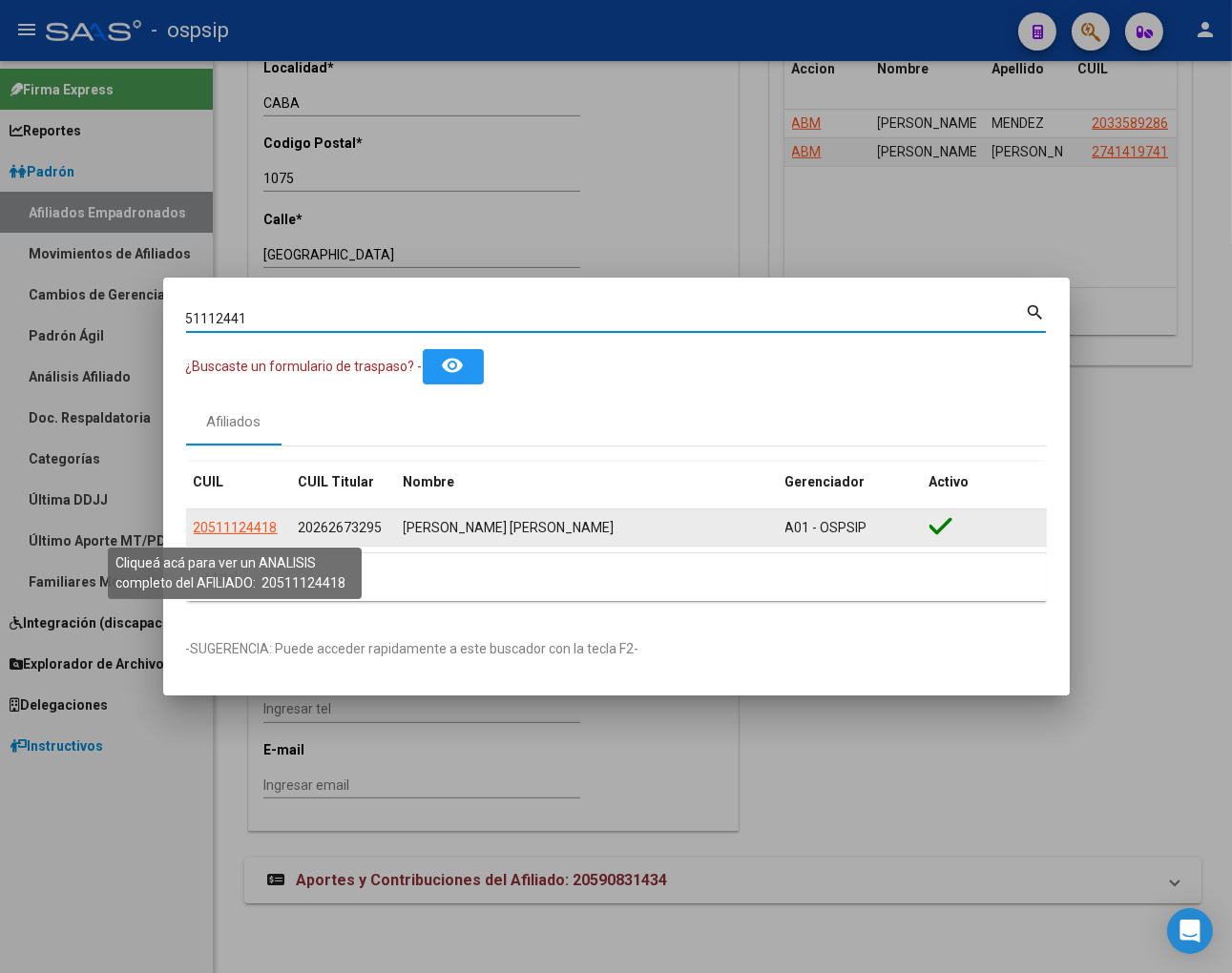 click on "20511124418" 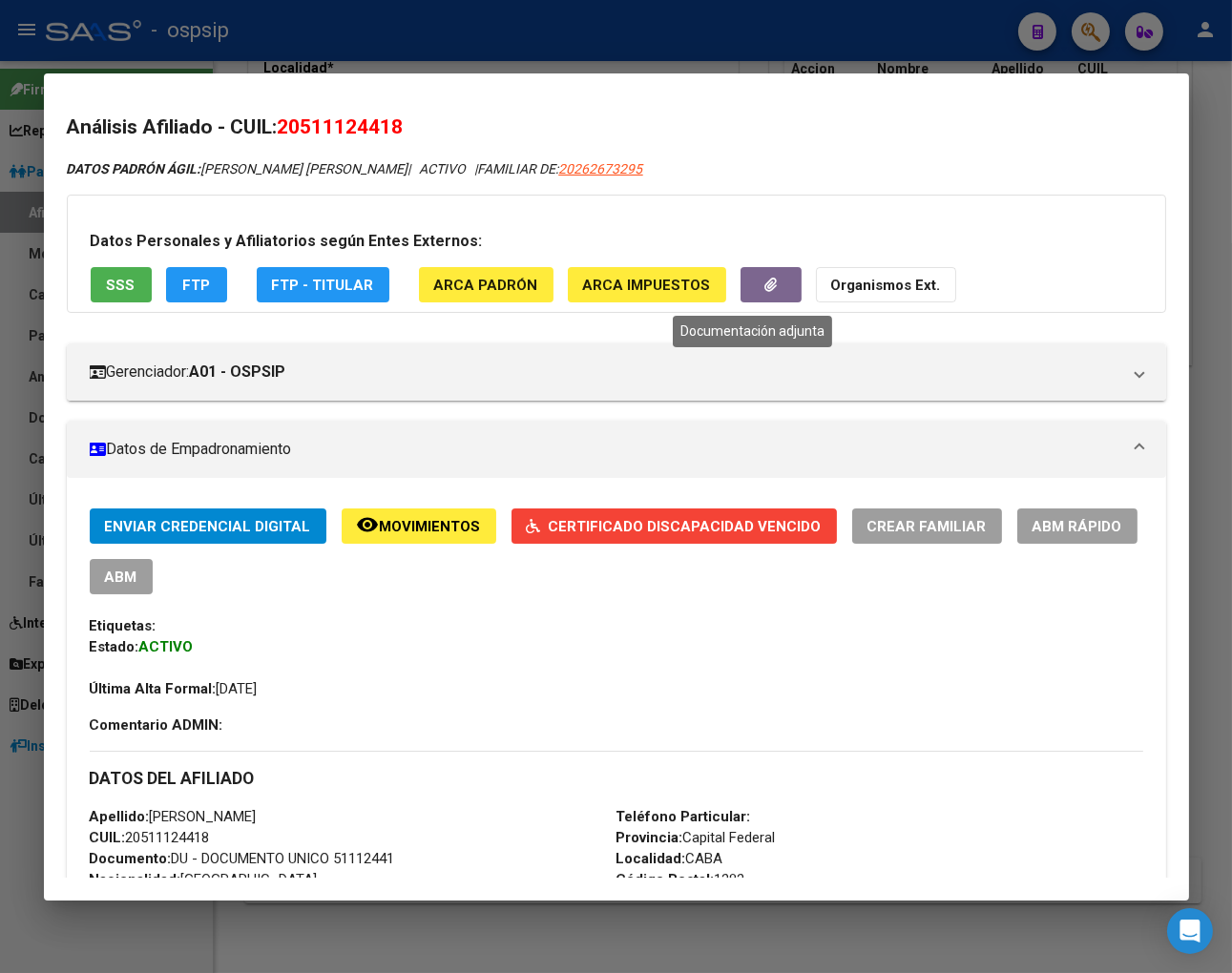 click 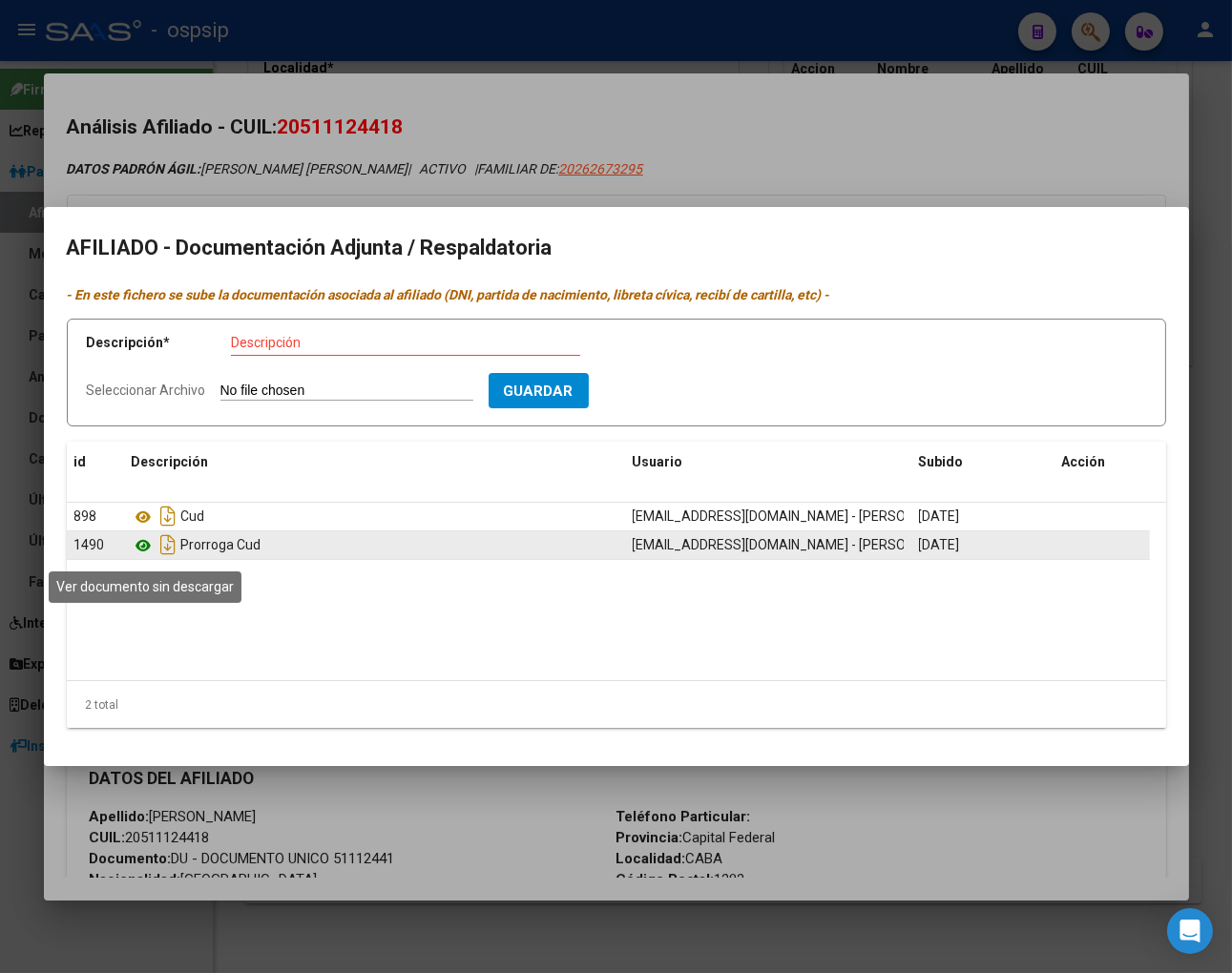 click 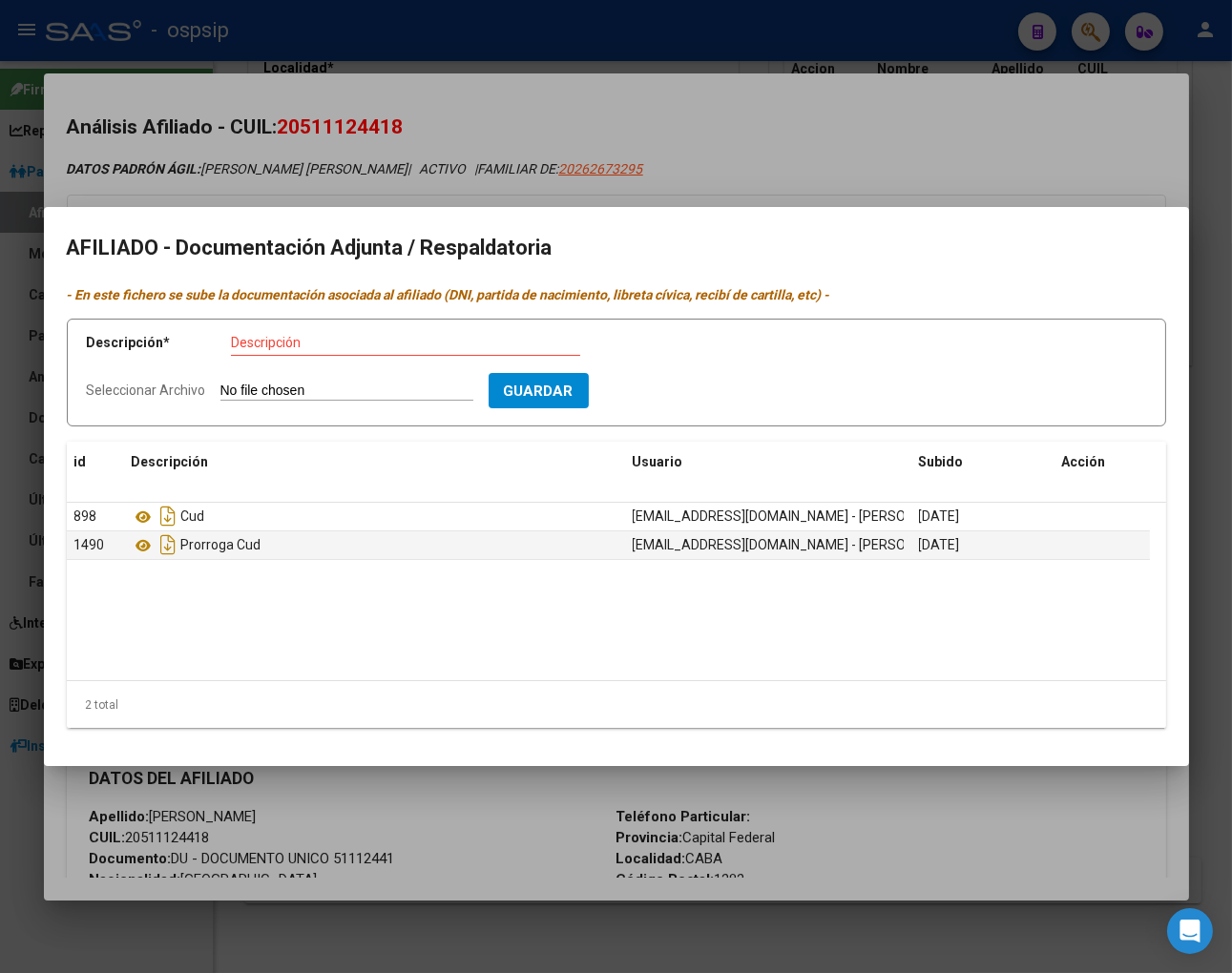 click at bounding box center [616, 486] 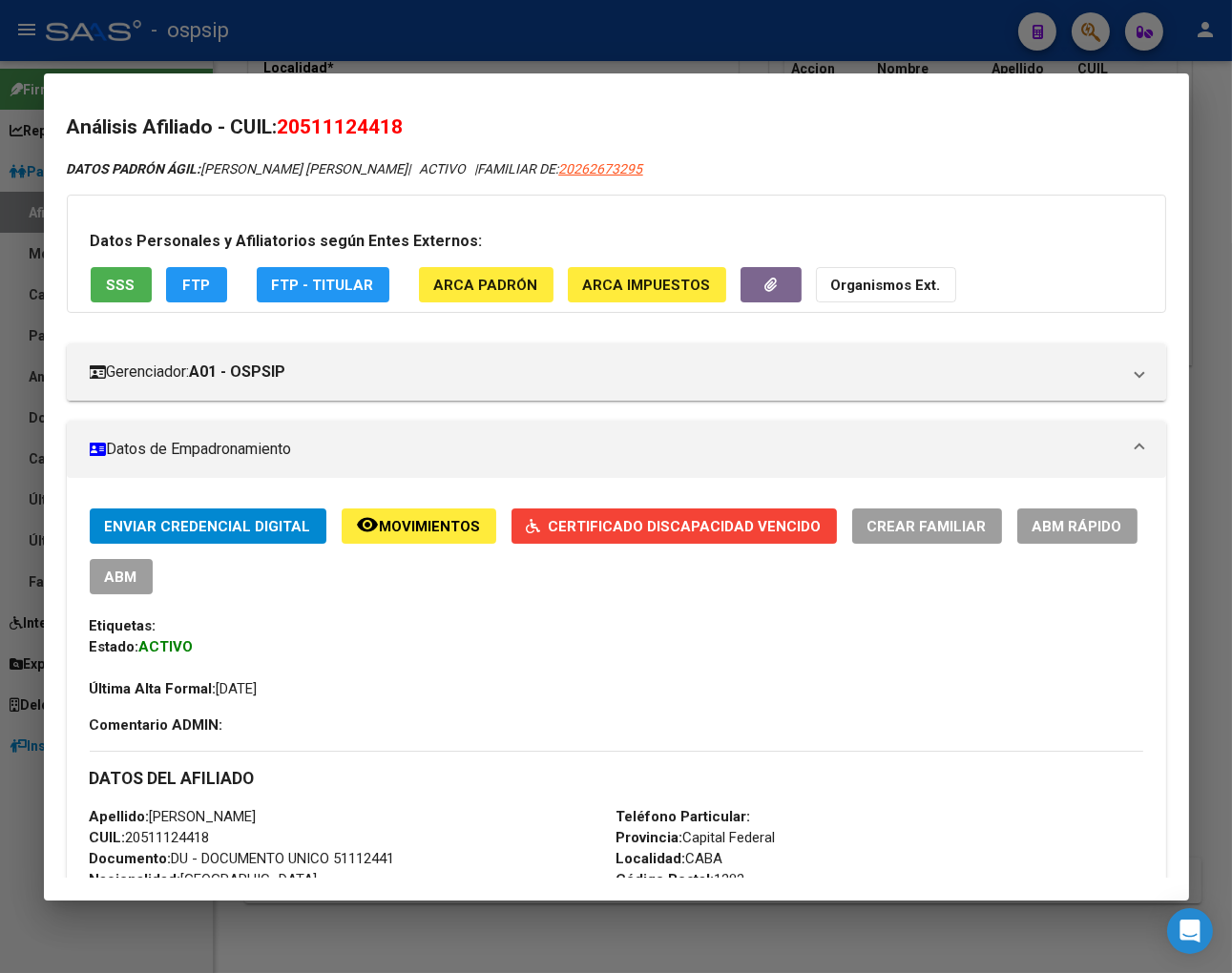 scroll, scrollTop: 212, scrollLeft: 0, axis: vertical 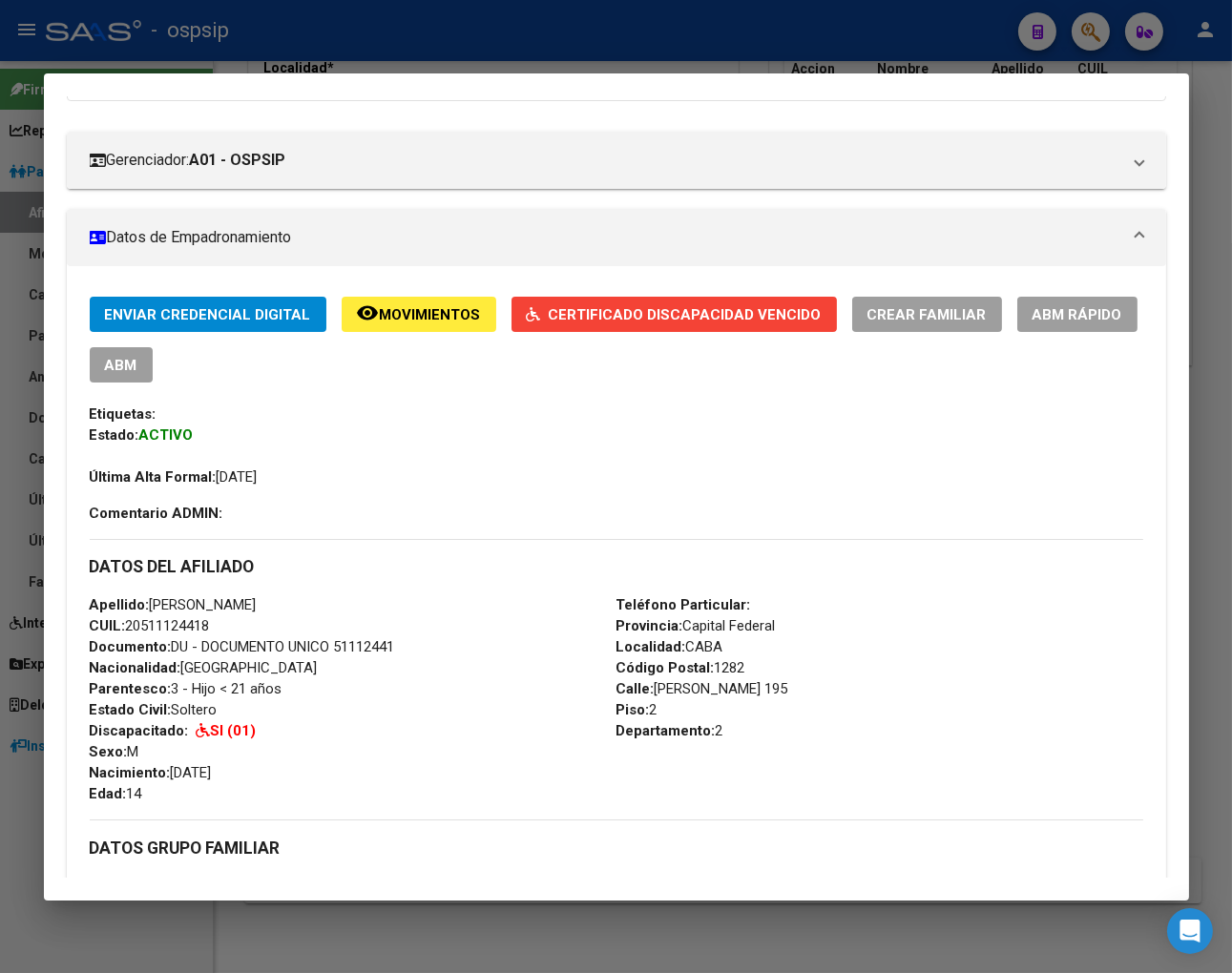 click on "ABM" at bounding box center [121, 365] 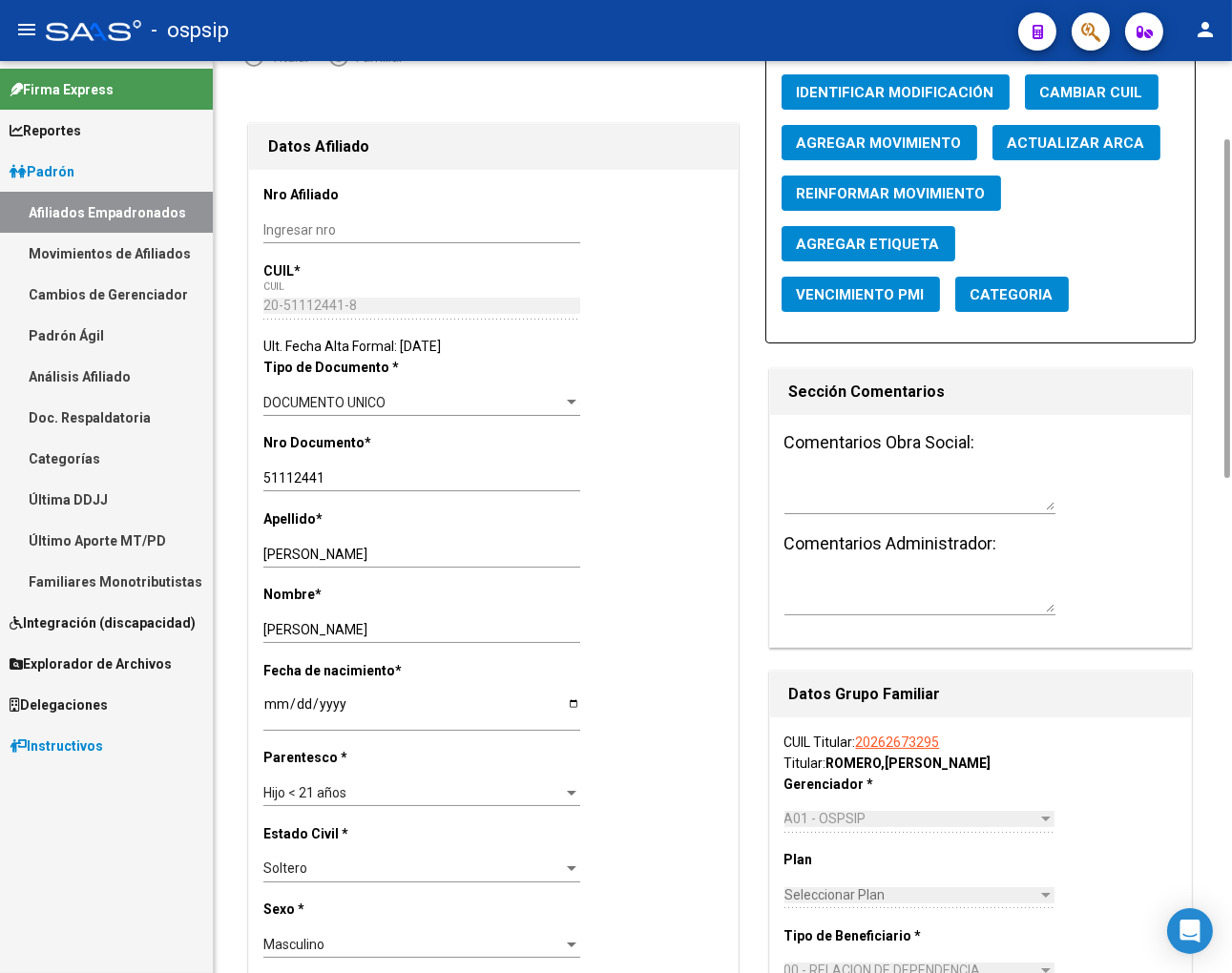 scroll, scrollTop: 0, scrollLeft: 0, axis: both 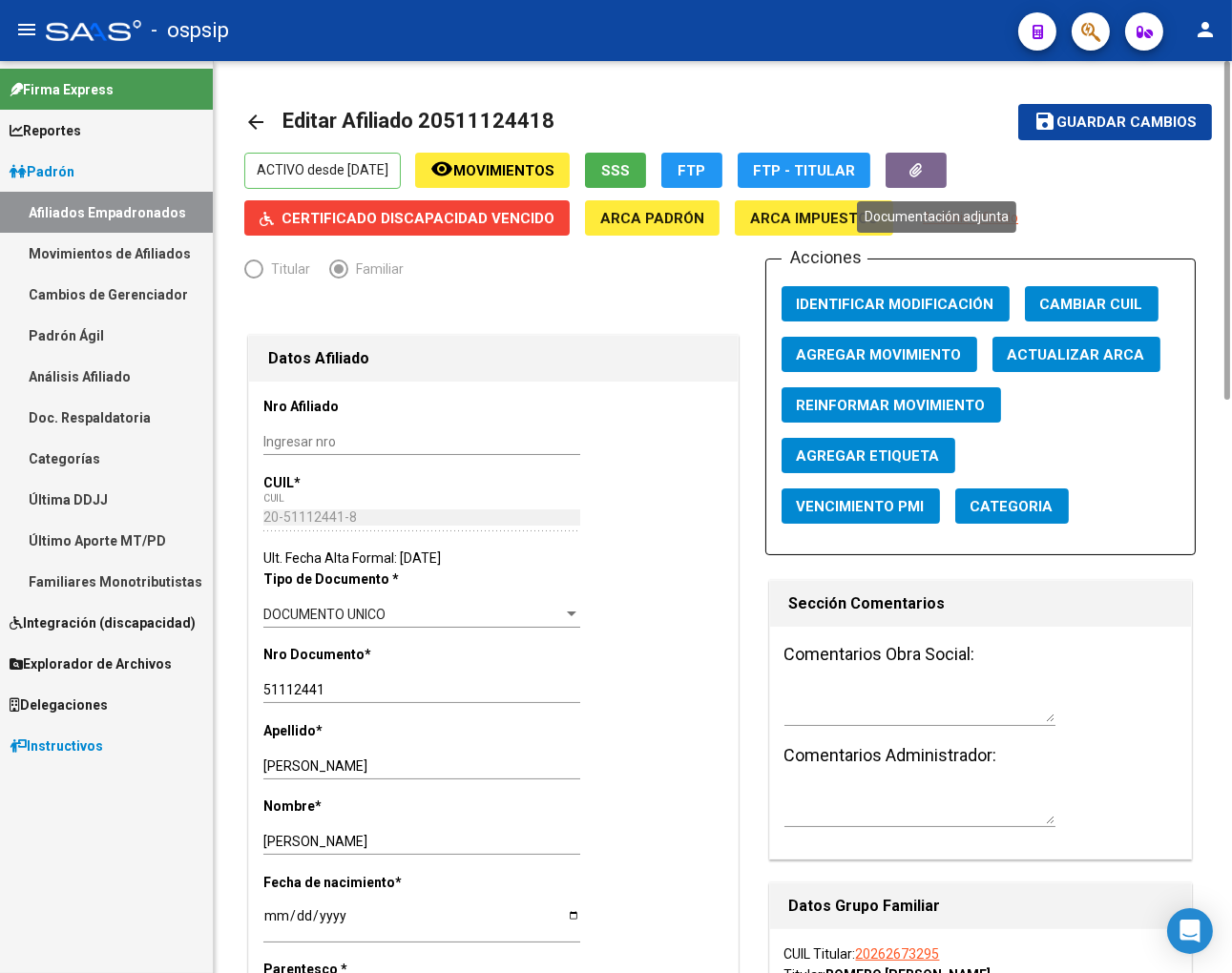 click 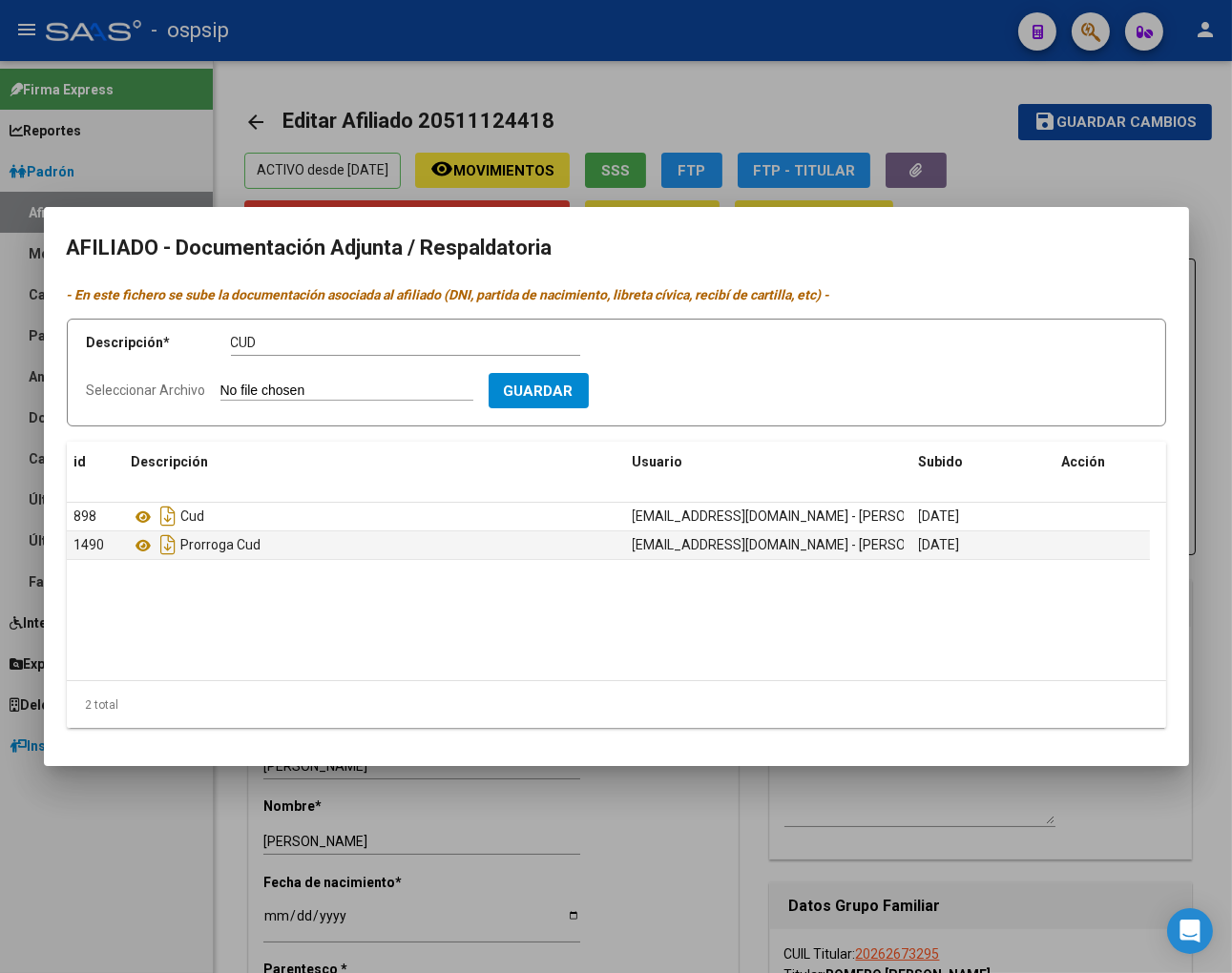 click on "Seleccionar Archivo" at bounding box center (346, 391) 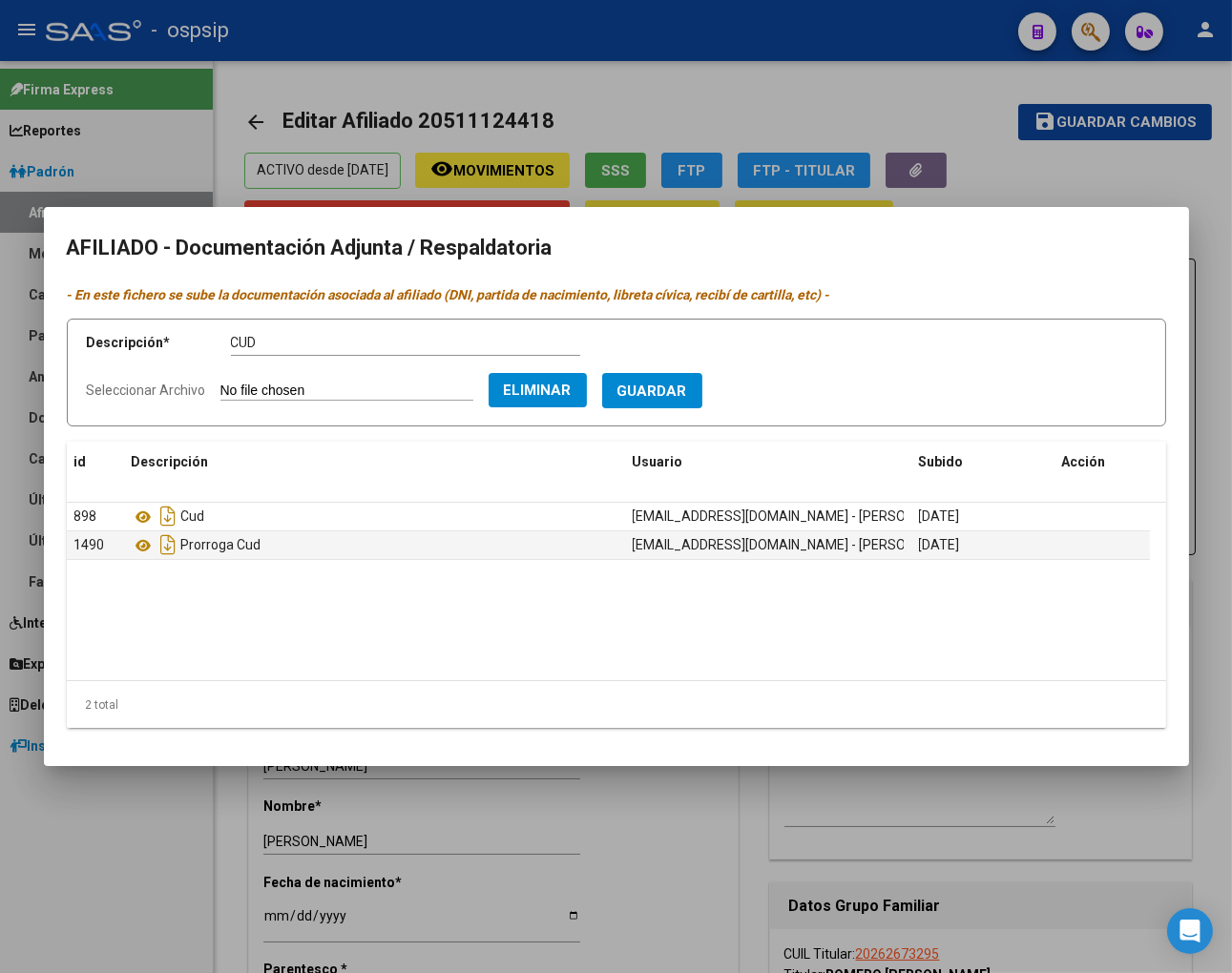 click on "Guardar" at bounding box center [652, 391] 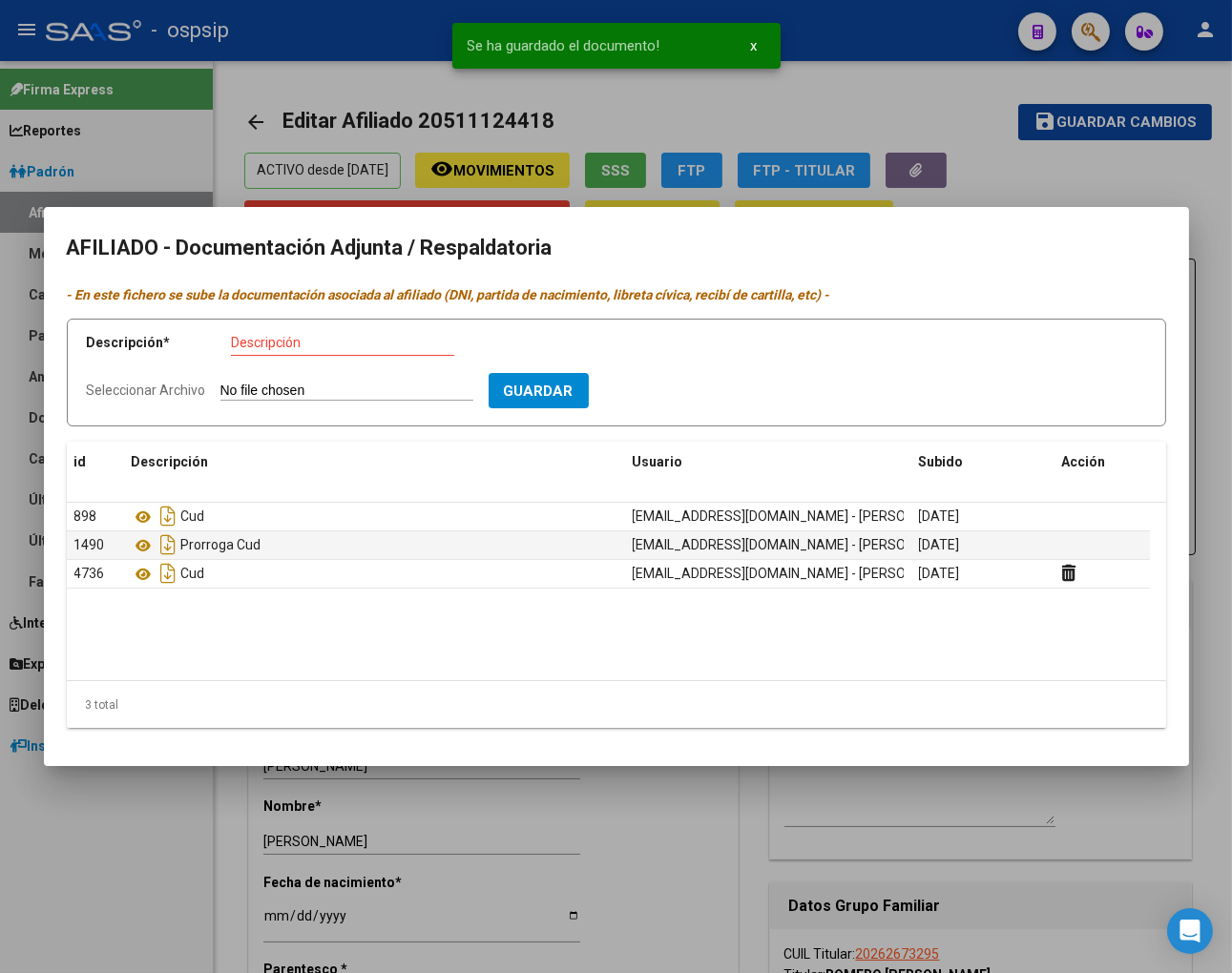 click at bounding box center (616, 486) 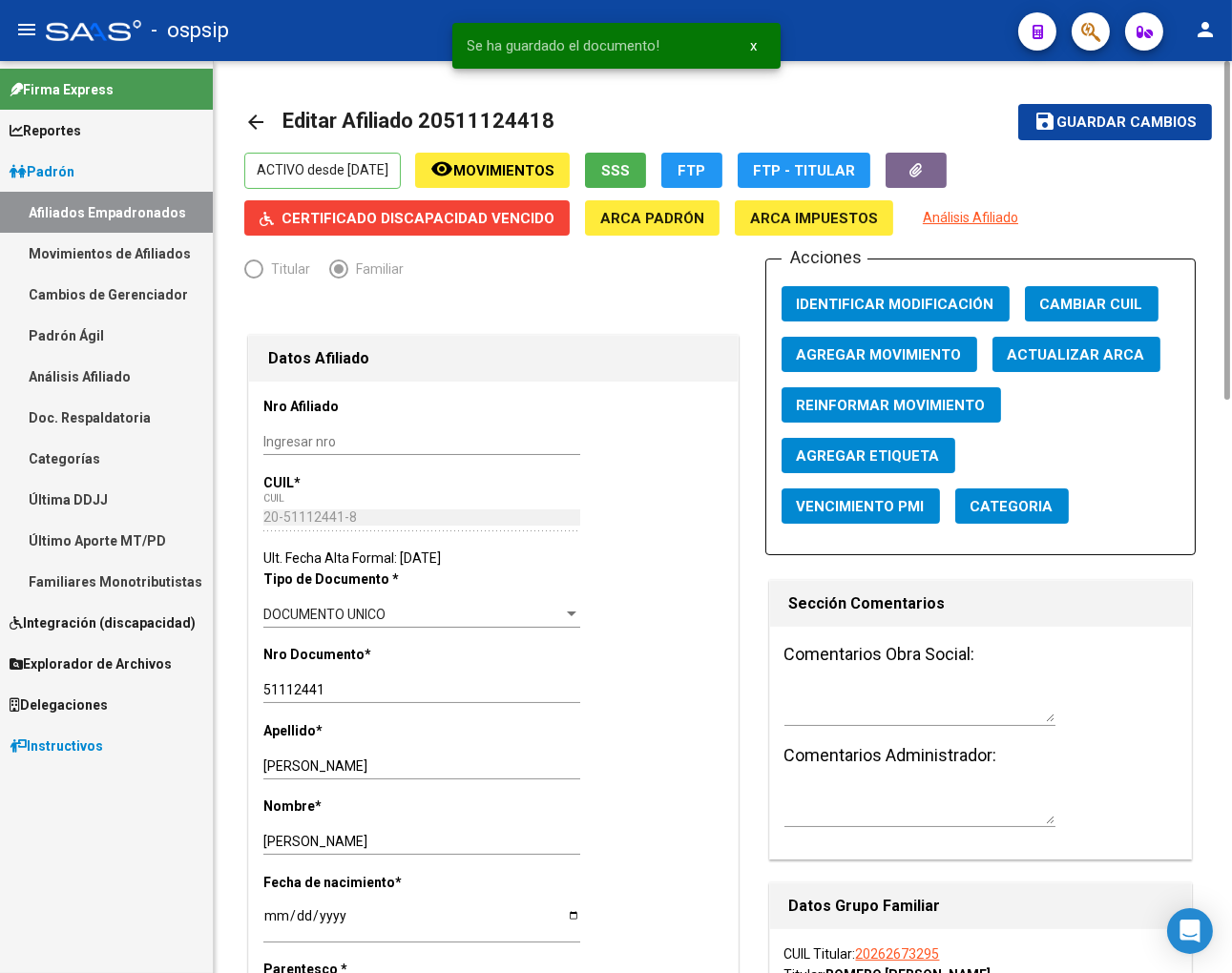 click at bounding box center (920, 705) 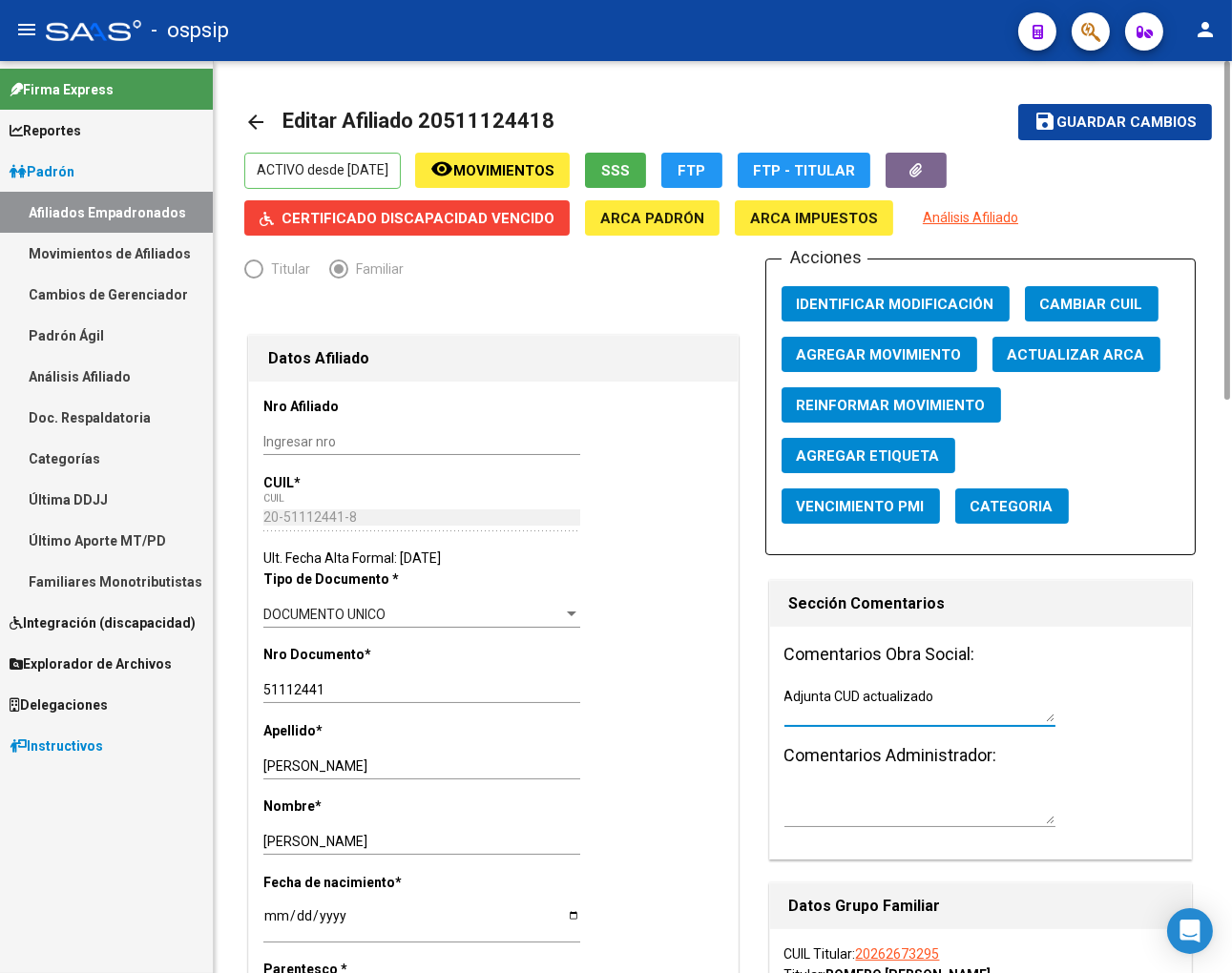 click on "Guardar cambios" 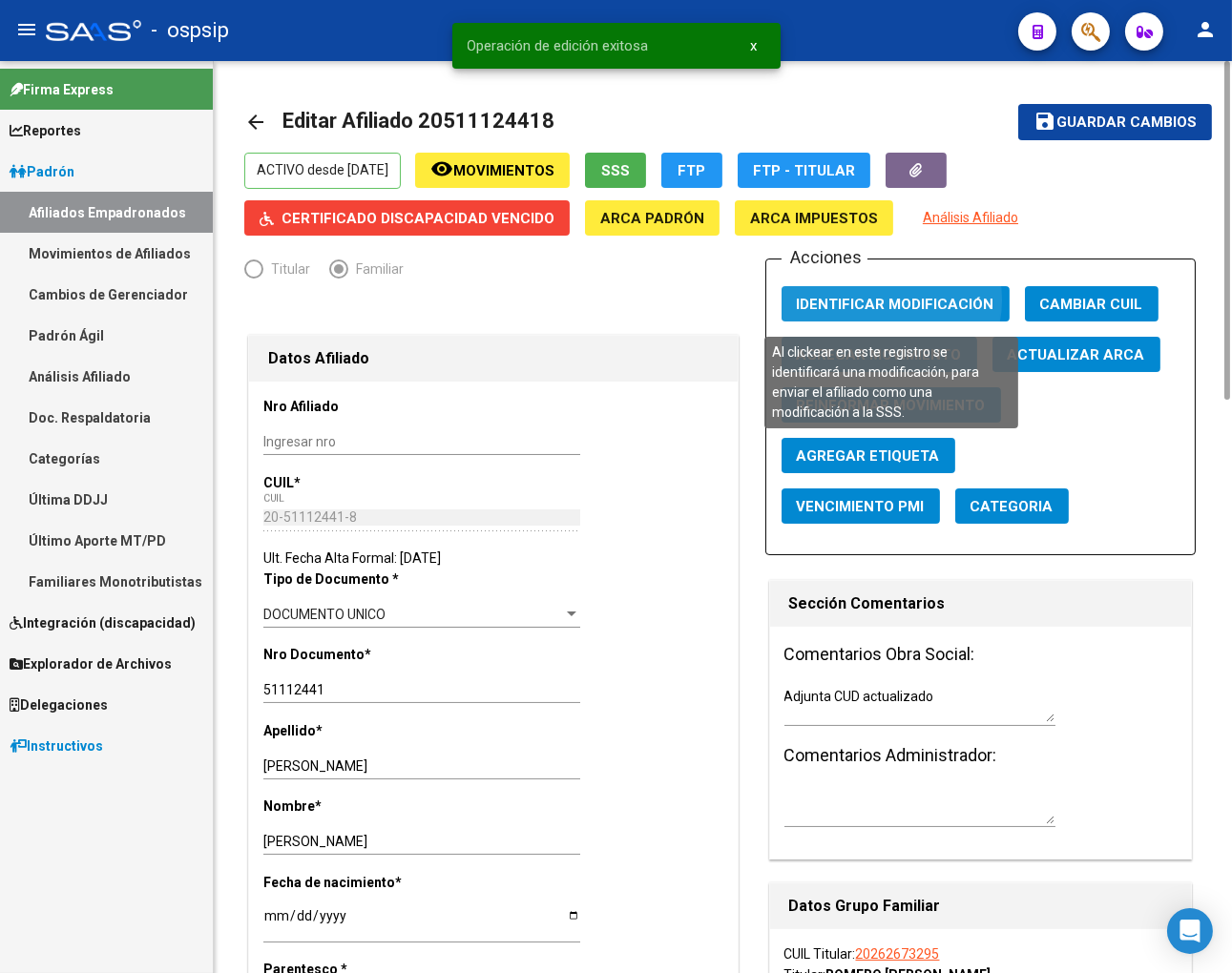 click on "Identificar Modificación" 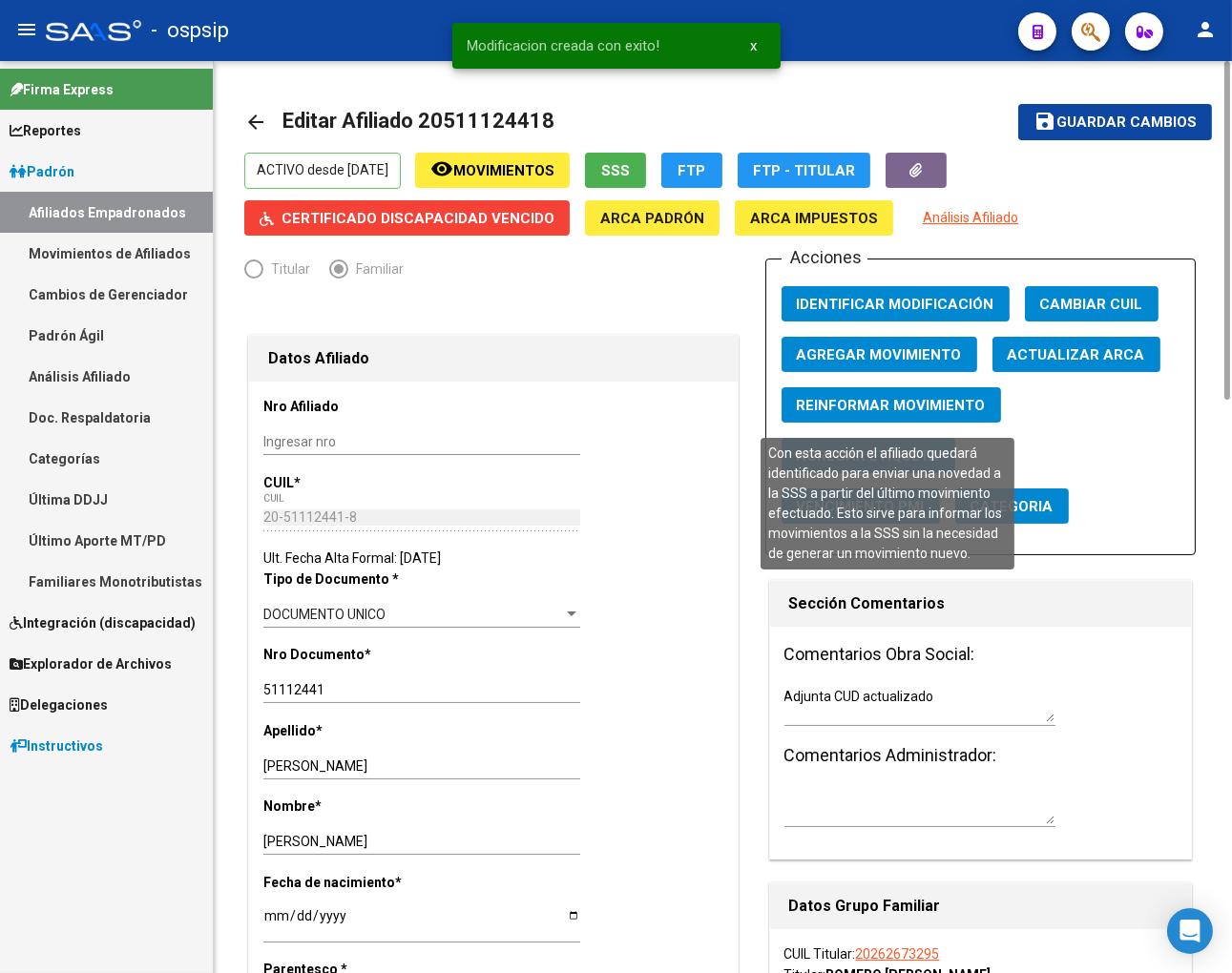 click on "Reinformar Movimiento" 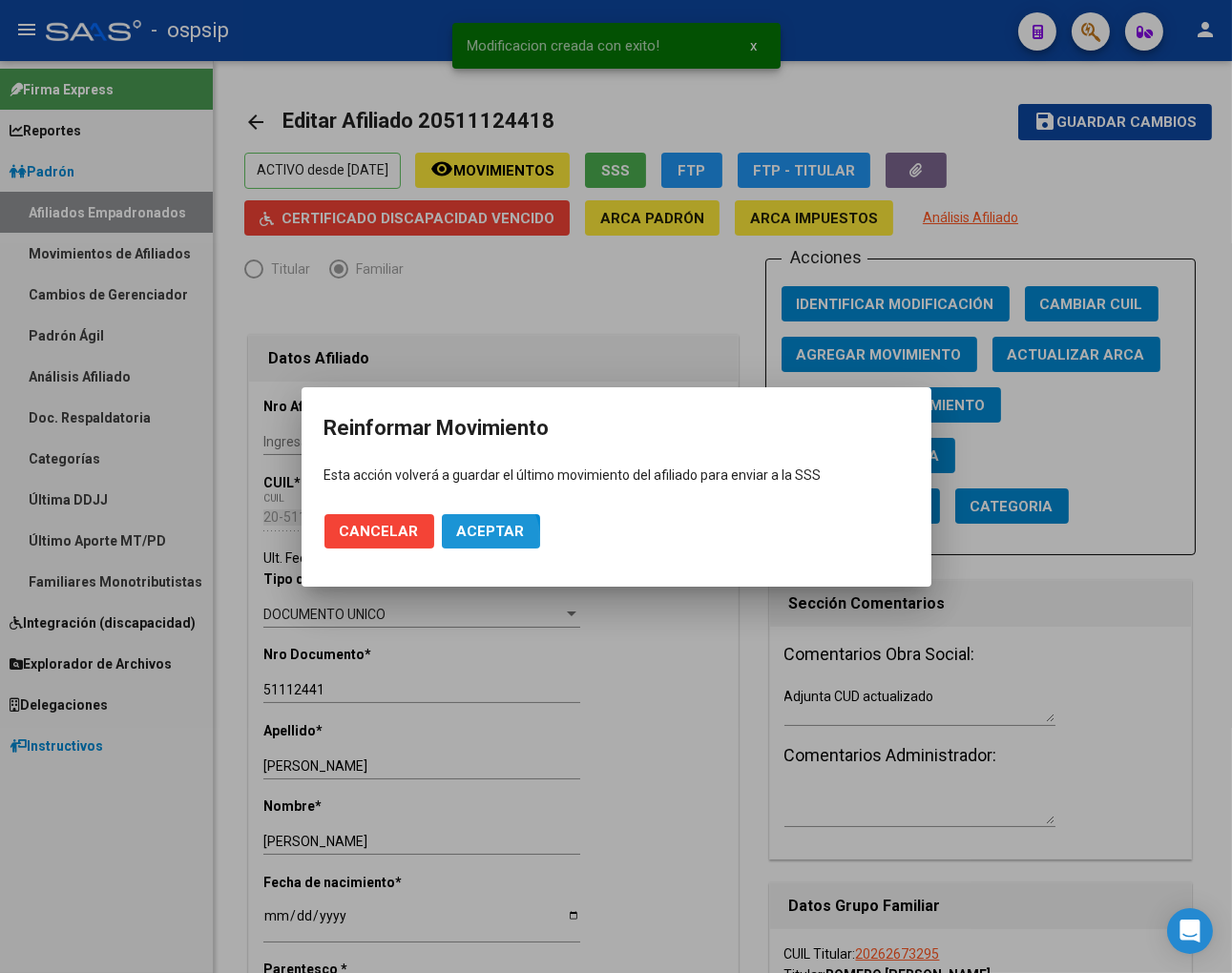 click on "Aceptar" at bounding box center [491, 531] 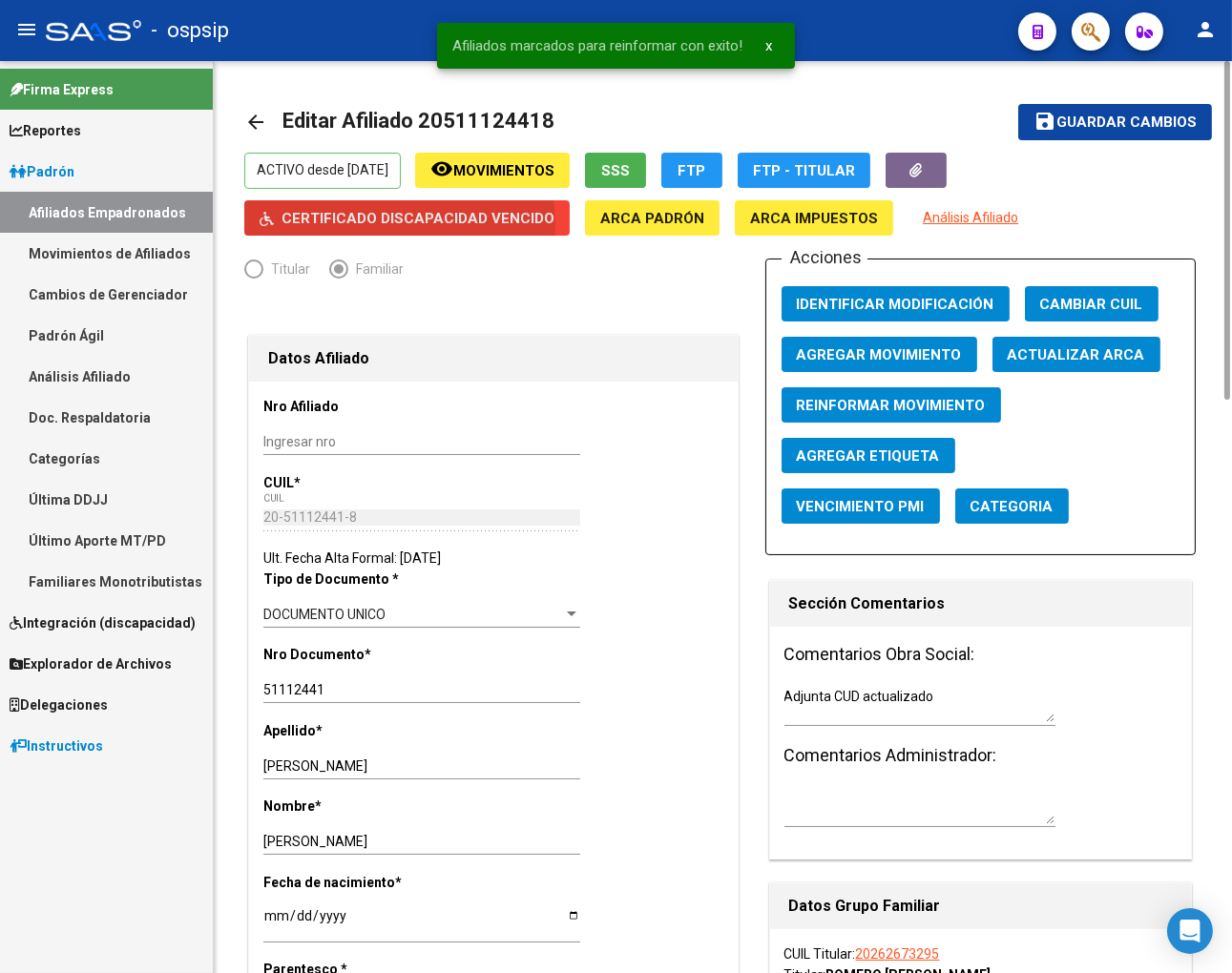 click on "Certificado Discapacidad Vencido" 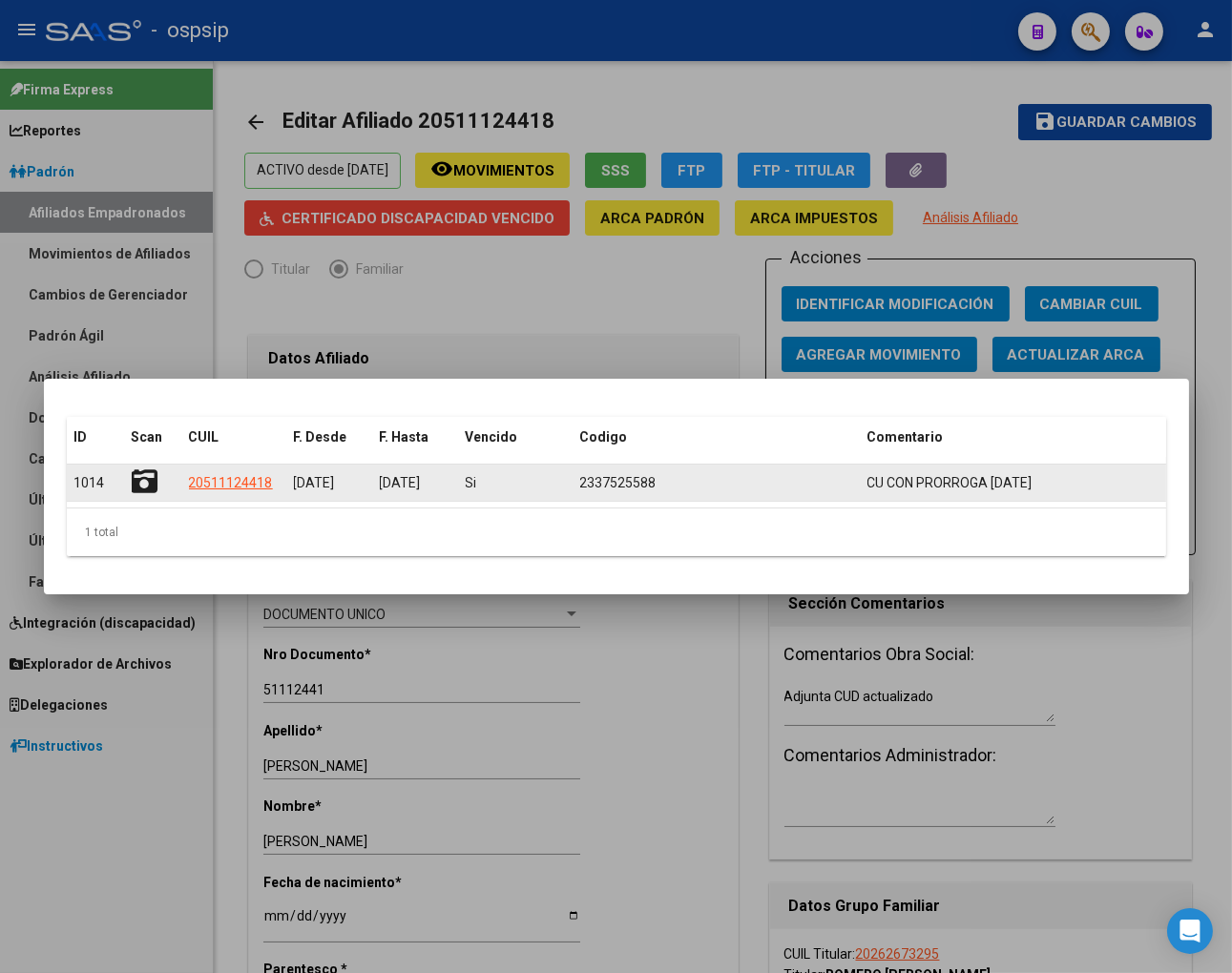 click 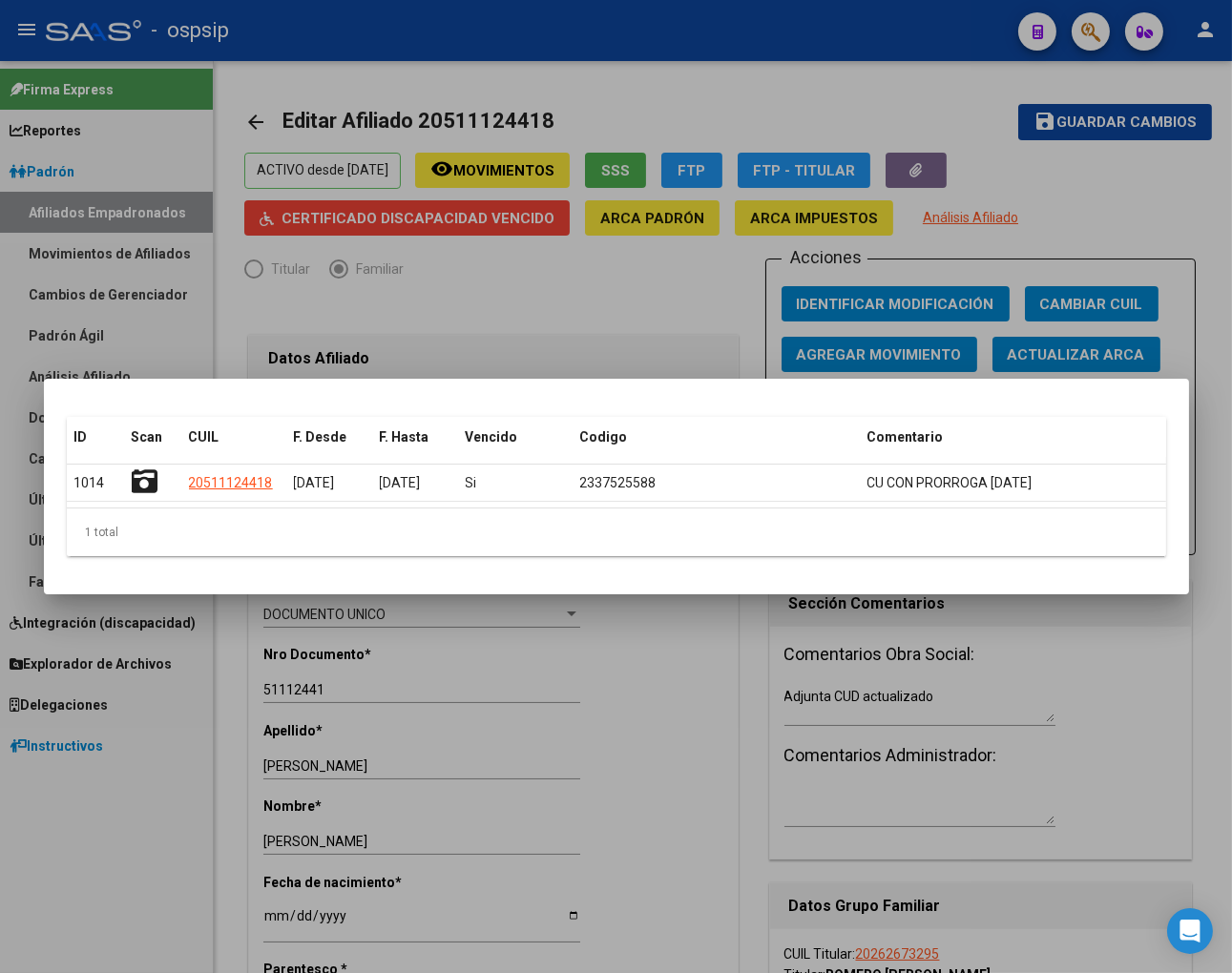 click at bounding box center (616, 486) 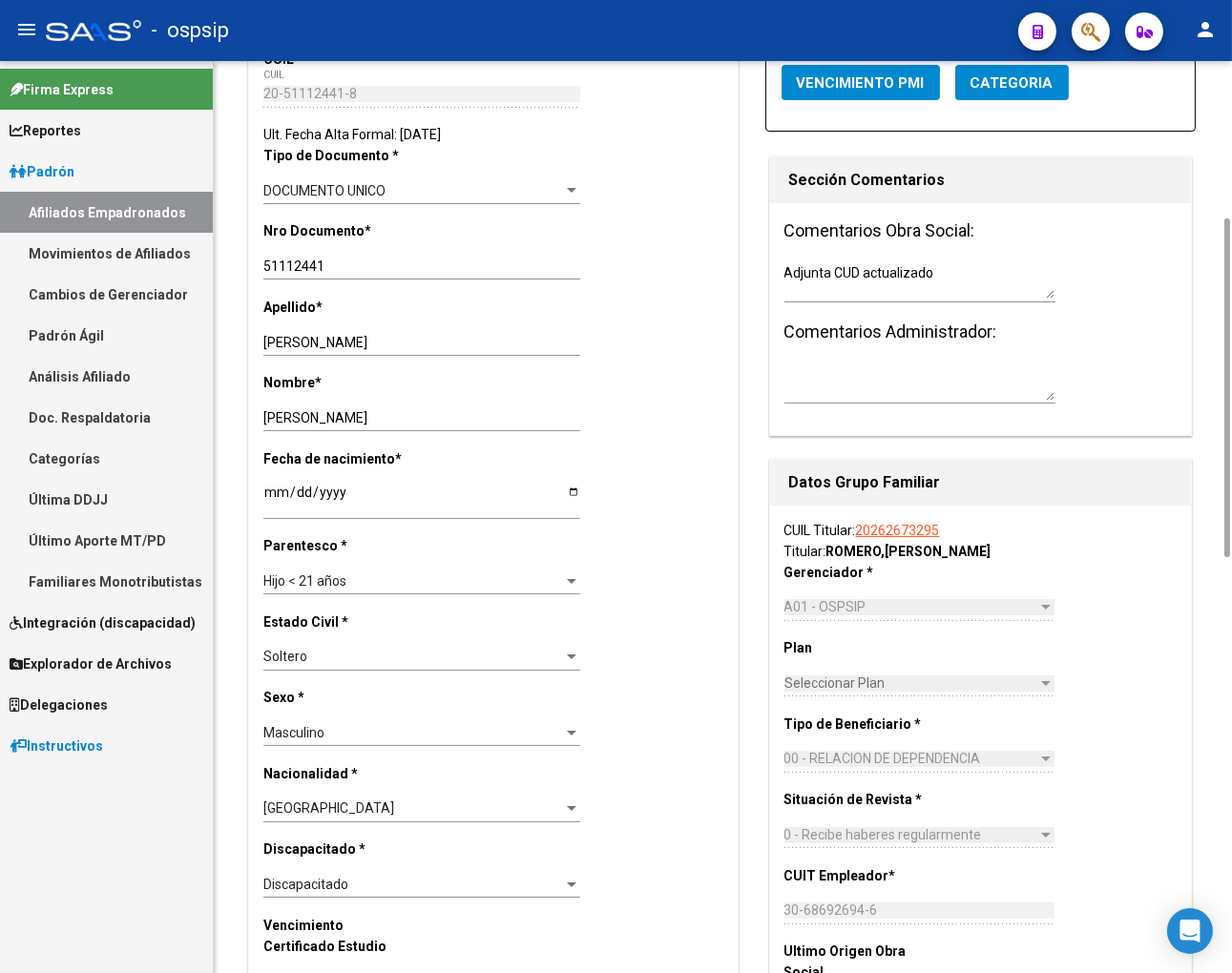 scroll, scrollTop: 635, scrollLeft: 0, axis: vertical 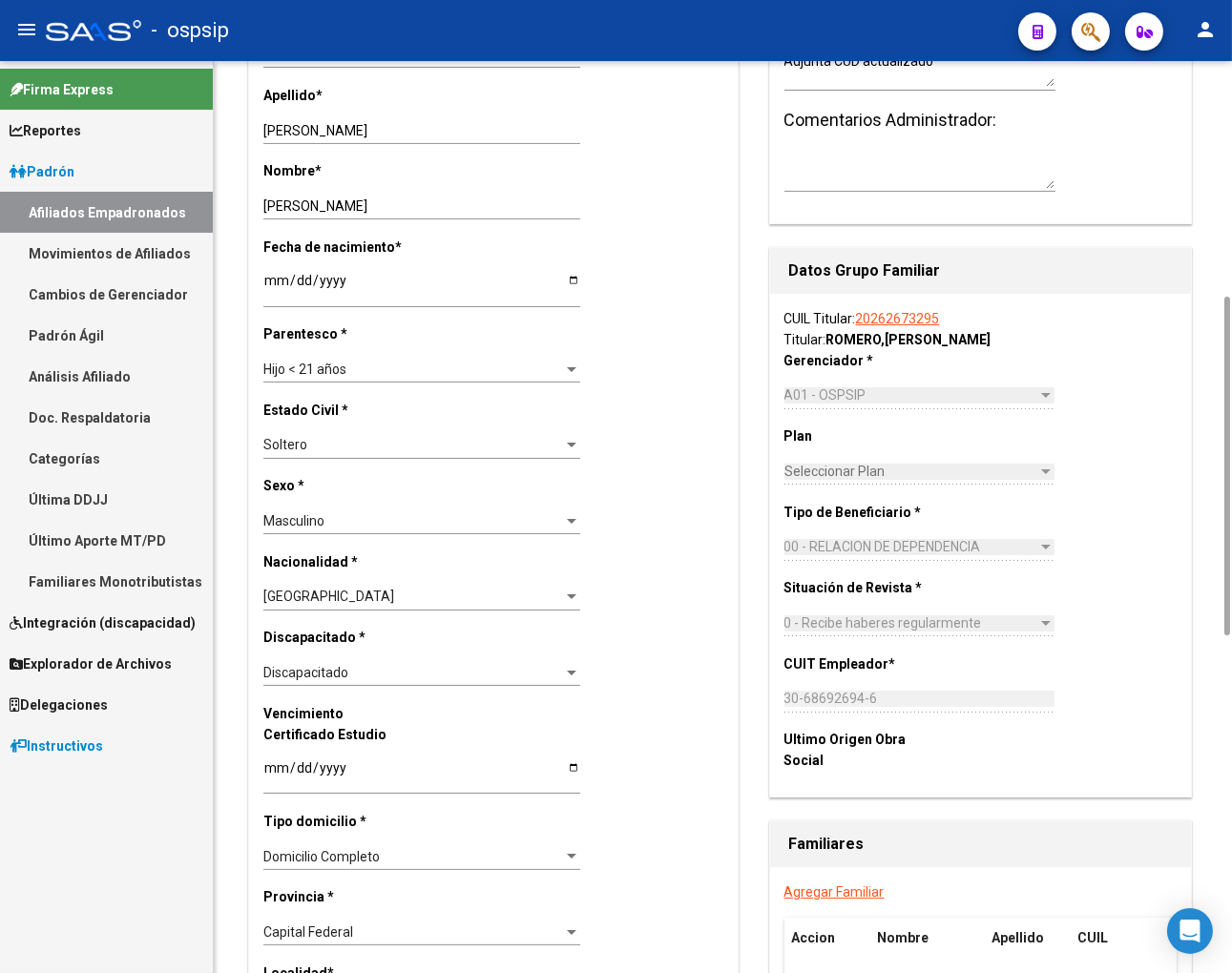 click on "Discapacitado" at bounding box center (413, 673) 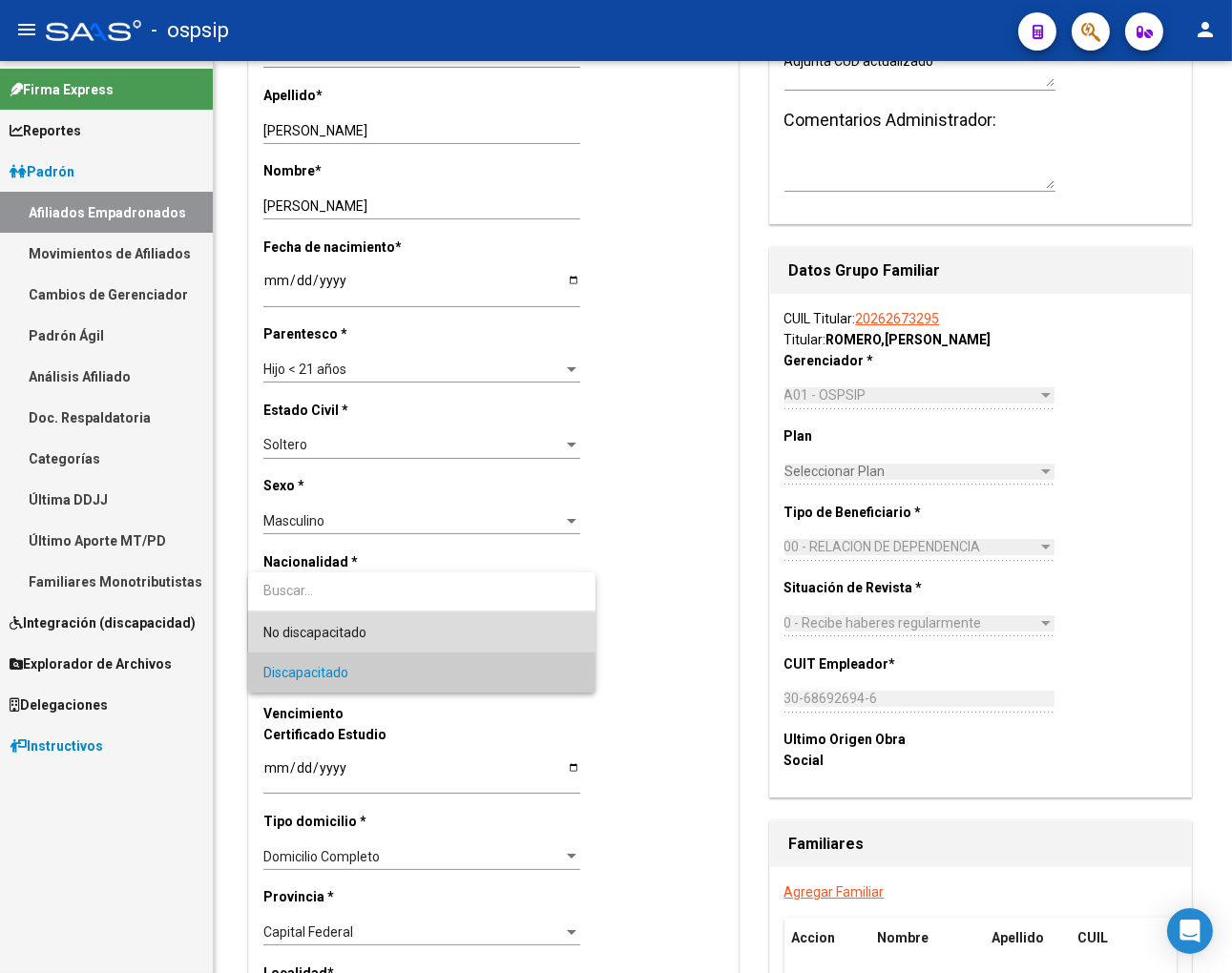click on "No discapacitado" at bounding box center [422, 632] 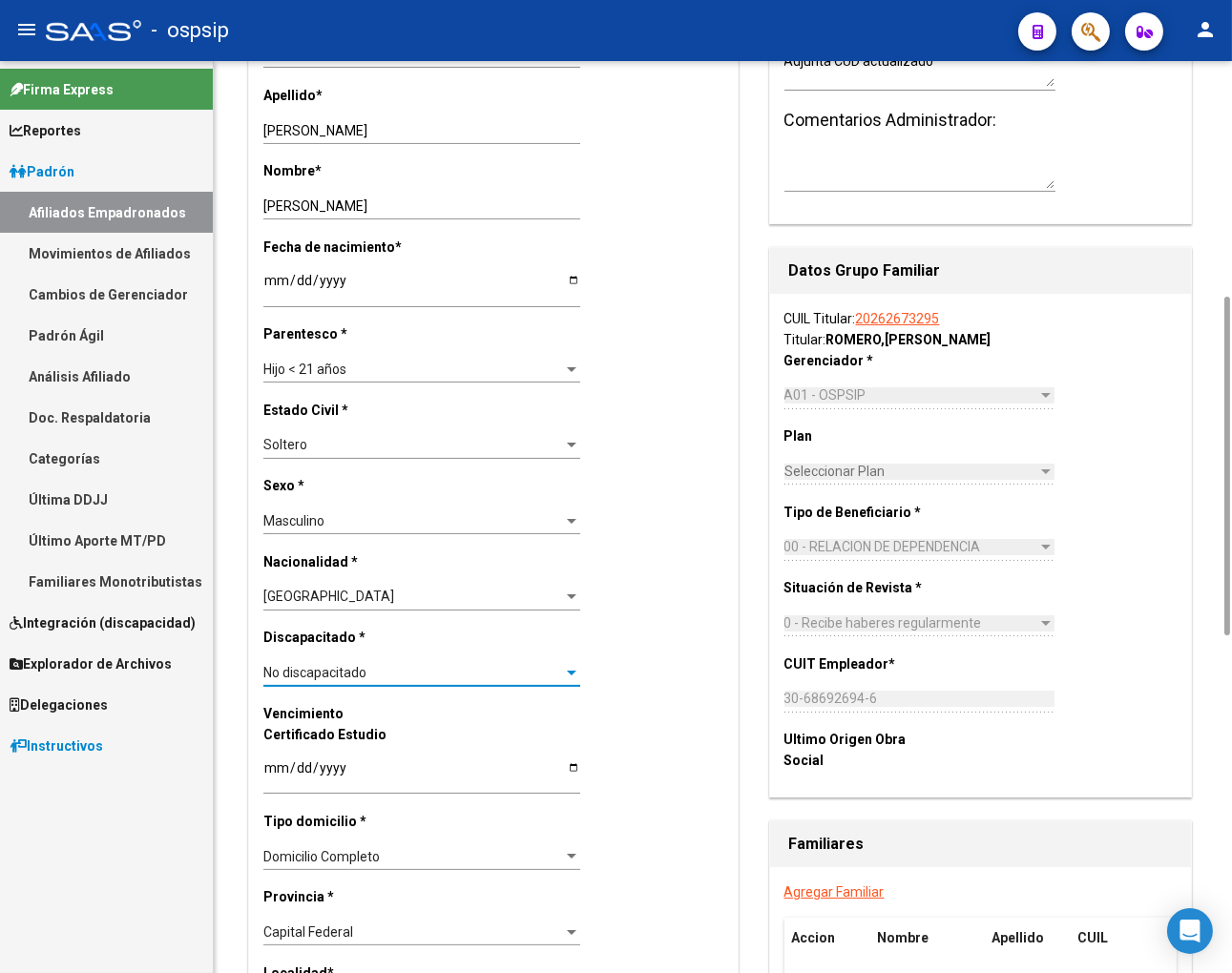 click at bounding box center [572, 673] 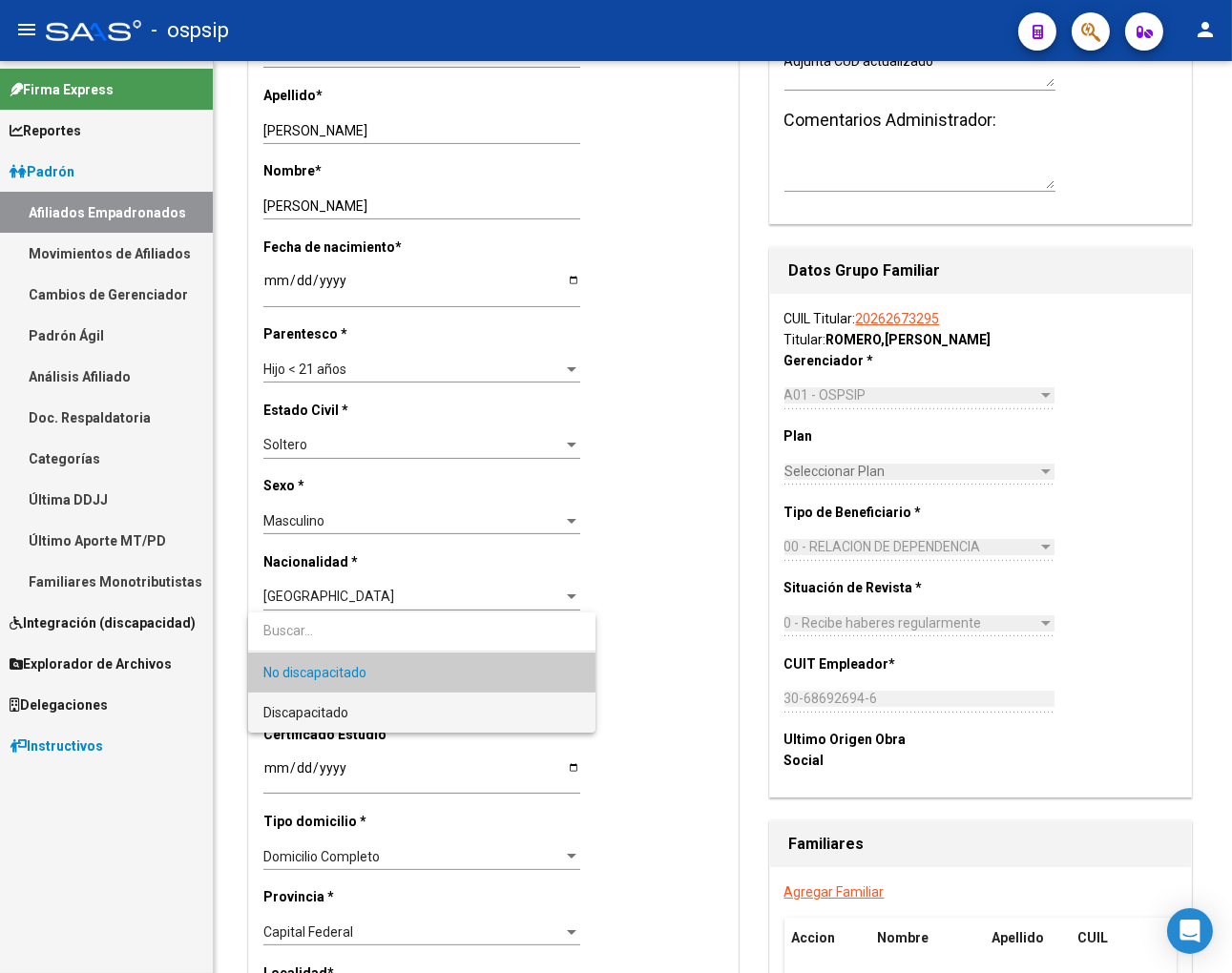 click on "Discapacitado" at bounding box center [422, 713] 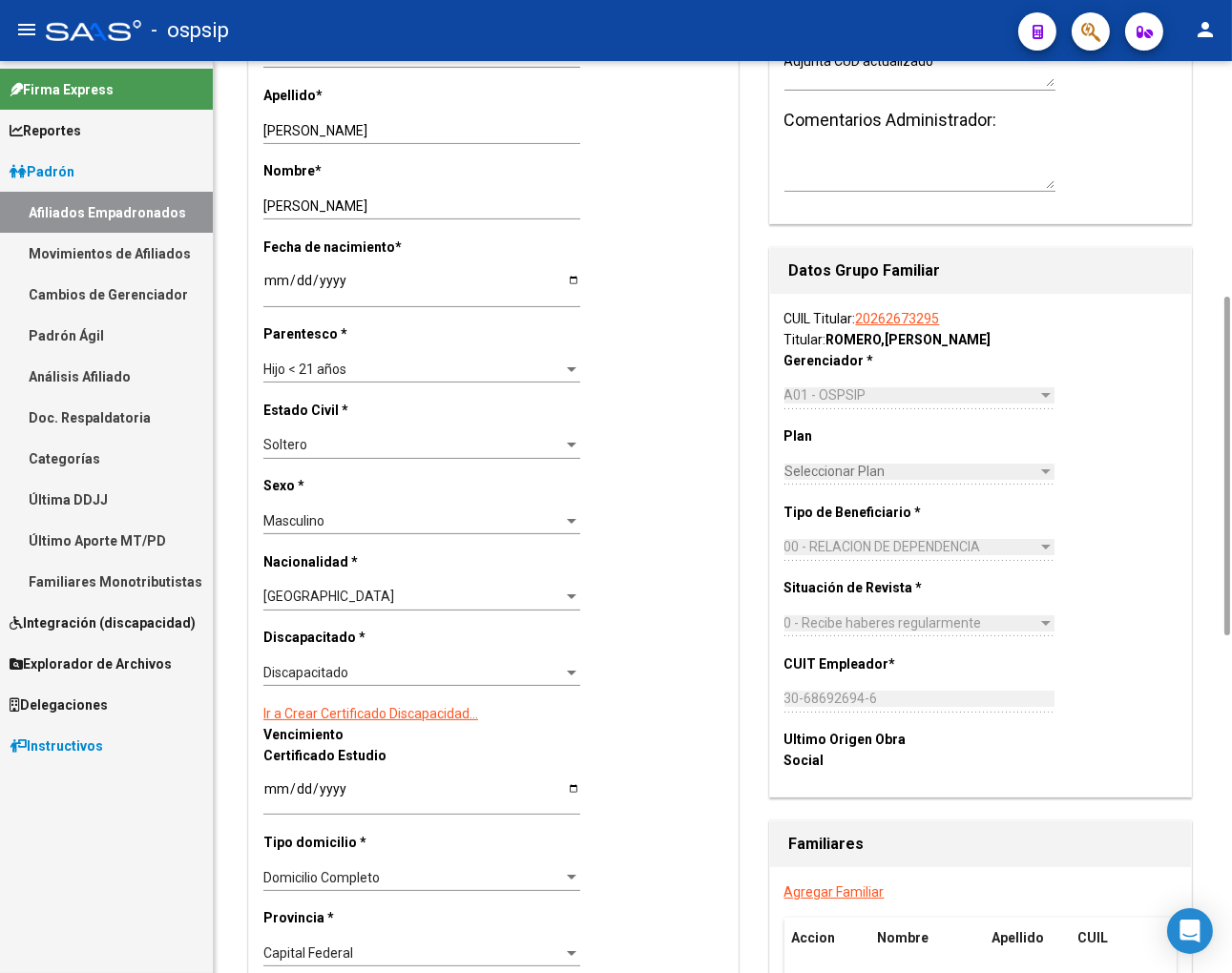 click on "Ir a Crear Certificado Discapacidad..." 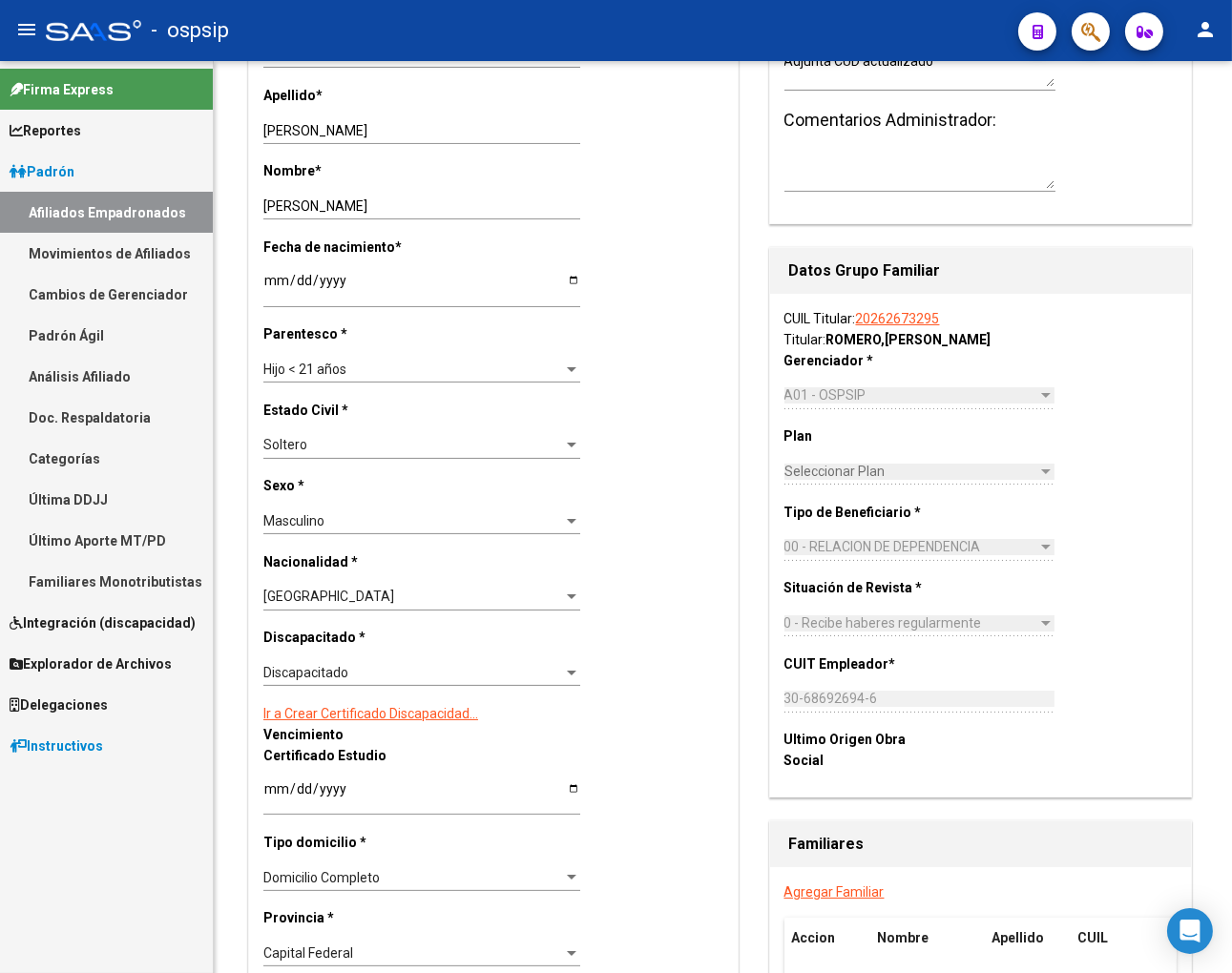 scroll, scrollTop: 0, scrollLeft: 0, axis: both 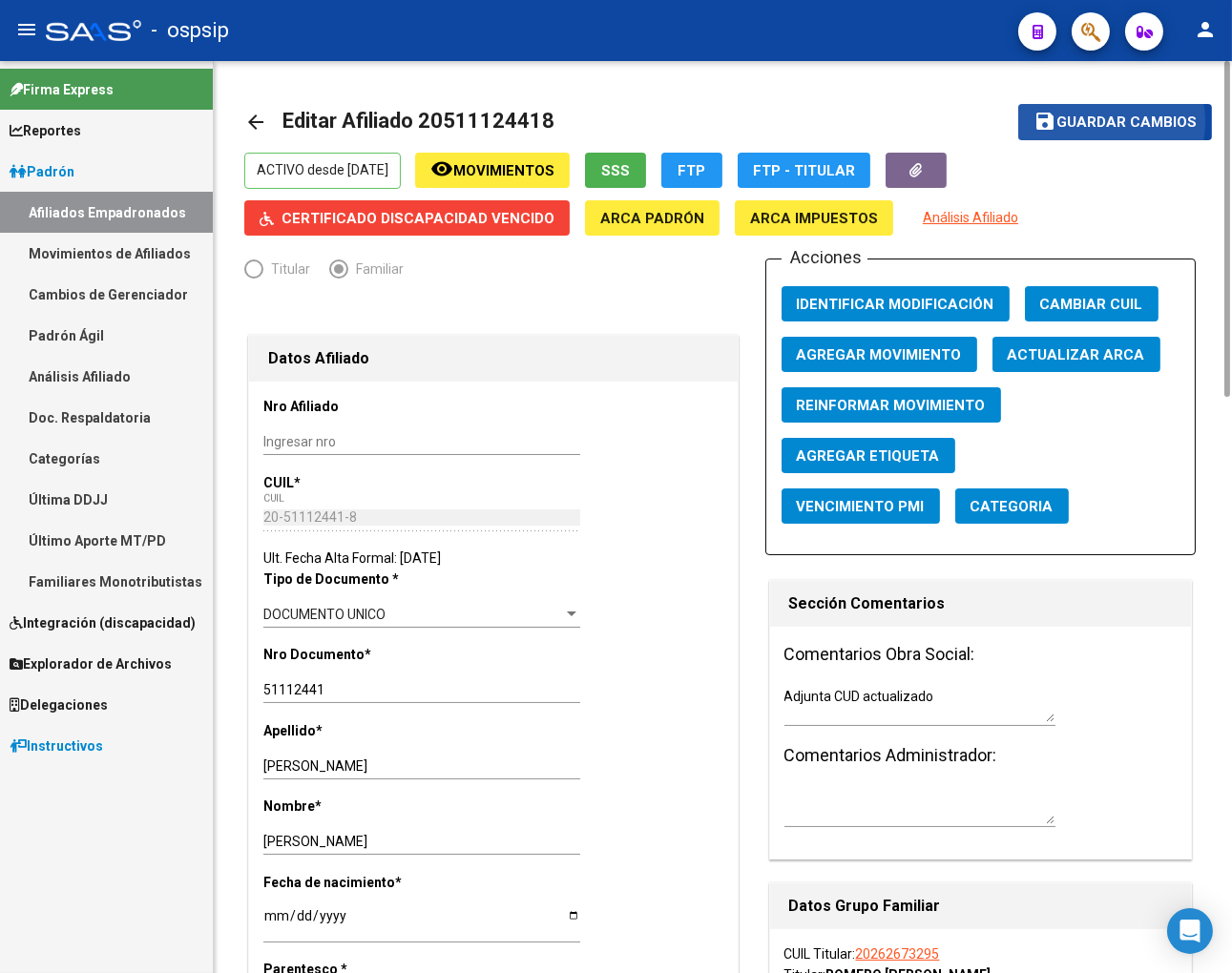 click on "Guardar cambios" 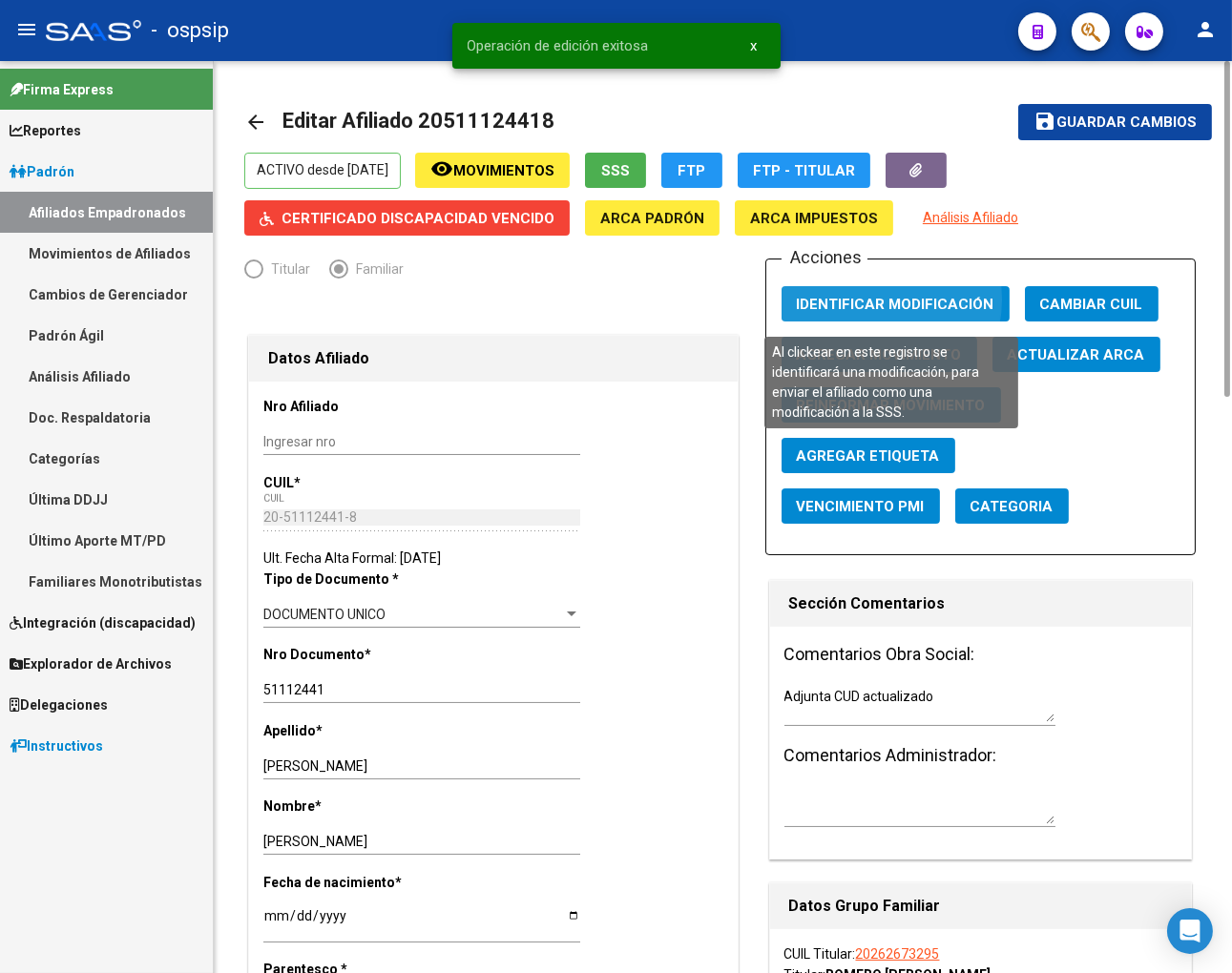 click on "Identificar Modificación" 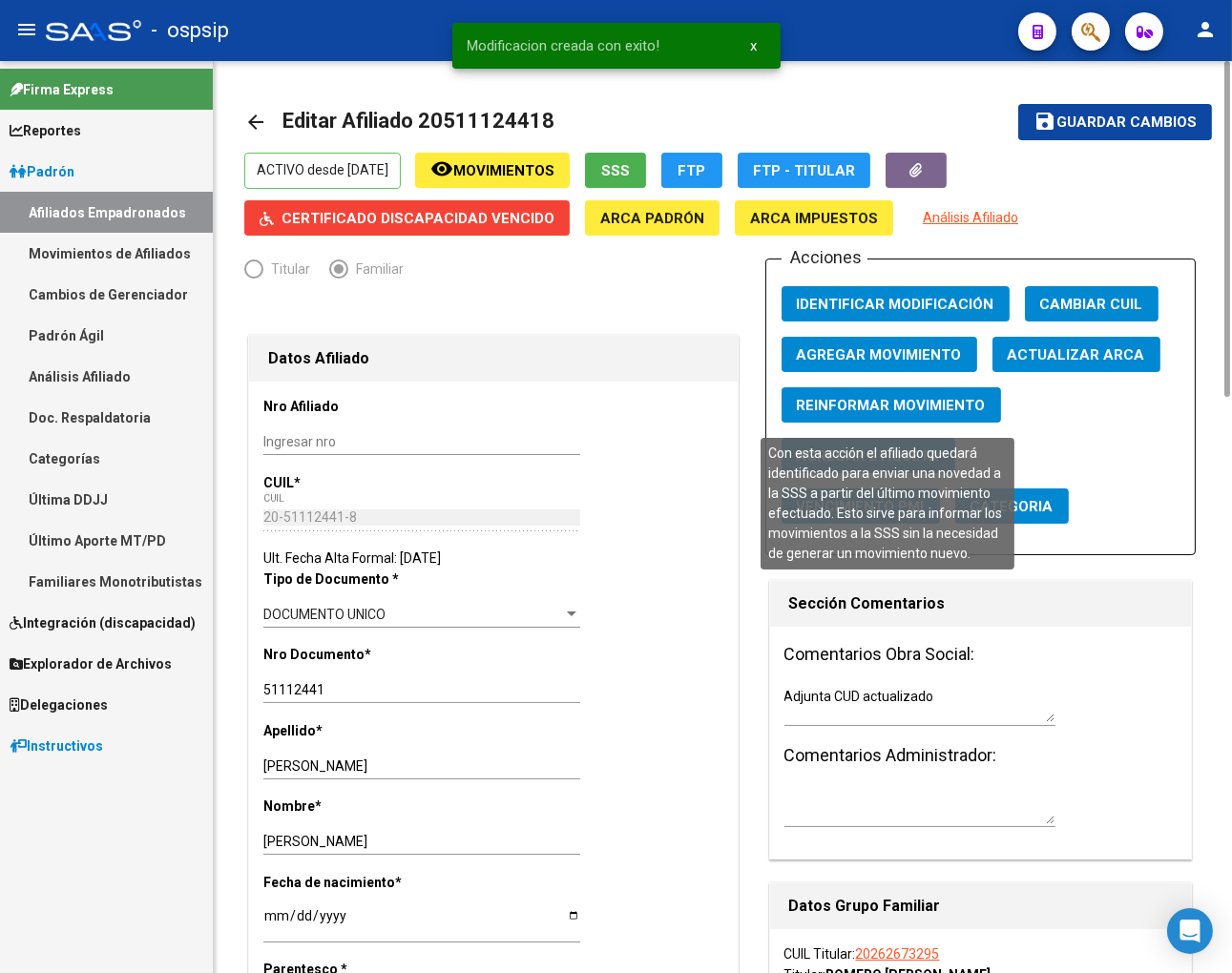 click on "Reinformar Movimiento" 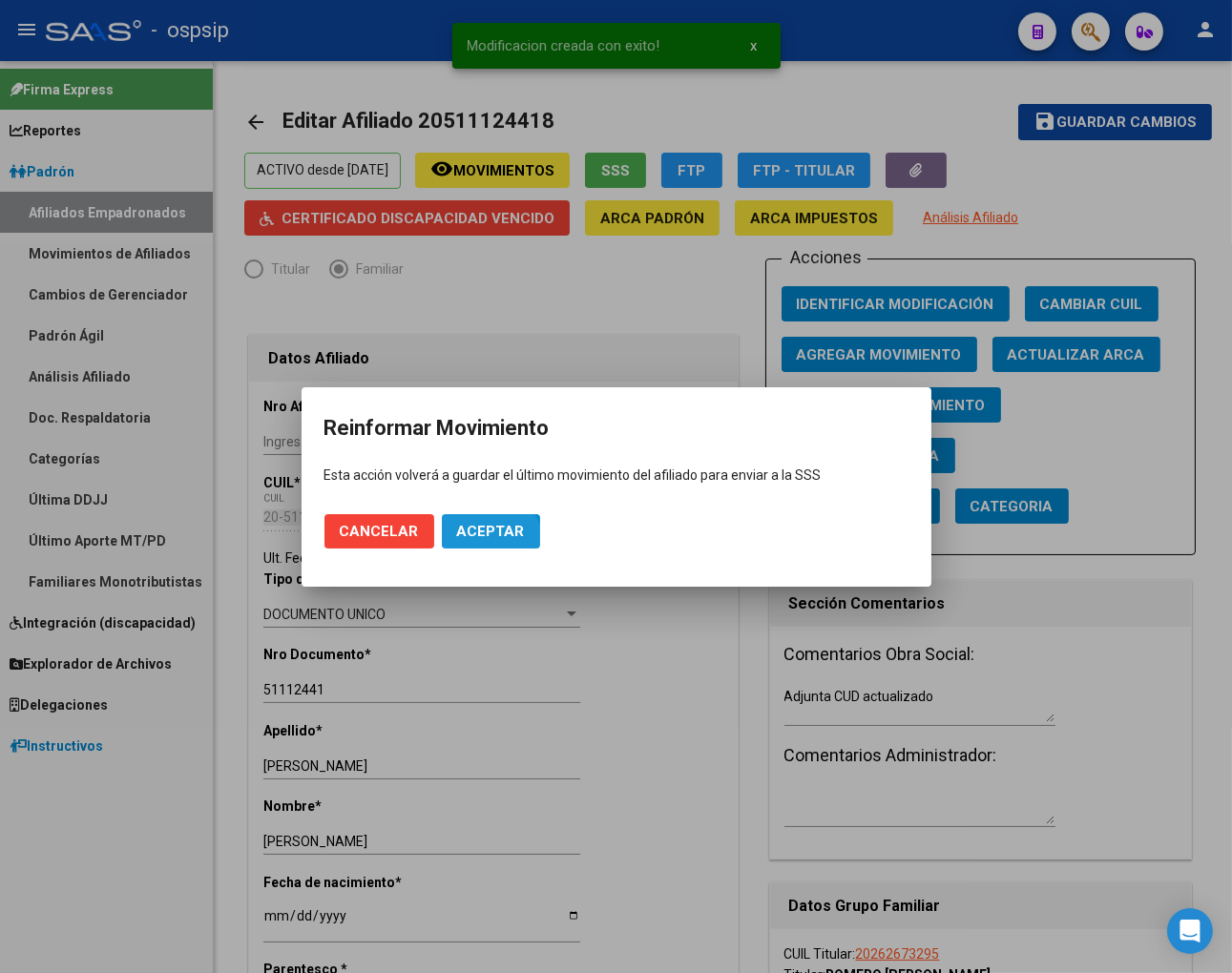 click on "Aceptar" at bounding box center (491, 531) 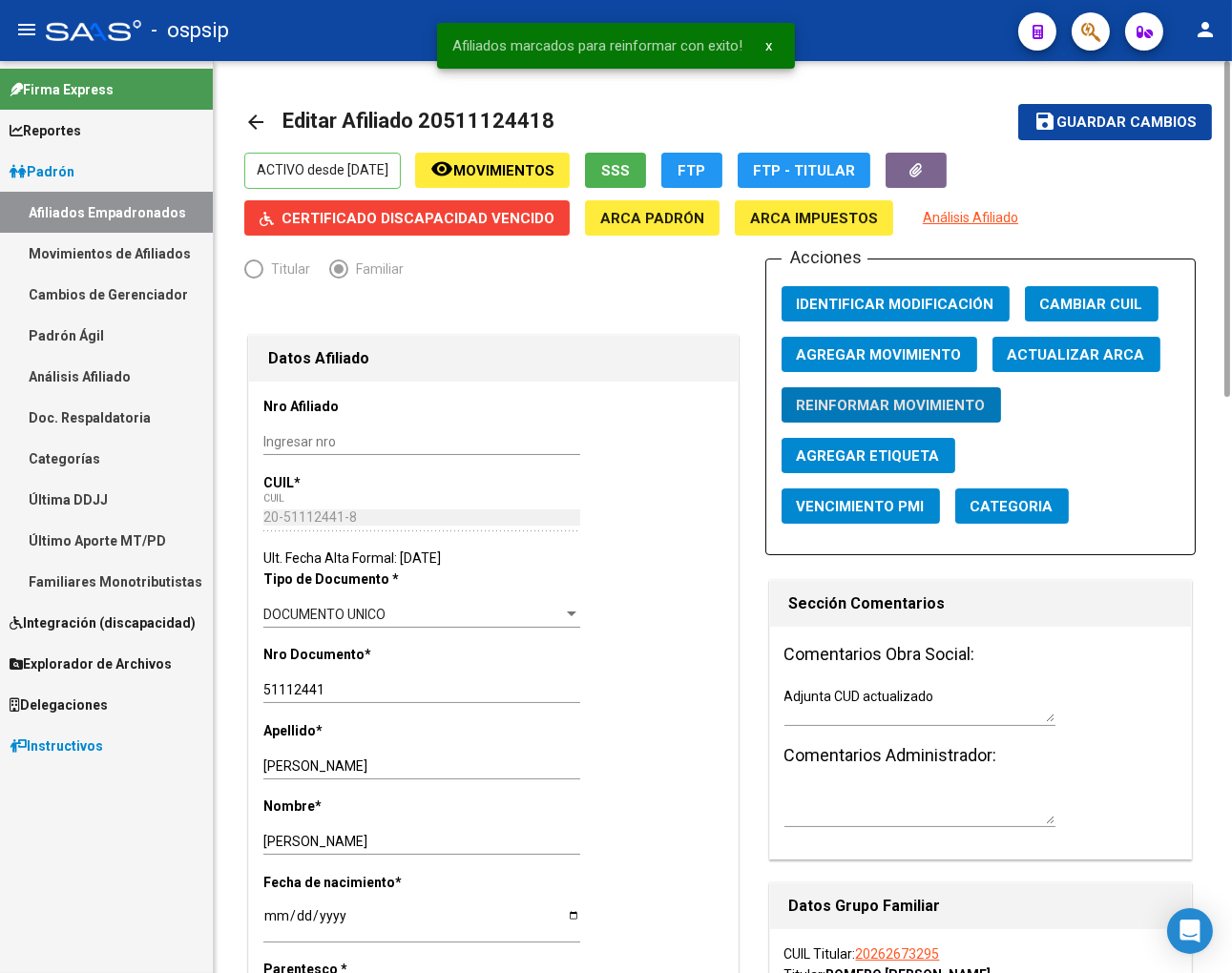 click on "Adjunta CUD actualizado" at bounding box center (920, 705) 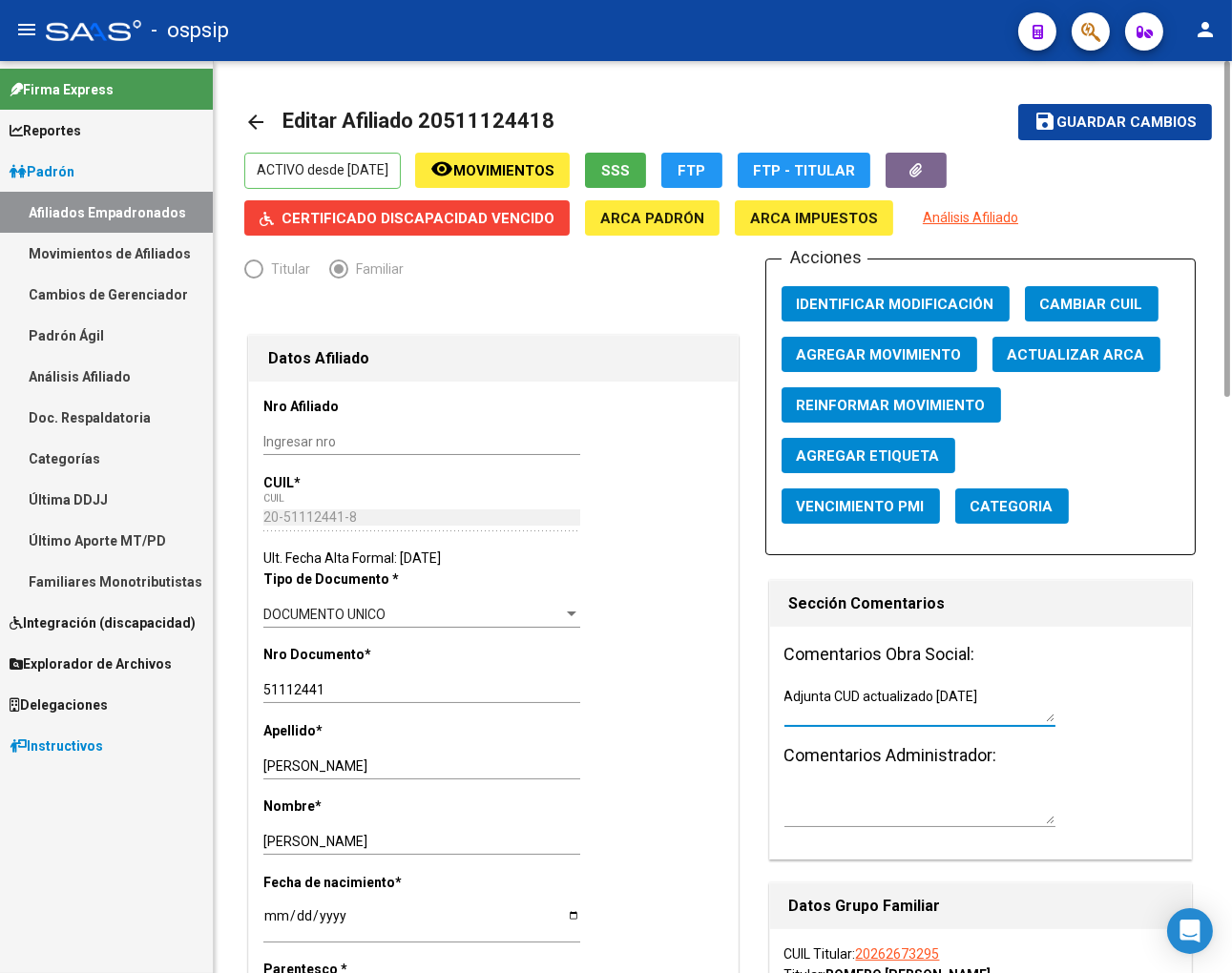 click on "Guardar cambios" 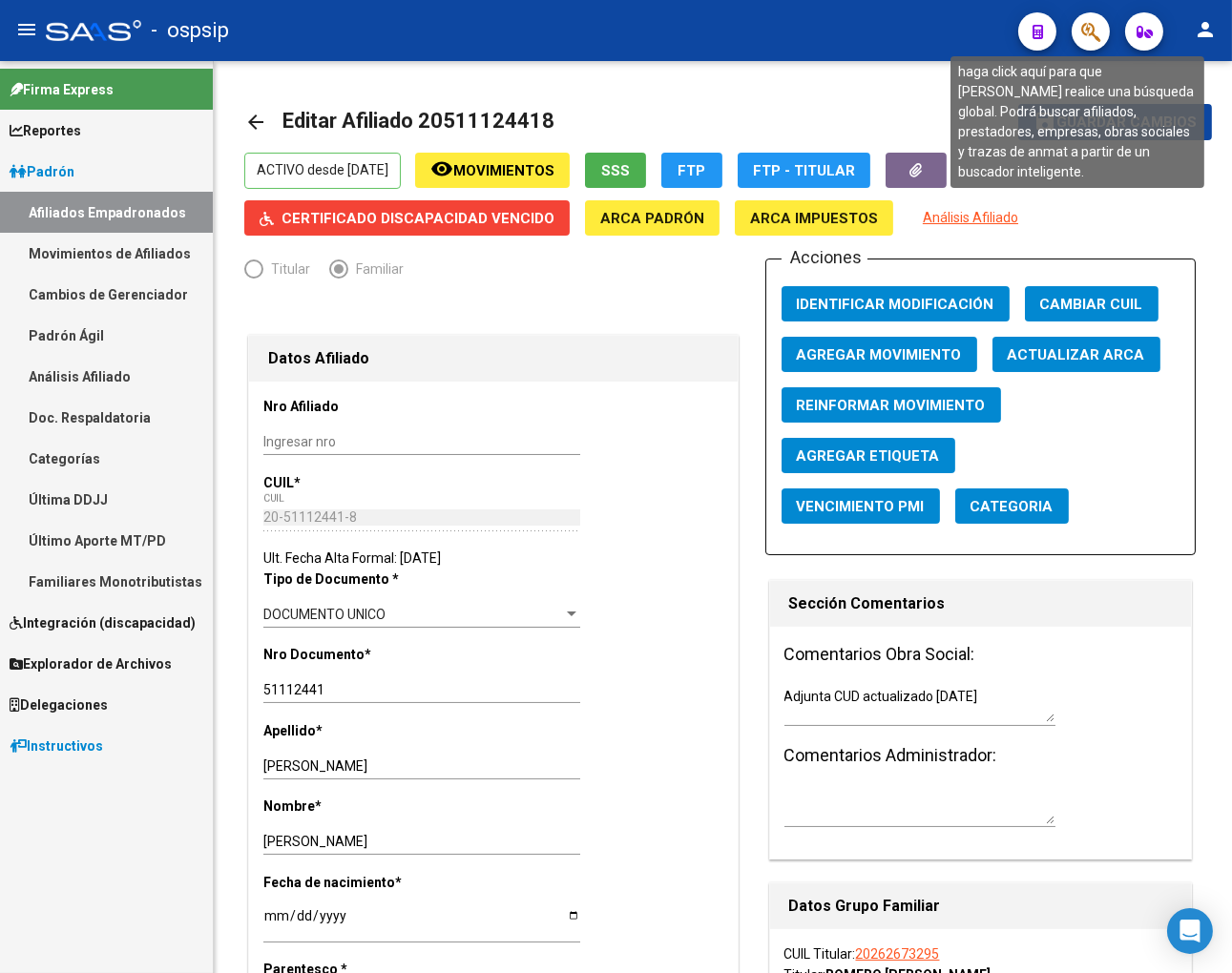 click 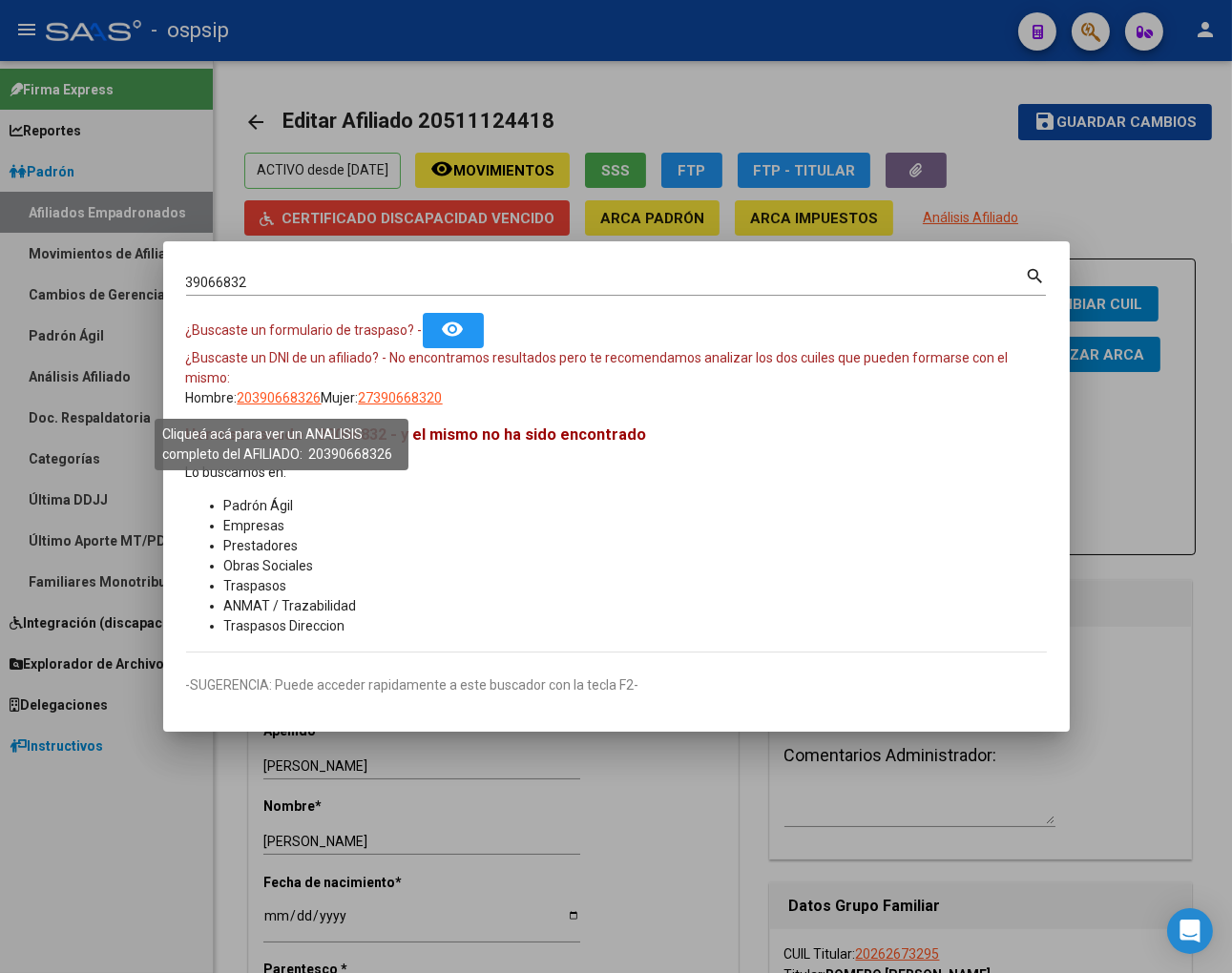 click on "20390668326" at bounding box center (280, 398) 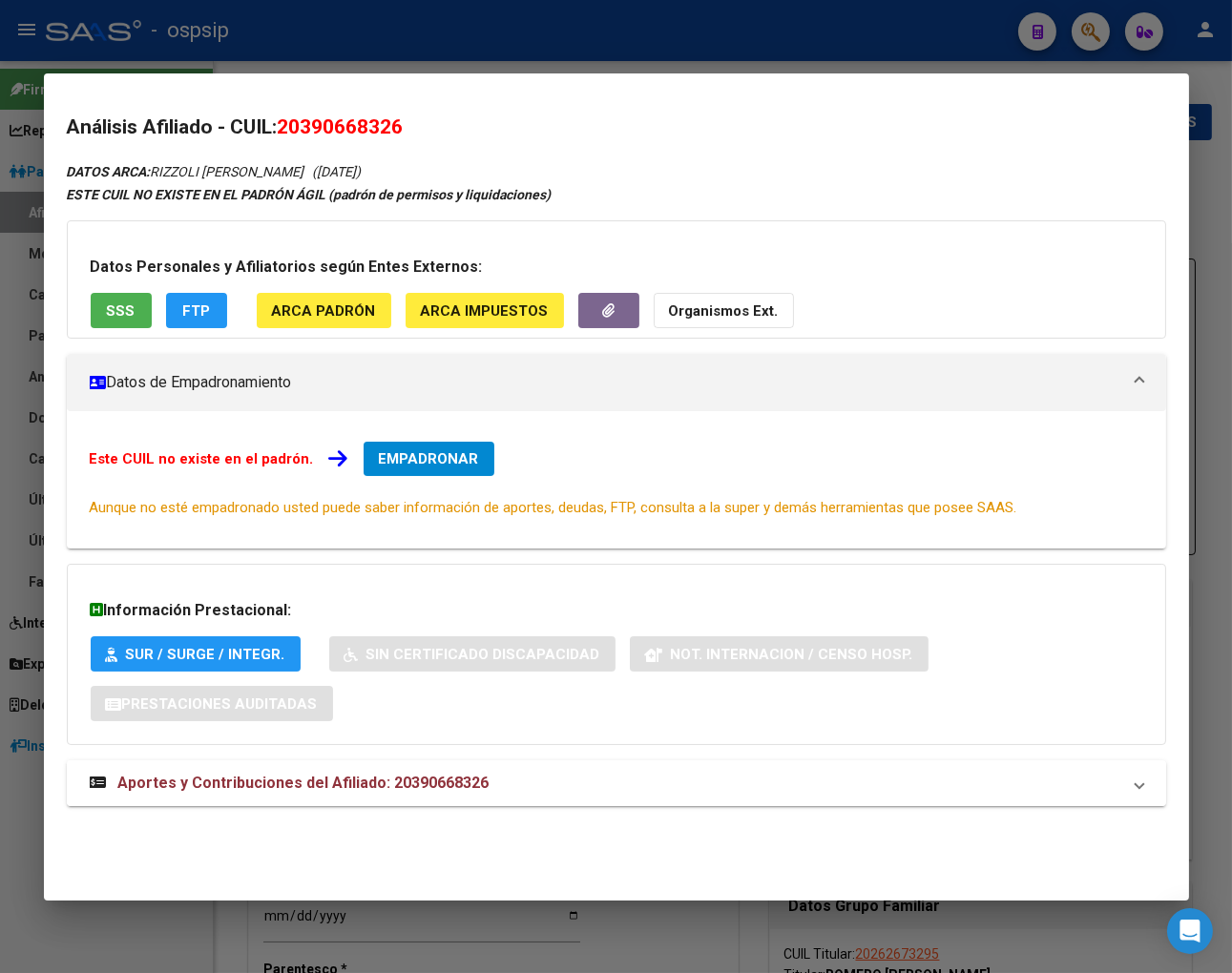 click on "Aportes y Contribuciones del Afiliado: 20390668326" at bounding box center (303, 782) 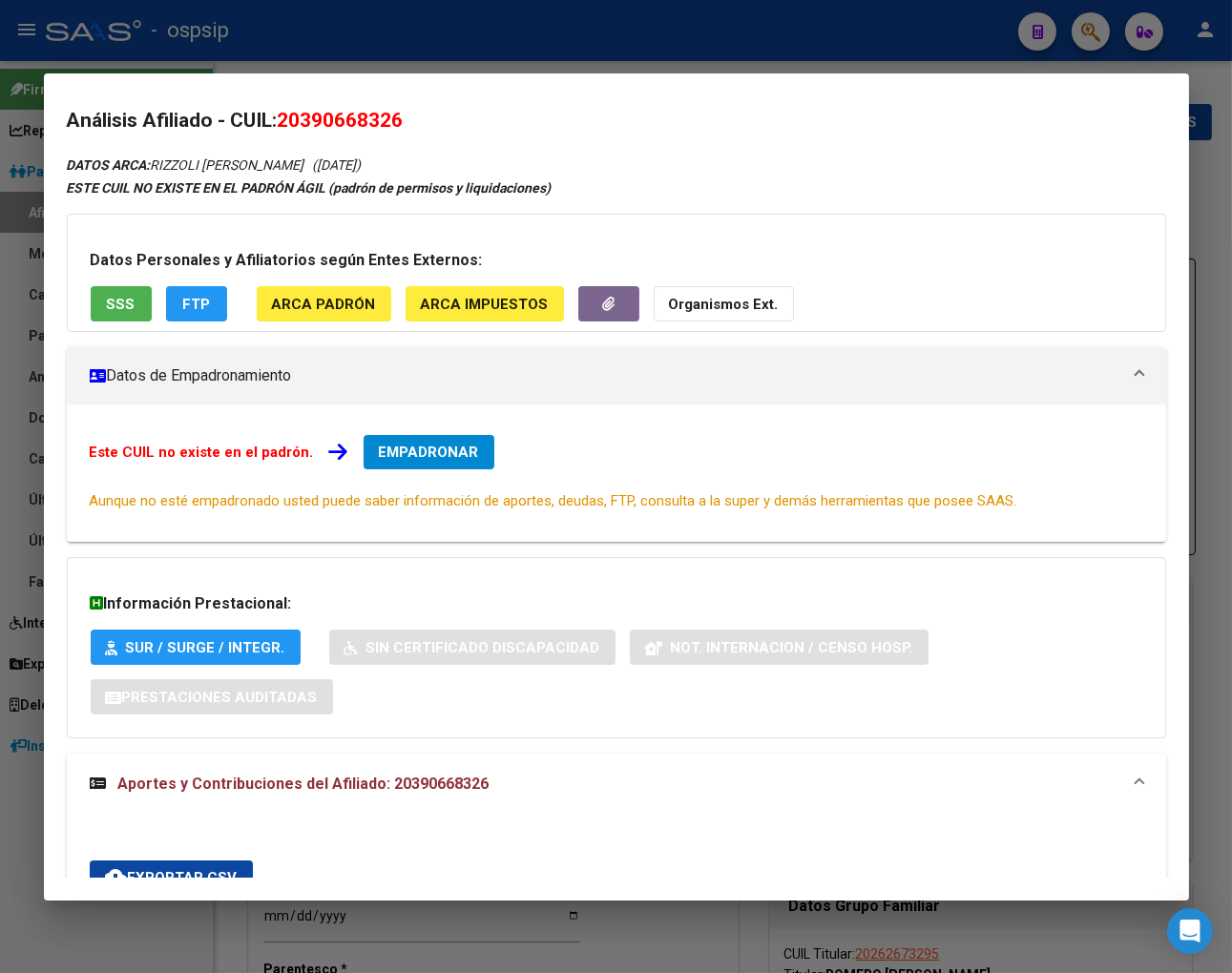 scroll, scrollTop: 0, scrollLeft: 0, axis: both 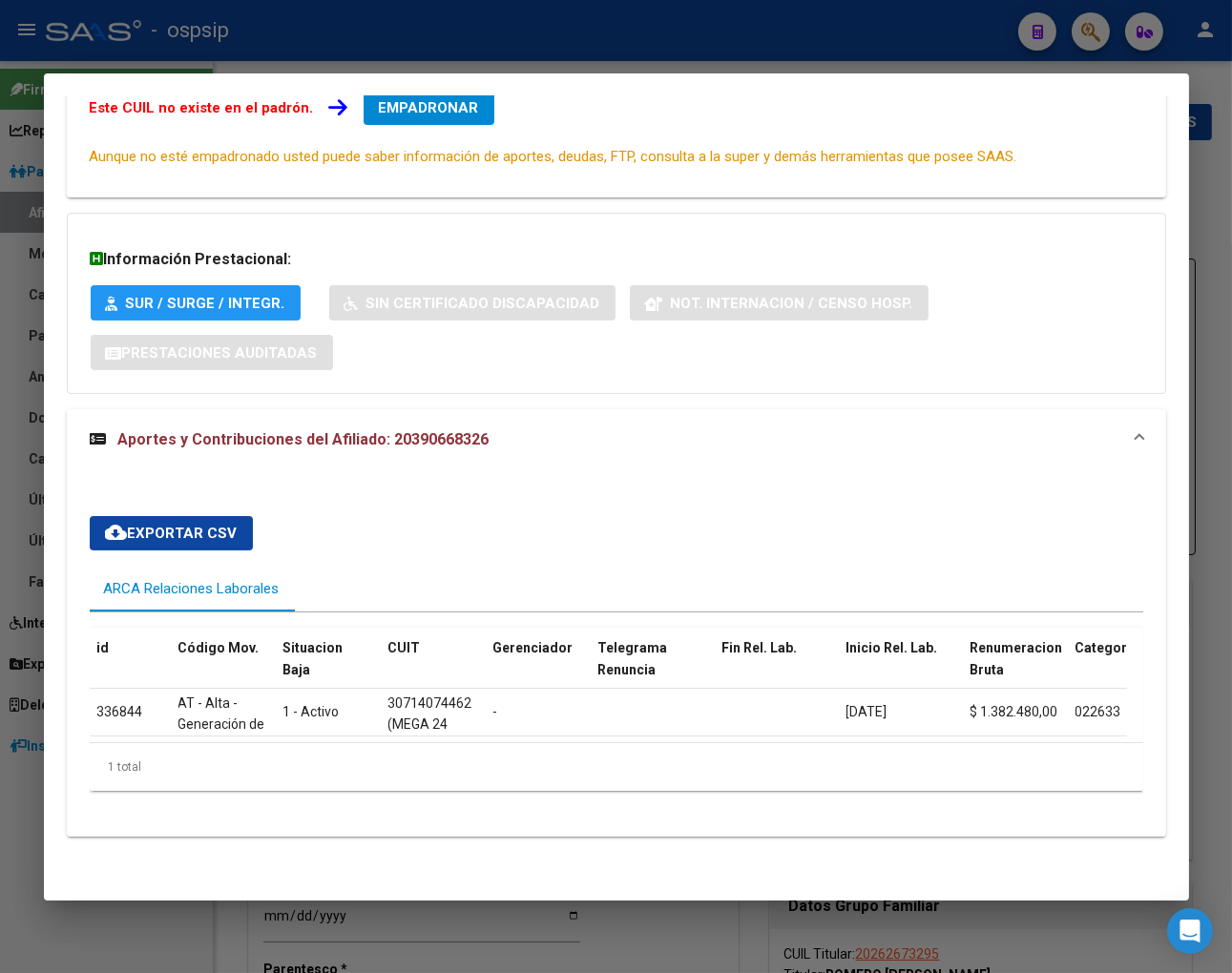 click at bounding box center [616, 486] 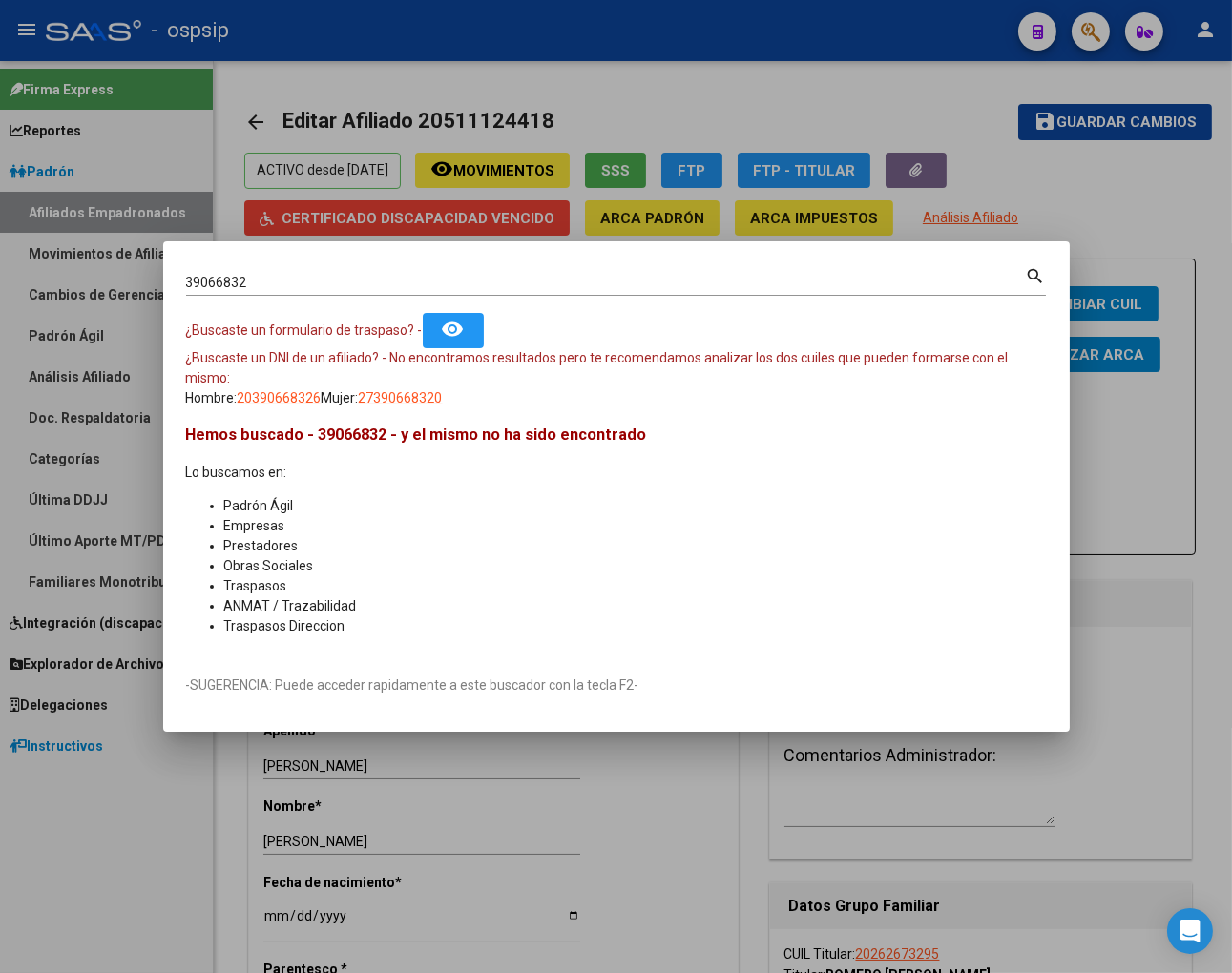 click on "39066832" at bounding box center (606, 282) 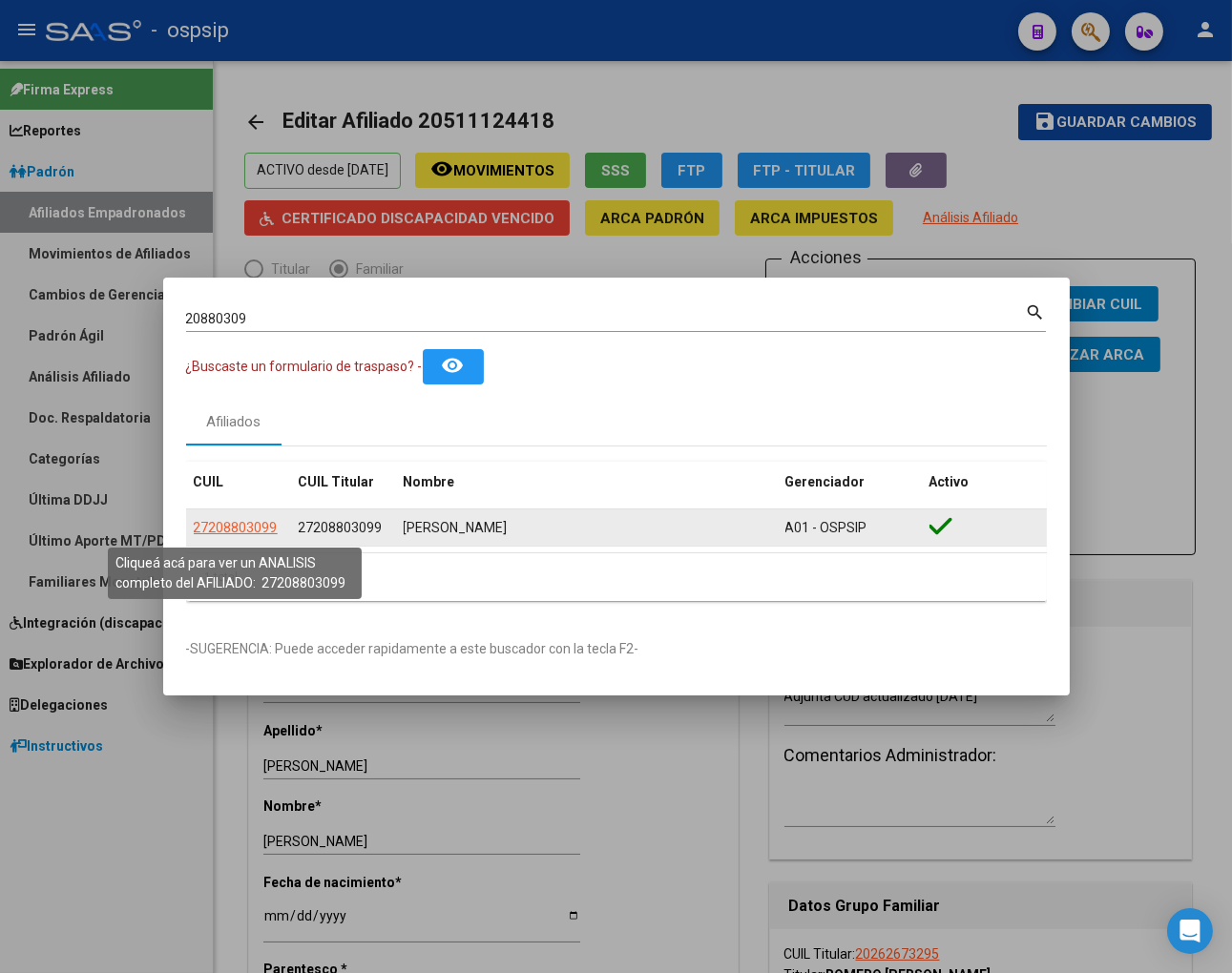 click on "27208803099" 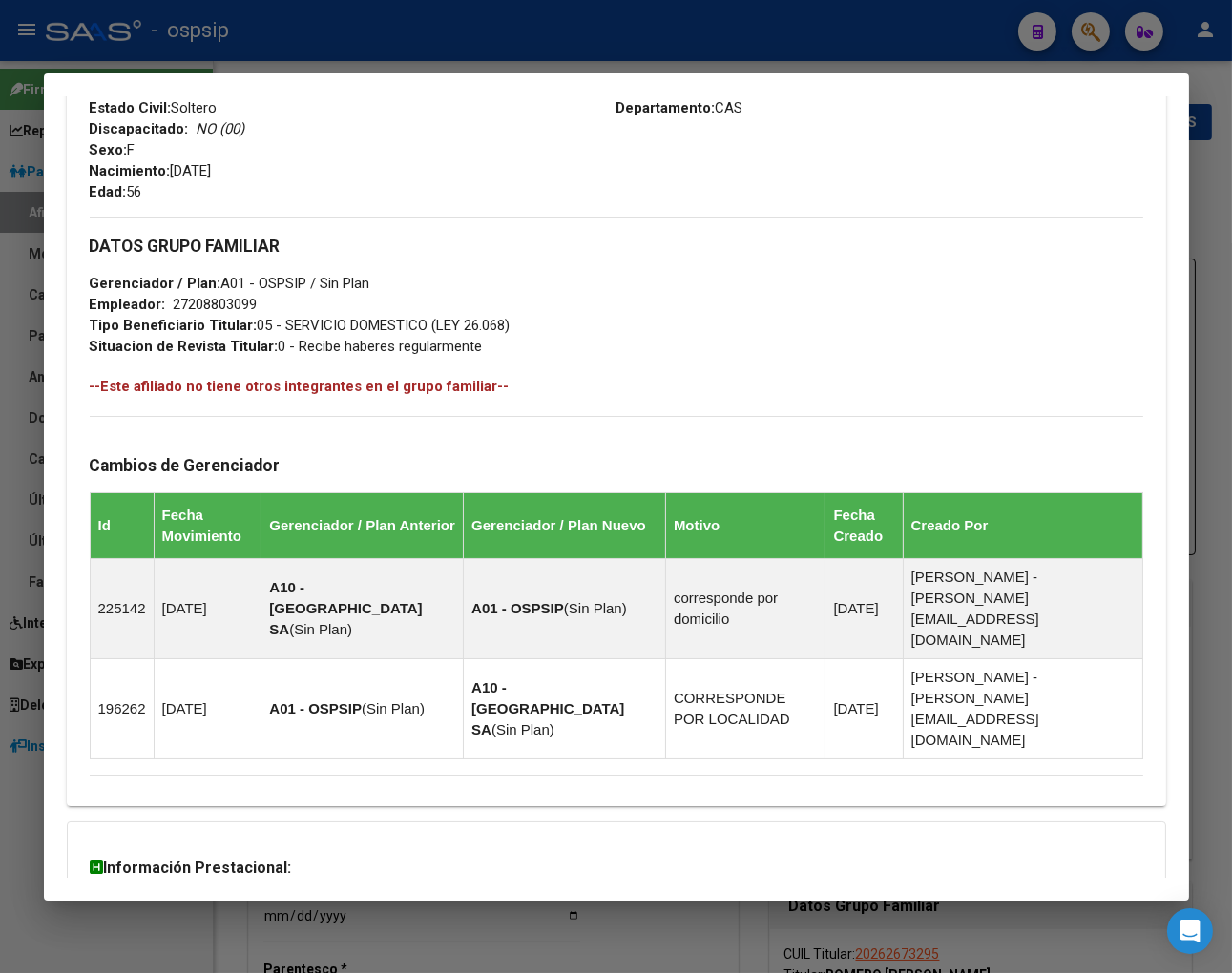 scroll, scrollTop: 1000, scrollLeft: 0, axis: vertical 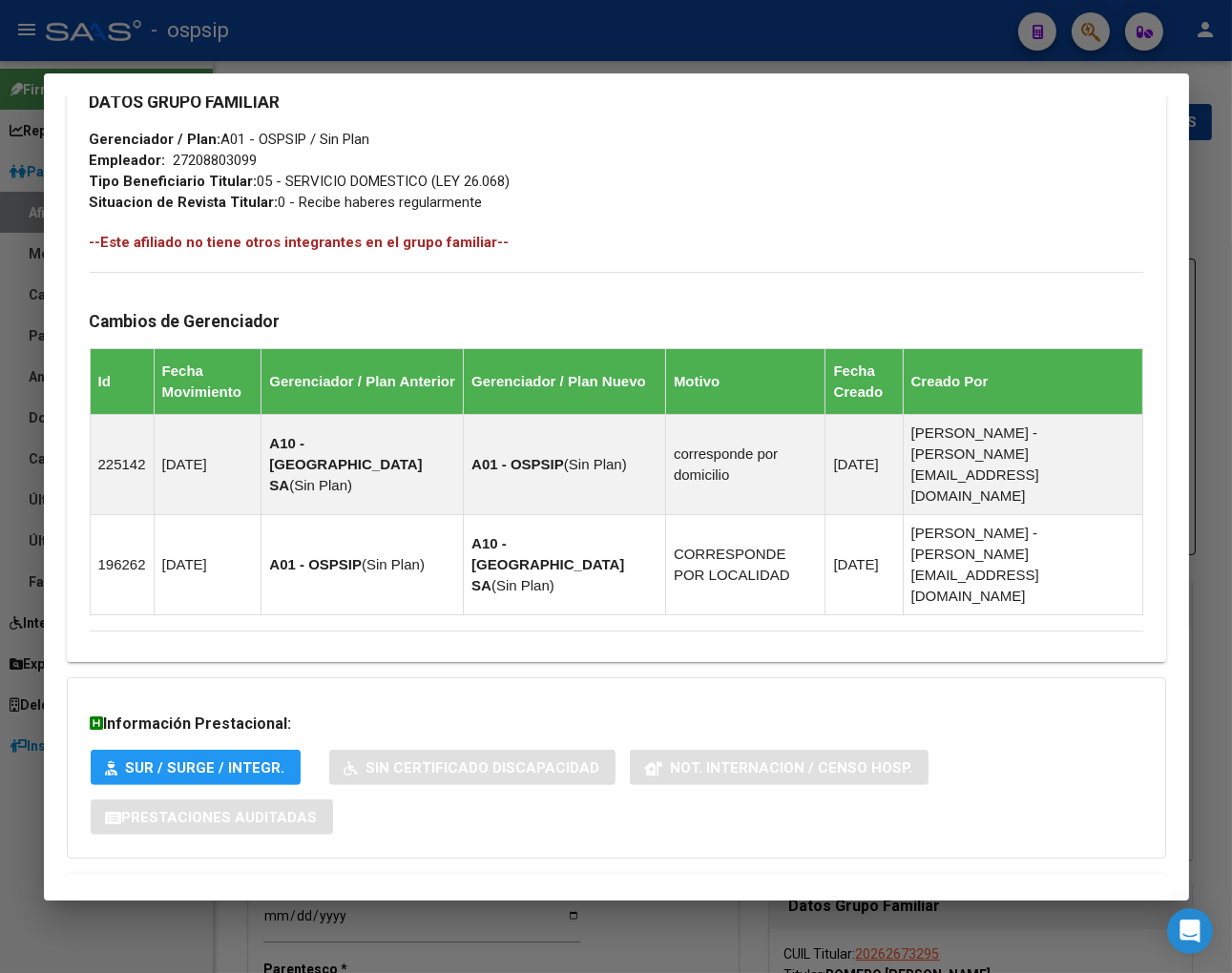 click on "Aportes y Contribuciones del Afiliado: 27208803099" at bounding box center (303, 896) 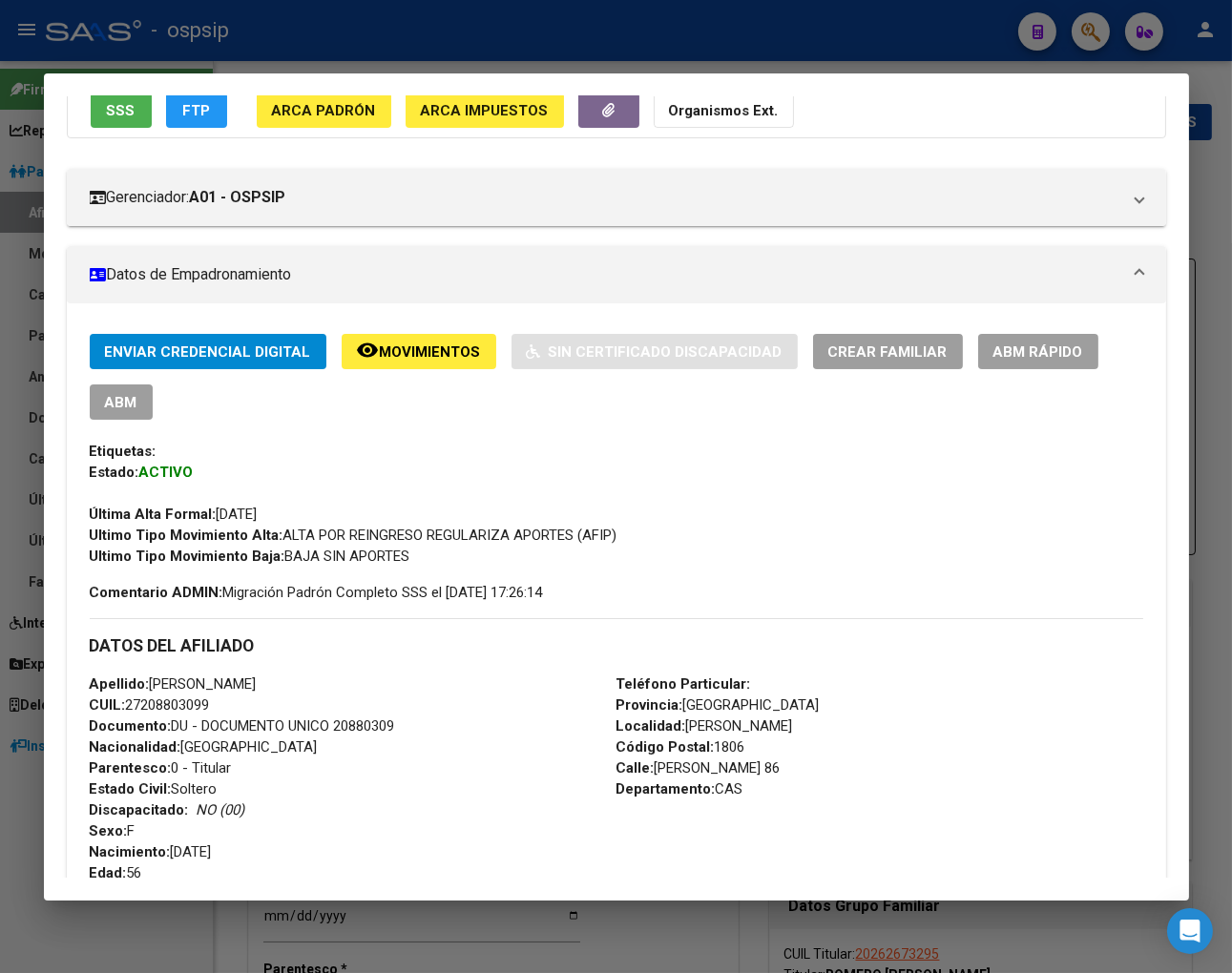 scroll, scrollTop: 157, scrollLeft: 0, axis: vertical 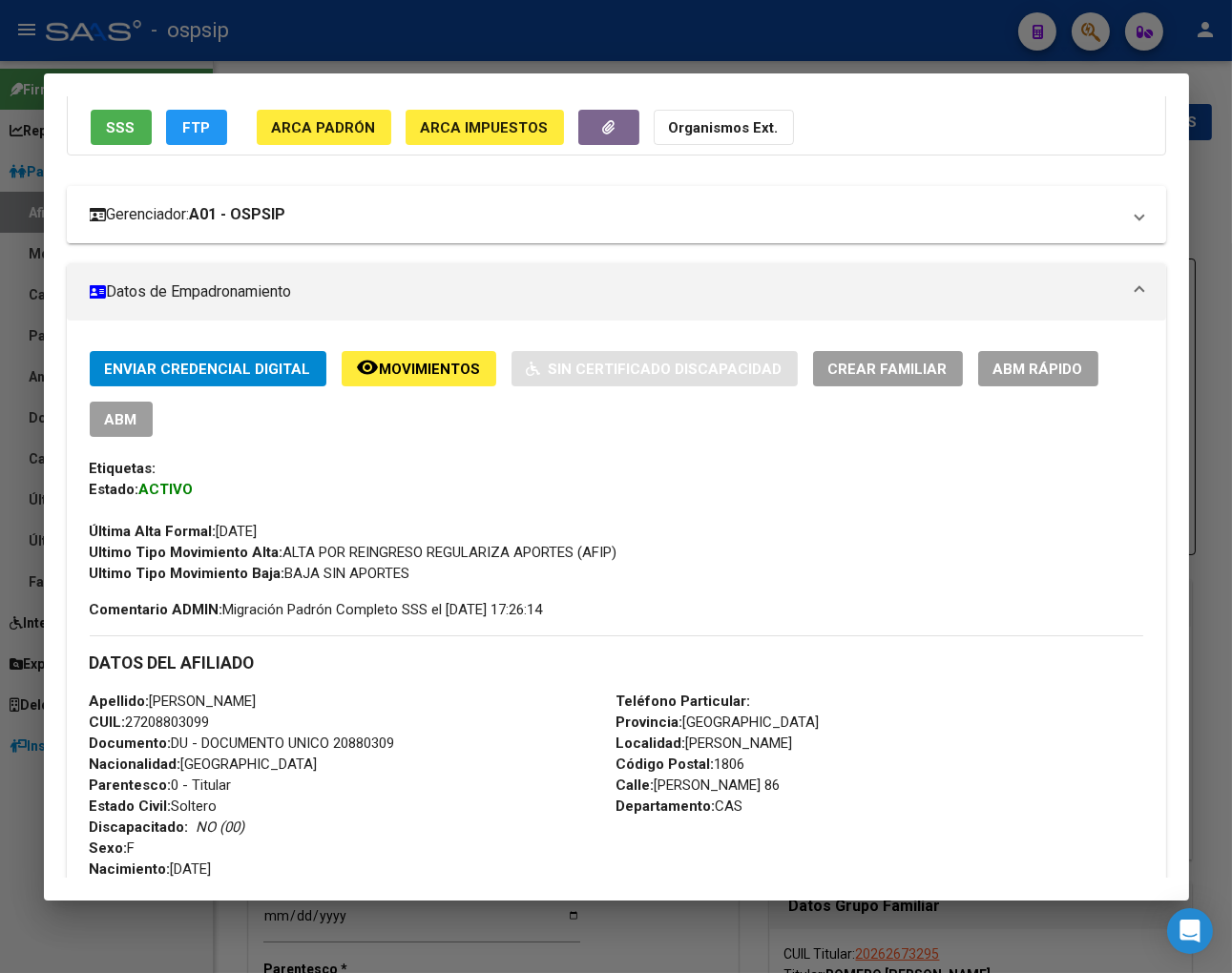 click on "Gerenciador:      A01 - OSPSIP" at bounding box center (605, 215) 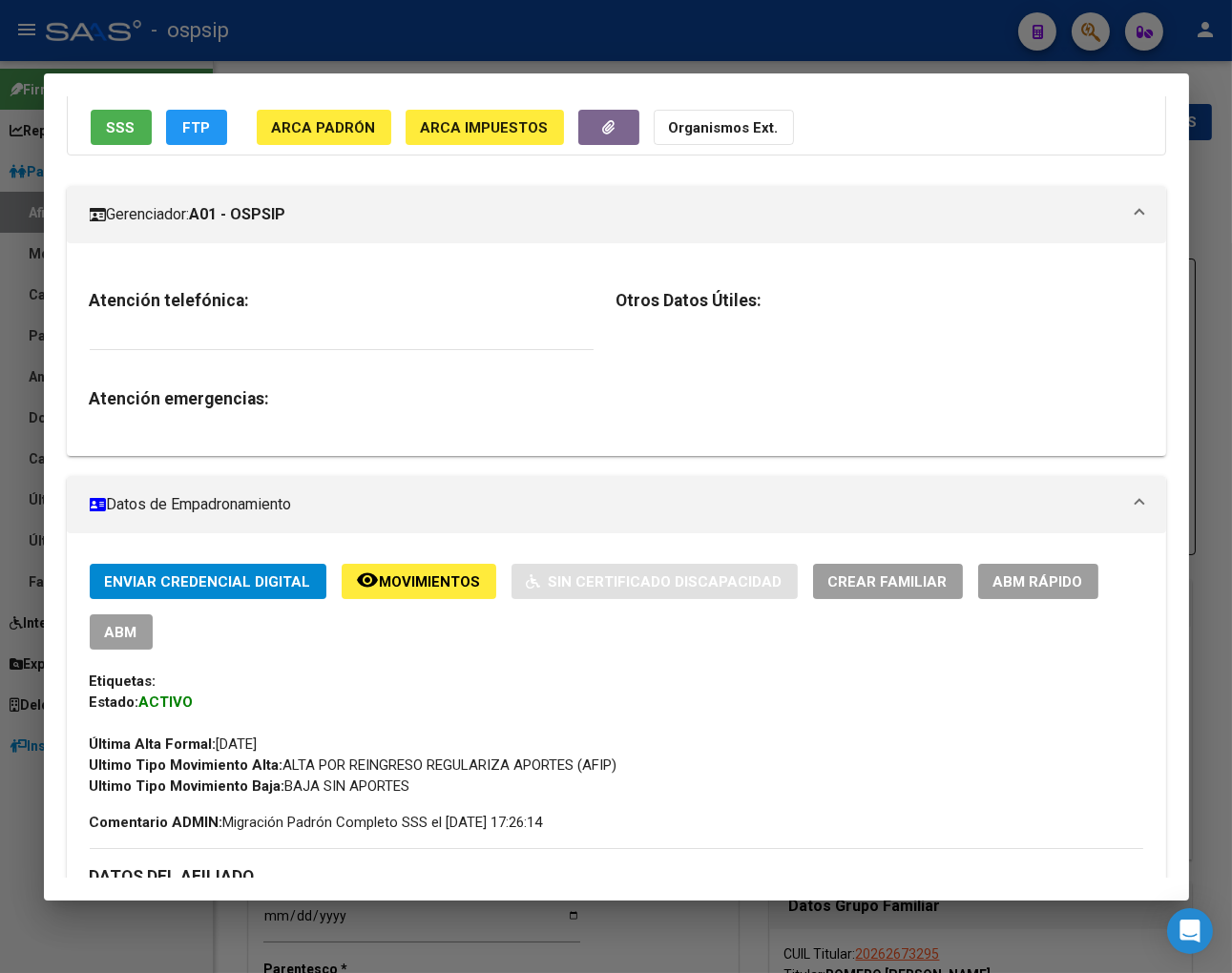 scroll, scrollTop: 0, scrollLeft: 0, axis: both 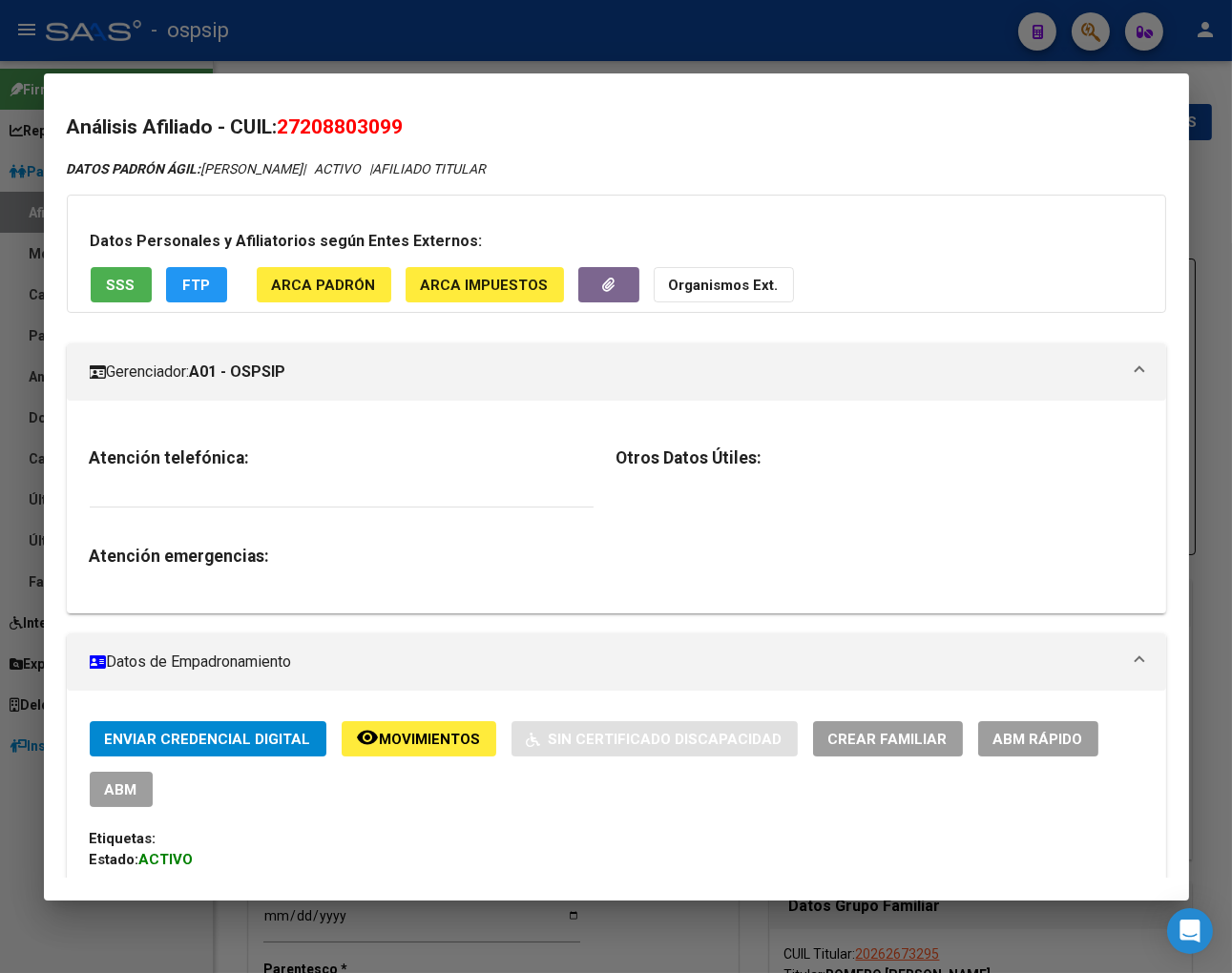drag, startPoint x: 307, startPoint y: 120, endPoint x: 384, endPoint y: 128, distance: 77.414 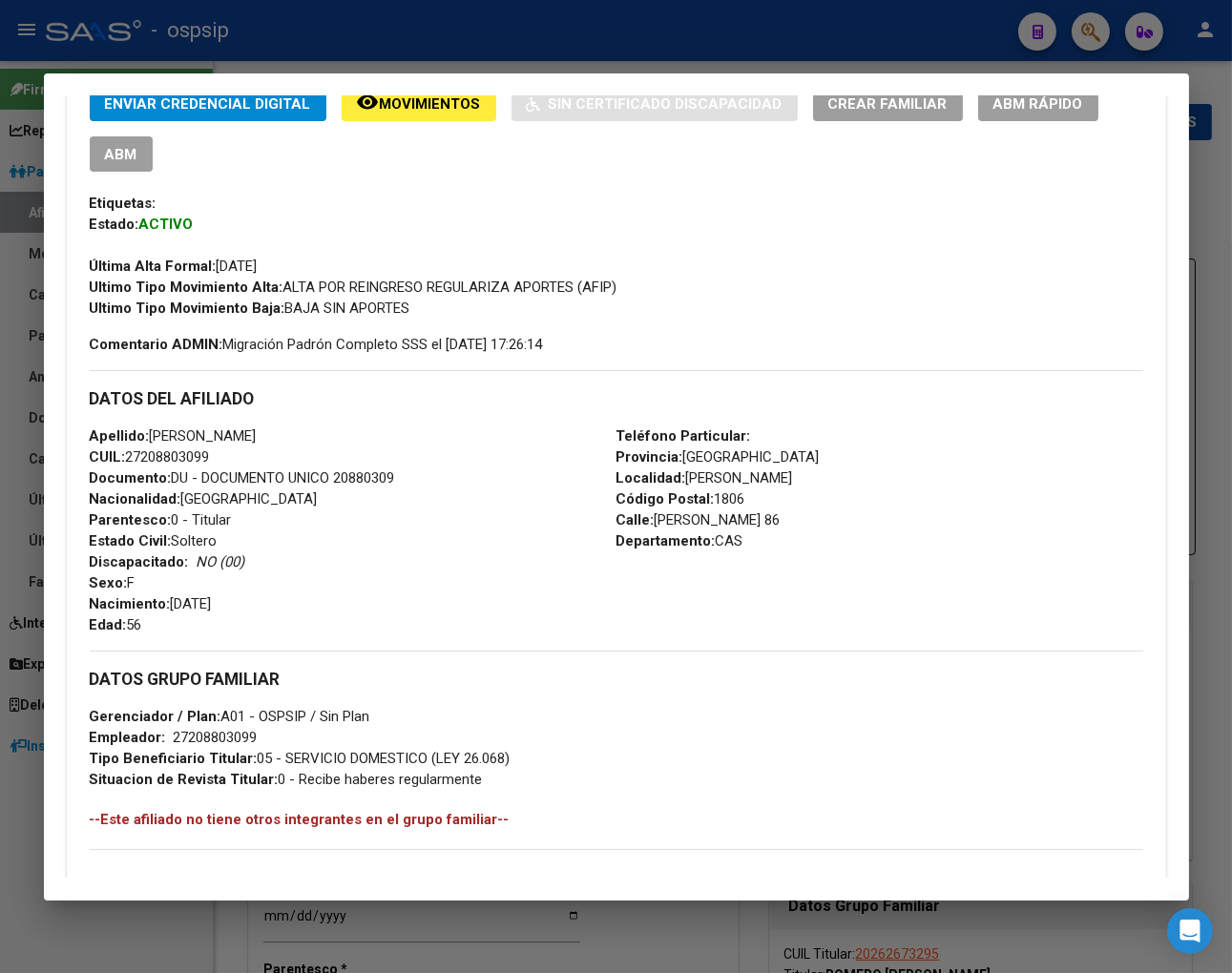scroll, scrollTop: 954, scrollLeft: 0, axis: vertical 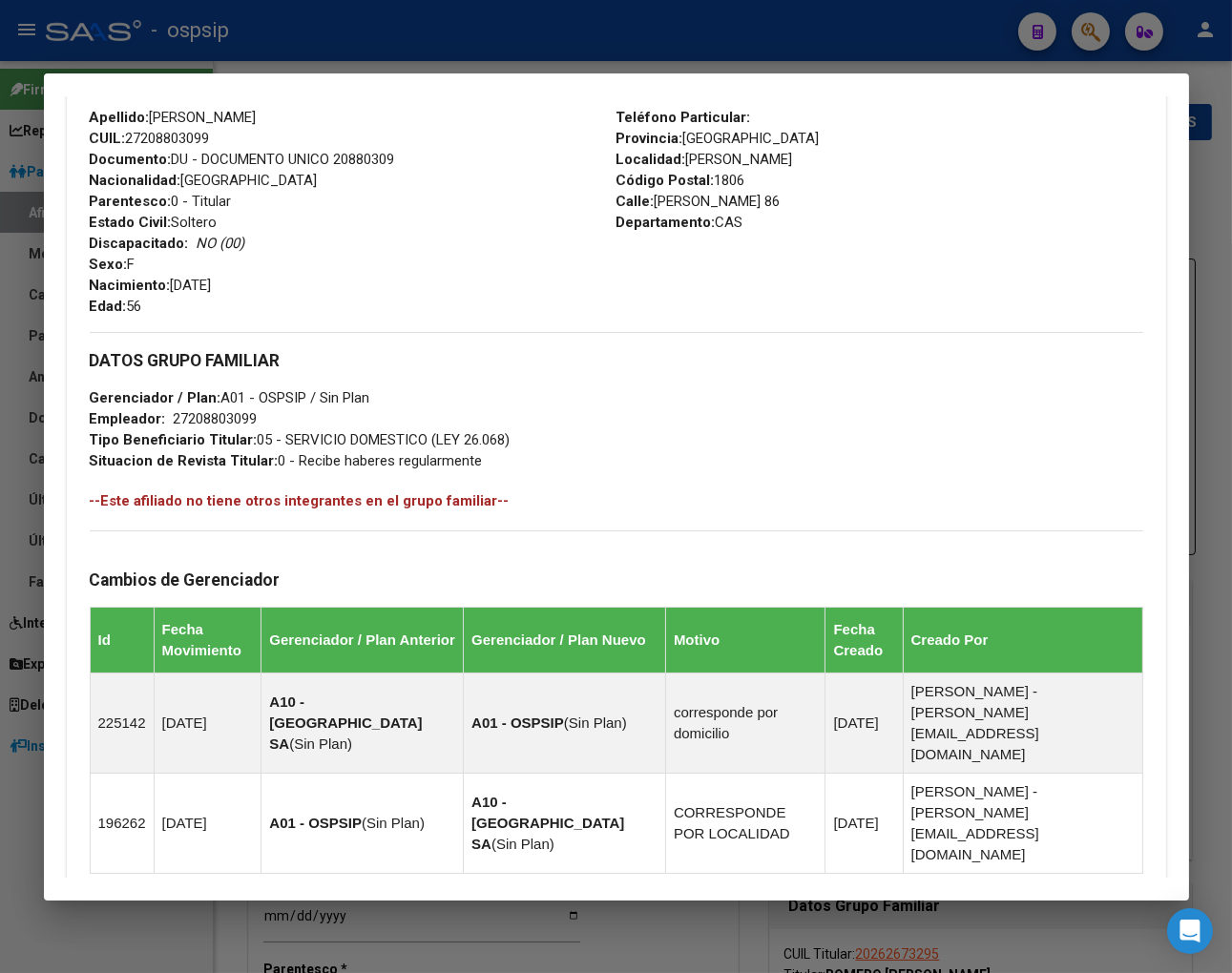 click on "DATOS GRUPO FAMILIAR Gerenciador / Plan:  A01 - OSPSIP / Sin Plan Empleador:    27208803099 Tipo Beneficiario Titular:   05 - SERVICIO DOMESTICO (LEY 26.068)  Situacion de Revista Titular:  0 - Recibe haberes regularmente" at bounding box center [616, 402] 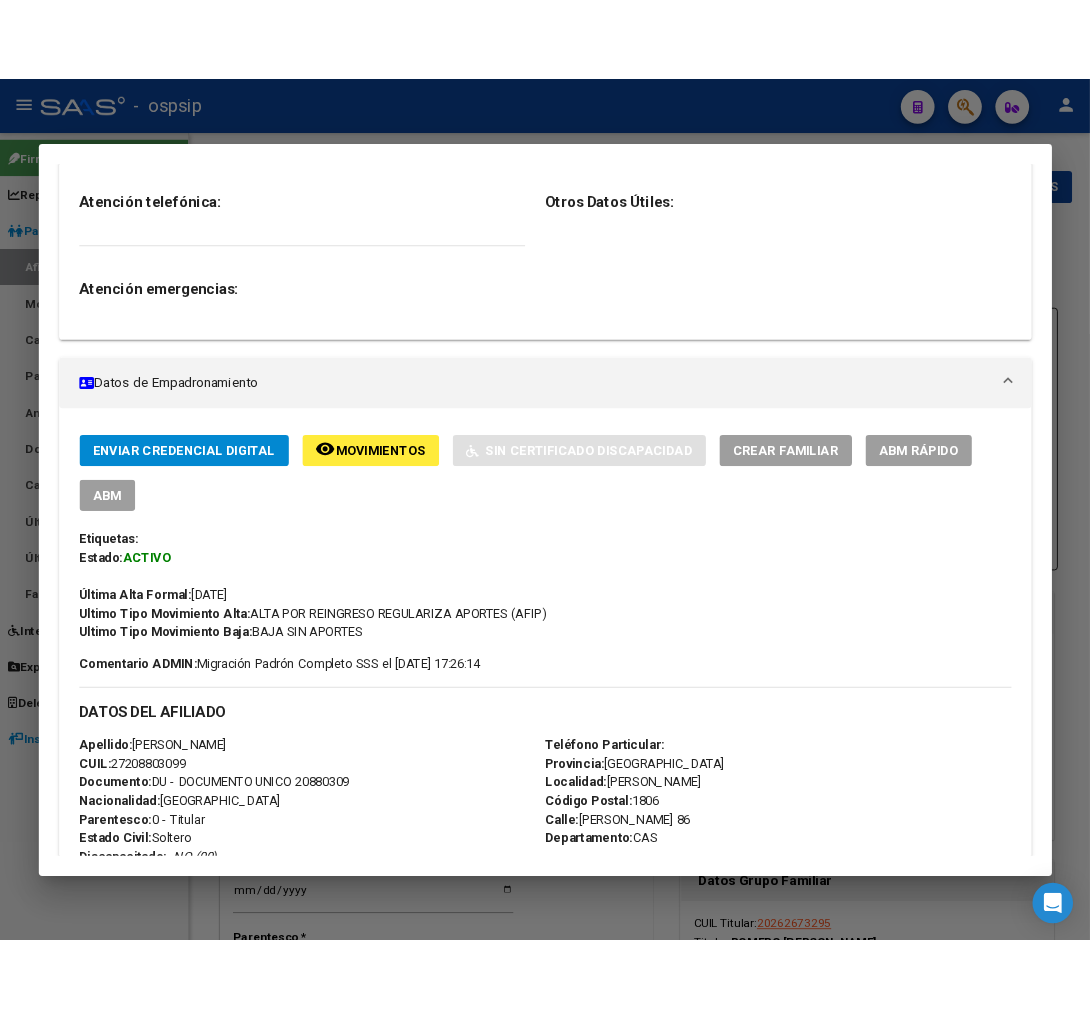 scroll, scrollTop: 333, scrollLeft: 0, axis: vertical 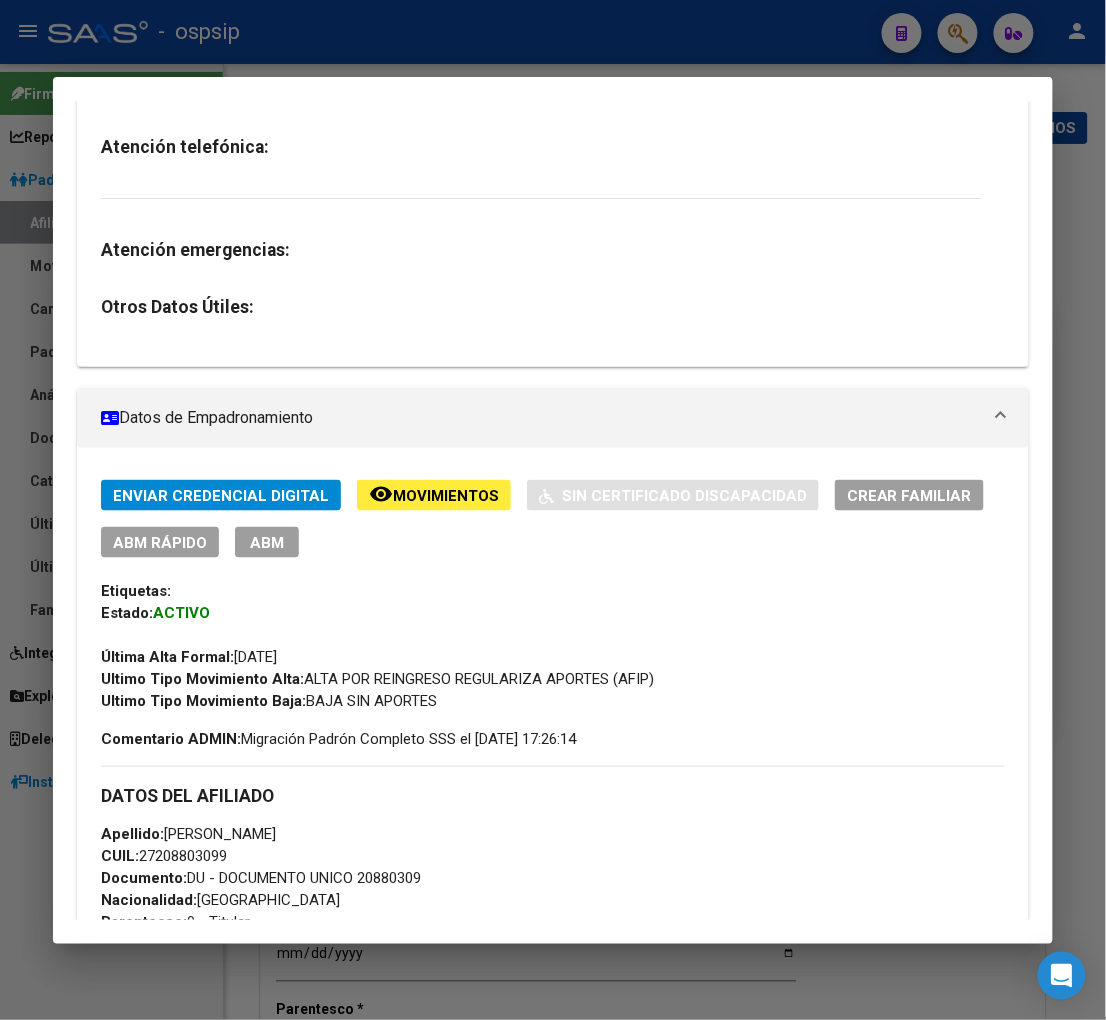click at bounding box center (553, 510) 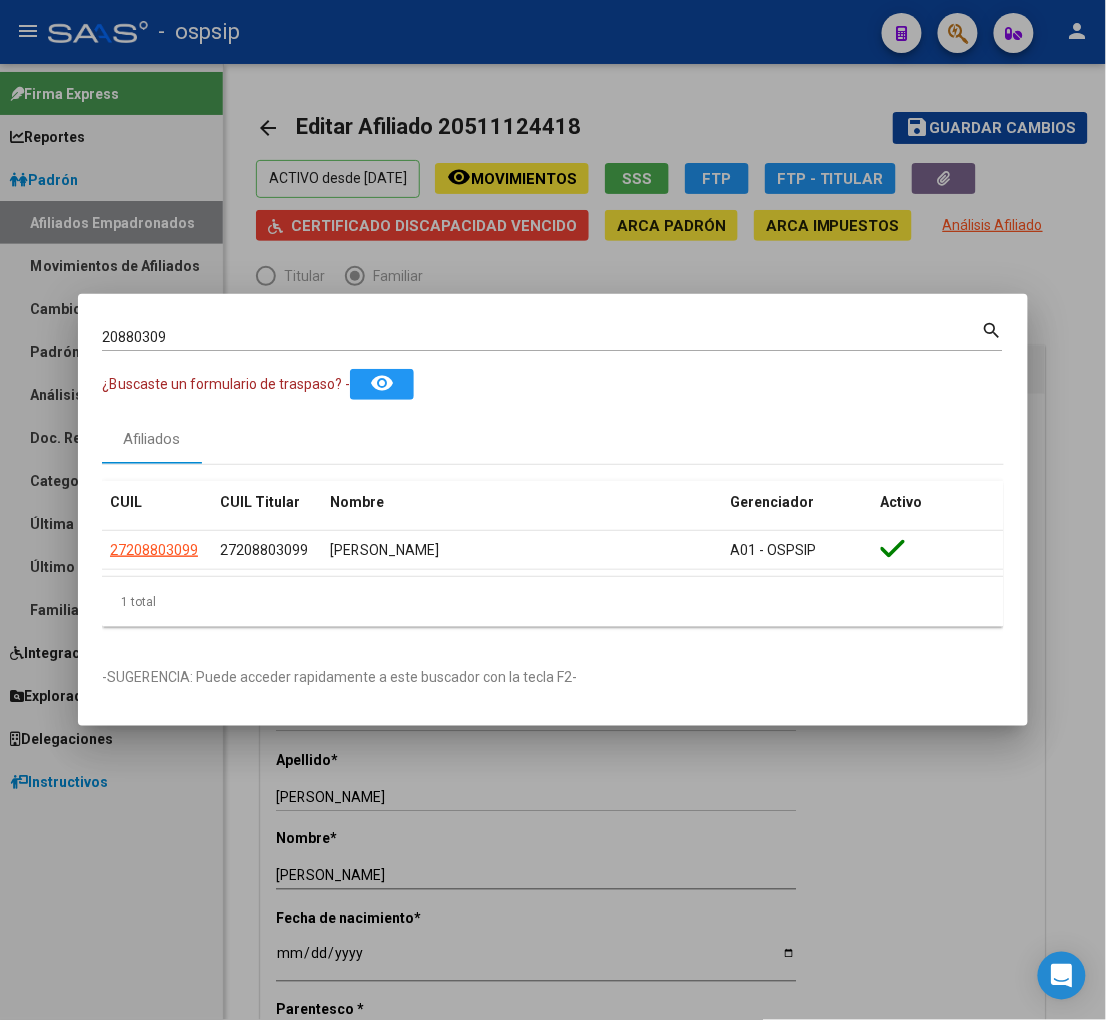 click on "20880309" at bounding box center (542, 337) 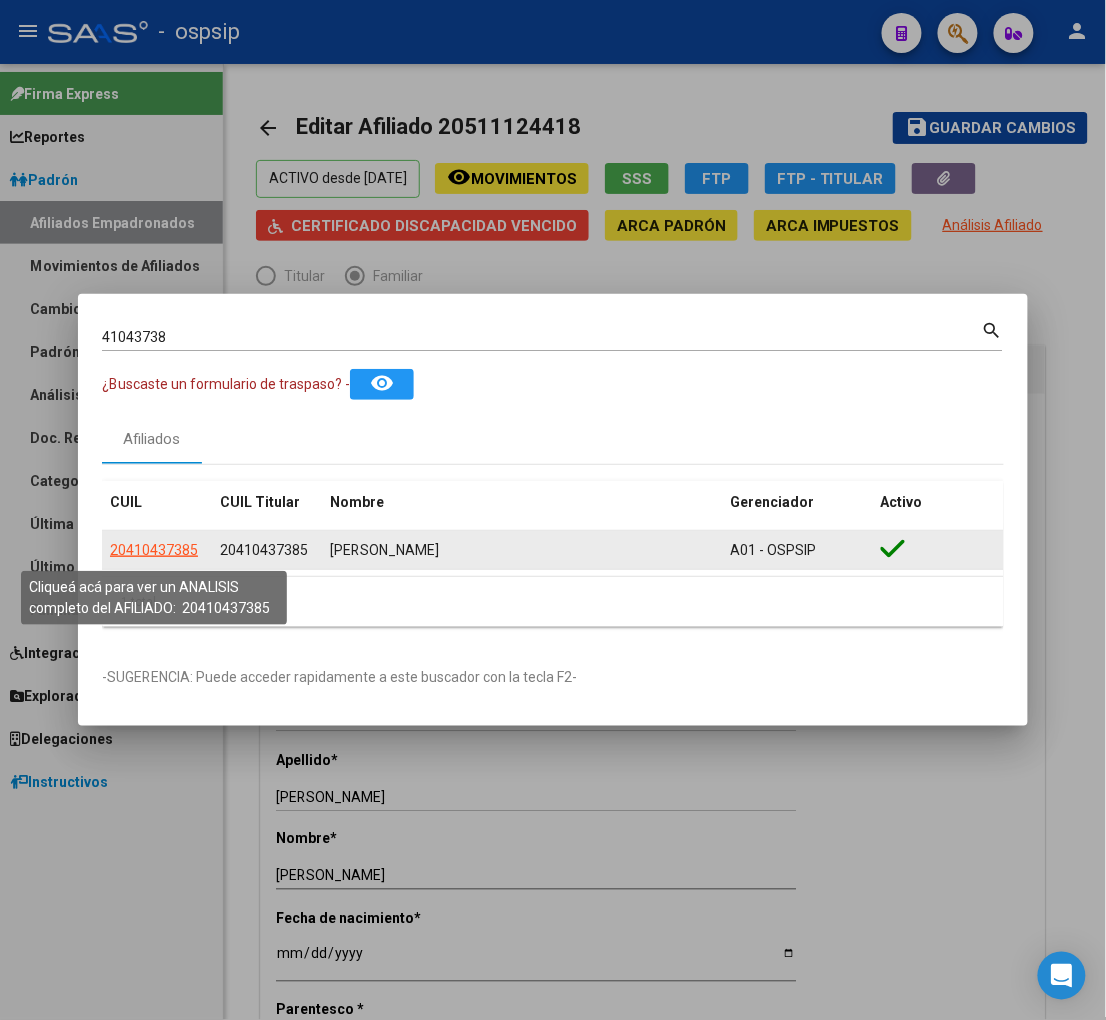 click on "20410437385" 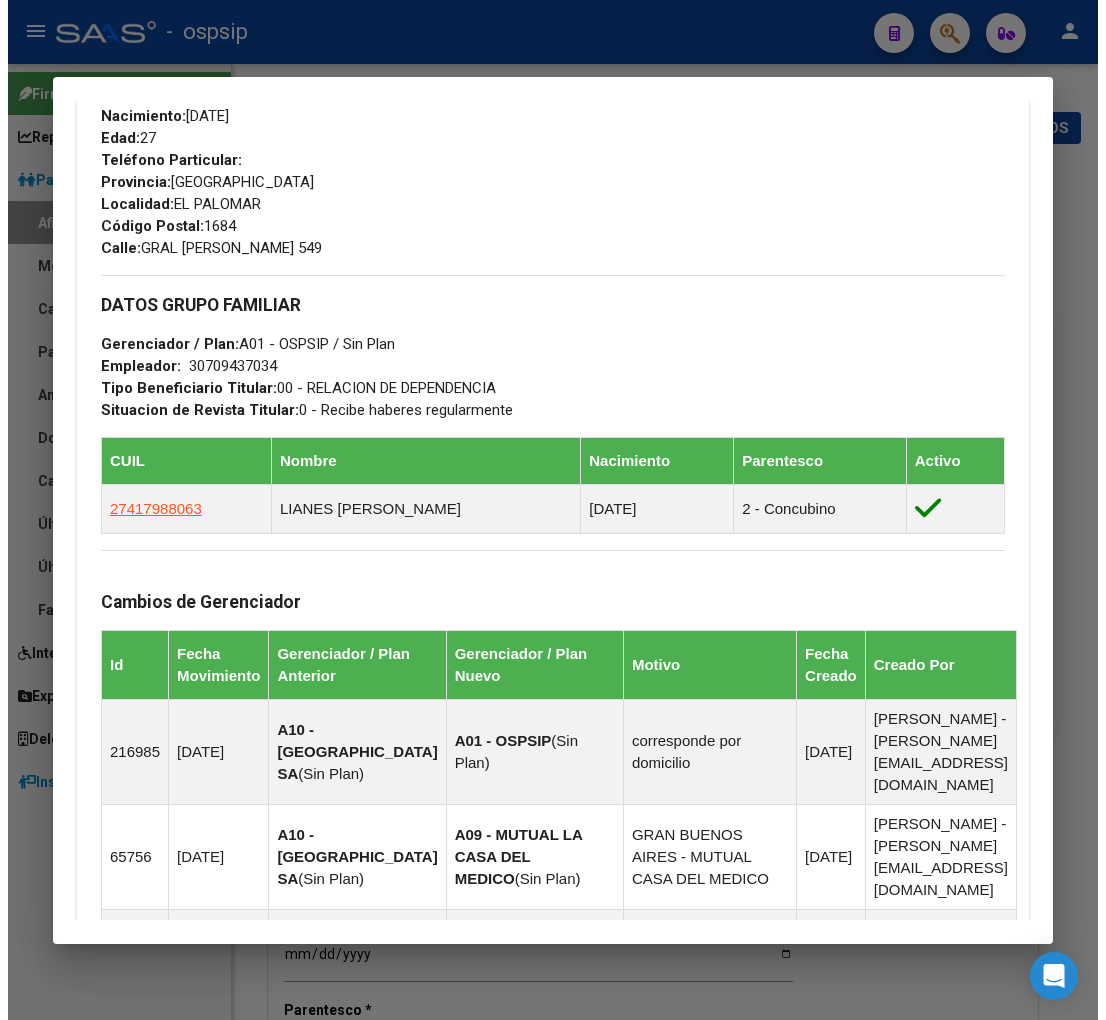 scroll, scrollTop: 444, scrollLeft: 0, axis: vertical 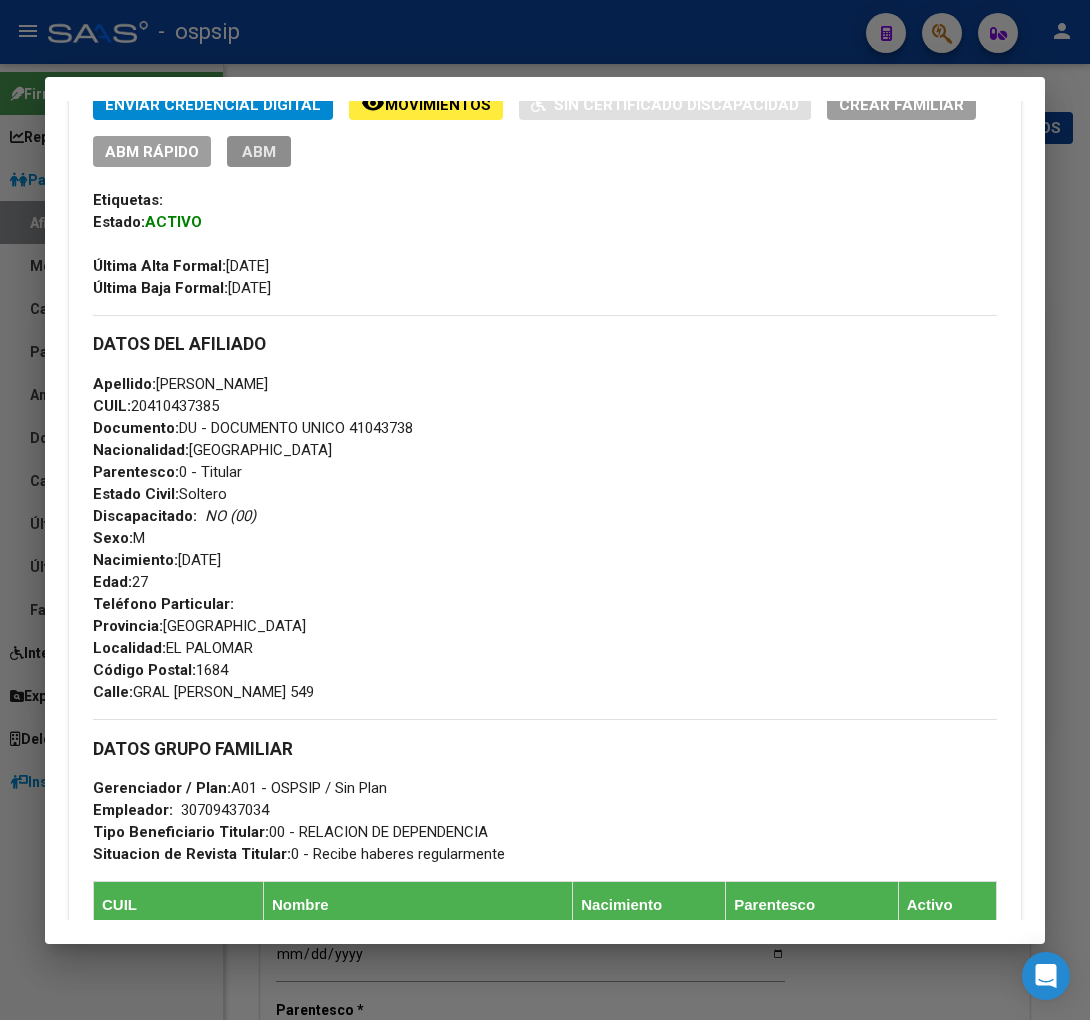 click on "ABM" at bounding box center (259, 152) 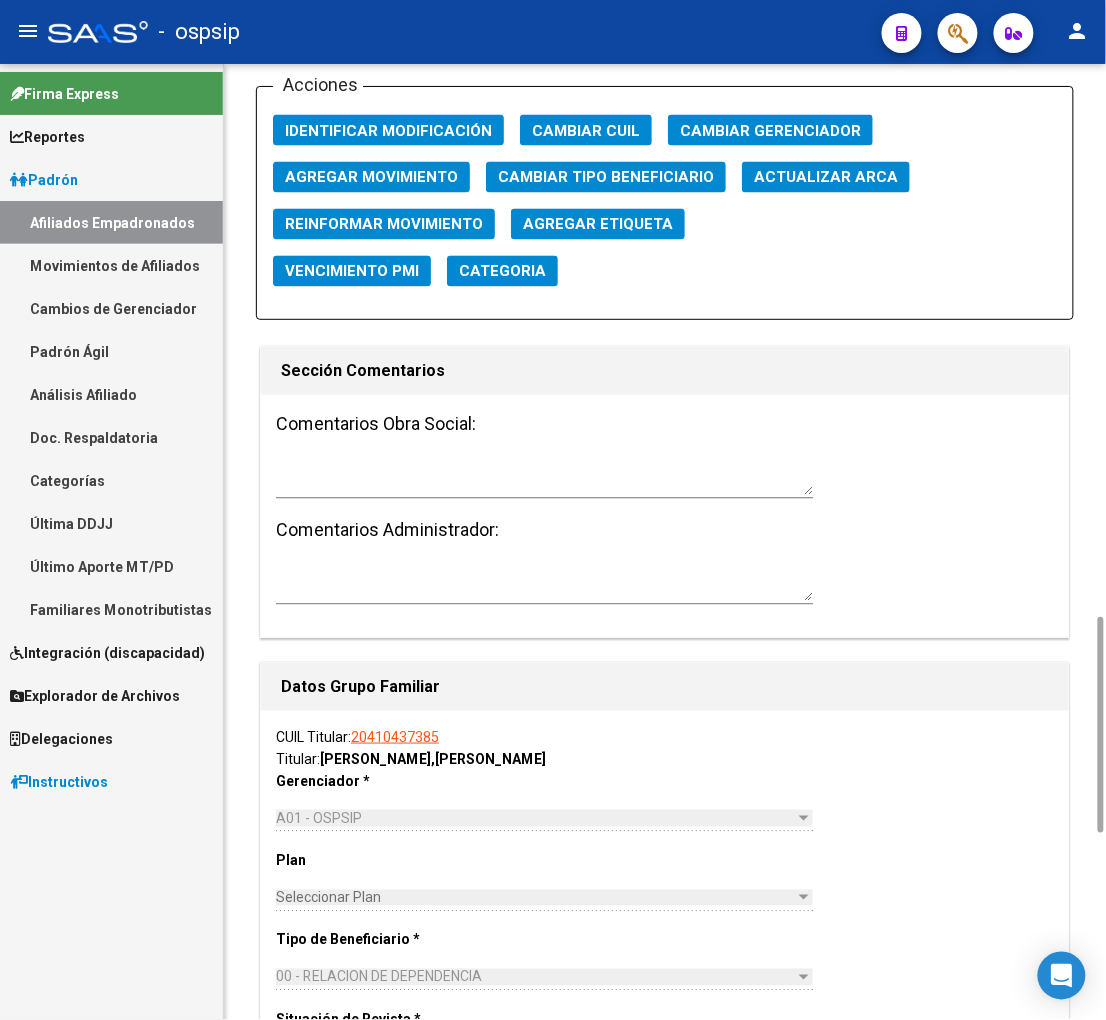 scroll, scrollTop: 3111, scrollLeft: 0, axis: vertical 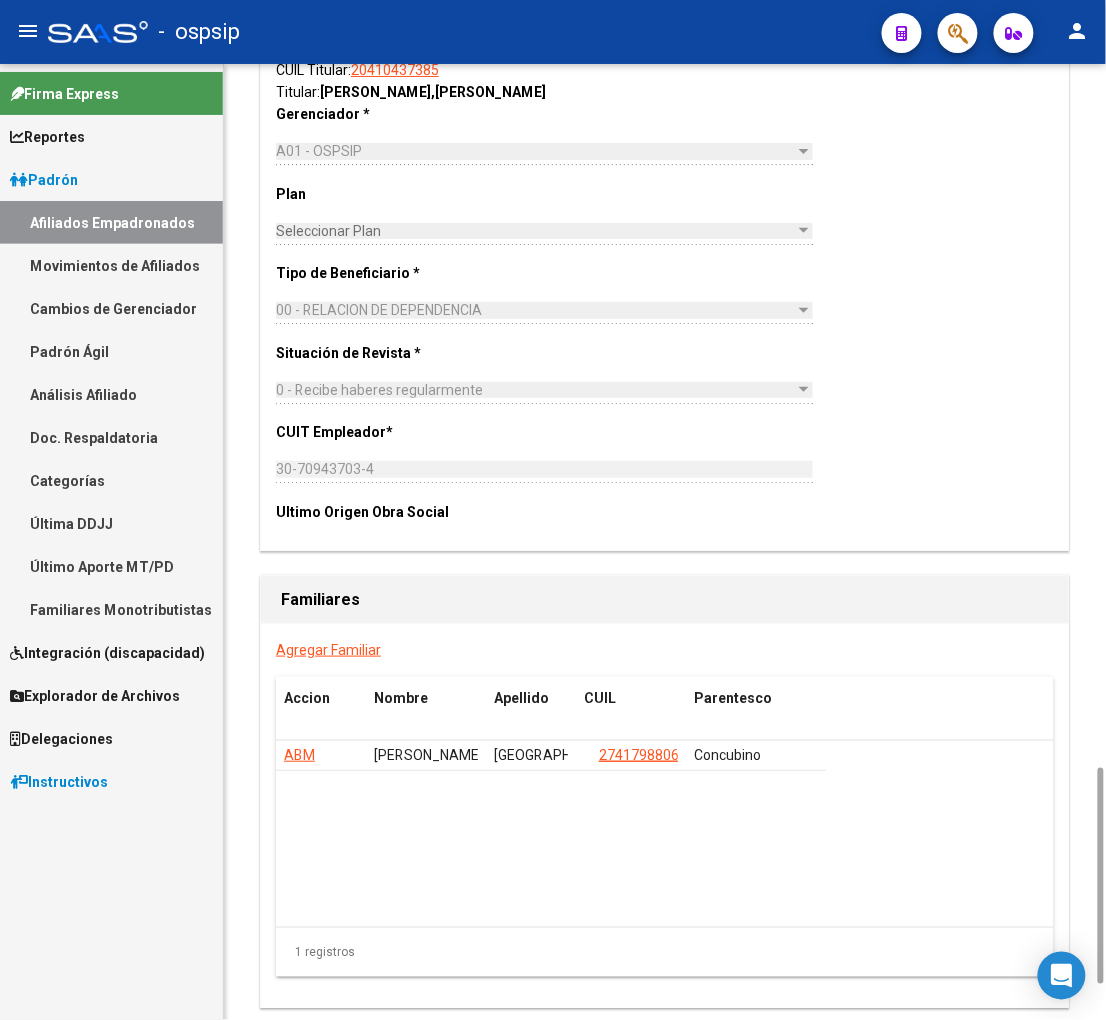 click on "Agregar Familiar" 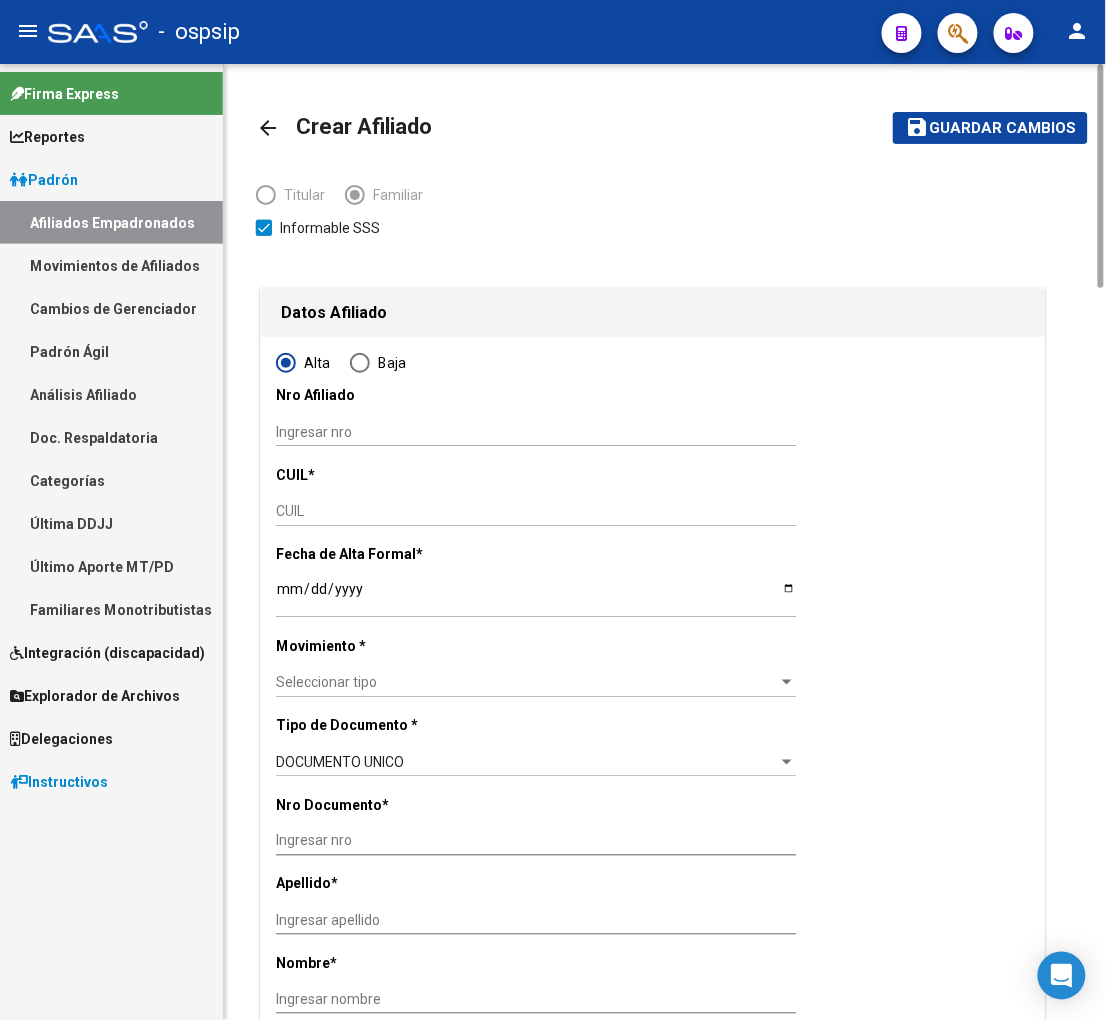 click on "CUIL" at bounding box center [536, 511] 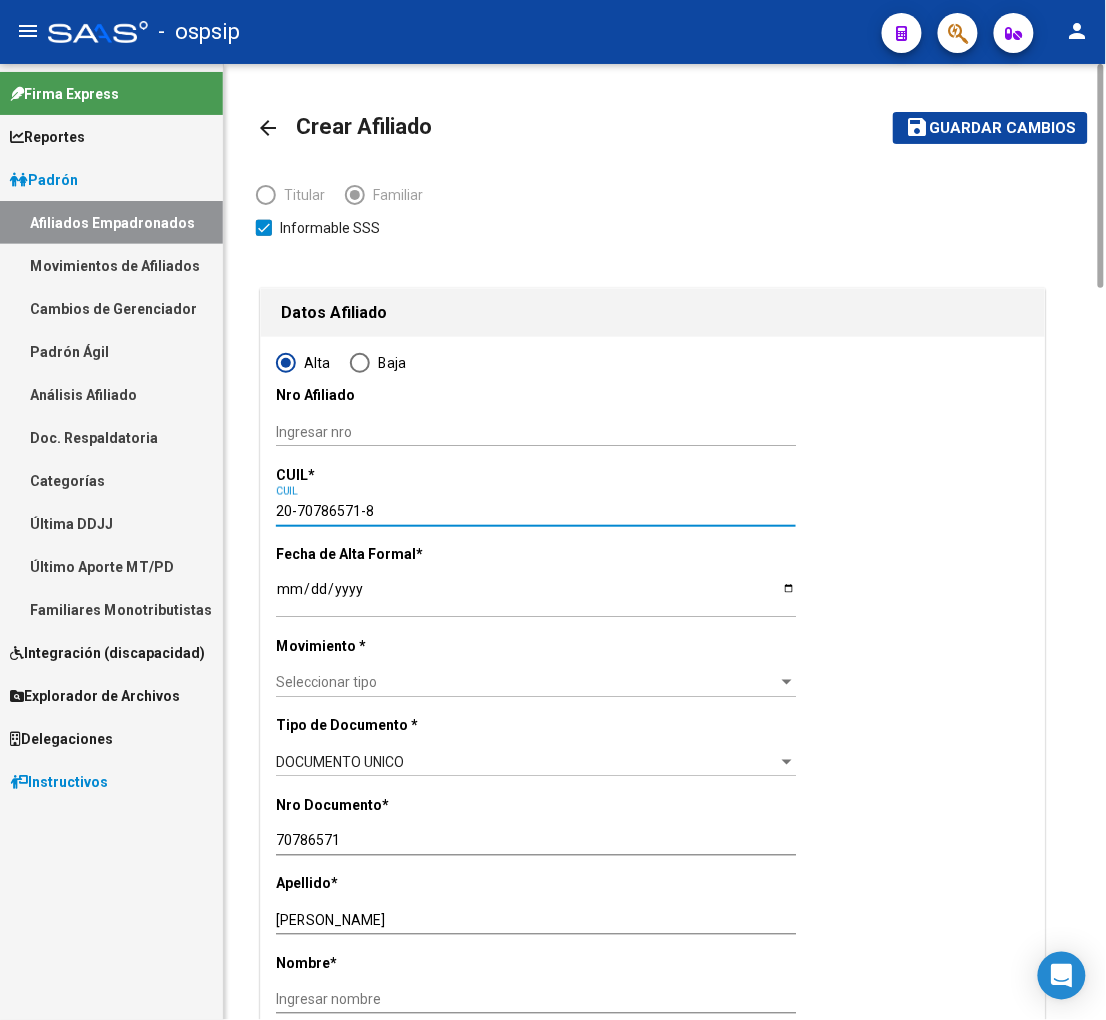 click on "Ingresar fecha" at bounding box center (536, 596) 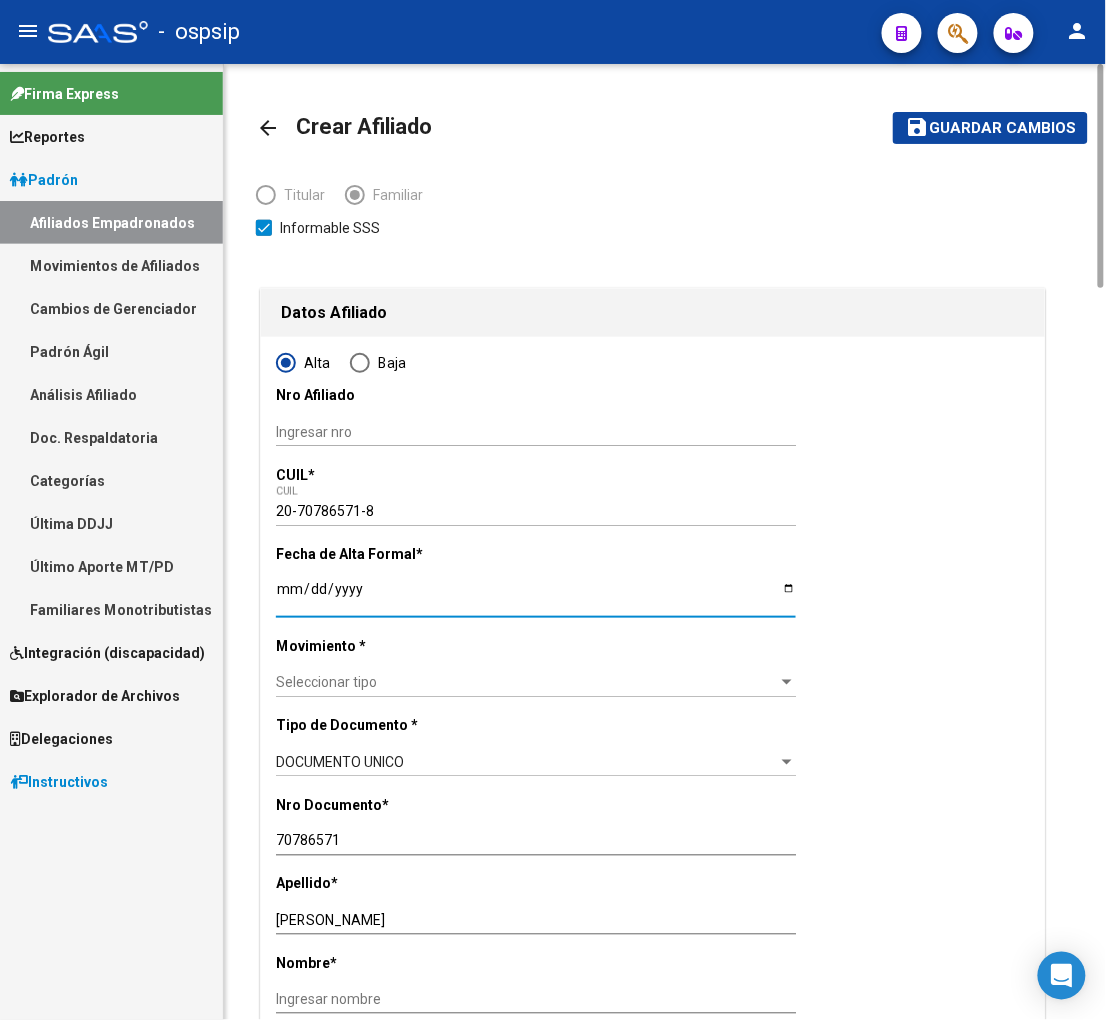 click on "Alta   Baja Nro Afiliado    Ingresar nro  CUIL  *   20-70786571-8 CUIL  ARCA Padrón Fecha de Alta Formal  *   2025-07-08 Ingresar fecha   Movimiento * Seleccionar tipo Seleccionar tipo  Tipo de Documento * DOCUMENTO UNICO Seleccionar tipo Nro Documento  *   70786571 Ingresar nro  Apellido  *   SCHMIDT LIANES IRIS Ingresar apellido  Nombre  *   Ingresar nombre  Fecha de nacimiento  *   2025-06-06 Ingresar fecha   Parentesco * Seleccionar parentesco Seleccionar parentesco  Estado Civil * Seleccionar tipo Seleccionar tipo  Sexo * Masculino Seleccionar sexo  Nacionalidad * ARGENTINA Seleccionar tipo  Discapacitado * No discapacitado Seleccionar tipo Vencimiento Certificado Estudio    Ingresar fecha   Tipo domicilio * Domicilio Completo Seleccionar tipo domicilio  Provincia * Buenos Aires Seleccionar provincia Localidad  *   GENERAL SAN MAR Ingresar el nombre  Codigo Postal  *   1650 Ingresar el codigo  Calle  *   AV EVA PERON Ingresar calle  Numero  *   2668 Ingresar nro  Piso    Ingresar piso  Departamento" 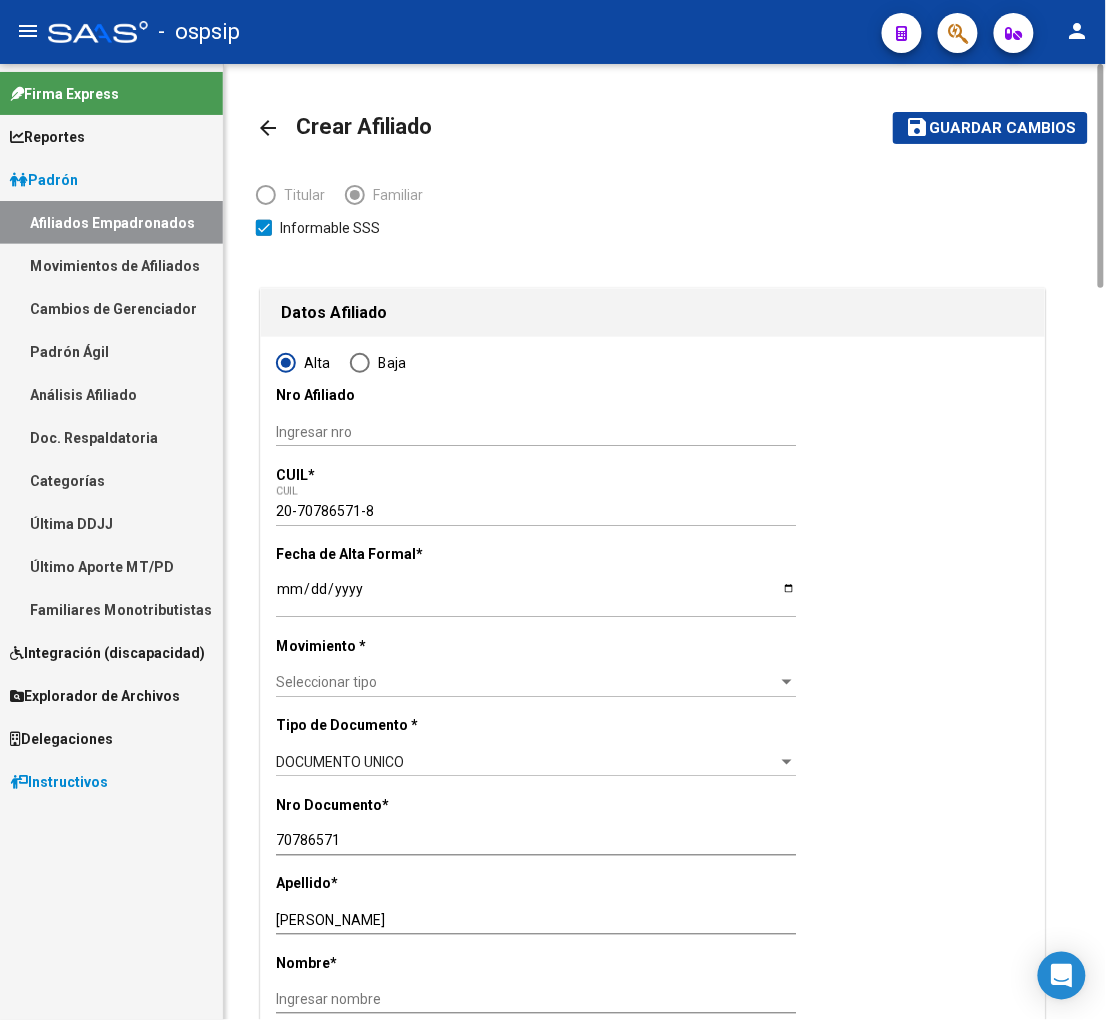 click on "Seleccionar tipo Seleccionar tipo" 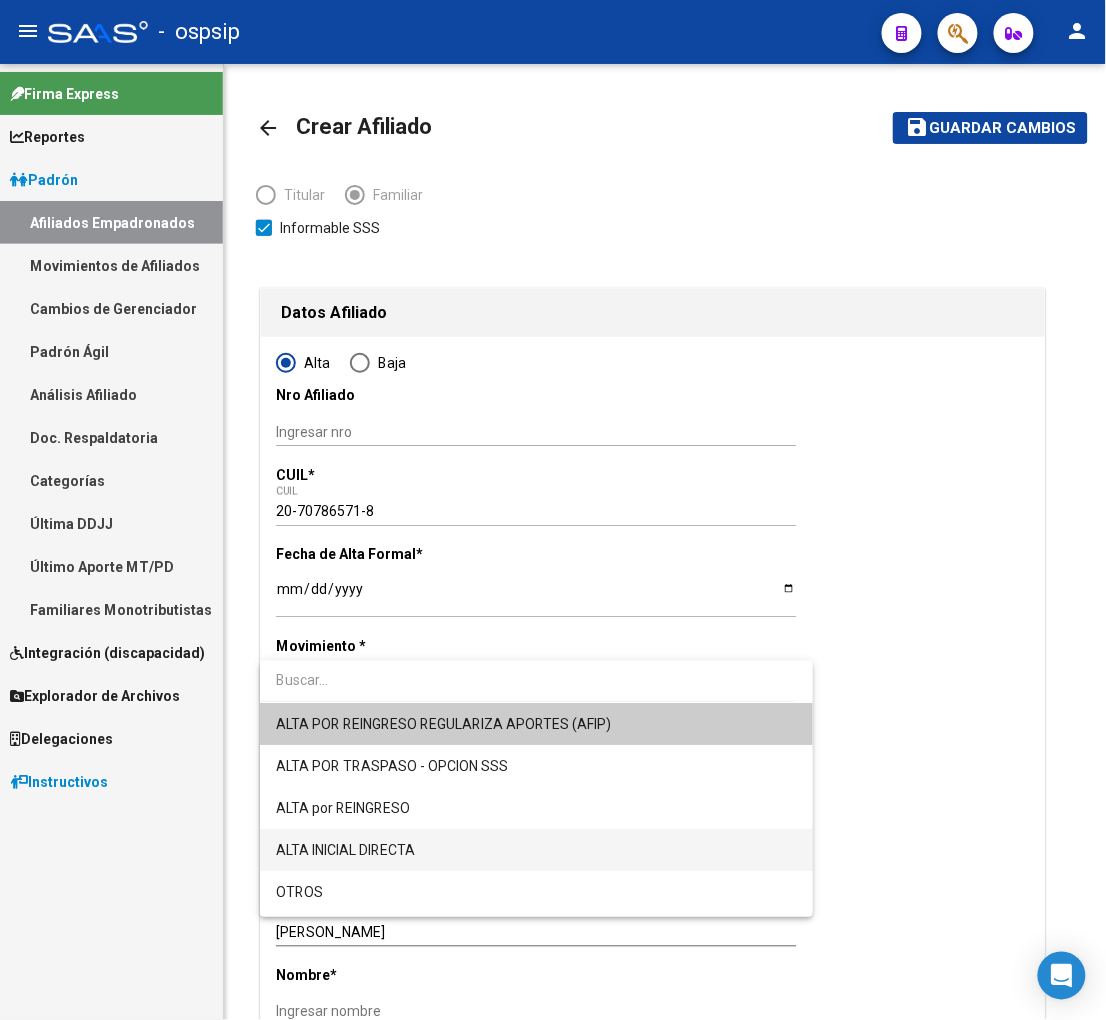 click on "ALTA INICIAL DIRECTA" at bounding box center [536, 850] 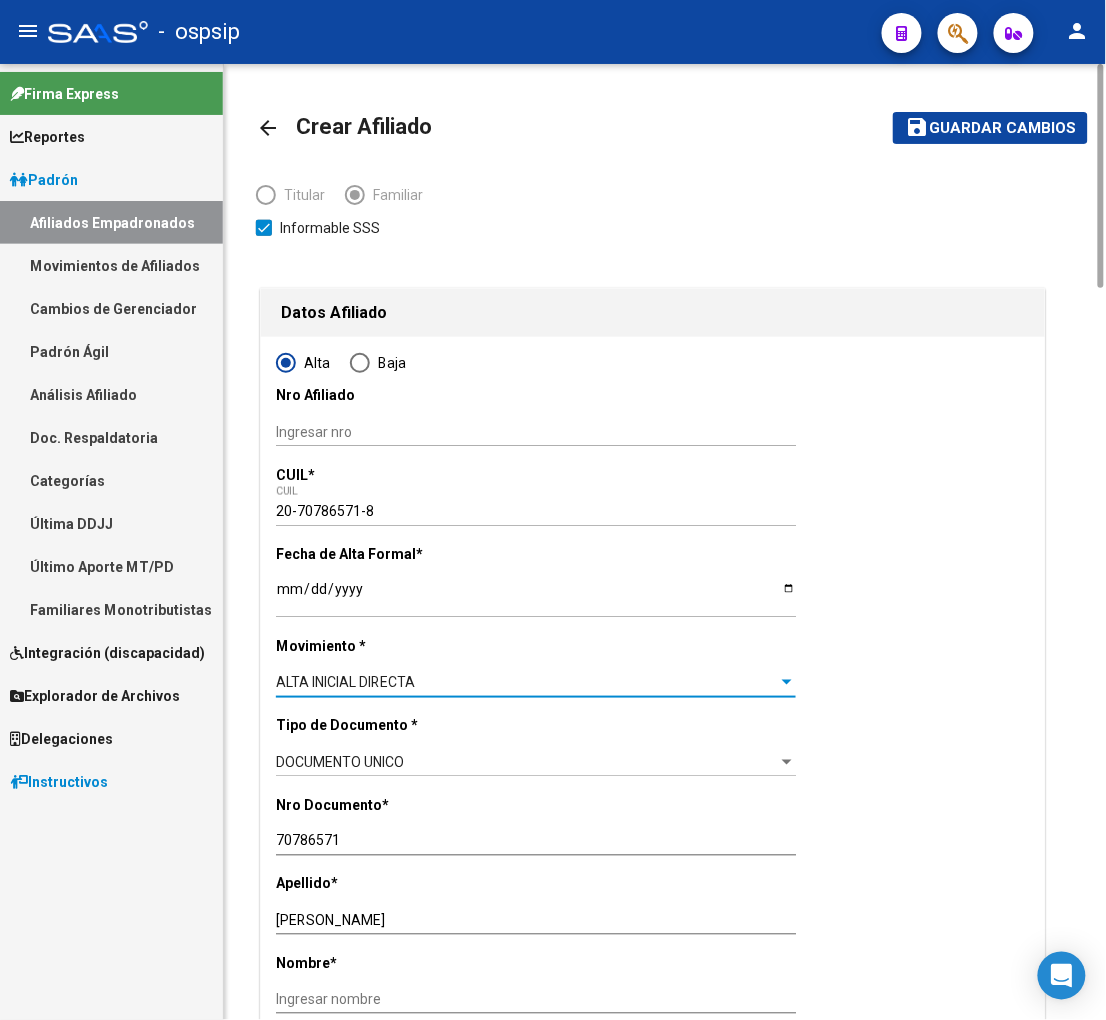 scroll, scrollTop: 444, scrollLeft: 0, axis: vertical 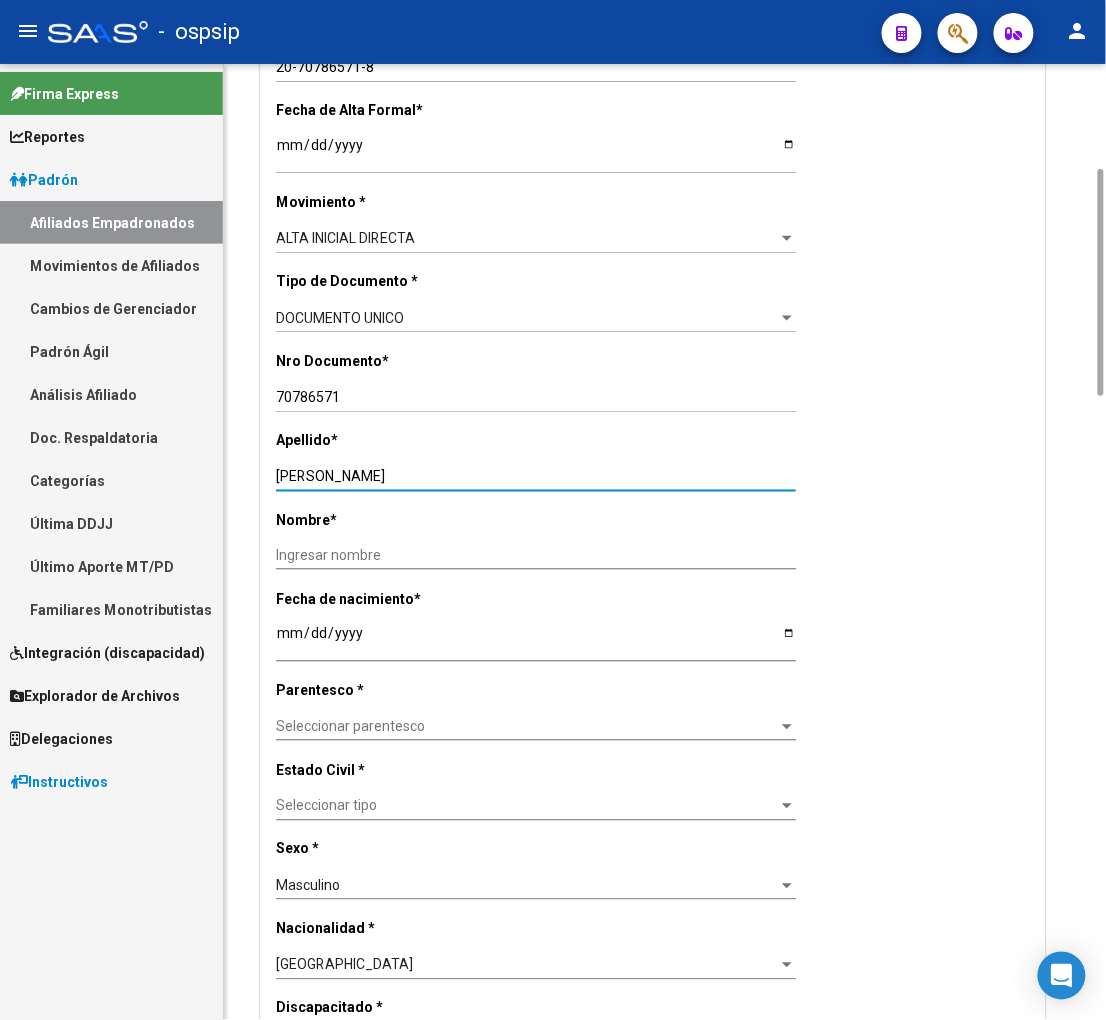 drag, startPoint x: 340, startPoint y: 475, endPoint x: 414, endPoint y: 468, distance: 74.330345 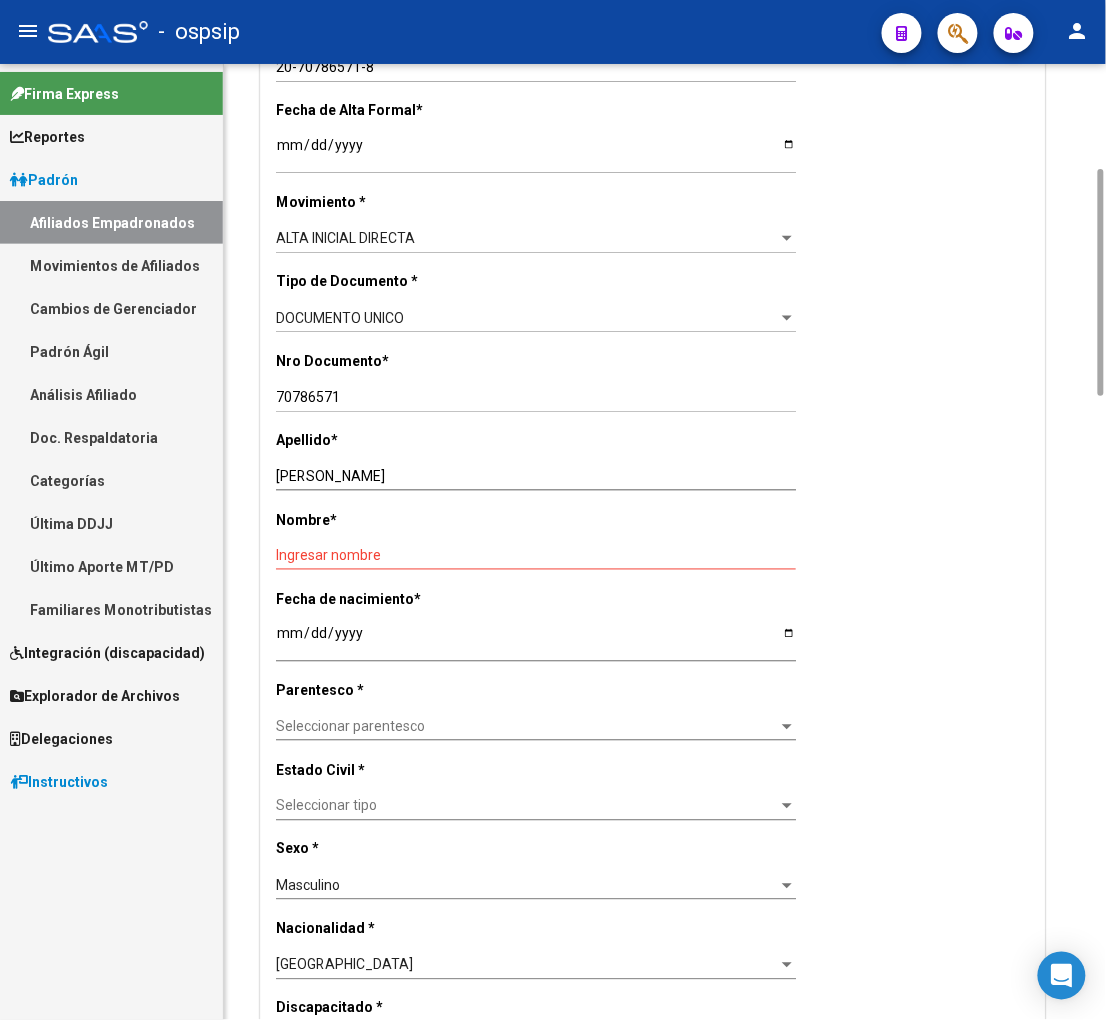 drag, startPoint x: 304, startPoint y: 543, endPoint x: 303, endPoint y: 557, distance: 14.035668 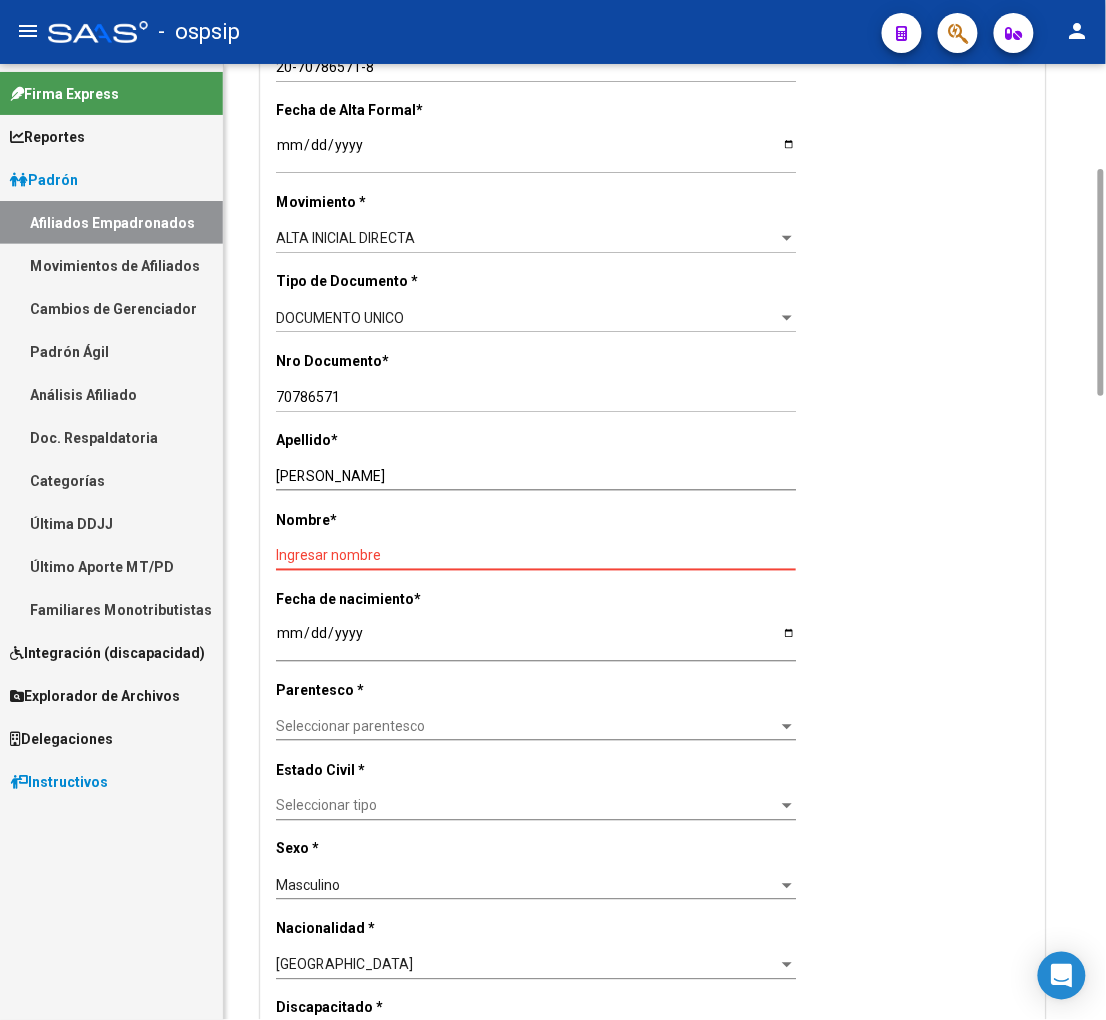 paste on "LIANES IRIS" 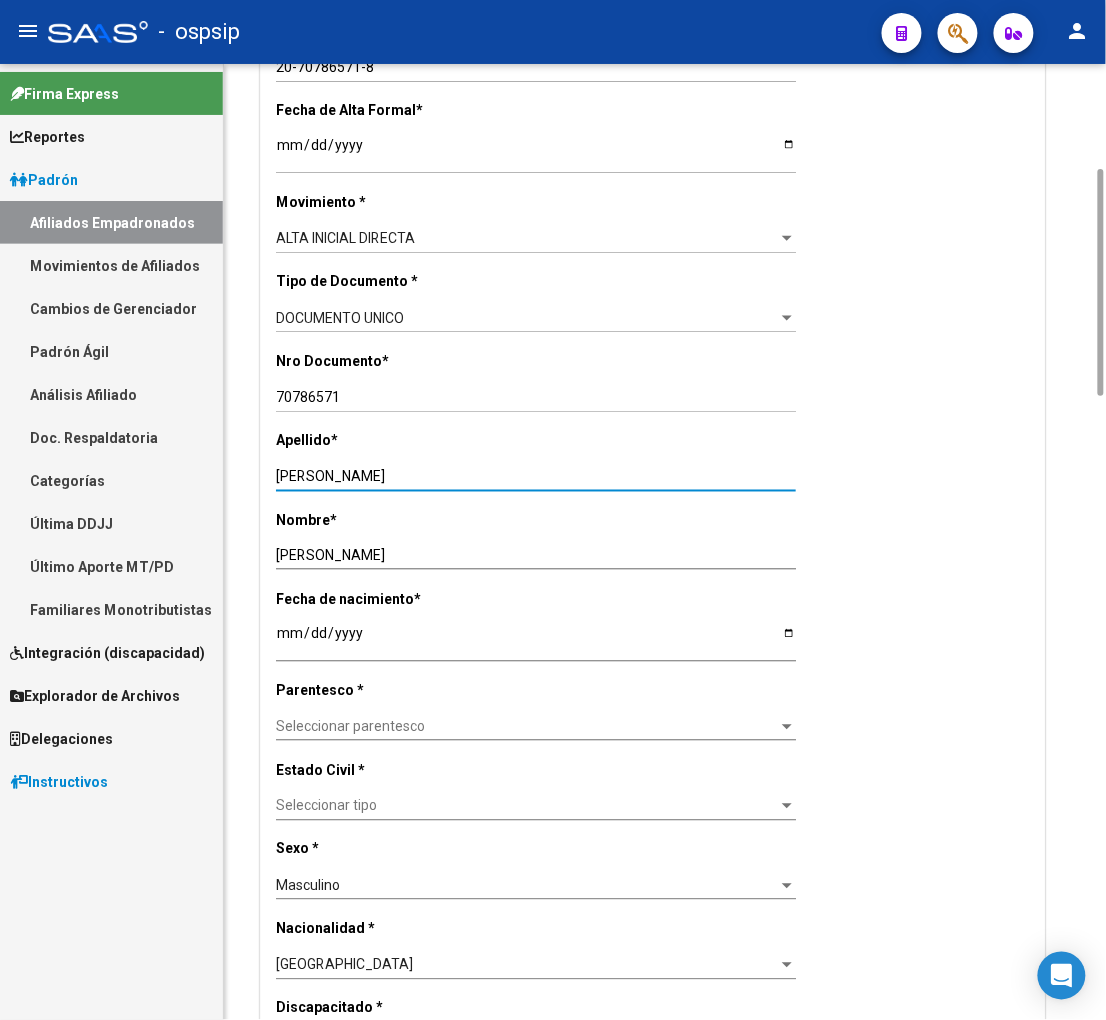 drag, startPoint x: 341, startPoint y: 470, endPoint x: 538, endPoint y: 483, distance: 197.42847 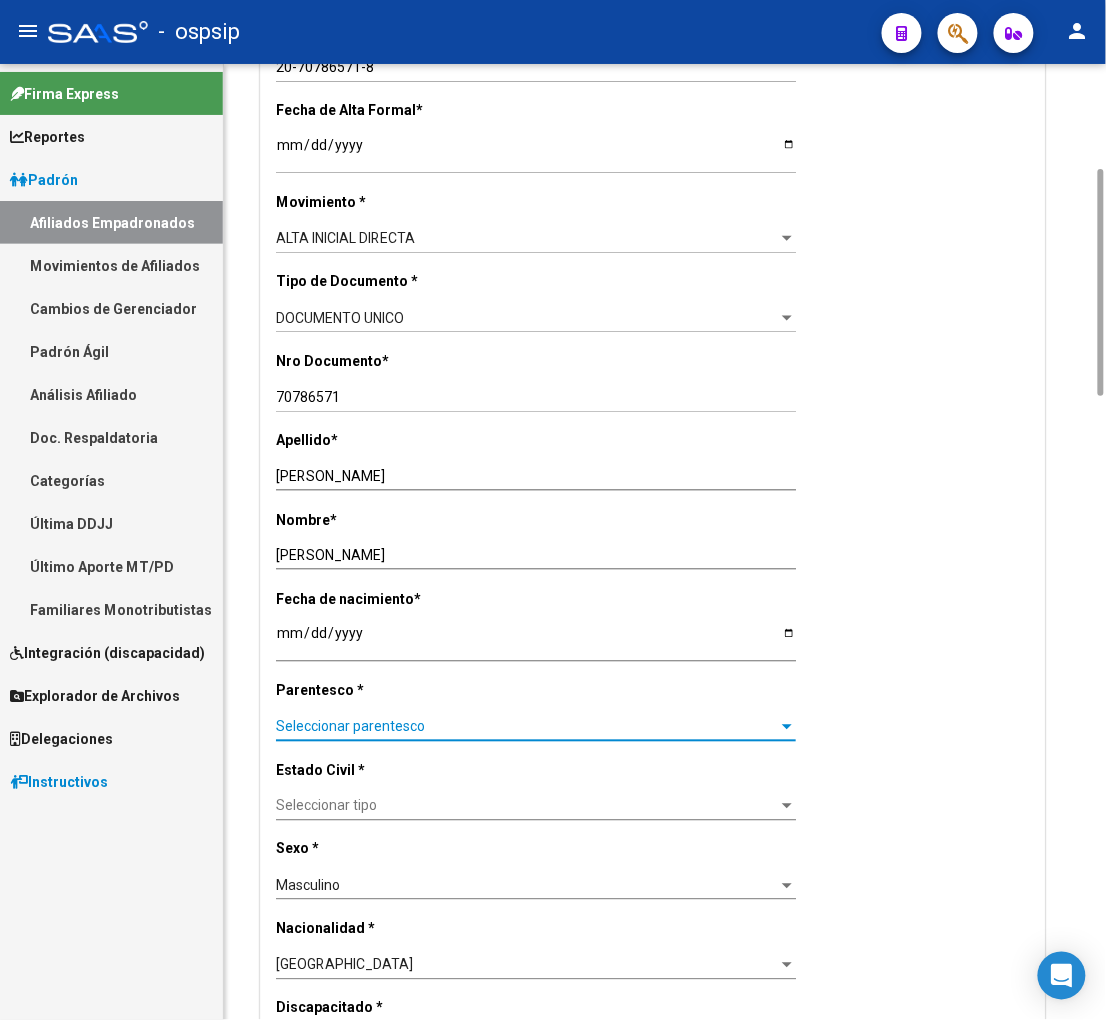click on "Seleccionar parentesco" at bounding box center (527, 727) 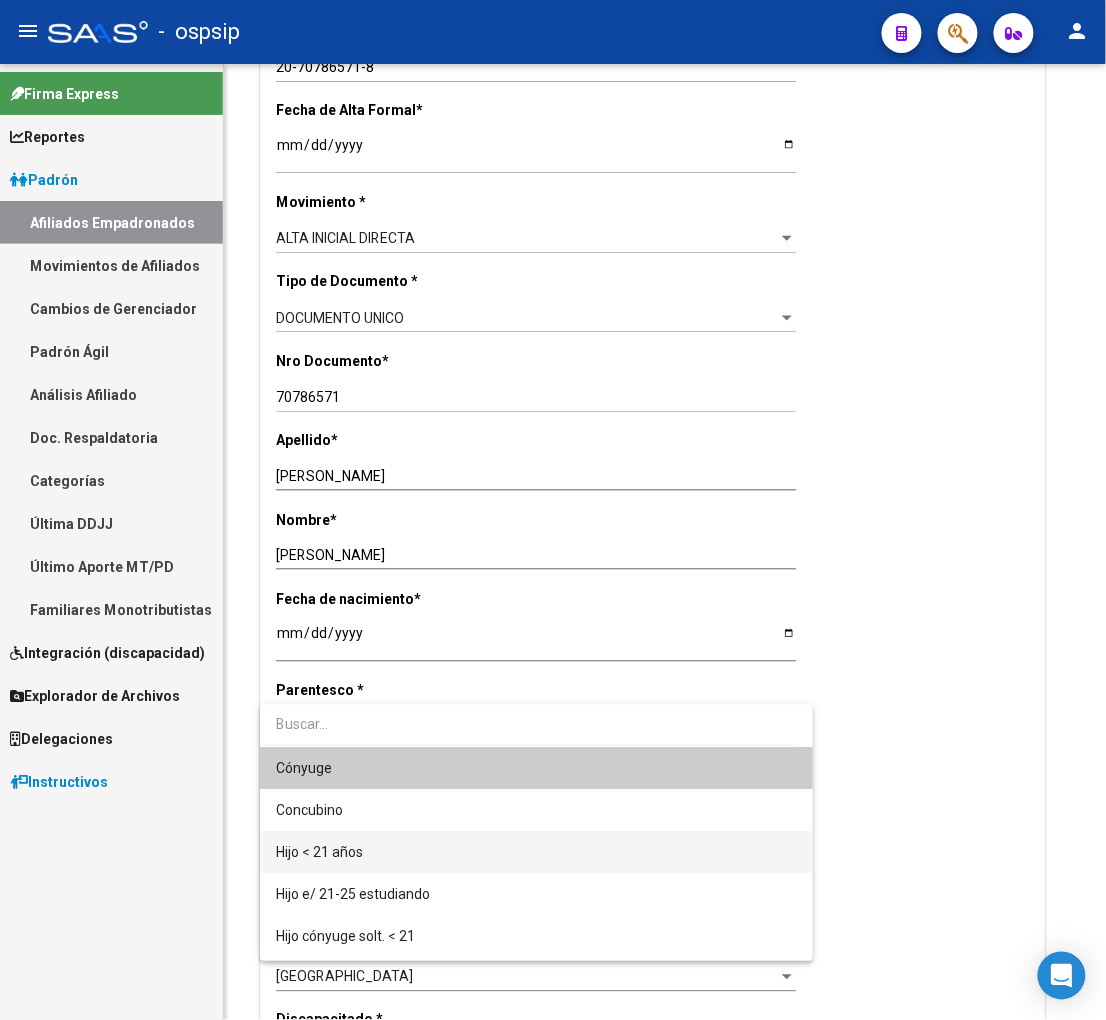 click on "Hijo < 21 años" at bounding box center (536, 852) 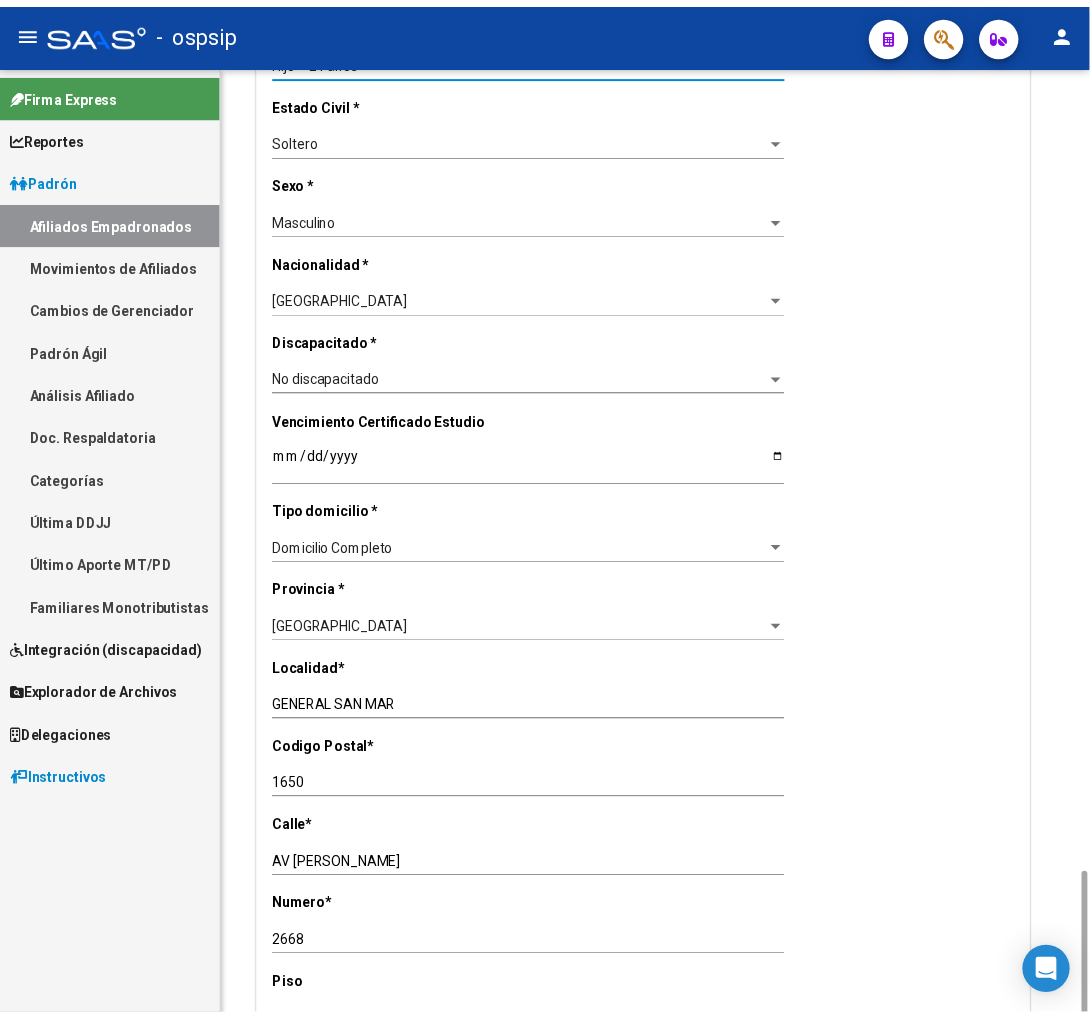 scroll, scrollTop: 1555, scrollLeft: 0, axis: vertical 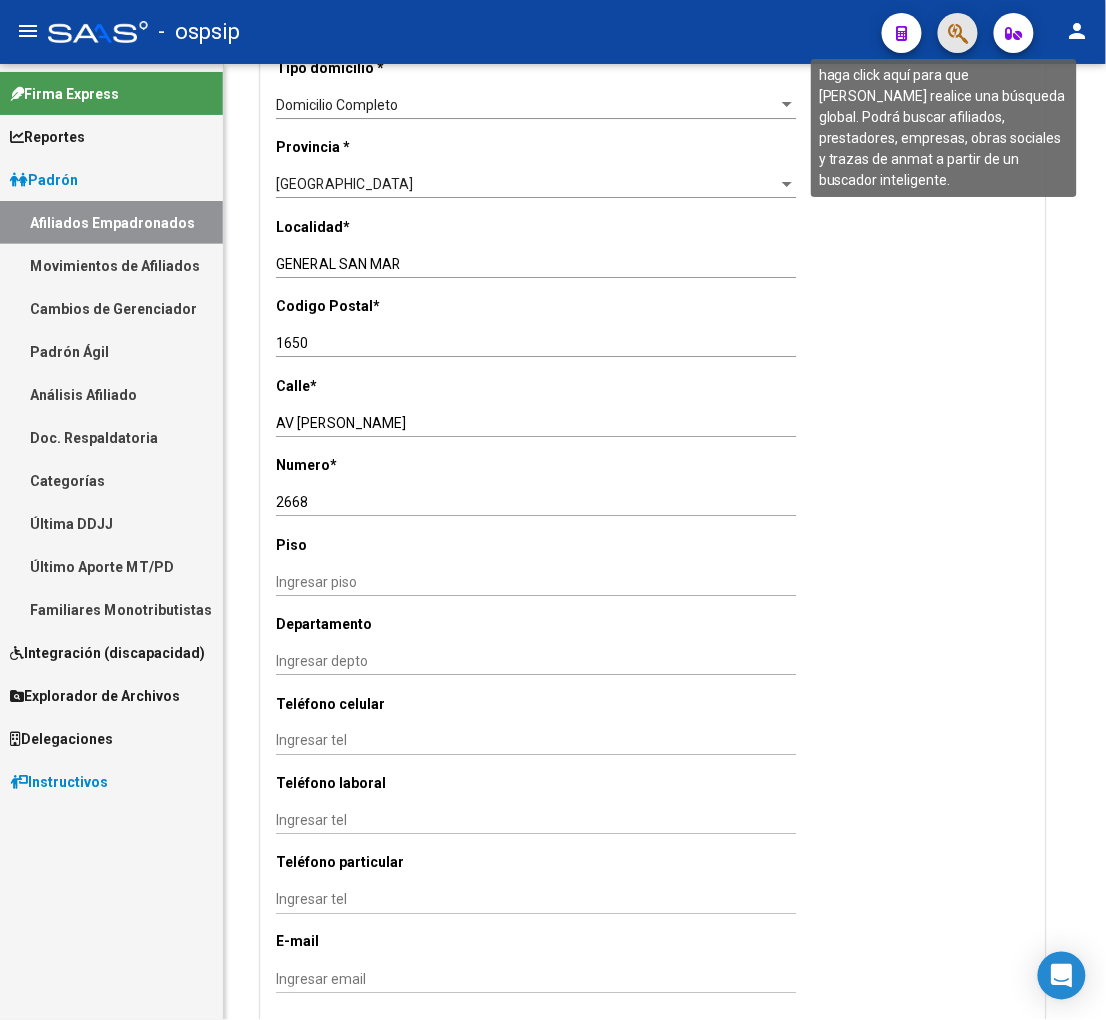 click 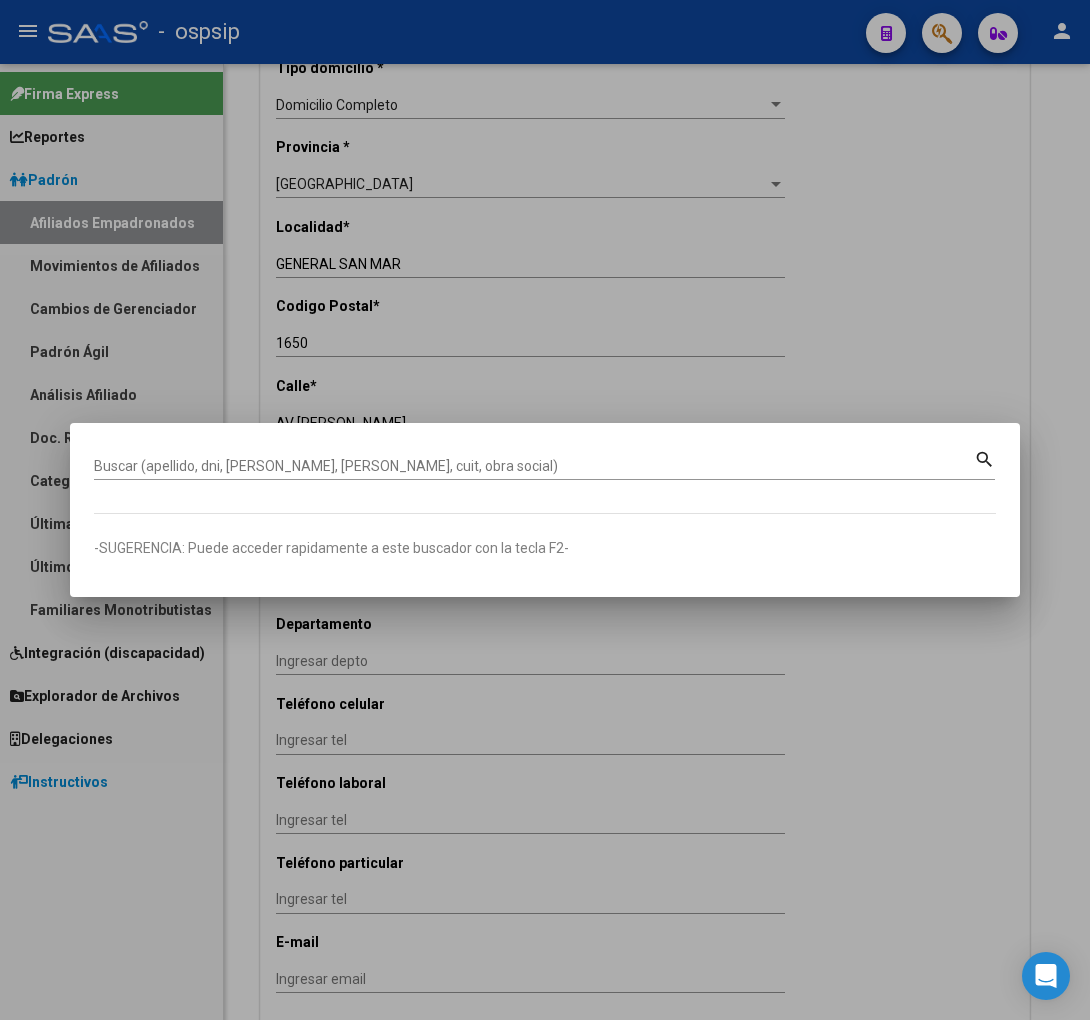 click on "Buscar (apellido, dni, [PERSON_NAME], [PERSON_NAME], cuit, obra social)" at bounding box center [534, 466] 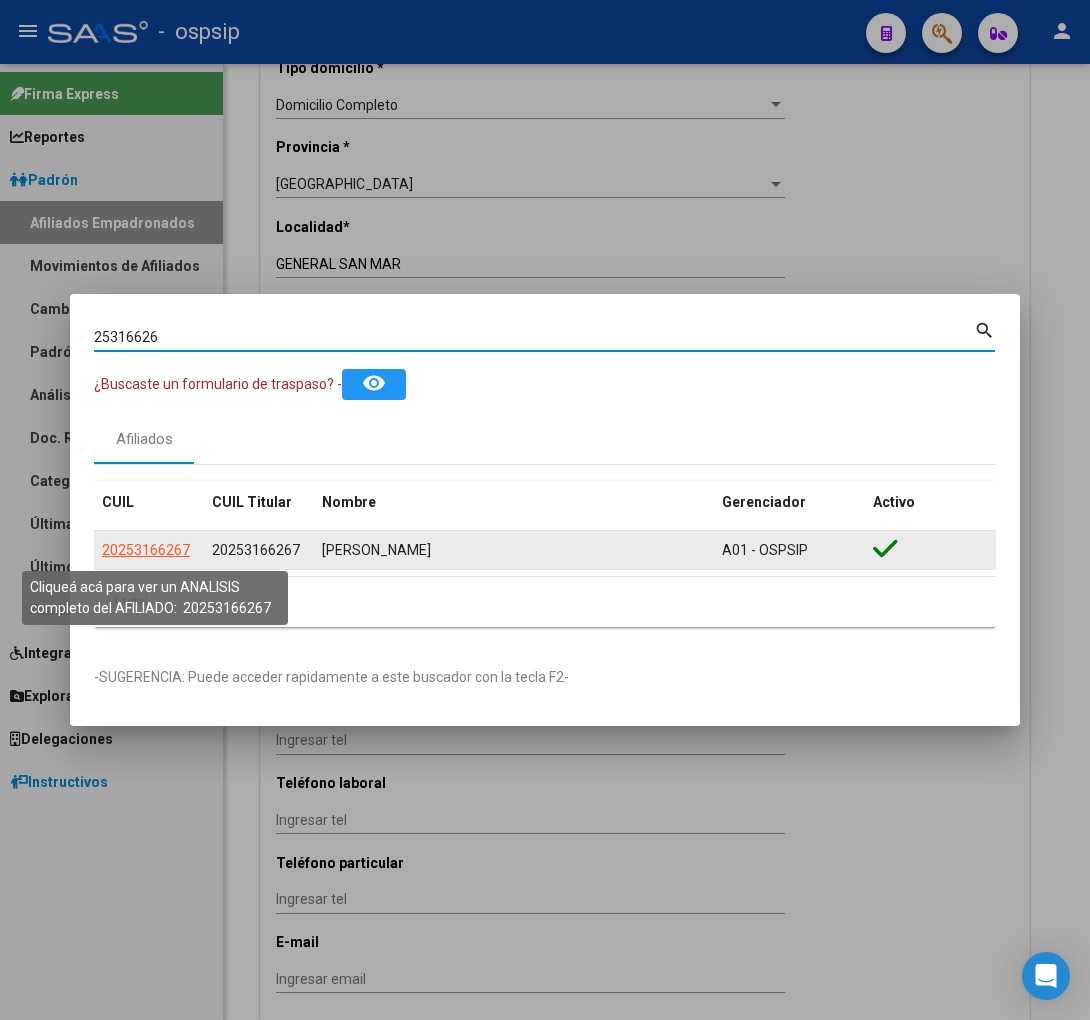 click on "20253166267" 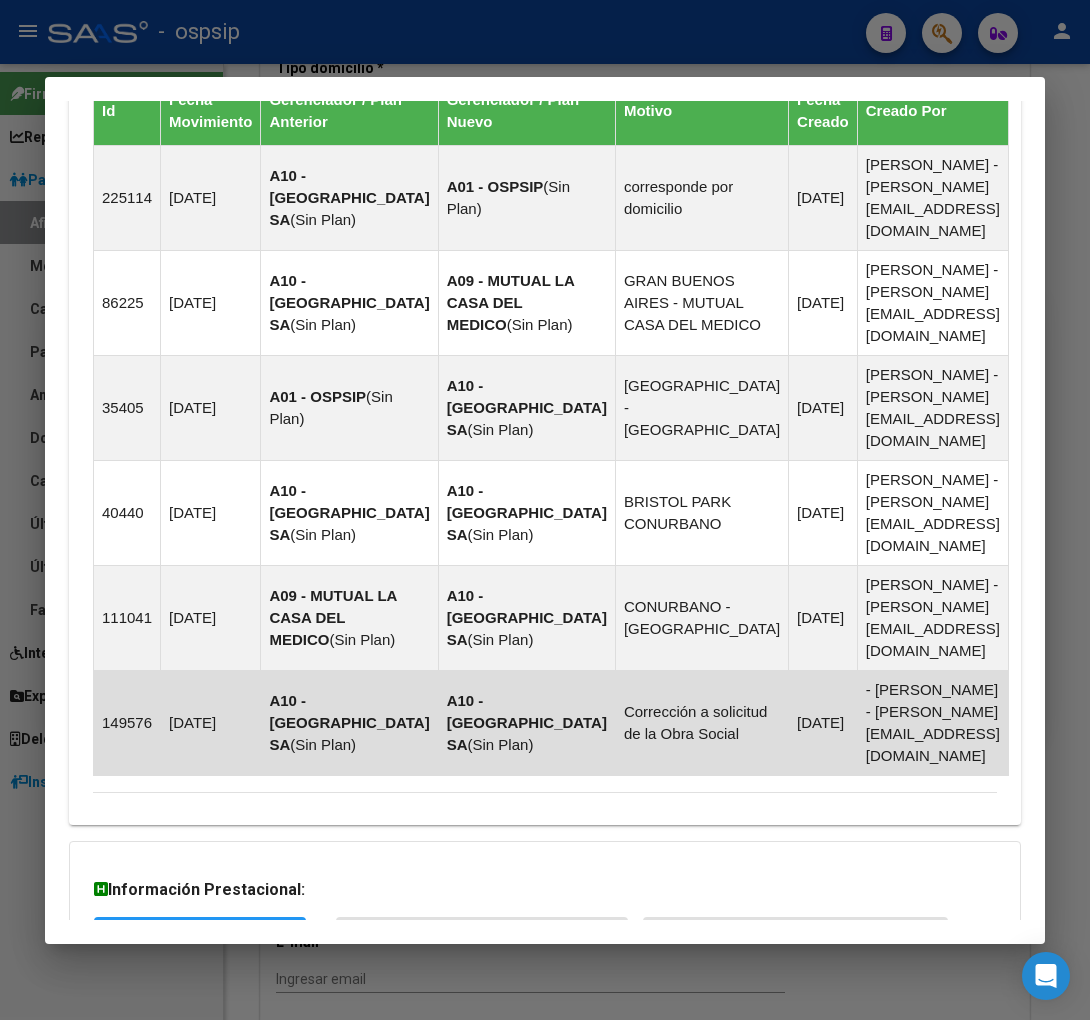 scroll, scrollTop: 1487, scrollLeft: 0, axis: vertical 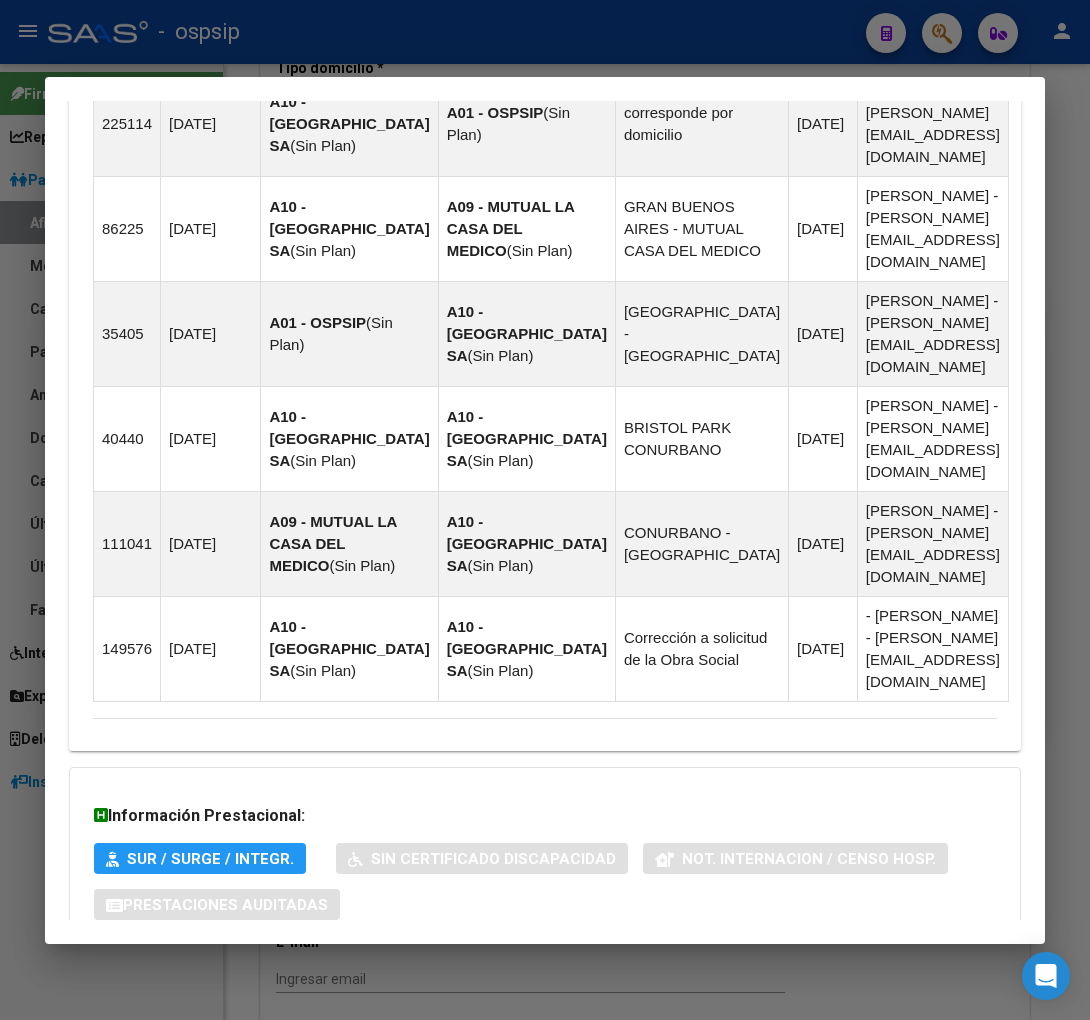 click on "Aportes y Contribuciones del Afiliado: 20253166267" at bounding box center (317, 984) 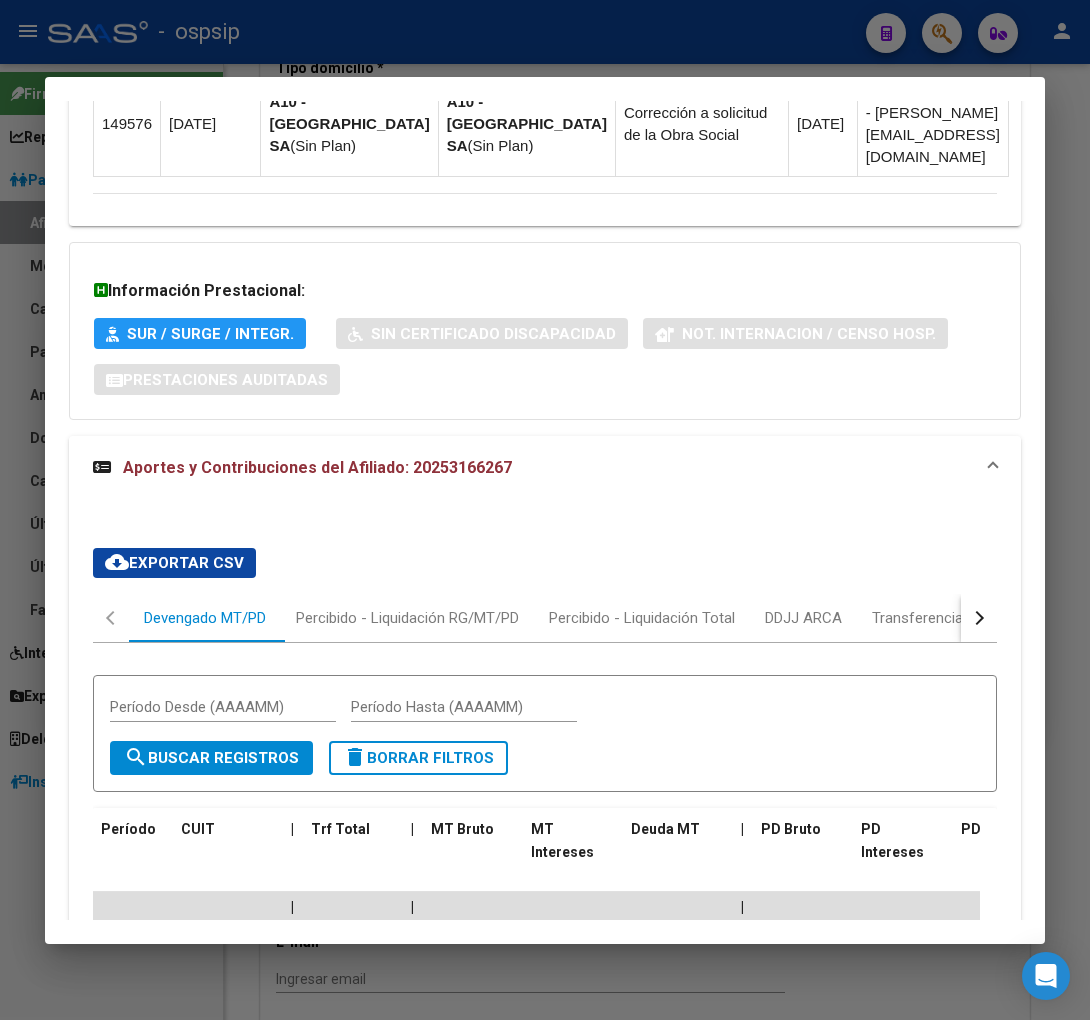 scroll, scrollTop: 2048, scrollLeft: 0, axis: vertical 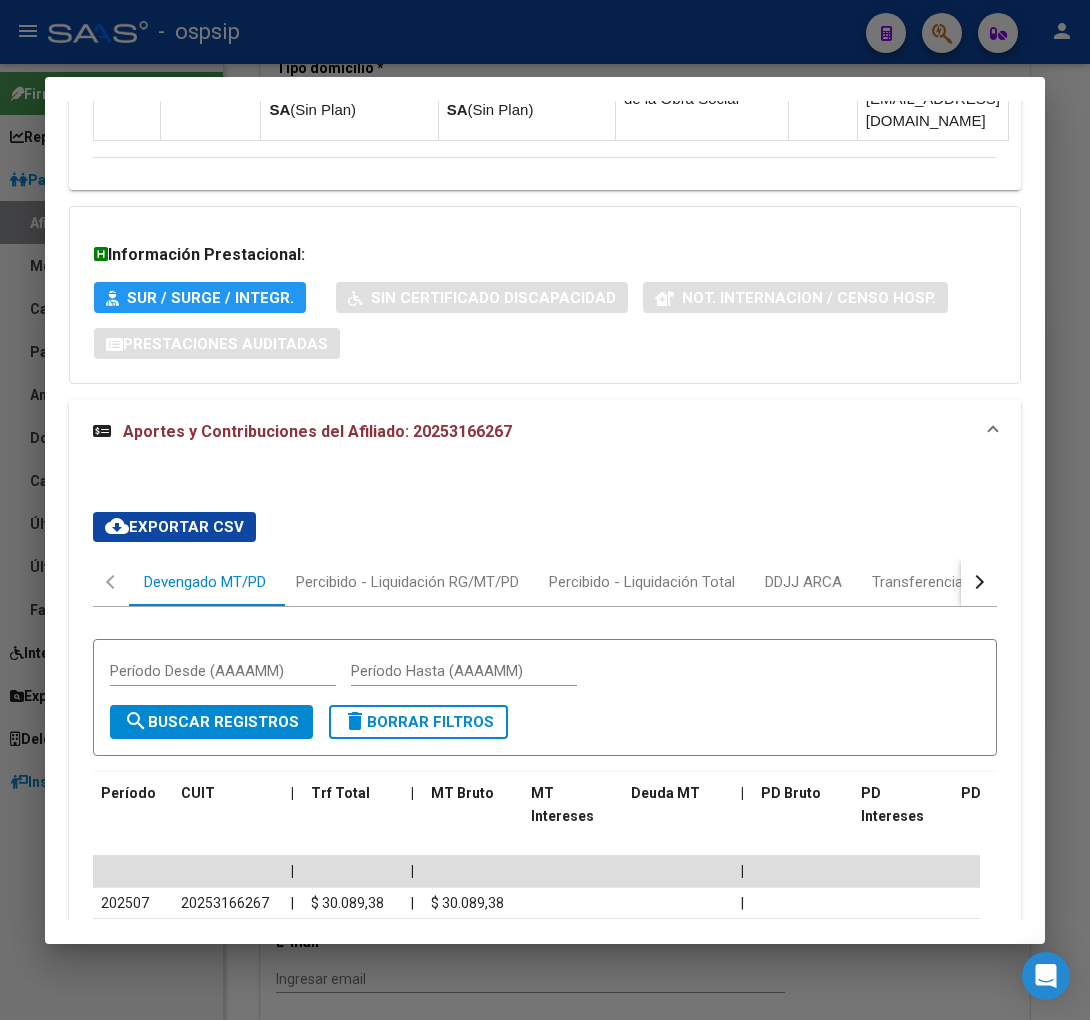click at bounding box center (545, 510) 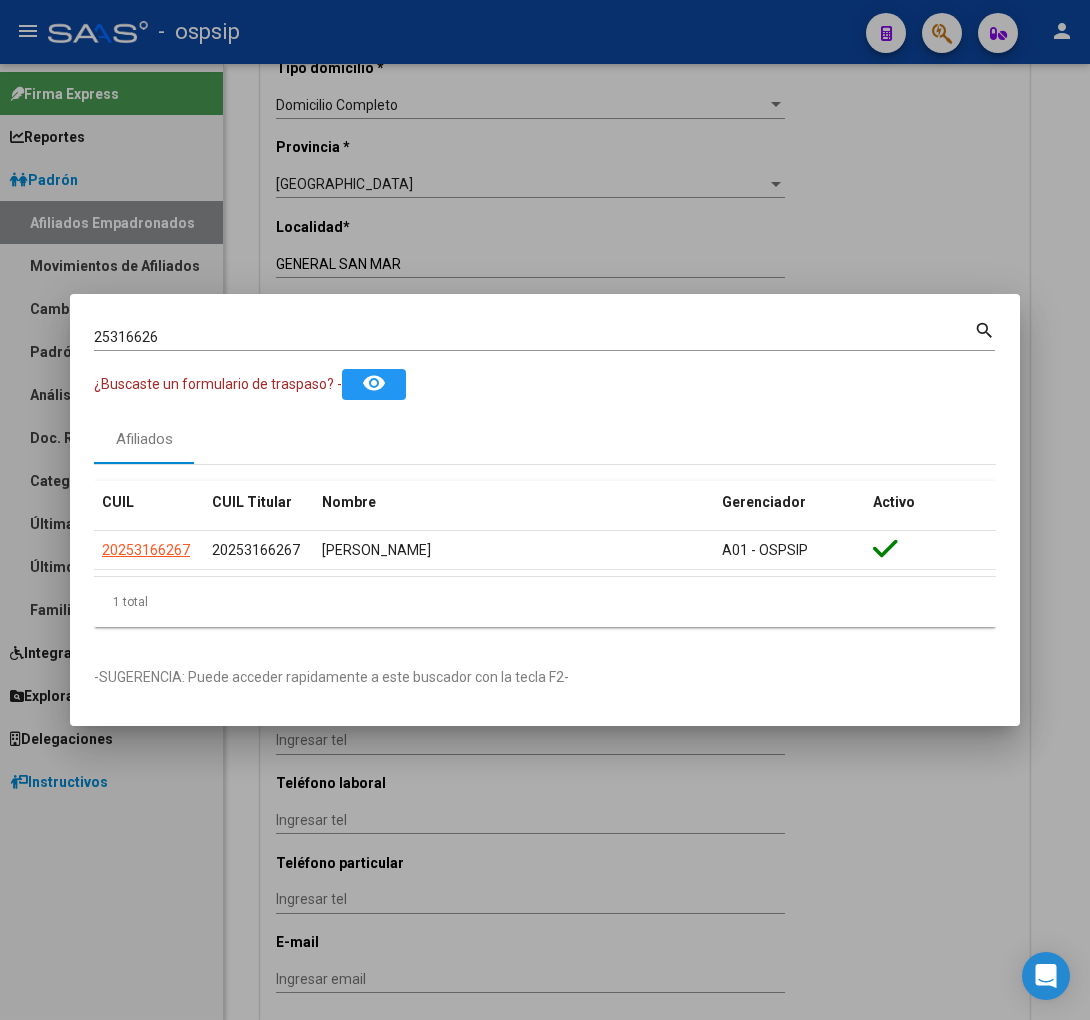 click on "25316626" at bounding box center (534, 337) 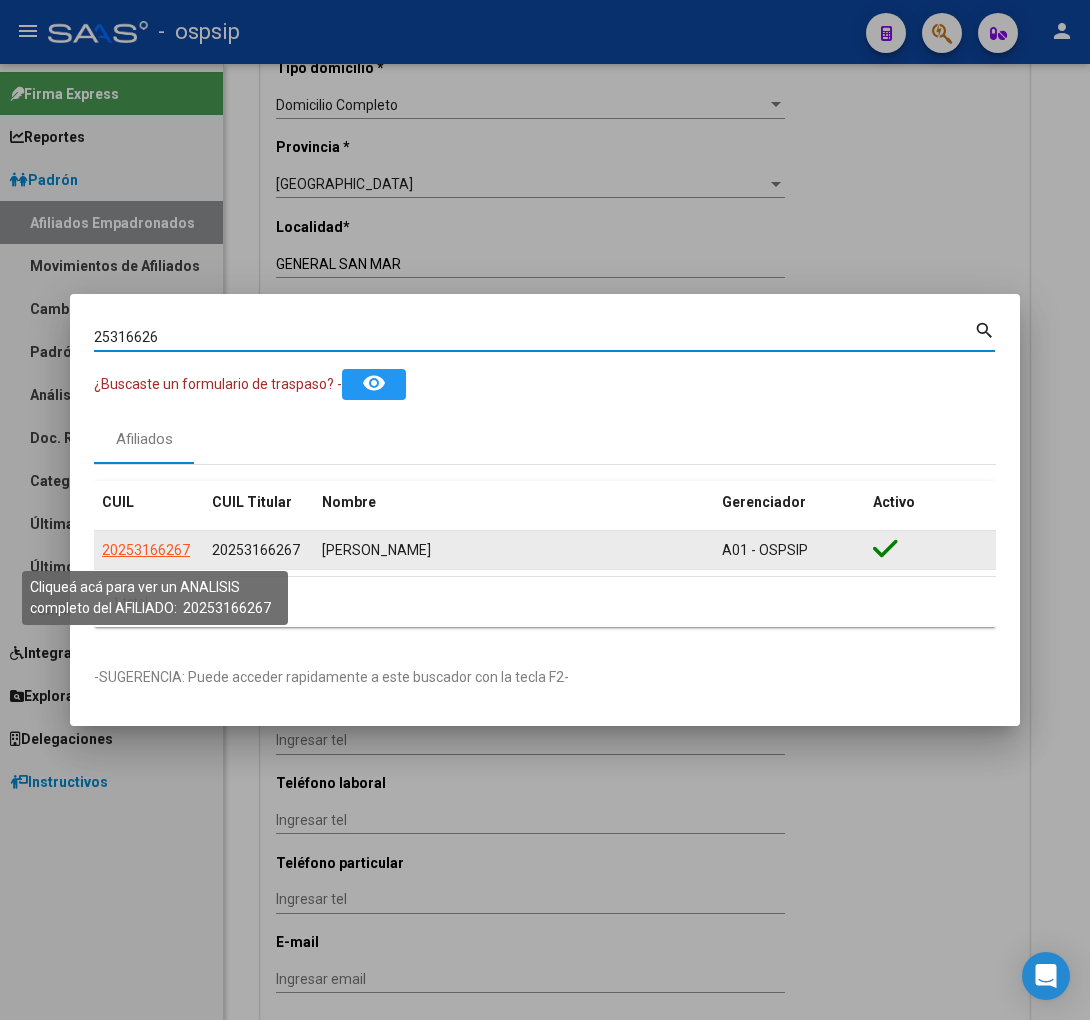 click on "20253166267" 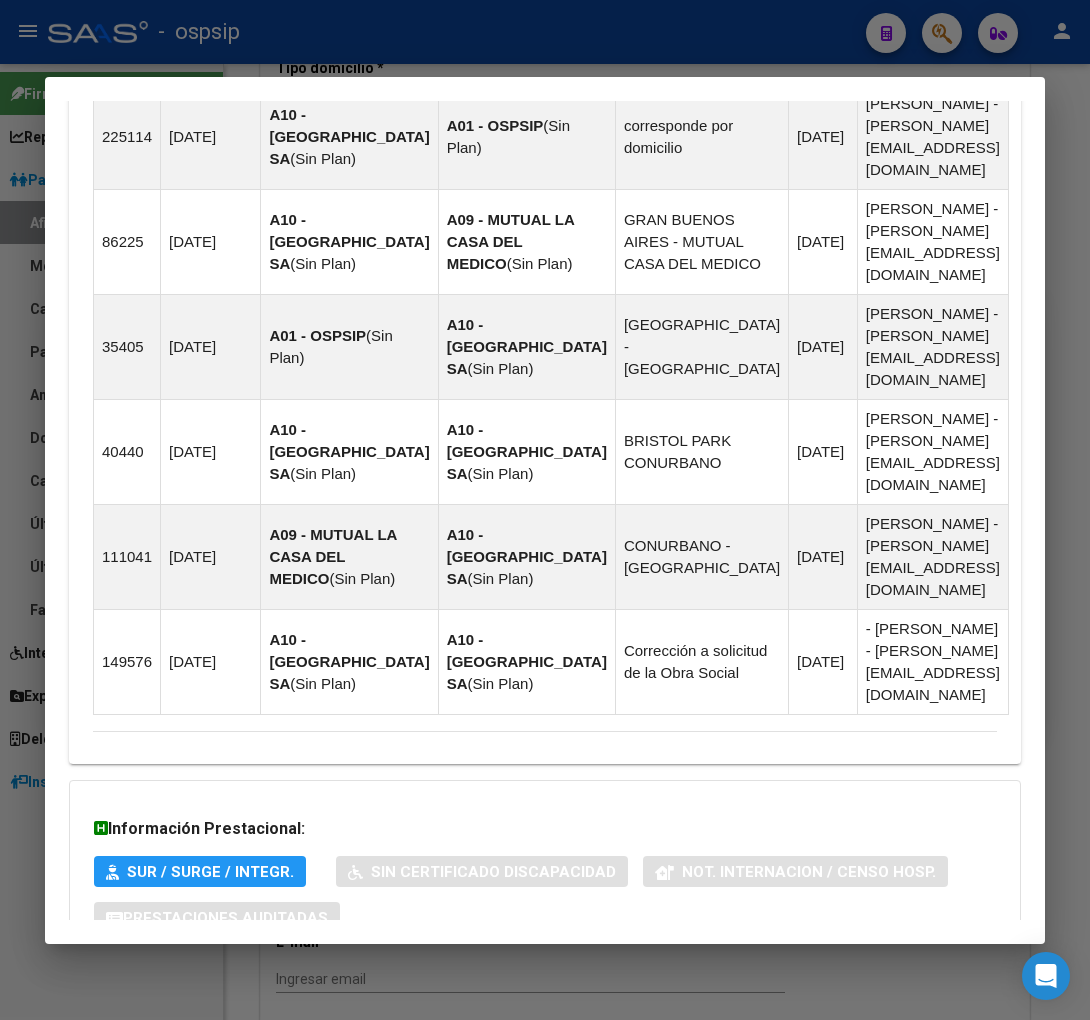 scroll, scrollTop: 1487, scrollLeft: 0, axis: vertical 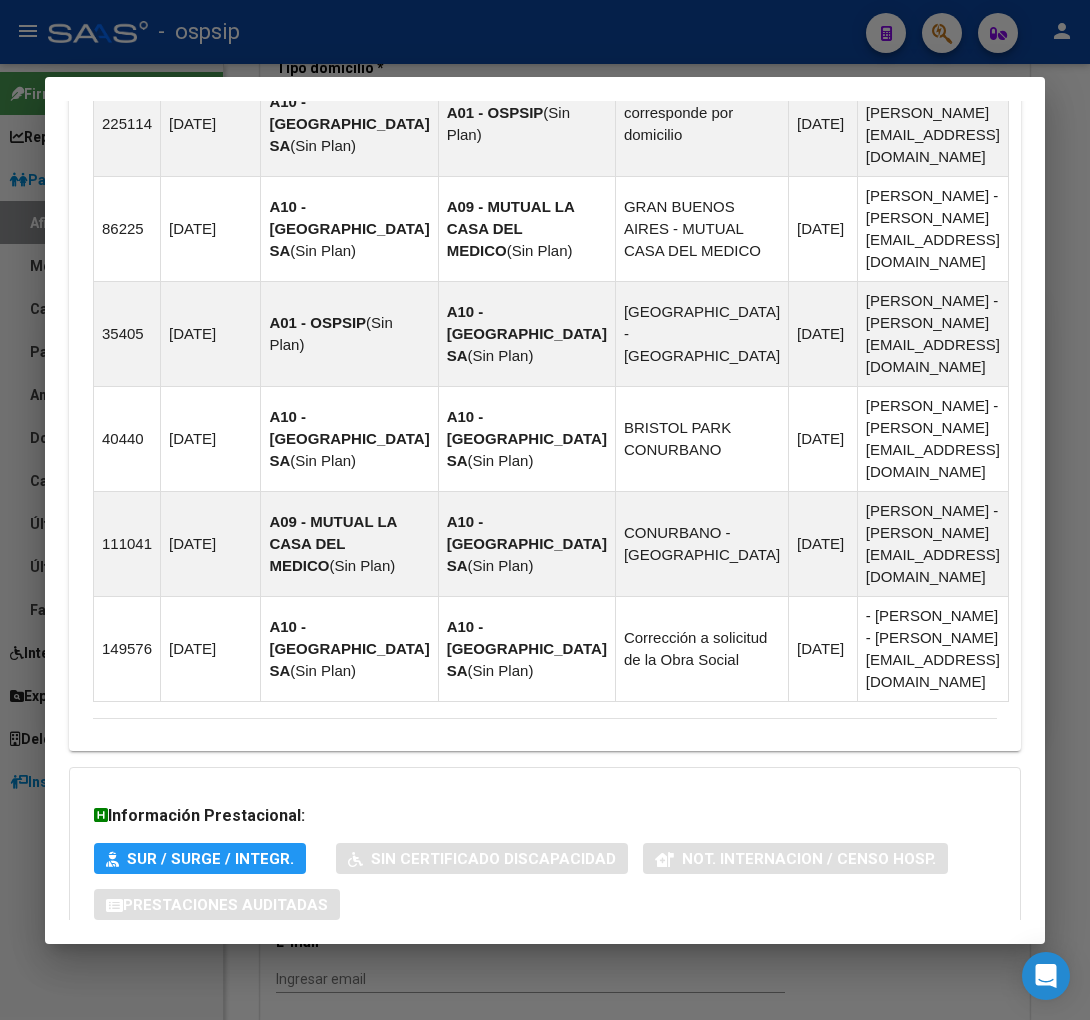 click on "Aportes y Contribuciones del Afiliado: 20253166267" at bounding box center [317, 984] 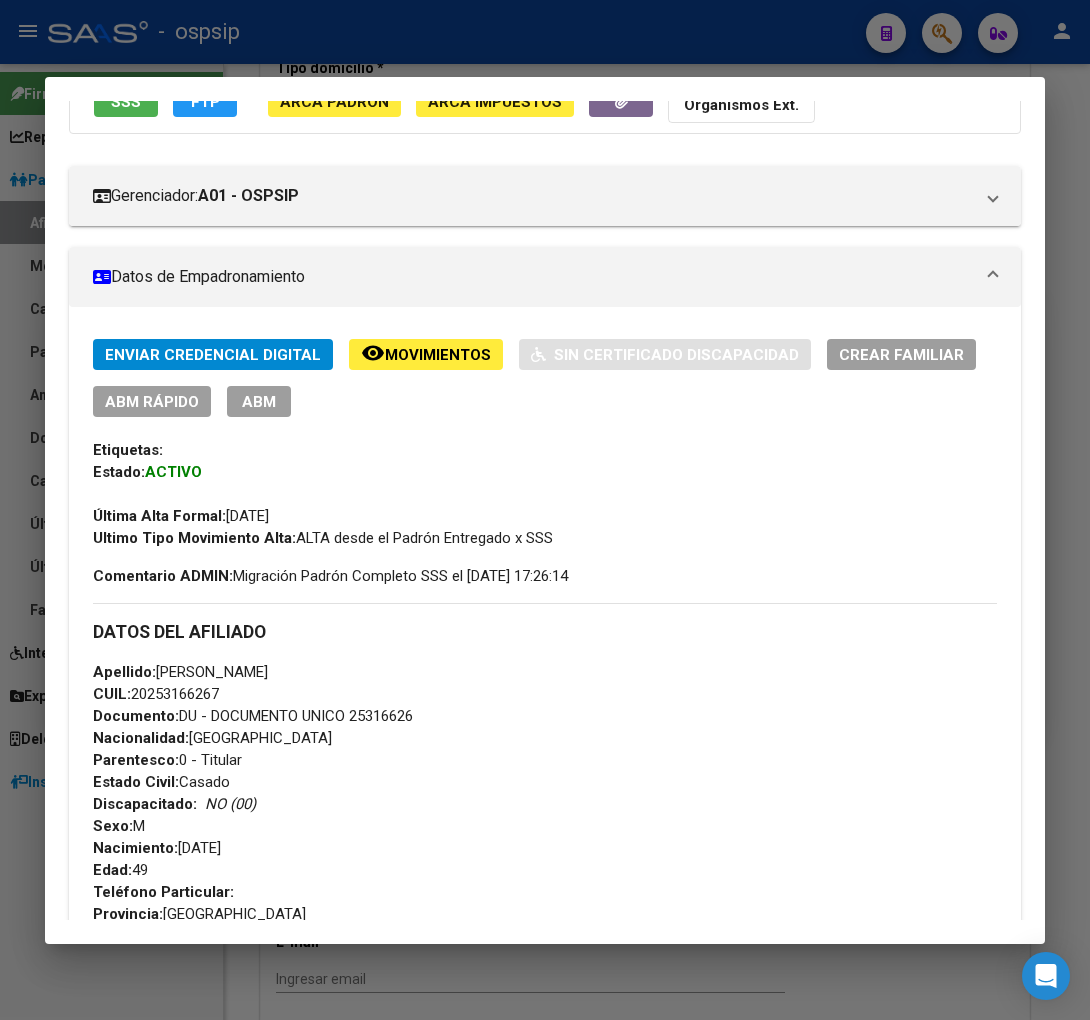 scroll, scrollTop: 0, scrollLeft: 0, axis: both 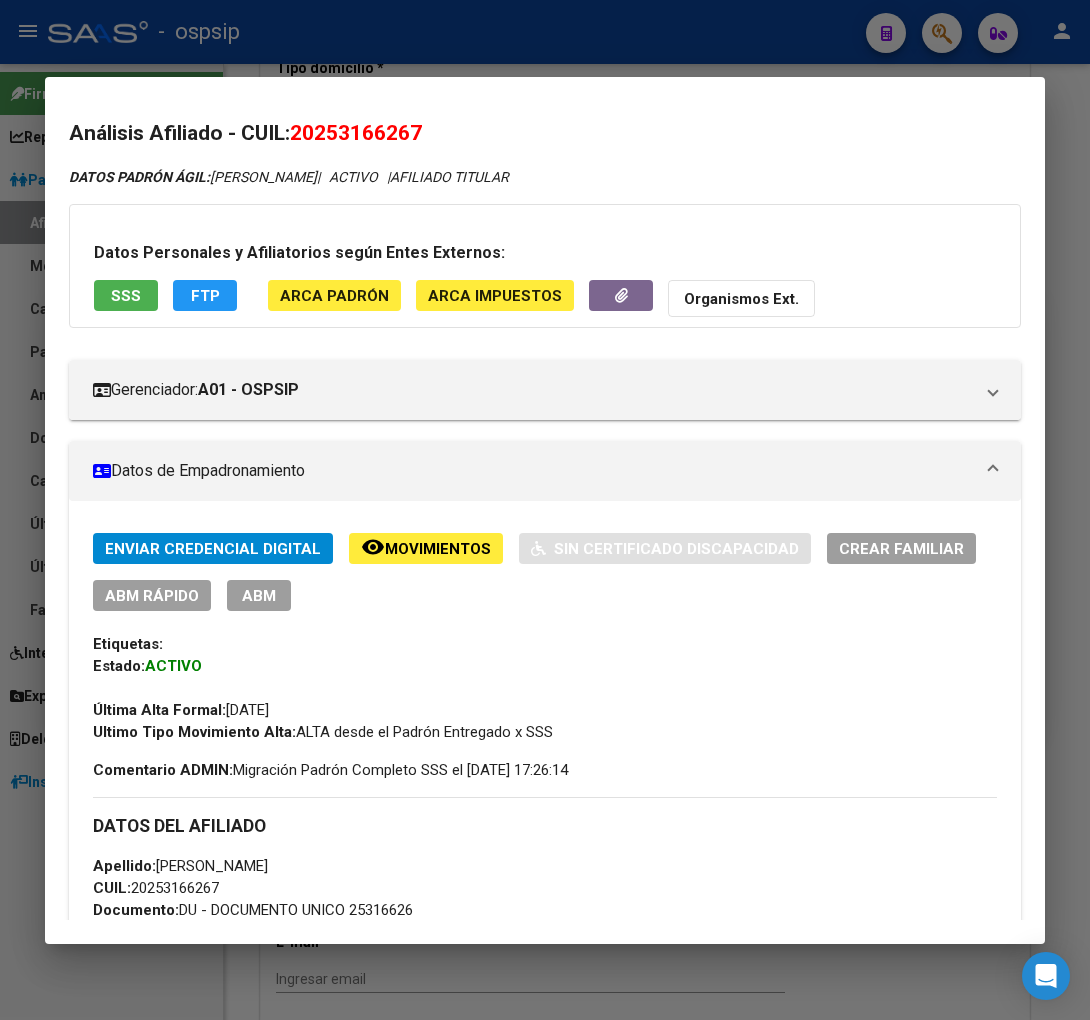 drag, startPoint x: 323, startPoint y: 132, endPoint x: 413, endPoint y: 141, distance: 90.44888 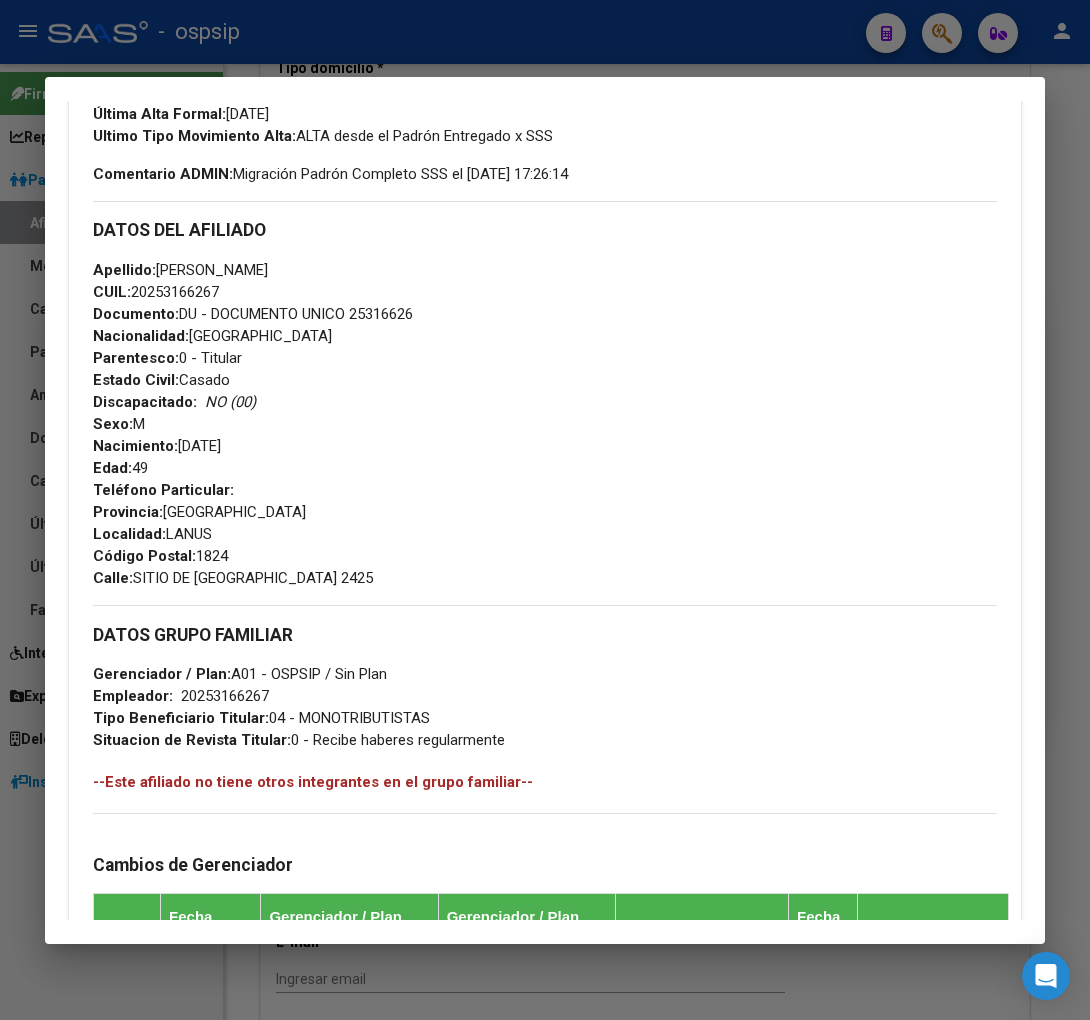 scroll, scrollTop: 333, scrollLeft: 0, axis: vertical 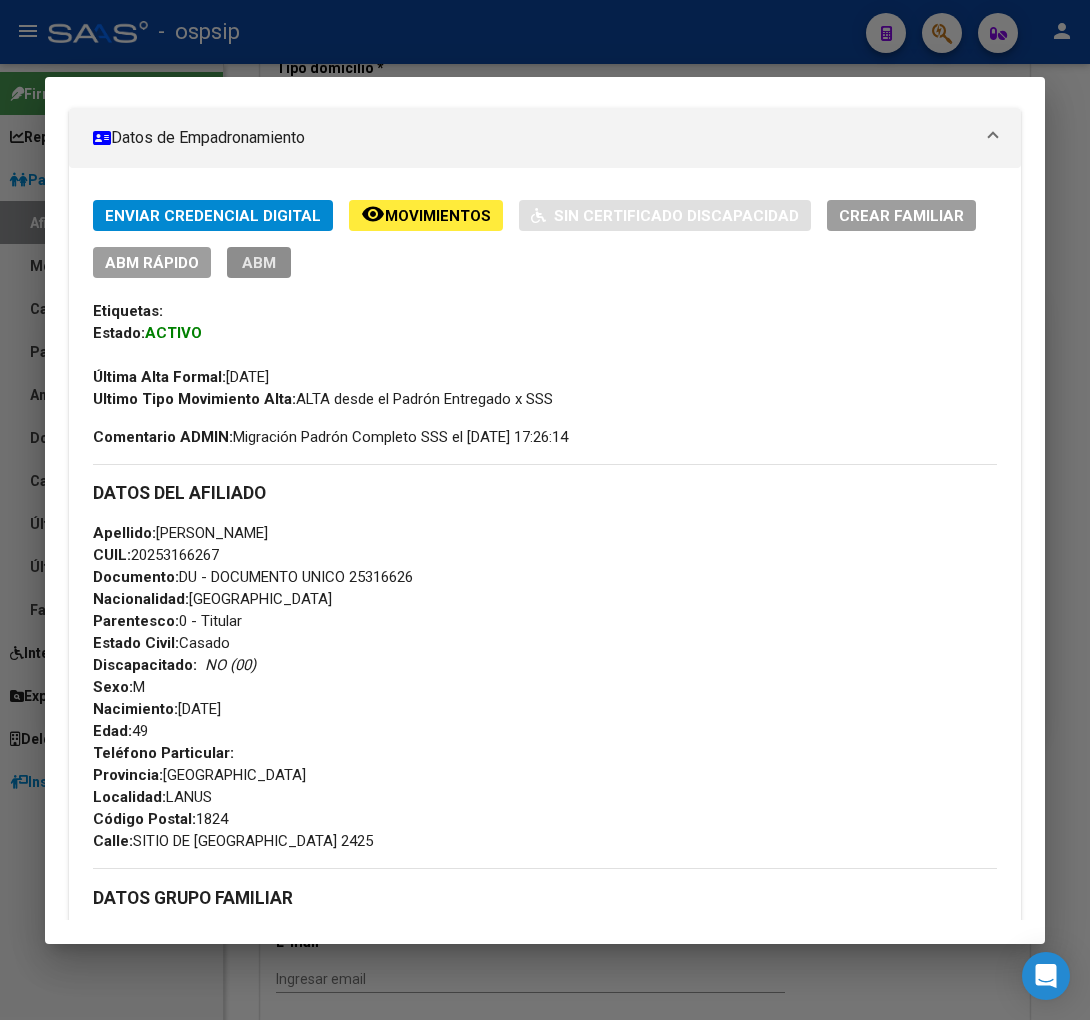click on "ABM" at bounding box center [259, 262] 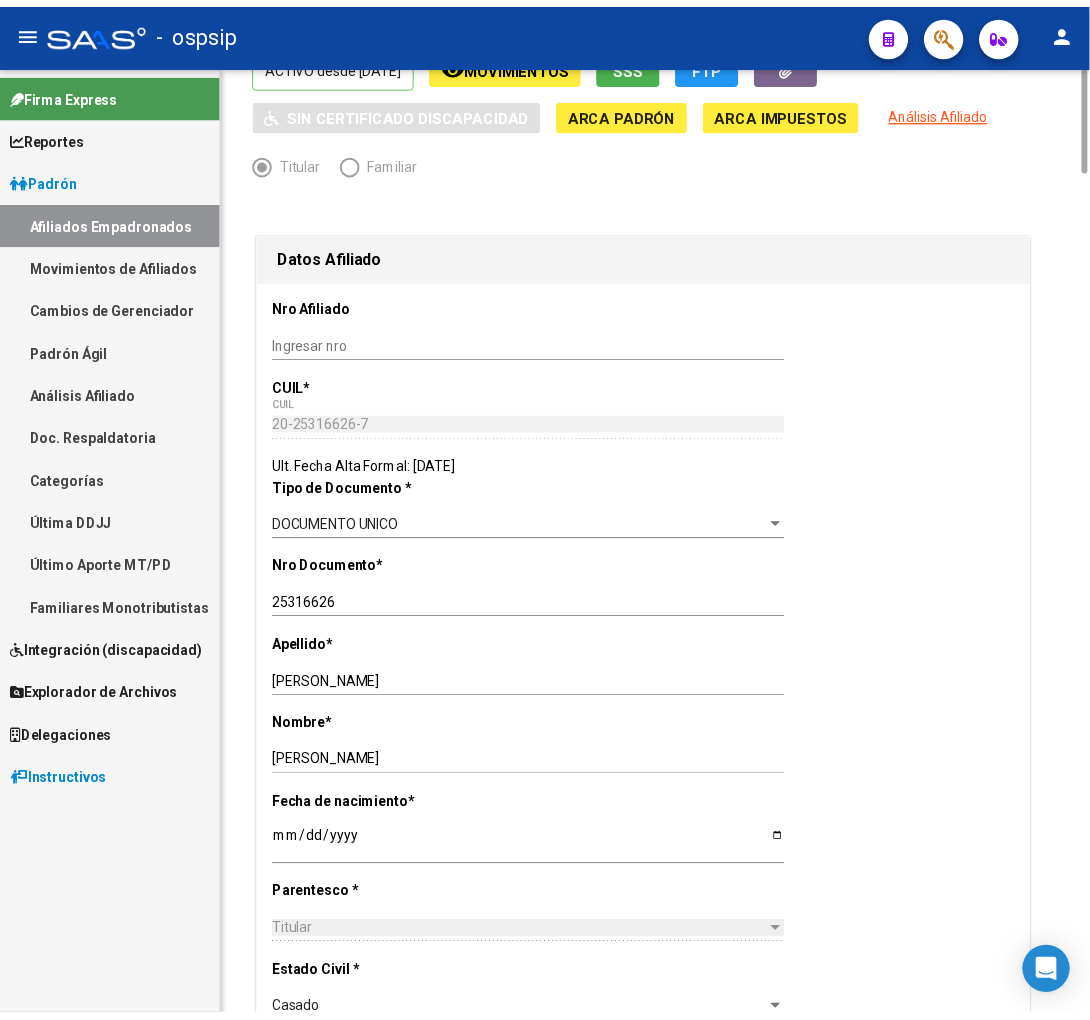 scroll, scrollTop: 0, scrollLeft: 0, axis: both 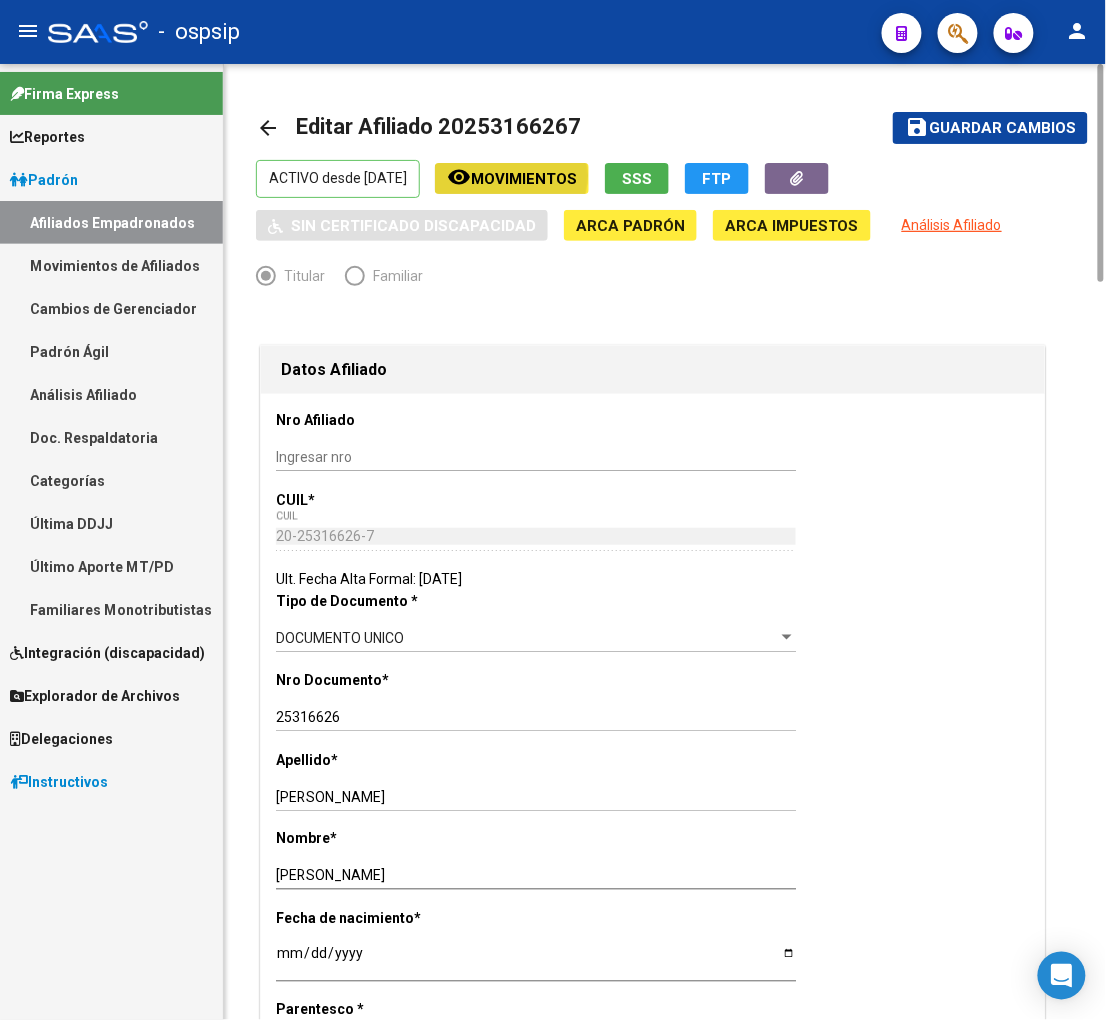 click on "Movimientos" 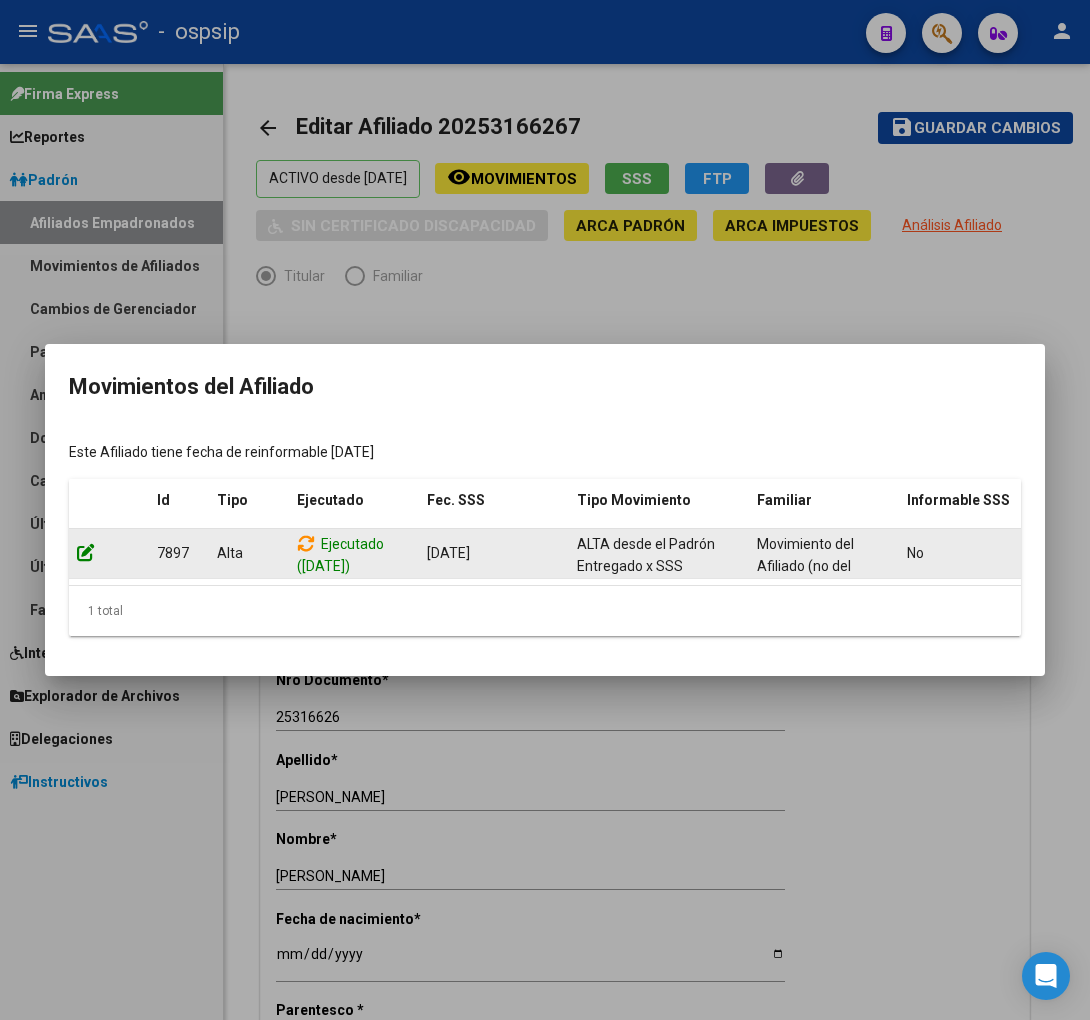 click 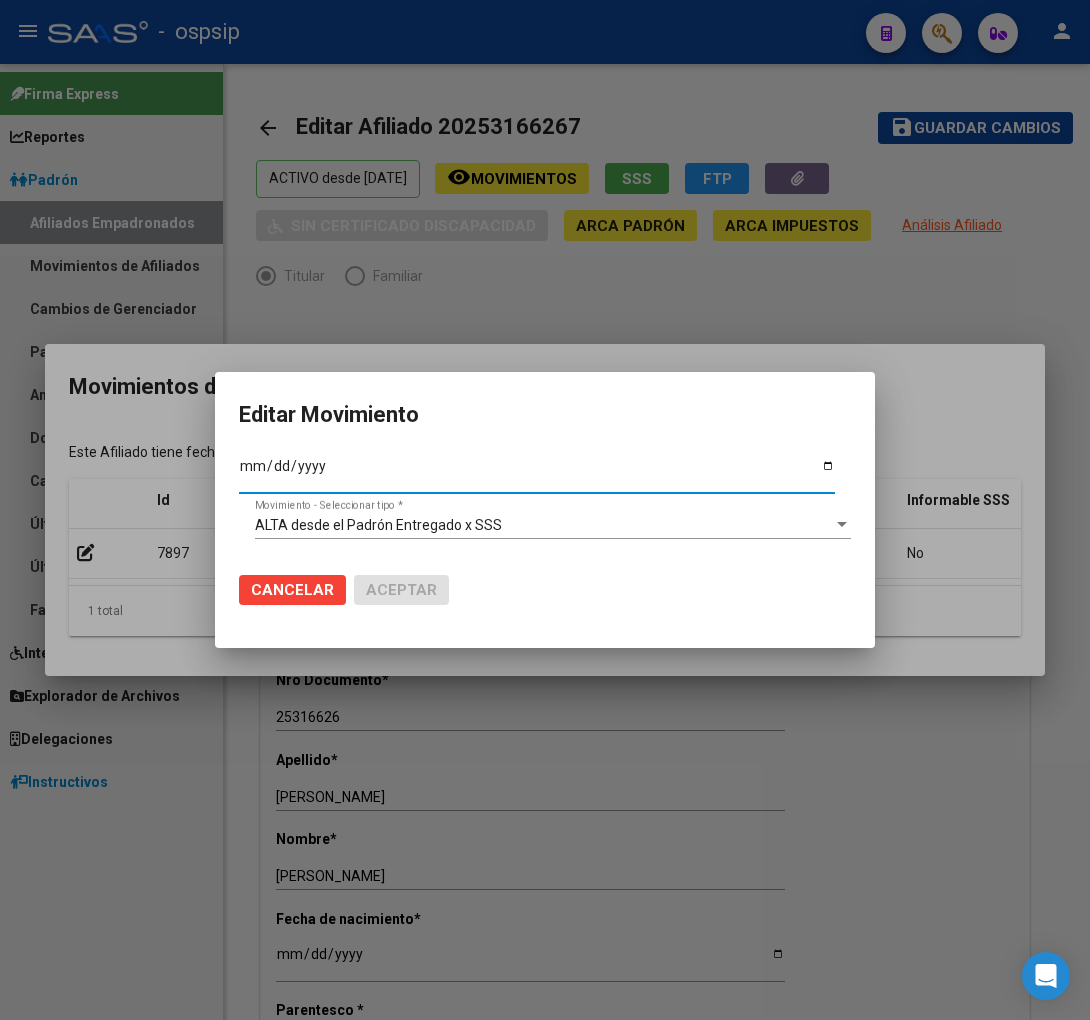 click at bounding box center [842, 525] 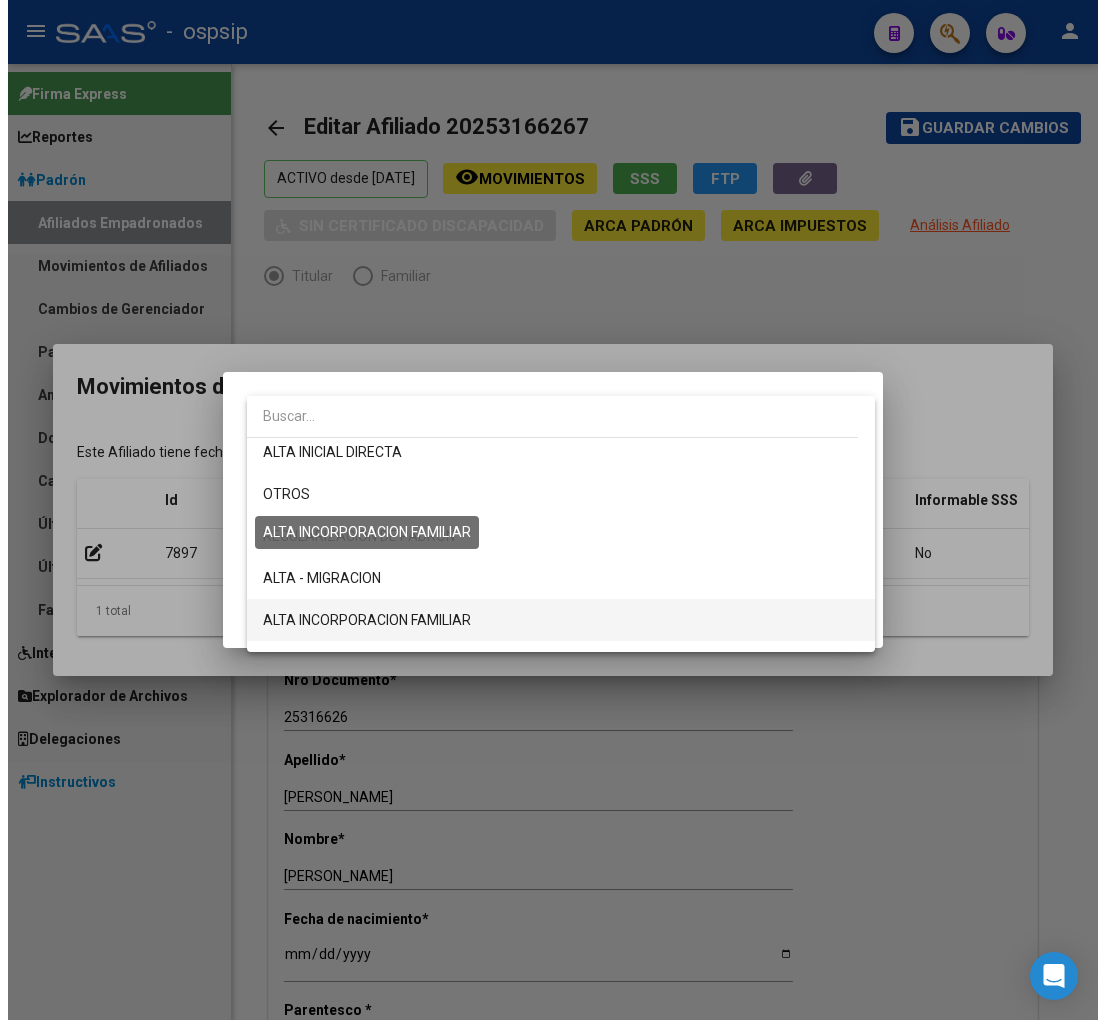 scroll, scrollTop: 36, scrollLeft: 0, axis: vertical 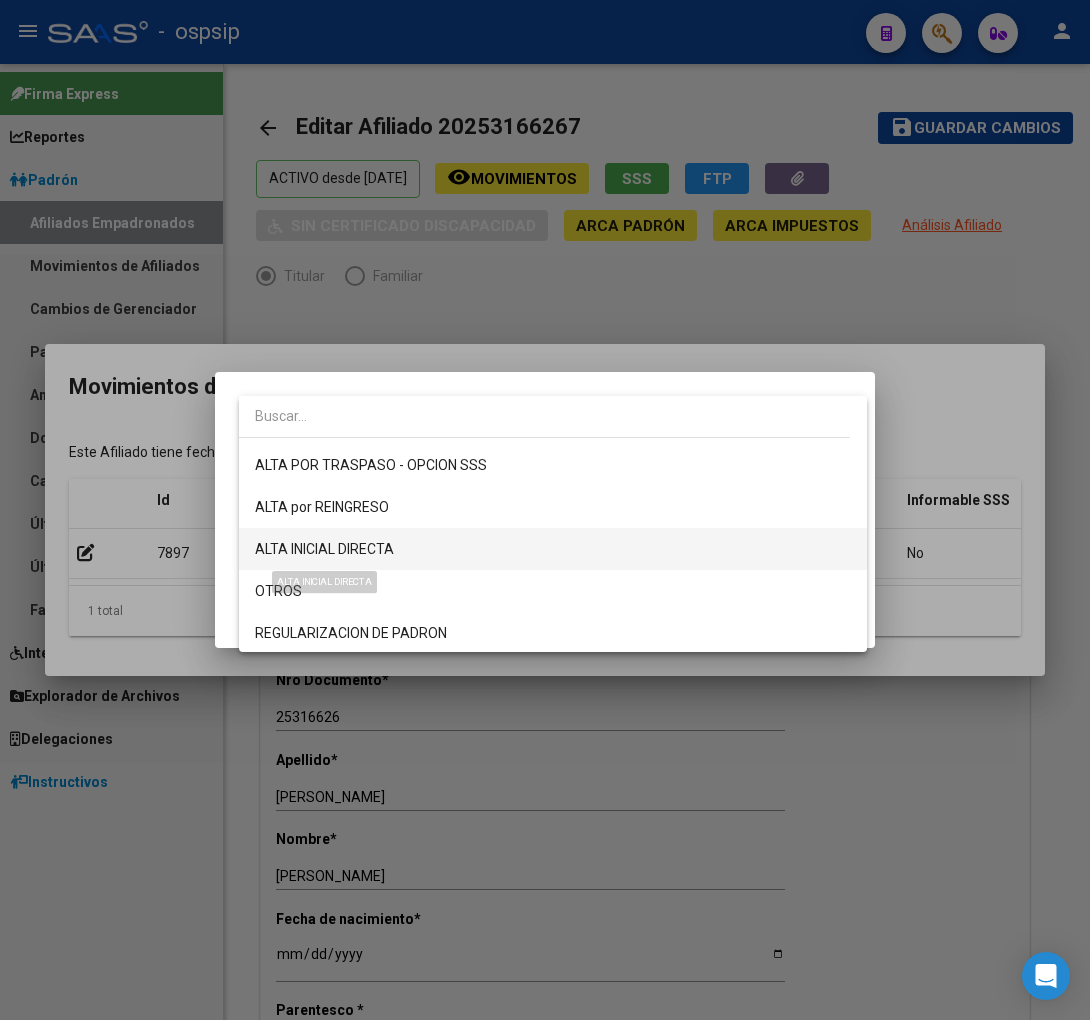 click on "ALTA INICIAL DIRECTA" at bounding box center (324, 549) 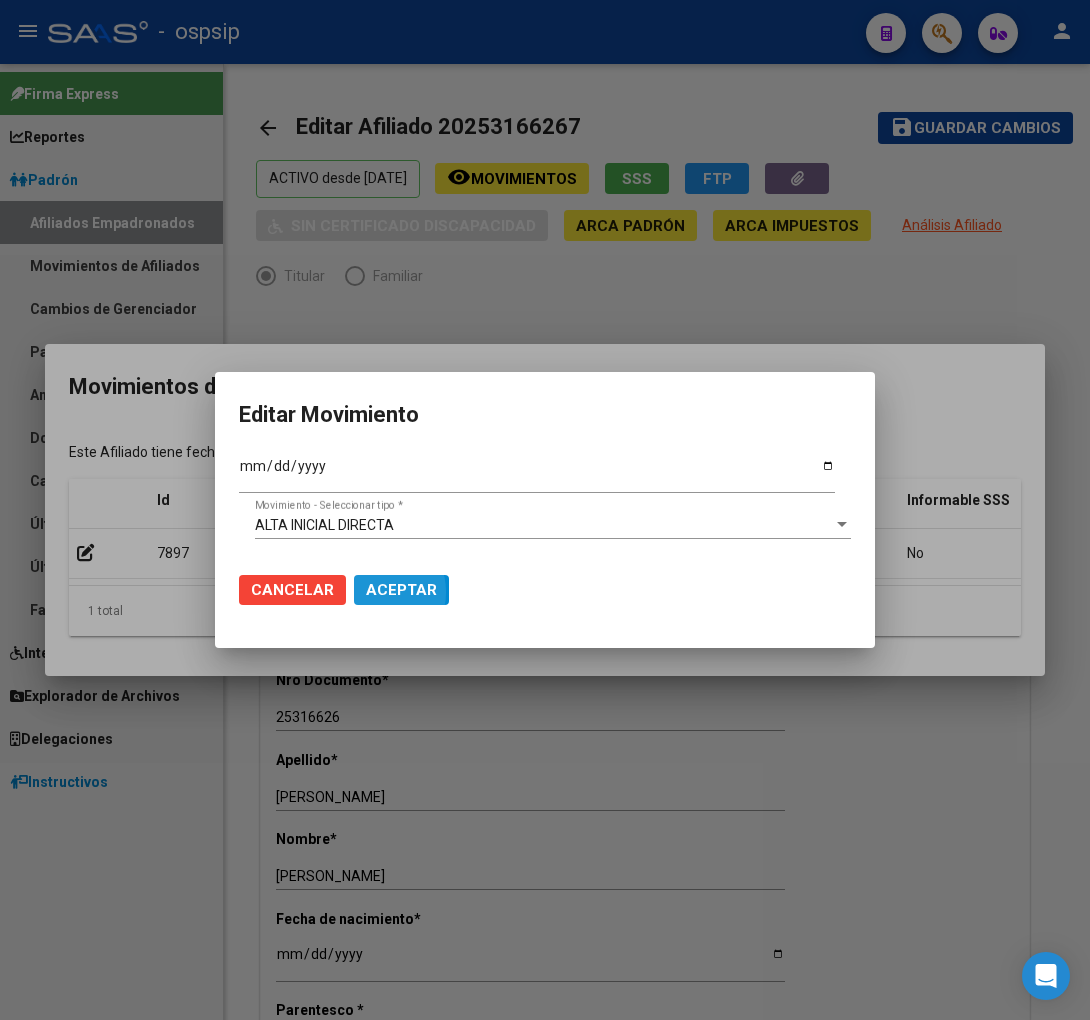 click on "Aceptar" 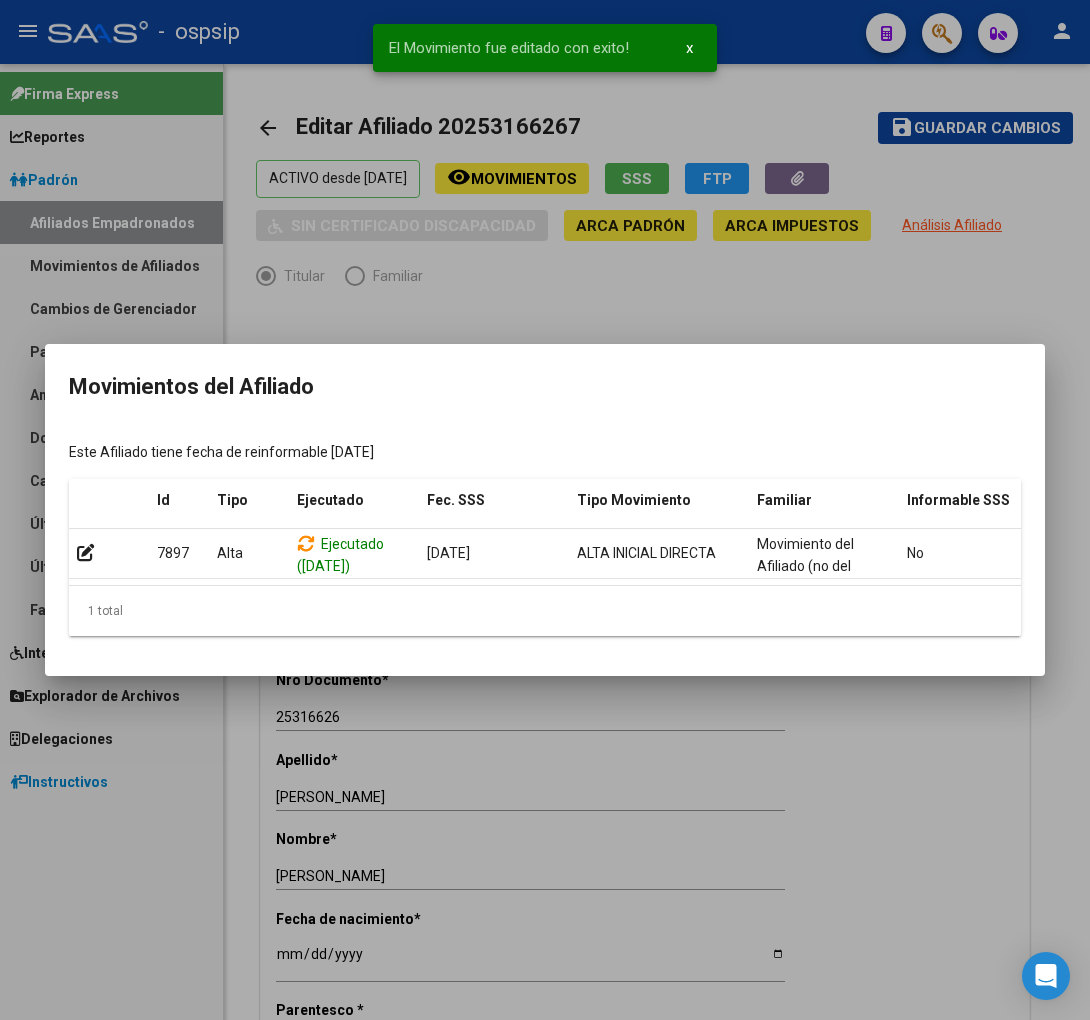 click at bounding box center [545, 510] 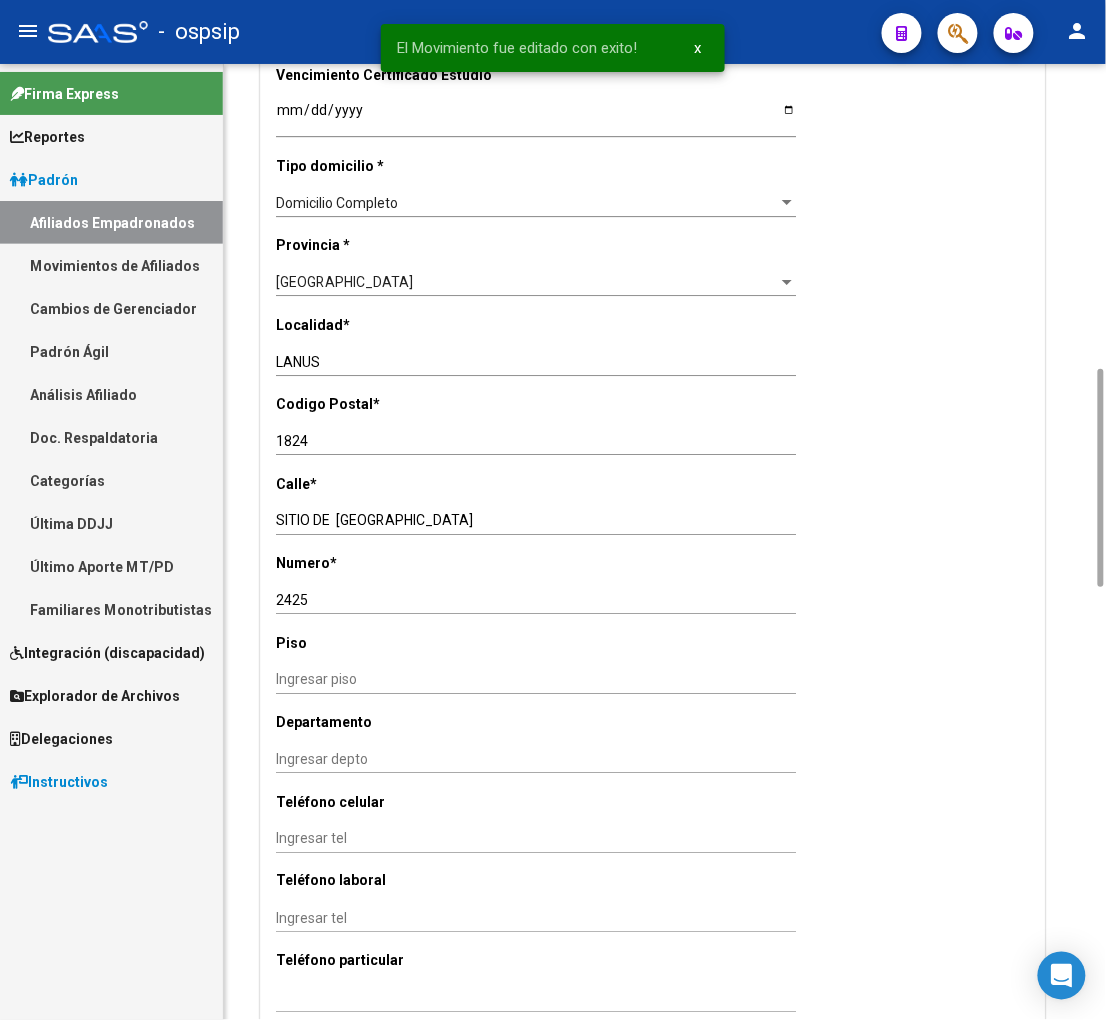 scroll, scrollTop: 2000, scrollLeft: 0, axis: vertical 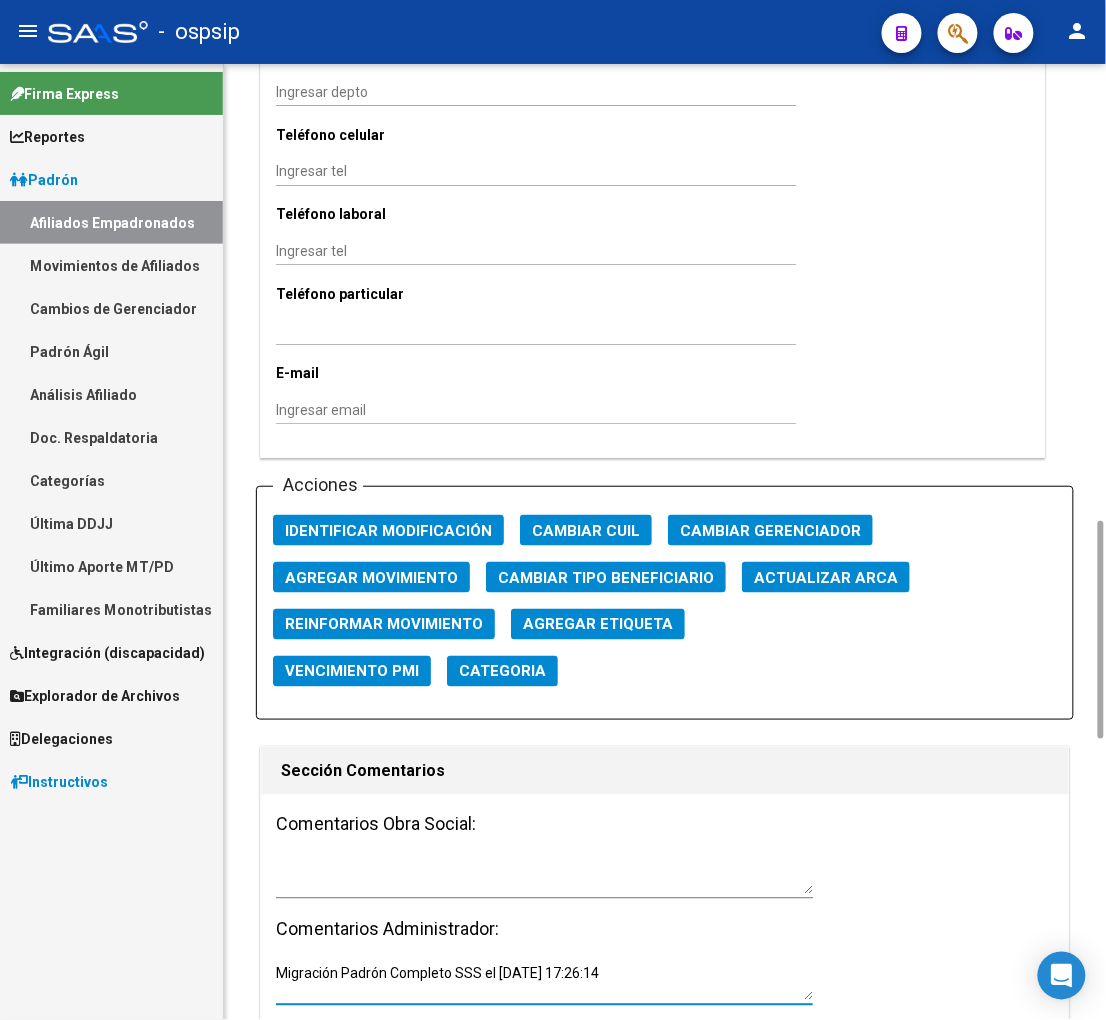 drag, startPoint x: 282, startPoint y: 968, endPoint x: 737, endPoint y: 990, distance: 455.53156 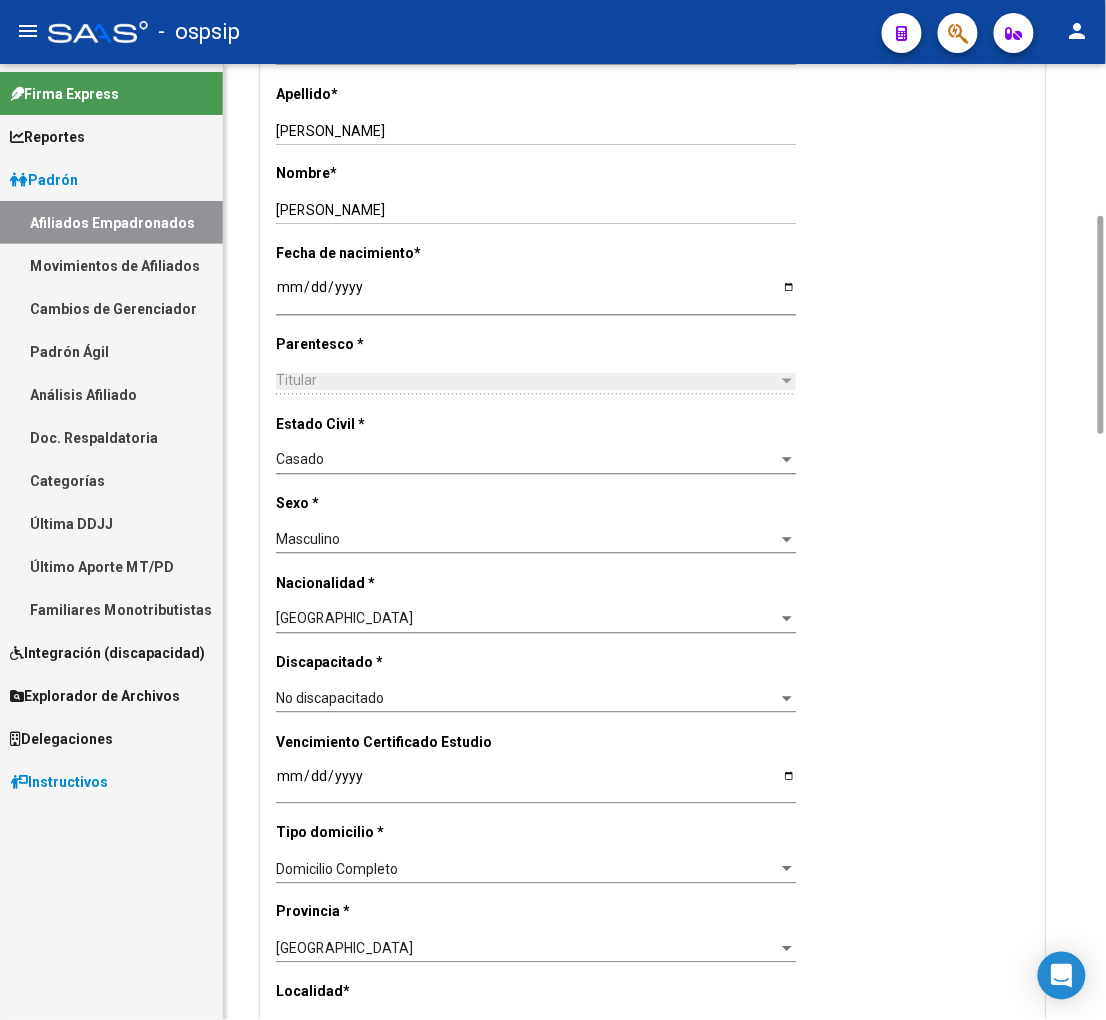 scroll, scrollTop: 0, scrollLeft: 0, axis: both 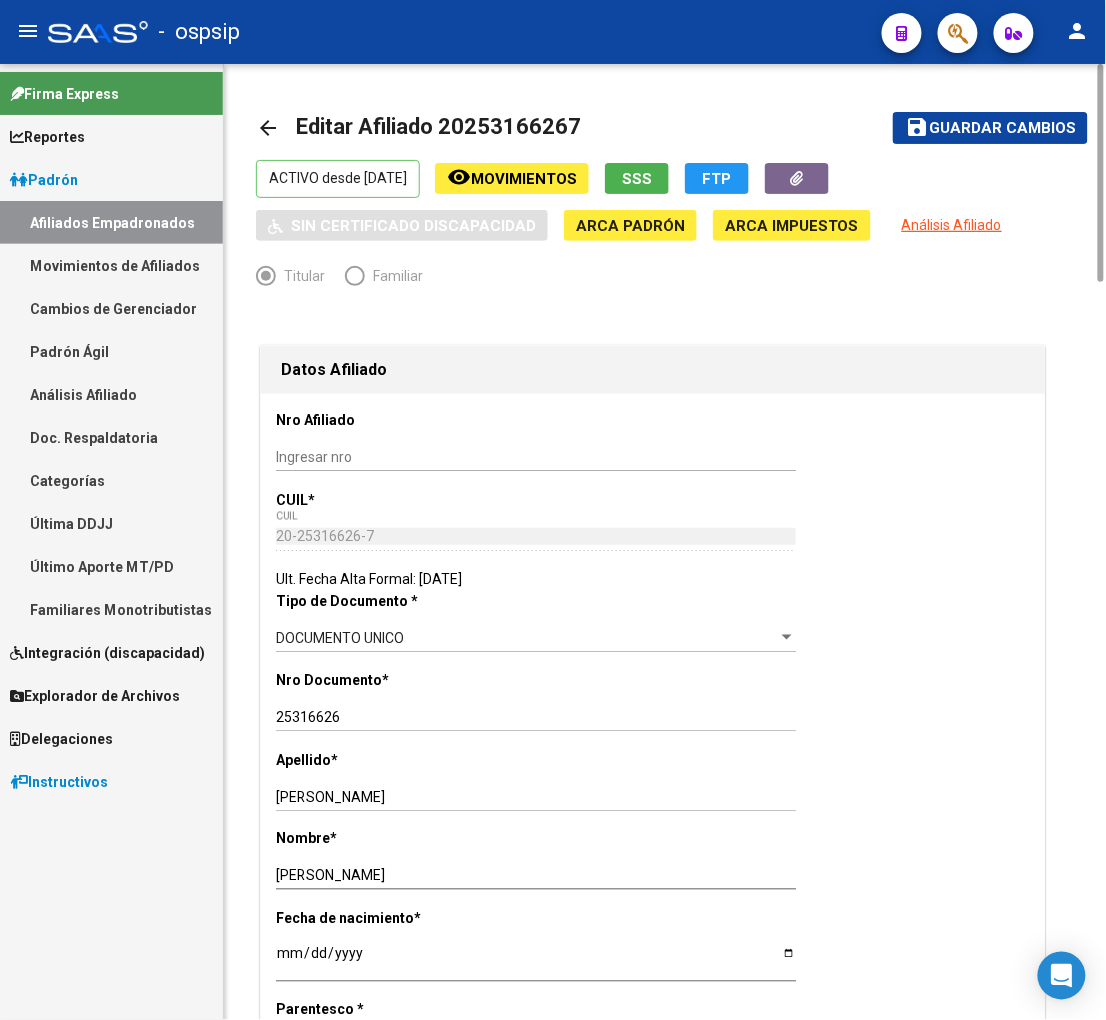 click on "Guardar cambios" 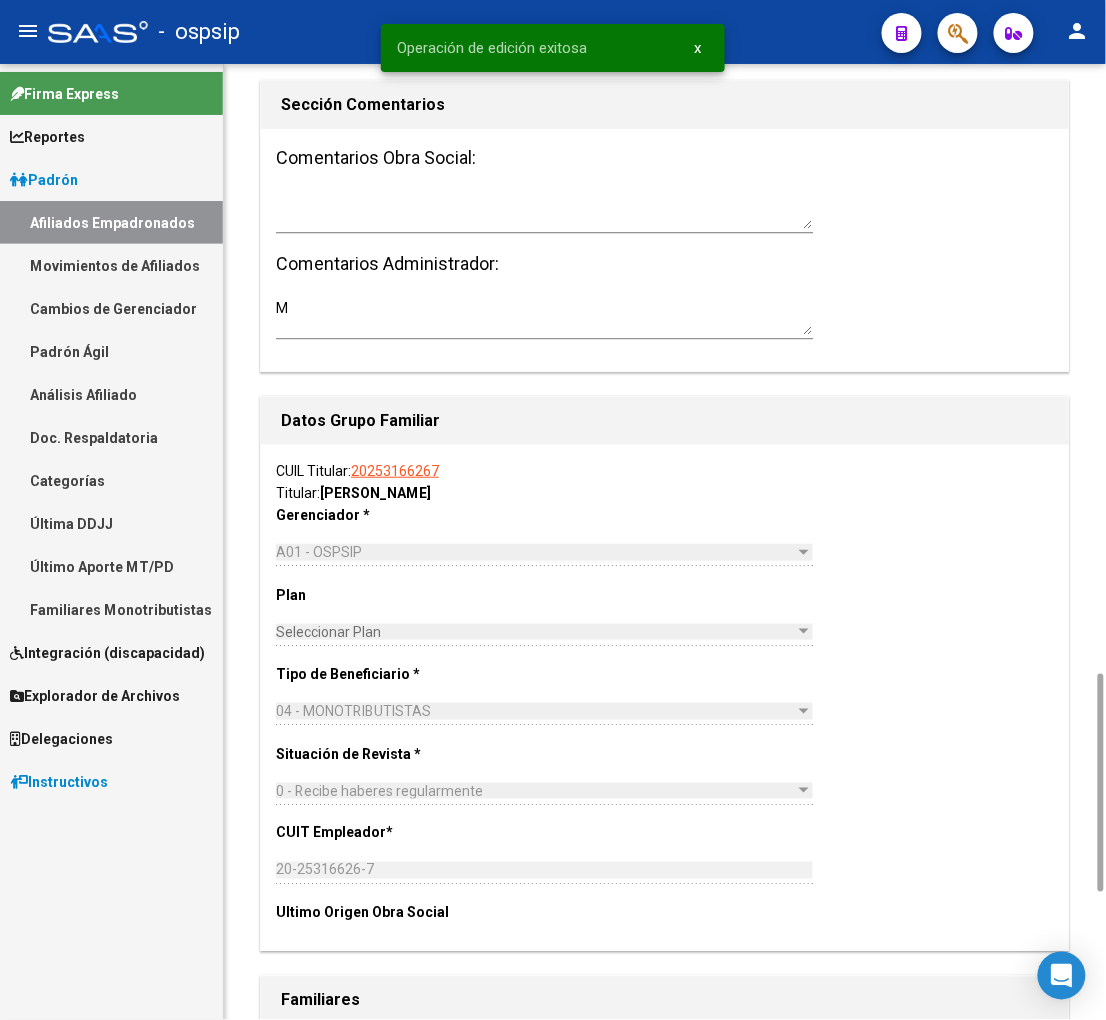 scroll, scrollTop: 3111, scrollLeft: 0, axis: vertical 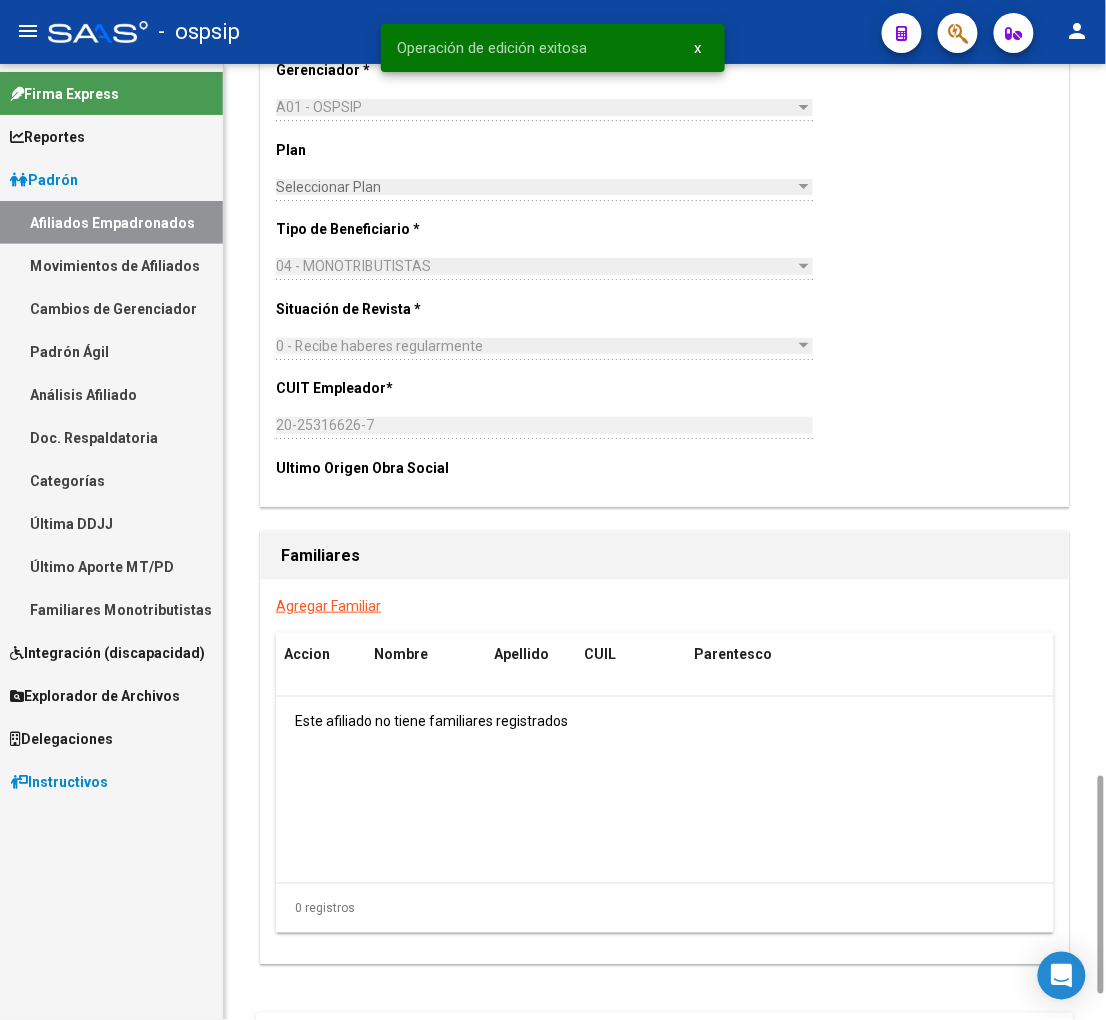 click on "Agregar Familiar" 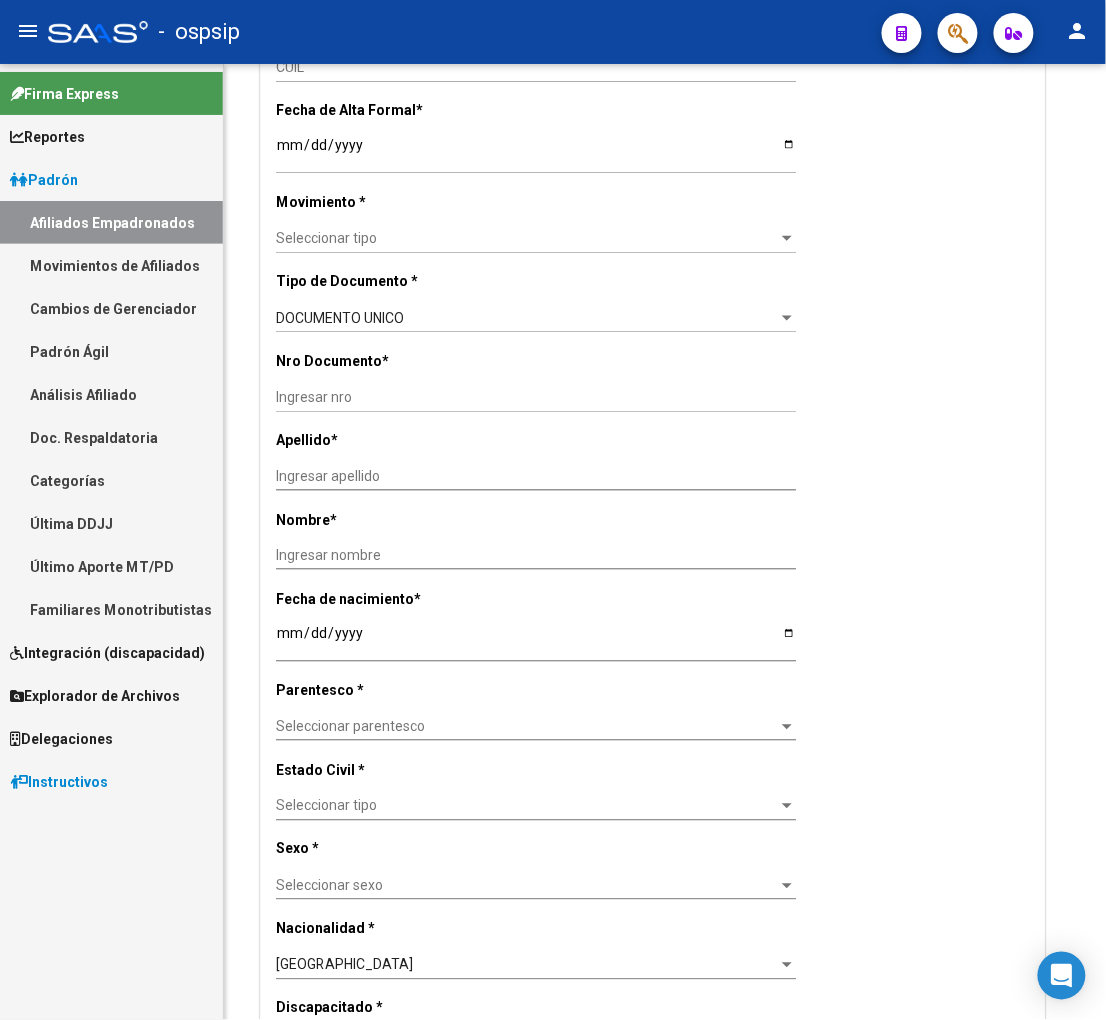 scroll, scrollTop: 0, scrollLeft: 0, axis: both 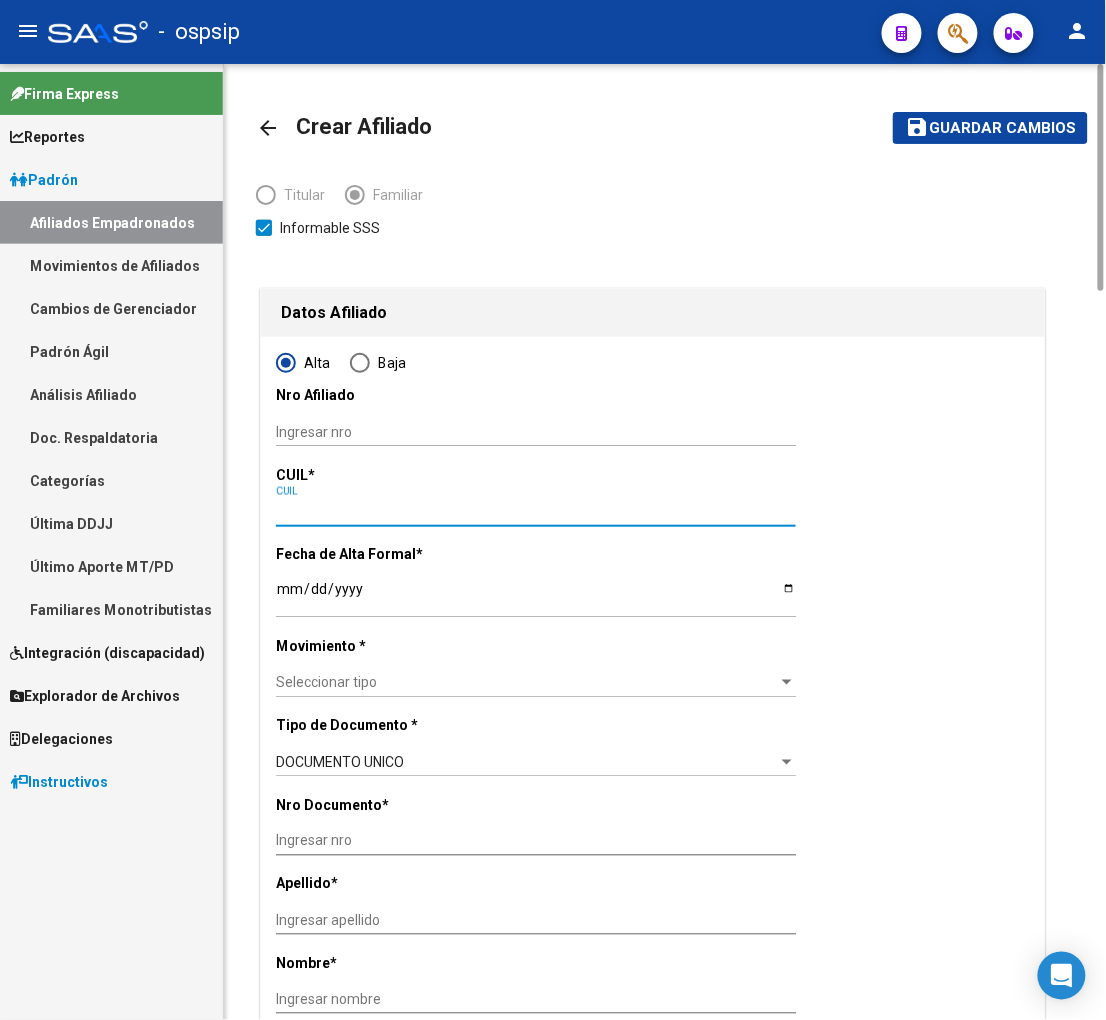 click on "CUIL" at bounding box center [536, 511] 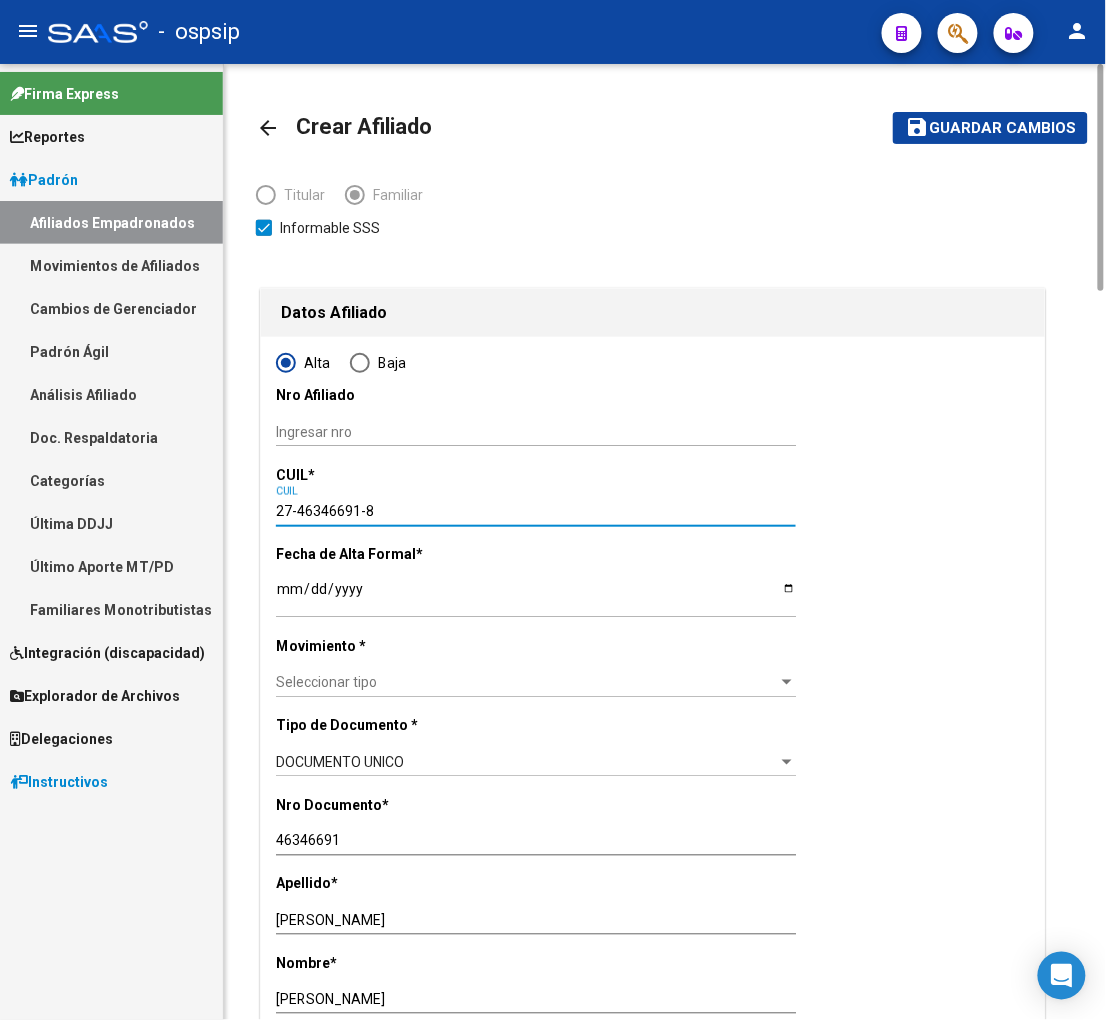 drag, startPoint x: 278, startPoint y: 602, endPoint x: 314, endPoint y: 588, distance: 38.626415 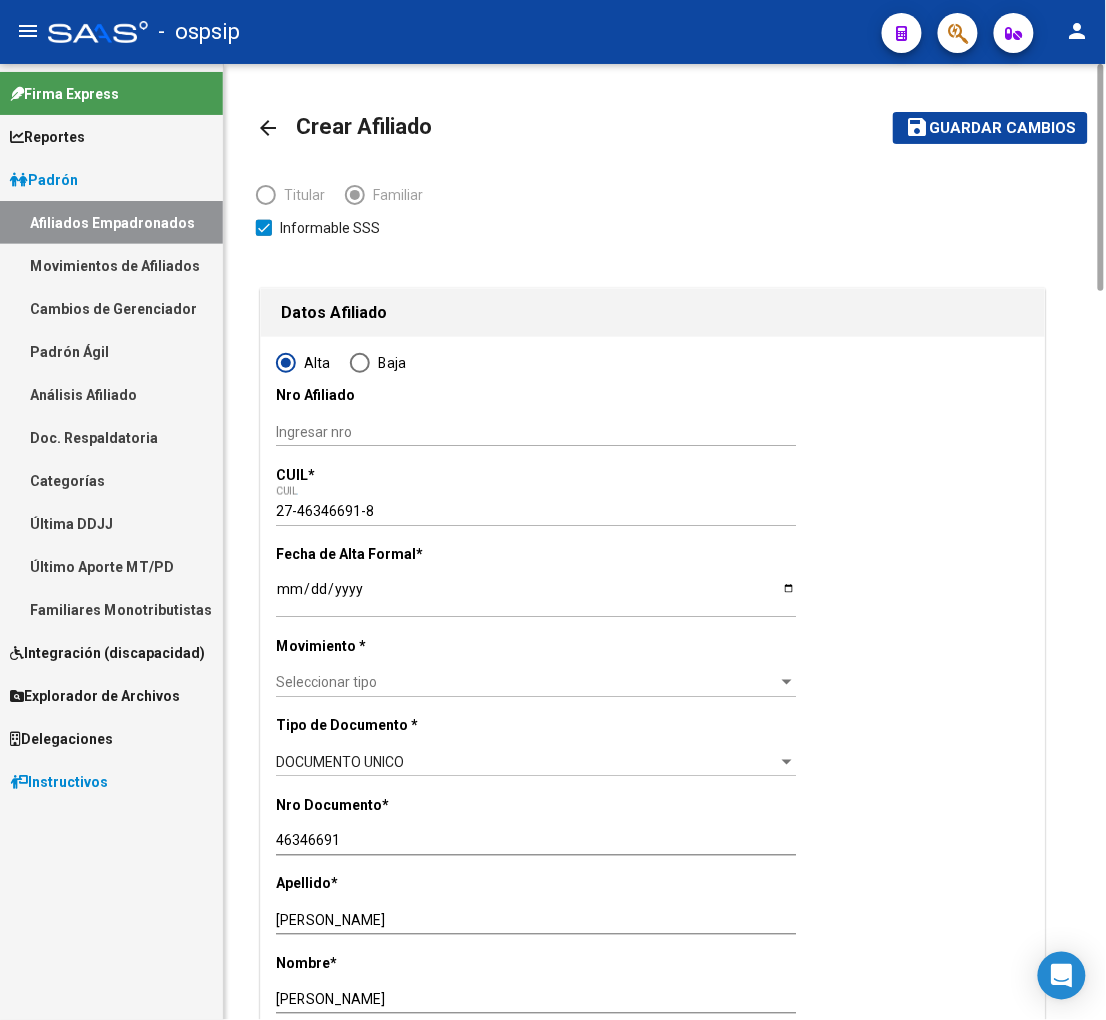 click on "Seleccionar tipo Seleccionar tipo" 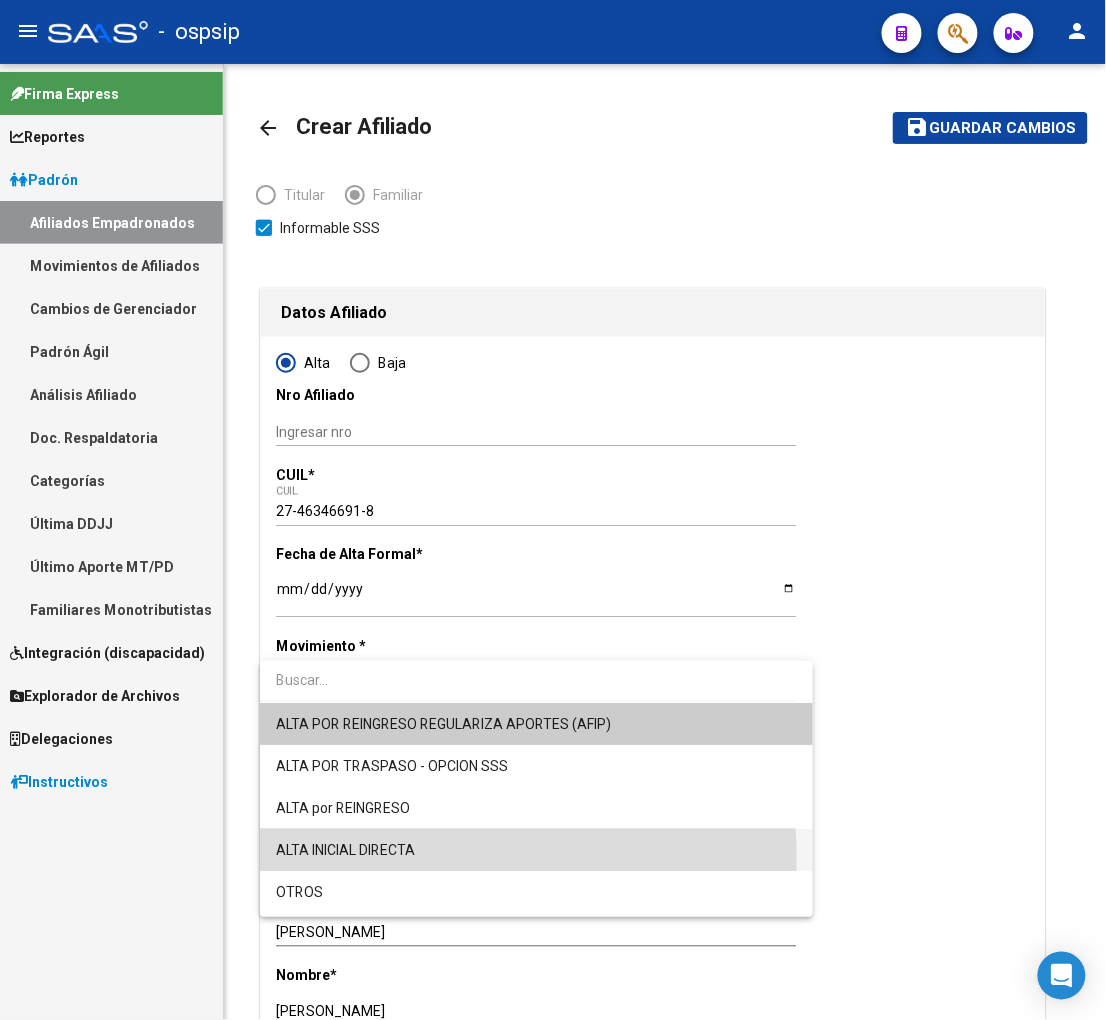 click on "ALTA INICIAL DIRECTA" at bounding box center (536, 850) 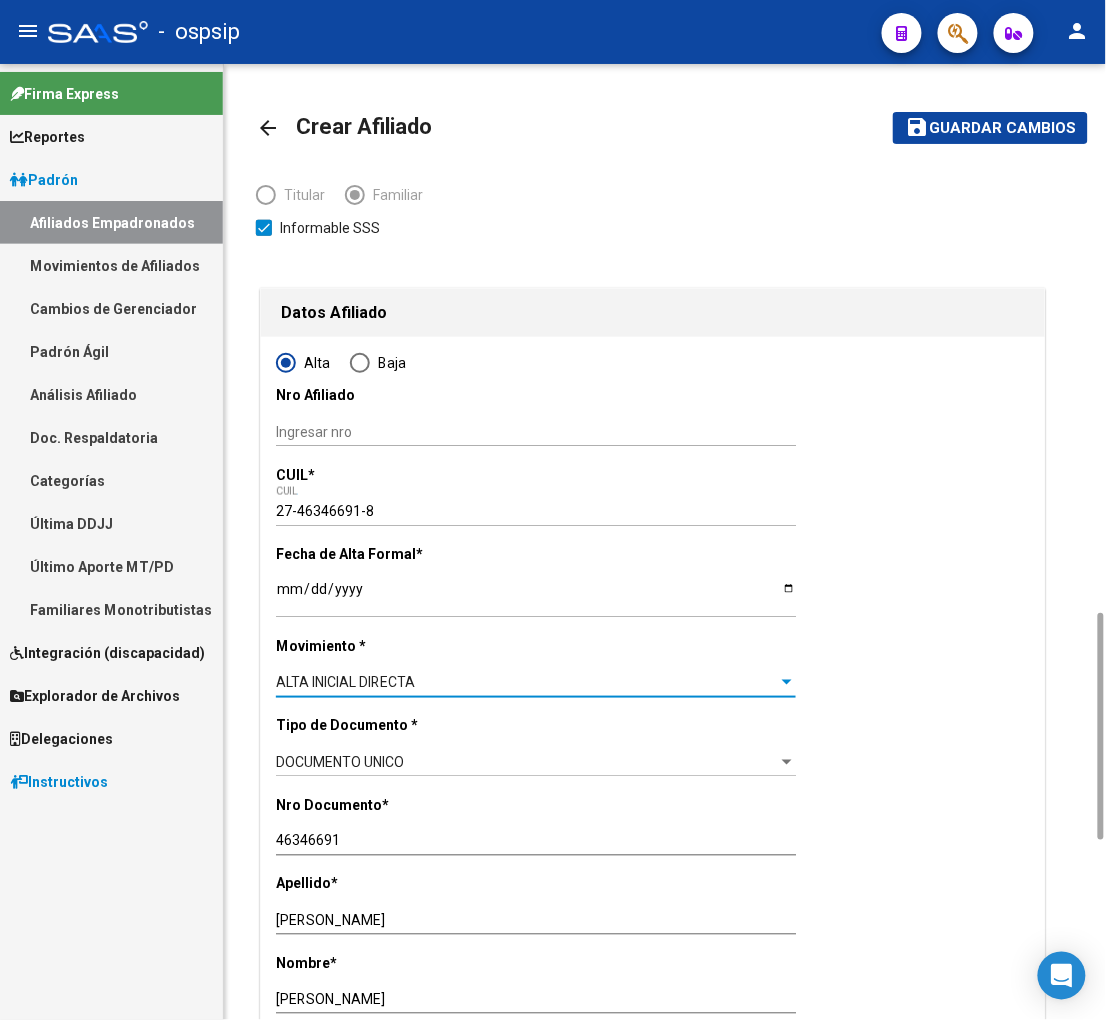 scroll, scrollTop: 444, scrollLeft: 0, axis: vertical 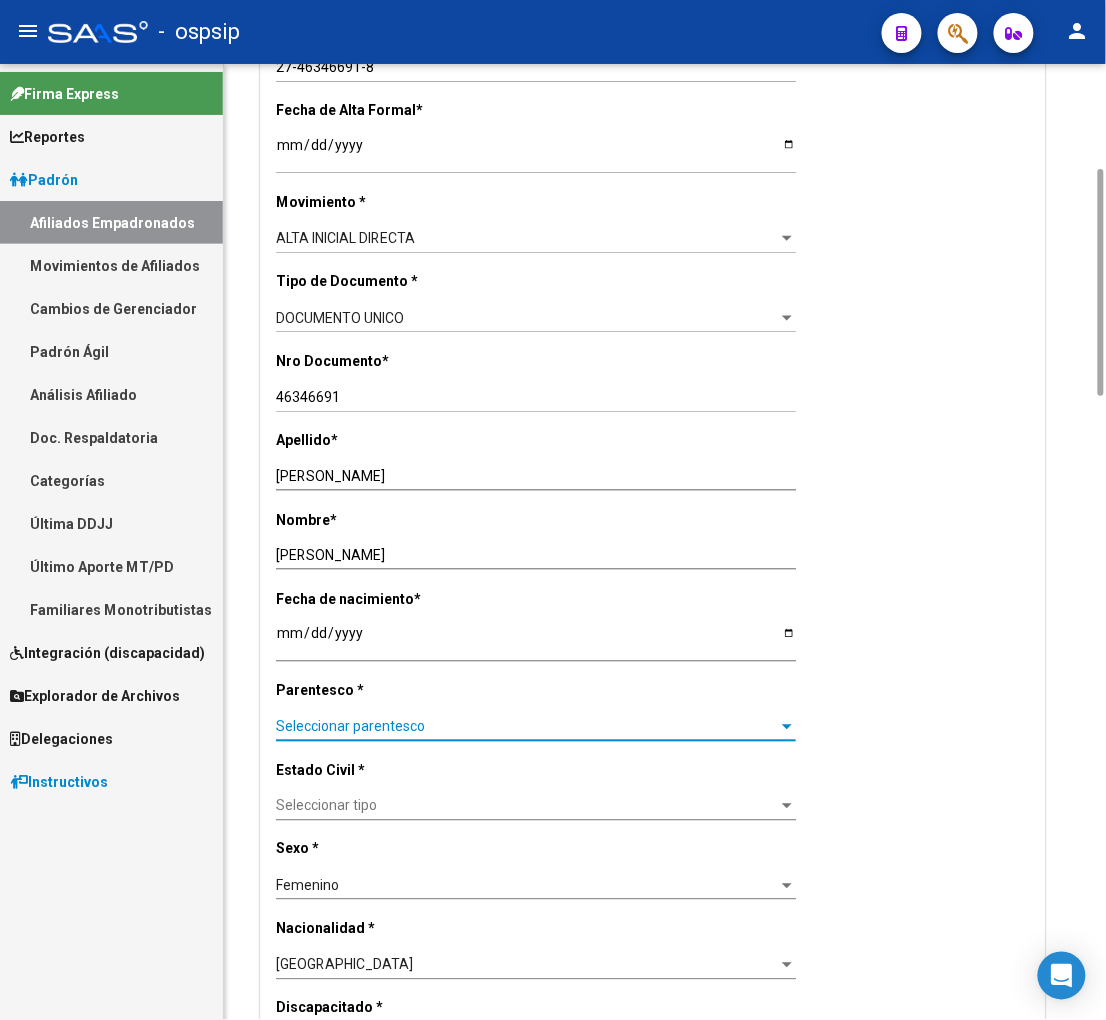 click on "Seleccionar parentesco" at bounding box center (527, 727) 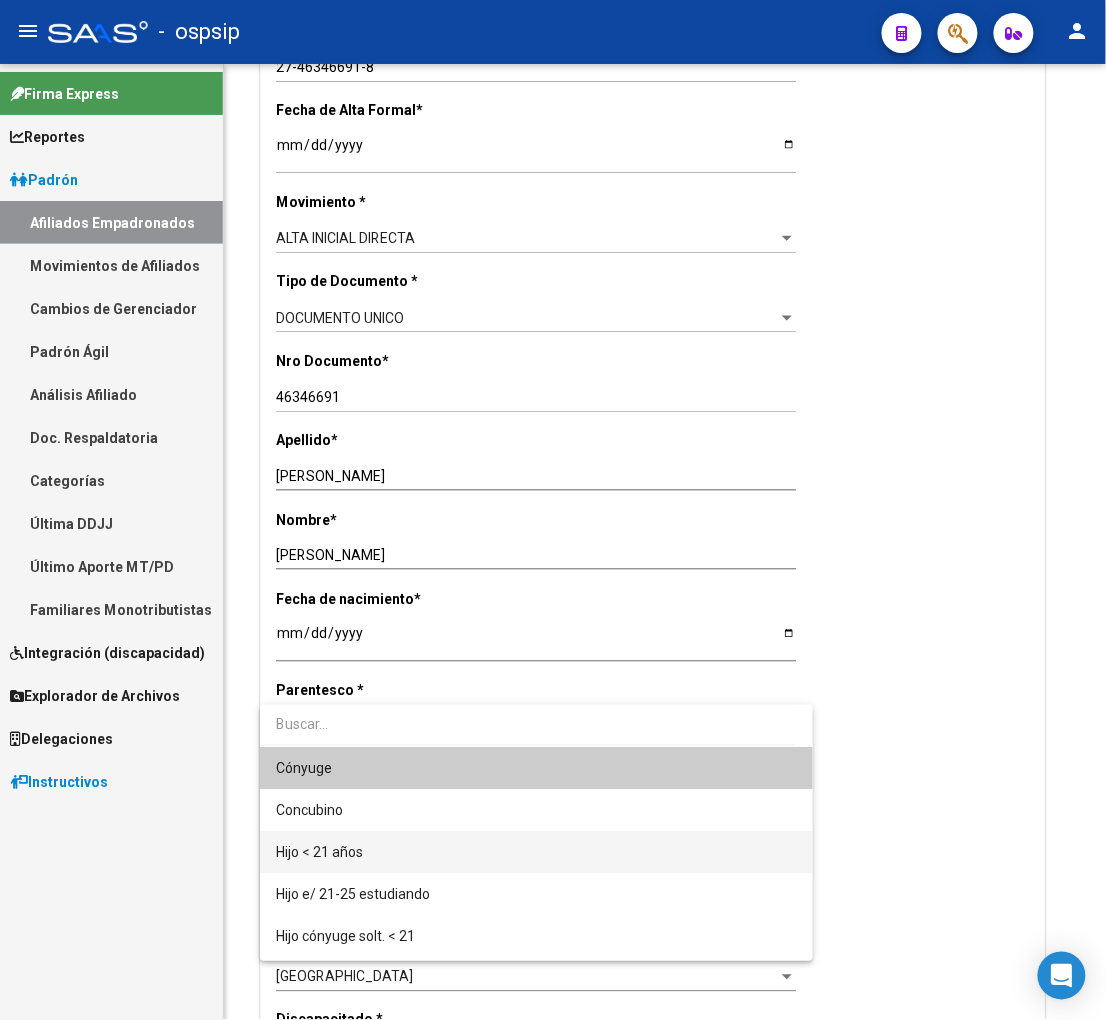 click on "Hijo < 21 años" at bounding box center [536, 852] 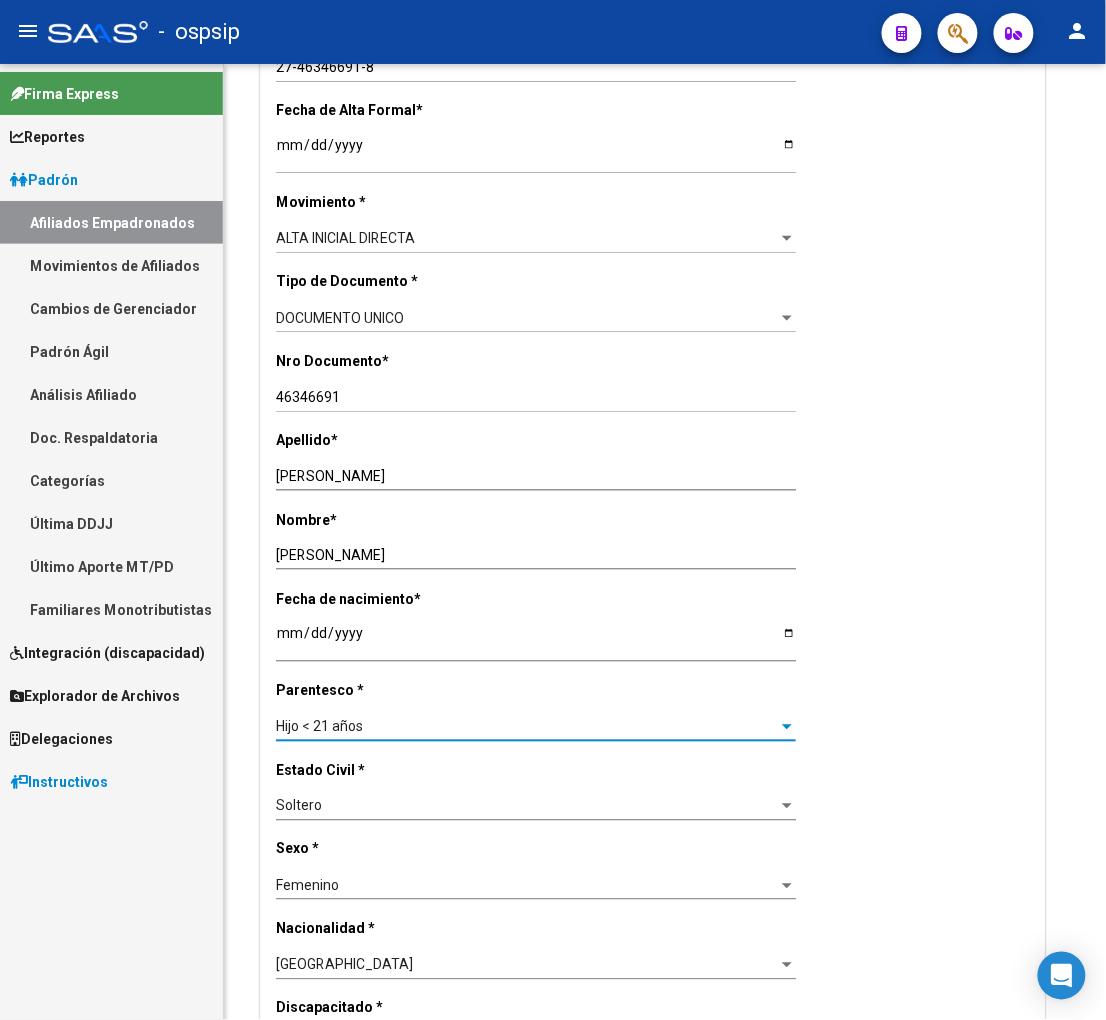 scroll, scrollTop: 0, scrollLeft: 0, axis: both 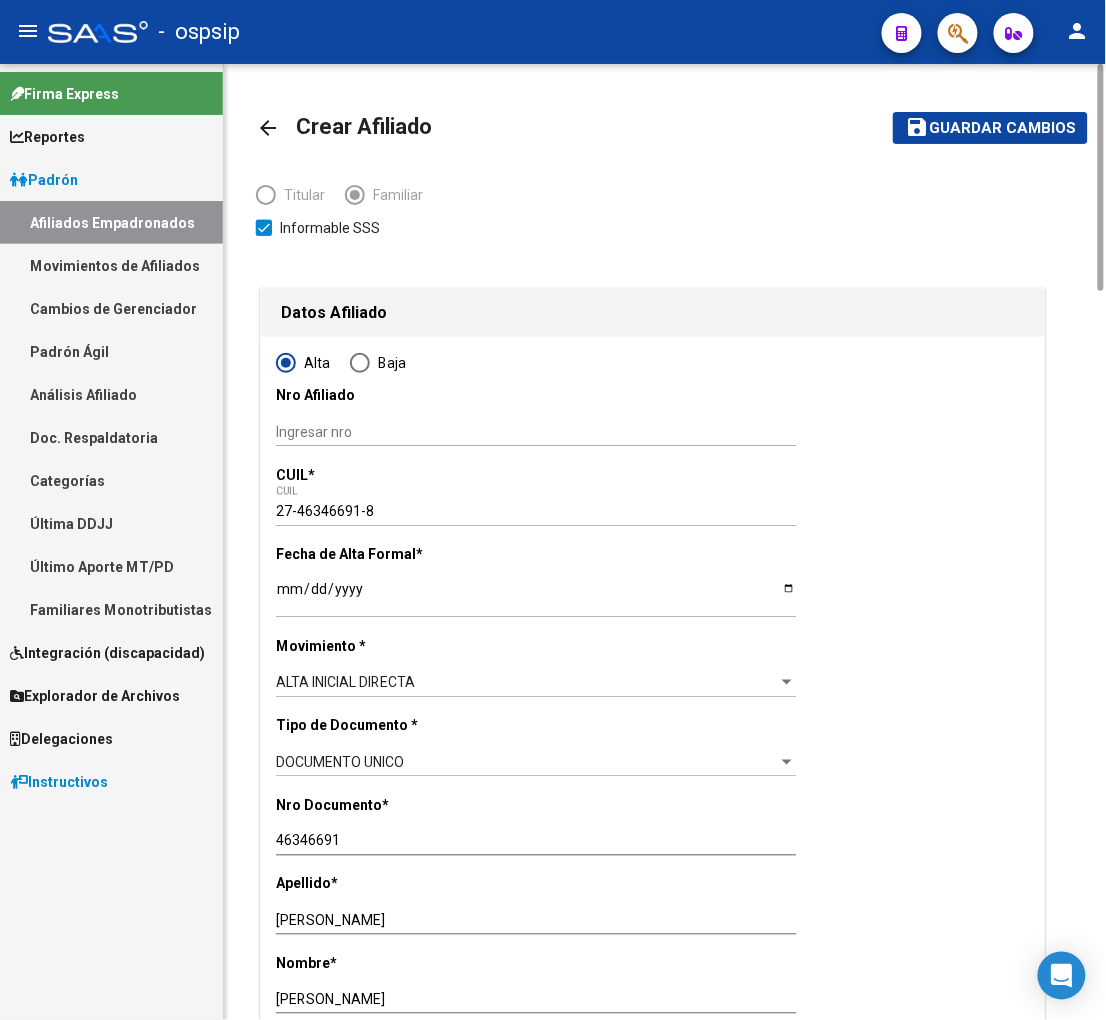 click on "Guardar cambios" 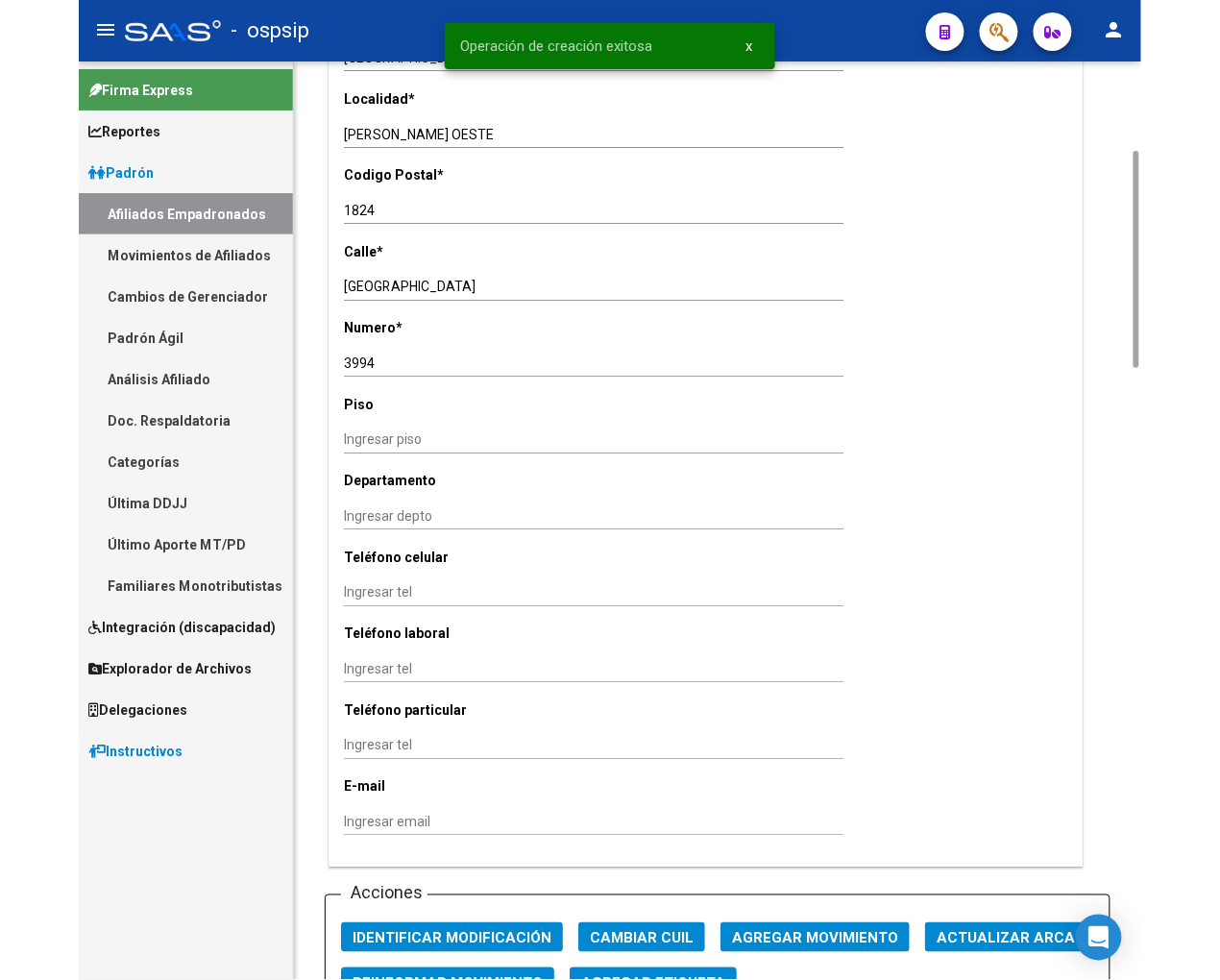 scroll, scrollTop: 1707, scrollLeft: 0, axis: vertical 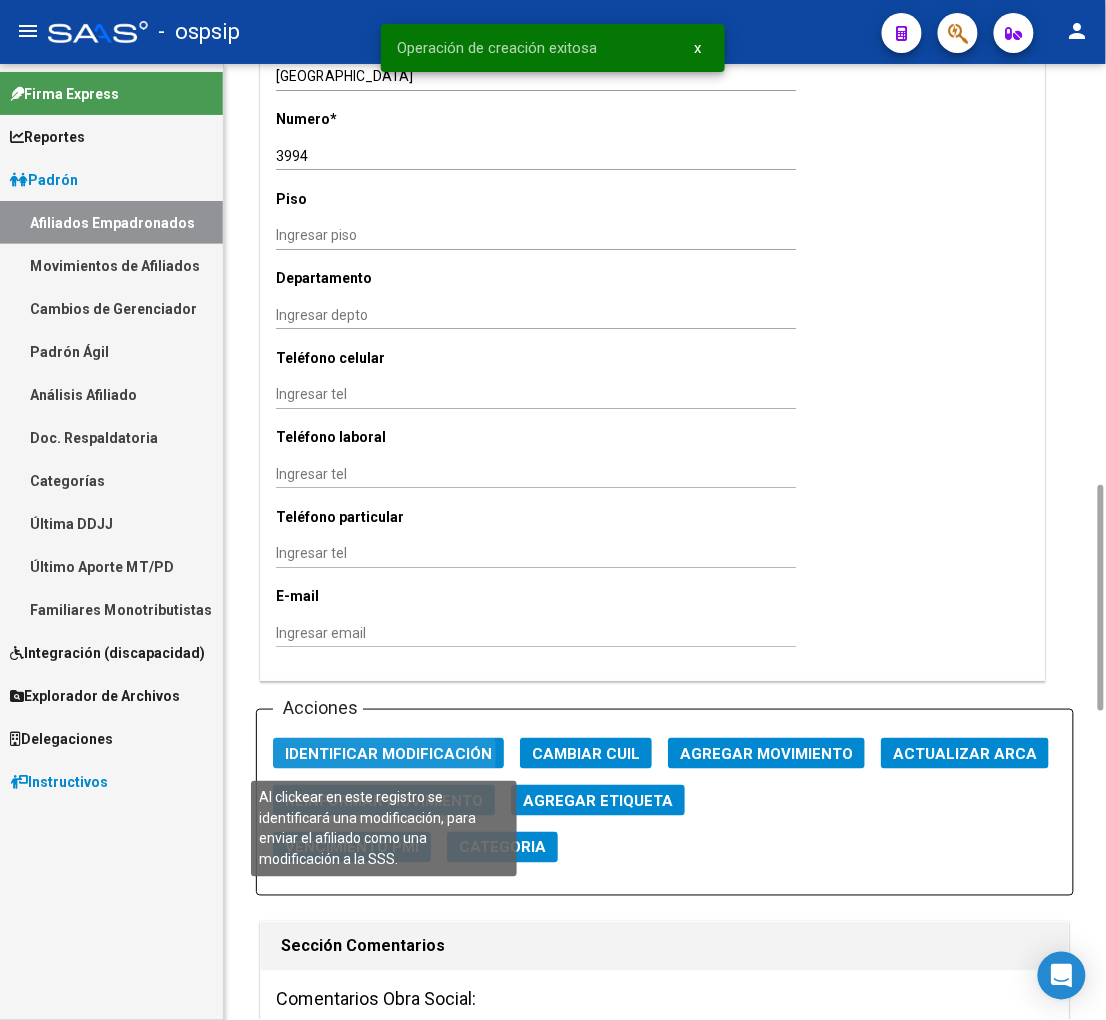 click on "Identificar Modificación" 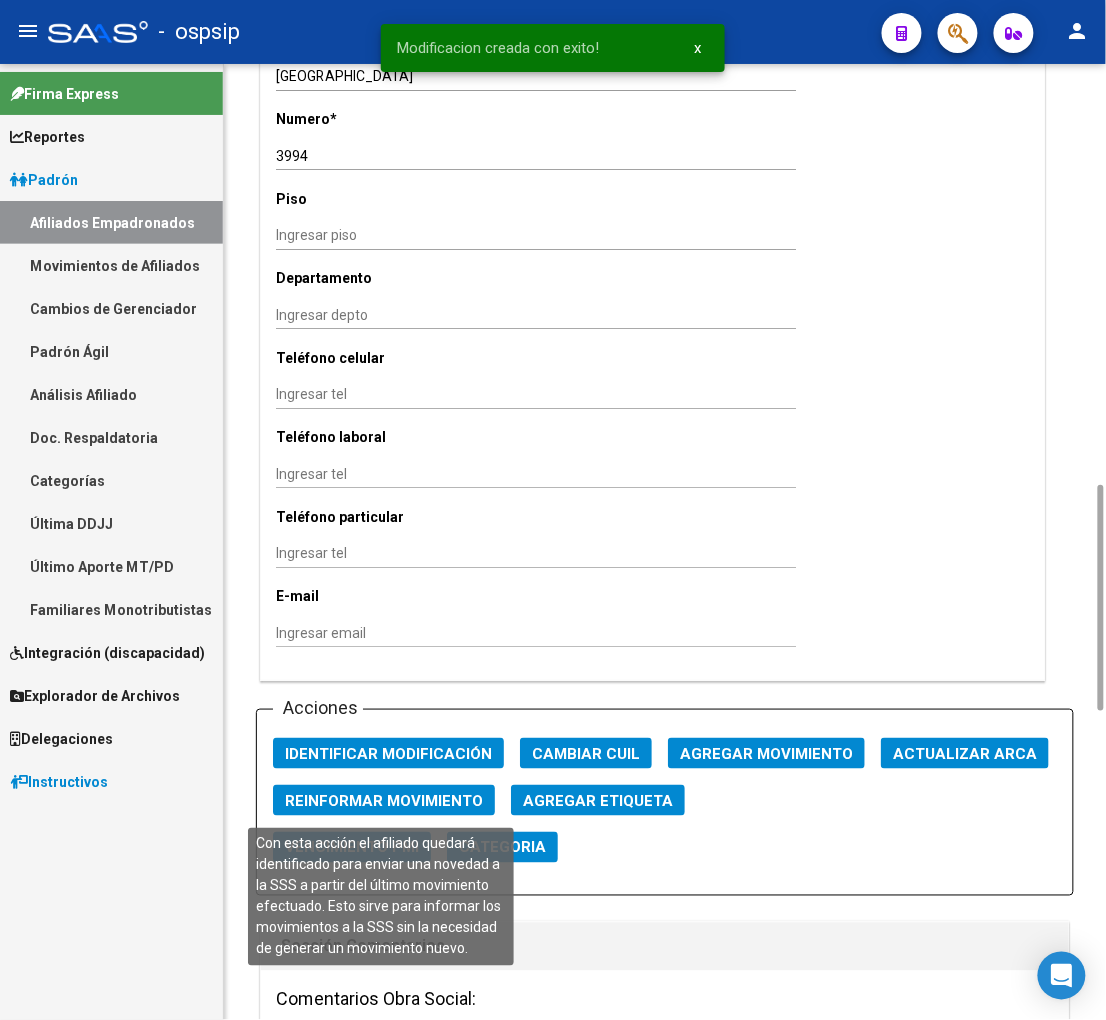 click on "Reinformar Movimiento" 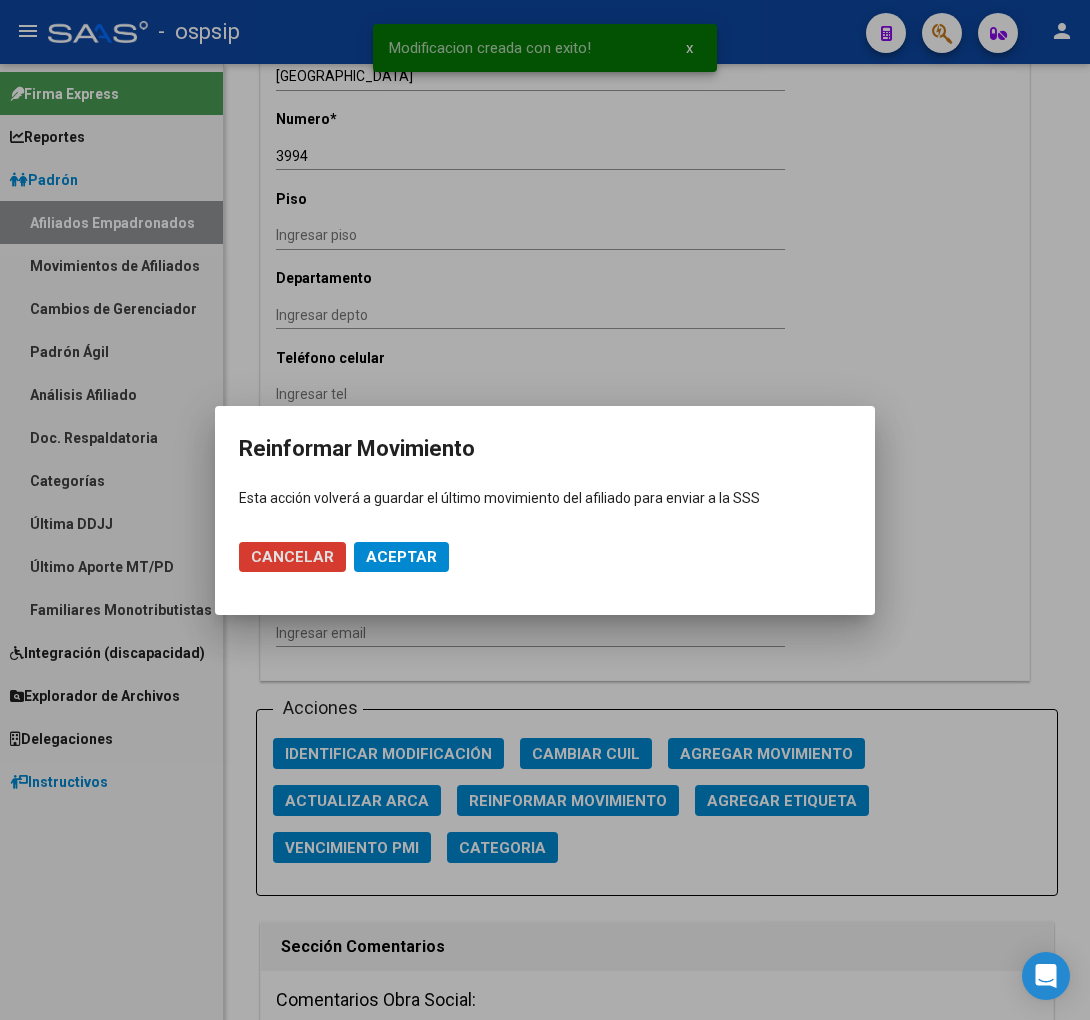 click on "Aceptar" at bounding box center [401, 557] 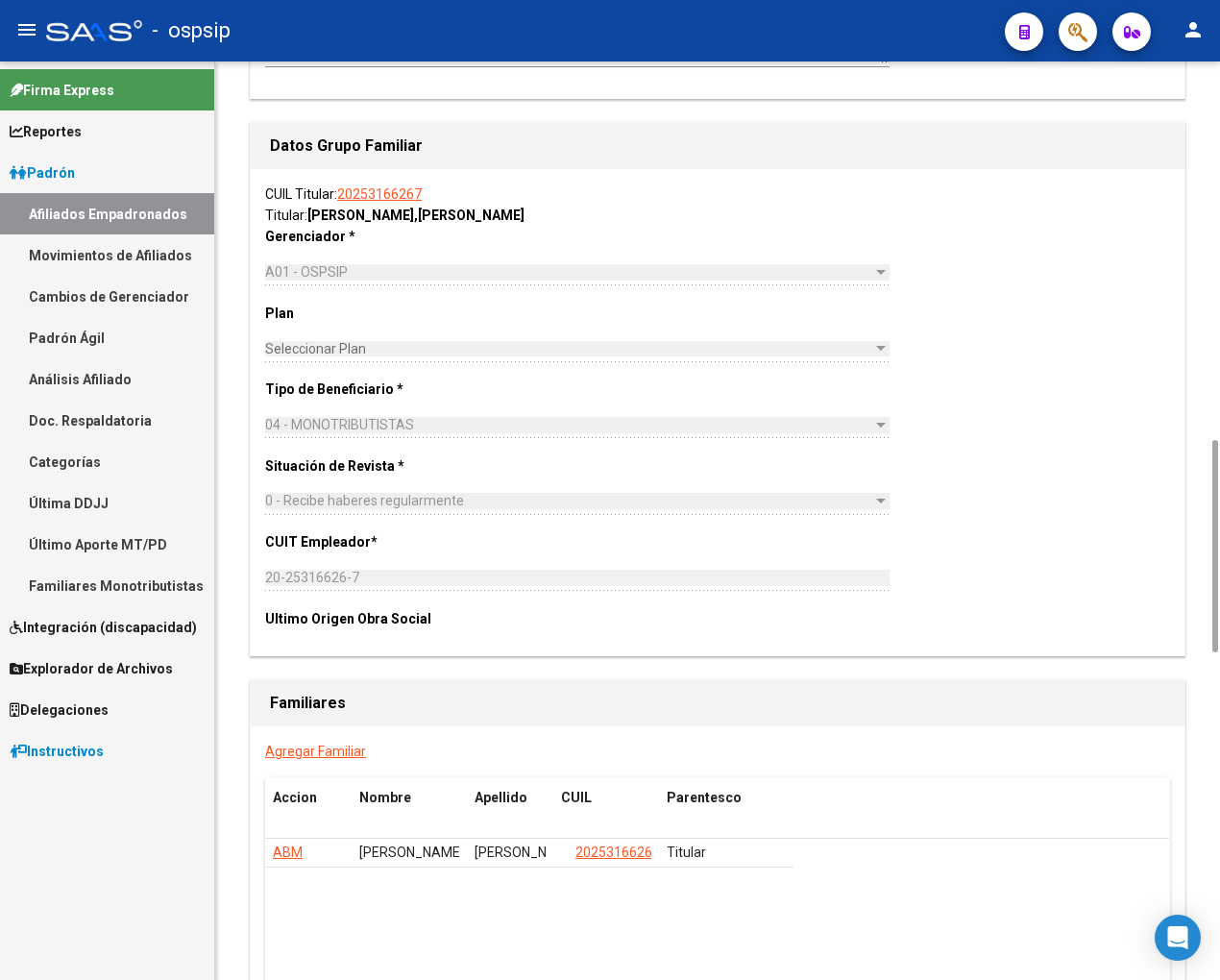 scroll, scrollTop: 2348, scrollLeft: 0, axis: vertical 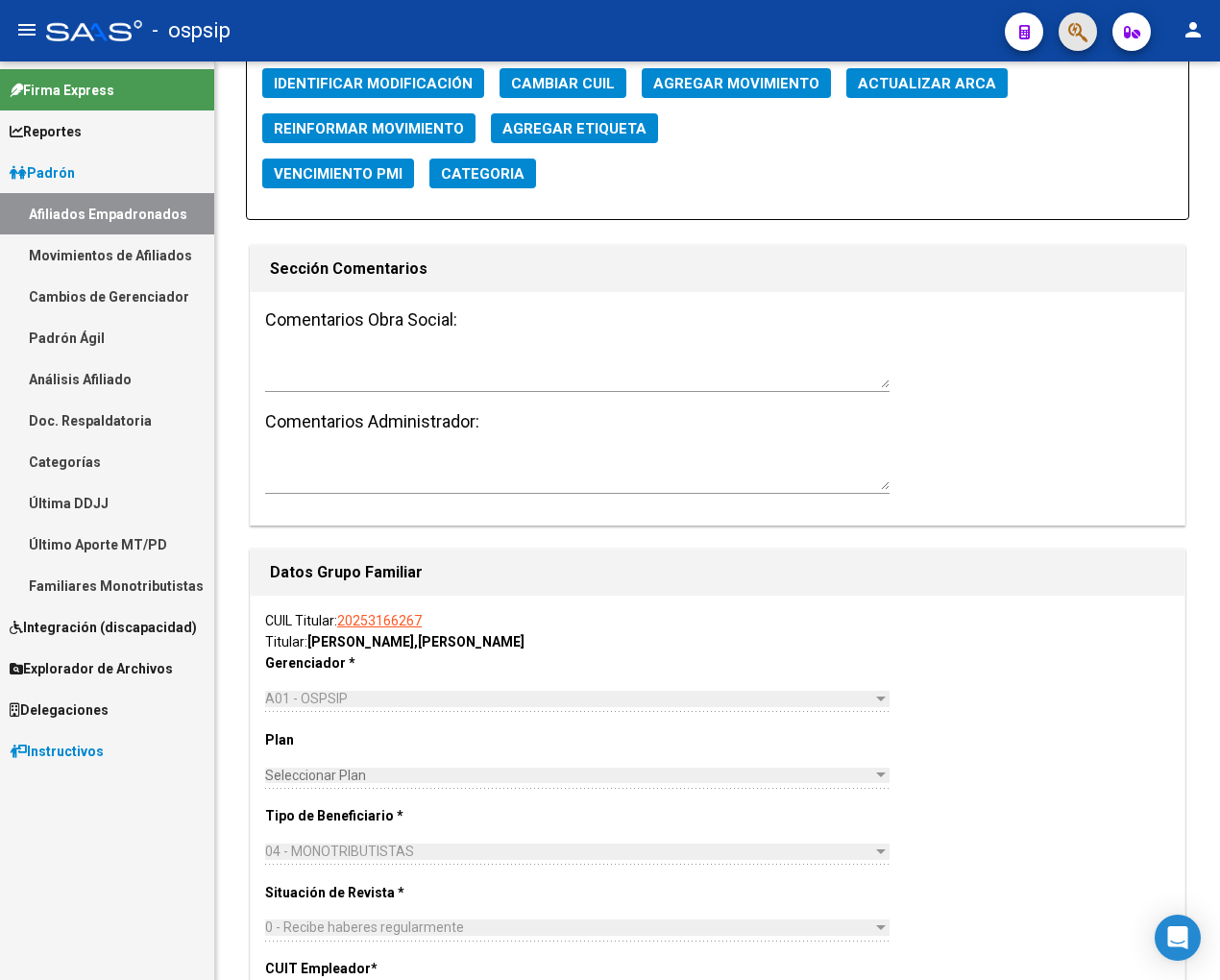 click 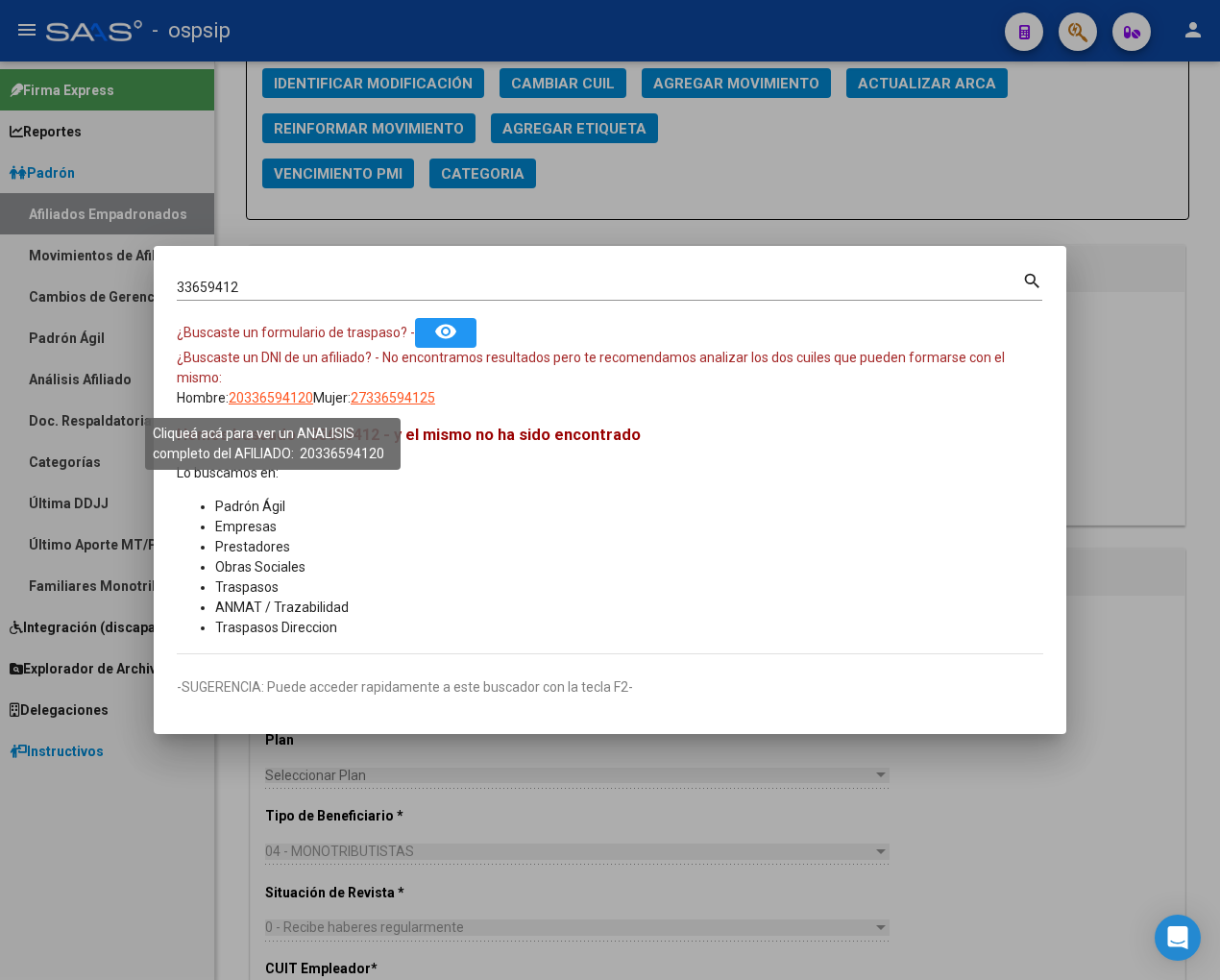 click on "20336594120" at bounding box center (271, 398) 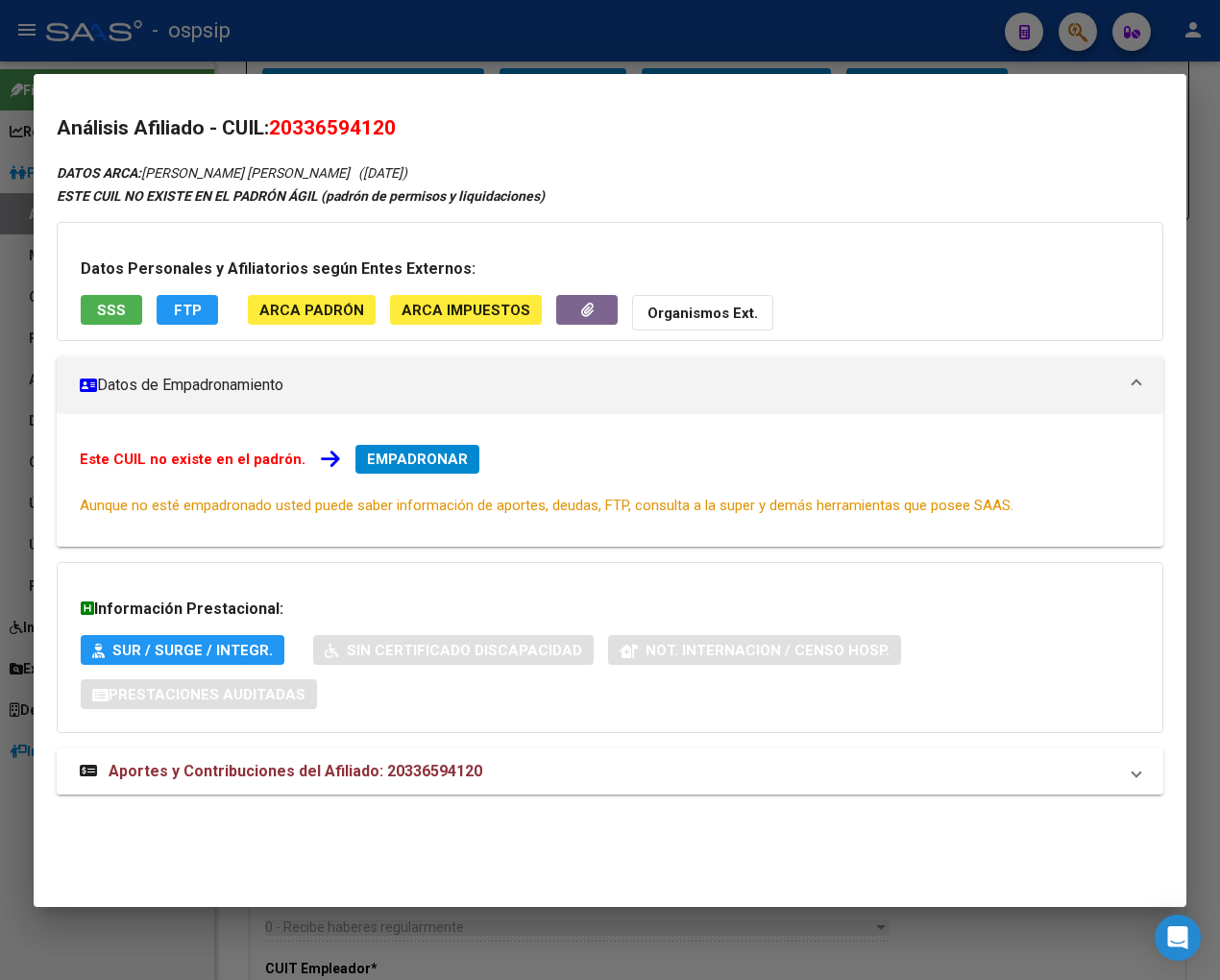 click on "Aportes y Contribuciones del Afiliado: 20336594120" at bounding box center [295, 771] 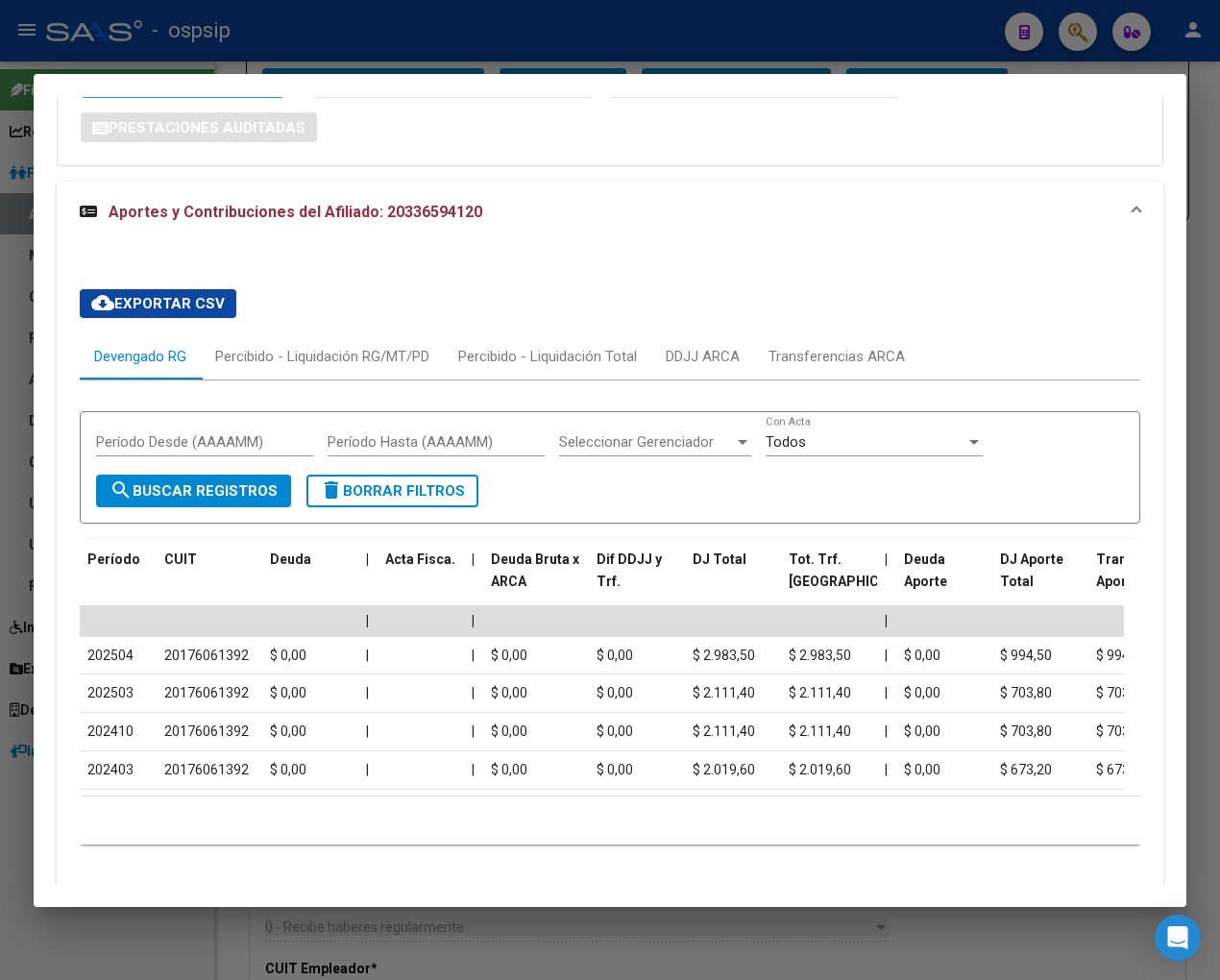 scroll, scrollTop: 589, scrollLeft: 0, axis: vertical 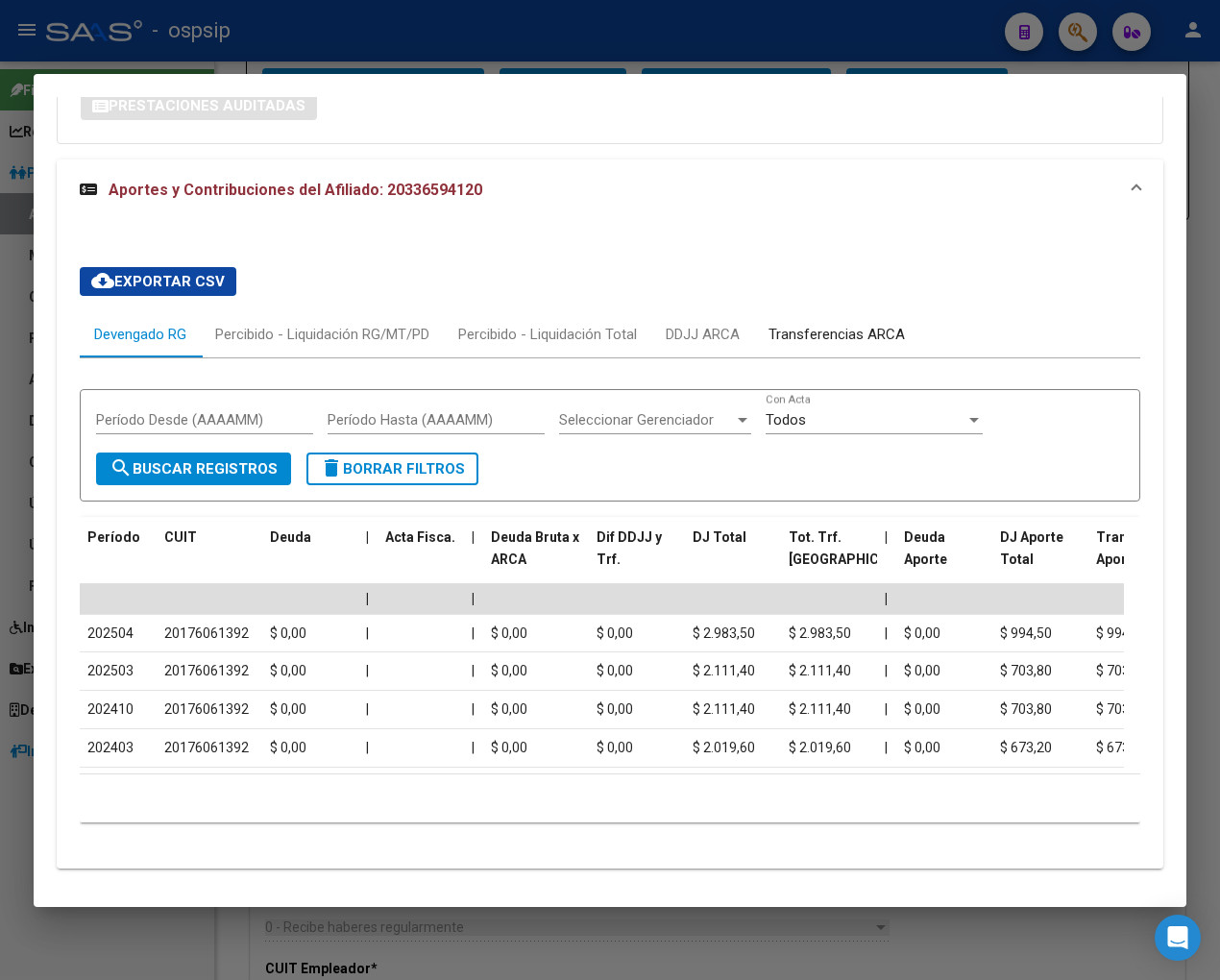 click on "Transferencias ARCA" at bounding box center [837, 334] 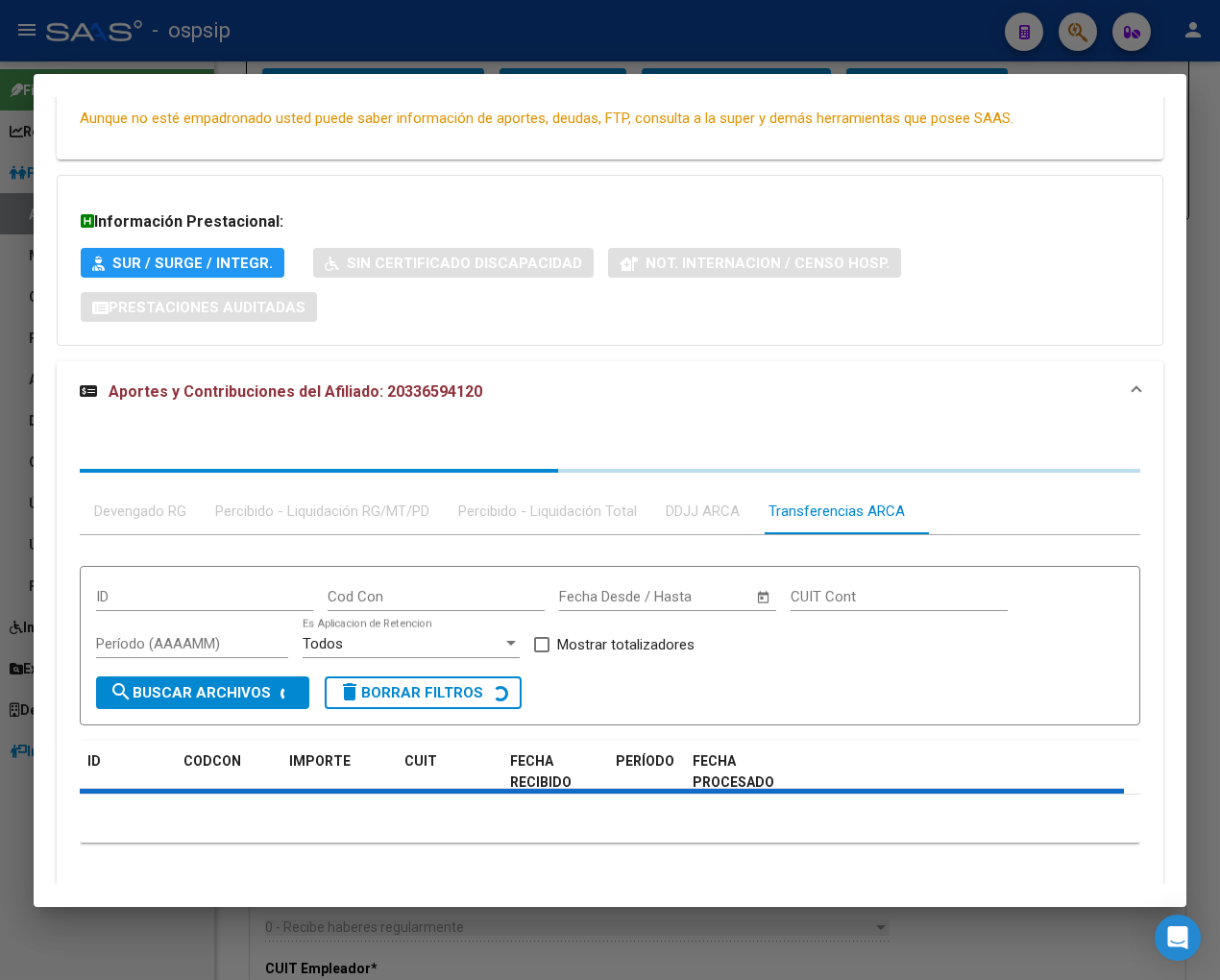 scroll, scrollTop: 511, scrollLeft: 0, axis: vertical 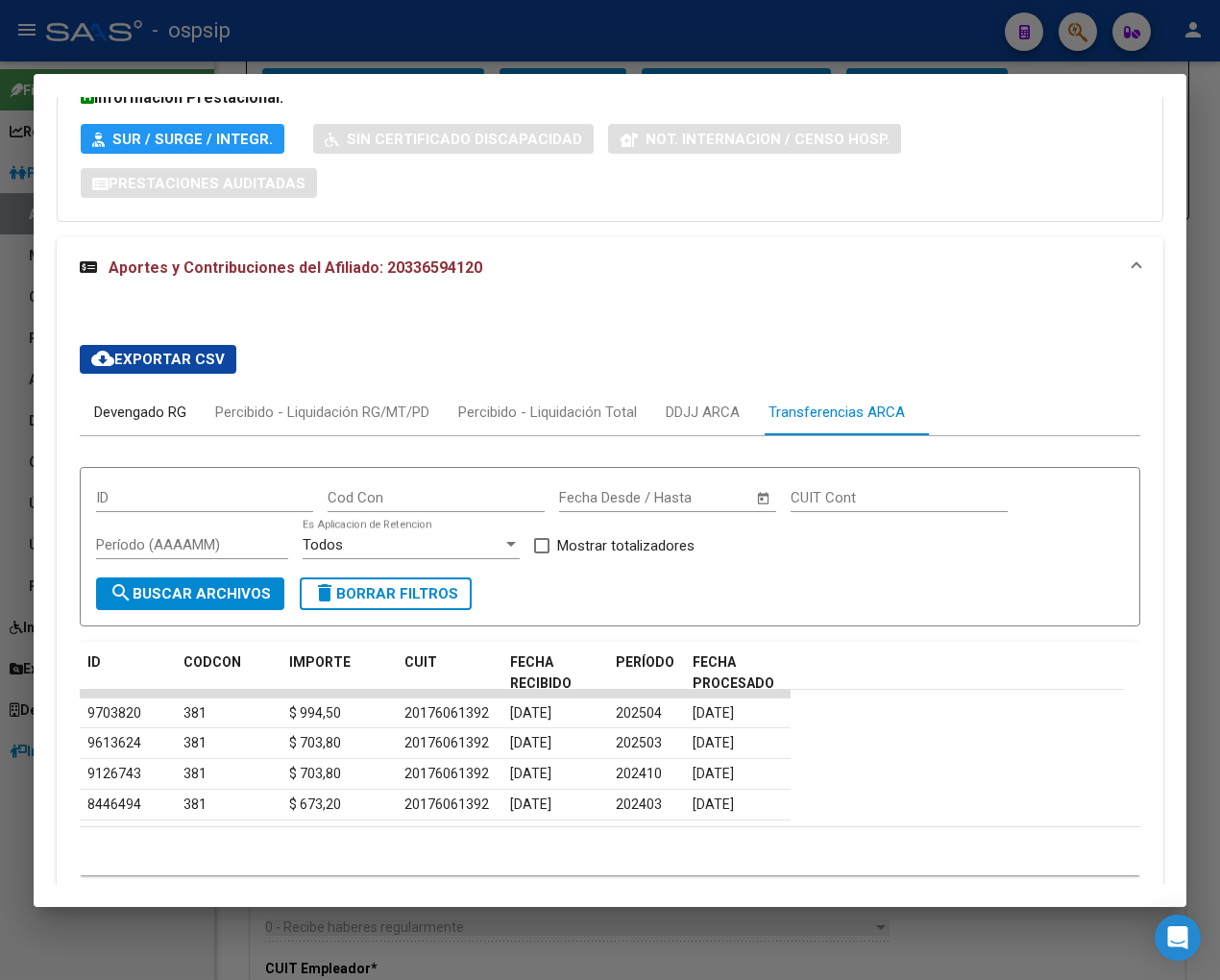 click on "Devengado RG" at bounding box center (140, 412) 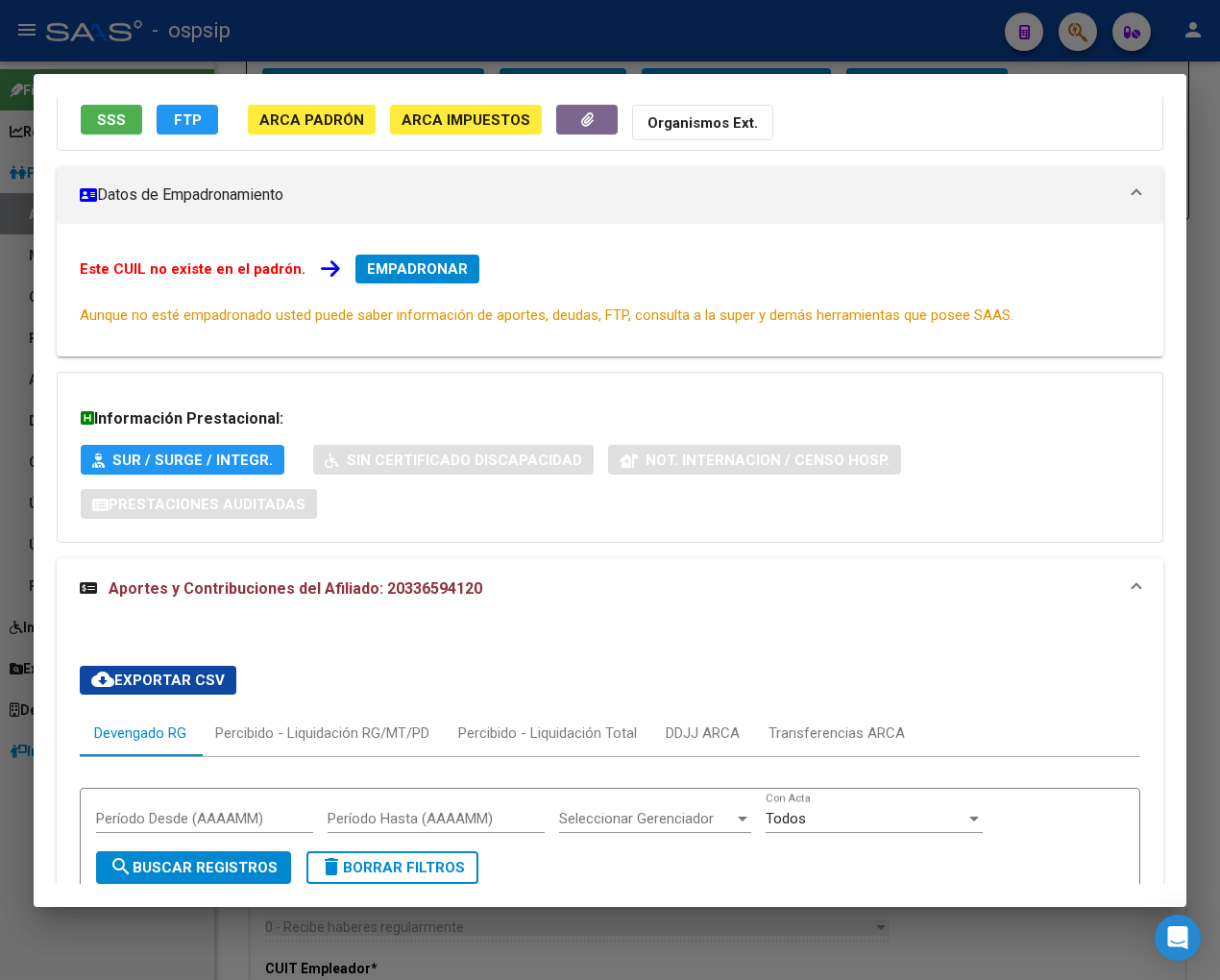 scroll, scrollTop: 0, scrollLeft: 0, axis: both 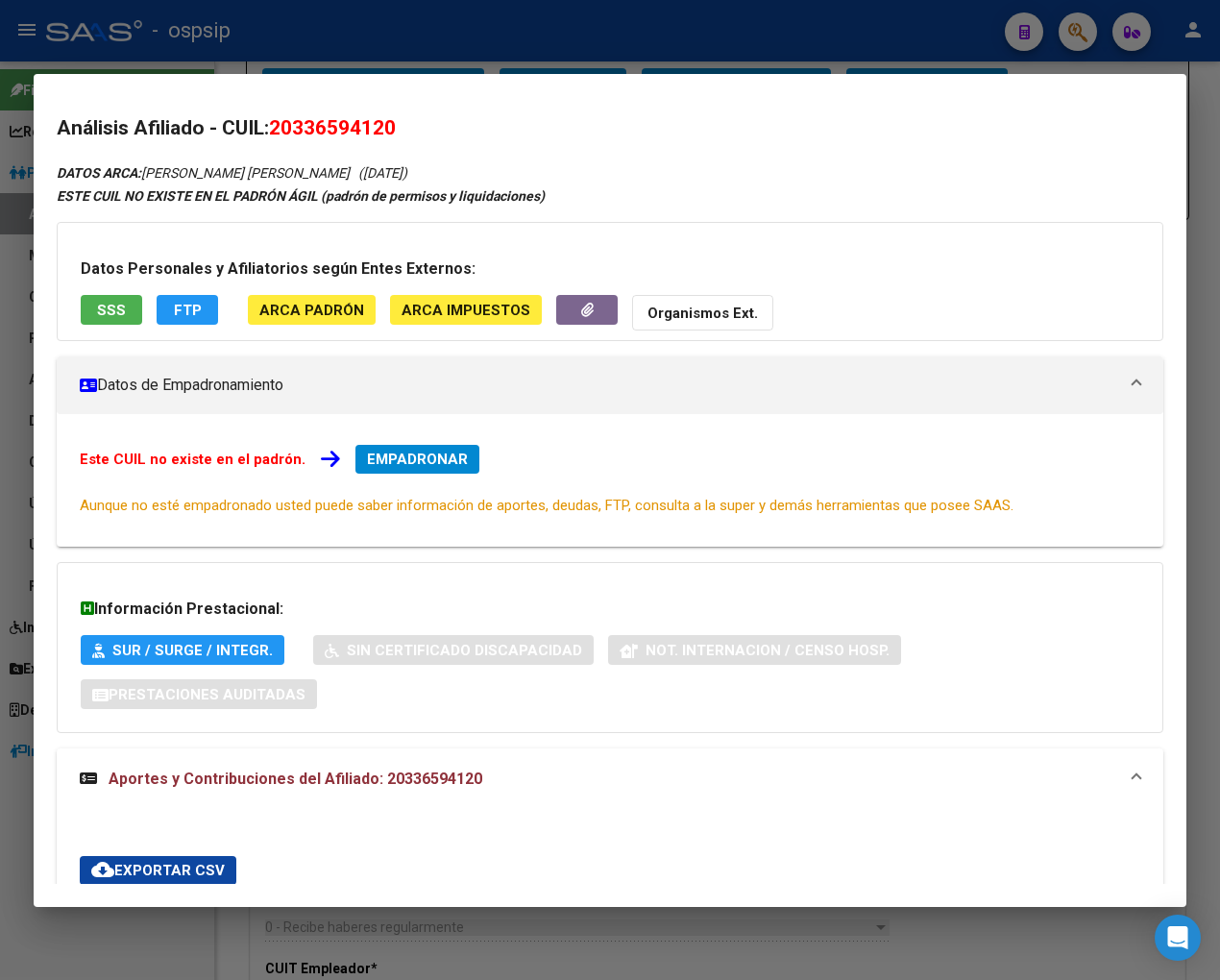 drag, startPoint x: 302, startPoint y: 127, endPoint x: 395, endPoint y: 117, distance: 93.5361 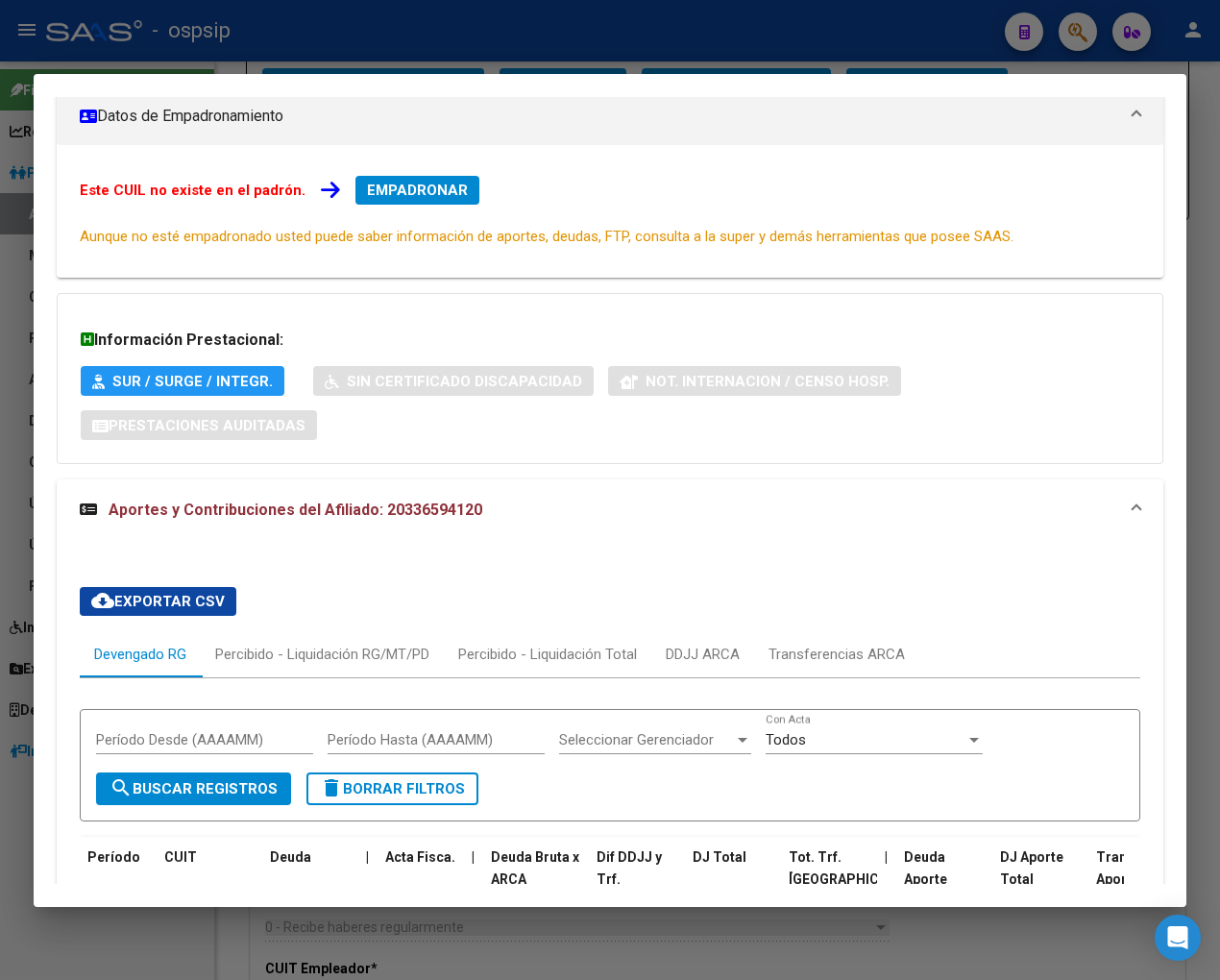 scroll, scrollTop: 161, scrollLeft: 0, axis: vertical 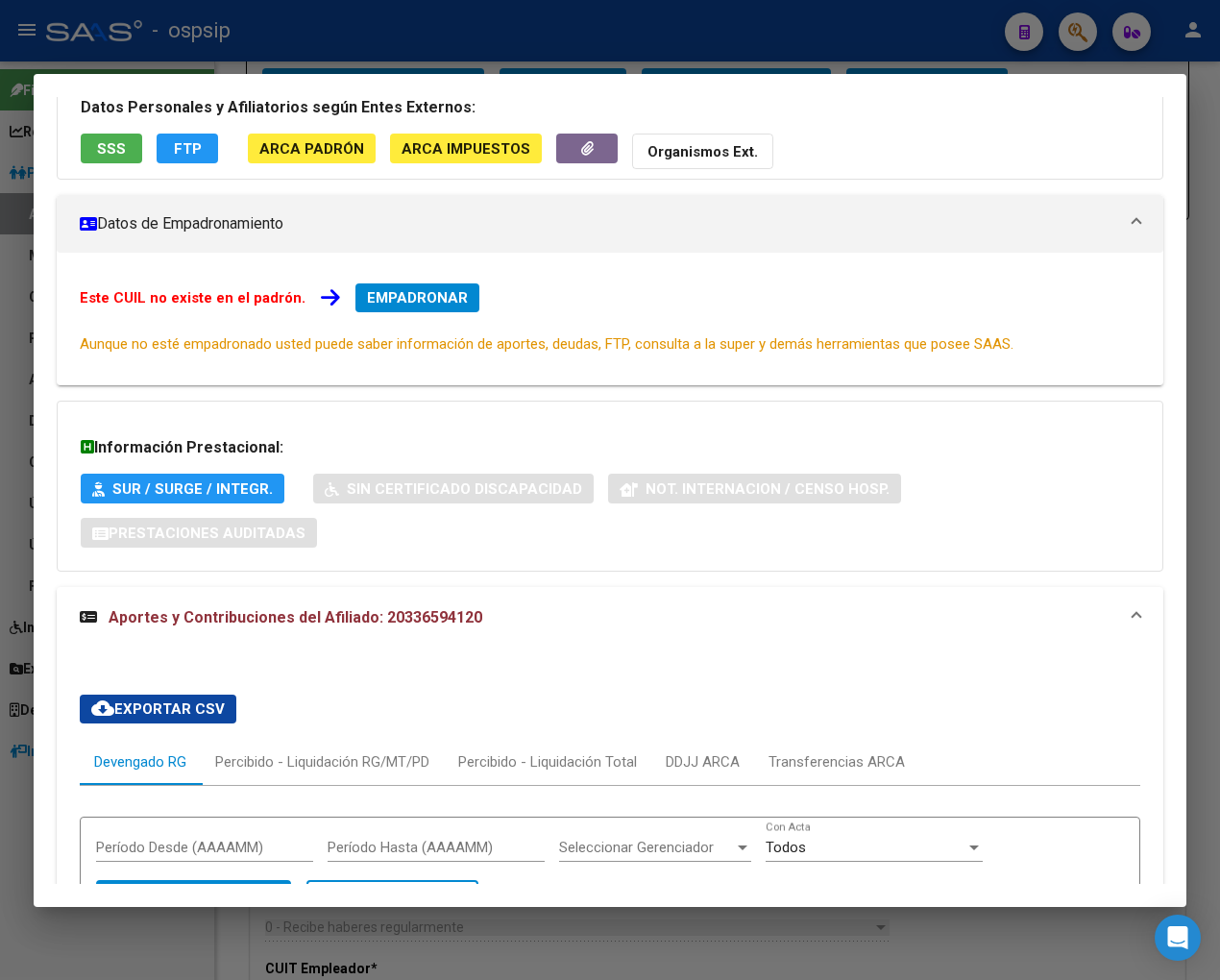 click at bounding box center (610, 490) 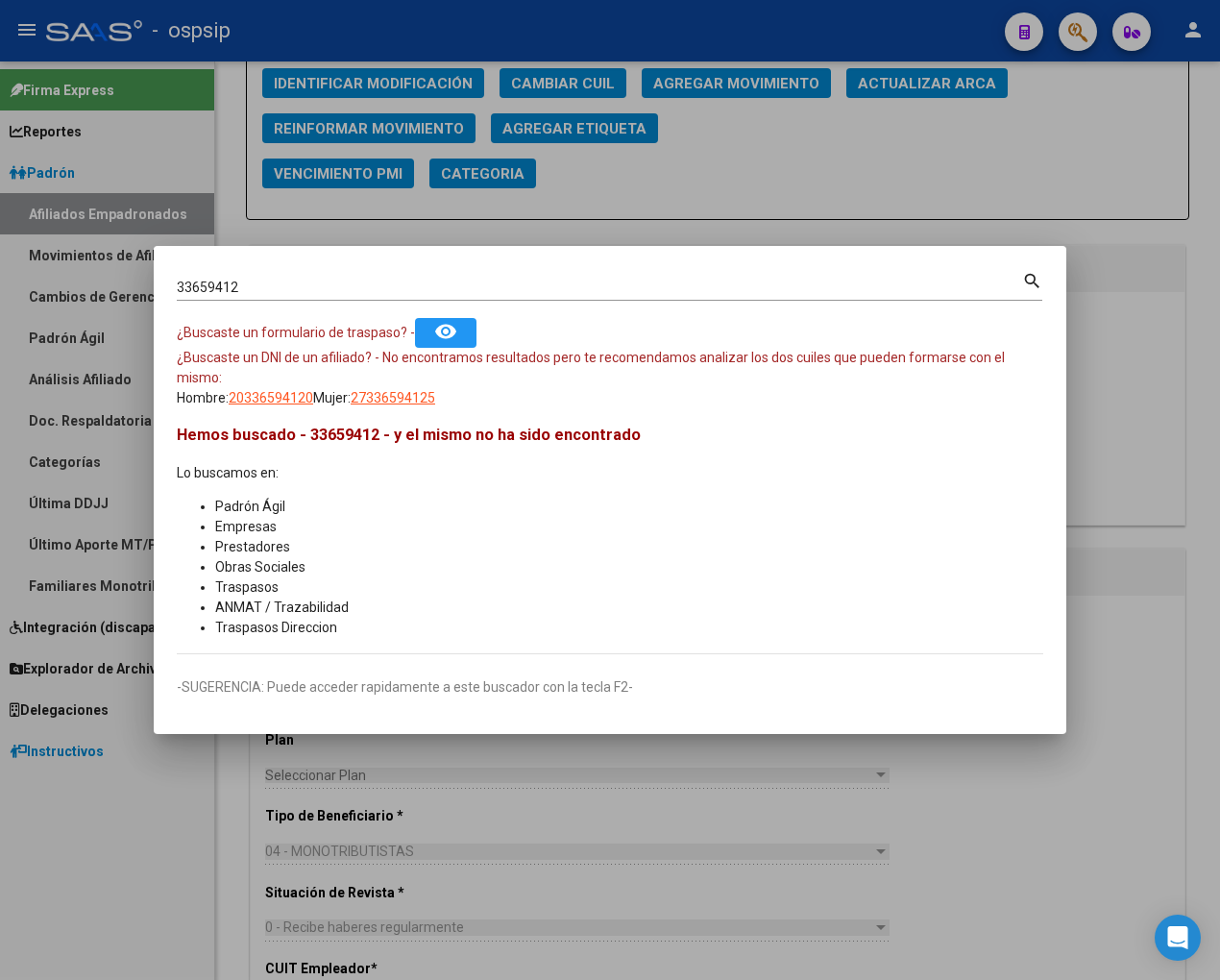 click on "33659412" at bounding box center [599, 287] 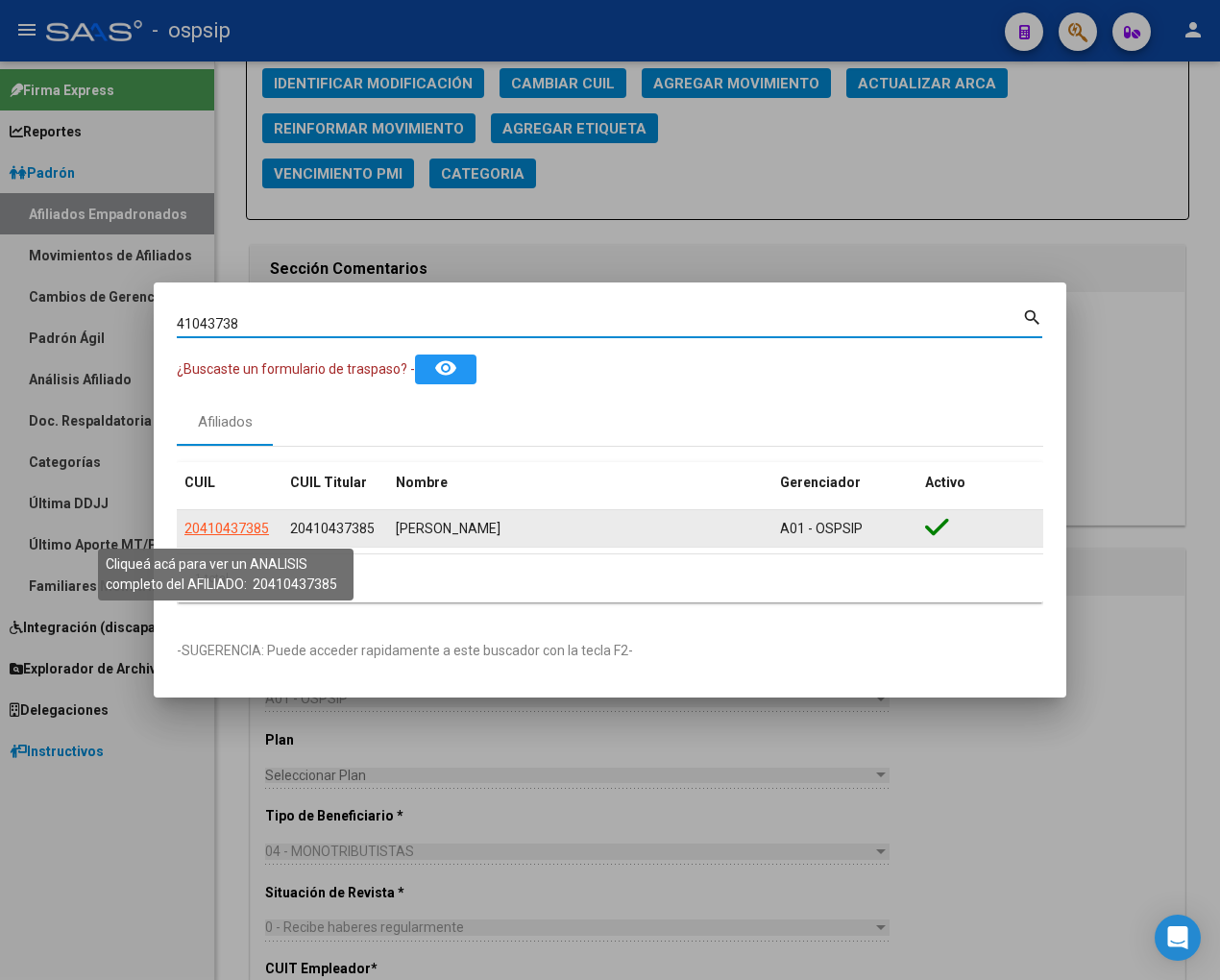 click on "20410437385" 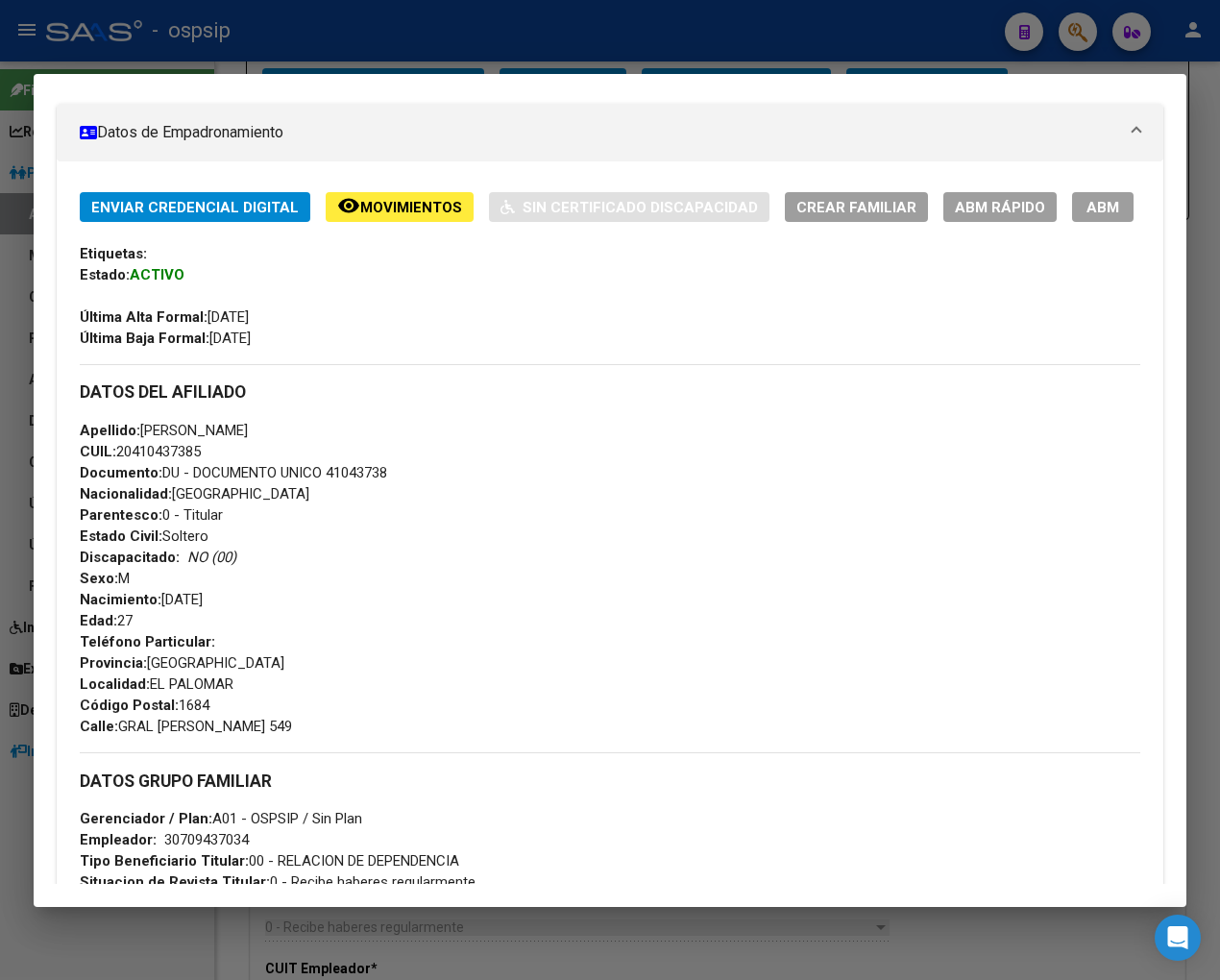 scroll, scrollTop: 107, scrollLeft: 0, axis: vertical 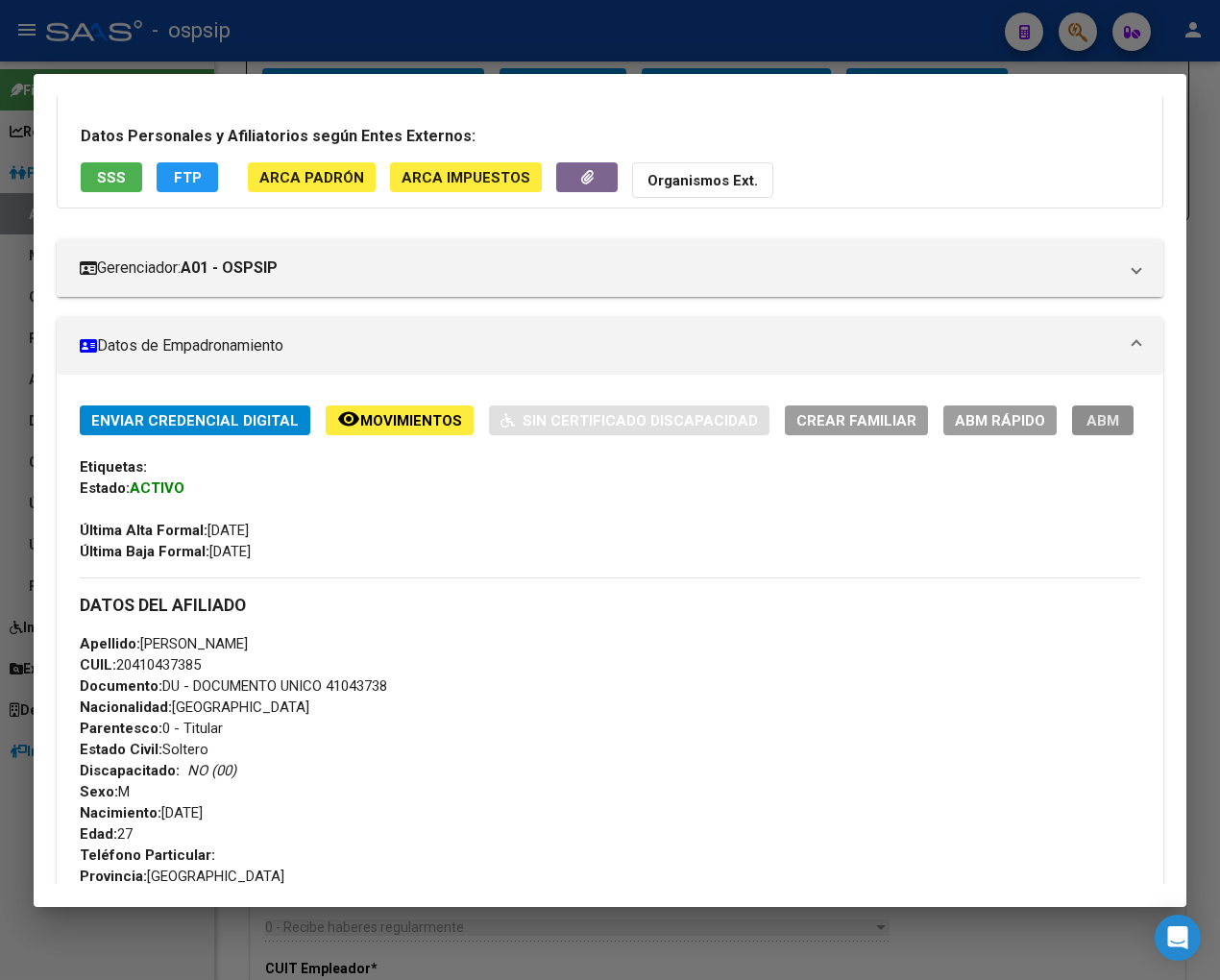 click on "ABM" at bounding box center (1103, 420) 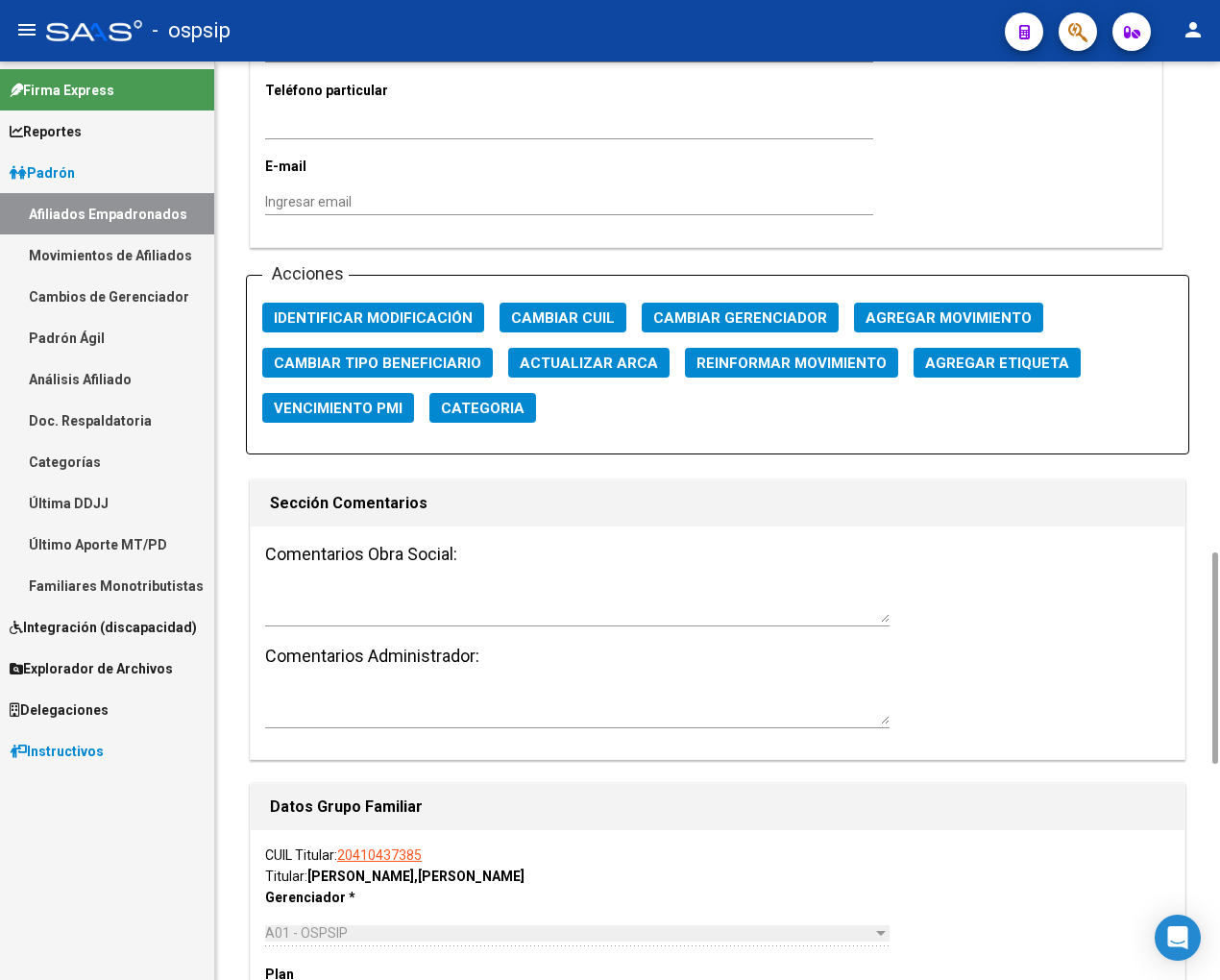 scroll, scrollTop: 2775, scrollLeft: 0, axis: vertical 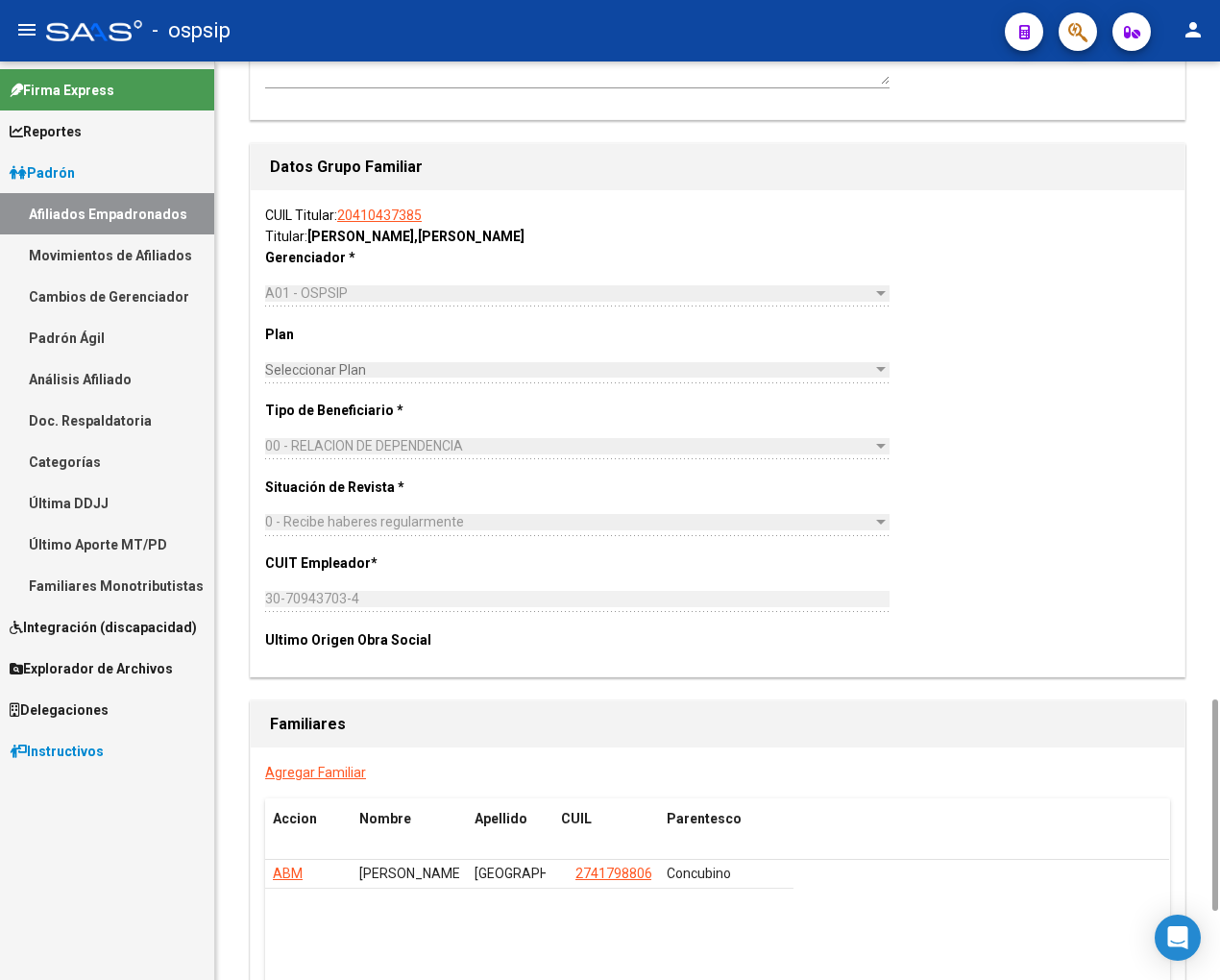 click on "Agregar Familiar" 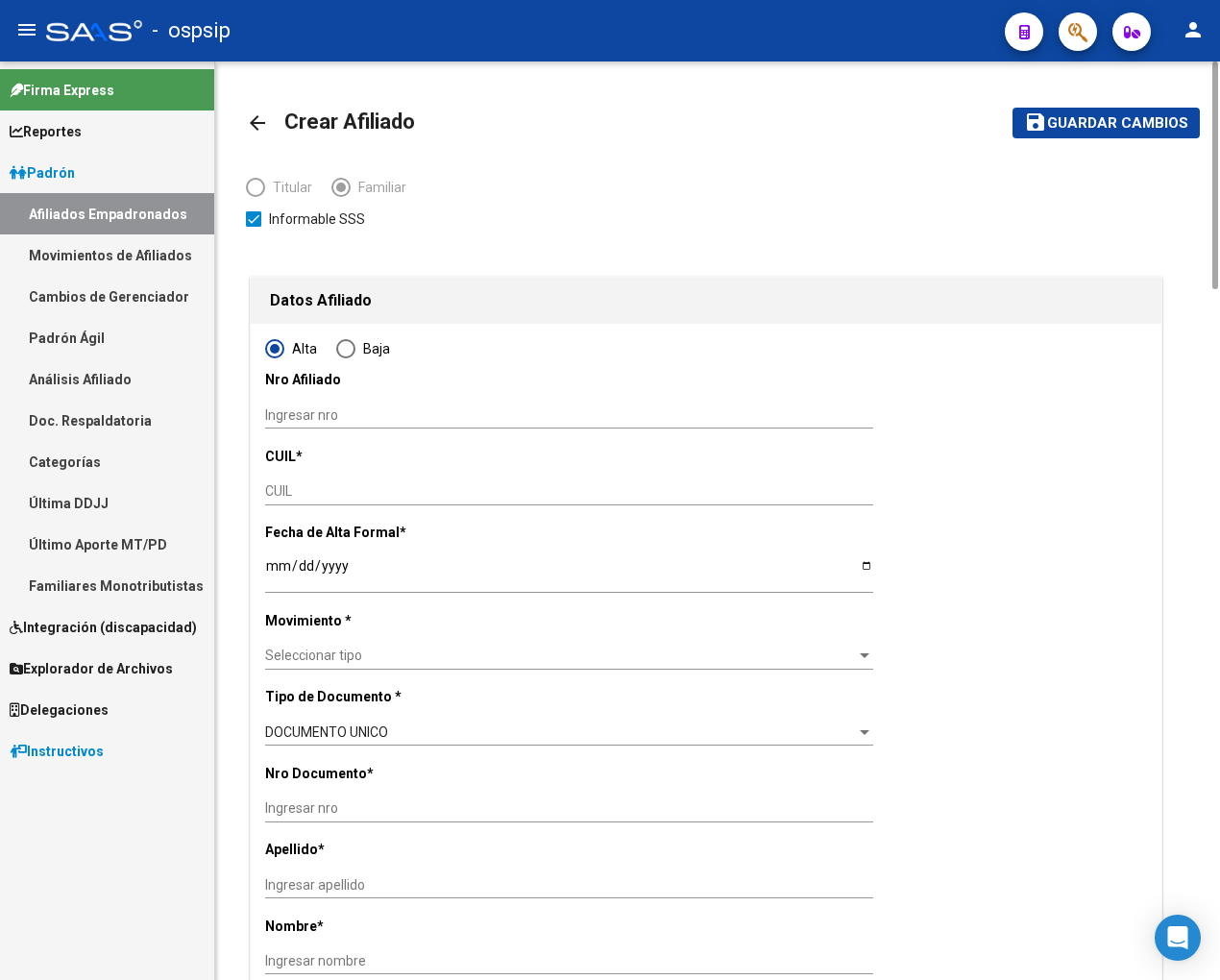 click on "CUIL" at bounding box center (569, 491) 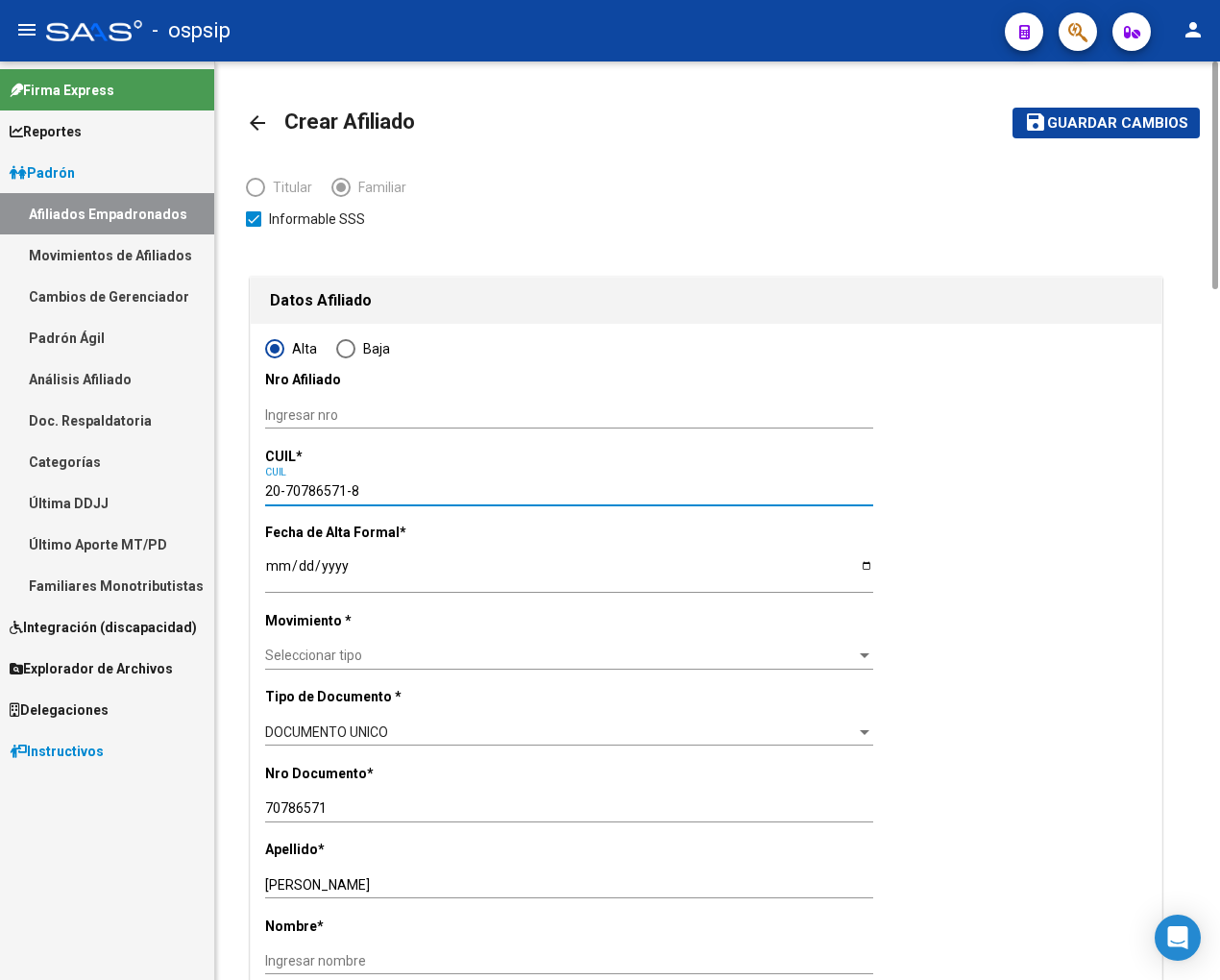click on "Ingresar fecha" at bounding box center [569, 573] 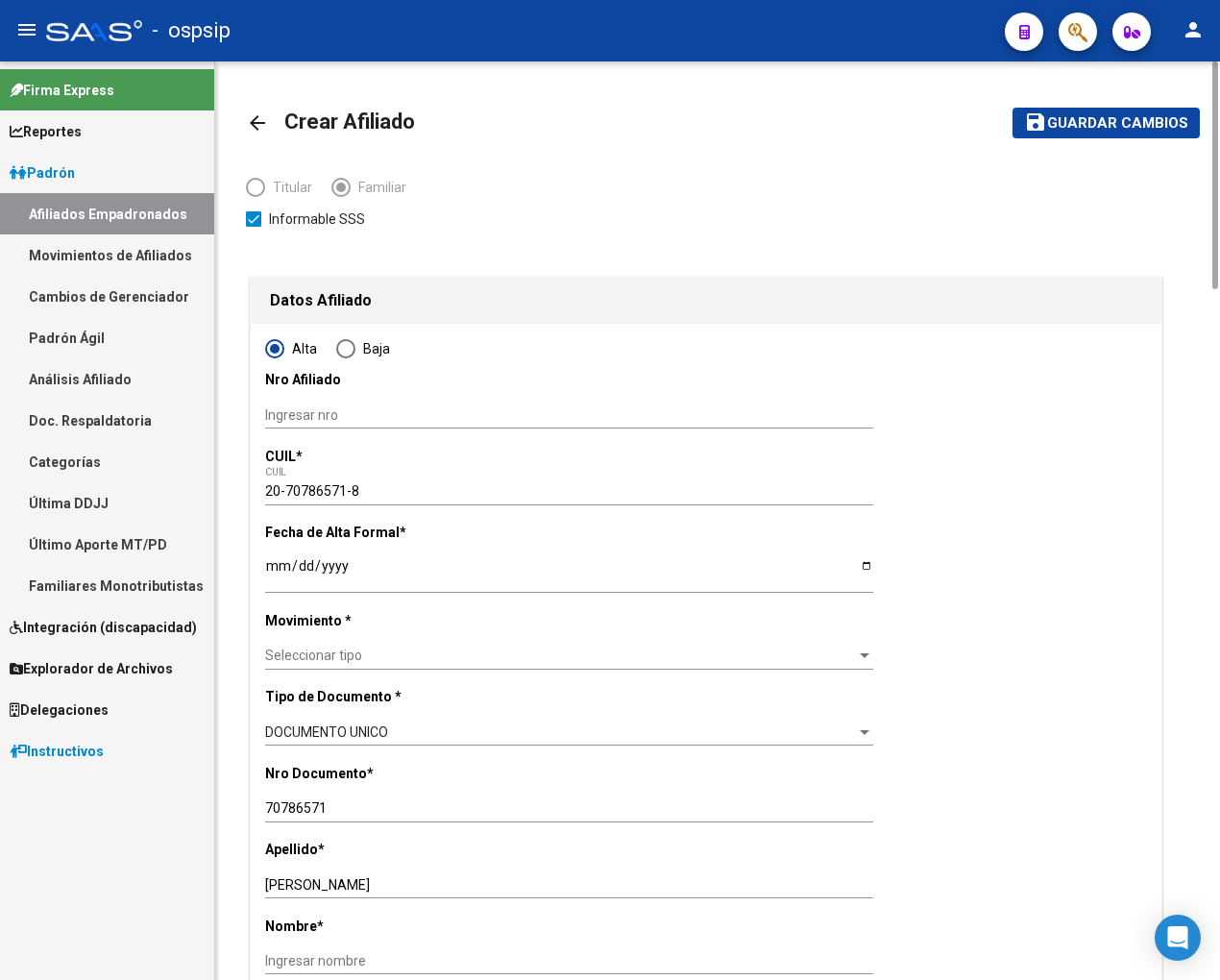 click on "Seleccionar tipo Seleccionar tipo" 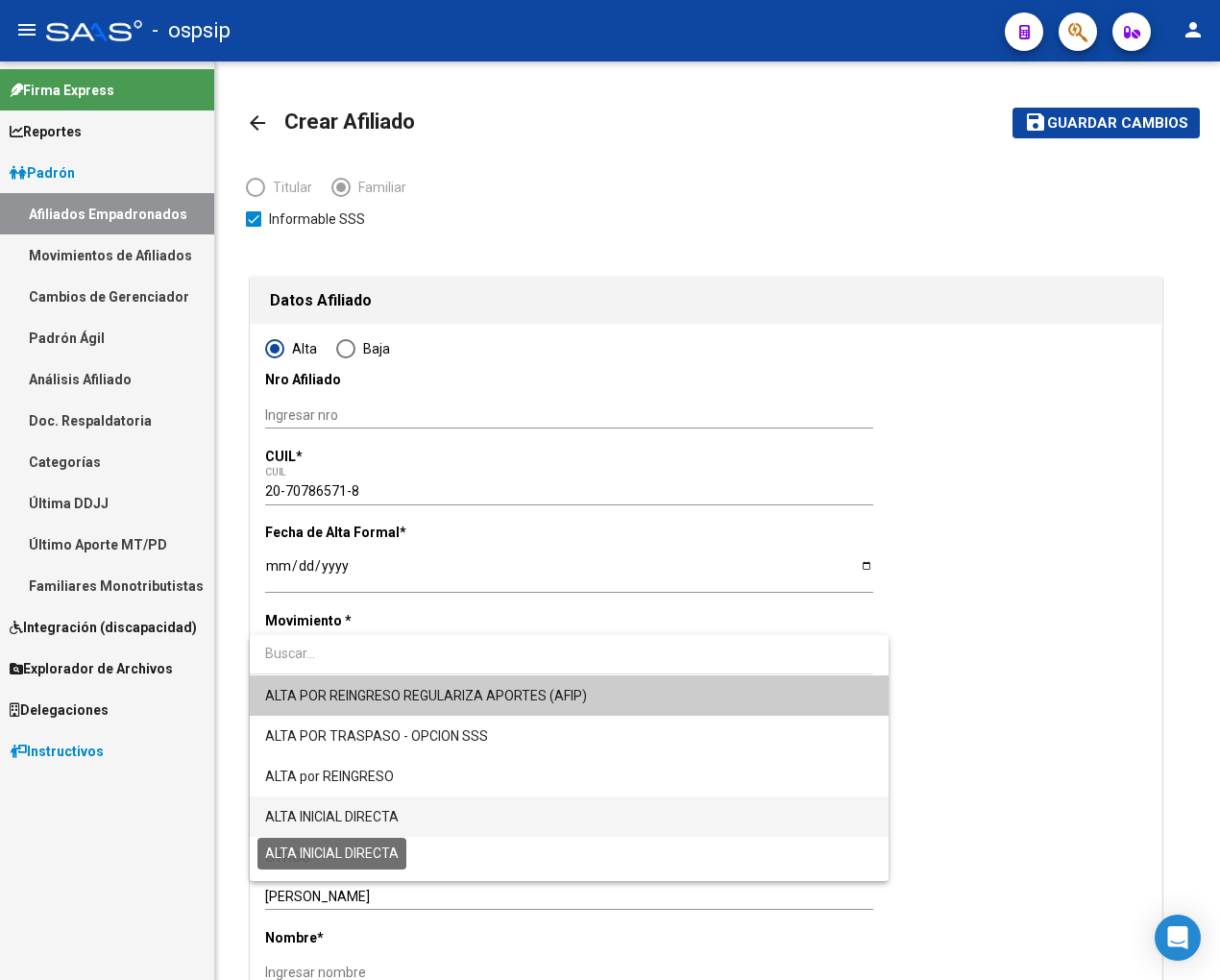 click on "ALTA INICIAL DIRECTA" at bounding box center (331, 817) 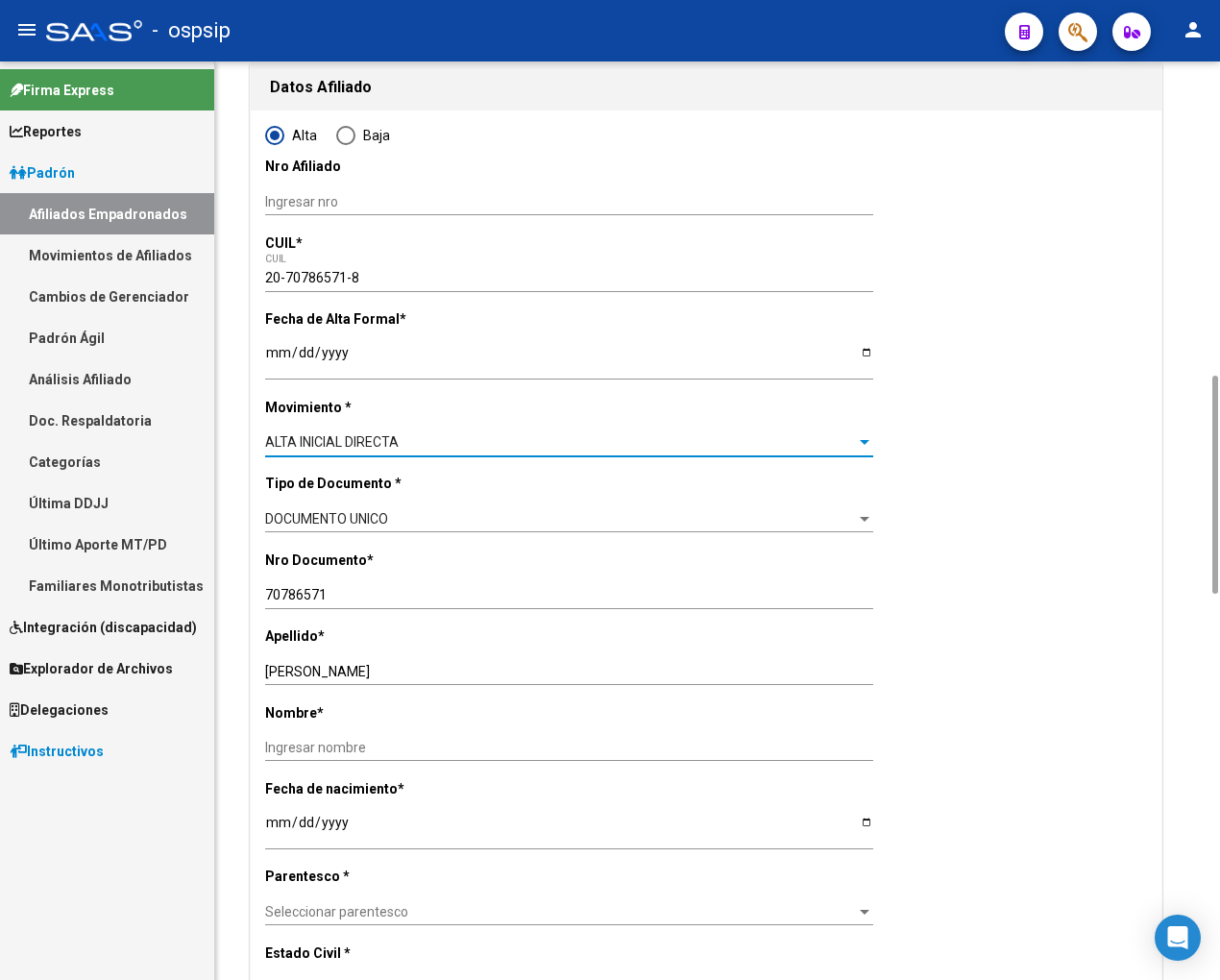 scroll, scrollTop: 427, scrollLeft: 0, axis: vertical 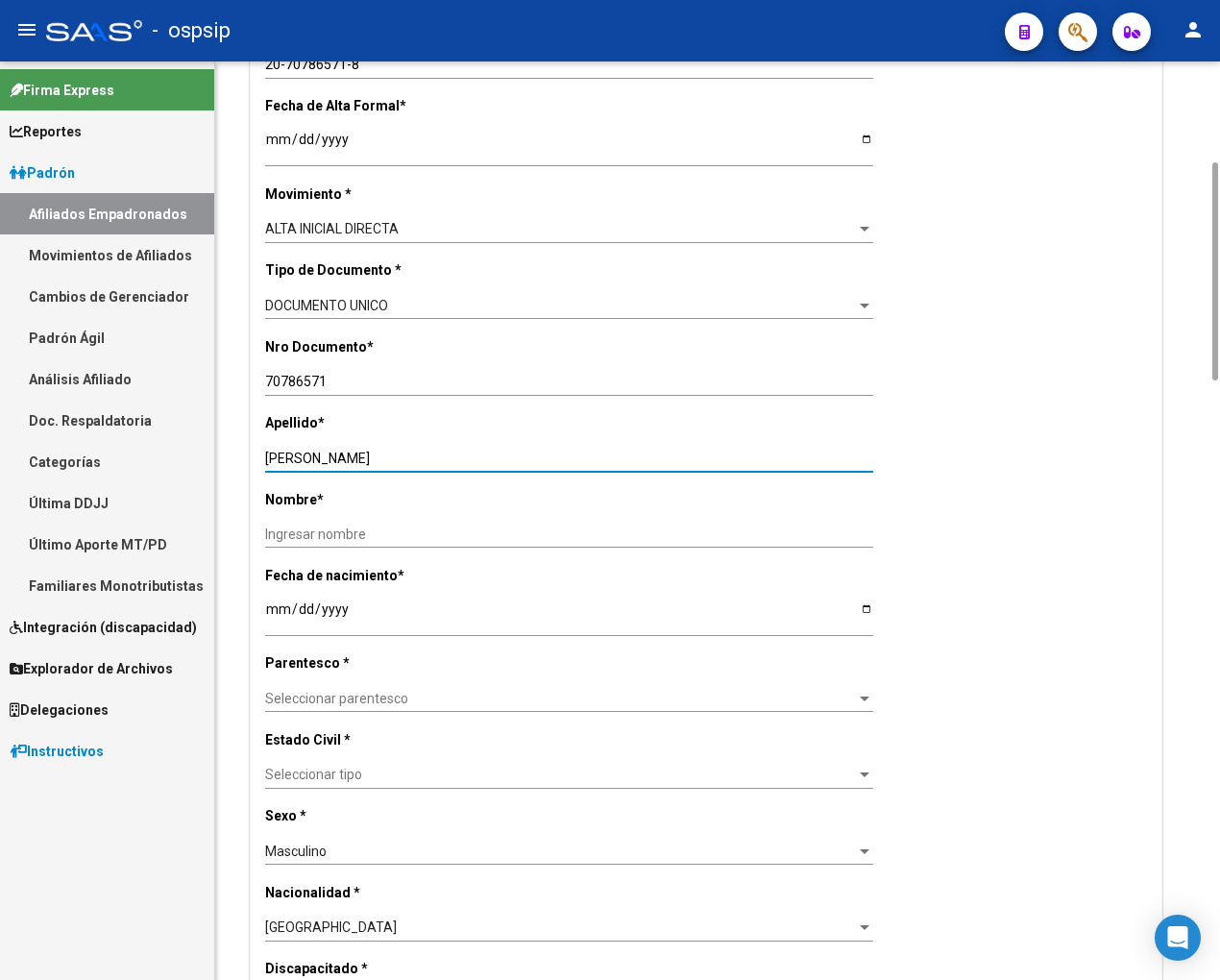 drag, startPoint x: 328, startPoint y: 462, endPoint x: 407, endPoint y: 453, distance: 79.51101 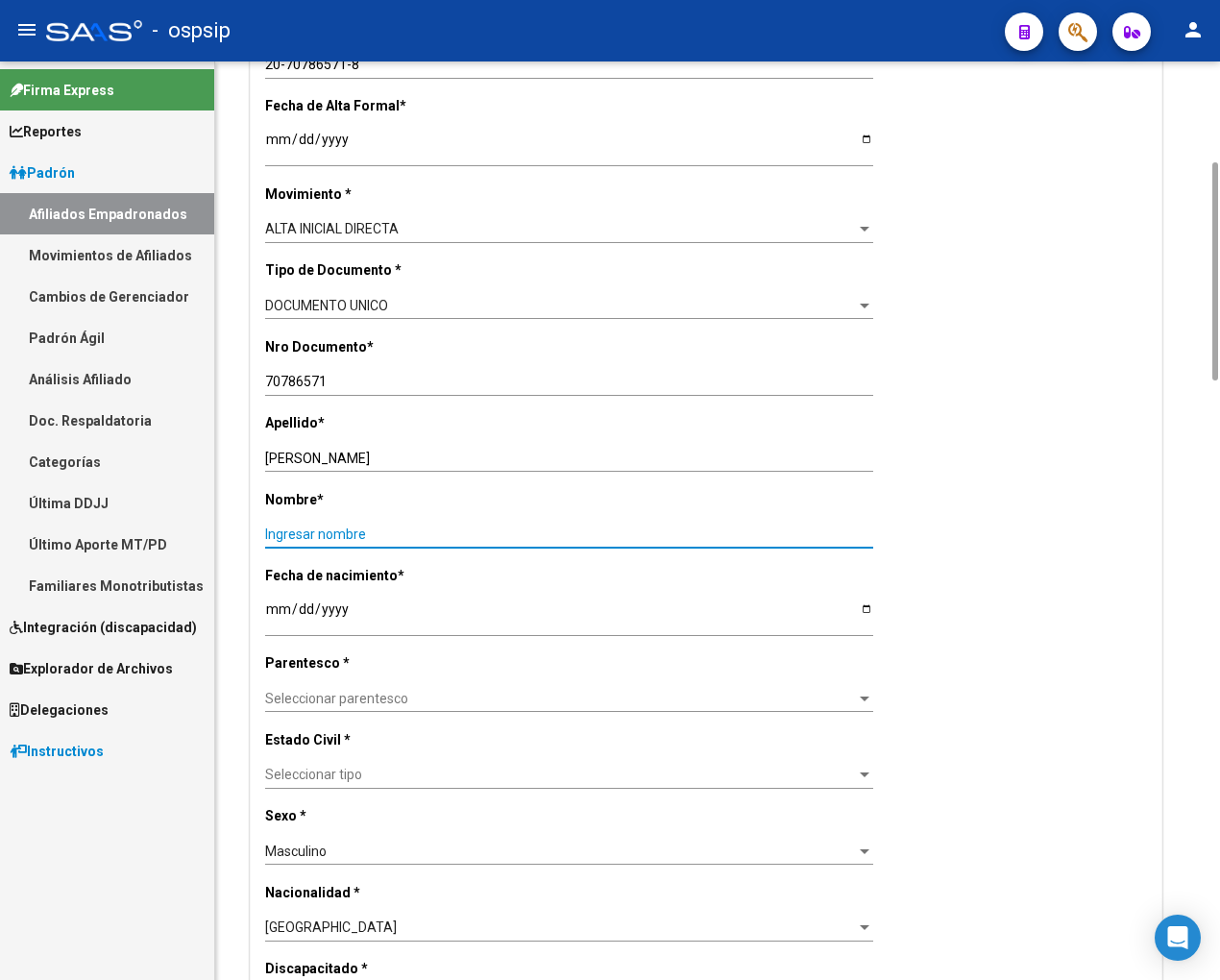 paste on "LIANES IRIS" 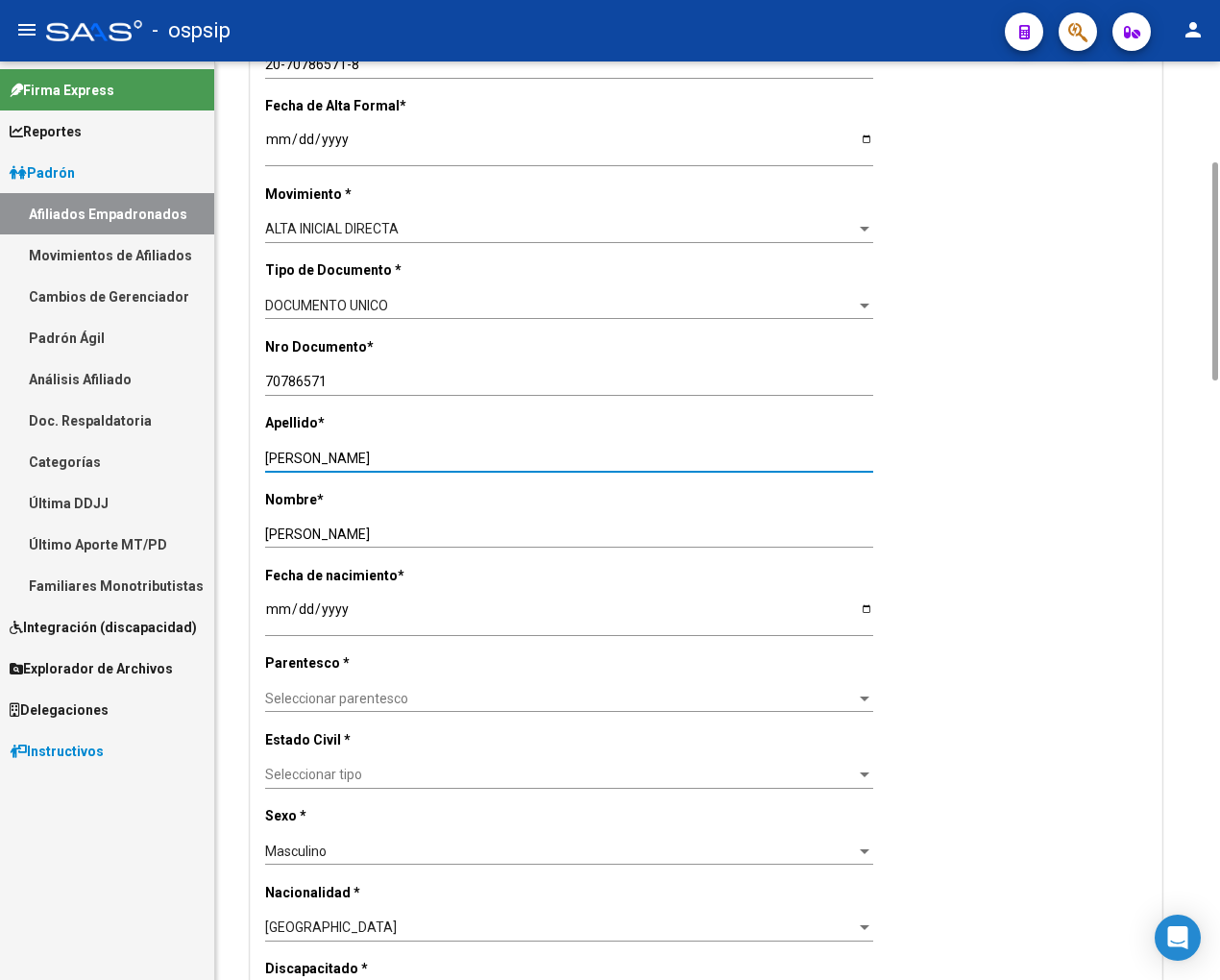 drag, startPoint x: 324, startPoint y: 450, endPoint x: 539, endPoint y: 459, distance: 215.1883 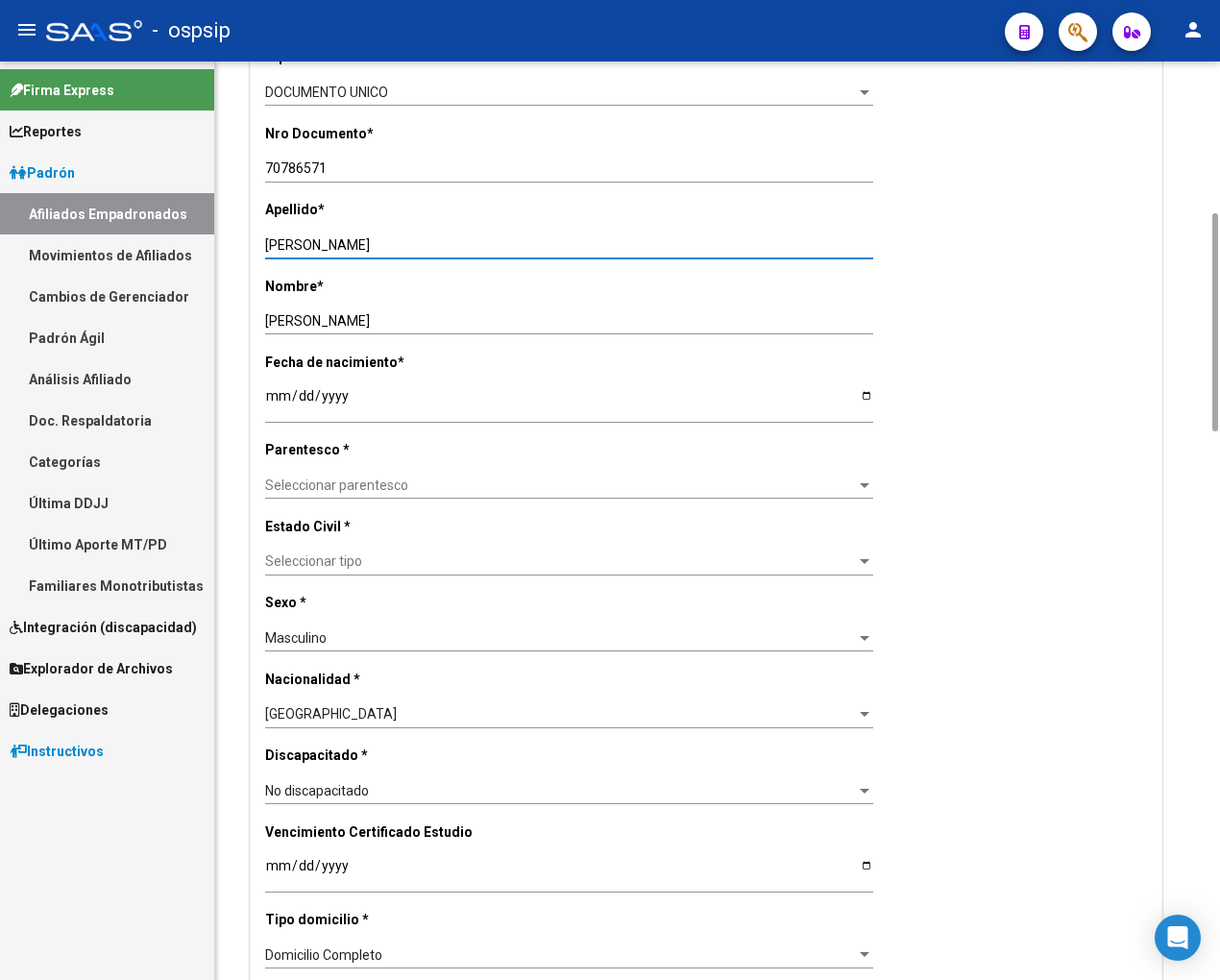 click on "Seleccionar parentesco" at bounding box center [560, 485] 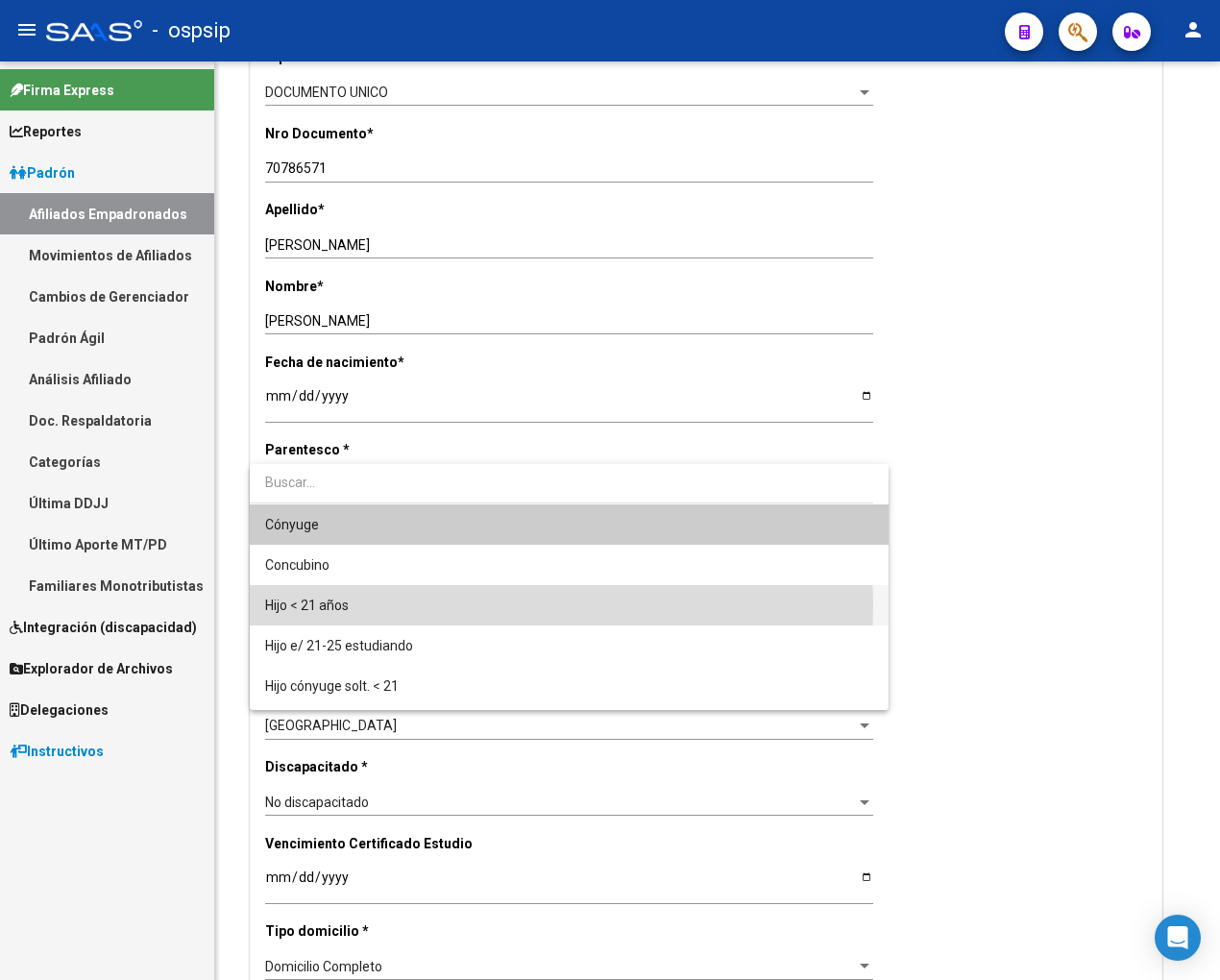click on "Hijo < 21 años" at bounding box center [569, 605] 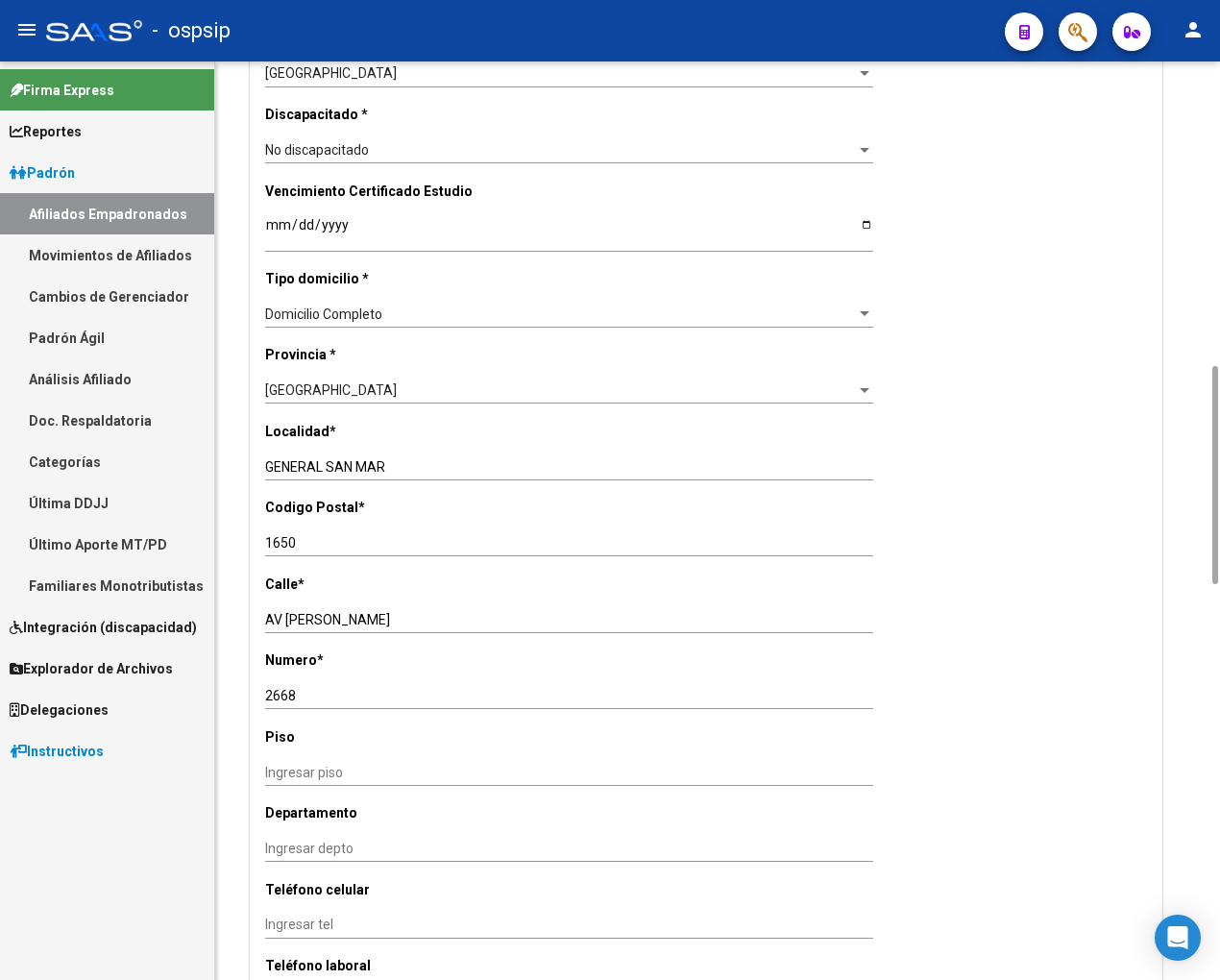 scroll, scrollTop: 1494, scrollLeft: 0, axis: vertical 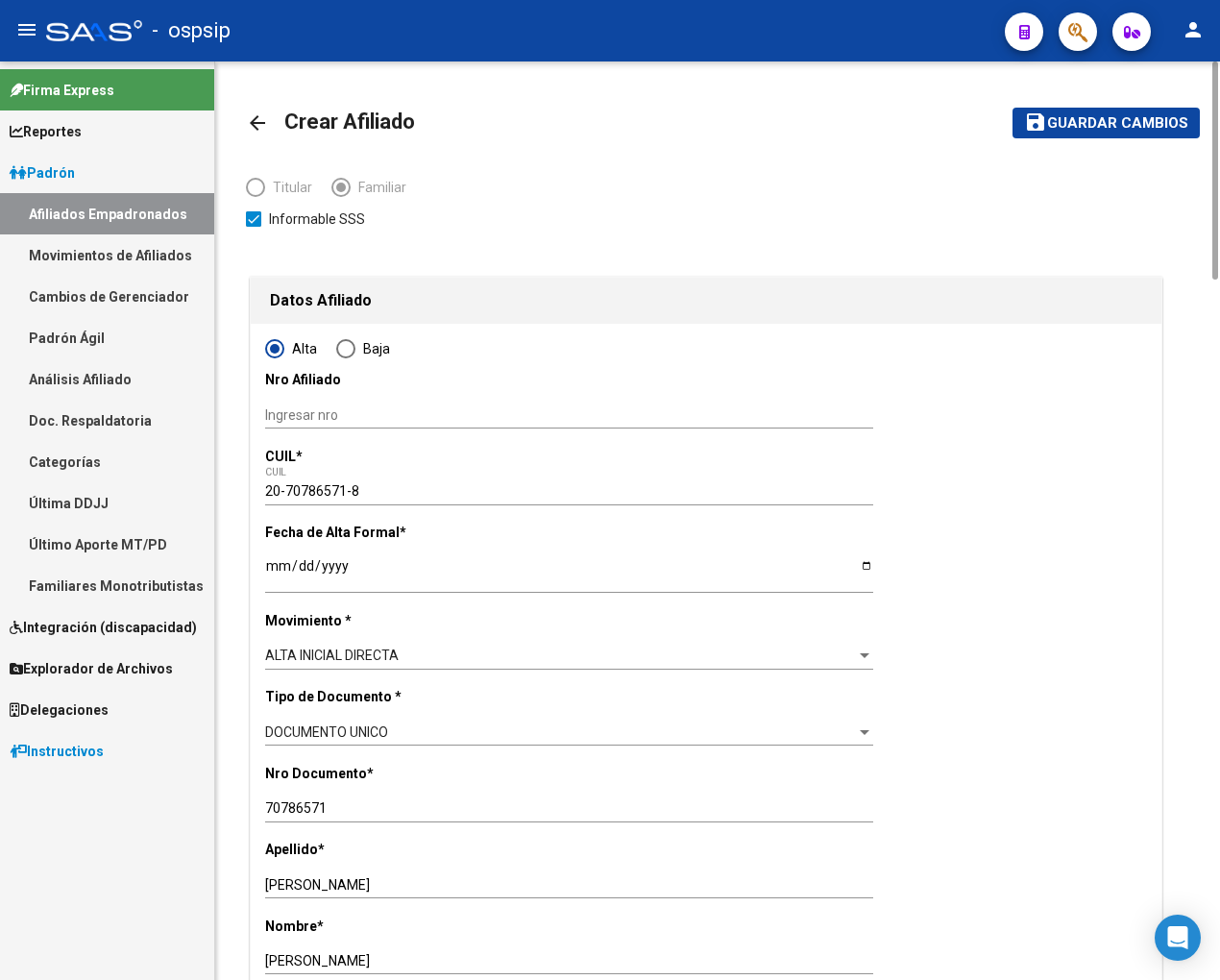 click on "Guardar cambios" 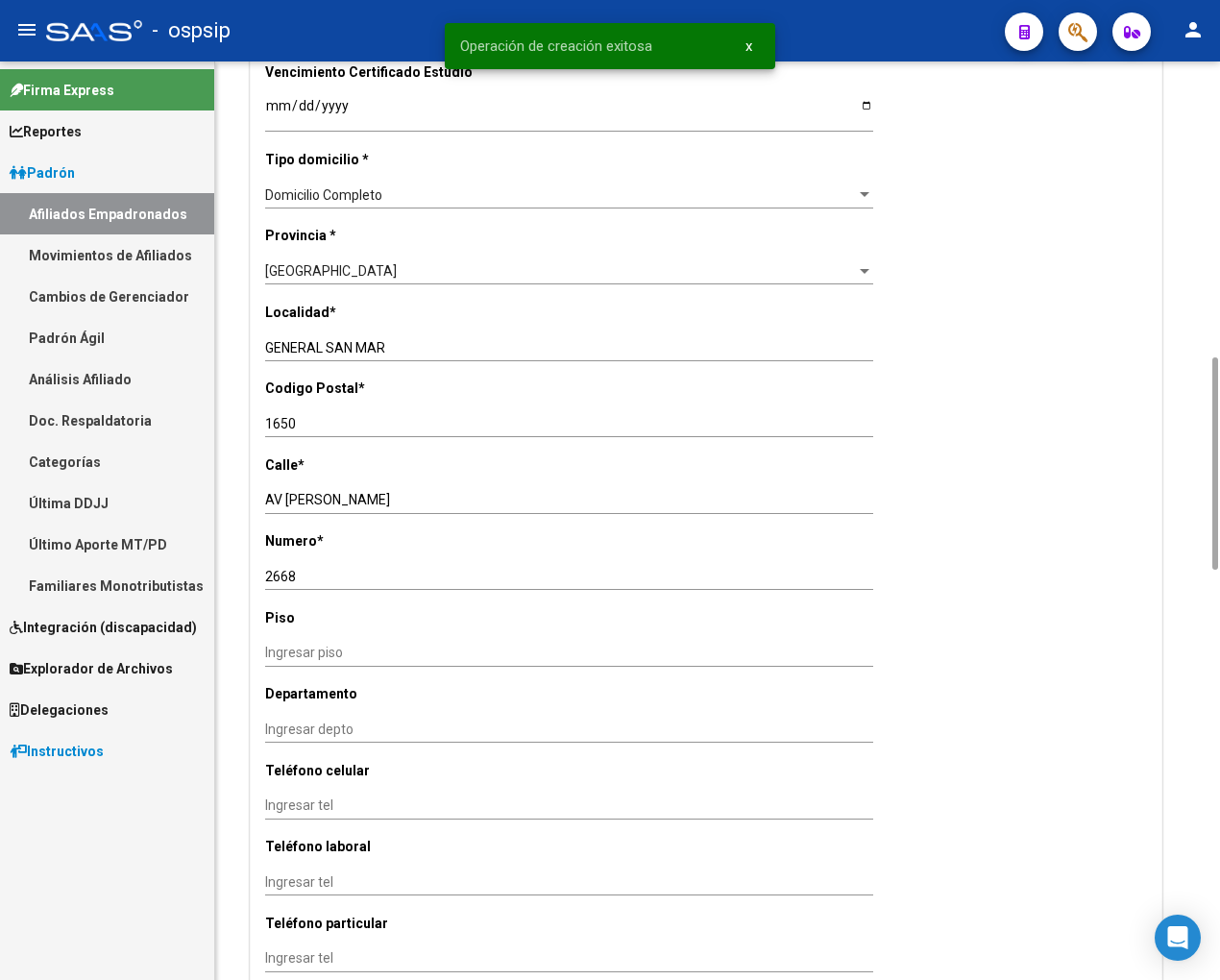 scroll, scrollTop: 1922, scrollLeft: 0, axis: vertical 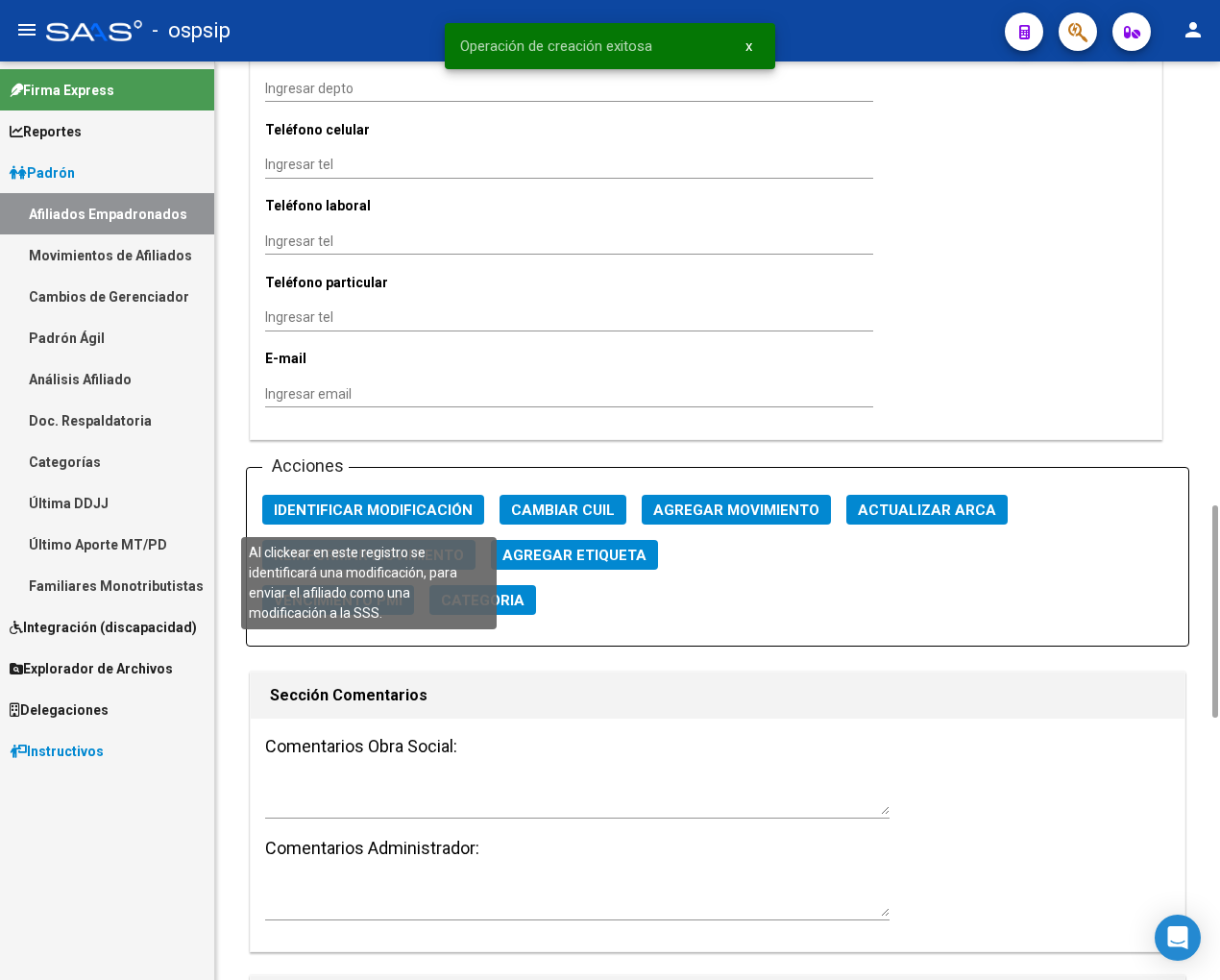 click on "Identificar Modificación" 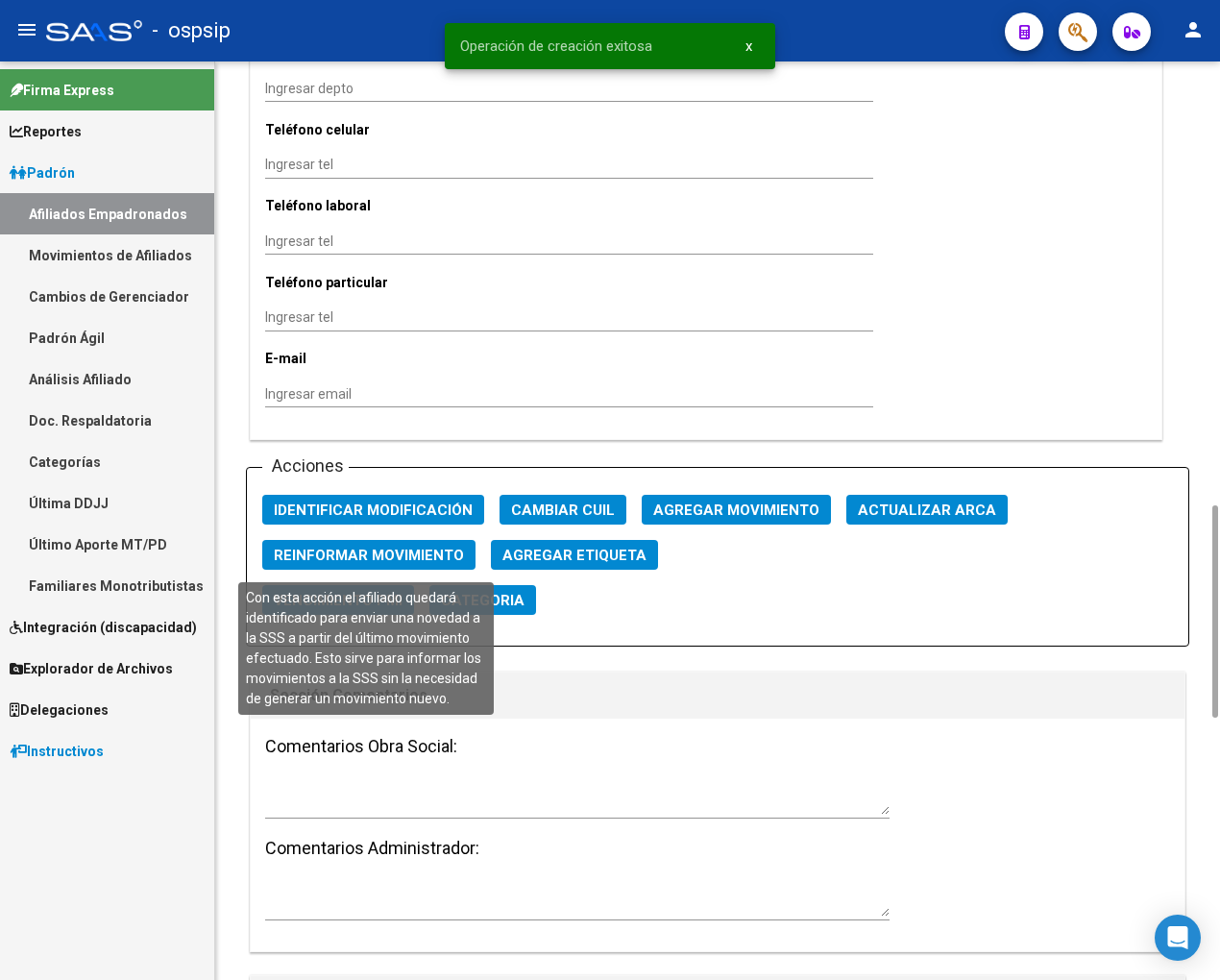 click on "Reinformar Movimiento" 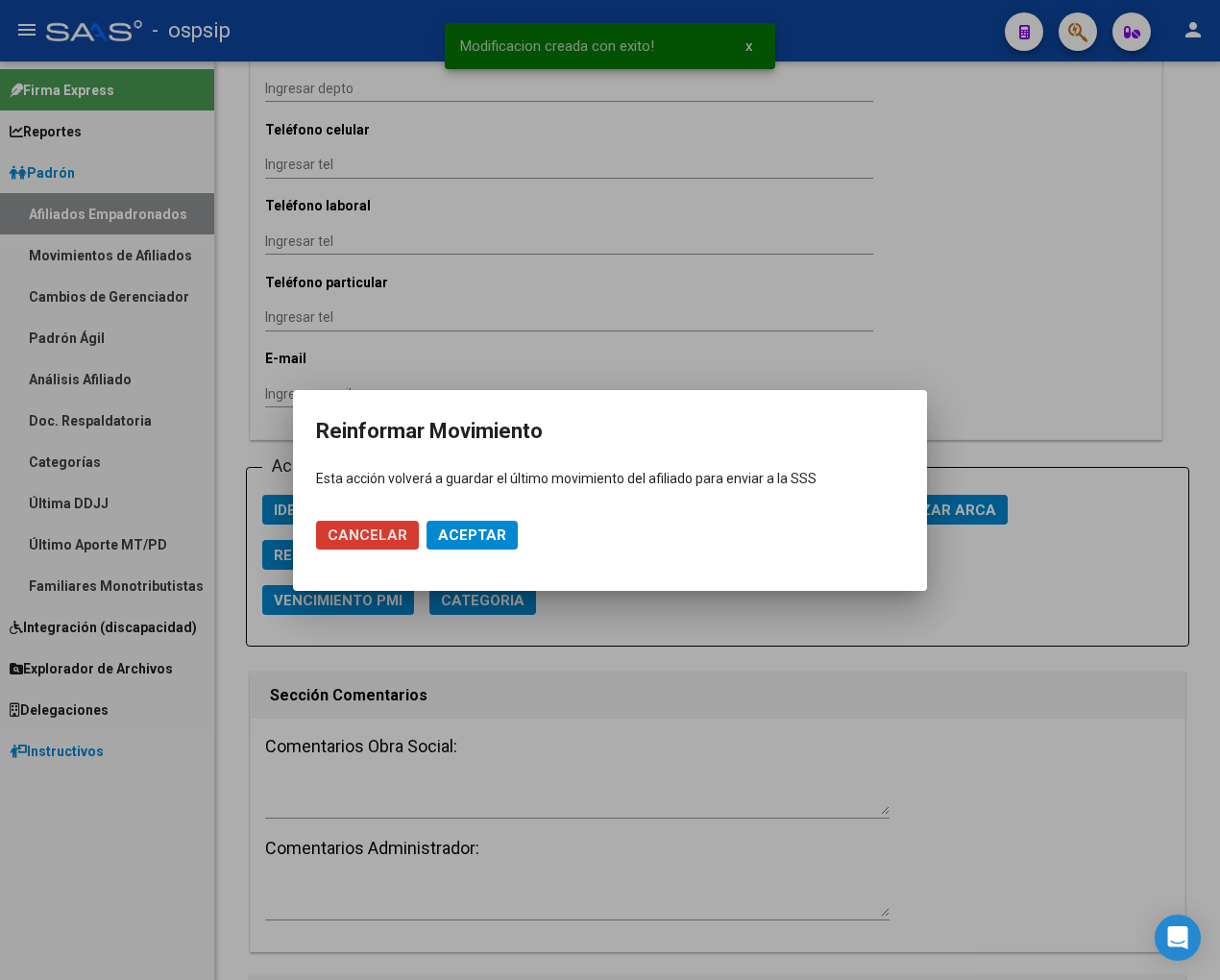 click on "Aceptar" at bounding box center [472, 535] 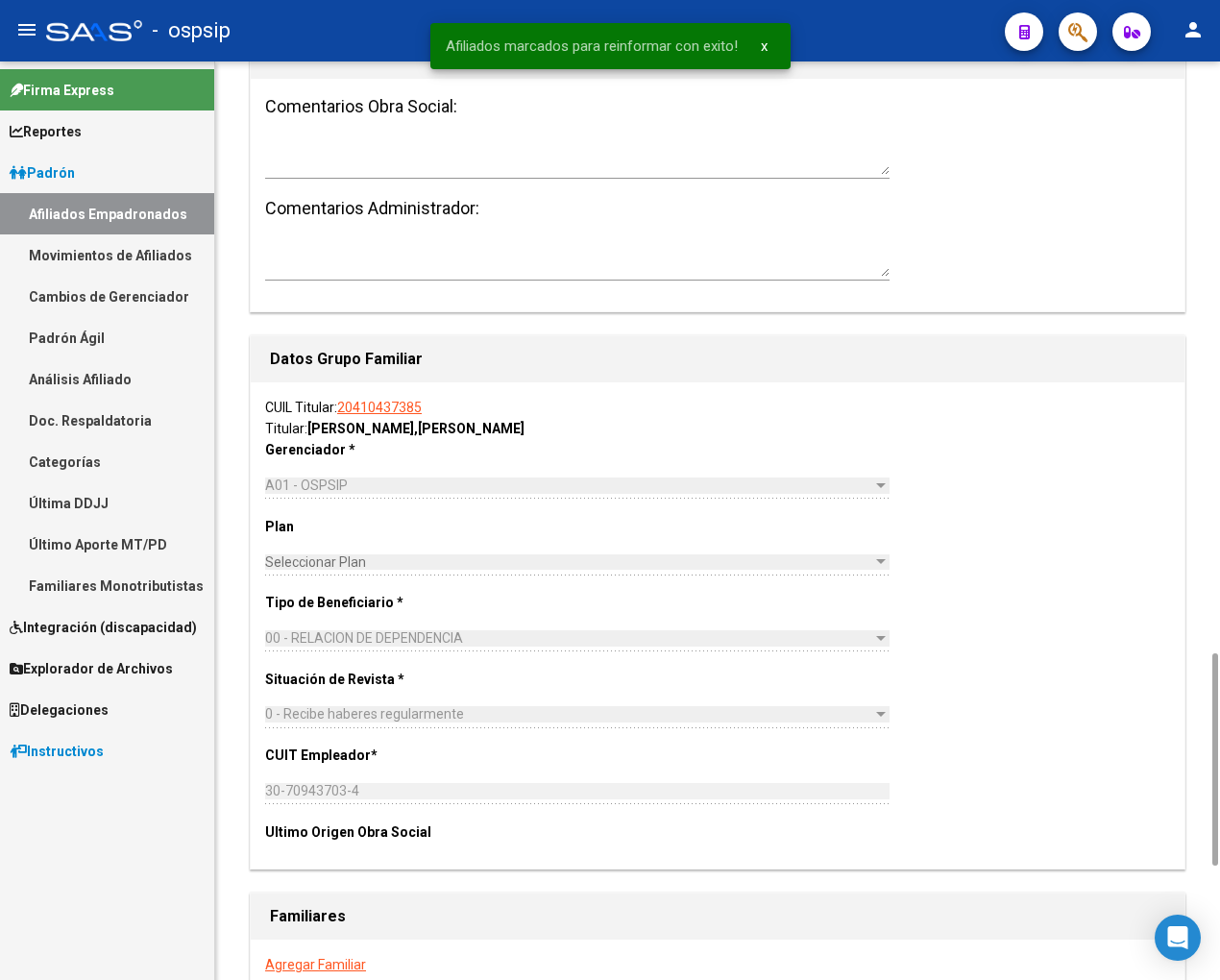 scroll, scrollTop: 3051, scrollLeft: 0, axis: vertical 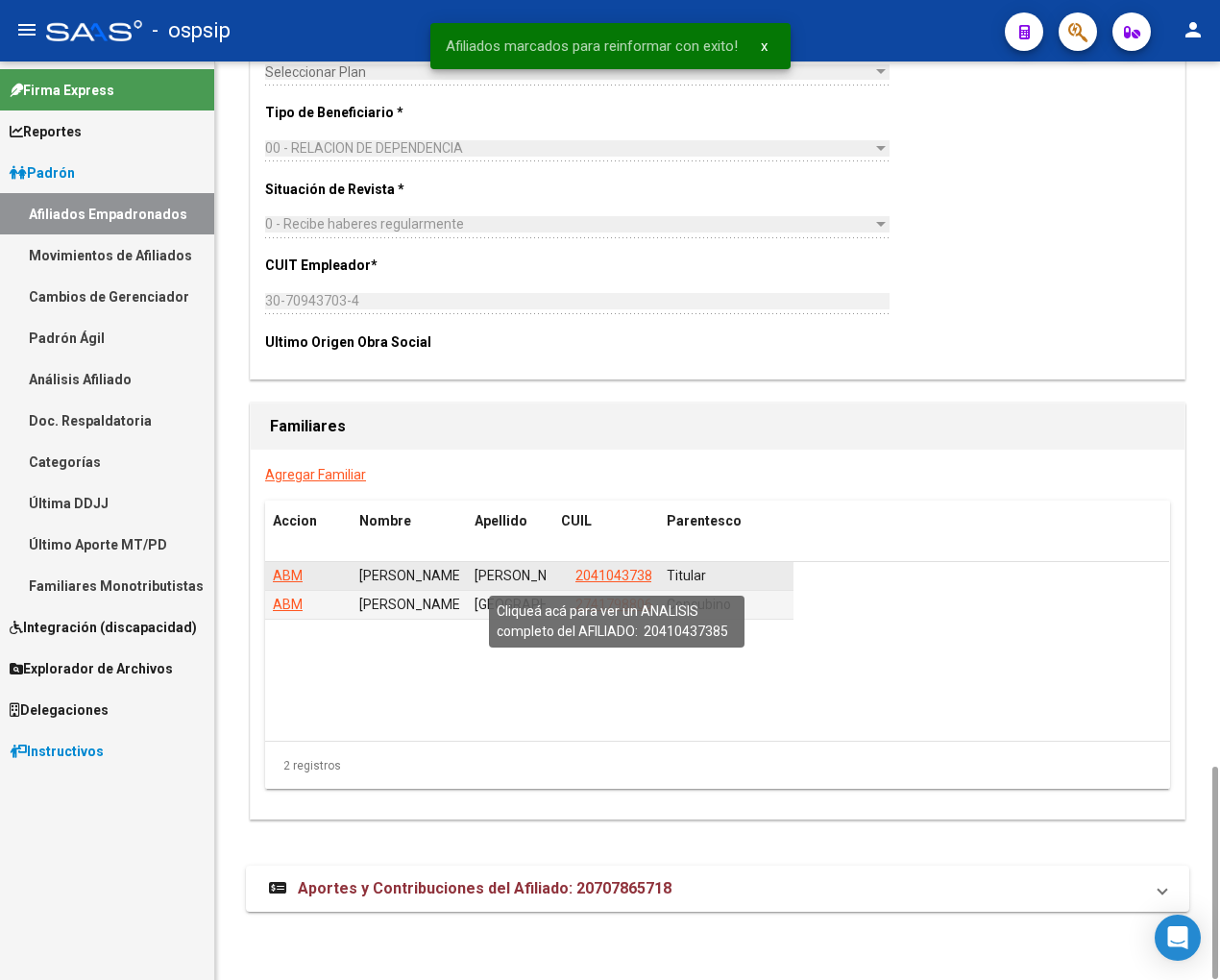 click on "20410437385" 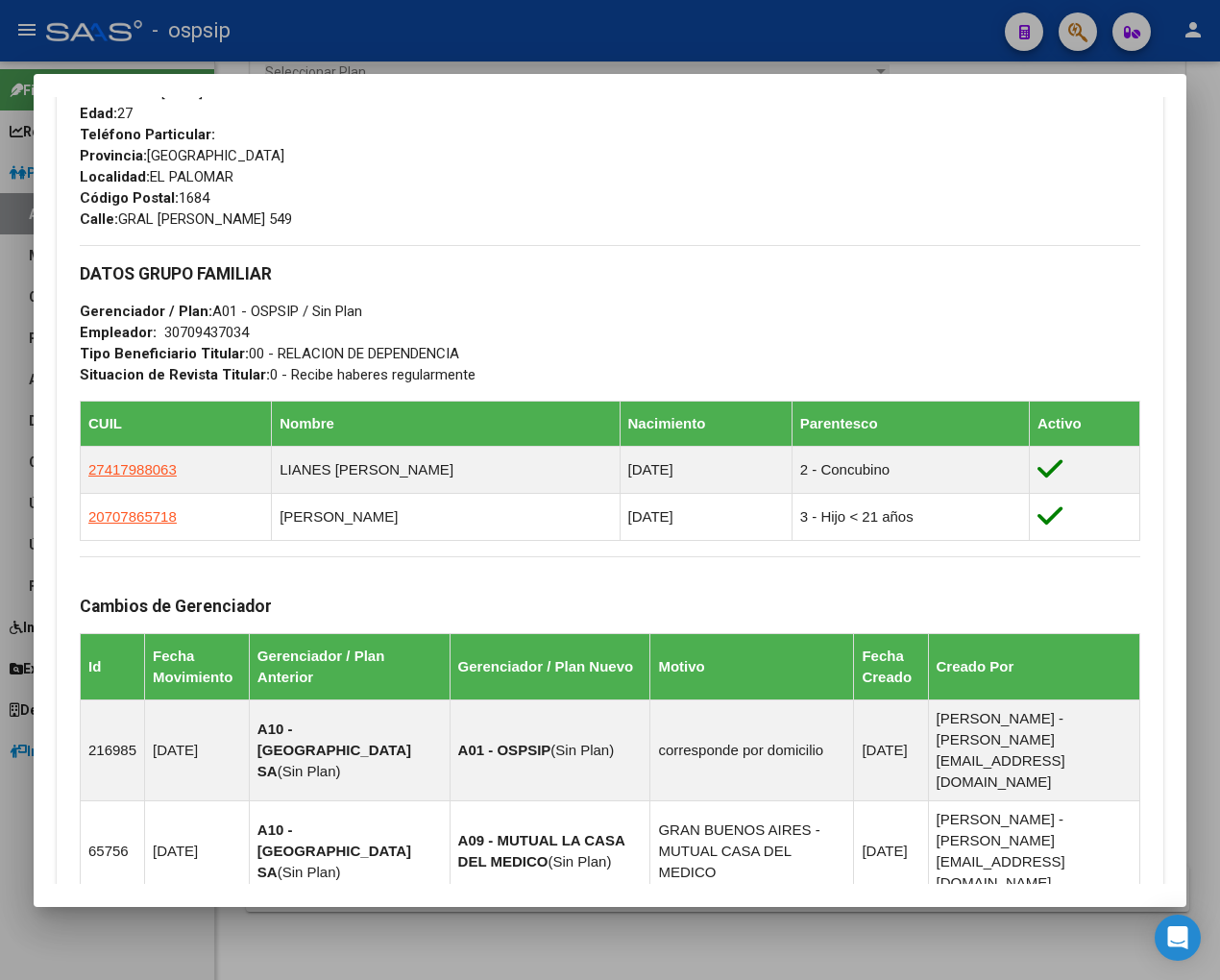 scroll, scrollTop: 961, scrollLeft: 0, axis: vertical 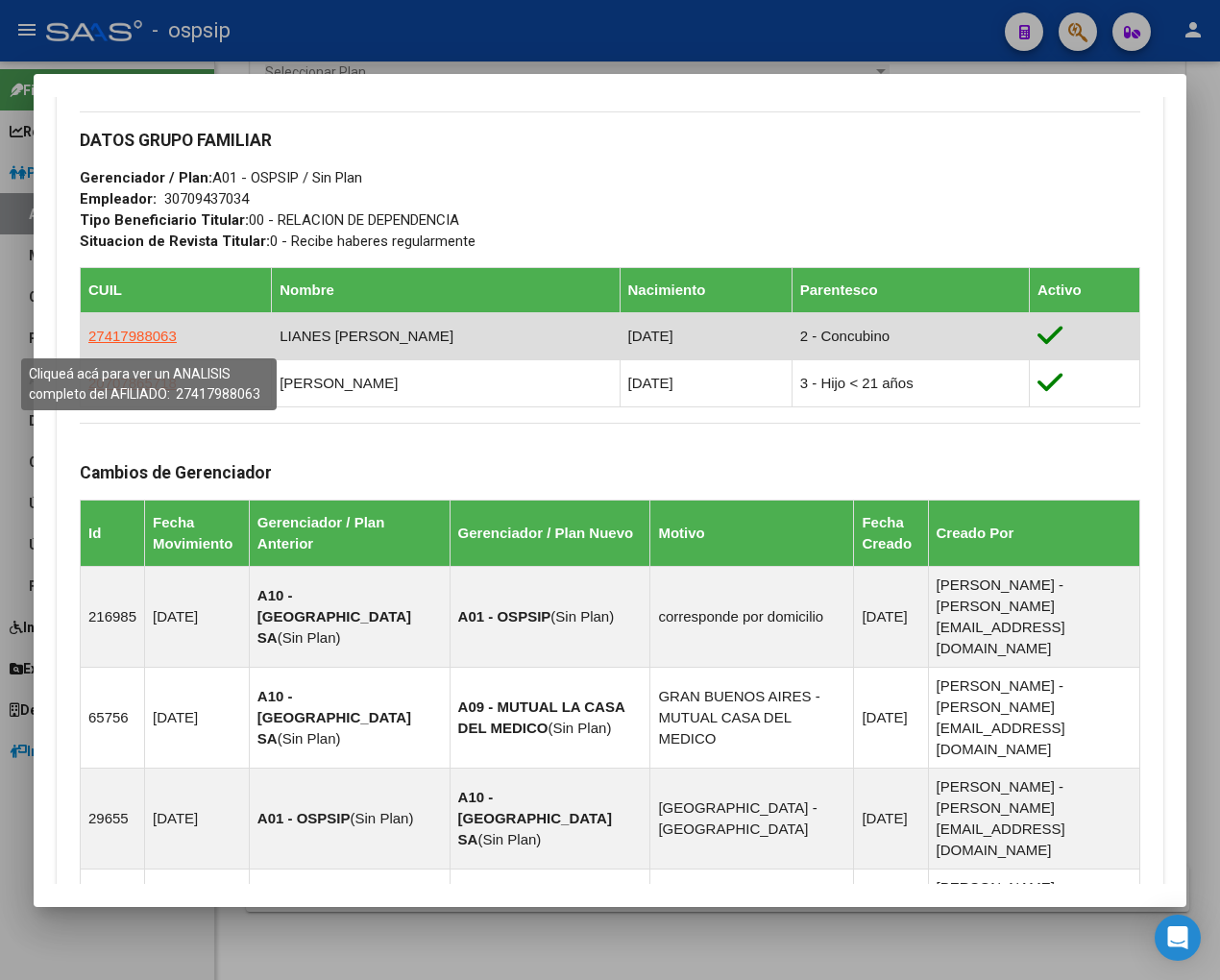 click on "27417988063" at bounding box center [133, 335] 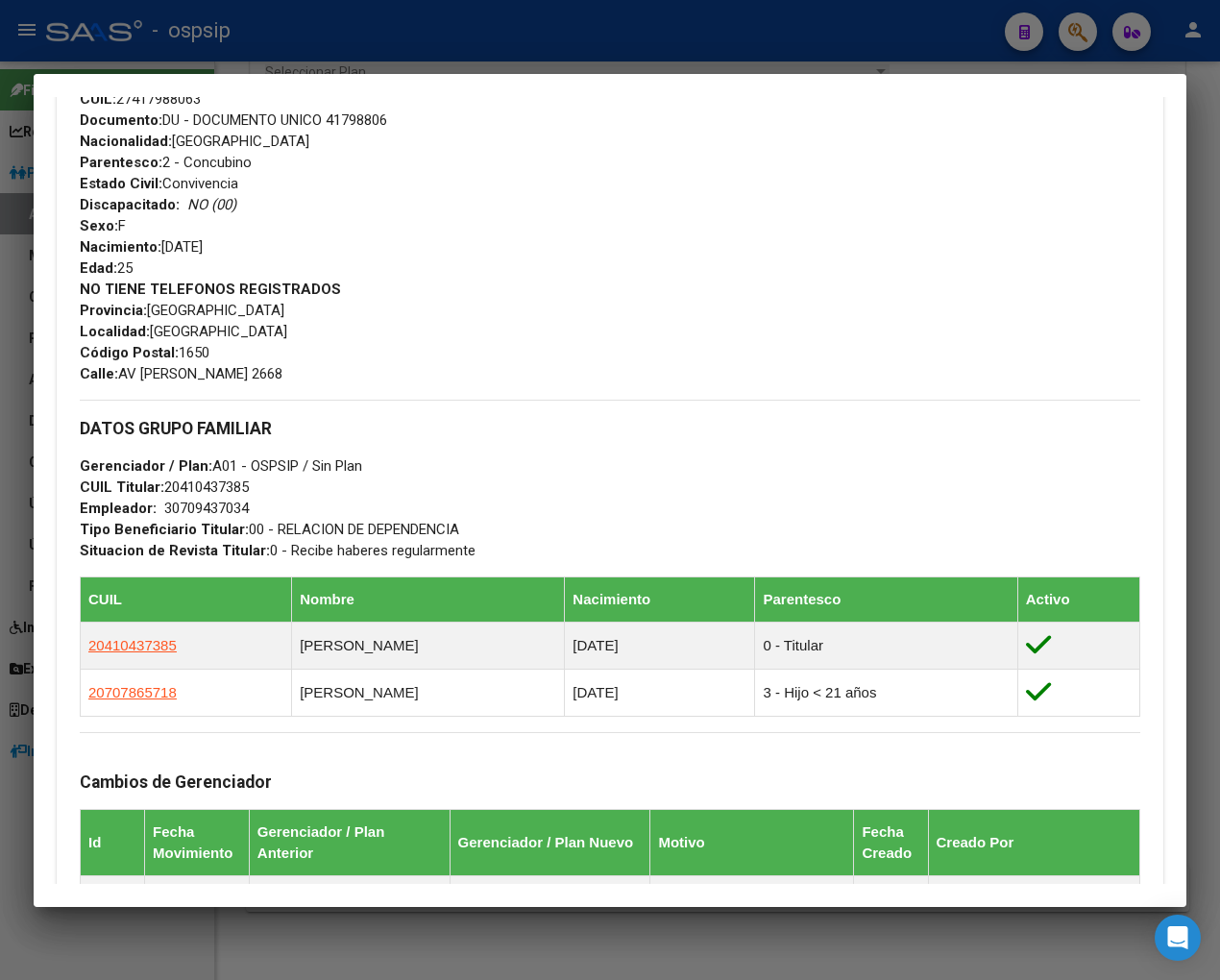 scroll, scrollTop: 747, scrollLeft: 0, axis: vertical 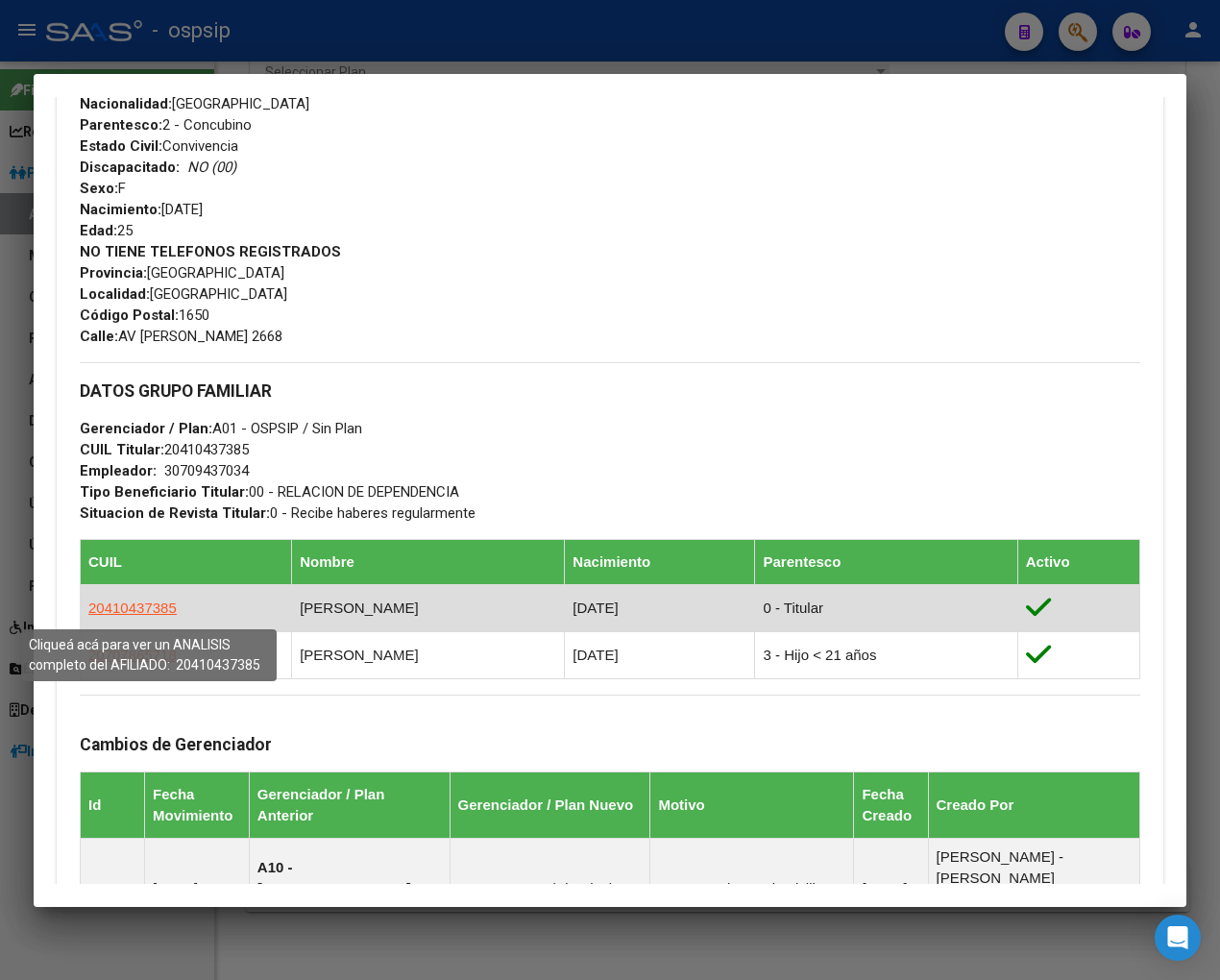 click on "20410437385" at bounding box center (133, 607) 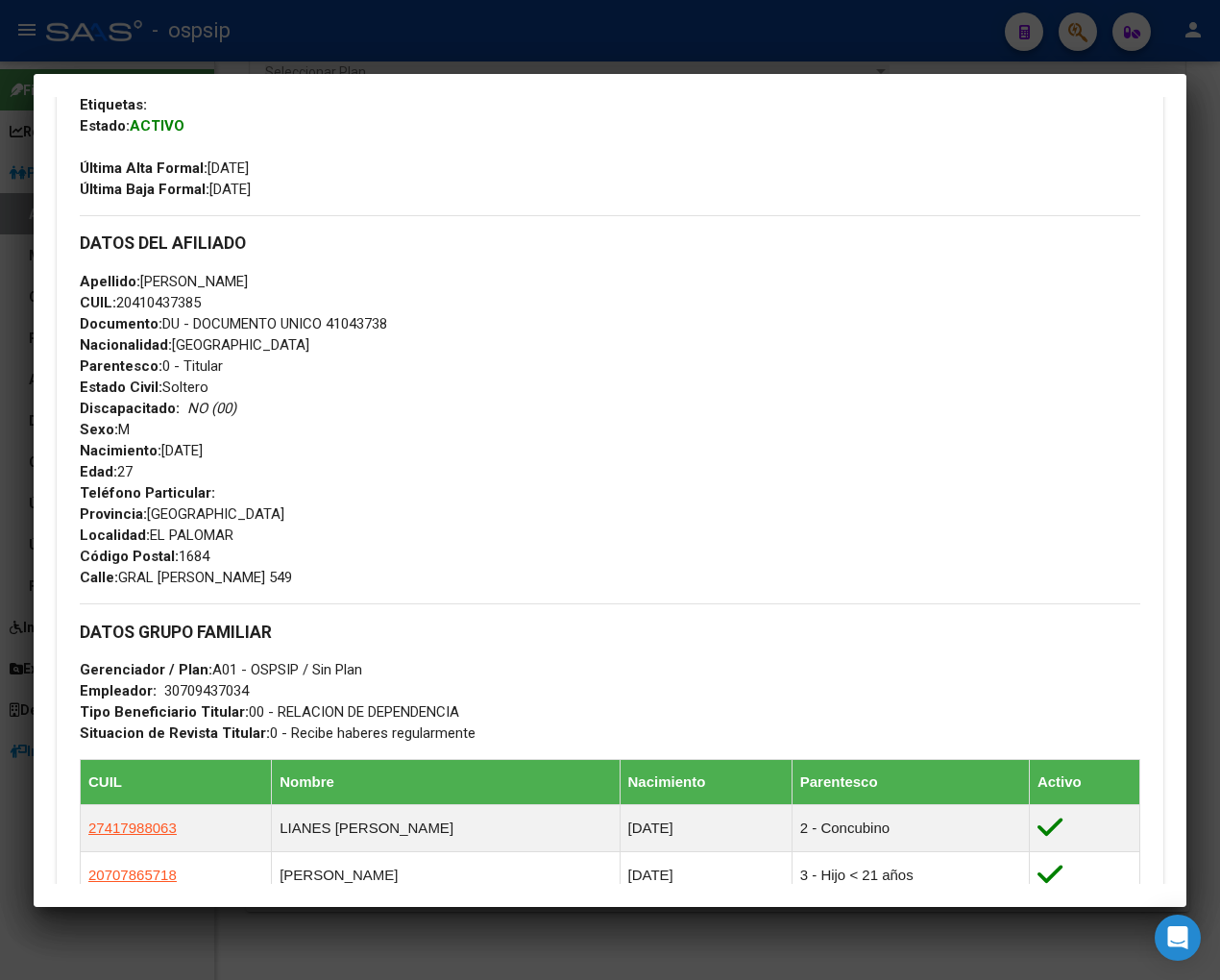 scroll, scrollTop: 320, scrollLeft: 0, axis: vertical 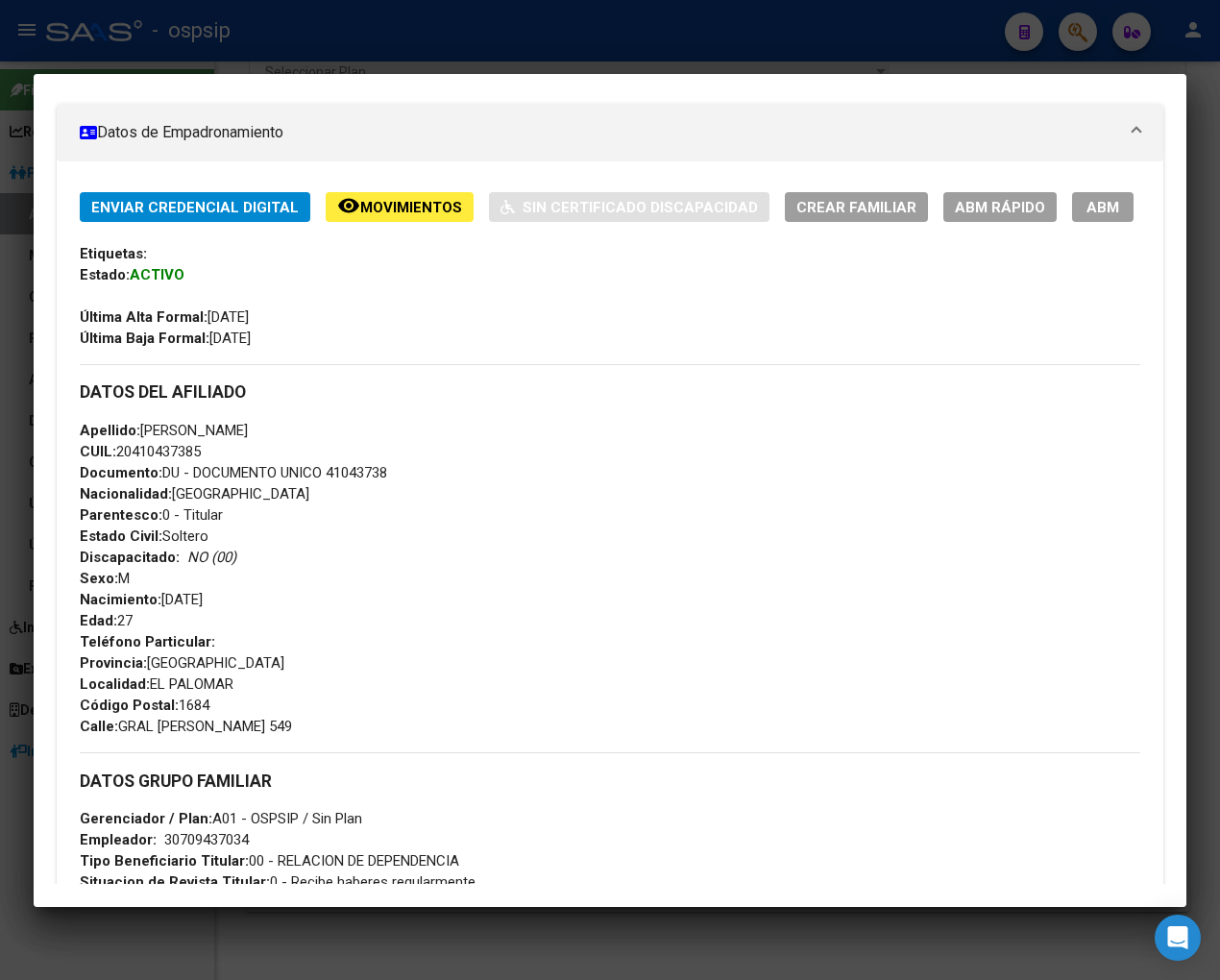 click on "ABM" at bounding box center [1103, 207] 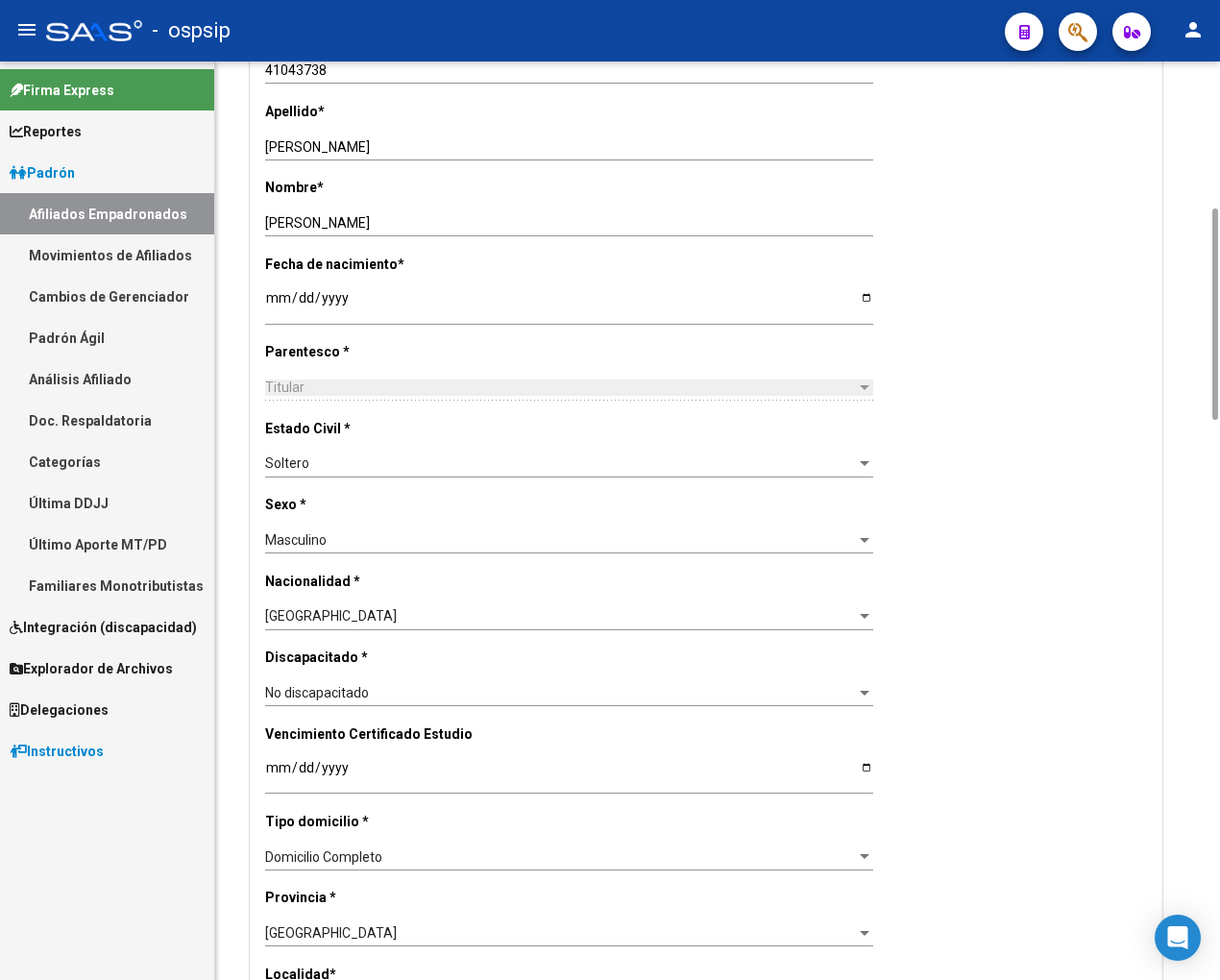 scroll, scrollTop: 1067, scrollLeft: 0, axis: vertical 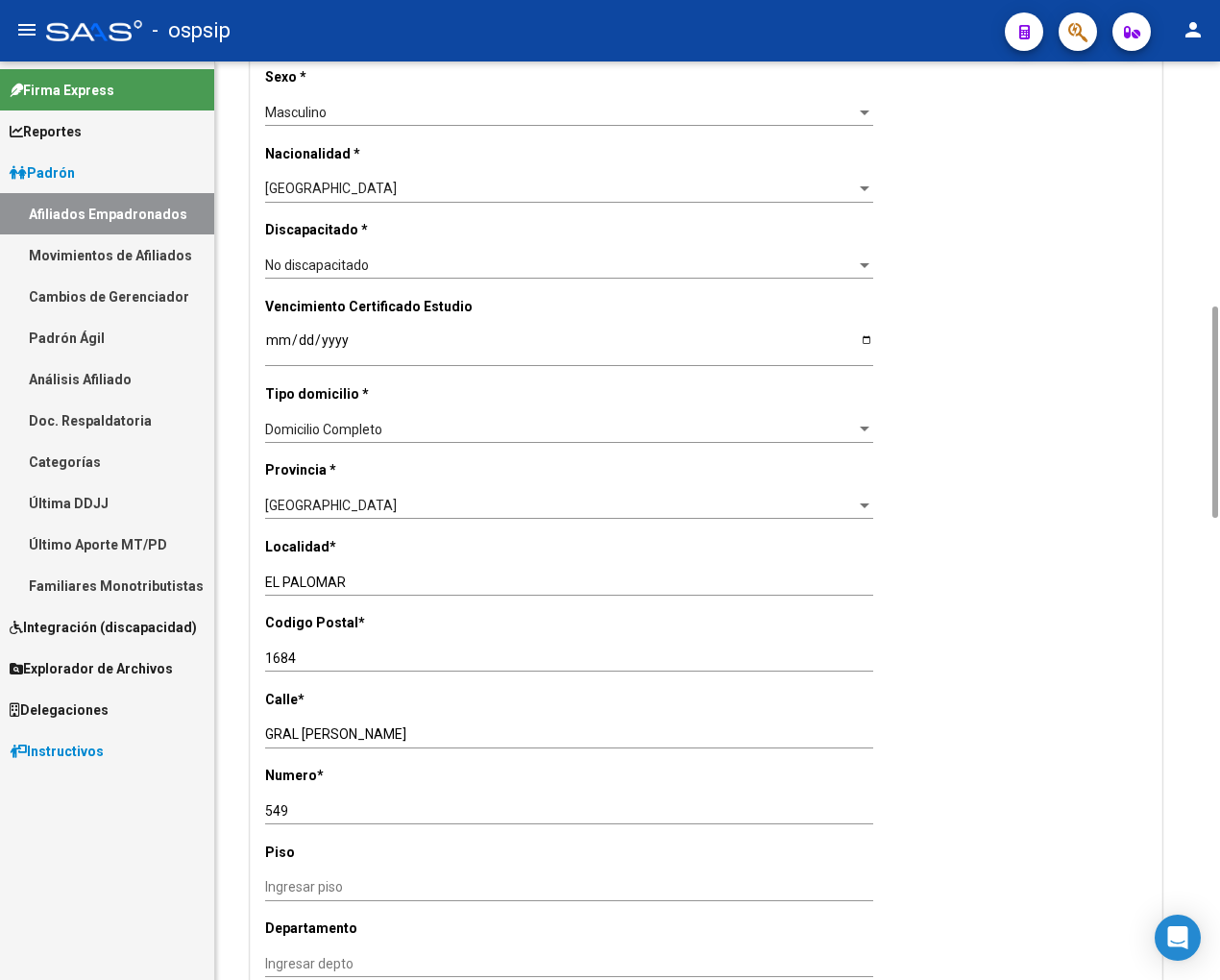 click on "EL PALOMAR Ingresar el nombre" 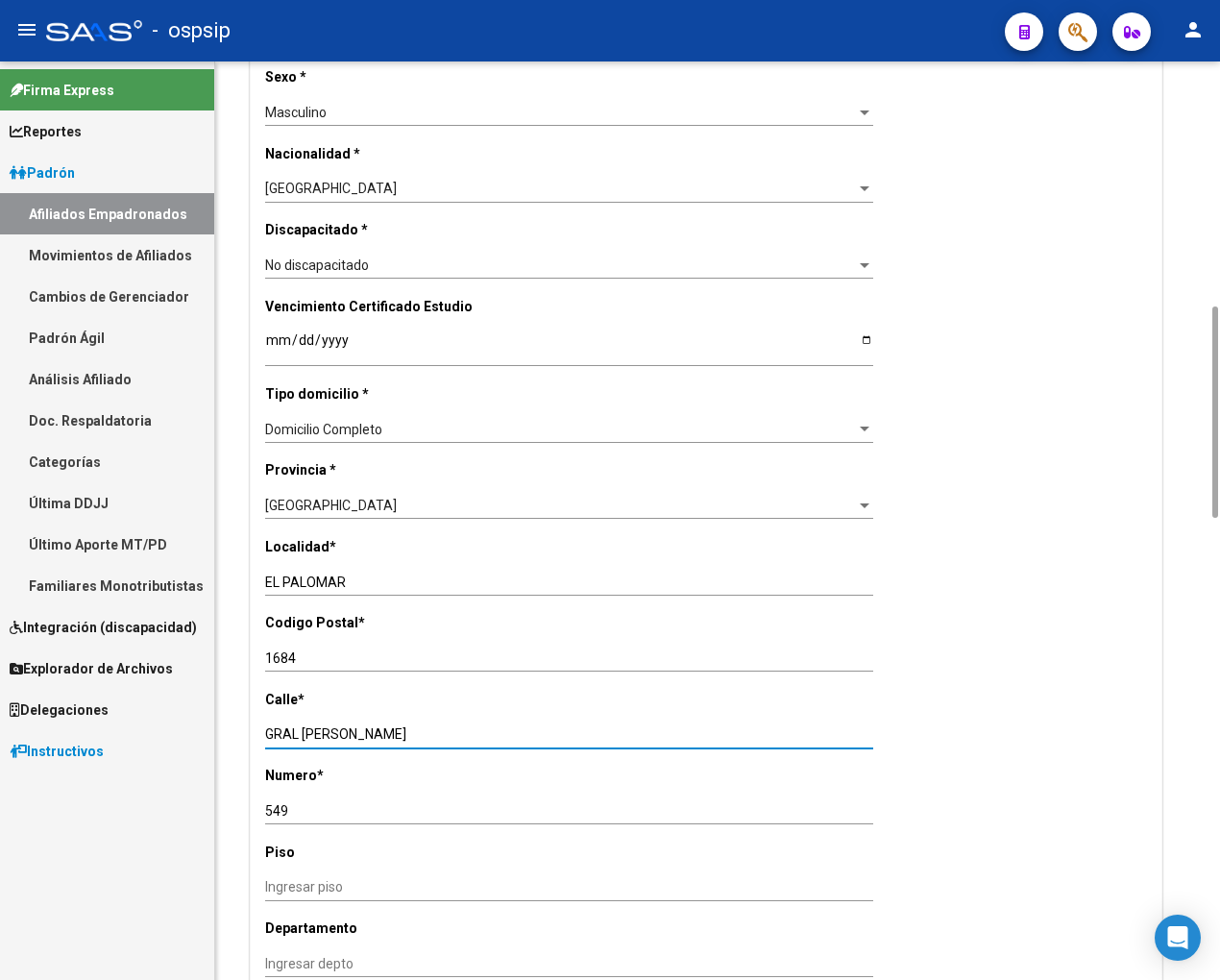 click on "GRAL E MOSCONI" at bounding box center [569, 734] 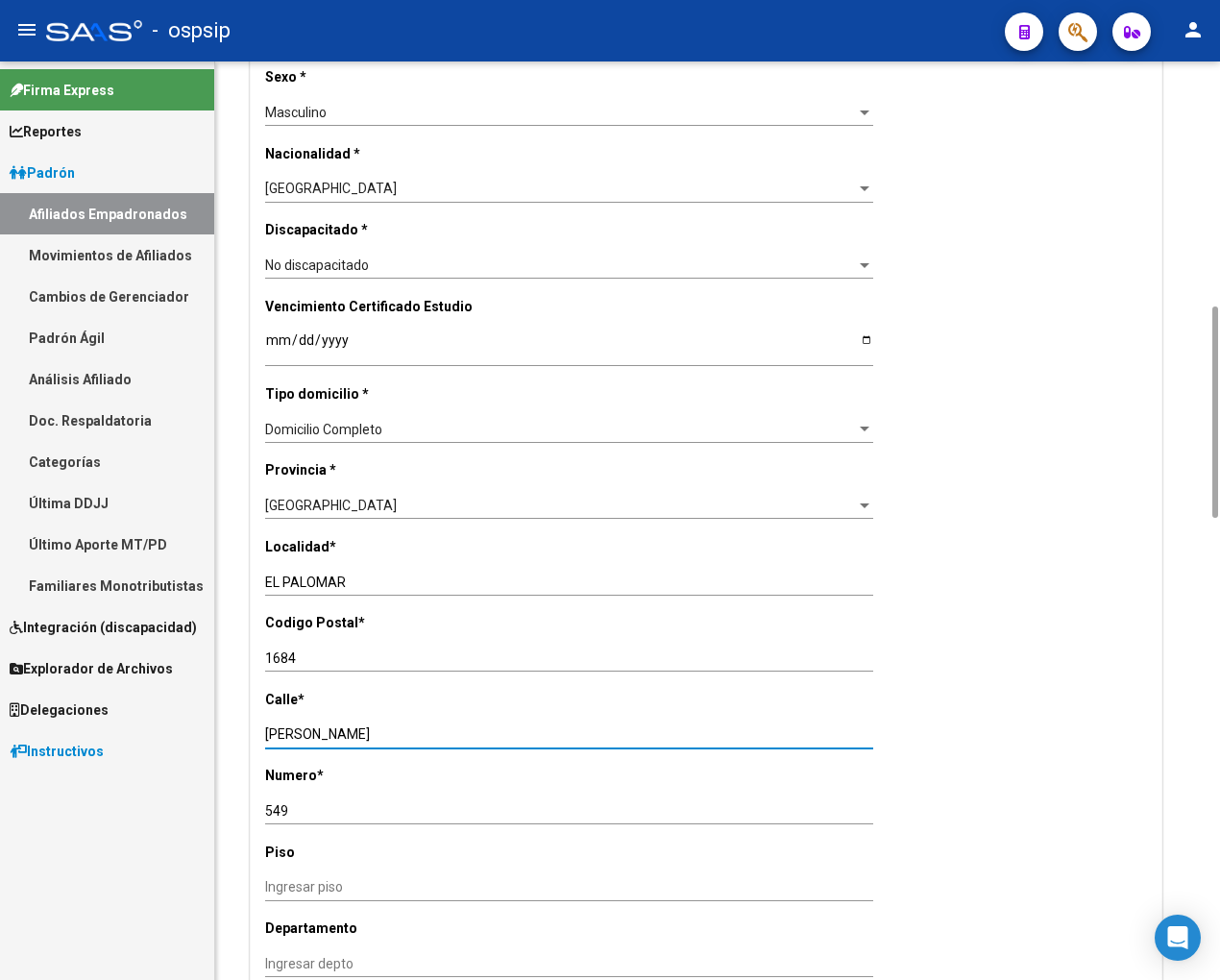 click on "549" at bounding box center (569, 811) 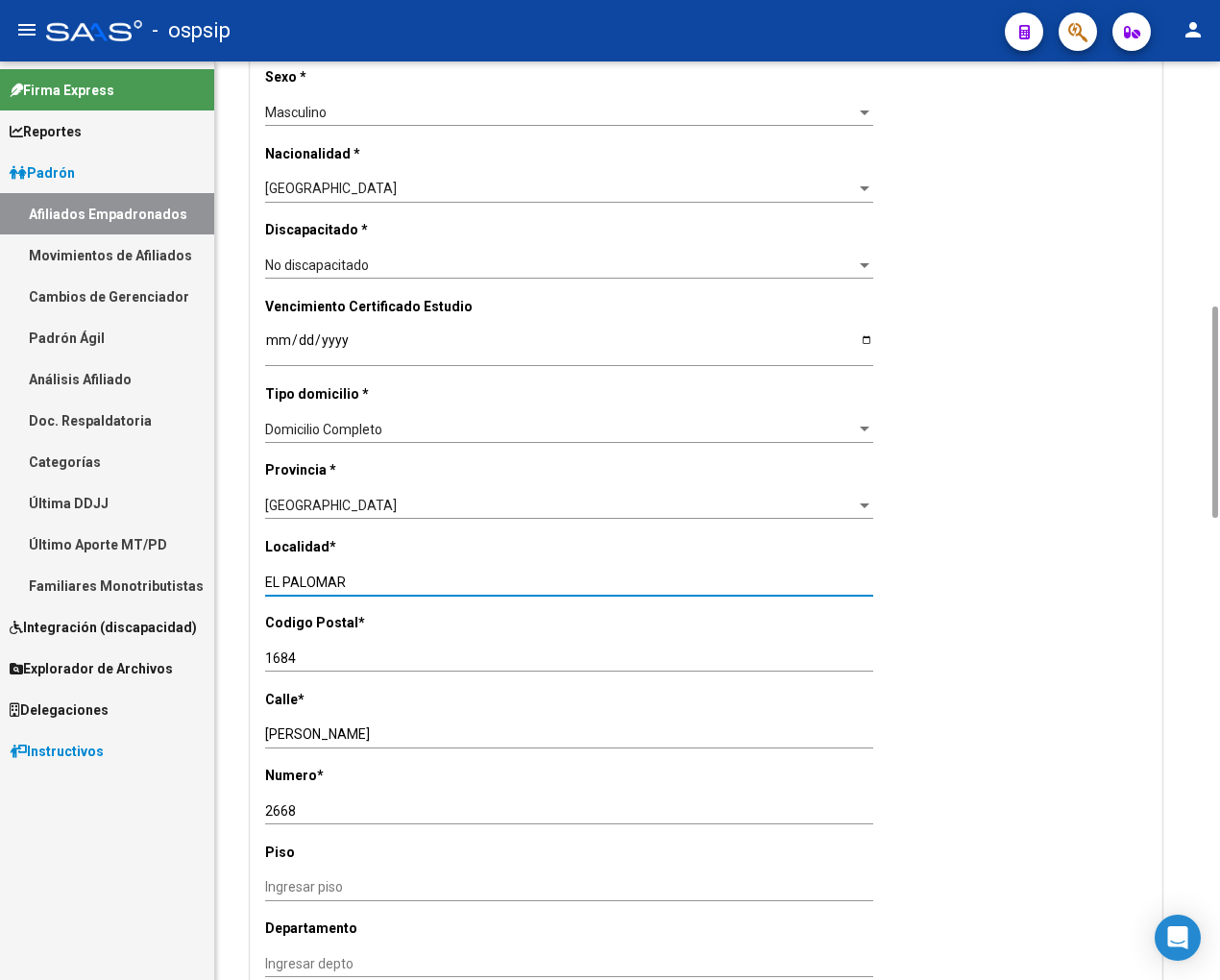 click on "EL PALOMAR" at bounding box center [569, 582] 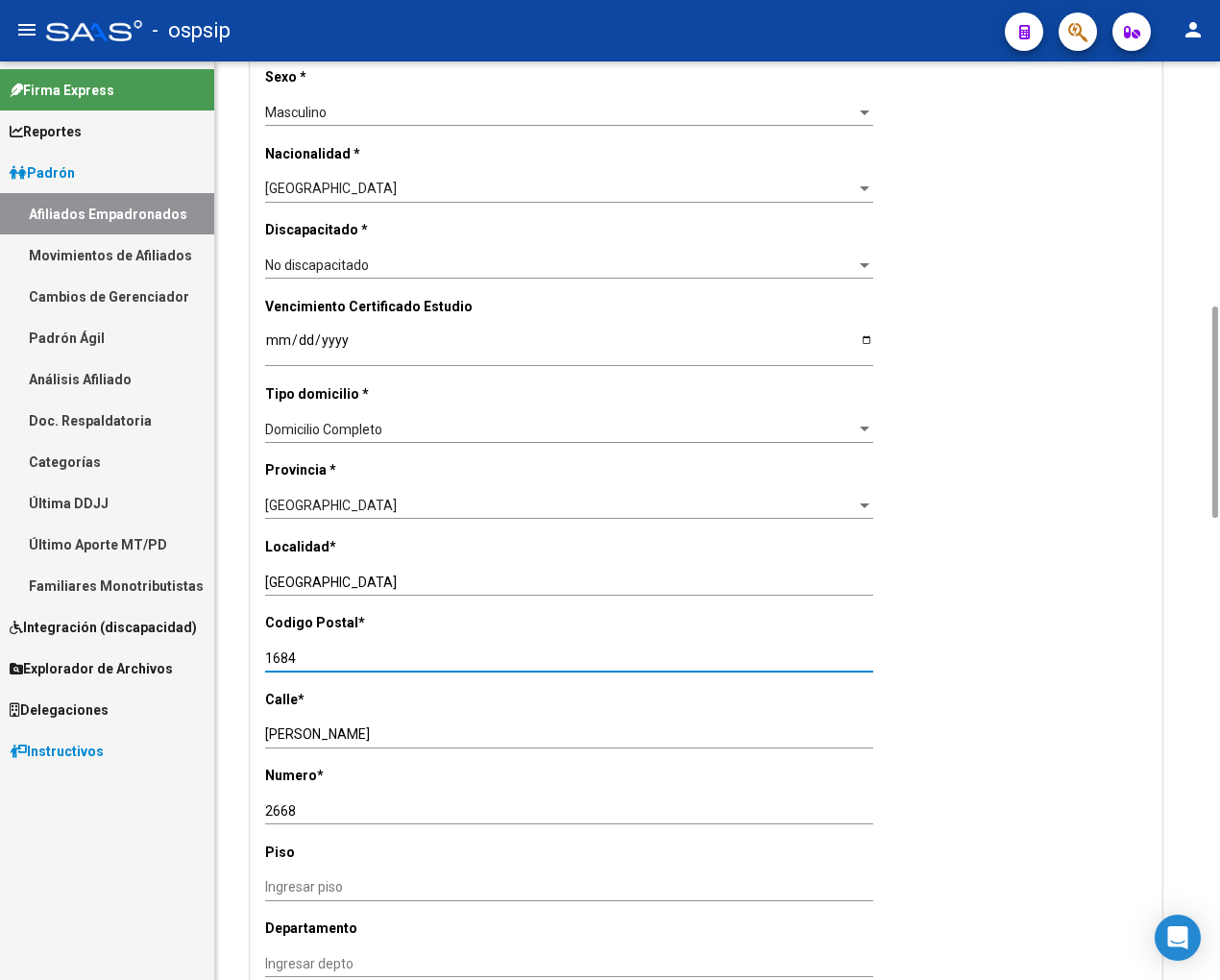 click on "1684" at bounding box center (569, 658) 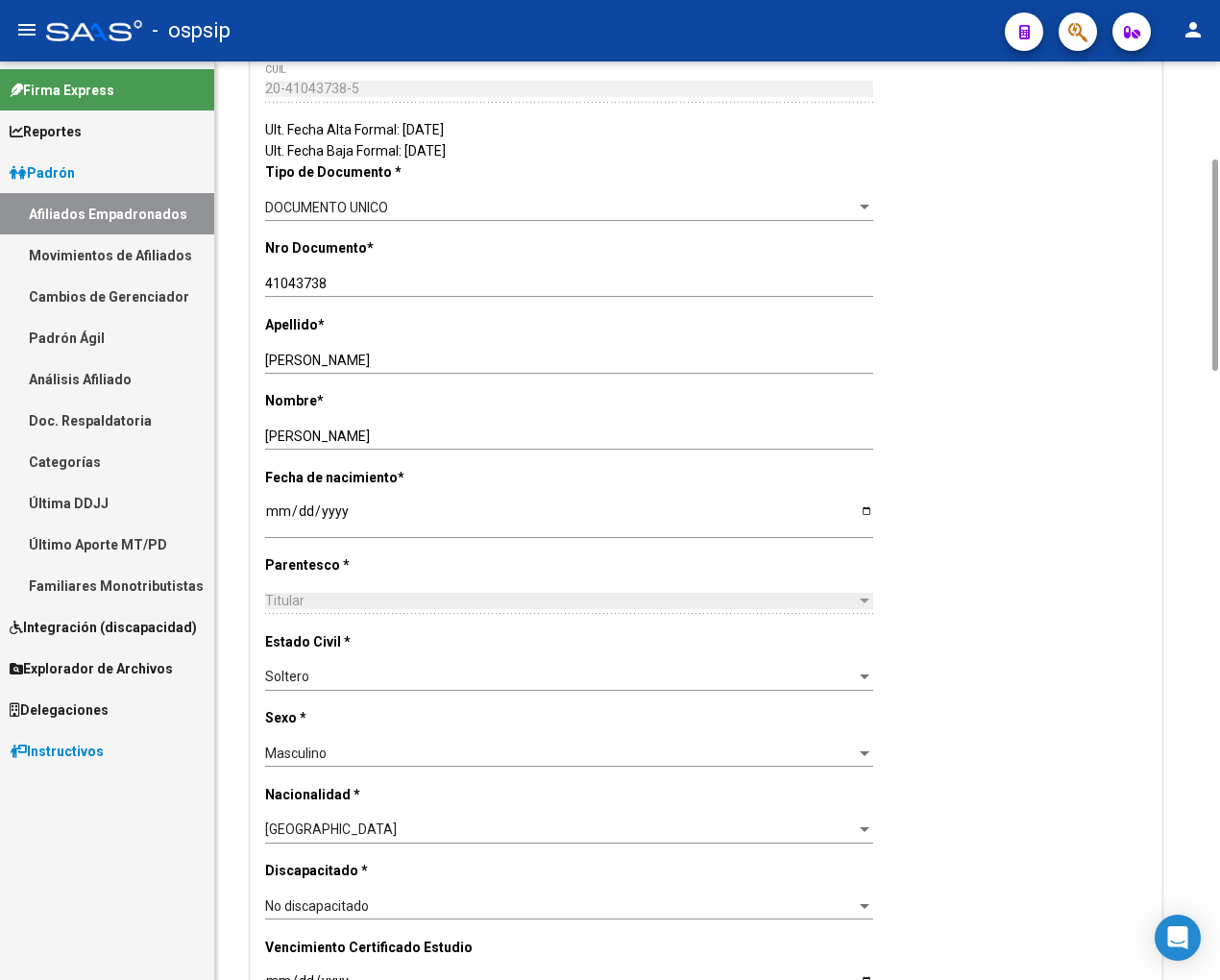 scroll, scrollTop: 0, scrollLeft: 0, axis: both 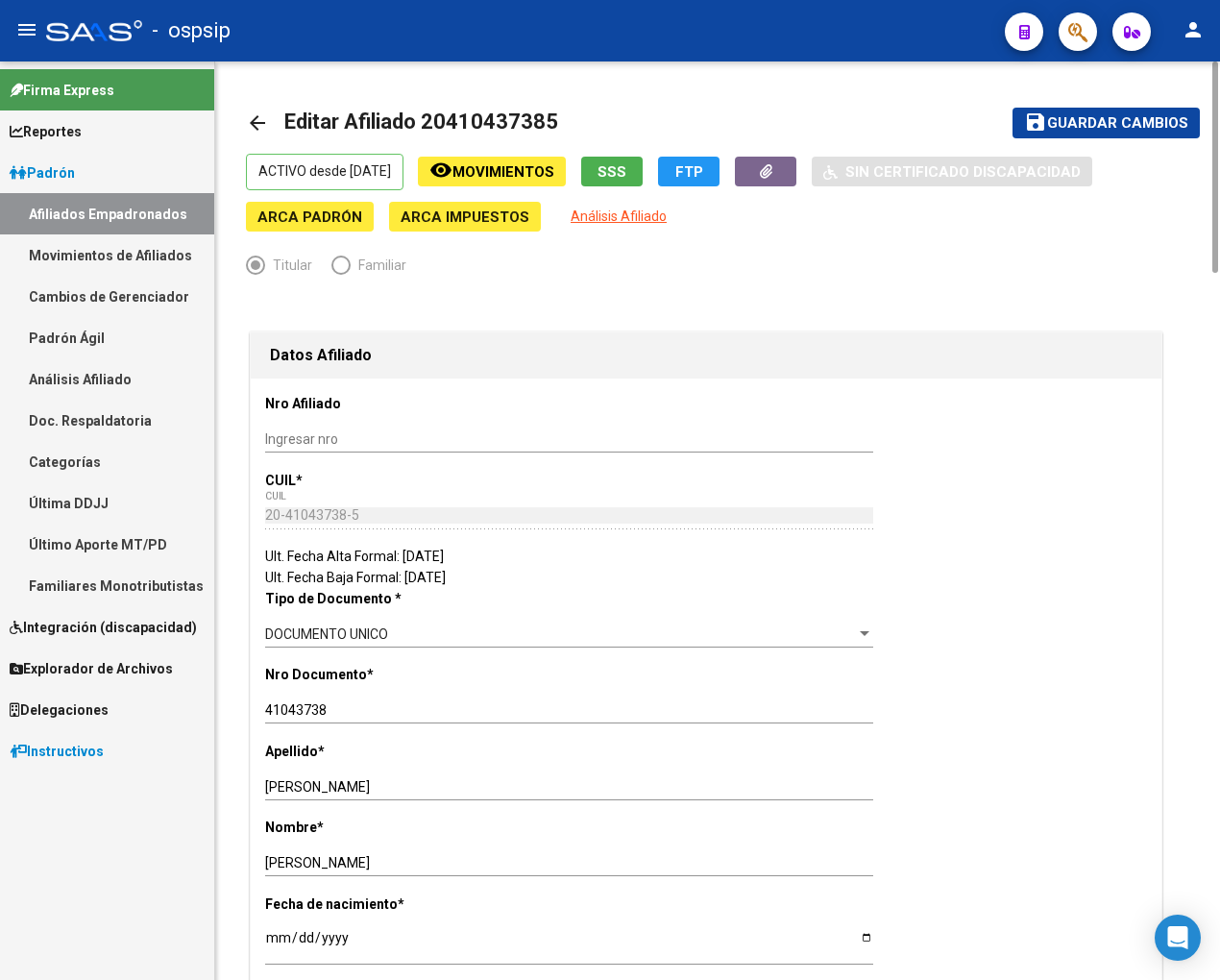 click on "Guardar cambios" 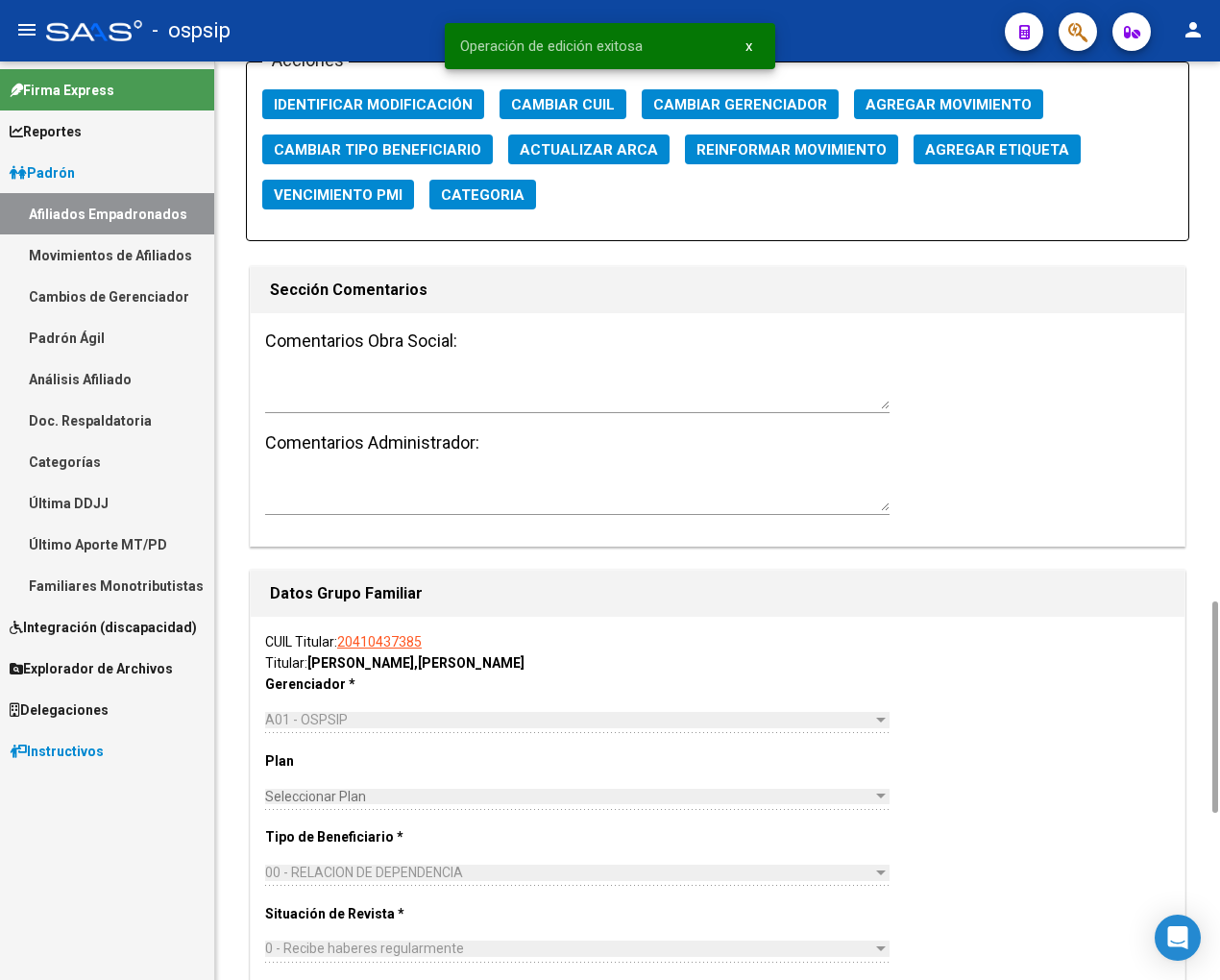 scroll, scrollTop: 2989, scrollLeft: 0, axis: vertical 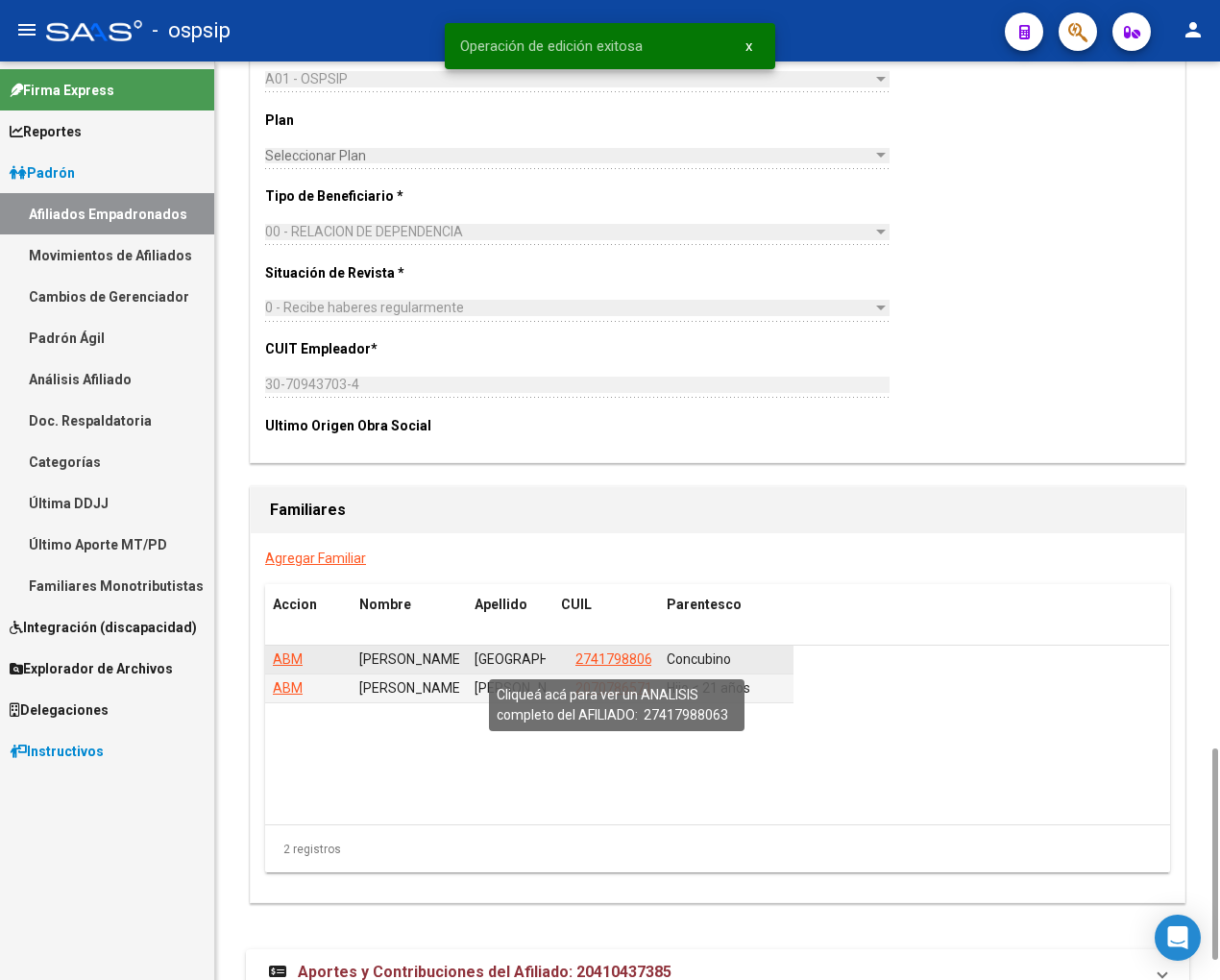click on "27417988063" 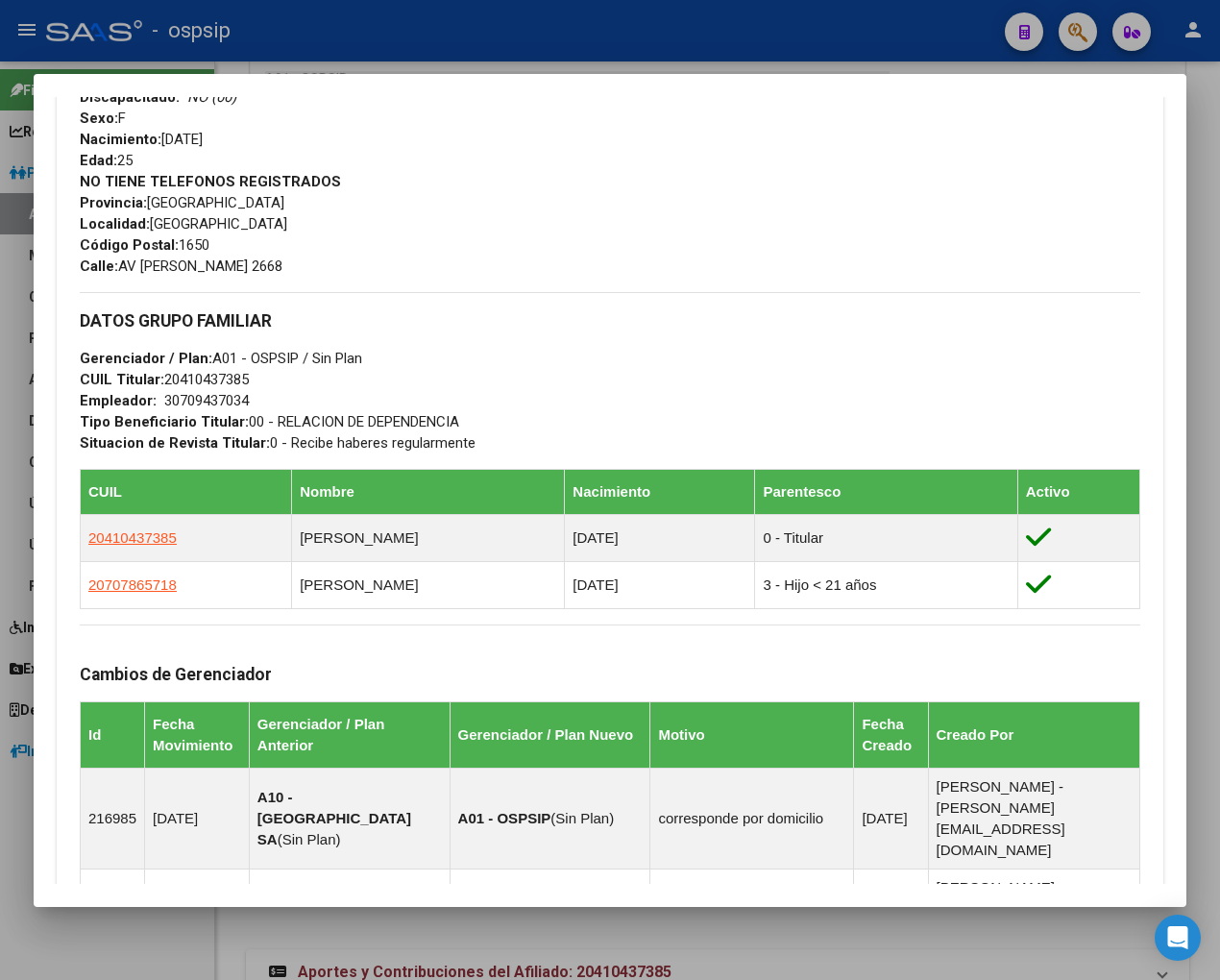 scroll, scrollTop: 1067, scrollLeft: 0, axis: vertical 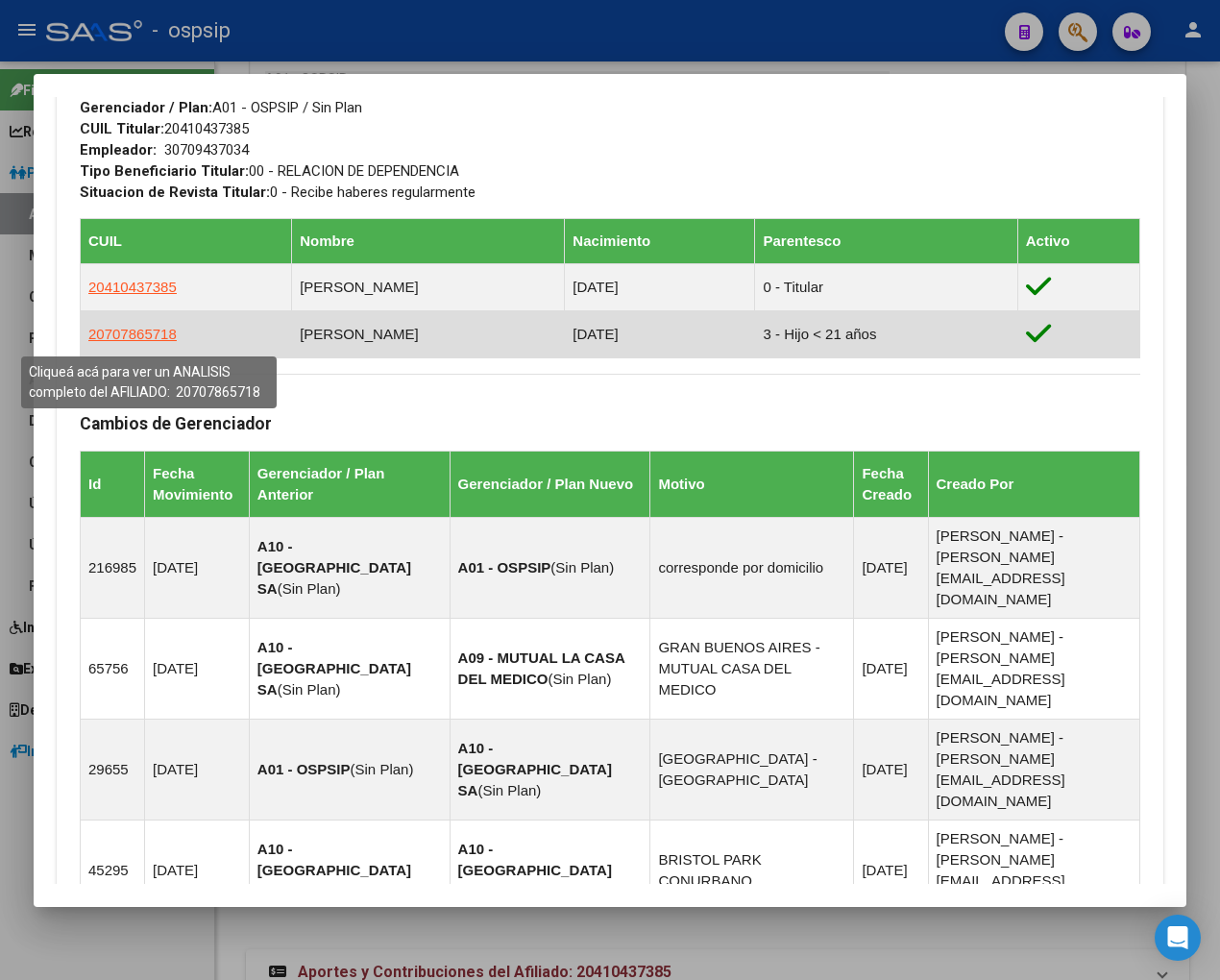 click on "20707865718" at bounding box center (133, 333) 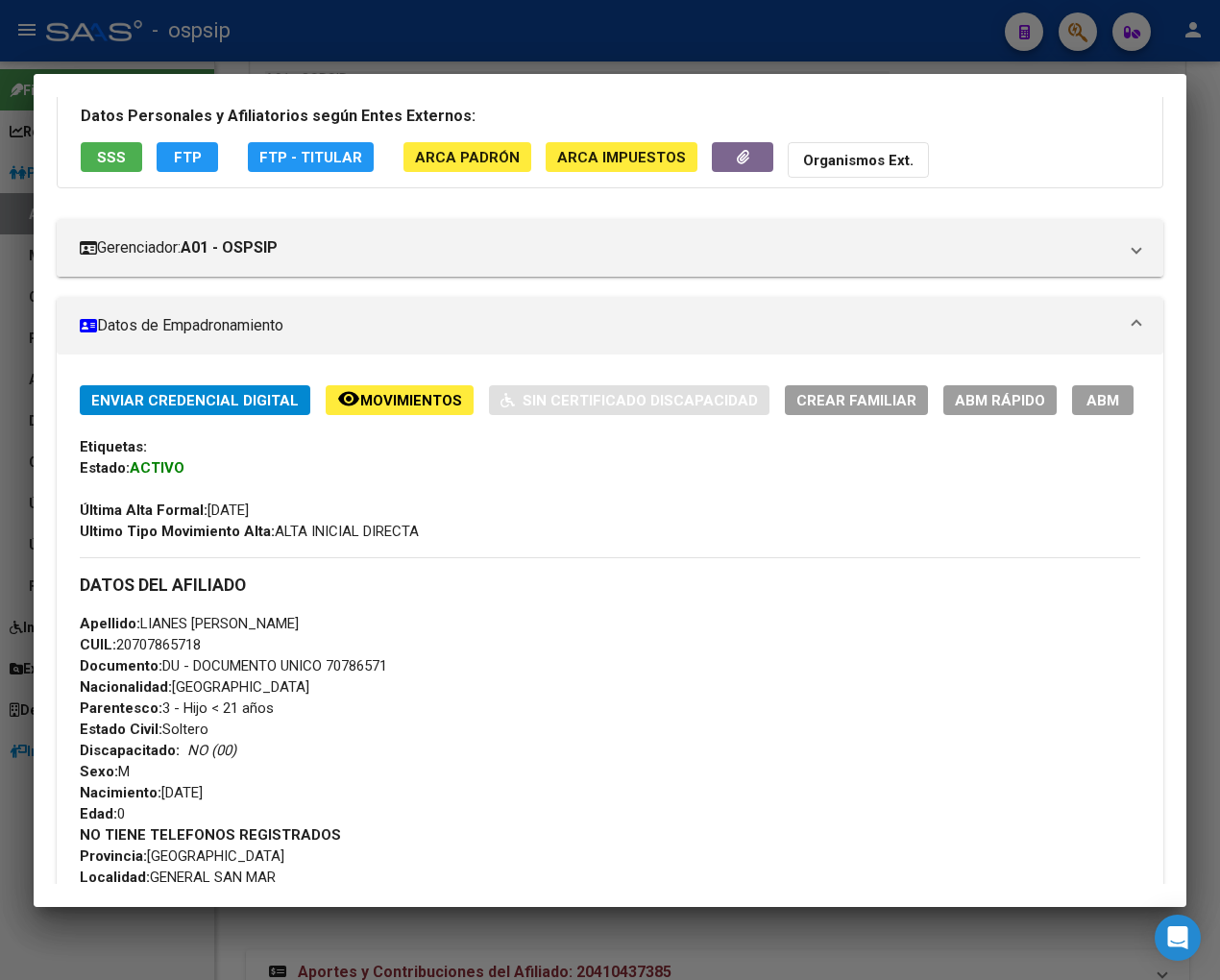 scroll, scrollTop: 320, scrollLeft: 0, axis: vertical 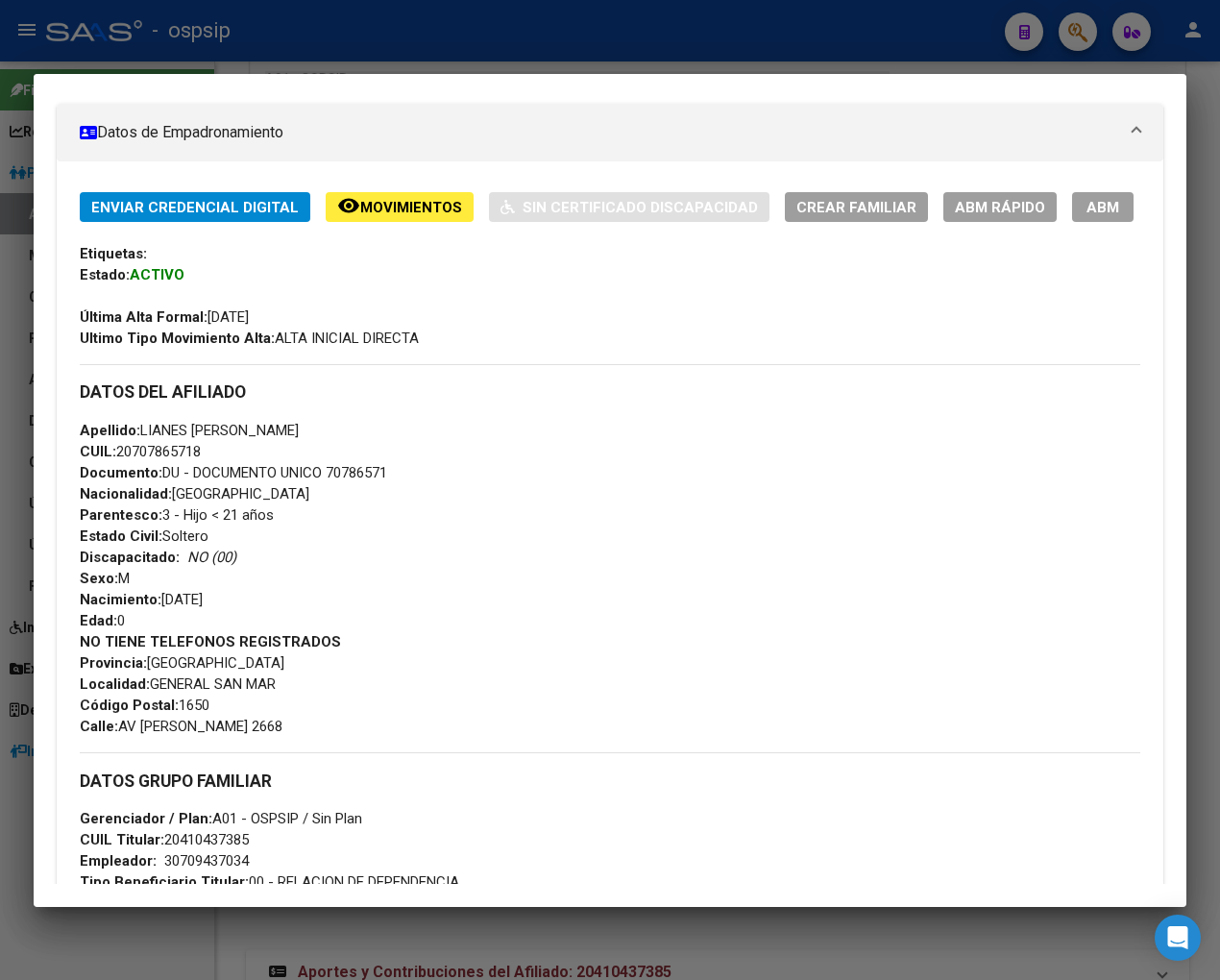 click on "ABM" at bounding box center (1103, 208) 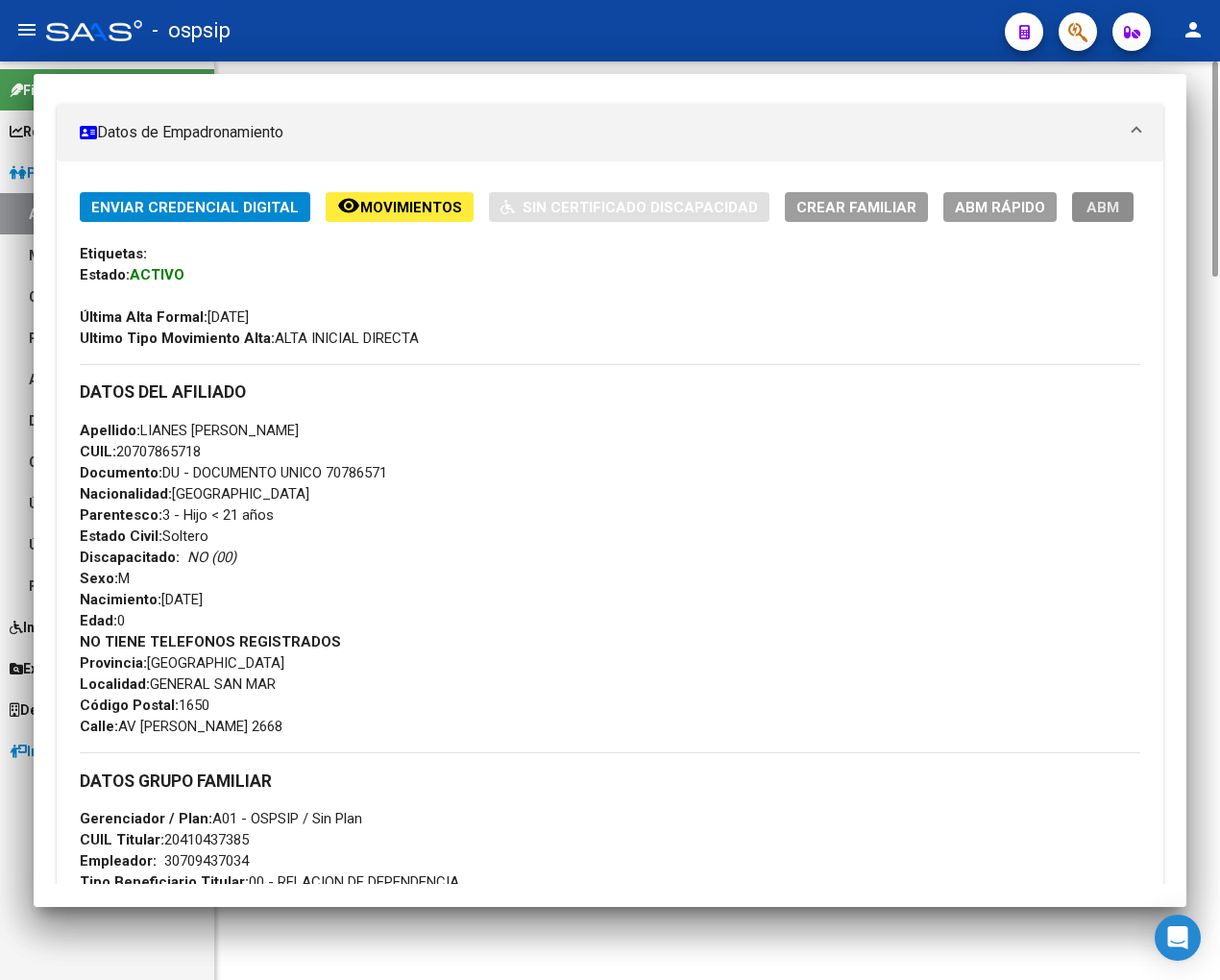 scroll, scrollTop: 0, scrollLeft: 0, axis: both 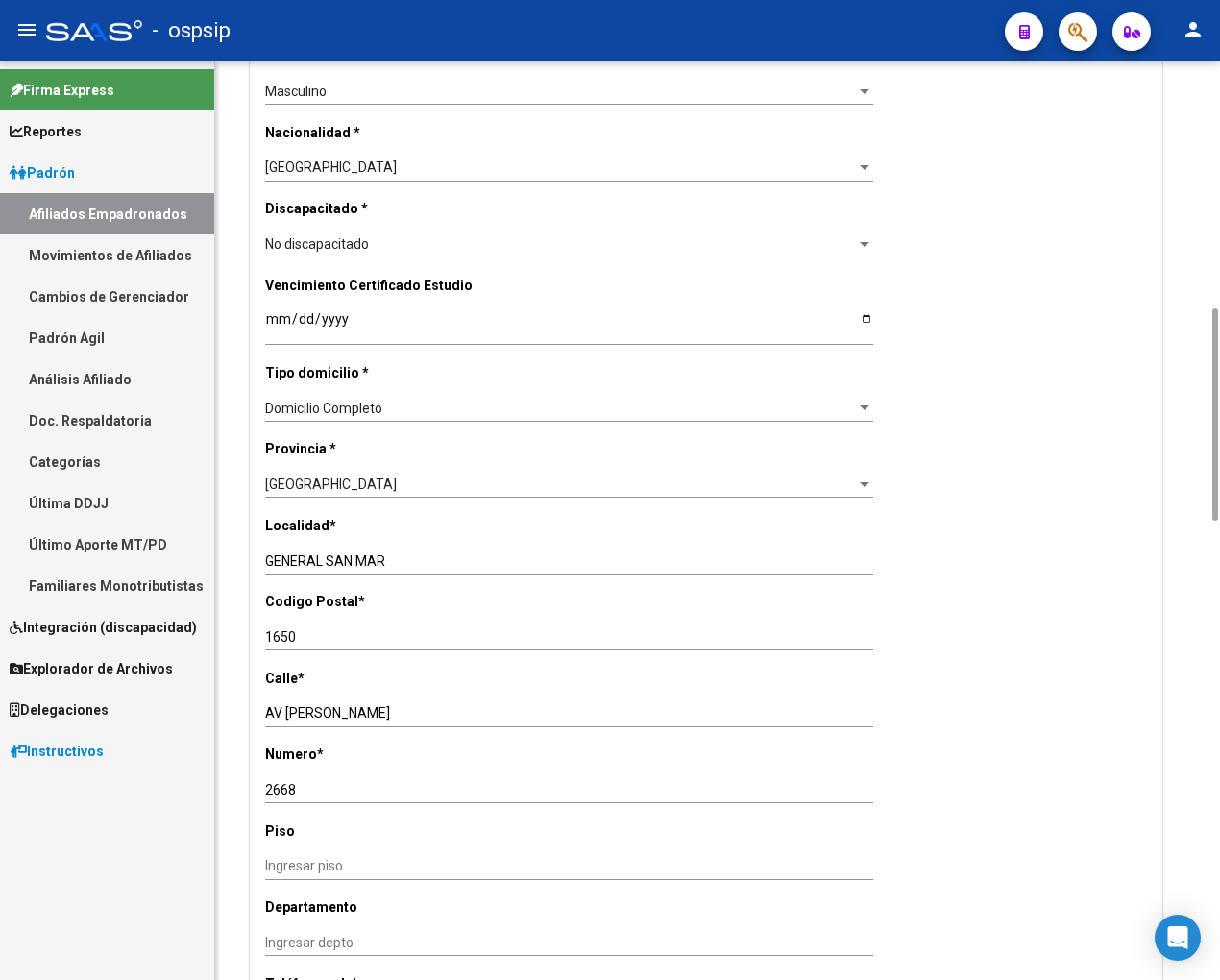 click on "GENERAL SAN MAR" at bounding box center [569, 561] 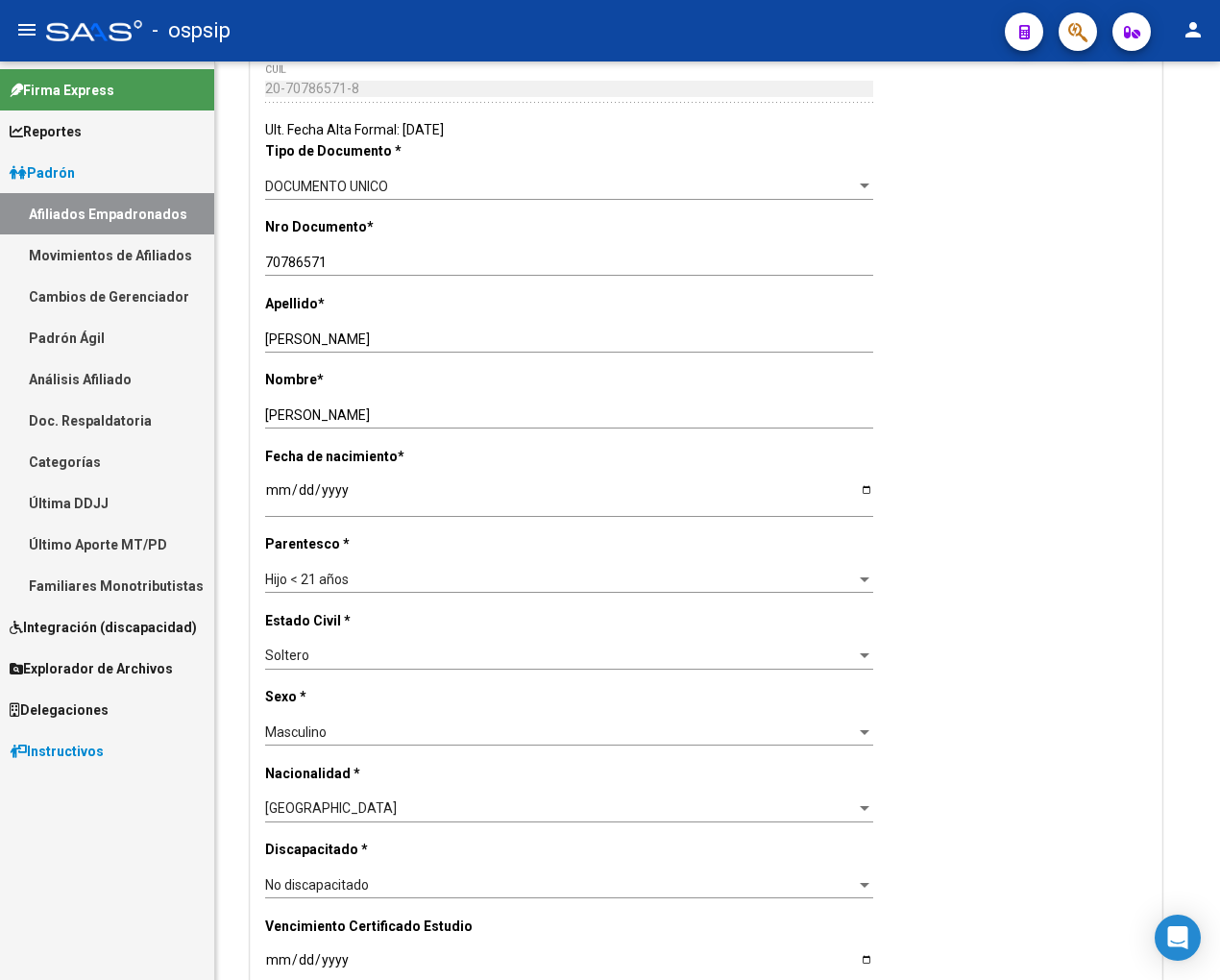 scroll, scrollTop: 0, scrollLeft: 0, axis: both 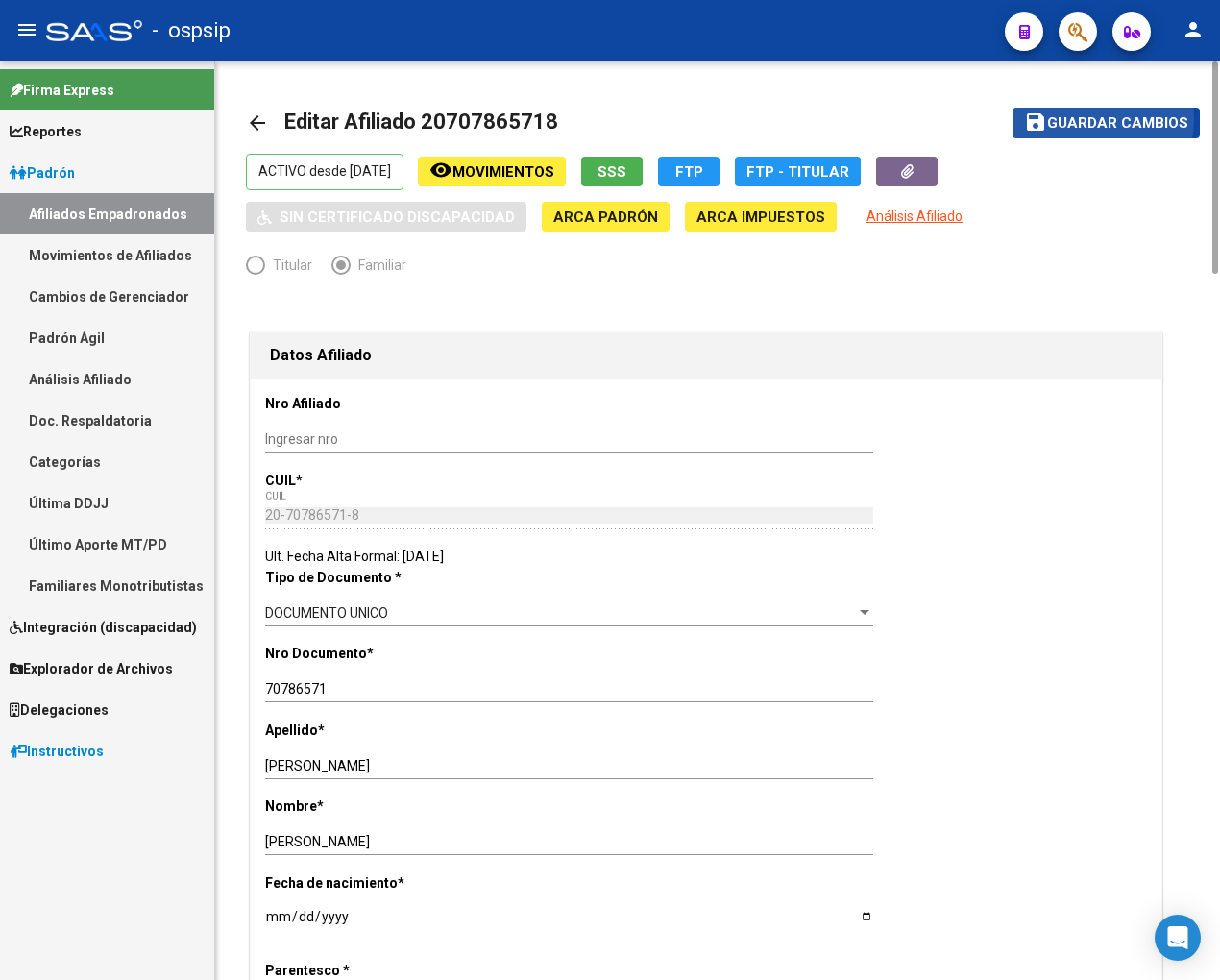 click on "Guardar cambios" 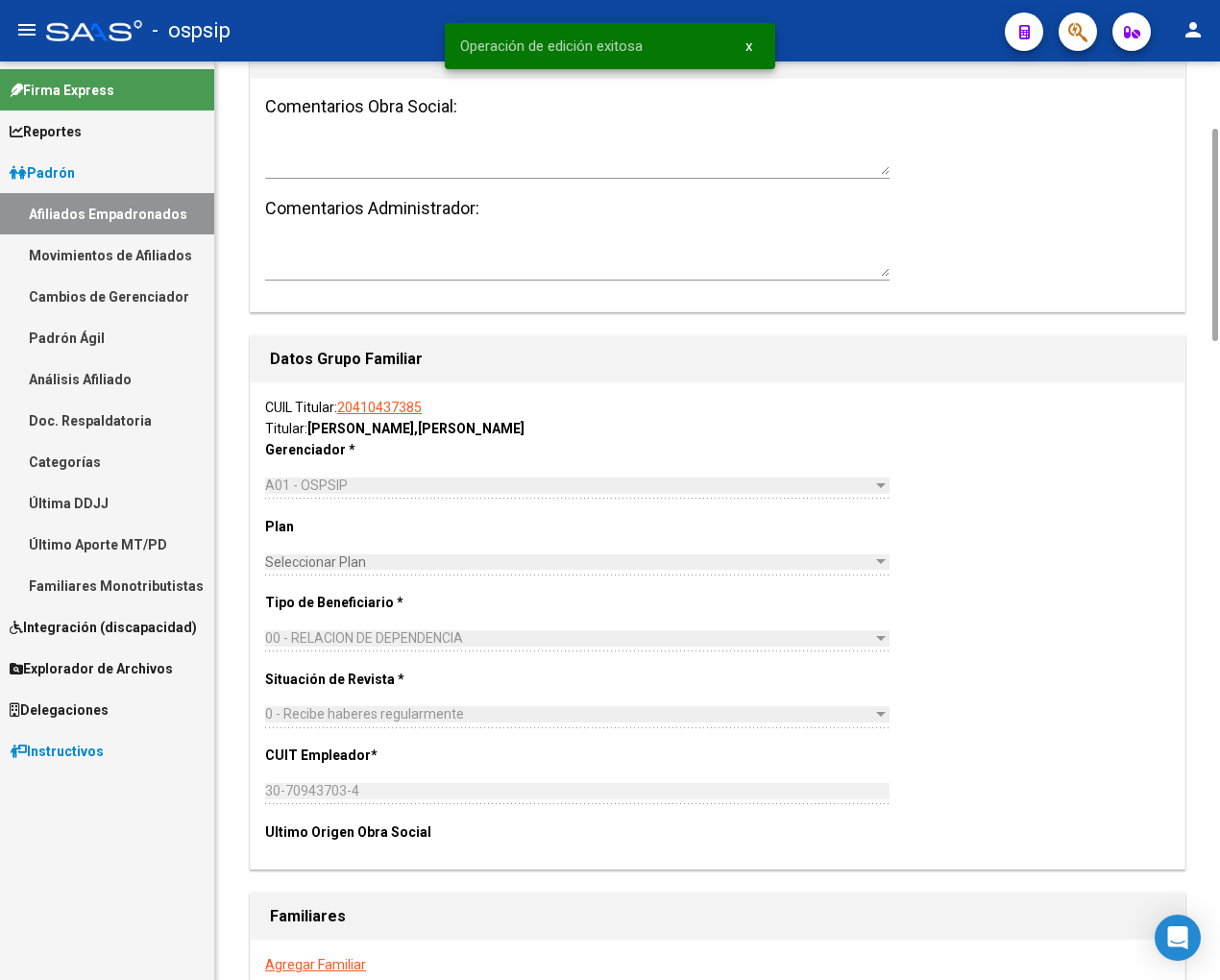 scroll, scrollTop: 2775, scrollLeft: 0, axis: vertical 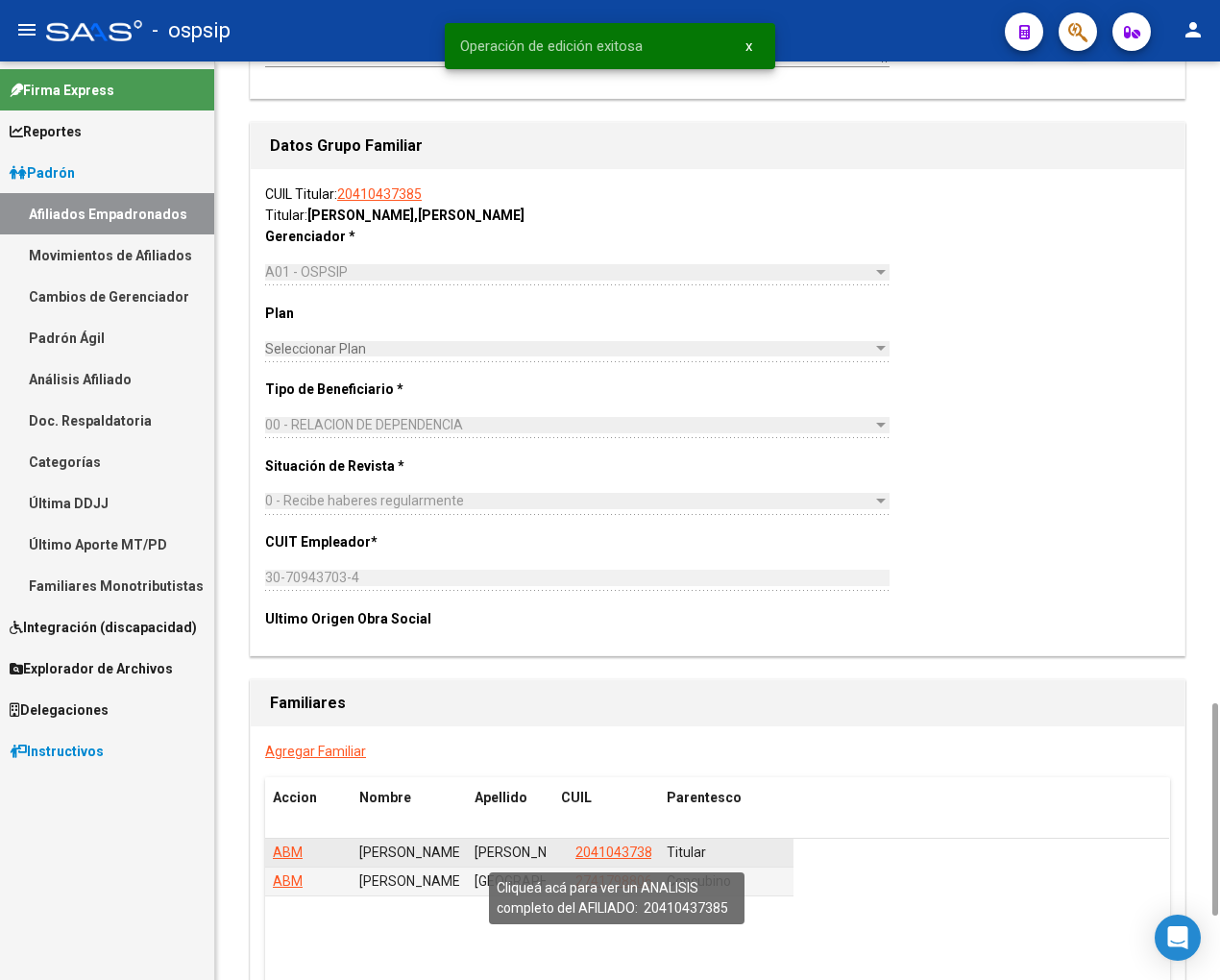 click on "20410437385" 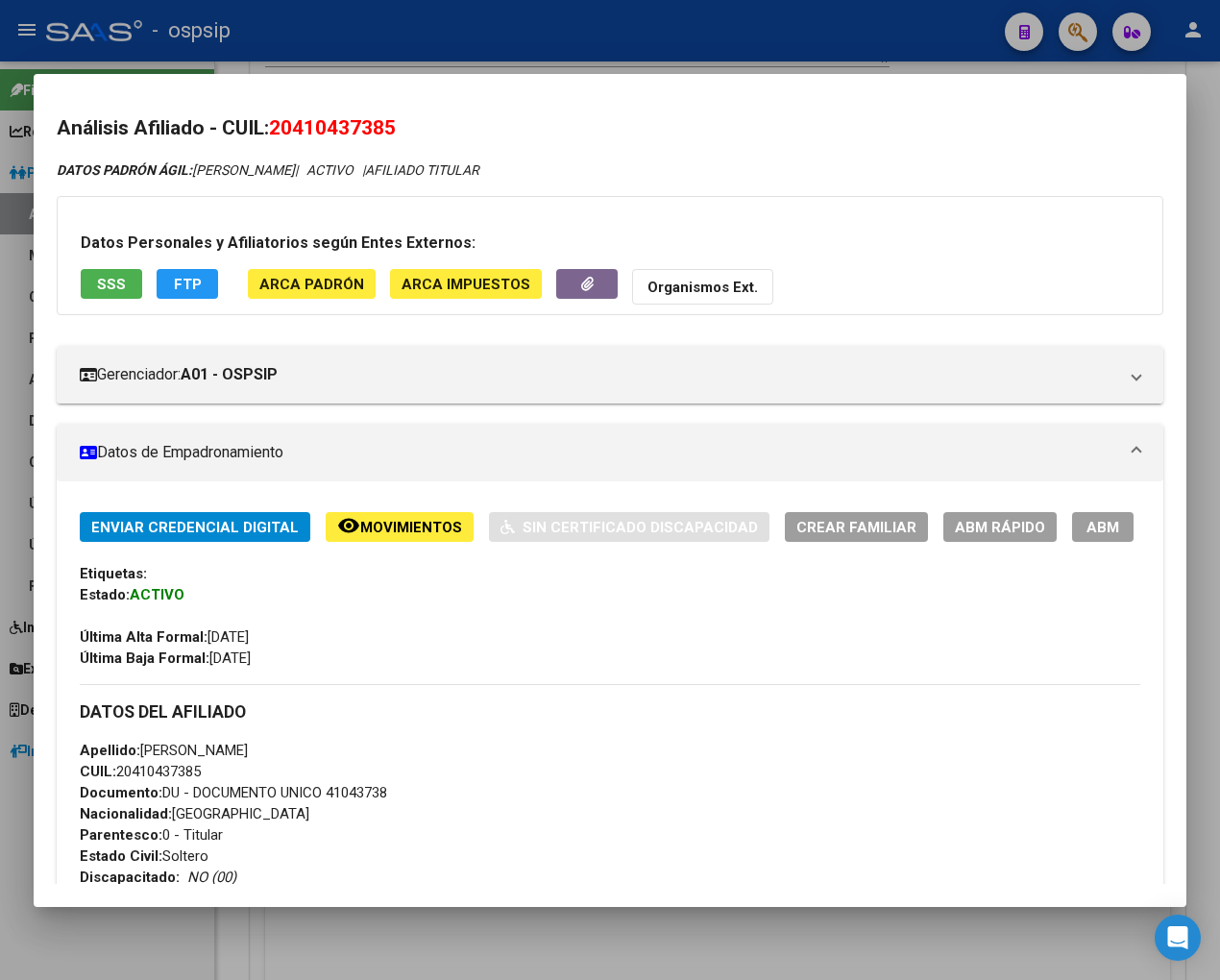drag, startPoint x: 303, startPoint y: 119, endPoint x: 386, endPoint y: 111, distance: 83.38465 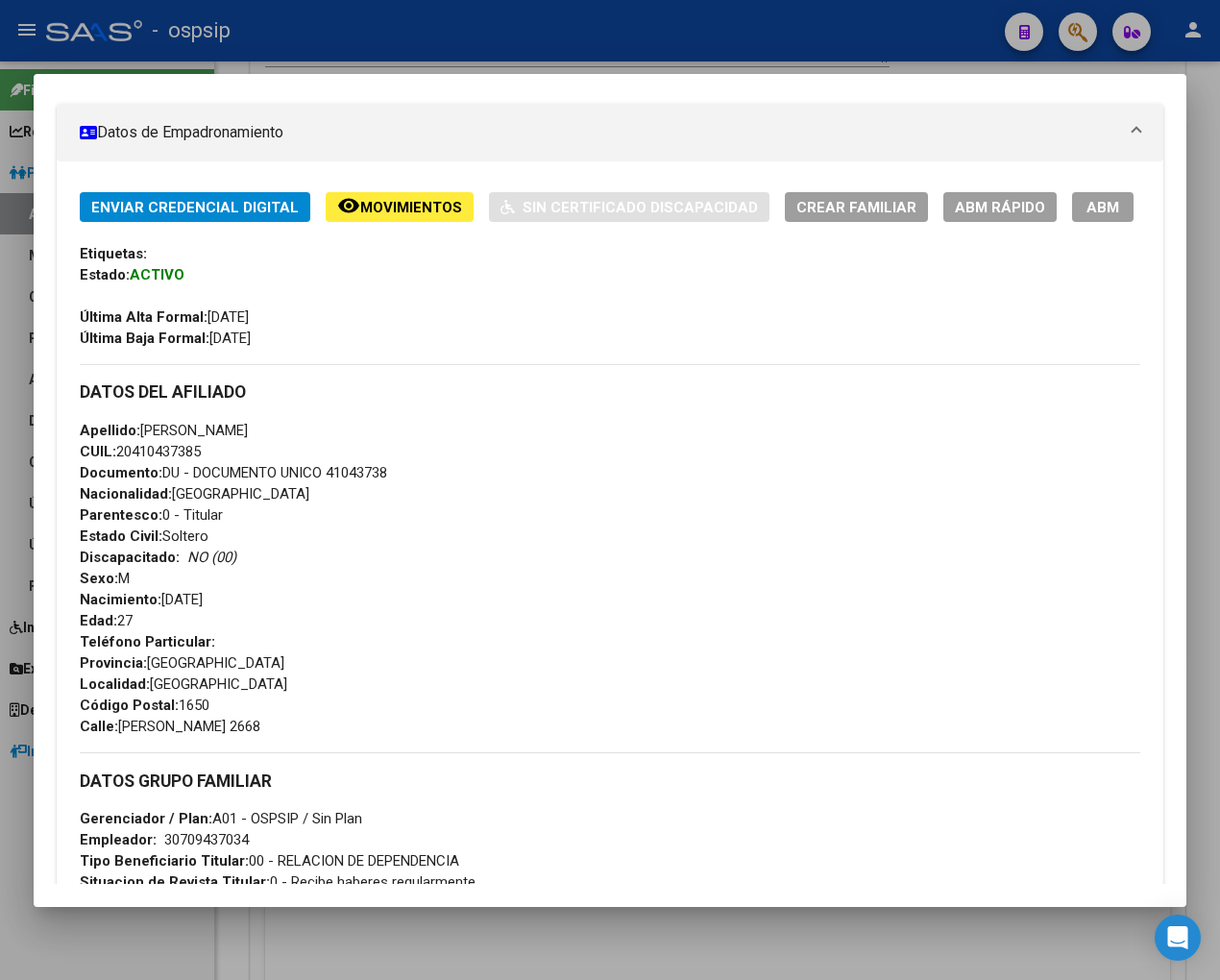 scroll, scrollTop: 0, scrollLeft: 0, axis: both 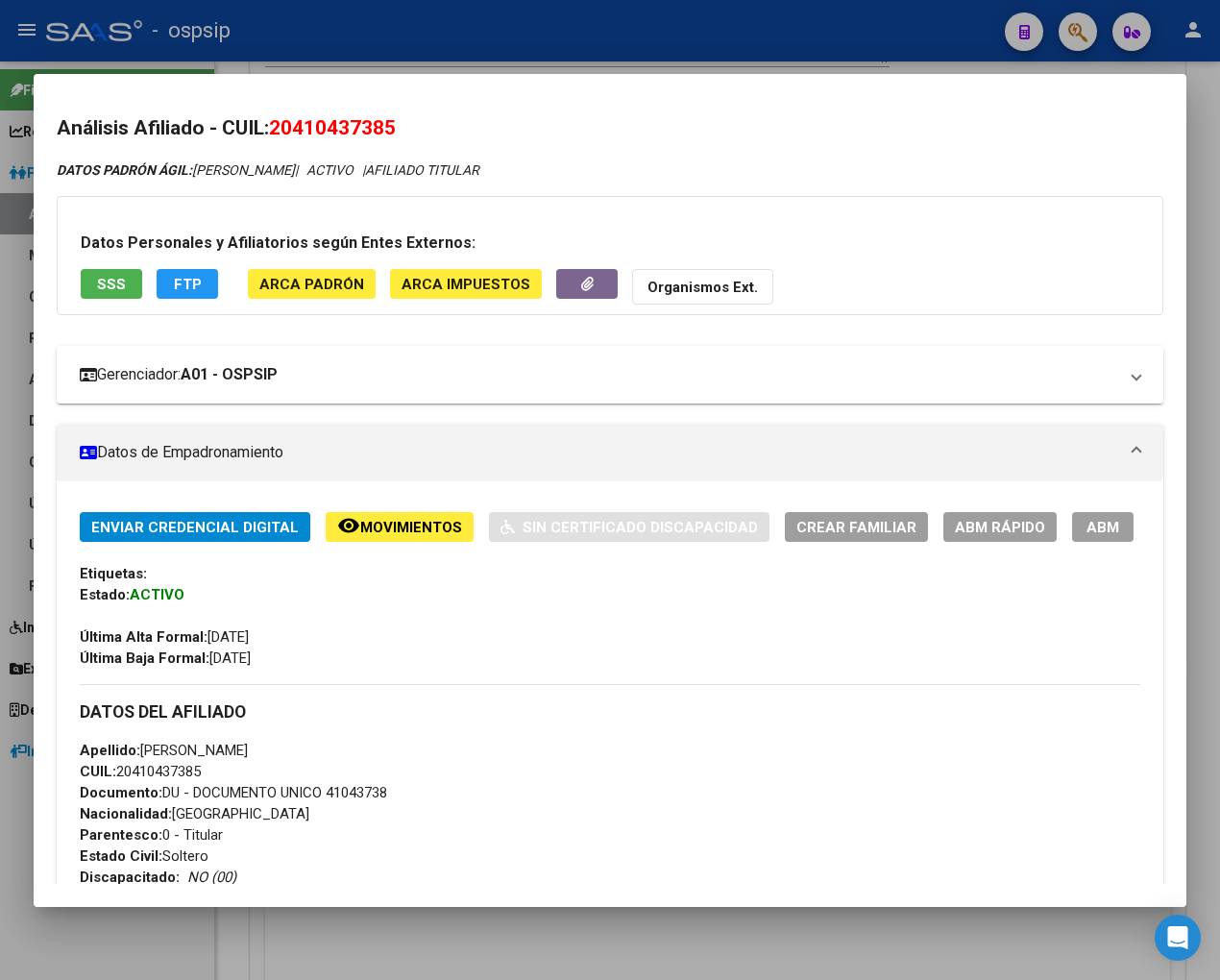 click on "Gerenciador:      A01 - OSPSIP" at bounding box center [610, 375] 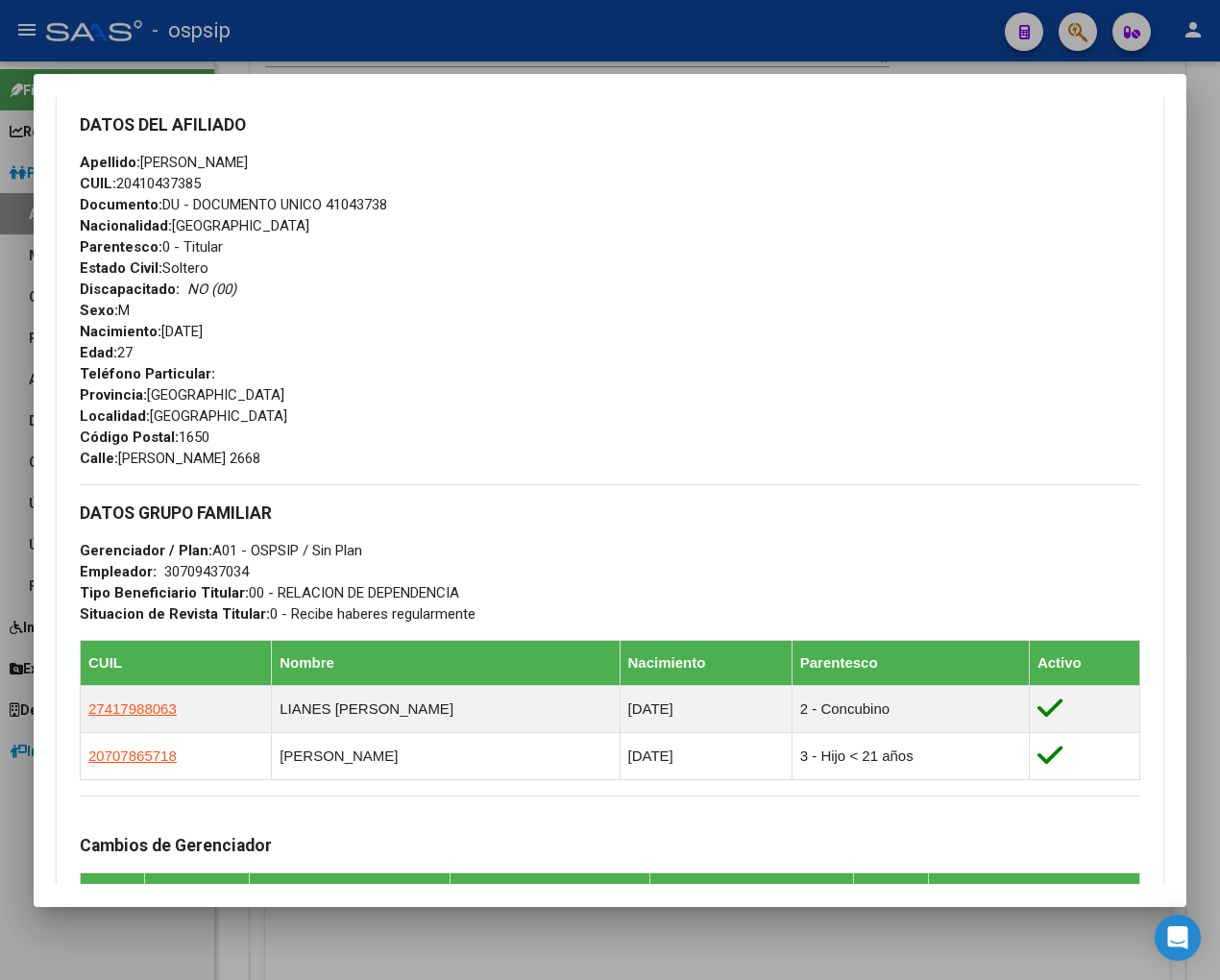 scroll, scrollTop: 1067, scrollLeft: 0, axis: vertical 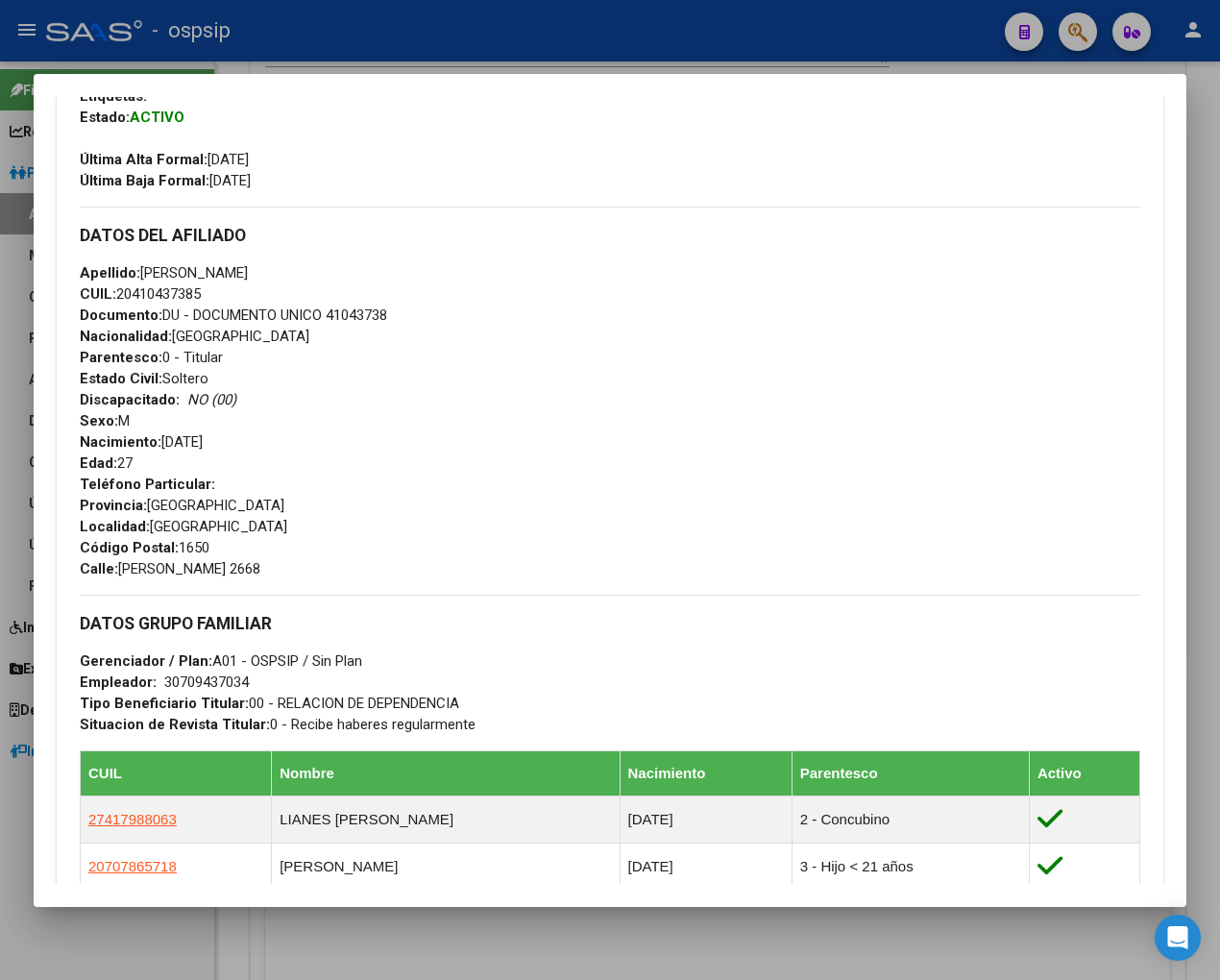 click at bounding box center [610, 490] 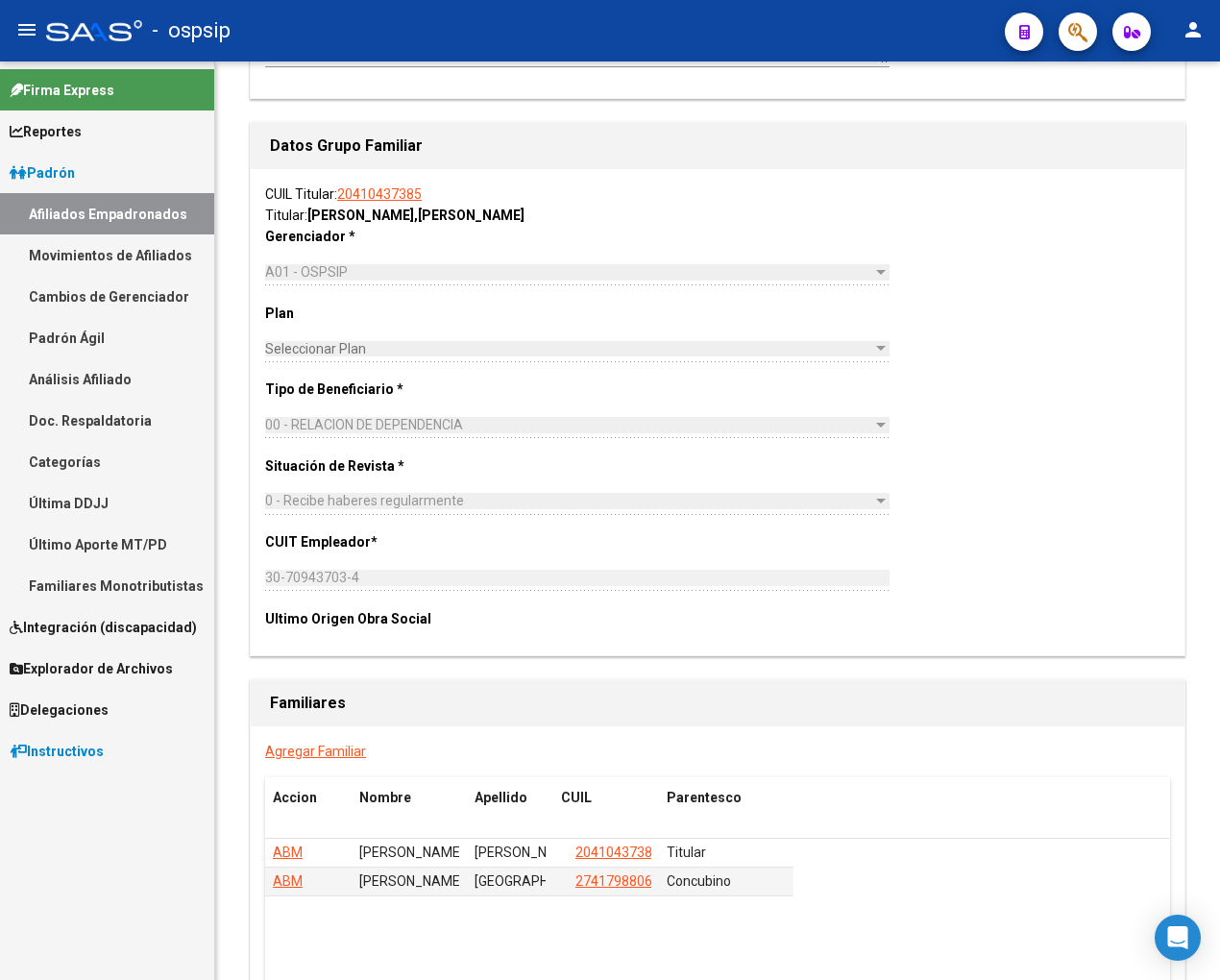 click 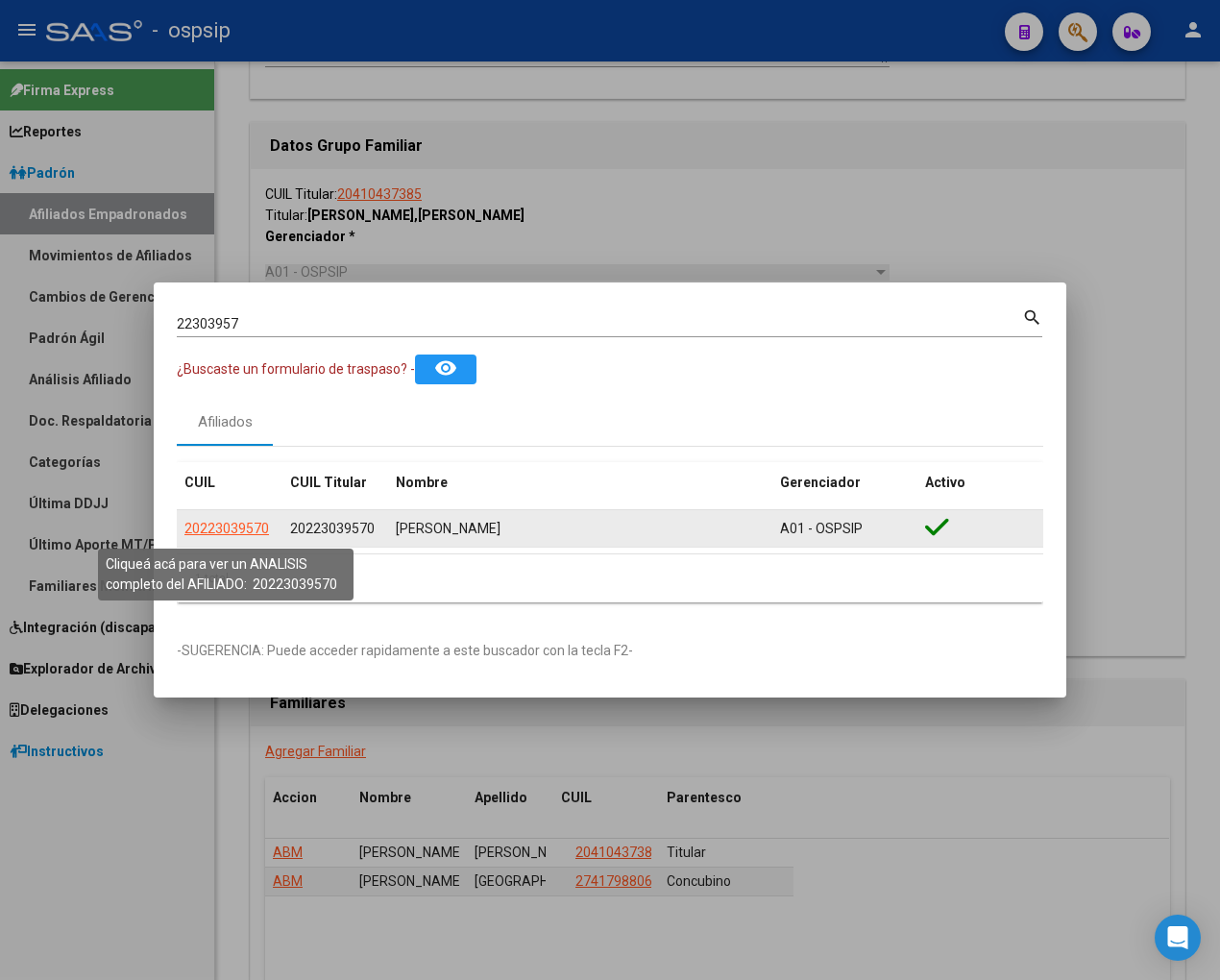 click on "20223039570" 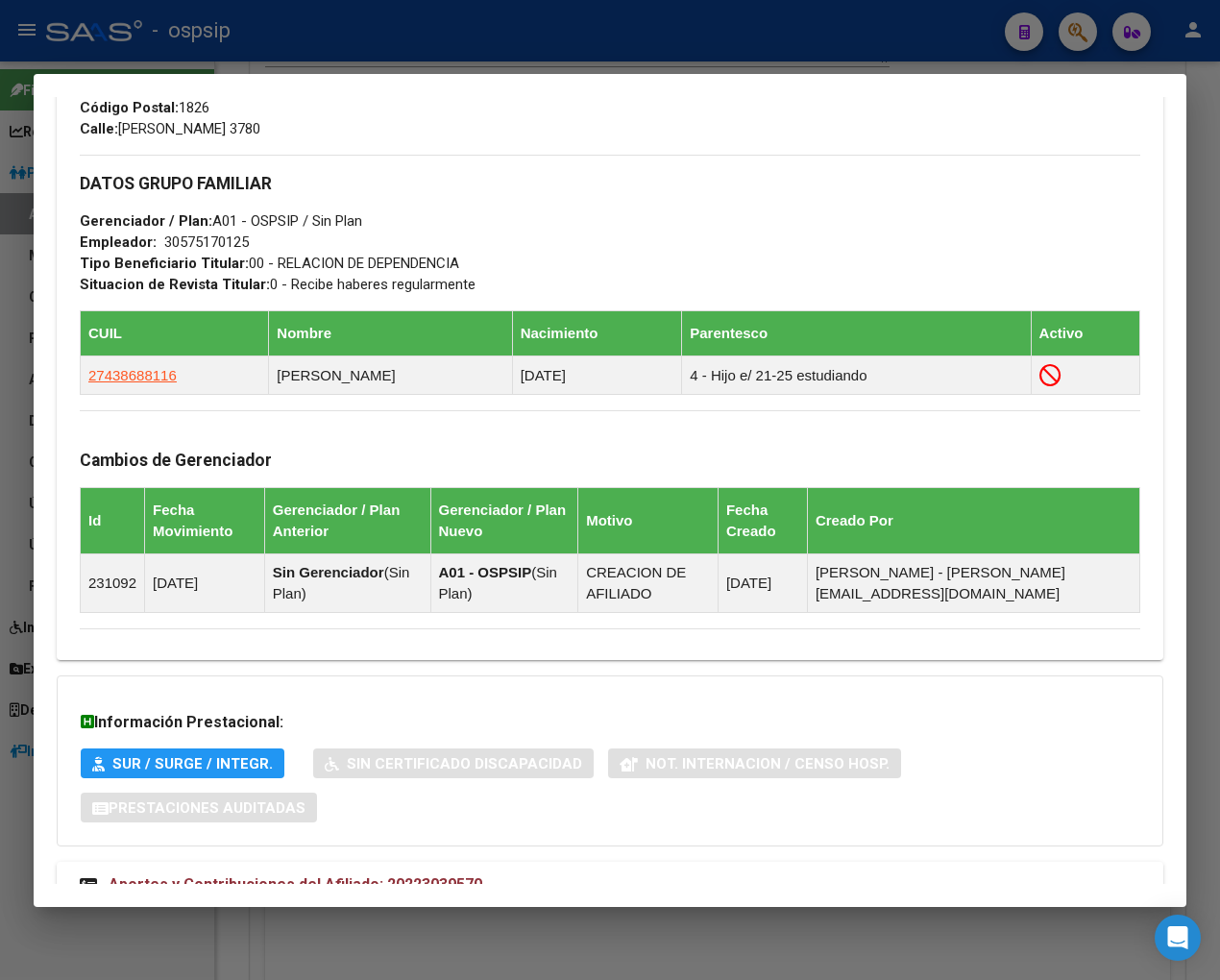 scroll, scrollTop: 919, scrollLeft: 0, axis: vertical 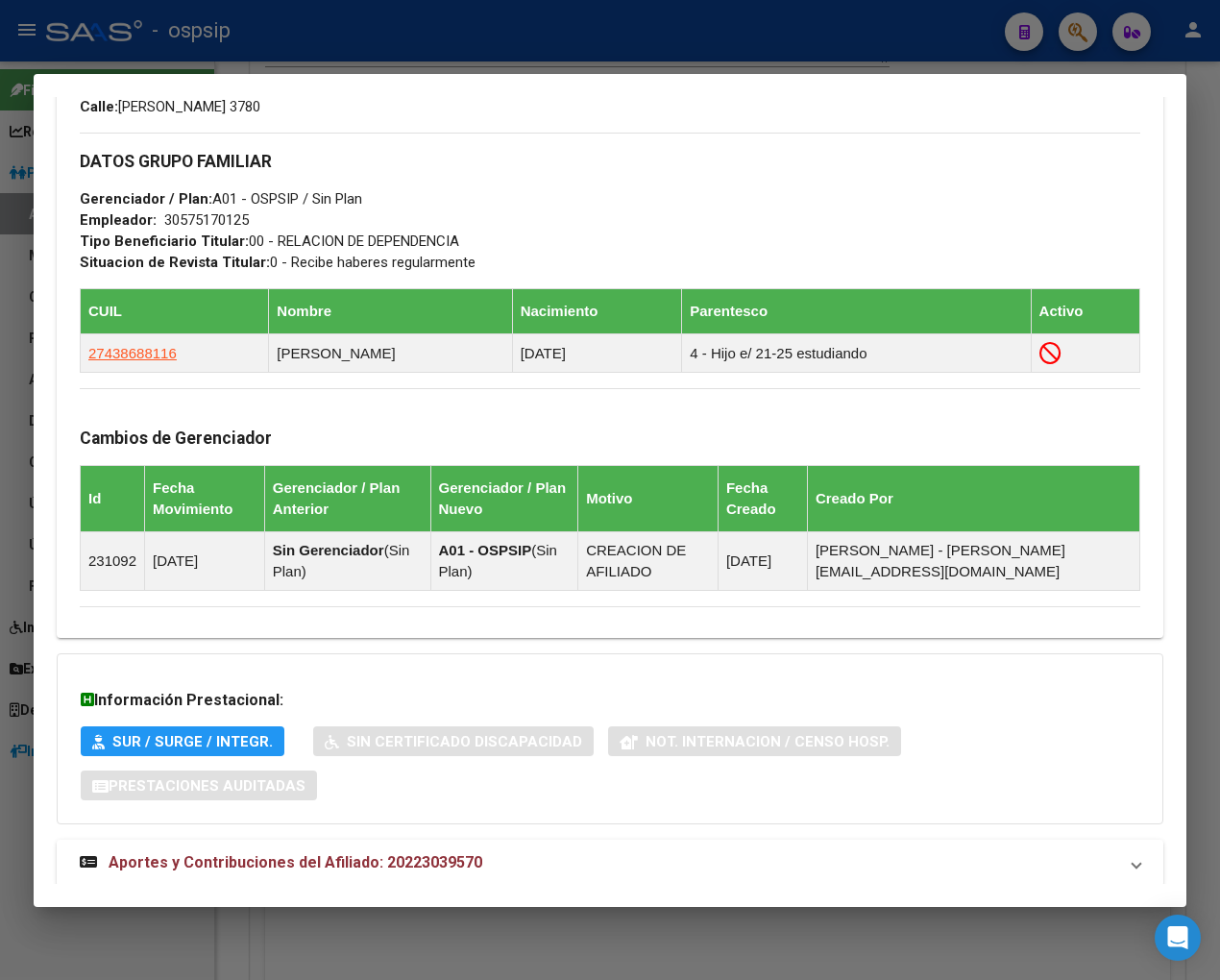 click on "Aportes y Contribuciones del Afiliado: 20223039570" at bounding box center [295, 862] 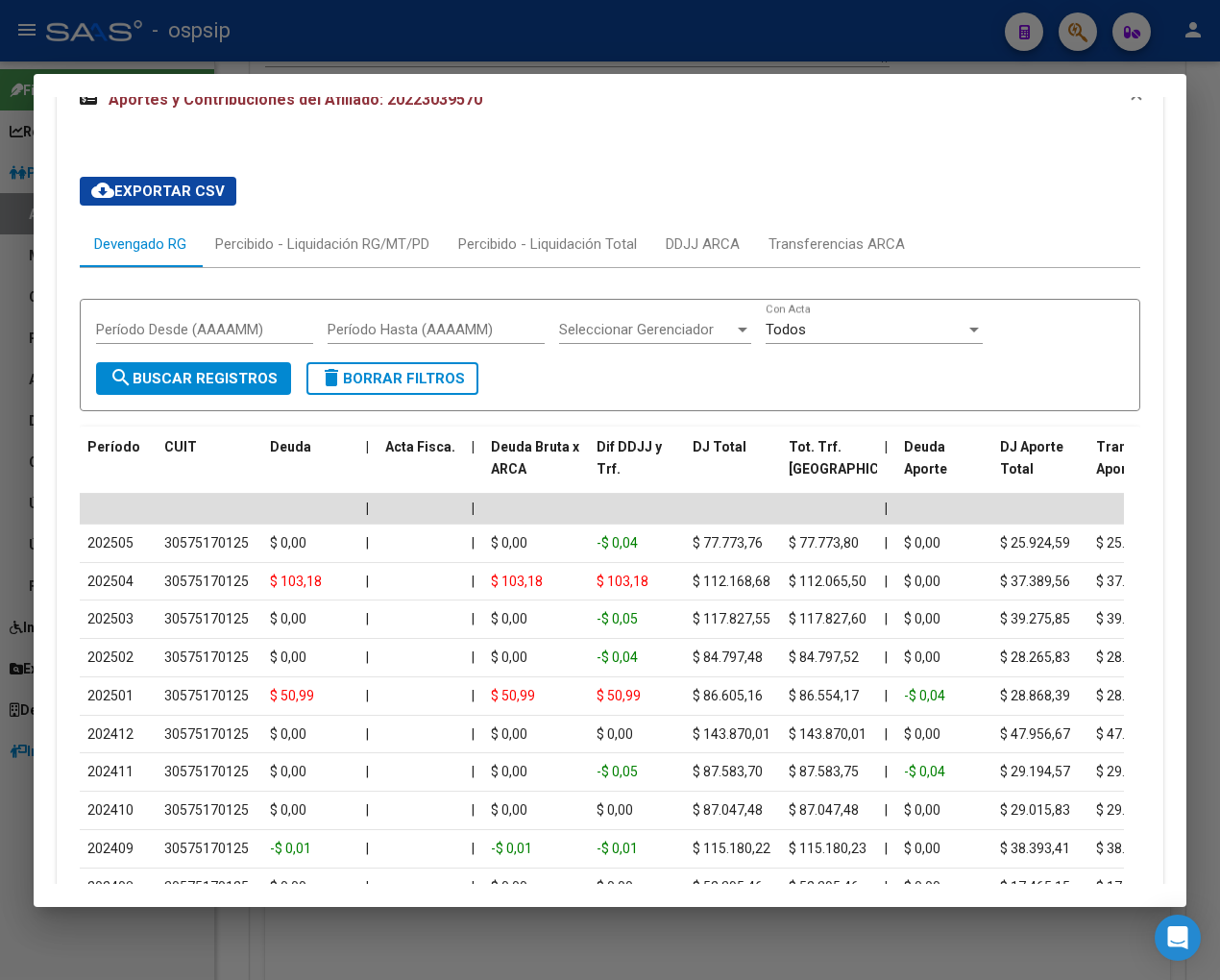 scroll, scrollTop: 1691, scrollLeft: 0, axis: vertical 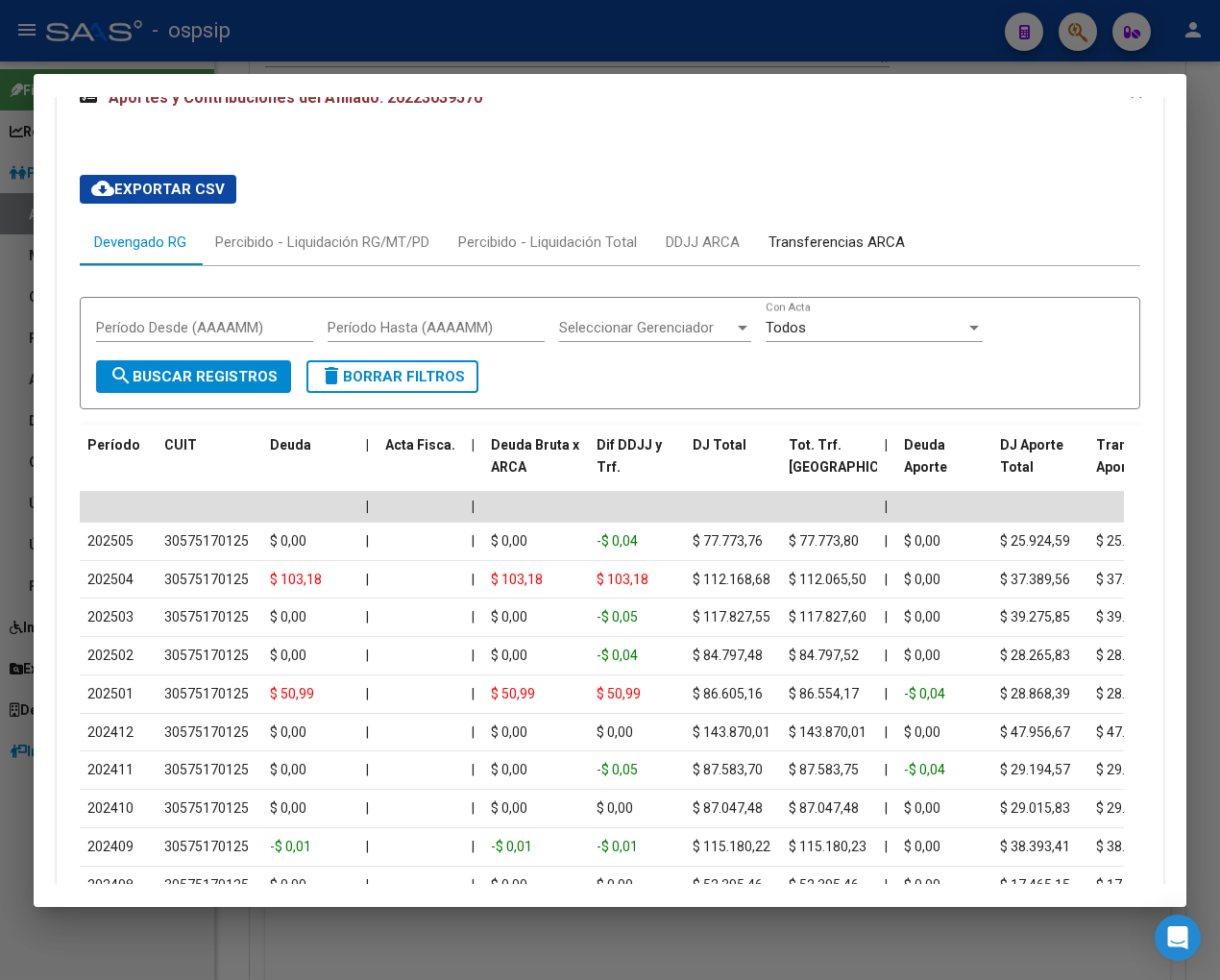 click on "Transferencias ARCA" at bounding box center (837, 242) 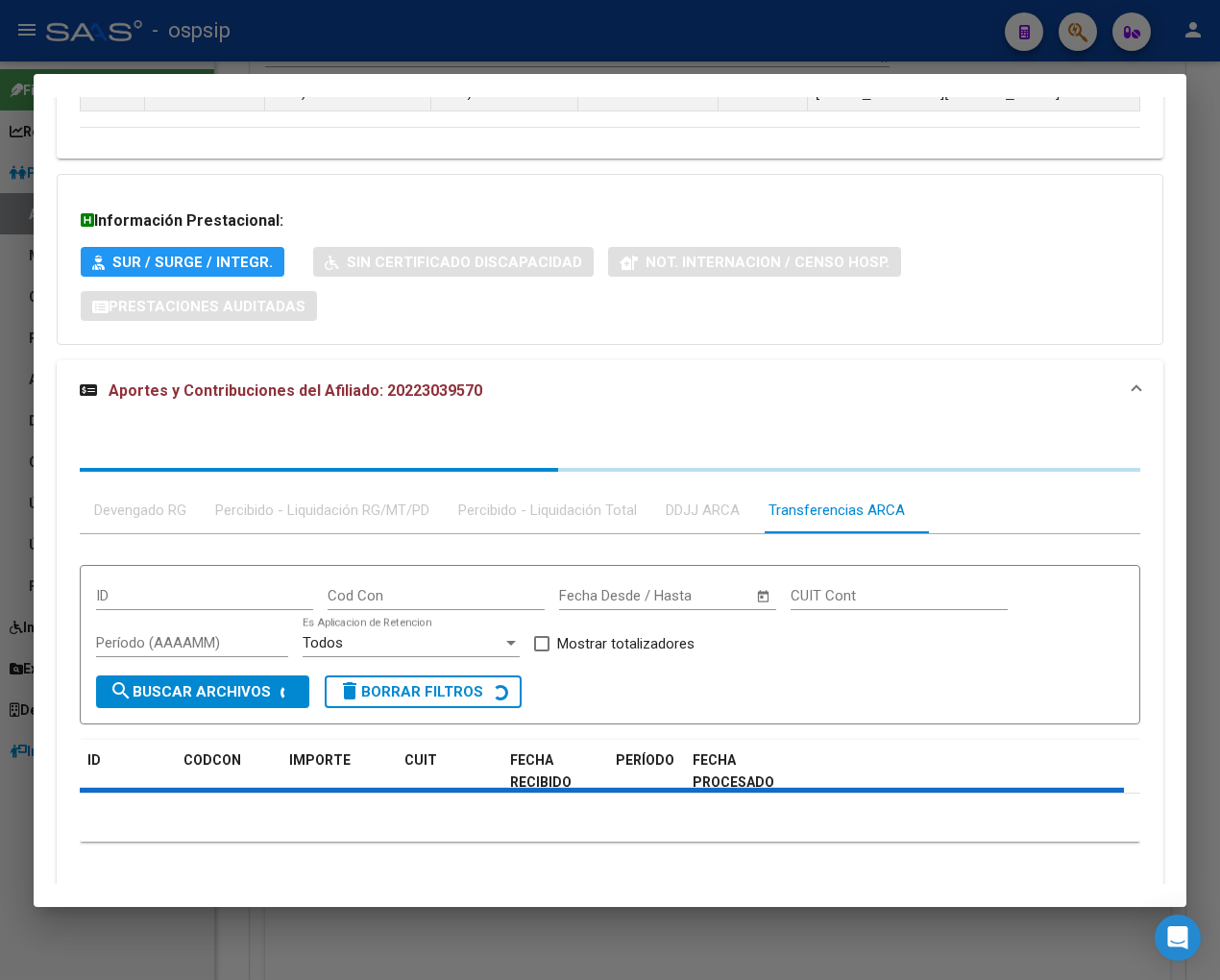 scroll, scrollTop: 1506, scrollLeft: 0, axis: vertical 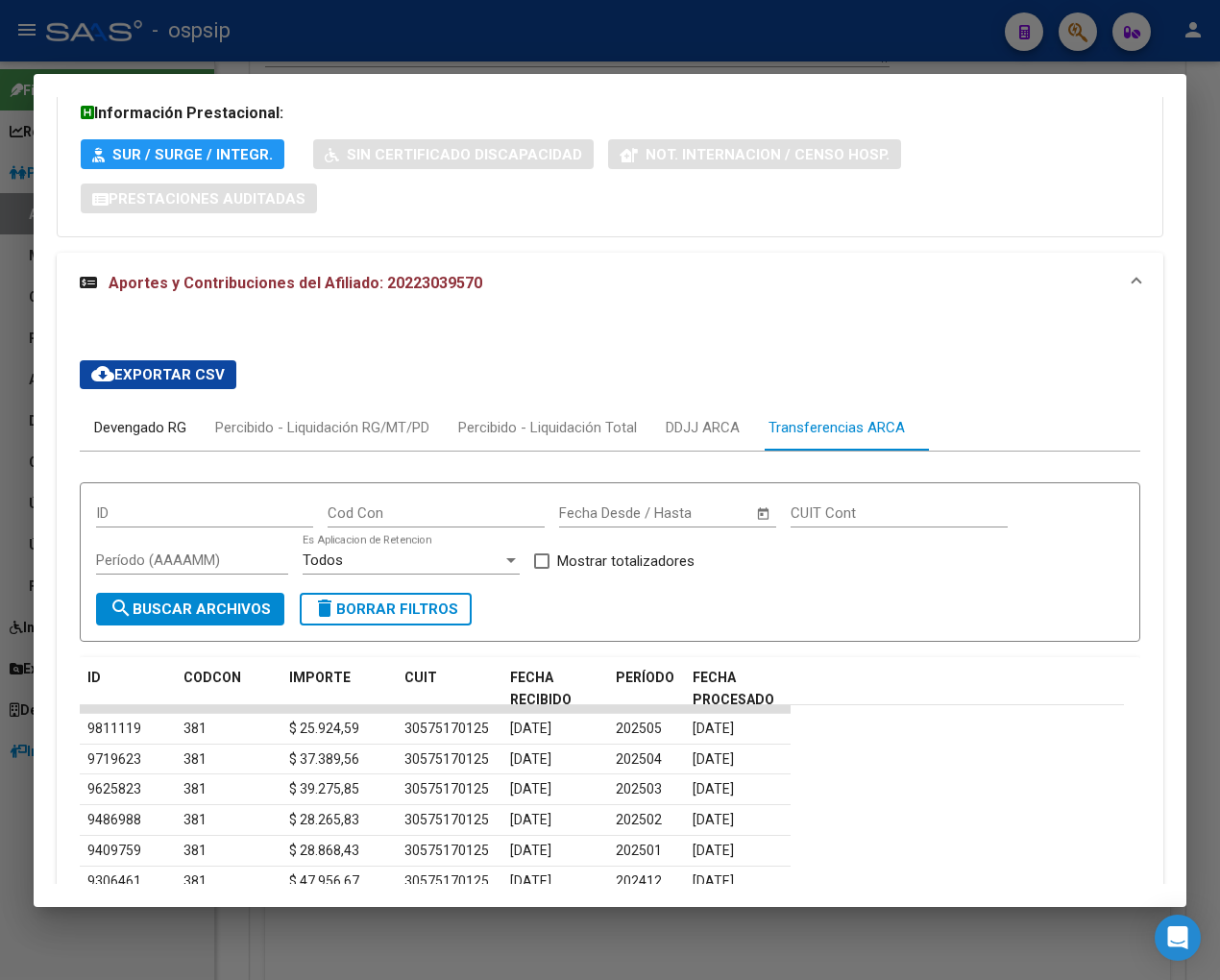 click on "Devengado RG" at bounding box center (140, 428) 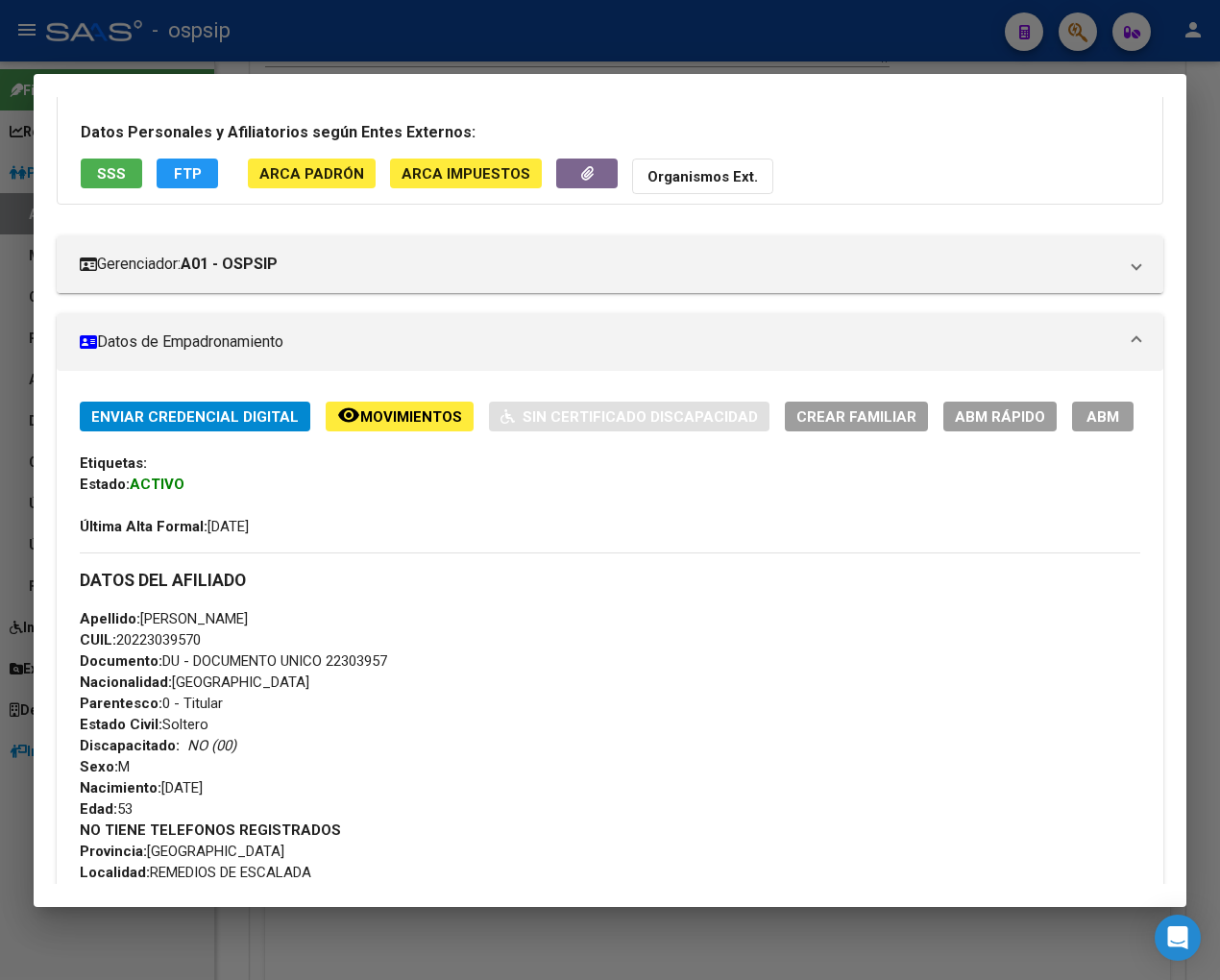 scroll, scrollTop: 0, scrollLeft: 0, axis: both 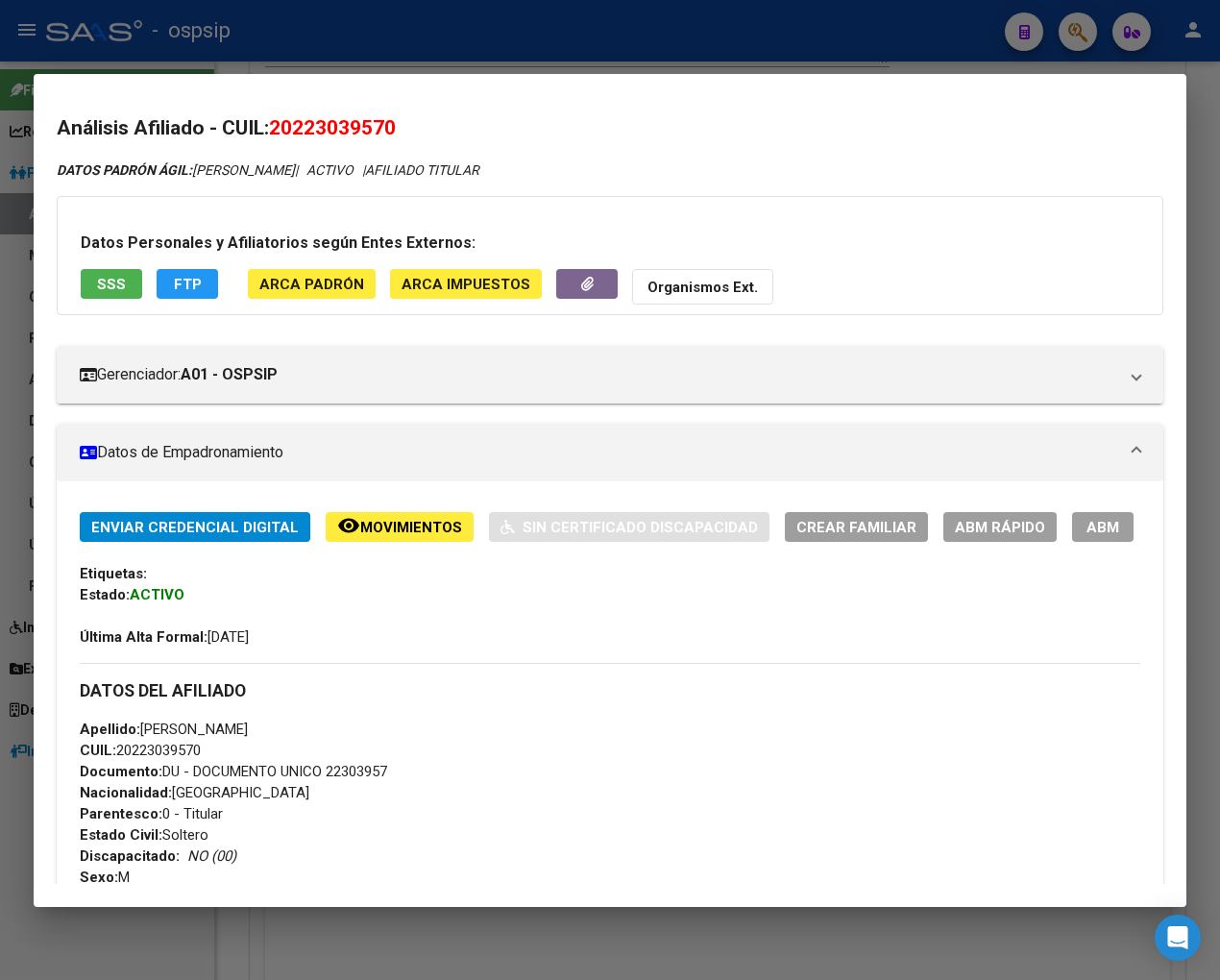 drag, startPoint x: 301, startPoint y: 127, endPoint x: 392, endPoint y: 128, distance: 91.005494 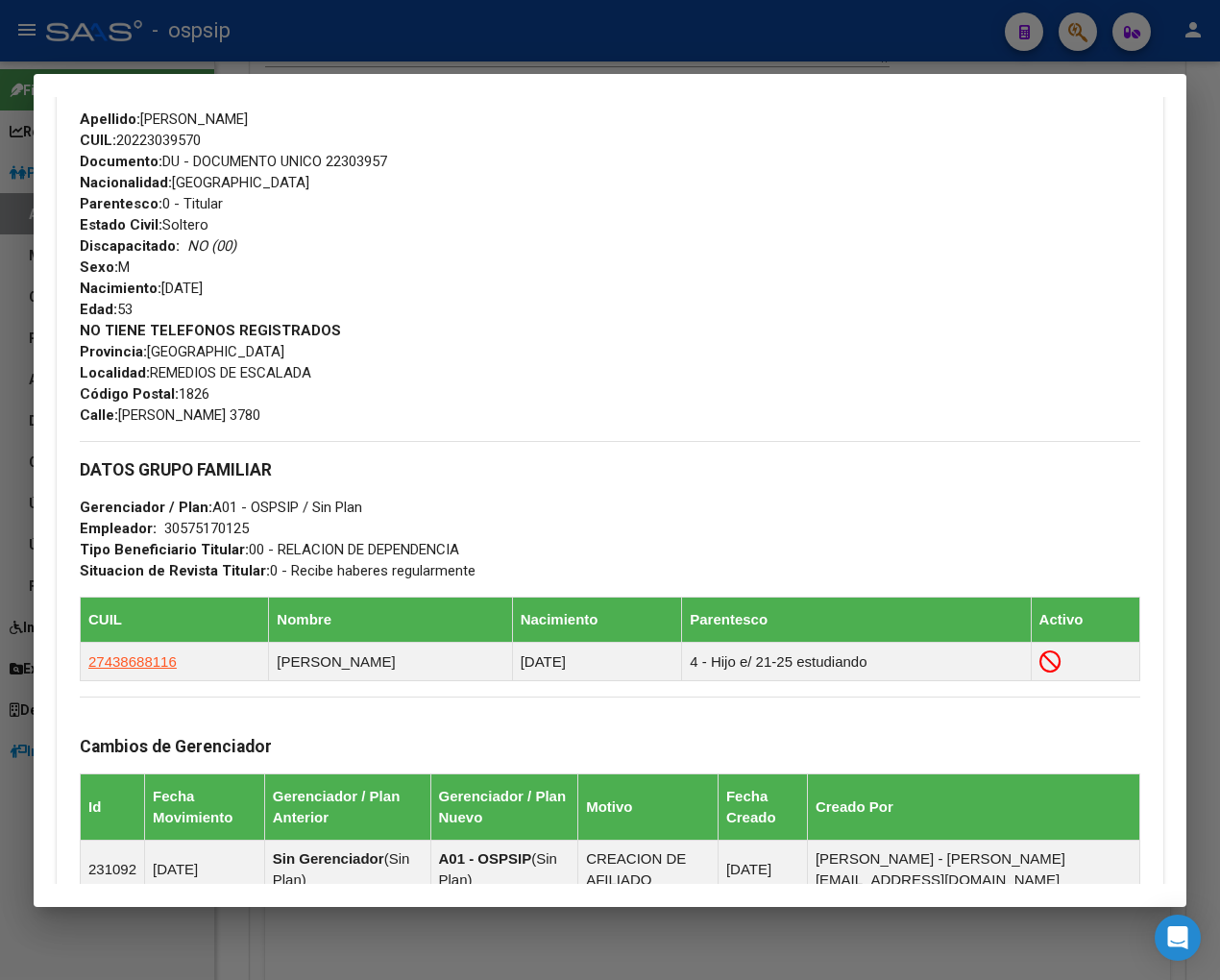 scroll, scrollTop: 747, scrollLeft: 0, axis: vertical 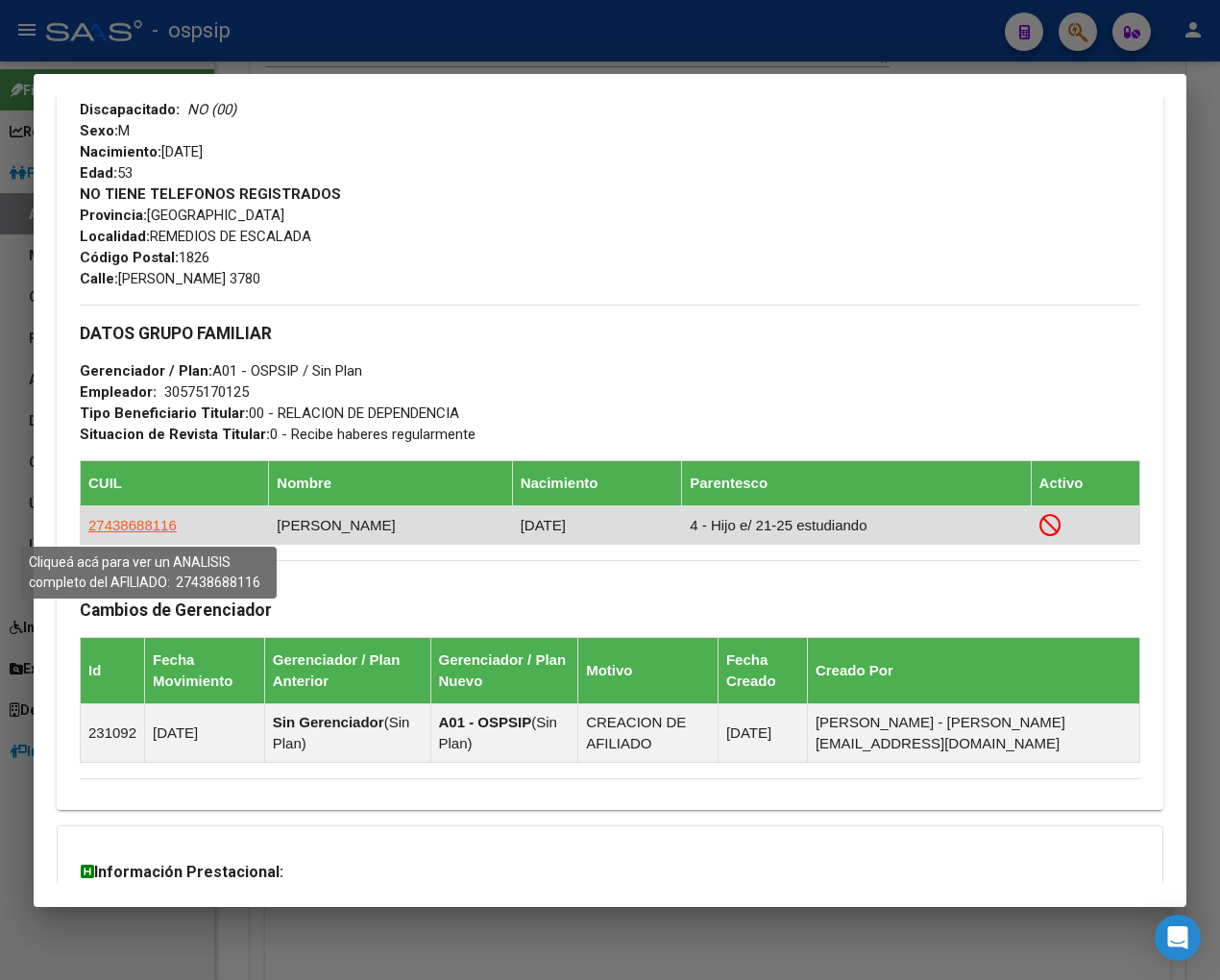 click on "27438688116" at bounding box center [133, 525] 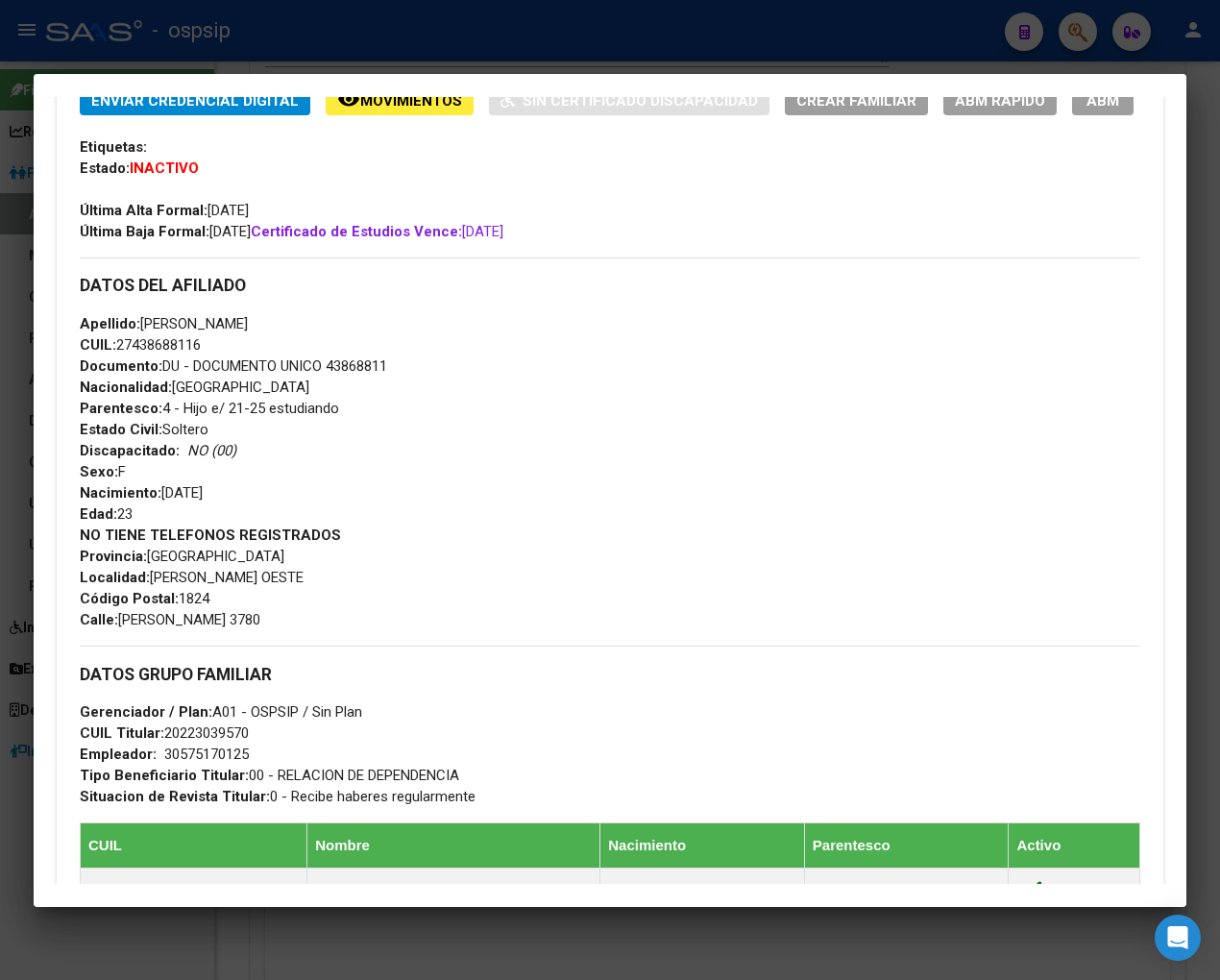 scroll, scrollTop: 0, scrollLeft: 0, axis: both 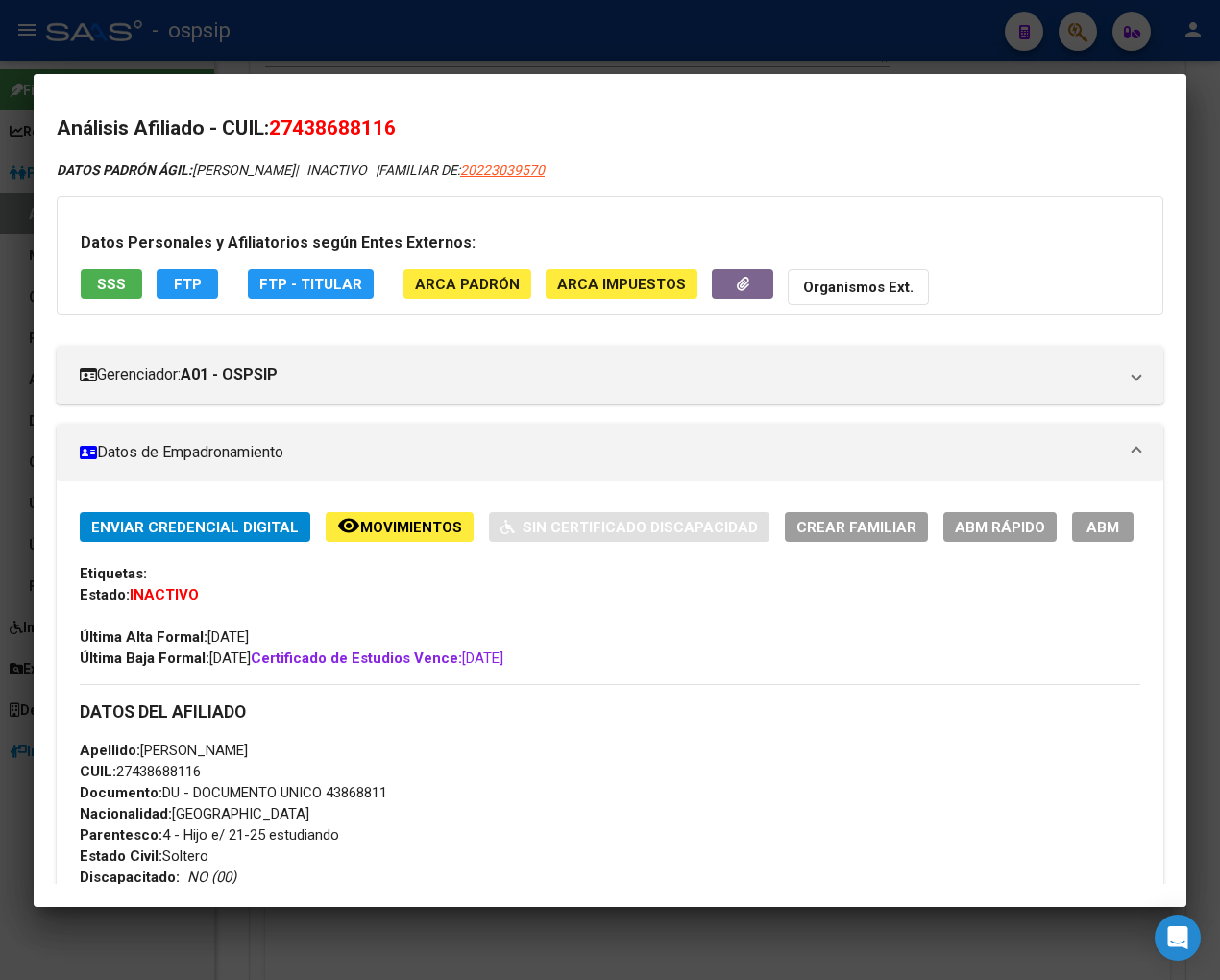 drag, startPoint x: 296, startPoint y: 123, endPoint x: 387, endPoint y: 130, distance: 91.268834 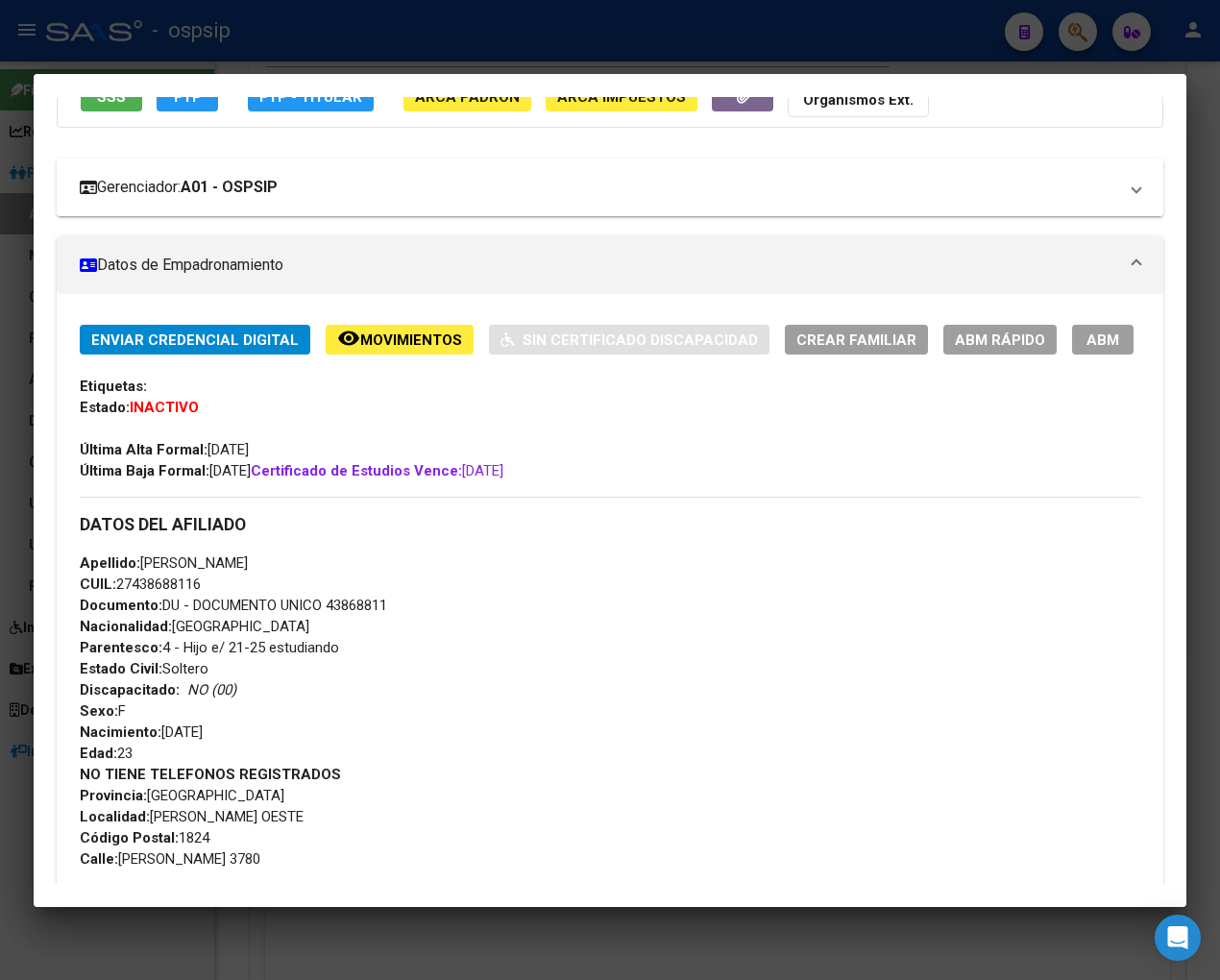 scroll, scrollTop: 107, scrollLeft: 0, axis: vertical 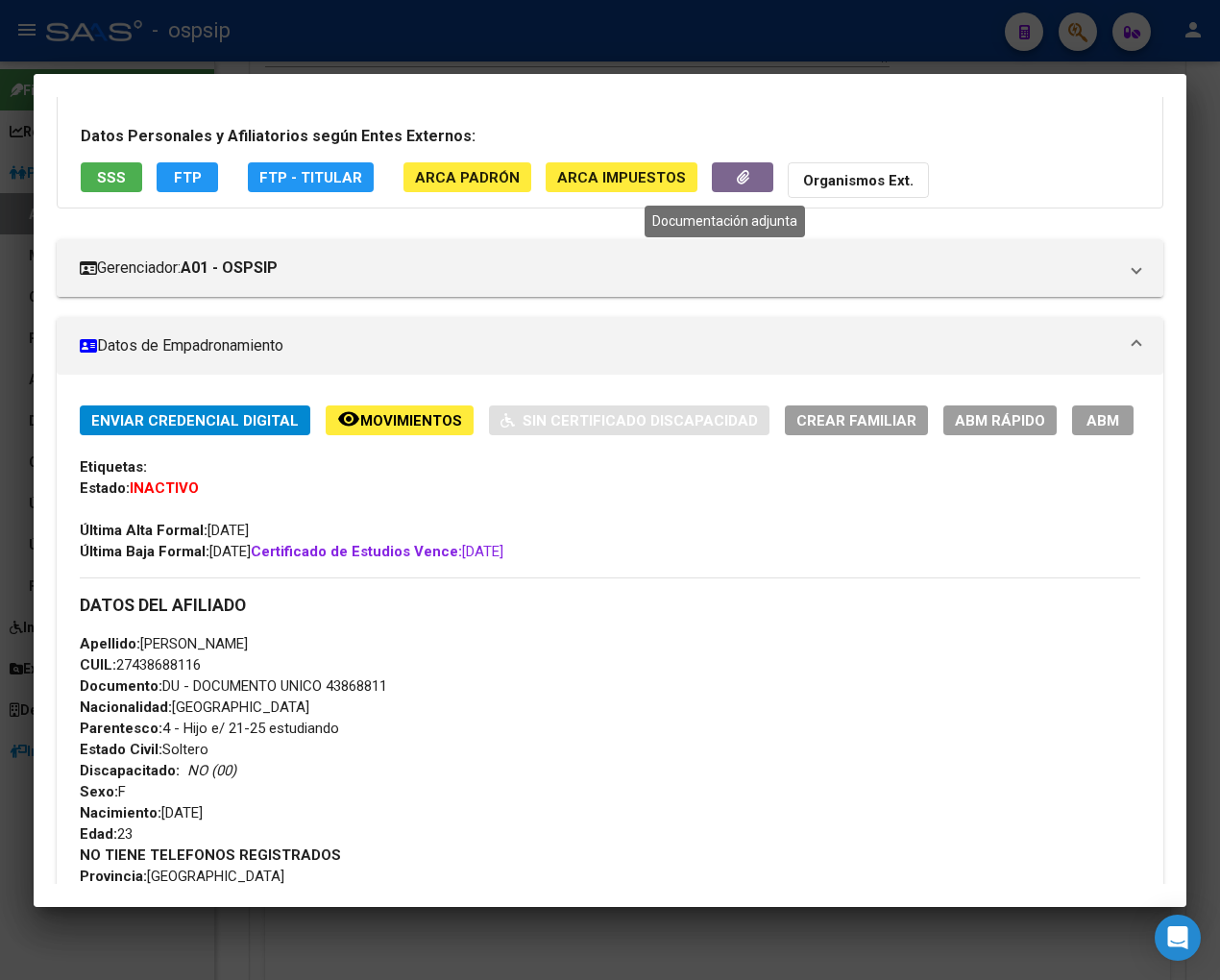 click 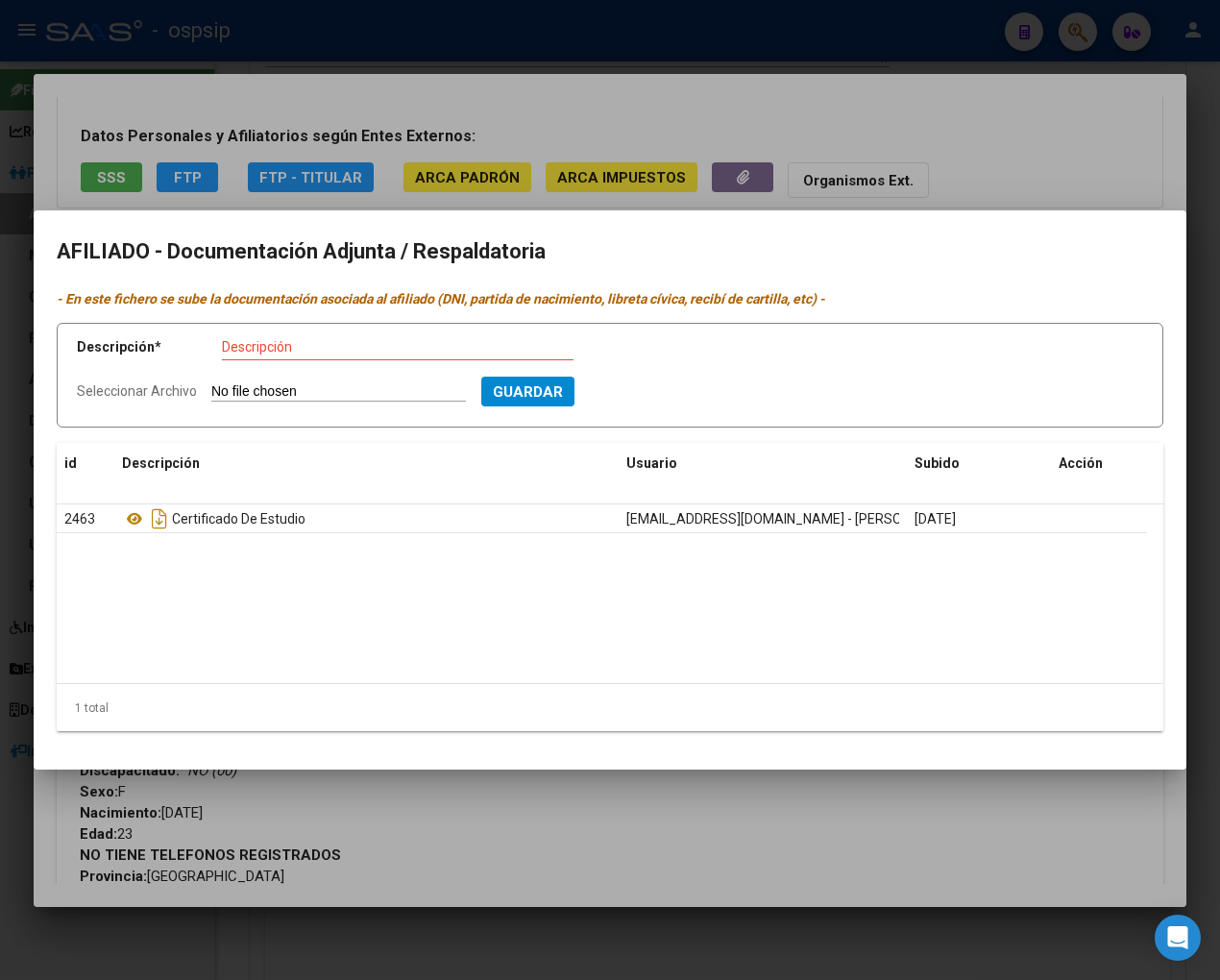 click at bounding box center (610, 490) 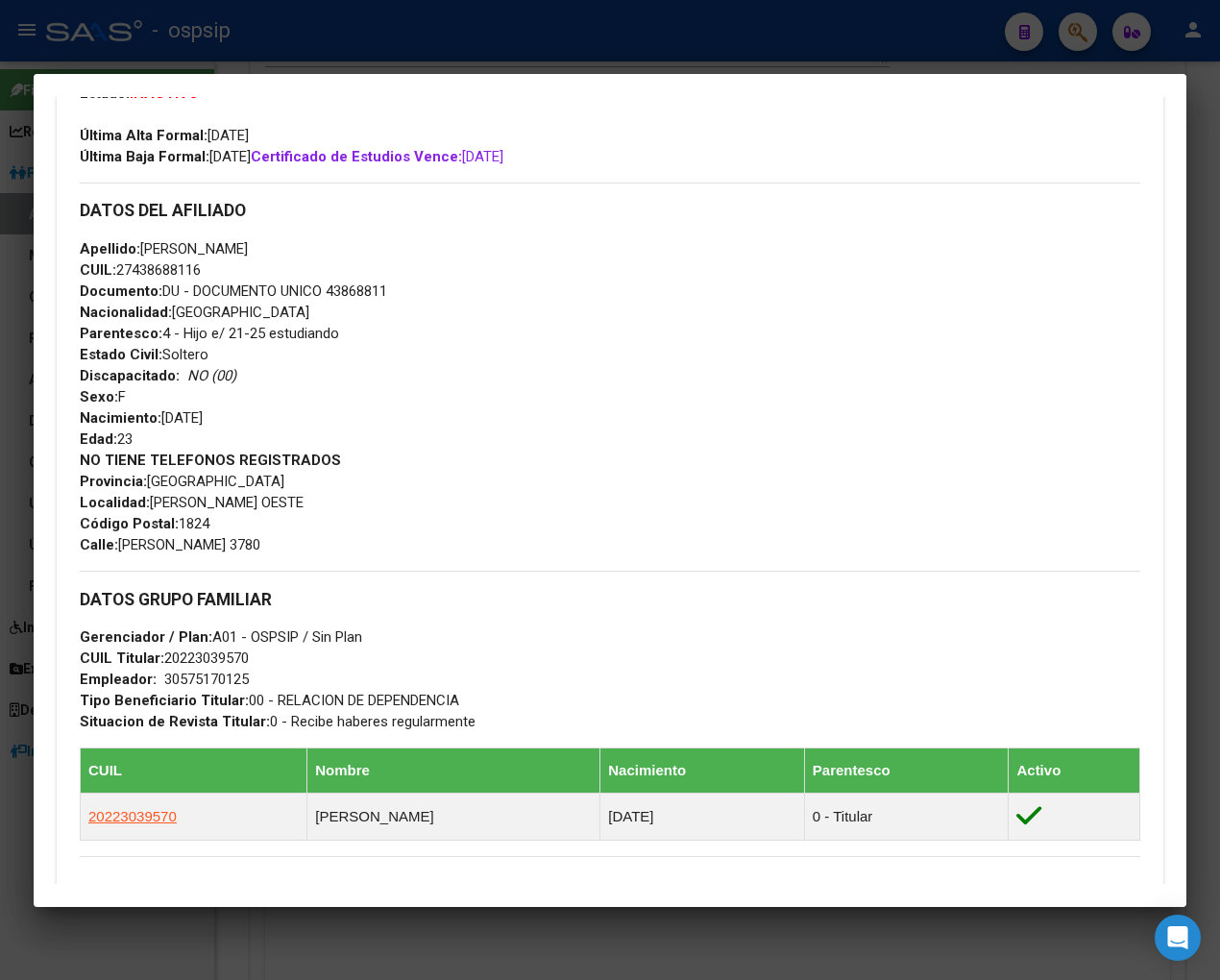 scroll, scrollTop: 320, scrollLeft: 0, axis: vertical 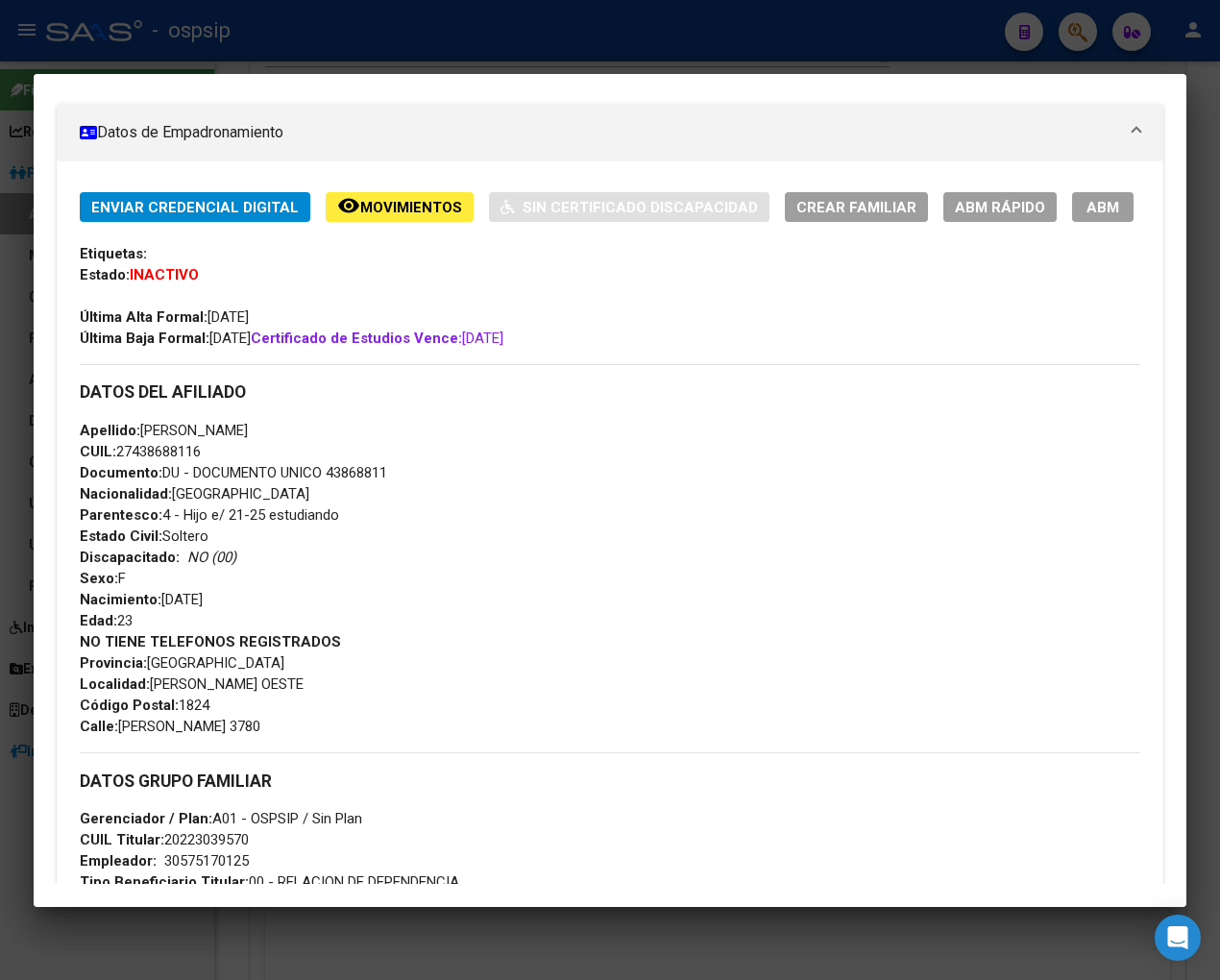 click on "ABM" at bounding box center (1103, 208) 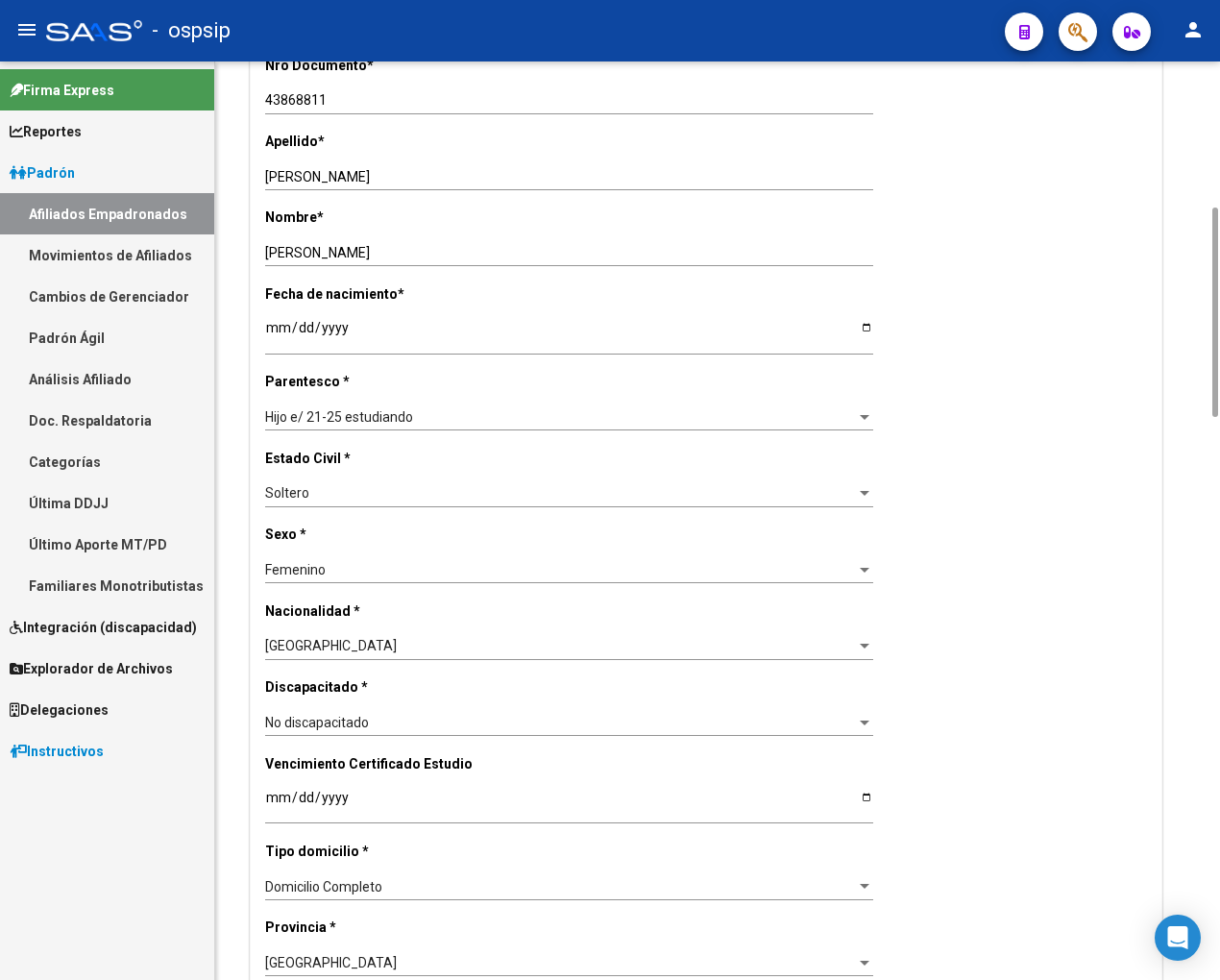 scroll, scrollTop: 853, scrollLeft: 0, axis: vertical 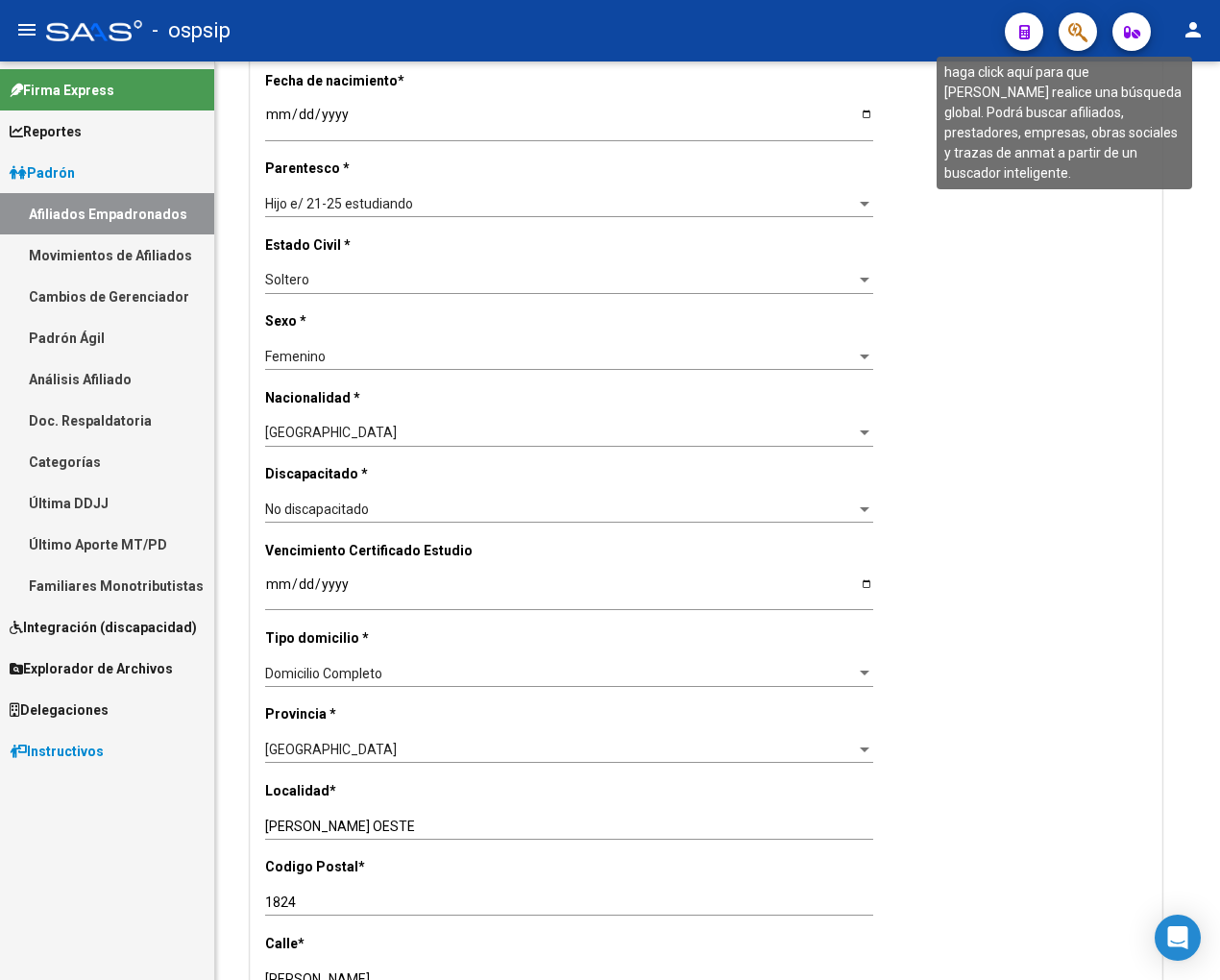 click 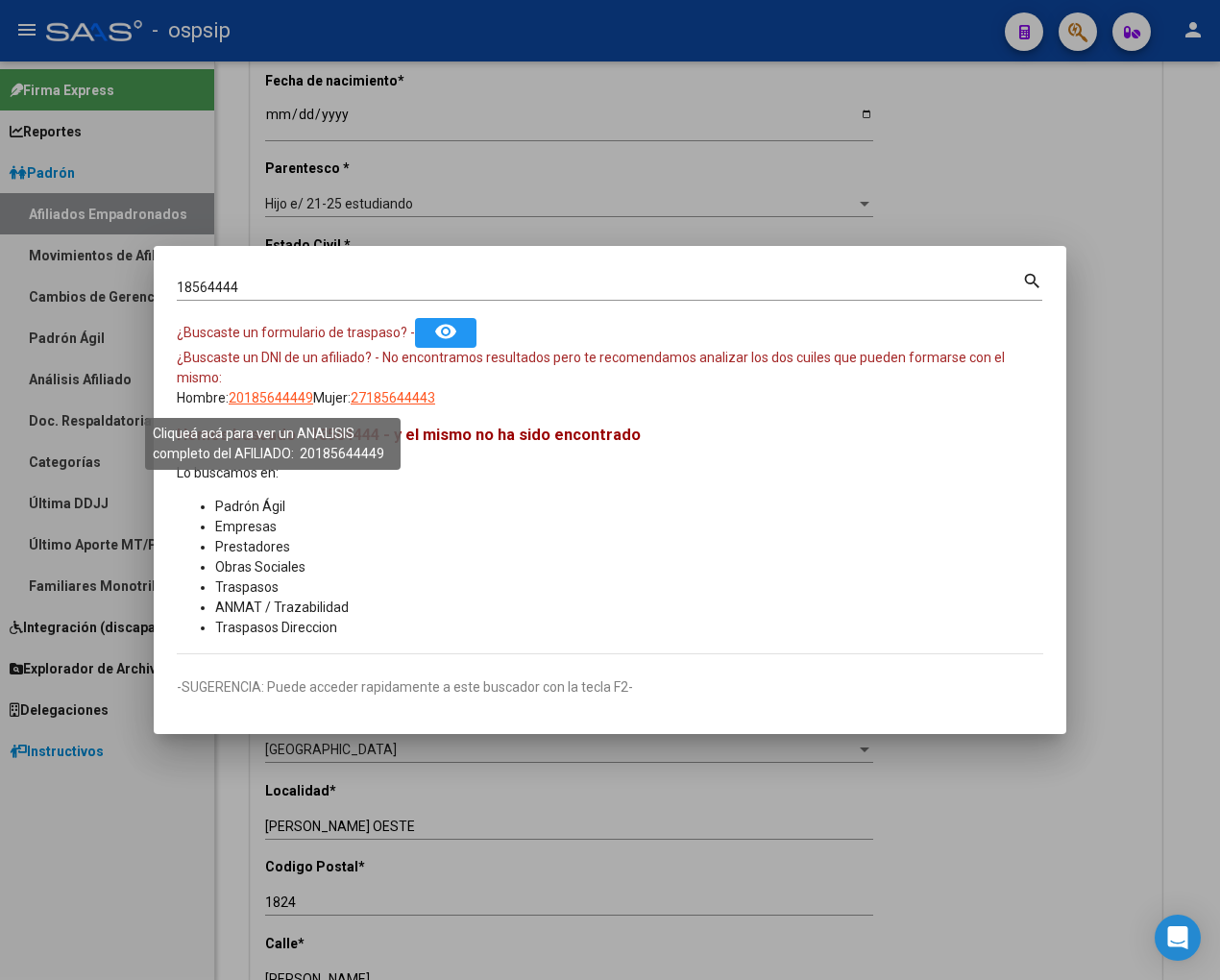 click on "20185644449" at bounding box center (271, 398) 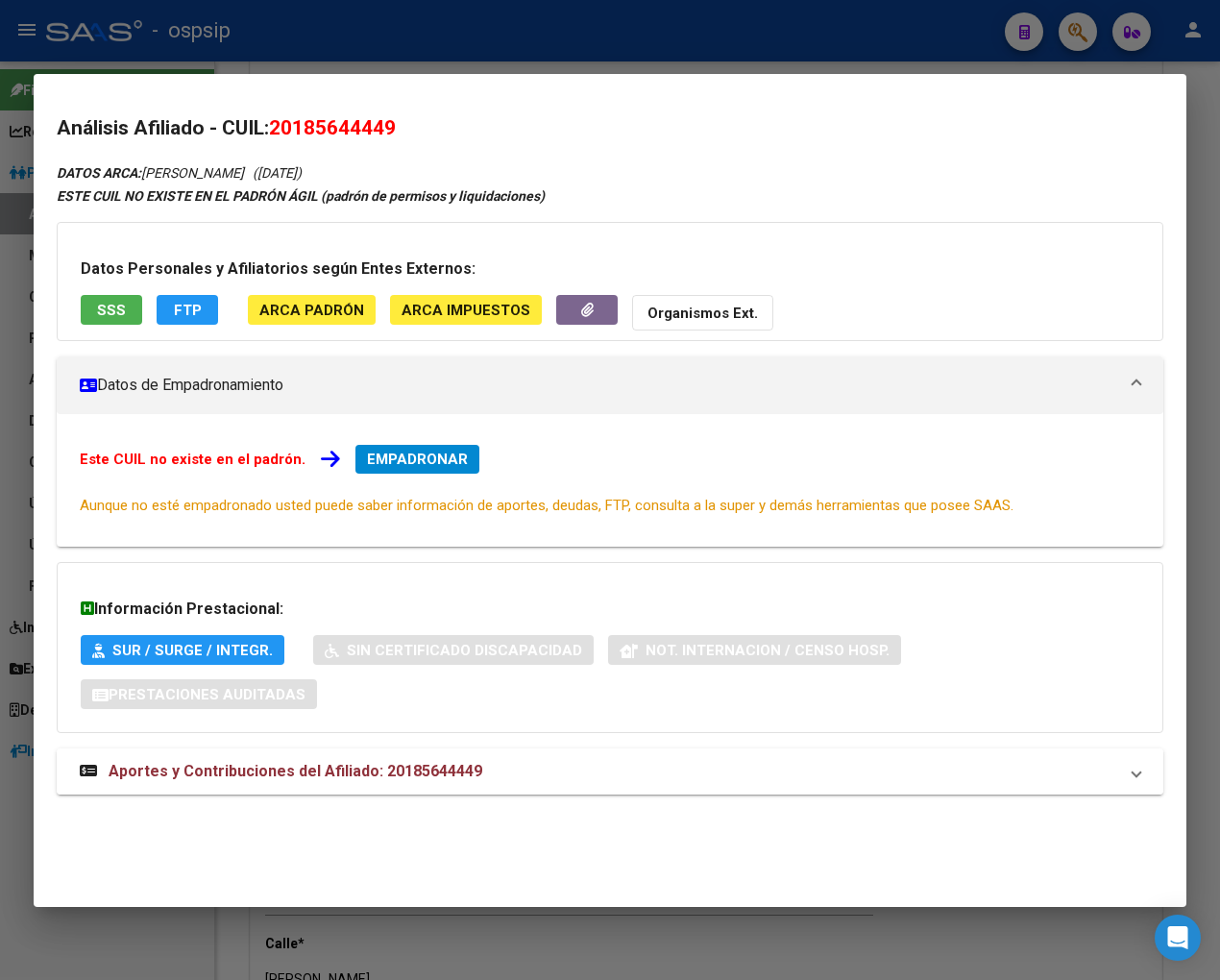 click on "Aportes y Contribuciones del Afiliado: 20185644449" at bounding box center (295, 771) 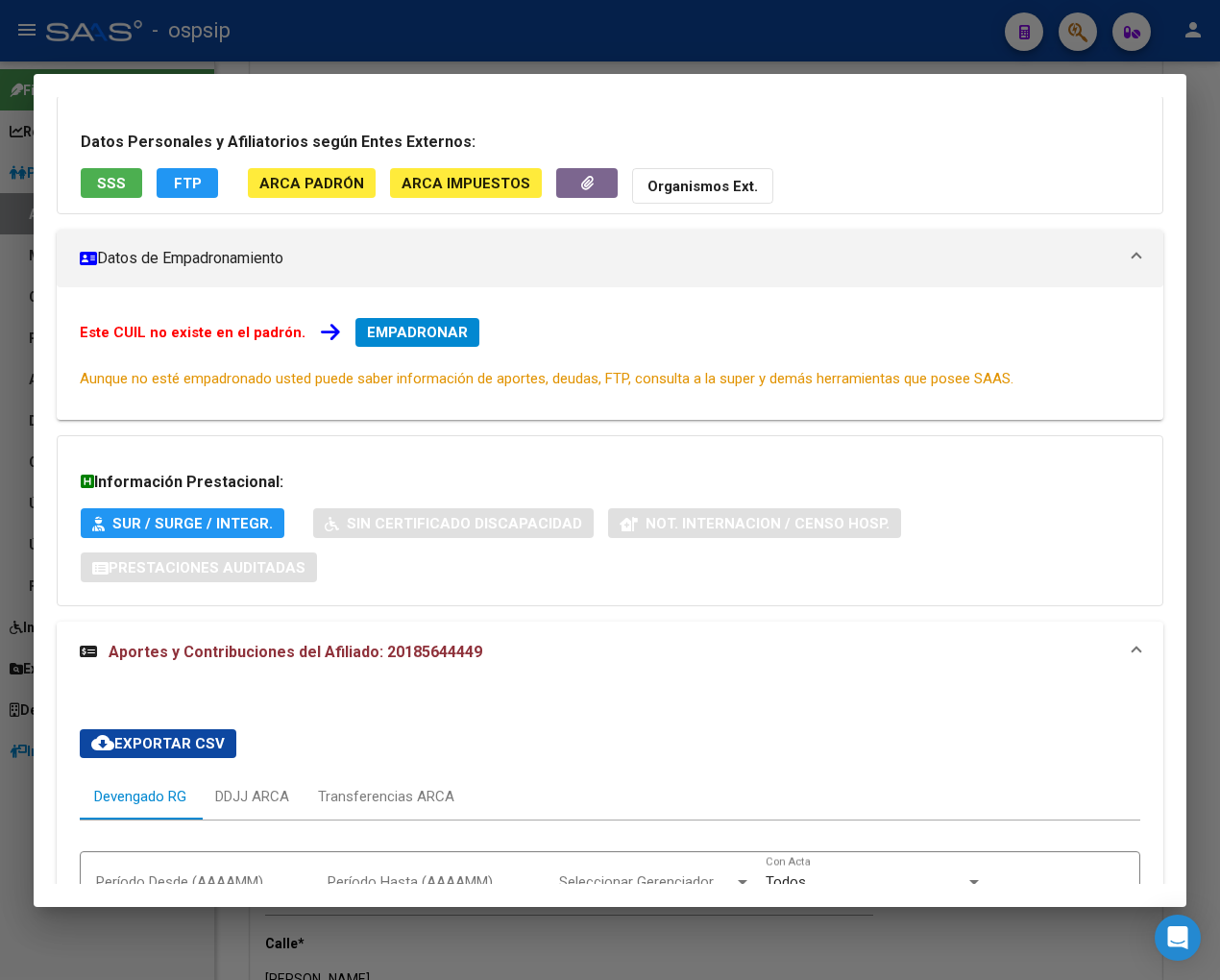 scroll, scrollTop: 0, scrollLeft: 0, axis: both 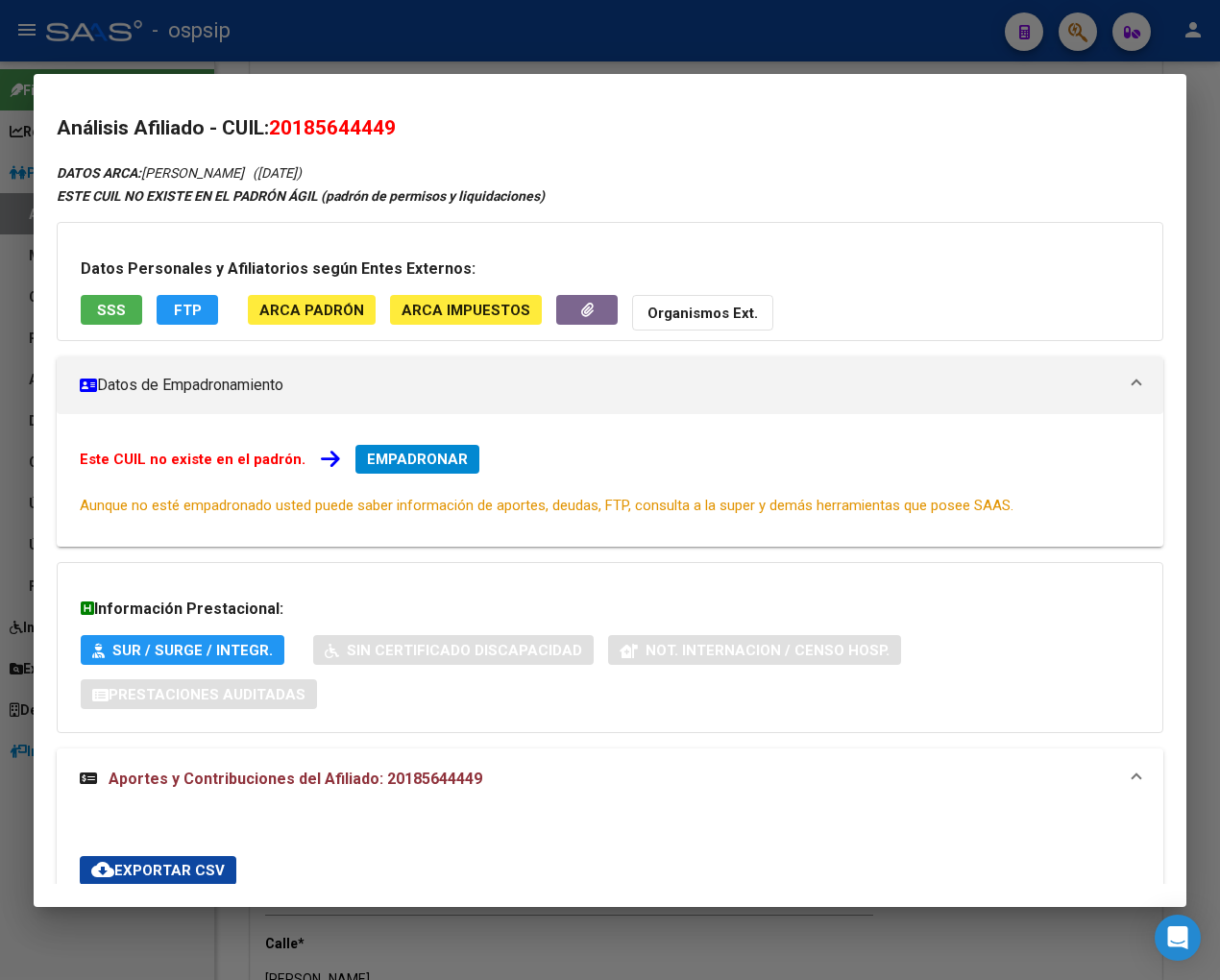 drag, startPoint x: 299, startPoint y: 128, endPoint x: 375, endPoint y: 123, distance: 76.1643 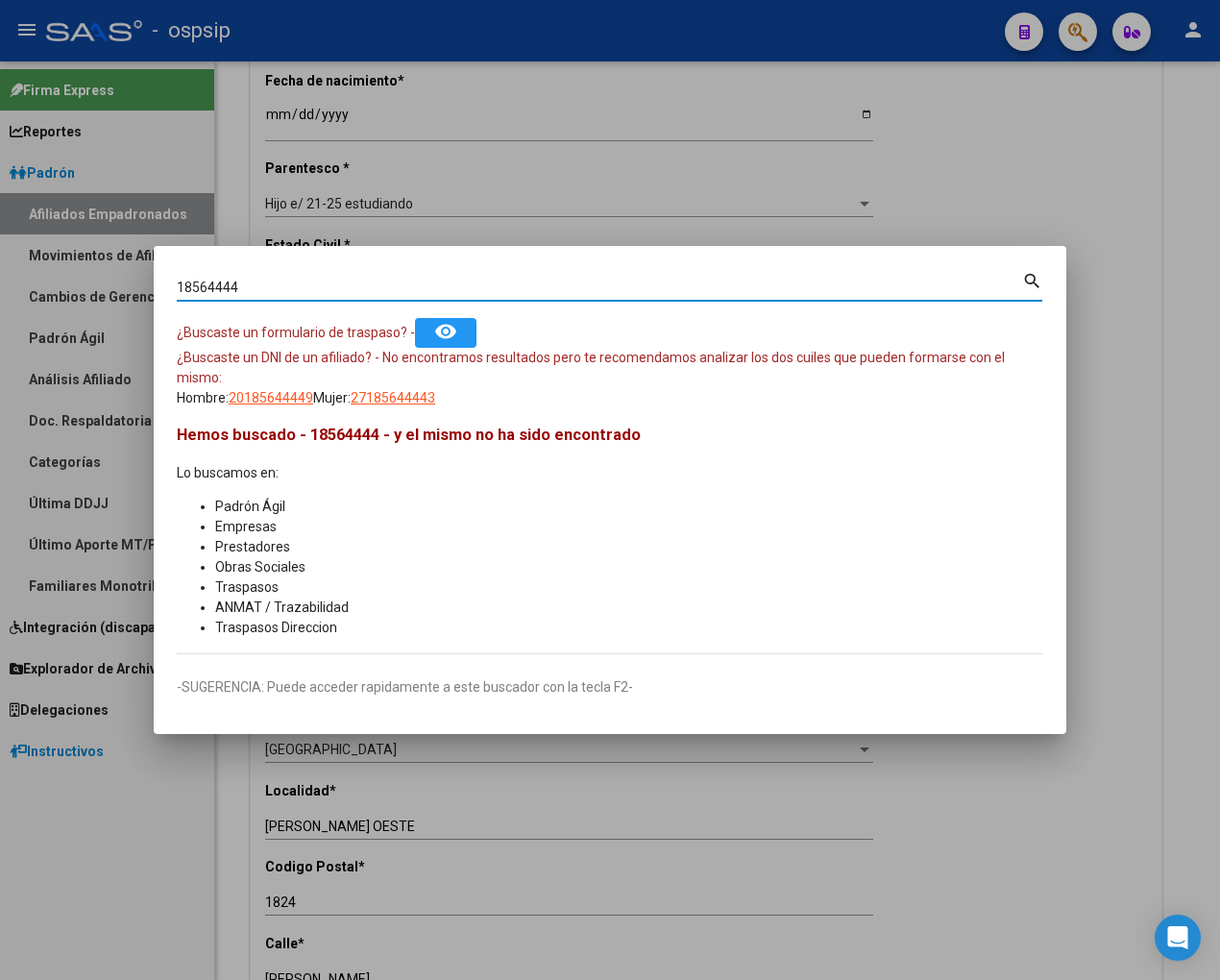 click on "18564444" at bounding box center [599, 287] 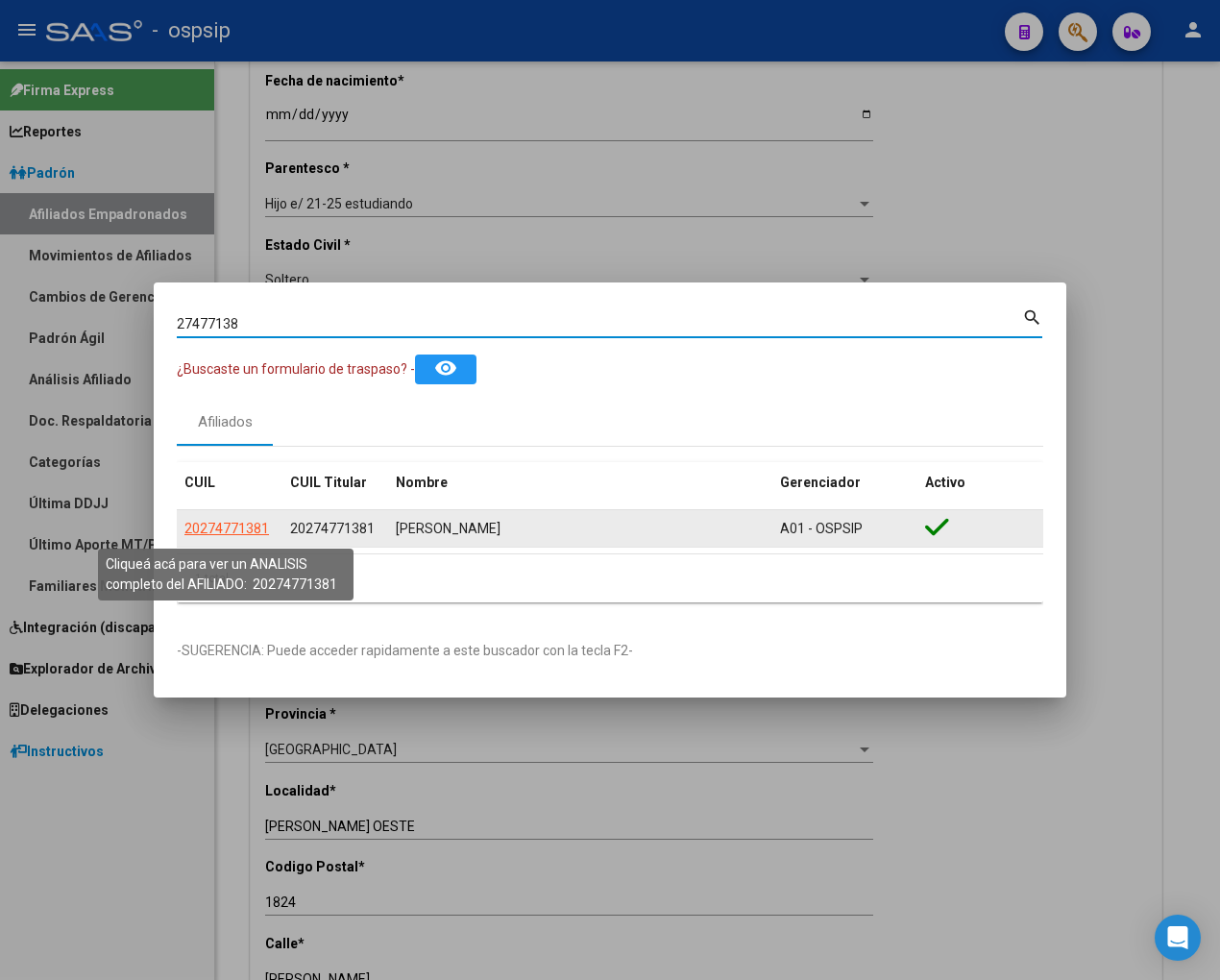 click on "20274771381" 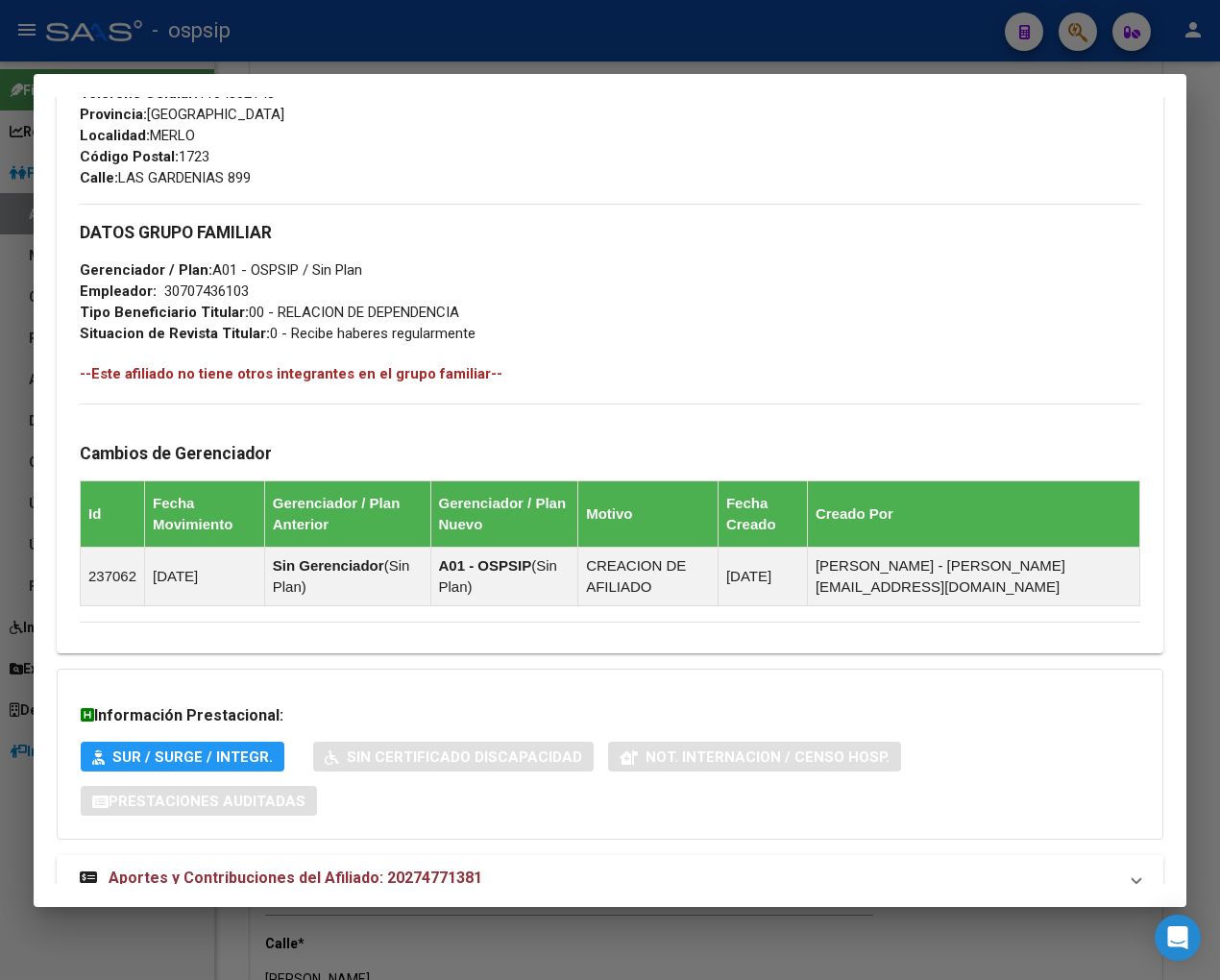 scroll, scrollTop: 882, scrollLeft: 0, axis: vertical 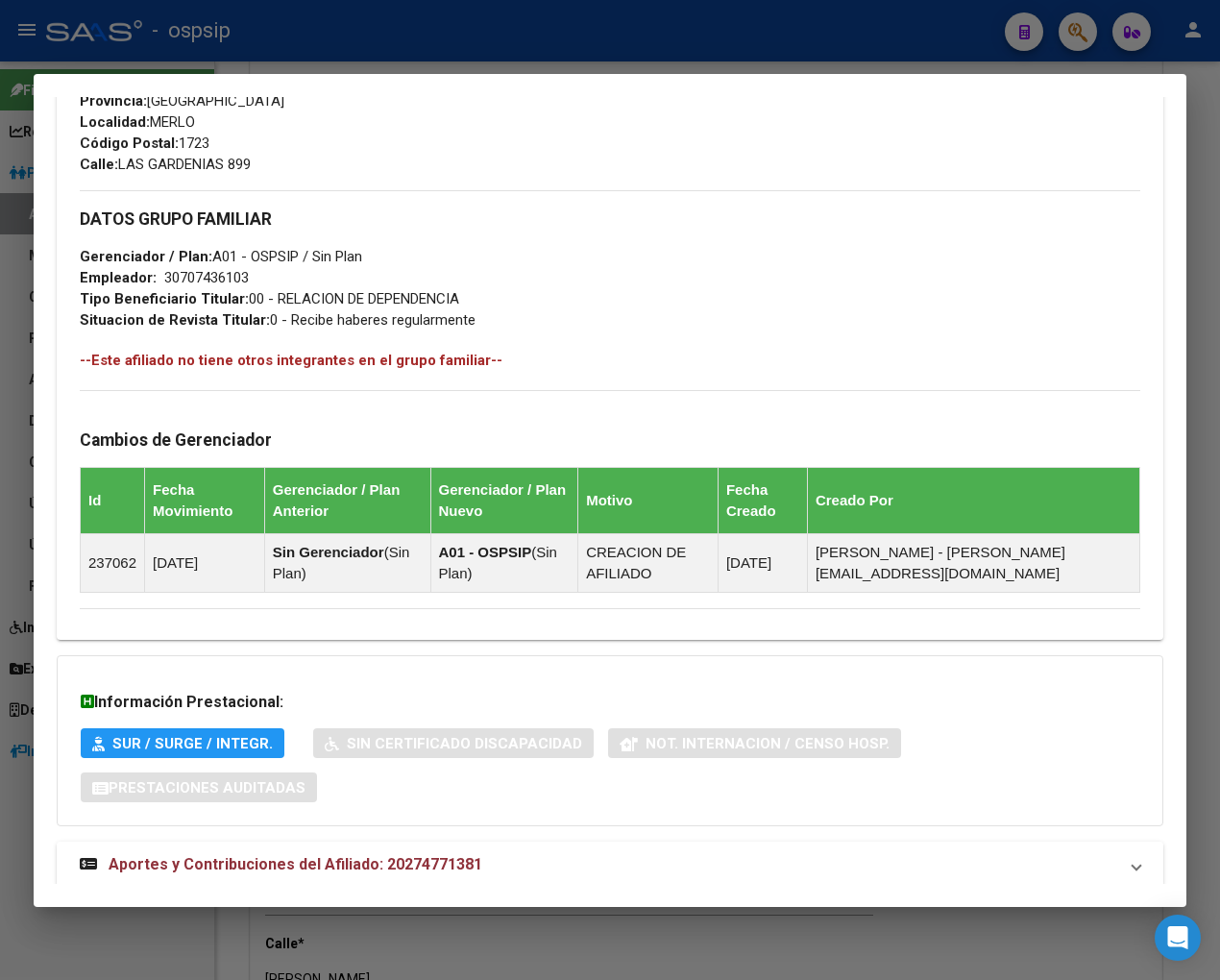 click on "Aportes y Contribuciones del Afiliado: 20274771381" at bounding box center (295, 864) 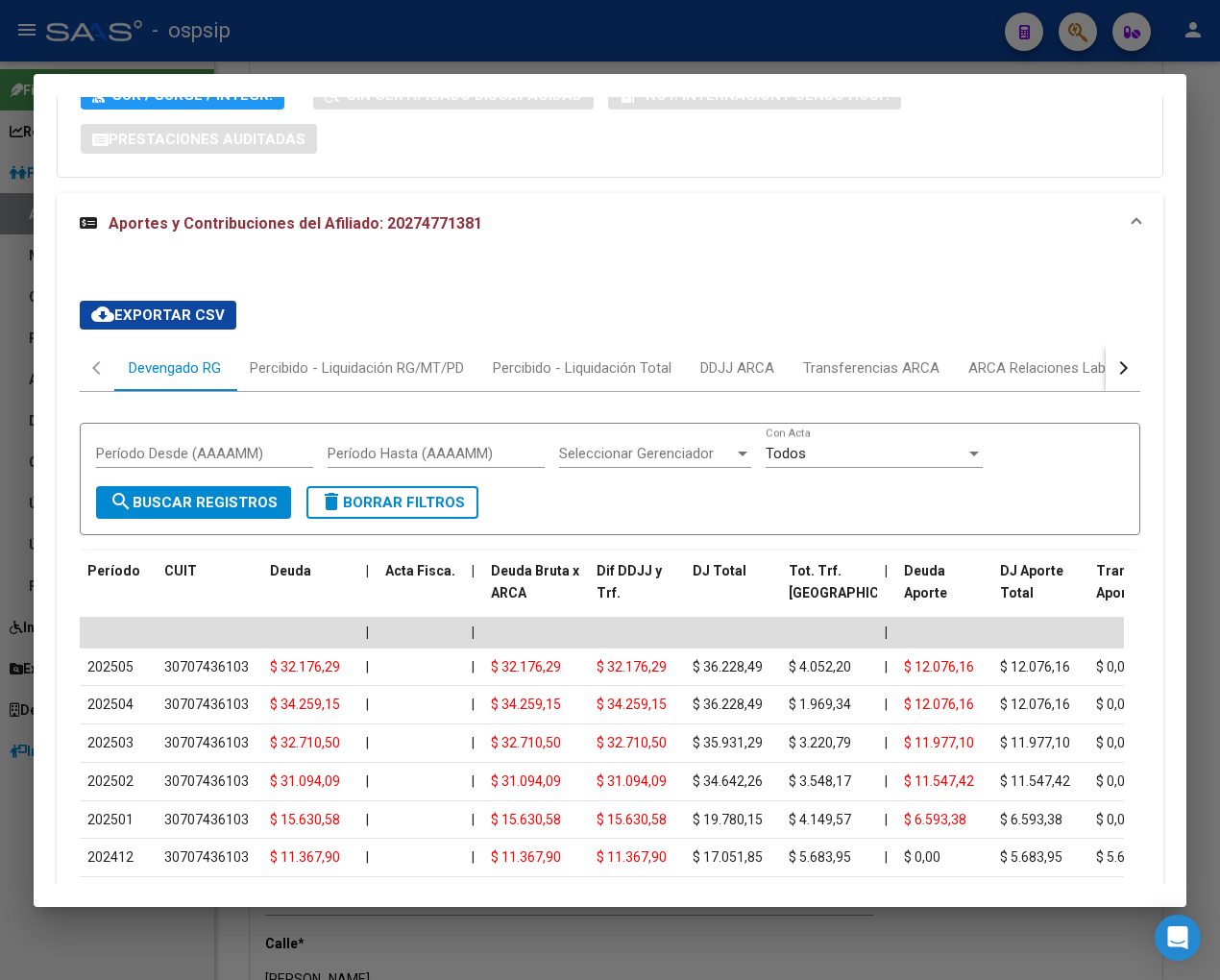 scroll, scrollTop: 1549, scrollLeft: 0, axis: vertical 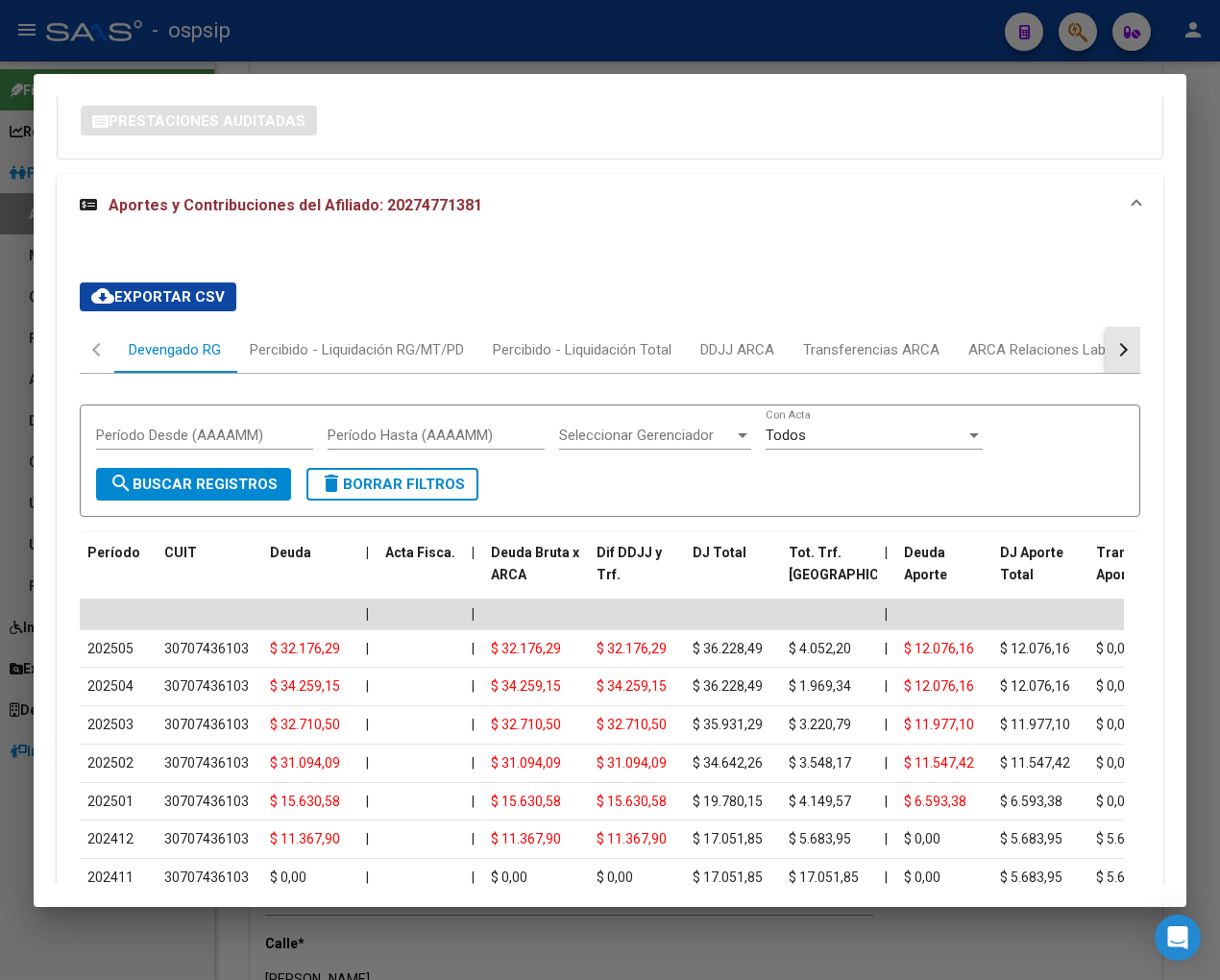 click at bounding box center (1123, 350) 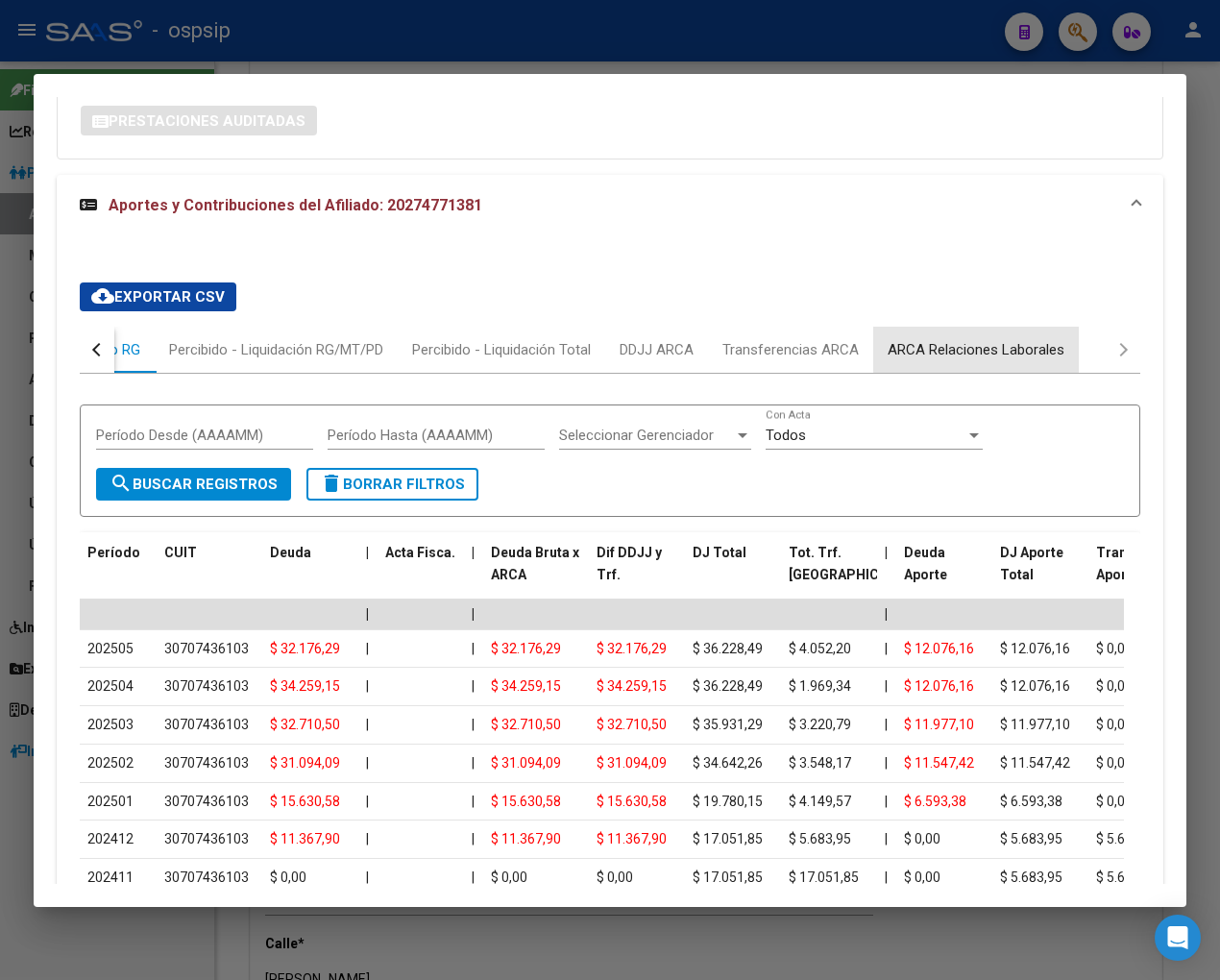 click on "ARCA Relaciones Laborales" at bounding box center (976, 350) 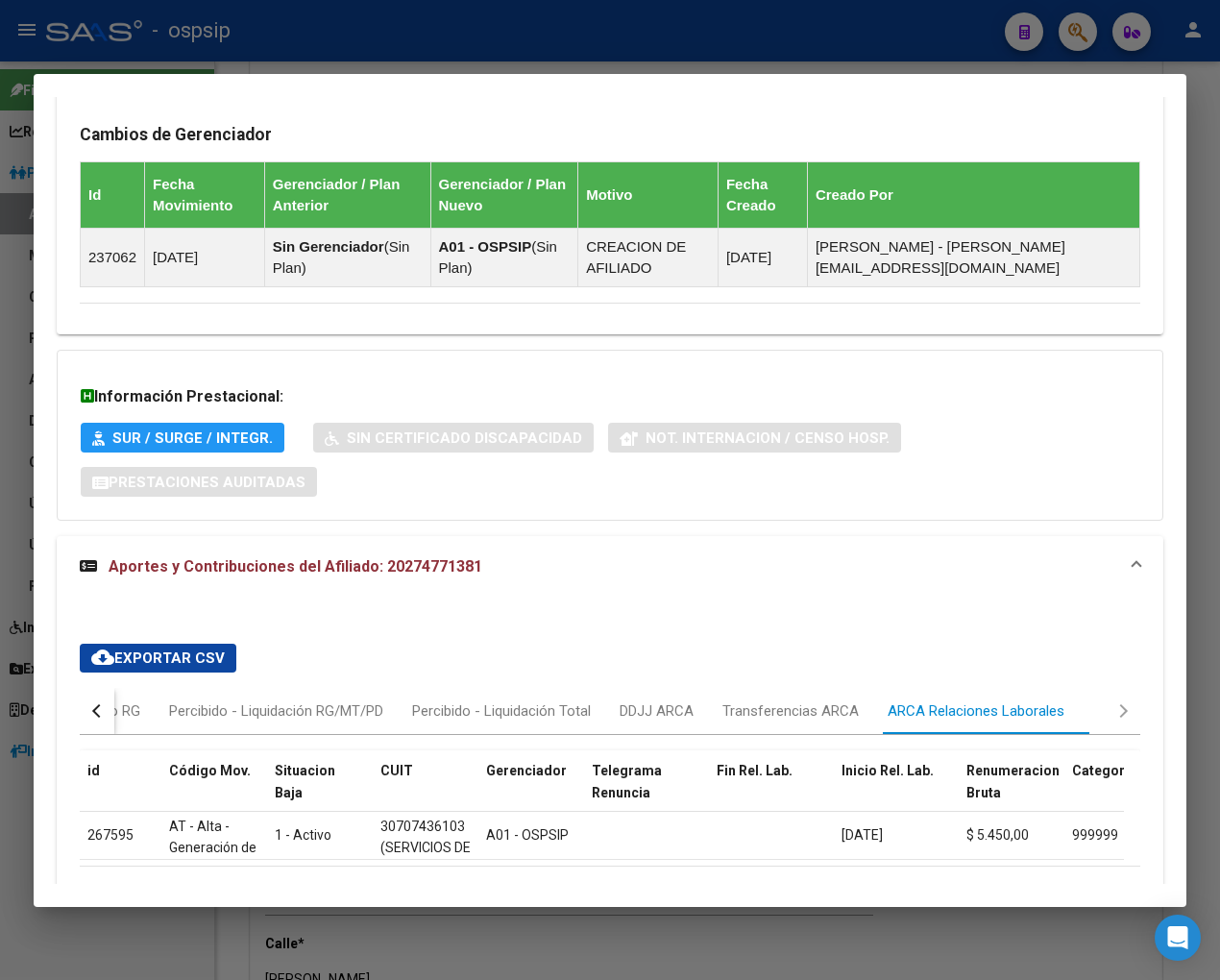 scroll, scrollTop: 1279, scrollLeft: 0, axis: vertical 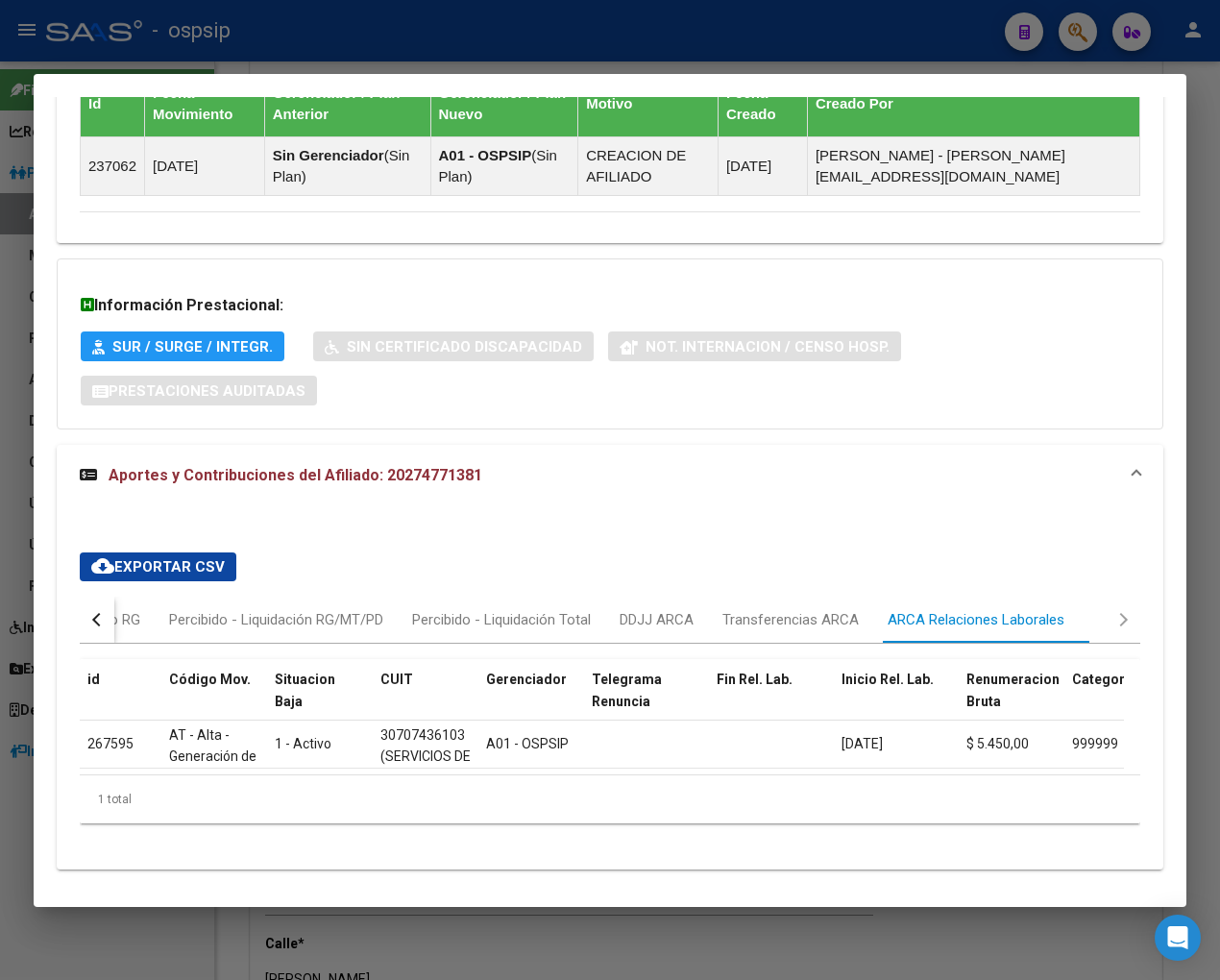 click at bounding box center [99, 620] 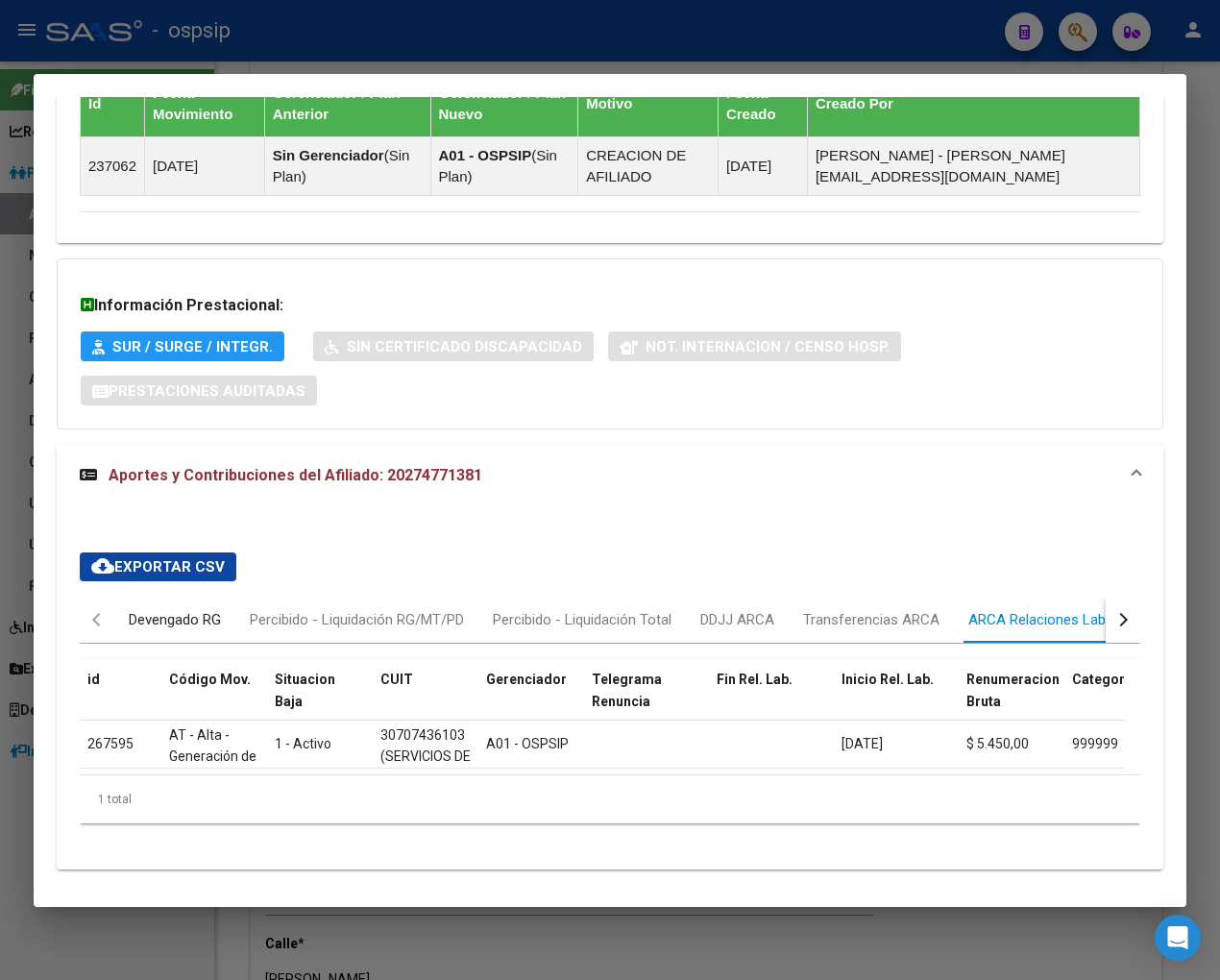 click on "Devengado RG" at bounding box center [175, 620] 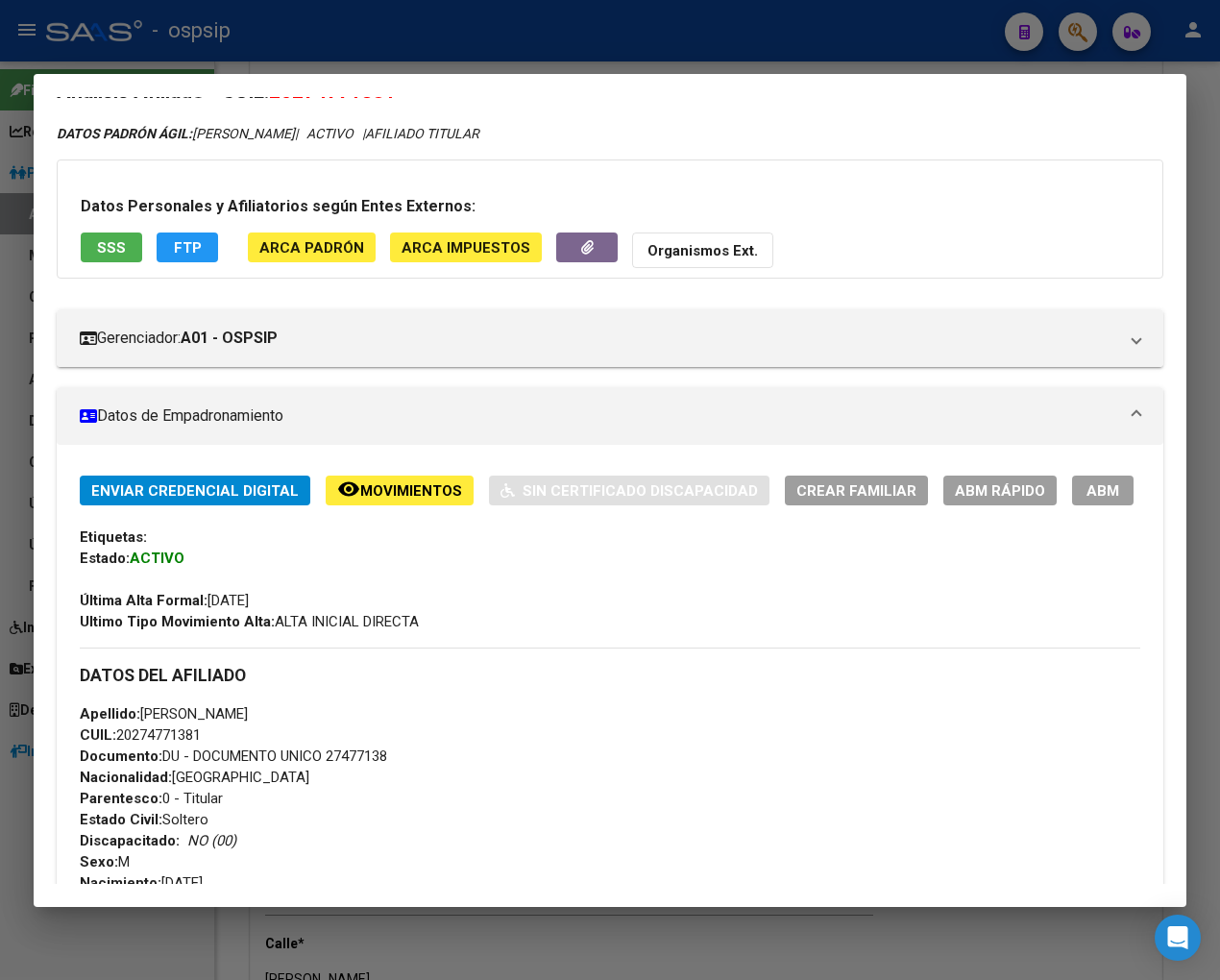 scroll, scrollTop: 0, scrollLeft: 0, axis: both 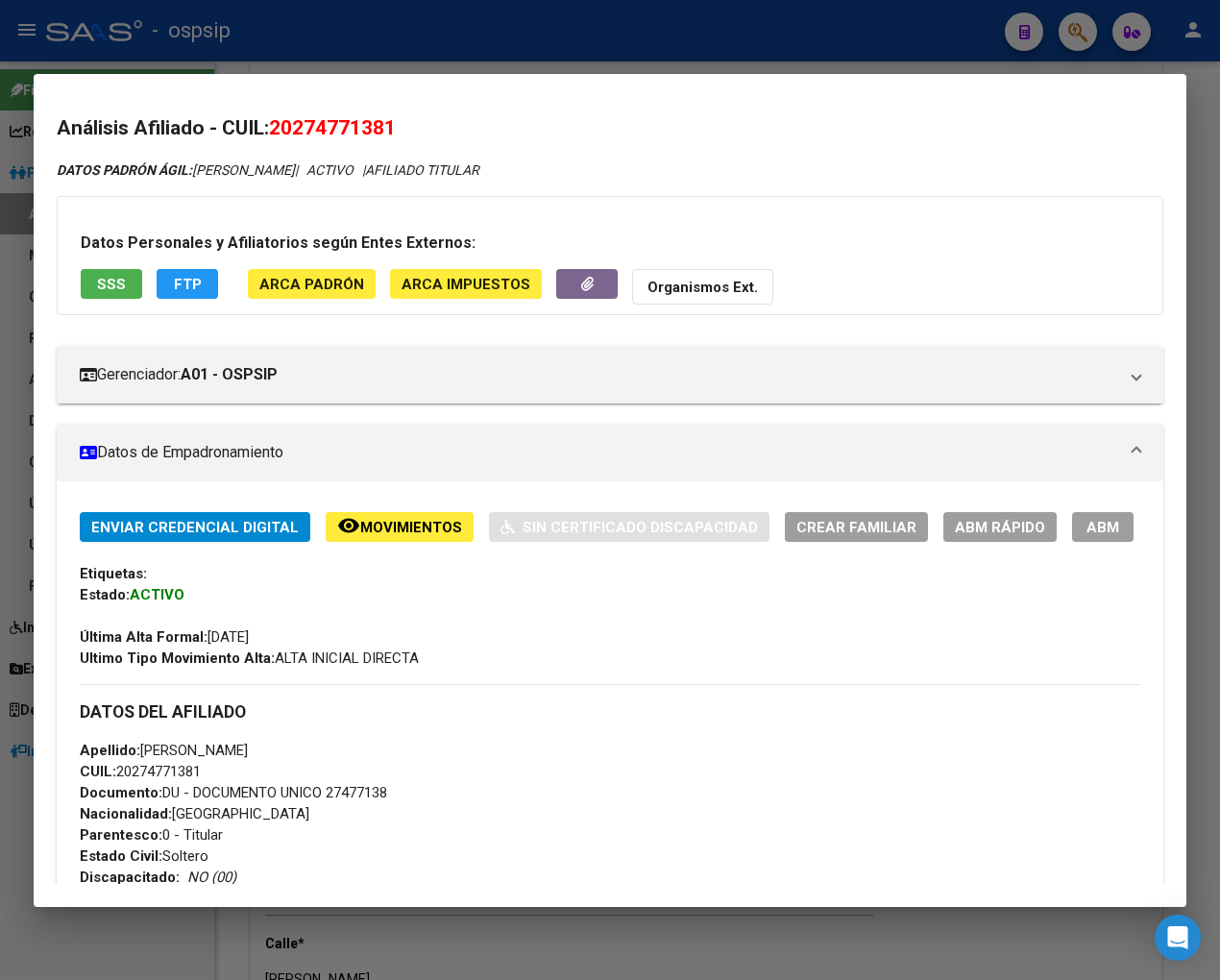 drag, startPoint x: 301, startPoint y: 123, endPoint x: 390, endPoint y: 122, distance: 89.00562 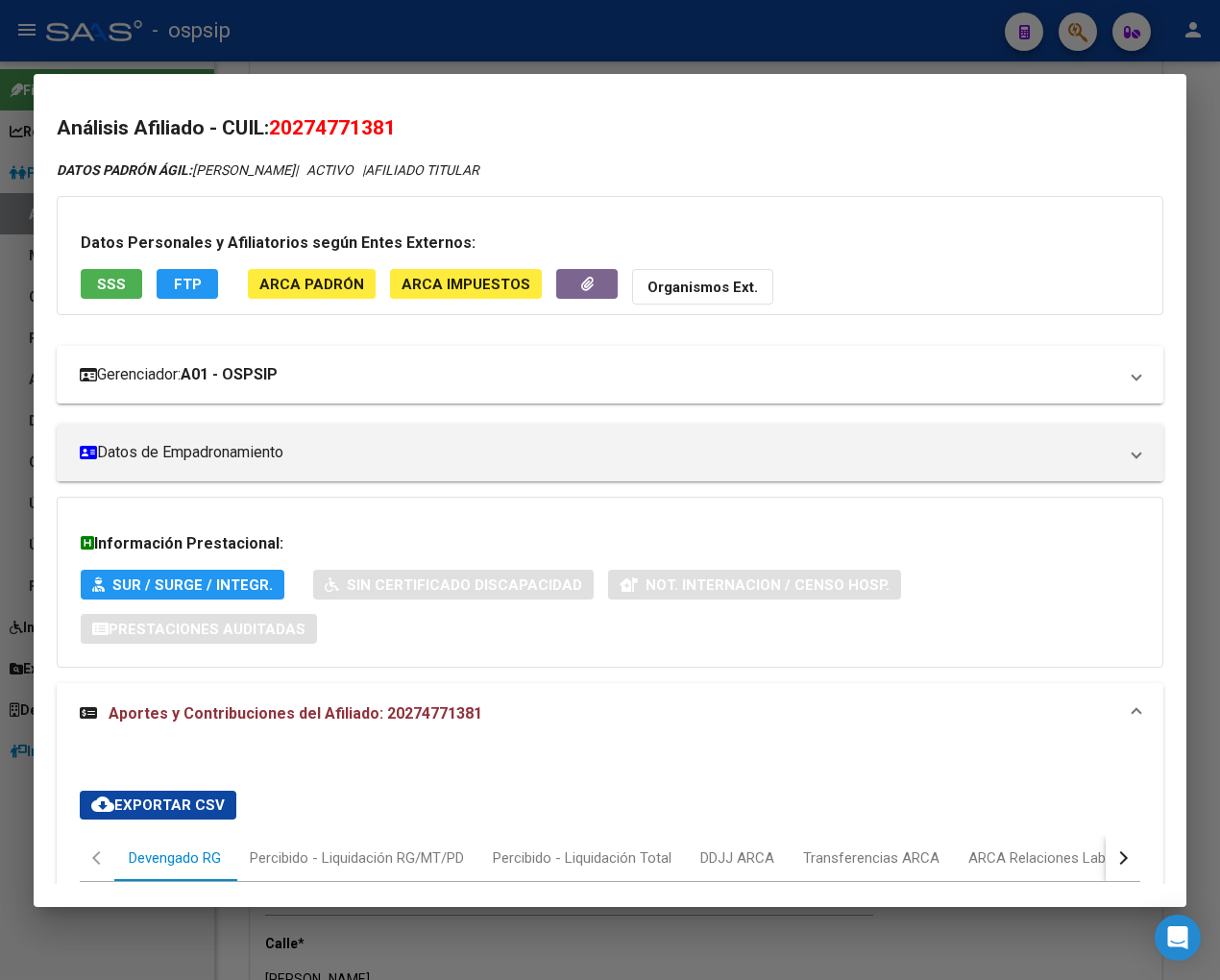 click on "Gerenciador:      A01 - OSPSIP" at bounding box center (610, 375) 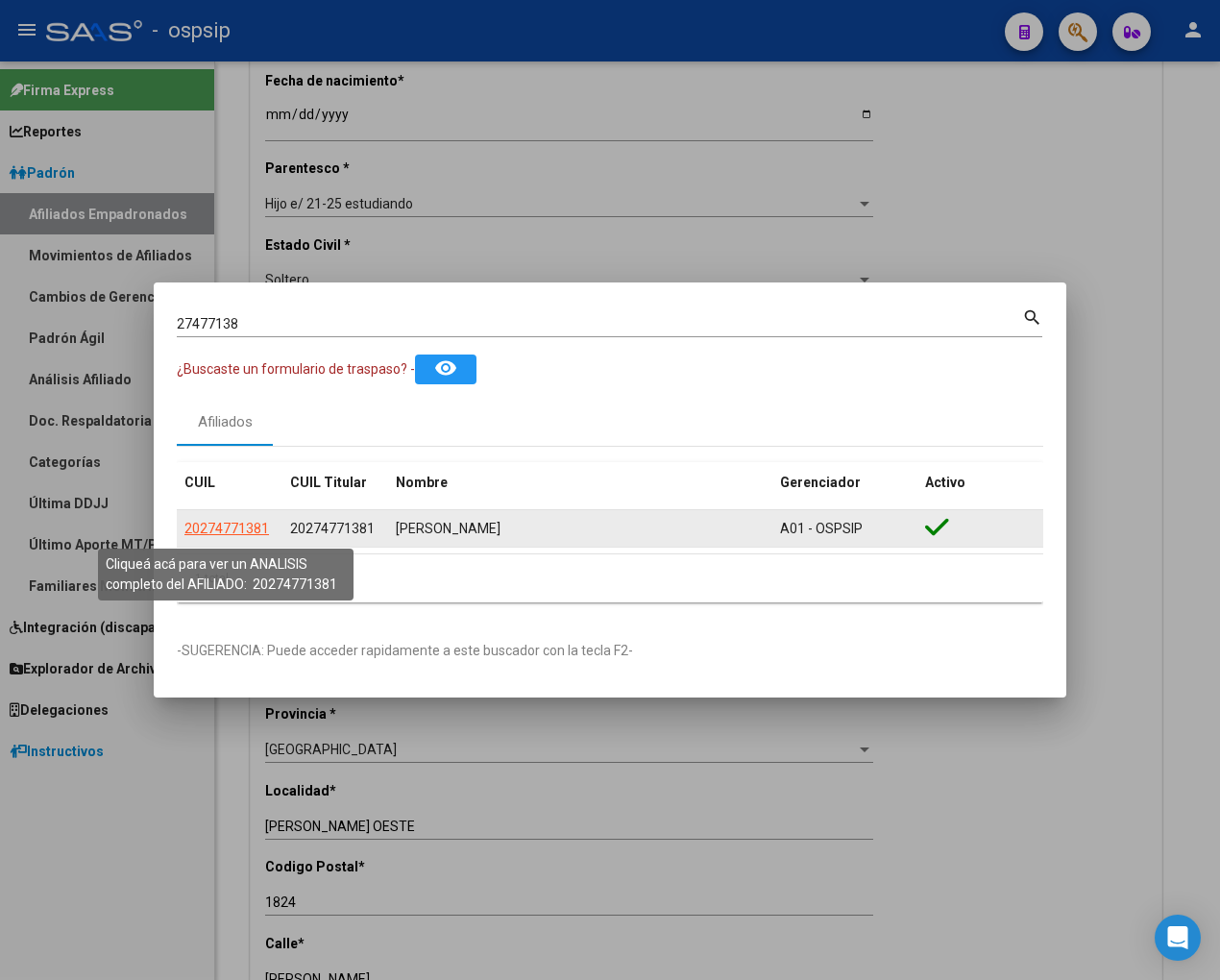click on "20274771381" 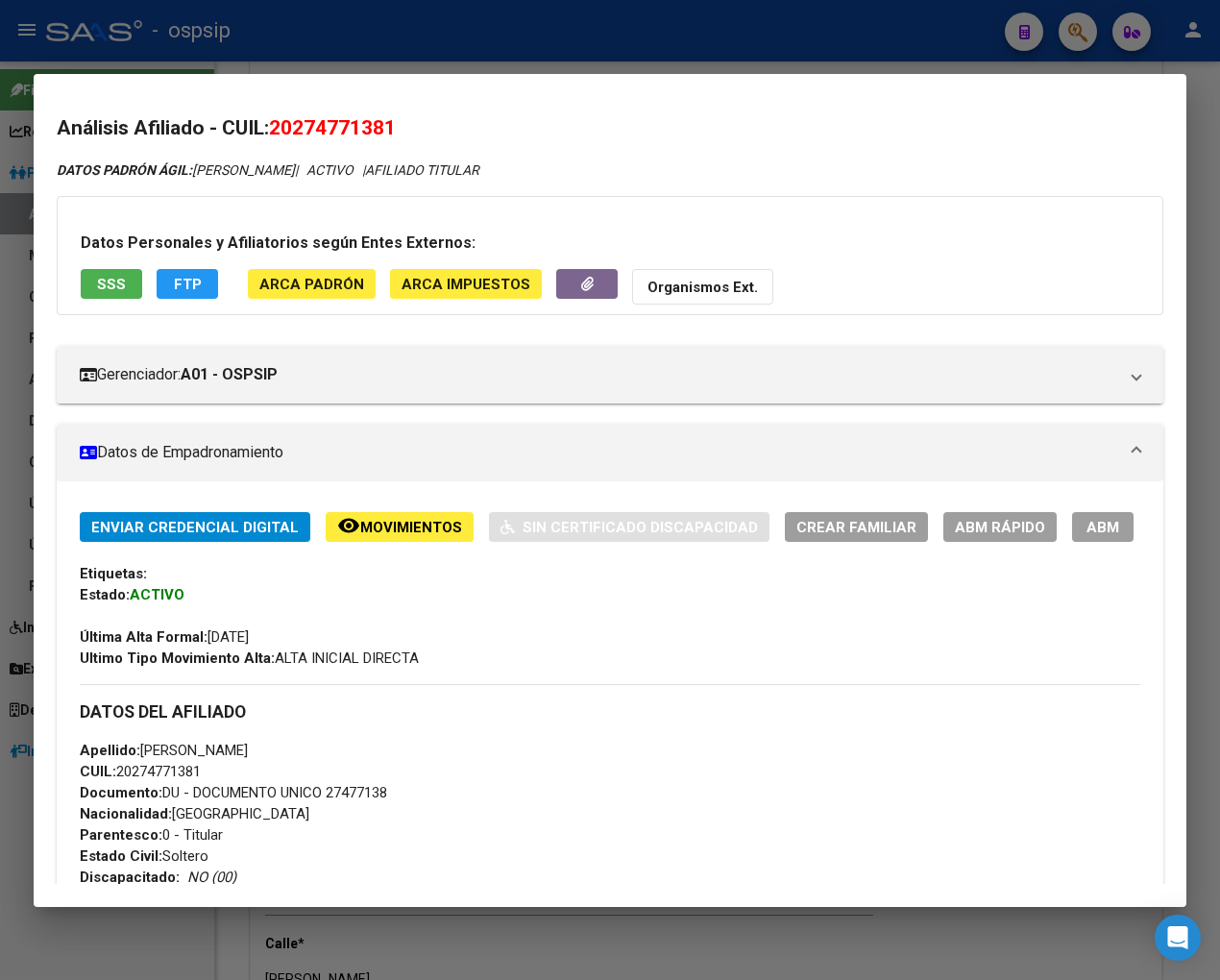 click on "Movimientos" 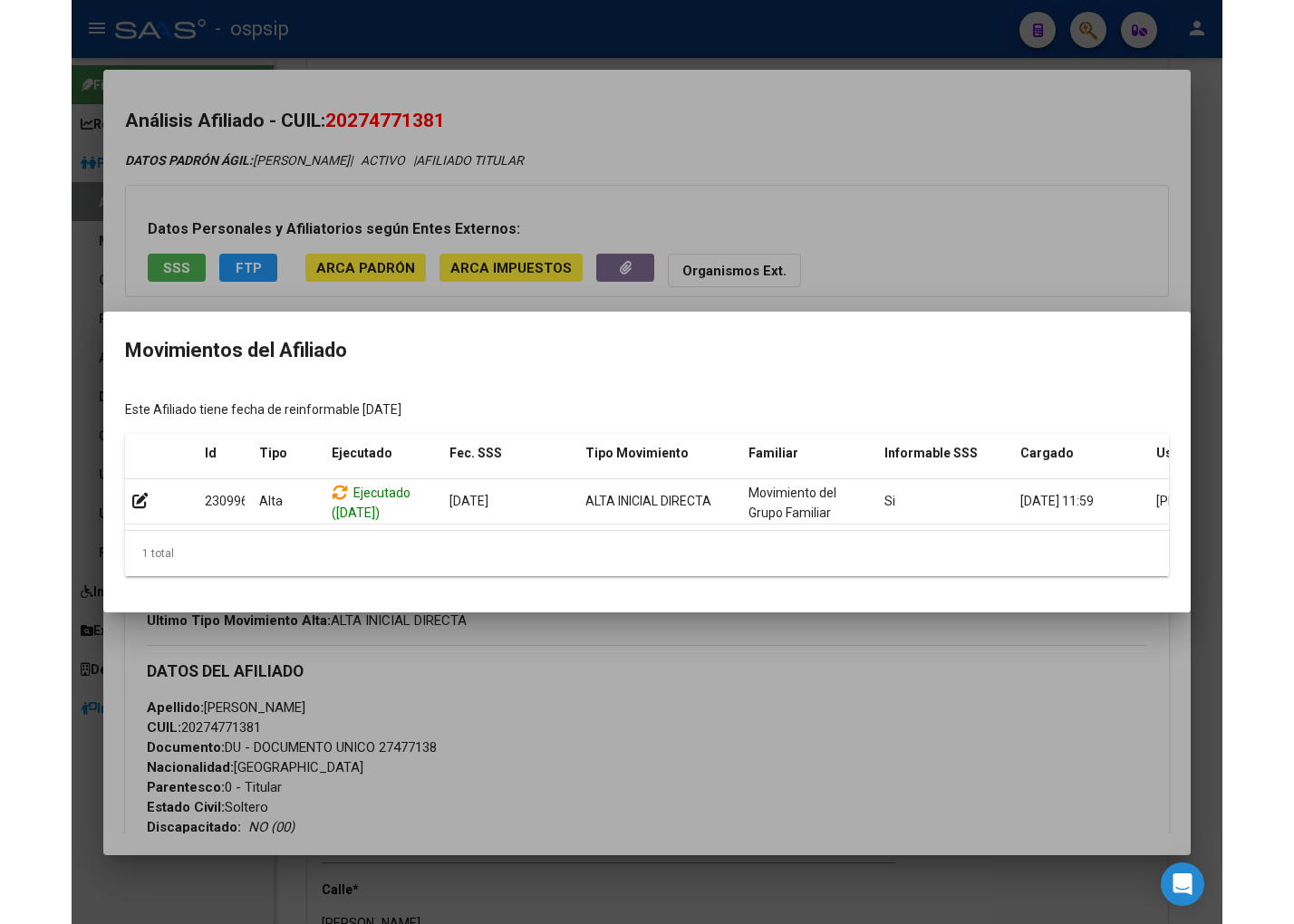 scroll, scrollTop: 0, scrollLeft: 115, axis: horizontal 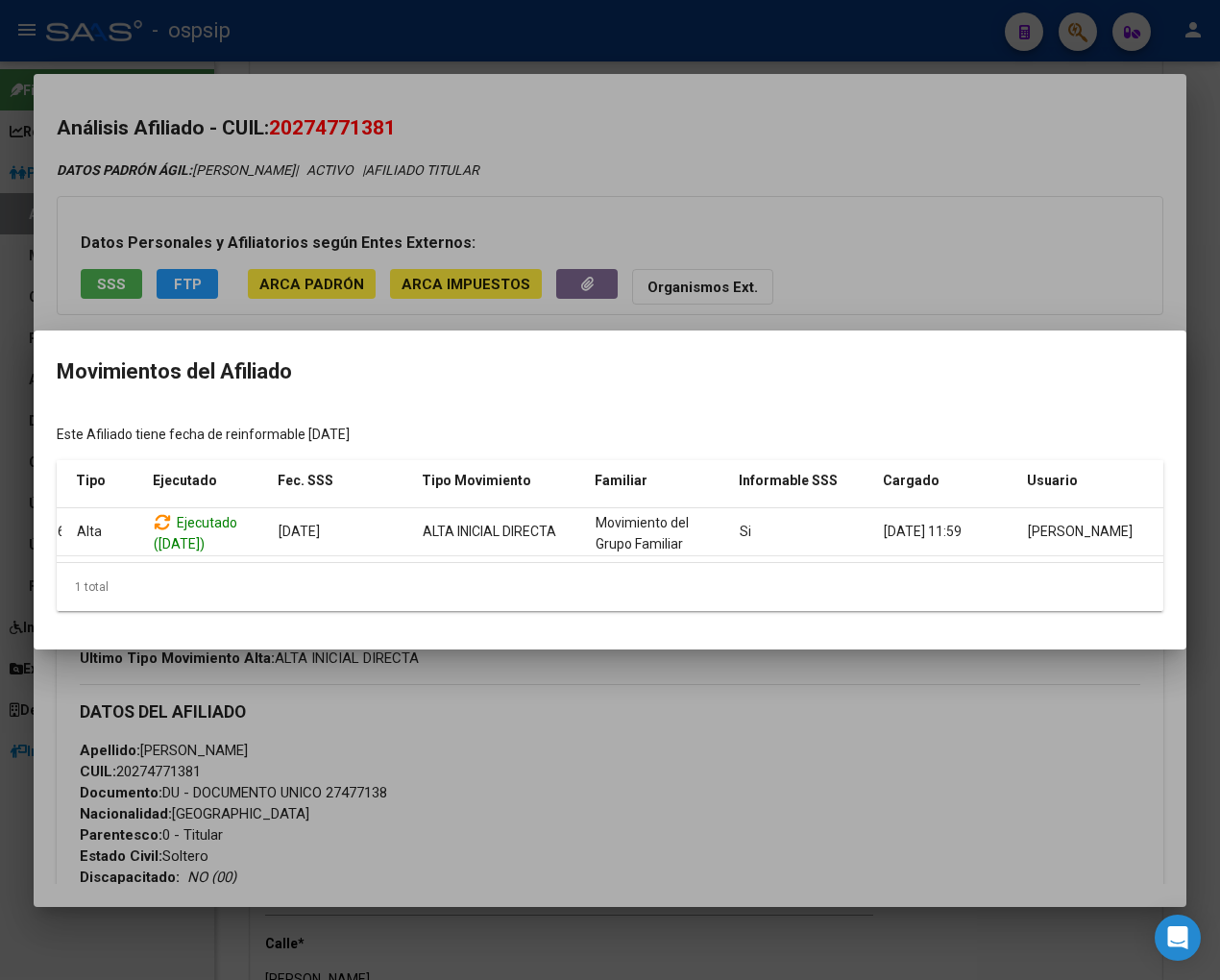 click at bounding box center (610, 490) 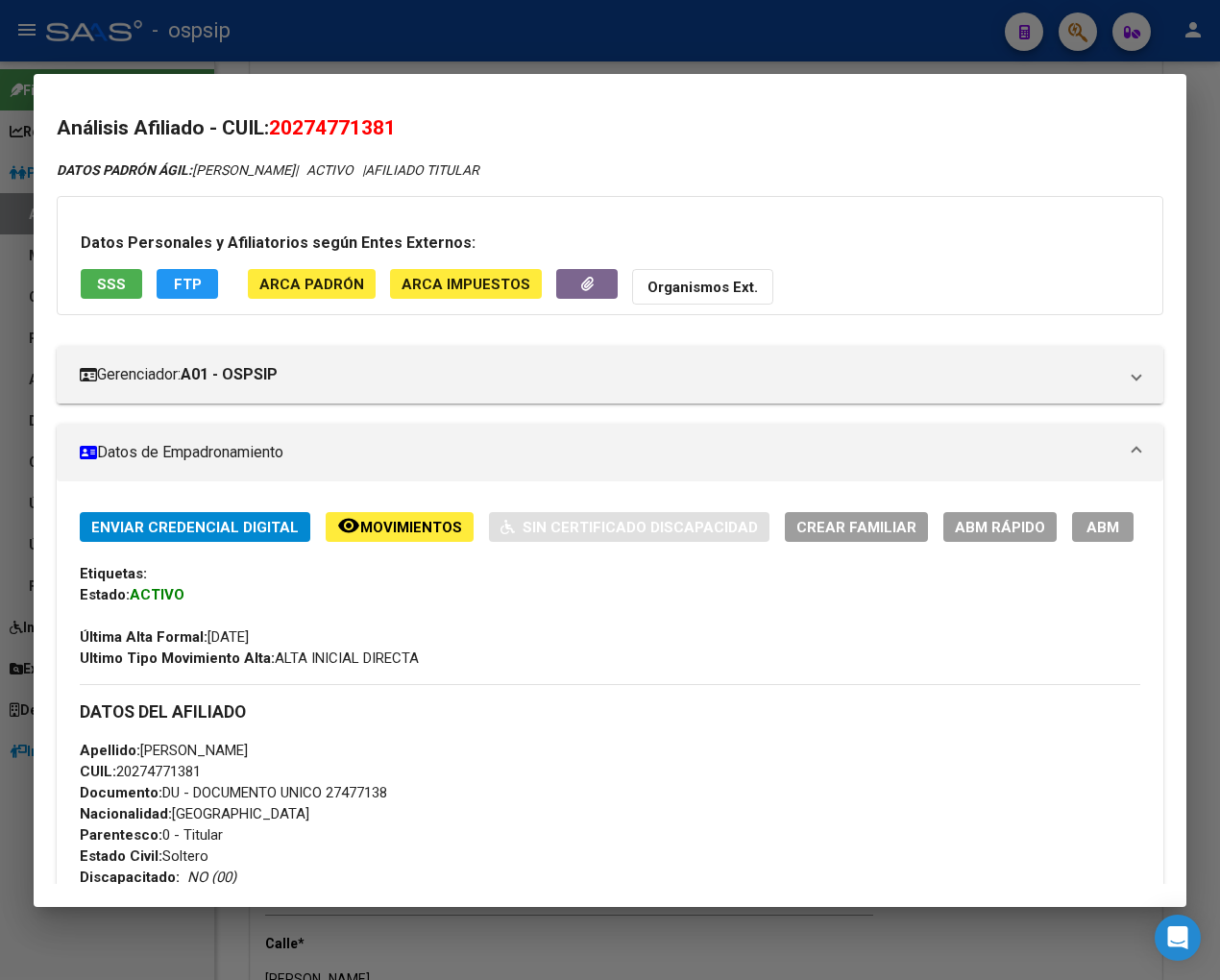 drag, startPoint x: 296, startPoint y: 120, endPoint x: 350, endPoint y: 126, distance: 54.33231 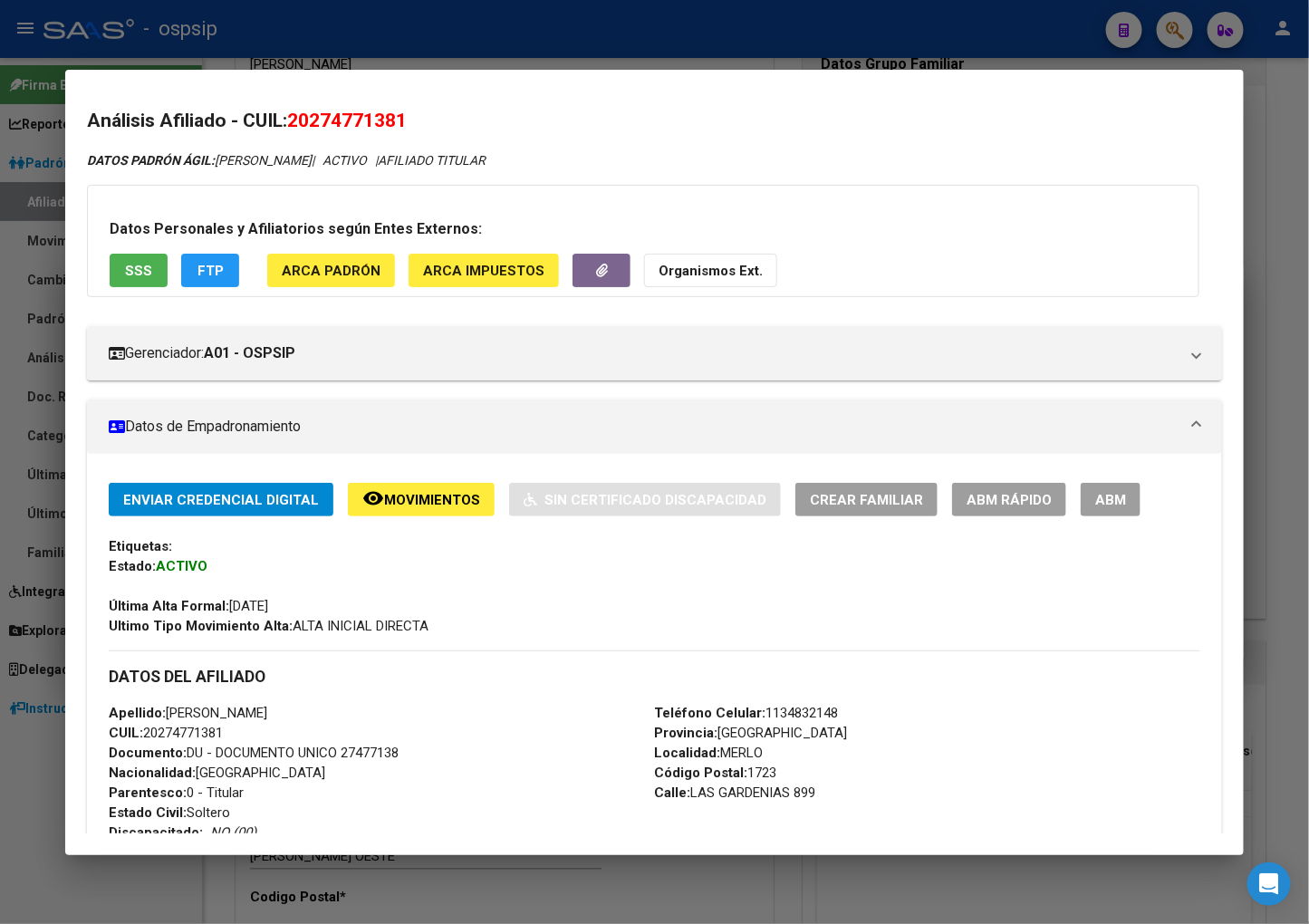 click on "Movimientos" 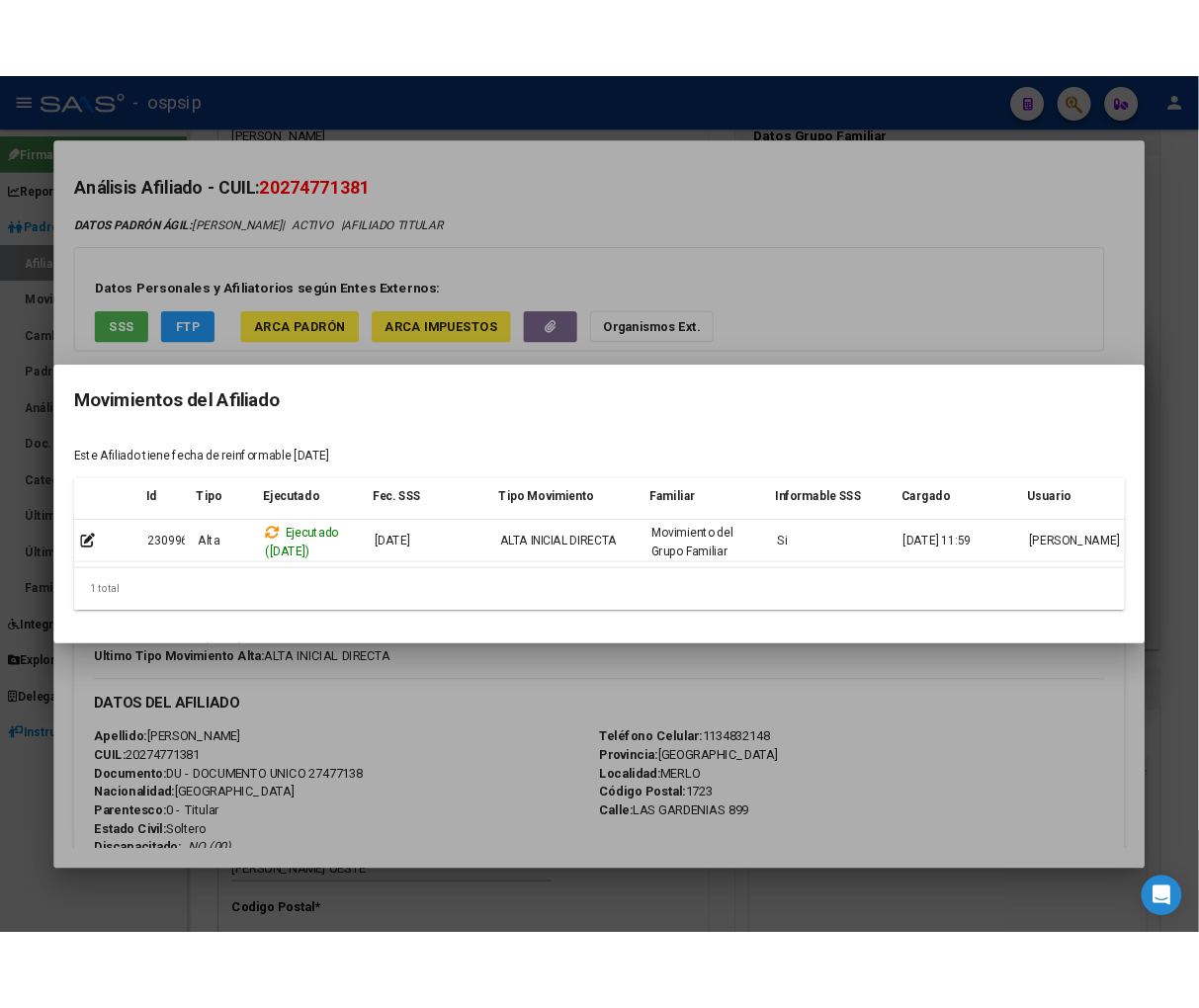 scroll, scrollTop: 0, scrollLeft: 27, axis: horizontal 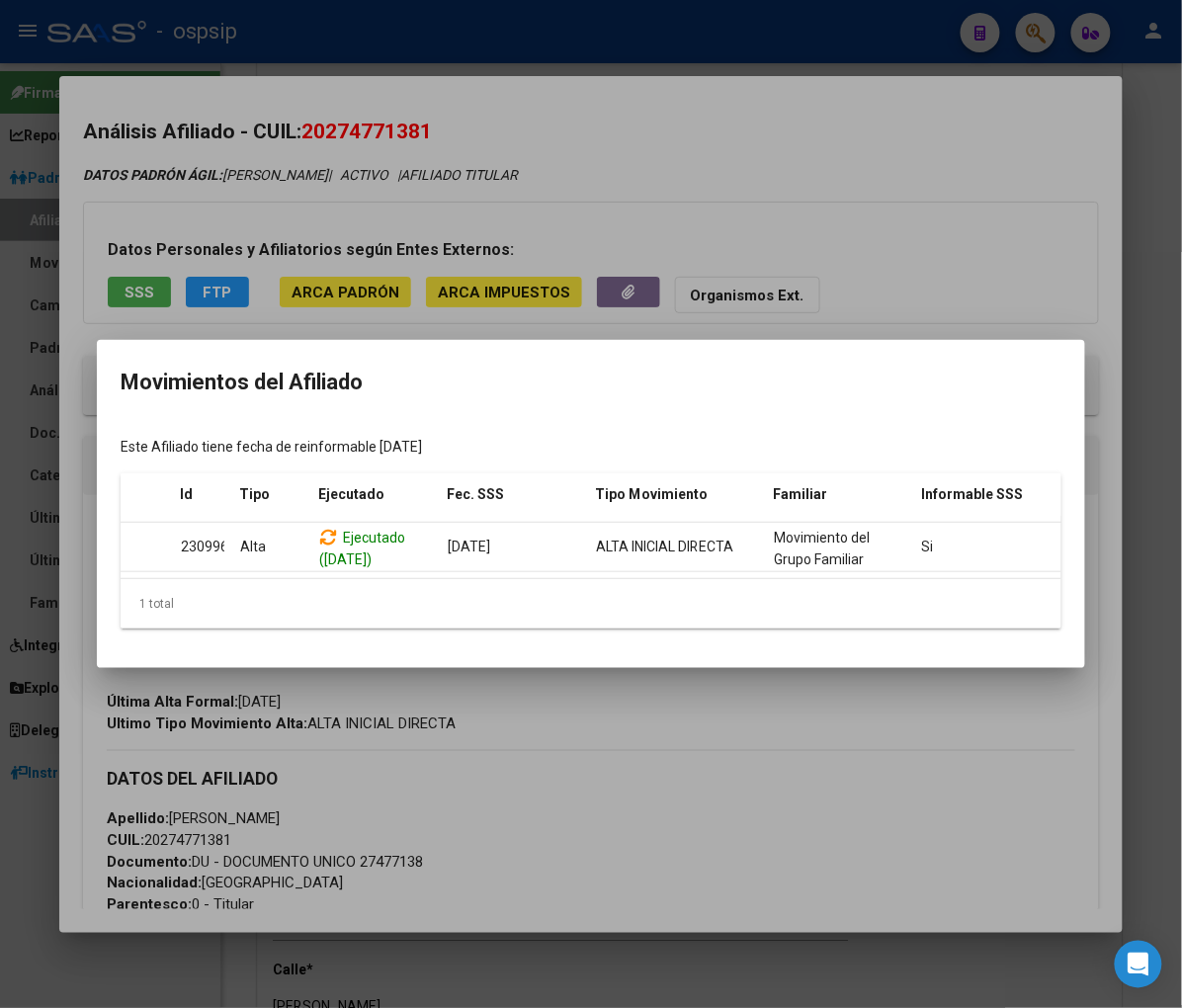 click at bounding box center (591, 504) 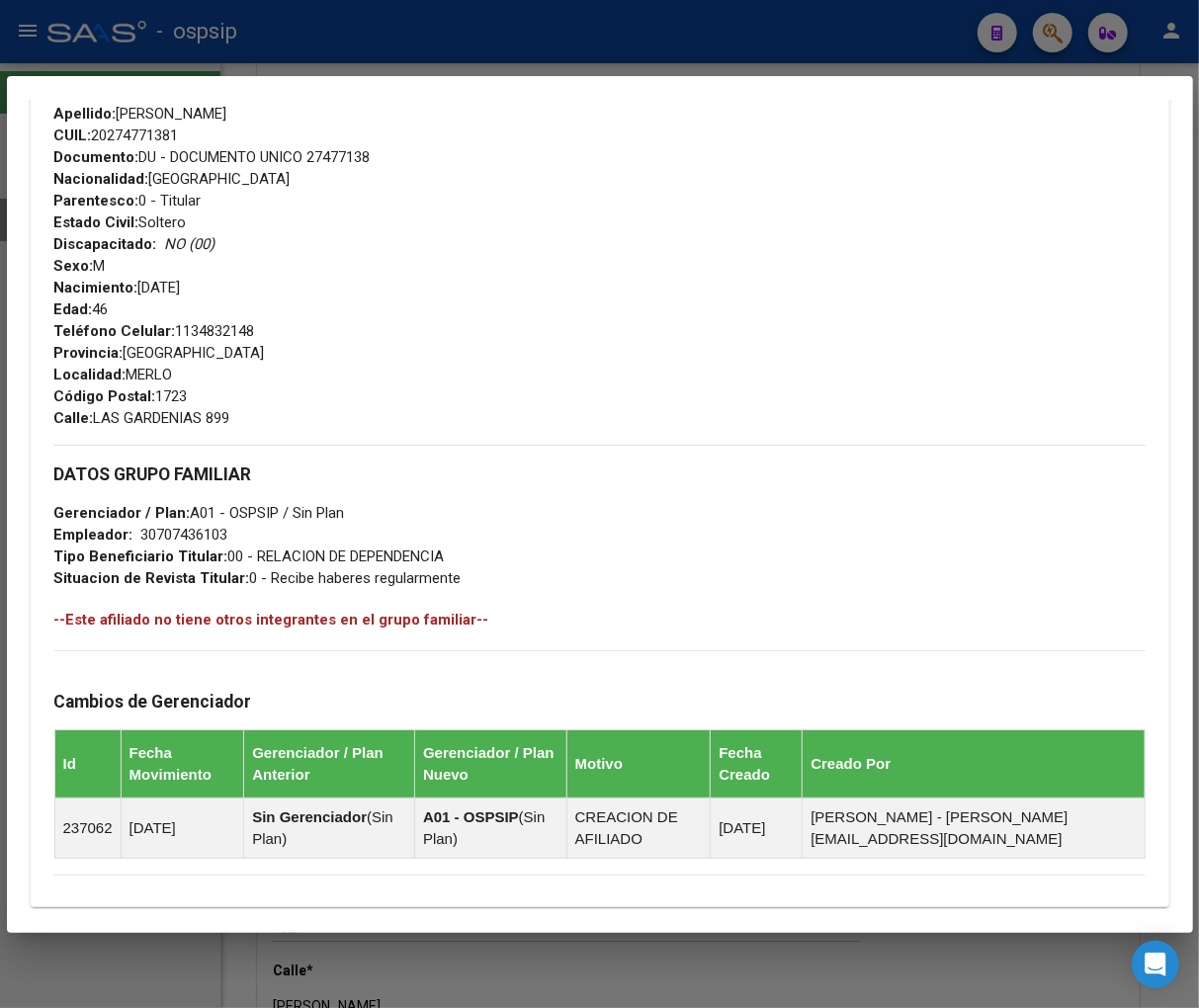 scroll, scrollTop: 907, scrollLeft: 0, axis: vertical 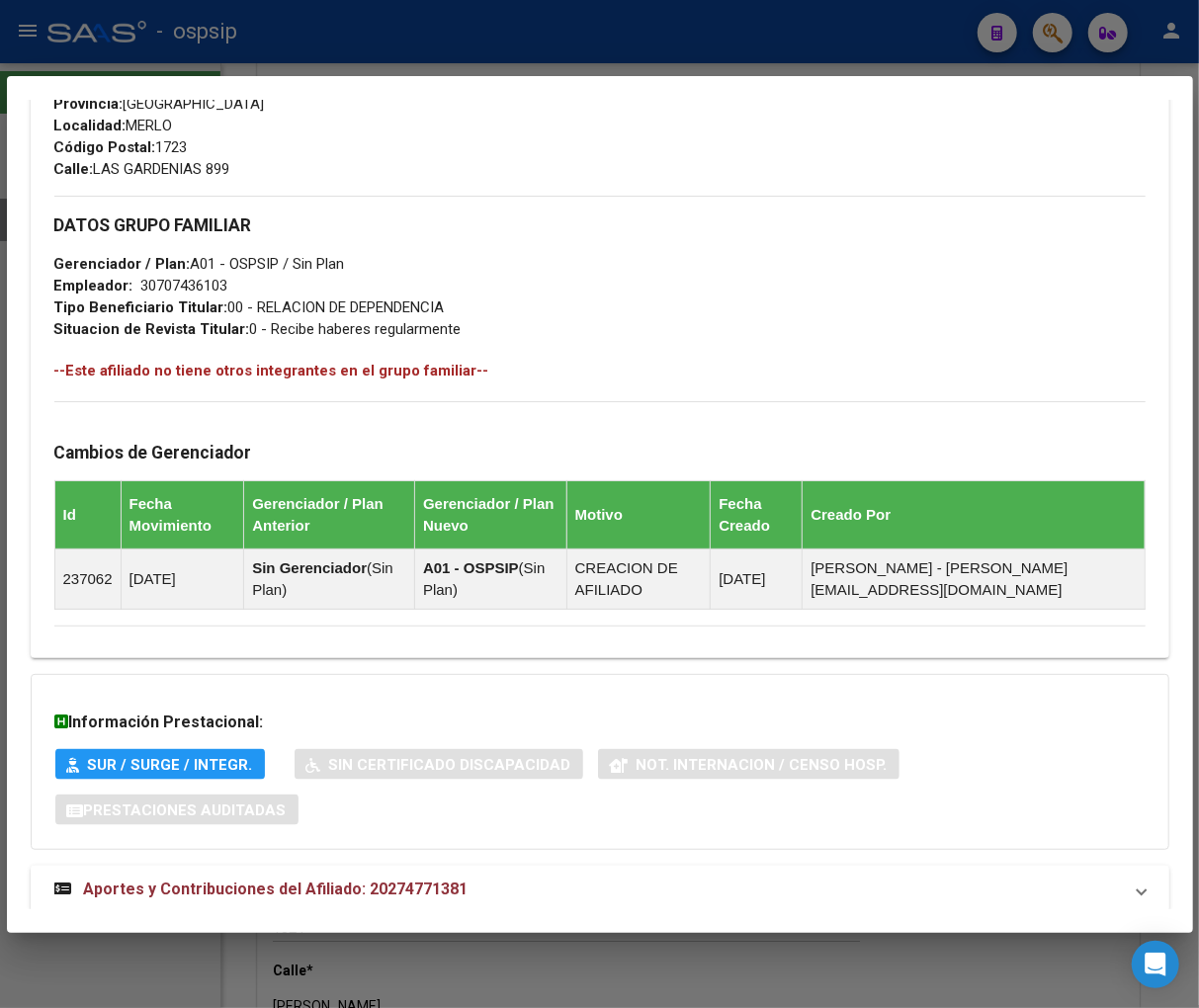 click on "Aportes y Contribuciones del Afiliado: 20274771381" at bounding box center [276, 888] 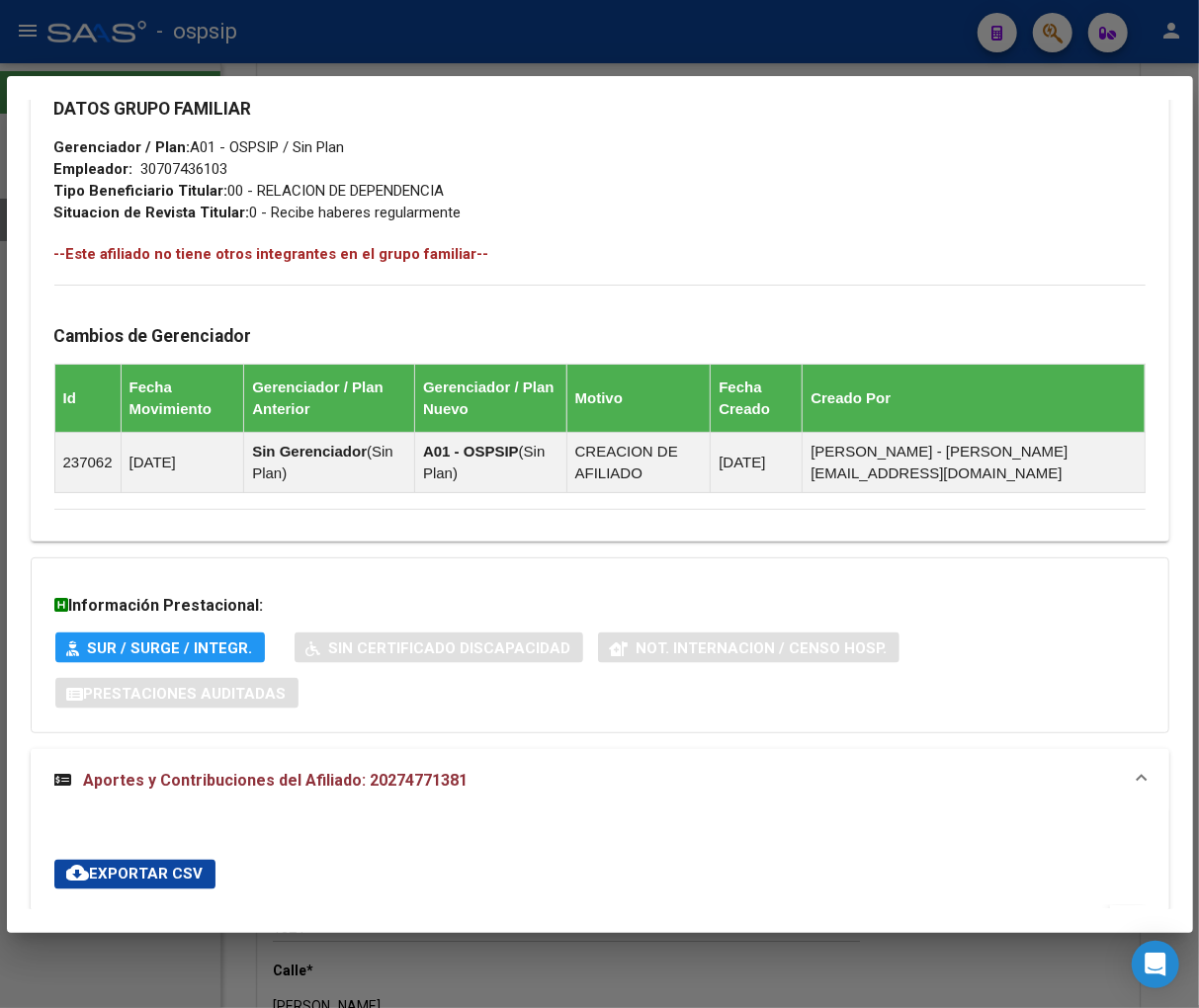 scroll, scrollTop: 1573, scrollLeft: 0, axis: vertical 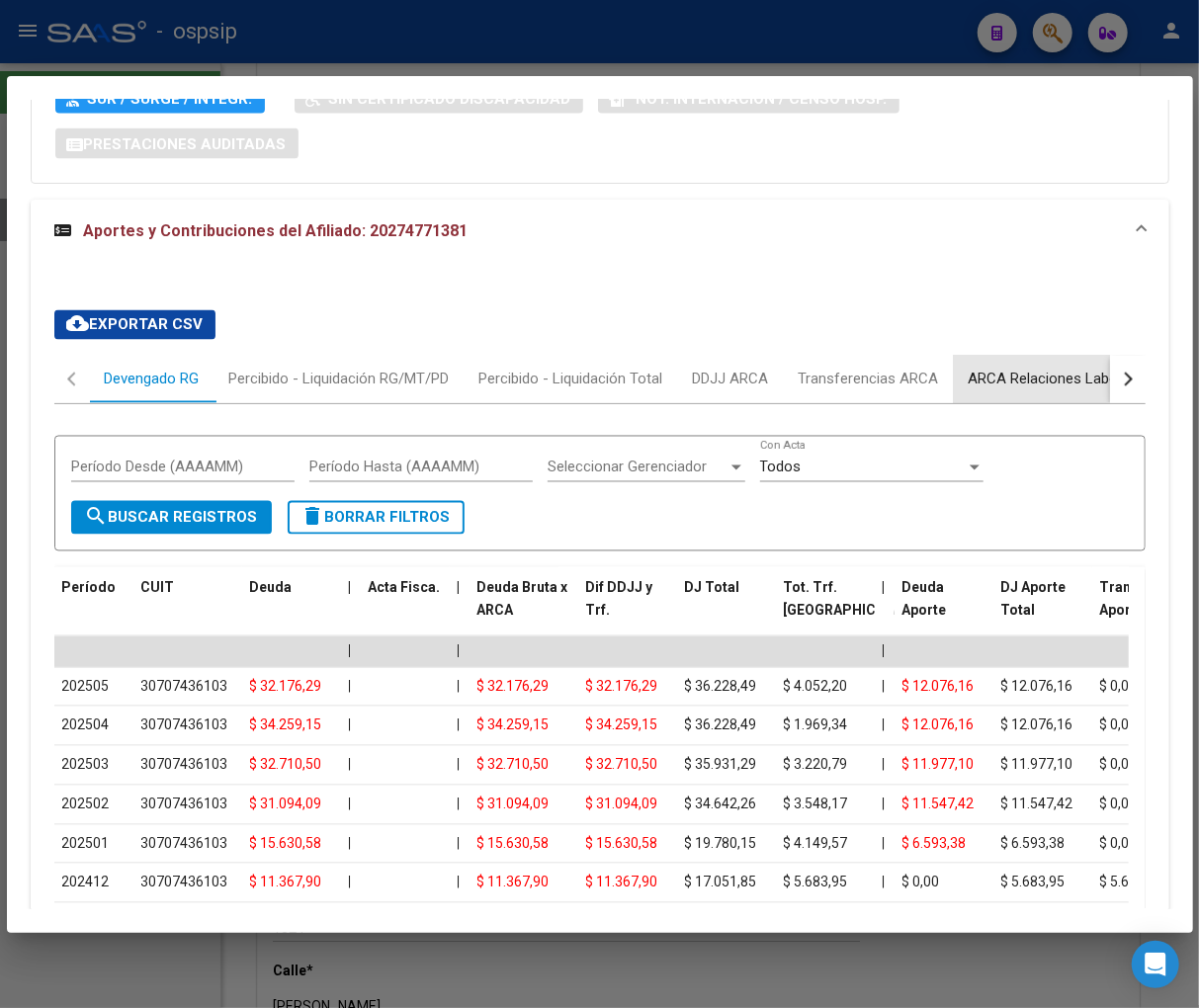 click on "ARCA Relaciones Laborales" at bounding box center (1060, 379) 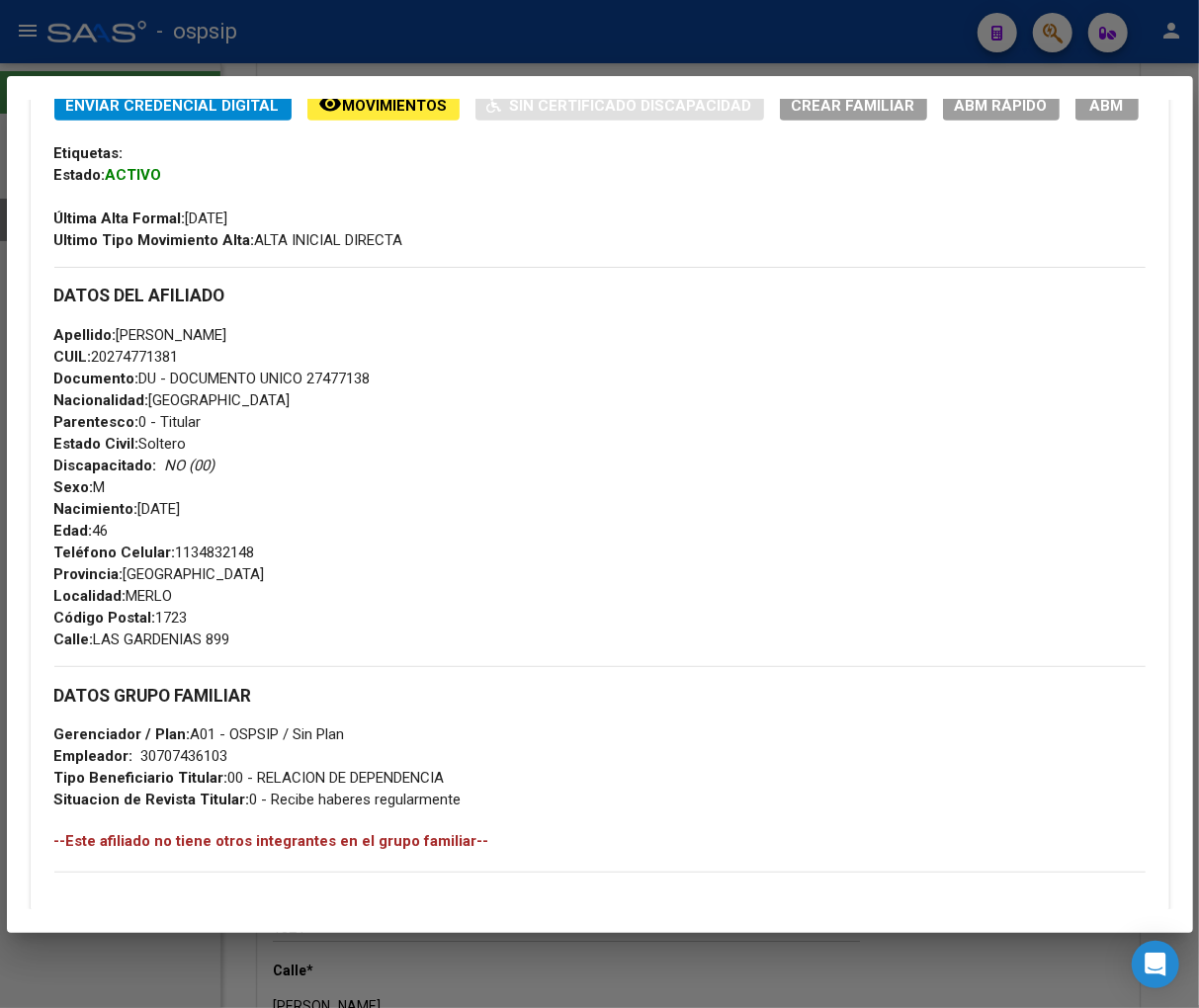 scroll, scrollTop: 0, scrollLeft: 0, axis: both 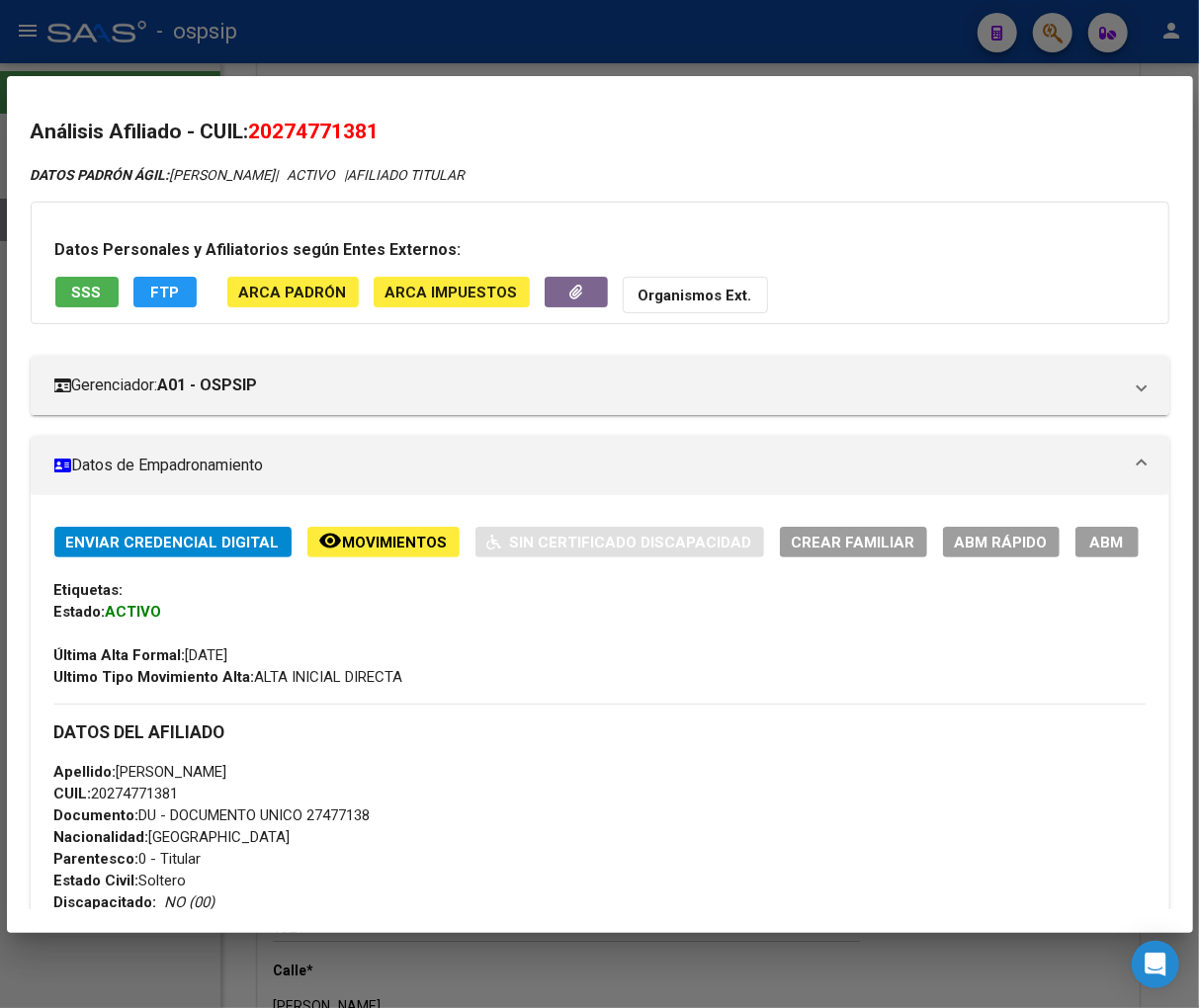 click at bounding box center [599, 504] 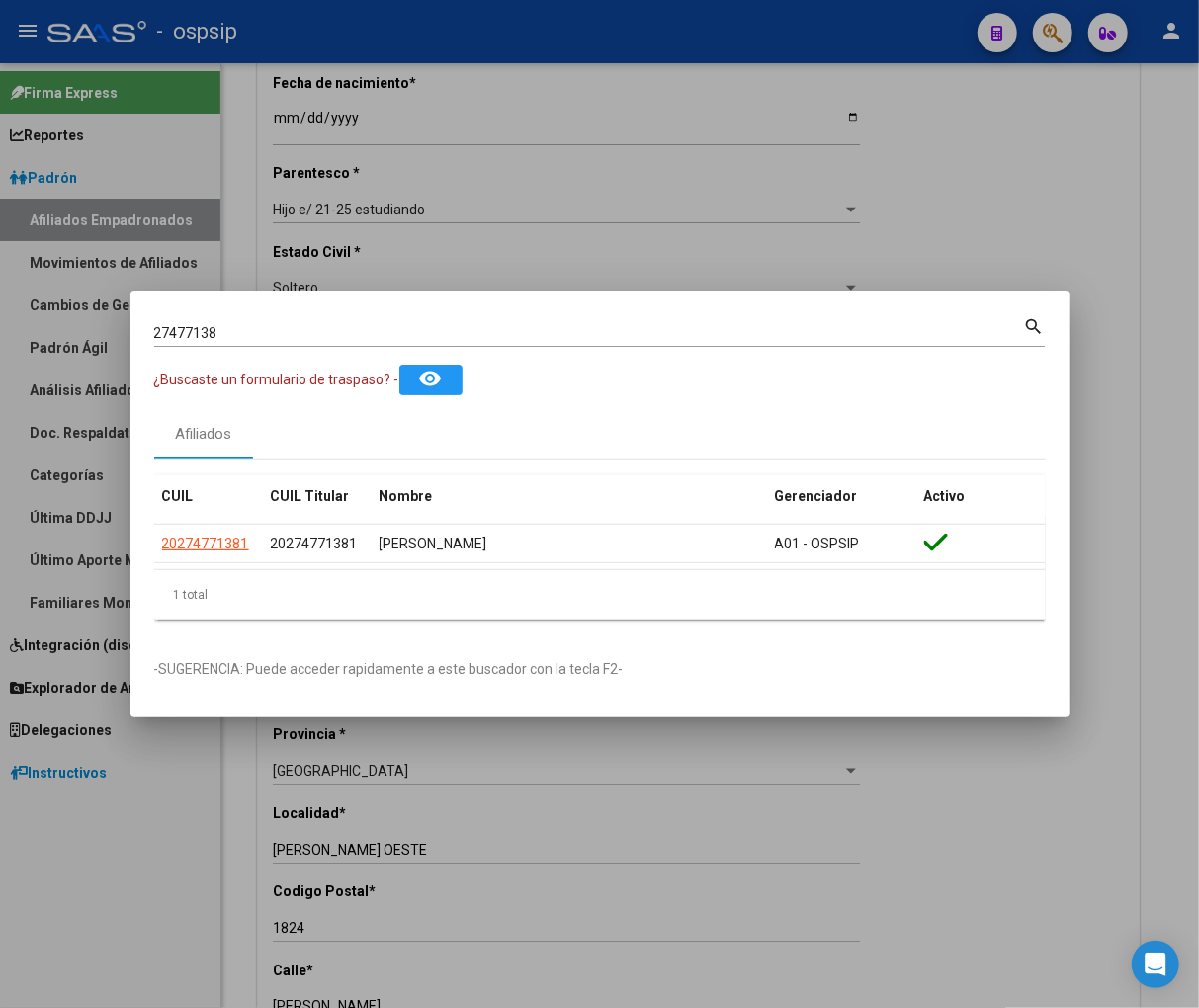 click on "27477138" at bounding box center [589, 333] 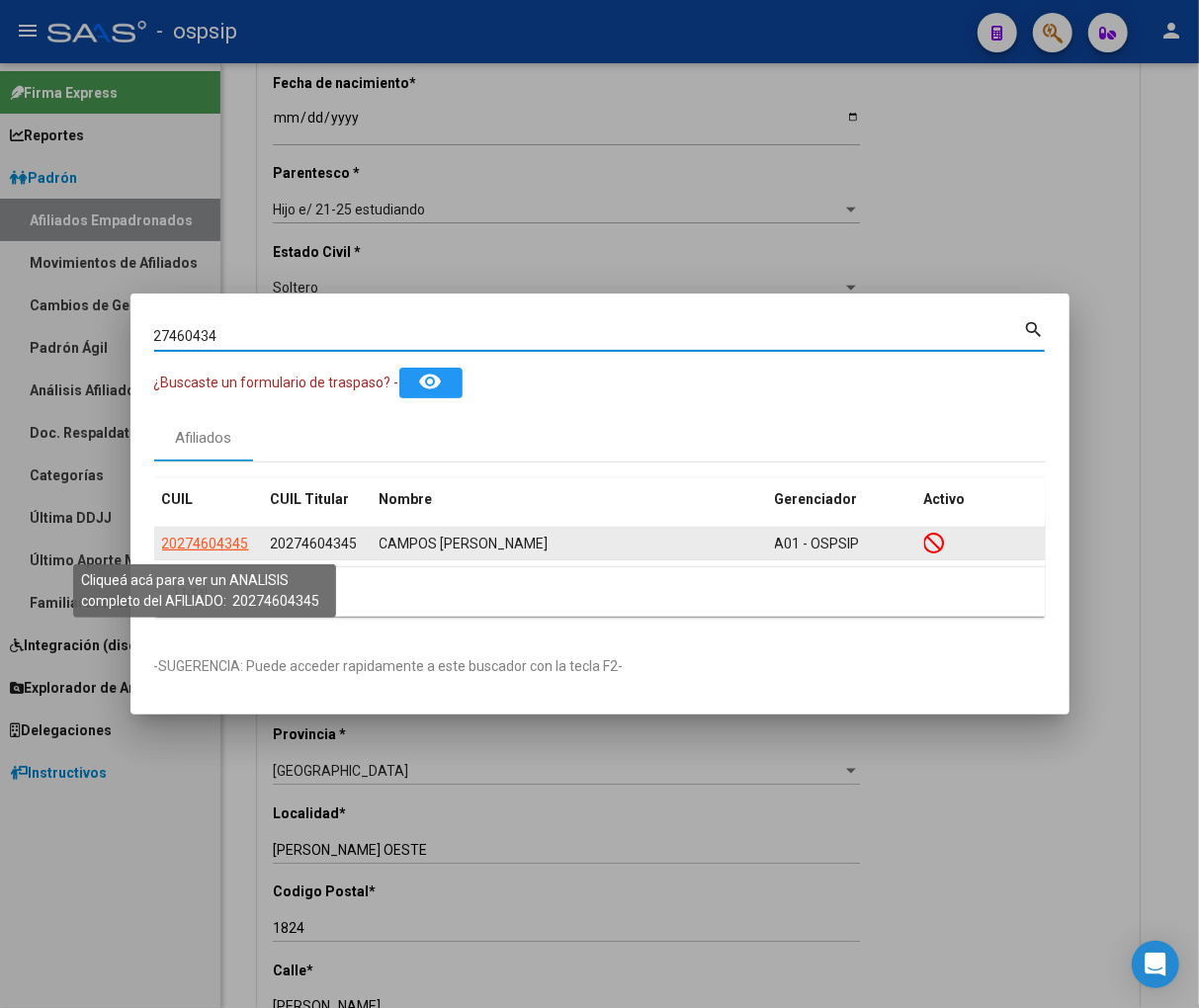 click on "20274604345" 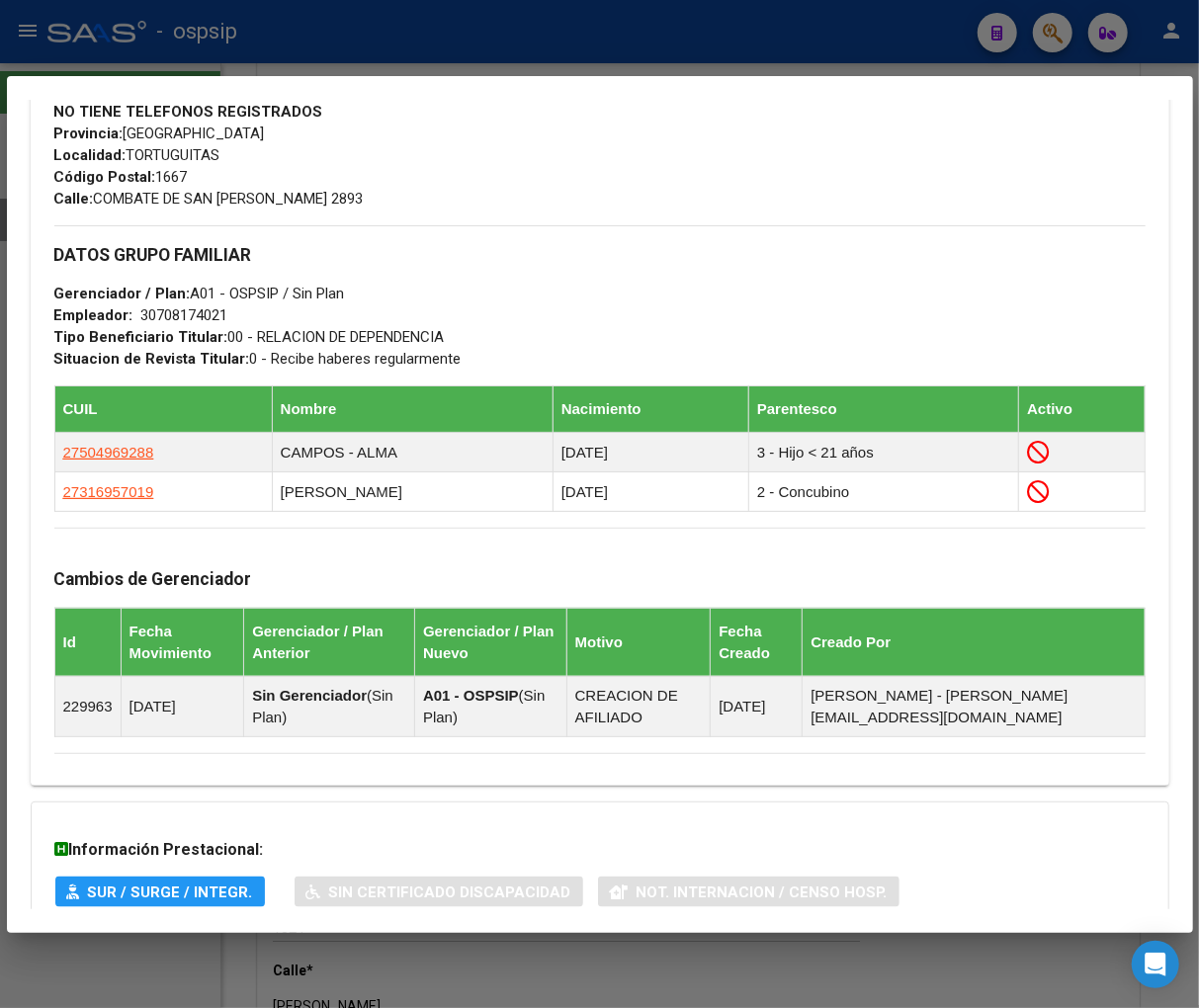 scroll, scrollTop: 1006, scrollLeft: 0, axis: vertical 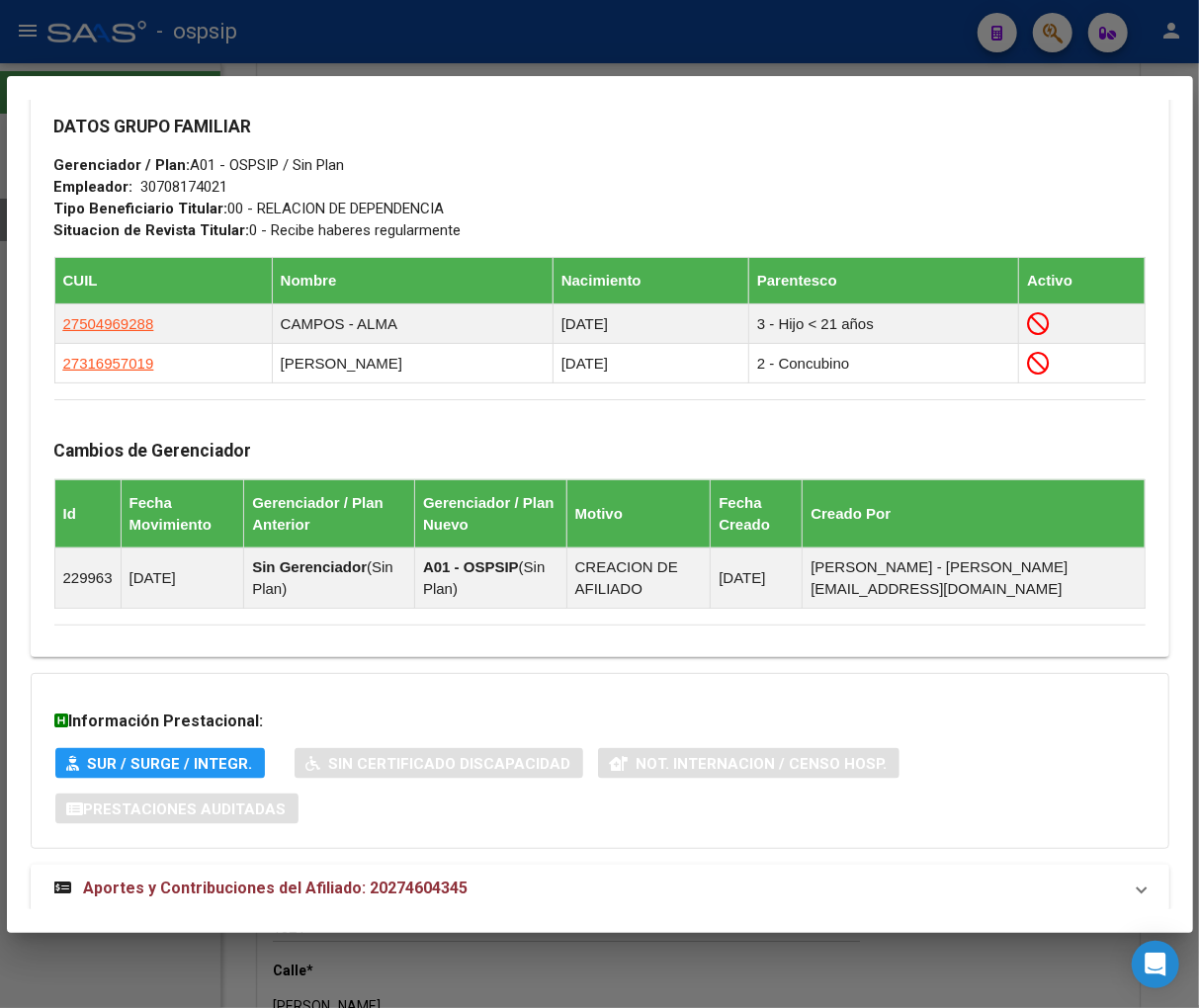 click on "Aportes y Contribuciones del Afiliado: 20274604345" at bounding box center (261, 888) 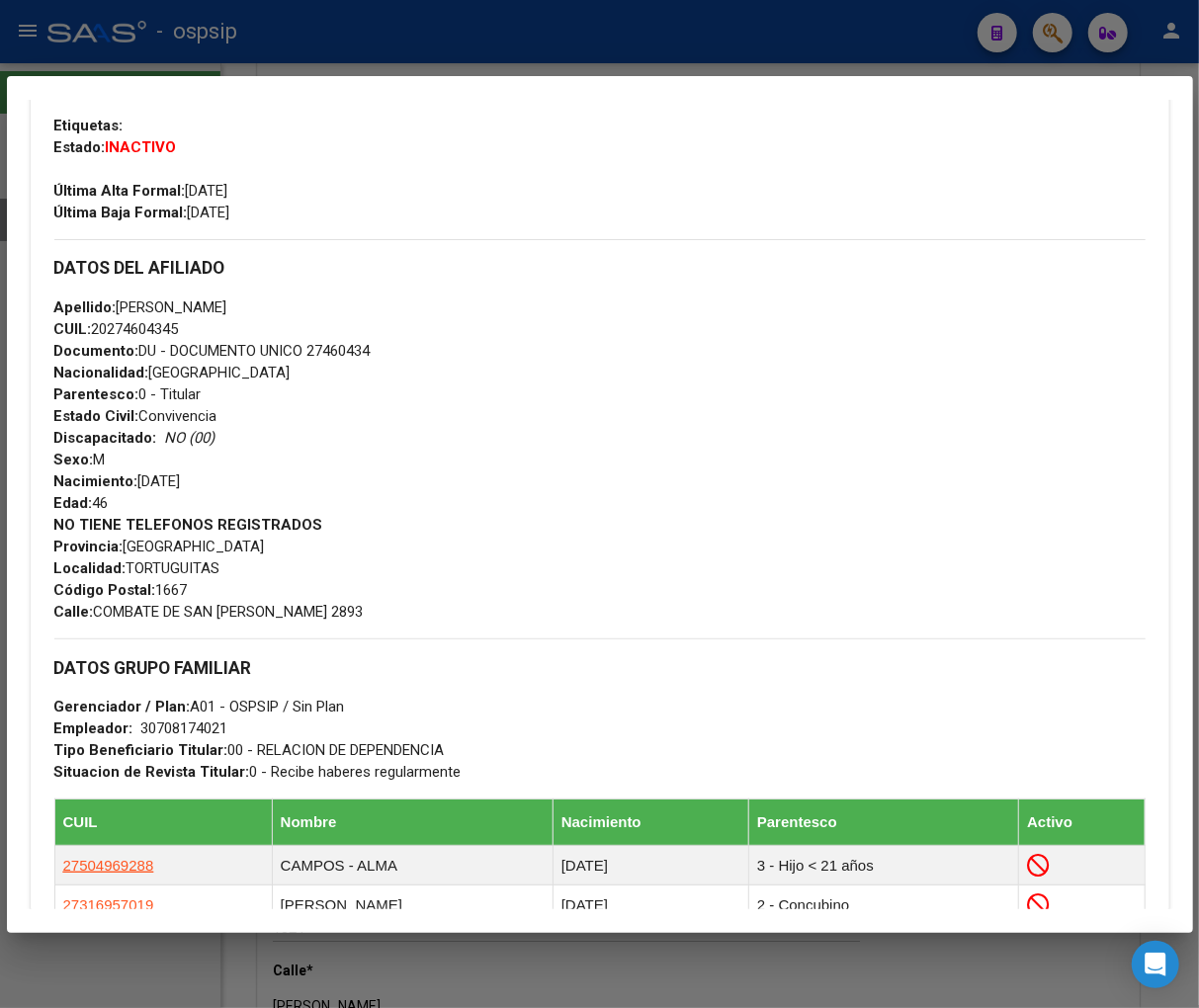 scroll, scrollTop: 0, scrollLeft: 0, axis: both 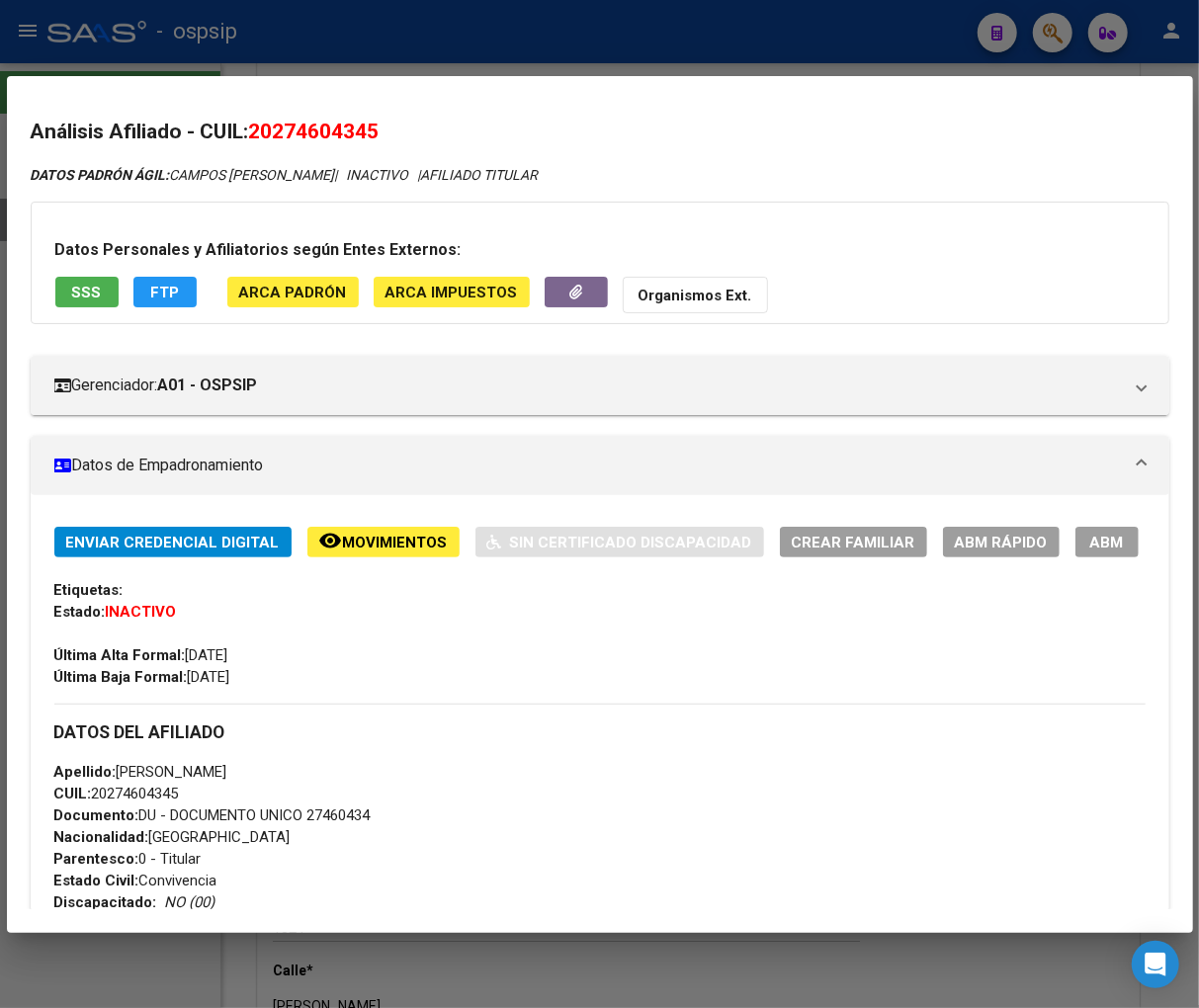 click on "Movimientos" 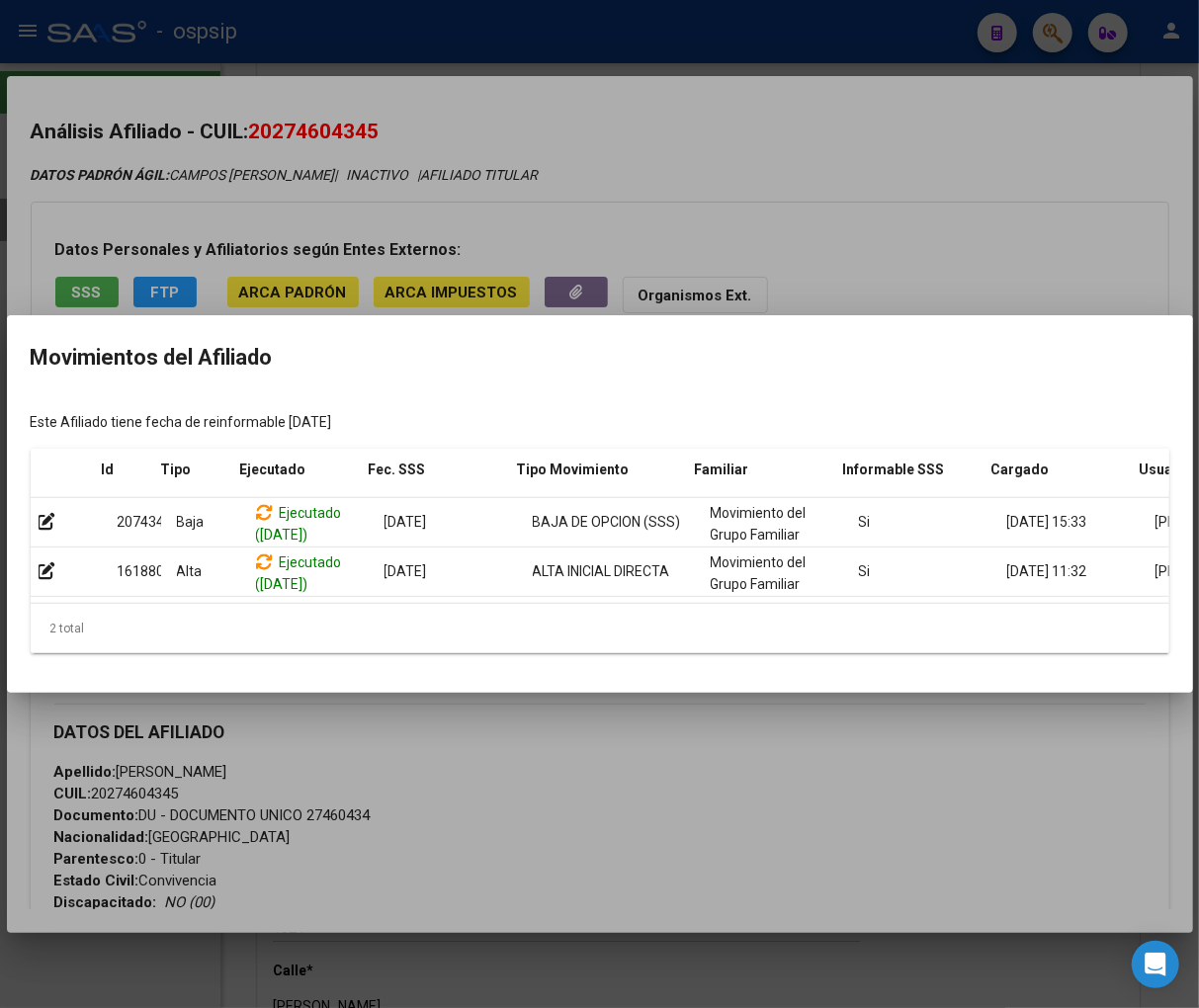 scroll, scrollTop: 0, scrollLeft: 126, axis: horizontal 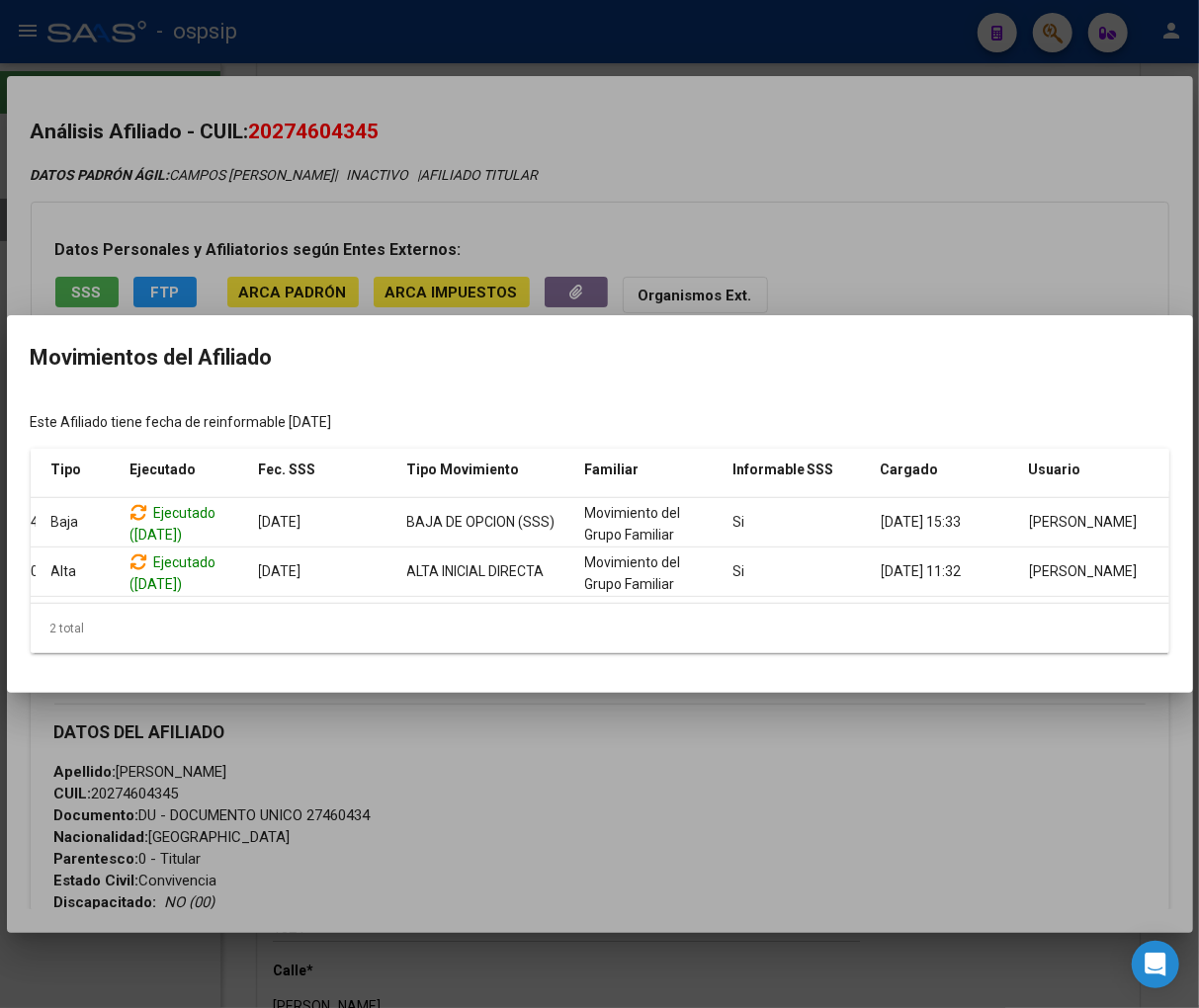 click at bounding box center [599, 504] 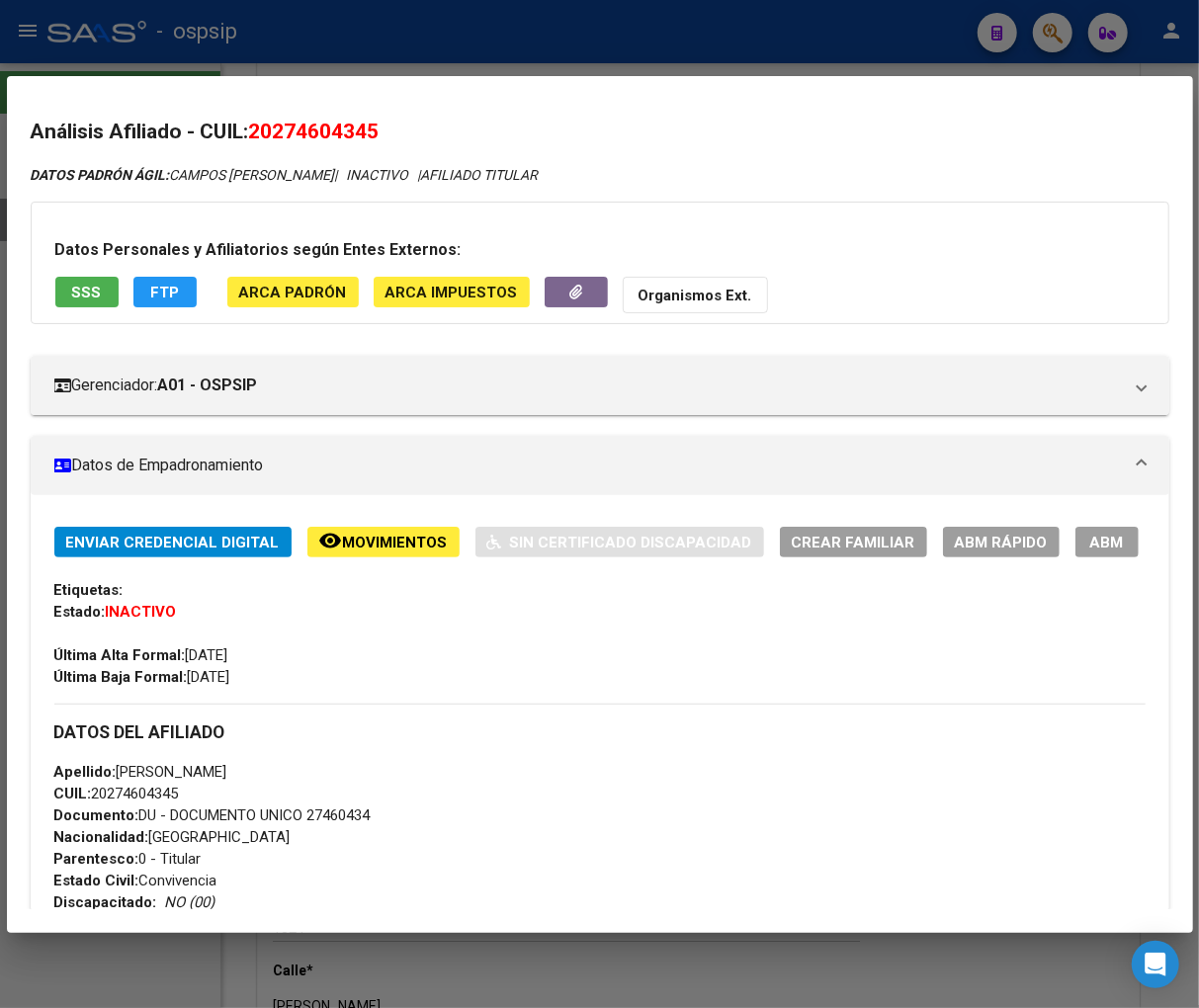 click on "FTP" 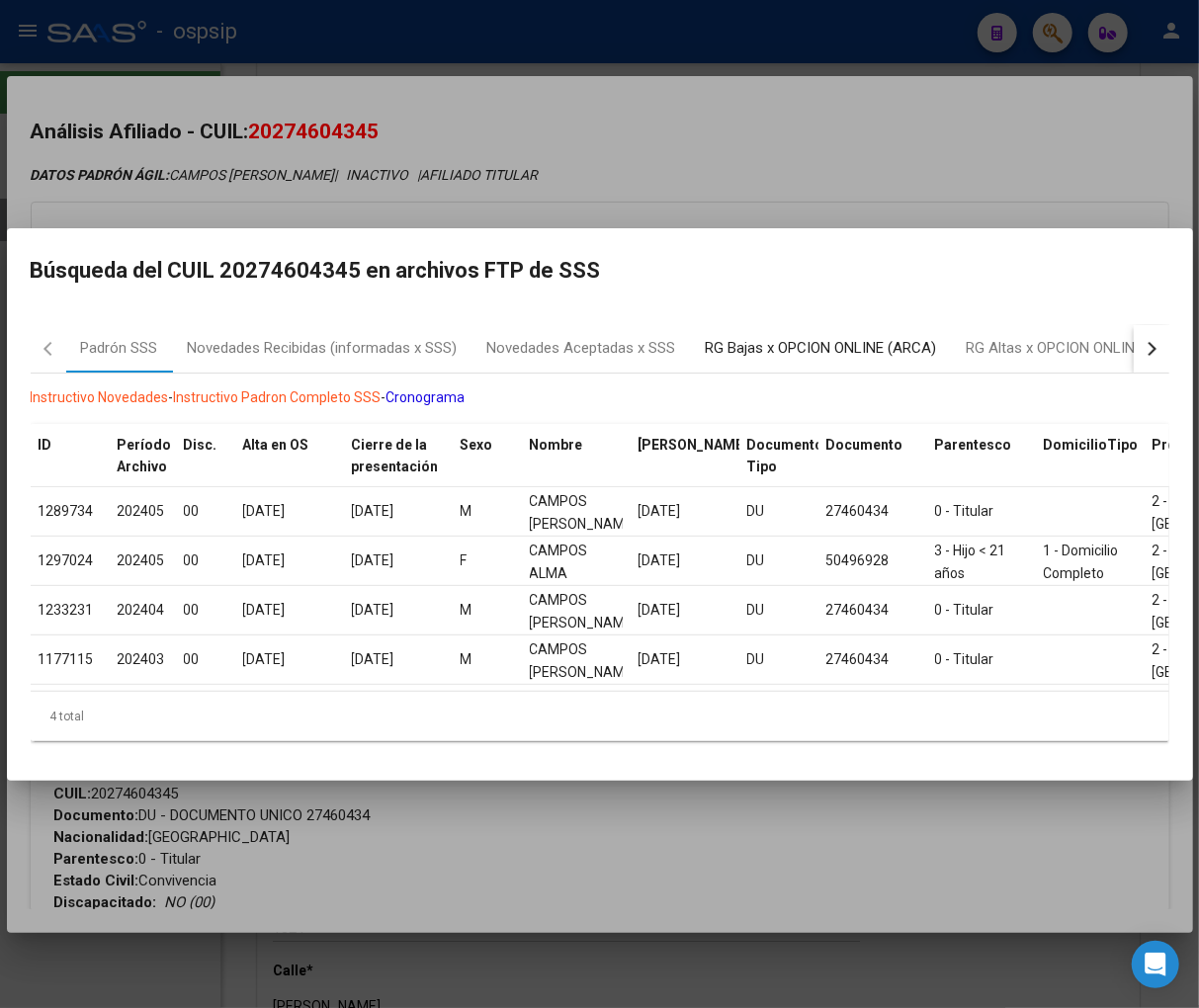 click on "RG Bajas x OPCION ONLINE (ARCA)" at bounding box center [821, 348] 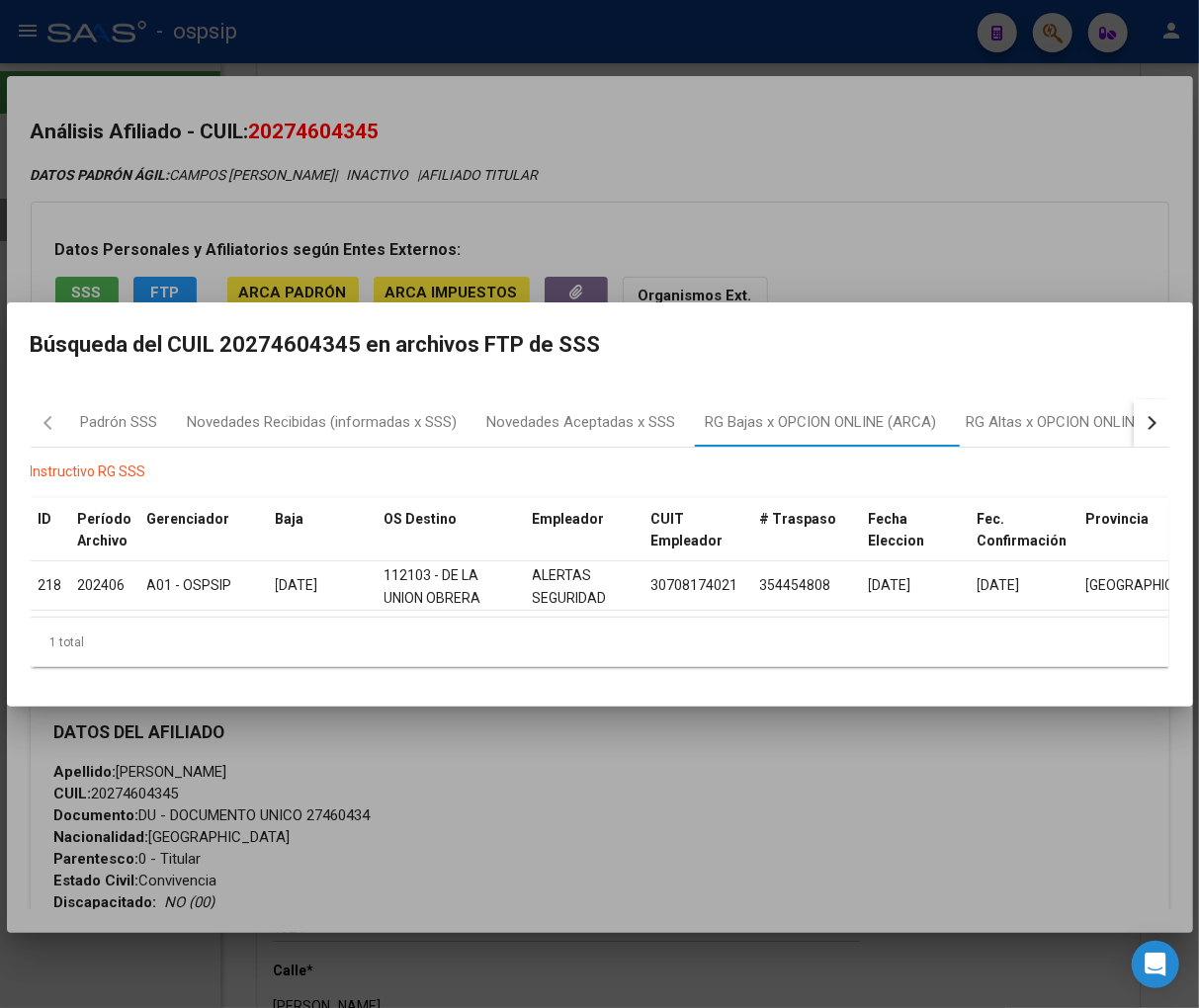 click at bounding box center (599, 504) 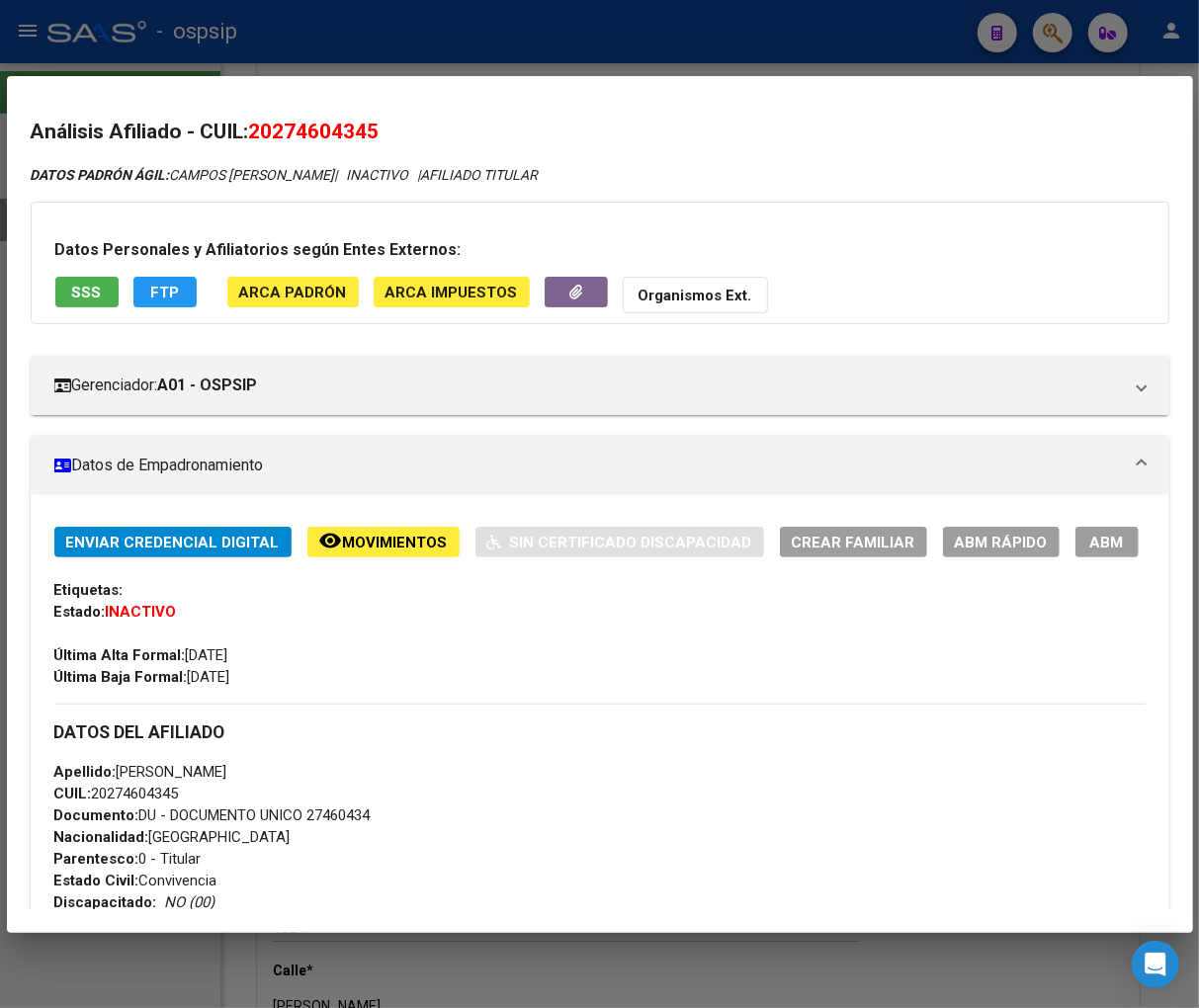 drag, startPoint x: 277, startPoint y: 128, endPoint x: 352, endPoint y: 130, distance: 75.02666 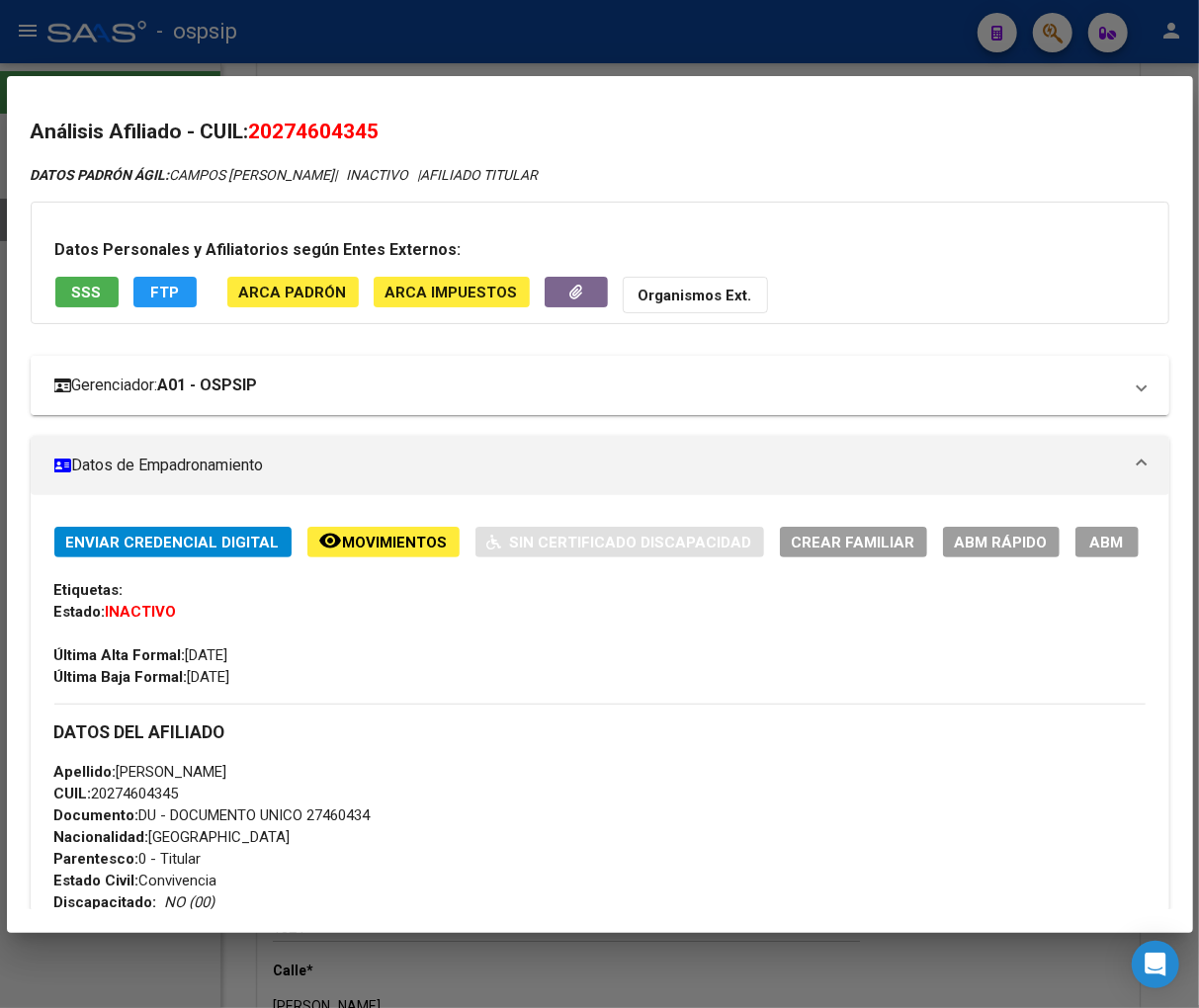 click on "Gerenciador:      A01 - OSPSIP" at bounding box center [600, 385] 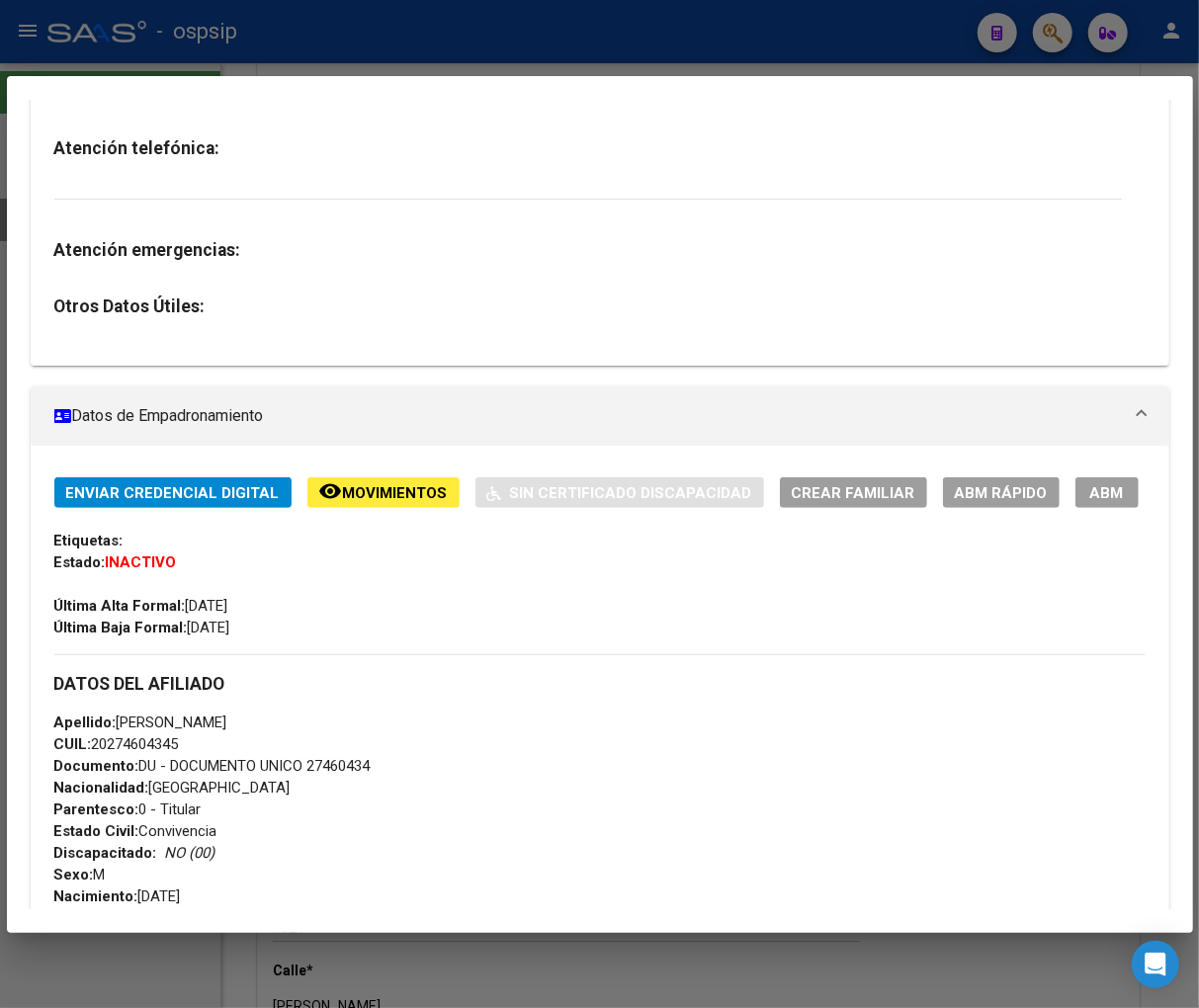 scroll, scrollTop: 329, scrollLeft: 0, axis: vertical 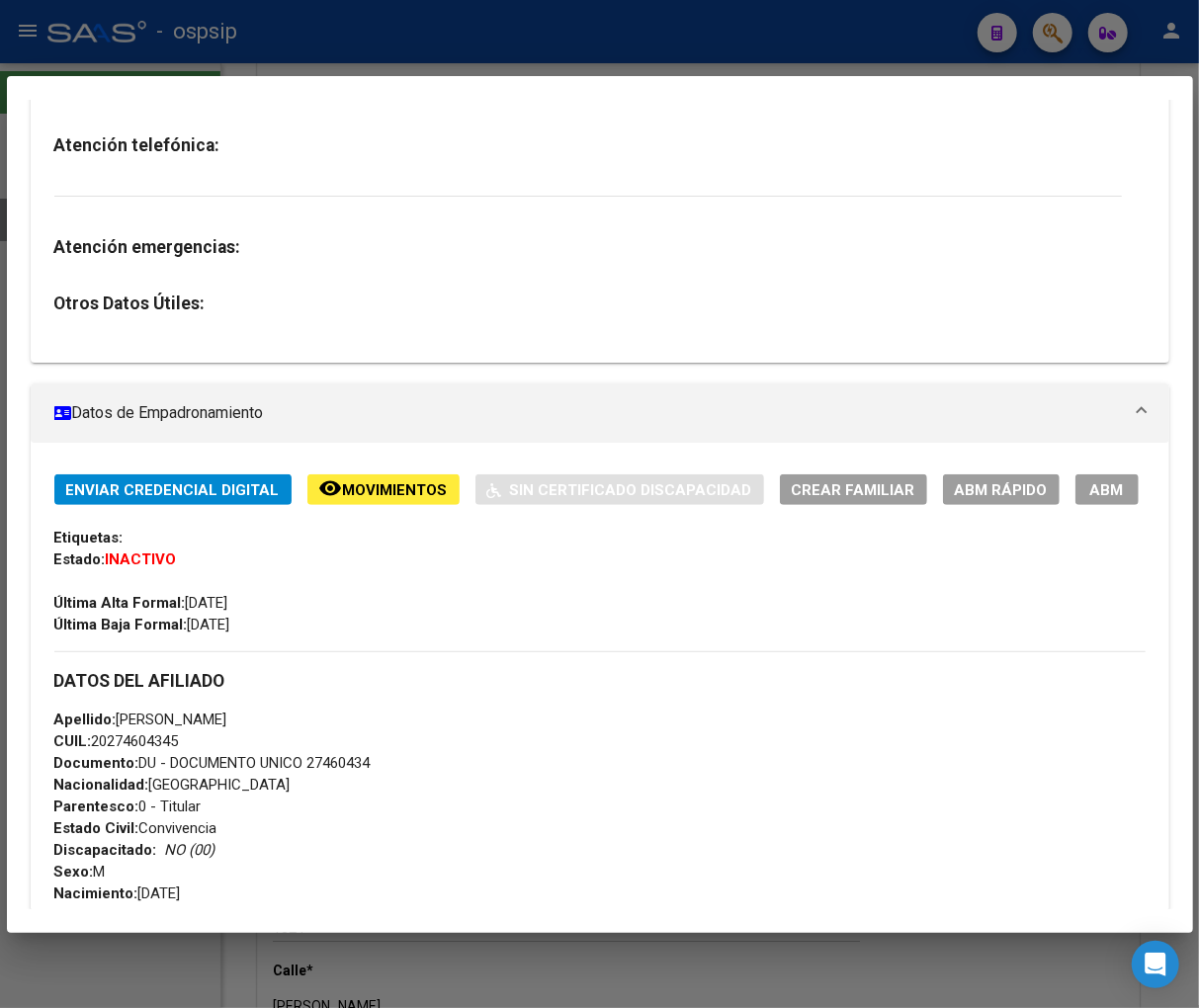 click on "Movimientos" 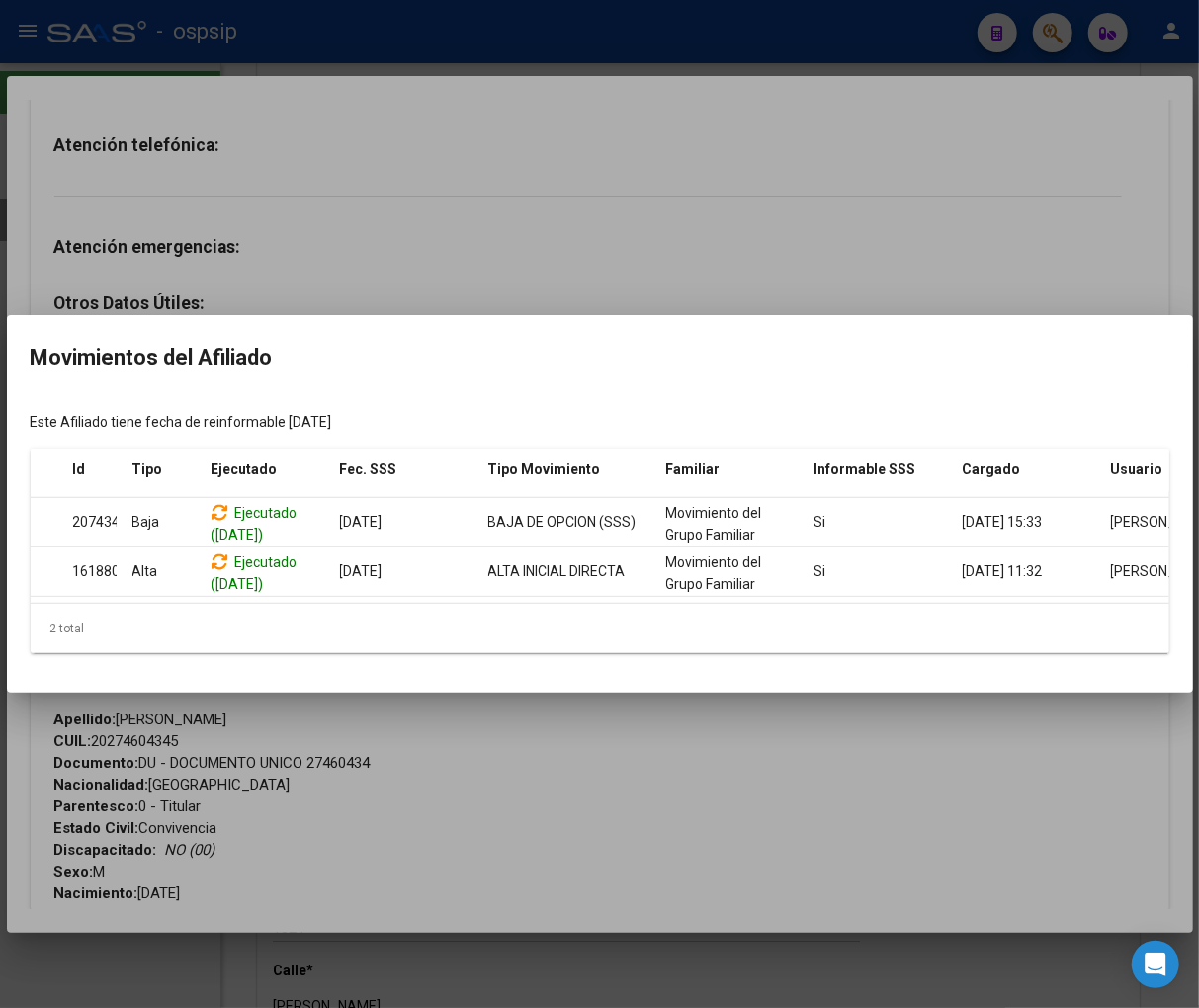 scroll, scrollTop: 0, scrollLeft: 0, axis: both 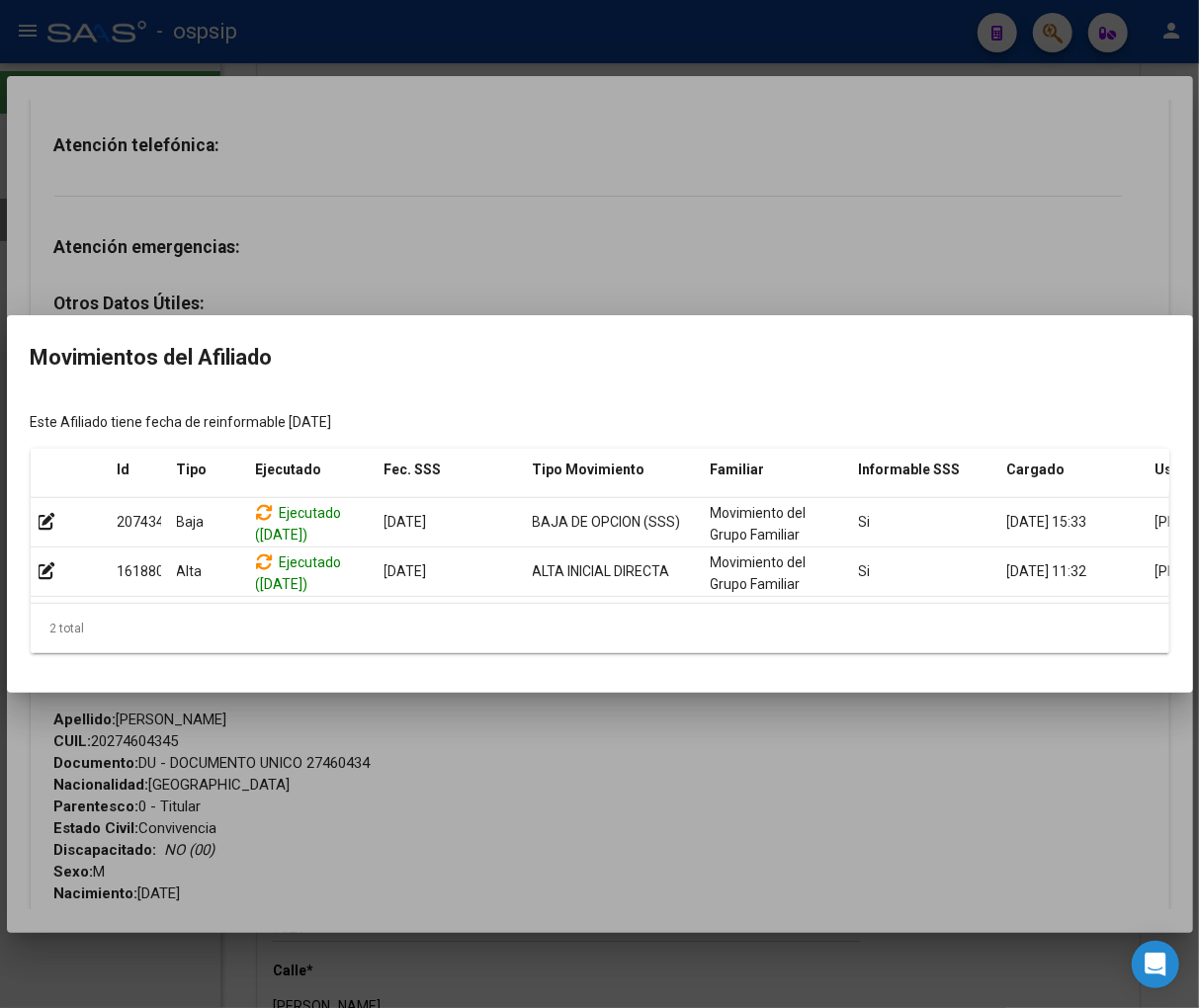 click at bounding box center [599, 504] 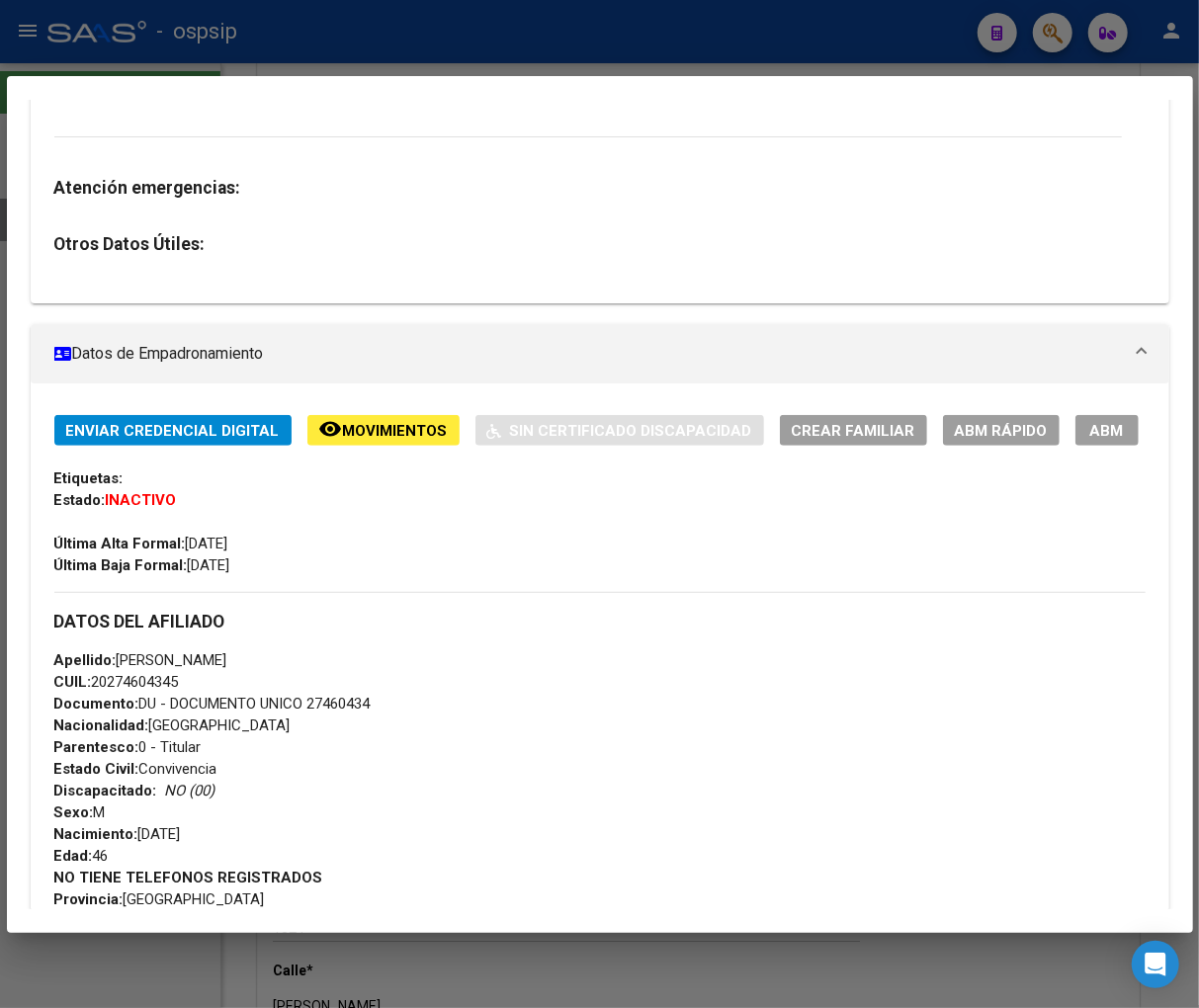 scroll, scrollTop: 219, scrollLeft: 0, axis: vertical 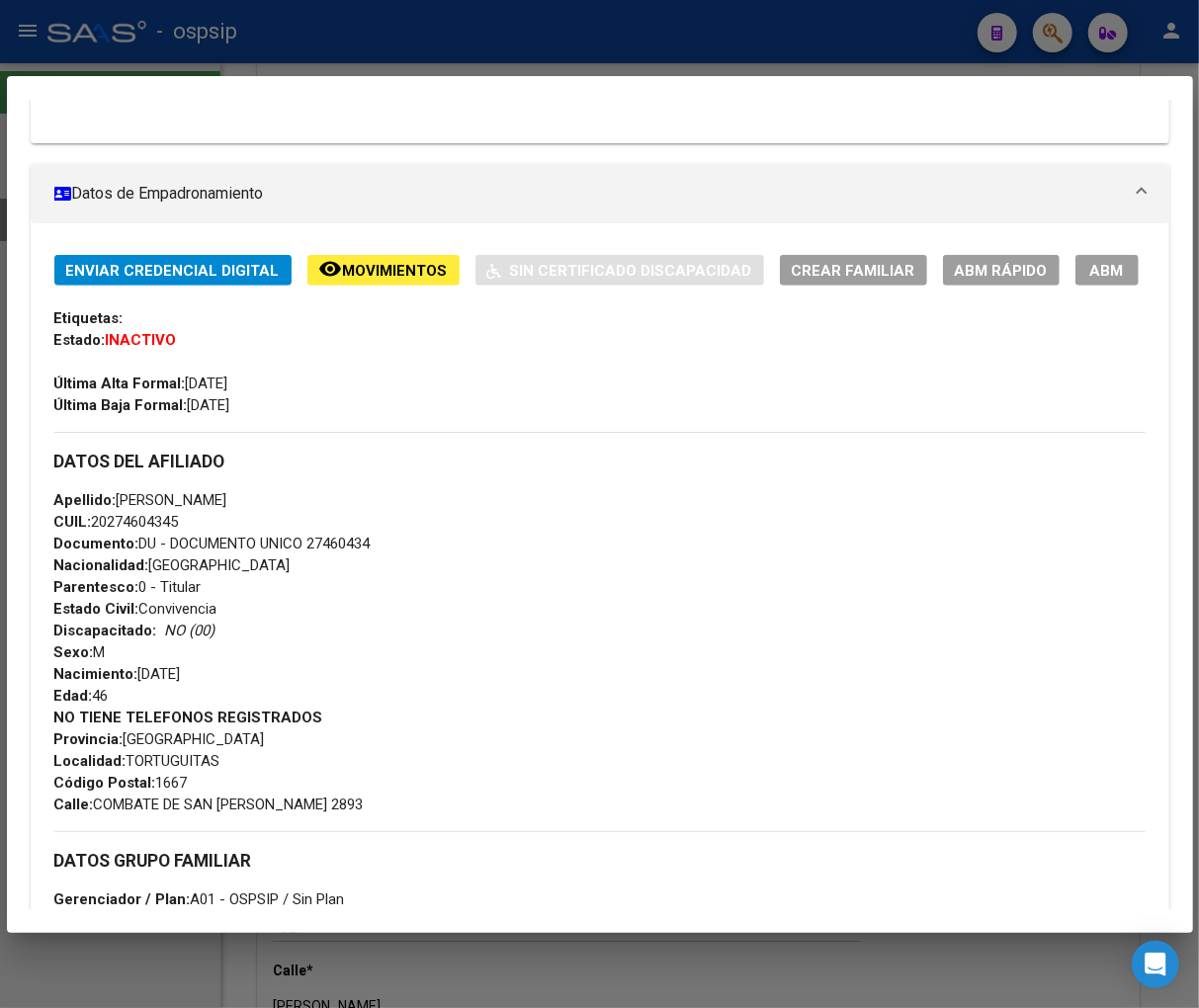 click on "ABM" at bounding box center (1107, 271) 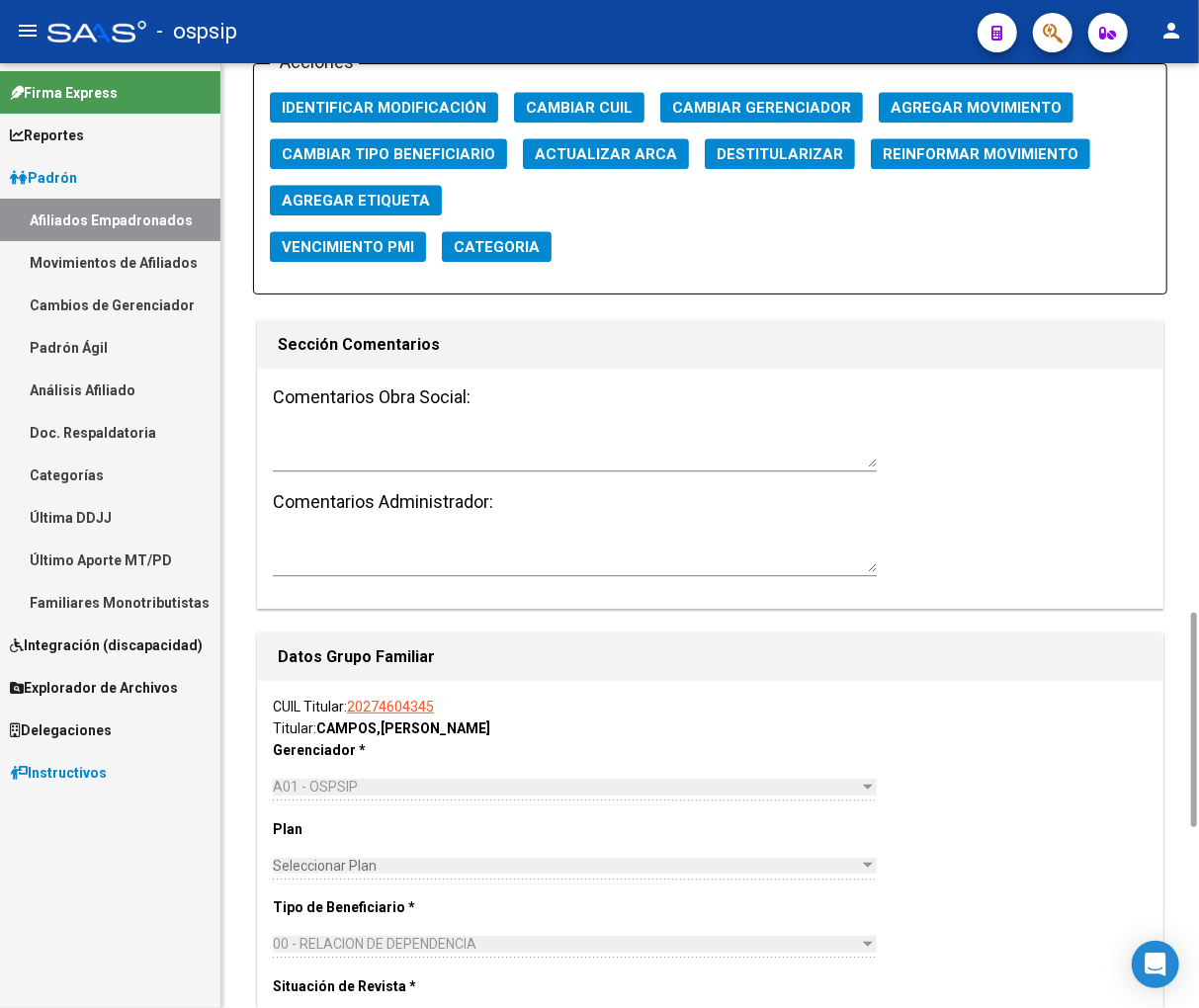 scroll, scrollTop: 1976, scrollLeft: 0, axis: vertical 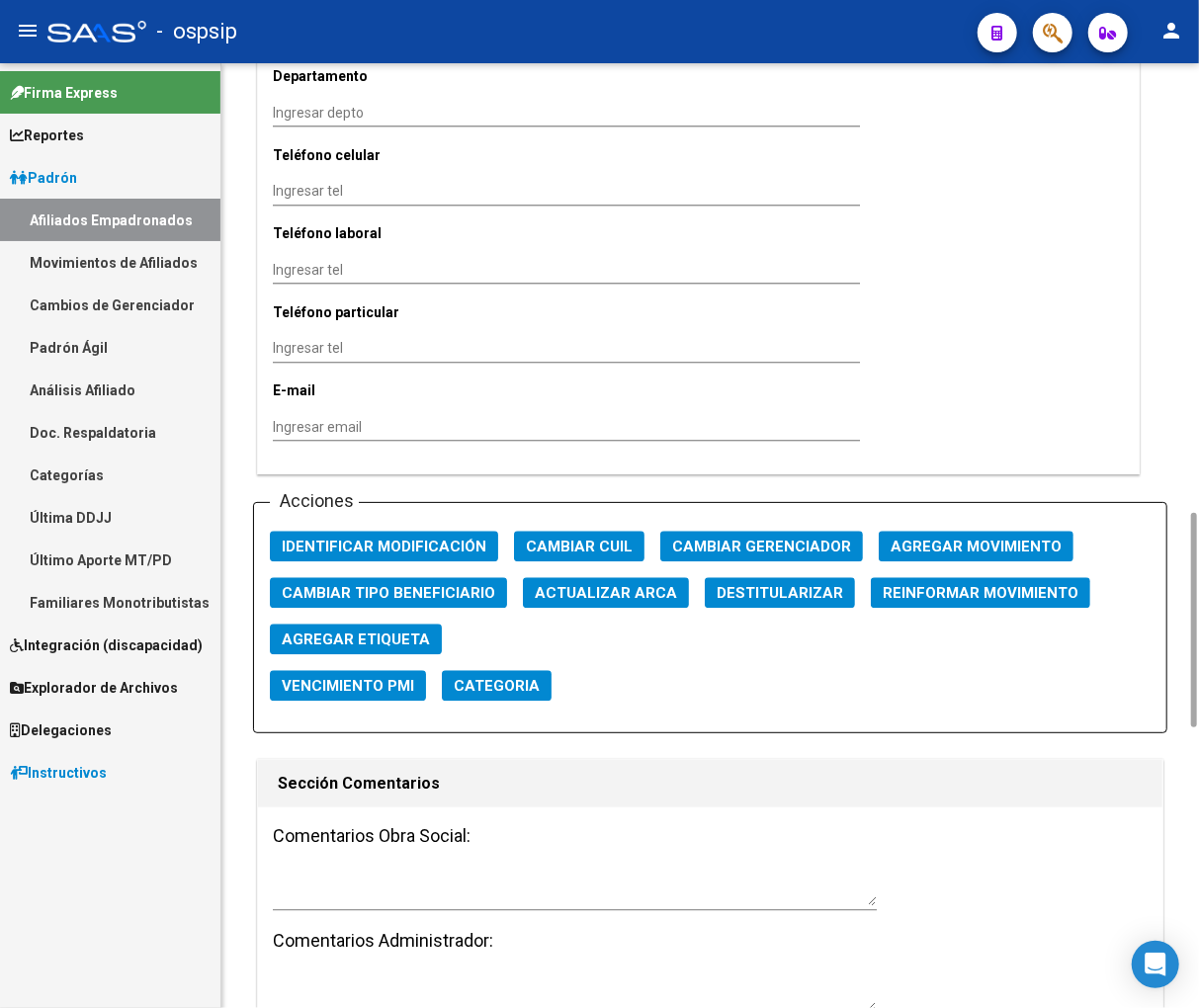 click on "Agregar Movimiento" 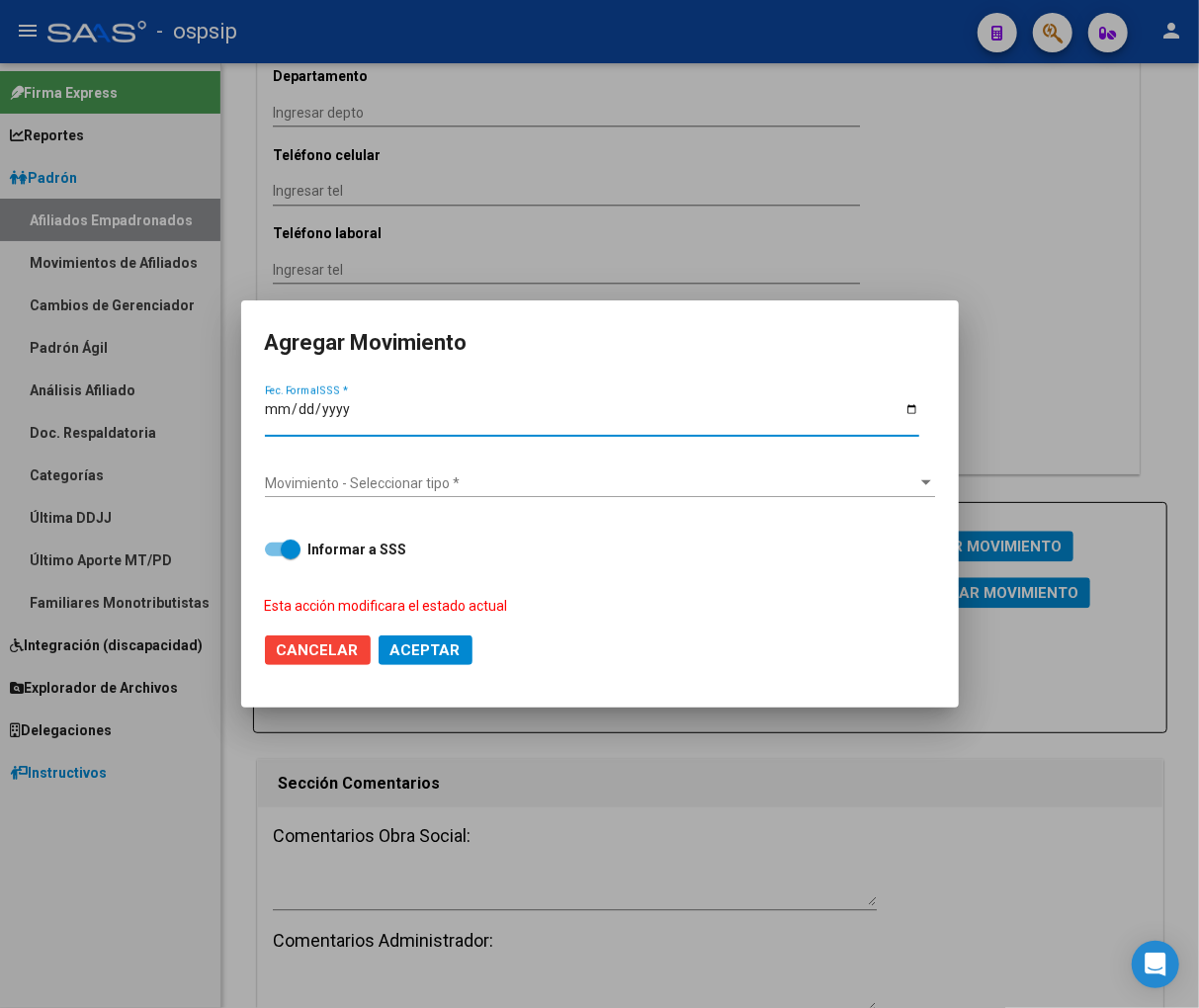 click on "Movimiento - Seleccionar tipo *" at bounding box center [591, 483] 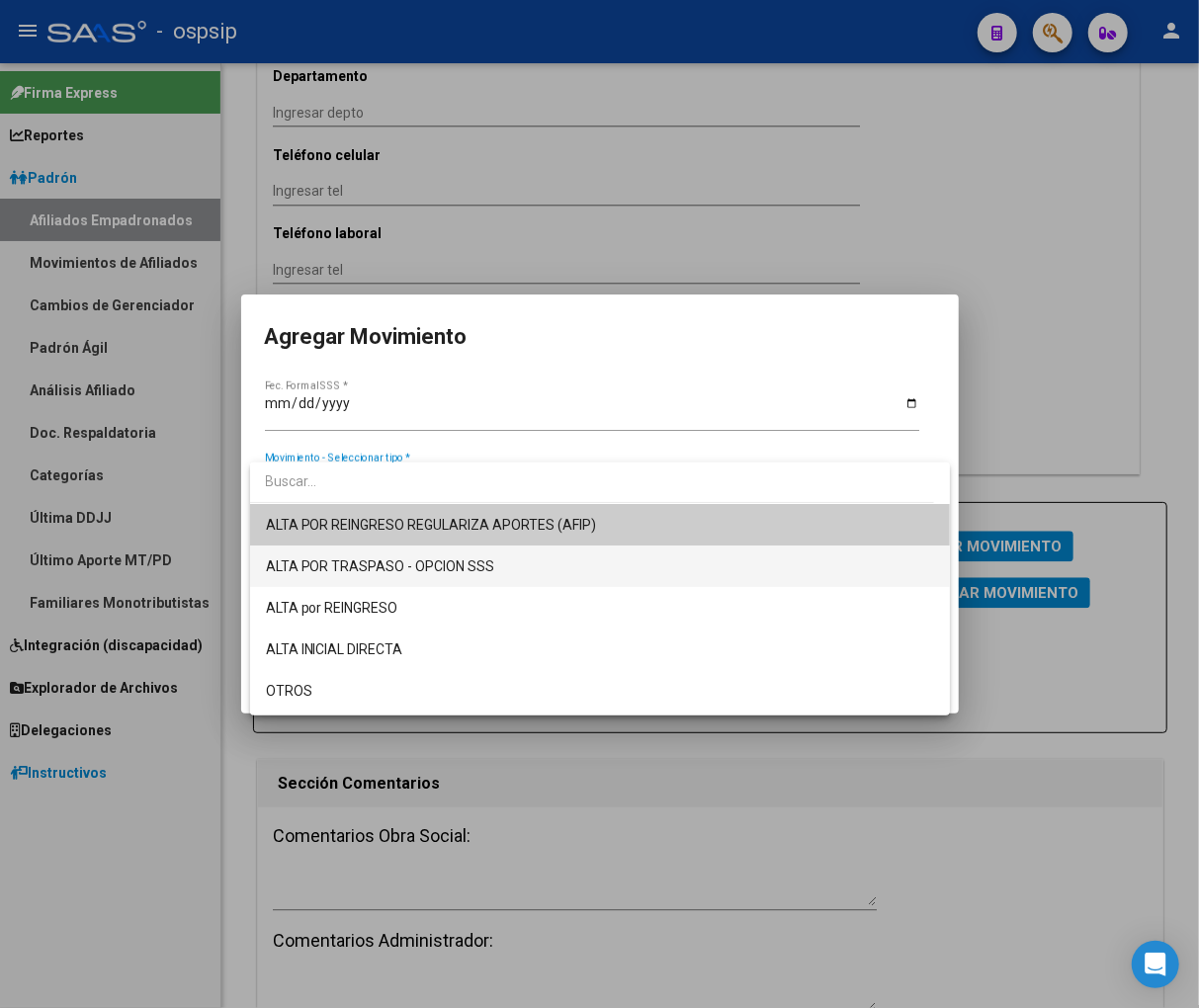 click on "ALTA POR TRASPASO - OPCION SSS" at bounding box center (600, 566) 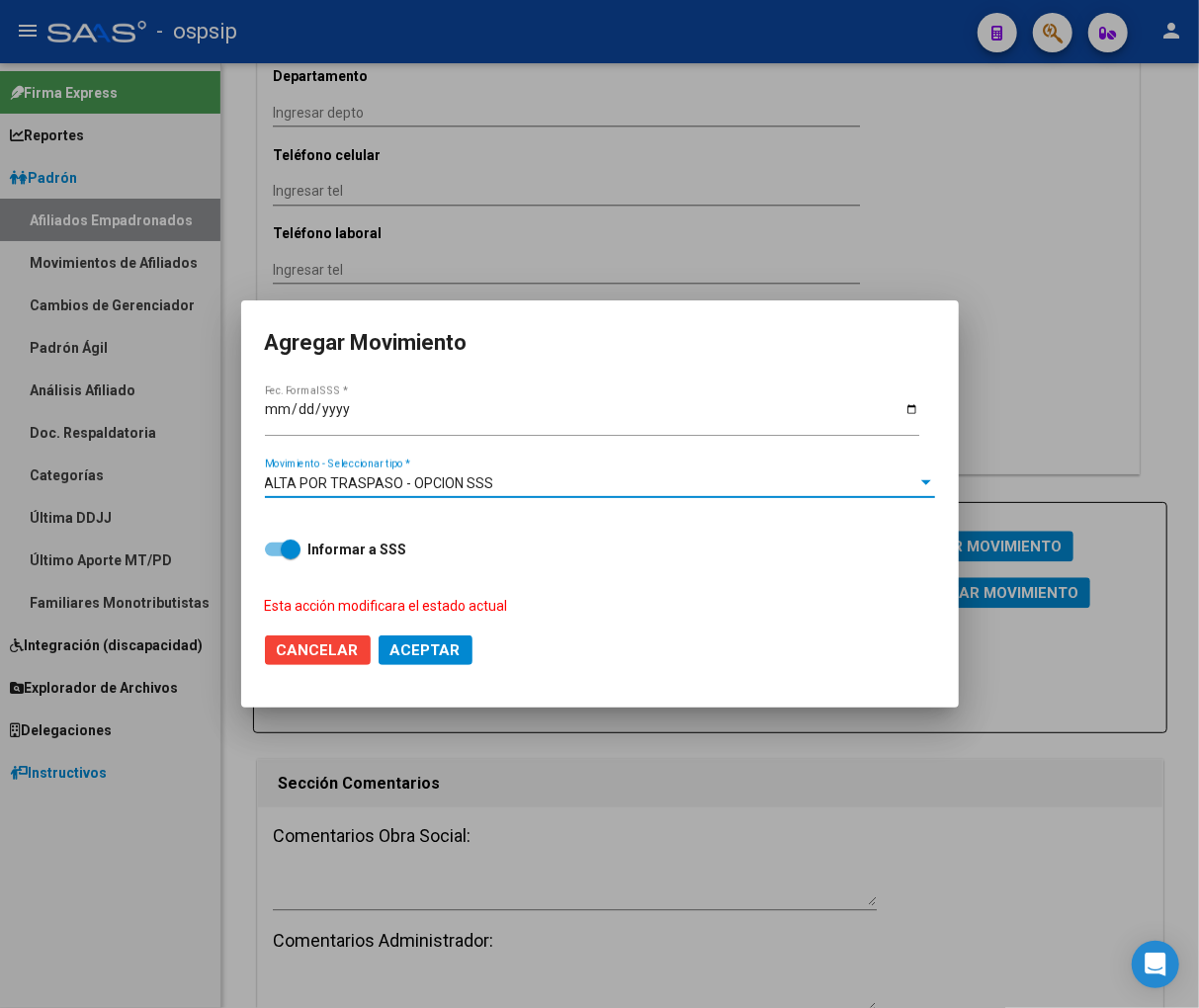 click on "Aceptar" 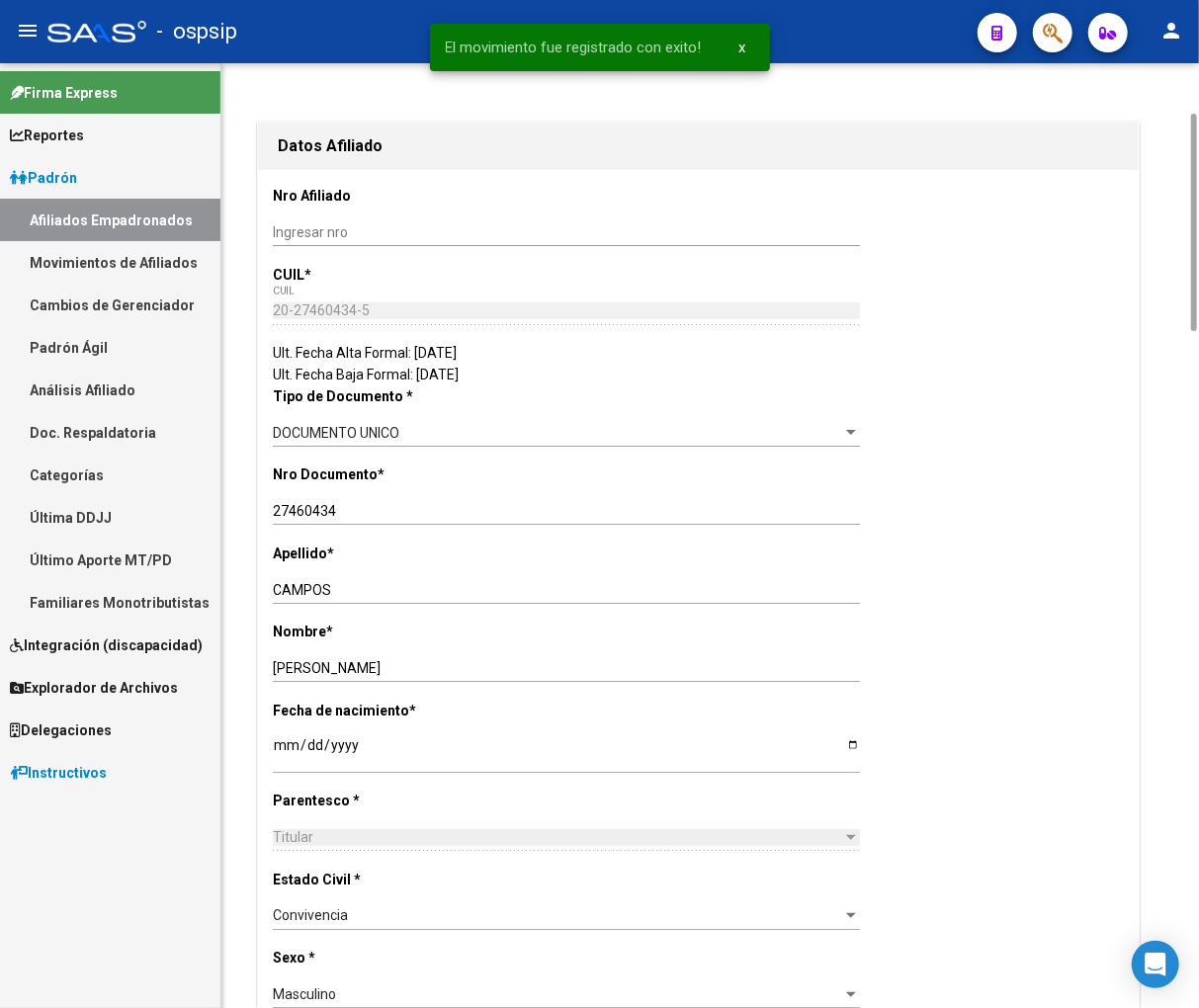 scroll, scrollTop: 0, scrollLeft: 0, axis: both 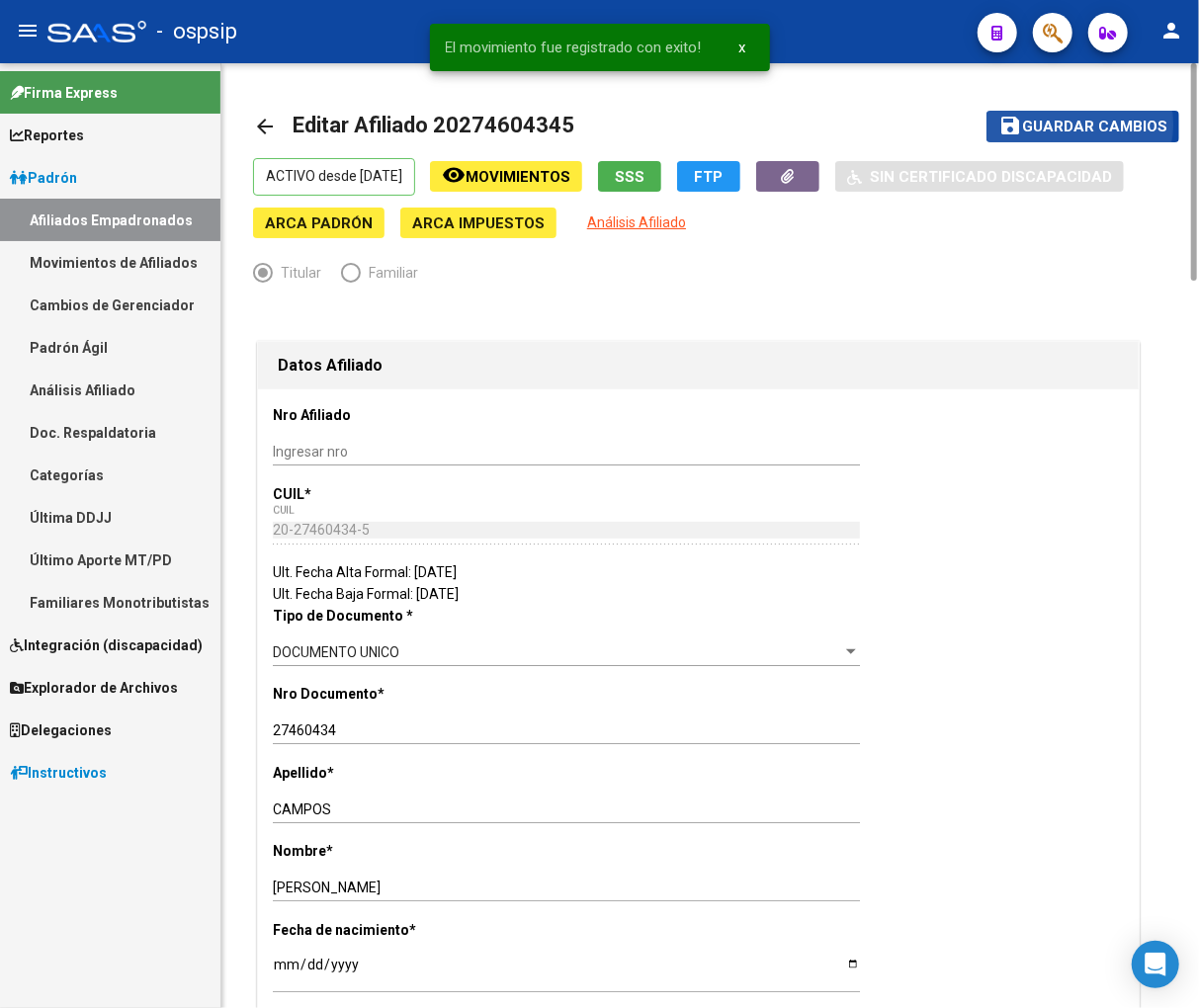 click on "Guardar cambios" 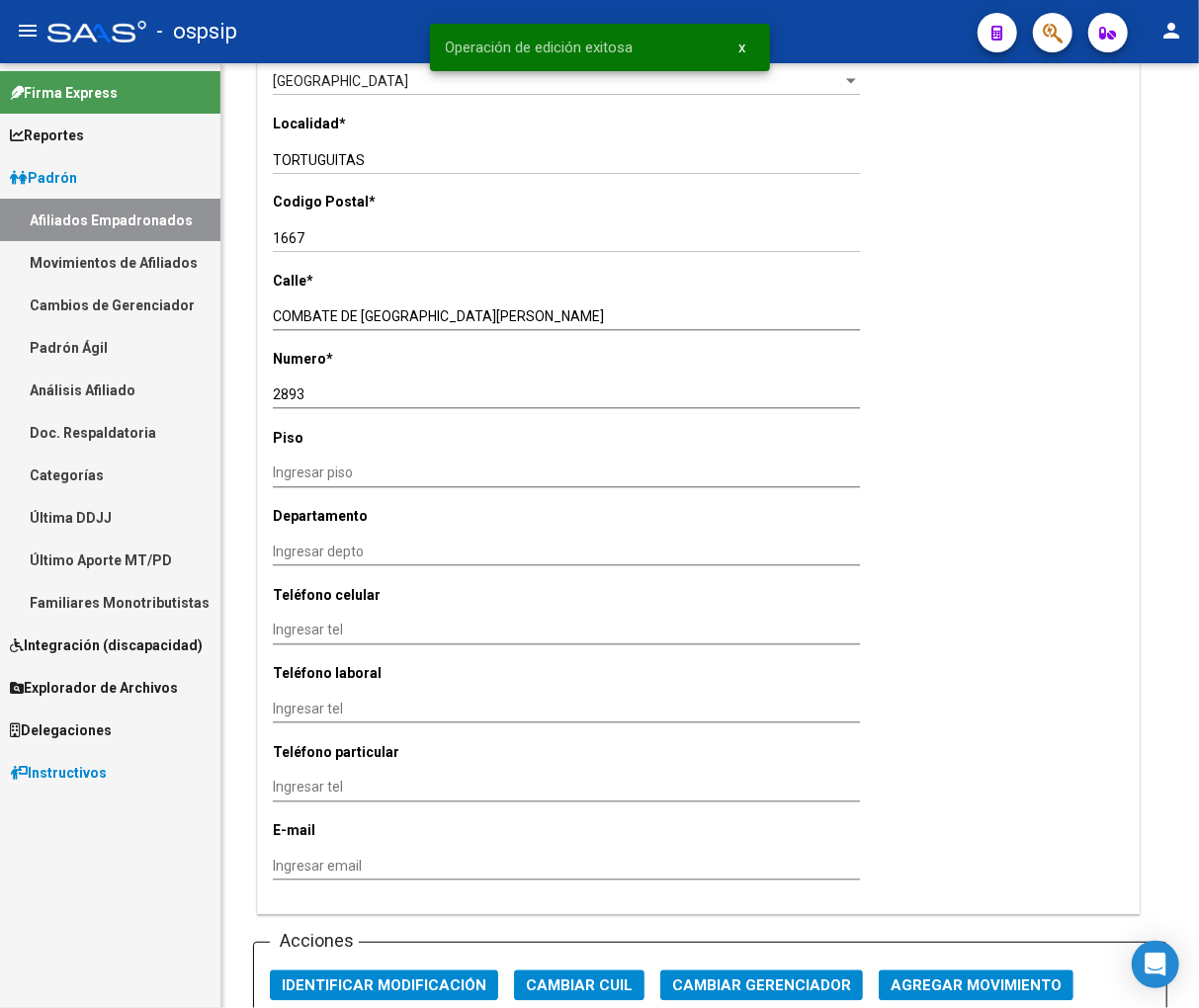 scroll, scrollTop: 2196, scrollLeft: 0, axis: vertical 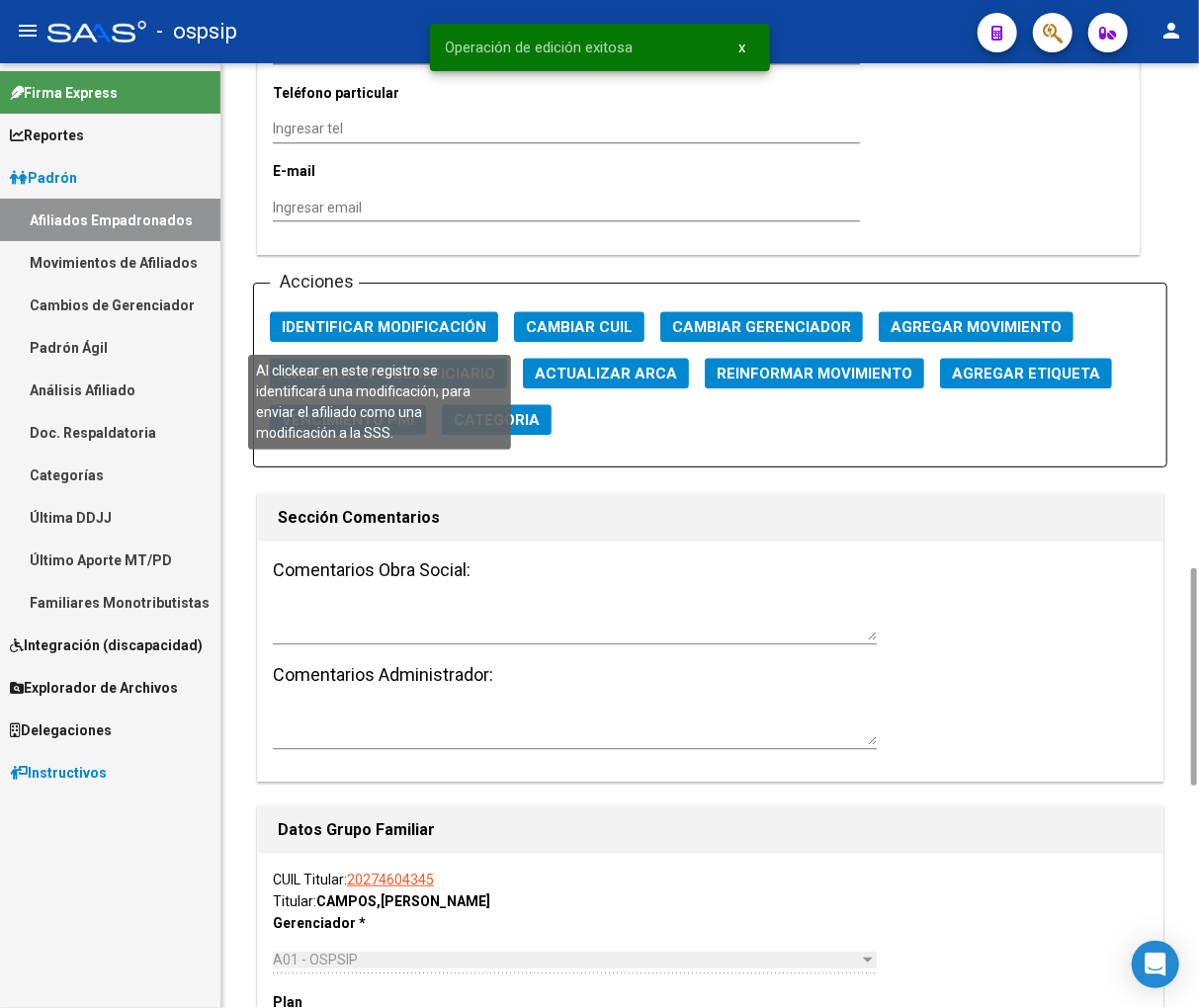 click on "Identificar Modificación" 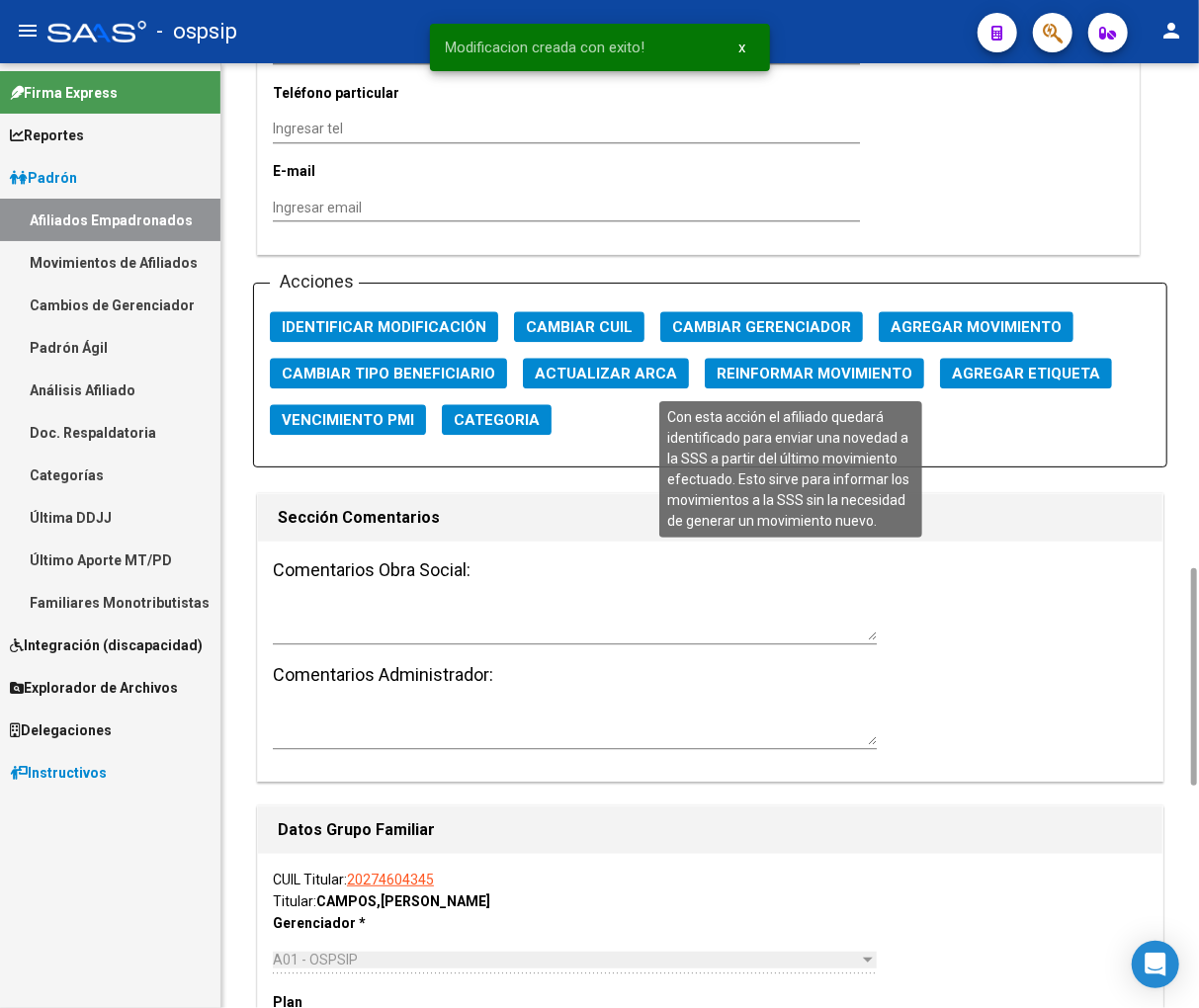click on "Reinformar Movimiento" 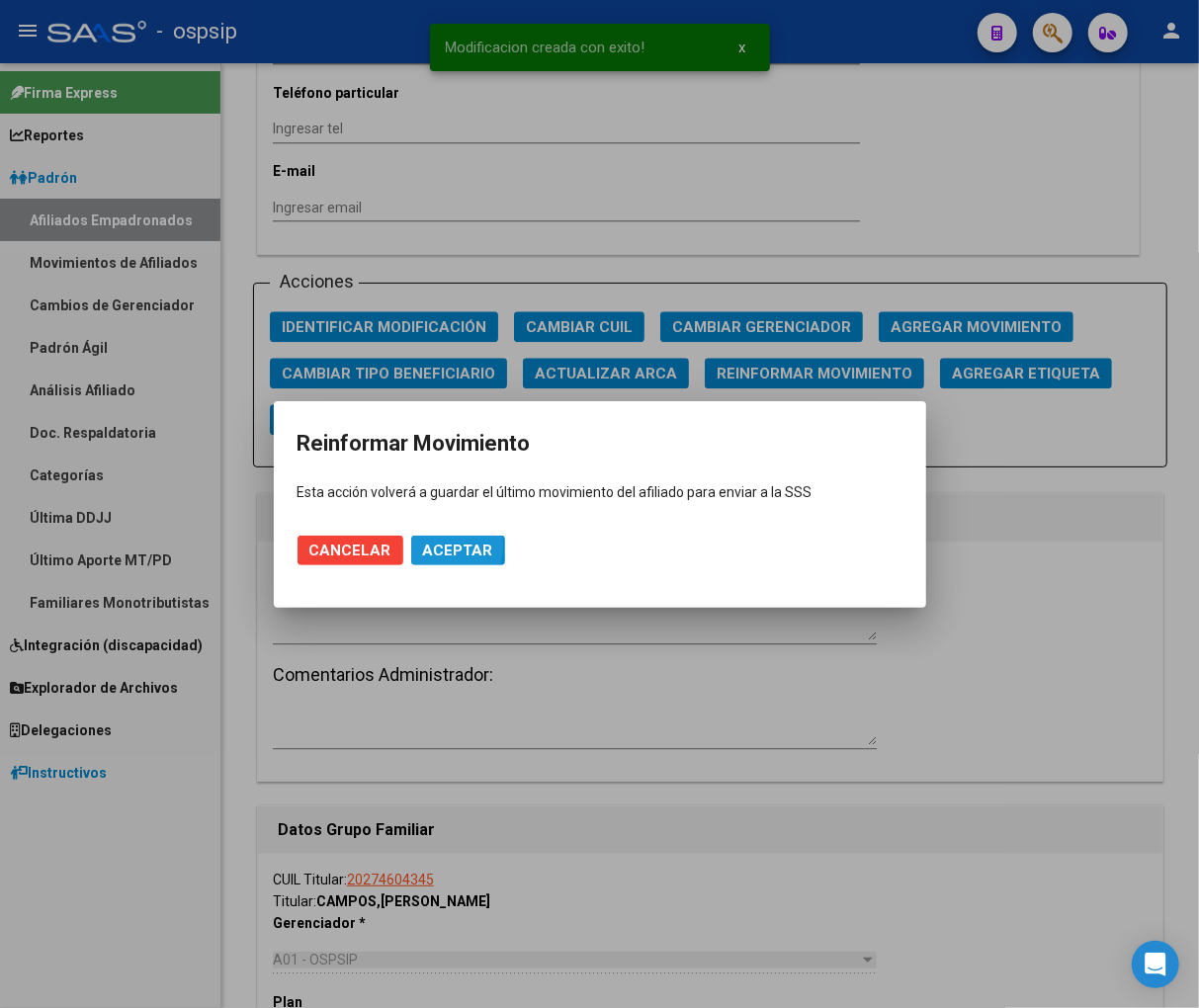 click on "Aceptar" at bounding box center (458, 550) 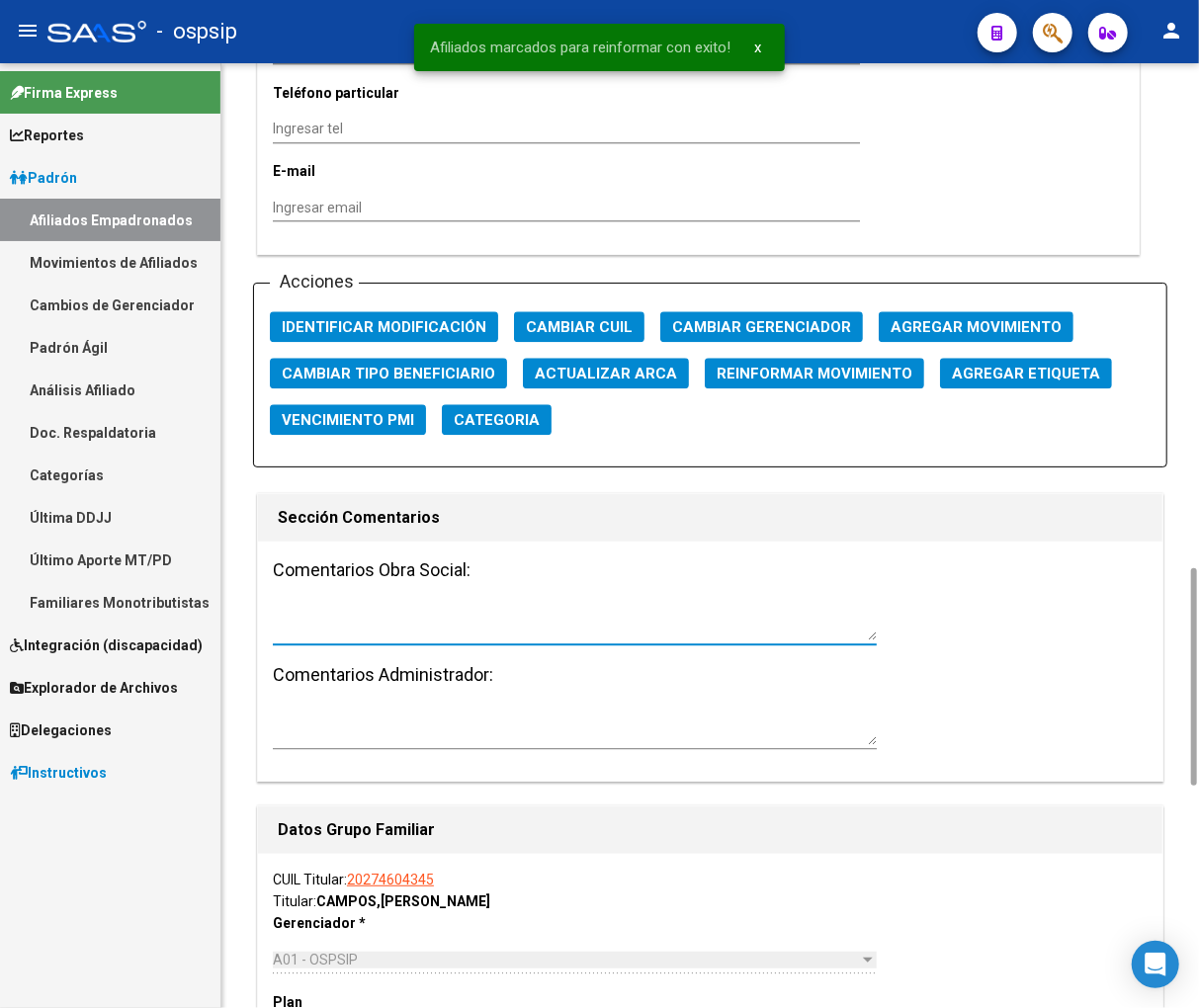 click at bounding box center (574, 622) 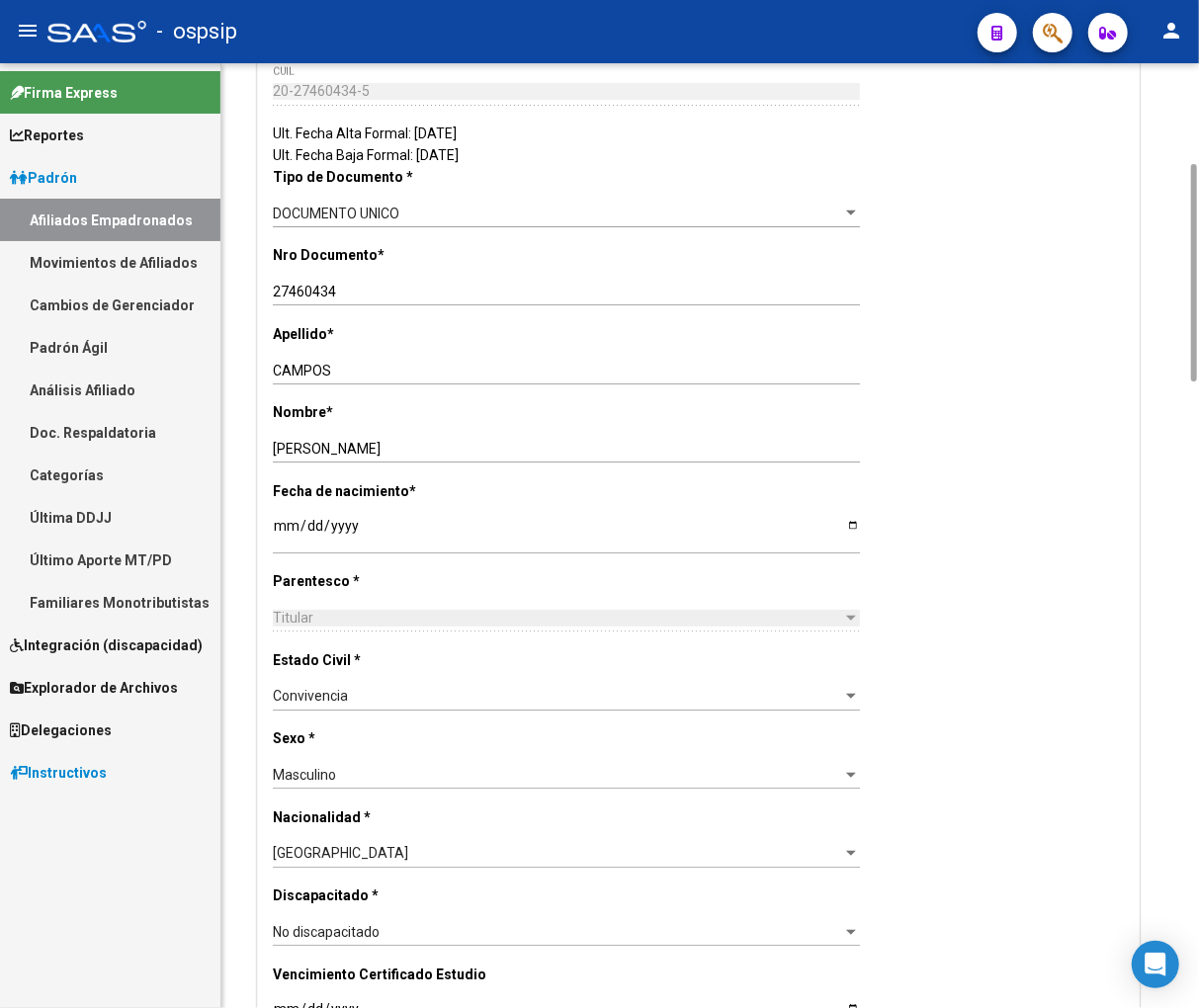 scroll, scrollTop: 0, scrollLeft: 0, axis: both 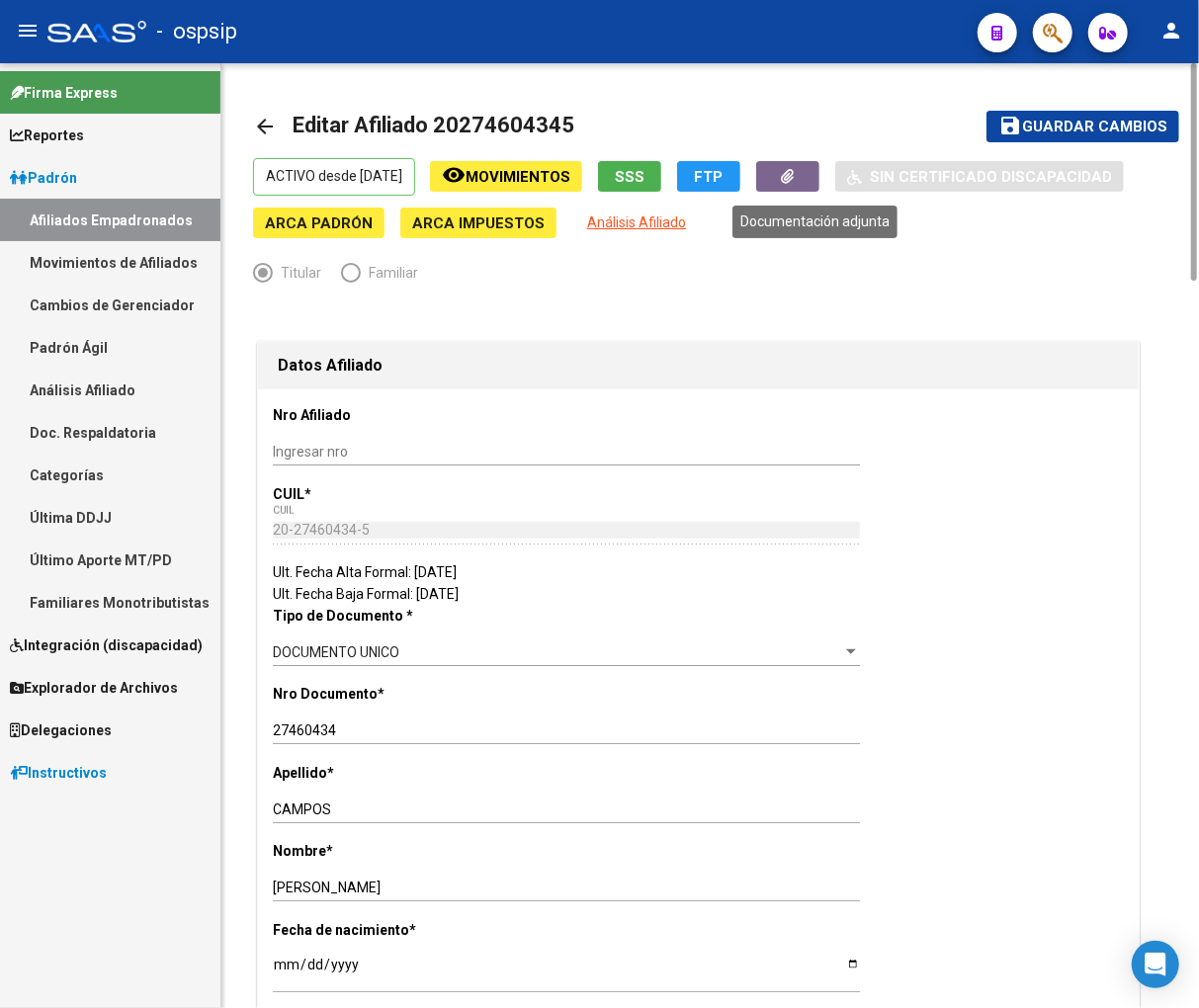 click 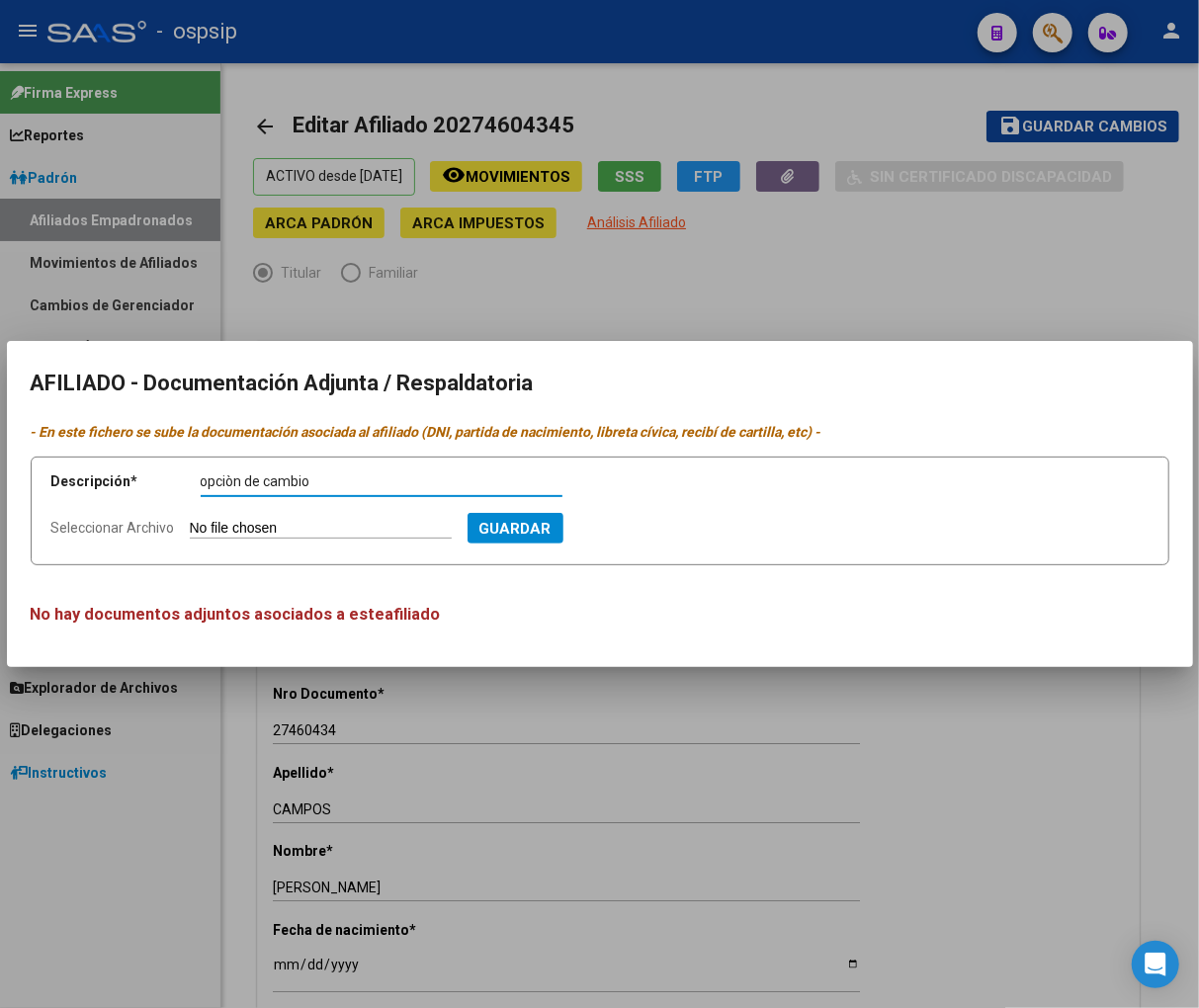click on "Seleccionar Archivo" at bounding box center [320, 529] 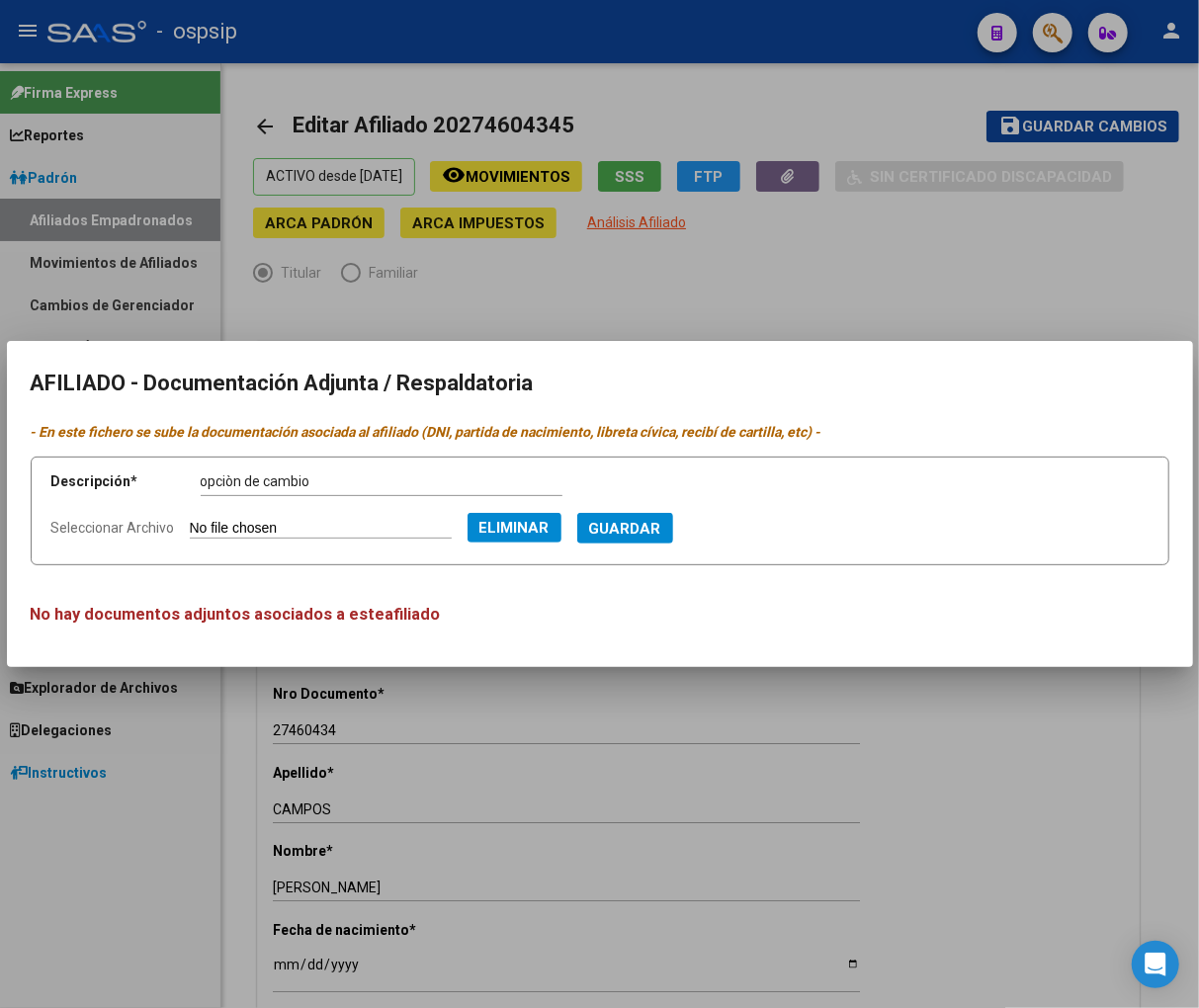 click on "Guardar" at bounding box center (625, 529) 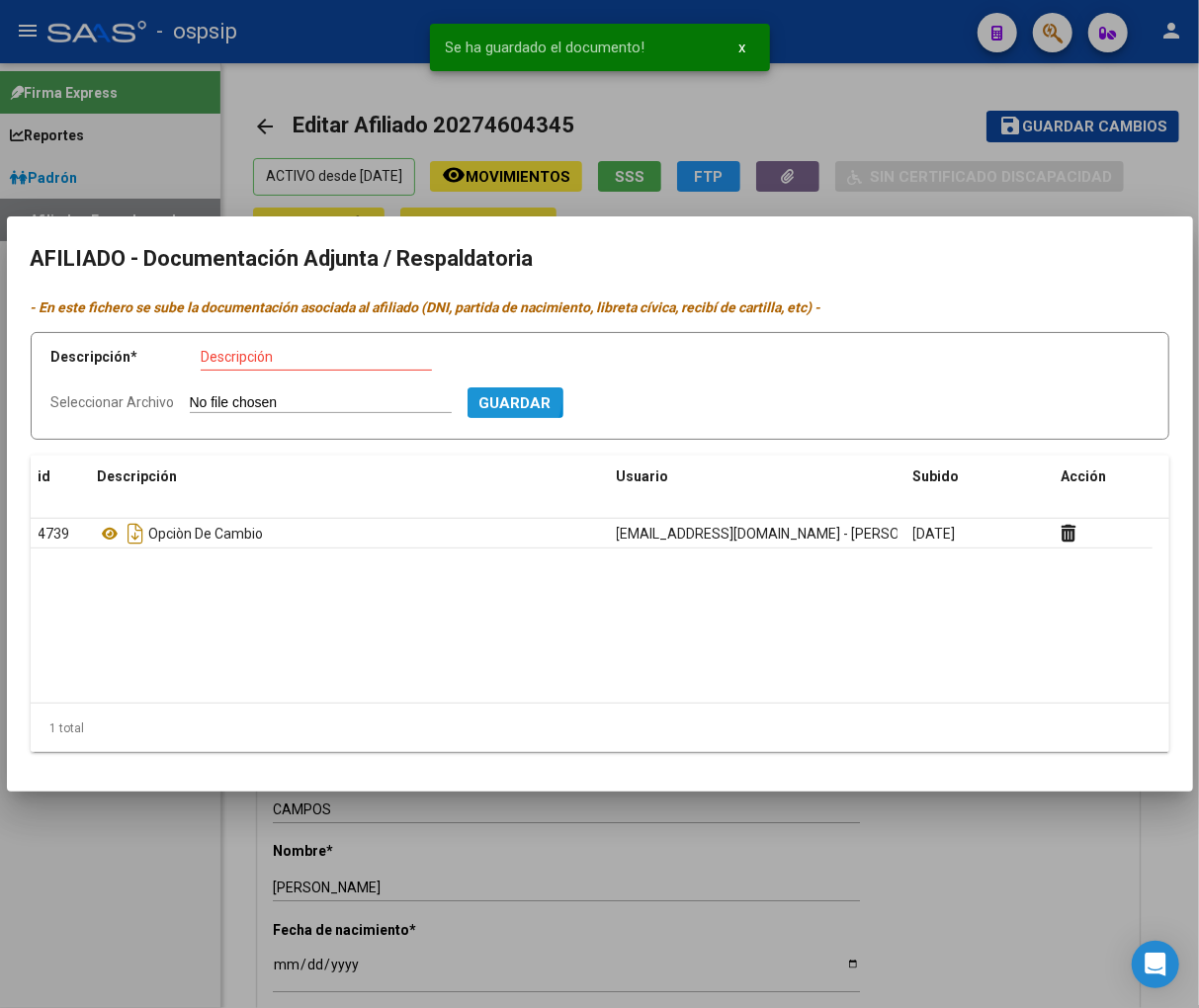 click on "Guardar" at bounding box center [515, 403] 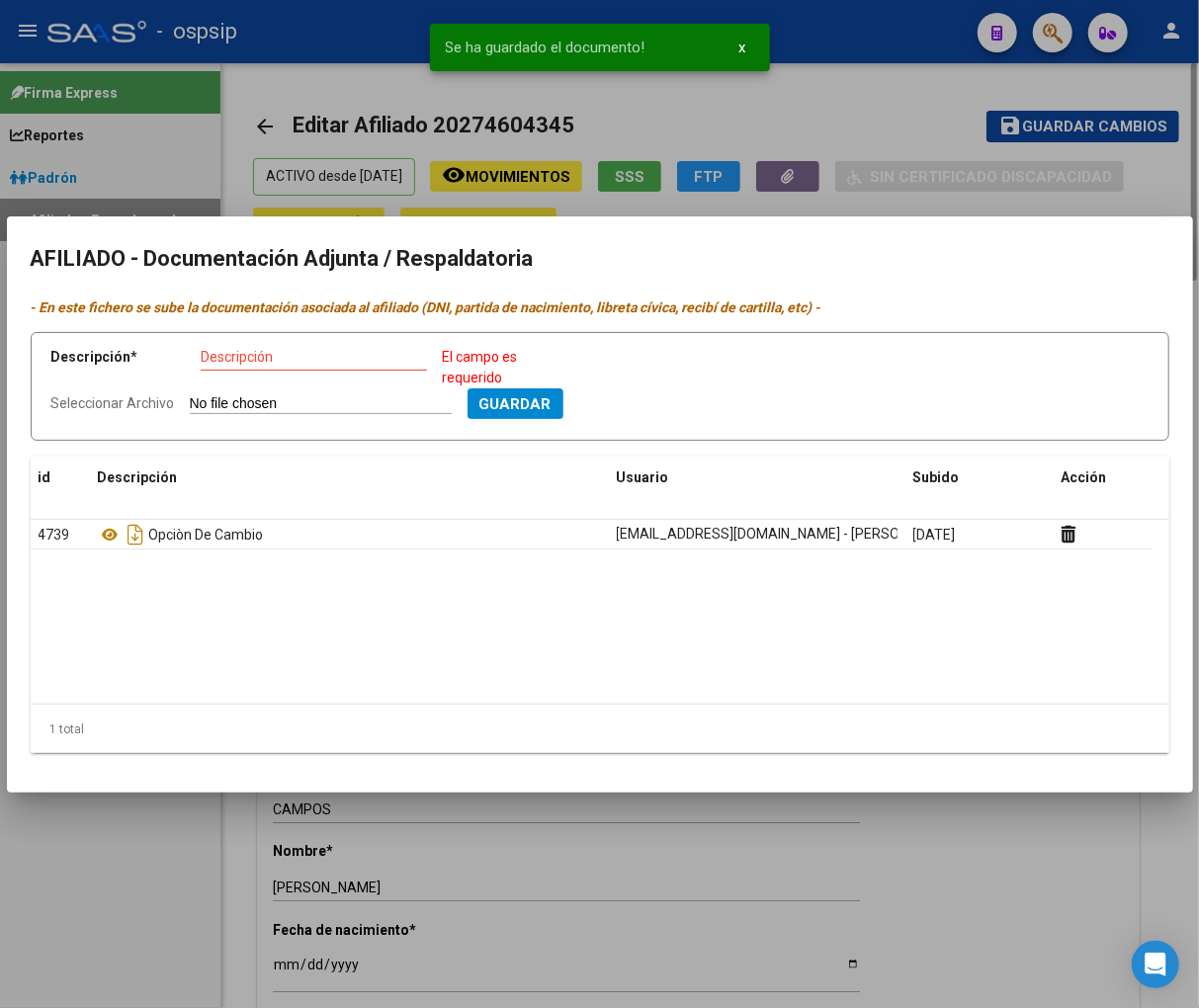 drag, startPoint x: 892, startPoint y: 124, endPoint x: 1041, endPoint y: 112, distance: 149.48244 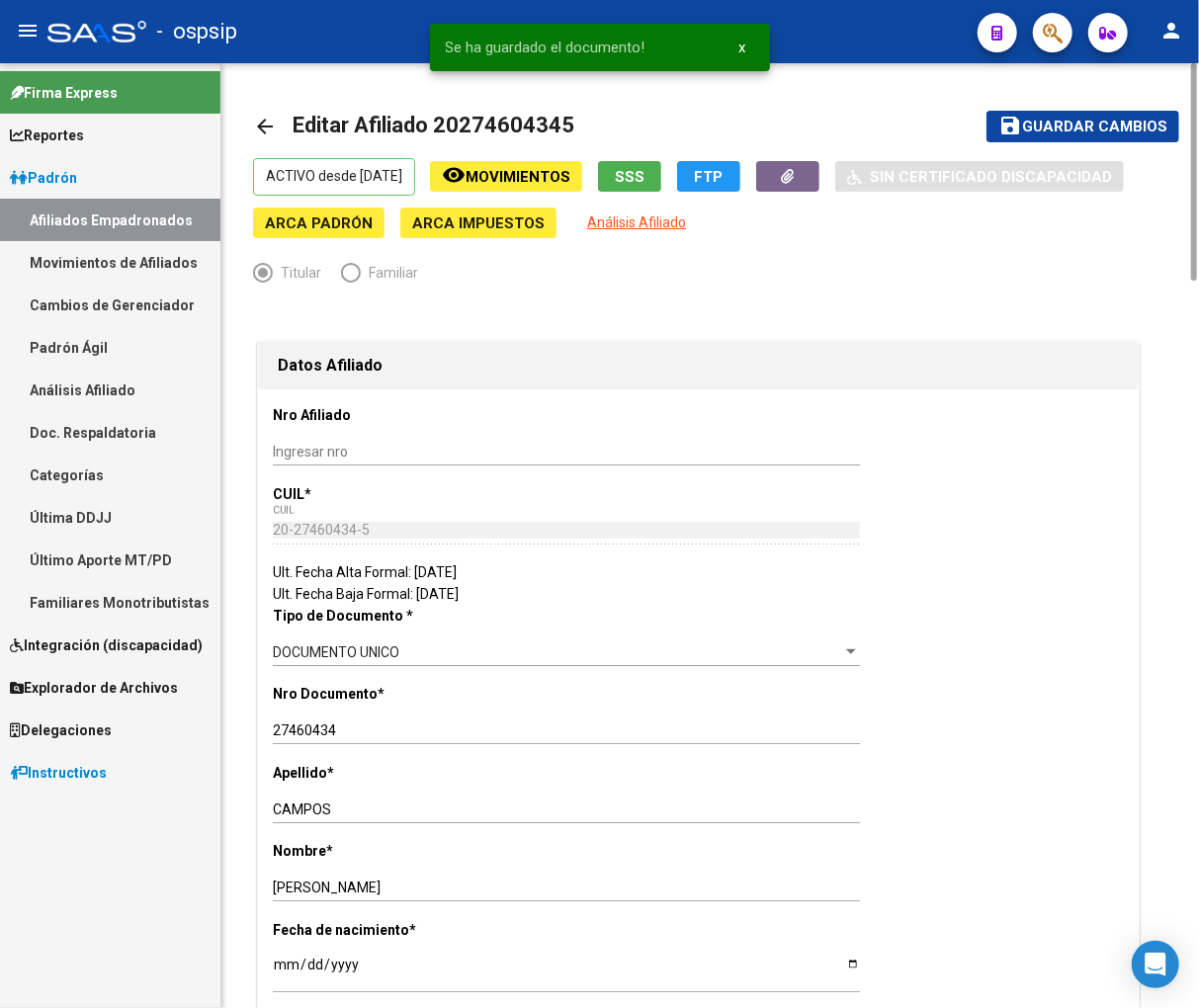 click on "Guardar cambios" 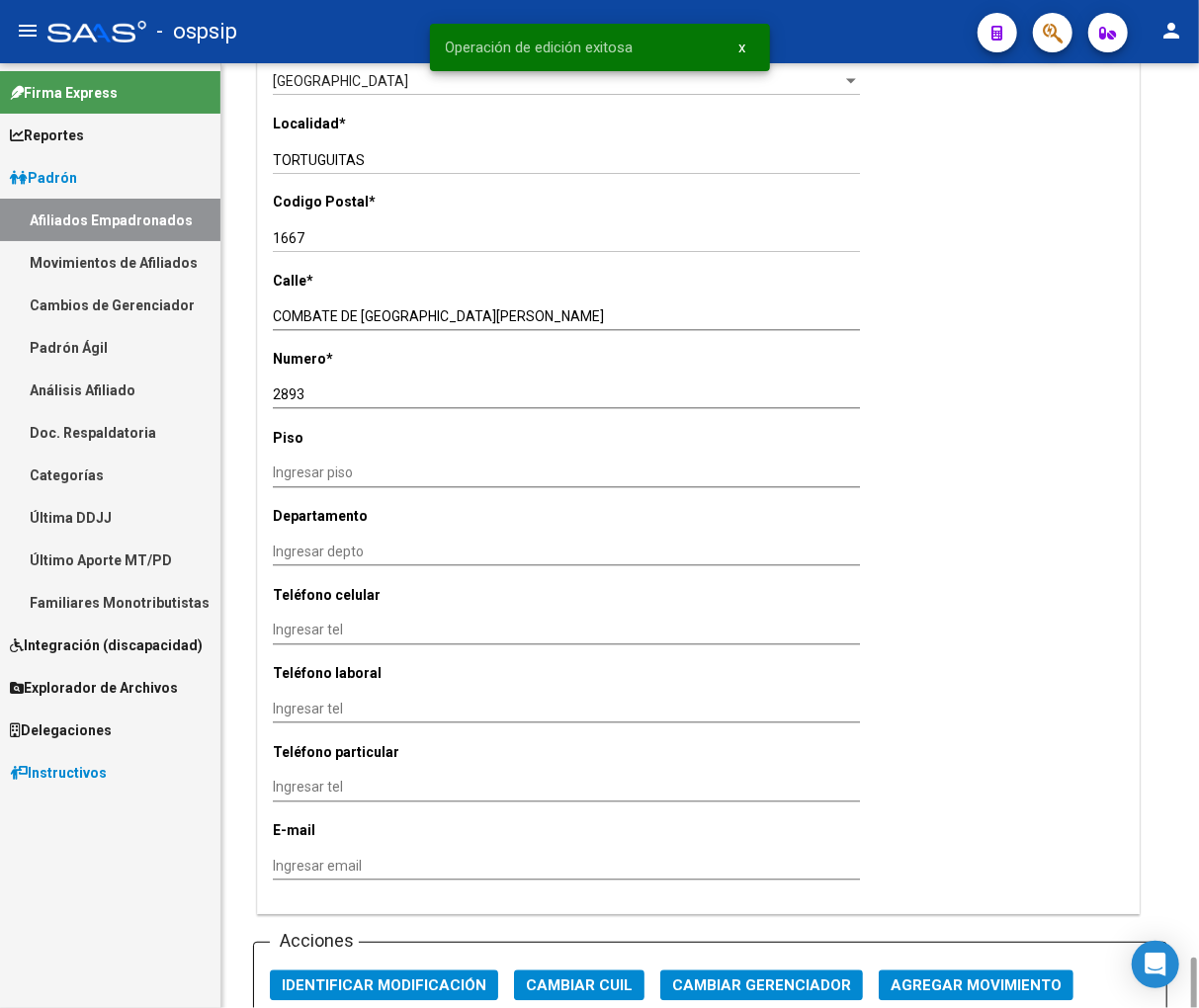 scroll, scrollTop: 2196, scrollLeft: 0, axis: vertical 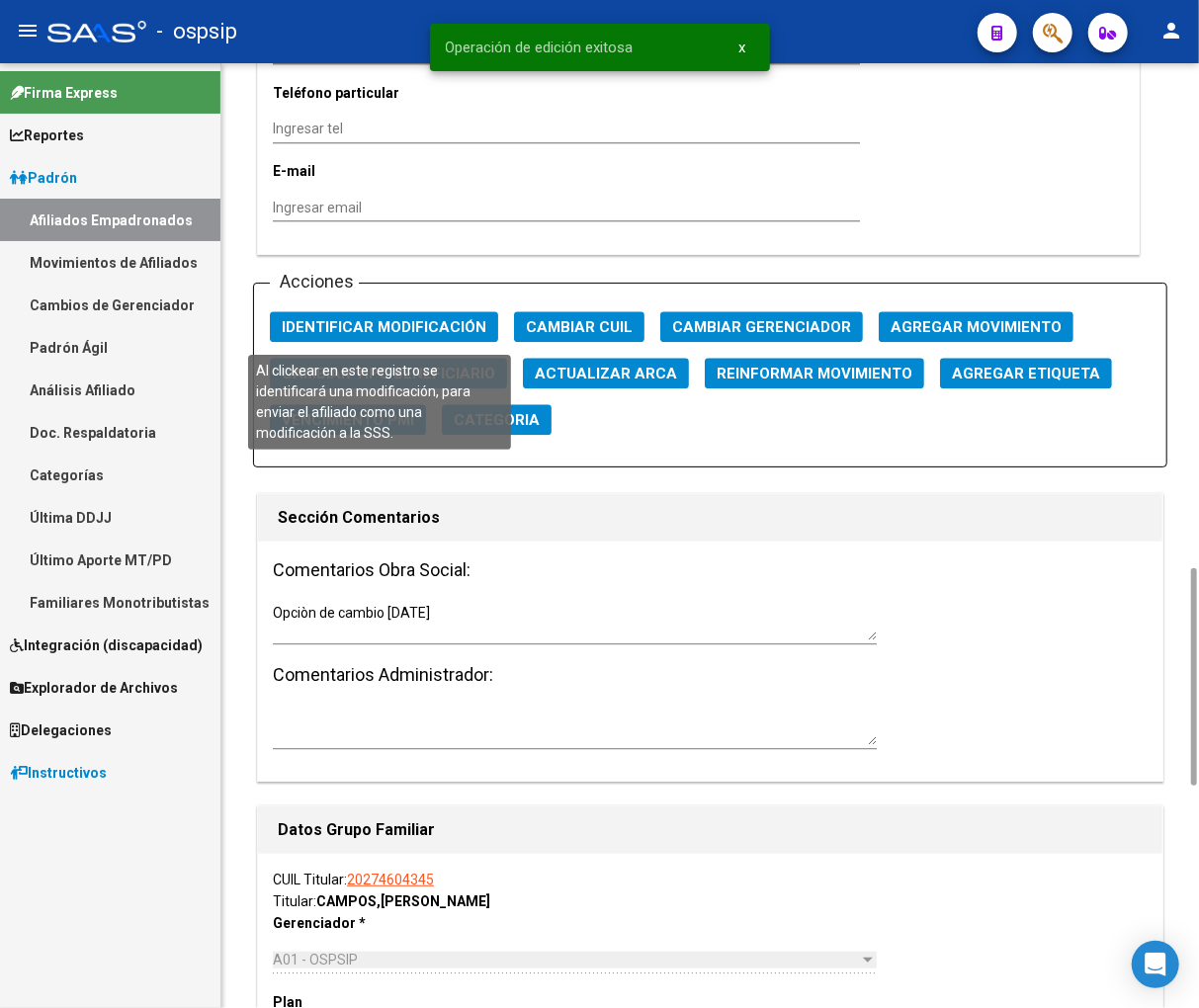 click on "Identificar Modificación" 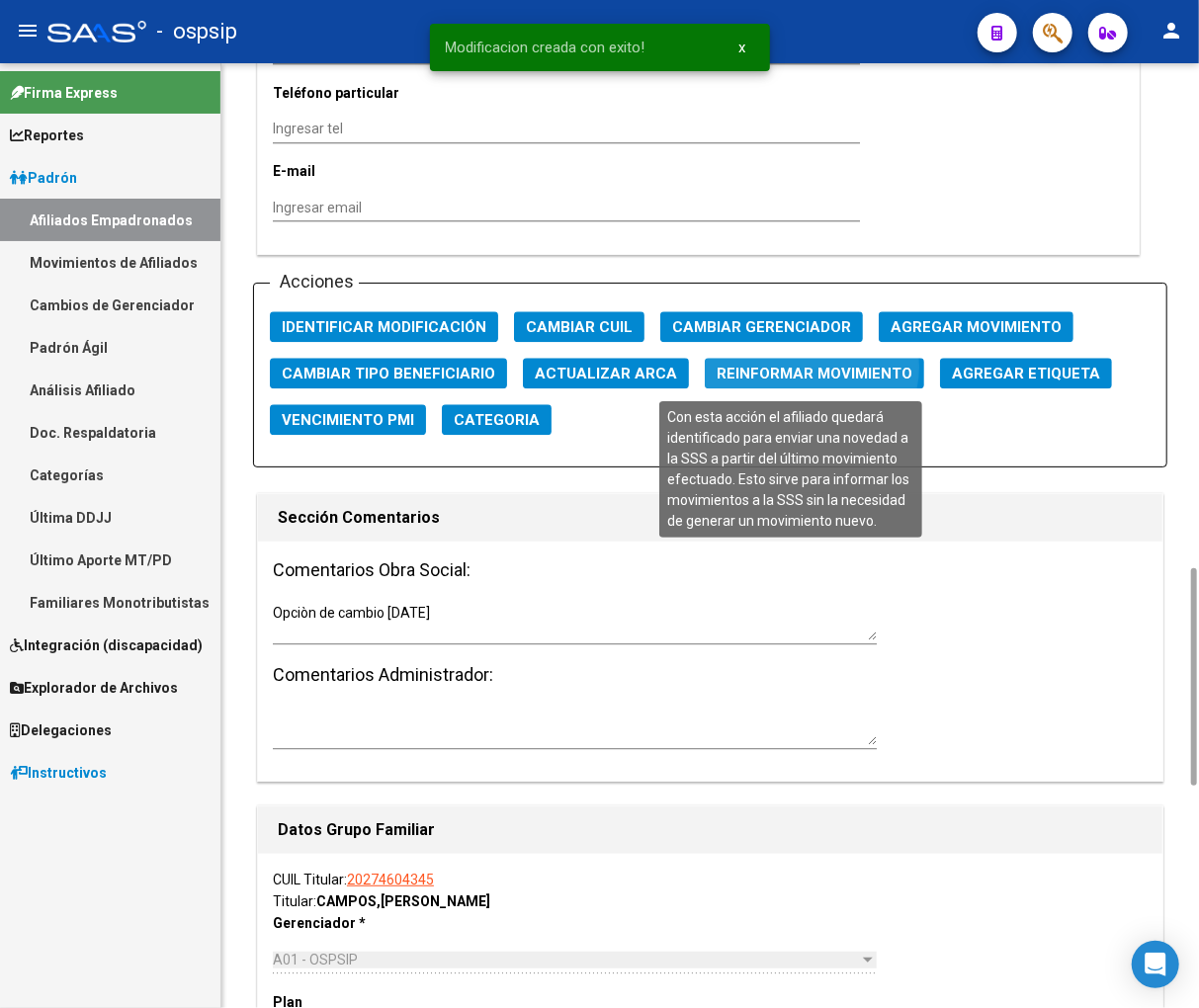 click on "Reinformar Movimiento" 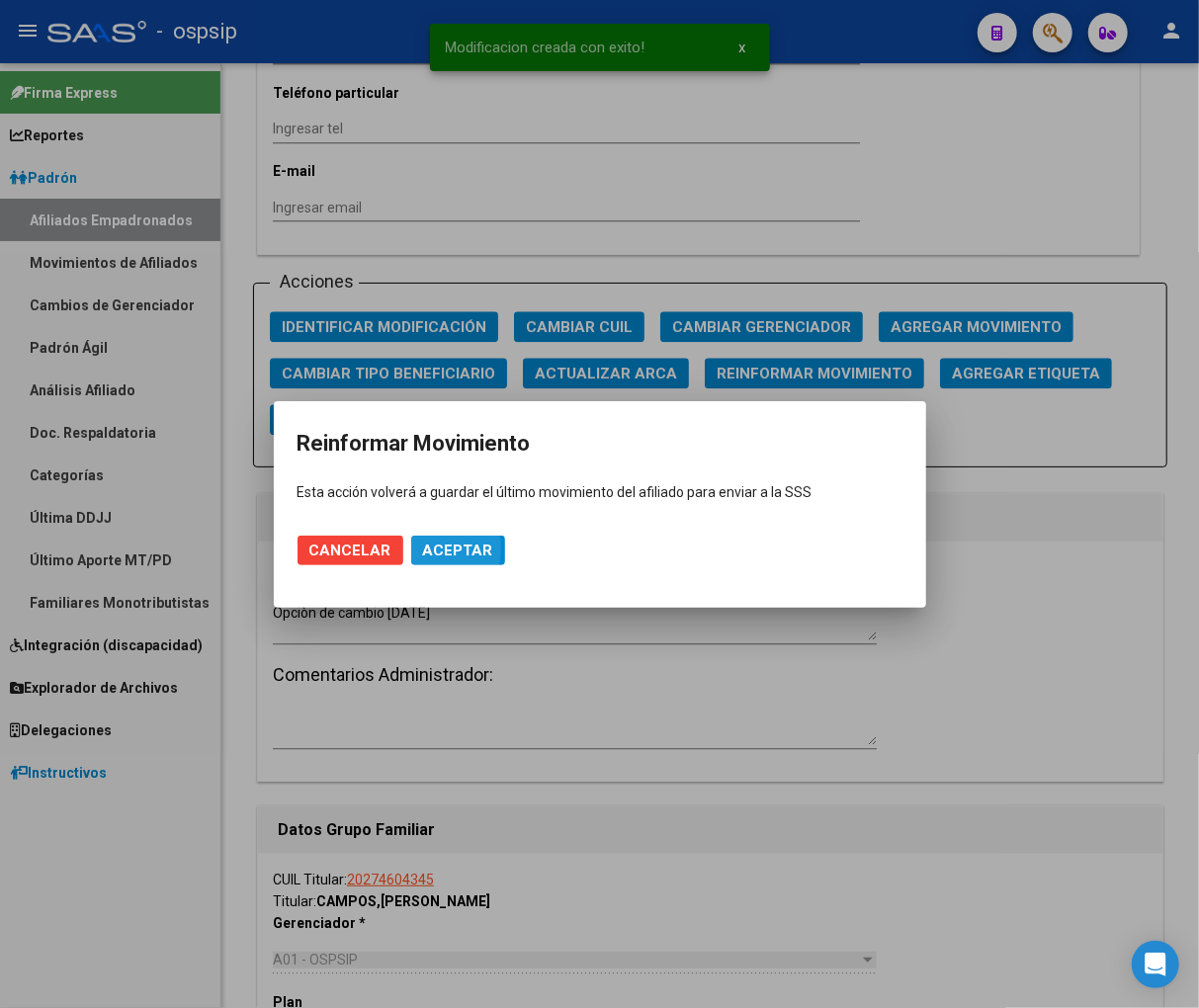 click on "Aceptar" at bounding box center (458, 550) 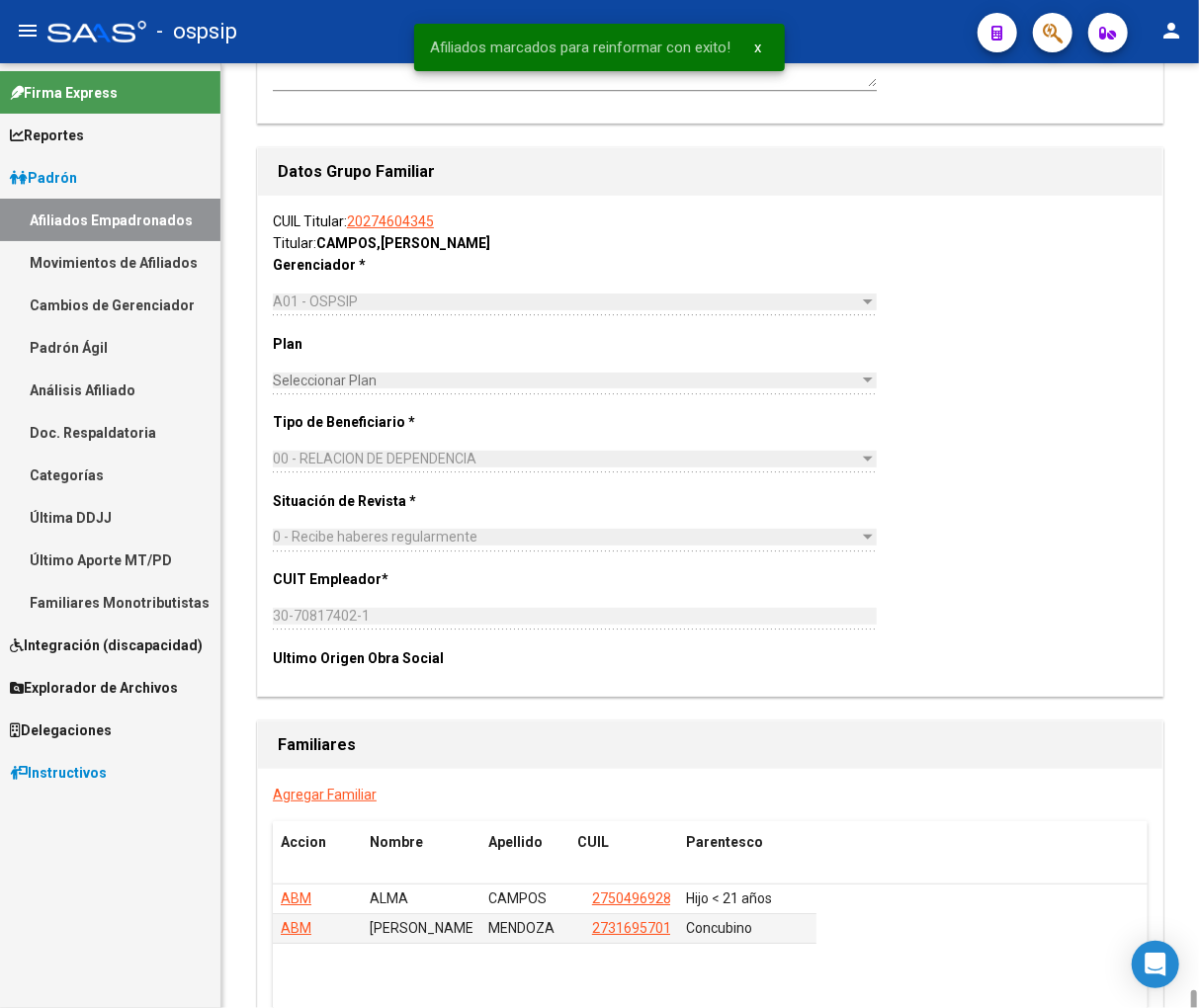 scroll, scrollTop: 3074, scrollLeft: 0, axis: vertical 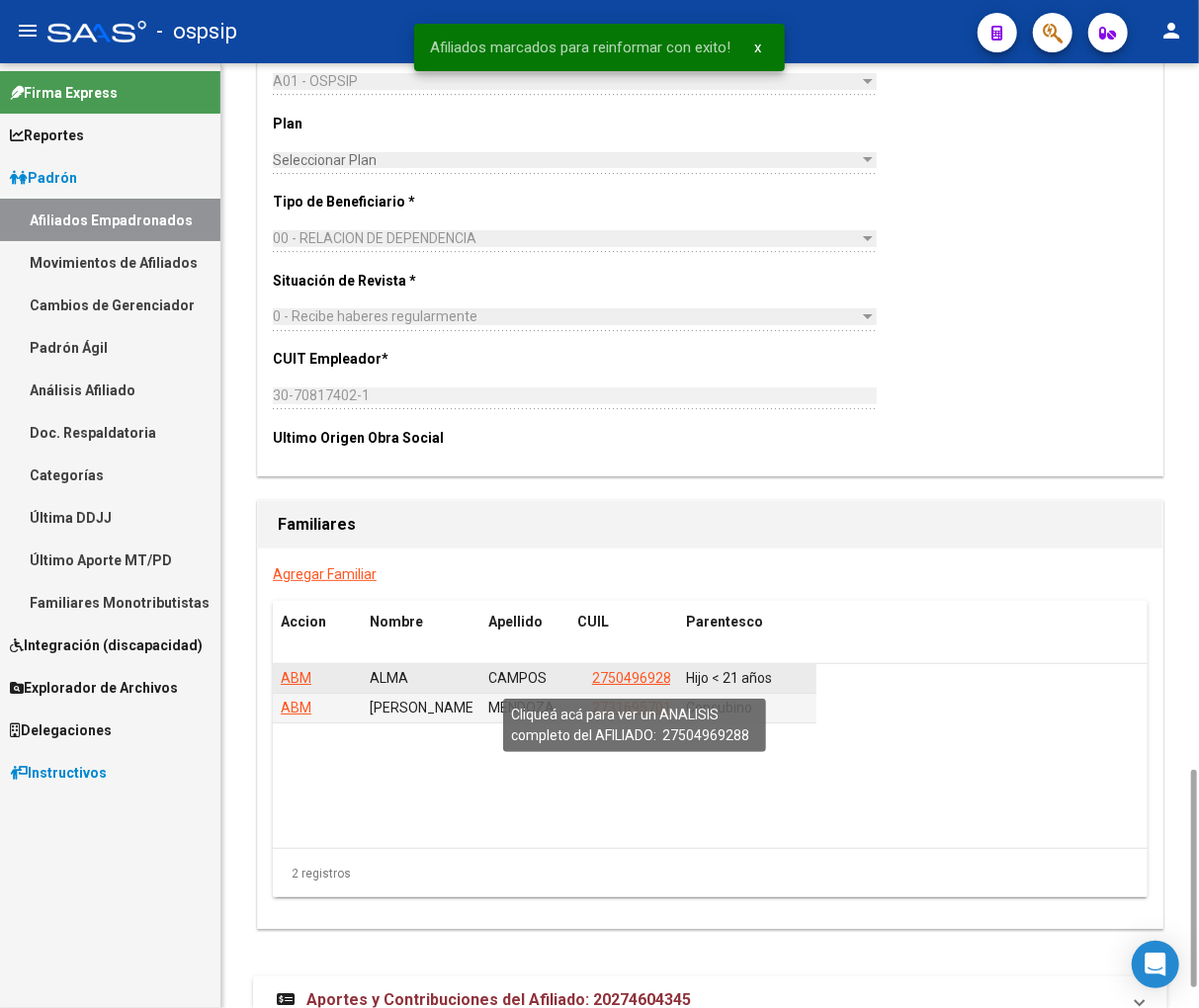 click on "27504969288" 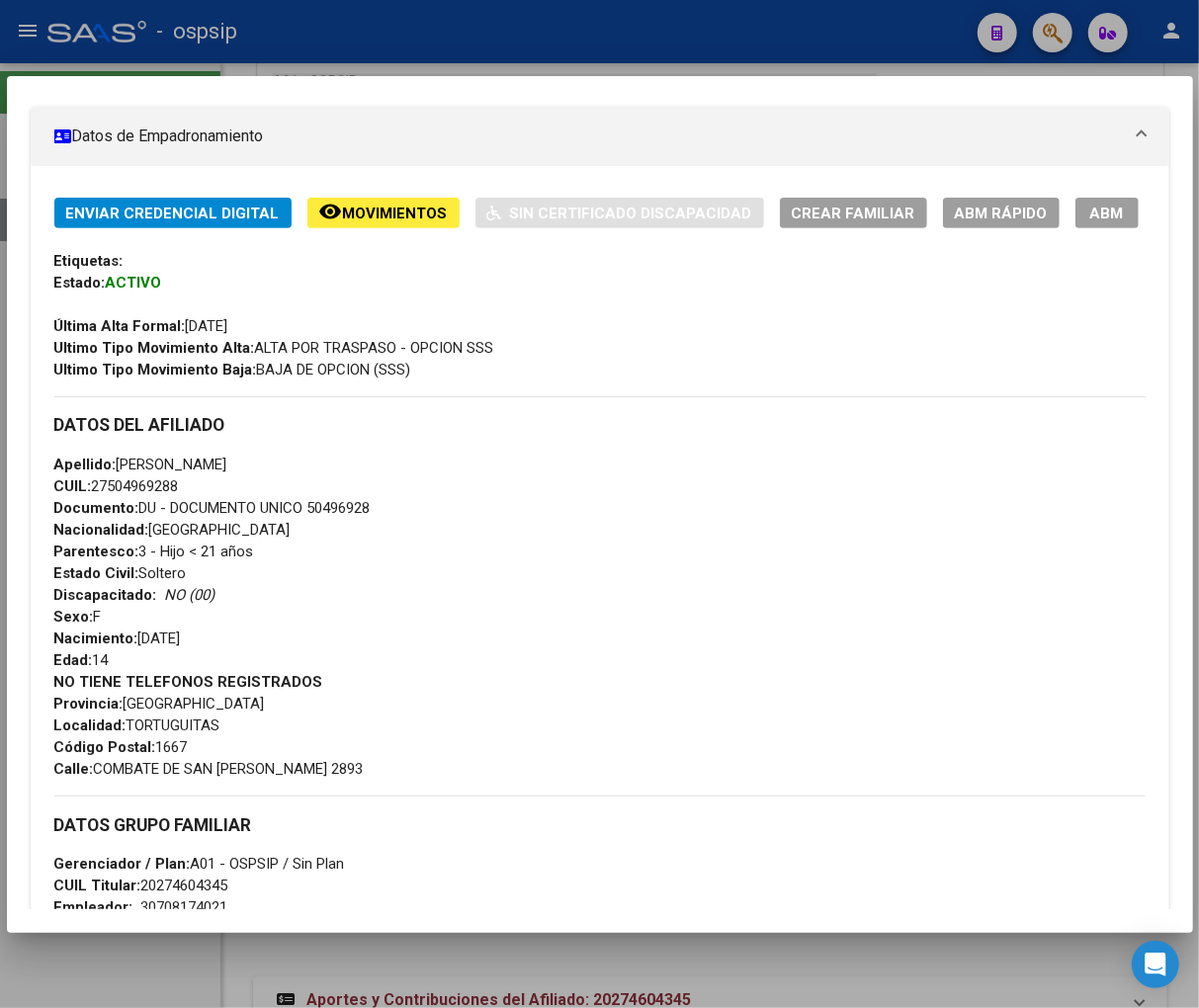 scroll, scrollTop: 658, scrollLeft: 0, axis: vertical 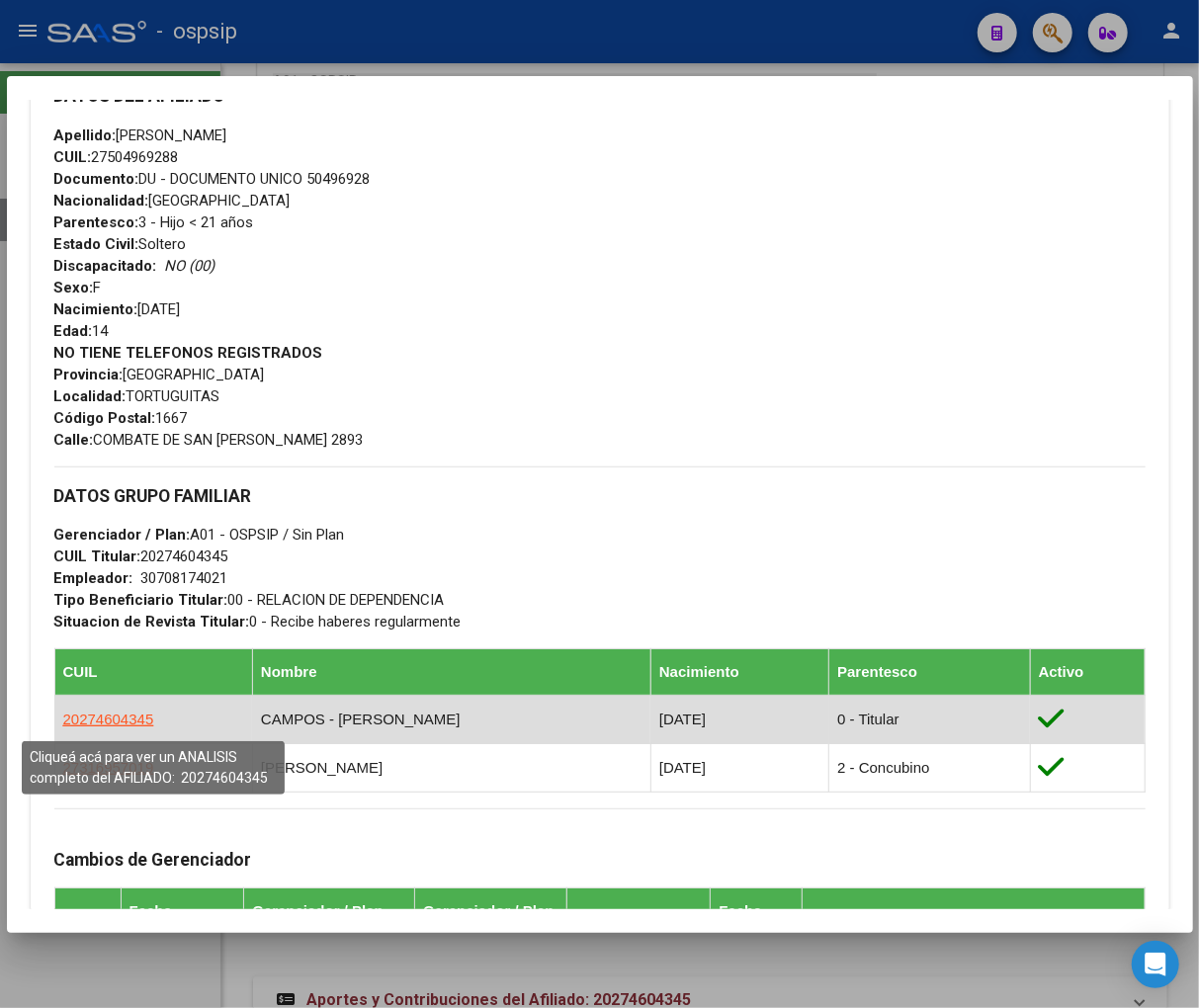 click on "20274604345" at bounding box center (109, 718) 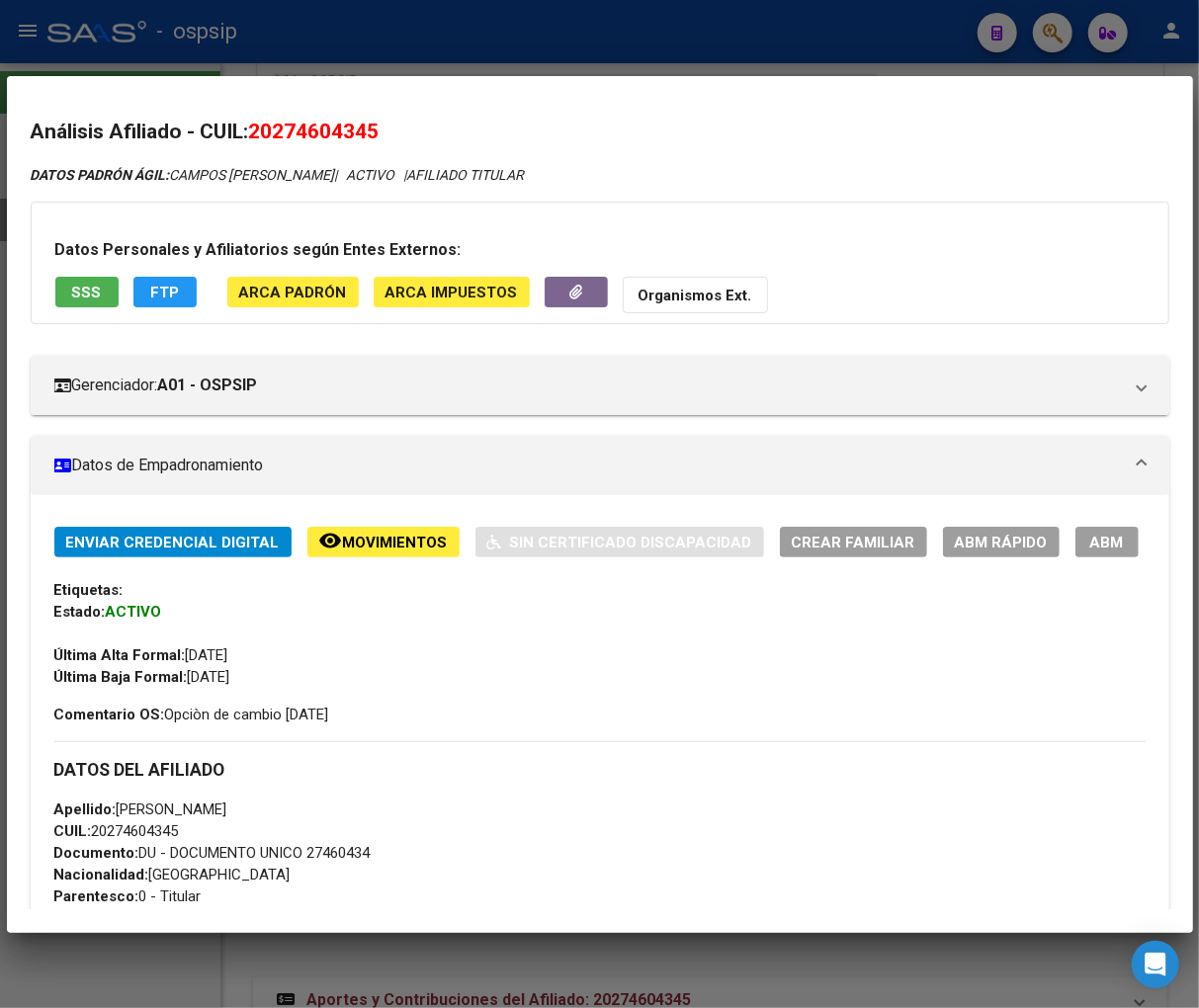 drag, startPoint x: 281, startPoint y: 128, endPoint x: 379, endPoint y: 123, distance: 98.12747 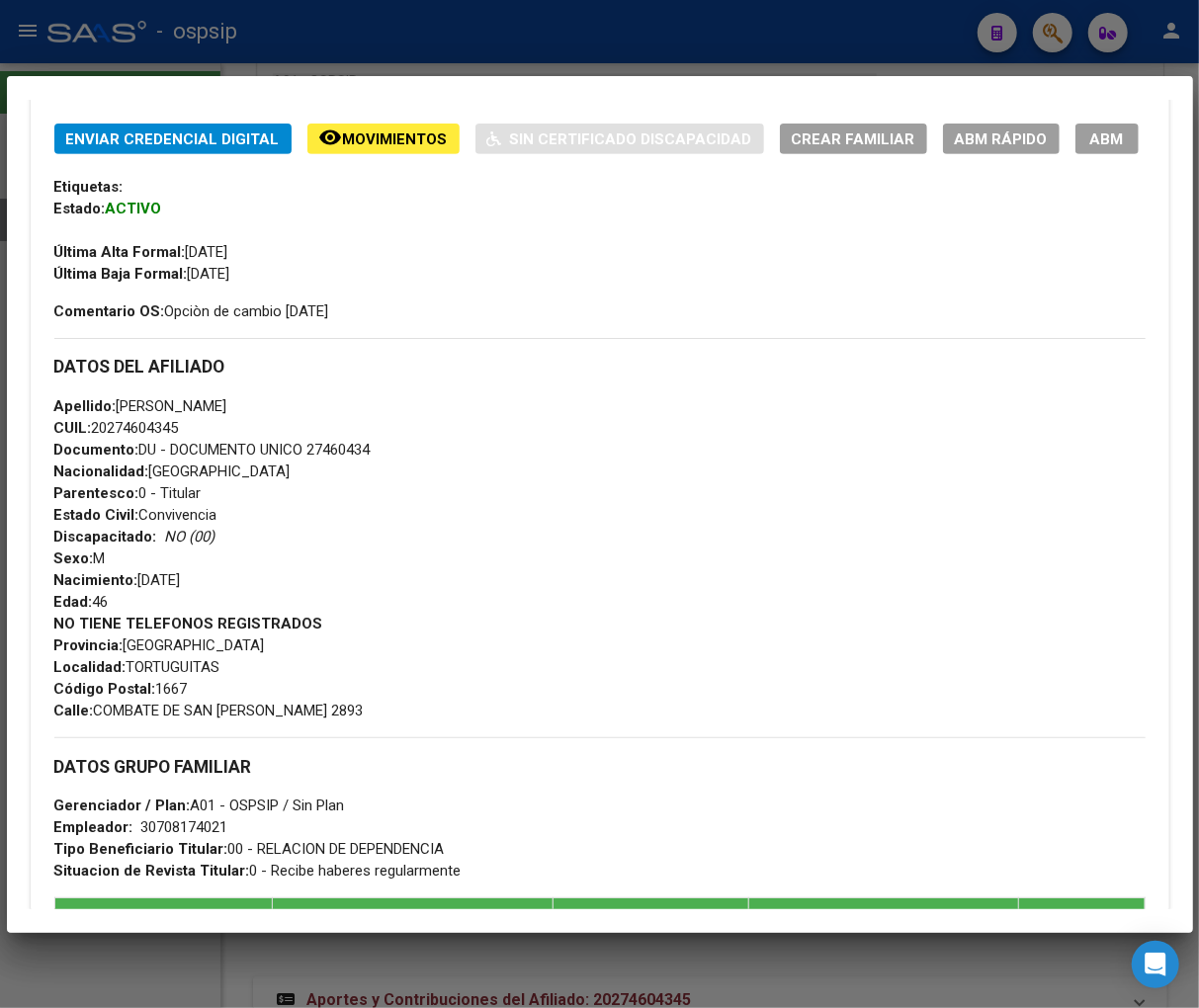 scroll, scrollTop: 439, scrollLeft: 0, axis: vertical 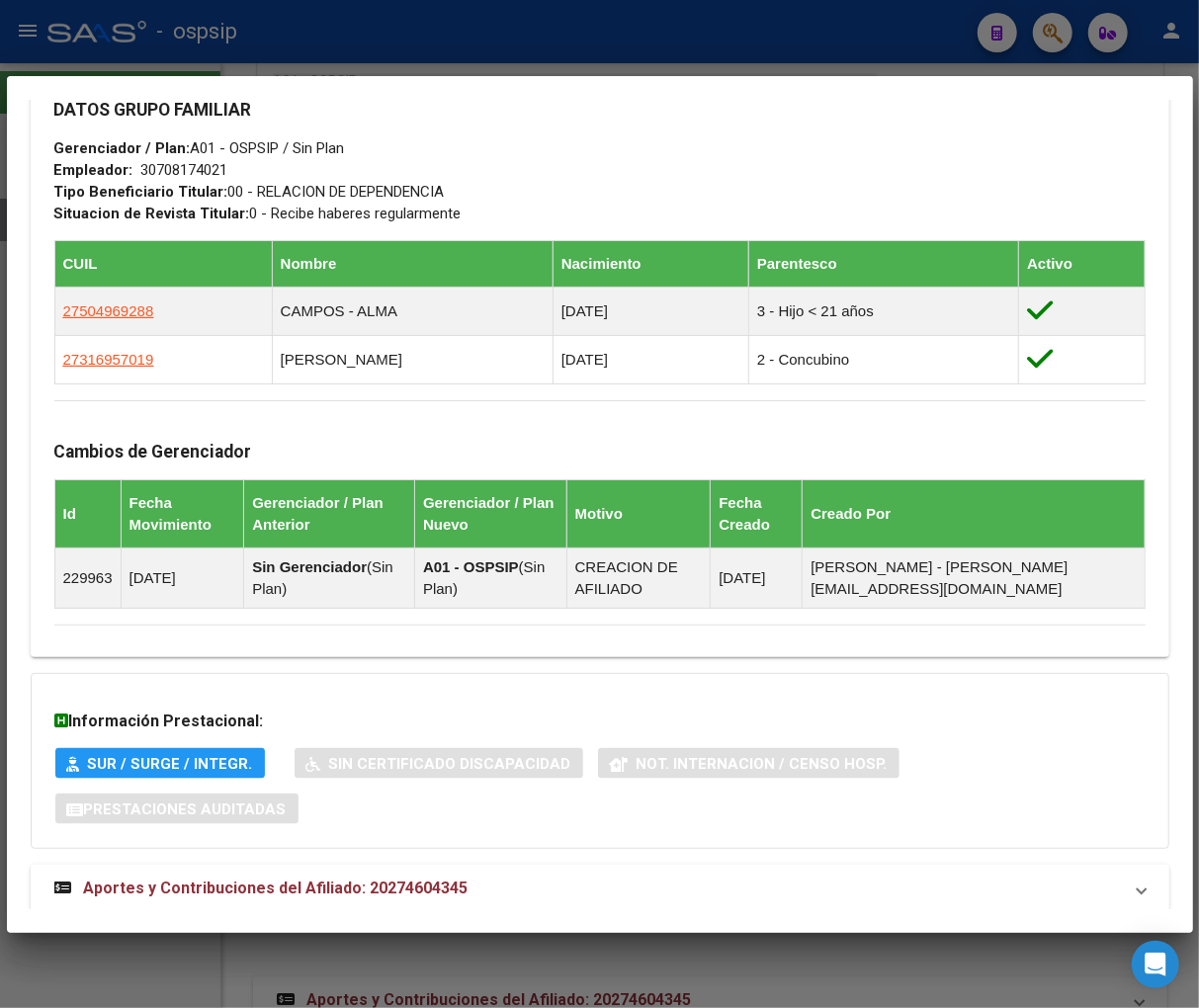 click on "Aportes y Contribuciones del Afiliado: 20274604345" at bounding box center [276, 887] 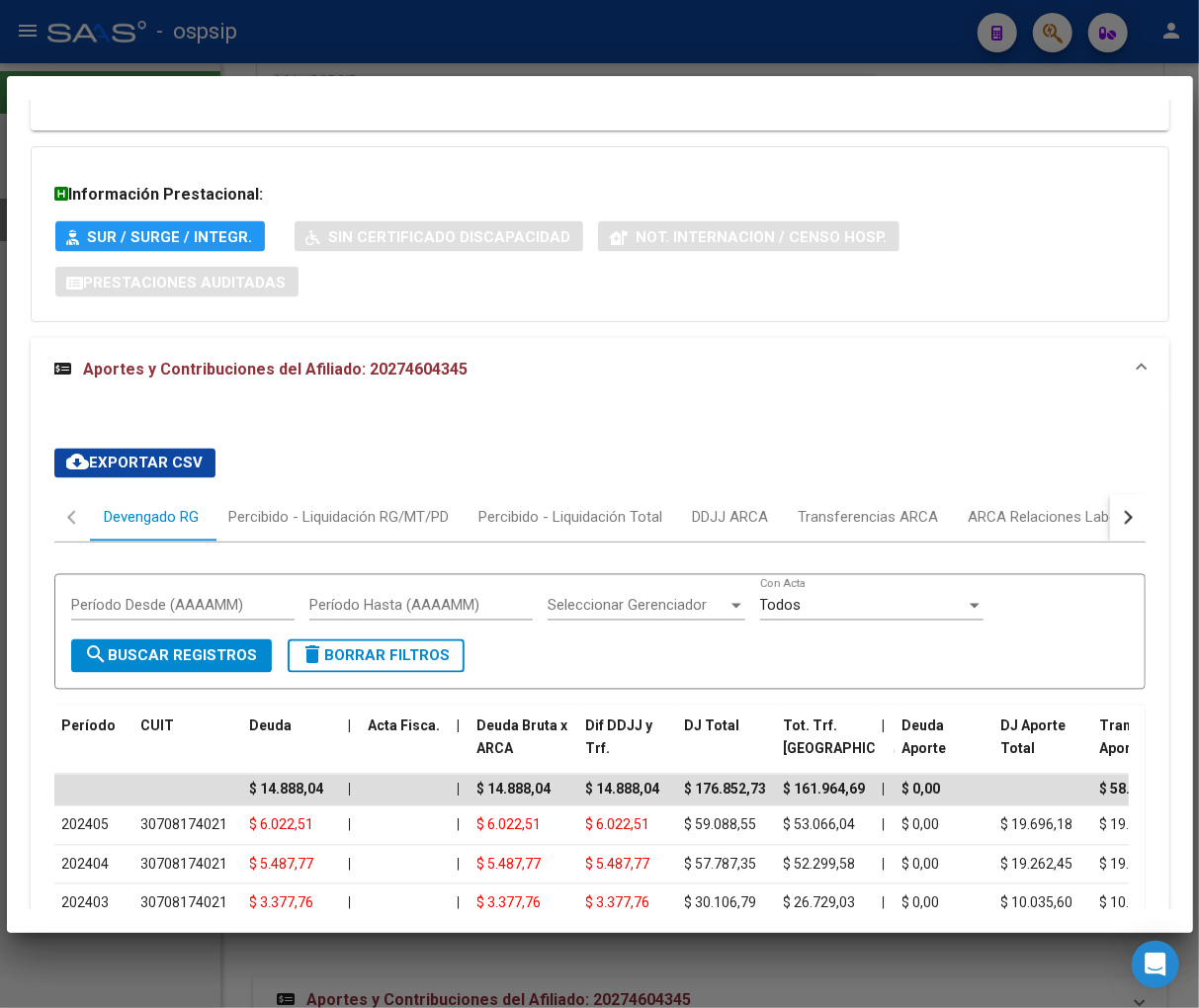 scroll, scrollTop: 1616, scrollLeft: 0, axis: vertical 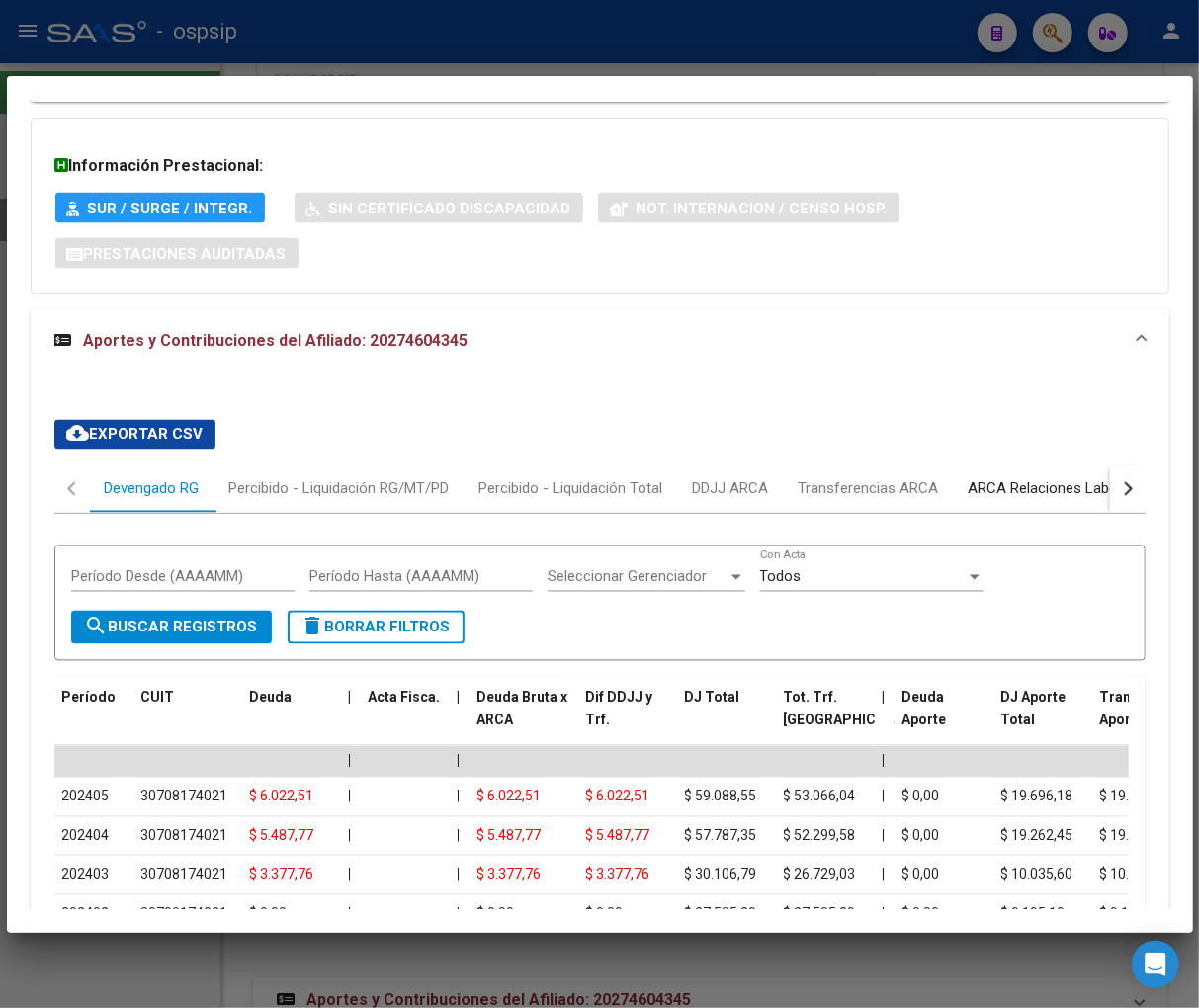click on "ARCA Relaciones Laborales" at bounding box center [1060, 489] 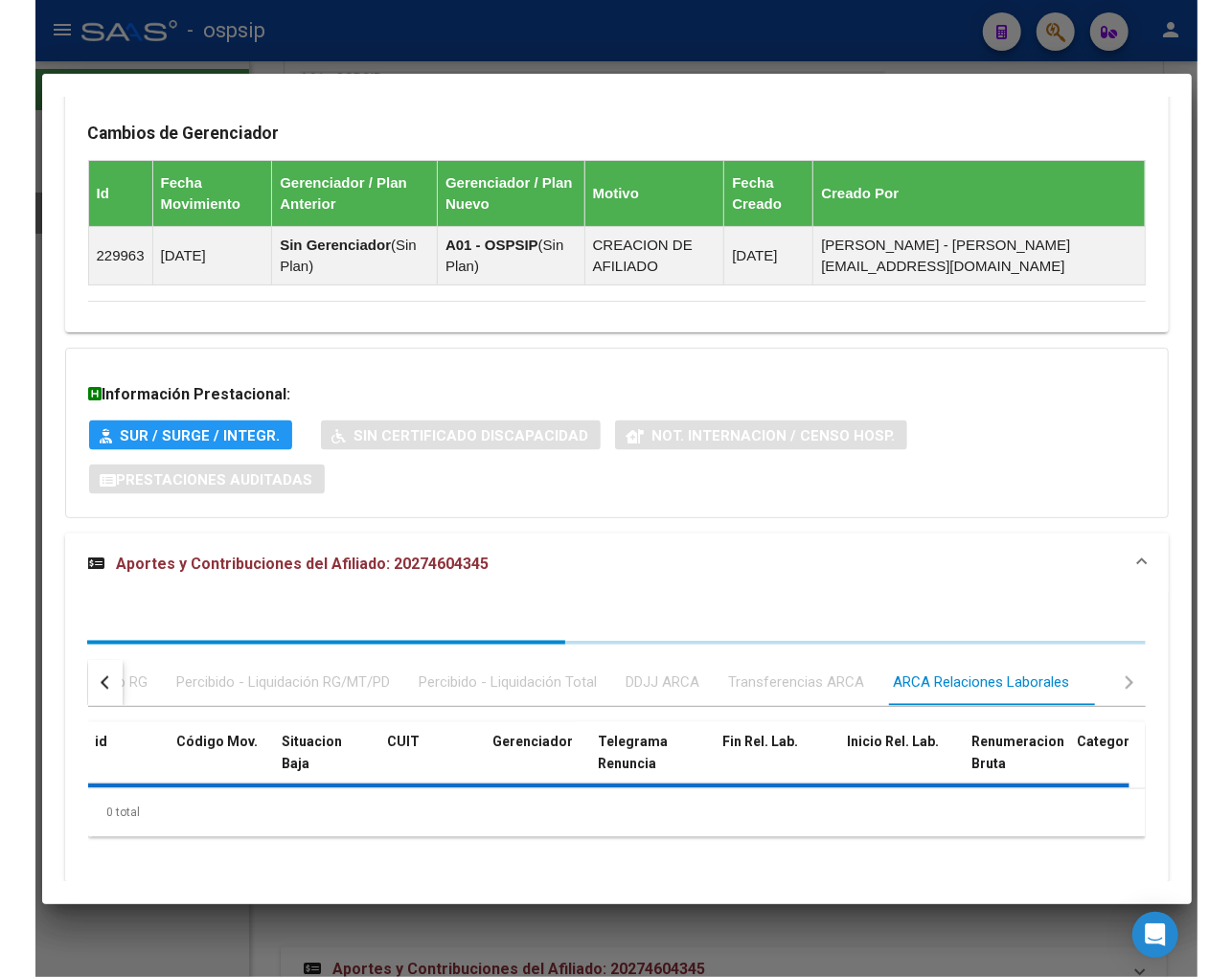 scroll, scrollTop: 1422, scrollLeft: 0, axis: vertical 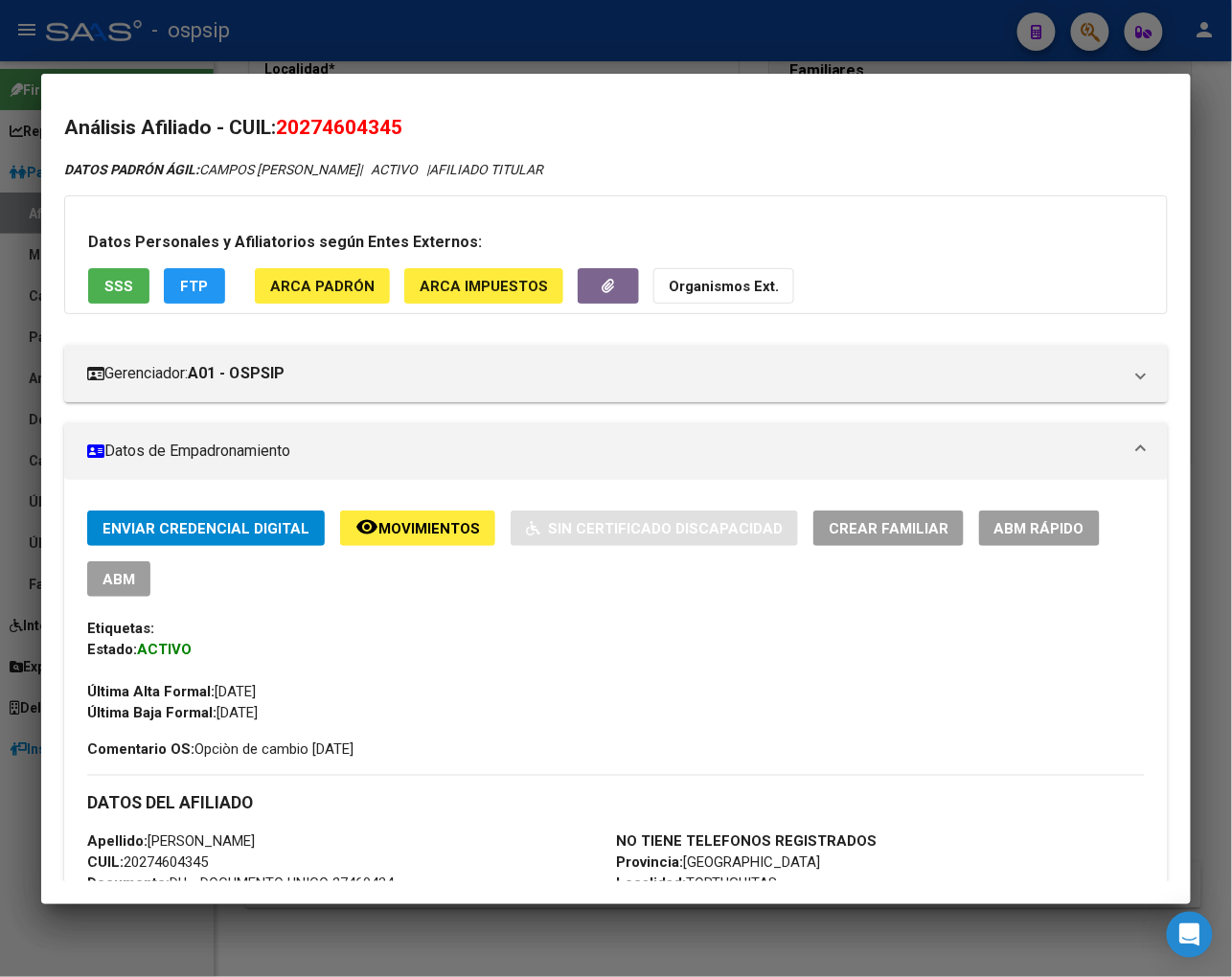 drag, startPoint x: 303, startPoint y: 117, endPoint x: 397, endPoint y: 140, distance: 96.77293 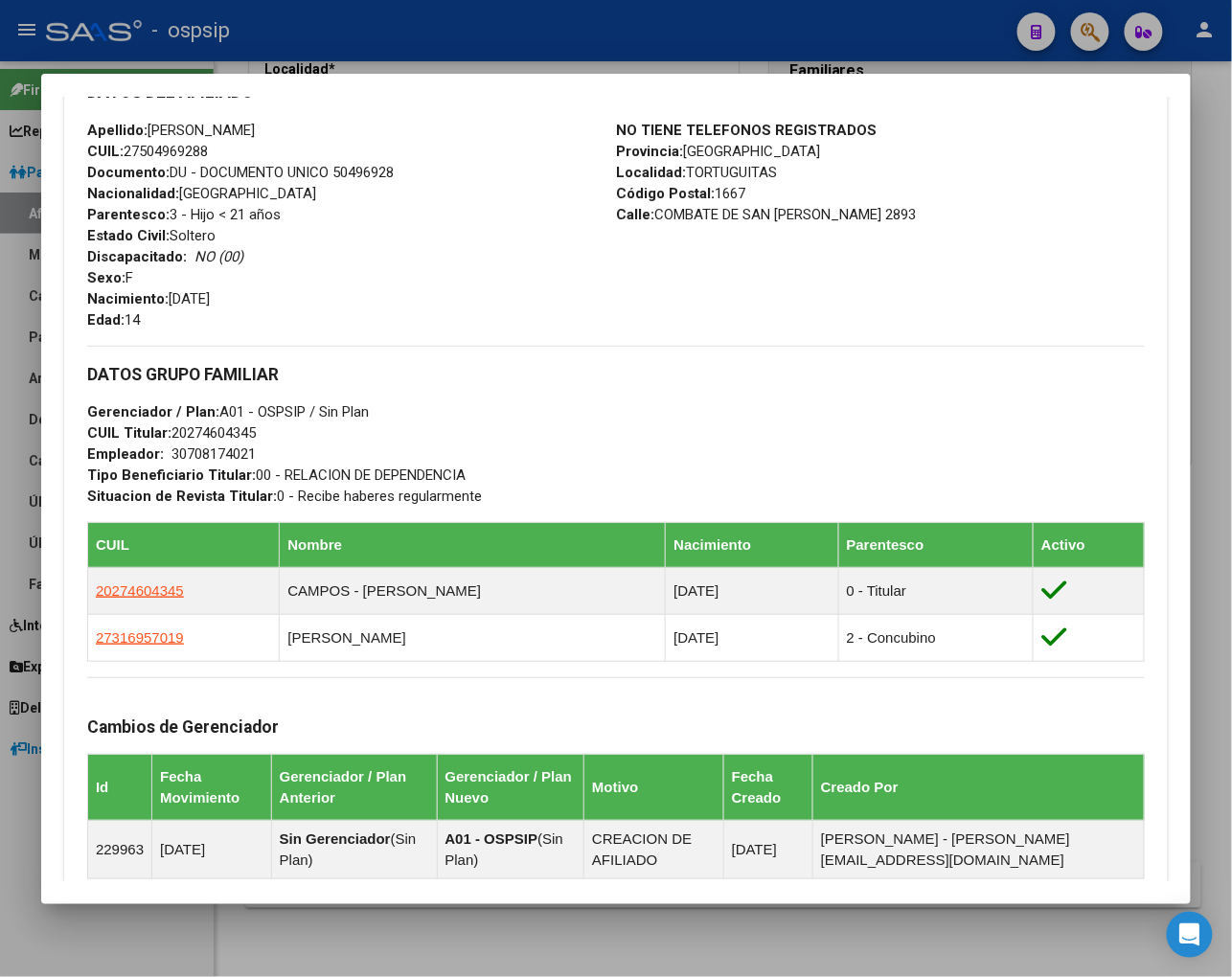 click at bounding box center (616, 488) 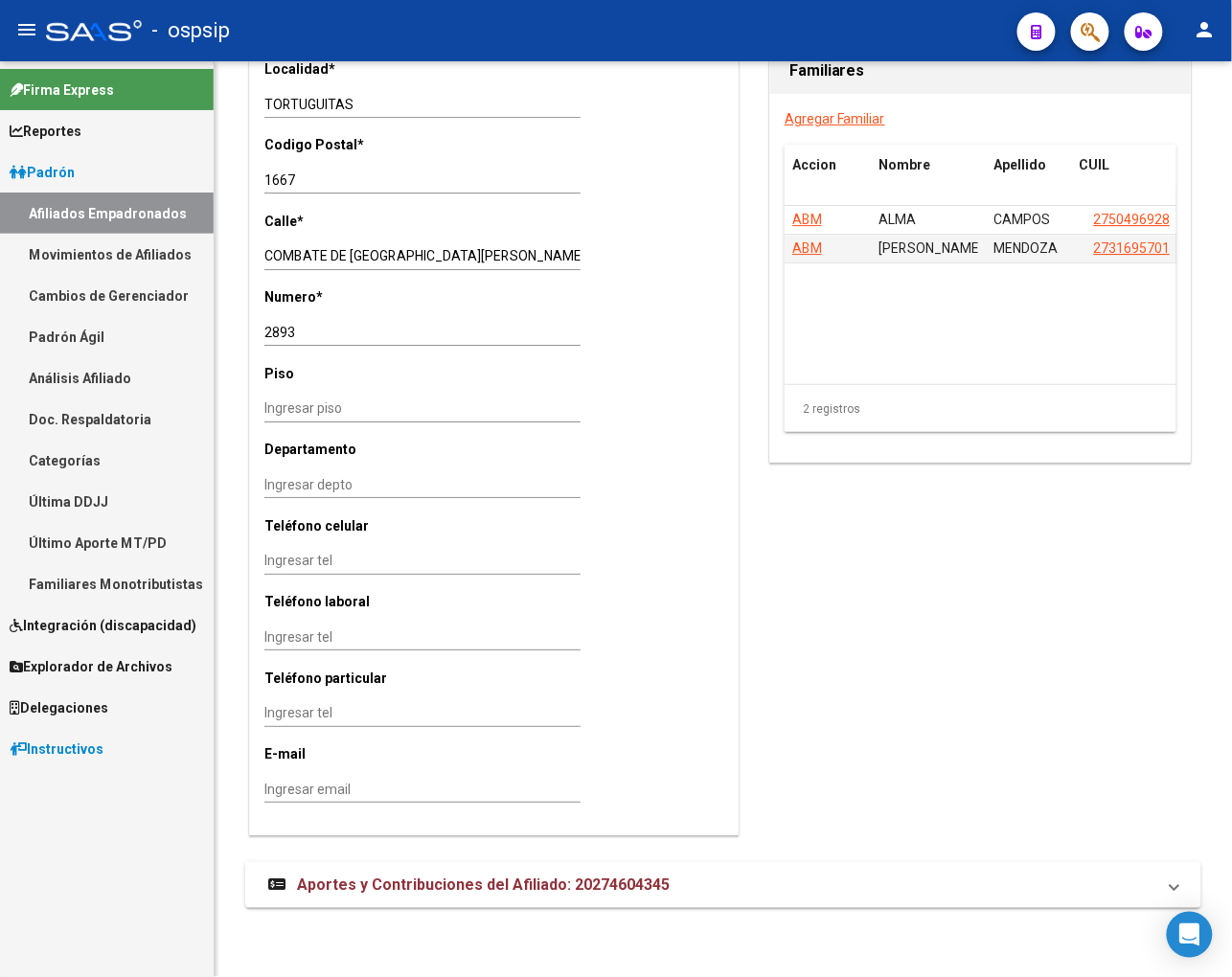 click 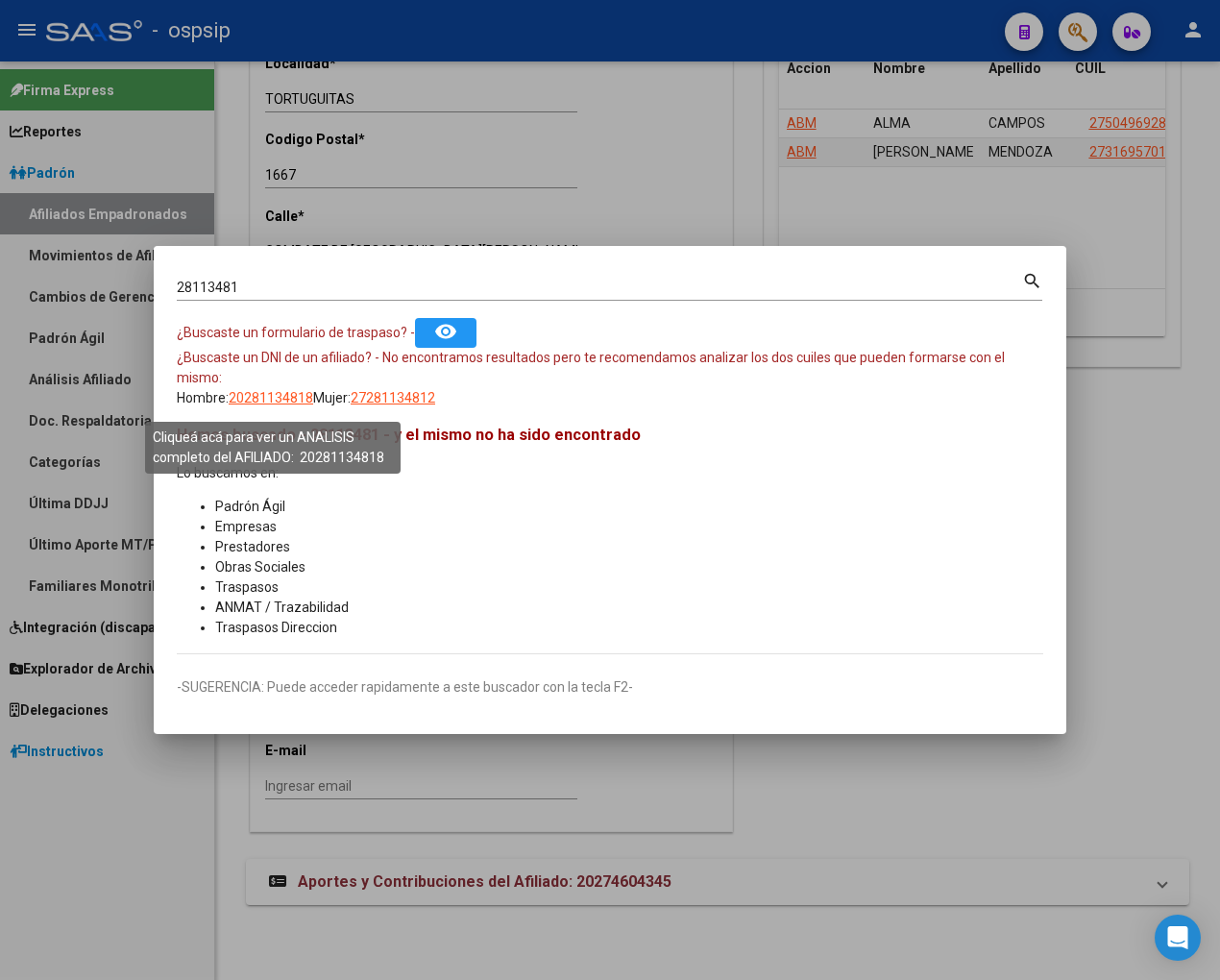 click on "20281134818" at bounding box center (271, 398) 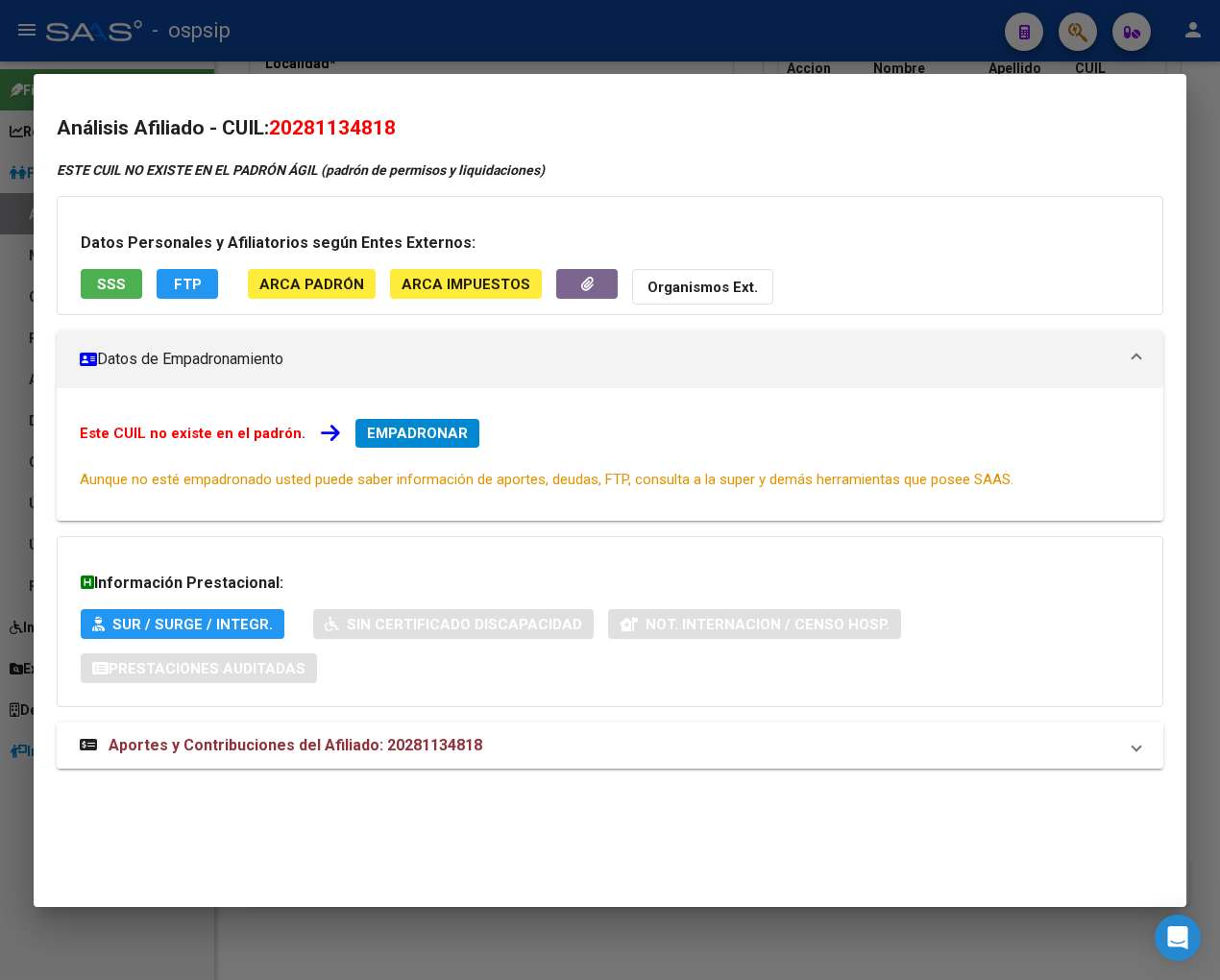 click on "Datos Personales y Afiliatorios según Entes Externos: SSS FTP ARCA Padrón ARCA Impuestos Organismos Ext." at bounding box center [610, 256] 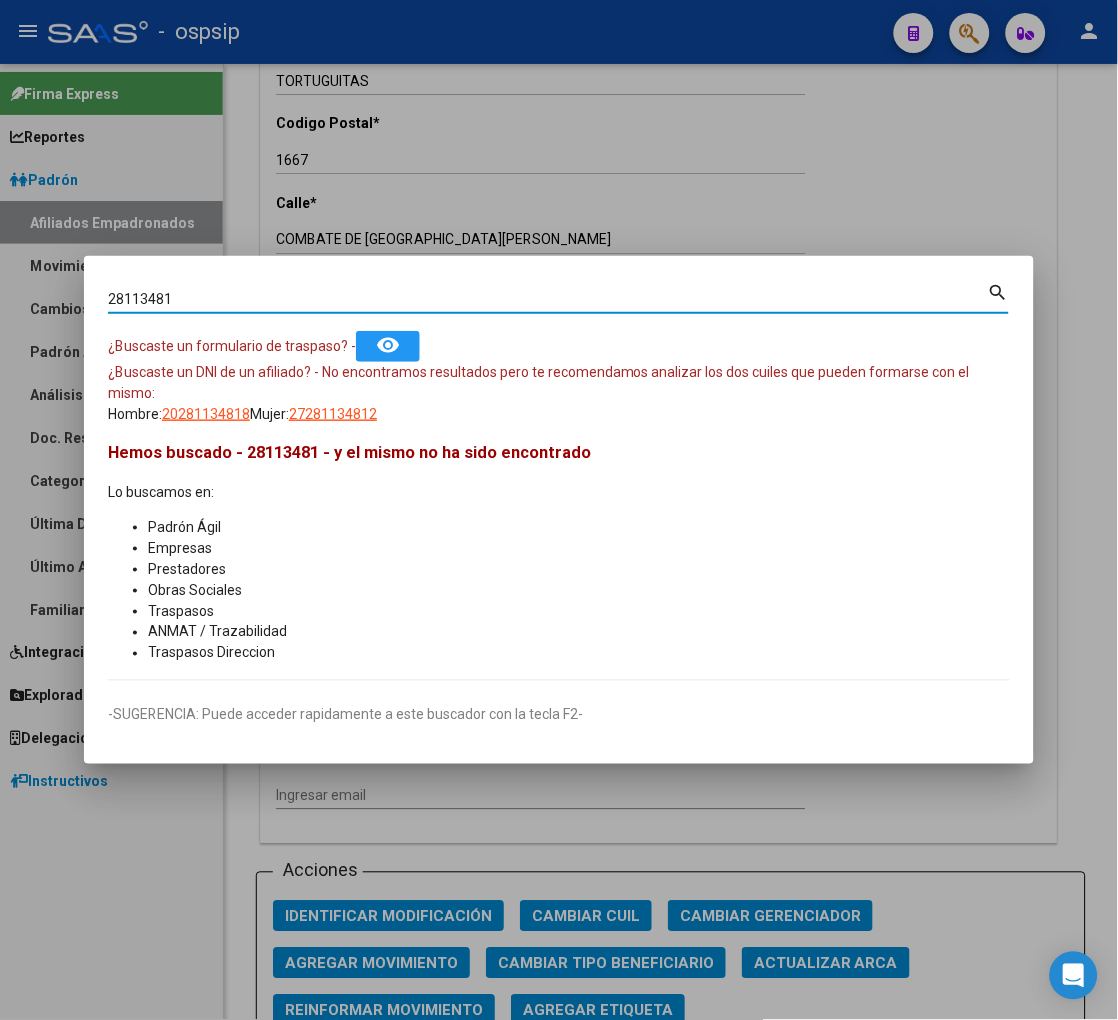 click on "28113481" at bounding box center [548, 299] 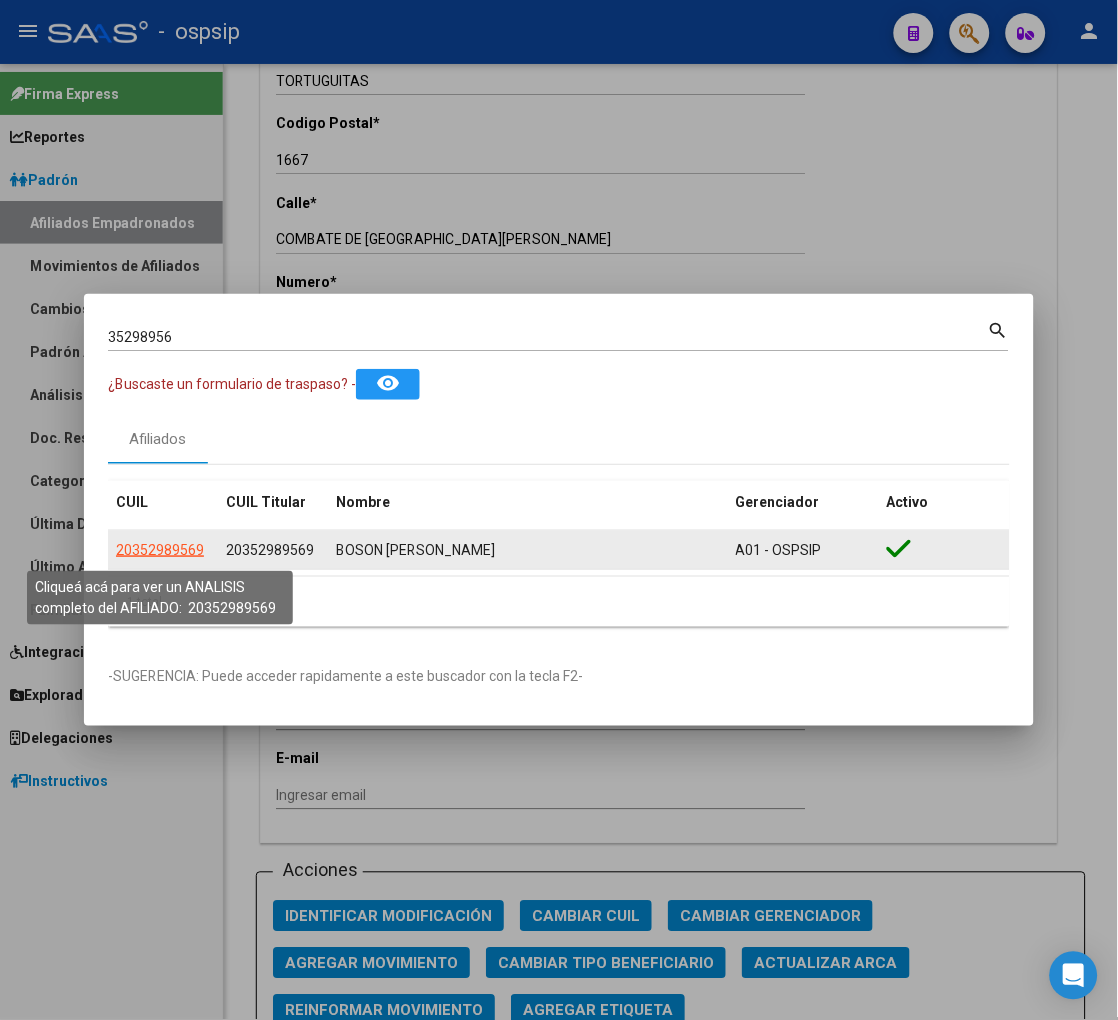 click on "20352989569" 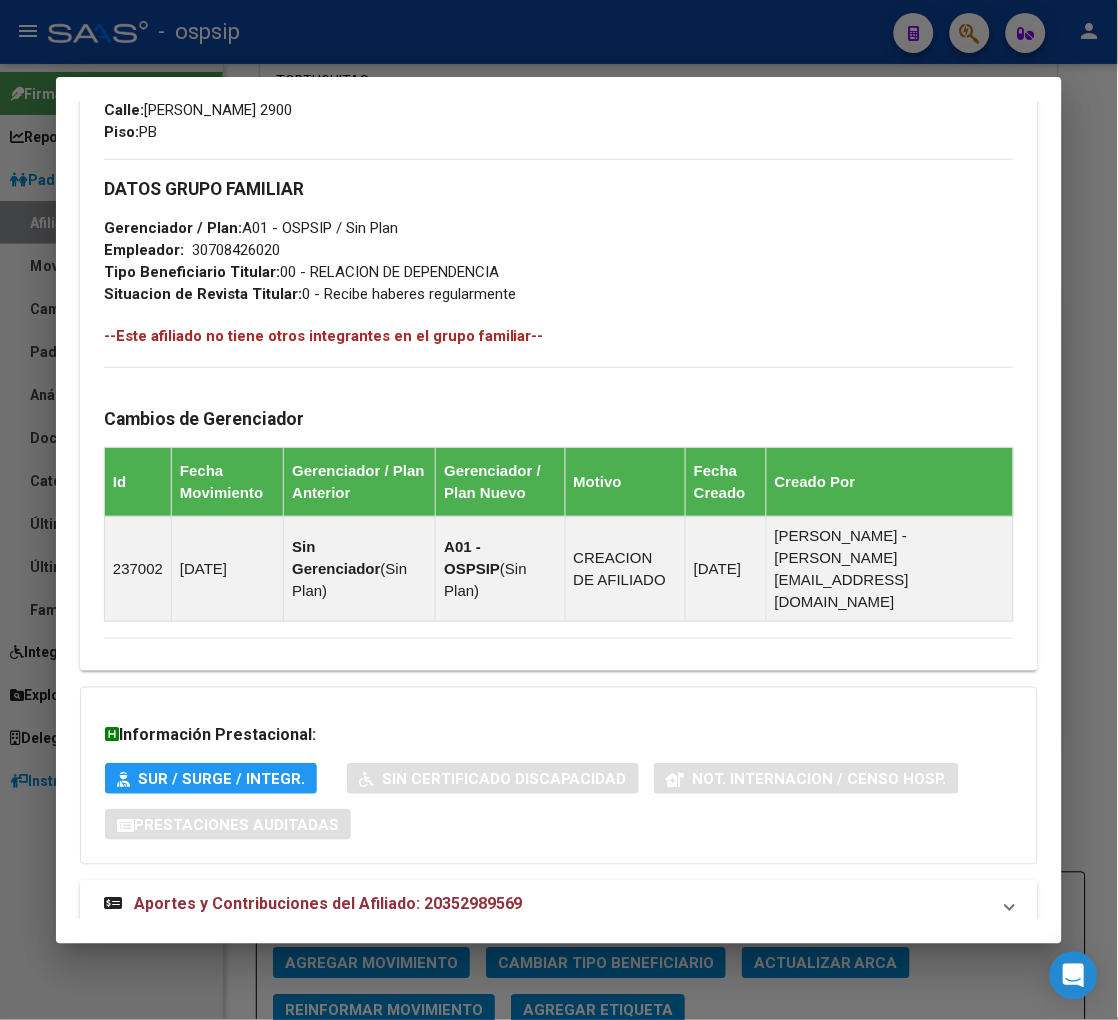 scroll, scrollTop: 1034, scrollLeft: 0, axis: vertical 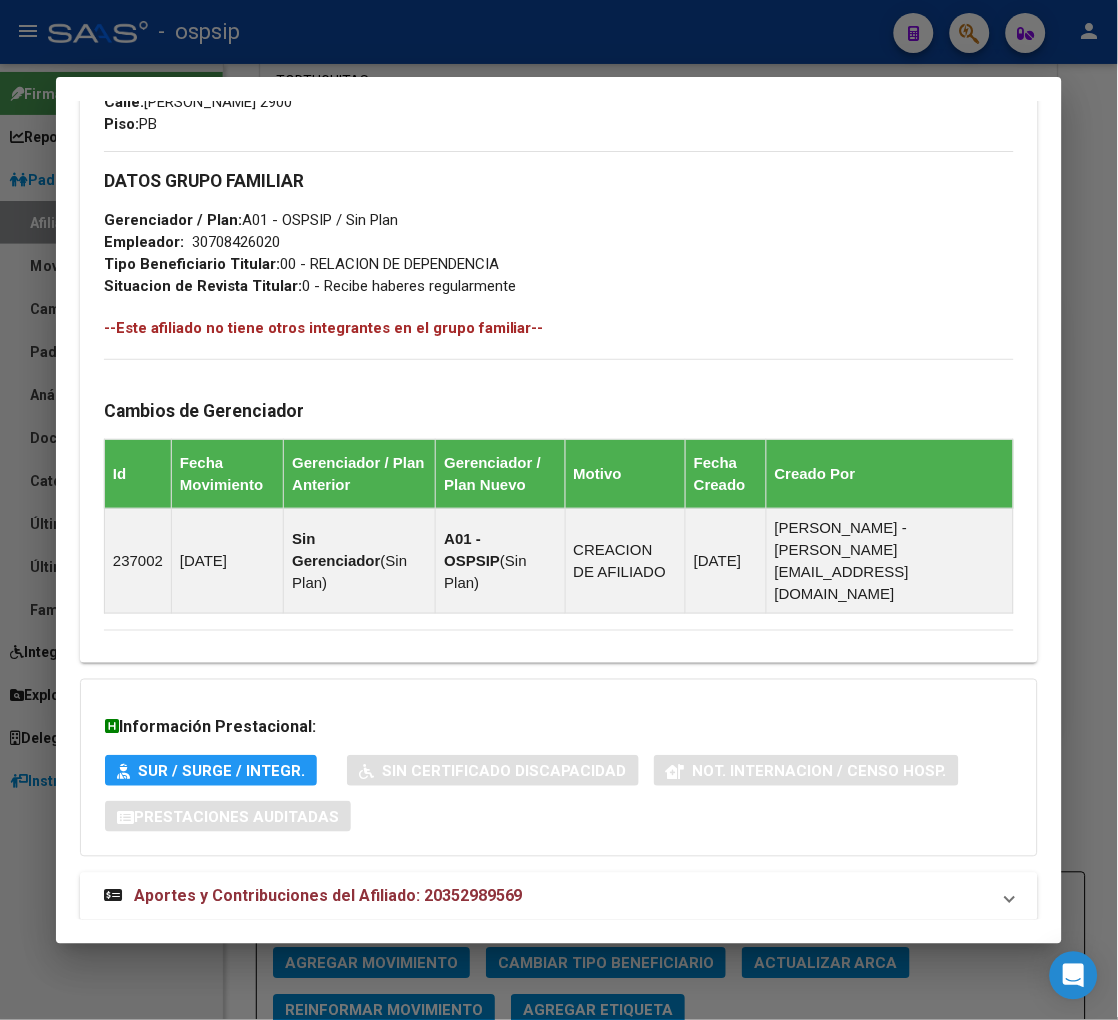 click on "Aportes y Contribuciones del Afiliado: 20352989569" at bounding box center [328, 896] 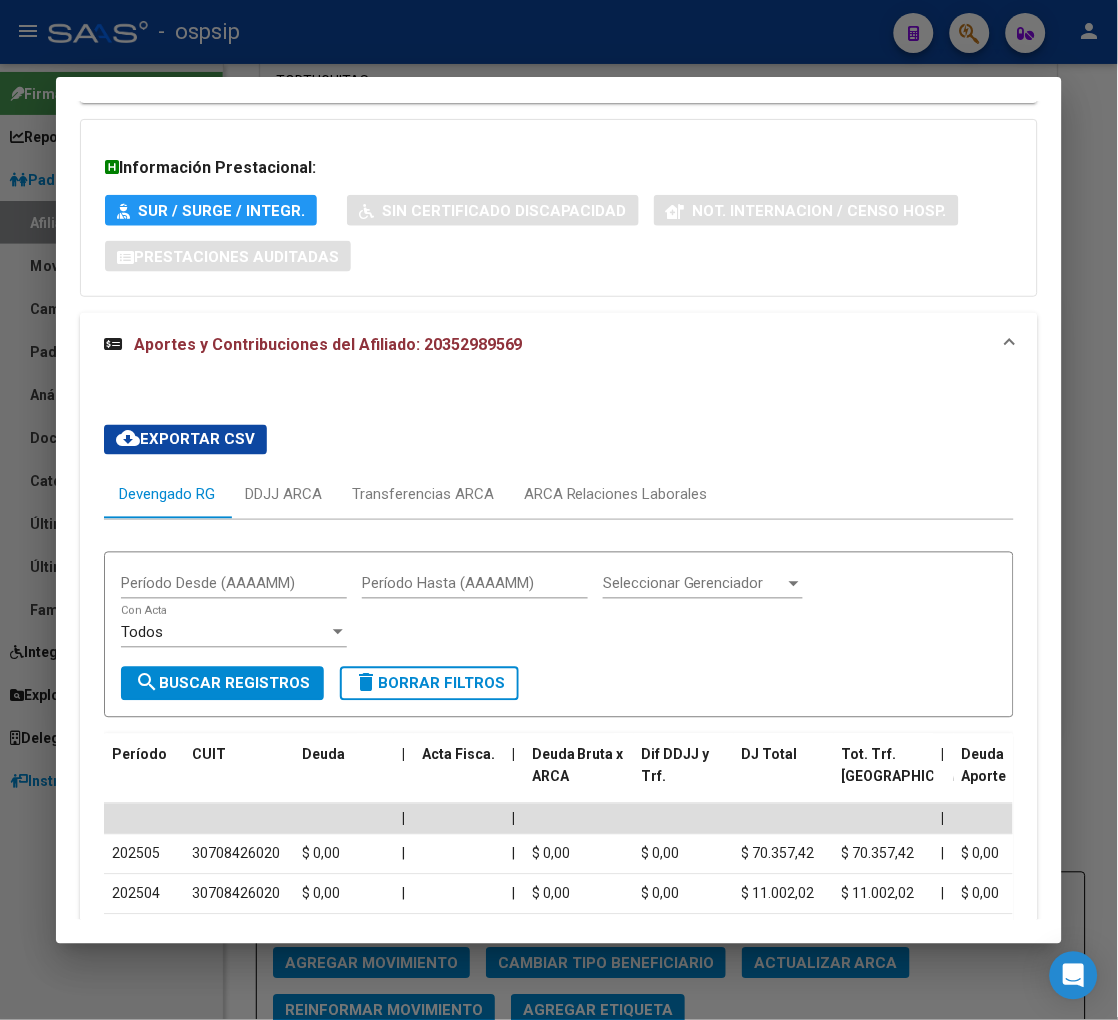 scroll, scrollTop: 1706, scrollLeft: 0, axis: vertical 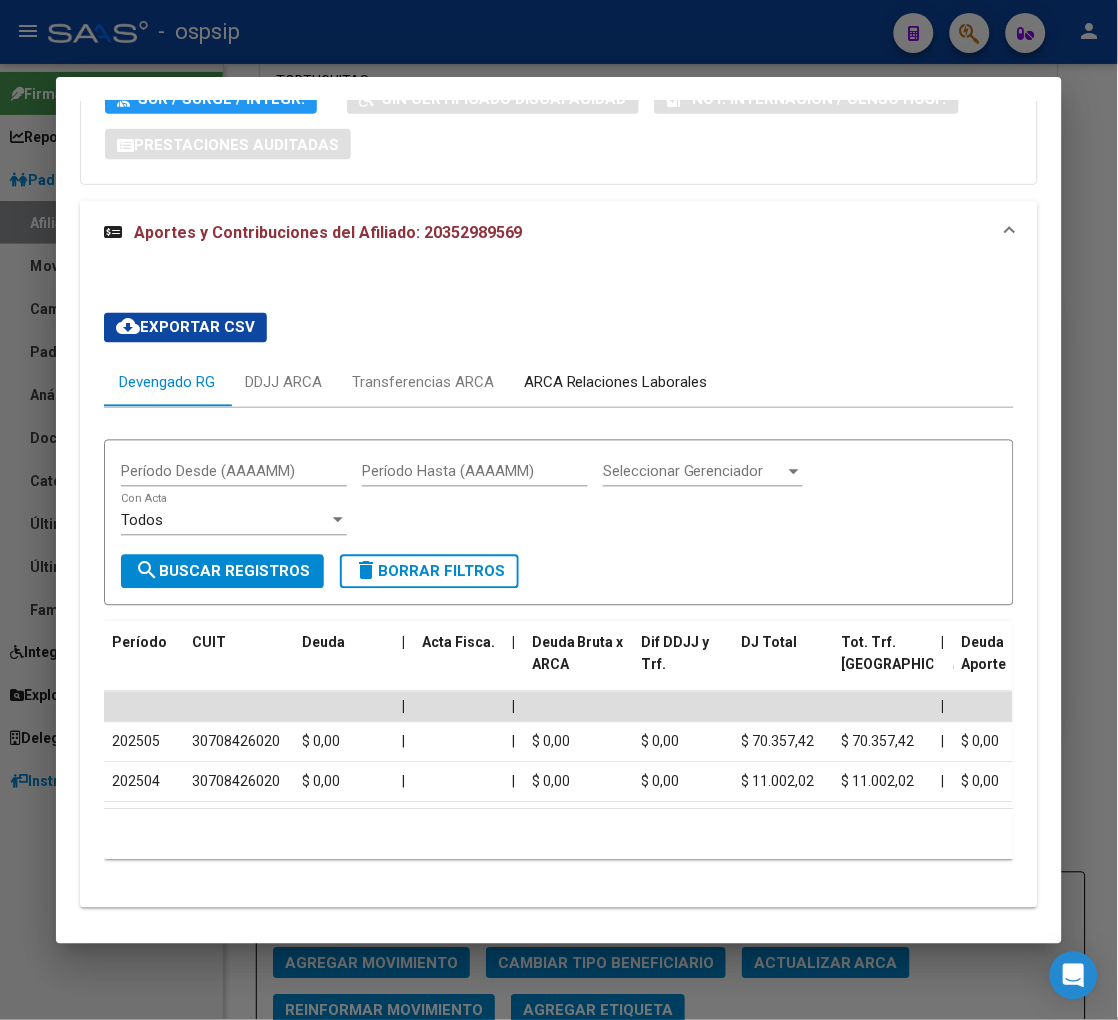 click on "ARCA Relaciones Laborales" at bounding box center (616, 383) 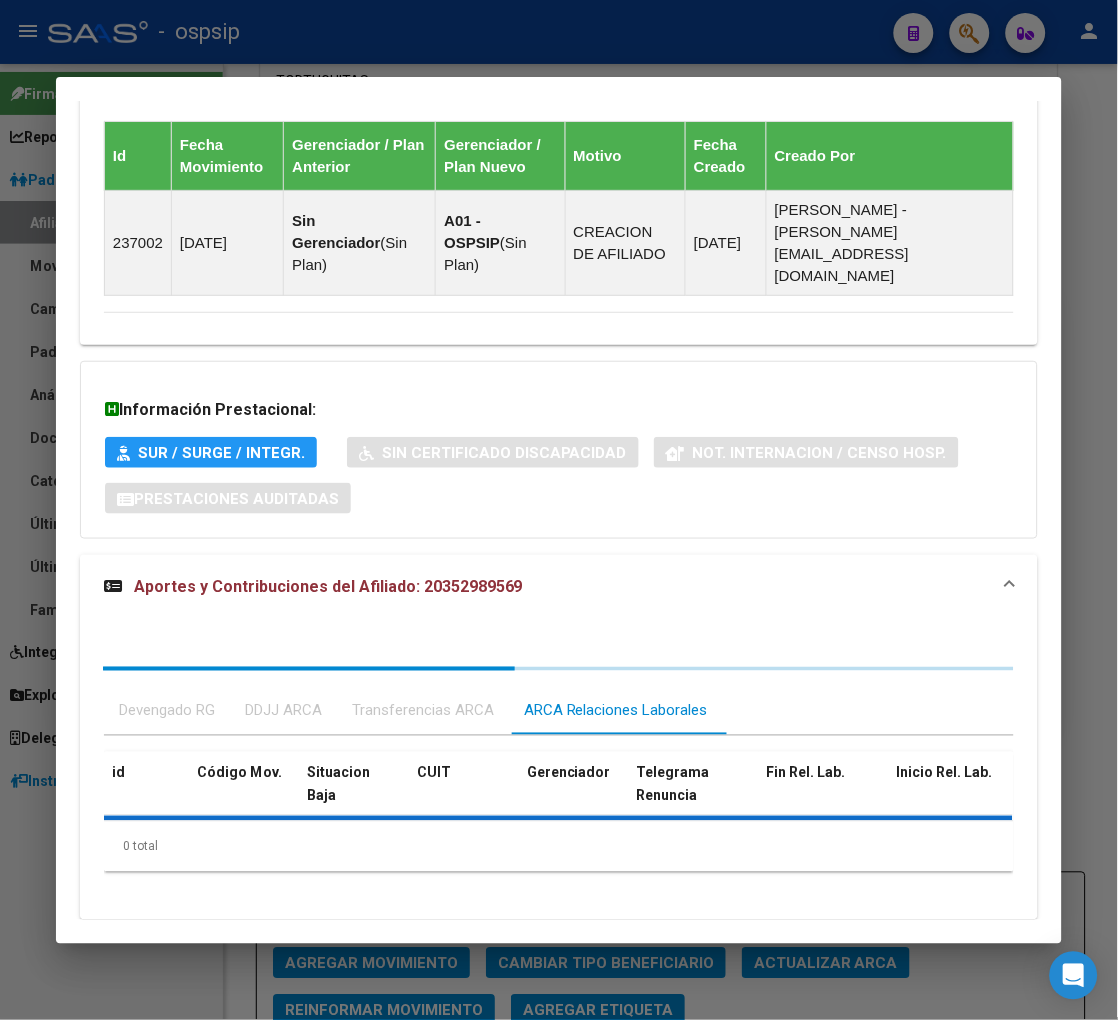 scroll, scrollTop: 1446, scrollLeft: 0, axis: vertical 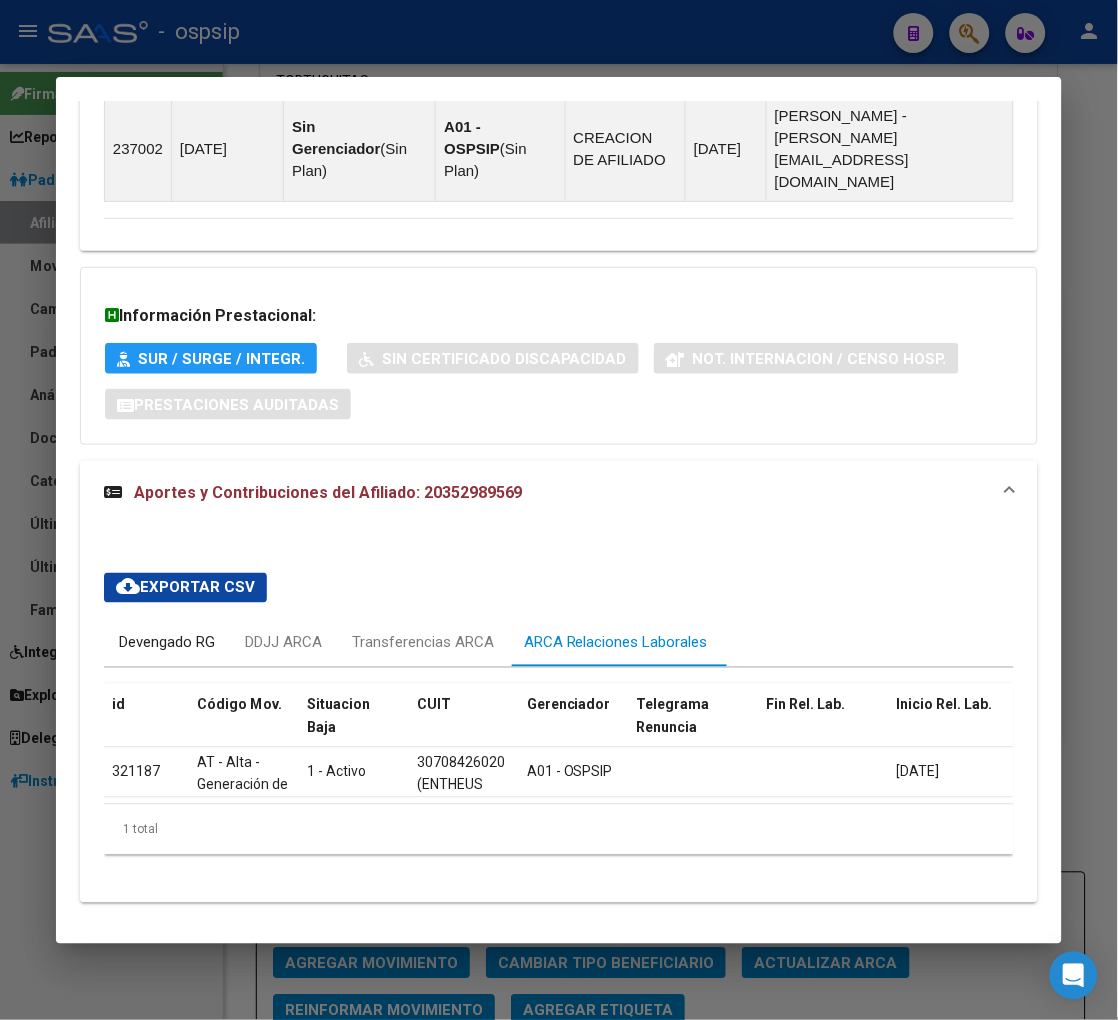 click on "Devengado RG" at bounding box center [167, 643] 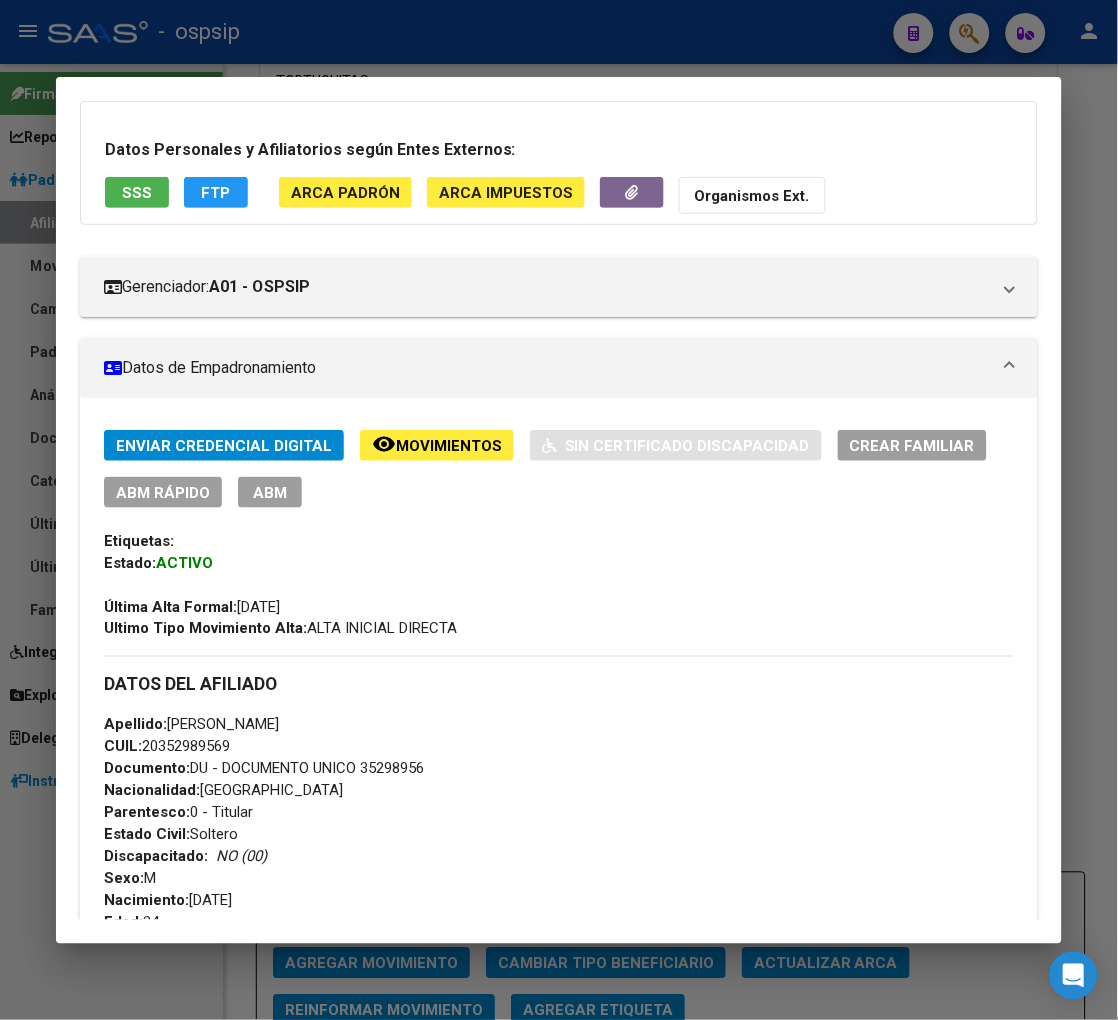scroll, scrollTop: 111, scrollLeft: 0, axis: vertical 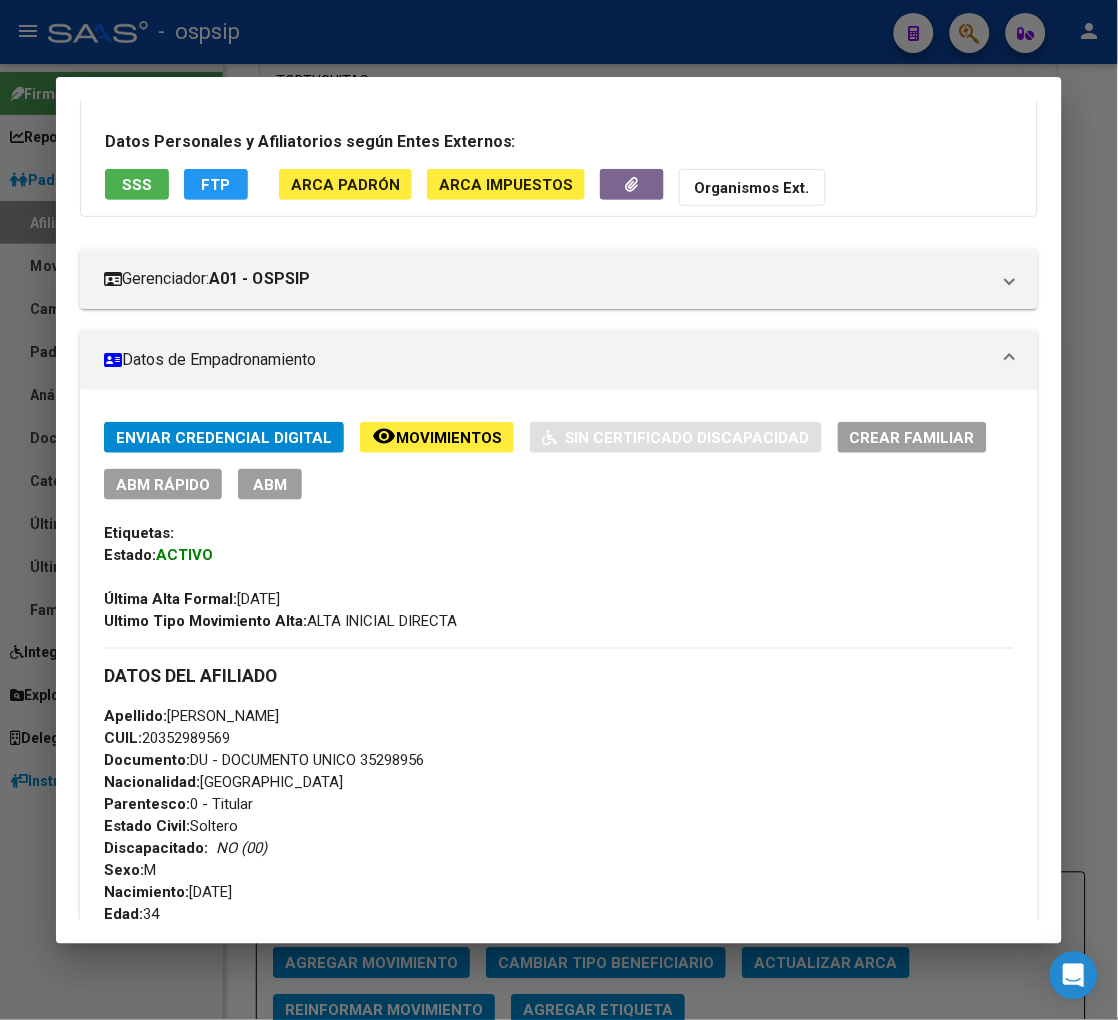 click on "Movimientos" 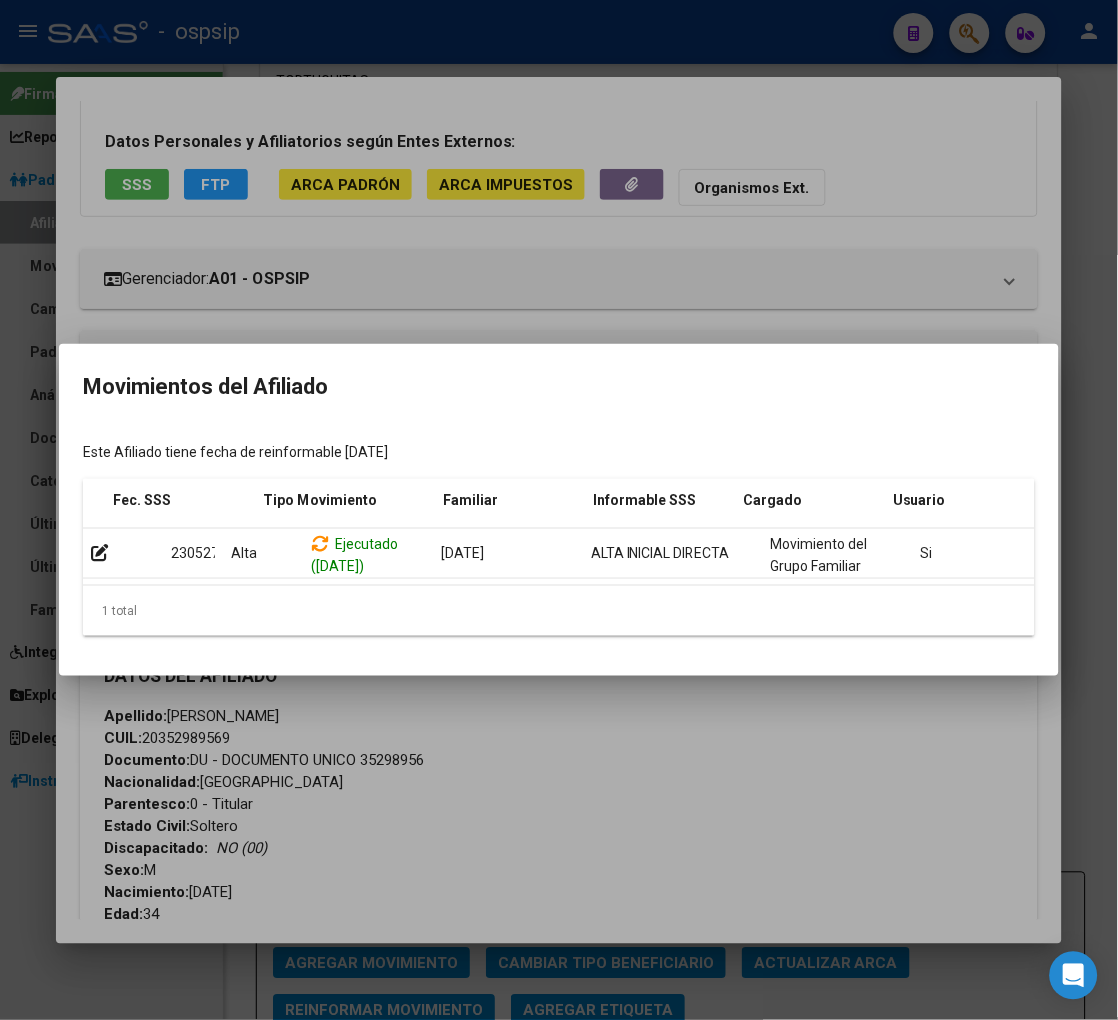 scroll, scrollTop: 0, scrollLeft: 327, axis: horizontal 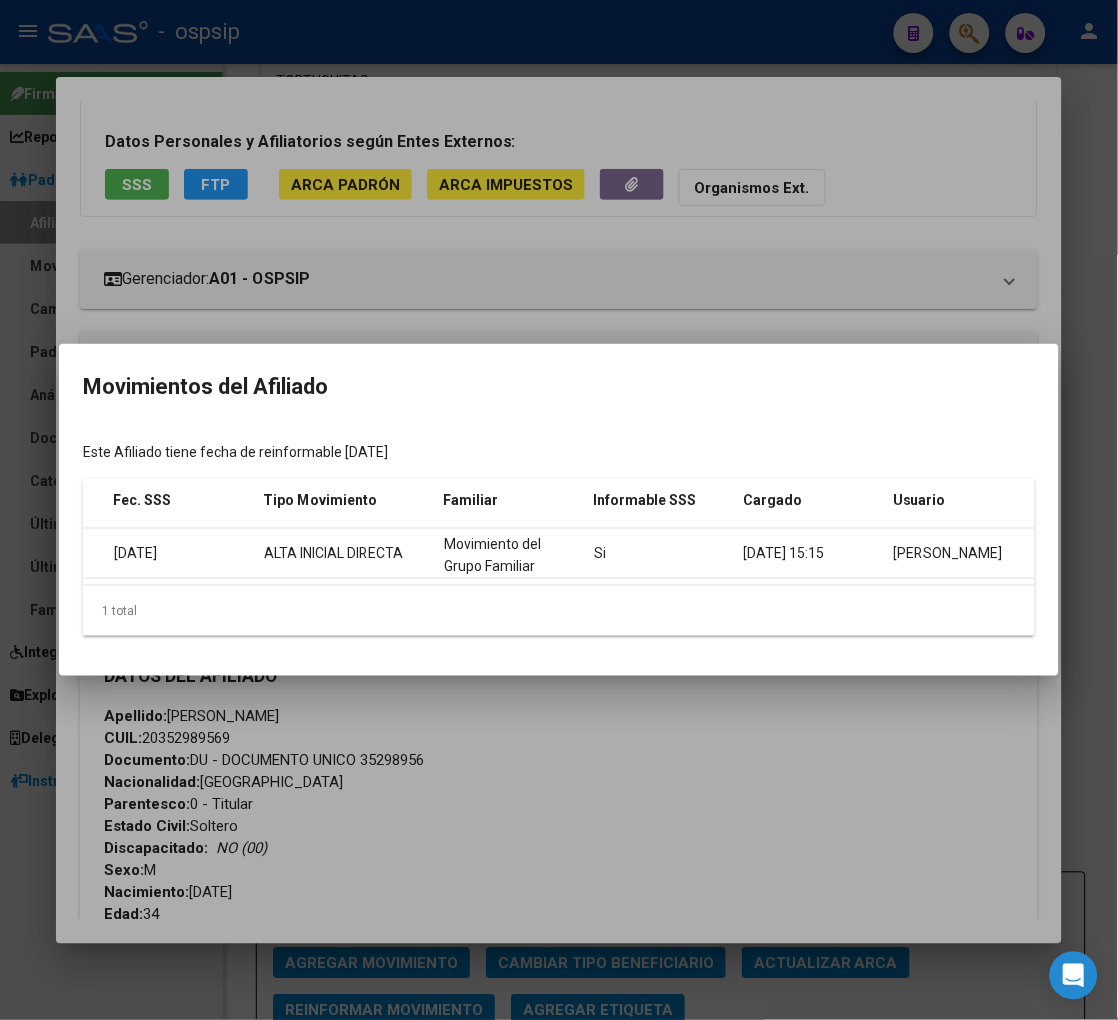 click at bounding box center (559, 510) 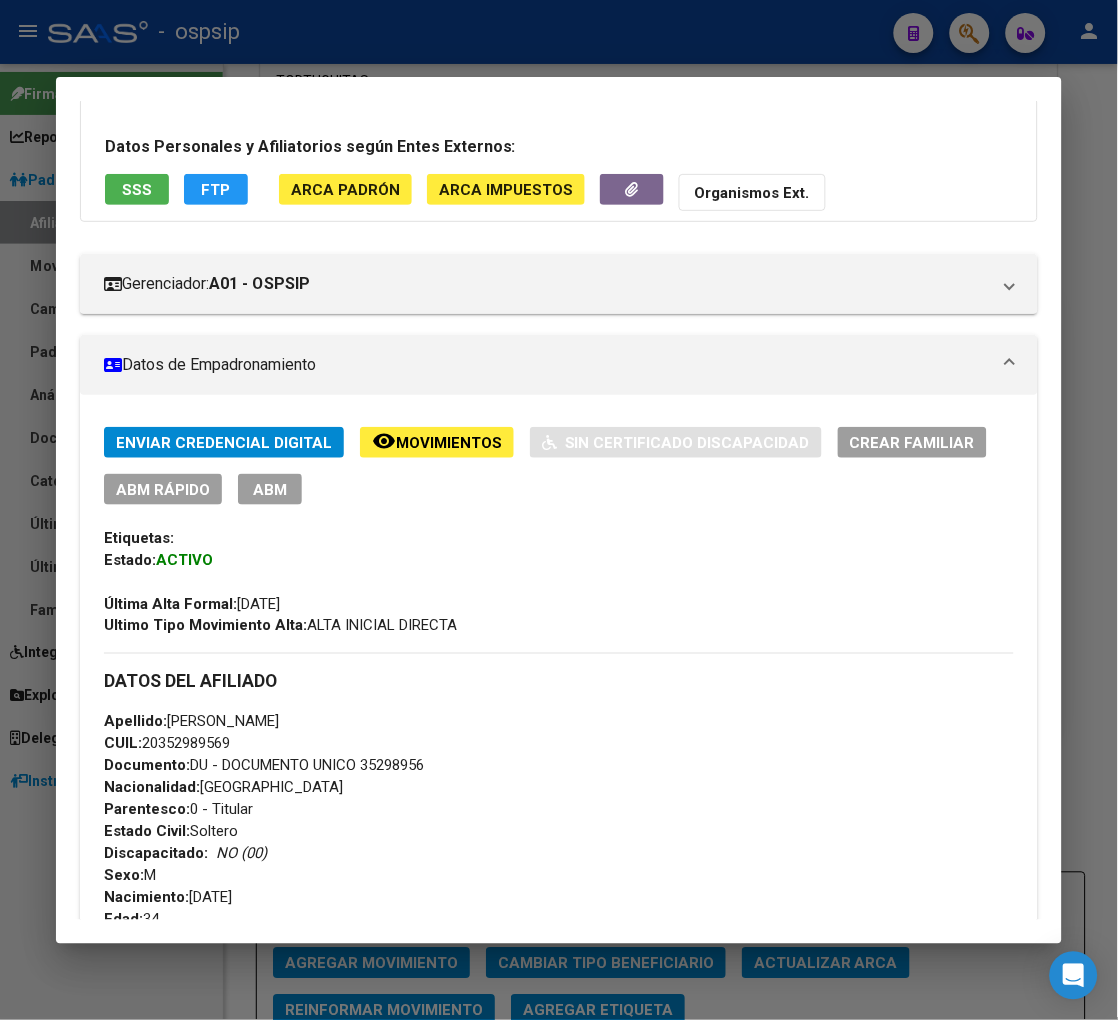 scroll, scrollTop: 333, scrollLeft: 0, axis: vertical 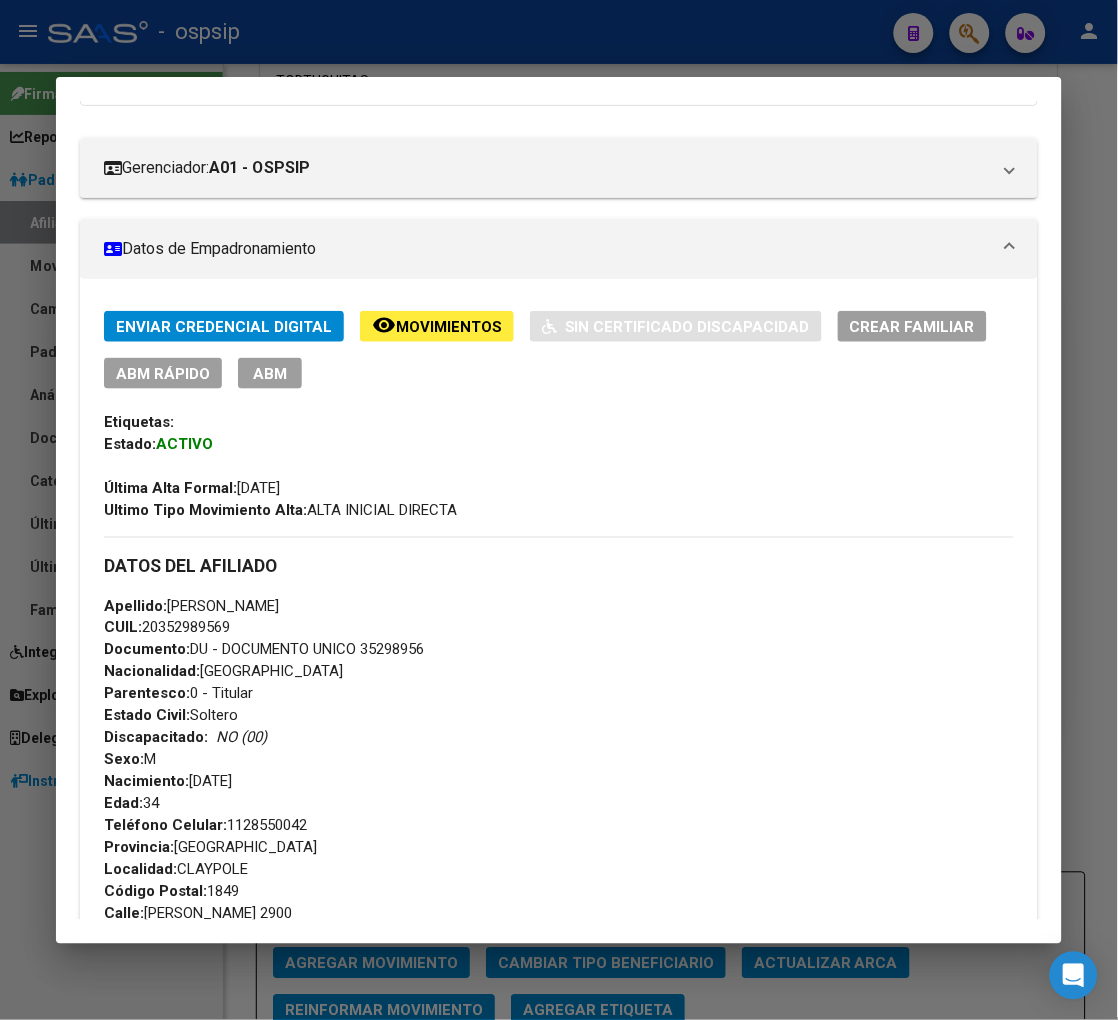 click on "ABM" at bounding box center [270, 374] 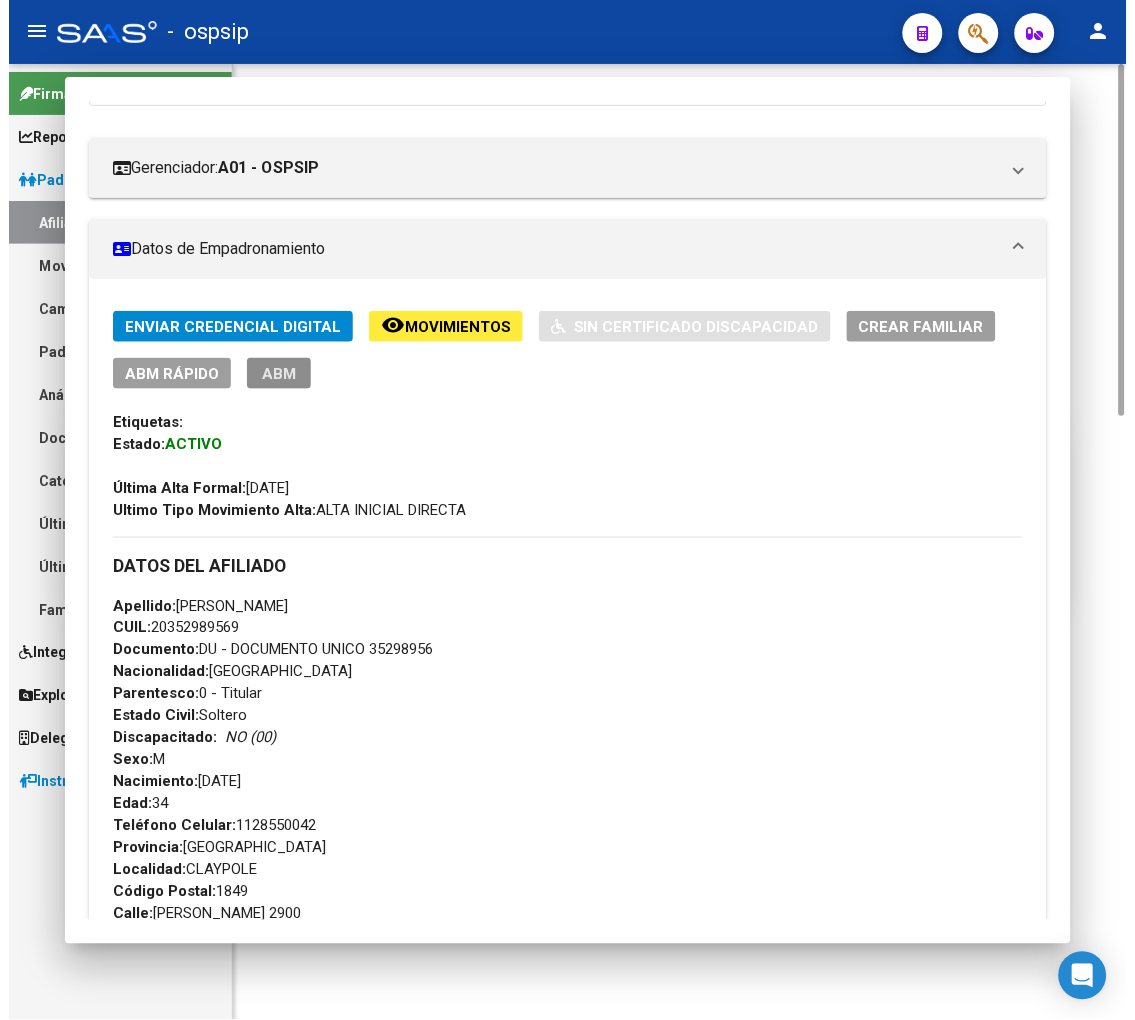 scroll, scrollTop: 0, scrollLeft: 0, axis: both 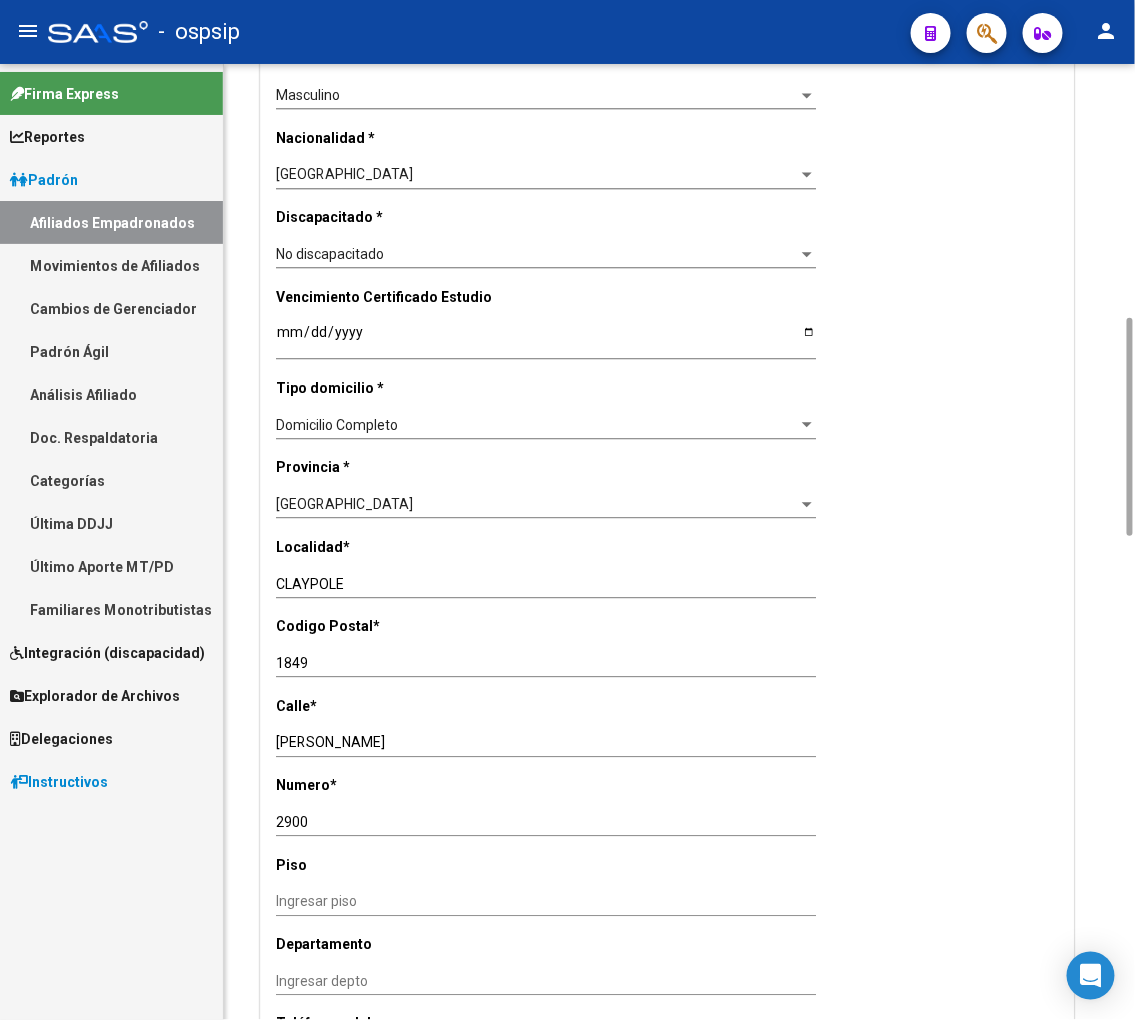 click on "MANUEL ARAUJO" at bounding box center [546, 742] 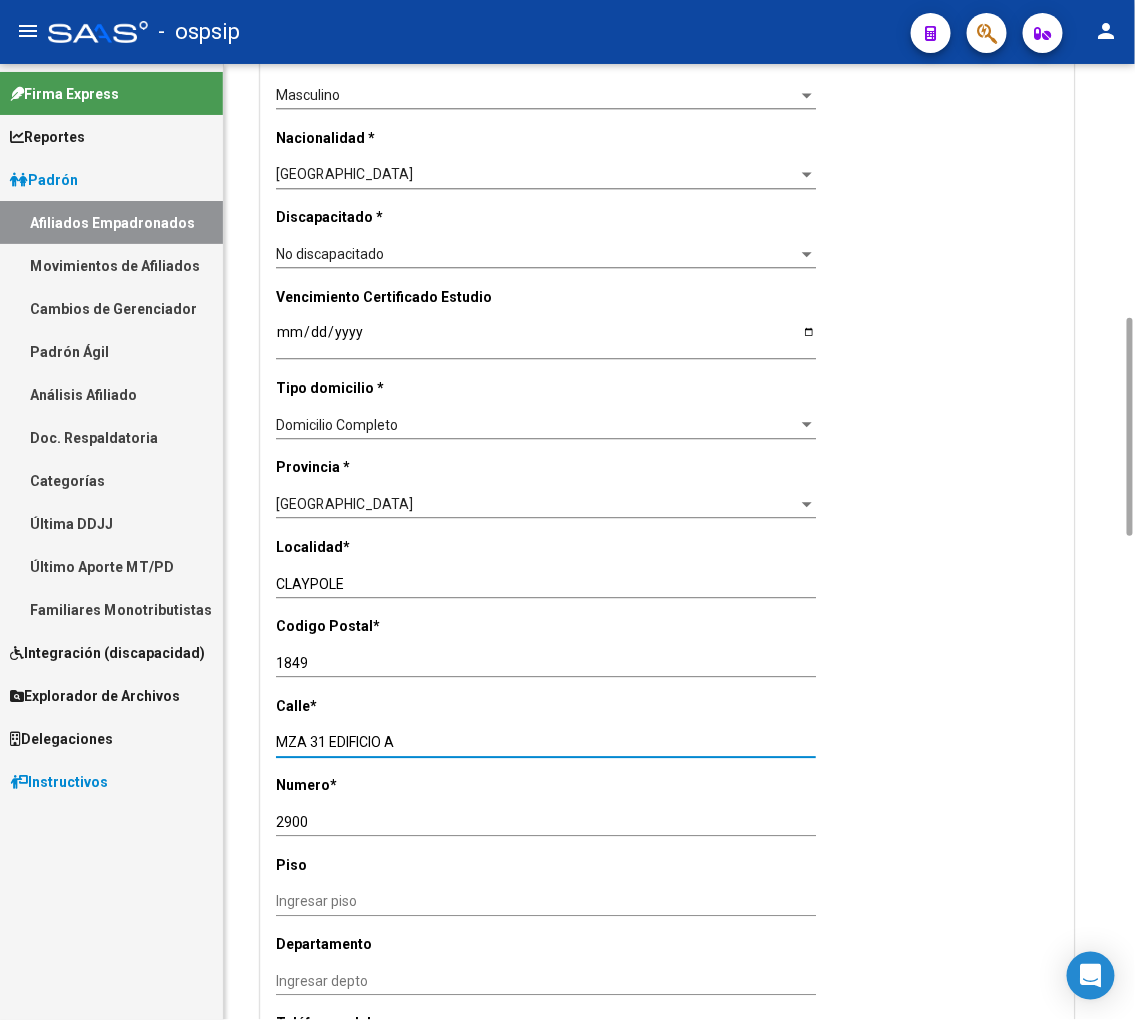 click on "2900" at bounding box center [546, 822] 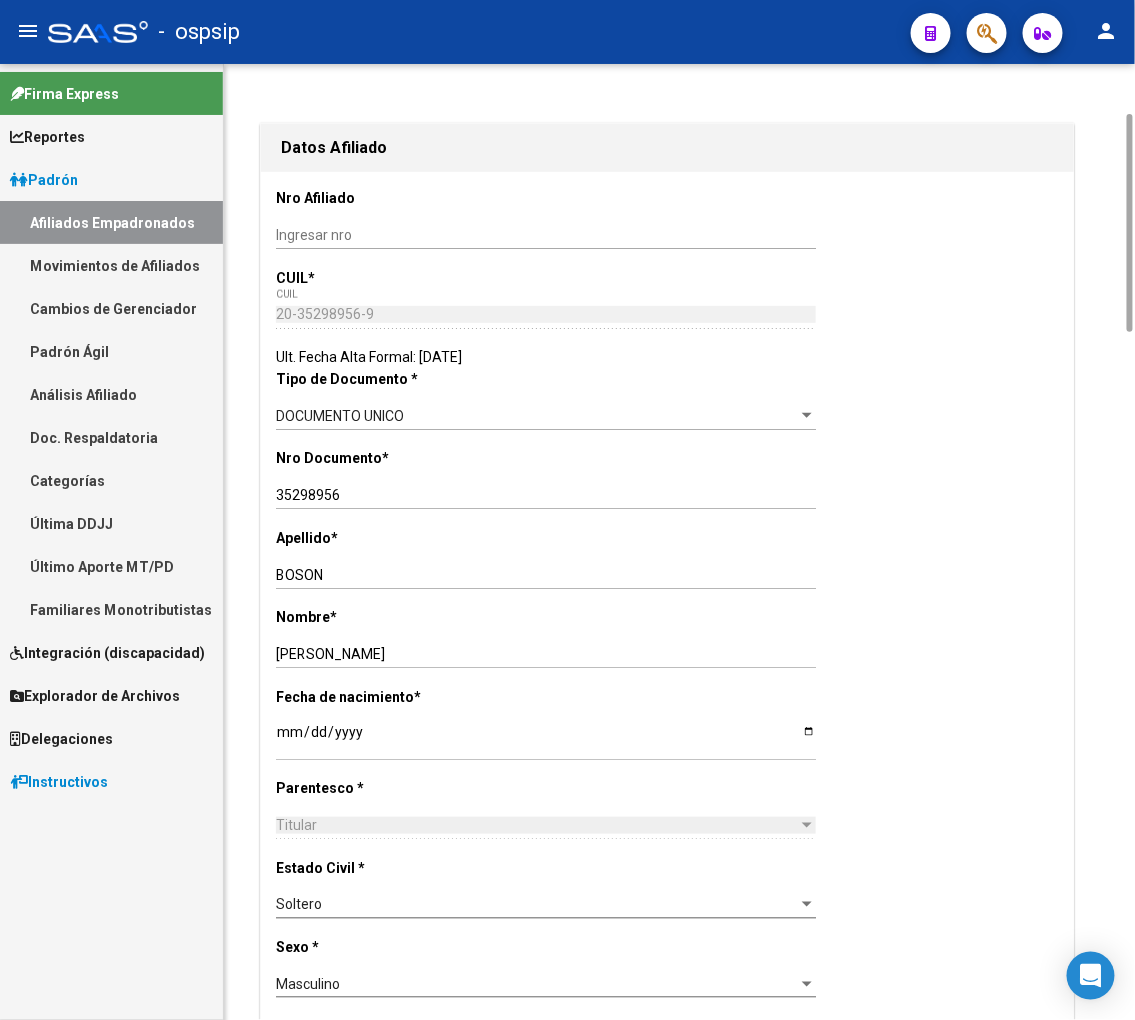 scroll, scrollTop: 0, scrollLeft: 0, axis: both 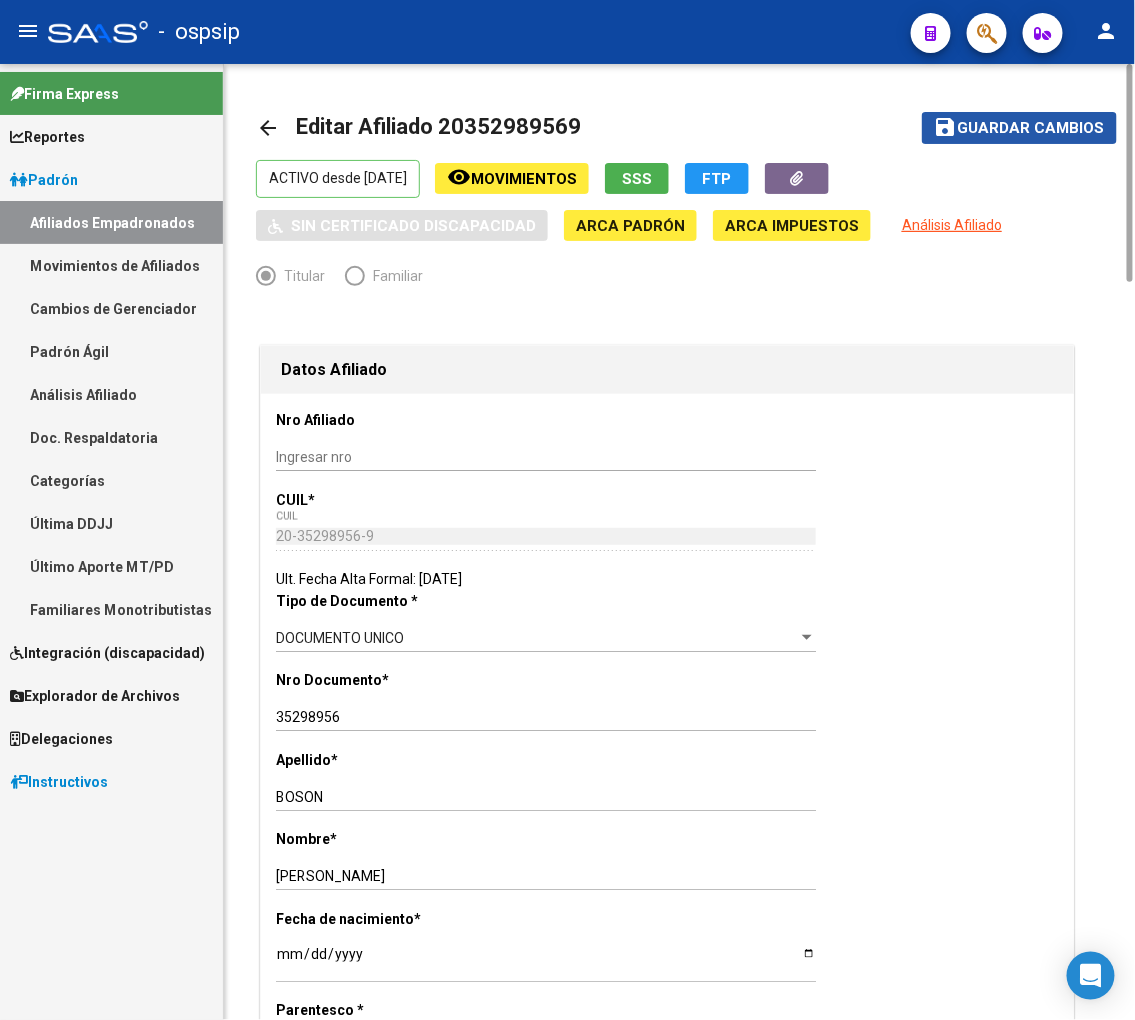 click on "Guardar cambios" 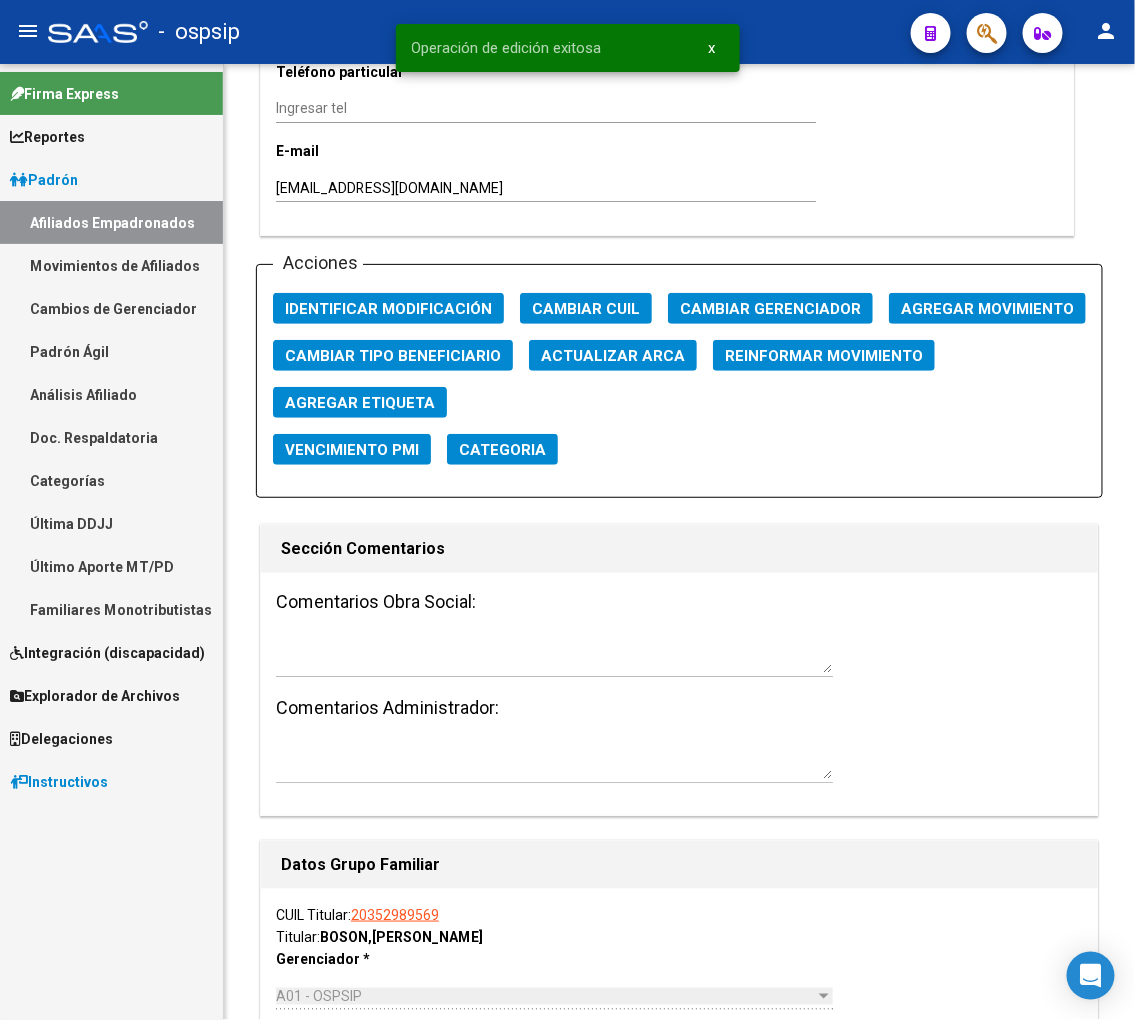 scroll, scrollTop: 2888, scrollLeft: 0, axis: vertical 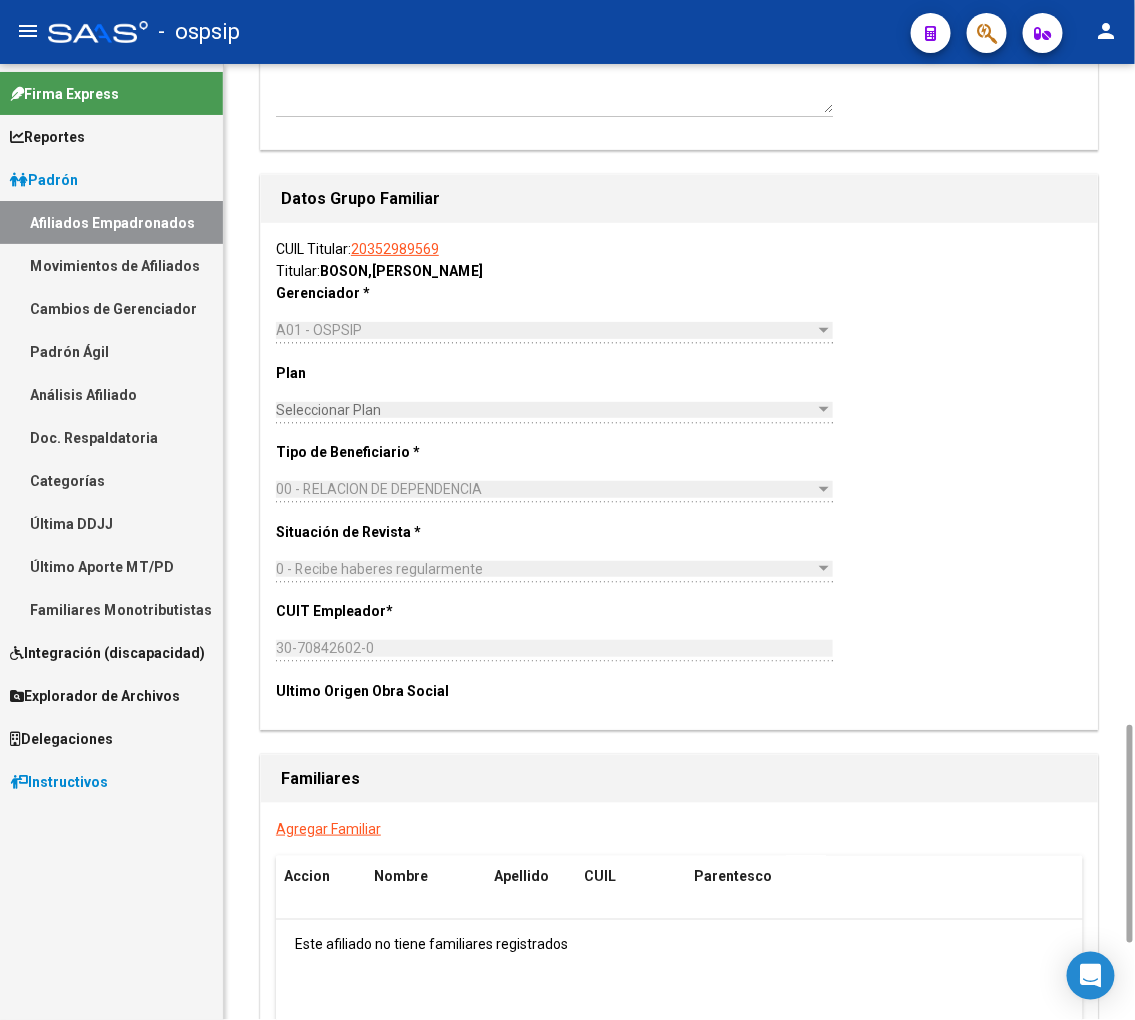 click on "Agregar Familiar" 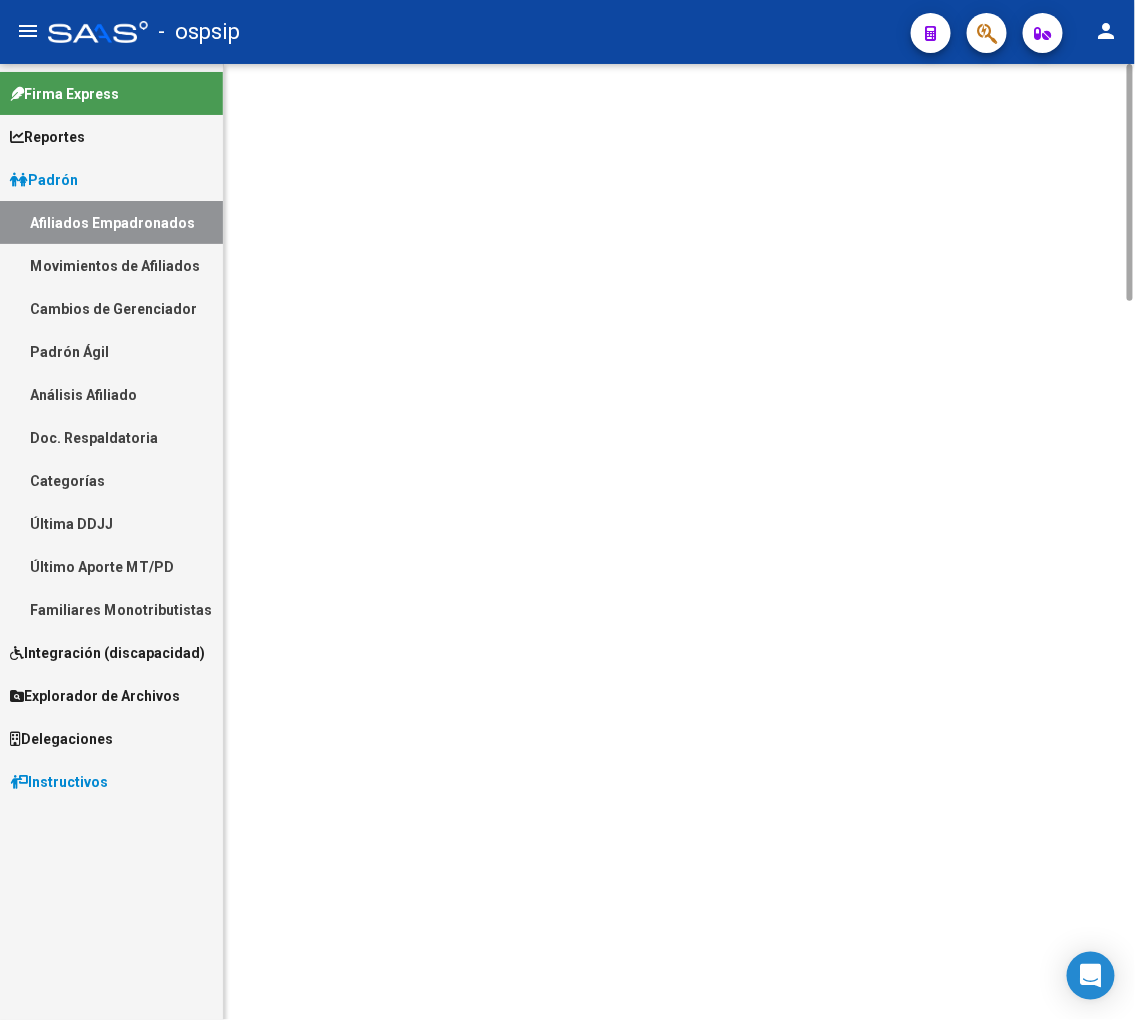 scroll, scrollTop: 0, scrollLeft: 0, axis: both 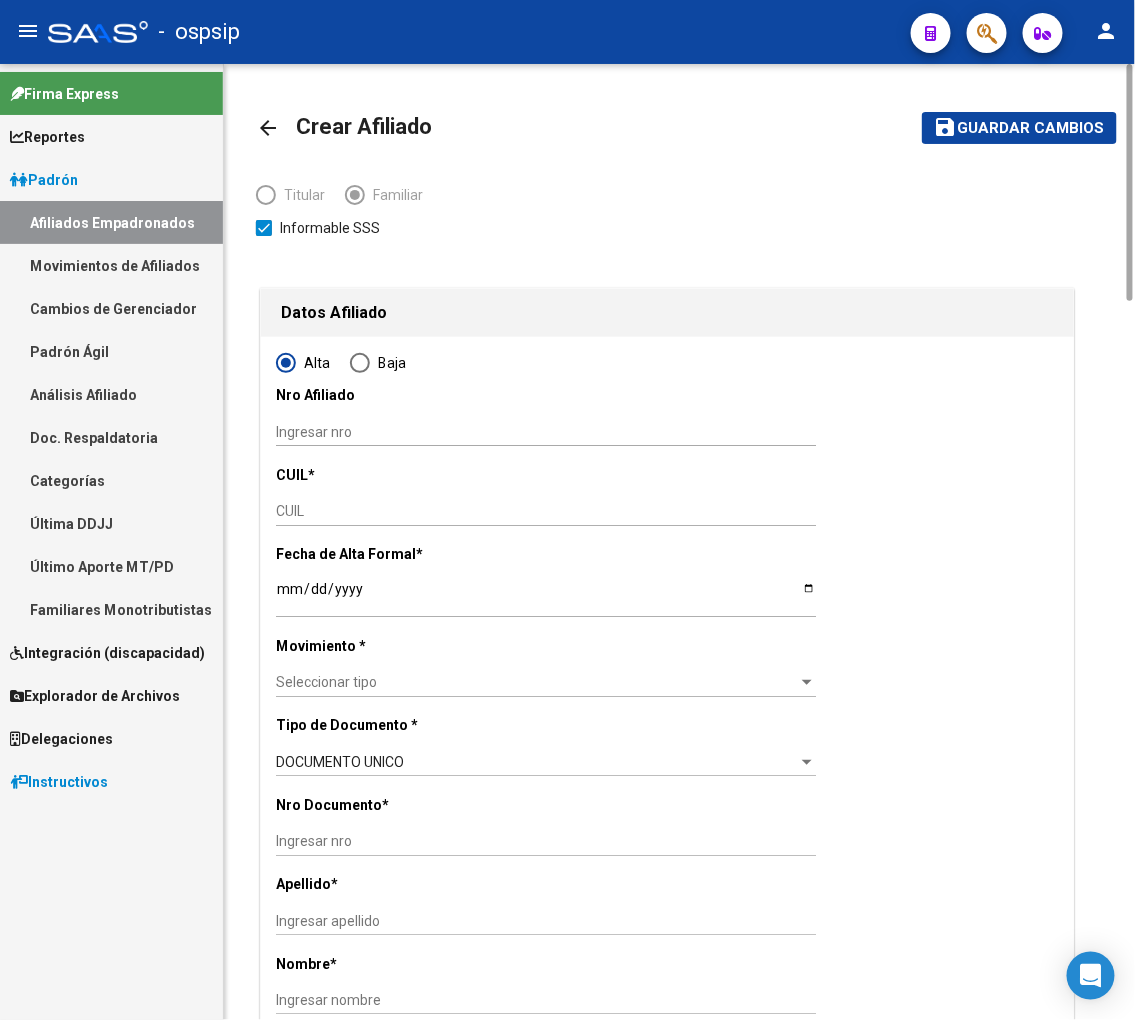 click on "CUIL" 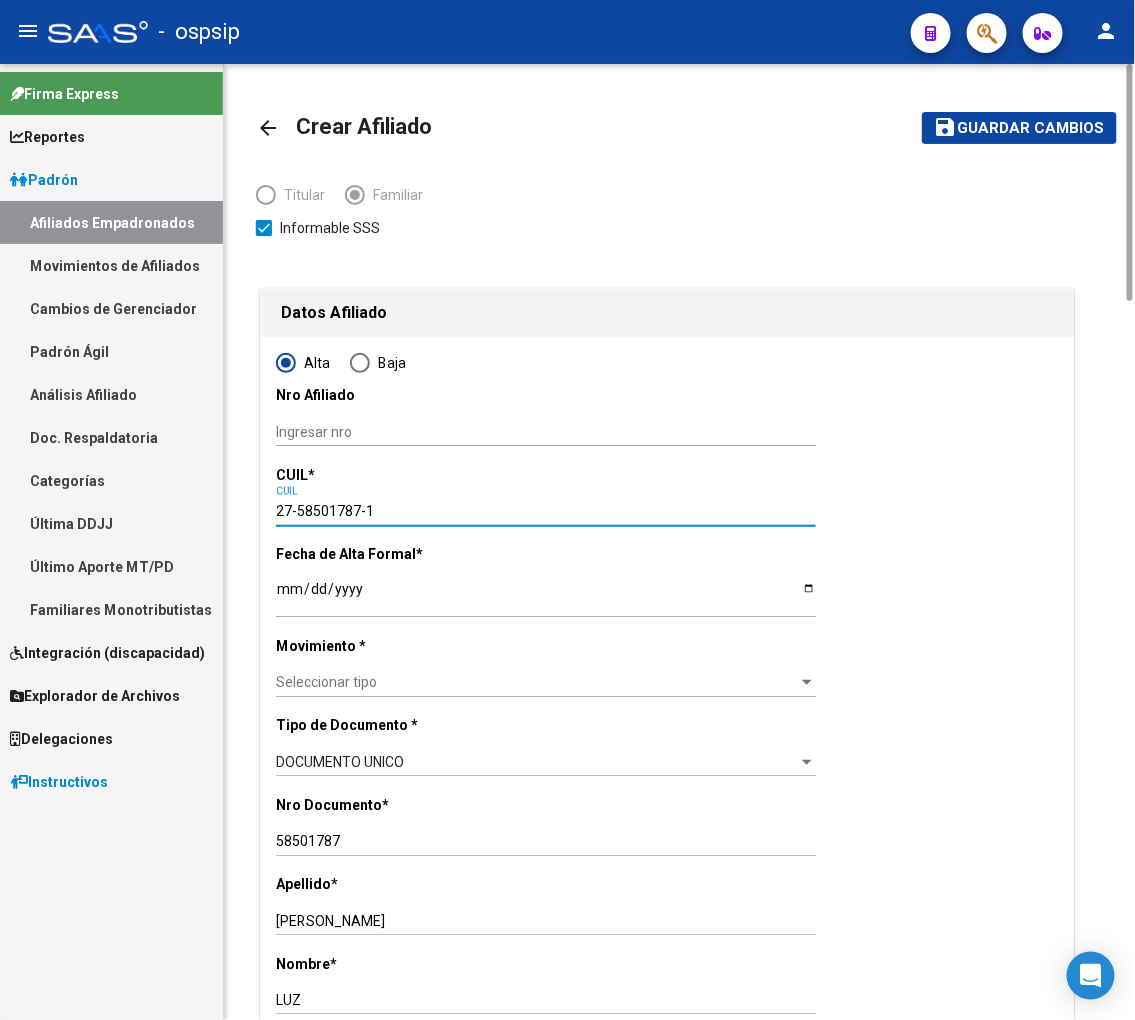 click on "Ingresar fecha" at bounding box center [546, 596] 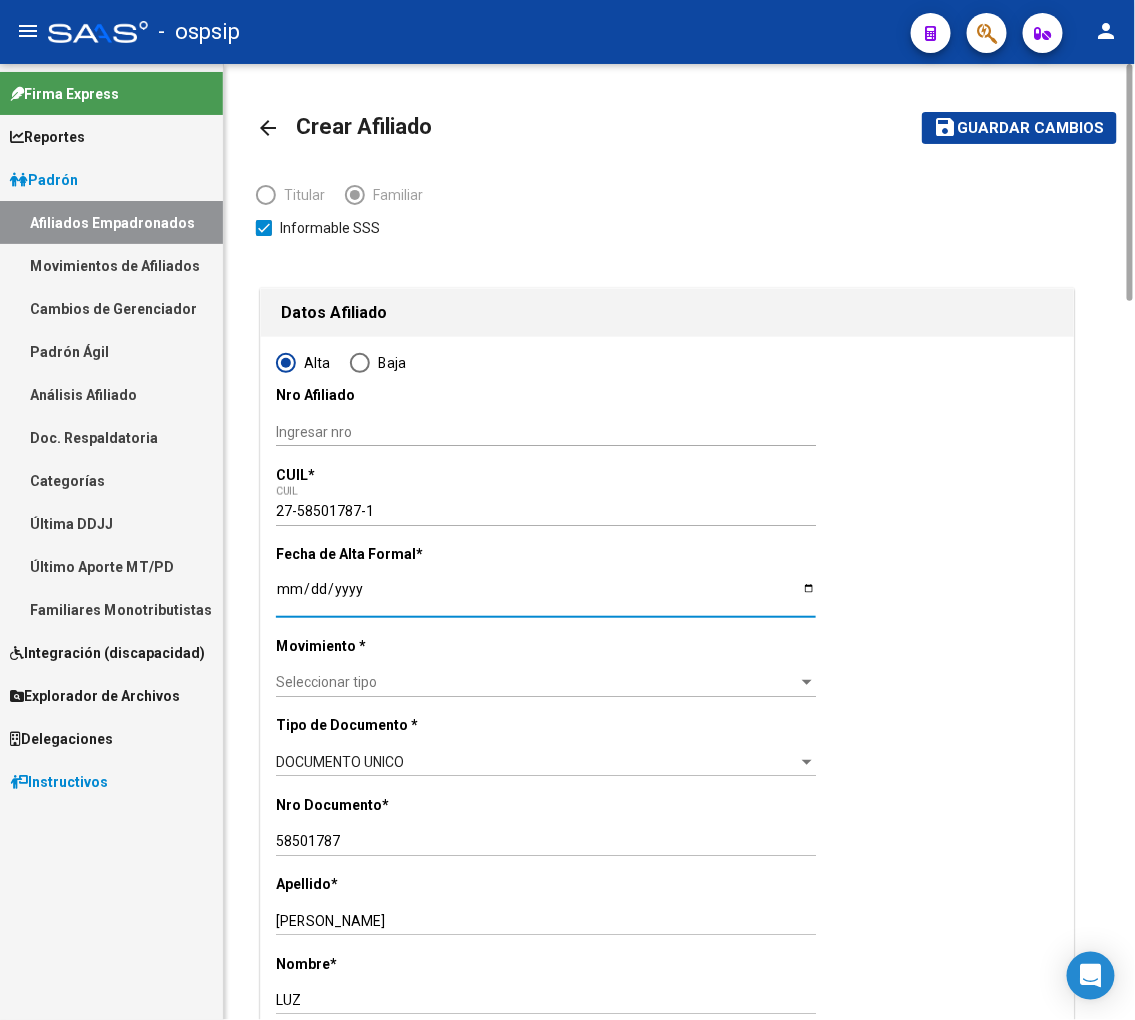 click on "Seleccionar tipo" at bounding box center (537, 682) 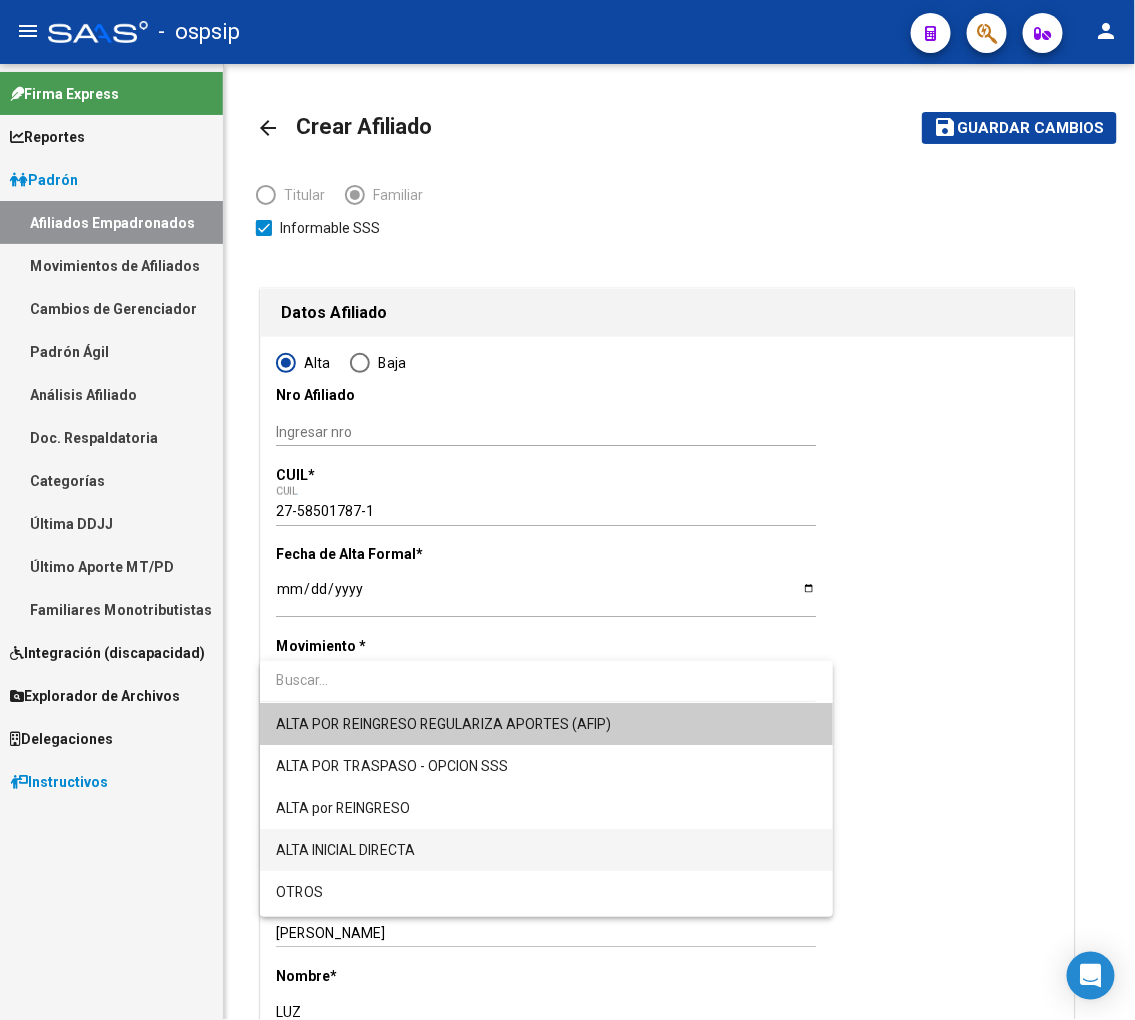 click on "ALTA INICIAL DIRECTA" at bounding box center [546, 850] 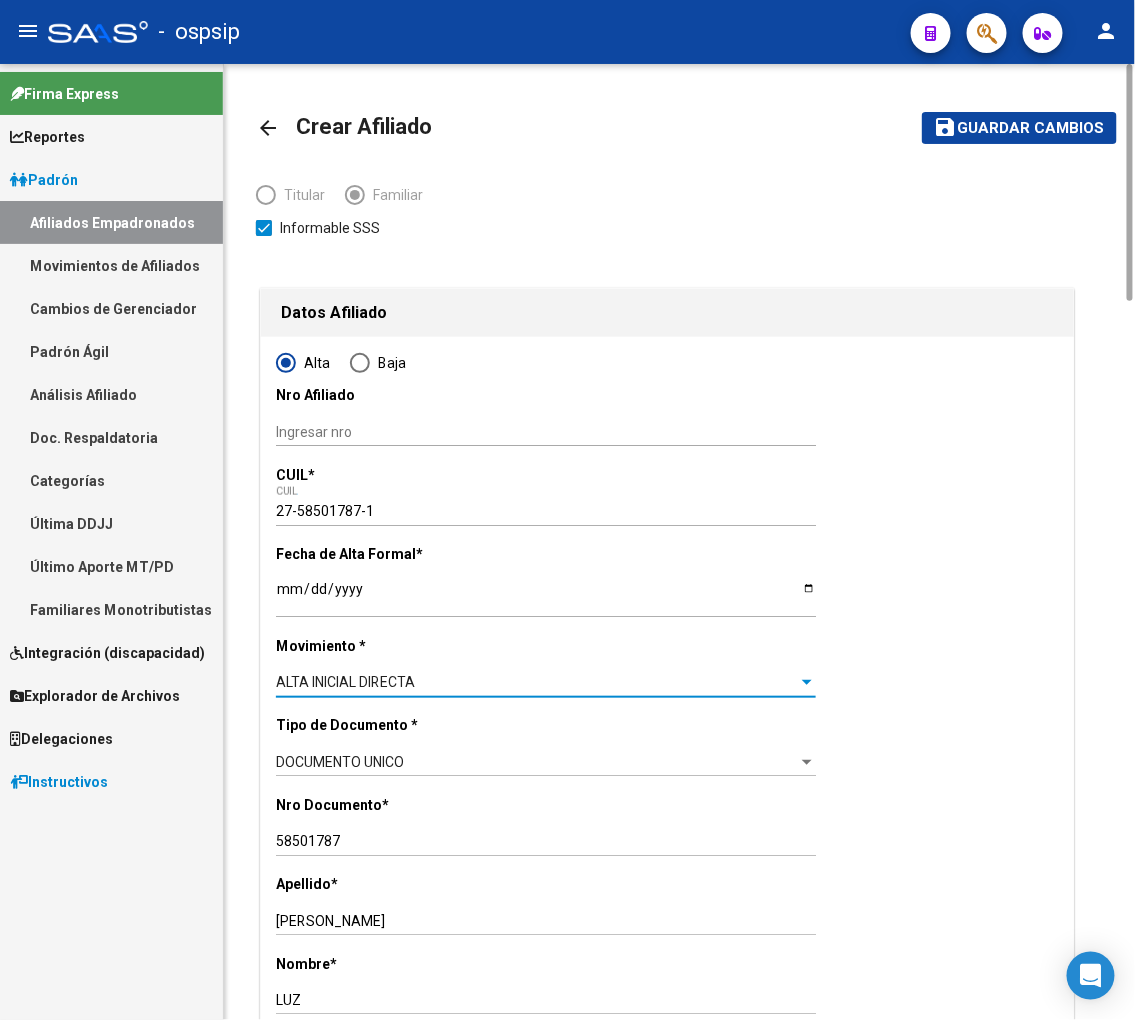 scroll, scrollTop: 444, scrollLeft: 0, axis: vertical 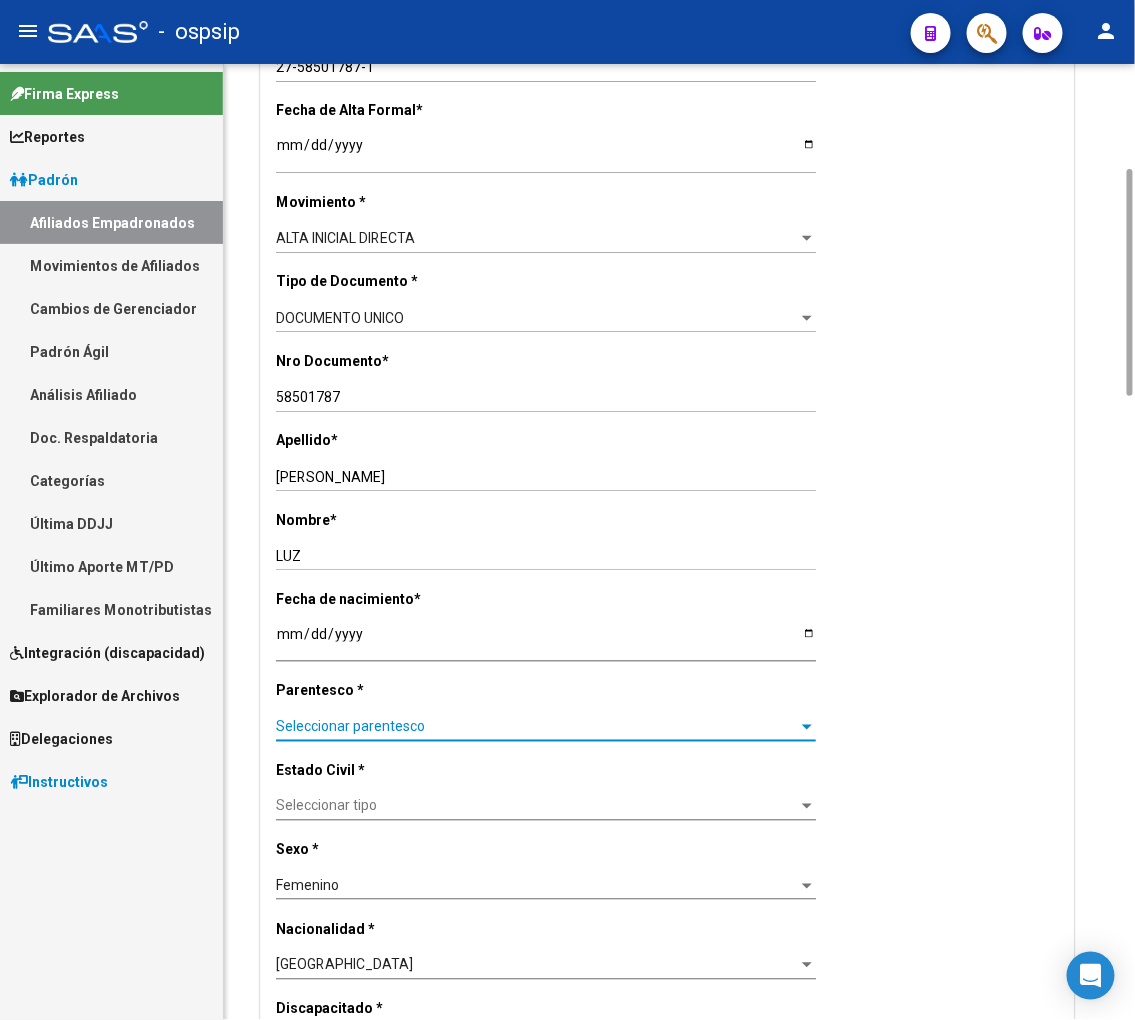 click on "Seleccionar parentesco" at bounding box center (537, 727) 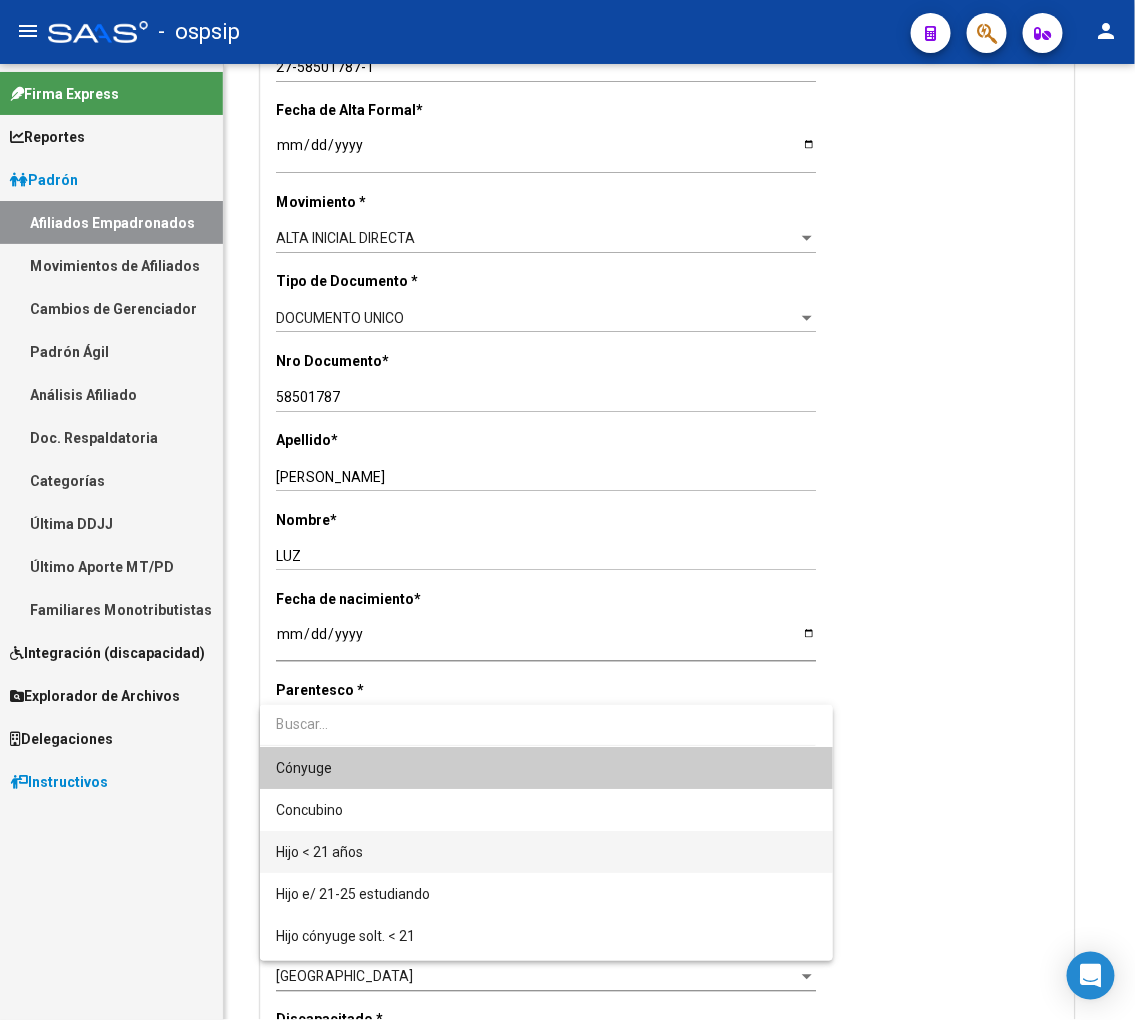 click on "Hijo < 21 años" at bounding box center [546, 852] 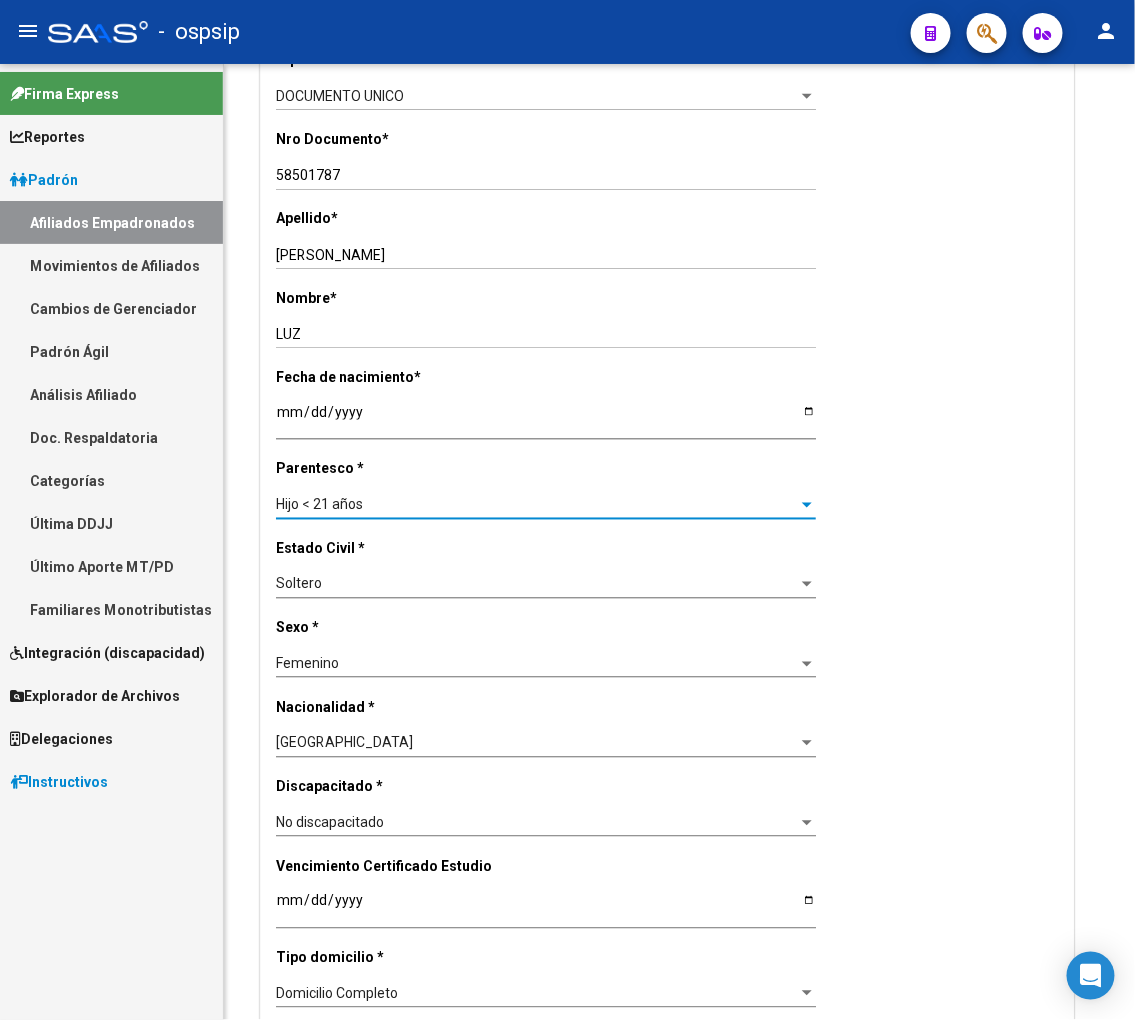 scroll, scrollTop: 0, scrollLeft: 0, axis: both 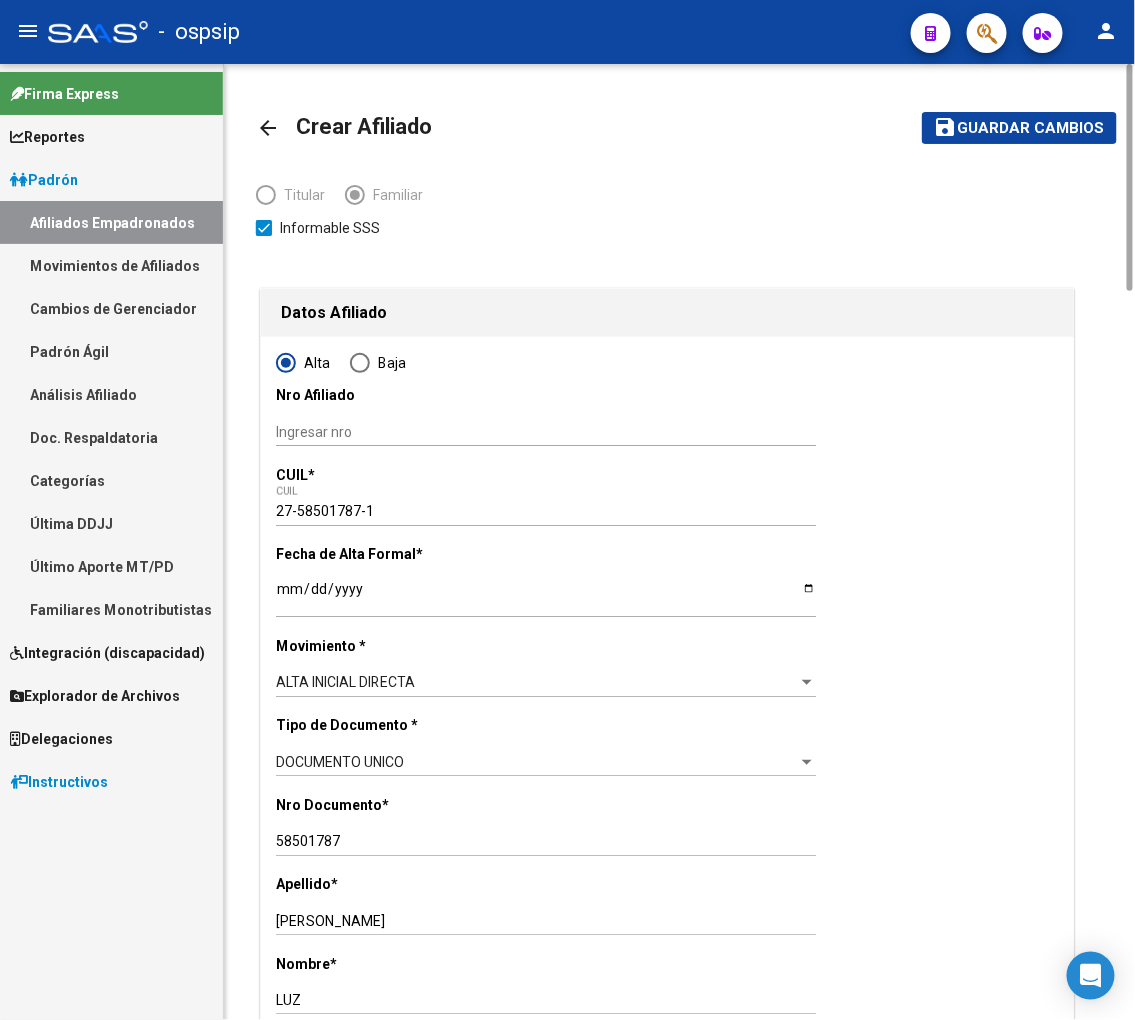 click on "Guardar cambios" 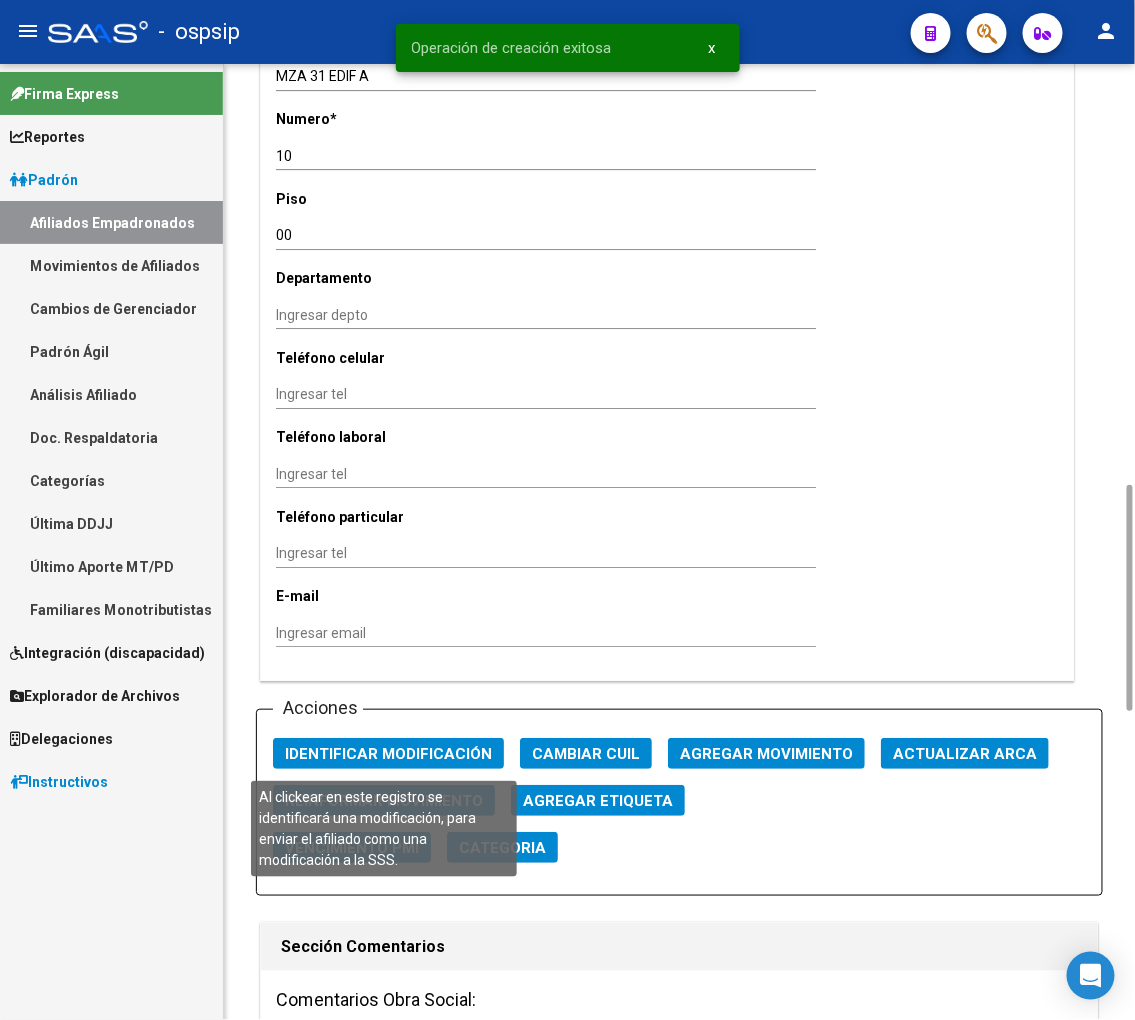 scroll, scrollTop: 2000, scrollLeft: 0, axis: vertical 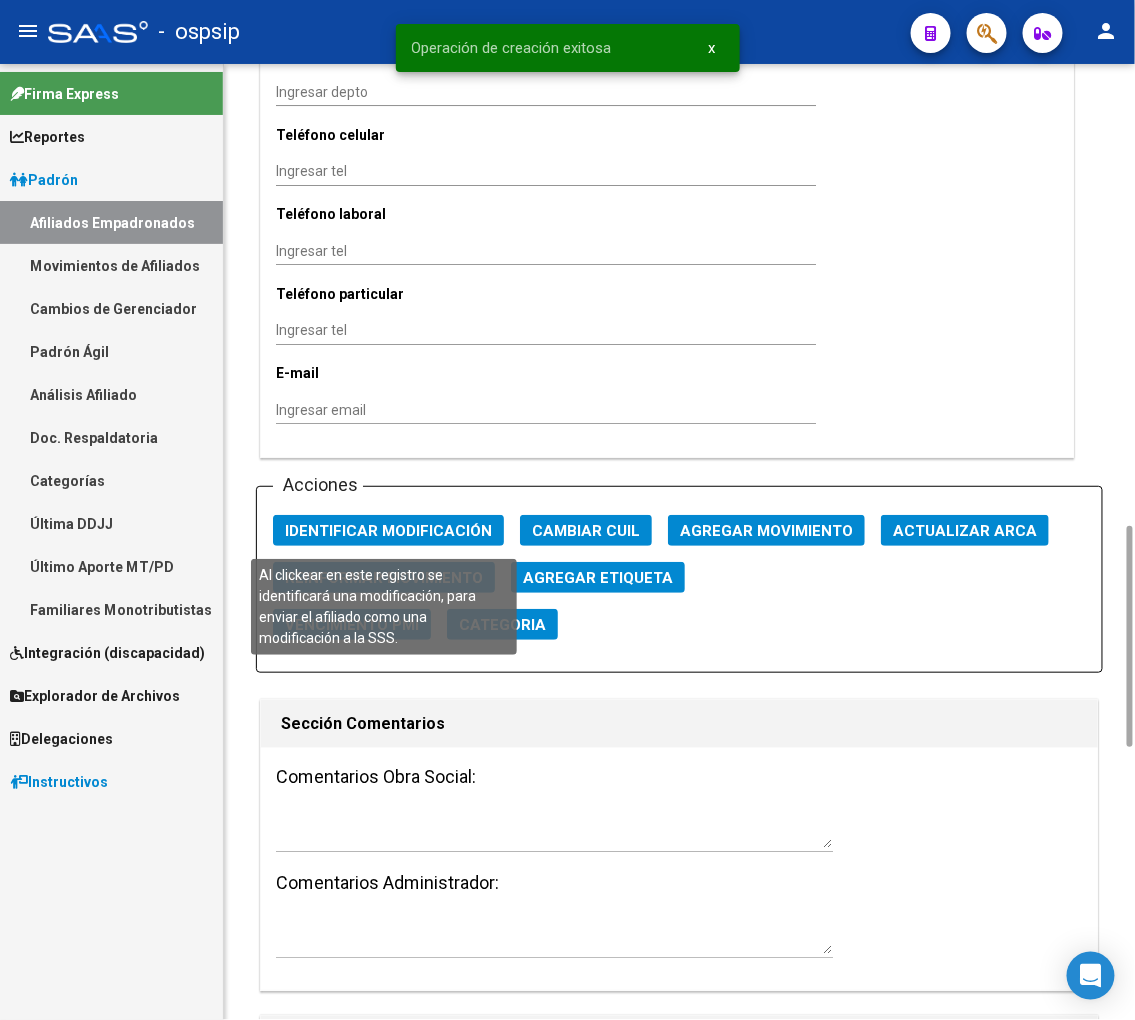 click on "Identificar Modificación" 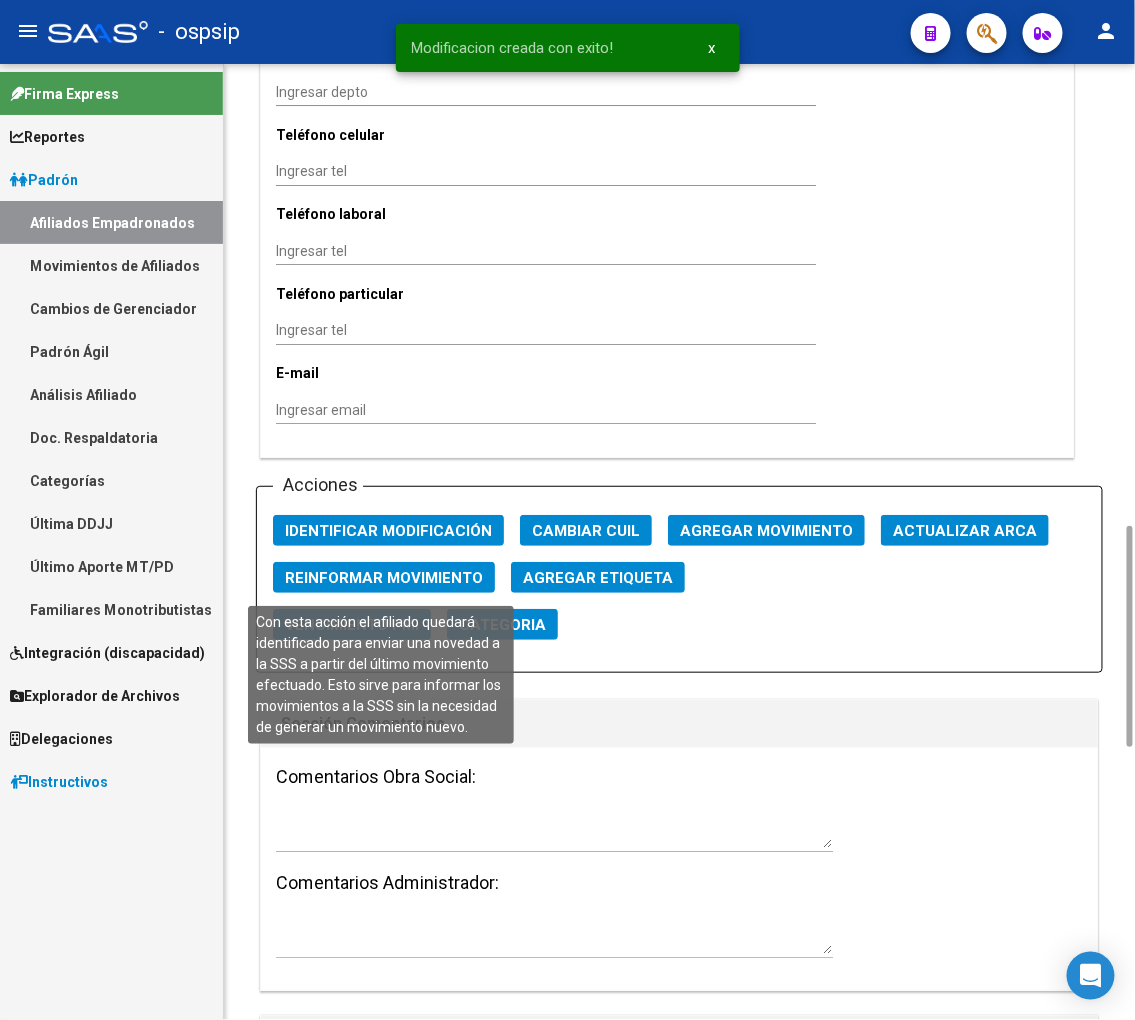 click on "Reinformar Movimiento" 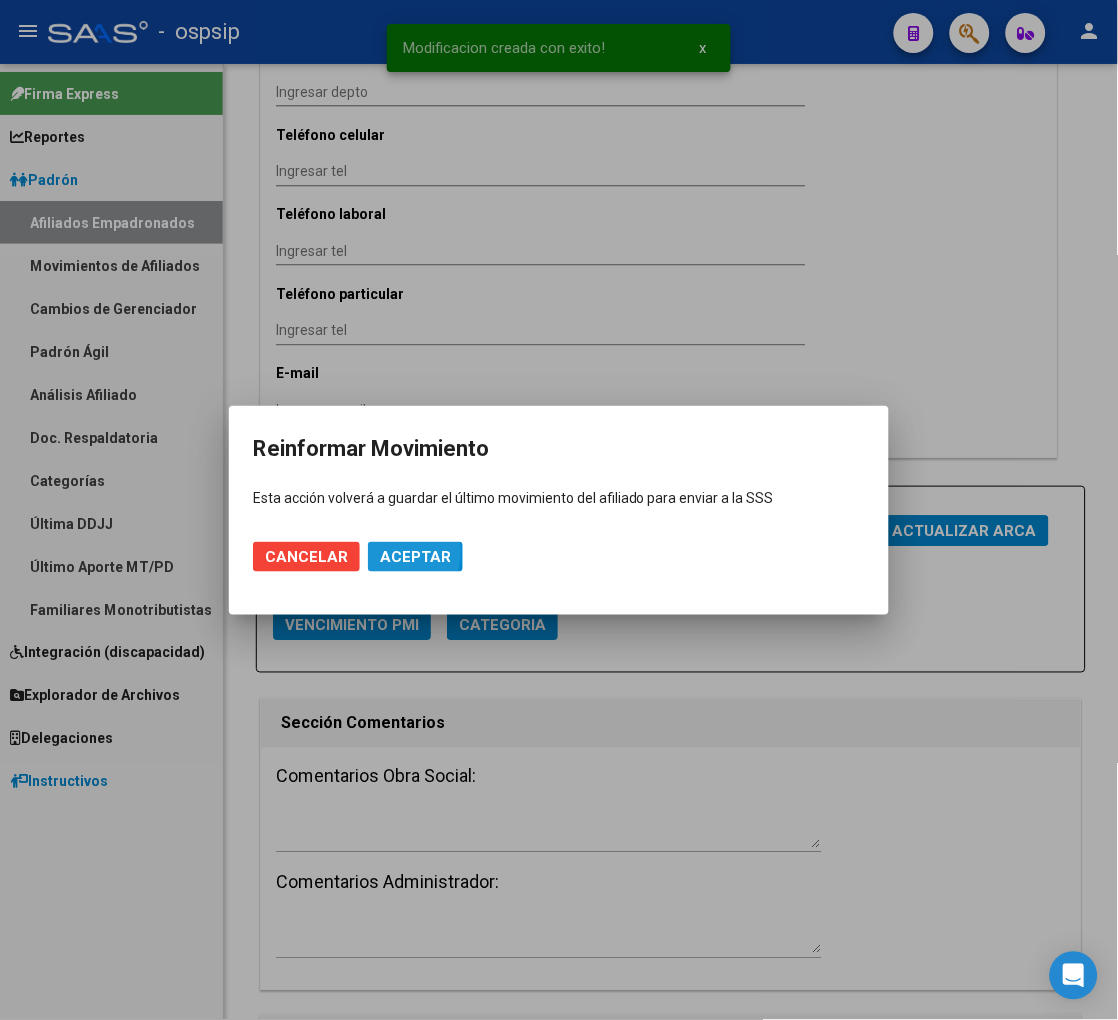 click on "Aceptar" at bounding box center (415, 557) 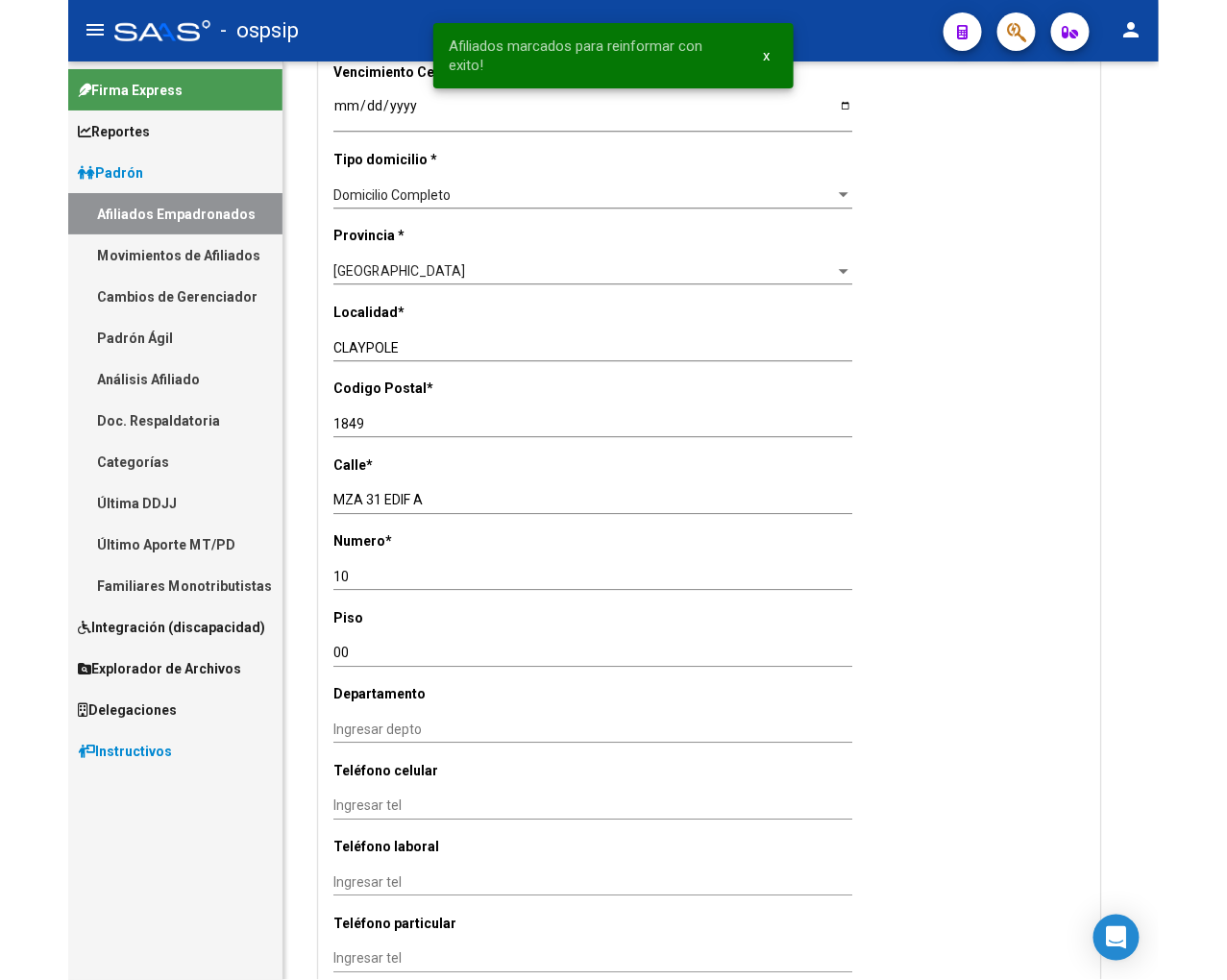 scroll, scrollTop: 640, scrollLeft: 0, axis: vertical 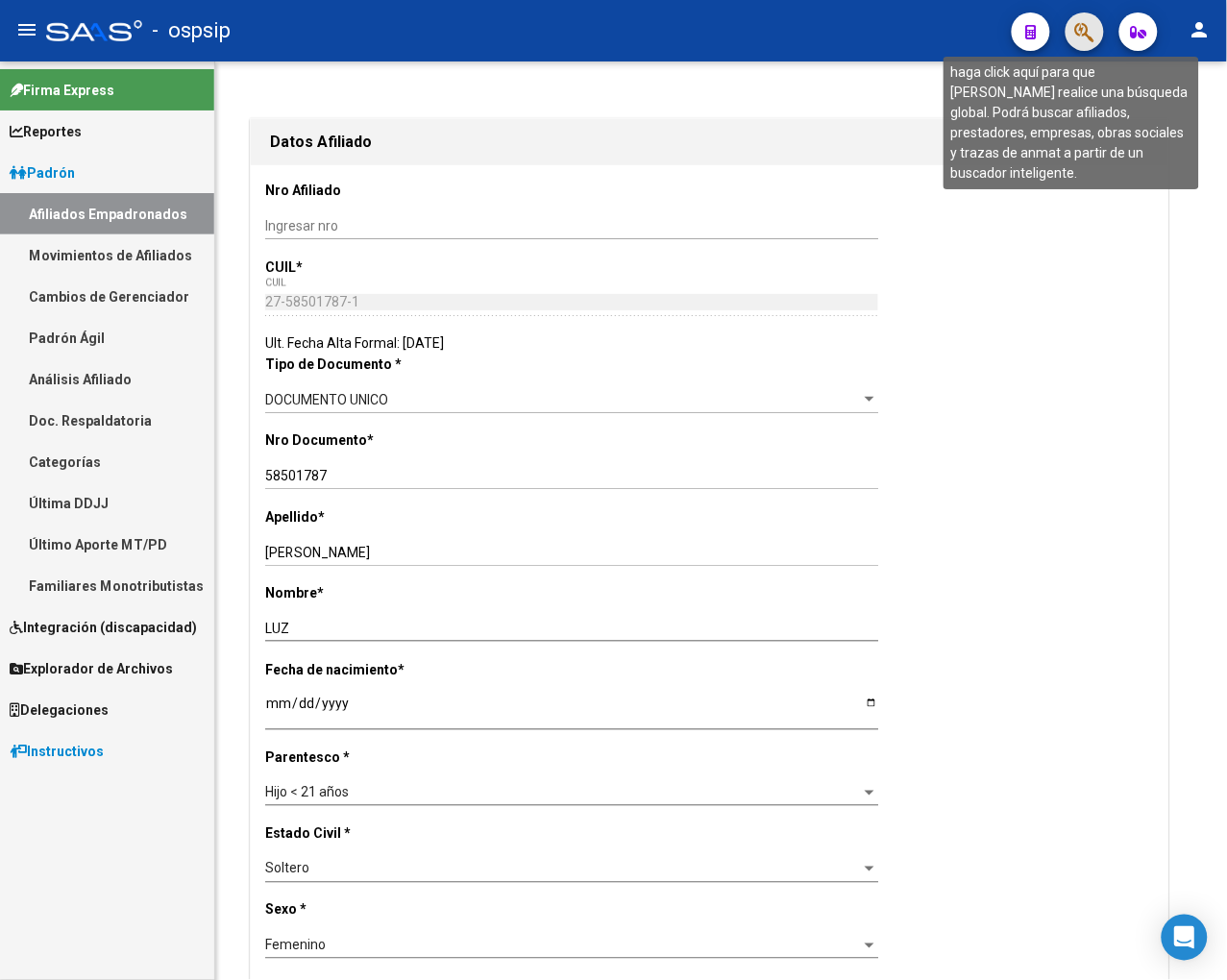 click 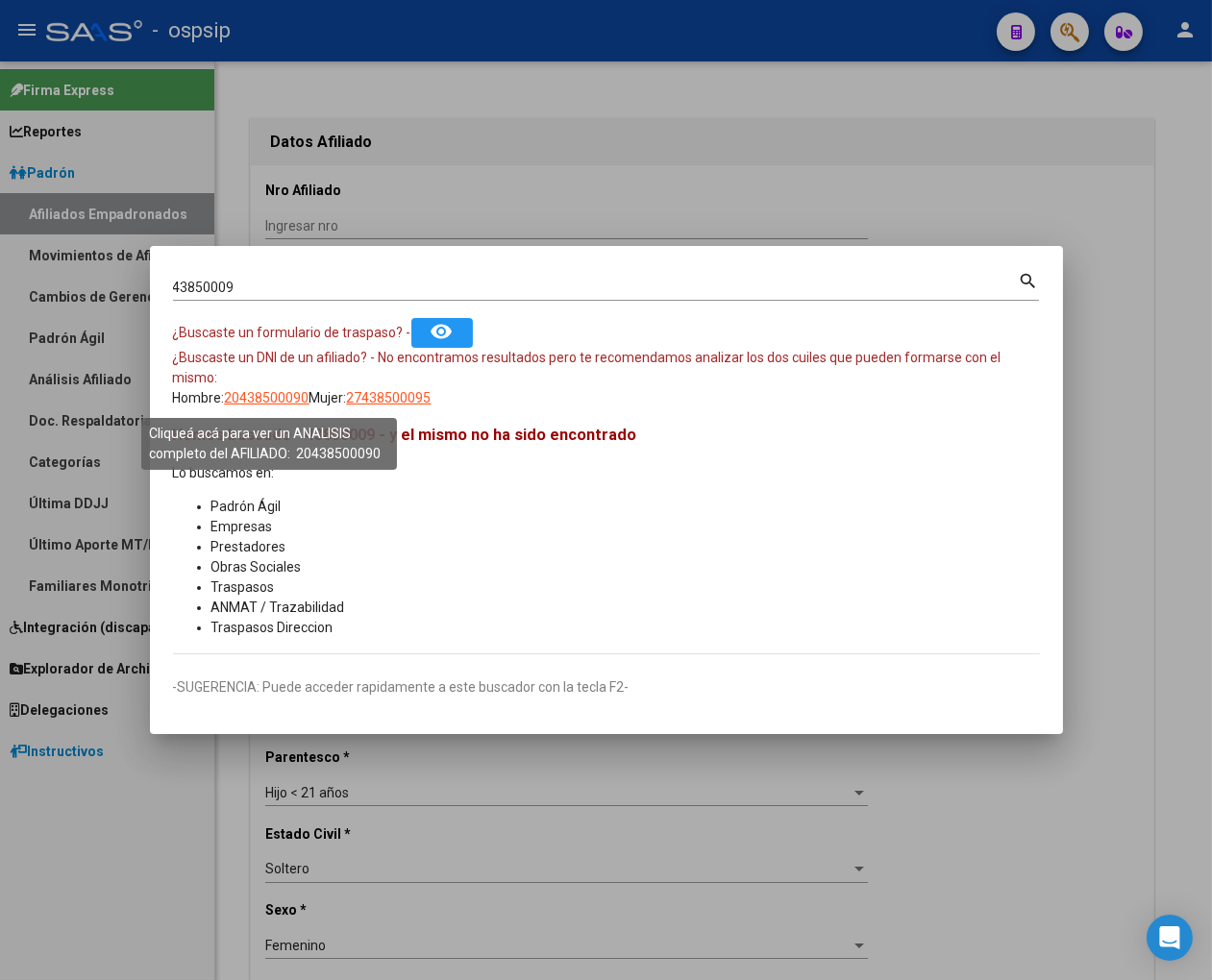 click on "20438500090" at bounding box center [267, 398] 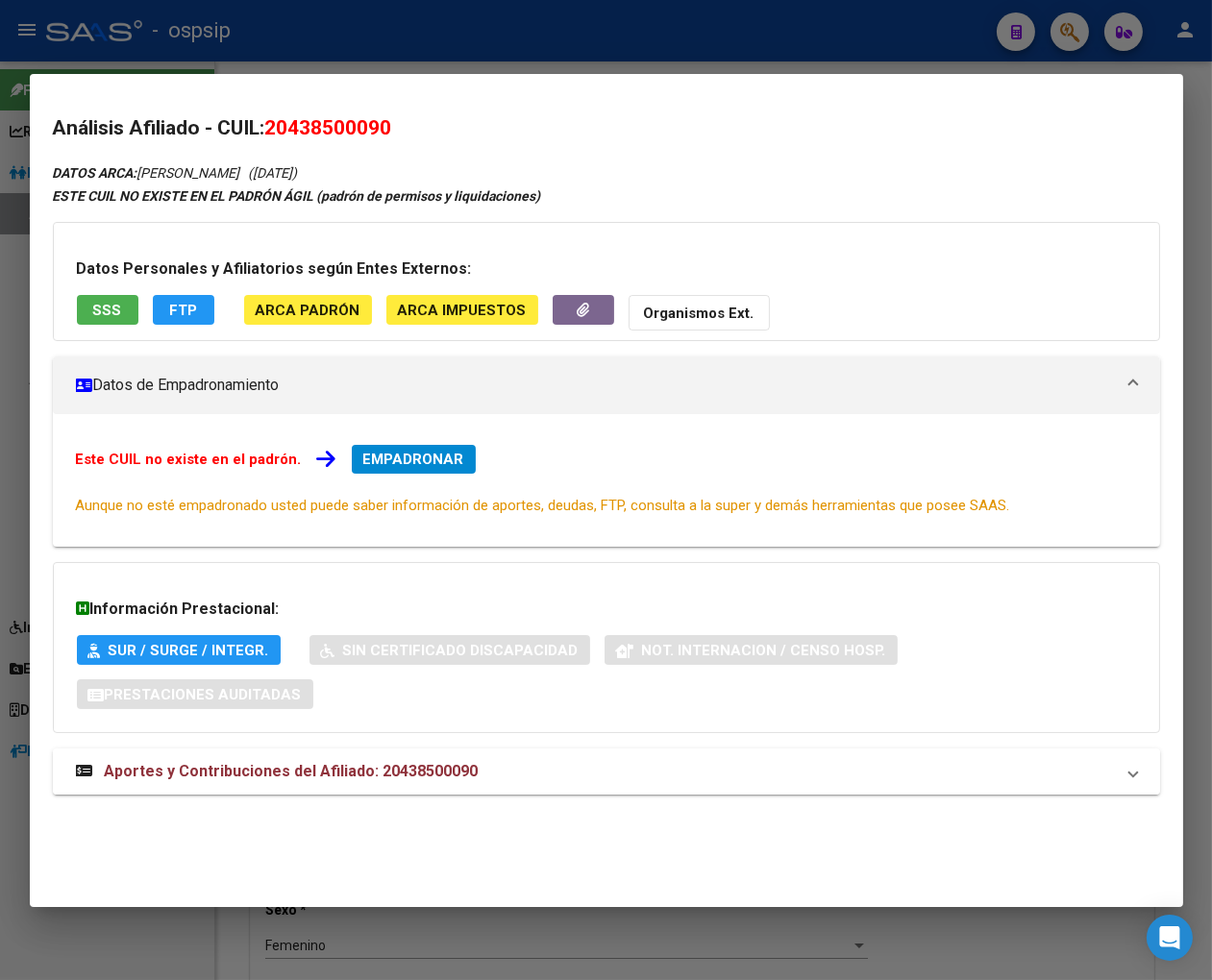 click on "Aportes y Contribuciones del Afiliado: 20438500090" at bounding box center (291, 771) 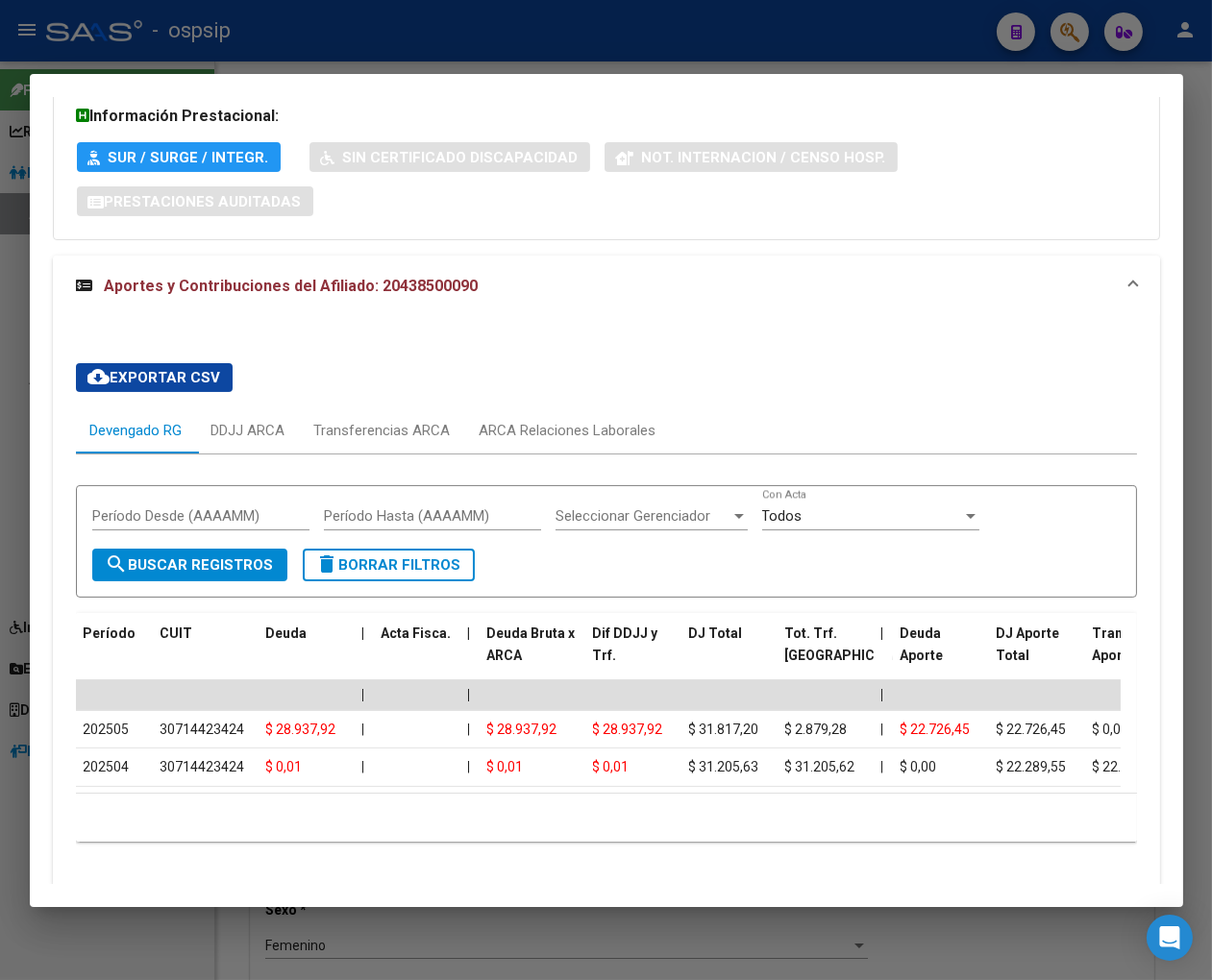 scroll, scrollTop: 510, scrollLeft: 0, axis: vertical 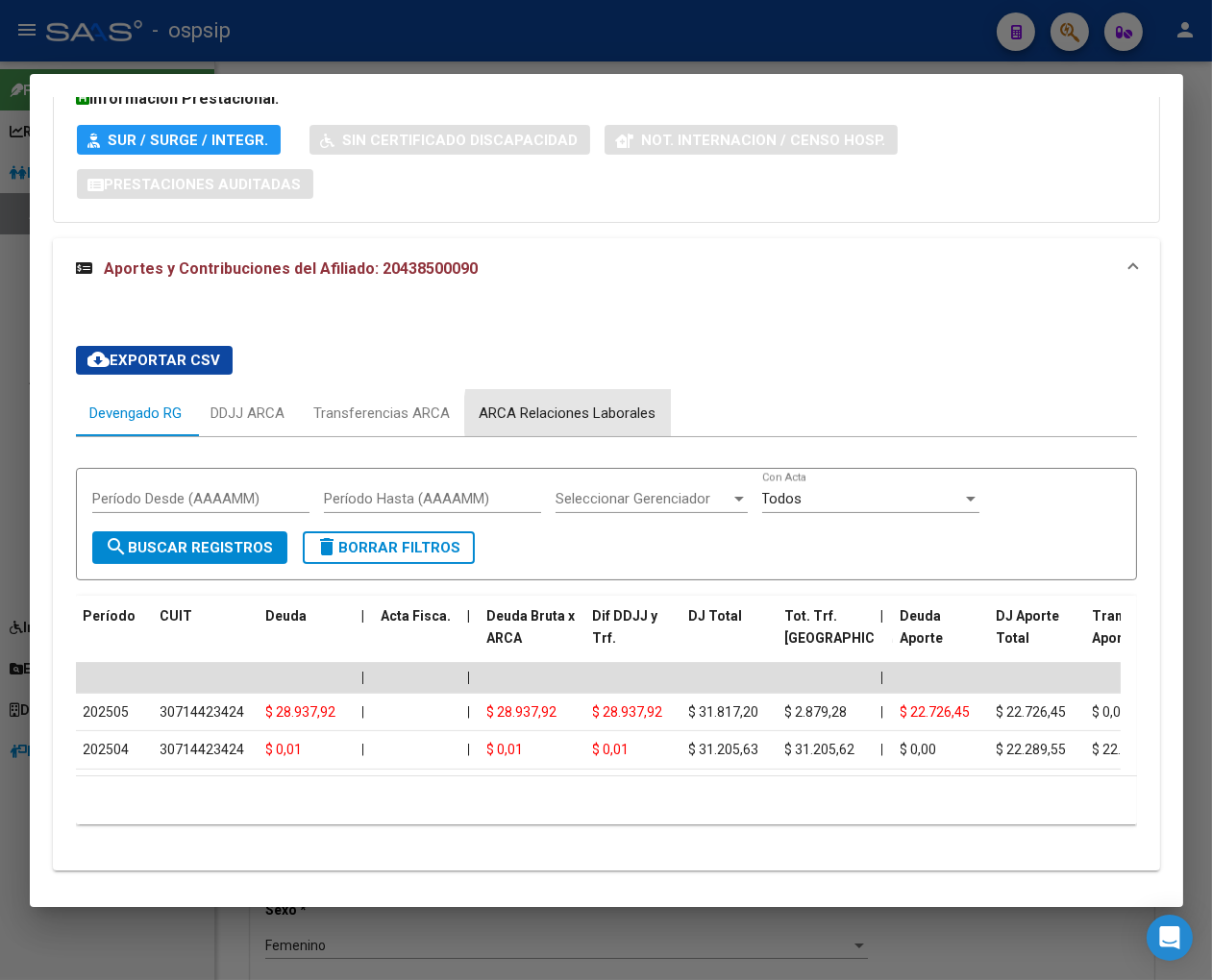 click on "ARCA Relaciones Laborales" at bounding box center [568, 413] 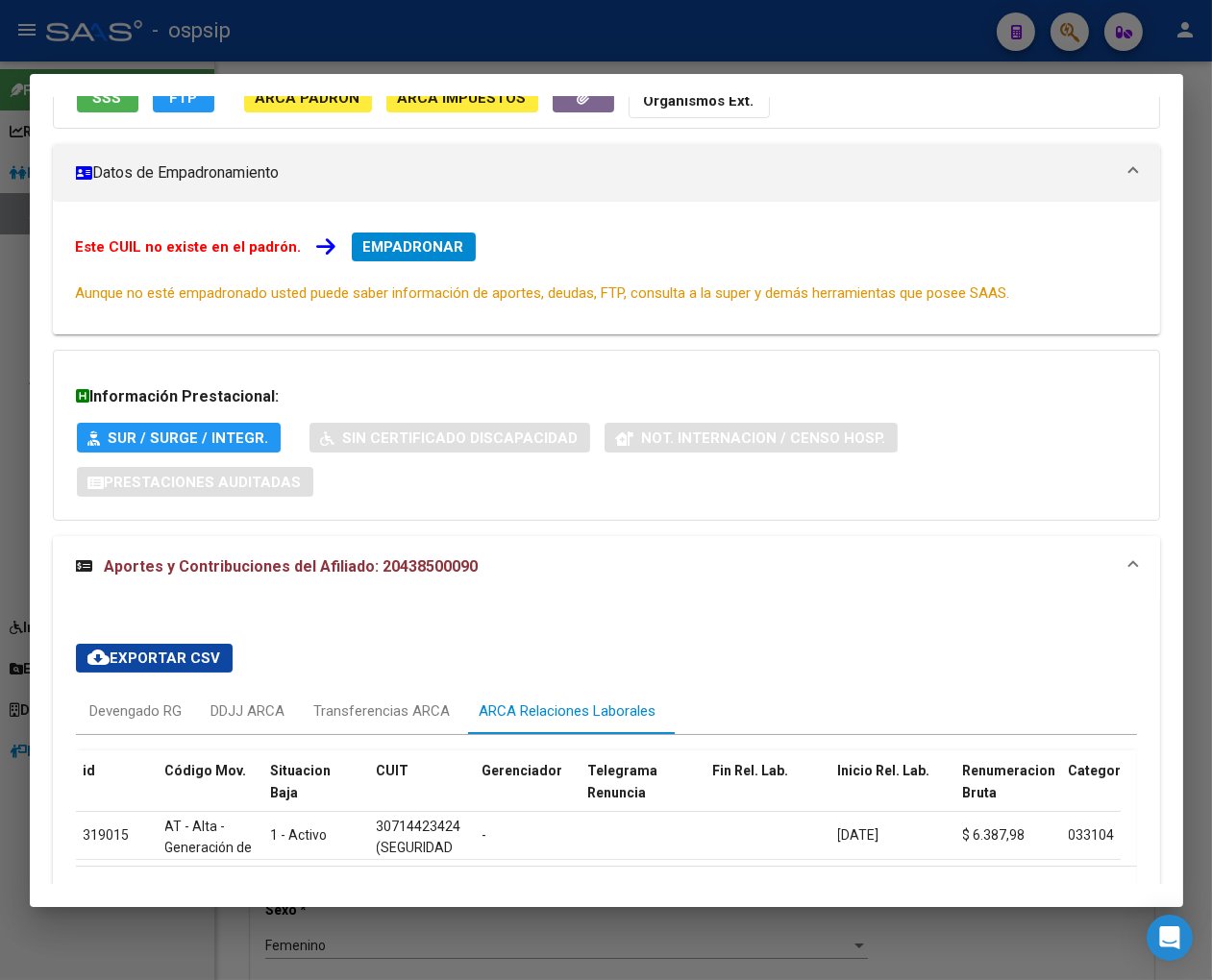 scroll, scrollTop: 303, scrollLeft: 0, axis: vertical 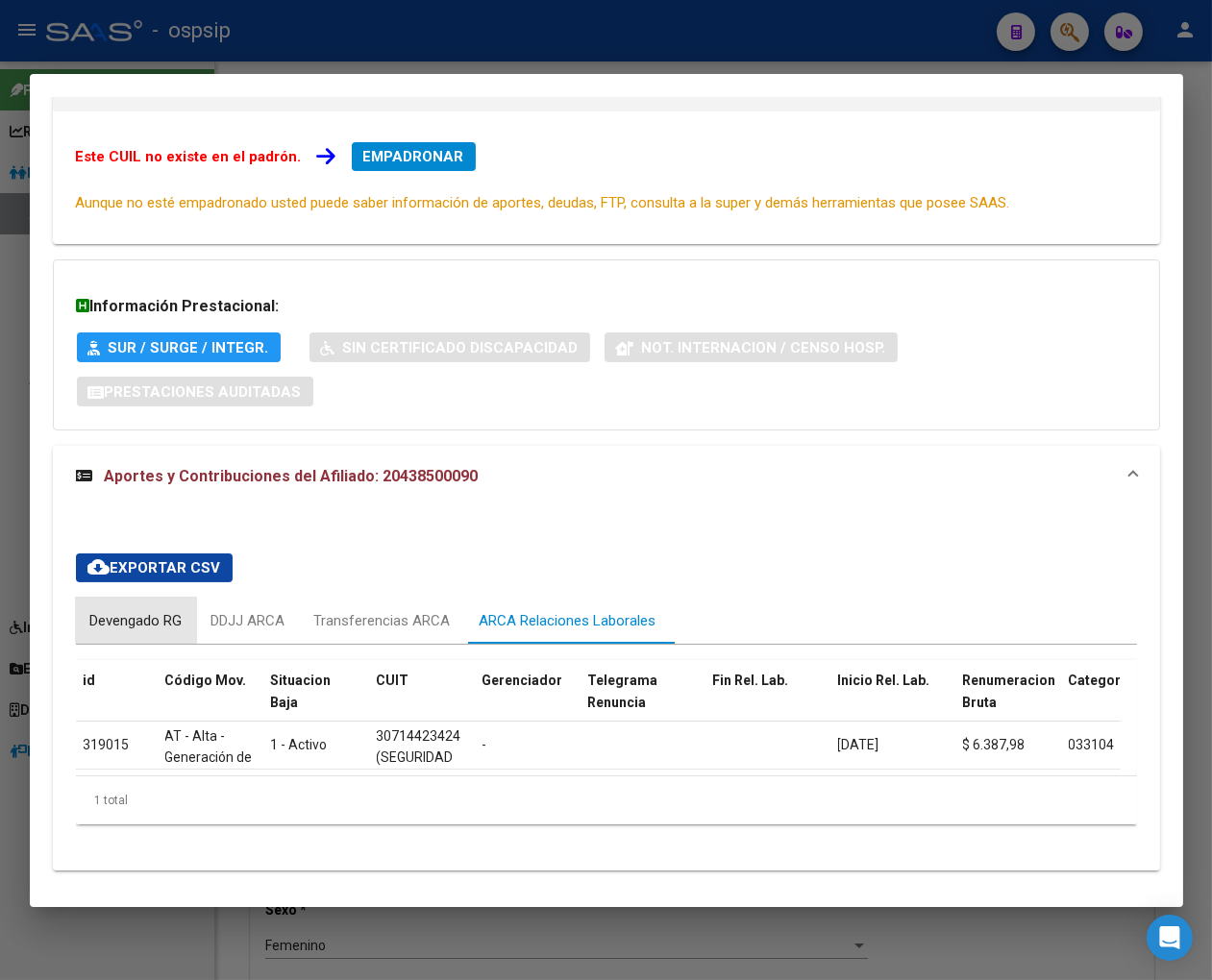 click on "Devengado RG" at bounding box center [136, 621] 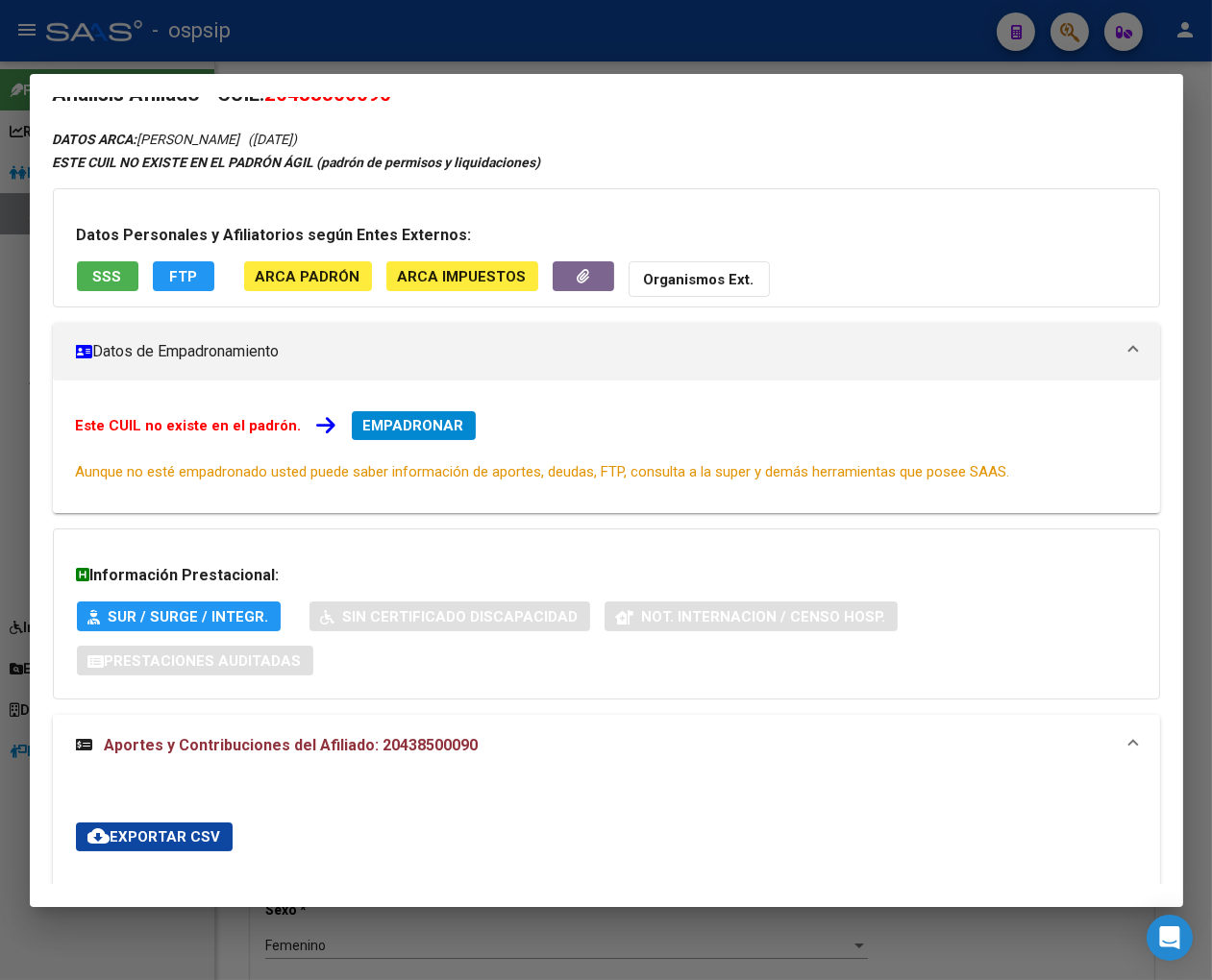 scroll, scrollTop: 0, scrollLeft: 0, axis: both 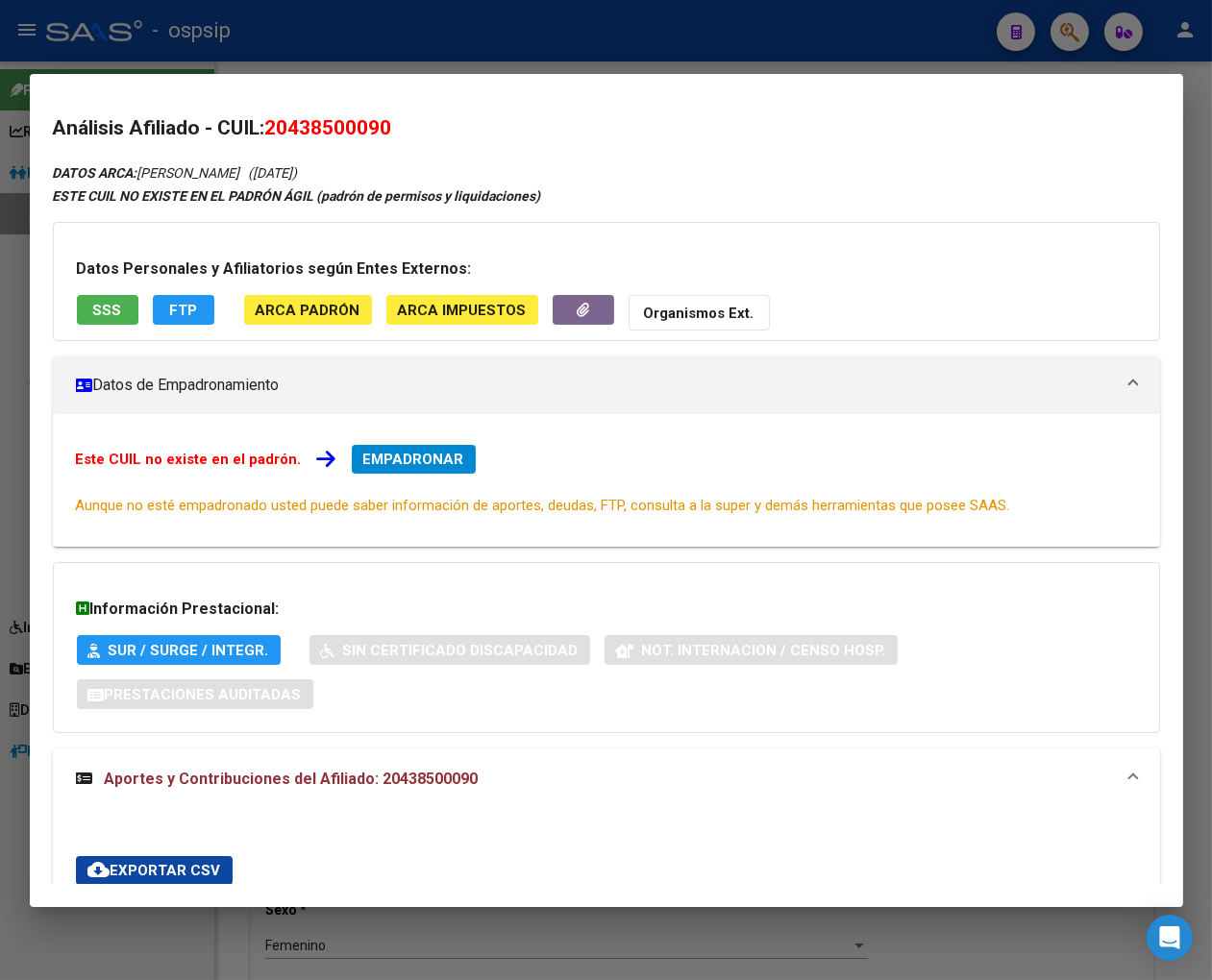 click on "EMPADRONAR" at bounding box center [413, 459] 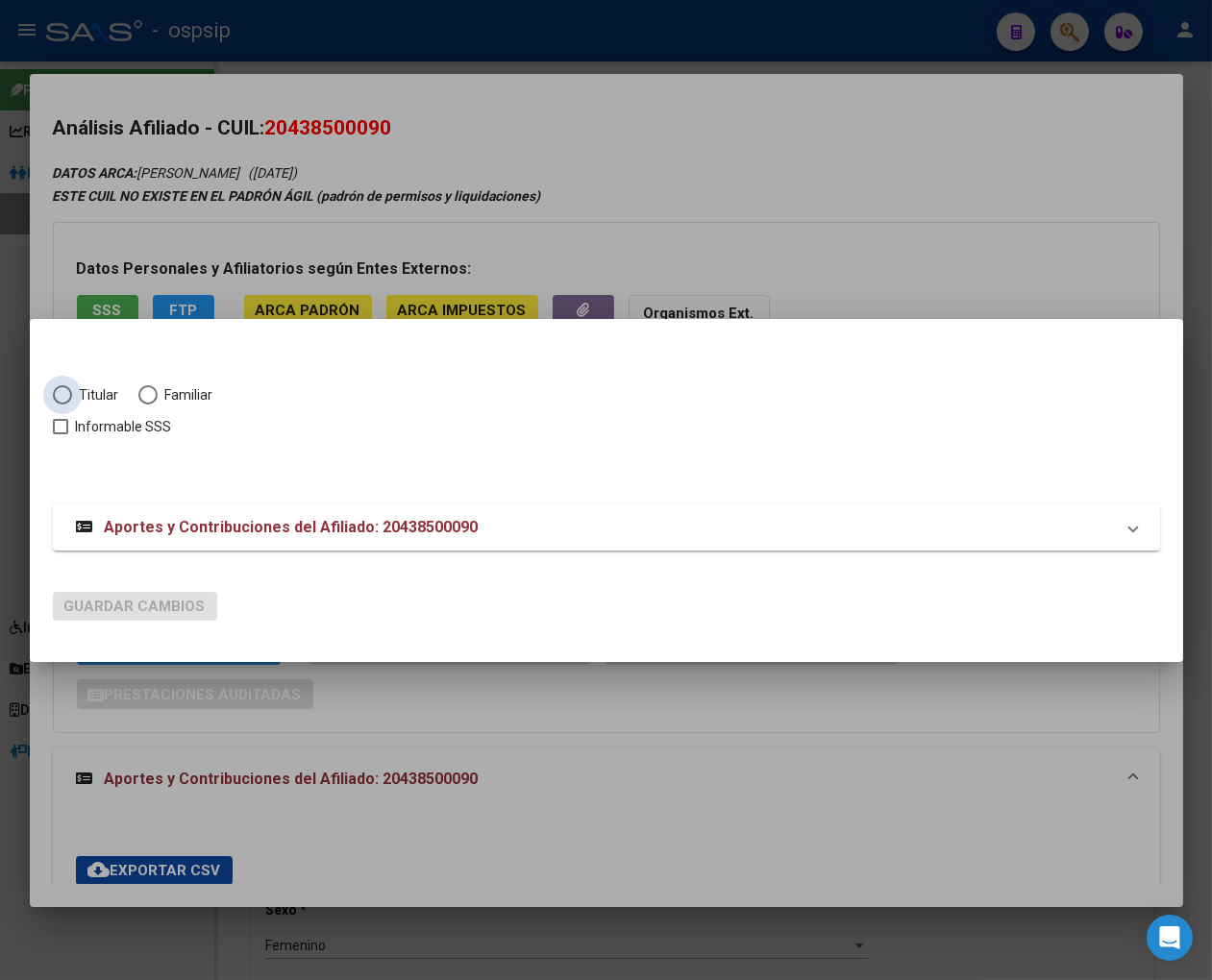 click at bounding box center [62, 395] 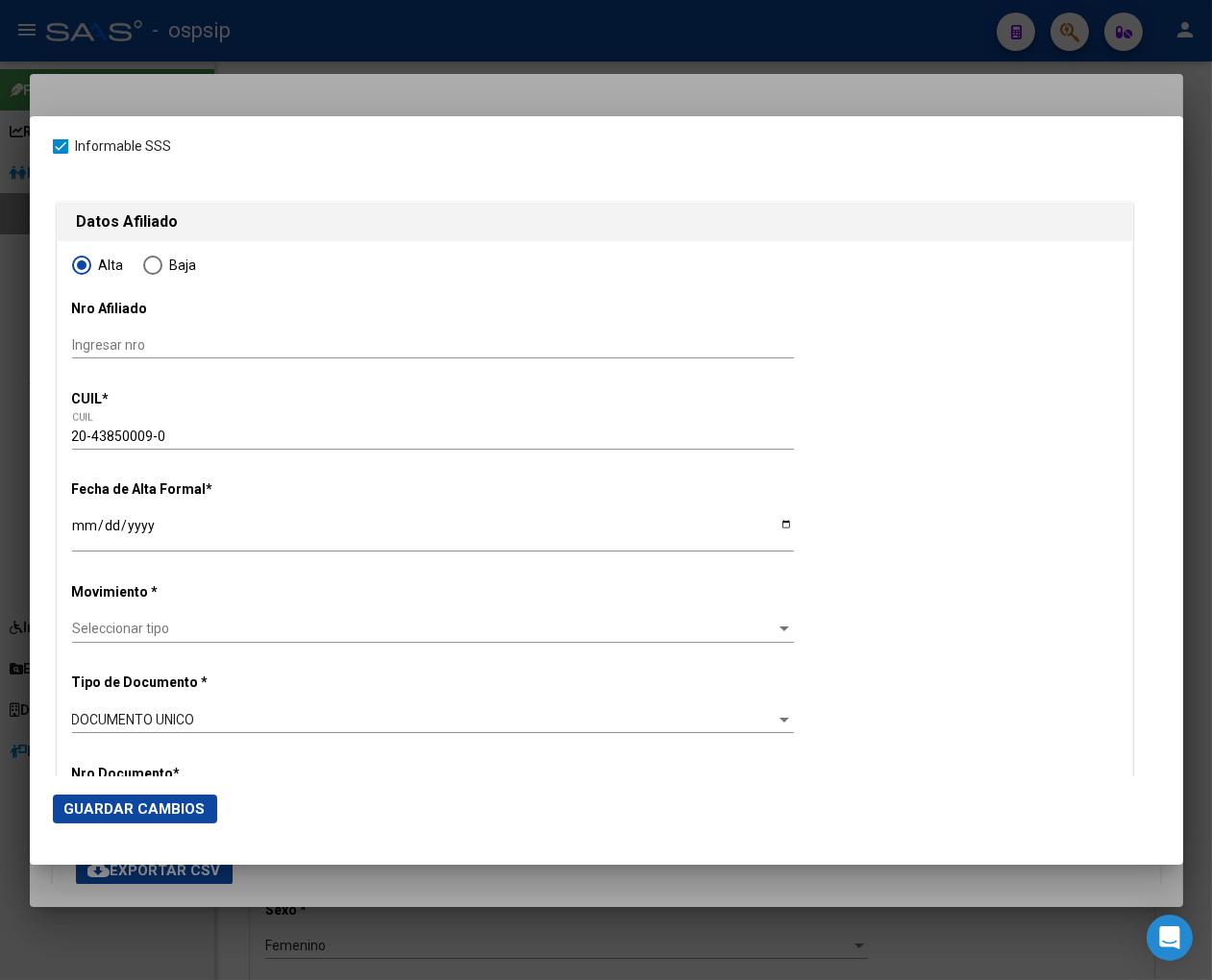 scroll, scrollTop: 107, scrollLeft: 0, axis: vertical 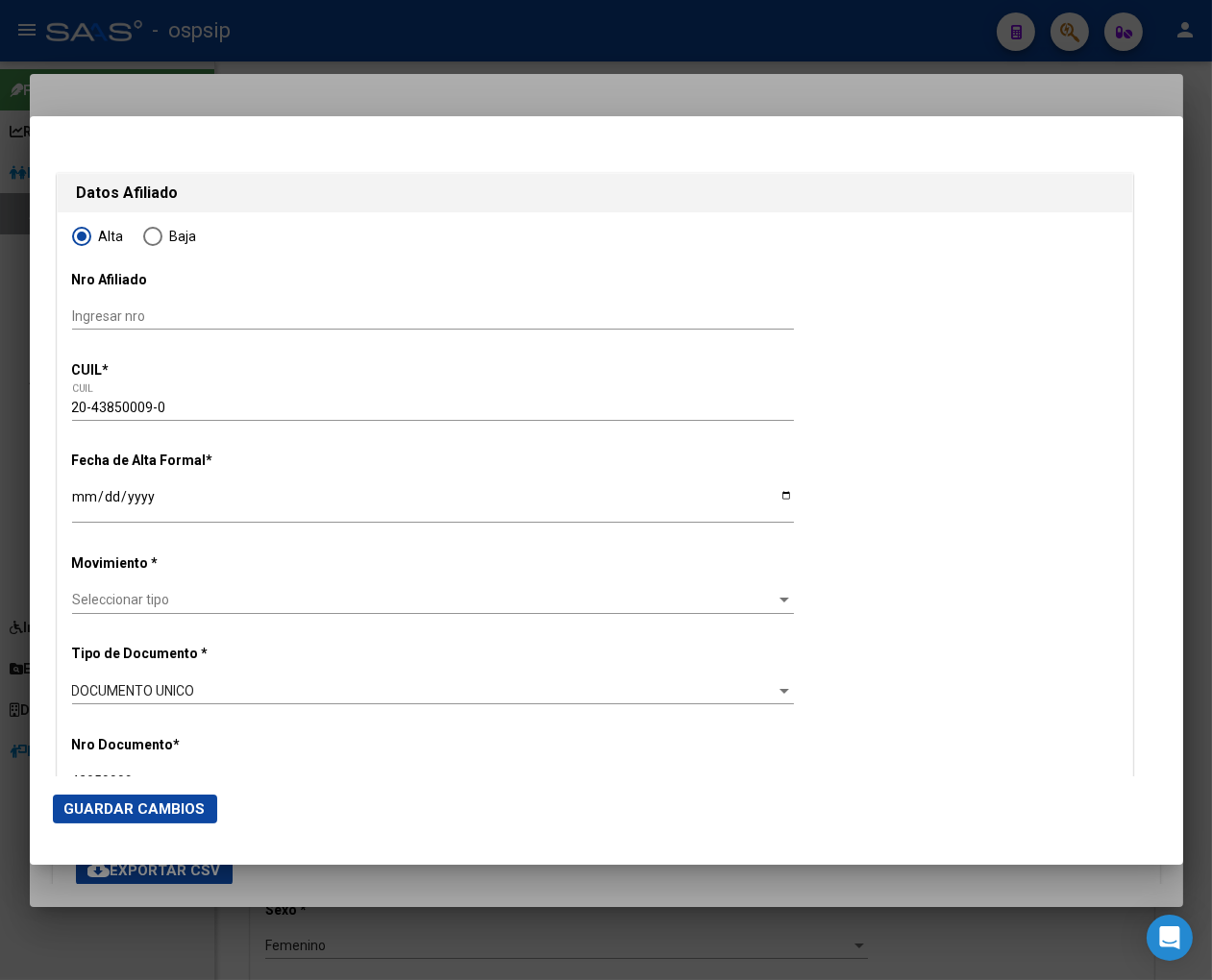 click on "Ingresar fecha" at bounding box center [433, 503] 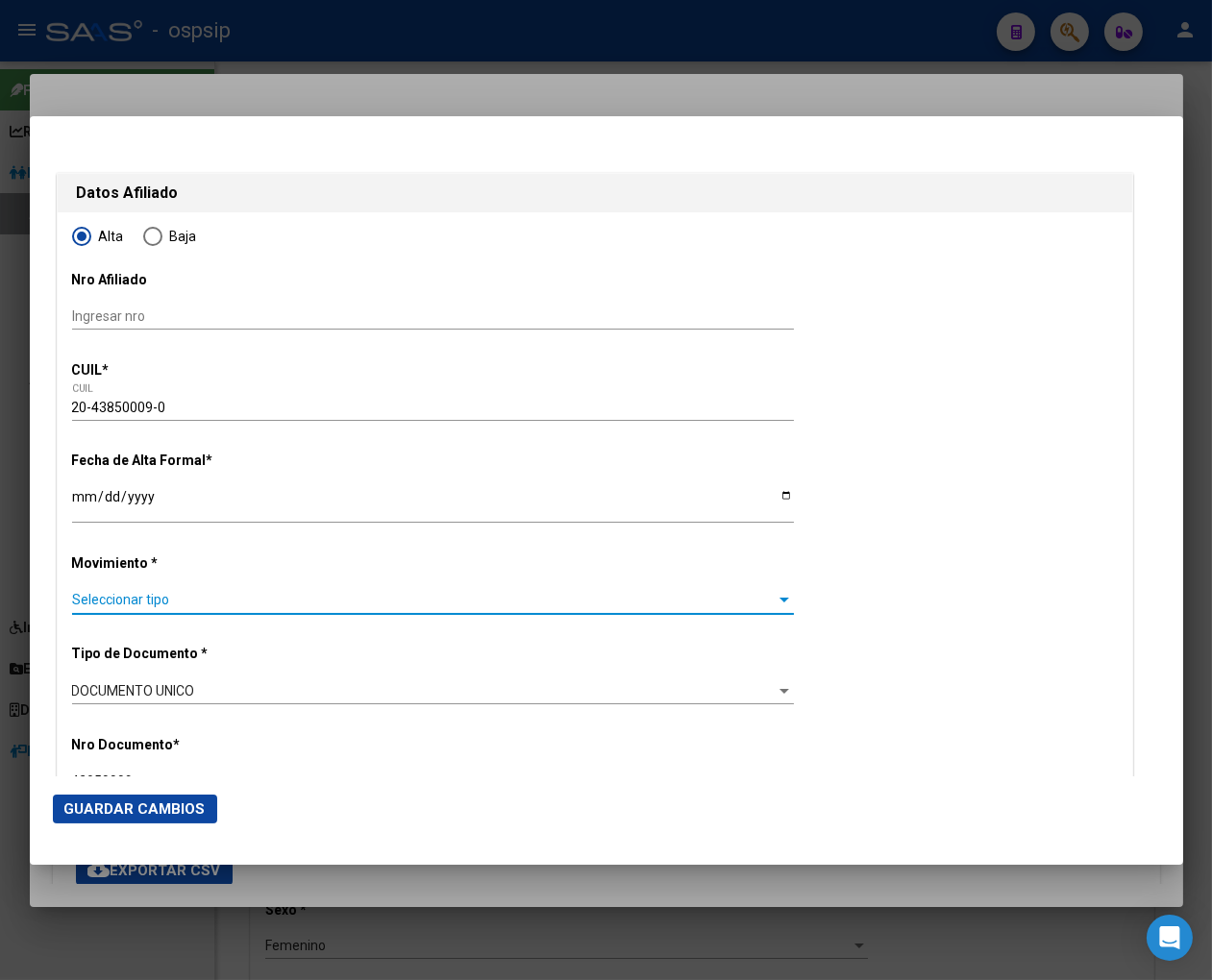 click on "Seleccionar tipo" at bounding box center [424, 600] 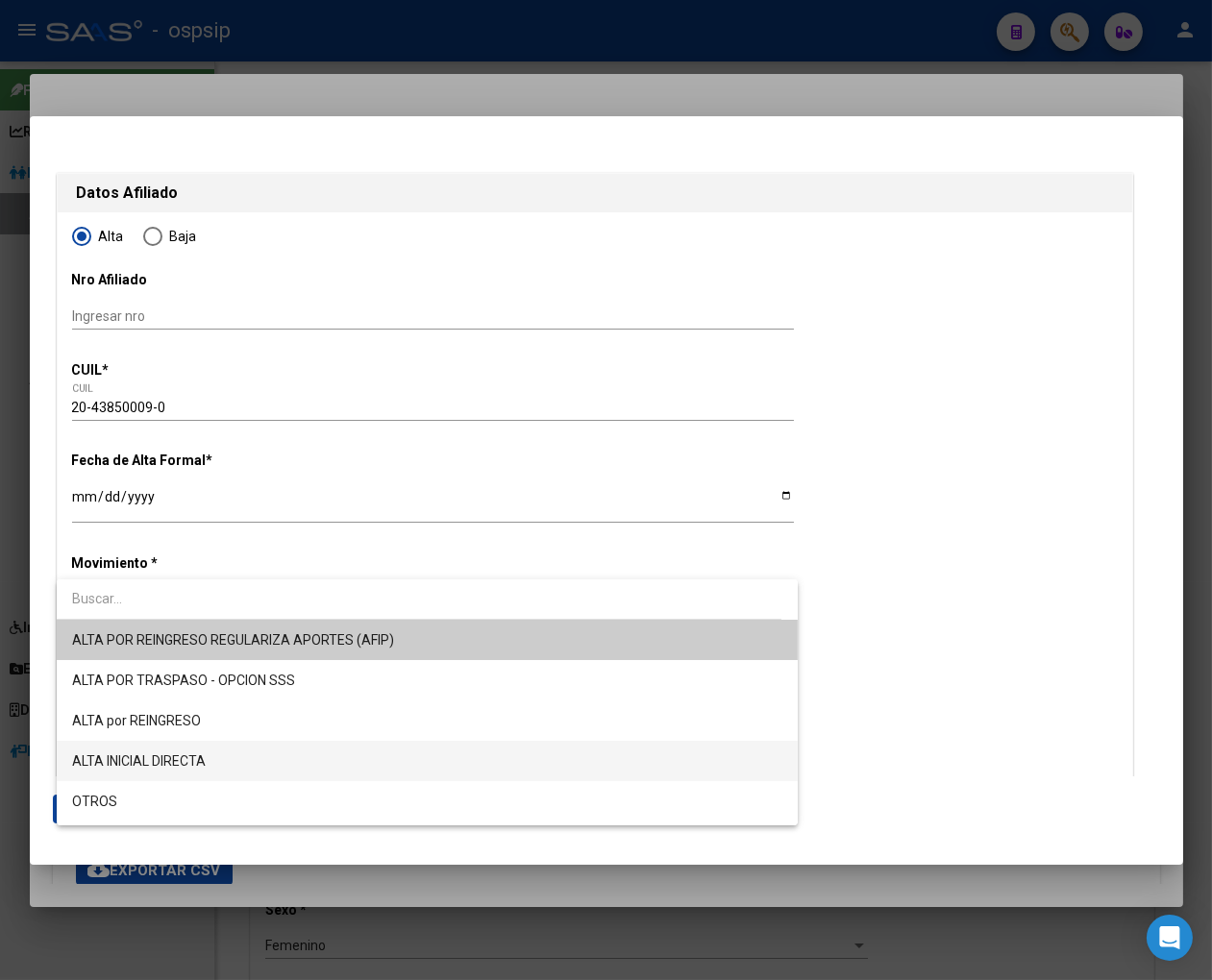 click on "ALTA INICIAL DIRECTA" at bounding box center [427, 761] 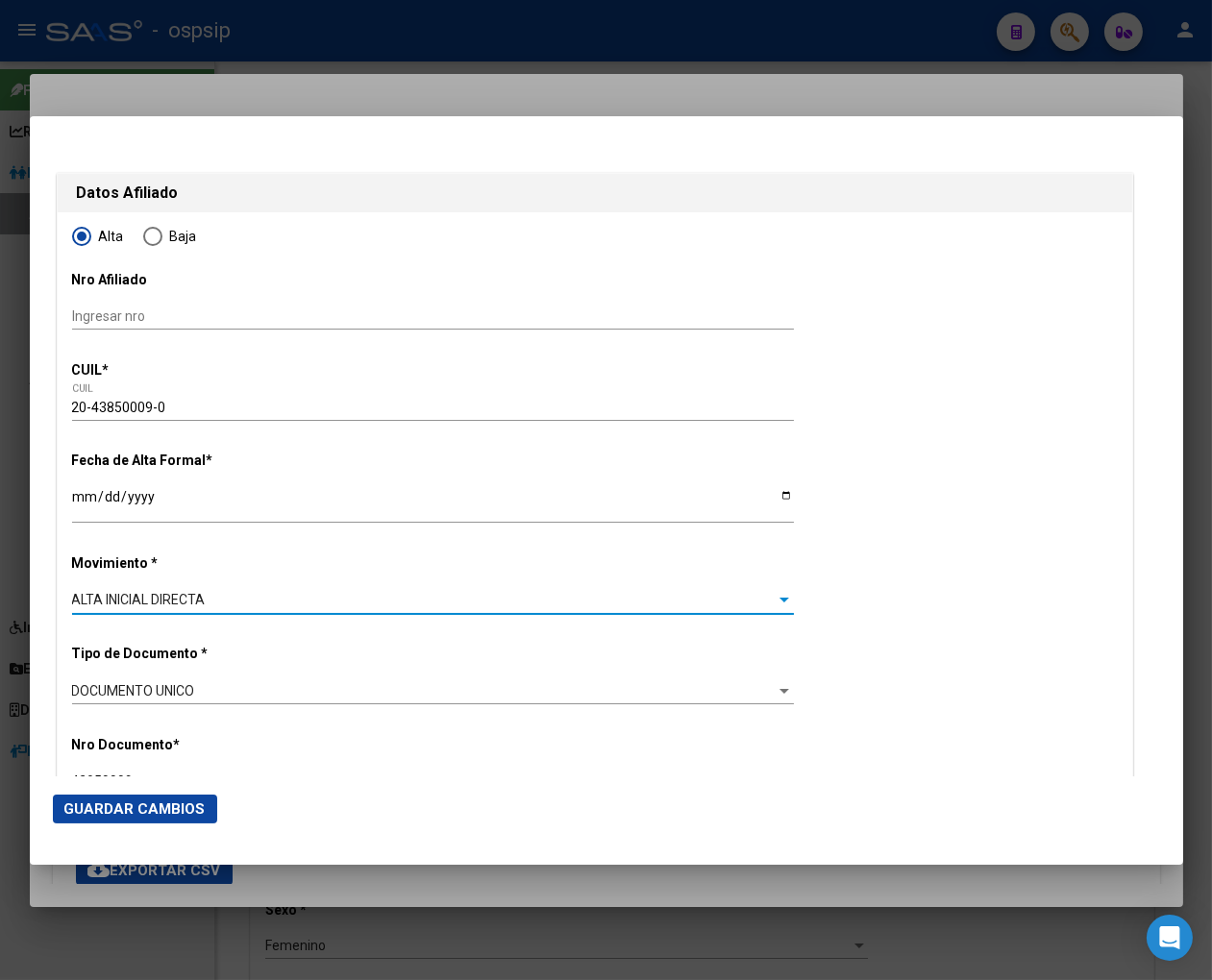 click on "ALTA INICIAL DIRECTA" at bounding box center [424, 600] 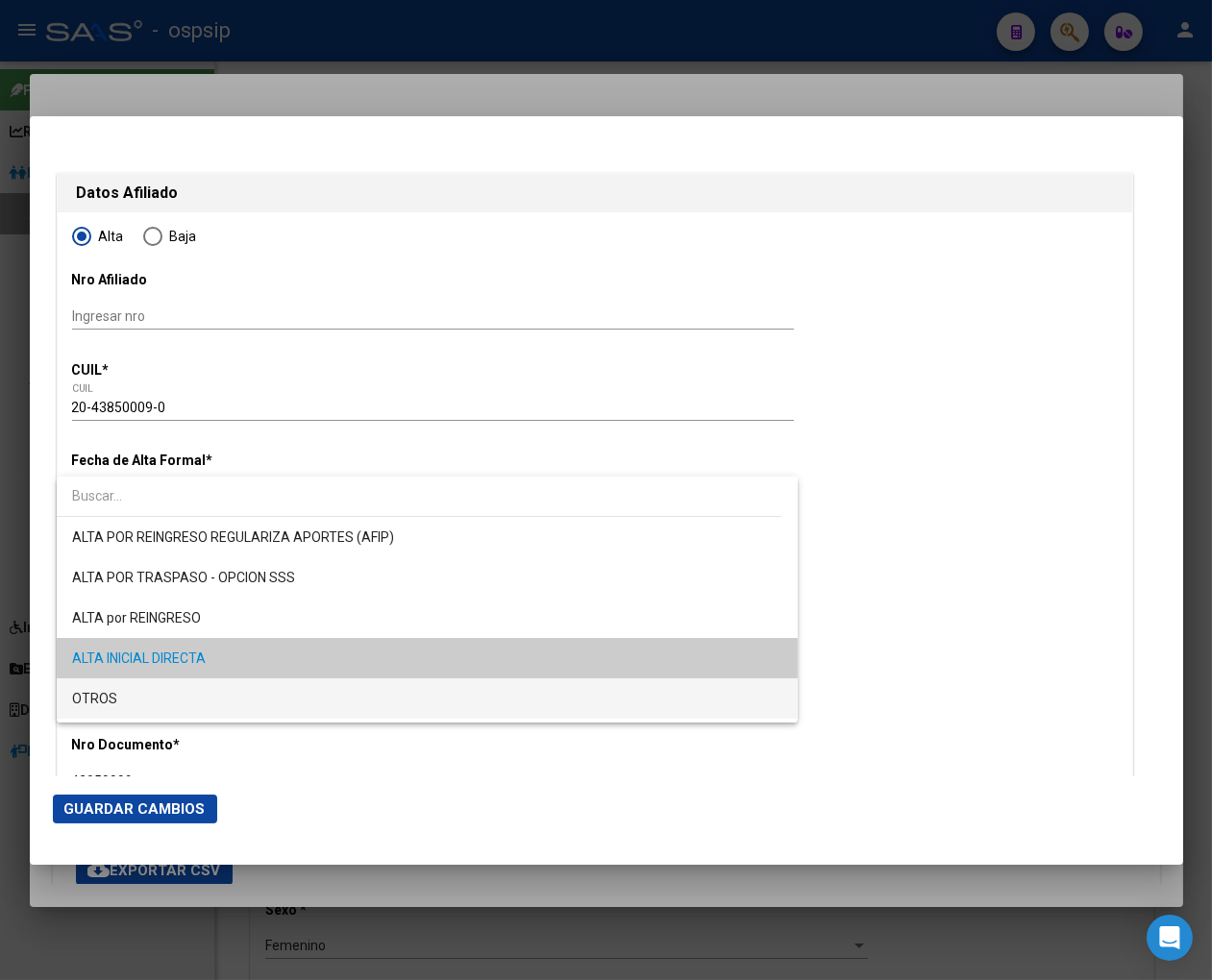 scroll, scrollTop: 59, scrollLeft: 0, axis: vertical 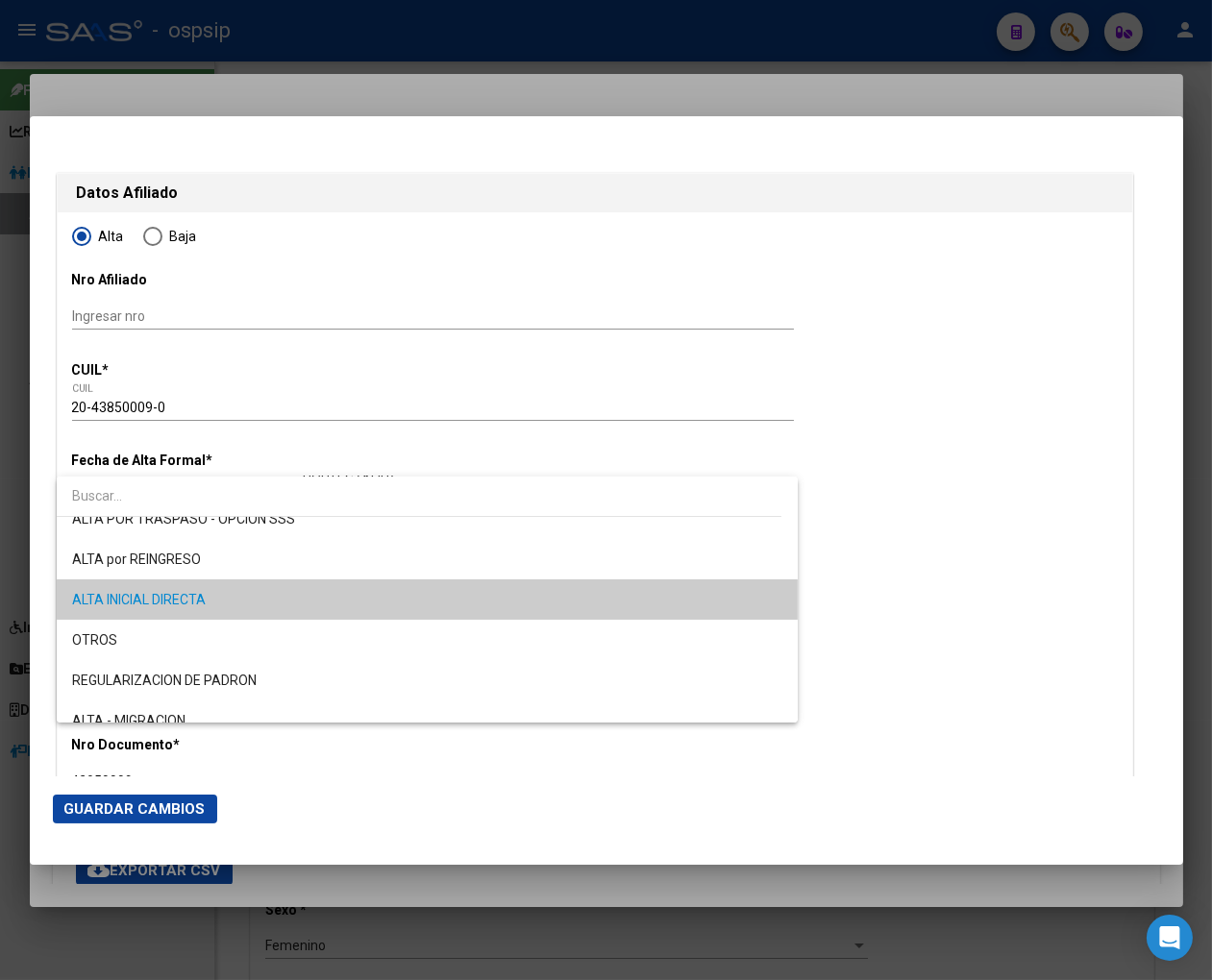 click on "ALTA INICIAL DIRECTA" at bounding box center (427, 600) 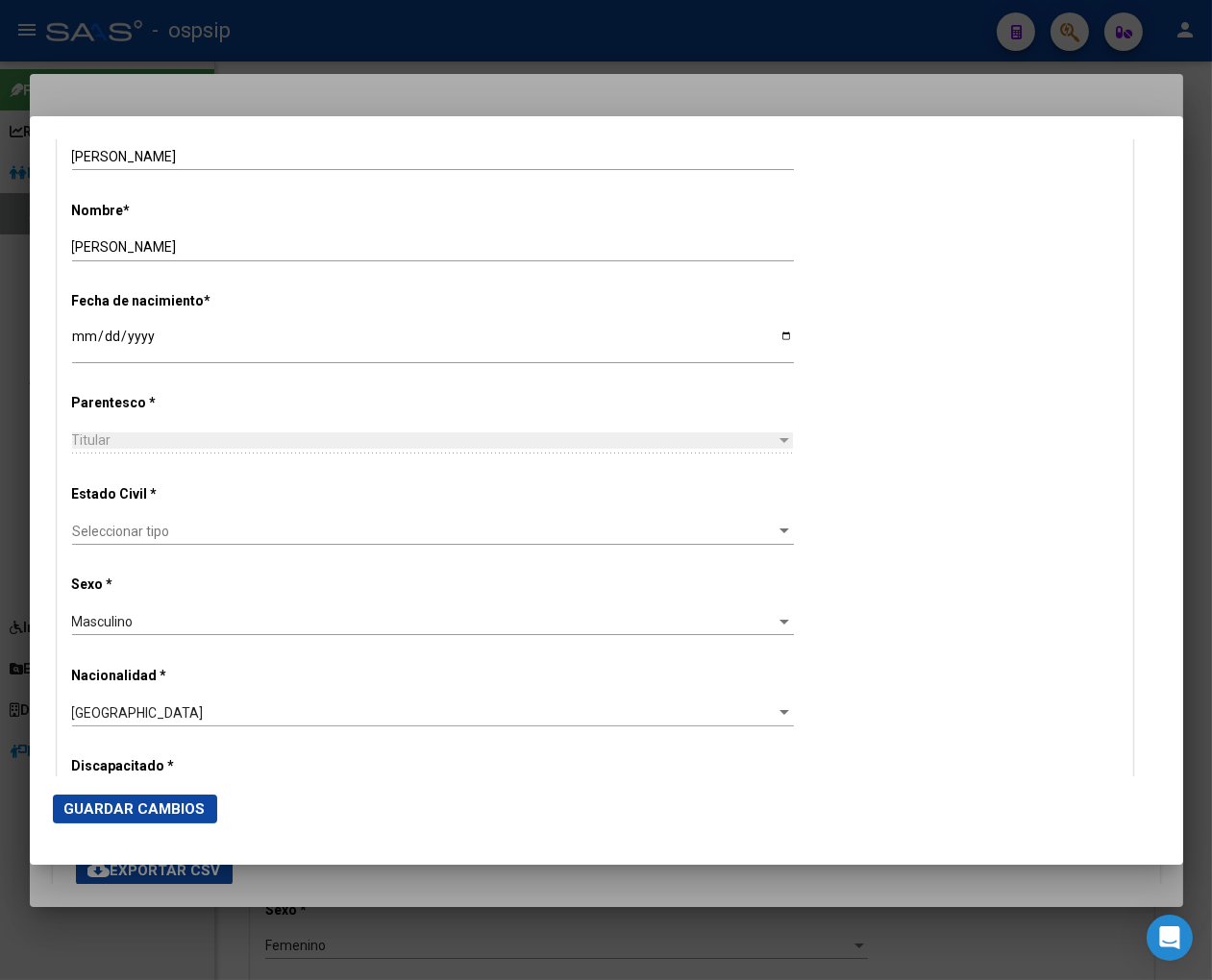 scroll, scrollTop: 853, scrollLeft: 0, axis: vertical 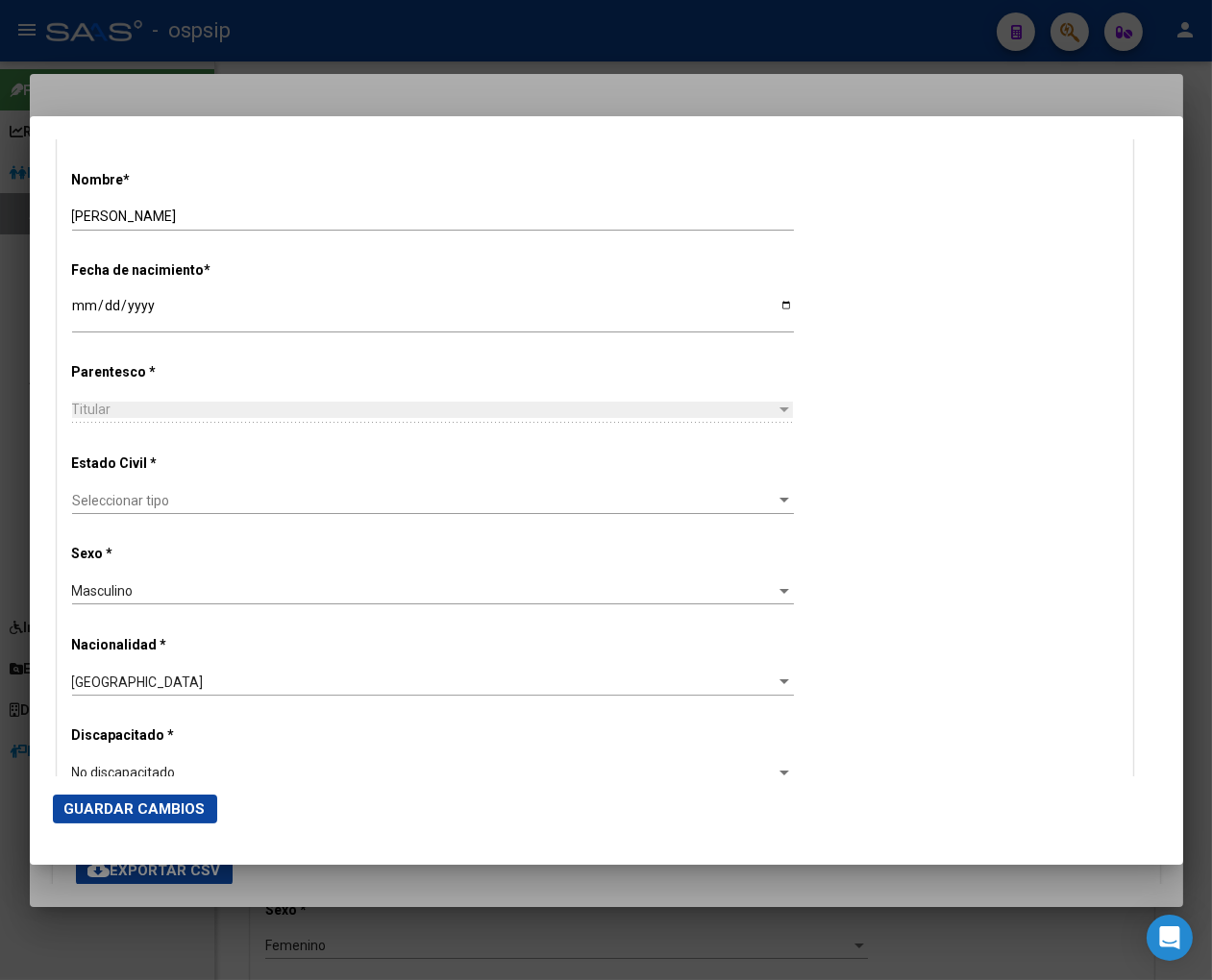 click on "Seleccionar tipo" at bounding box center [424, 501] 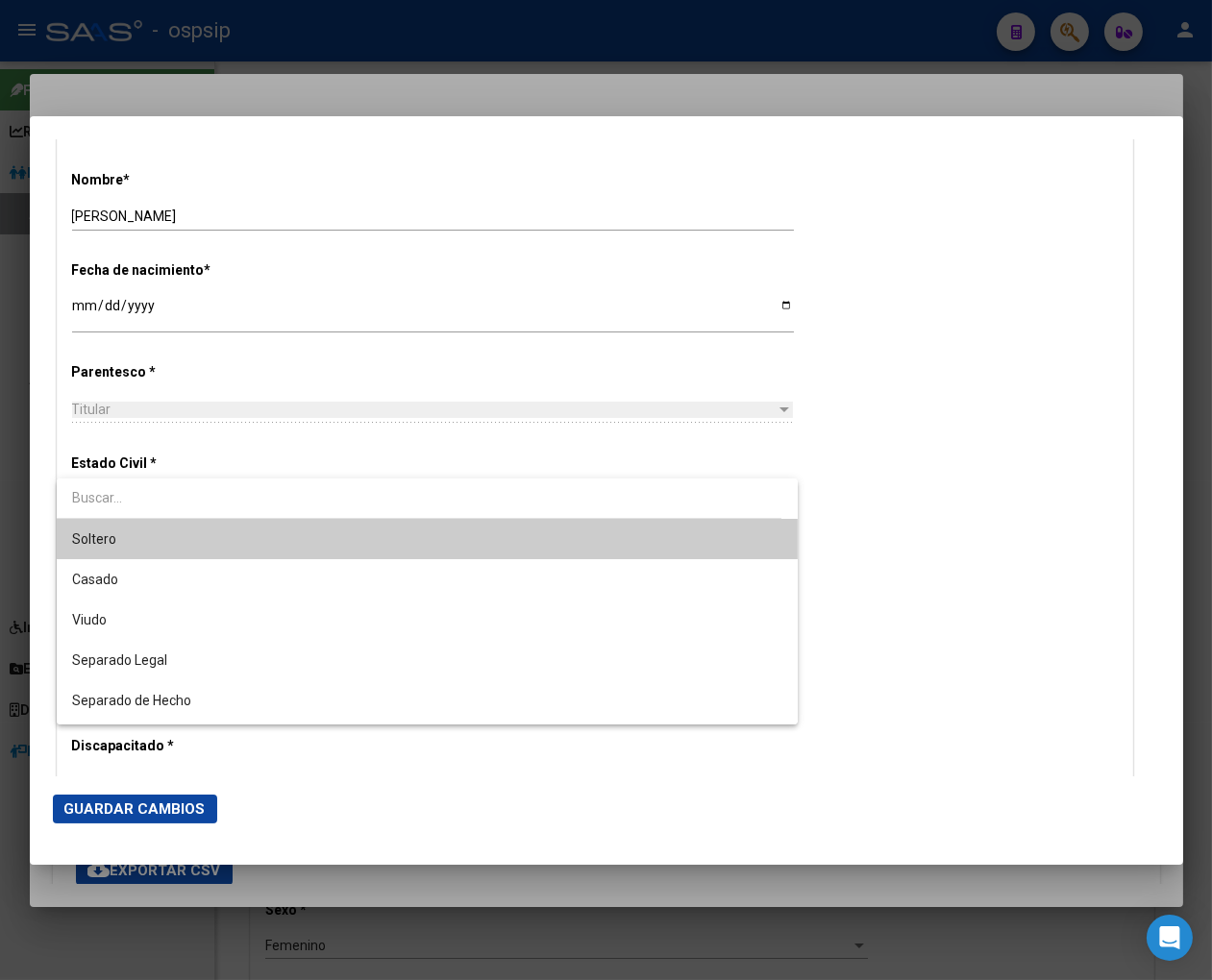 click on "Soltero" at bounding box center [427, 539] 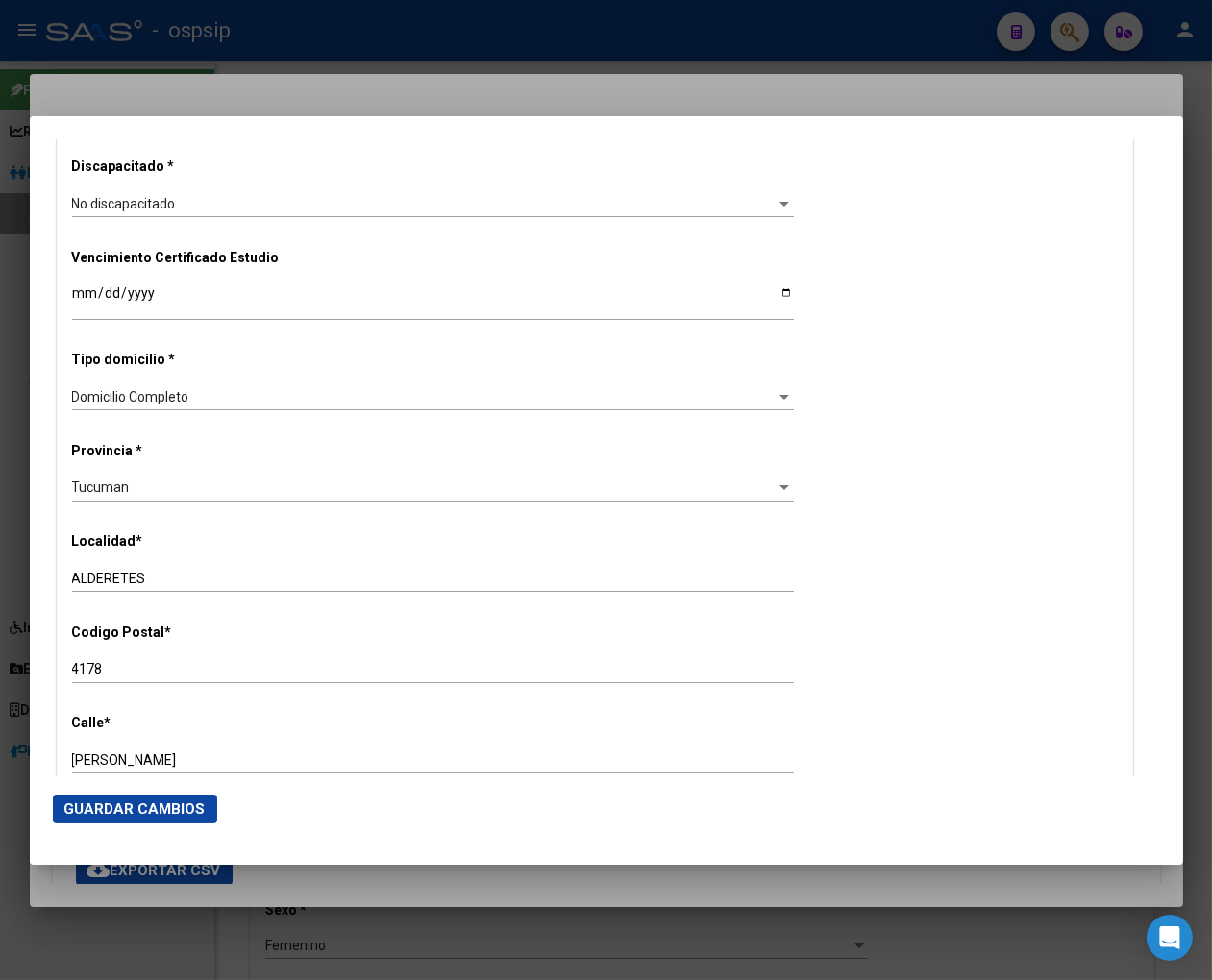 scroll, scrollTop: 1494, scrollLeft: 0, axis: vertical 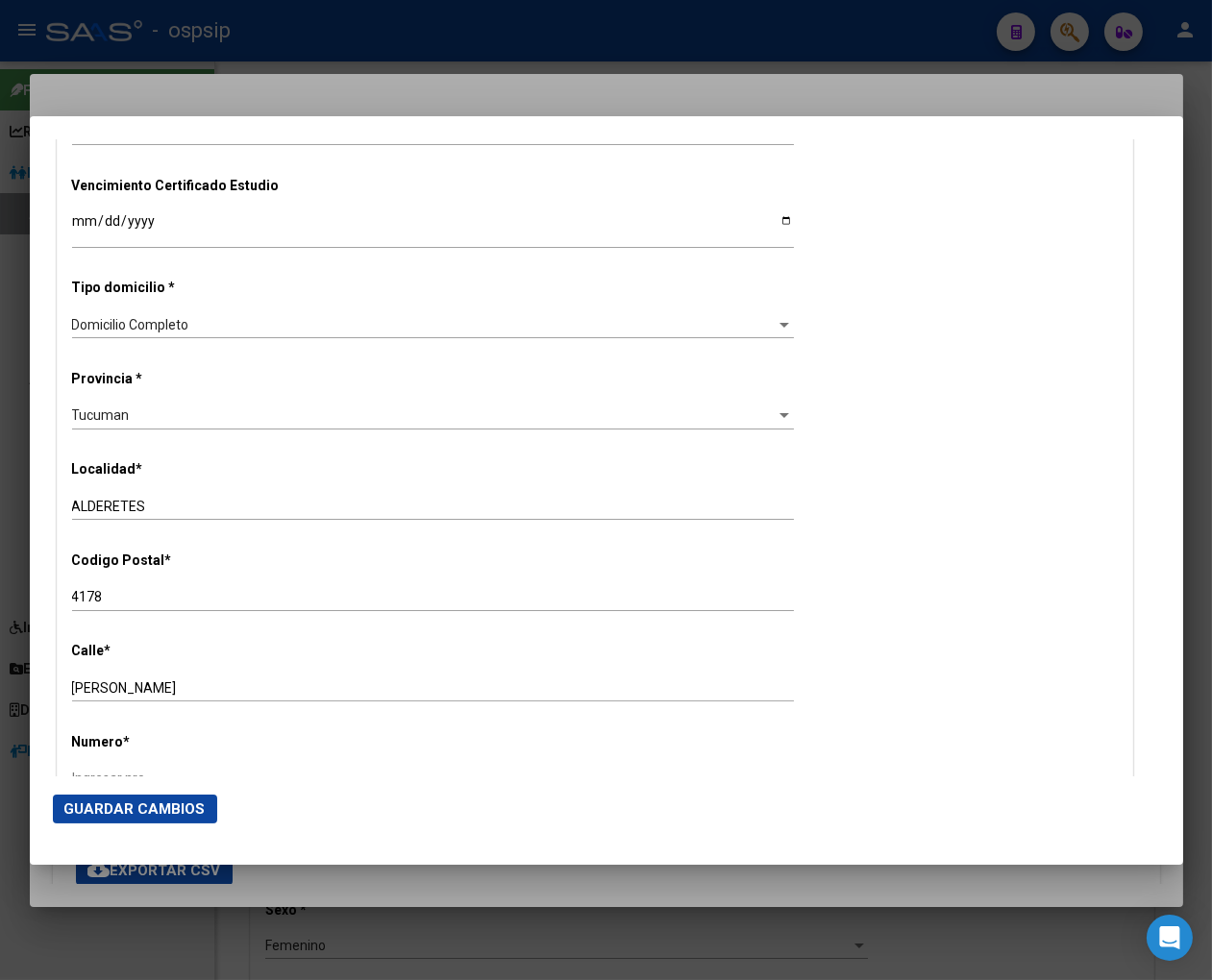click on "ALDERETES" at bounding box center (433, 506) 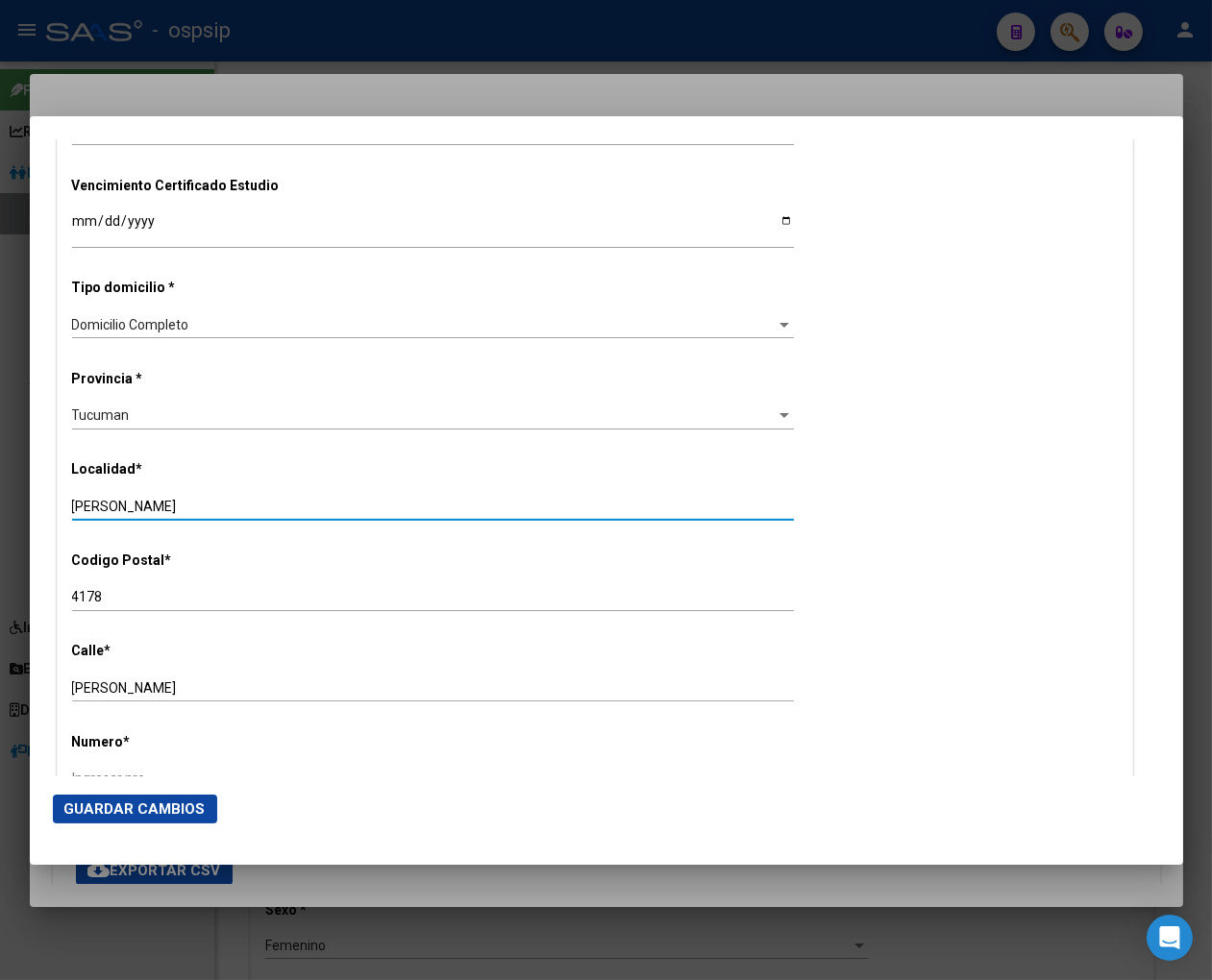 click on "LAVALLE" at bounding box center [433, 688] 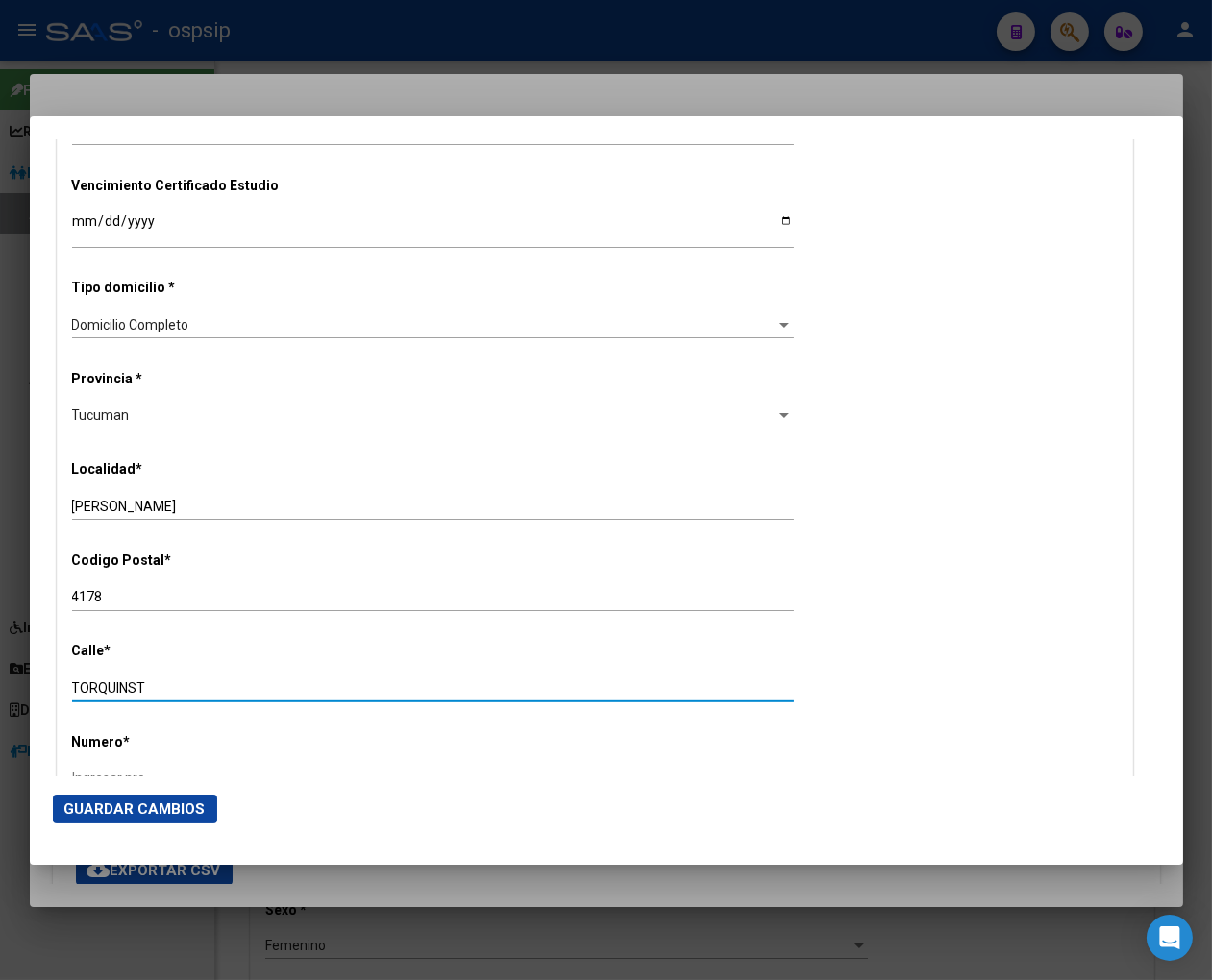 scroll, scrollTop: 1601, scrollLeft: 0, axis: vertical 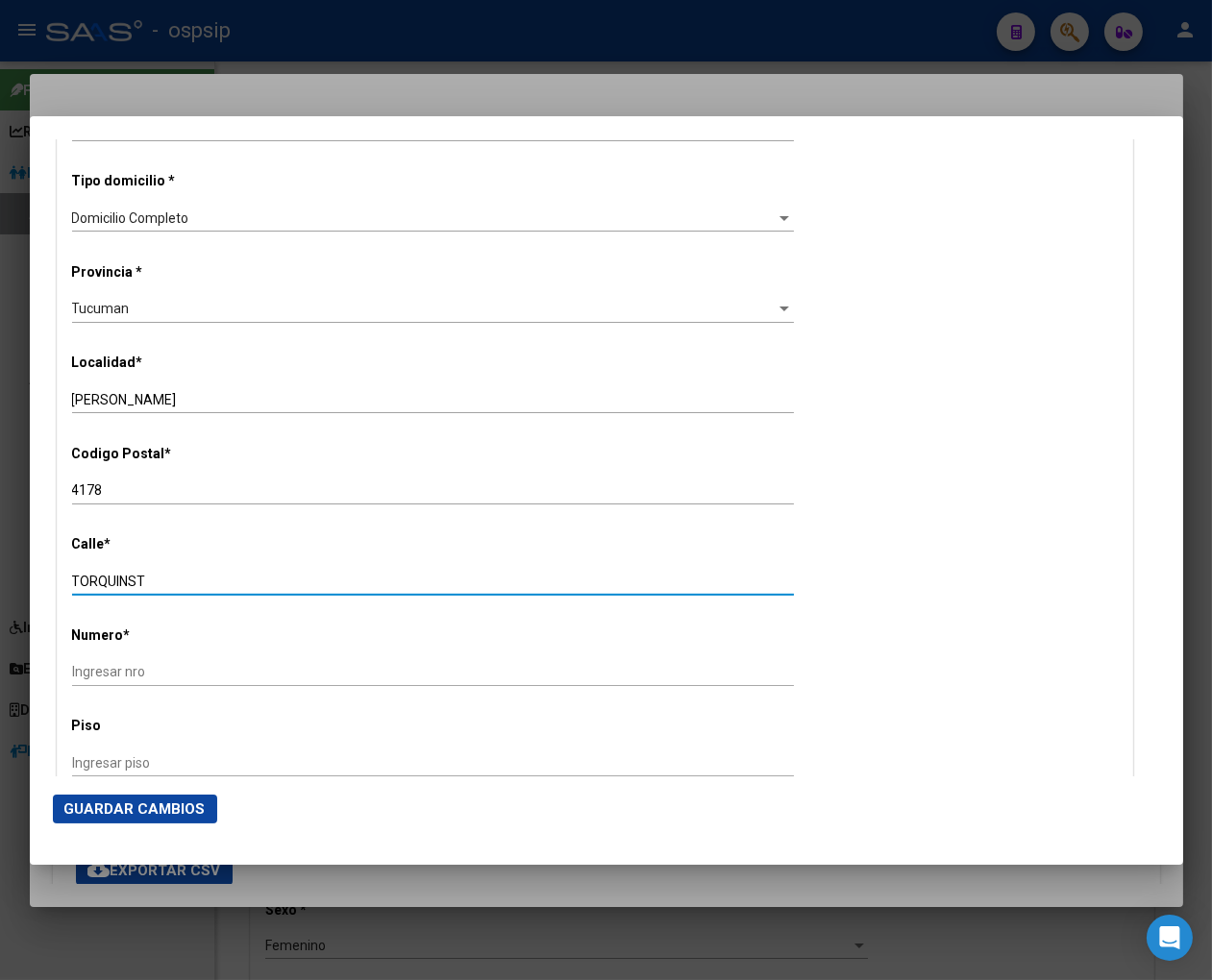 click on "Ingresar nro" at bounding box center (433, 672) 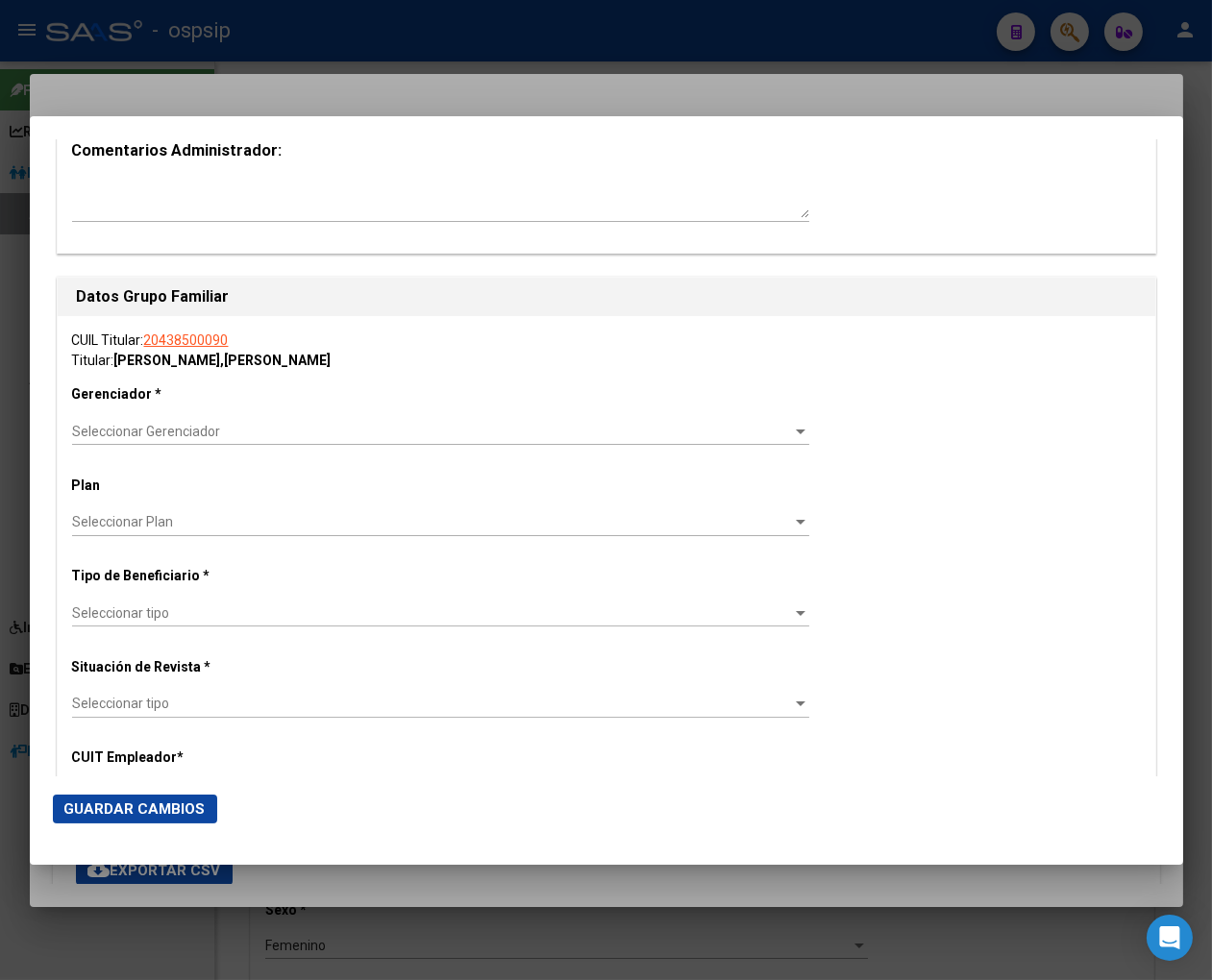 scroll, scrollTop: 2775, scrollLeft: 0, axis: vertical 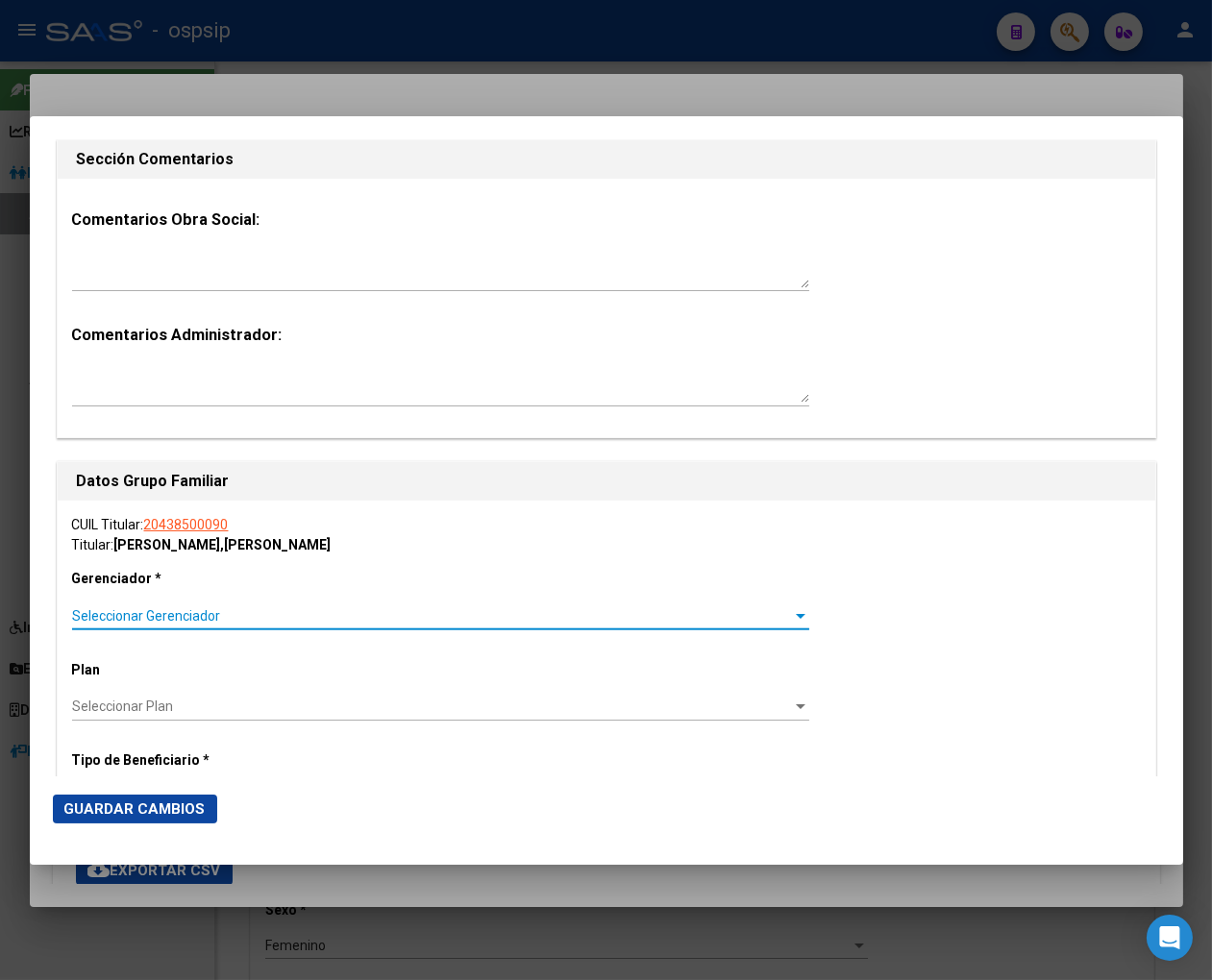 click at bounding box center [801, 616] 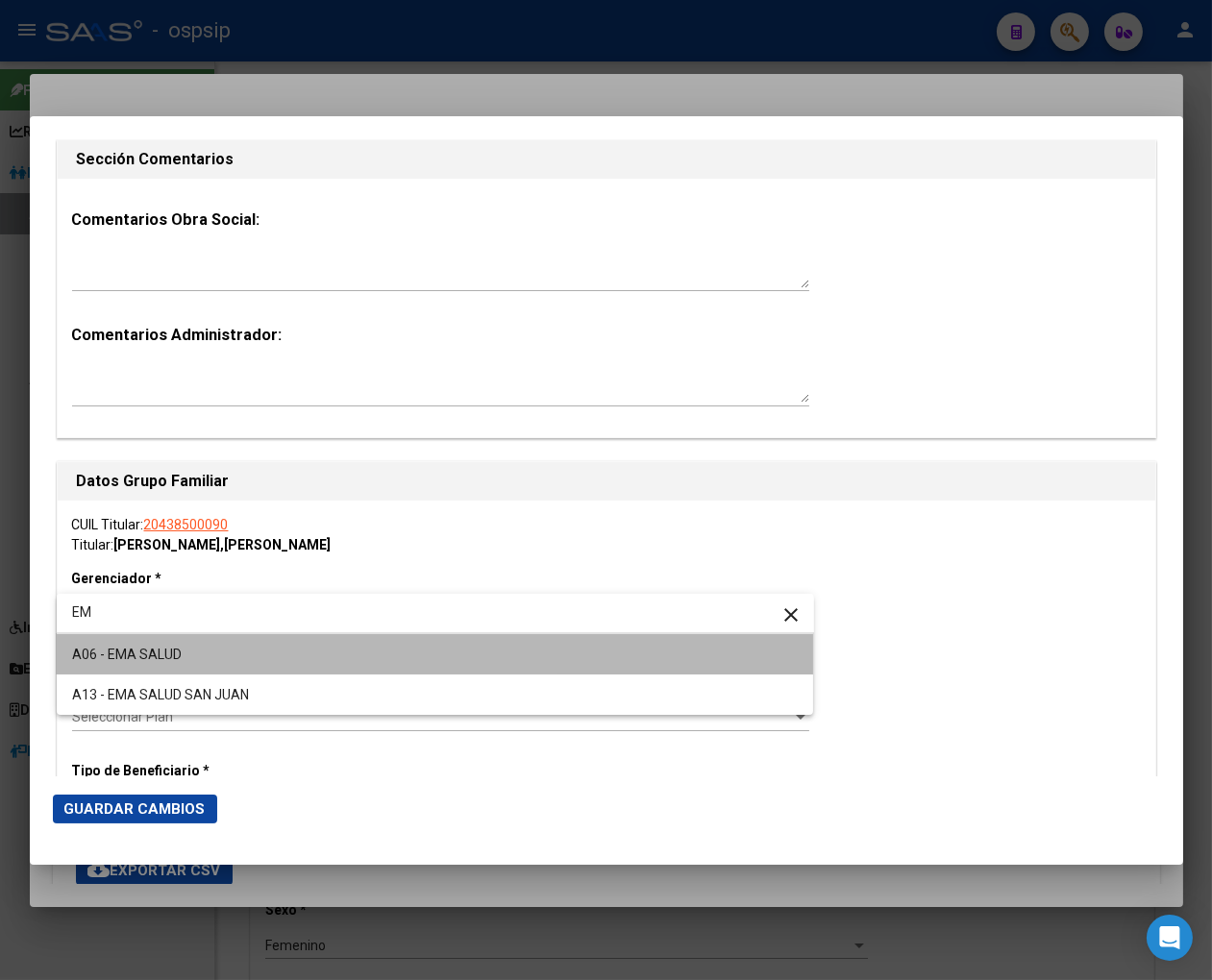 click on "A06 - EMA SALUD" at bounding box center (435, 654) 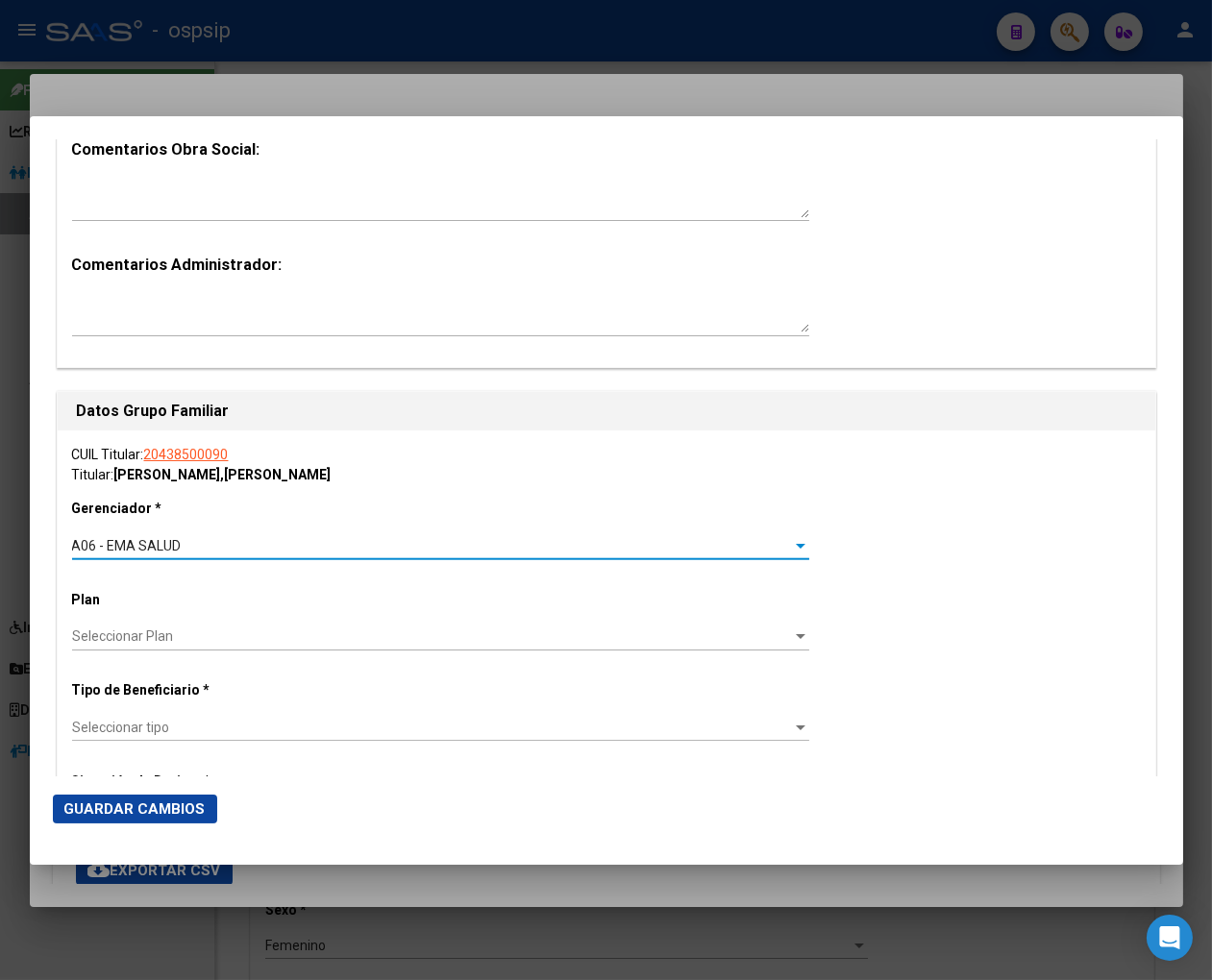 scroll, scrollTop: 2882, scrollLeft: 0, axis: vertical 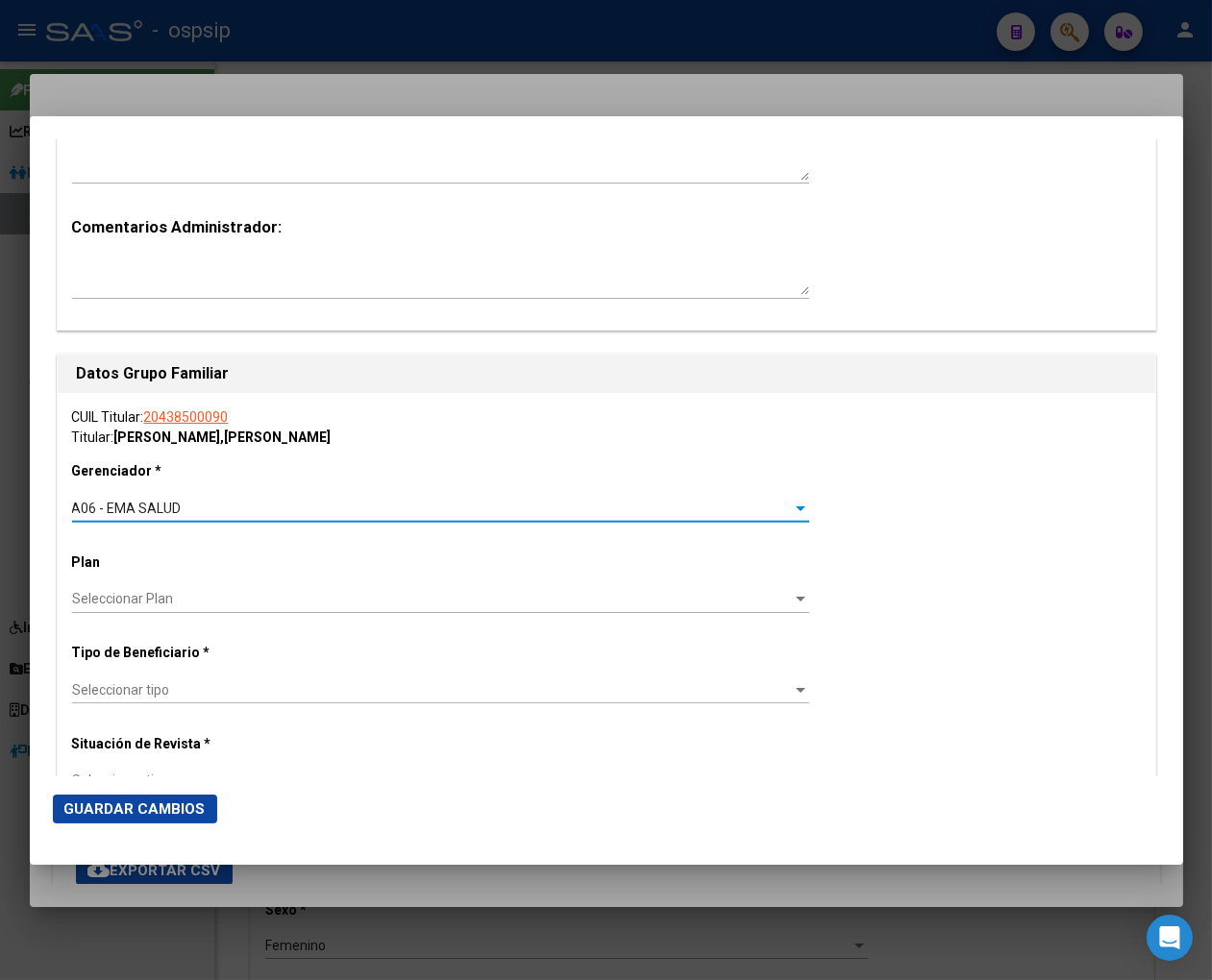 click on "Seleccionar tipo" at bounding box center (432, 690) 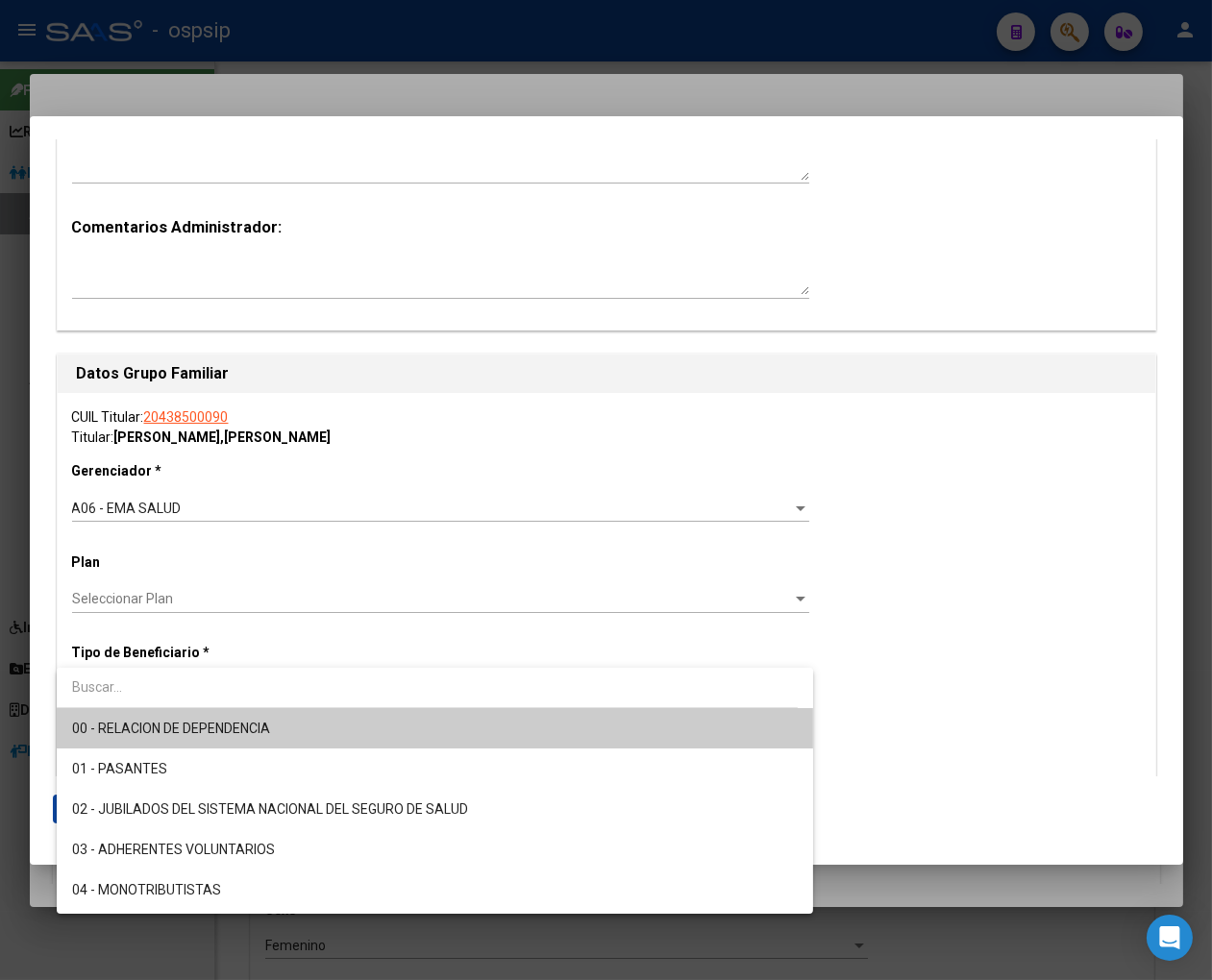 click on "00 - RELACION DE DEPENDENCIA" at bounding box center (435, 728) 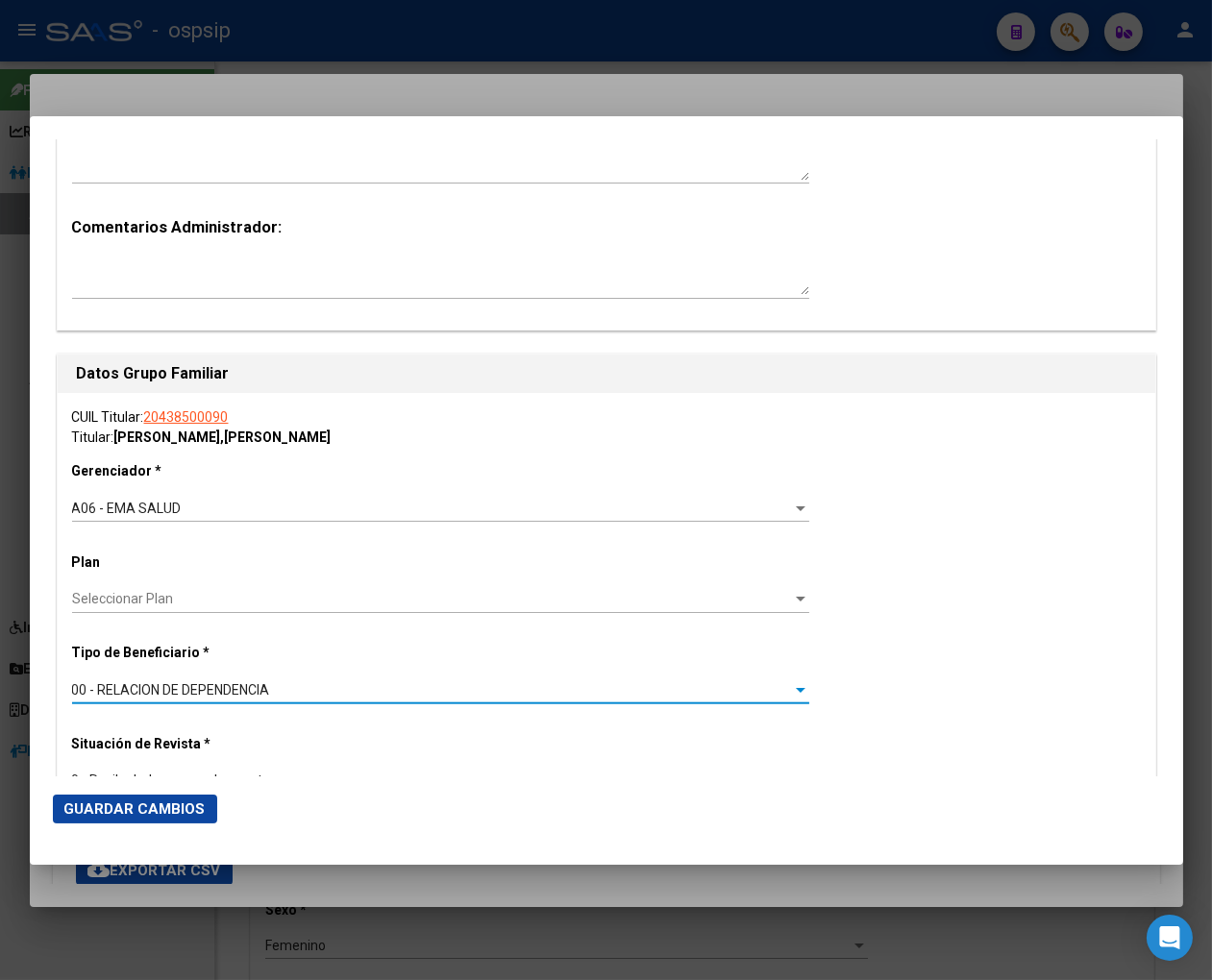 click on "Guardar Cambios" 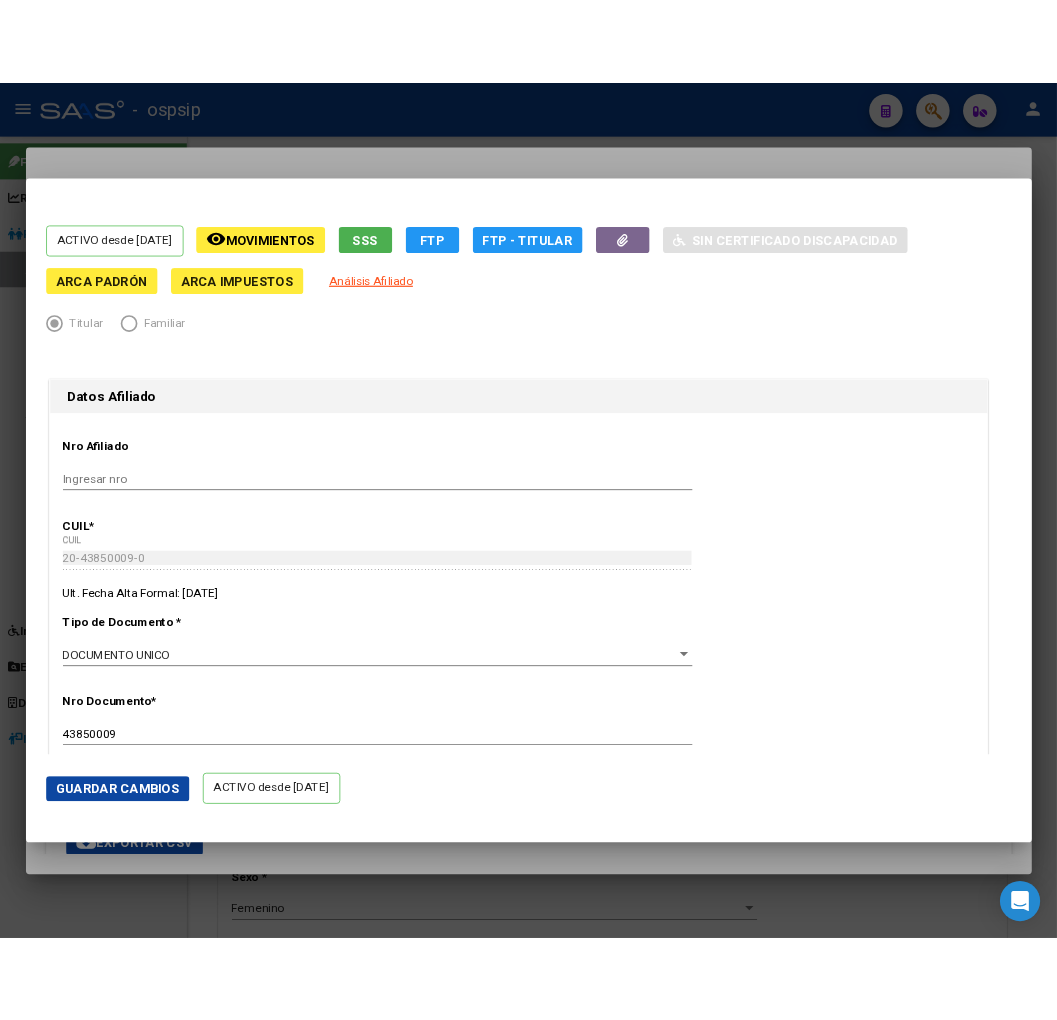 scroll, scrollTop: 0, scrollLeft: 0, axis: both 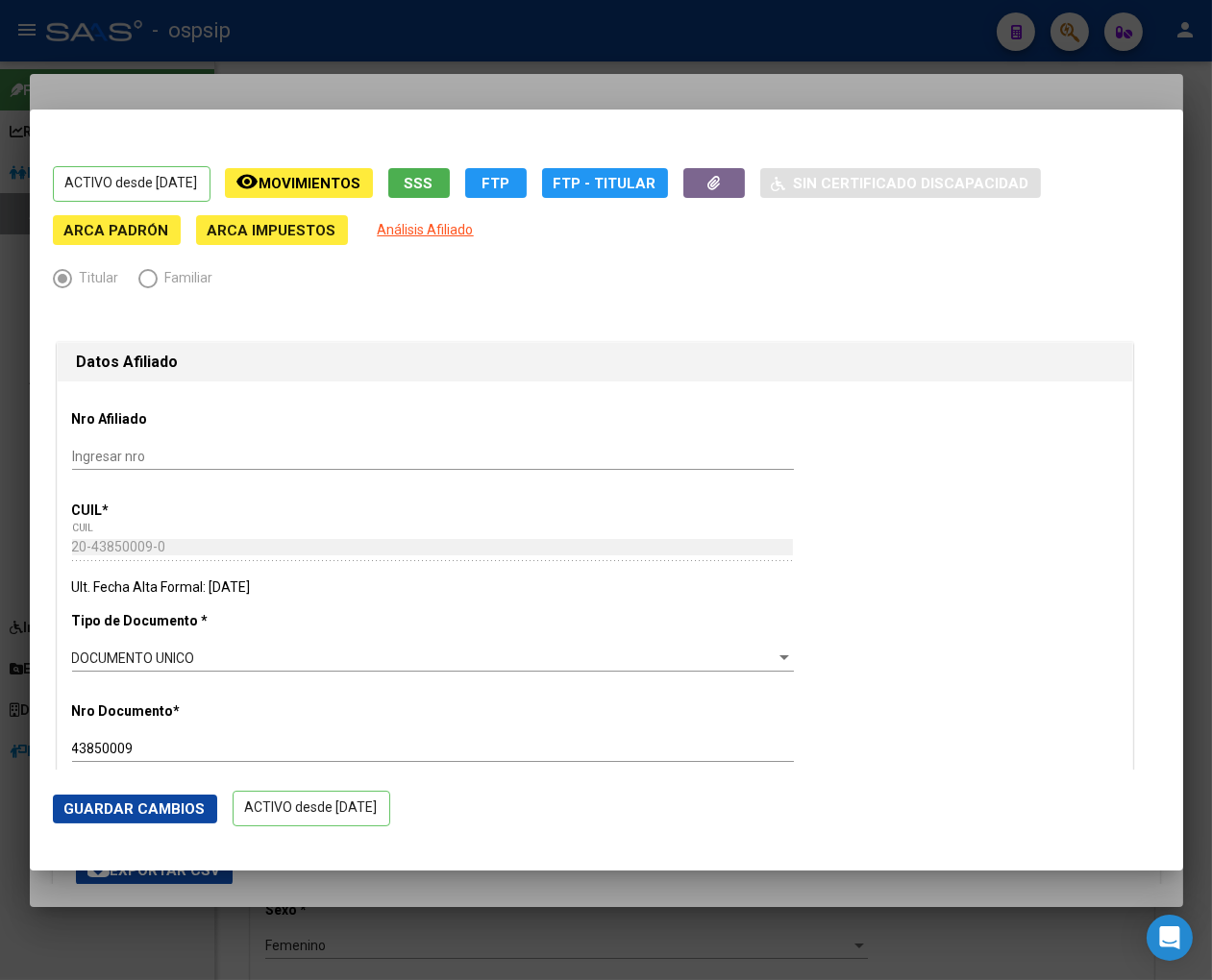 click on "Datos Afiliado" at bounding box center [595, 362] 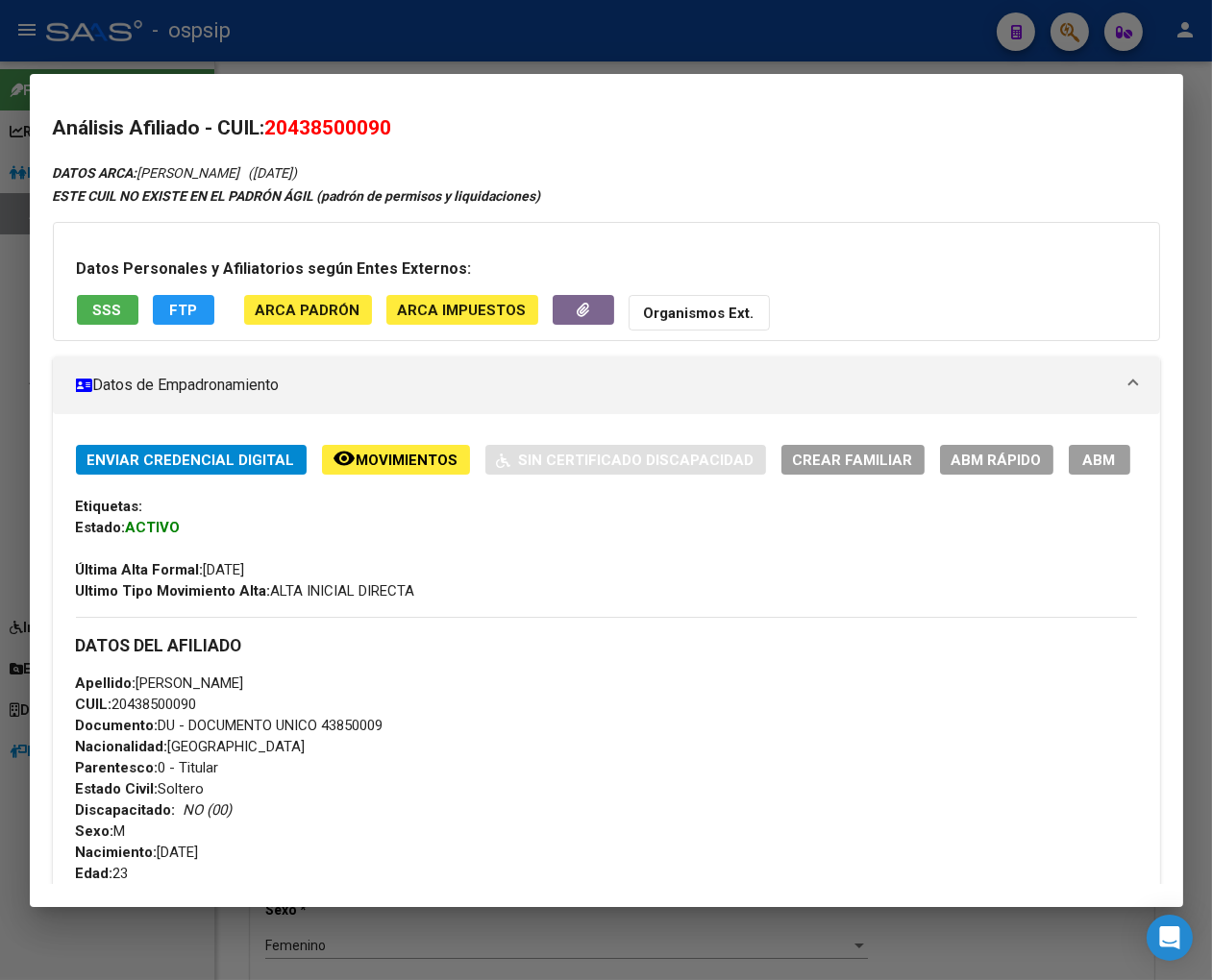 drag, startPoint x: 294, startPoint y: 127, endPoint x: 385, endPoint y: 119, distance: 91.35097 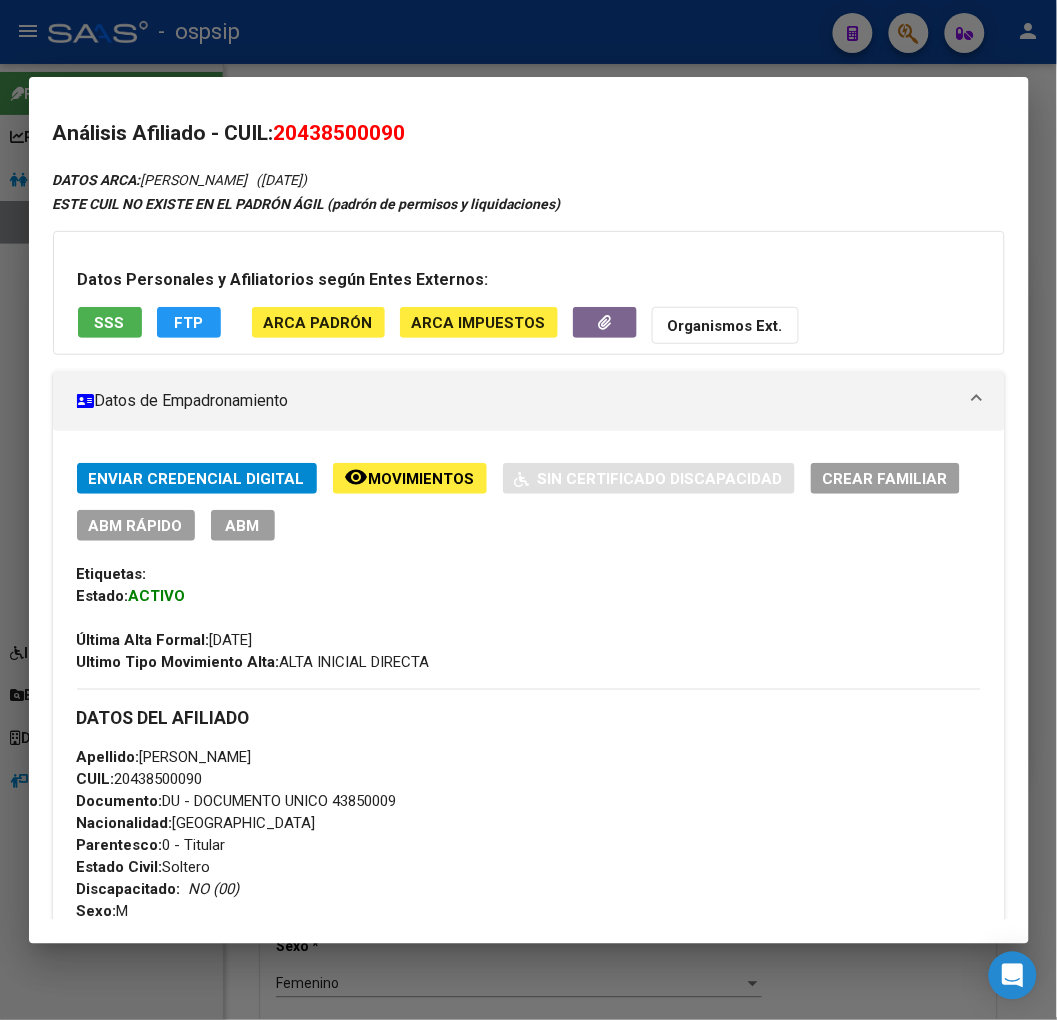 click at bounding box center [528, 510] 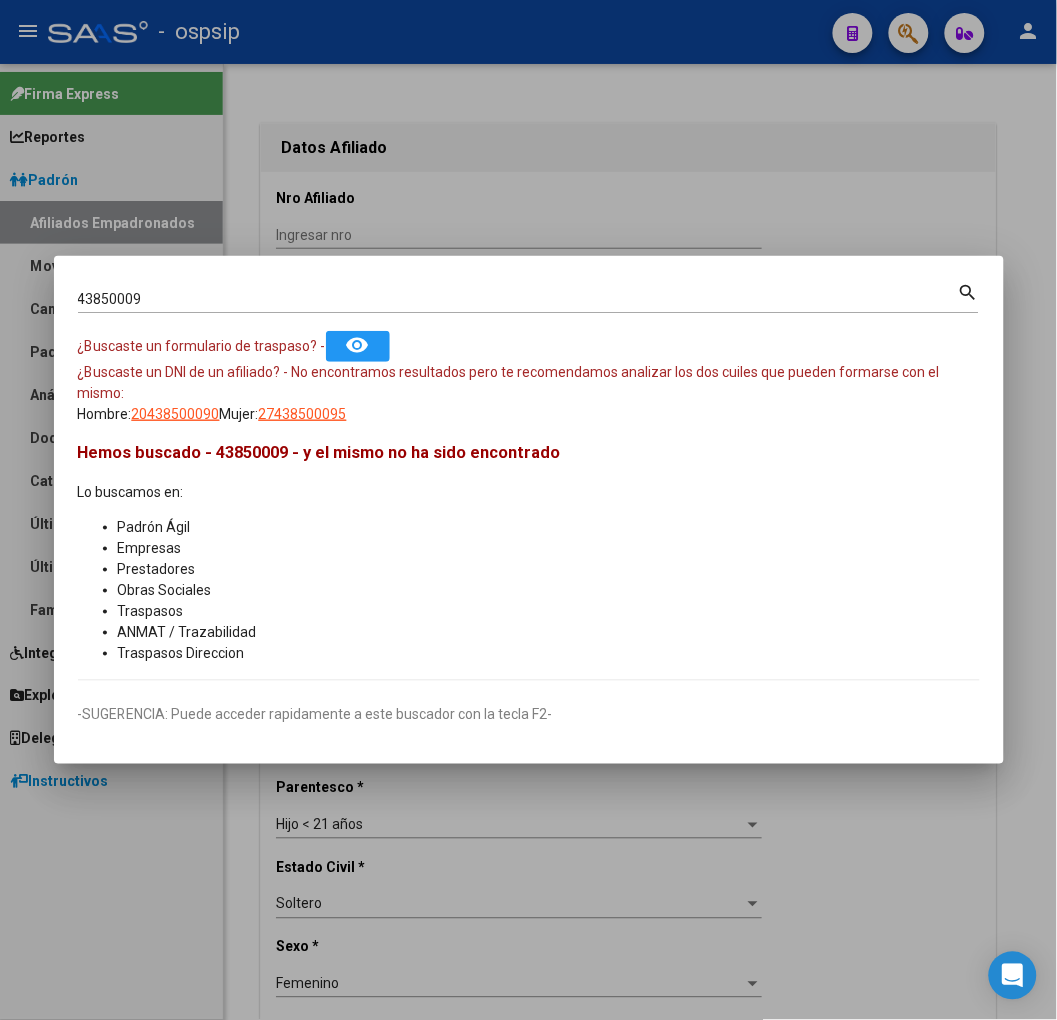 click on "43850009" at bounding box center (518, 299) 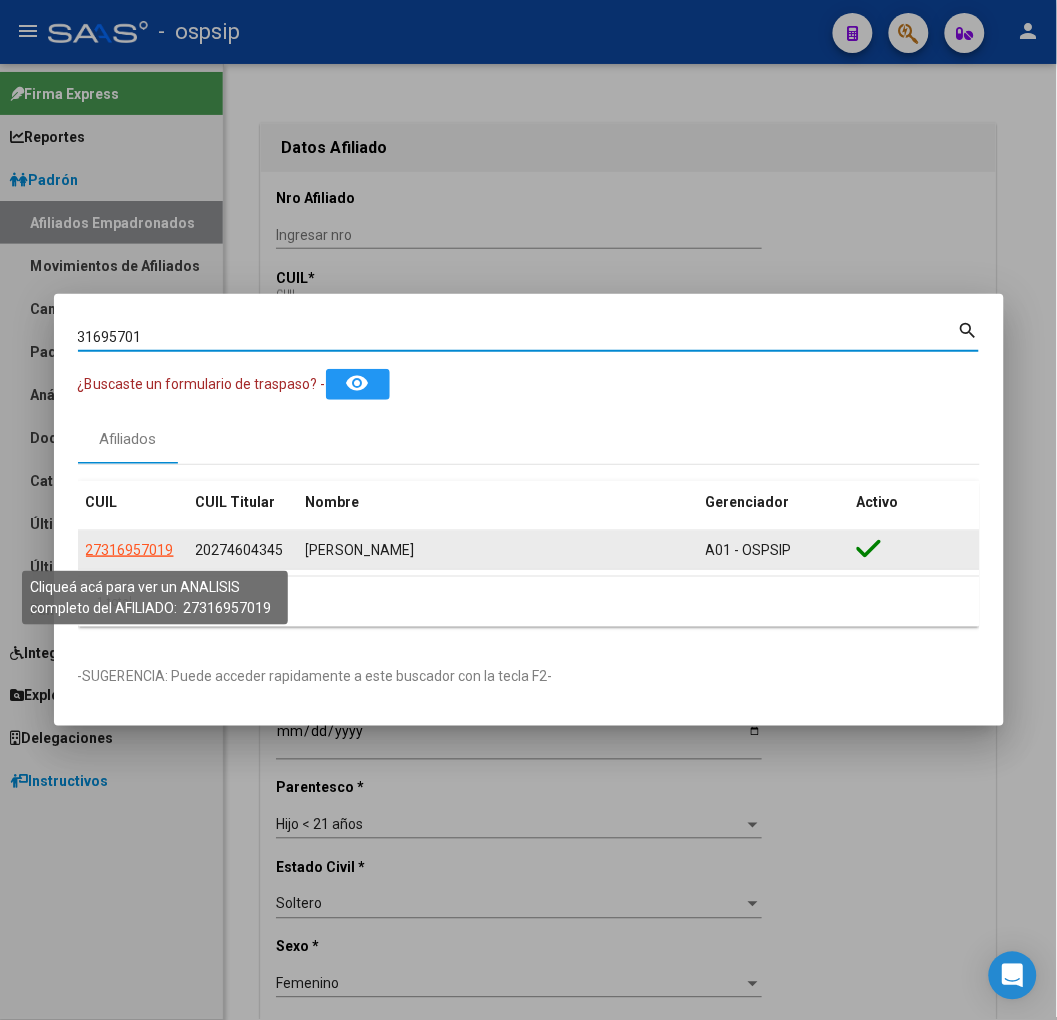 click on "27316957019" 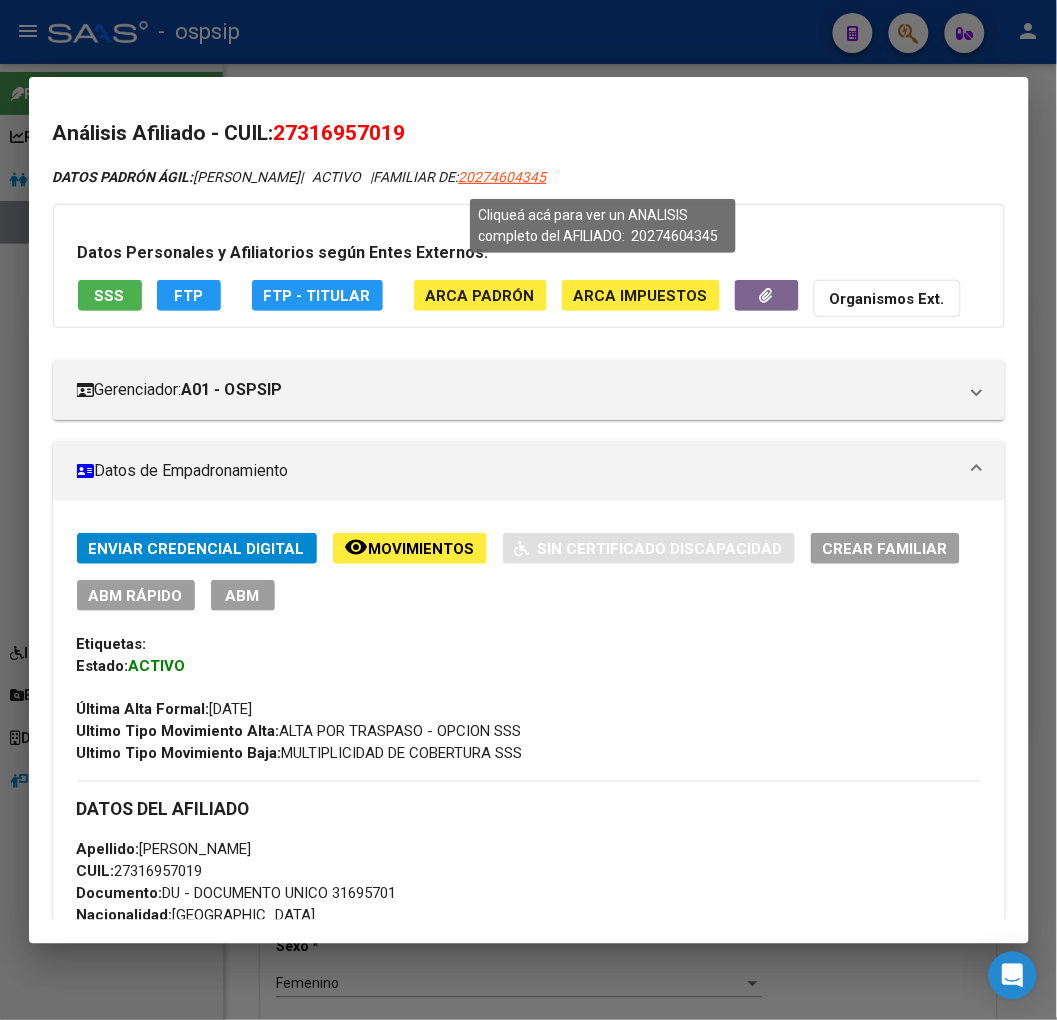 click on "20274604345" at bounding box center [503, 177] 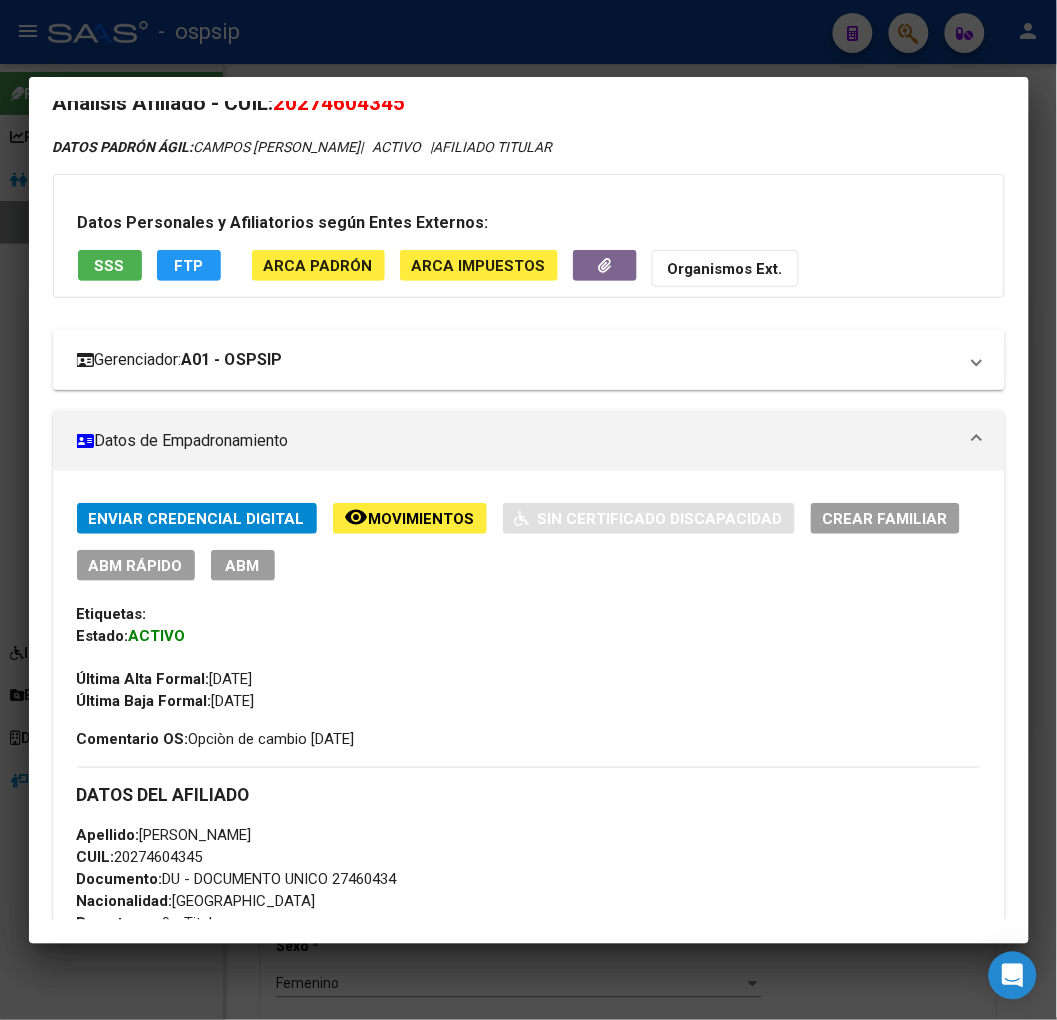 scroll, scrollTop: 0, scrollLeft: 0, axis: both 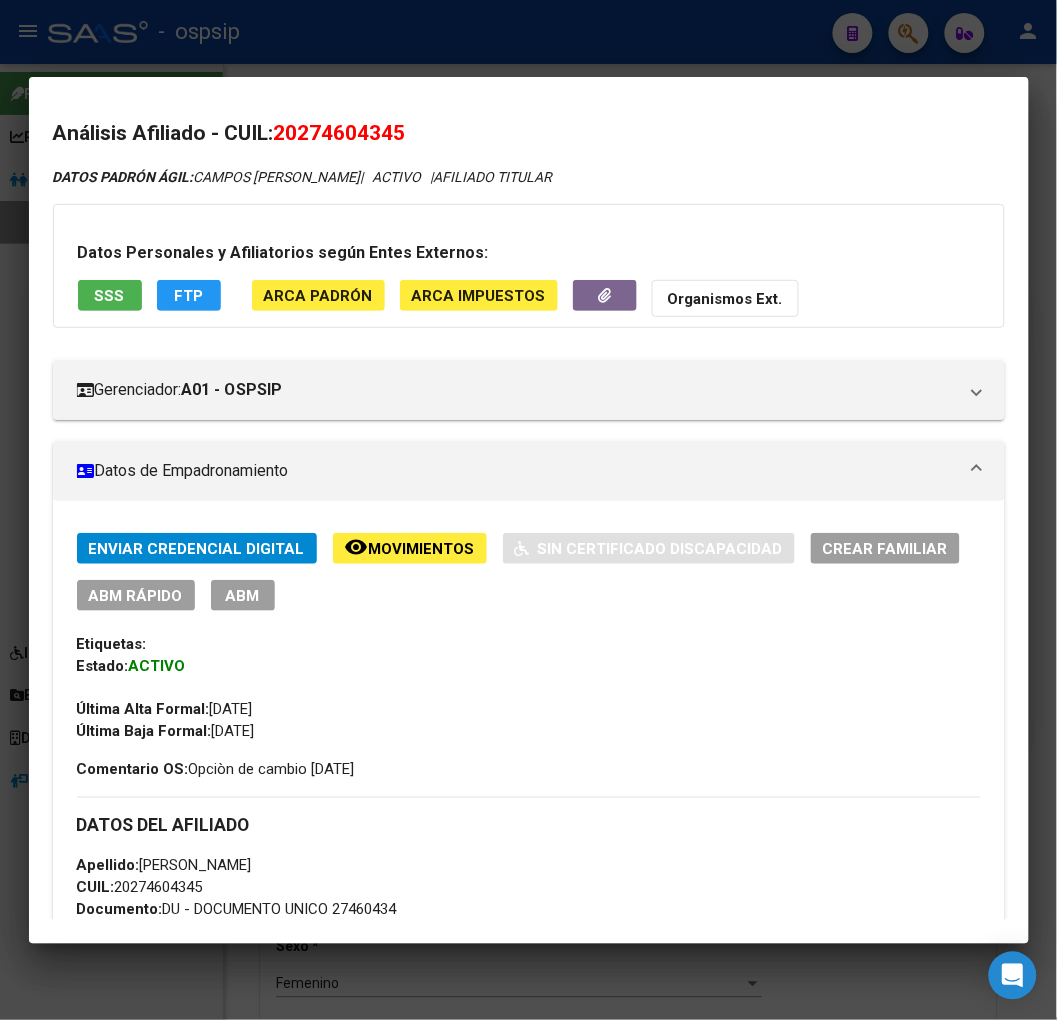 click on "Movimientos" 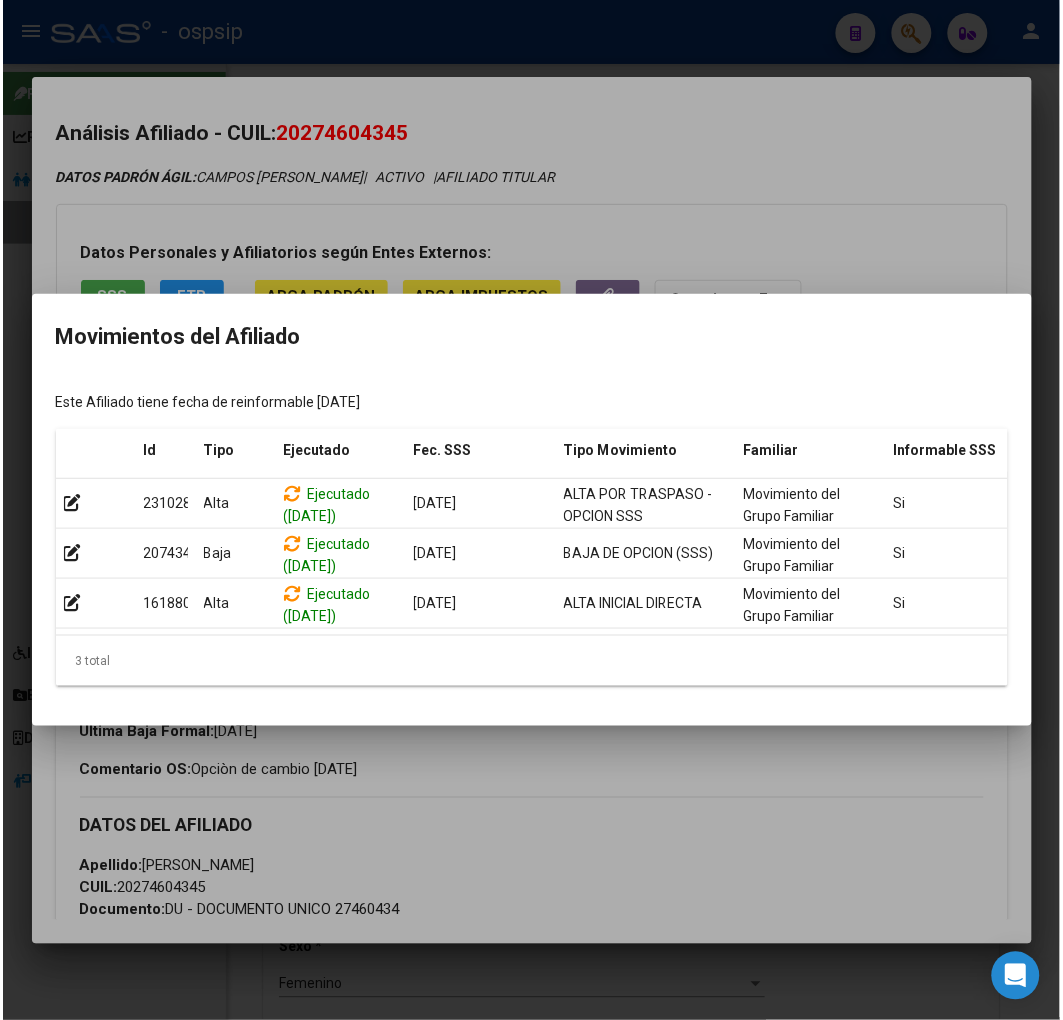 scroll, scrollTop: 0, scrollLeft: 327, axis: horizontal 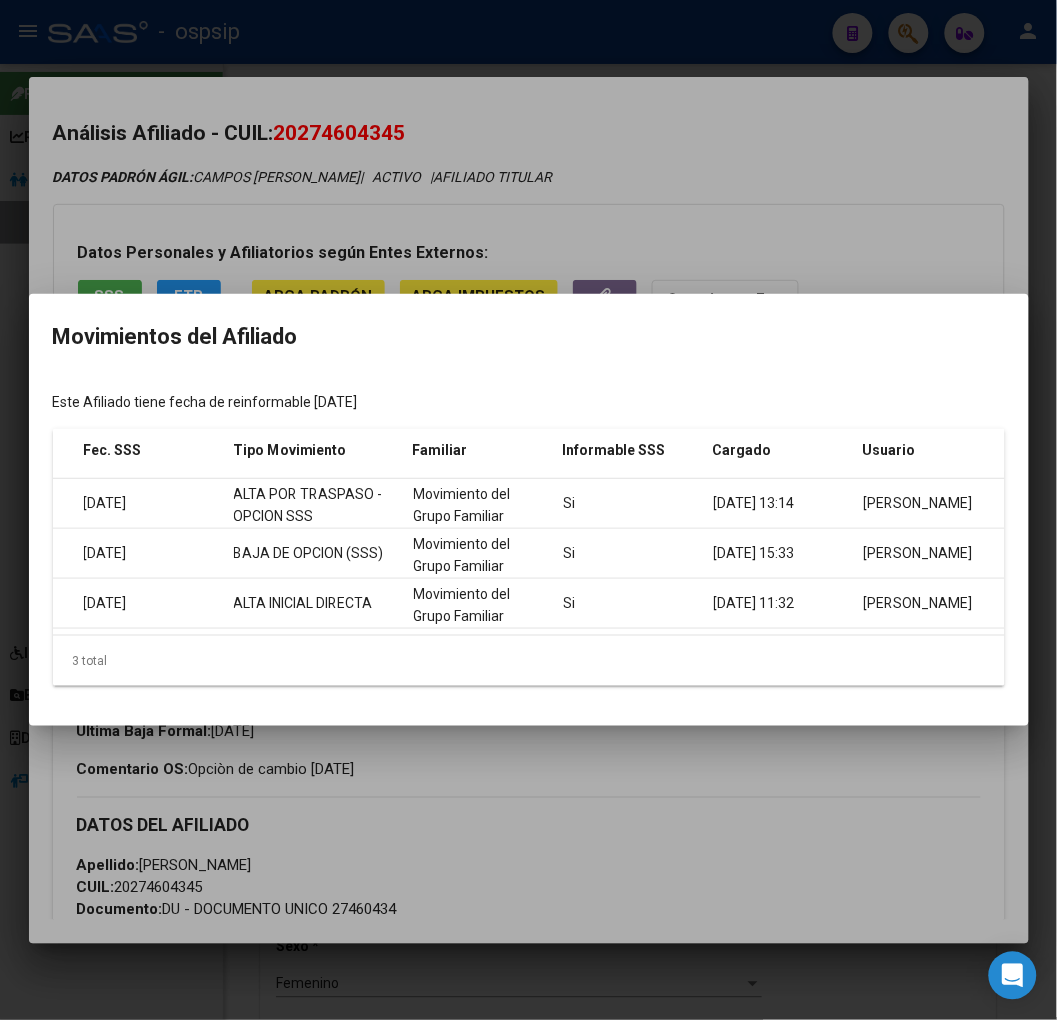 click at bounding box center (528, 510) 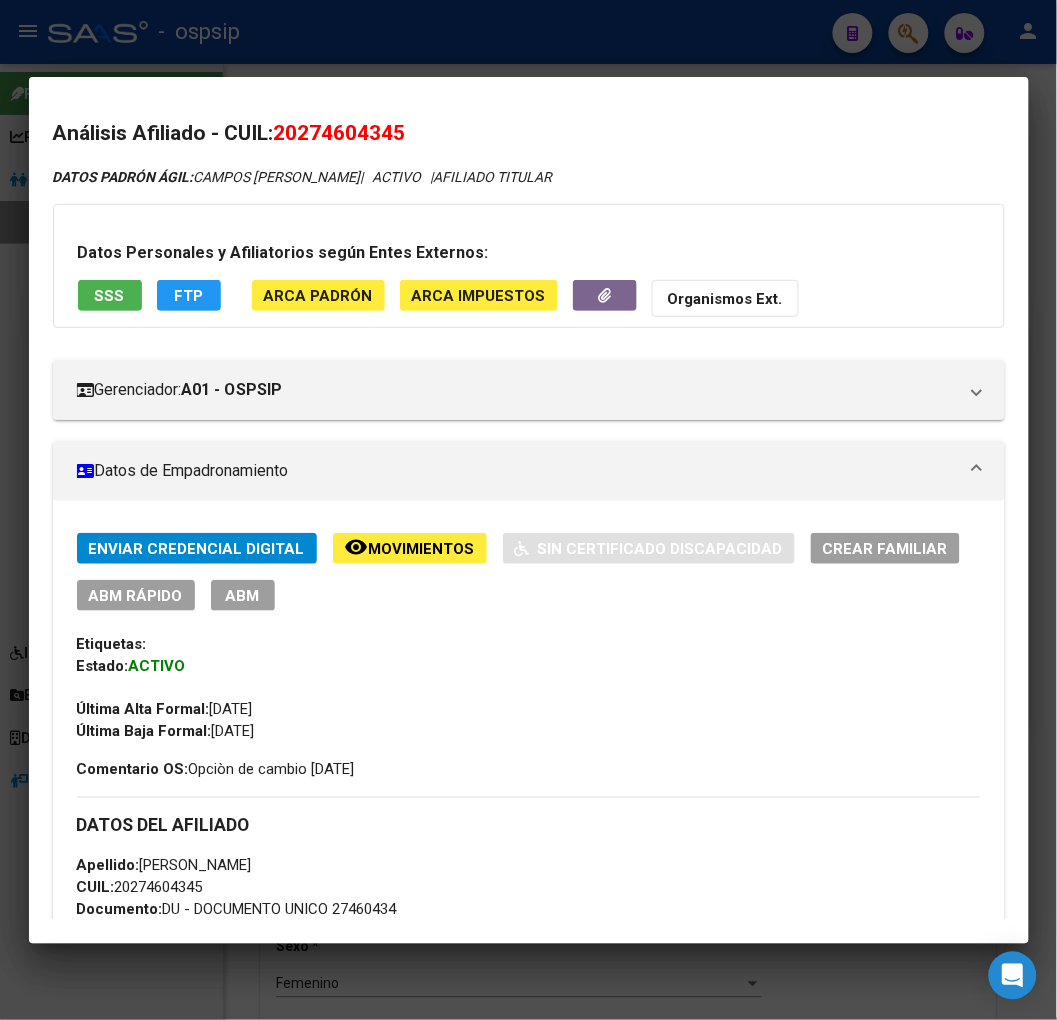 drag, startPoint x: 306, startPoint y: 133, endPoint x: 395, endPoint y: 124, distance: 89.453896 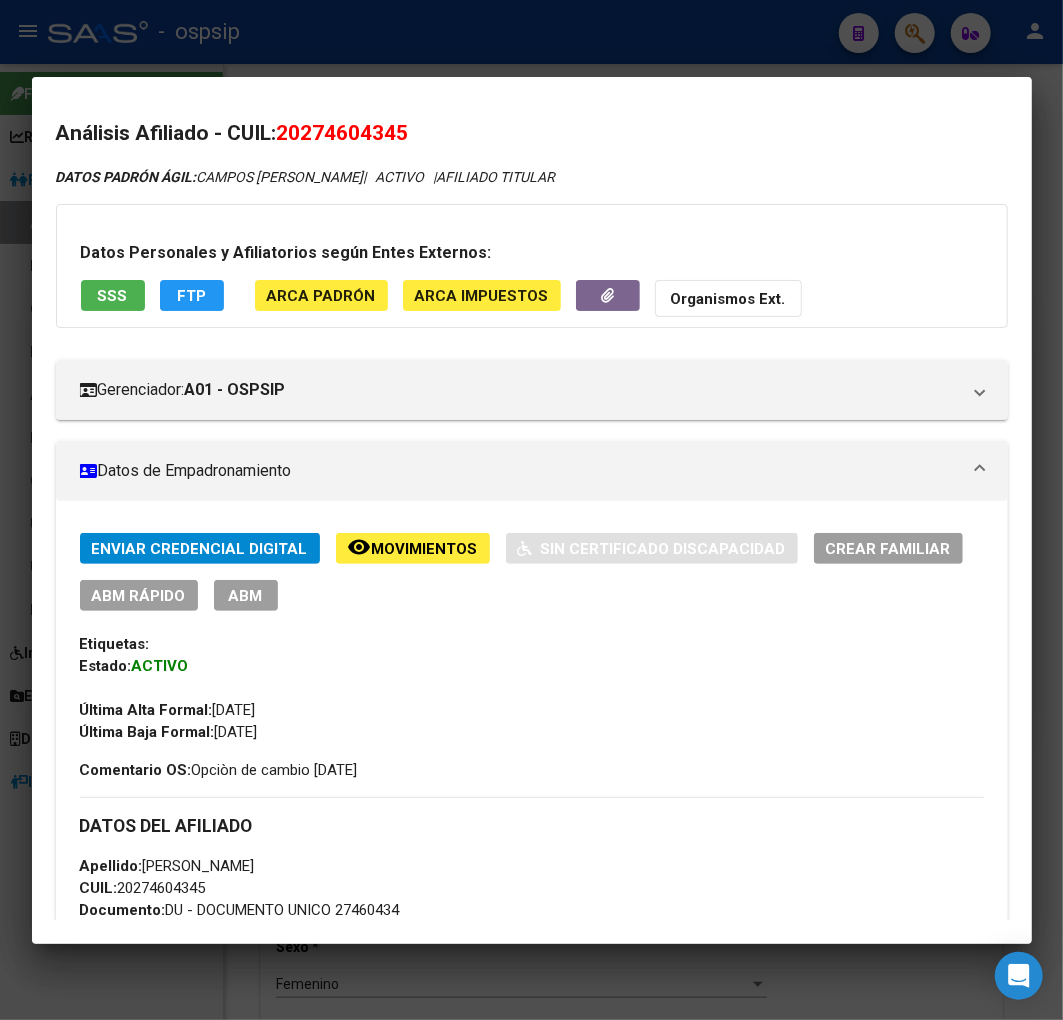 click at bounding box center (531, 510) 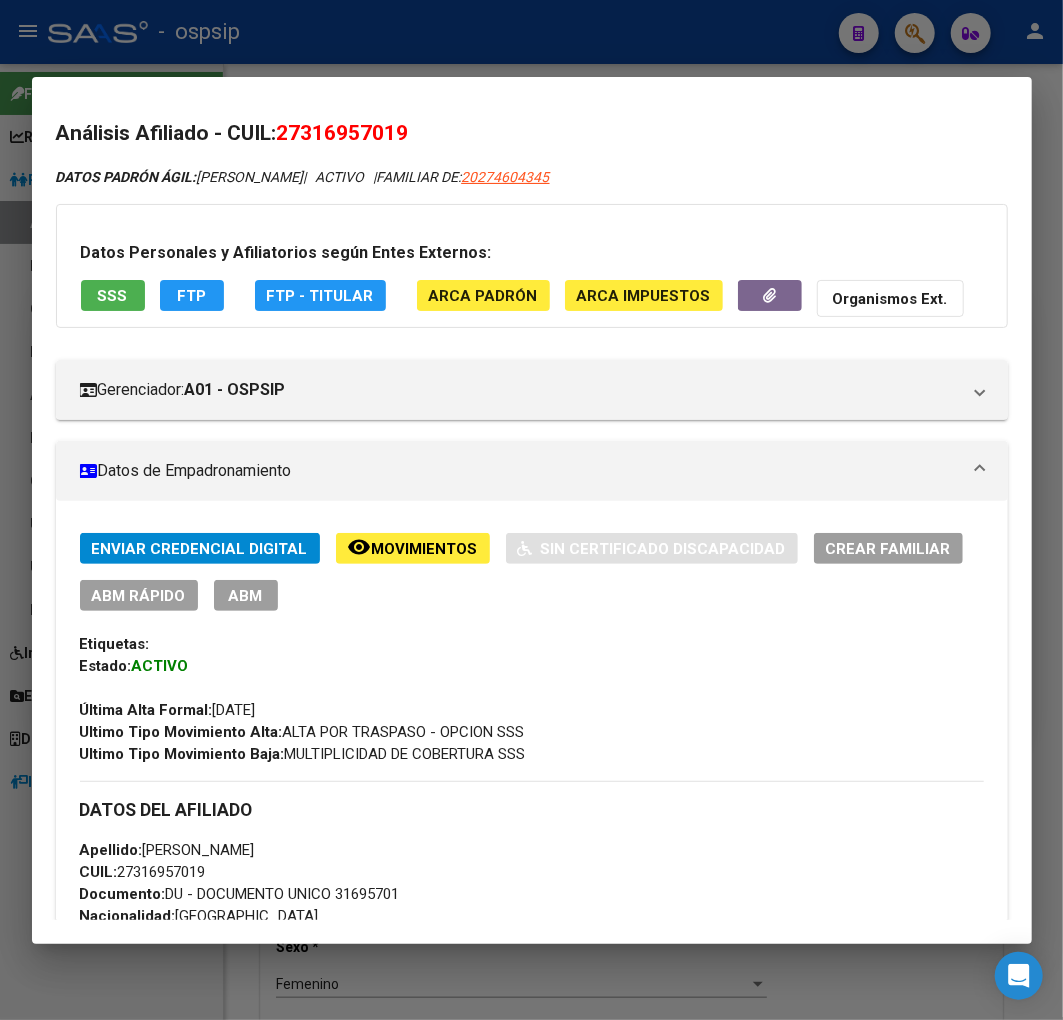 click at bounding box center [531, 510] 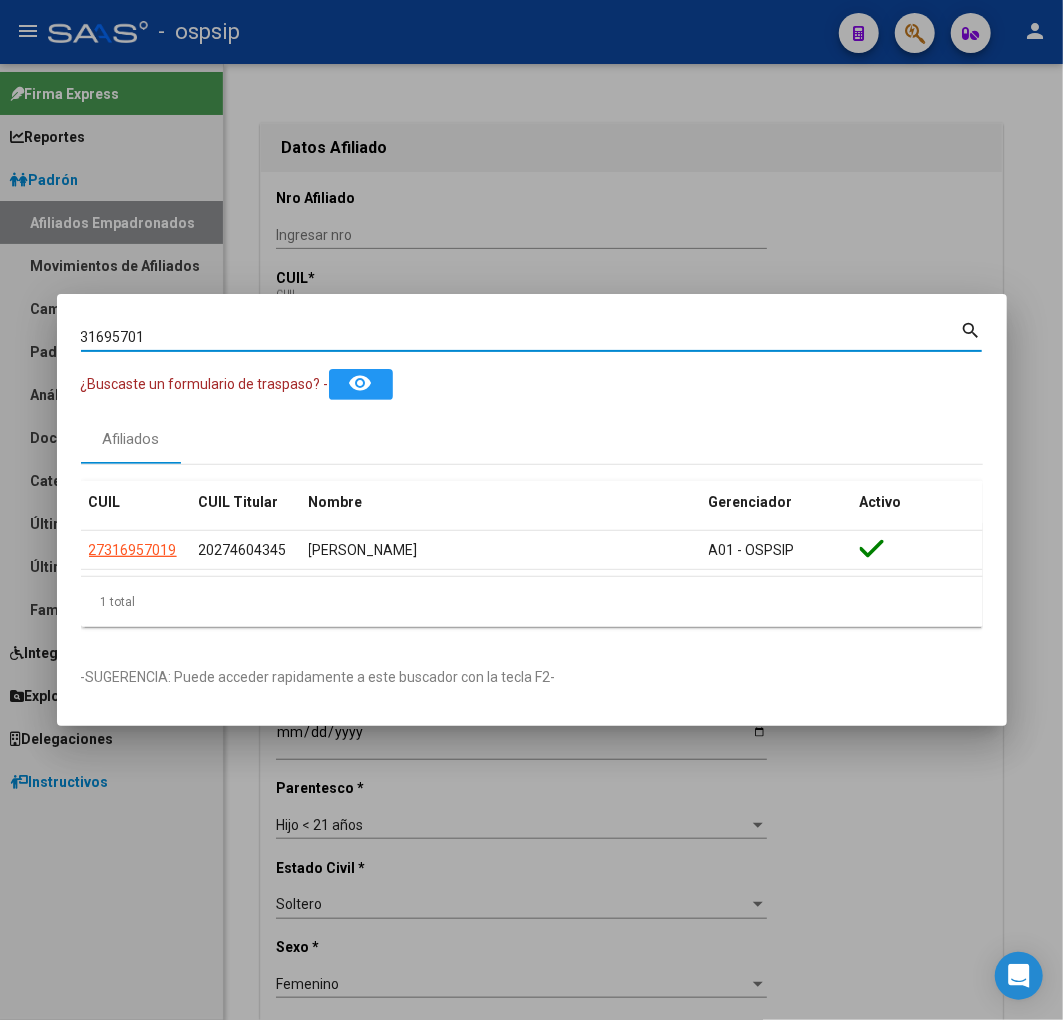 click on "31695701" at bounding box center [521, 337] 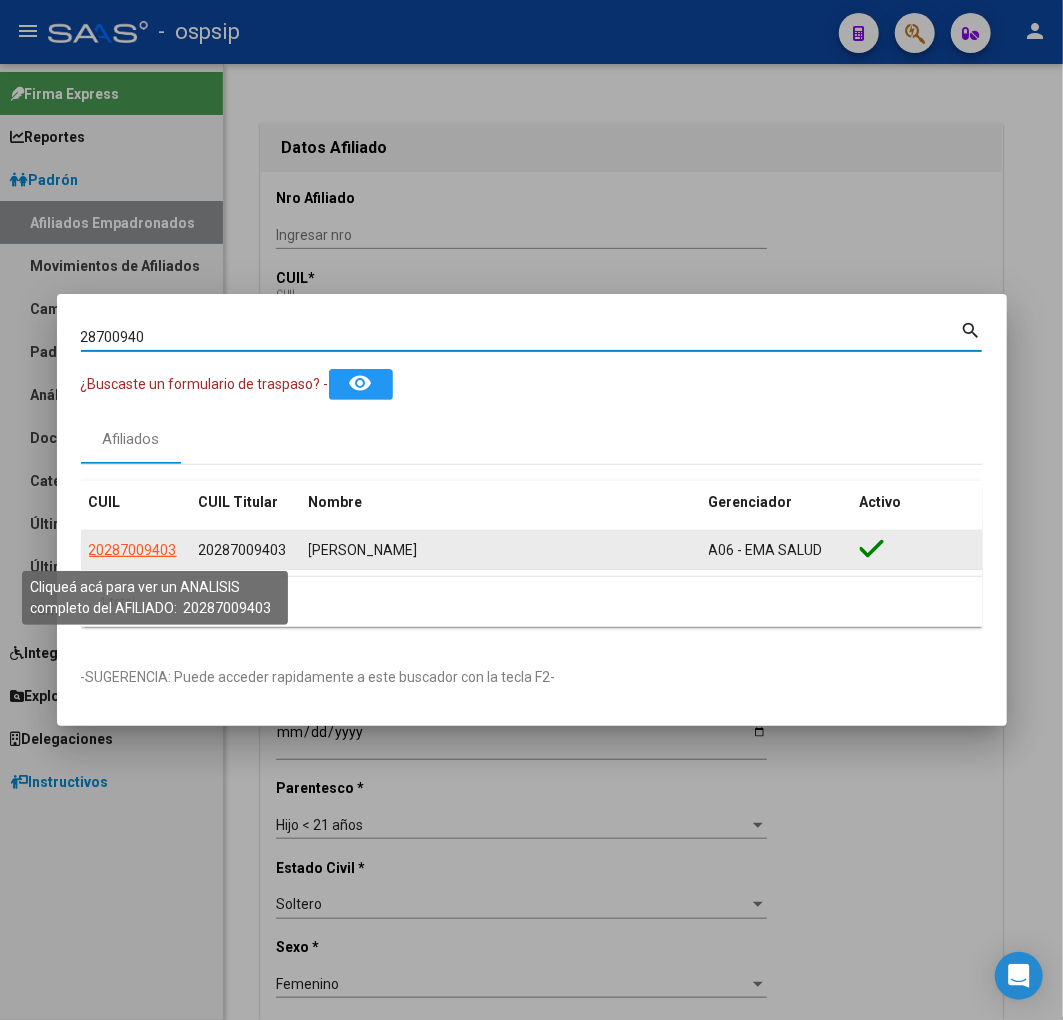 click on "20287009403" 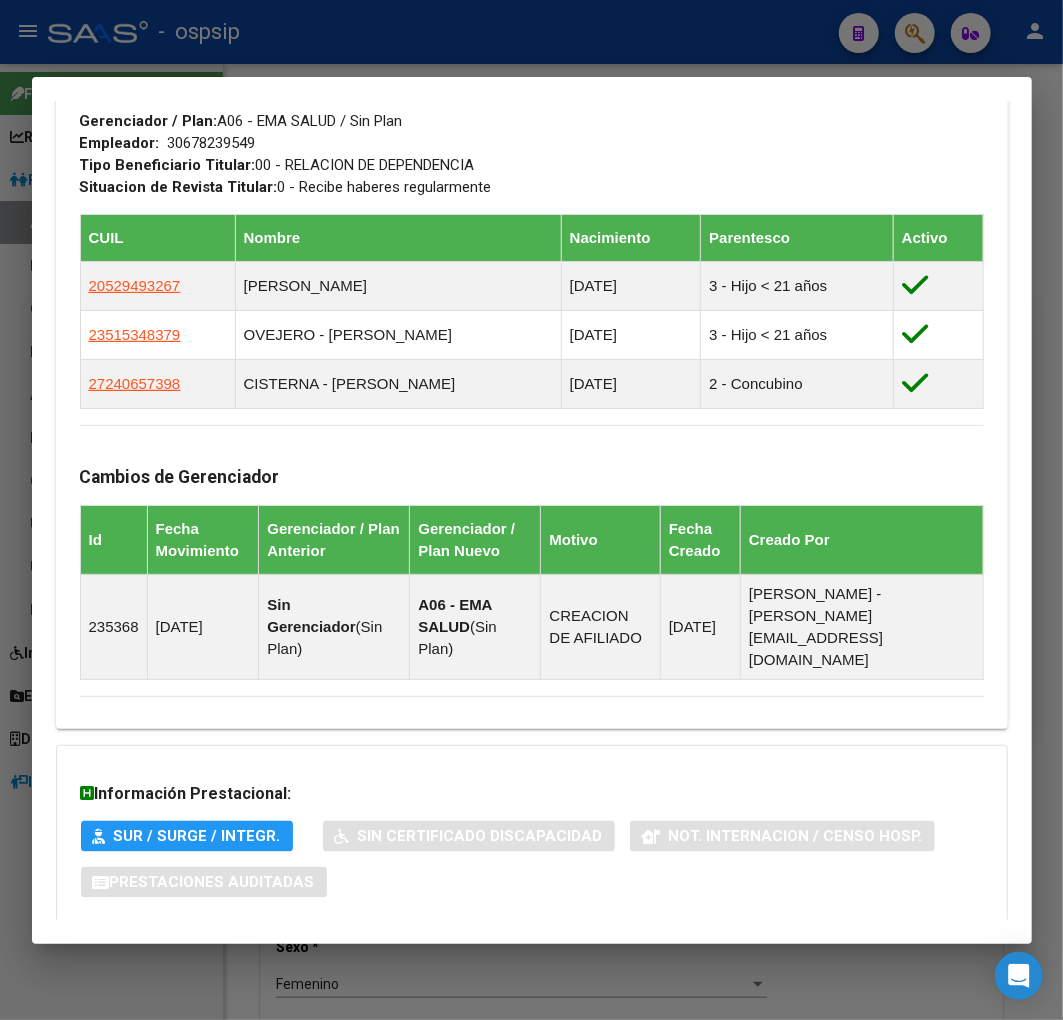 scroll, scrollTop: 1177, scrollLeft: 0, axis: vertical 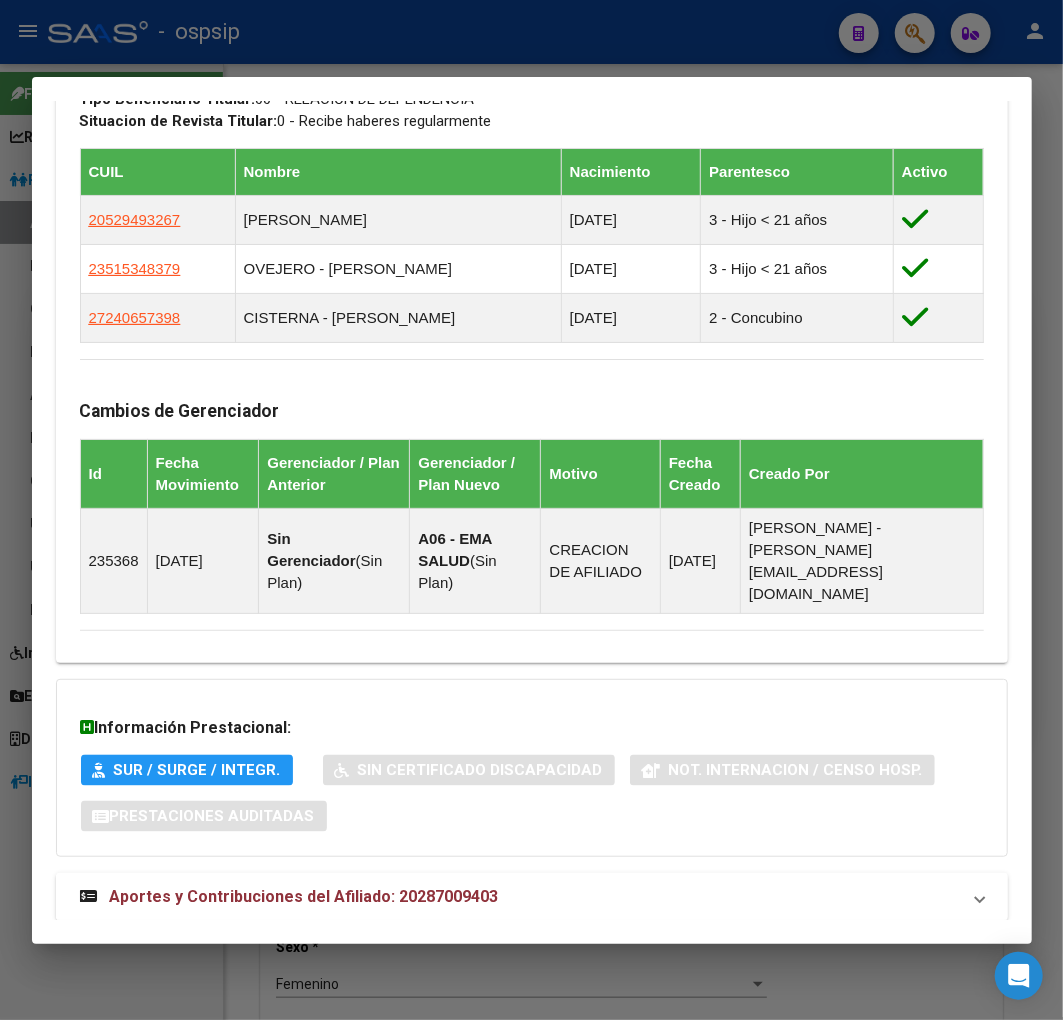 click on "Aportes y Contribuciones del Afiliado: 20287009403" at bounding box center (304, 896) 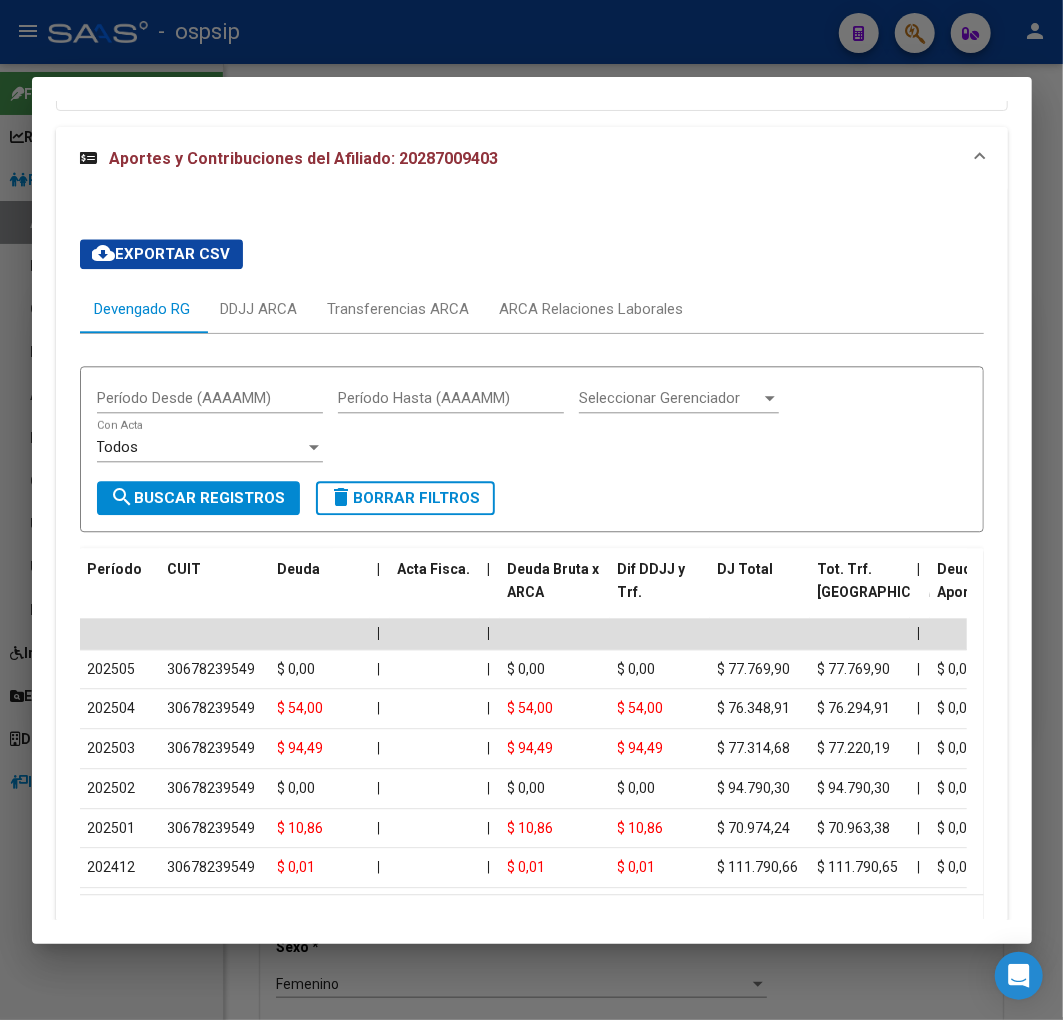scroll, scrollTop: 1955, scrollLeft: 0, axis: vertical 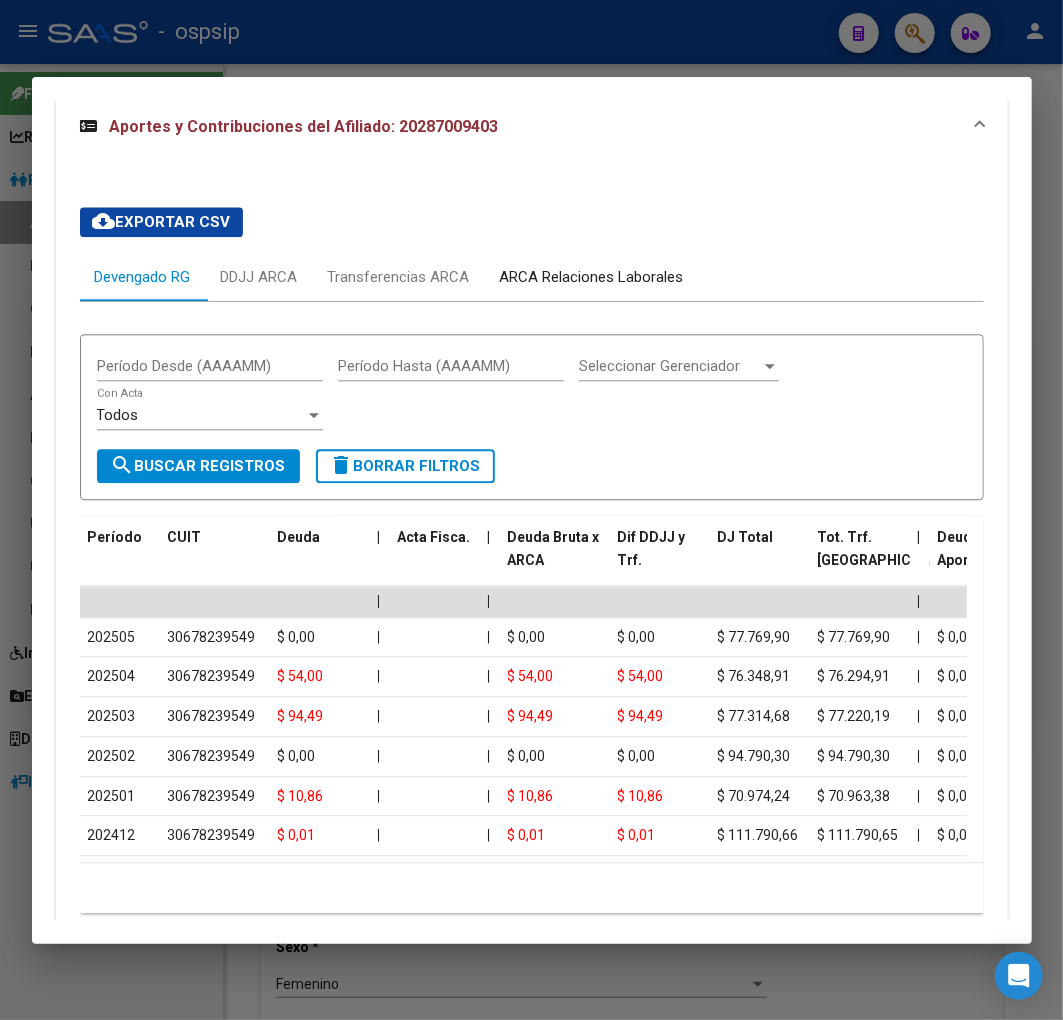 click on "ARCA Relaciones Laborales" at bounding box center (592, 277) 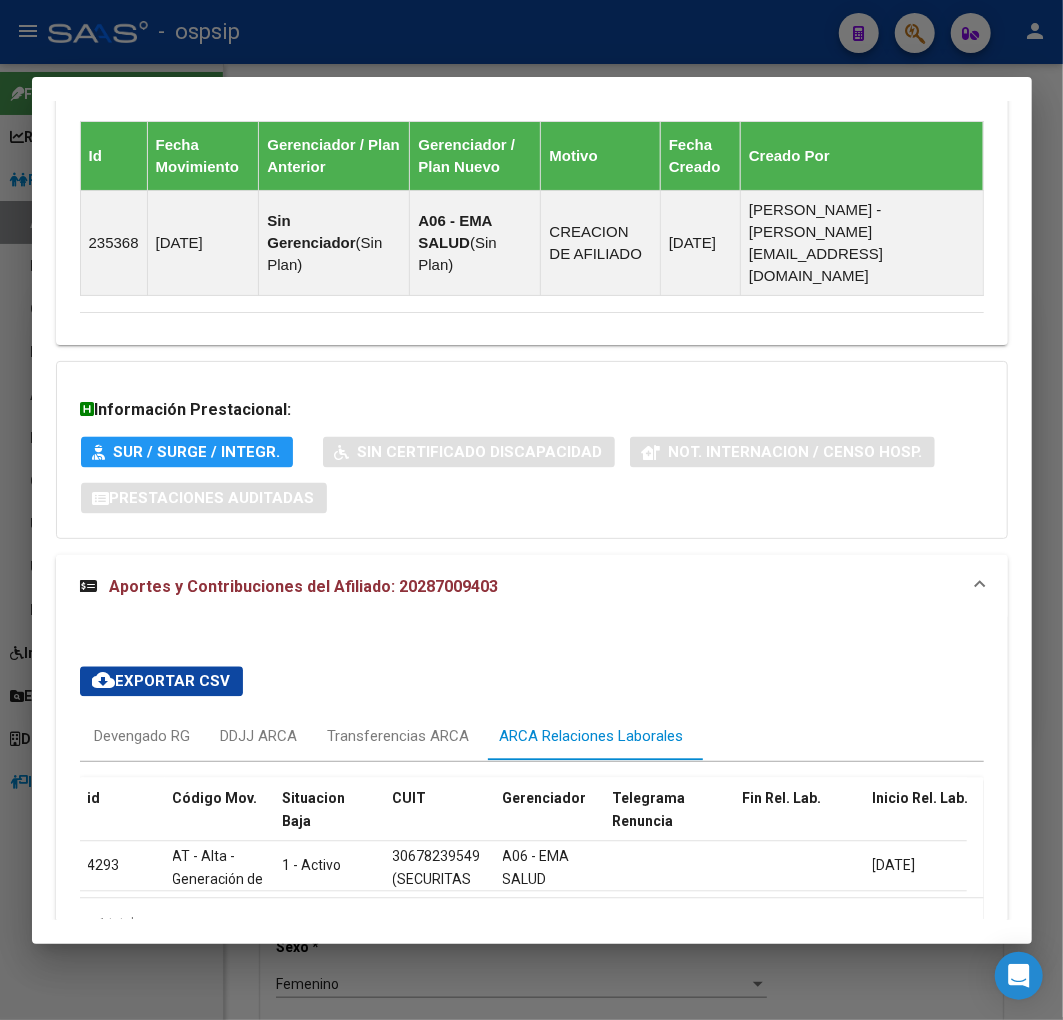scroll, scrollTop: 1590, scrollLeft: 0, axis: vertical 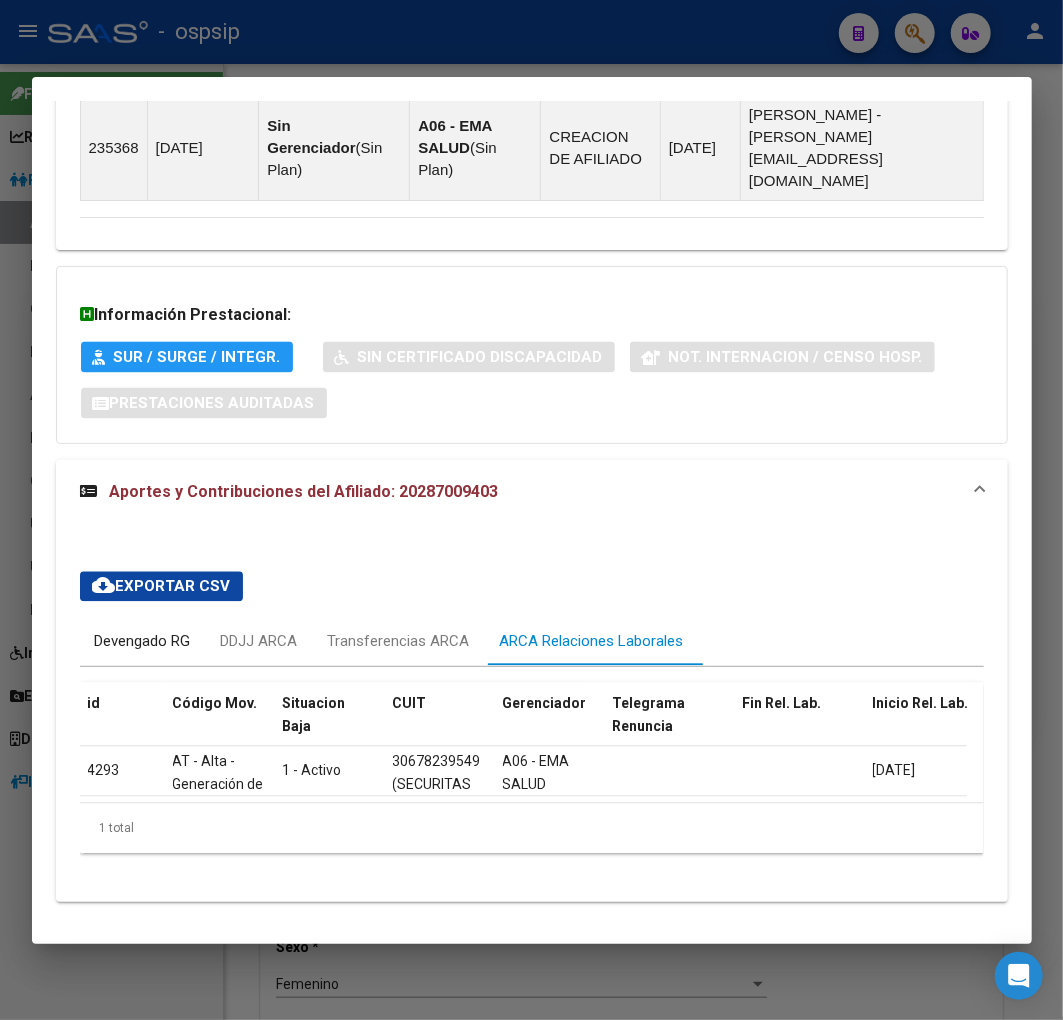 click on "Devengado RG" at bounding box center (143, 642) 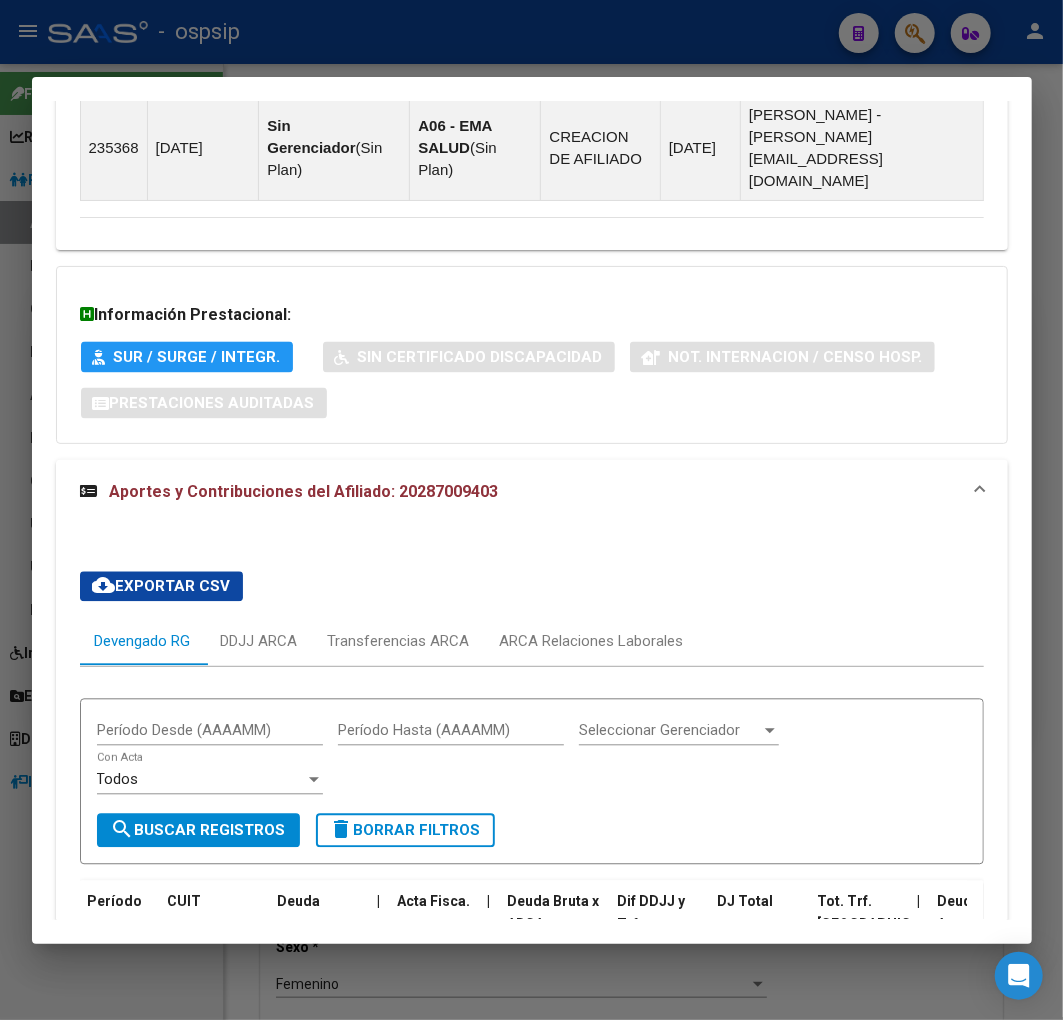 scroll, scrollTop: 1923, scrollLeft: 0, axis: vertical 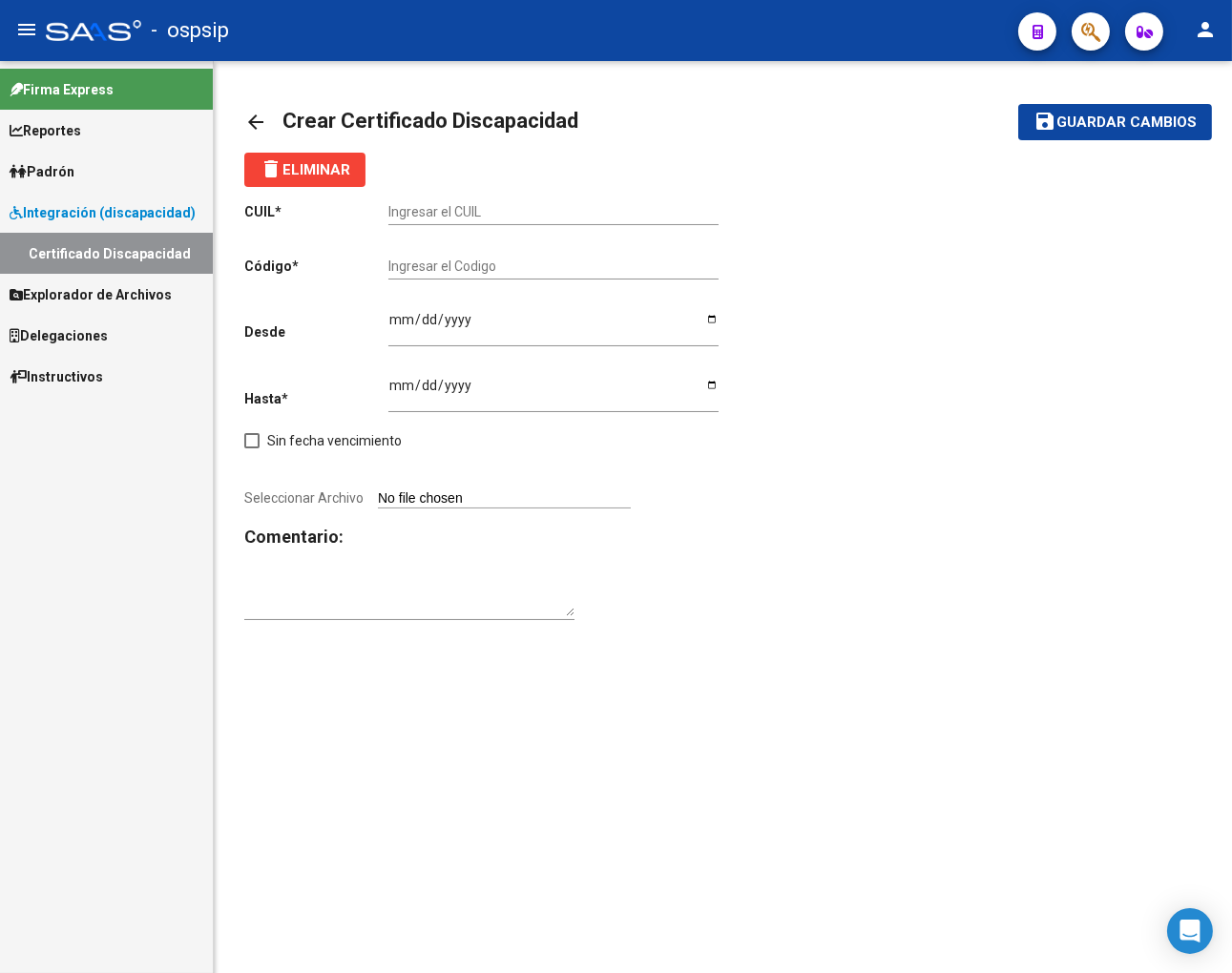 click on "Ingresar el CUIL" 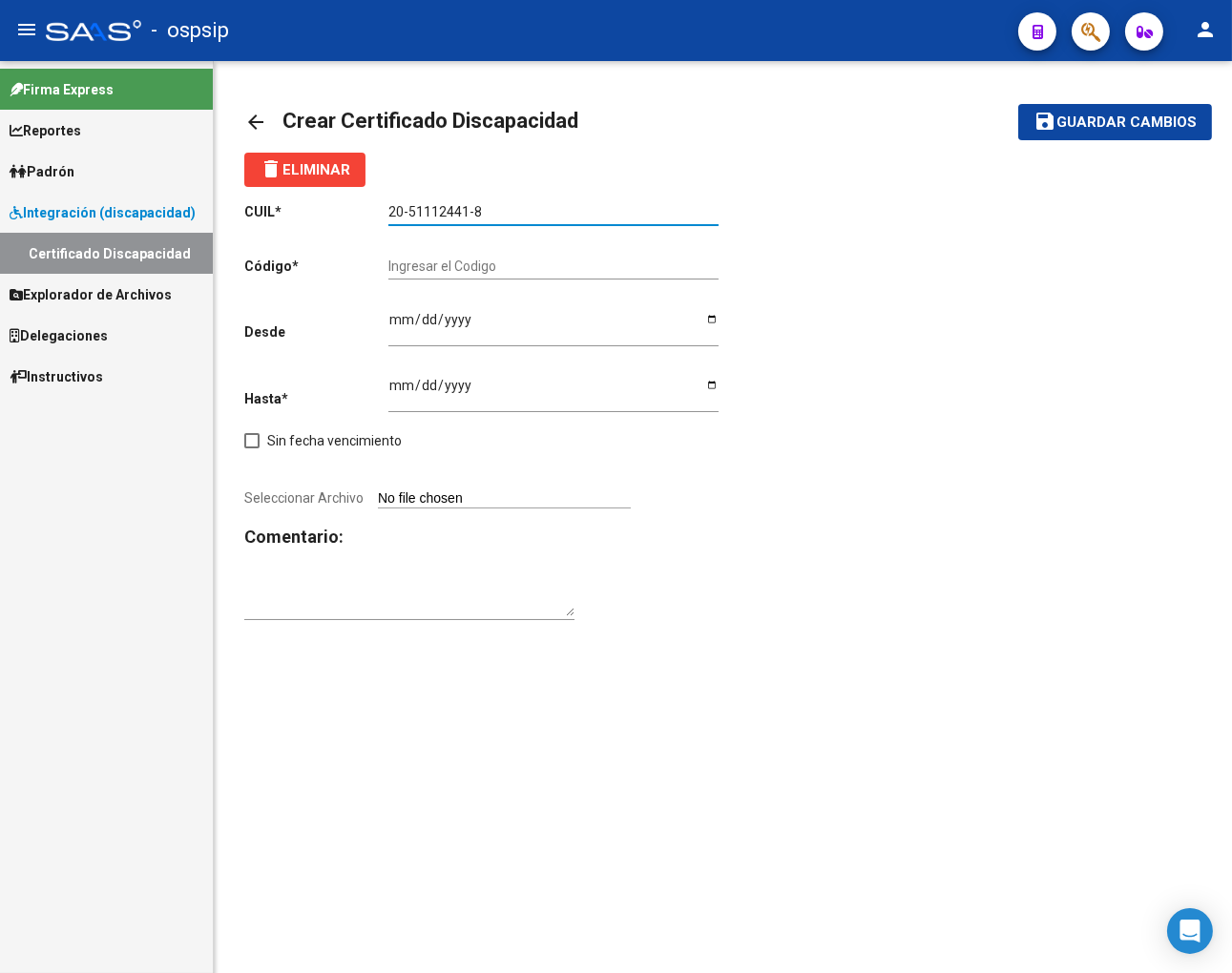 type on "20-51112441-8" 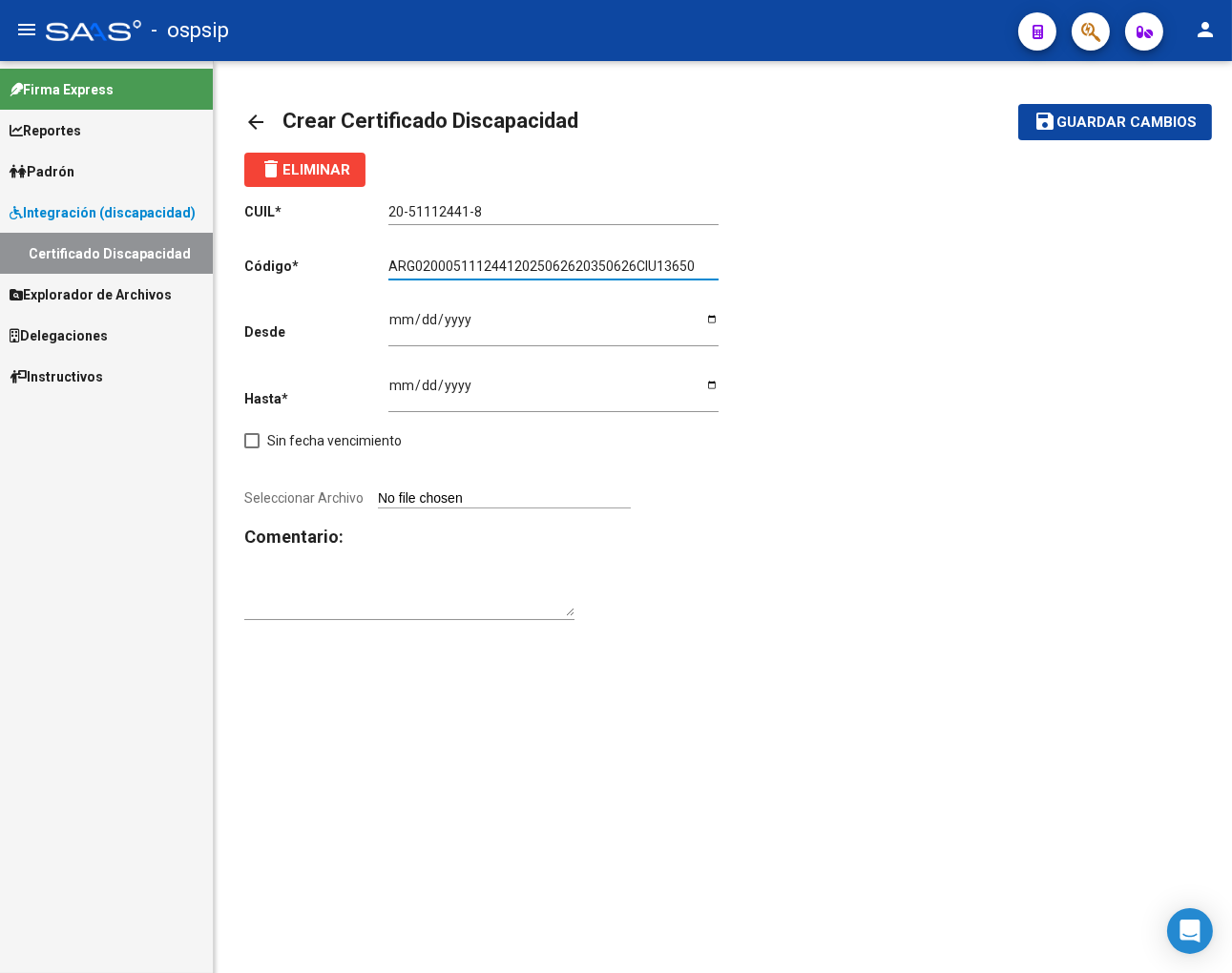 type on "ARG02000511124412025062620350626CIU13650" 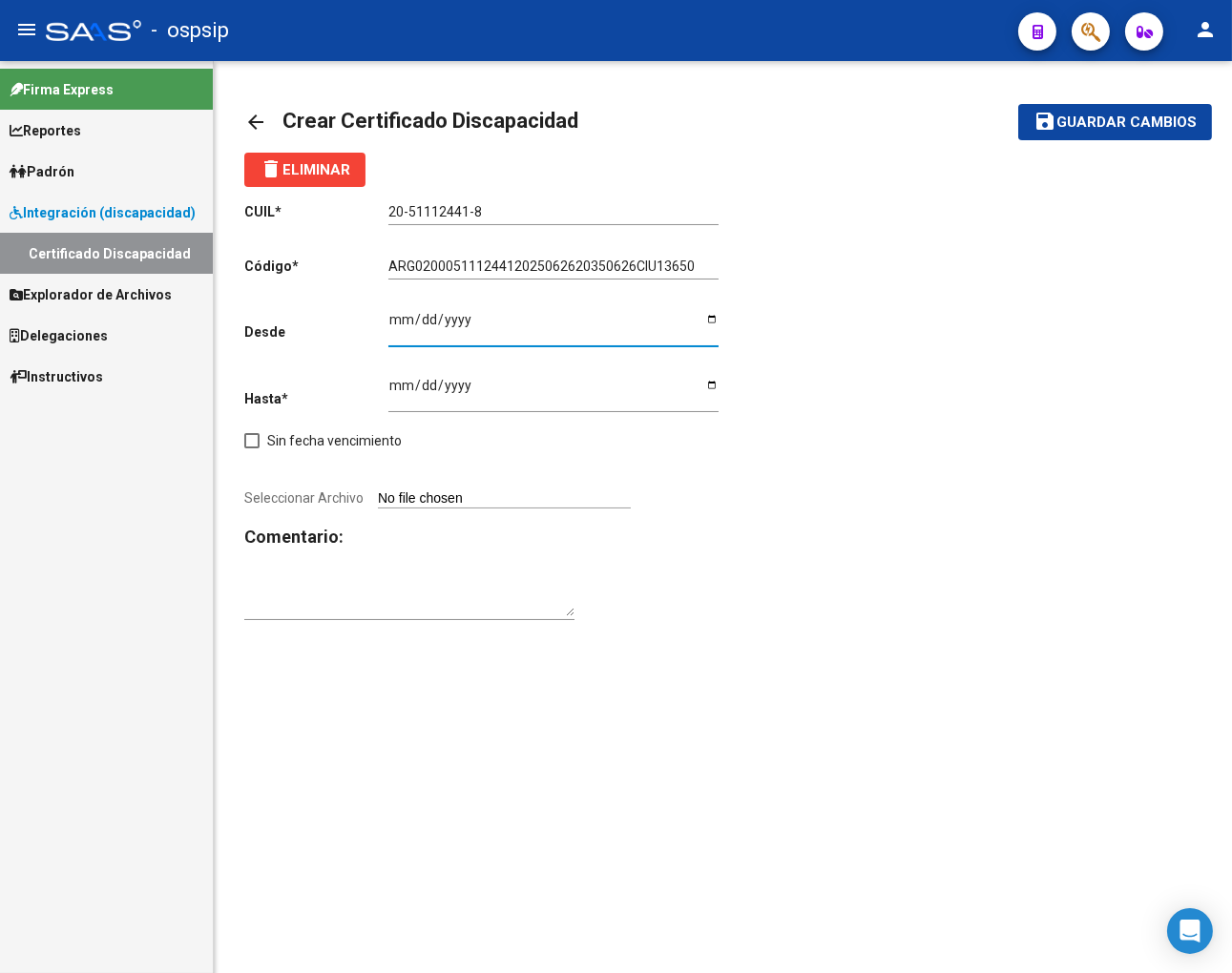 click on "Ingresar fec. Desde" at bounding box center [553, 326] 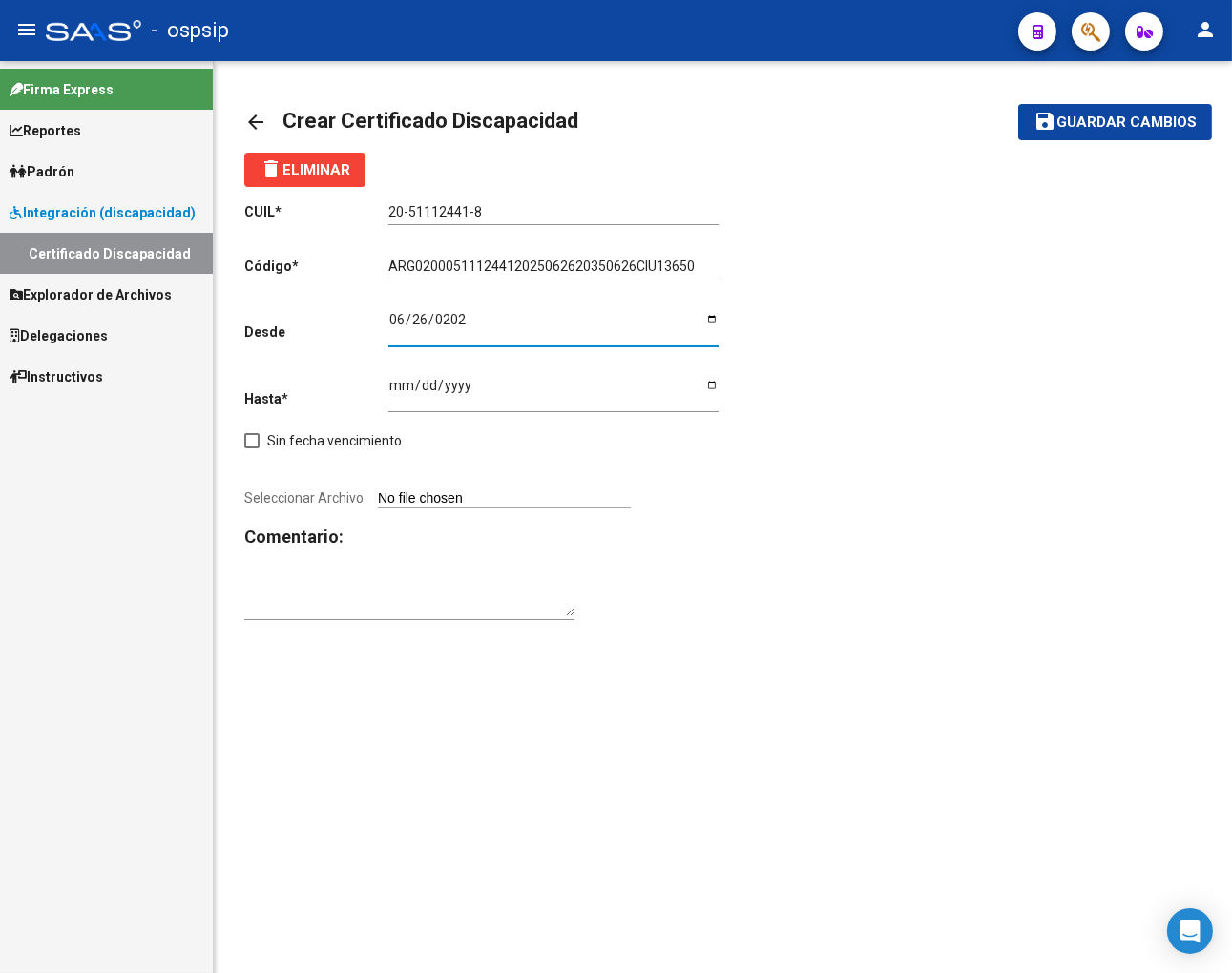 type on "2025-06-26" 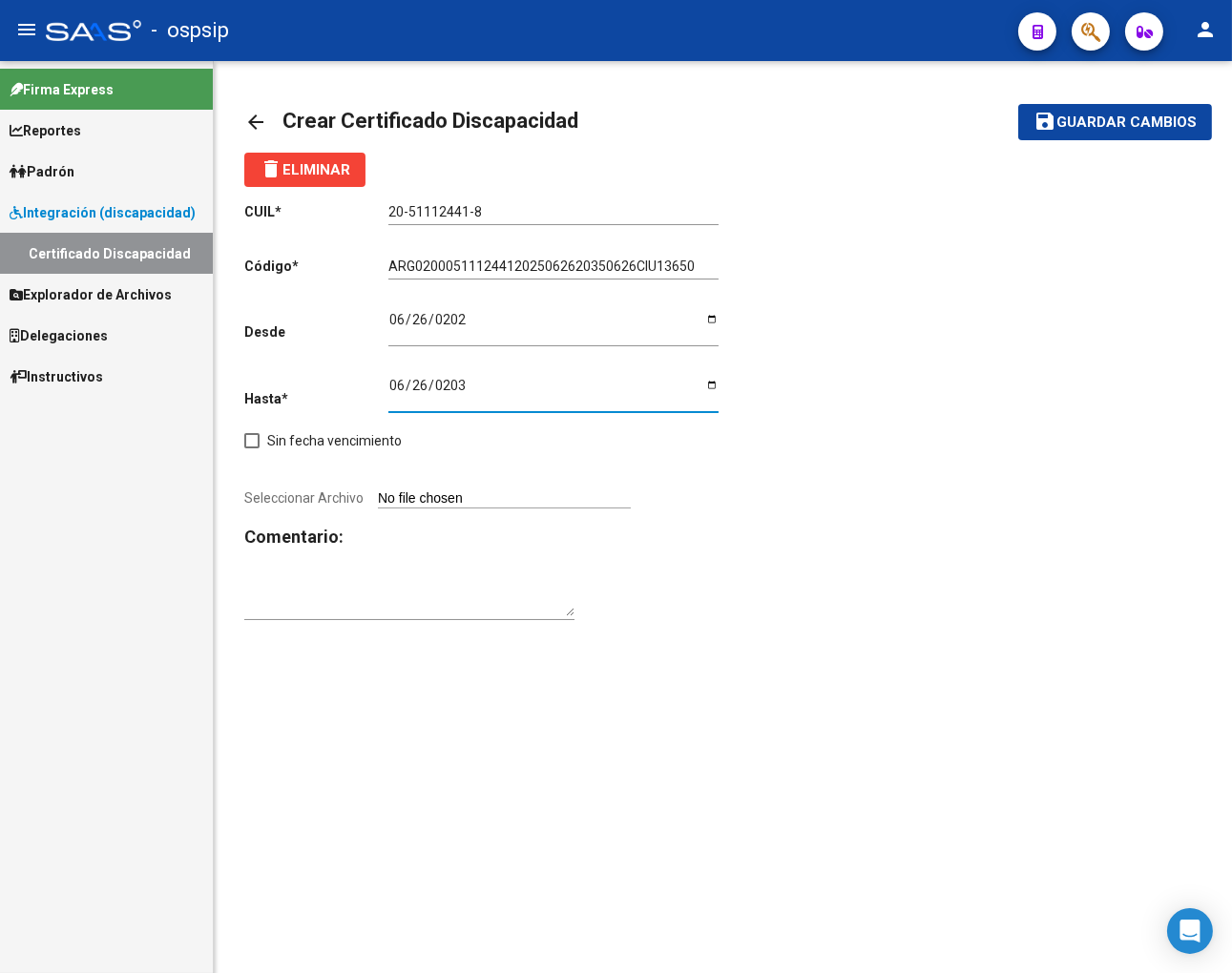 type on "2035-06-26" 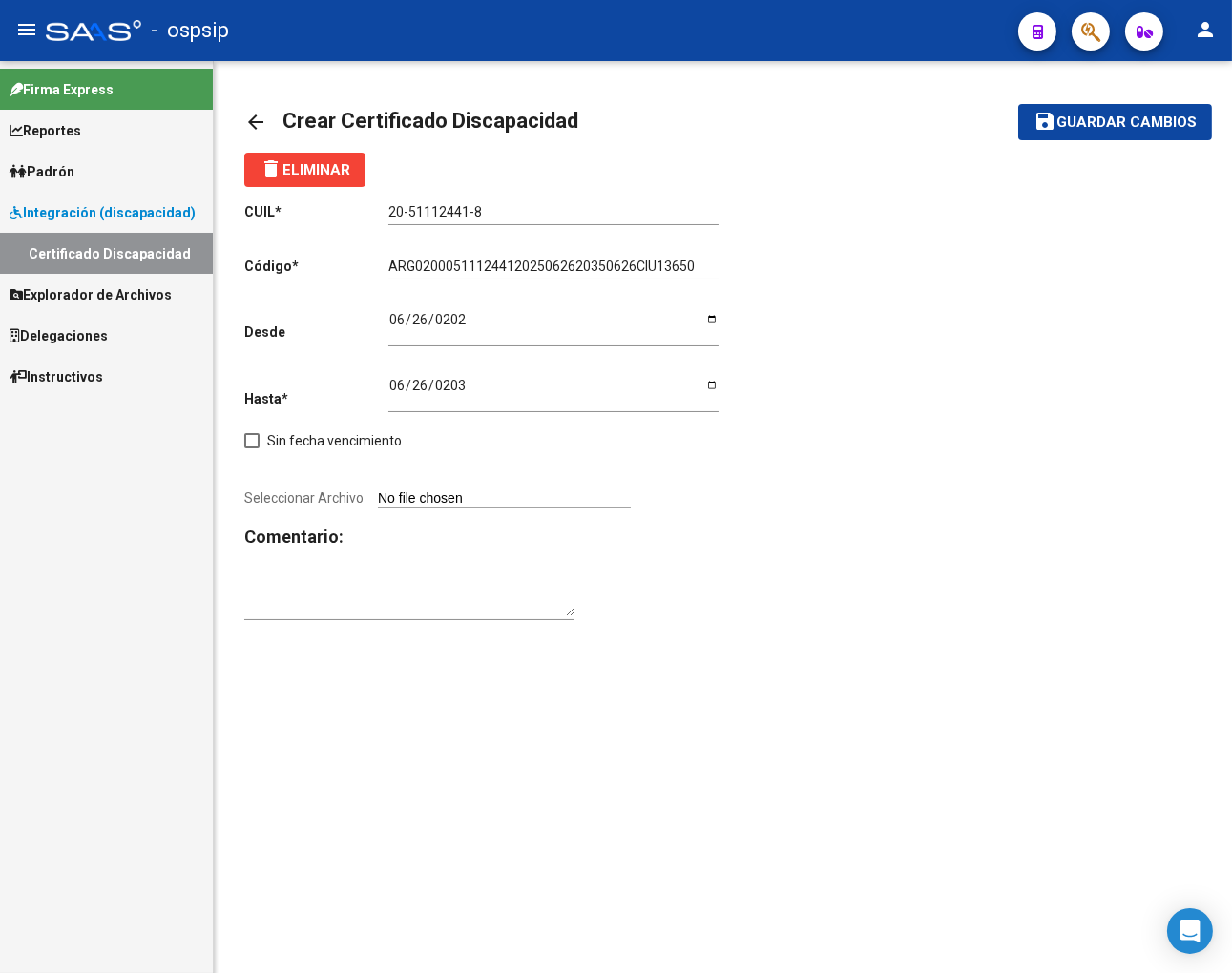 type on "C:\fakepath\certificado_cud_51112441.pdf" 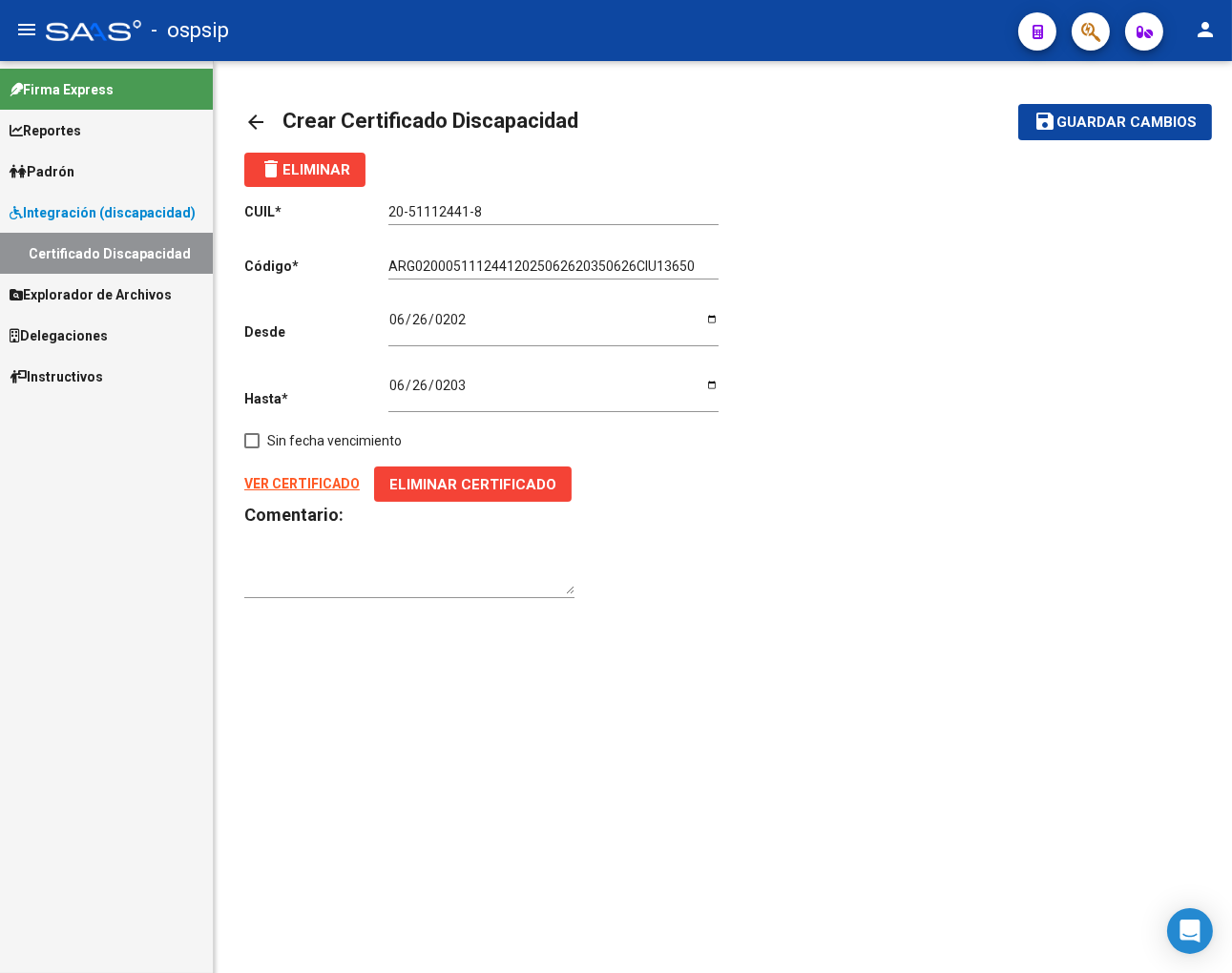click on "Guardar cambios" 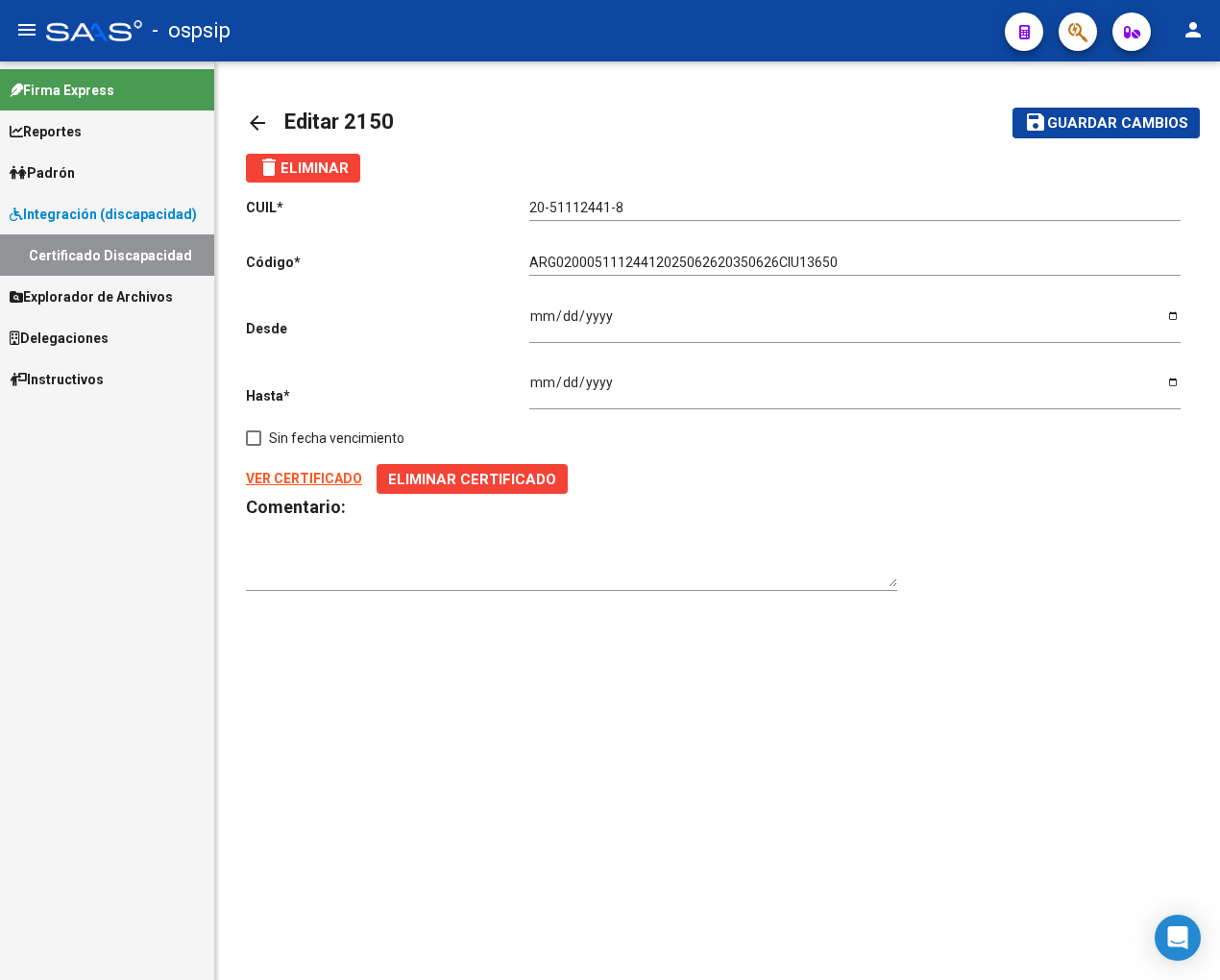 scroll, scrollTop: 0, scrollLeft: 0, axis: both 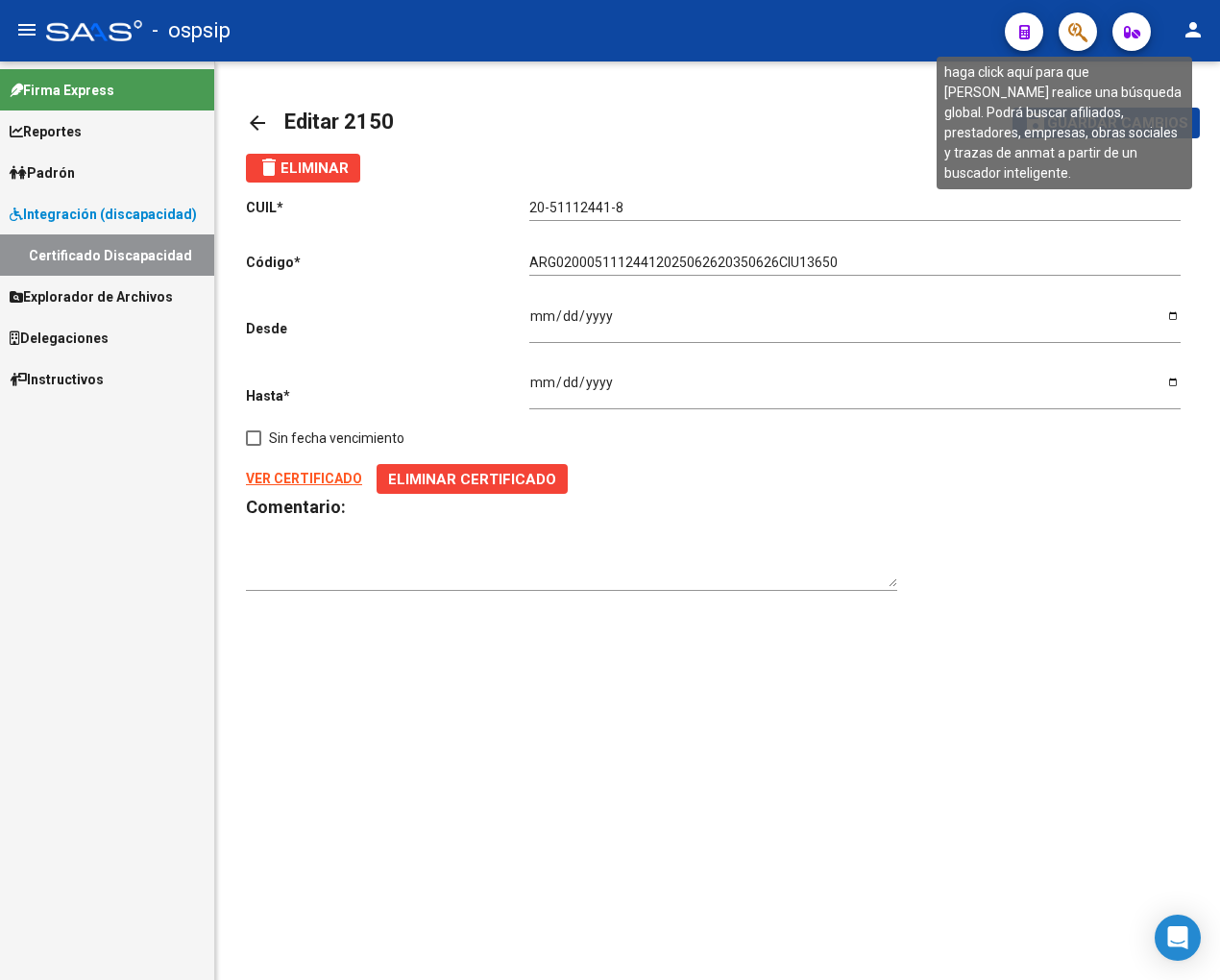 click 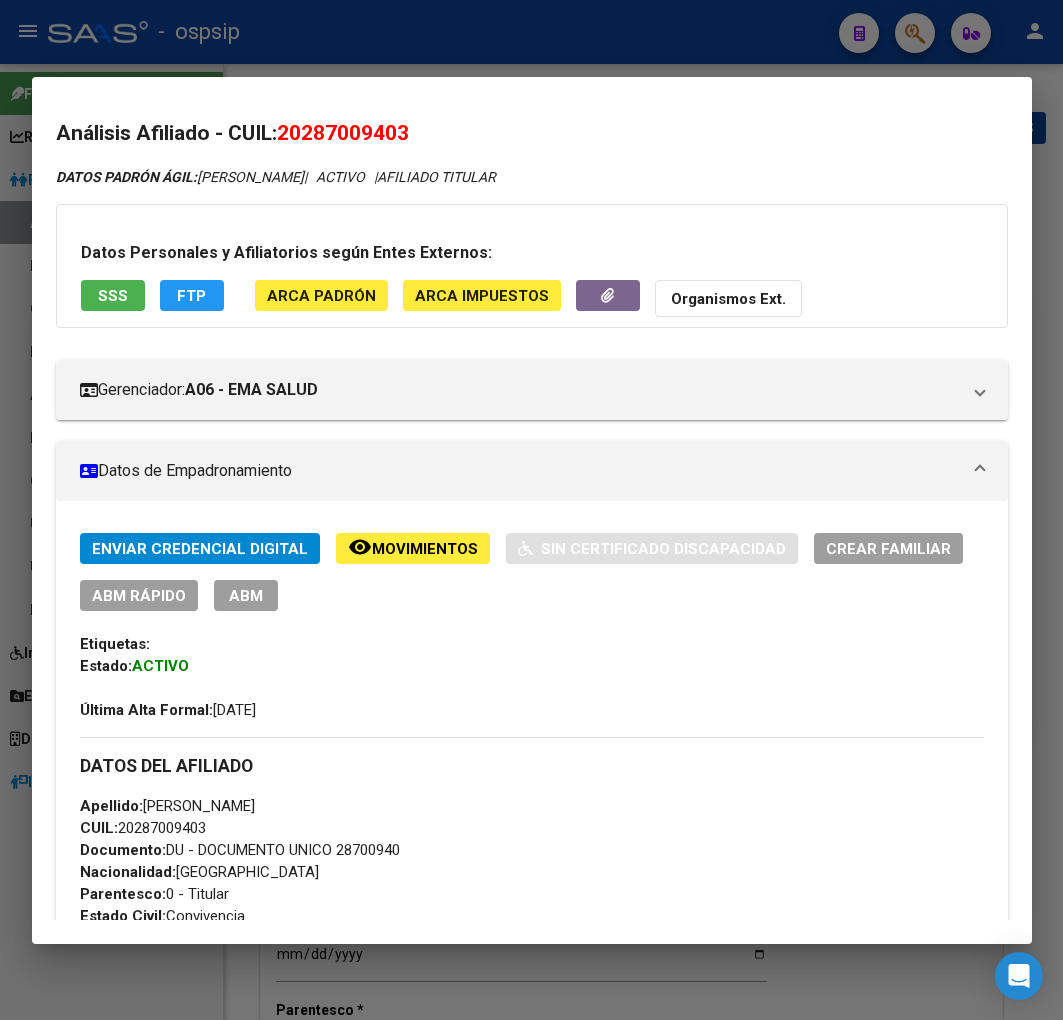 scroll, scrollTop: 0, scrollLeft: 0, axis: both 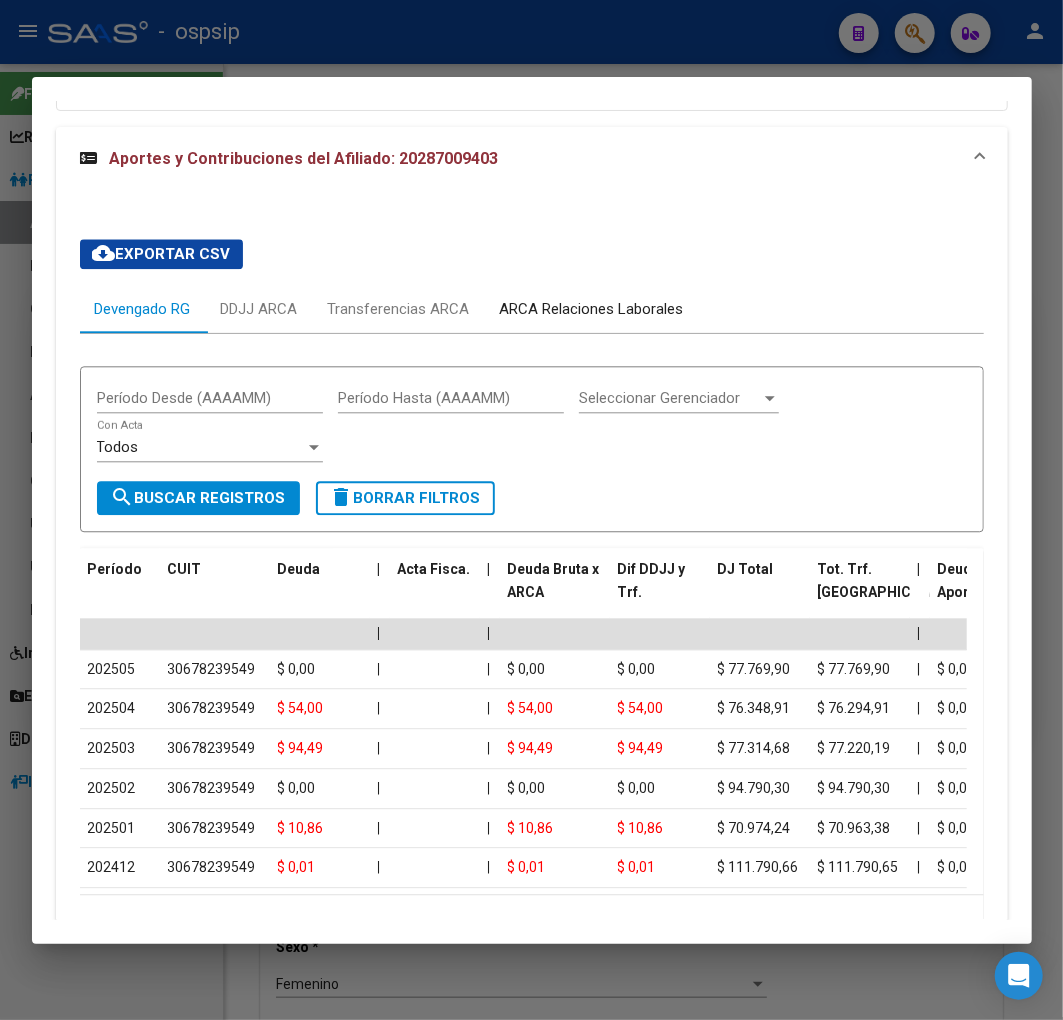 click on "ARCA Relaciones Laborales" at bounding box center (592, 309) 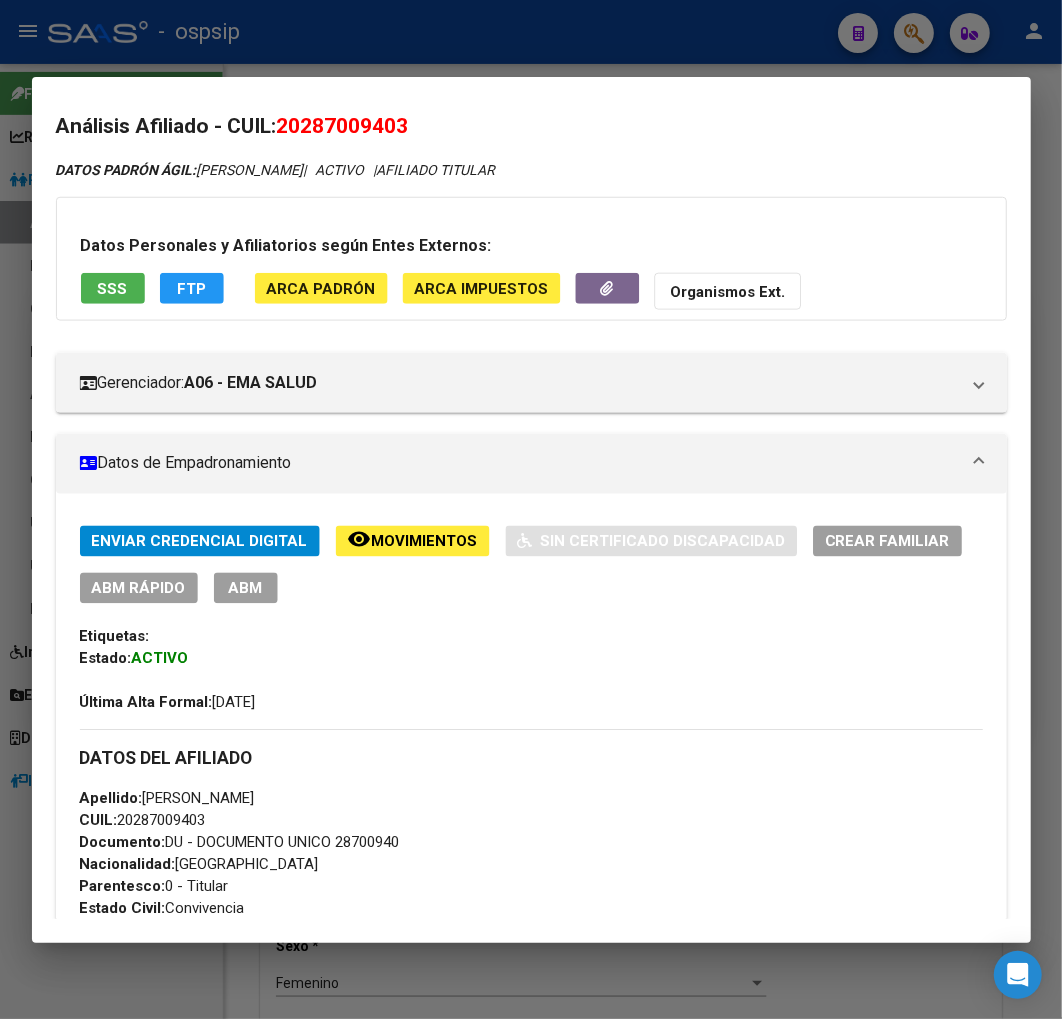 scroll, scrollTop: 0, scrollLeft: 0, axis: both 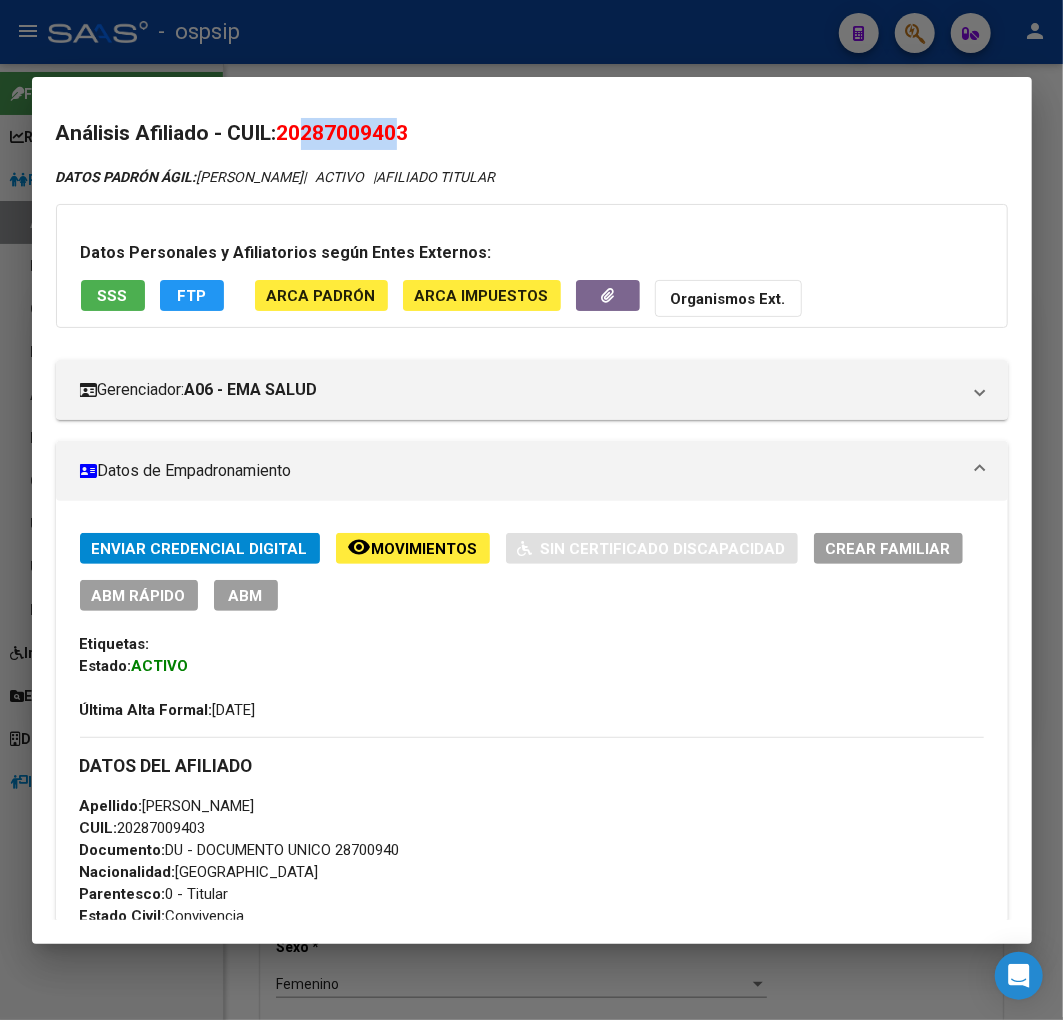 drag, startPoint x: 305, startPoint y: 123, endPoint x: 400, endPoint y: 113, distance: 95.524864 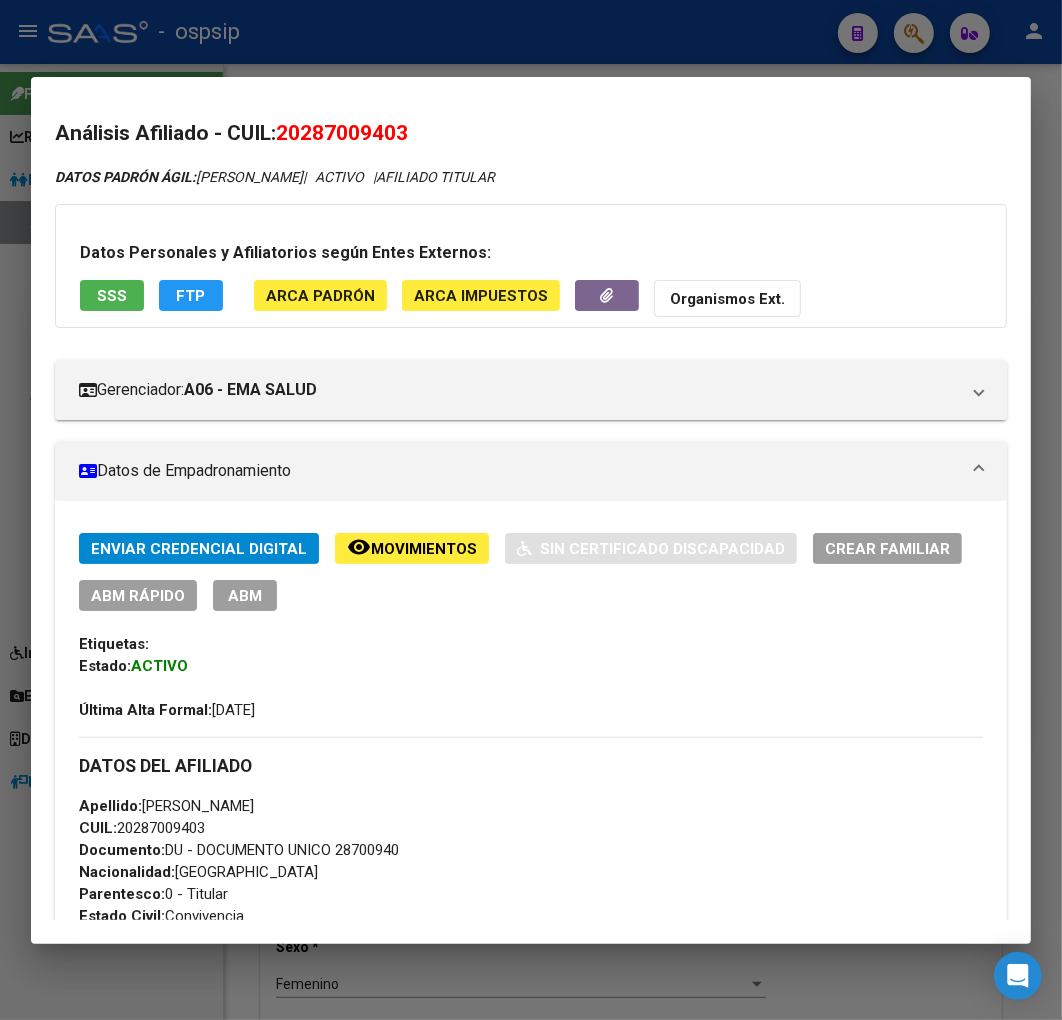 click at bounding box center [531, 510] 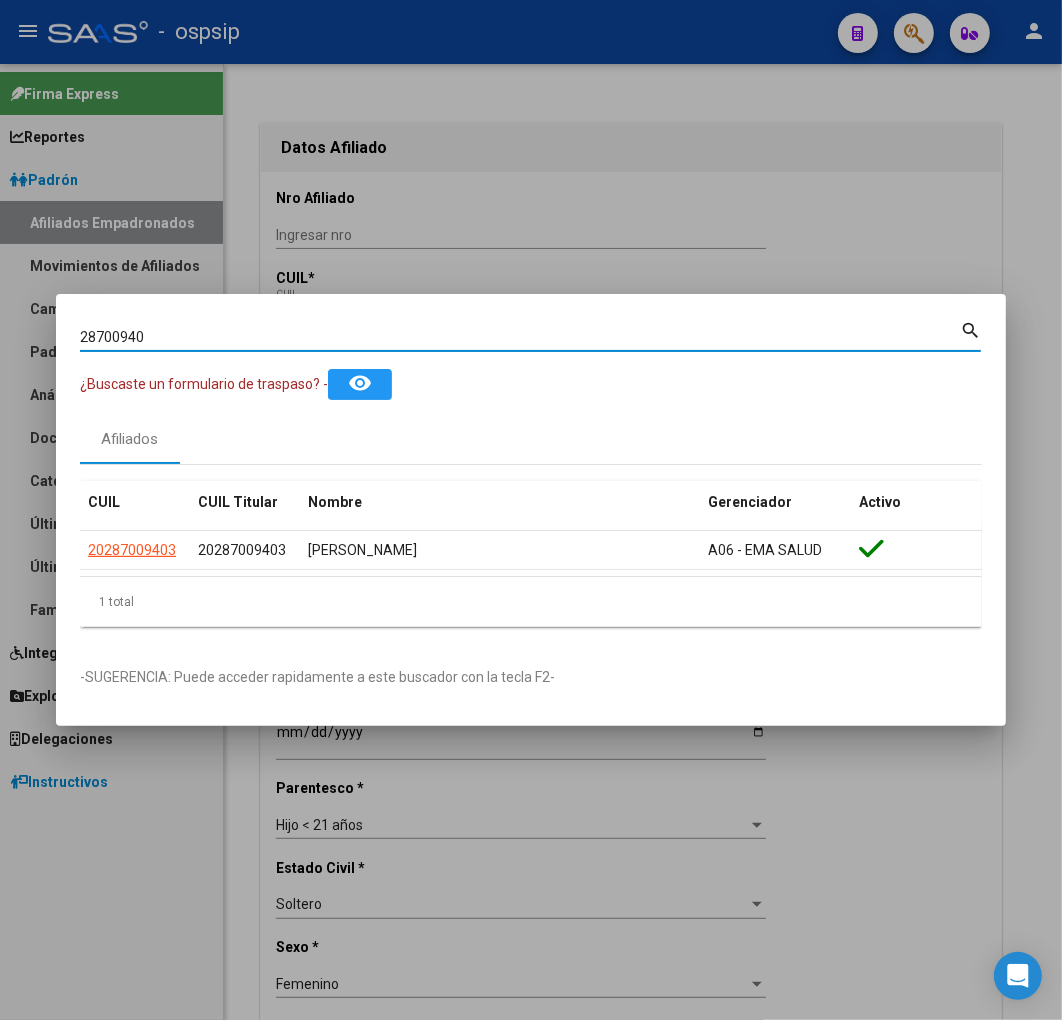 click on "28700940" at bounding box center [520, 337] 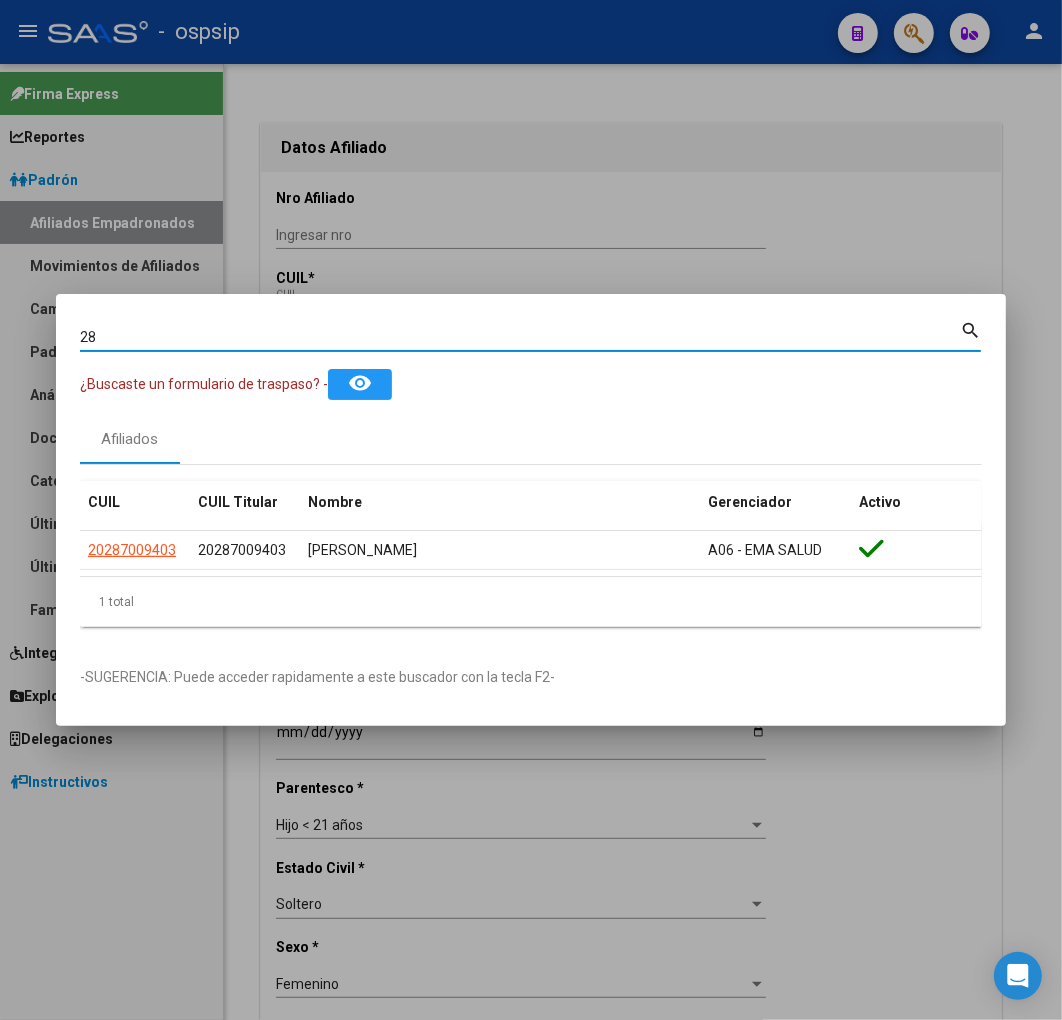 type on "2" 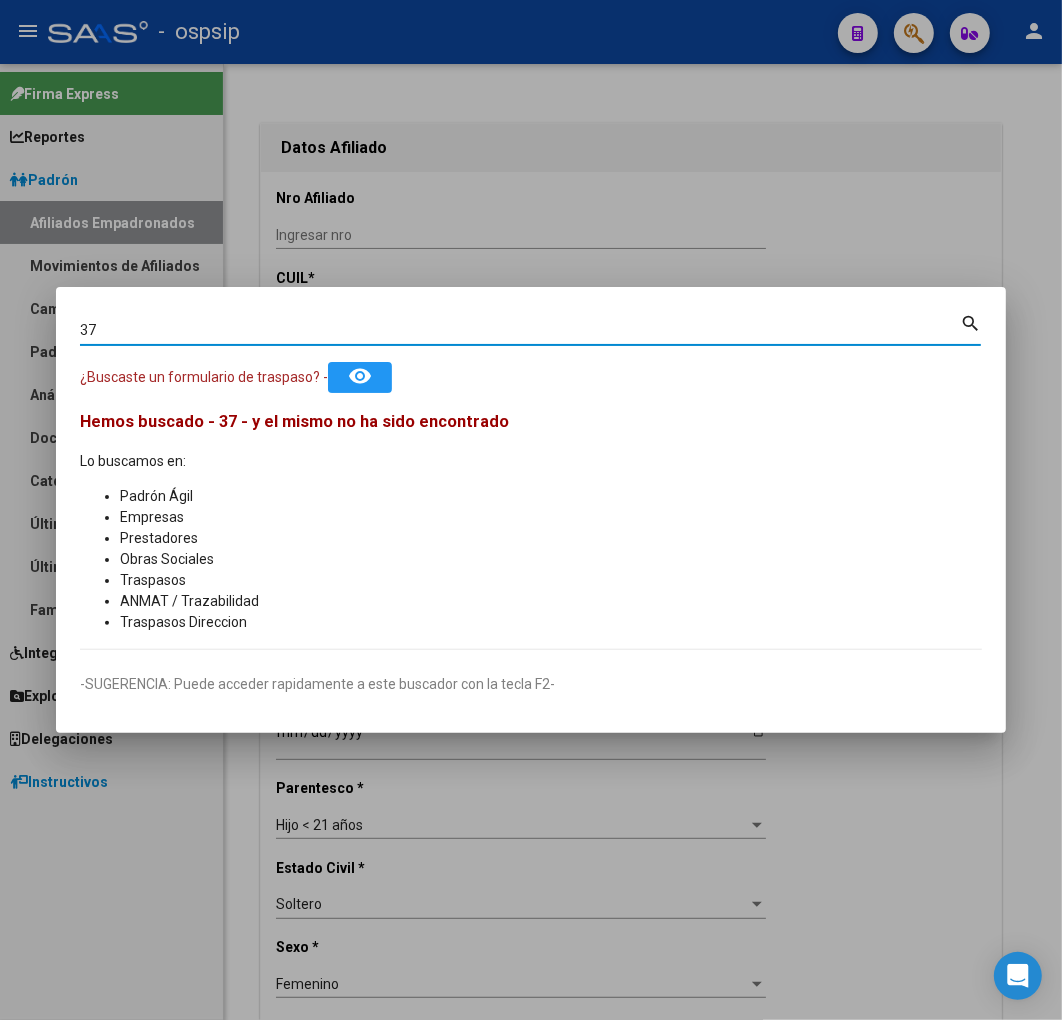 type on "3" 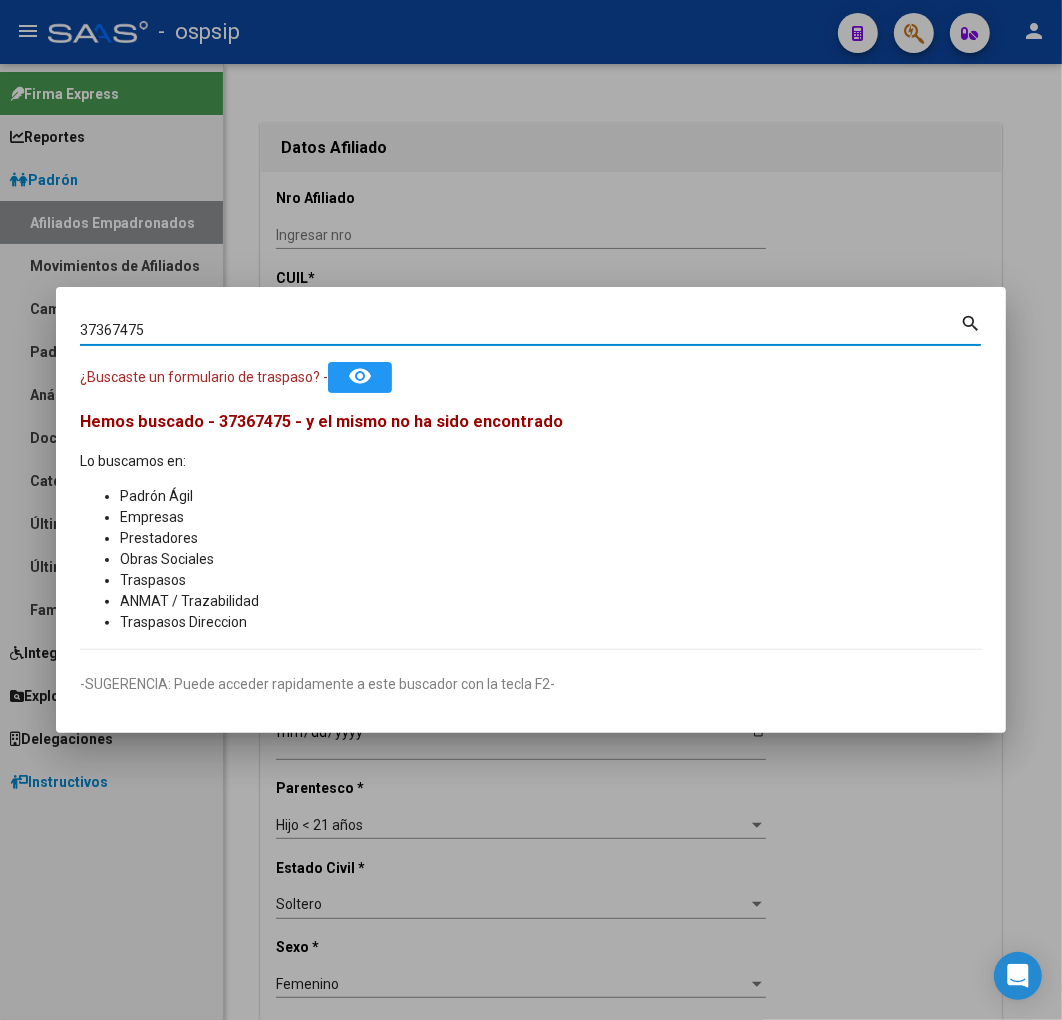 type on "37367475" 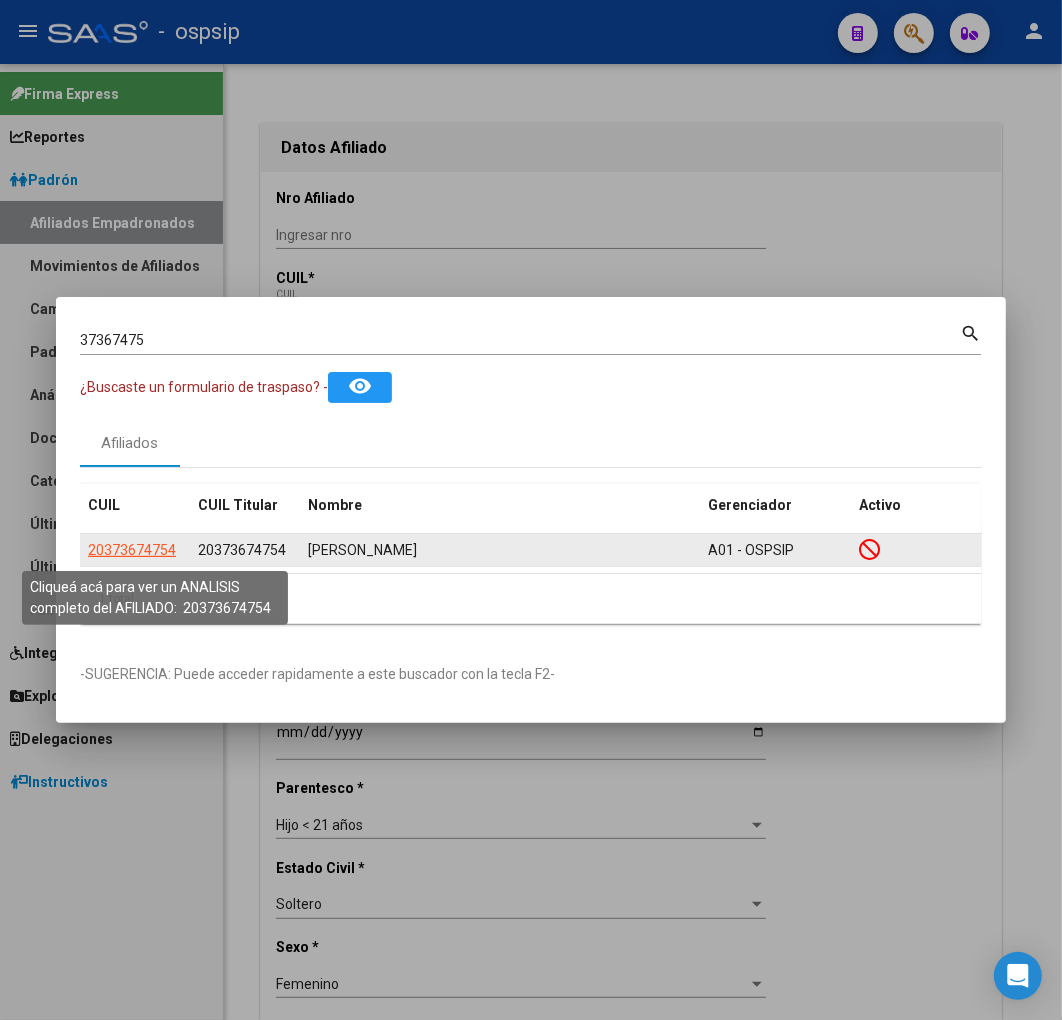 click on "20373674754" 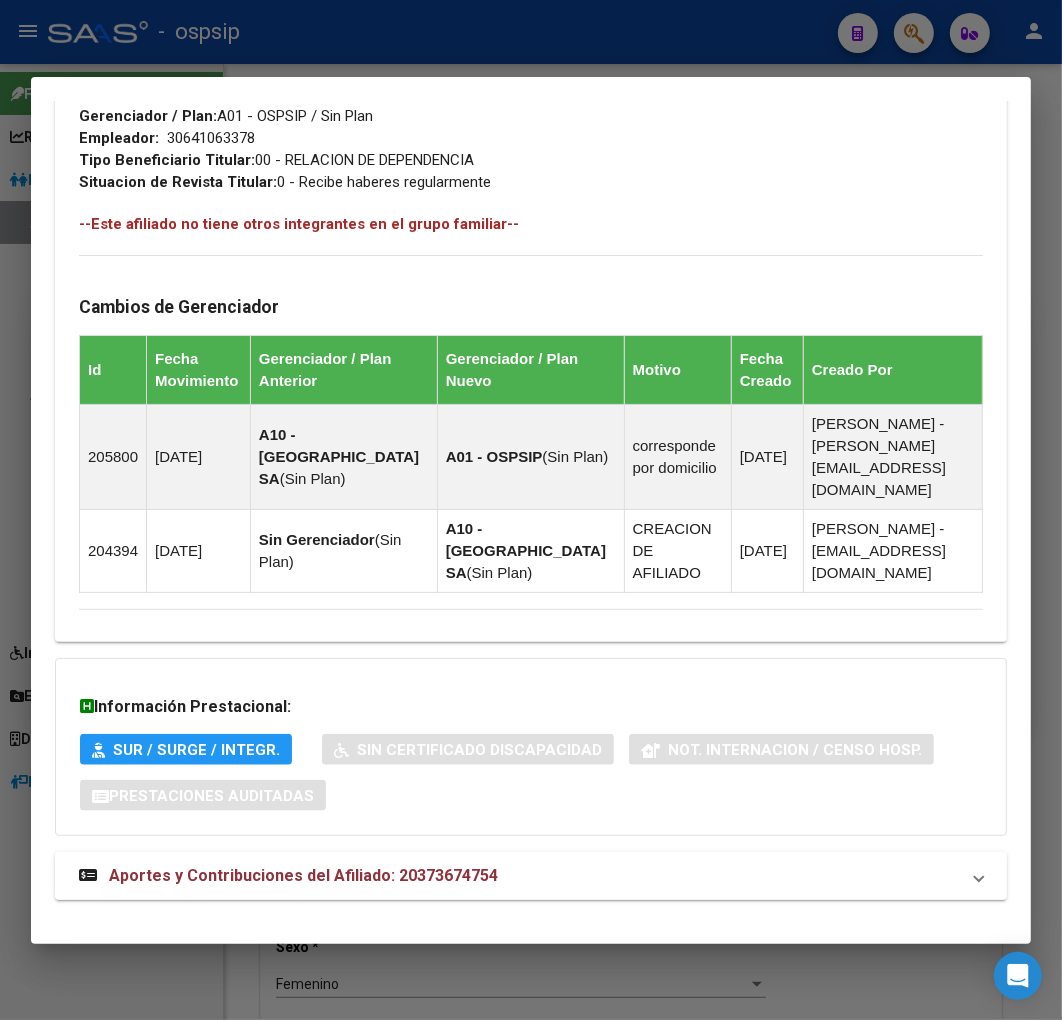 scroll, scrollTop: 1117, scrollLeft: 0, axis: vertical 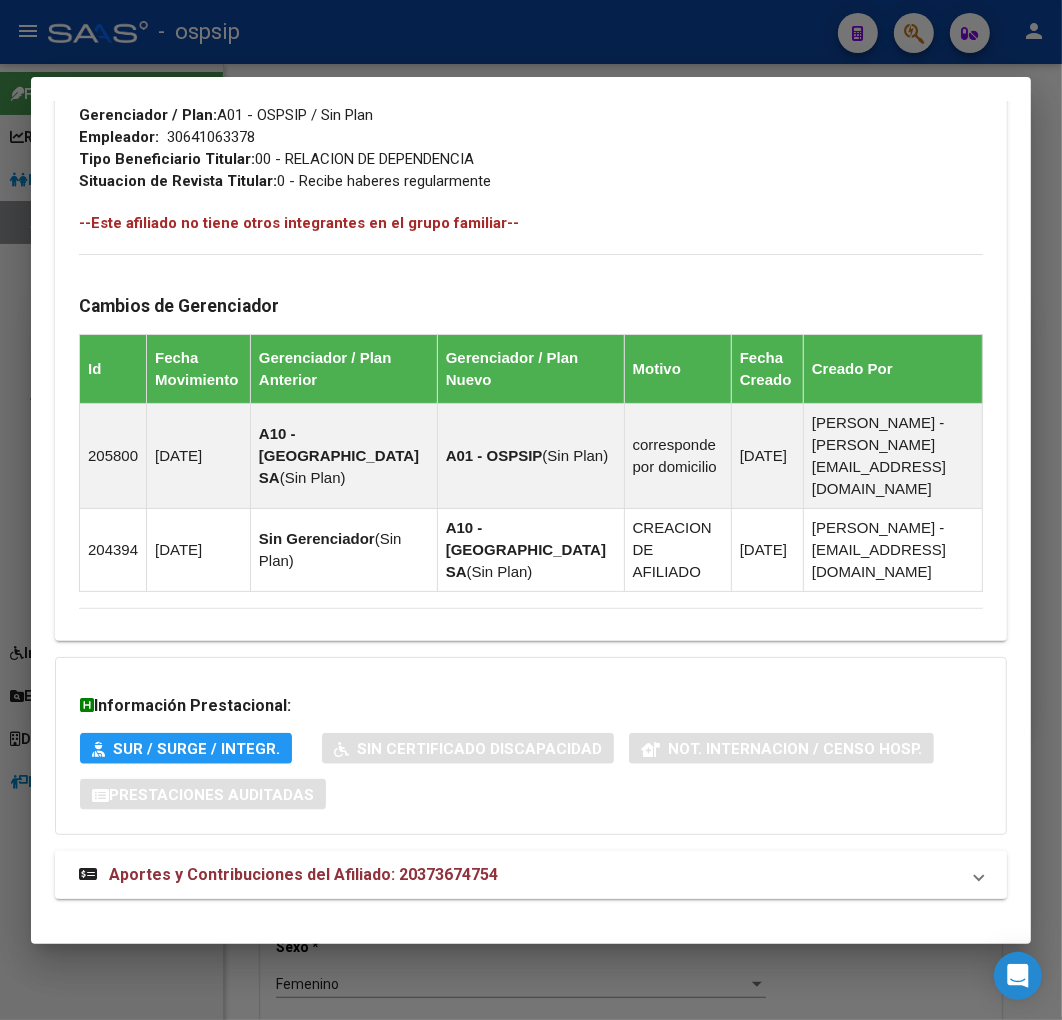 click on "Aportes y Contribuciones del Afiliado: 20373674754" at bounding box center (303, 874) 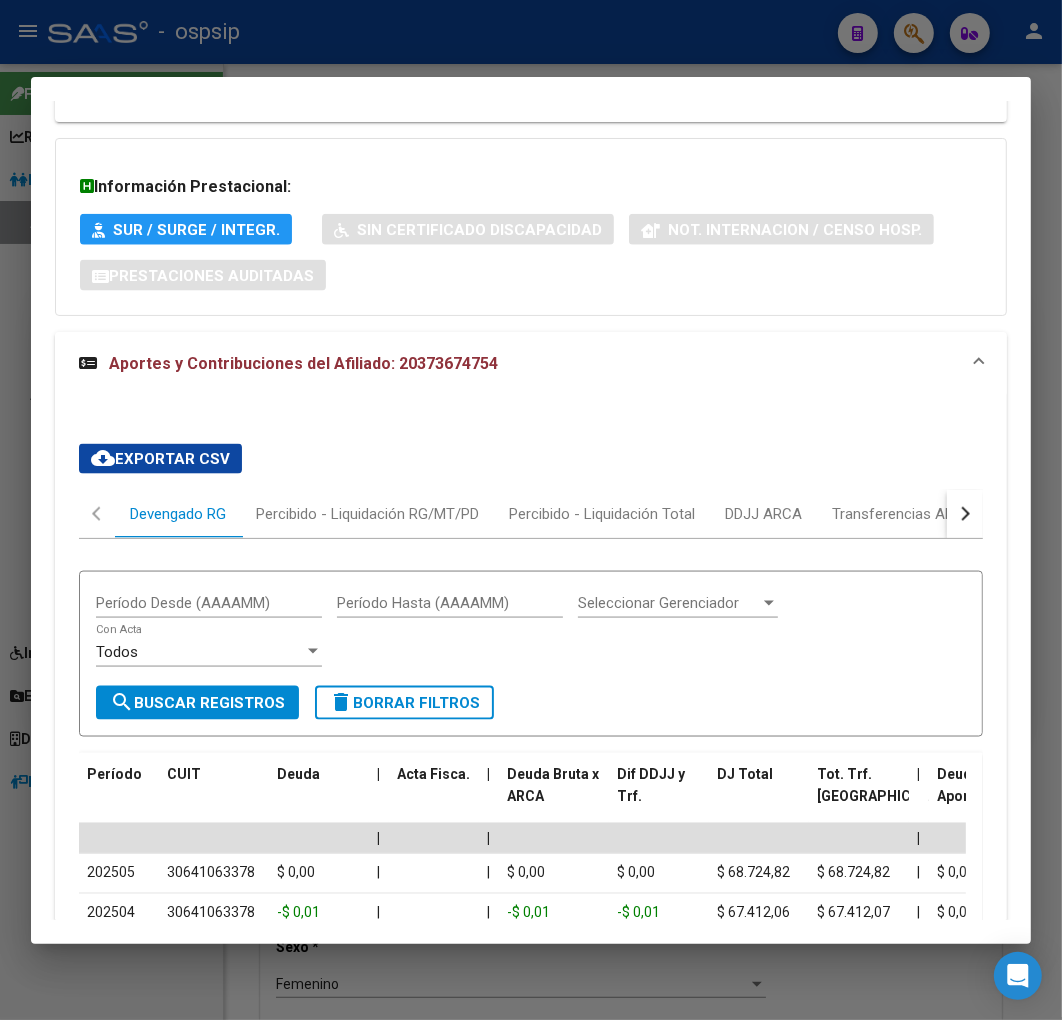 scroll, scrollTop: 1747, scrollLeft: 0, axis: vertical 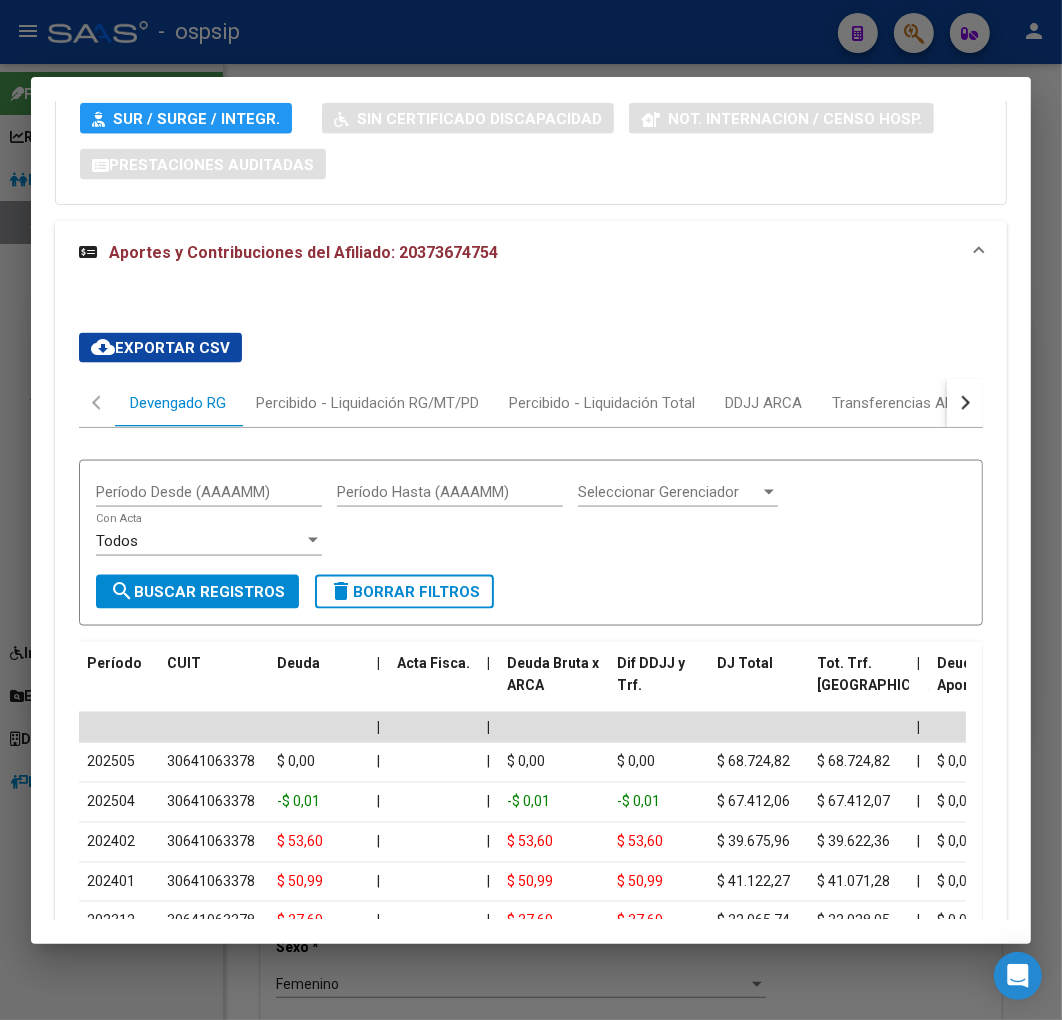 click at bounding box center [965, 403] 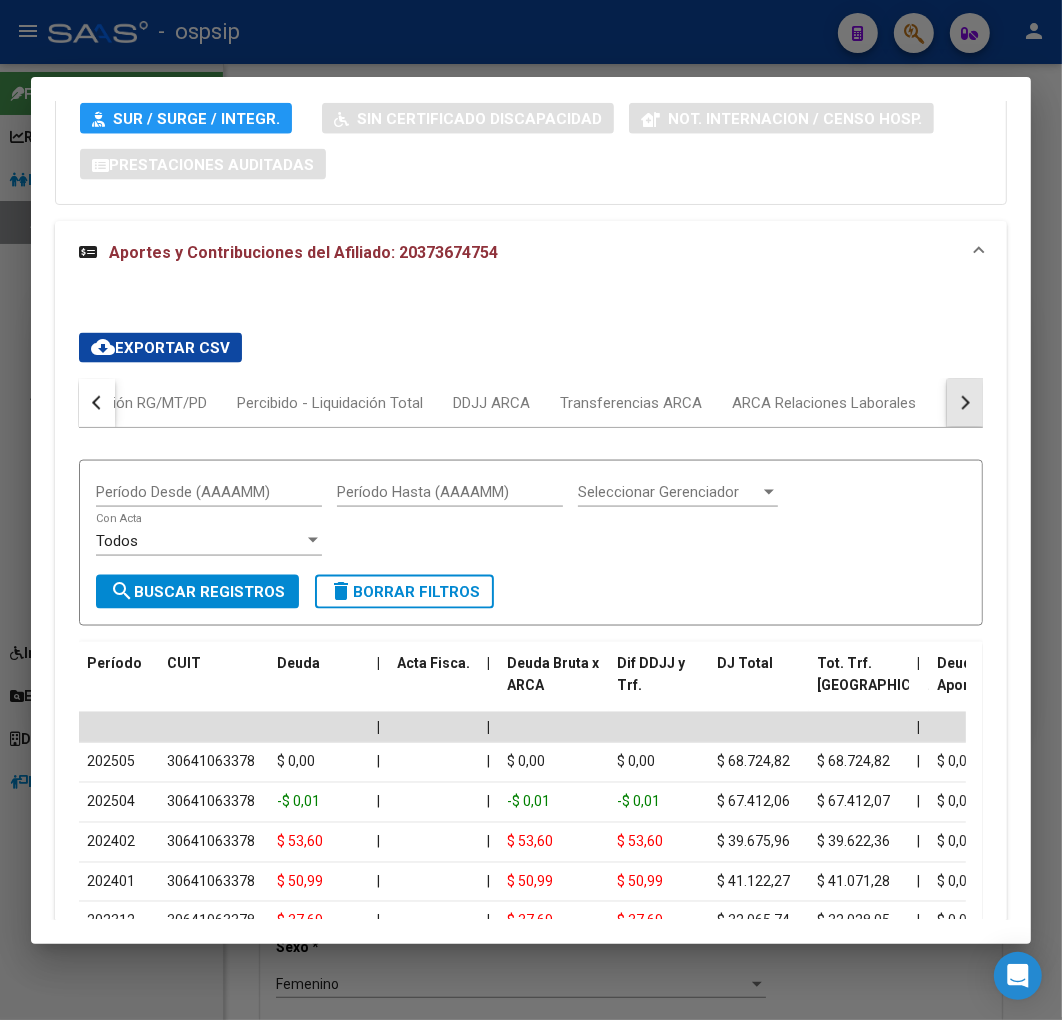 click at bounding box center (965, 403) 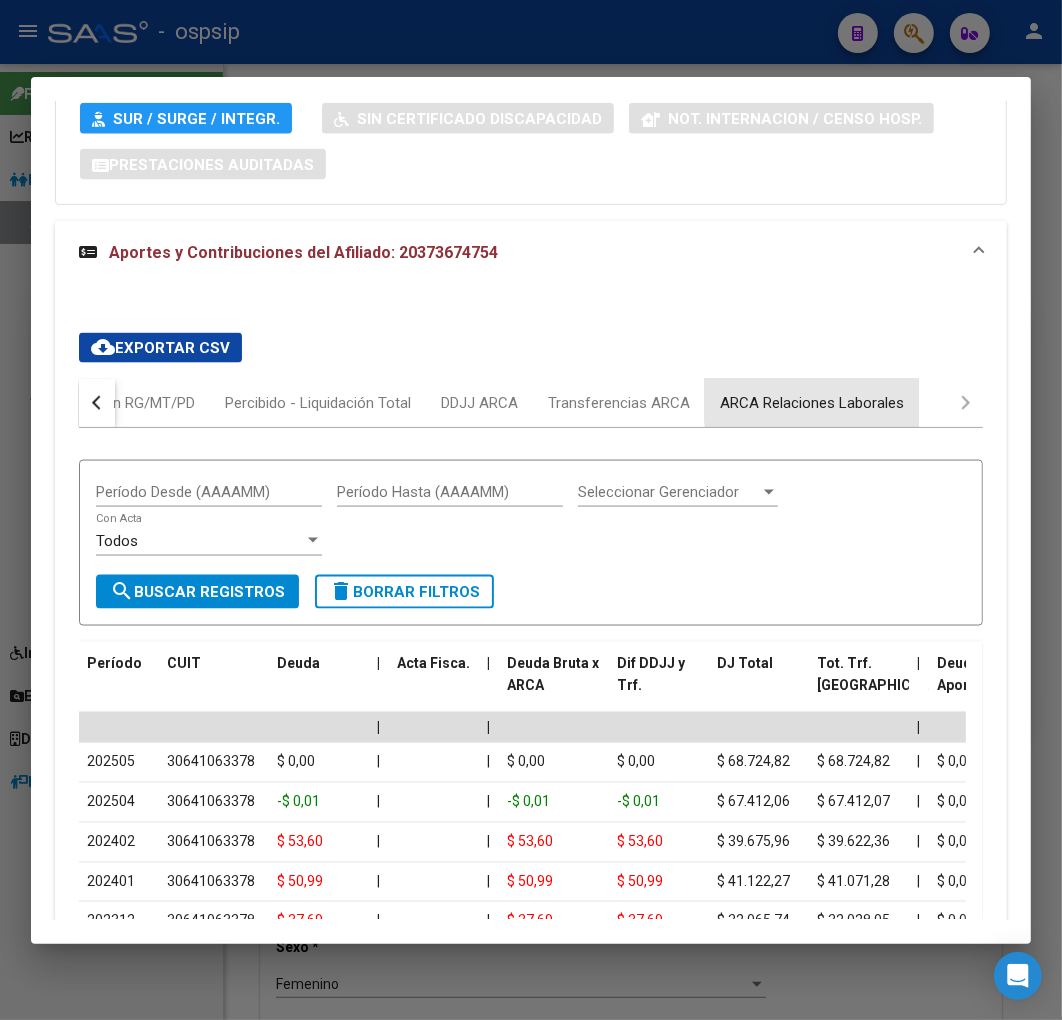click on "ARCA Relaciones Laborales" at bounding box center [812, 403] 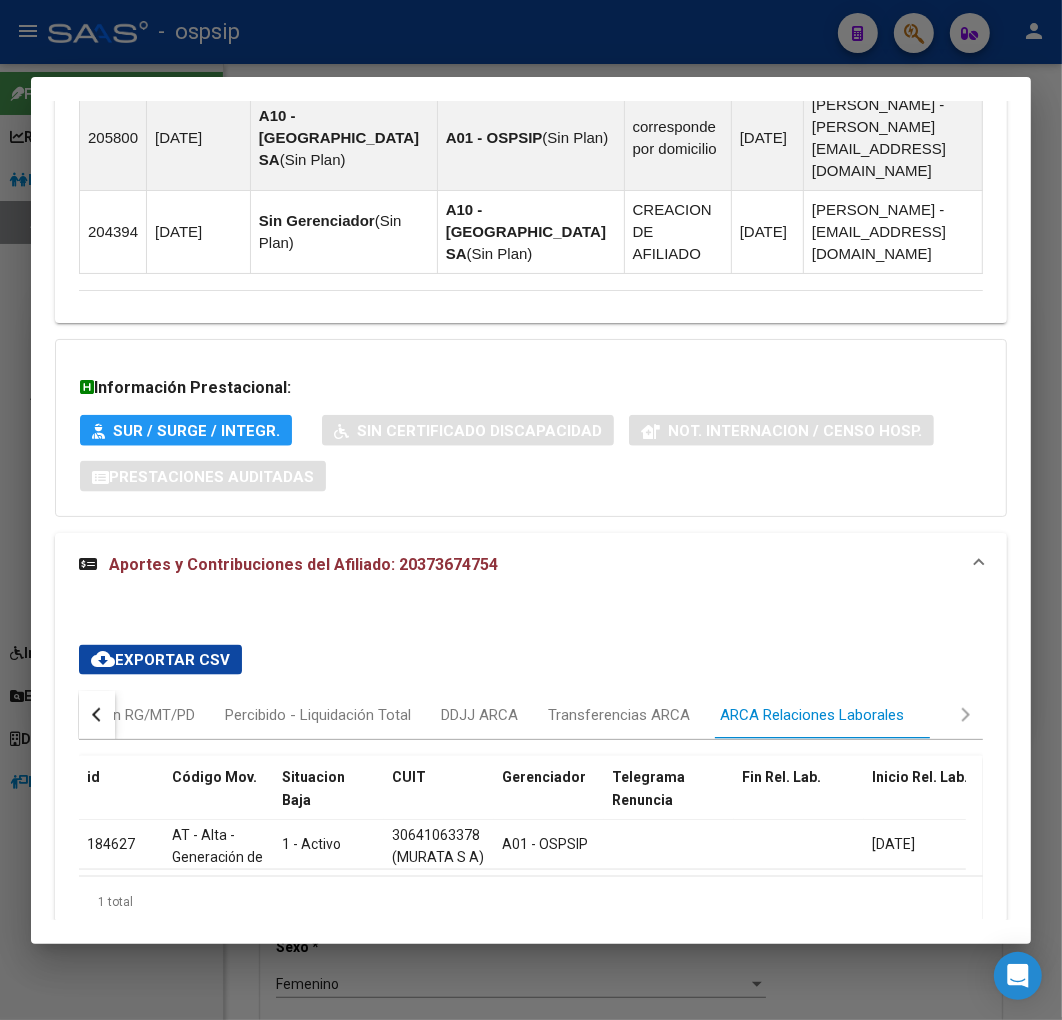 scroll, scrollTop: 1528, scrollLeft: 0, axis: vertical 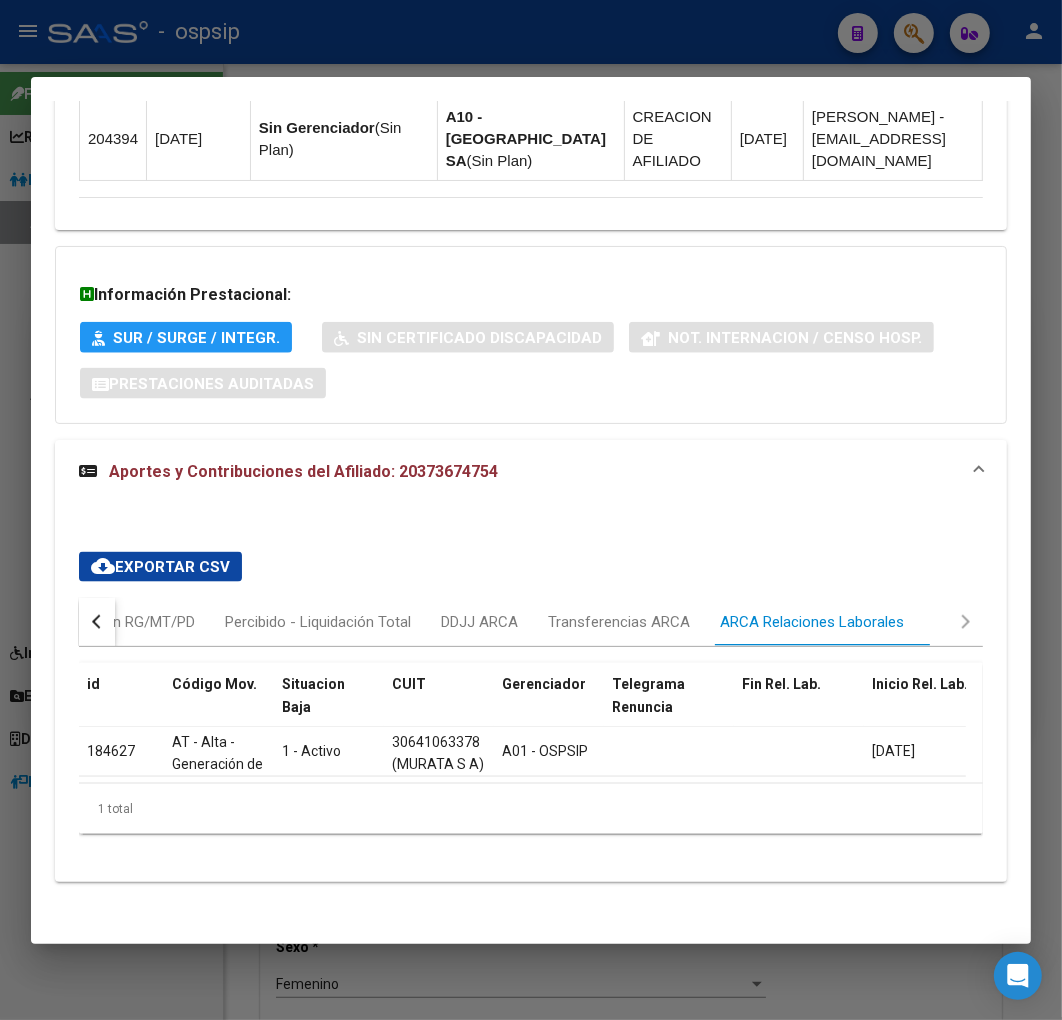 click at bounding box center [97, 622] 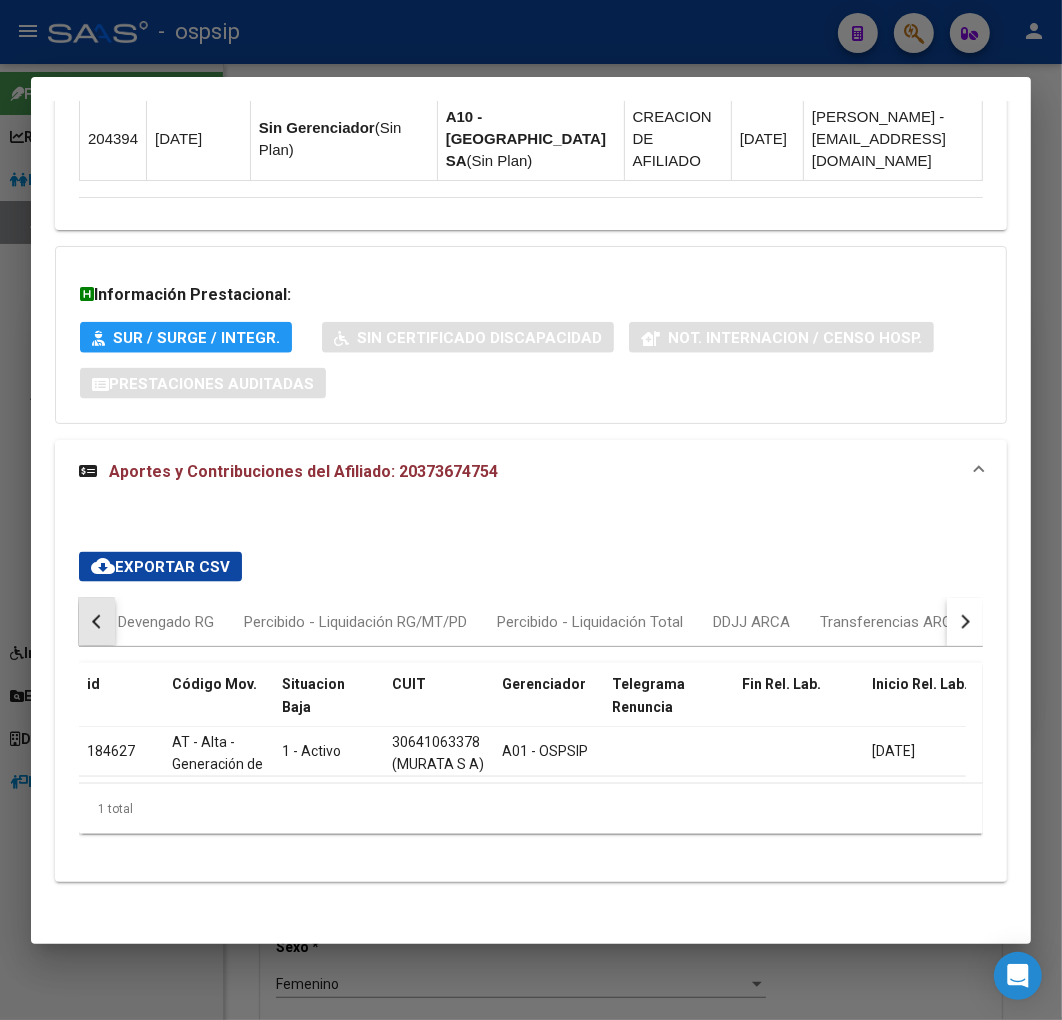 click at bounding box center [97, 622] 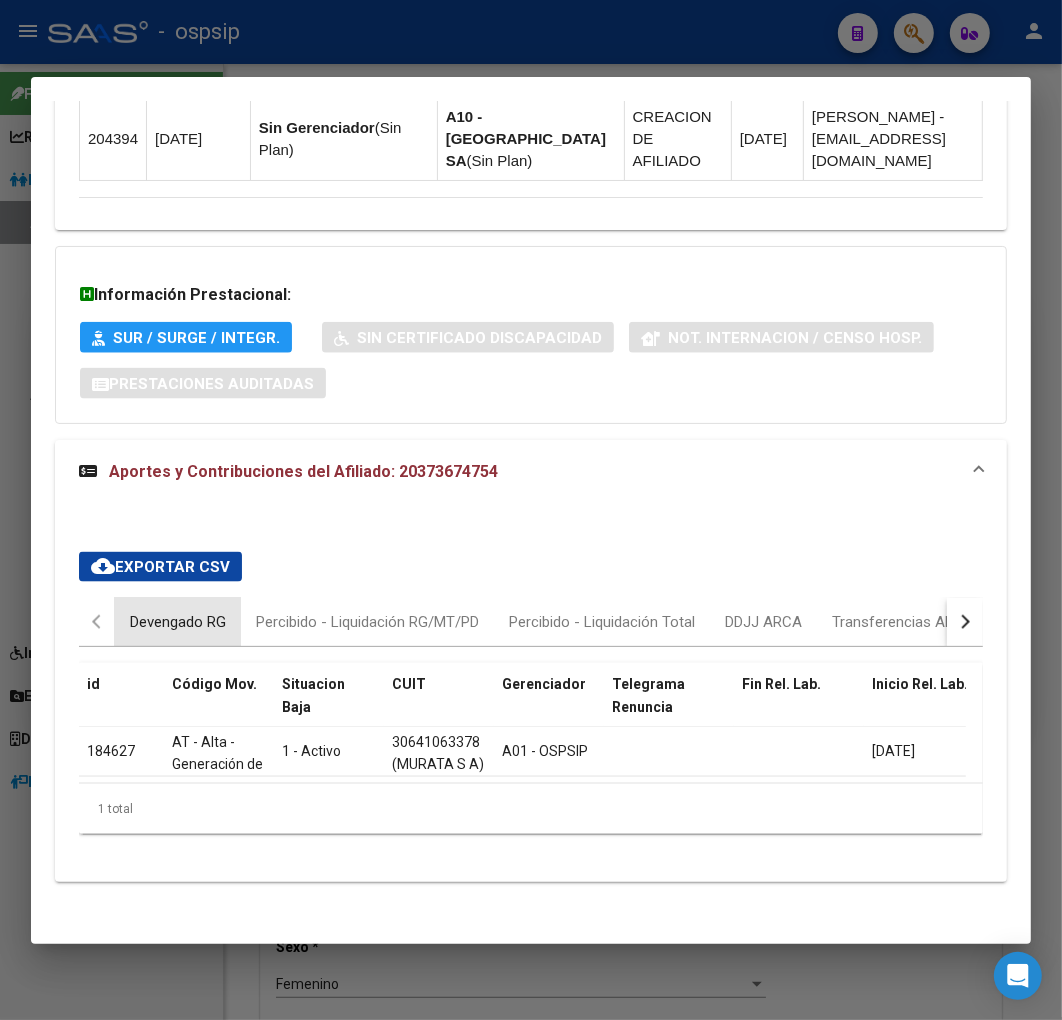 click on "Devengado RG" at bounding box center [178, 622] 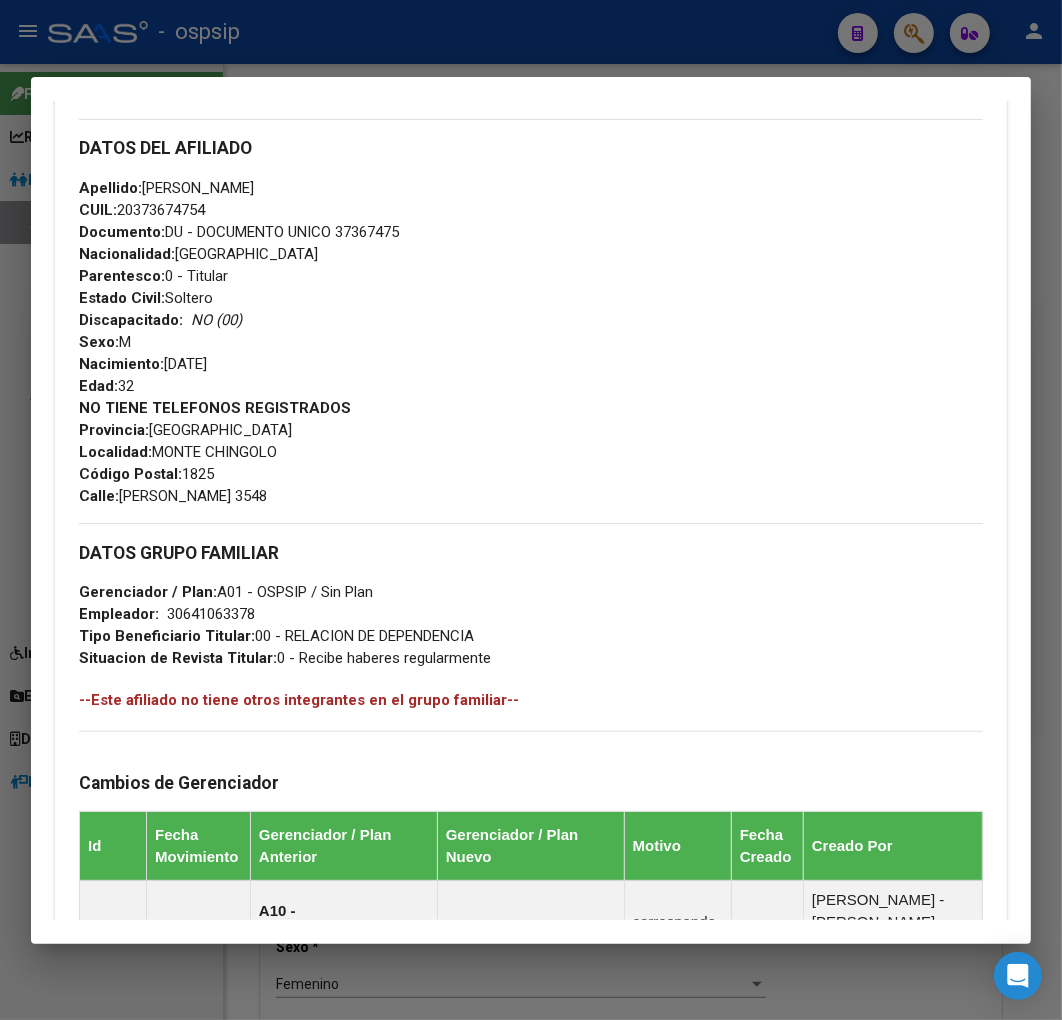 scroll, scrollTop: 195, scrollLeft: 0, axis: vertical 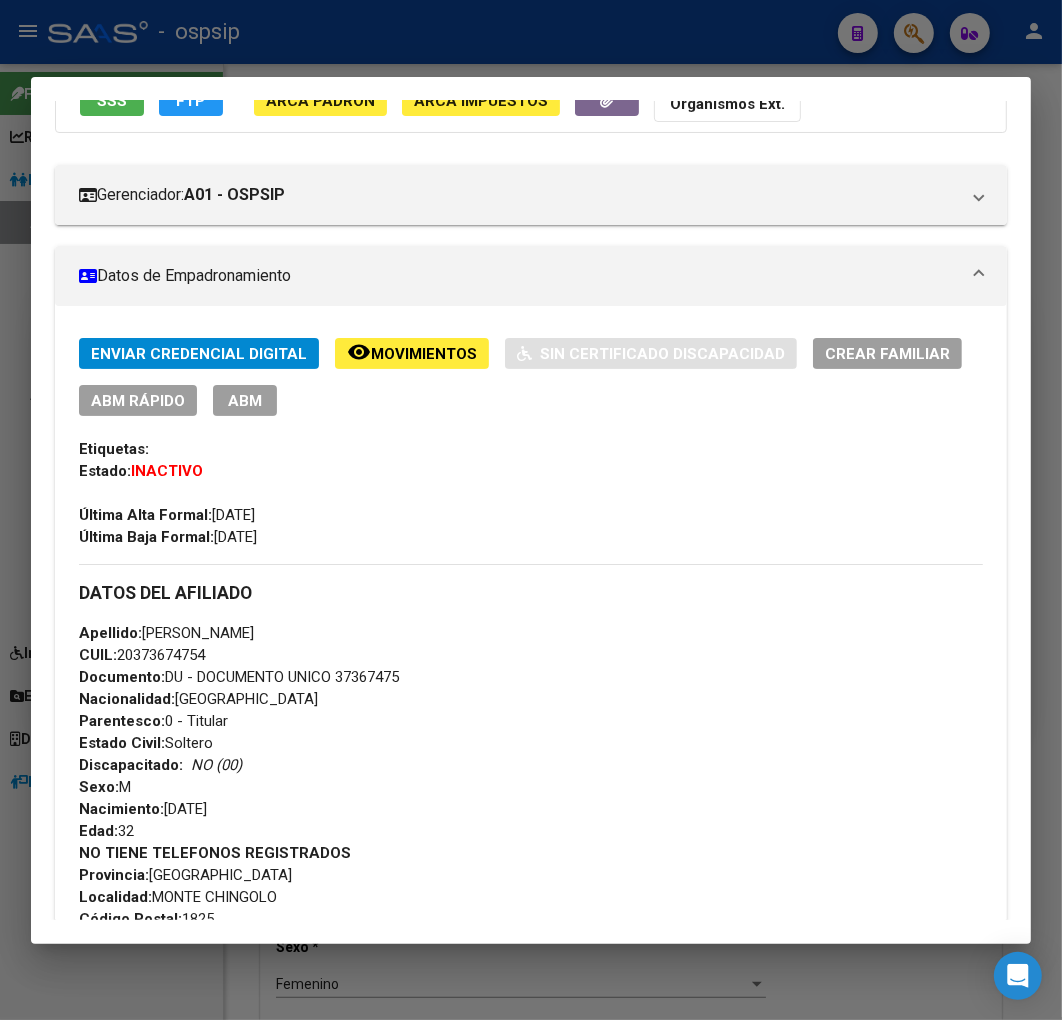 click on "remove_red_eye Movimientos" 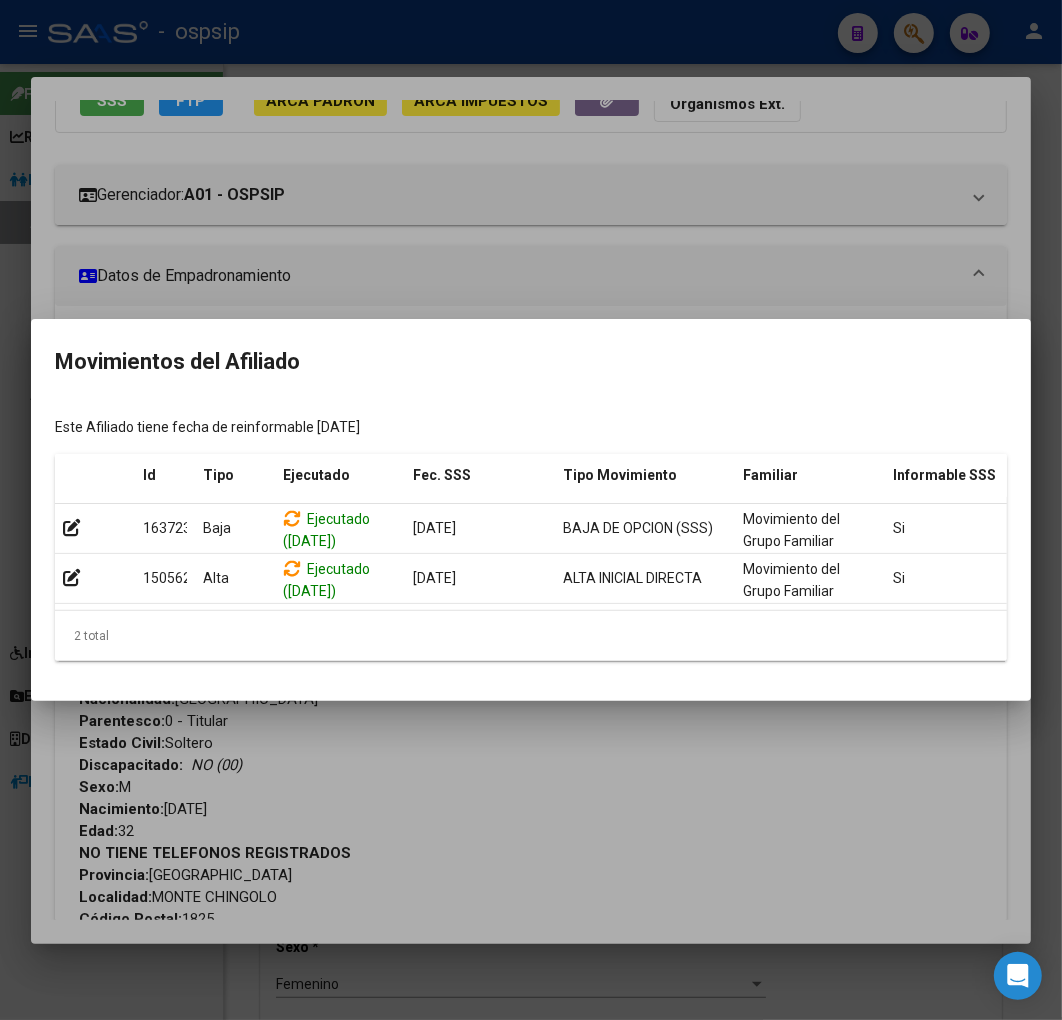 scroll, scrollTop: 0, scrollLeft: 327, axis: horizontal 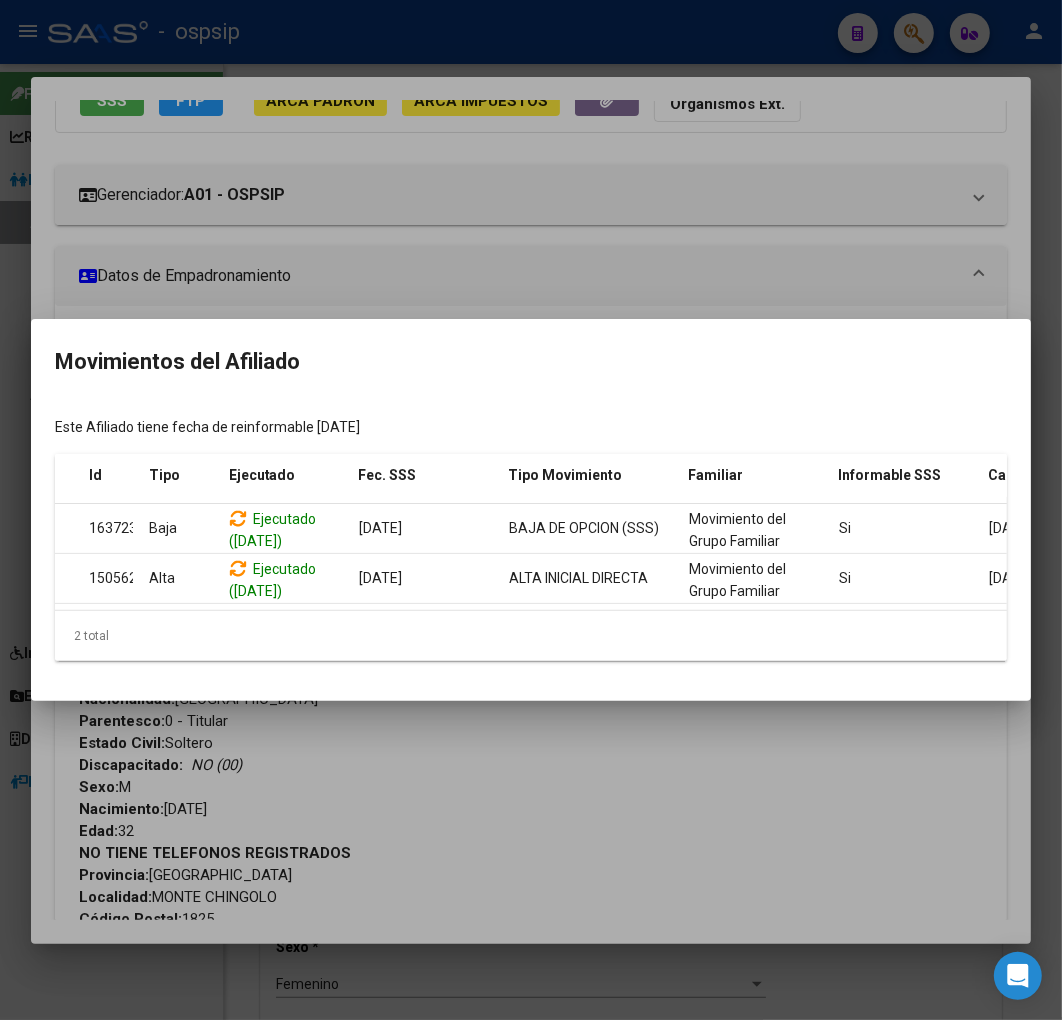 click at bounding box center (531, 510) 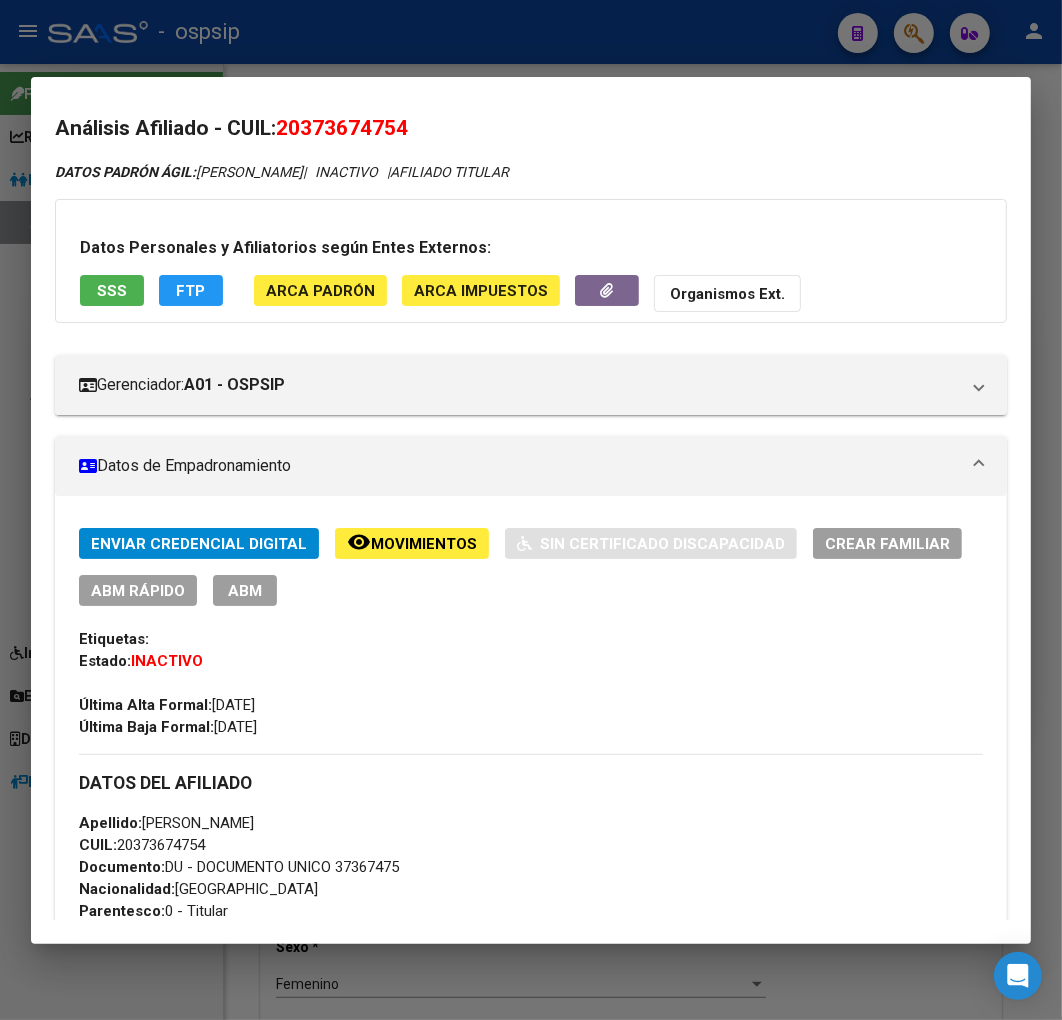 scroll, scrollTop: 0, scrollLeft: 0, axis: both 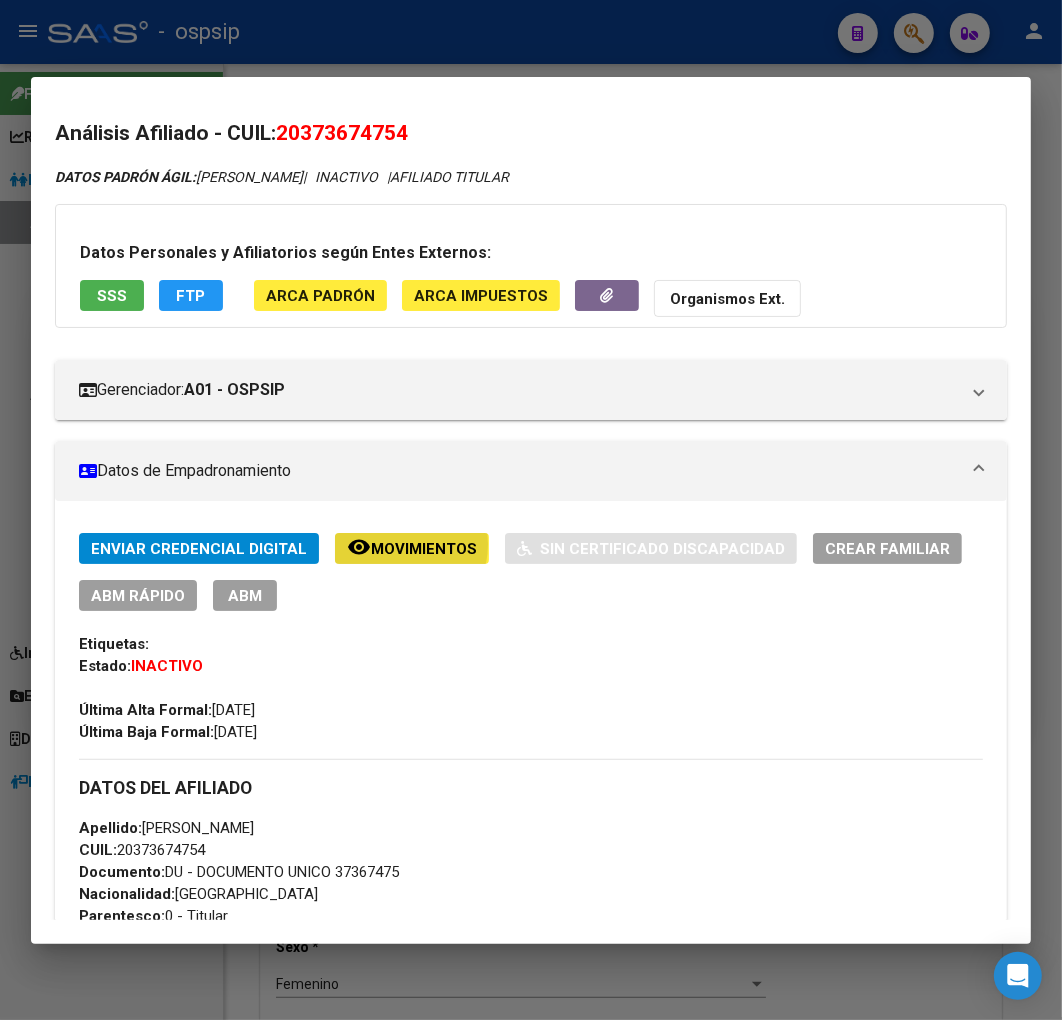 click on "Movimientos" 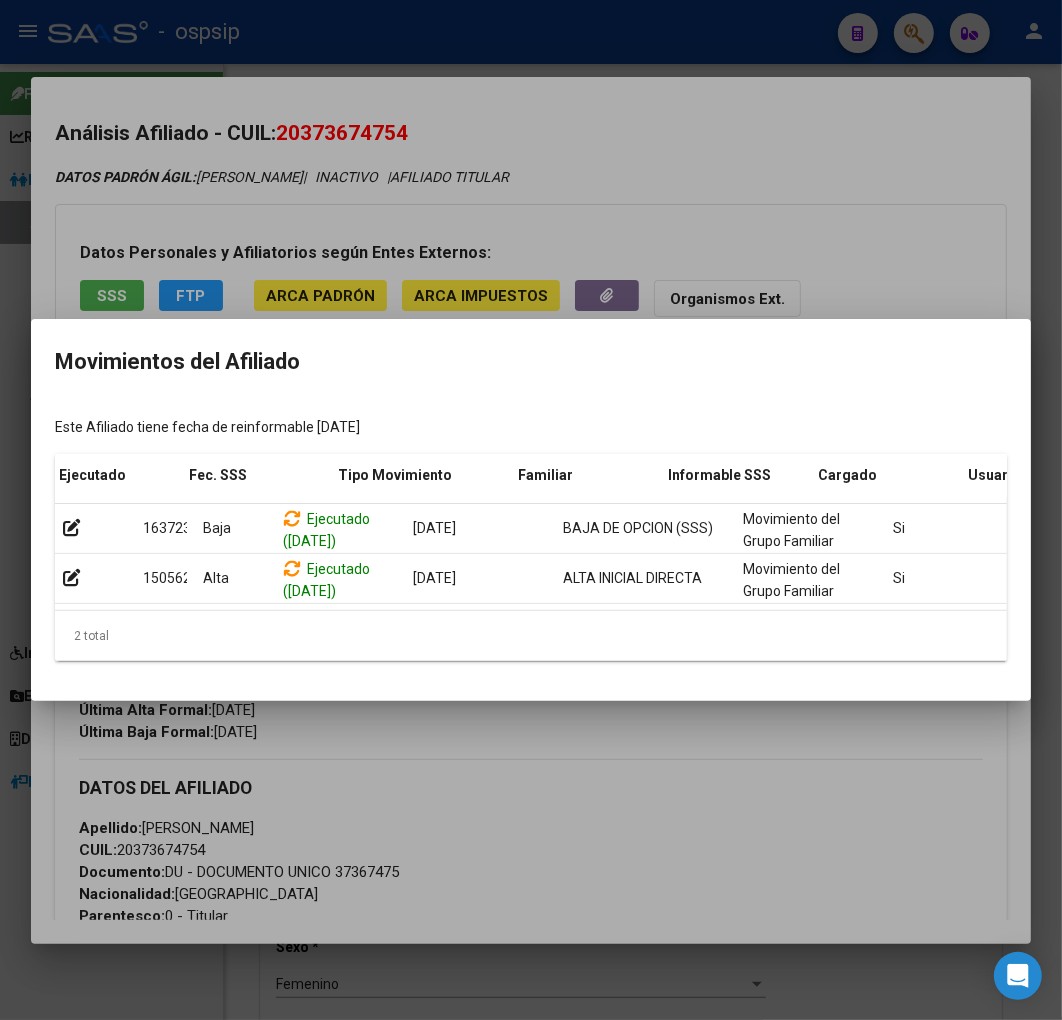 scroll, scrollTop: 0, scrollLeft: 327, axis: horizontal 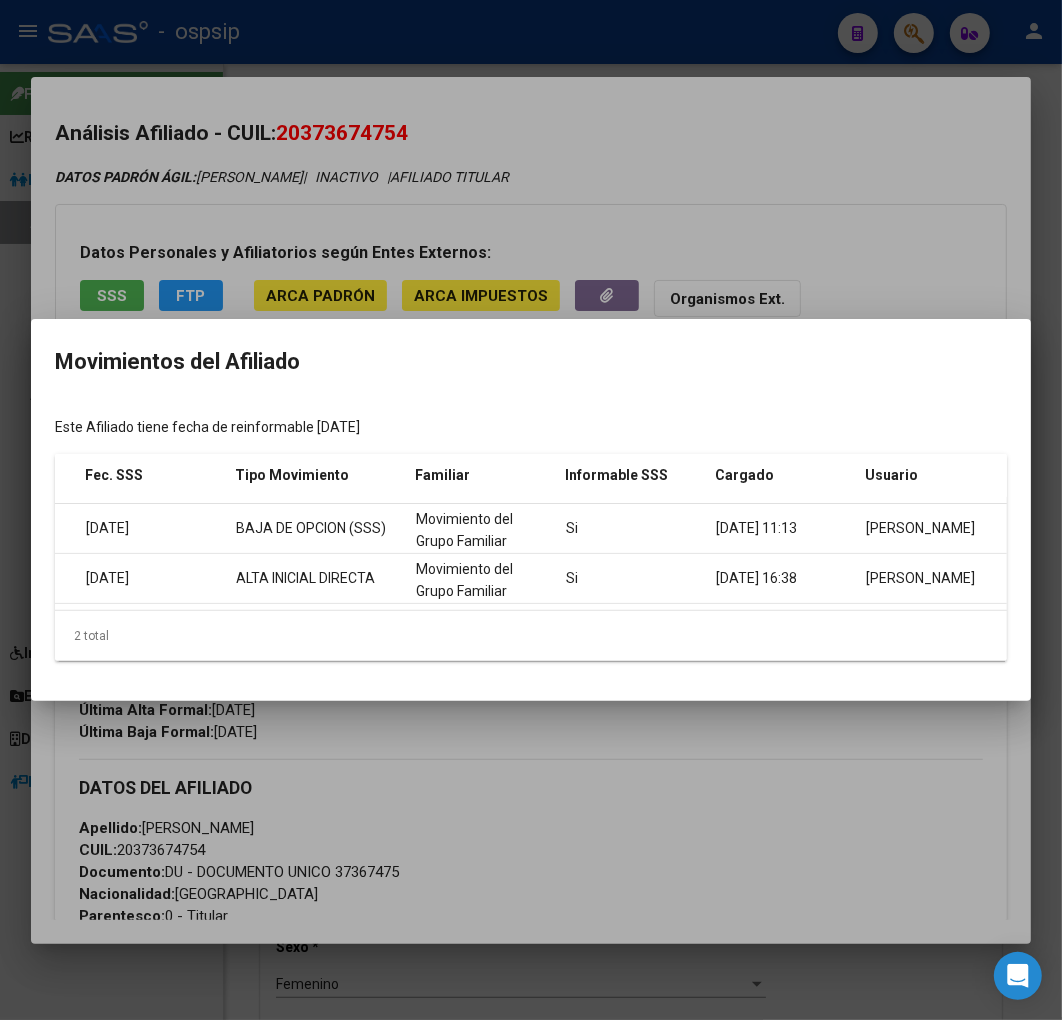 click at bounding box center (531, 510) 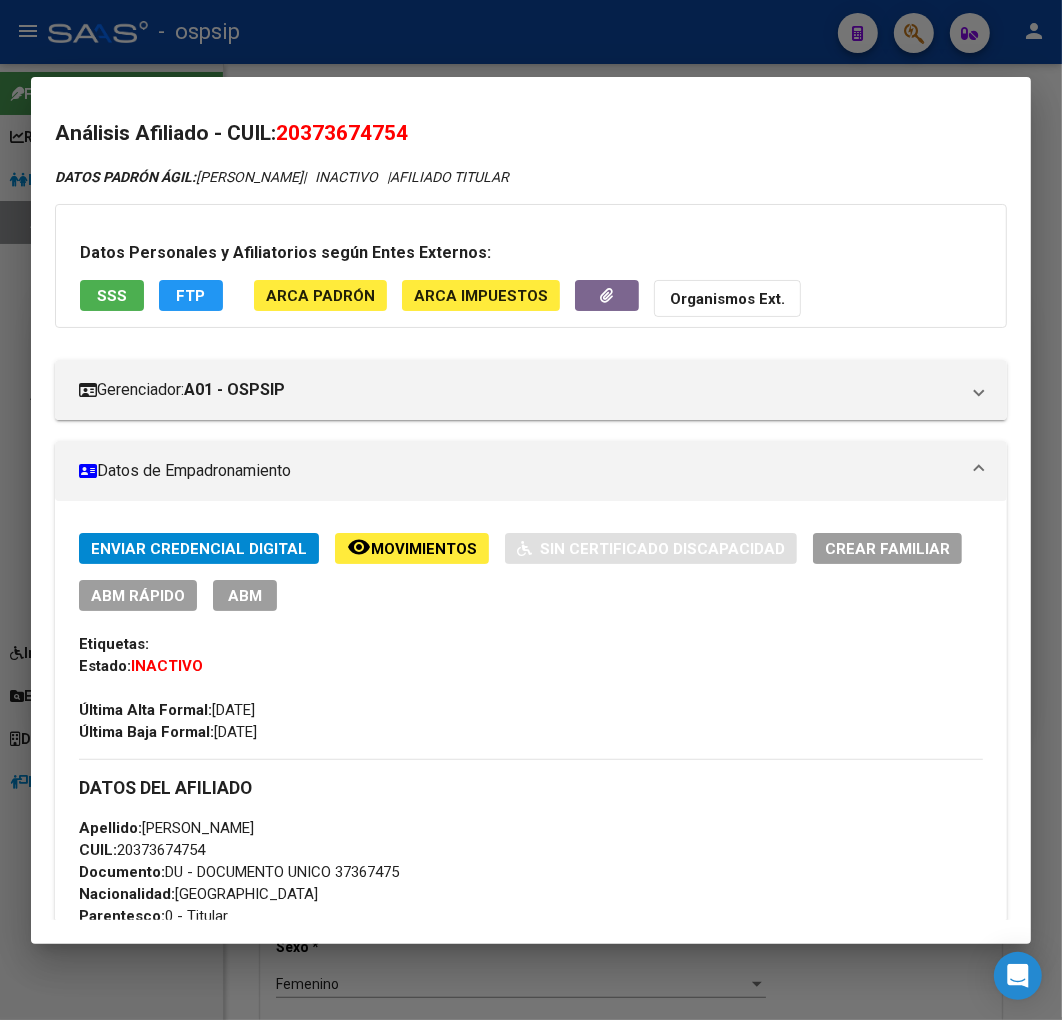 click on "FTP" 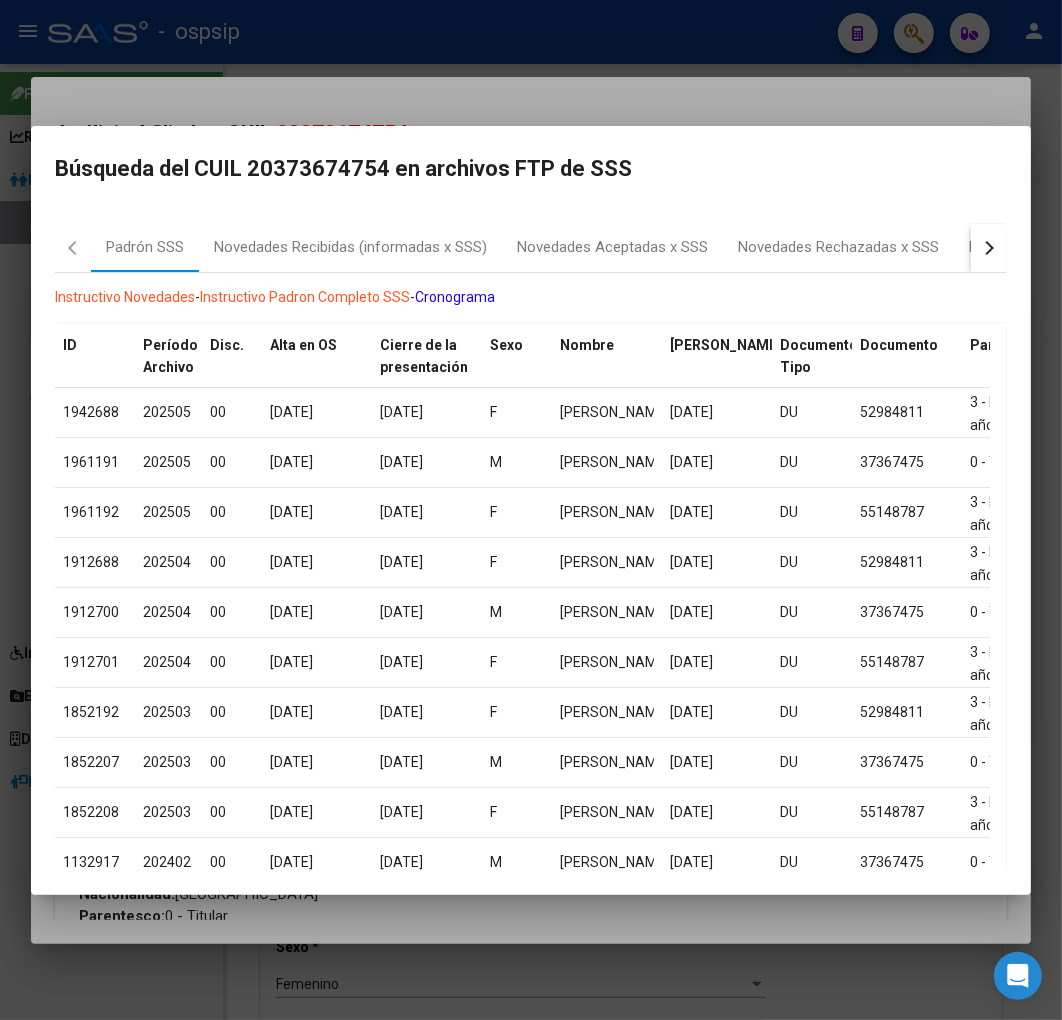 click at bounding box center (989, 248) 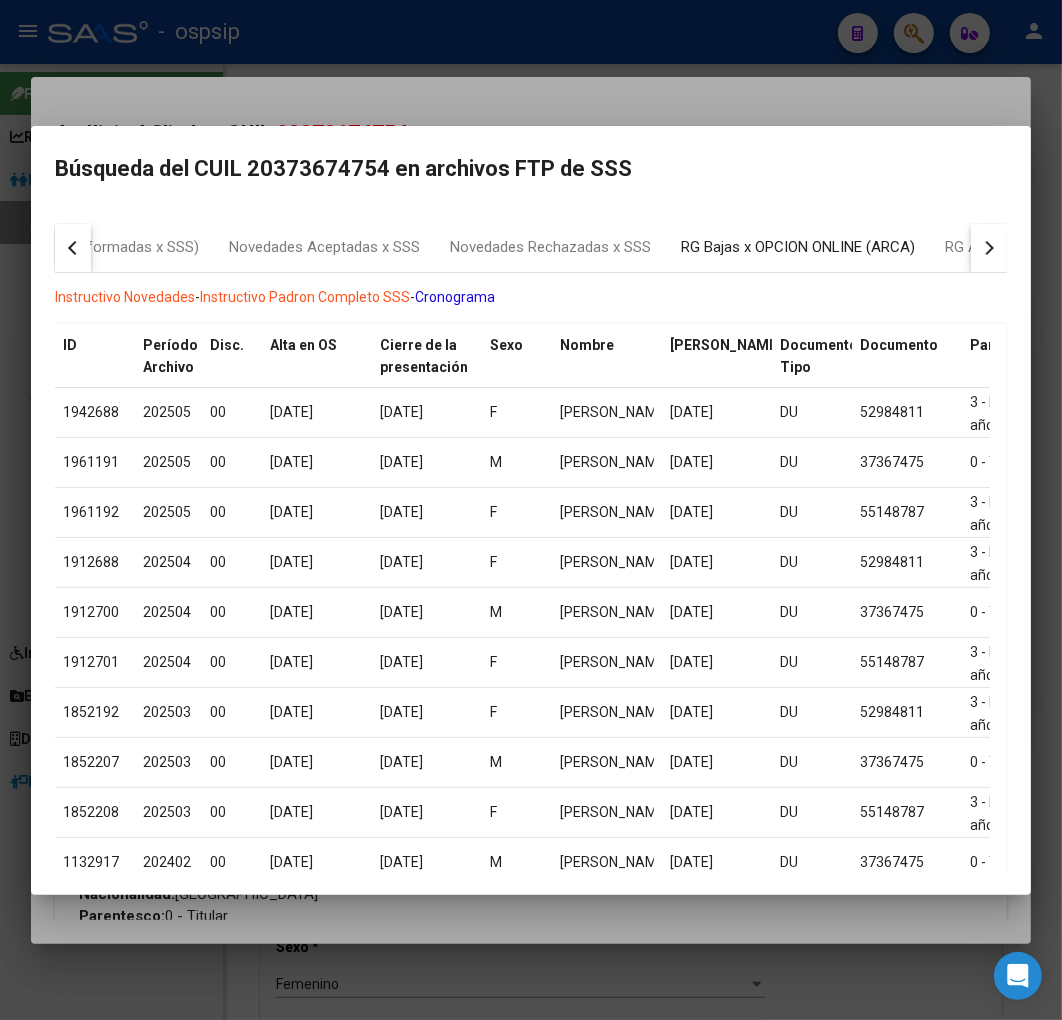 click on "RG Bajas x OPCION ONLINE (ARCA)" at bounding box center [798, 247] 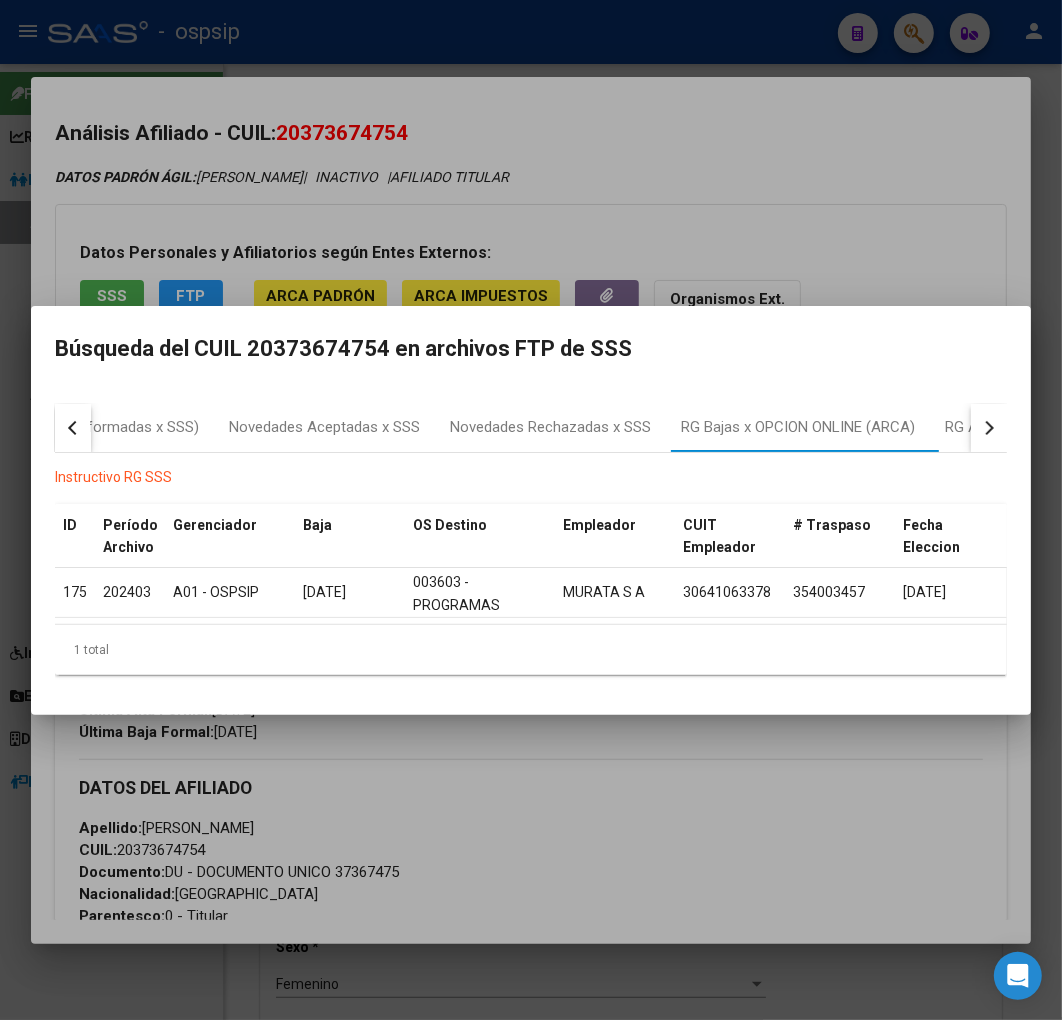 click at bounding box center (531, 510) 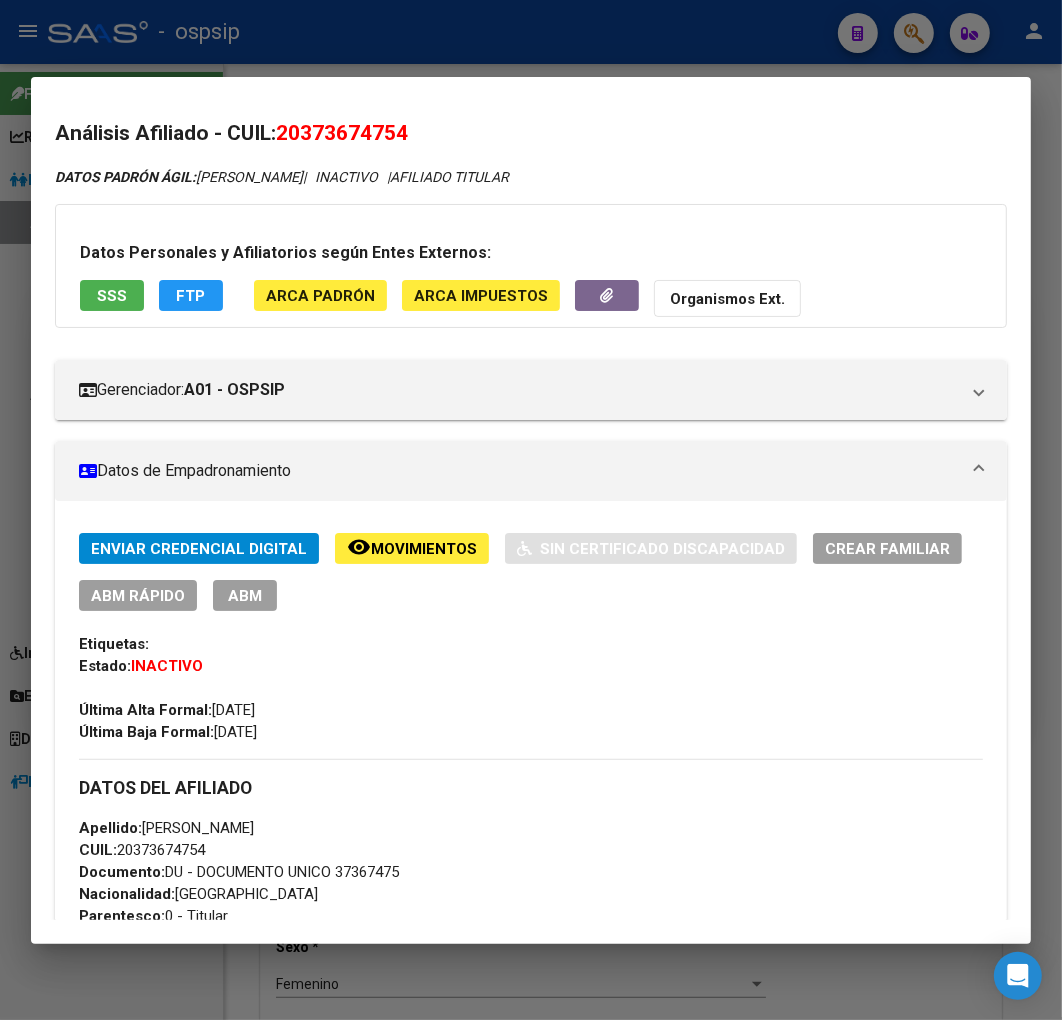 click on "ABM" at bounding box center (245, 596) 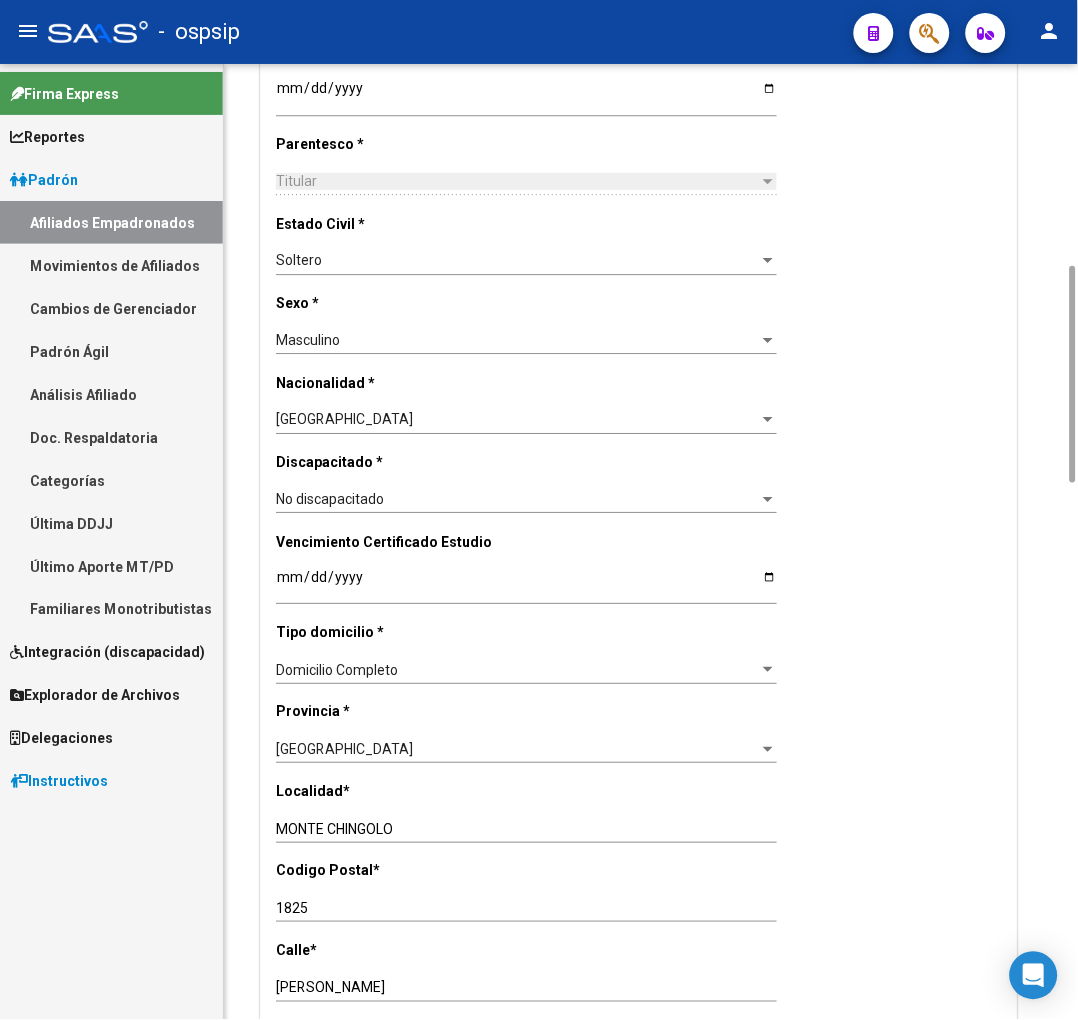 scroll, scrollTop: 1555, scrollLeft: 0, axis: vertical 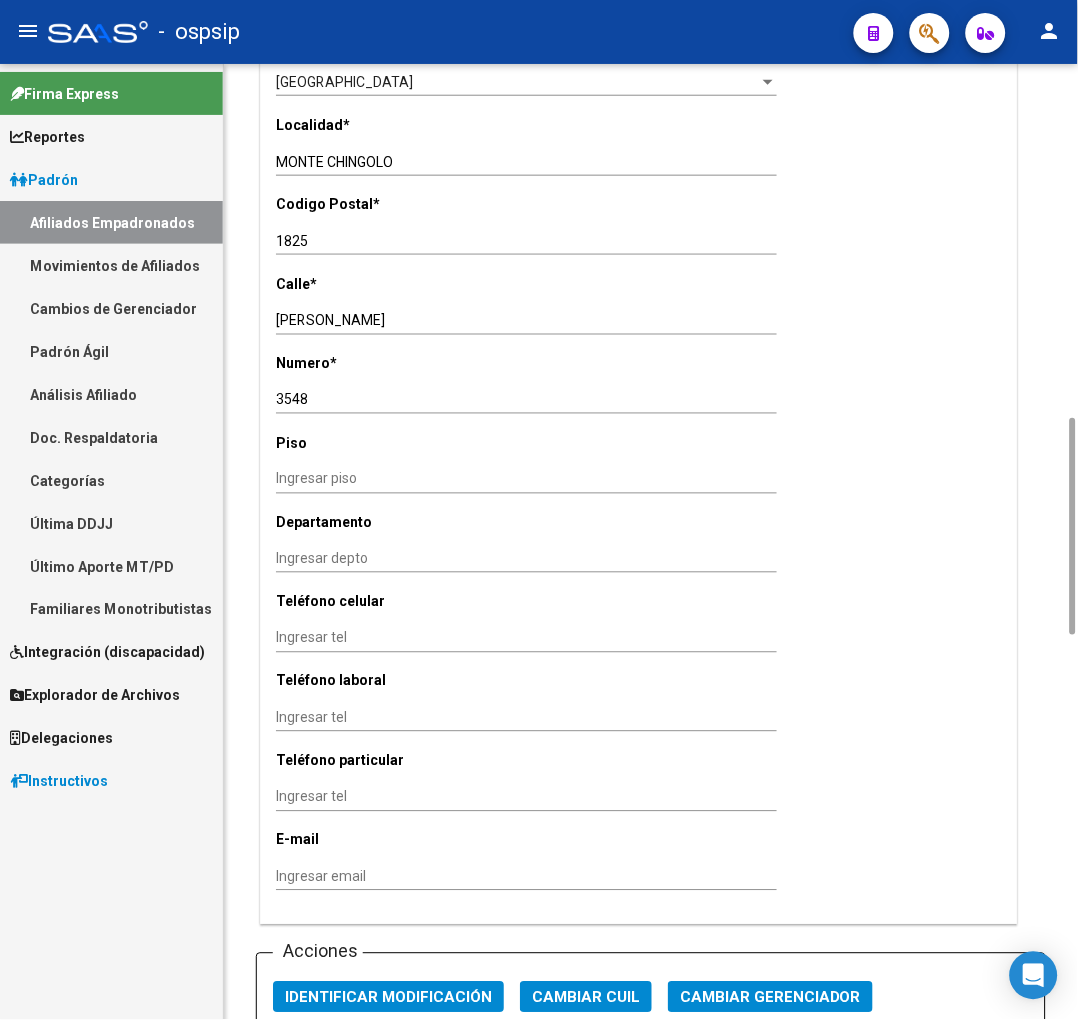 click on "JOSE PASTOR ALBARRAC" at bounding box center [526, 320] 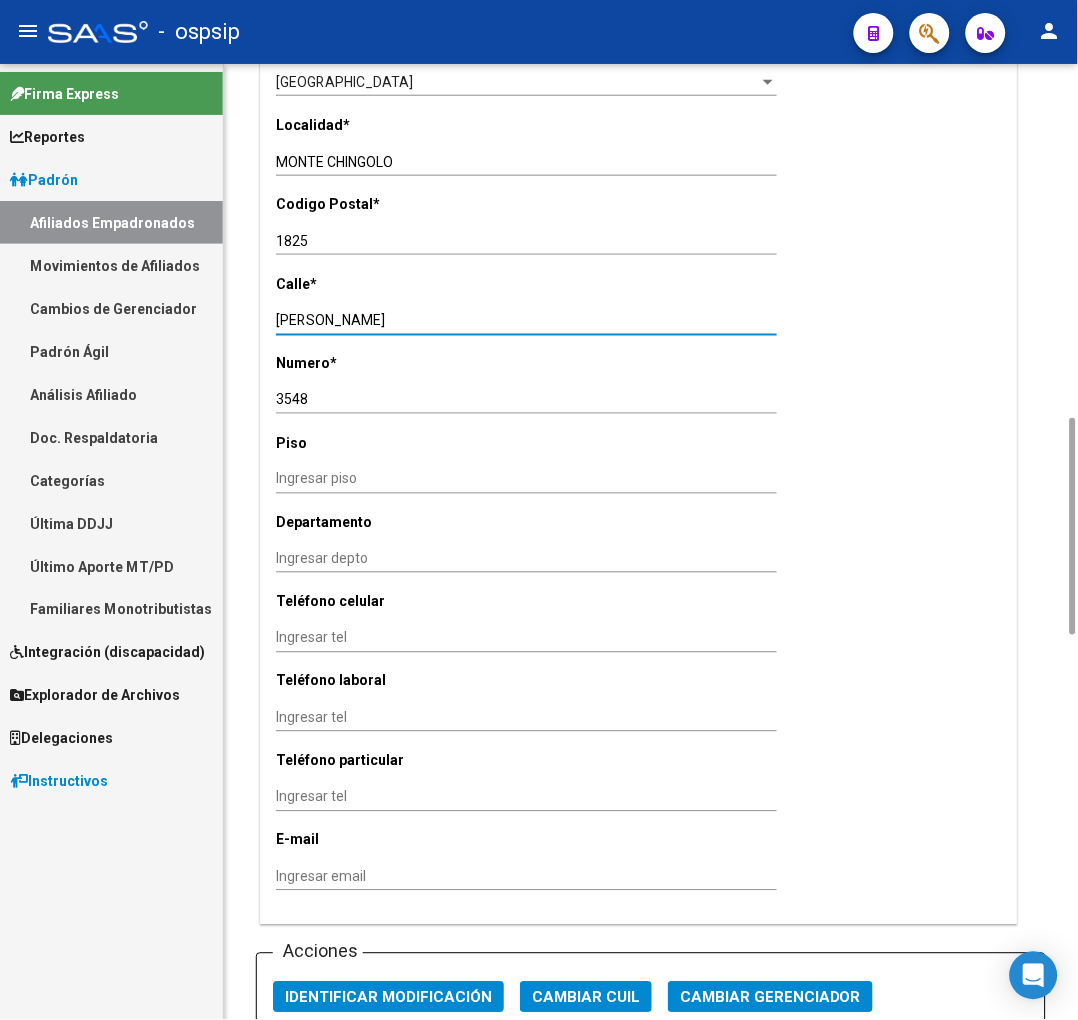 type on "J" 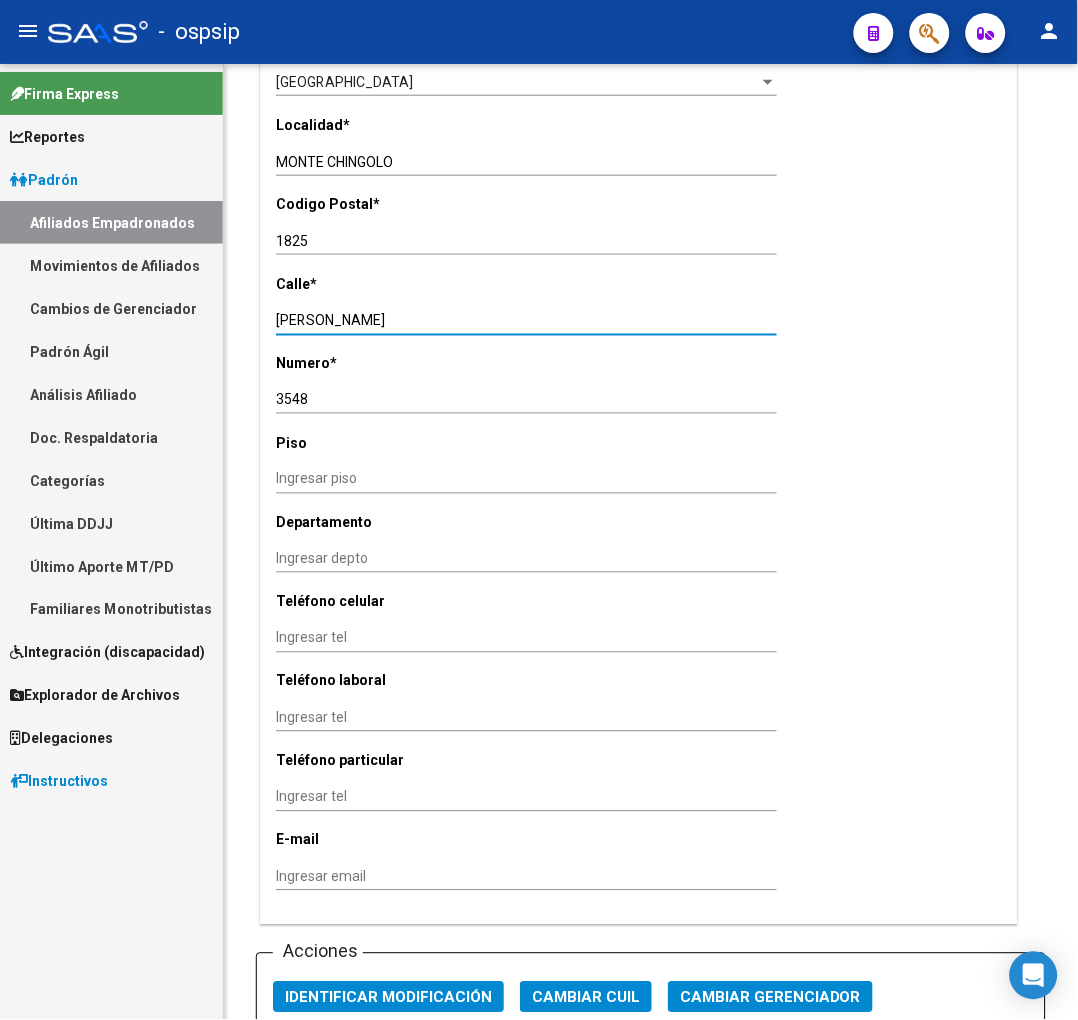 scroll, scrollTop: 2222, scrollLeft: 0, axis: vertical 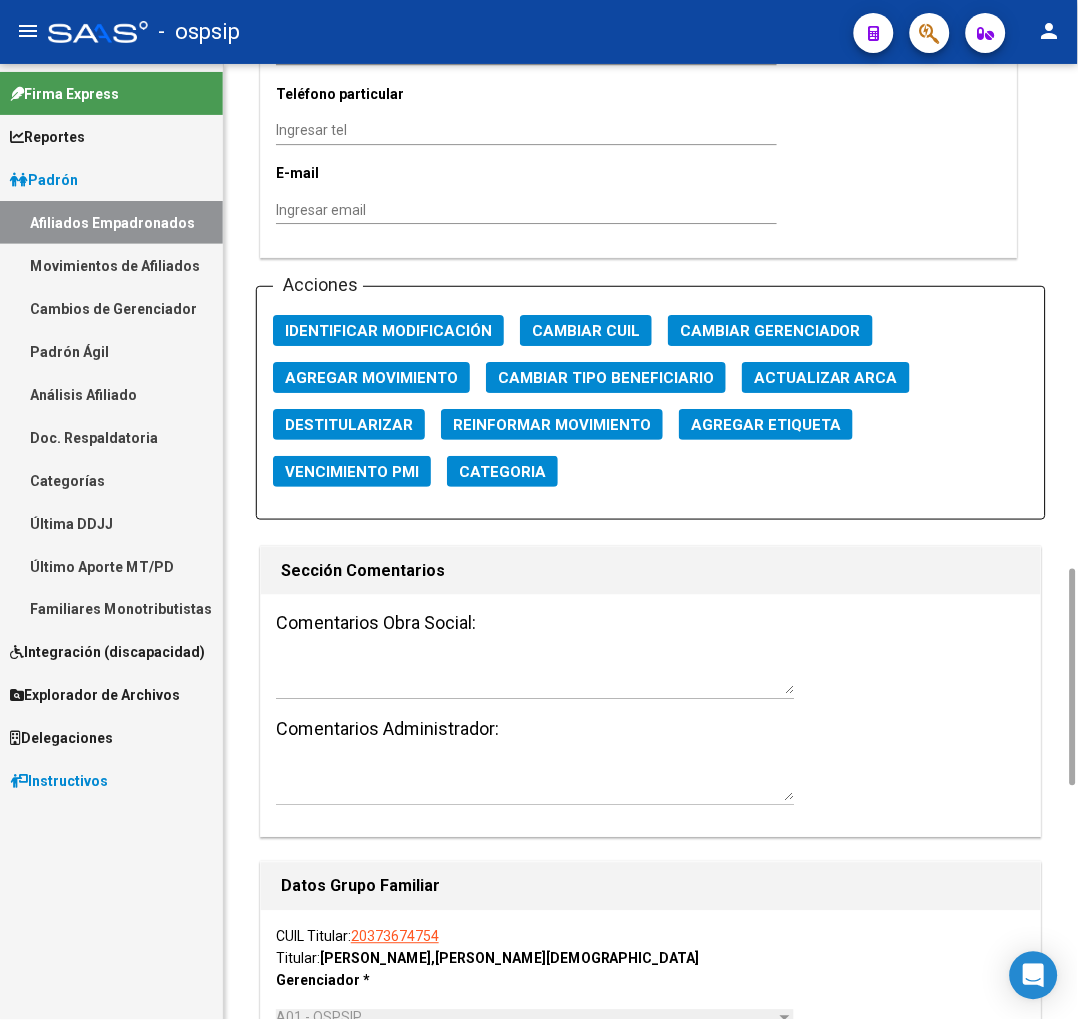 type on "ALBARRACIN" 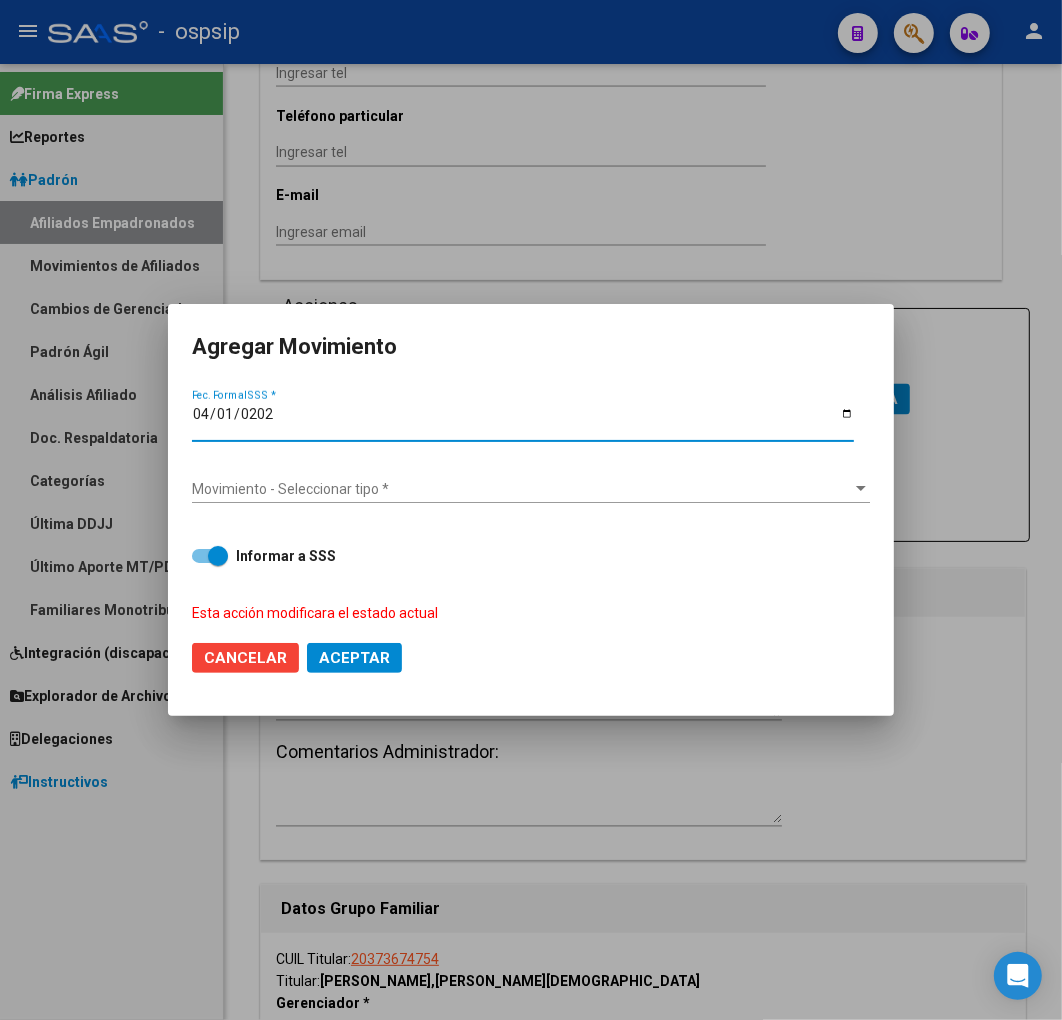 type on "2025-04-01" 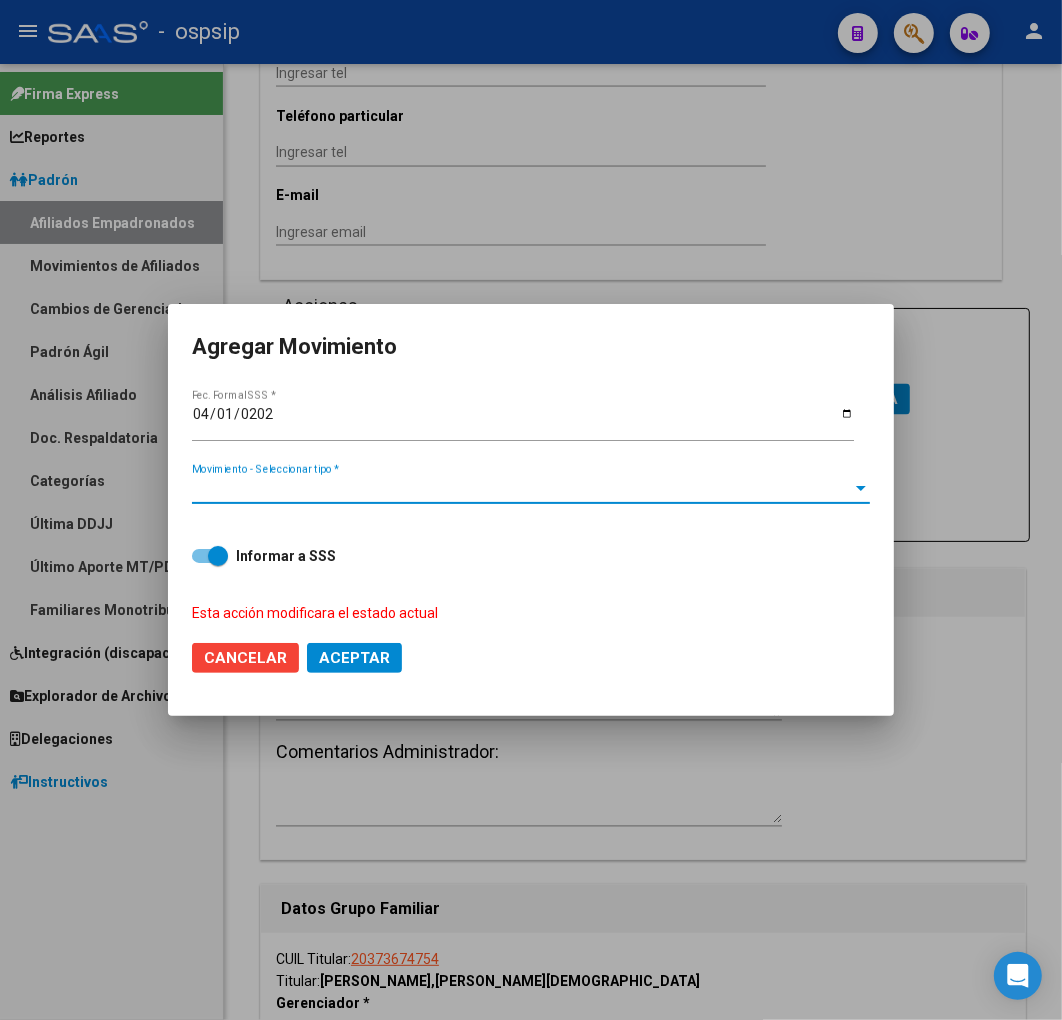 click on "Movimiento - Seleccionar tipo *" at bounding box center [522, 489] 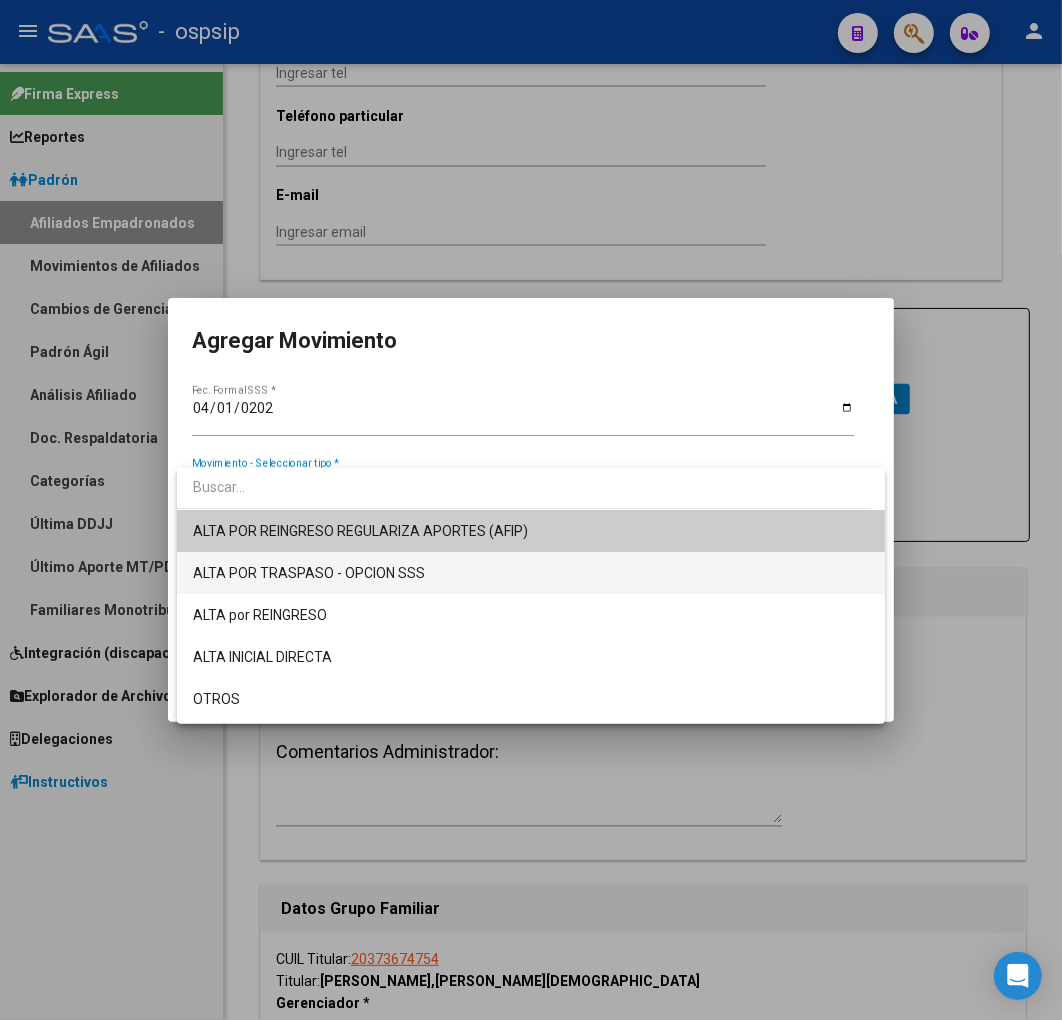 click on "ALTA POR TRASPASO - OPCION SSS" at bounding box center (531, 573) 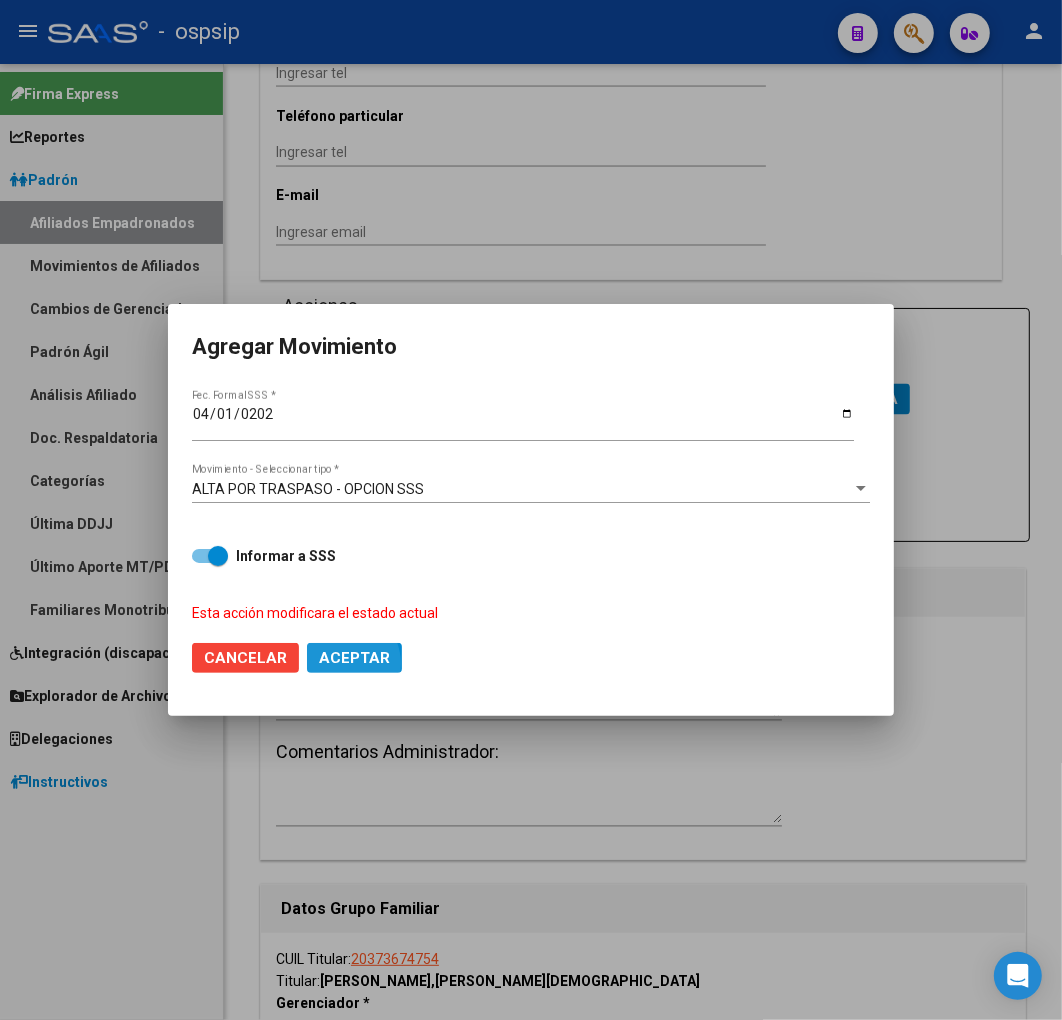 click on "Aceptar" 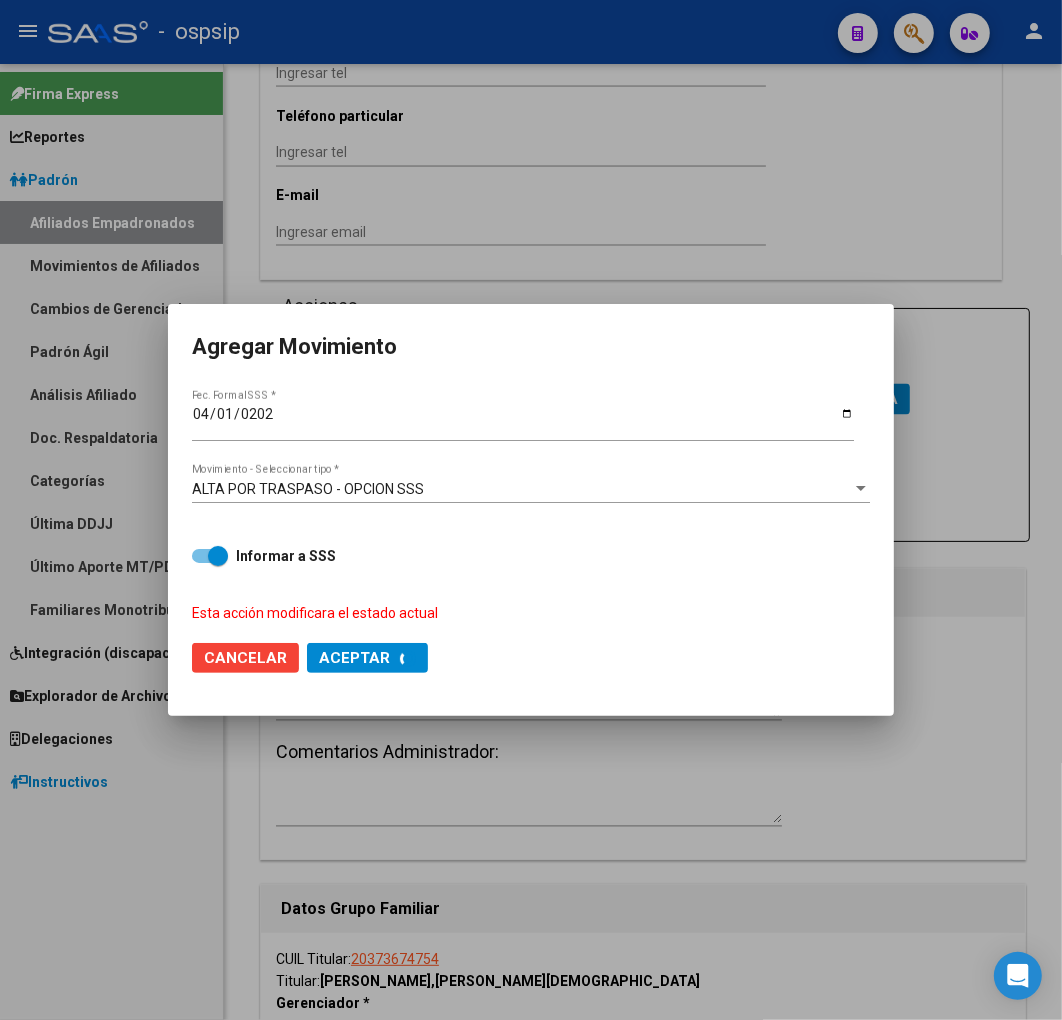 checkbox on "false" 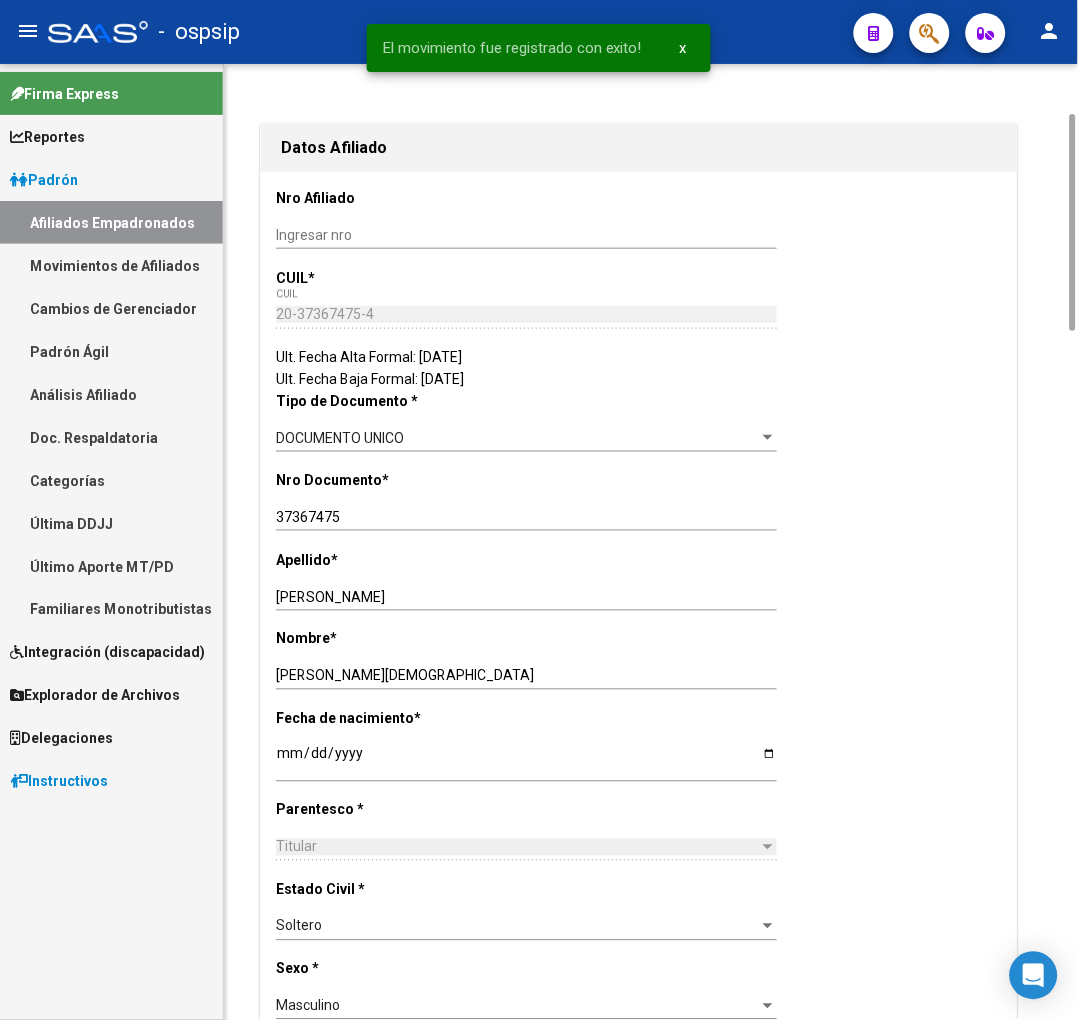 scroll, scrollTop: 0, scrollLeft: 0, axis: both 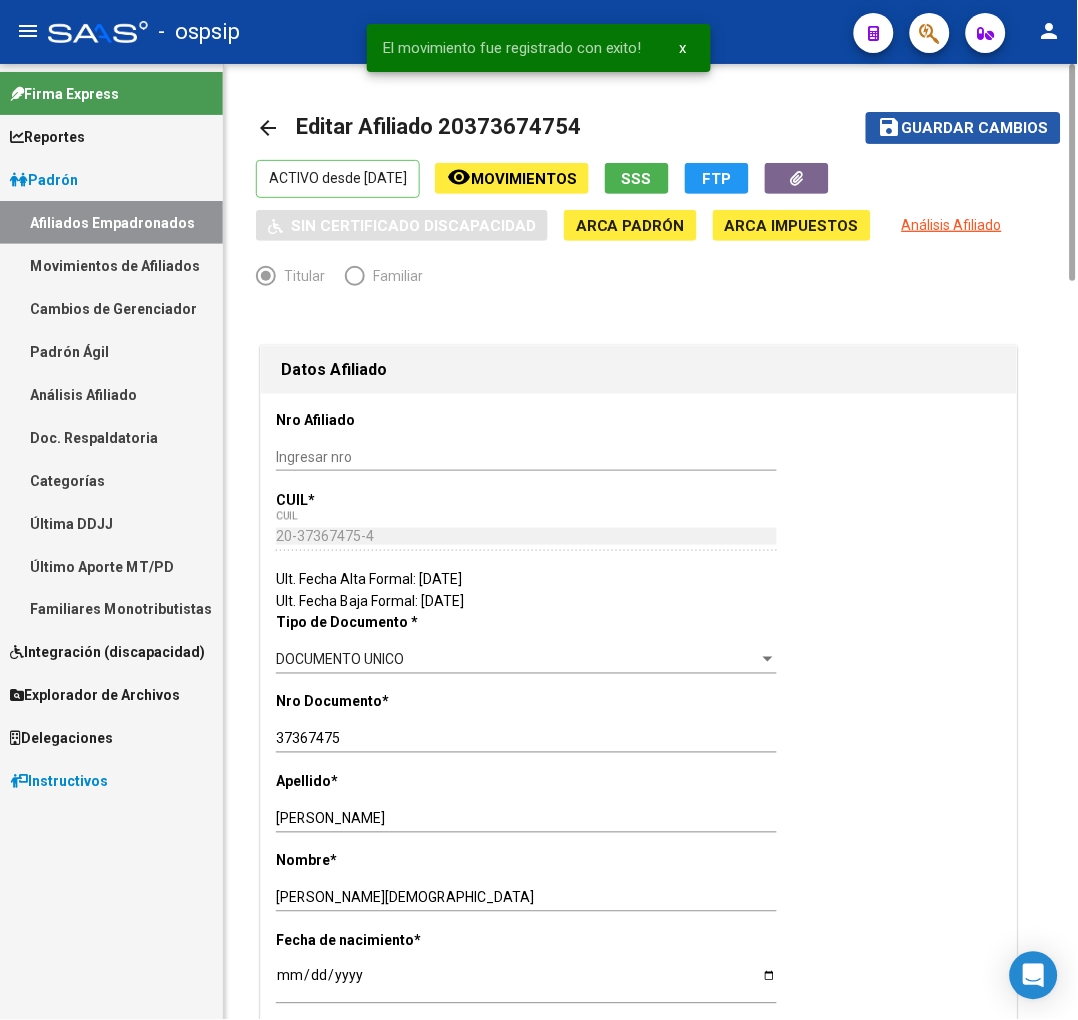 click on "Guardar cambios" 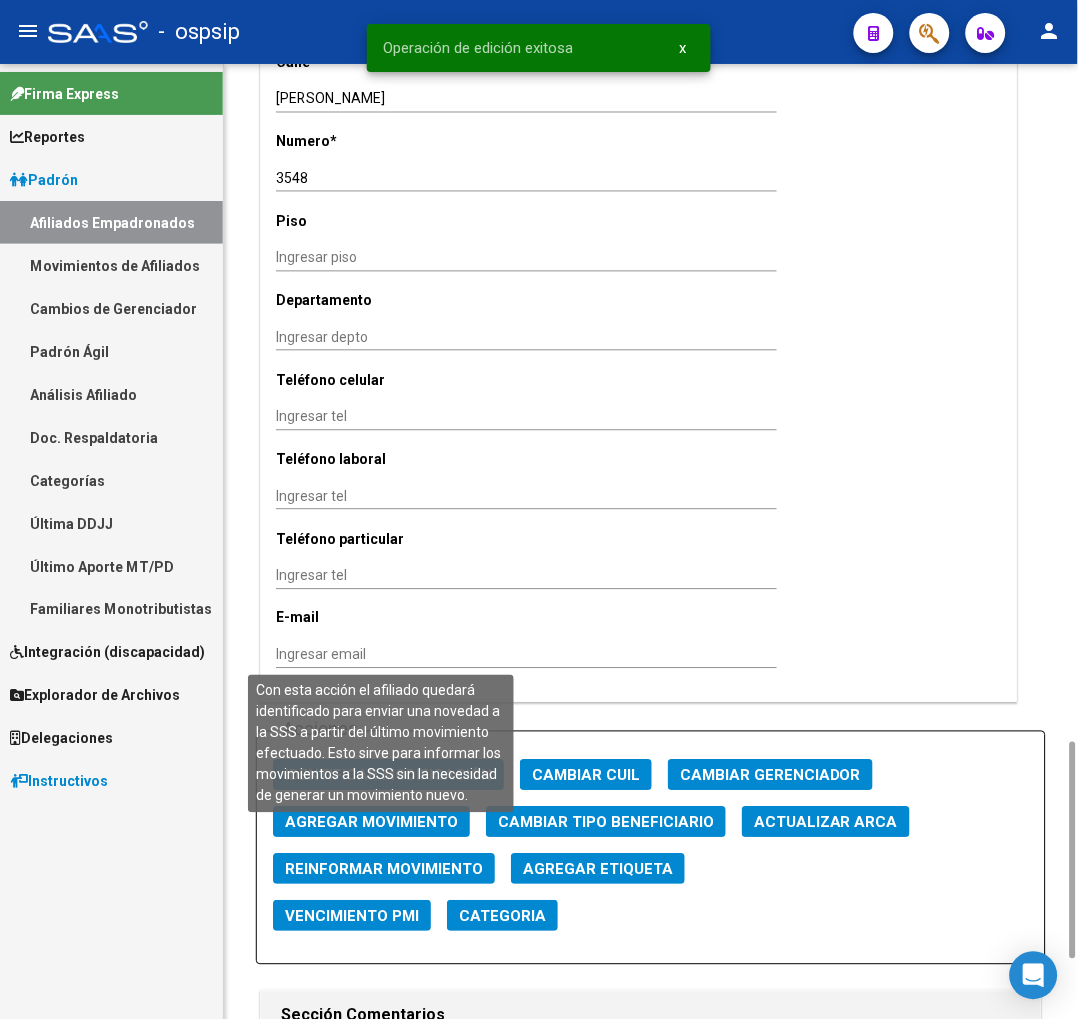 scroll, scrollTop: 2000, scrollLeft: 0, axis: vertical 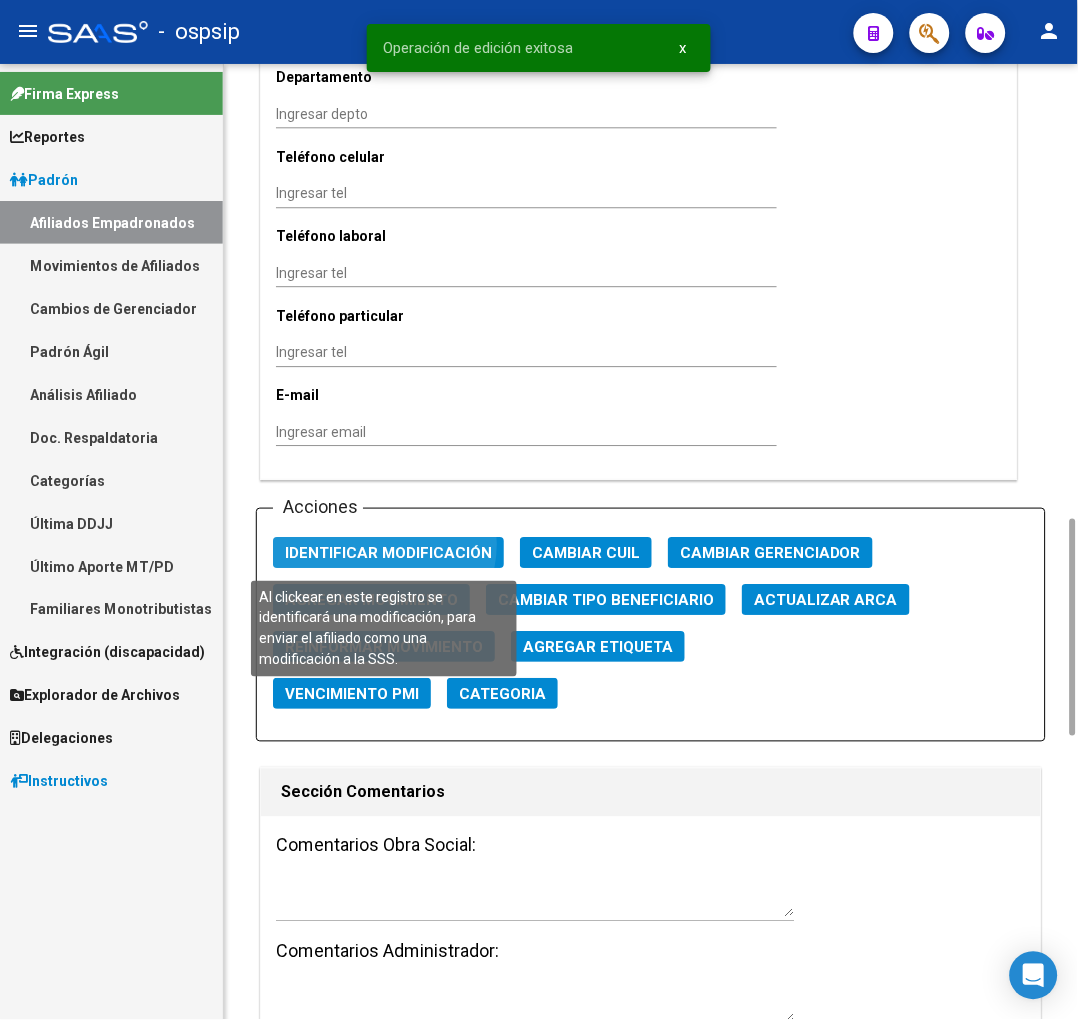click on "Identificar Modificación" 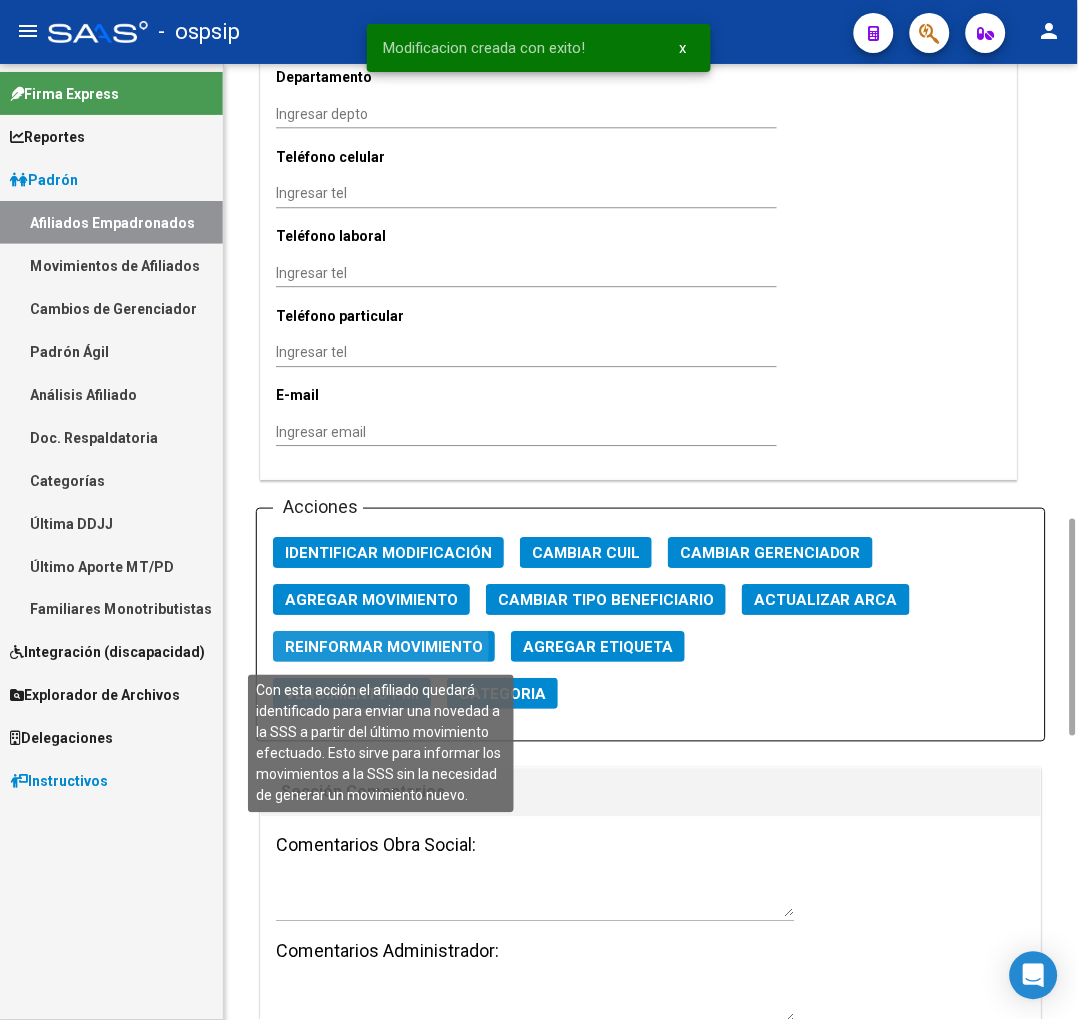 click on "Reinformar Movimiento" 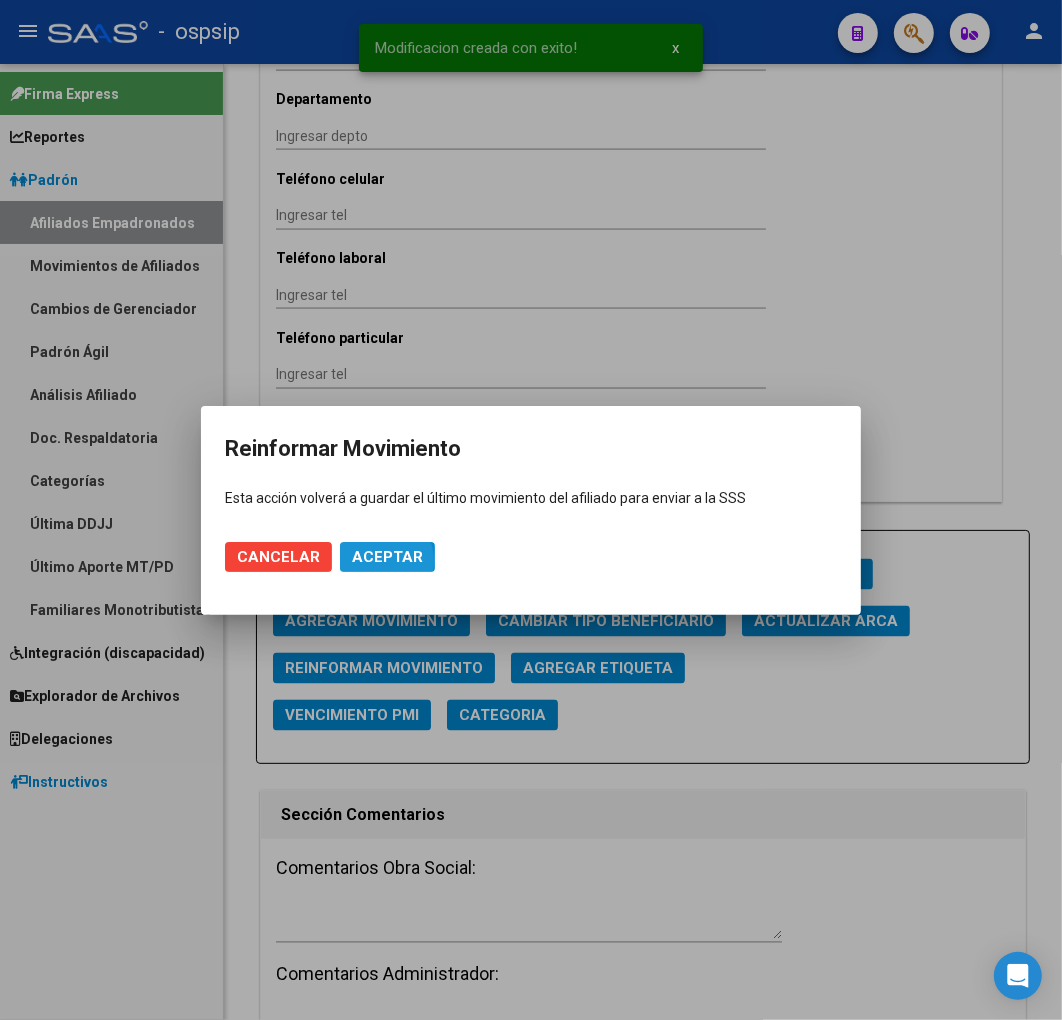 click on "Aceptar" at bounding box center [387, 557] 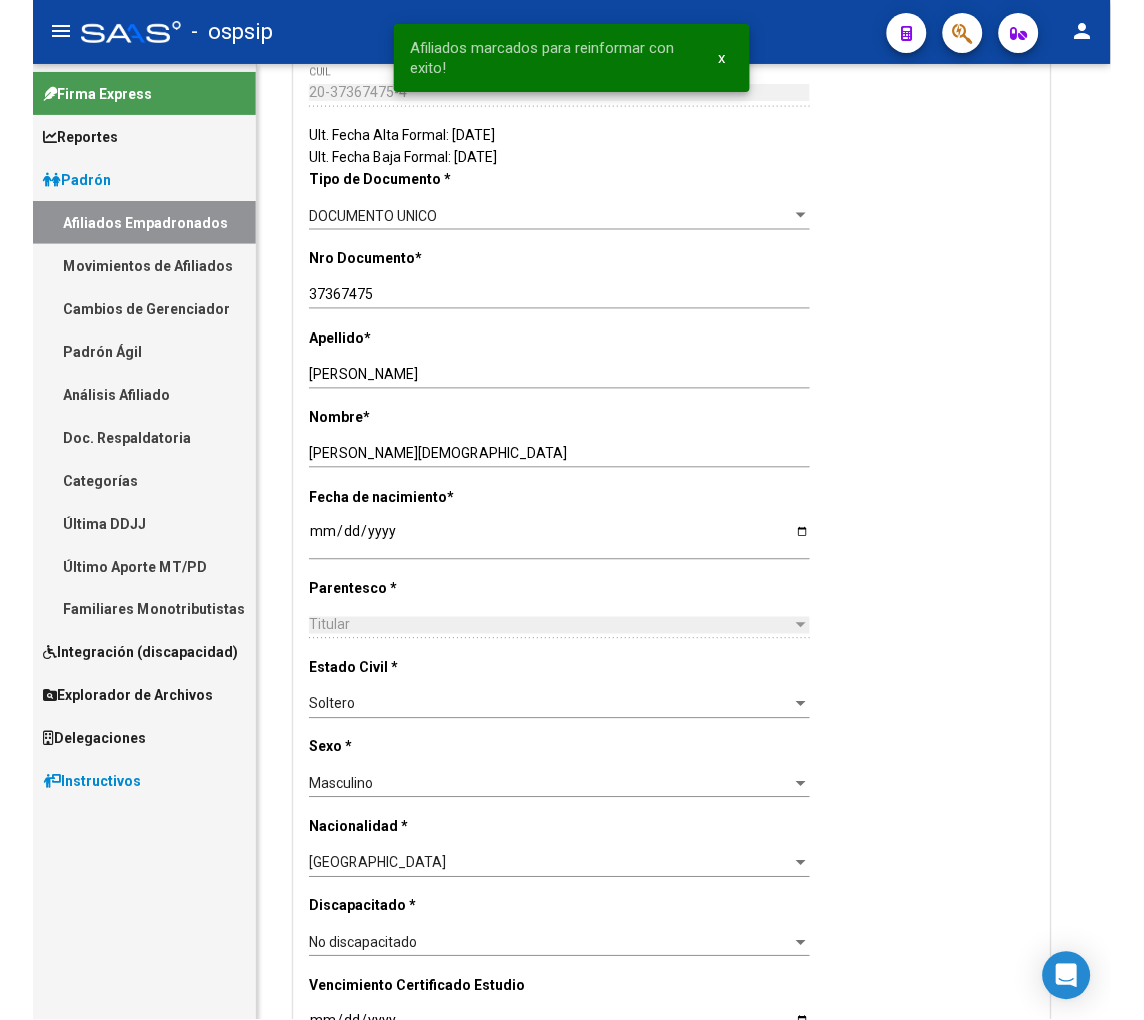 scroll, scrollTop: 0, scrollLeft: 0, axis: both 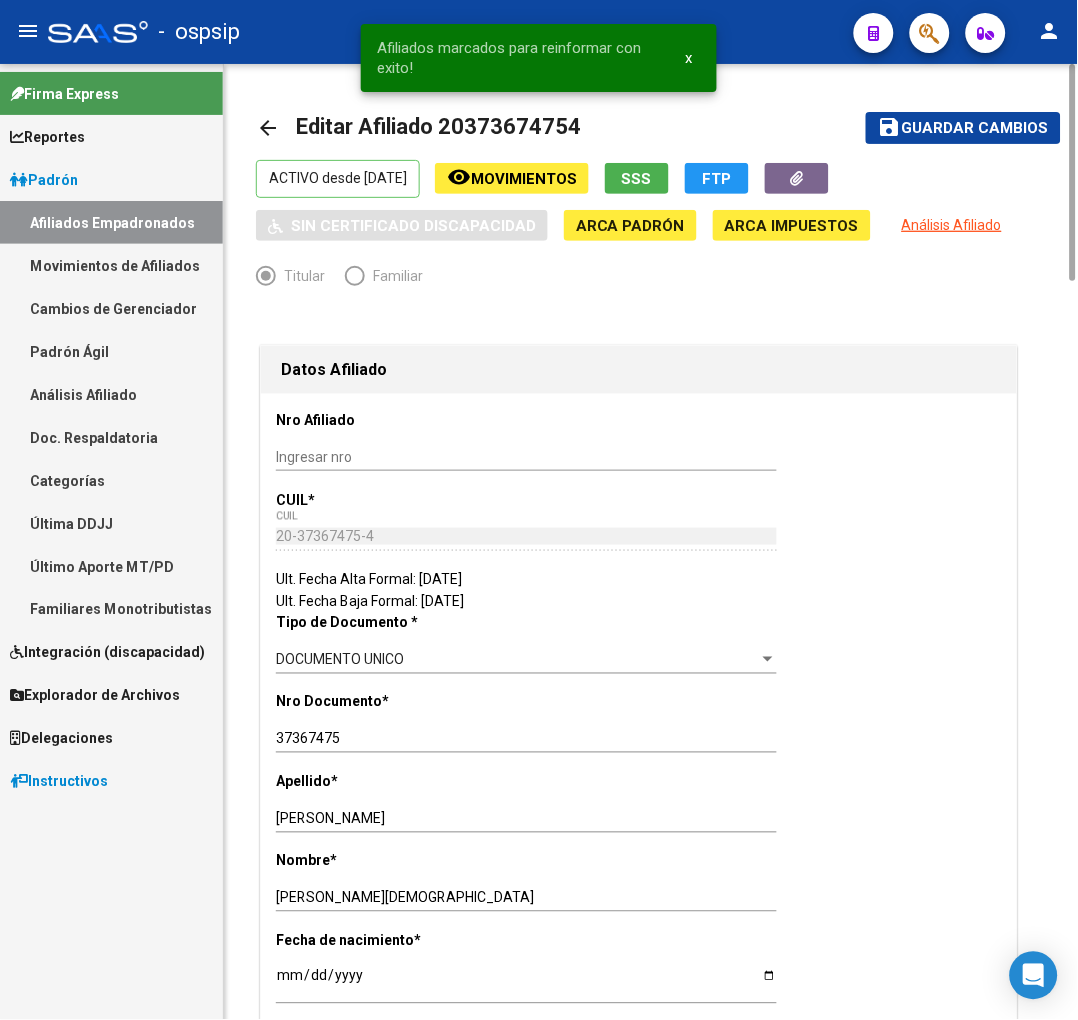drag, startPoint x: 464, startPoint y: 127, endPoint x: 565, endPoint y: 128, distance: 101.00495 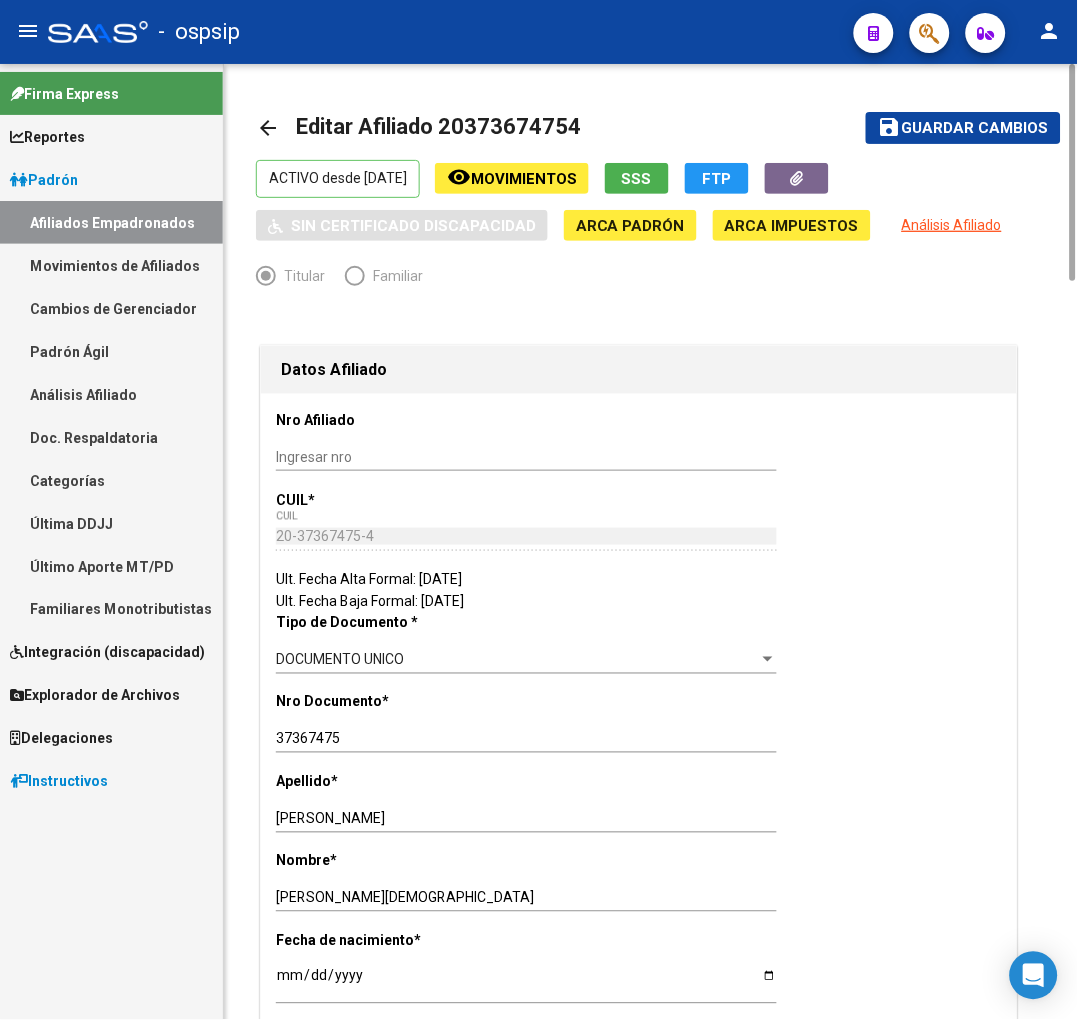 copy on "37367475" 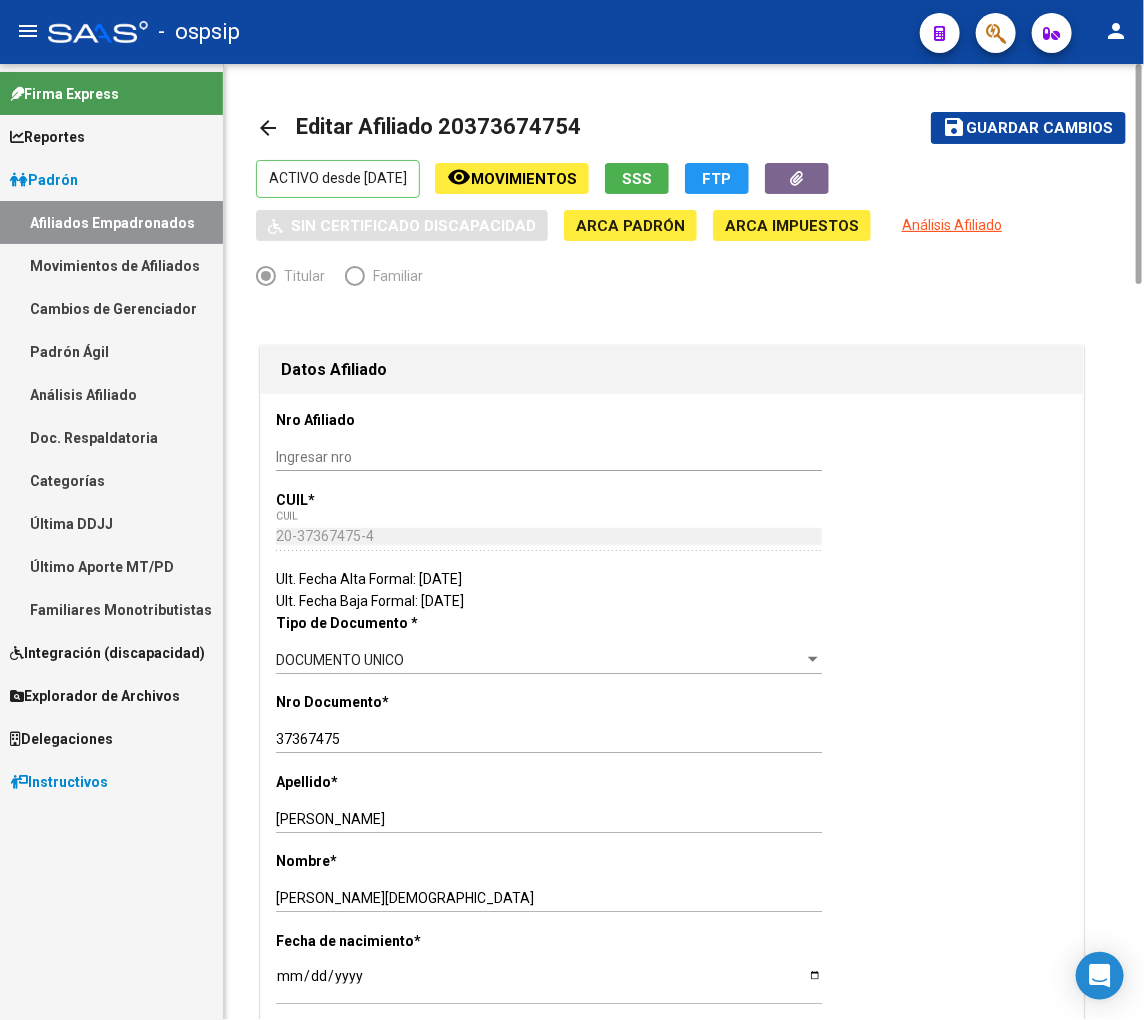 scroll, scrollTop: 888, scrollLeft: 0, axis: vertical 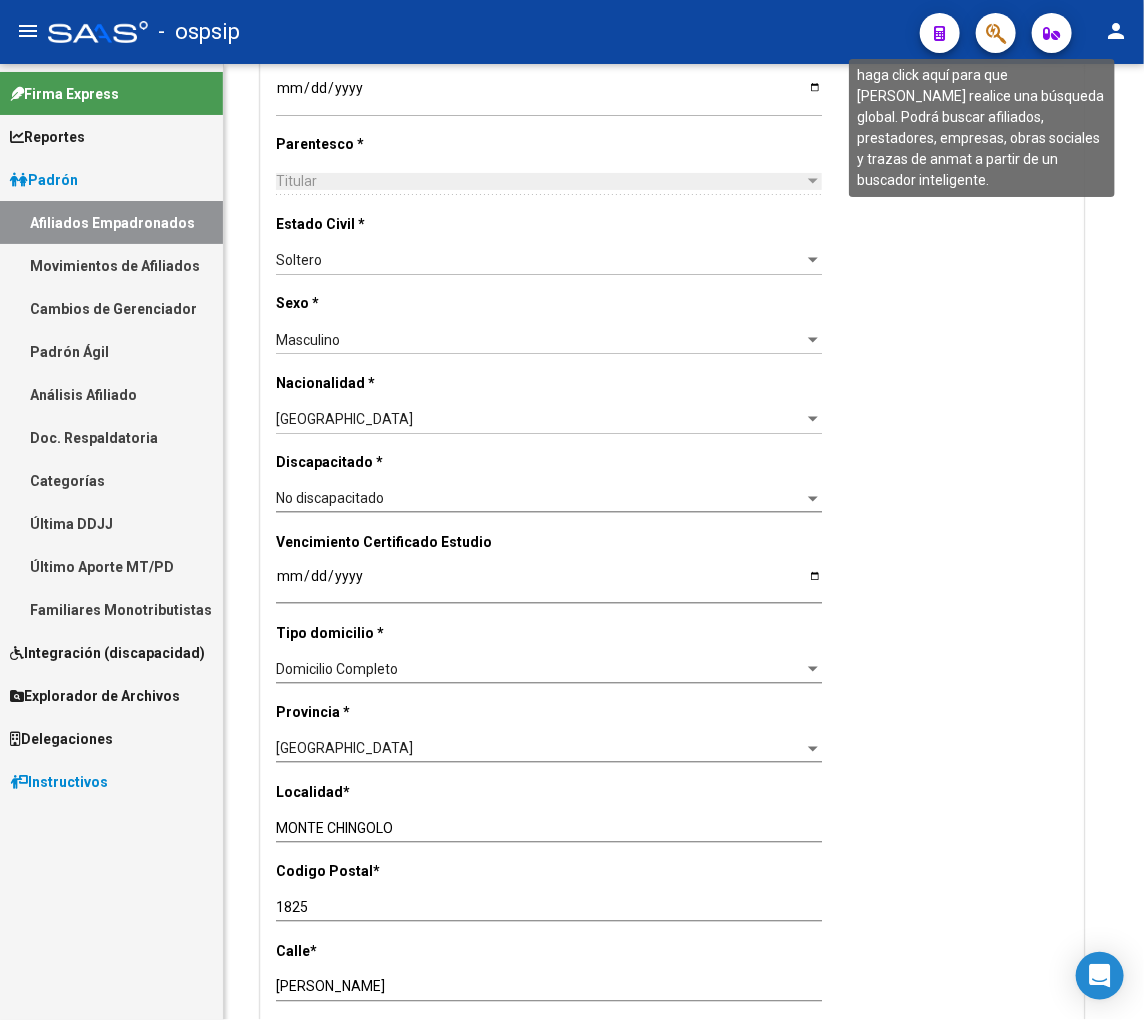 click 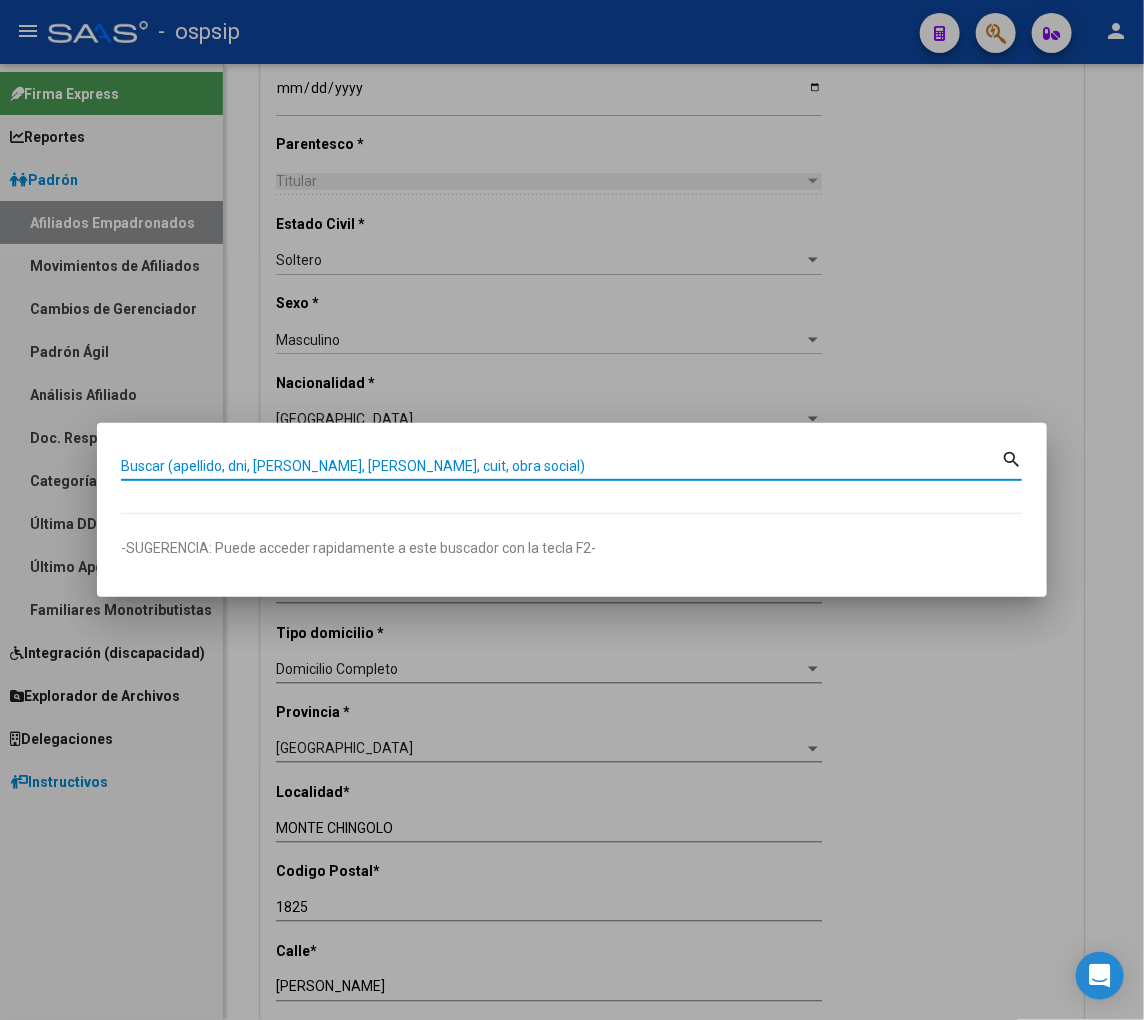 click on "Buscar (apellido, dni, [PERSON_NAME], [PERSON_NAME], cuit, obra social)" at bounding box center (561, 466) 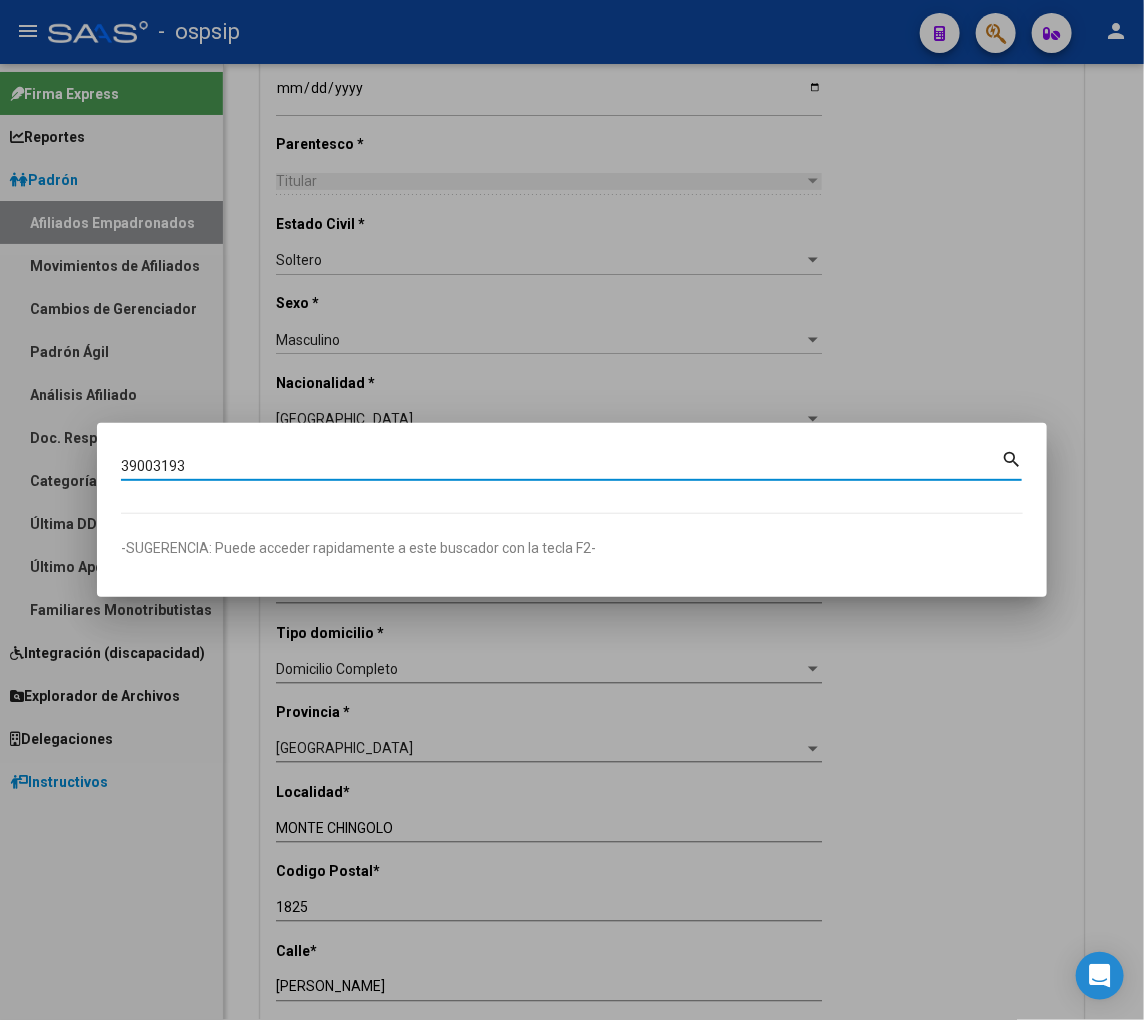 type on "39003193" 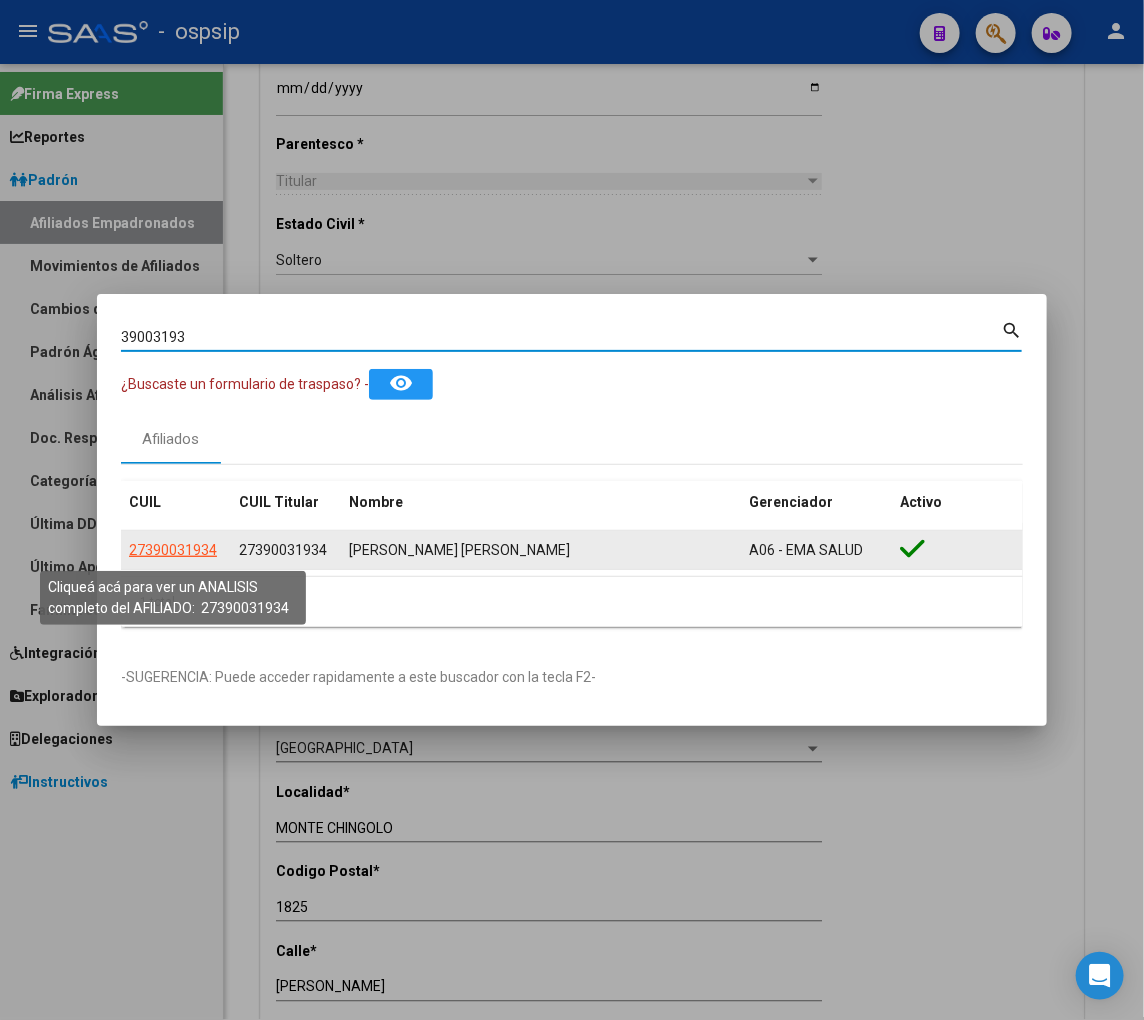 click on "27390031934" 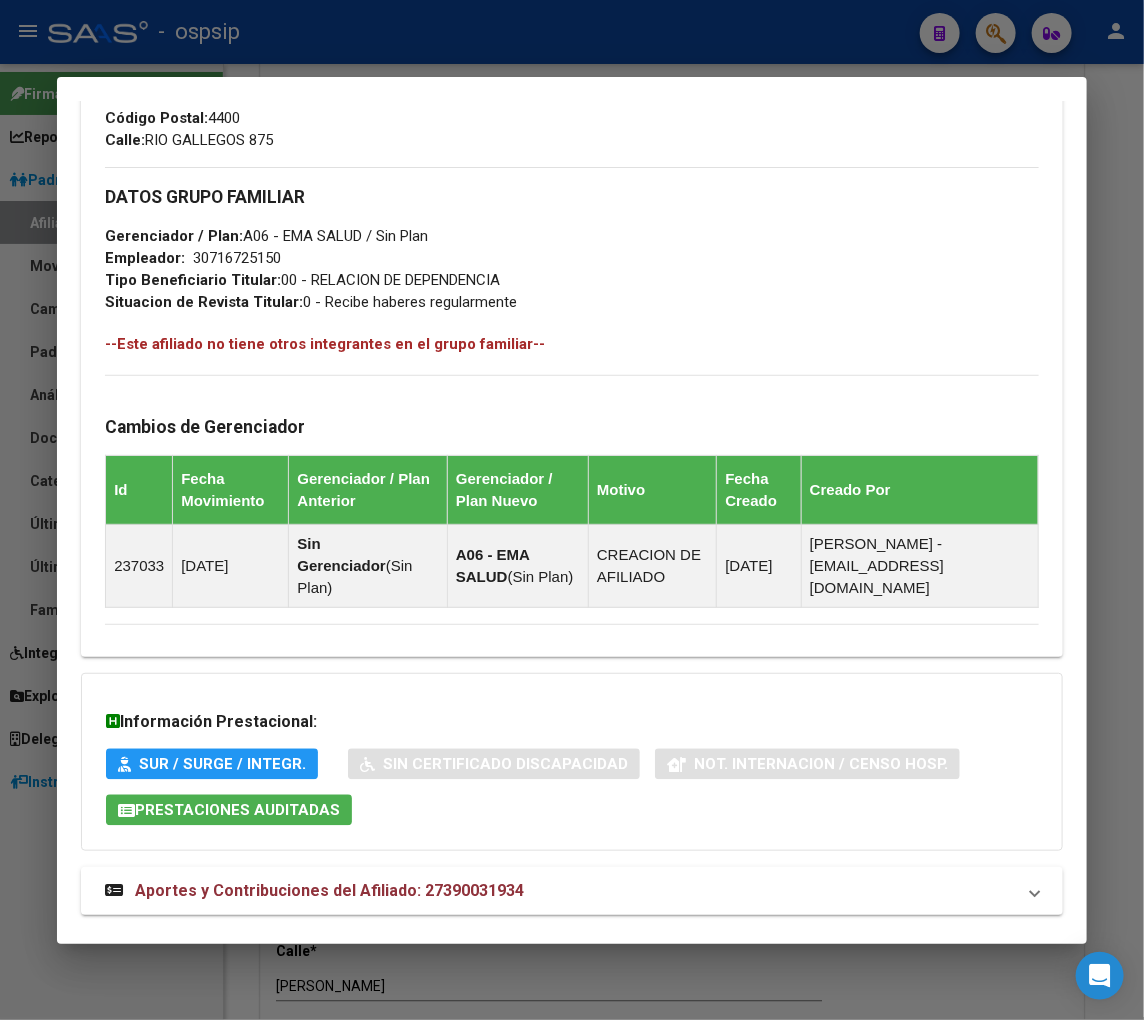 scroll, scrollTop: 990, scrollLeft: 0, axis: vertical 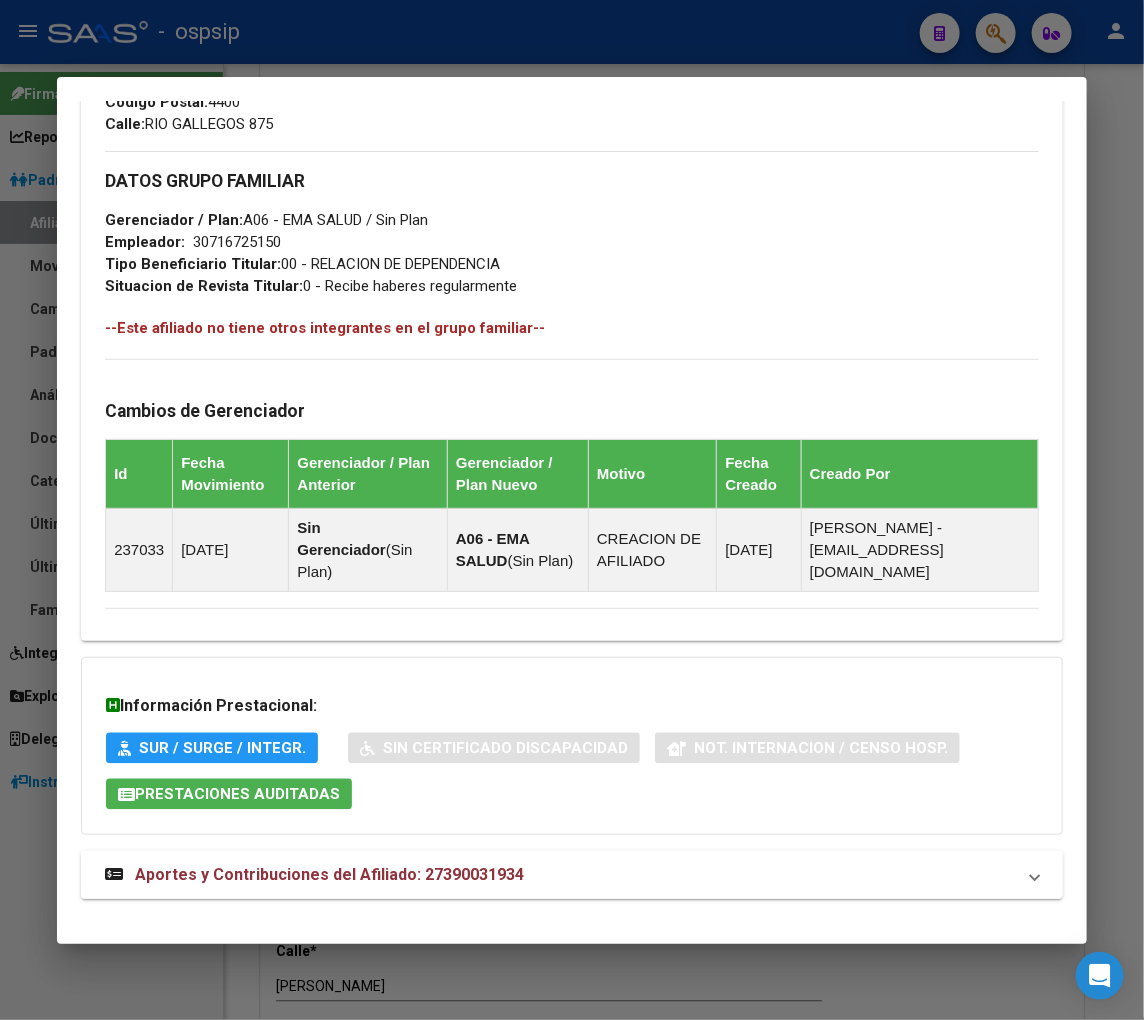 click on "Aportes y Contribuciones del Afiliado: 27390031934" at bounding box center [329, 874] 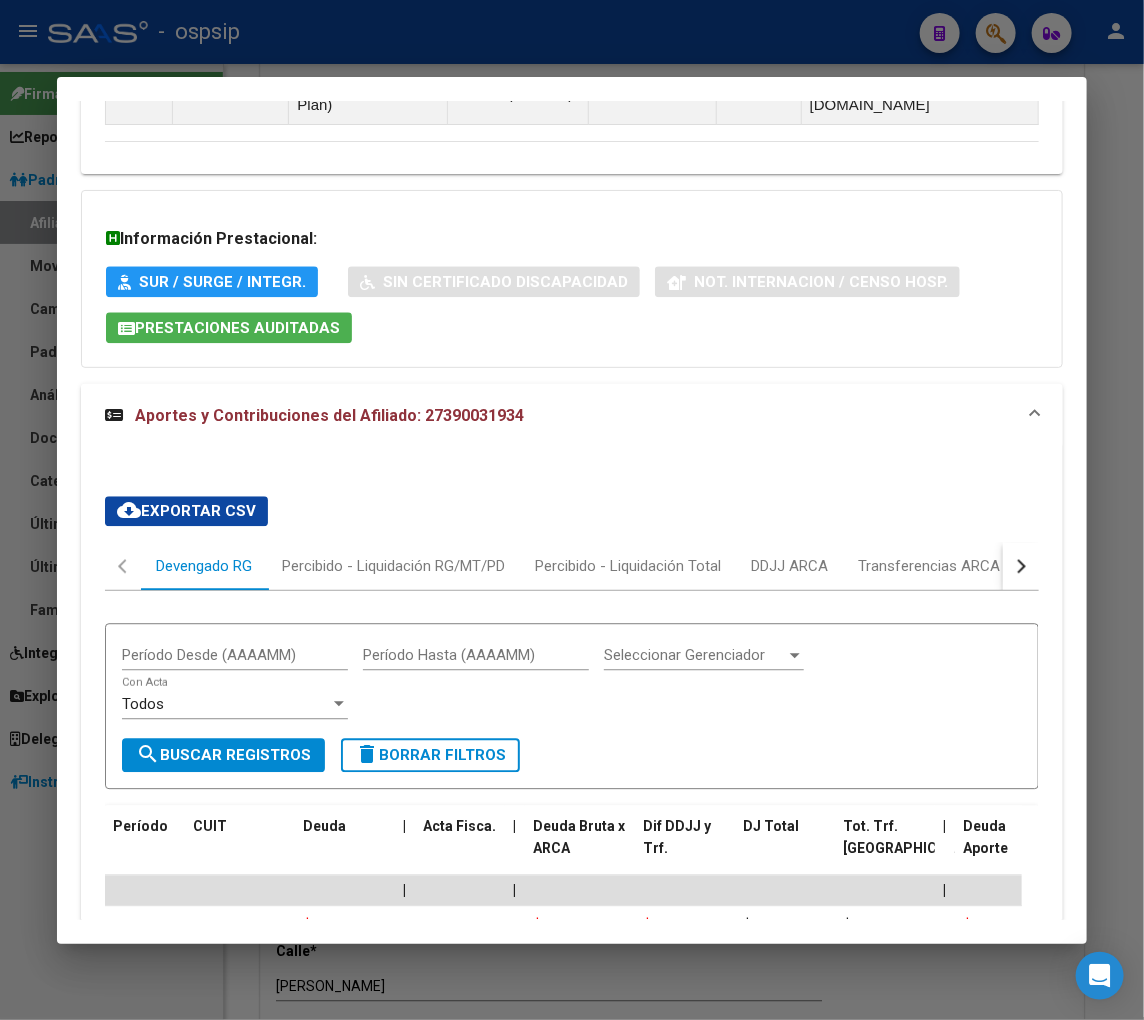 scroll, scrollTop: 1552, scrollLeft: 0, axis: vertical 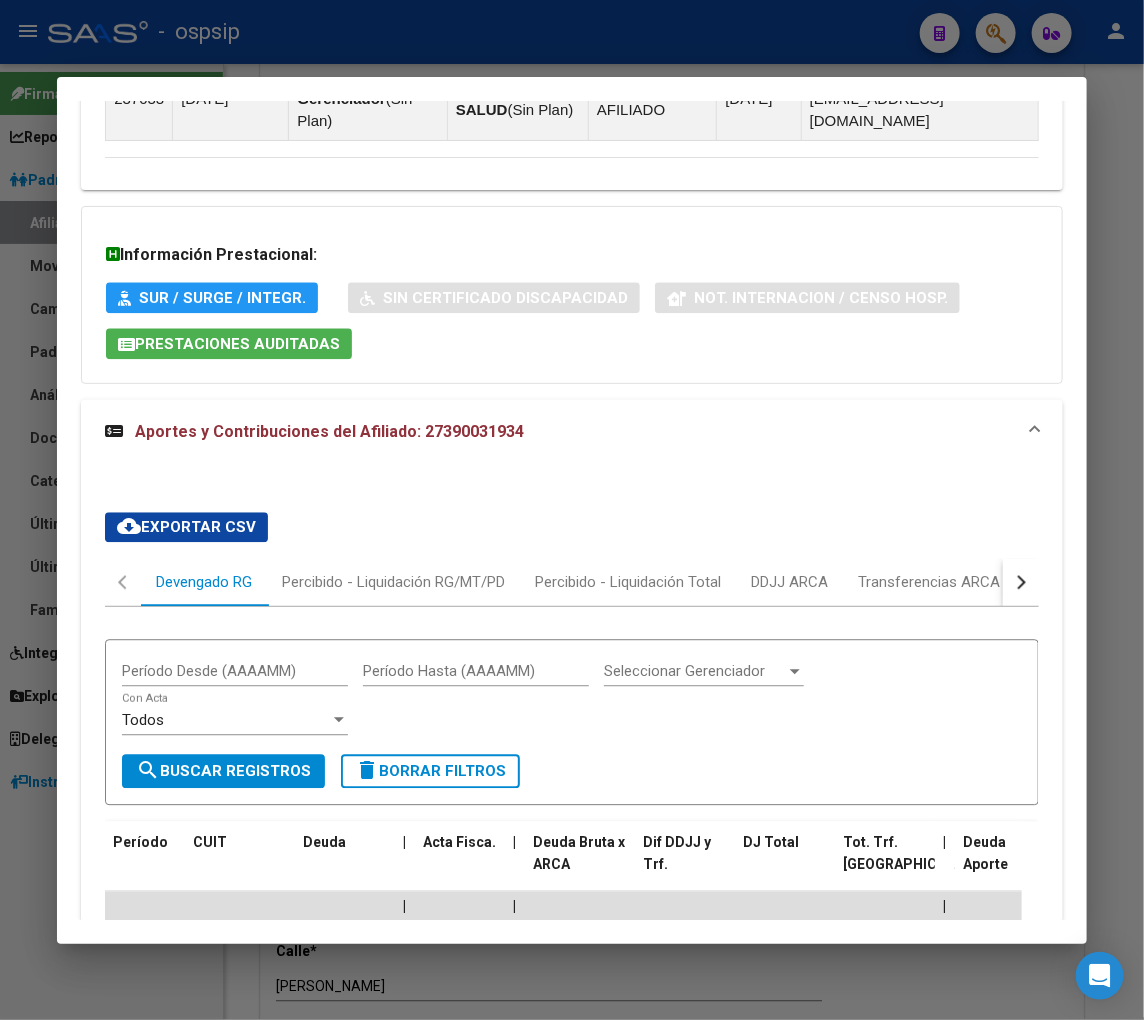 click at bounding box center [572, 510] 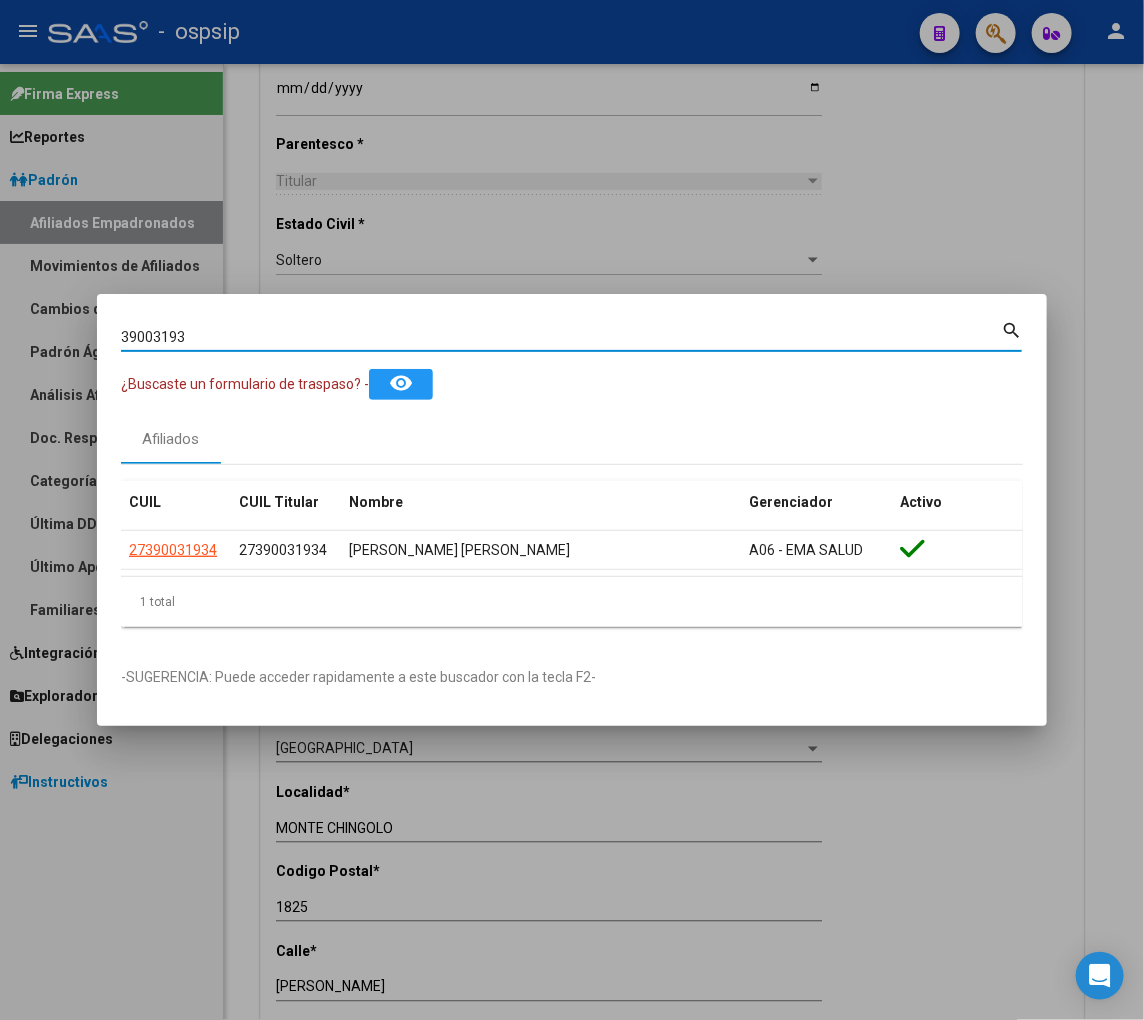 click on "39003193" at bounding box center (561, 337) 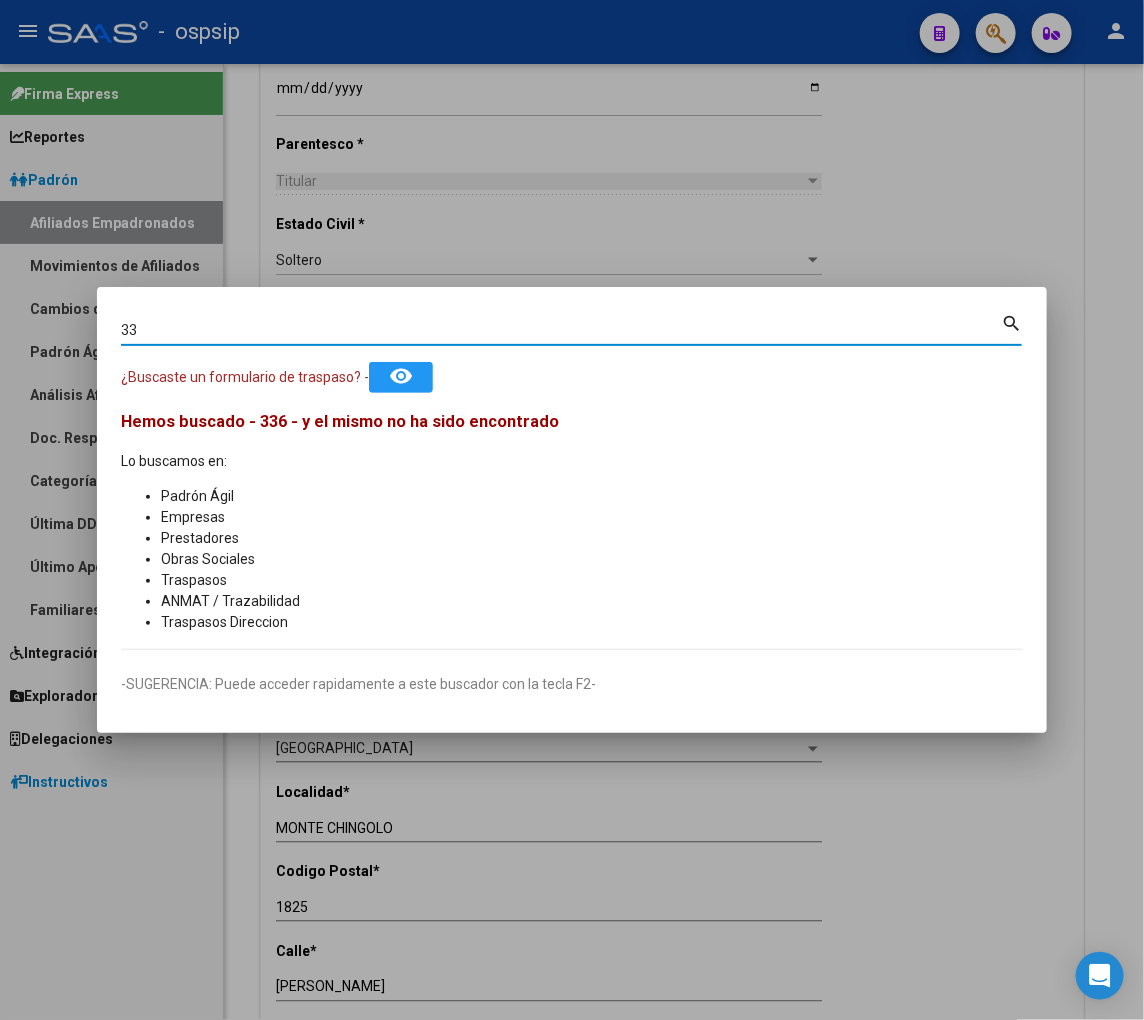 type on "3" 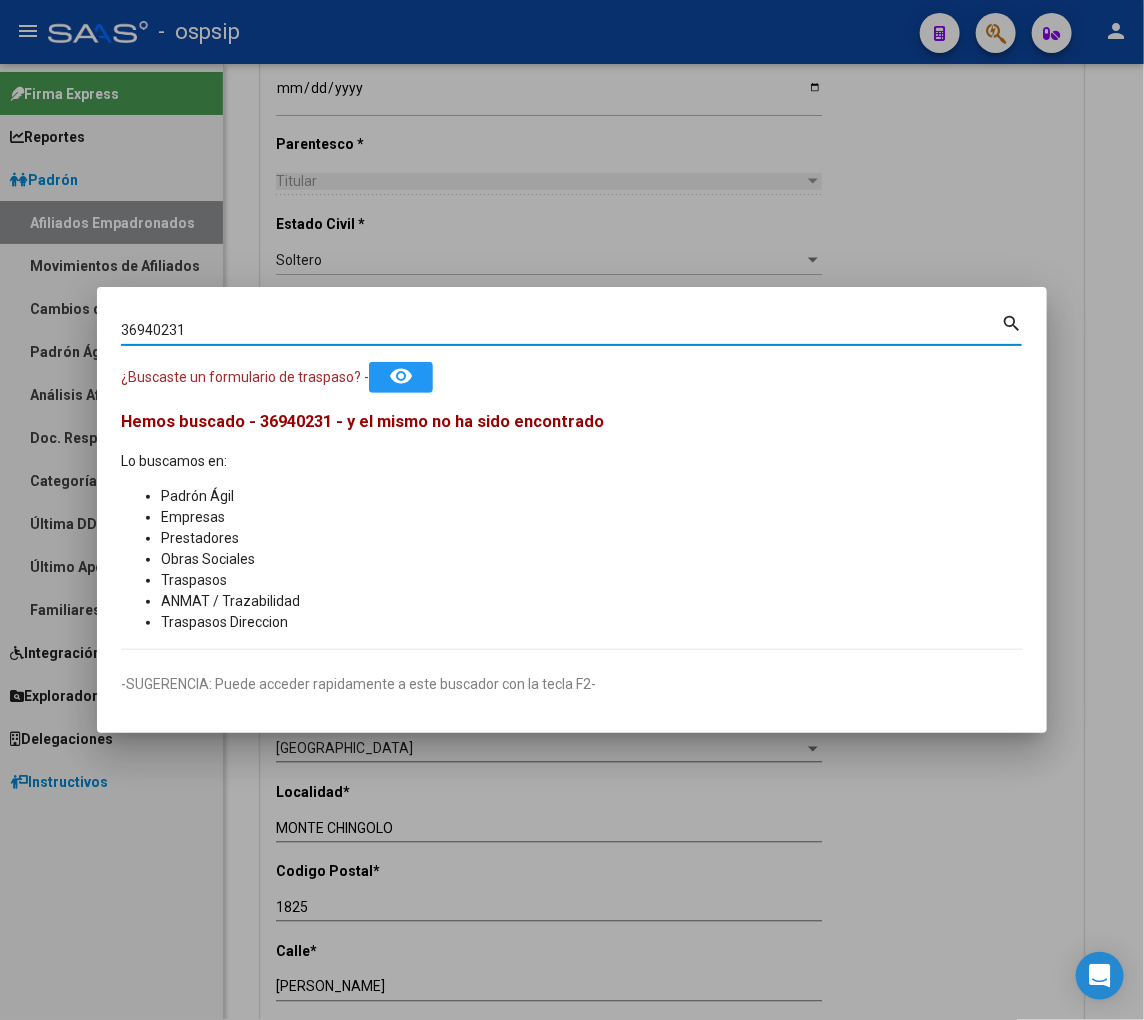 type on "36940231" 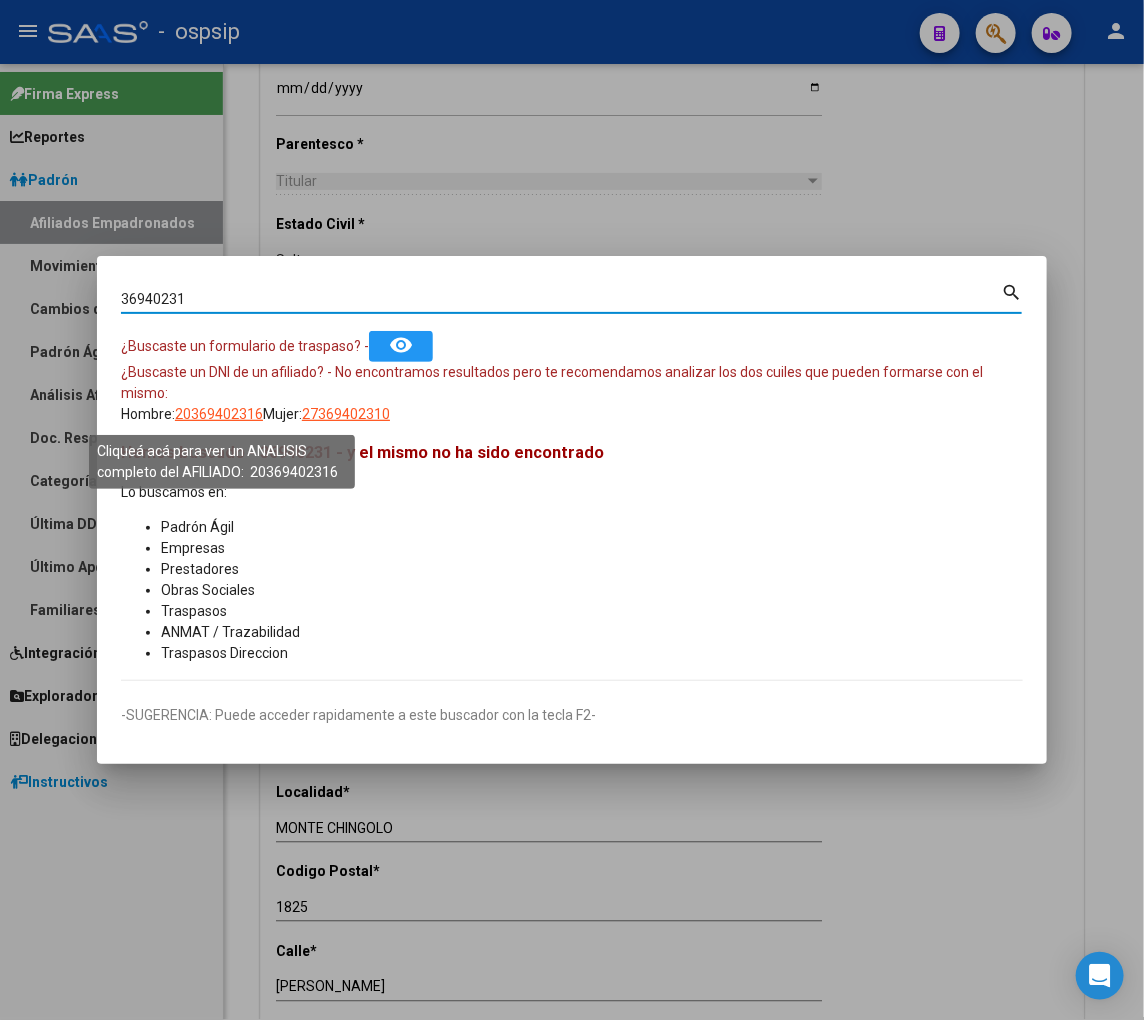 click on "20369402316" at bounding box center (219, 414) 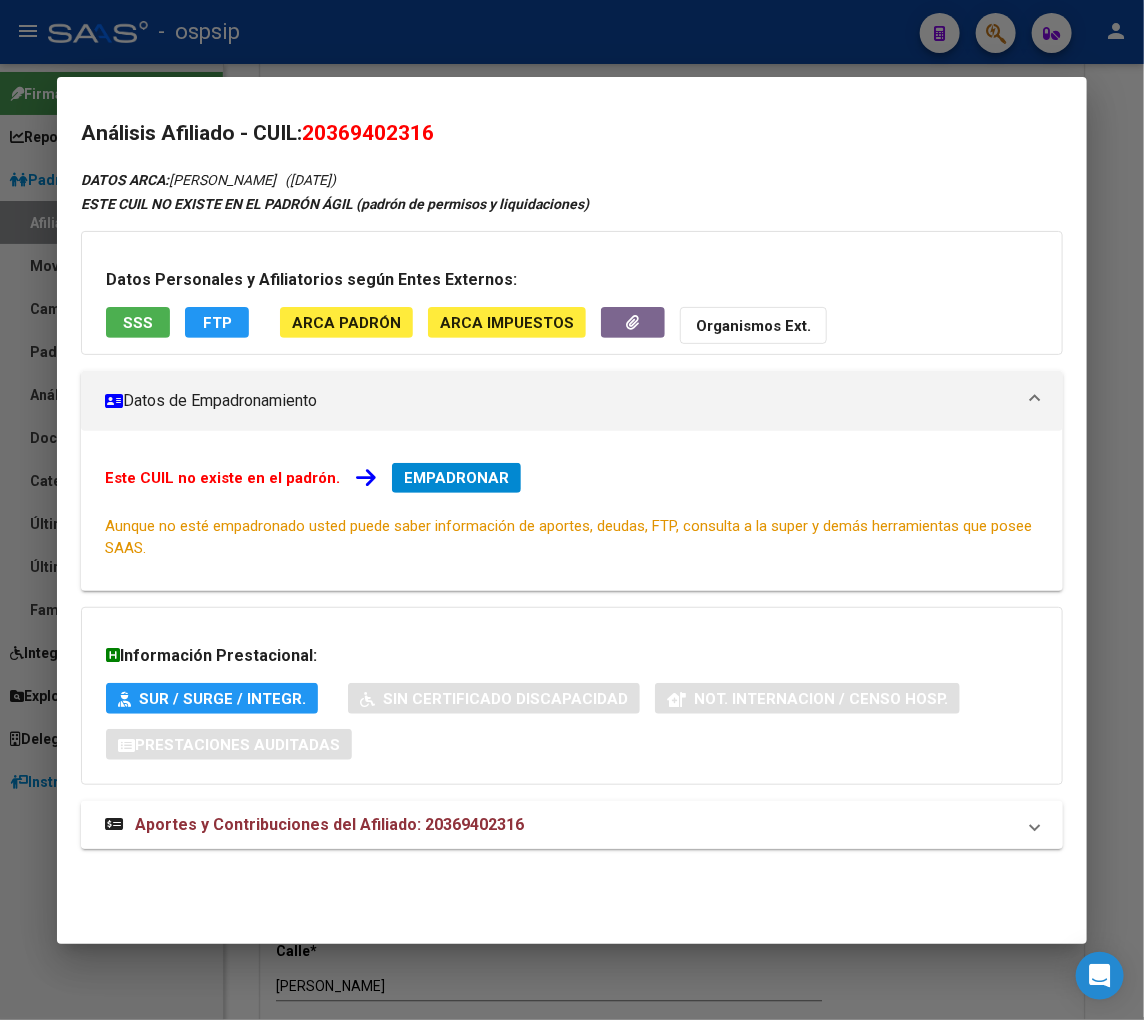click on "Aportes y Contribuciones del Afiliado: 20369402316" at bounding box center (329, 824) 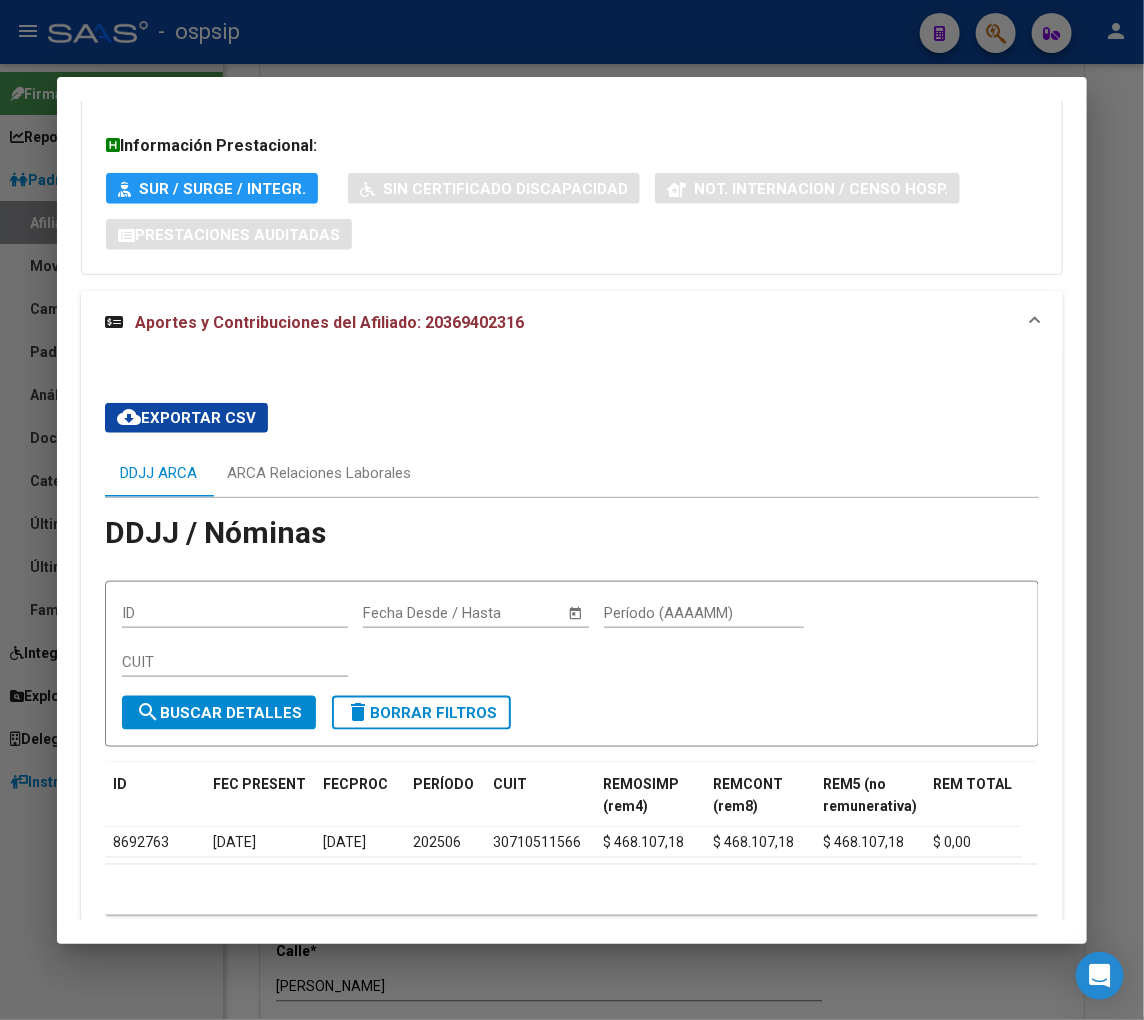 scroll, scrollTop: 533, scrollLeft: 0, axis: vertical 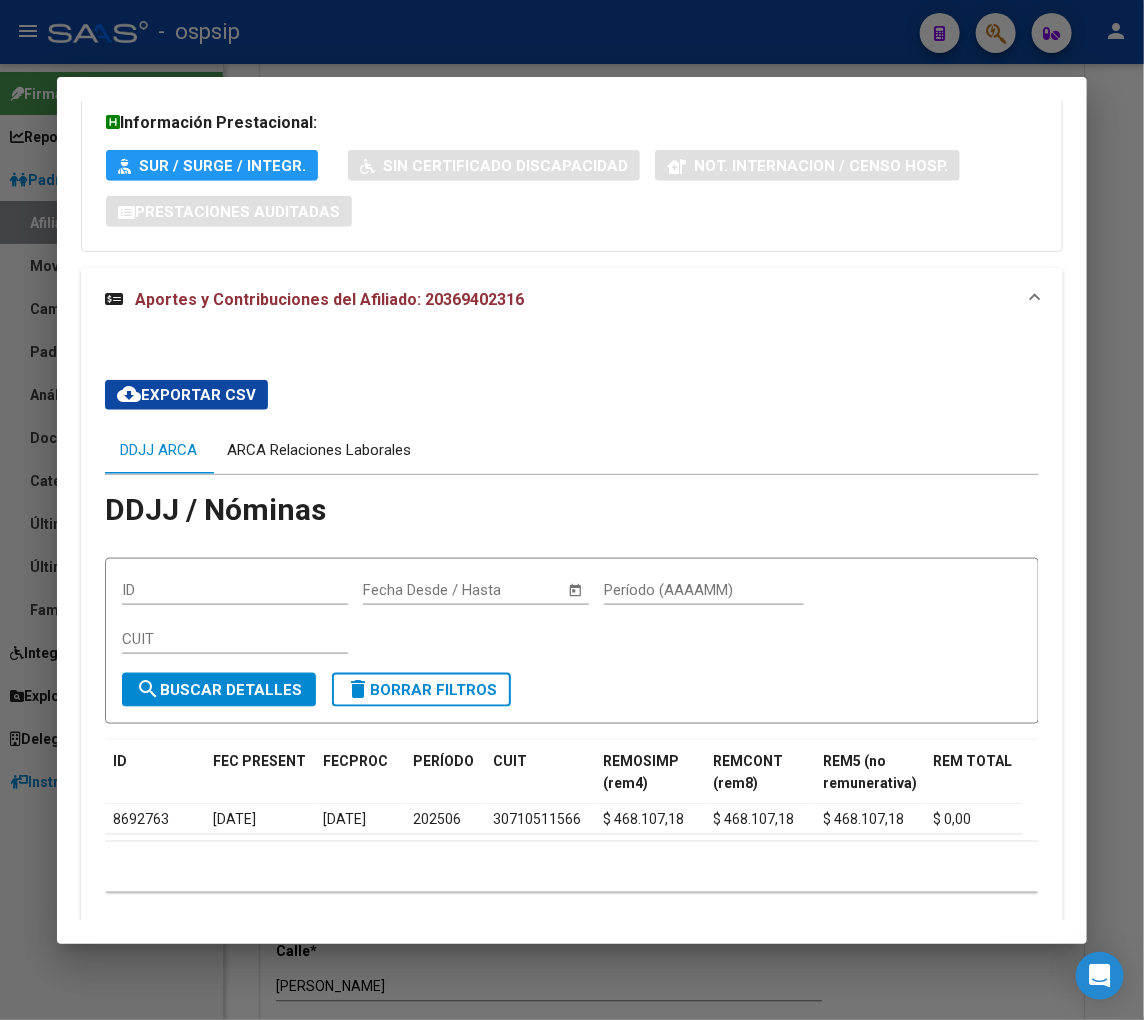click on "ARCA Relaciones Laborales" at bounding box center (319, 450) 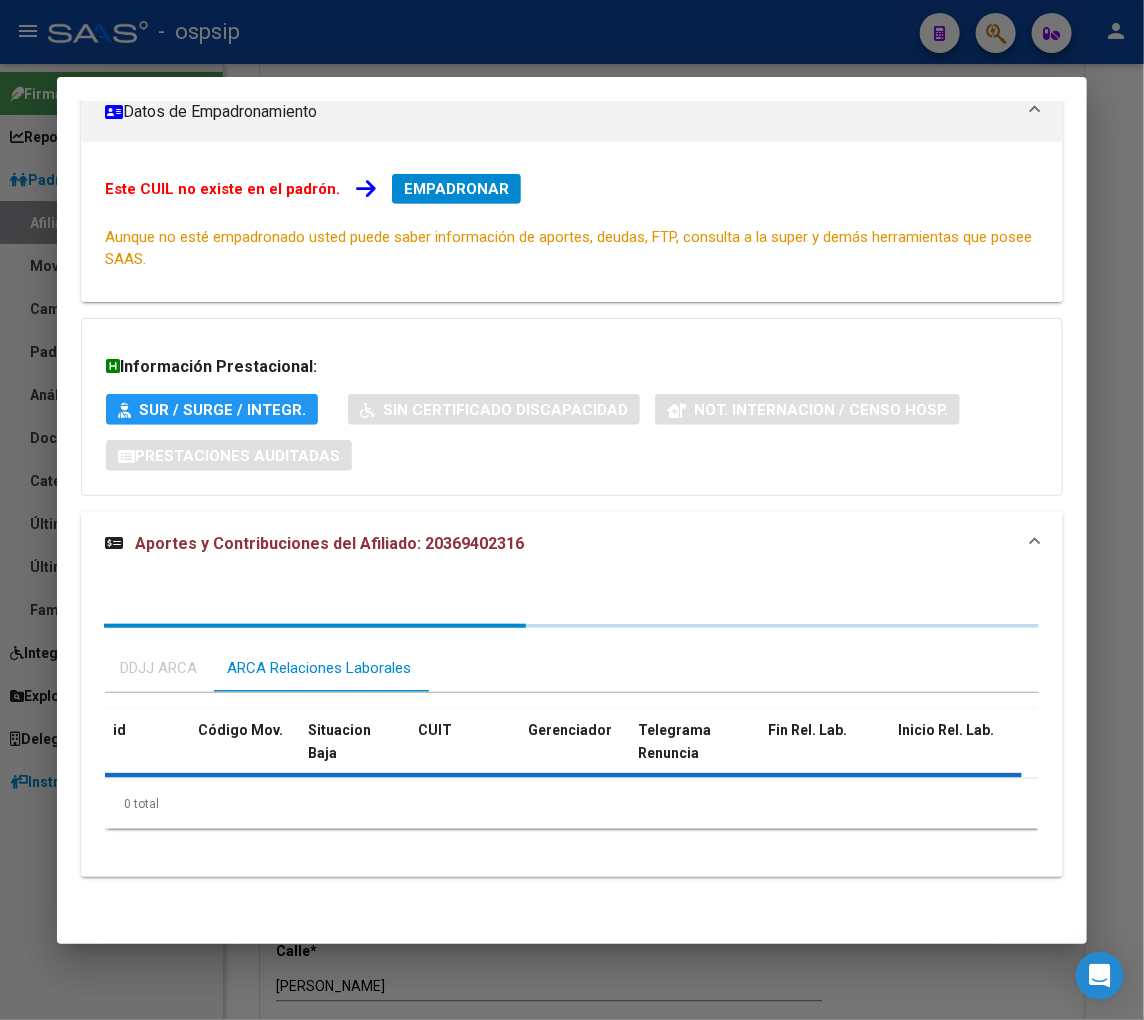 scroll, scrollTop: 383, scrollLeft: 0, axis: vertical 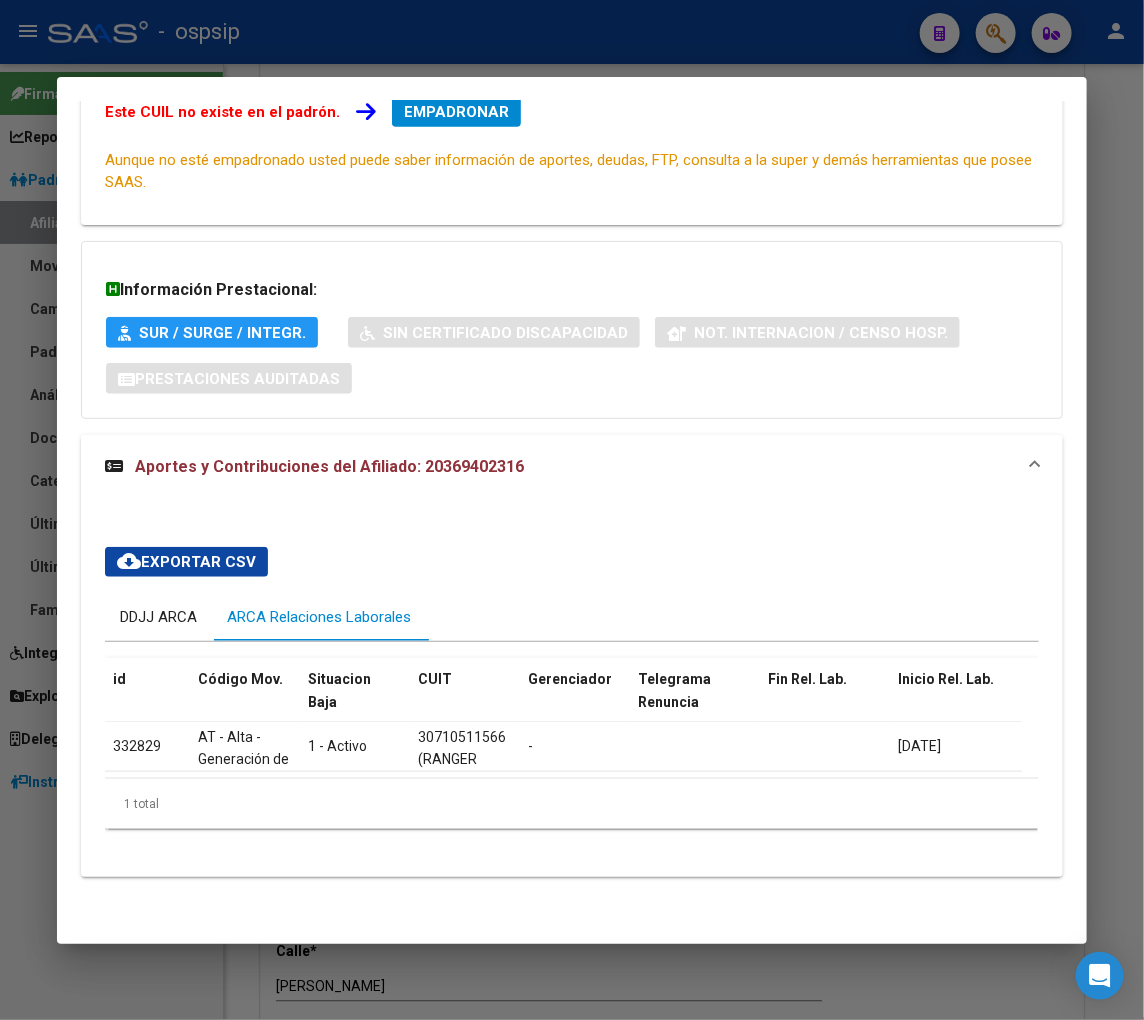click on "DDJJ ARCA" at bounding box center (158, 617) 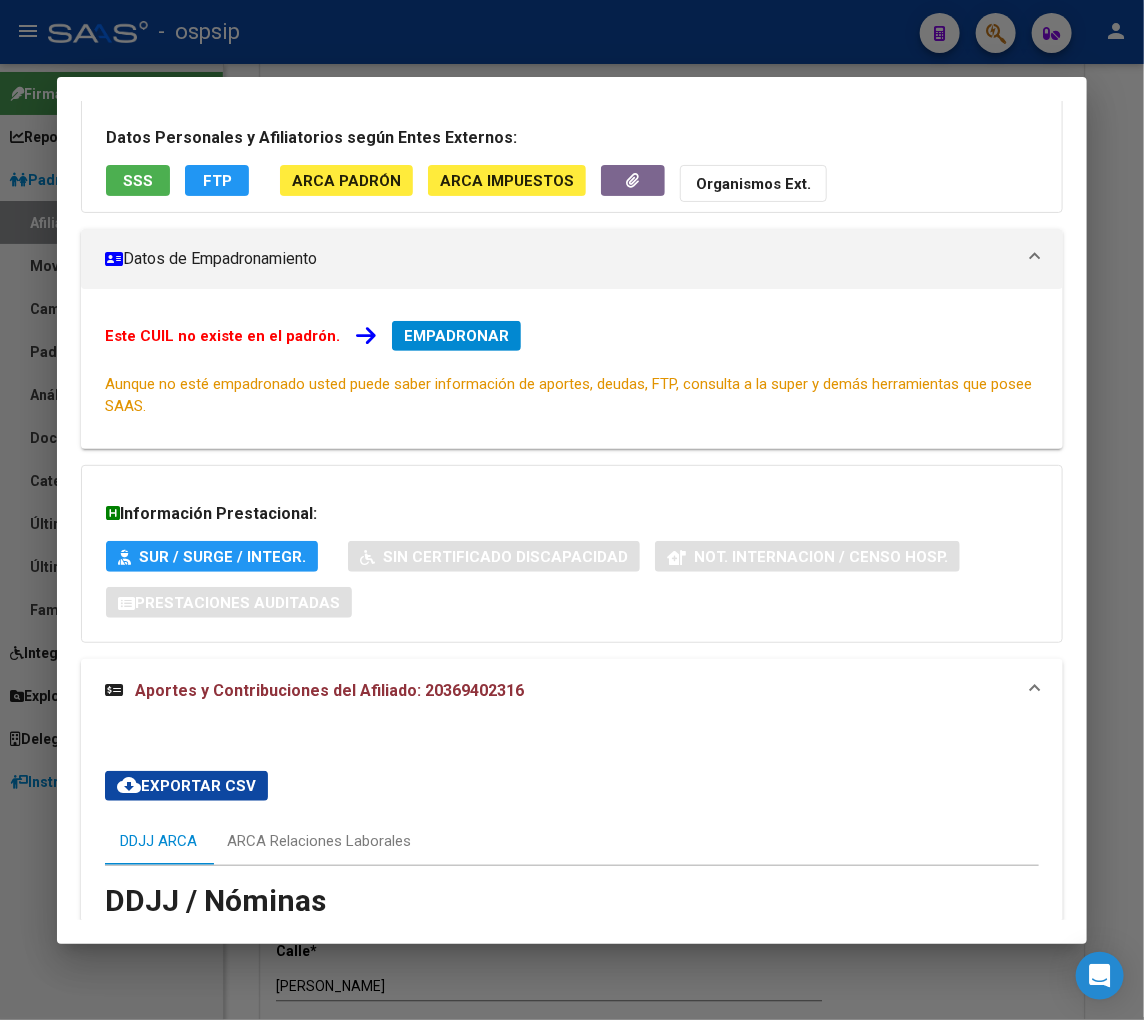 scroll, scrollTop: 0, scrollLeft: 0, axis: both 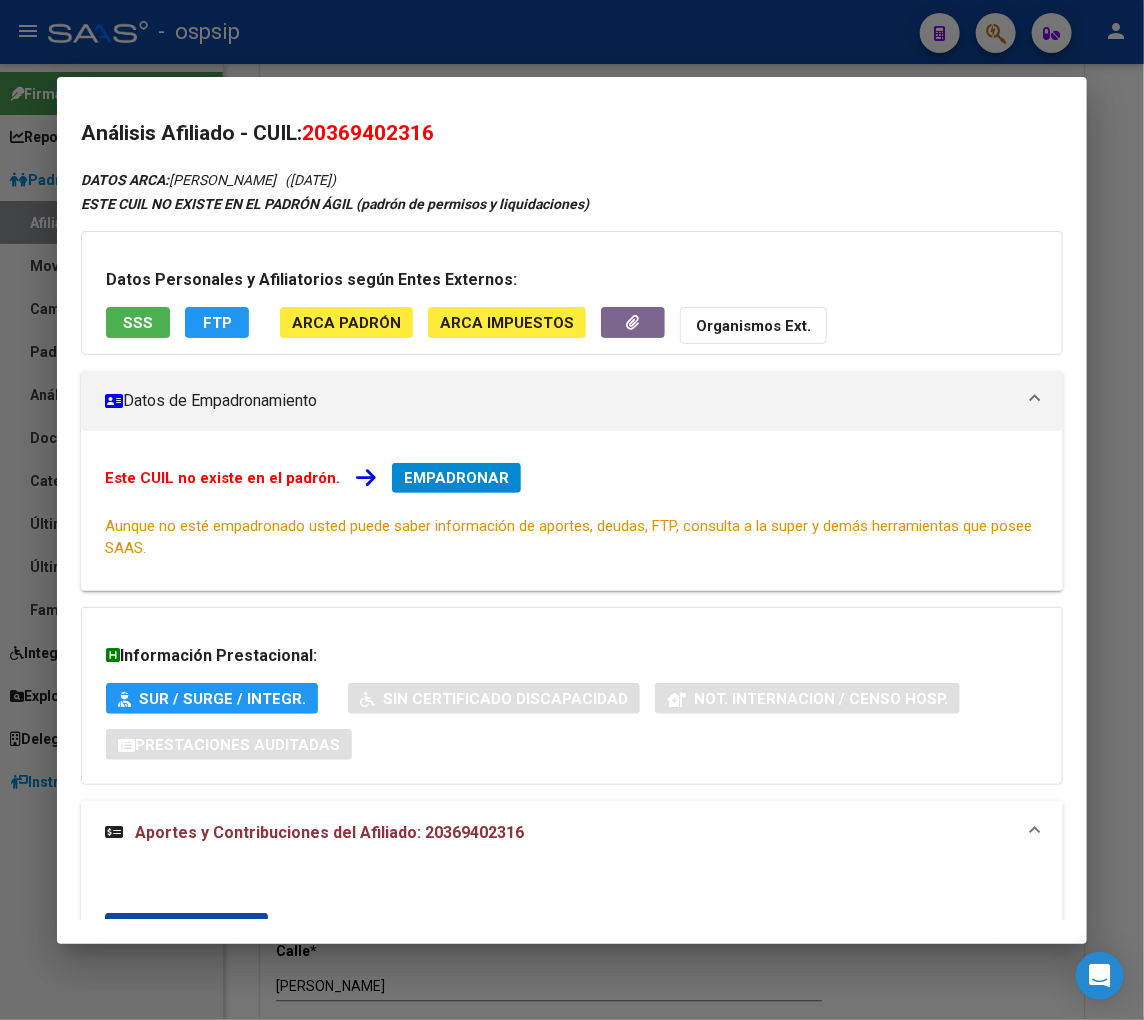 click on "EMPADRONAR" at bounding box center [456, 478] 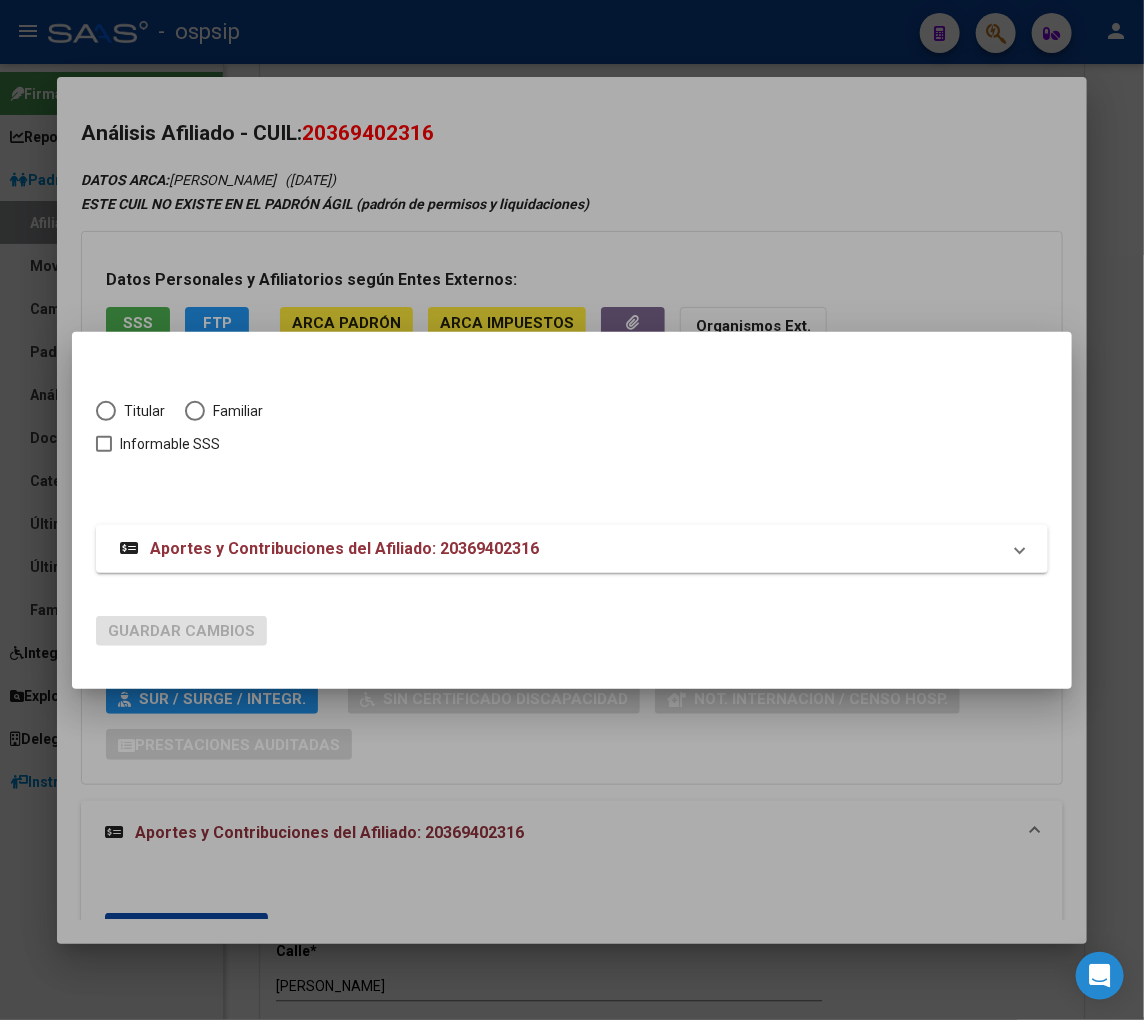 click at bounding box center (106, 411) 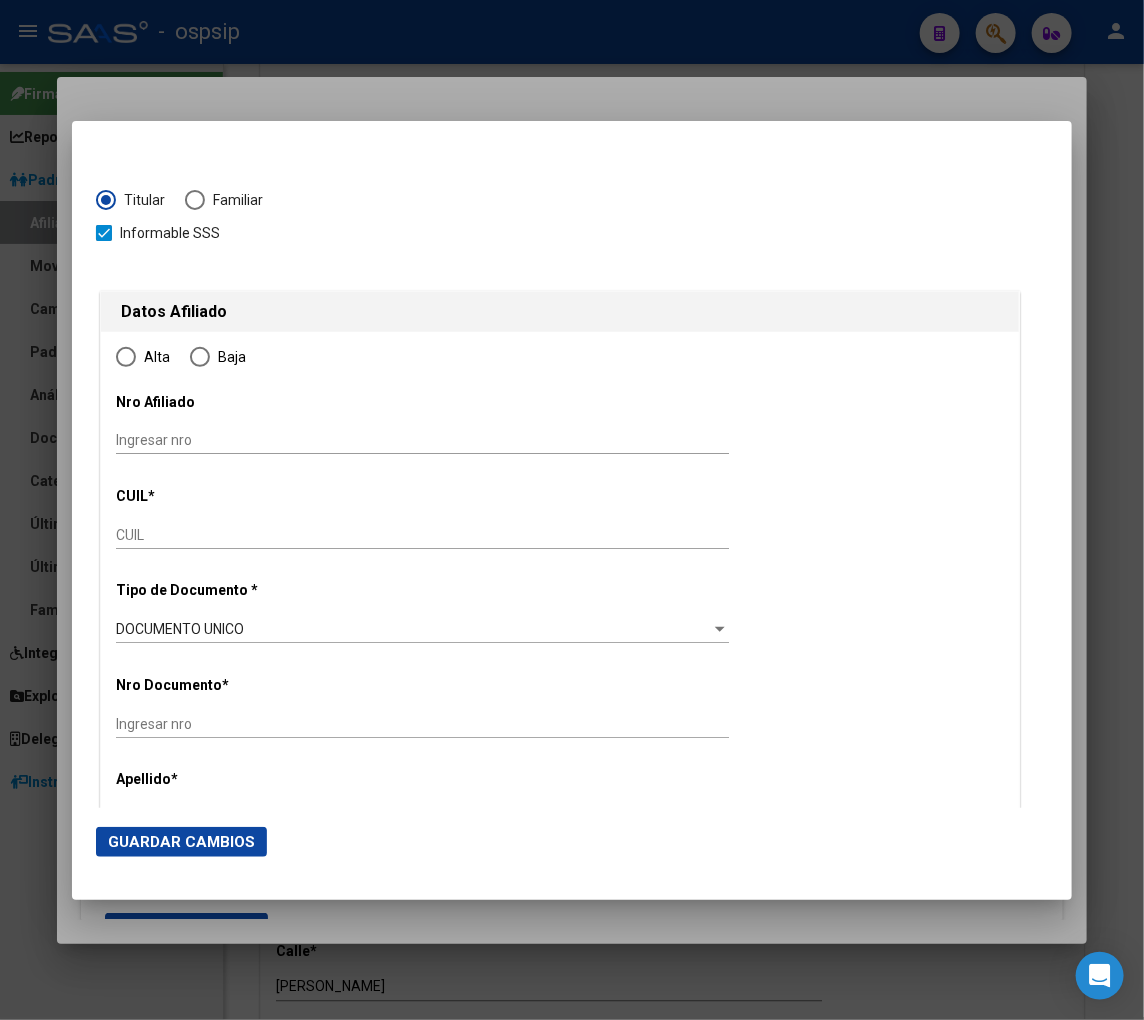 type on "20-36940231-6" 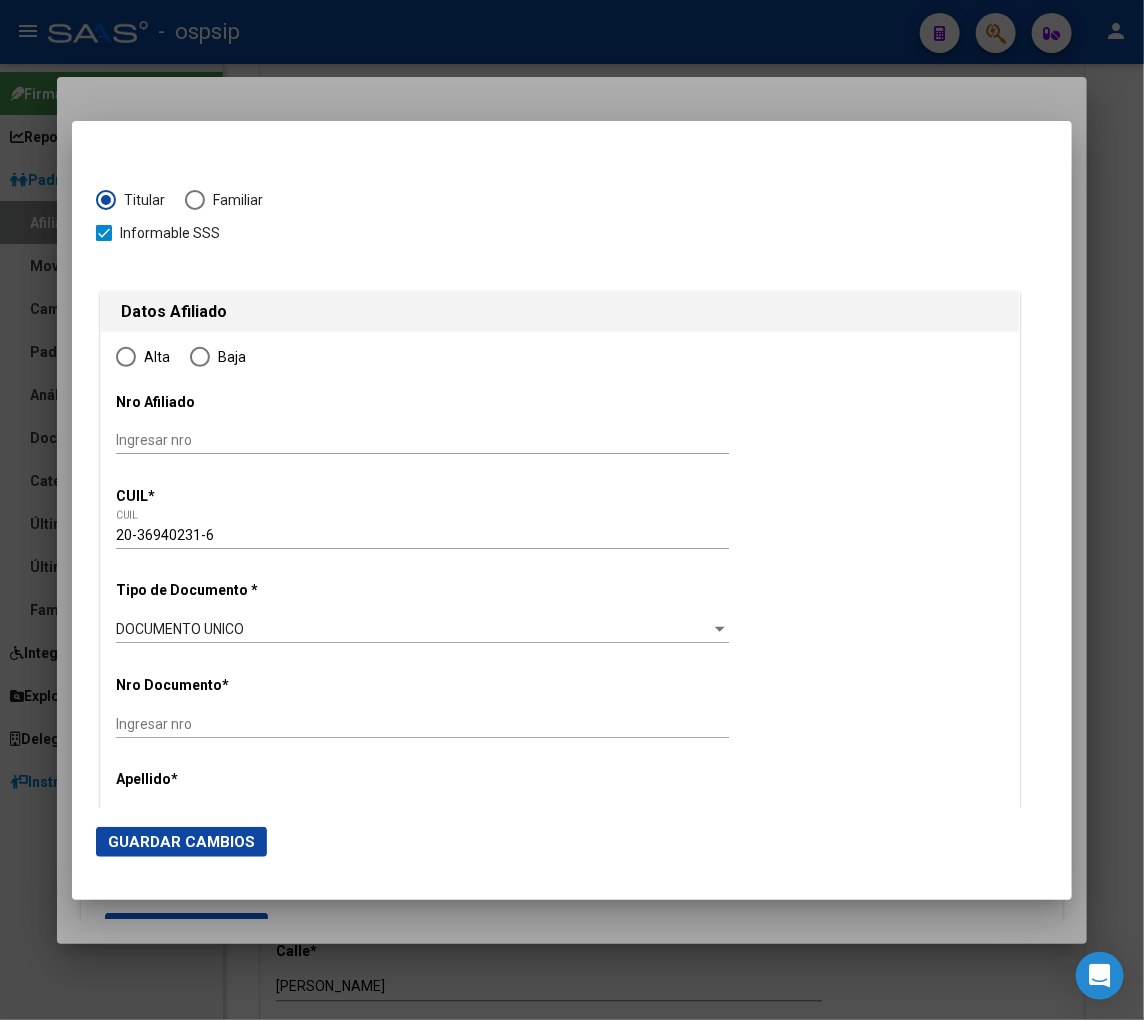 type on "36940231" 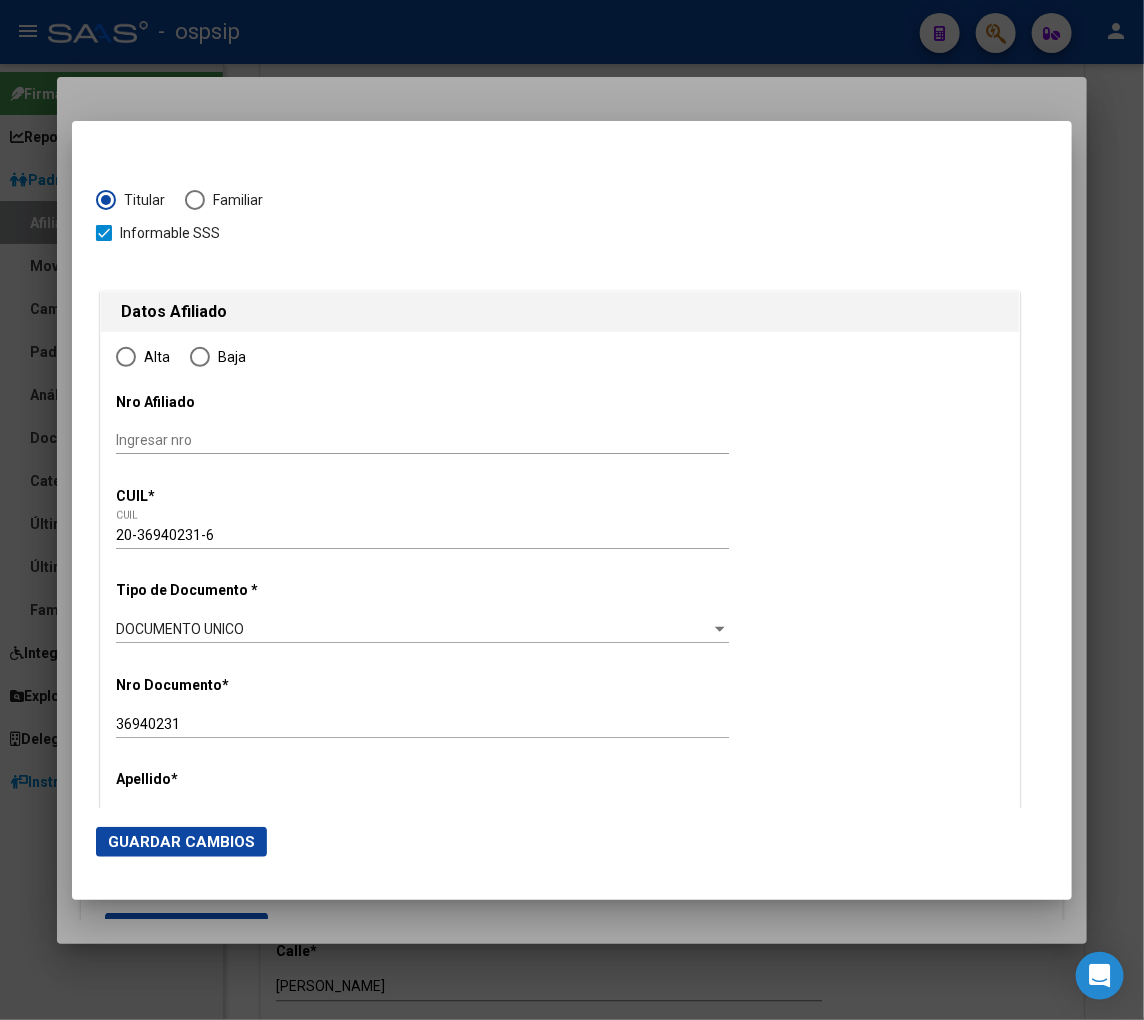 radio on "true" 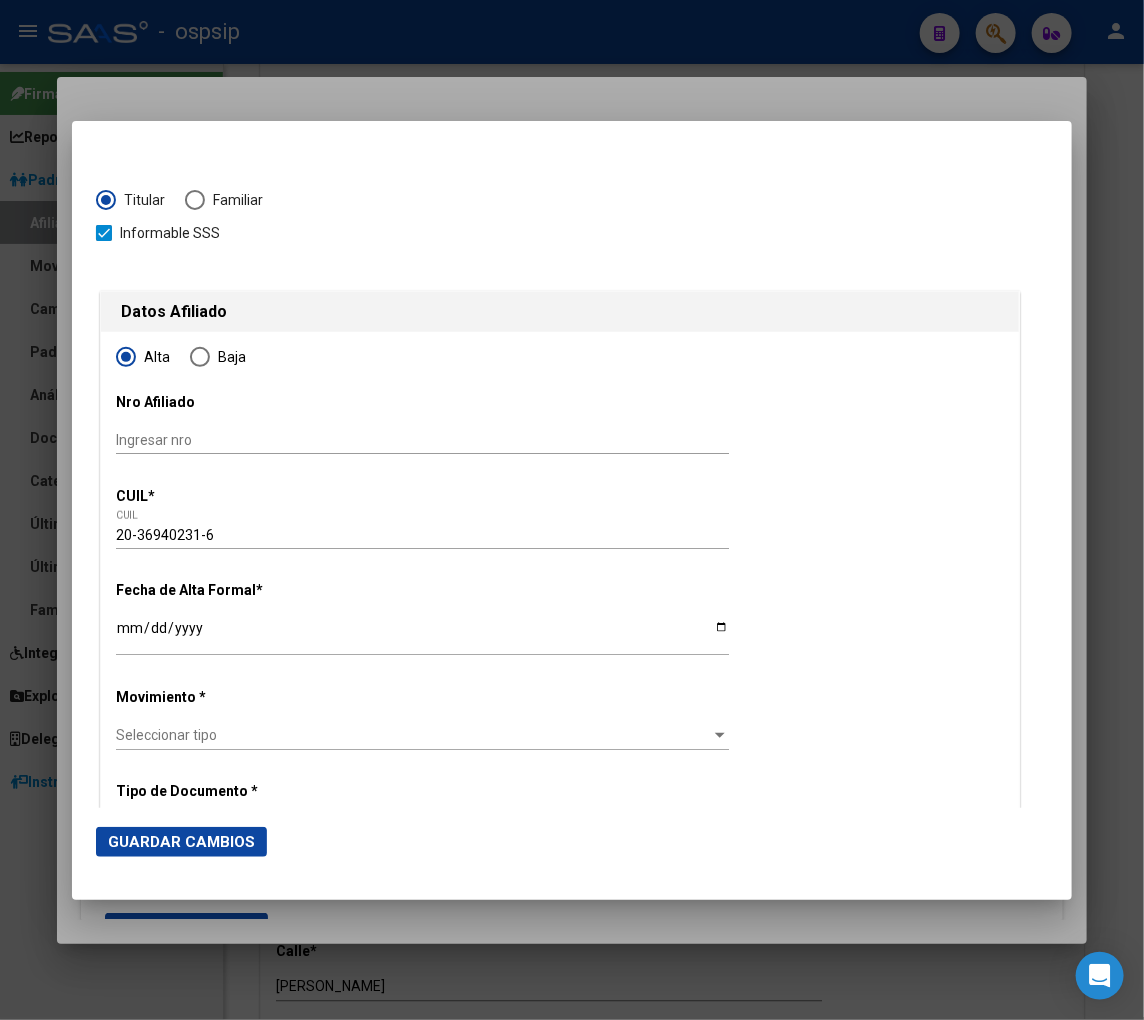 click on "Ingresar fecha" at bounding box center (422, 635) 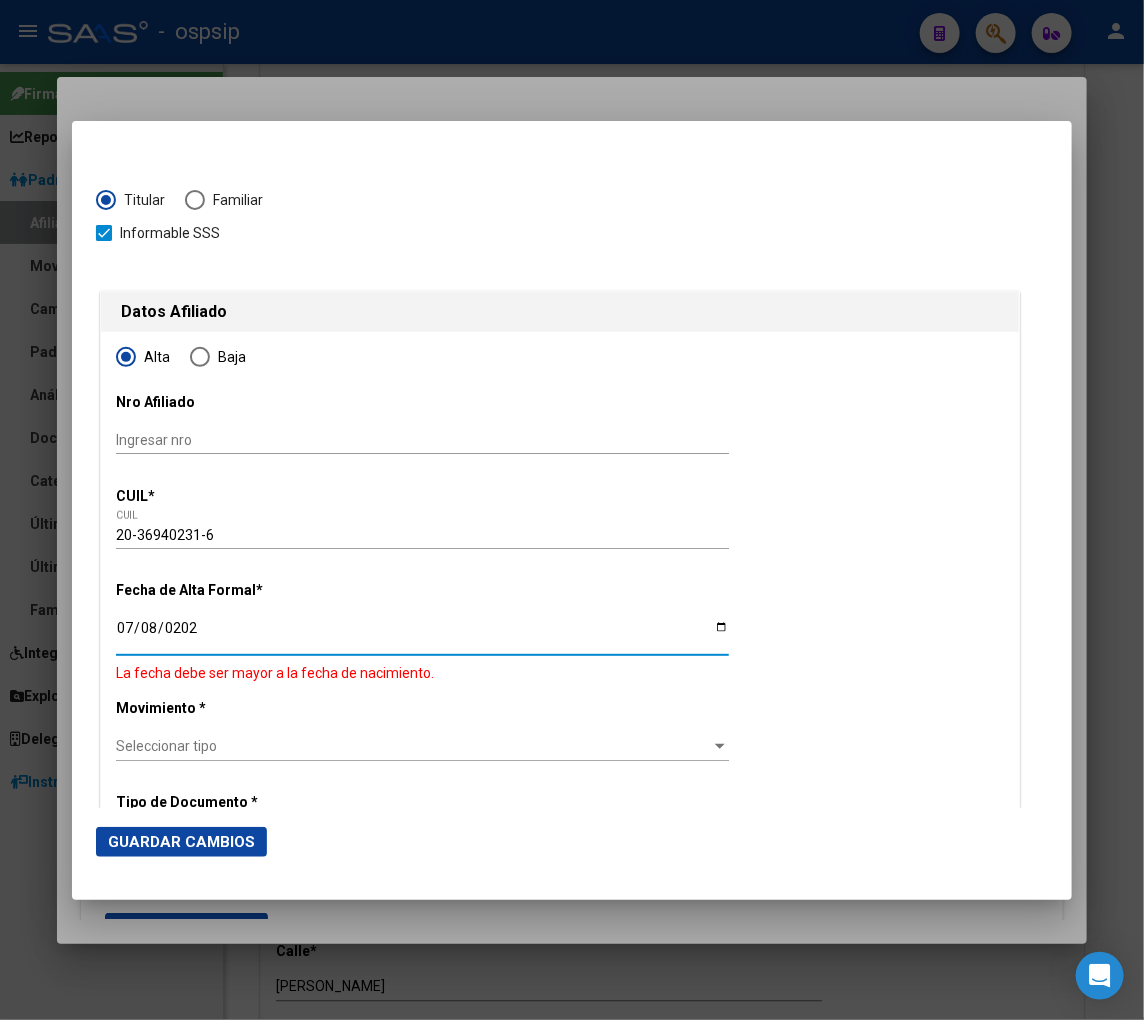 type on "[DATE]" 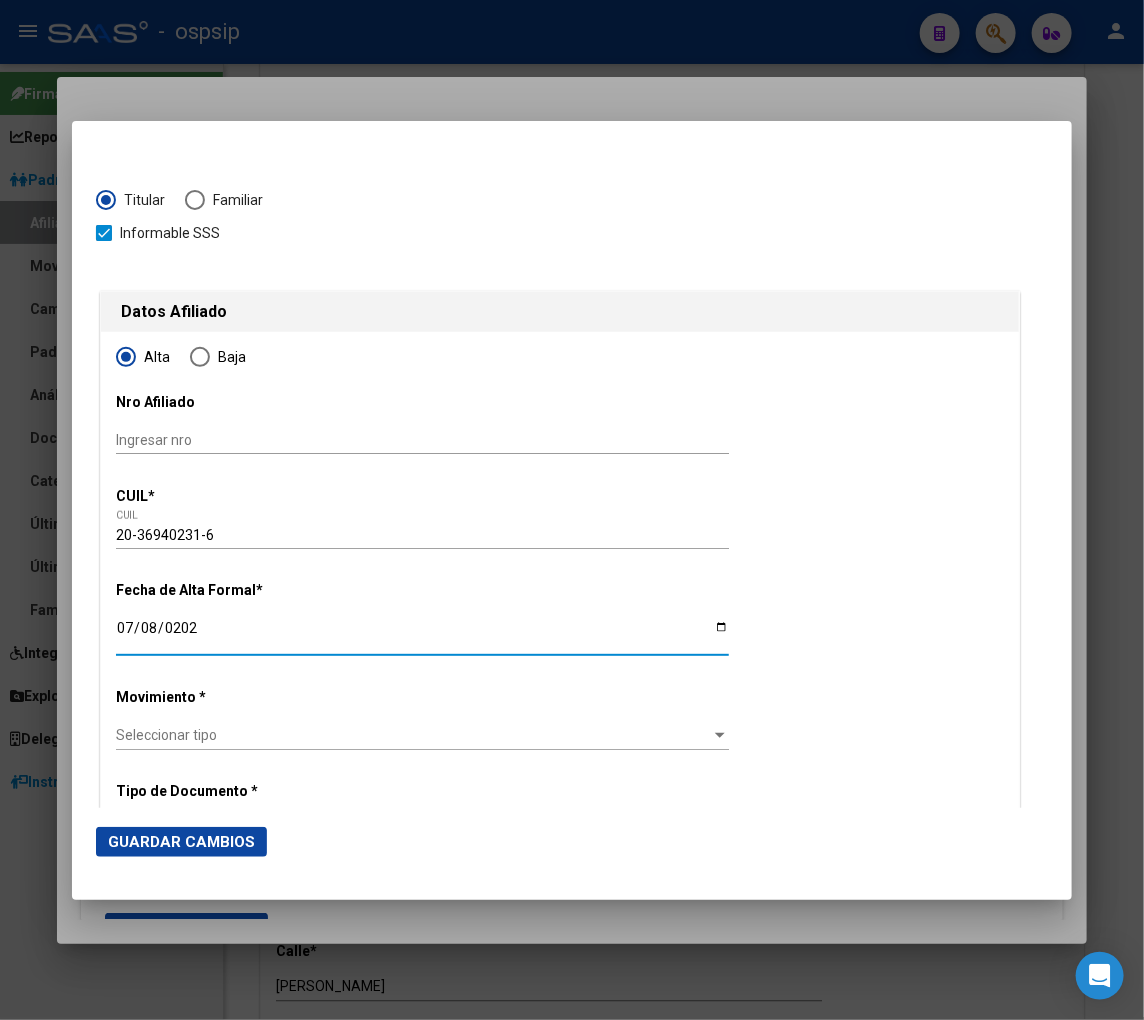 click on "Seleccionar tipo Seleccionar tipo" 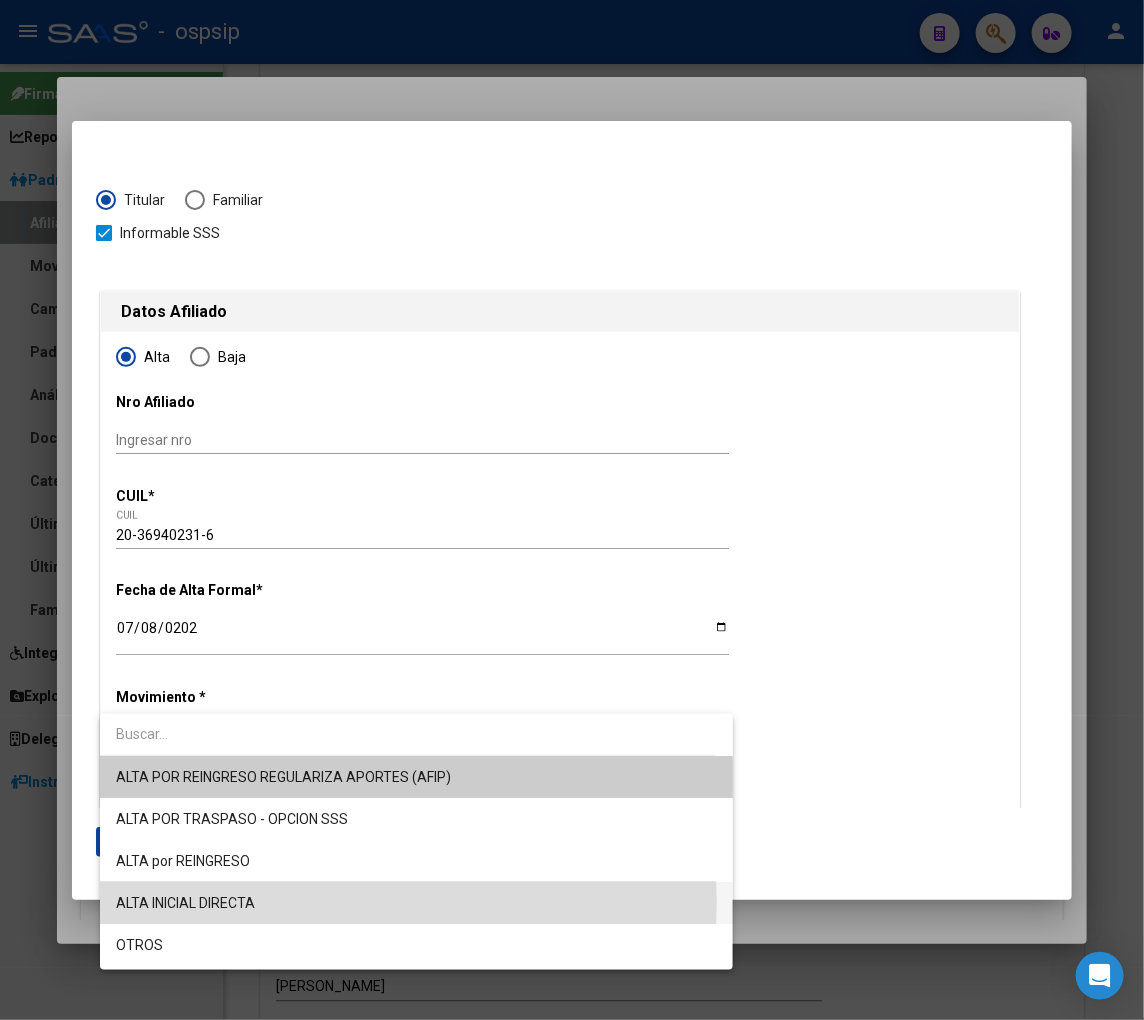 click on "ALTA INICIAL DIRECTA" at bounding box center (416, 903) 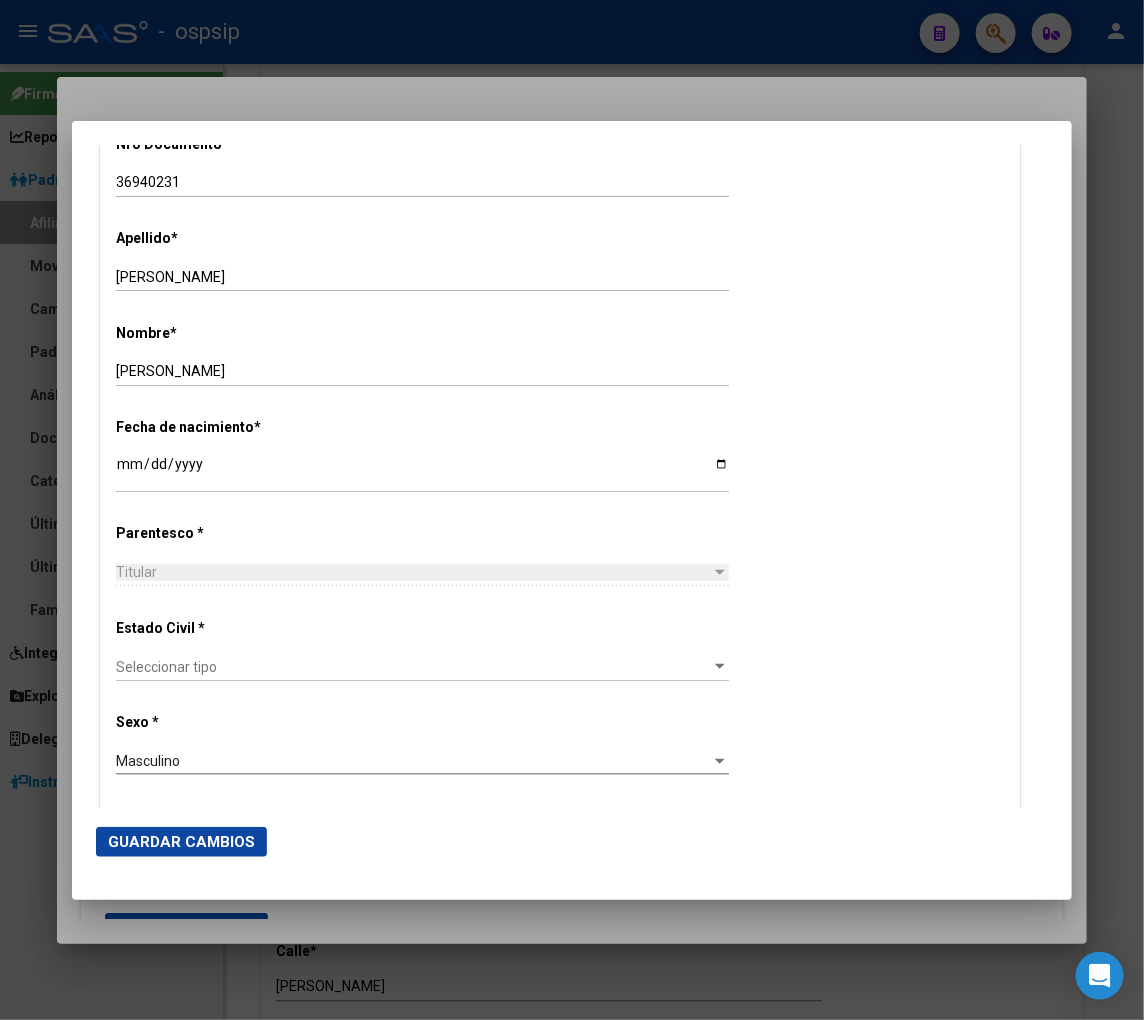scroll, scrollTop: 777, scrollLeft: 0, axis: vertical 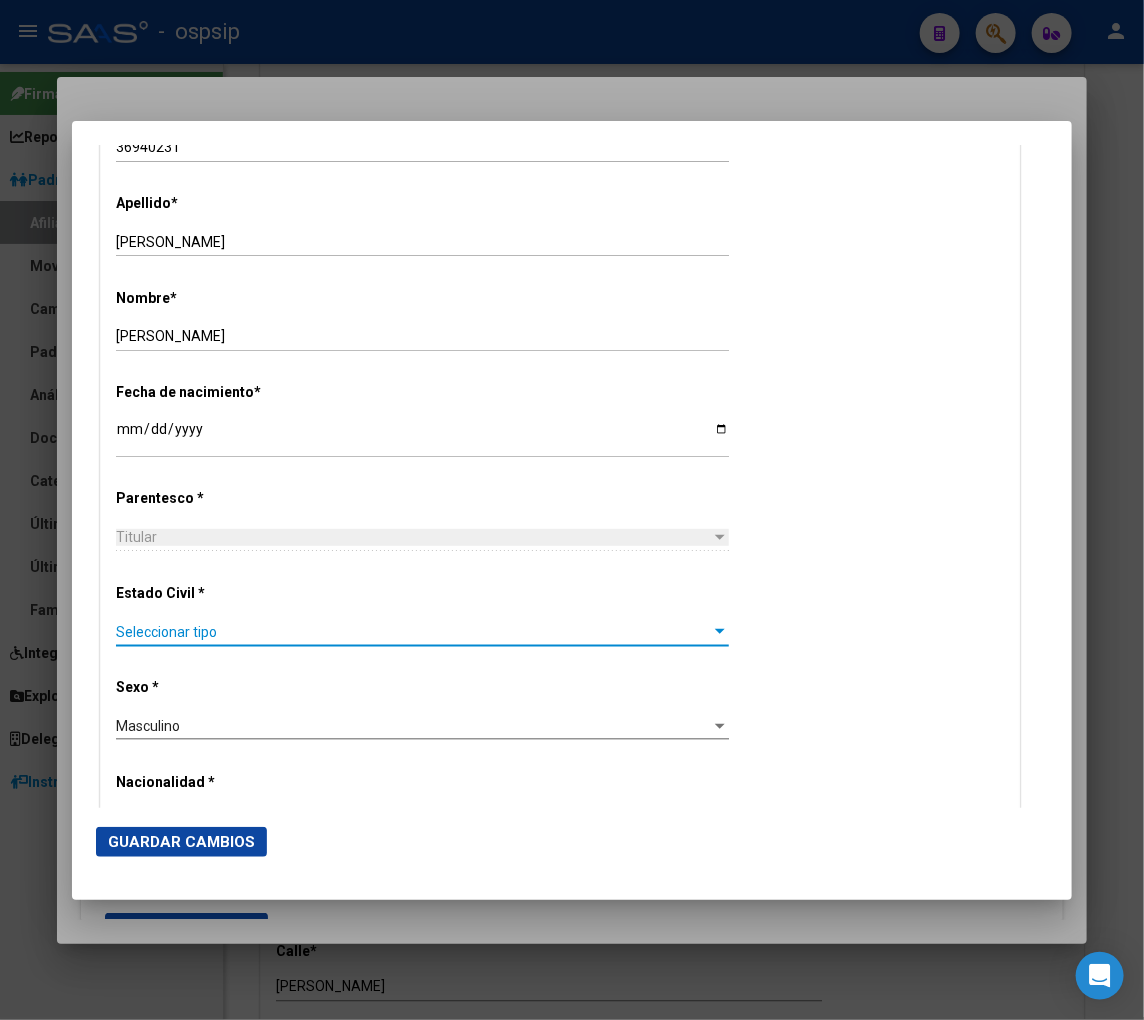 click on "Seleccionar tipo" at bounding box center (413, 632) 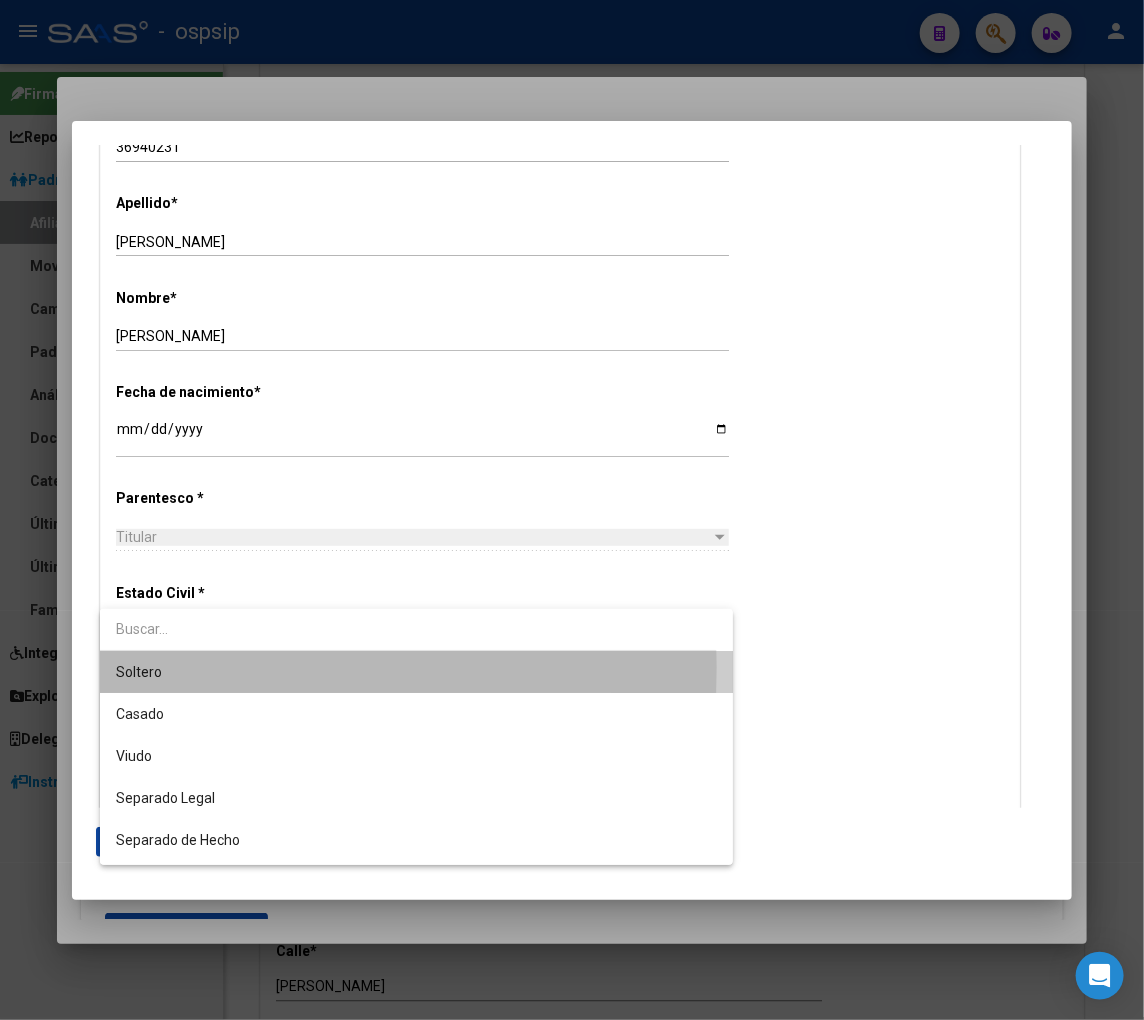 click on "Soltero" at bounding box center (416, 672) 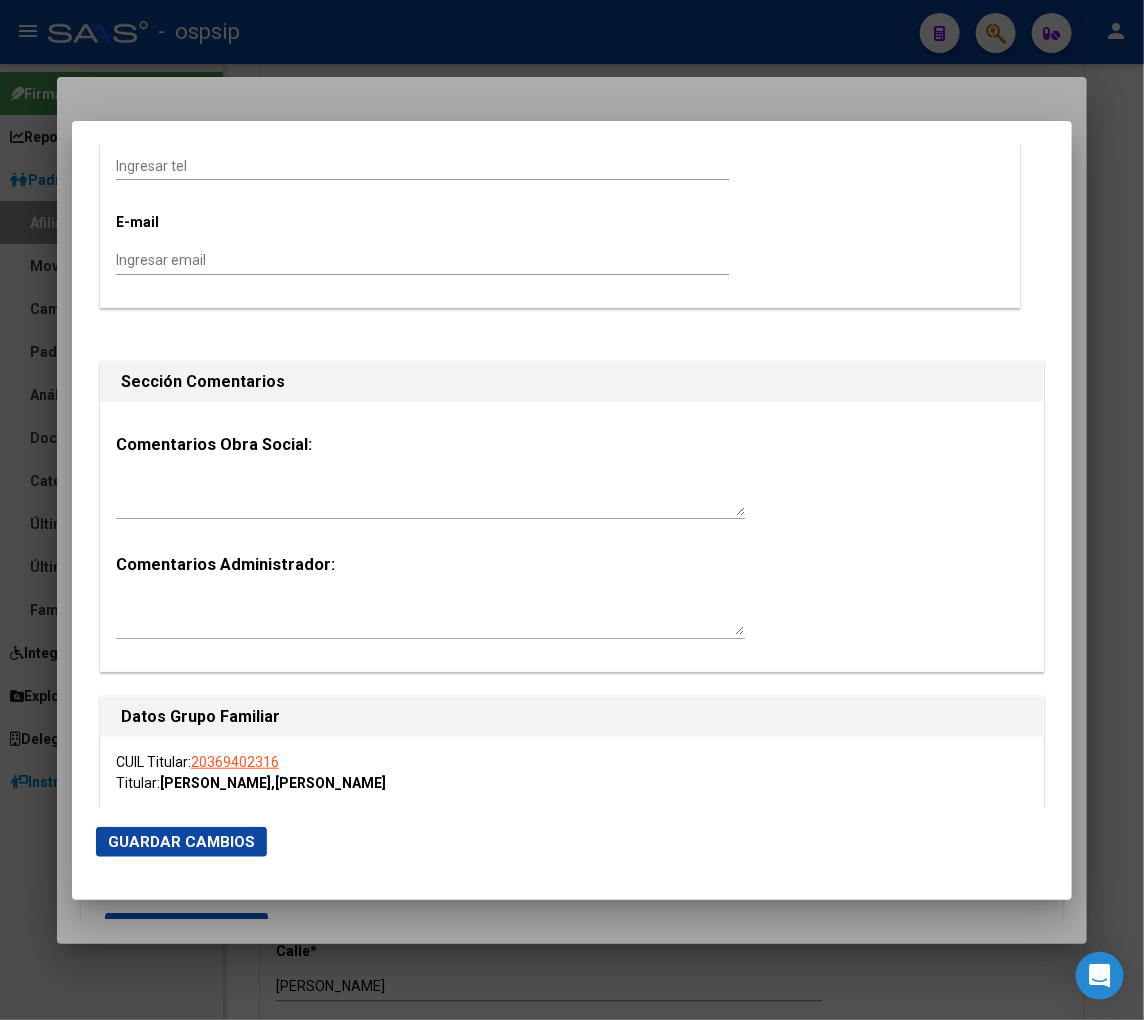 scroll, scrollTop: 2777, scrollLeft: 0, axis: vertical 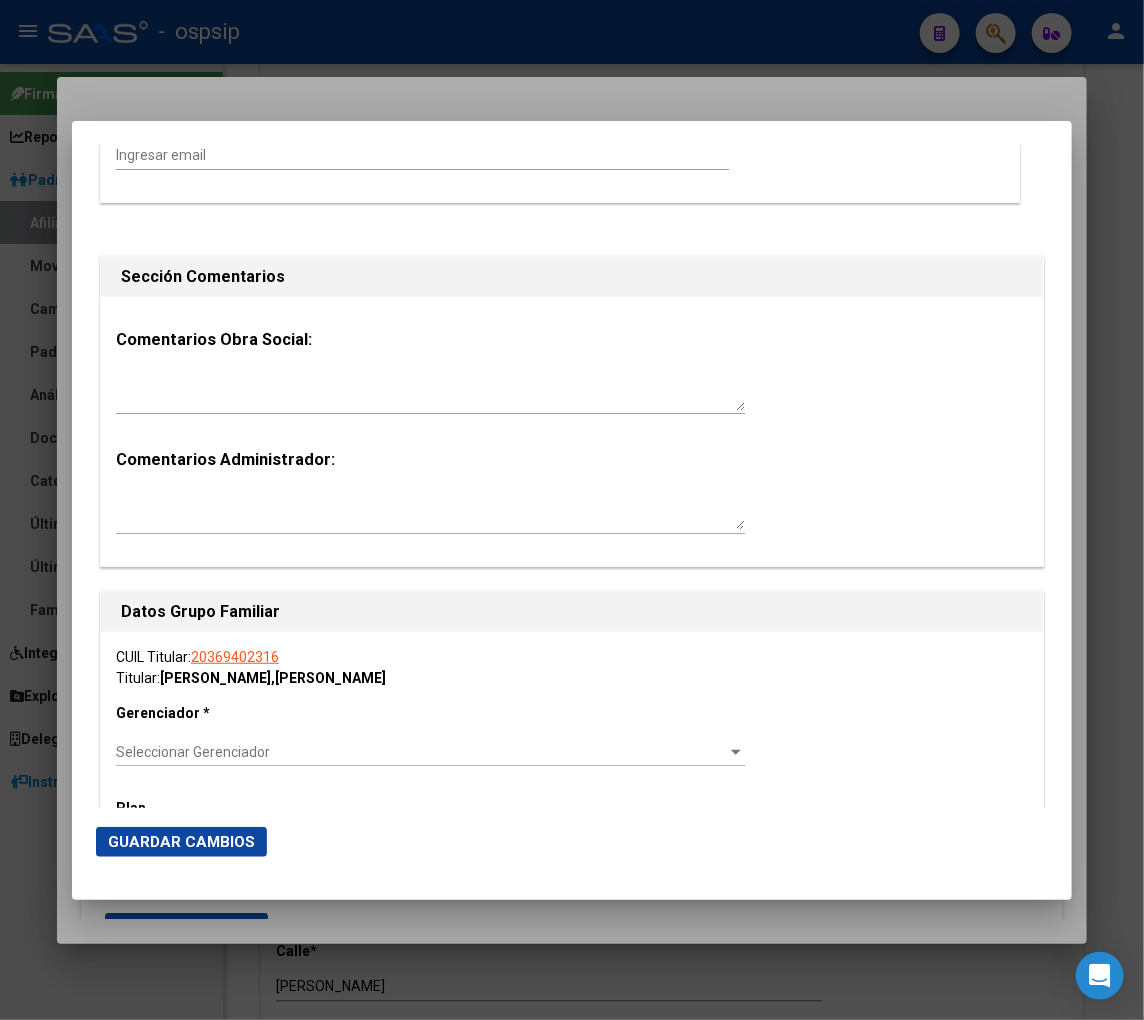 click at bounding box center [736, 752] 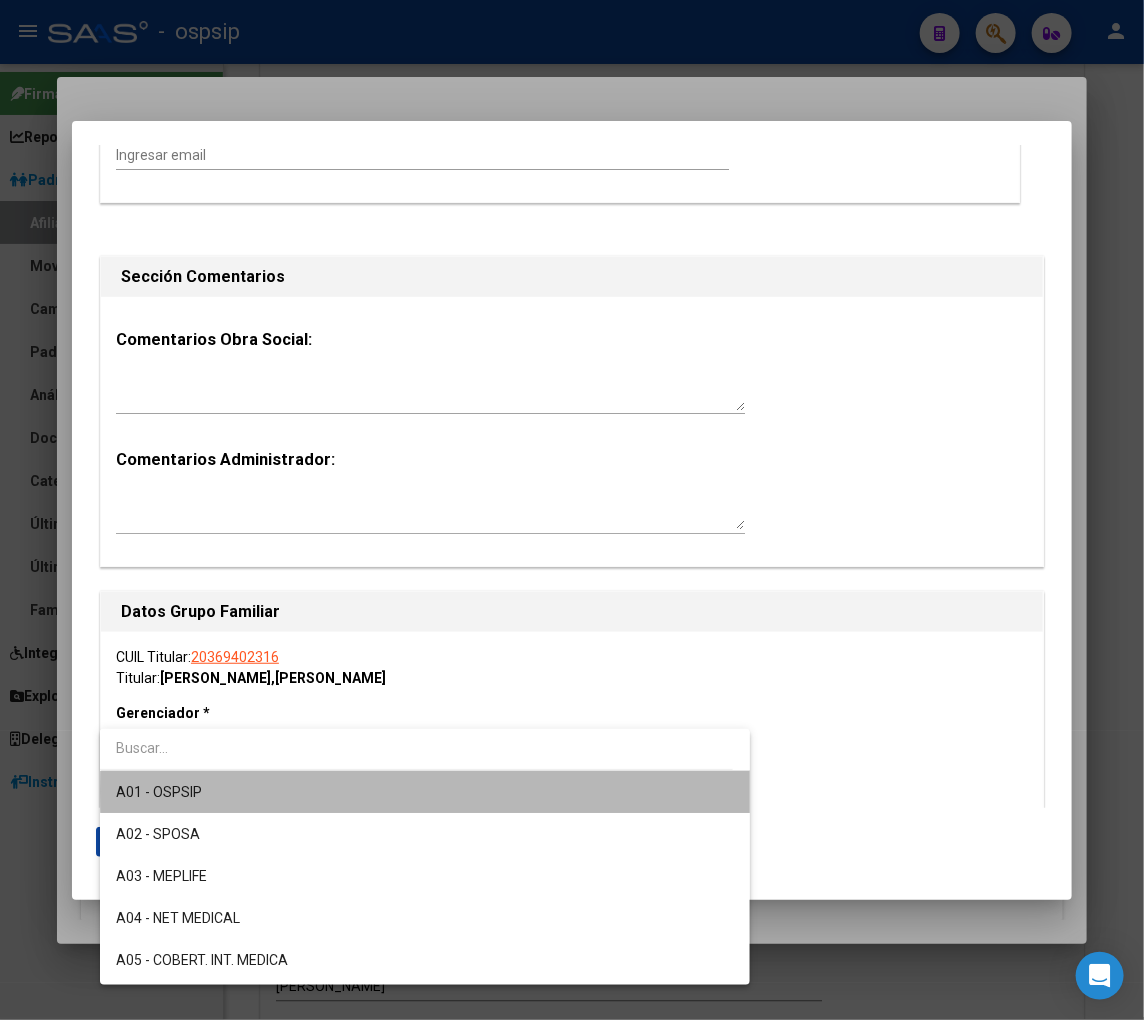 click on "A01 - OSPSIP" at bounding box center (425, 792) 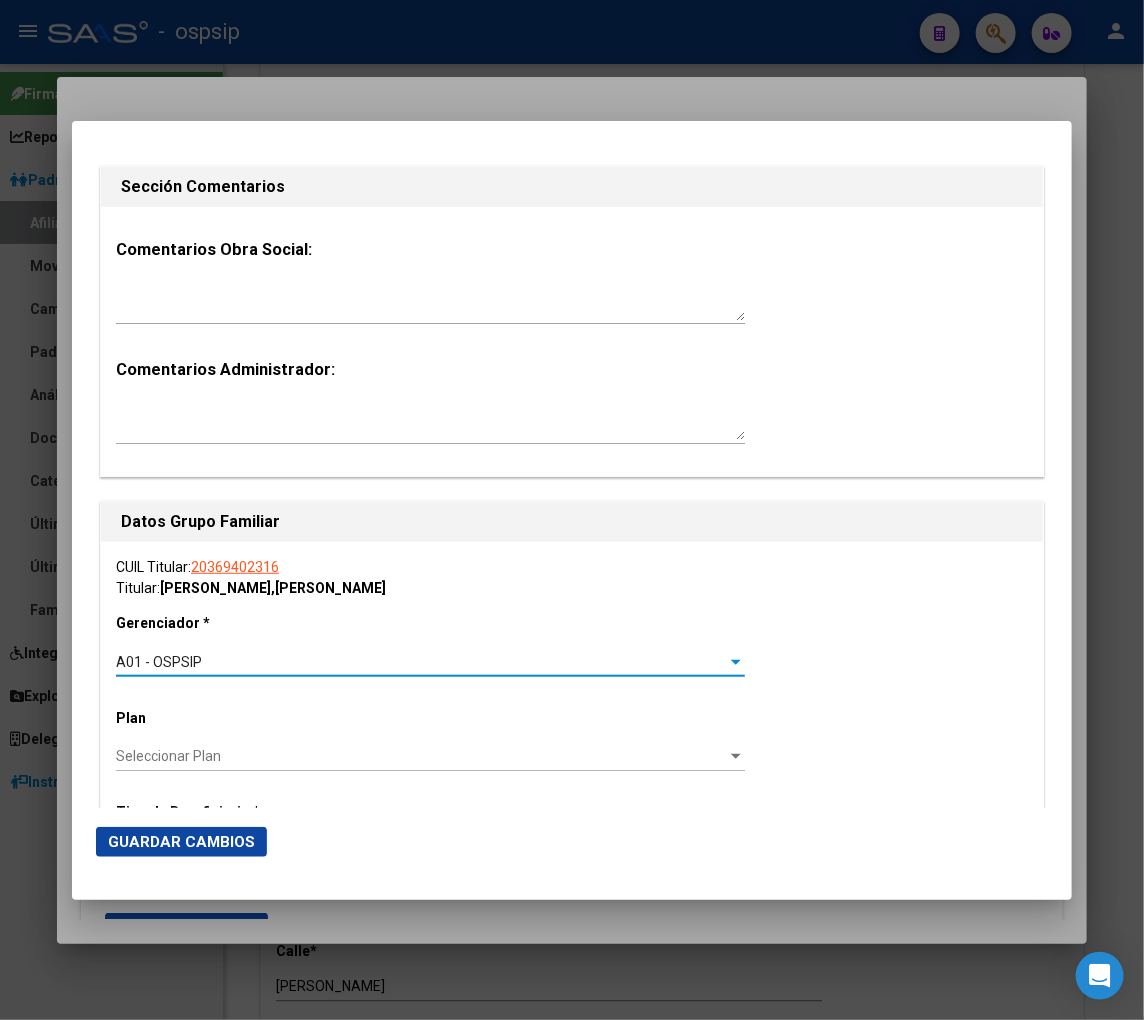 scroll, scrollTop: 3000, scrollLeft: 0, axis: vertical 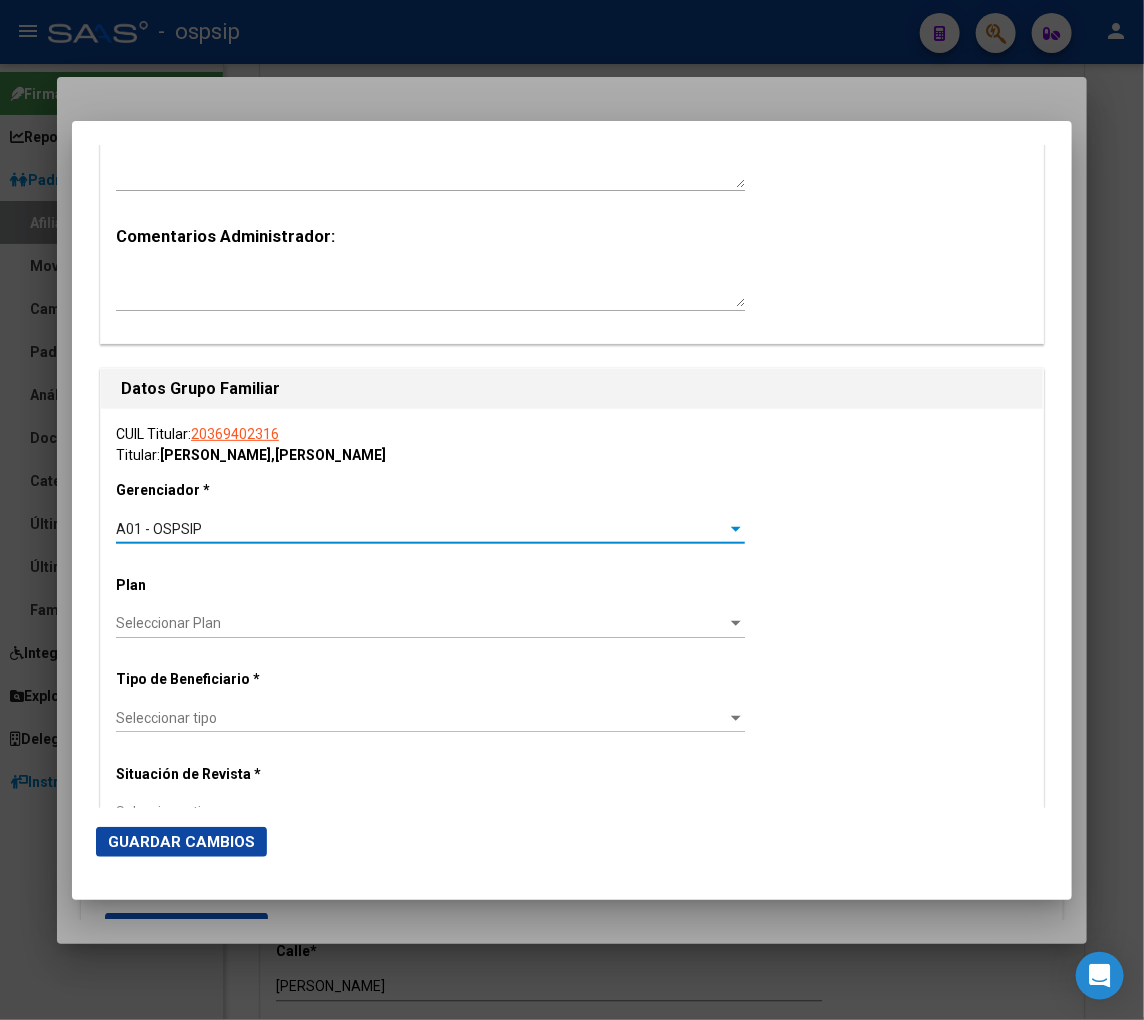 click on "CUIL Titular:   20369402316   Titular:   SANCHEZ ,  LAUTARO JOEL  Gerenciador * A01 - OSPSIP Seleccionar Gerenciador  Plan  Seleccionar Plan Seleccionar Plan  Tipo de Beneficiario * Seleccionar tipo Seleccionar tipo  Situación de Revista * Seleccionar tipo Seleccionar tipo CUIT Empleador  *   Ingresar CUIT  Ultimo Origen Obra Social" at bounding box center [572, 705] 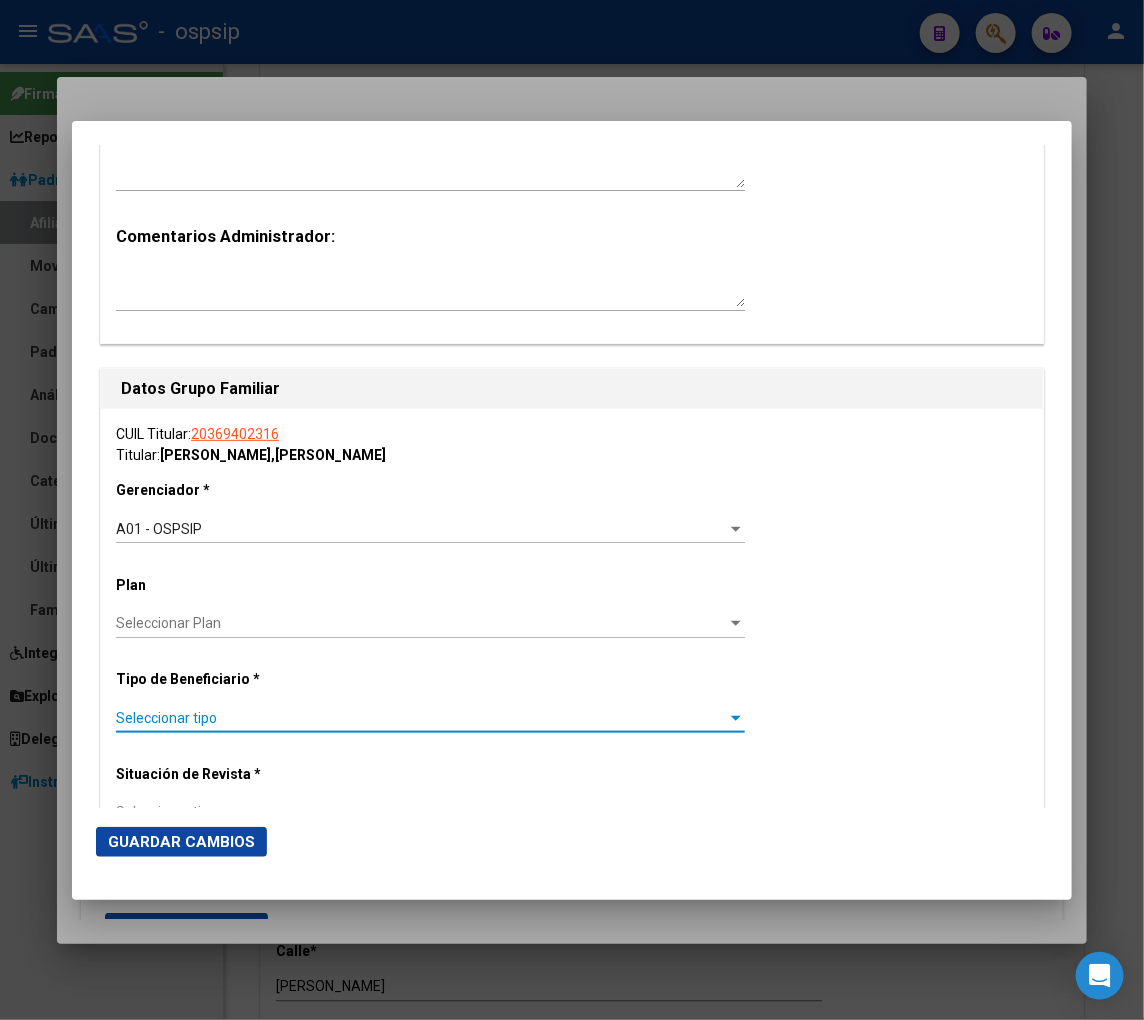 click on "Seleccionar tipo" at bounding box center (421, 718) 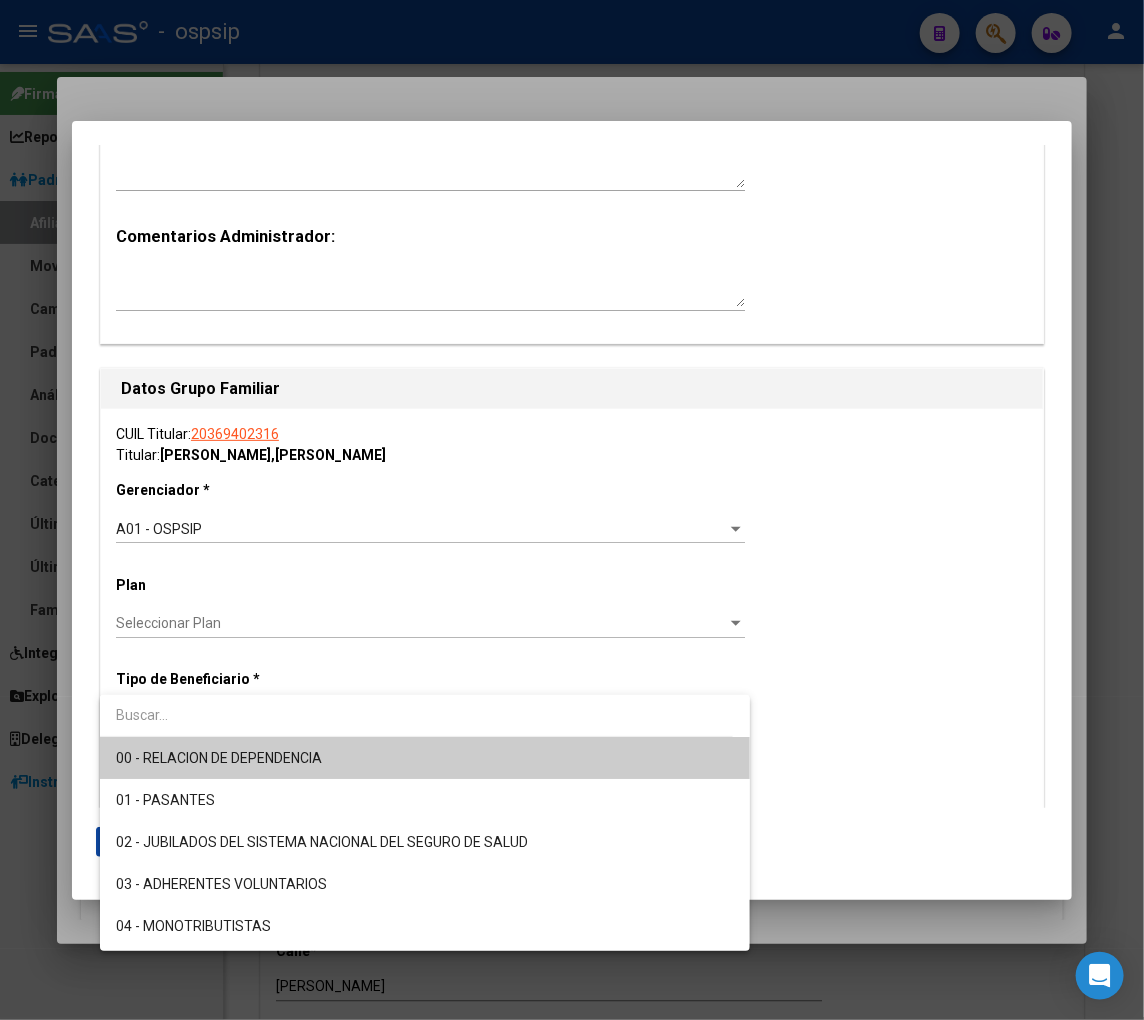 click on "00 - RELACION DE DEPENDENCIA" at bounding box center [425, 758] 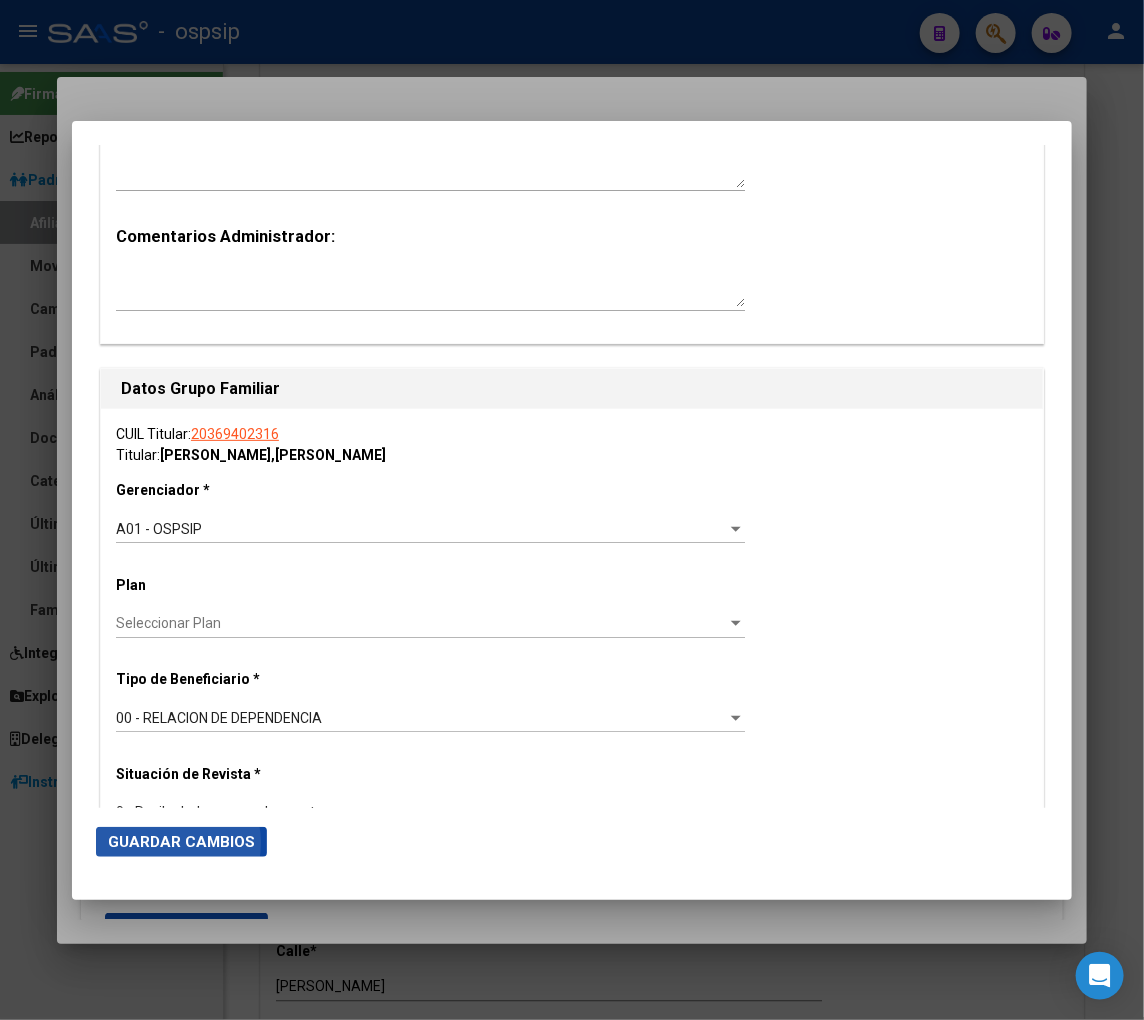 click on "Guardar Cambios" 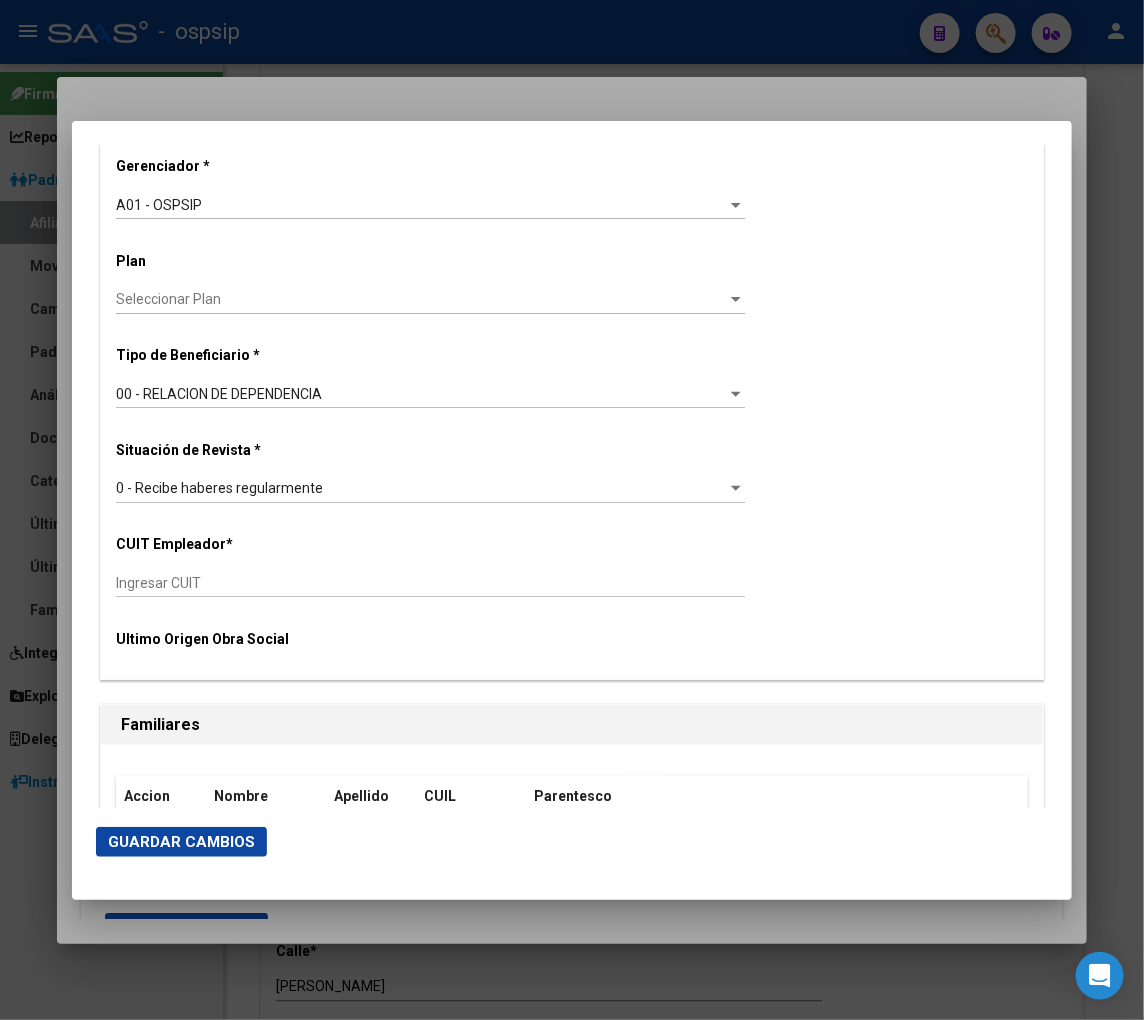 scroll, scrollTop: 3297, scrollLeft: 0, axis: vertical 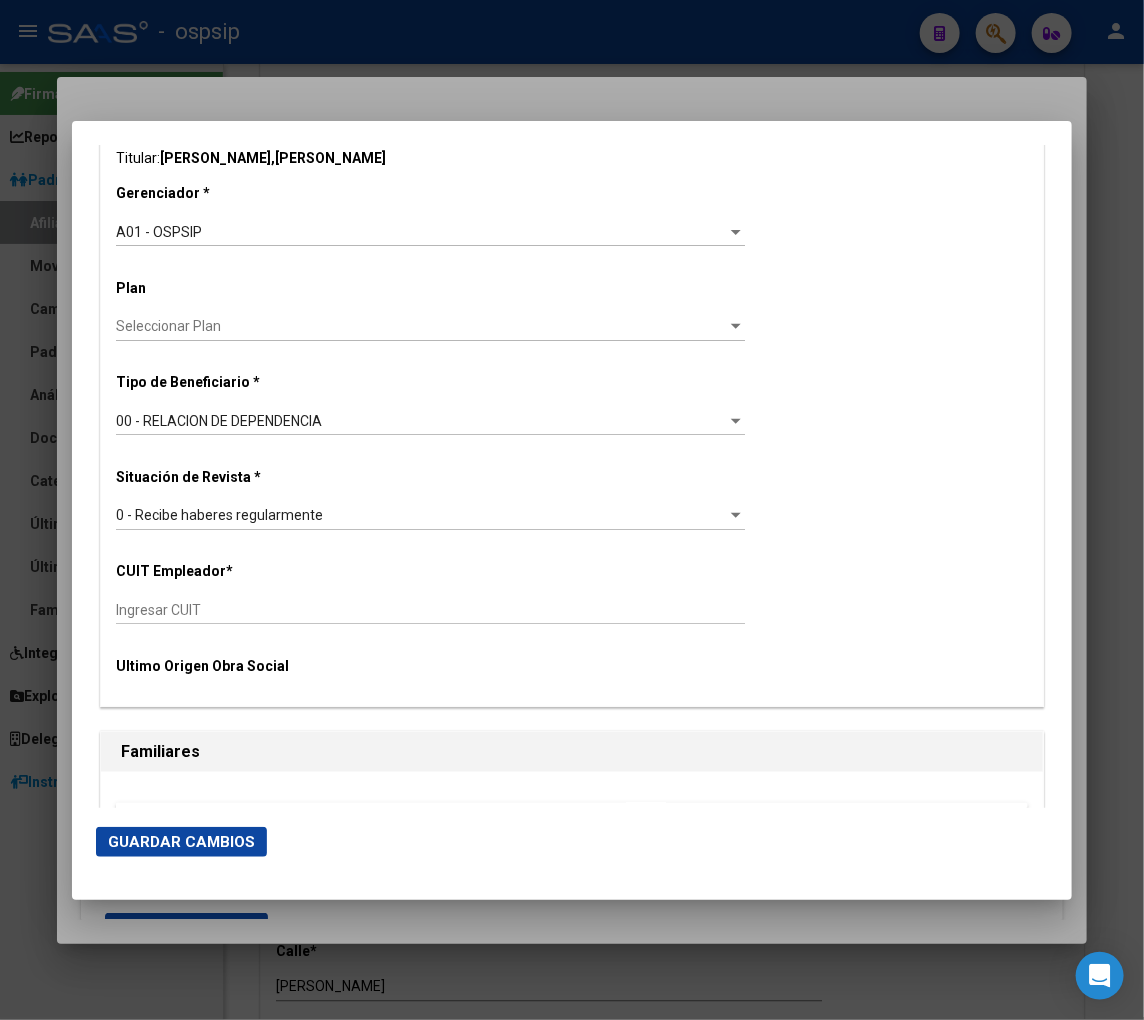 click on "Ingresar CUIT" at bounding box center (430, 610) 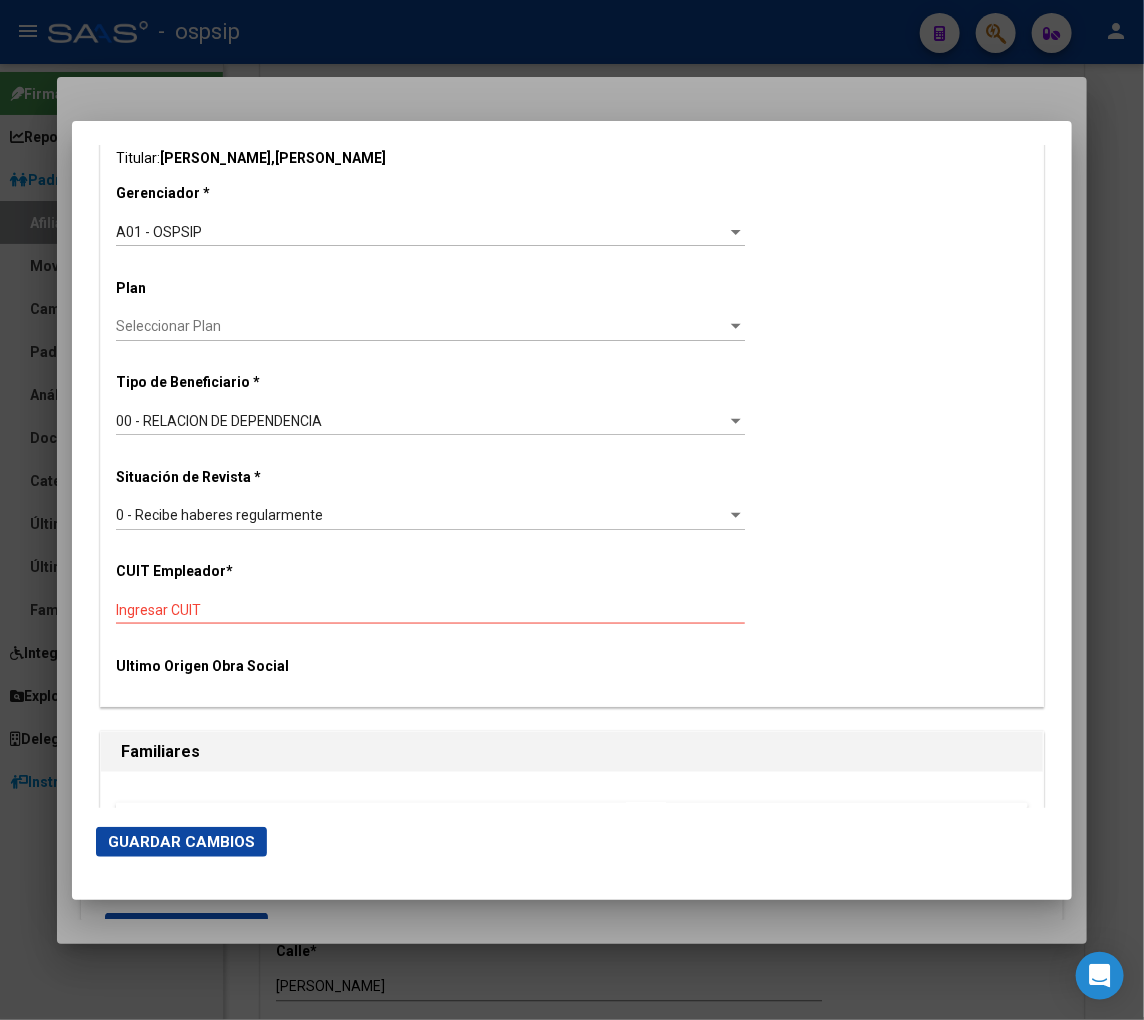 click on "Ultimo Origen Obra Social" at bounding box center (572, 666) 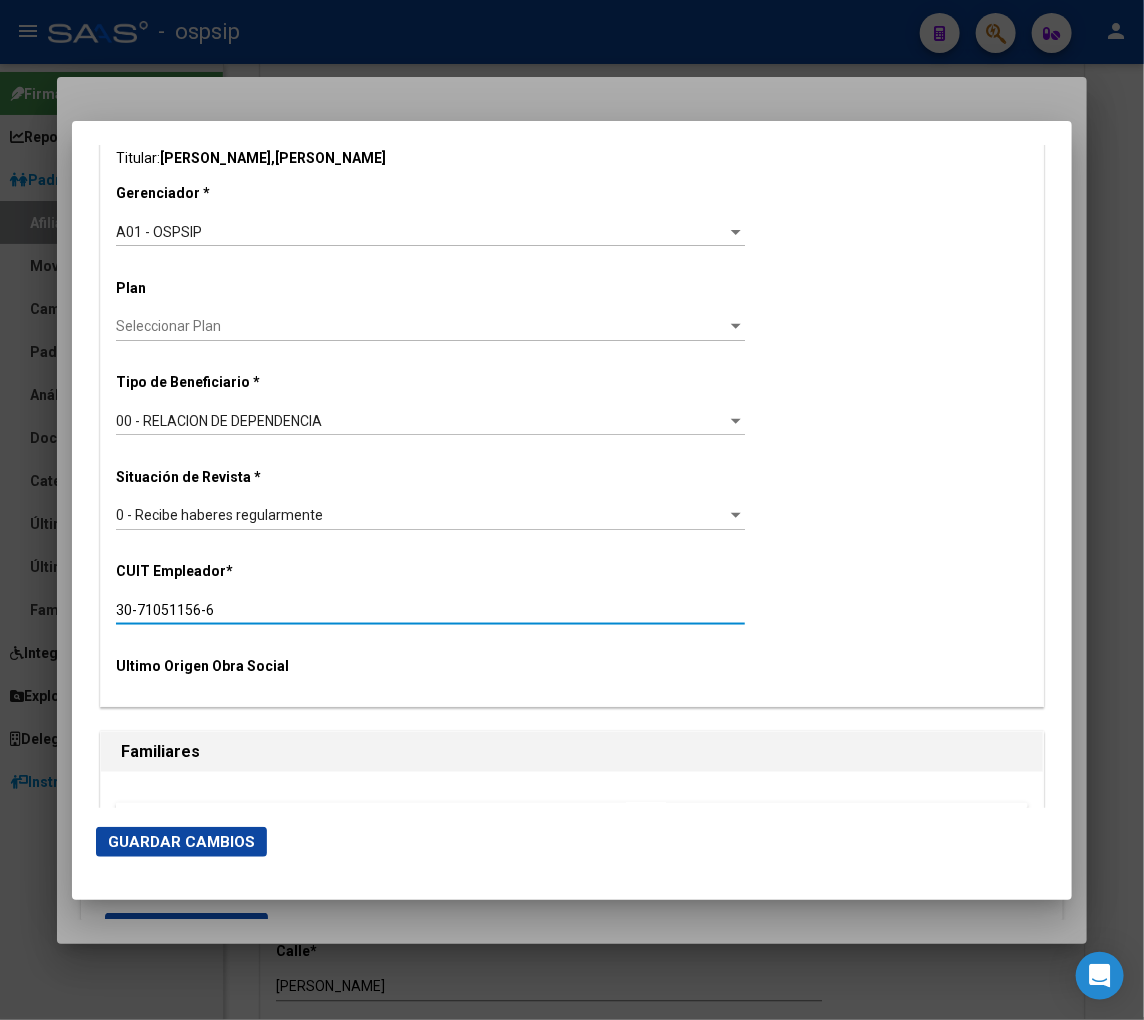 type on "30-71051156-6" 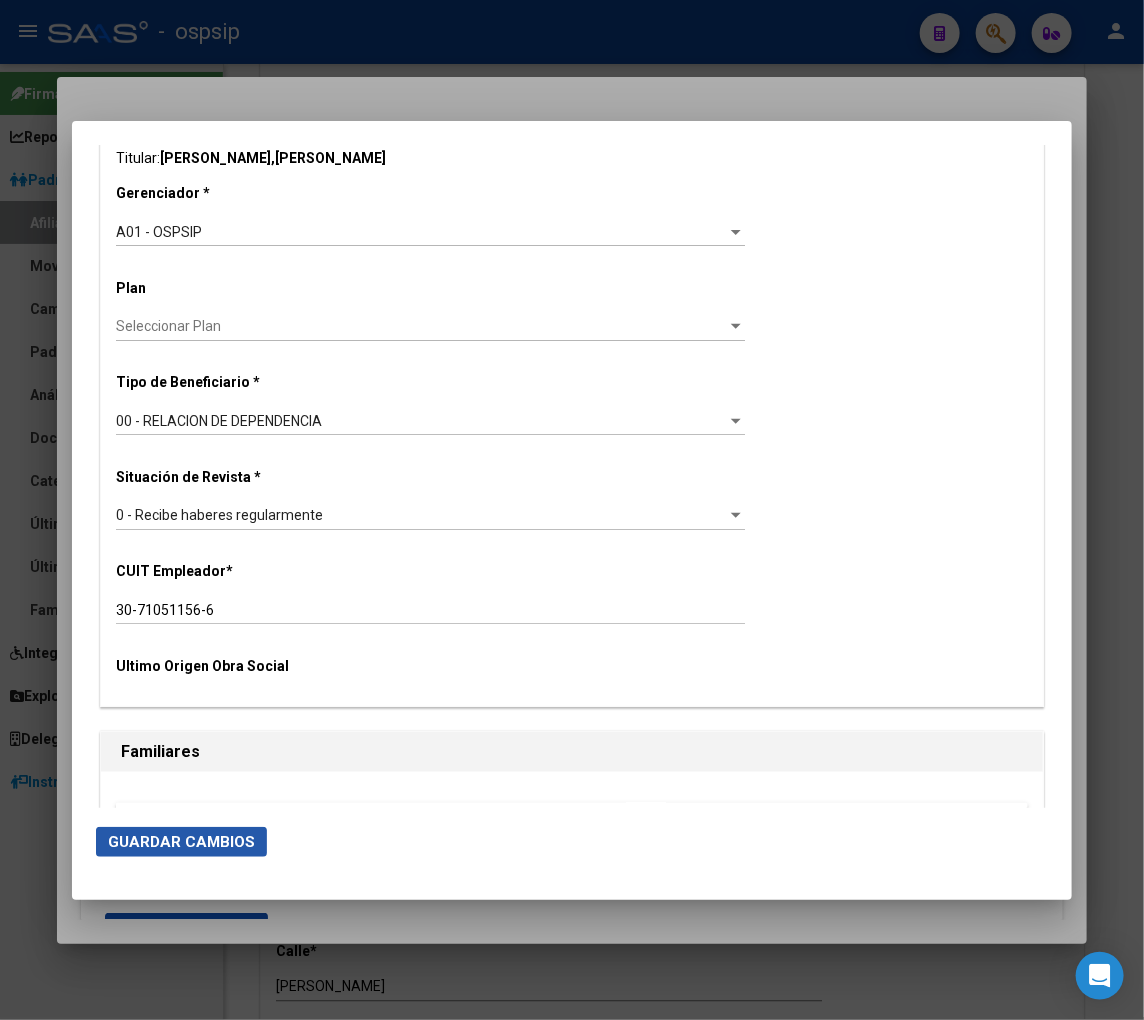 click on "Guardar Cambios" 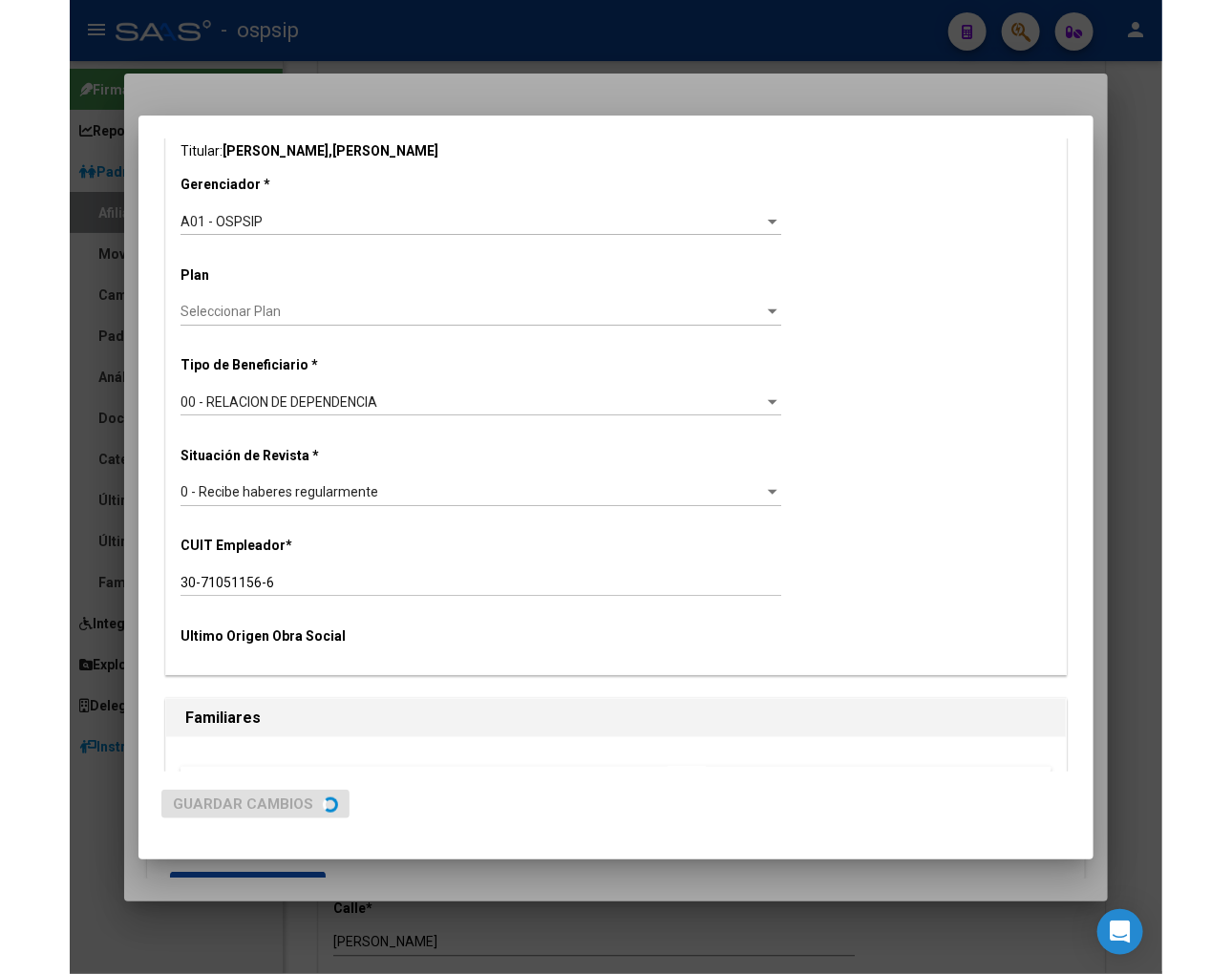 scroll, scrollTop: 0, scrollLeft: 0, axis: both 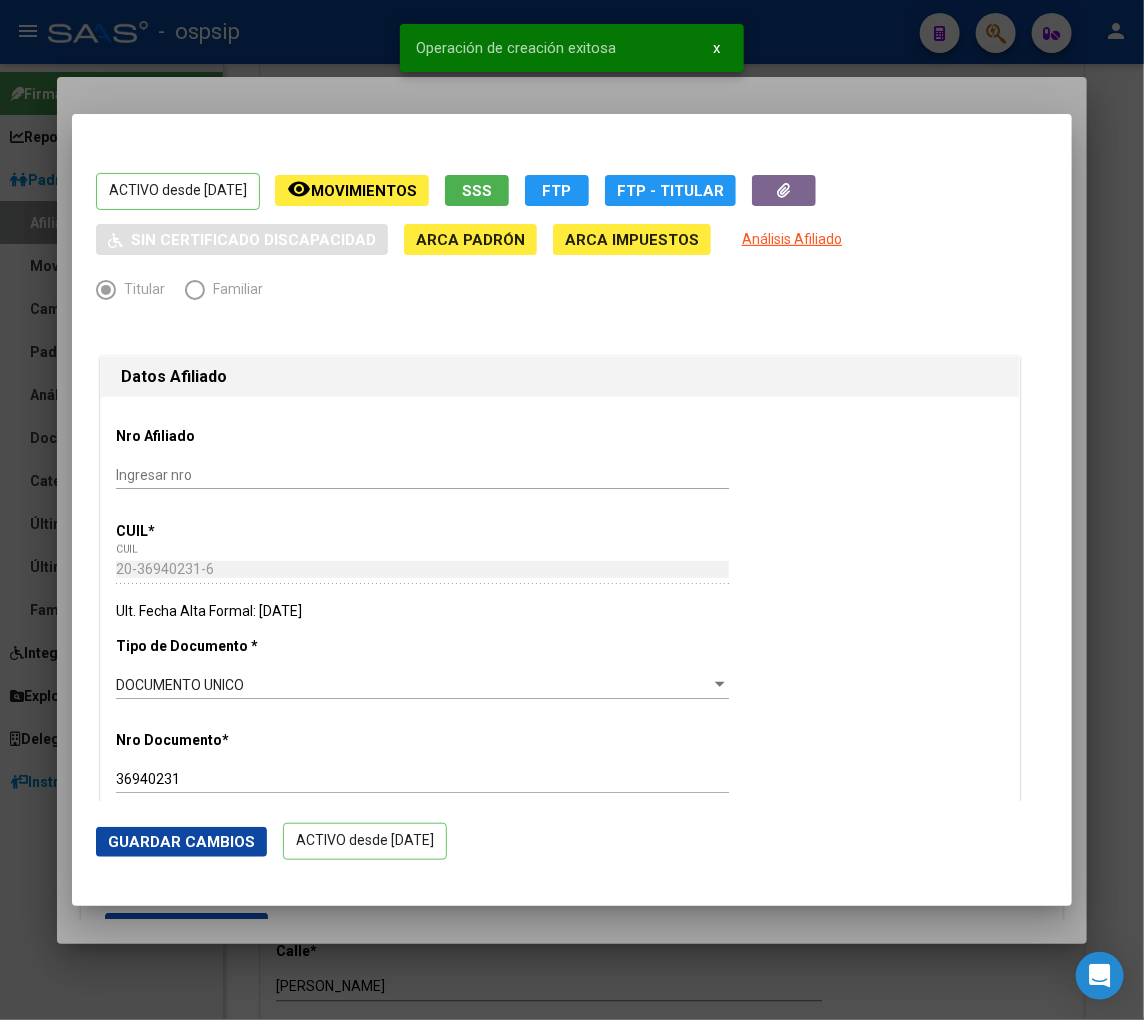 click on "Nro Afiliado    Ingresar nro  CUIL  *   20-36940231-6 CUIL  ARCA Padrón  Ult. Fecha Alta Formal: 08/07/2025  Tipo de Documento * DOCUMENTO UNICO Seleccionar tipo Nro Documento  *   36940231 Ingresar nro  Apellido  *   SANCHEZ Ingresar apellido  Nombre  *   LAUTARO JOEL Ingresar nombre  Fecha de nacimiento  *   1992-04-21 Ingresar fecha   Parentesco * Titular Seleccionar parentesco  Estado Civil * Soltero Seleccionar tipo  Sexo * Masculino Seleccionar sexo  Nacionalidad * ARGENTINA Seleccionar tipo  Discapacitado * No discapacitado Seleccionar tipo Vencimiento Certificado Estudio    Ingresar fecha   Tipo domicilio * Domicilio Completo Seleccionar tipo domicilio  Provincia * Buenos Aires Seleccionar provincia Localidad  *   MUNRO Ingresar el nombre  Codigo Postal  *   1605 Ingresar el codigo  Calle  *   NATALIO QUERIDO Ingresar calle  Numero  *   2153 Ingresar nro  Piso    Ingresar piso  Departamento    Ingresar depto  Teléfono celular    Ingresar tel  Teléfono laboral    Ingresar tel  Teléfono particular" at bounding box center [560, 1615] 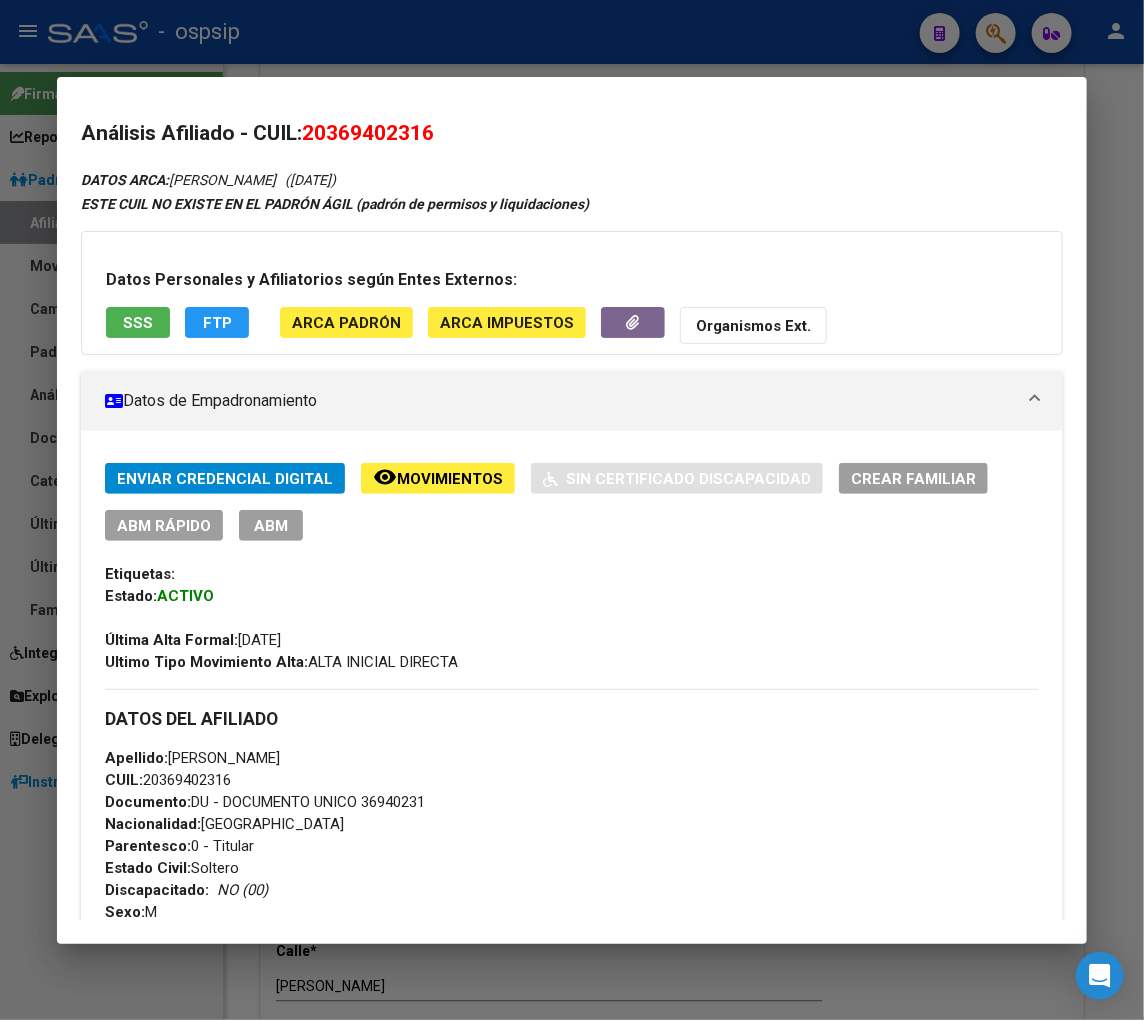 drag, startPoint x: 337, startPoint y: 128, endPoint x: 424, endPoint y: 116, distance: 87.823685 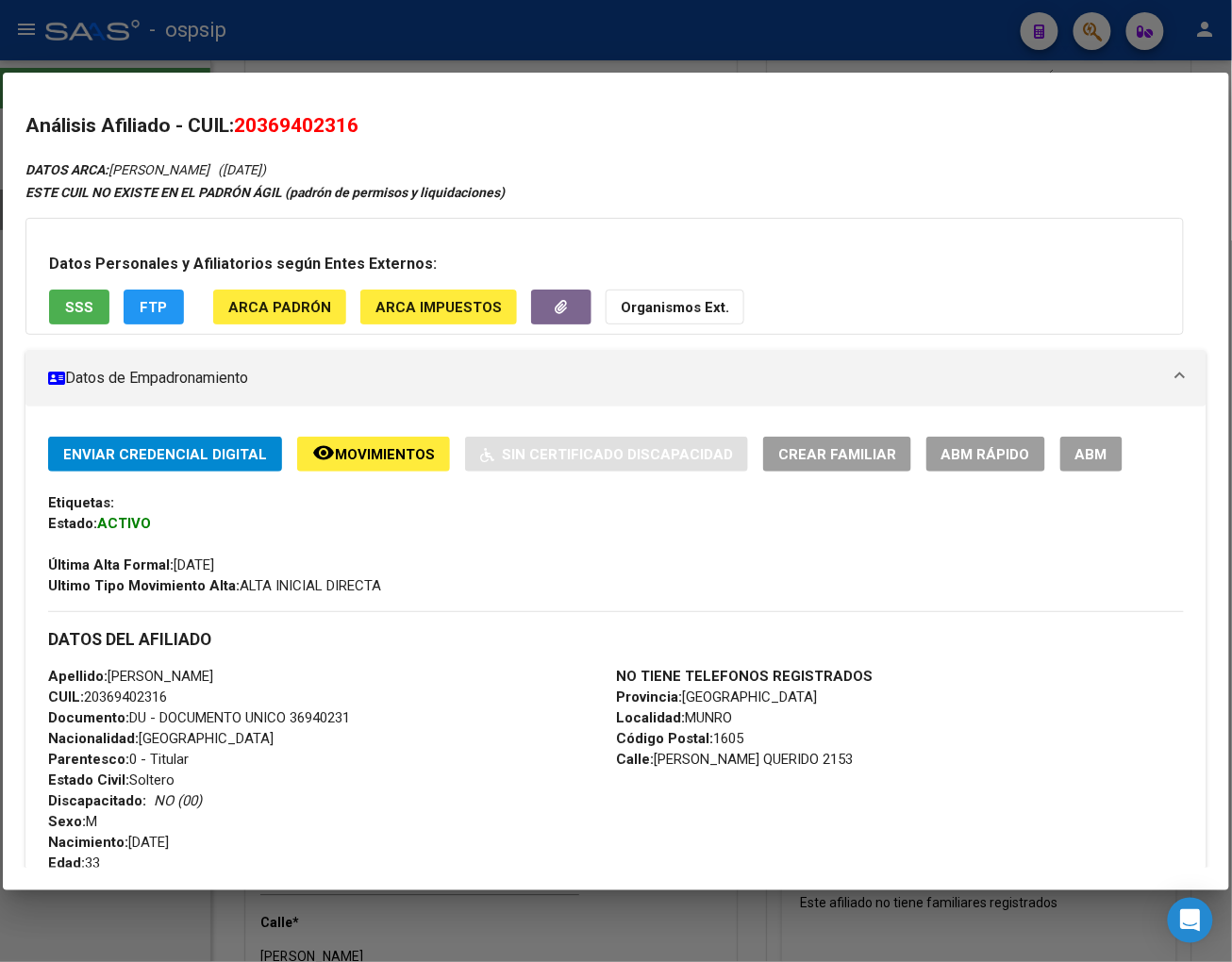 click at bounding box center (616, 481) 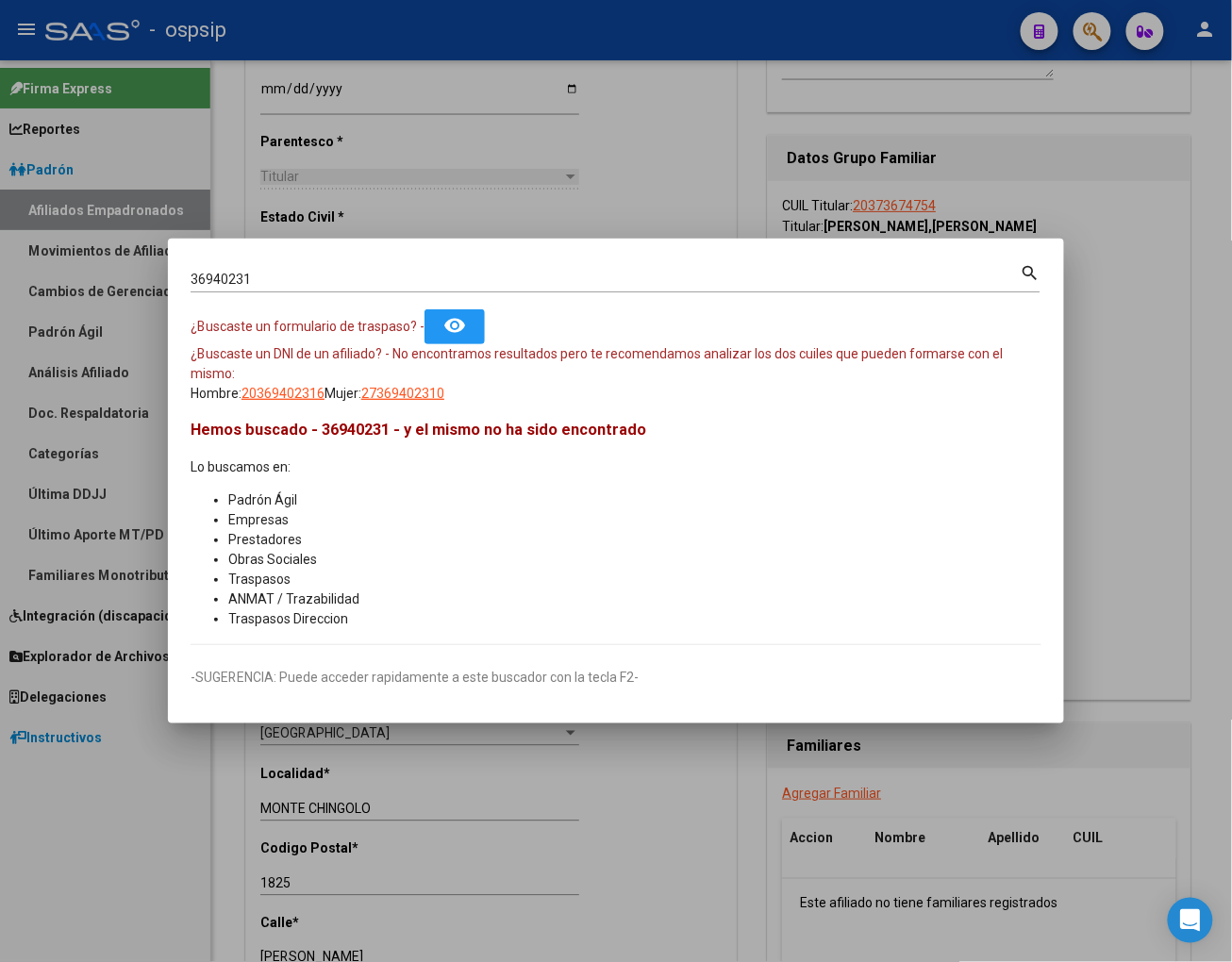 click on "36940231" at bounding box center (606, 279) 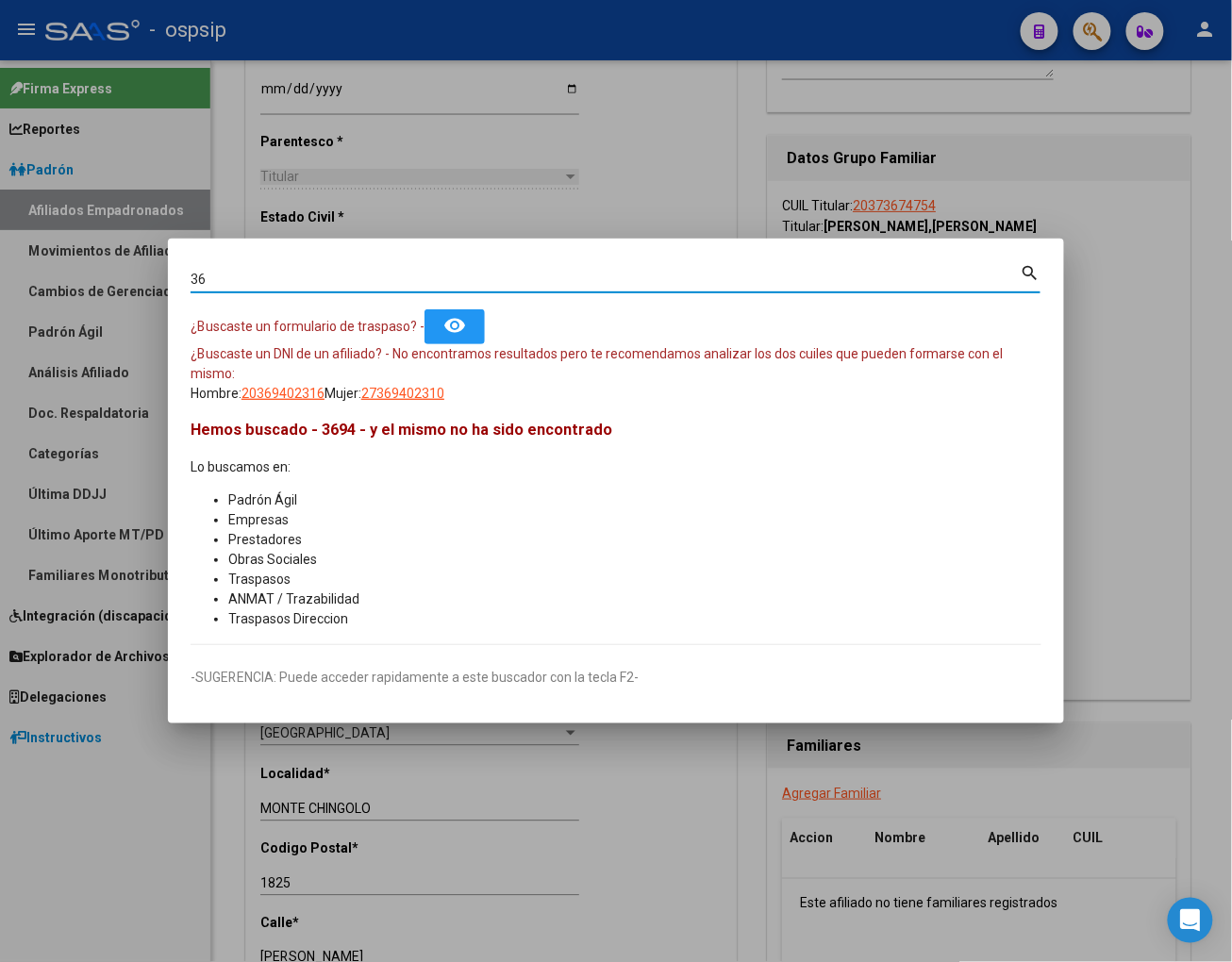 type on "3" 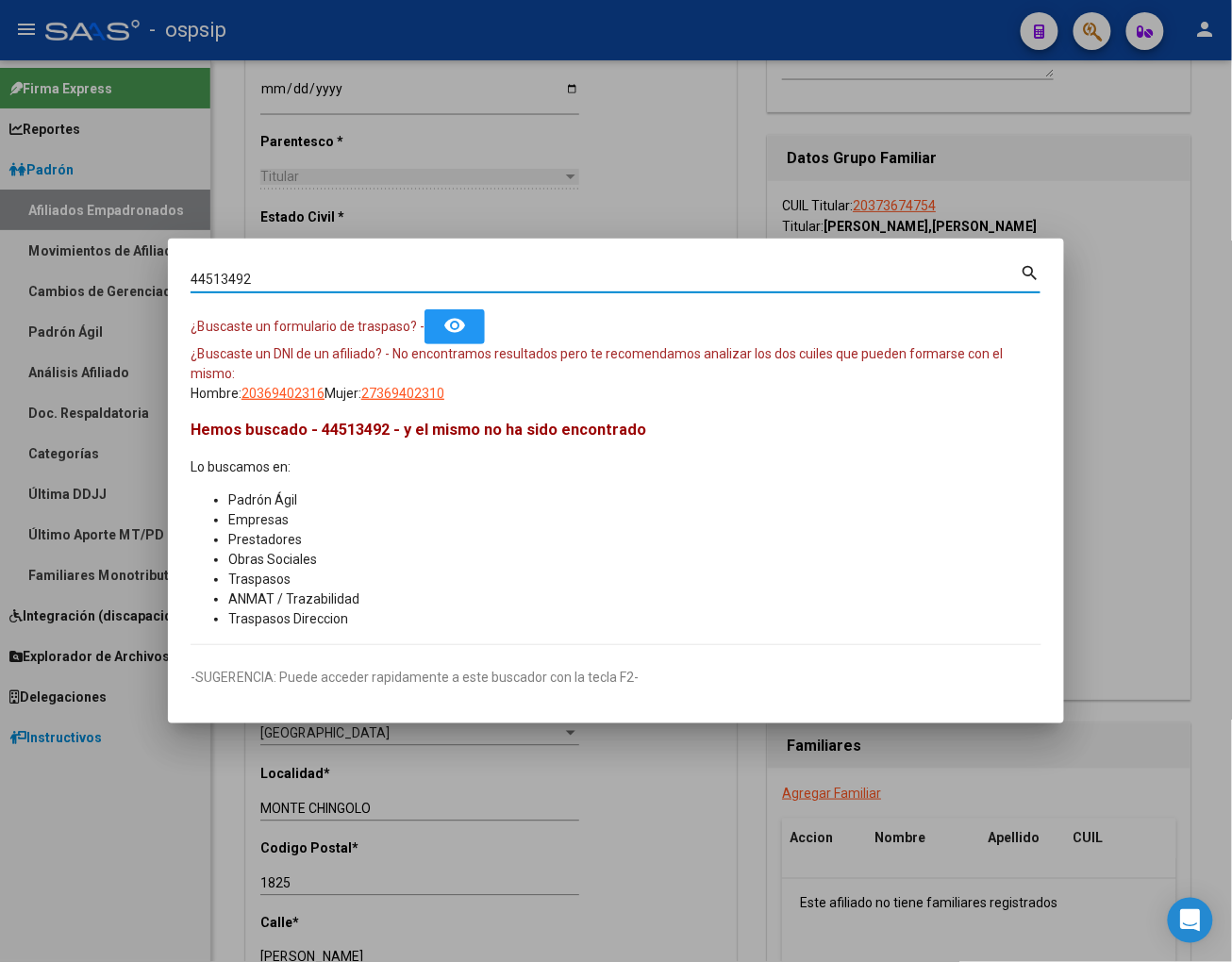 type on "44513492" 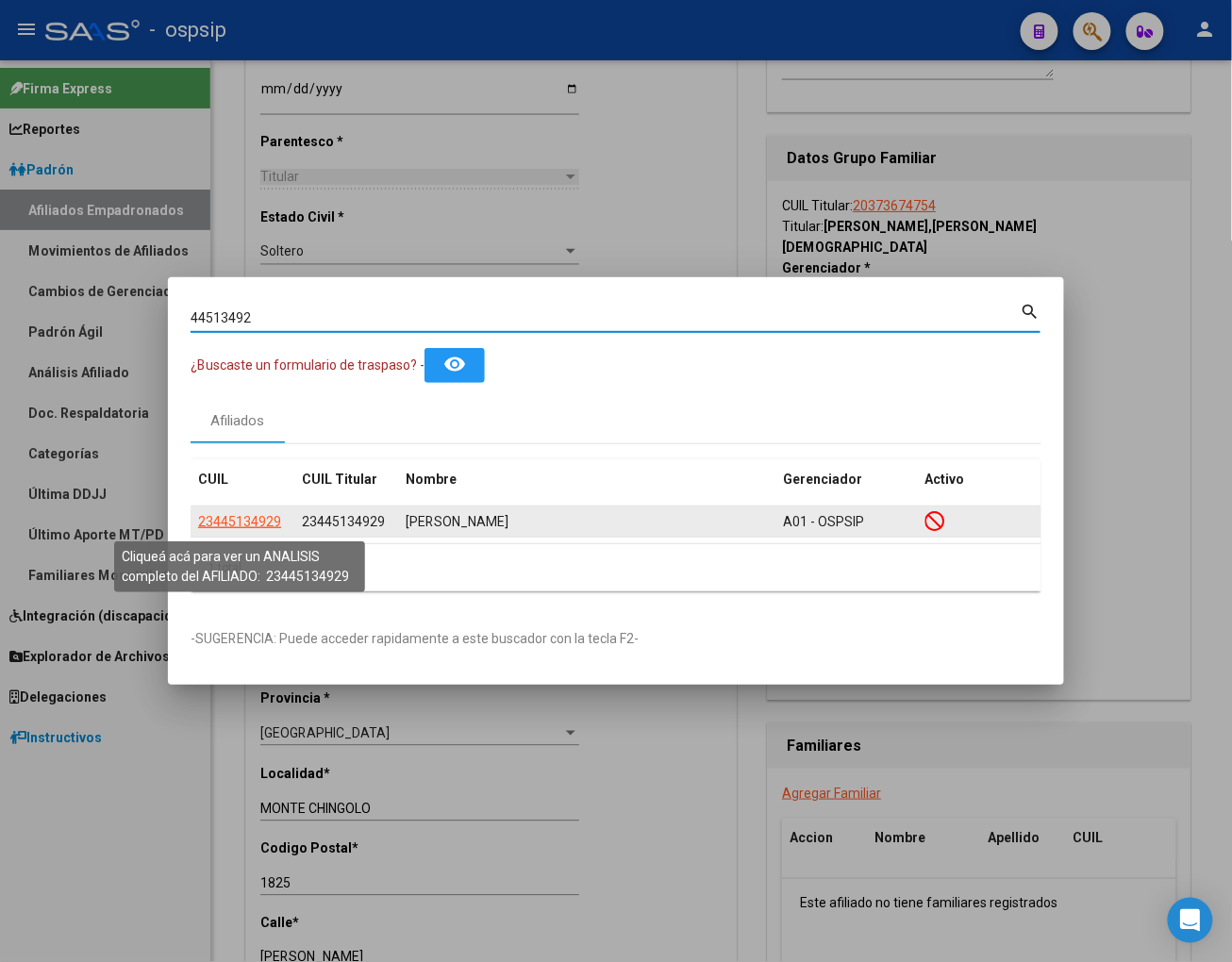click on "23445134929" 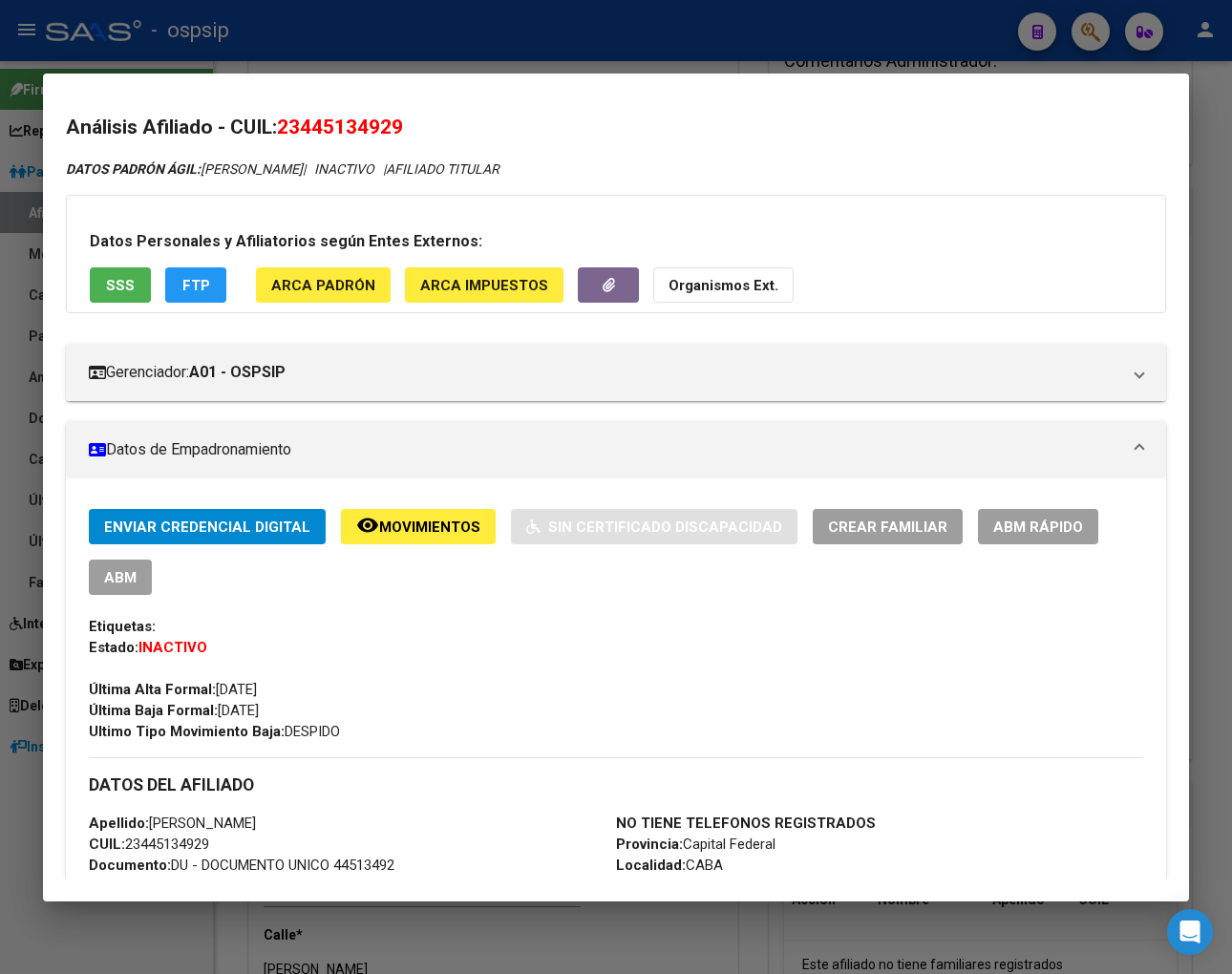 click on "Movimientos" 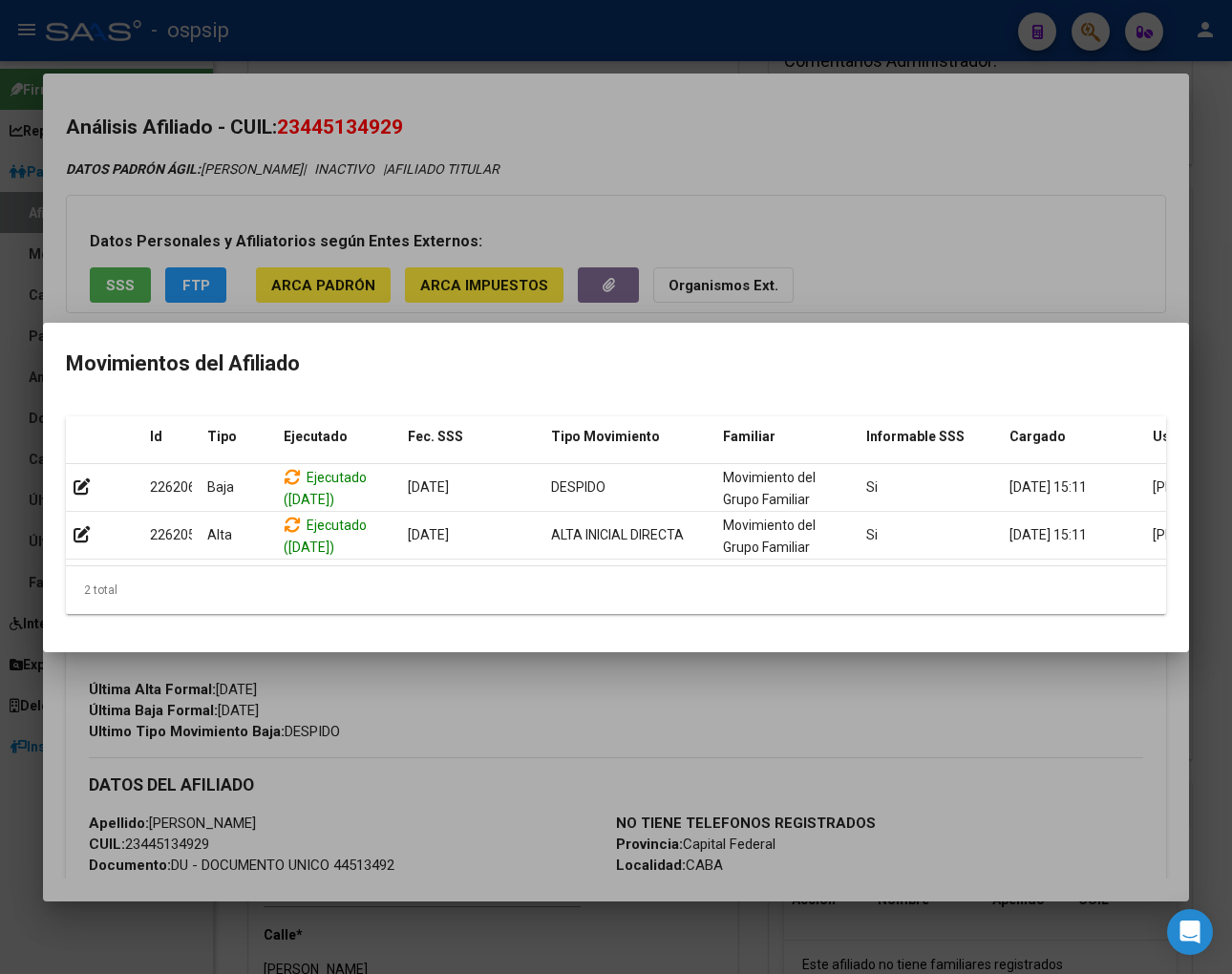 click at bounding box center (616, 487) 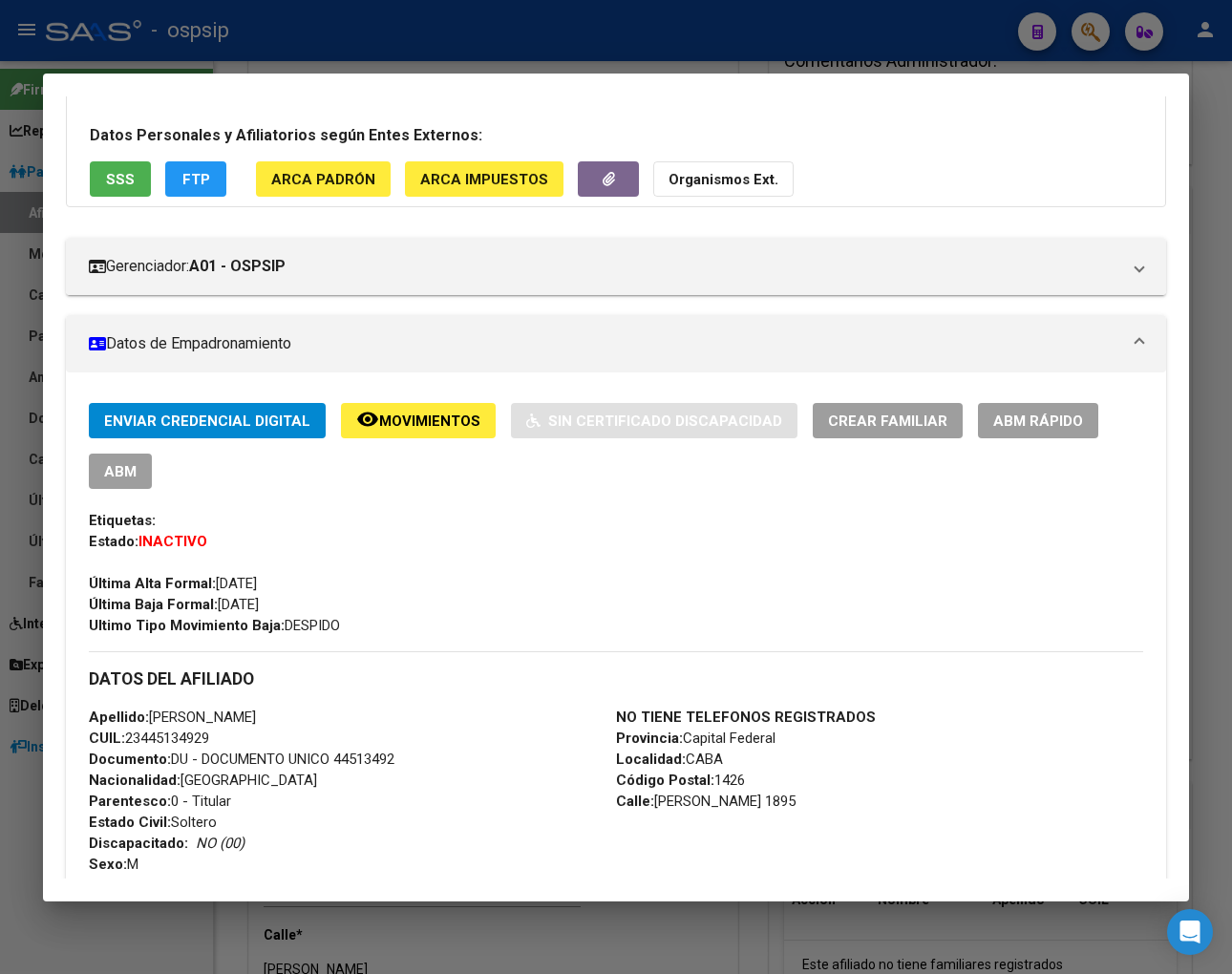 scroll, scrollTop: 0, scrollLeft: 0, axis: both 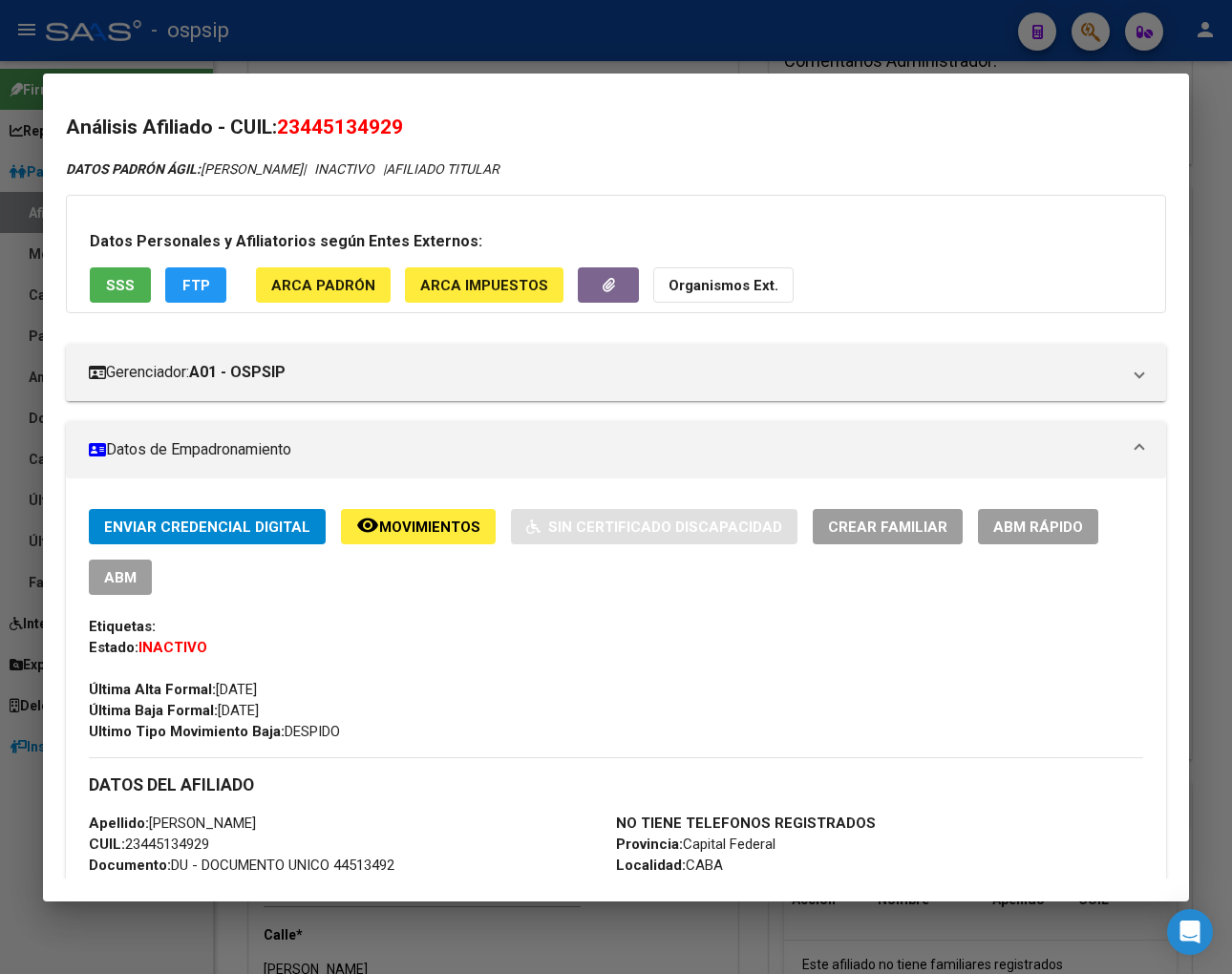 drag, startPoint x: 259, startPoint y: 126, endPoint x: 350, endPoint y: 118, distance: 91.350972 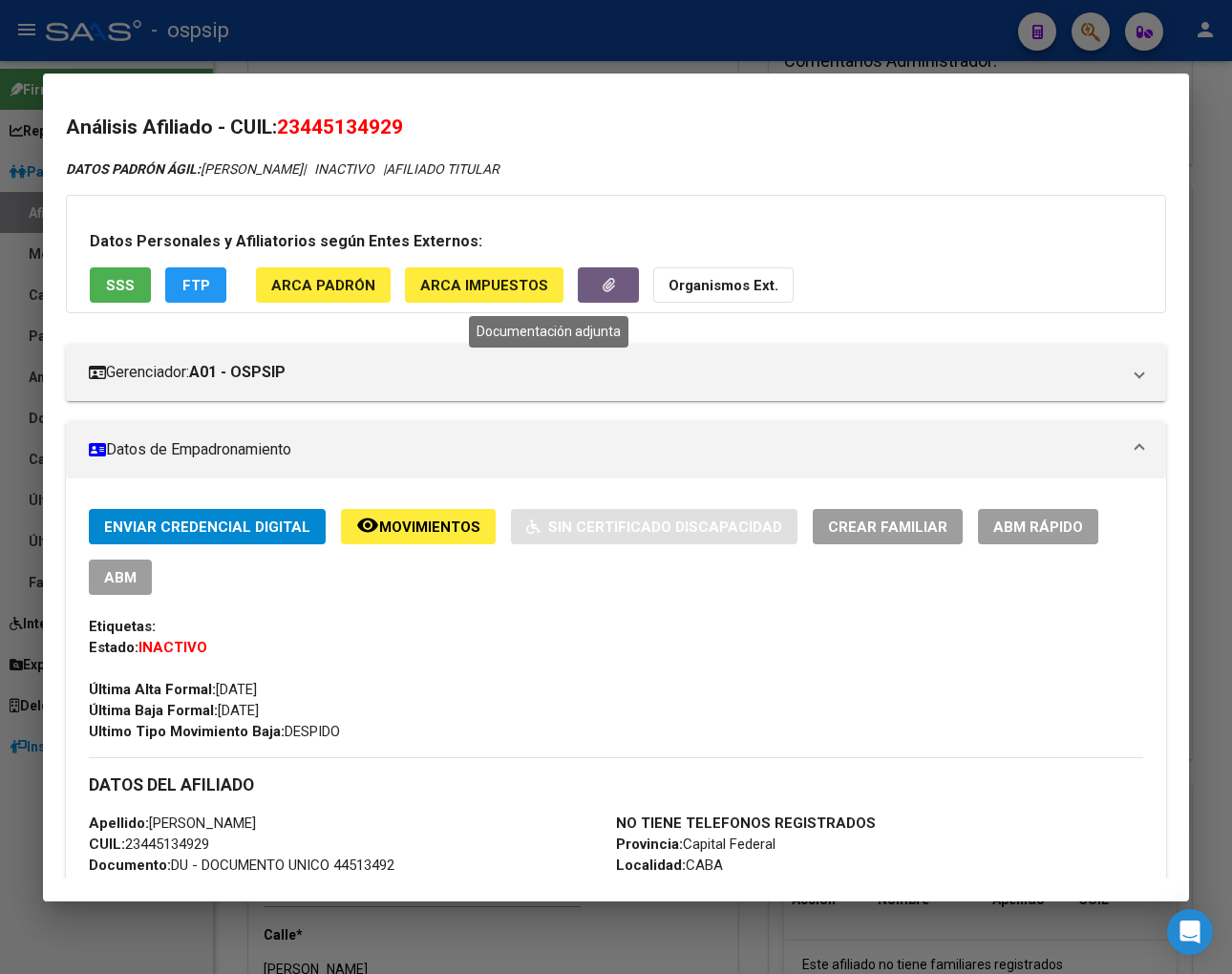 click 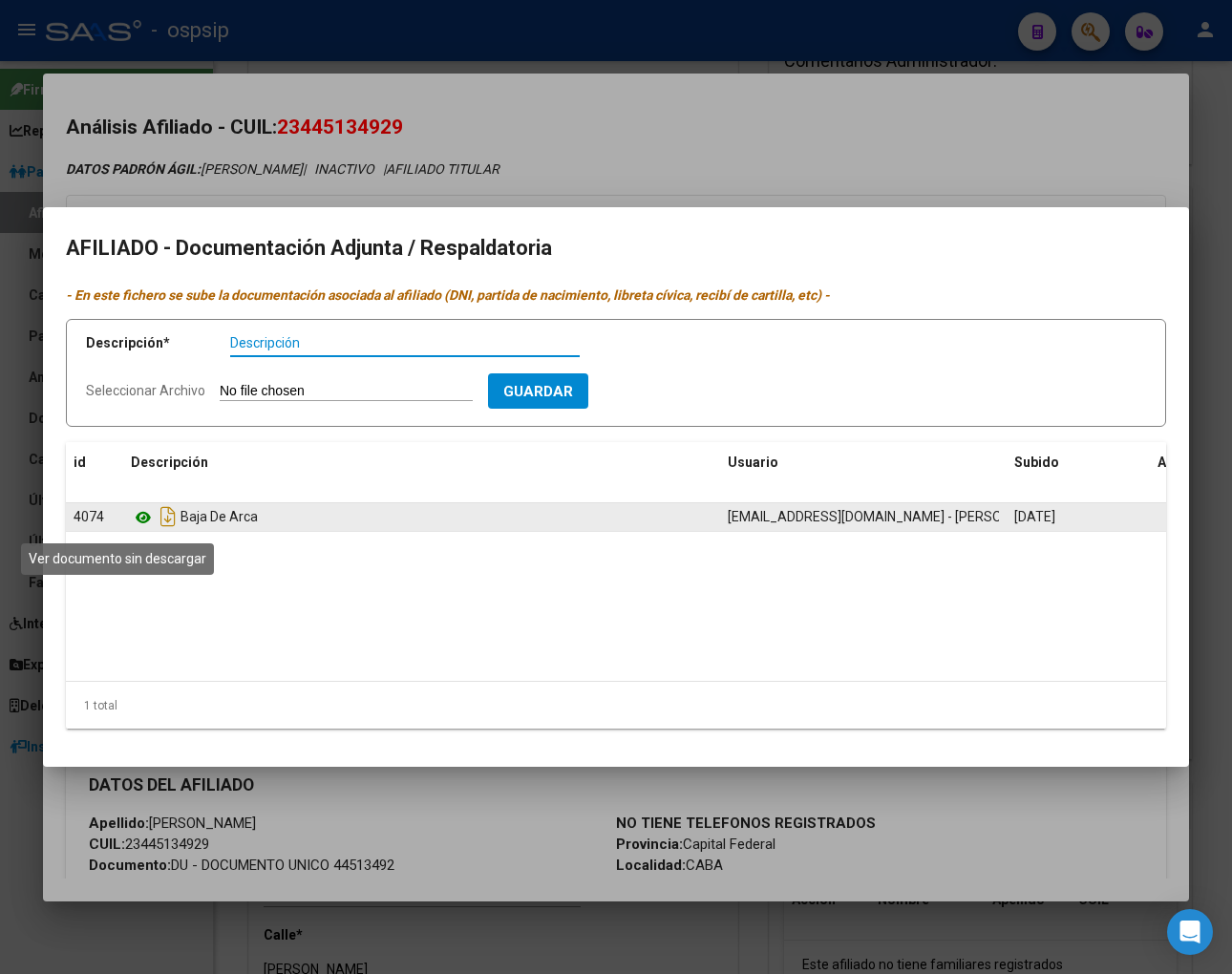 click 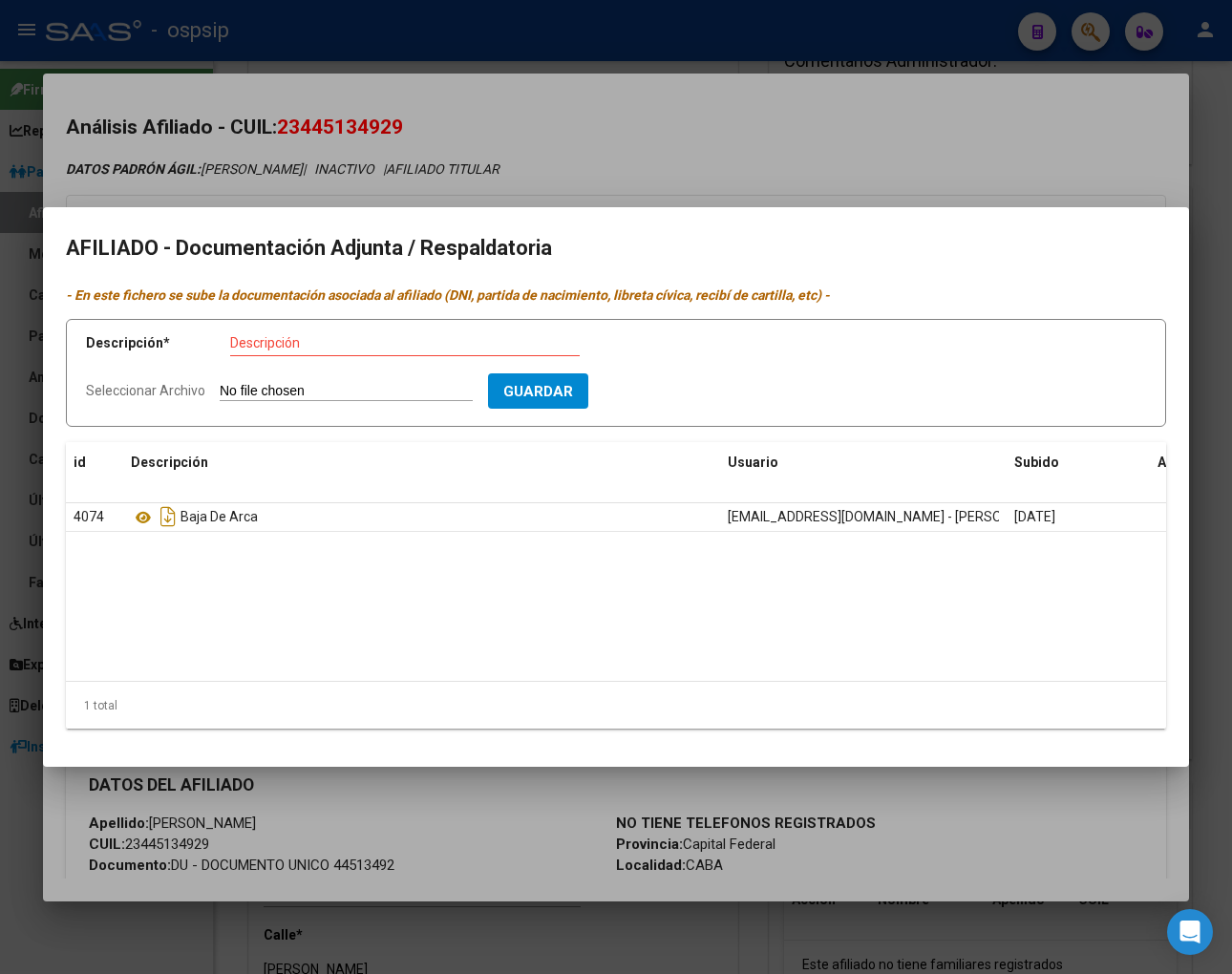 click at bounding box center (616, 487) 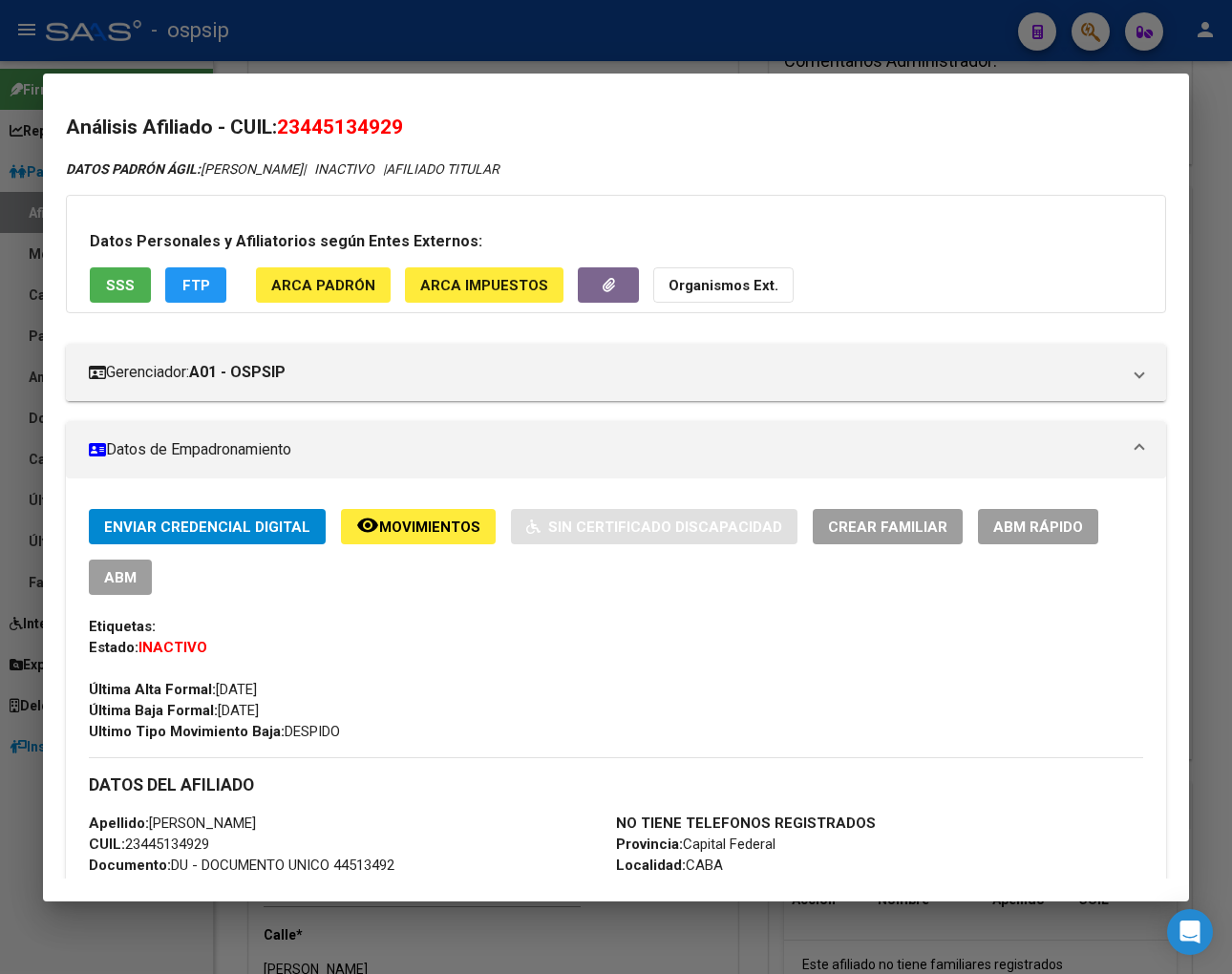 click on "remove_red_eye Movimientos" 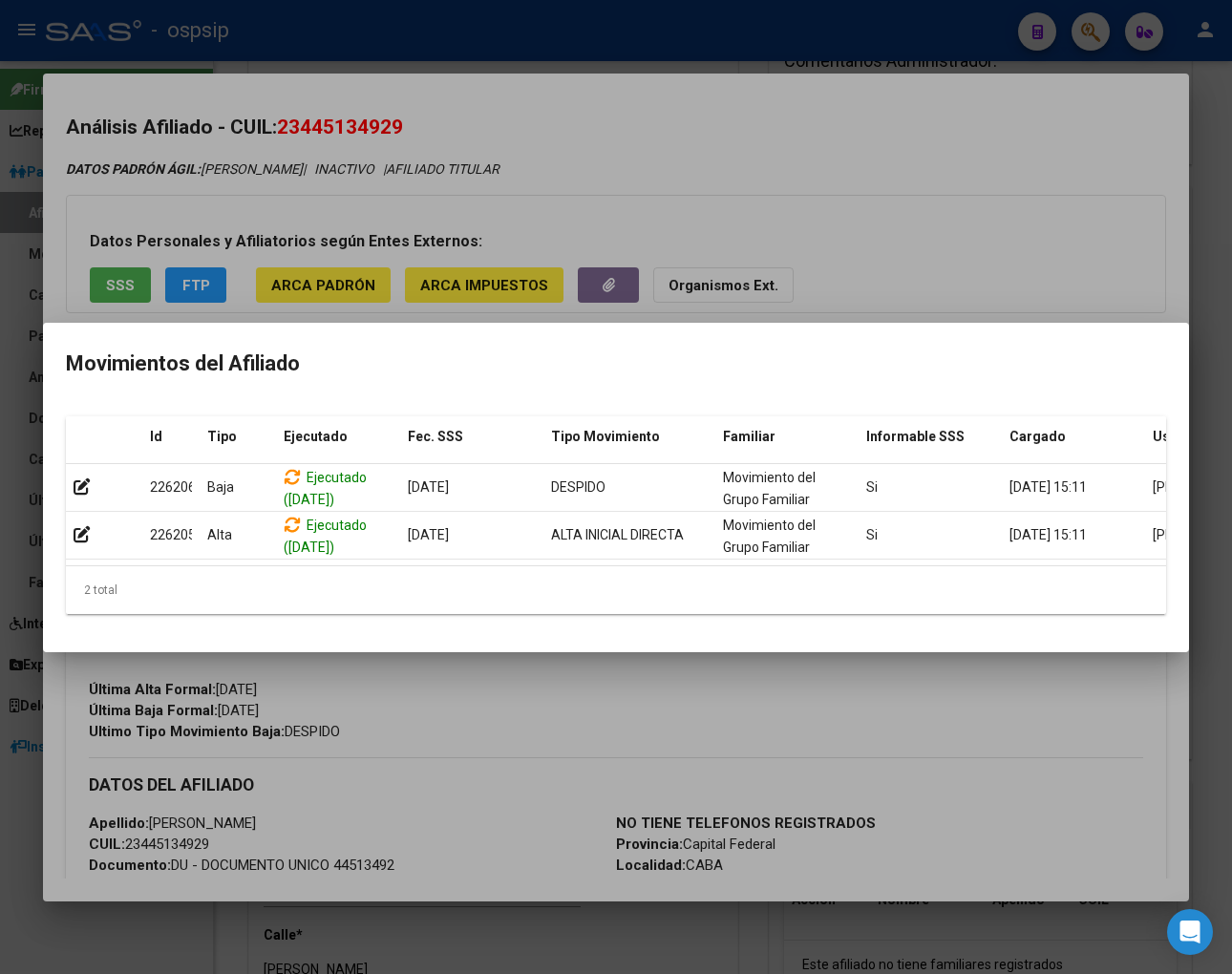 click at bounding box center (616, 487) 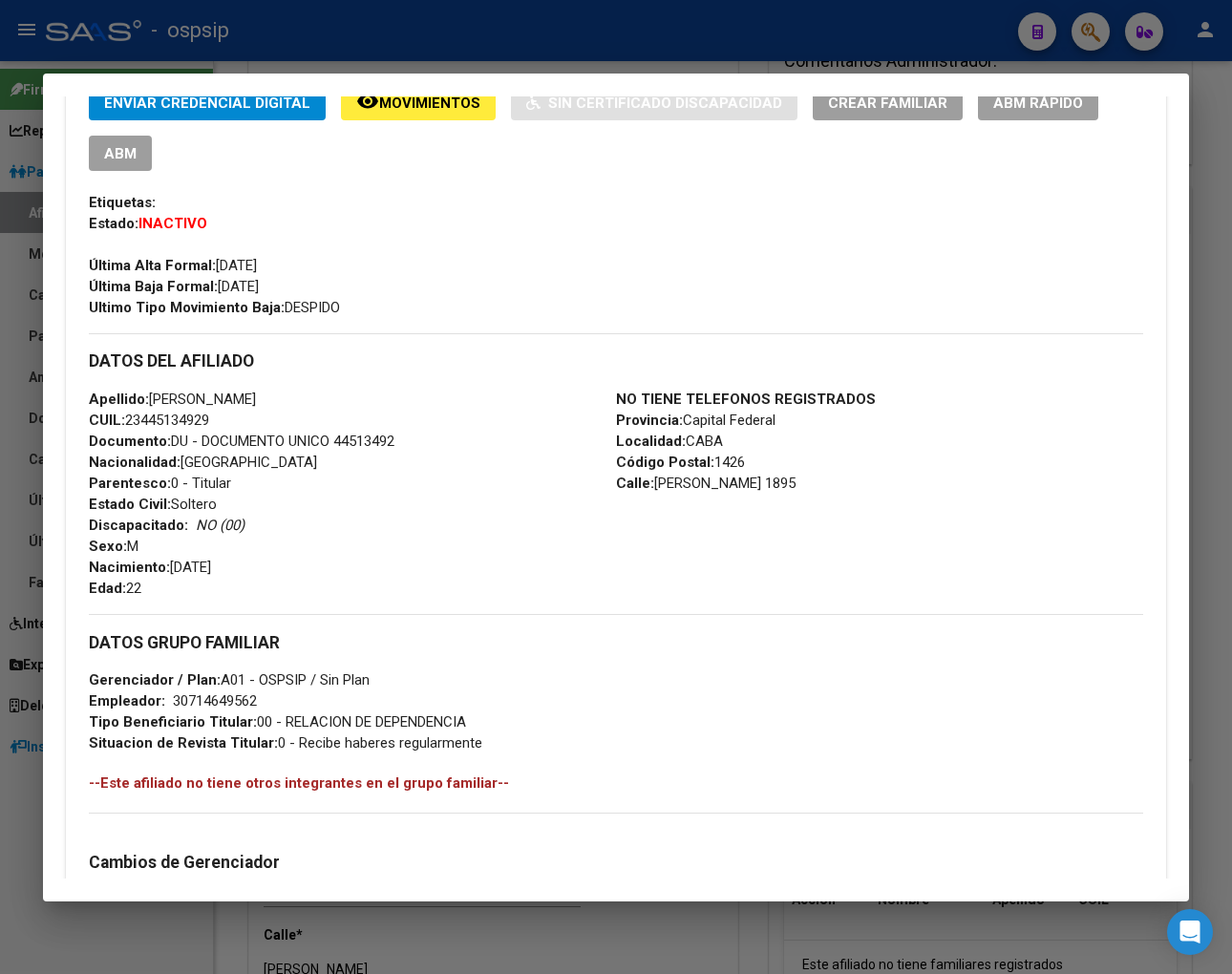 scroll, scrollTop: 764, scrollLeft: 0, axis: vertical 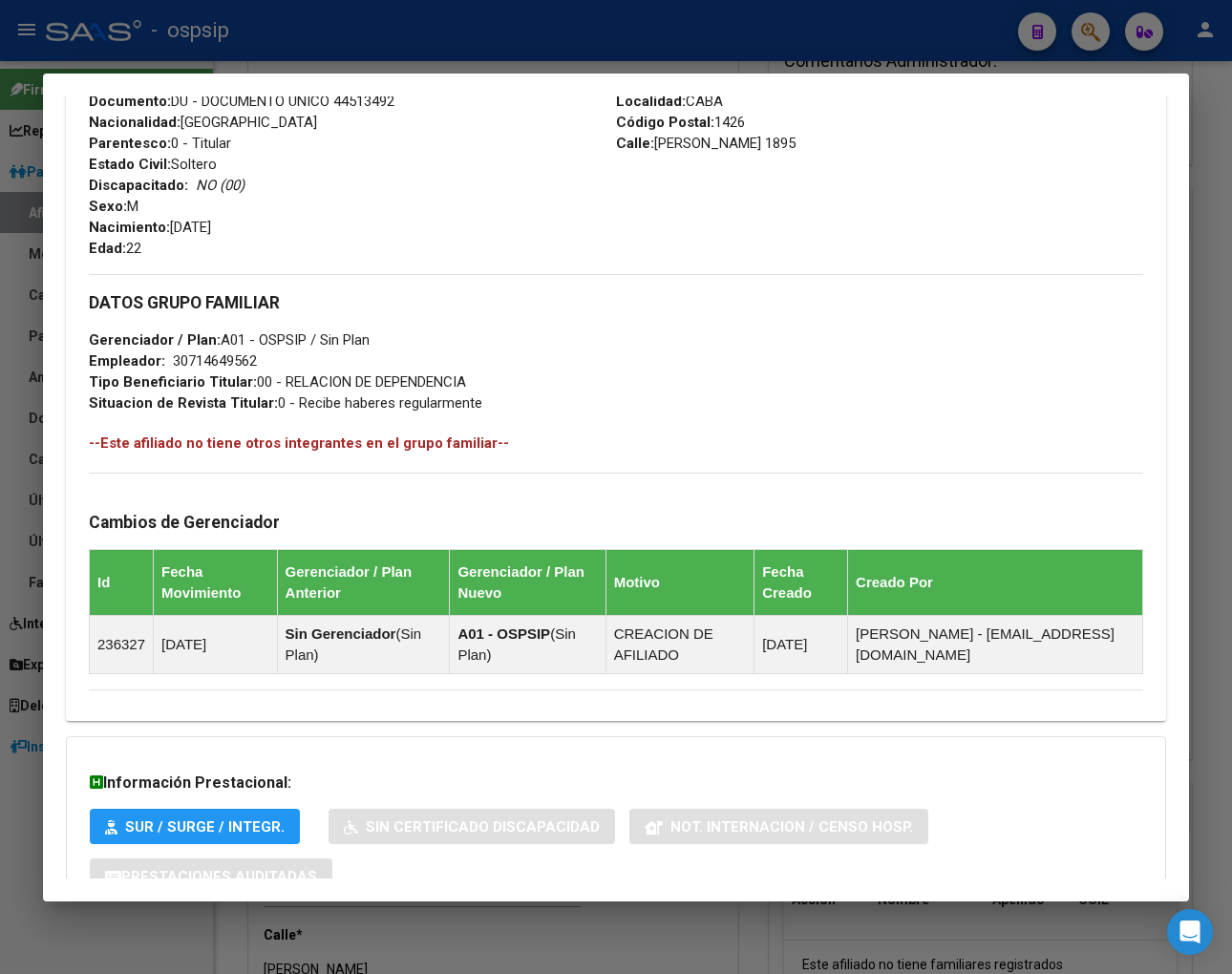 click on "Aportes y Contribuciones del Afiliado: 23445134929" at bounding box center (303, 955) 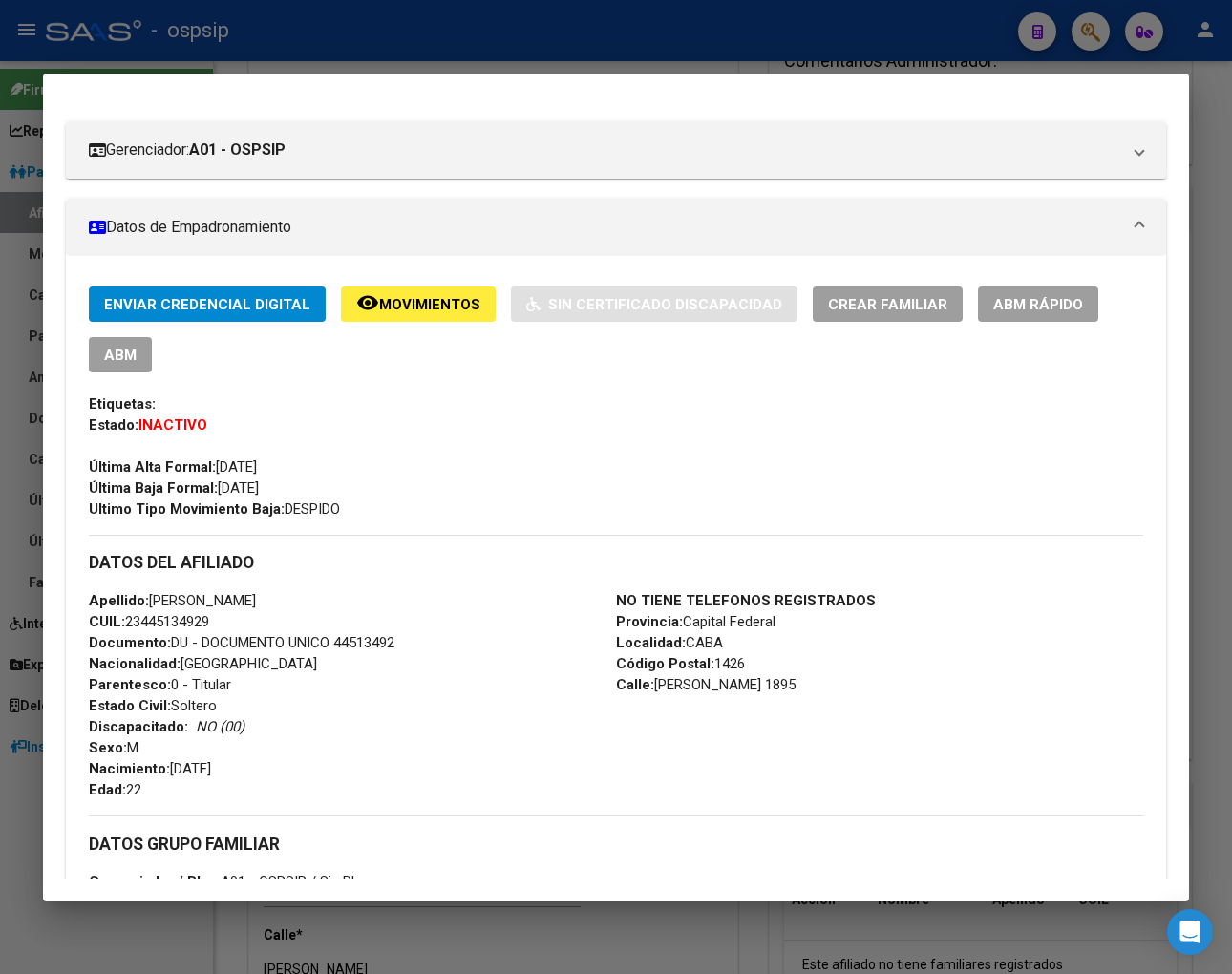 scroll, scrollTop: 158, scrollLeft: 0, axis: vertical 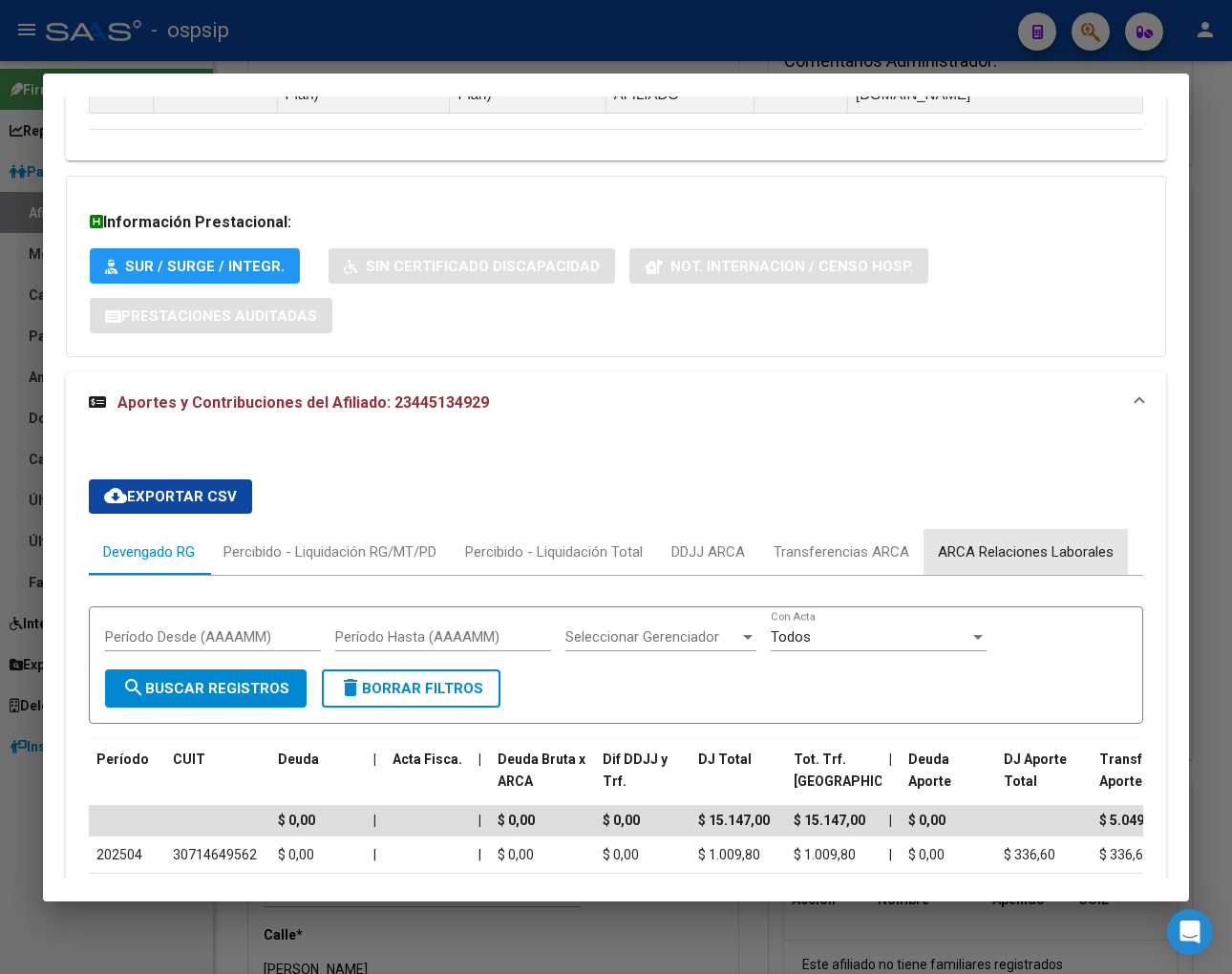 click on "ARCA Relaciones Laborales" at bounding box center [1026, 552] 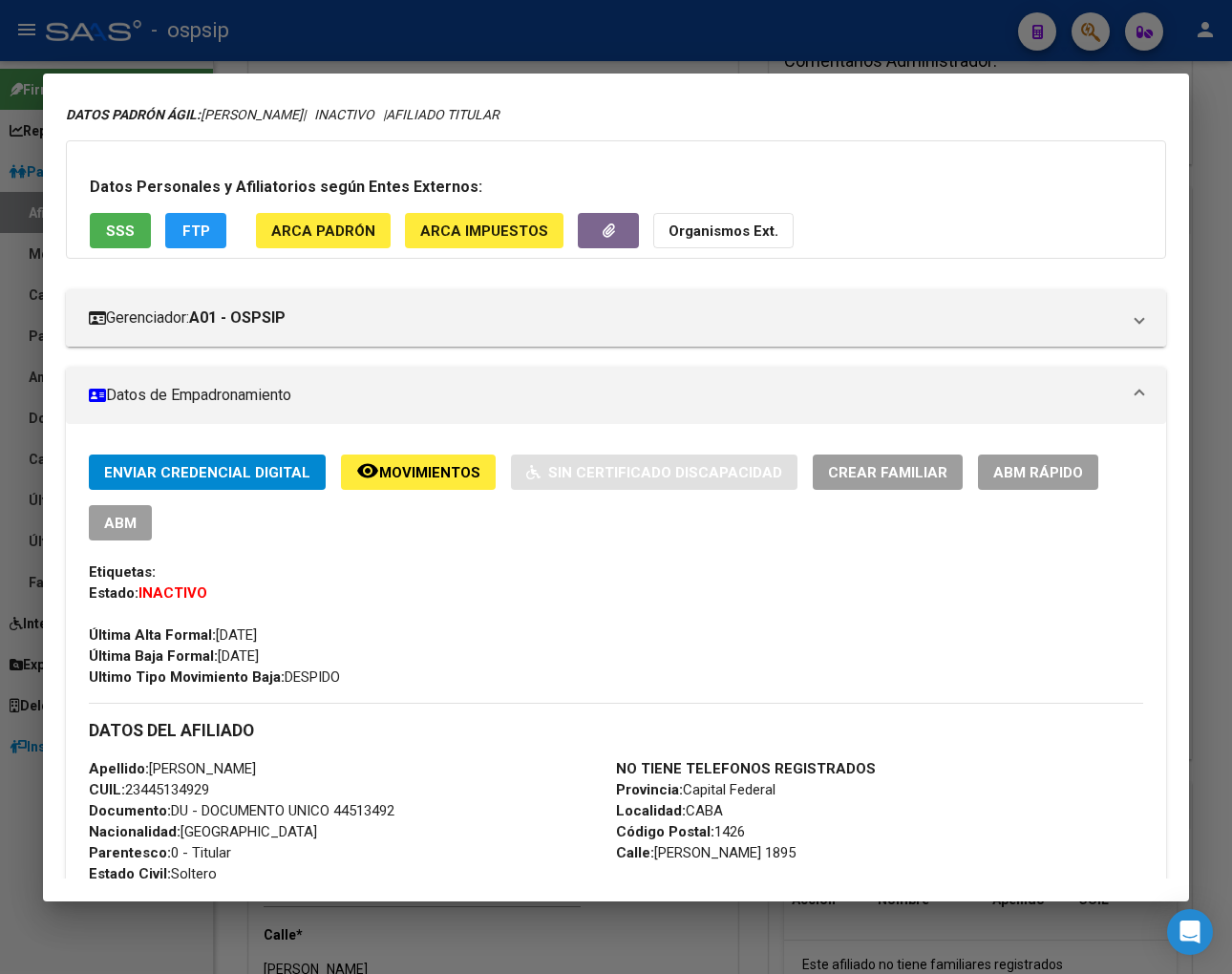 scroll, scrollTop: 0, scrollLeft: 0, axis: both 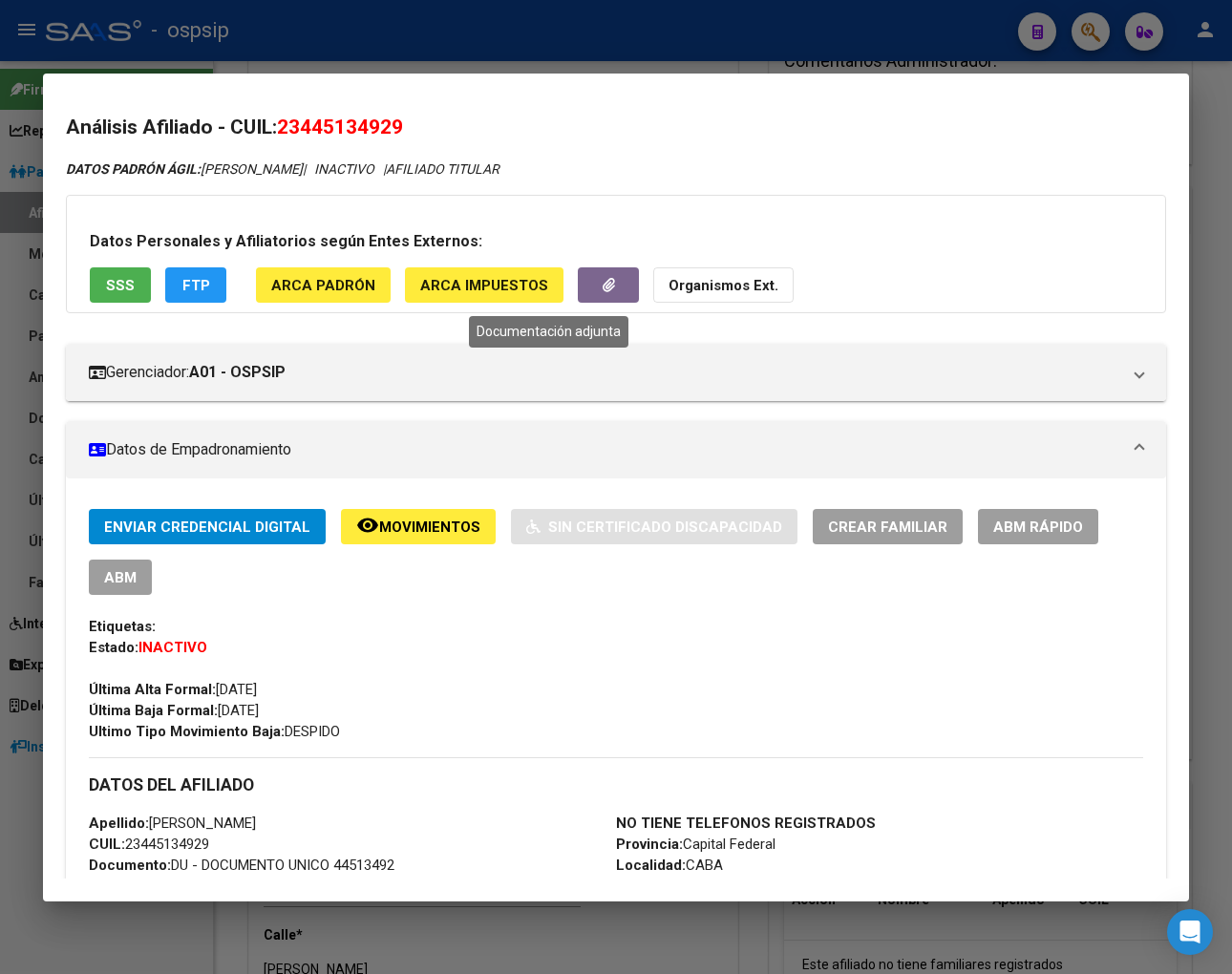 click 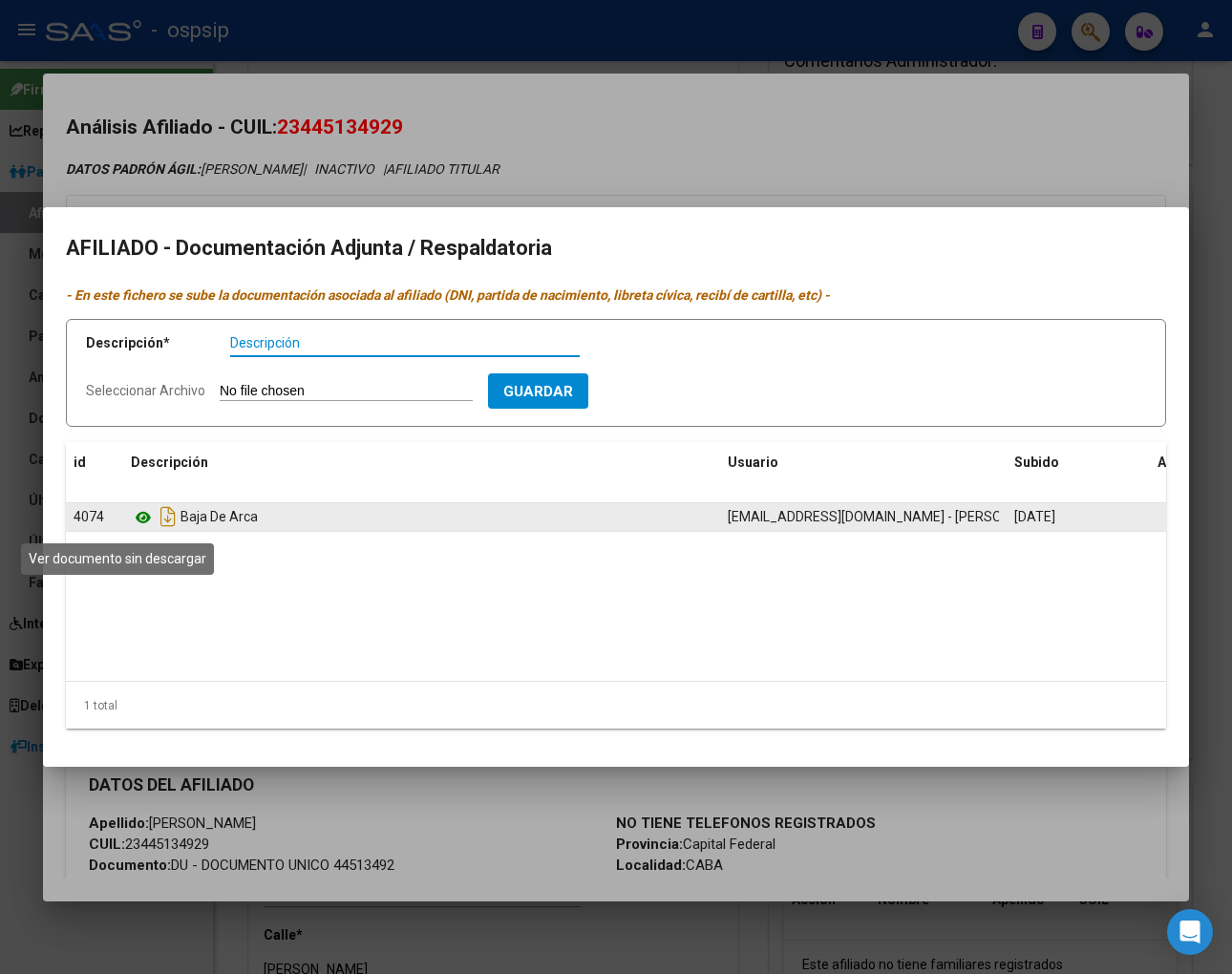 click 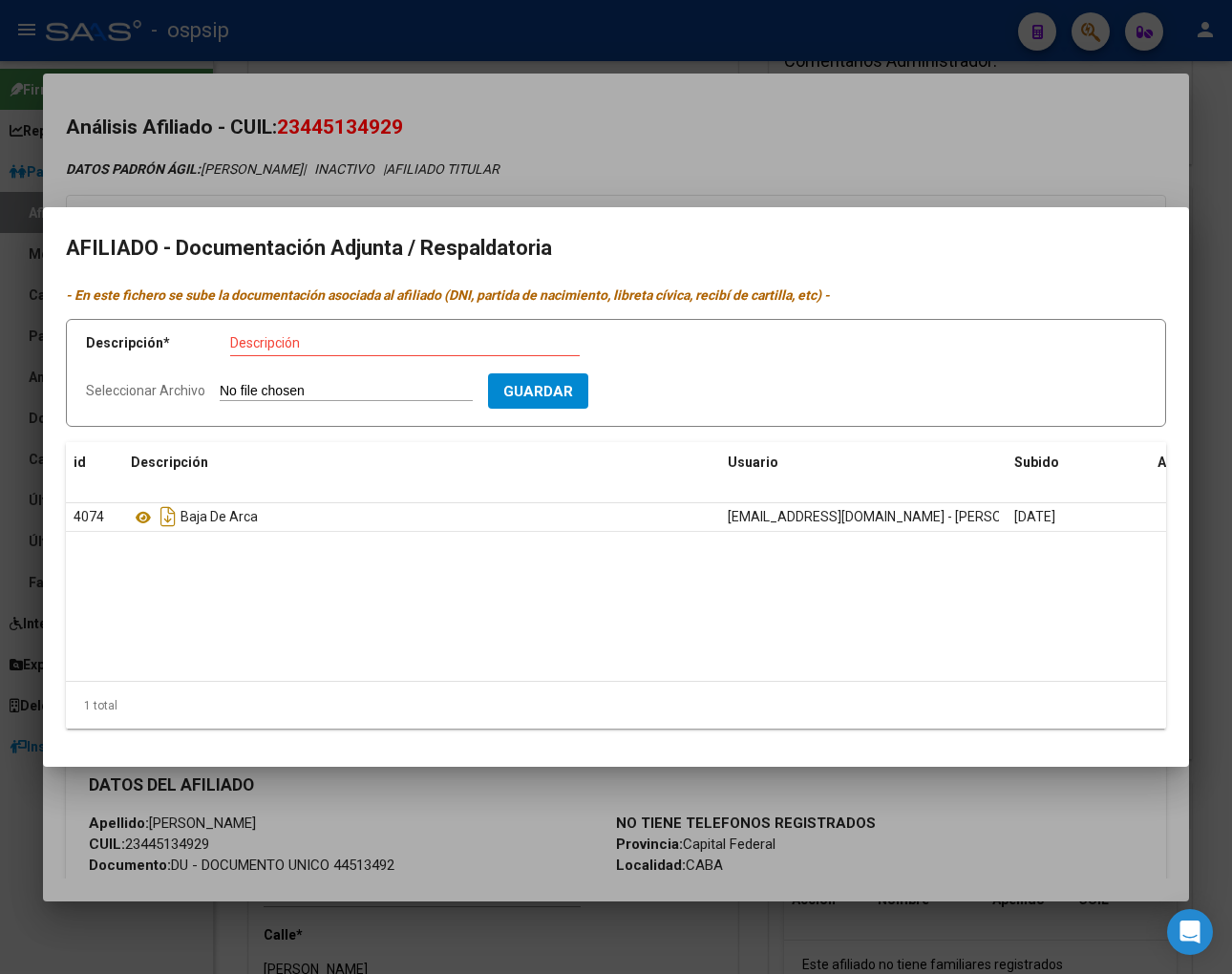 click on "4074  Baja De Arca   carinag@ospsip.org.ar - Carina Gomez   11/04/2025" 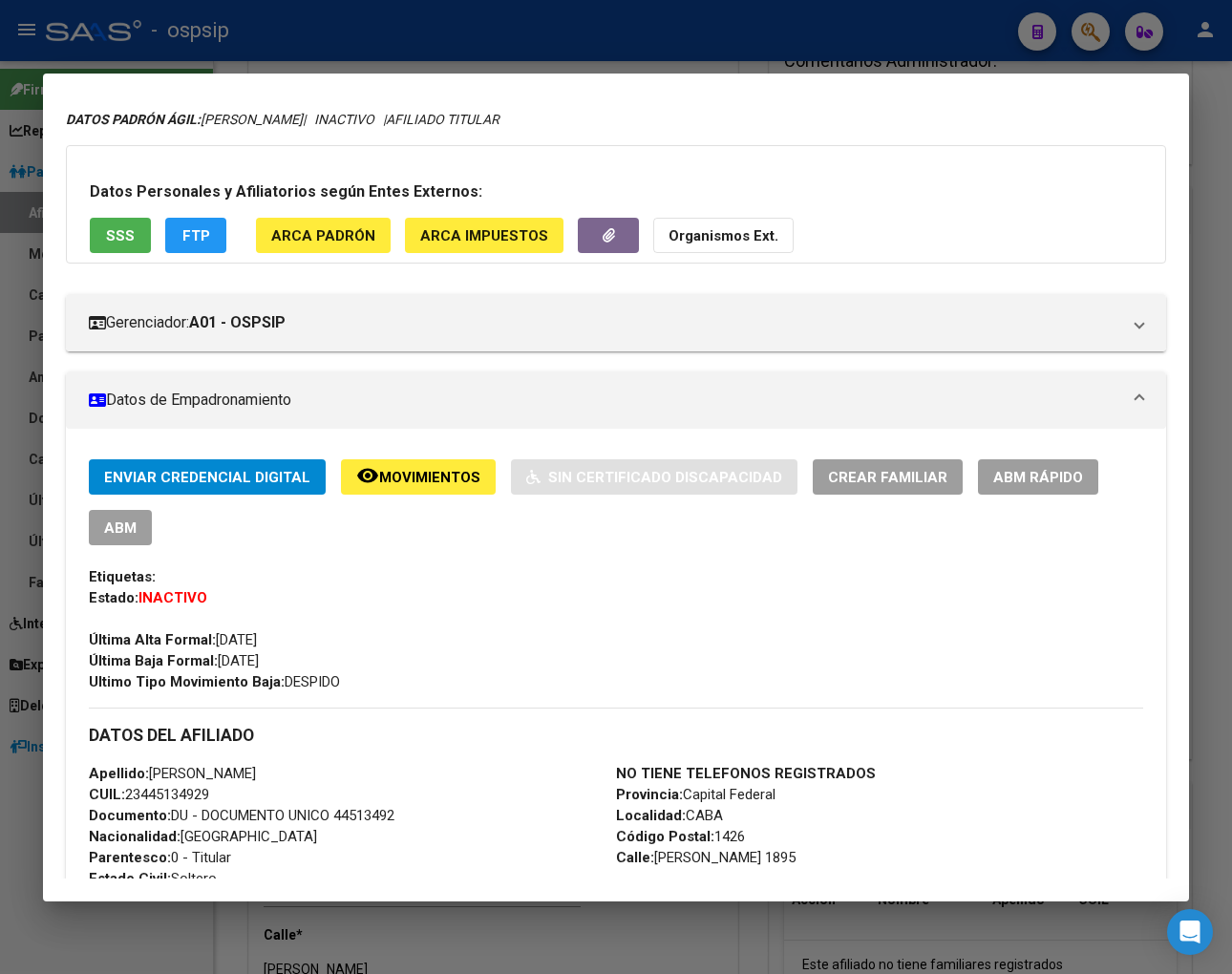 scroll, scrollTop: 0, scrollLeft: 0, axis: both 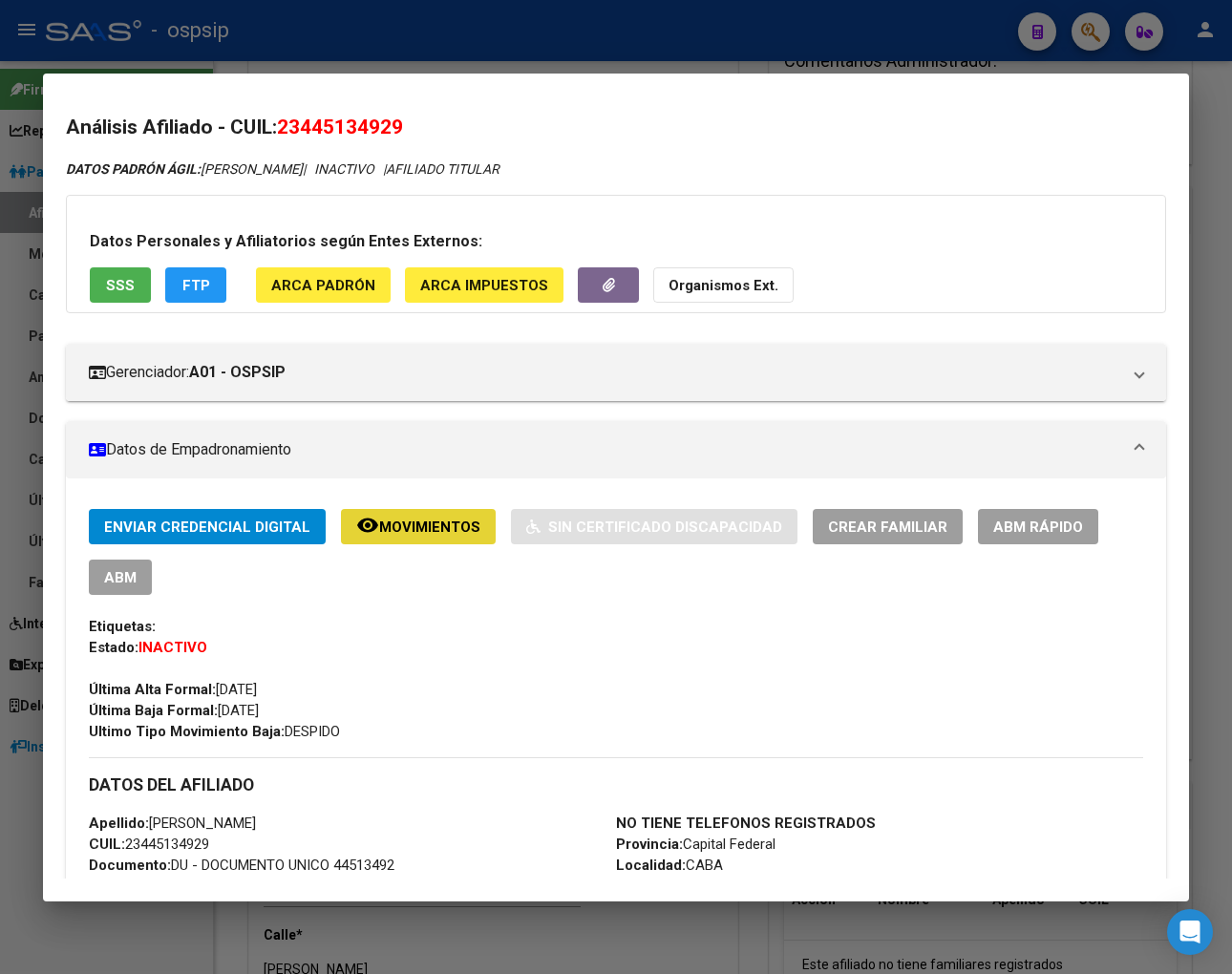 click on "remove_red_eye Movimientos" 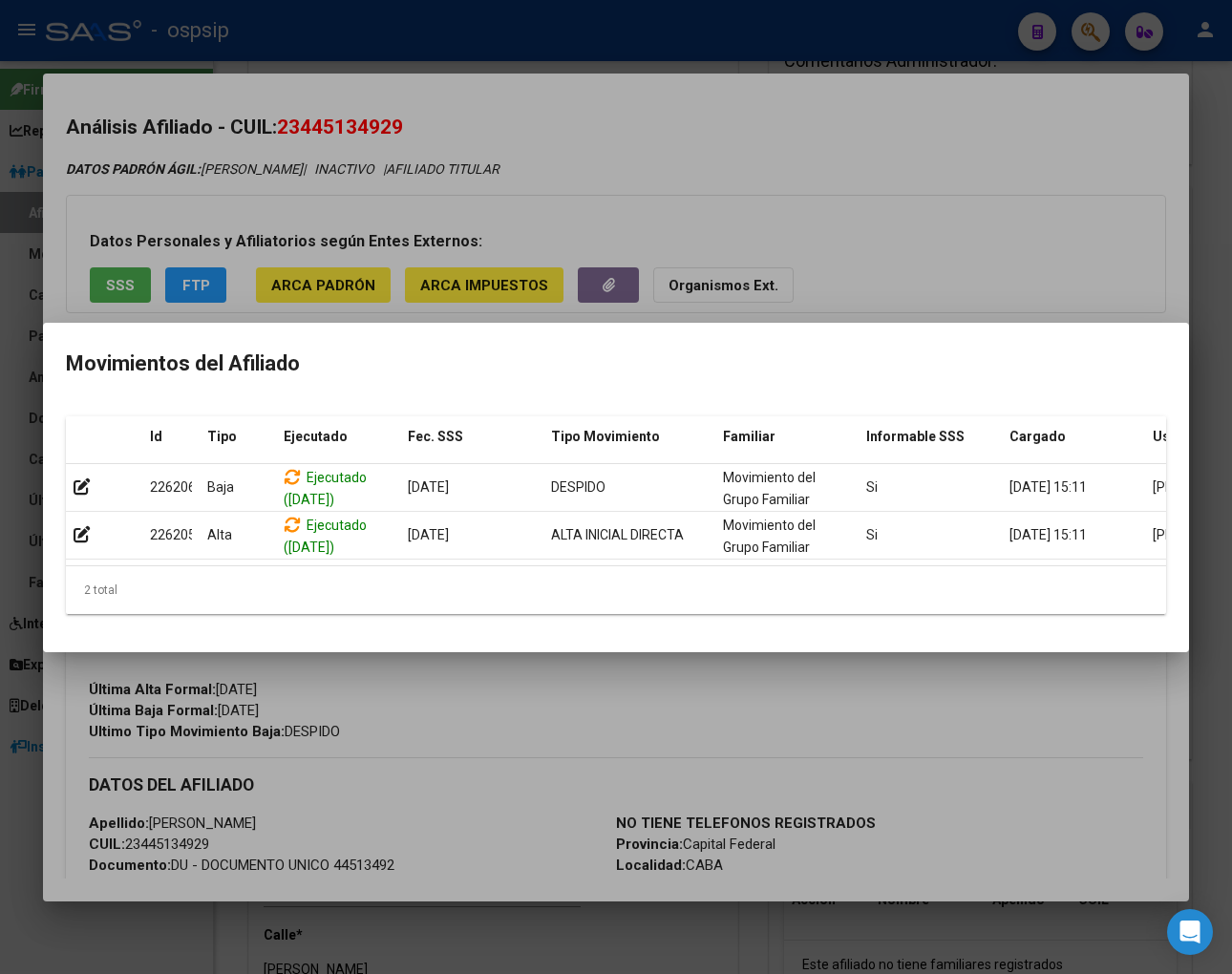 click at bounding box center [616, 487] 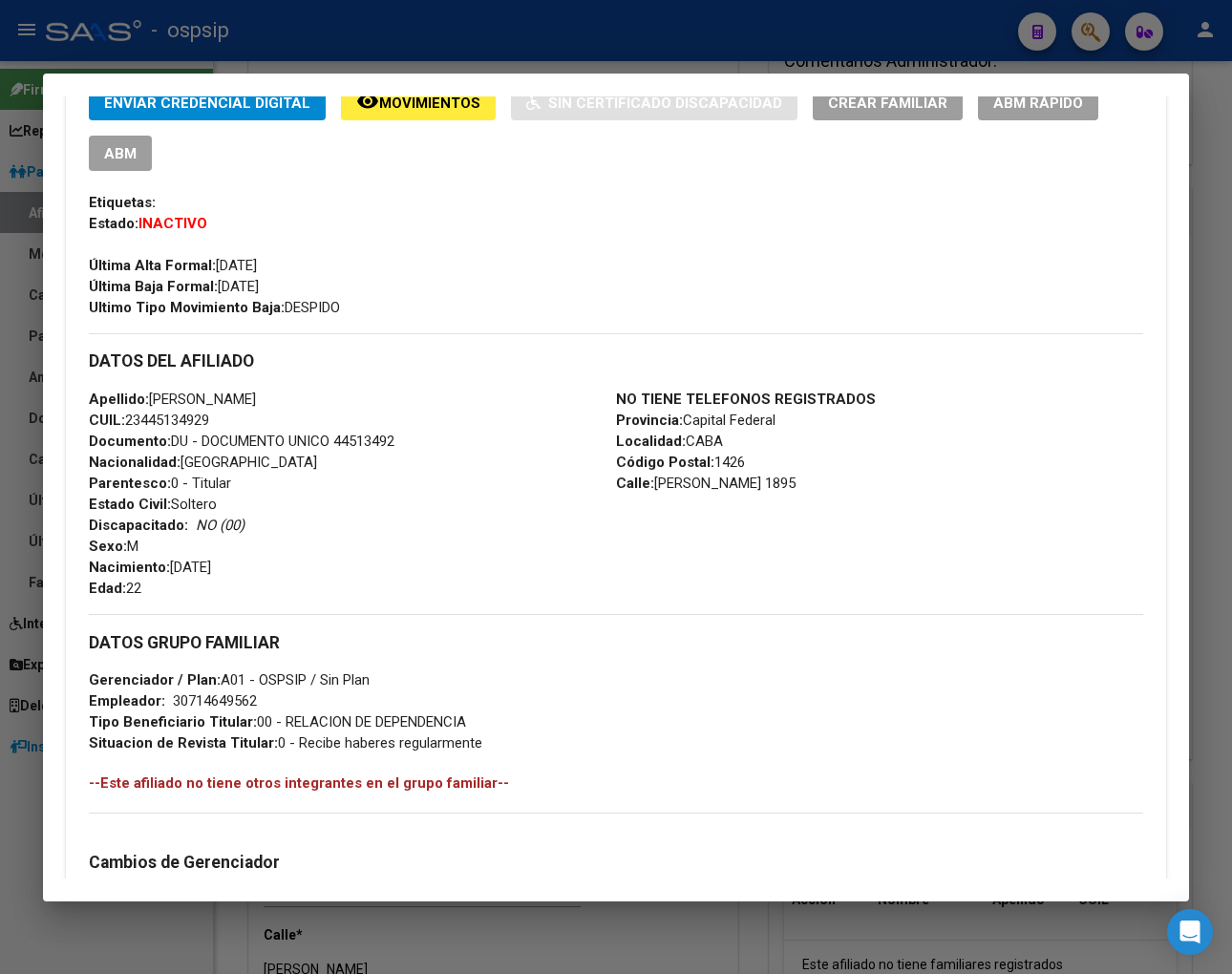 scroll, scrollTop: 106, scrollLeft: 0, axis: vertical 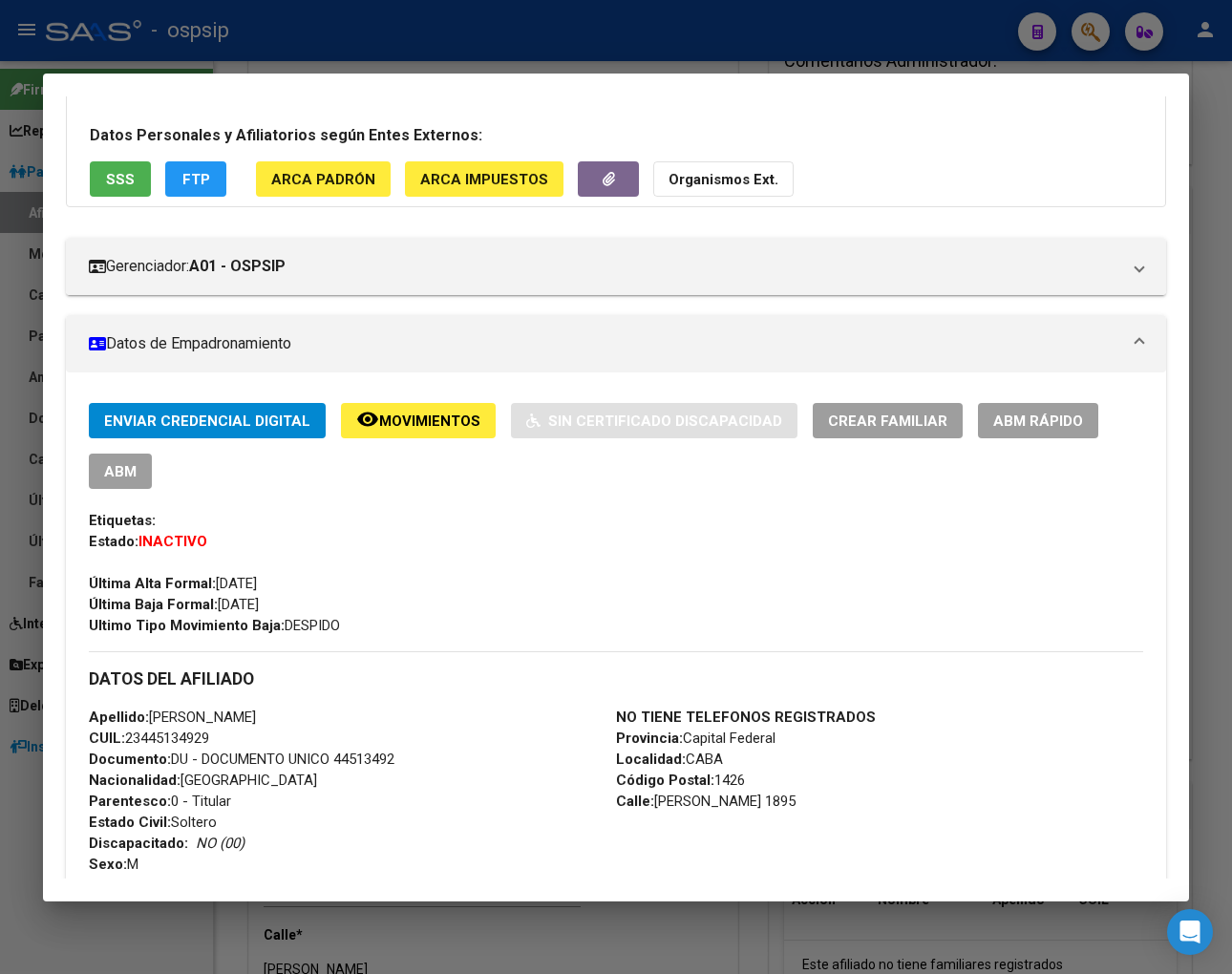 click on "Datos de Empadronamiento" at bounding box center (616, 344) 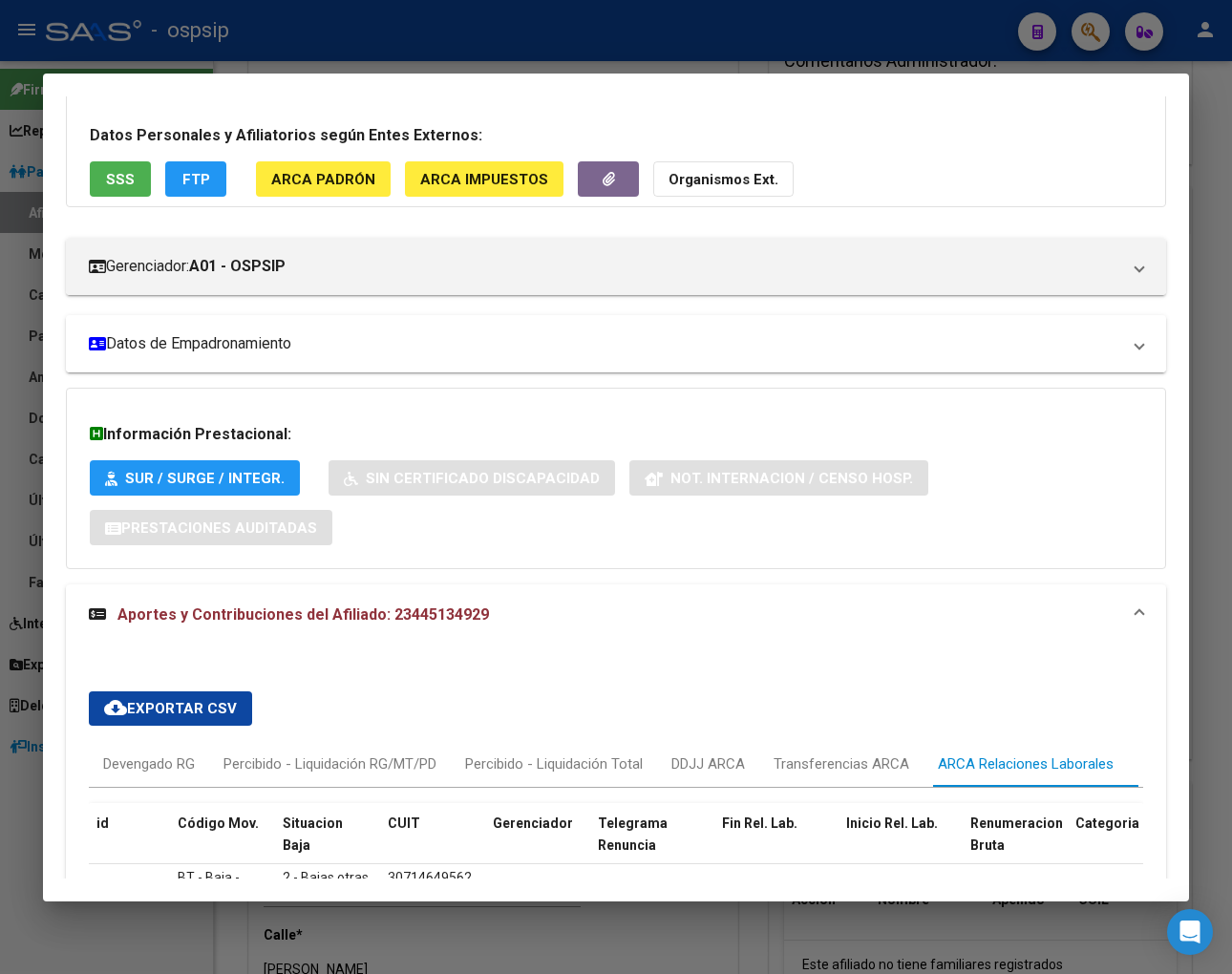 scroll, scrollTop: 0, scrollLeft: 0, axis: both 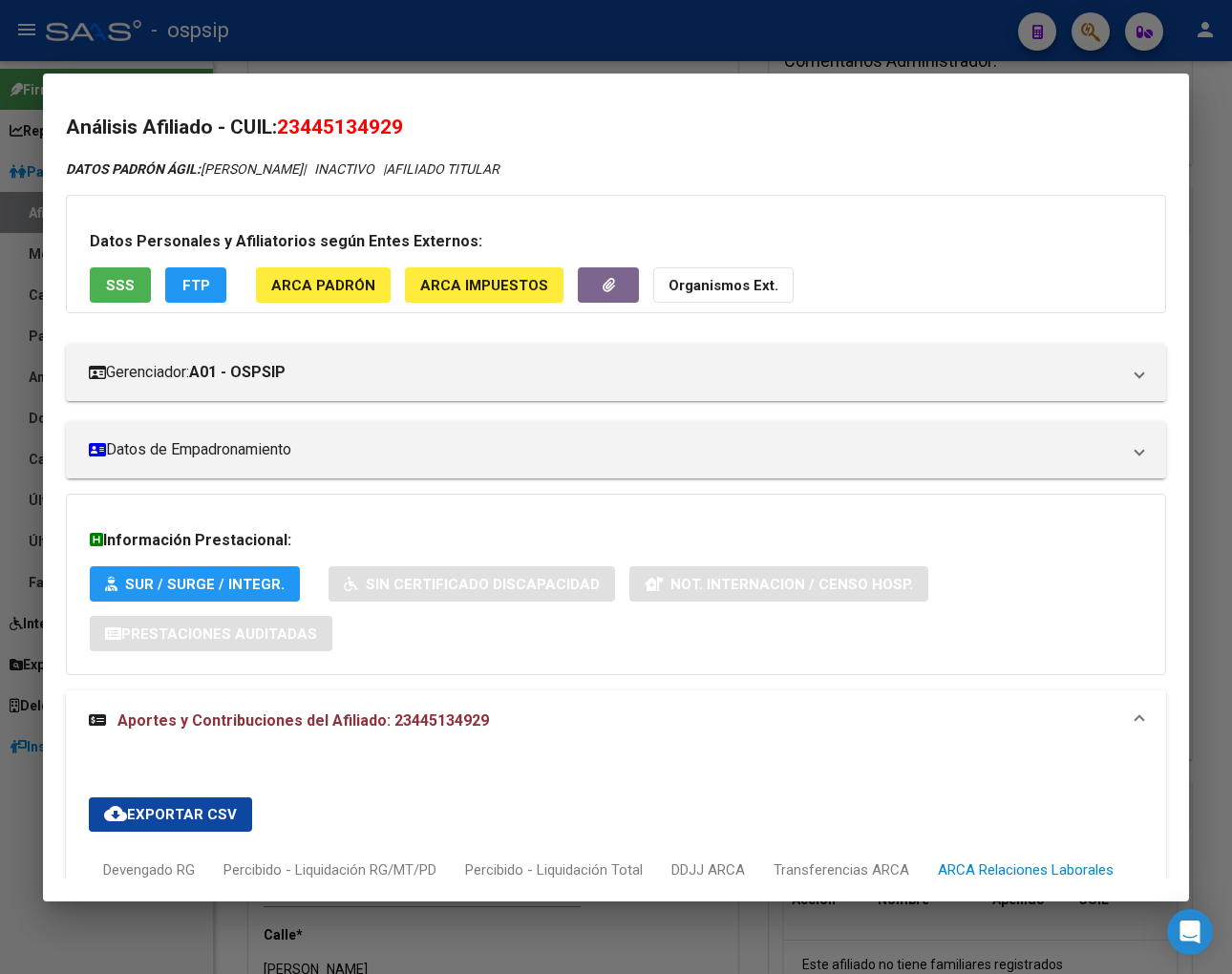 click at bounding box center [616, 487] 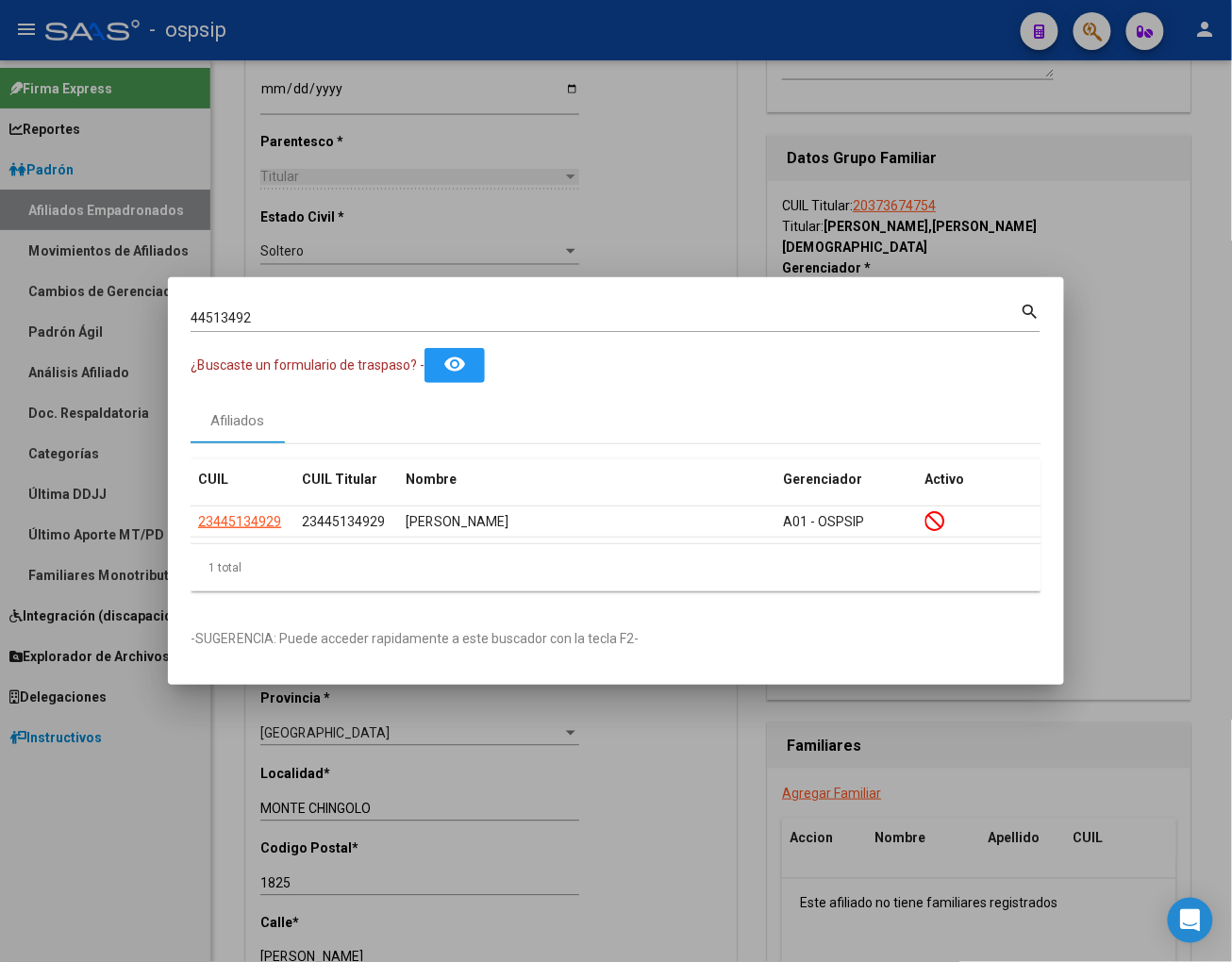 click on "44513492" at bounding box center [606, 318] 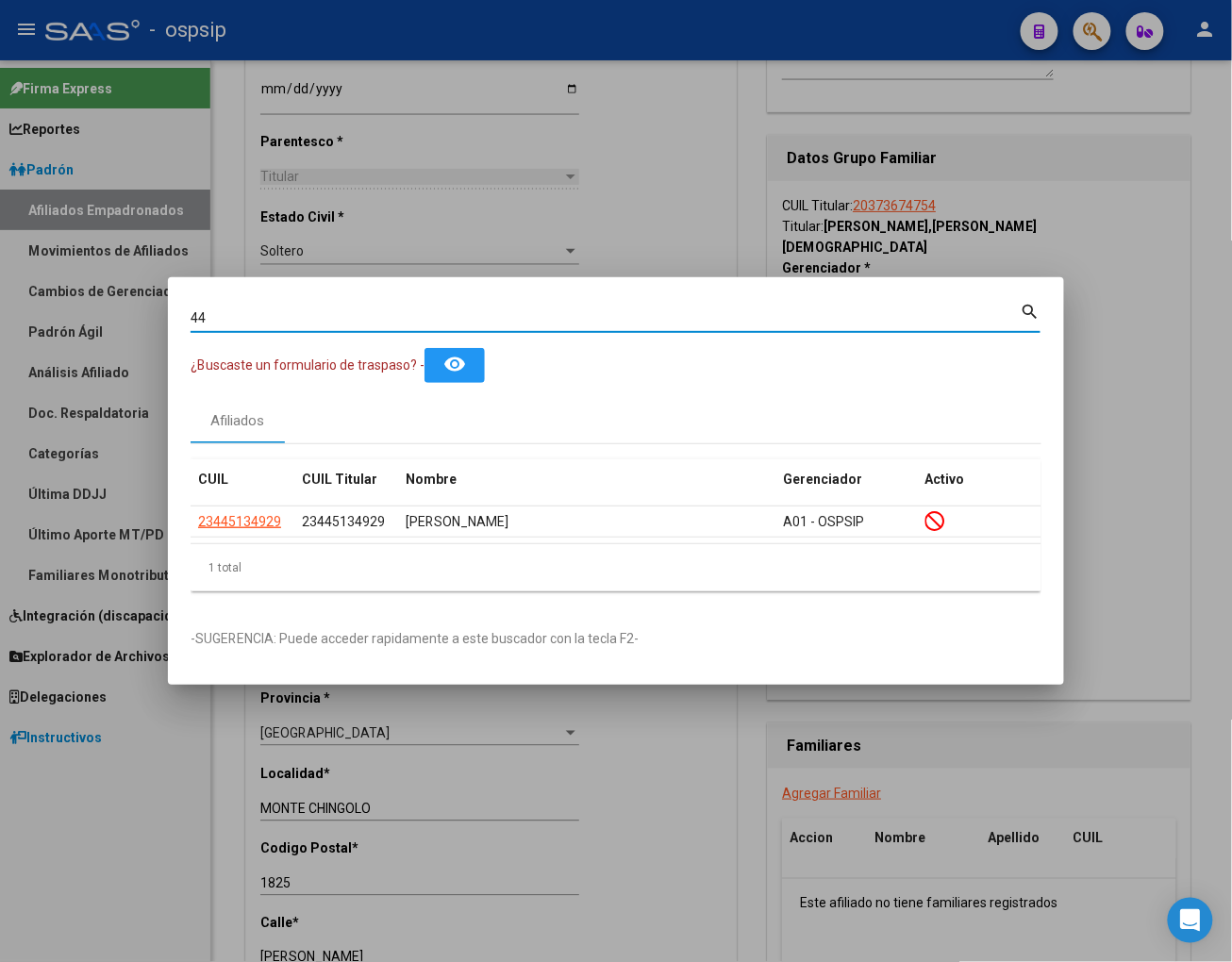 type on "4" 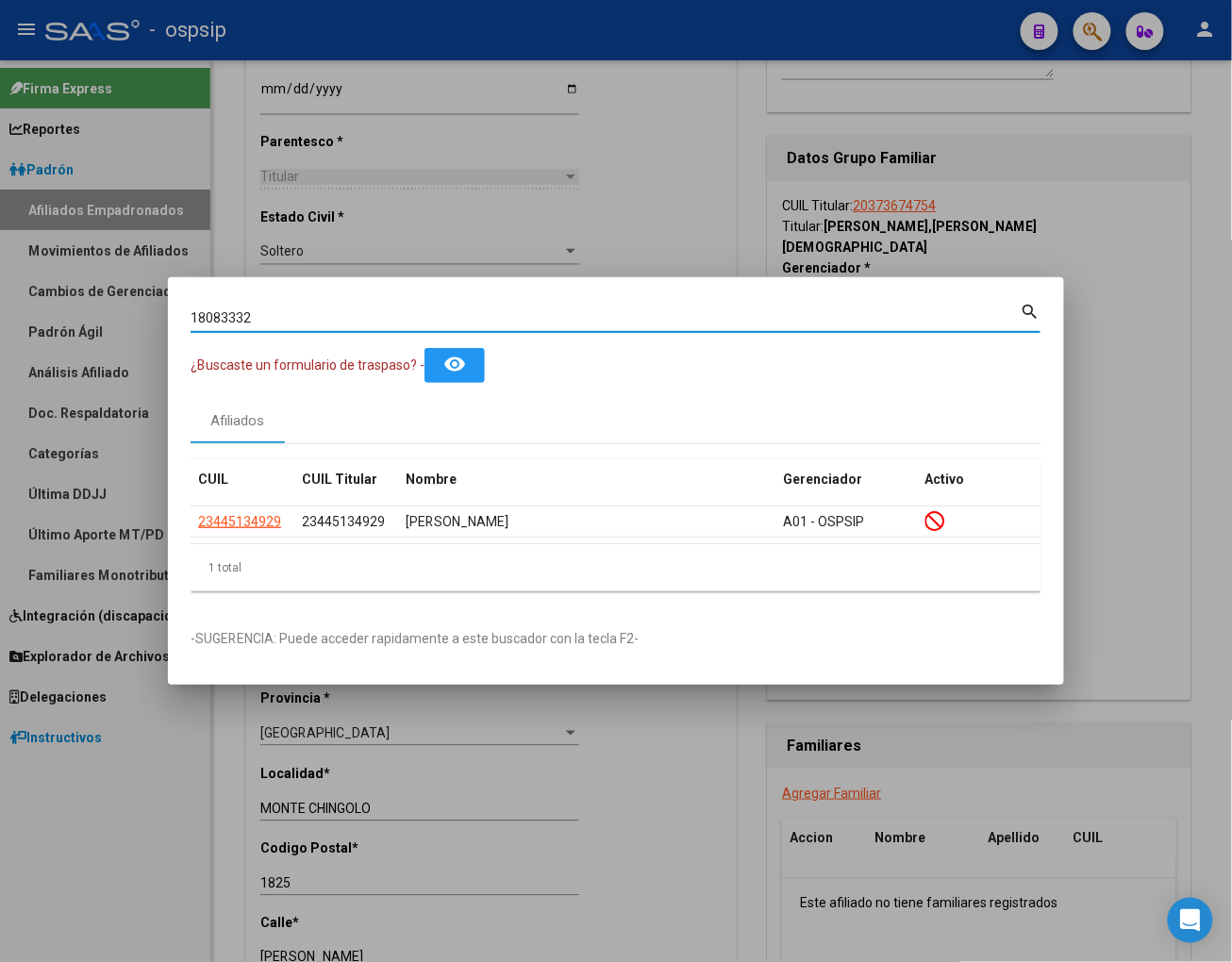 type on "18083332" 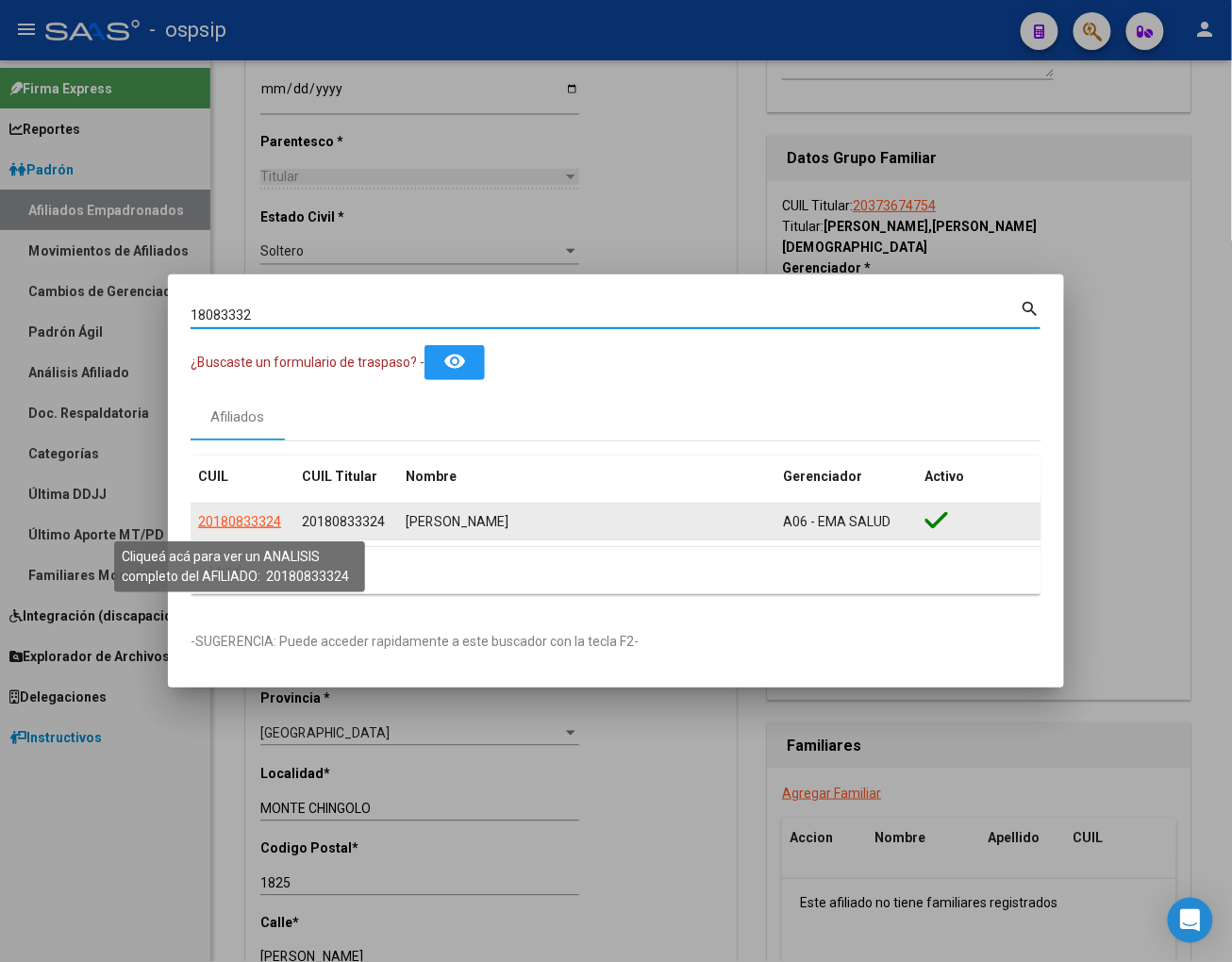 click on "20180833324" 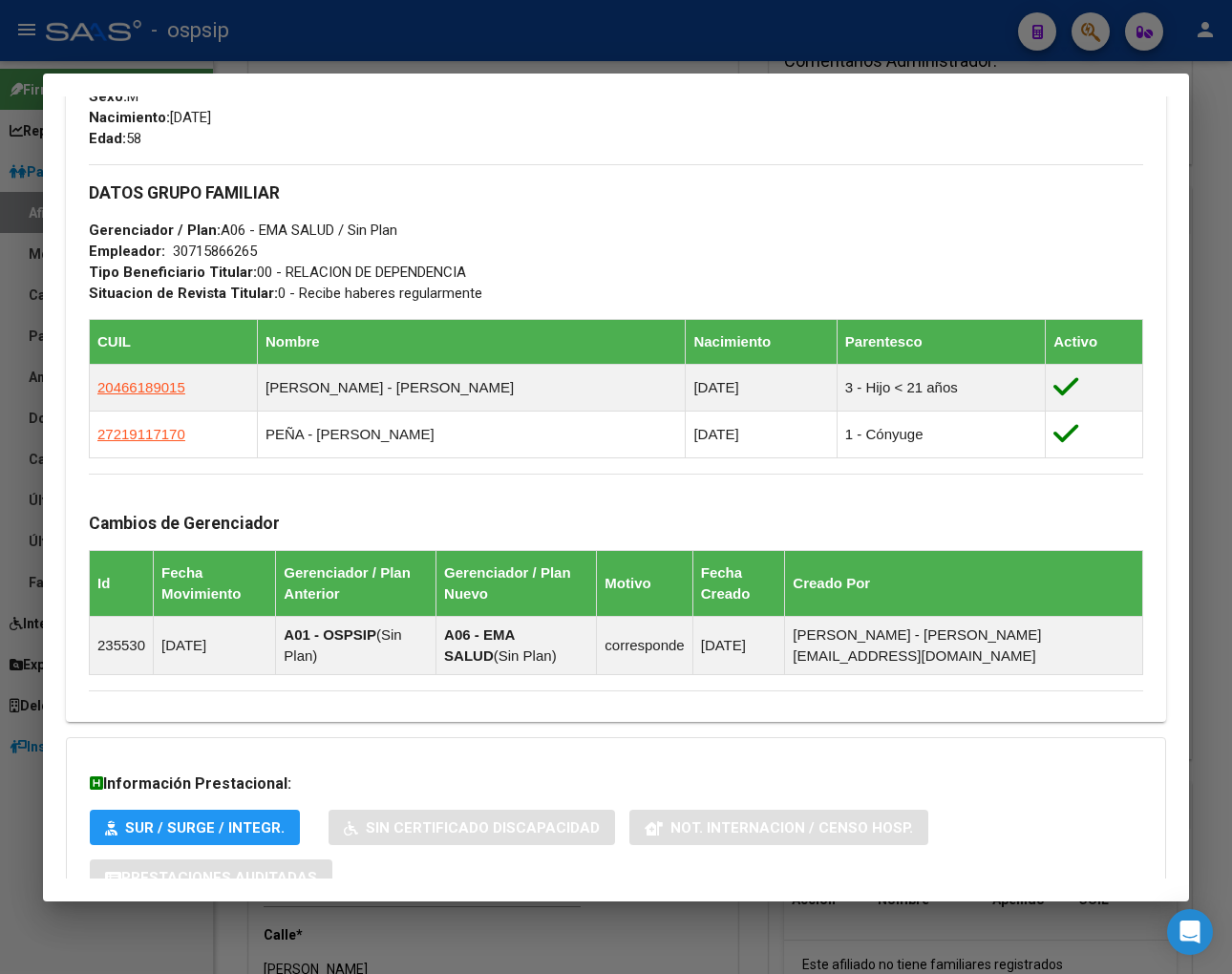 scroll, scrollTop: 854, scrollLeft: 0, axis: vertical 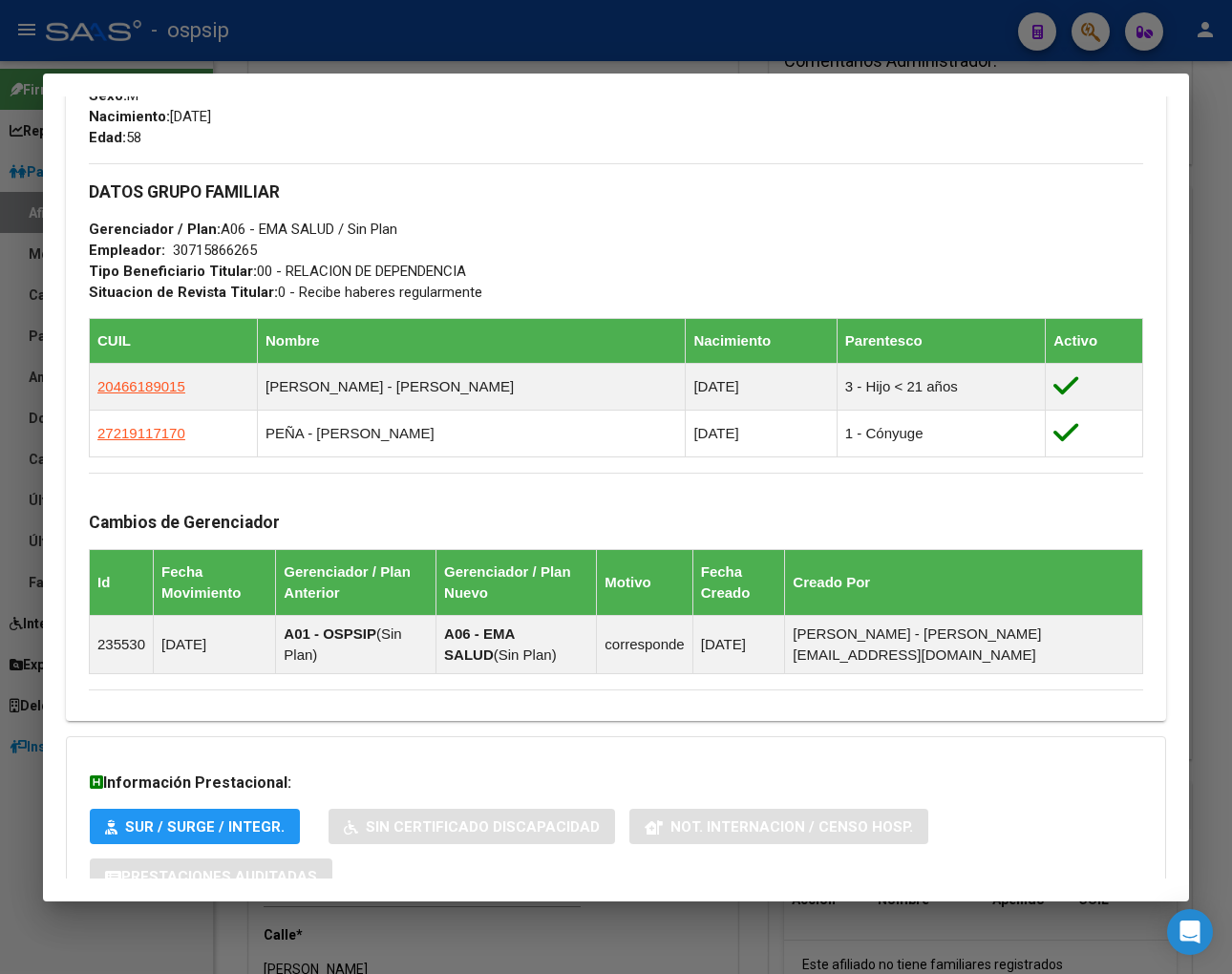click on "Aportes y Contribuciones del Afiliado: 20180833324" at bounding box center (303, 955) 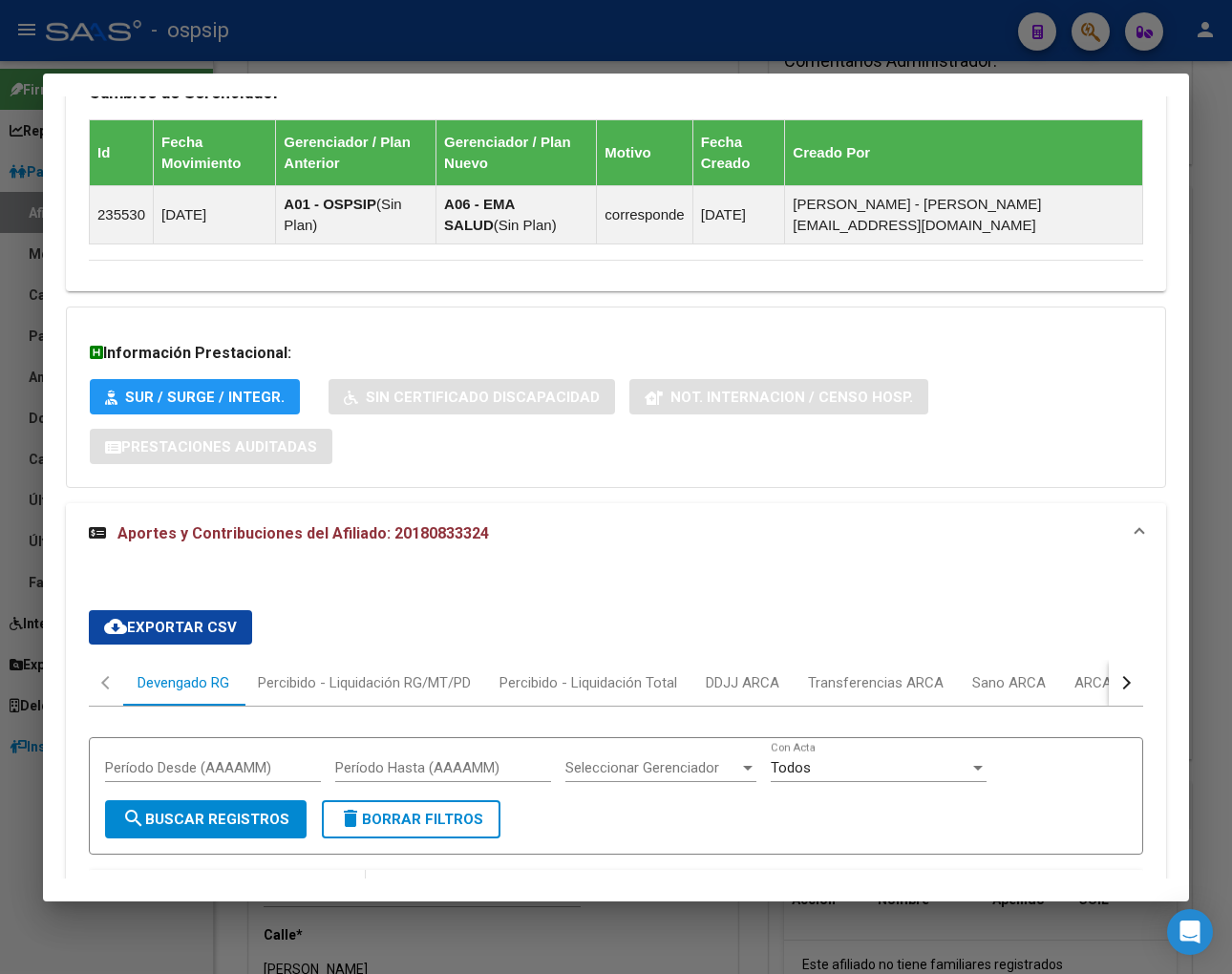 scroll, scrollTop: 1495, scrollLeft: 0, axis: vertical 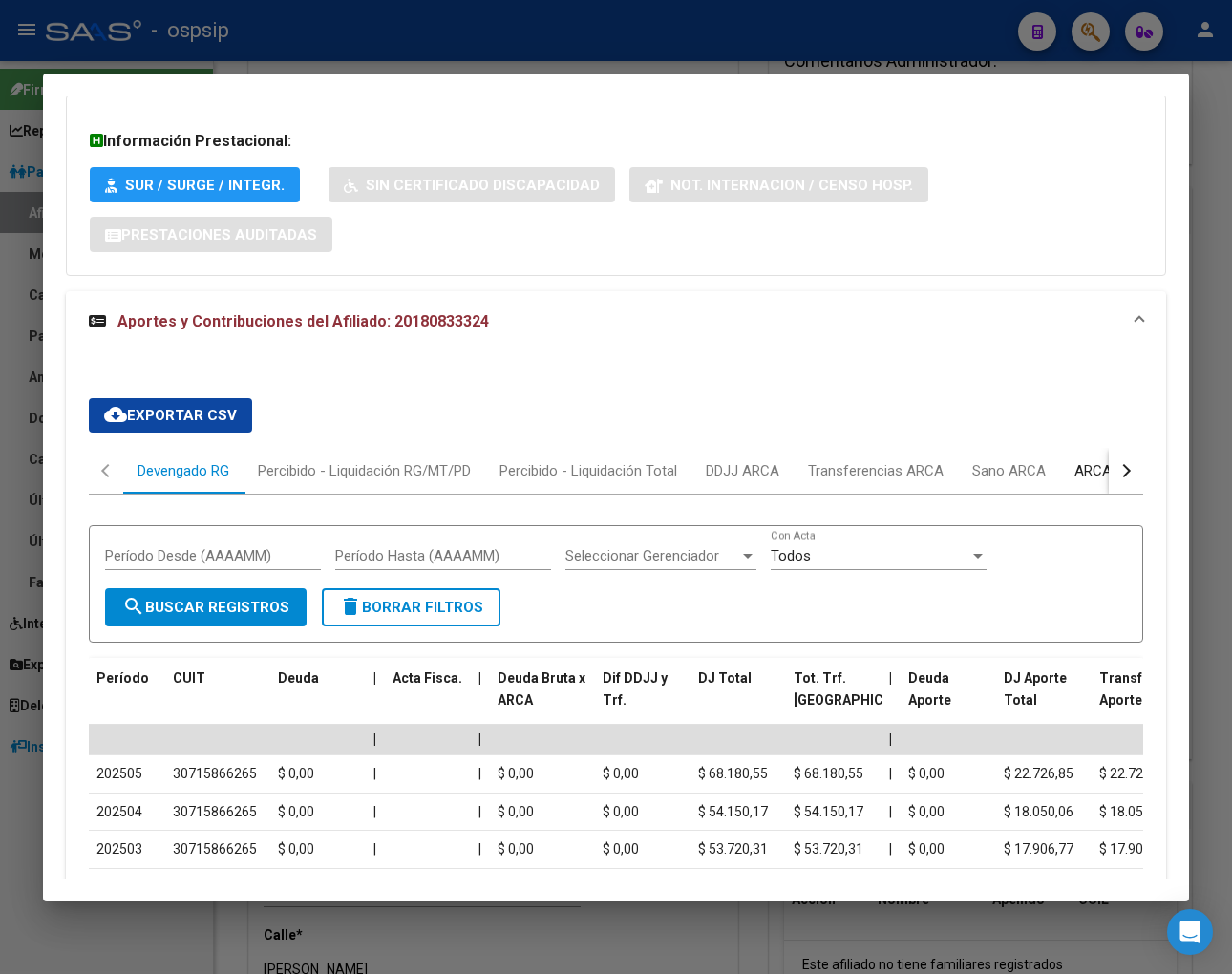 click on "ARCA Relaciones Laborales" at bounding box center [1162, 471] 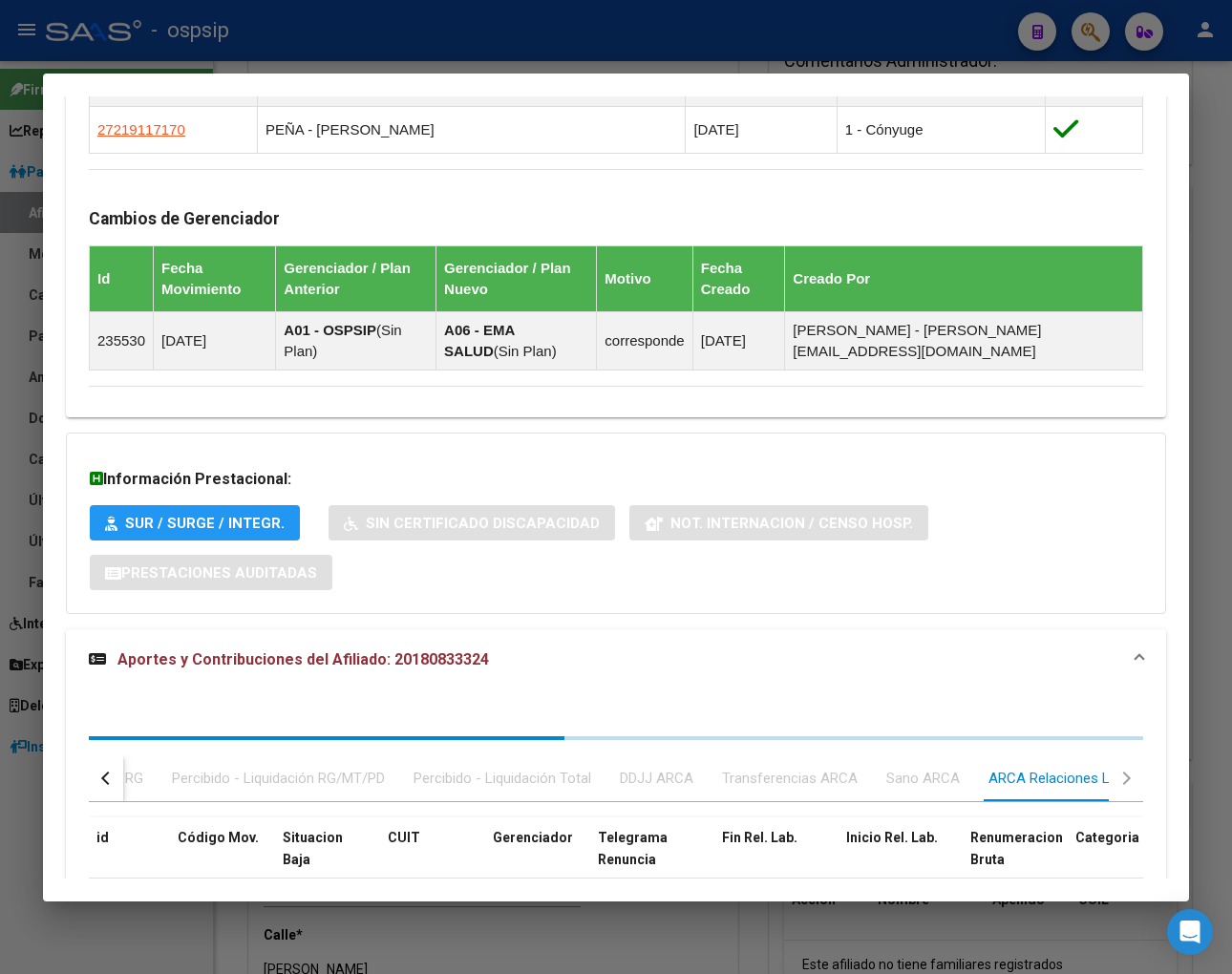 click on "DATOS PADRÓN ÁGIL:  VARGAS JOSE FELIX     |   ACTIVO   |     AFILIADO TITULAR  Datos Personales y Afiliatorios según Entes Externos: SSS FTP ARCA Padrón ARCA Impuestos Organismos Ext.    Gerenciador:      A06 - EMA SALUD Atención telefónica: Atención emergencias: Otros Datos Útiles:    Datos de Empadronamiento  Enviar Credencial Digital remove_red_eye Movimientos    Sin Certificado Discapacidad Crear Familiar ABM Rápido ABM Etiquetas: Estado: ACTIVO Última Alta Formal:  25/10/2024 Última Baja Formal:  03/02/2023 DATOS DEL AFILIADO Apellido:  JOSE FELIX VARGAS CUIL:  20180833324 Documento:  DU - DOCUMENTO UNICO 18083332  Nacionalidad:  ARGENTINA Parentesco:  0 - Titular Estado Civil:  Casado Discapacitado:    NO (00) Sexo:  M Nacimiento:  21/03/1967 Edad:  58  Teléfono Particular:                       Provincia:  Mendoza Localidad:  LAS HERAS Código Postal:  5539 Calle:  B° ARQUITECTO ALFARO - CASA 38 DATOS GRUPO FAMILIAR Gerenciador / Plan:  A06 - EMA SALUD / Sin Plan Empleador:" at bounding box center [616, 0] 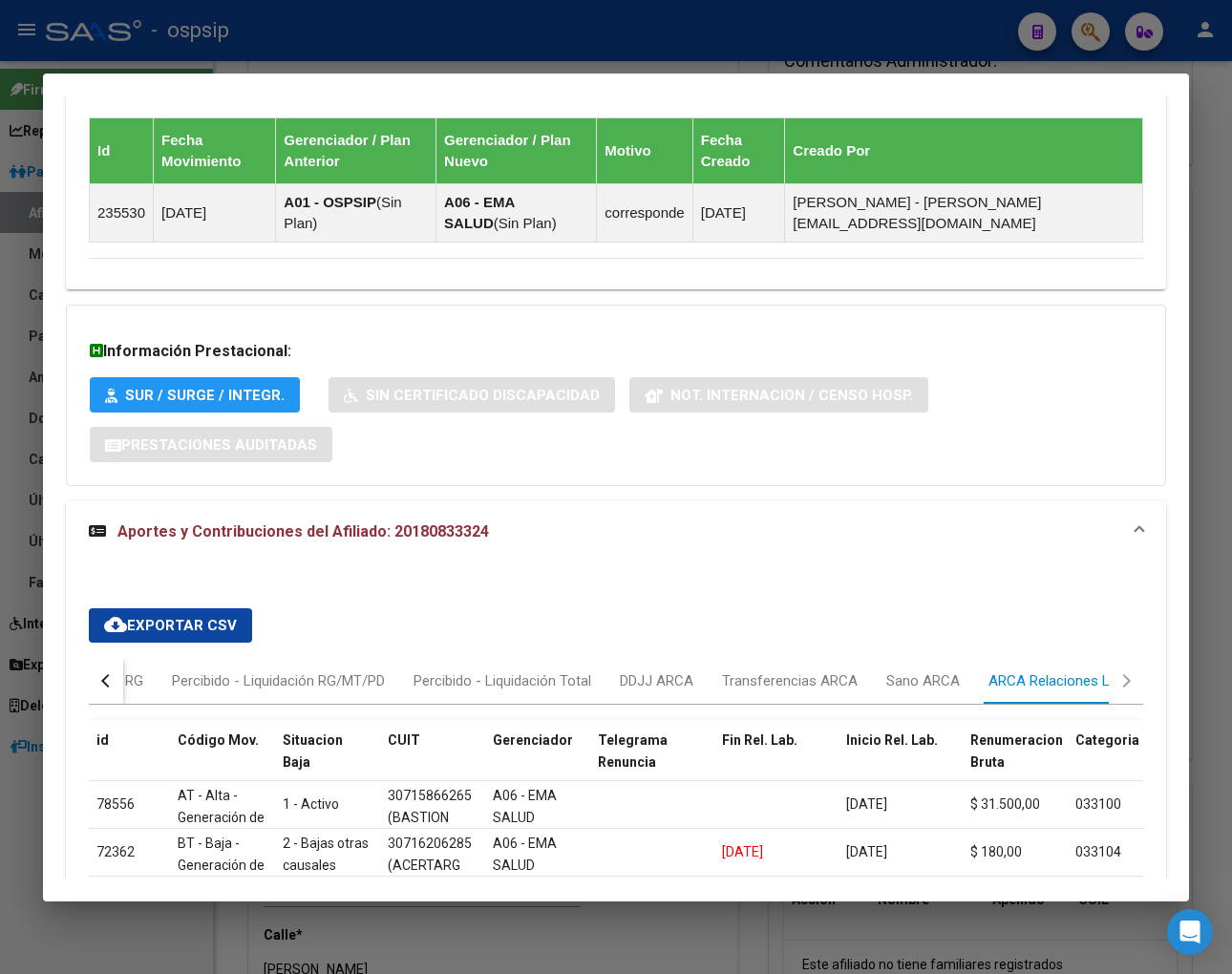 click at bounding box center [108, 681] 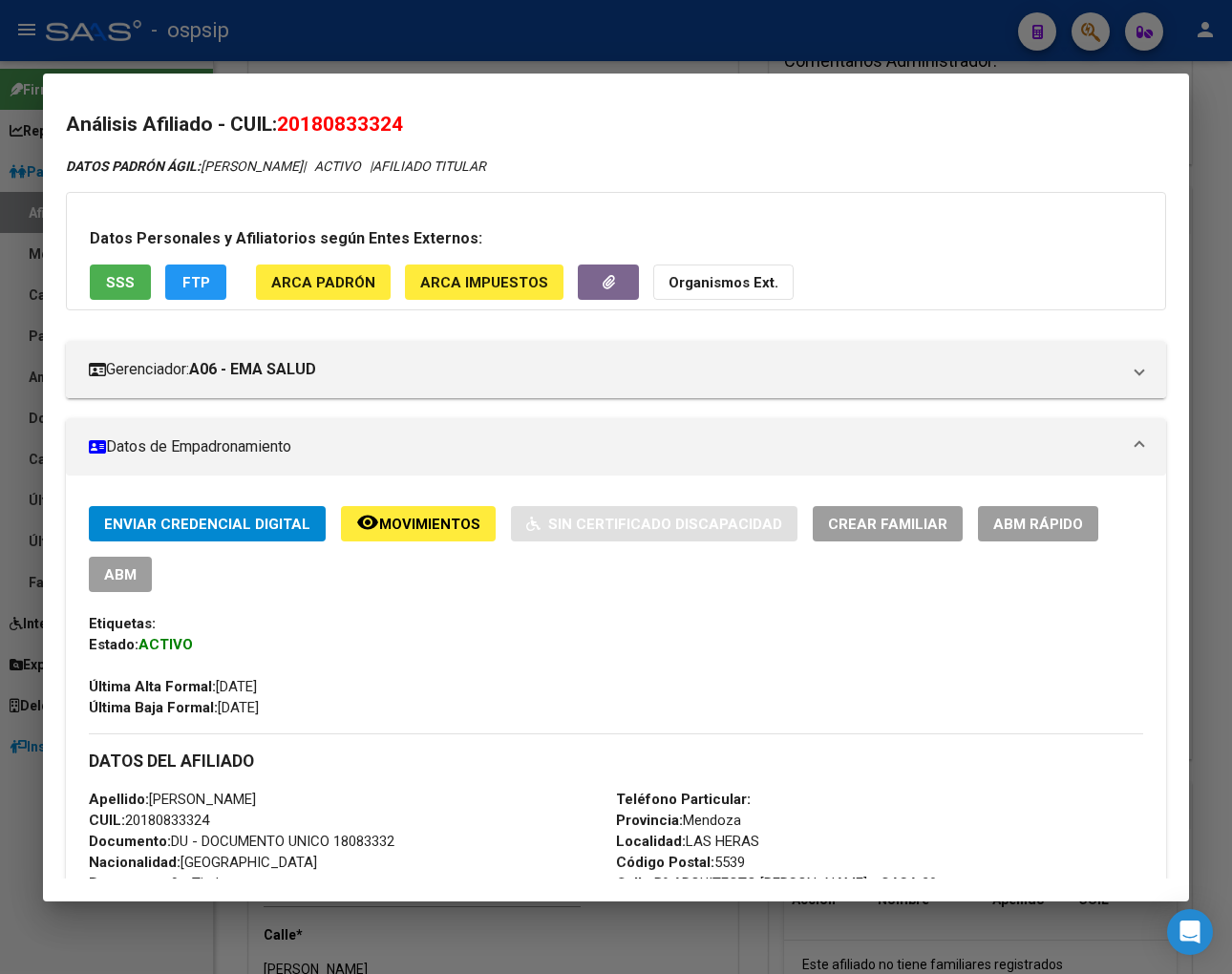 scroll, scrollTop: 0, scrollLeft: 0, axis: both 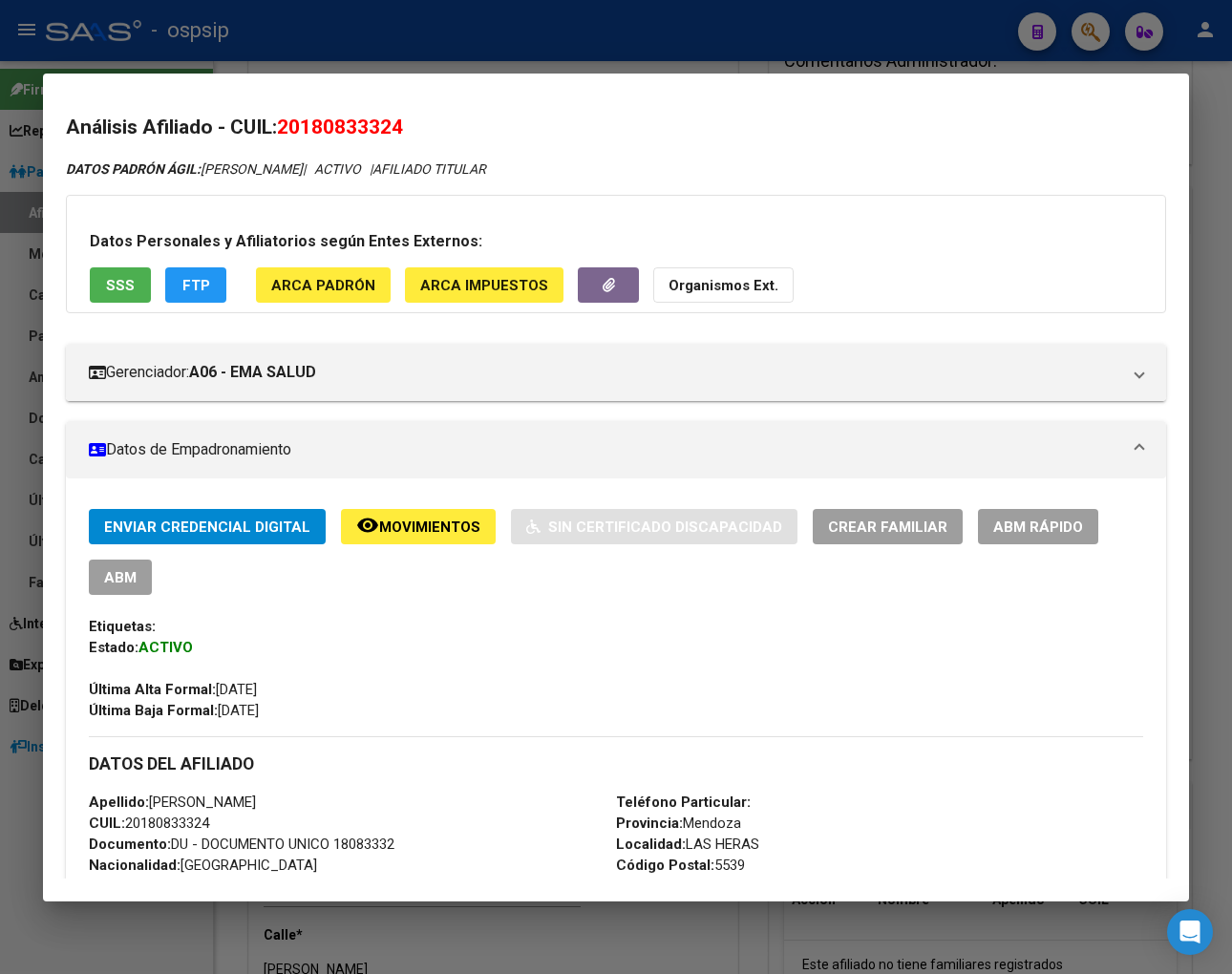 drag, startPoint x: 262, startPoint y: 119, endPoint x: 348, endPoint y: 98, distance: 88.52683 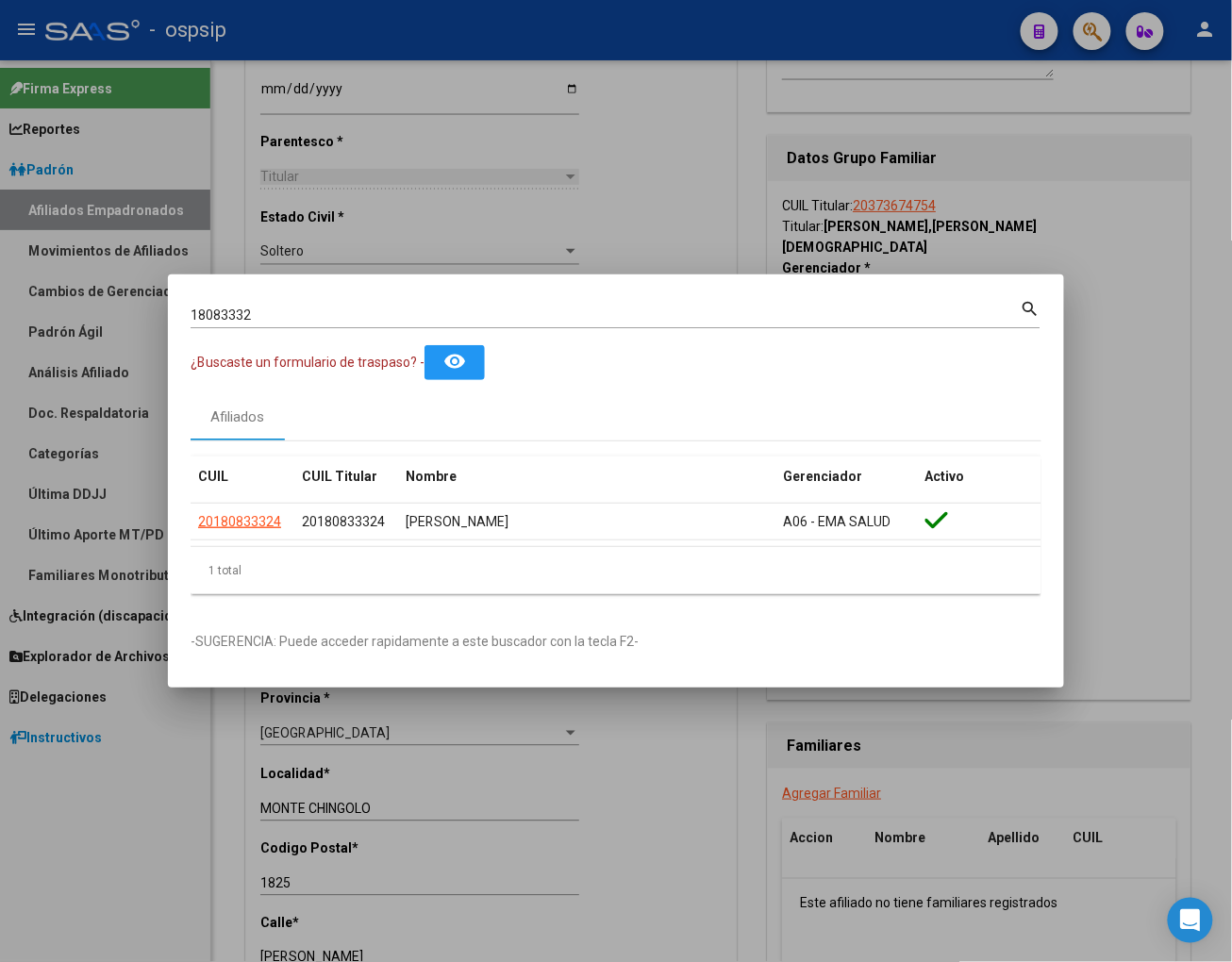 click on "18083332" at bounding box center [606, 315] 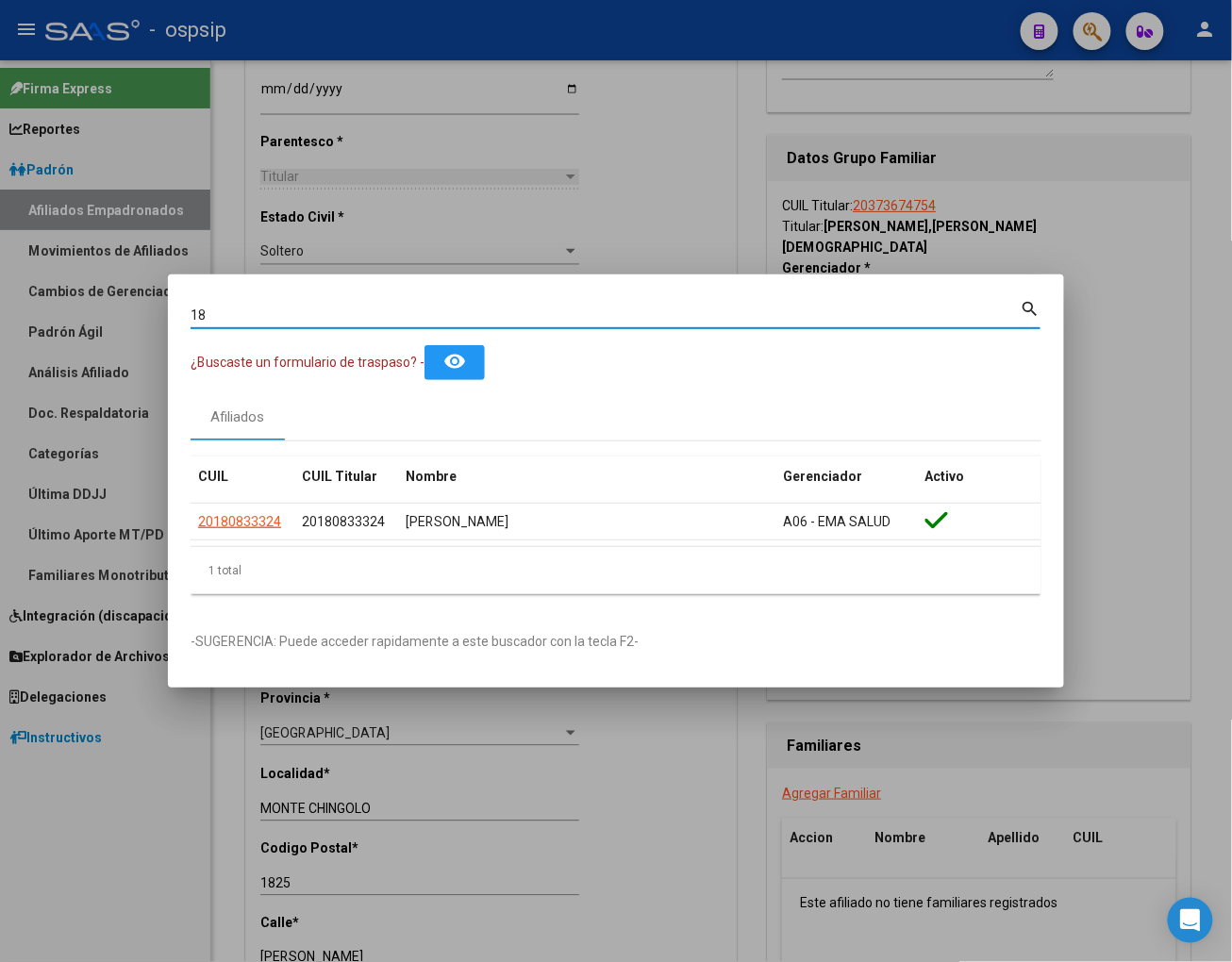 type on "1" 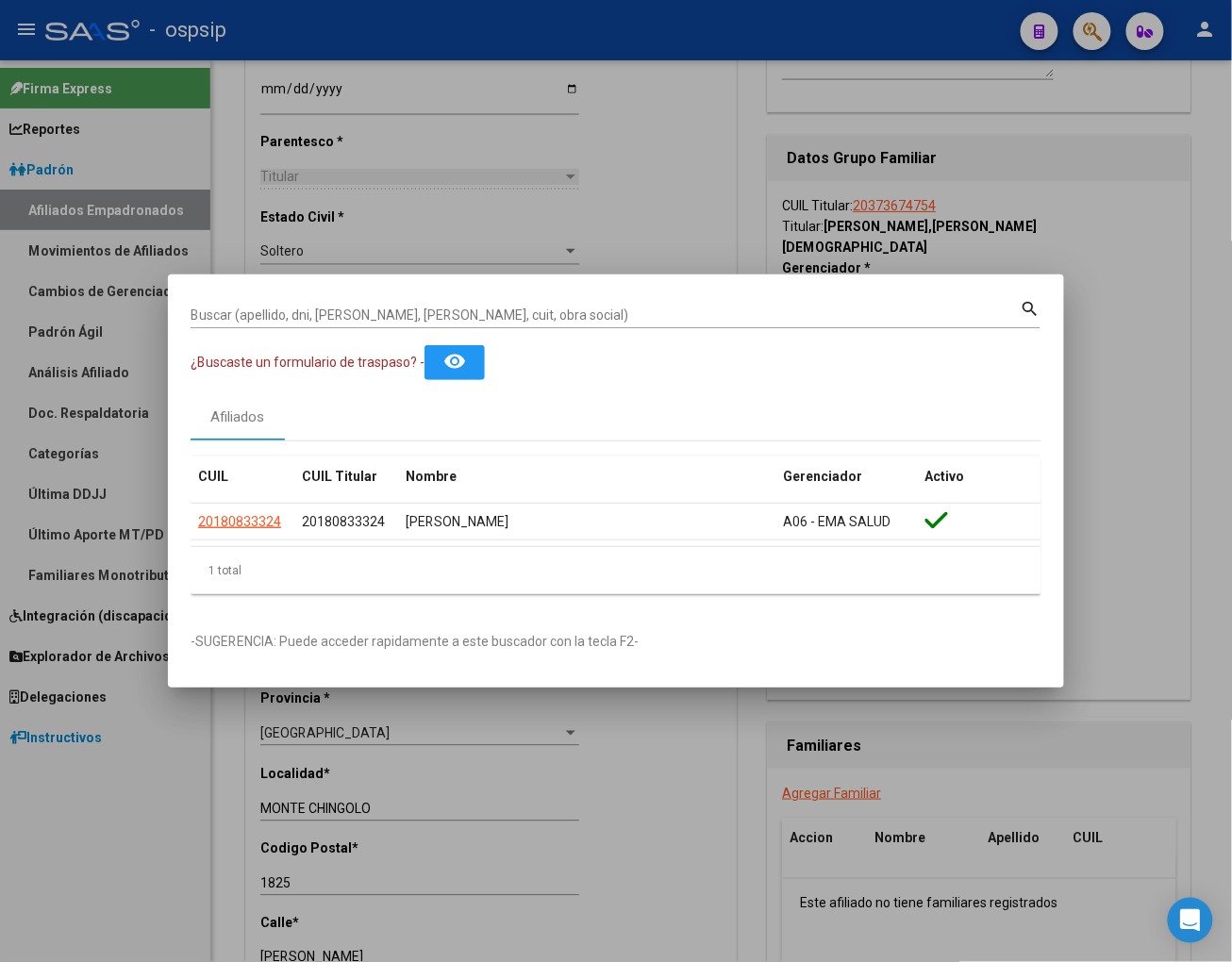 click on "Buscar (apellido, dni, [PERSON_NAME], [PERSON_NAME], cuit, obra social)" at bounding box center [606, 315] 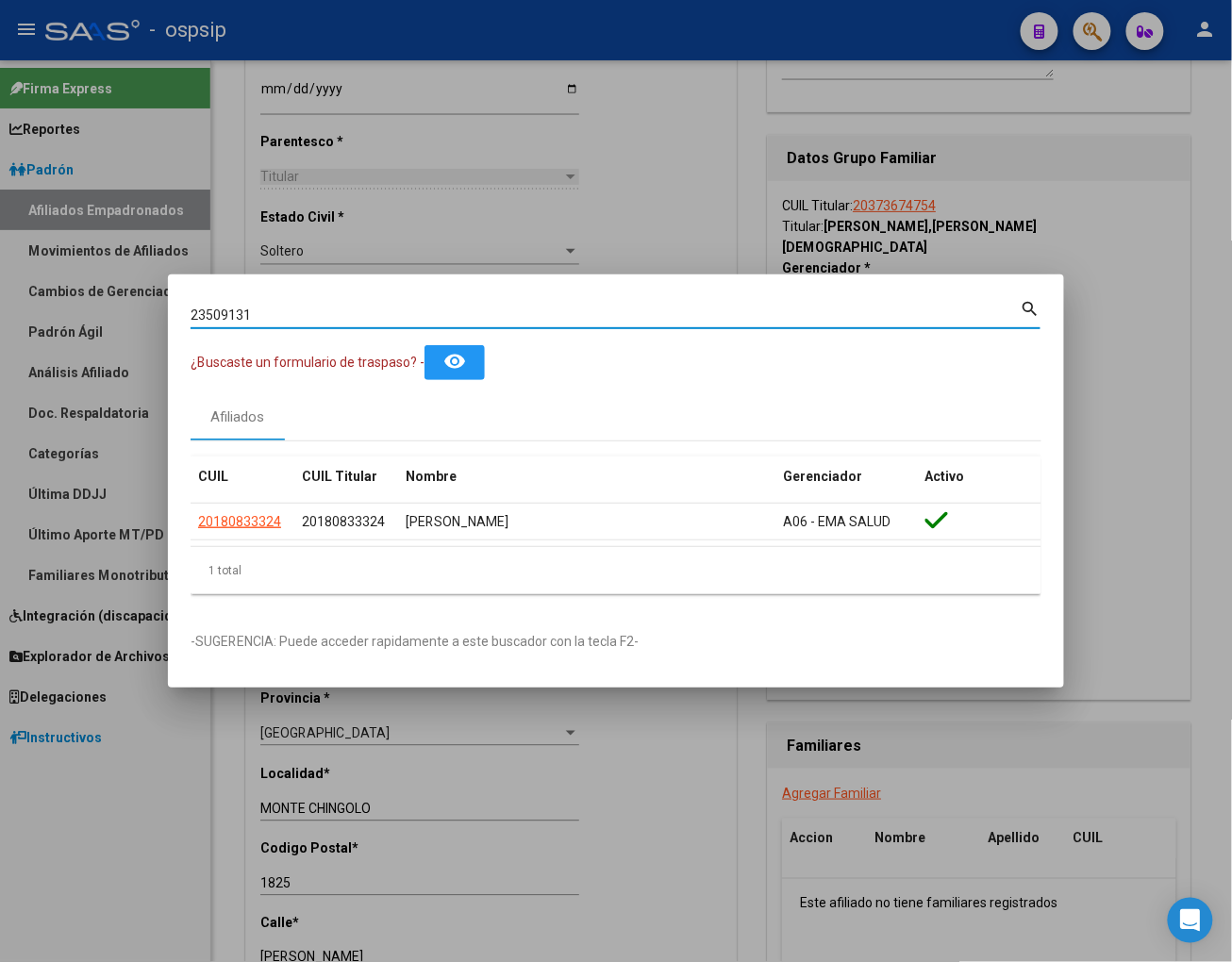type on "23509131" 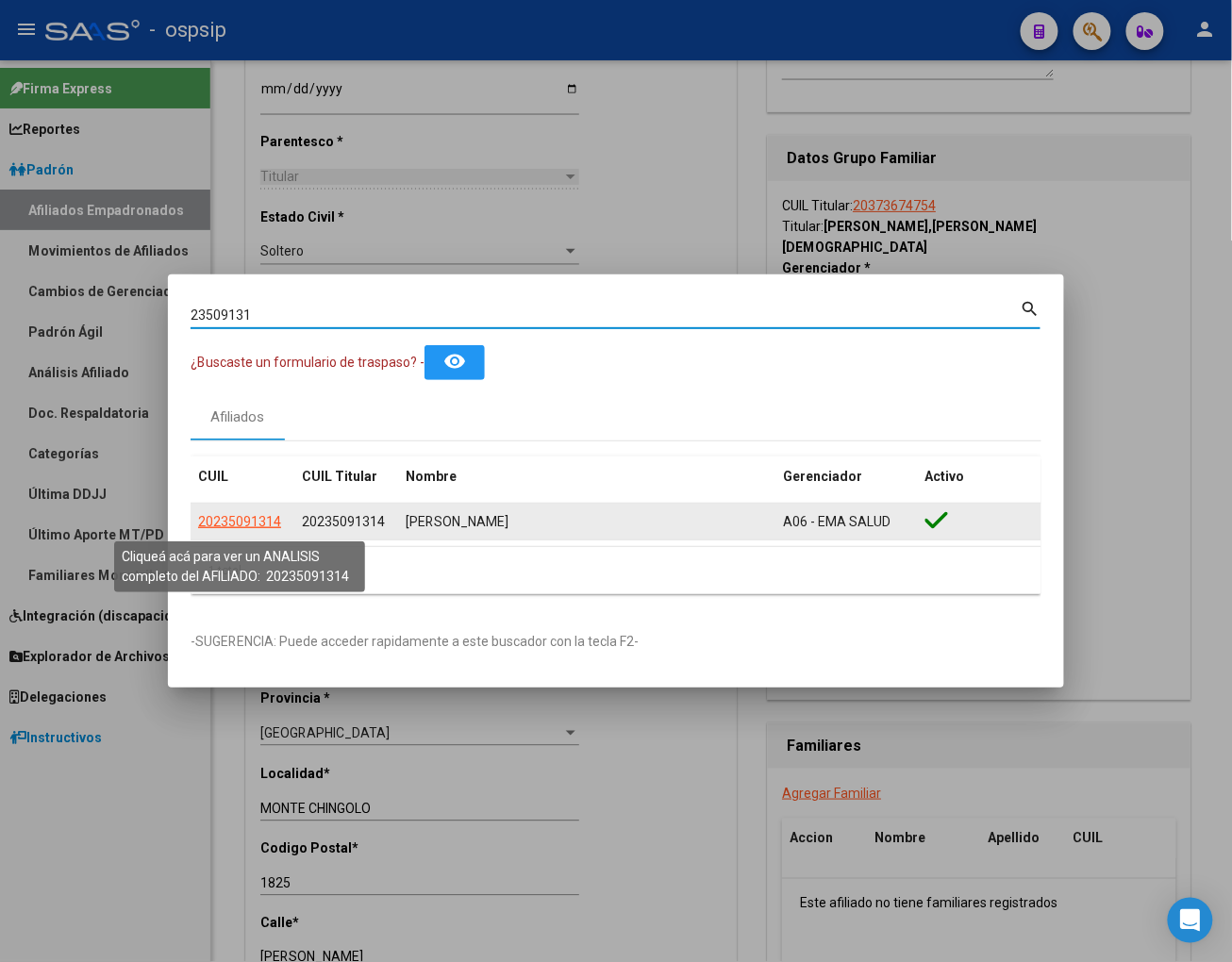 click on "20235091314" 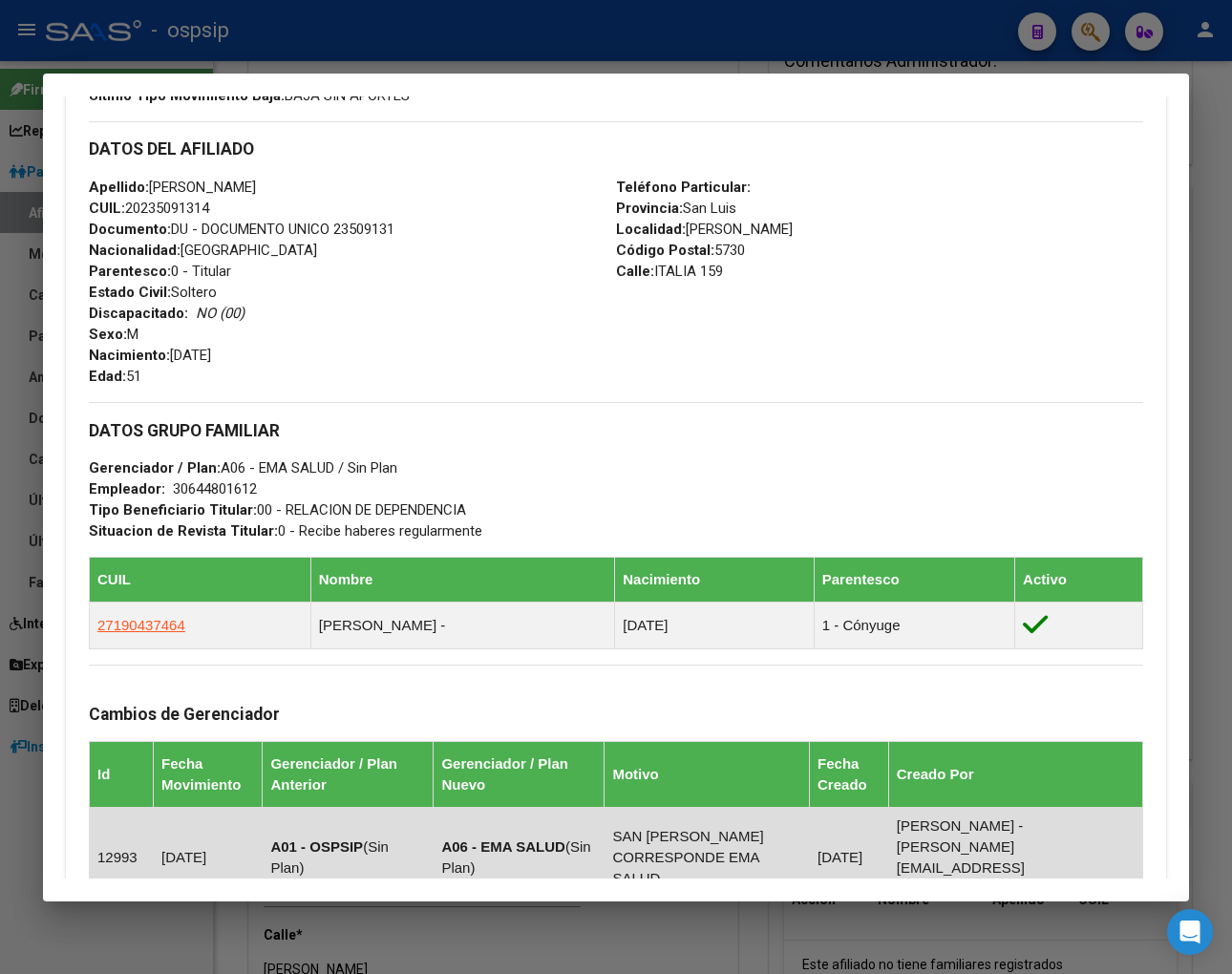 scroll, scrollTop: 1045, scrollLeft: 0, axis: vertical 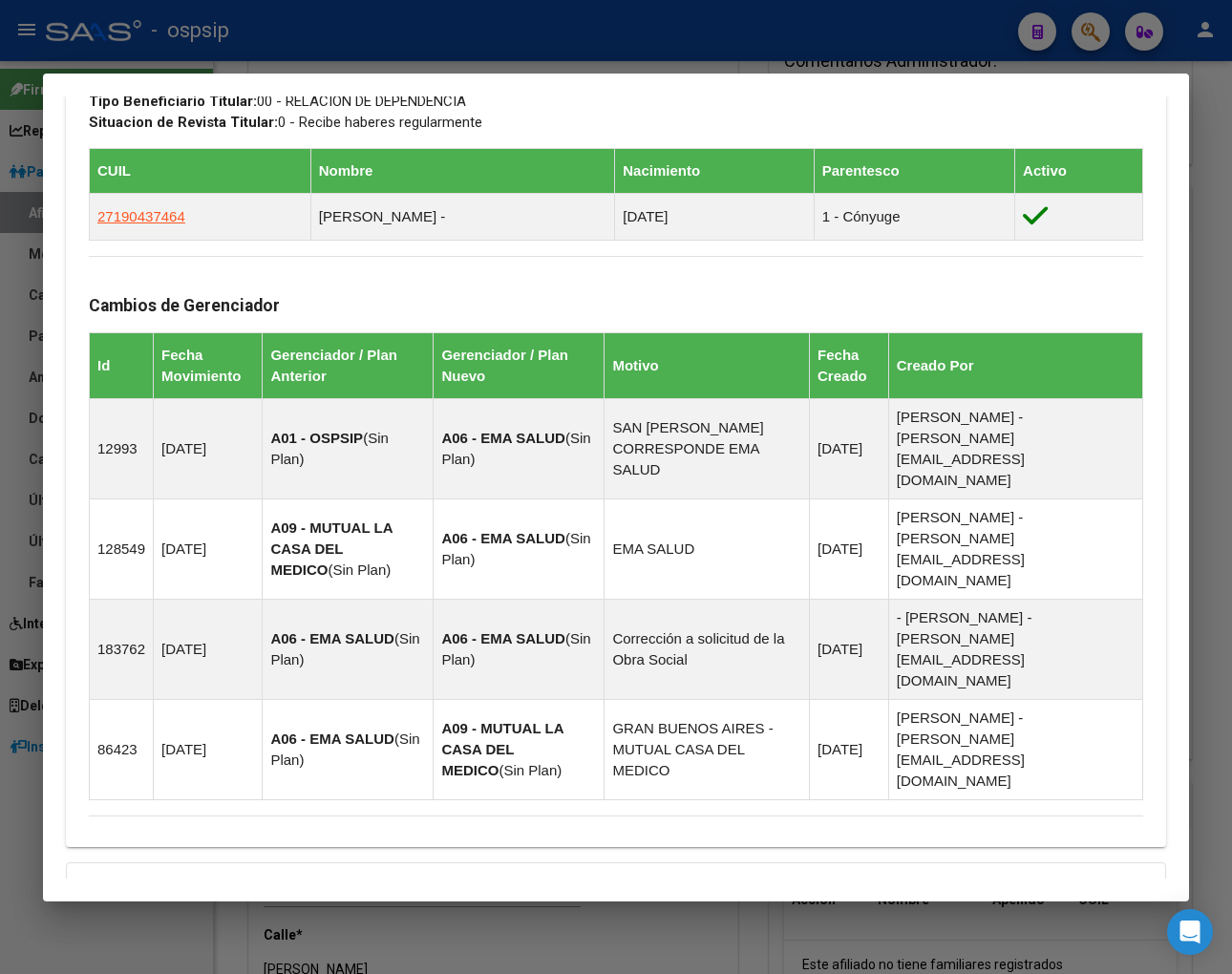 click on "Aportes y Contribuciones del Afiliado: 20235091314" at bounding box center (303, 1081) 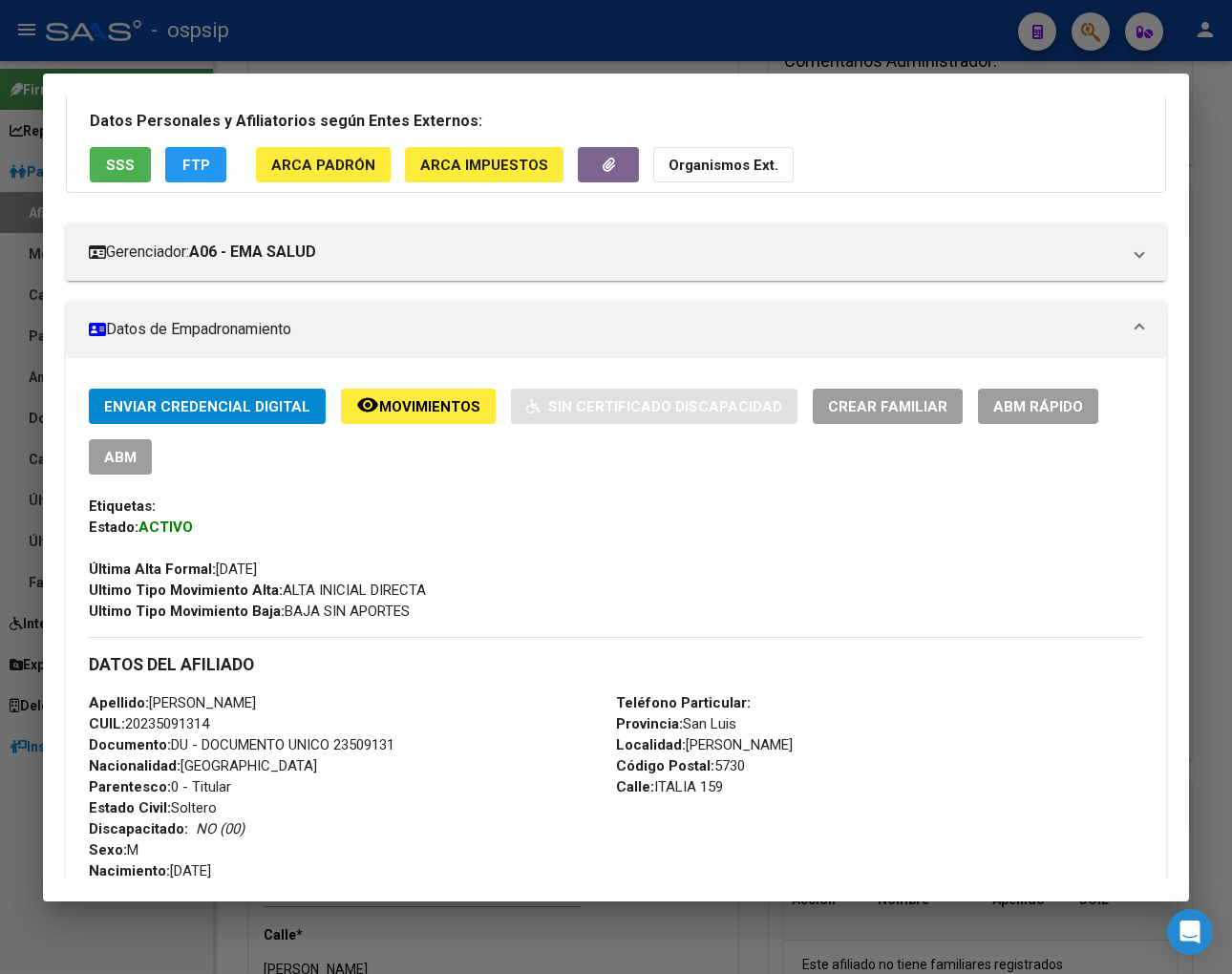 scroll, scrollTop: 14, scrollLeft: 0, axis: vertical 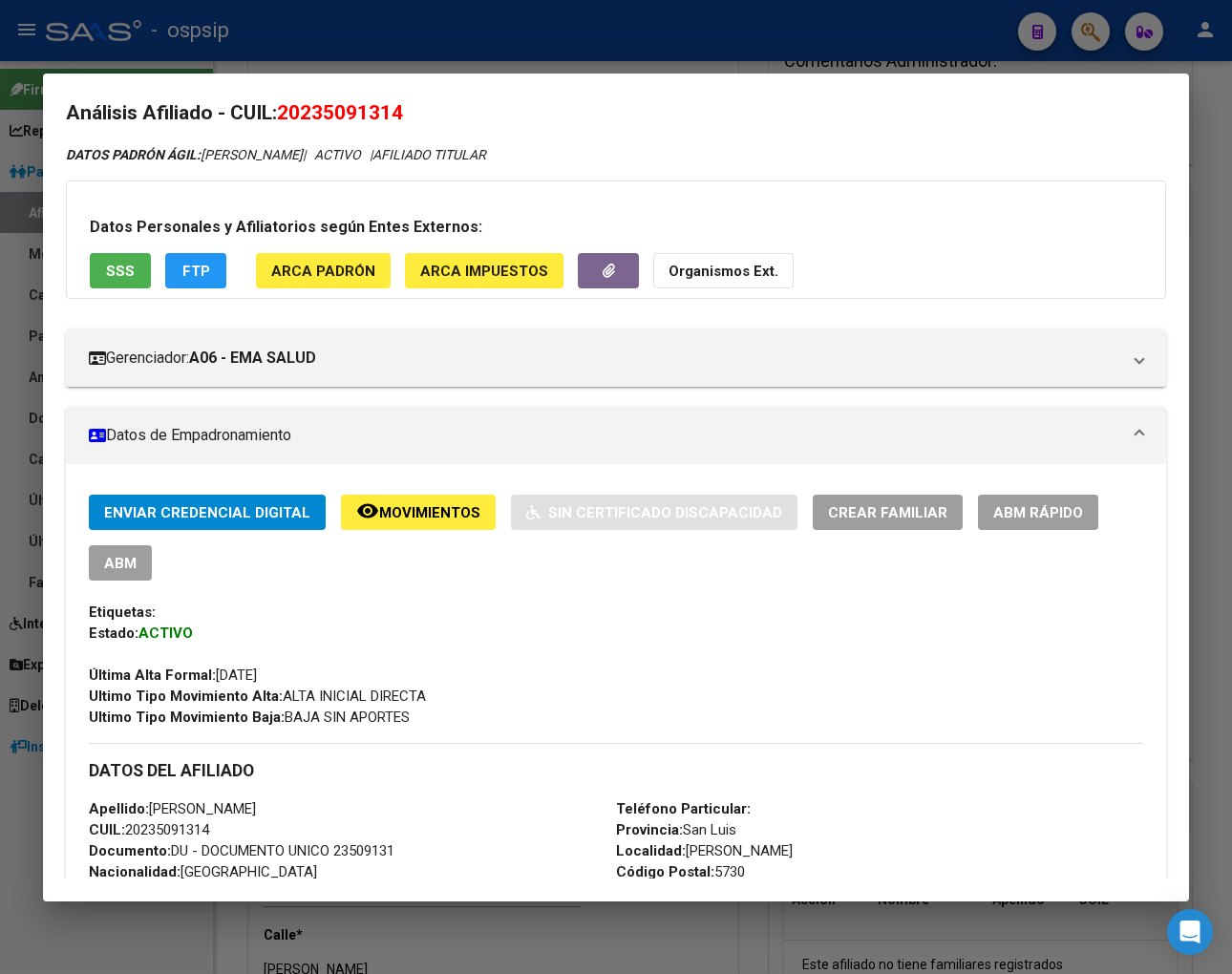 click on "ABM" at bounding box center [120, 563] 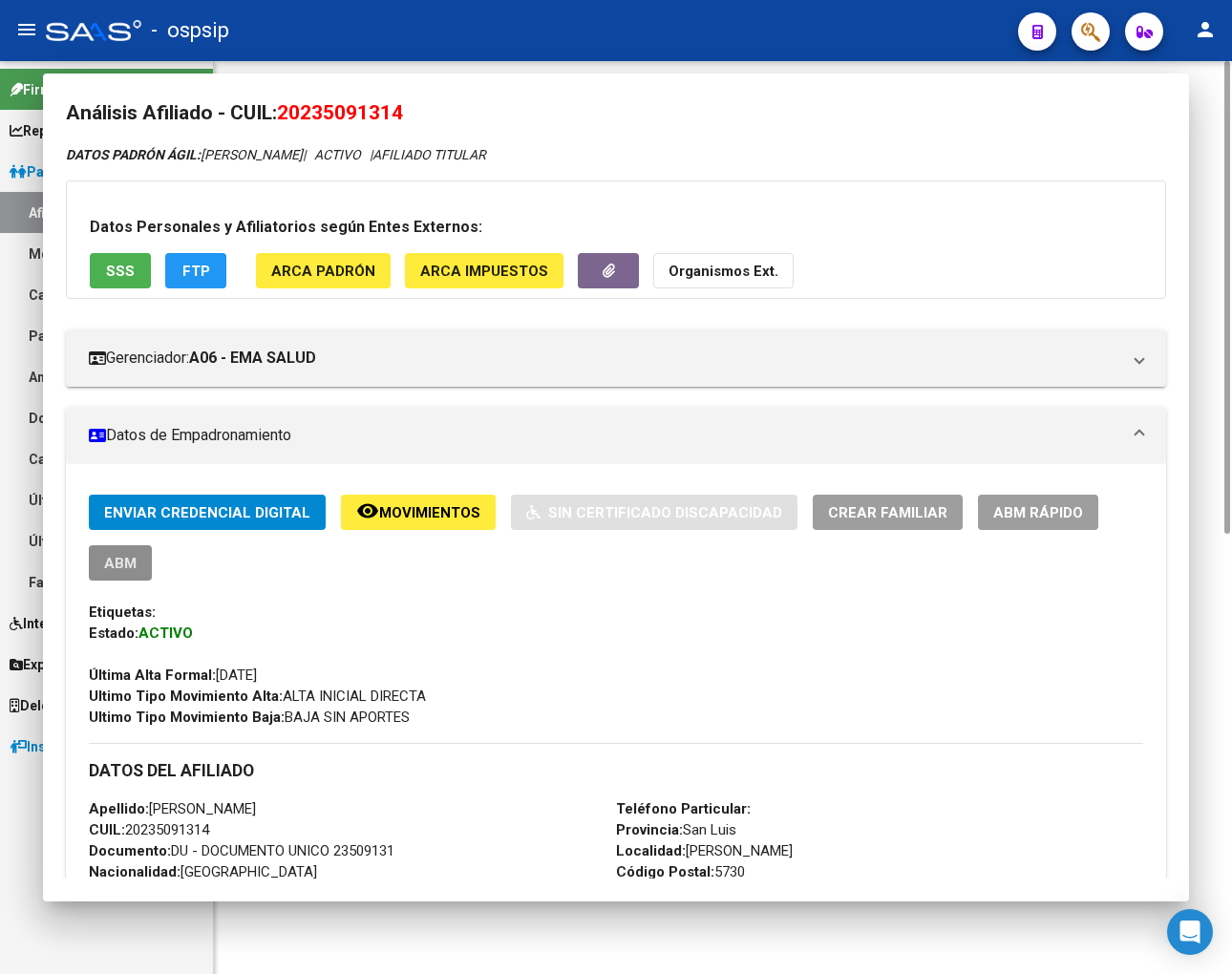 scroll, scrollTop: 0, scrollLeft: 0, axis: both 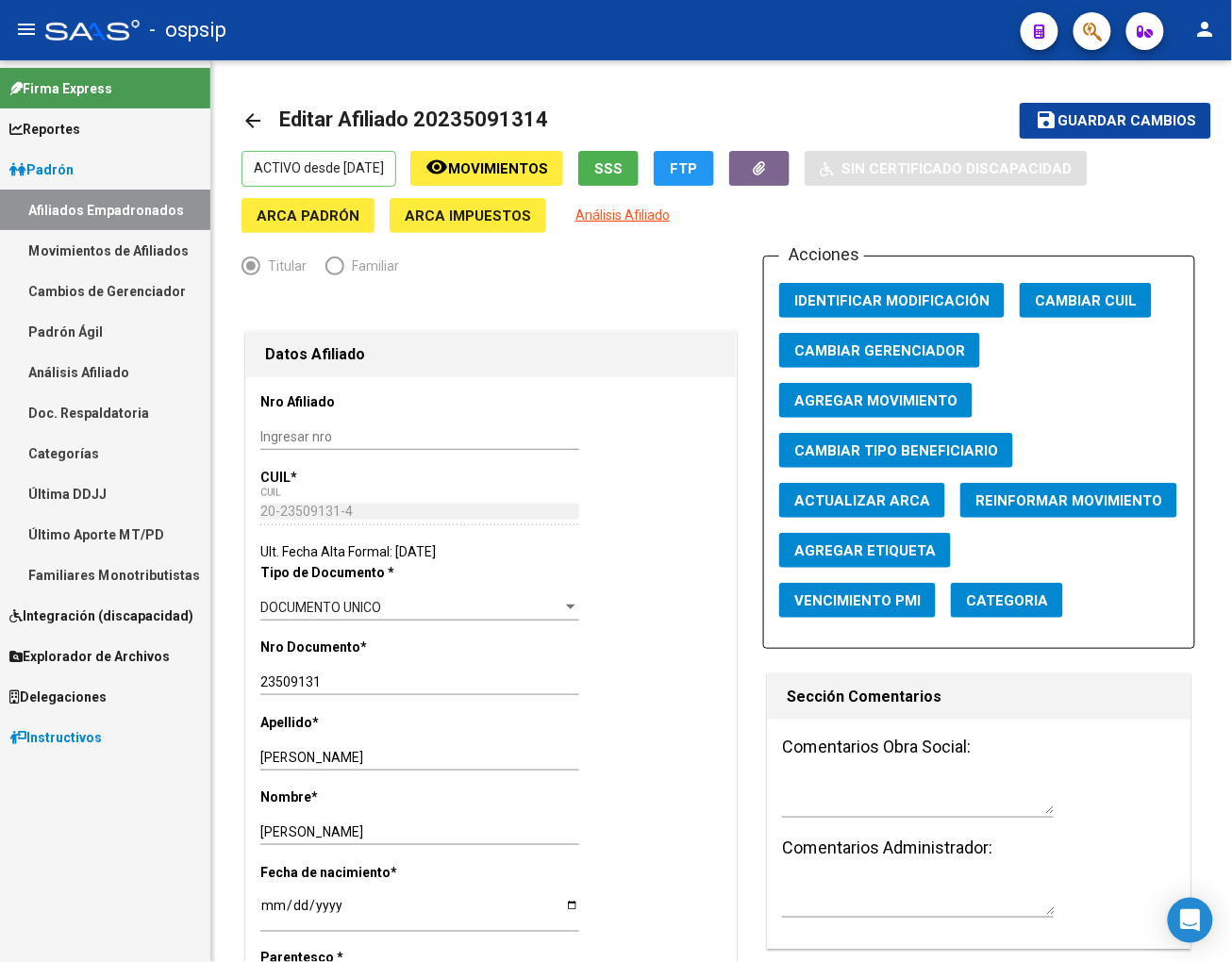 click on "Comentarios Obra Social: Comentarios Administrador:" 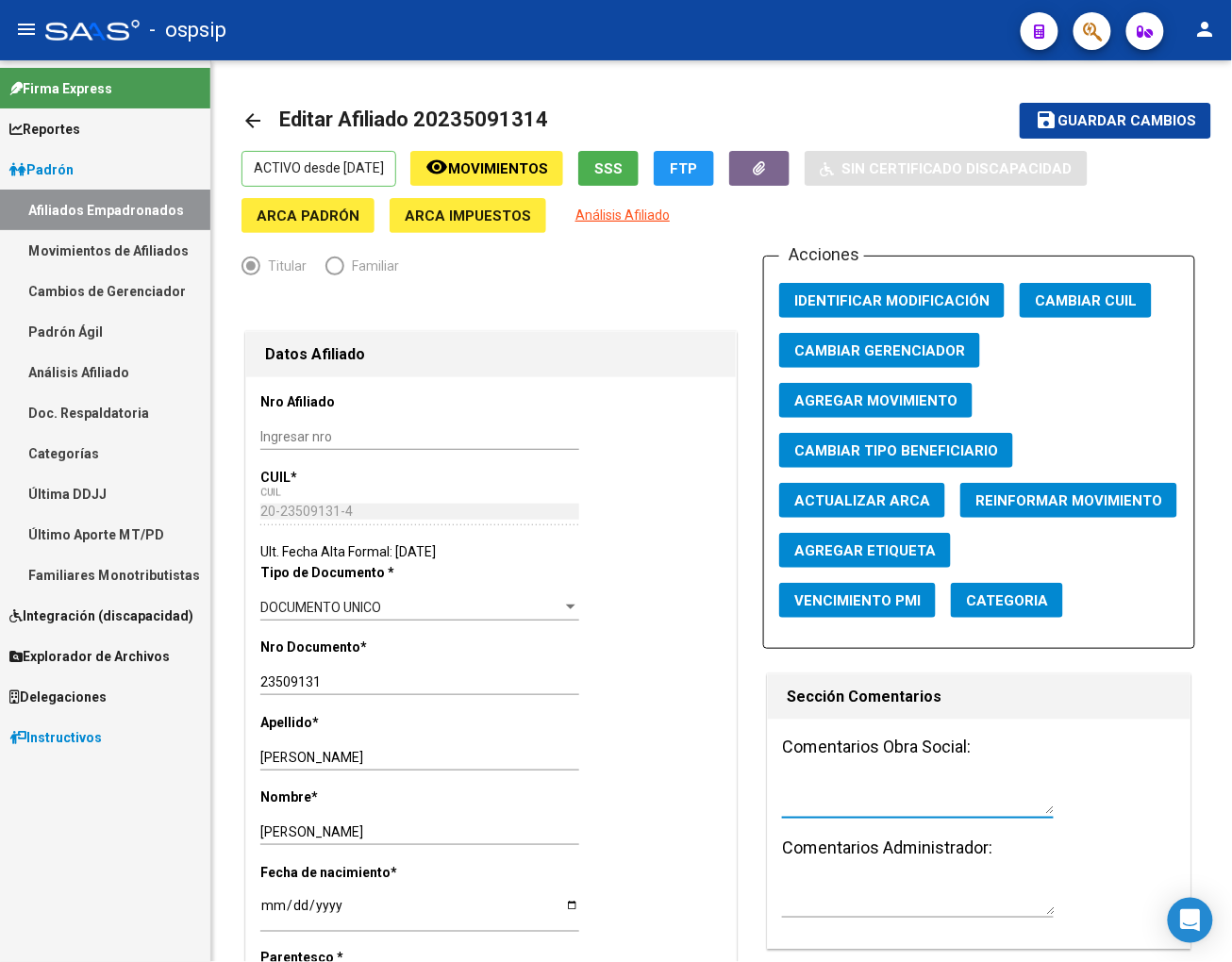 click at bounding box center [918, 797] 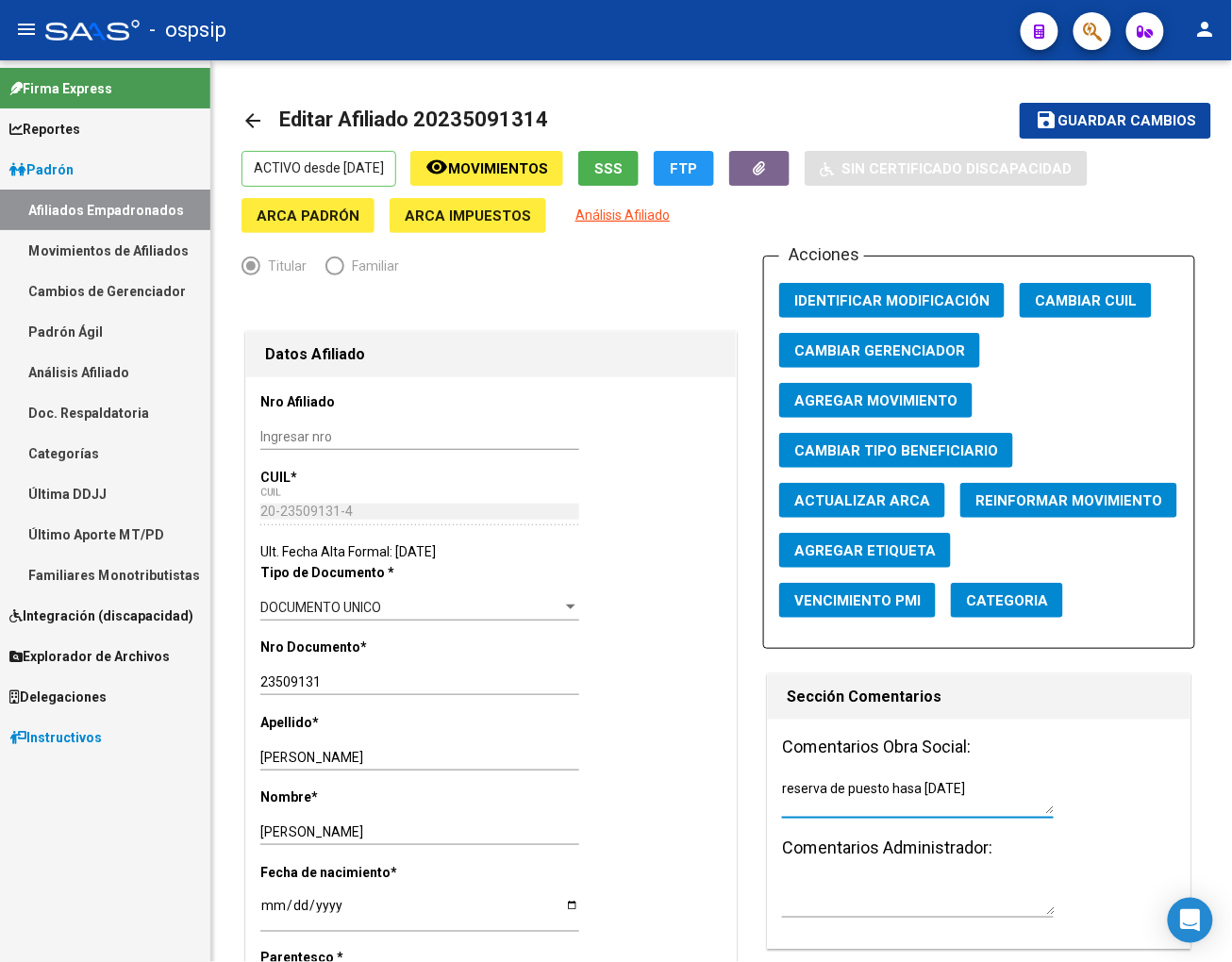 click on "reserva de puesto hasa 25/02/2023" at bounding box center (918, 797) 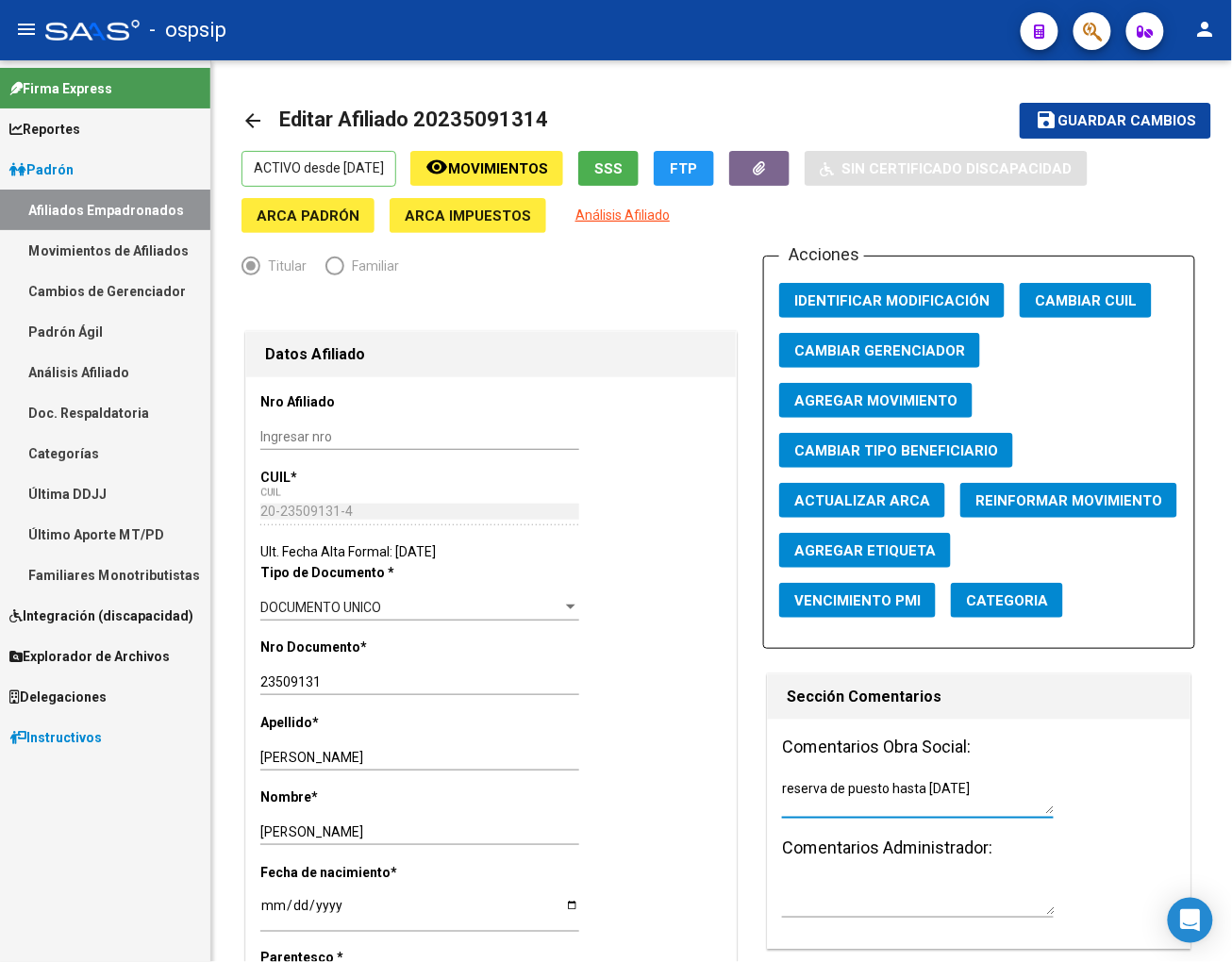 click on "reserva de puesto hasta 25/02/2023" at bounding box center [918, 797] 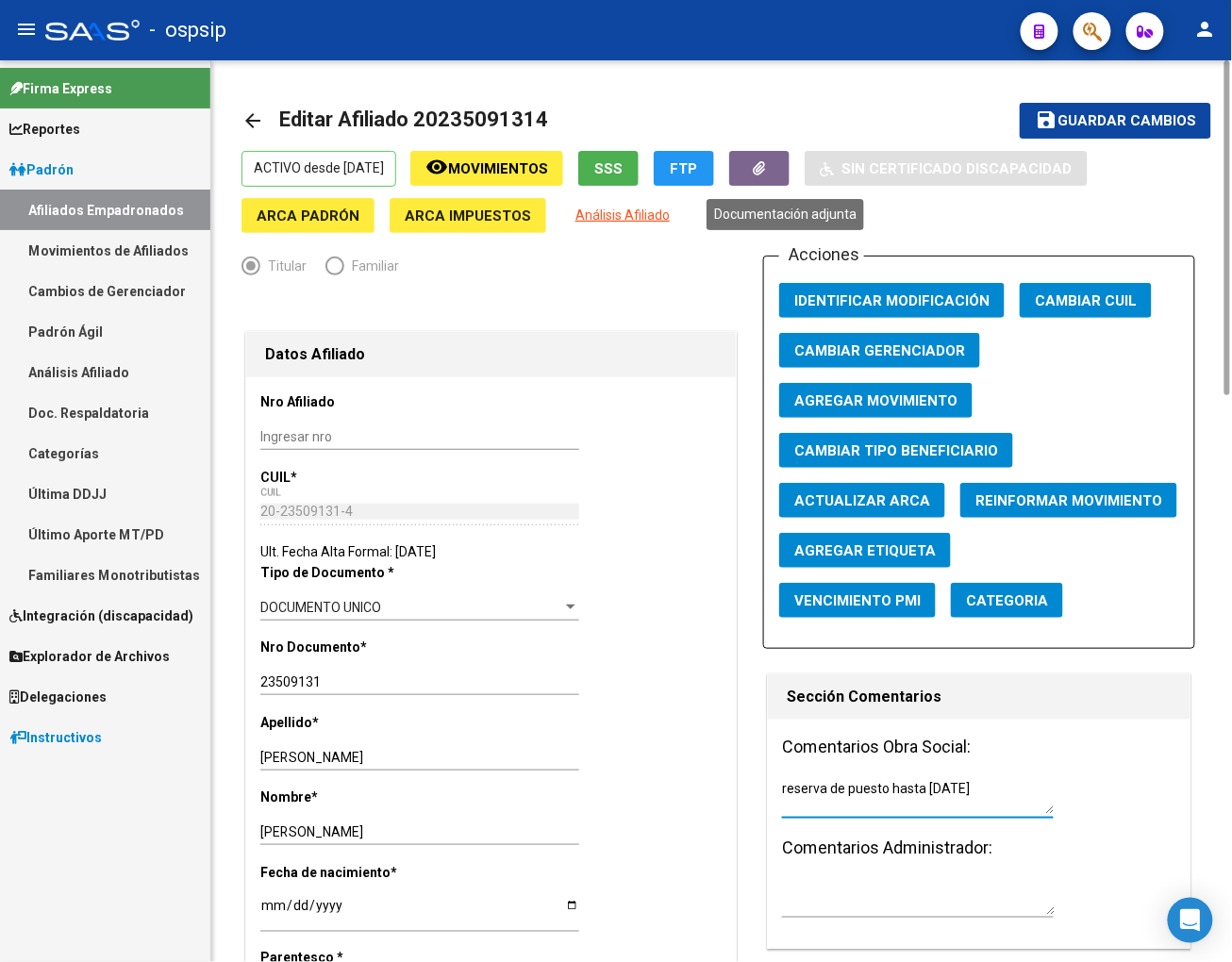 type on "reserva de puesto hasta 25/02/2026" 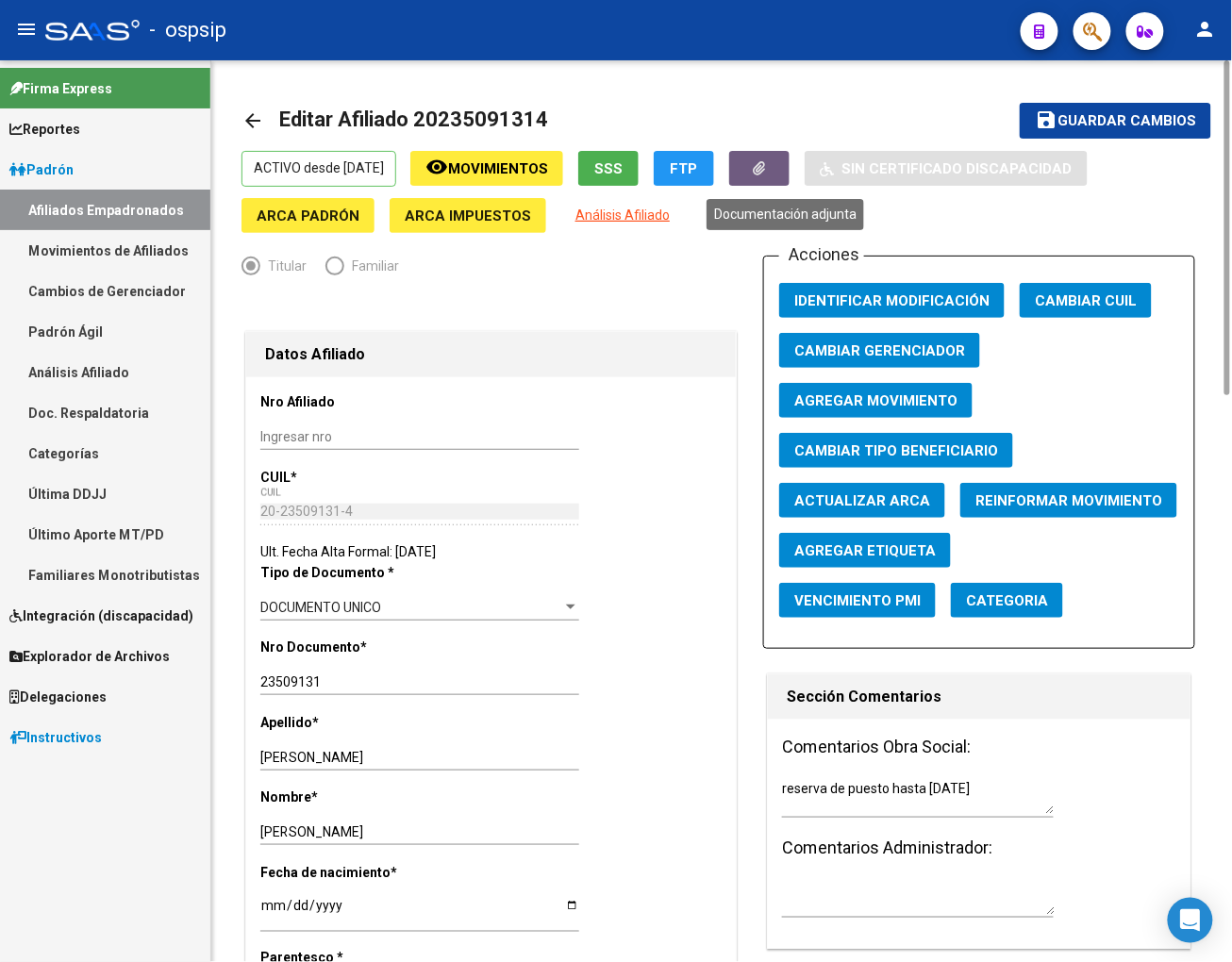 click 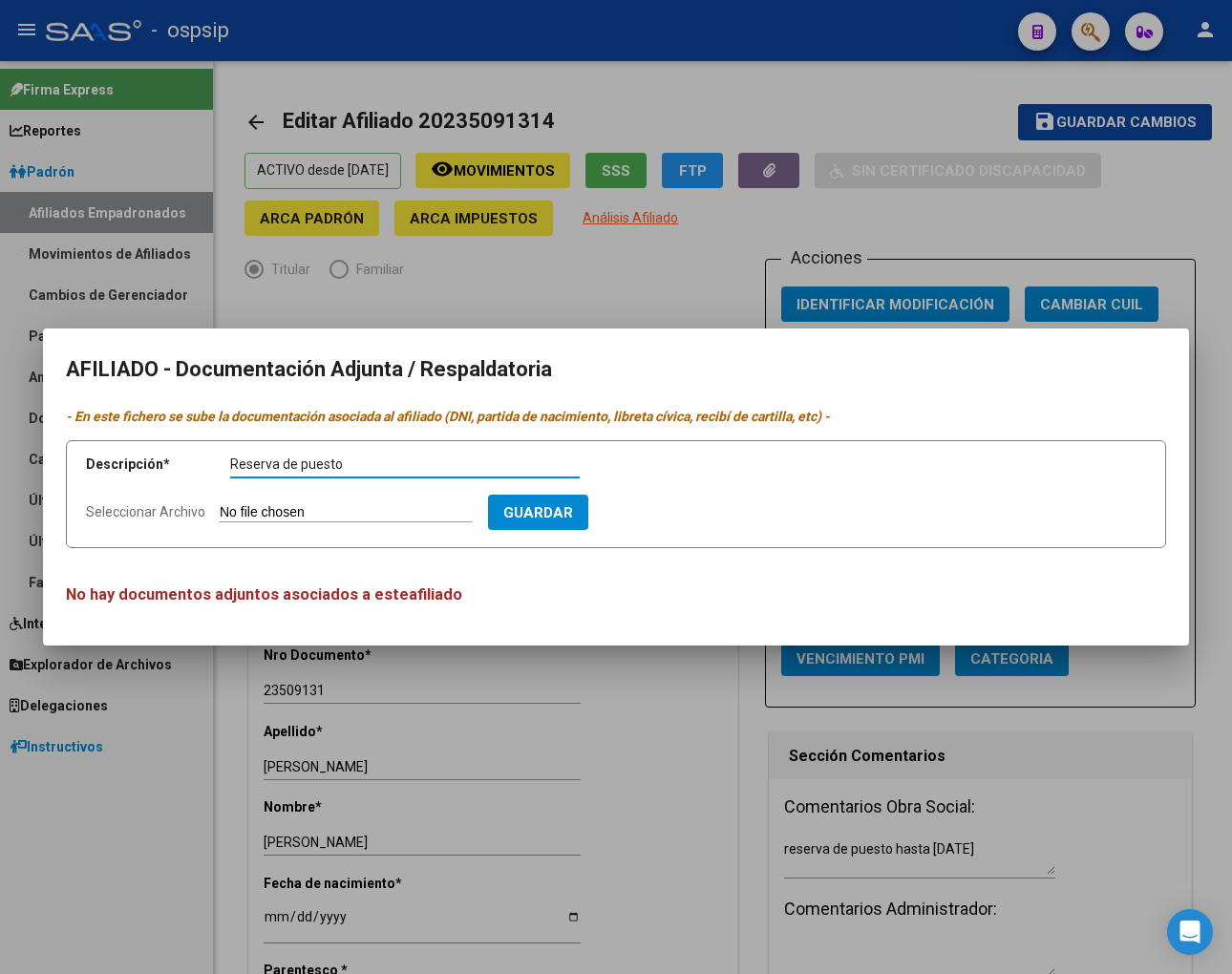 type on "Reserva de puesto" 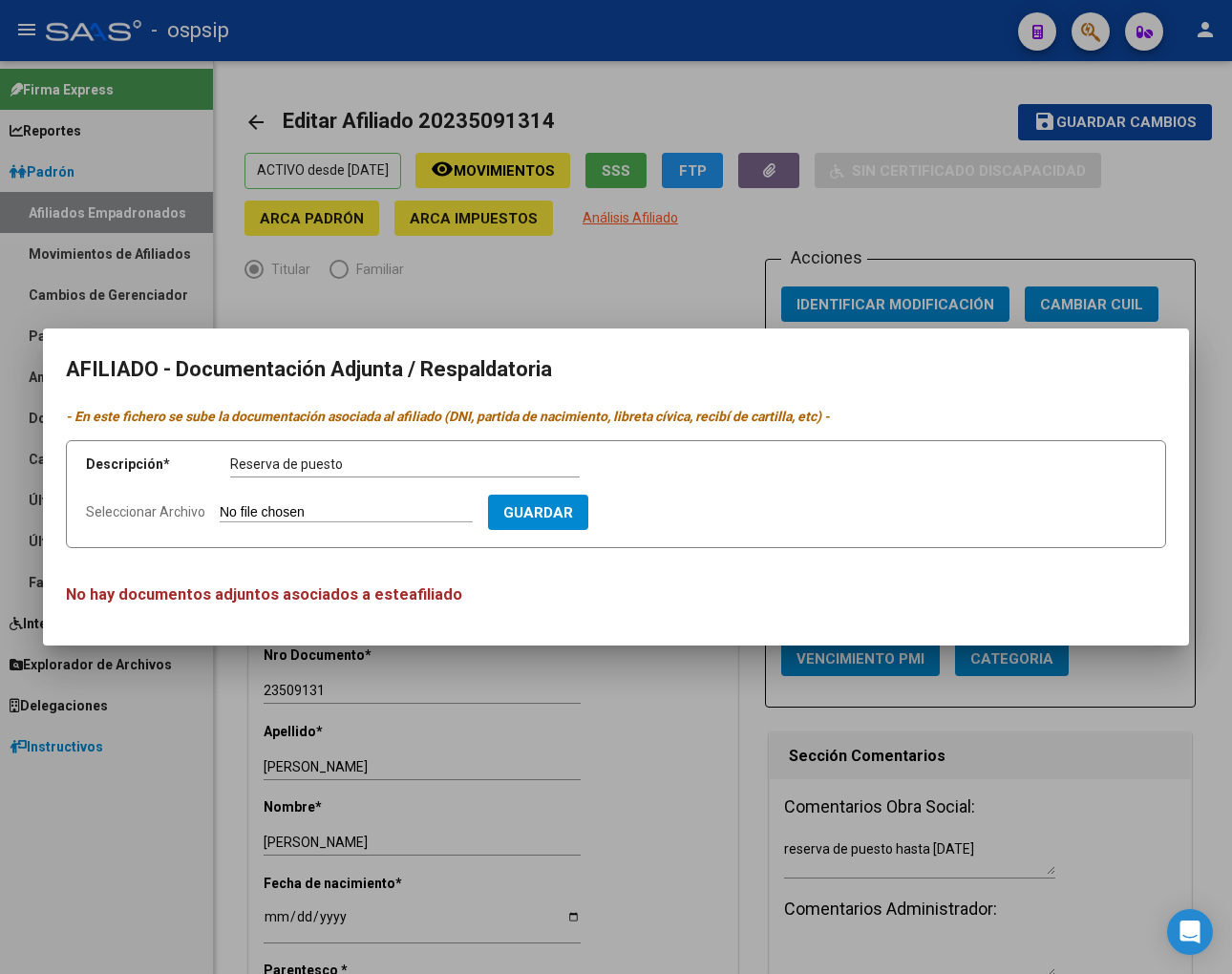 click on "Seleccionar Archivo" at bounding box center [346, 513] 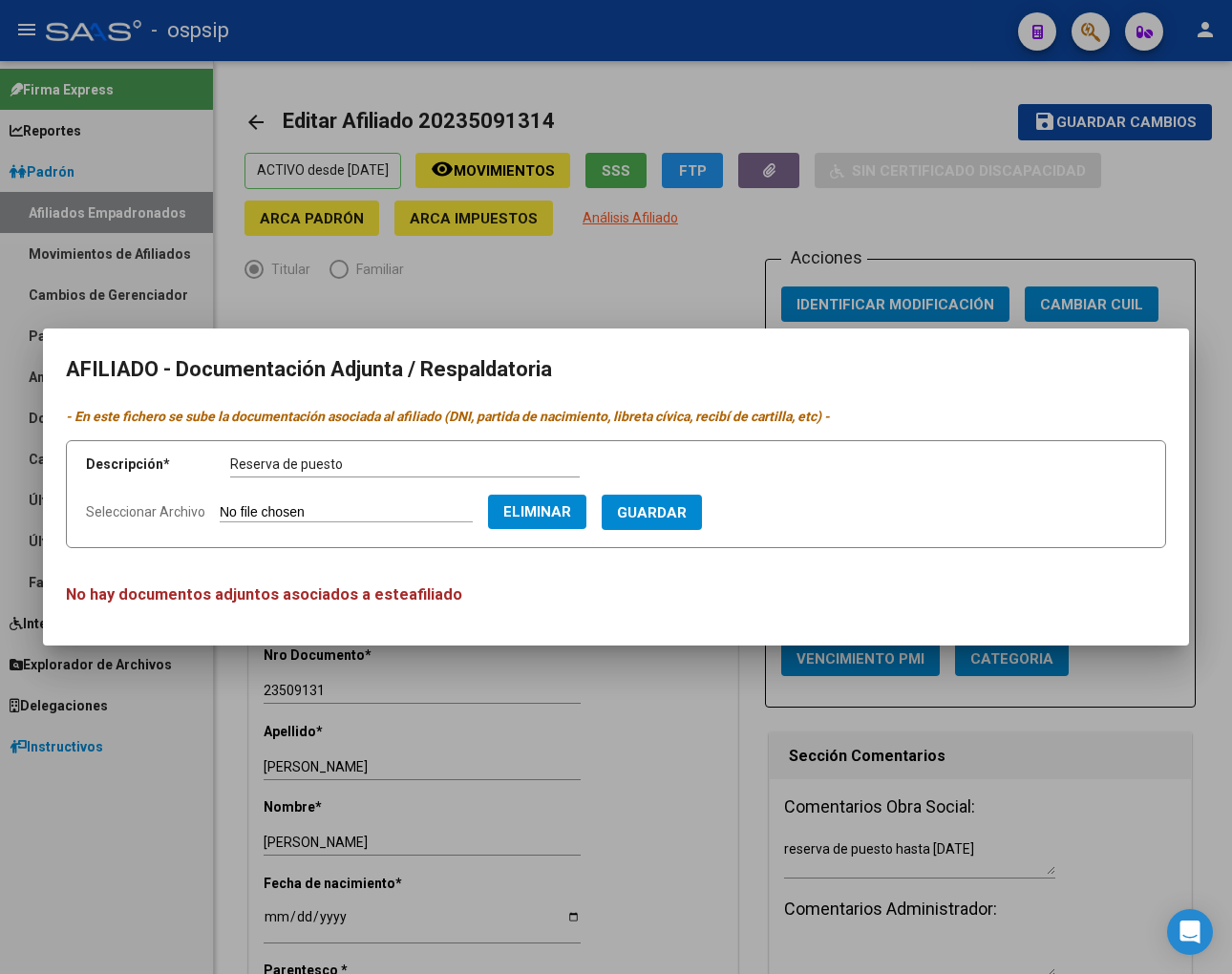click on "Guardar" at bounding box center [651, 513] 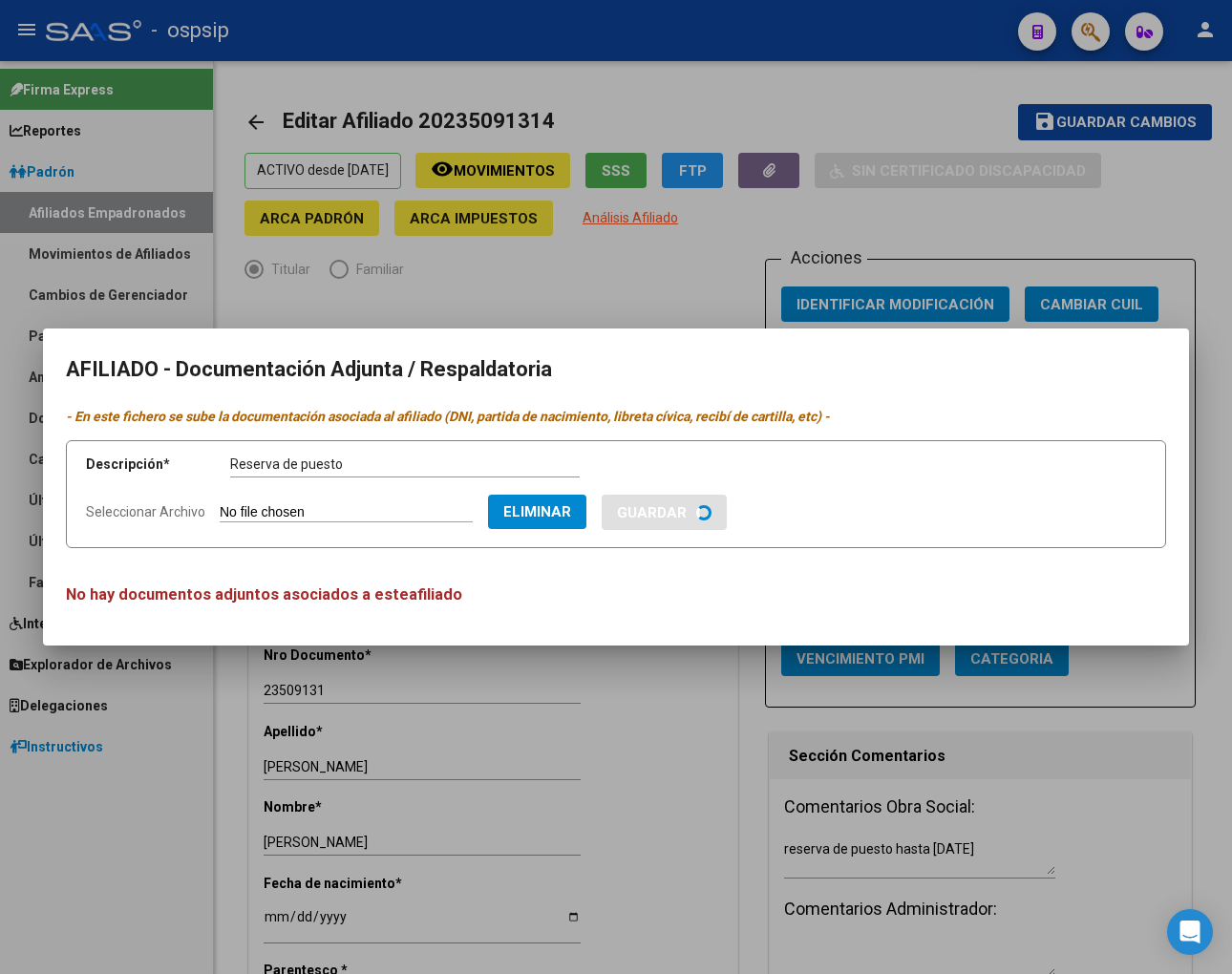 type 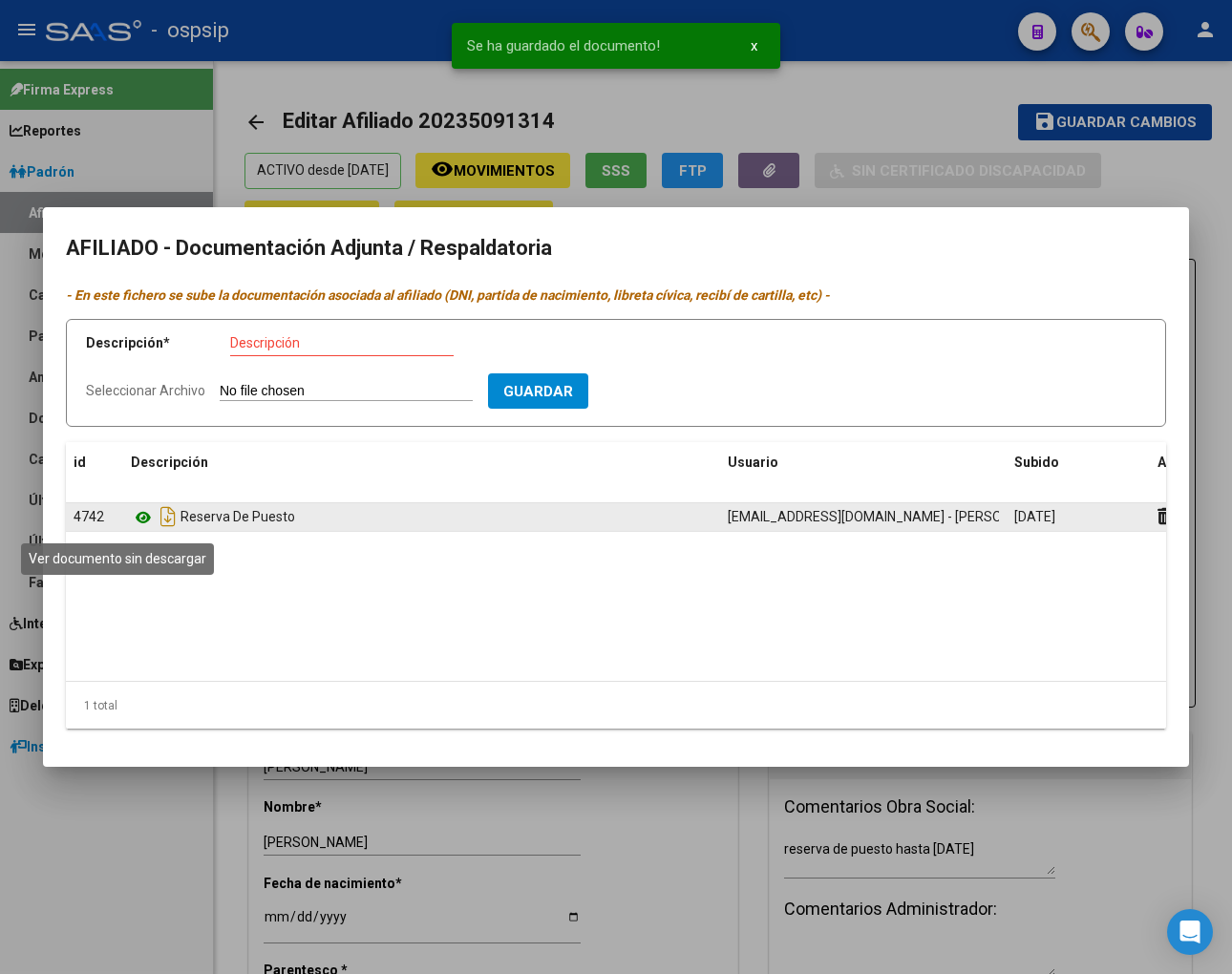 click 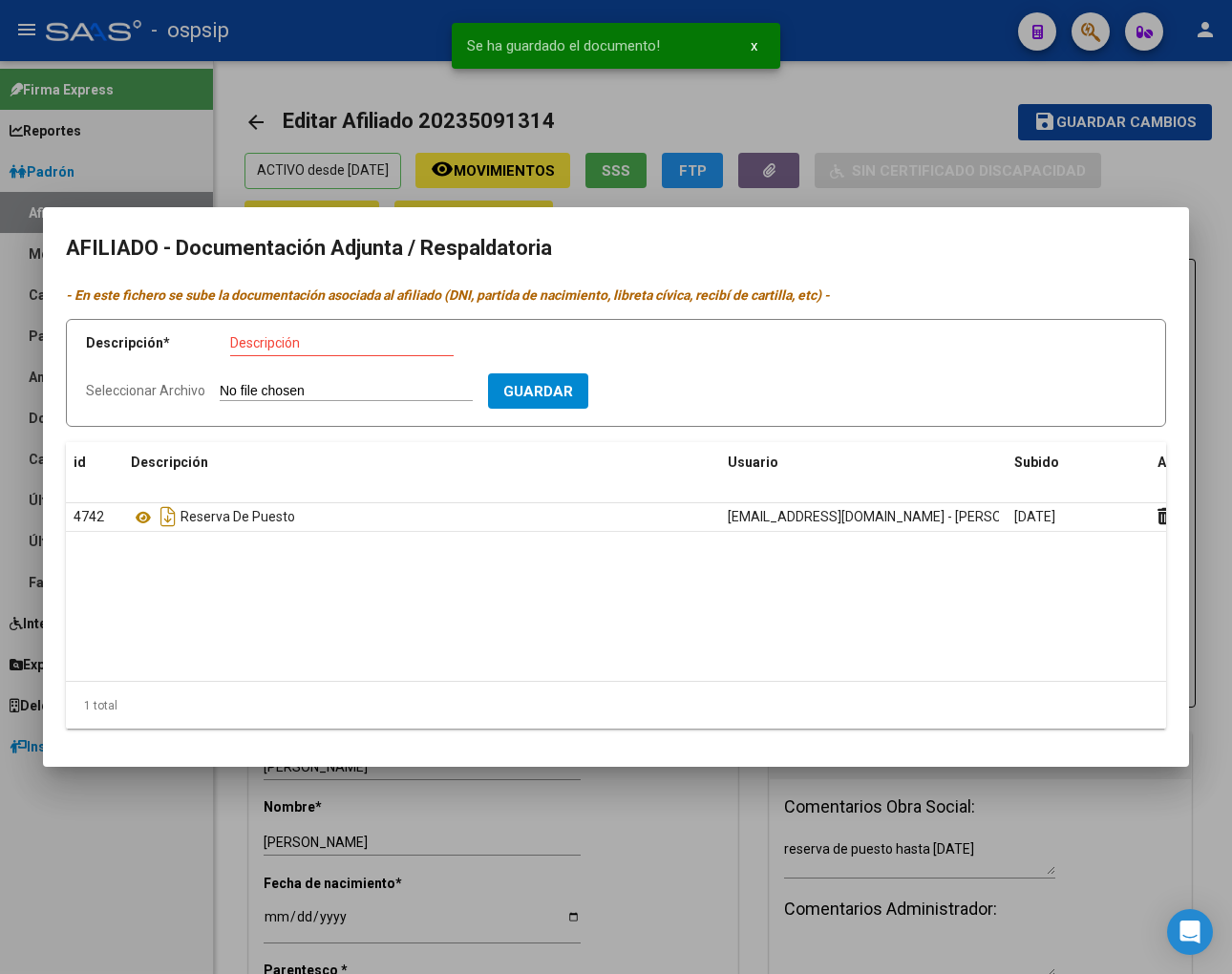 click at bounding box center [616, 487] 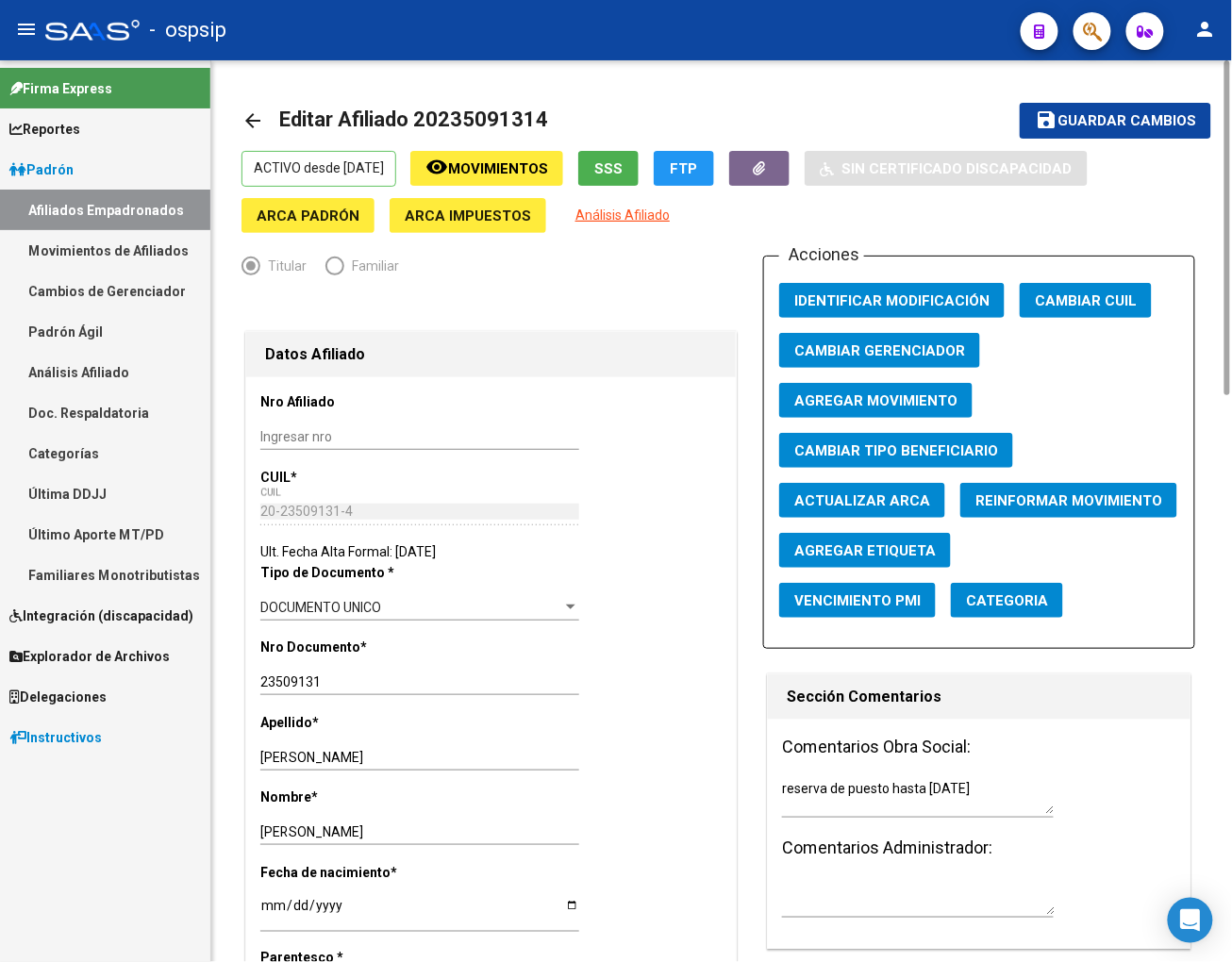click on "Agregar Movimiento" 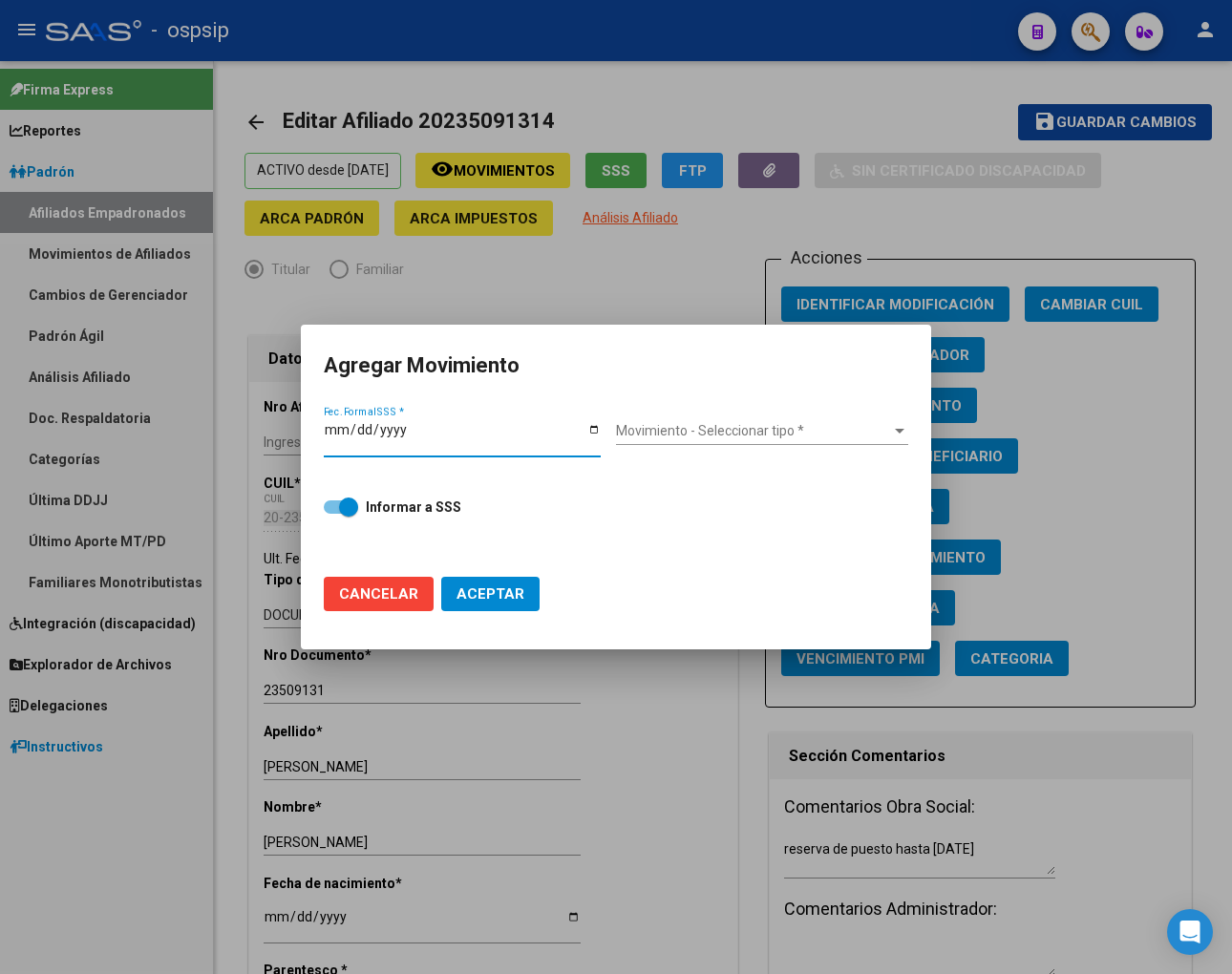 click at bounding box center [616, 487] 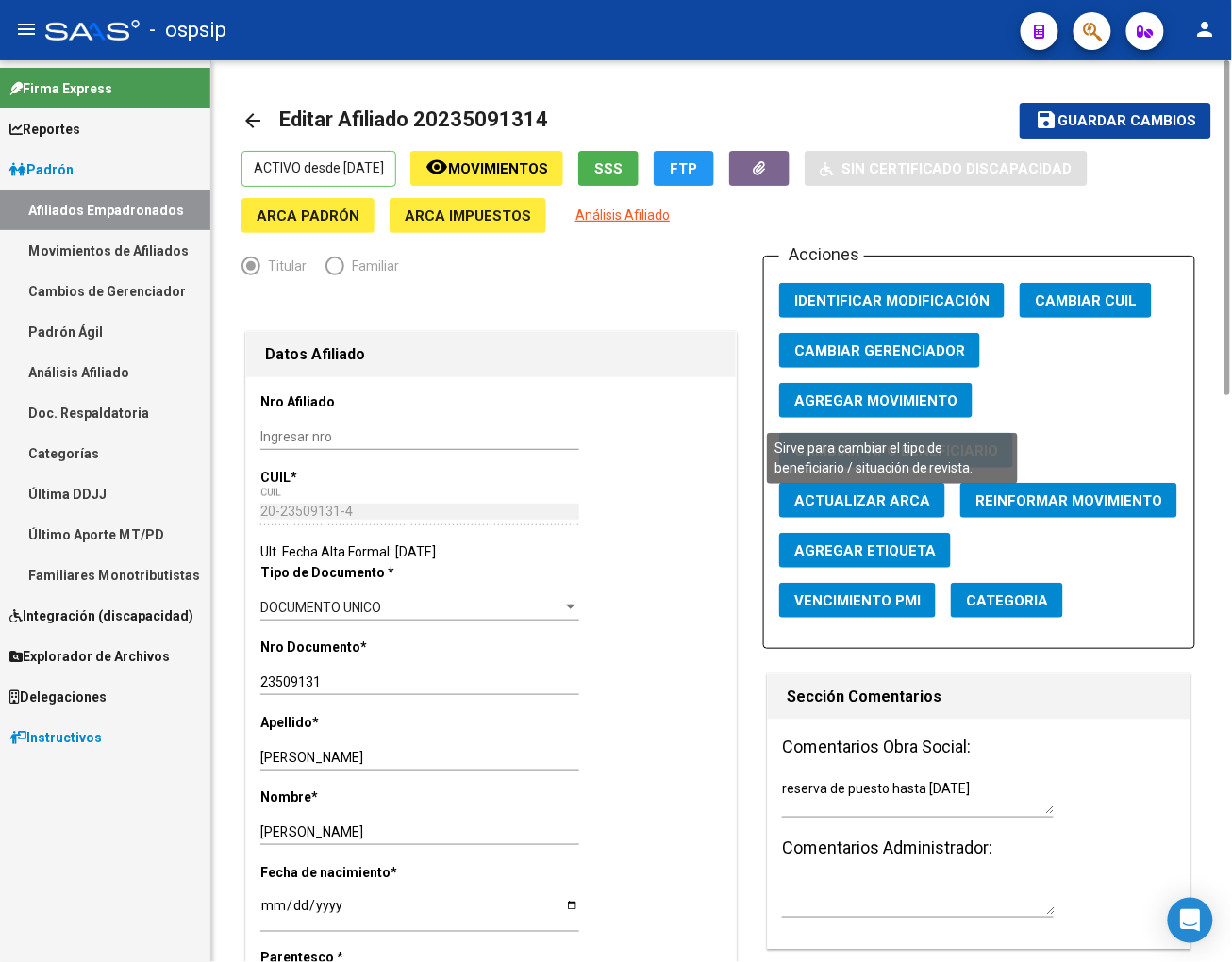 click on "Cambiar Tipo Beneficiario" 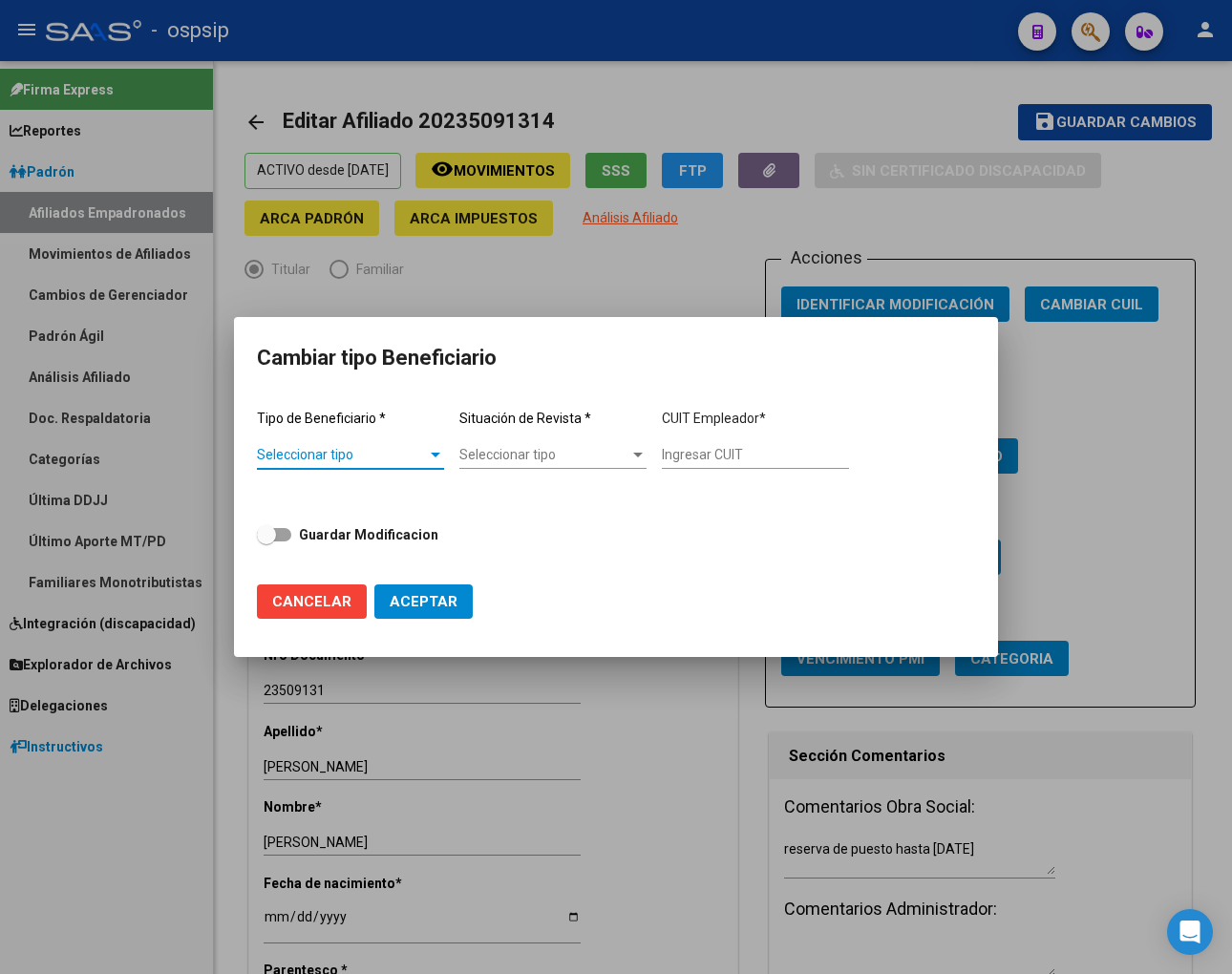click at bounding box center [435, 455] 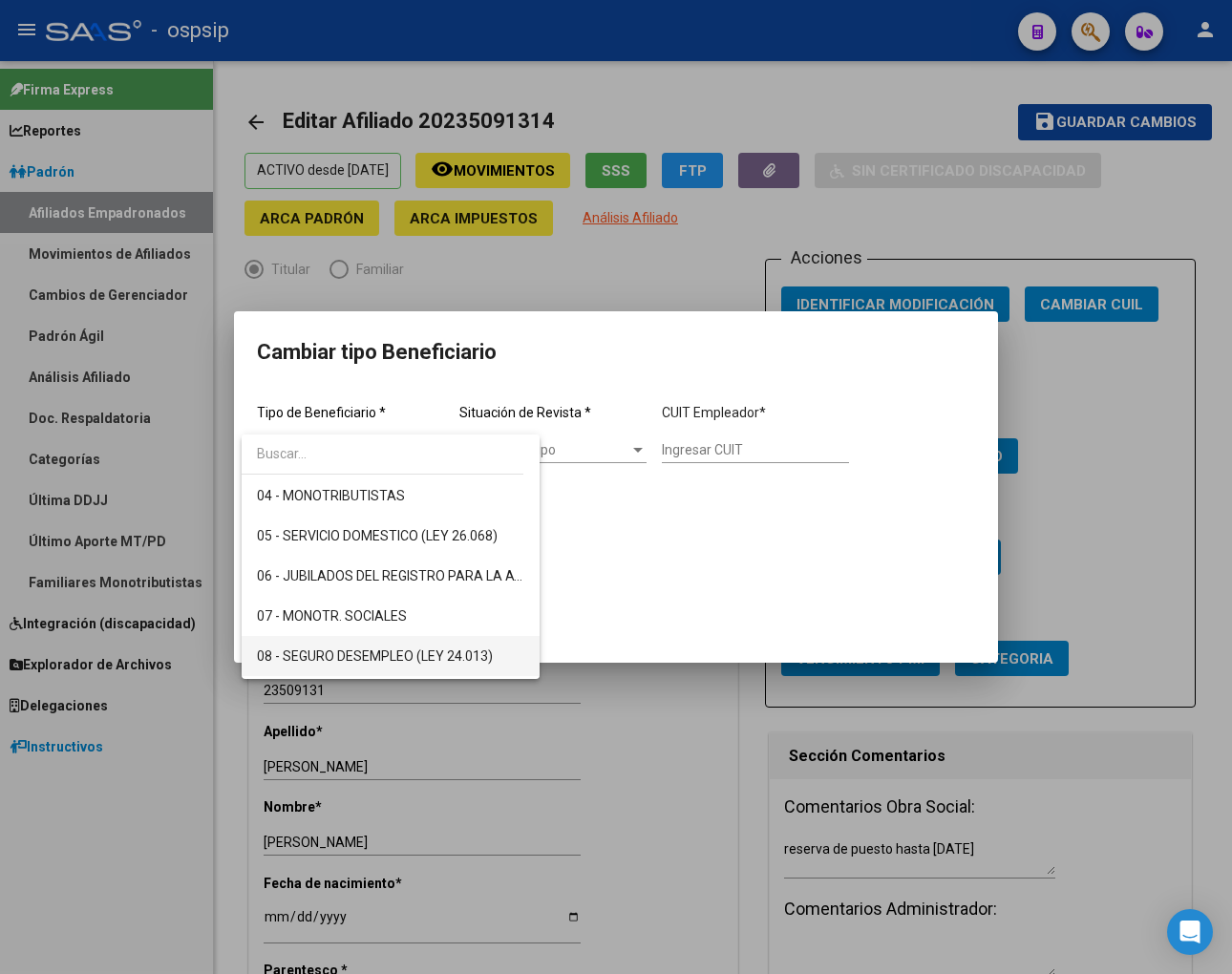 scroll, scrollTop: 0, scrollLeft: 0, axis: both 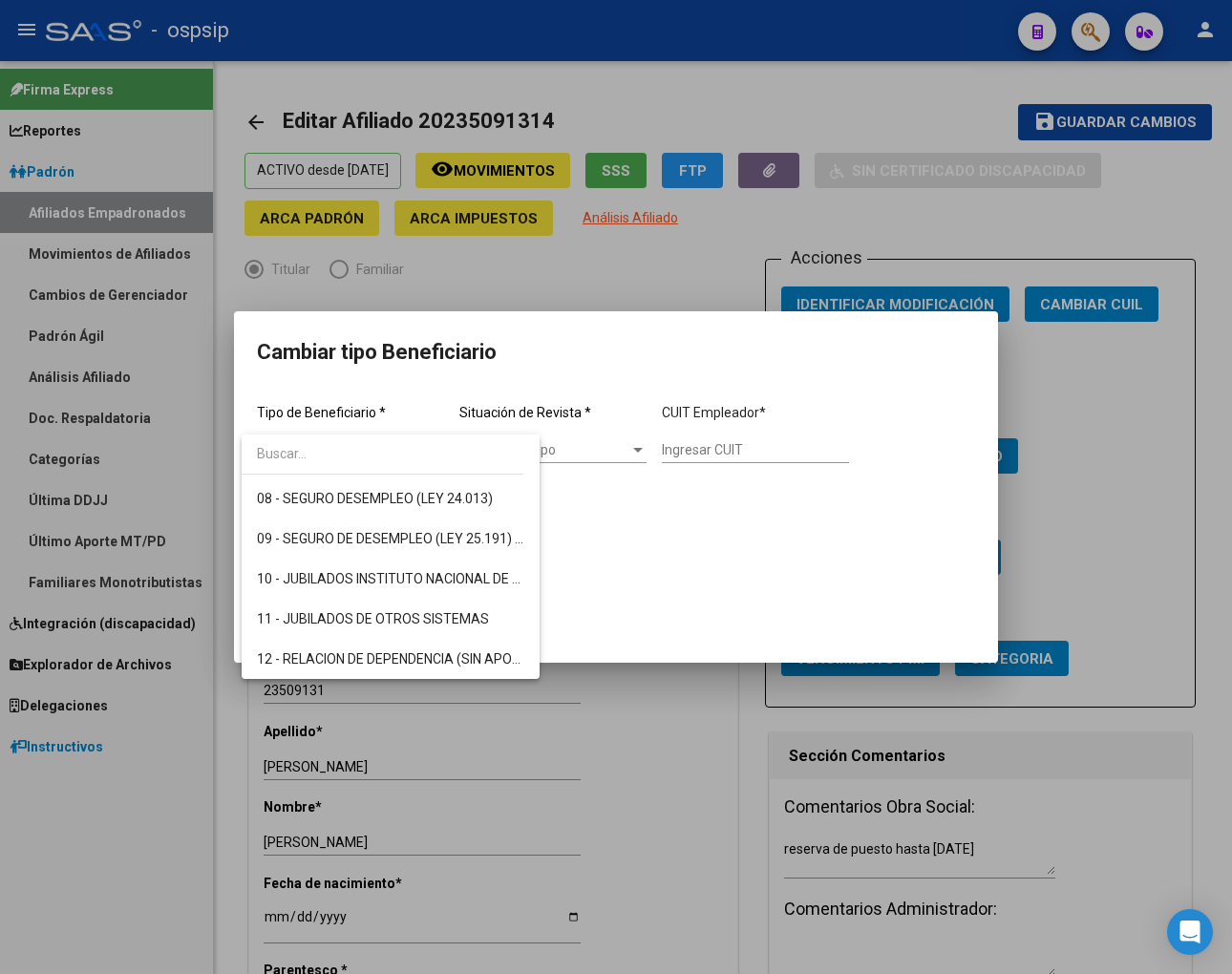 click at bounding box center (616, 487) 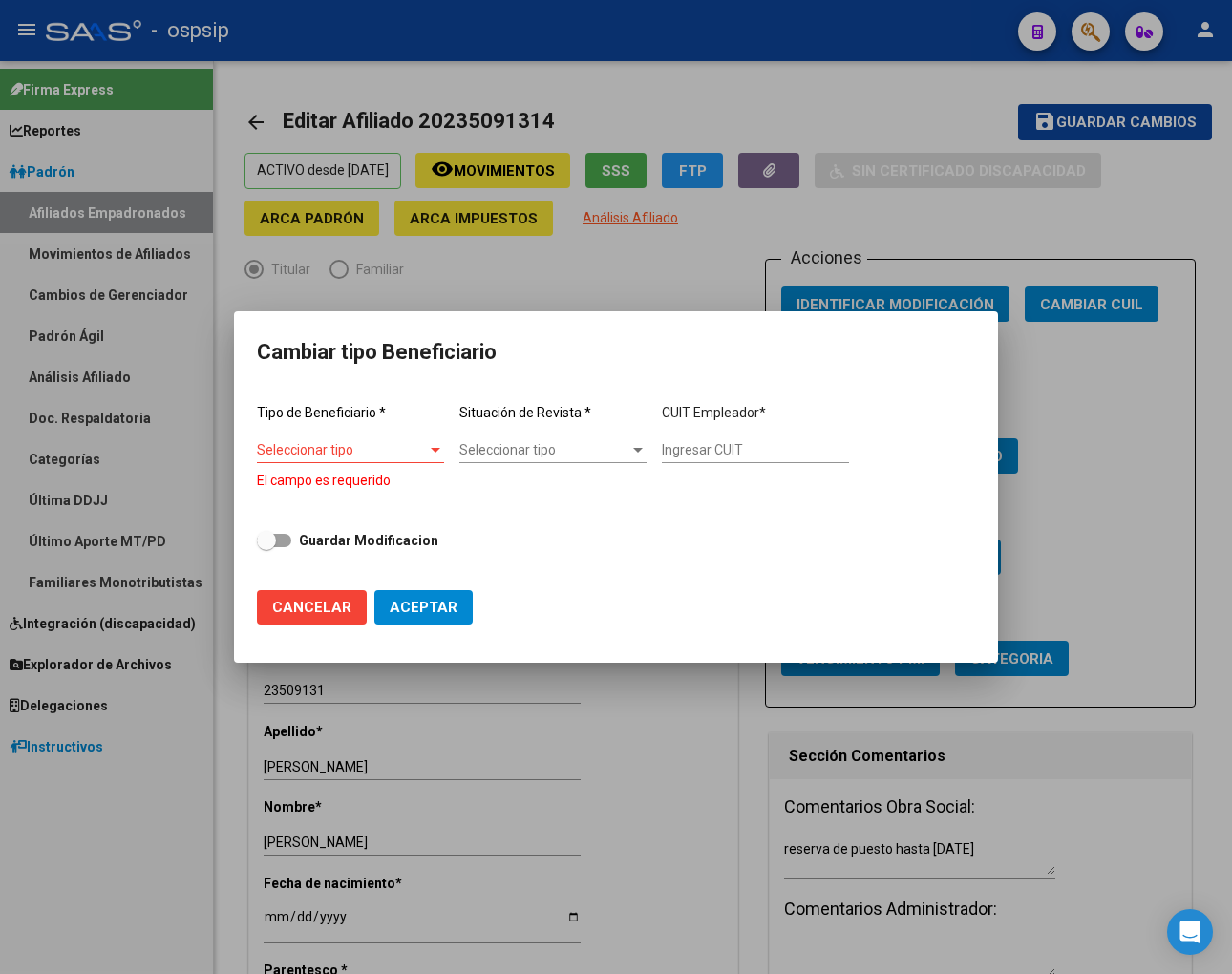 click on "Cancelar" 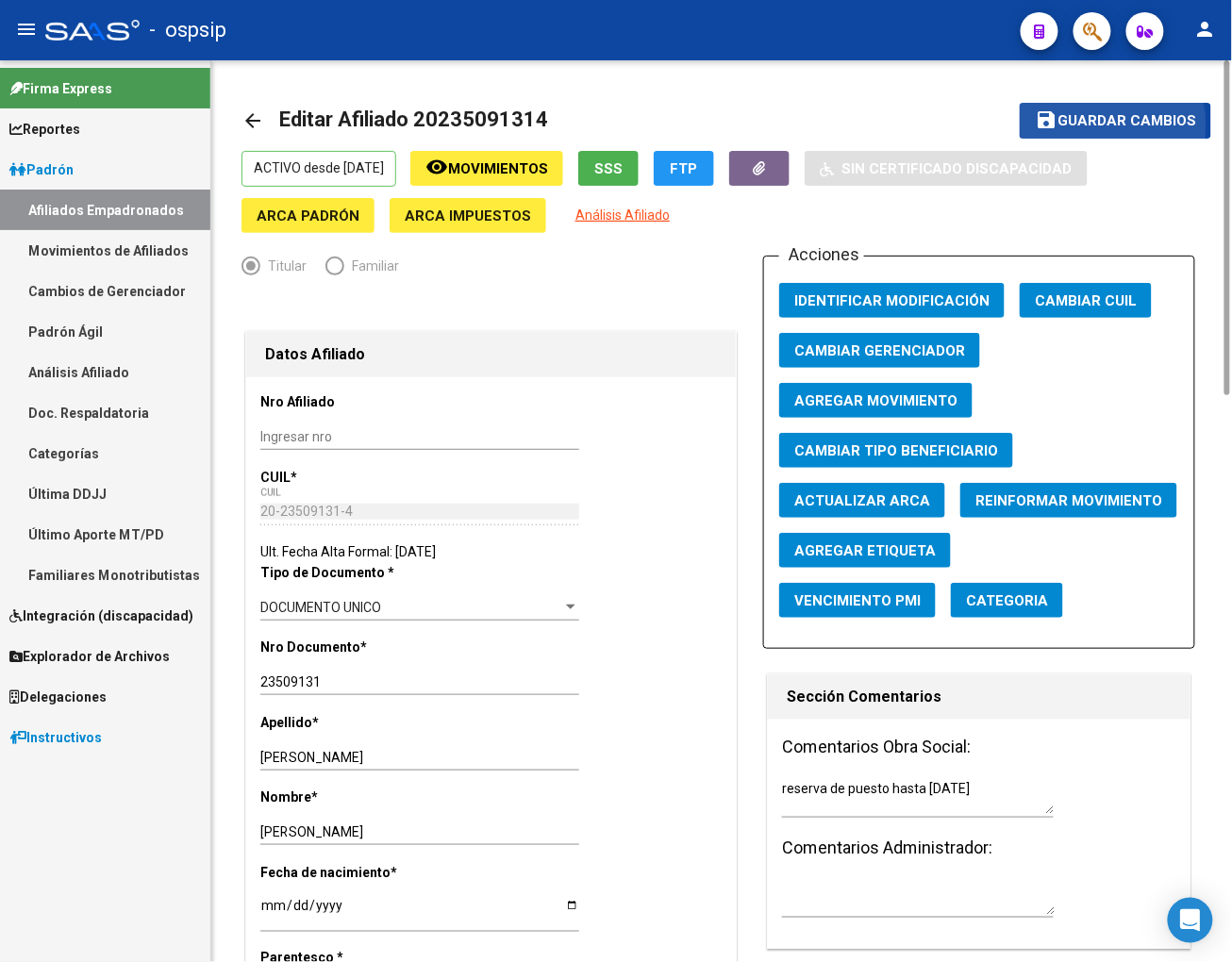 click on "Guardar cambios" 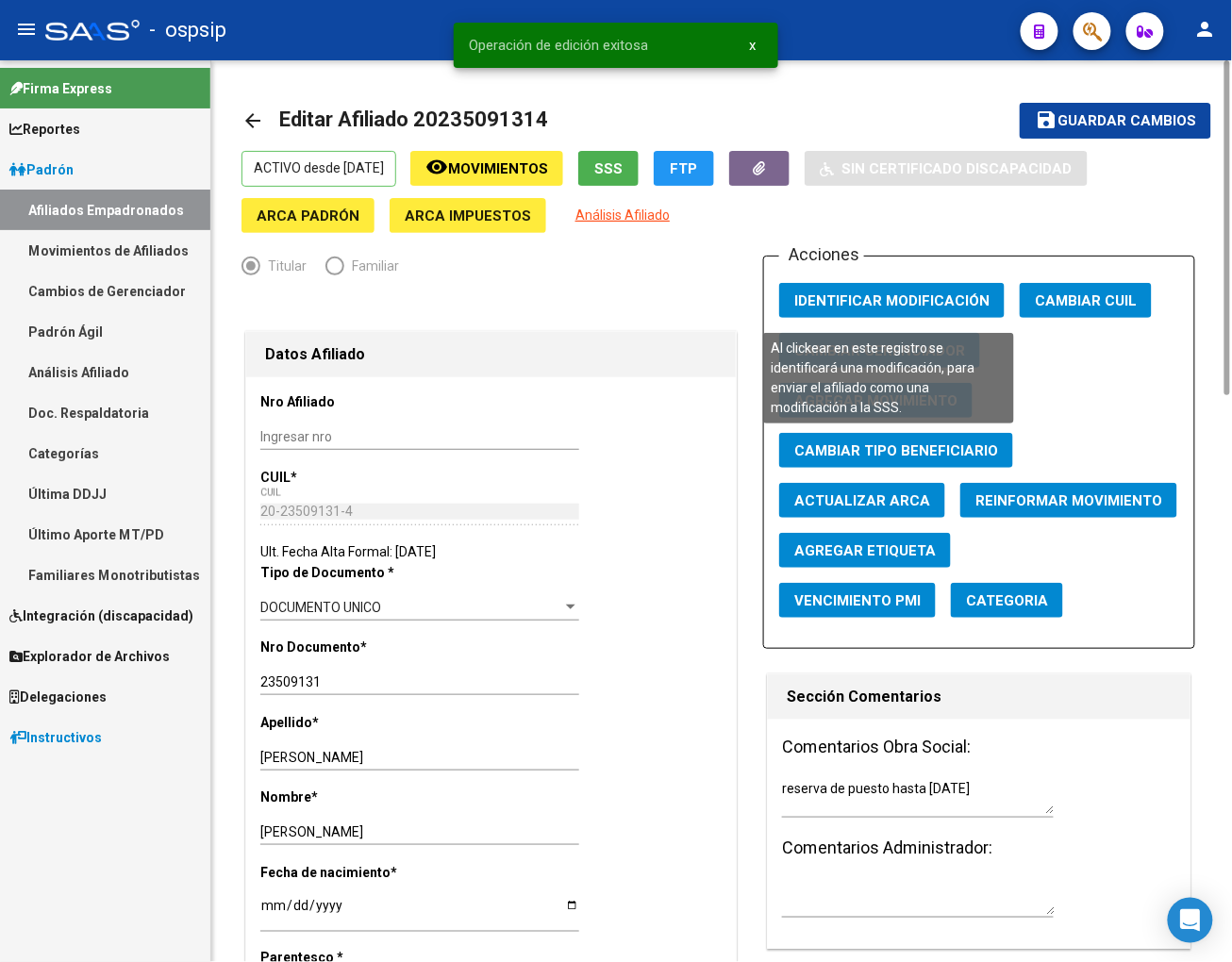 click on "Identificar Modificación" 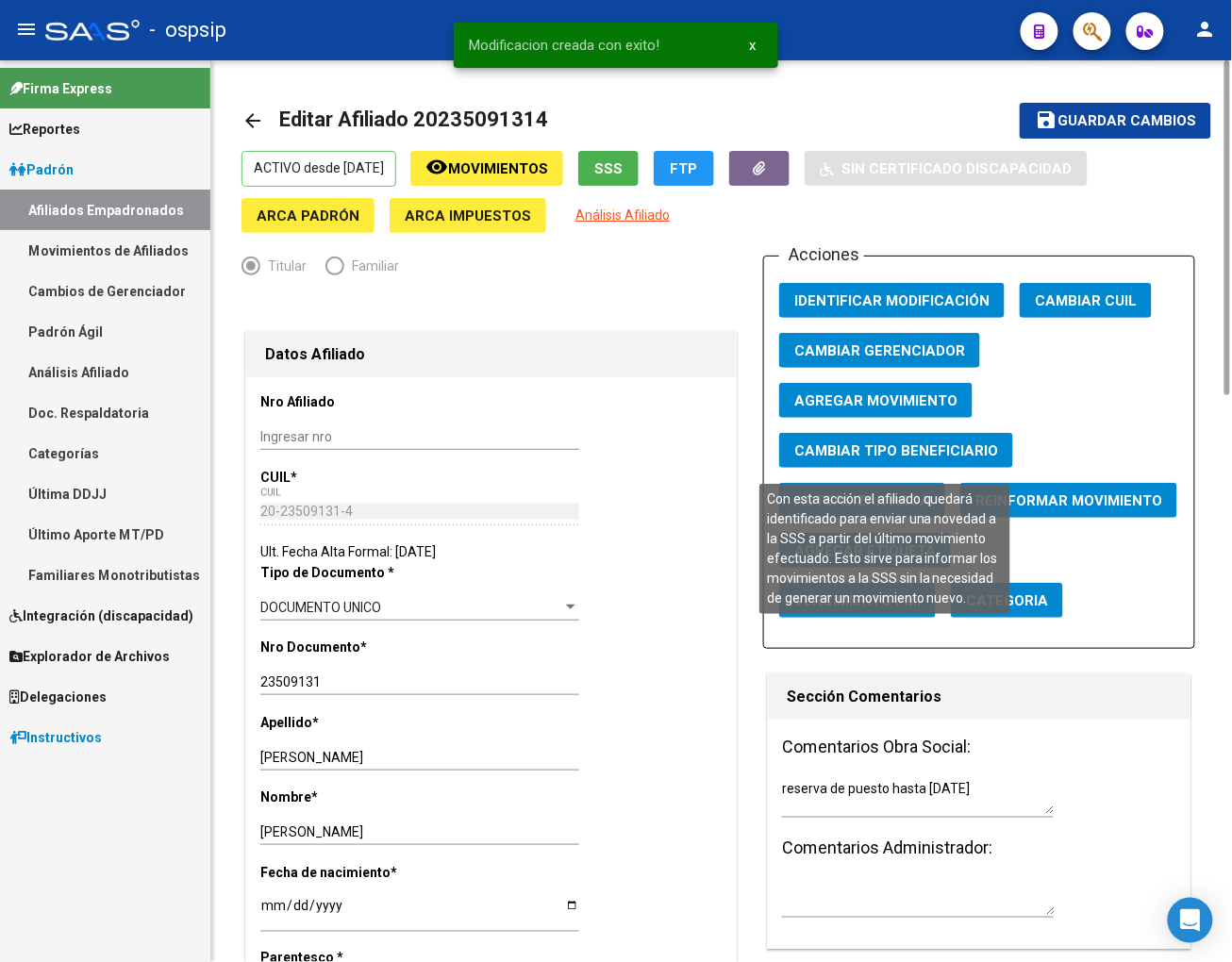 click on "Reinformar Movimiento" 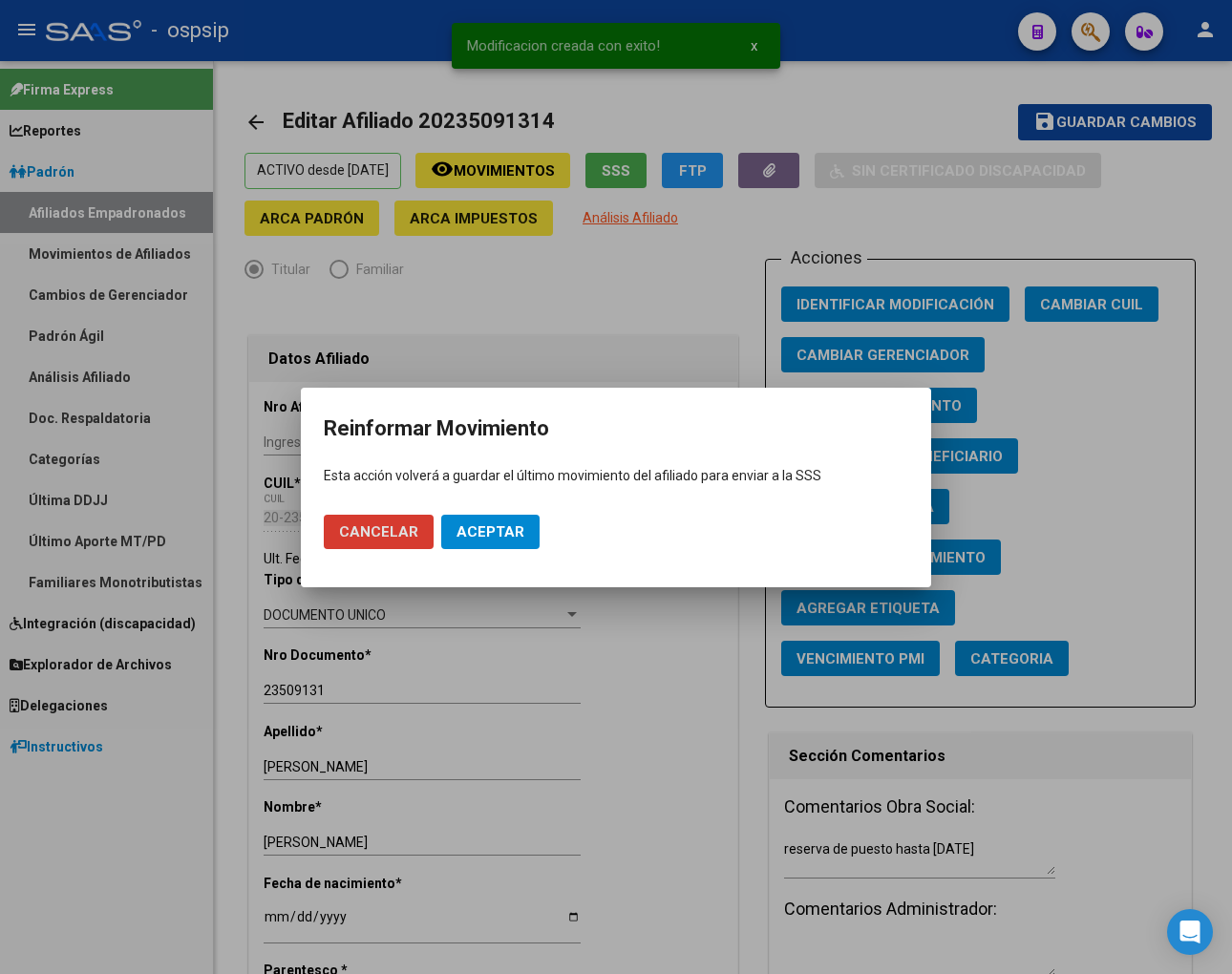 click on "Aceptar" at bounding box center [490, 532] 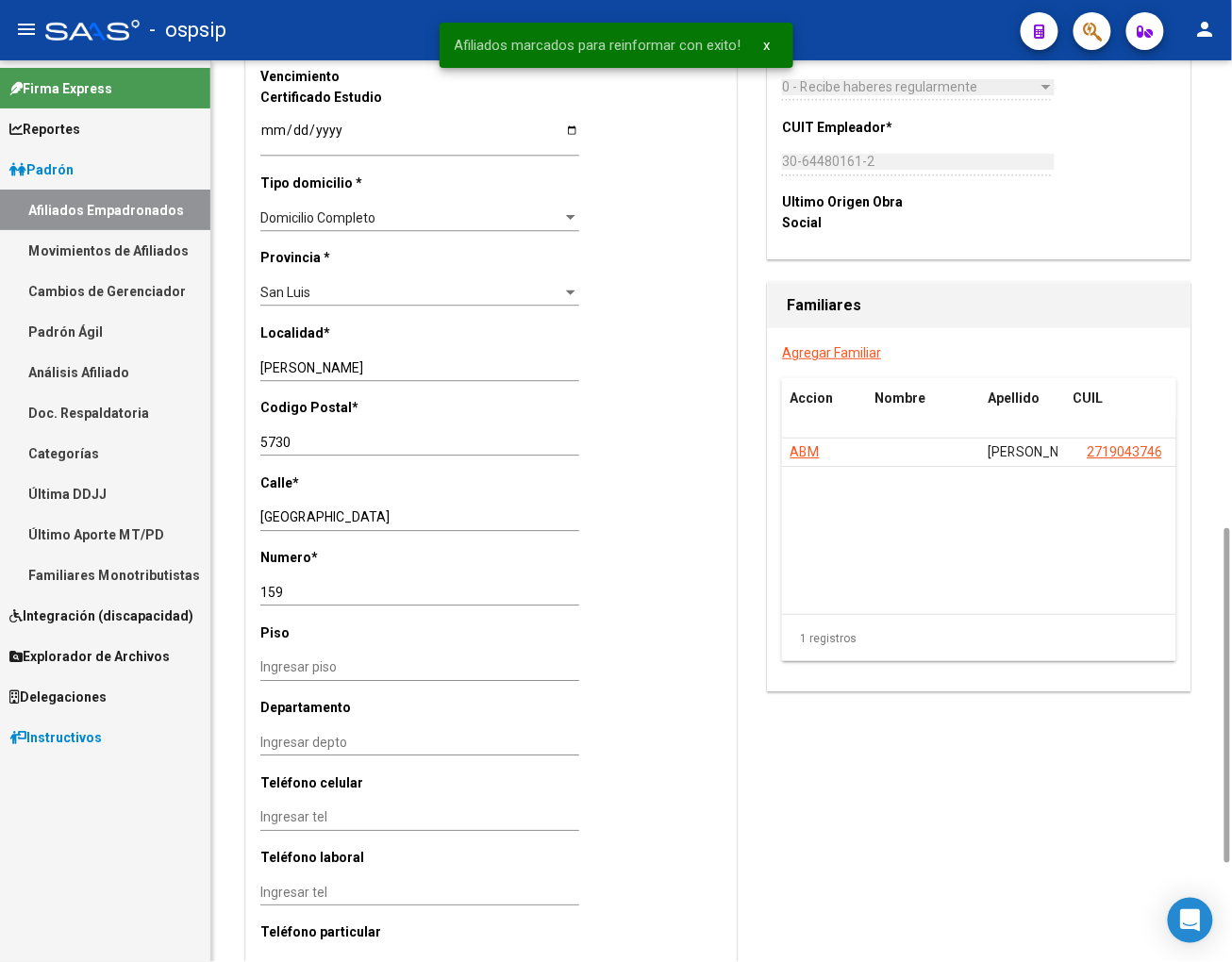 scroll, scrollTop: 1522, scrollLeft: 0, axis: vertical 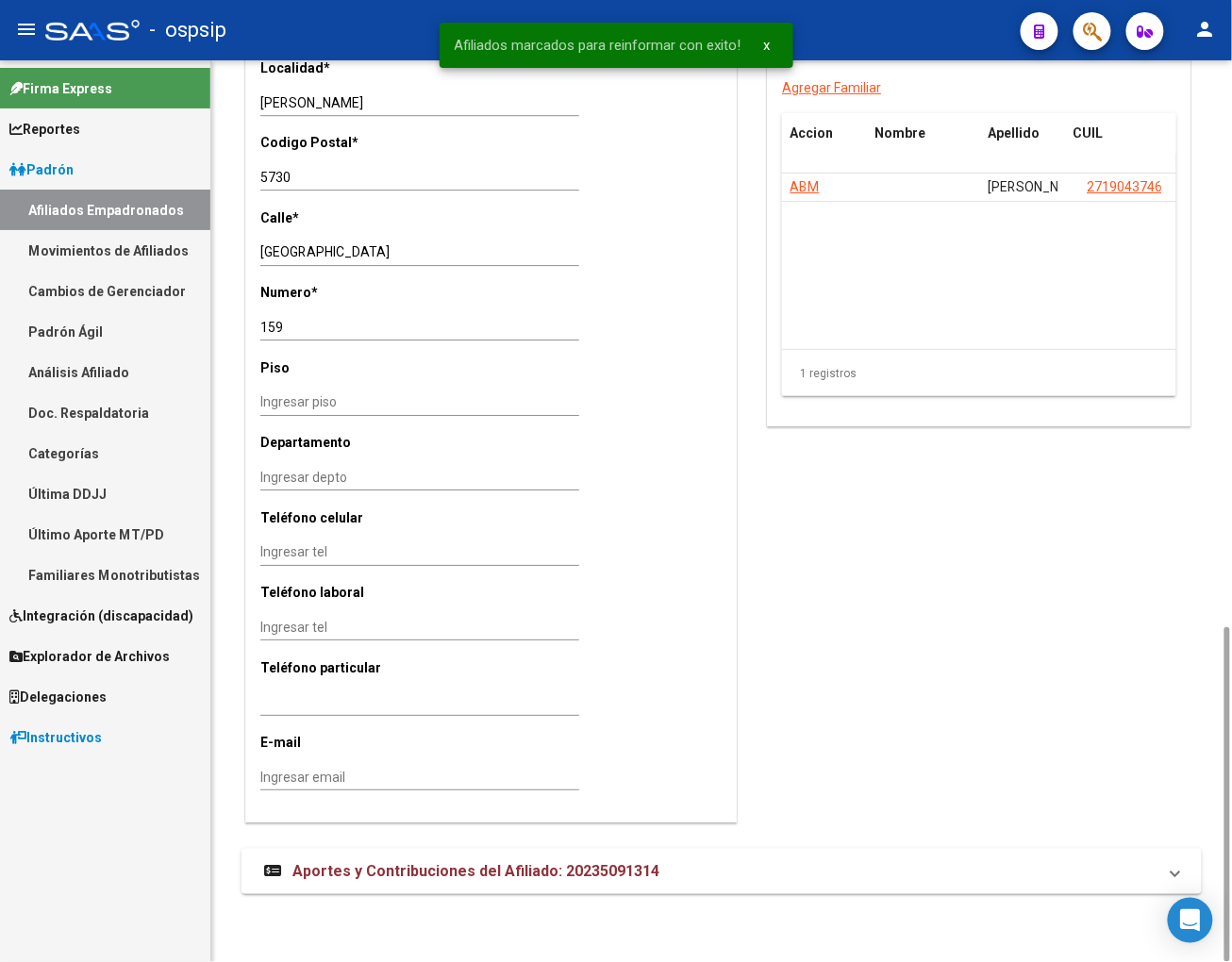 click on "Aportes y Contribuciones del Afiliado: 20235091314" at bounding box center (475, 871) 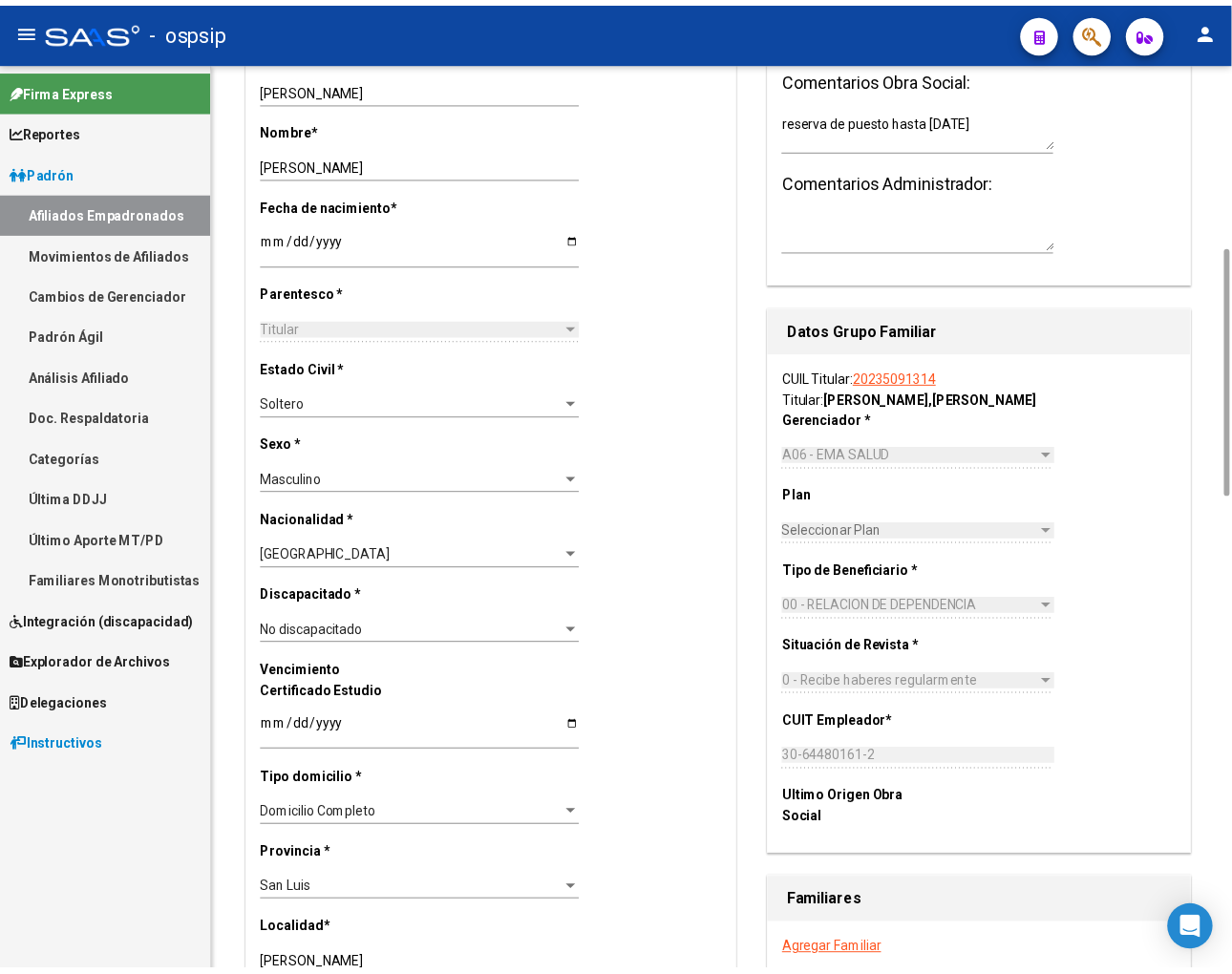 scroll, scrollTop: 0, scrollLeft: 0, axis: both 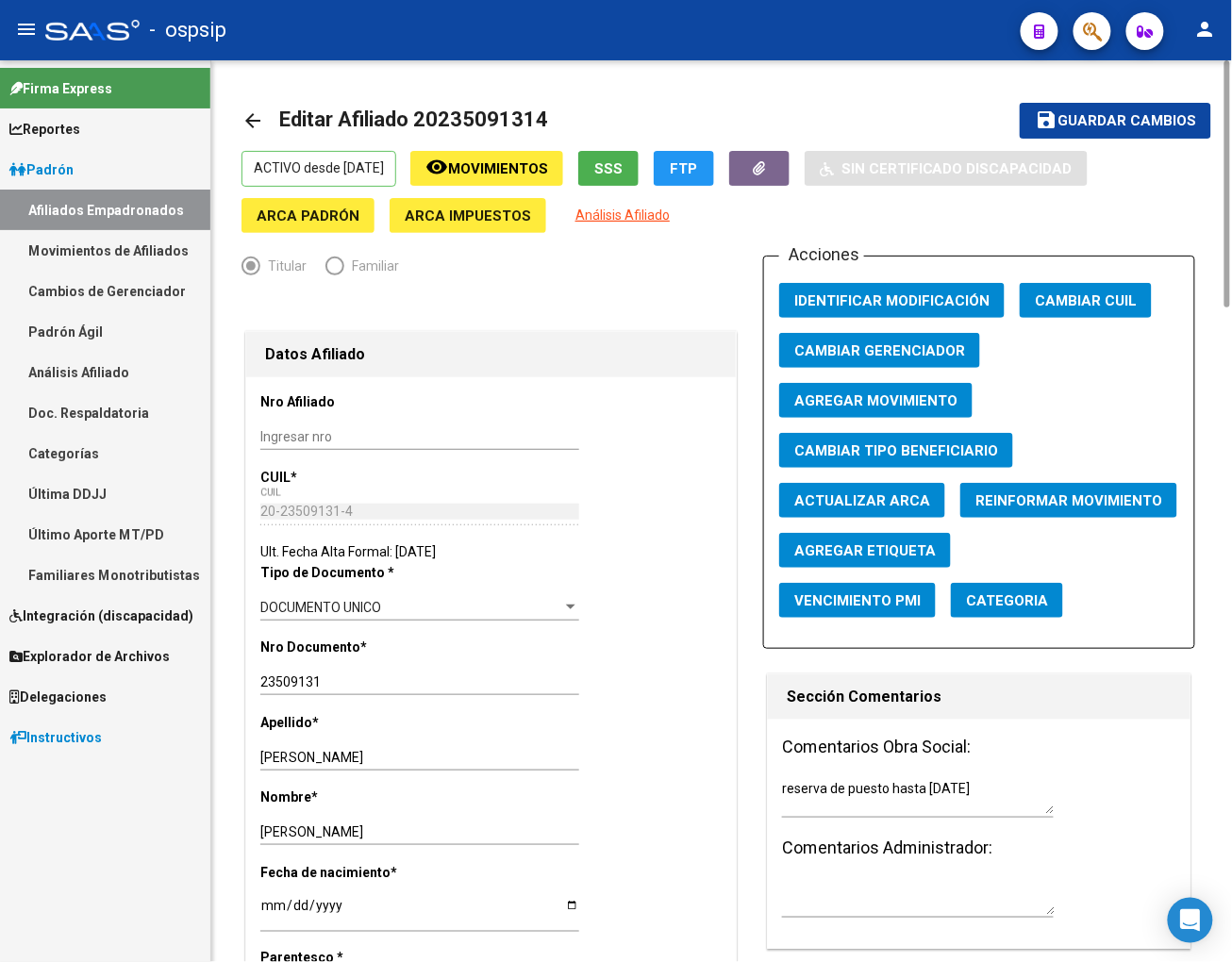 drag, startPoint x: 439, startPoint y: 117, endPoint x: 539, endPoint y: 109, distance: 100.31949 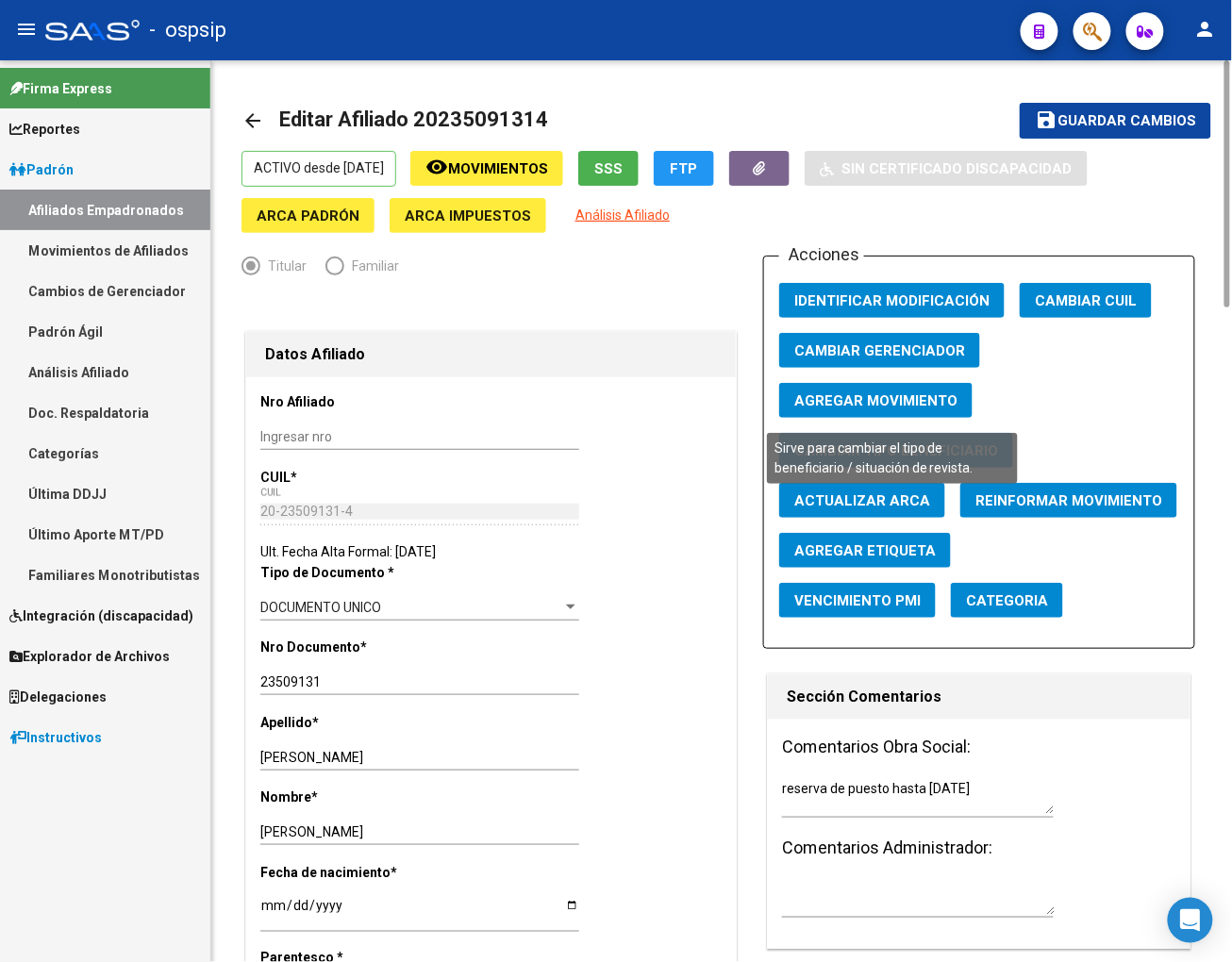 click on "Cambiar Tipo Beneficiario" 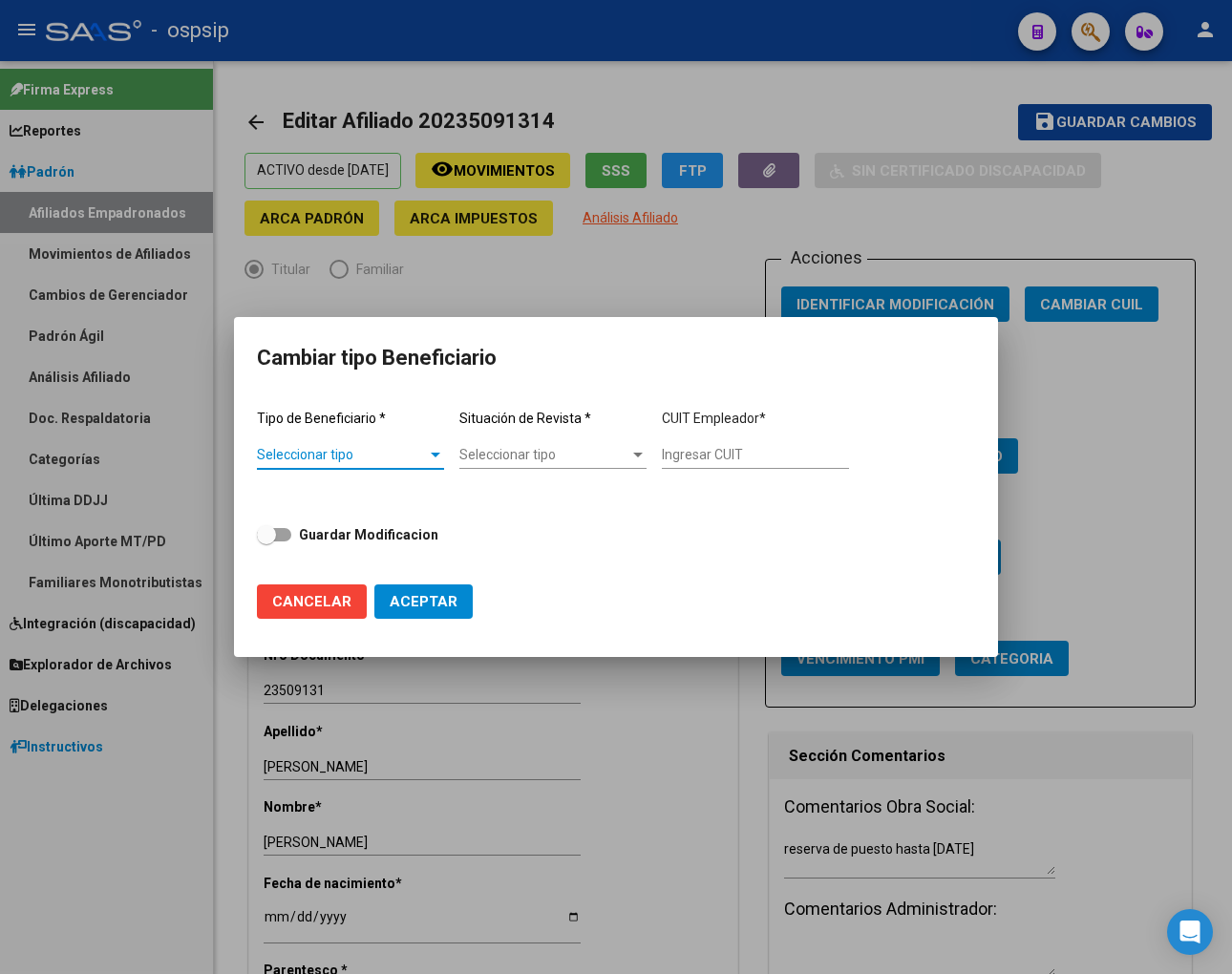 click at bounding box center (435, 455) 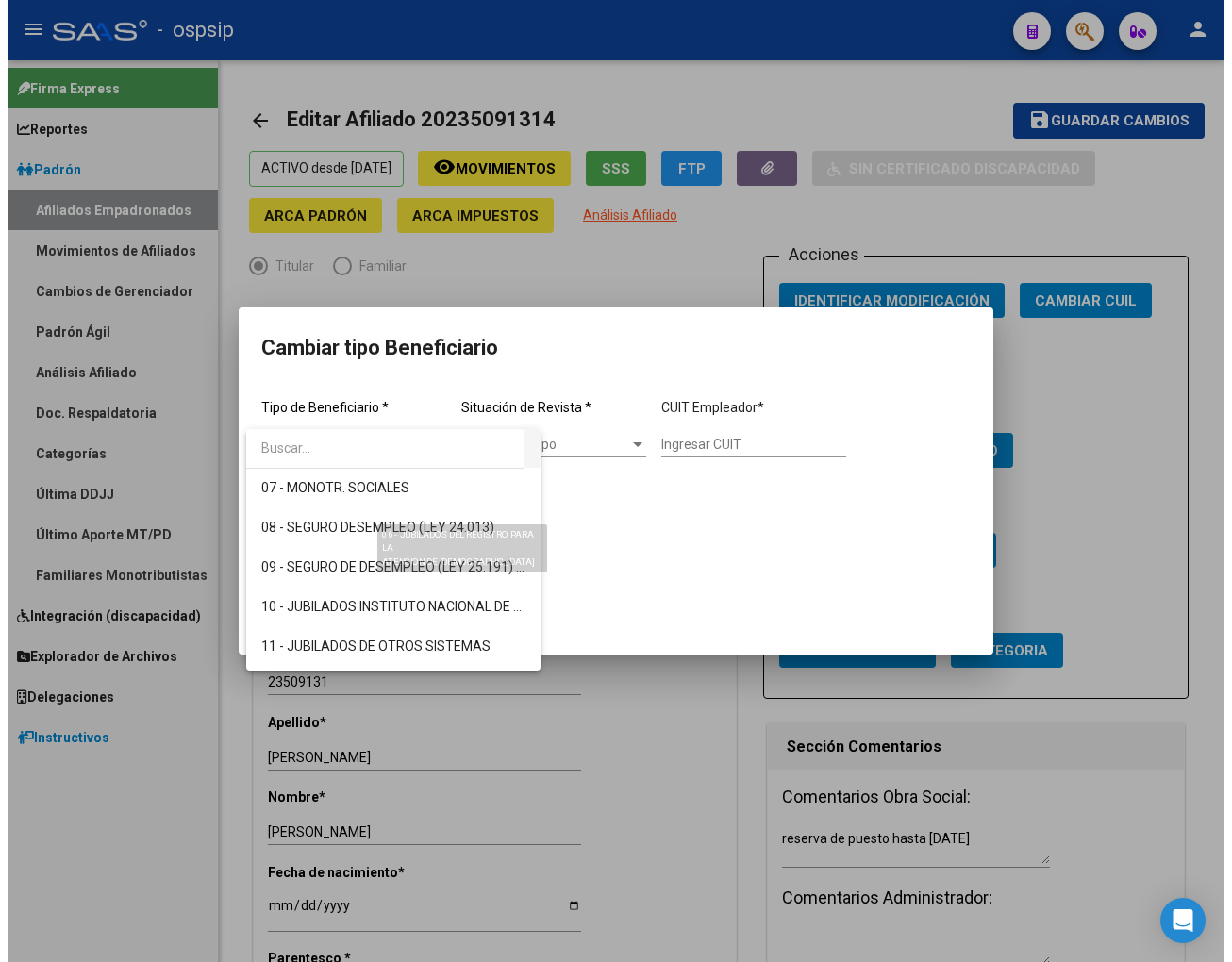 scroll, scrollTop: 313, scrollLeft: 0, axis: vertical 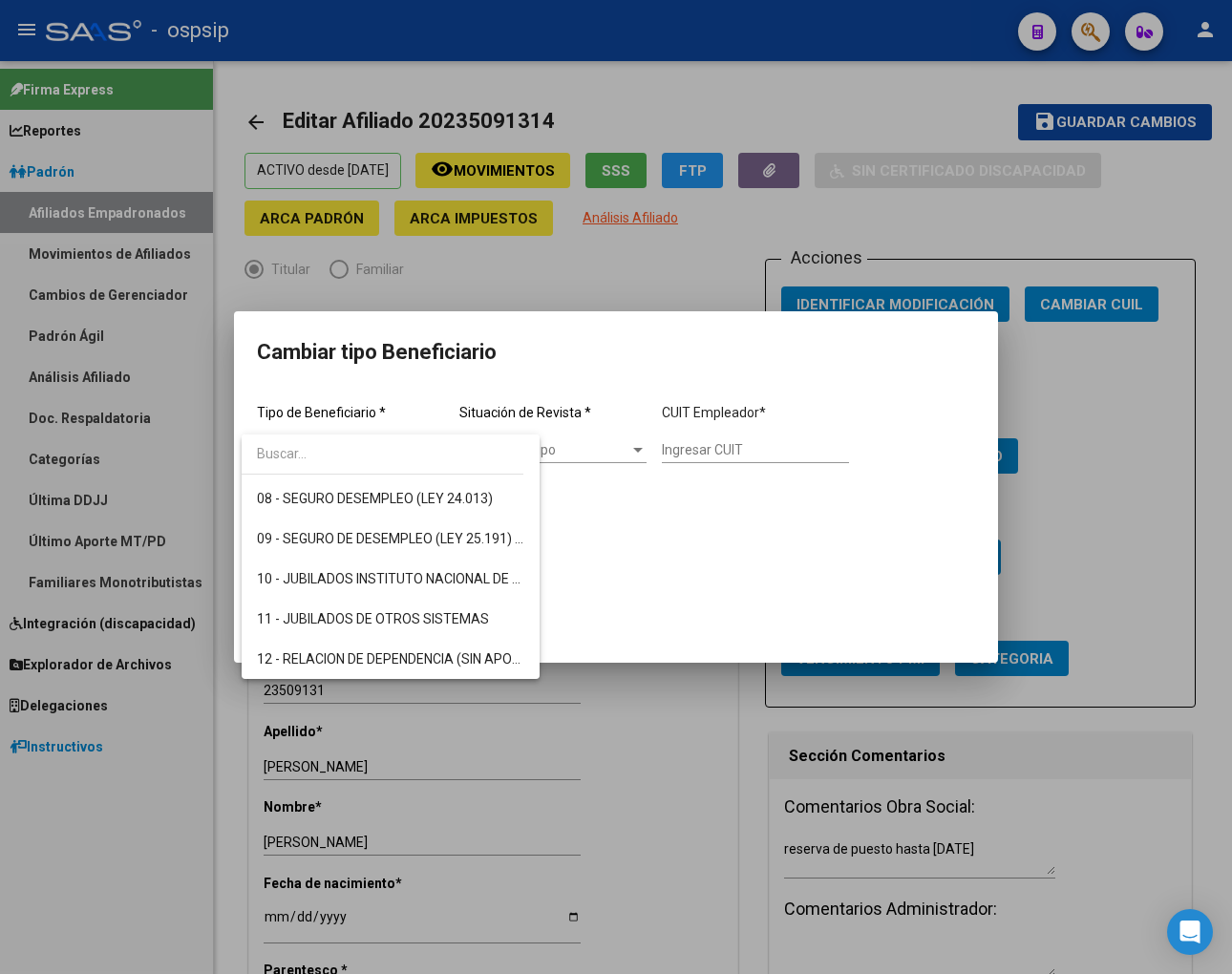 click at bounding box center [616, 487] 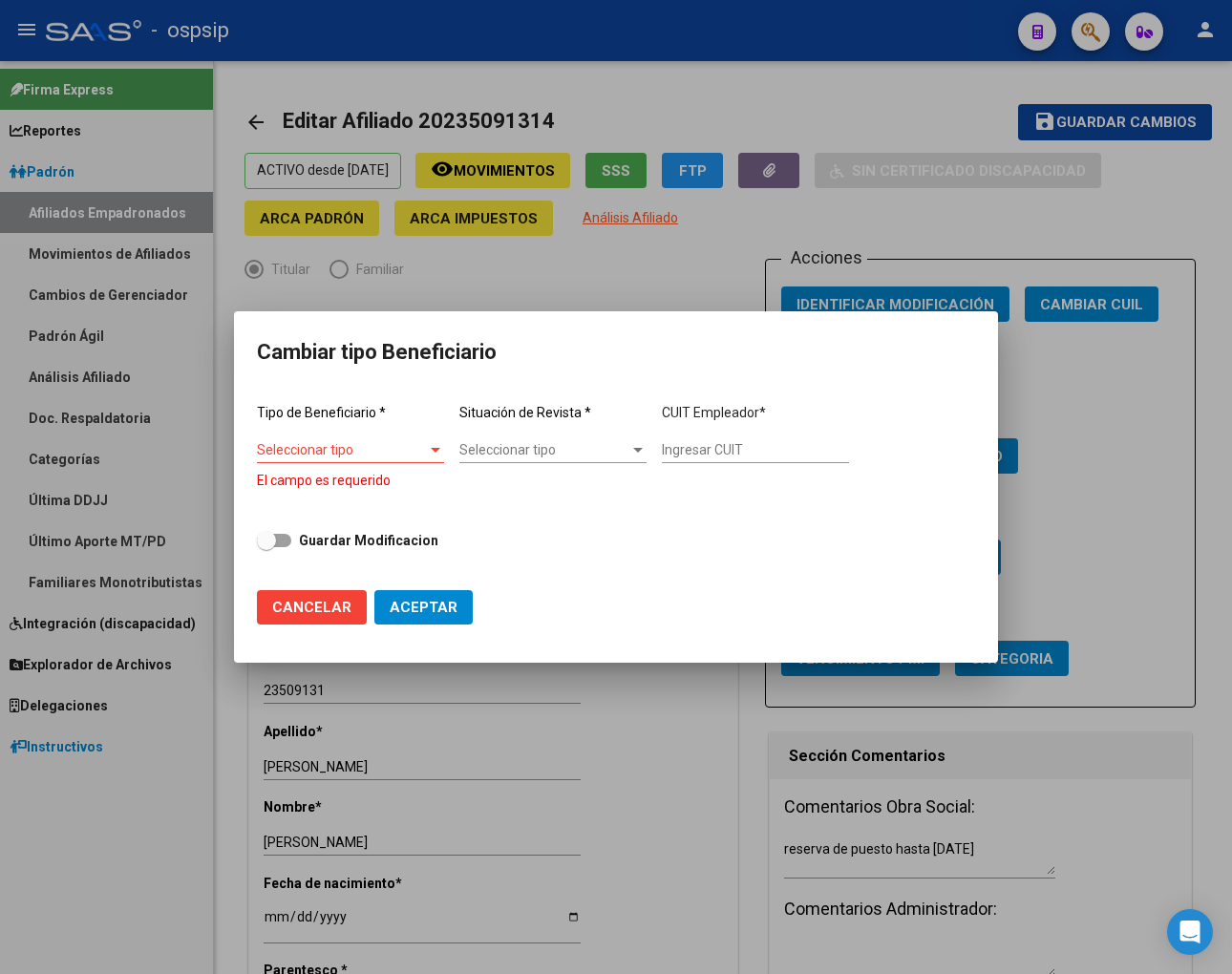 click at bounding box center [616, 487] 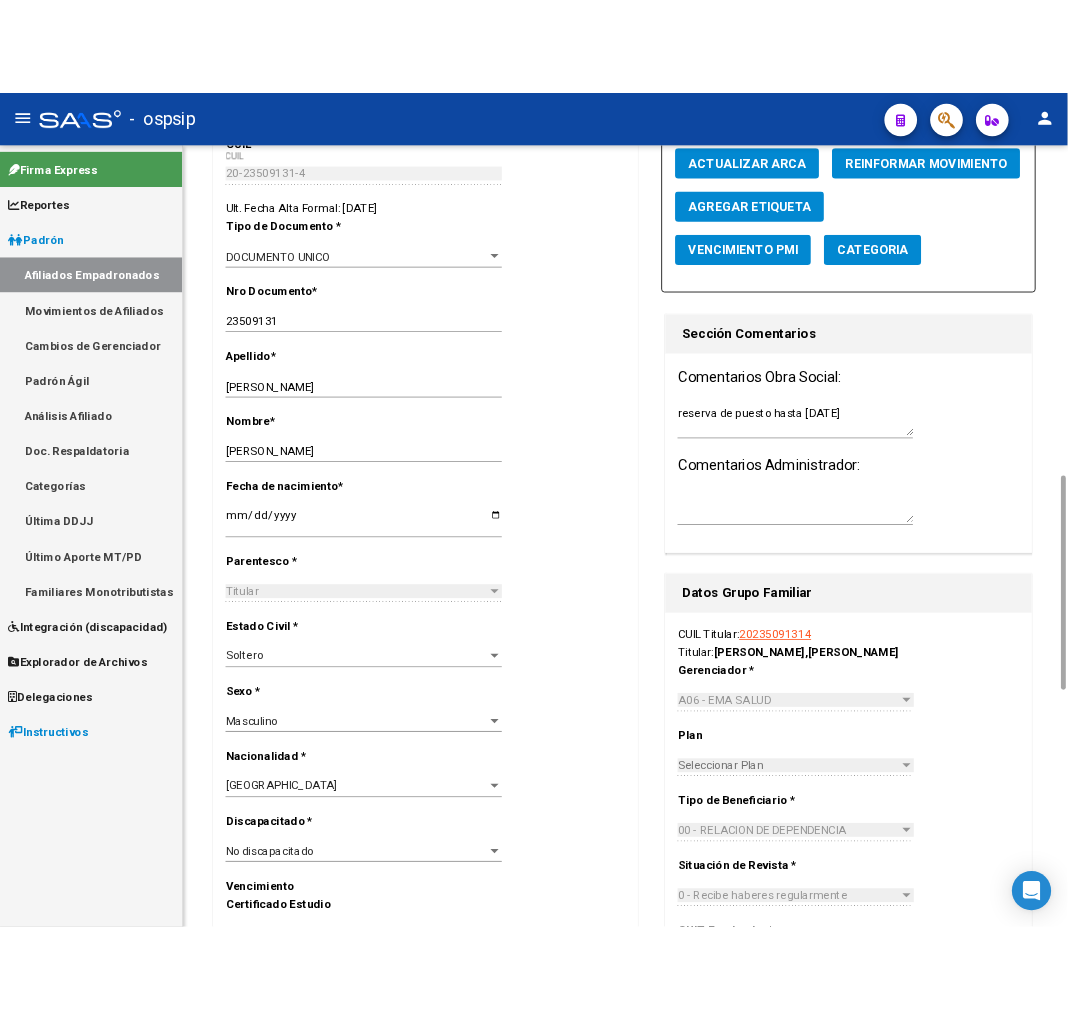 scroll, scrollTop: 888, scrollLeft: 0, axis: vertical 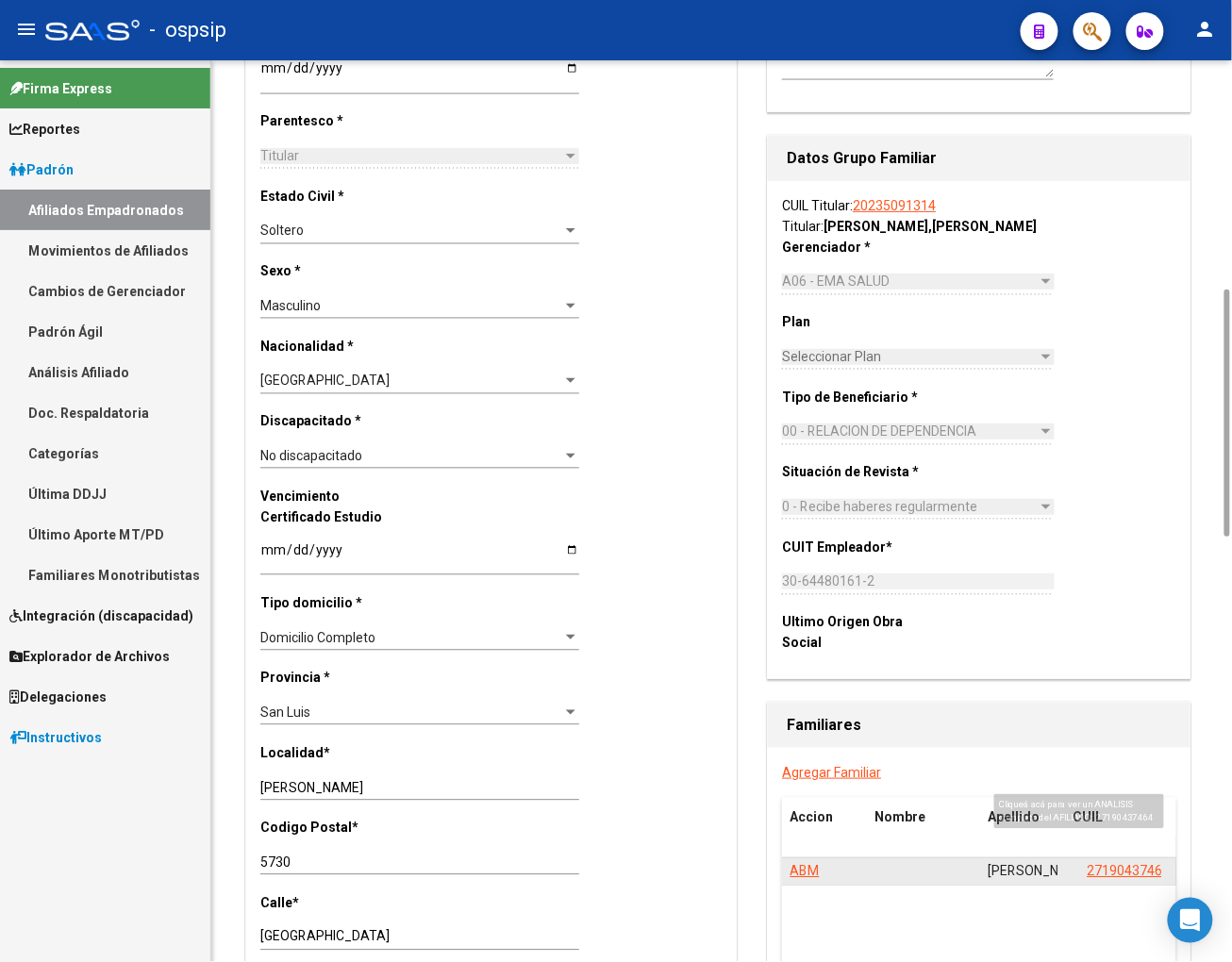 click on "27190437464" 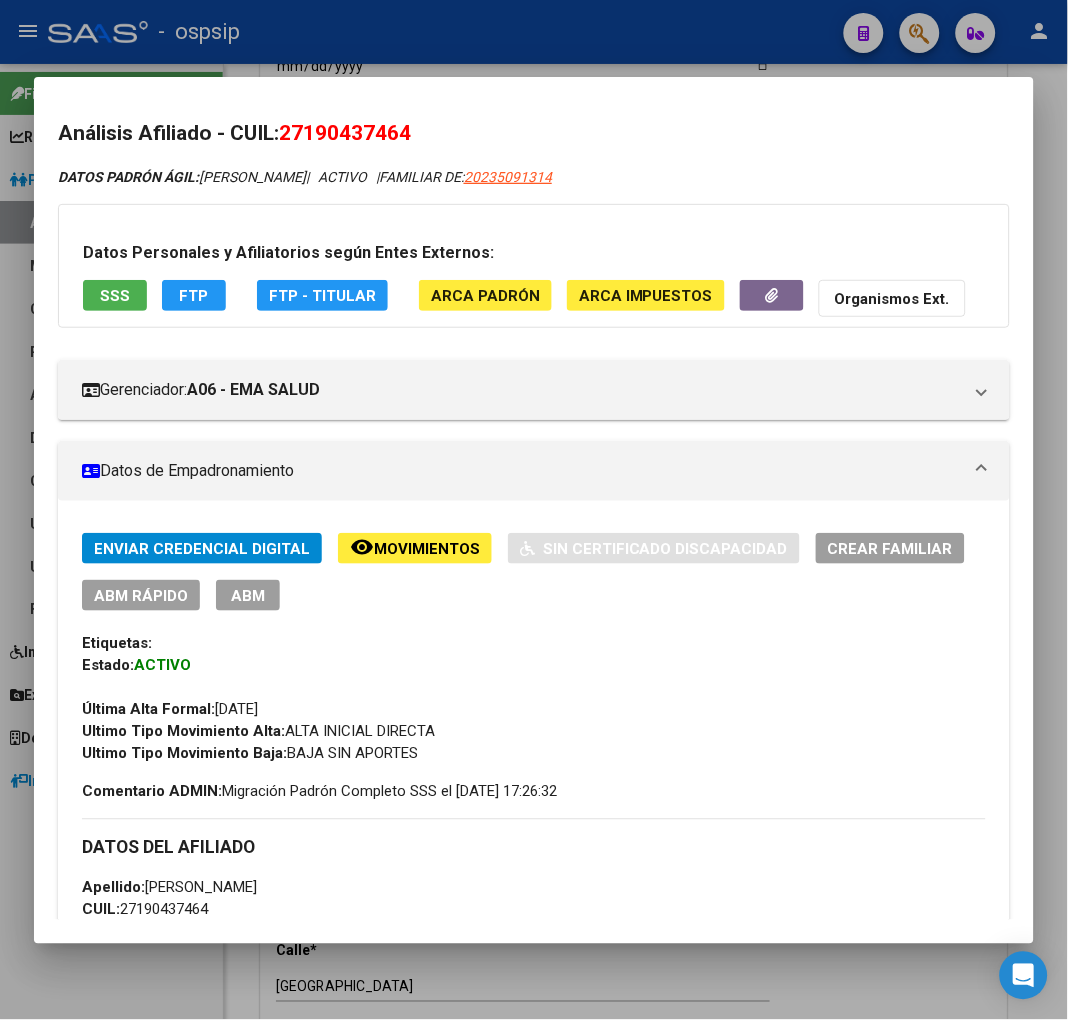 click at bounding box center (534, 510) 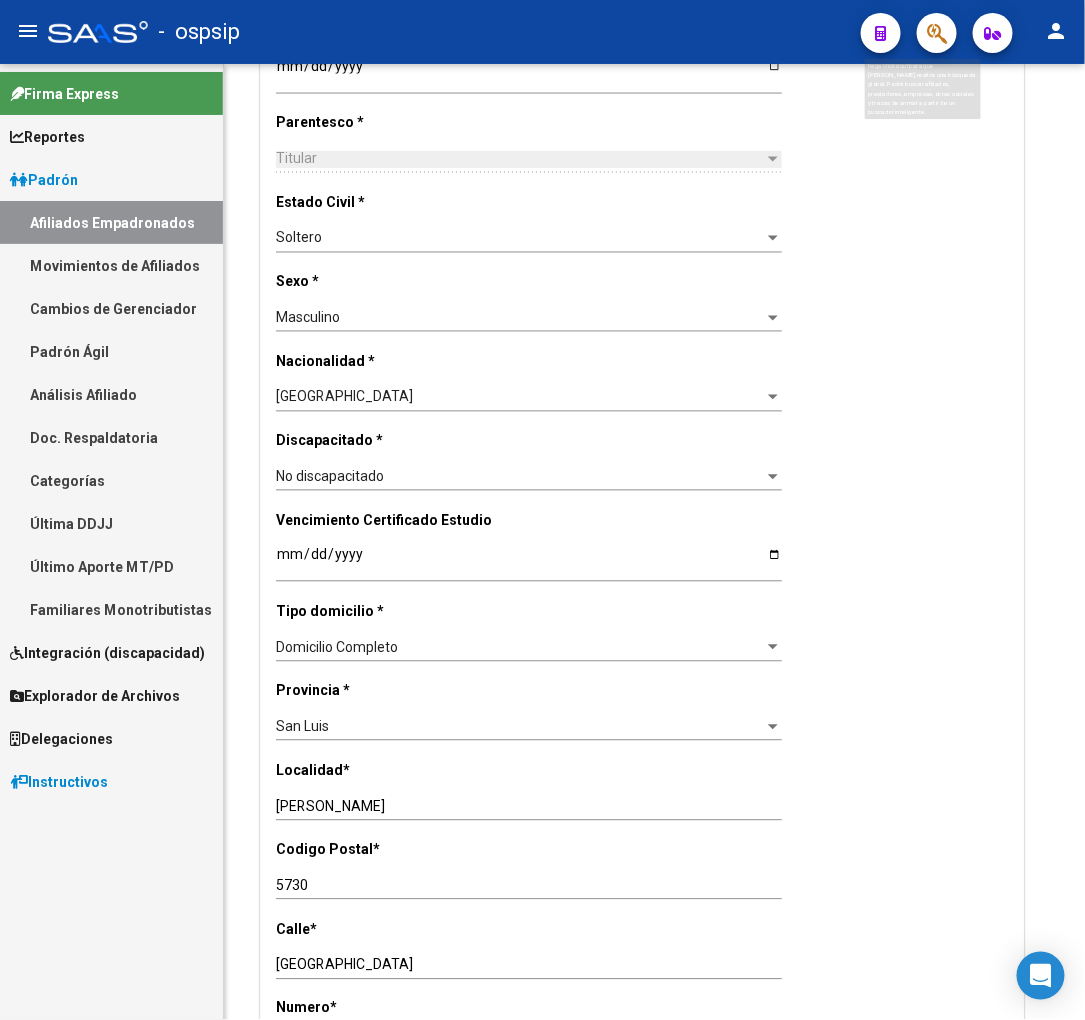 click 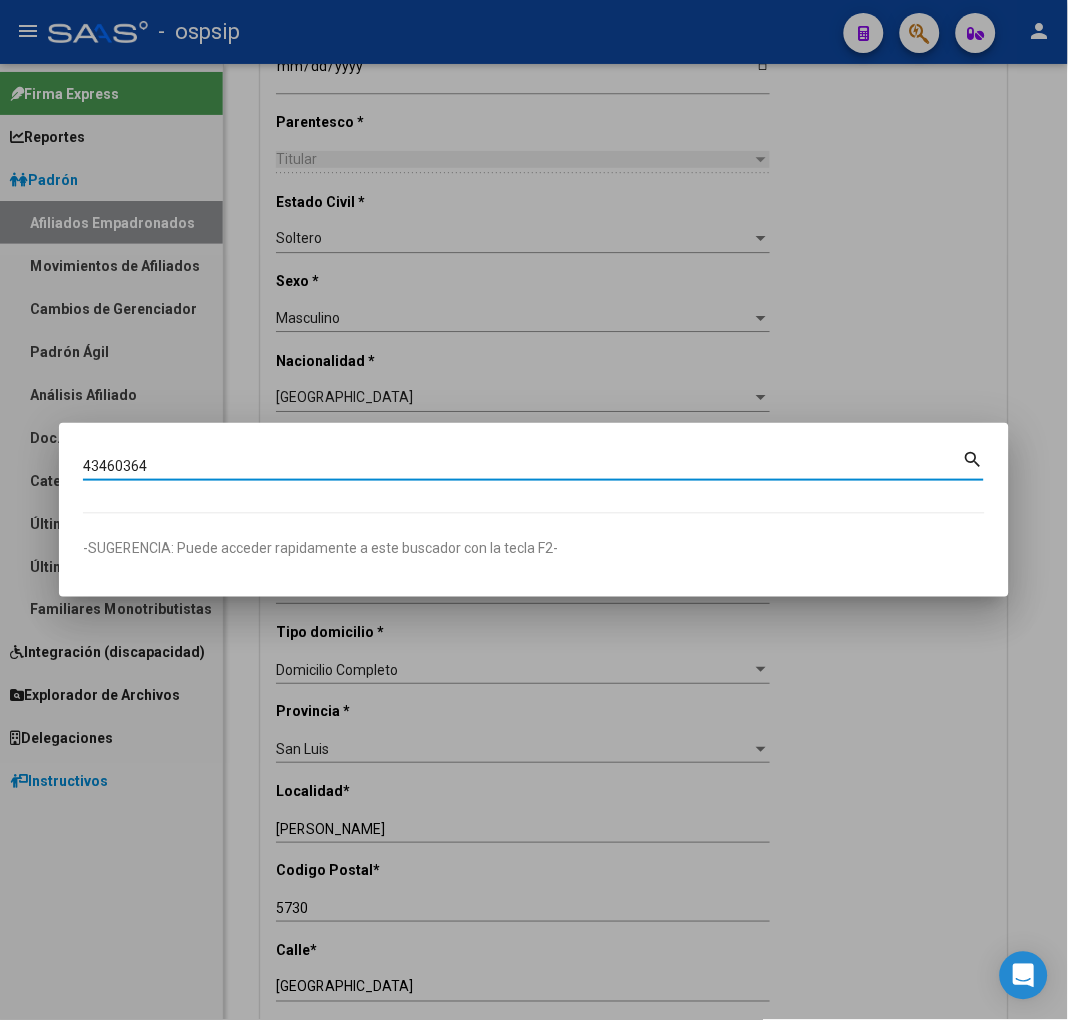 type on "43460364" 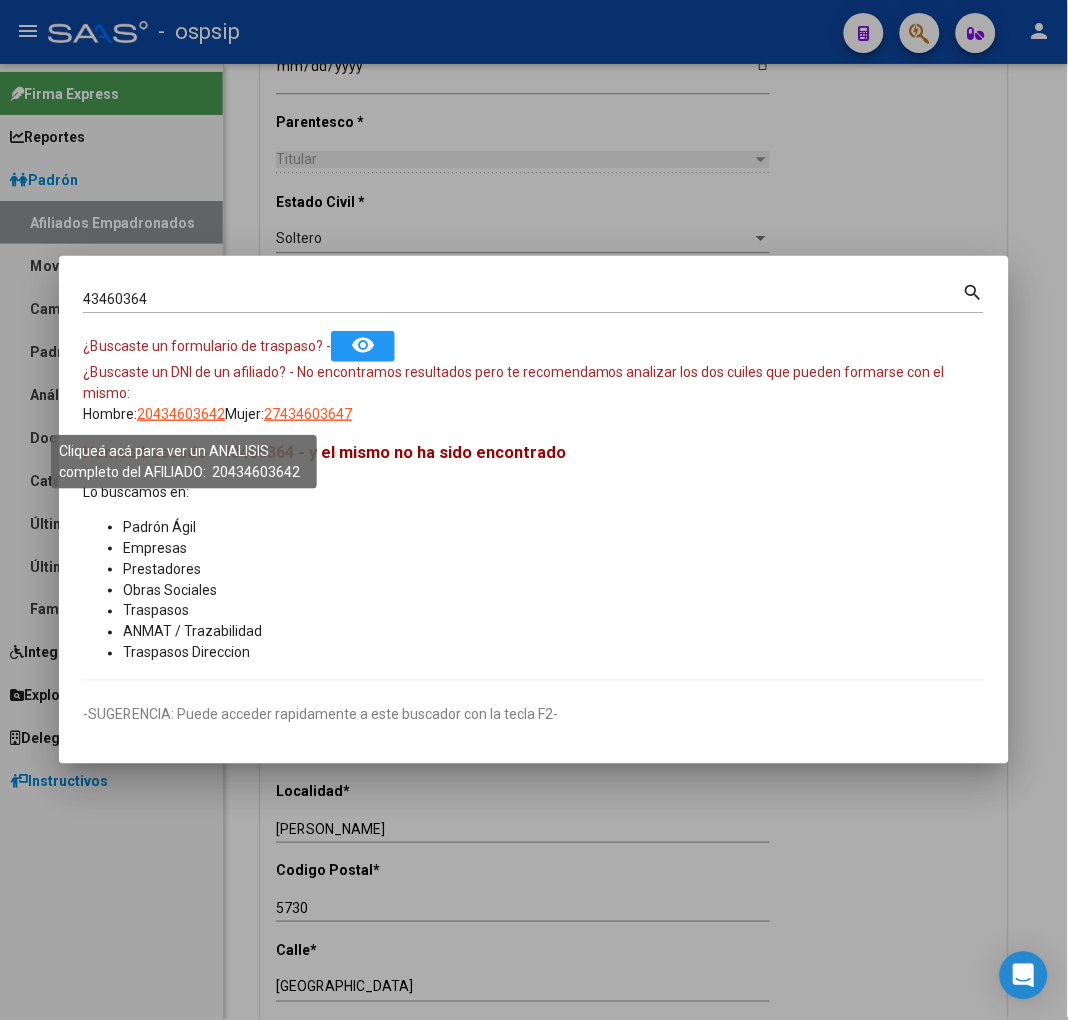 click on "20434603642" at bounding box center (181, 414) 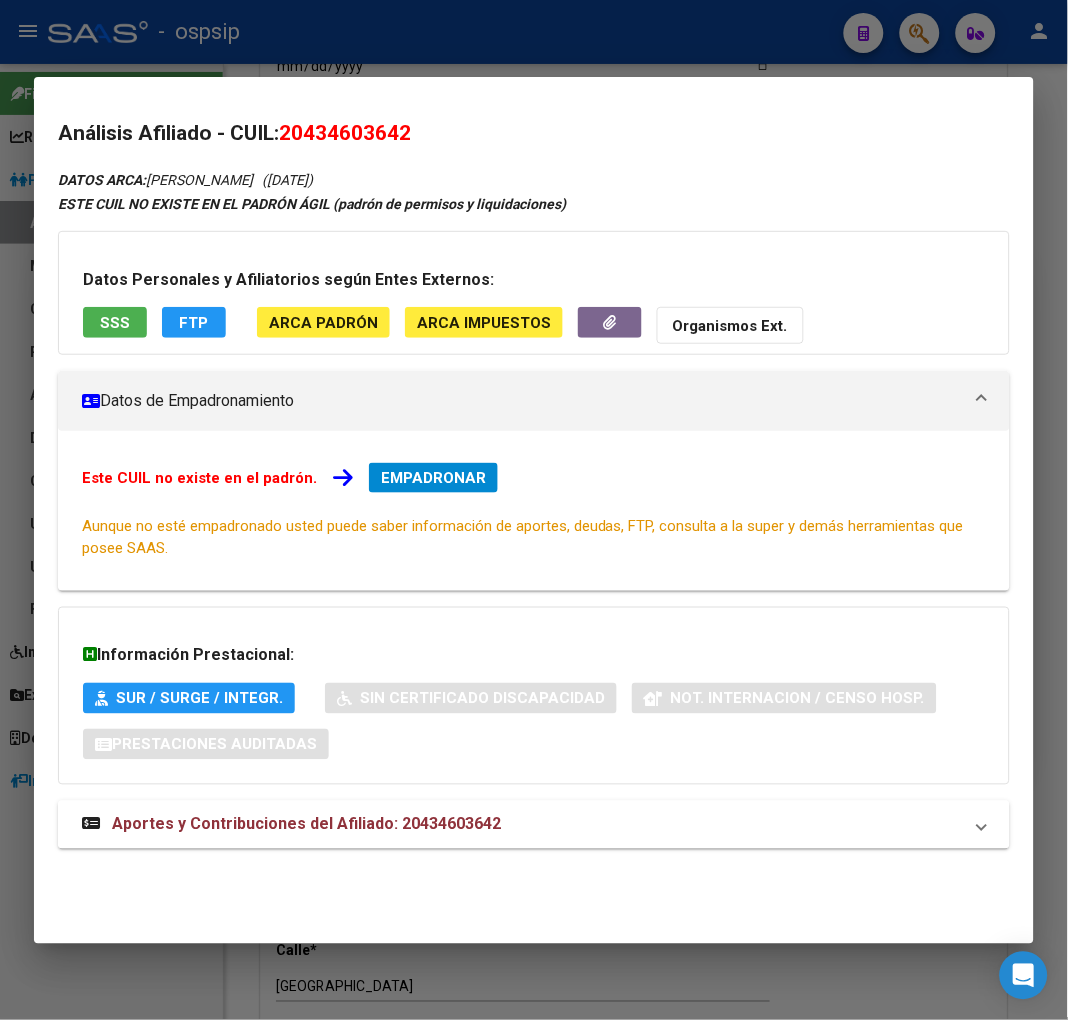 click on "Aportes y Contribuciones del Afiliado: 20434603642" at bounding box center [306, 824] 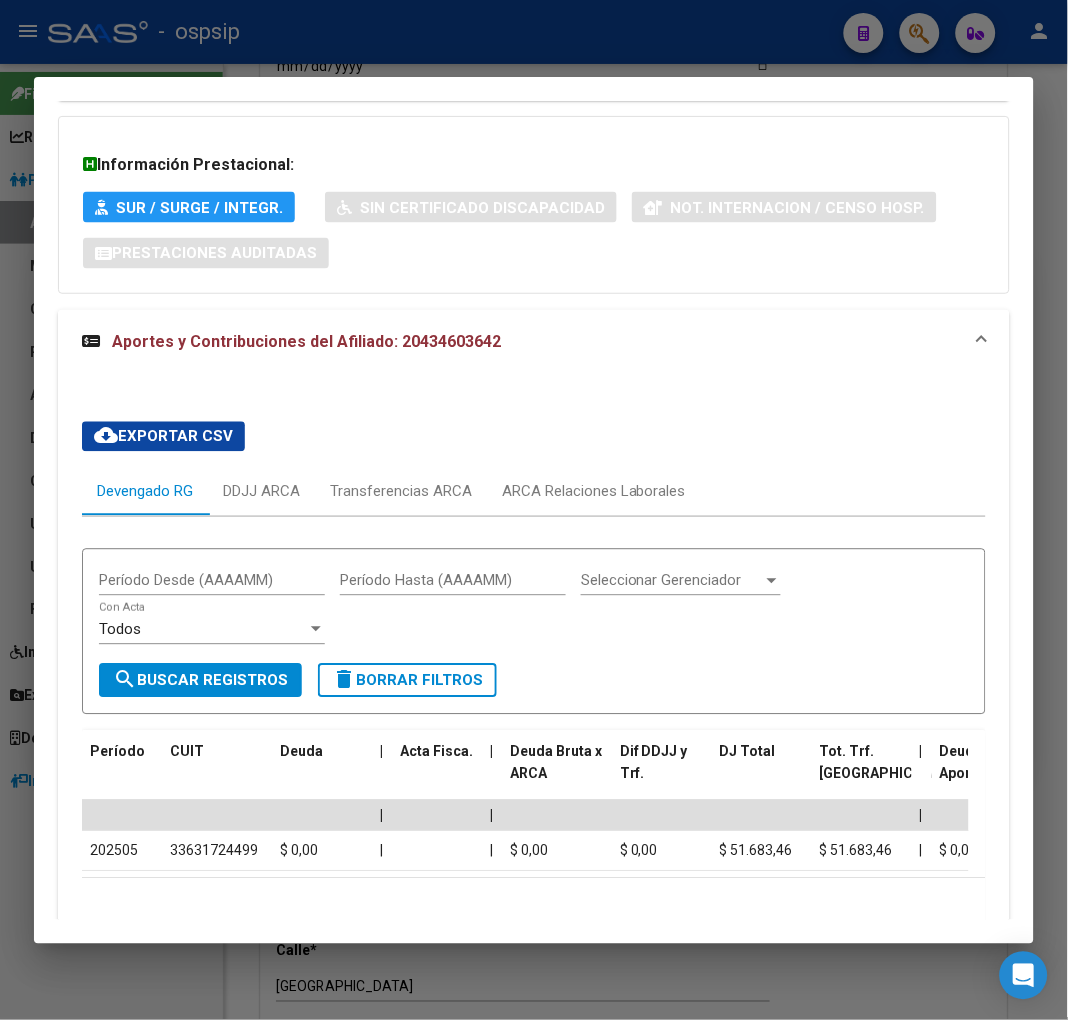 scroll, scrollTop: 602, scrollLeft: 0, axis: vertical 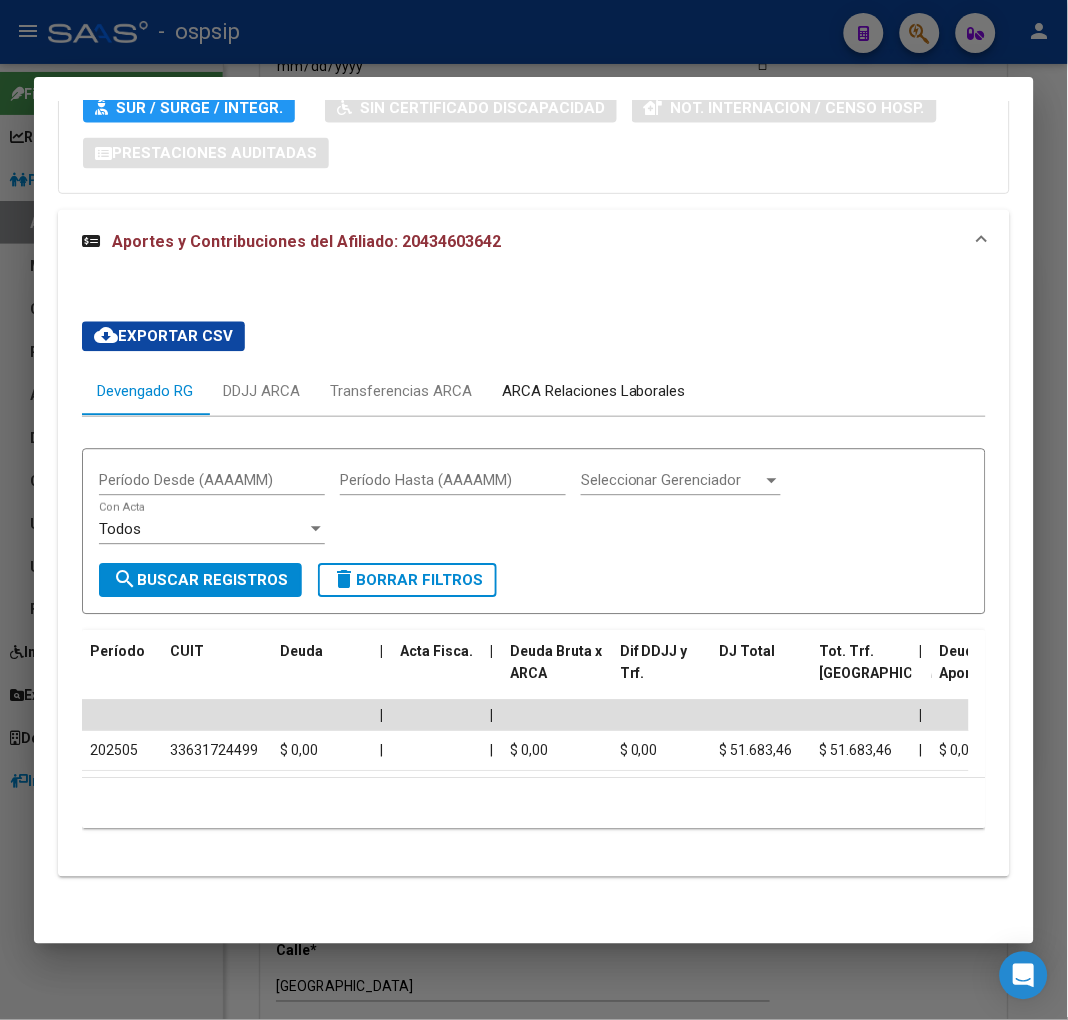 click on "ARCA Relaciones Laborales" at bounding box center (594, 392) 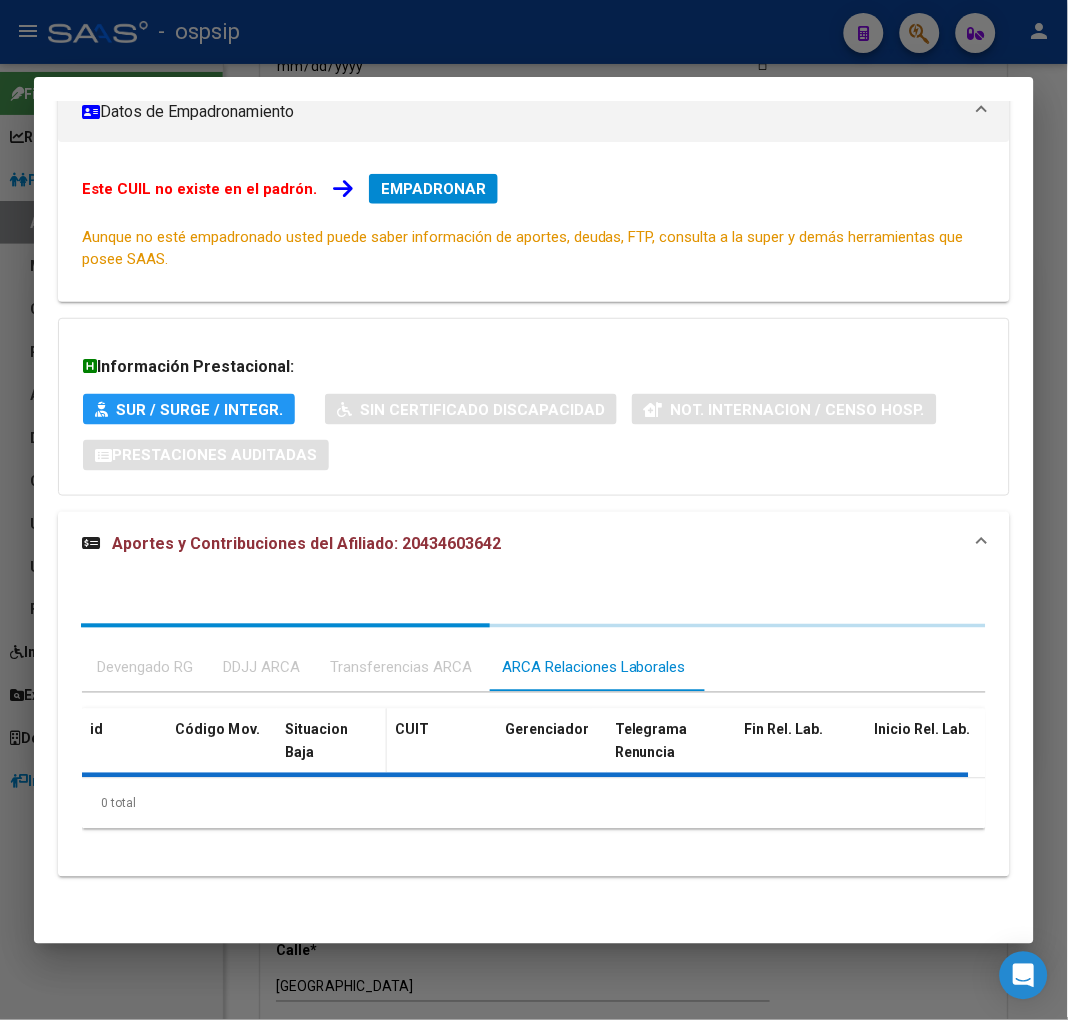 scroll, scrollTop: 383, scrollLeft: 0, axis: vertical 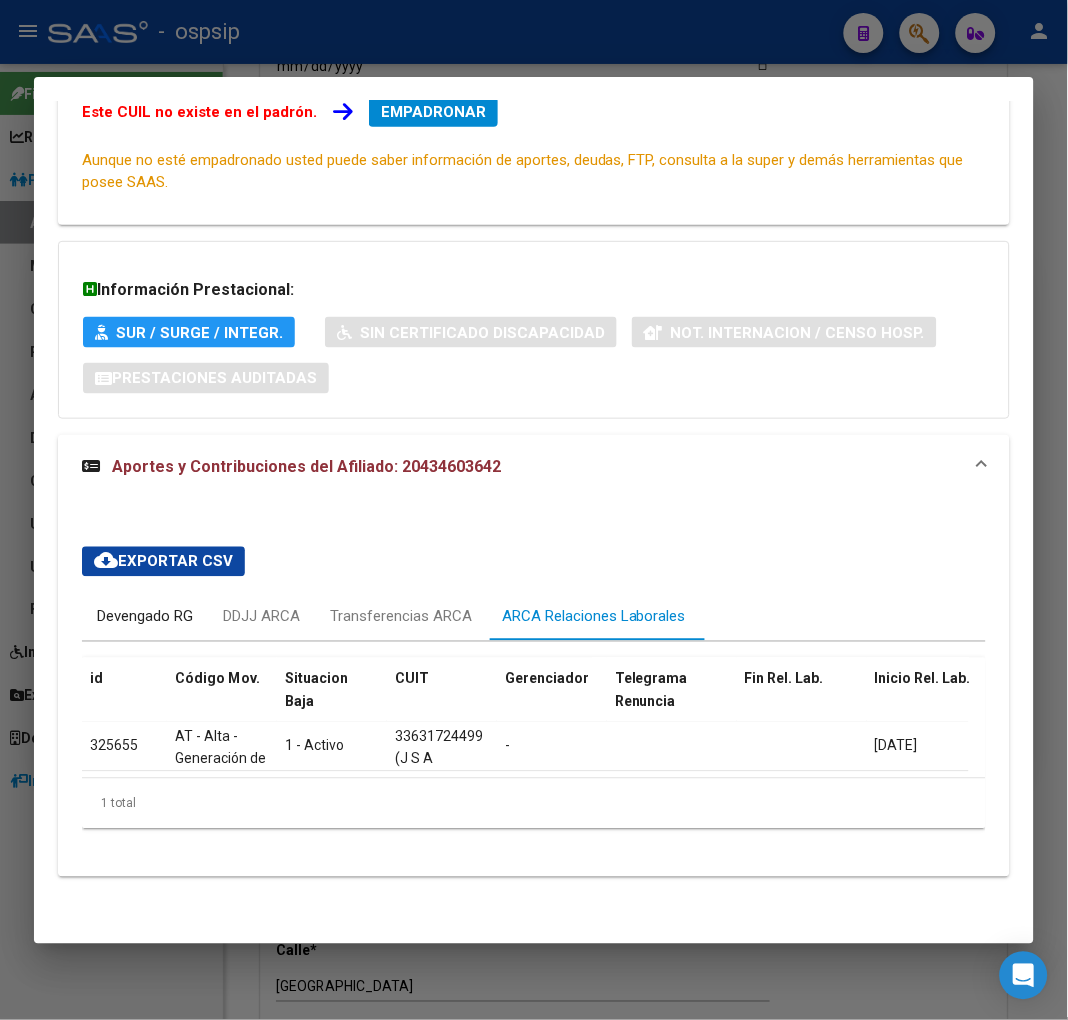 click on "Devengado RG" at bounding box center (145, 617) 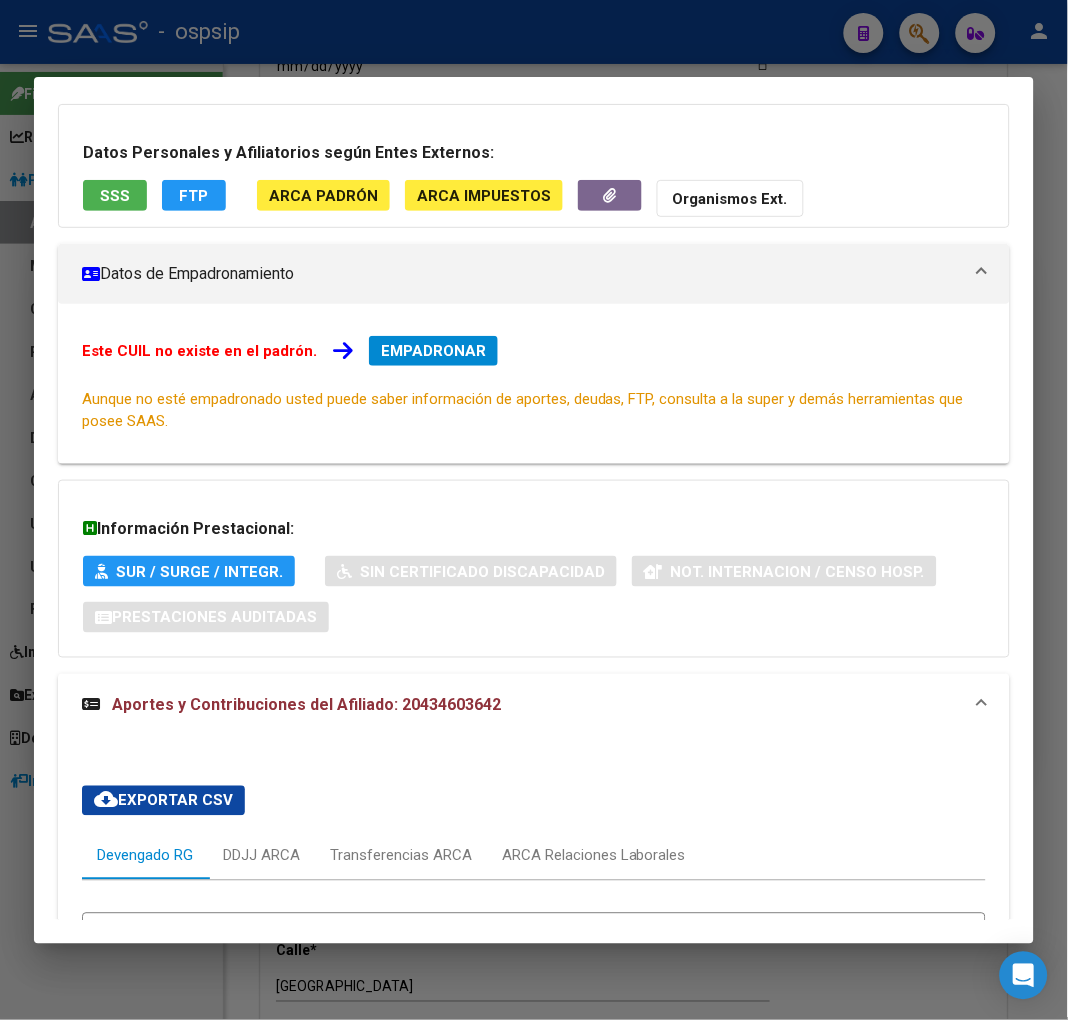 scroll, scrollTop: 0, scrollLeft: 0, axis: both 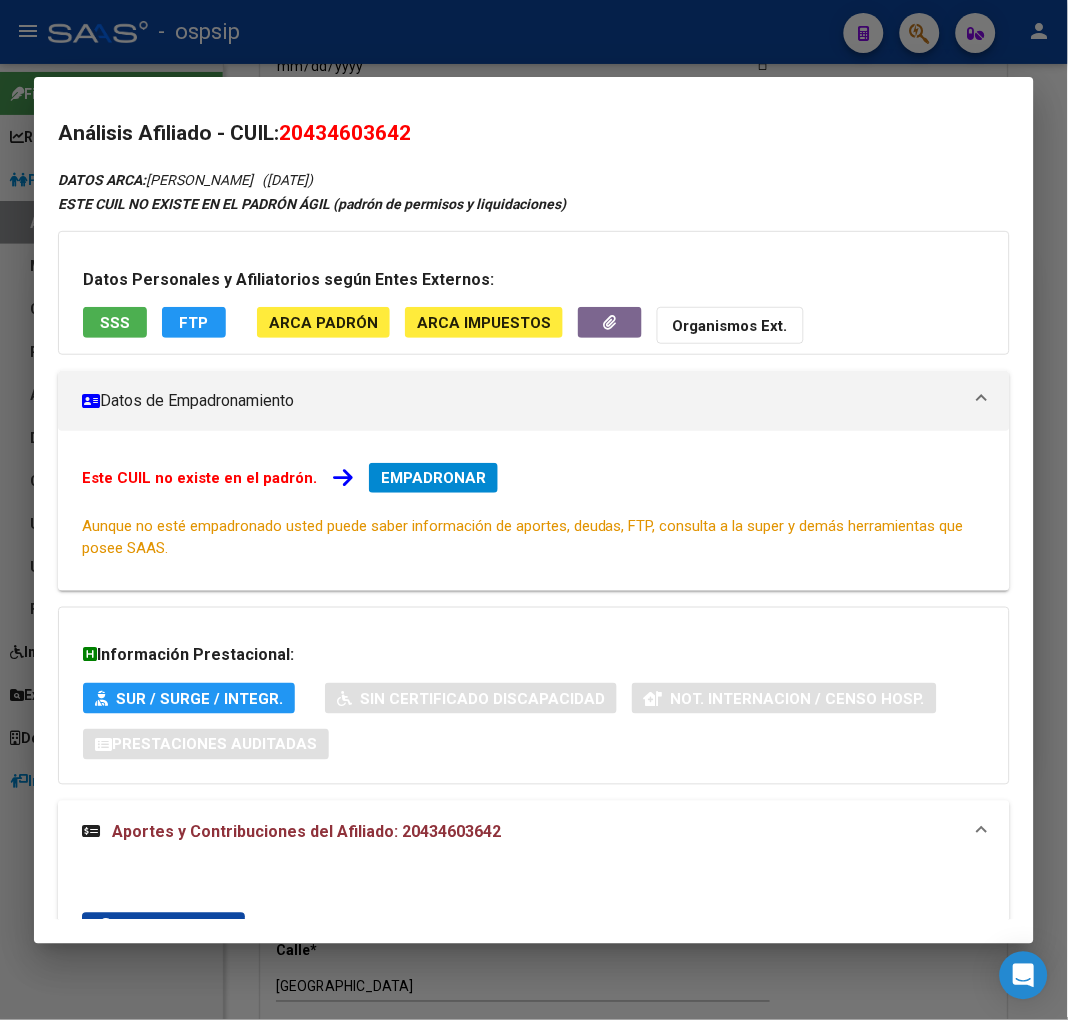 click on "EMPADRONAR" at bounding box center [433, 478] 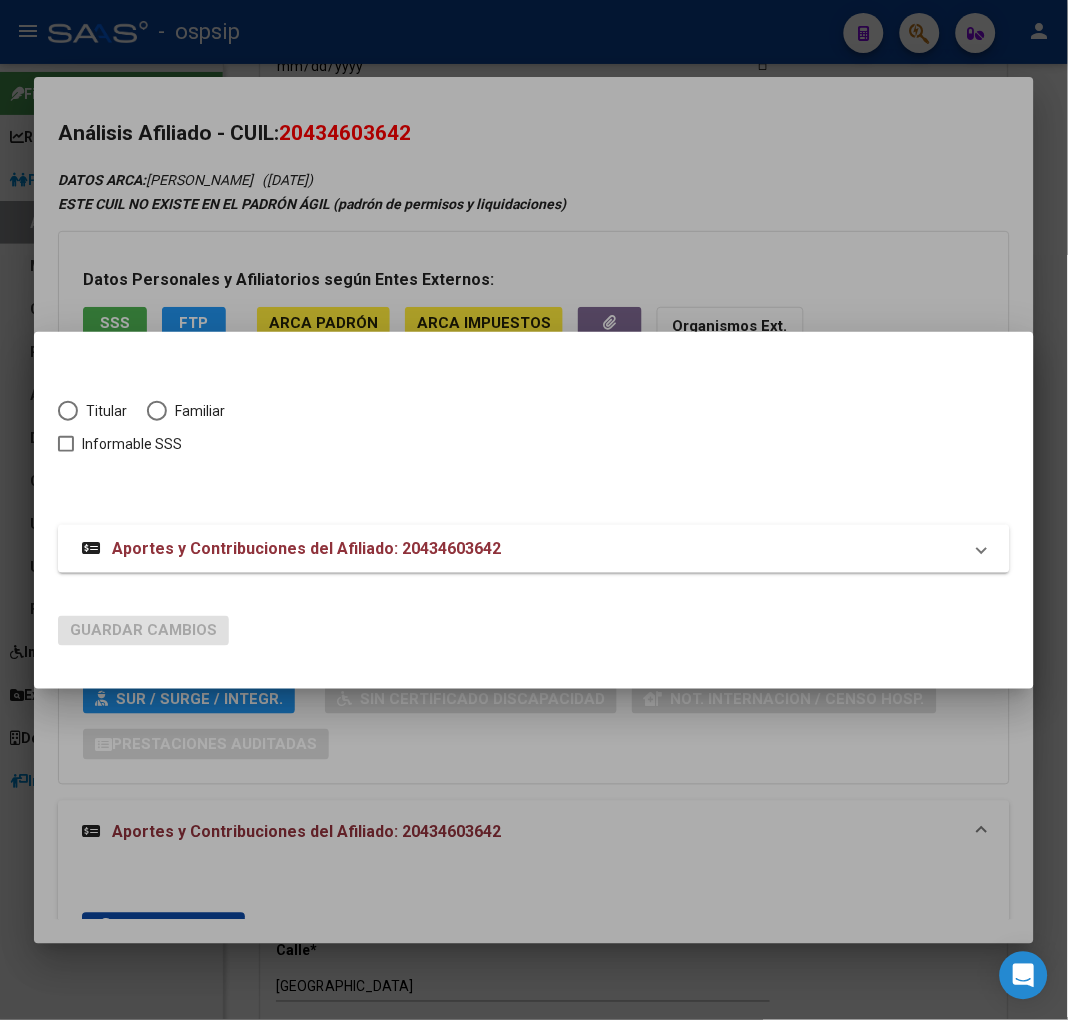 click at bounding box center [68, 411] 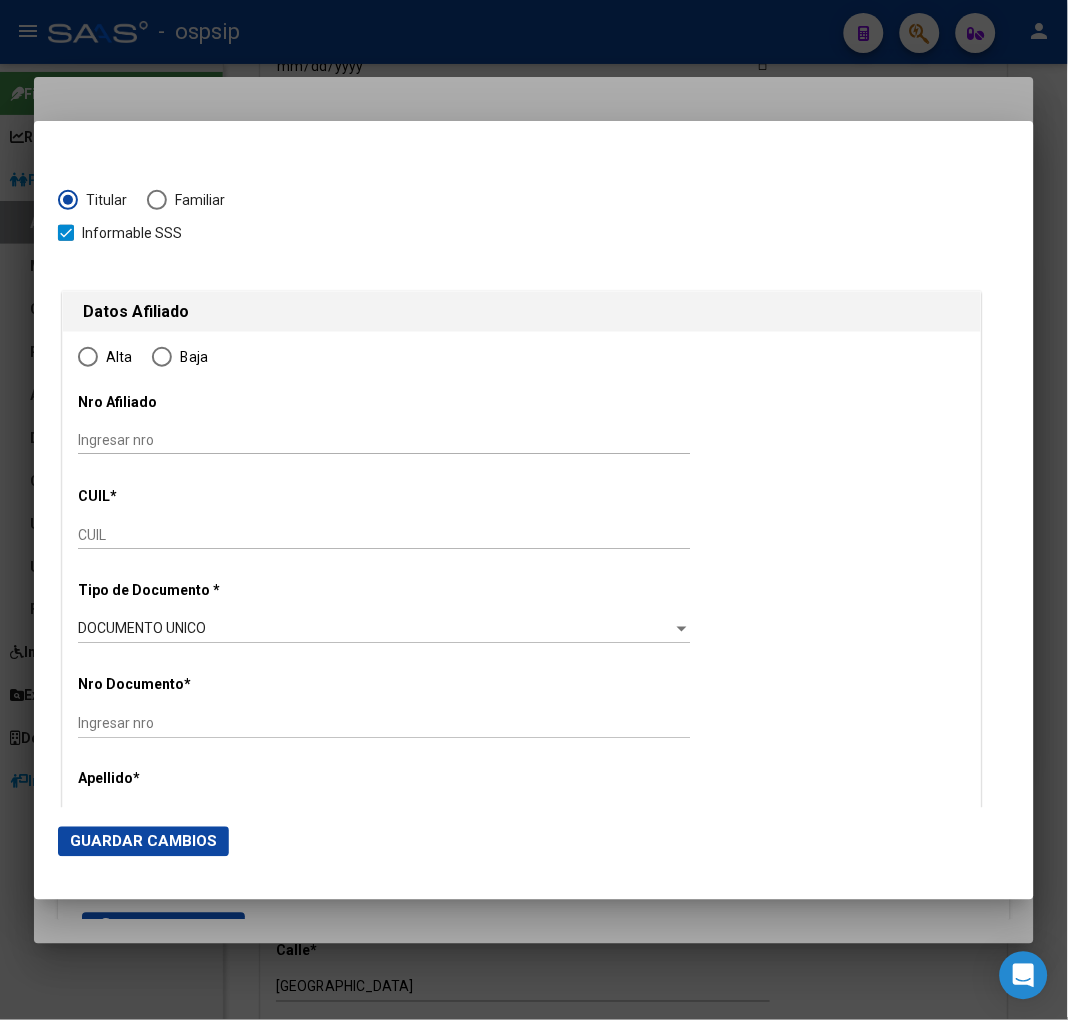 type on "20-43460364-2" 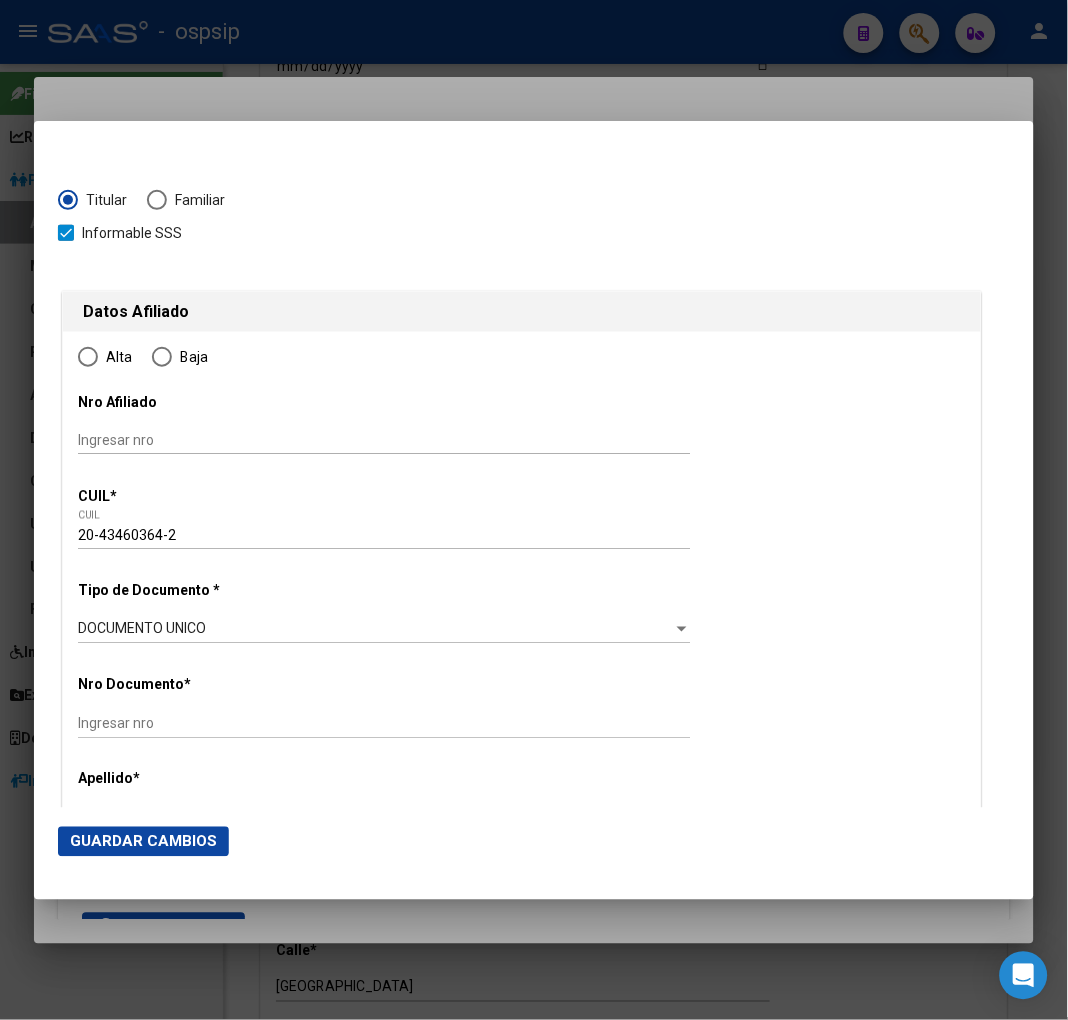 radio on "true" 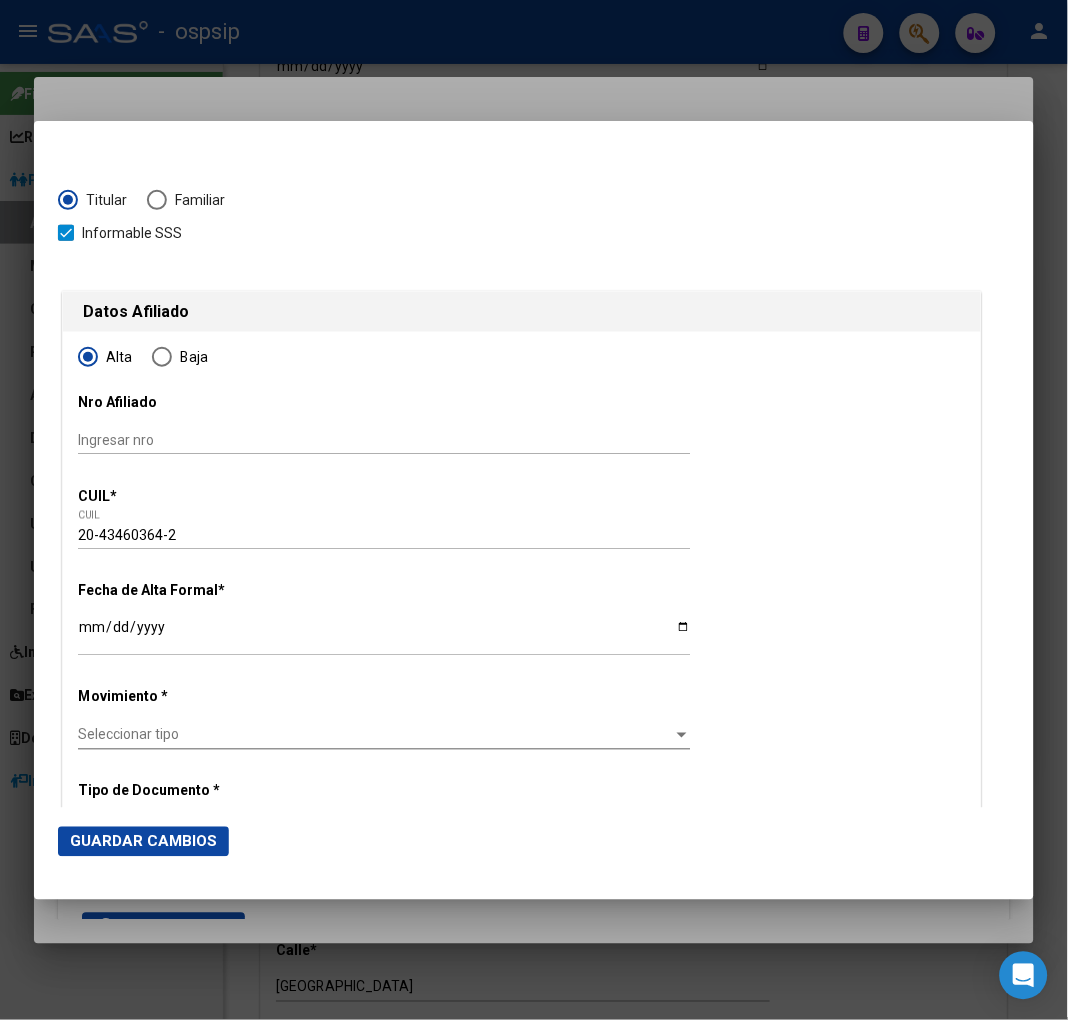 scroll, scrollTop: 111, scrollLeft: 0, axis: vertical 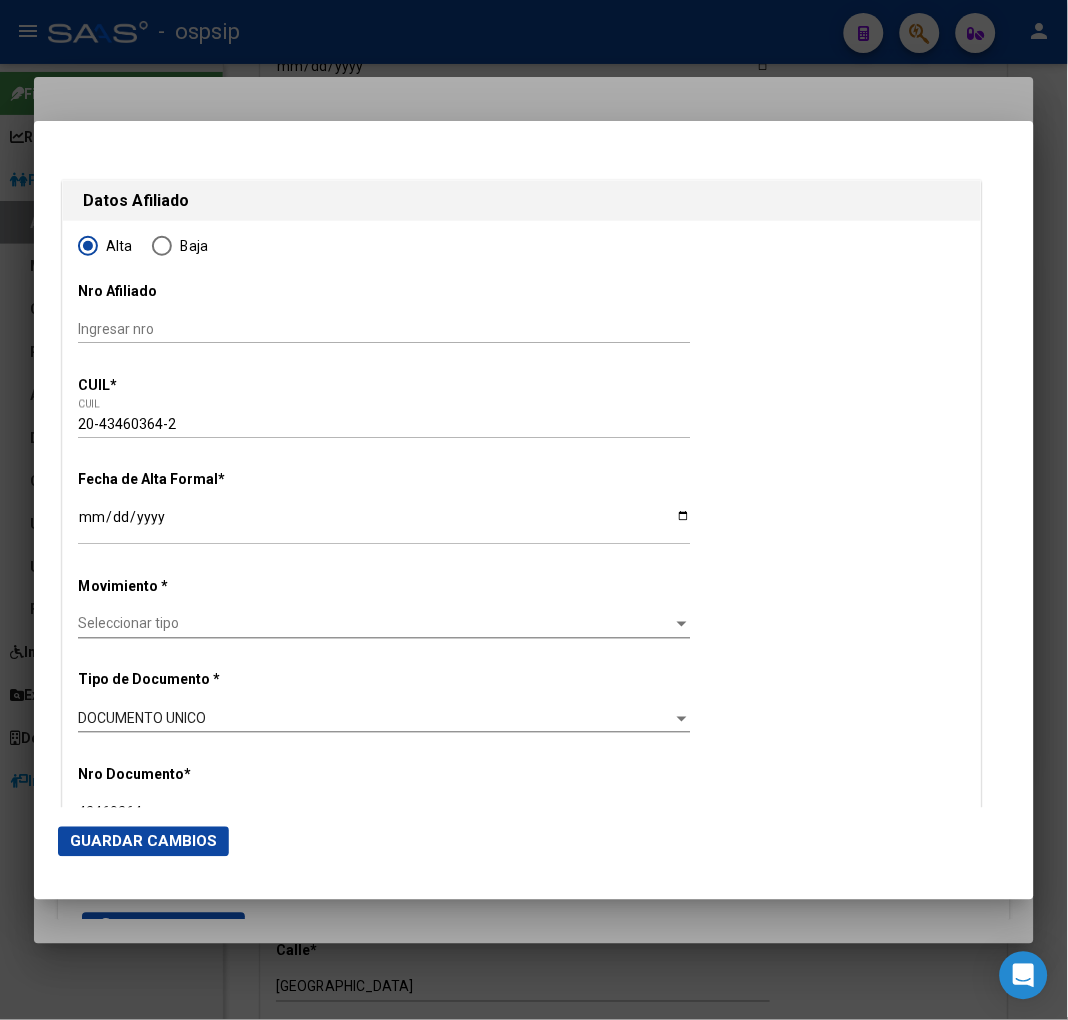 click on "Ingresar fecha" at bounding box center (384, 524) 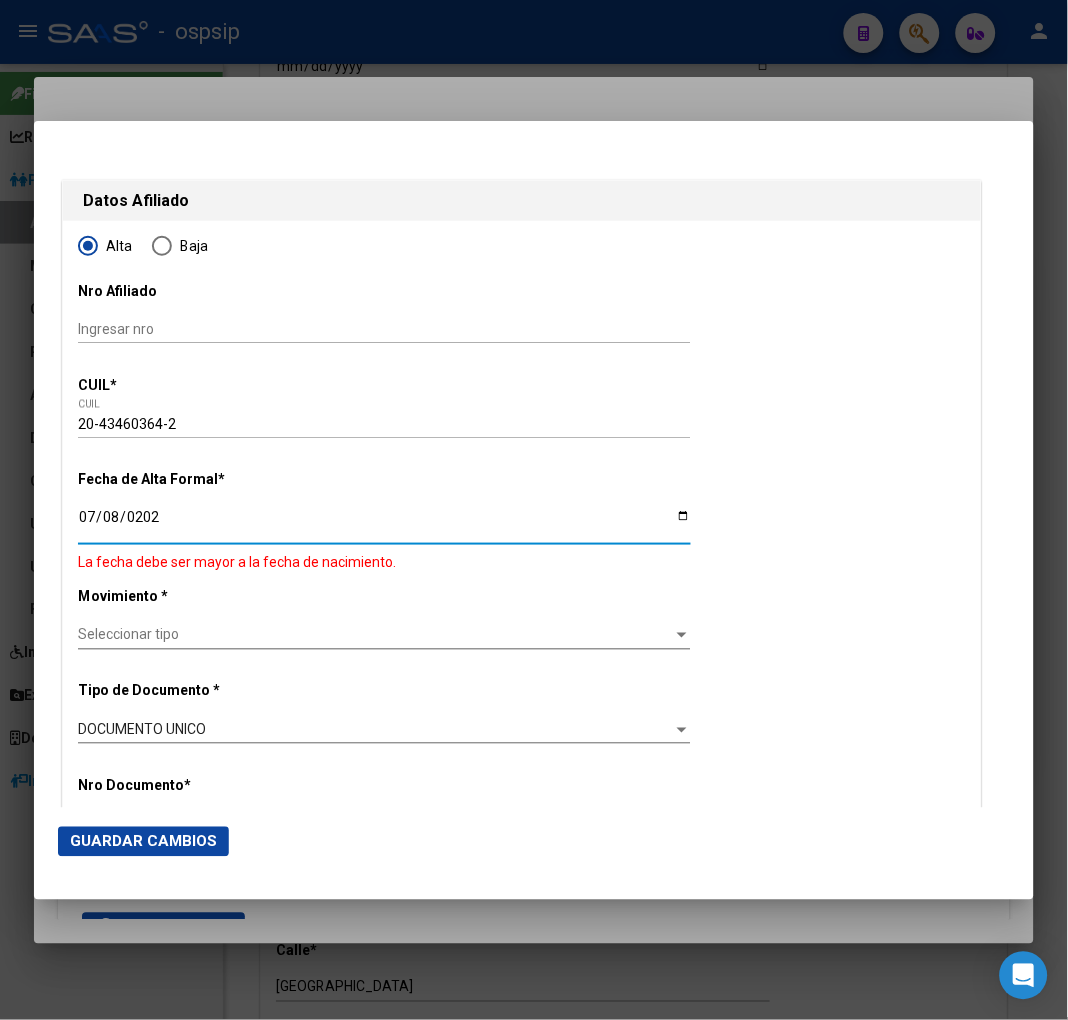 type on "[DATE]" 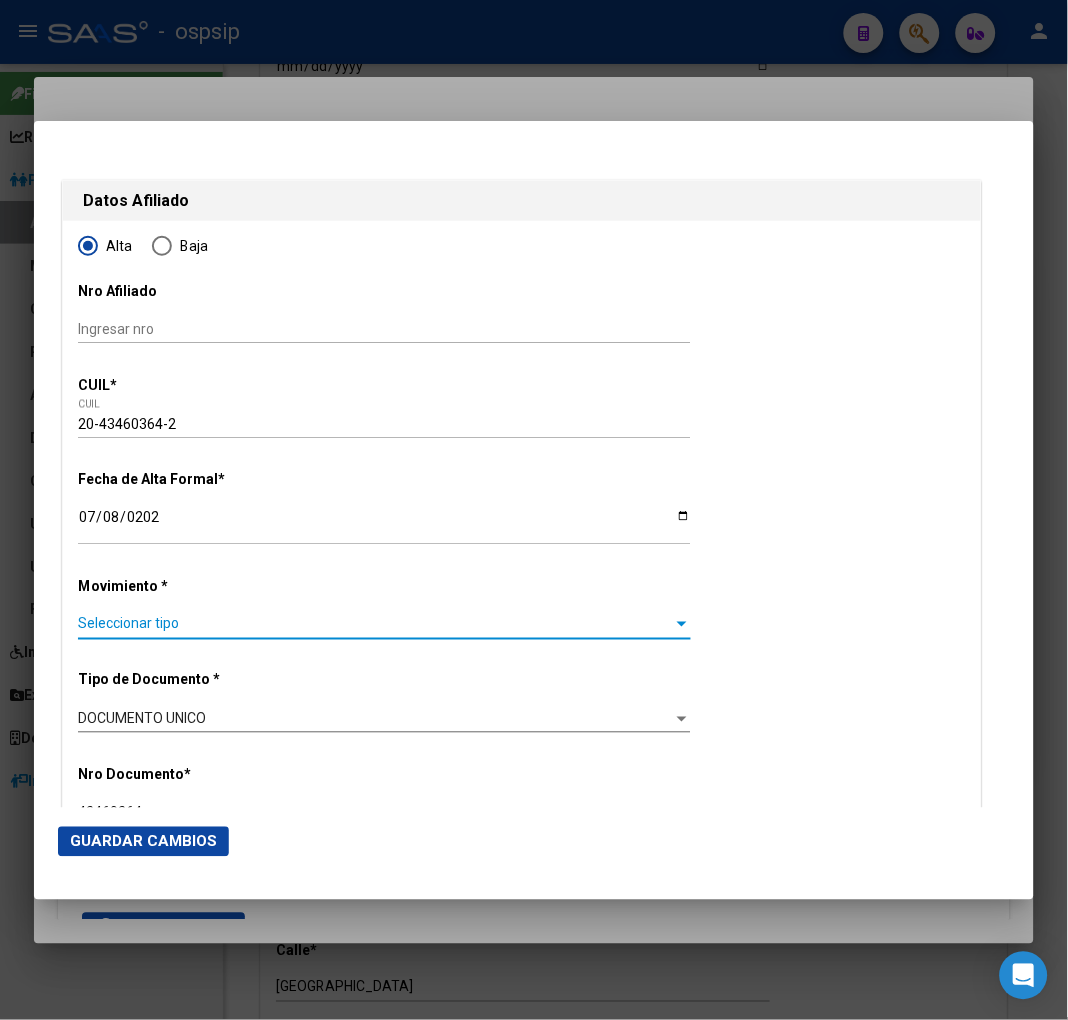 click on "Seleccionar tipo" at bounding box center [375, 624] 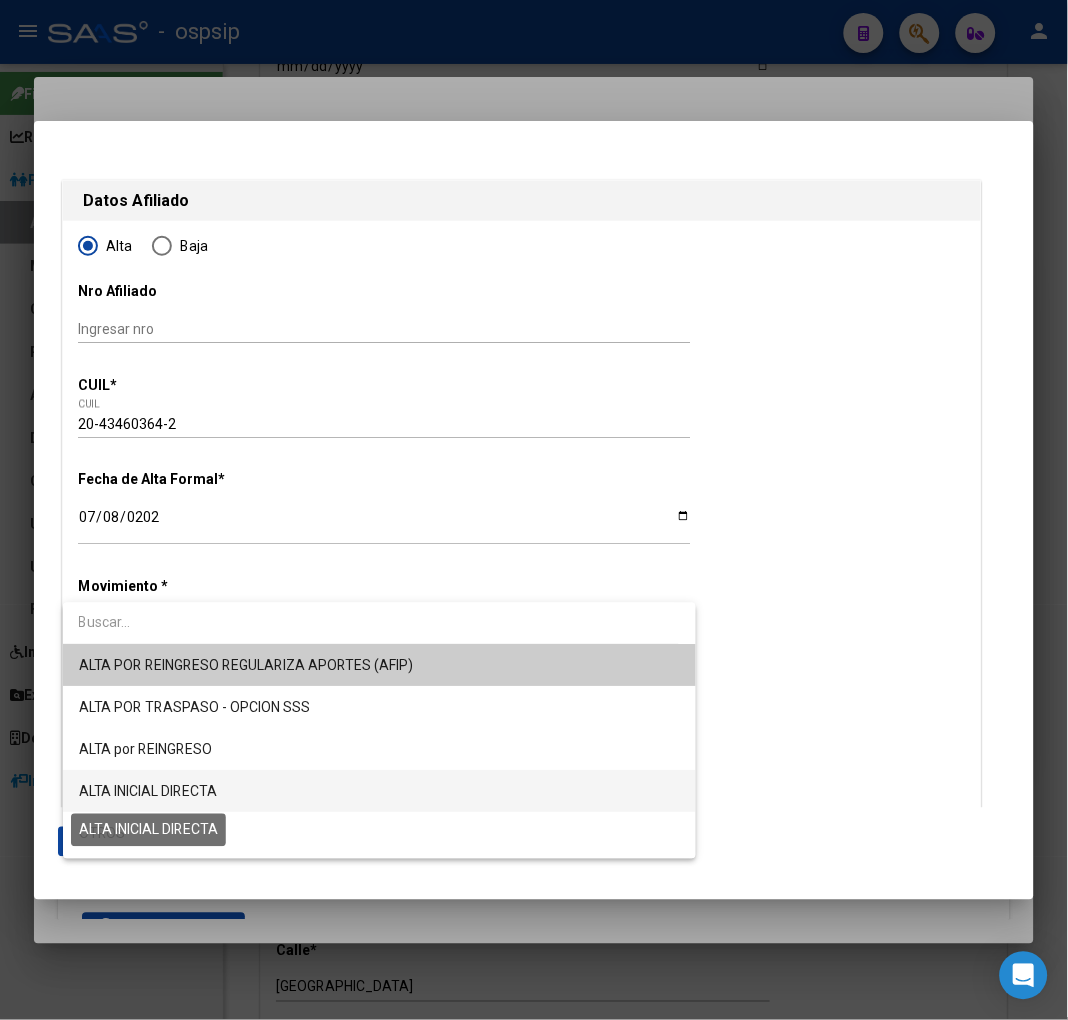 click on "ALTA INICIAL DIRECTA" at bounding box center (148, 792) 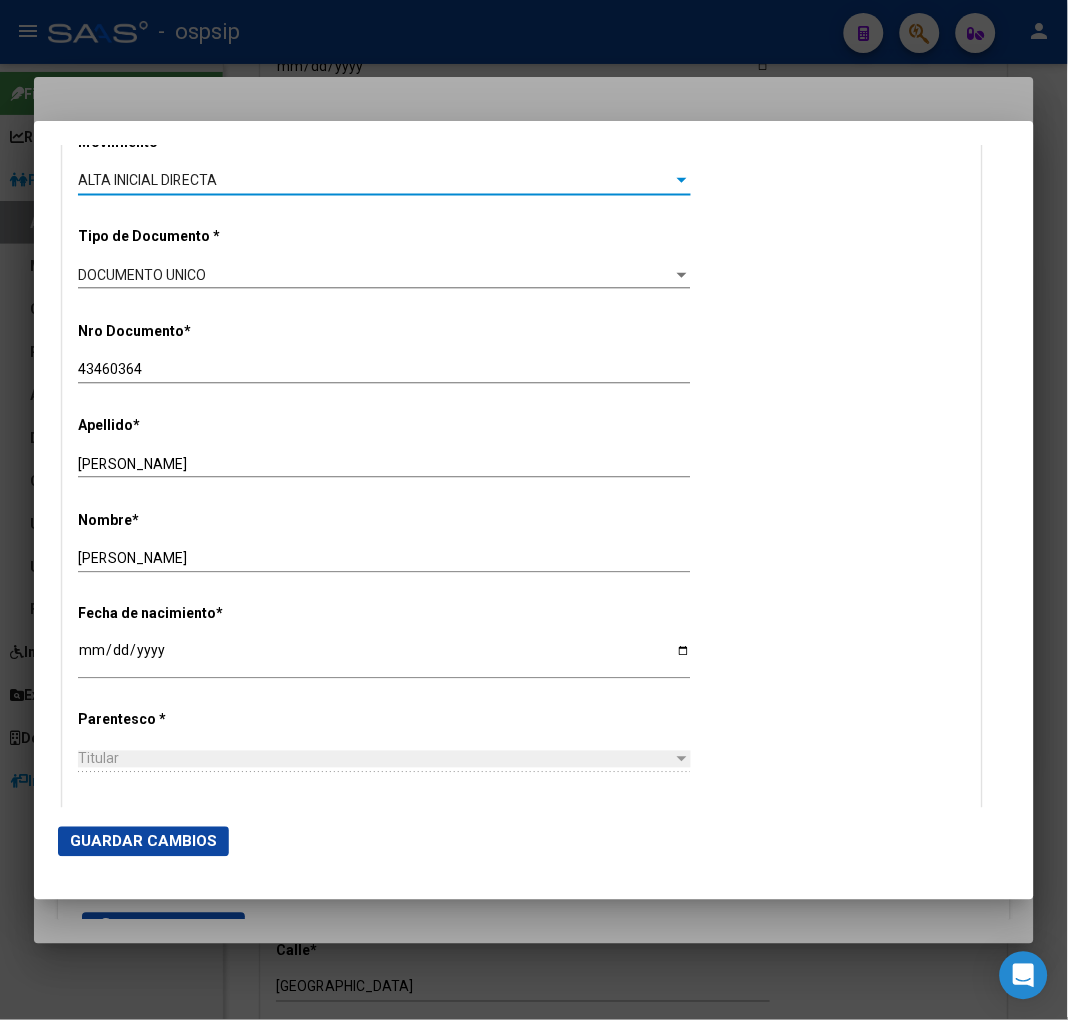 scroll, scrollTop: 666, scrollLeft: 0, axis: vertical 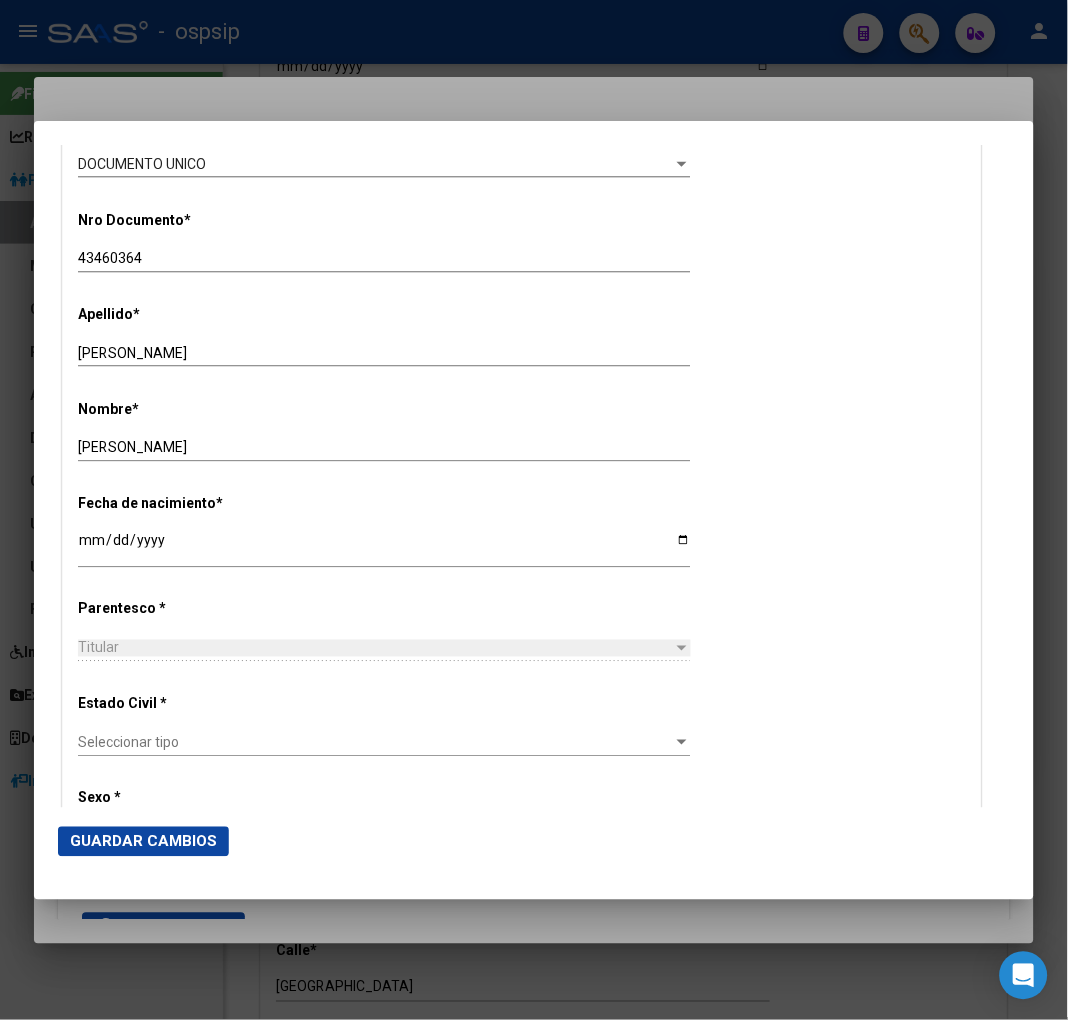 click on "Seleccionar tipo" at bounding box center [375, 743] 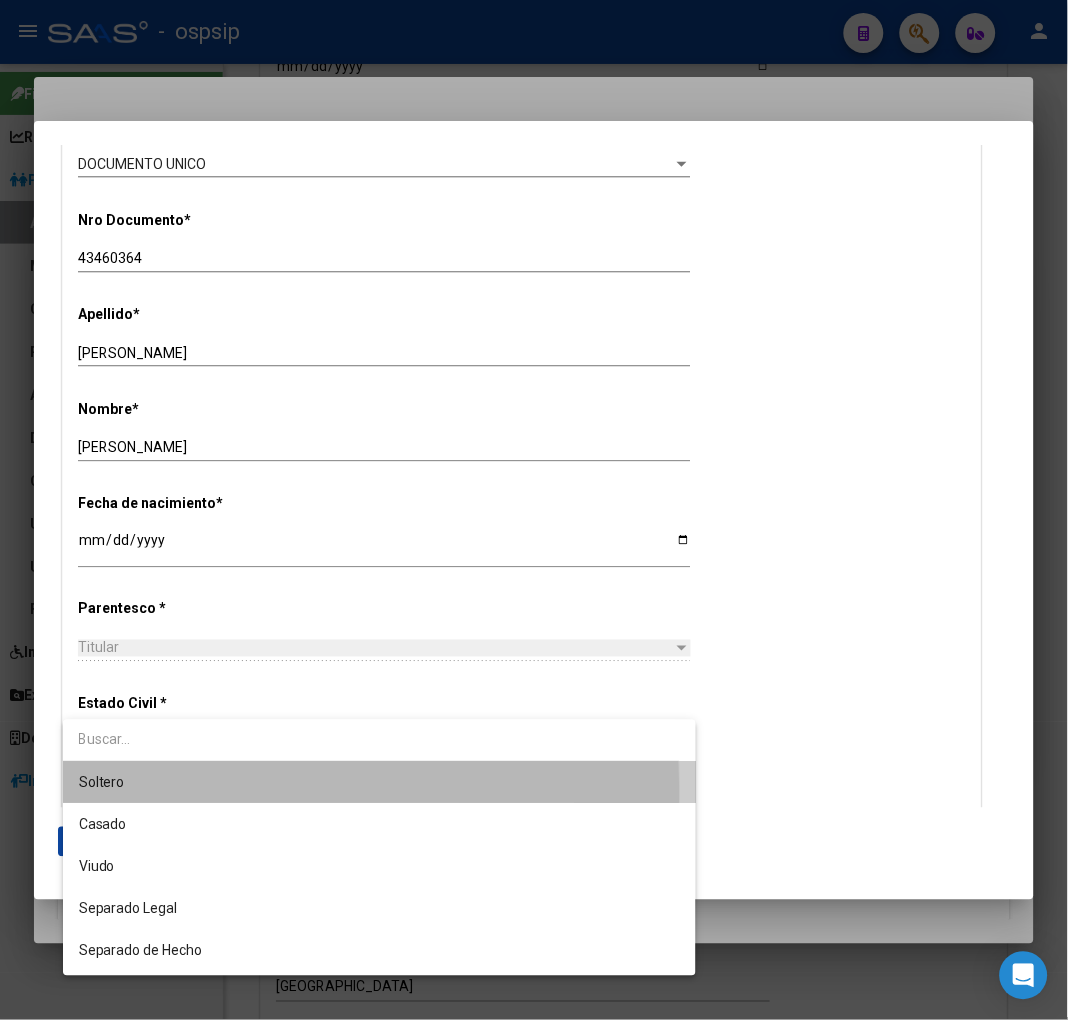 click on "Soltero" at bounding box center [379, 783] 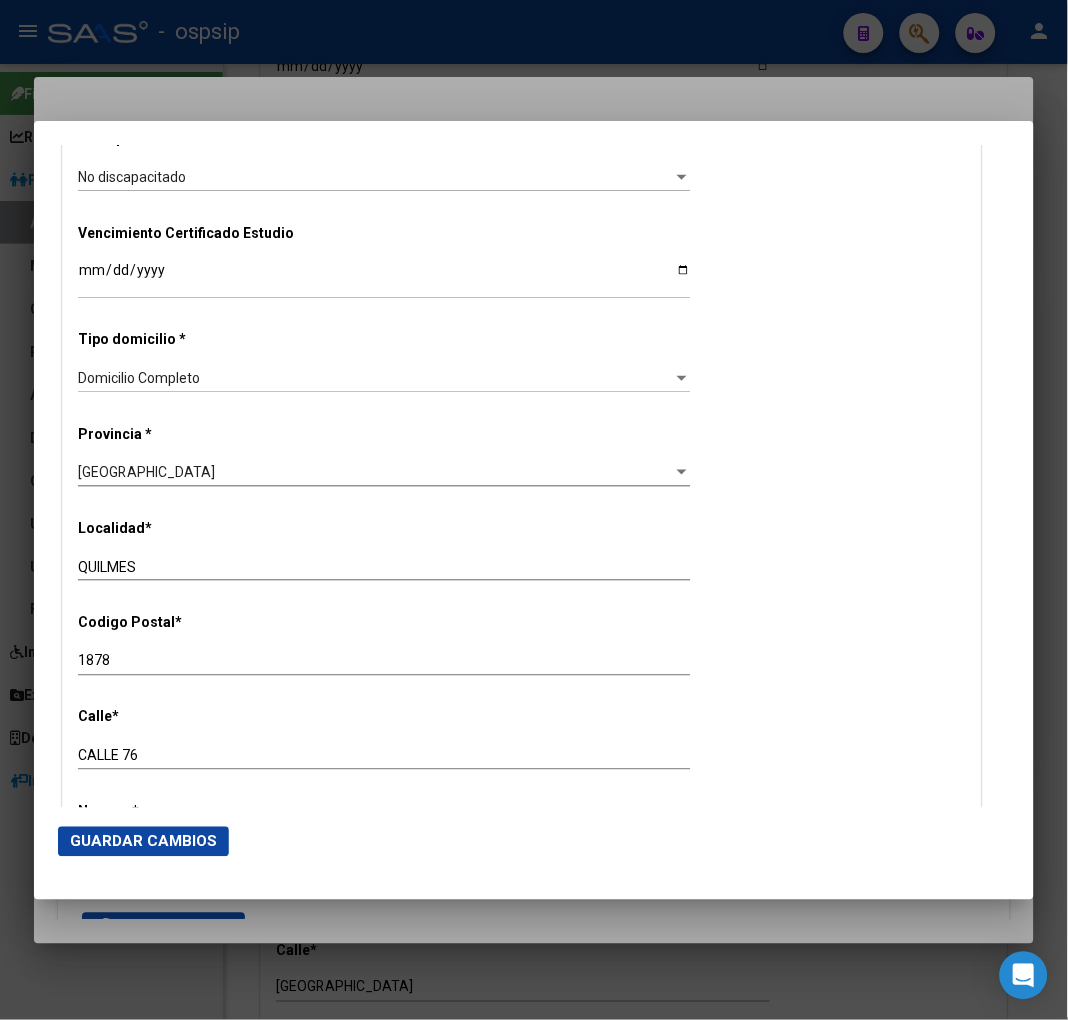 scroll, scrollTop: 1555, scrollLeft: 0, axis: vertical 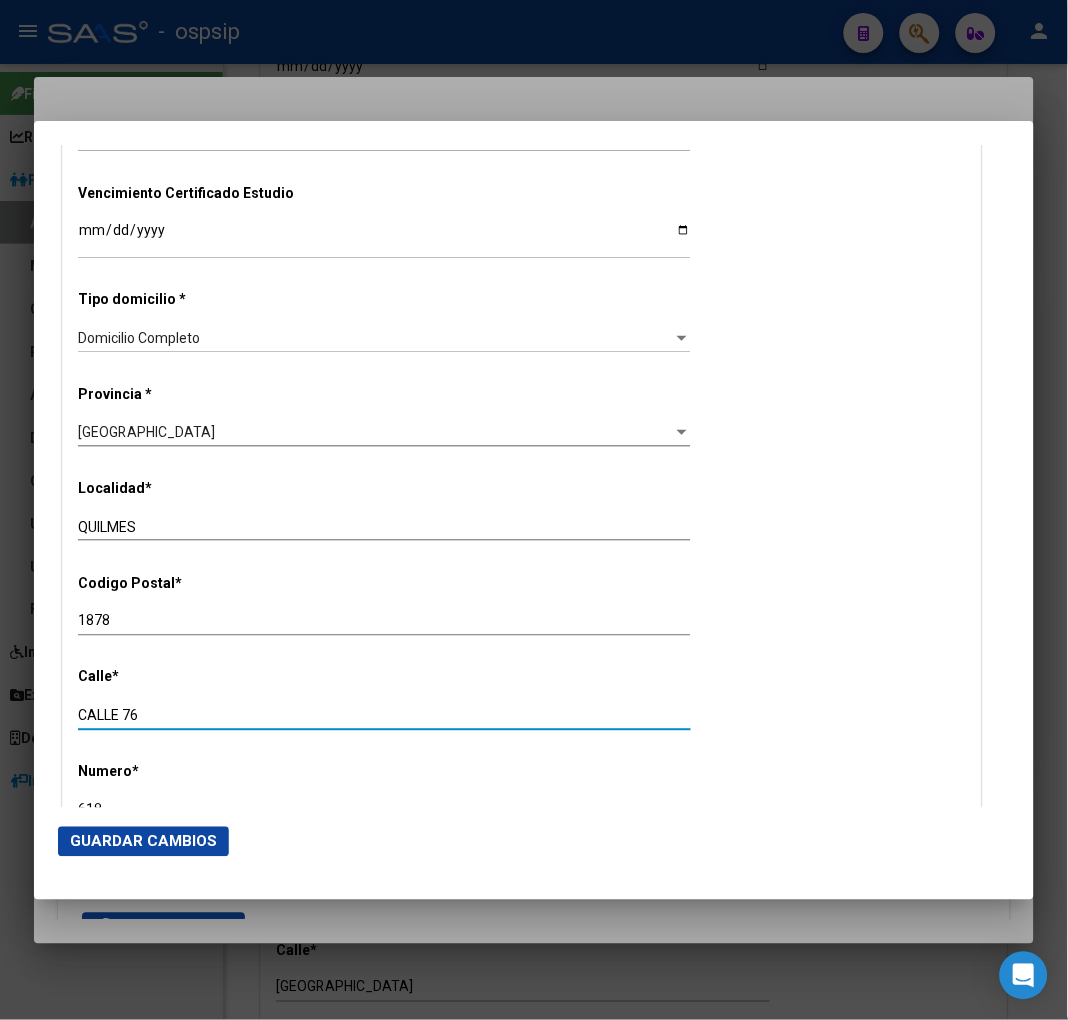 click on "CALLE 76" at bounding box center (384, 716) 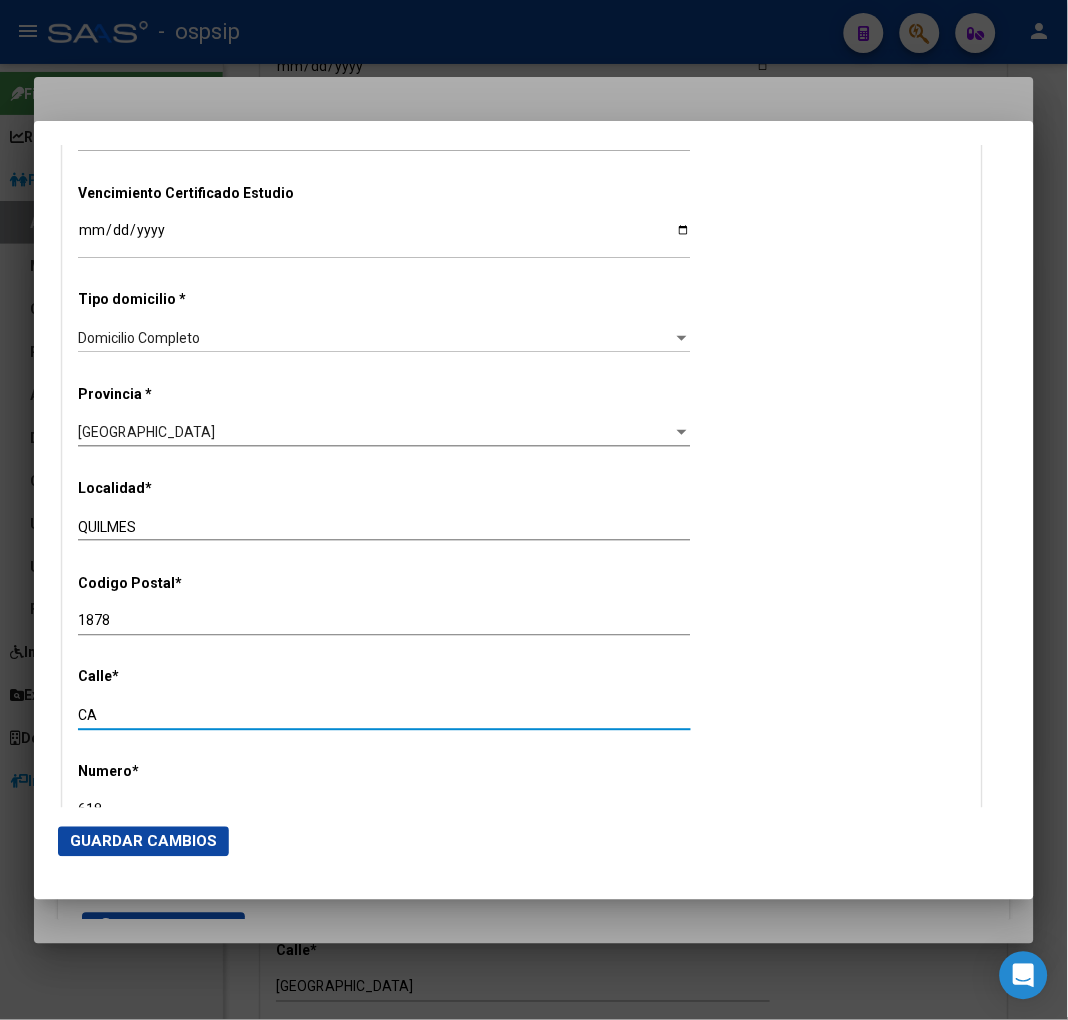 type on "C" 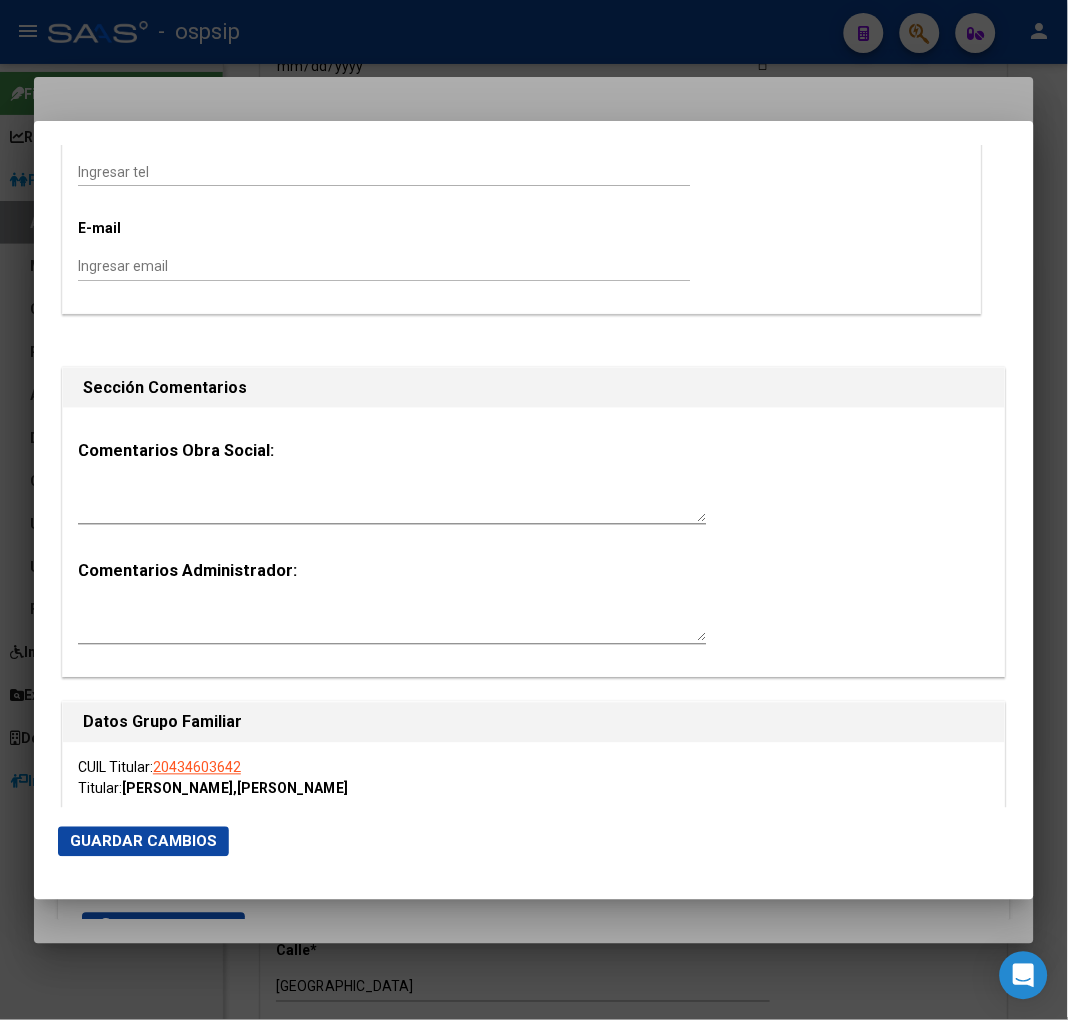 scroll, scrollTop: 3000, scrollLeft: 0, axis: vertical 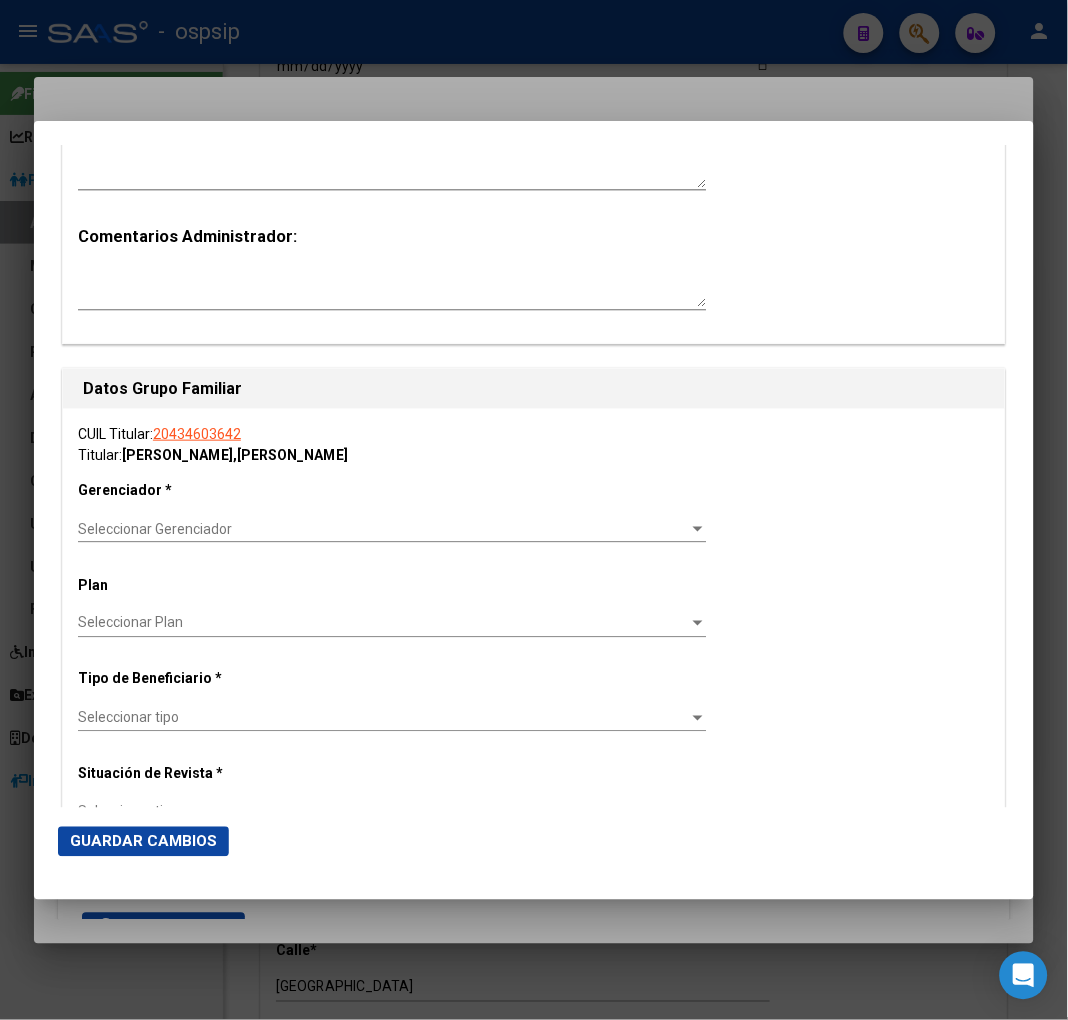 type on "PUCCINI" 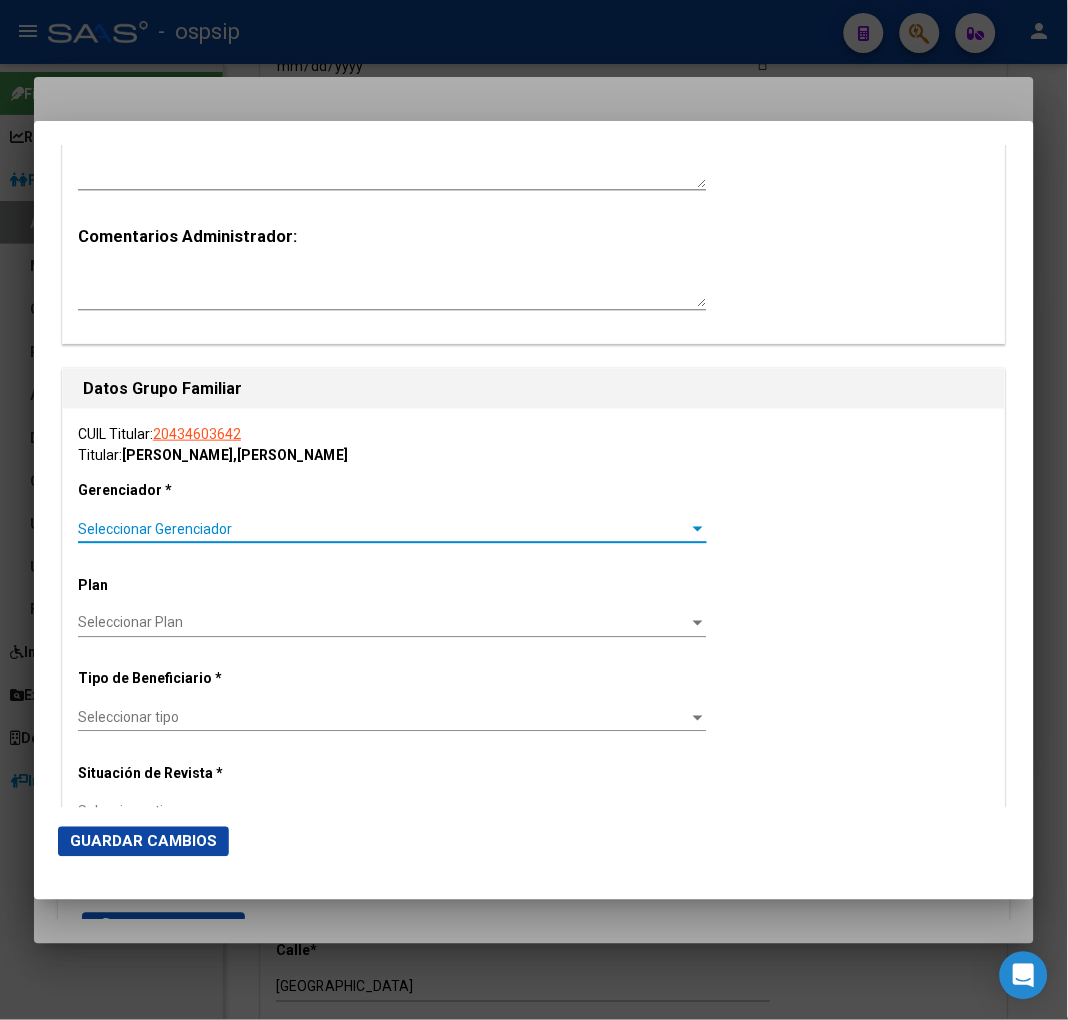 click on "Seleccionar Gerenciador" at bounding box center [383, 529] 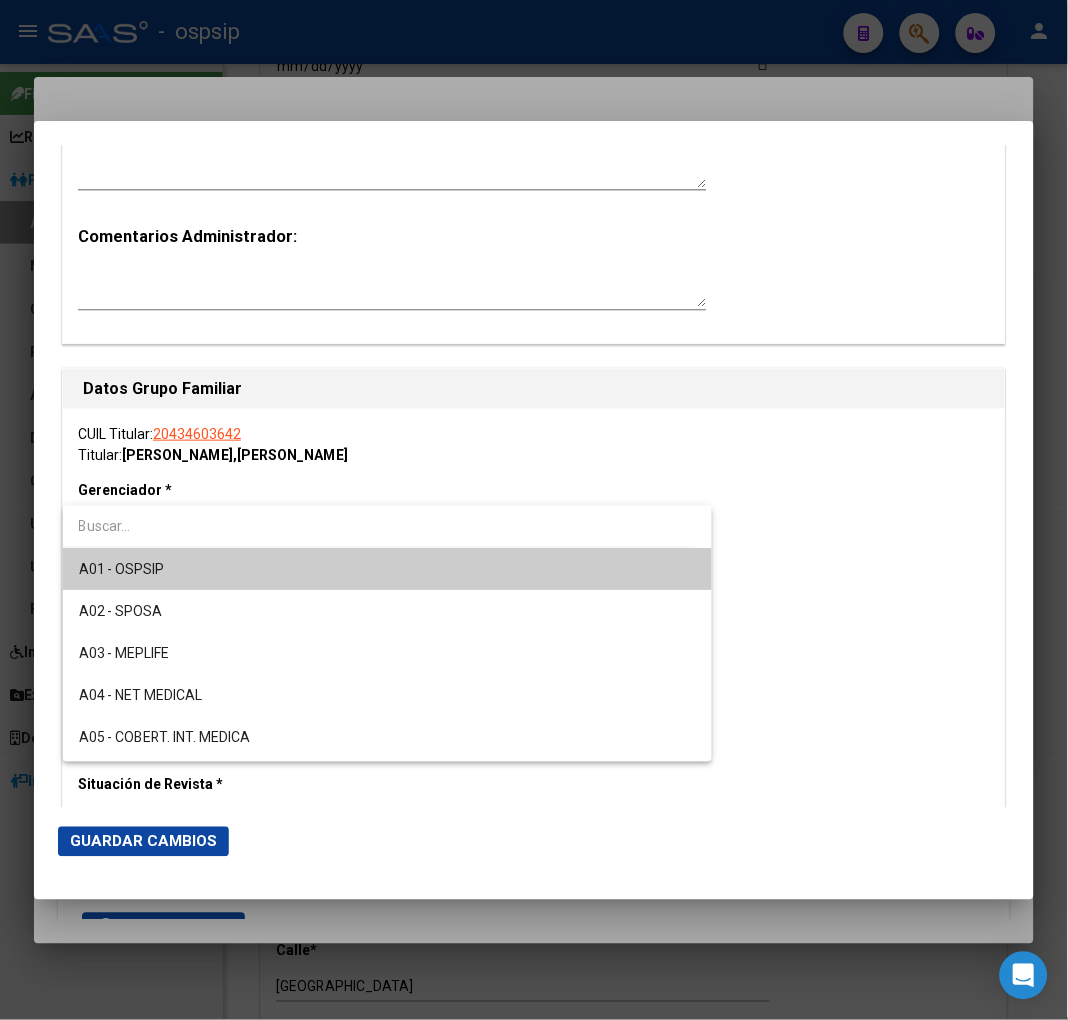 click on "A01 - OSPSIP" at bounding box center [388, 569] 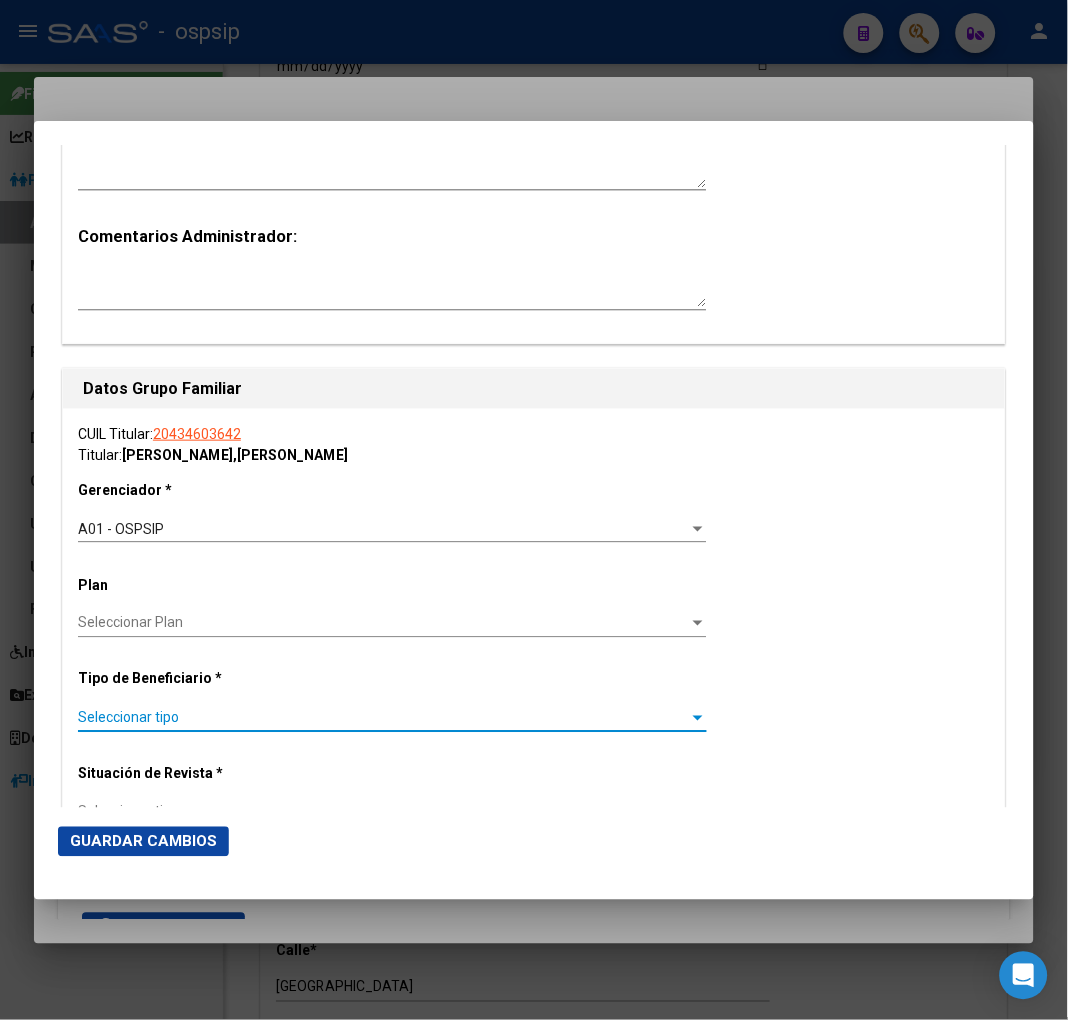 click on "Seleccionar tipo" at bounding box center (383, 718) 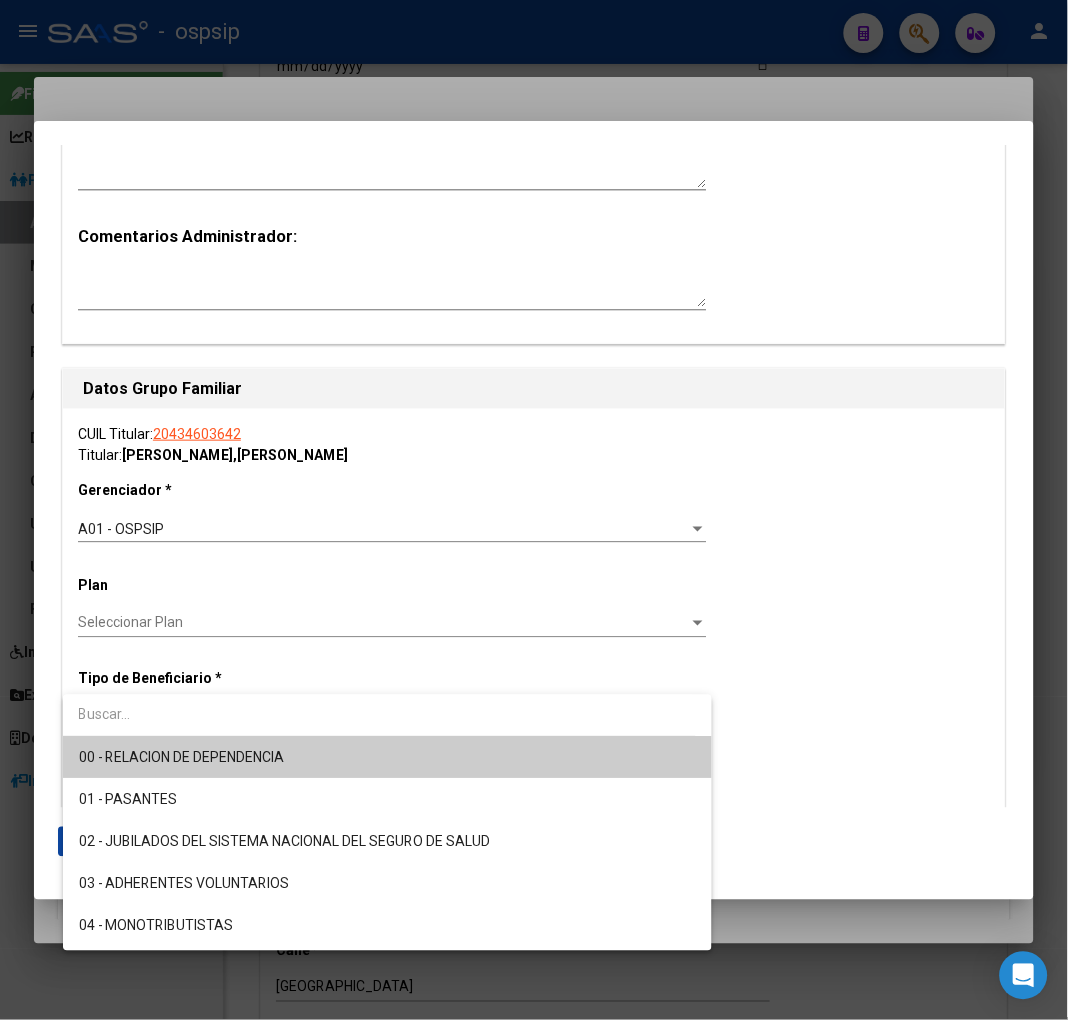 click on "00 - RELACION DE DEPENDENCIA" at bounding box center (388, 758) 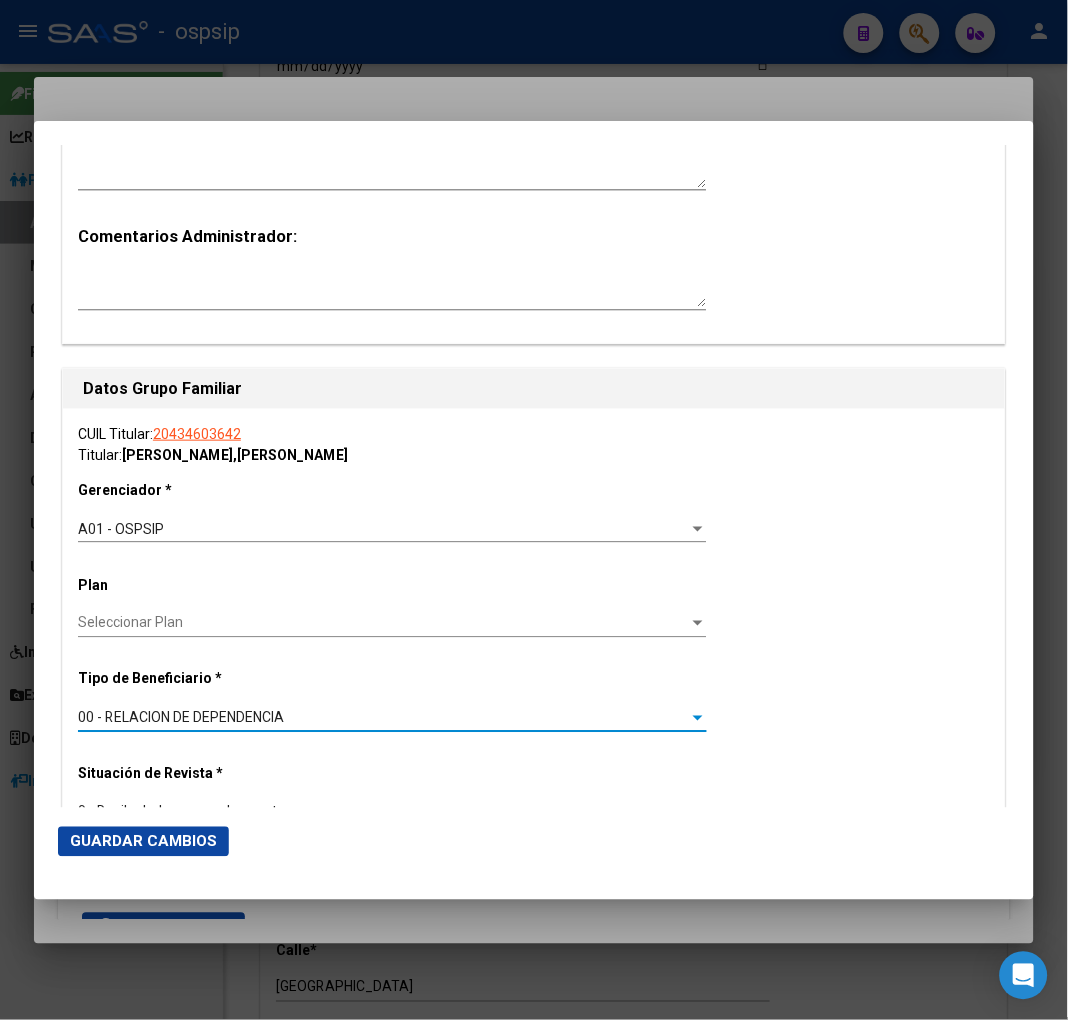 type on "33-63172449-9" 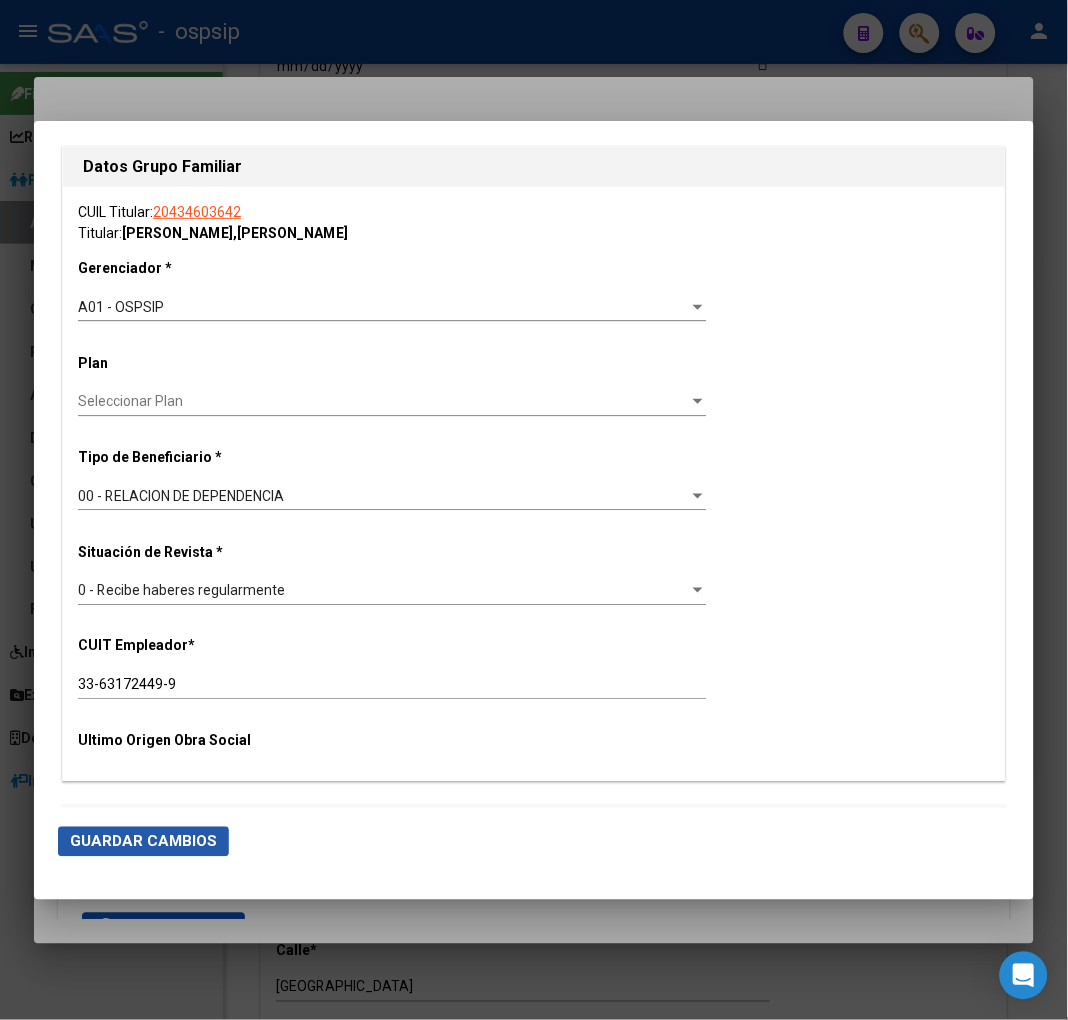 click on "Guardar Cambios" 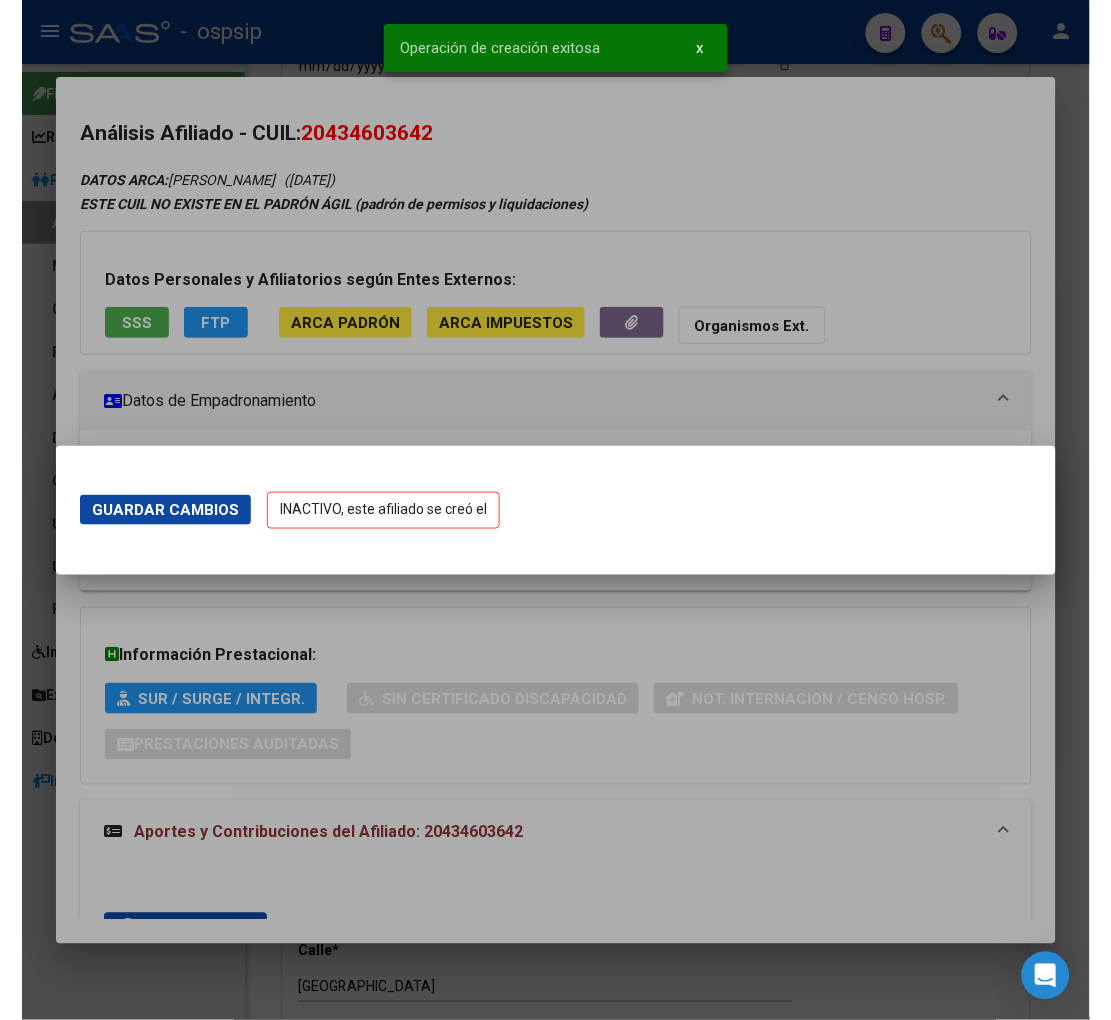 scroll, scrollTop: 0, scrollLeft: 0, axis: both 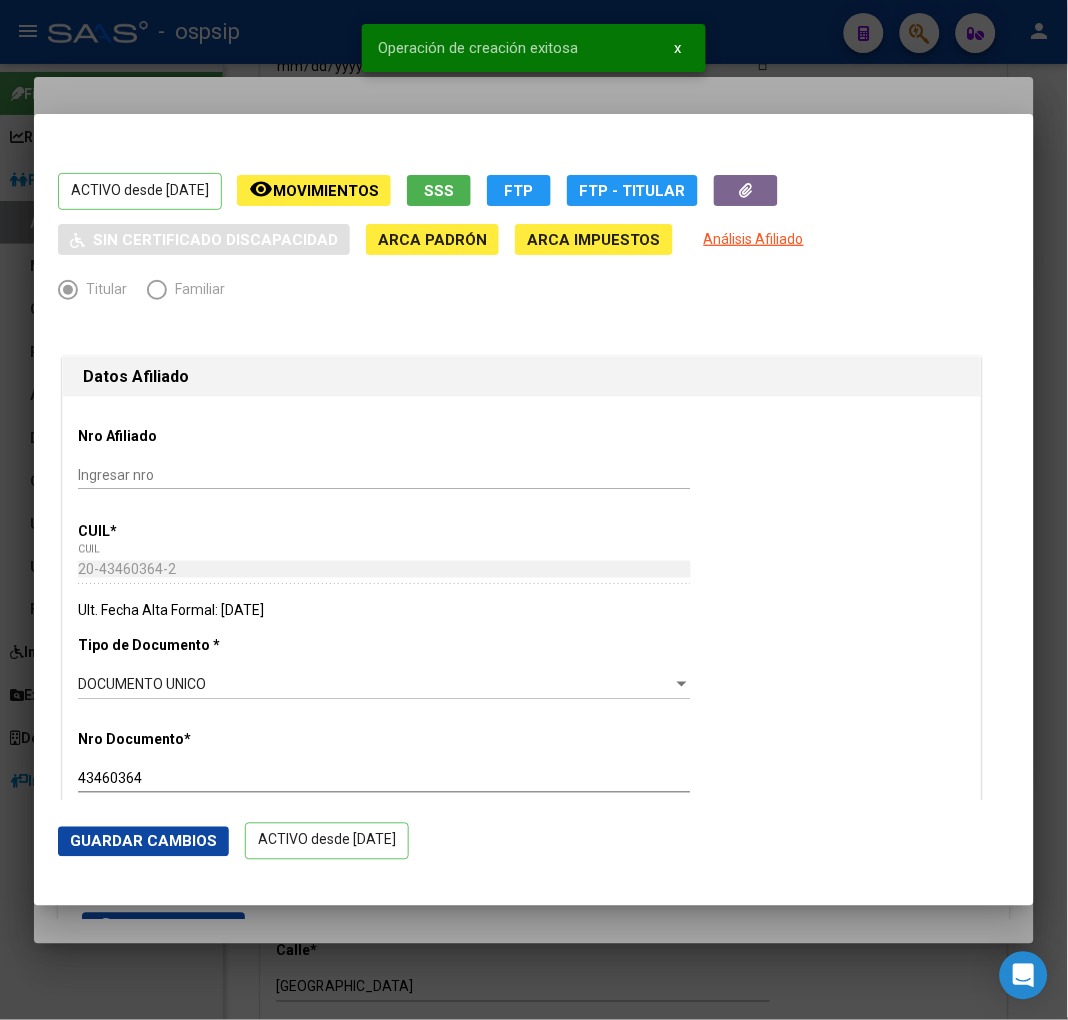 click on "Ult. Fecha Alta Formal: [DATE]" at bounding box center [522, 611] 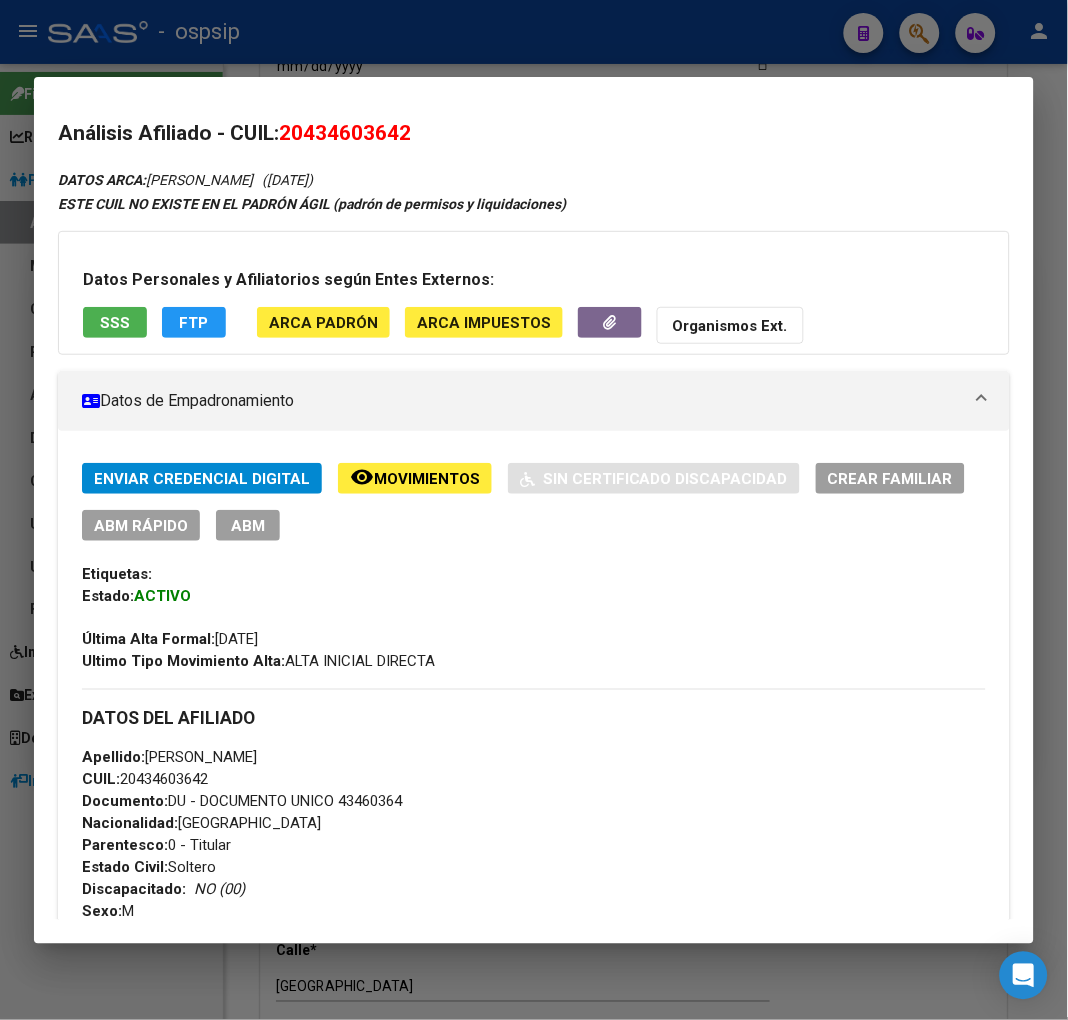 drag, startPoint x: 312, startPoint y: 130, endPoint x: 404, endPoint y: 103, distance: 95.880135 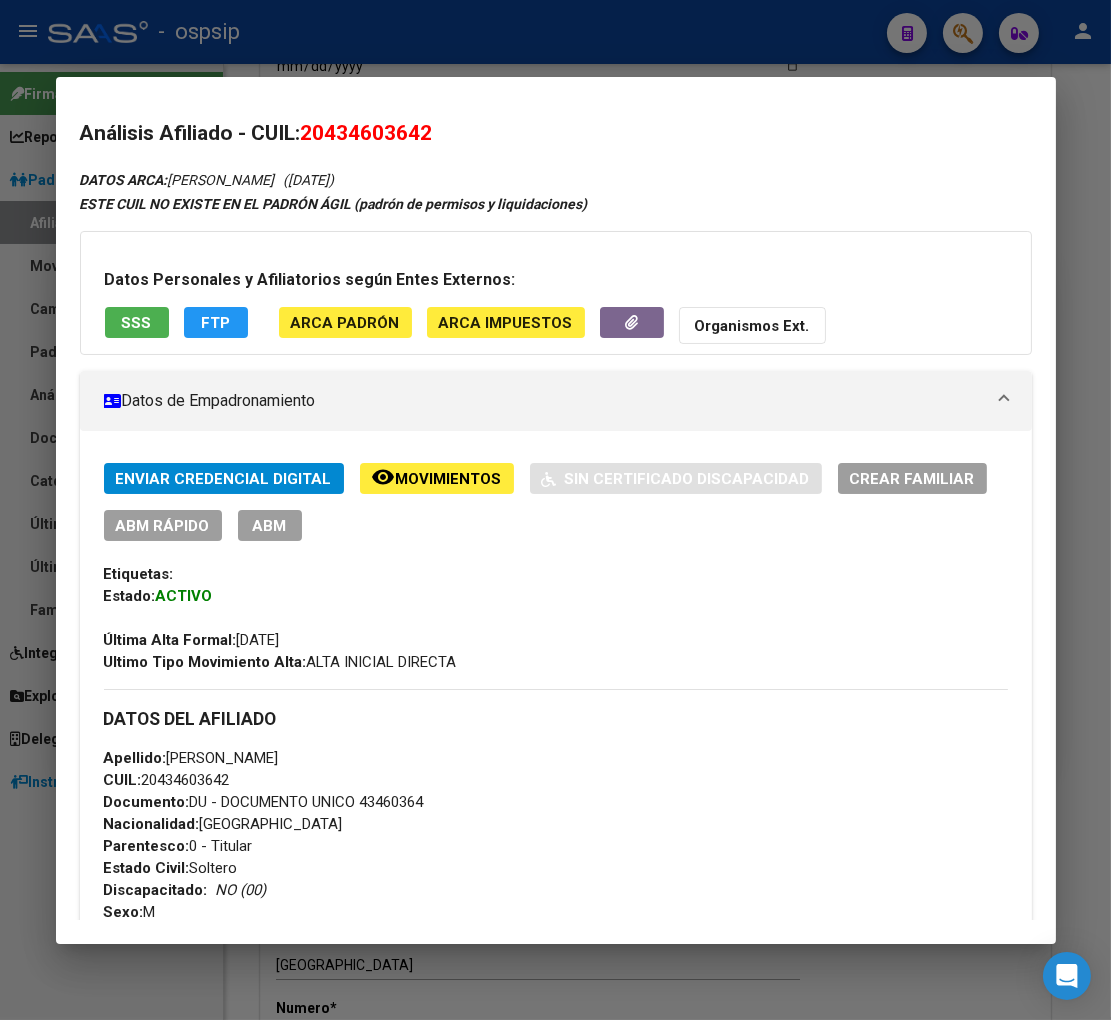 click at bounding box center [555, 510] 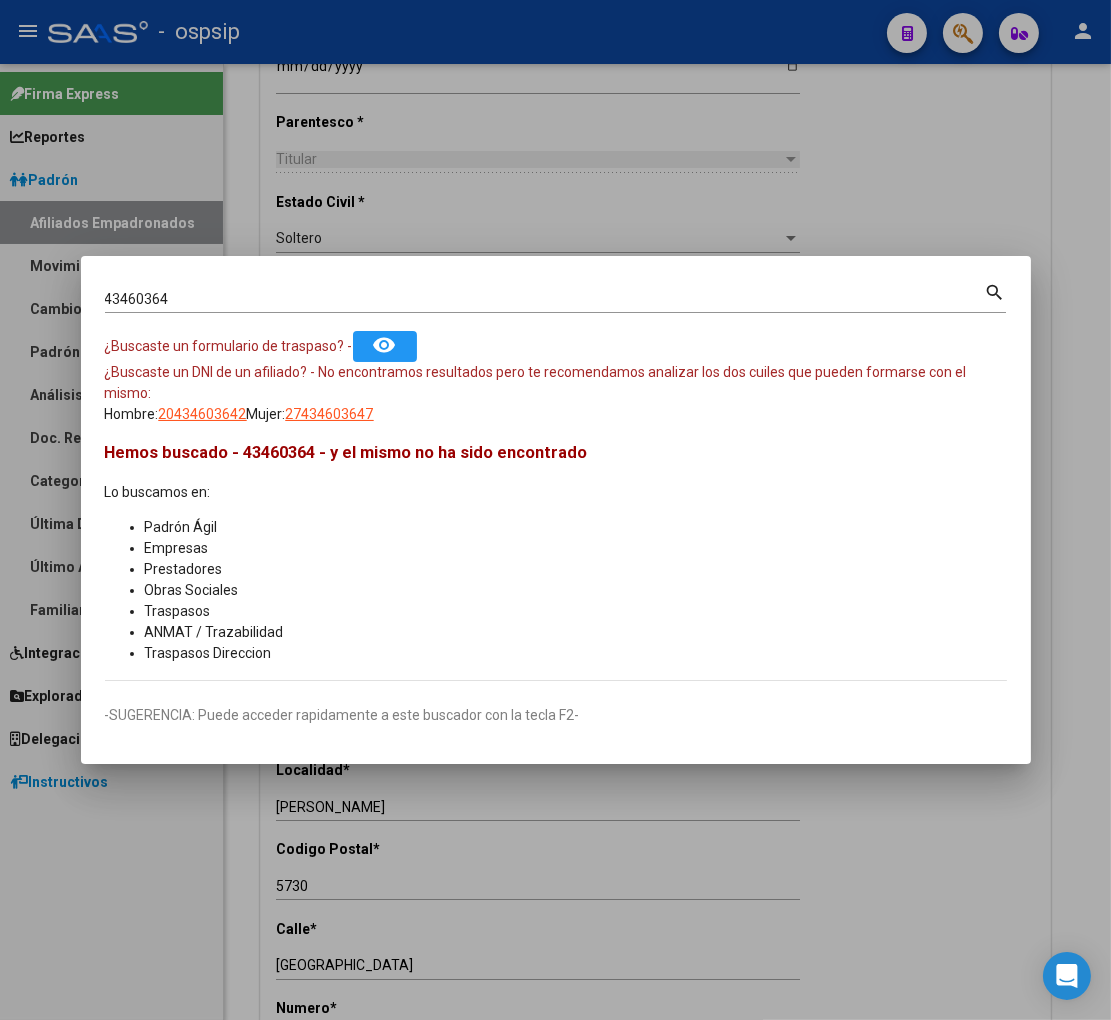 click on "43460364" at bounding box center (545, 299) 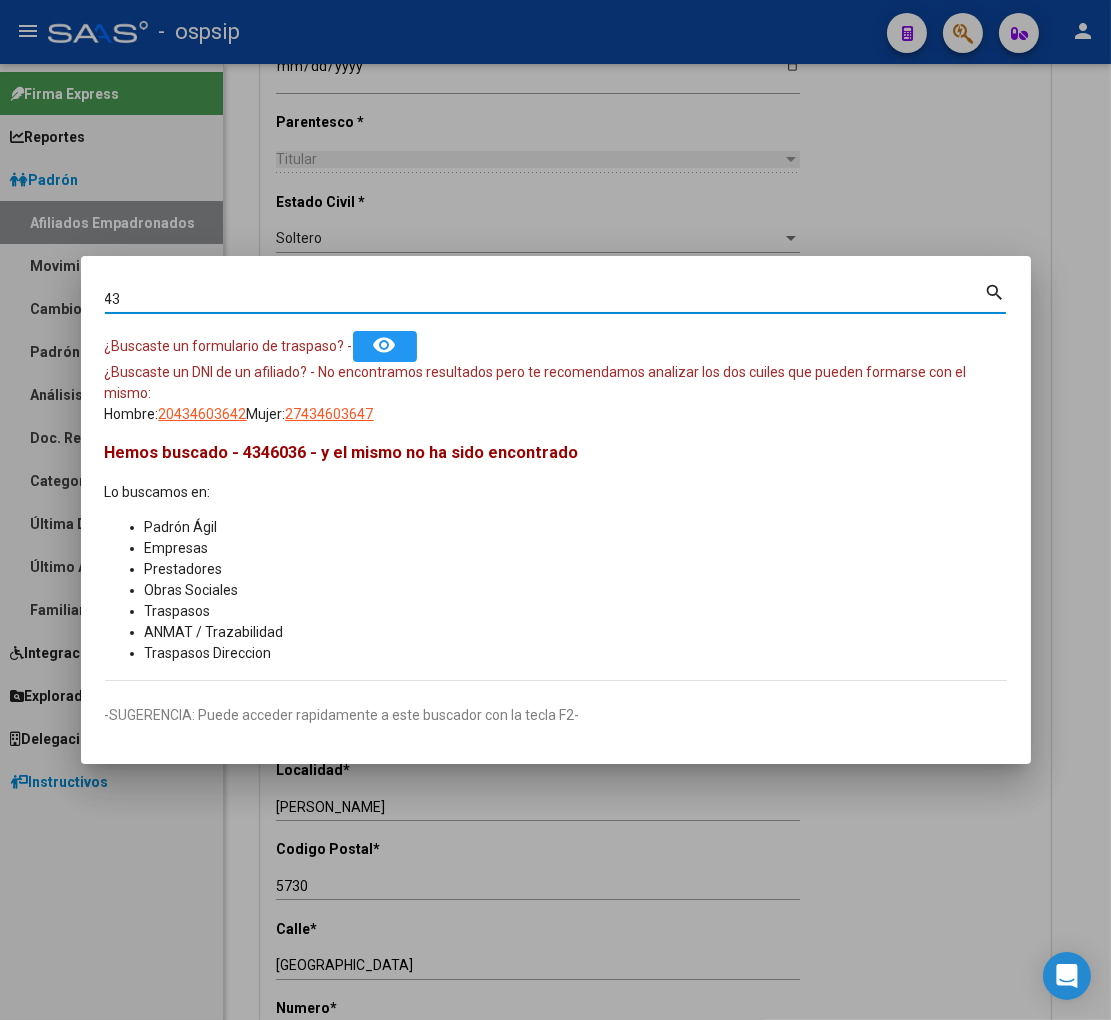 type on "4" 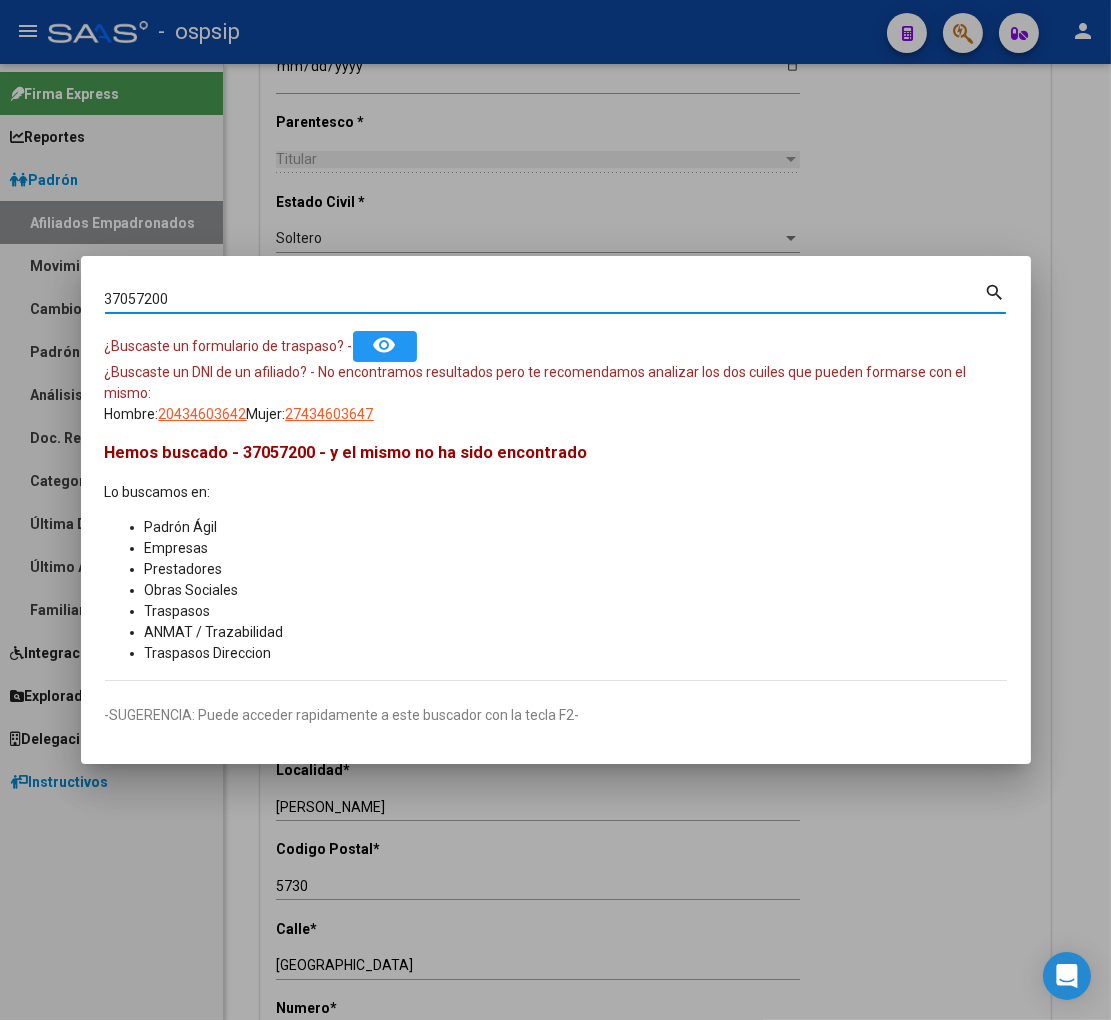type on "37057200" 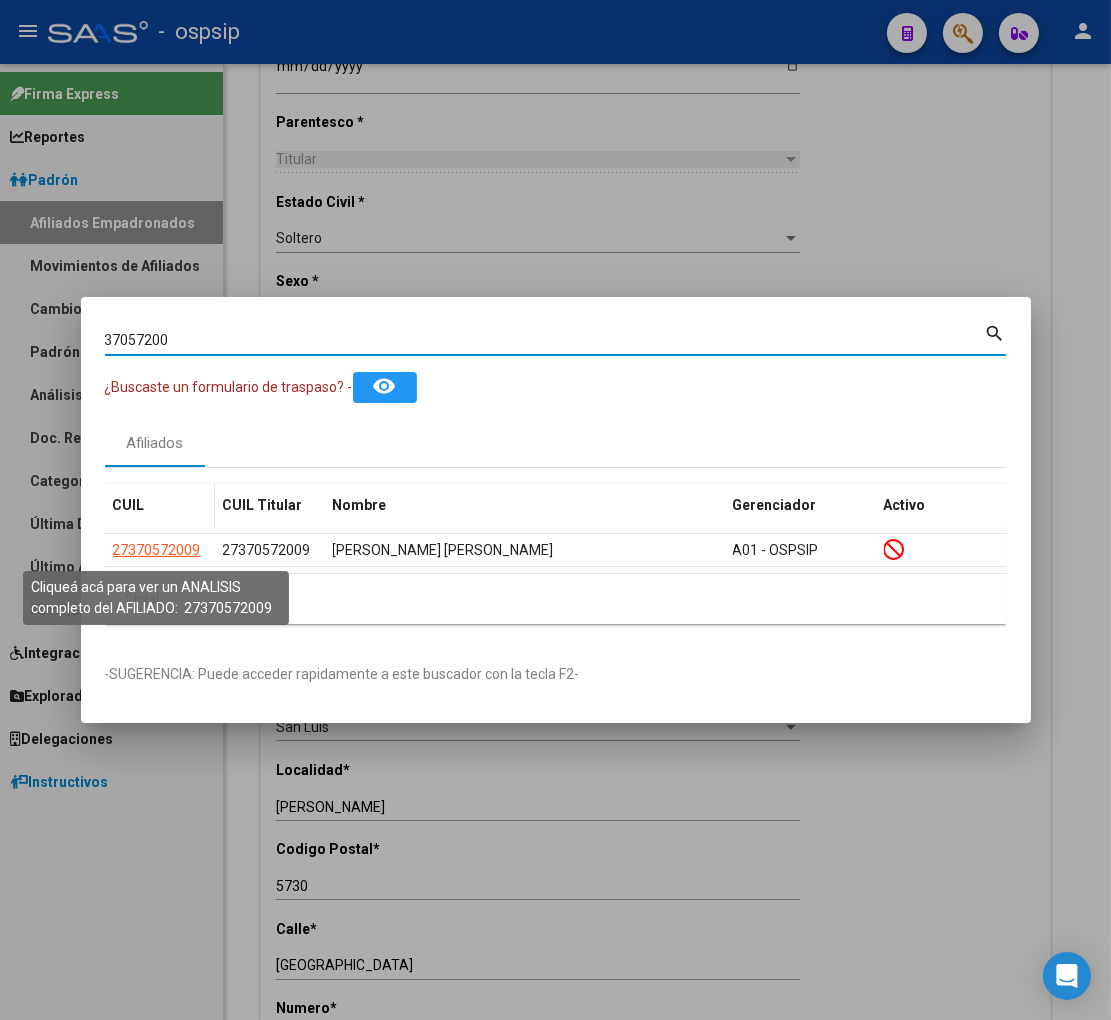 click on "27370572009" 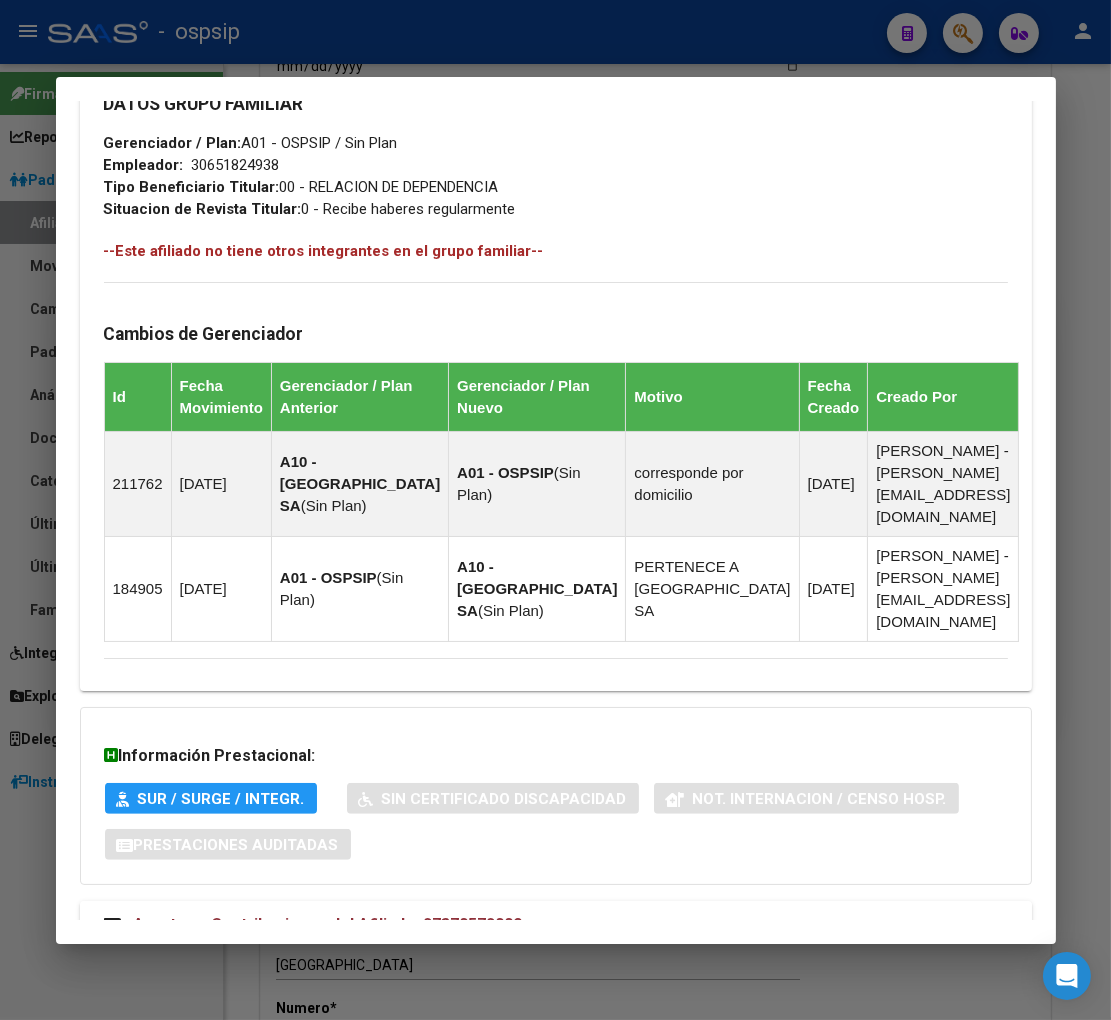 scroll, scrollTop: 1140, scrollLeft: 0, axis: vertical 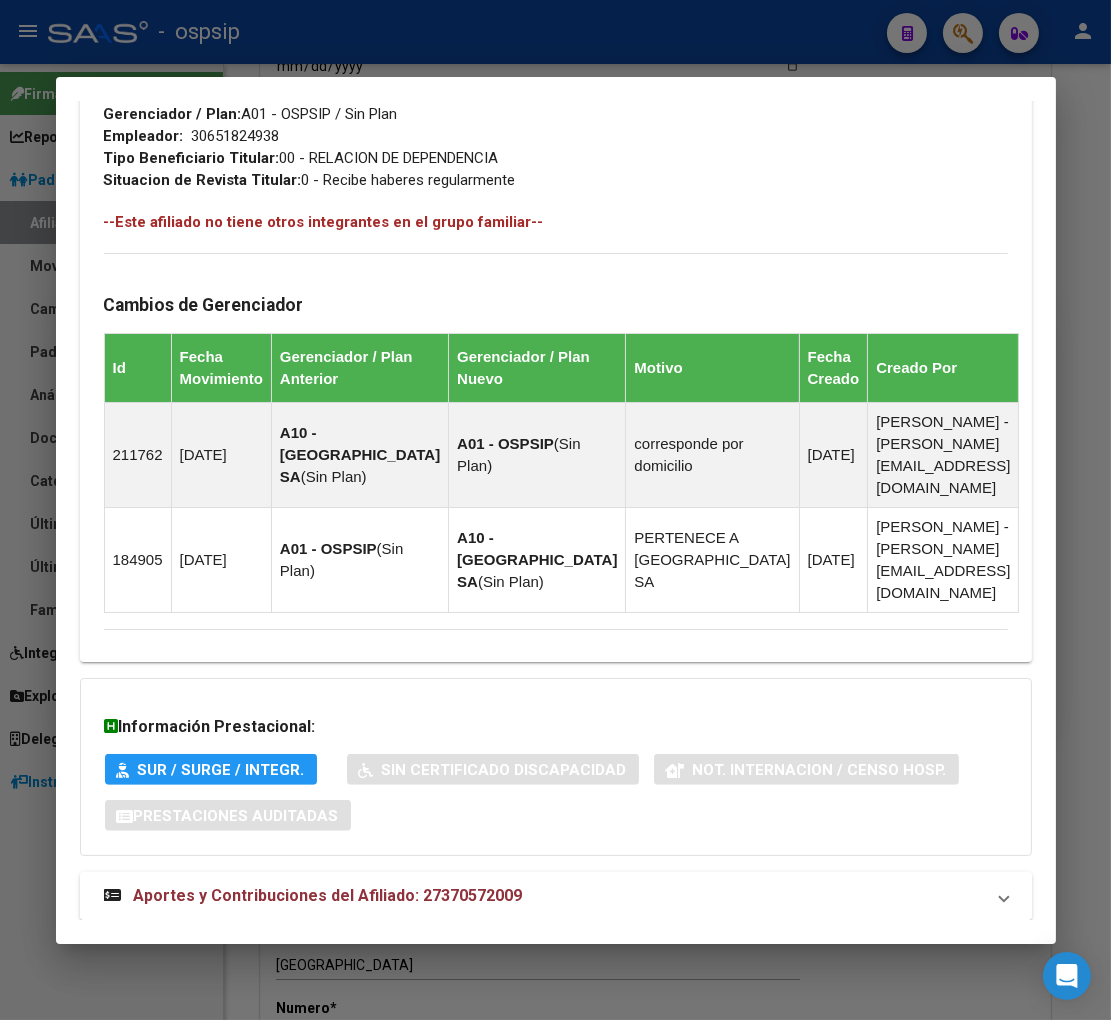 click on "Aportes y Contribuciones del Afiliado: 27370572009" at bounding box center [328, 895] 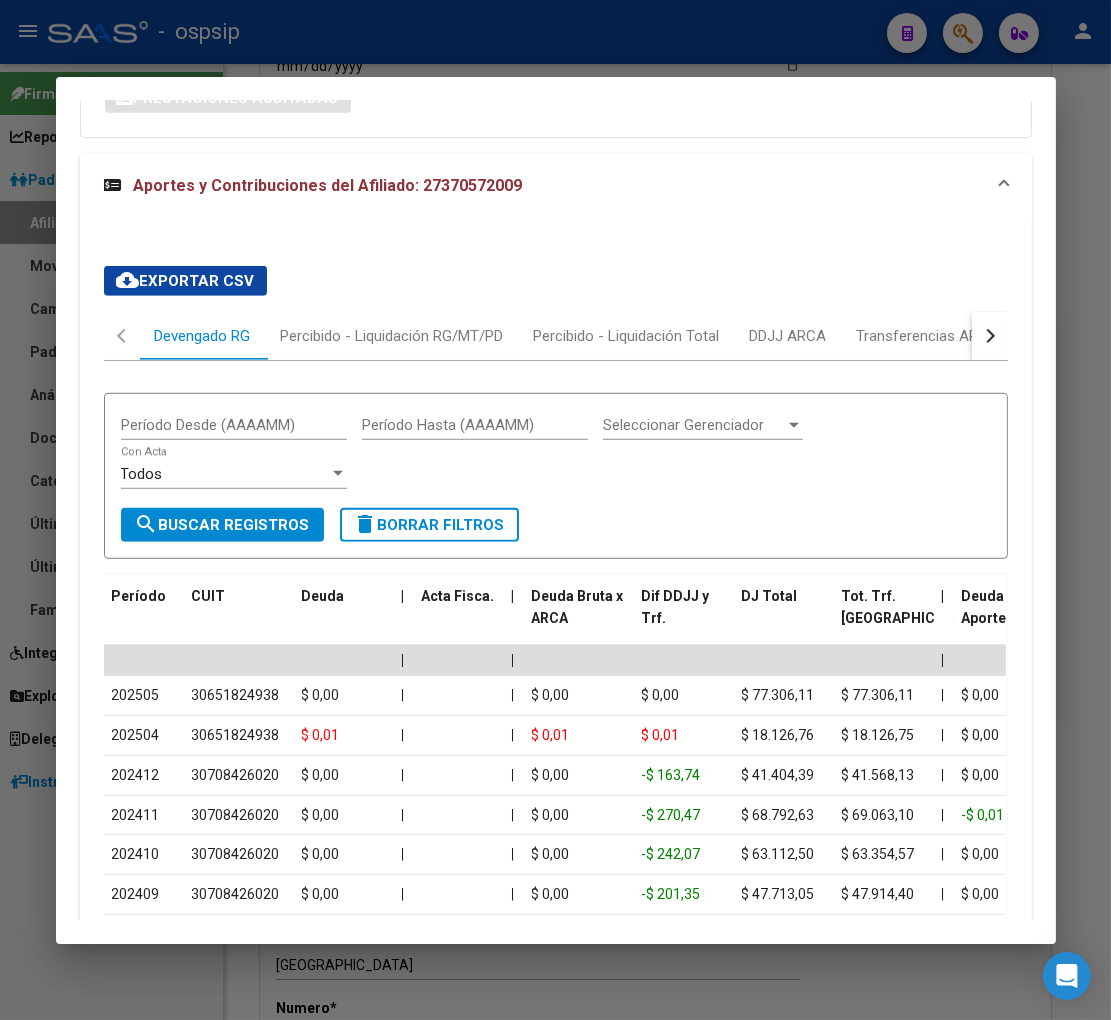 scroll, scrollTop: 1923, scrollLeft: 0, axis: vertical 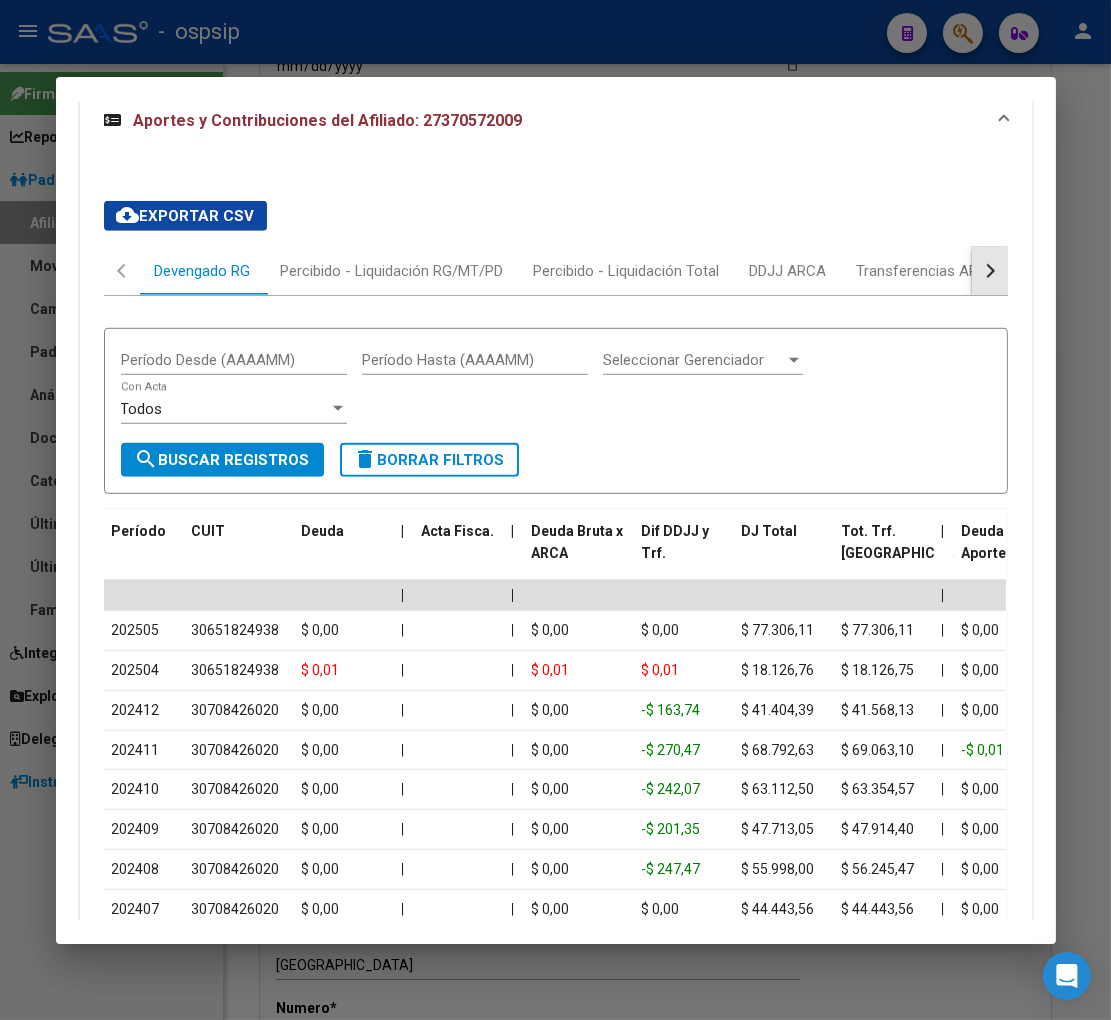 click at bounding box center (987, 271) 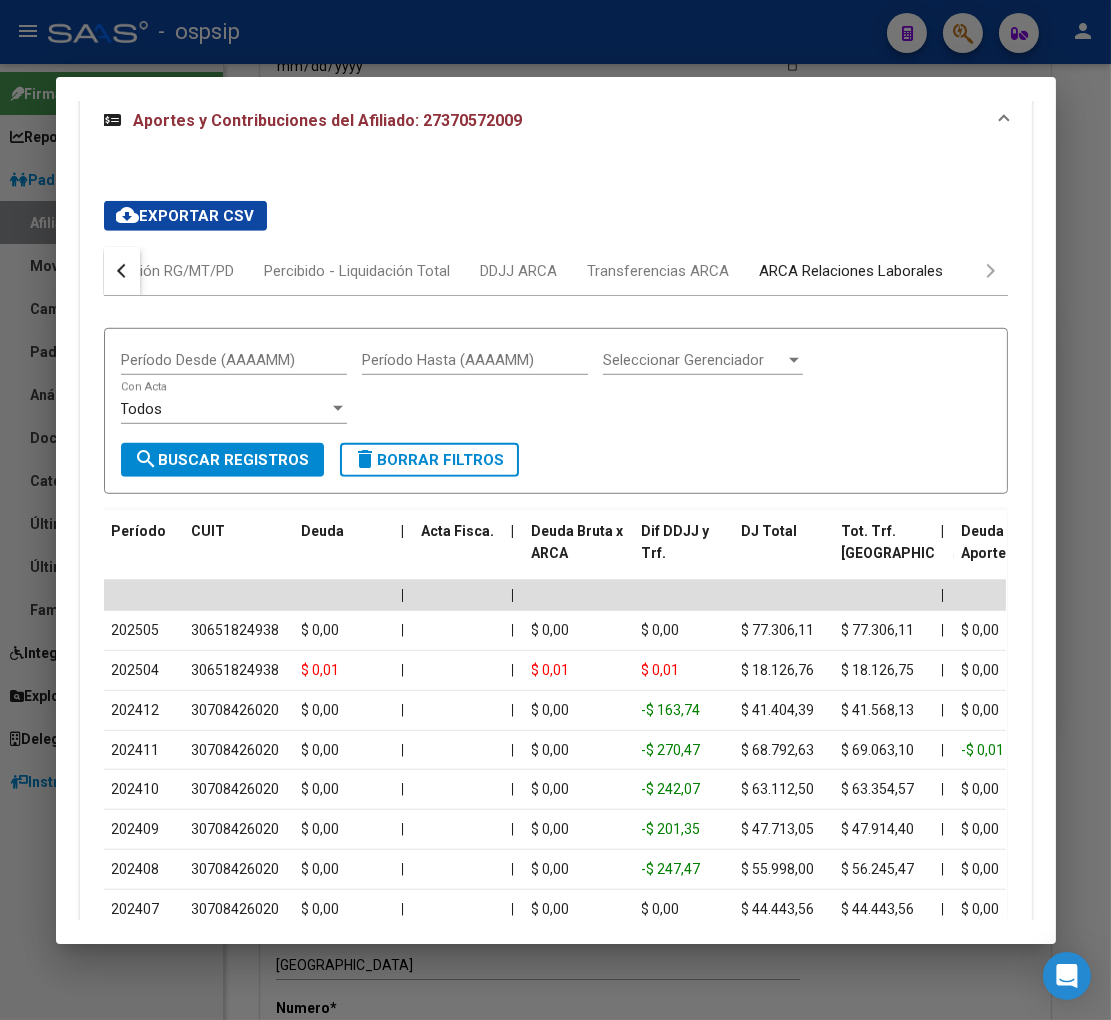 click on "ARCA Relaciones Laborales" at bounding box center (852, 271) 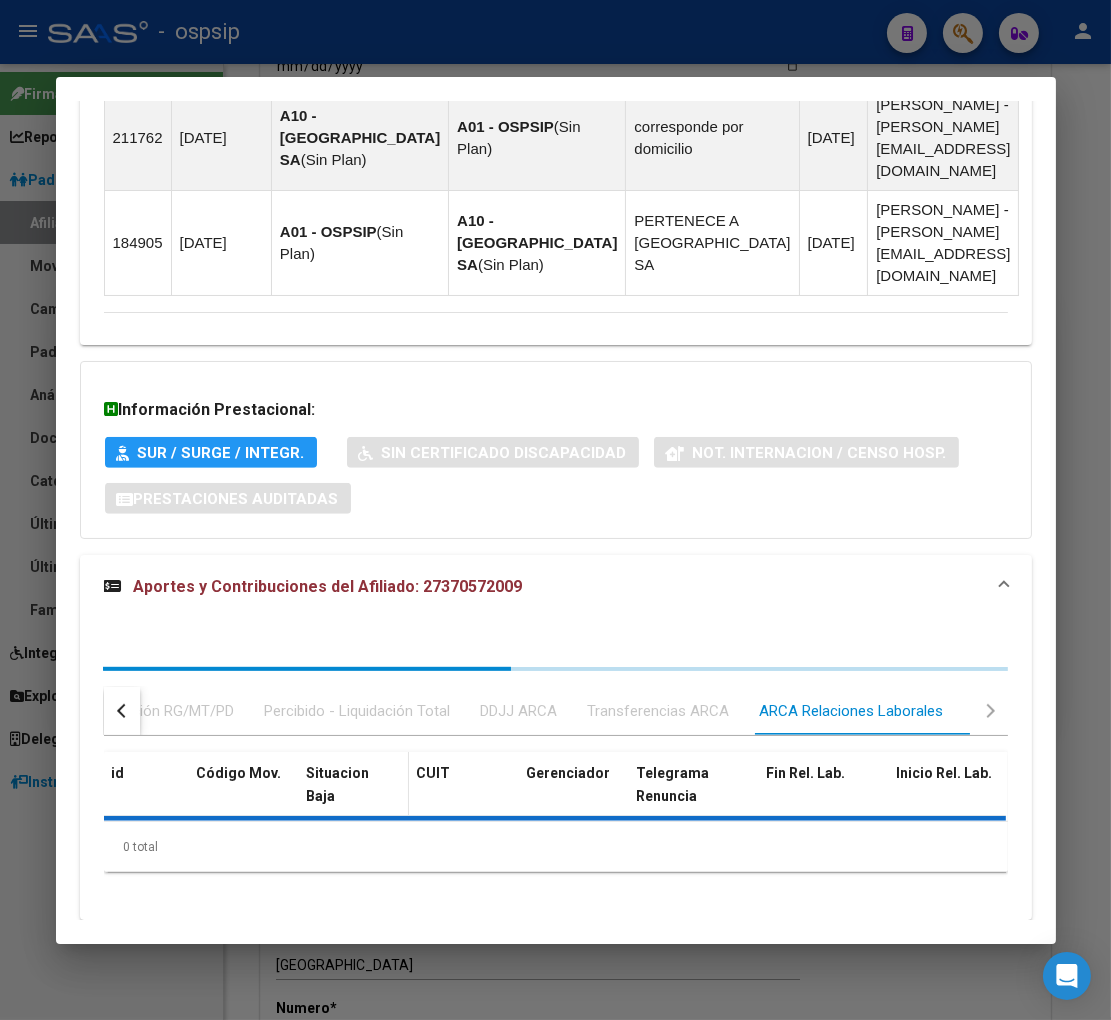 scroll, scrollTop: 1585, scrollLeft: 0, axis: vertical 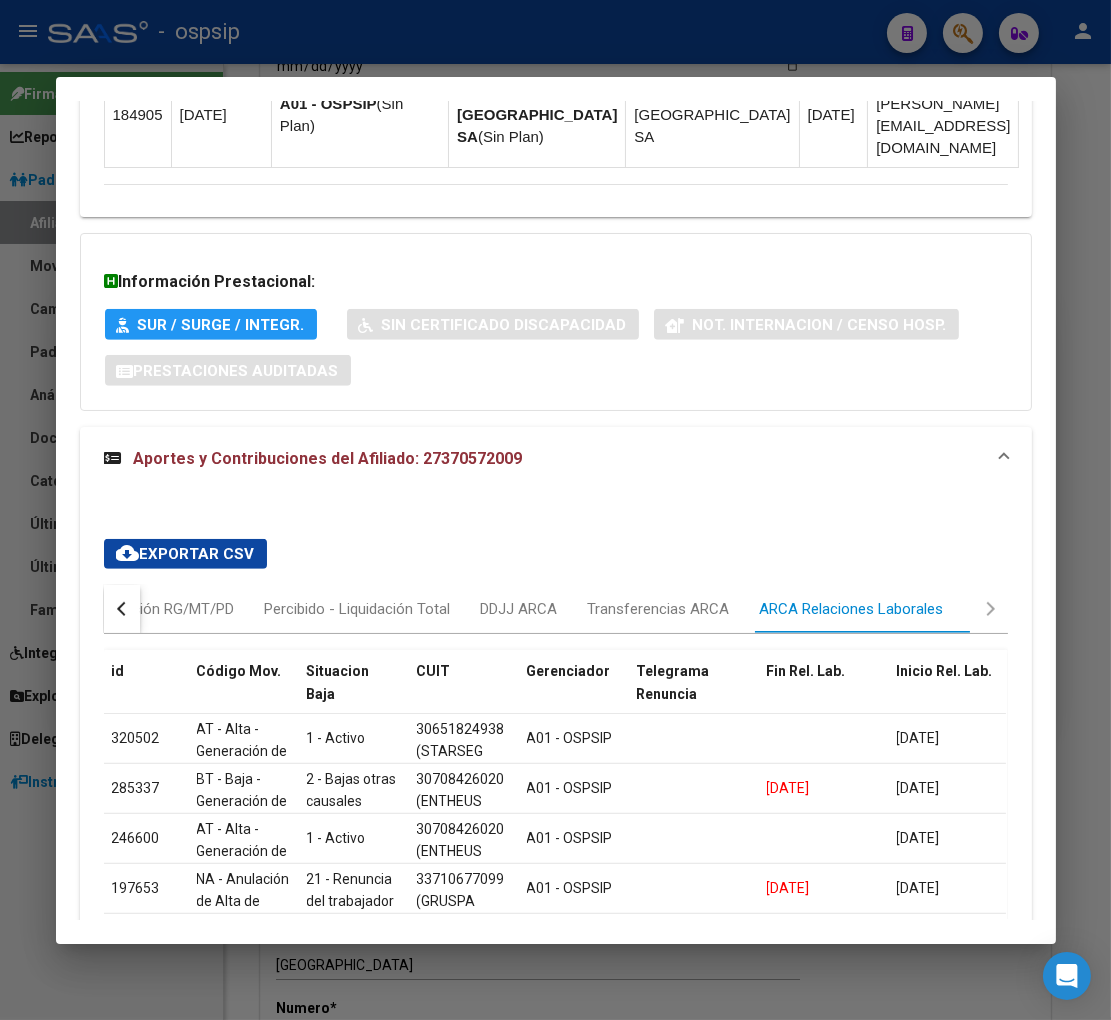 click at bounding box center (122, 609) 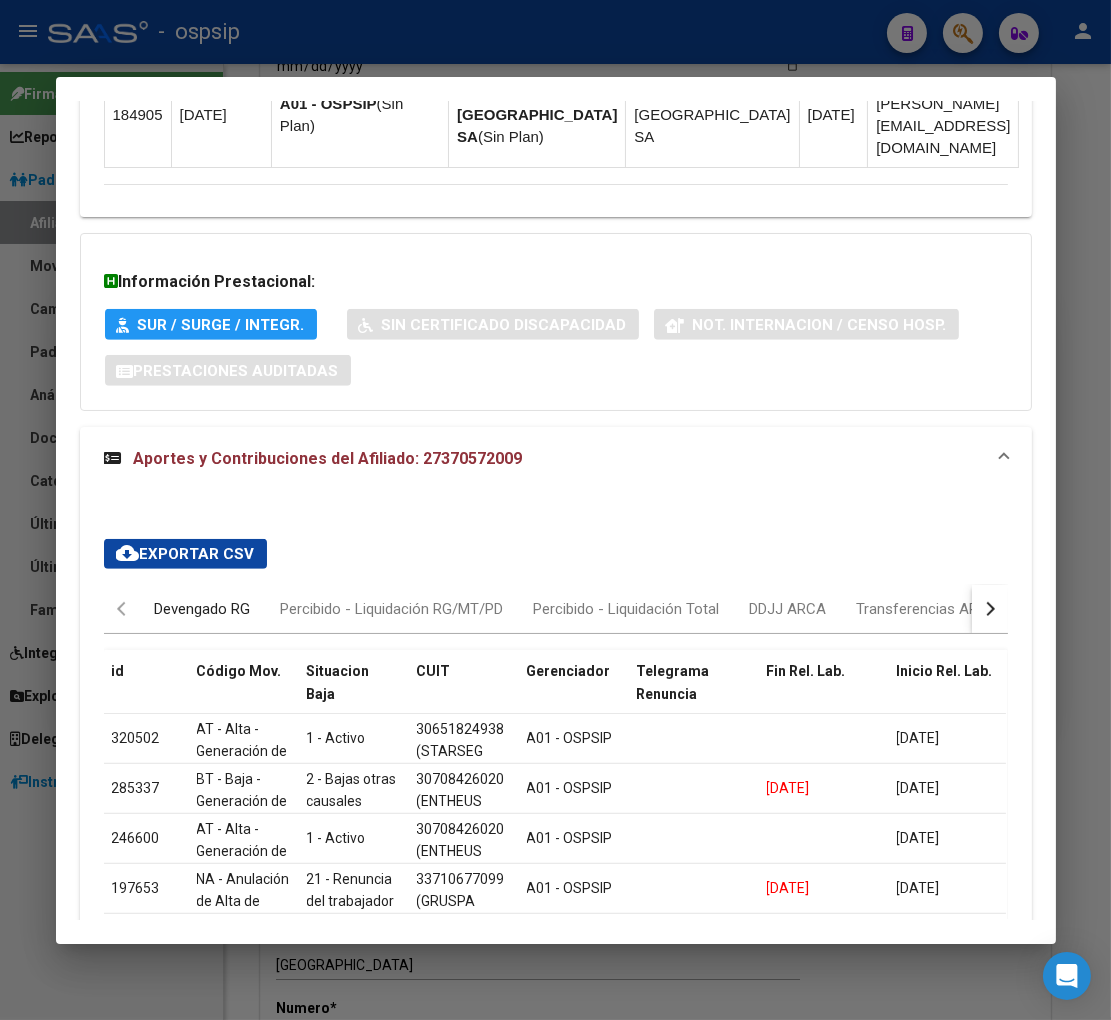 click on "Devengado RG" at bounding box center (203, 609) 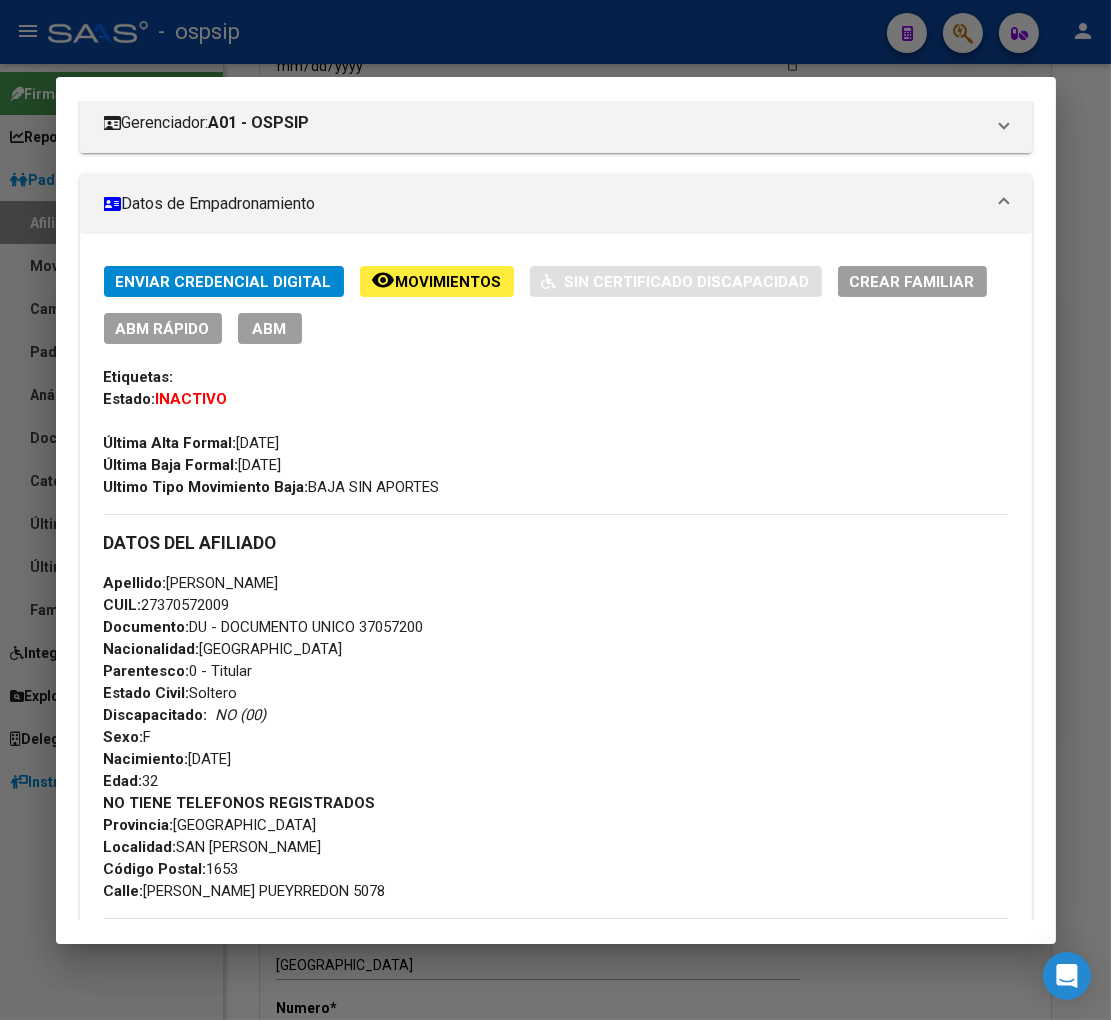 scroll, scrollTop: 252, scrollLeft: 0, axis: vertical 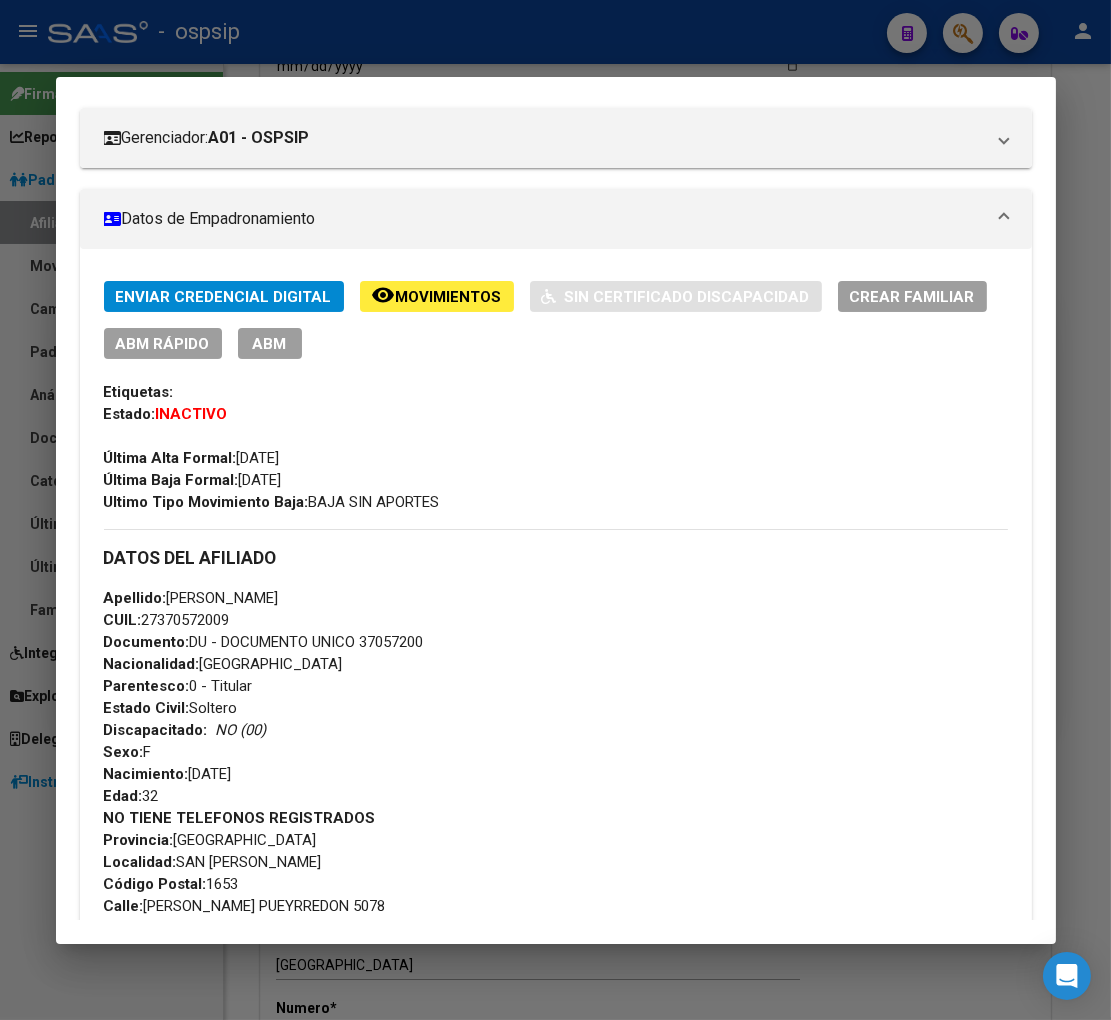 click on "remove_red_eye Movimientos" 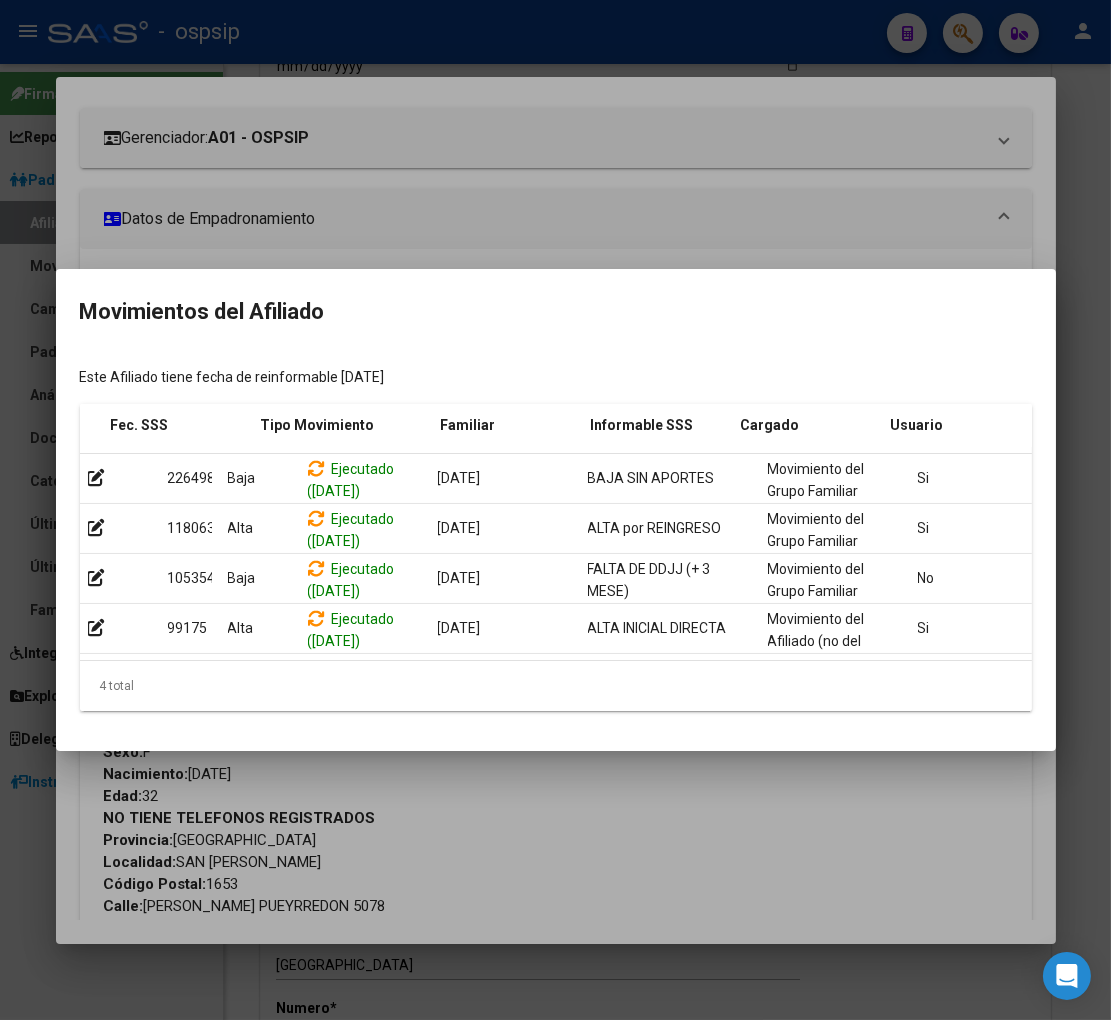 scroll, scrollTop: 0, scrollLeft: 327, axis: horizontal 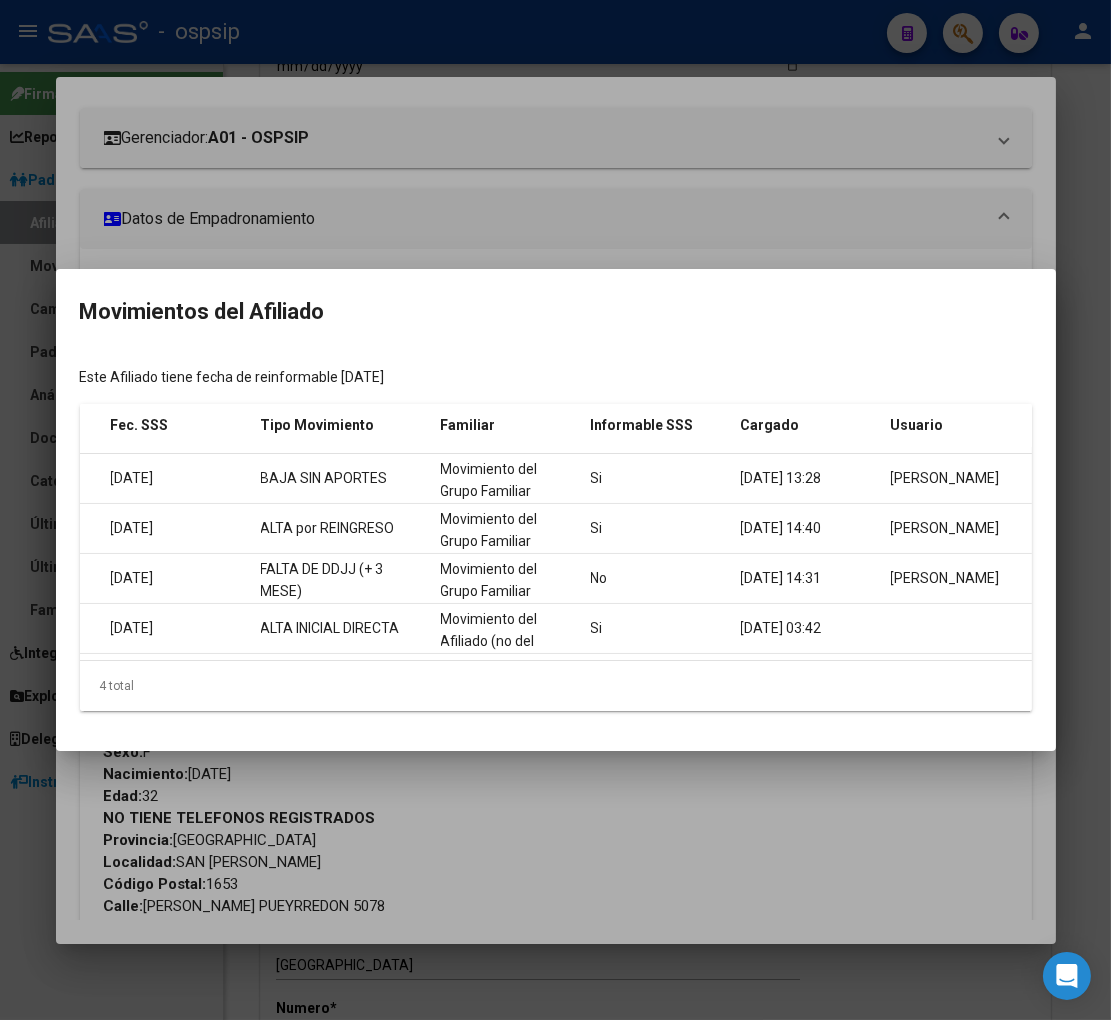click at bounding box center [555, 510] 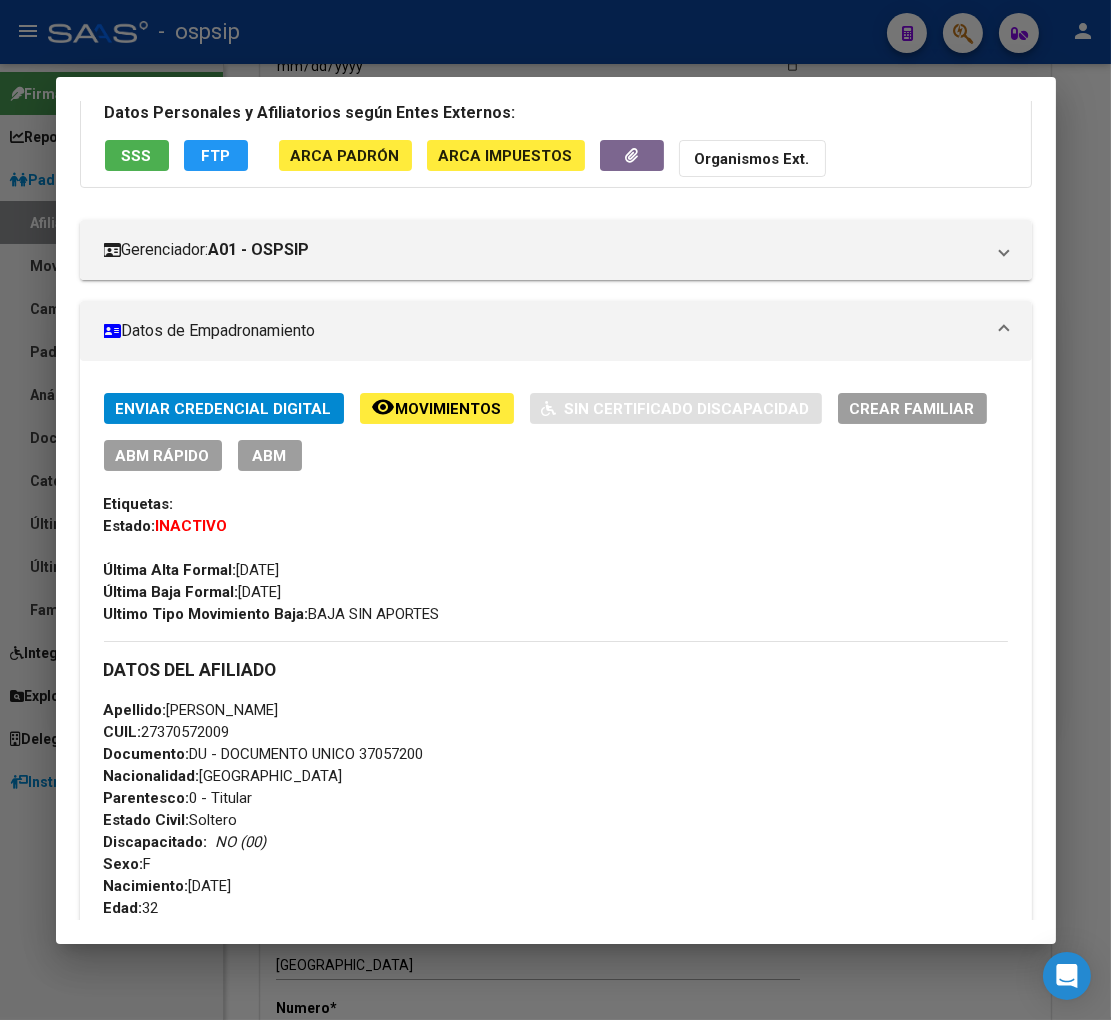 scroll, scrollTop: 30, scrollLeft: 0, axis: vertical 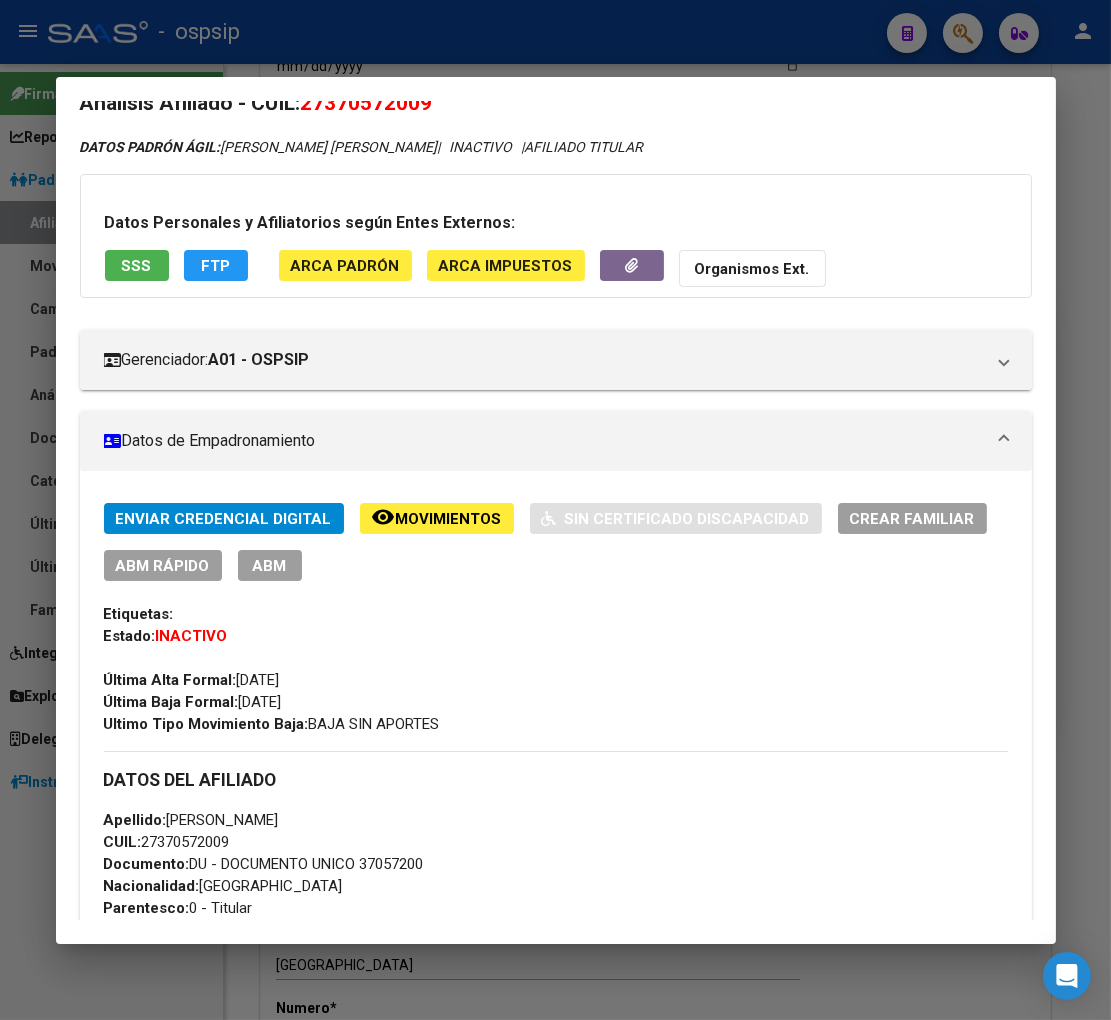 click on "ABM" at bounding box center (270, 566) 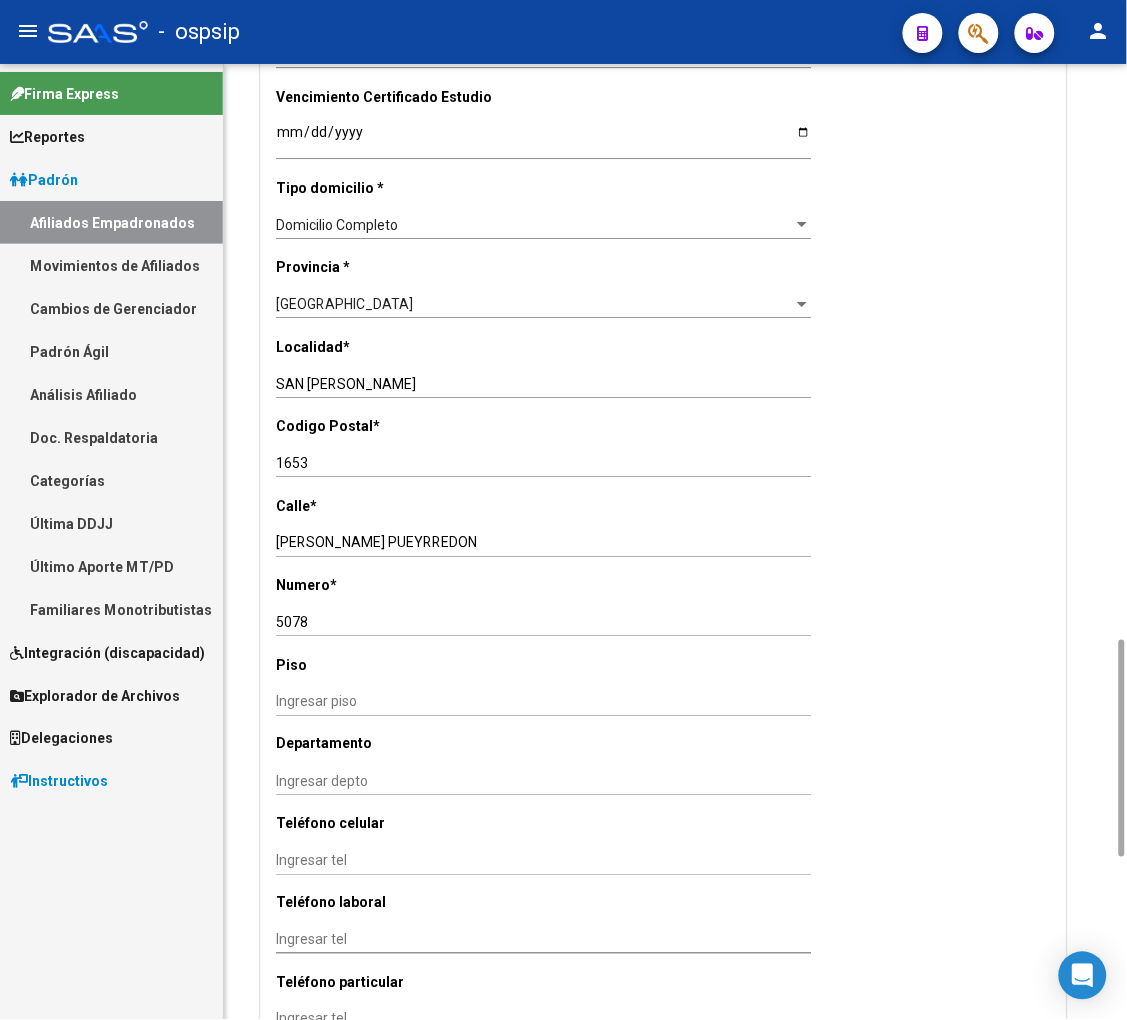 scroll, scrollTop: 2000, scrollLeft: 0, axis: vertical 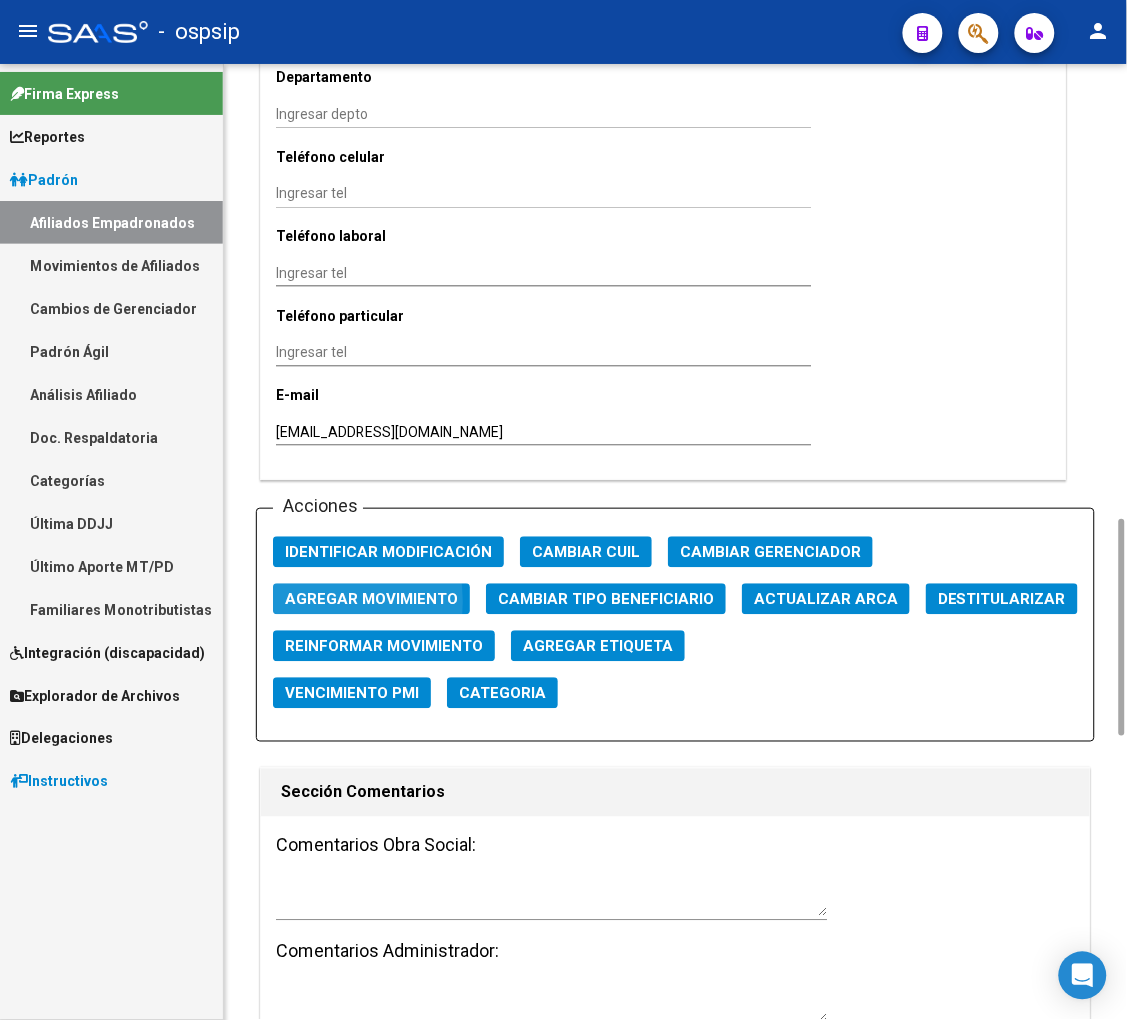 click on "Agregar Movimiento" 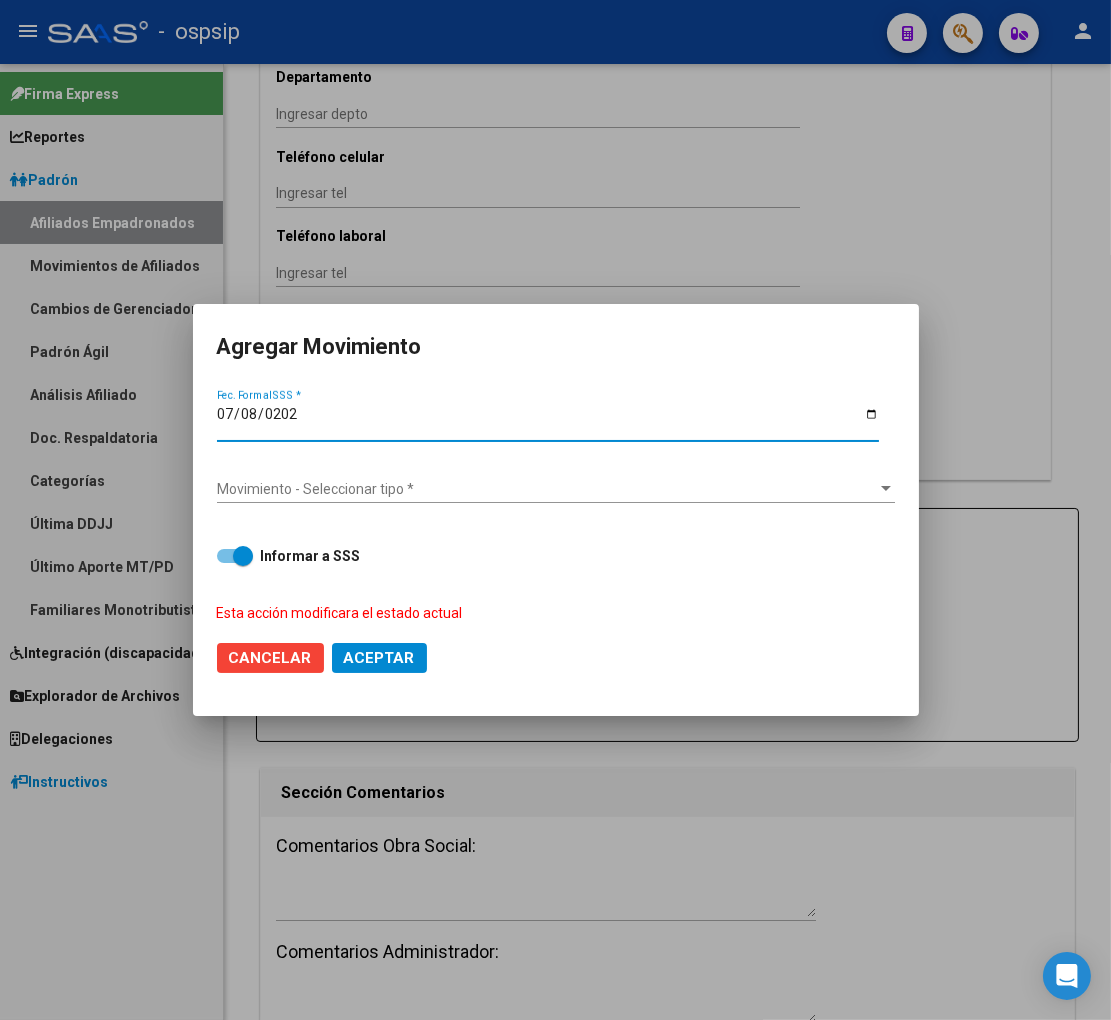 type on "[DATE]" 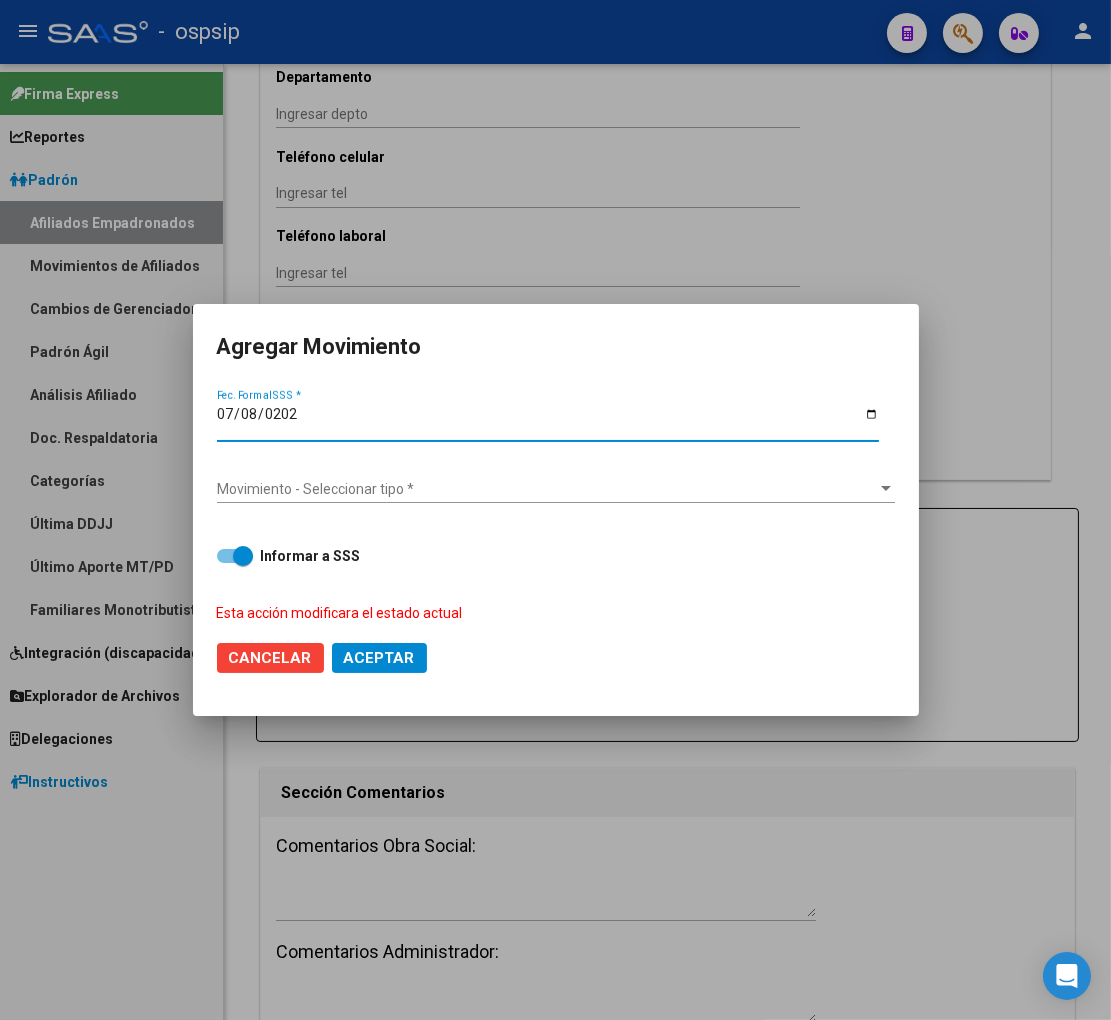 click on "Movimiento - Seleccionar tipo * Movimiento - Seleccionar tipo *" at bounding box center [556, 489] 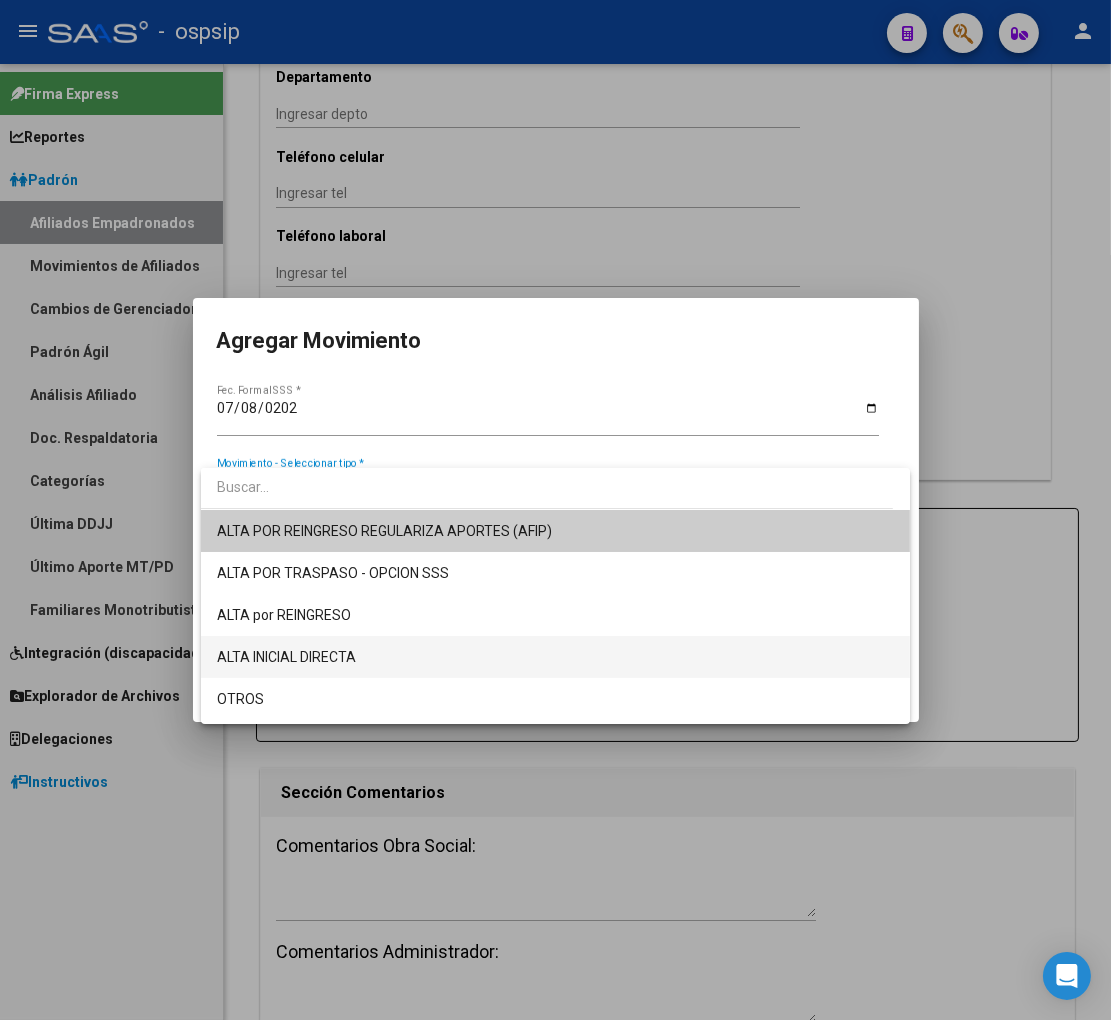 click on "ALTA INICIAL DIRECTA" at bounding box center (555, 657) 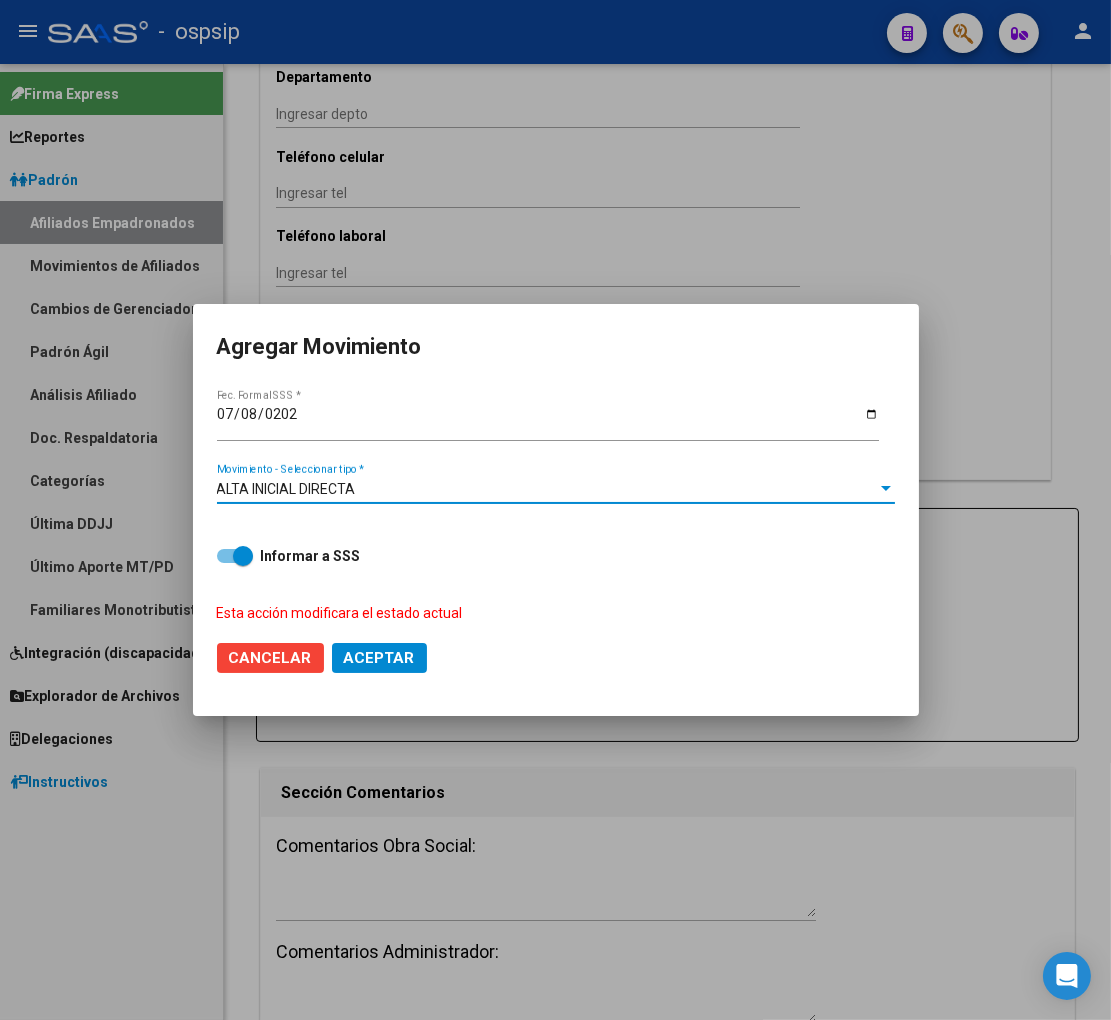 click on "Aceptar" 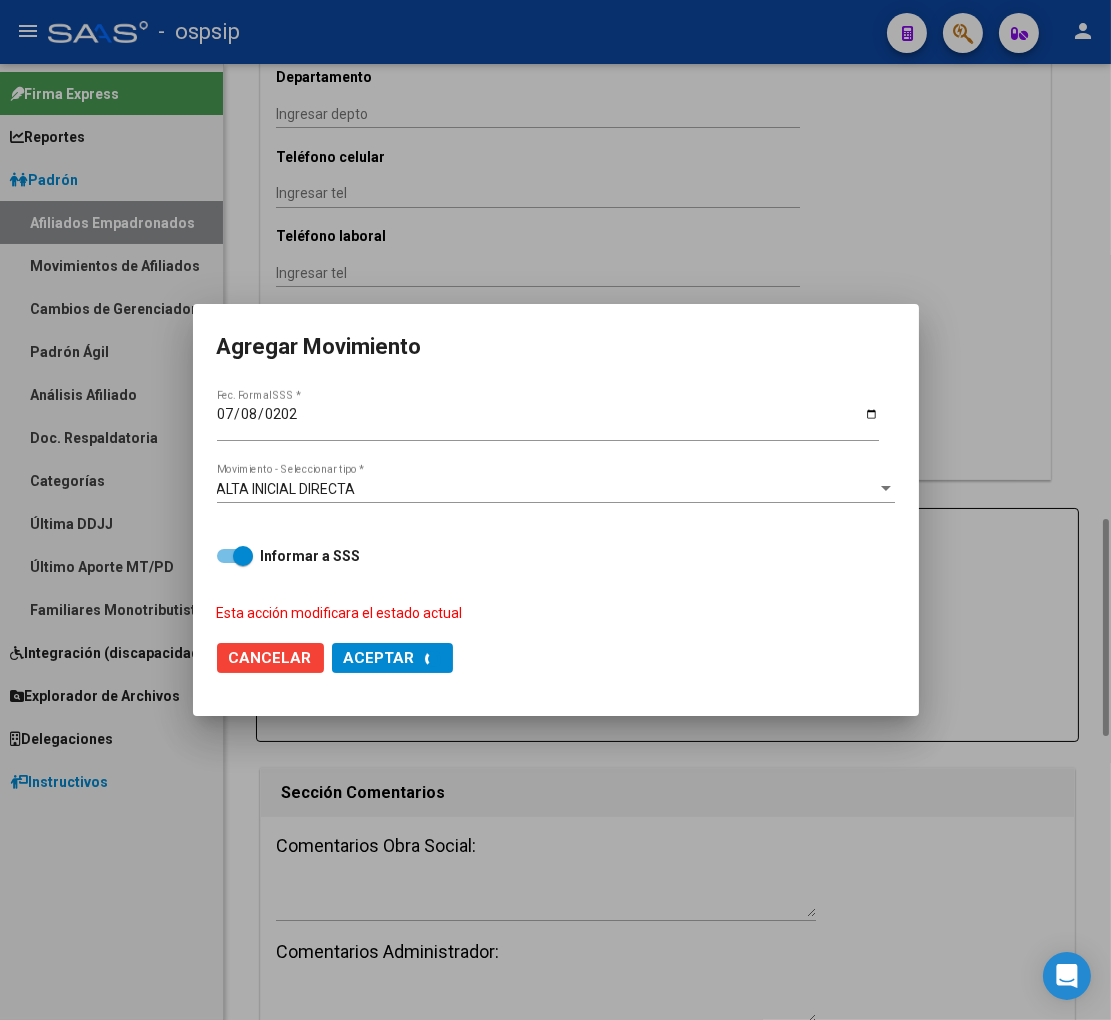 checkbox on "false" 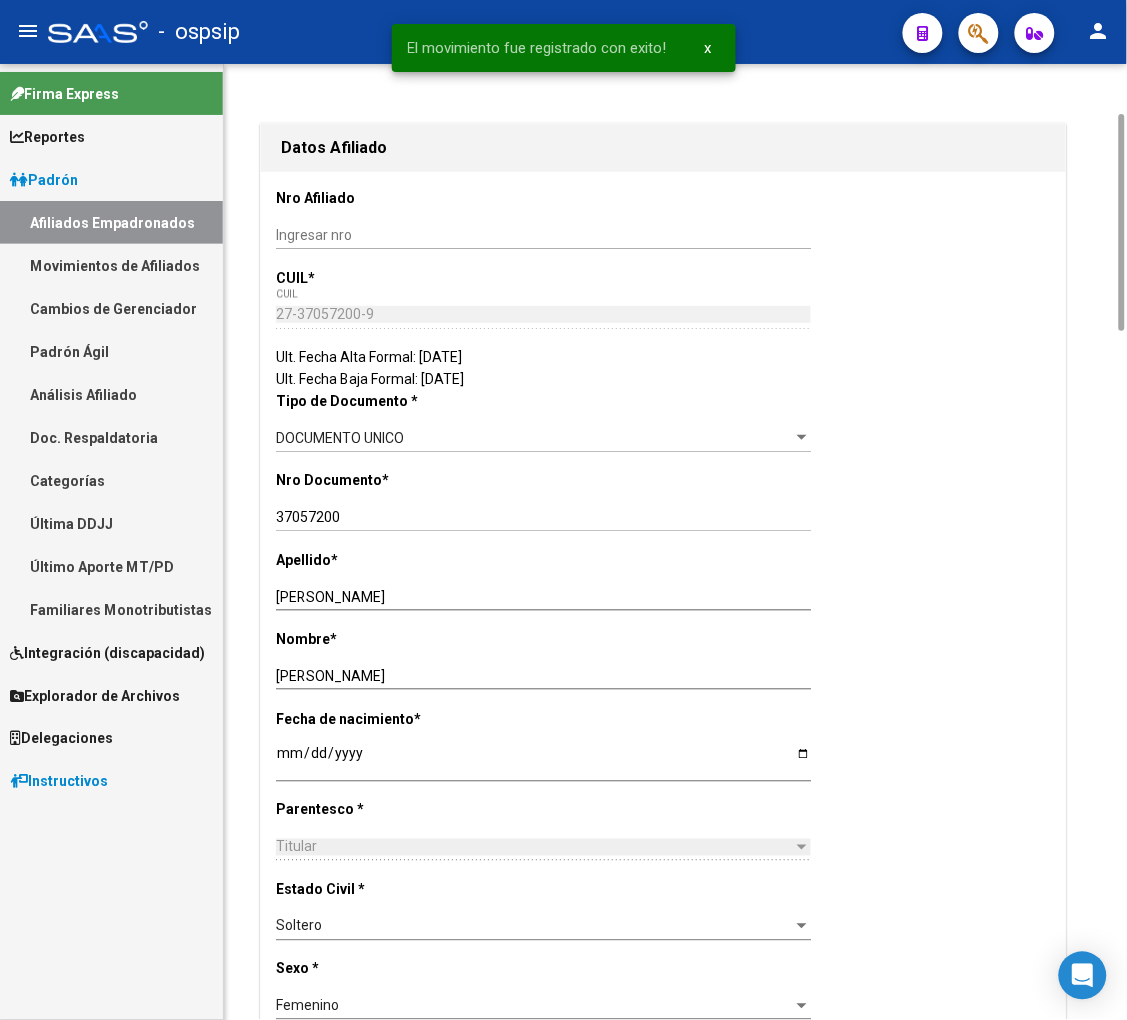 scroll, scrollTop: 0, scrollLeft: 0, axis: both 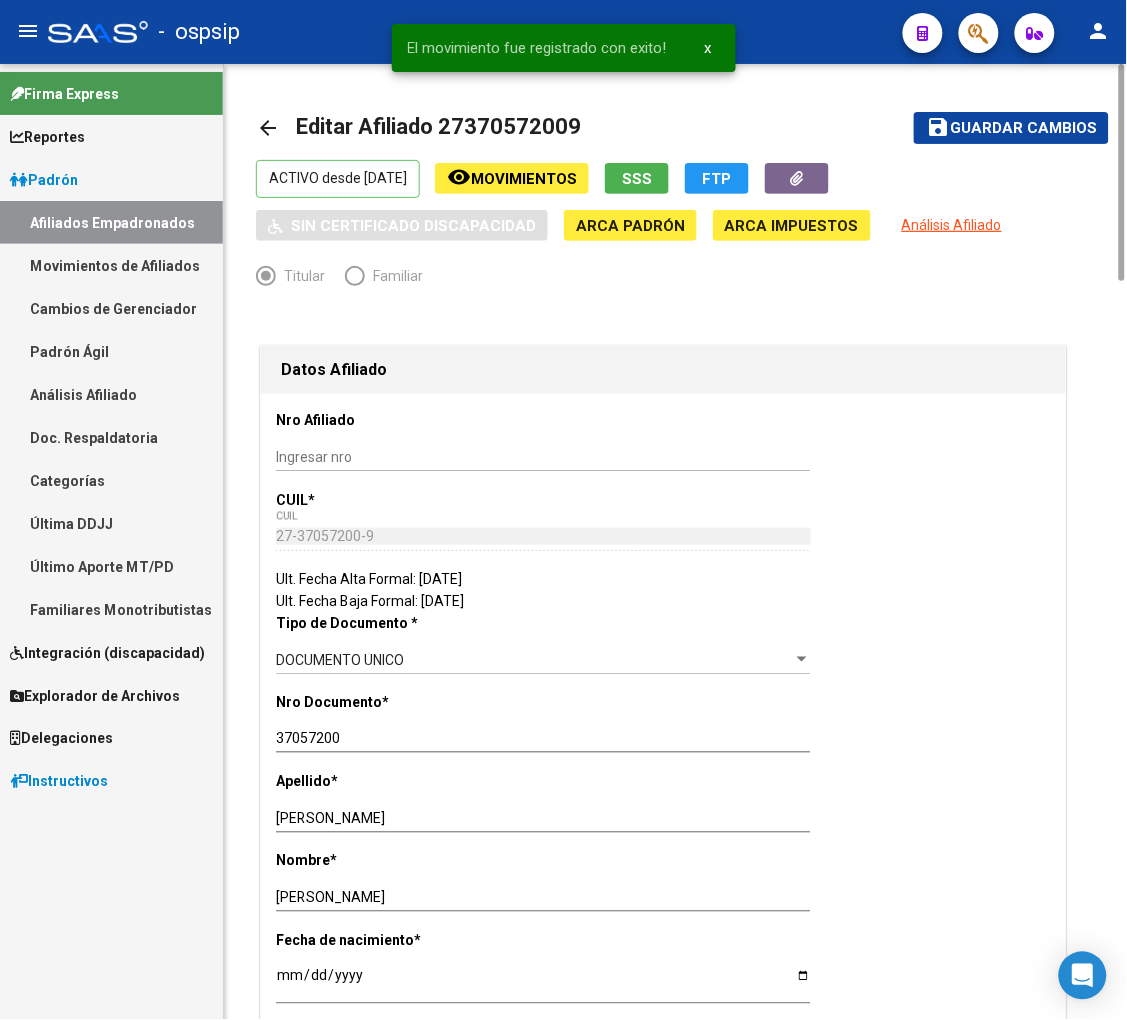 click on "Guardar cambios" 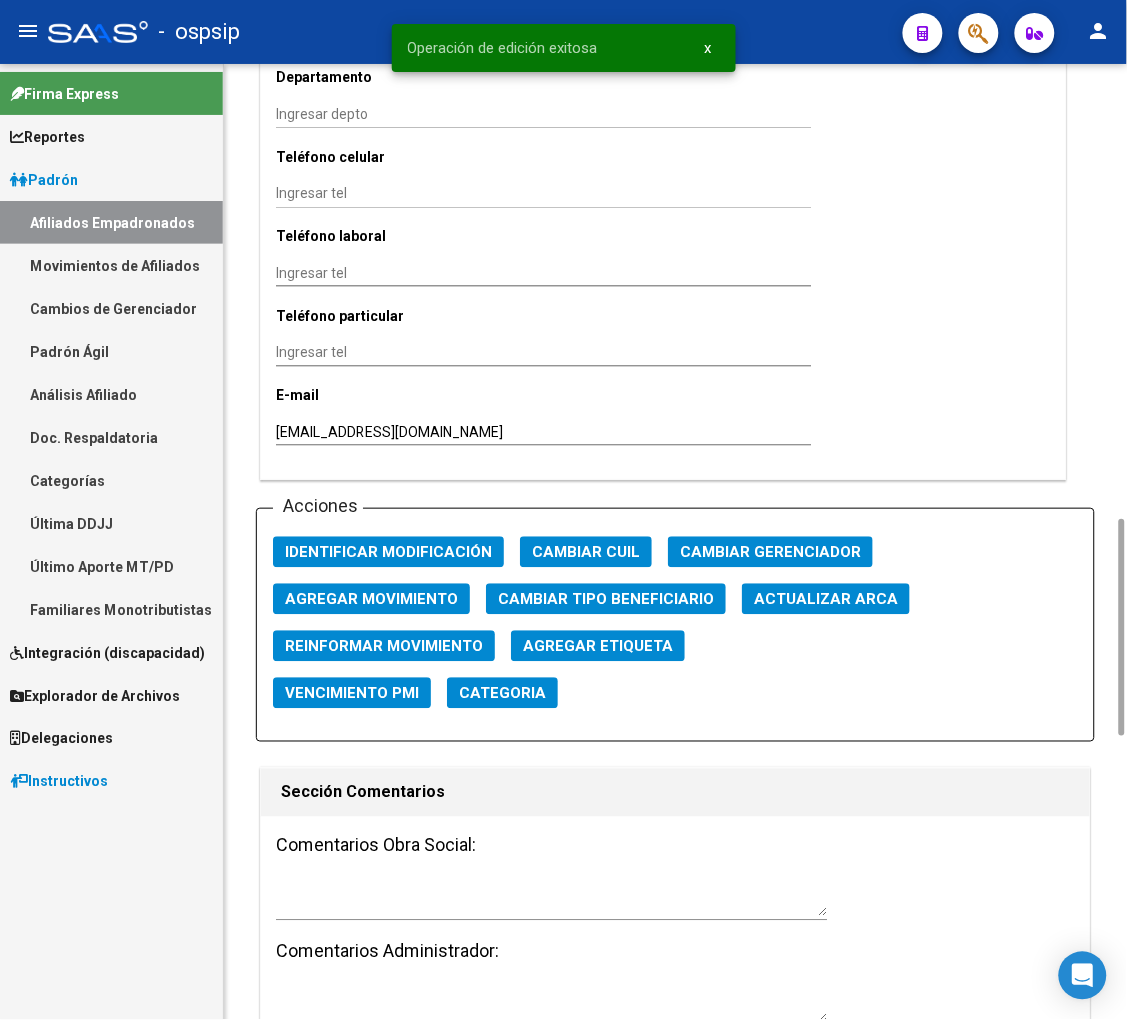 scroll, scrollTop: 2222, scrollLeft: 0, axis: vertical 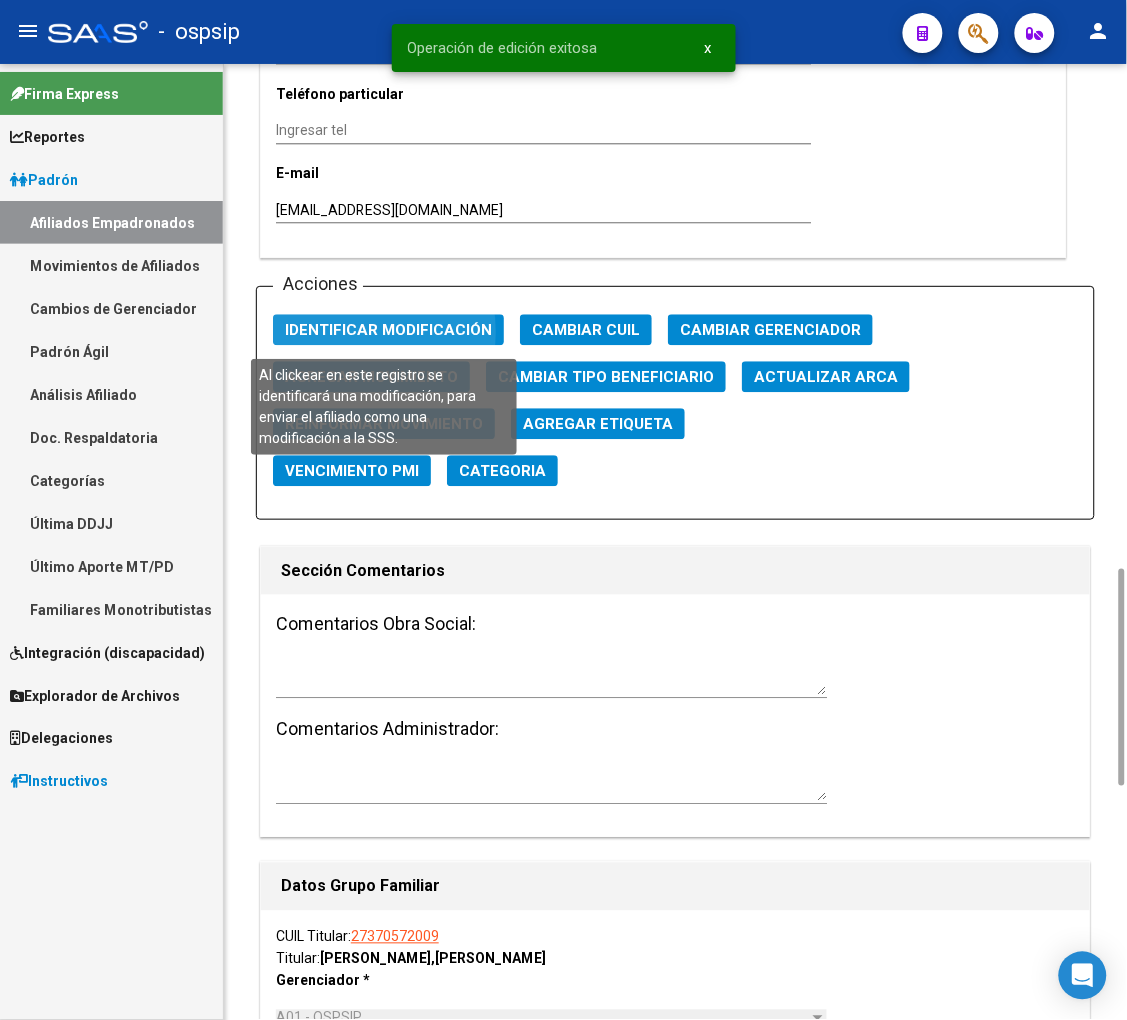 click on "Identificar Modificación" 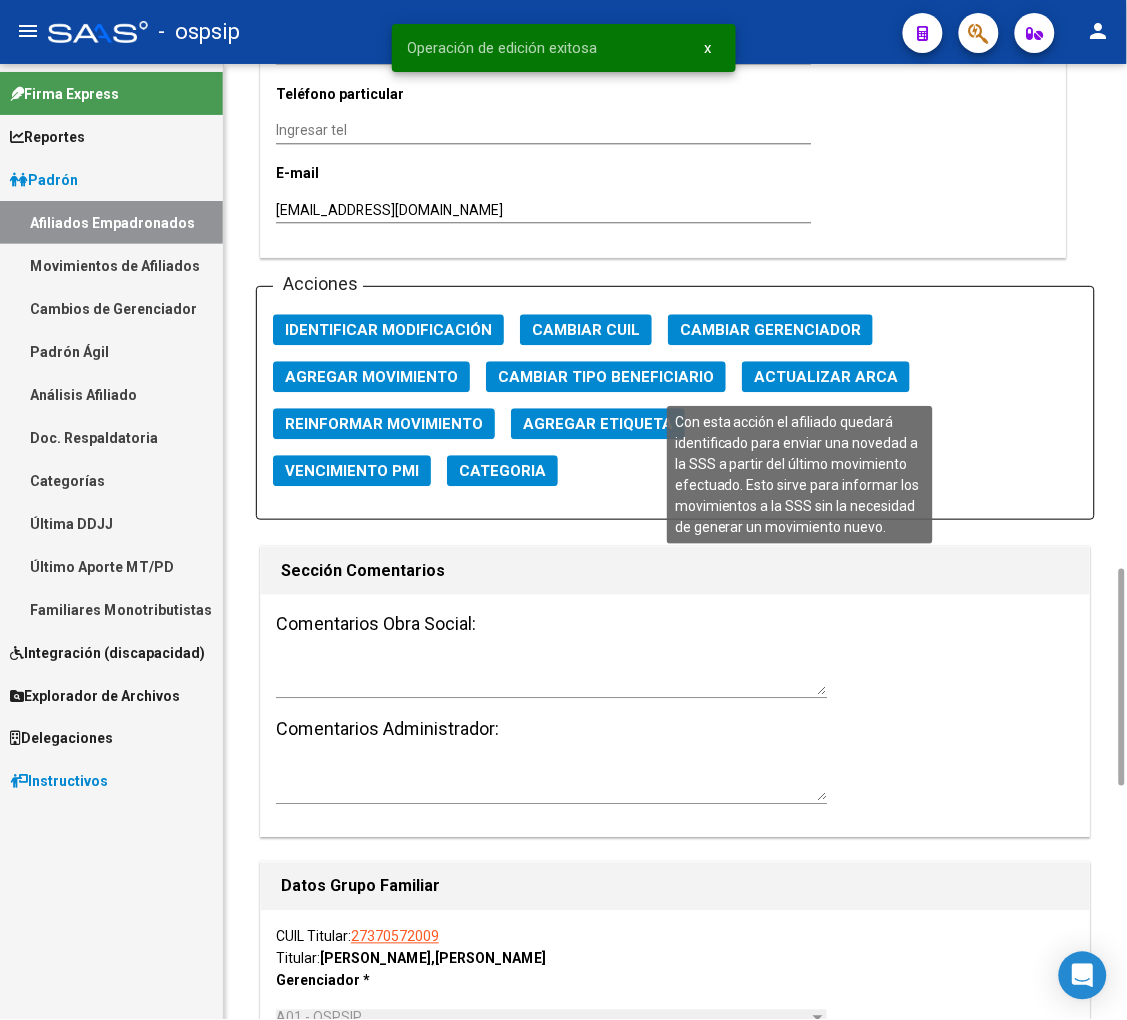 click on "Reinformar Movimiento" 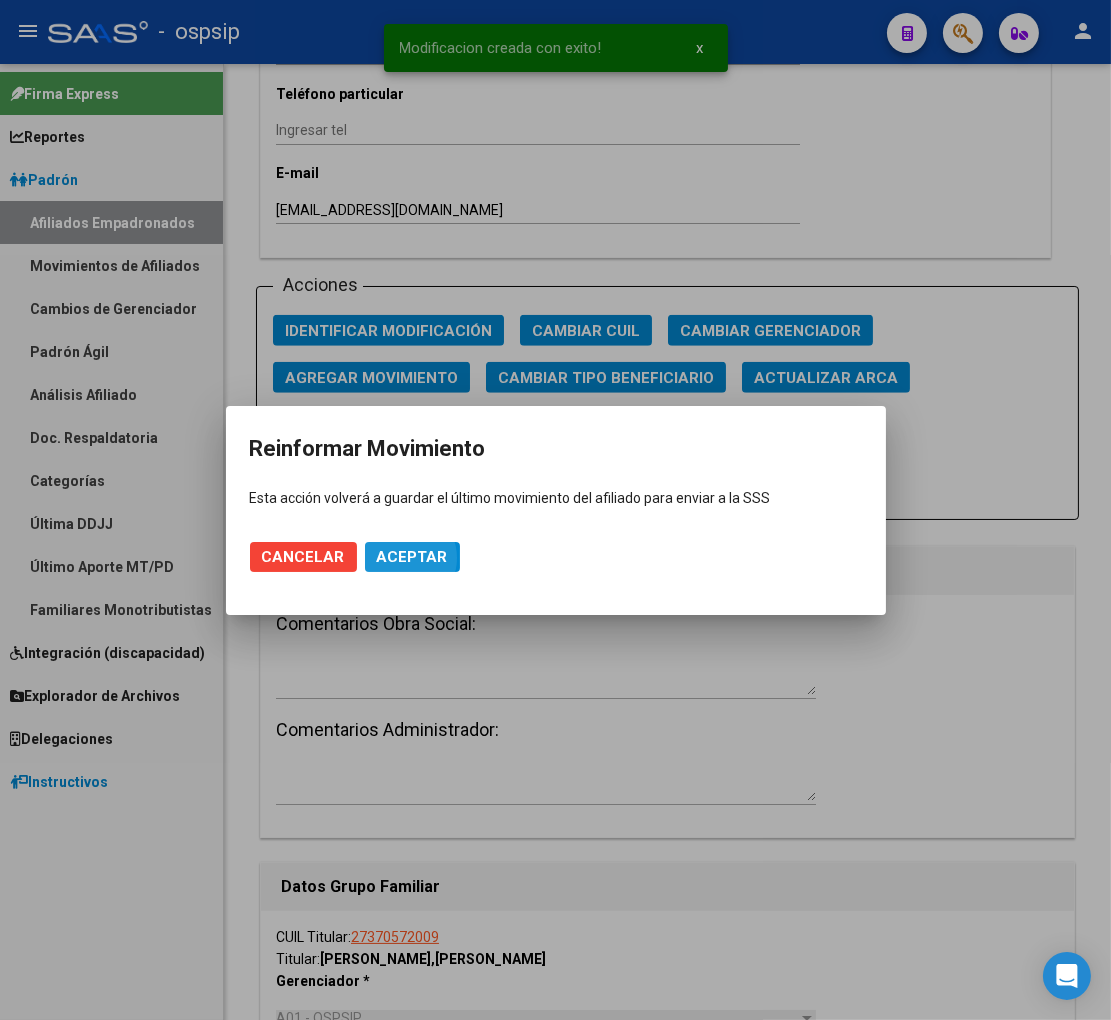 click on "Aceptar" at bounding box center (412, 557) 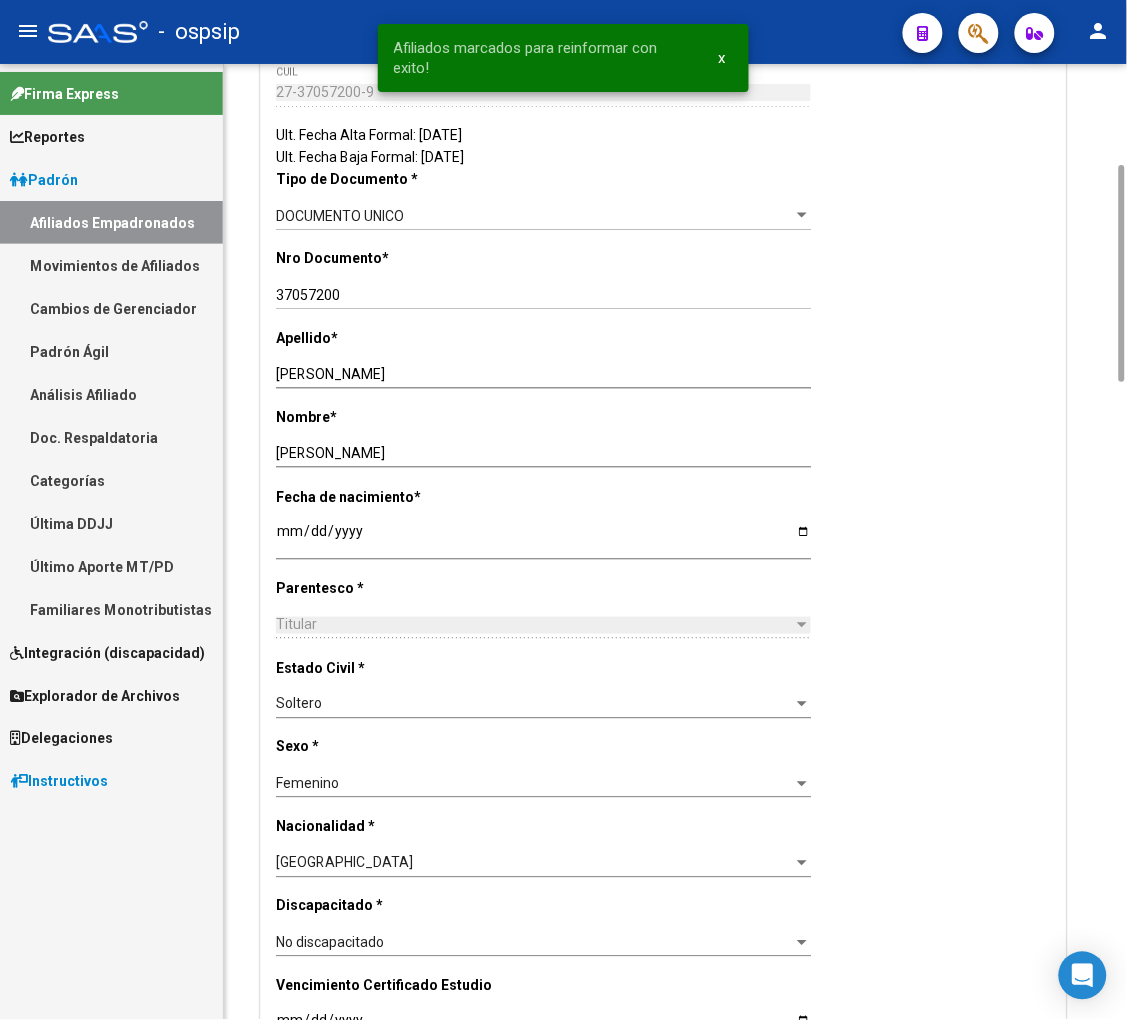 scroll, scrollTop: 0, scrollLeft: 0, axis: both 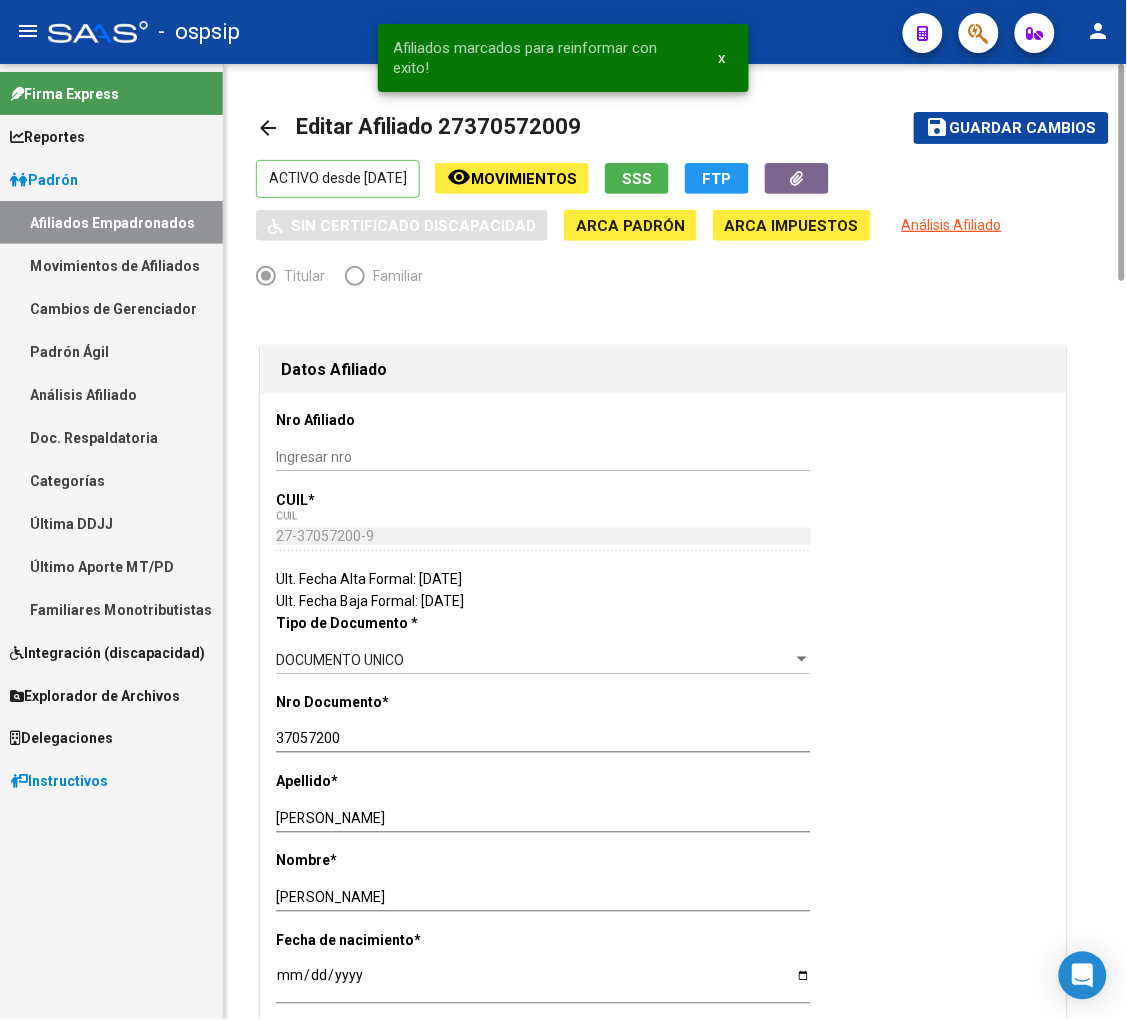 drag, startPoint x: 463, startPoint y: 125, endPoint x: 564, endPoint y: 126, distance: 101.00495 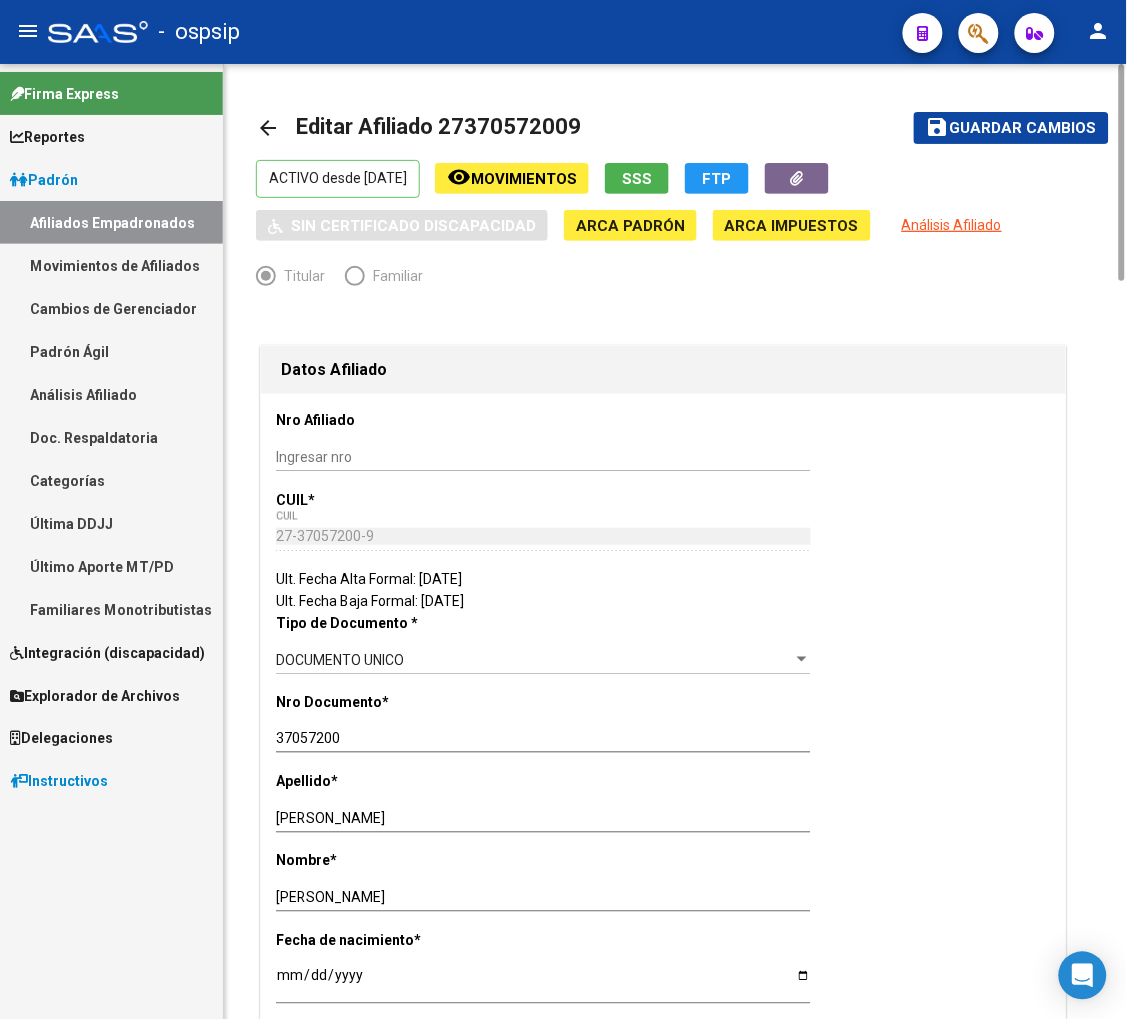 copy on "37057200" 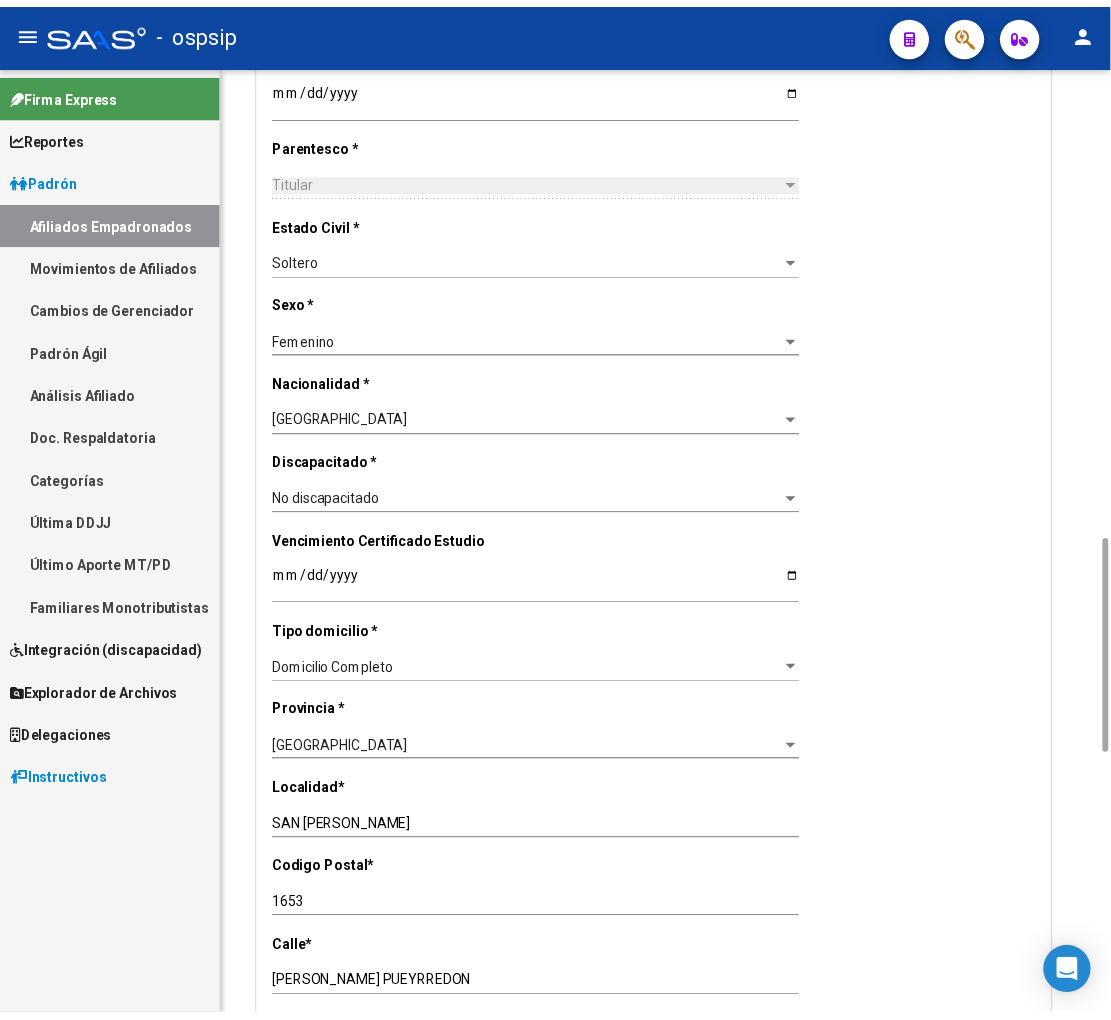 scroll, scrollTop: 1333, scrollLeft: 0, axis: vertical 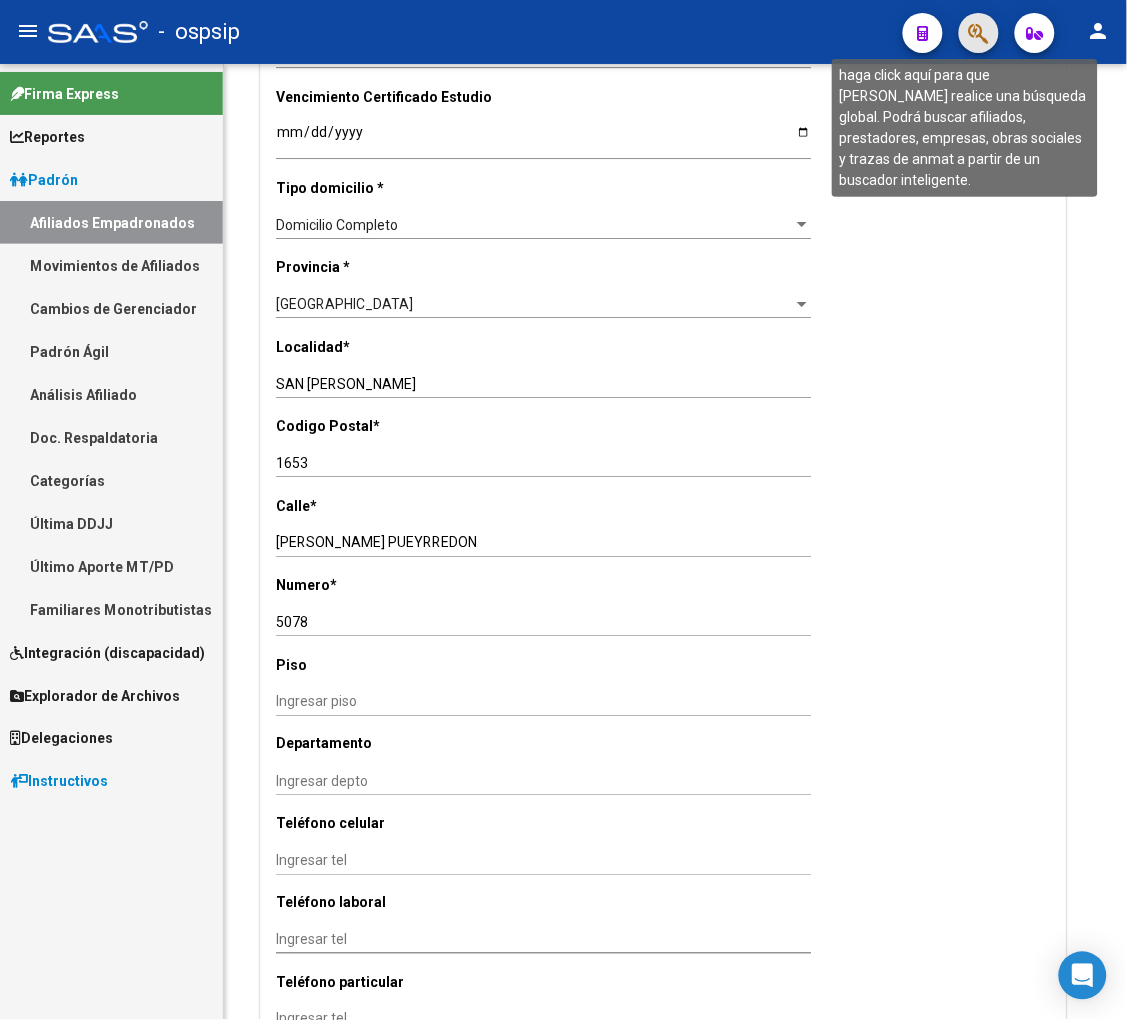 click 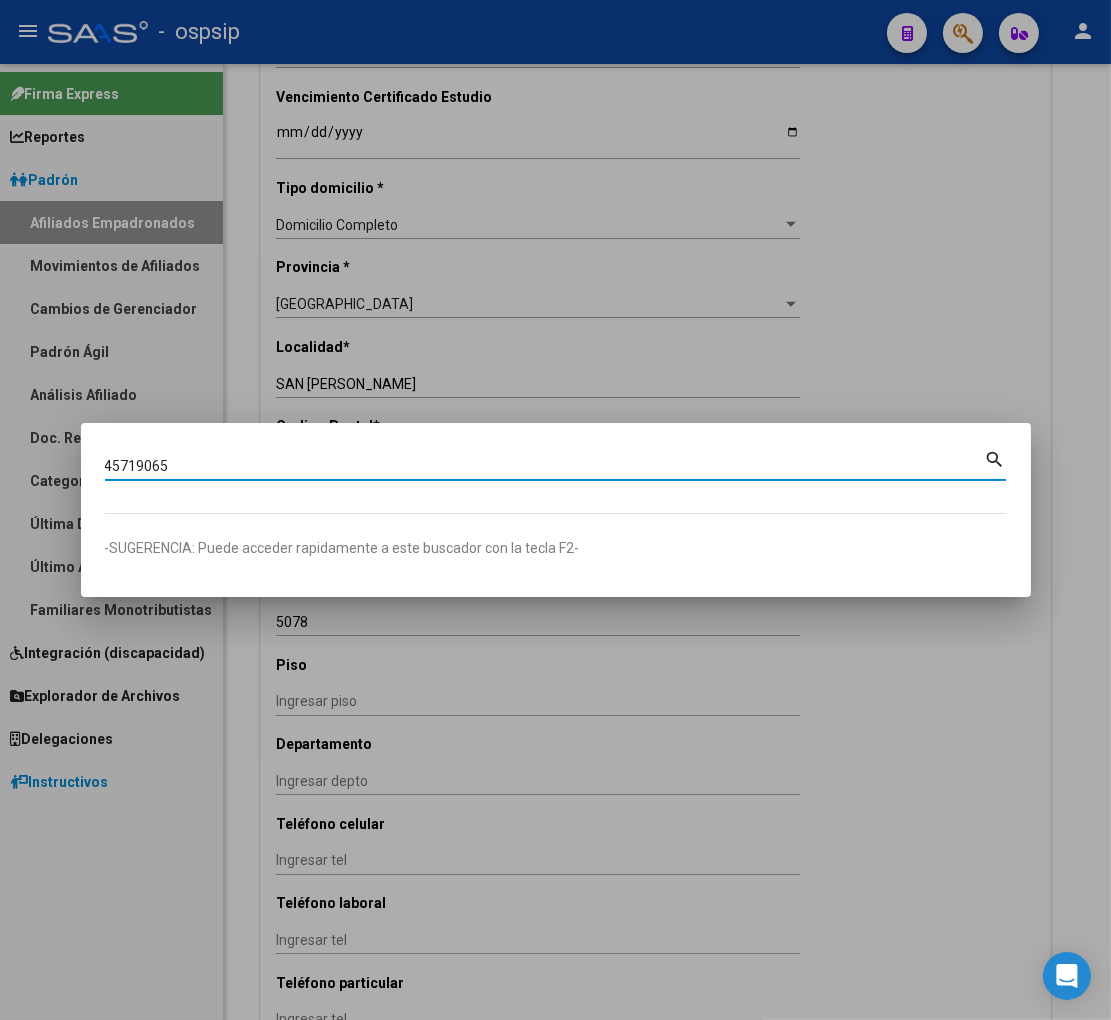 type on "45719065" 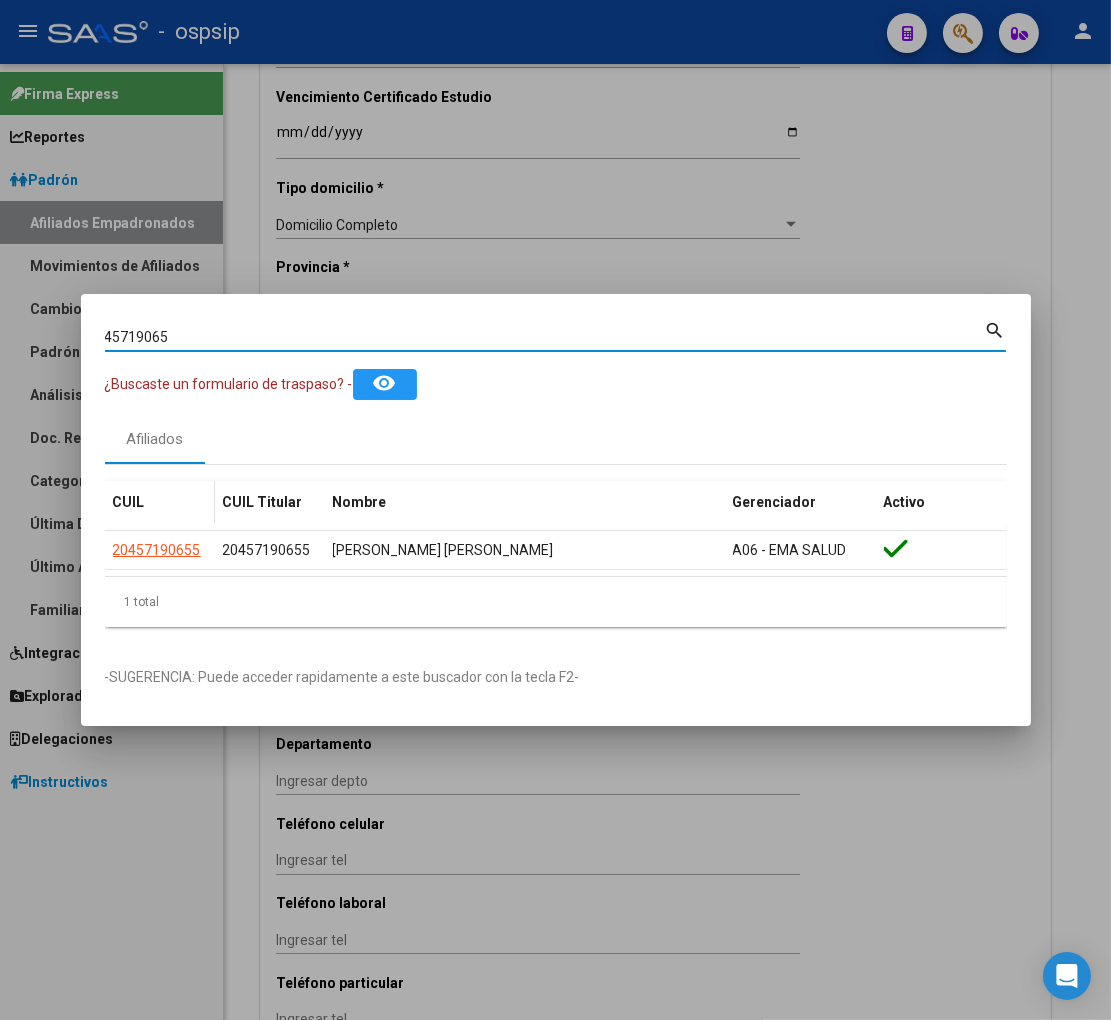 click on "20457190655" 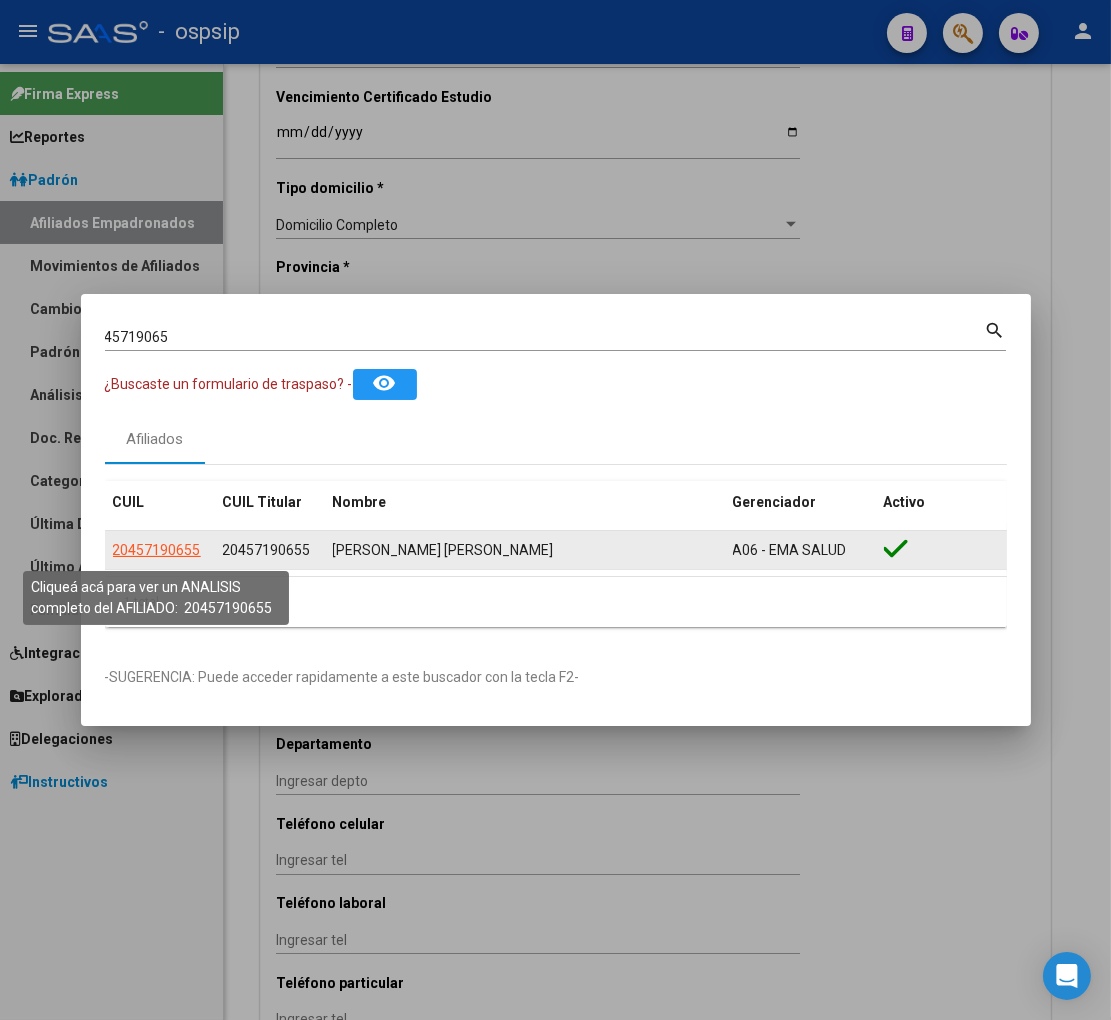 click on "20457190655" 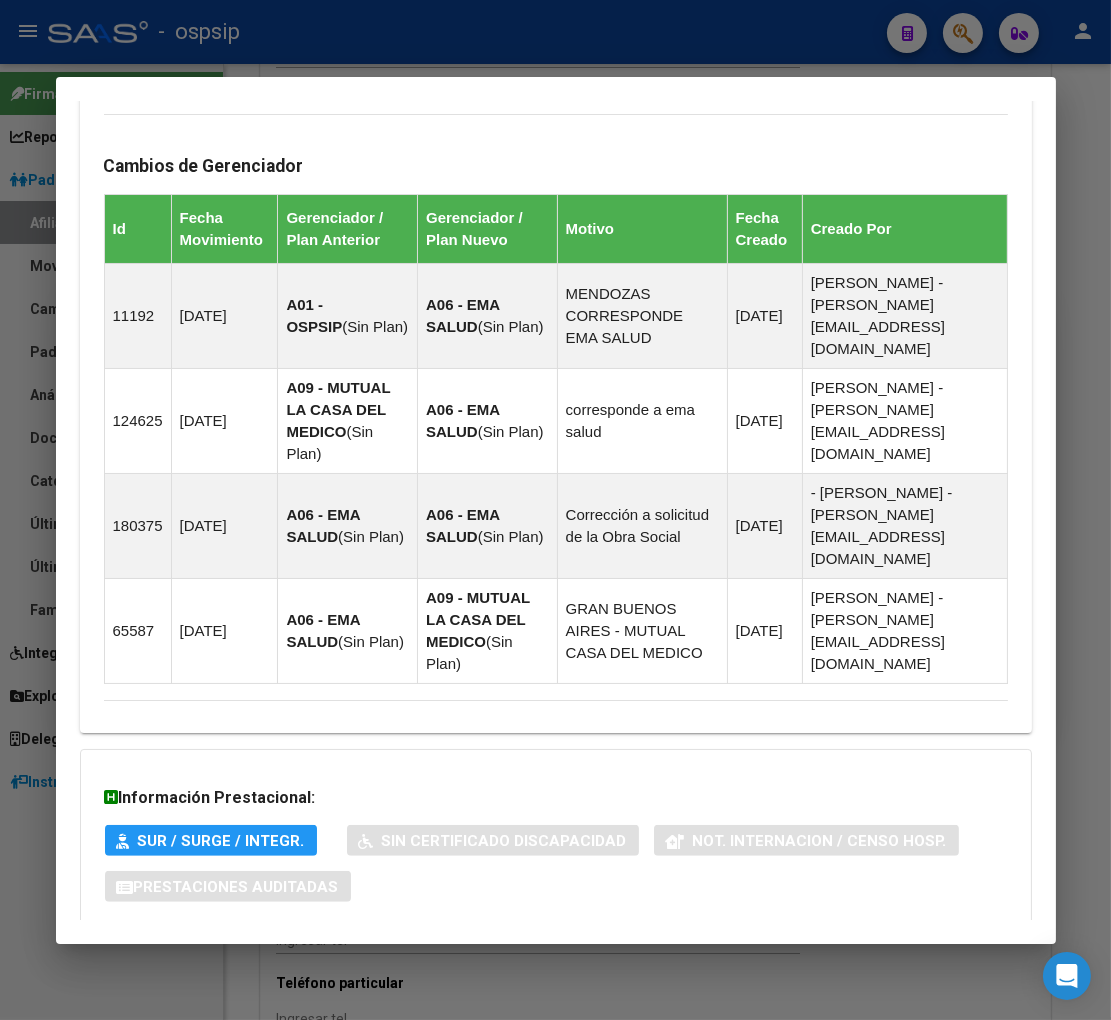 scroll, scrollTop: 1300, scrollLeft: 0, axis: vertical 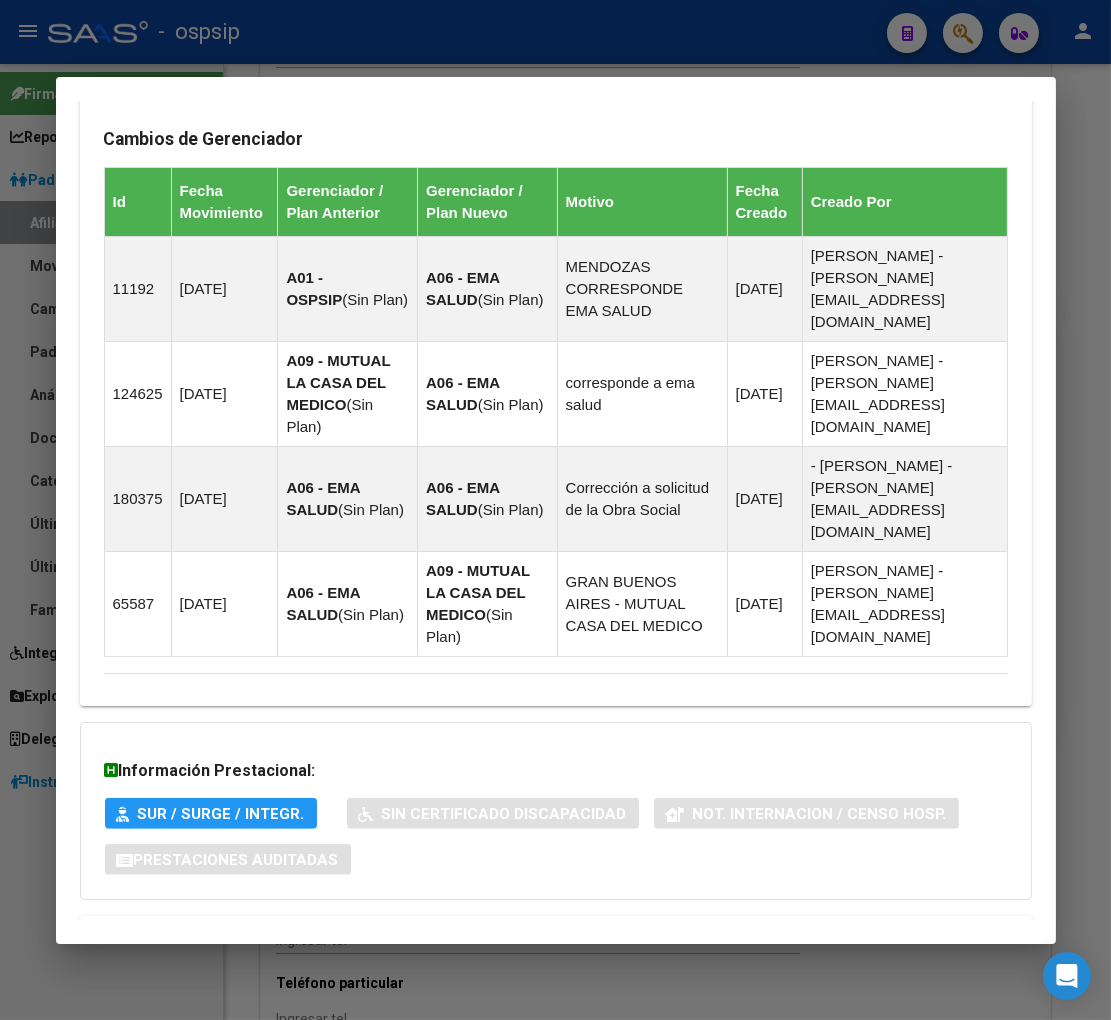 click on "Aportes y Contribuciones del Afiliado: 20457190655" at bounding box center [328, 939] 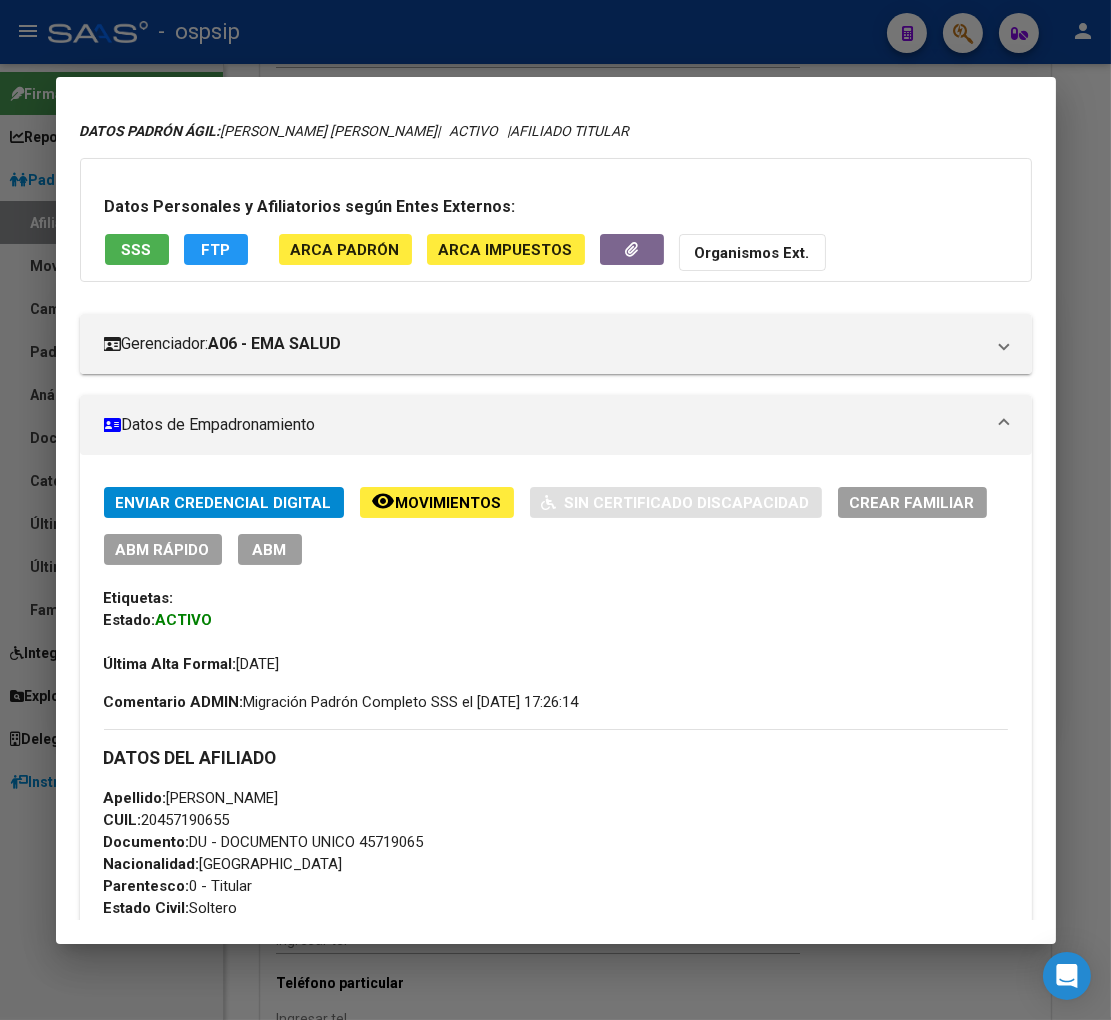 scroll, scrollTop: 41, scrollLeft: 0, axis: vertical 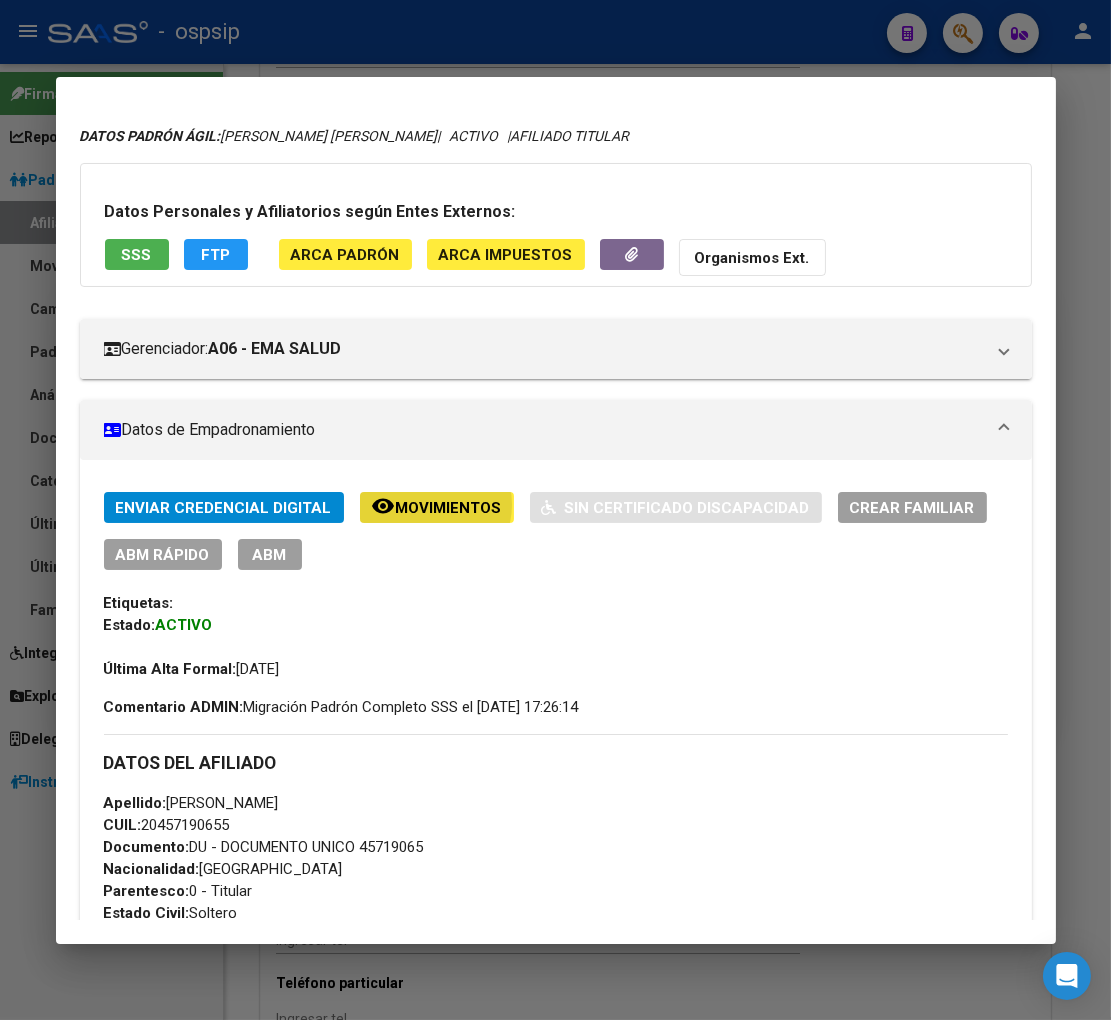 click on "Movimientos" 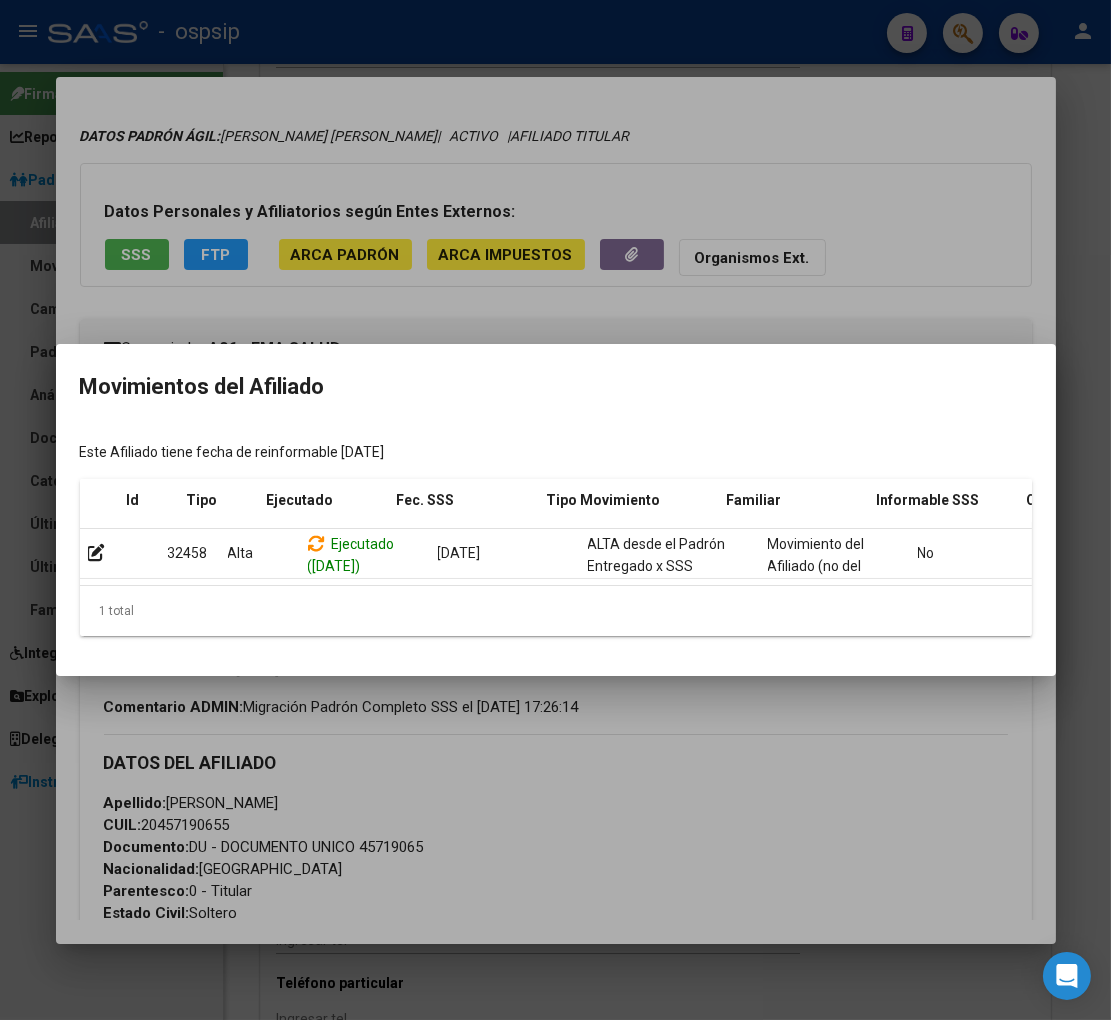 scroll, scrollTop: 0, scrollLeft: 327, axis: horizontal 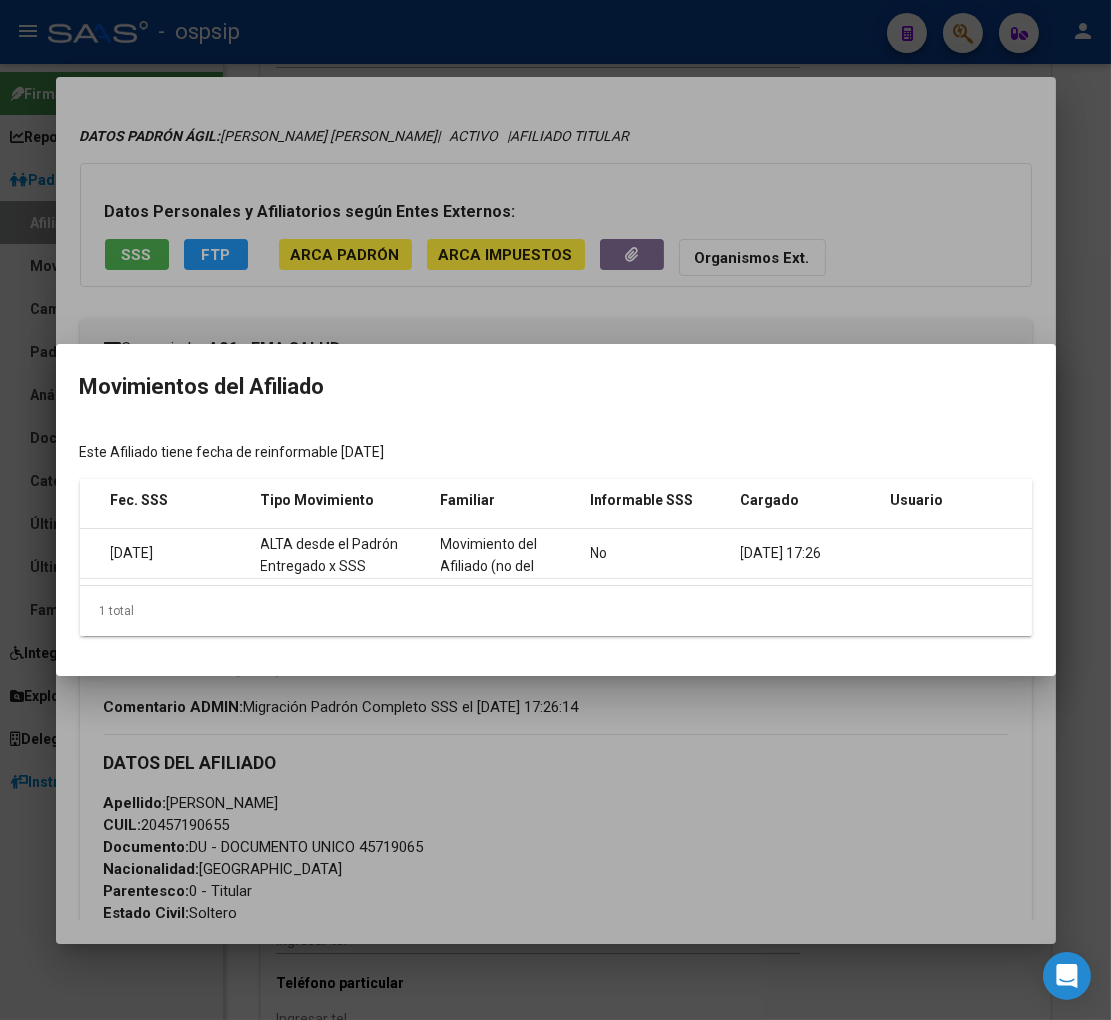 click at bounding box center [555, 510] 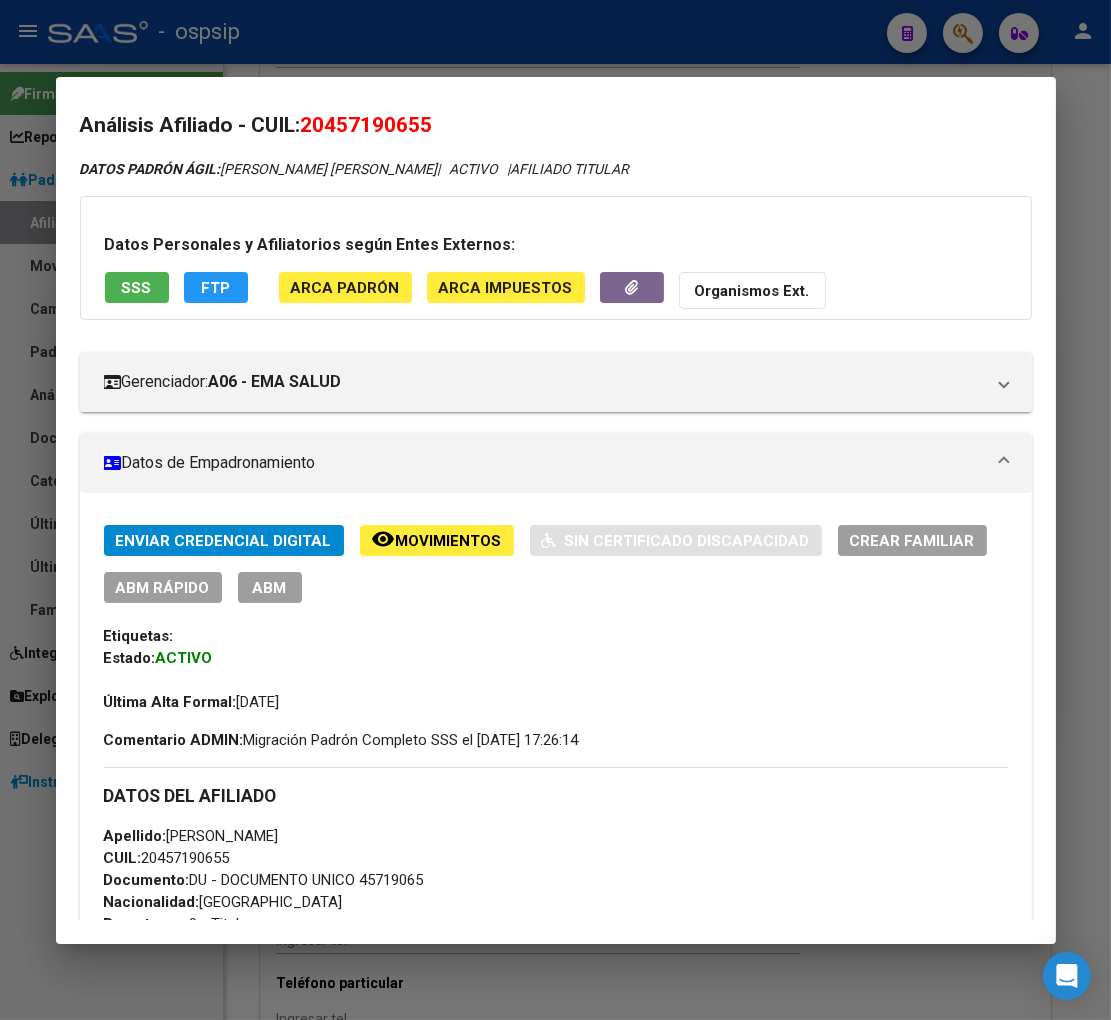 scroll, scrollTop: 0, scrollLeft: 0, axis: both 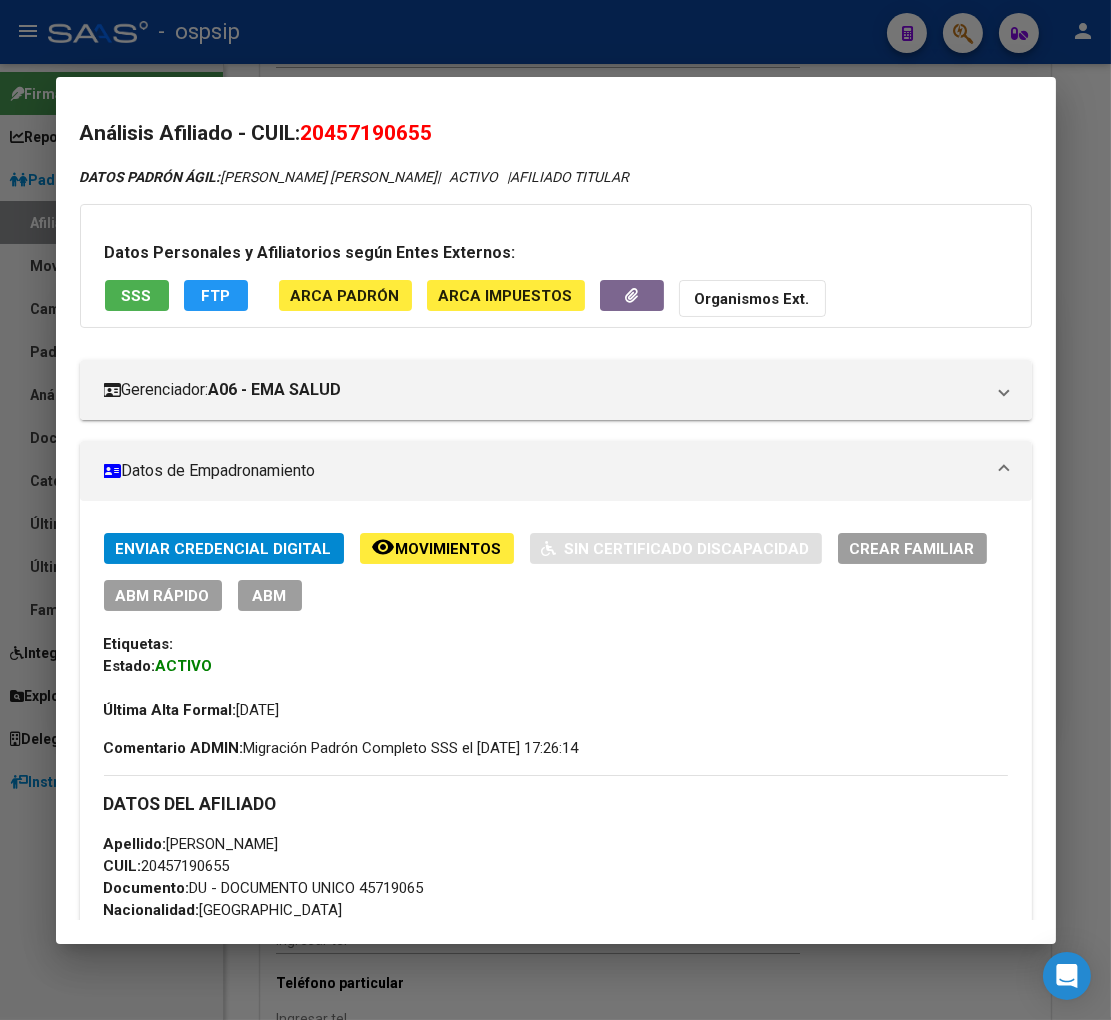 drag, startPoint x: 318, startPoint y: 126, endPoint x: 421, endPoint y: 115, distance: 103.58572 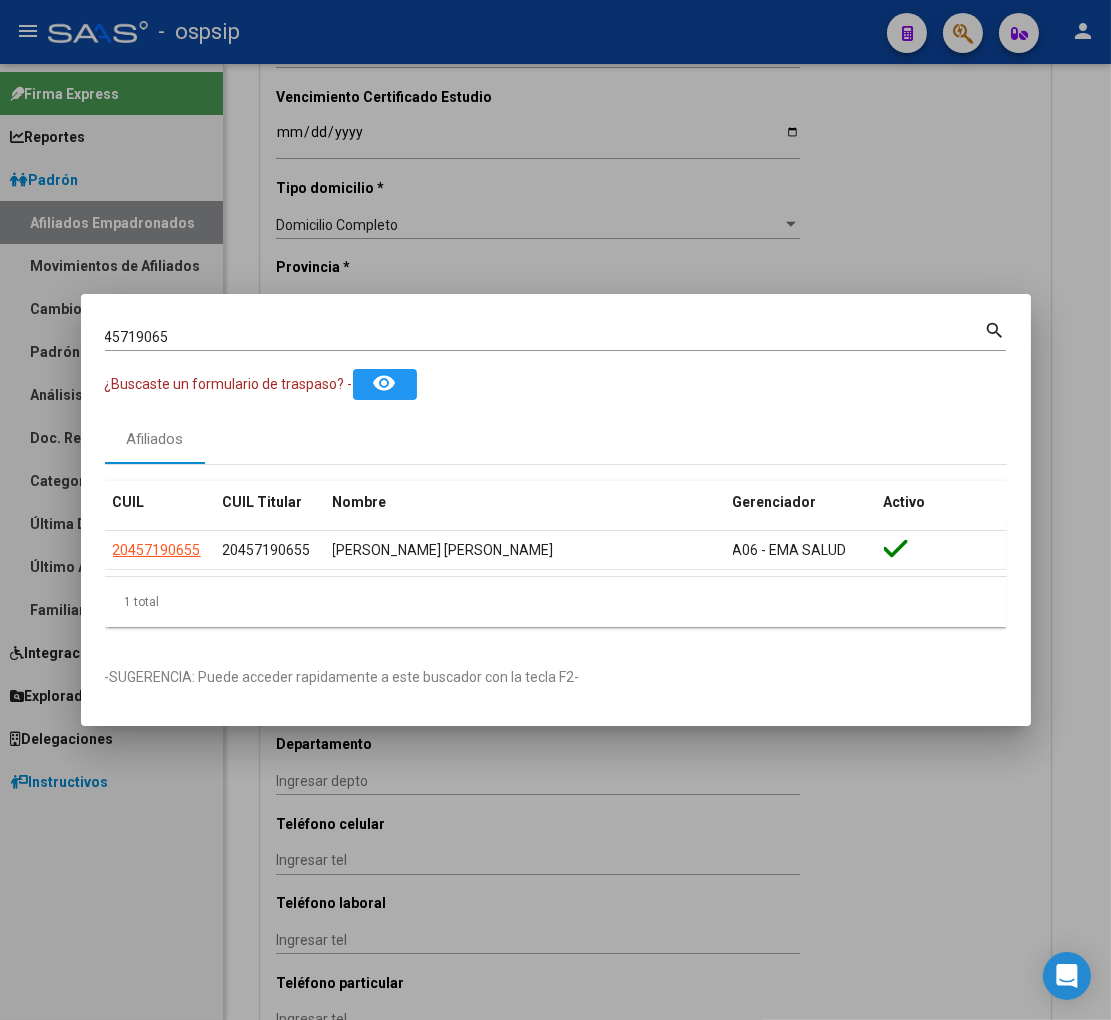 click on "45719065" at bounding box center [545, 337] 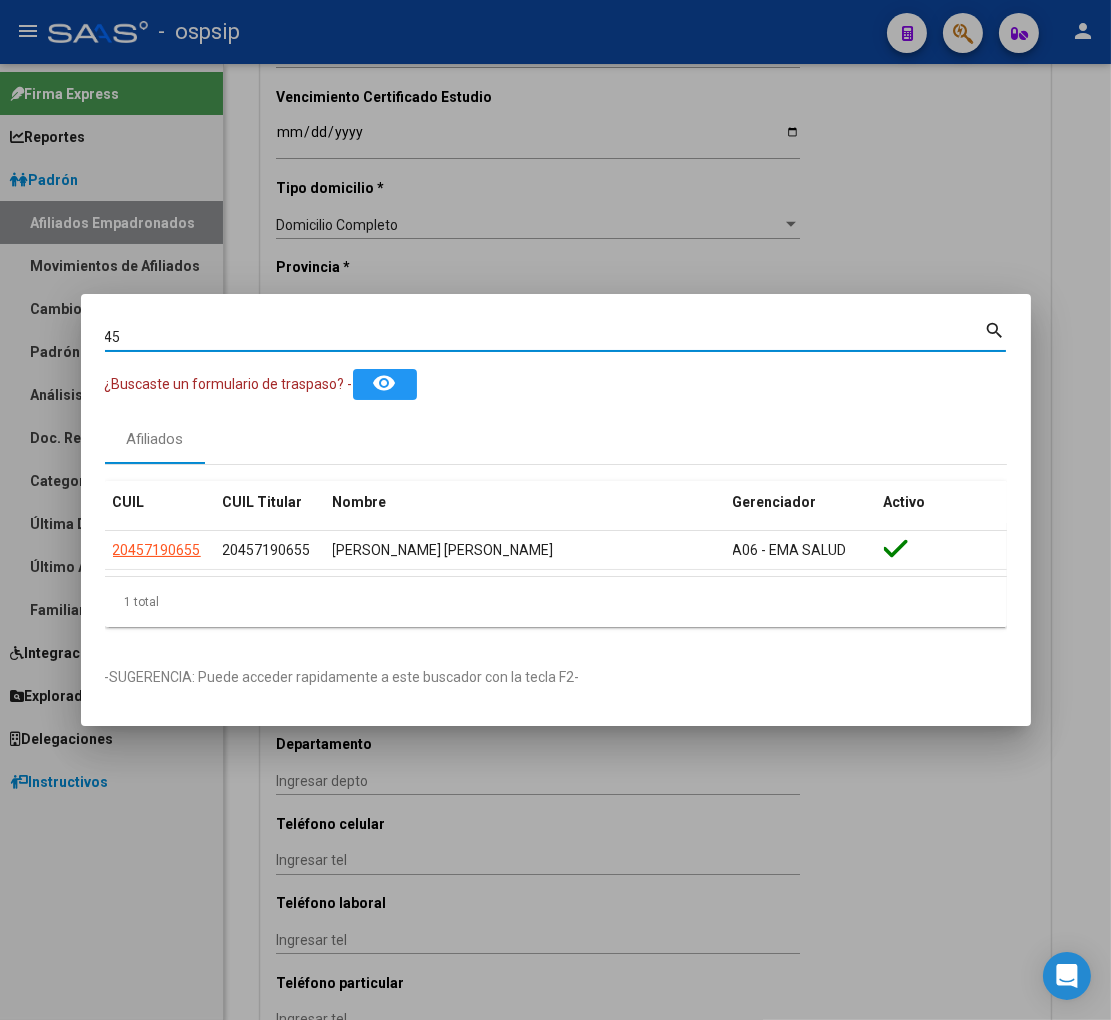 type on "4" 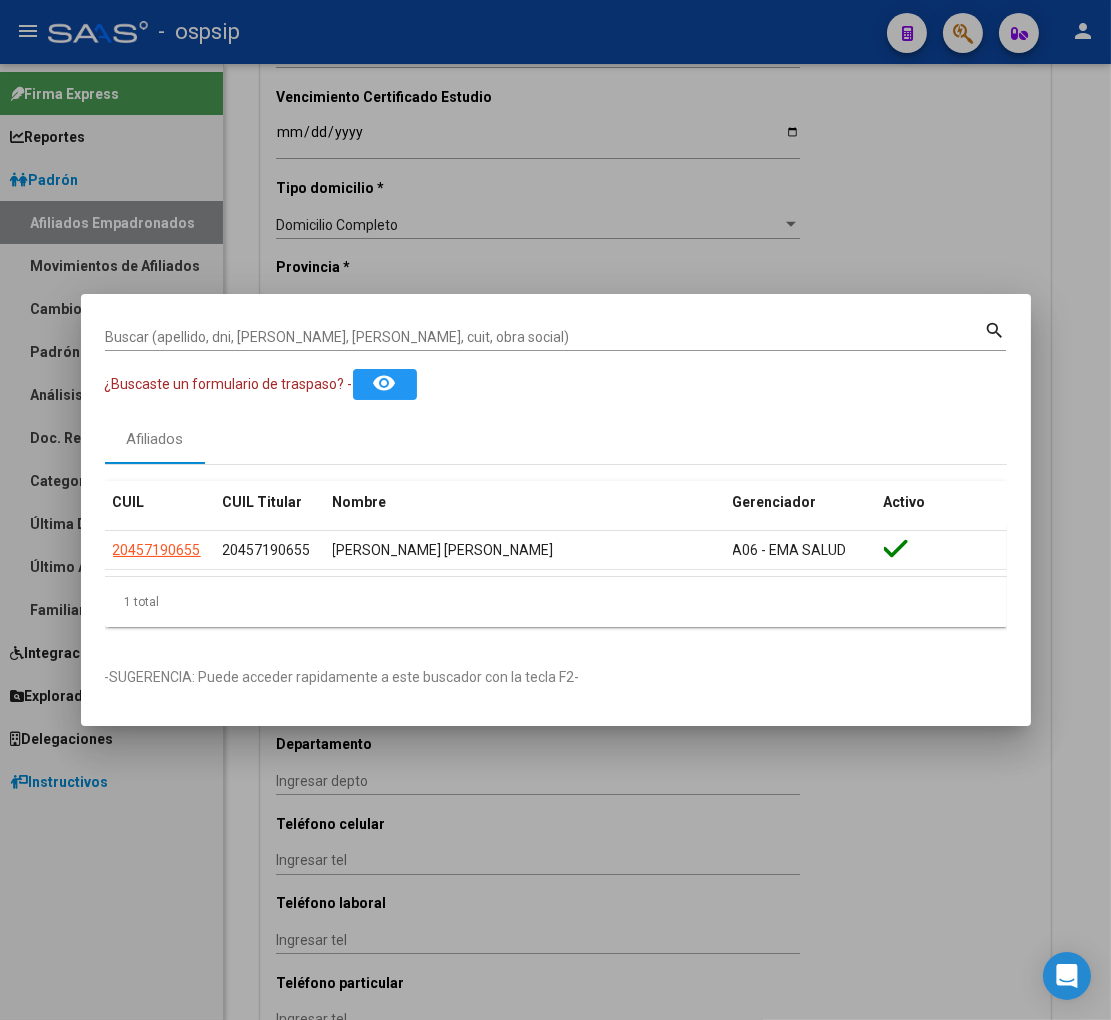 click on "Buscar (apellido, dni, cuil, nro traspaso, cuit, obra social) search ¿Buscaste un formulario de traspaso? -   remove_red_eye Afiliados CUIL CUIL Titular Nombre Gerenciador Activo 20457190655 20457190655  MIRANDA GARAY PABLO AGUSTIN  A06 - EMA SALUD  1 total   1  -SUGERENCIA: Puede acceder rapidamente a este buscador con la tecla F2-" at bounding box center (556, 510) 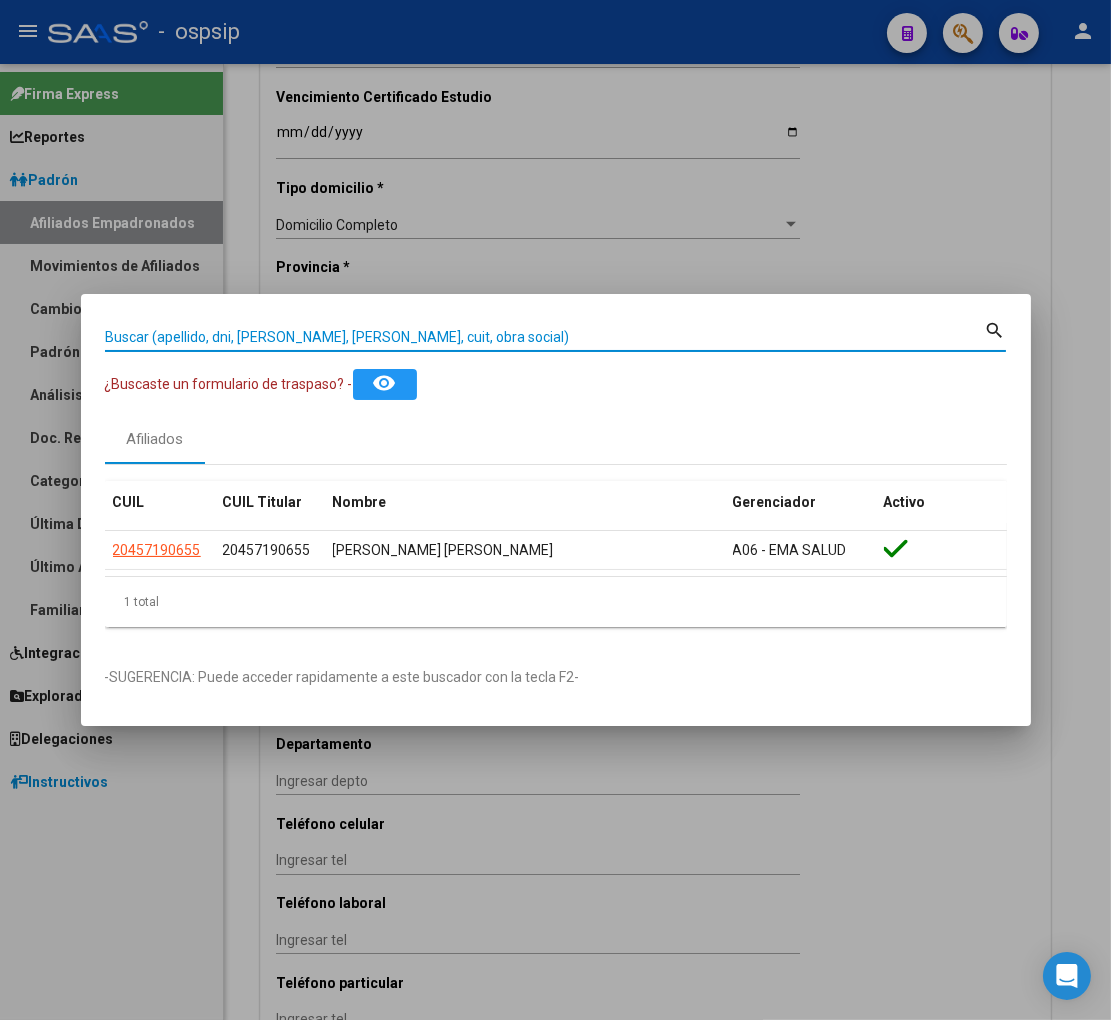 click on "Buscar (apellido, dni, [PERSON_NAME], [PERSON_NAME], cuit, obra social)" at bounding box center [545, 337] 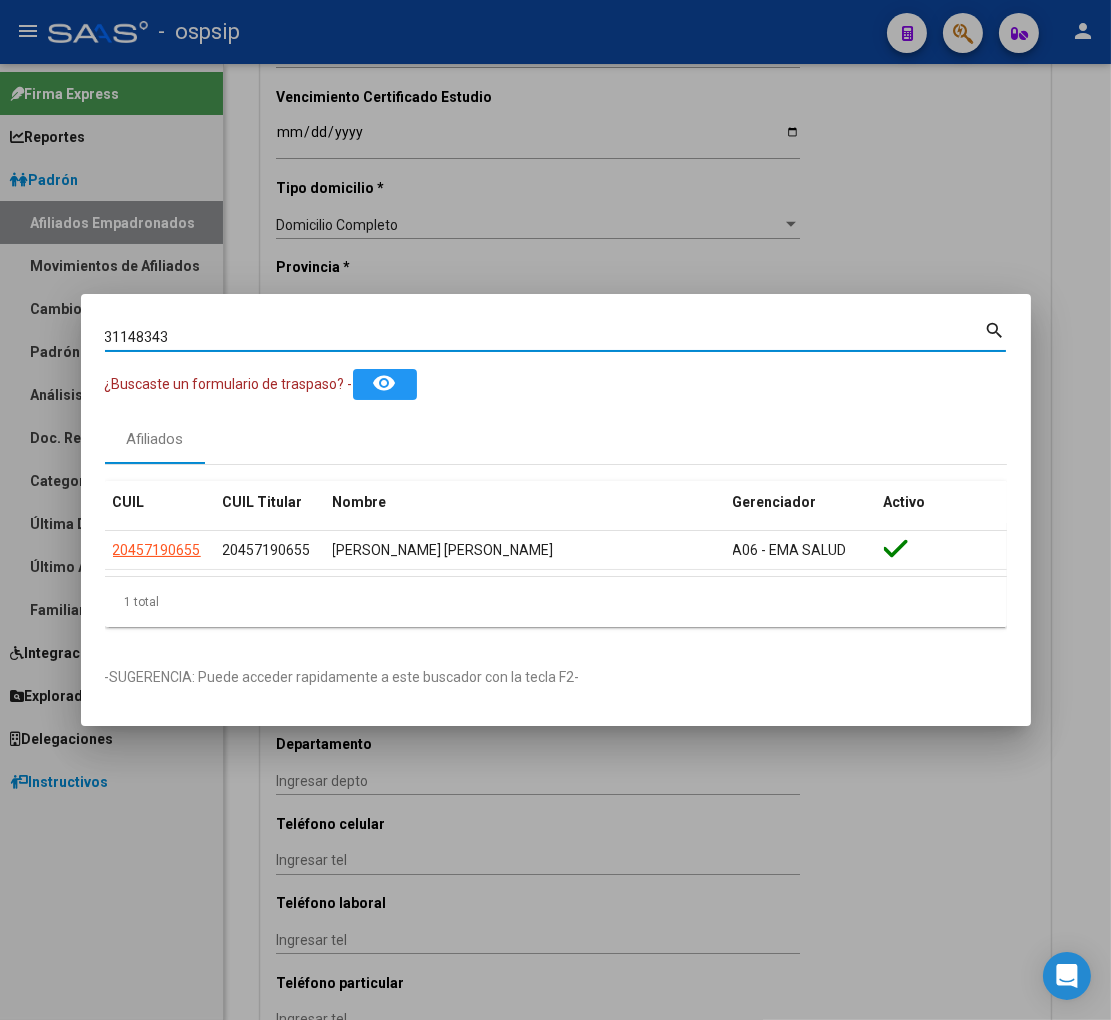 type on "31148343" 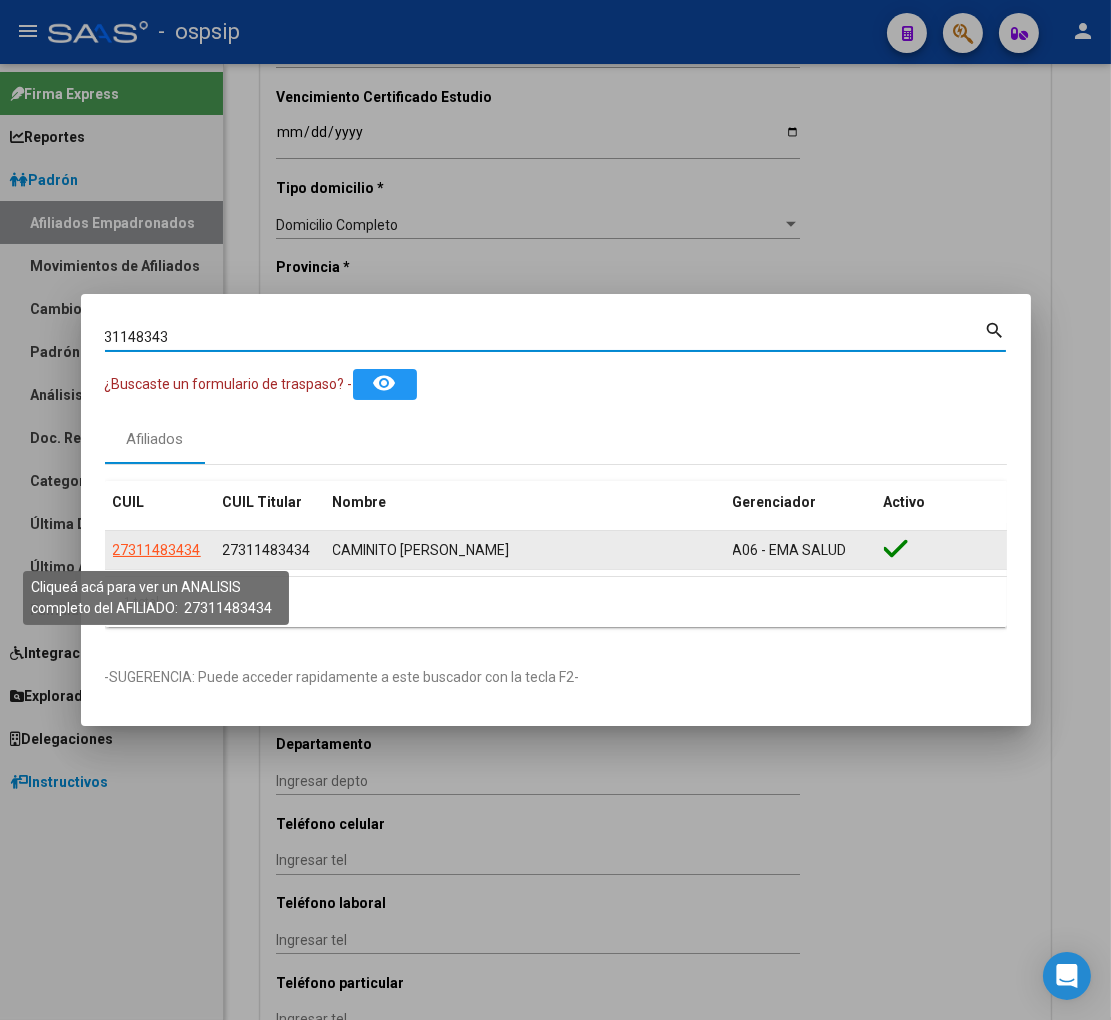 click on "27311483434" 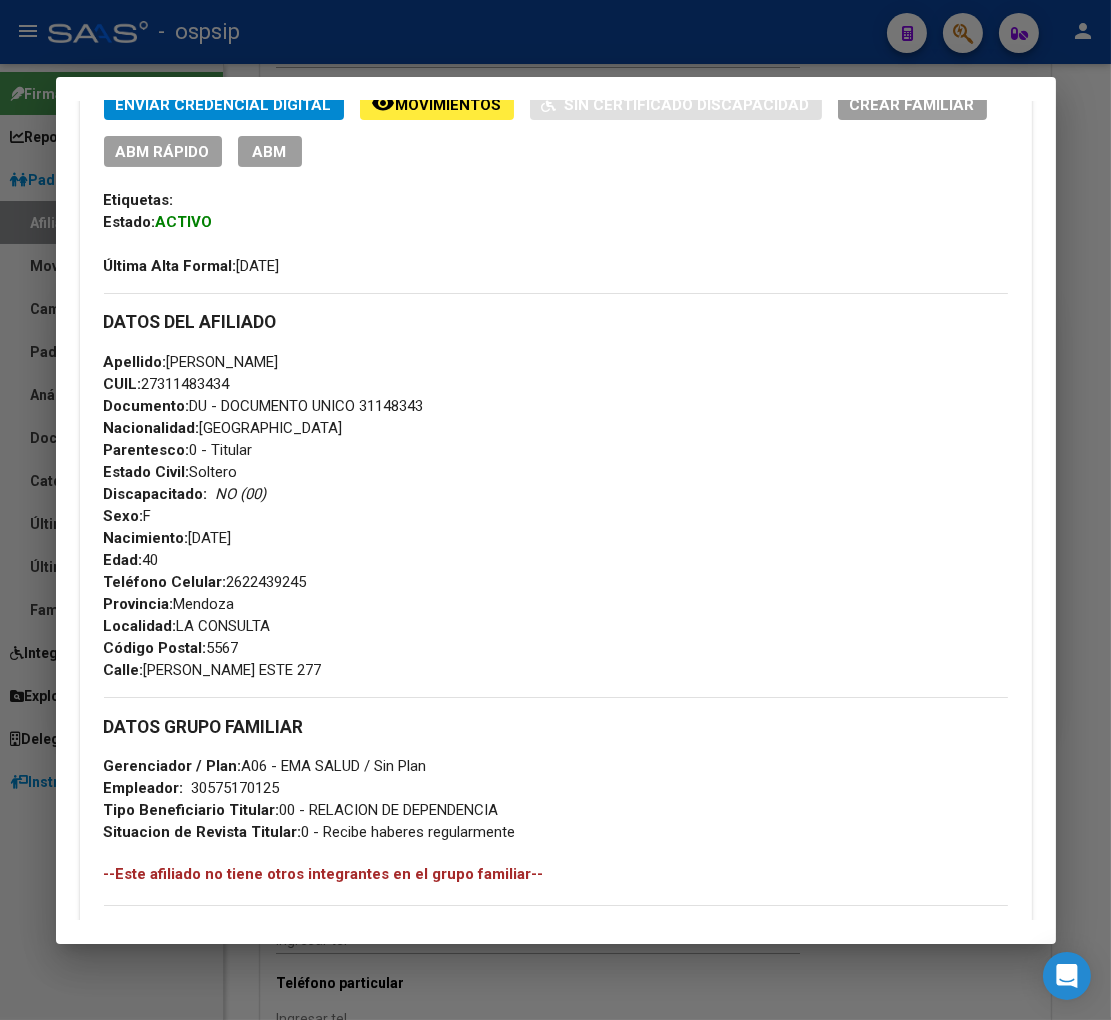 scroll, scrollTop: 333, scrollLeft: 0, axis: vertical 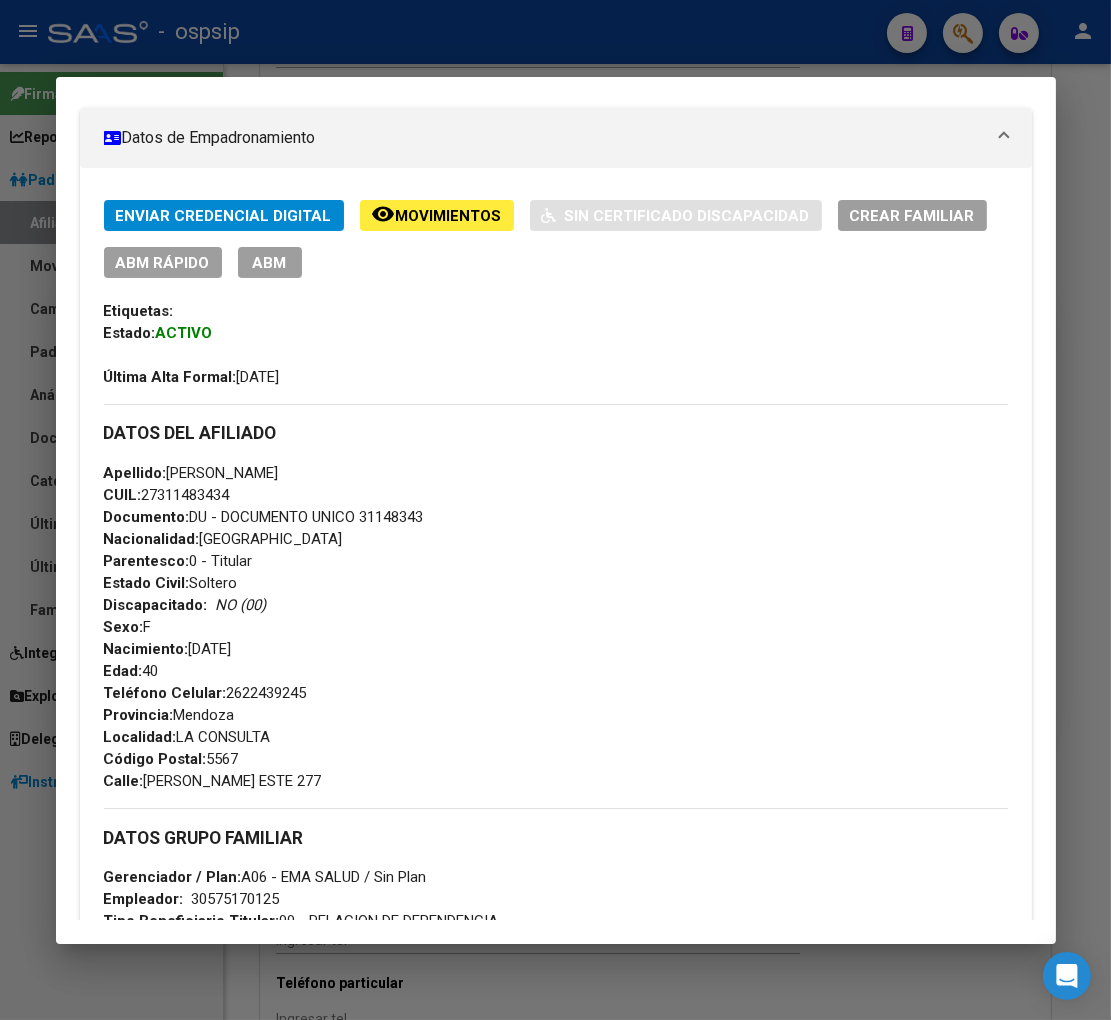 click on "Movimientos" 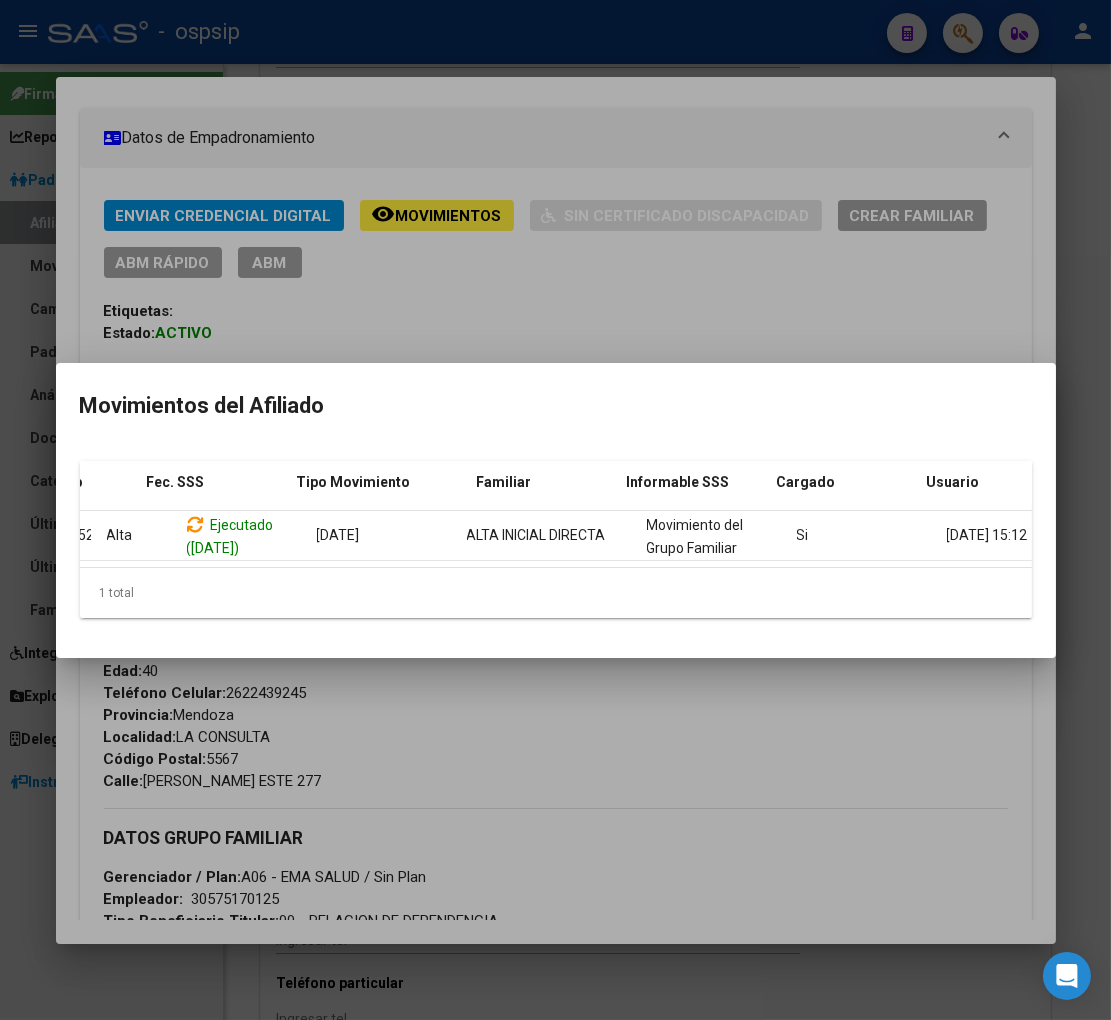 scroll, scrollTop: 0, scrollLeft: 327, axis: horizontal 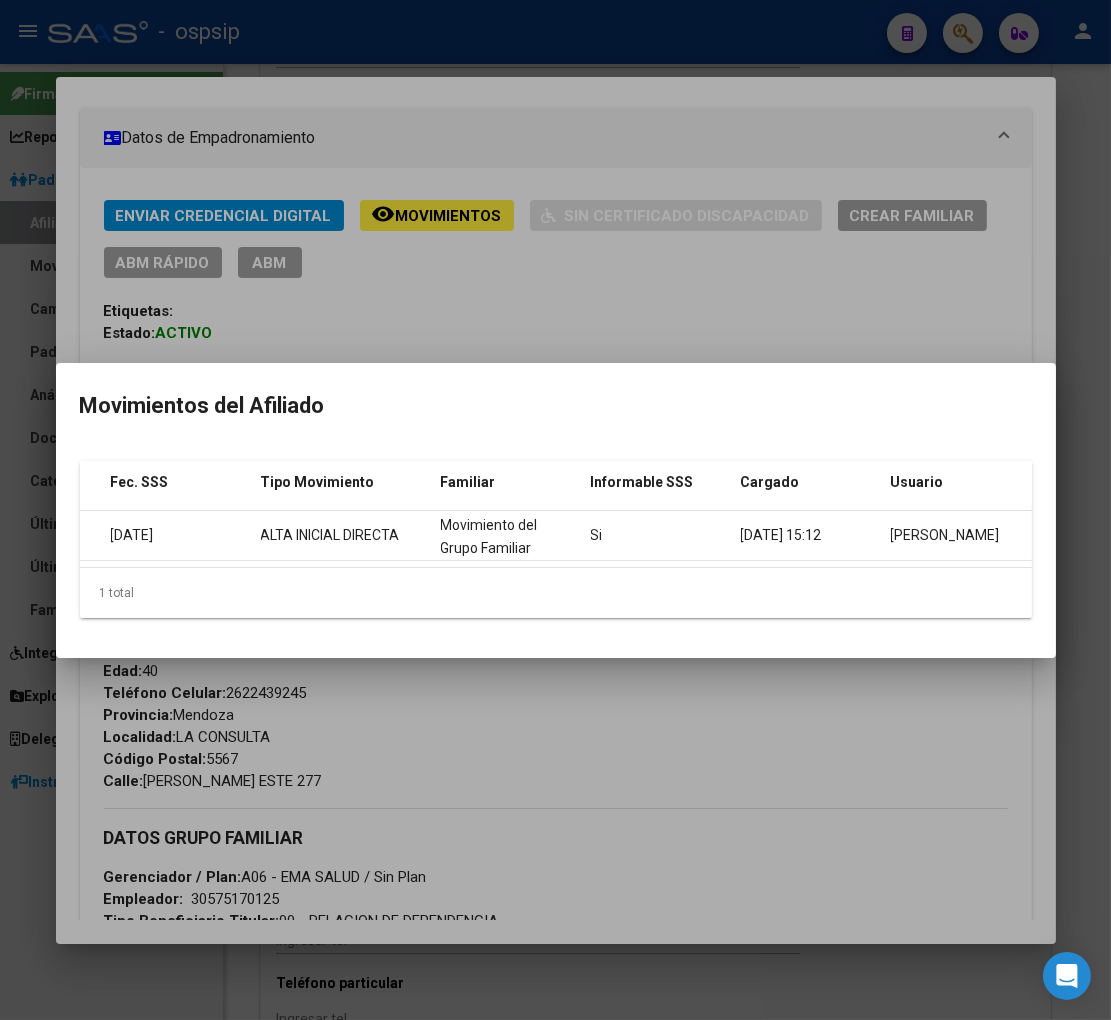 click at bounding box center [555, 510] 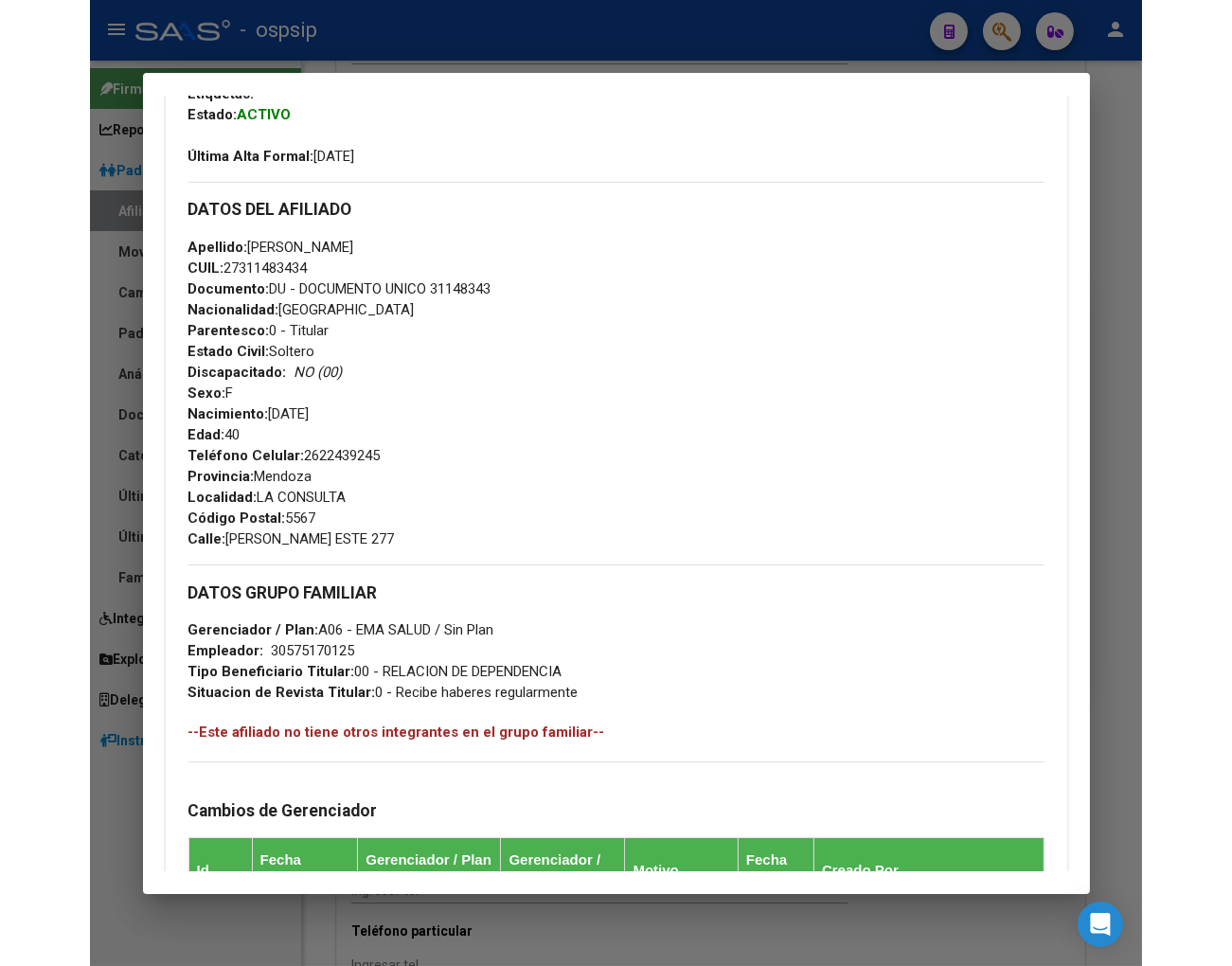 scroll, scrollTop: 0, scrollLeft: 0, axis: both 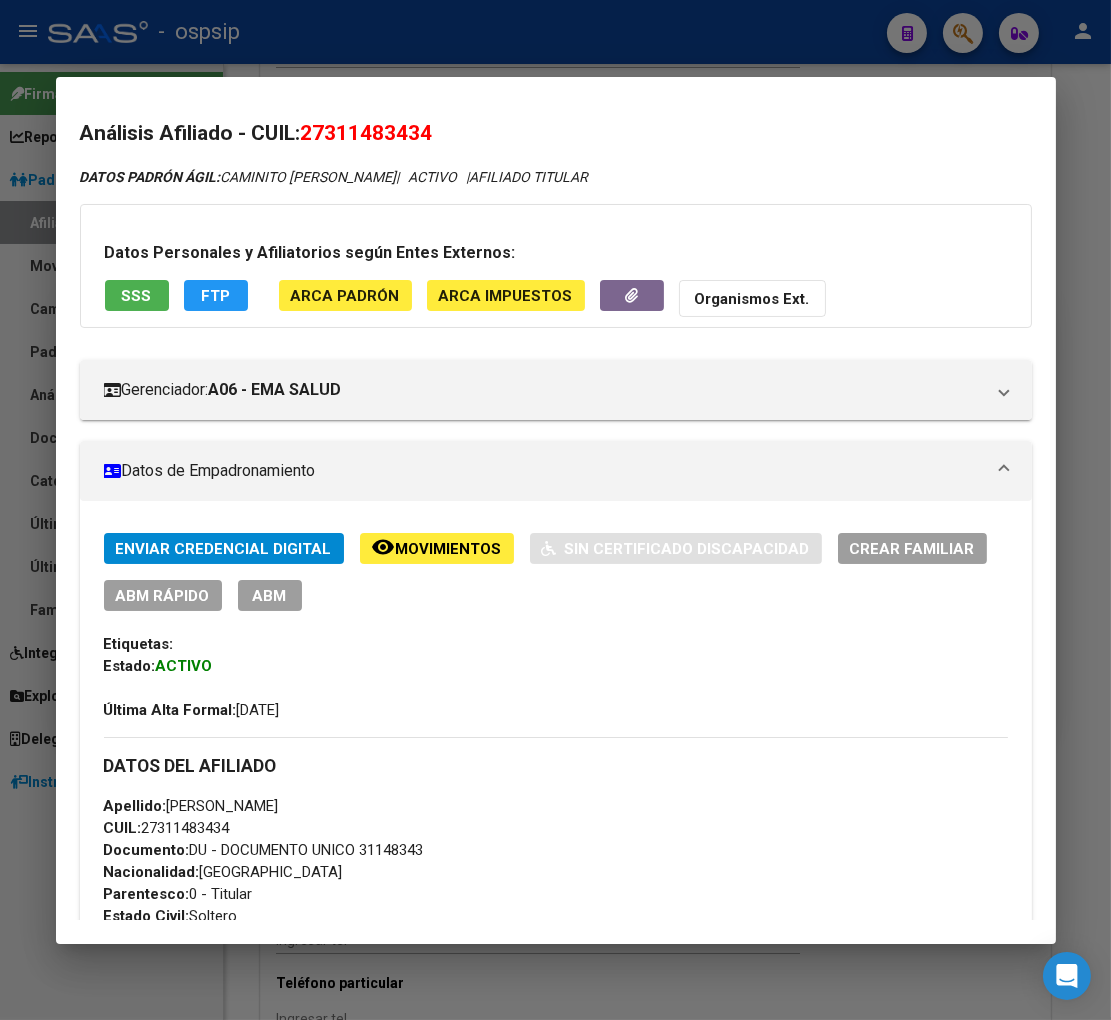 drag, startPoint x: 323, startPoint y: 122, endPoint x: 415, endPoint y: 138, distance: 93.38094 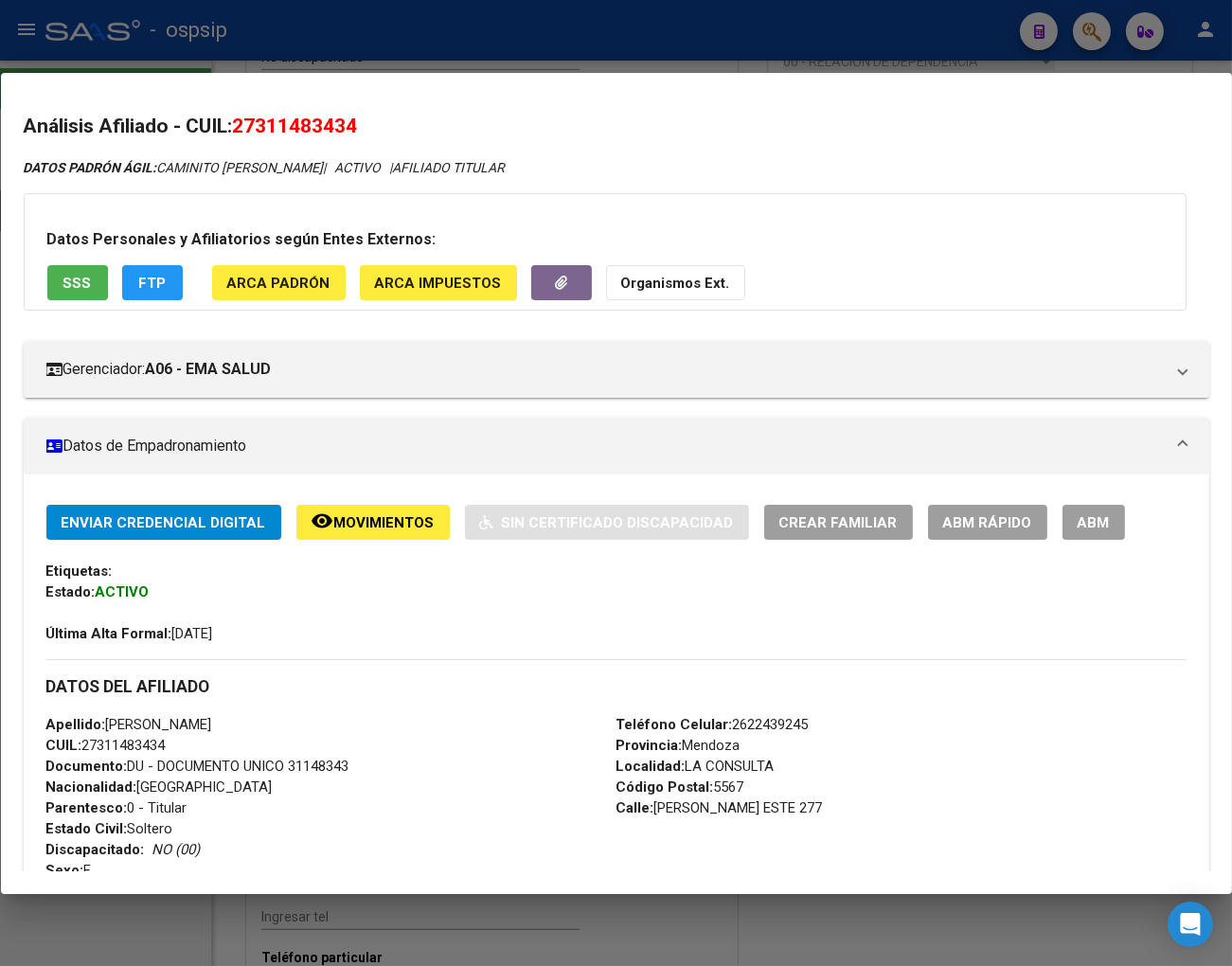 click on "Análisis Afiliado - CUIL:  27311483434" at bounding box center (616, 127) 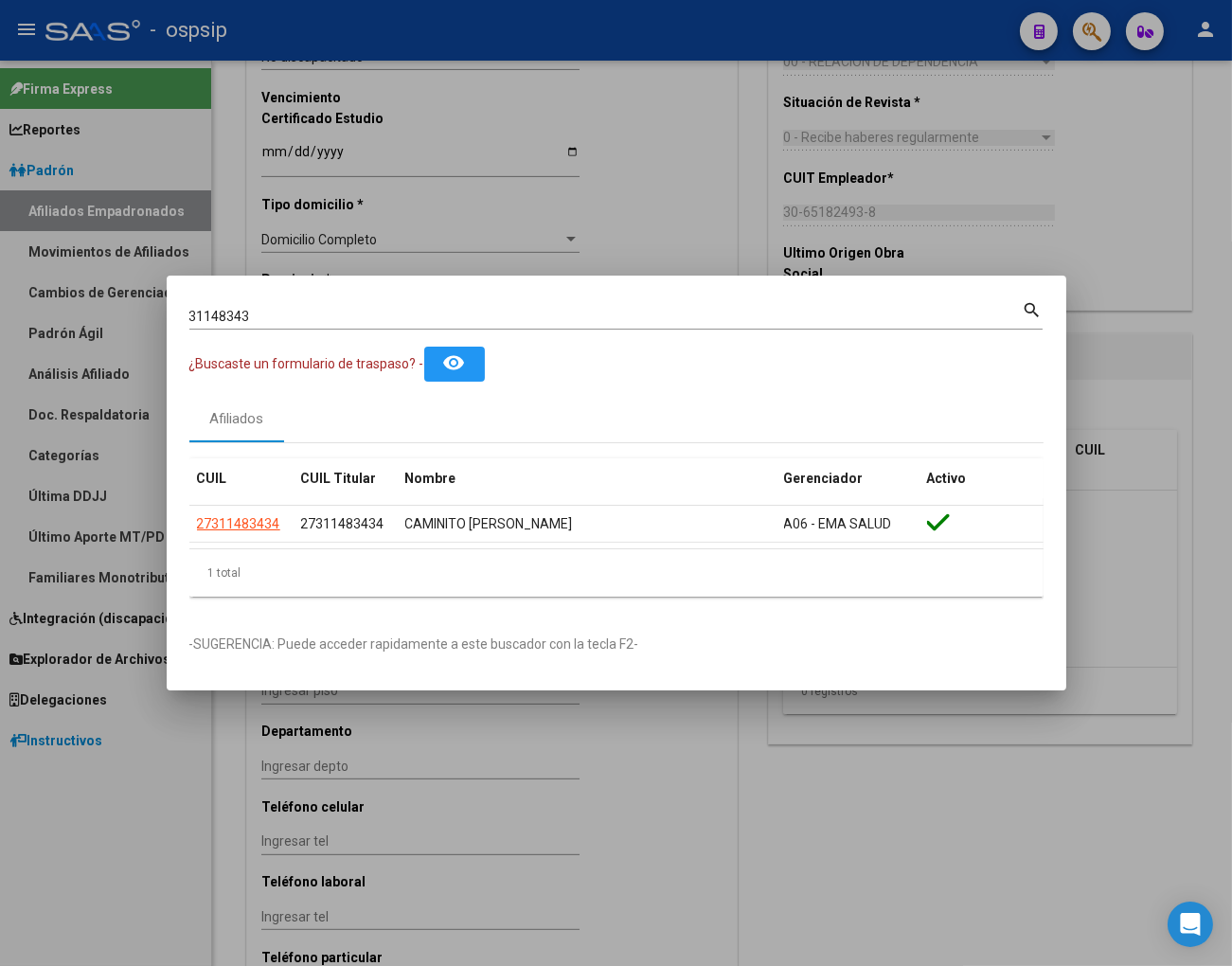 click on "31148343" at bounding box center [606, 316] 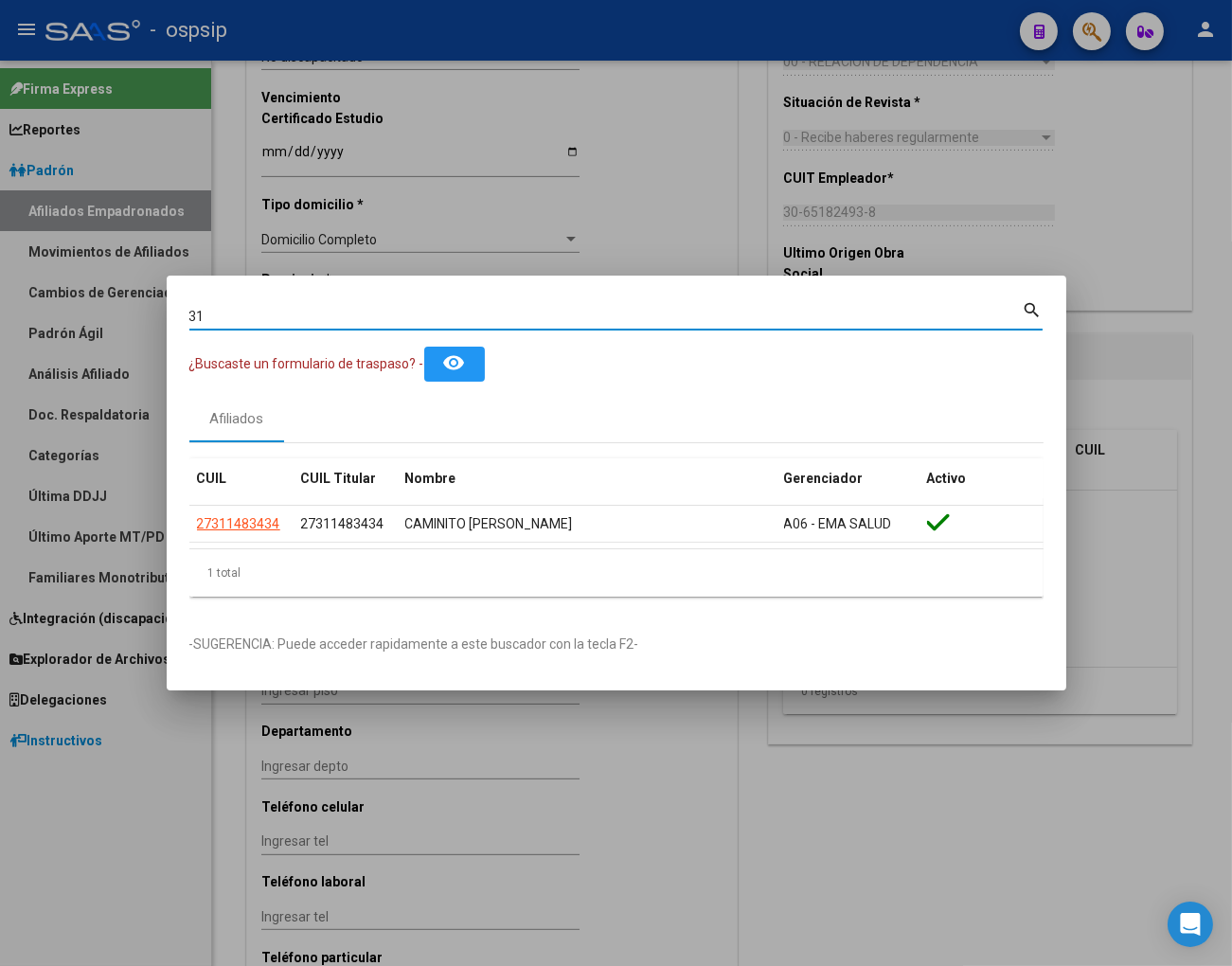 type on "3" 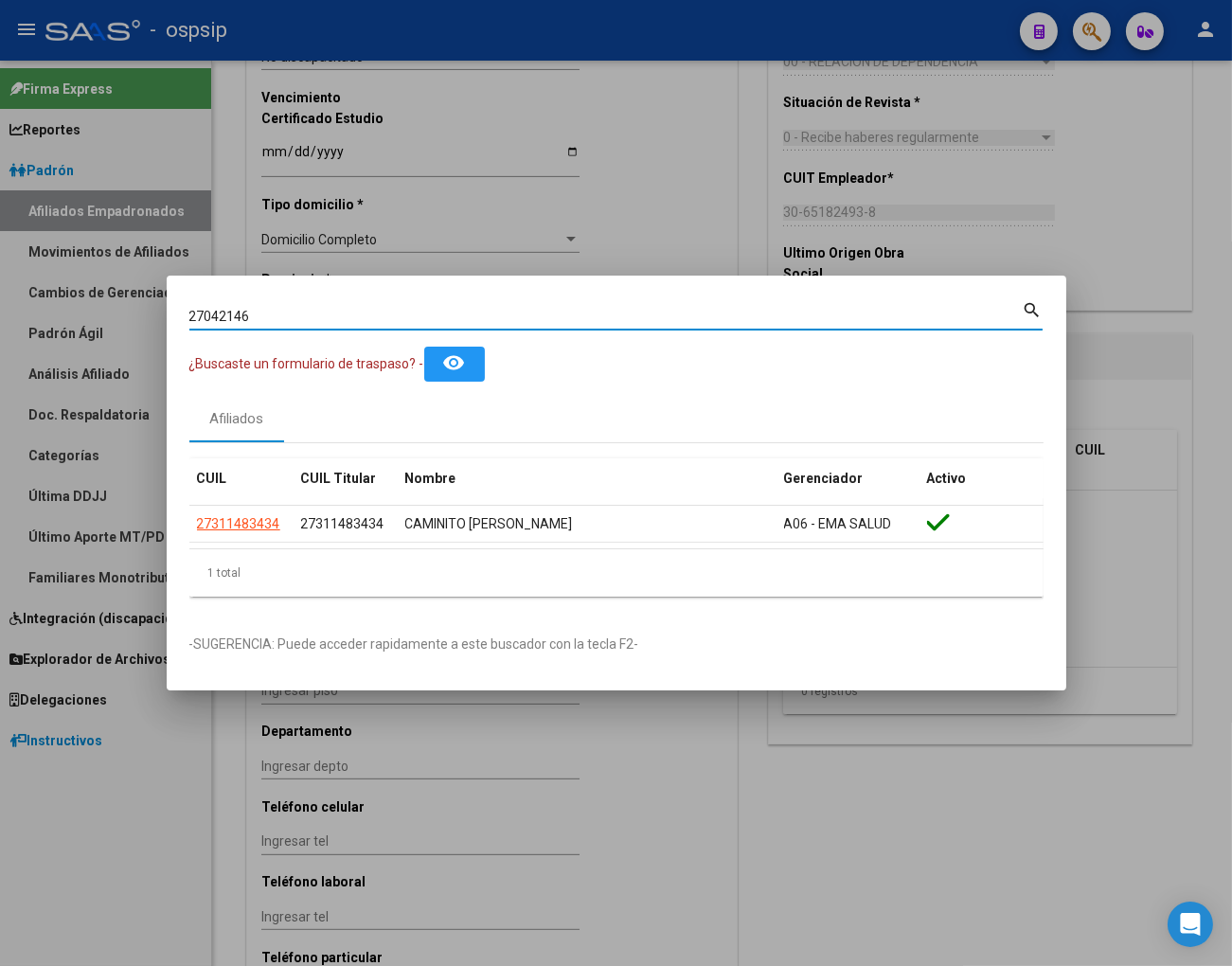 type on "27042146" 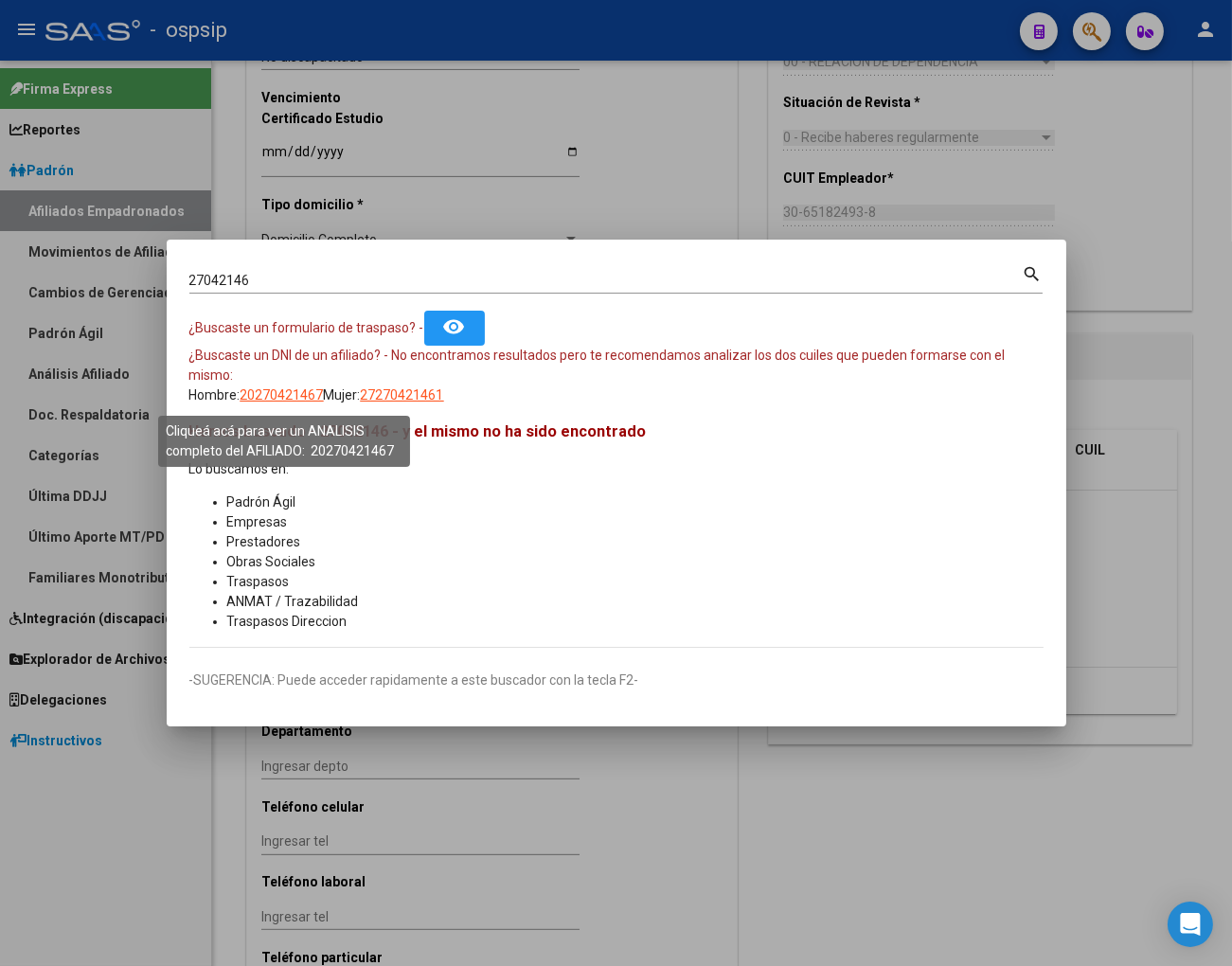click on "20270421467" at bounding box center [282, 395] 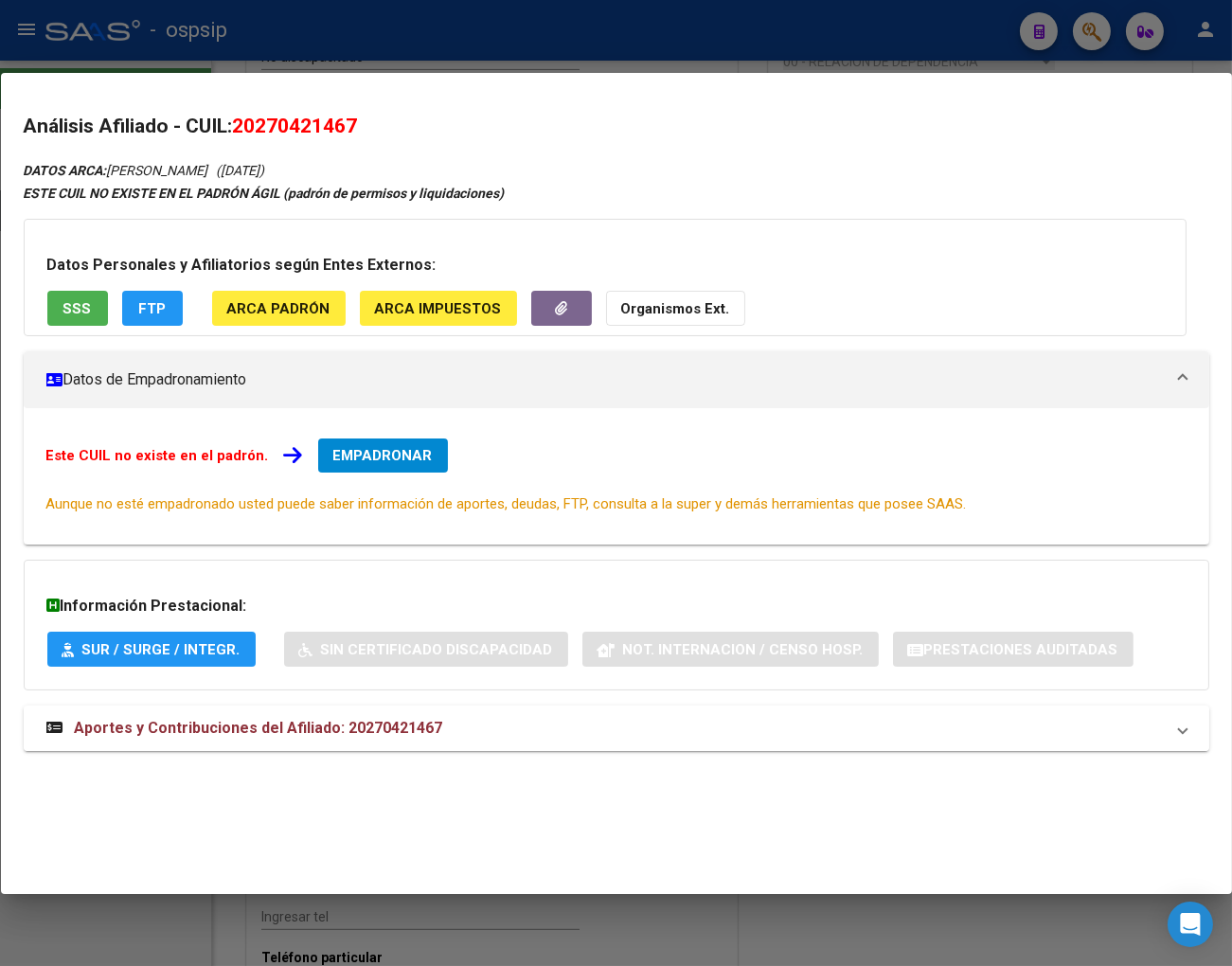 click on "Aportes y Contribuciones del Afiliado: 20270421467" at bounding box center (259, 727) 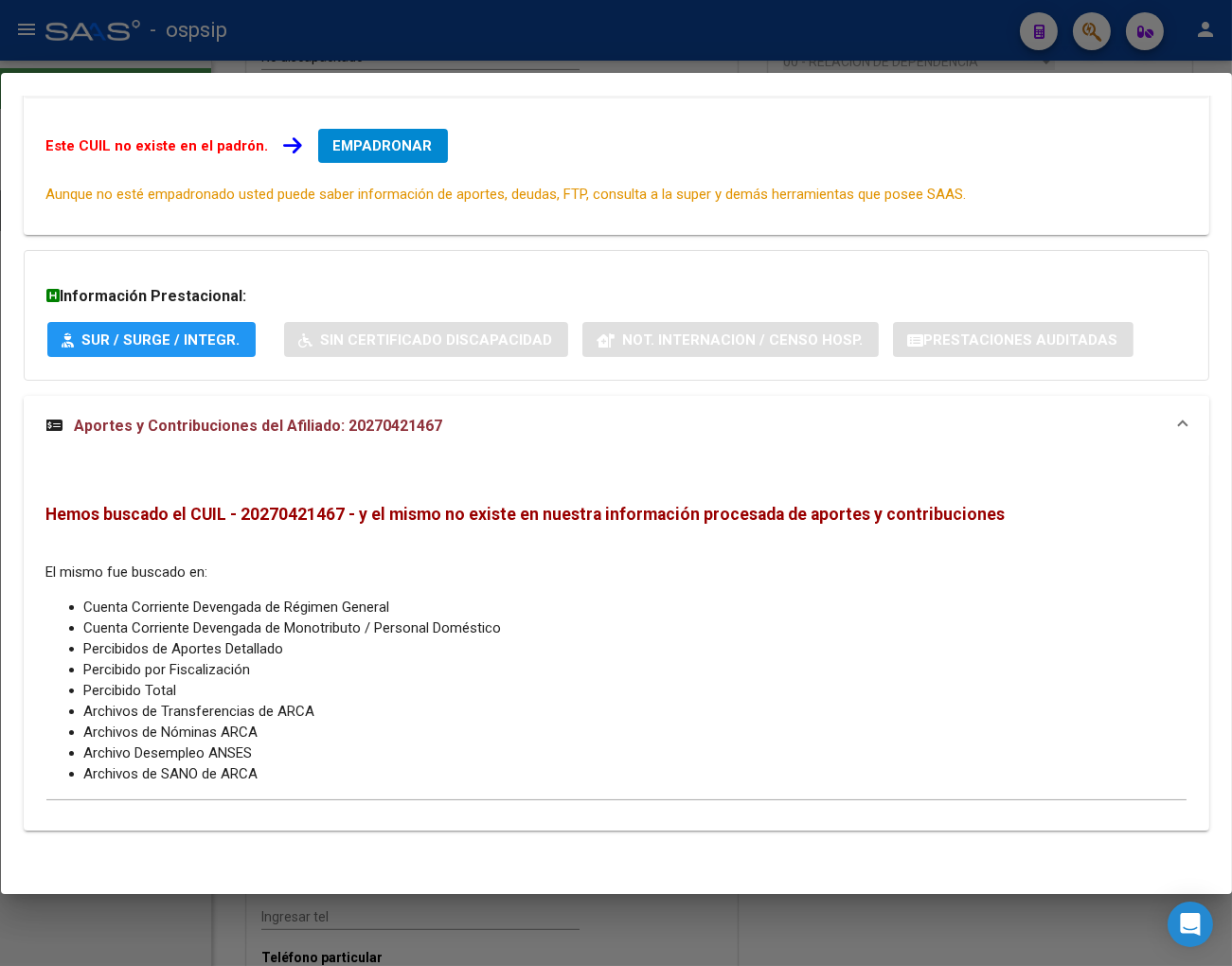 scroll, scrollTop: 0, scrollLeft: 0, axis: both 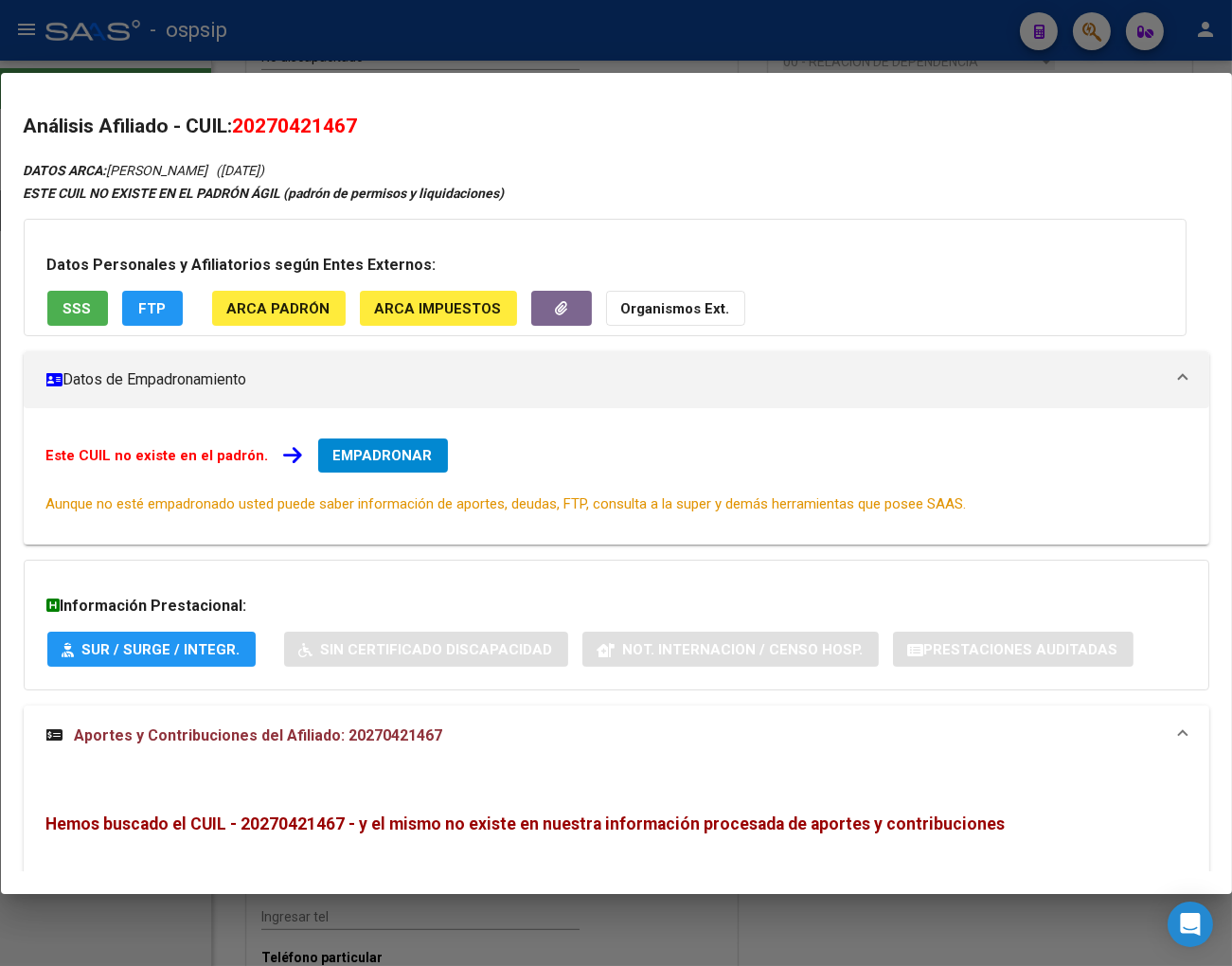 drag, startPoint x: 262, startPoint y: 118, endPoint x: 357, endPoint y: 134, distance: 96.33795 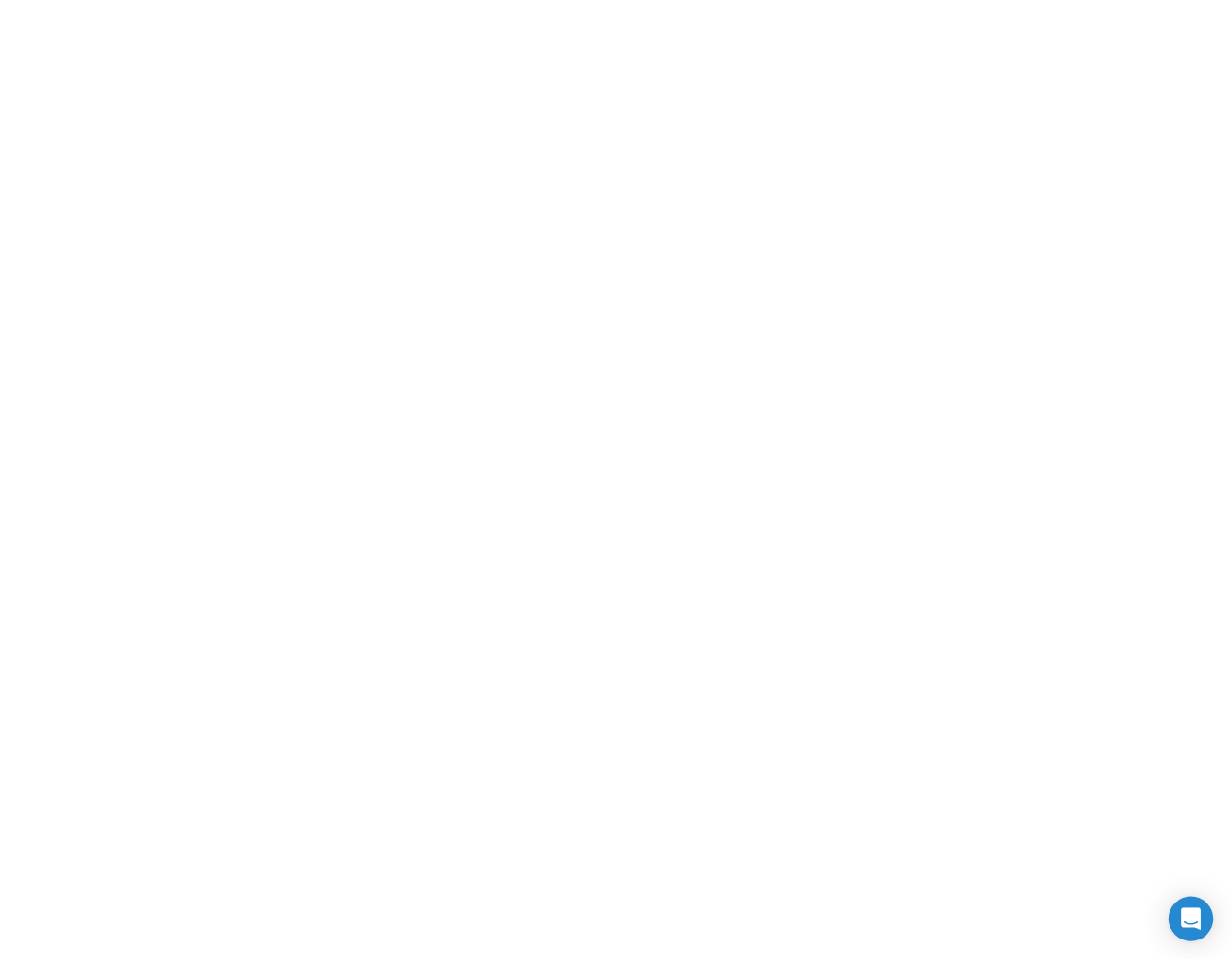 scroll, scrollTop: 0, scrollLeft: 0, axis: both 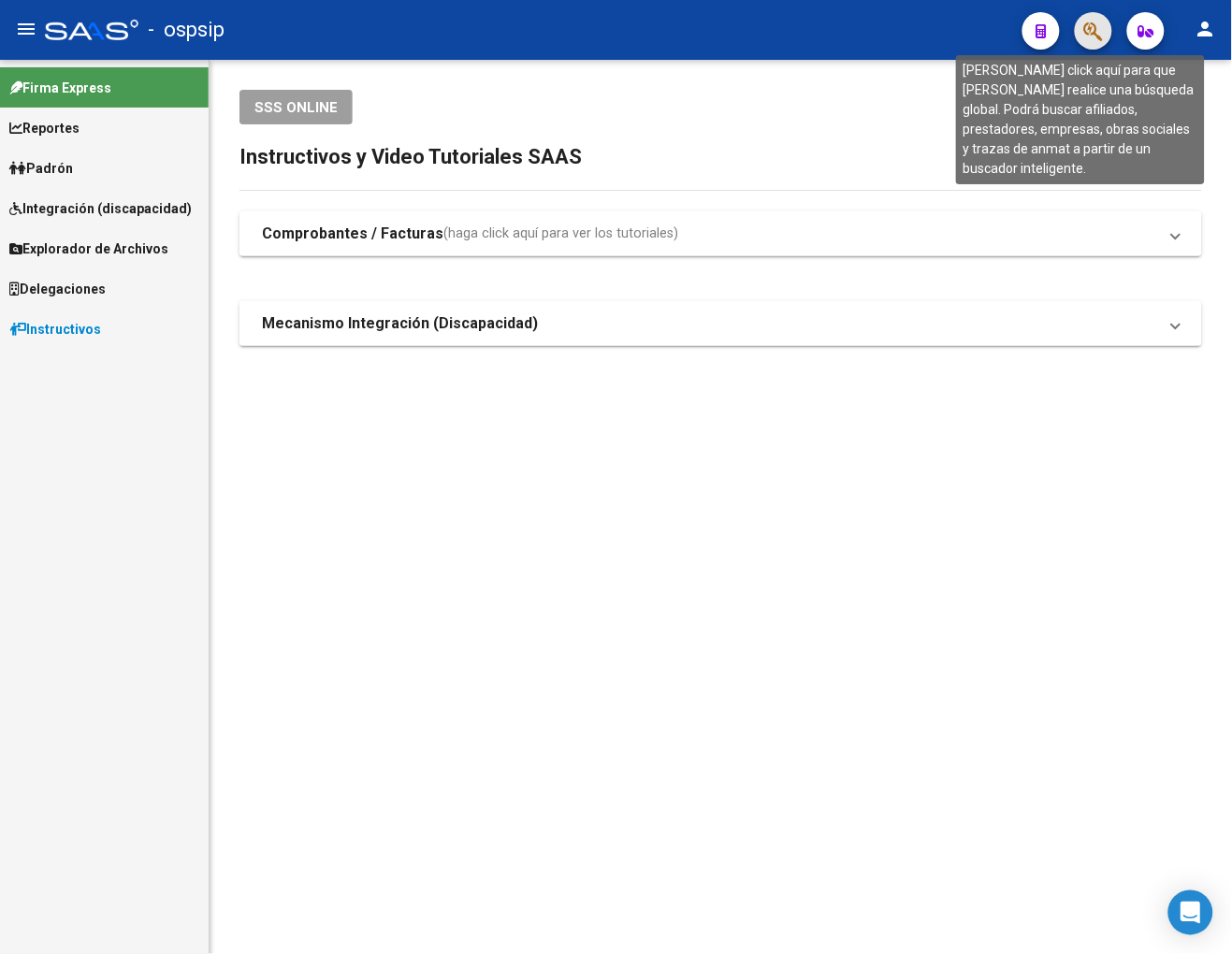 click 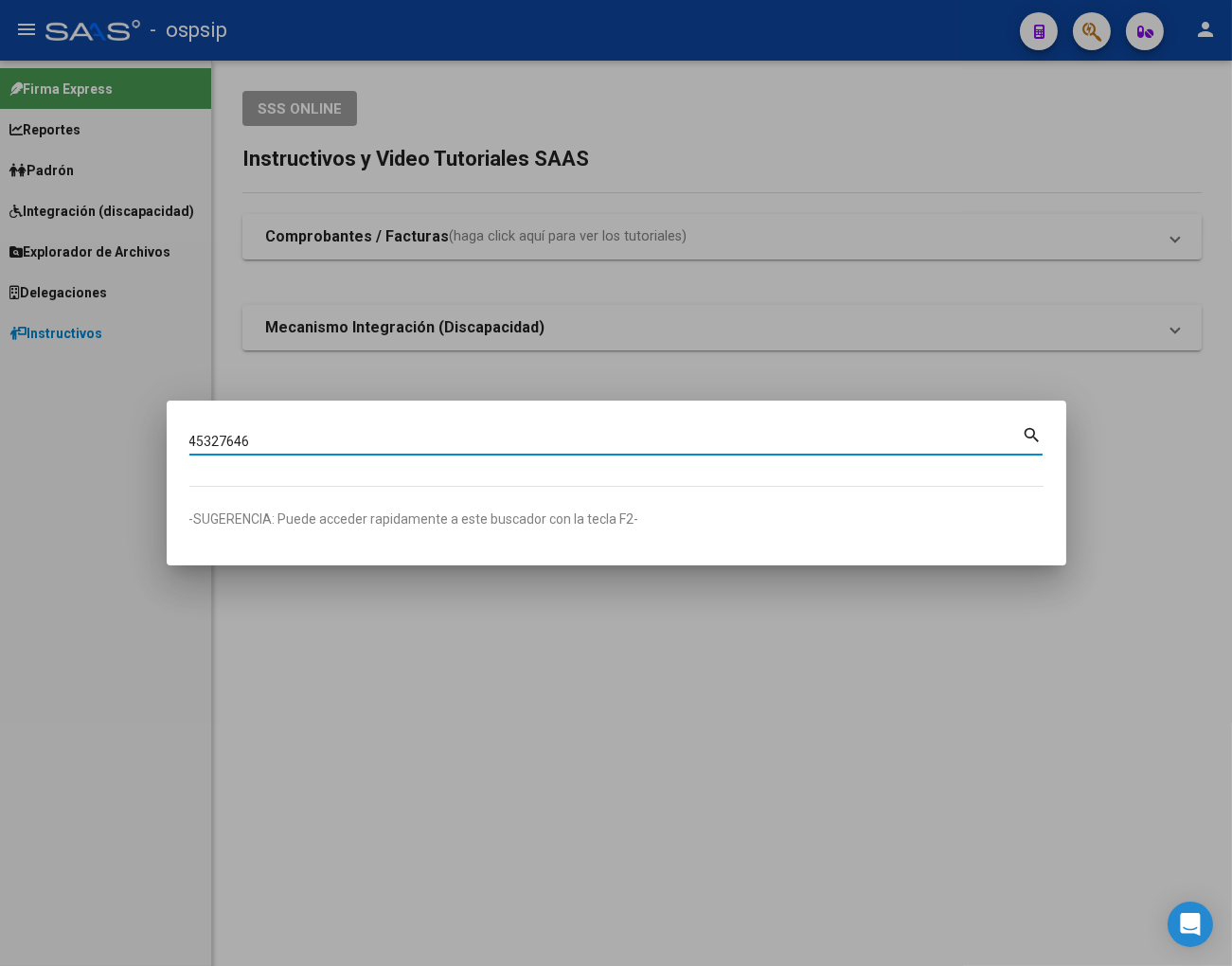 type on "45327646" 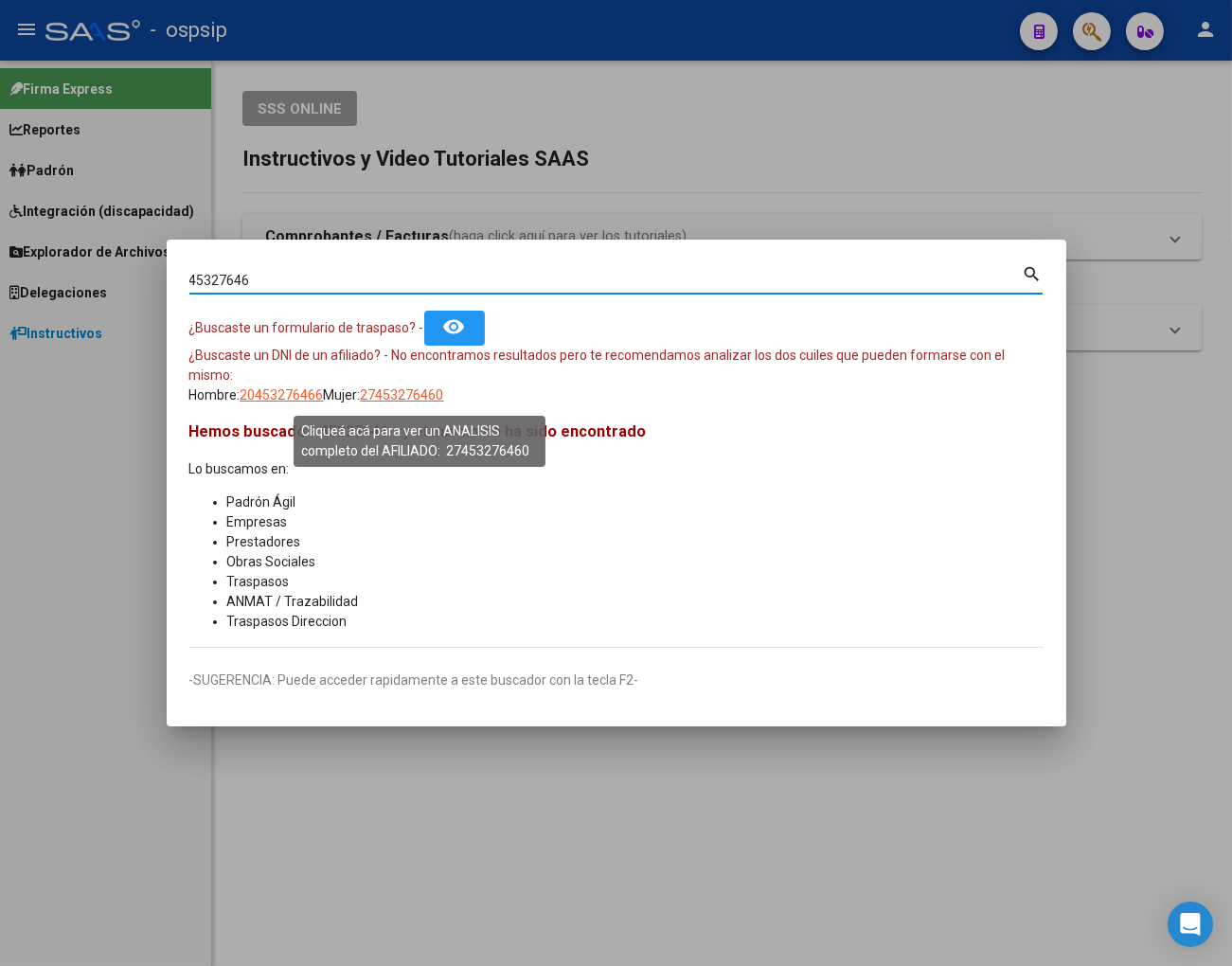 click on "27453276460" at bounding box center [402, 395] 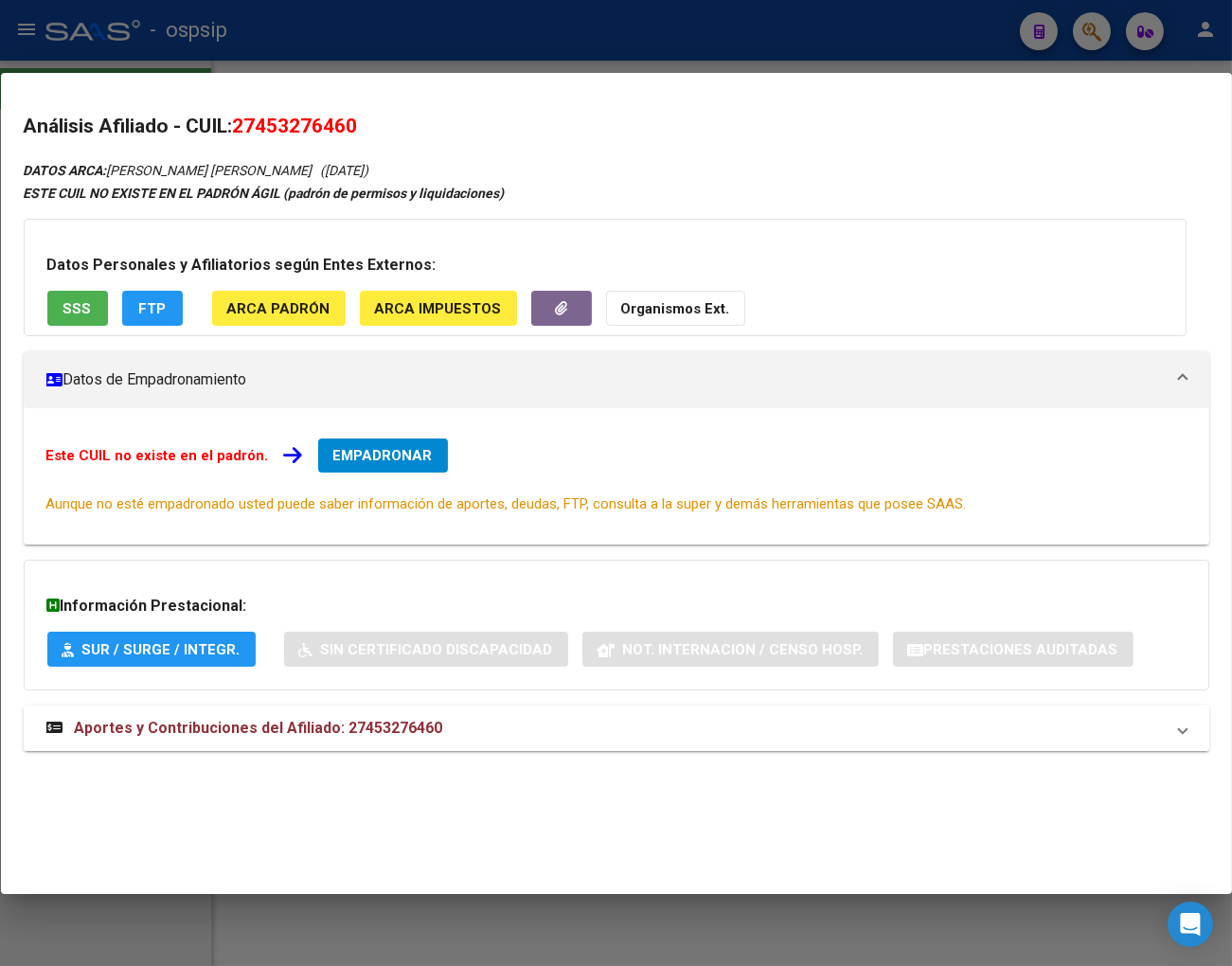 click on "Aportes y Contribuciones del Afiliado: 27453276460" at bounding box center (259, 727) 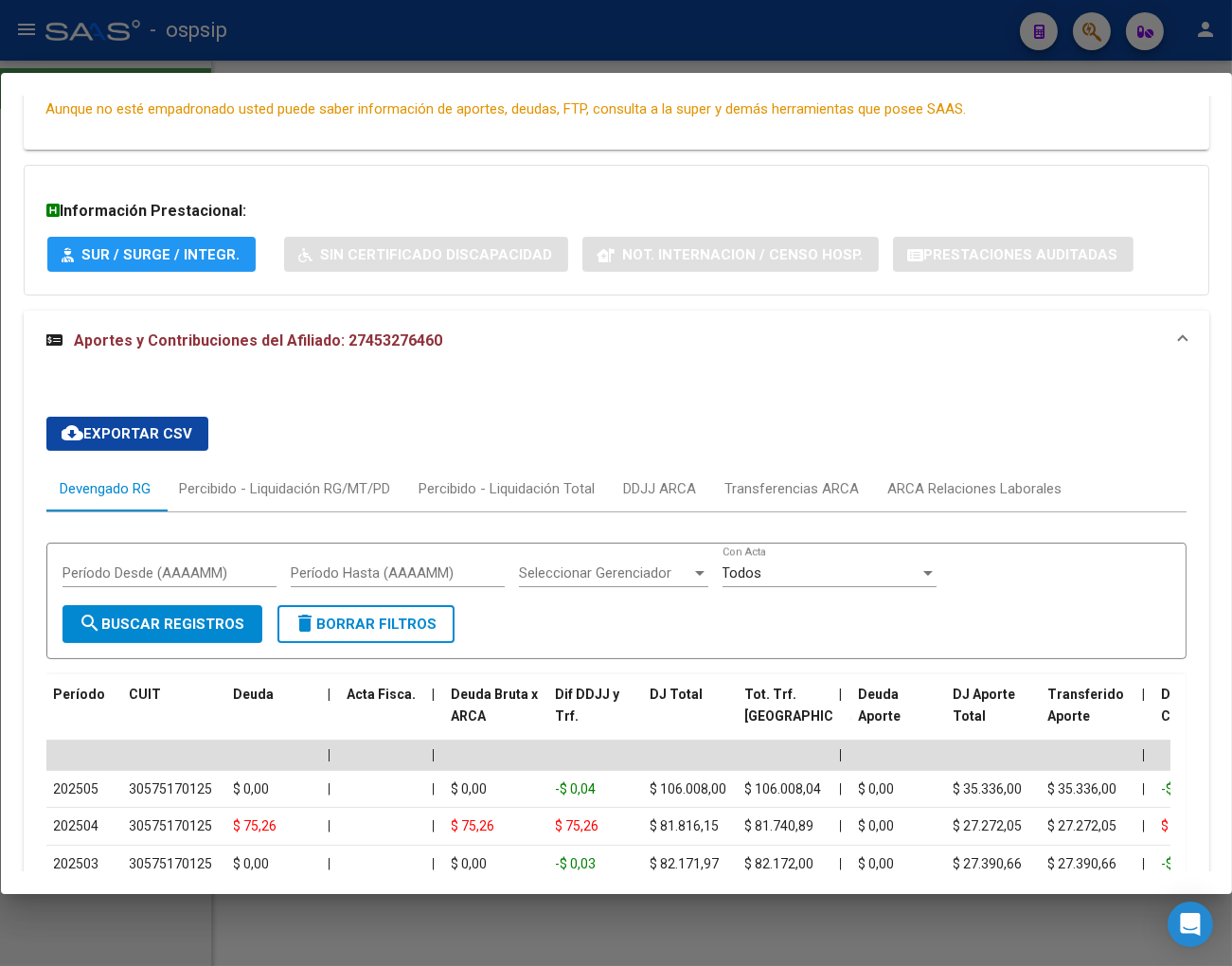 scroll, scrollTop: 420, scrollLeft: 0, axis: vertical 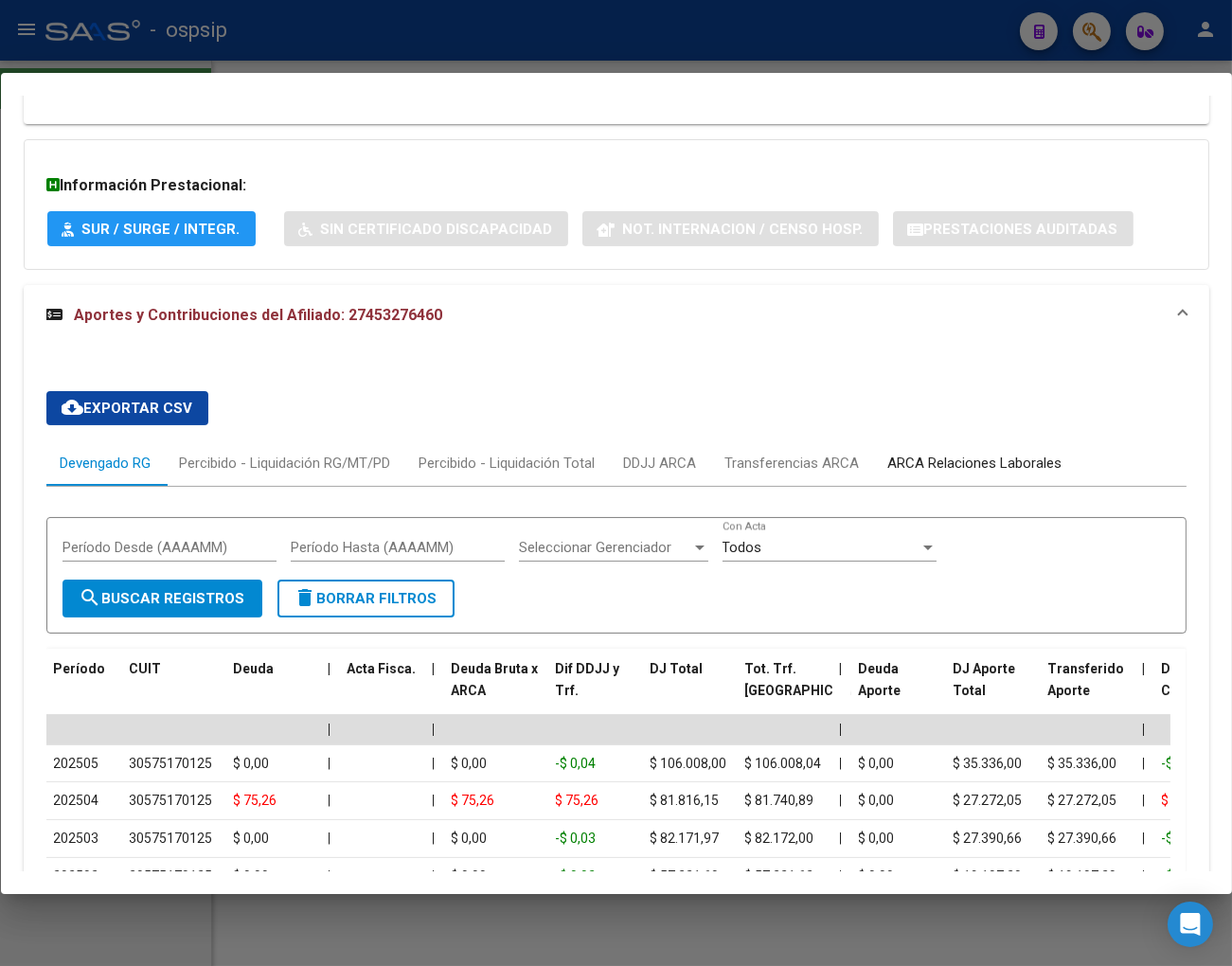 click on "ARCA Relaciones Laborales" at bounding box center [975, 463] 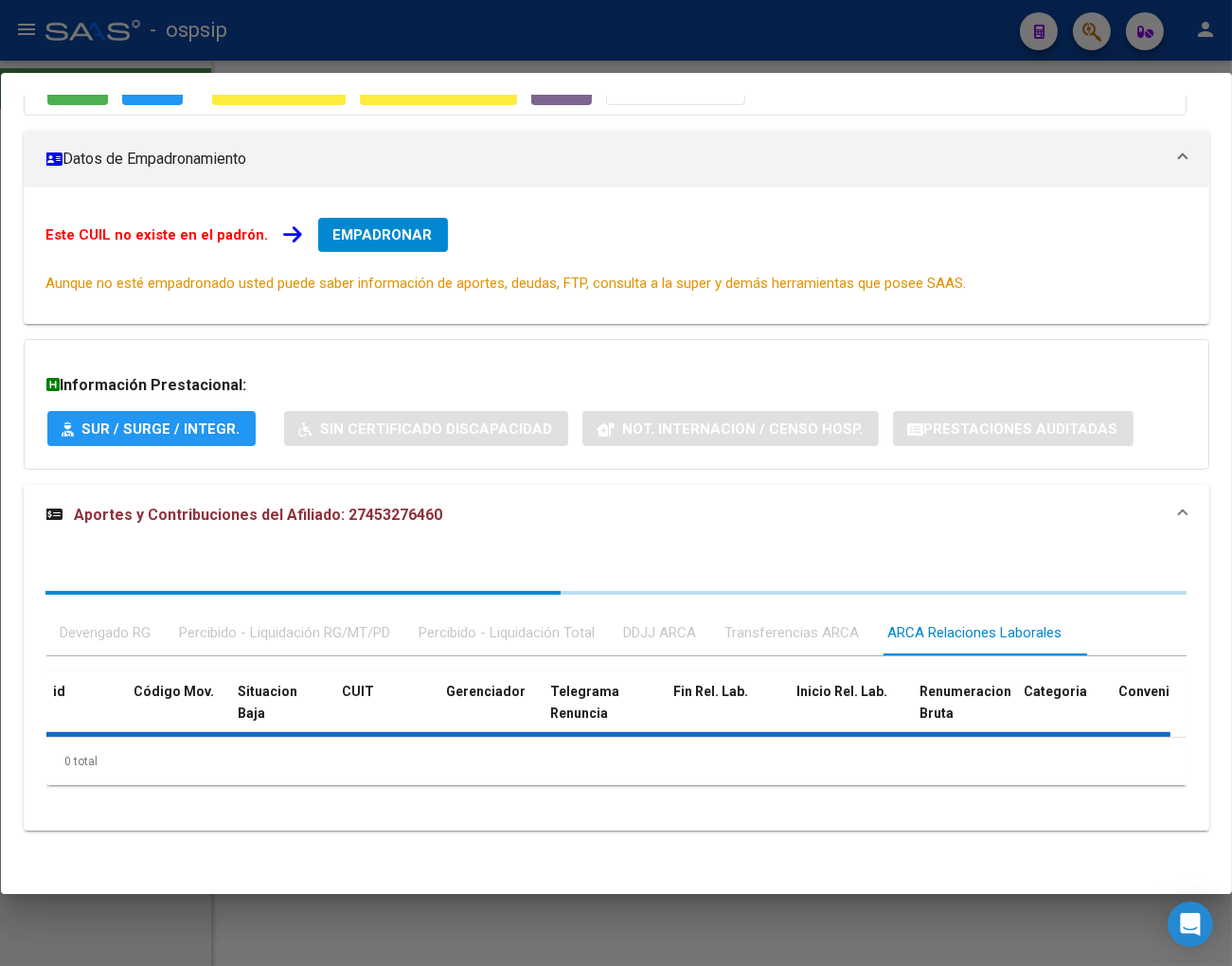 scroll, scrollTop: 349, scrollLeft: 0, axis: vertical 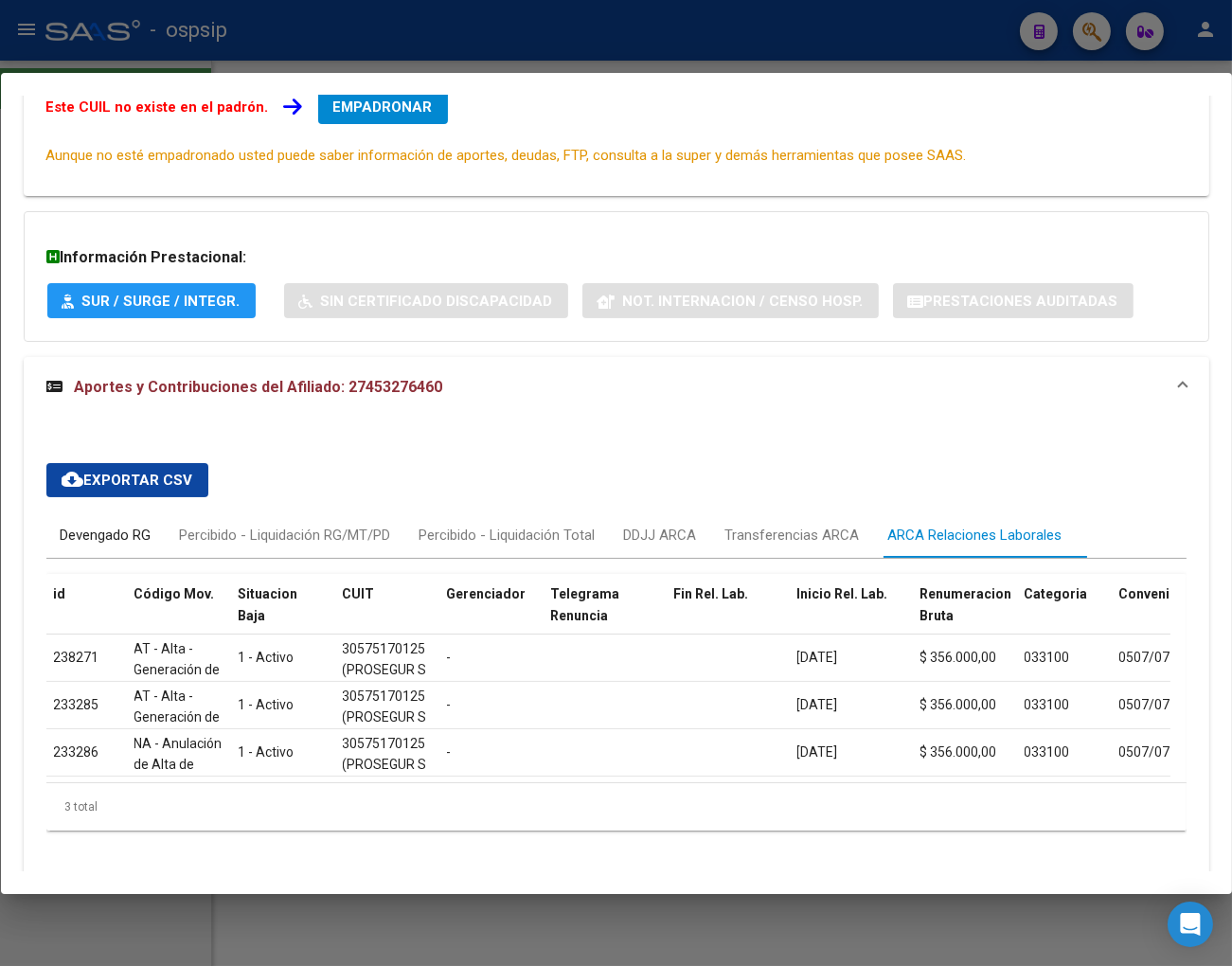 click on "Devengado RG" at bounding box center (106, 535) 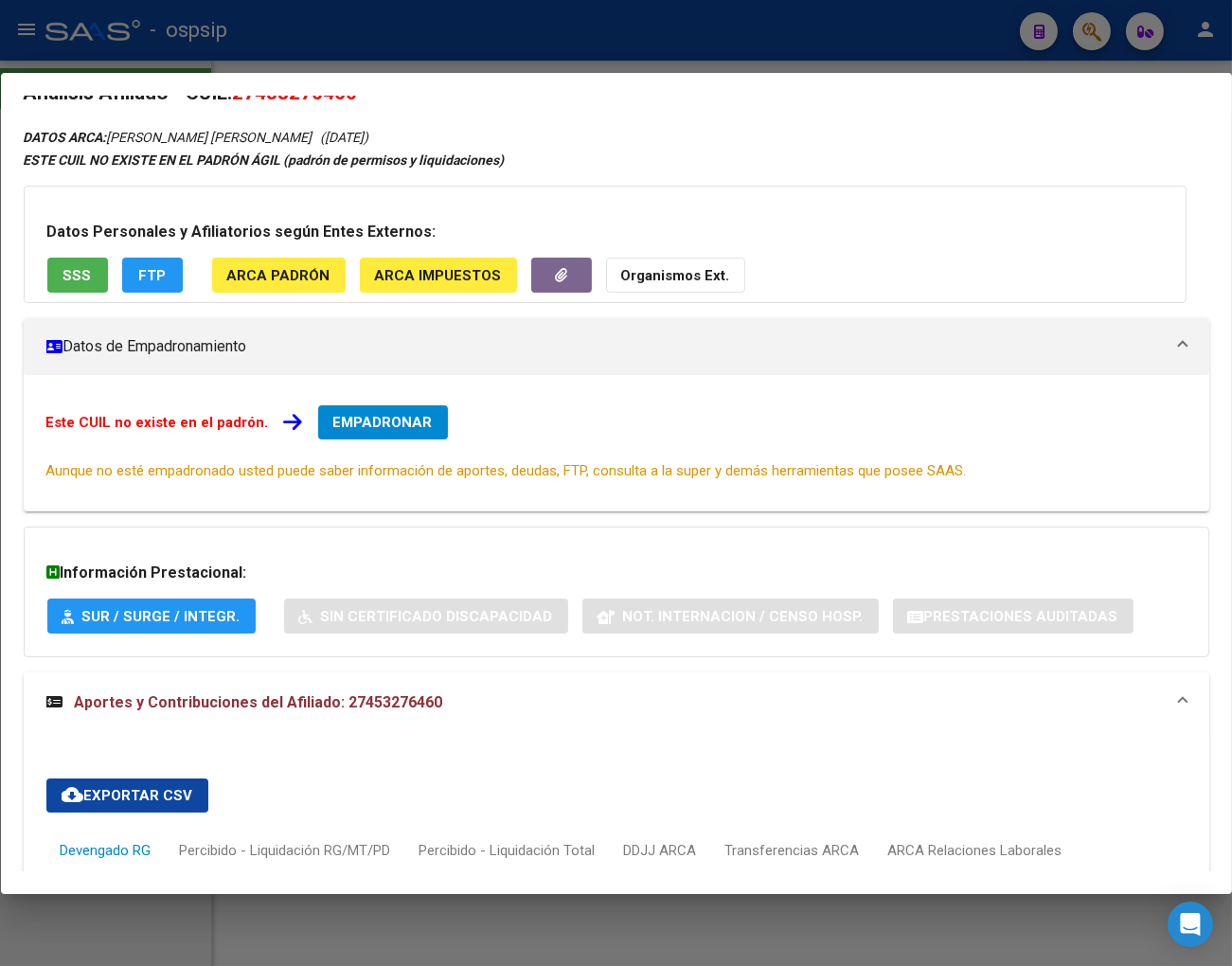 scroll, scrollTop: 0, scrollLeft: 0, axis: both 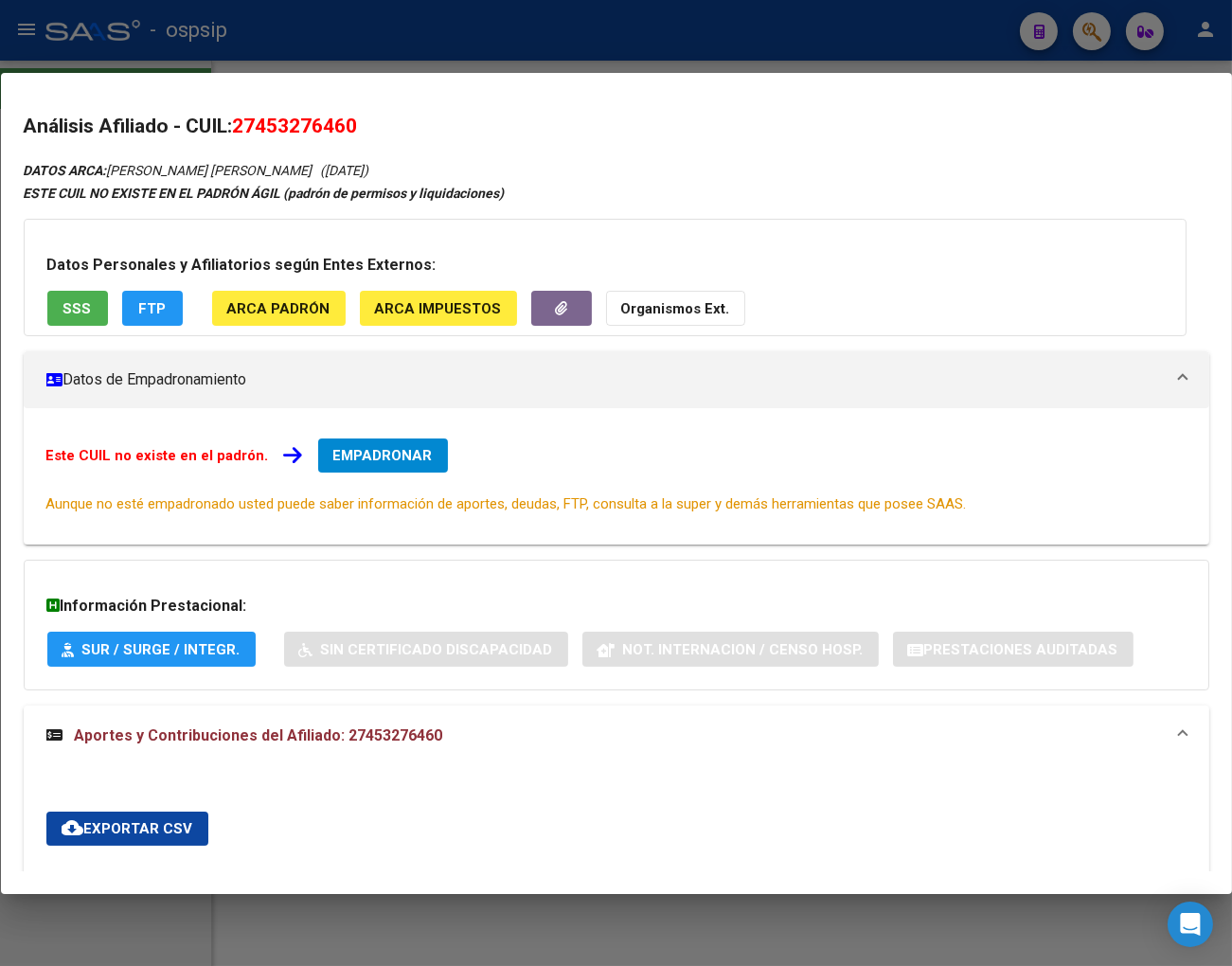 click on "Análisis Afiliado - CUIL:  27453276460 DATOS ARCA:  [PERSON_NAME] [PERSON_NAME]       ([DATE])  ESTE CUIL NO EXISTE EN EL [PERSON_NAME] ÁGIL ([PERSON_NAME] de permisos y liquidaciones) Datos Personales y Afiliatorios [PERSON_NAME] Externos: SSS FTP ARCA [PERSON_NAME] ARCA Impuestos Organismos Ext.    Datos de Empadronamiento  Este CUIL no existe en el [GEOGRAPHIC_DATA].   EMPADRONAR
Aunque no esté empadronado usted puede saber información de aportes, deudas, FTP, consulta a la super y [PERSON_NAME] herramientas que posee SAAS.   Información Prestacional:       SUR / SURGE / INTEGR.    Sin Certificado Discapacidad    Not. Internacion / Censo Hosp.  Prestaciones Auditadas     Aportes y Contribuciones del Afiliado: 27453276460 cloud_download  Exportar CSV  Devengado RG Percibido - Liquidación RG/MT/PD Percibido - Liquidación Total DDJJ ARCA Transferencias ARCA ARCA Relaciones Laborales Período Desde (AAAAMM) Período Hasta (AAAAMM) Seleccionar Gerenciador Seleccionar Gerenciador Todos  Con Acta search  Buscar Registros  delete" at bounding box center [616, 483] 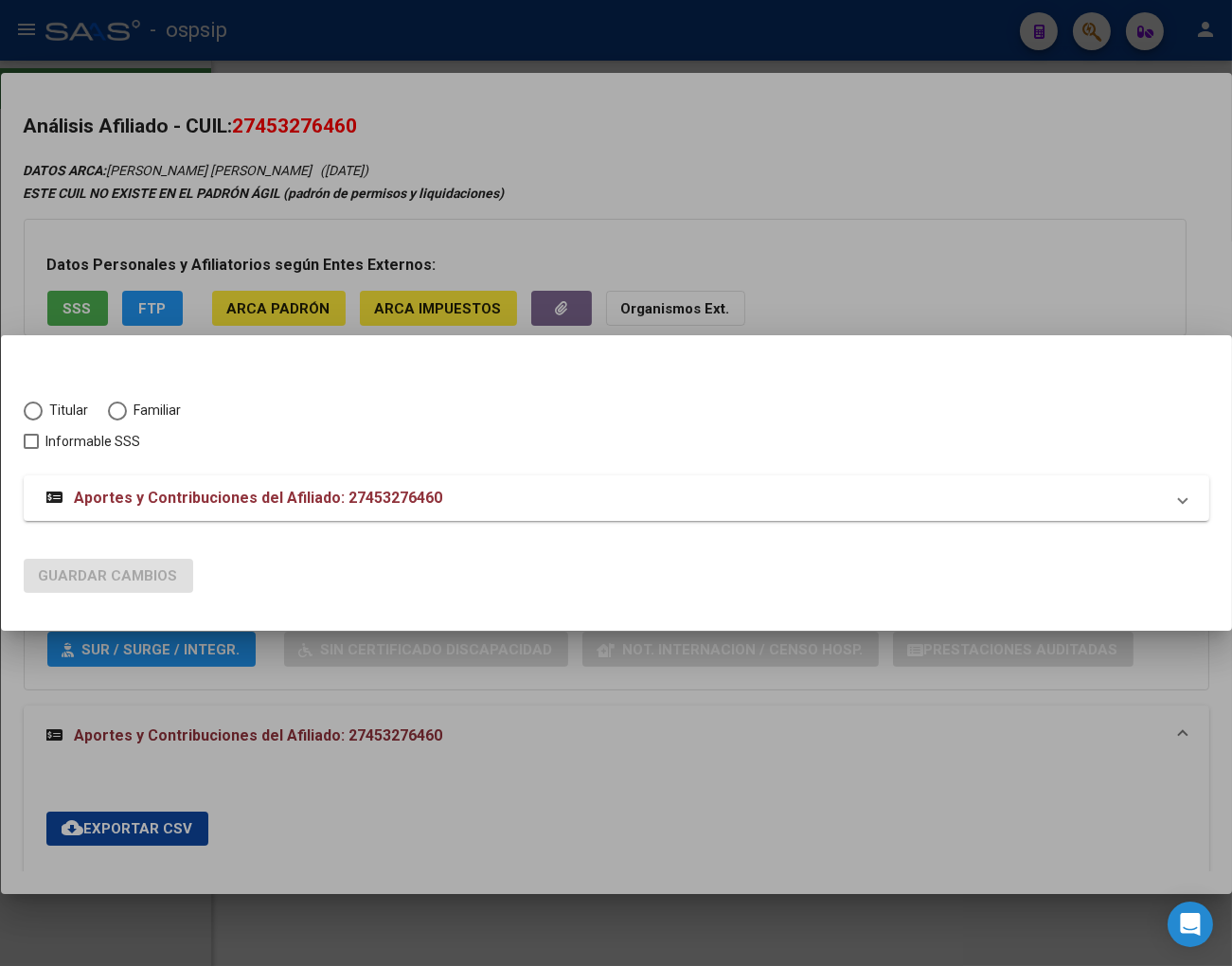 click at bounding box center [33, 411] 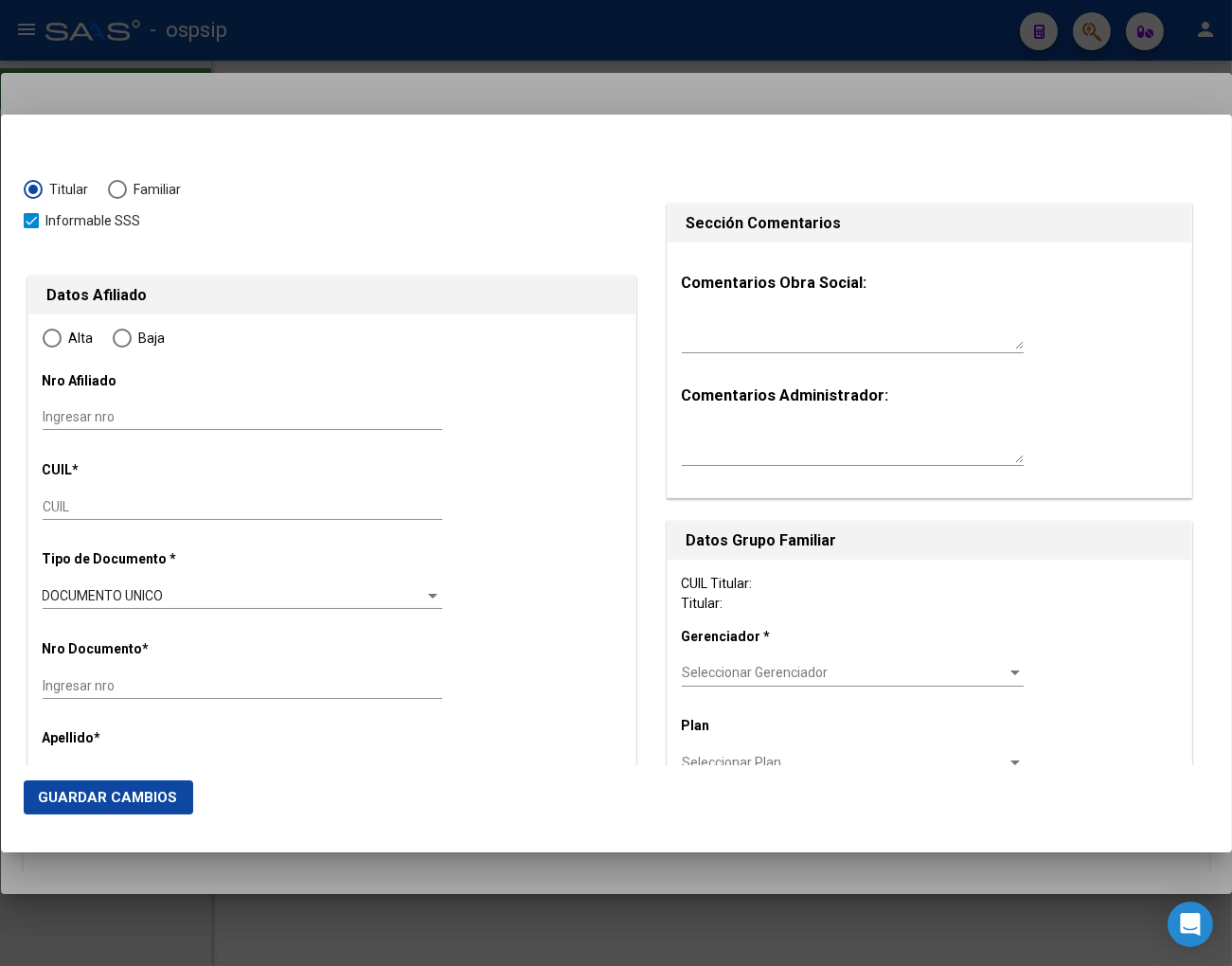 type on "27-45327646-0" 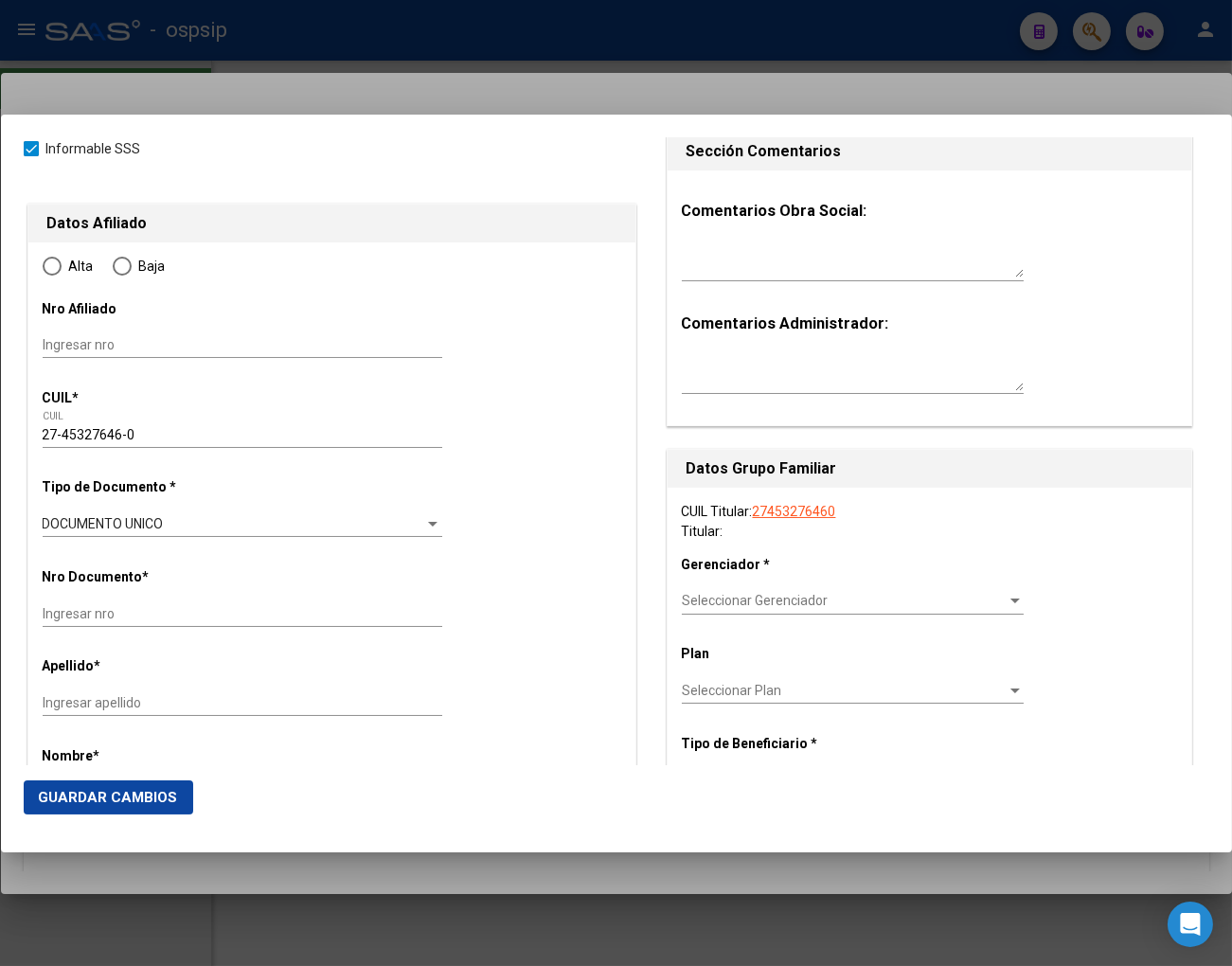 scroll, scrollTop: 105, scrollLeft: 0, axis: vertical 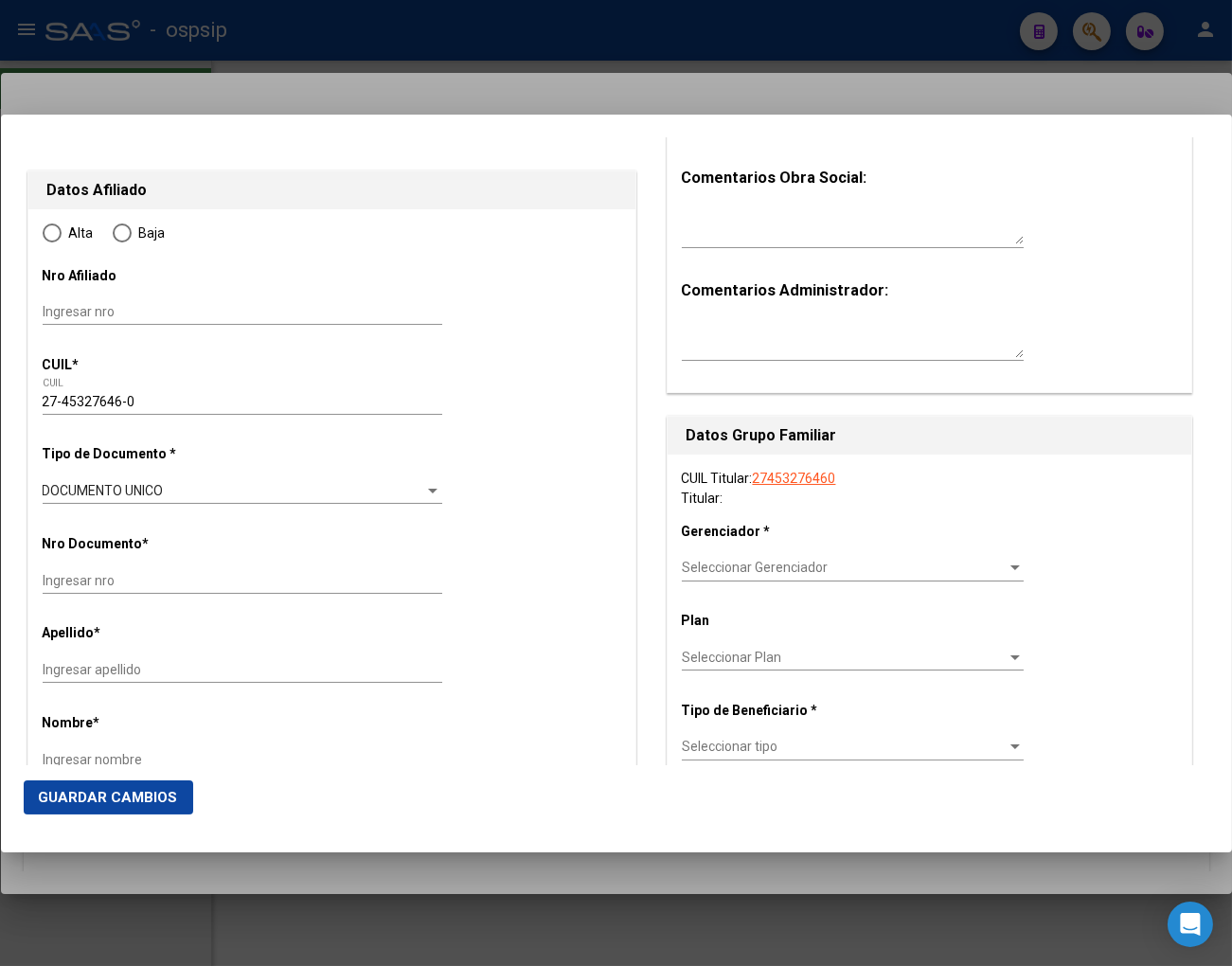 radio on "true" 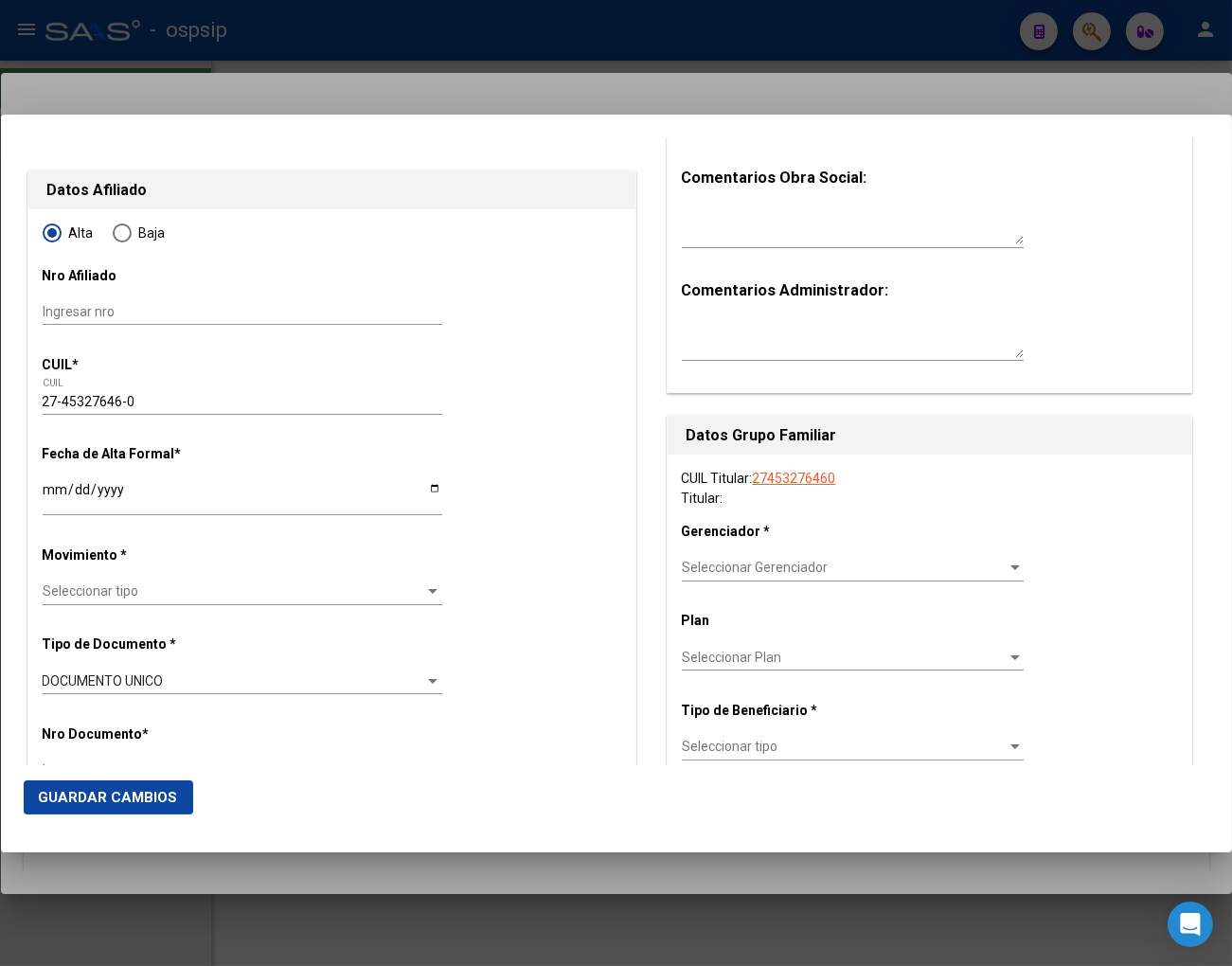 type on "45327646" 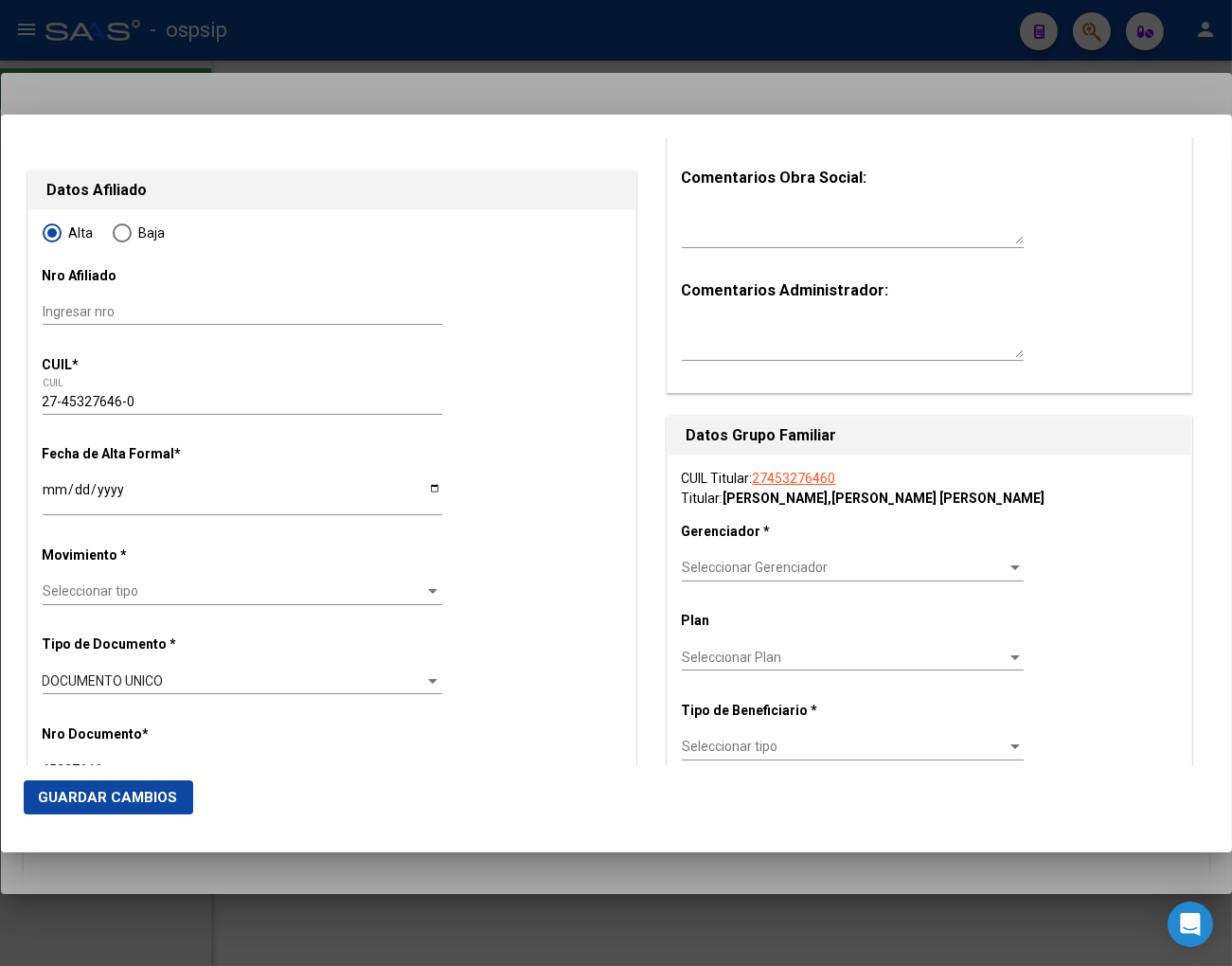 click on "Ingresar fecha" at bounding box center [242, 496] 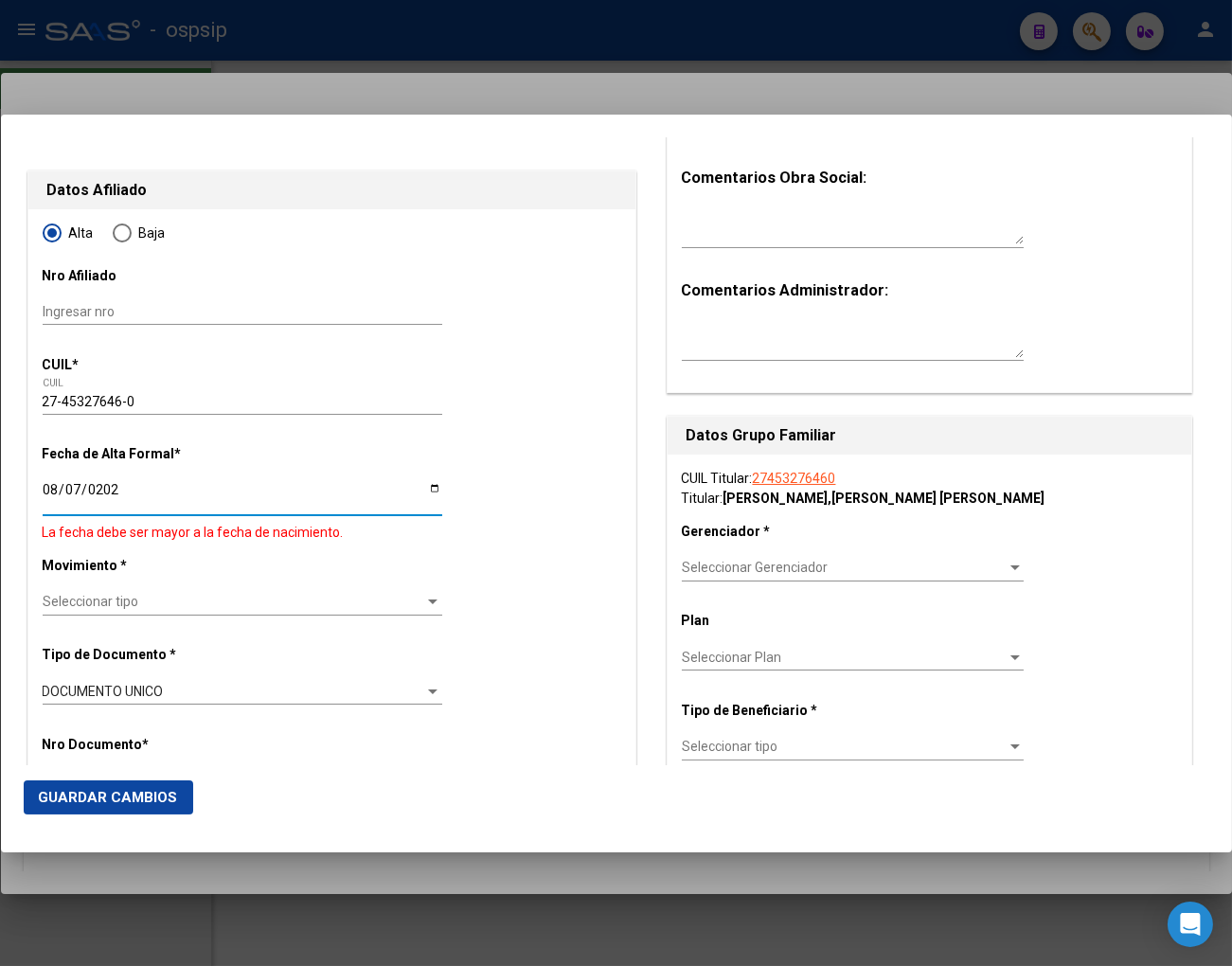 type on "[DATE]" 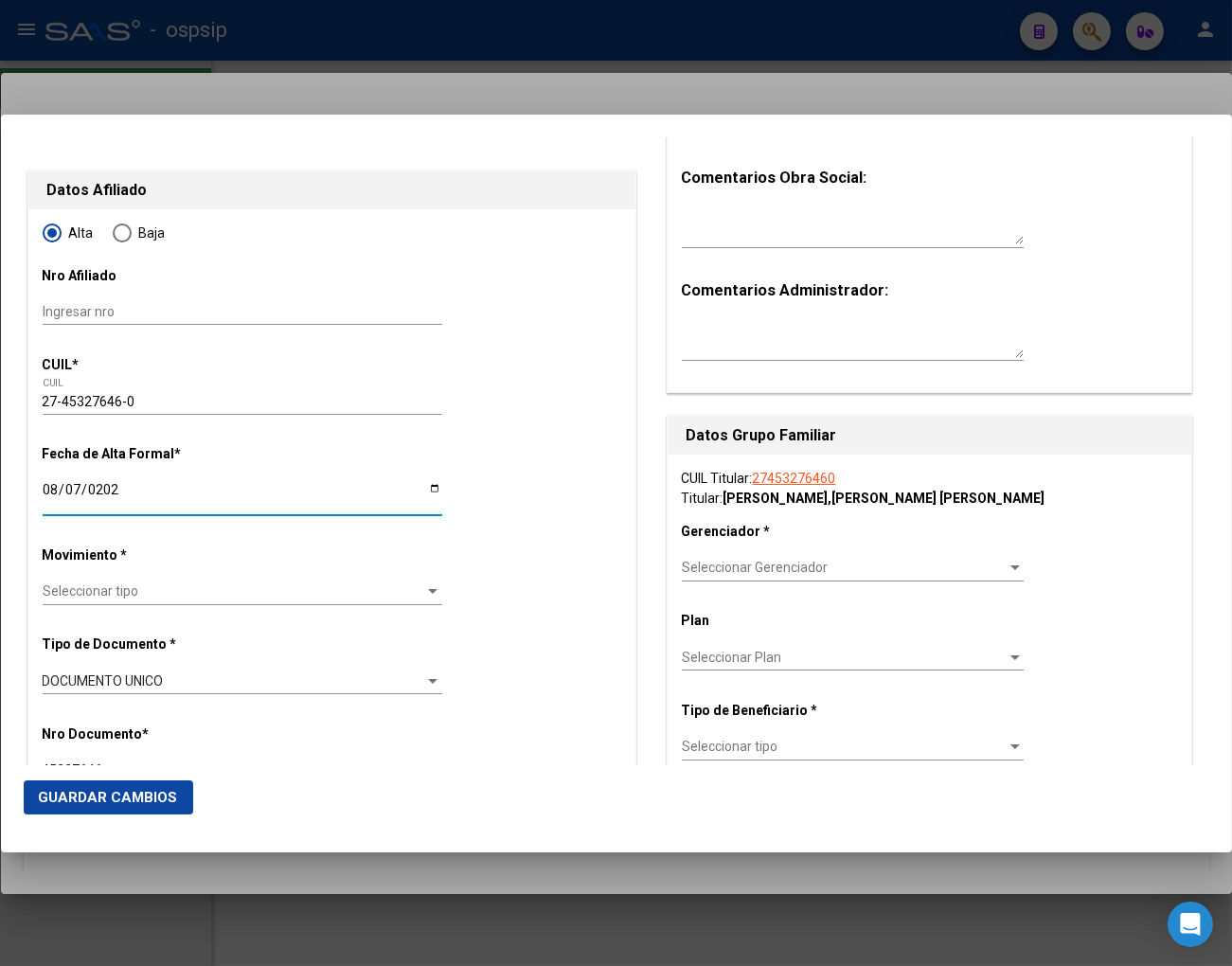 click on "Seleccionar tipo" at bounding box center (234, 591) 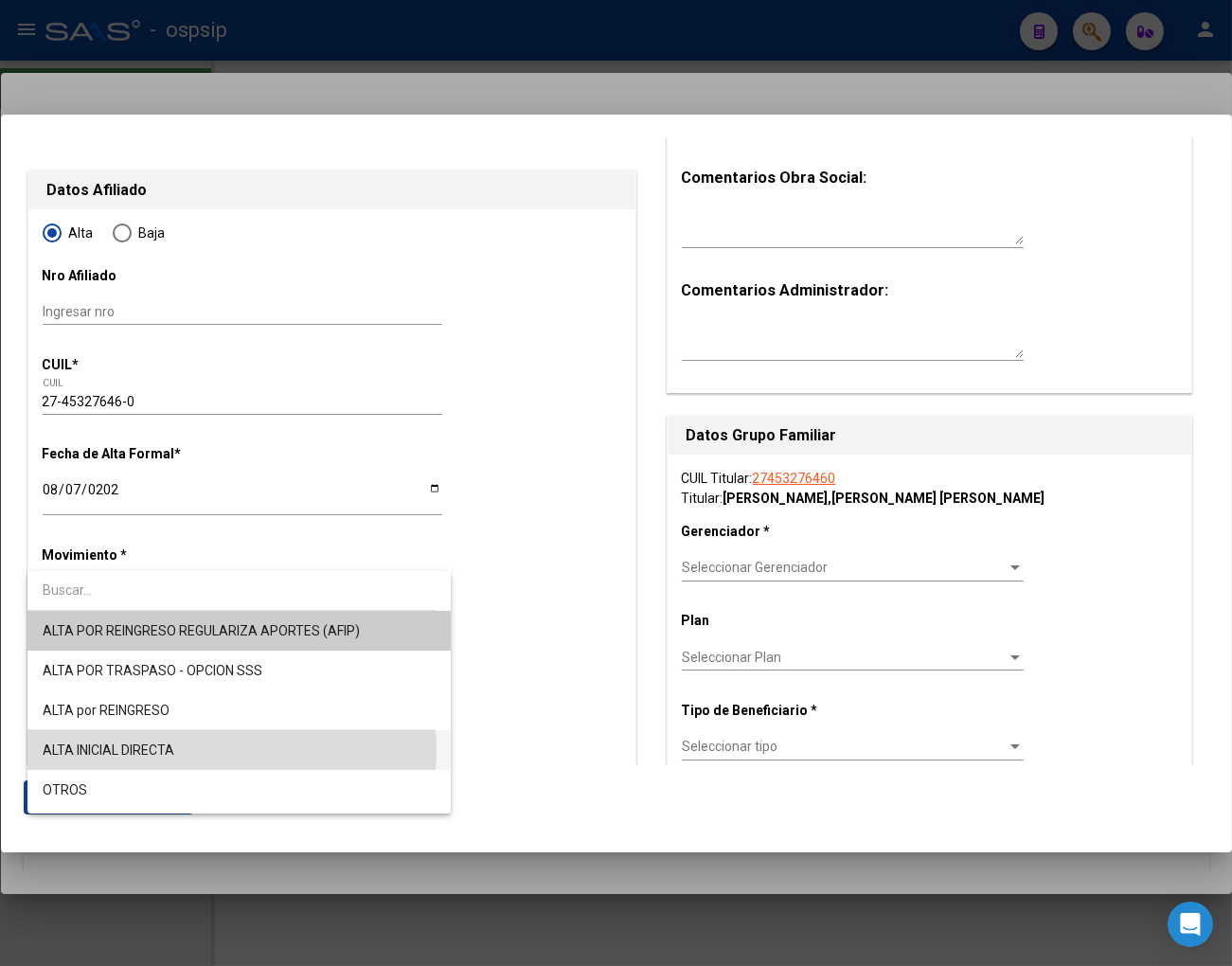 click on "ALTA INICIAL DIRECTA" at bounding box center (239, 750) 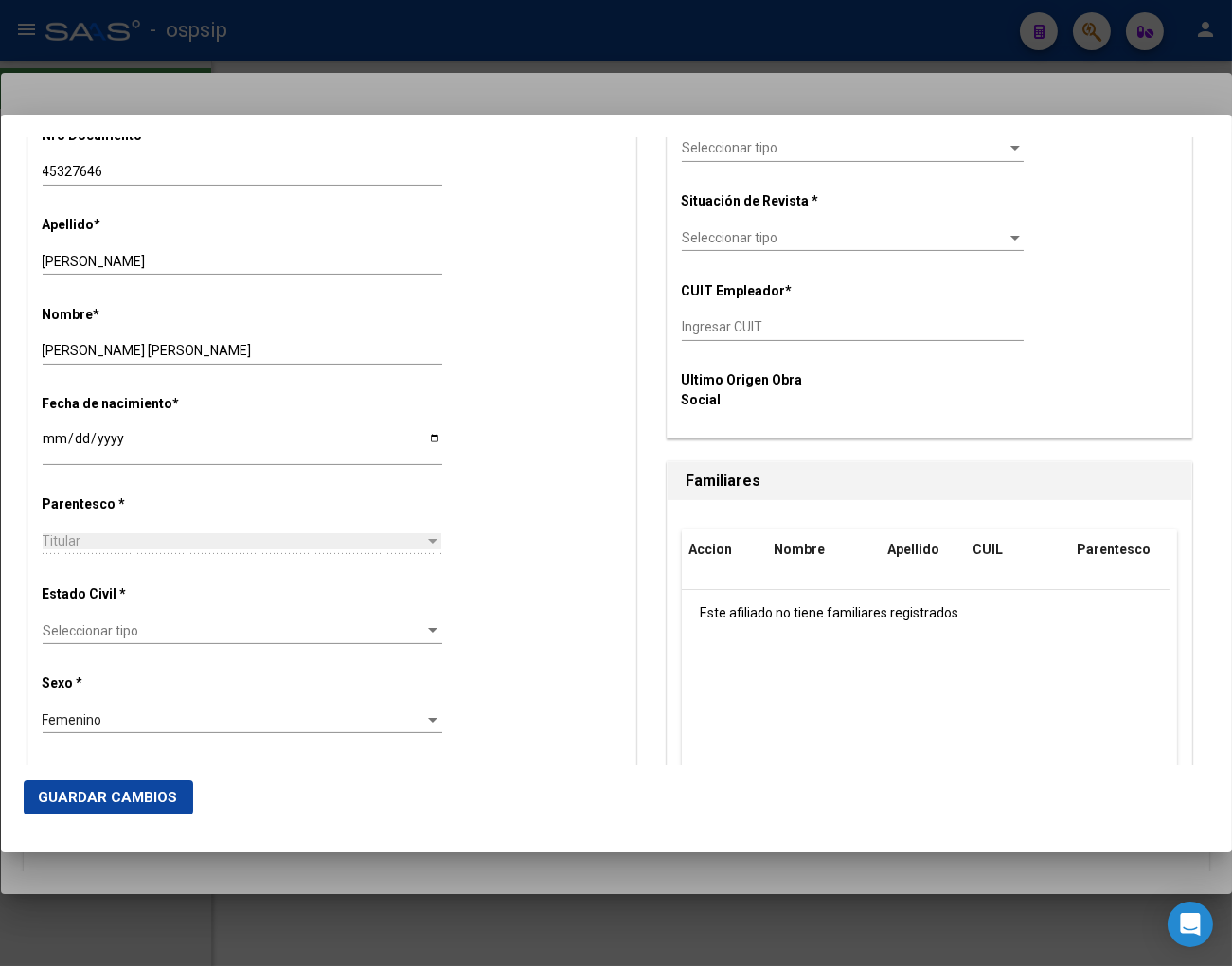 scroll, scrollTop: 736, scrollLeft: 0, axis: vertical 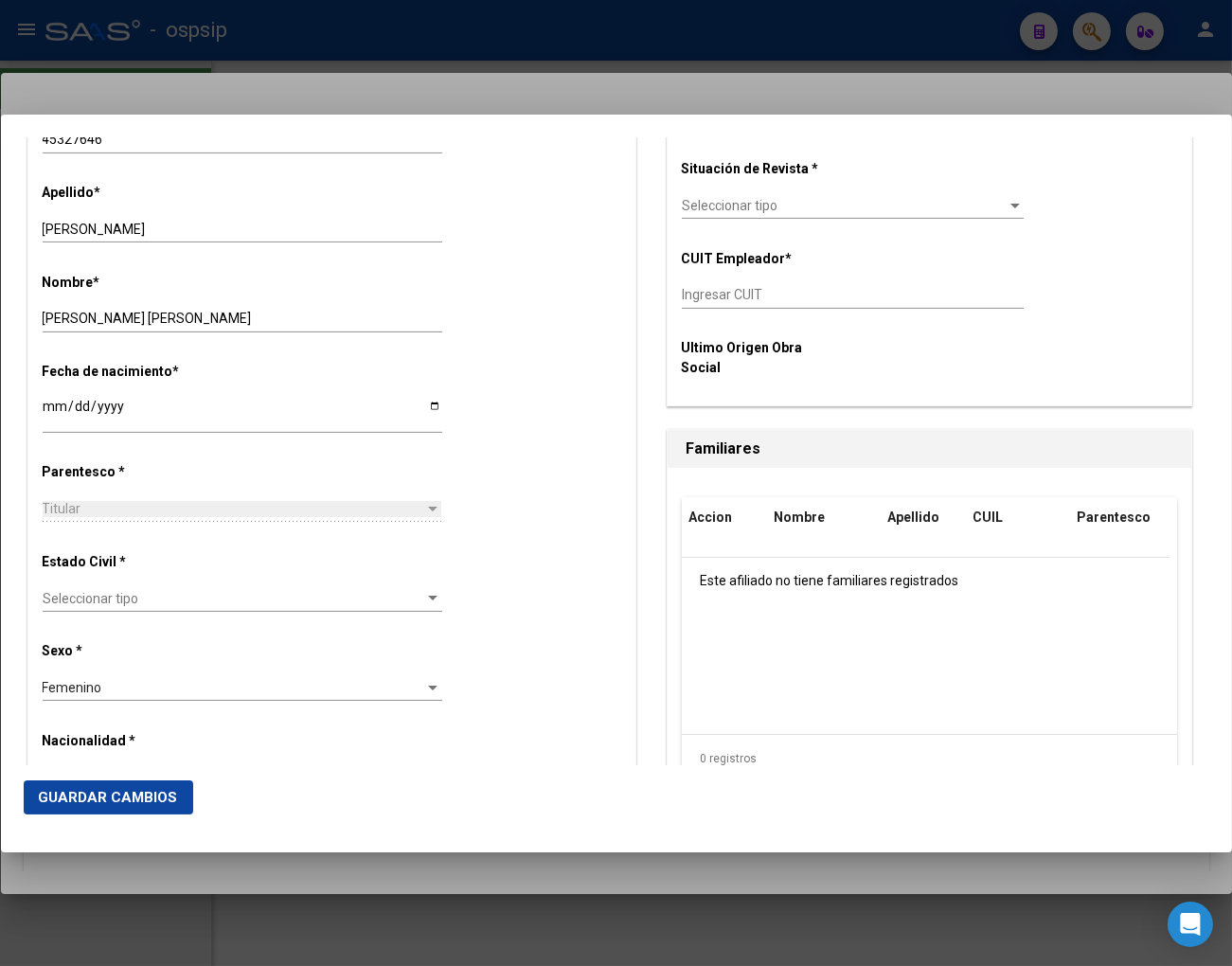 click on "Seleccionar tipo" at bounding box center [234, 599] 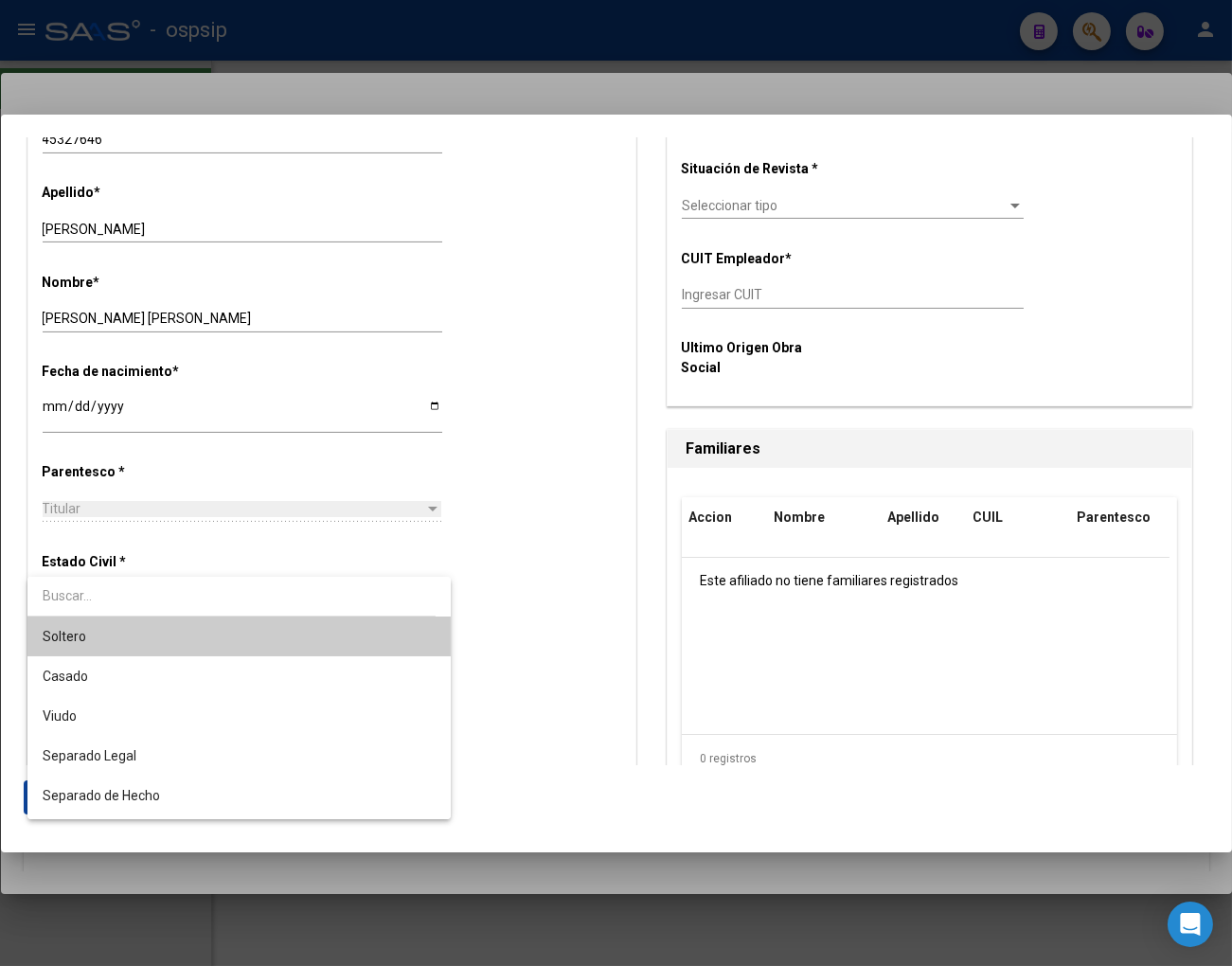click on "Soltero" at bounding box center [239, 636] 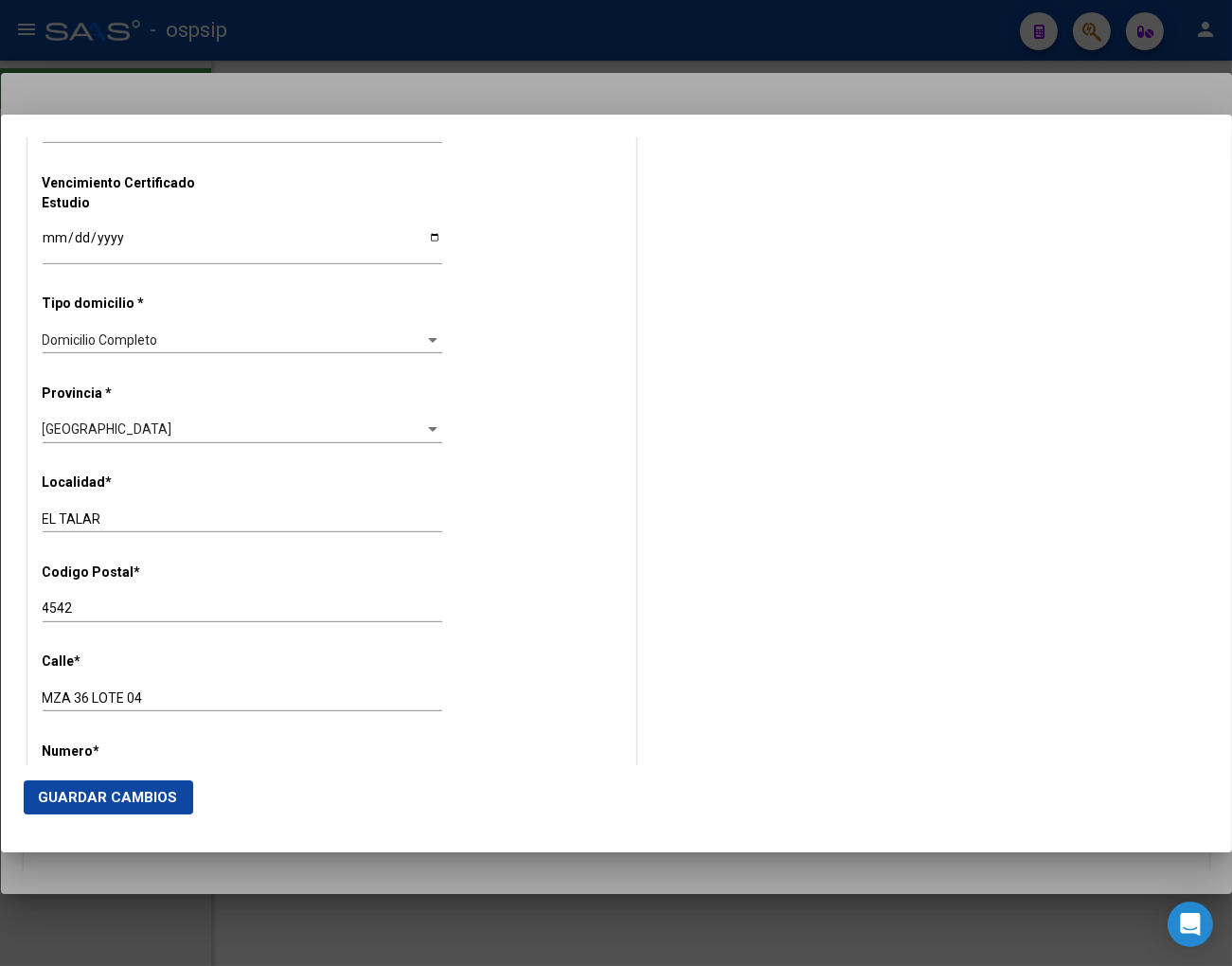 scroll, scrollTop: 1683, scrollLeft: 0, axis: vertical 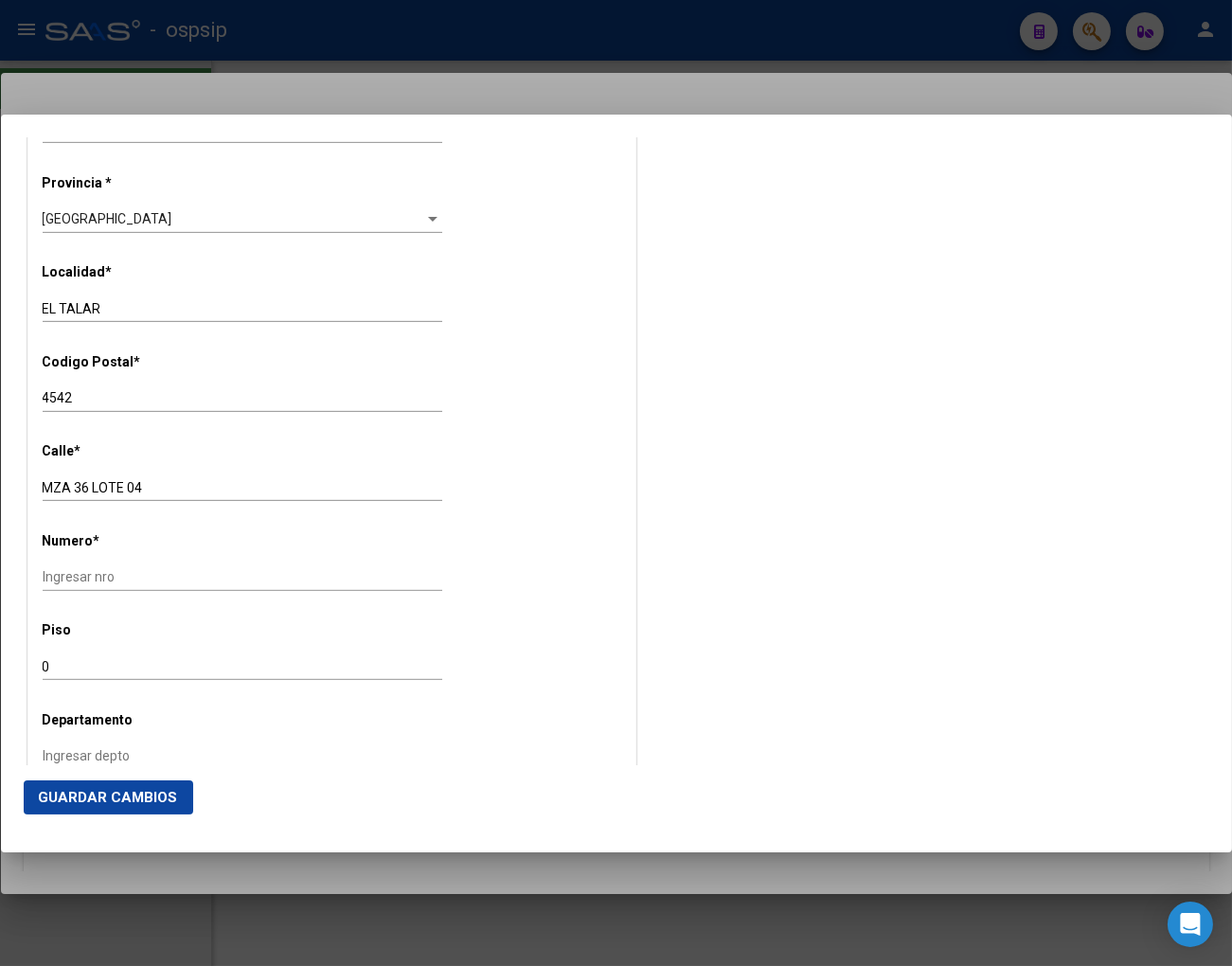 click on "Sección Comentarios Comentarios Obra Social: Comentarios Administrador:  Datos Grupo Familiar  CUIL Titular:   27453276460   Titular:   [PERSON_NAME] * Seleccionar Gerenciador Seleccionar Gerenciador  Plan  Seleccionar Plan Seleccionar Plan  Tipo de Beneficiario * Seleccionar tipo Seleccionar tipo  Situación de Revista * Seleccionar tipo Seleccionar tipo CUIT Empleador  *   Ingresar CUIT  Ultimo Origen Obra Social  Familiares Accion Nombre Apellido CUIL Parentesco Este afiliado no tiene familiares registrados  0 registros   1" at bounding box center (929, -170) 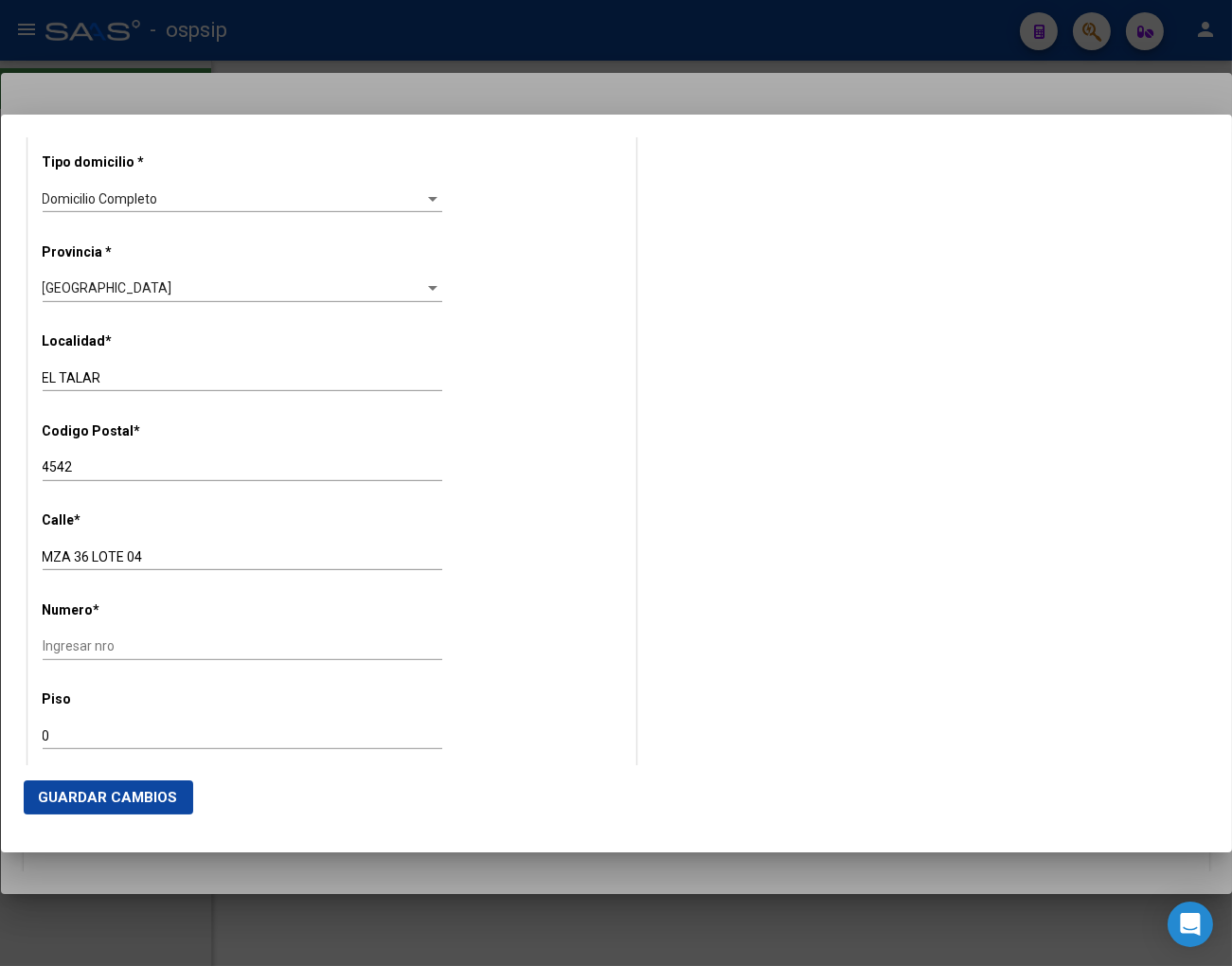 scroll, scrollTop: 1578, scrollLeft: 0, axis: vertical 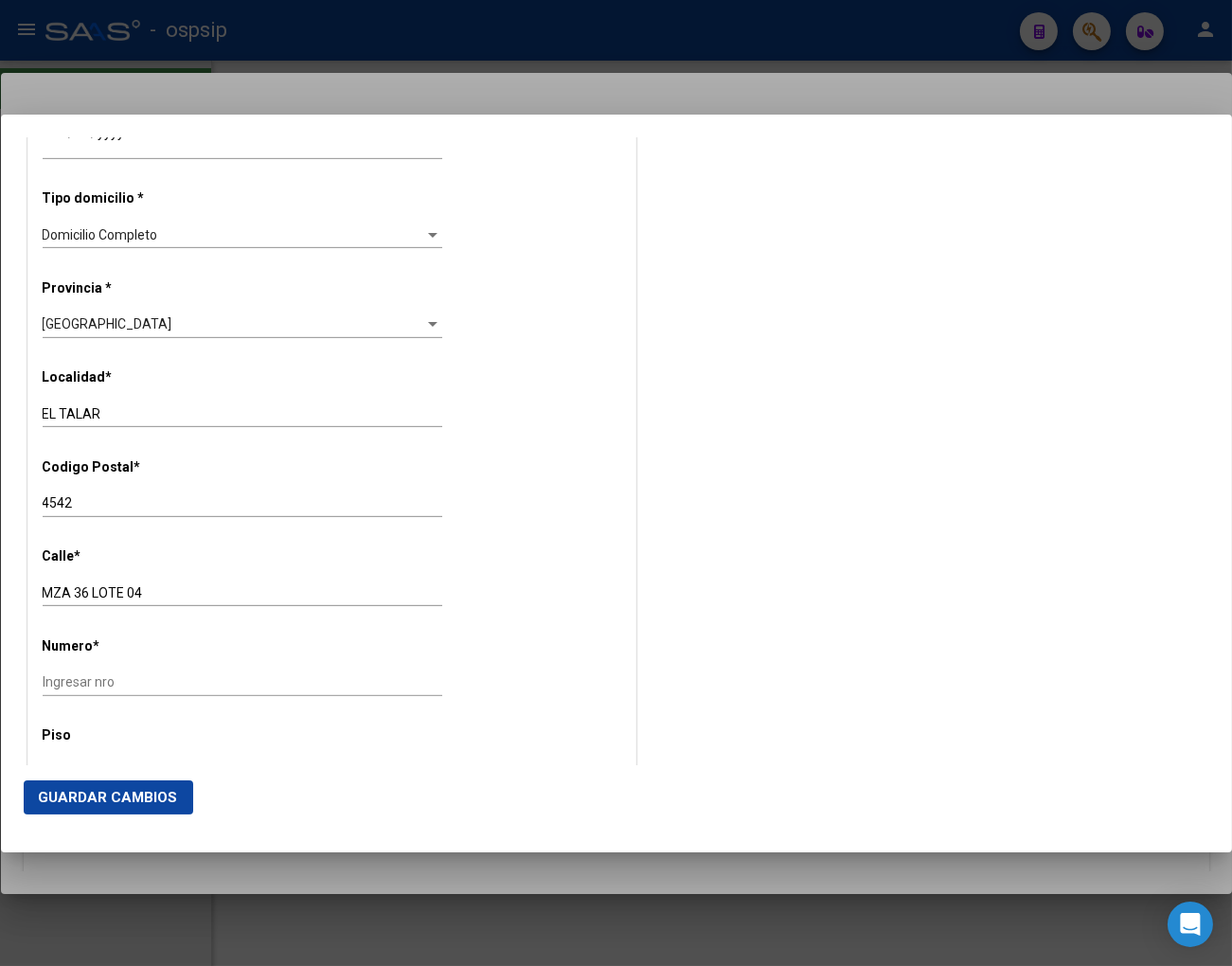 click on "MZA 36 LOTE 04" at bounding box center (242, 593) 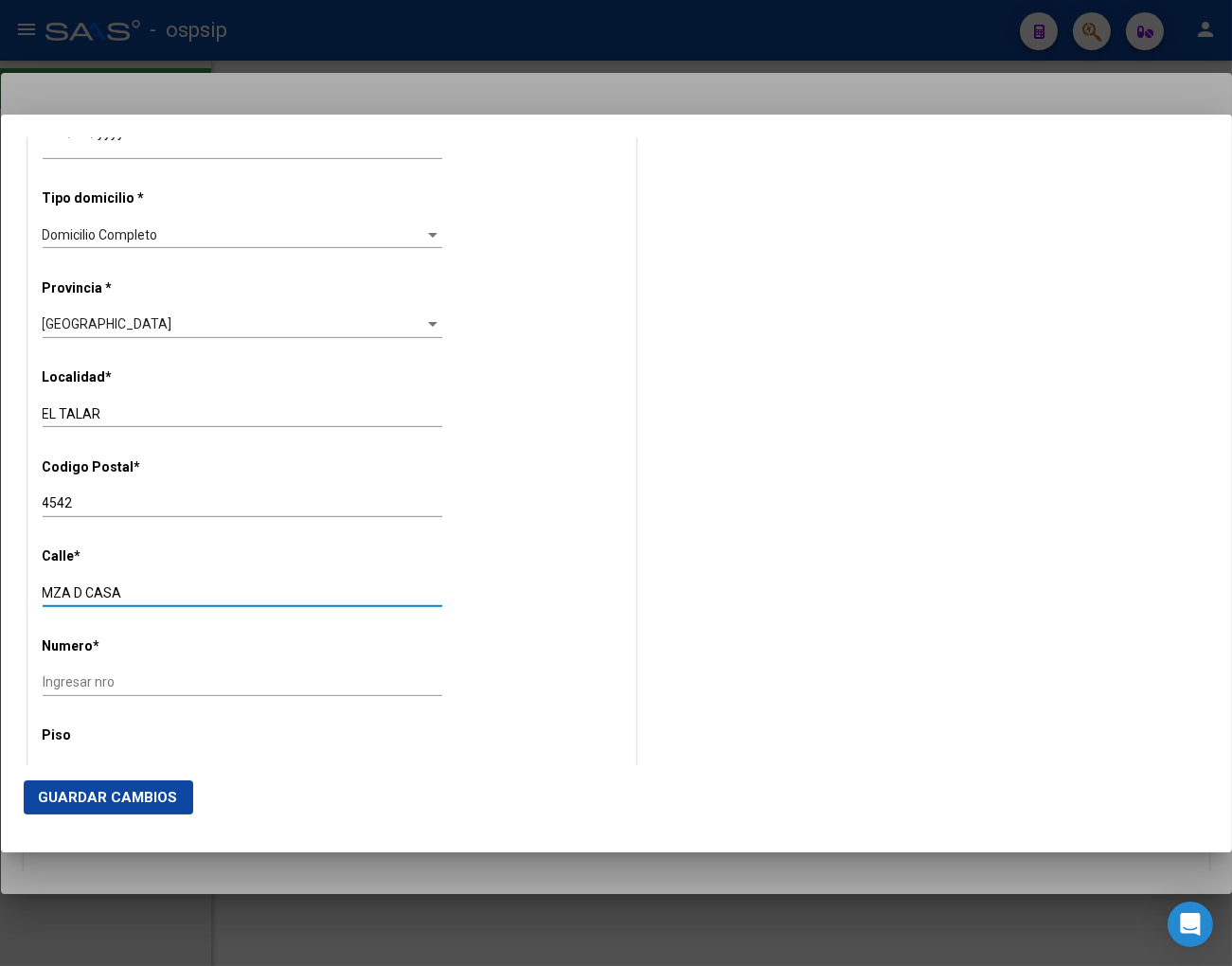 type on "MZA D CASA" 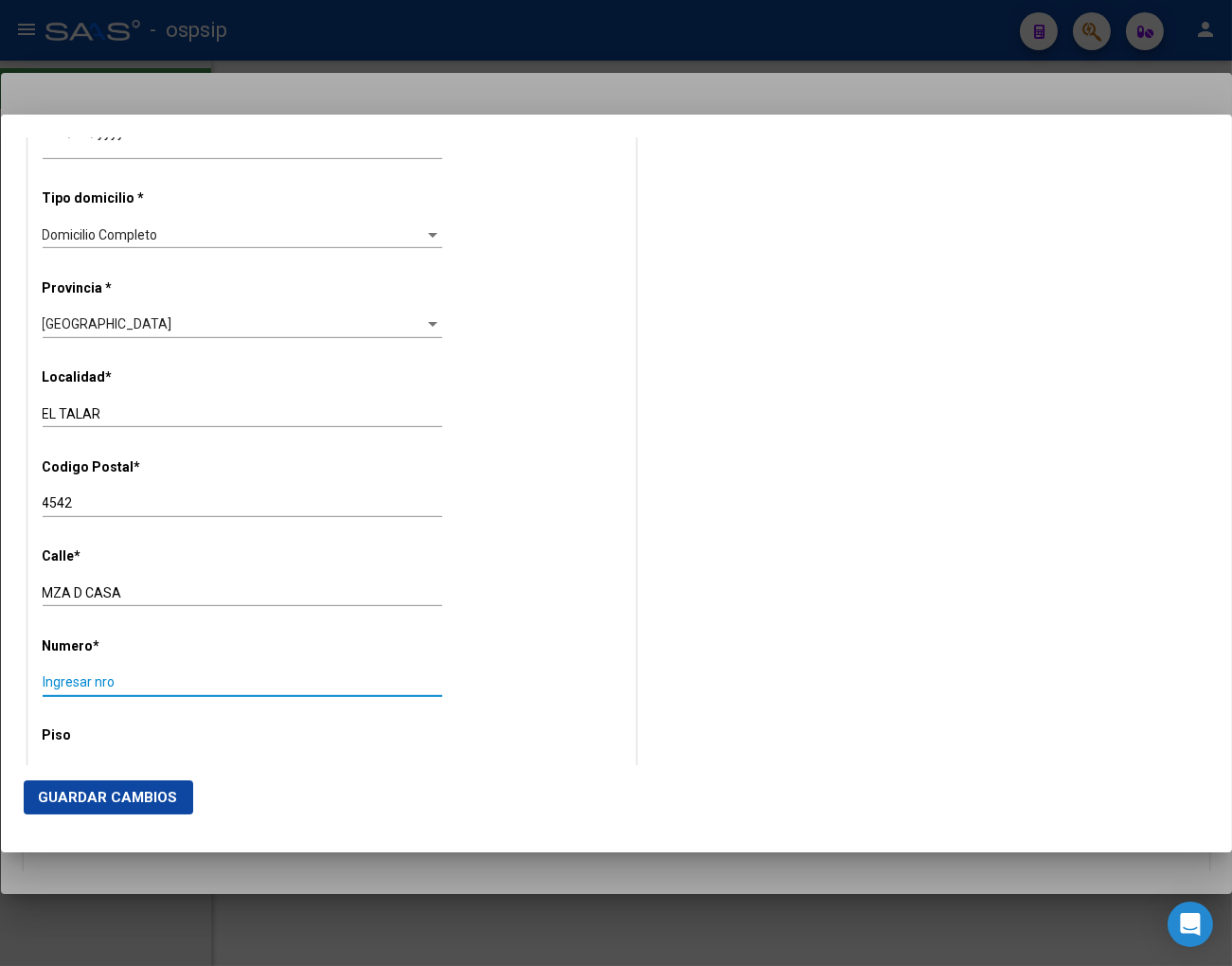 click on "Ingresar nro" at bounding box center (242, 682) 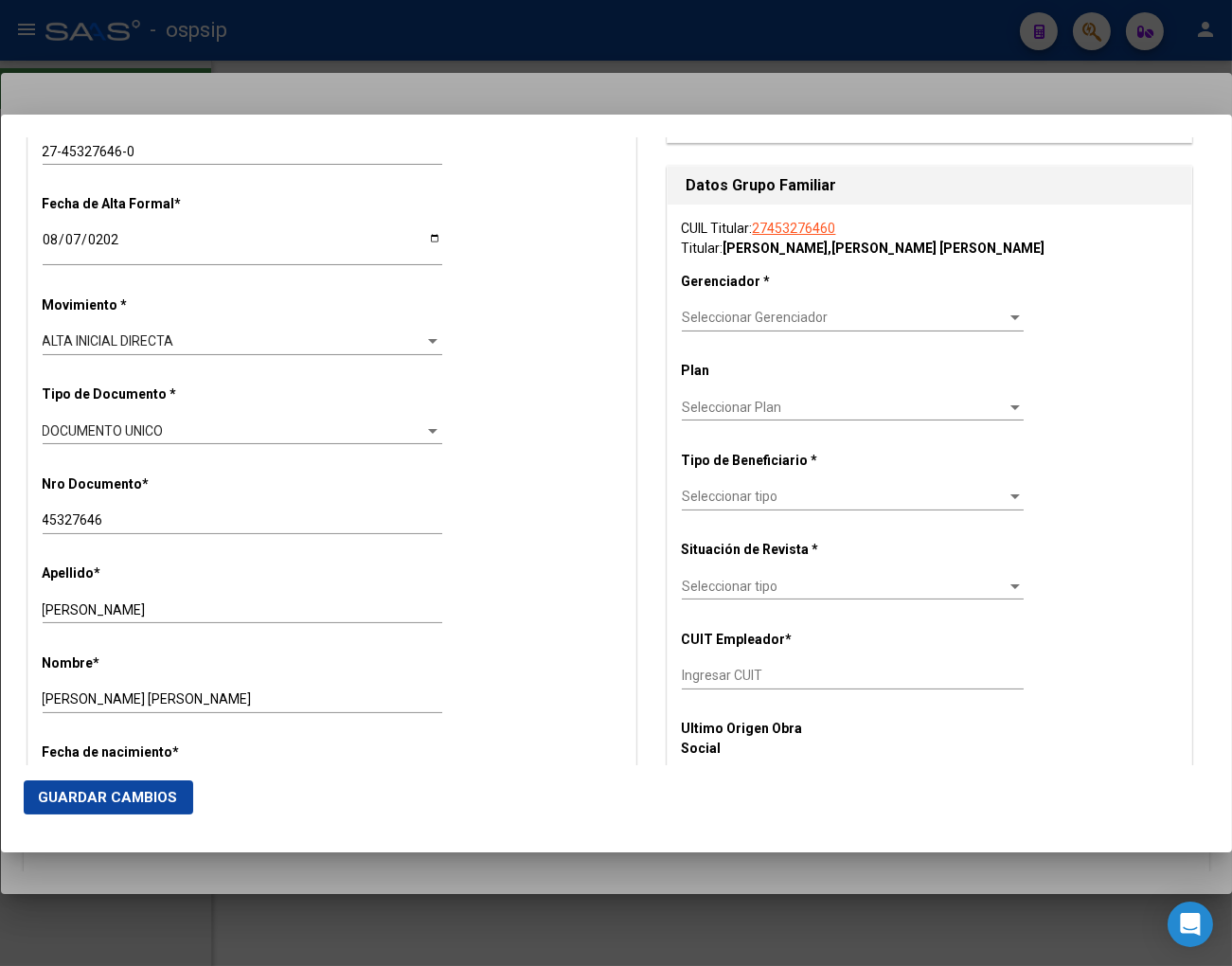 scroll, scrollTop: 276, scrollLeft: 0, axis: vertical 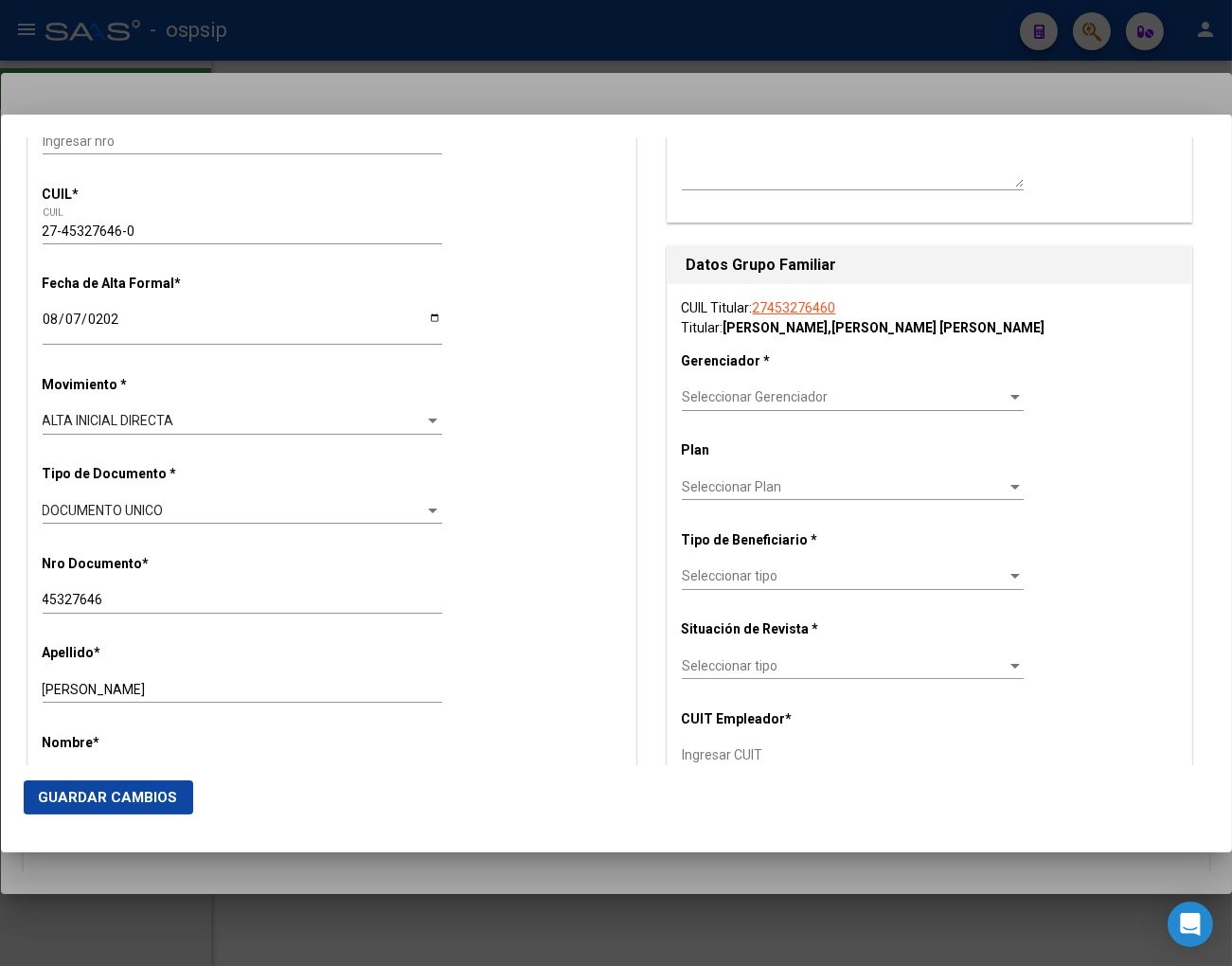 type on "16" 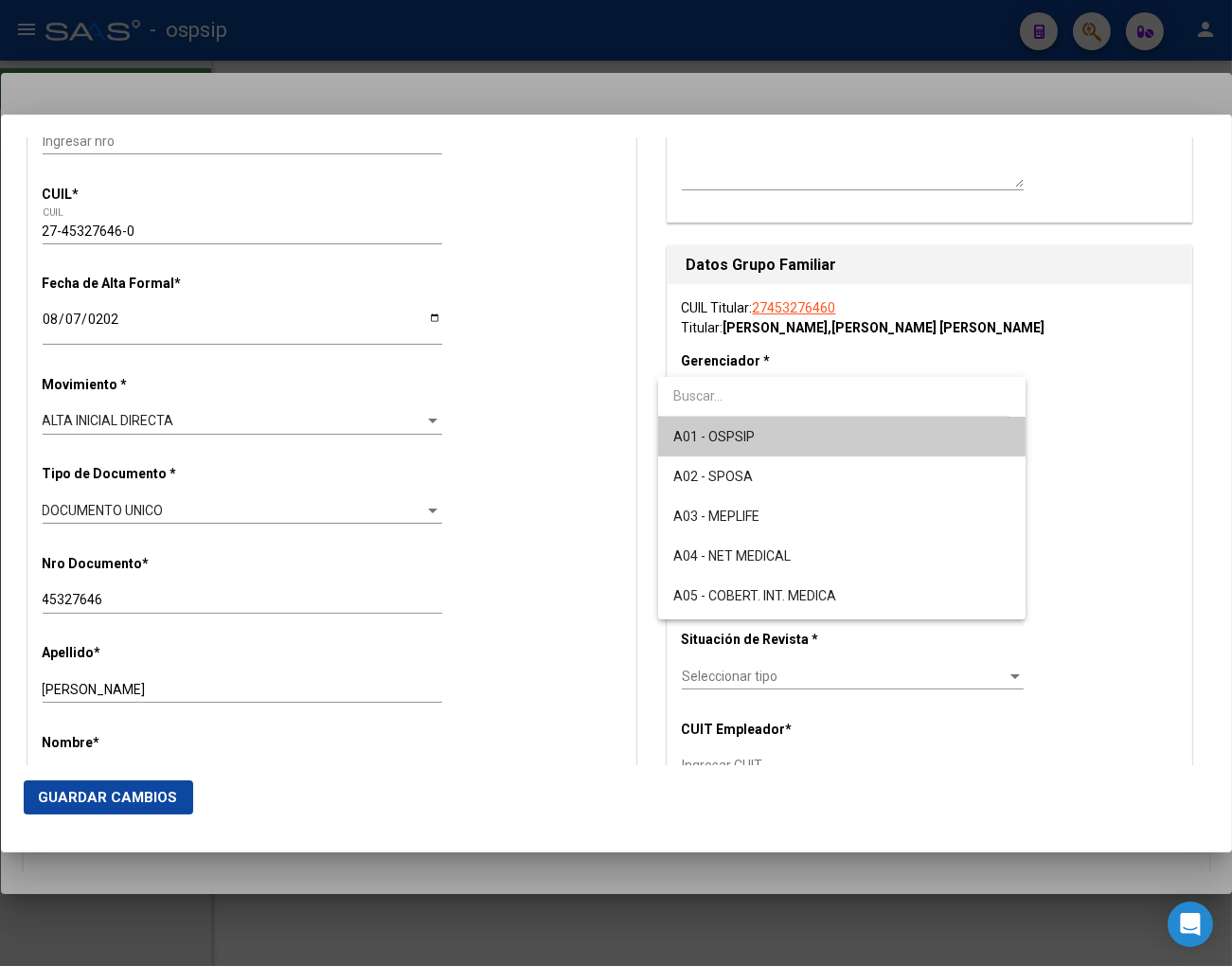 click on "A01 - OSPSIP" at bounding box center (842, 437) 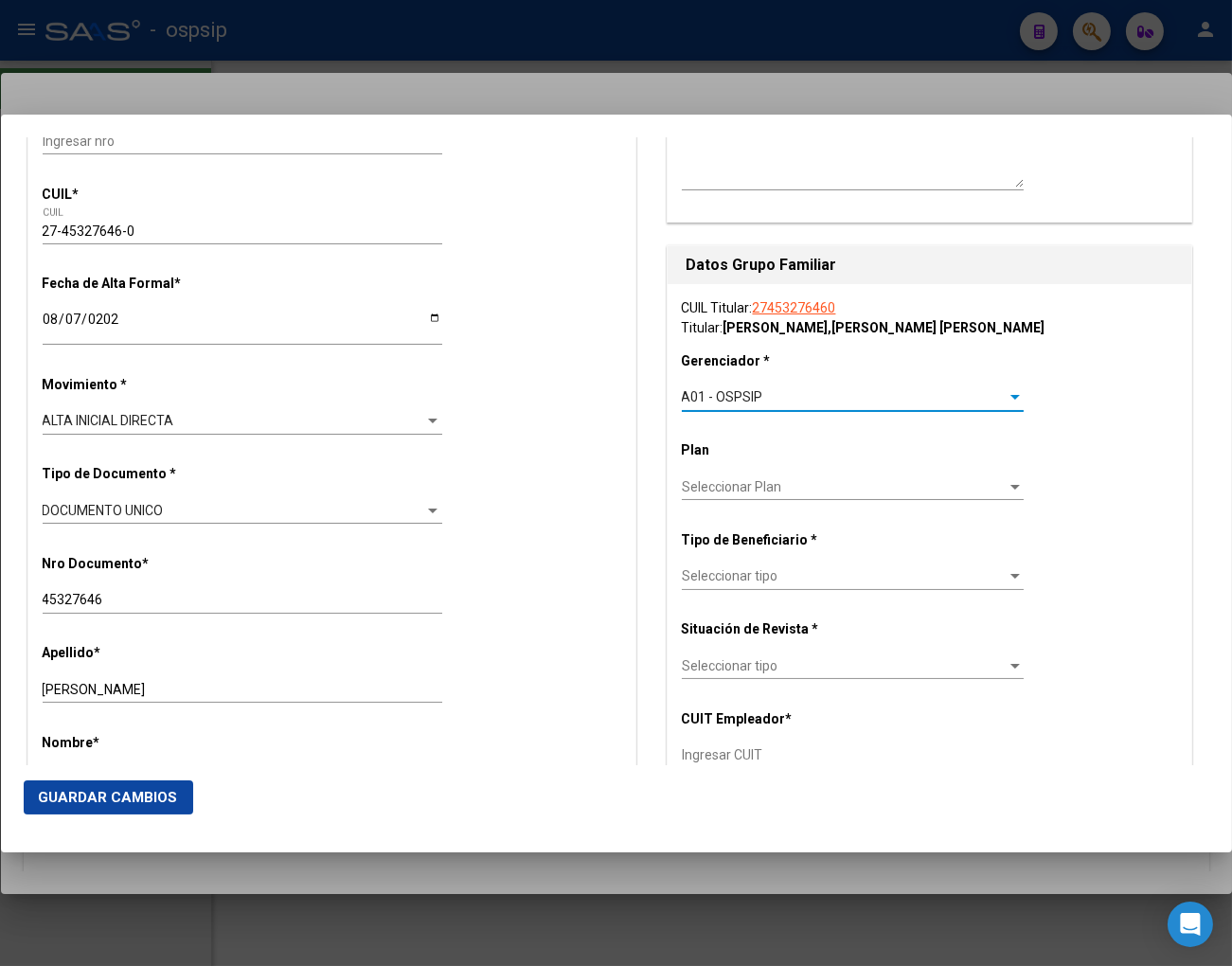 click on "Seleccionar tipo" at bounding box center (844, 576) 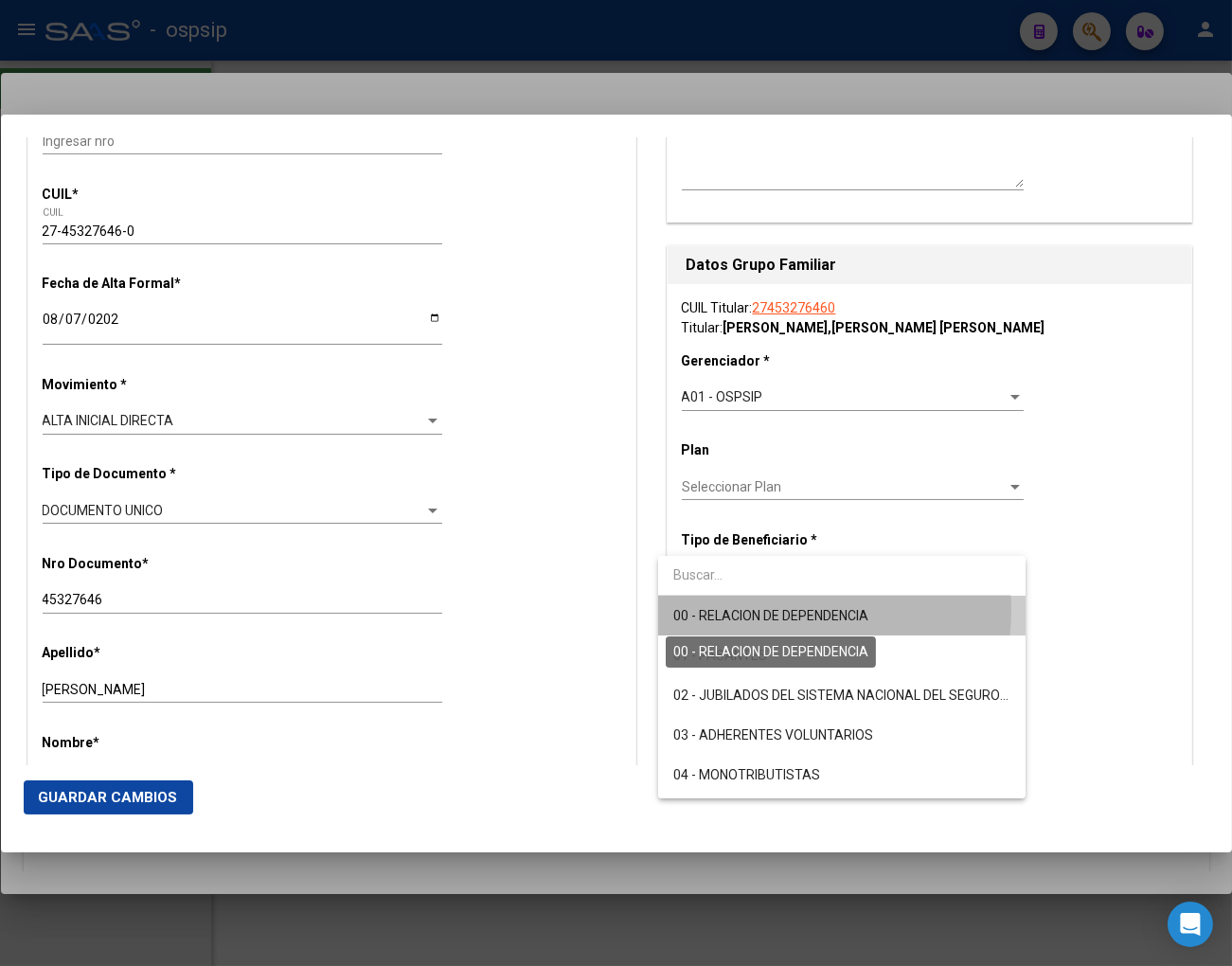 click on "00 - RELACION DE DEPENDENCIA" at bounding box center [771, 616] 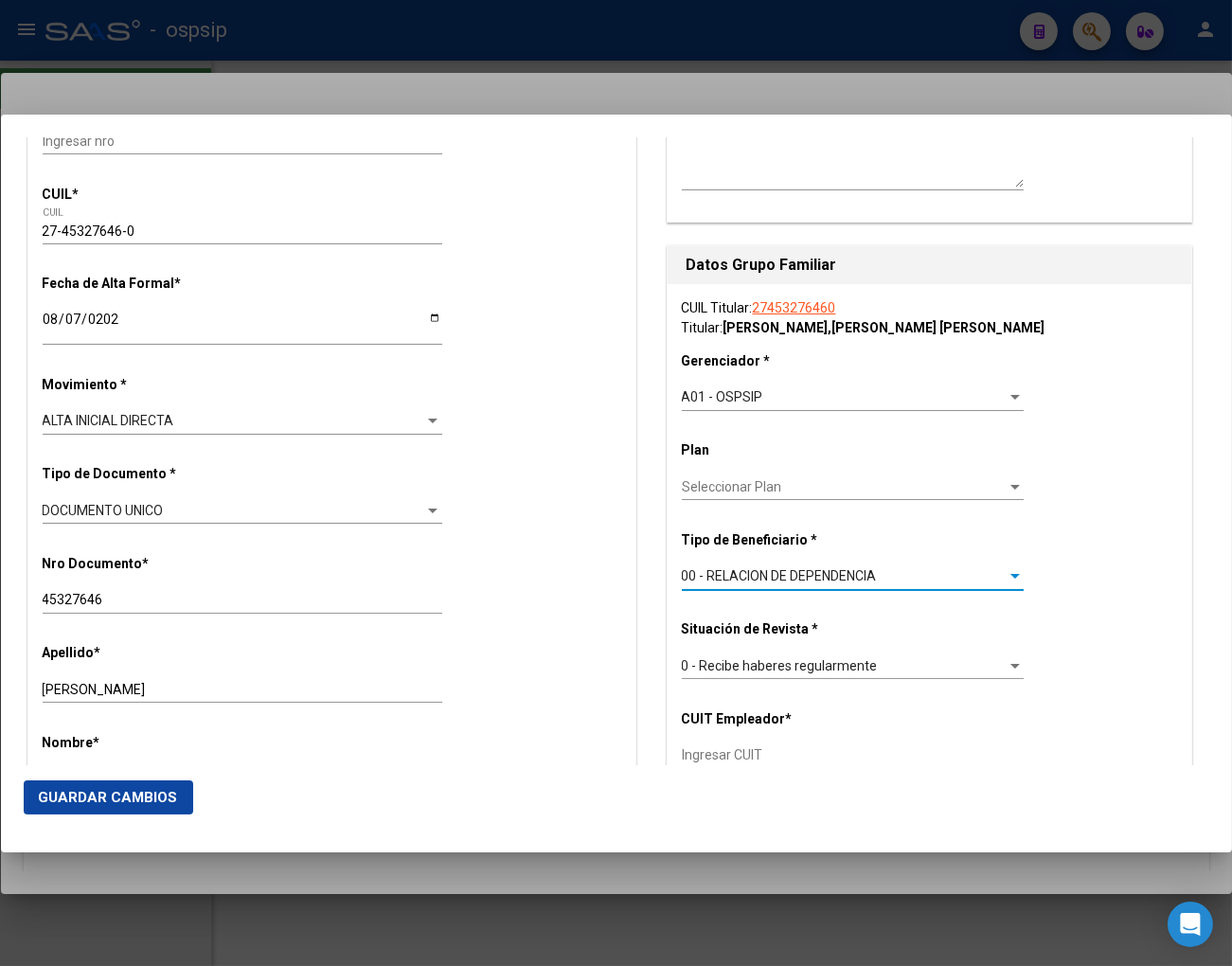 type on "30-57517012-5" 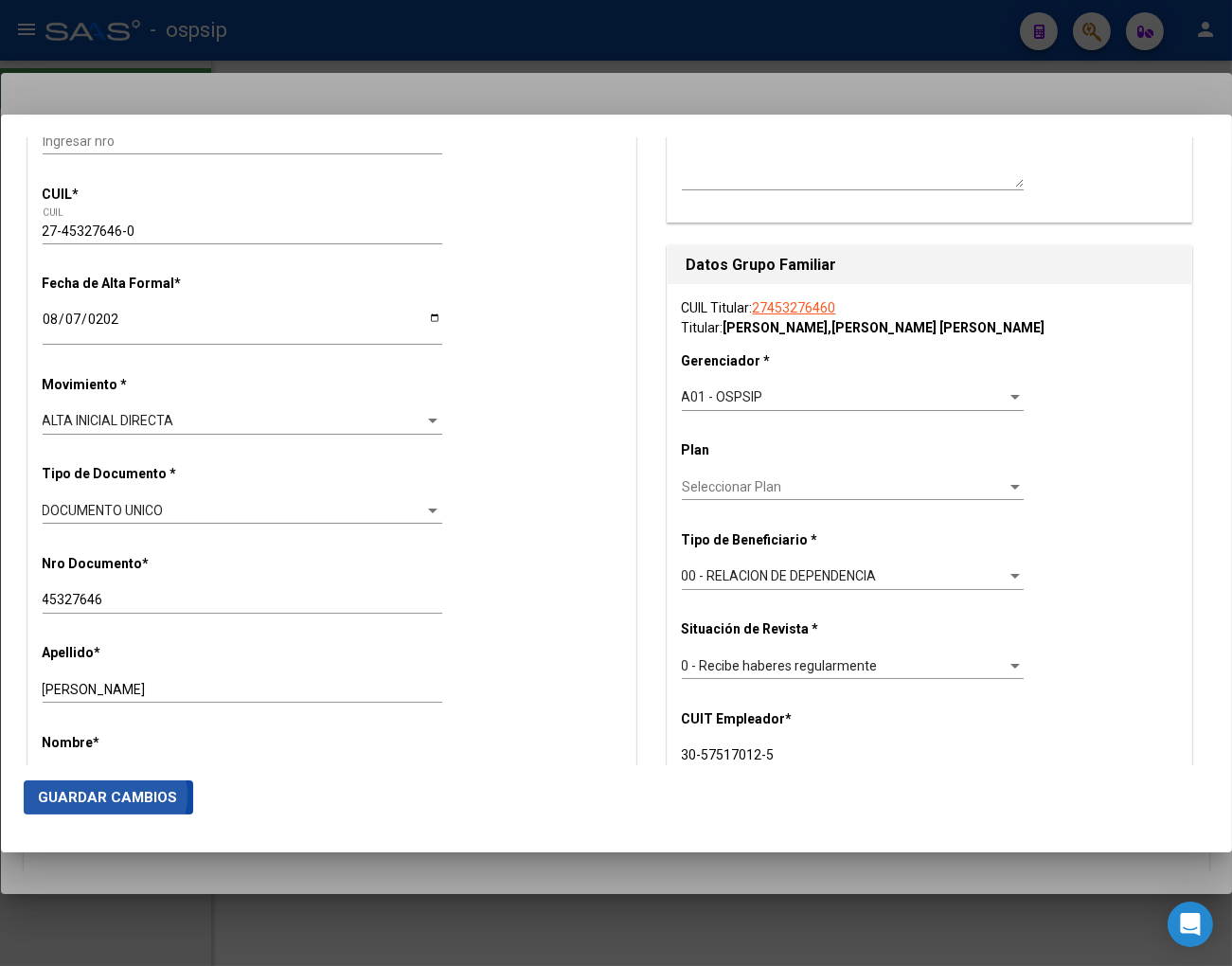 click on "Guardar Cambios" 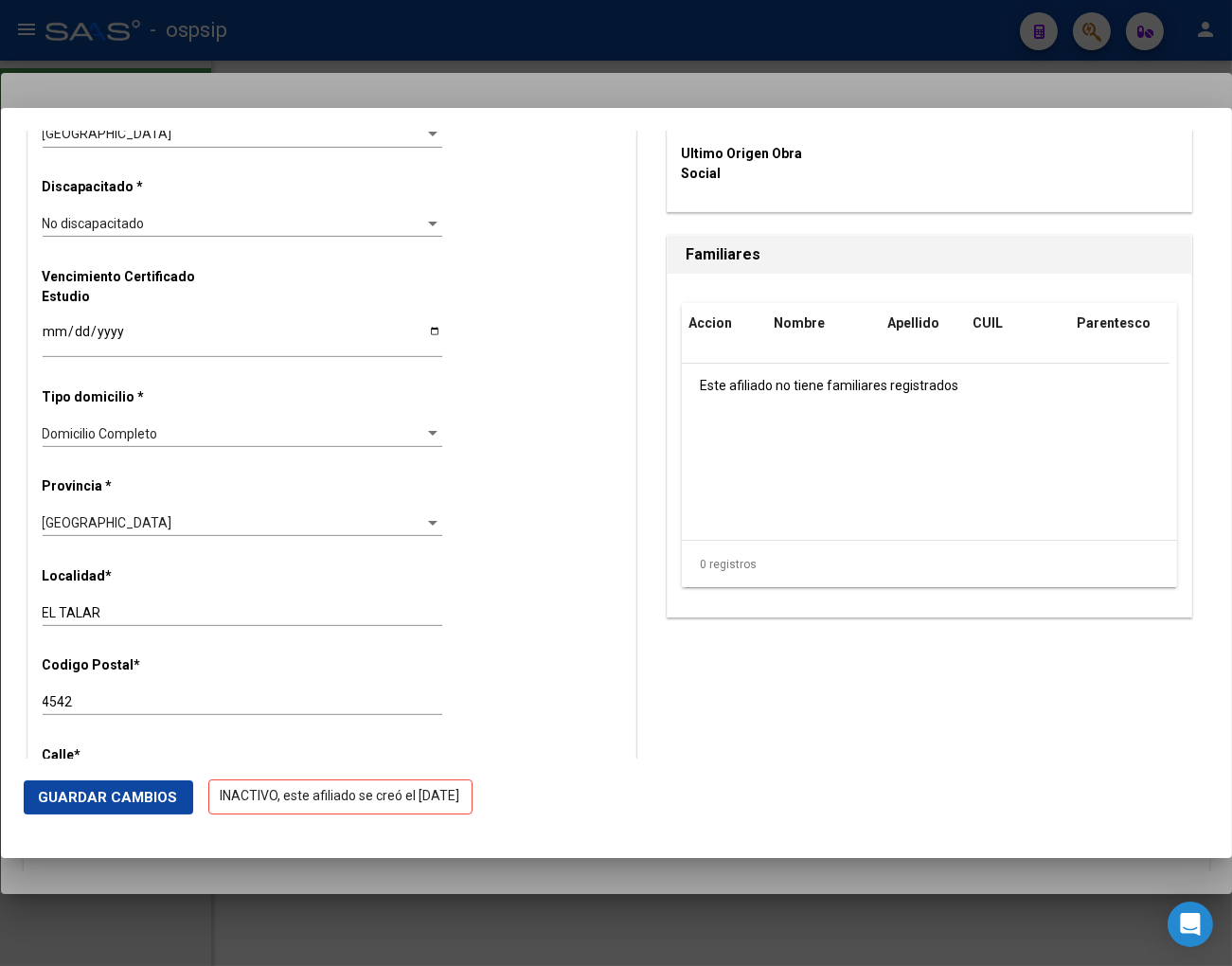 scroll, scrollTop: 1368, scrollLeft: 0, axis: vertical 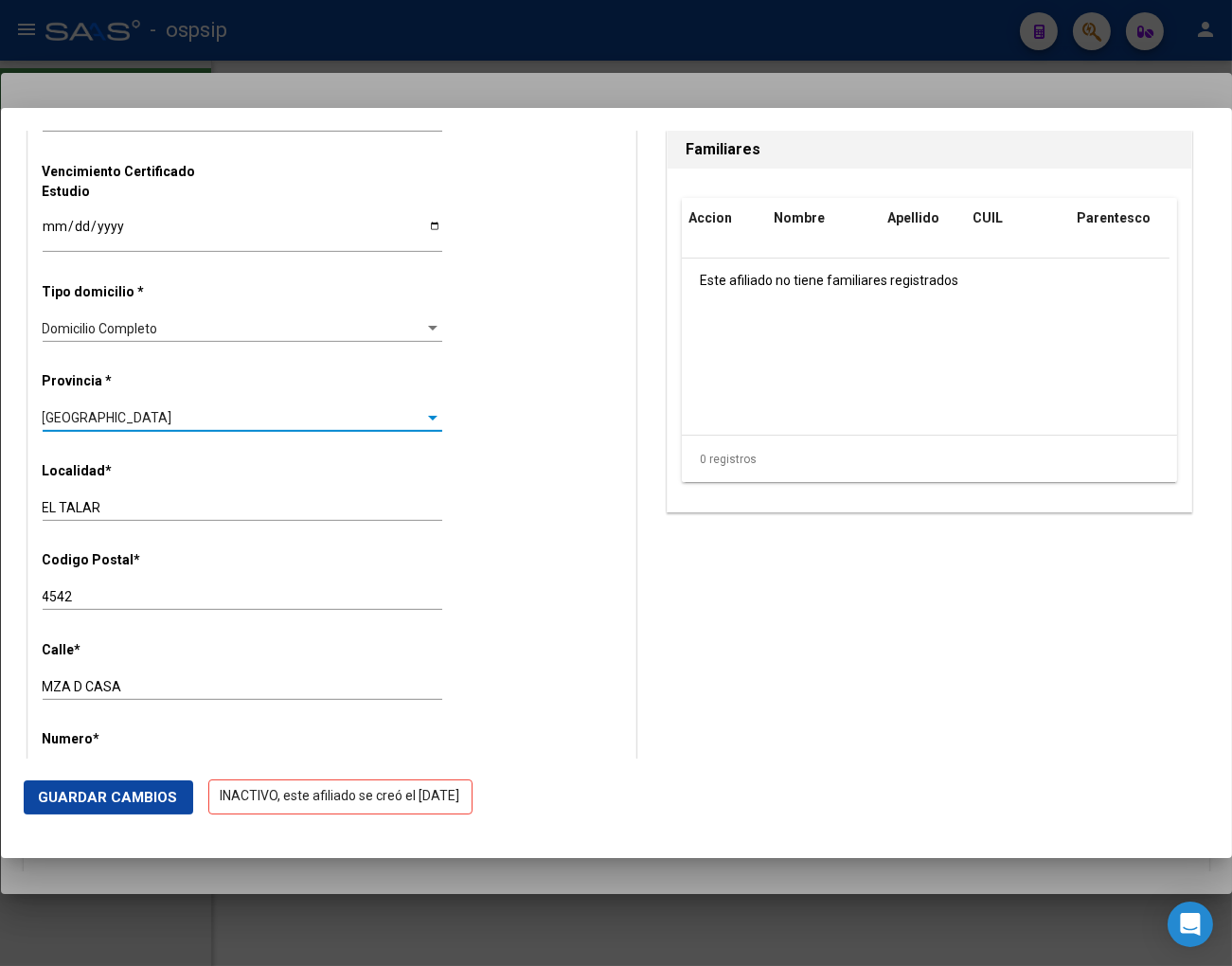 click at bounding box center (433, 418) 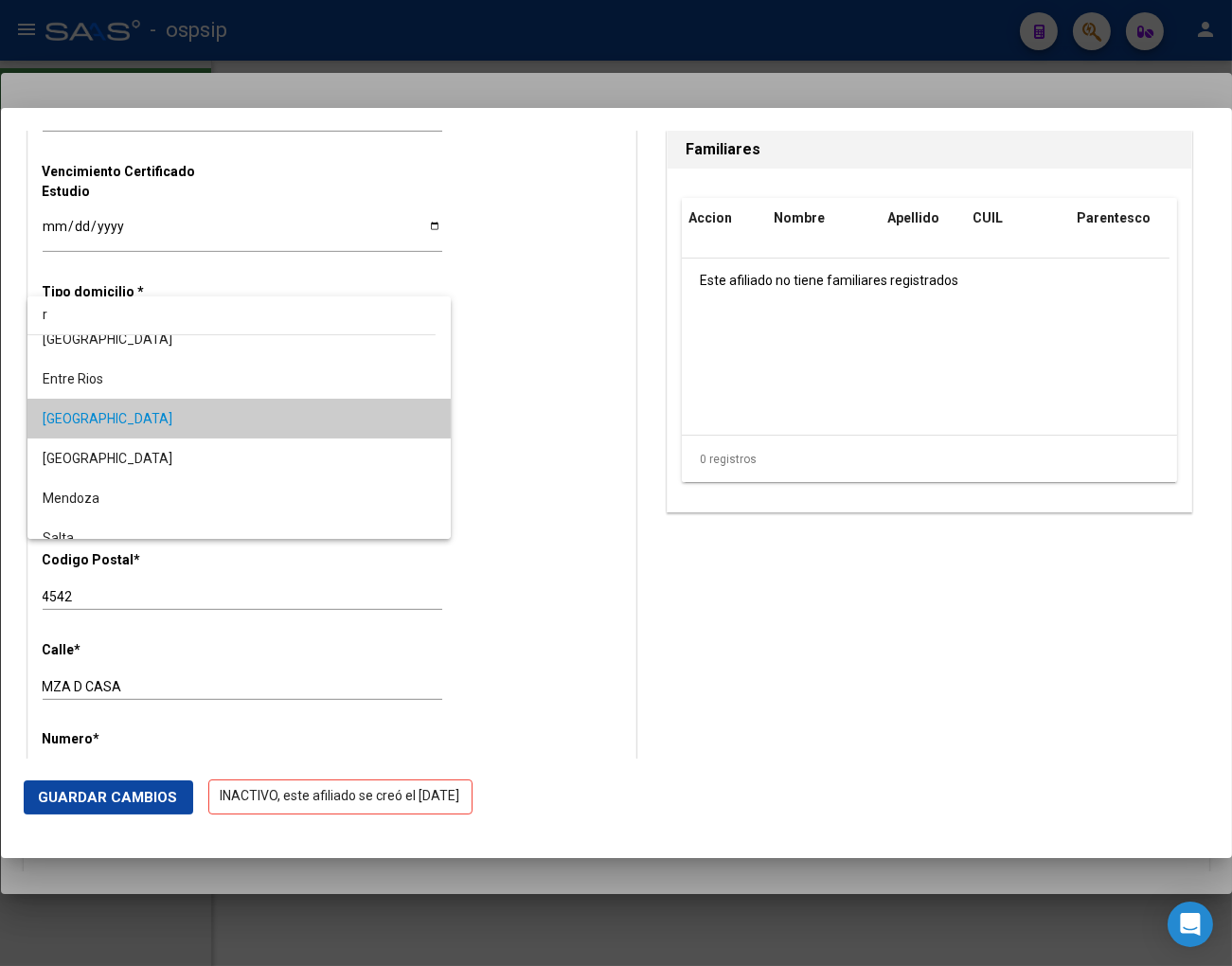 scroll, scrollTop: 0, scrollLeft: 0, axis: both 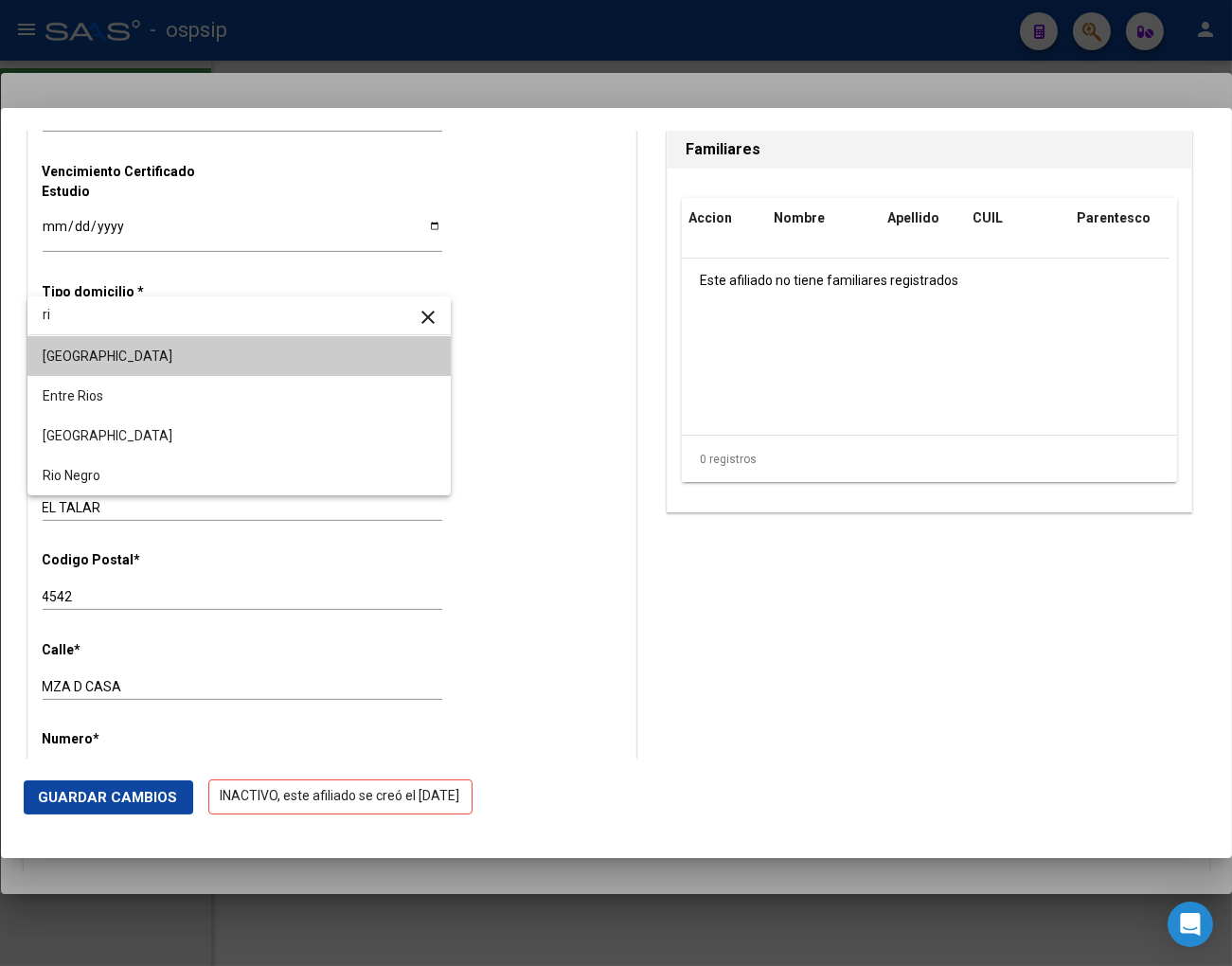 type on "r" 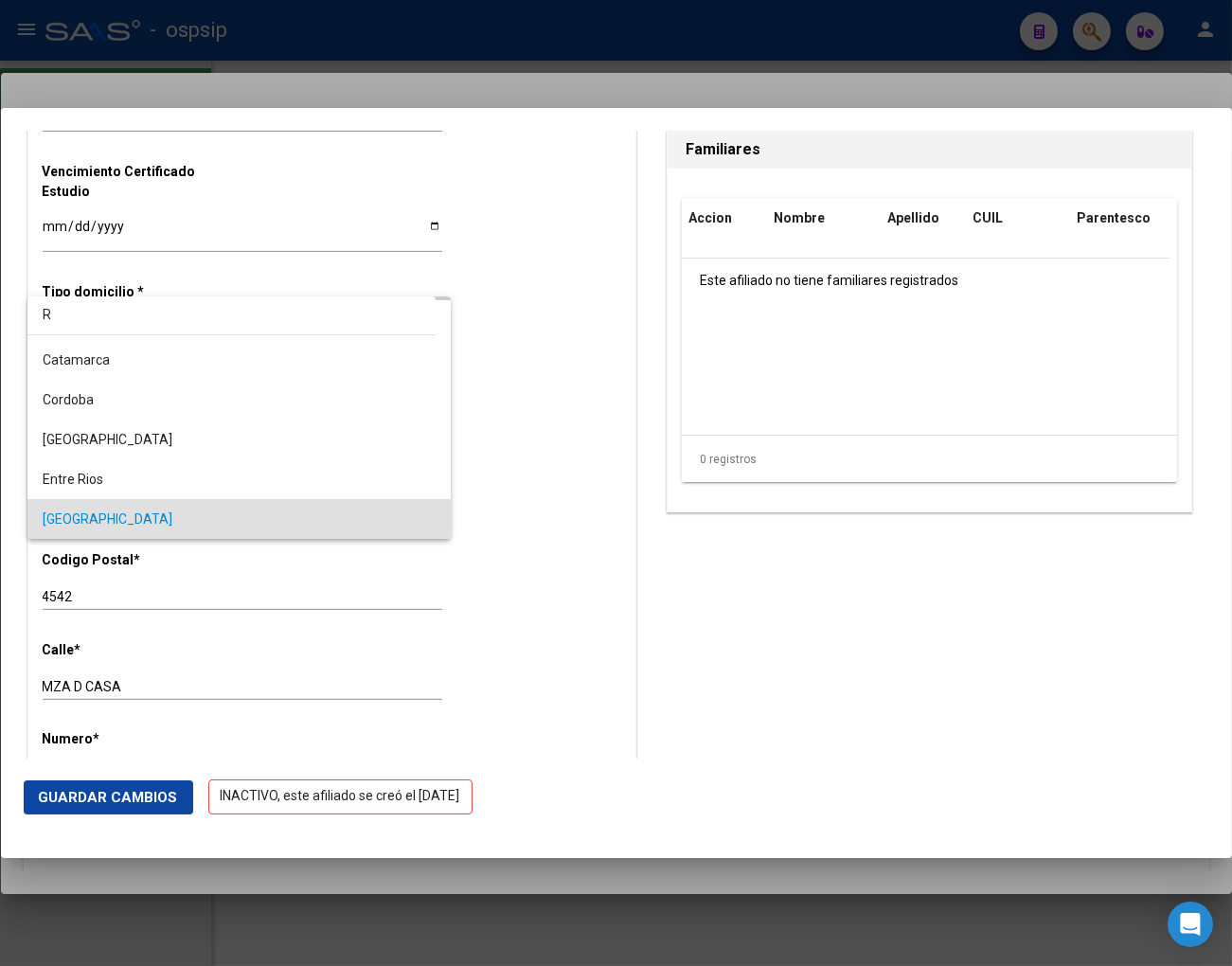 scroll, scrollTop: 0, scrollLeft: 0, axis: both 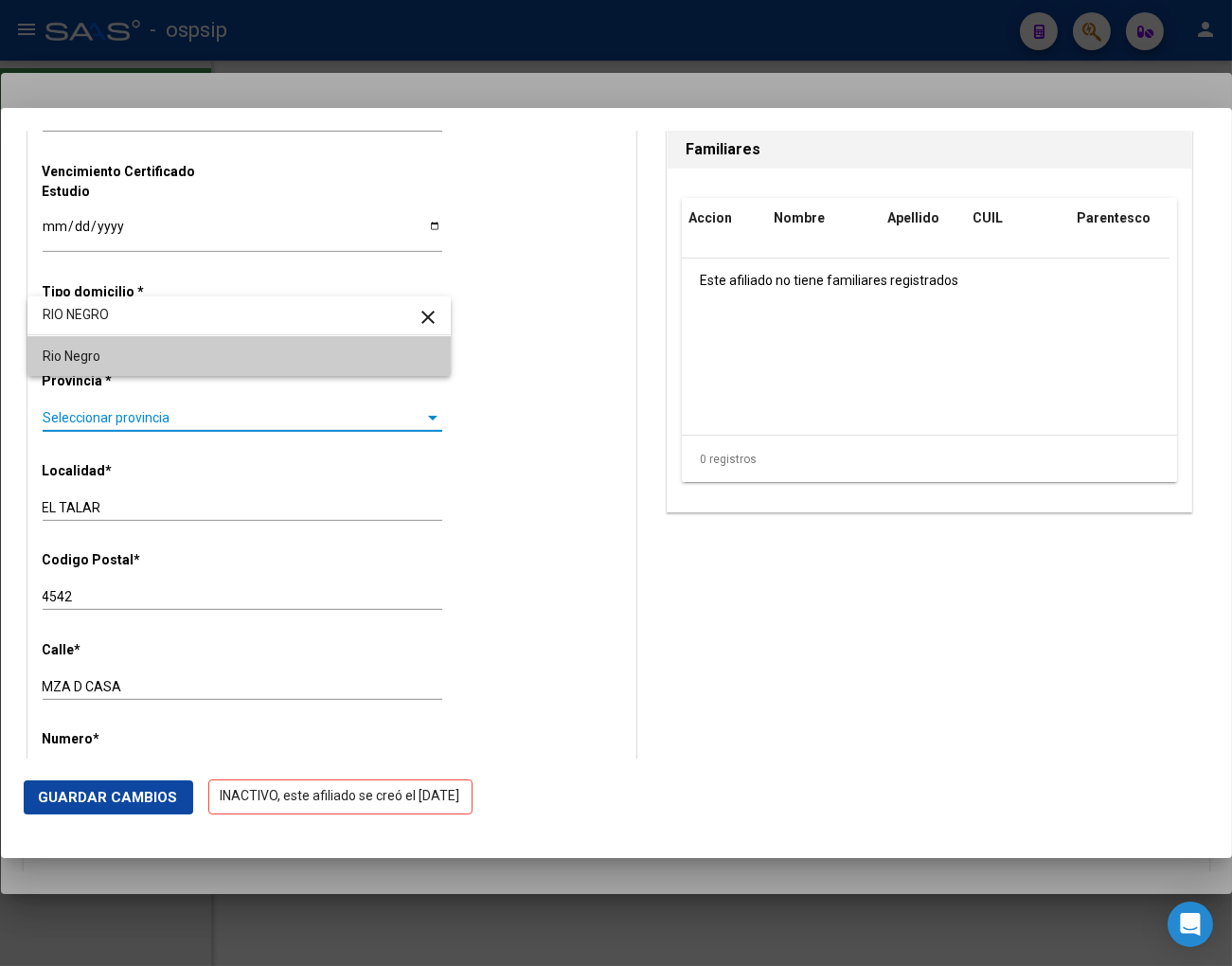type on "RIO NEGRO" 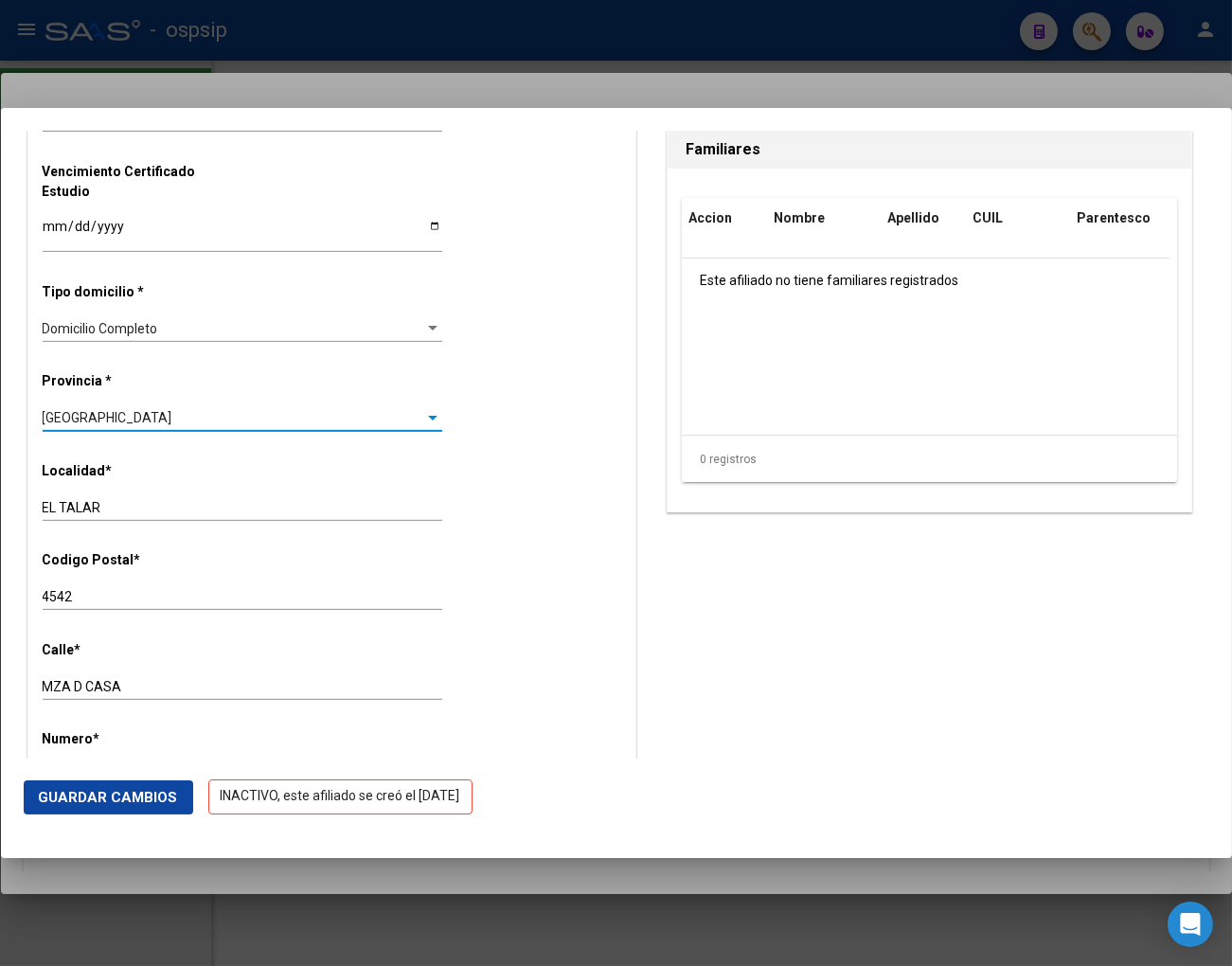 click on "[GEOGRAPHIC_DATA]" at bounding box center (234, 418) 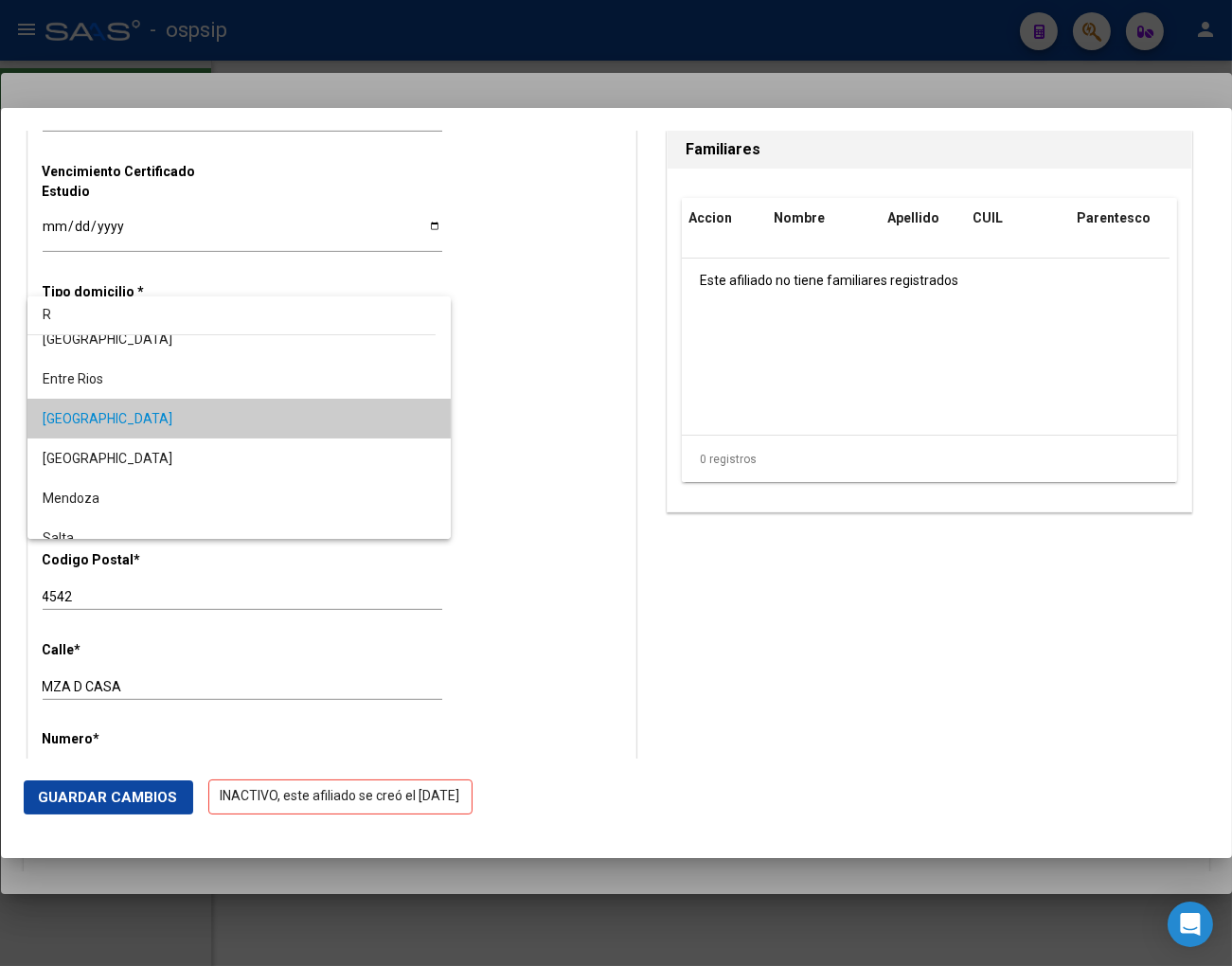 scroll, scrollTop: 0, scrollLeft: 0, axis: both 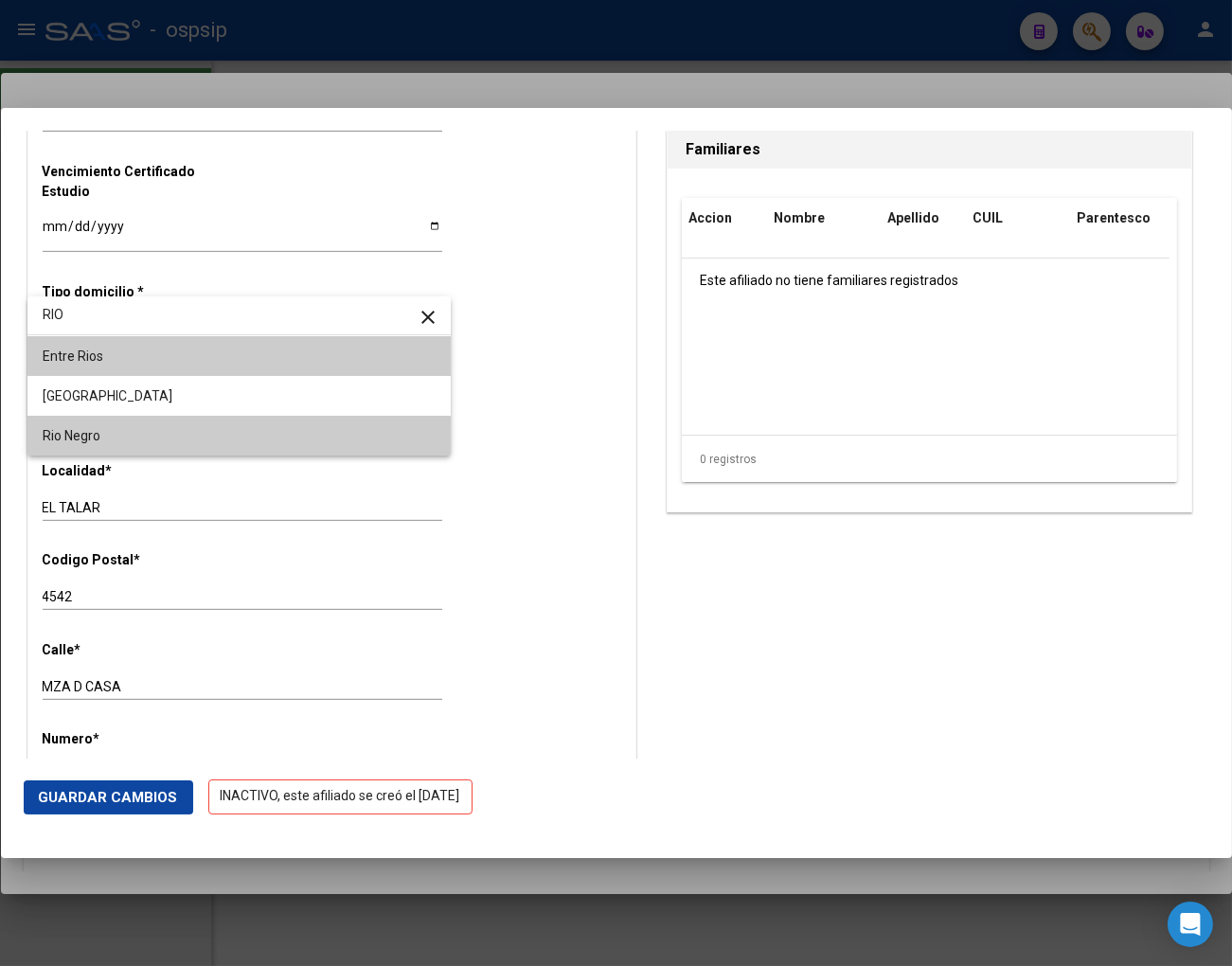 type on "RIO" 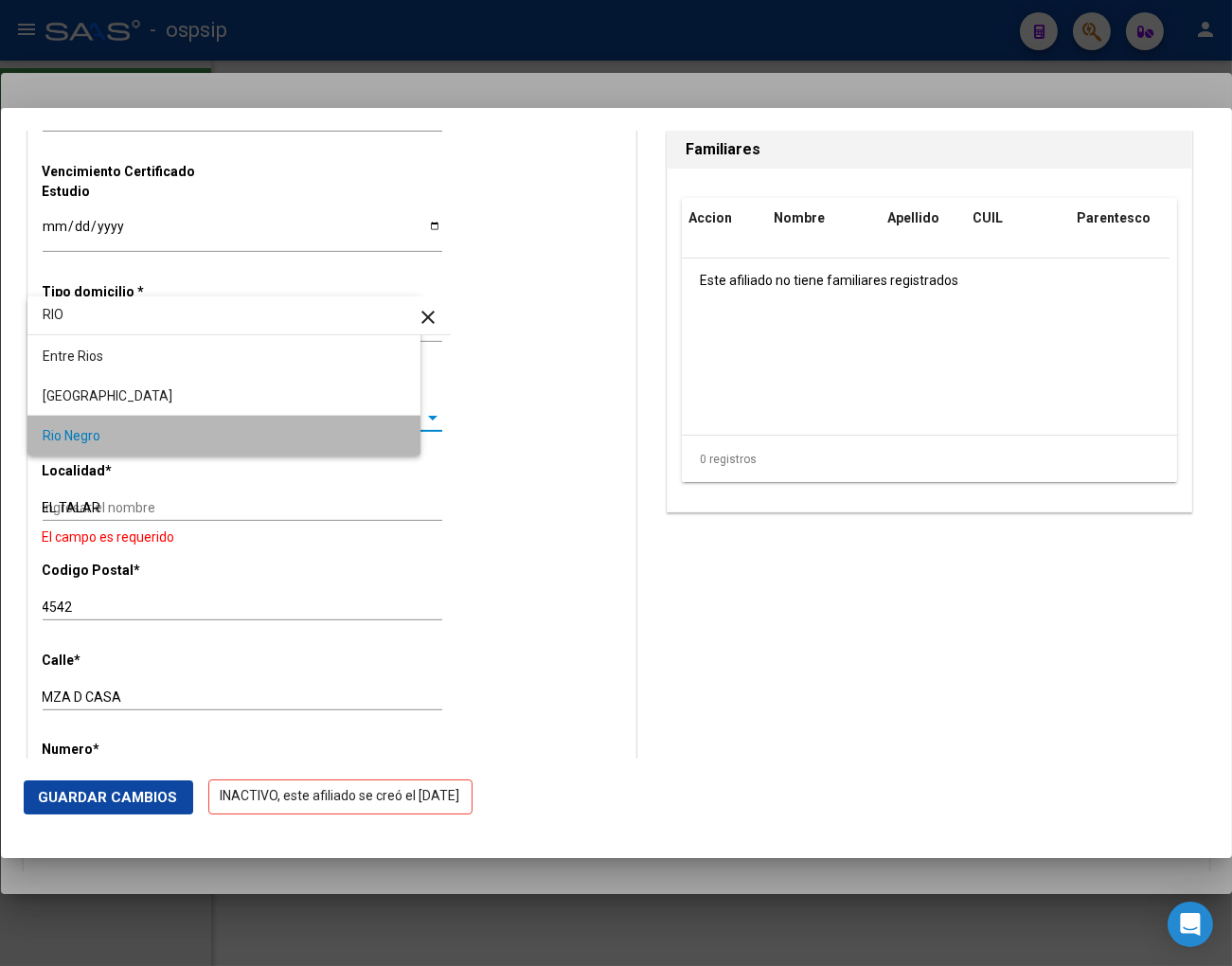 type 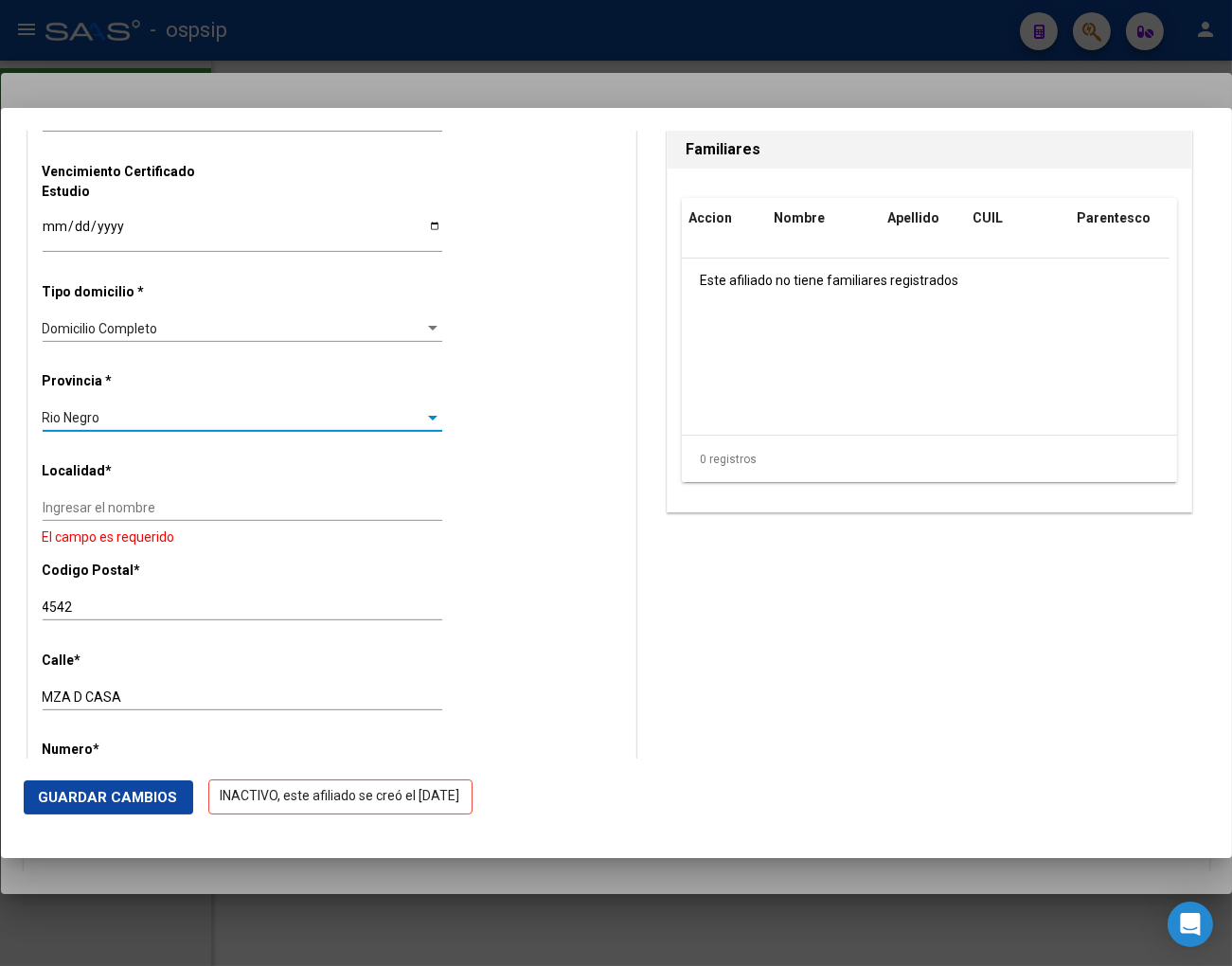 click on "4542" at bounding box center (242, 607) 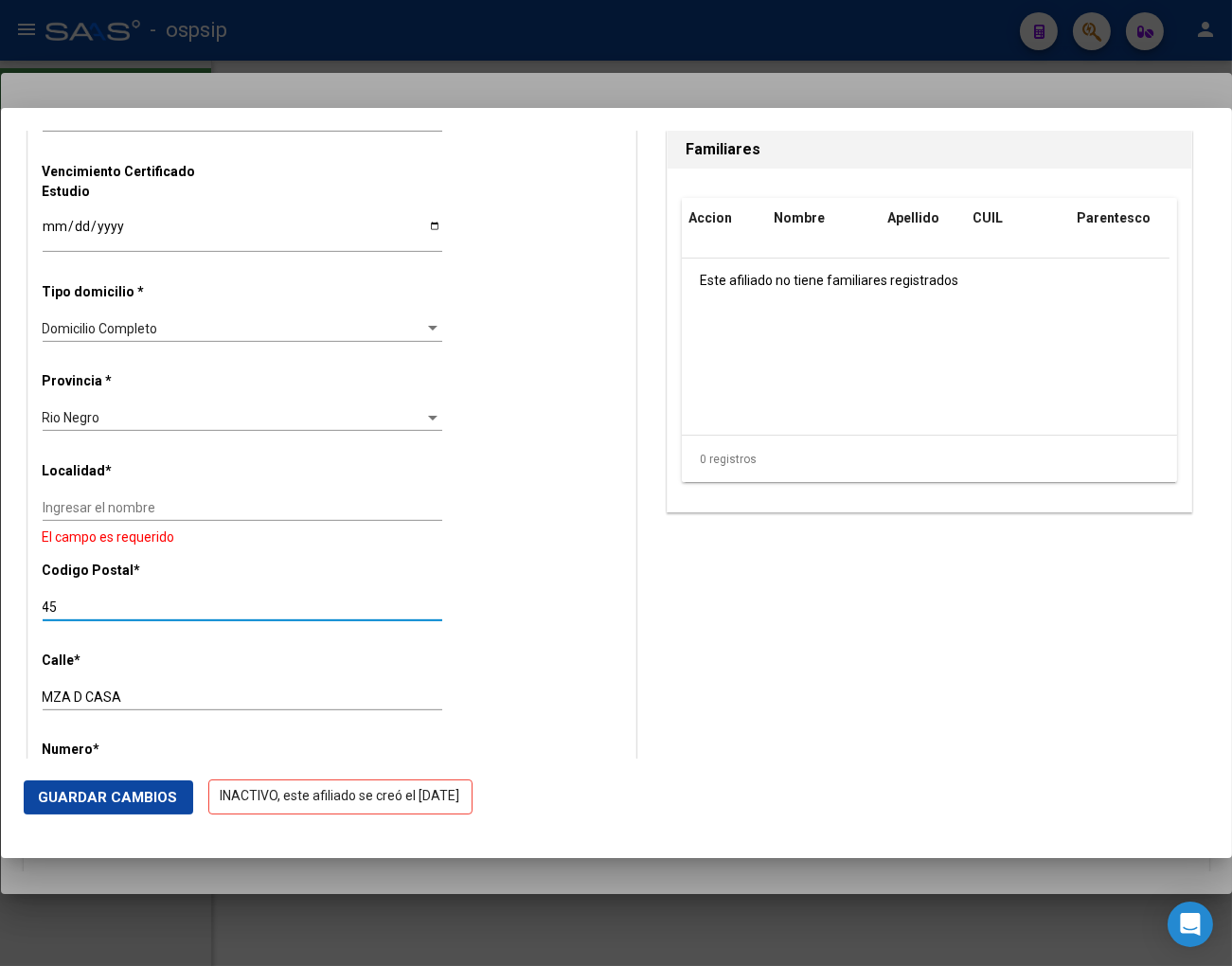 type on "4" 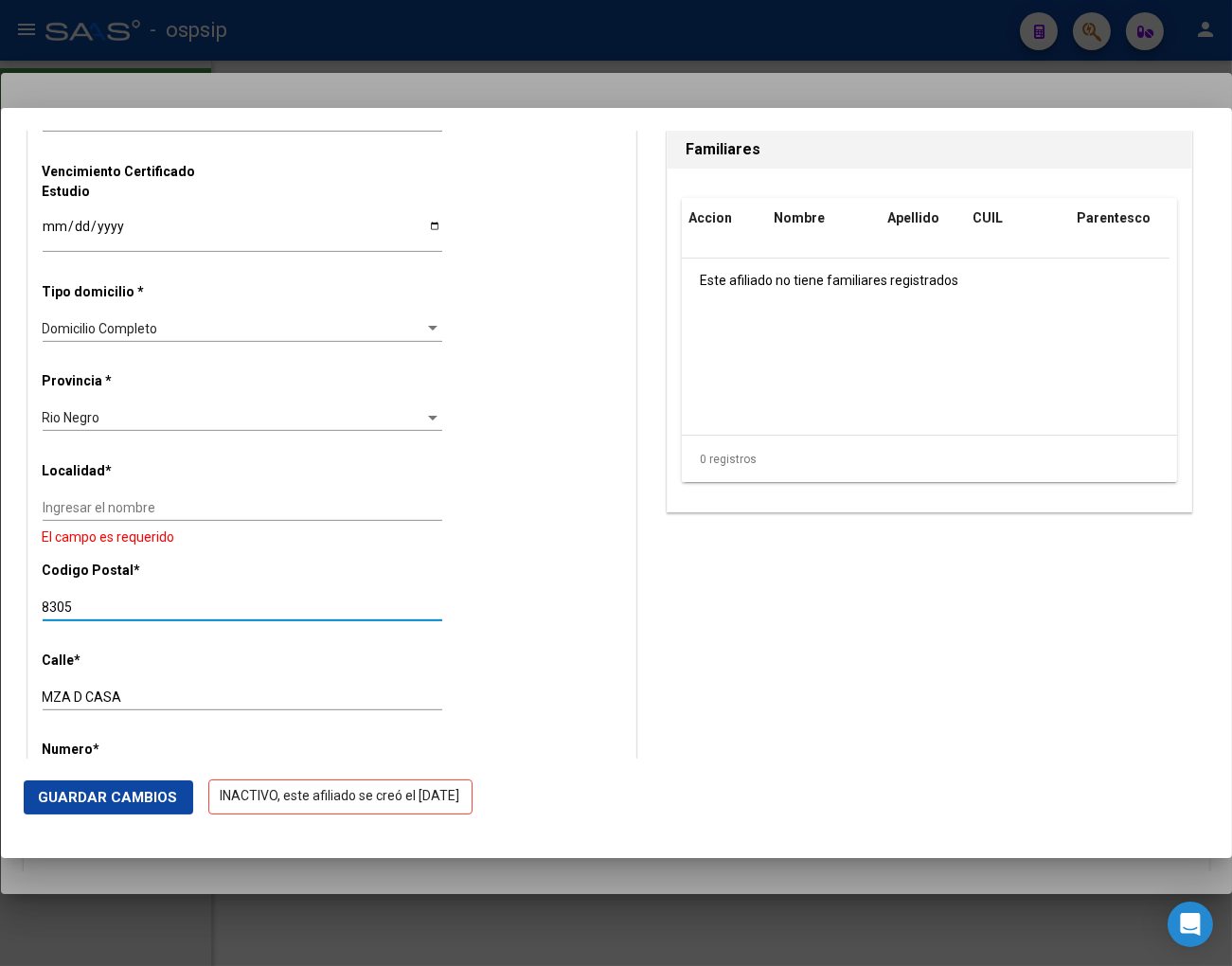 type on "8305" 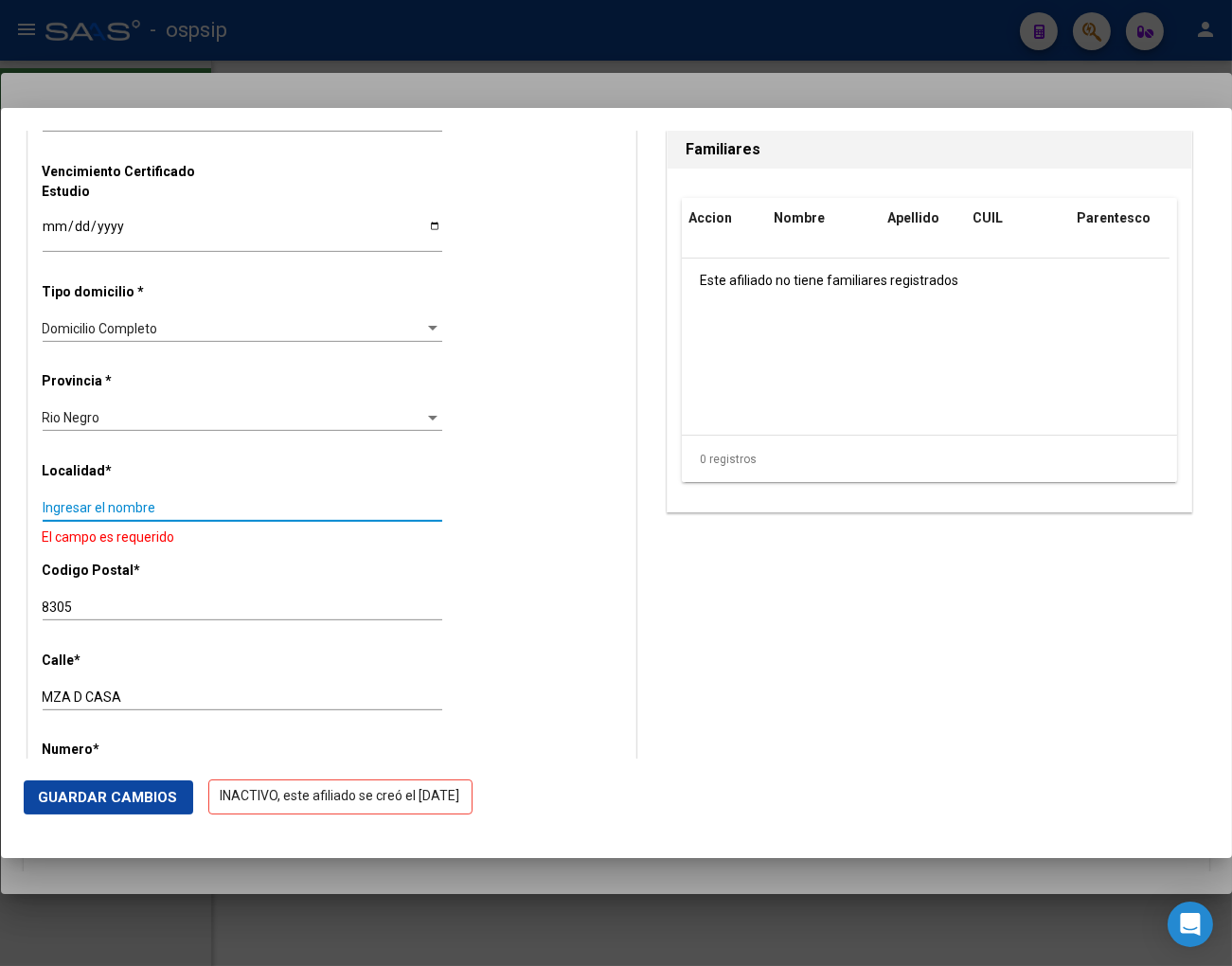 click on "Ingresar el nombre" at bounding box center [242, 508] 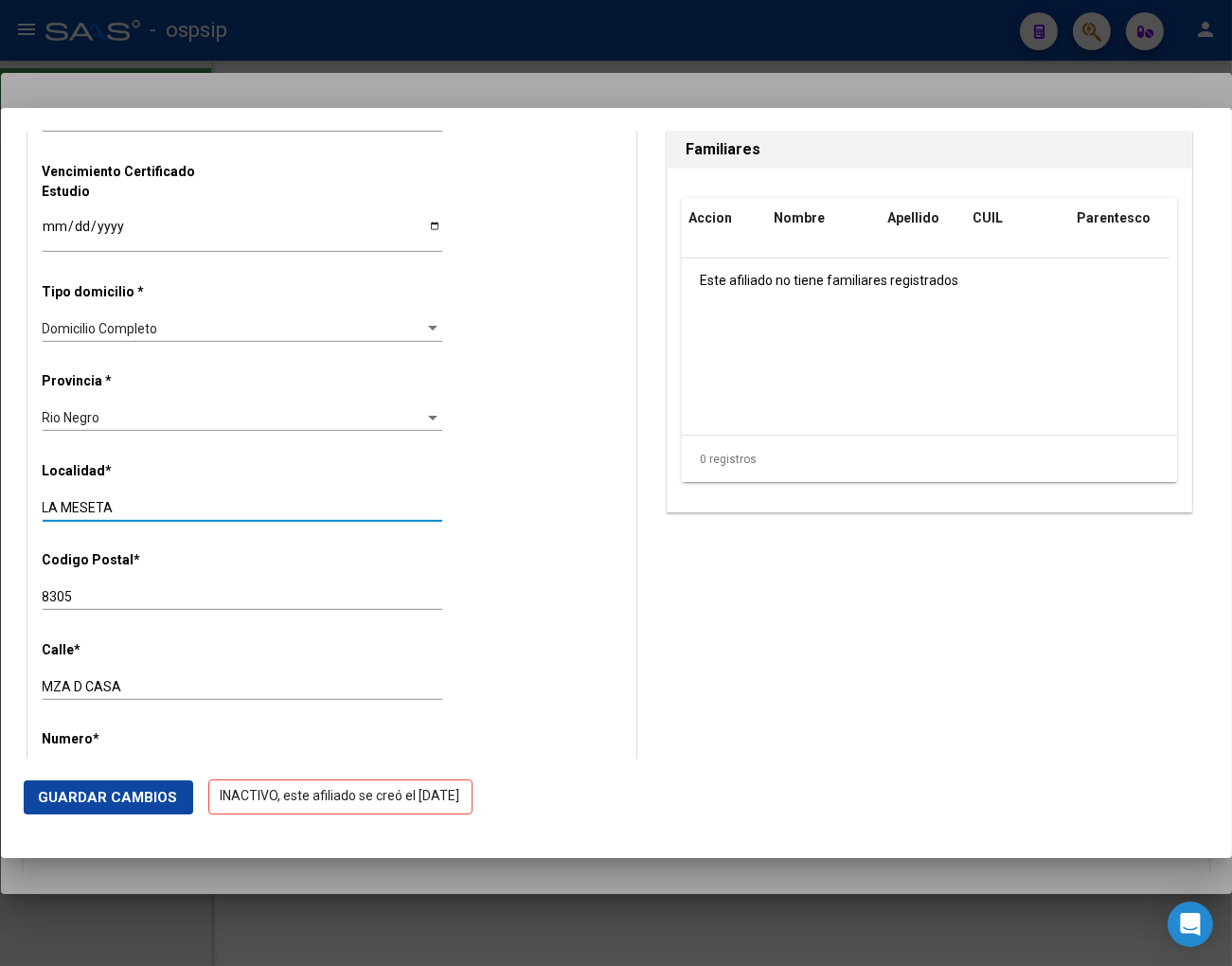 type on "LA MESETA" 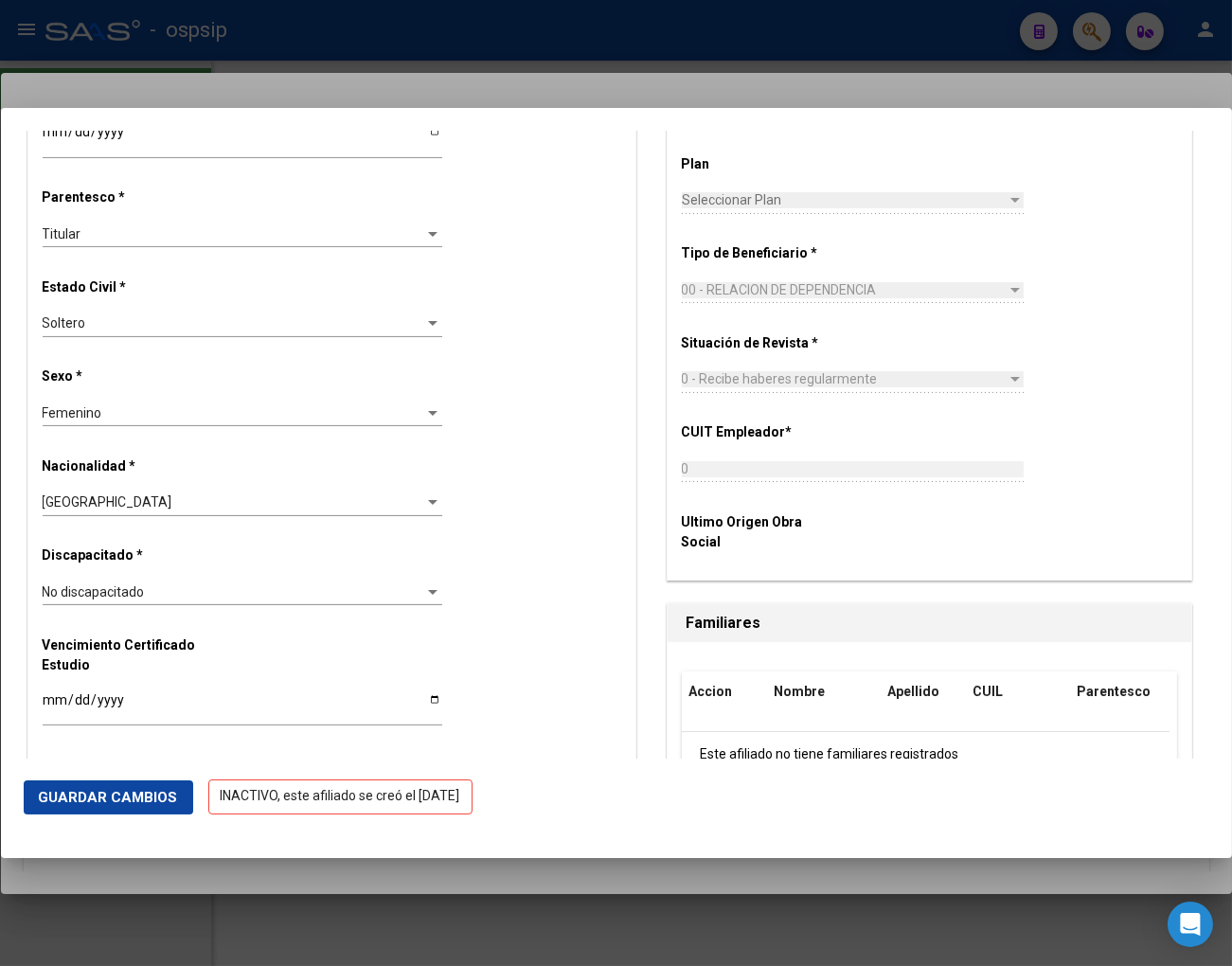 scroll, scrollTop: 692, scrollLeft: 0, axis: vertical 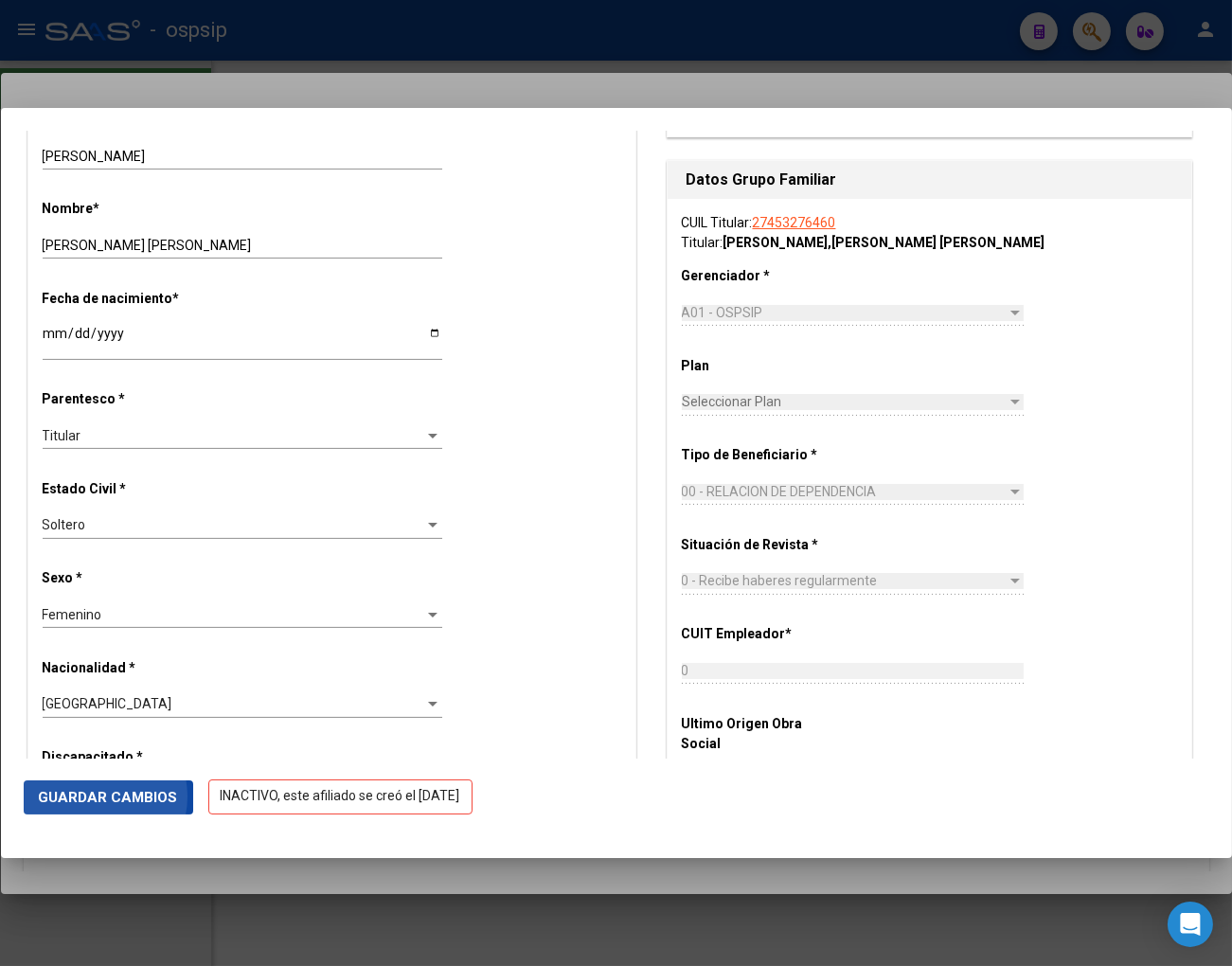 click on "Guardar Cambios" 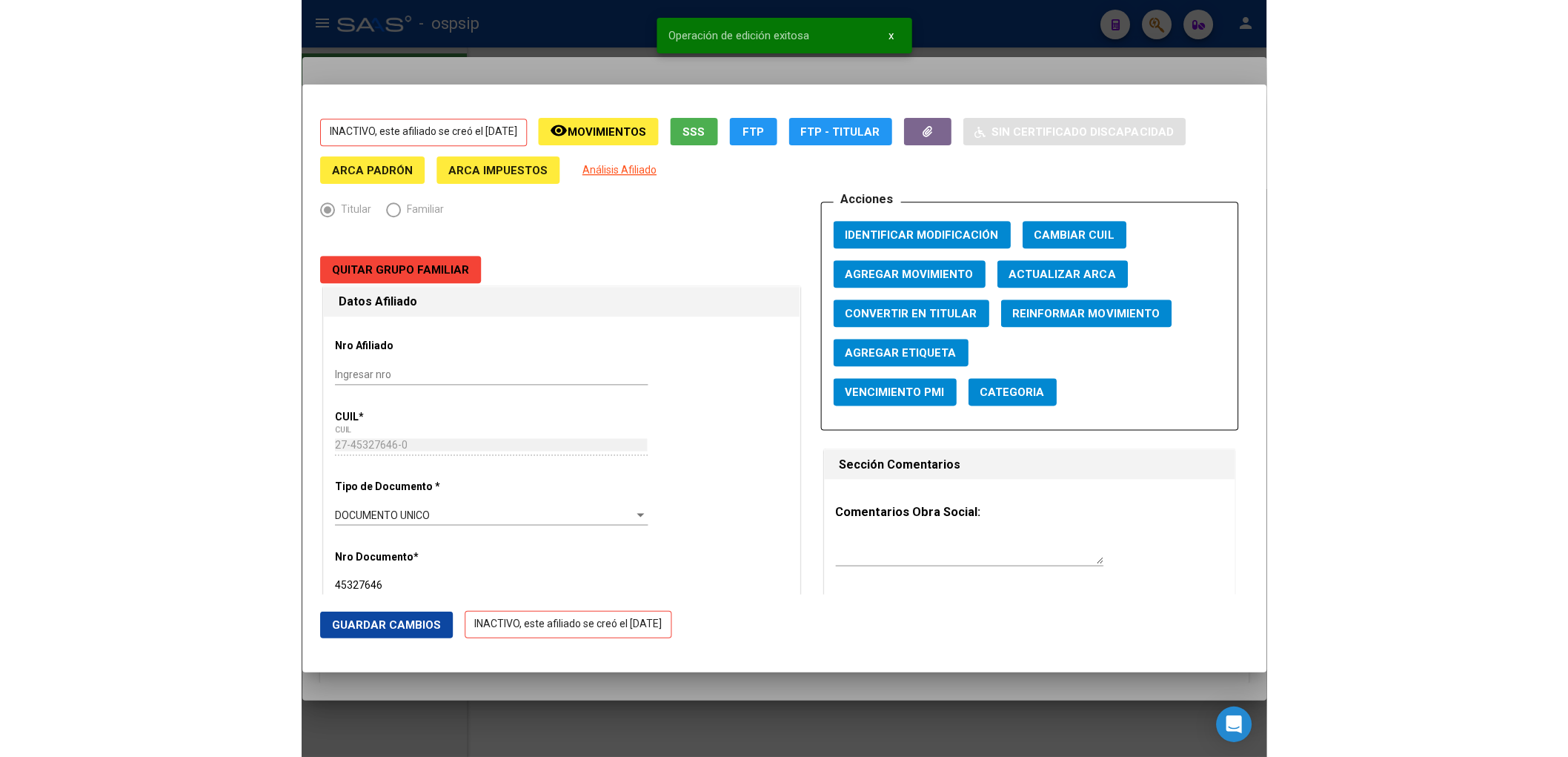 scroll, scrollTop: 0, scrollLeft: 0, axis: both 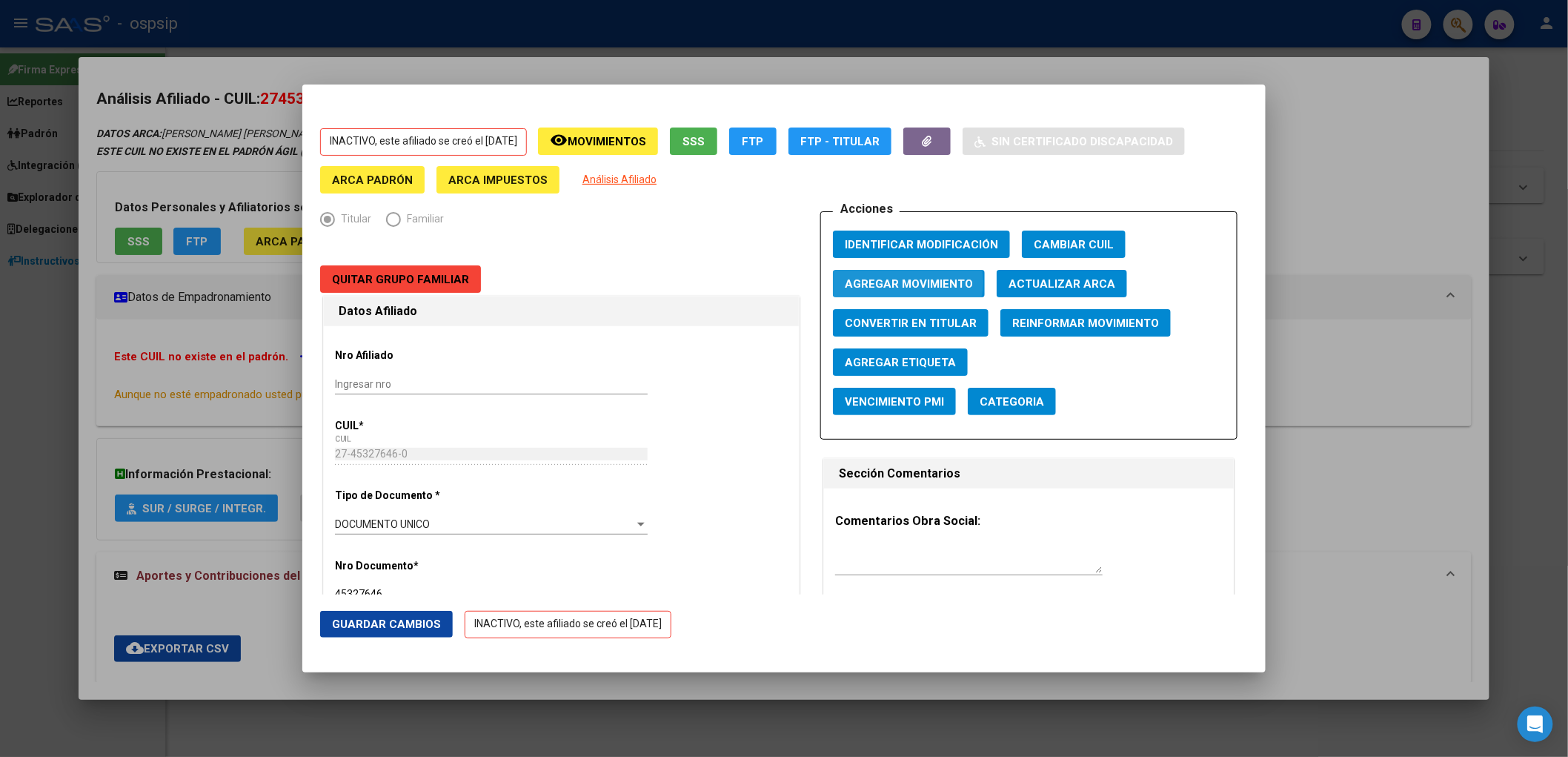 click on "Agregar Movimiento" 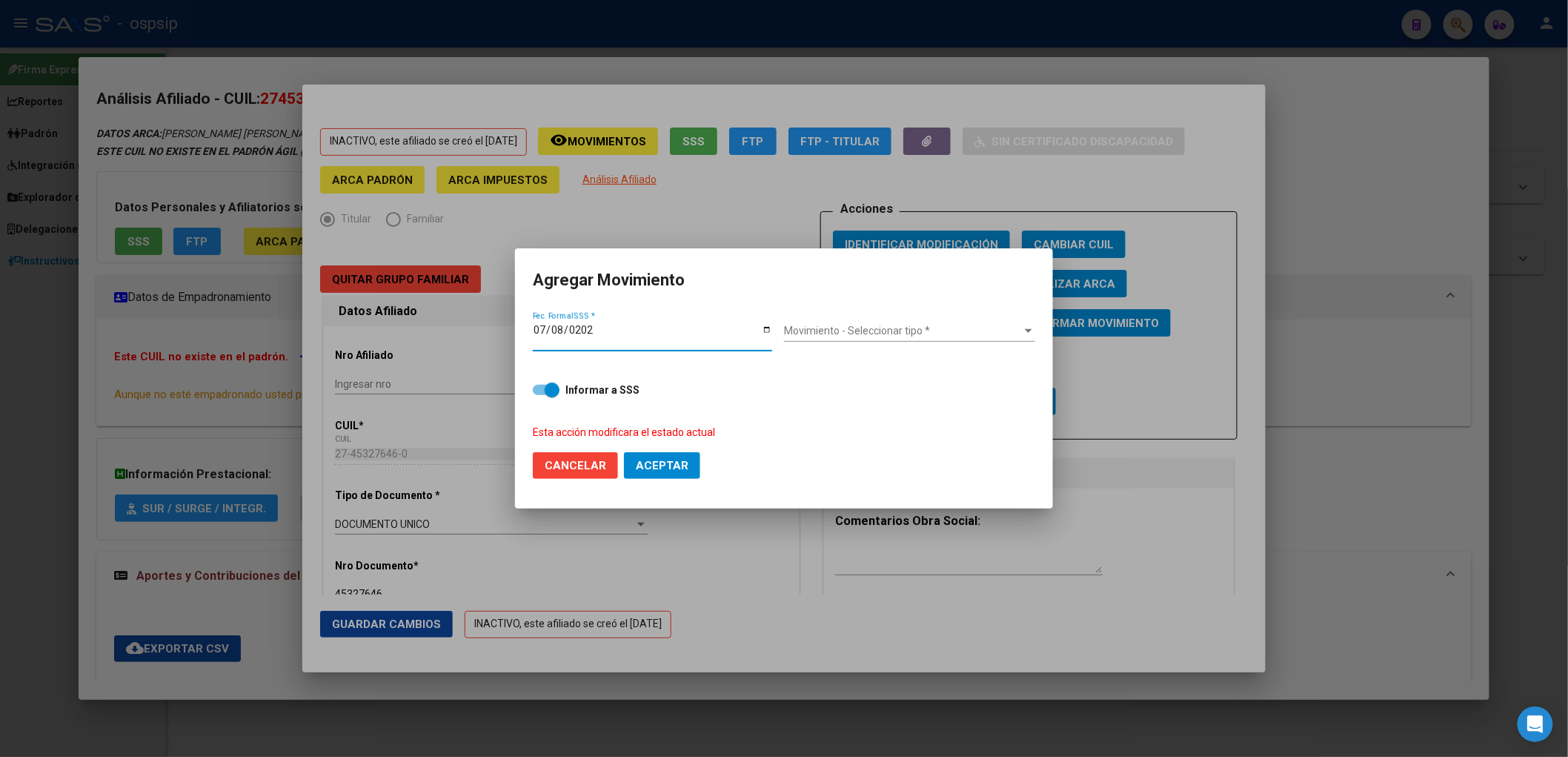 type on "[DATE]" 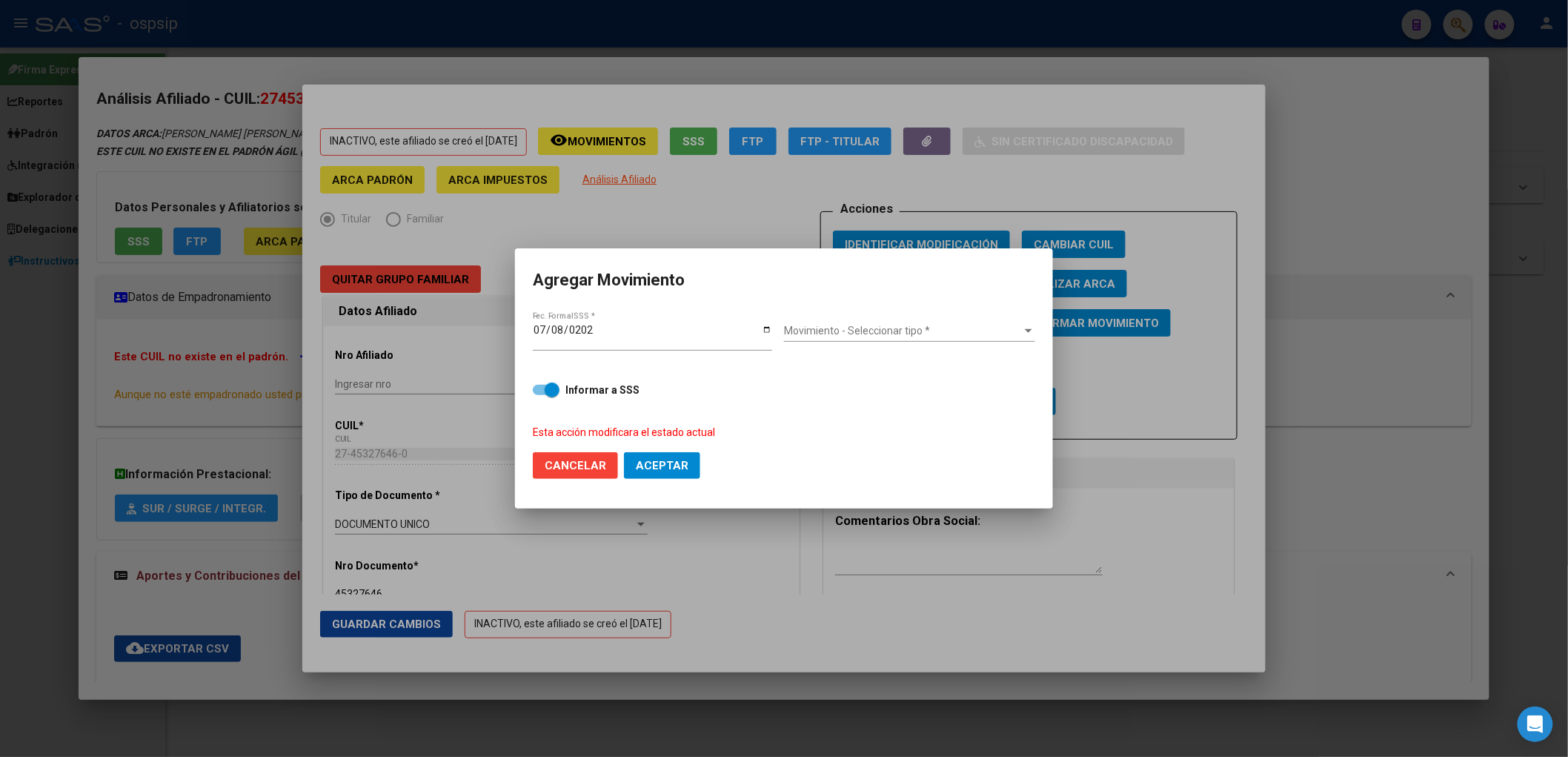 click on "Movimiento - Seleccionar tipo *" at bounding box center [903, 331] 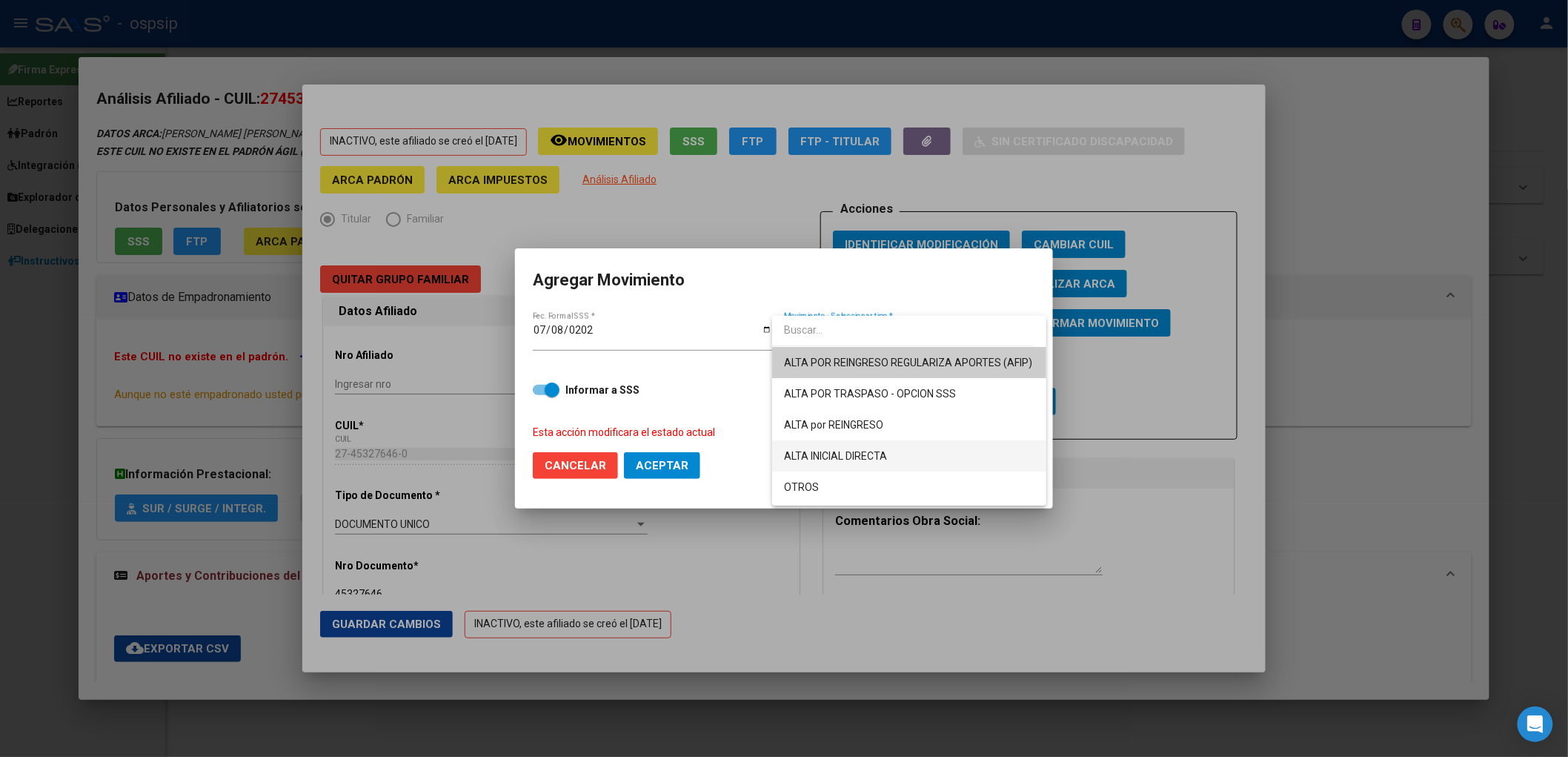 click on "ALTA INICIAL DIRECTA" at bounding box center [909, 456] 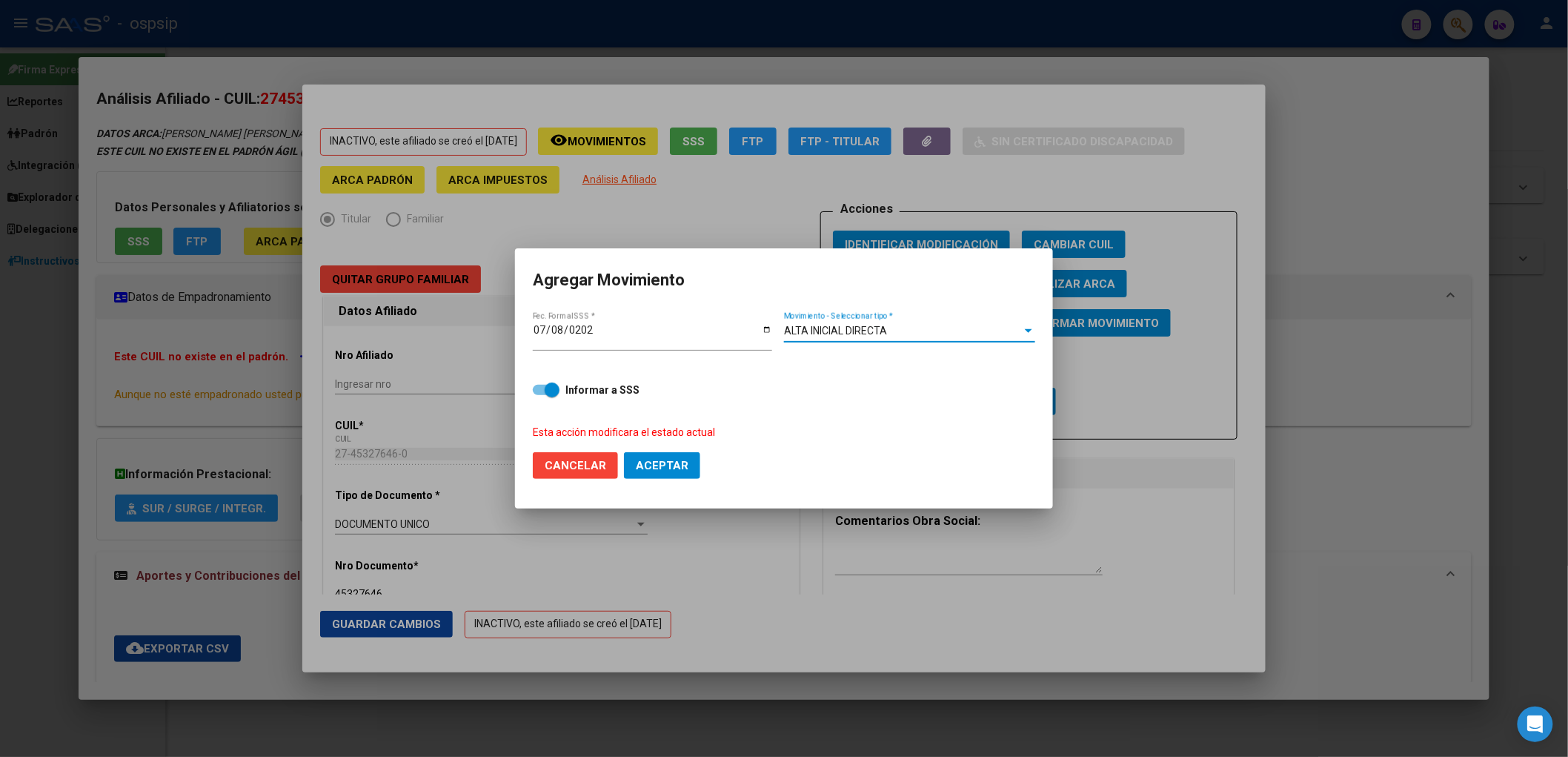 click on "Aceptar" 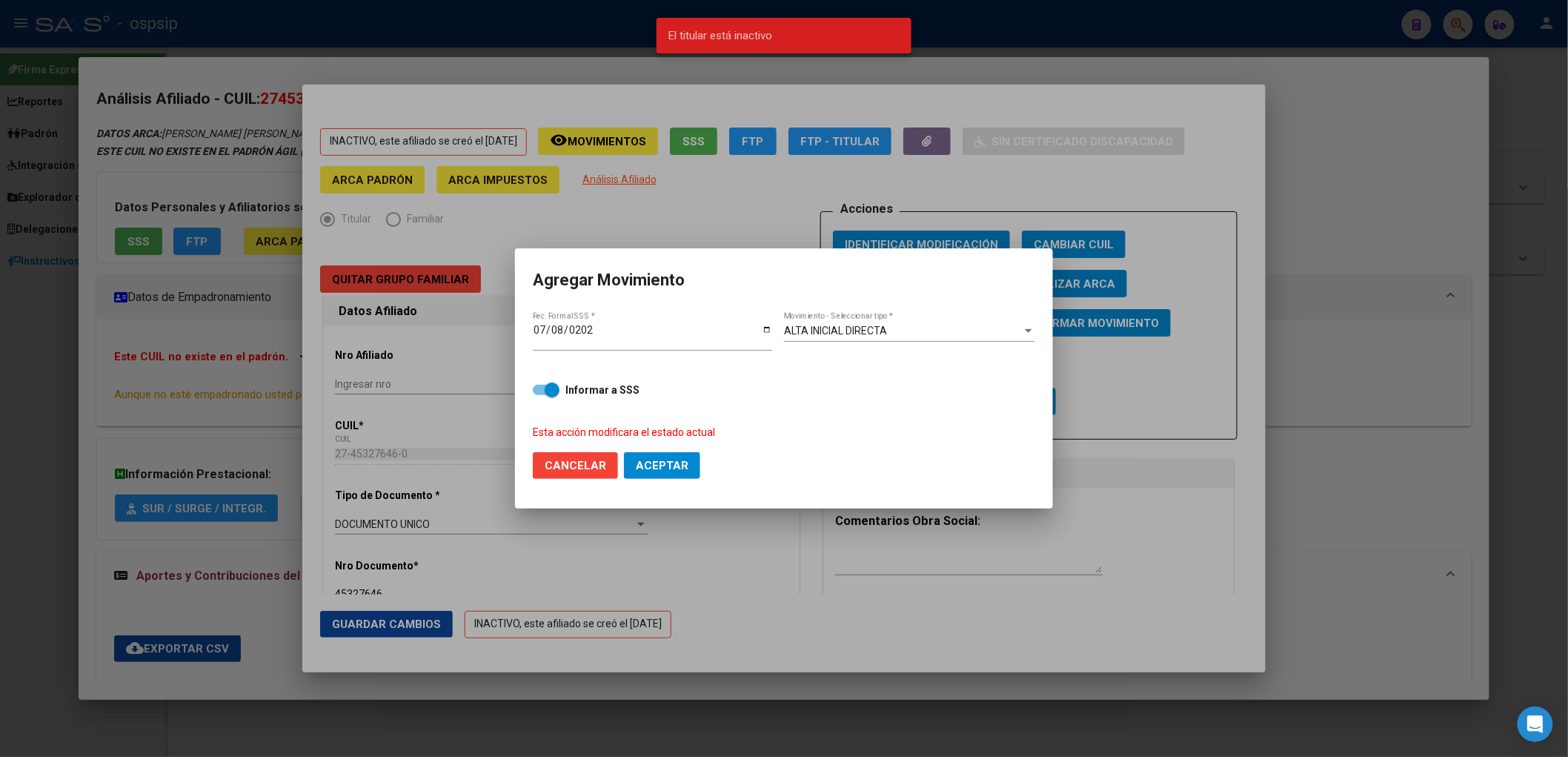 click on "Cancelar" 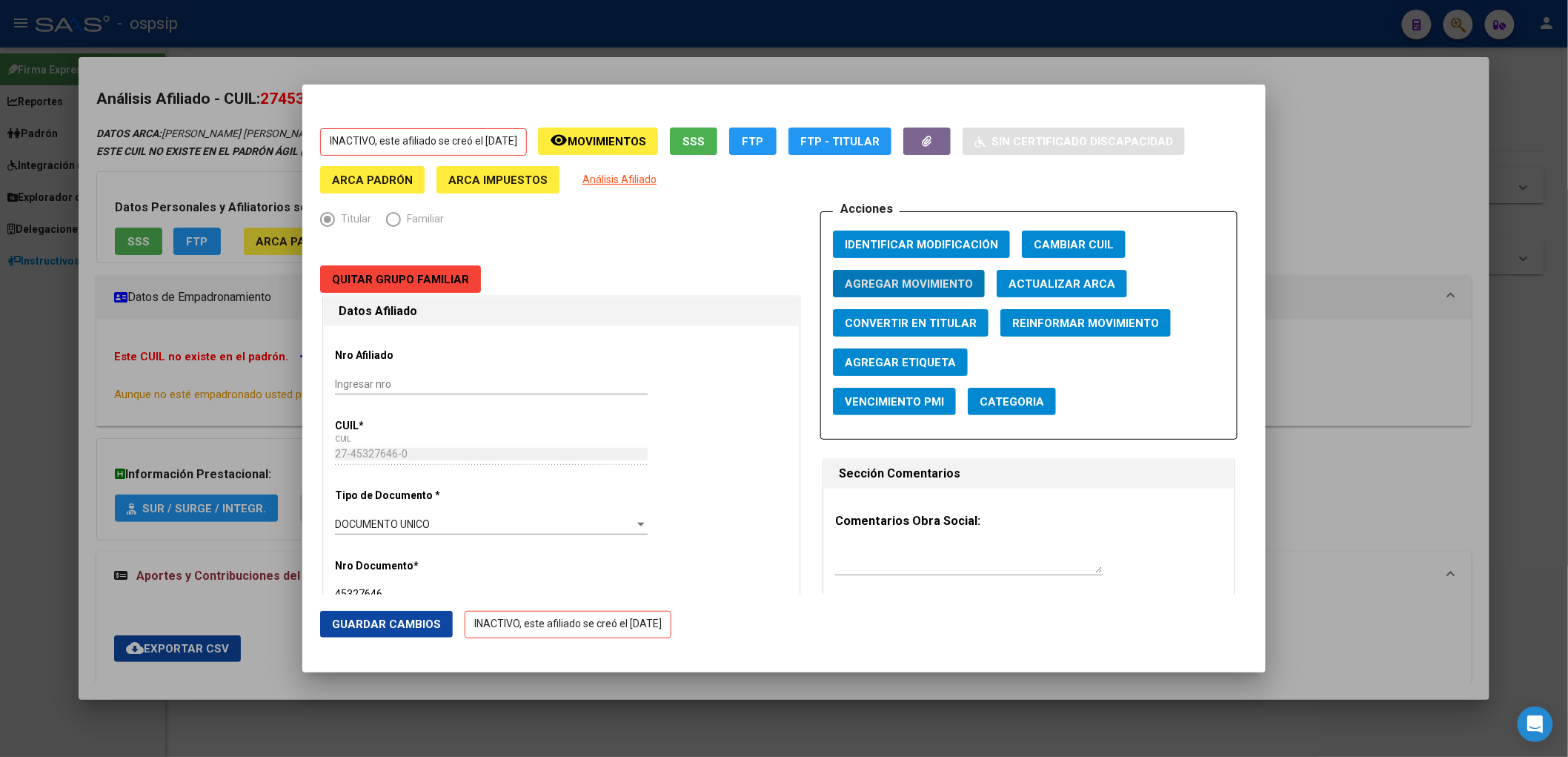 click on "Nro Afiliado    Ingresar nro  CUIL  *   27-45327646-0 CUIL  ARCA [PERSON_NAME]  Tipo de Documento * DOCUMENTO UNICO Seleccionar tipo Nro Documento  *   45327646 Ingresar nro  Apellido  *   [PERSON_NAME] Ingresar apellido  Nombre  *   [PERSON_NAME] [PERSON_NAME] Ingresar nombre  Fecha de nacimiento  *   [DEMOGRAPHIC_DATA] Ingresar fecha   Parentesco * Titular Seleccionar parentesco  Estado Civil * [DEMOGRAPHIC_DATA] Seleccionar tipo  Sexo * Femenino Seleccionar sexo  Nacionalidad * [GEOGRAPHIC_DATA] Seleccionar tipo  Discapacitado * No discapacitado Seleccionar tipo Vencimiento Certificado Estudio    Ingresar fecha   Tipo domicilio * Domicilio Completo Seleccionar tipo domicilio  Provincia * [GEOGRAPHIC_DATA] Seleccionar provincia Localidad  *   LA MESETA Ingresar el nombre  Codigo Postal  *   8305 Ingresar el codigo  Calle  *   MZA D CASA Ingresar calle  Numero  *   16 Ingresar nro  Piso    0 Ingresar piso  Departamento    Ingresar depto  Teléfono celular    Ingresar tel  Teléfono laboral    Ingresar tel  Teléfono particular    Ingresar tel  E-mail" at bounding box center [561, 1229] 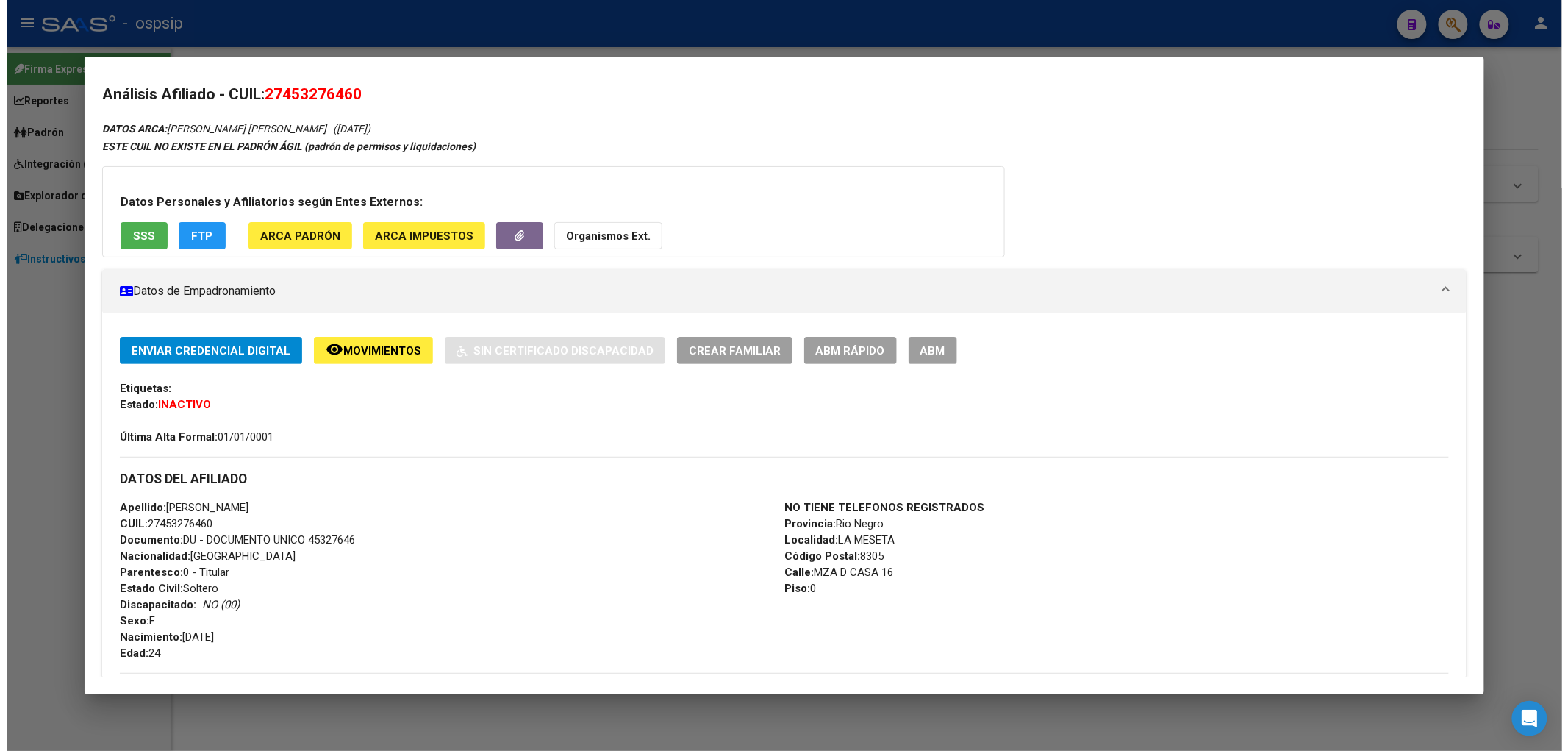 scroll, scrollTop: 0, scrollLeft: 0, axis: both 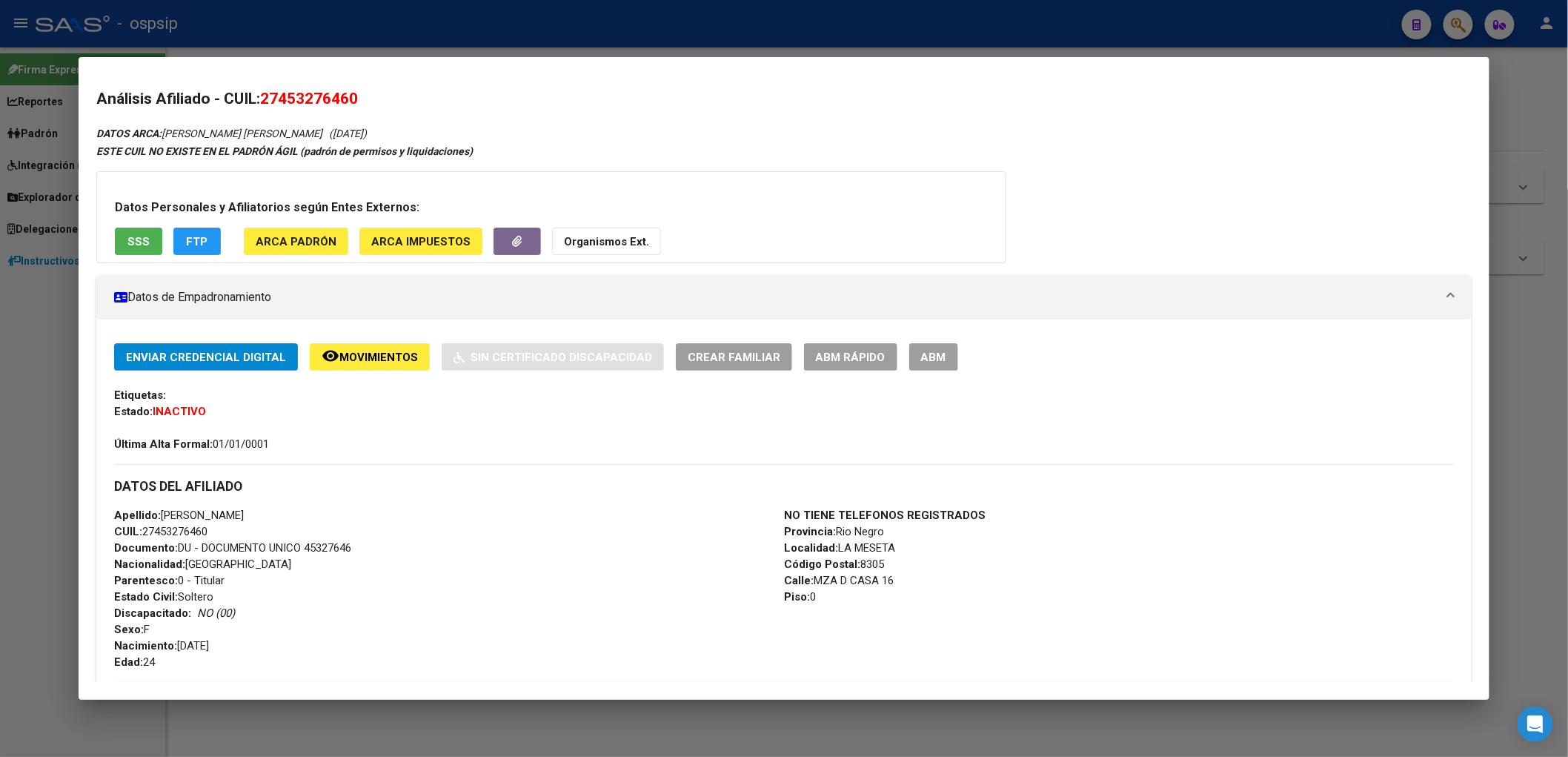 click on "ABM" at bounding box center [934, 357] 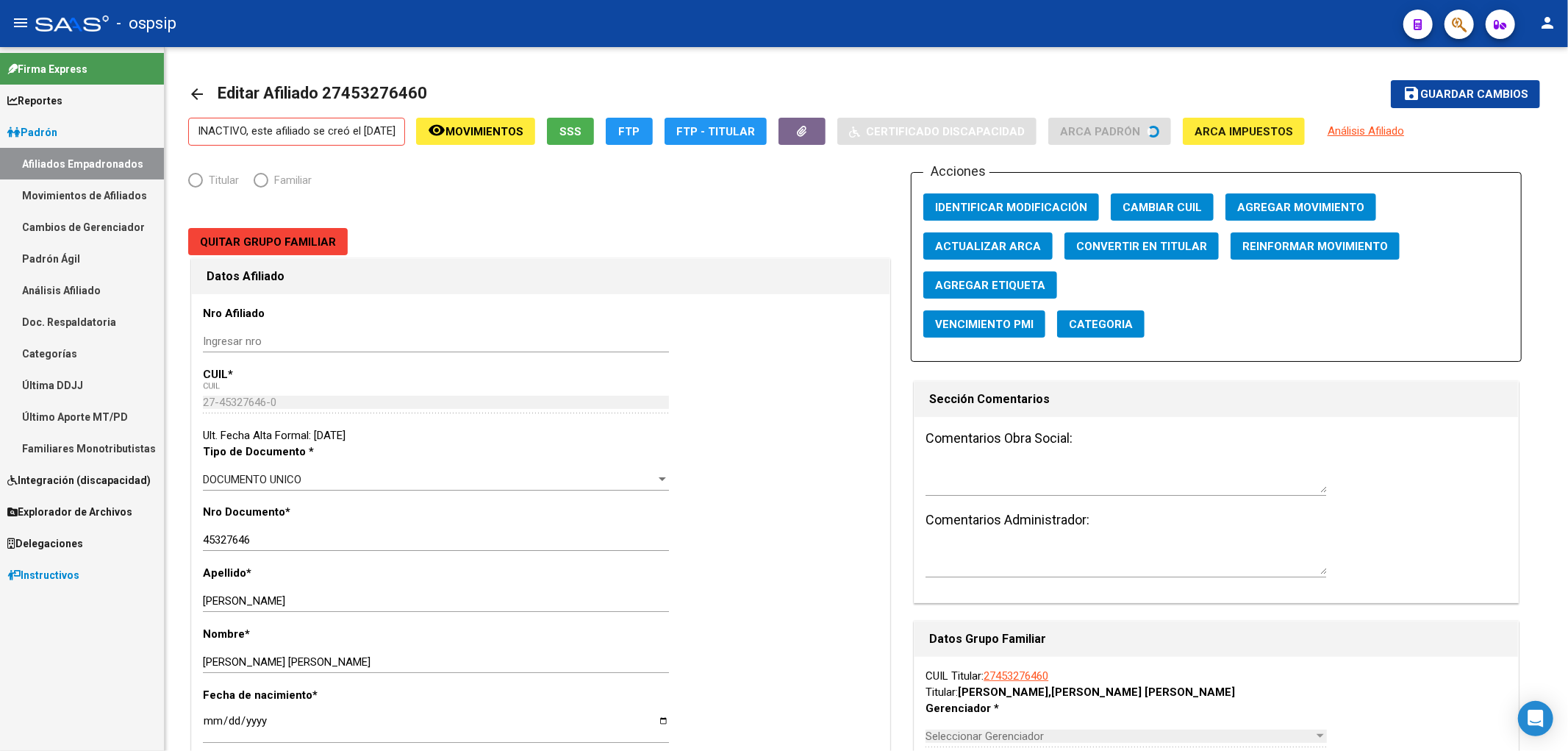 radio on "true" 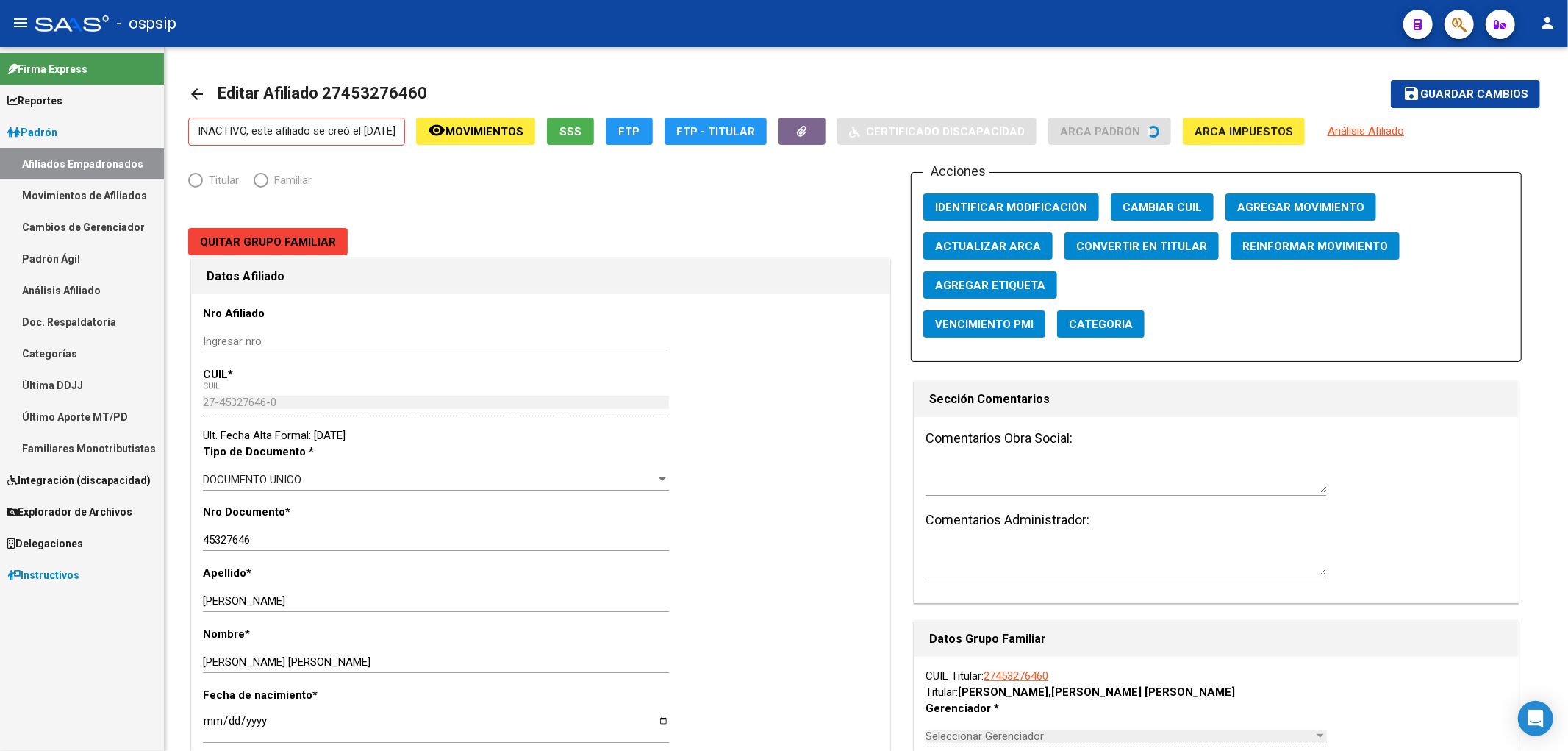 type on "30-57517012-5" 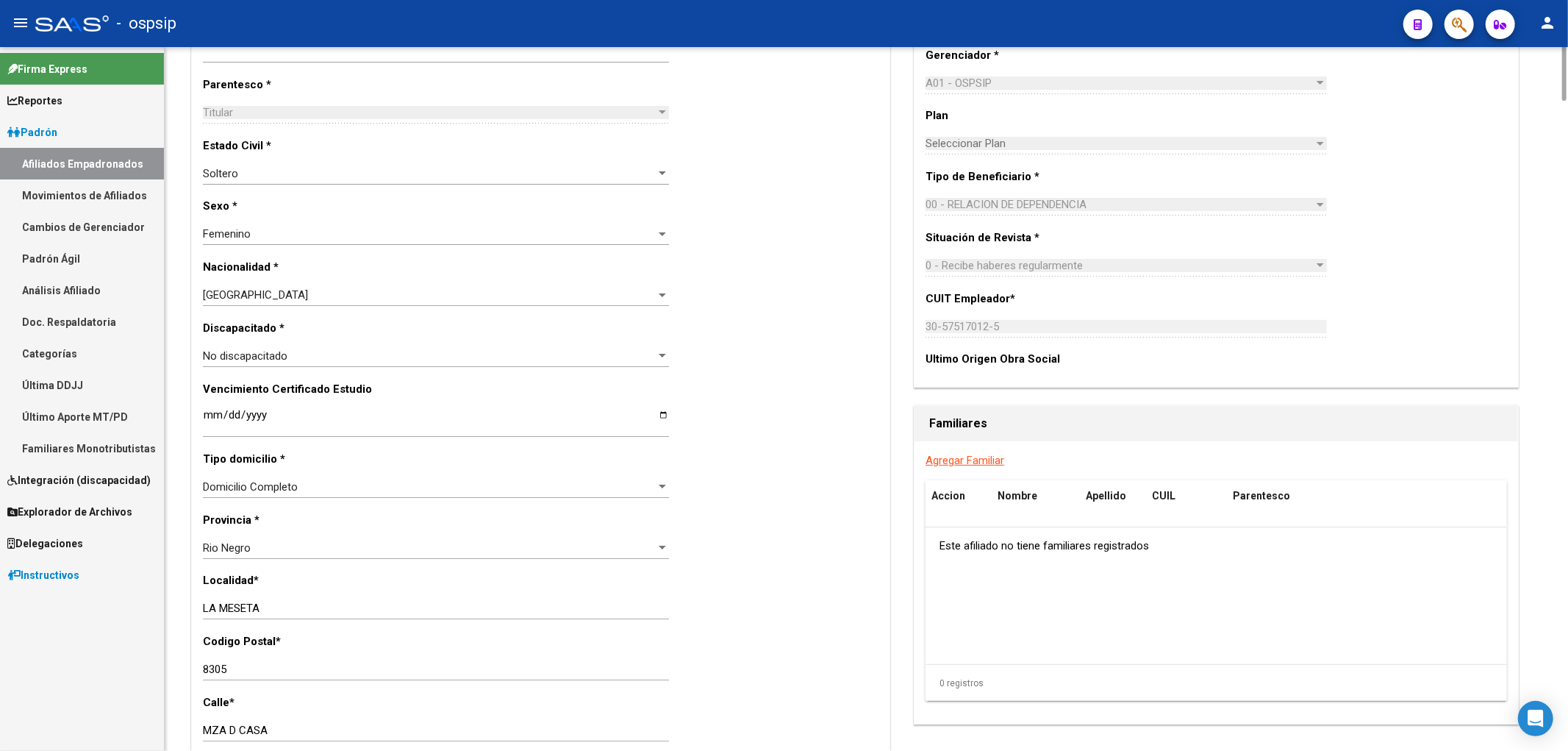 scroll, scrollTop: 0, scrollLeft: 0, axis: both 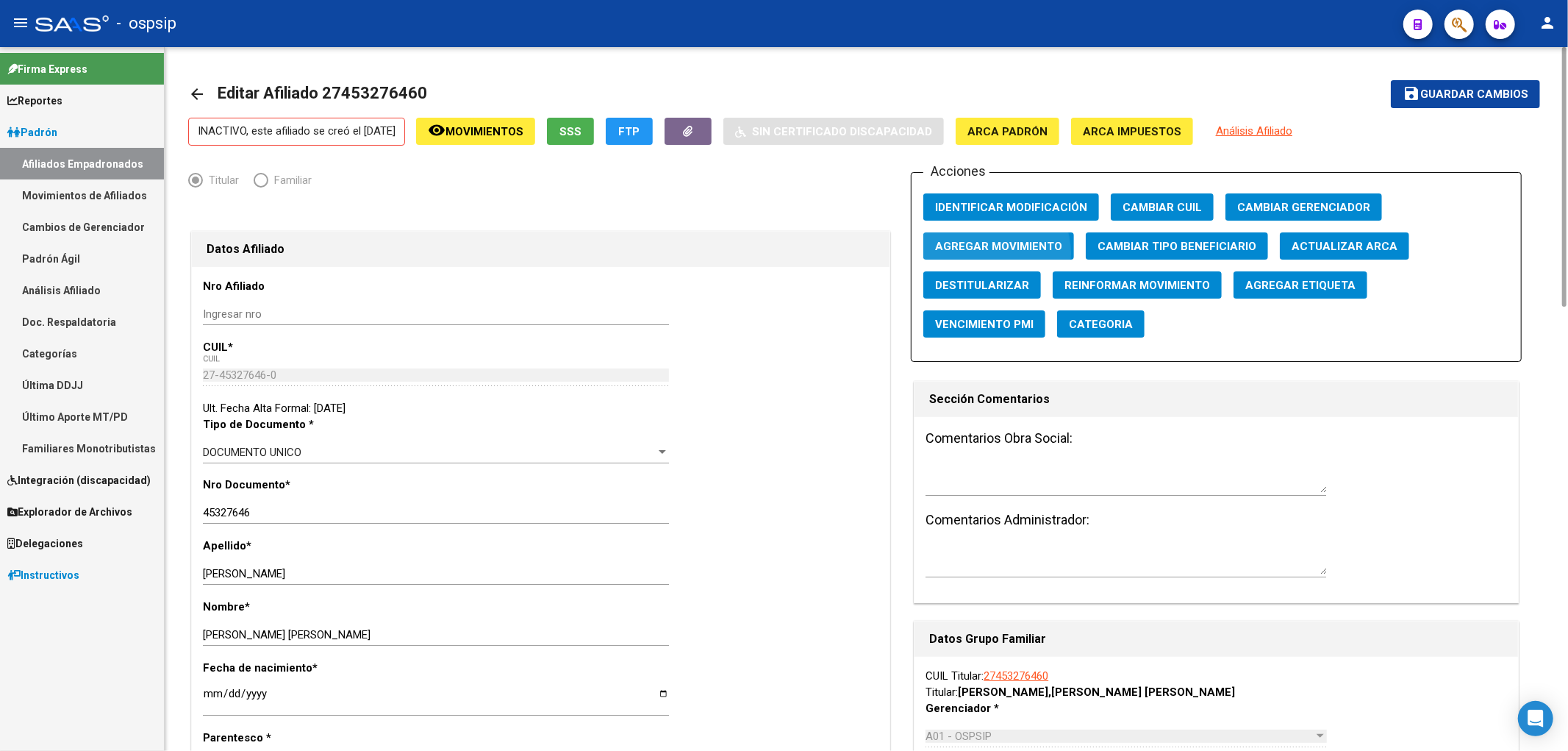click on "Agregar Movimiento" 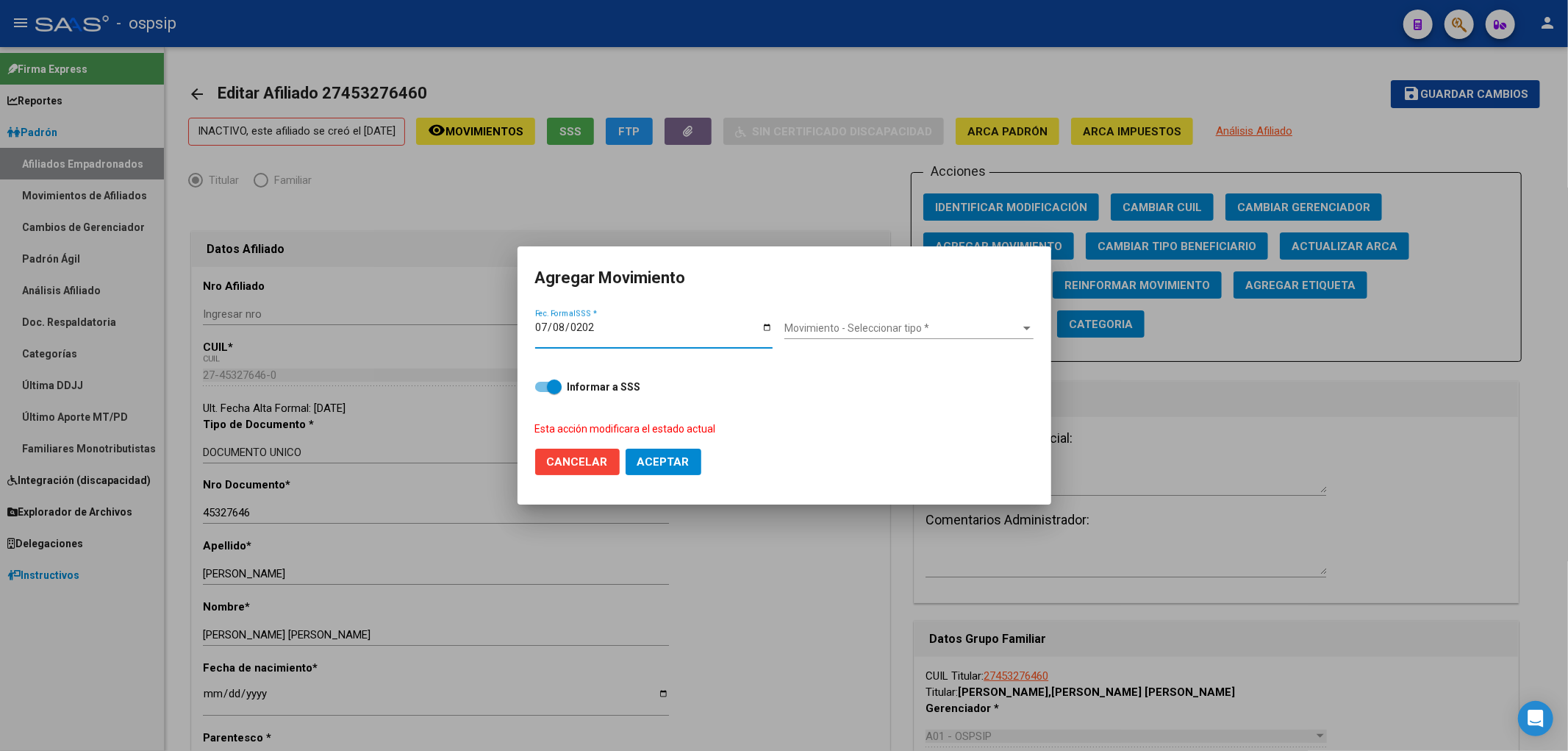 type on "[DATE]" 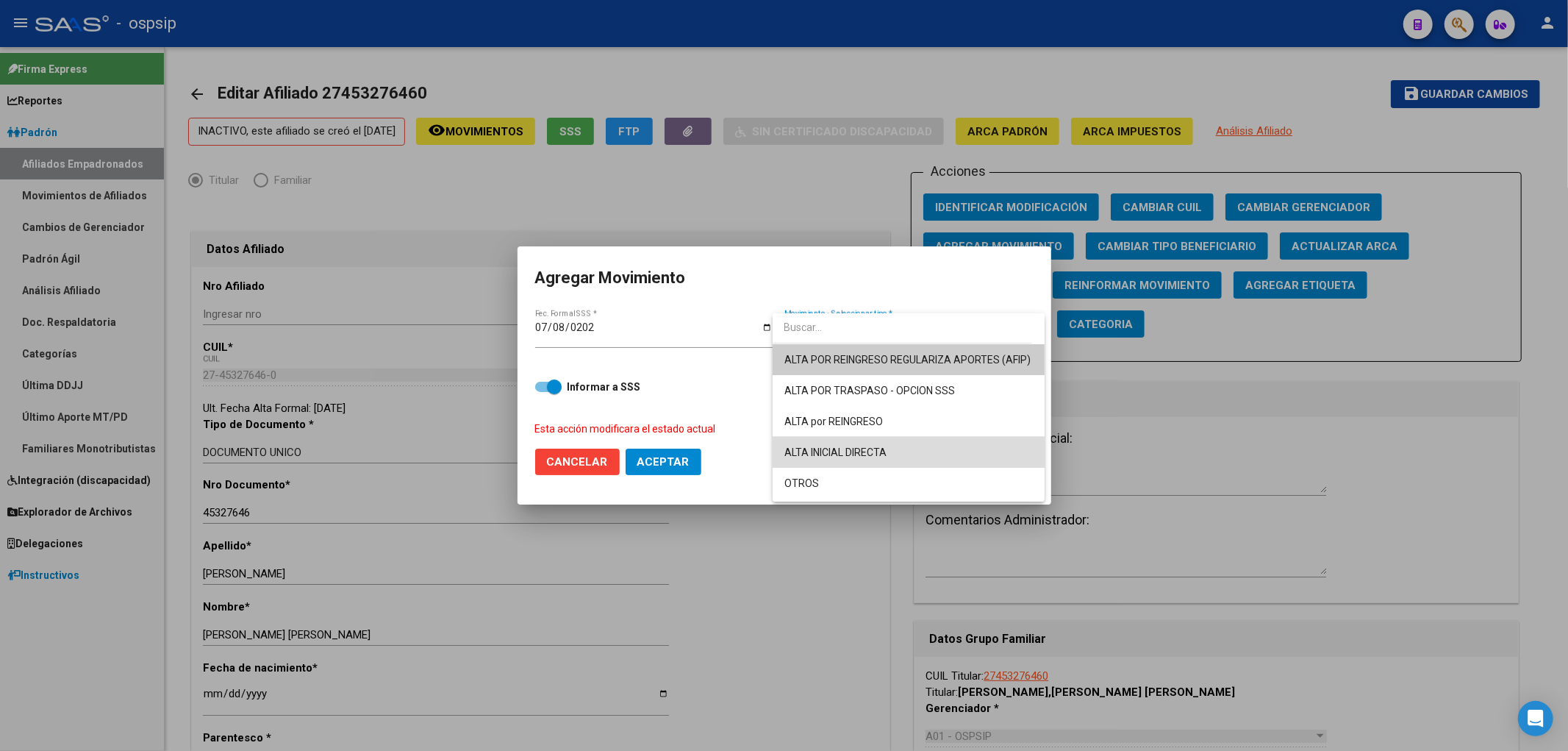 click on "ALTA INICIAL DIRECTA" at bounding box center (909, 452) 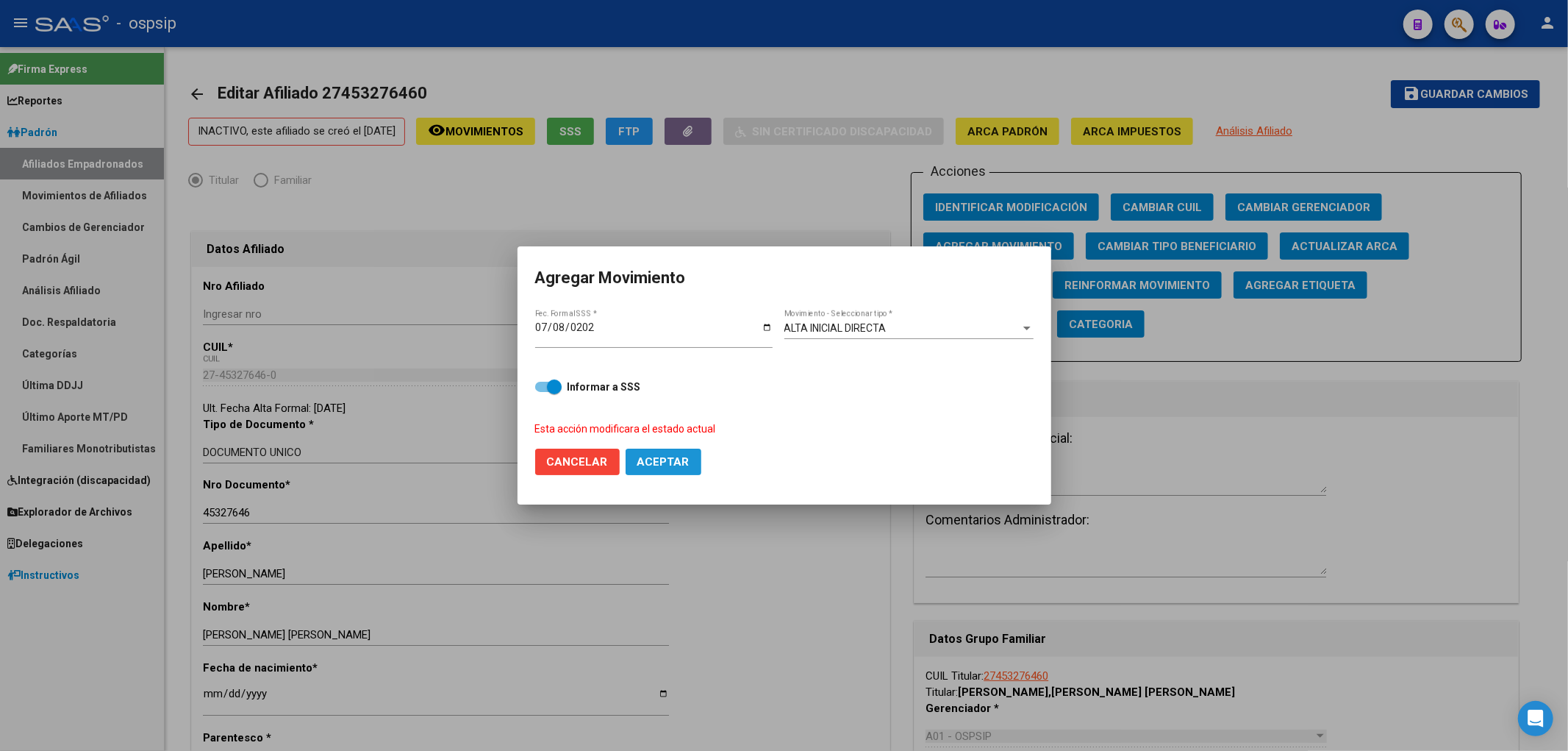 click on "Aceptar" 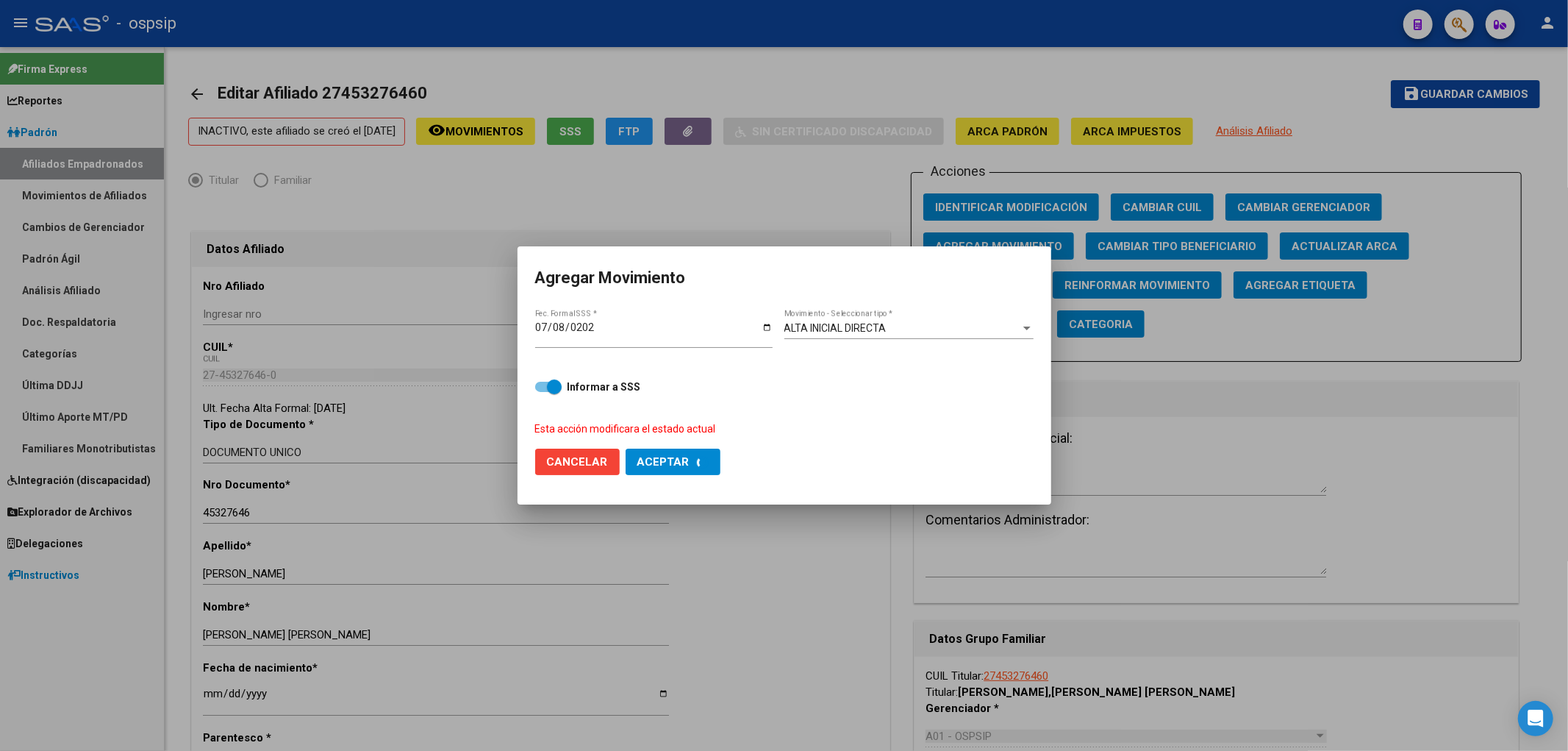 checkbox on "false" 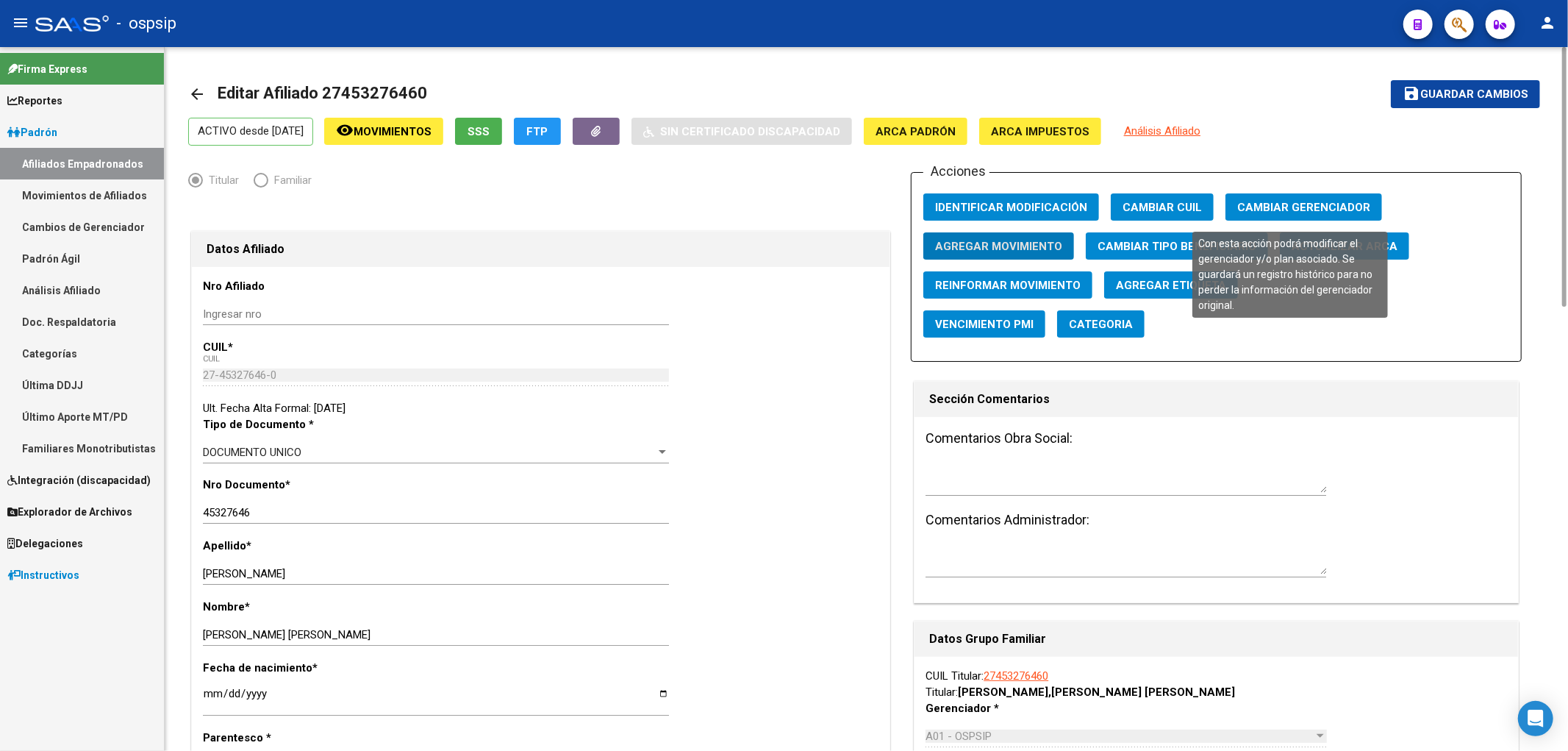 click on "Cambiar Gerenciador" 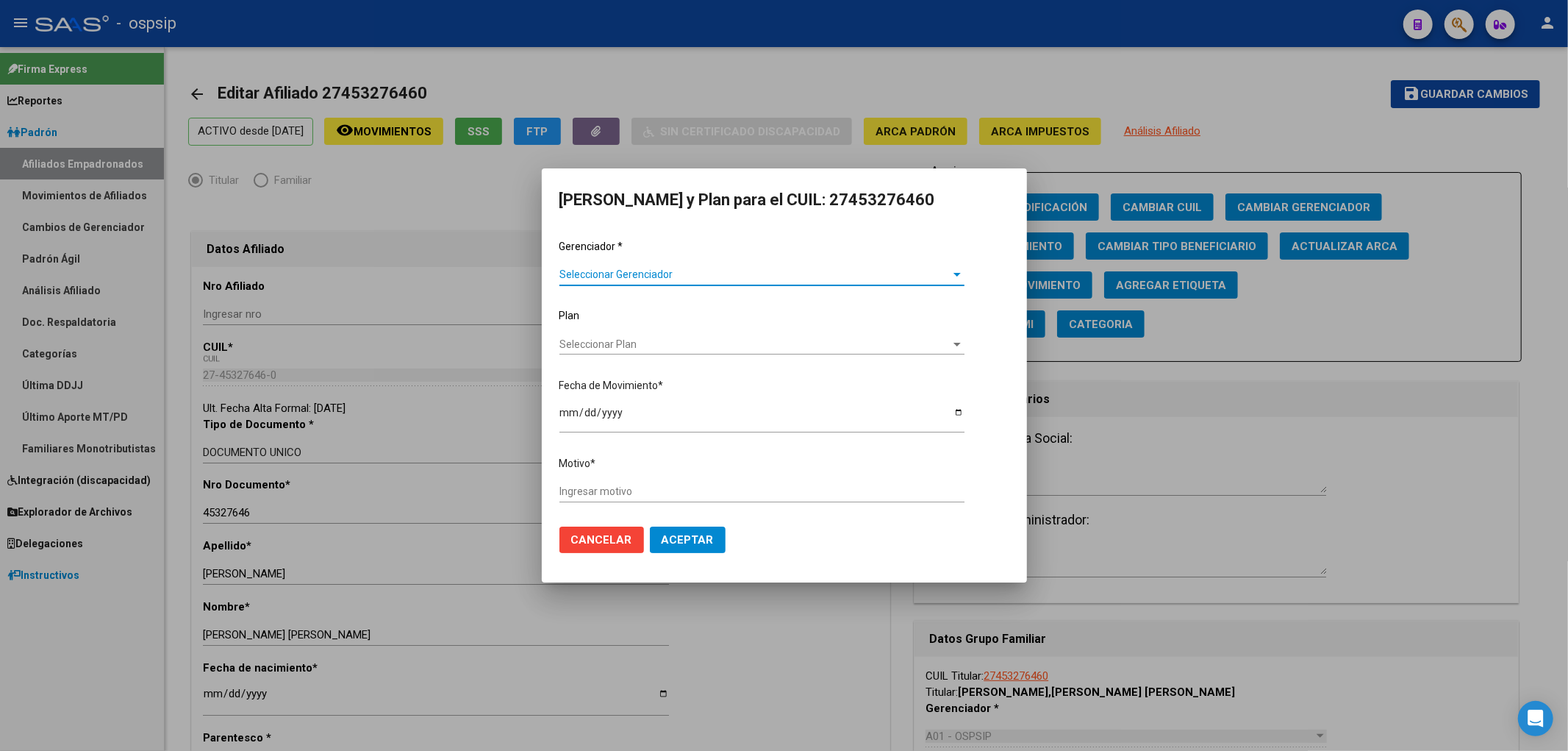 click on "Seleccionar Gerenciador Seleccionar Gerenciador" at bounding box center (762, 275) 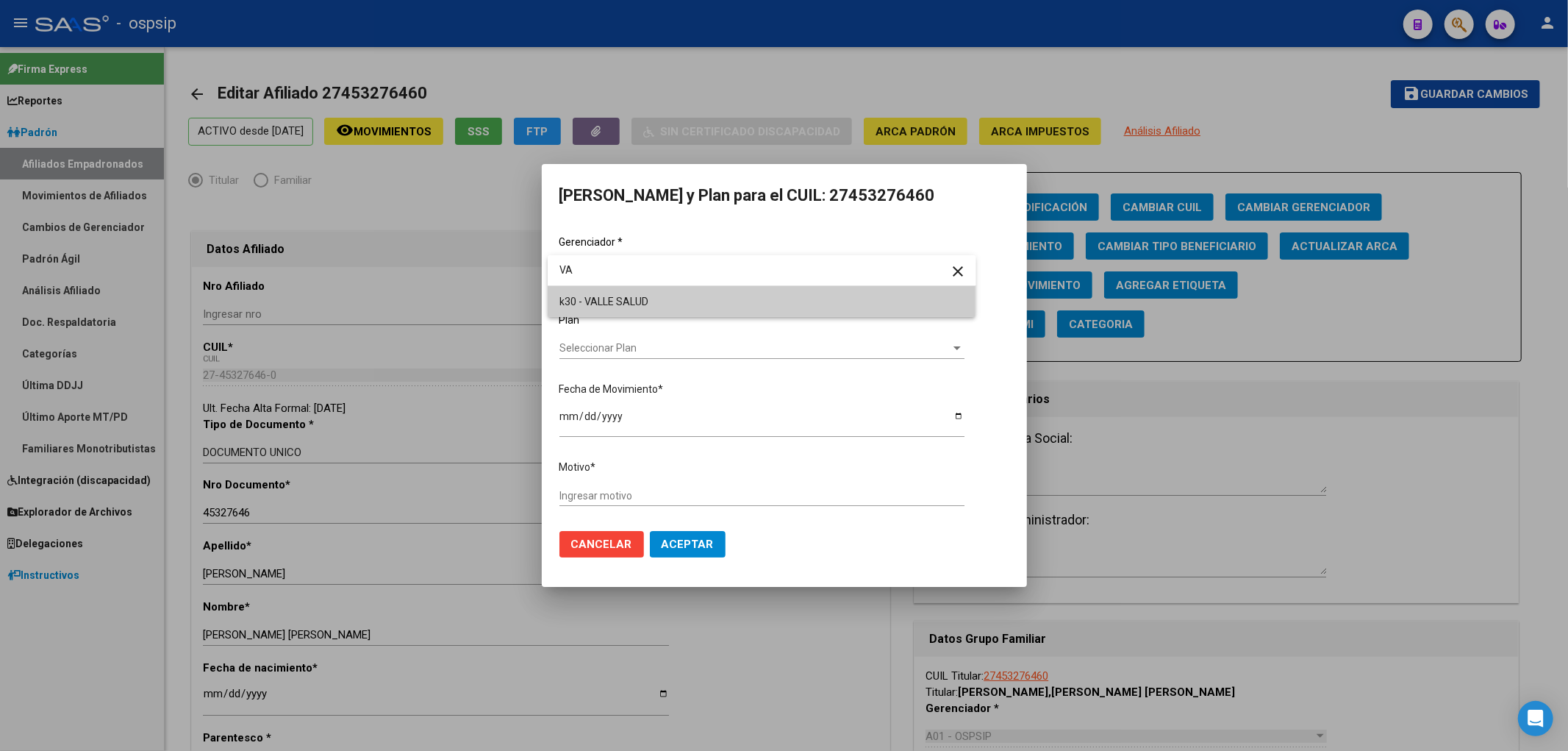 type on "VA" 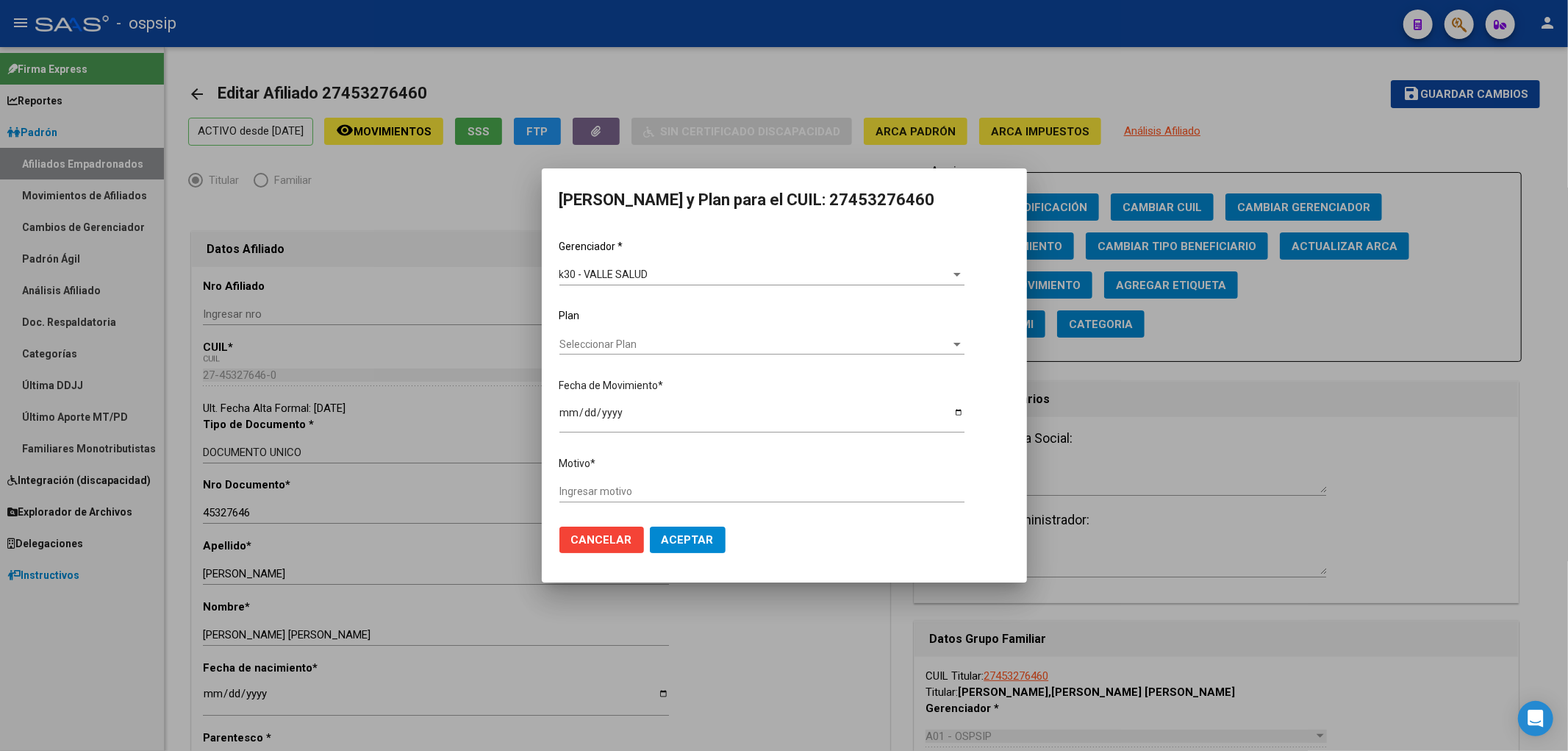 click on "Ingresar motivo" 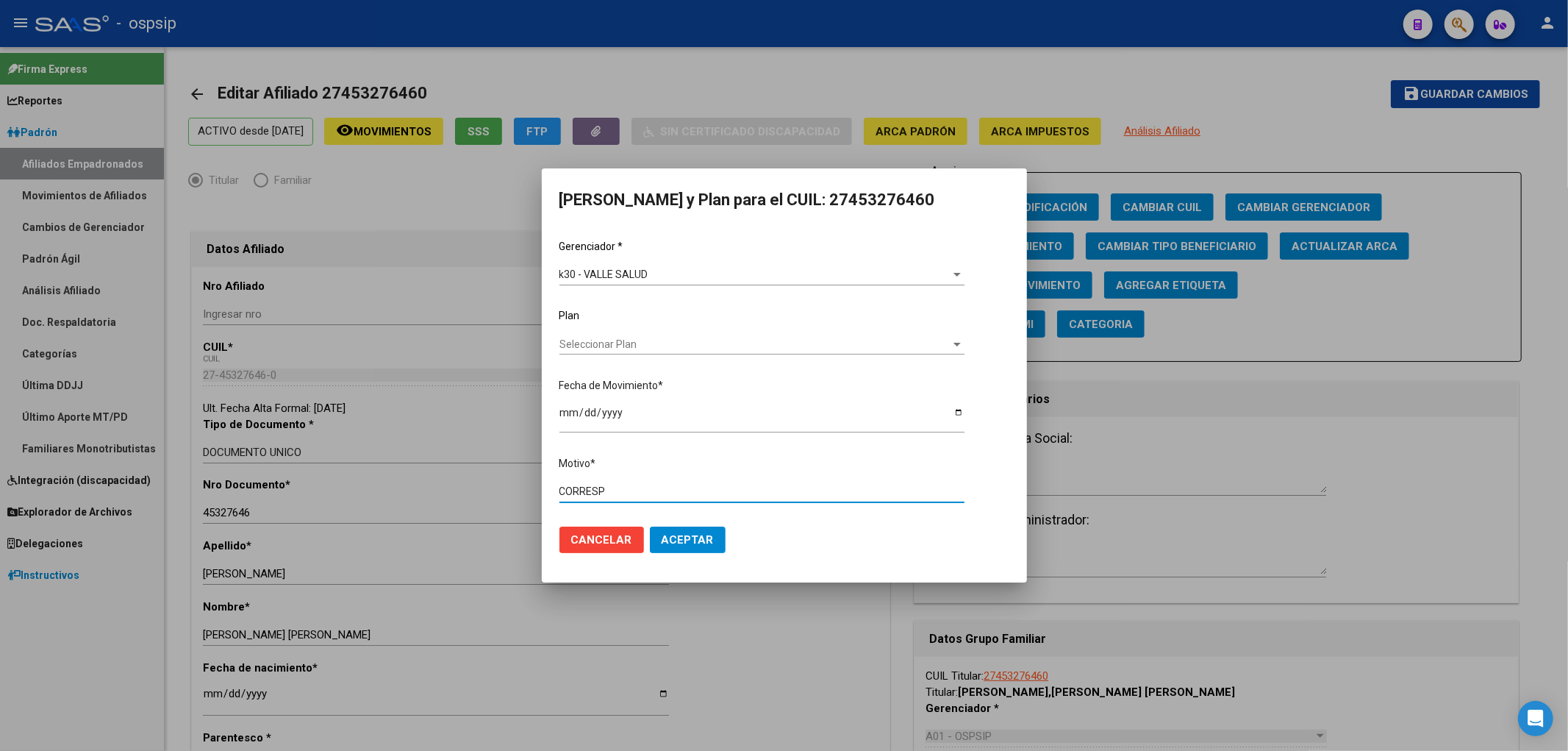 type on "CORRESP" 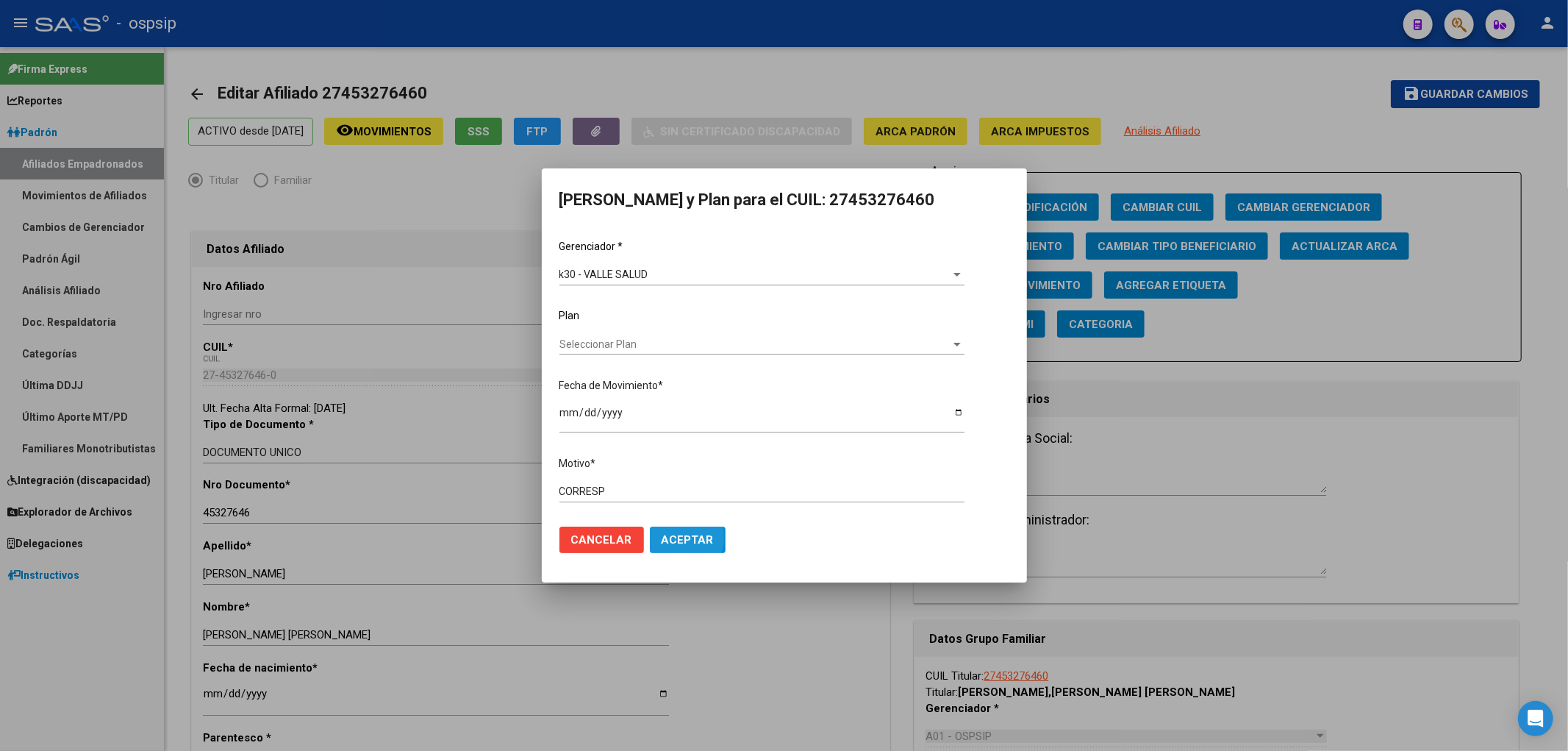 click on "Aceptar" at bounding box center (687, 540) 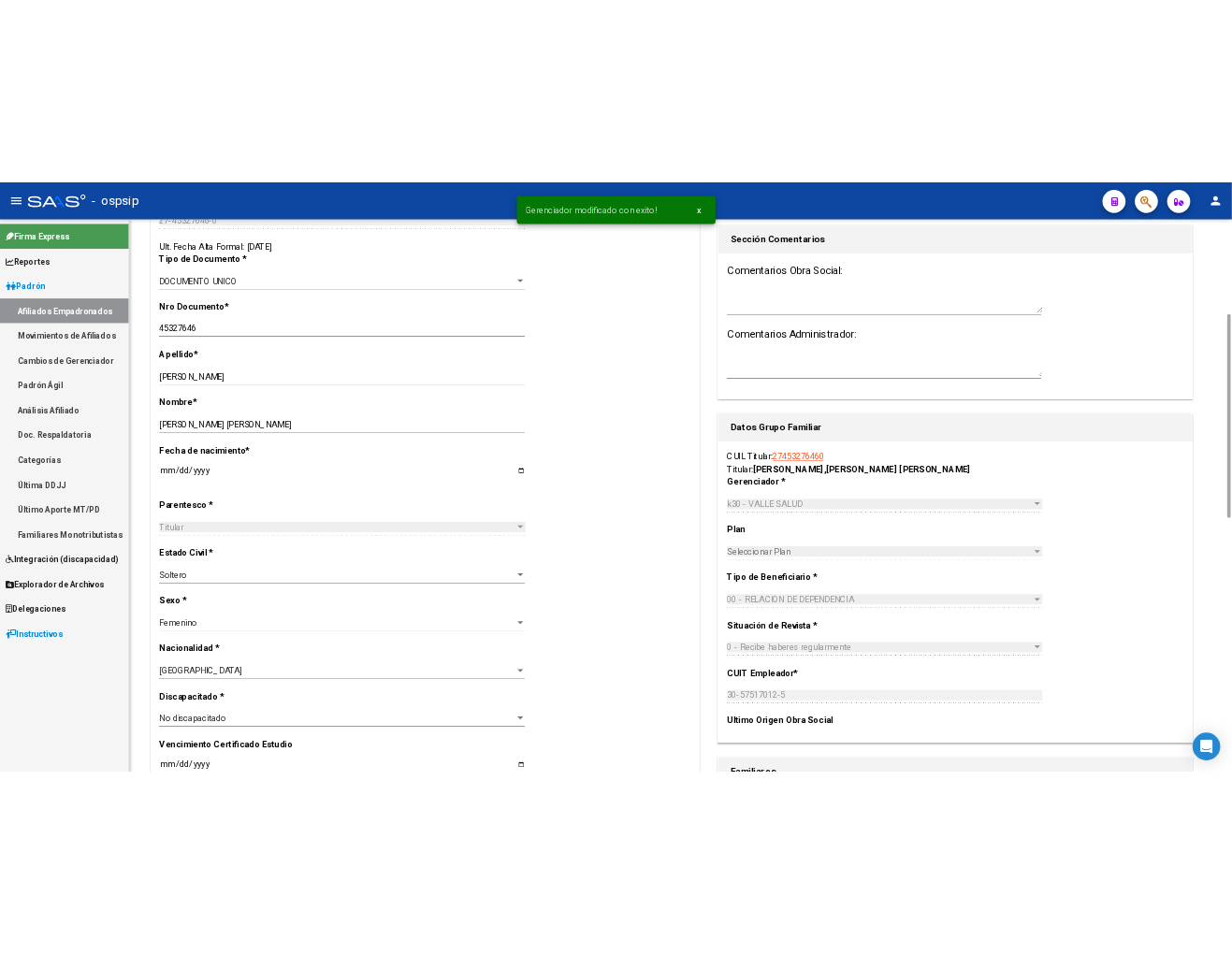 scroll, scrollTop: 0, scrollLeft: 0, axis: both 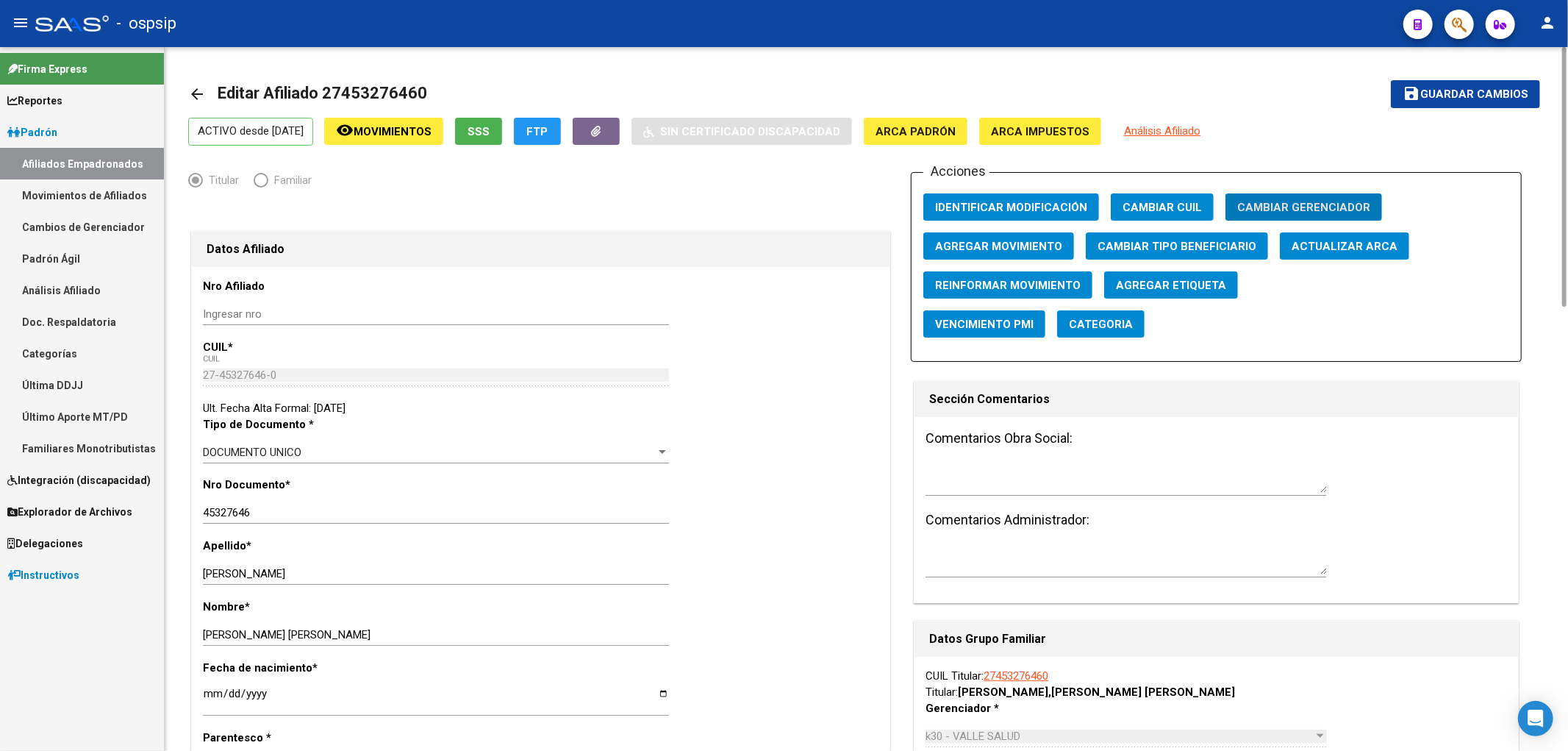 click on "Guardar cambios" 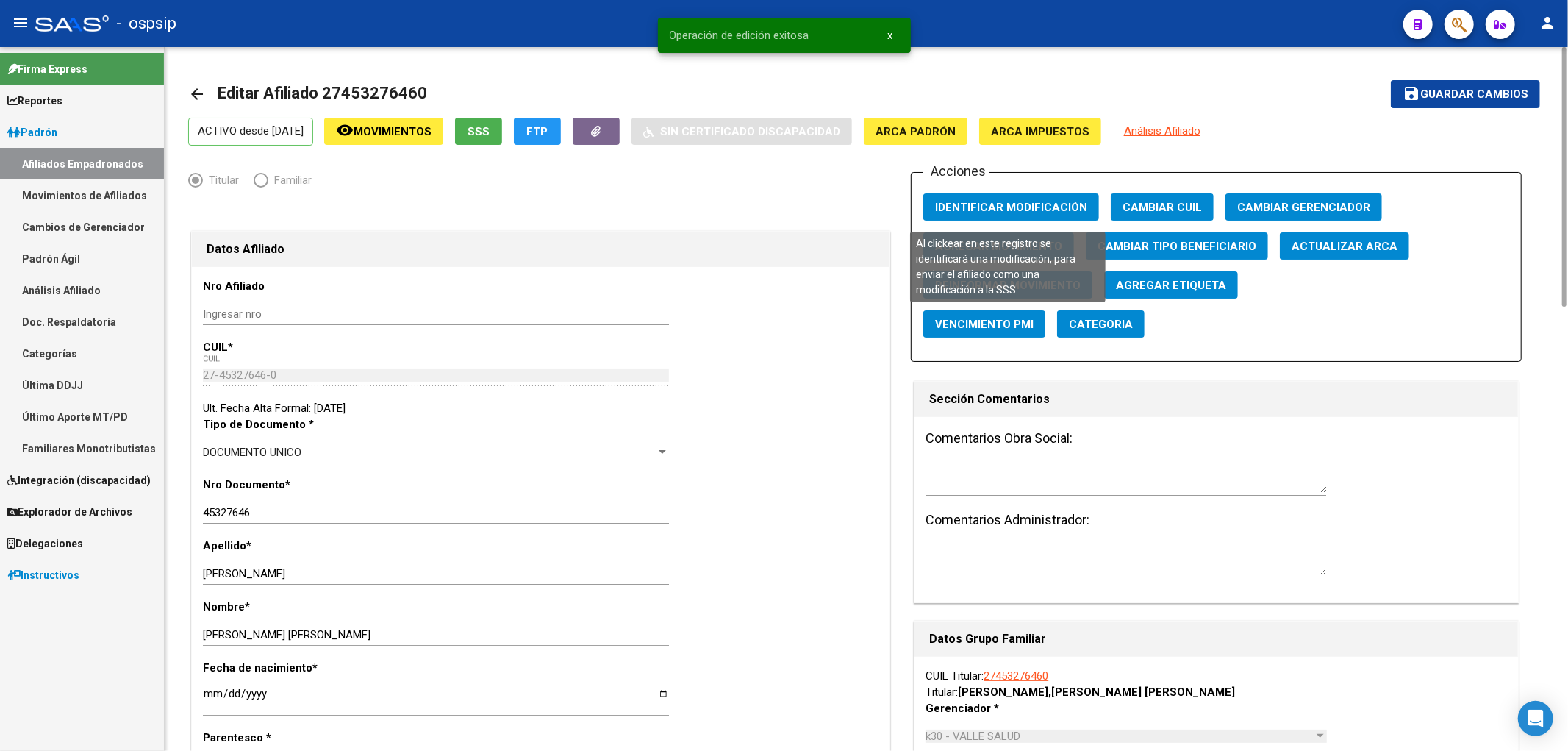 click on "Identificar Modificación" 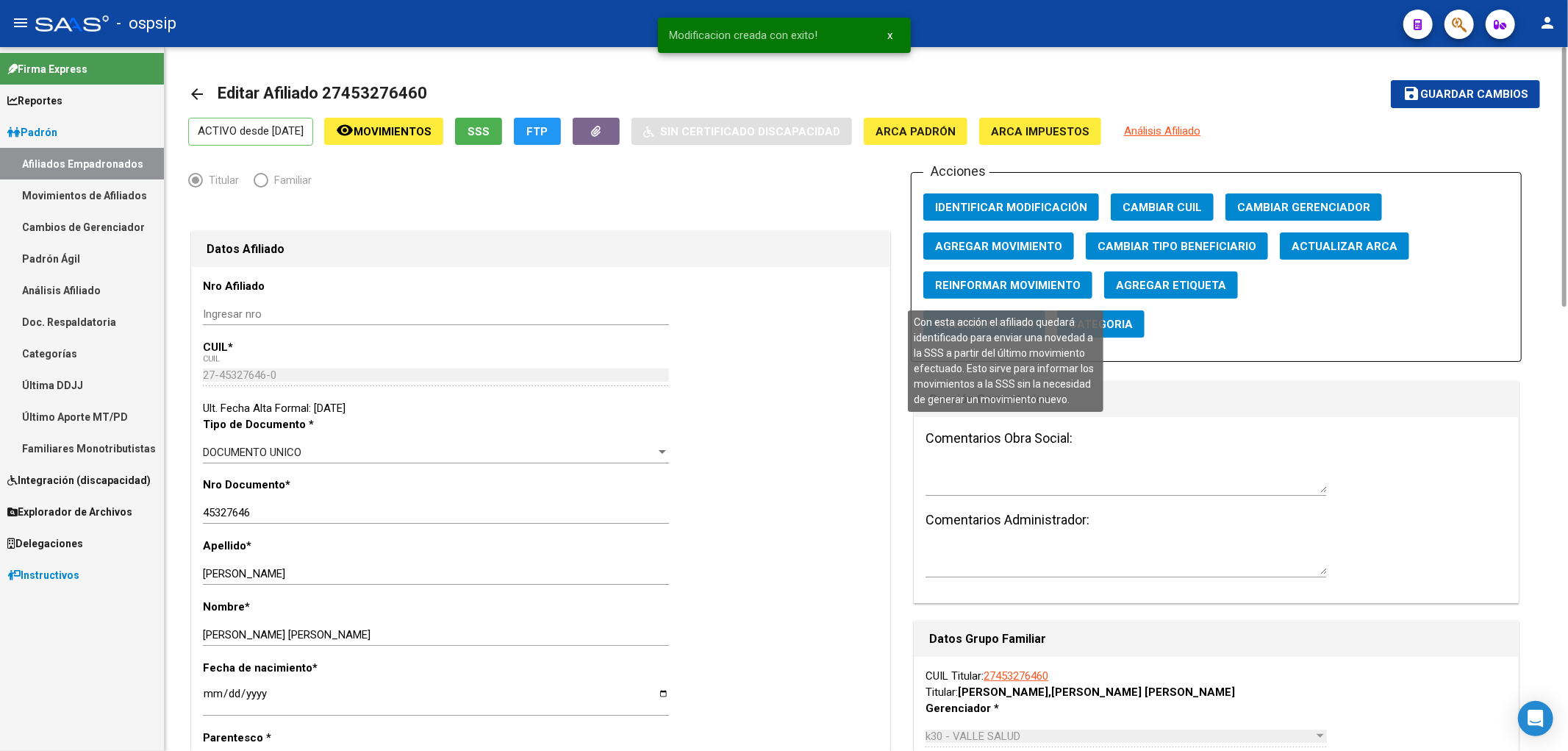 click on "Reinformar Movimiento" 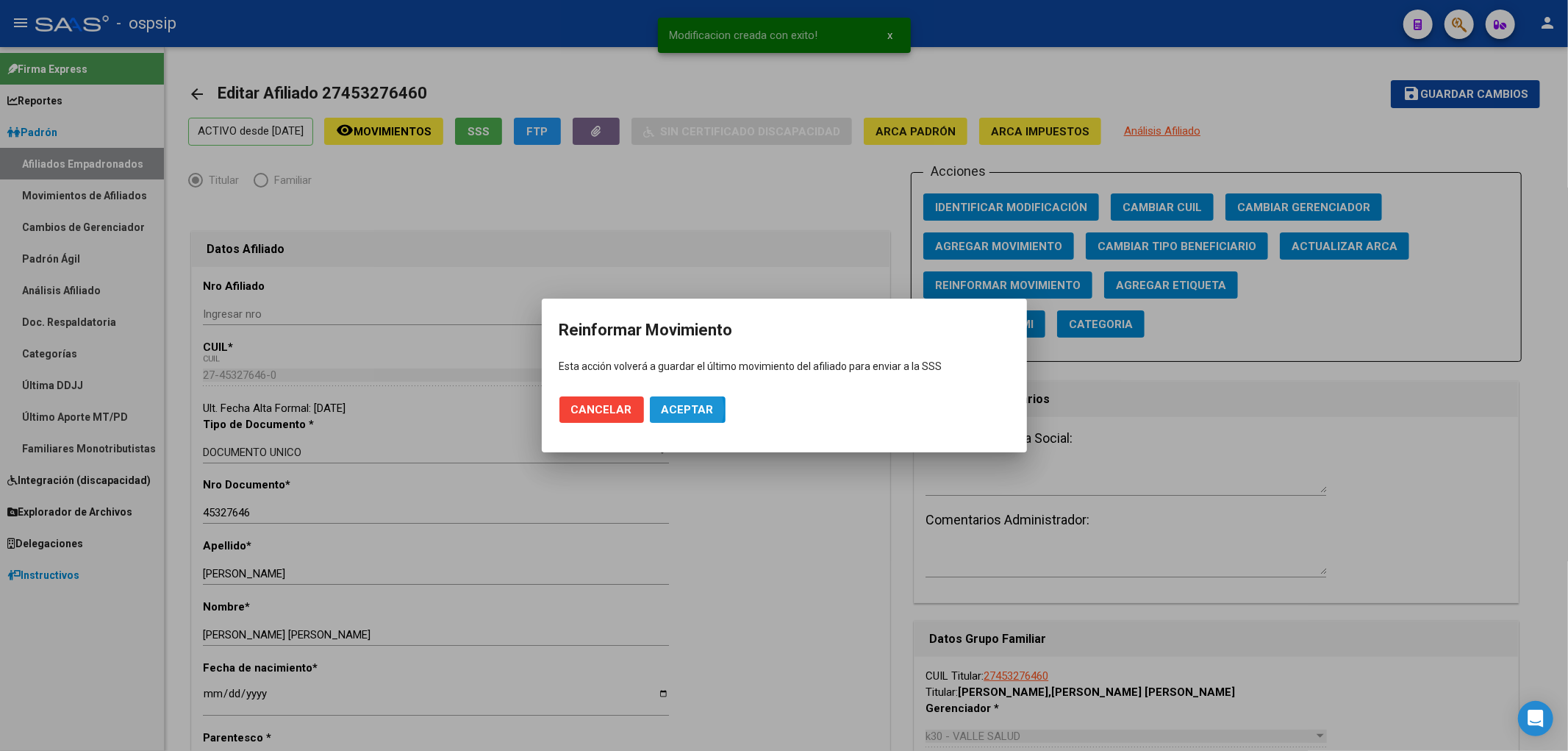 click on "Aceptar" at bounding box center [687, 410] 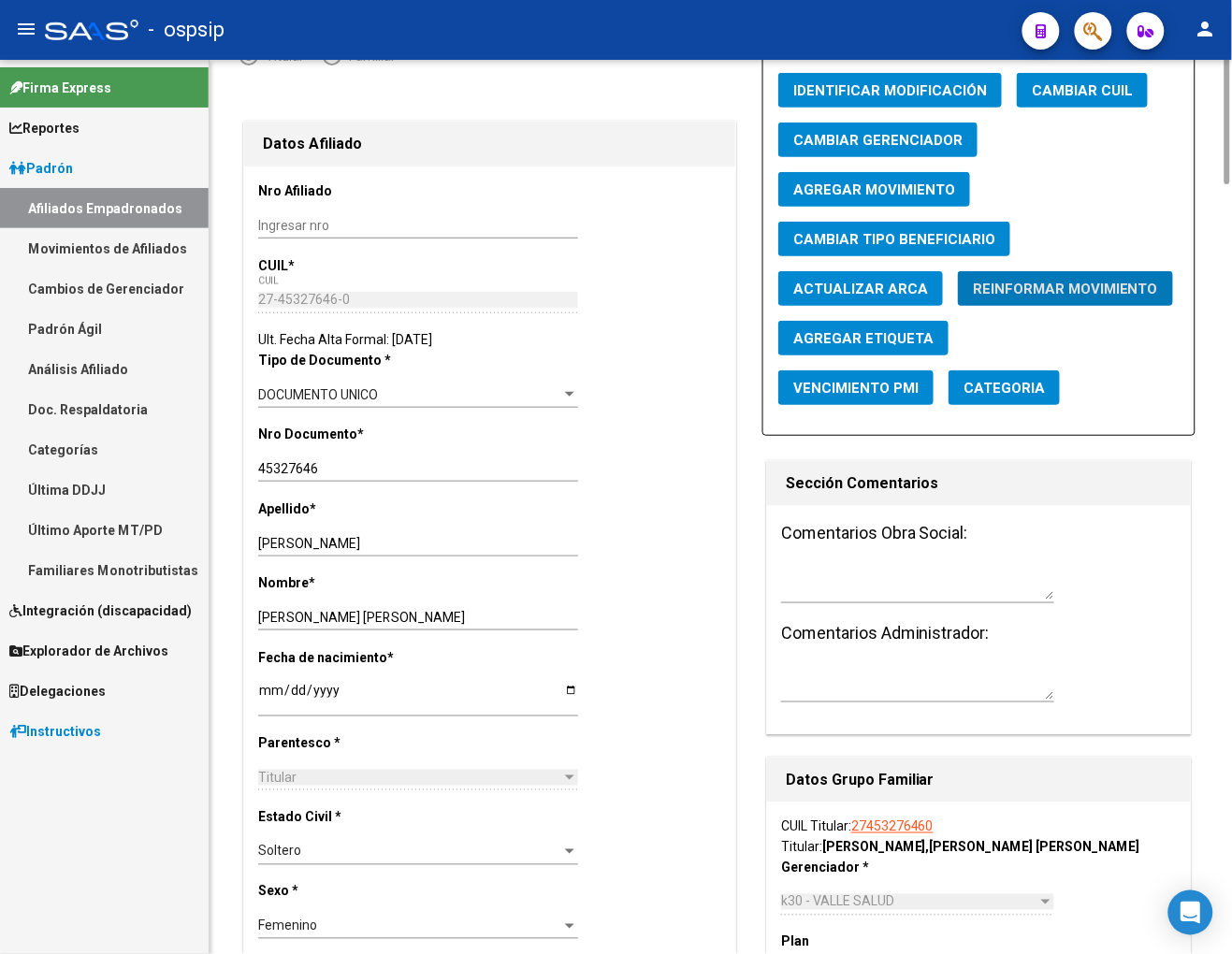 scroll, scrollTop: 0, scrollLeft: 0, axis: both 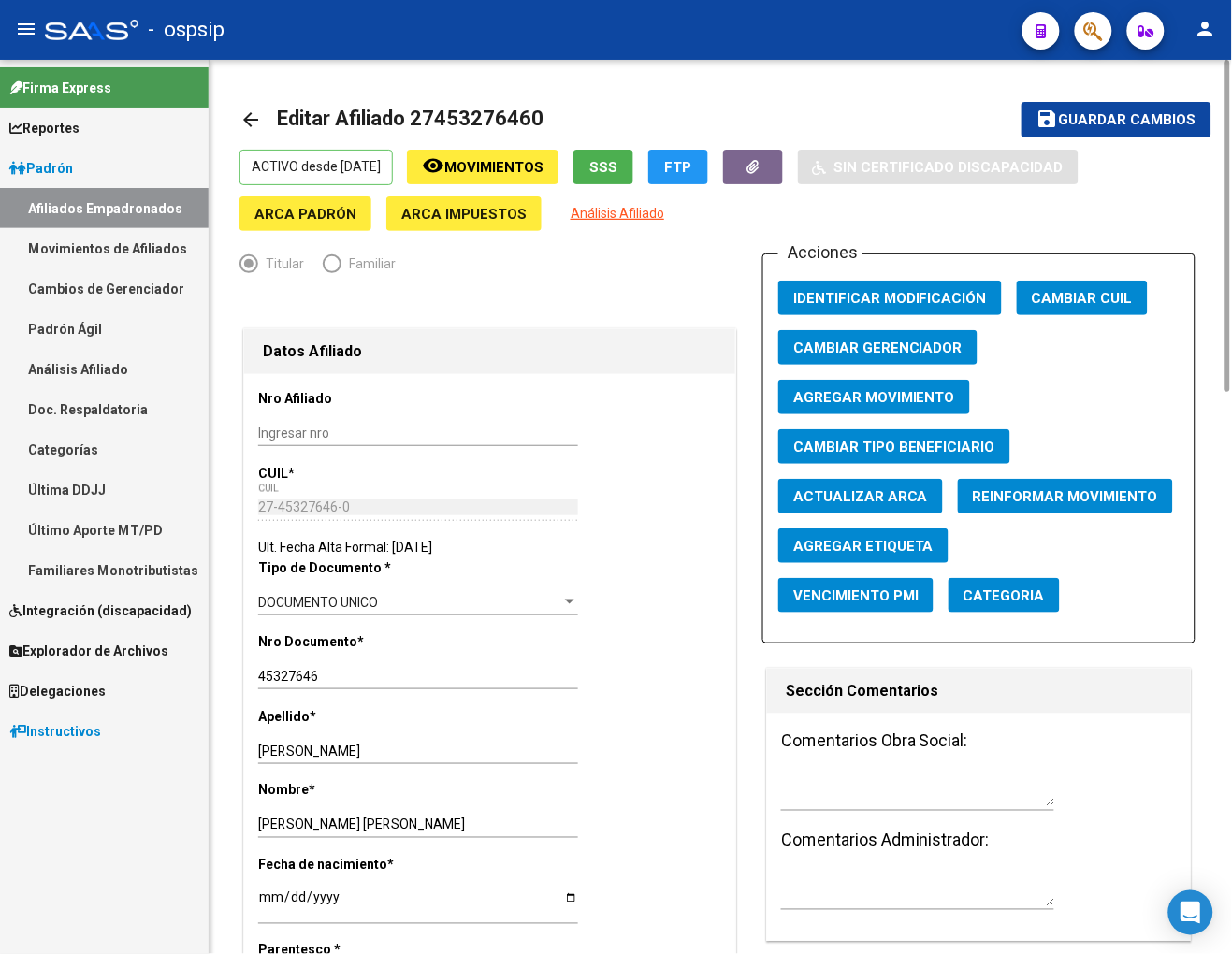 drag, startPoint x: 440, startPoint y: 112, endPoint x: 530, endPoint y: 108, distance: 90.088845 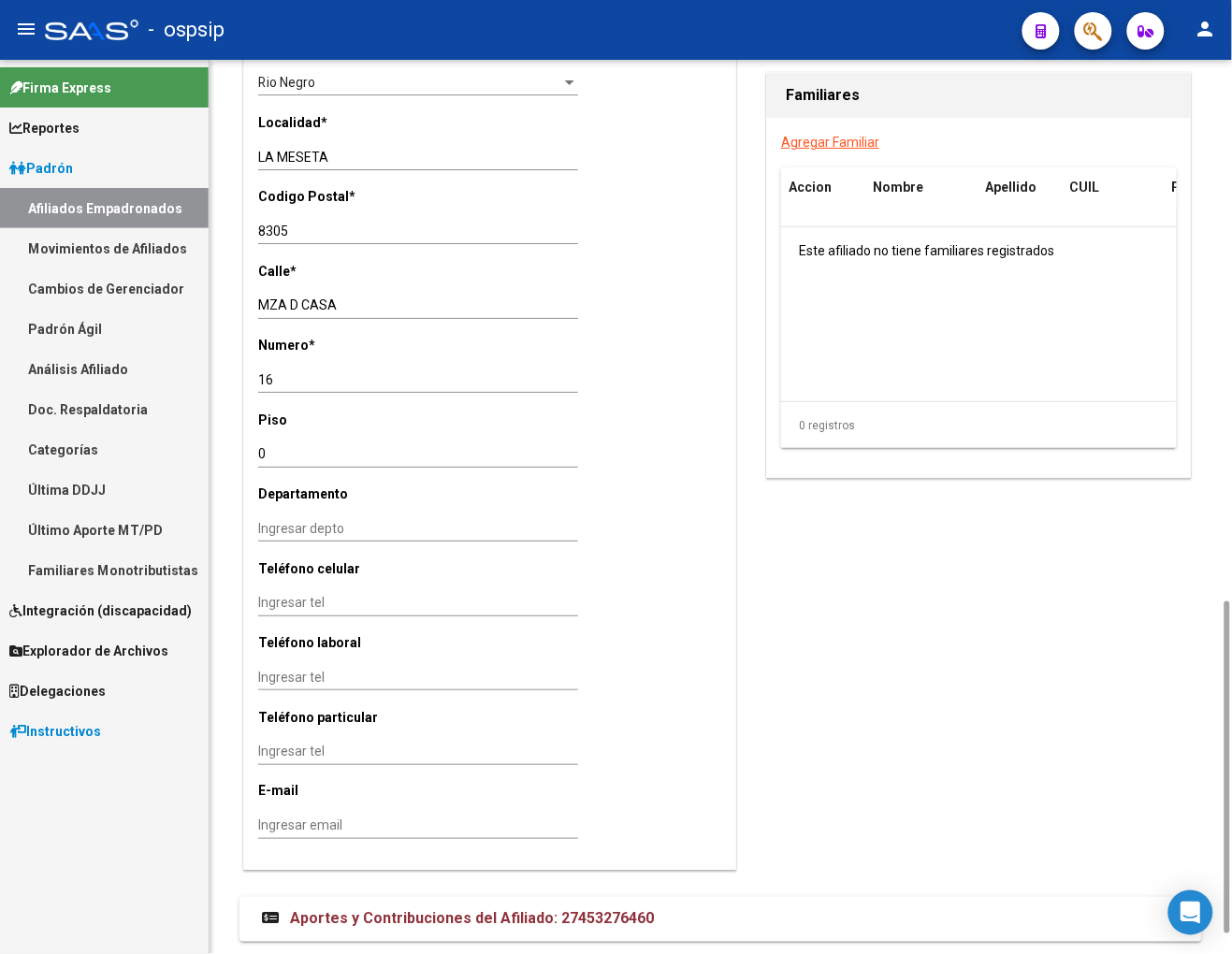 scroll, scrollTop: 1510, scrollLeft: 0, axis: vertical 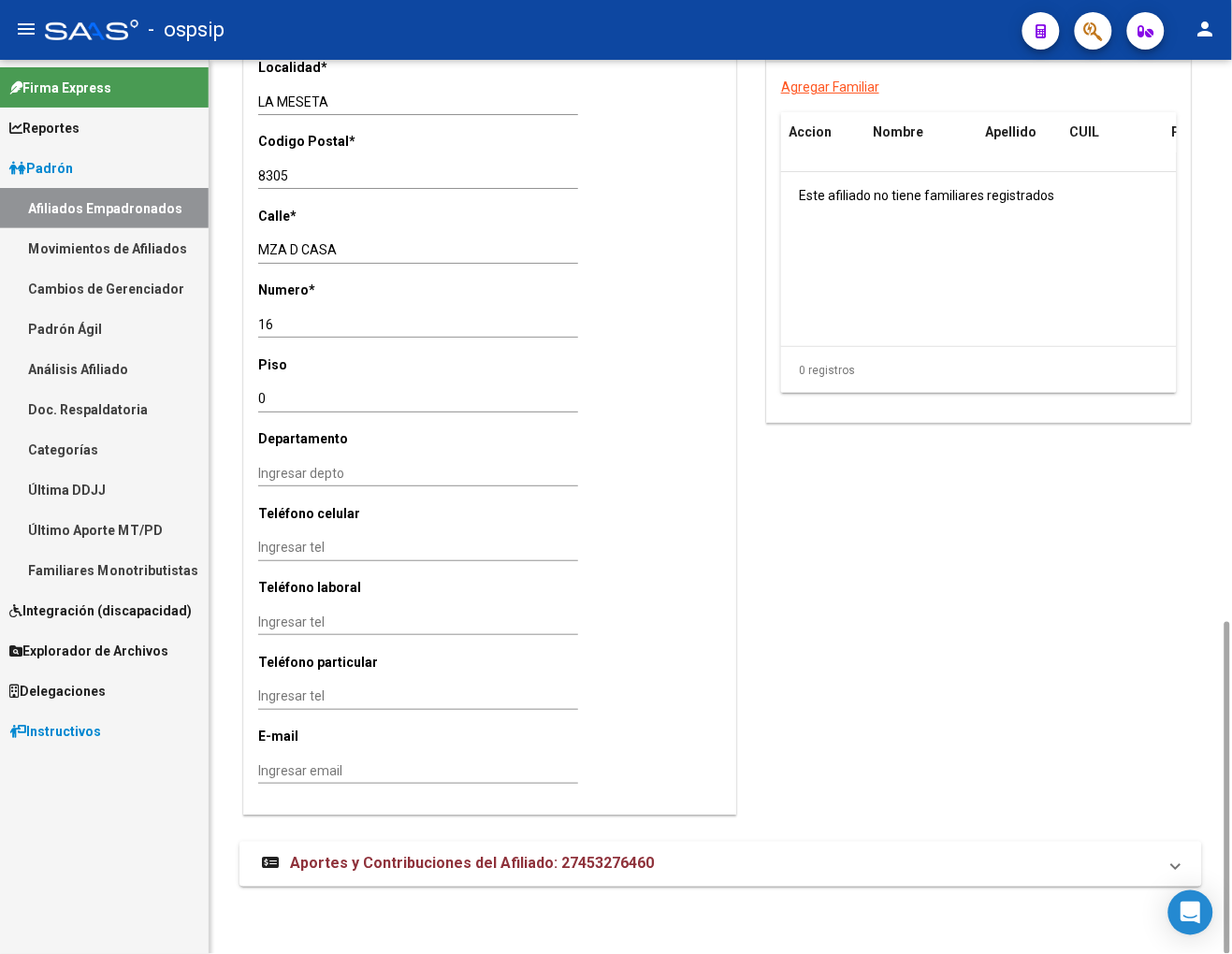 click on "Aportes y Contribuciones del Afiliado: 27453276460" at bounding box center (471, 863) 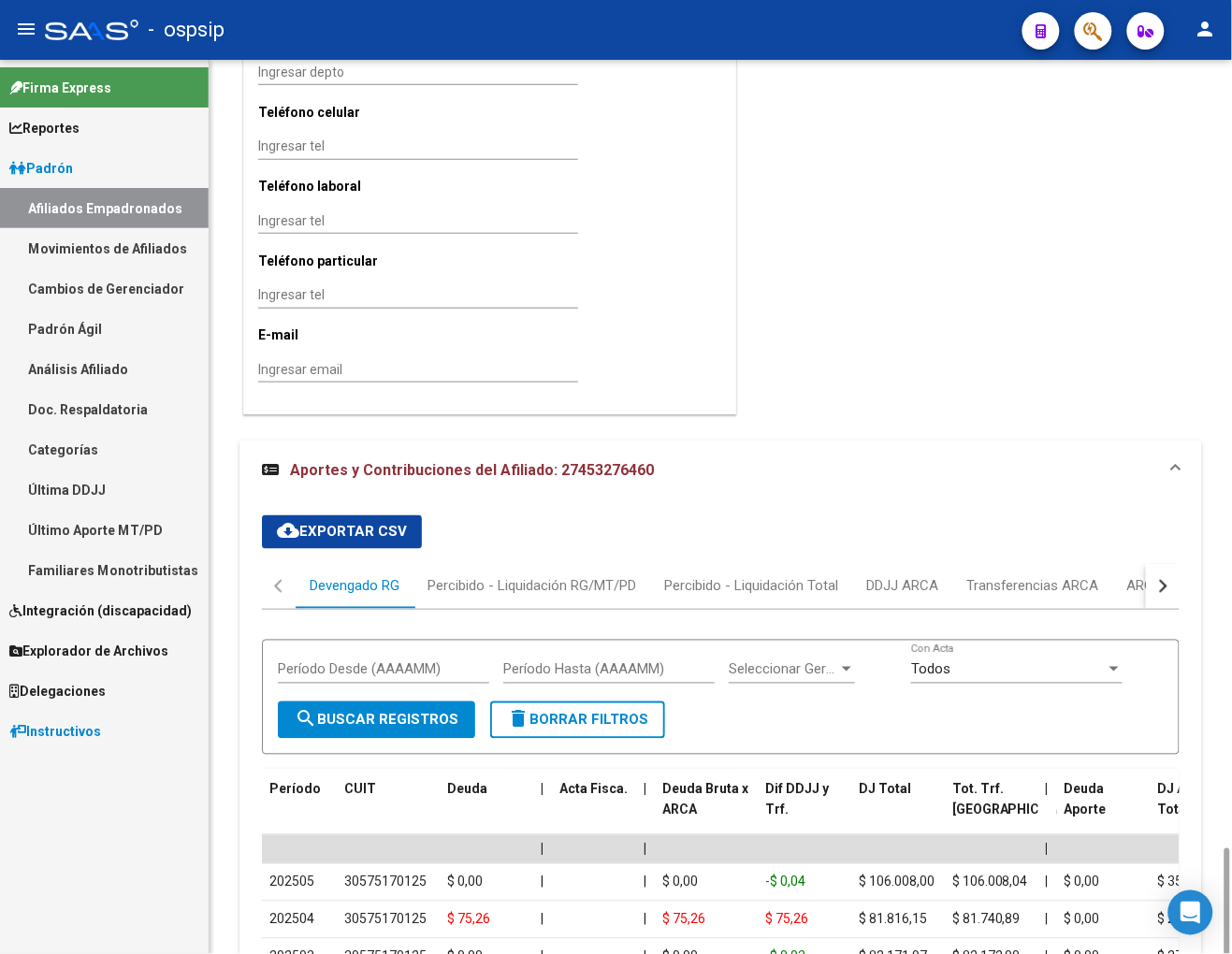 scroll, scrollTop: 2326, scrollLeft: 0, axis: vertical 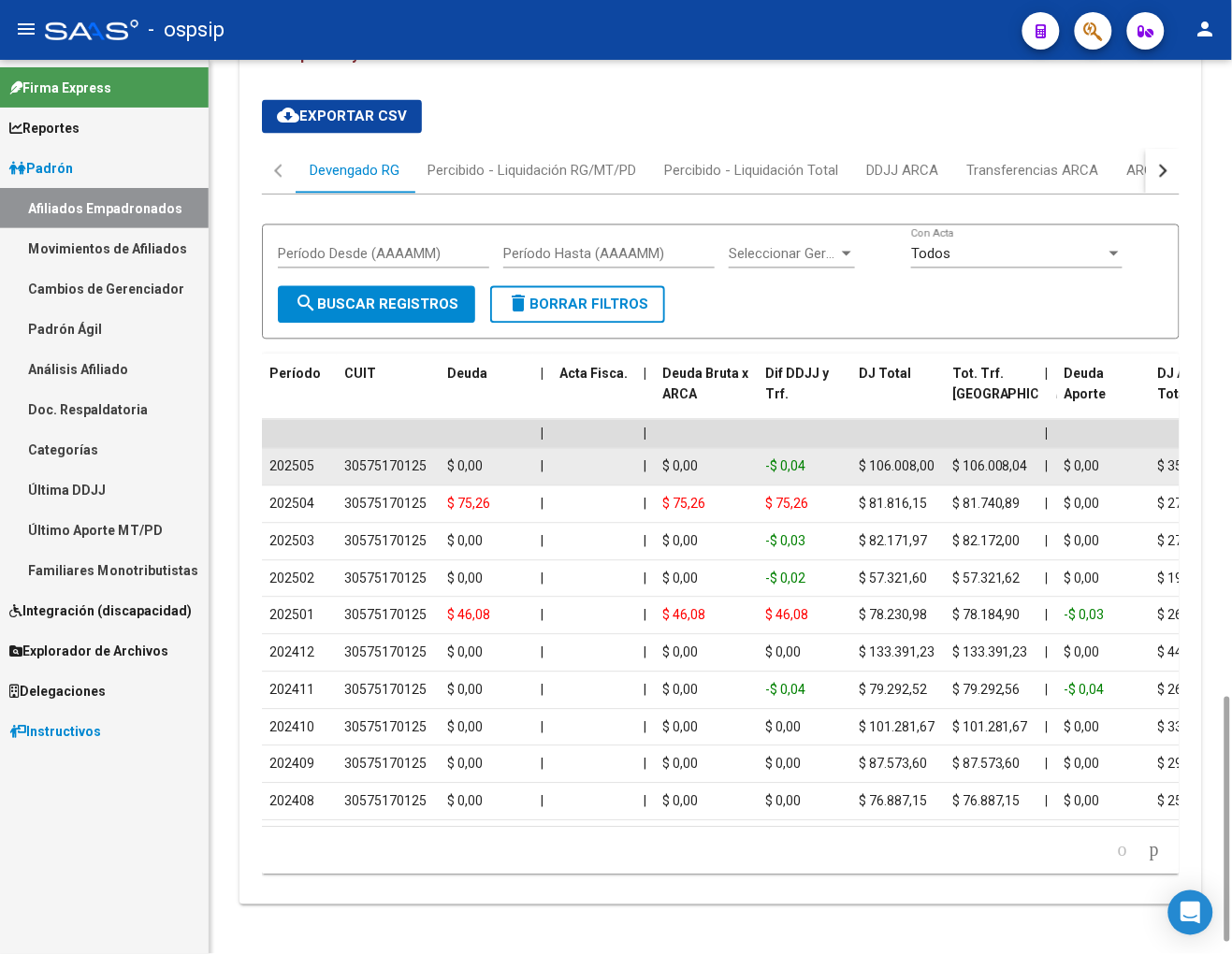 click on "30575170125" 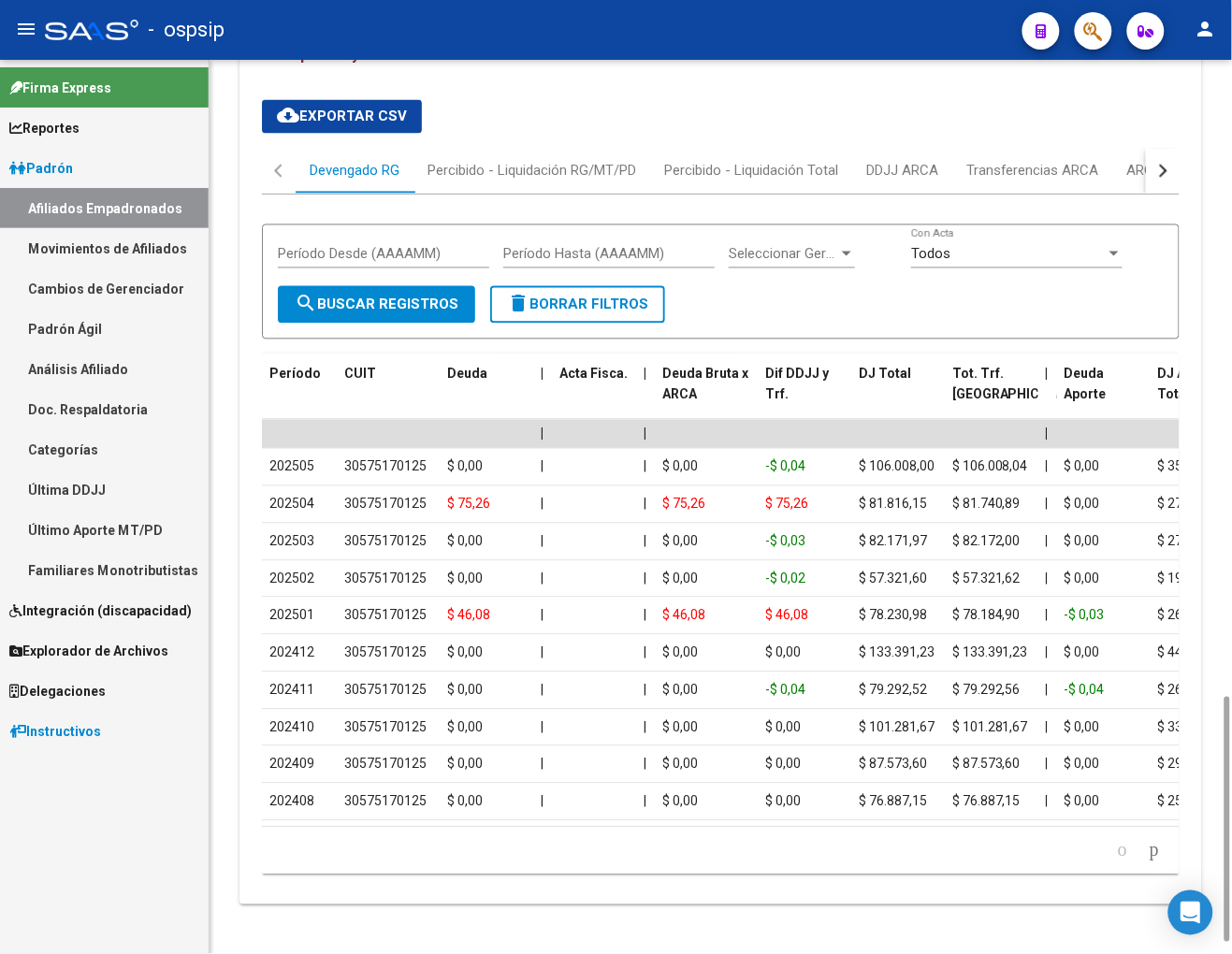 click at bounding box center (1163, 171) 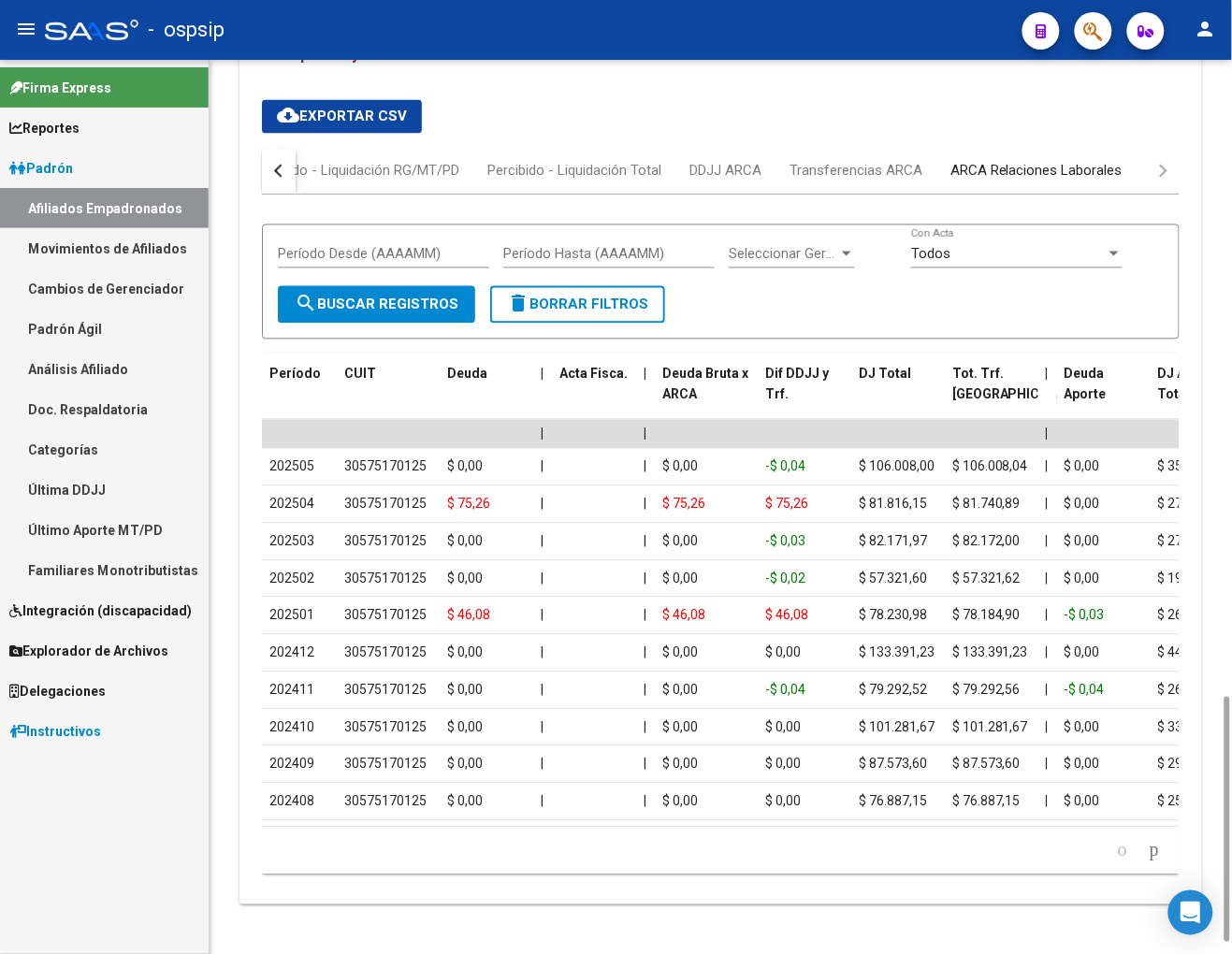 click on "ARCA Relaciones Laborales" at bounding box center [1036, 171] 